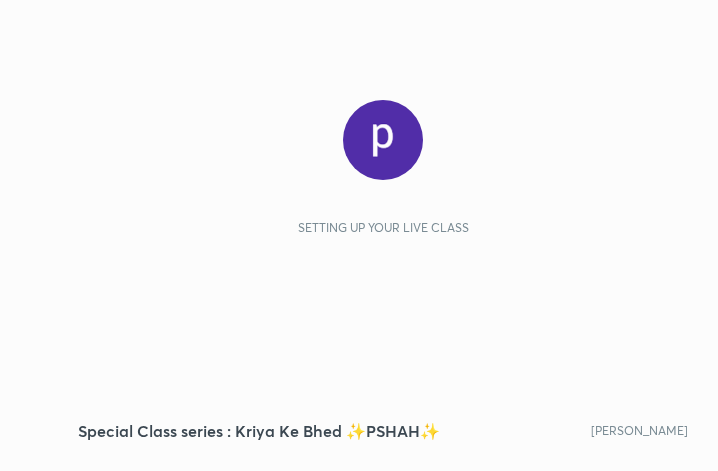 scroll, scrollTop: 0, scrollLeft: 0, axis: both 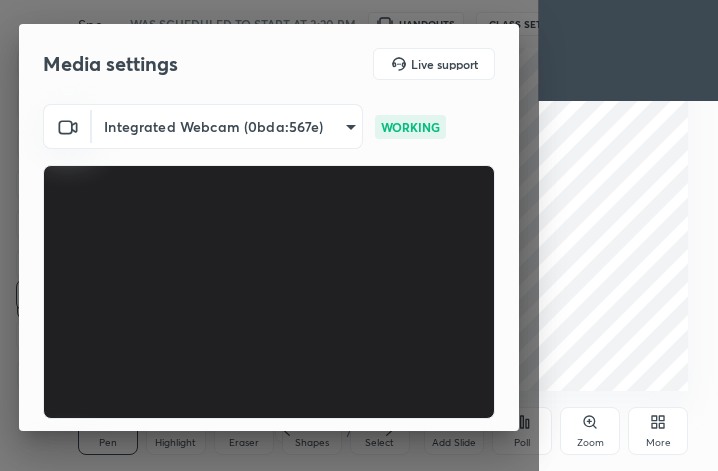 click on "More" at bounding box center (658, 431) 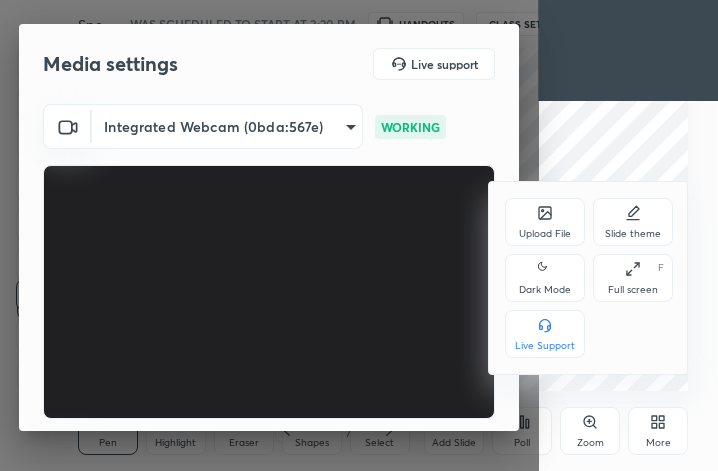 click 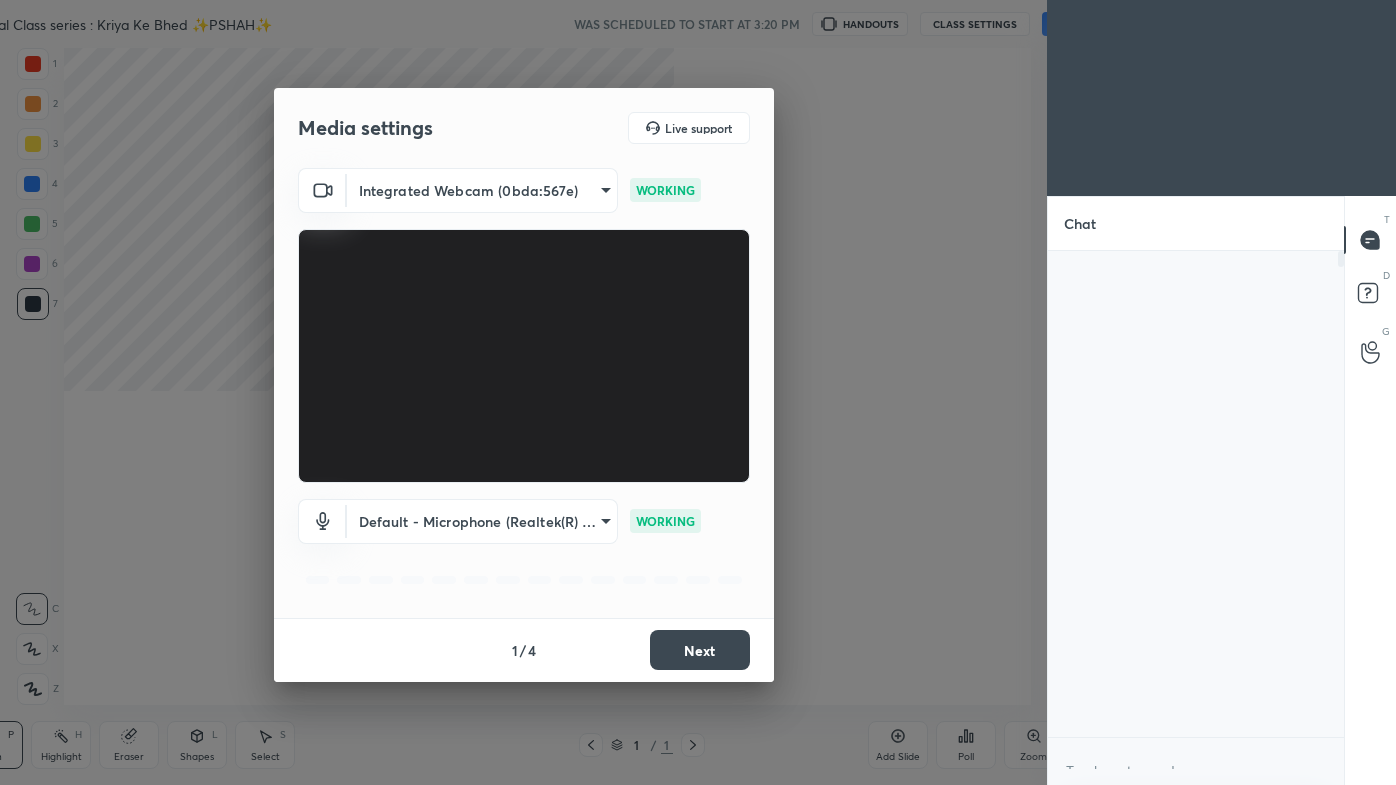 scroll, scrollTop: 99342, scrollLeft: 98703, axis: both 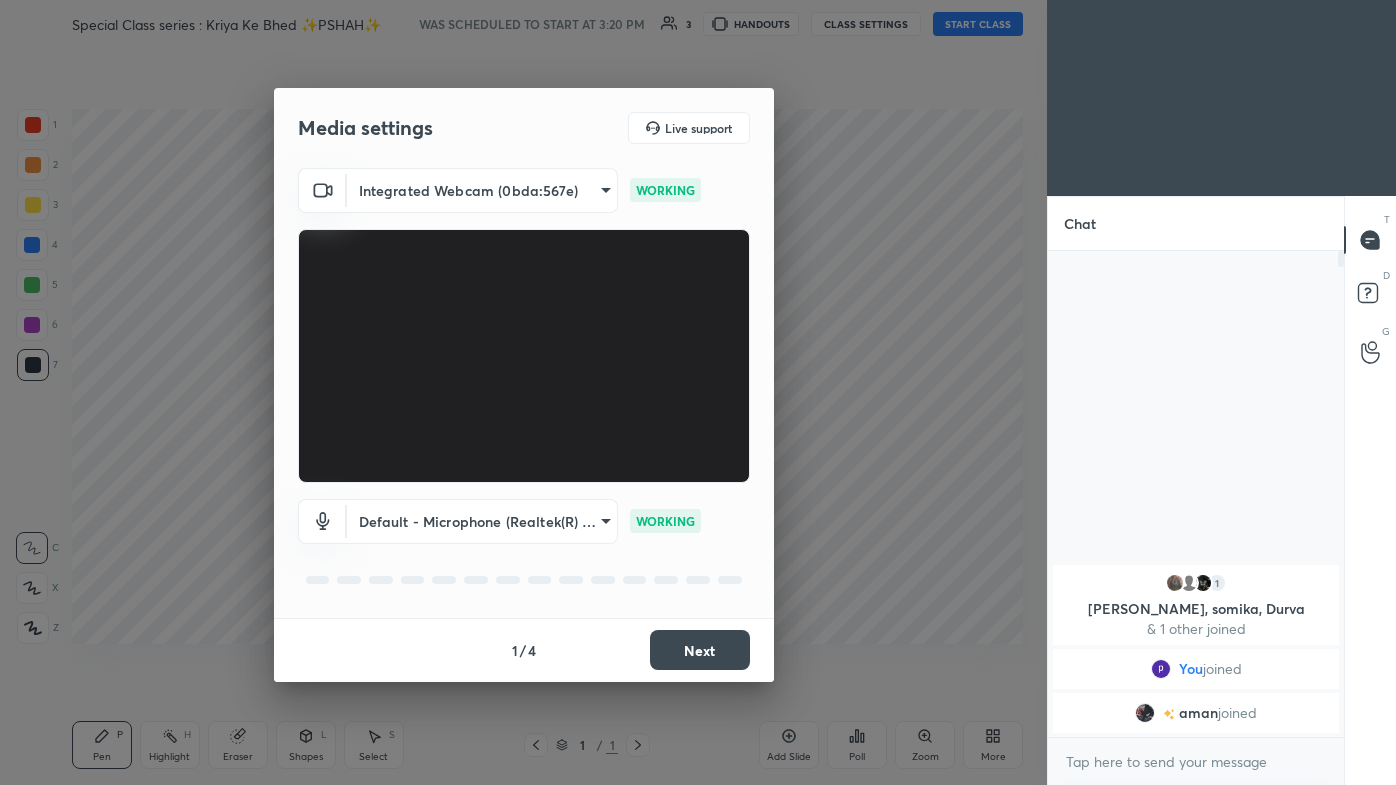 click on "Next" at bounding box center [700, 650] 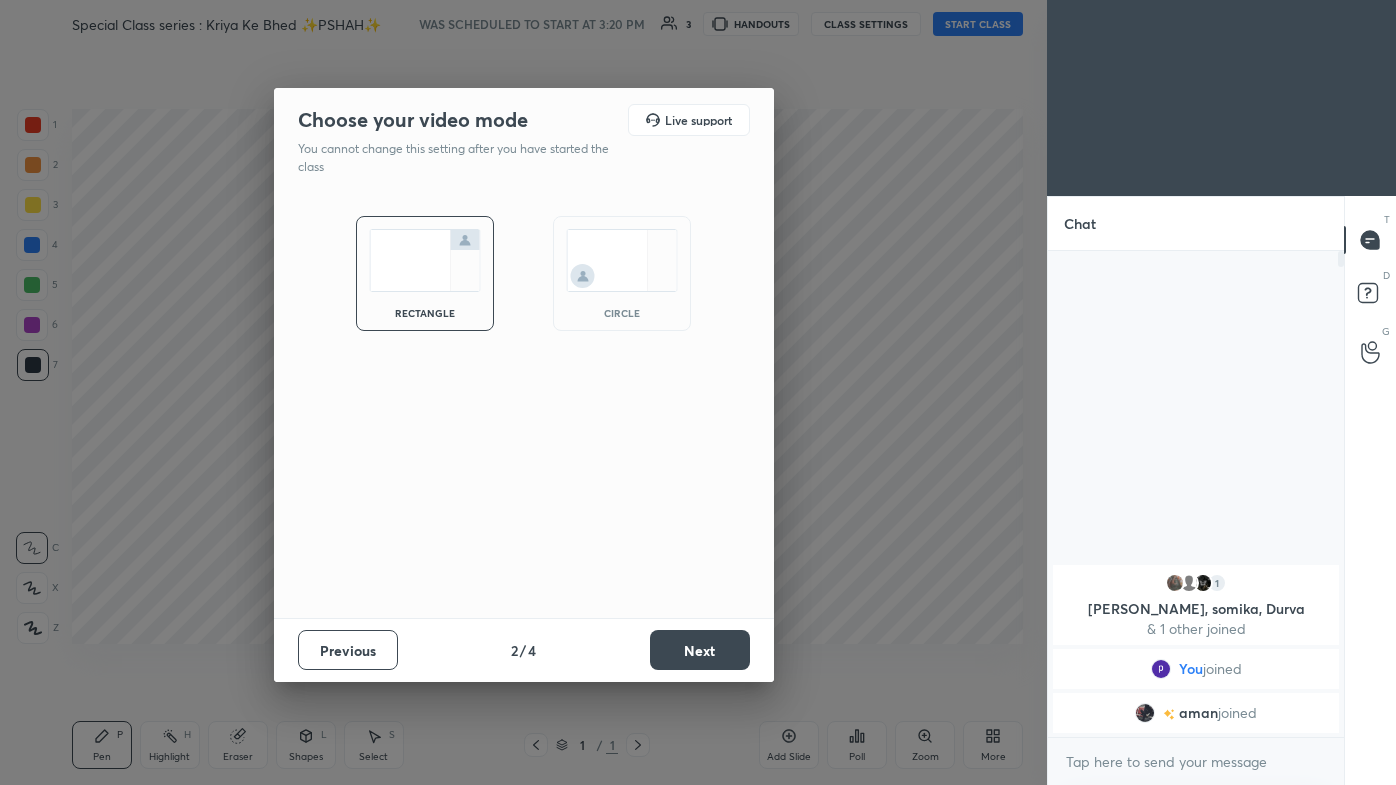 click on "Next" at bounding box center (700, 650) 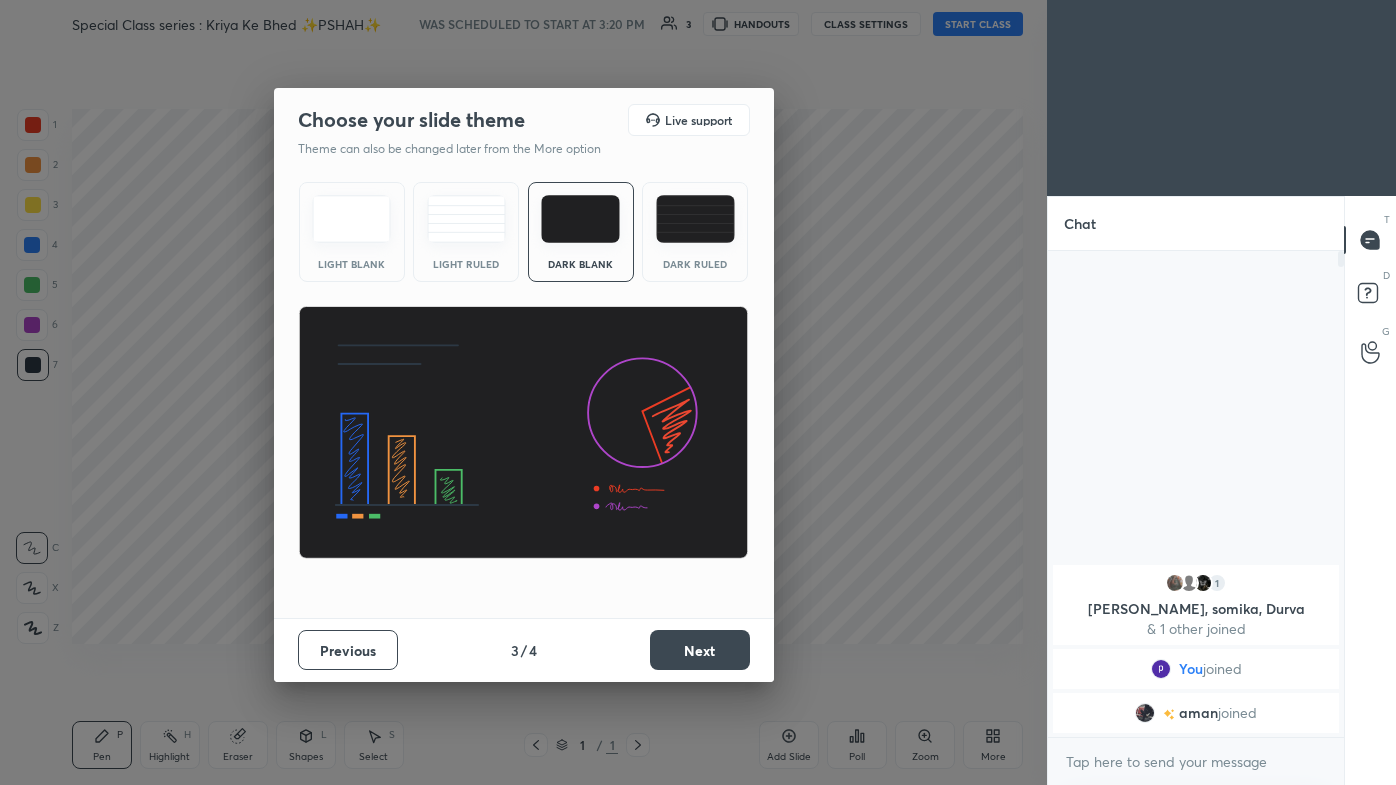 click on "Next" at bounding box center [700, 650] 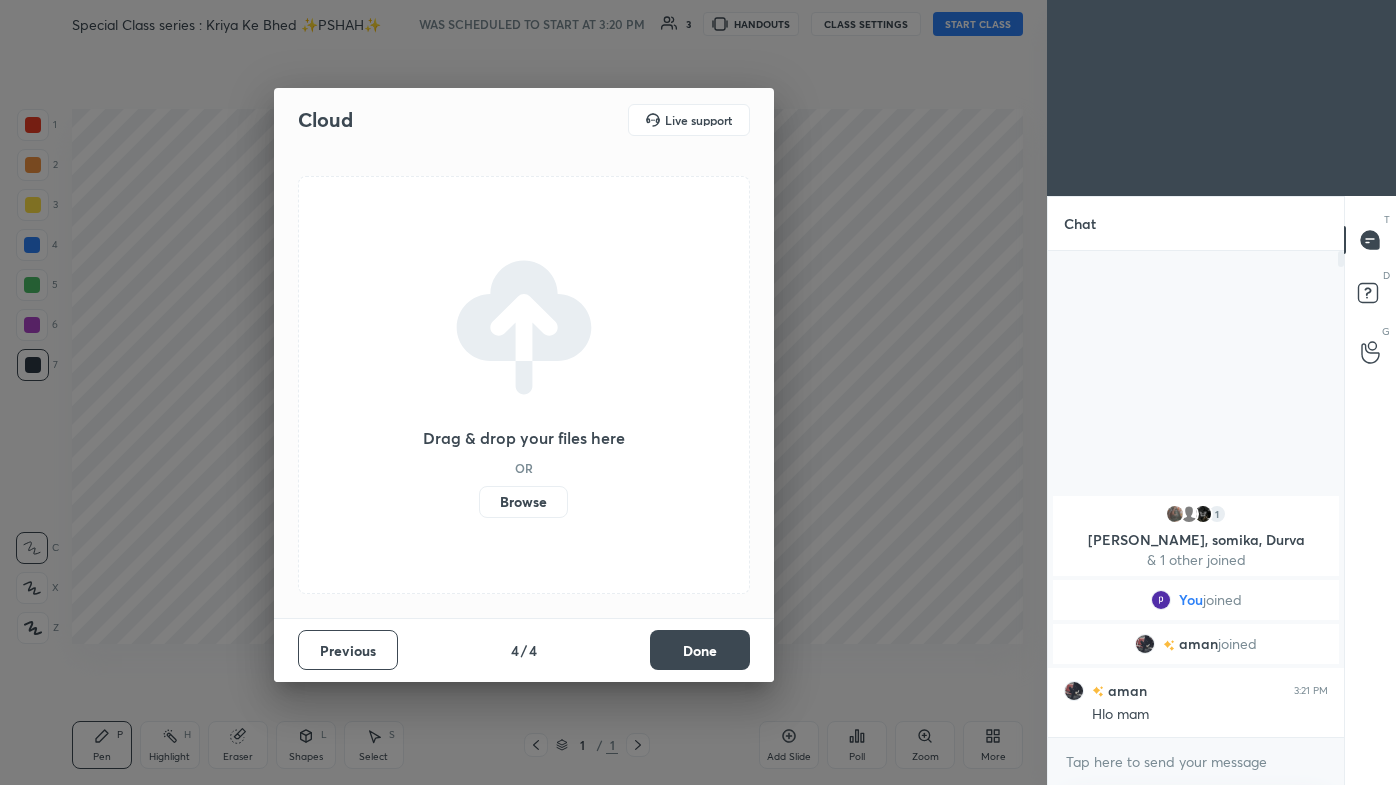 click on "Done" at bounding box center (700, 650) 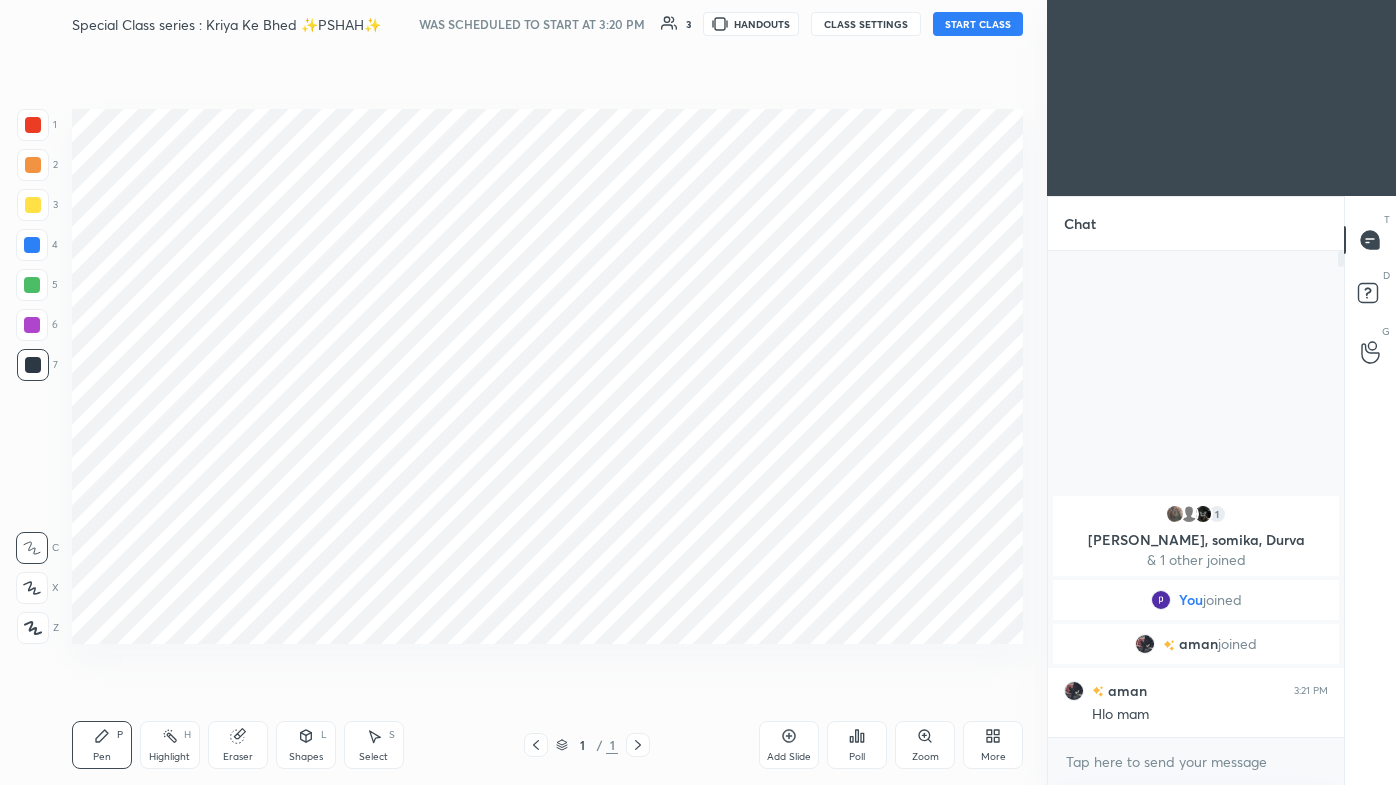 click on "START CLASS" at bounding box center (978, 24) 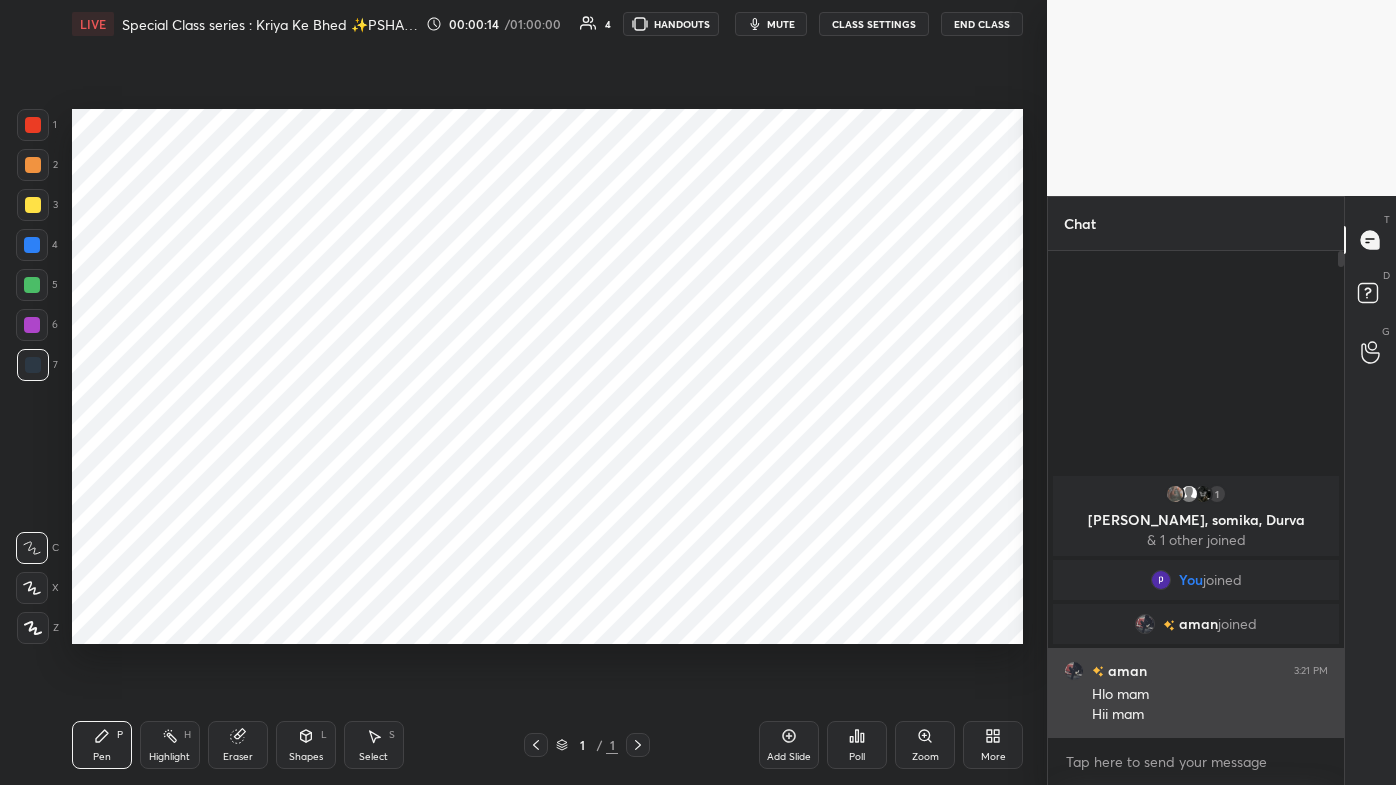 click on "aman" at bounding box center (1125, 670) 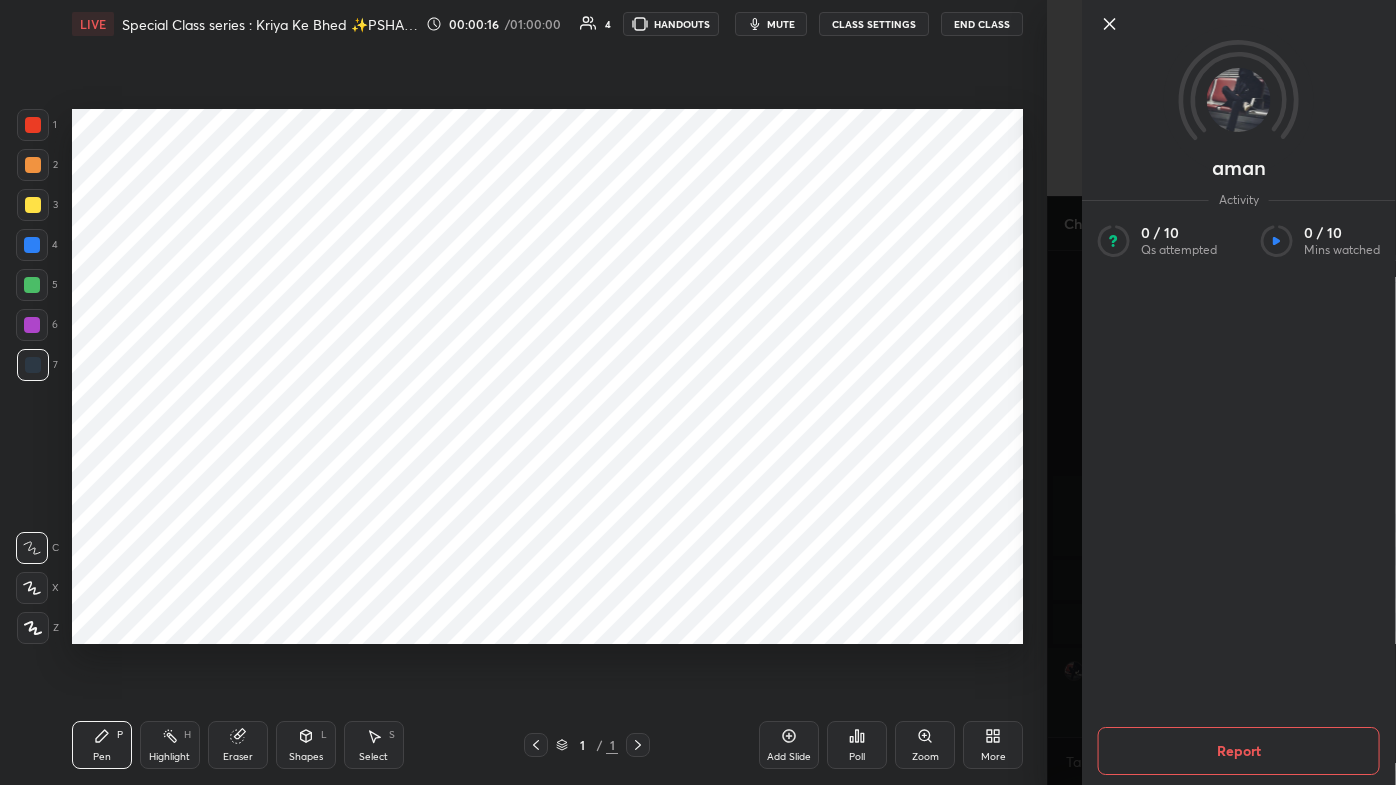 click 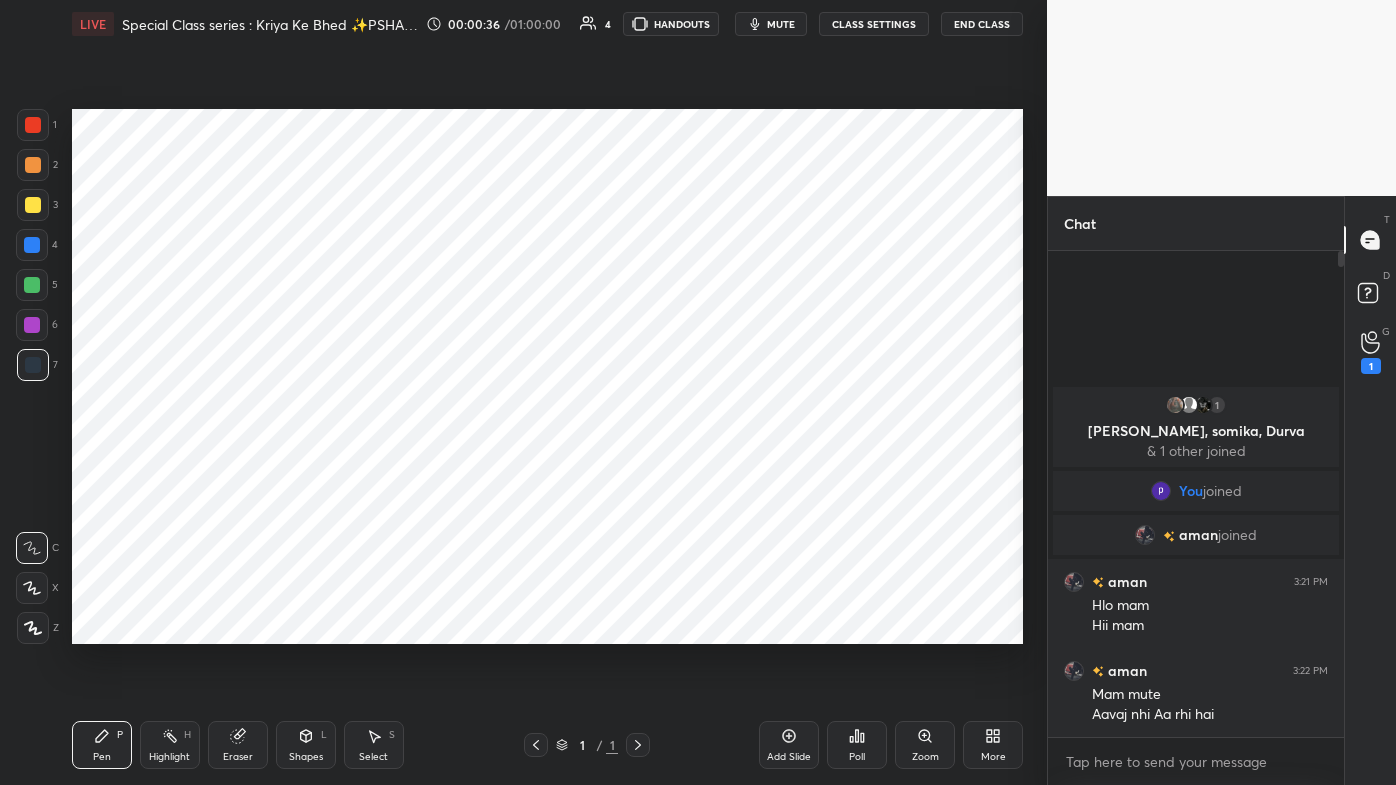 click on "More" at bounding box center [993, 757] 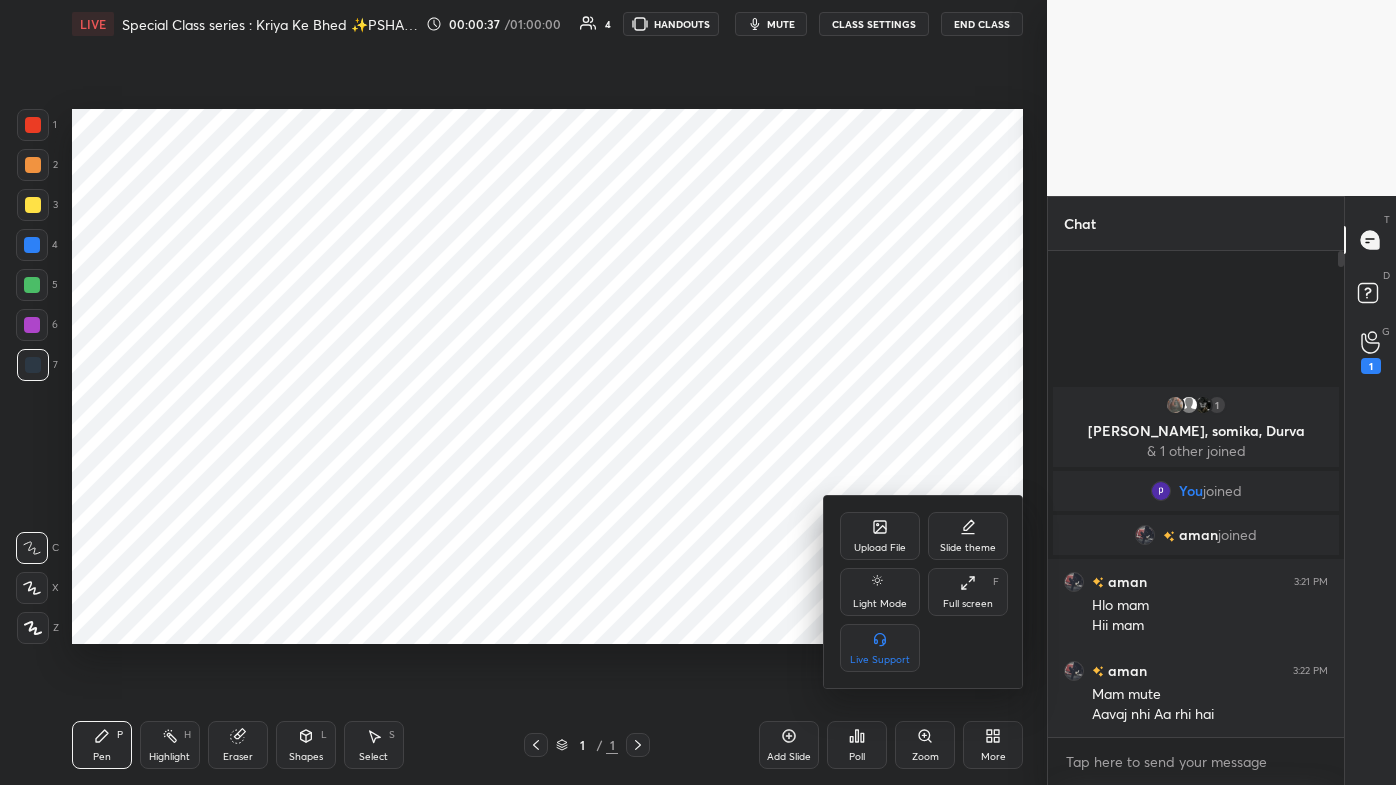 click on "Full screen F" at bounding box center [968, 592] 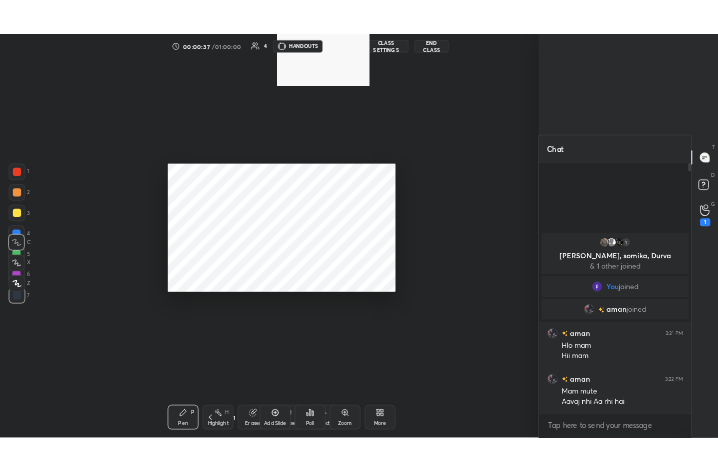 scroll, scrollTop: 343, scrollLeft: 493, axis: both 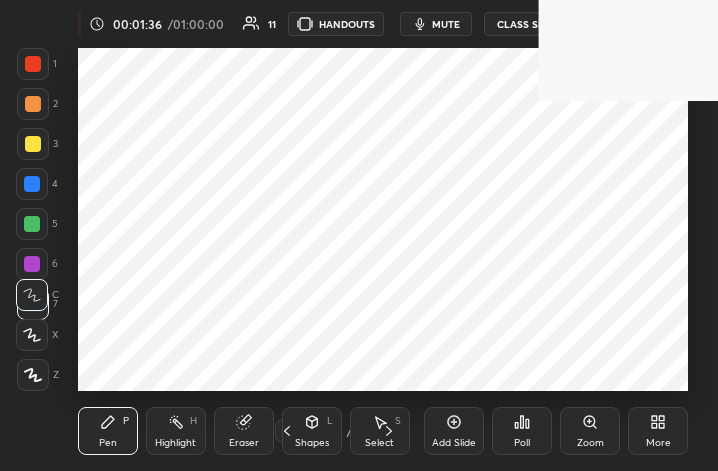 click 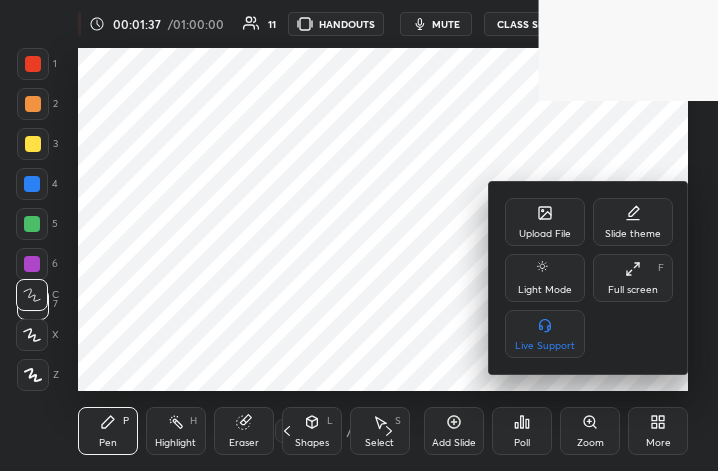 click on "Full screen F" at bounding box center (633, 278) 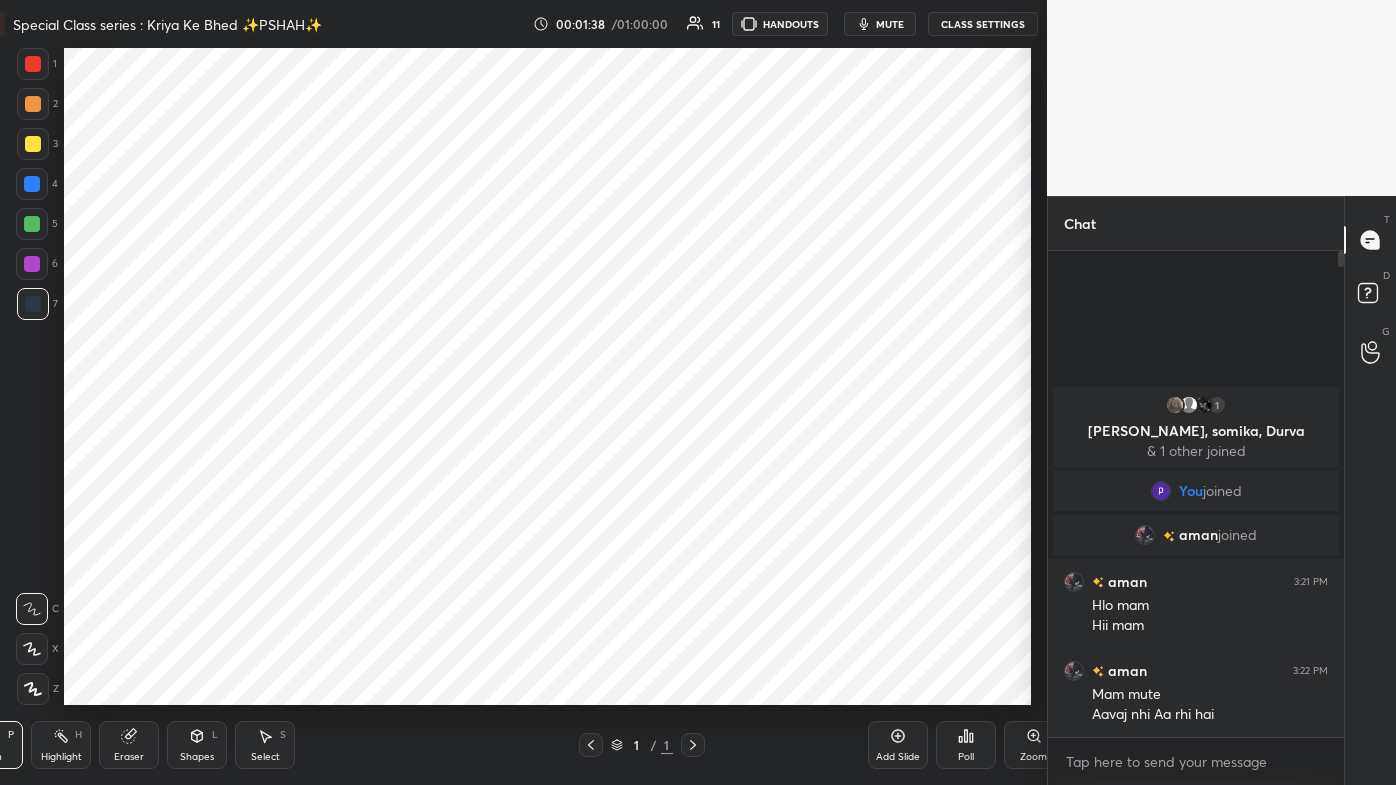scroll, scrollTop: 99342, scrollLeft: 98688, axis: both 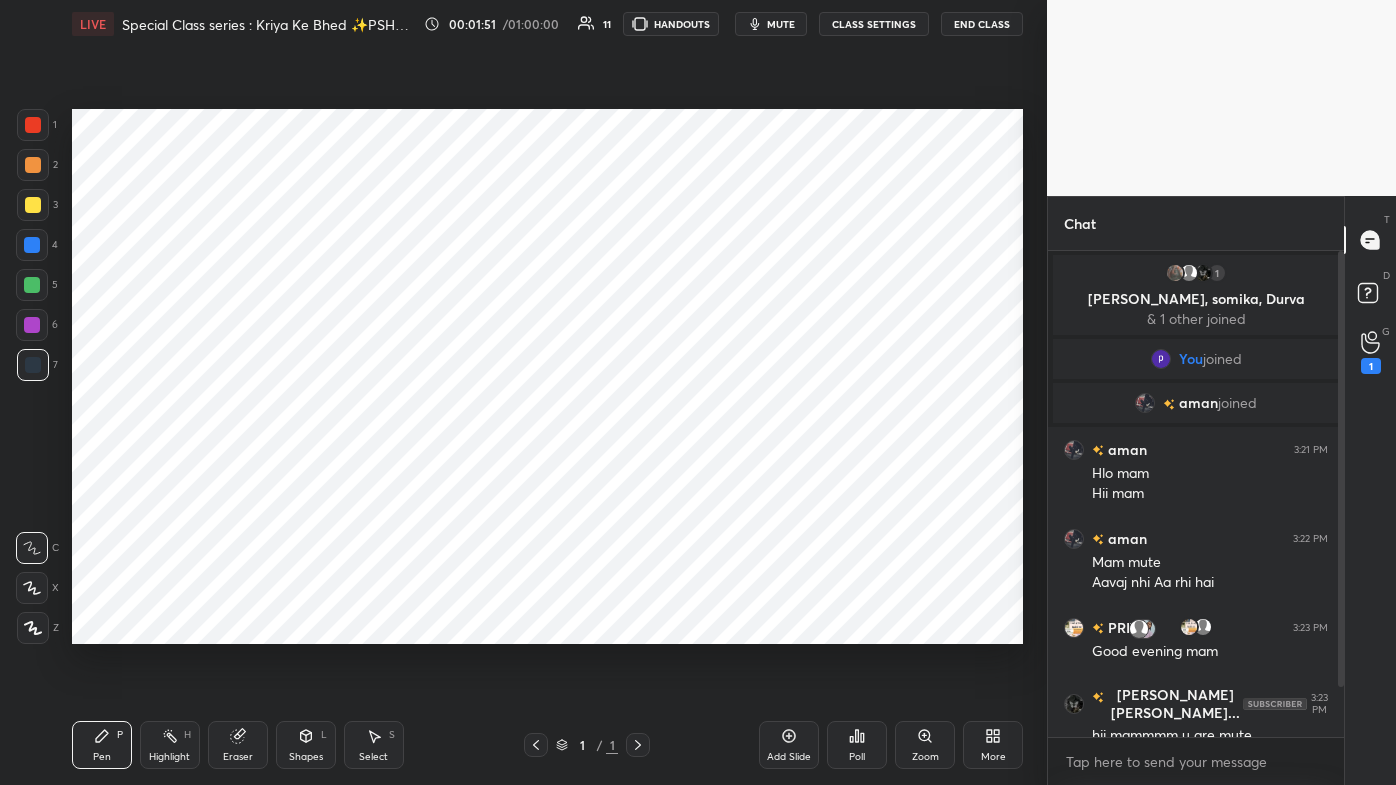 click on "mute" at bounding box center [781, 24] 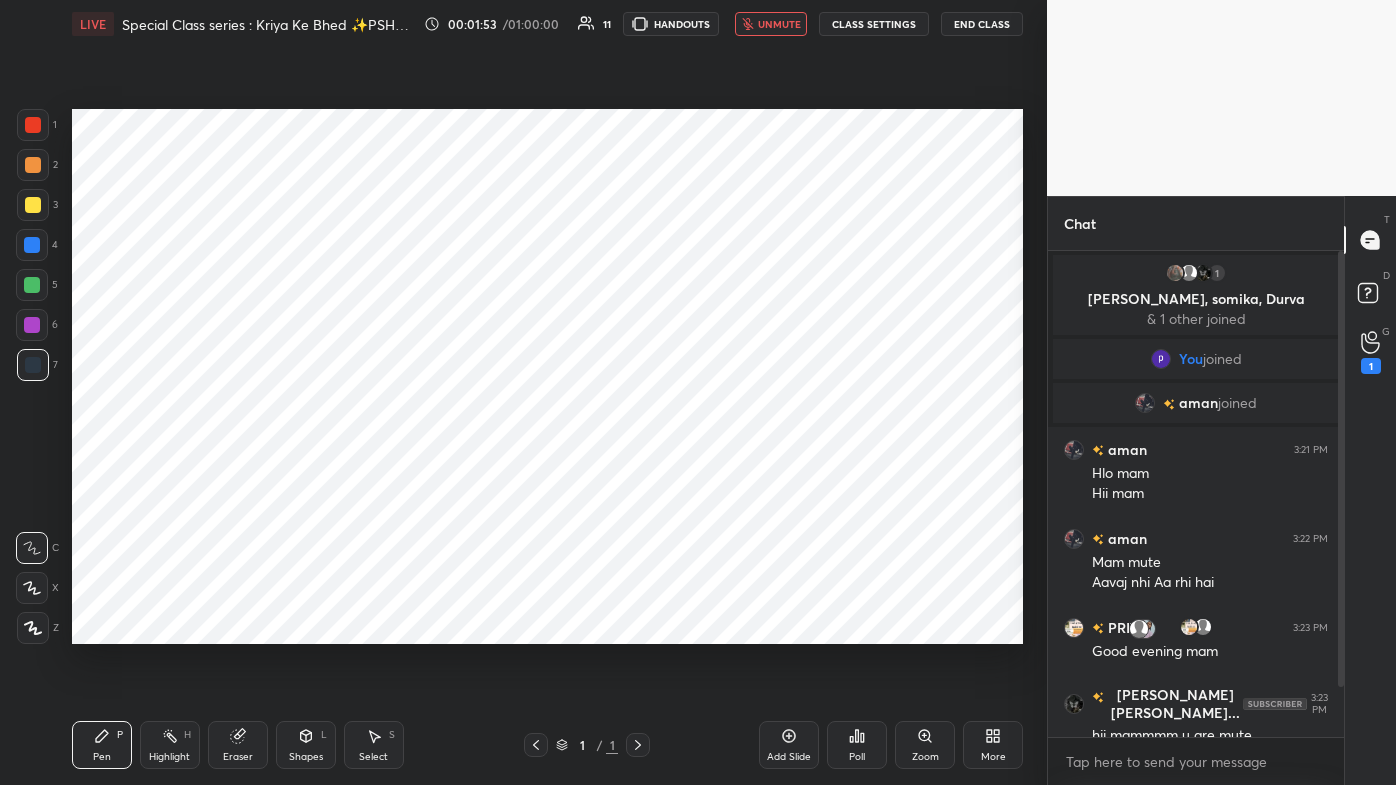 click 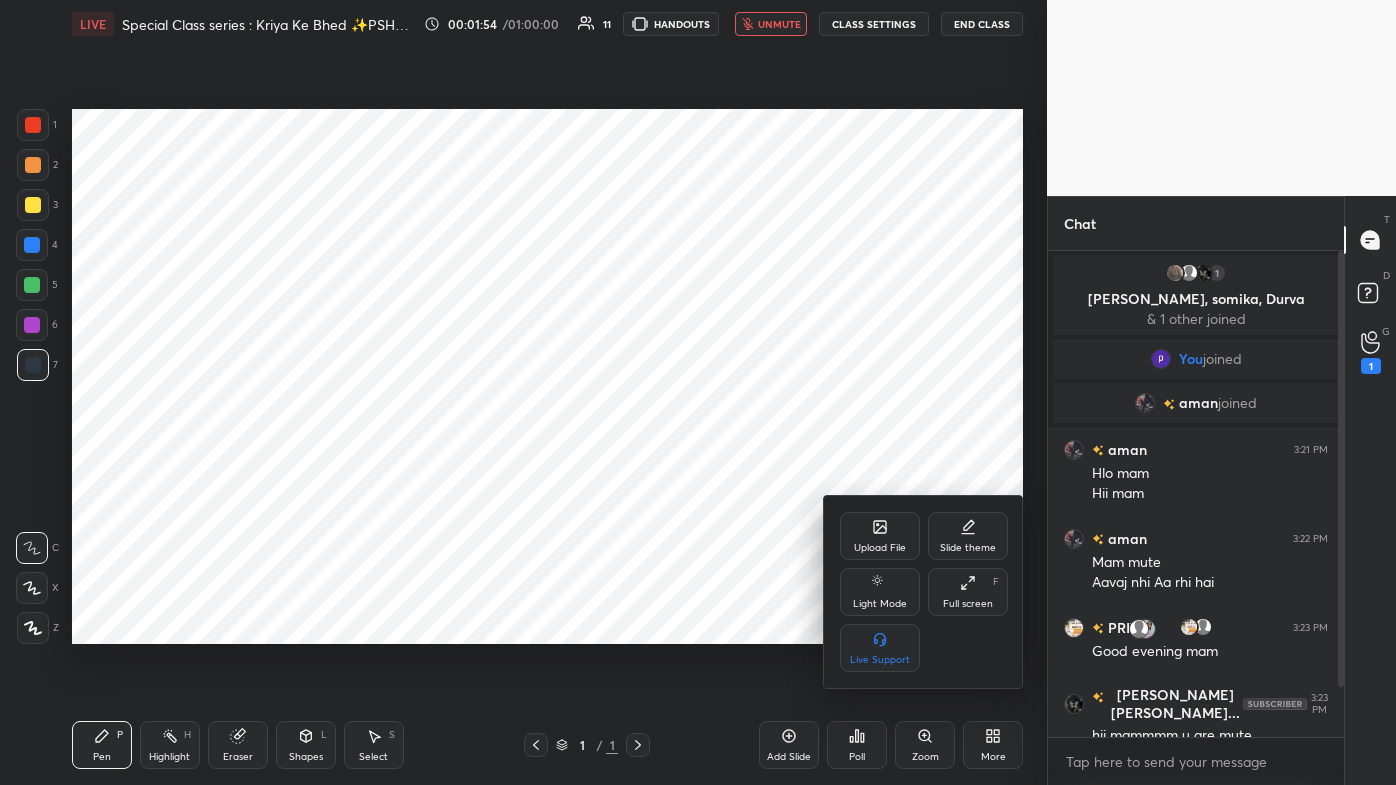 click on "Upload File" at bounding box center [880, 548] 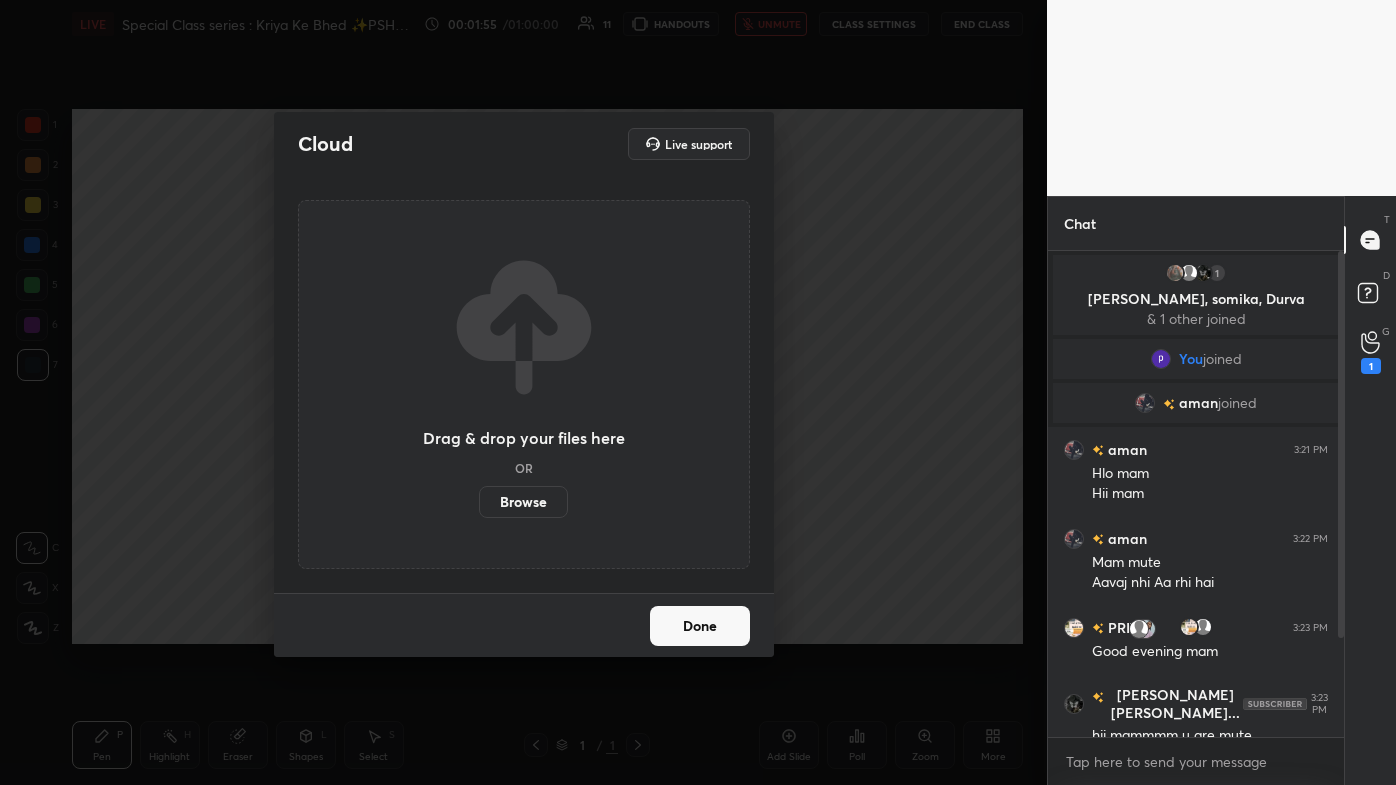 click on "Browse" at bounding box center [523, 502] 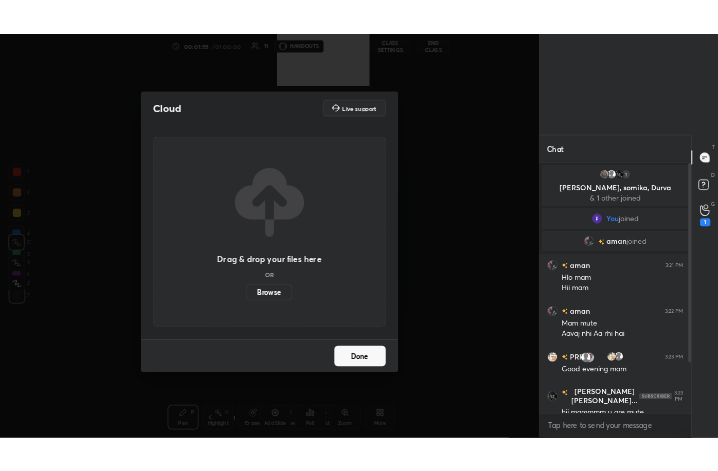 scroll, scrollTop: 343, scrollLeft: 465, axis: both 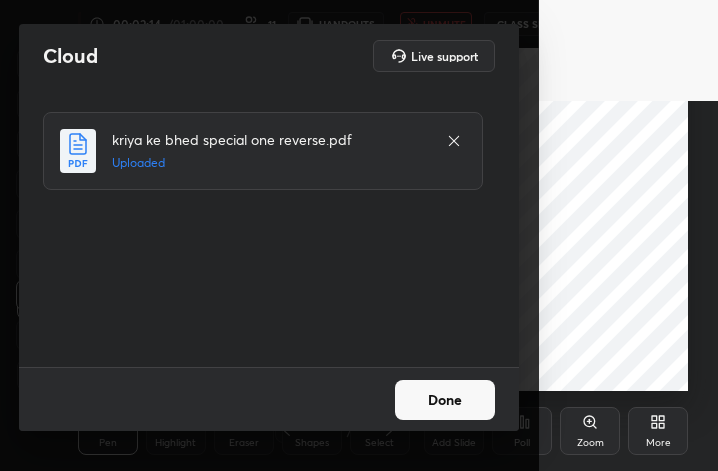 click 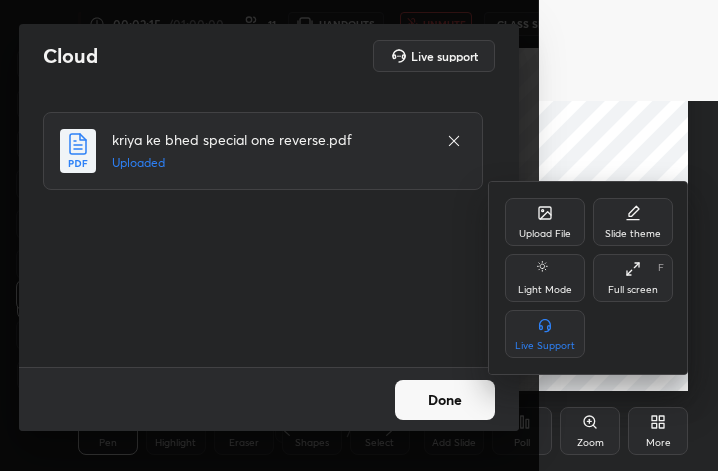 click on "Full screen" at bounding box center [633, 290] 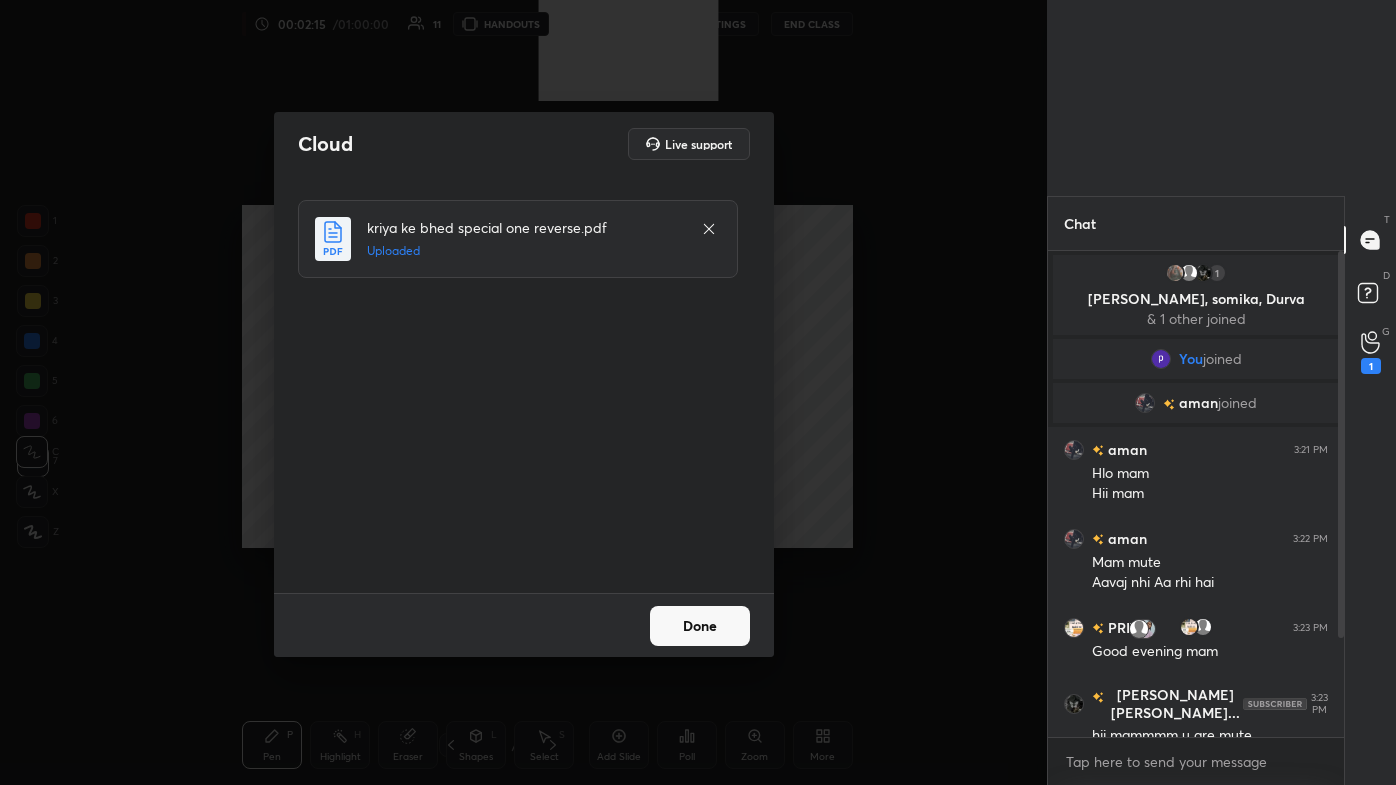 scroll, scrollTop: 99342, scrollLeft: 98683, axis: both 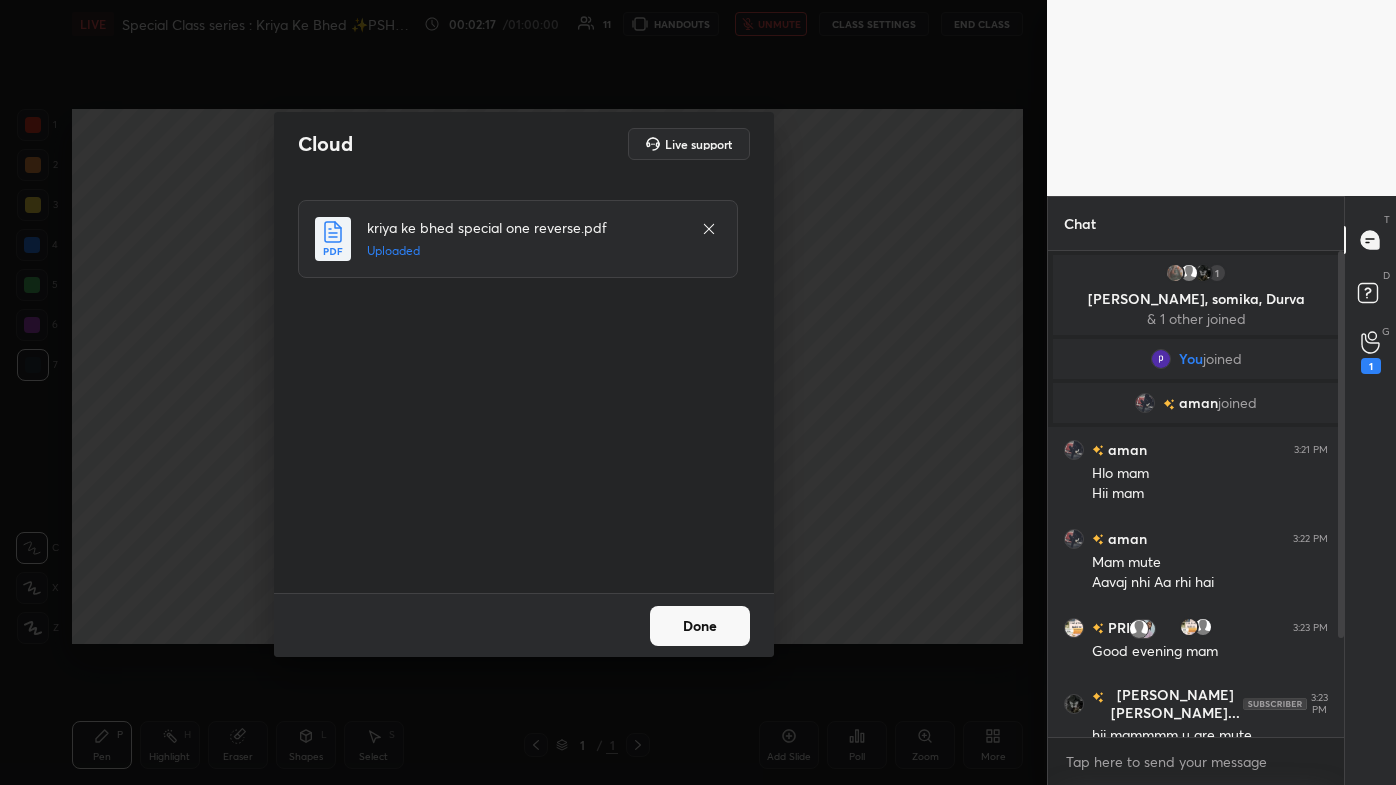 drag, startPoint x: 713, startPoint y: 637, endPoint x: 738, endPoint y: 634, distance: 25.179358 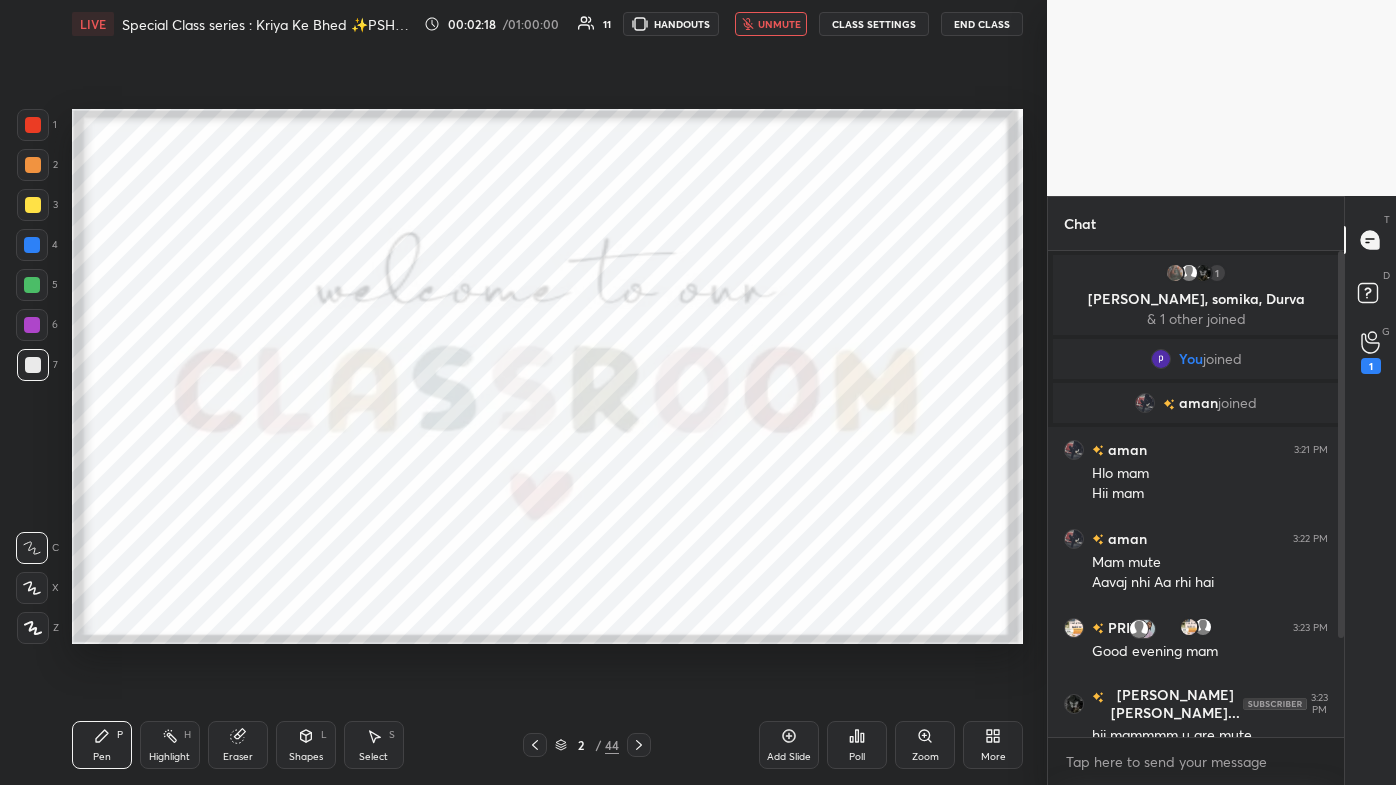 scroll, scrollTop: 144, scrollLeft: 0, axis: vertical 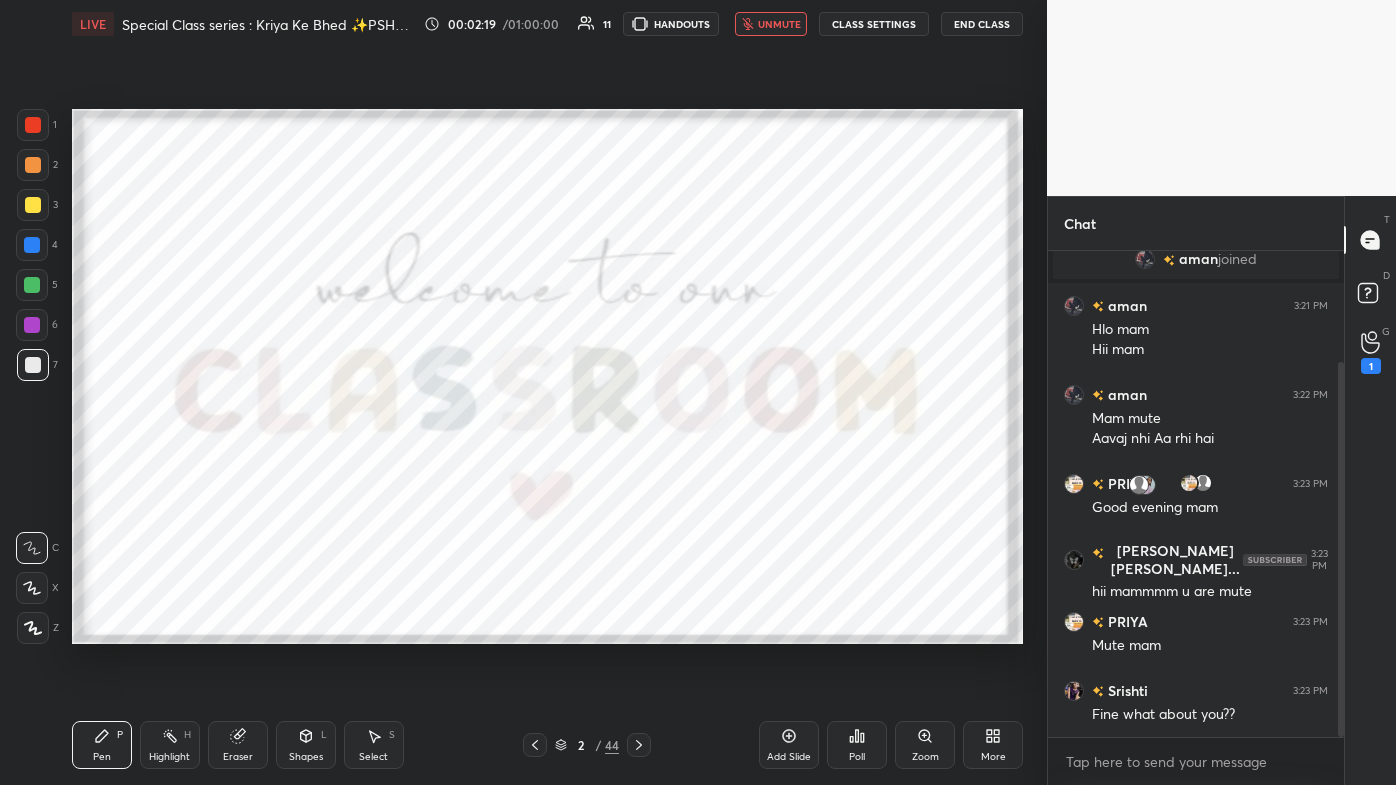 drag, startPoint x: 1341, startPoint y: 603, endPoint x: 1341, endPoint y: 729, distance: 126 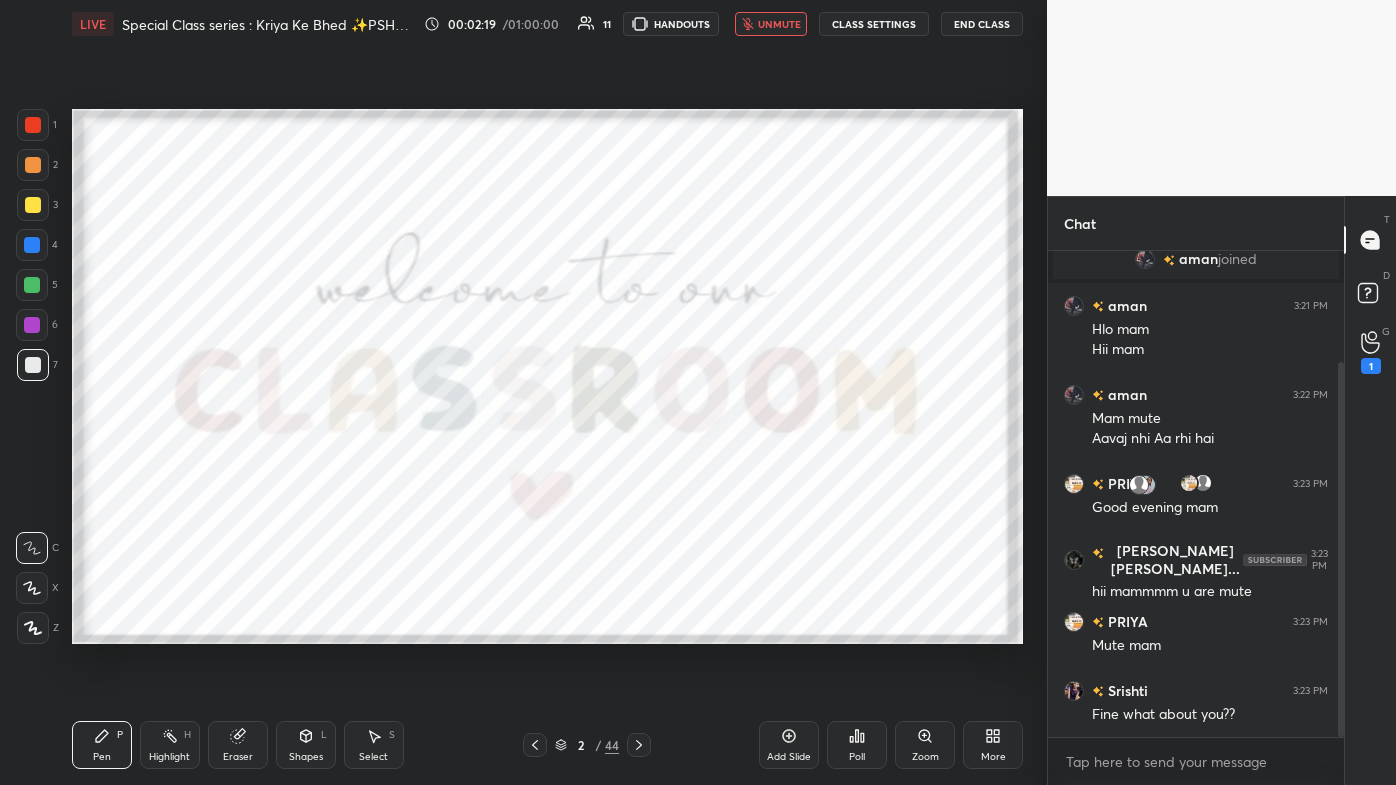 click at bounding box center (1341, 549) 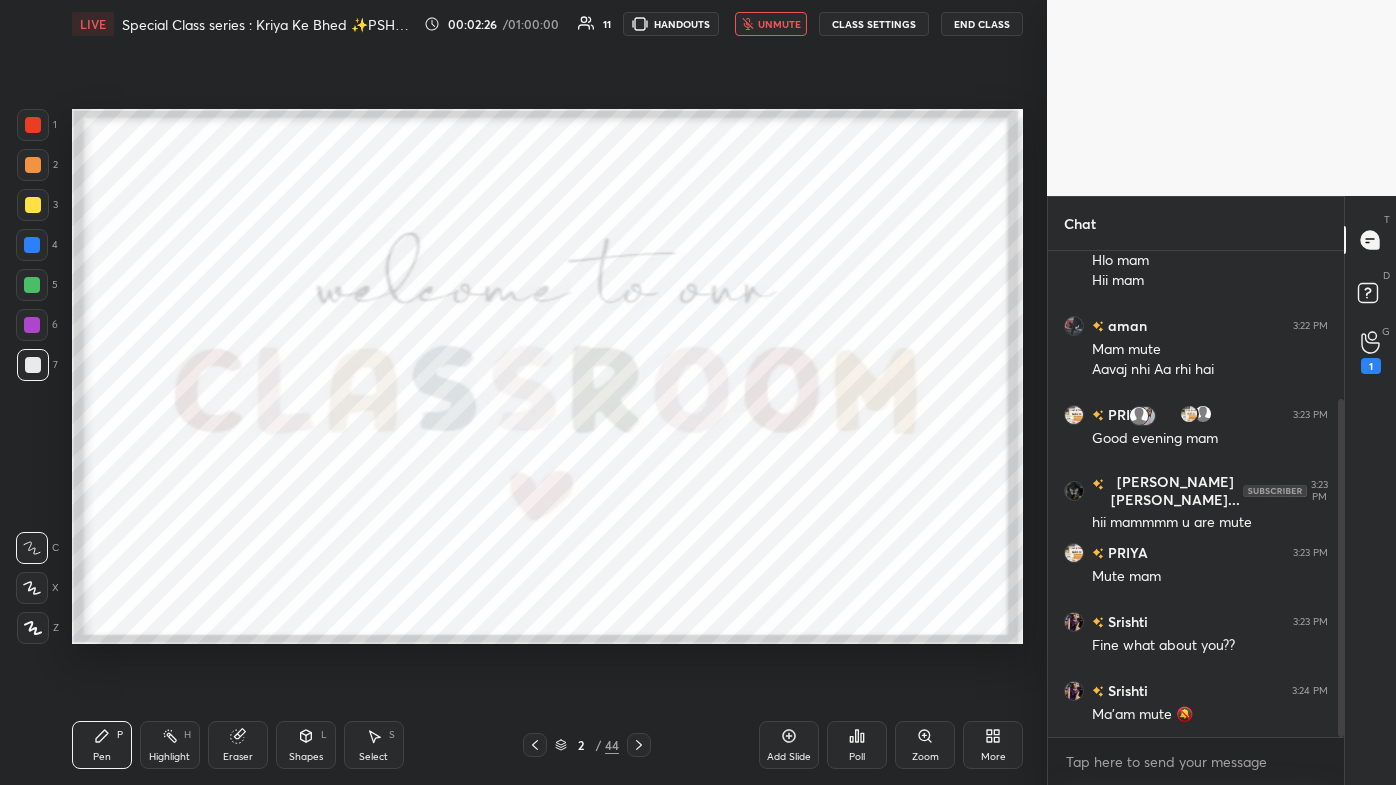 scroll, scrollTop: 282, scrollLeft: 0, axis: vertical 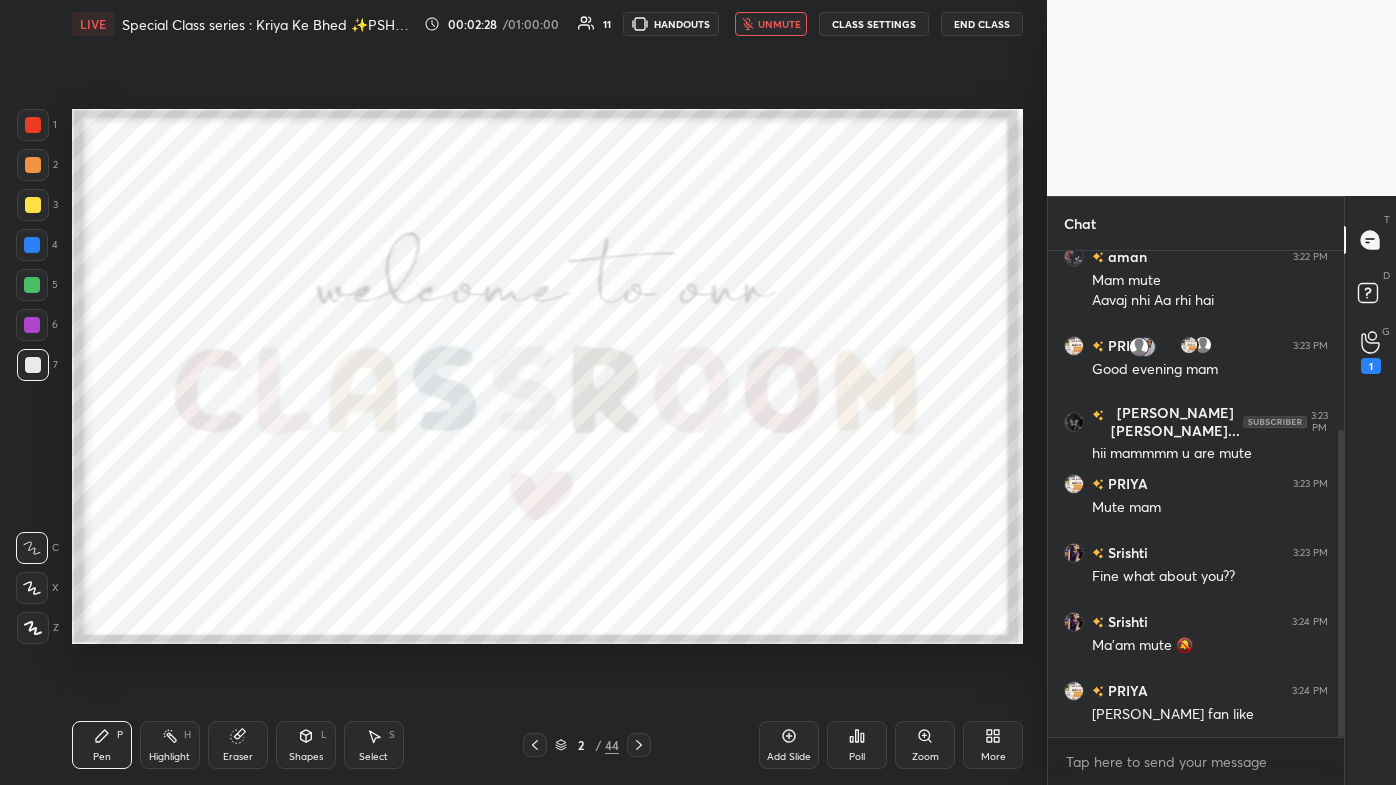 click on "unmute" at bounding box center (779, 24) 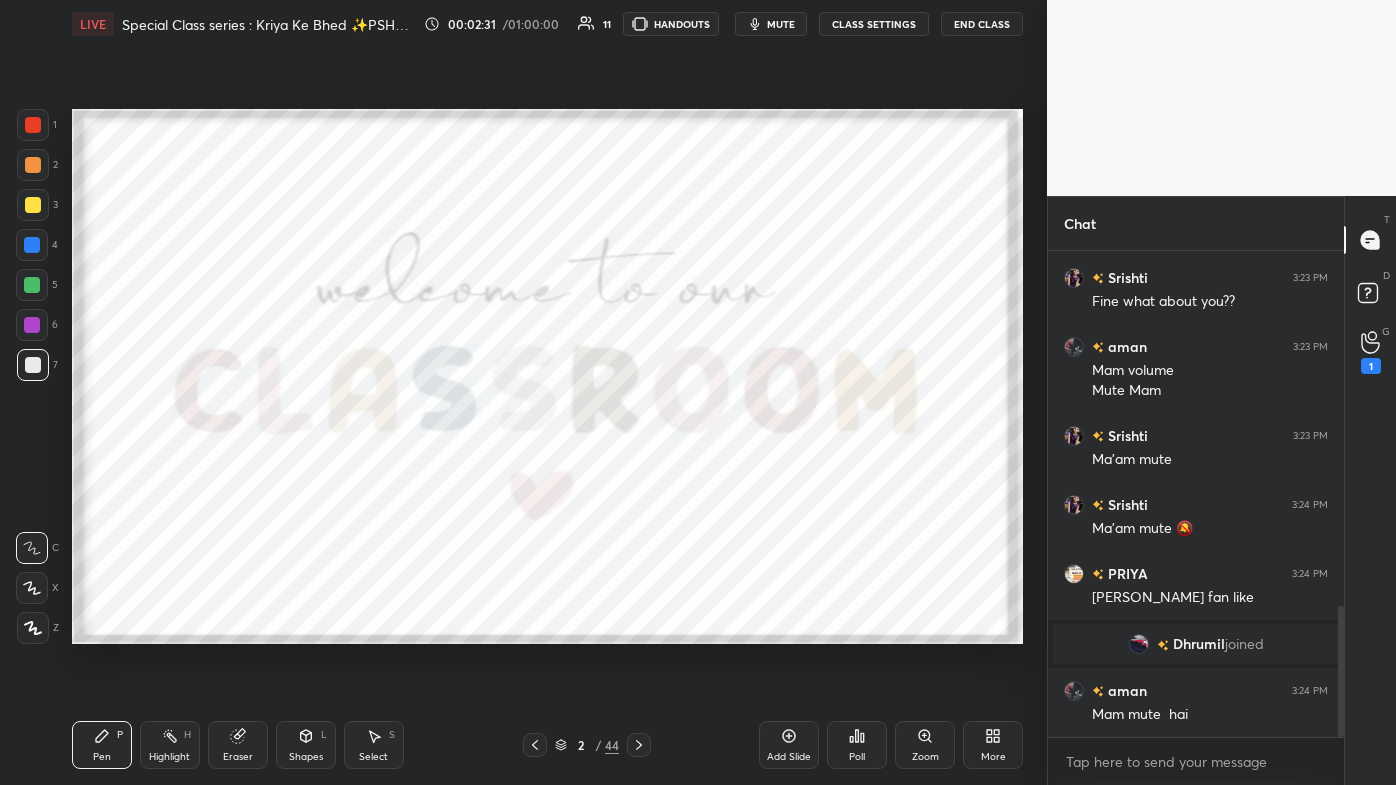 scroll, scrollTop: 1316, scrollLeft: 0, axis: vertical 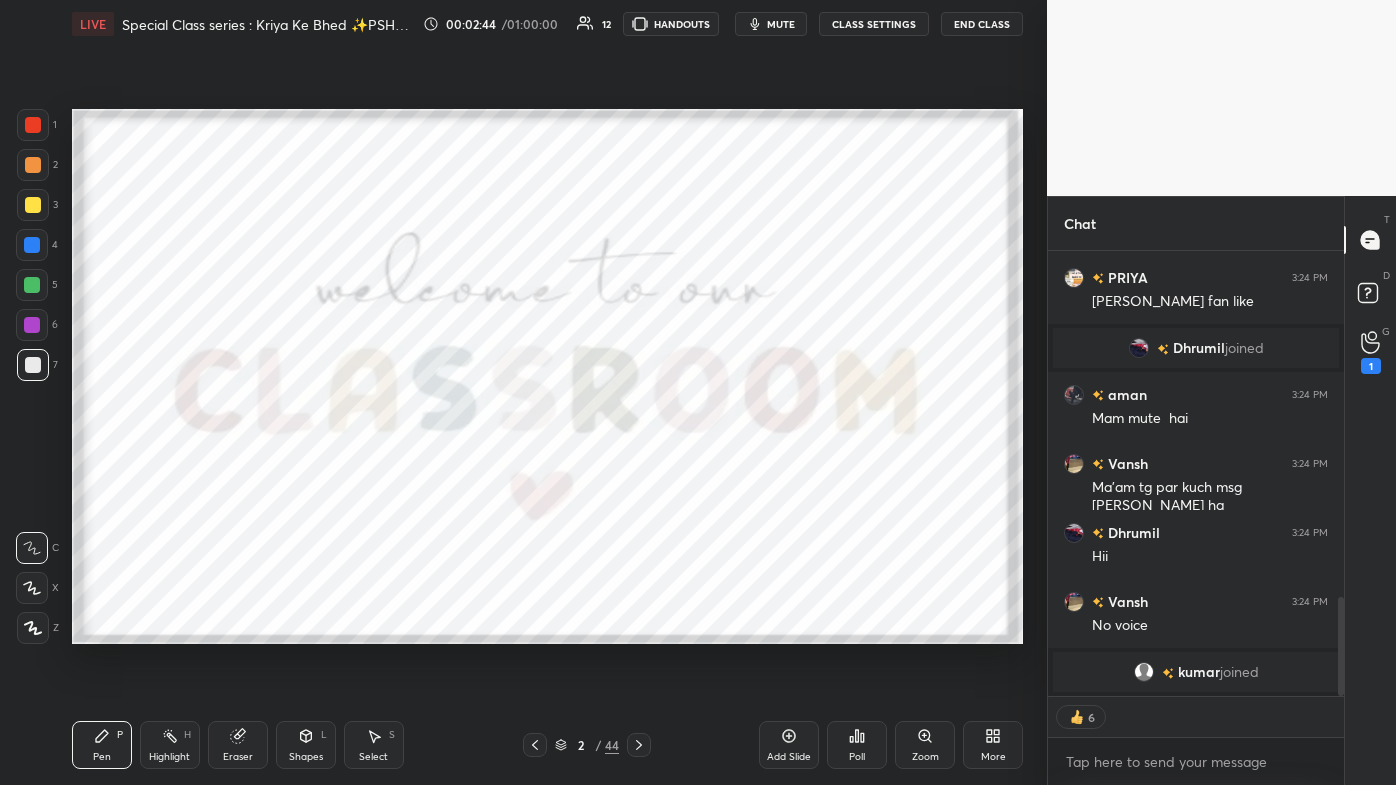 click 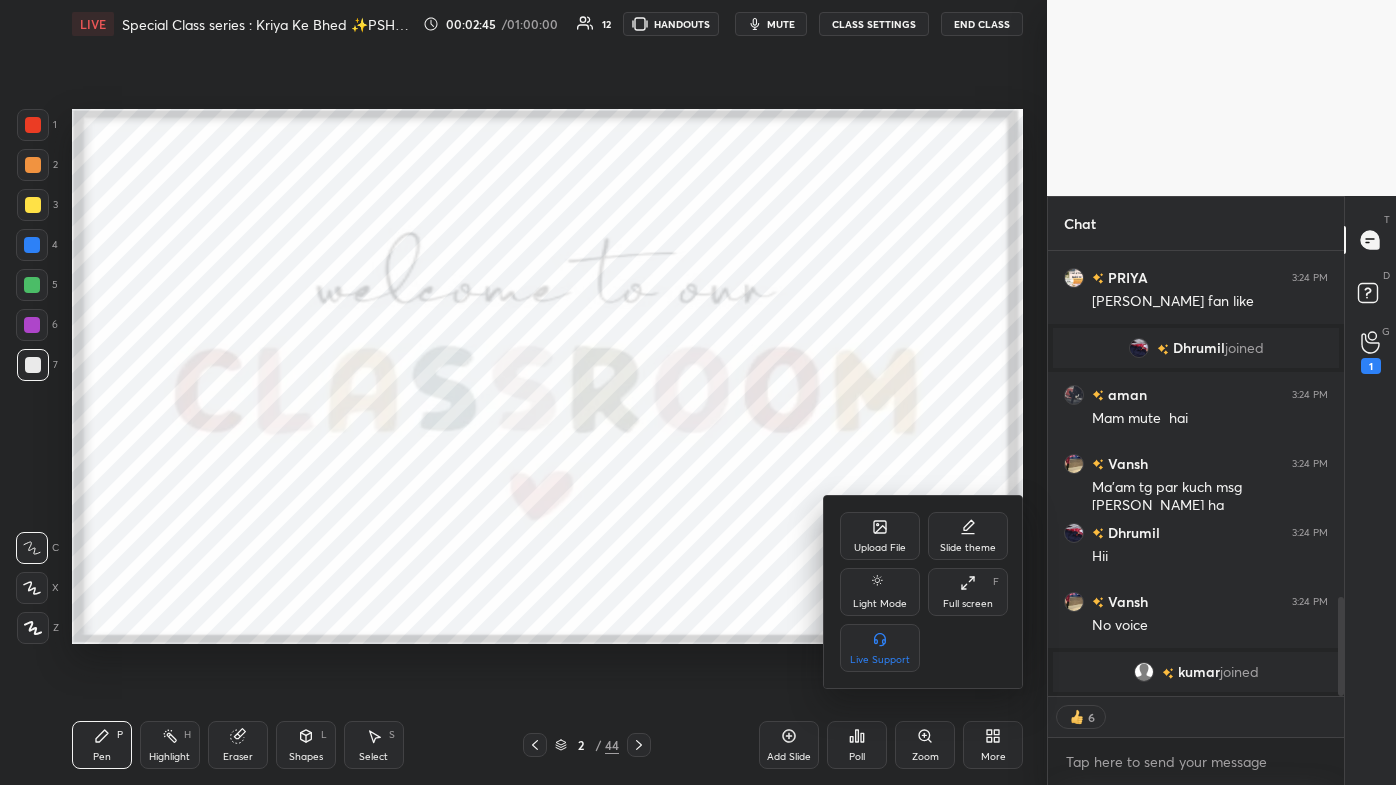 click on "Full screen" at bounding box center (968, 604) 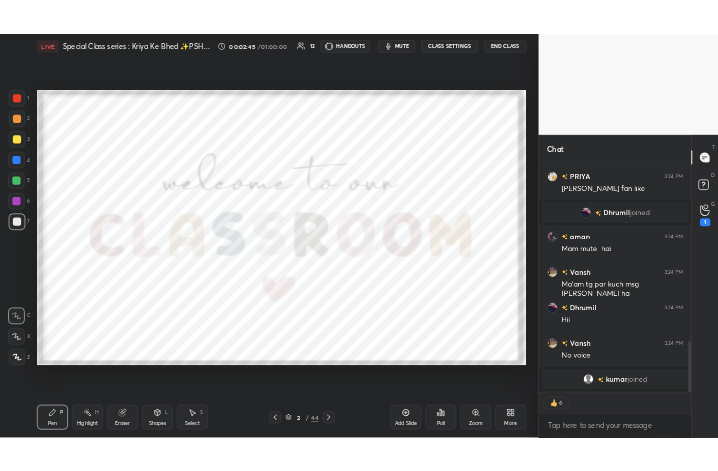 scroll, scrollTop: 343, scrollLeft: 460, axis: both 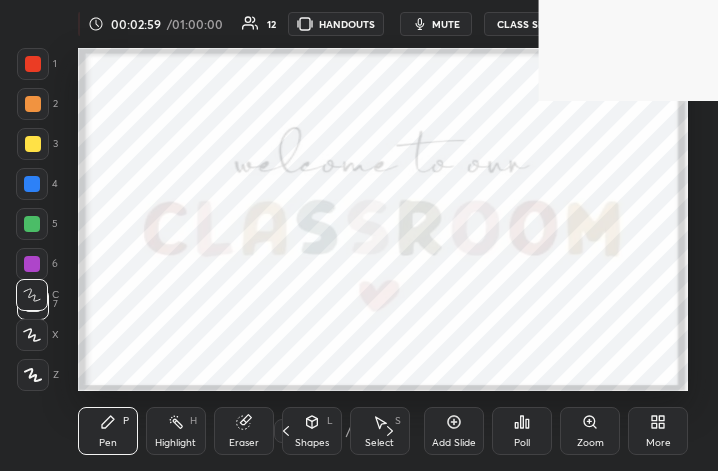click on "More" at bounding box center [658, 431] 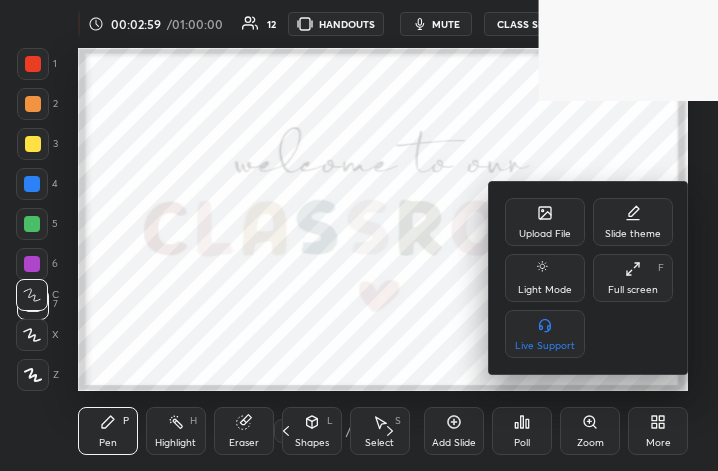 click on "Full screen F" at bounding box center (633, 278) 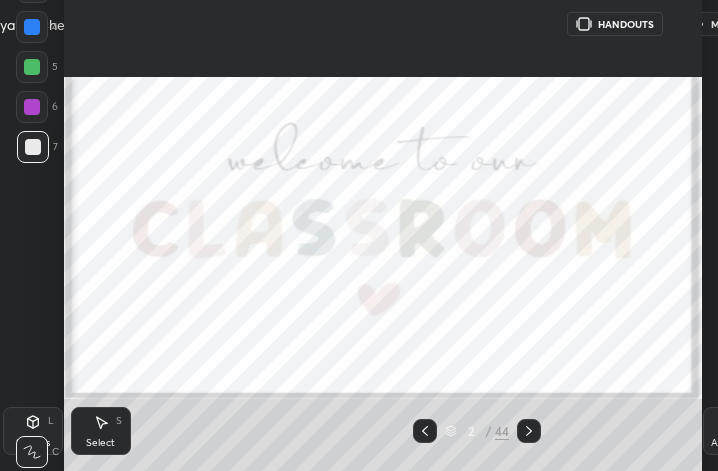 type on "x" 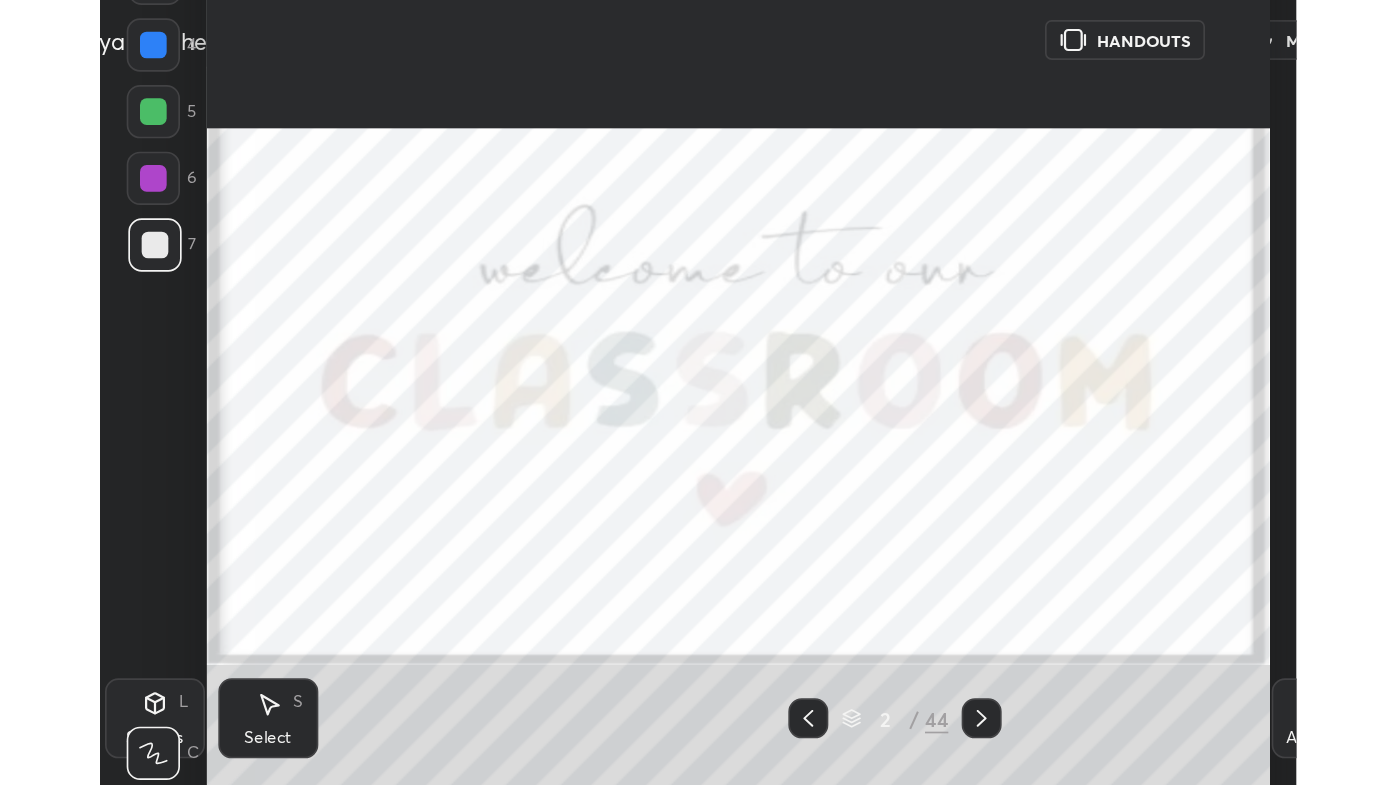 scroll, scrollTop: 99342, scrollLeft: 98699, axis: both 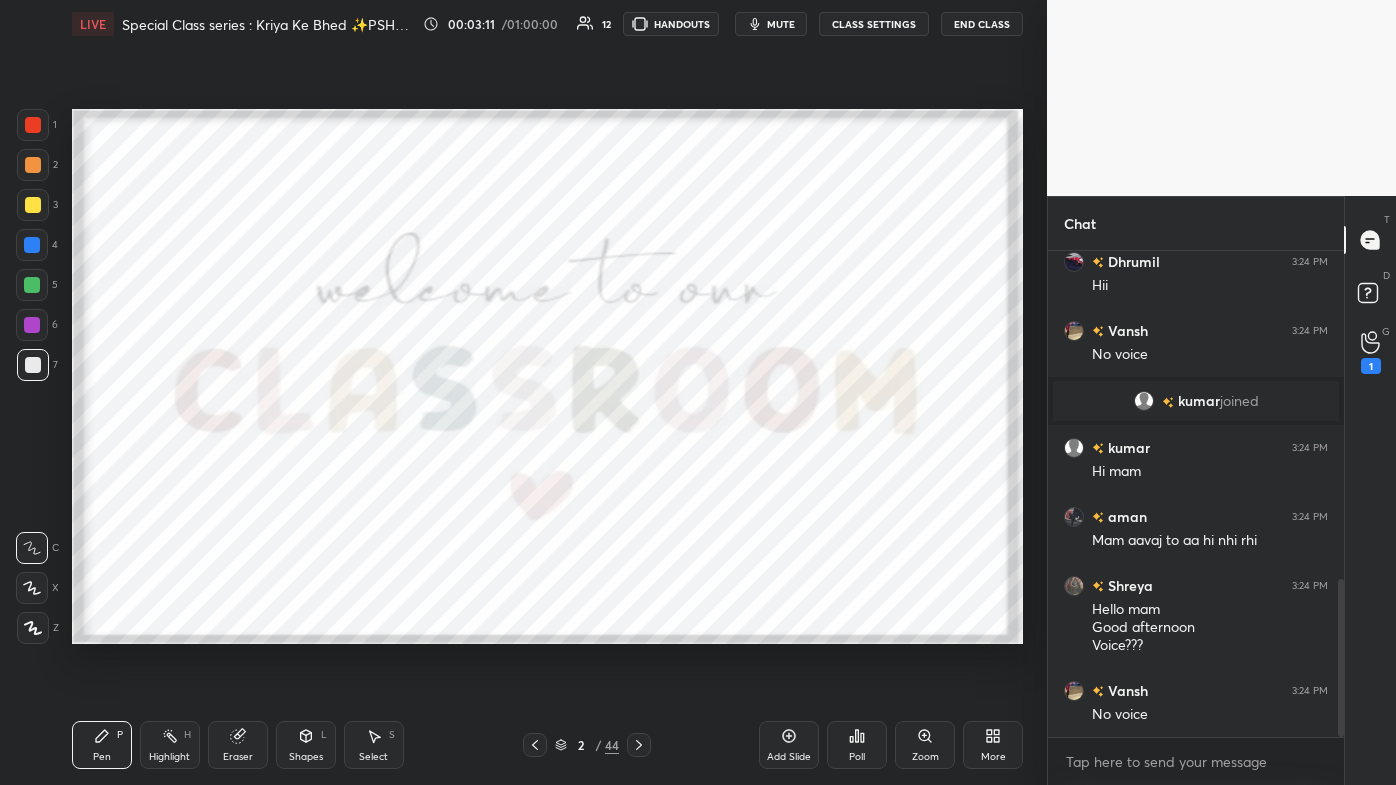 click on "More" at bounding box center (993, 745) 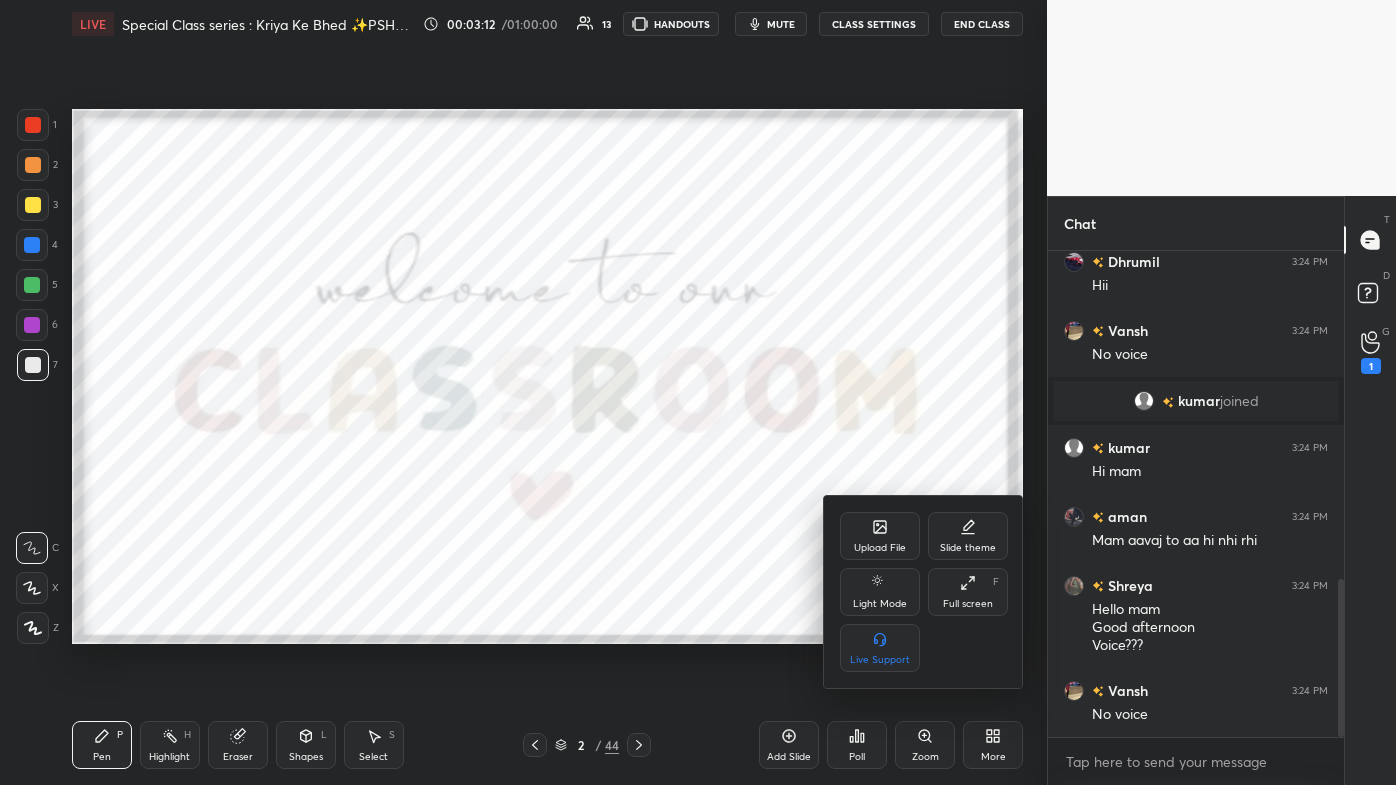 click on "Full screen" at bounding box center [968, 604] 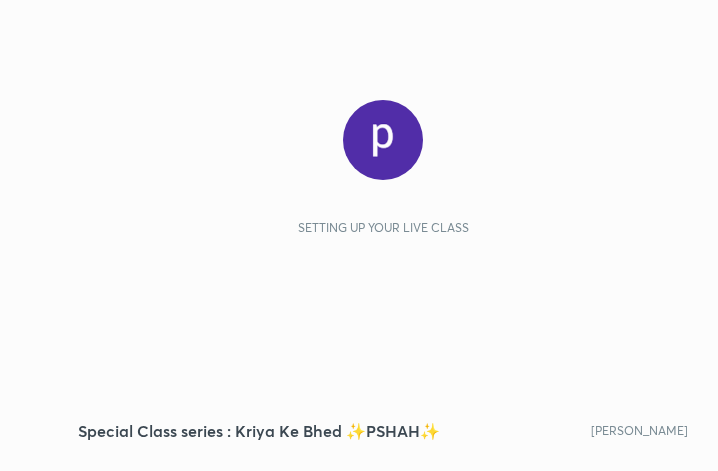 scroll, scrollTop: 0, scrollLeft: 0, axis: both 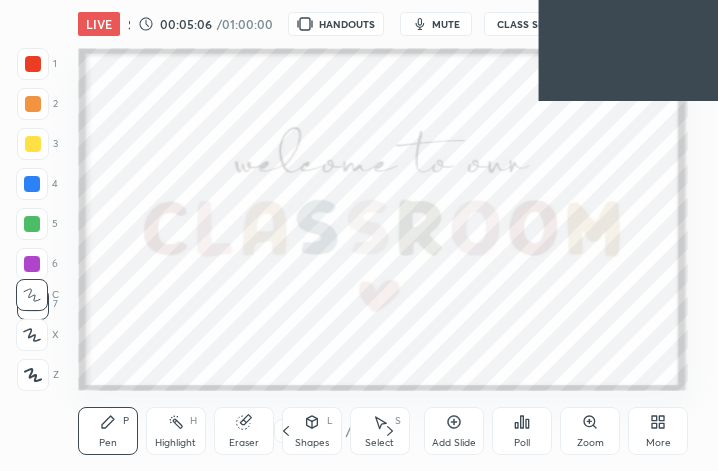 click on "More" at bounding box center [658, 431] 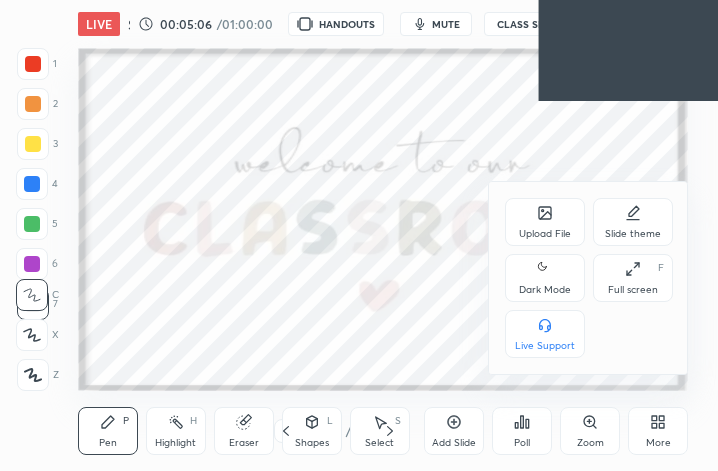 click on "Full screen" at bounding box center [633, 290] 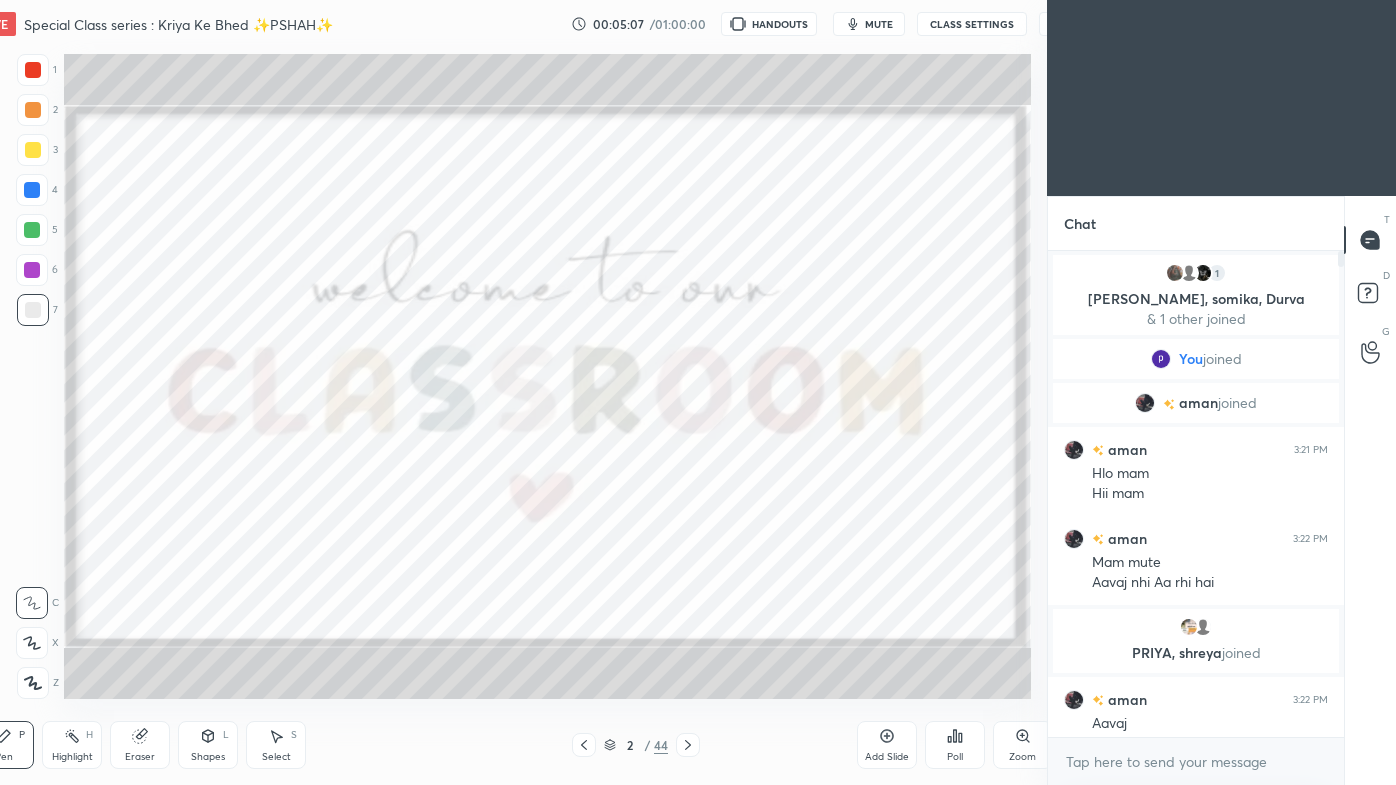 scroll, scrollTop: 99342, scrollLeft: 99003, axis: both 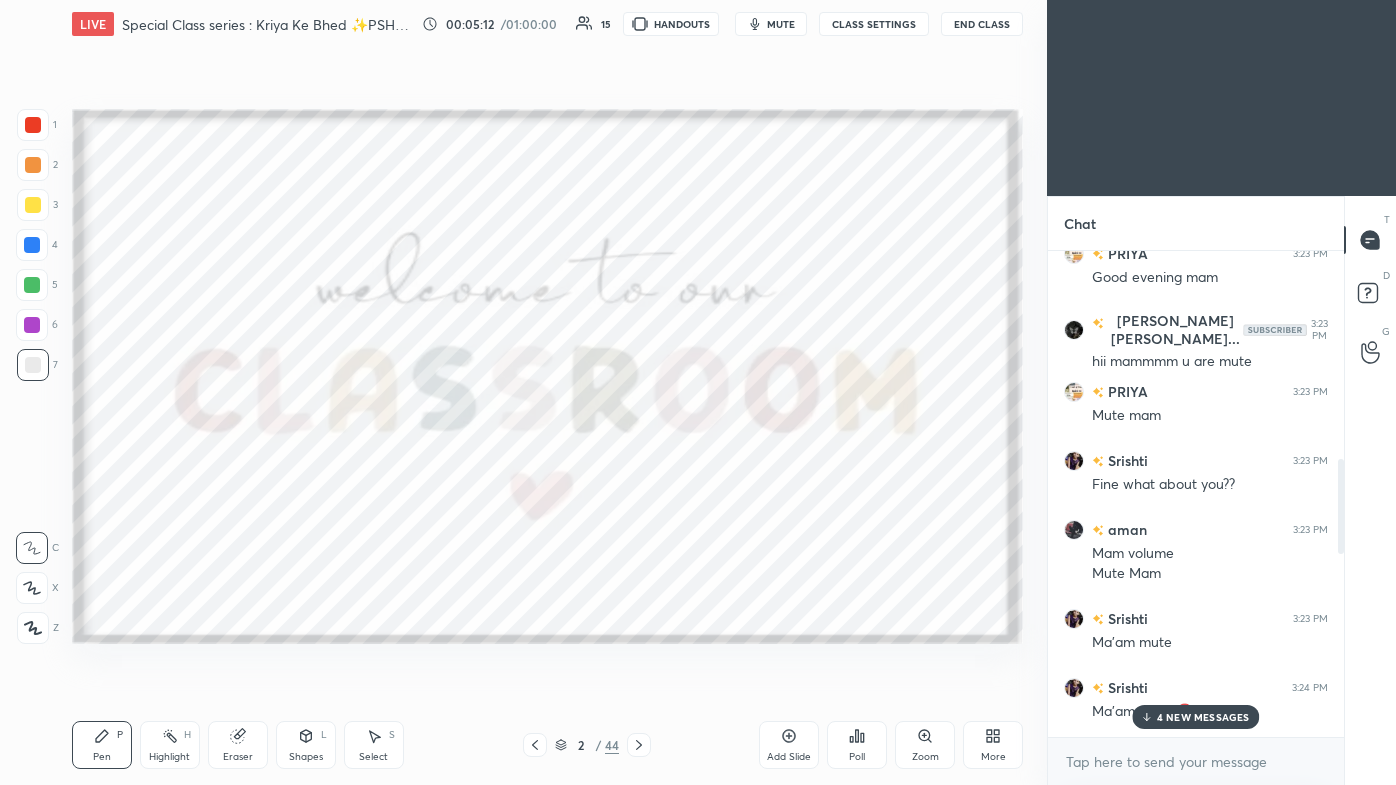 click on "4 NEW MESSAGES" at bounding box center (1203, 717) 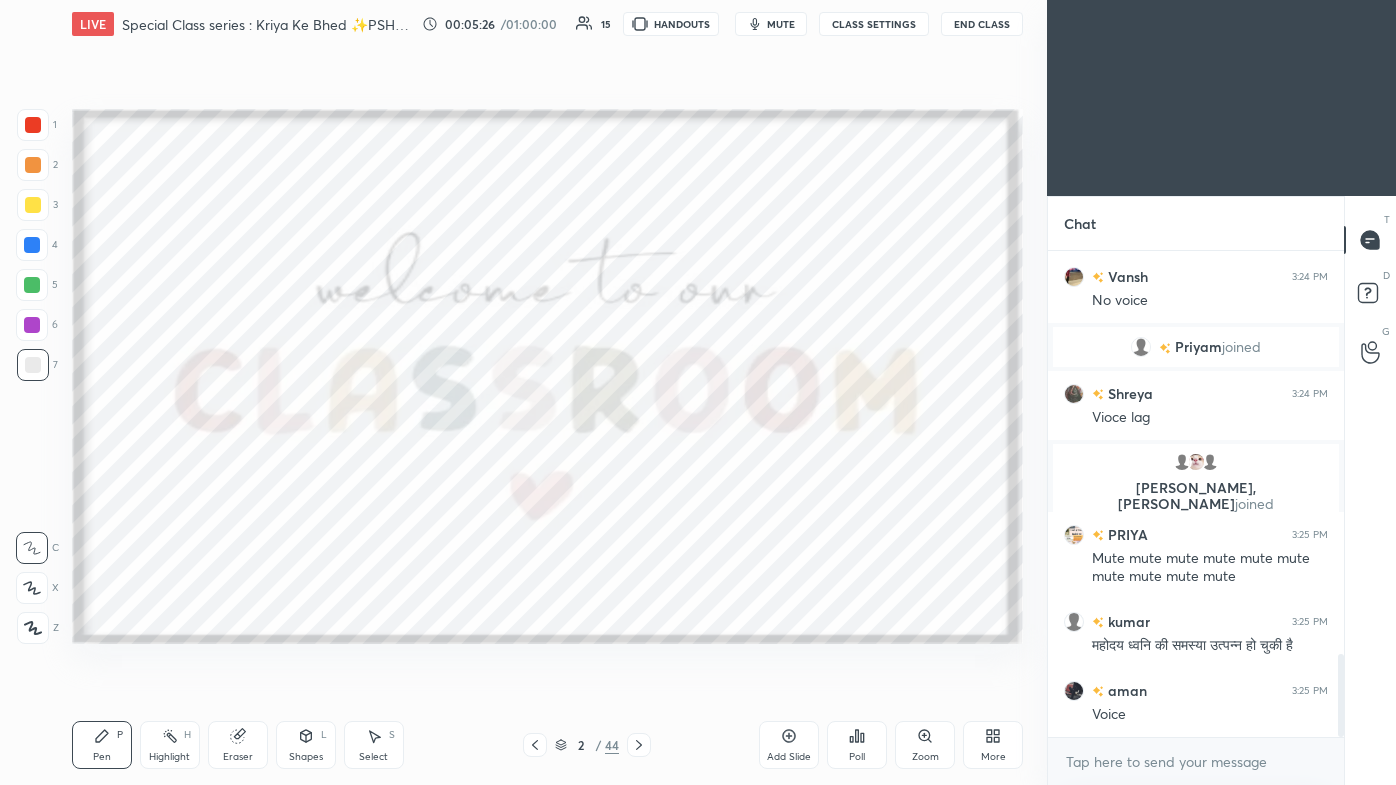 click on "More" at bounding box center (993, 745) 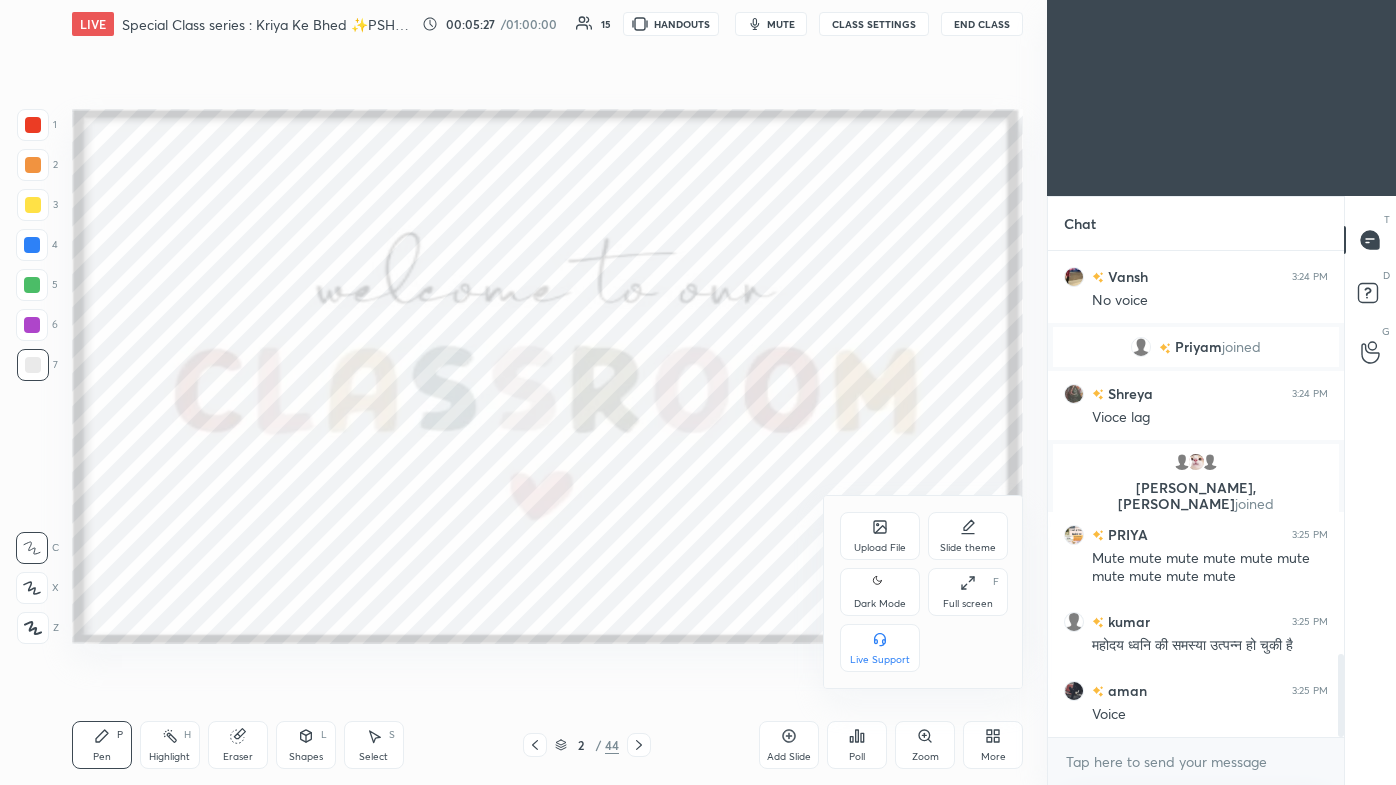 click 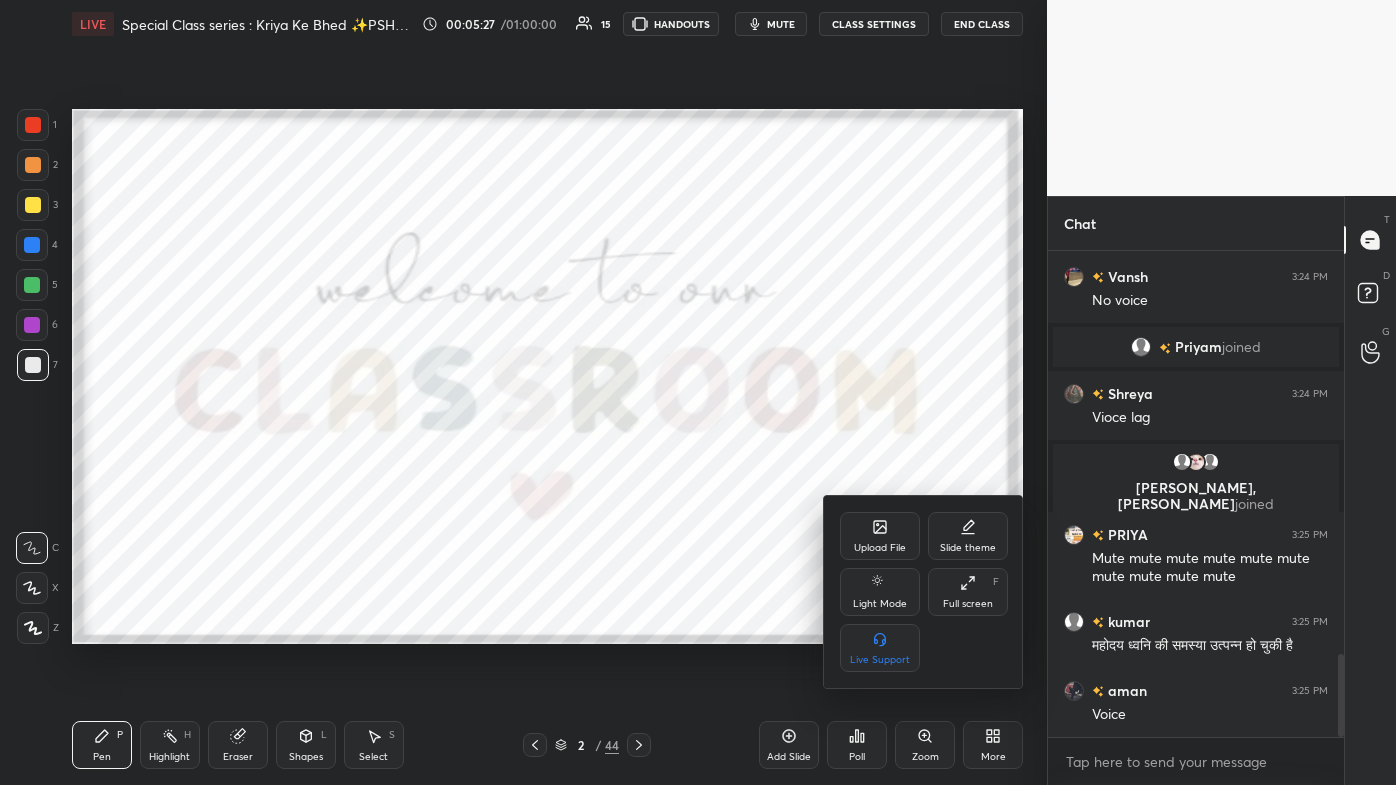 click at bounding box center [698, 392] 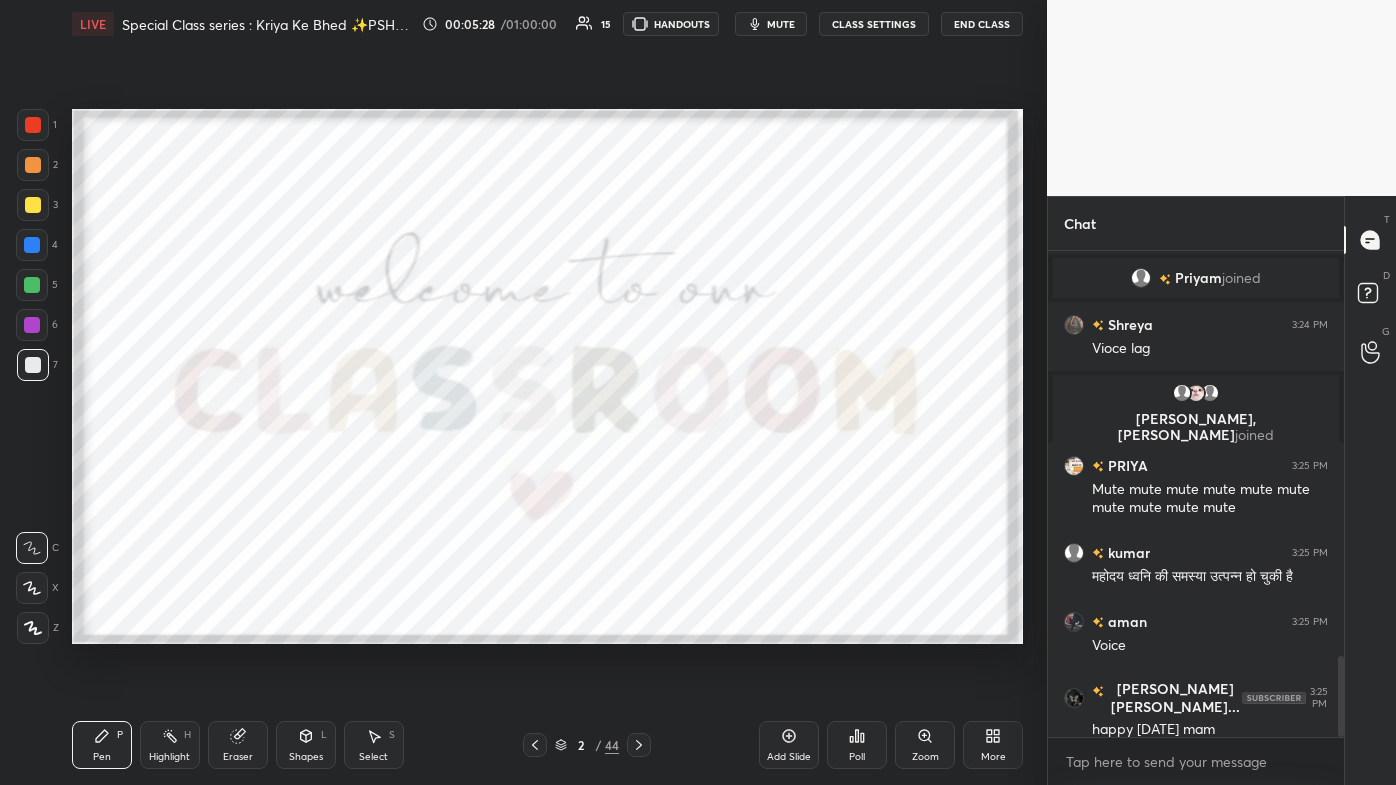scroll, scrollTop: 2480, scrollLeft: 0, axis: vertical 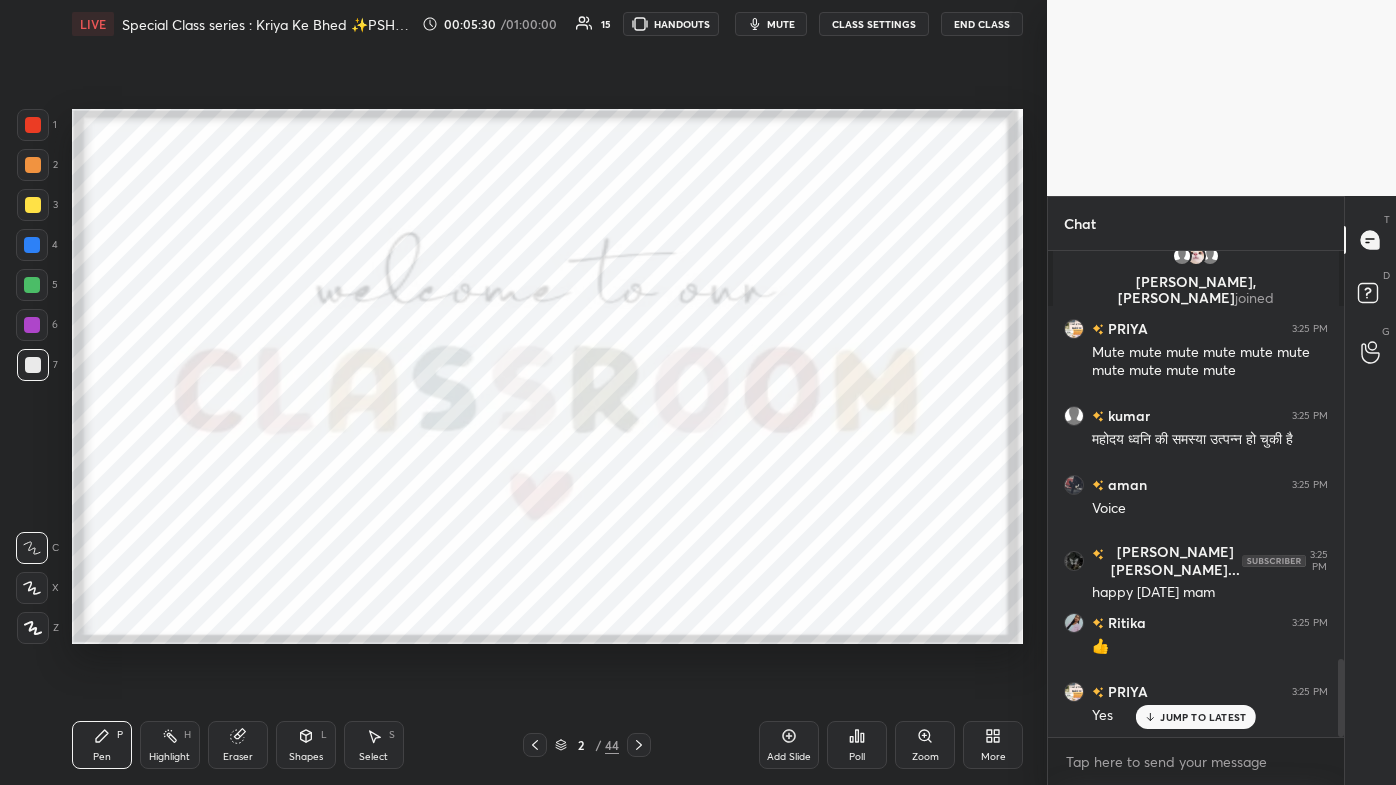 click 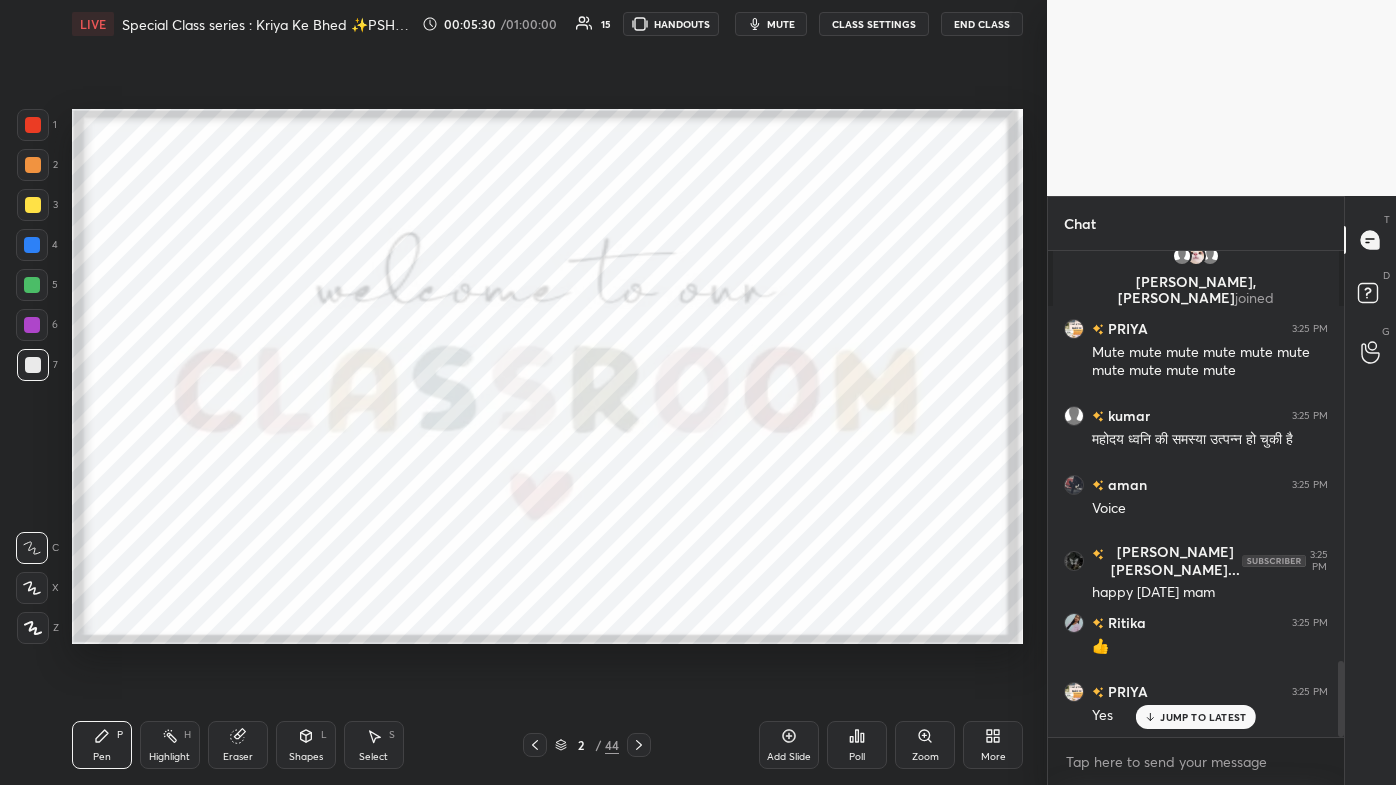scroll, scrollTop: 2618, scrollLeft: 0, axis: vertical 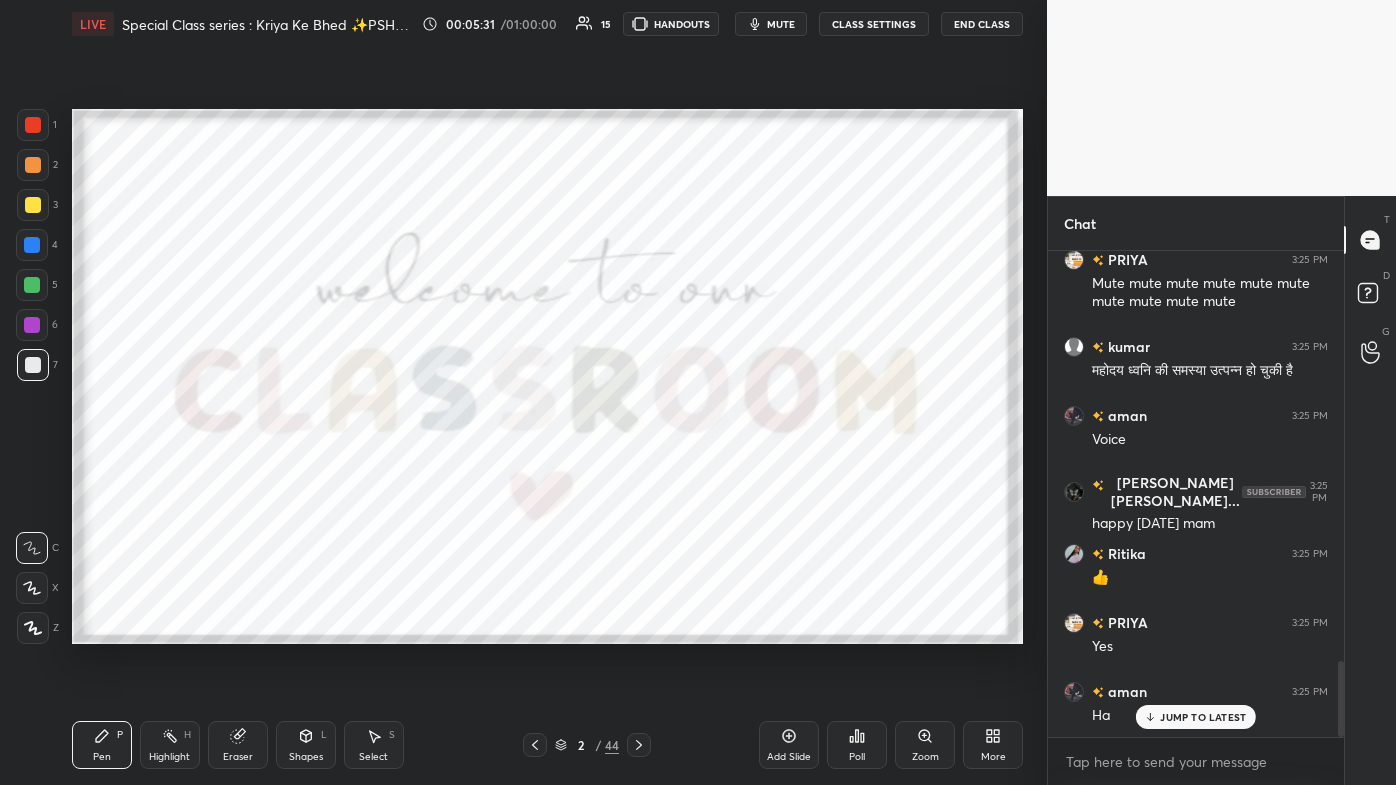 click on "JUMP TO LATEST" at bounding box center [1203, 717] 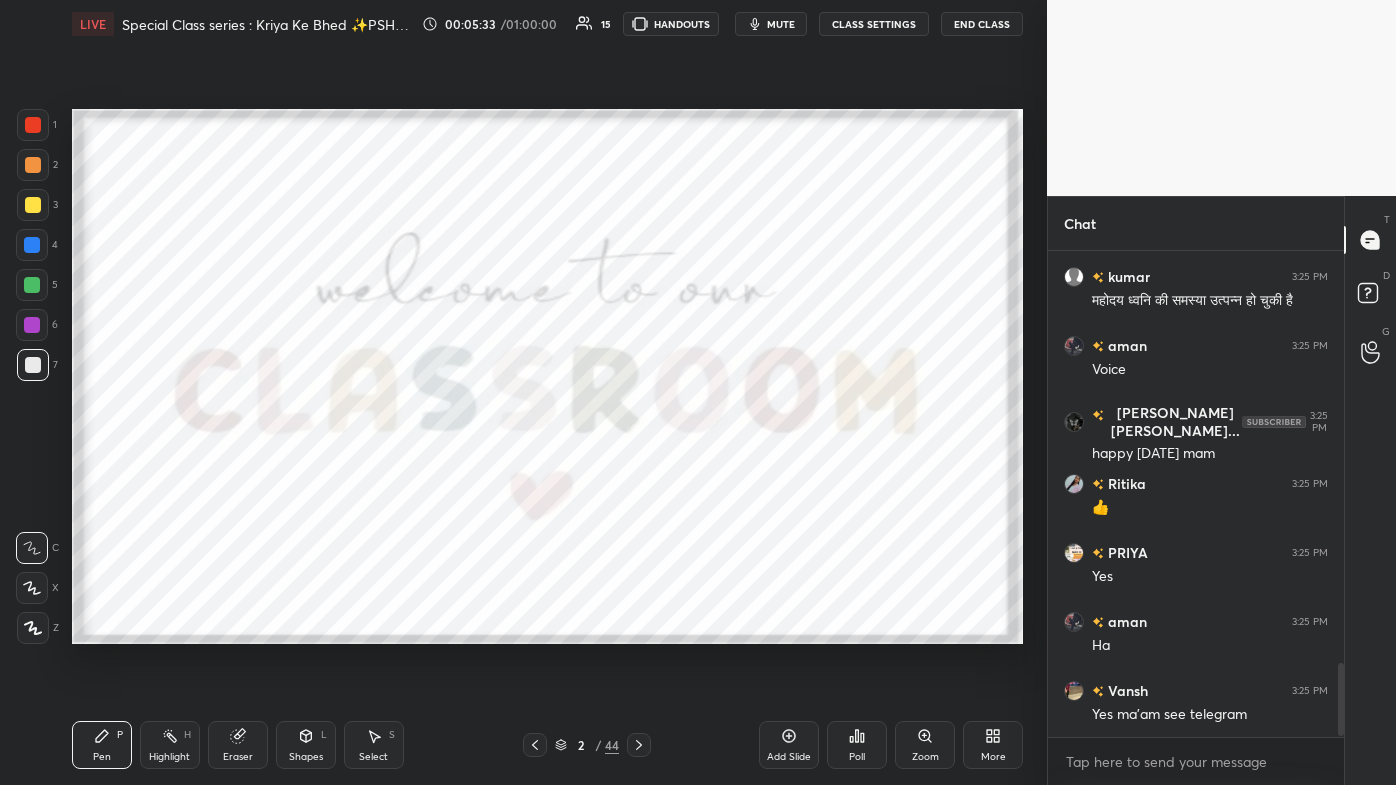 scroll, scrollTop: 2757, scrollLeft: 0, axis: vertical 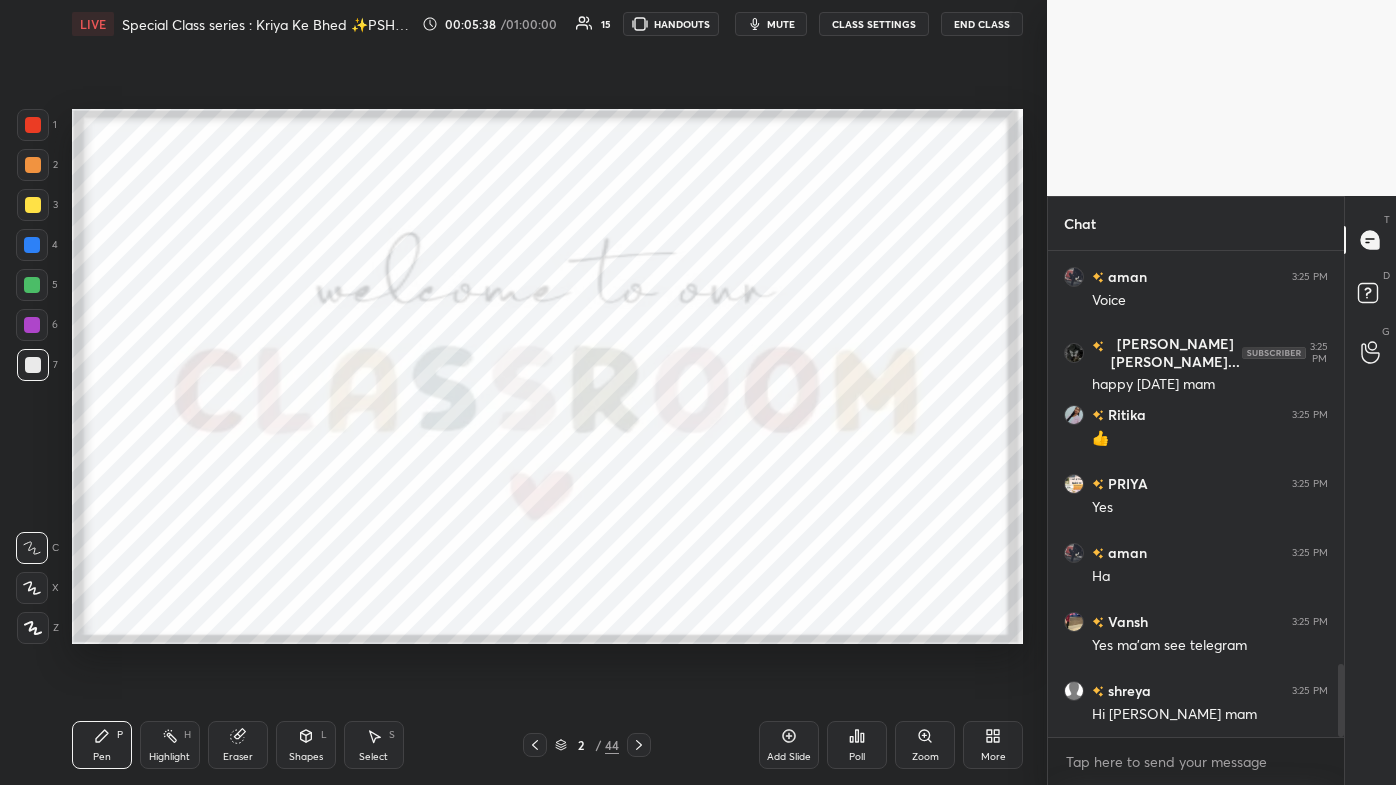 click on "More" at bounding box center [993, 757] 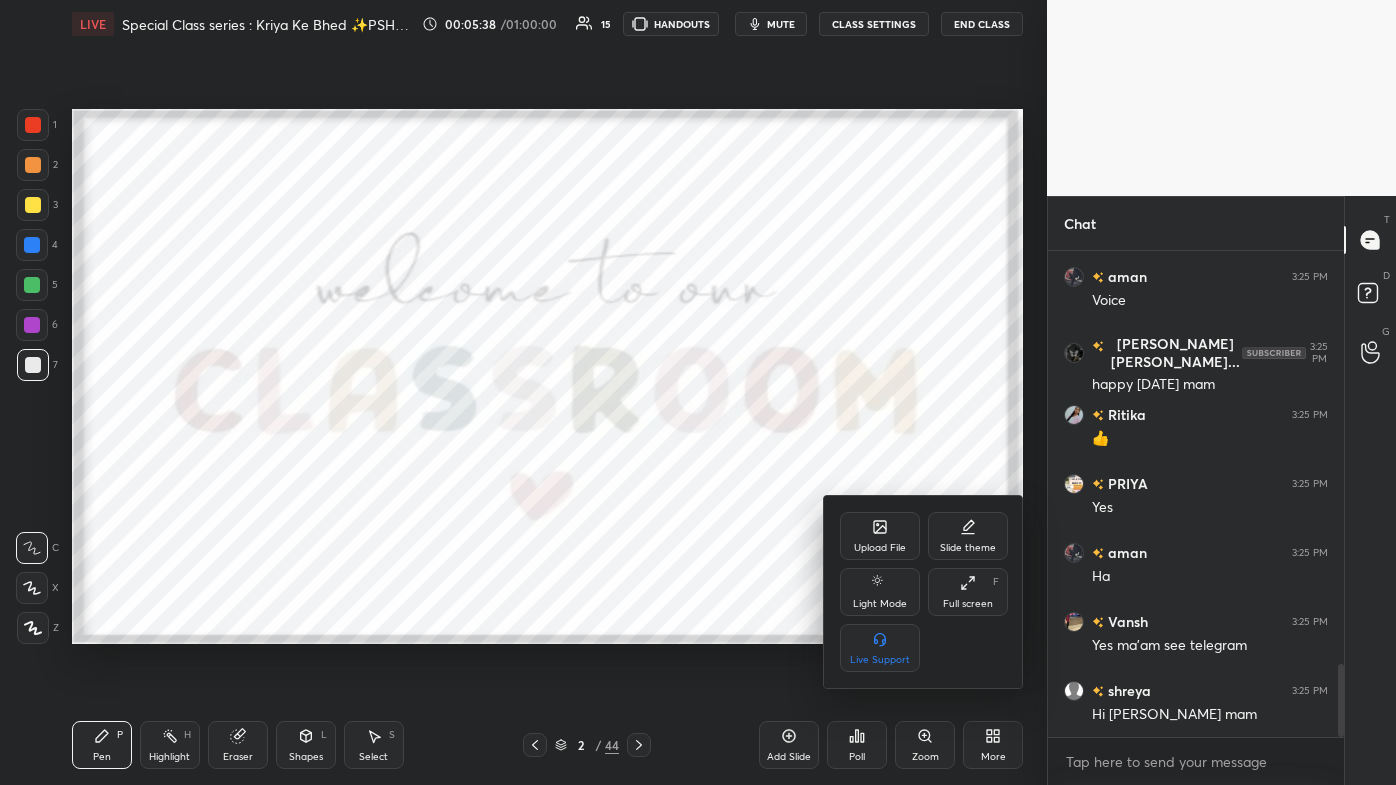 click at bounding box center [698, 392] 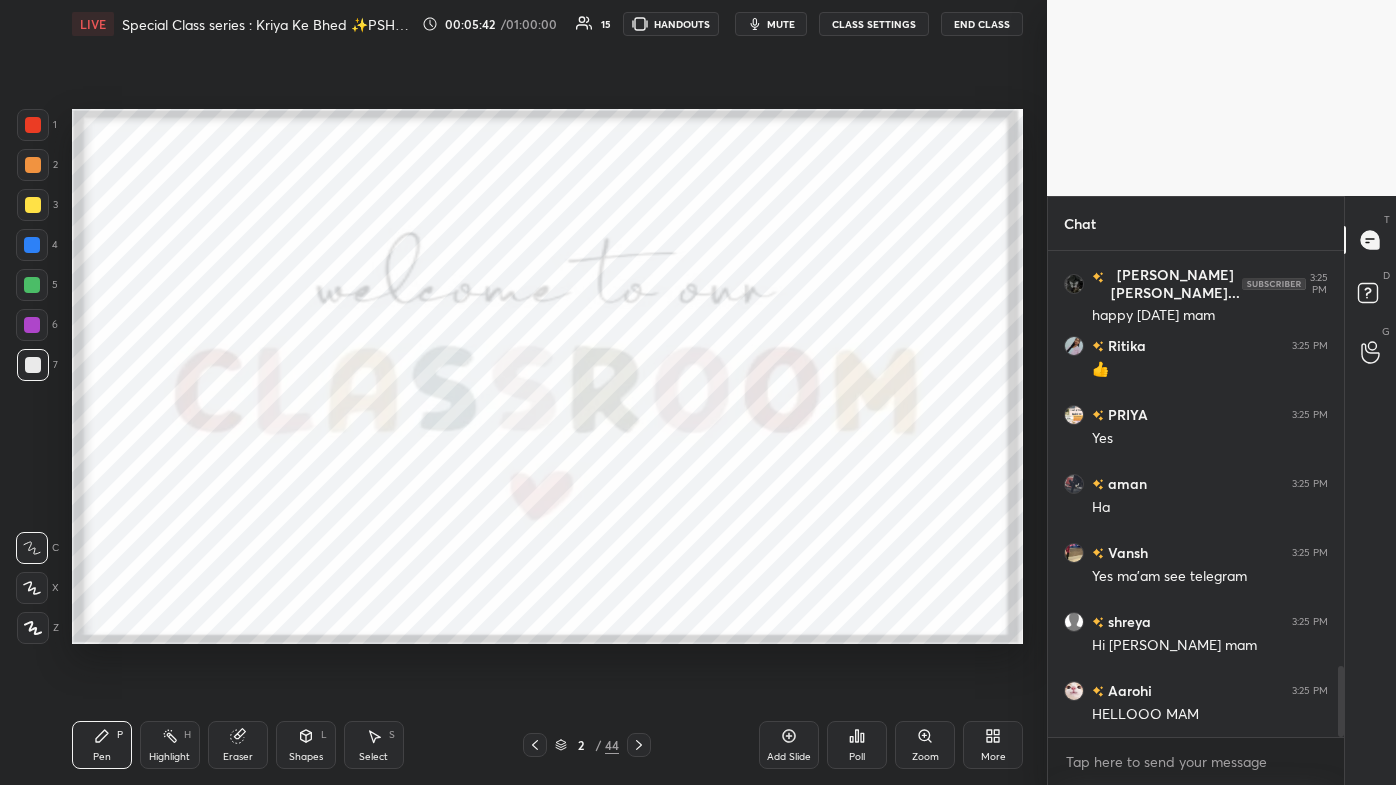 scroll, scrollTop: 2895, scrollLeft: 0, axis: vertical 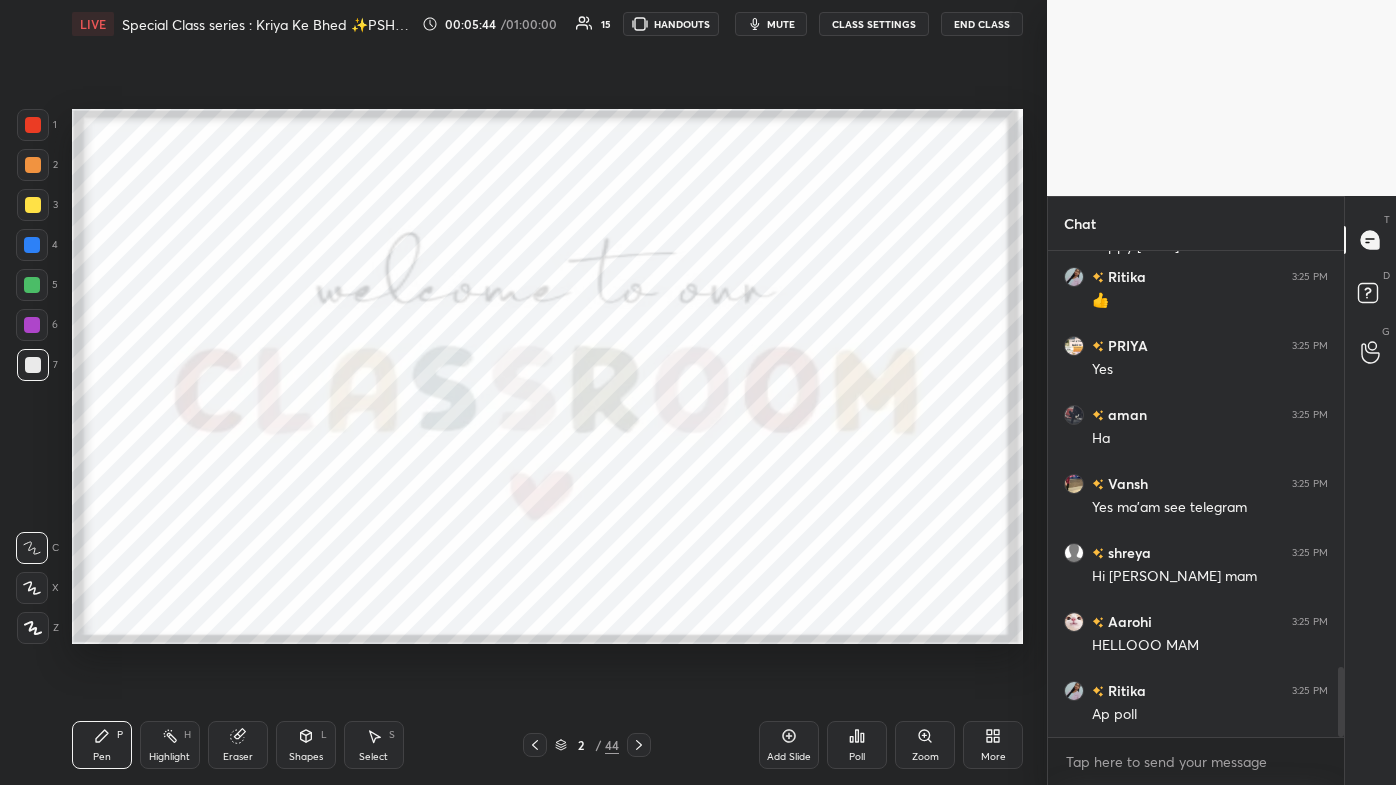 click 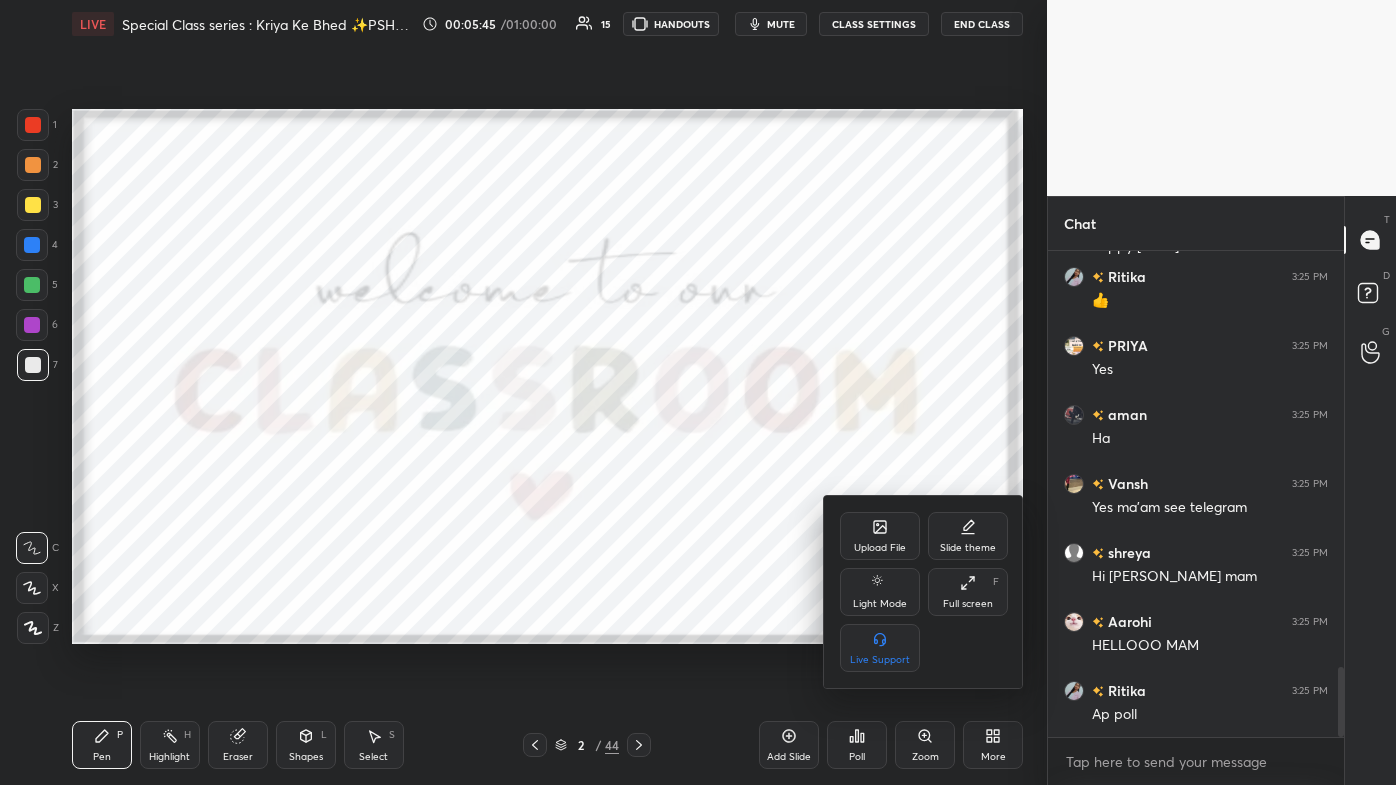 click at bounding box center [698, 392] 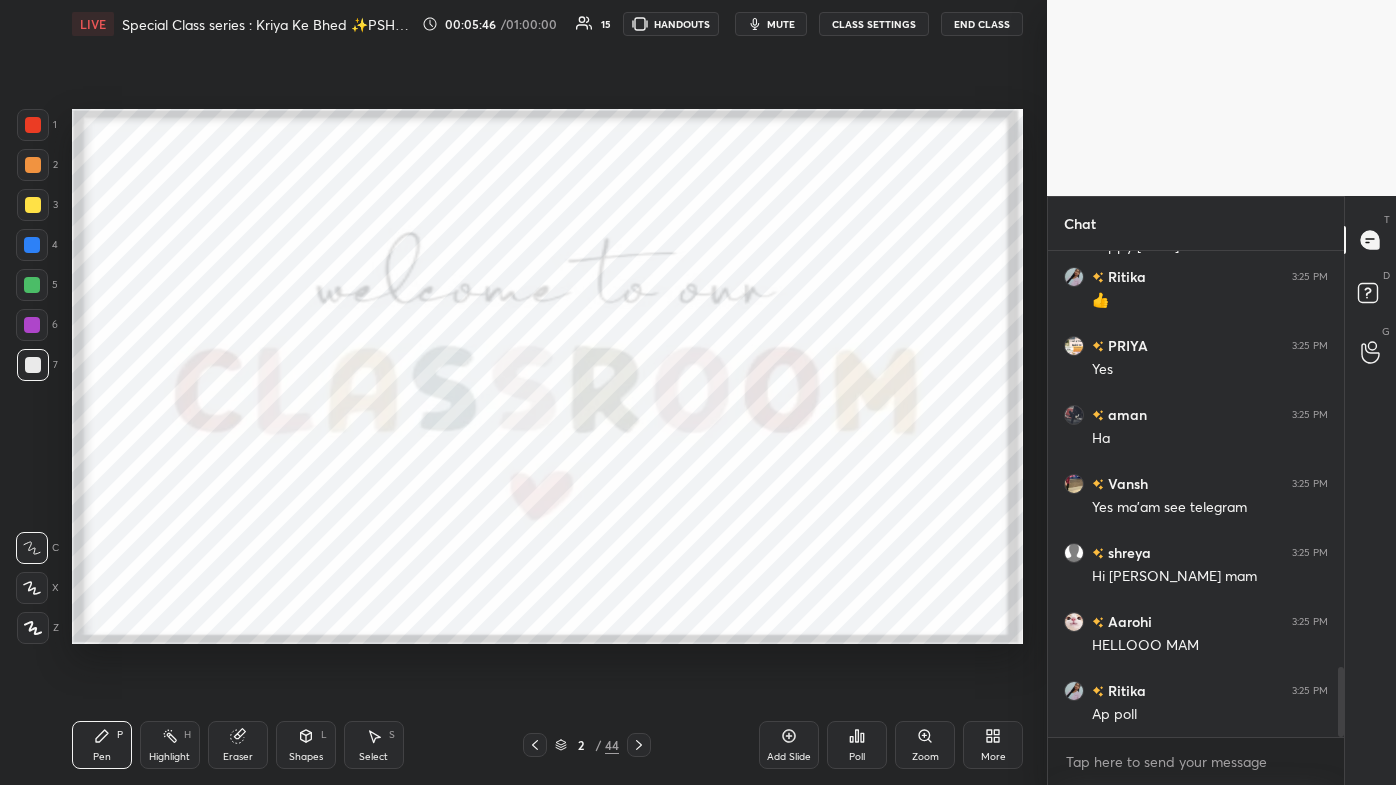 click on "More" at bounding box center [993, 745] 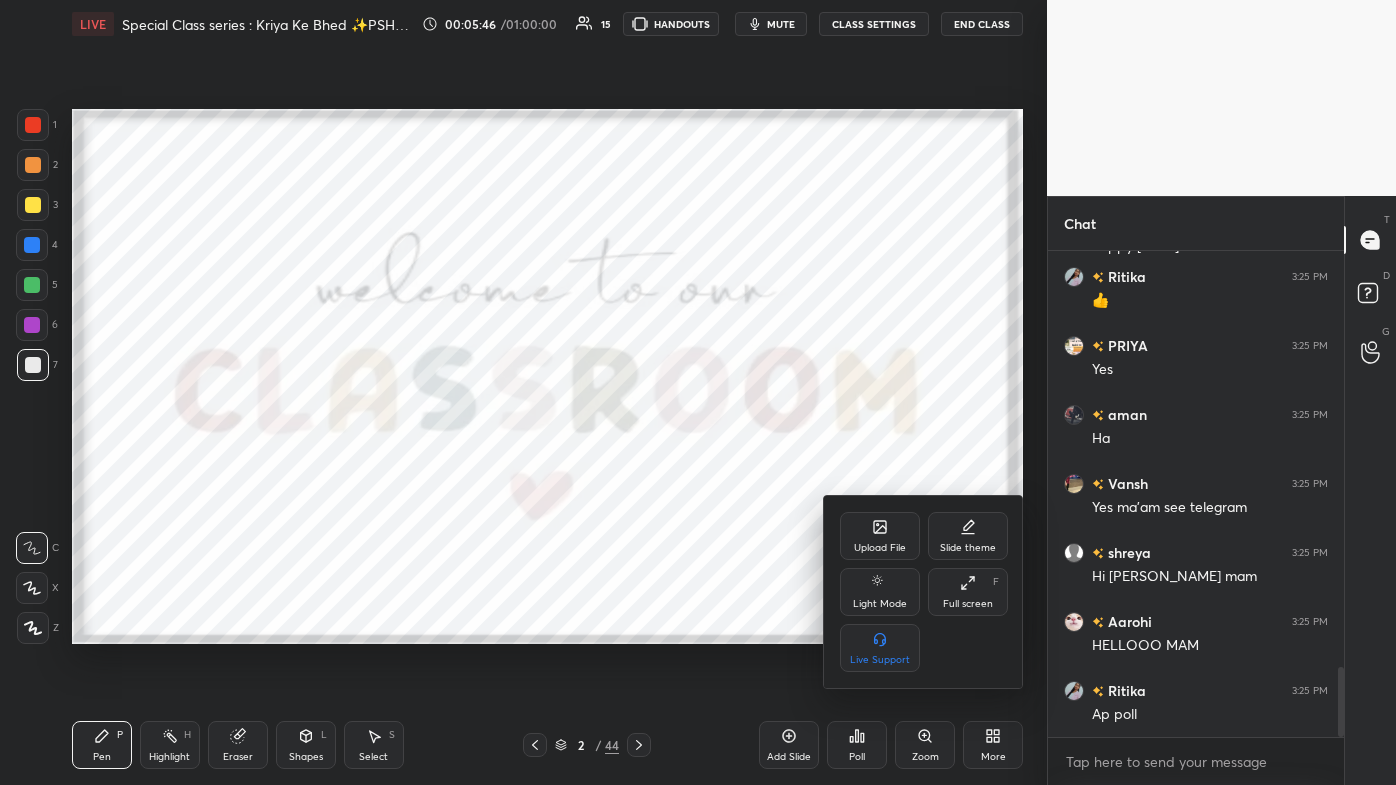 click at bounding box center [698, 392] 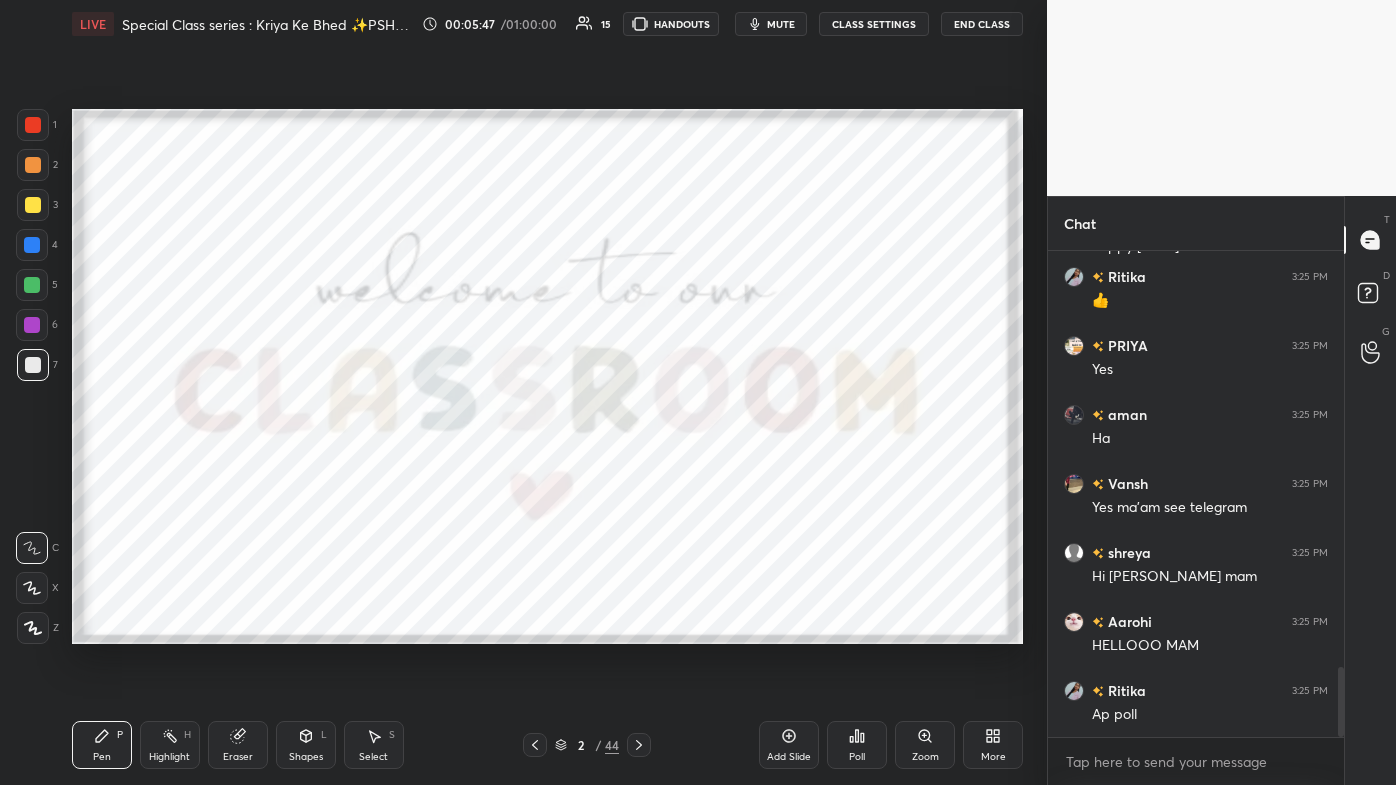 click on "More" at bounding box center (993, 745) 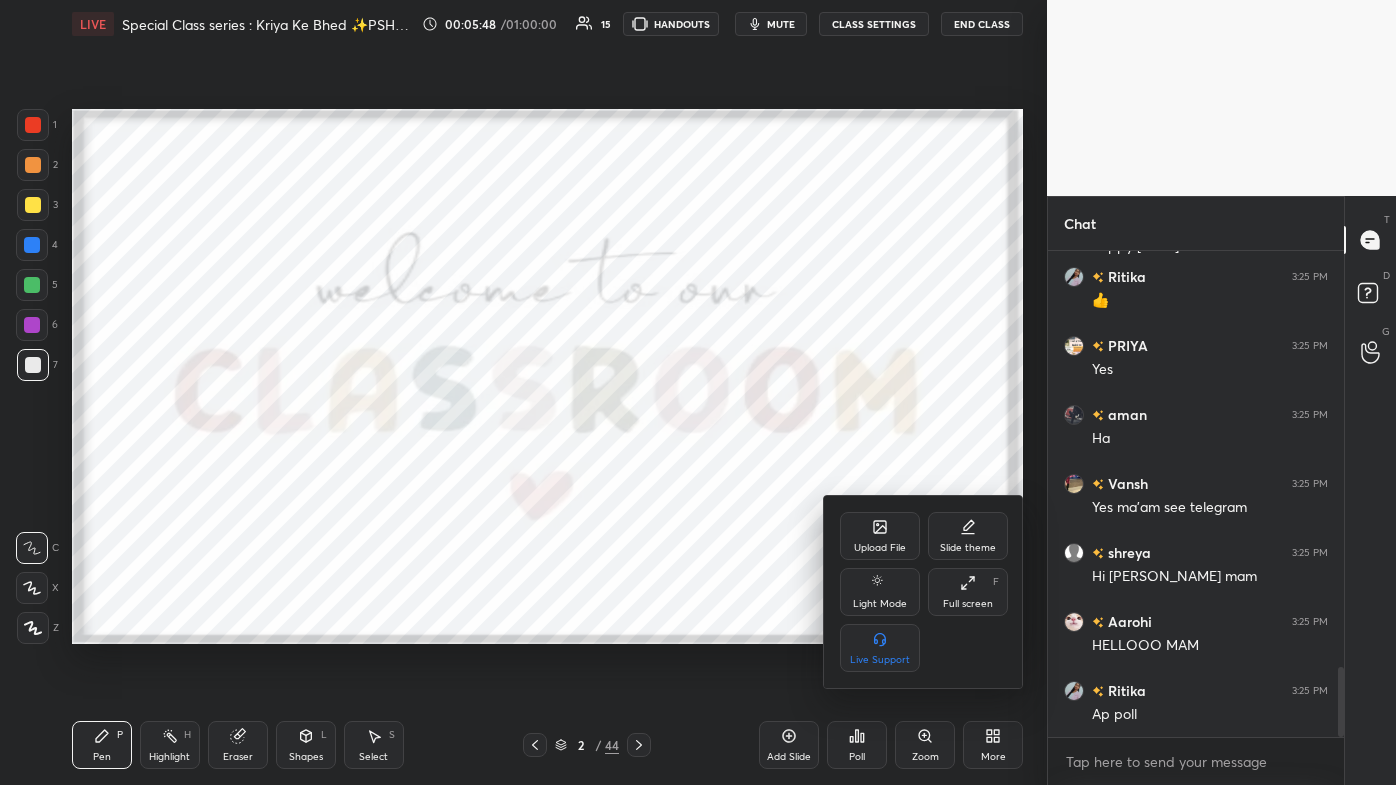 click on "Upload File" at bounding box center (880, 548) 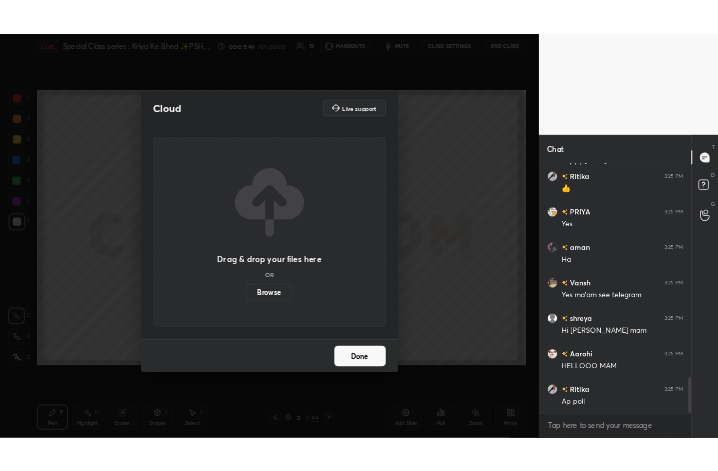 scroll, scrollTop: 2964, scrollLeft: 0, axis: vertical 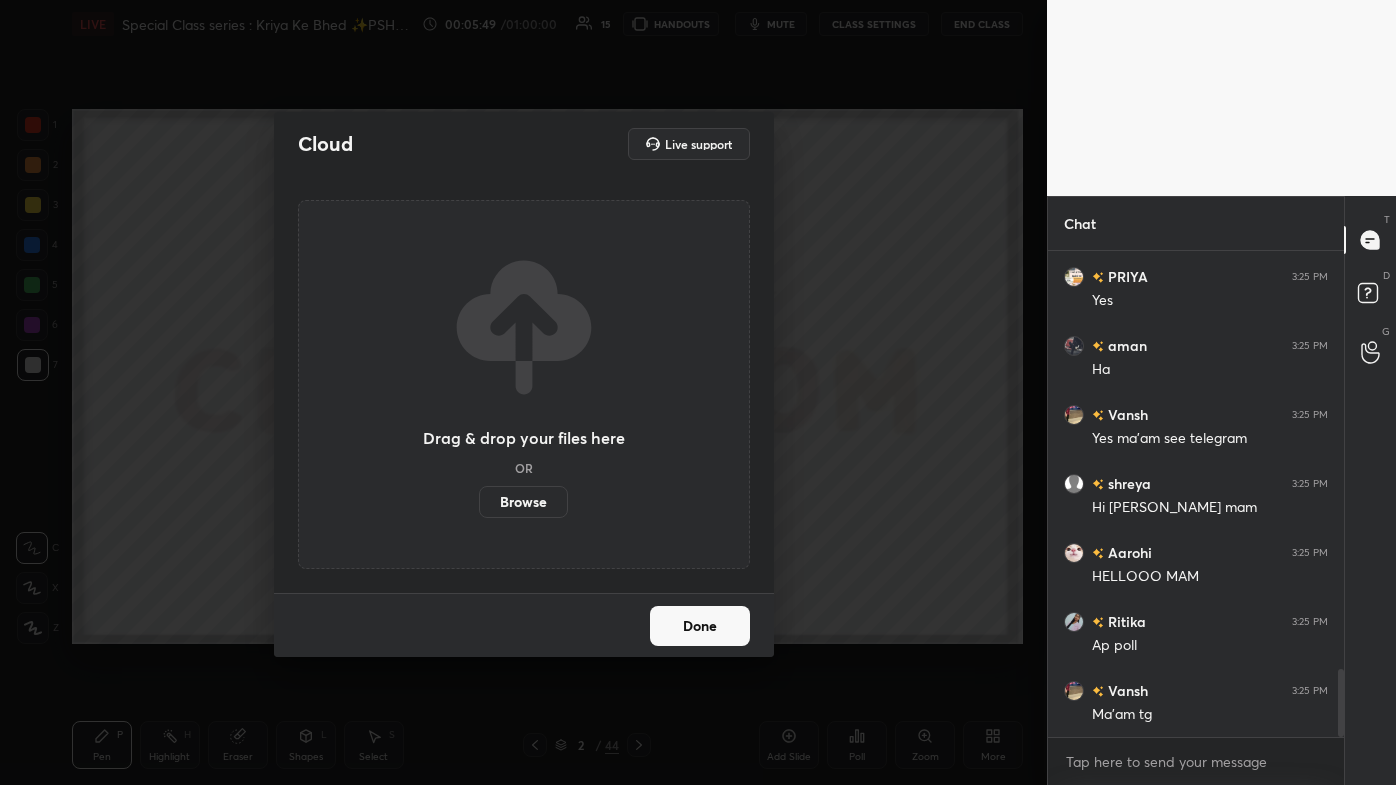 click on "Browse" at bounding box center (523, 502) 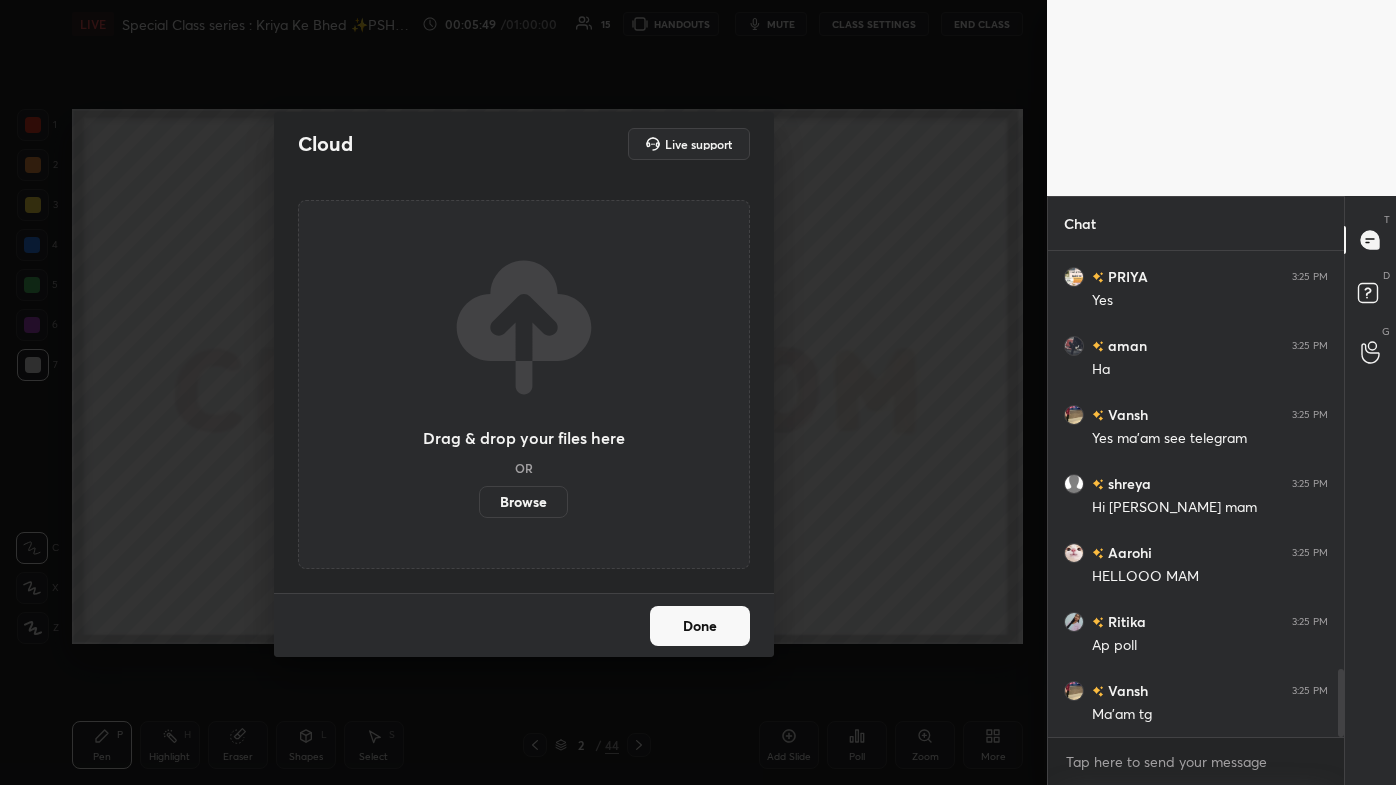 click on "Browse" at bounding box center (479, 502) 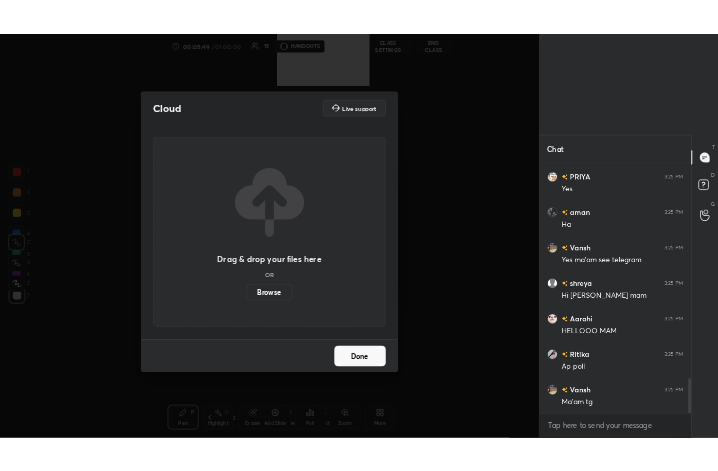 scroll, scrollTop: 343, scrollLeft: 458, axis: both 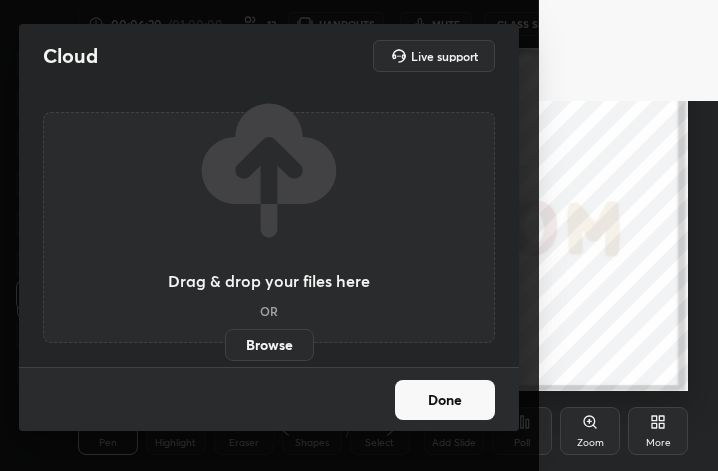 click 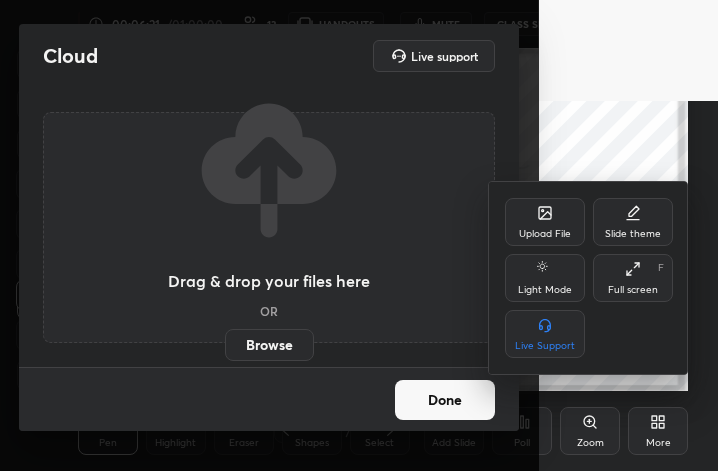 click on "Full screen" at bounding box center (633, 290) 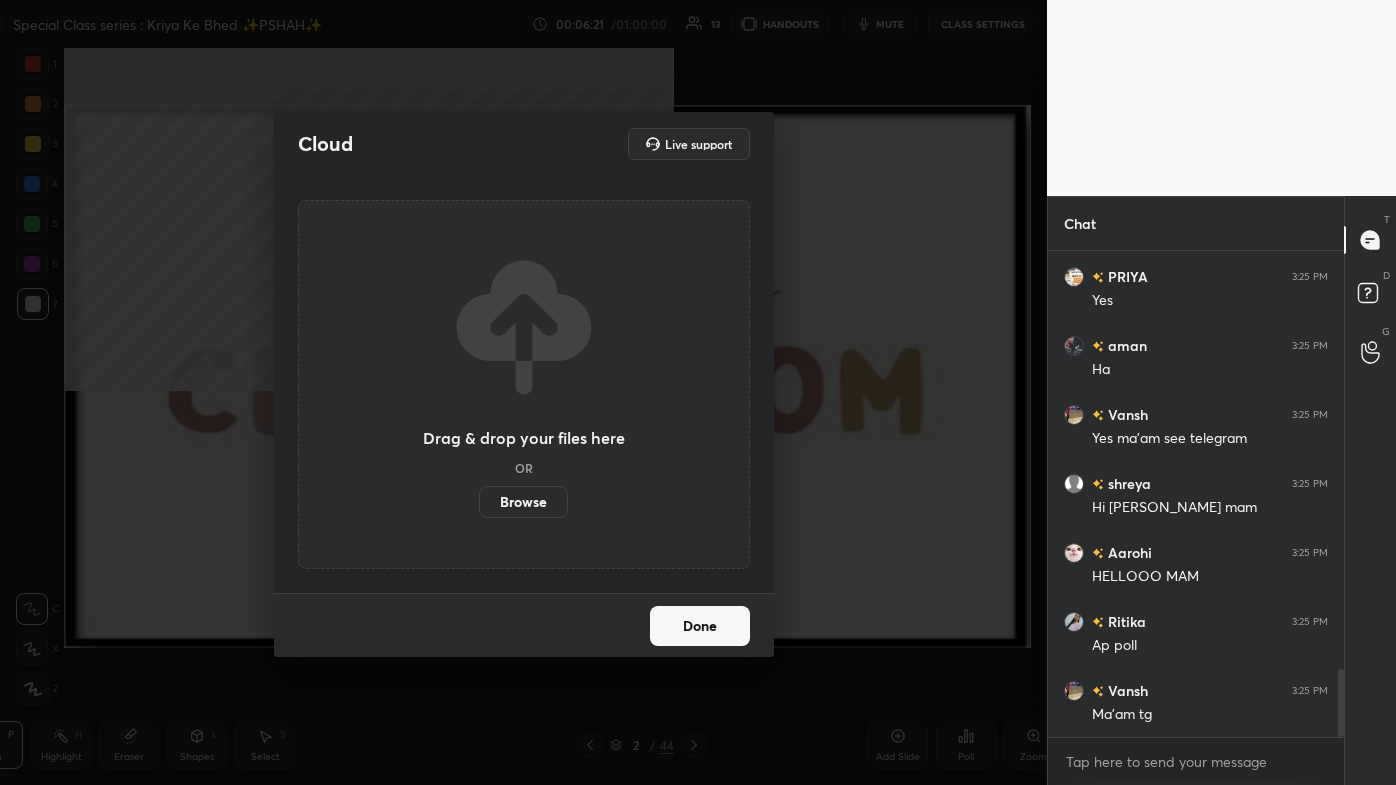 scroll, scrollTop: 99342, scrollLeft: 98688, axis: both 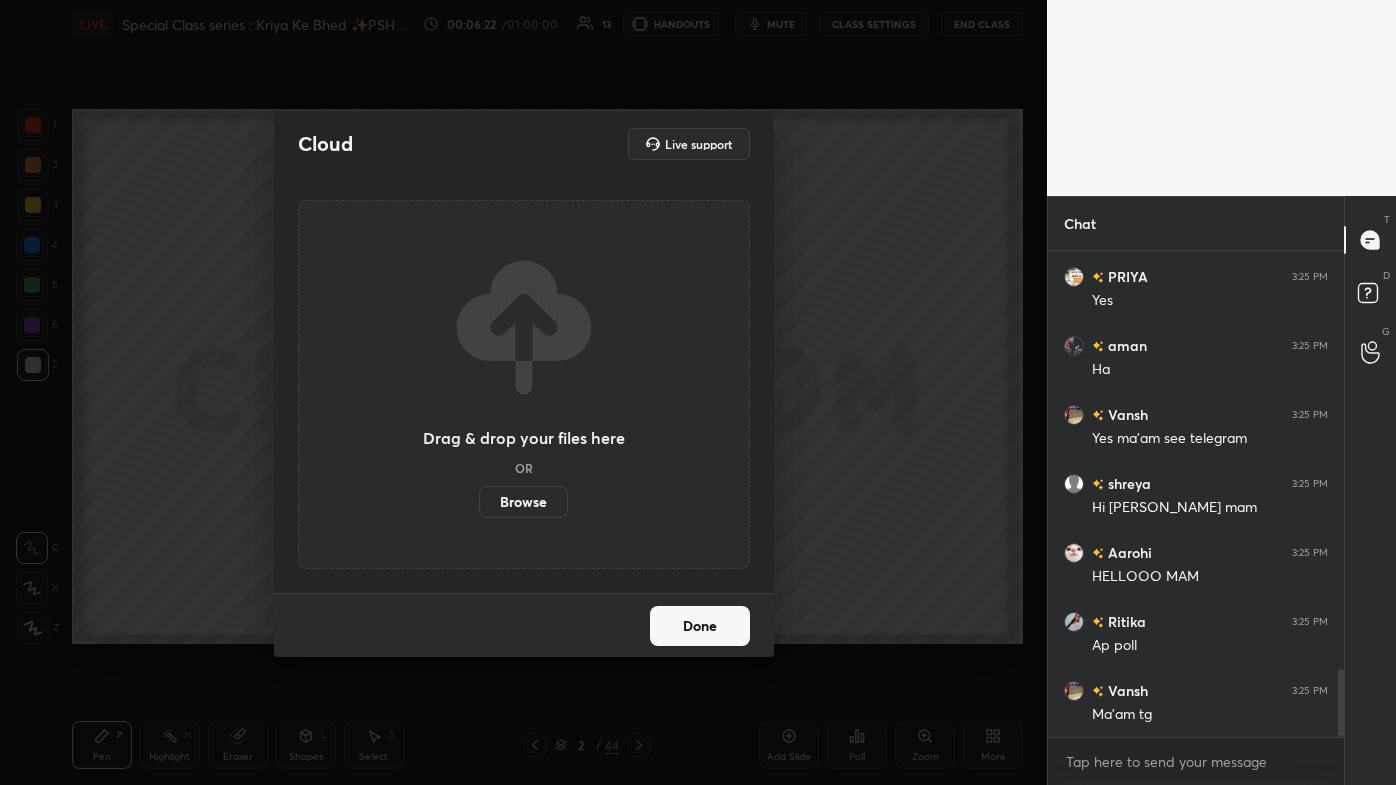 click on "Done" at bounding box center (700, 626) 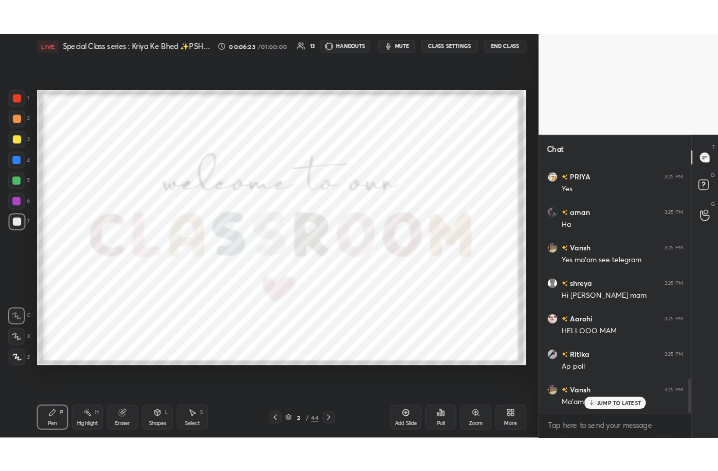 scroll, scrollTop: 3032, scrollLeft: 0, axis: vertical 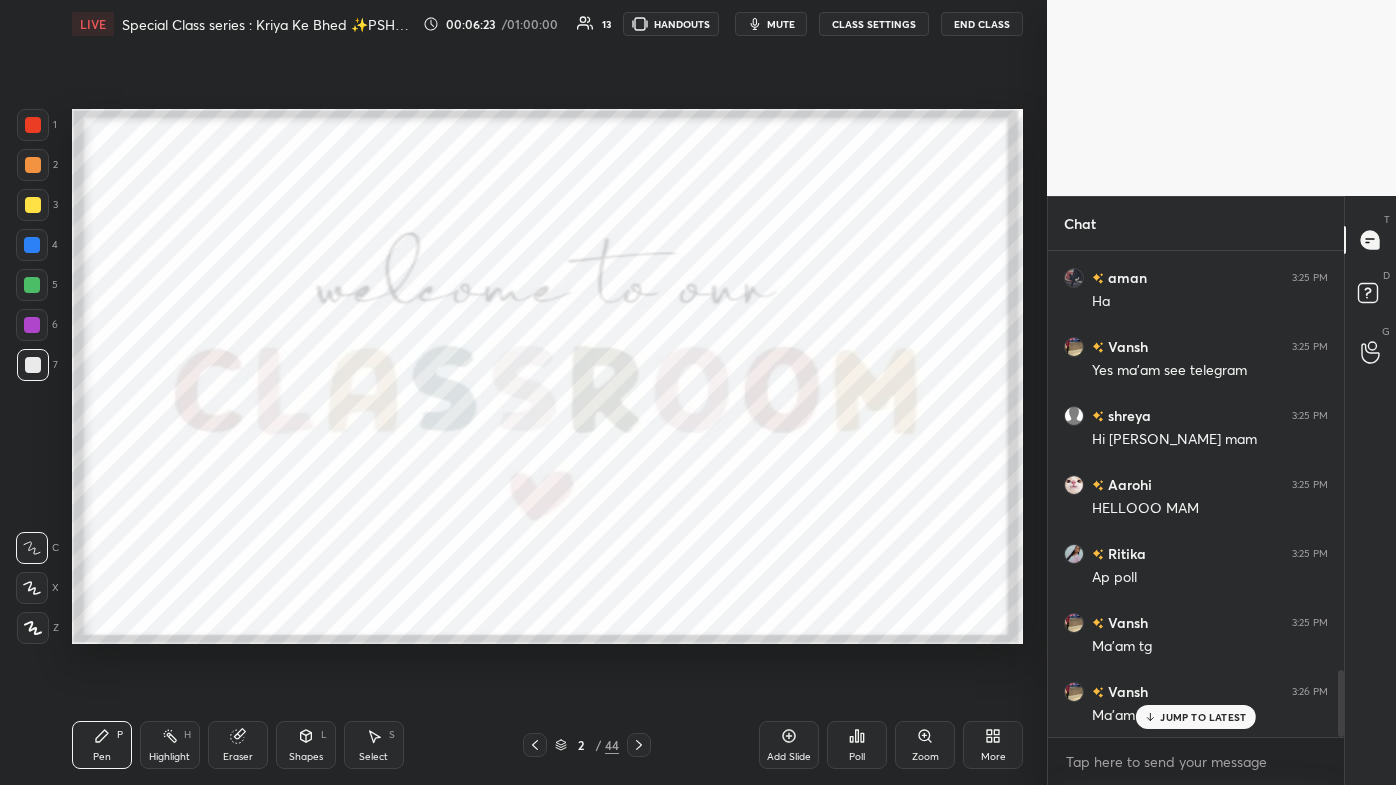 click 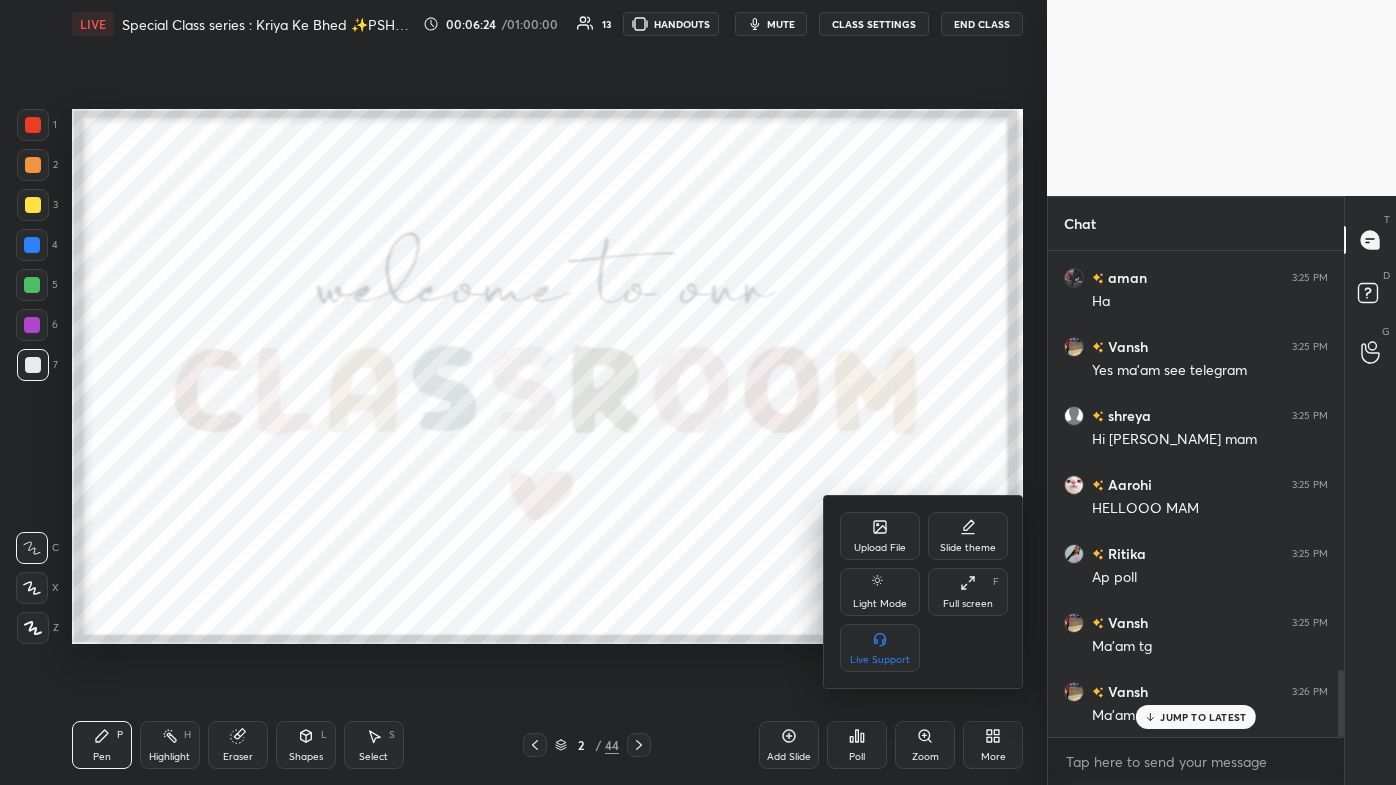 click on "Upload File" at bounding box center [880, 548] 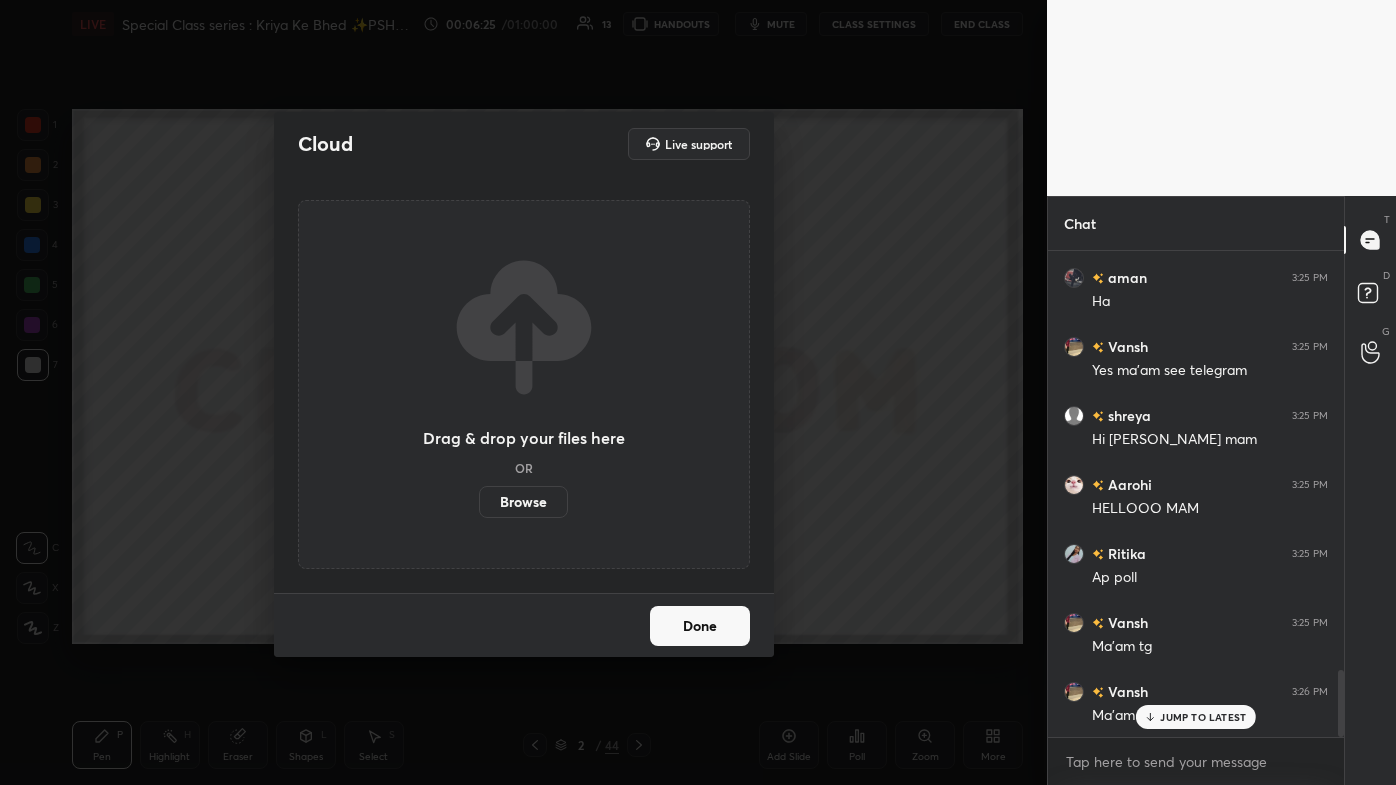 click on "Browse" at bounding box center (523, 502) 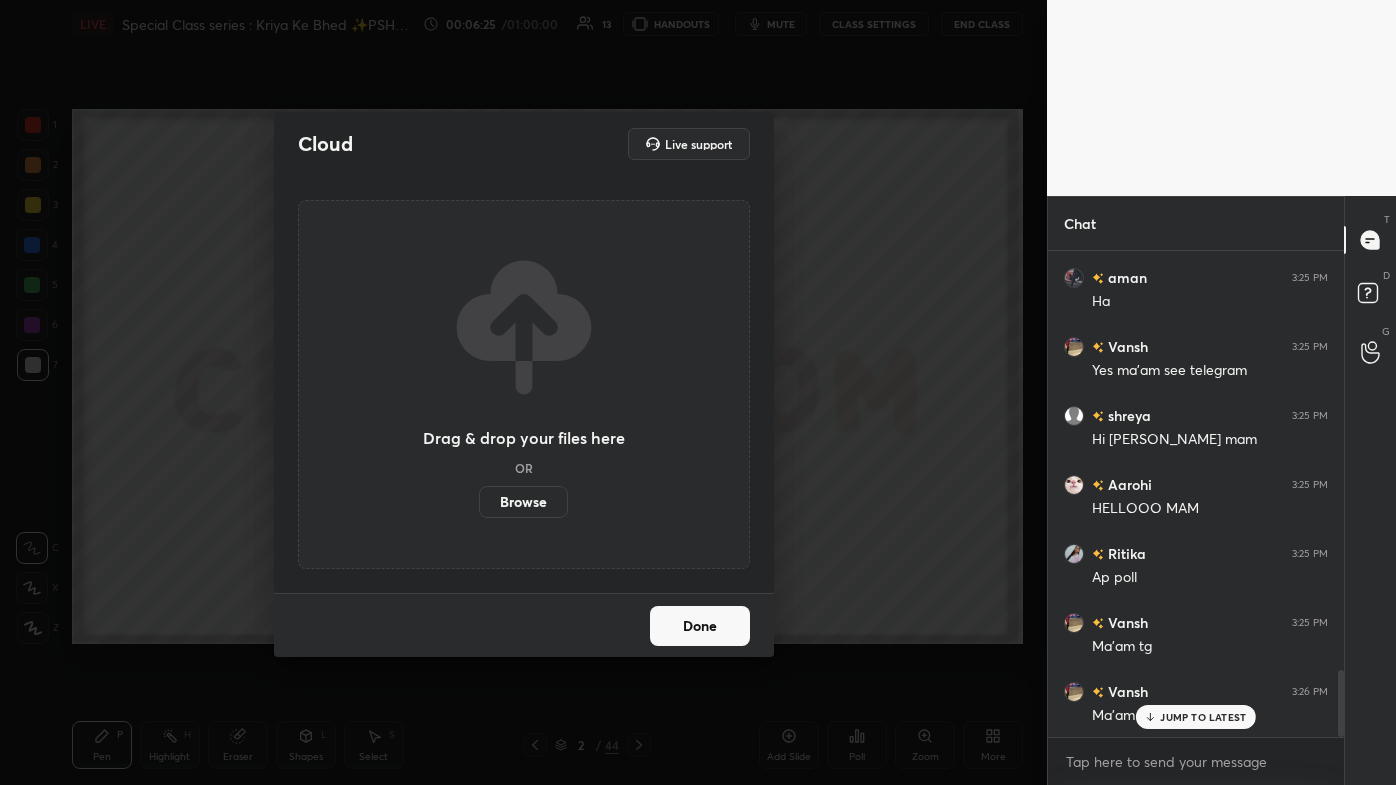 click on "Browse" at bounding box center (479, 502) 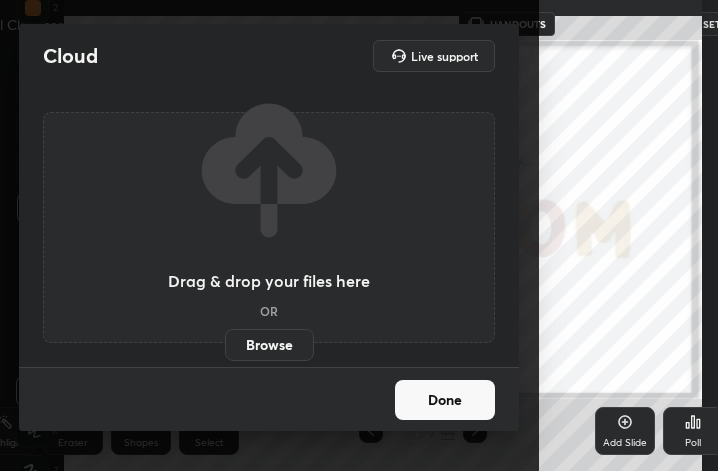 scroll, scrollTop: 343, scrollLeft: 458, axis: both 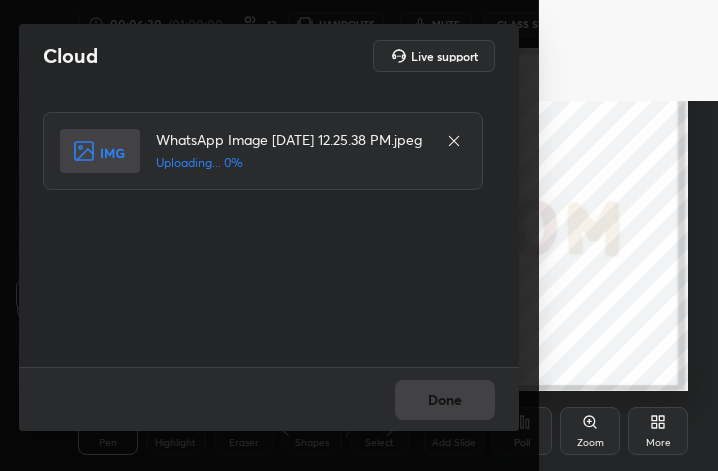 click on "More" at bounding box center [658, 443] 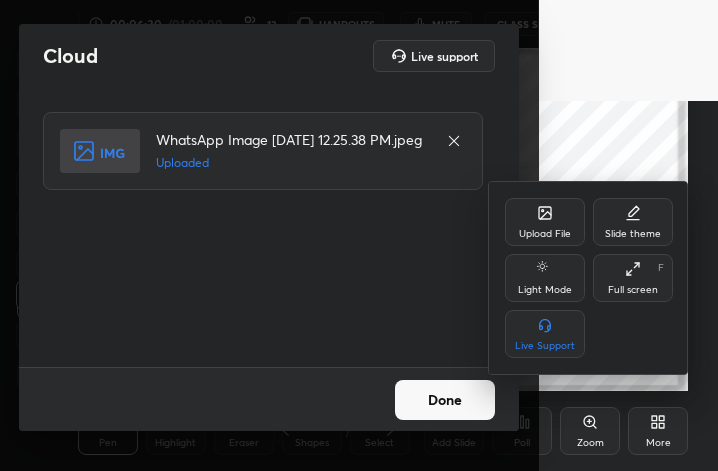 click on "Full screen F" at bounding box center [633, 278] 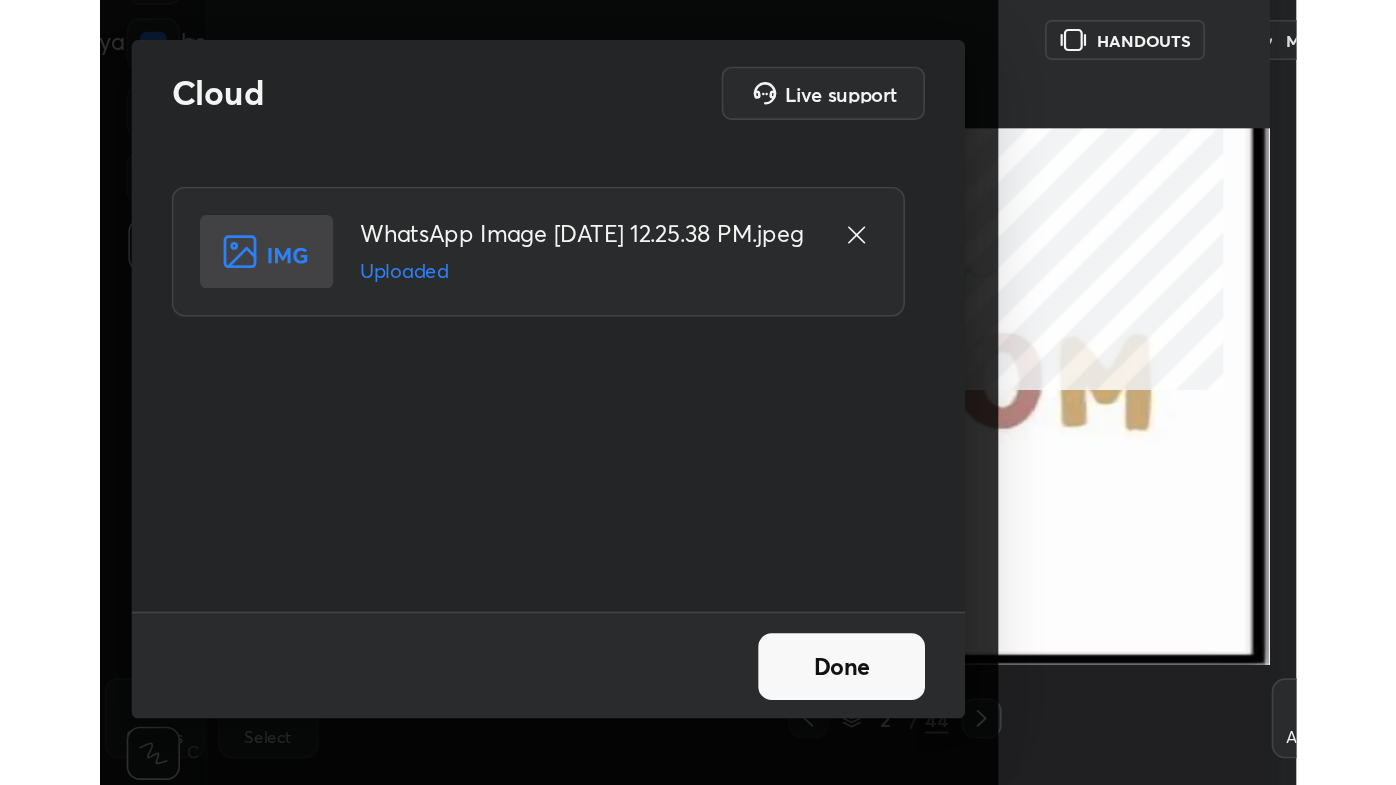 scroll, scrollTop: 99342, scrollLeft: 98693, axis: both 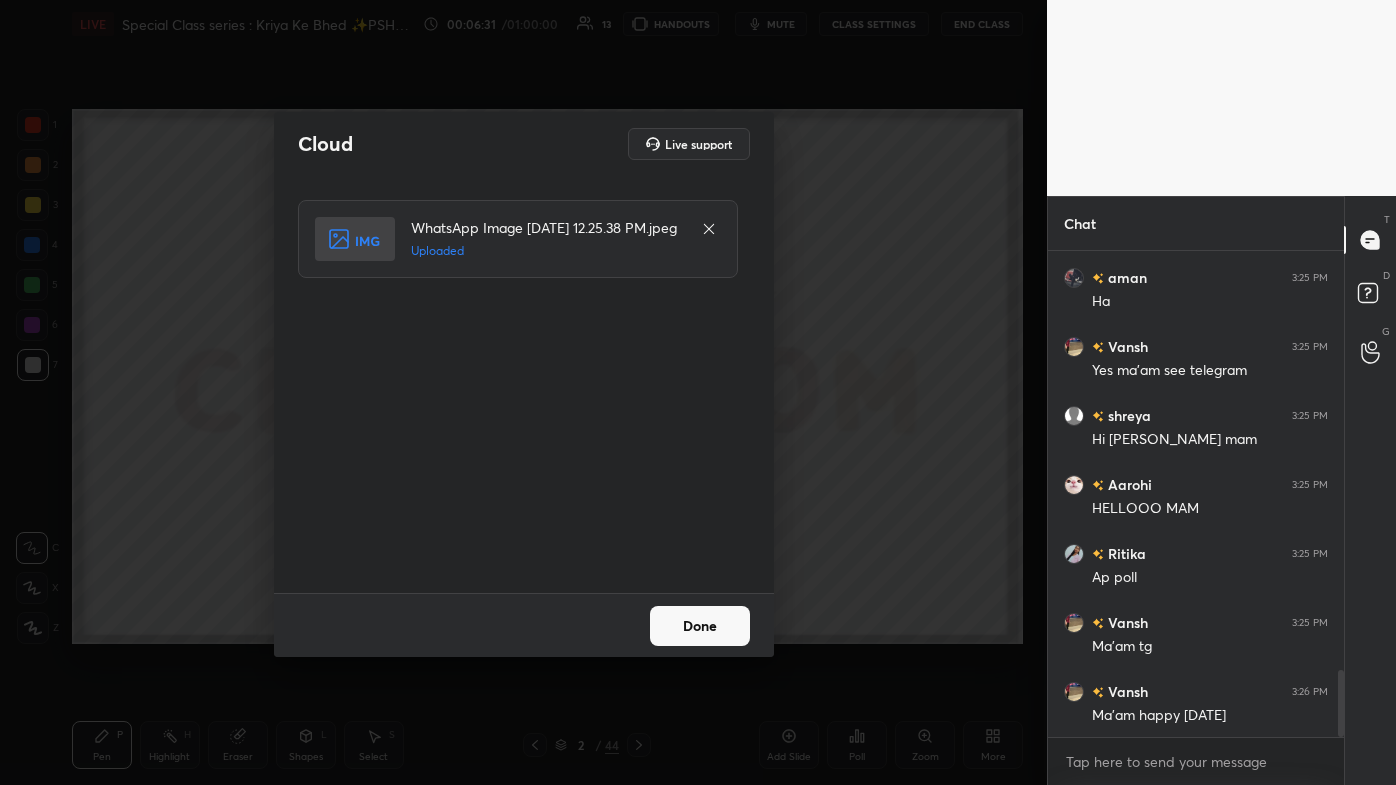 click on "Done" at bounding box center (700, 626) 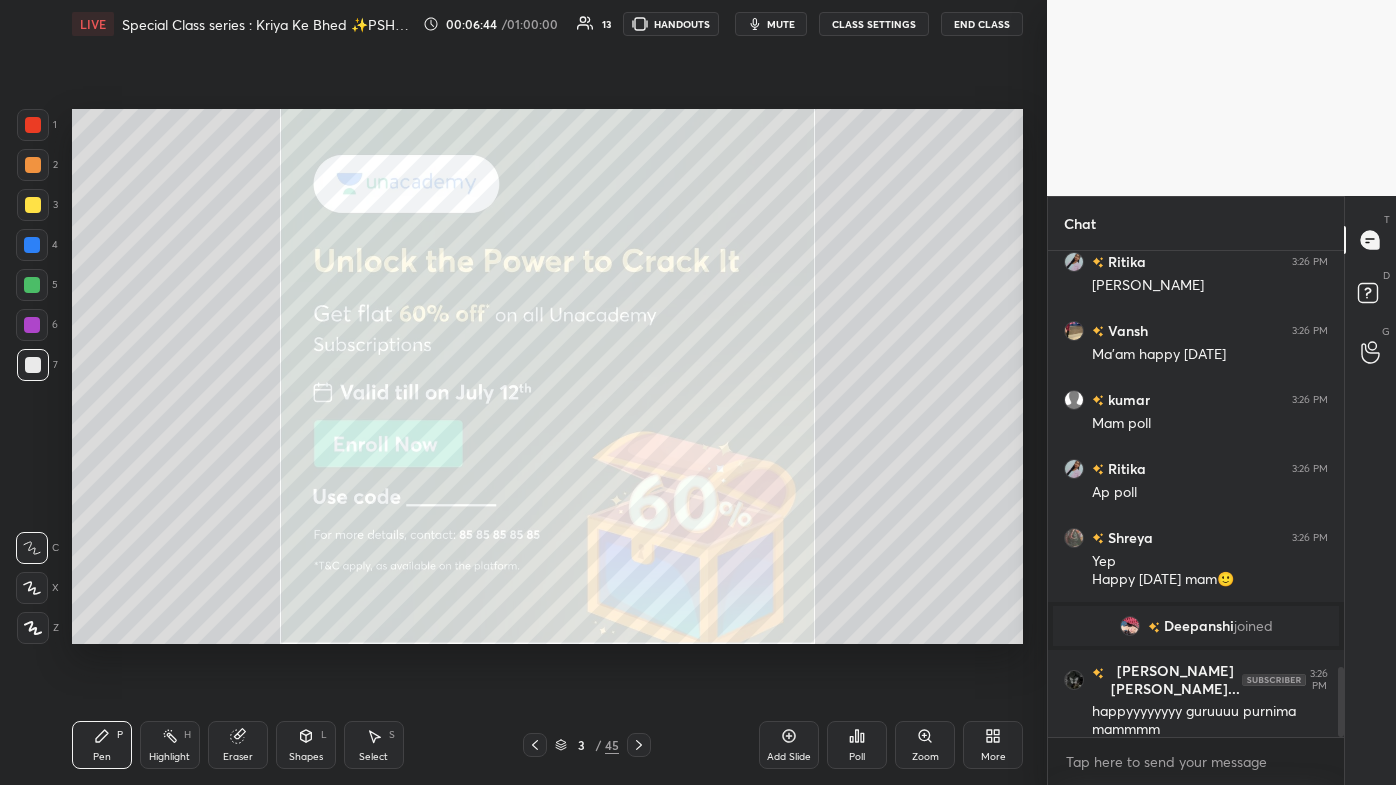 scroll, scrollTop: 2890, scrollLeft: 0, axis: vertical 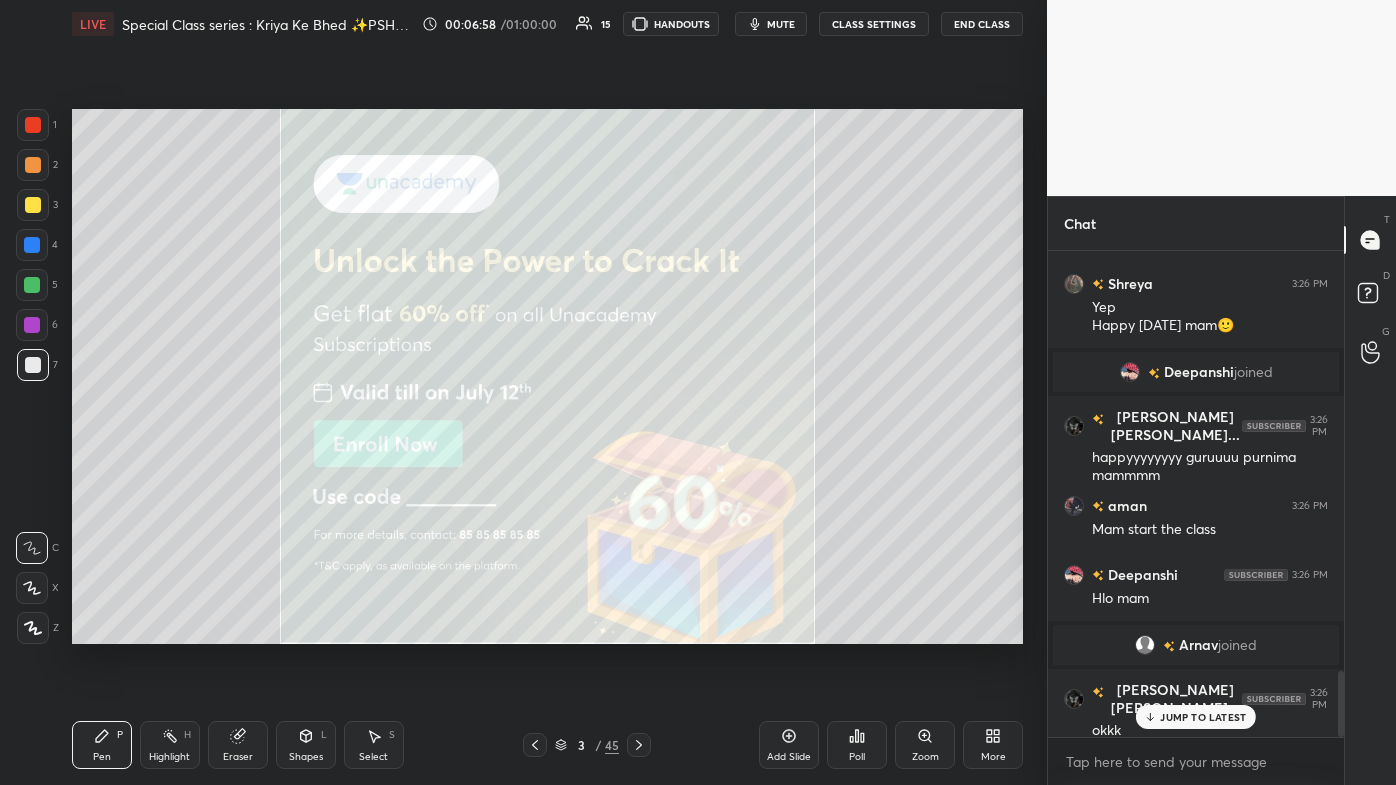 click at bounding box center [33, 365] 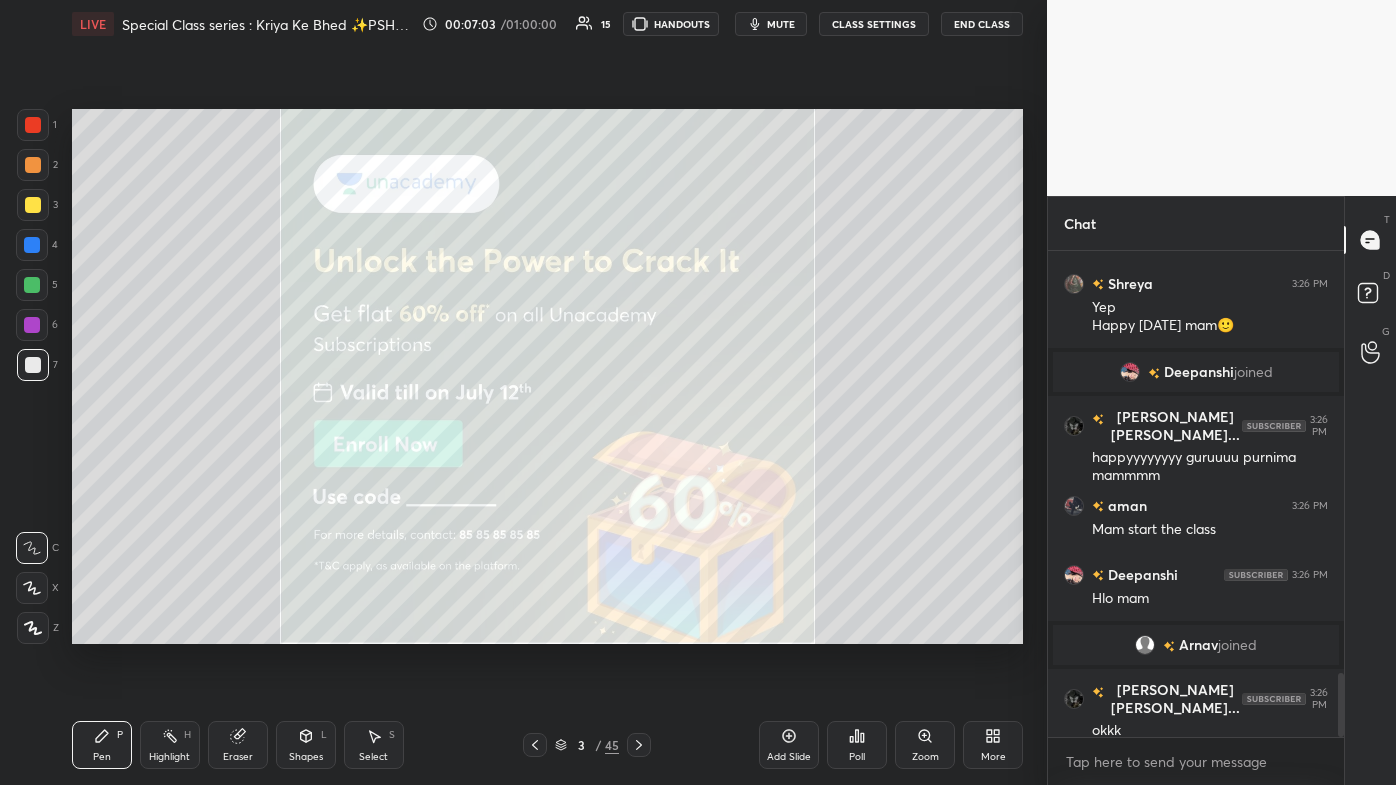 scroll, scrollTop: 3176, scrollLeft: 0, axis: vertical 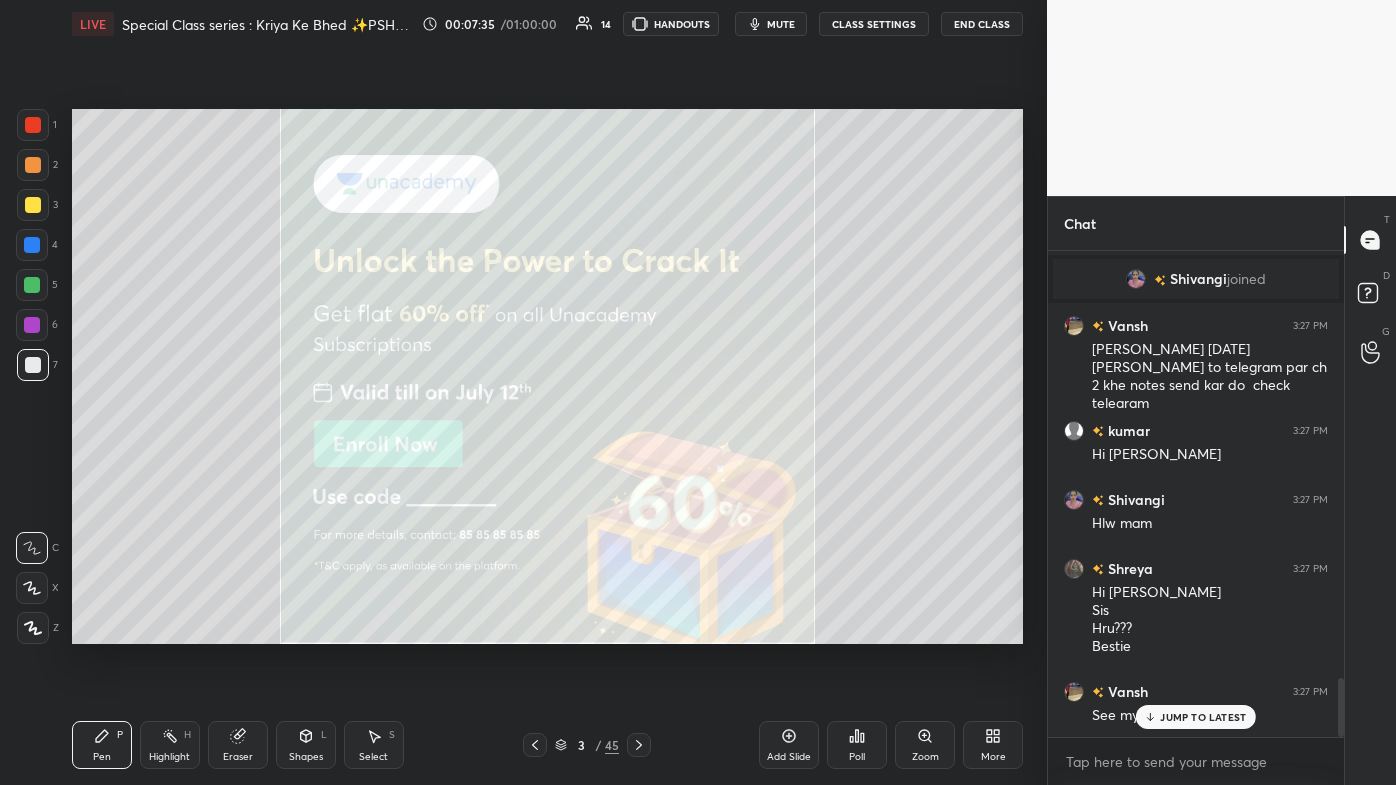 click on "JUMP TO LATEST" at bounding box center [1203, 717] 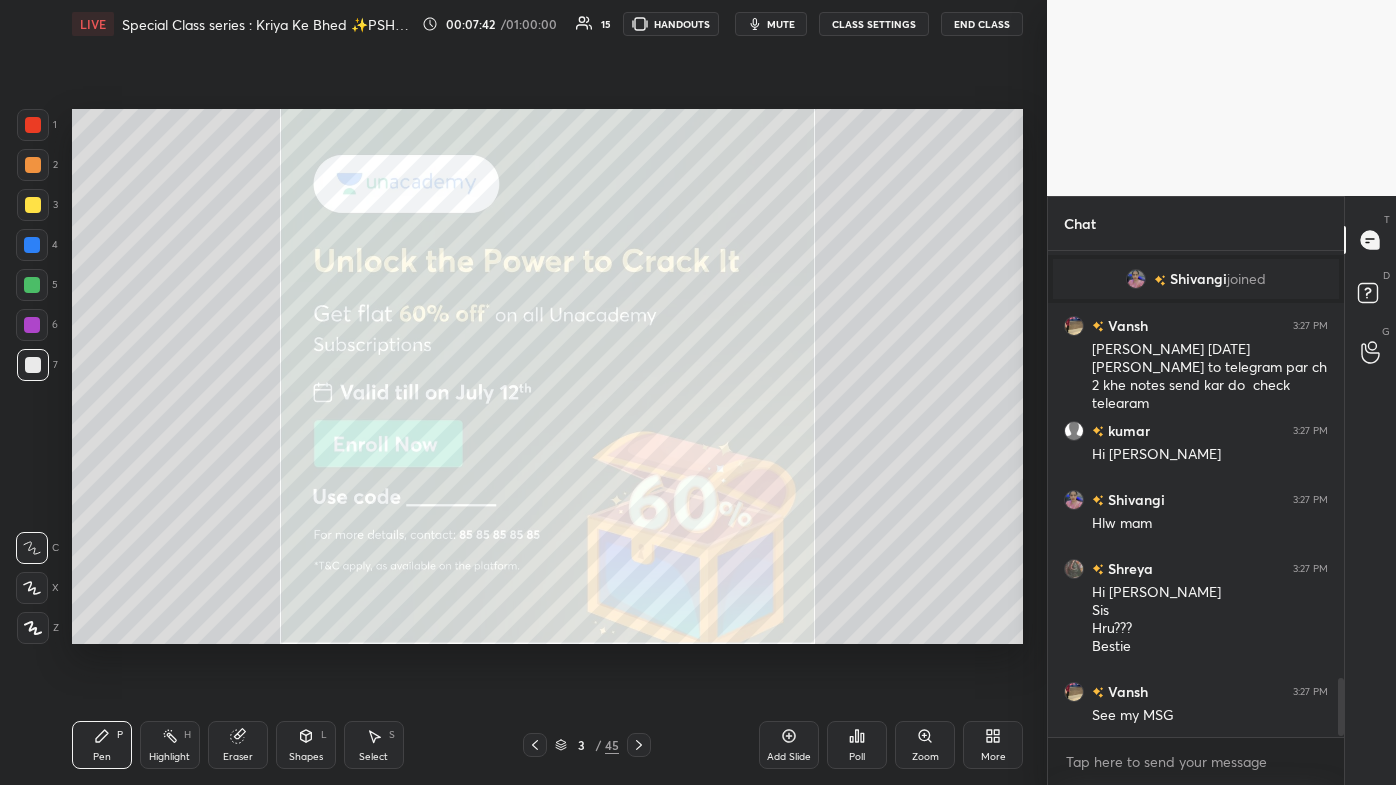 scroll, scrollTop: 3613, scrollLeft: 0, axis: vertical 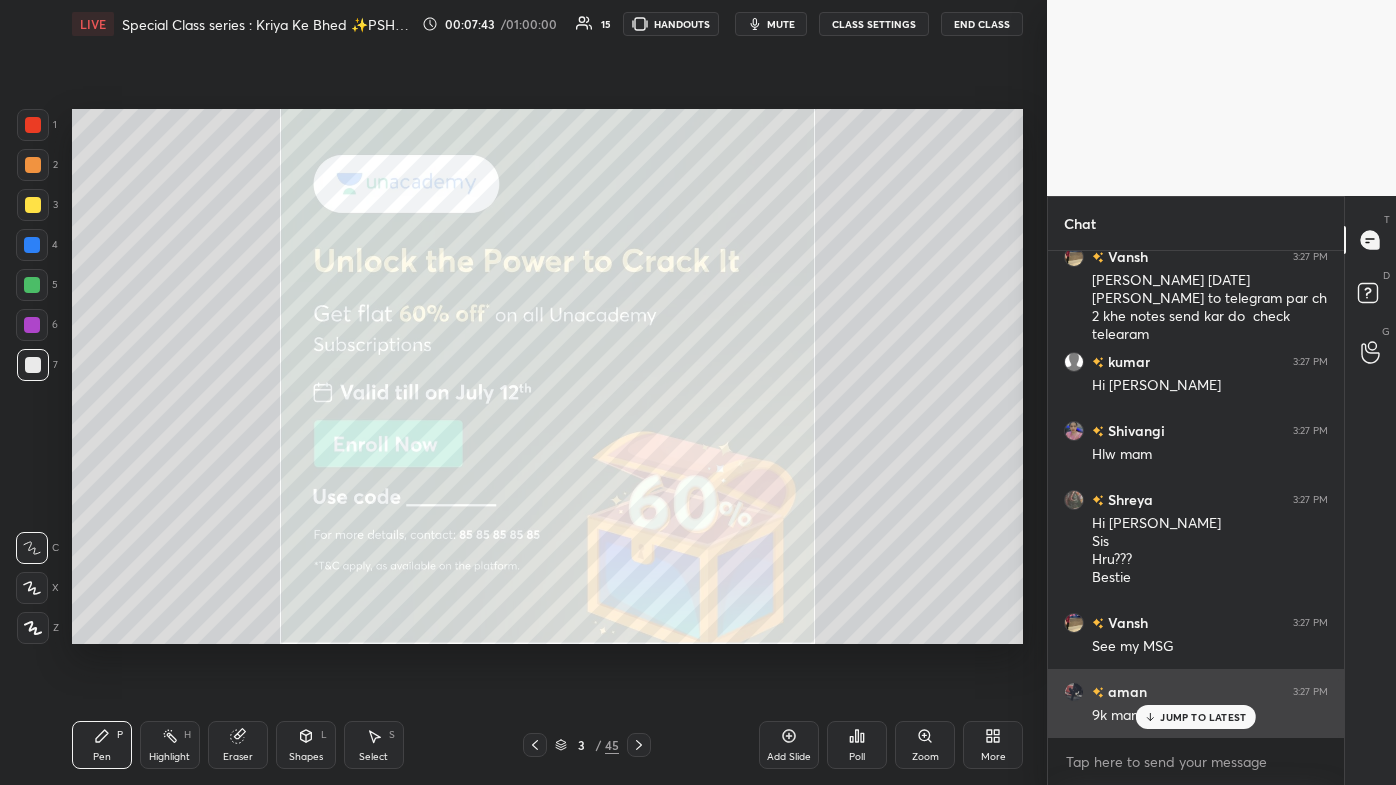 click on "aman 3:27 PM 9k mam" at bounding box center [1196, 703] 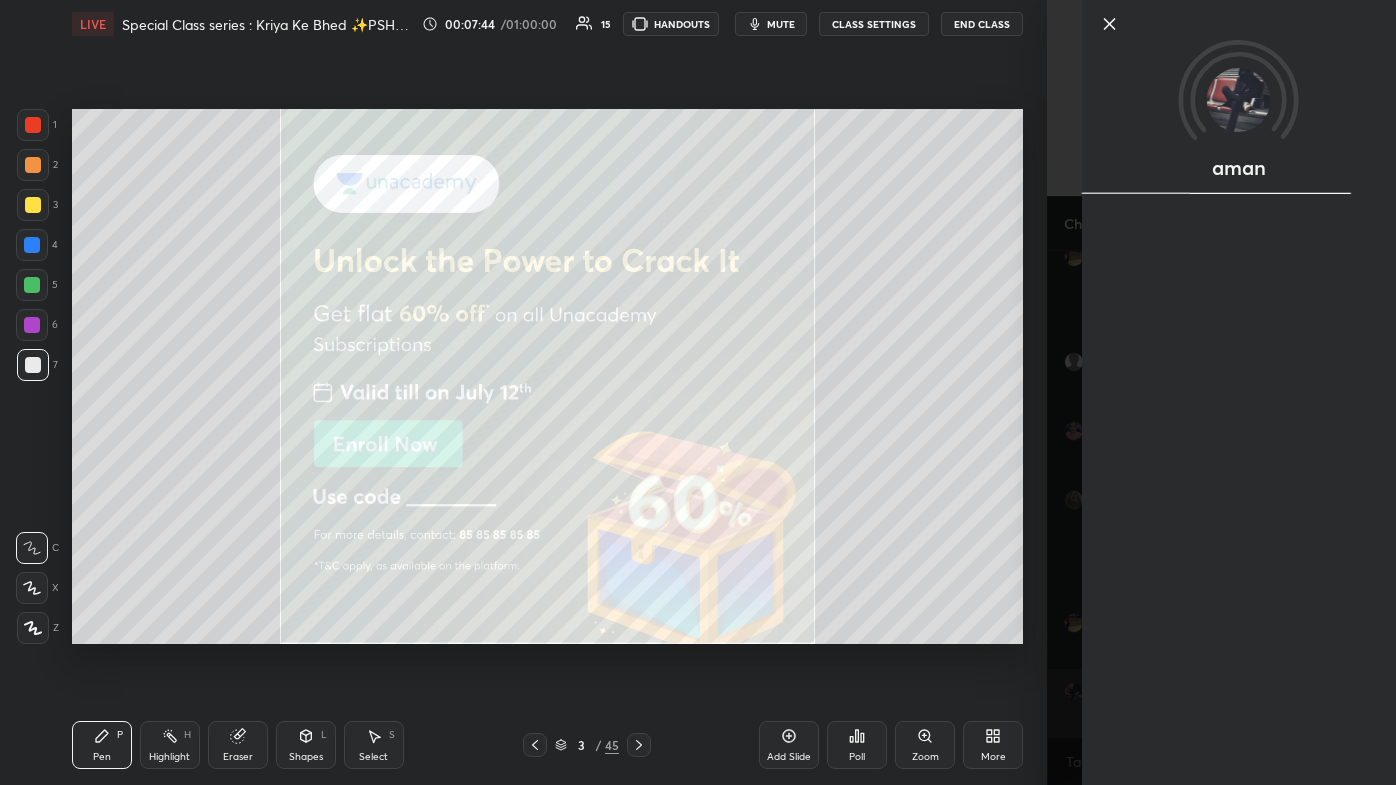 click on "aman" at bounding box center [1239, 392] 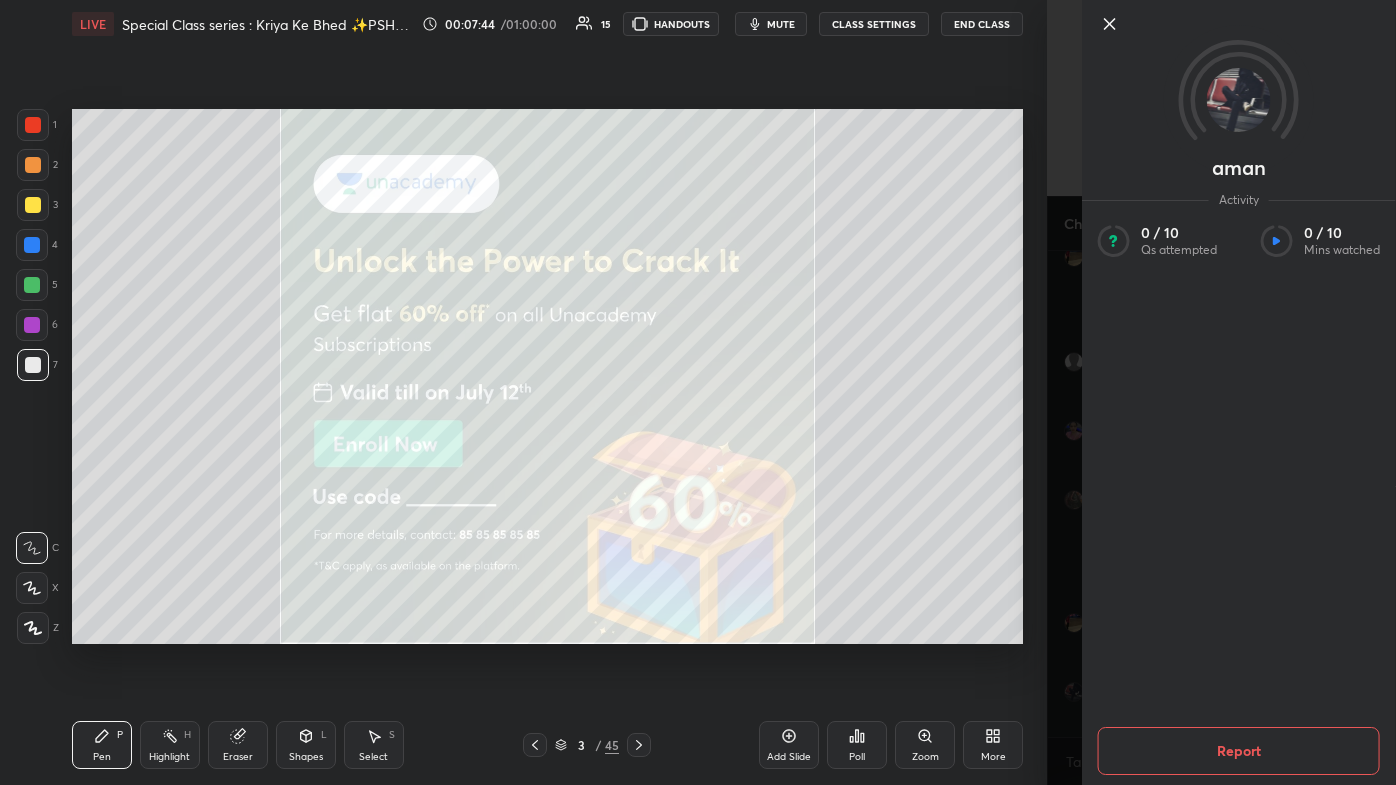 scroll, scrollTop: 3682, scrollLeft: 0, axis: vertical 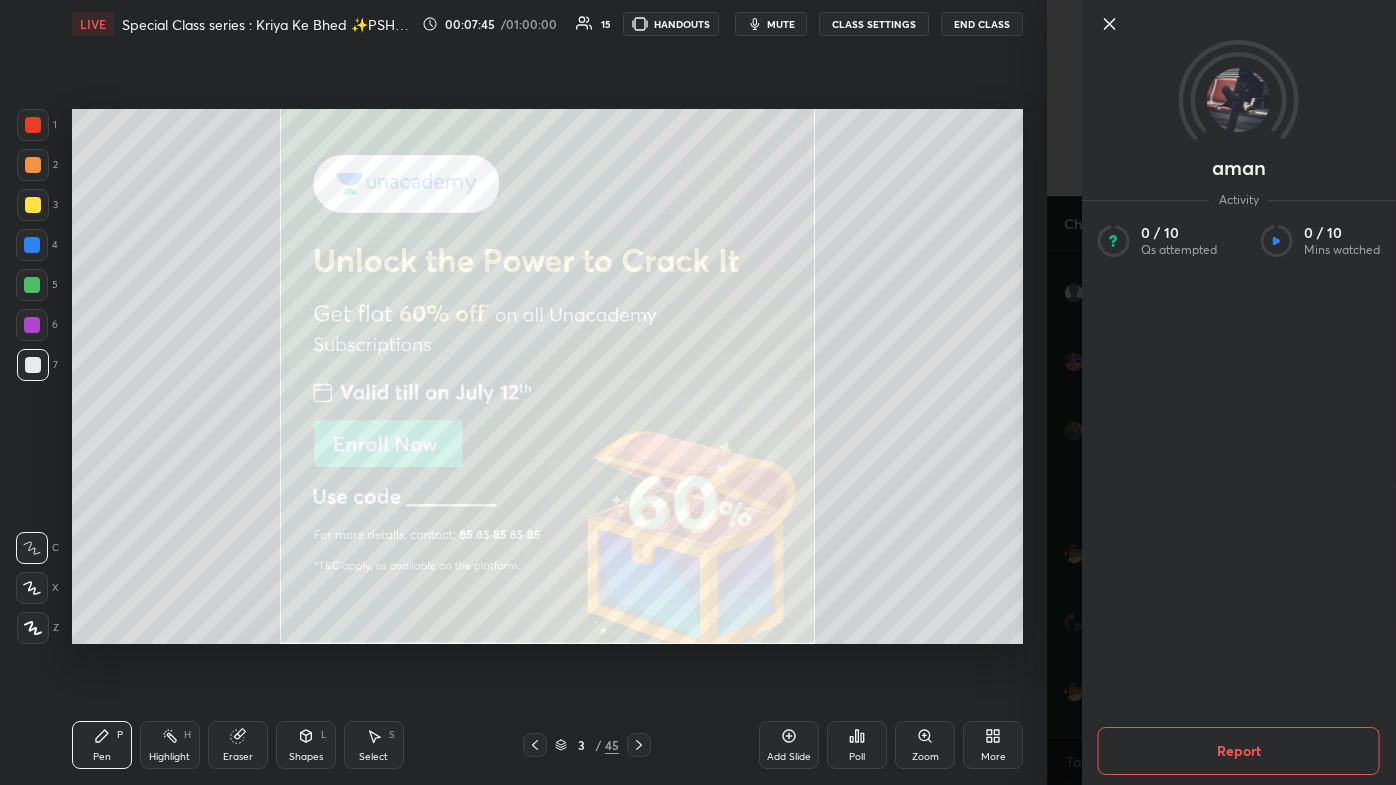 click 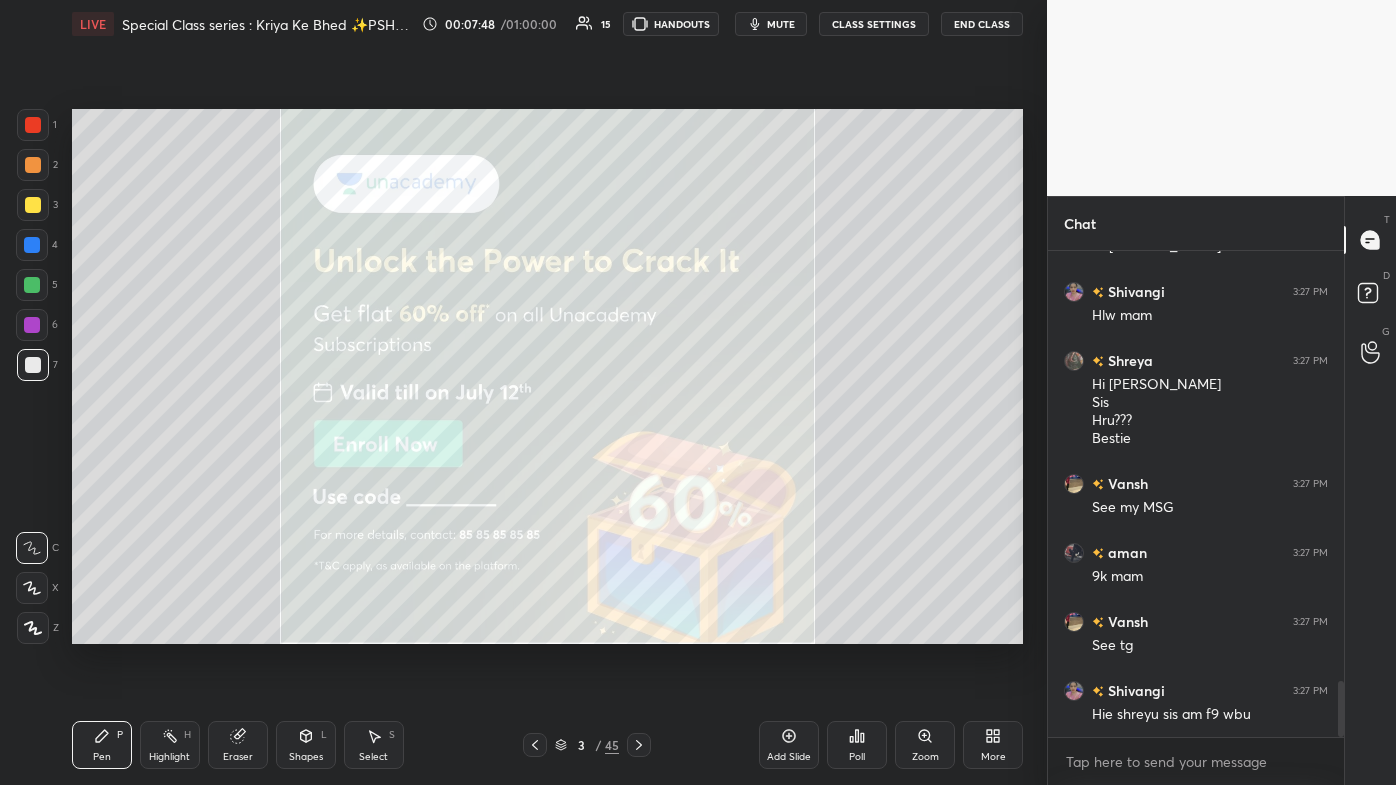 scroll, scrollTop: 3821, scrollLeft: 0, axis: vertical 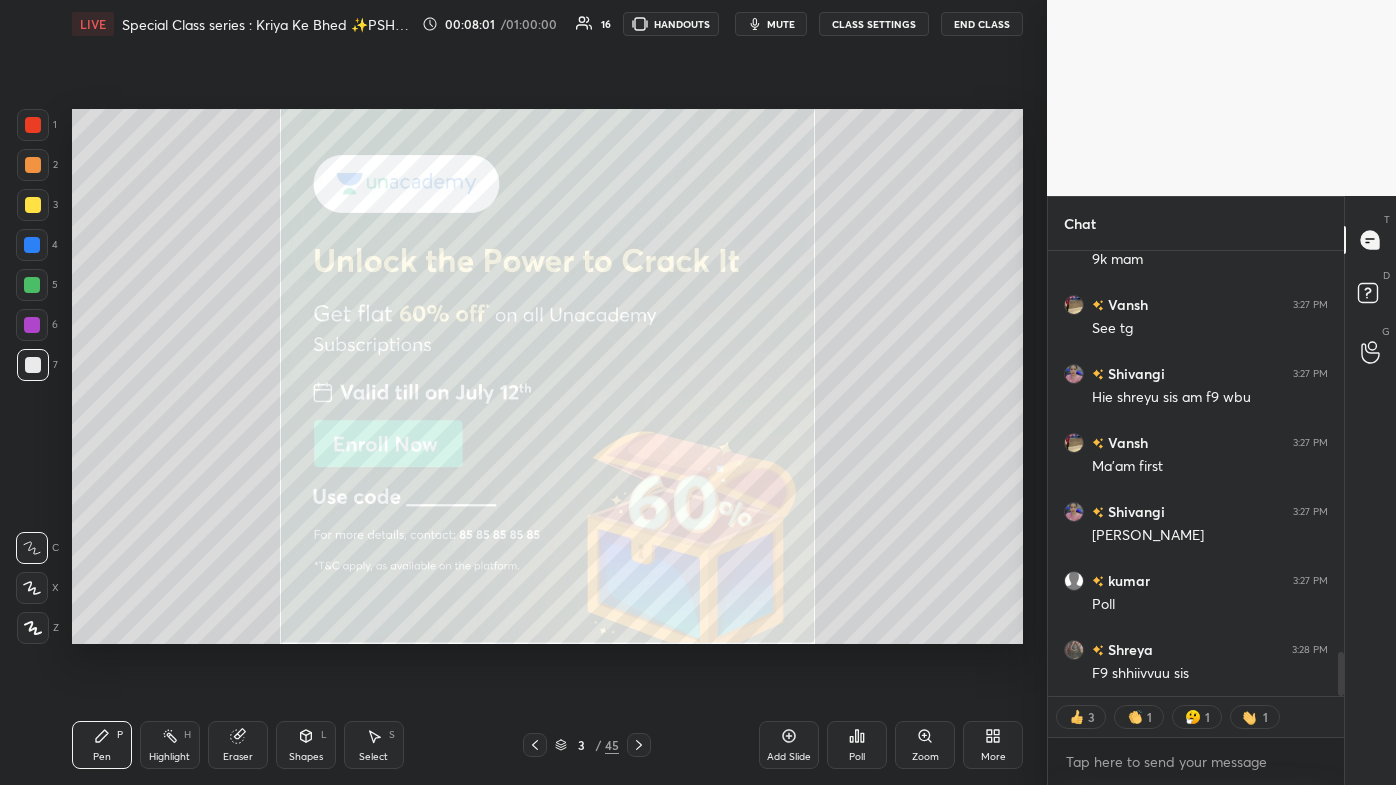 click on "3" at bounding box center [581, 745] 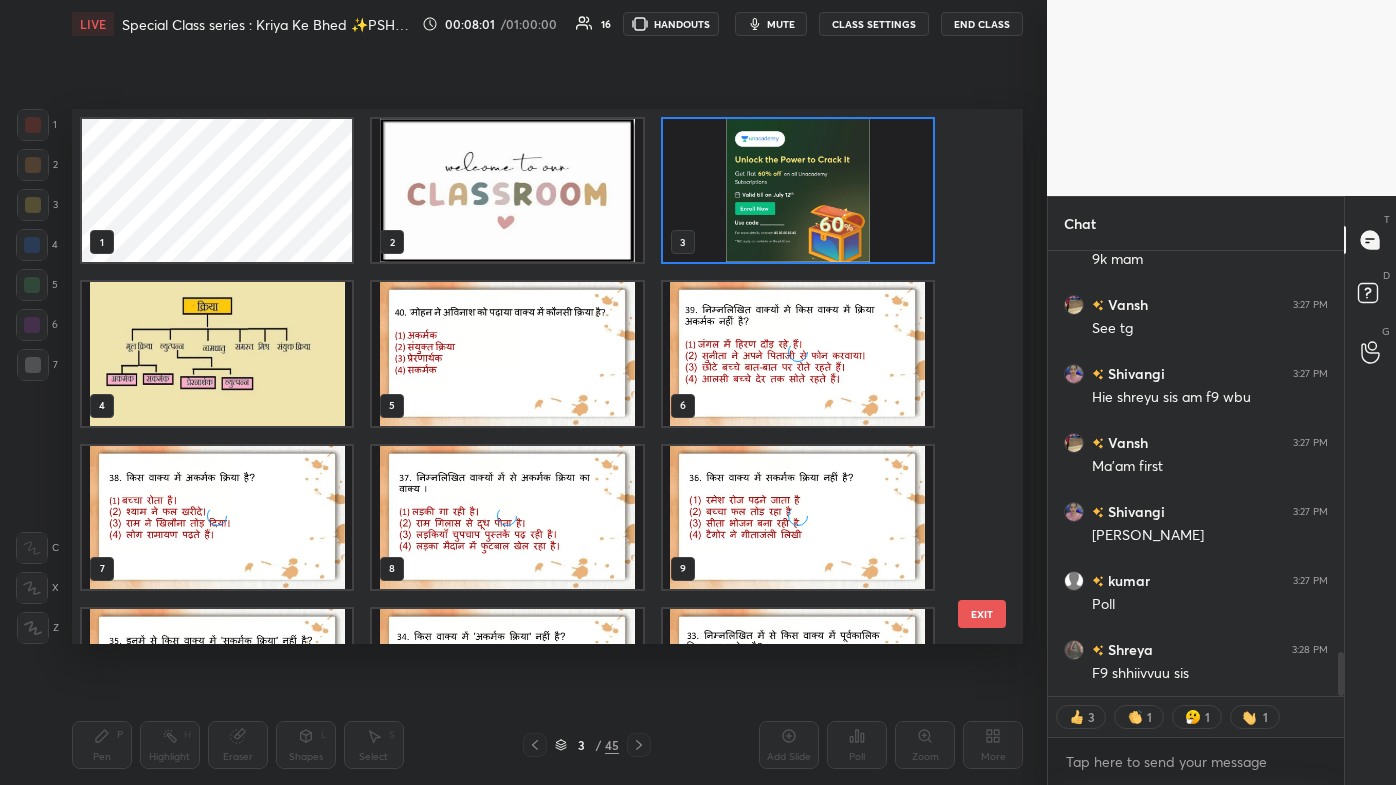 scroll, scrollTop: 6, scrollLeft: 10, axis: both 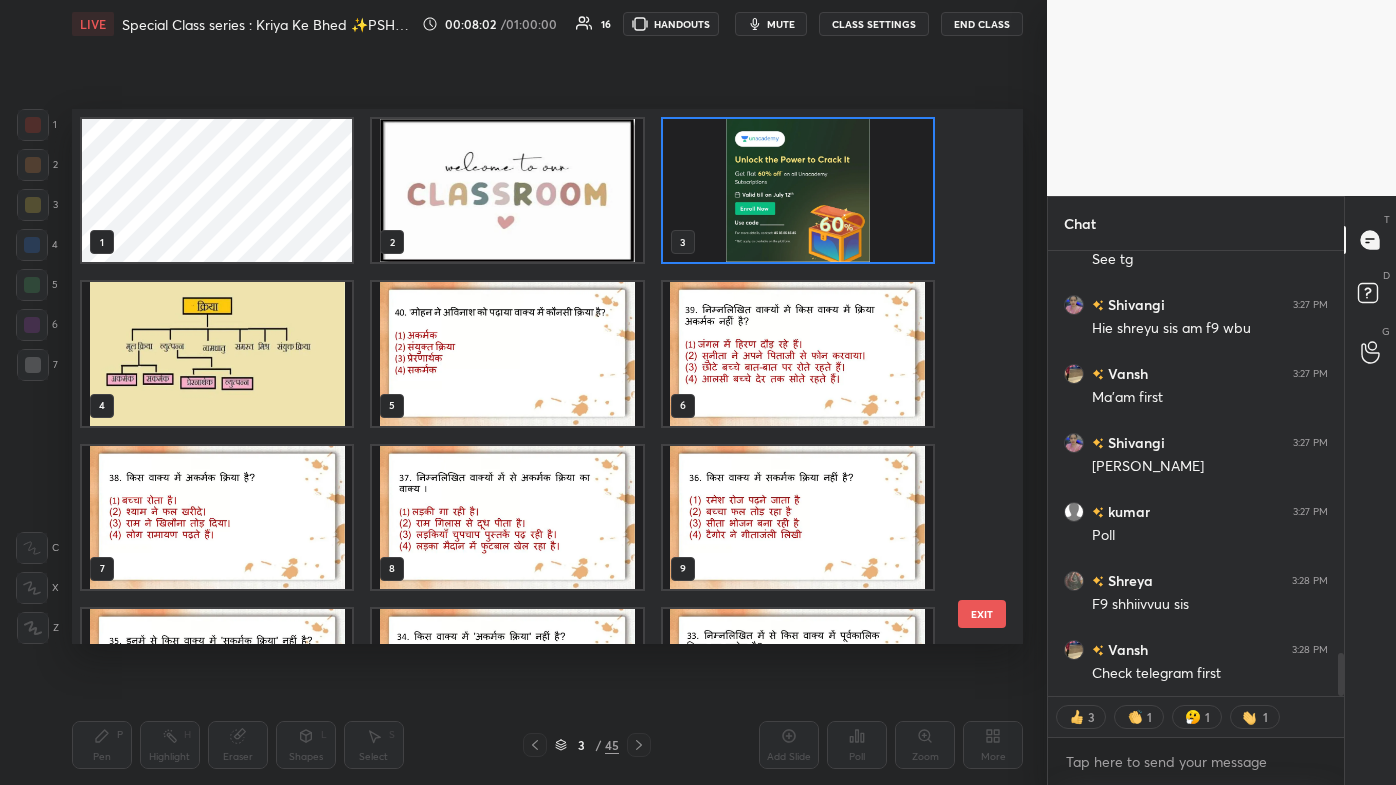 click at bounding box center (217, 353) 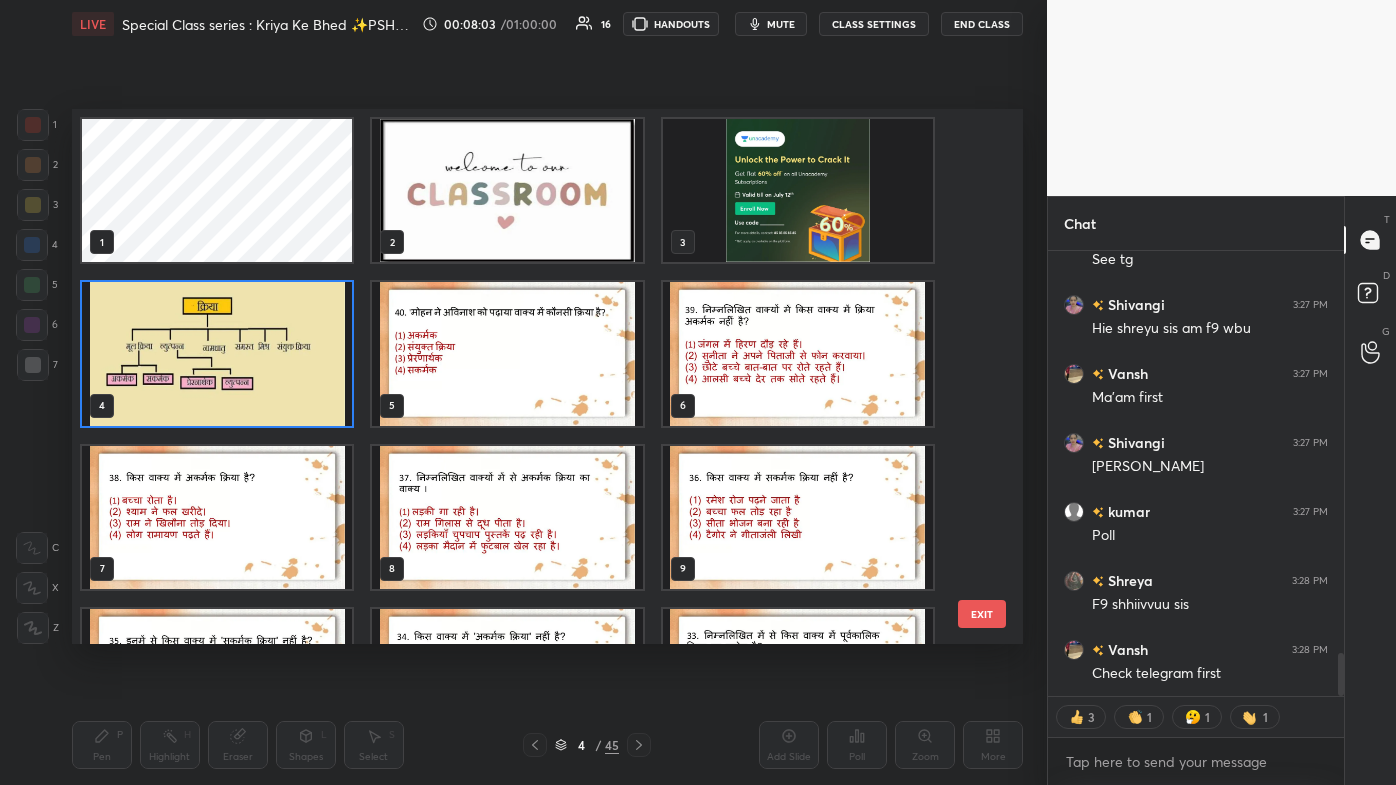 click at bounding box center [217, 353] 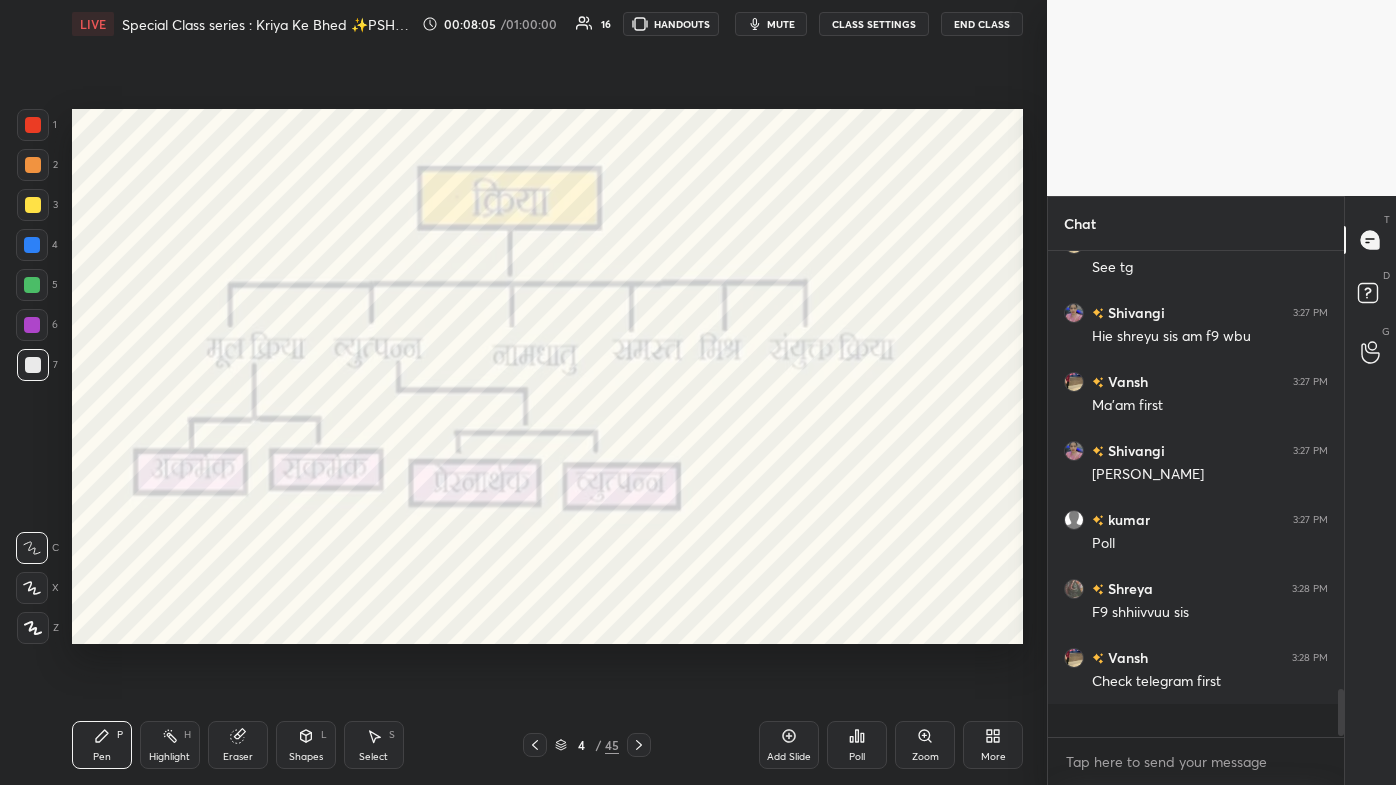 scroll, scrollTop: 6, scrollLeft: 5, axis: both 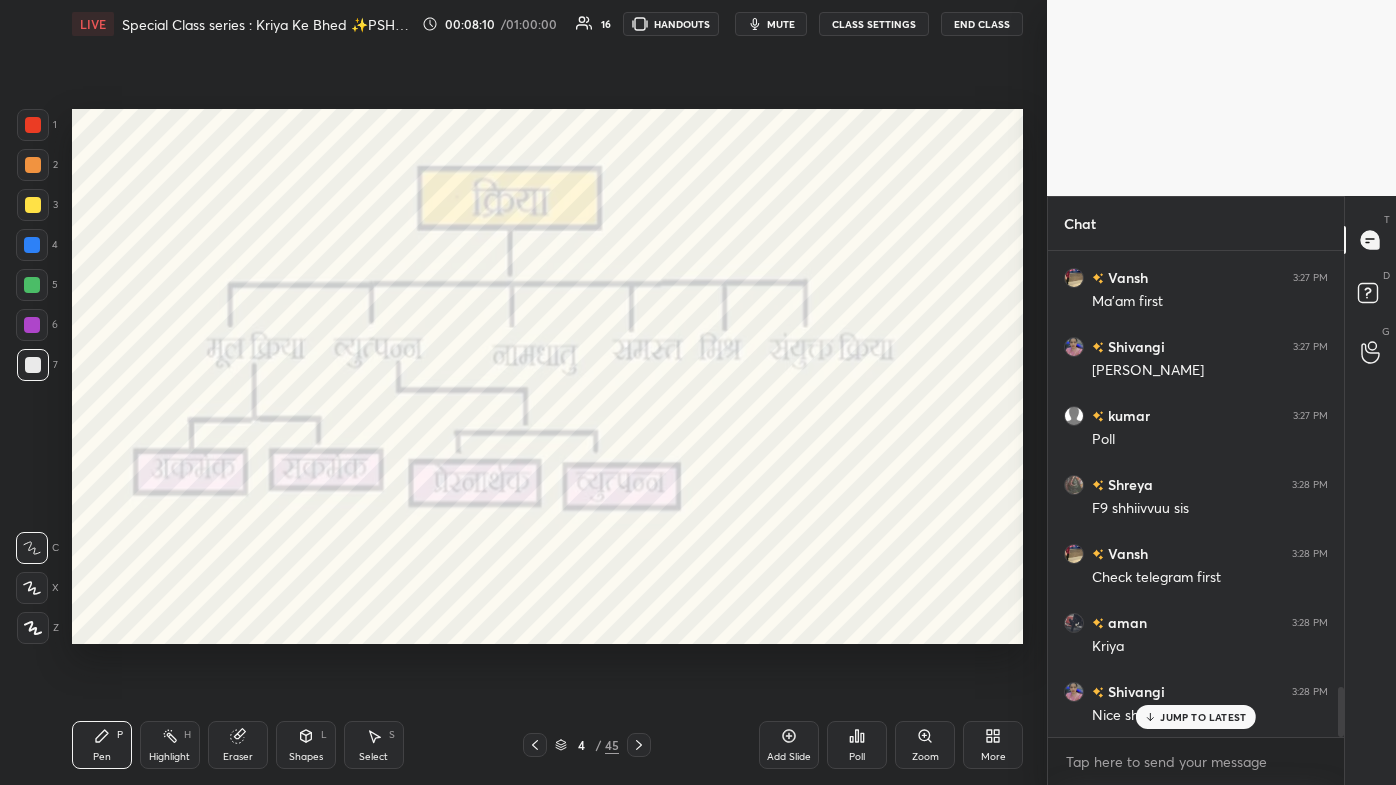 click at bounding box center (33, 125) 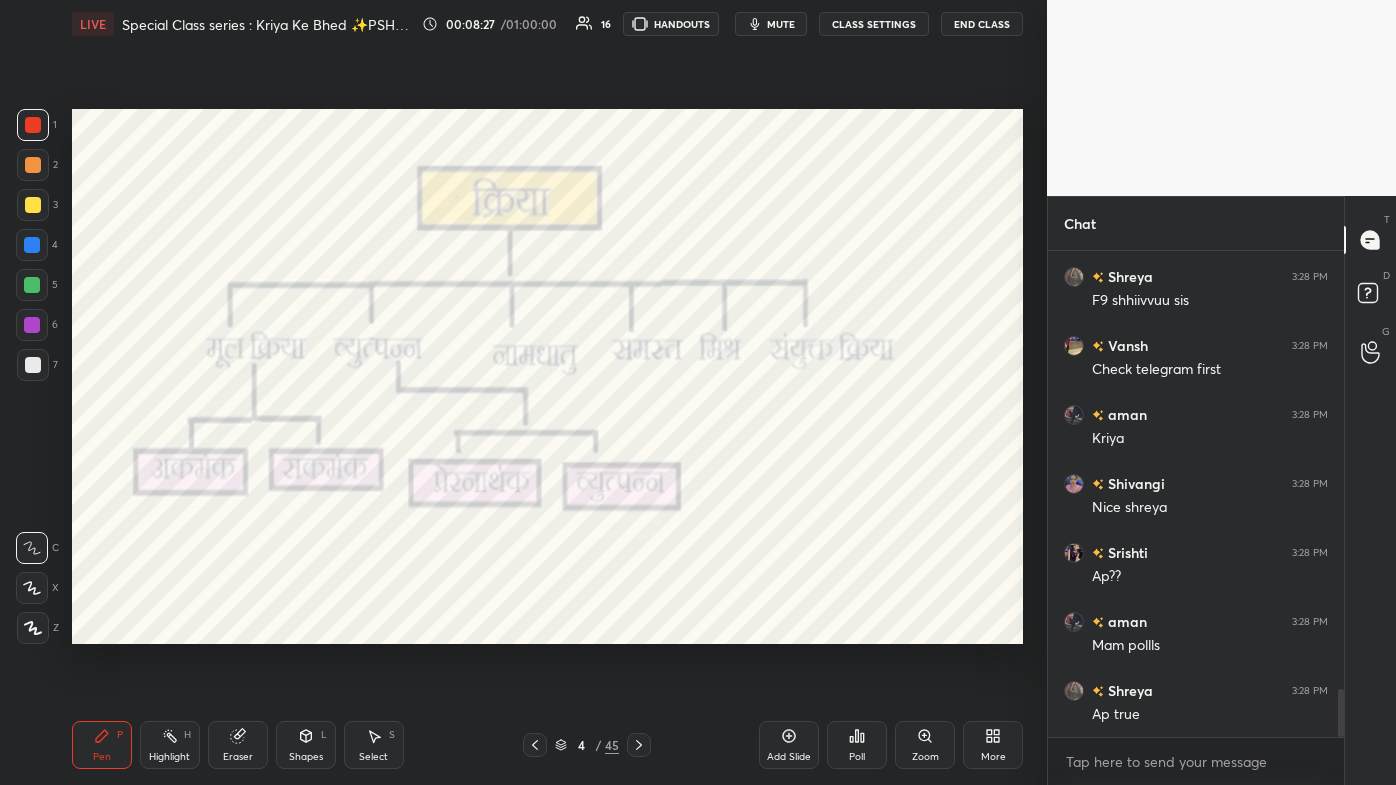 scroll, scrollTop: 4511, scrollLeft: 0, axis: vertical 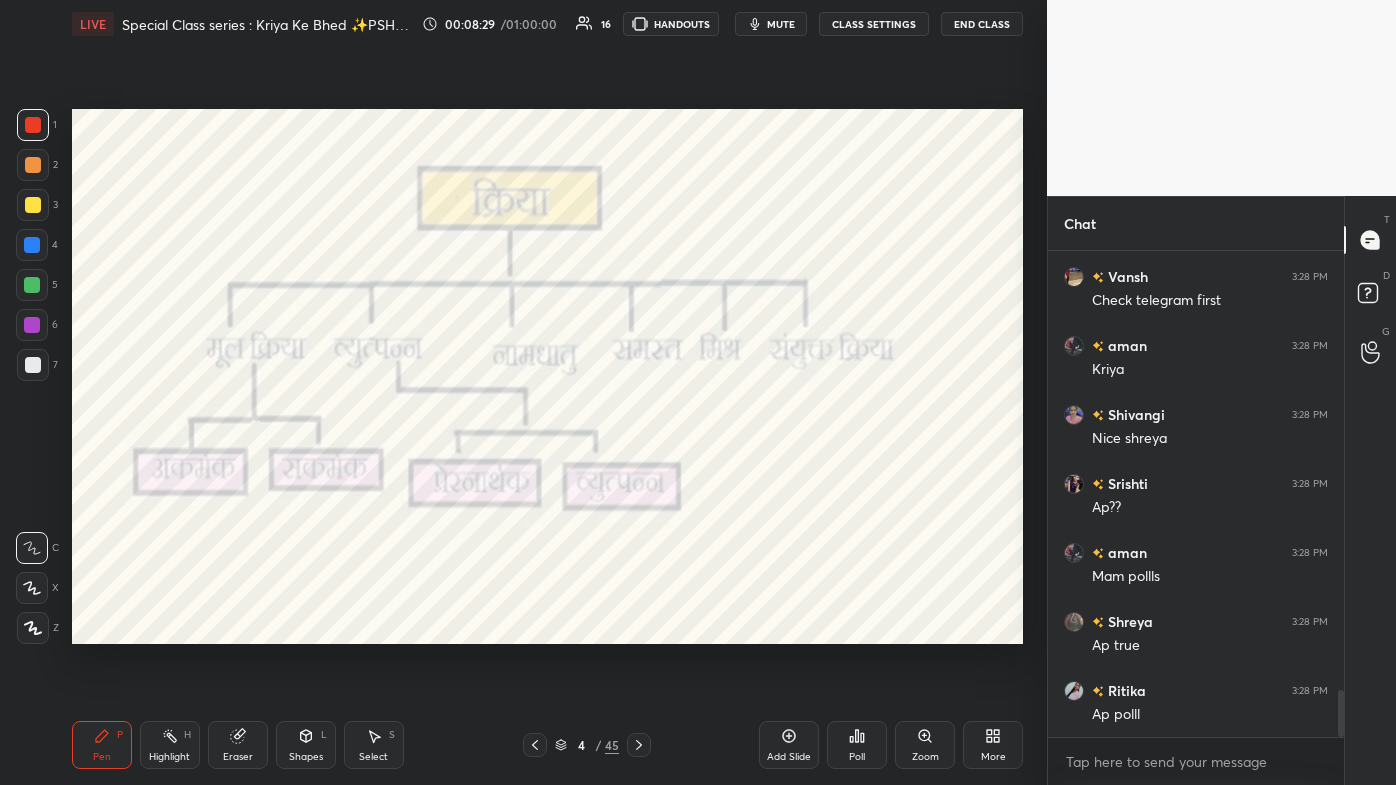 click on "Eraser" at bounding box center (238, 745) 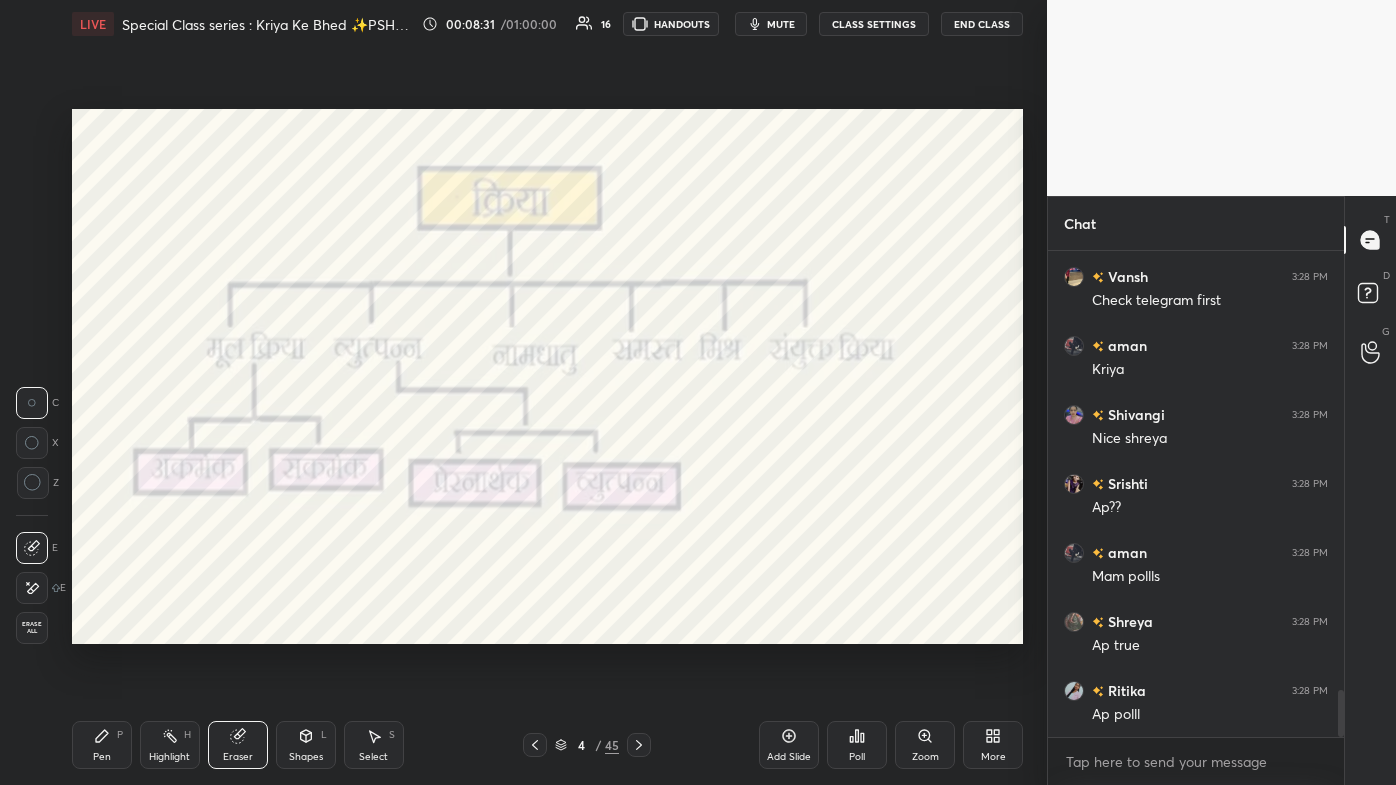 click at bounding box center (32, 588) 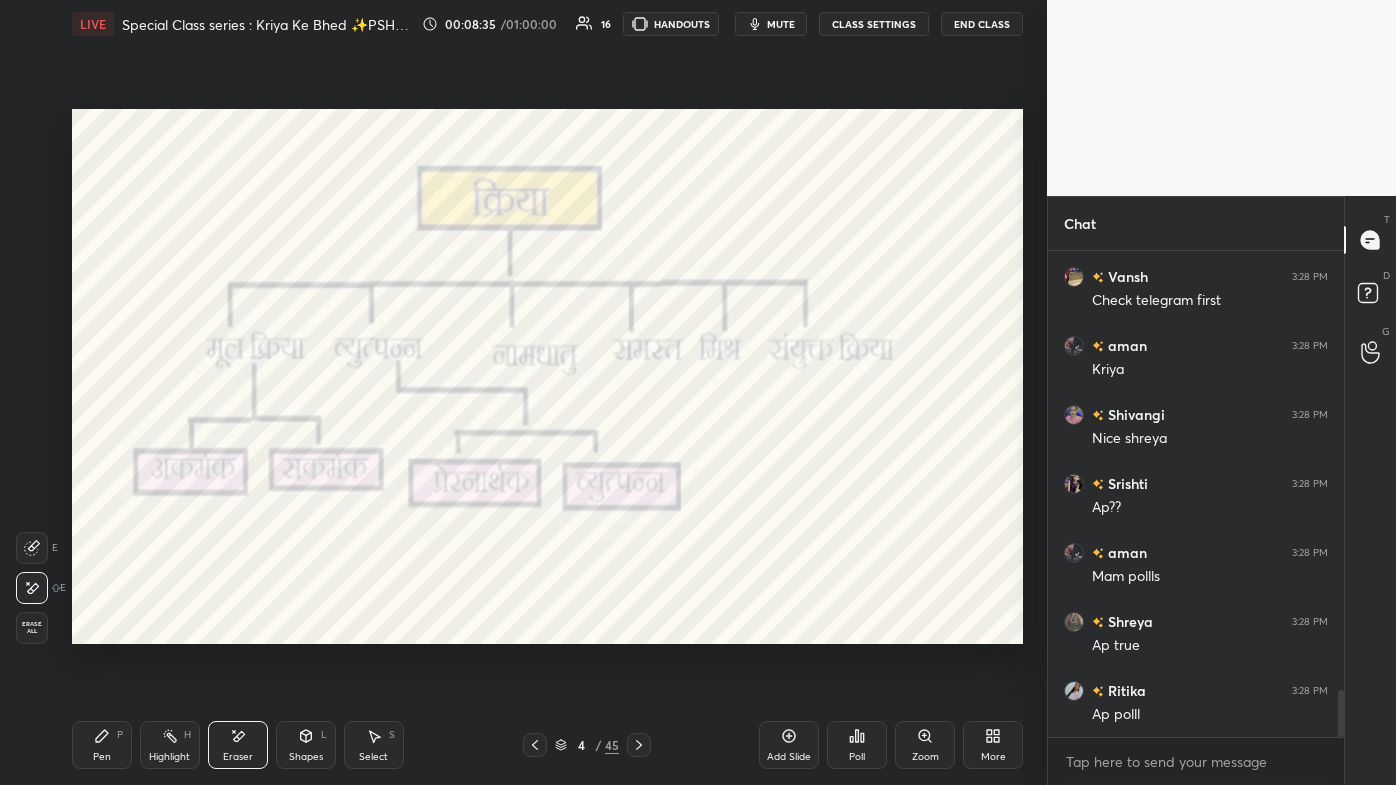 click 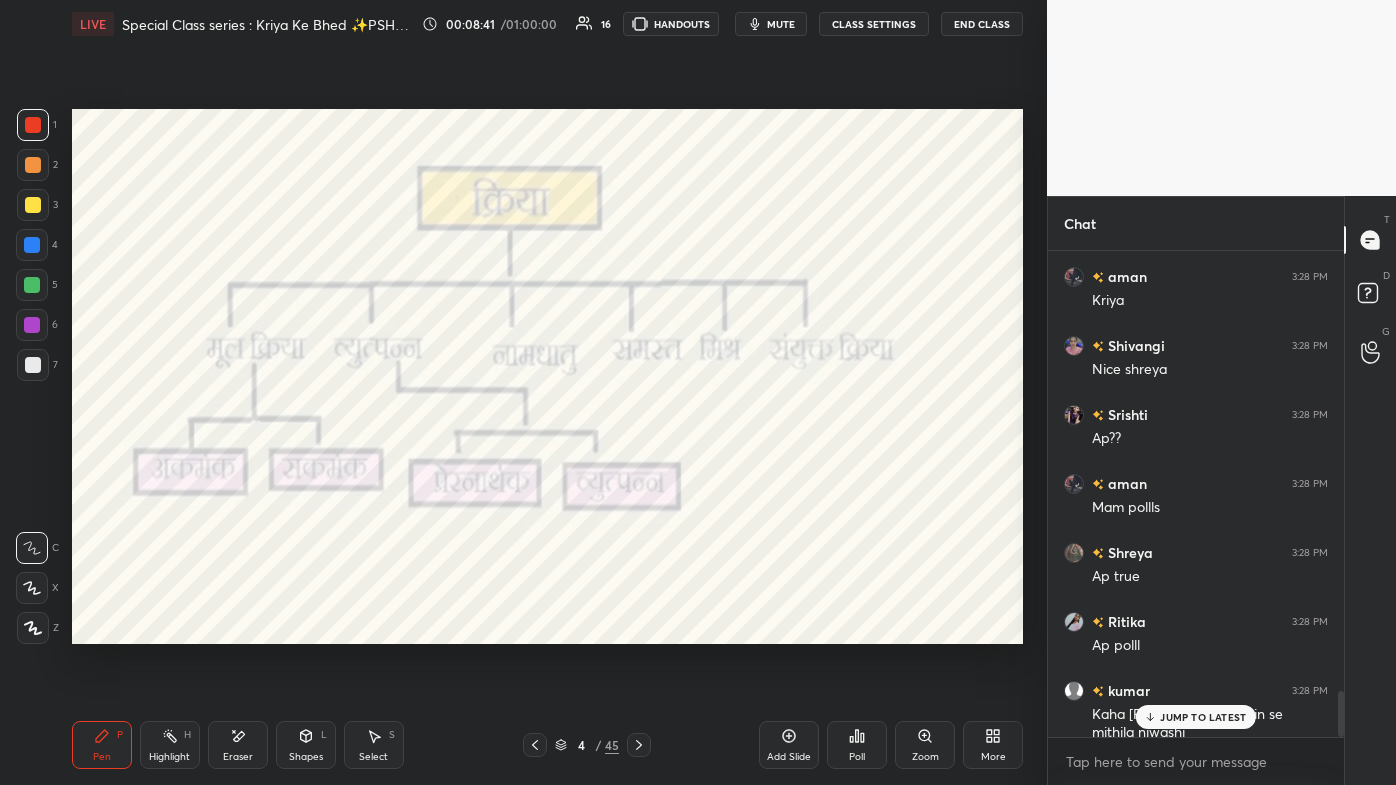 scroll, scrollTop: 4648, scrollLeft: 0, axis: vertical 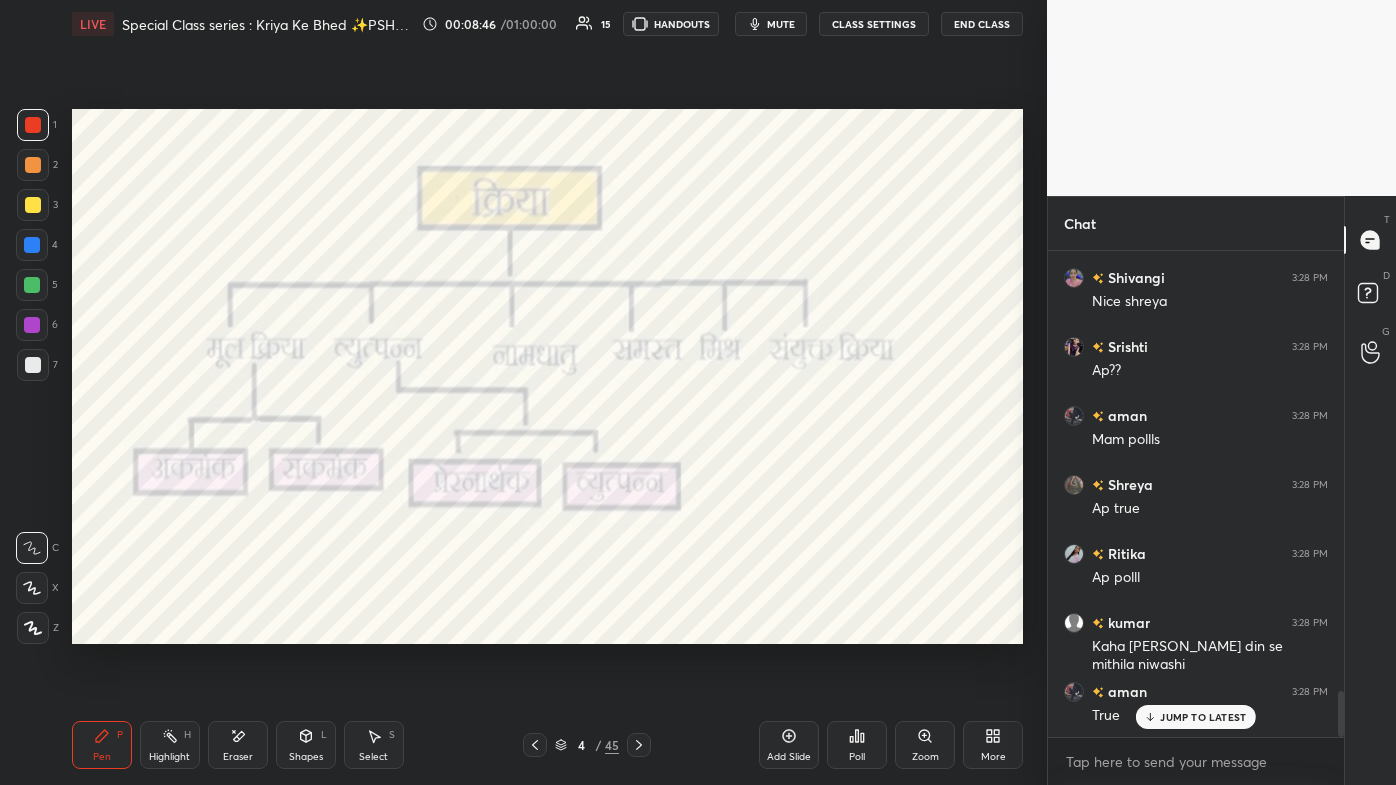 click on "mute" at bounding box center [781, 24] 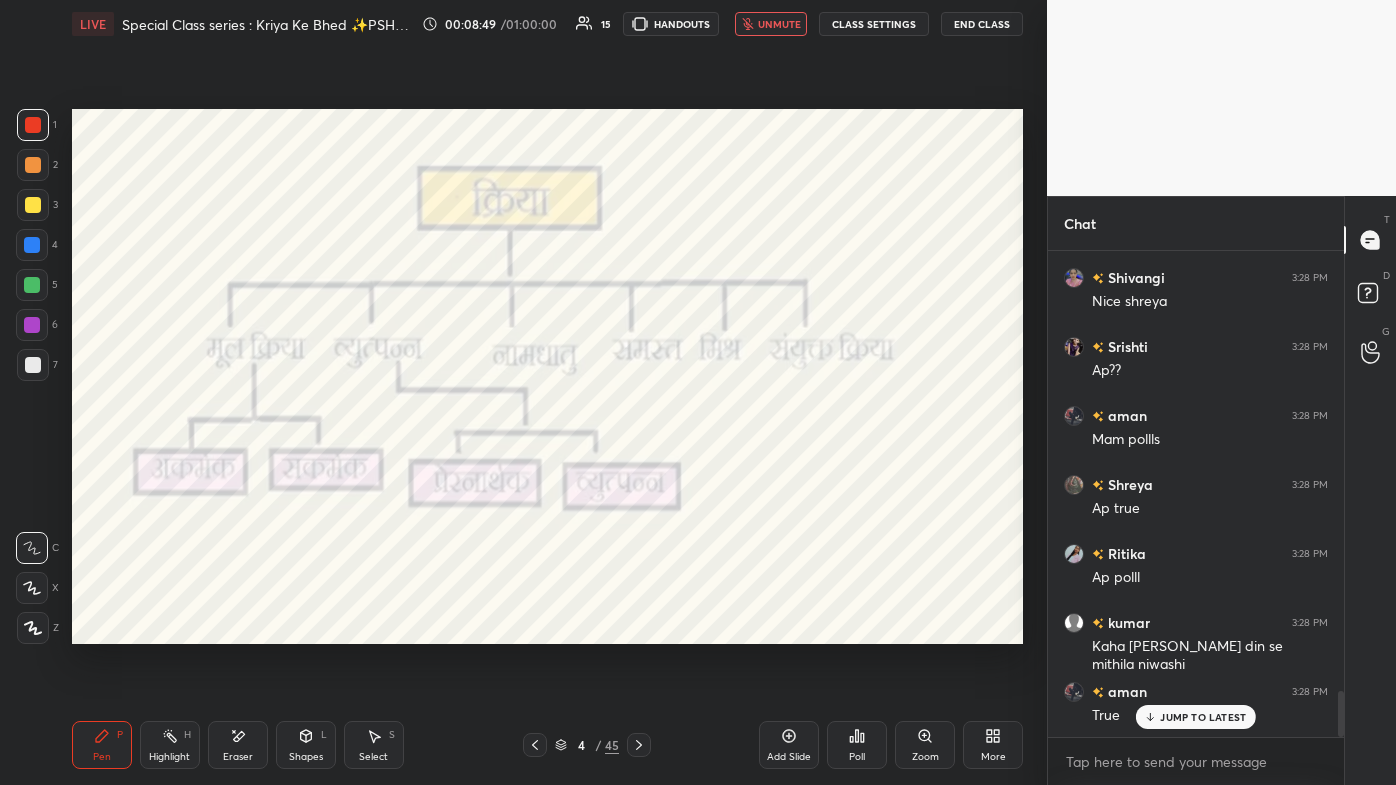 click on "JUMP TO LATEST" at bounding box center (1203, 717) 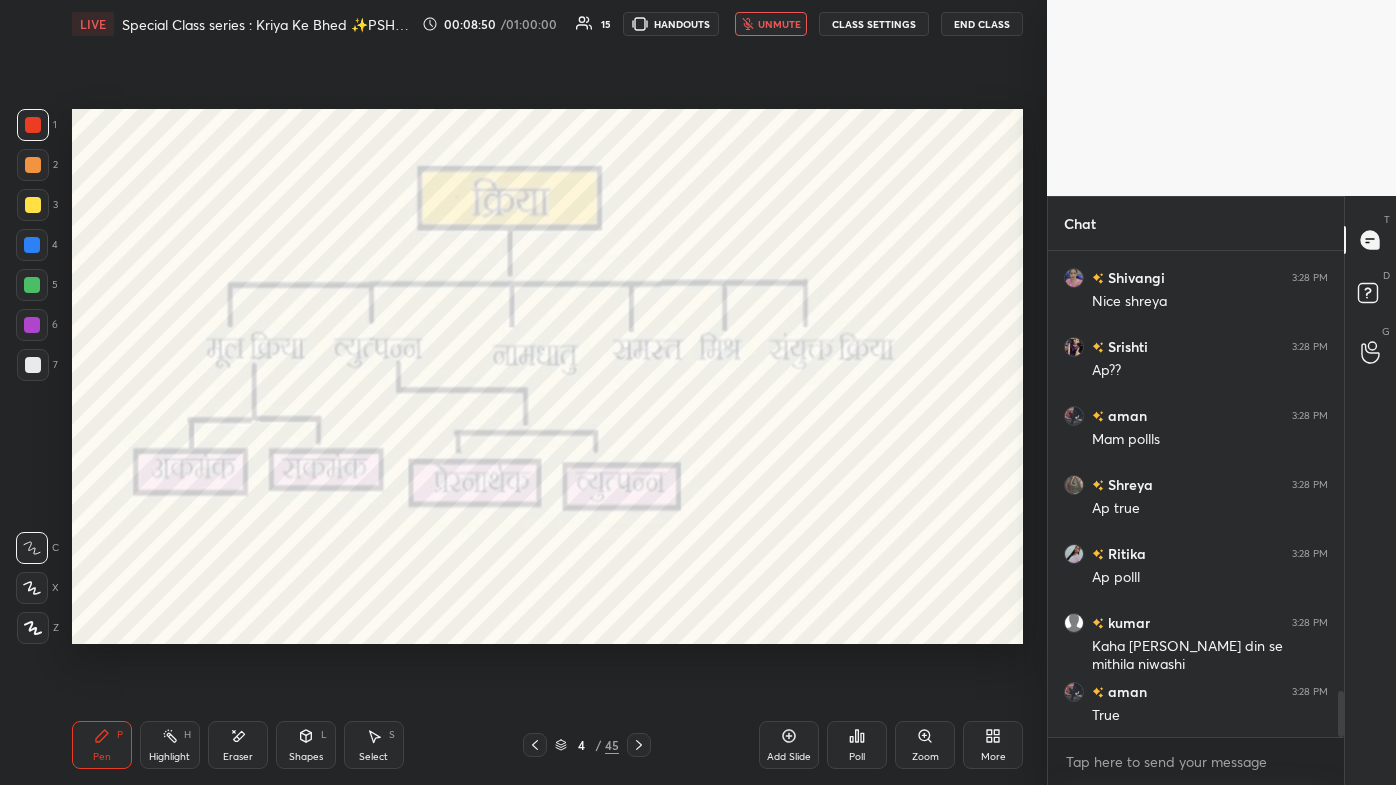 click on "Poll" at bounding box center [857, 757] 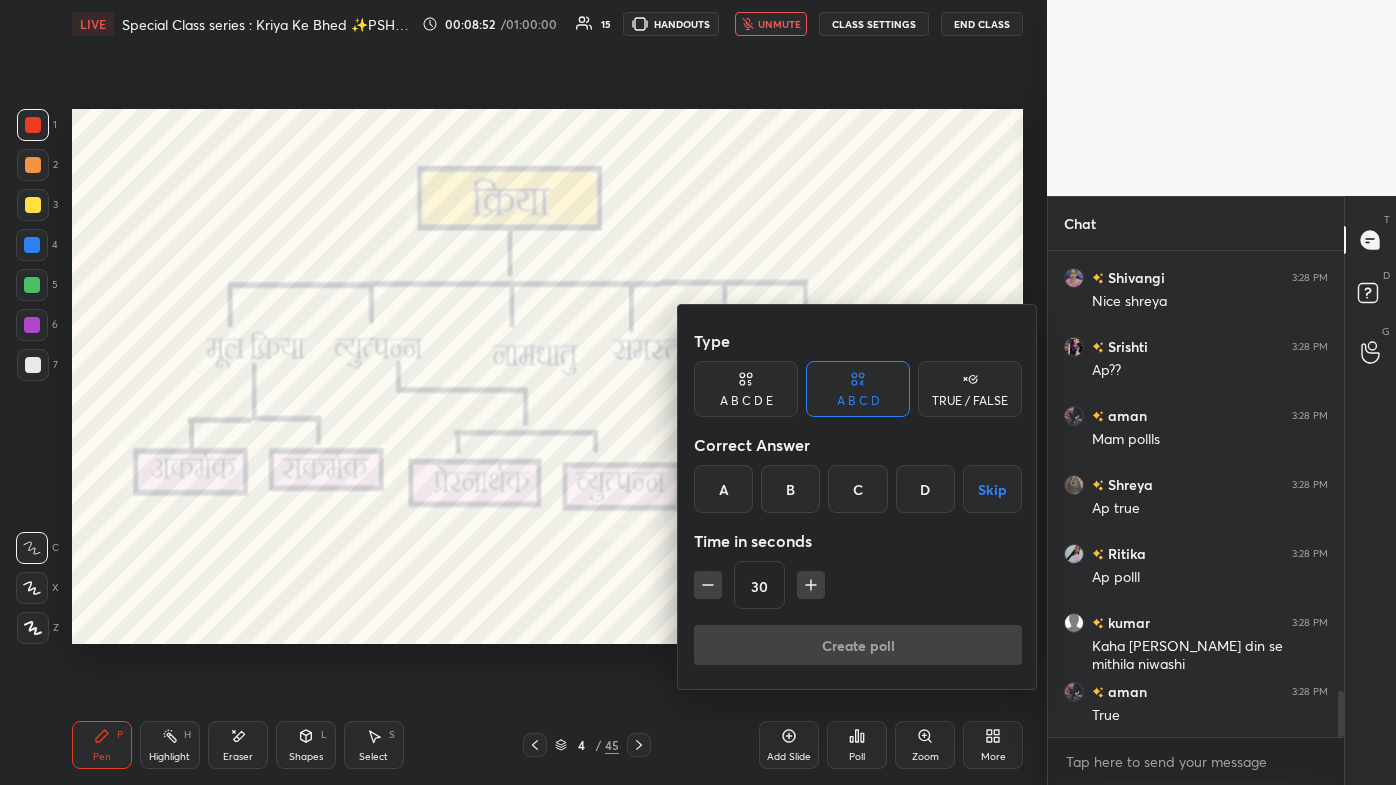 click at bounding box center [698, 392] 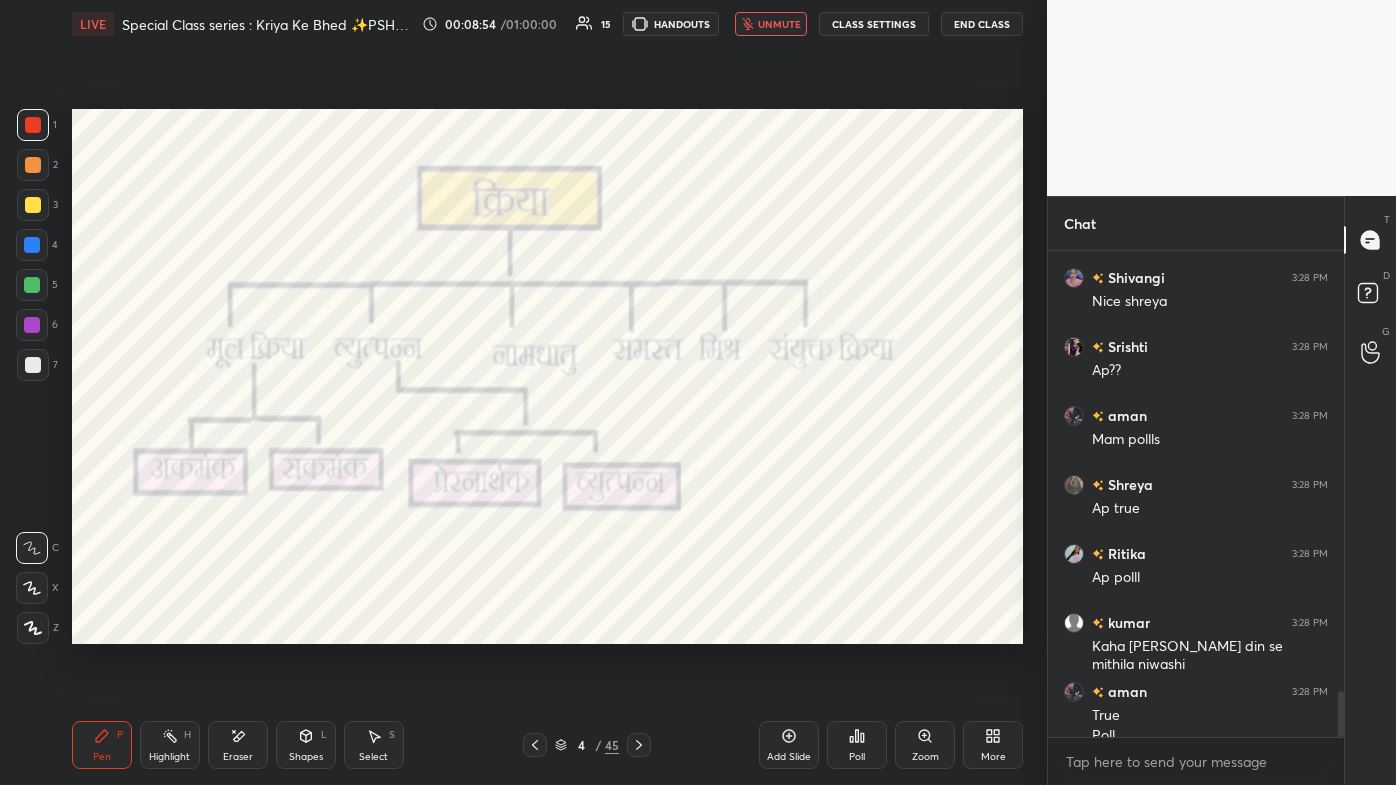scroll, scrollTop: 4669, scrollLeft: 0, axis: vertical 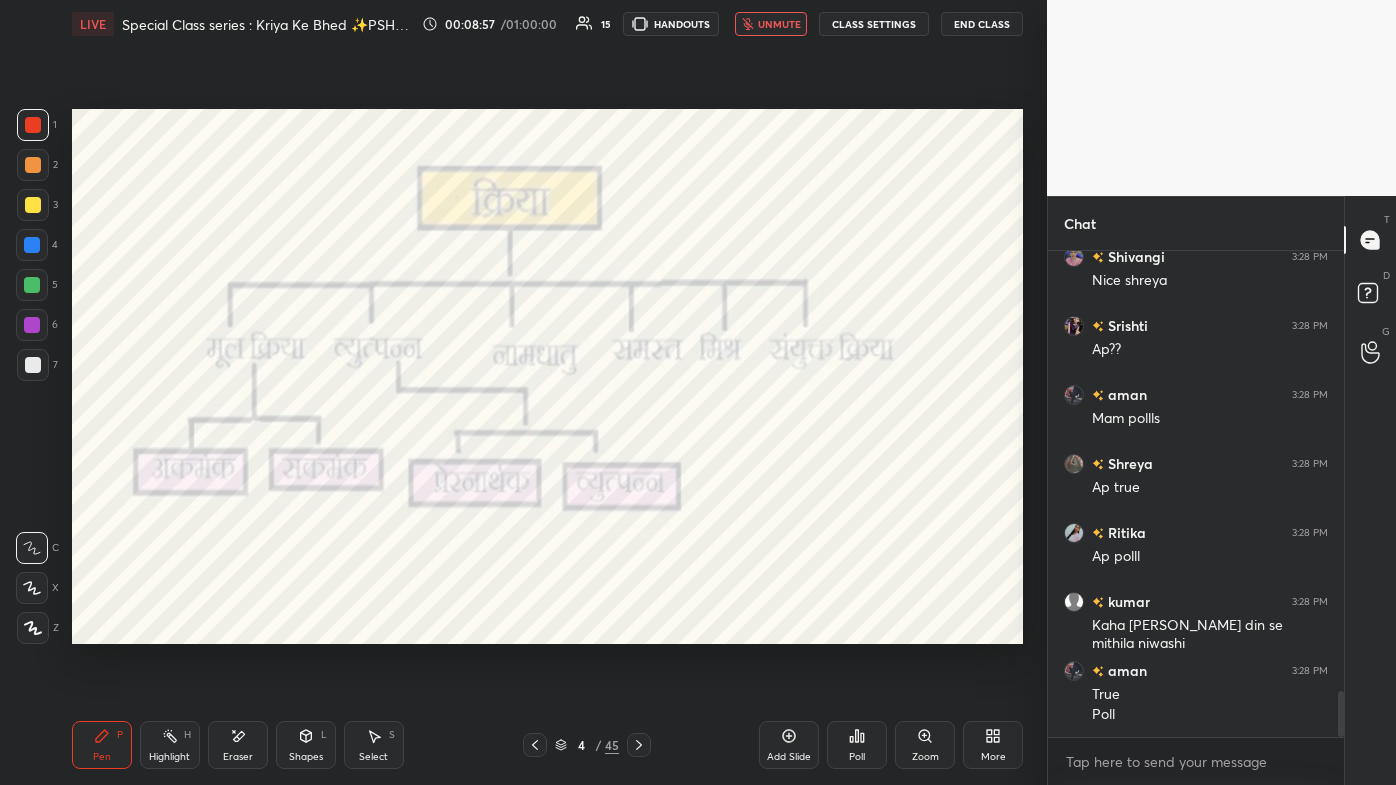 click on "unmute" at bounding box center (779, 24) 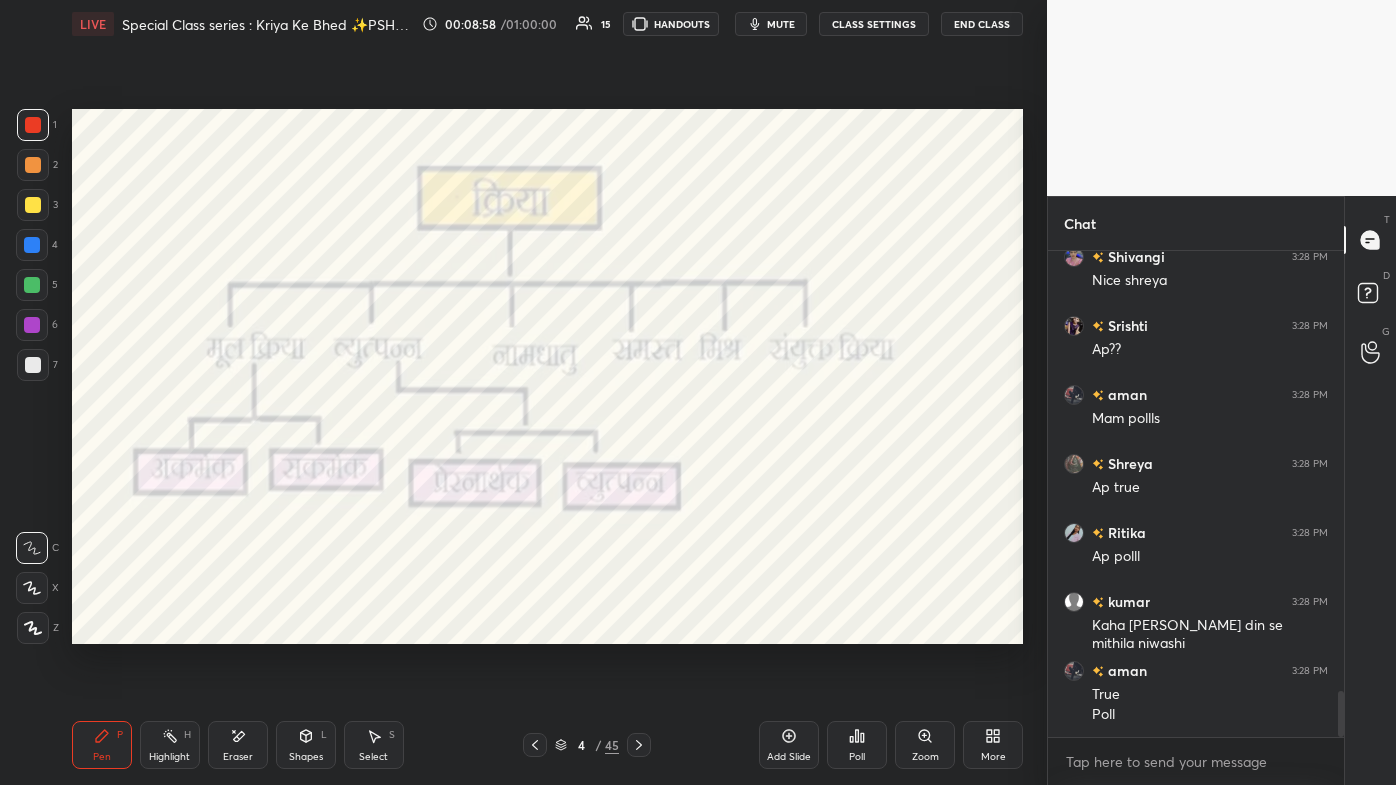 click 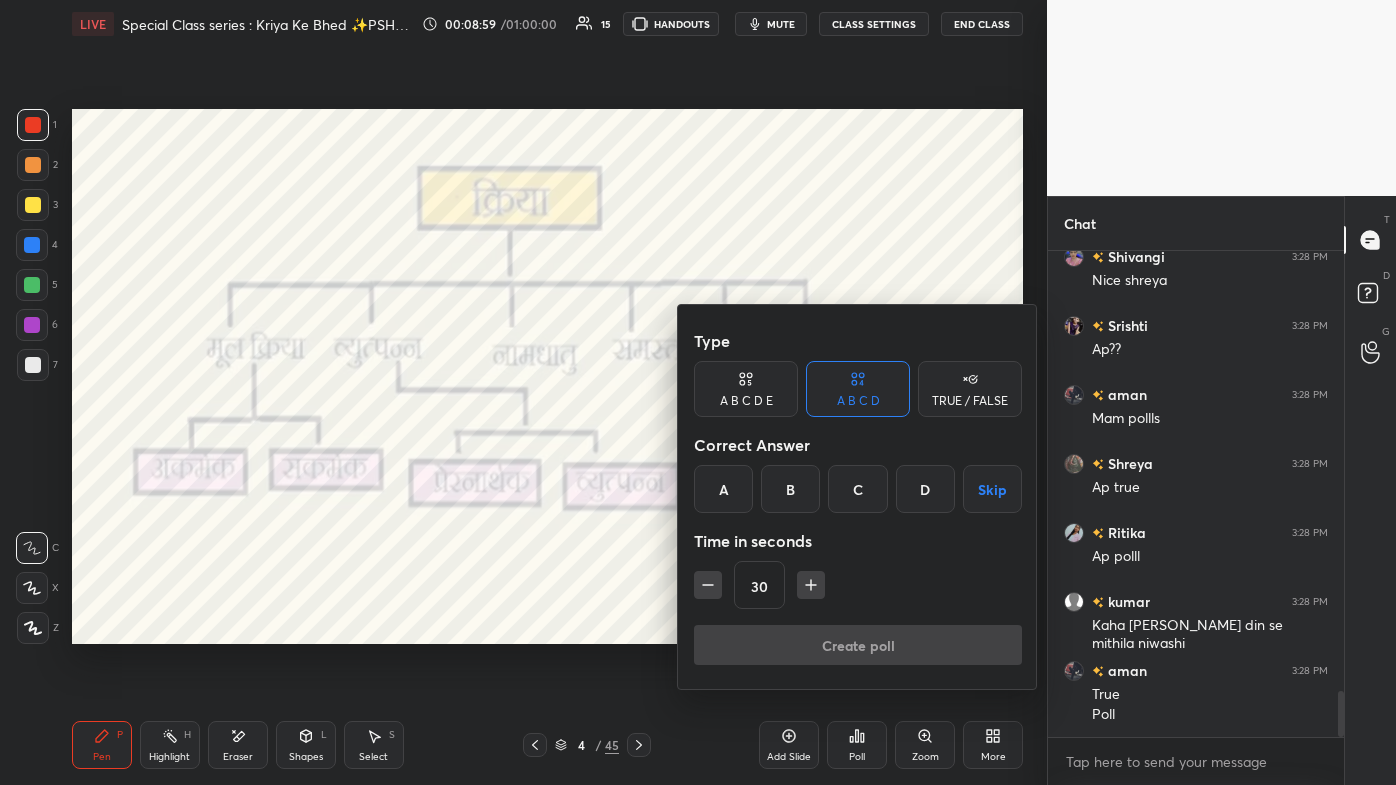 click on "TRUE / FALSE" at bounding box center [970, 401] 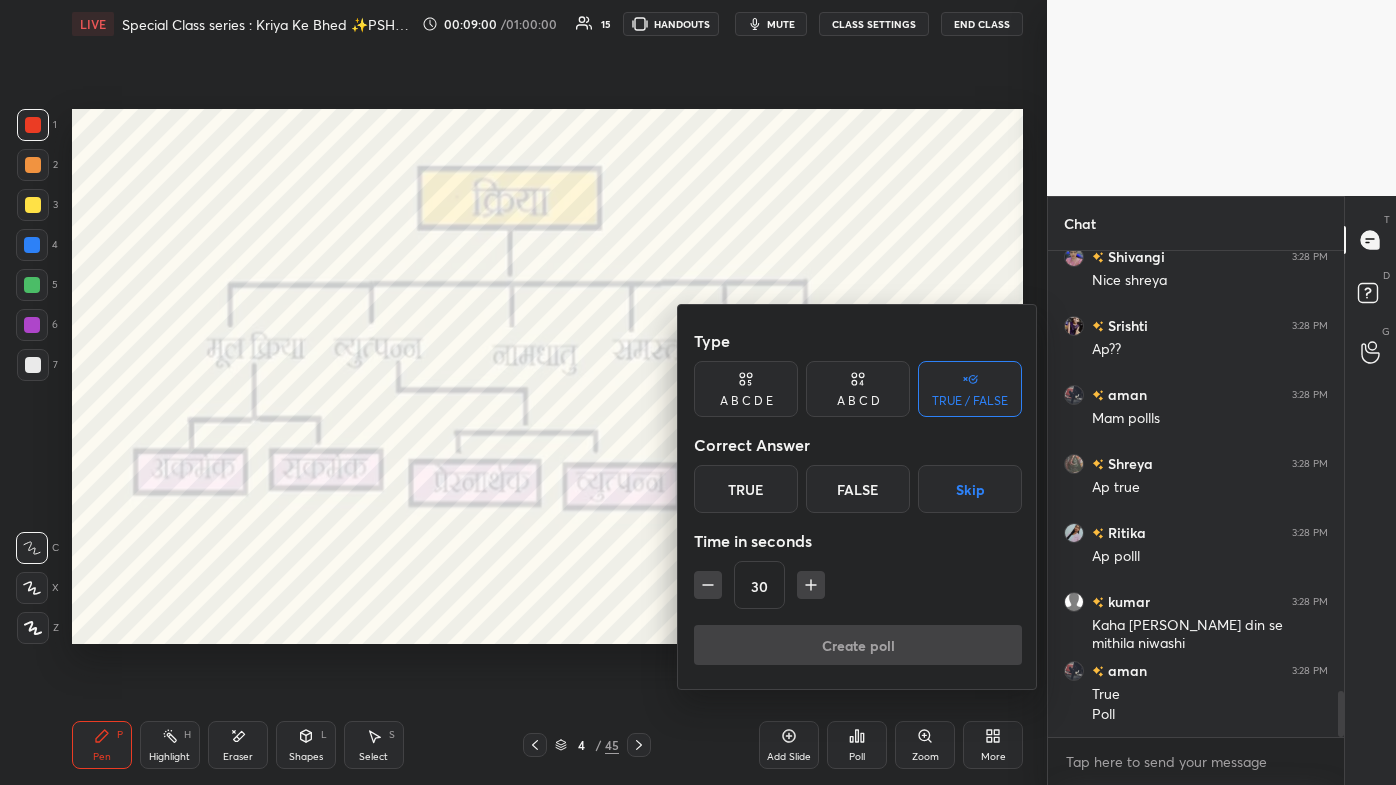 click on "True" at bounding box center [746, 489] 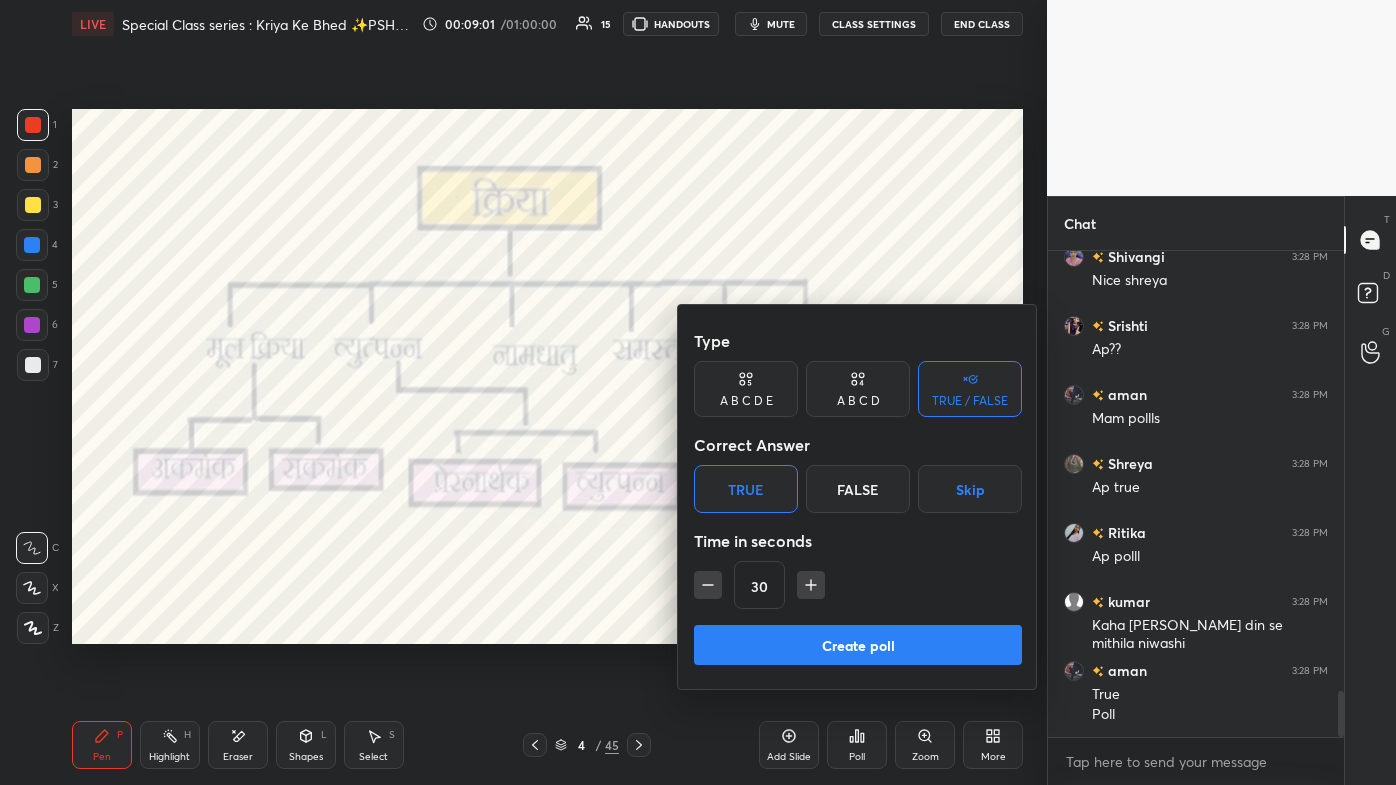 click on "Create poll" at bounding box center [858, 645] 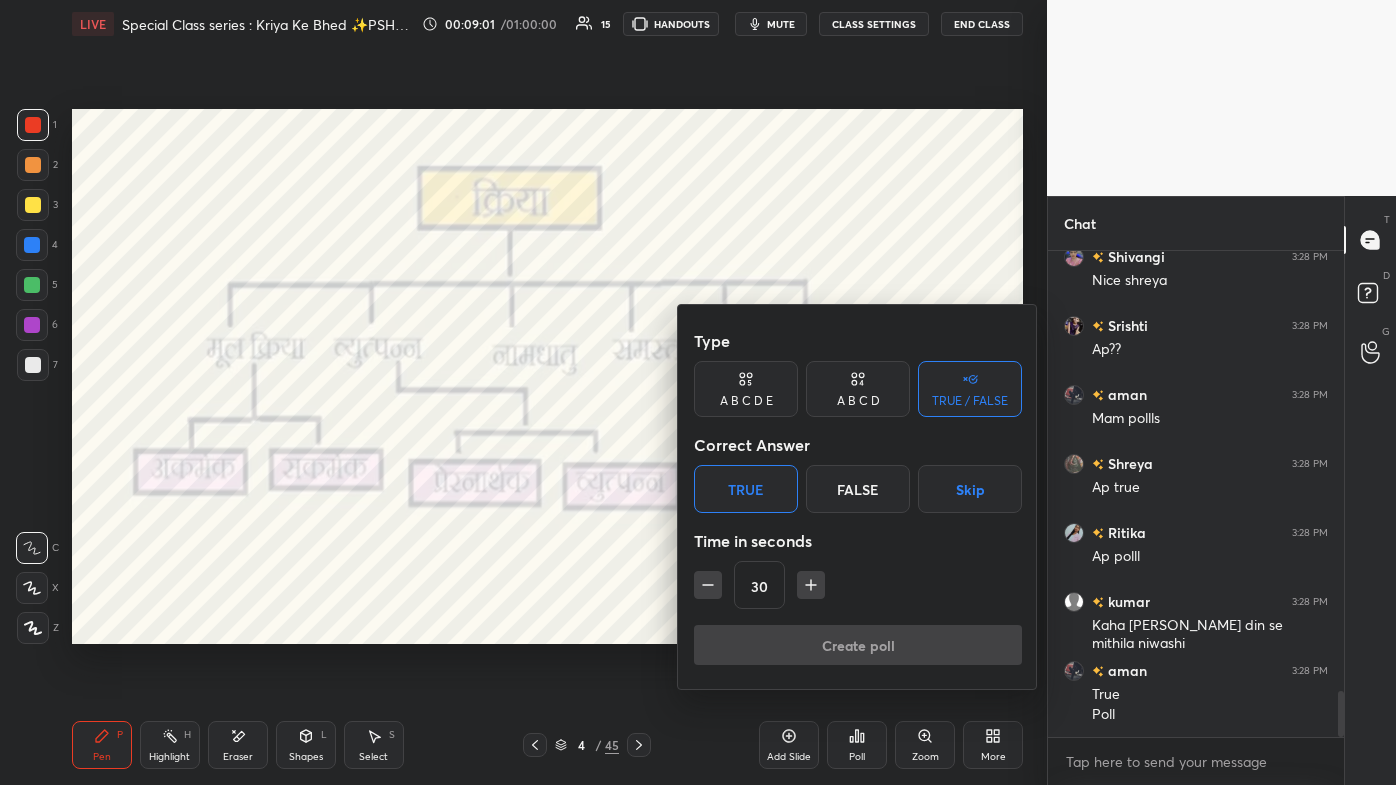 scroll, scrollTop: 448, scrollLeft: 290, axis: both 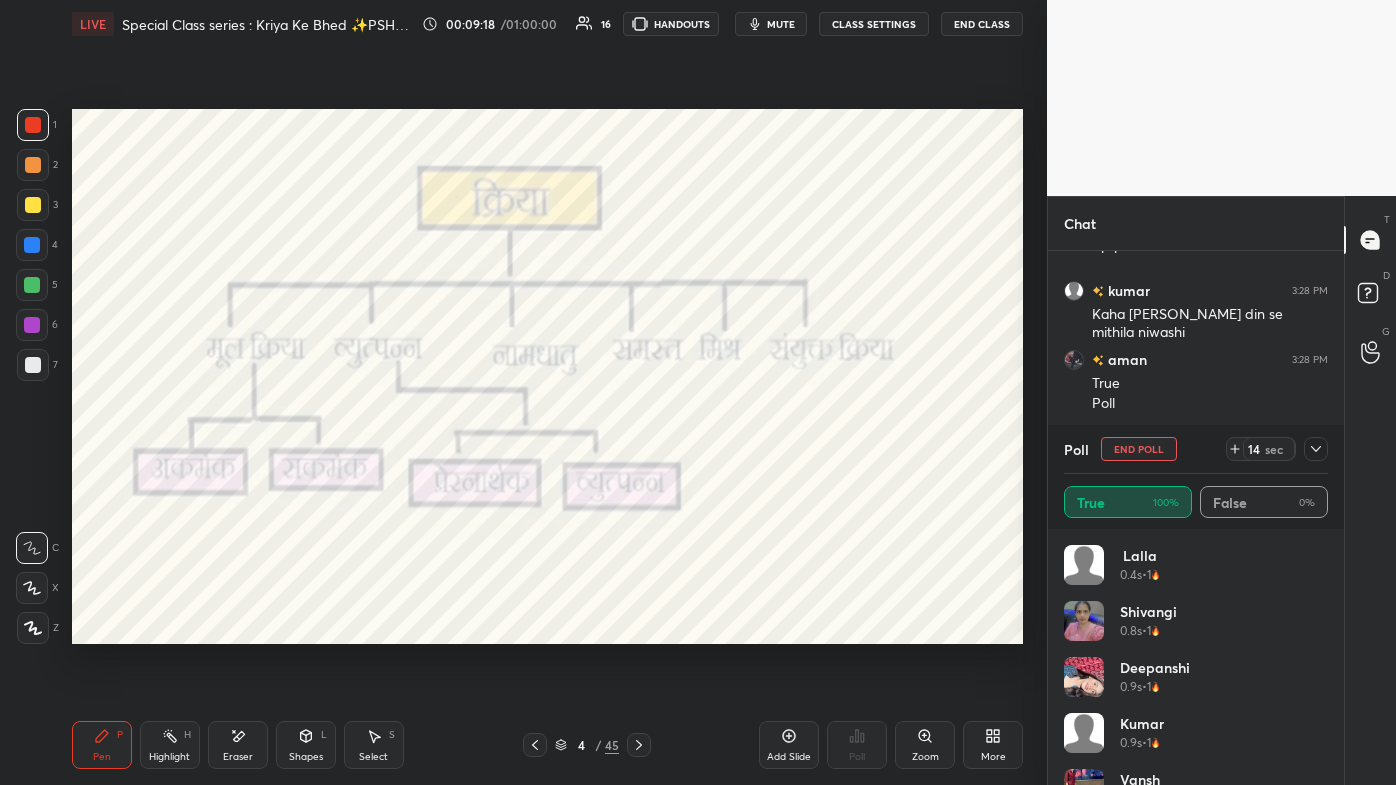 click 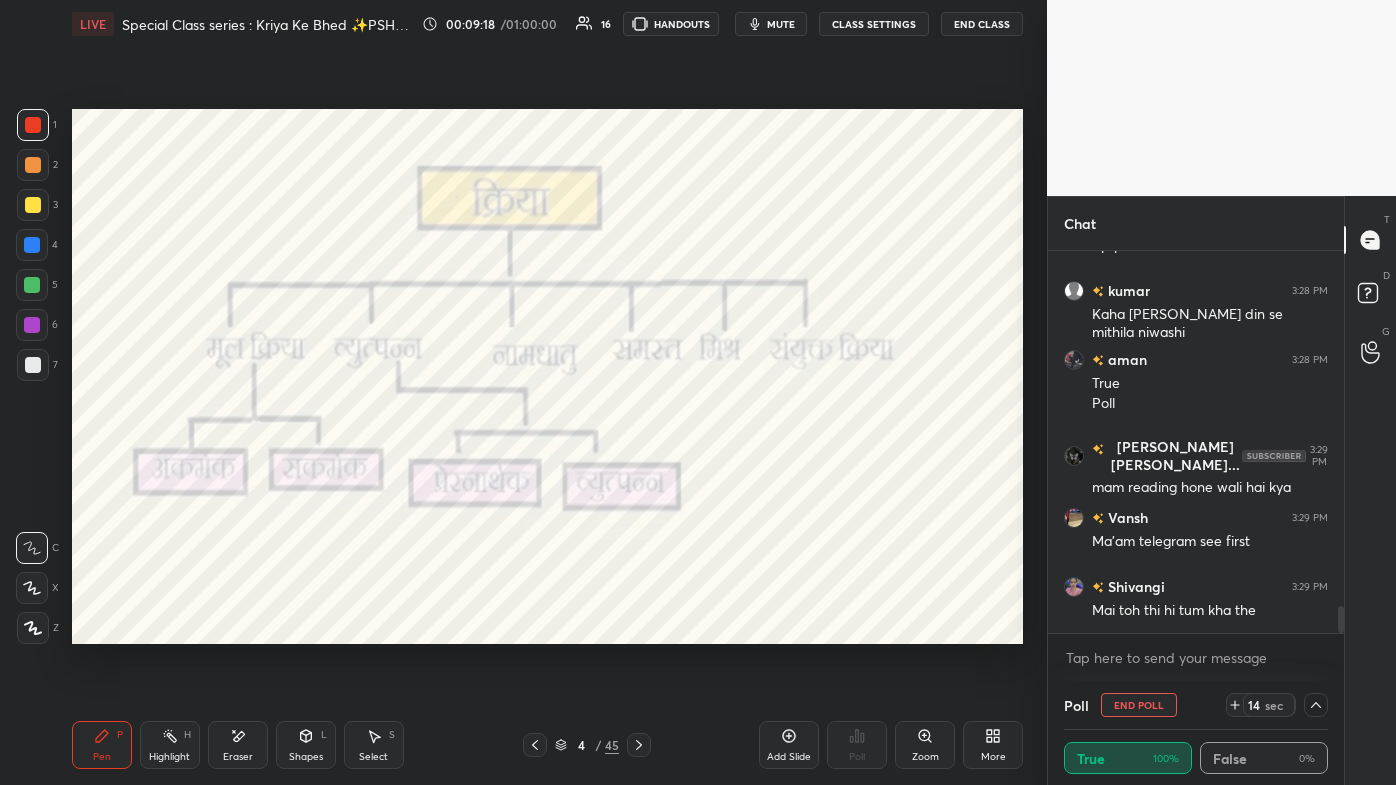 scroll, scrollTop: 69, scrollLeft: 258, axis: both 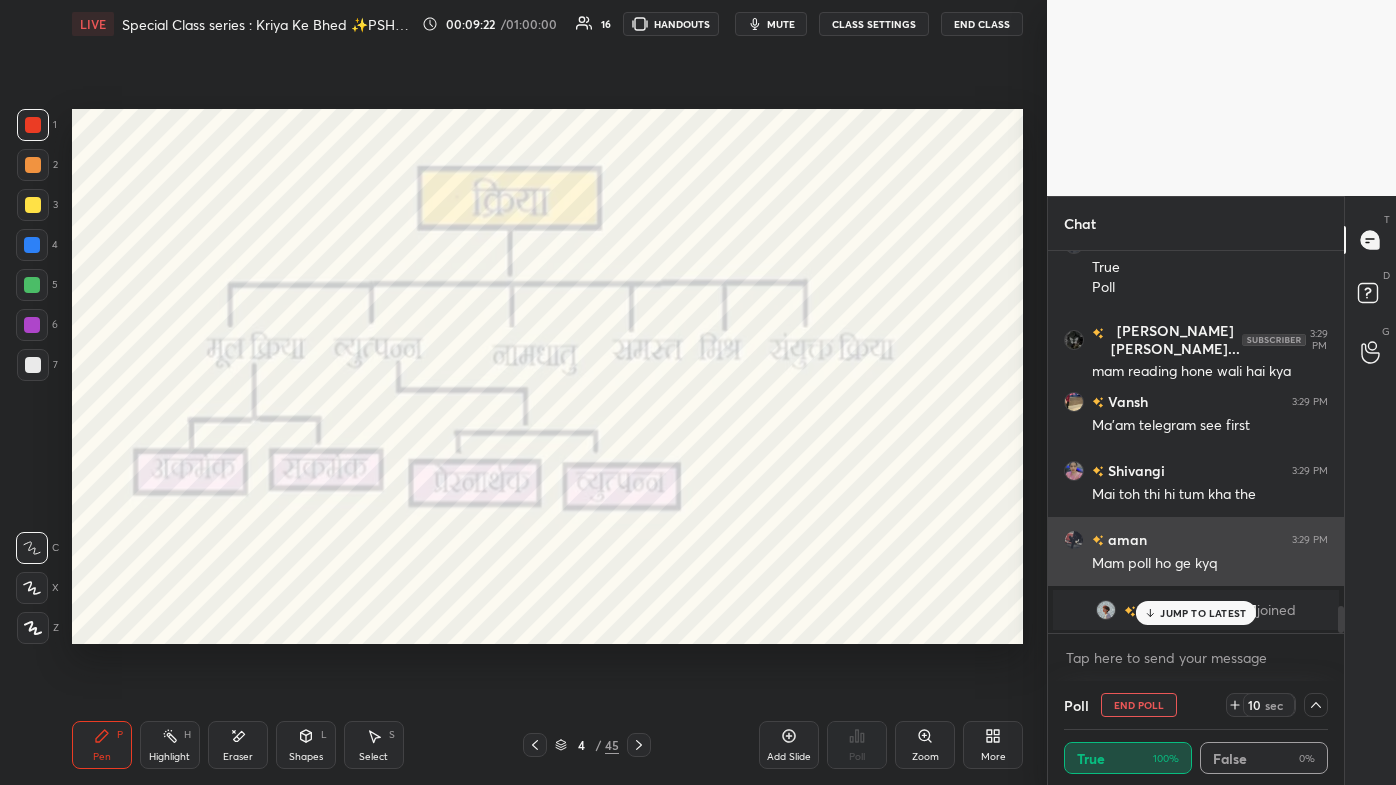 click on "kumar 3:27 PM Poll Shreya 3:28 PM F9 shhiivvuu sis Vansh 3:28 PM Check telegram first aman 3:28 PM Kriya Shivangi 3:28 PM Nice shreya Srishti 3:28 PM Ap?? aman 3:28 PM Mam pollls Shreya 3:28 PM Ap true Ritika 3:28 PM Ap polll kumar 3:28 PM Kaha thi itta din se mithila niwashi aman 3:28 PM True Poll Durva Ravi... 3:29 PM mam reading hone wali hai kya Vansh 3:29 PM Ma'am telegram see first Shivangi 3:29 PM Mai toh thi hi tum kha the aman 3:29 PM Mam poll ho ge kyq Vishant  joined" at bounding box center [1196, 442] 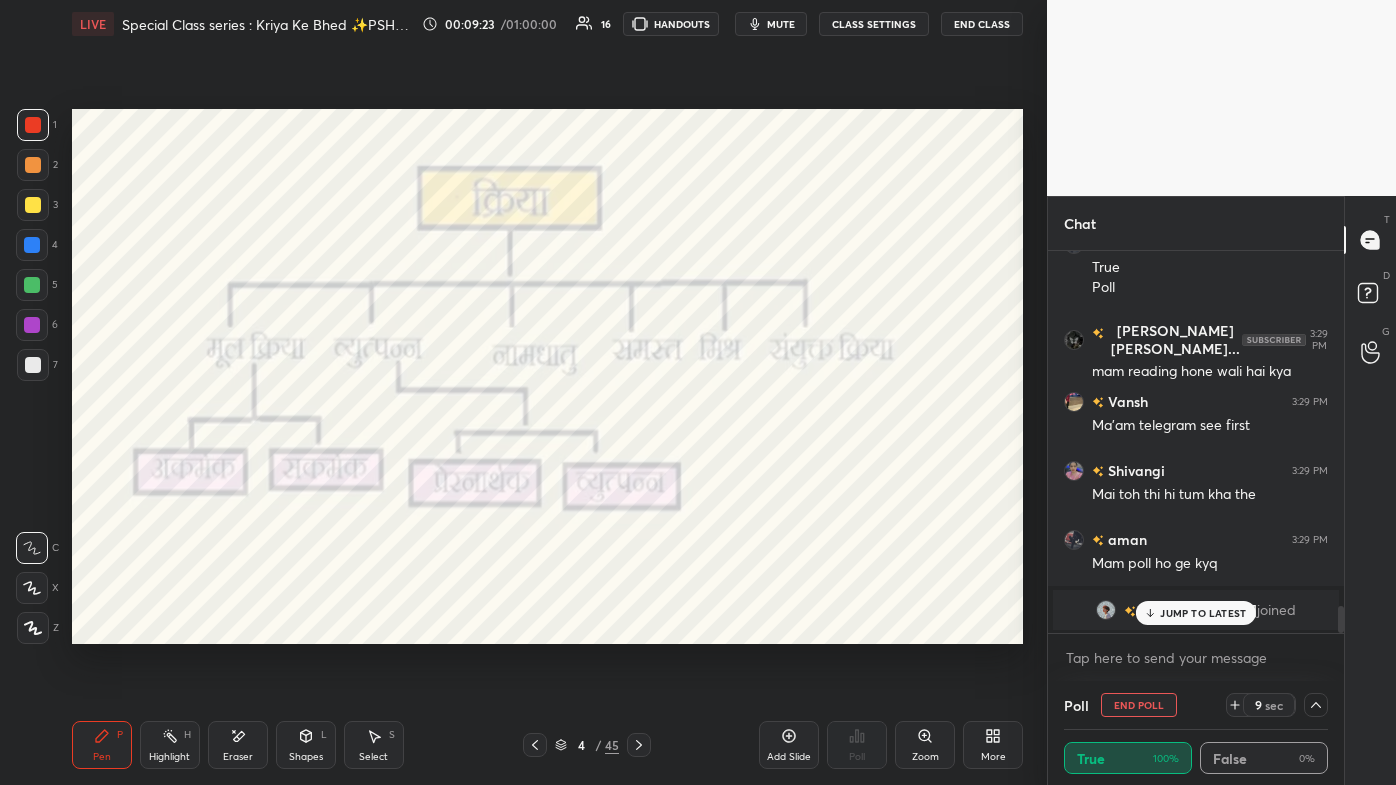 click on "JUMP TO LATEST" at bounding box center (1203, 613) 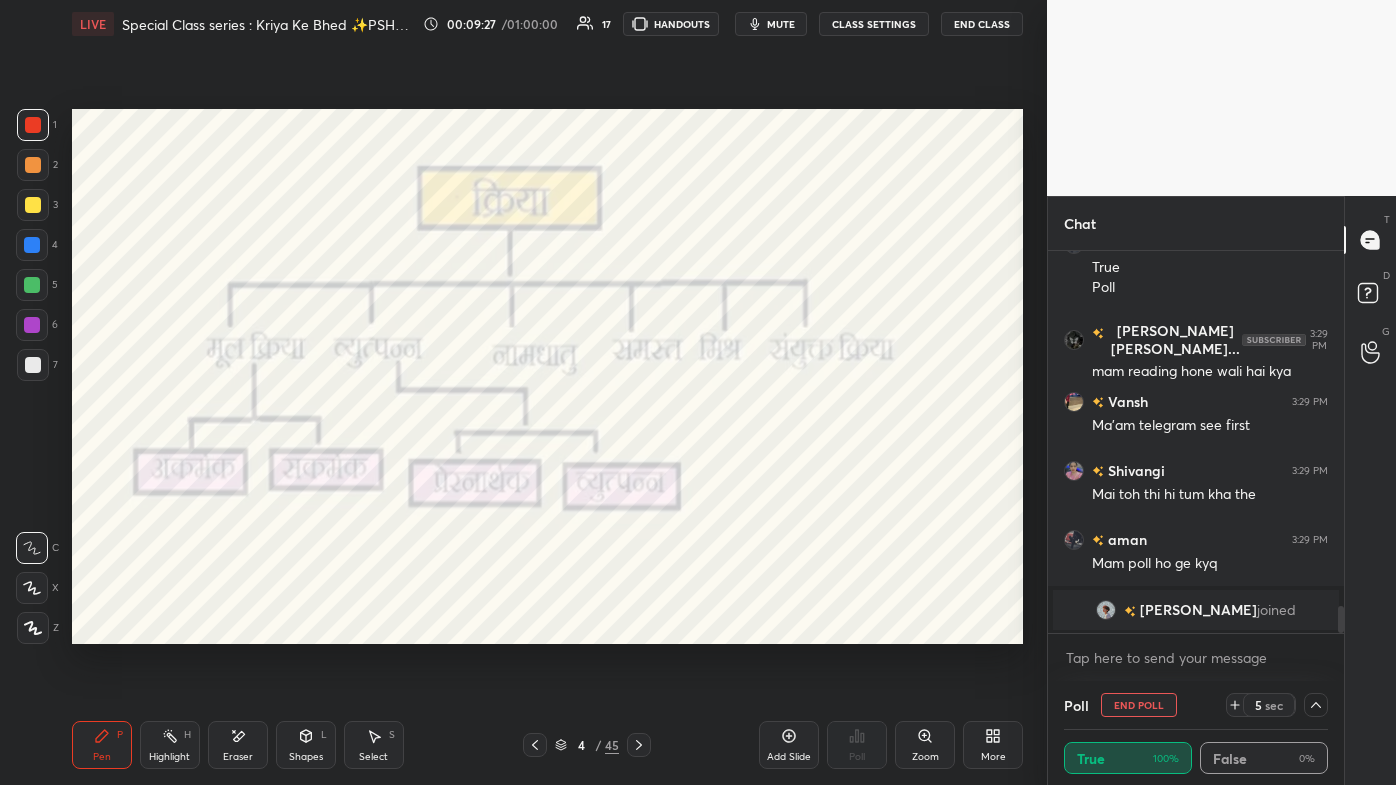 click 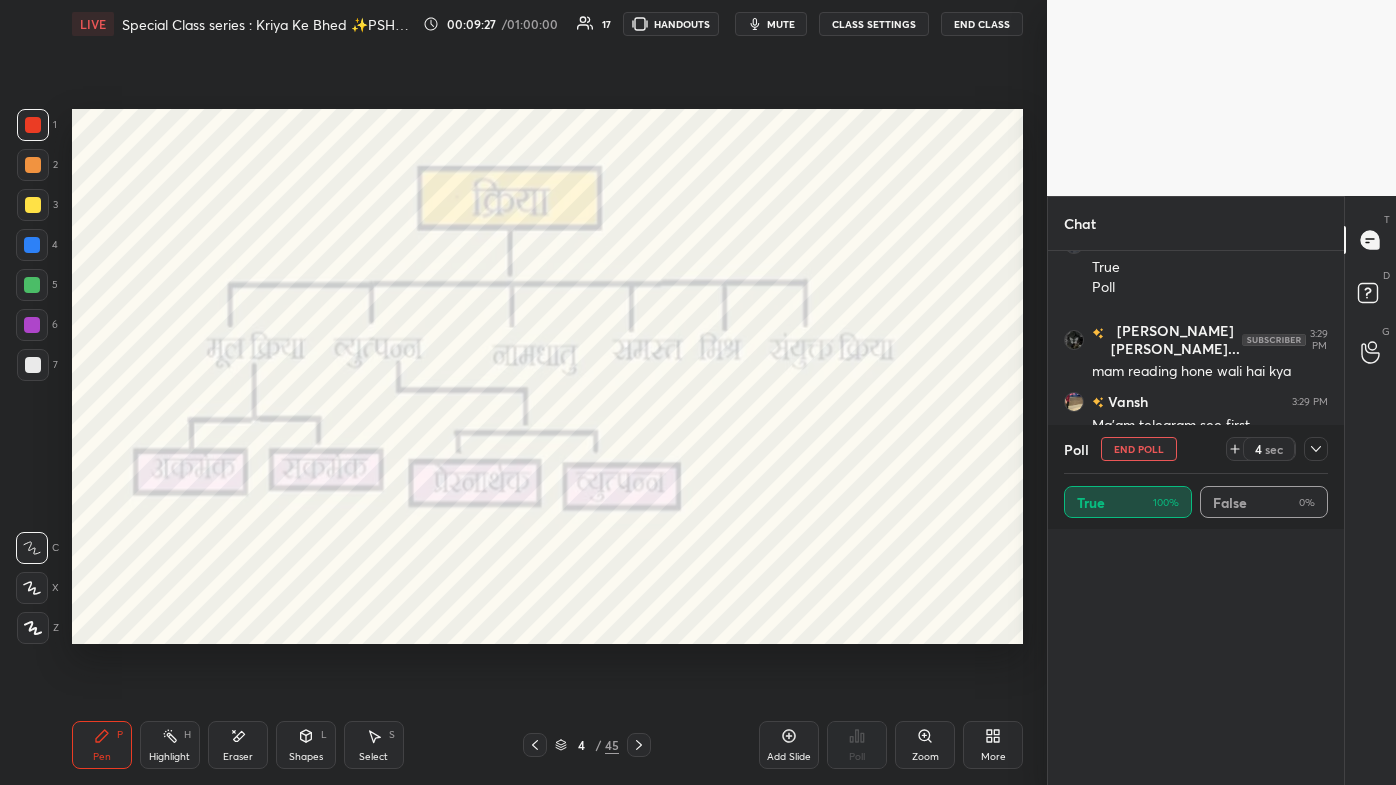 scroll, scrollTop: 7, scrollLeft: 5, axis: both 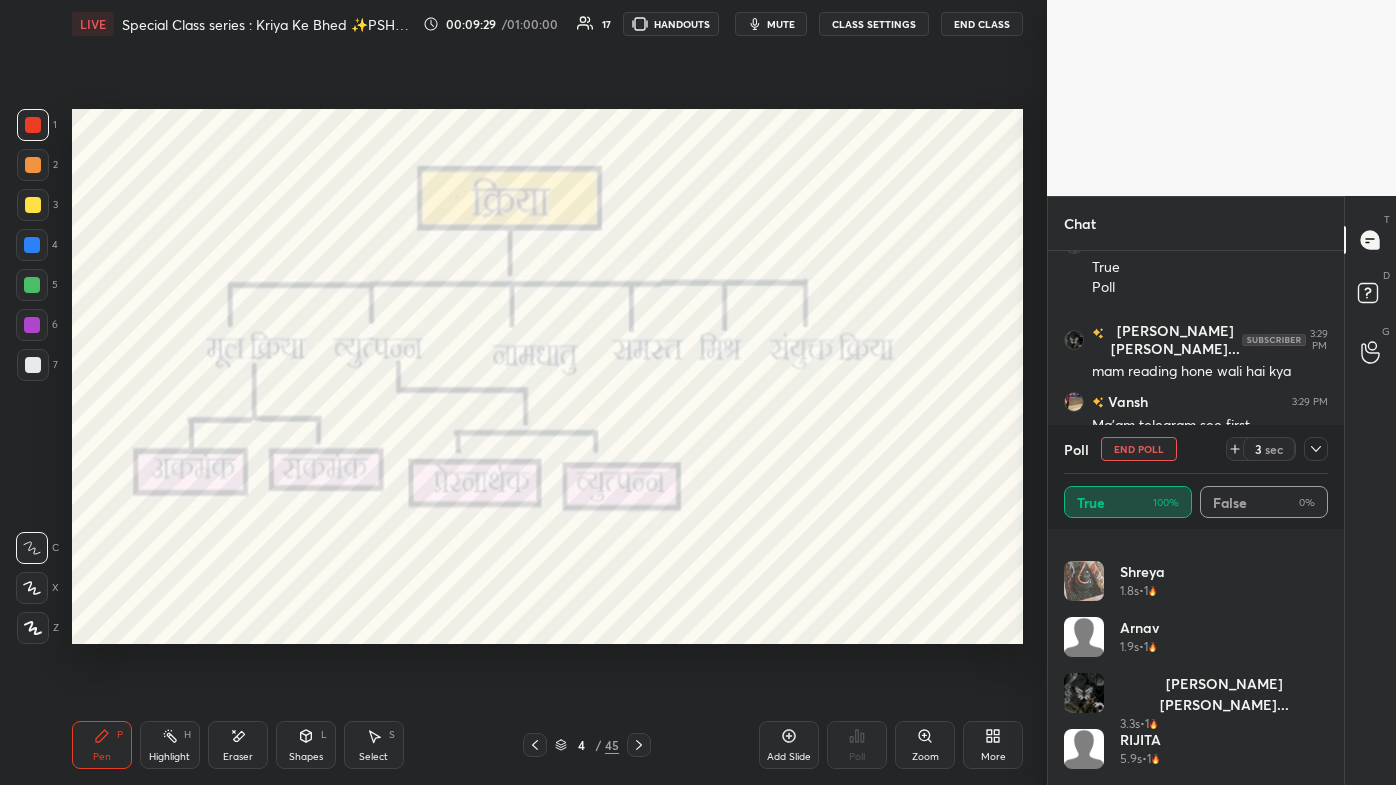 click 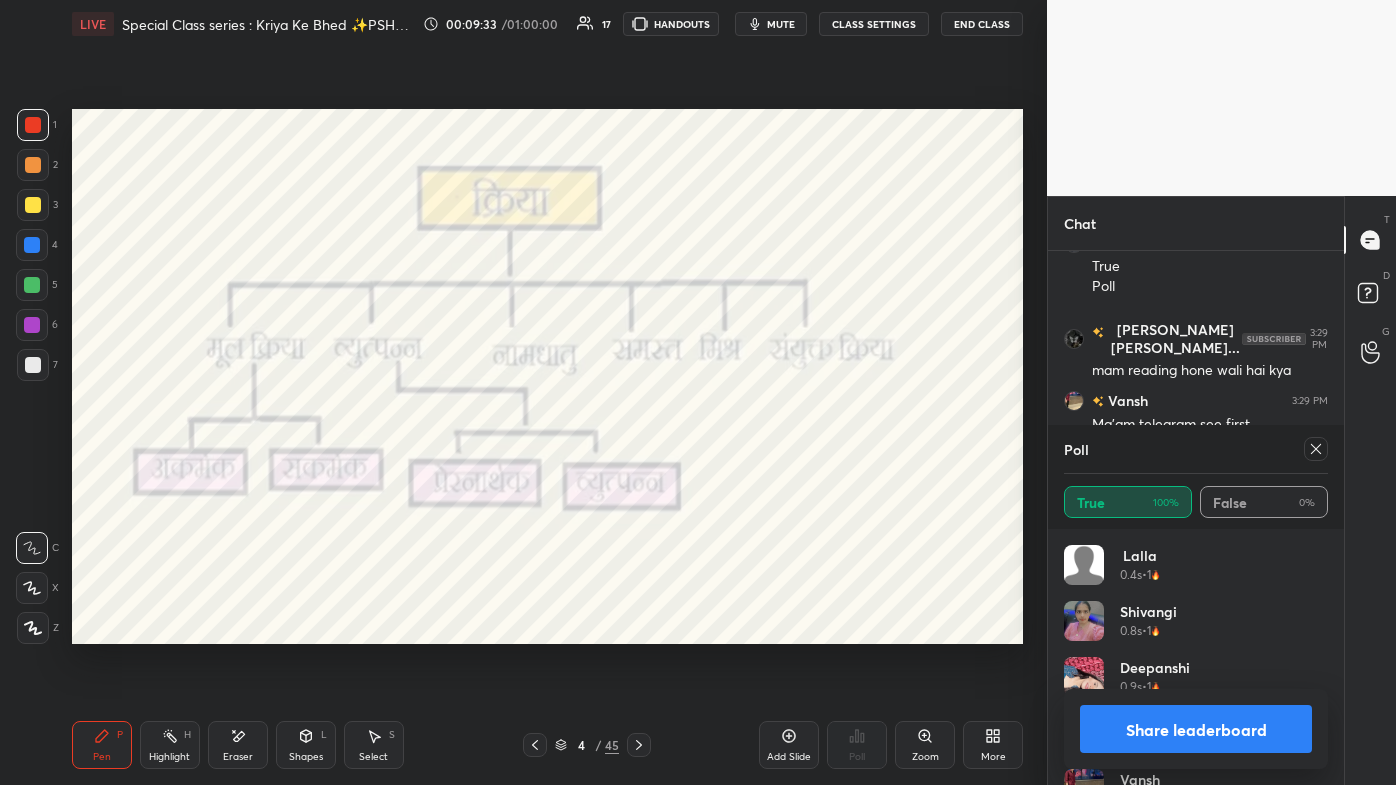click at bounding box center (1316, 449) 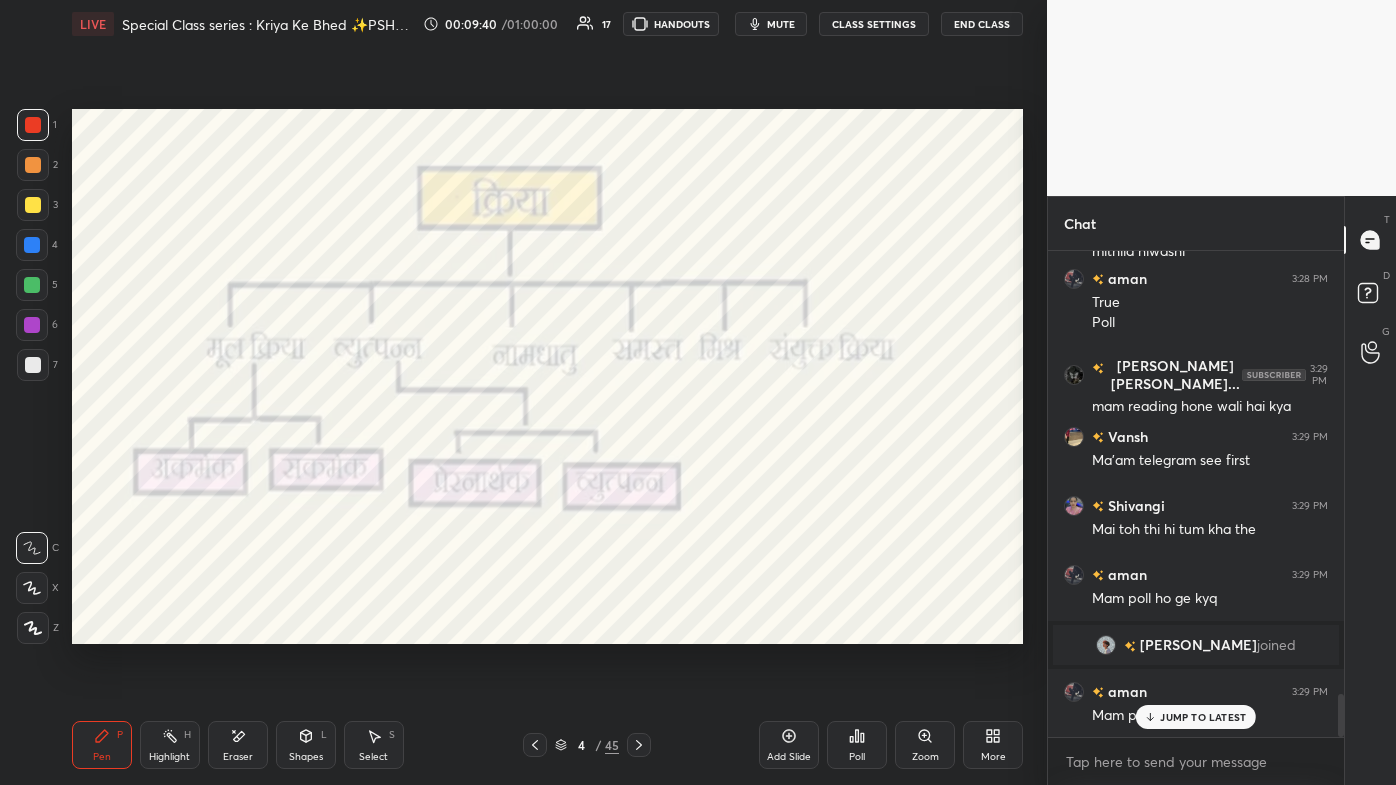click on "JUMP TO LATEST" at bounding box center (1196, 717) 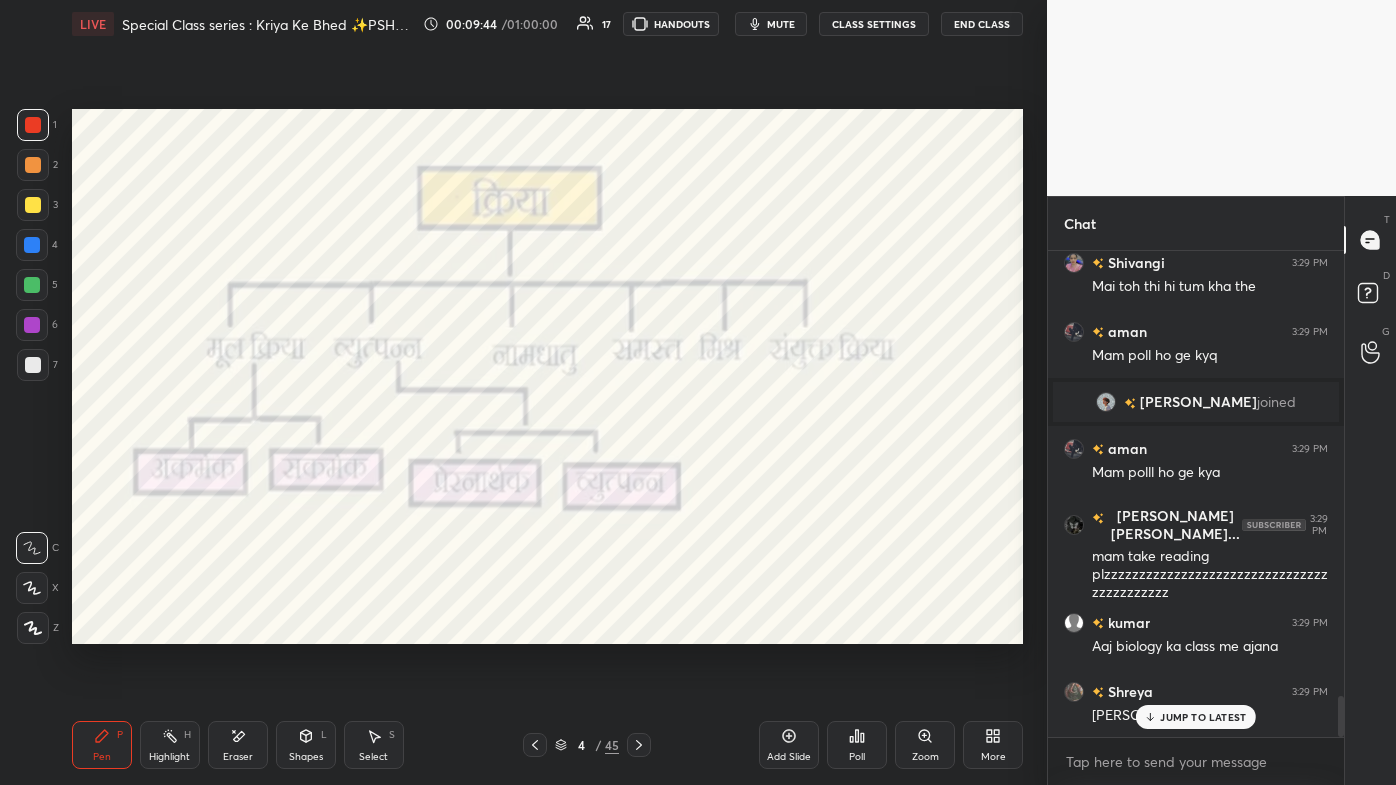 click on "JUMP TO LATEST" at bounding box center (1203, 717) 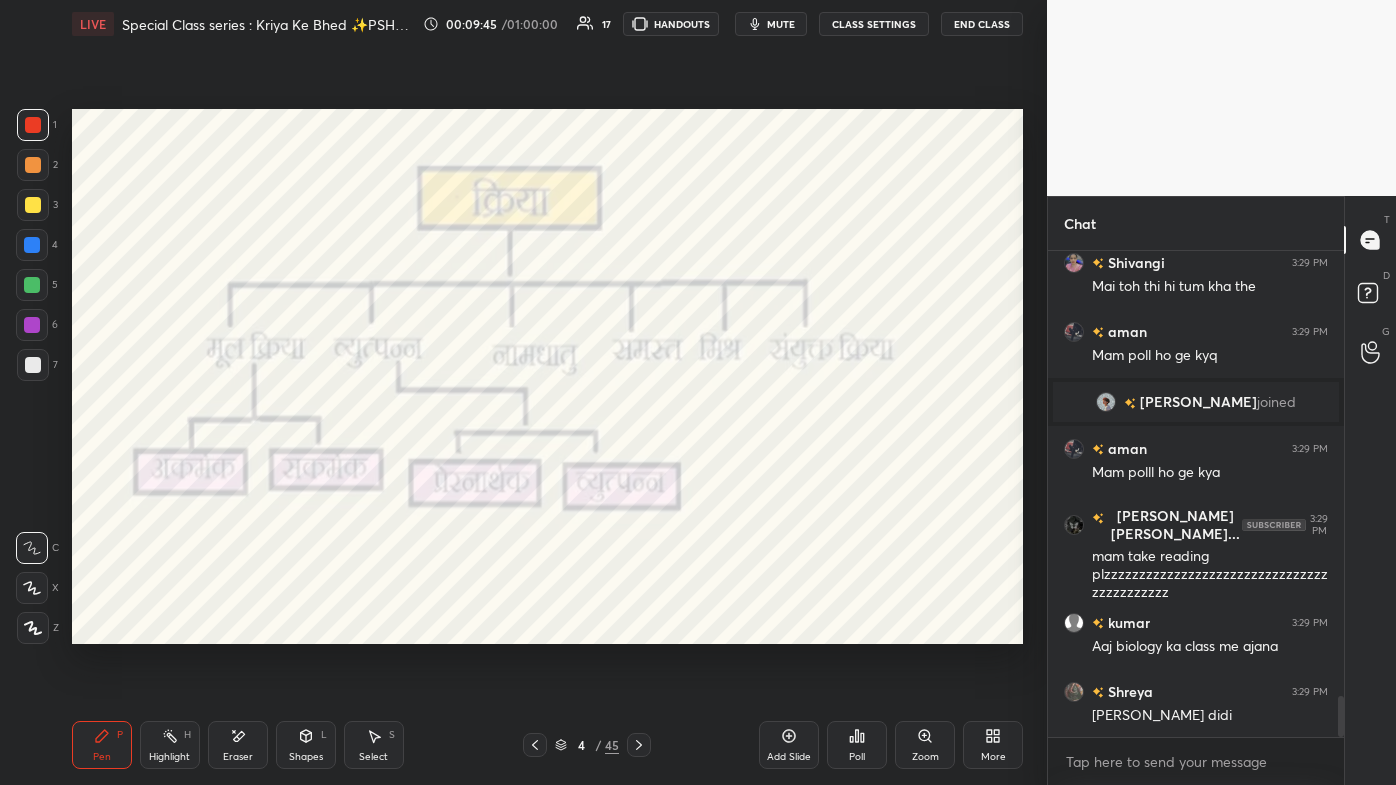 click on "4" at bounding box center (581, 745) 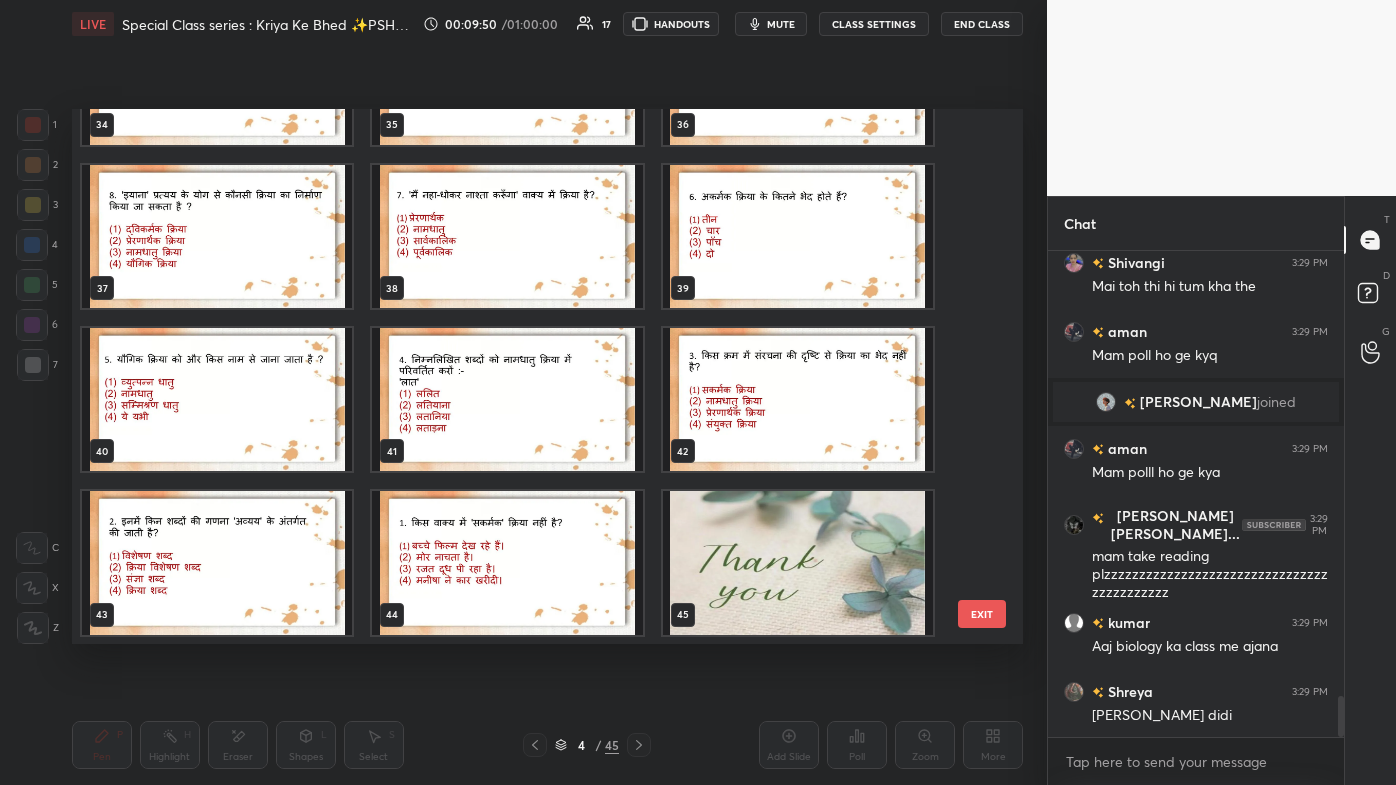 click at bounding box center [507, 562] 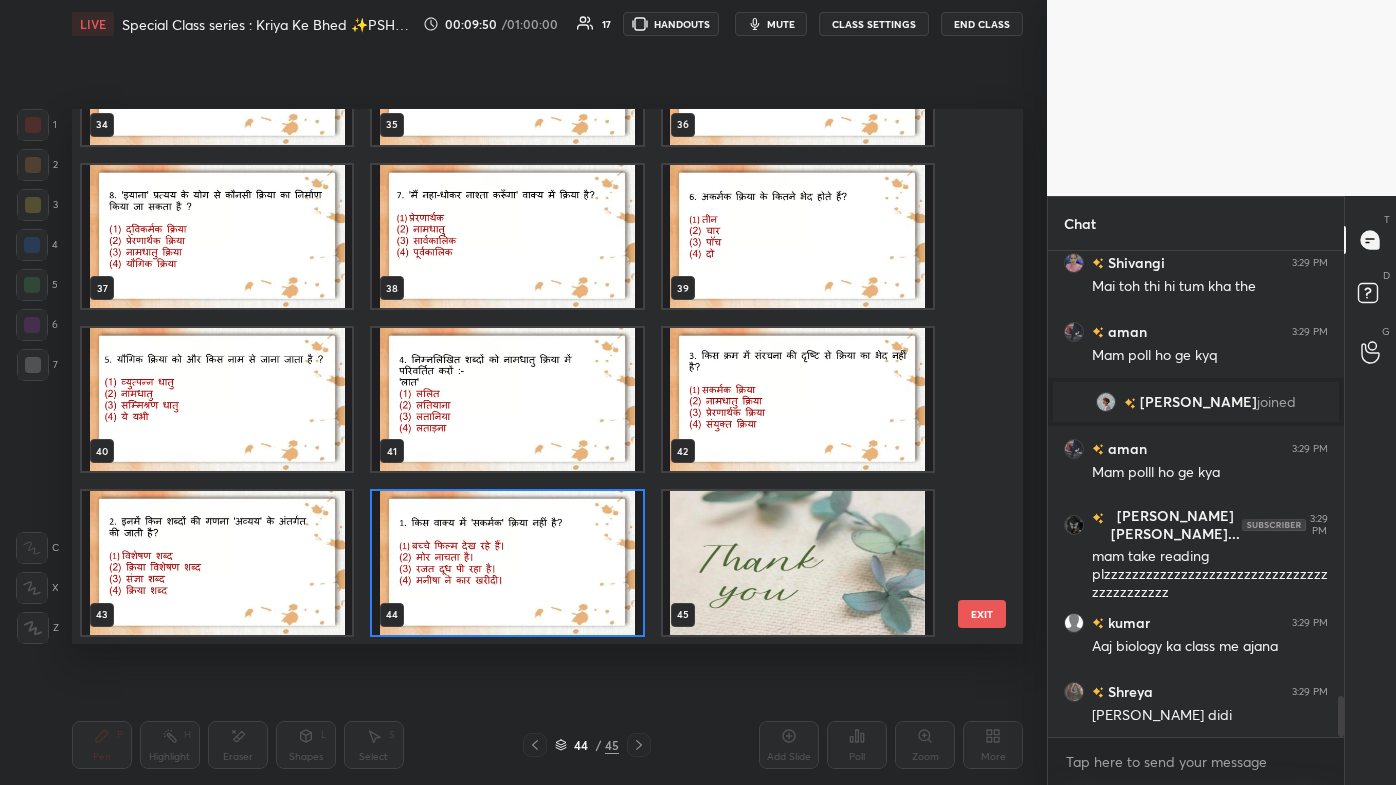 click at bounding box center (507, 562) 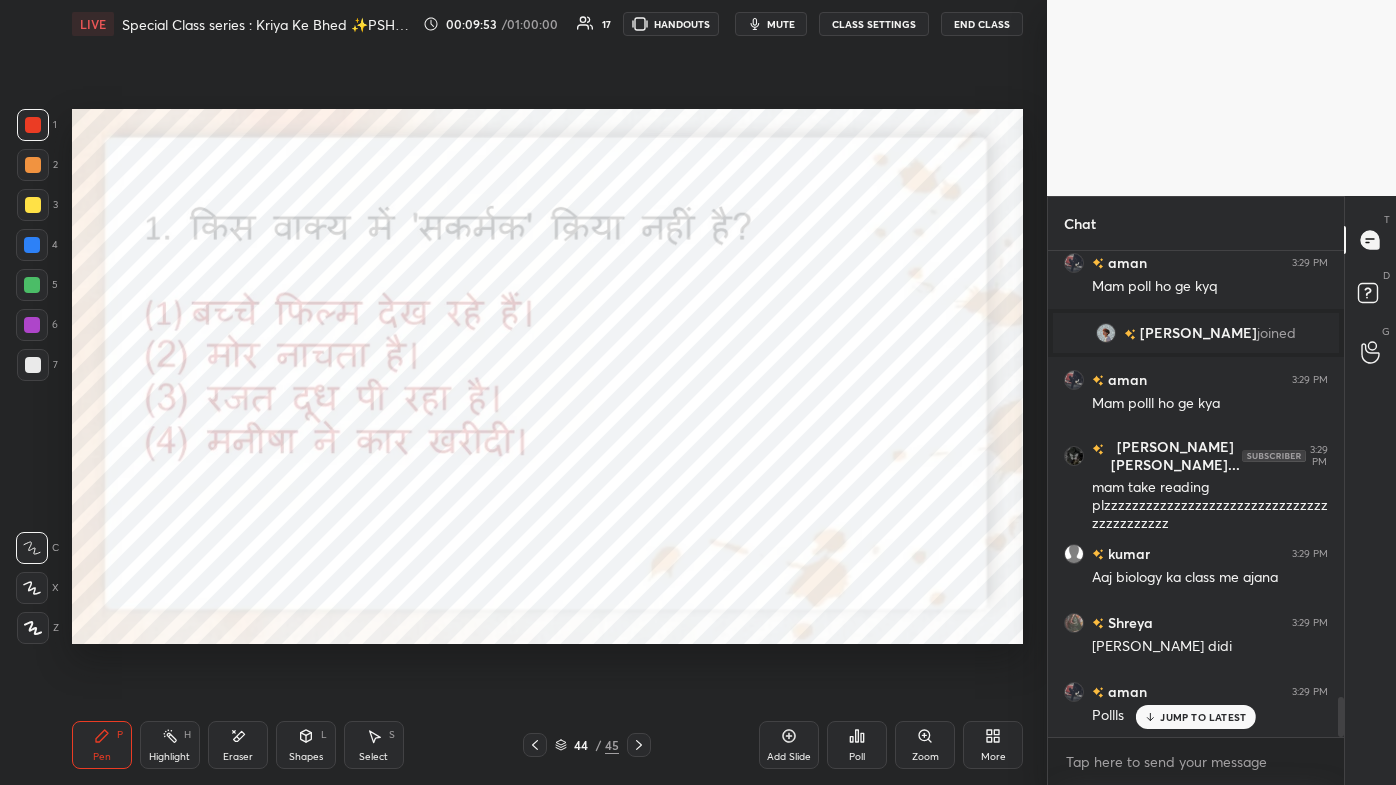 click on "JUMP TO LATEST" at bounding box center [1203, 717] 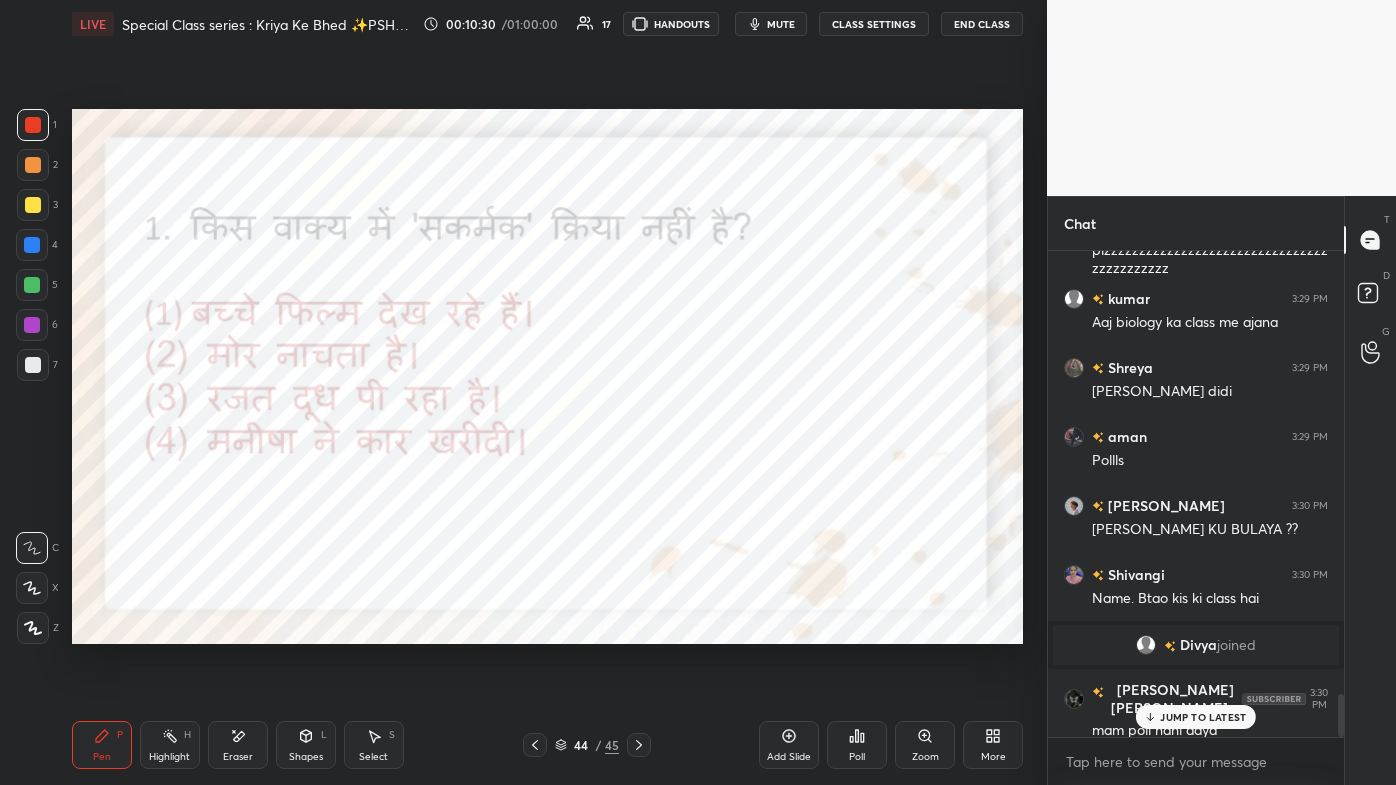 click on "JUMP TO LATEST" at bounding box center [1196, 717] 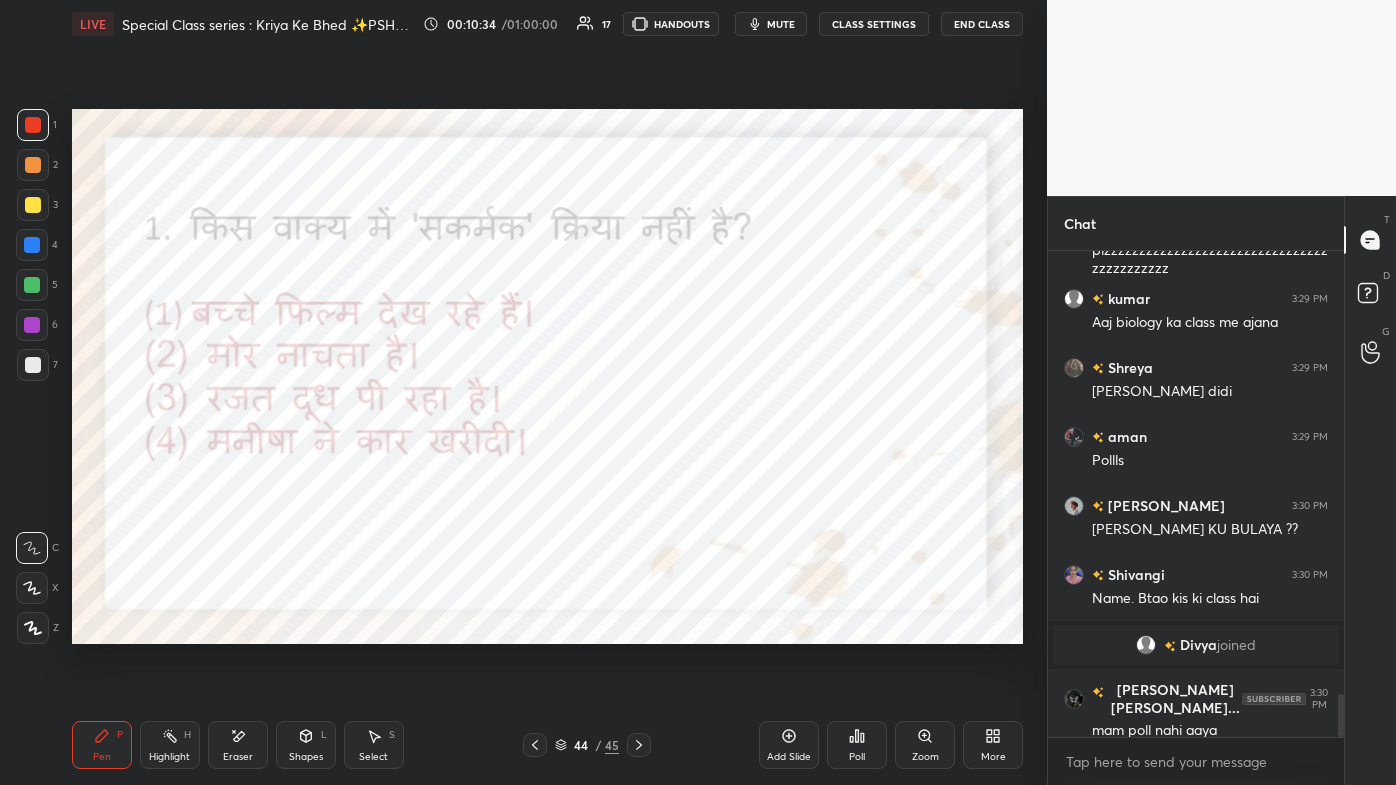 scroll, scrollTop: 5045, scrollLeft: 0, axis: vertical 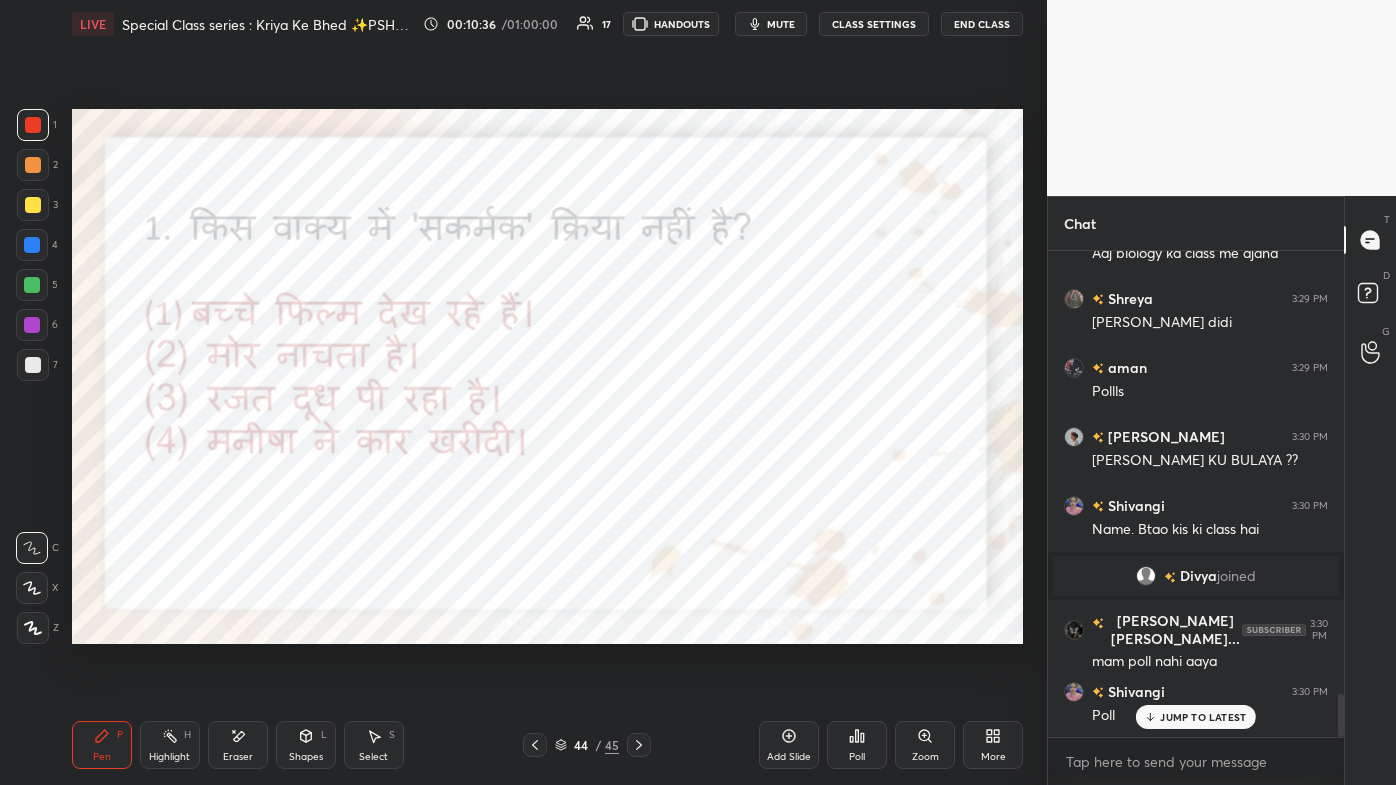 click on "JUMP TO LATEST" at bounding box center [1203, 717] 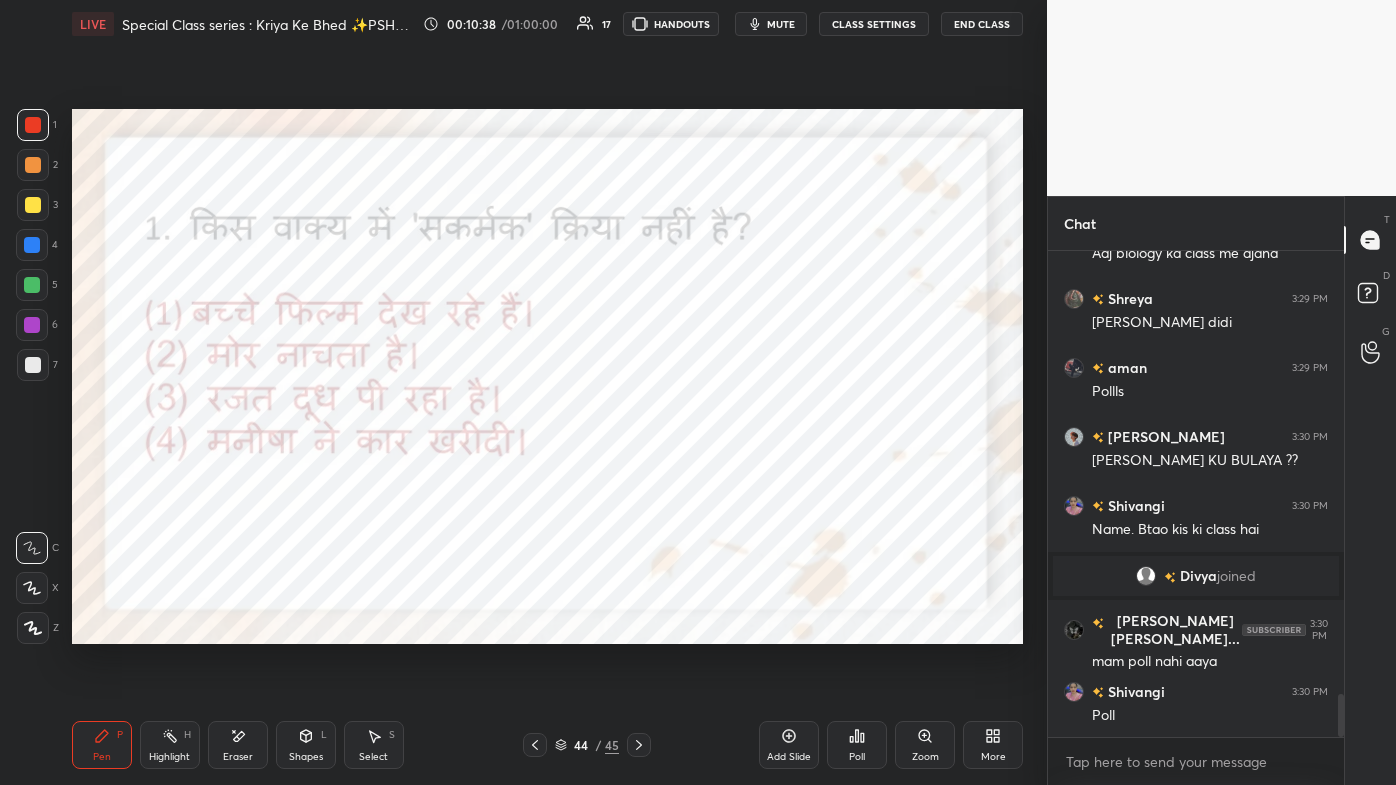 scroll, scrollTop: 5114, scrollLeft: 0, axis: vertical 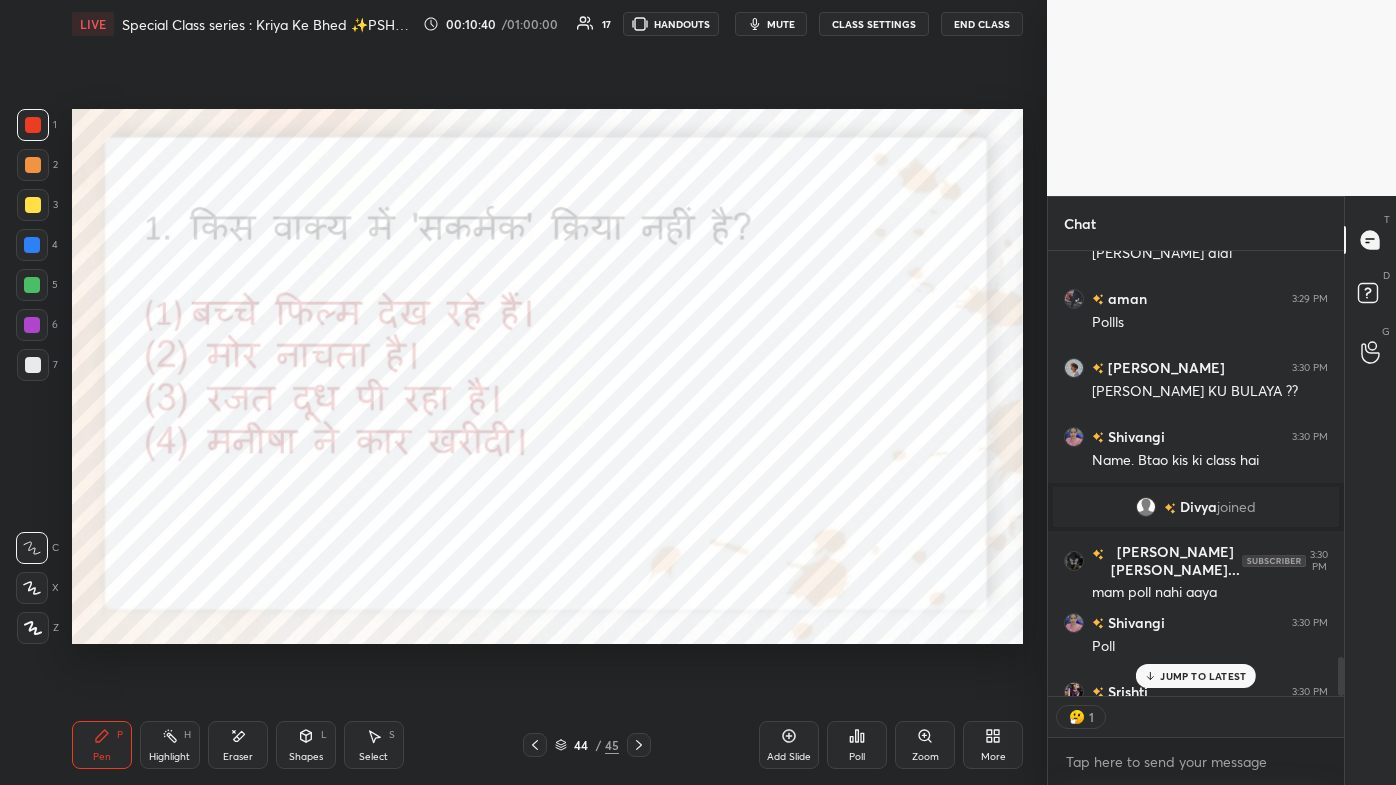 click on "JUMP TO LATEST" at bounding box center (1203, 676) 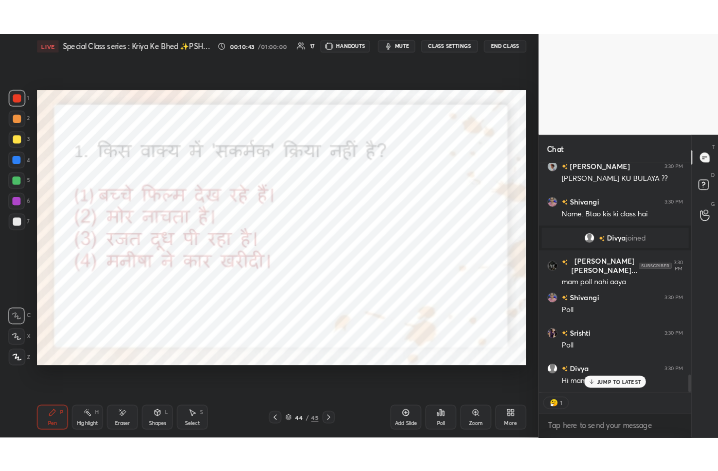 scroll, scrollTop: 5293, scrollLeft: 0, axis: vertical 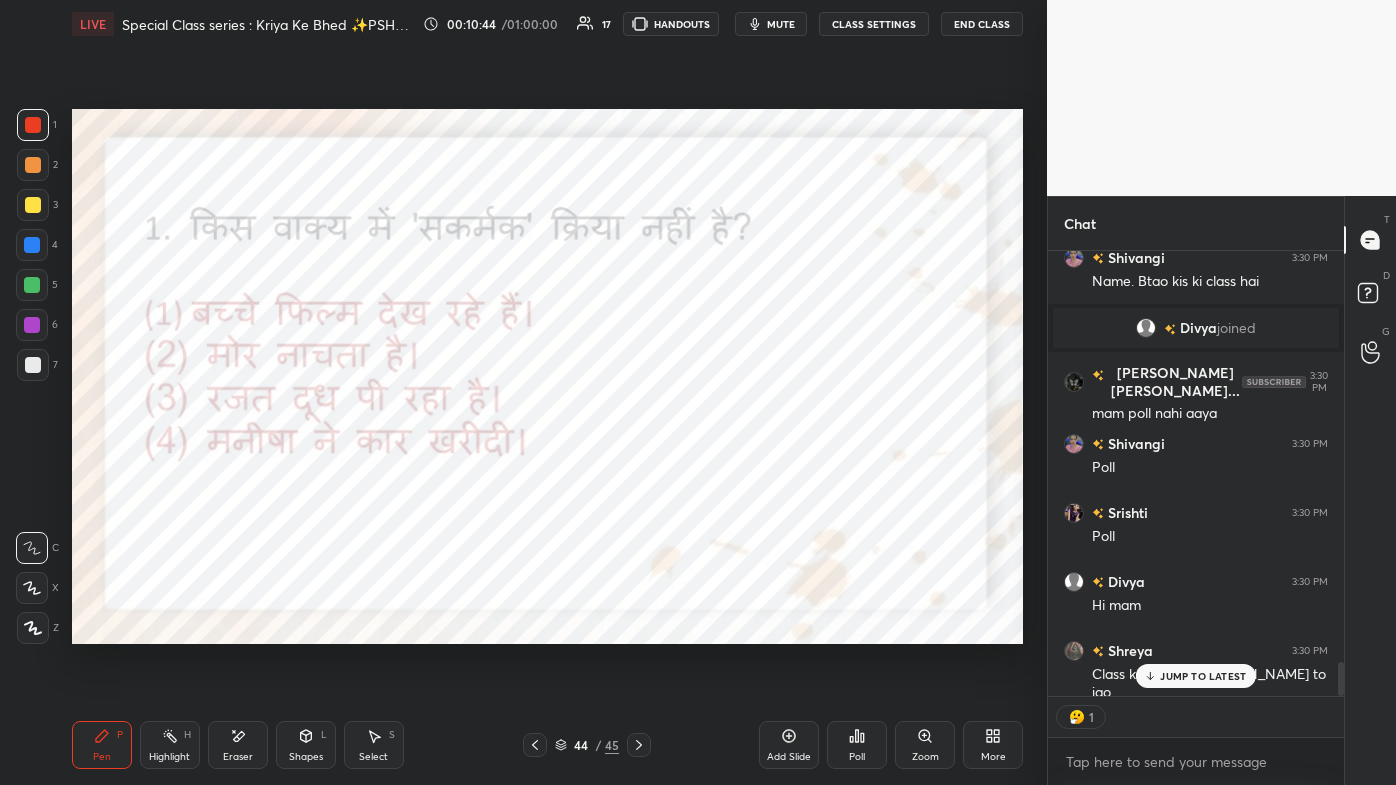 click on "mute" at bounding box center (771, 24) 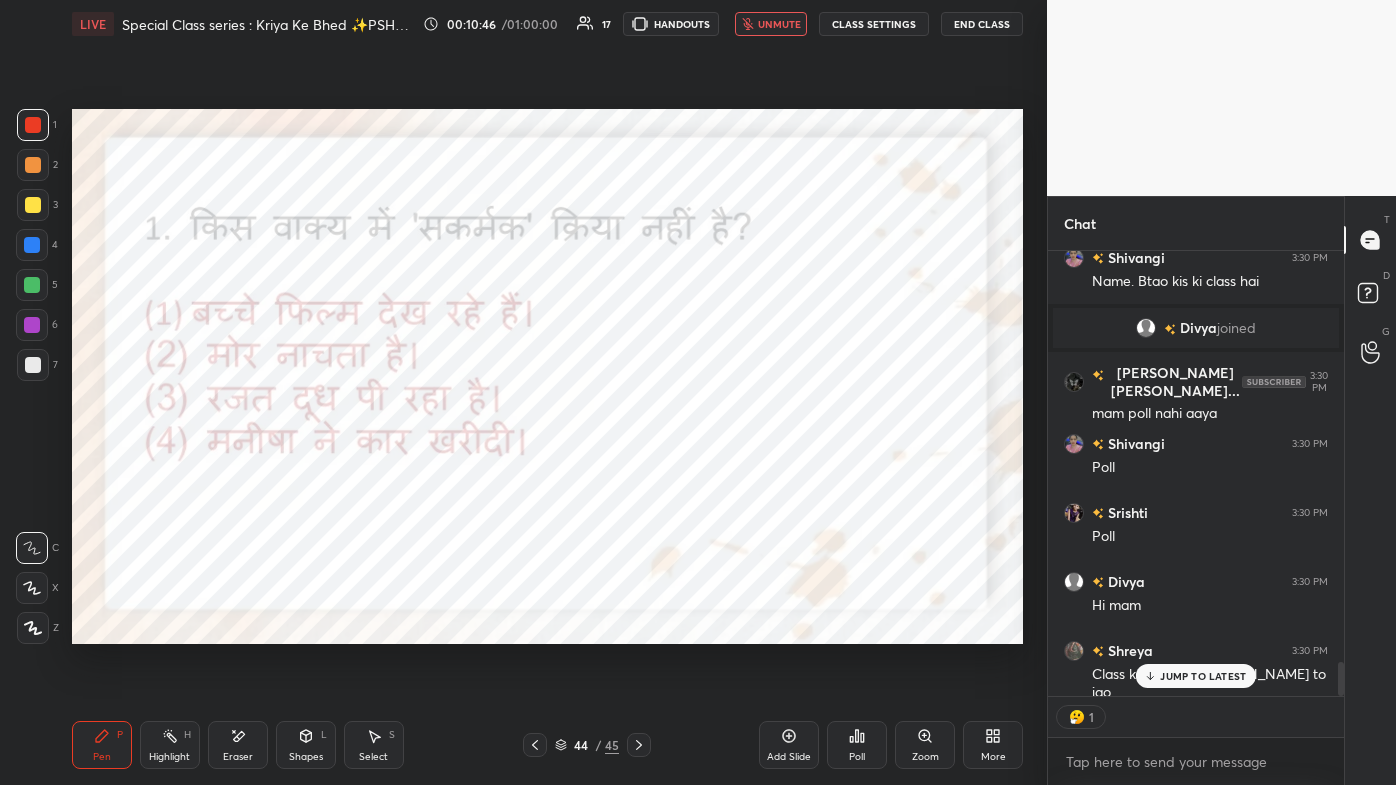 click on "More" at bounding box center (993, 757) 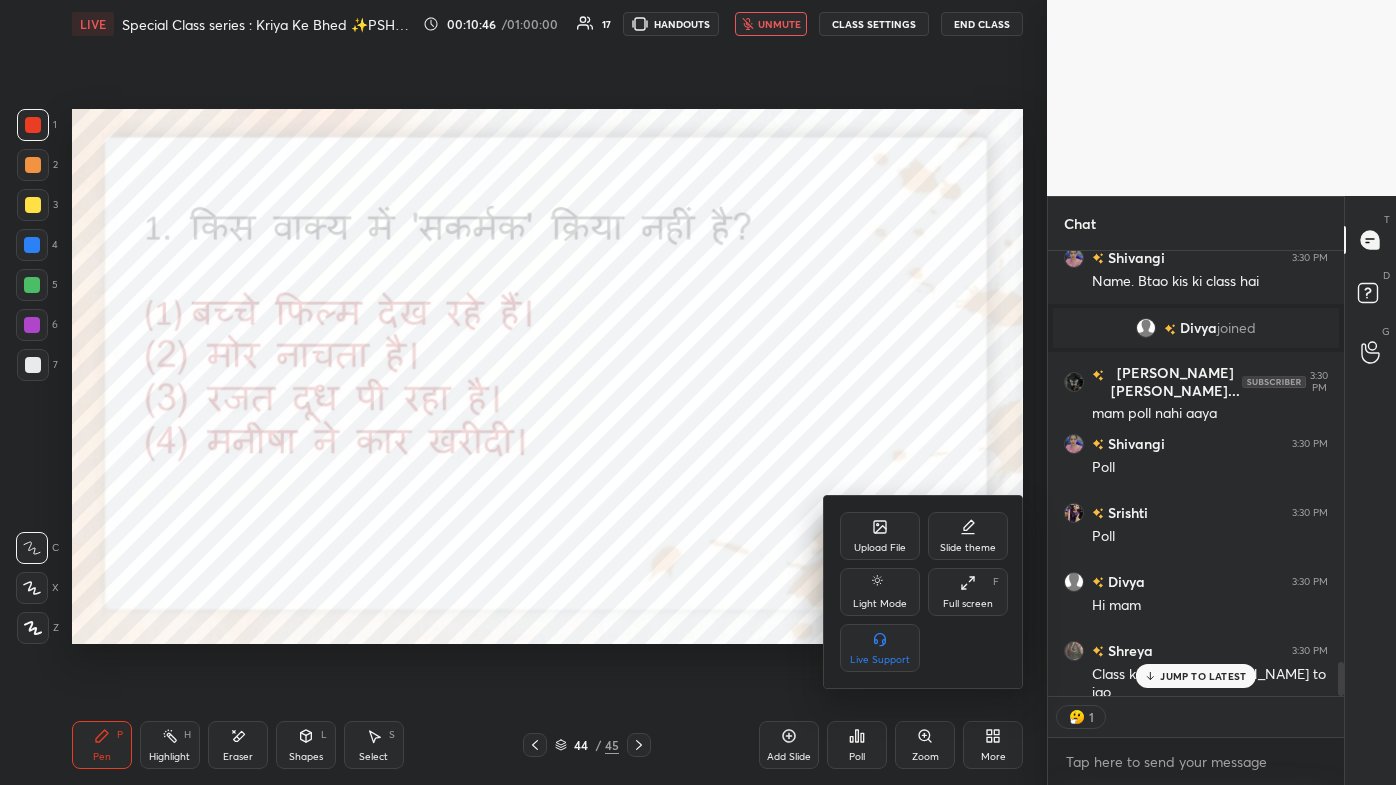 click on "Full screen F" at bounding box center (968, 592) 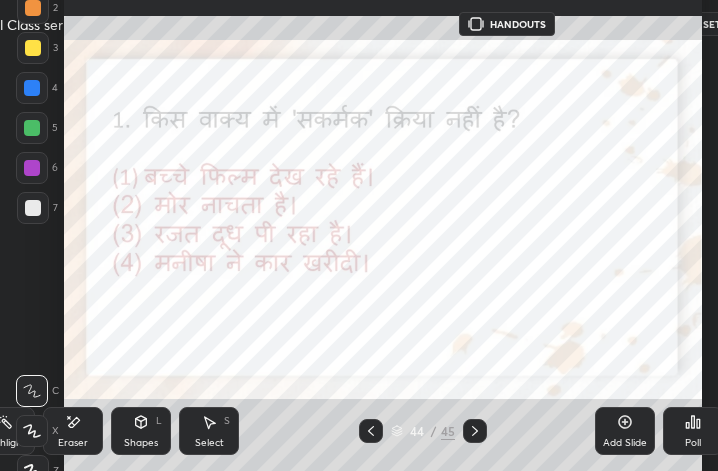 scroll, scrollTop: 343, scrollLeft: 466, axis: both 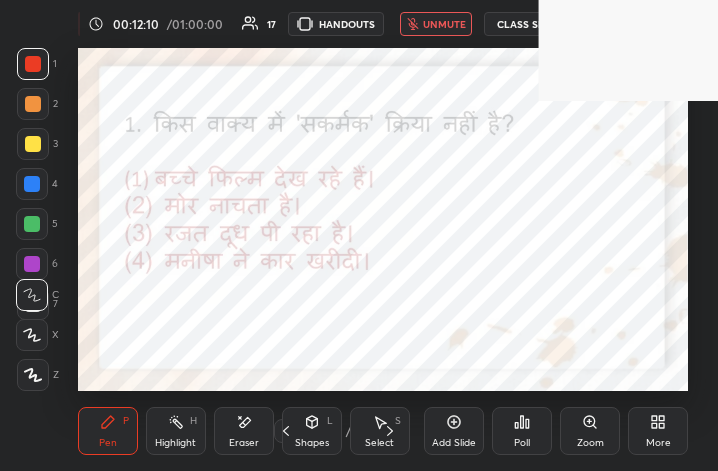 click on "More" at bounding box center (658, 431) 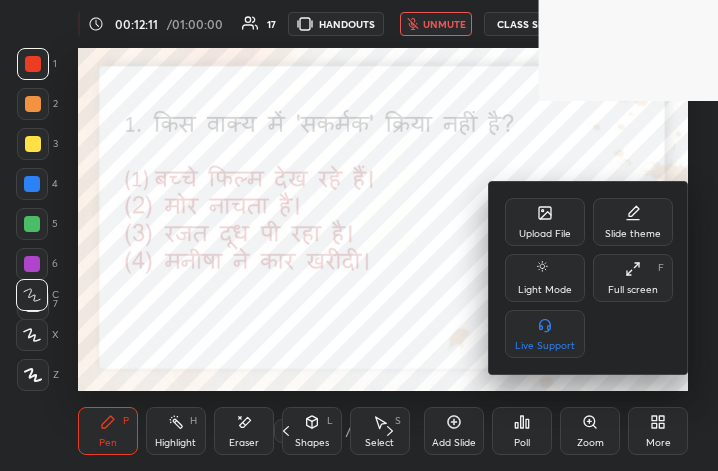 click at bounding box center [359, 235] 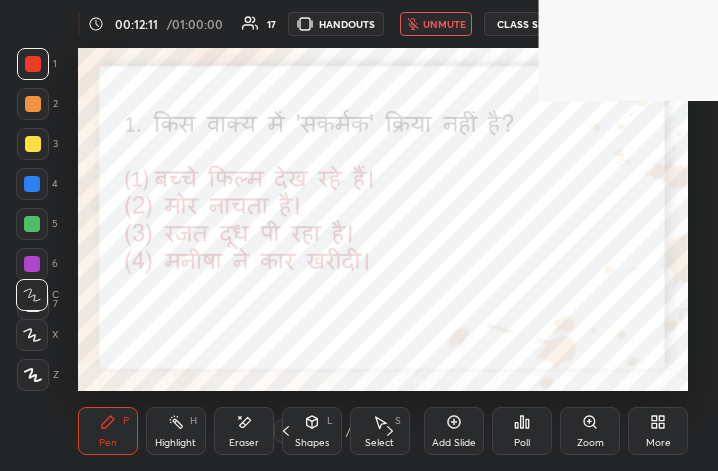click 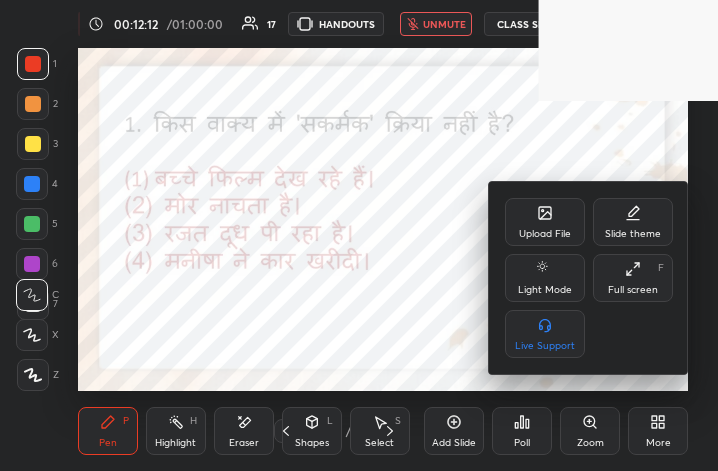 click on "Full screen" at bounding box center (633, 290) 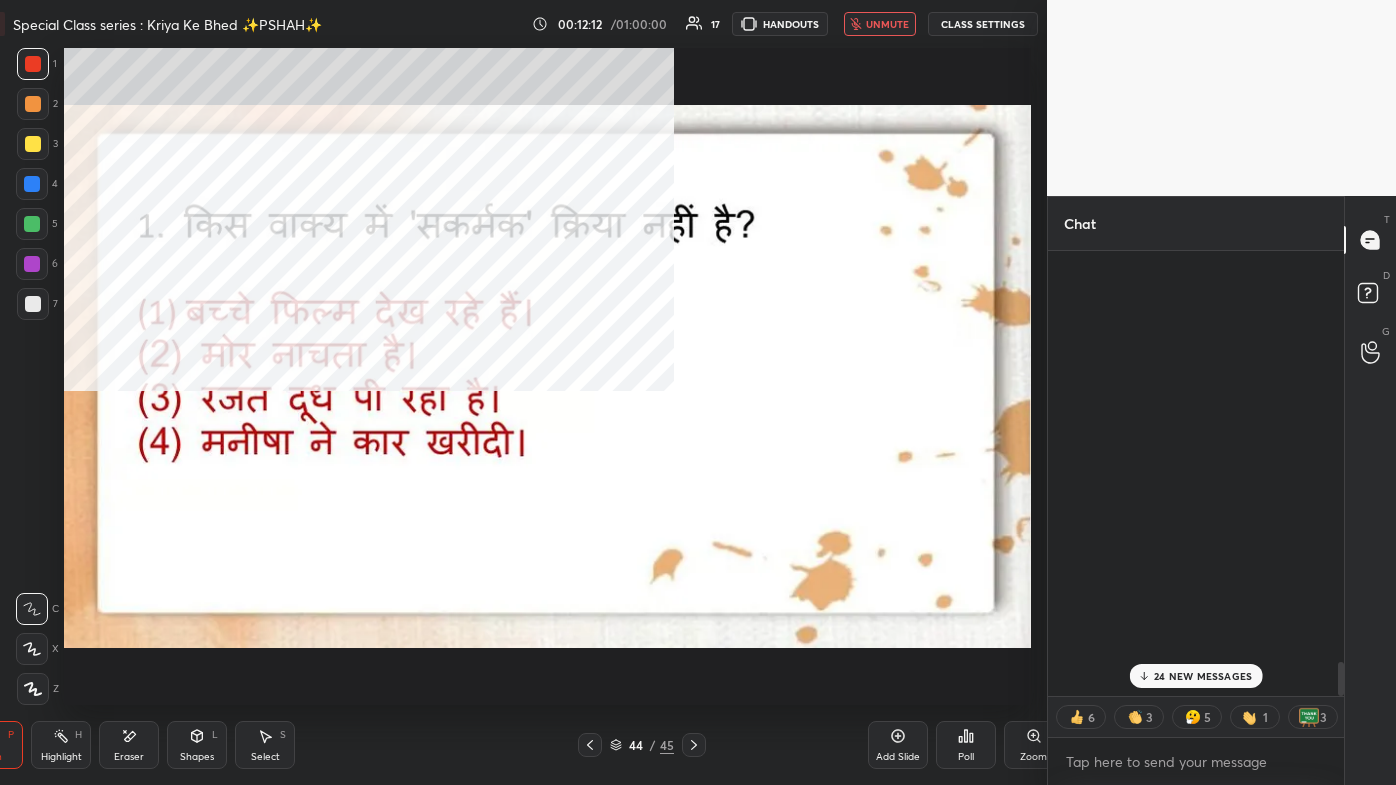scroll, scrollTop: 99342, scrollLeft: 98699, axis: both 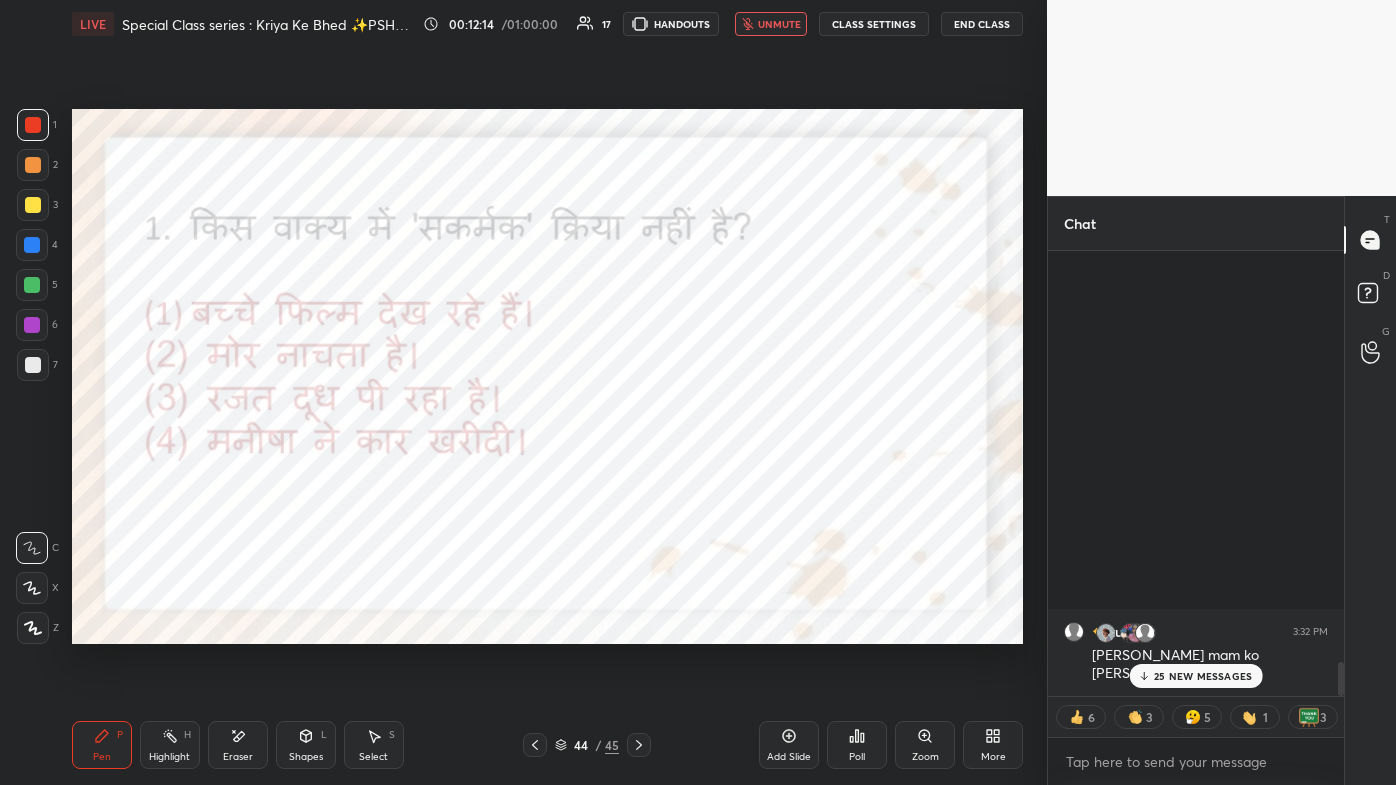 click on "25 NEW MESSAGES" at bounding box center [1203, 676] 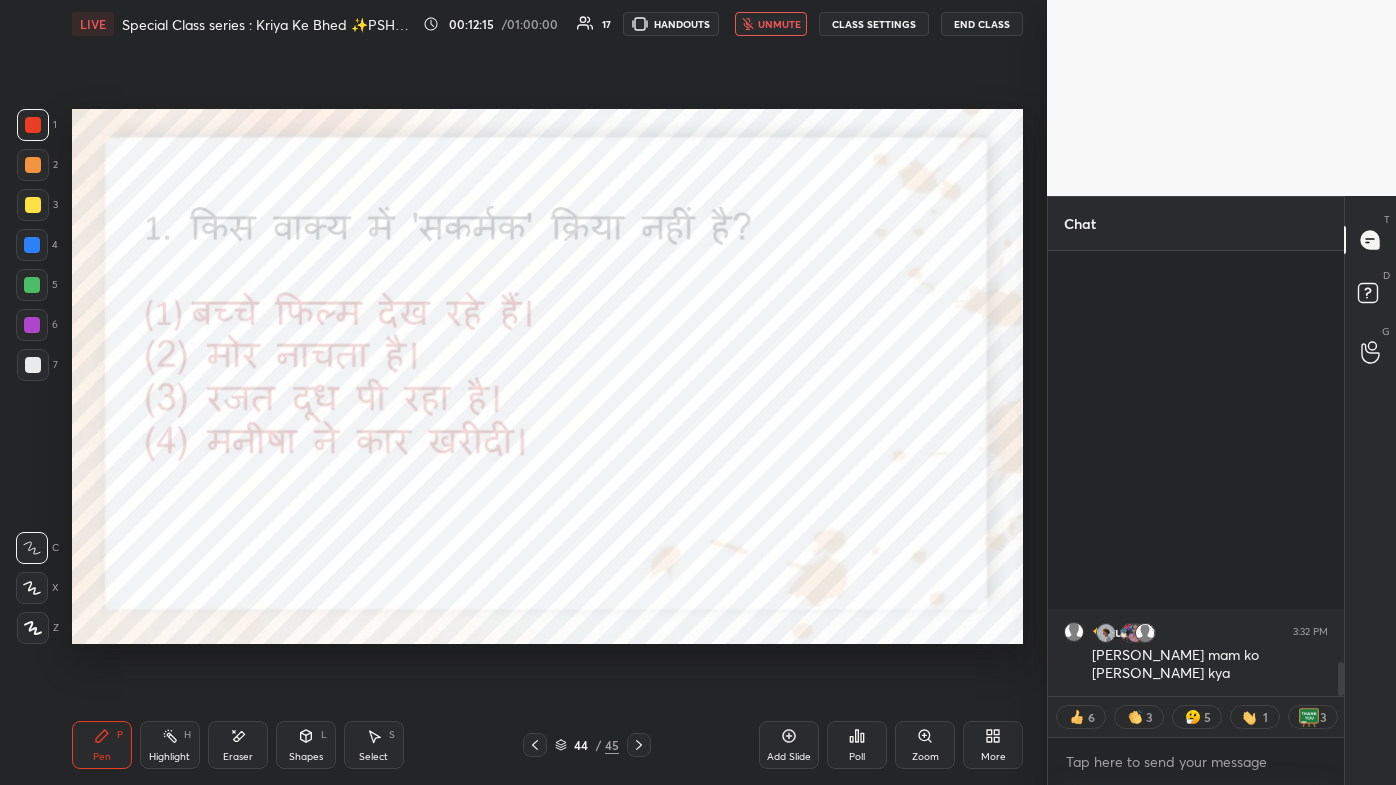 click on "unmute" at bounding box center [779, 24] 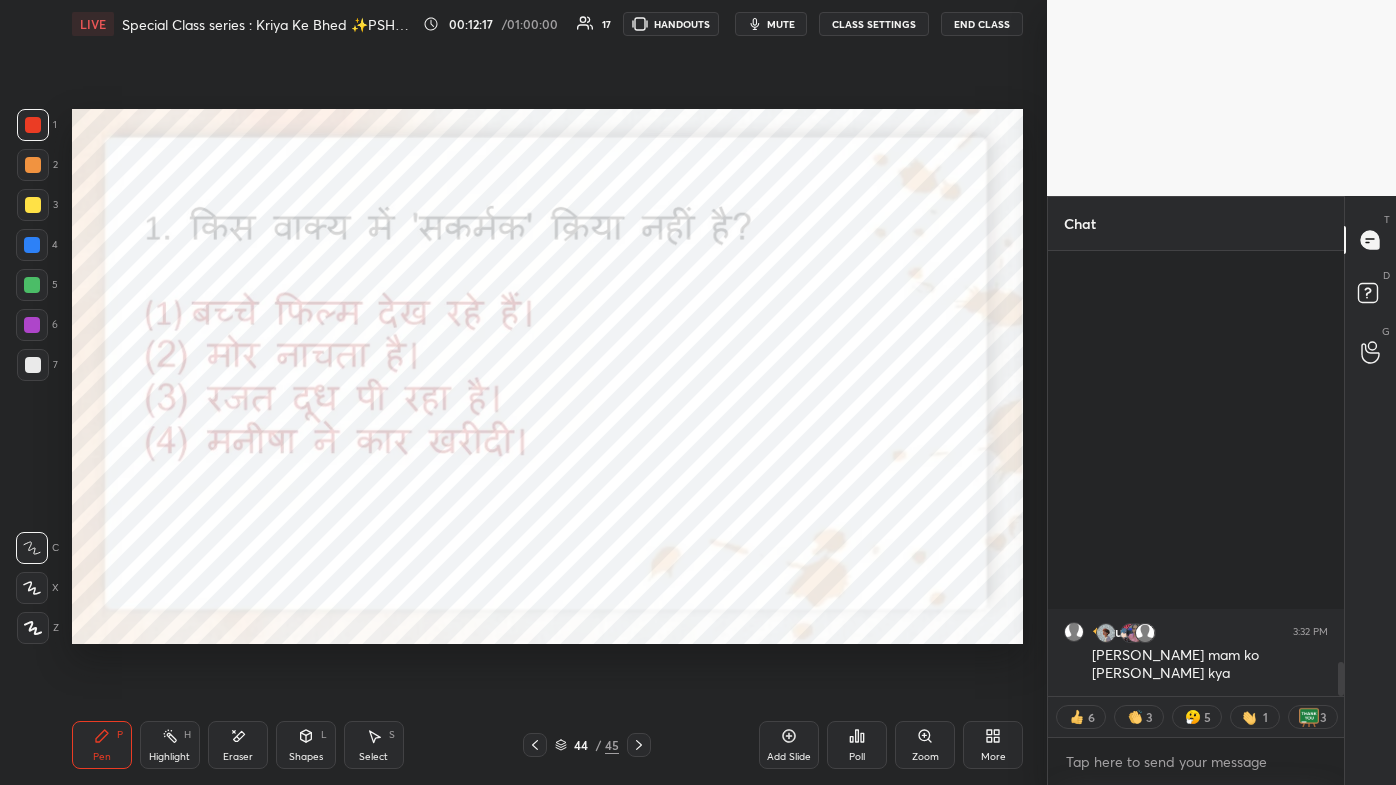 click on "Poll" at bounding box center [857, 757] 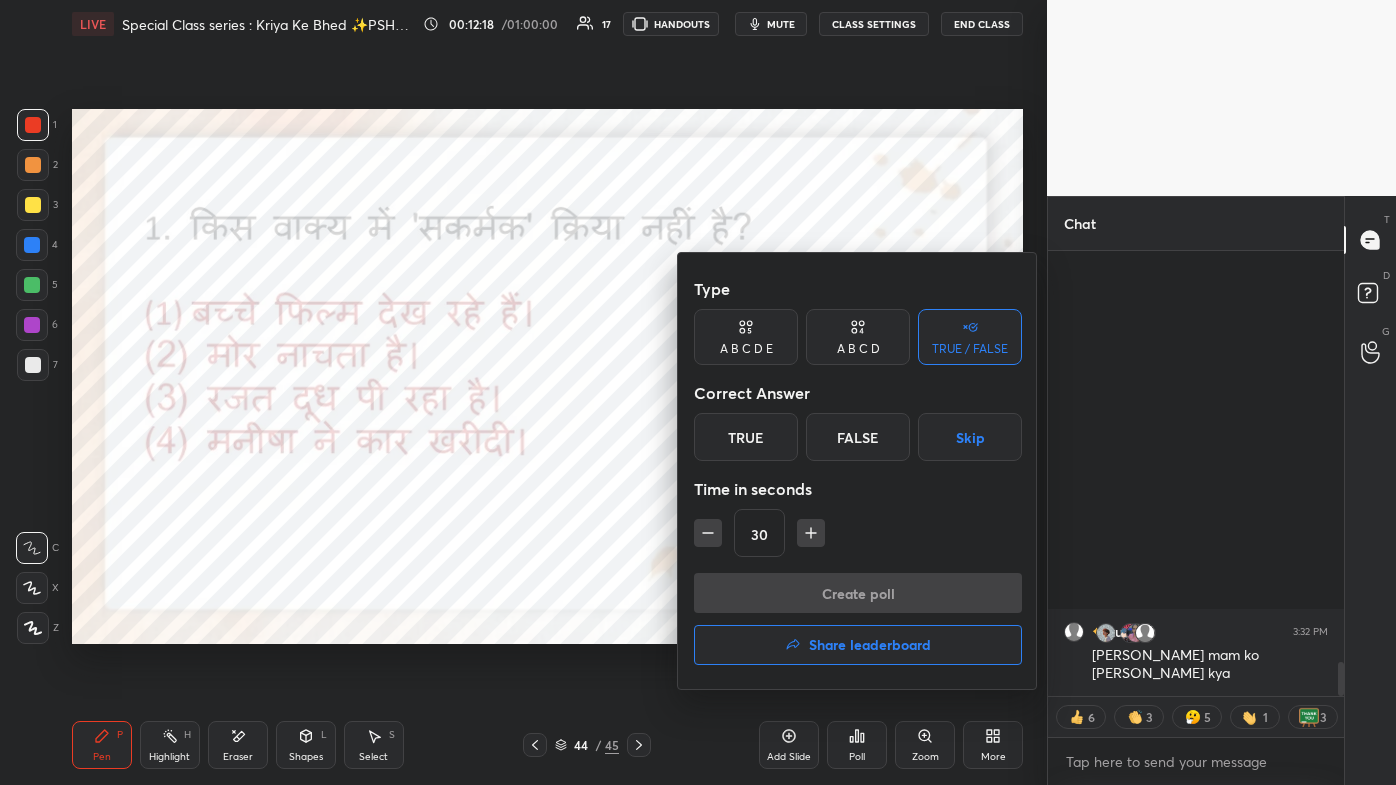 click at bounding box center (698, 392) 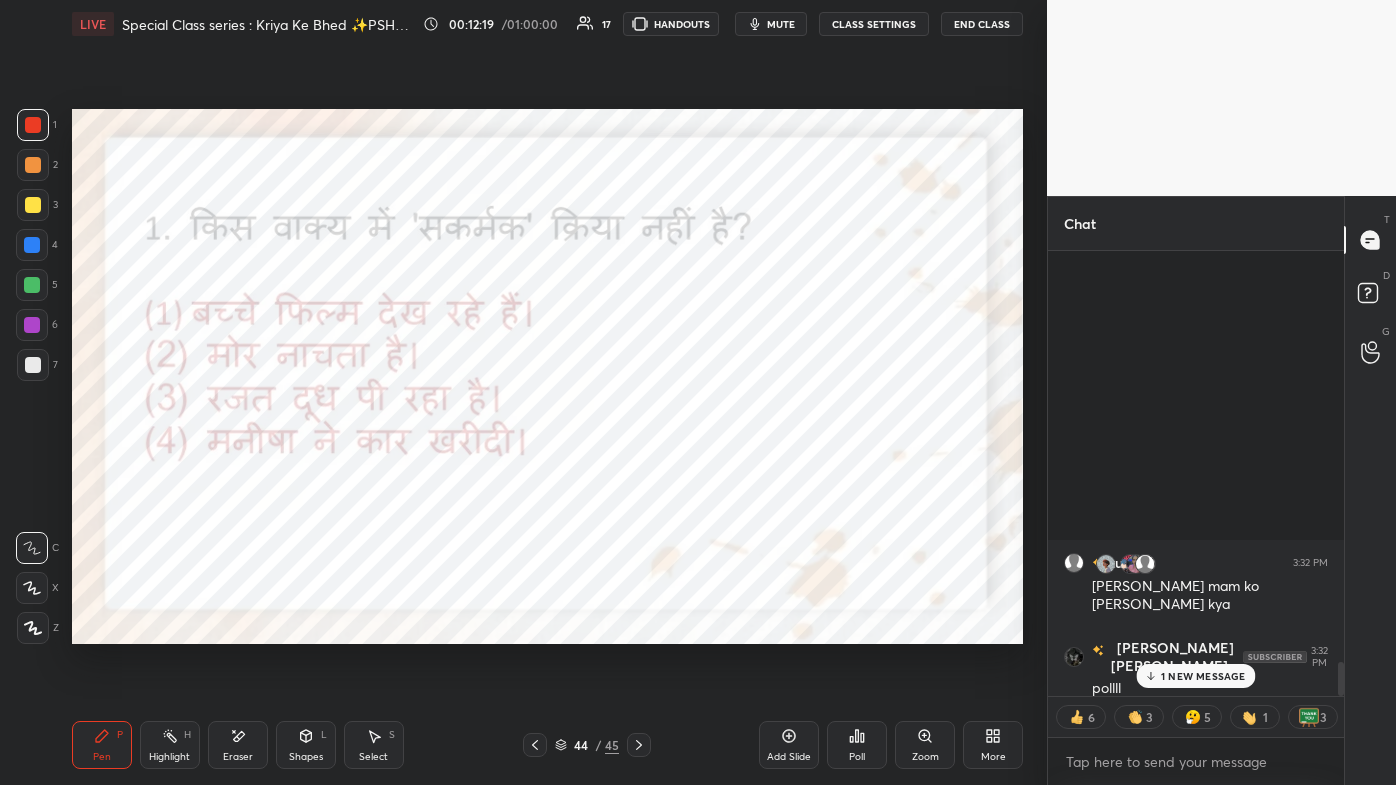 click on "Poll" at bounding box center [857, 745] 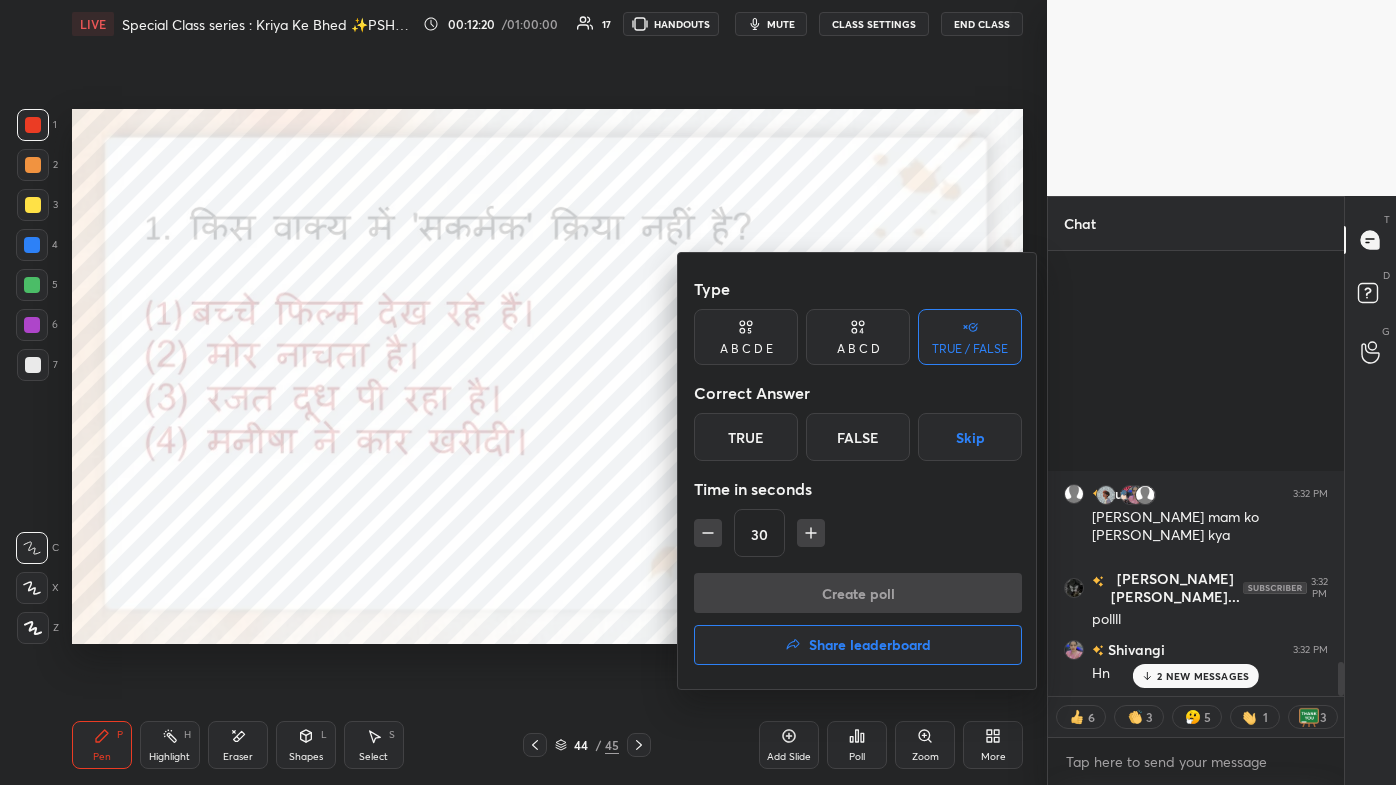 scroll, scrollTop: 6, scrollLeft: 5, axis: both 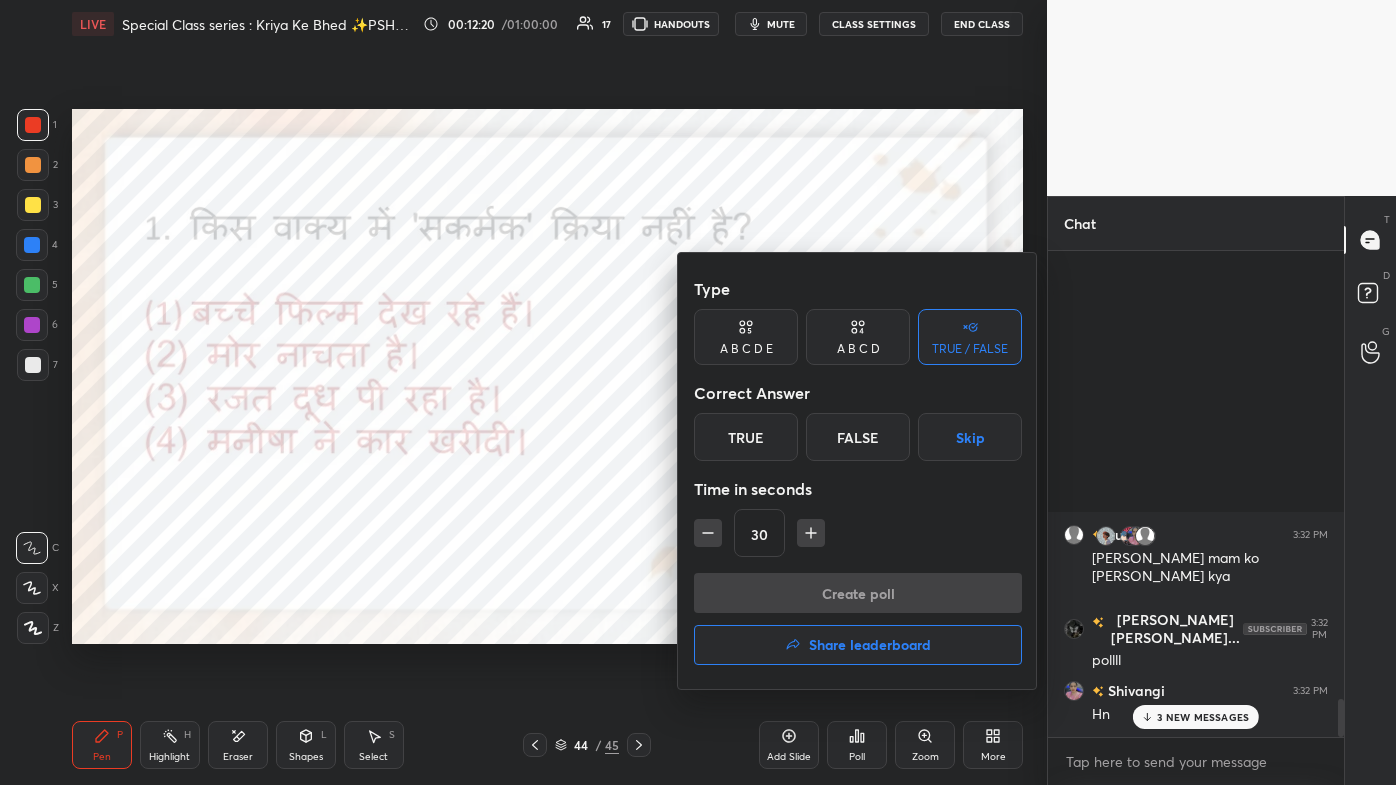 click on "A B C D" at bounding box center (858, 349) 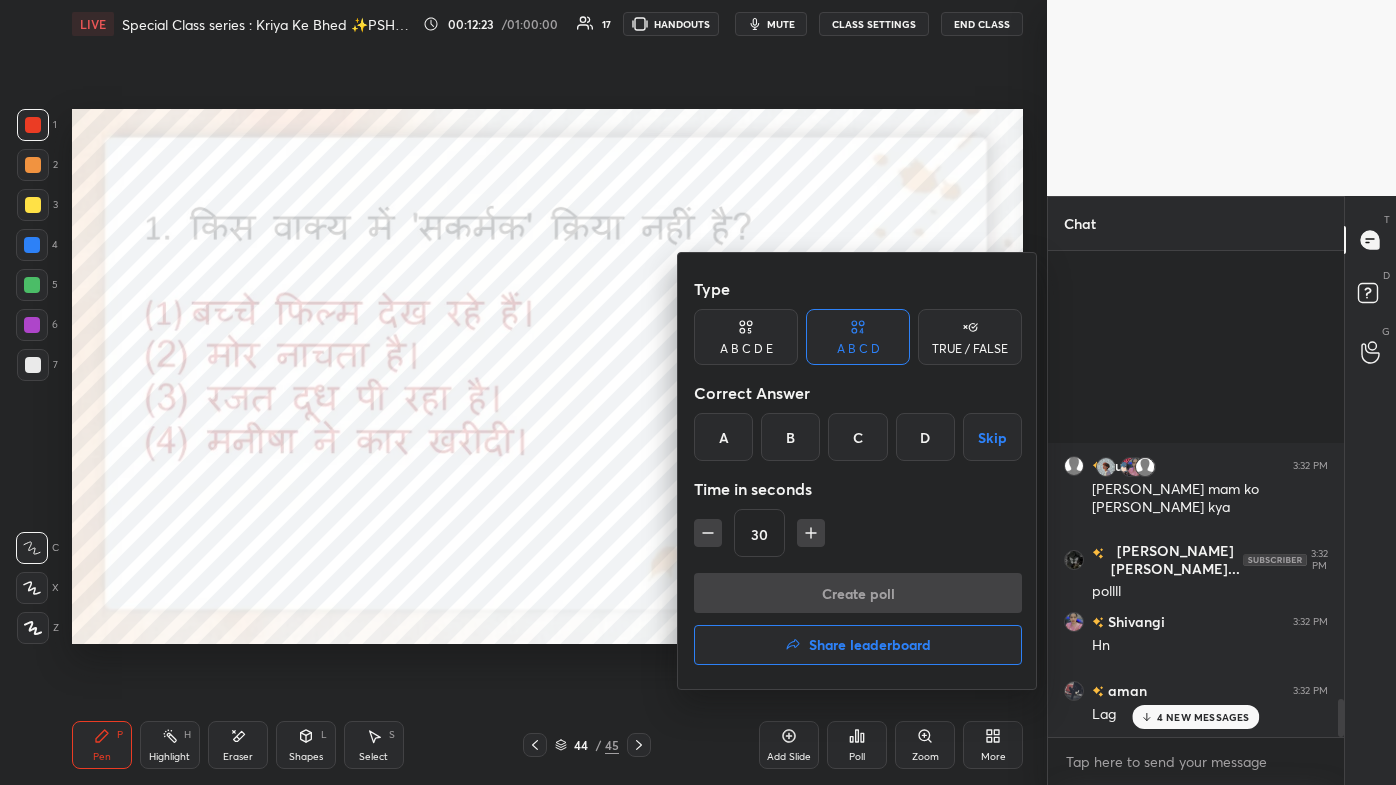 click on "B" at bounding box center (790, 437) 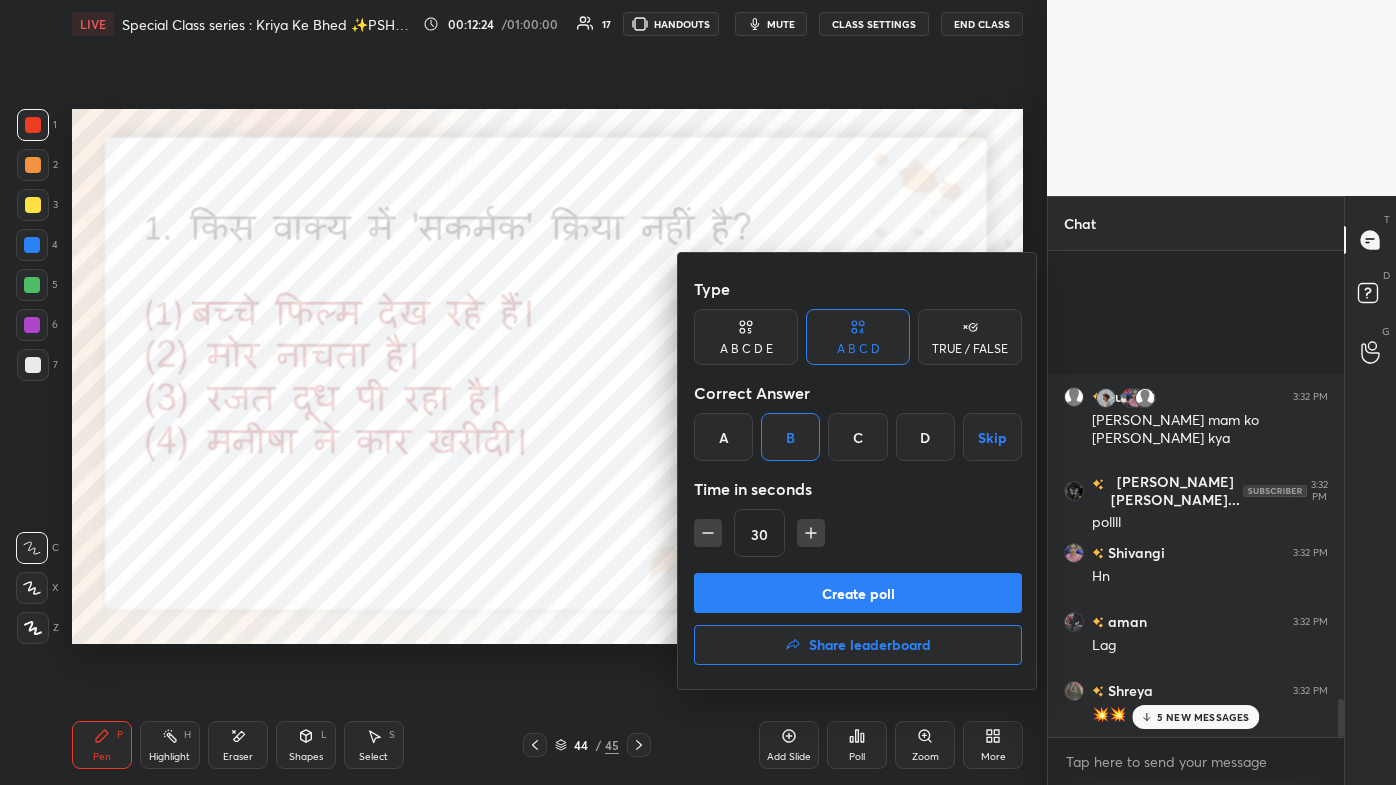 click on "Create poll" at bounding box center (858, 593) 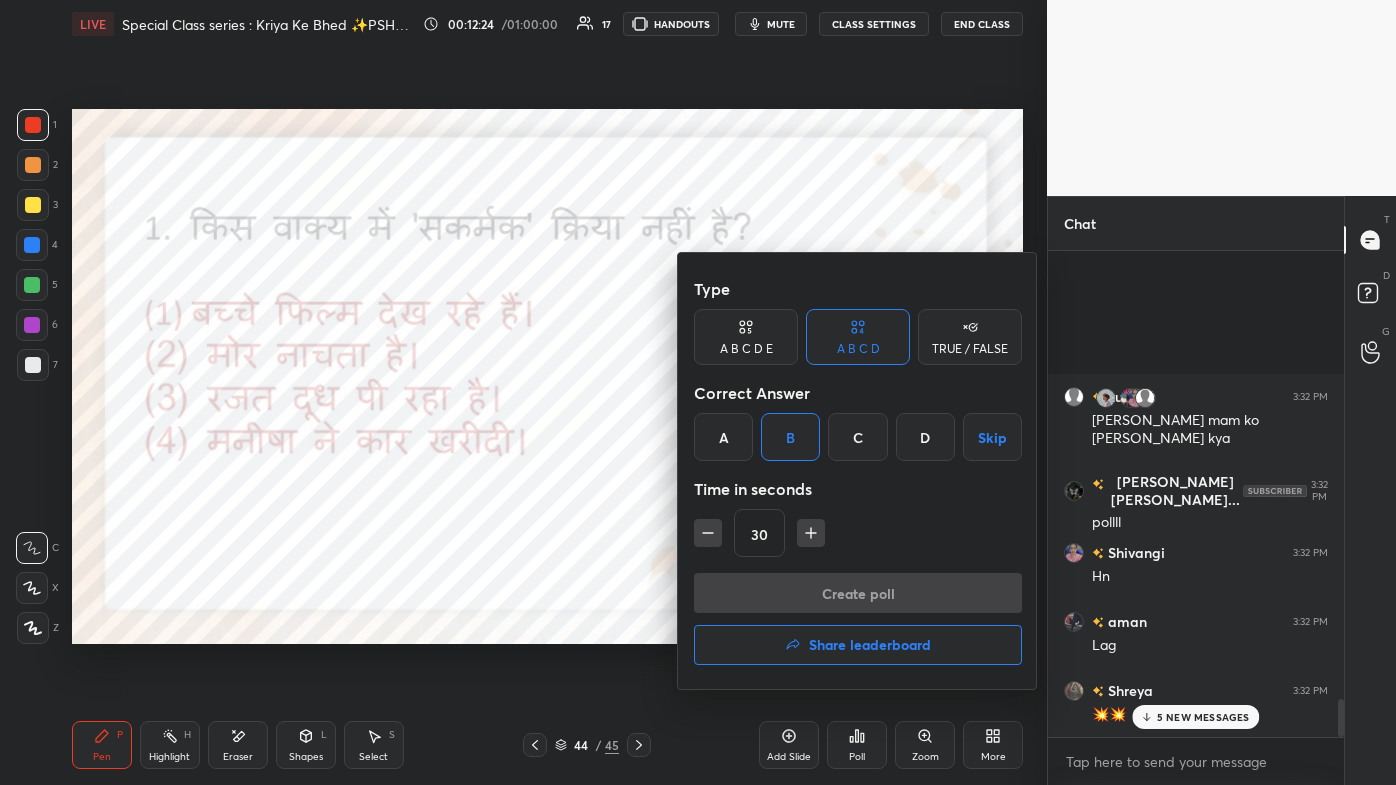 scroll, scrollTop: 443, scrollLeft: 290, axis: both 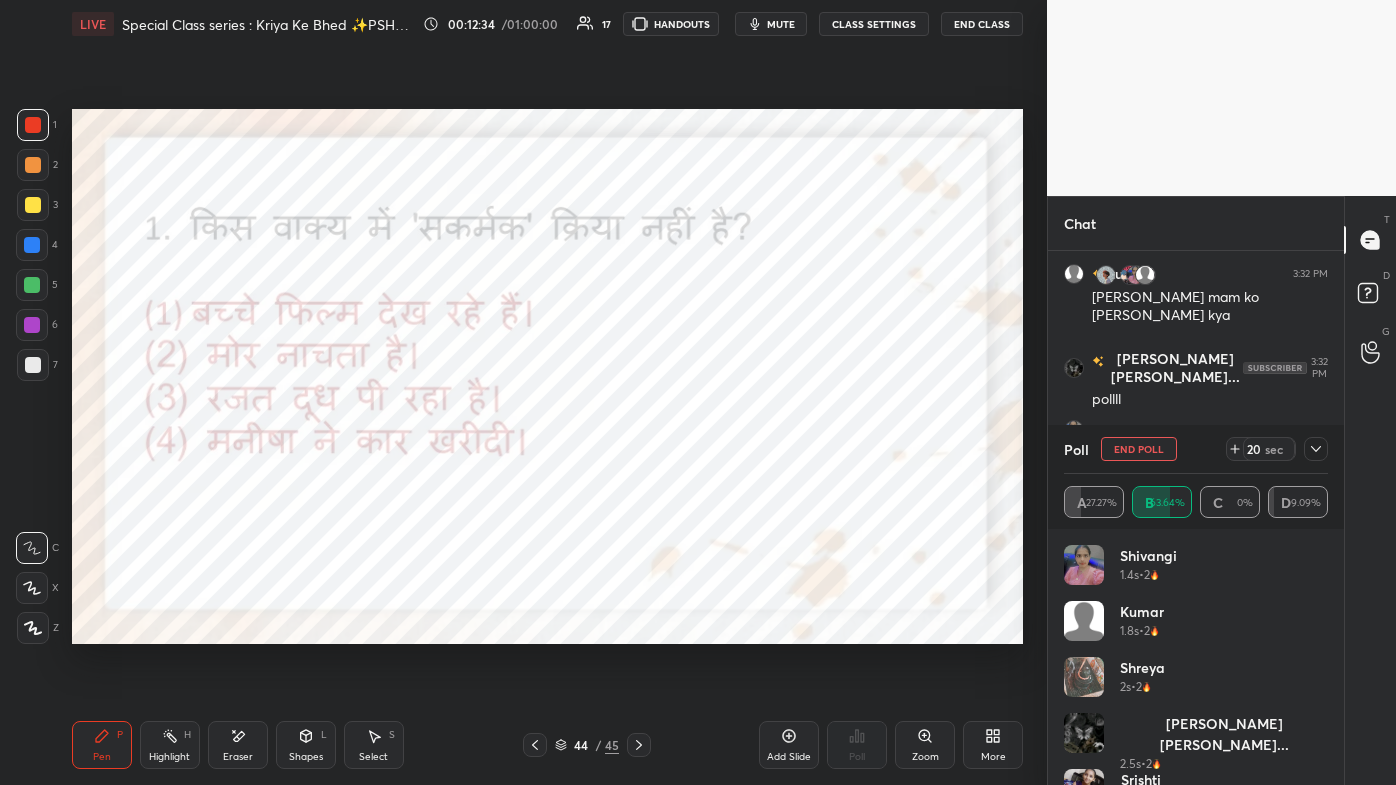 click on "mute" at bounding box center [781, 24] 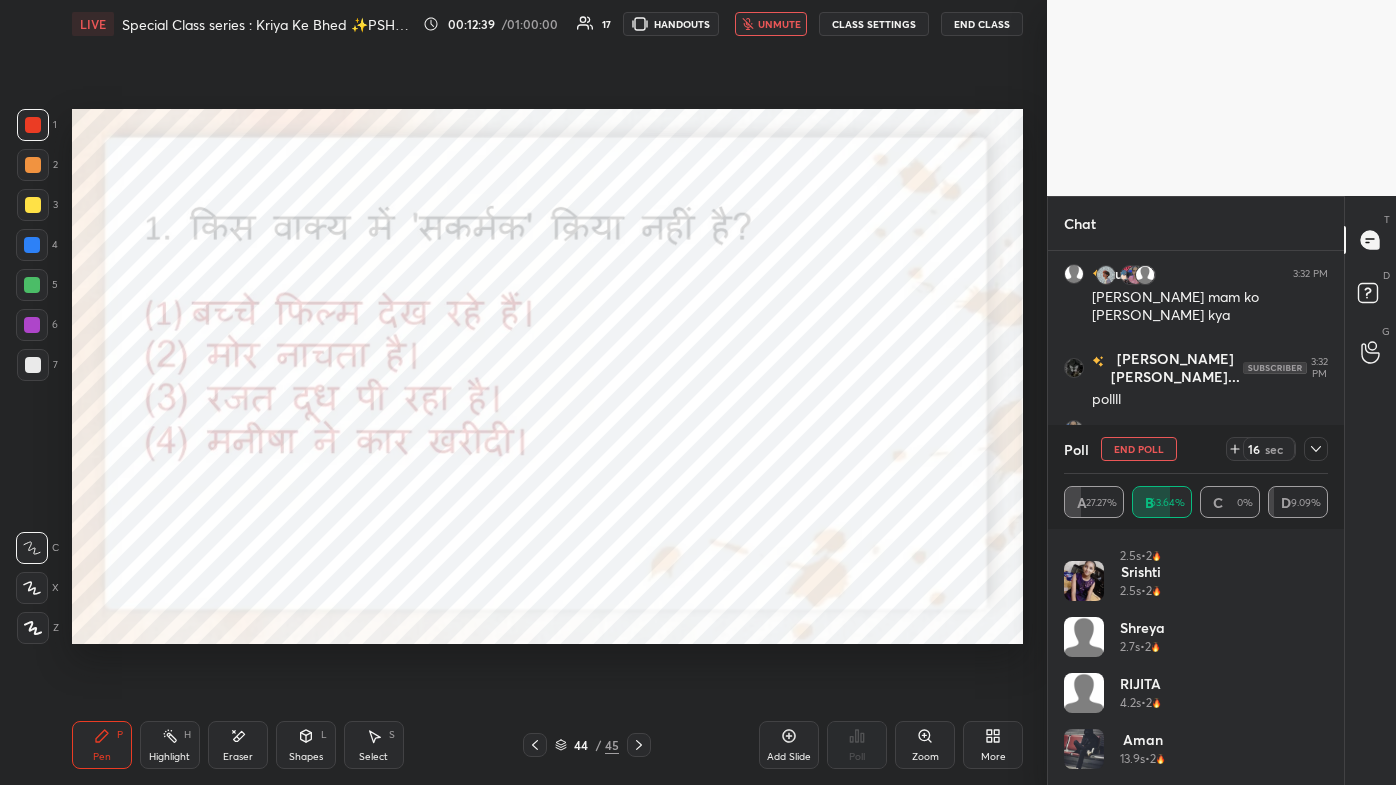 scroll, scrollTop: 0, scrollLeft: 0, axis: both 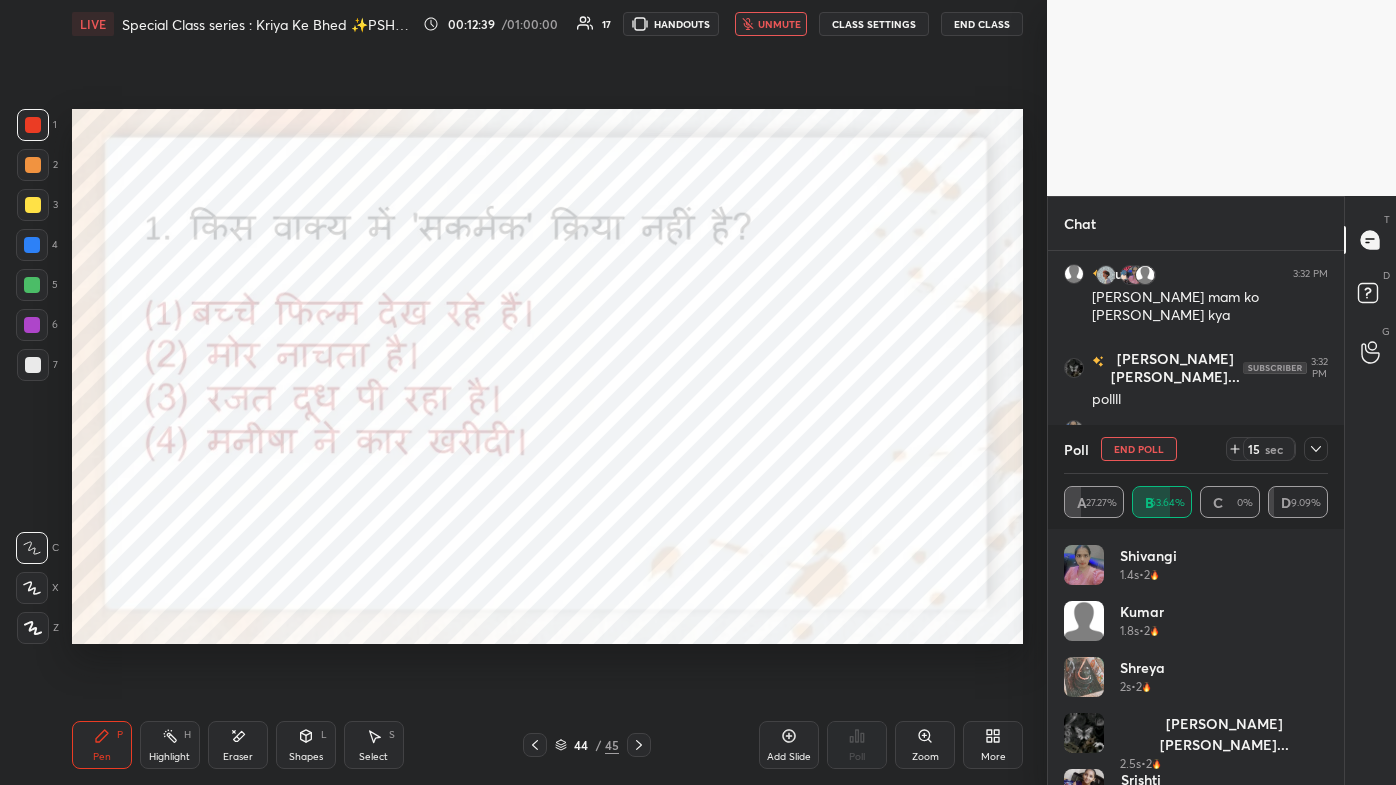 click at bounding box center [1316, 449] 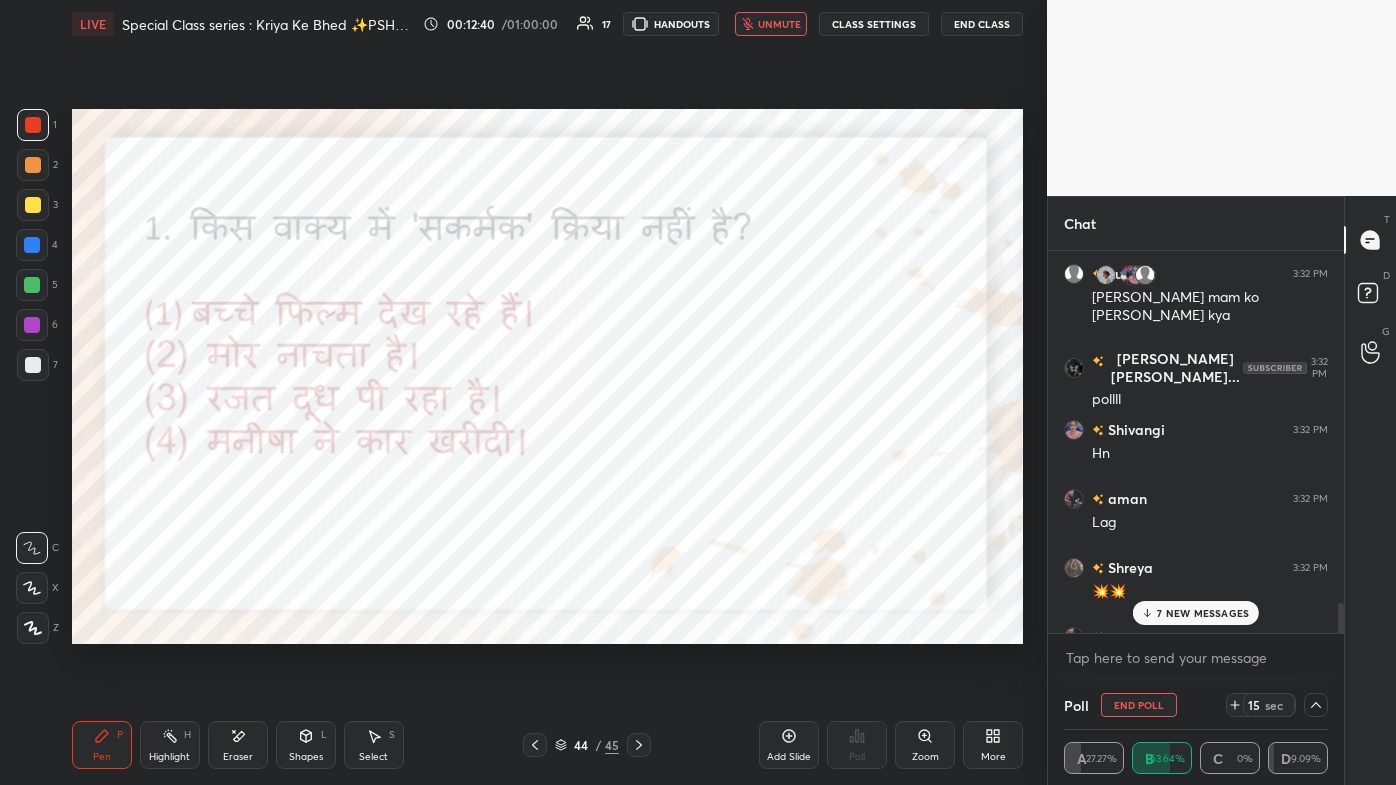 scroll, scrollTop: 58, scrollLeft: 258, axis: both 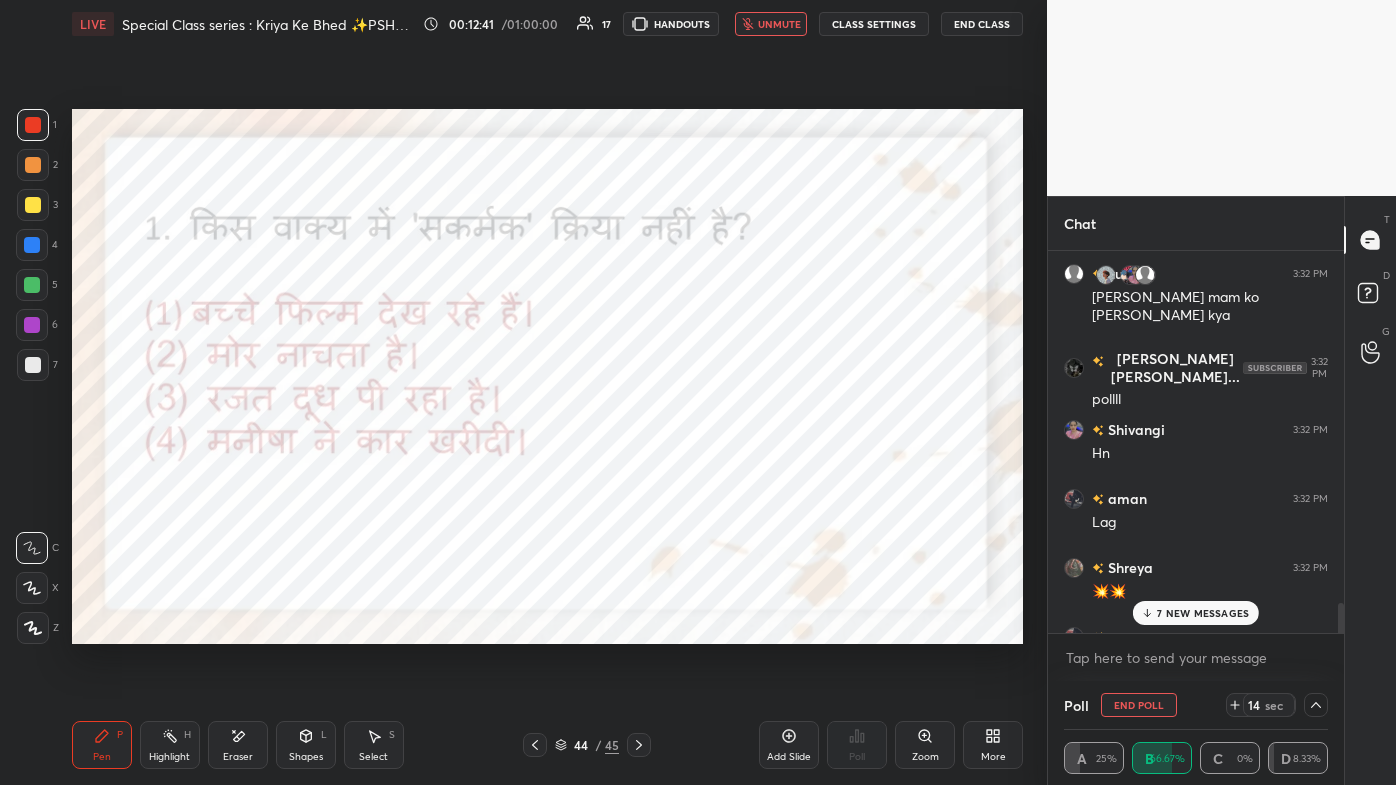 click on "7 NEW MESSAGES" at bounding box center [1203, 613] 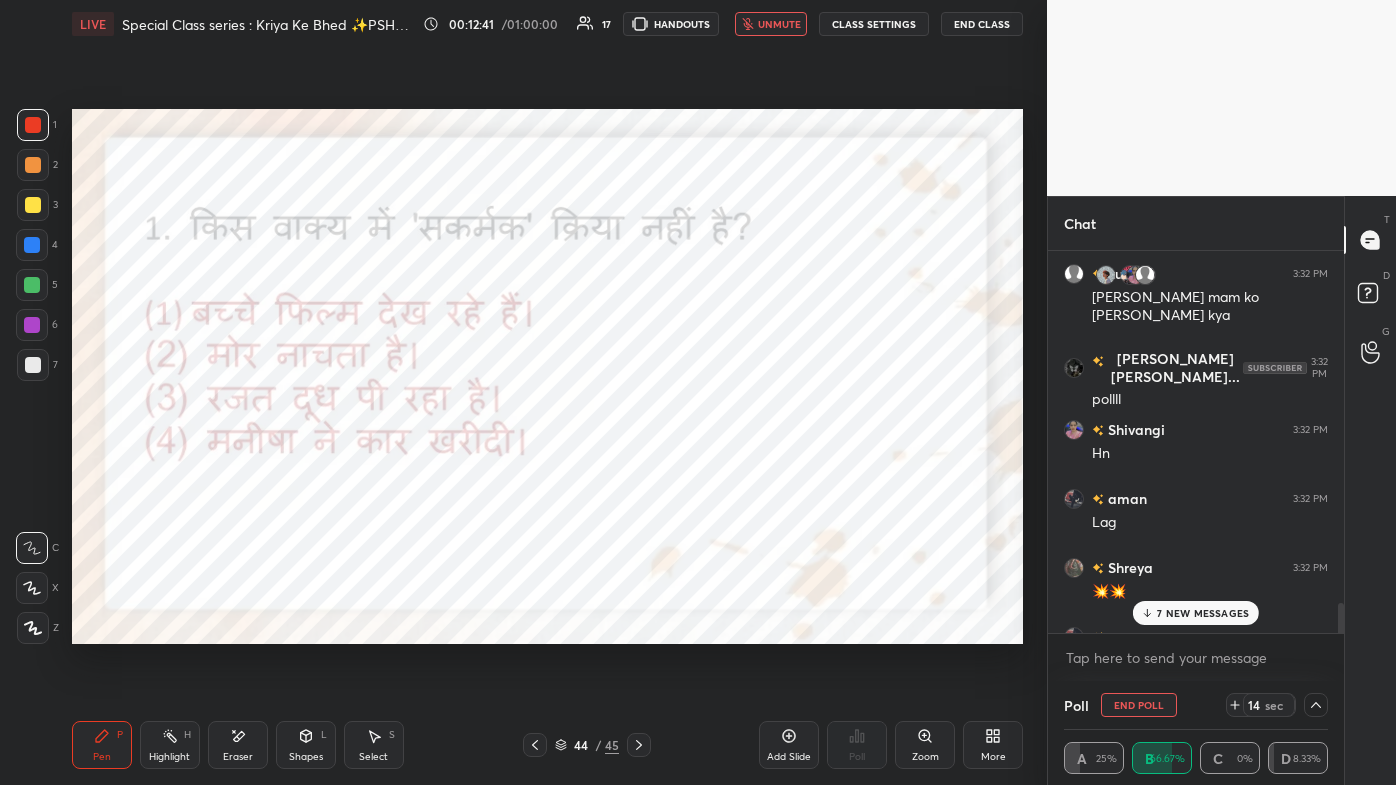 scroll, scrollTop: 186, scrollLeft: 0, axis: vertical 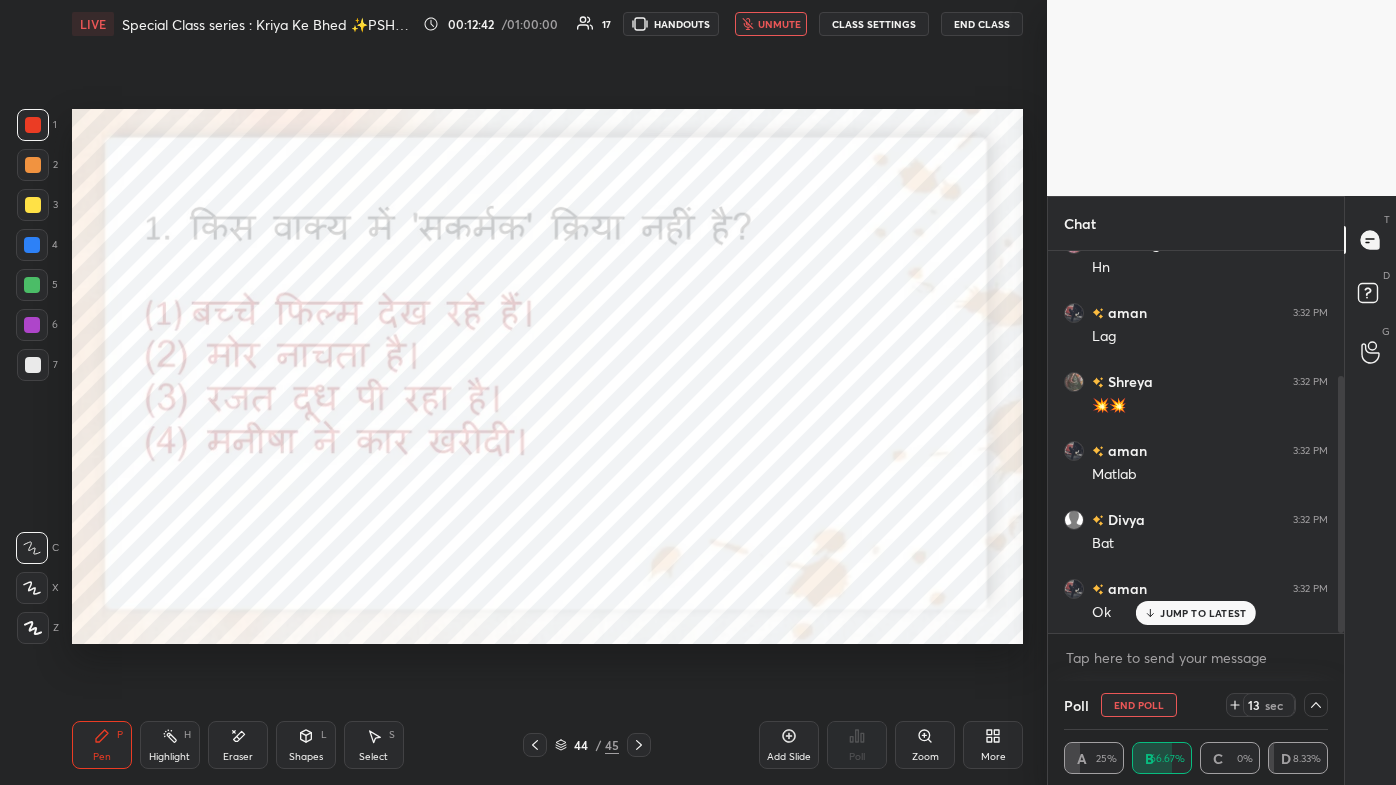 click on "JUMP TO LATEST" at bounding box center (1196, 613) 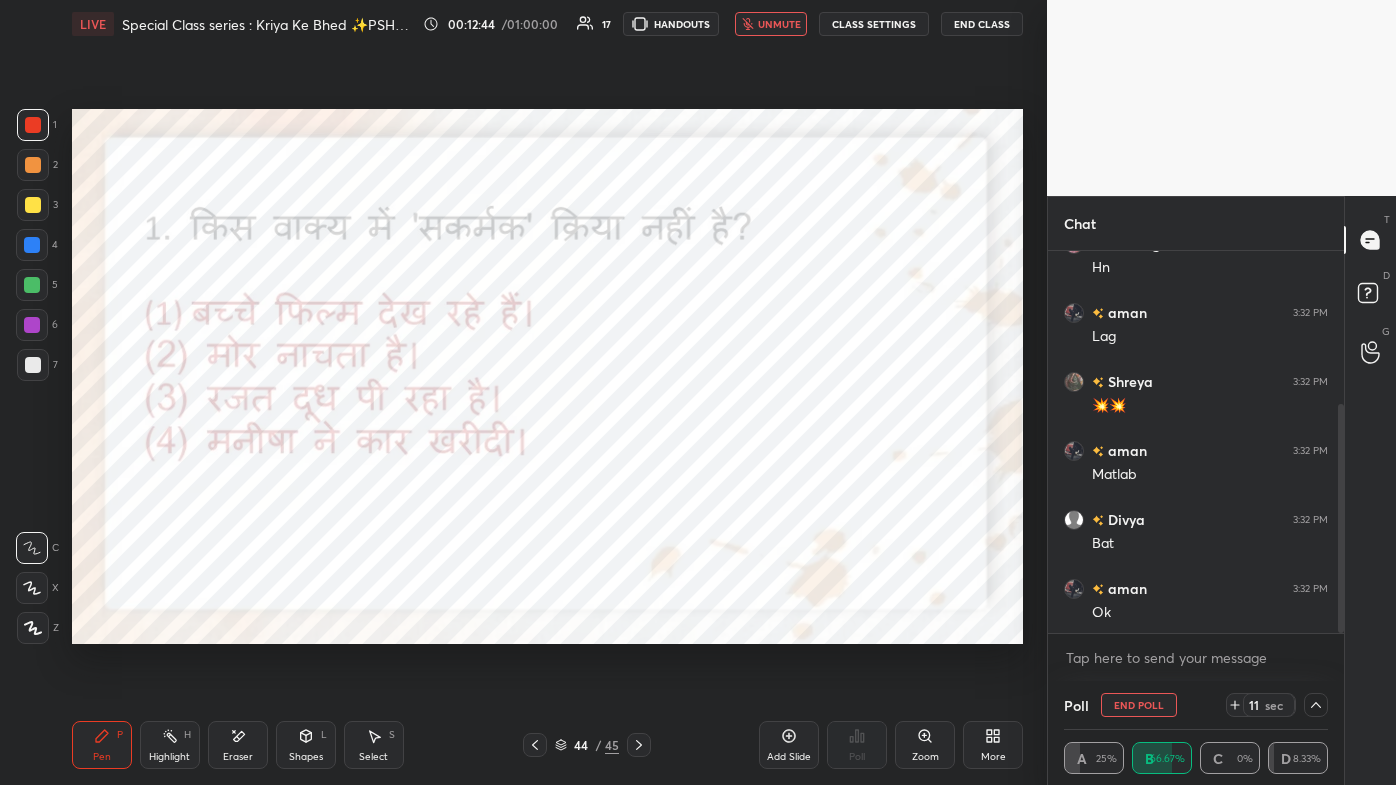 scroll, scrollTop: 256, scrollLeft: 0, axis: vertical 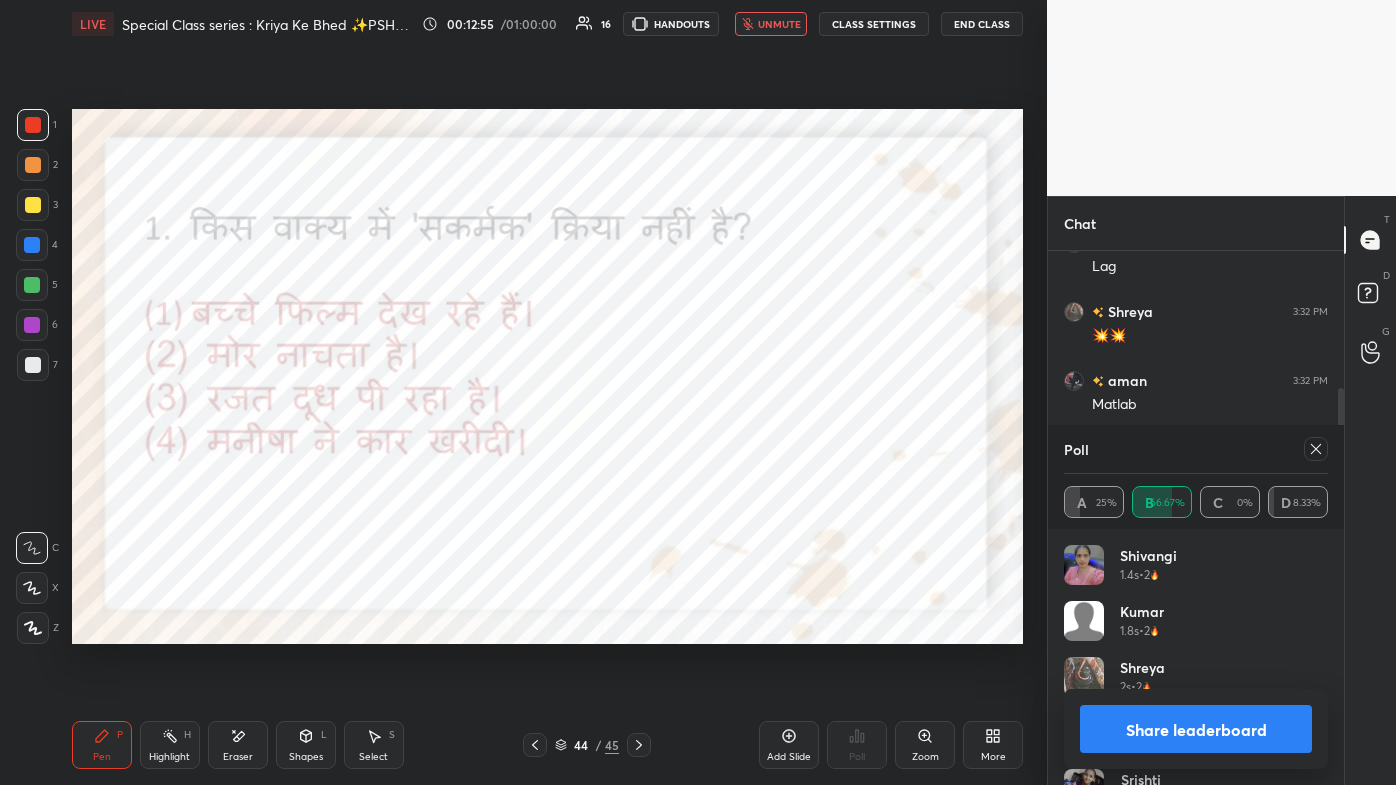 click on "unmute" at bounding box center [779, 24] 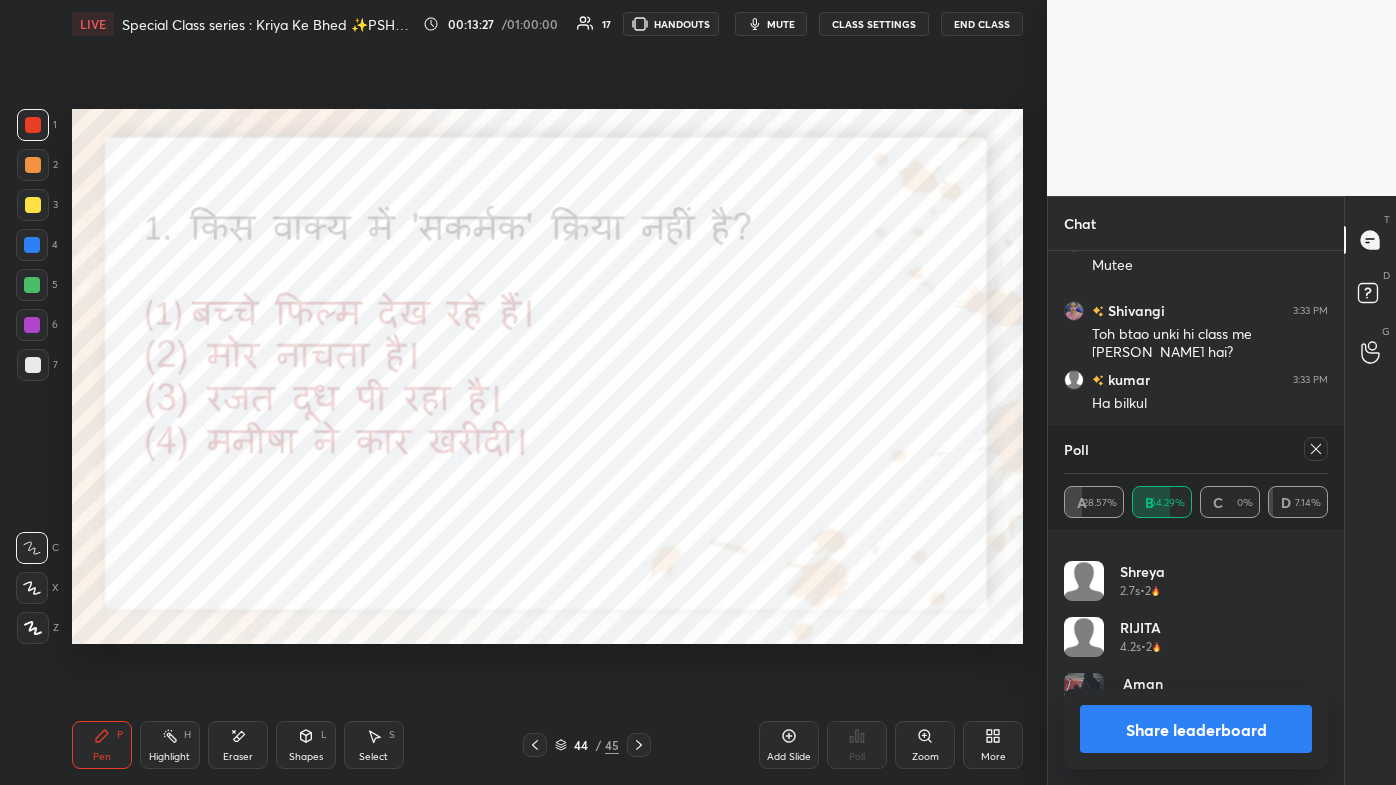 scroll, scrollTop: 1172, scrollLeft: 0, axis: vertical 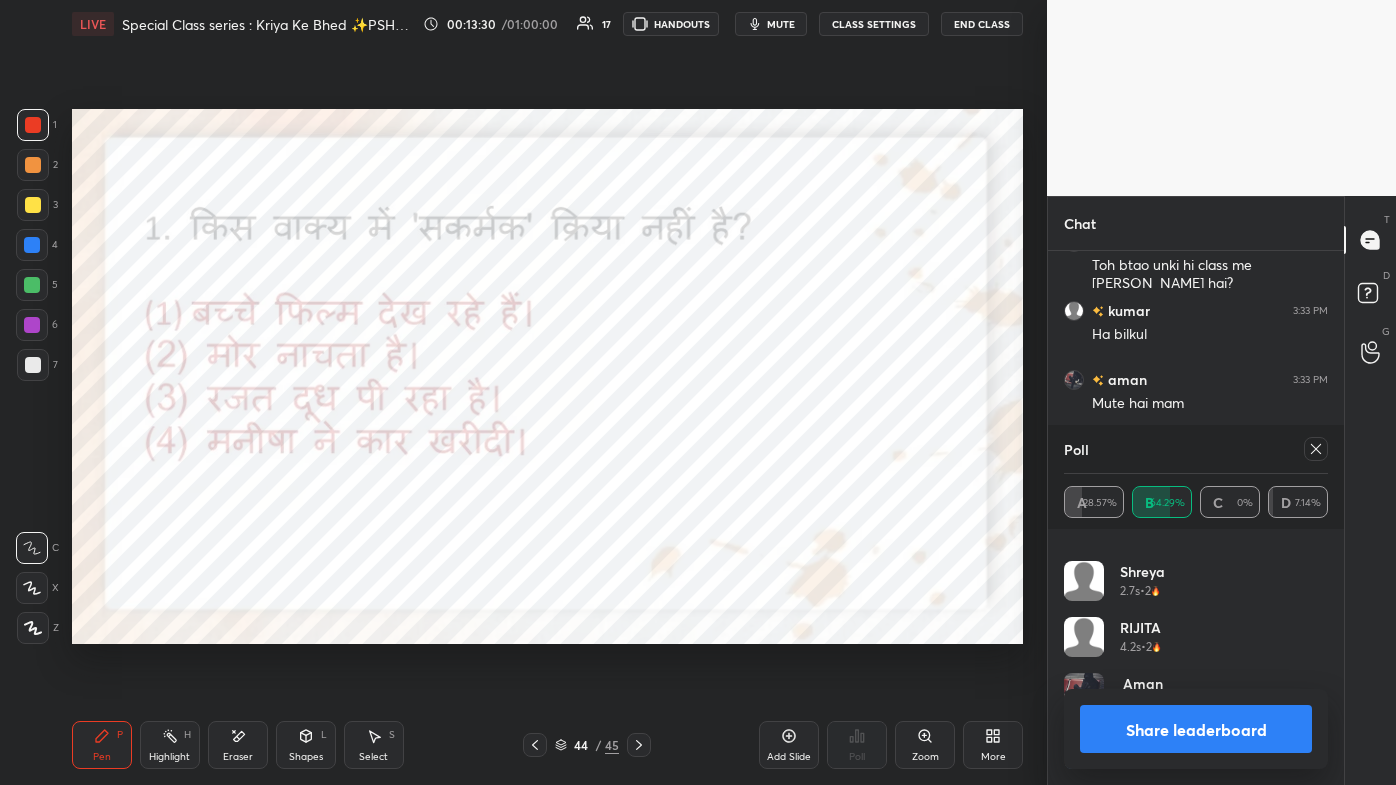 click 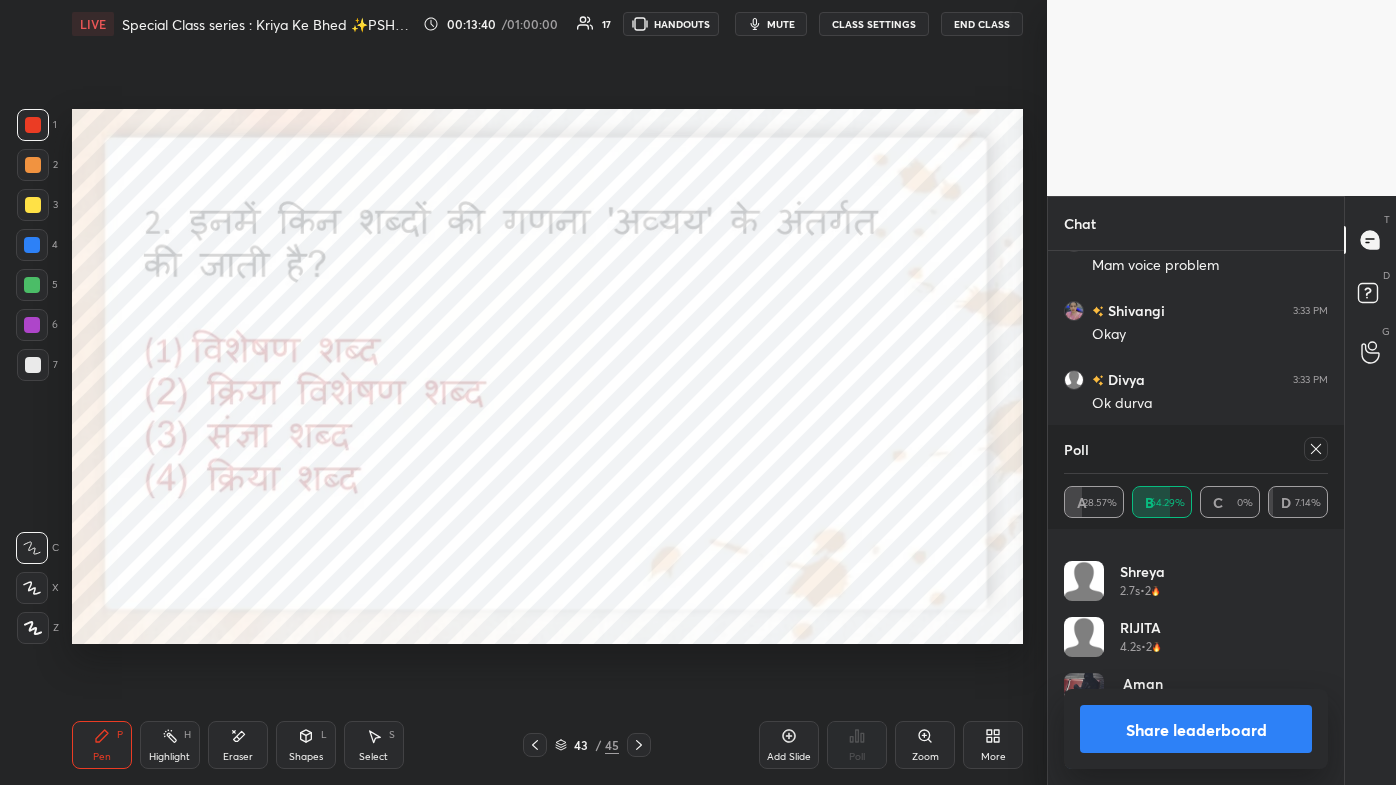 scroll, scrollTop: 1517, scrollLeft: 0, axis: vertical 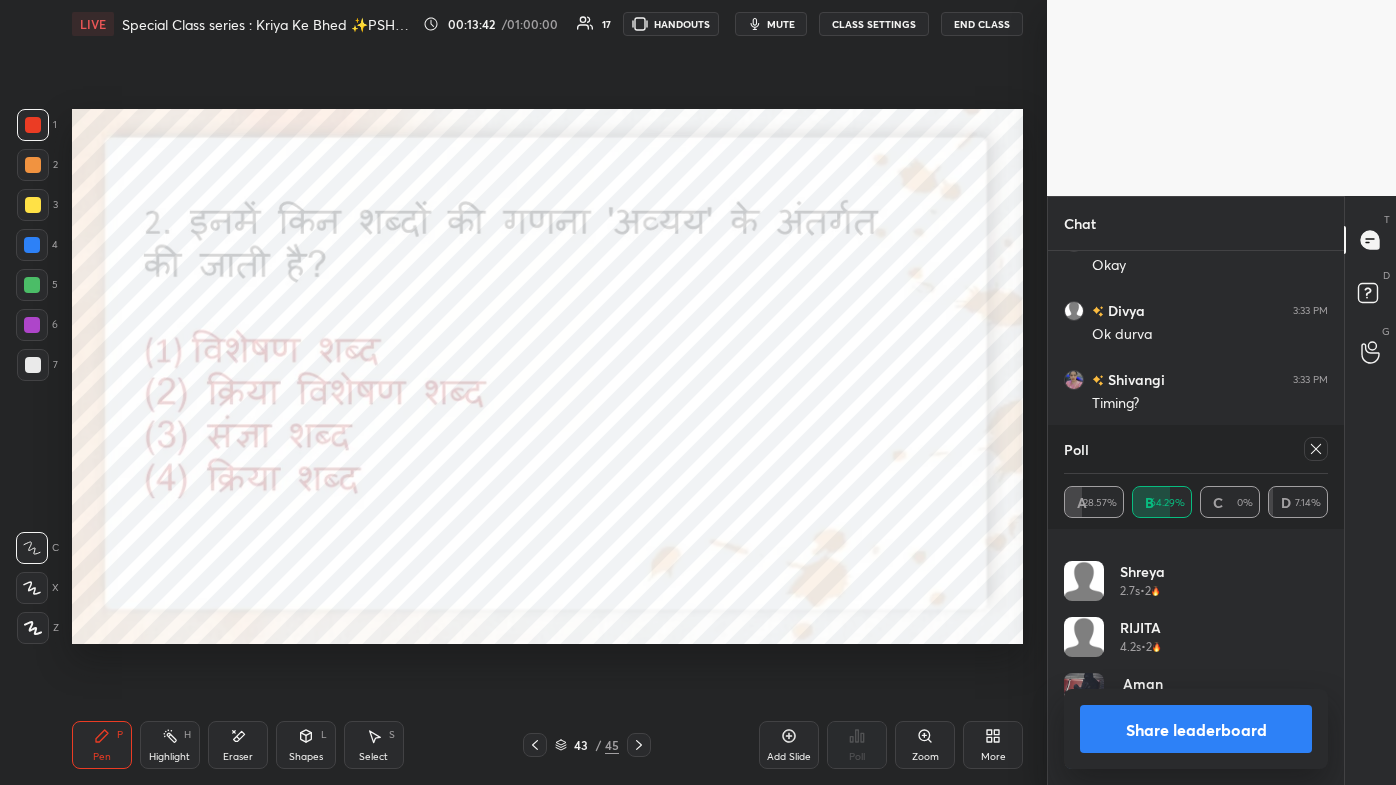 click at bounding box center [1316, 449] 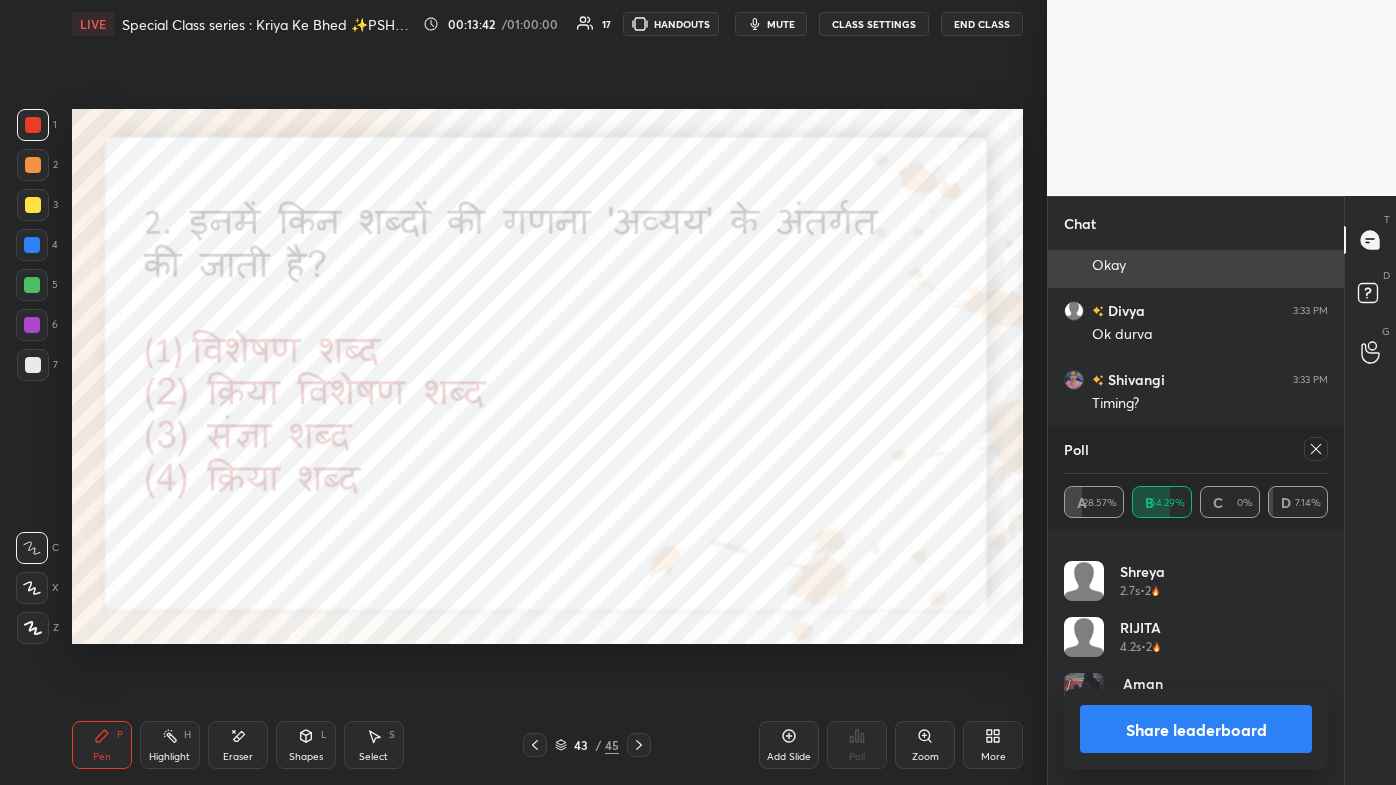scroll, scrollTop: 6, scrollLeft: 5, axis: both 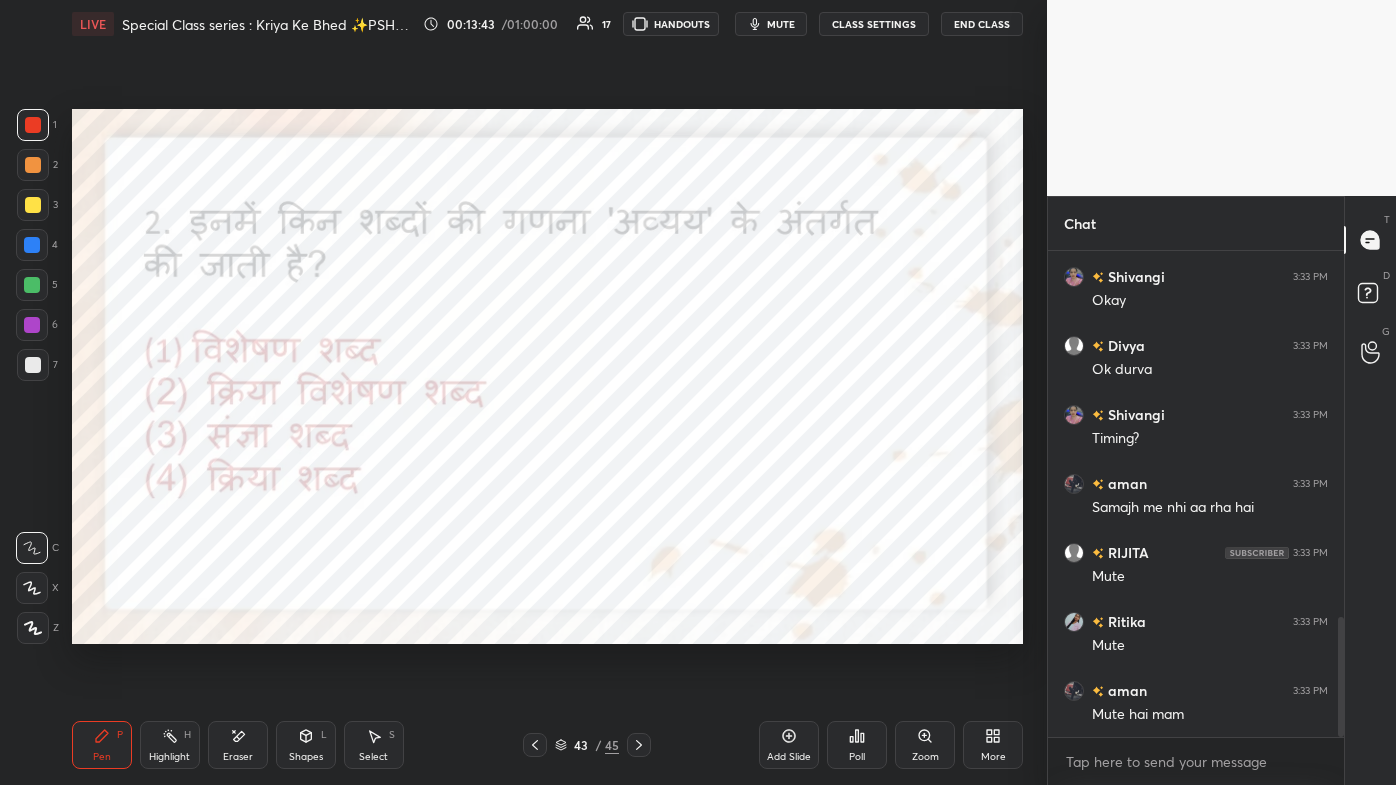 click on "mute" at bounding box center [781, 24] 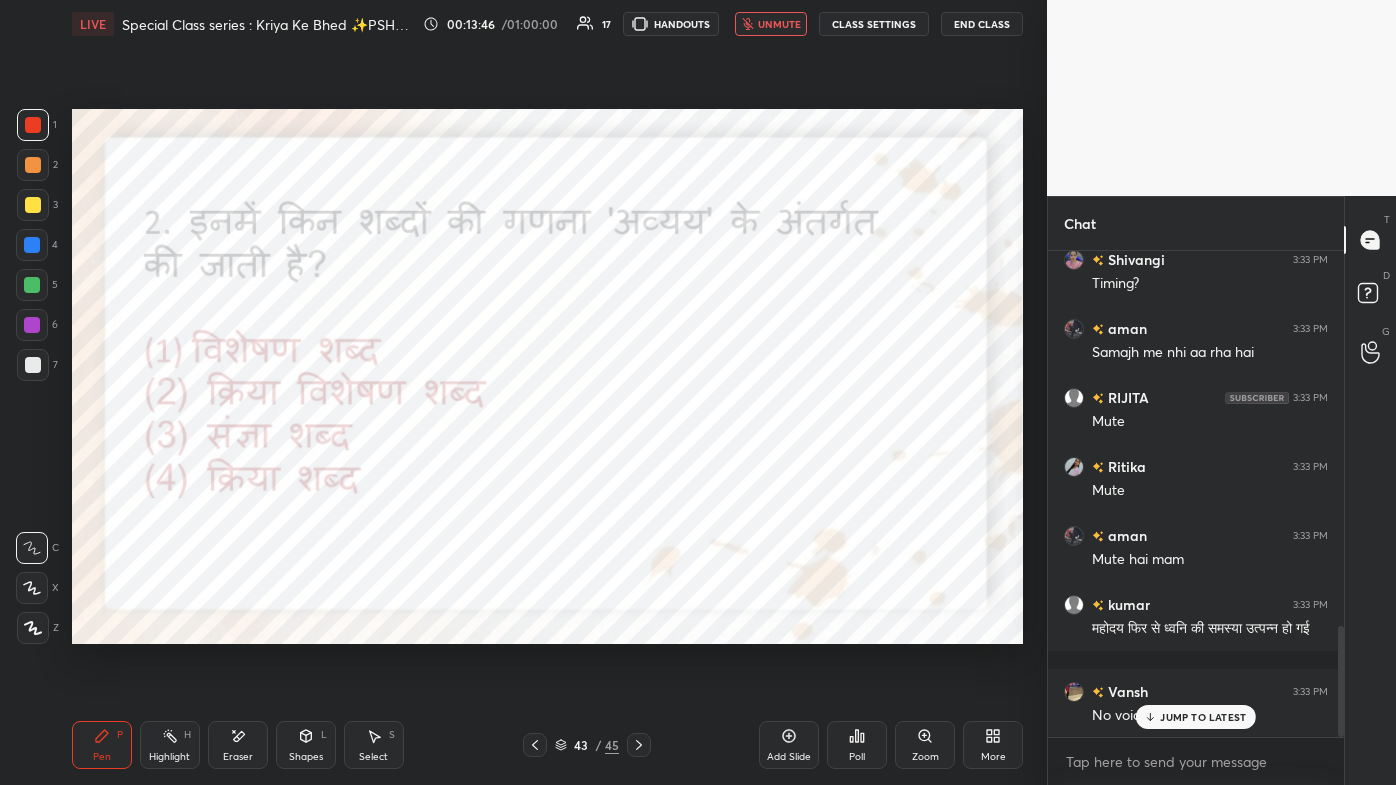 click on "More" at bounding box center (993, 745) 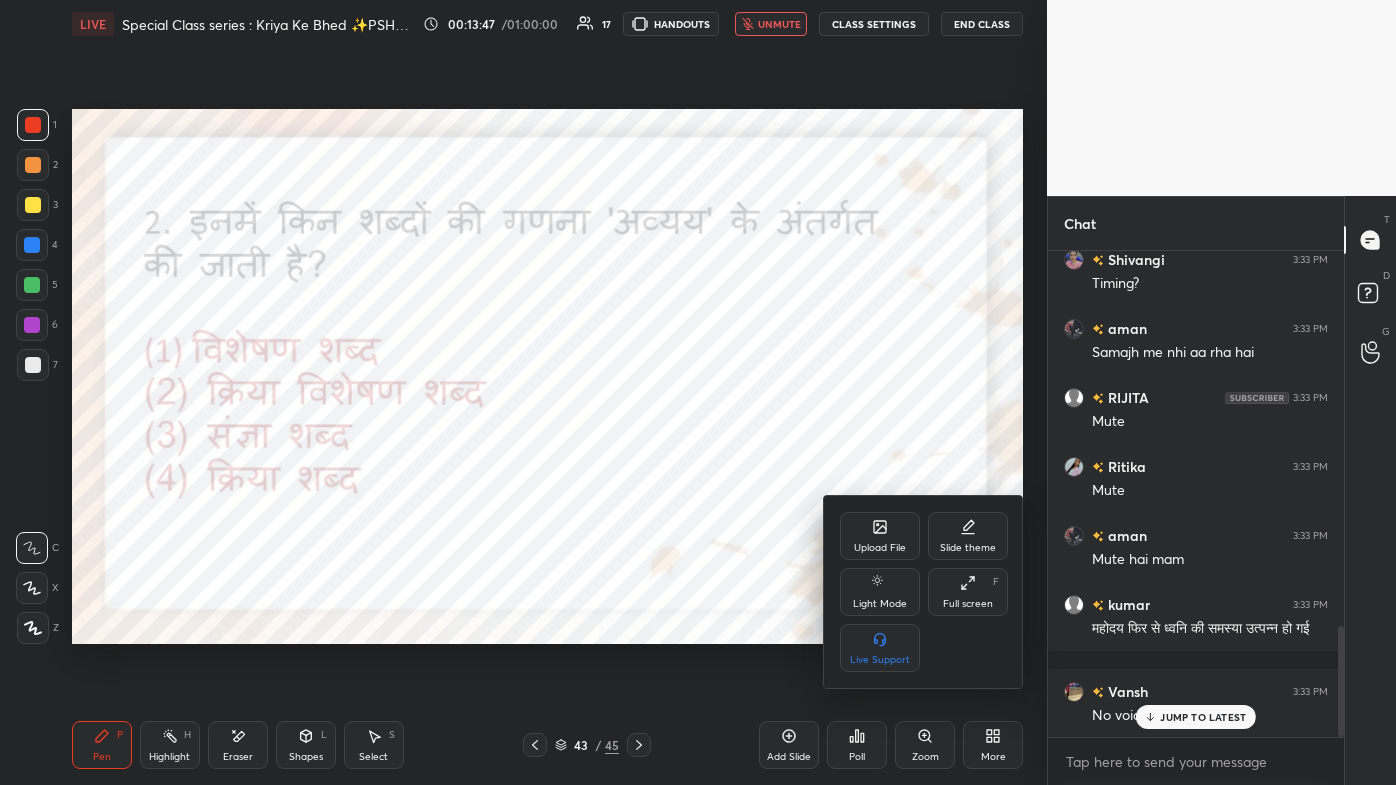 click 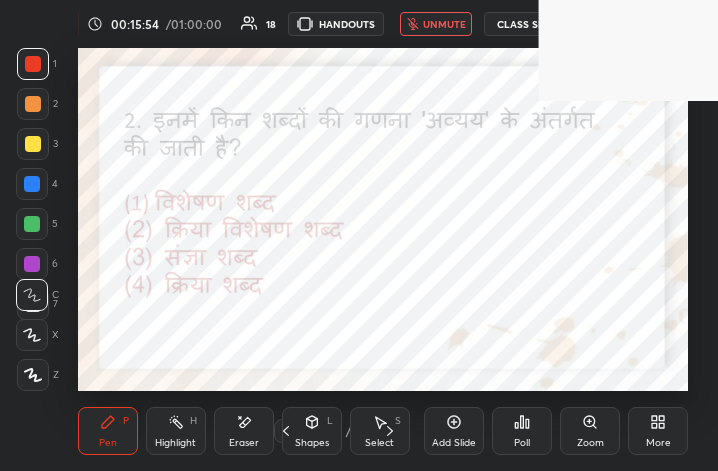 click on "unmute" at bounding box center [444, 24] 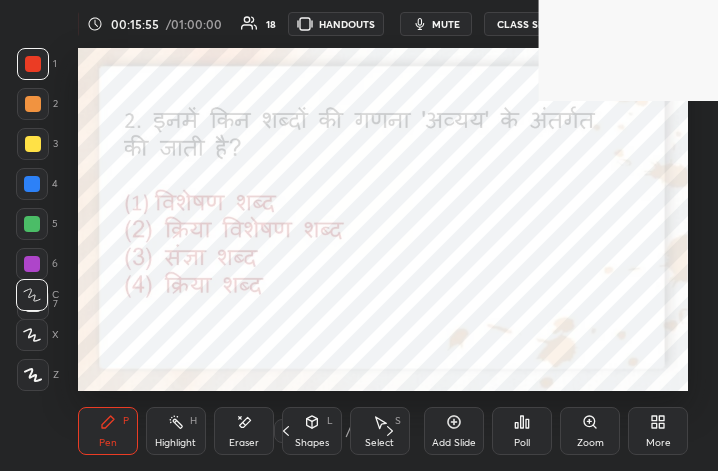 click on "Add Slide Poll Zoom More" at bounding box center (556, 431) 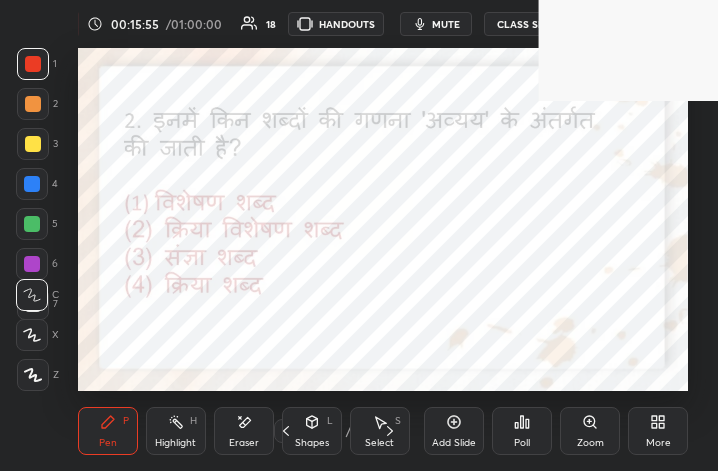 click on "More" at bounding box center (658, 431) 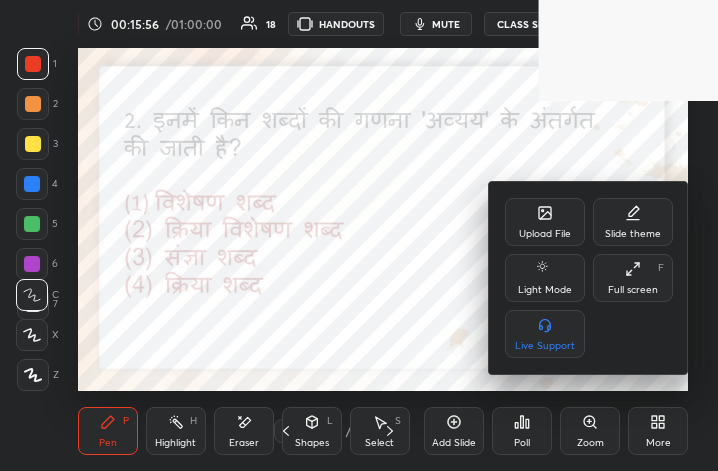click 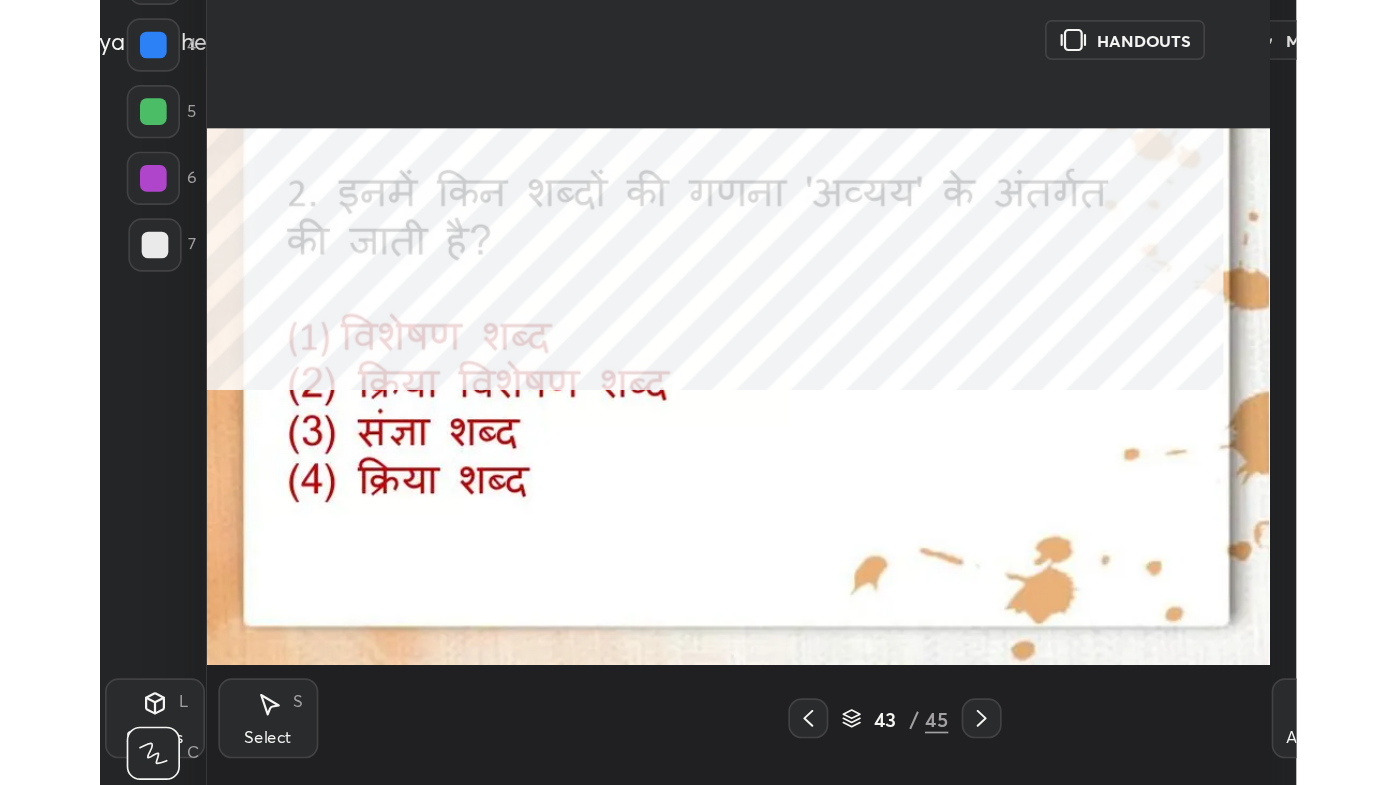 scroll, scrollTop: 99342, scrollLeft: 98683, axis: both 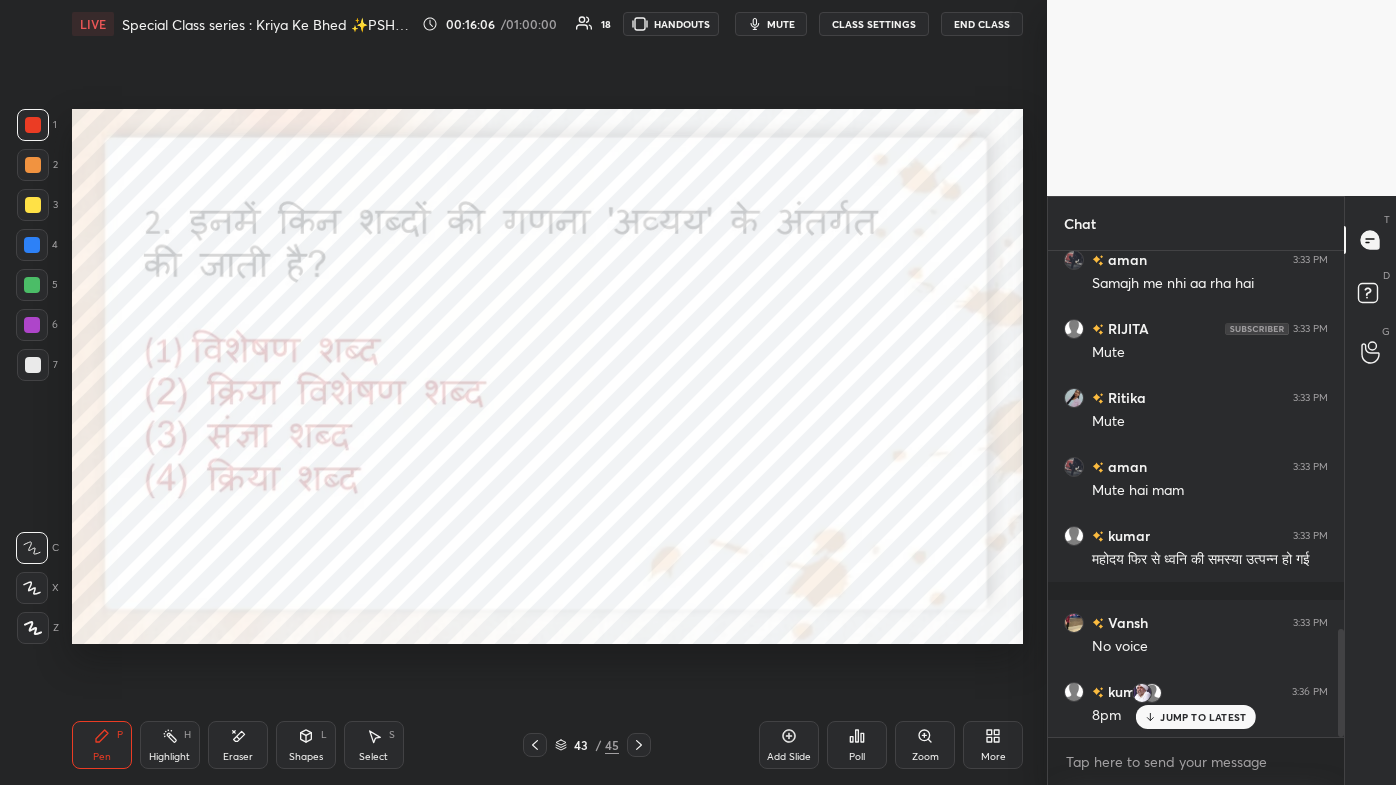 click on "JUMP TO LATEST" at bounding box center [1203, 717] 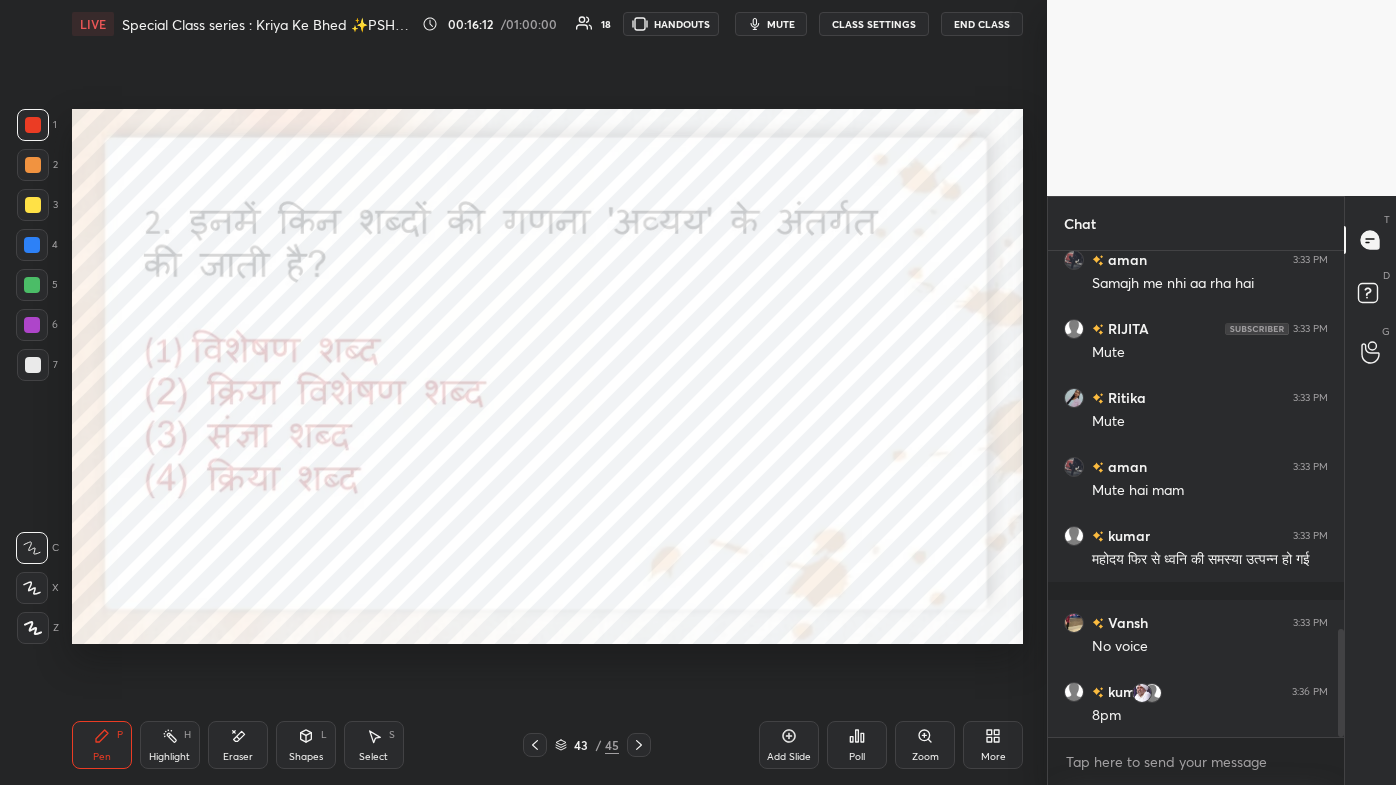 click 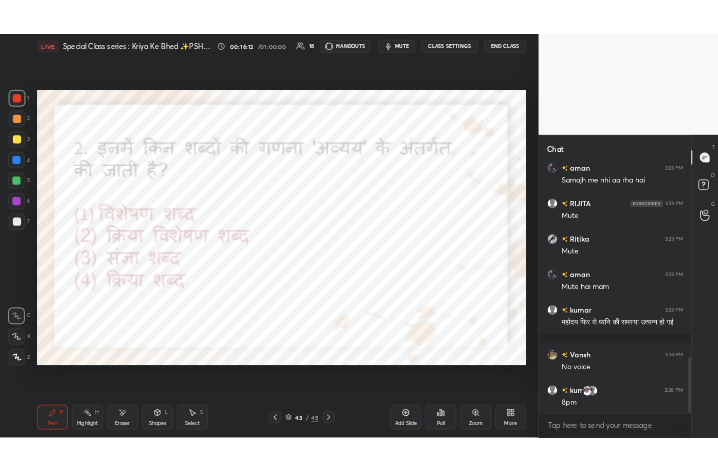 scroll, scrollTop: 1776, scrollLeft: 0, axis: vertical 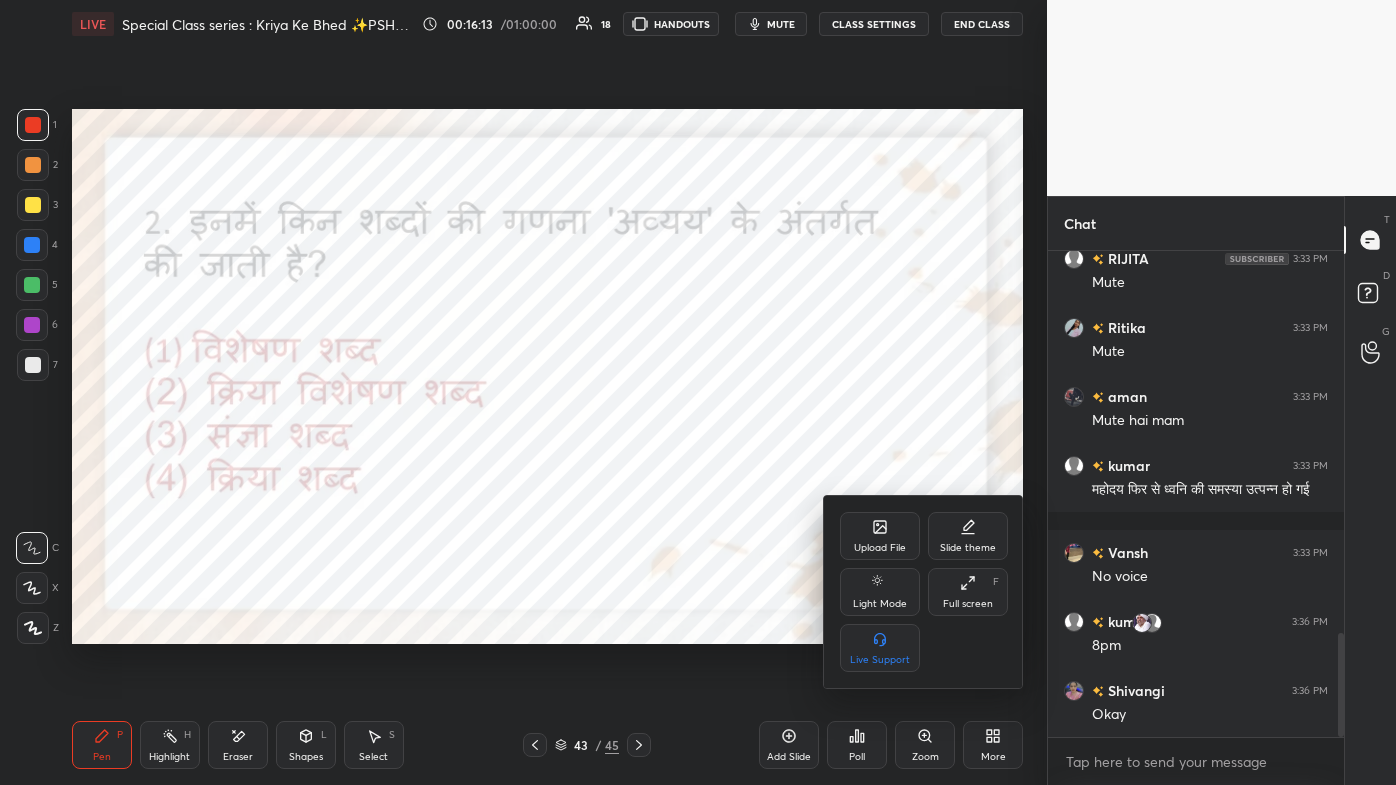 click on "Full screen F" at bounding box center (968, 592) 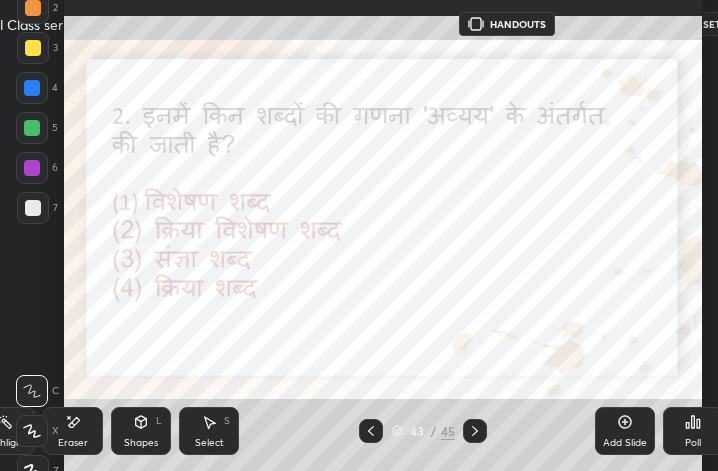 scroll, scrollTop: 343, scrollLeft: 466, axis: both 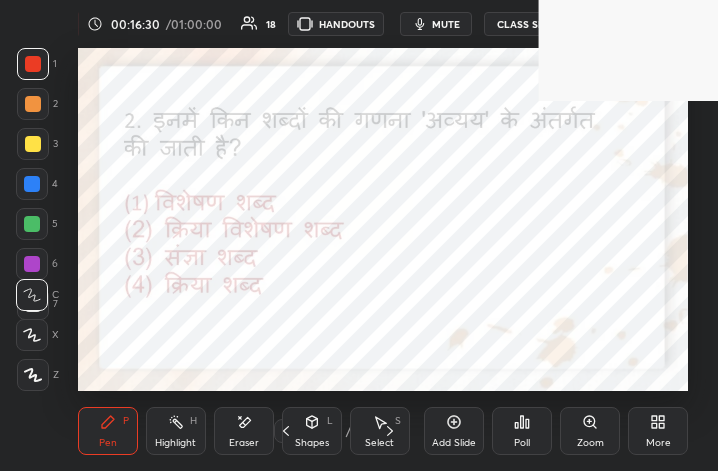 click on "More" at bounding box center (658, 431) 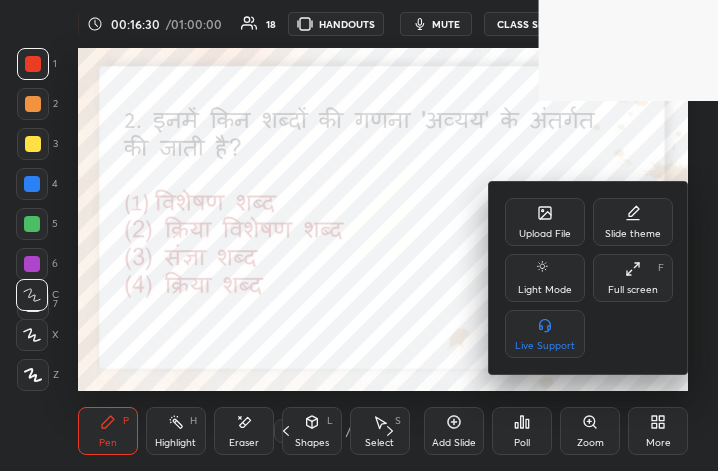 click on "Full screen F" at bounding box center (633, 278) 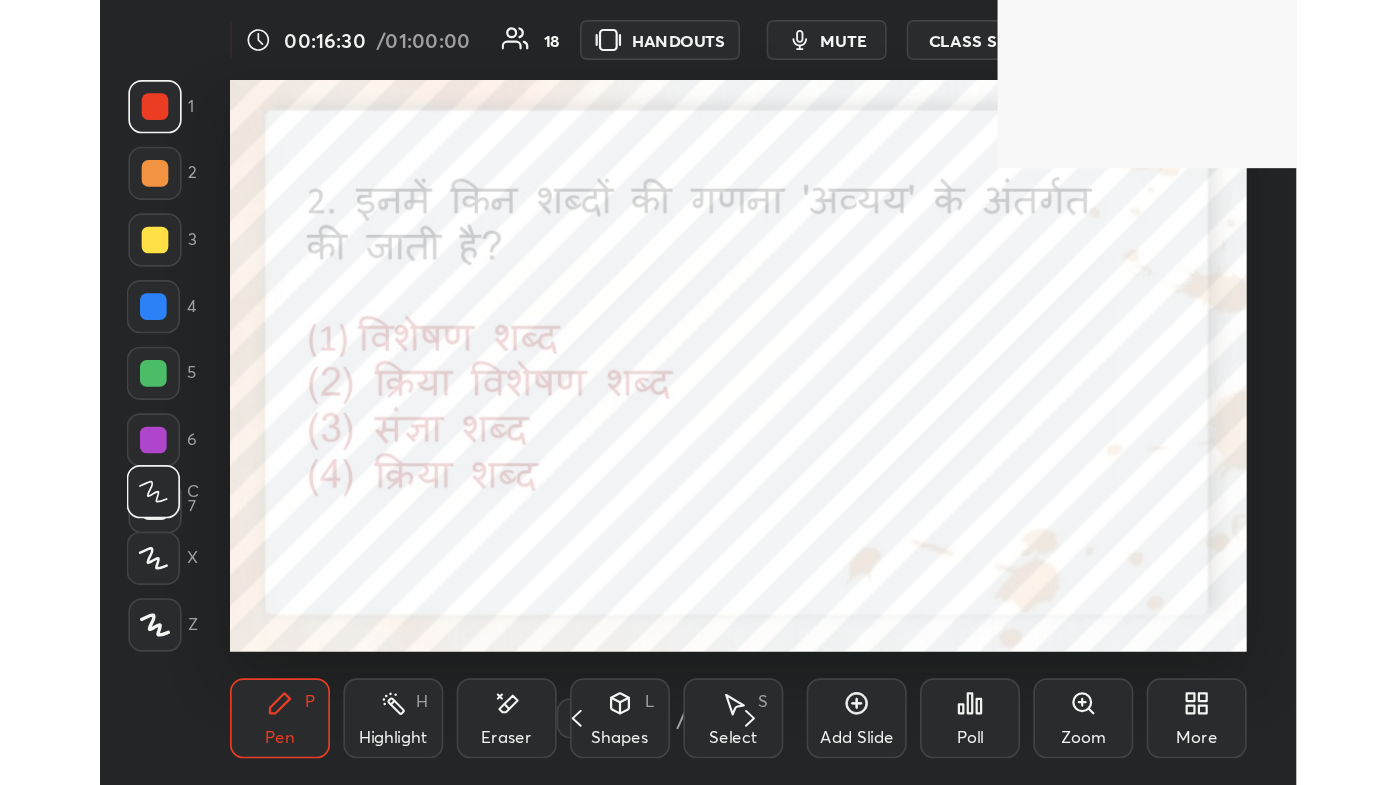 scroll, scrollTop: 99342, scrollLeft: 98688, axis: both 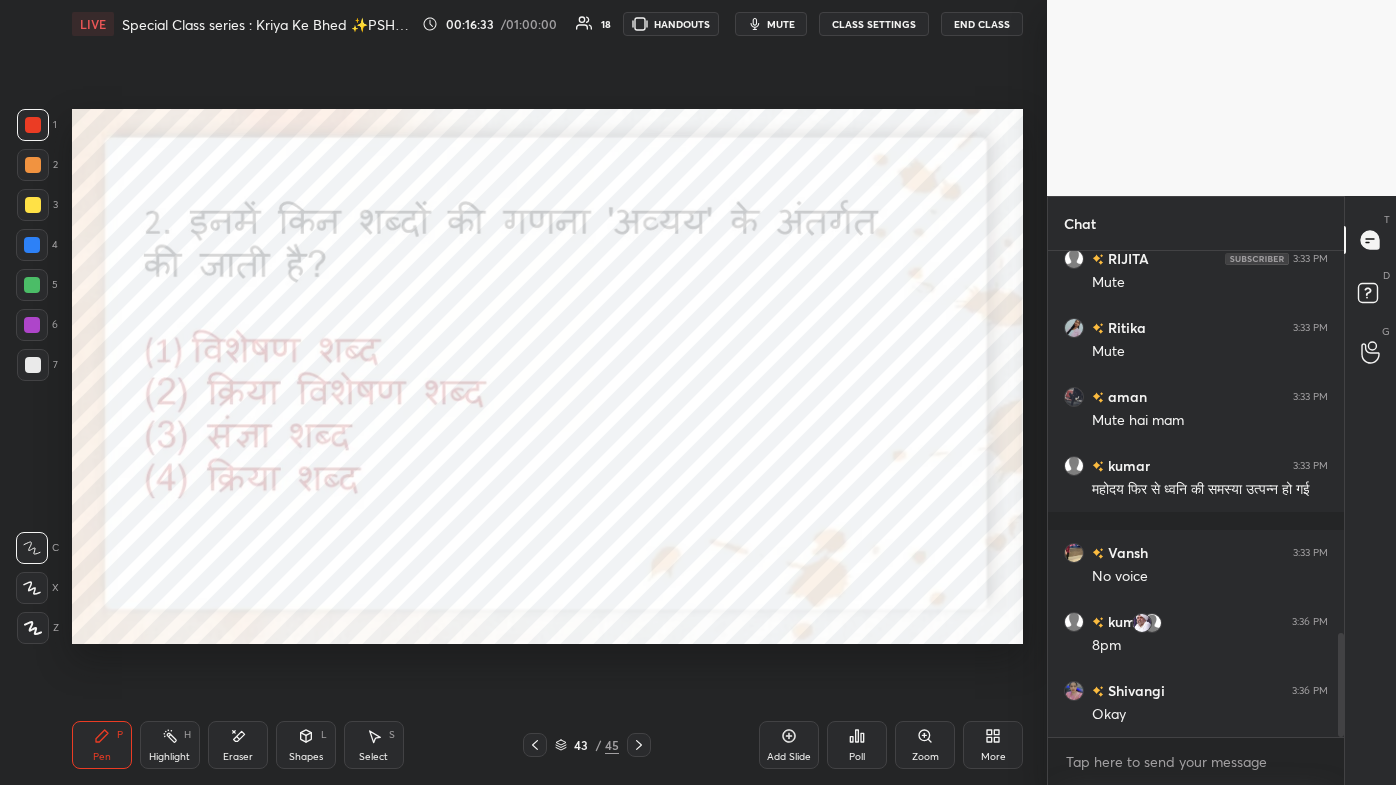 click 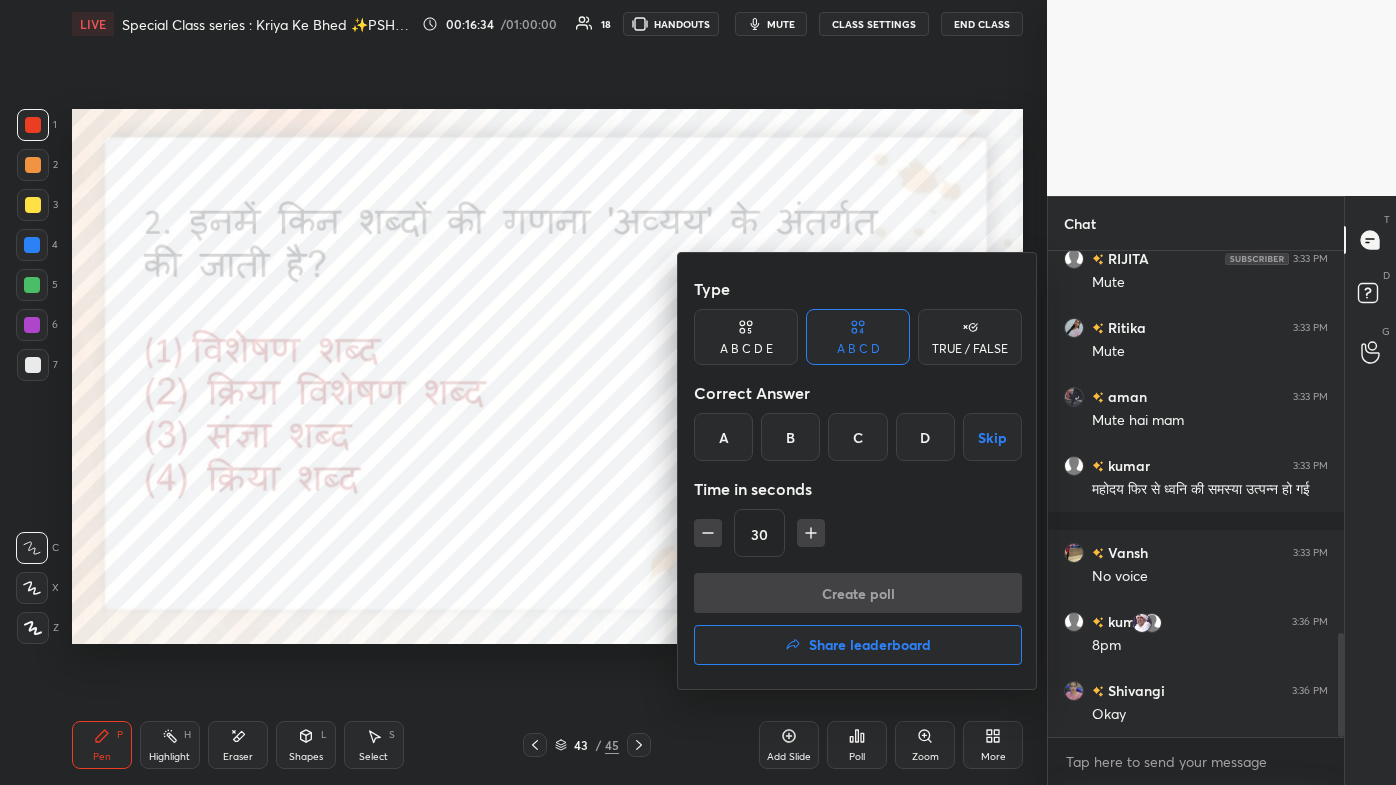 click on "B" at bounding box center [790, 437] 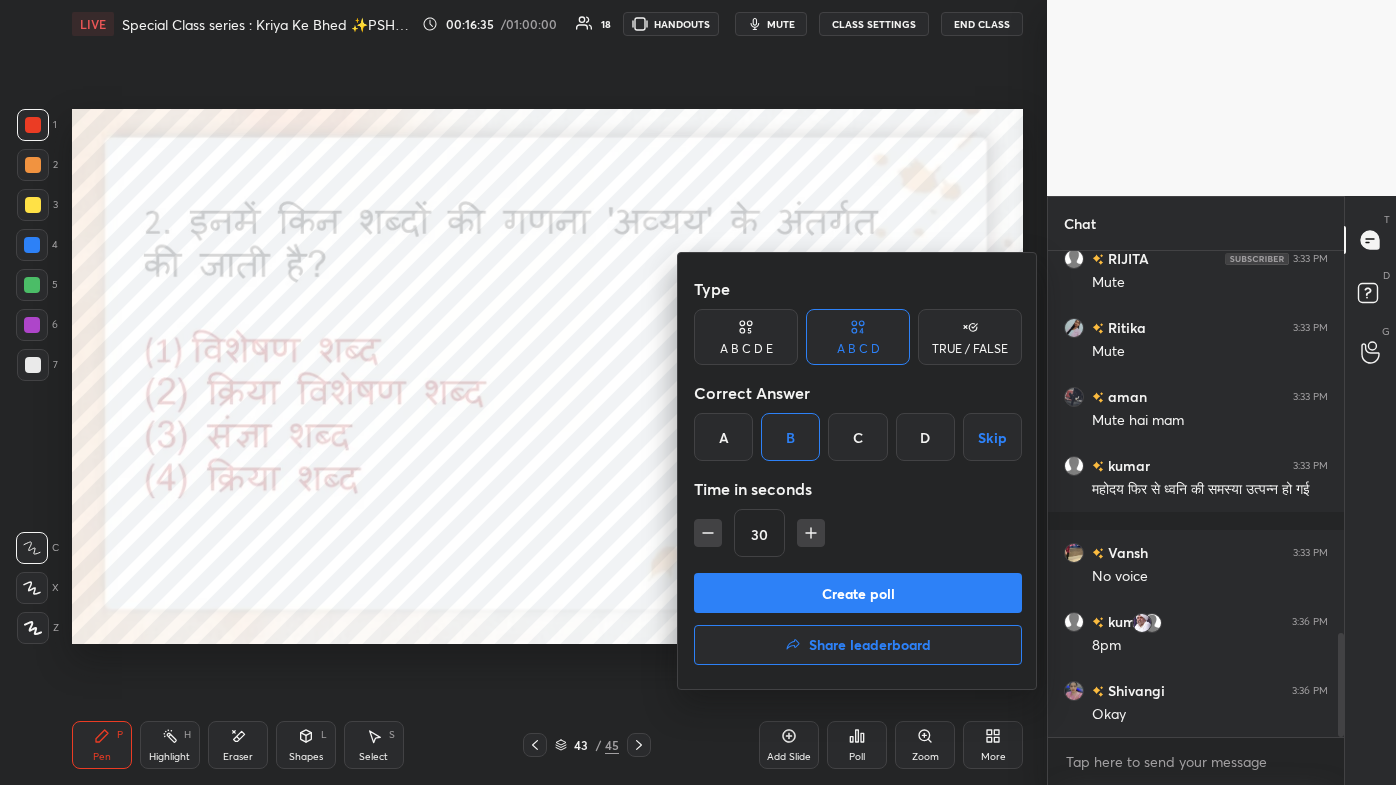click on "Create poll" at bounding box center (858, 593) 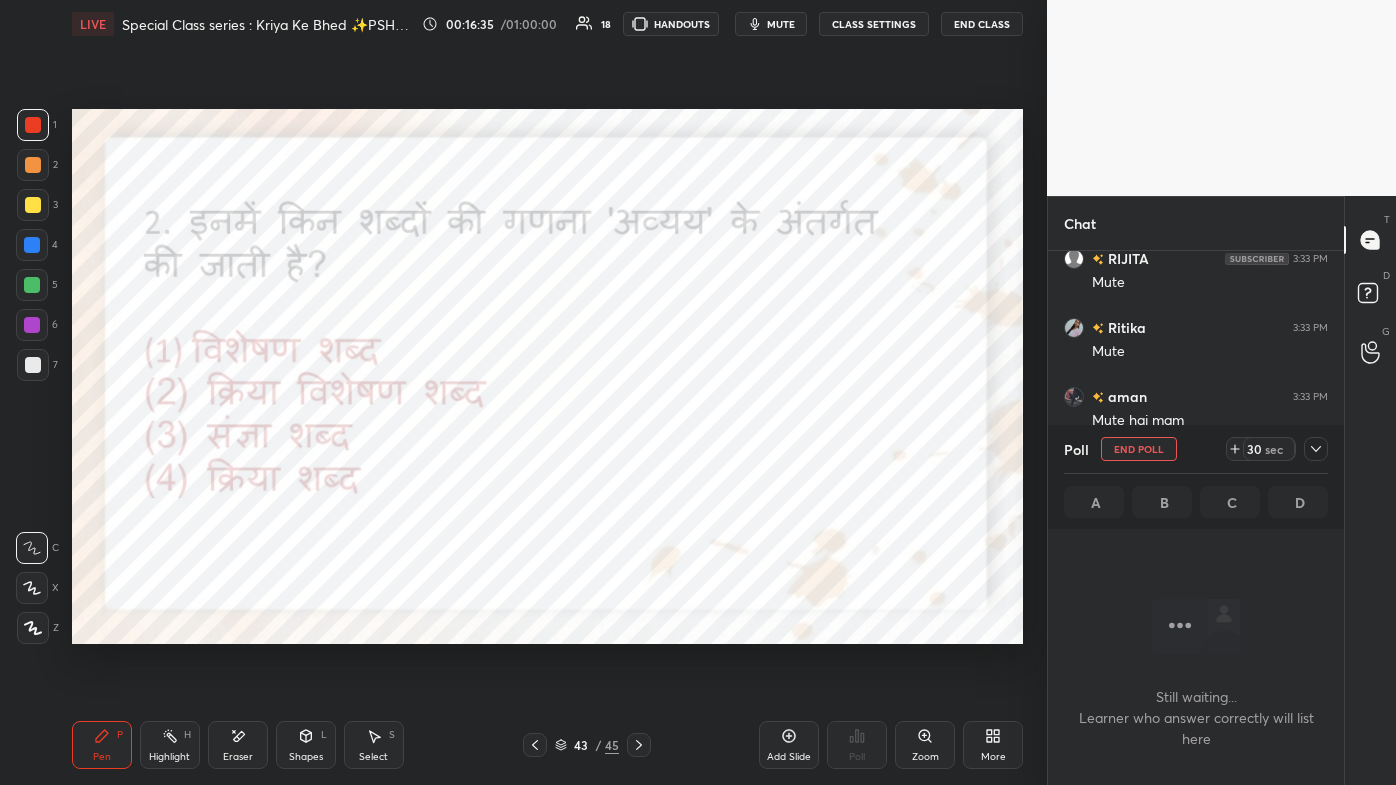 scroll, scrollTop: 418, scrollLeft: 290, axis: both 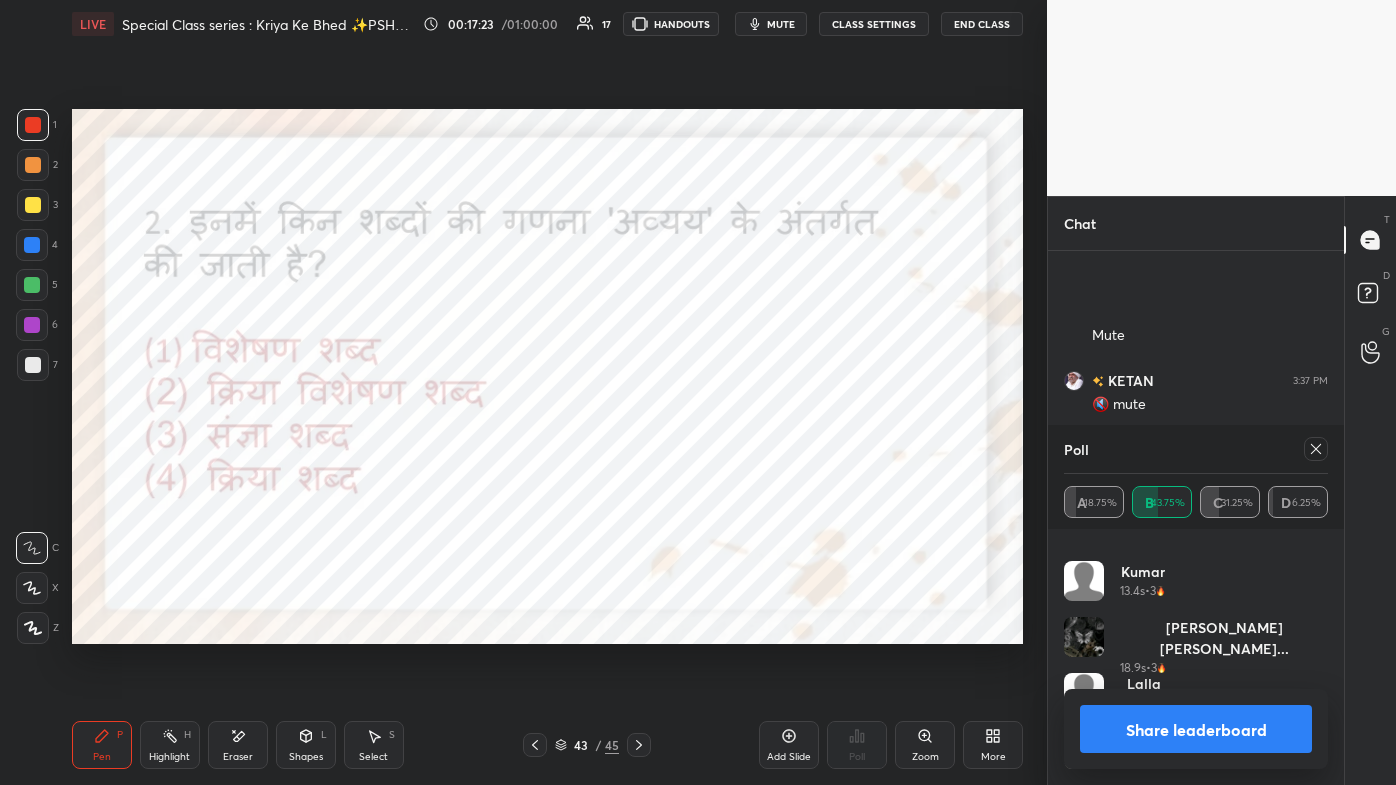 click 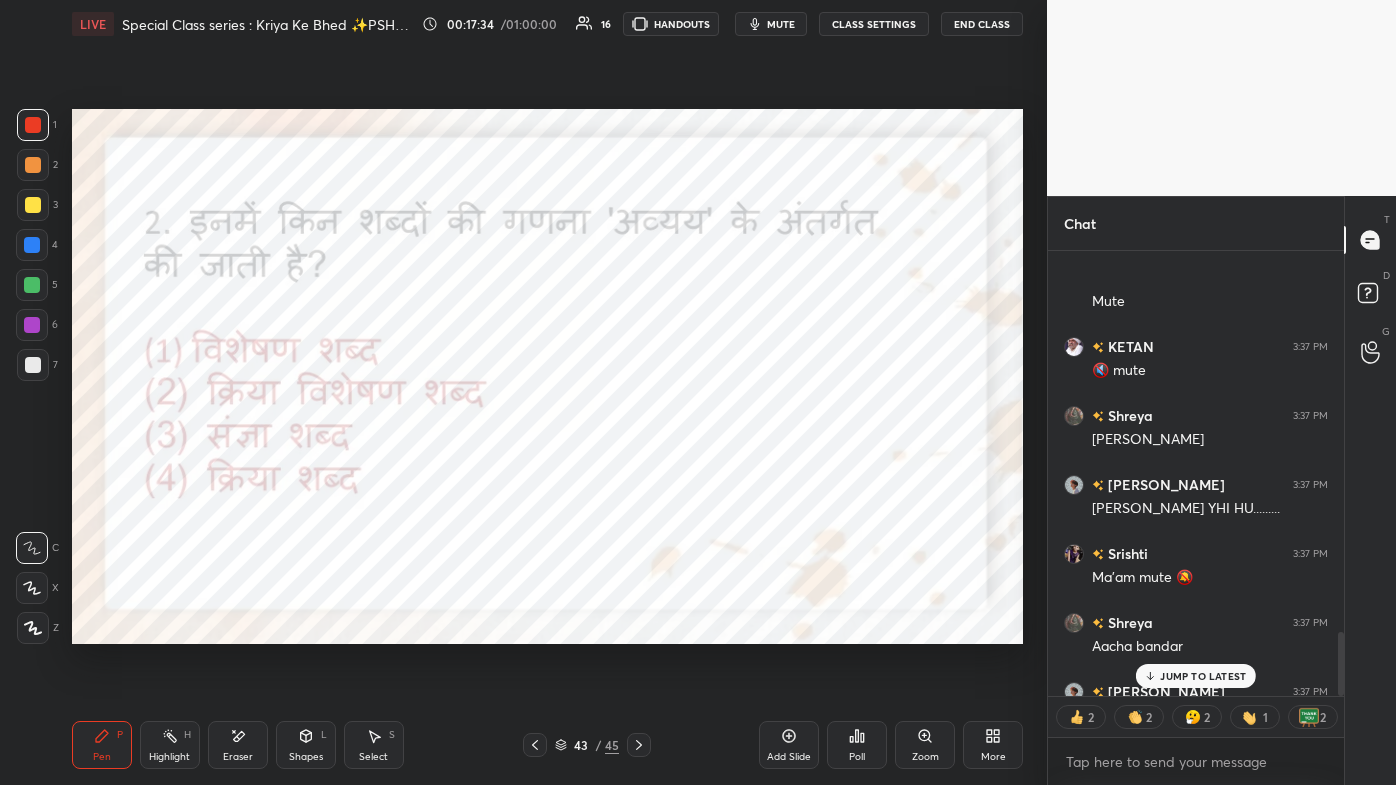 click on "JUMP TO LATEST" at bounding box center [1203, 676] 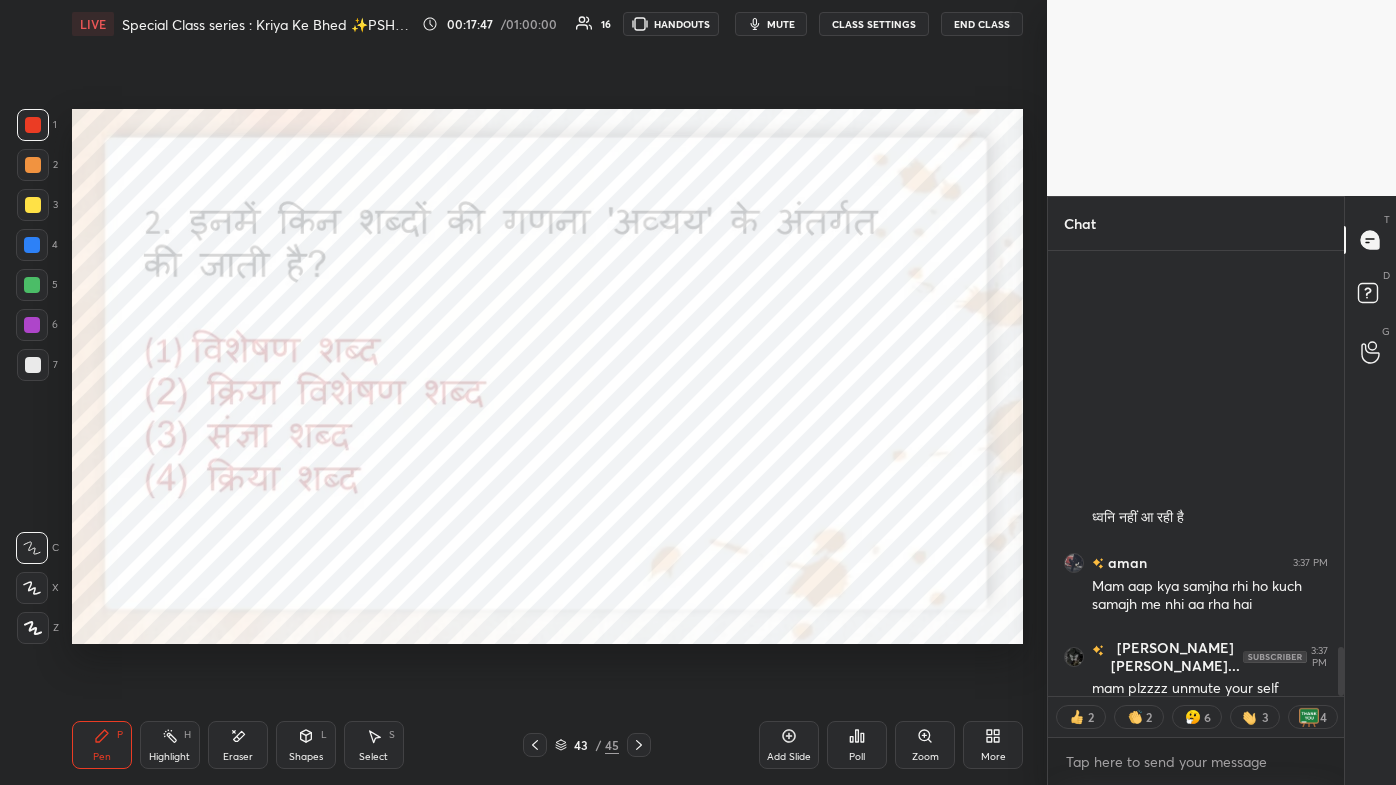 type on "x" 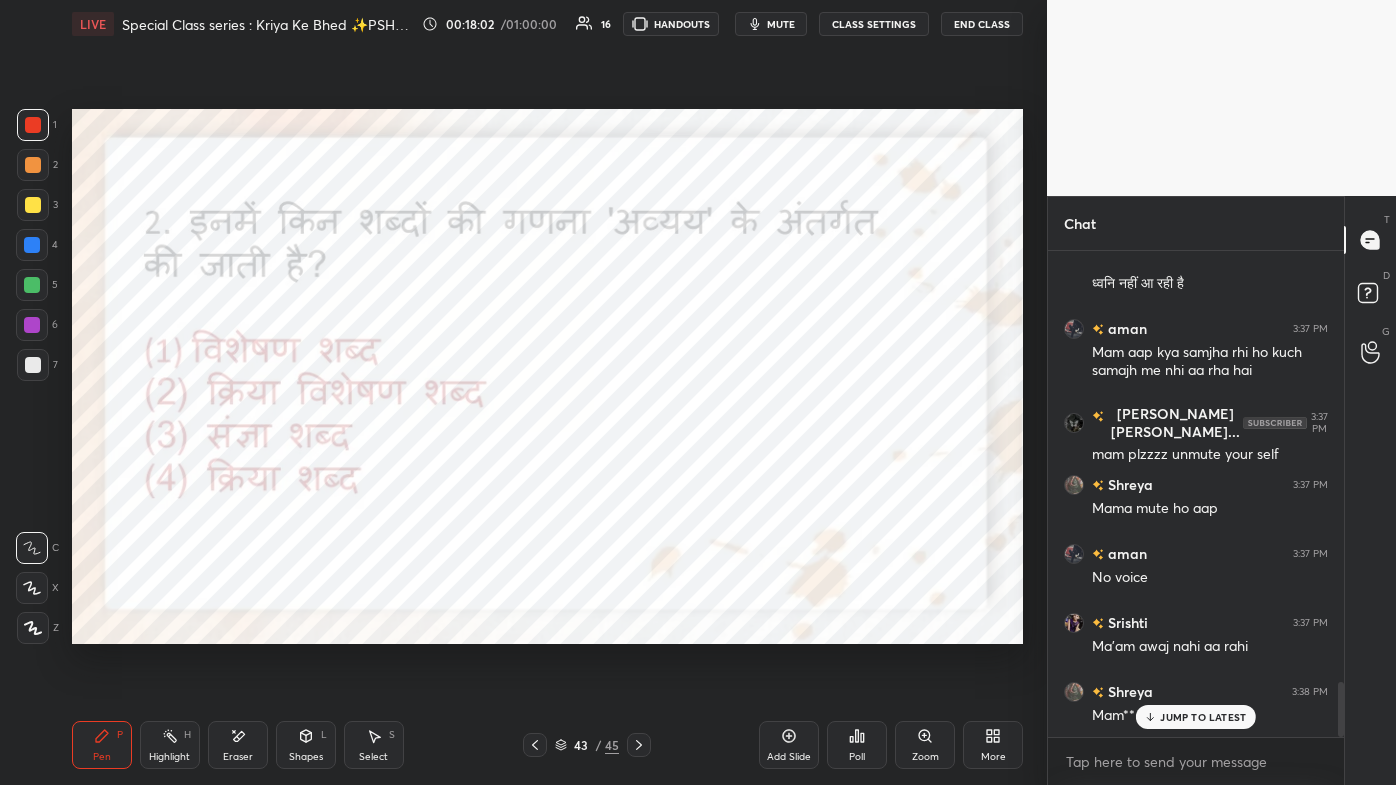 click on "JUMP TO LATEST" at bounding box center (1203, 717) 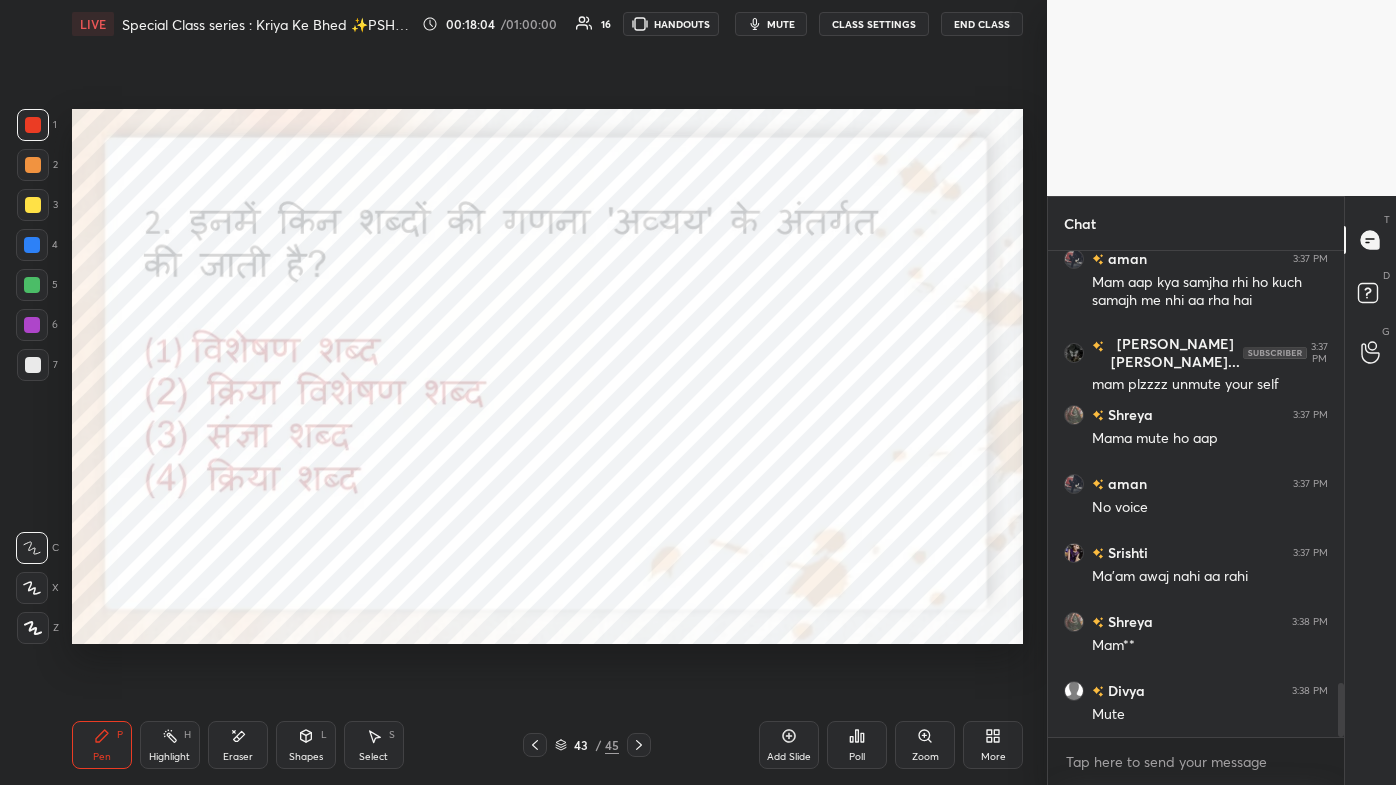 click on "More" at bounding box center (993, 745) 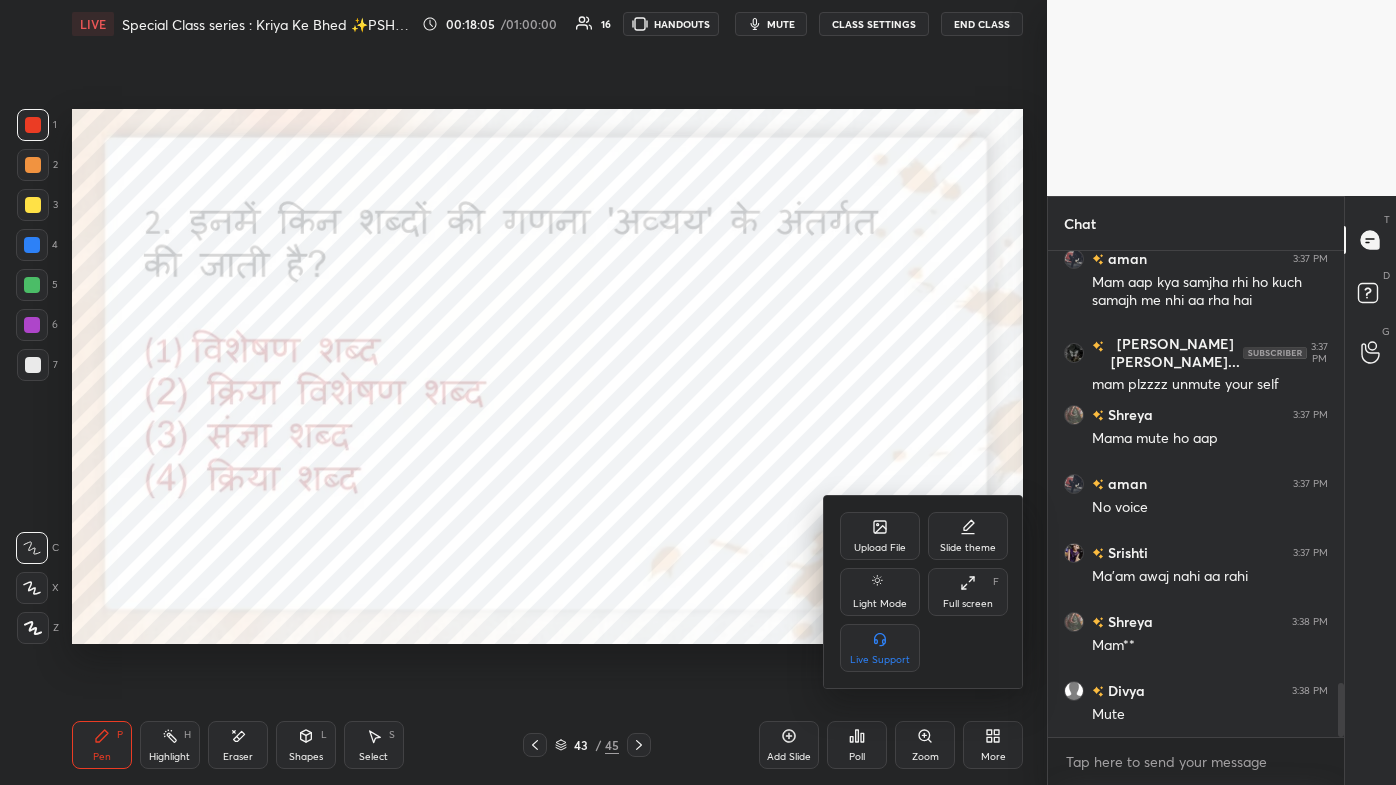 click 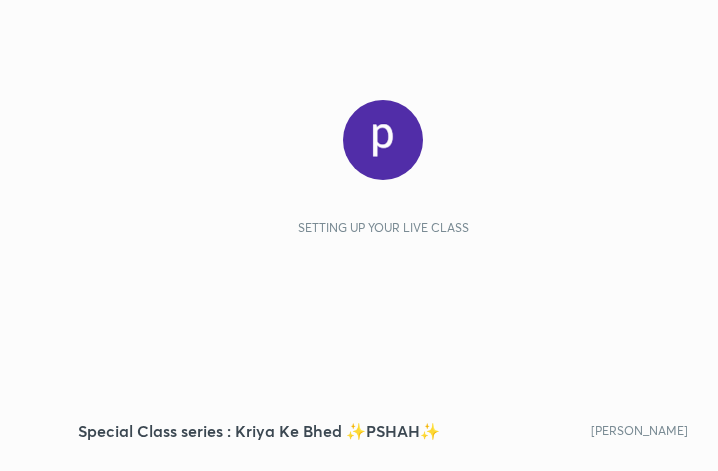 scroll, scrollTop: 0, scrollLeft: 0, axis: both 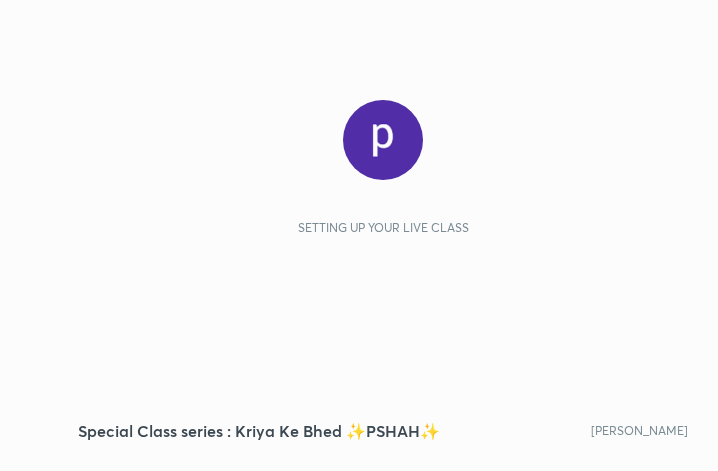 click on "Setting up your live class" at bounding box center [383, 220] 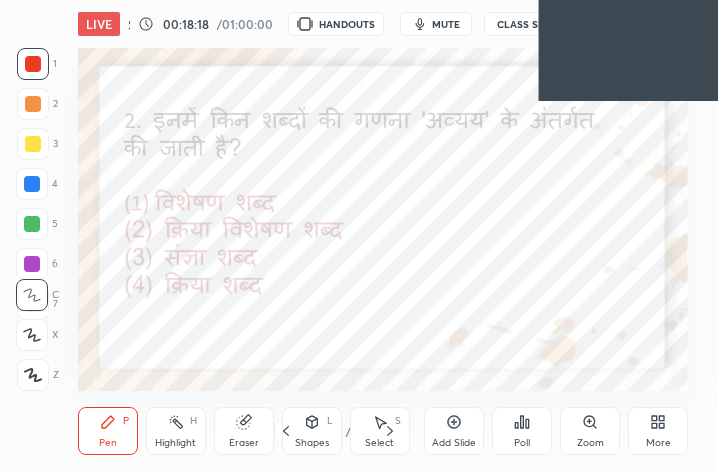 click on "More" at bounding box center (658, 443) 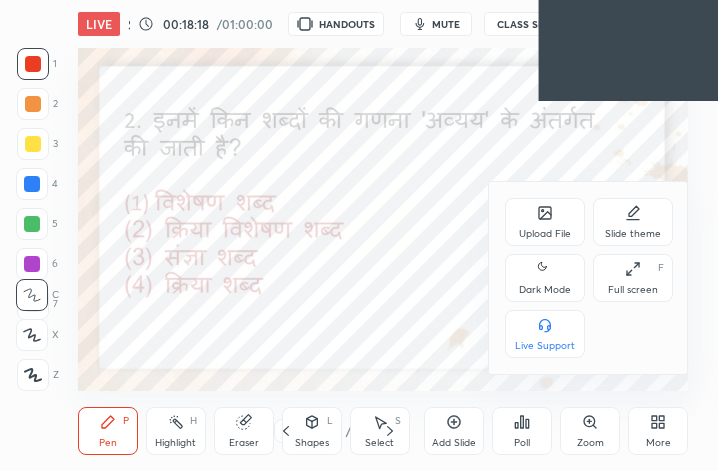 click on "Upload File Slide theme Dark Mode Full screen F Live Support" at bounding box center (589, 278) 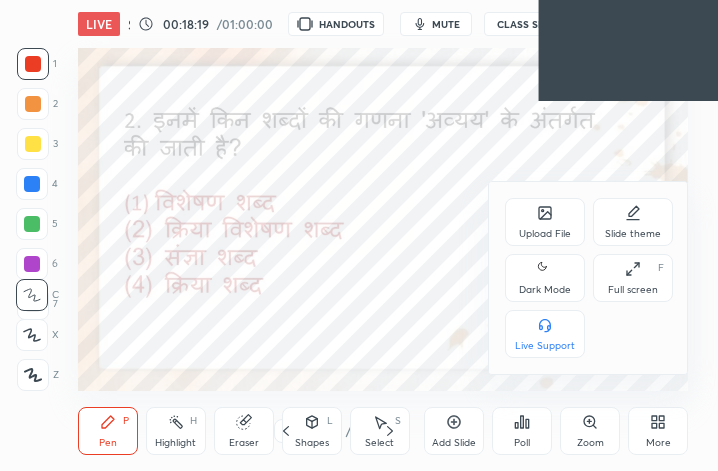click on "Full screen" at bounding box center [633, 290] 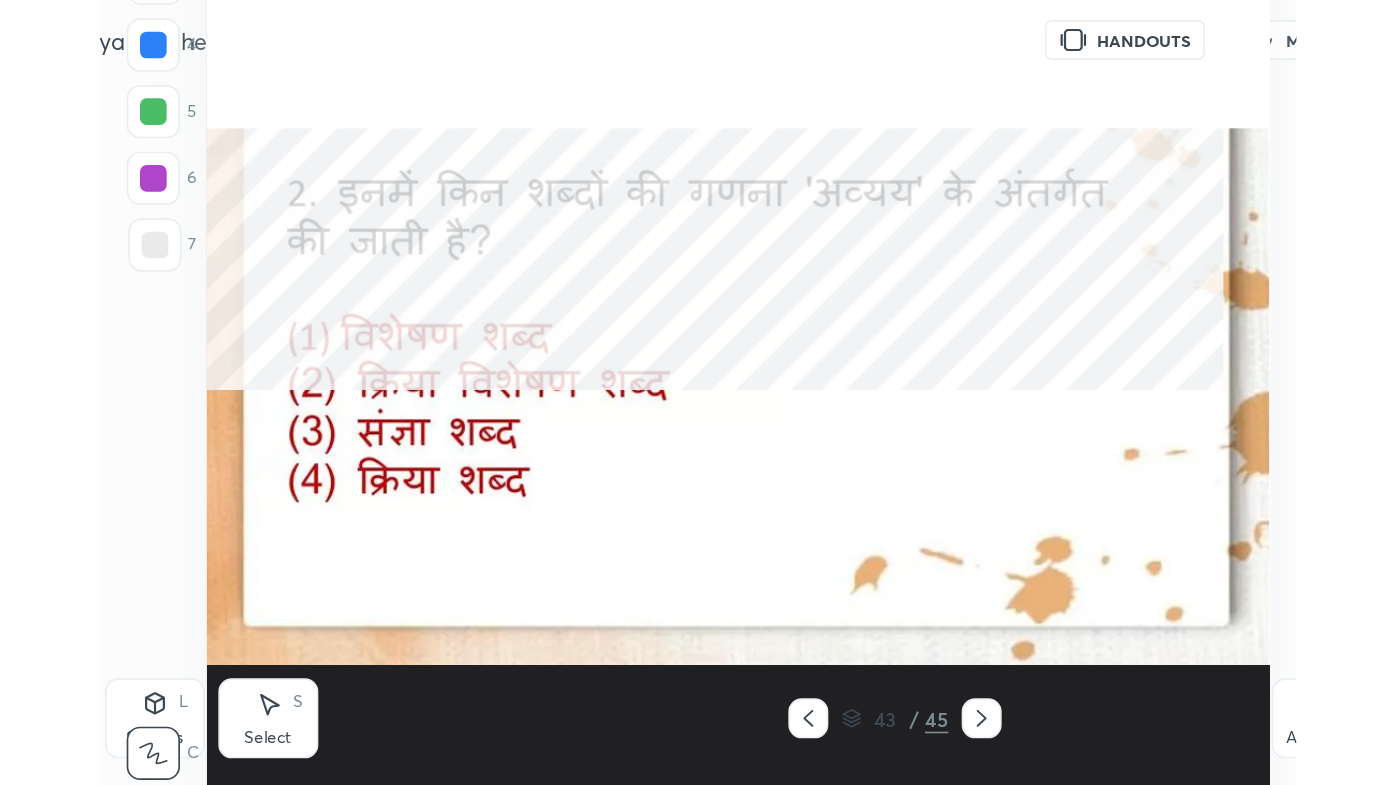 scroll, scrollTop: 99342, scrollLeft: 98688, axis: both 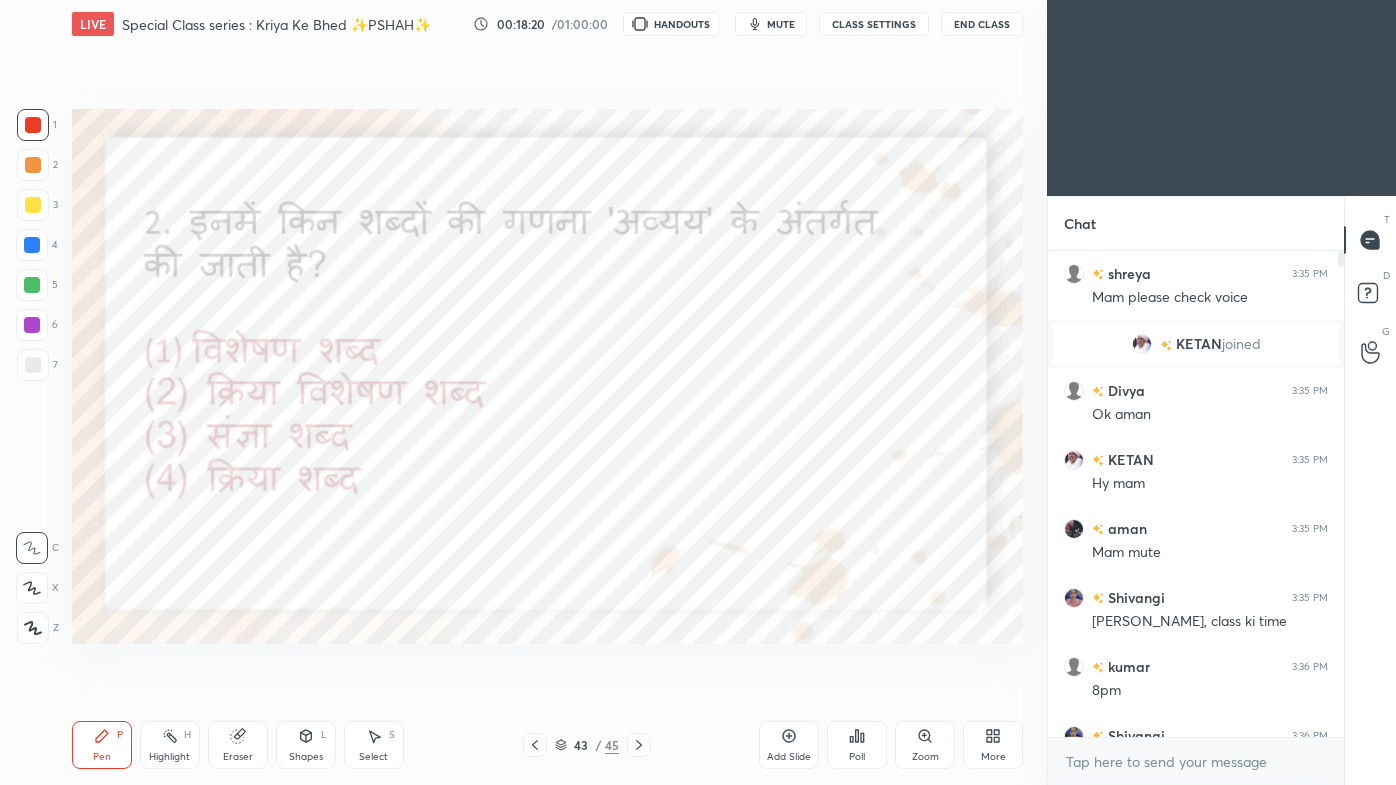 click 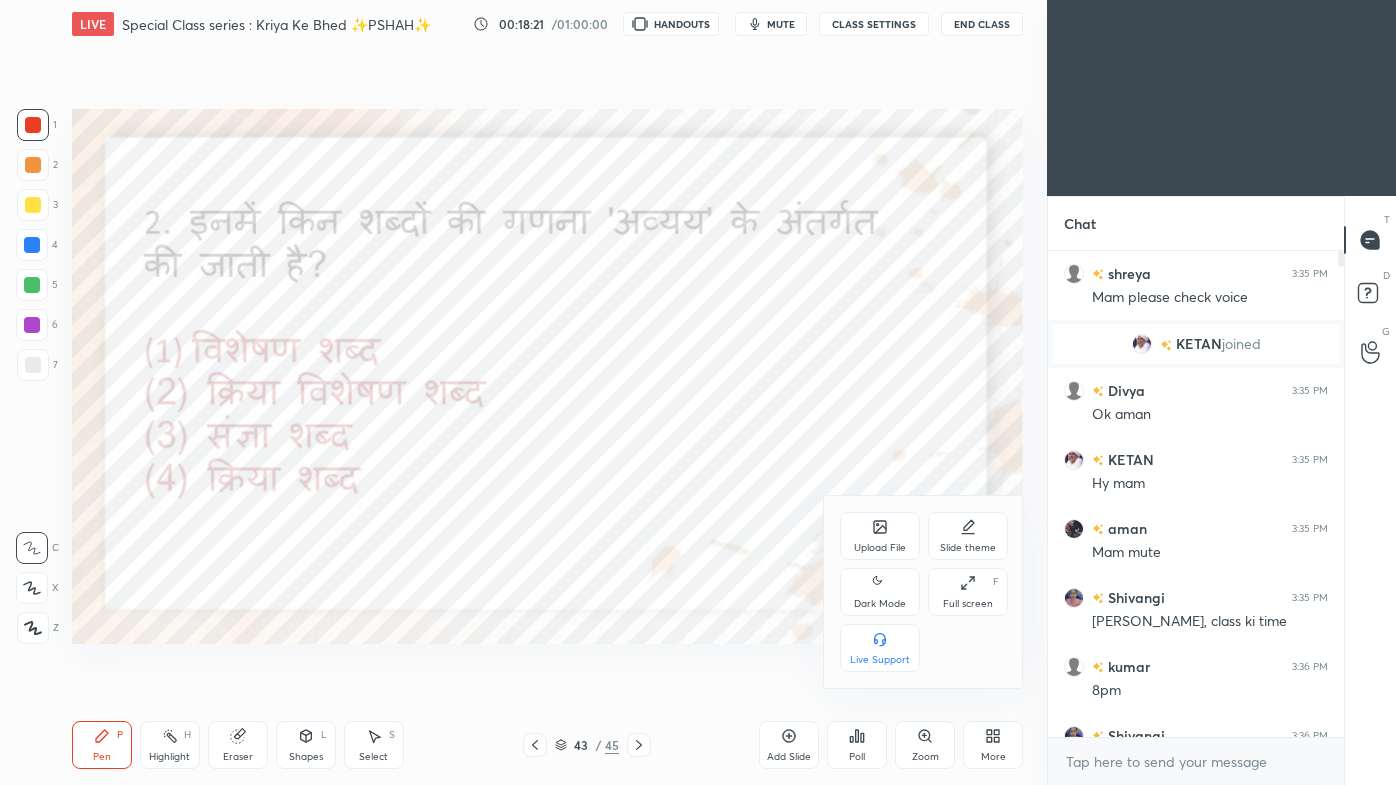 click 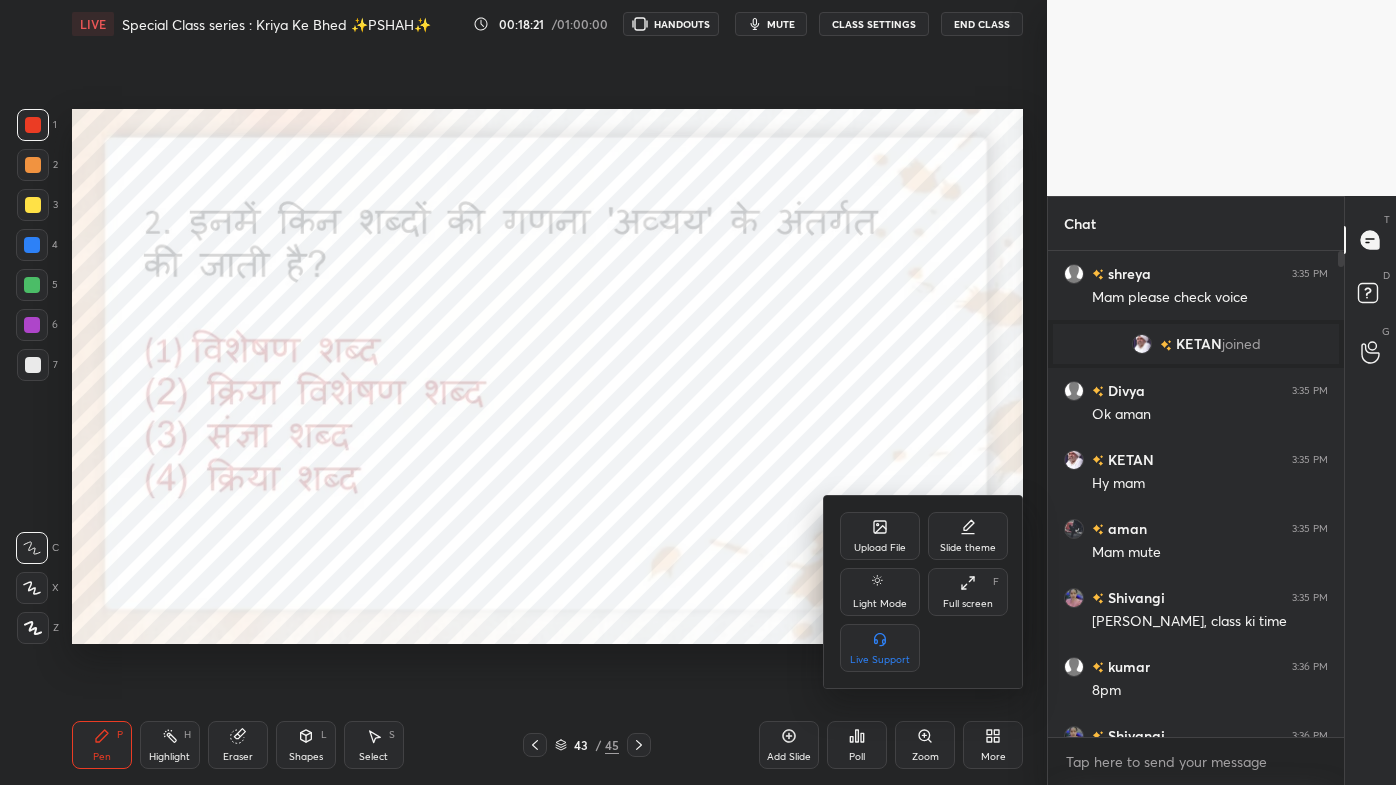 click at bounding box center (698, 392) 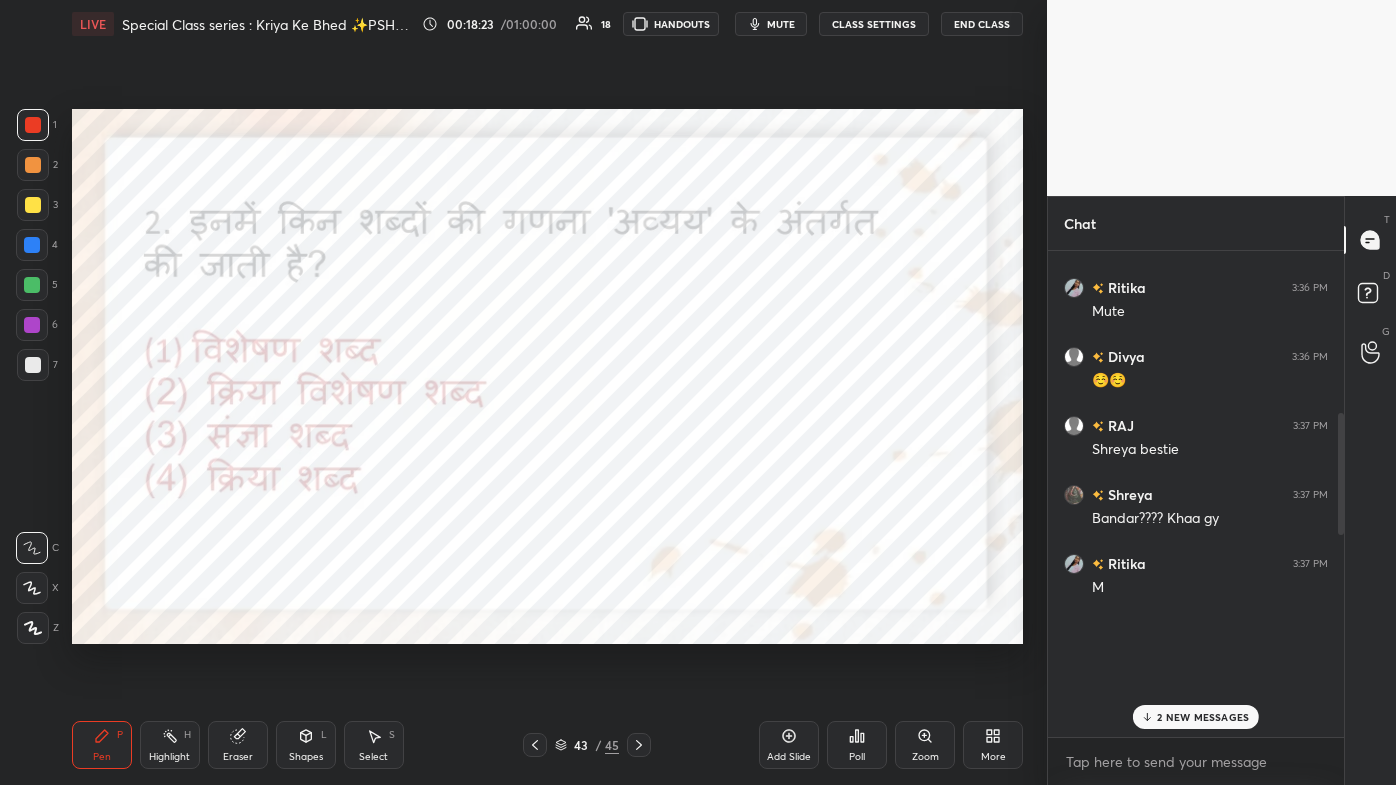 click on "2 NEW MESSAGES" at bounding box center (1196, 717) 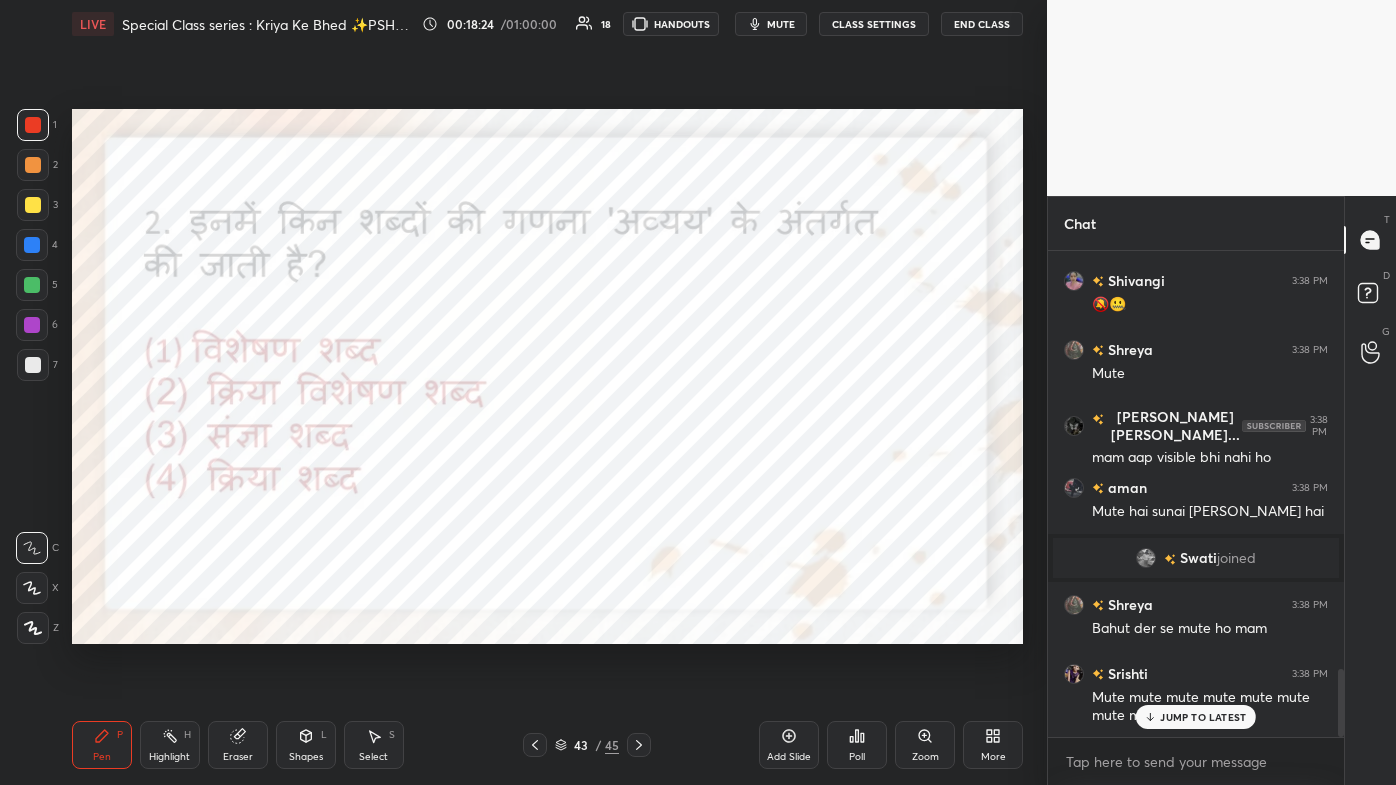 click on "JUMP TO LATEST" at bounding box center (1203, 717) 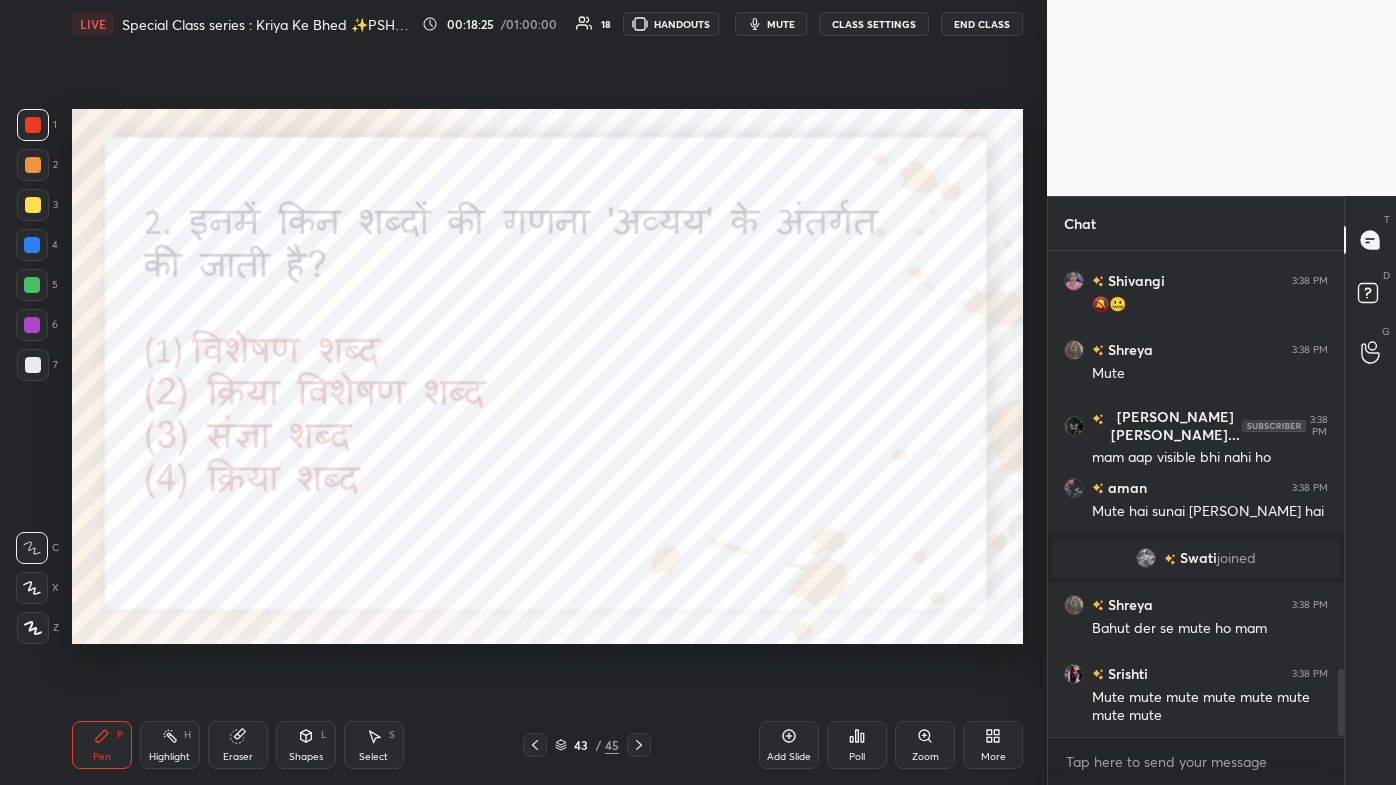 scroll, scrollTop: 3338, scrollLeft: 0, axis: vertical 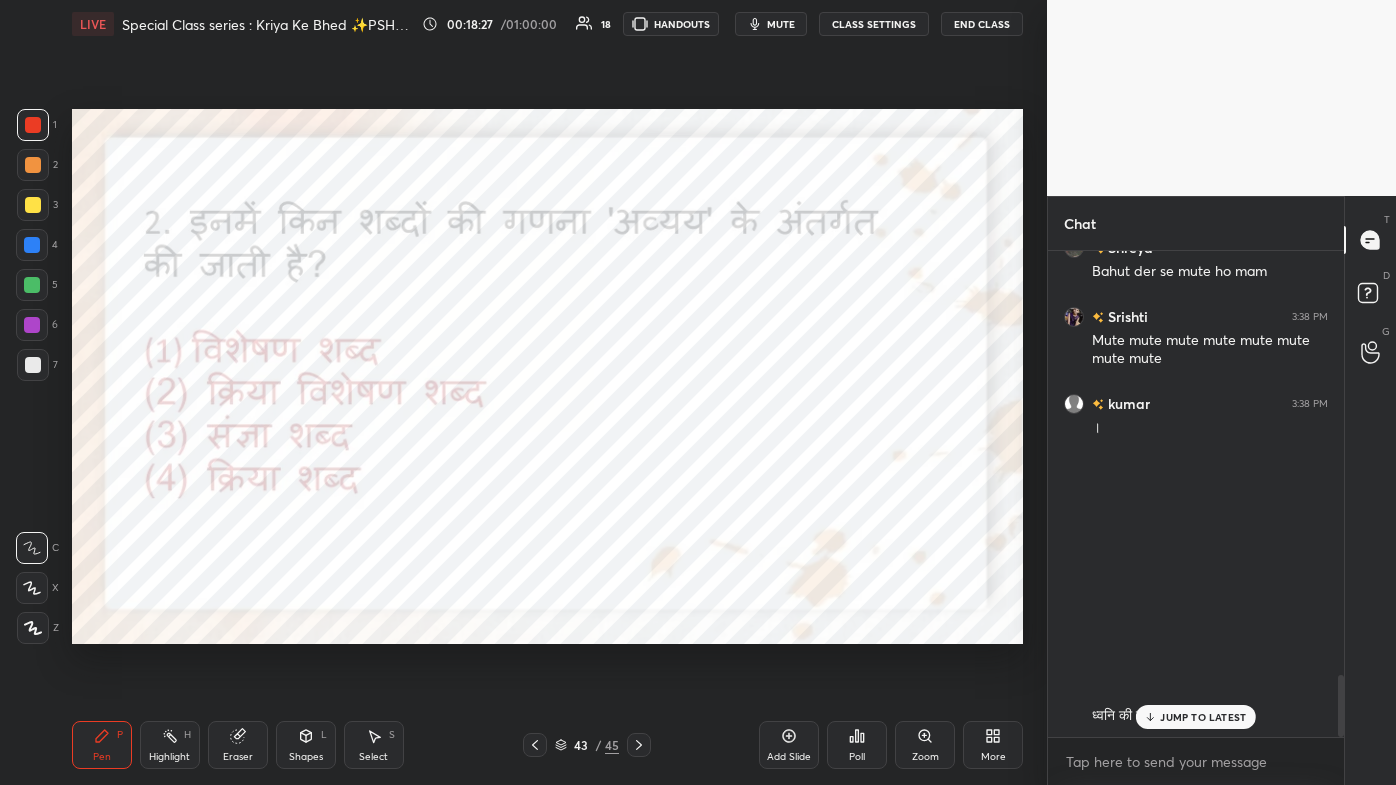 click on "JUMP TO LATEST" at bounding box center (1203, 717) 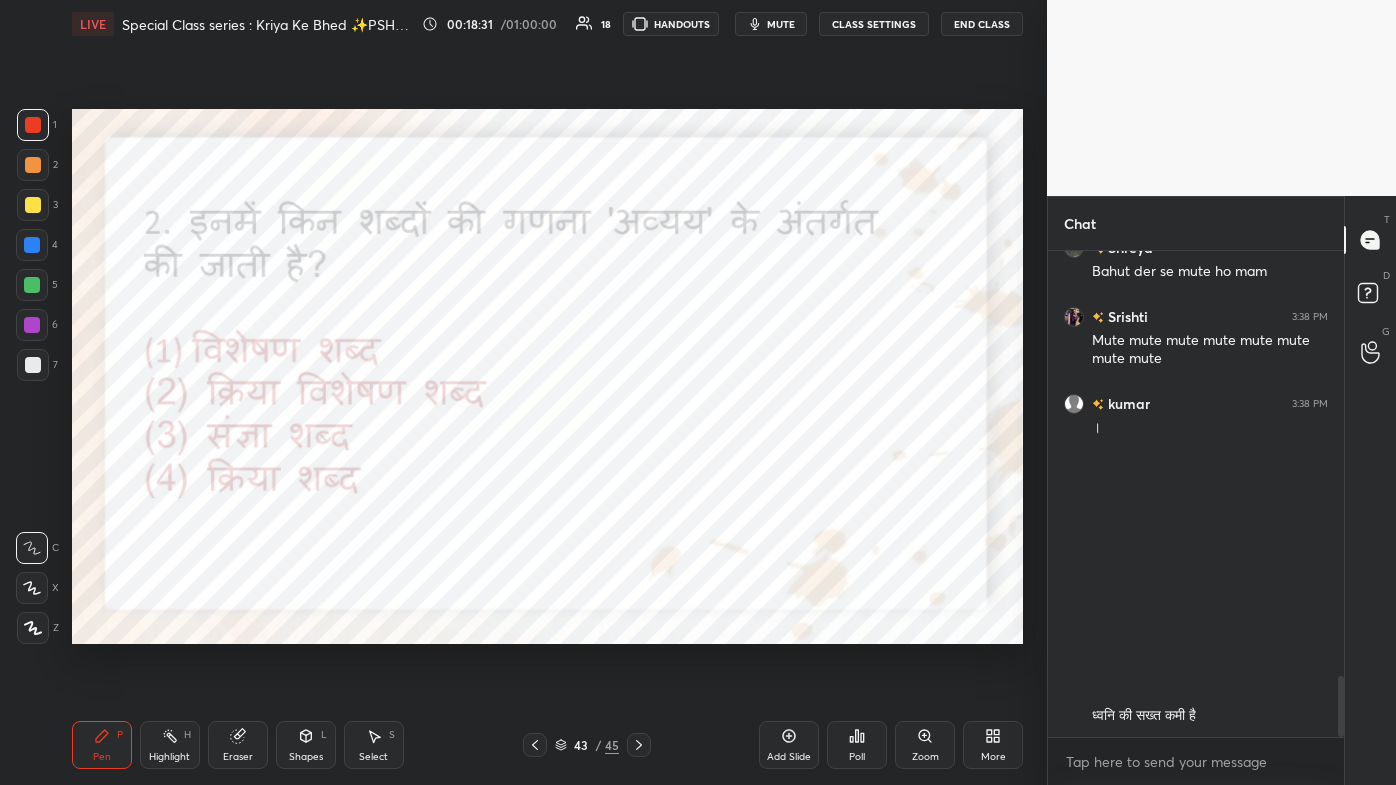 scroll, scrollTop: 3408, scrollLeft: 0, axis: vertical 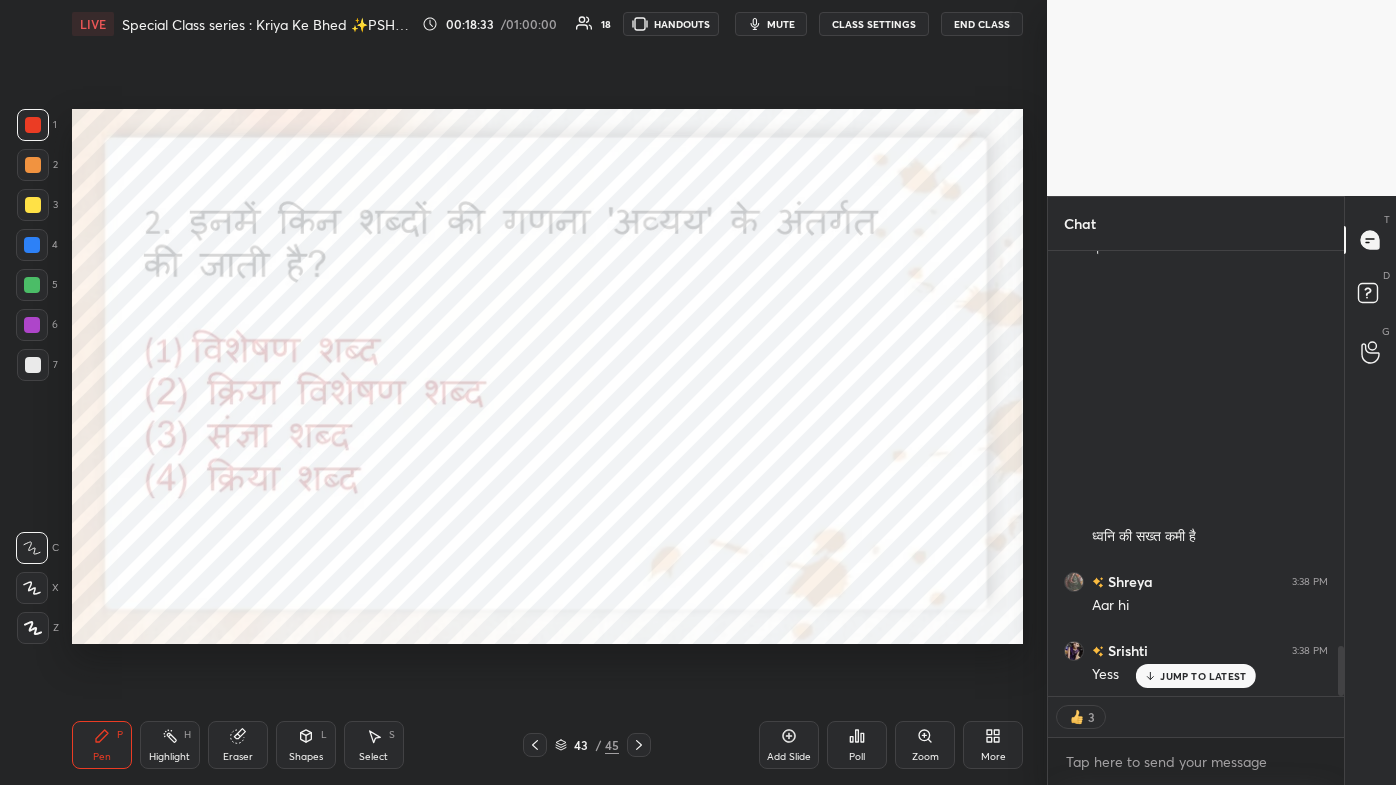 click on "JUMP TO LATEST" at bounding box center [1196, 676] 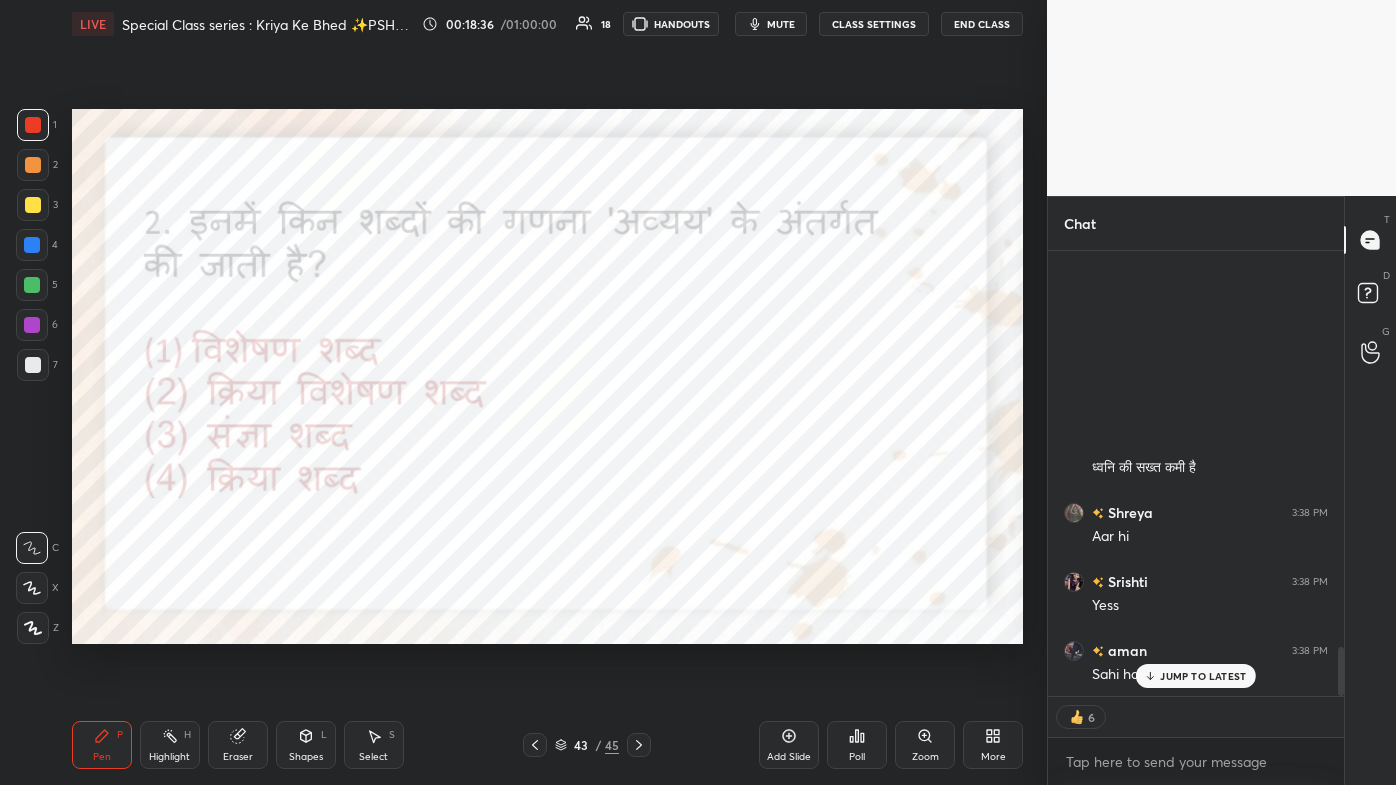 scroll, scrollTop: 3656, scrollLeft: 0, axis: vertical 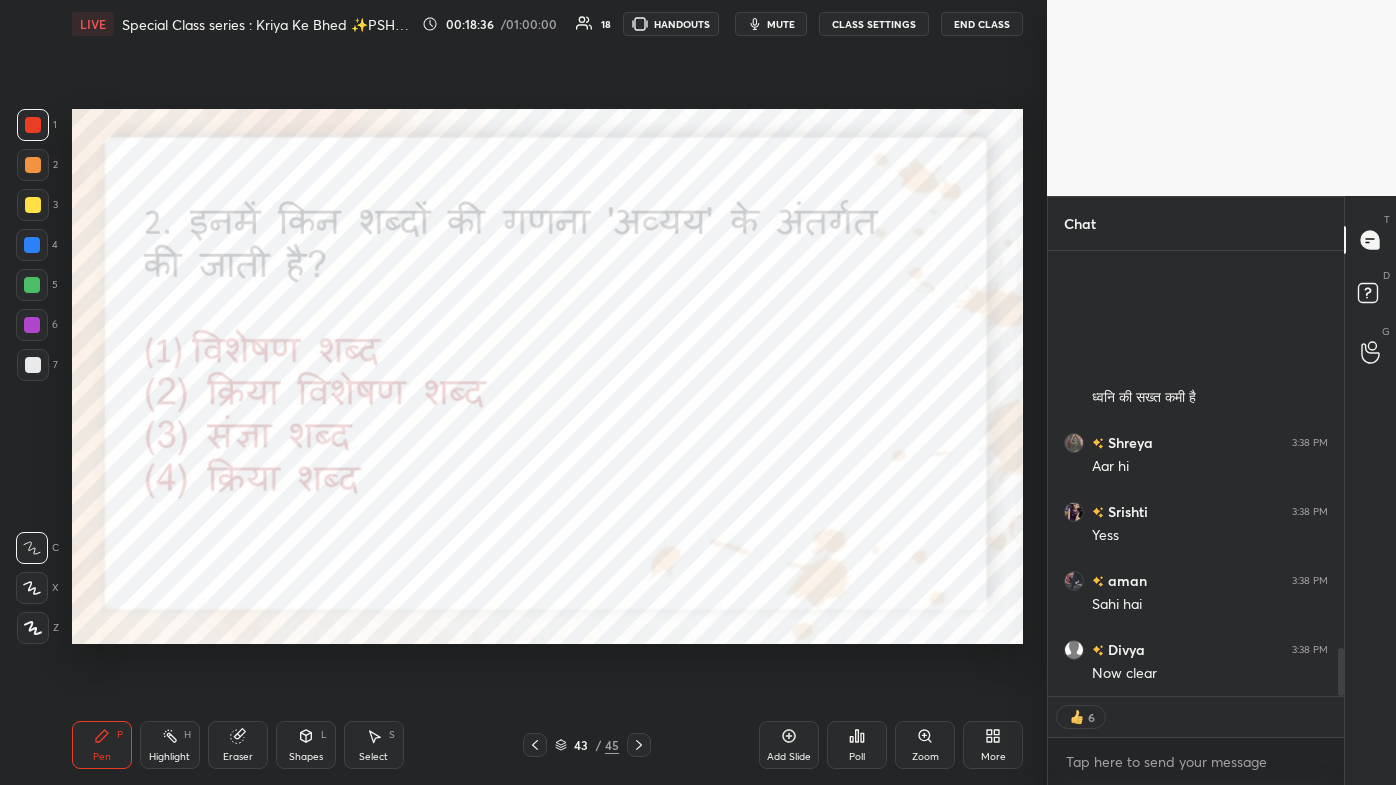 click on "Now clear" at bounding box center [1210, 674] 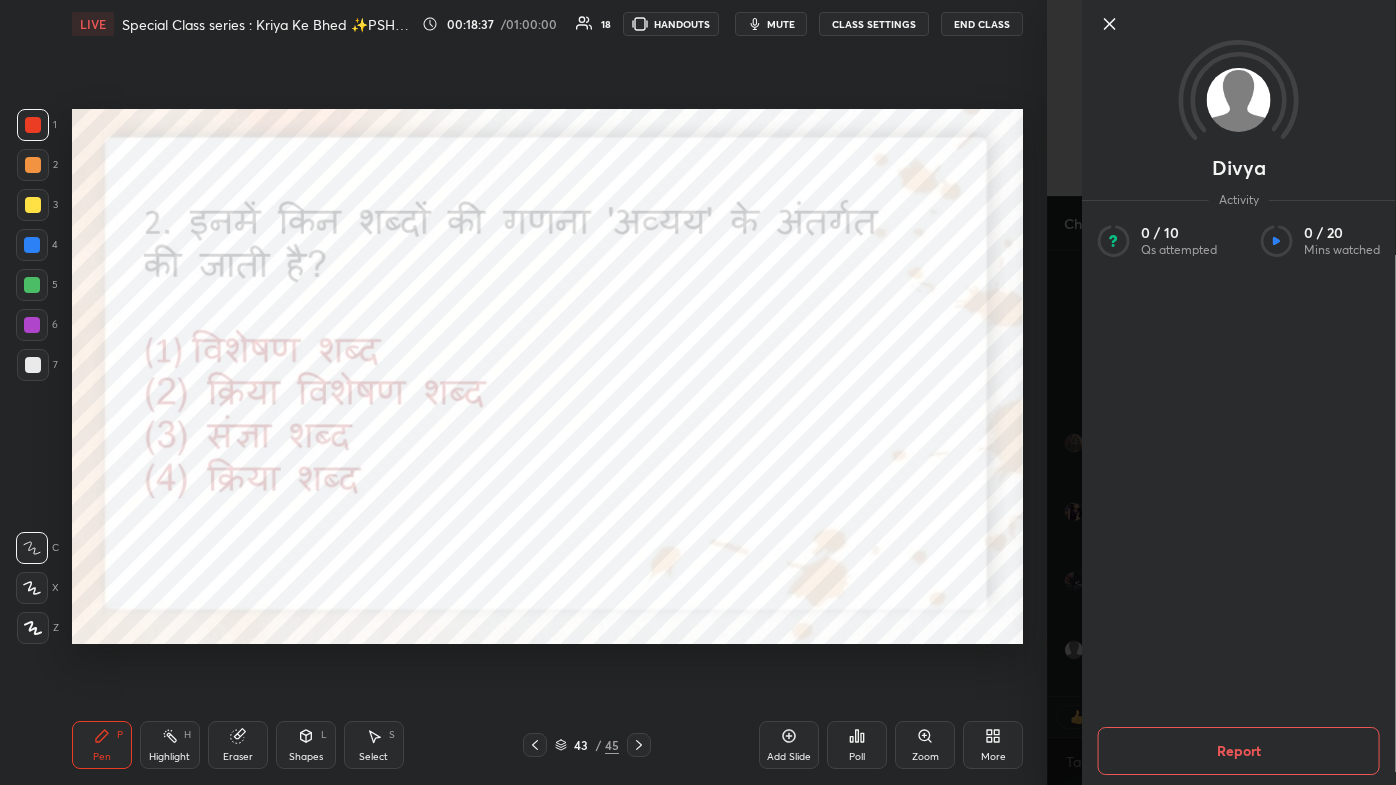 scroll, scrollTop: 3794, scrollLeft: 0, axis: vertical 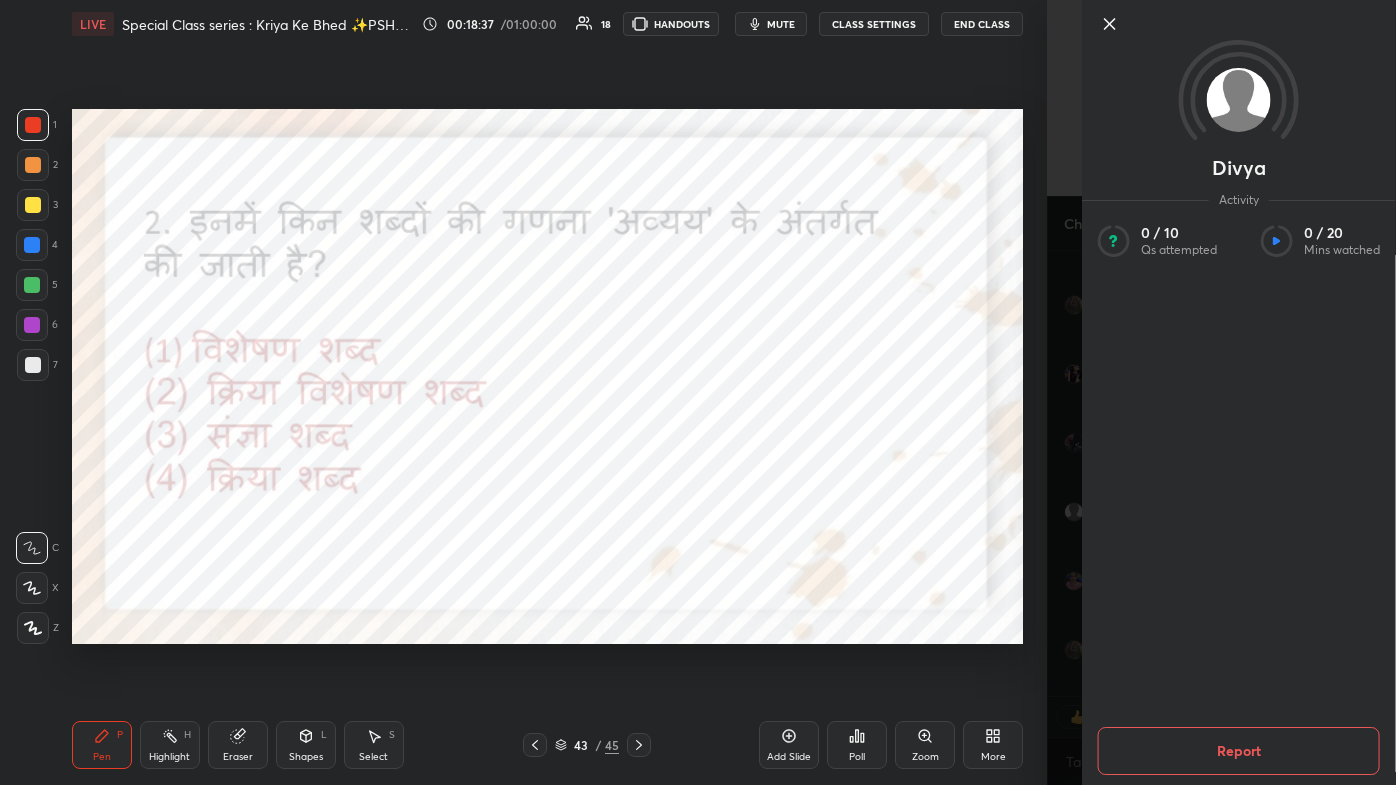 click 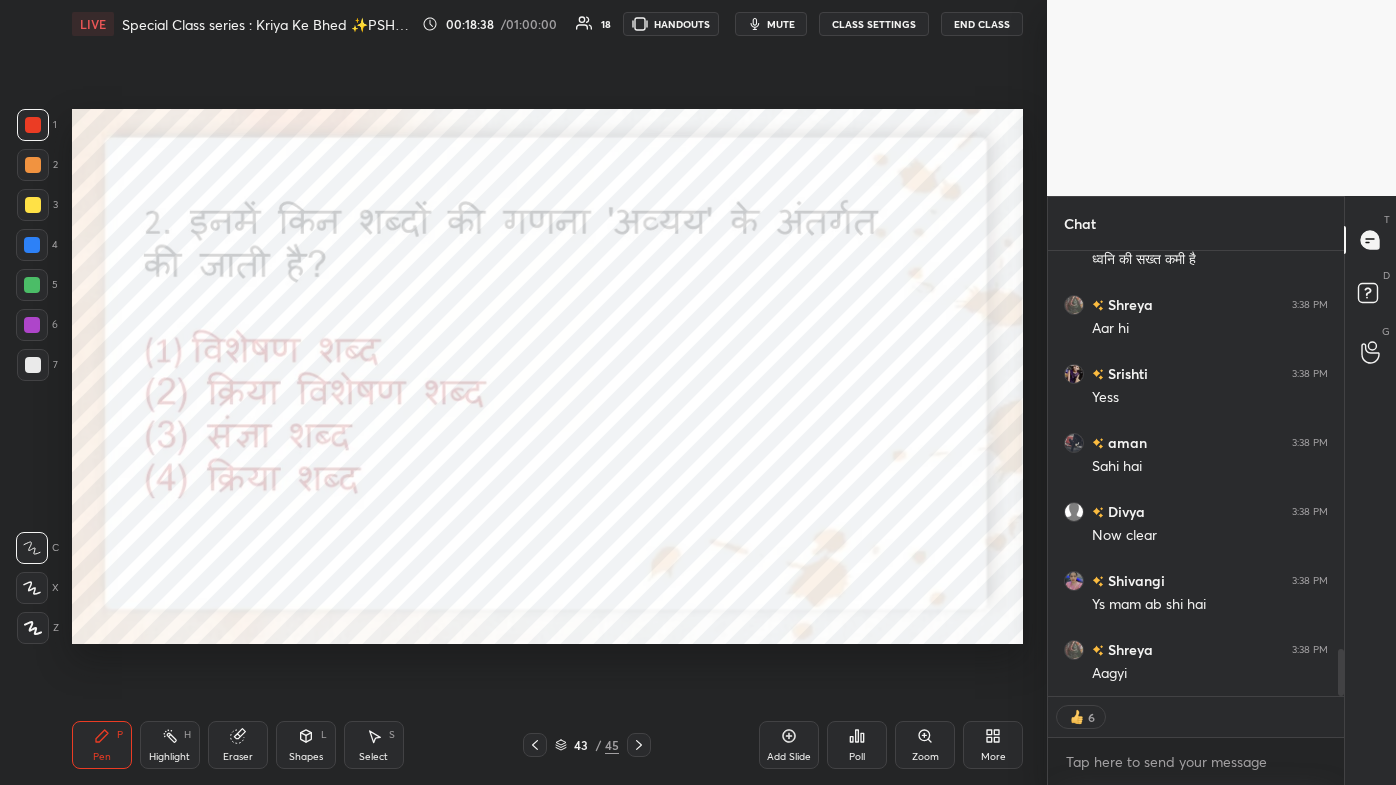 scroll, scrollTop: 3863, scrollLeft: 0, axis: vertical 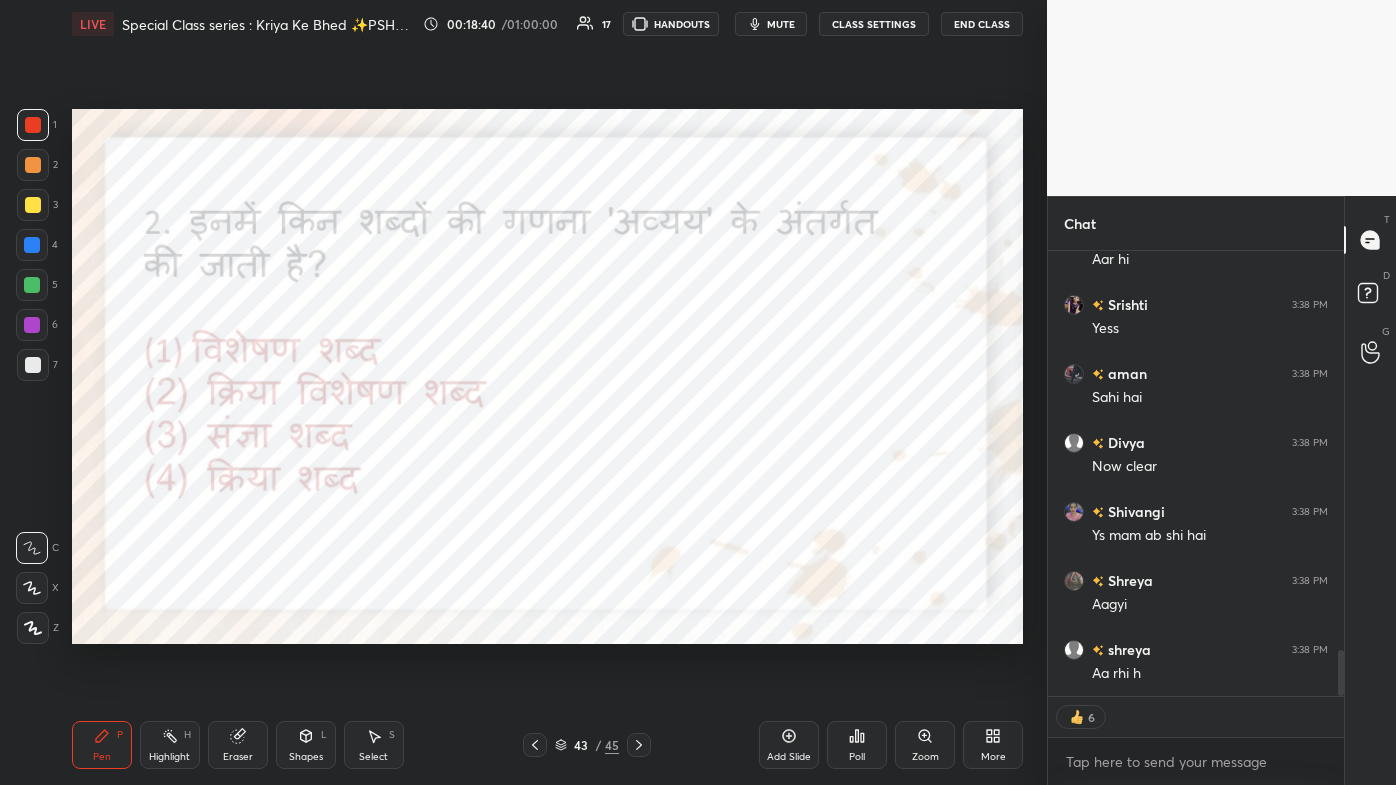 click 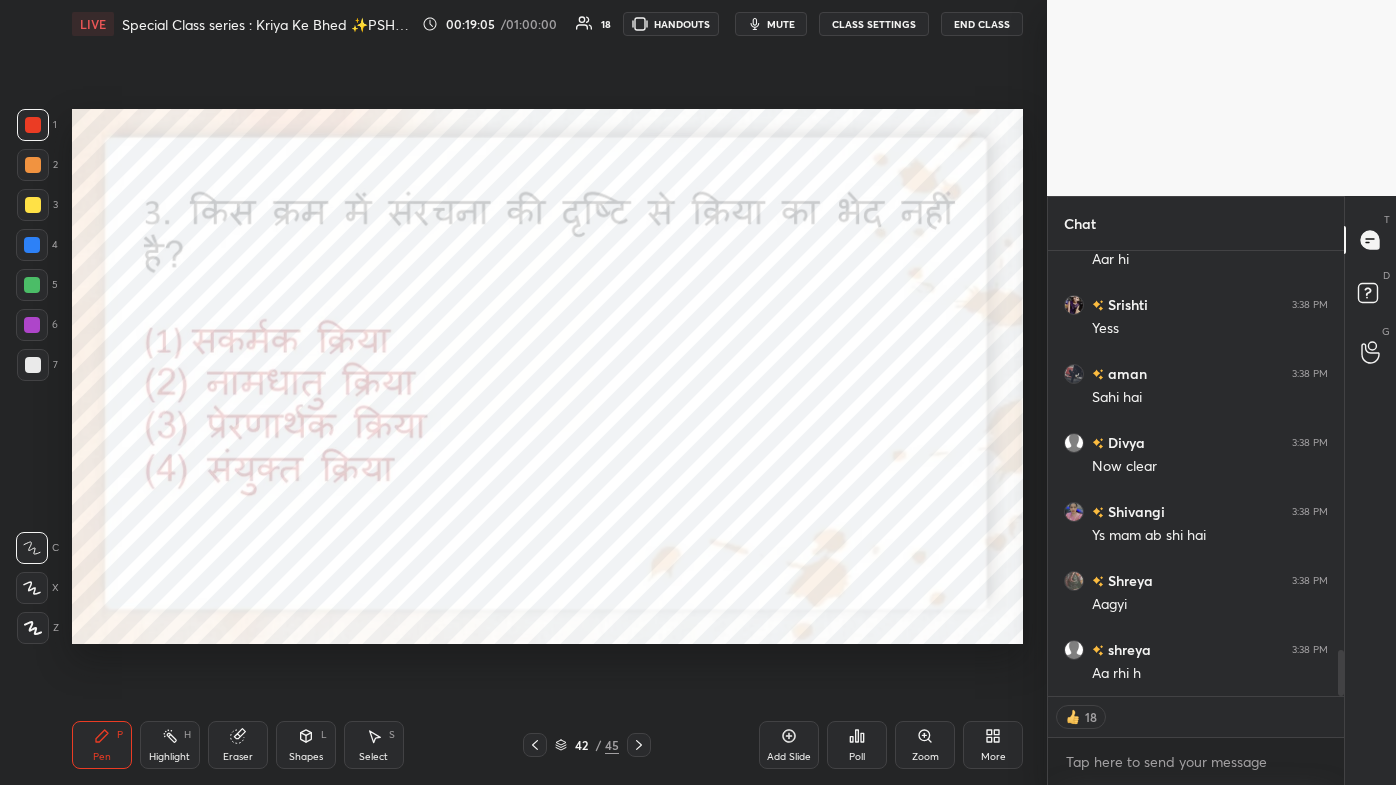 click on "mute" at bounding box center (781, 24) 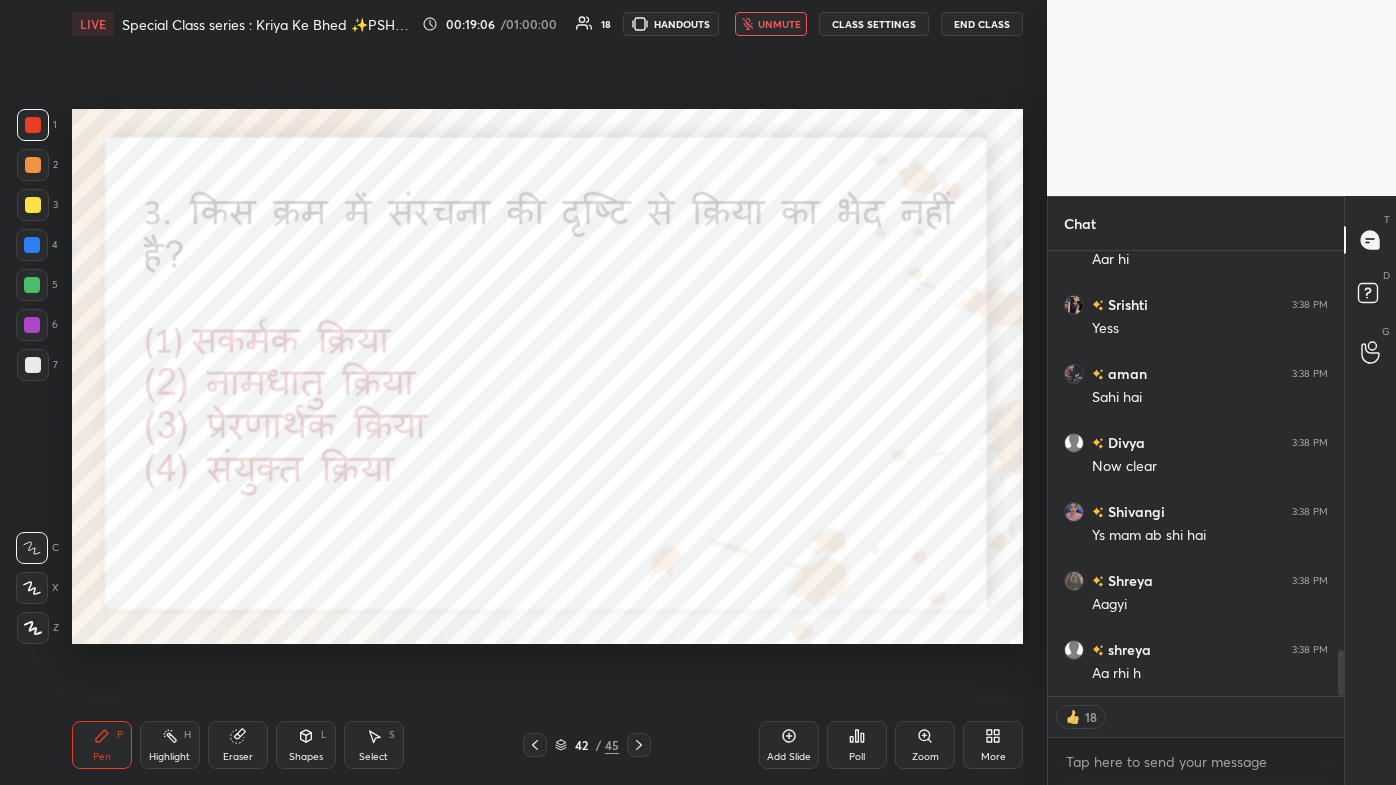 scroll, scrollTop: 6, scrollLeft: 5, axis: both 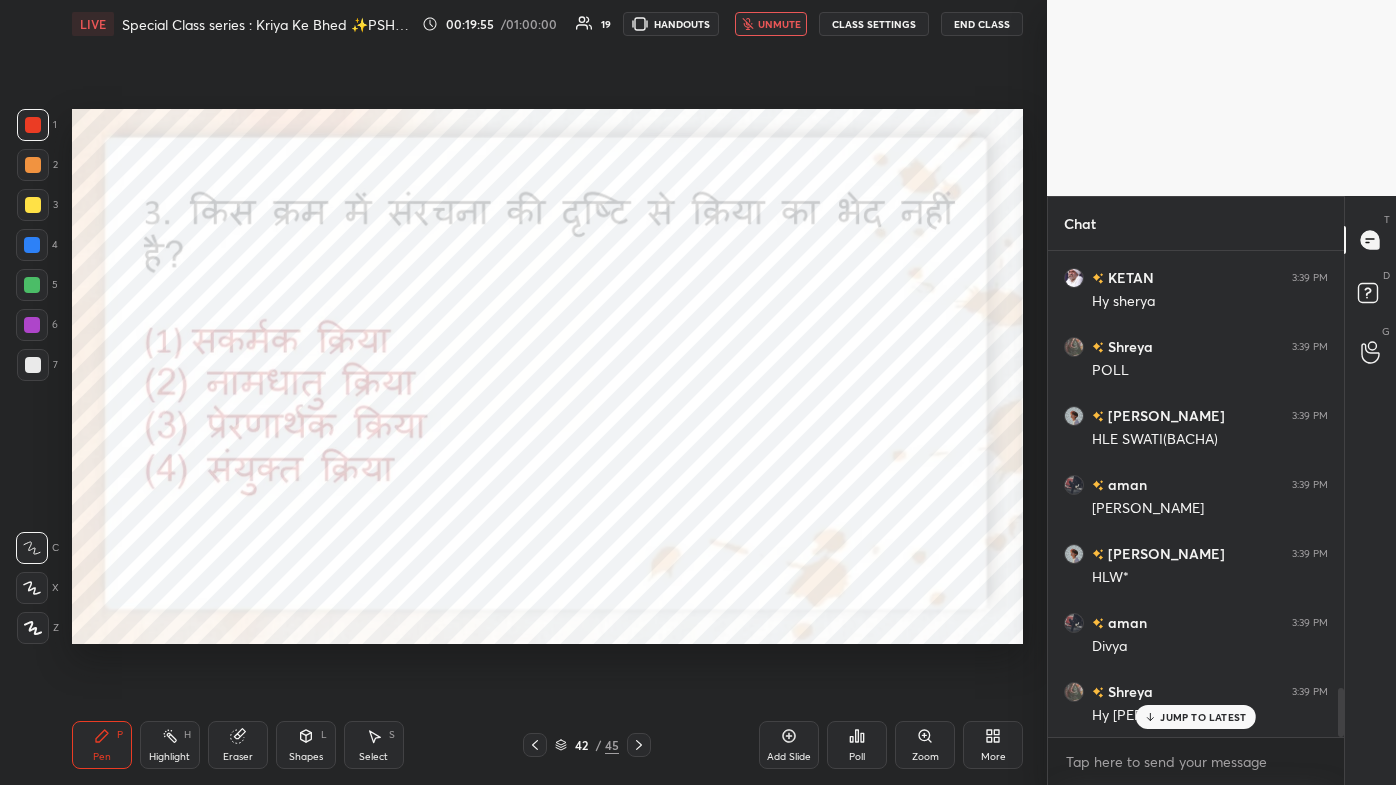 click on "JUMP TO LATEST" at bounding box center (1203, 717) 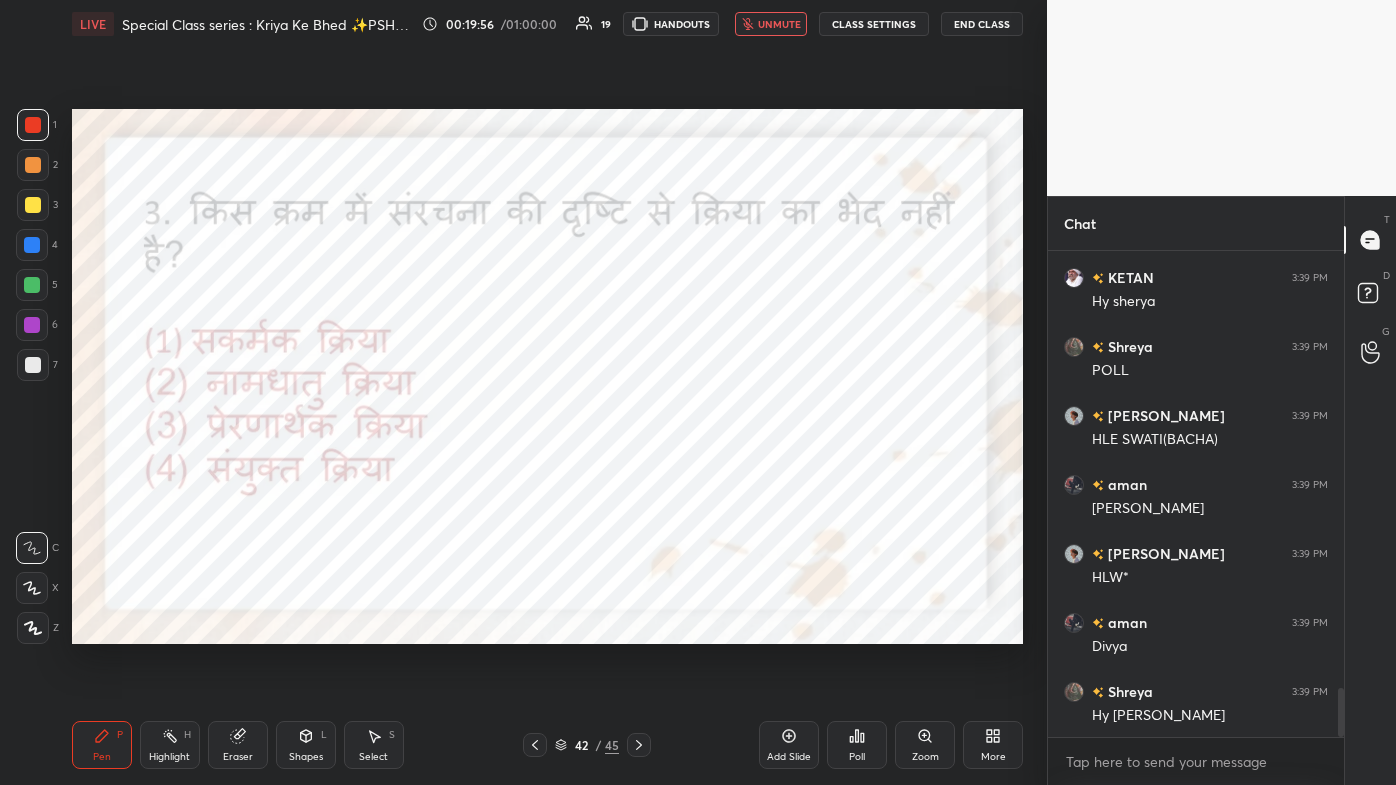 click on "unmute" at bounding box center (779, 24) 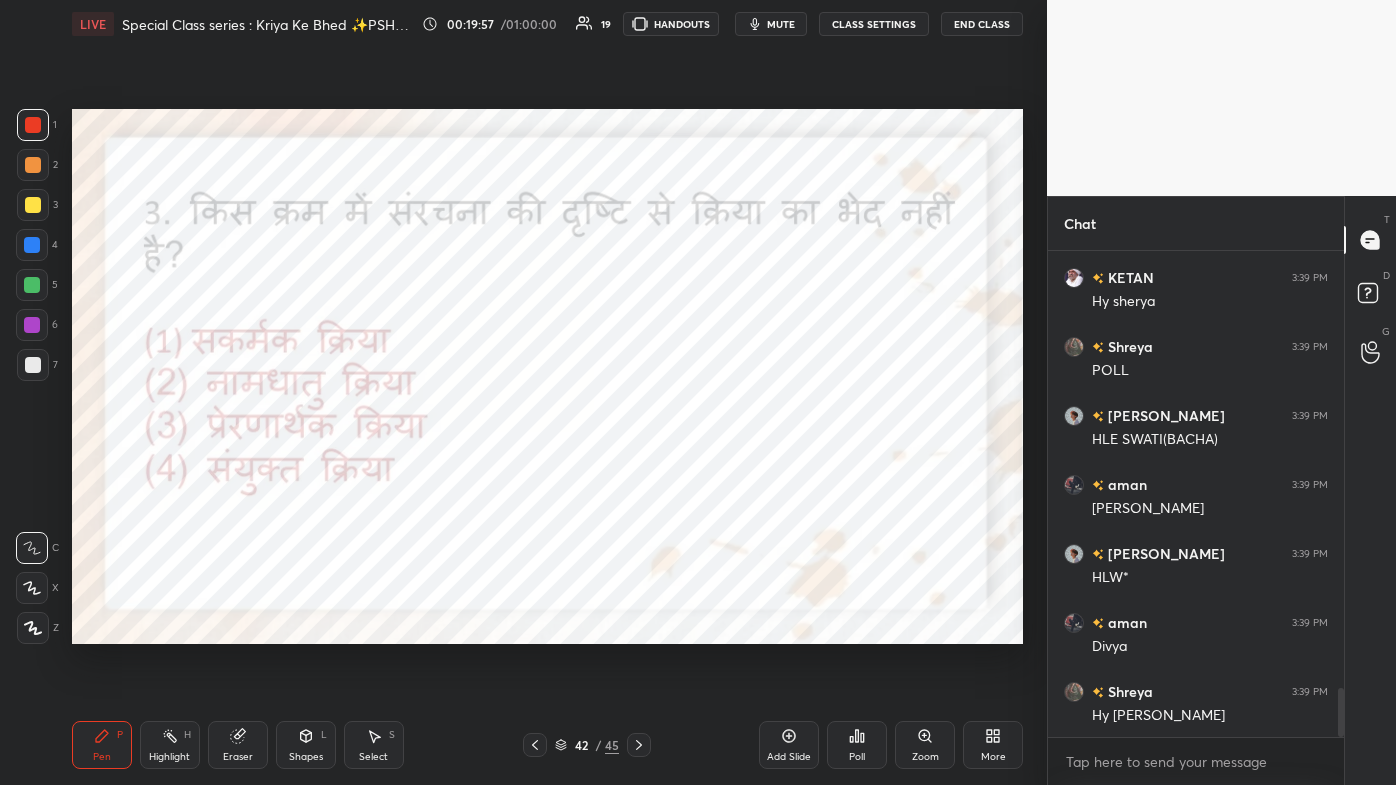 click on "Poll" at bounding box center [857, 745] 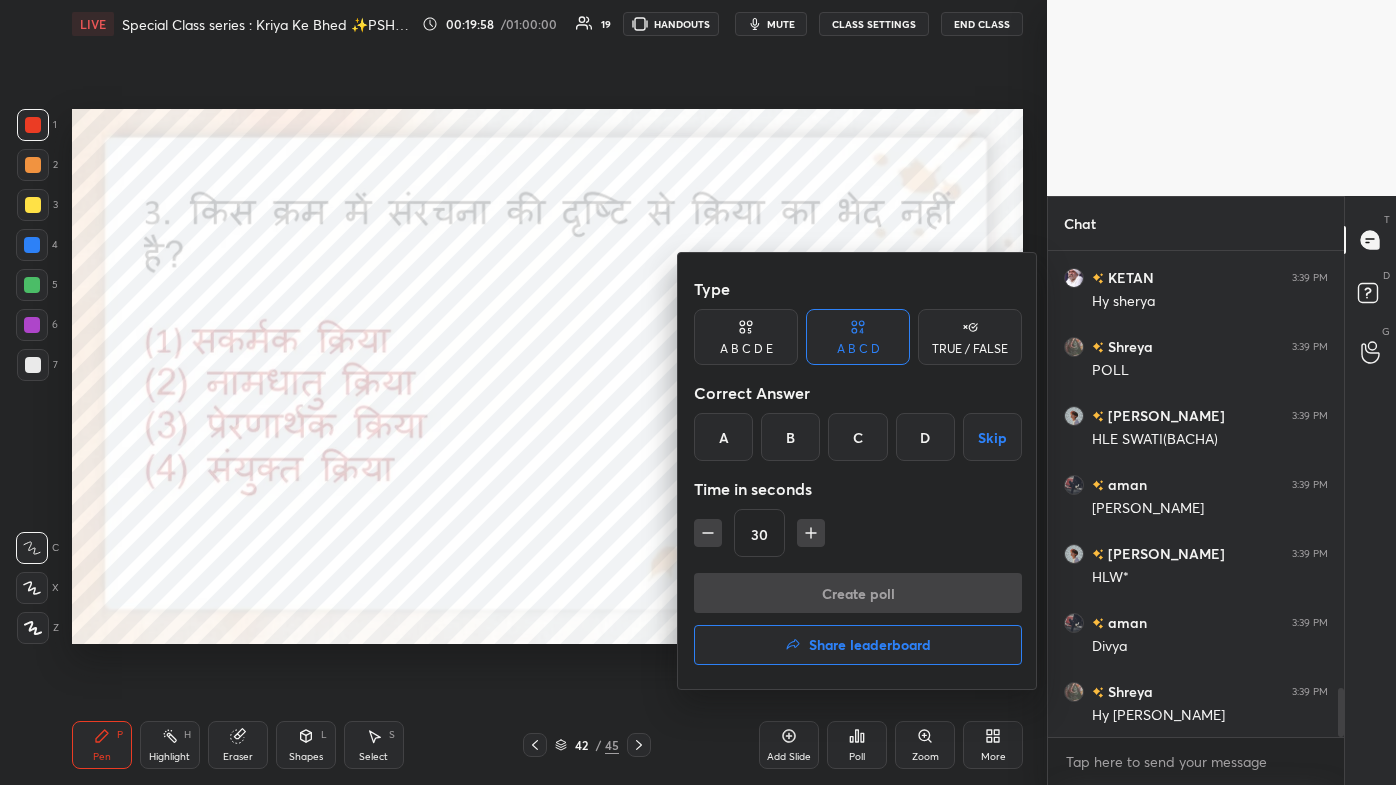 scroll, scrollTop: 445, scrollLeft: 290, axis: both 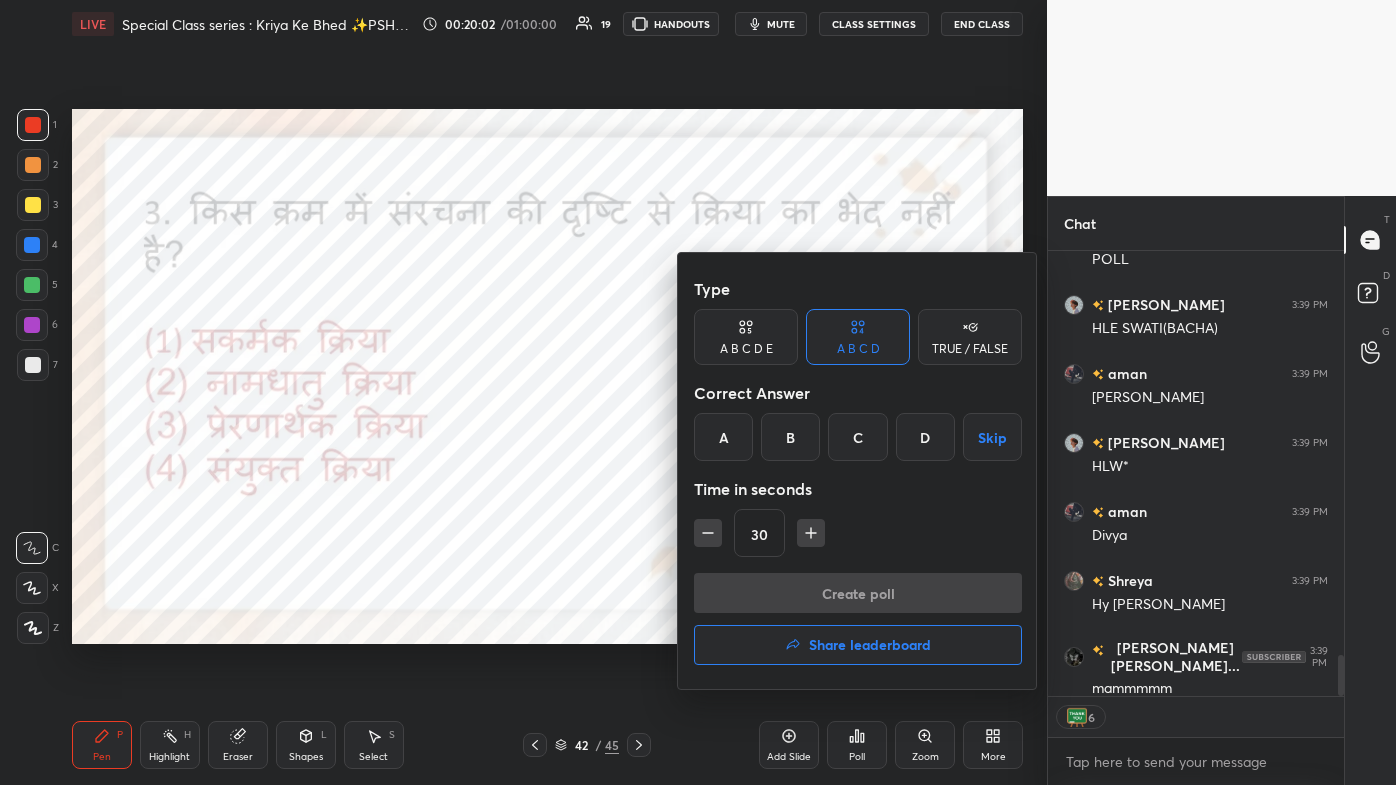 click on "A" at bounding box center (723, 437) 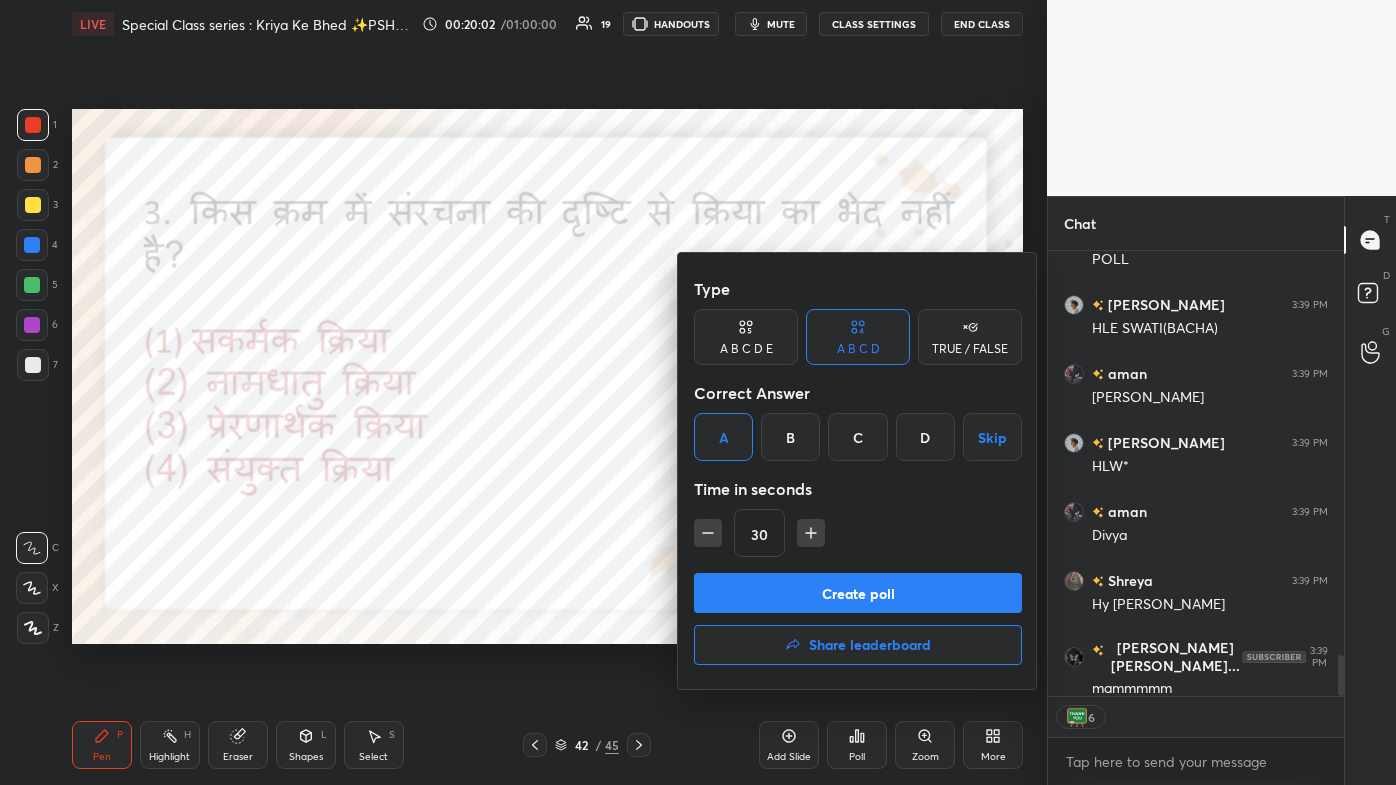 scroll, scrollTop: 4483, scrollLeft: 0, axis: vertical 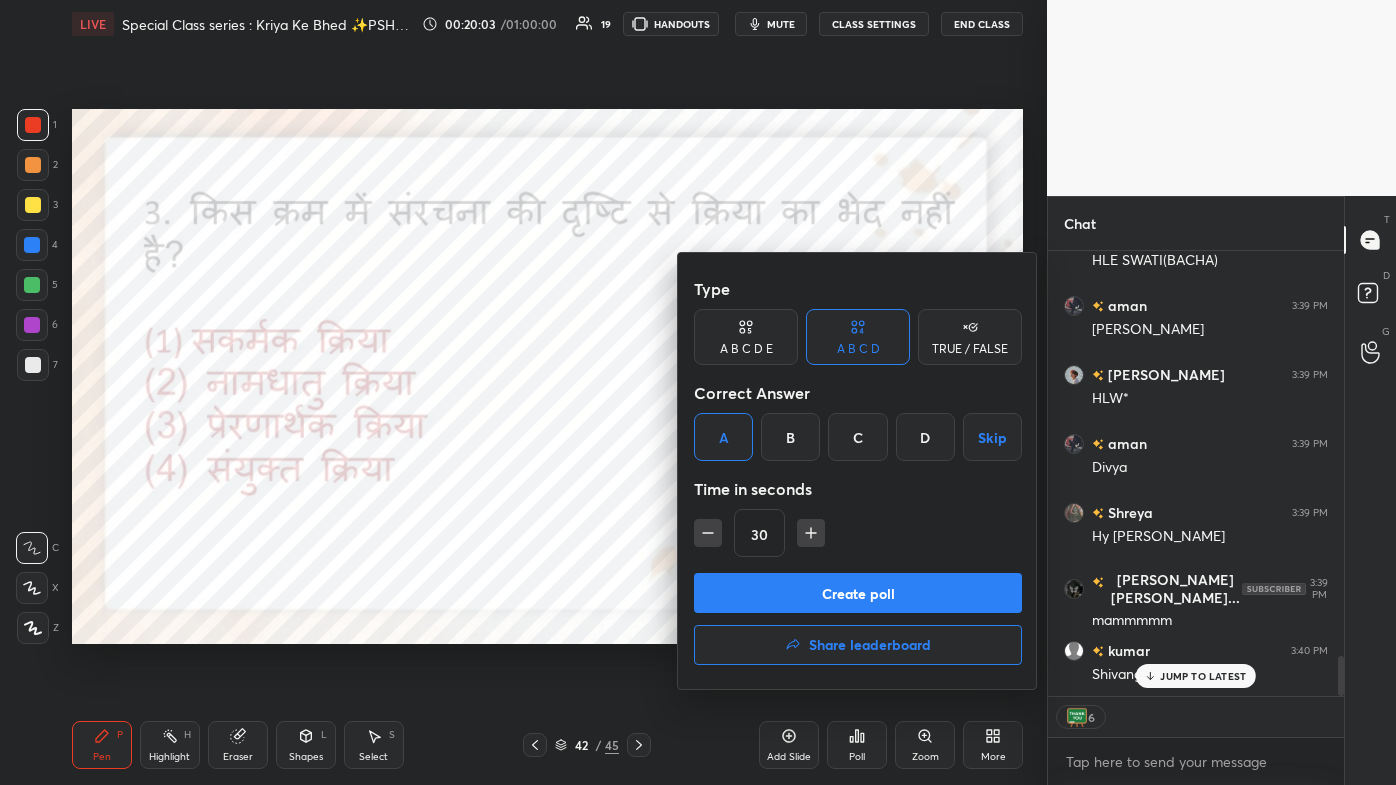 click on "Create poll" at bounding box center (858, 593) 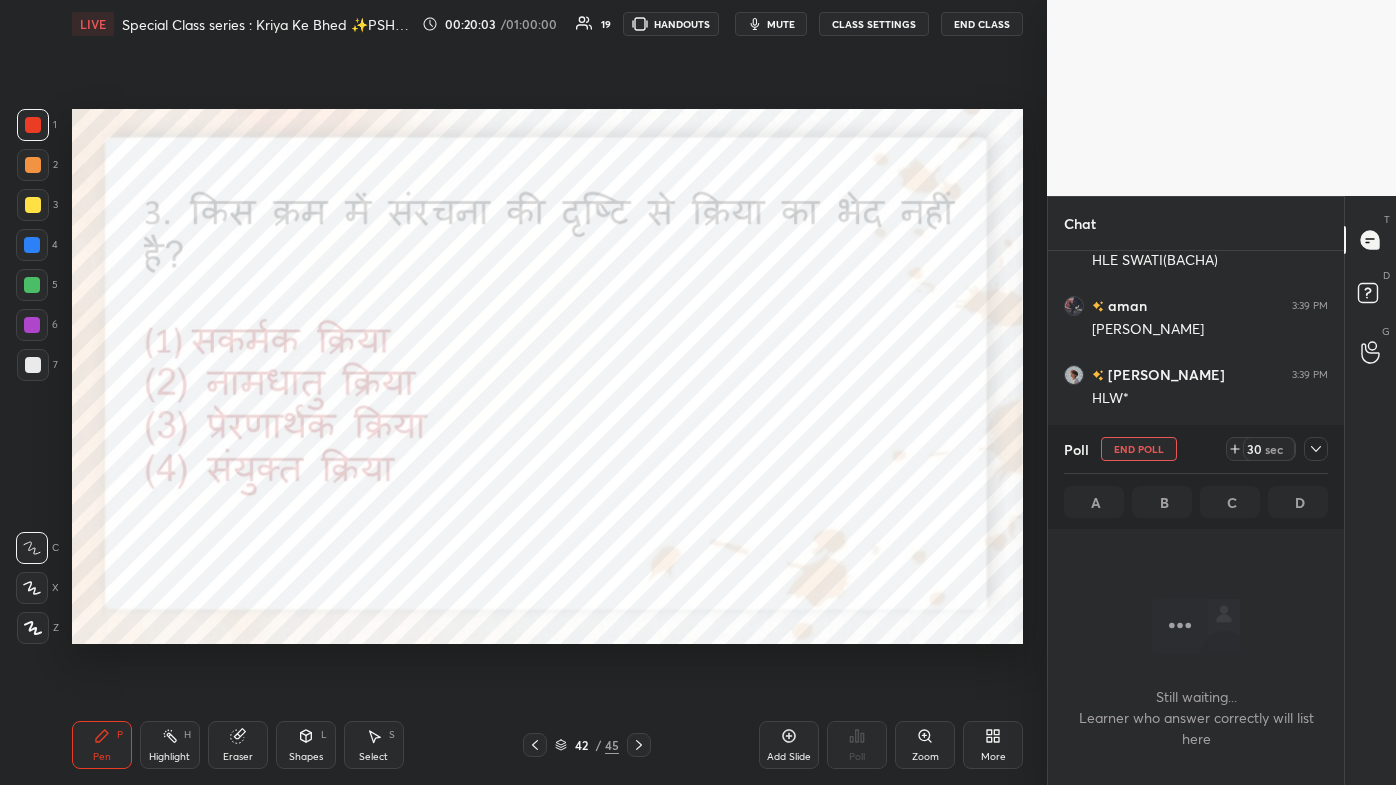 scroll, scrollTop: 387, scrollLeft: 290, axis: both 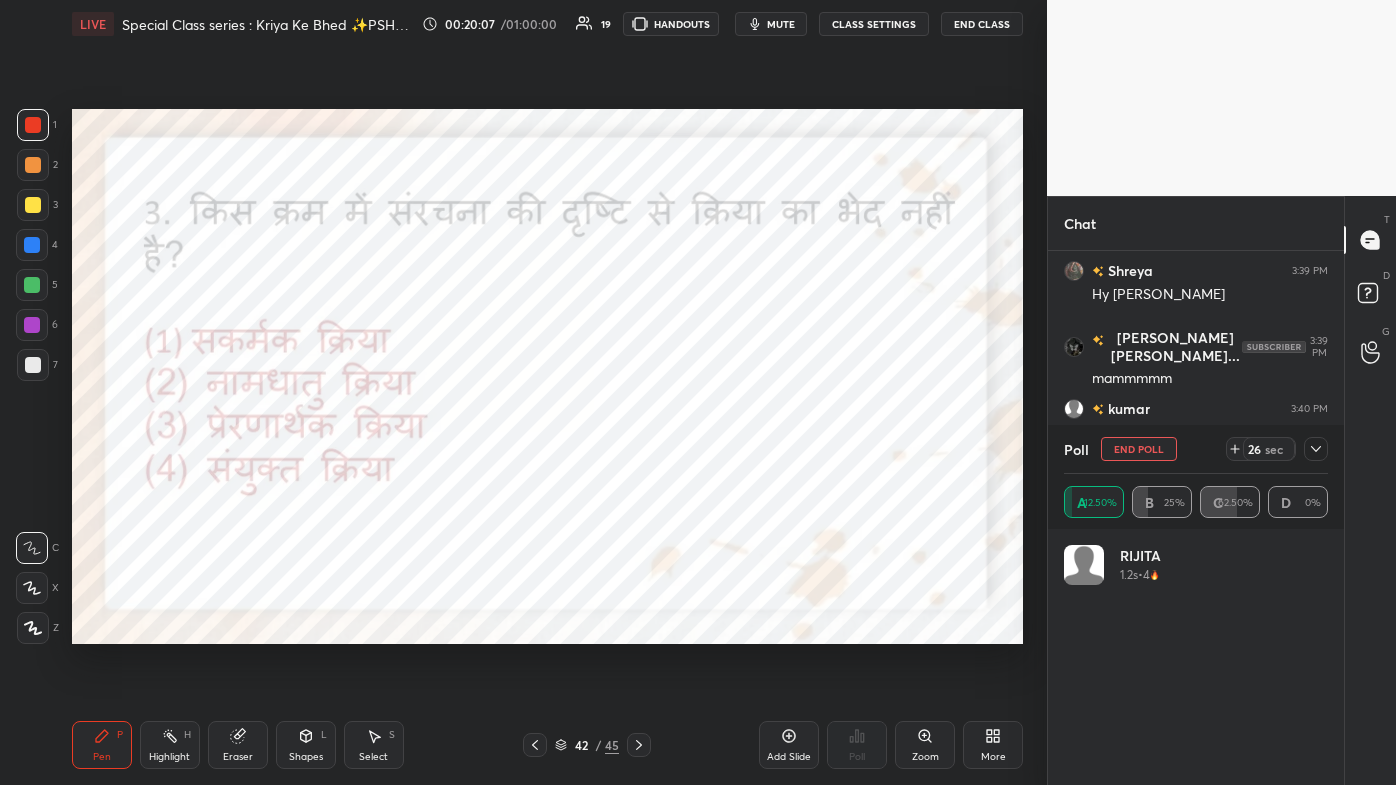 click on "mute" at bounding box center [771, 24] 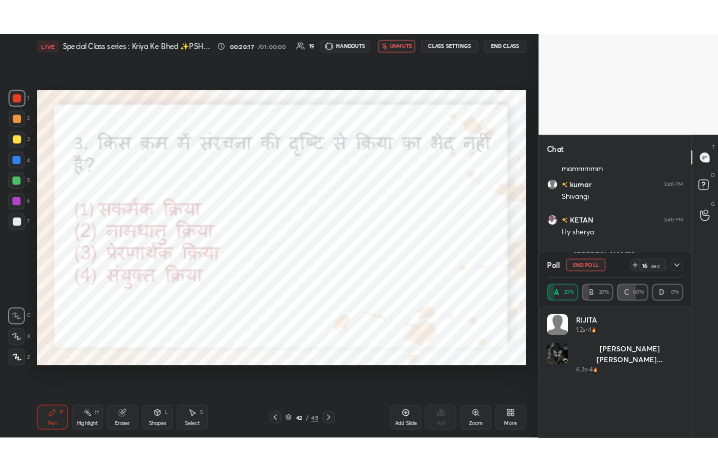 scroll, scrollTop: 4912, scrollLeft: 0, axis: vertical 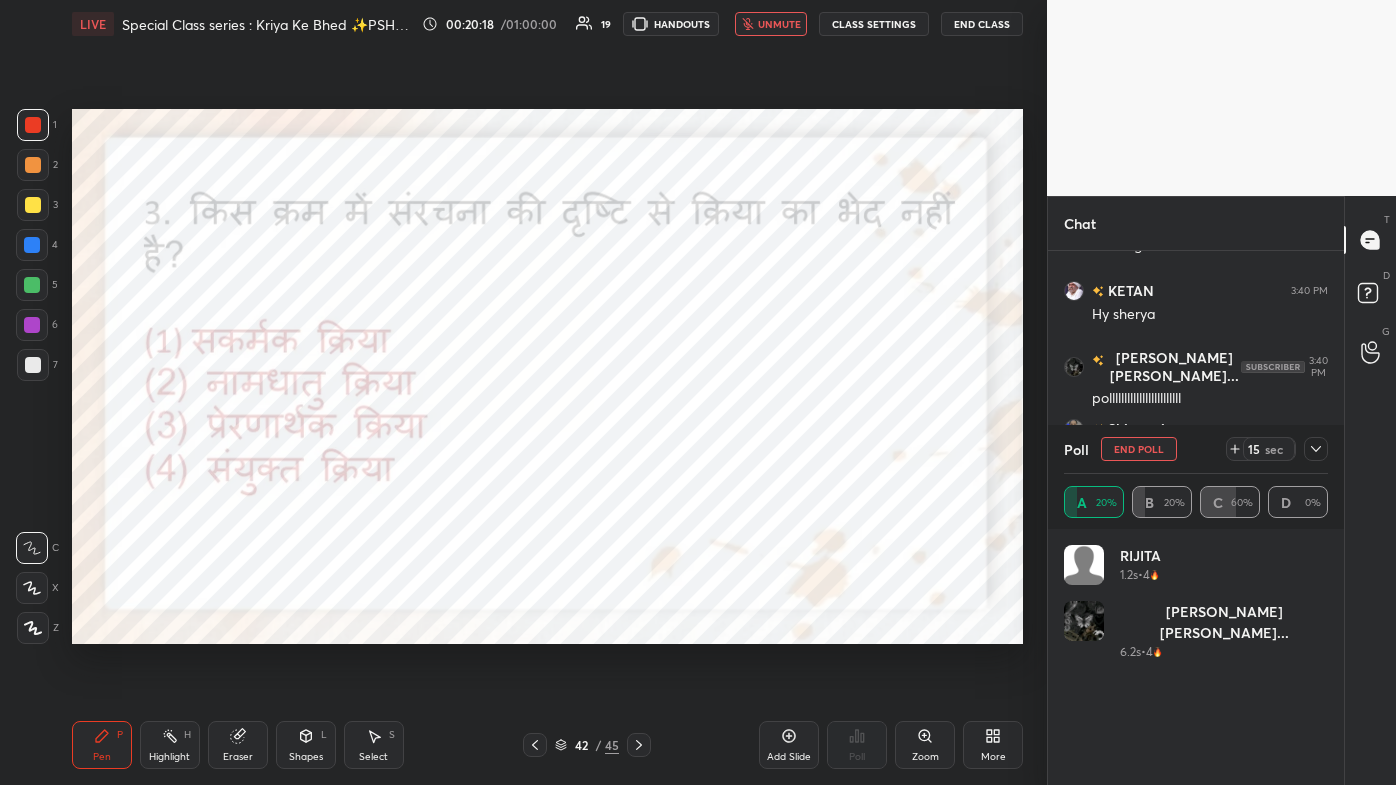 click on "More" at bounding box center [993, 745] 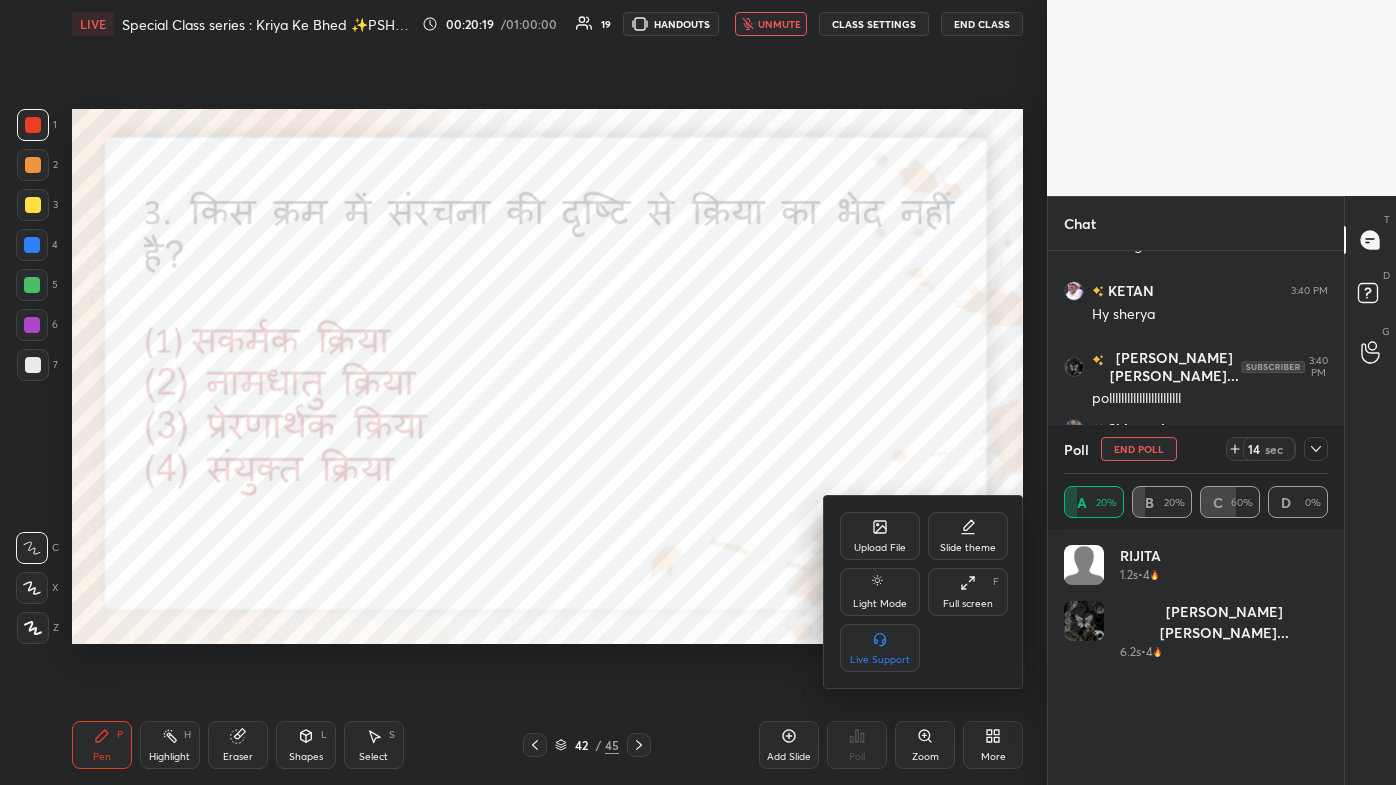 click on "Full screen" at bounding box center [968, 604] 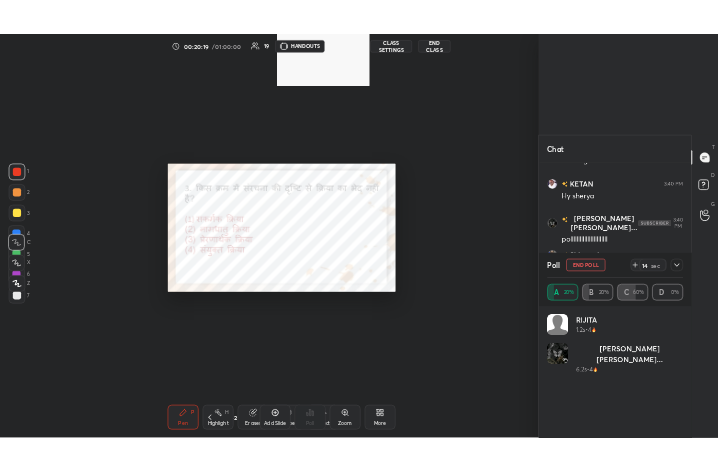 scroll, scrollTop: 343, scrollLeft: 461, axis: both 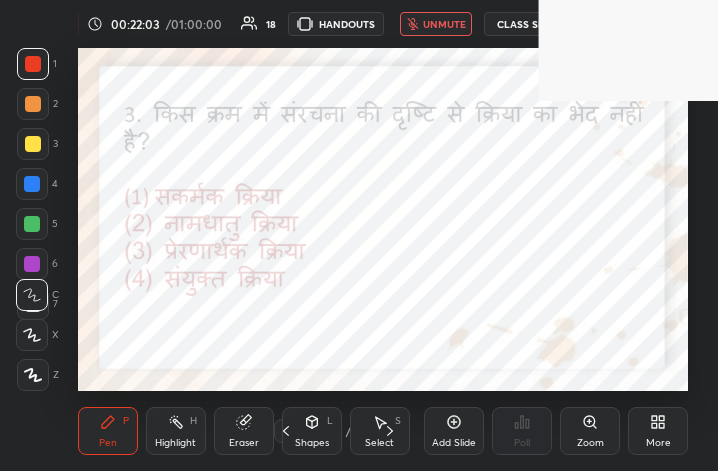 click on "More" at bounding box center [658, 431] 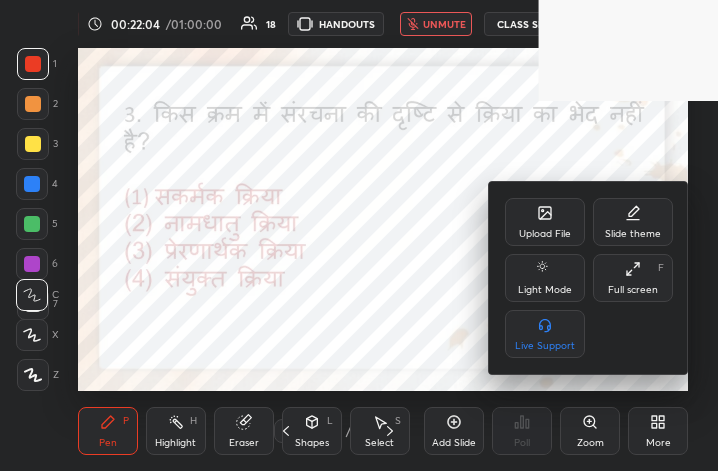 click on "Full screen" at bounding box center [633, 290] 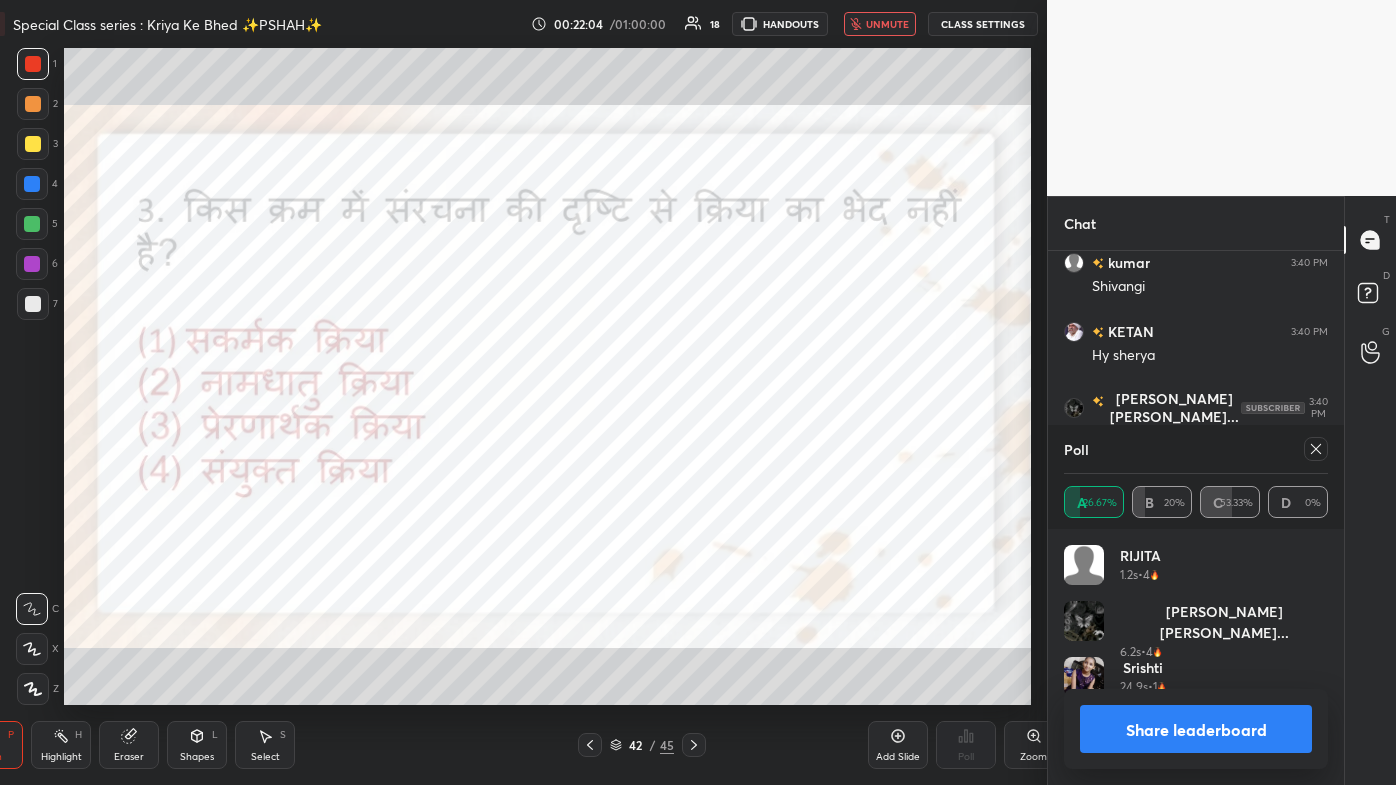 scroll, scrollTop: 99342, scrollLeft: 98741, axis: both 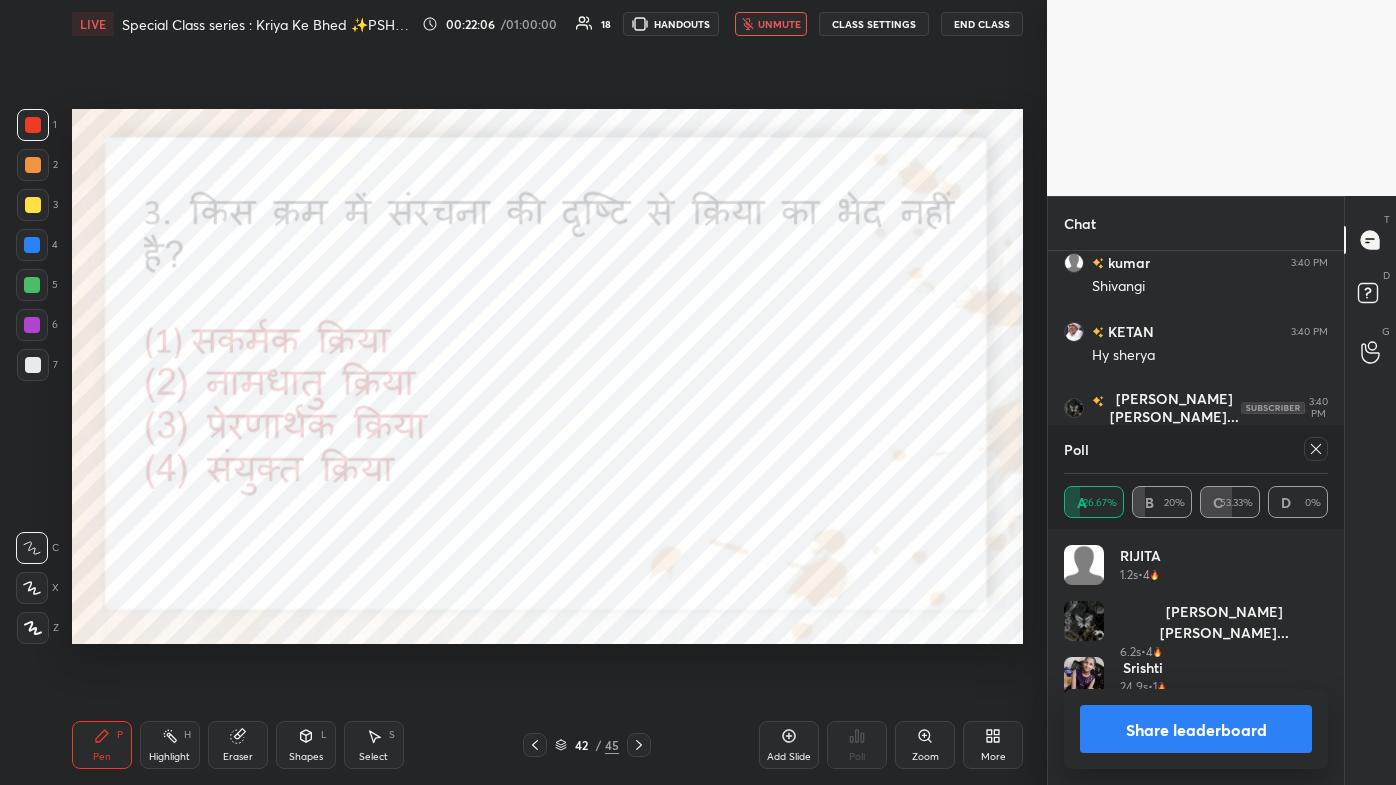 drag, startPoint x: 762, startPoint y: 26, endPoint x: 770, endPoint y: 37, distance: 13.601471 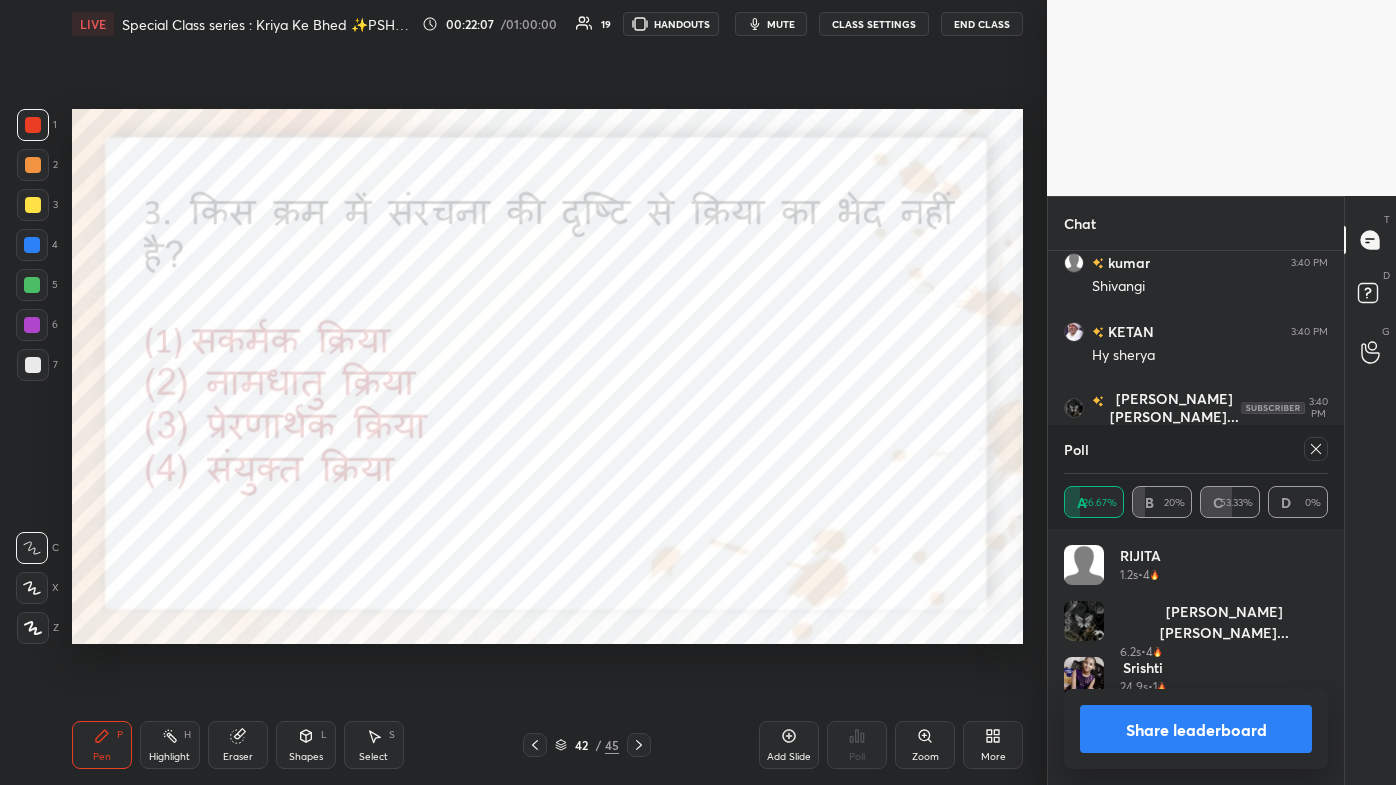 click 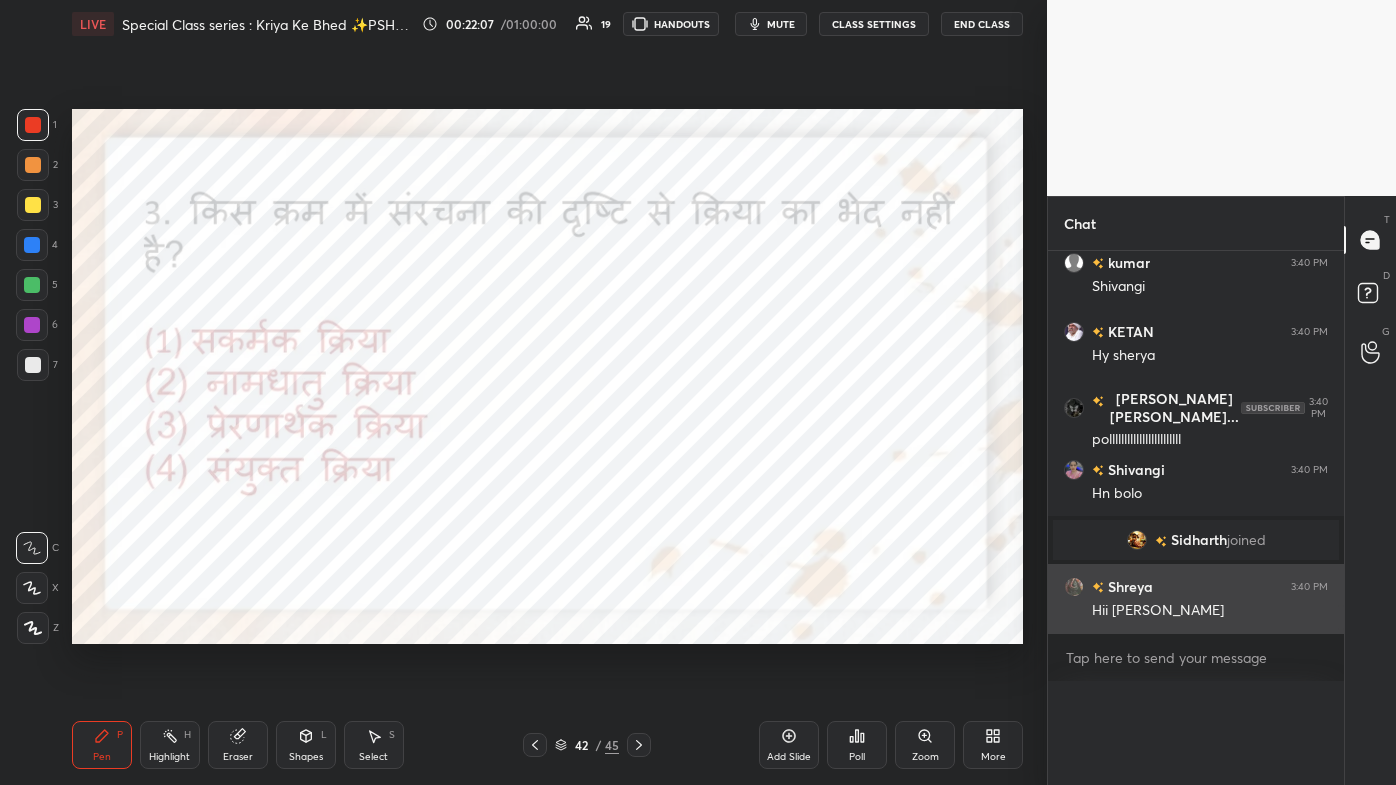 scroll, scrollTop: 2, scrollLeft: 258, axis: both 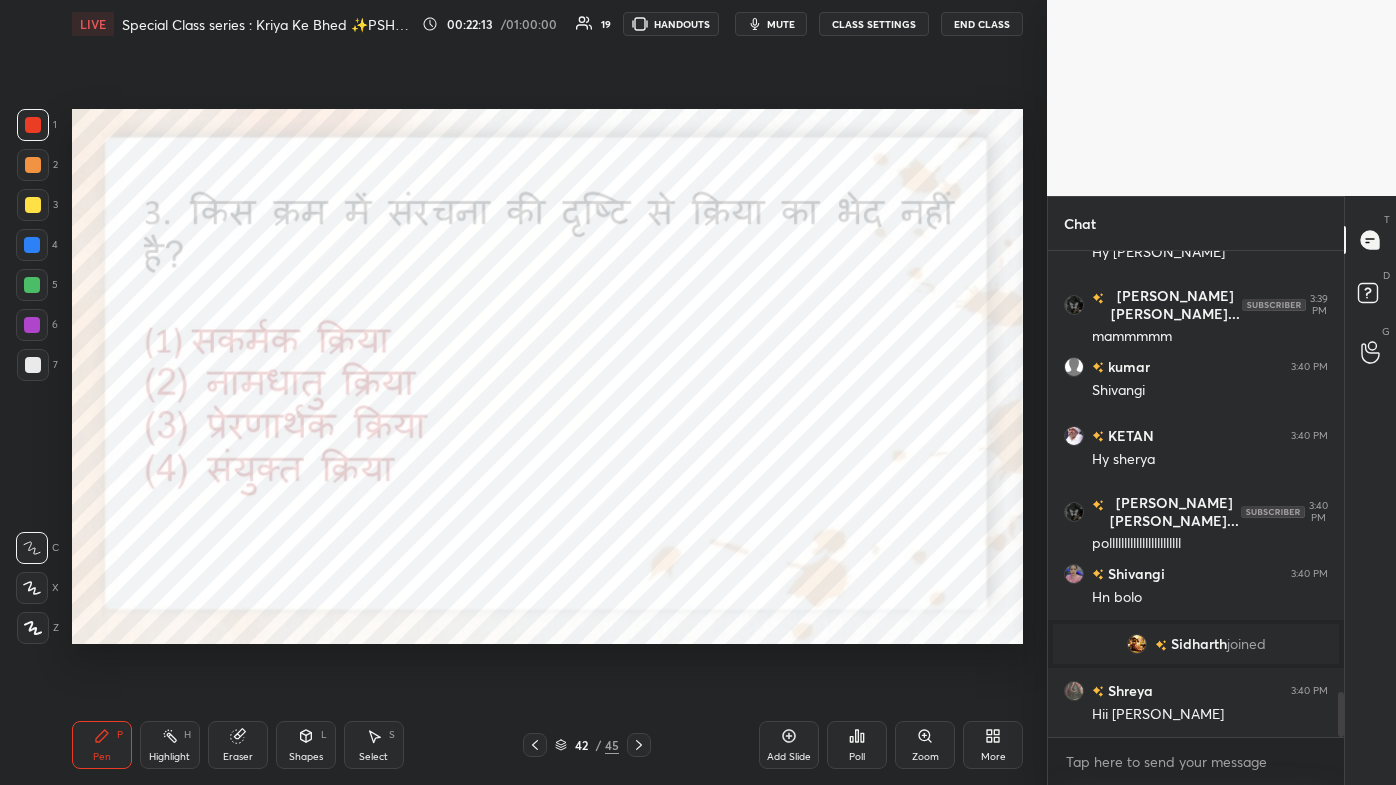 click on "Eraser" at bounding box center (238, 745) 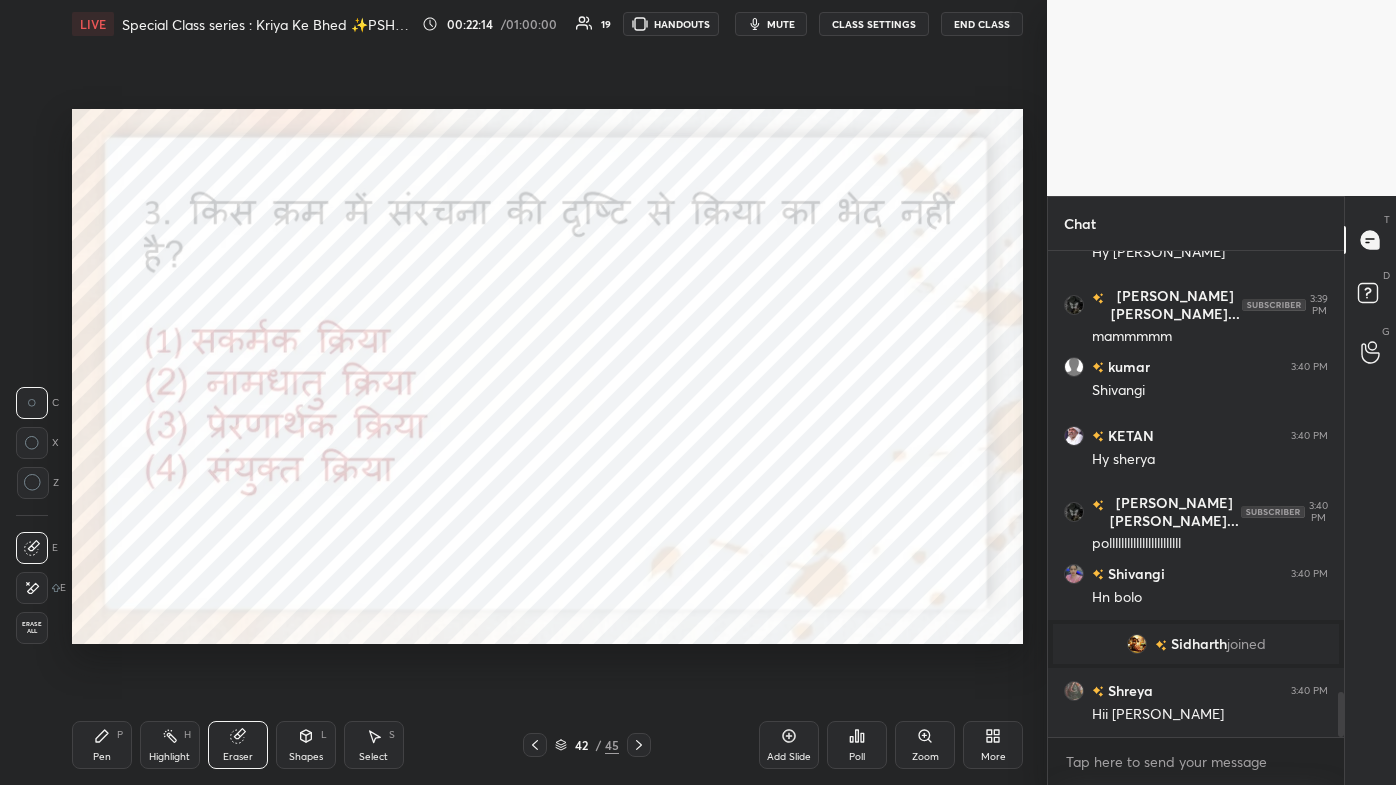 scroll, scrollTop: 4836, scrollLeft: 0, axis: vertical 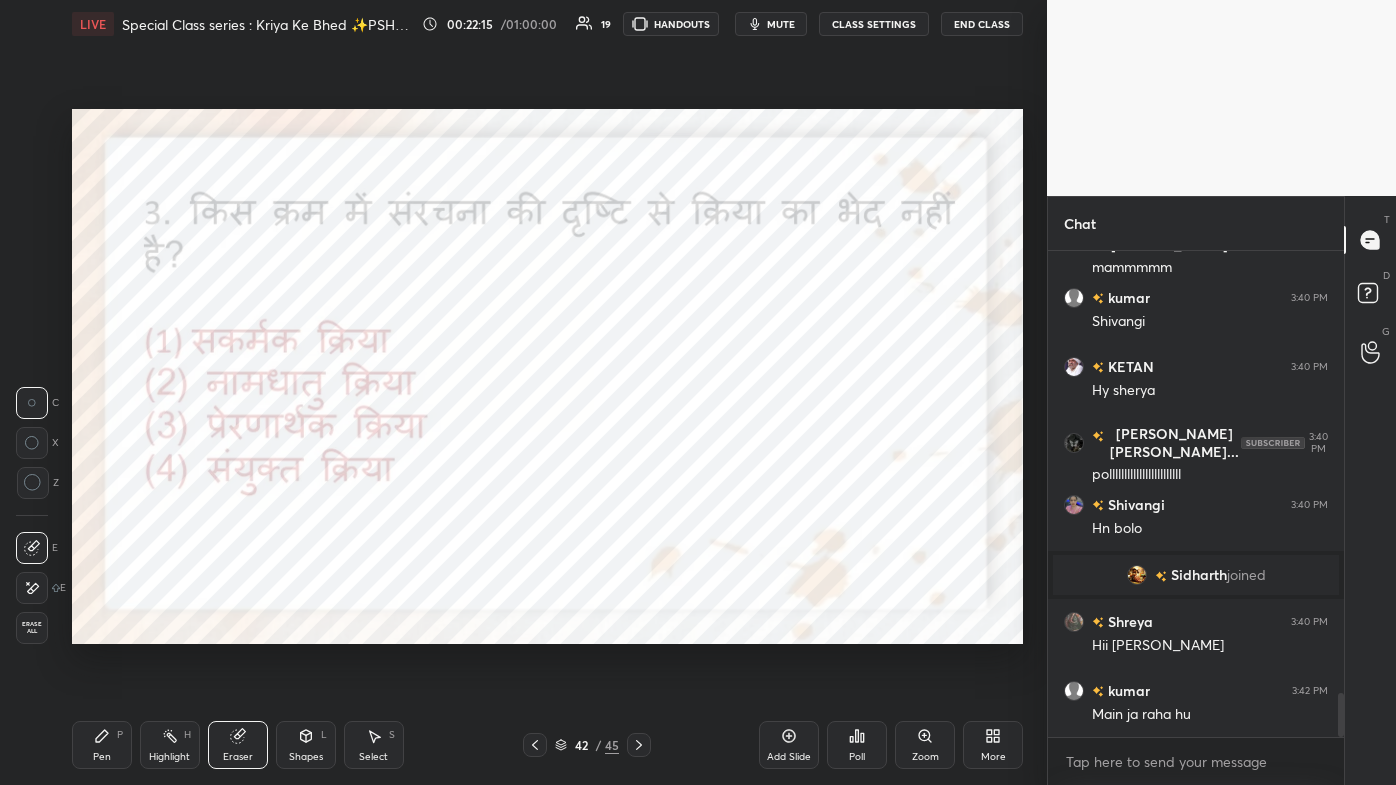 click on "Pen P" at bounding box center (102, 745) 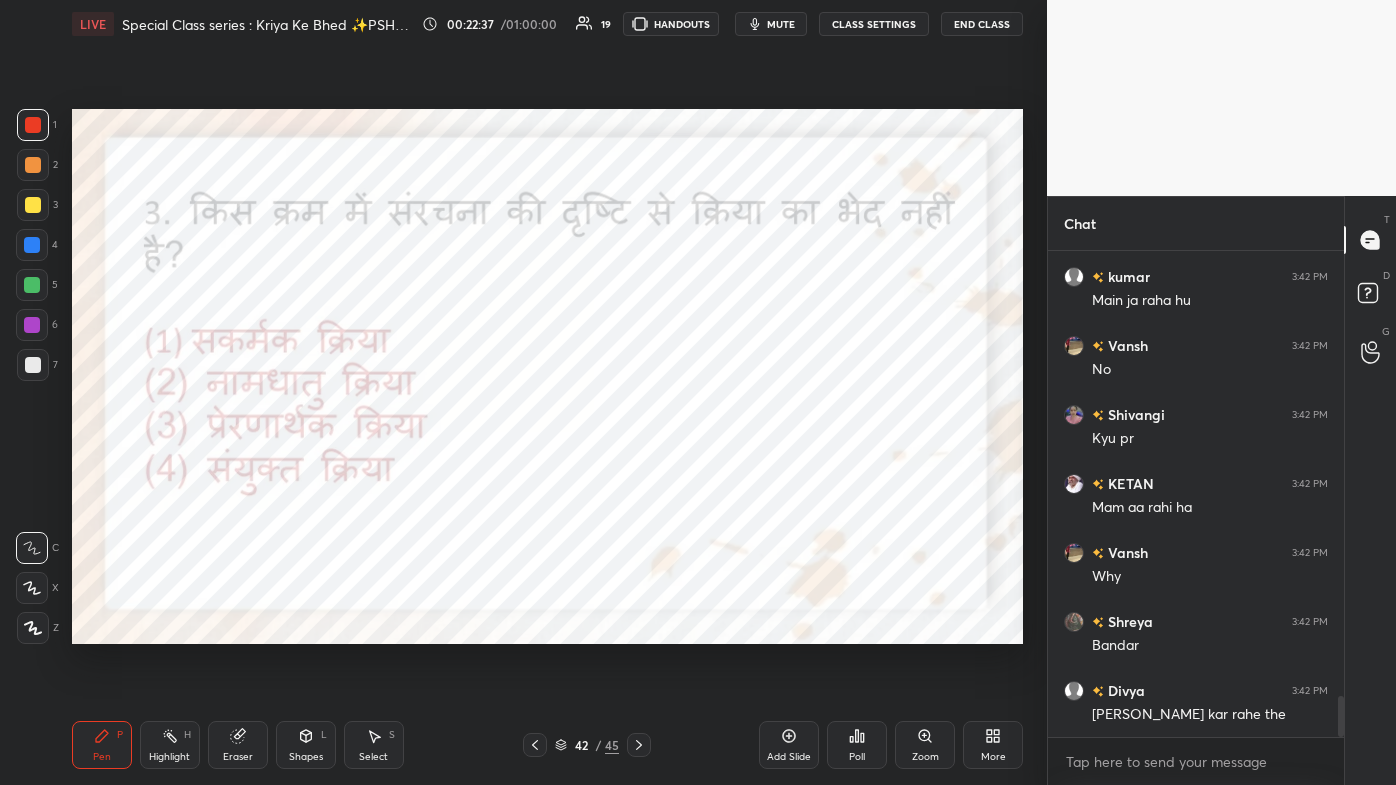 scroll, scrollTop: 5319, scrollLeft: 0, axis: vertical 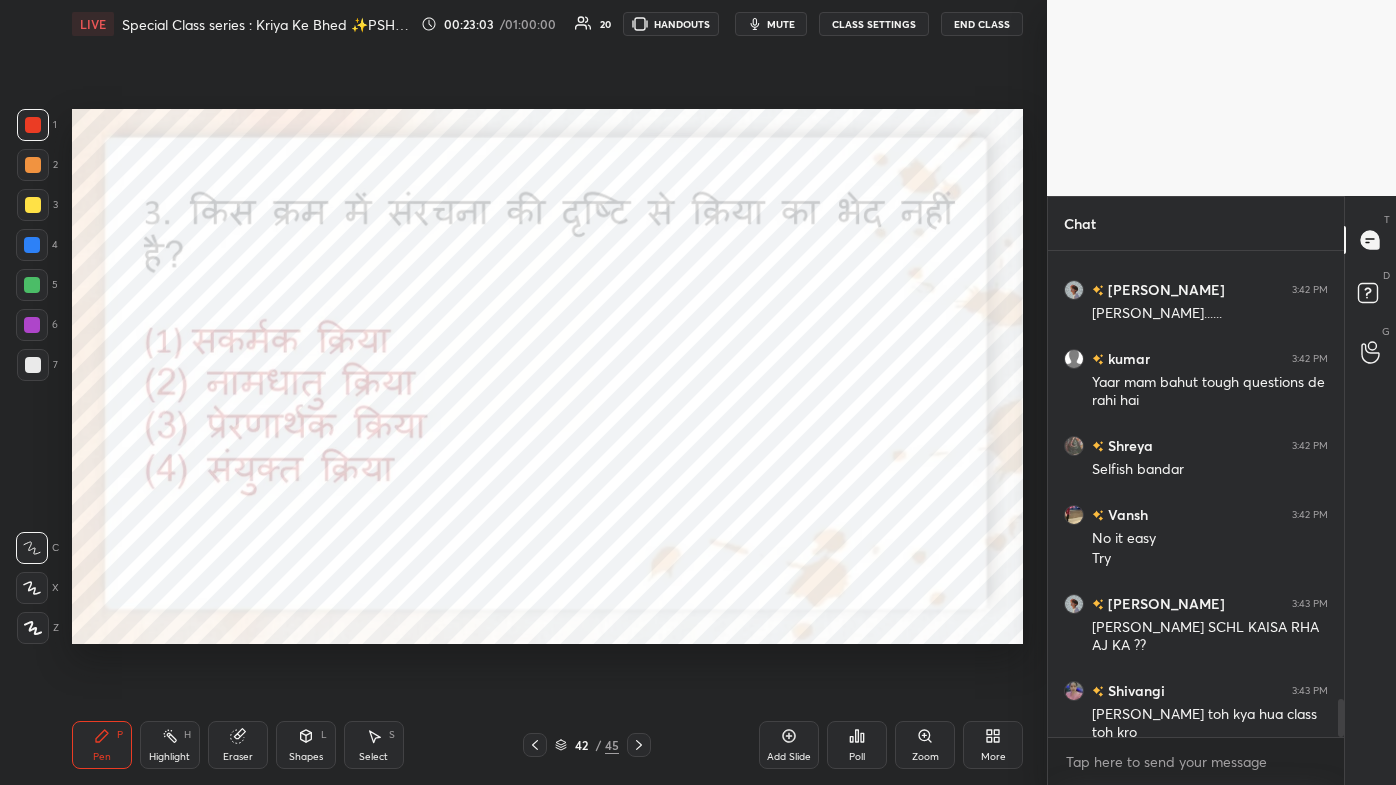 click at bounding box center (523, 392) 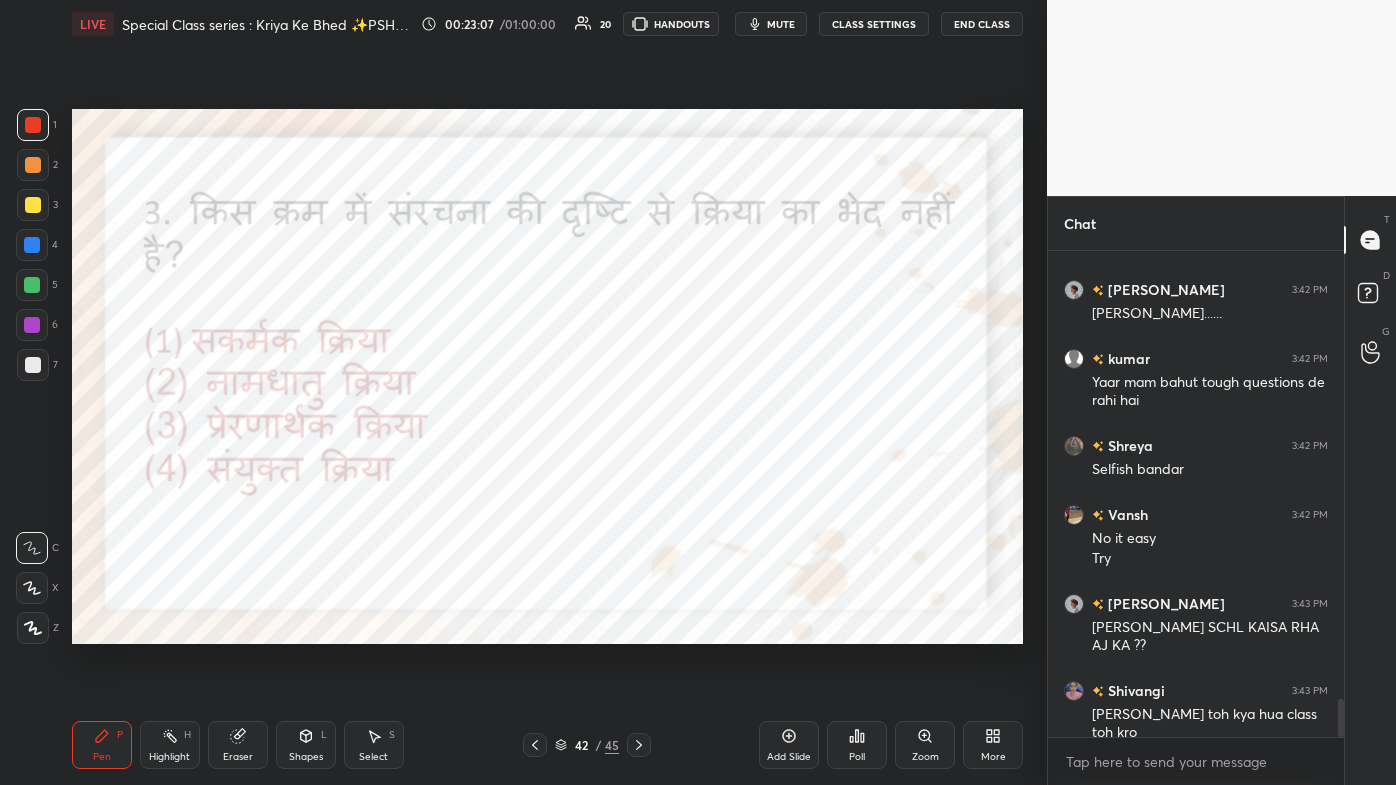 scroll, scrollTop: 5789, scrollLeft: 0, axis: vertical 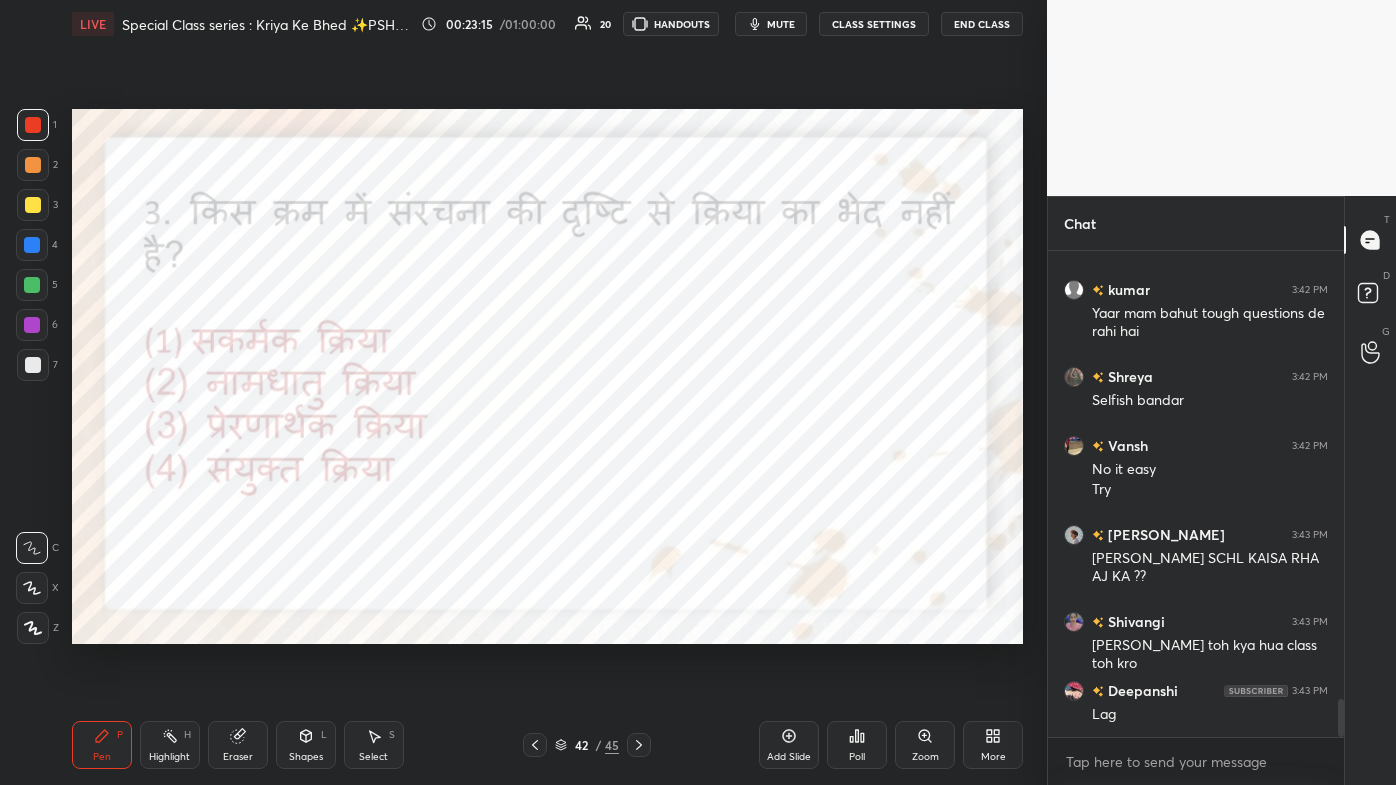 click 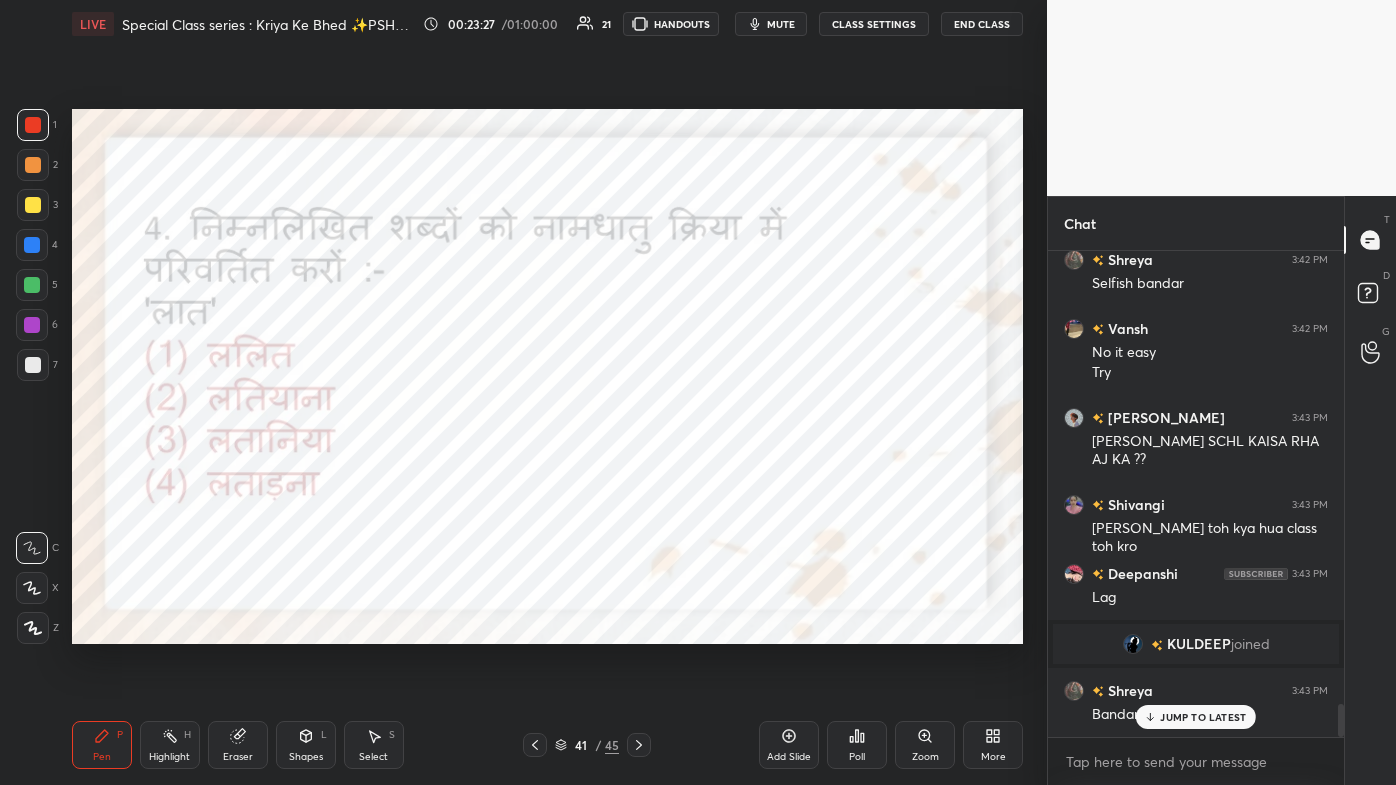 scroll, scrollTop: 6744, scrollLeft: 0, axis: vertical 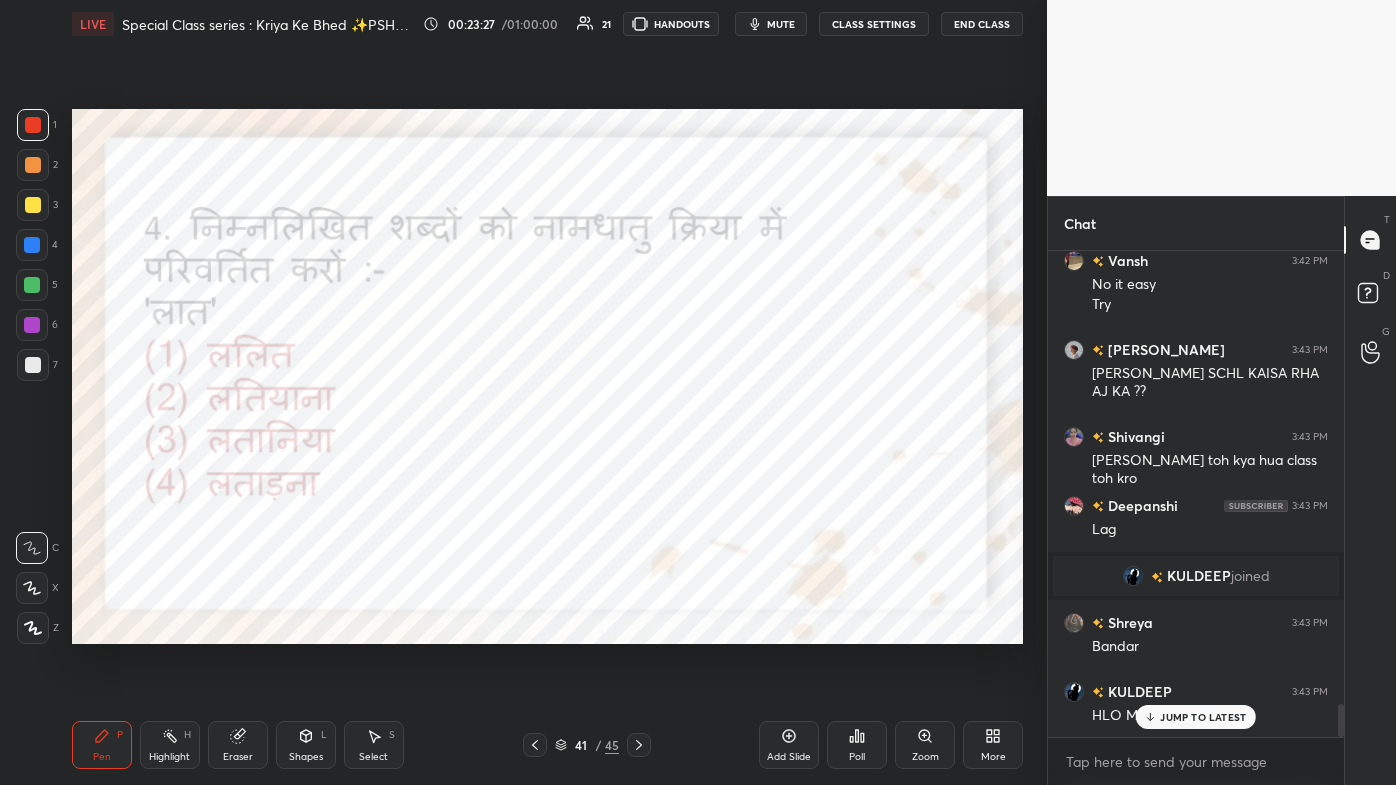 click on "Eraser" at bounding box center (238, 745) 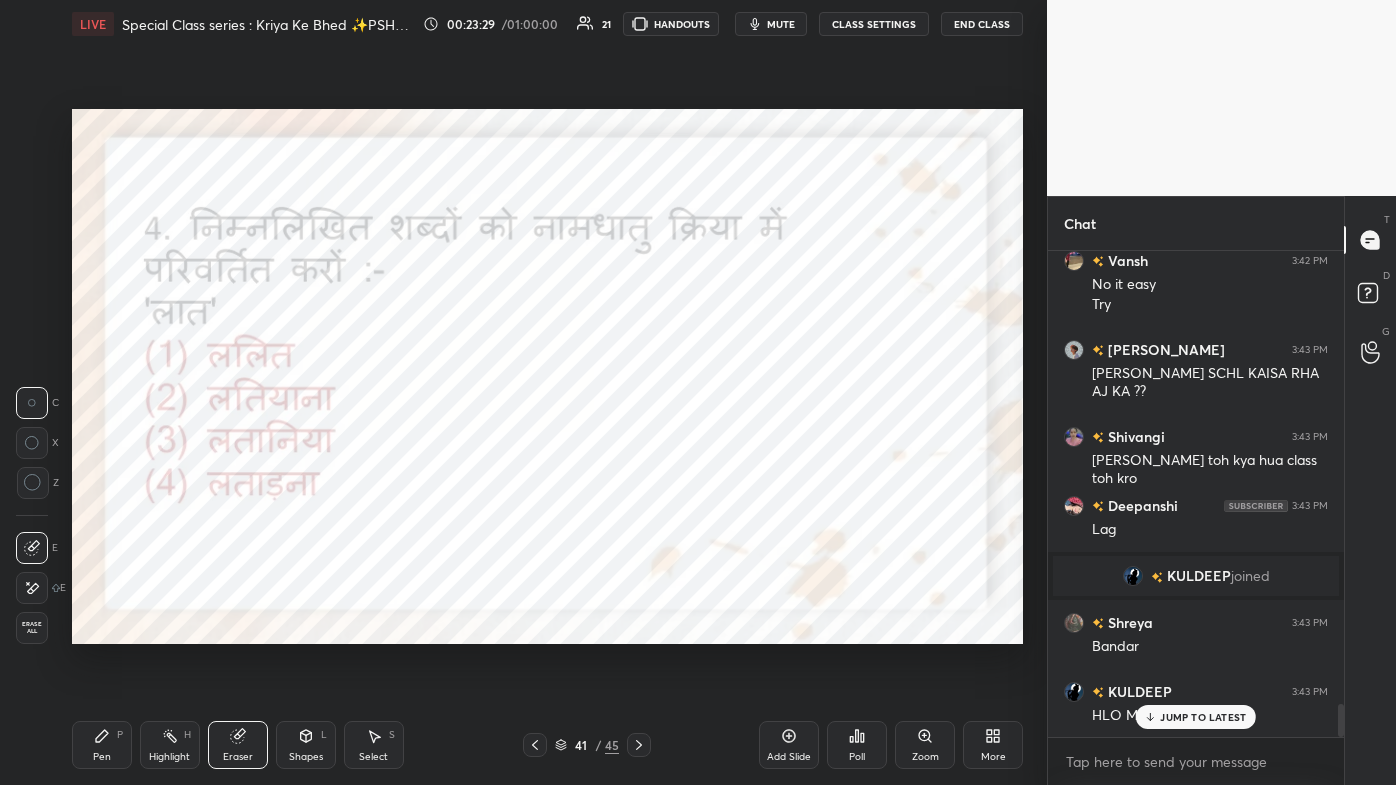 click 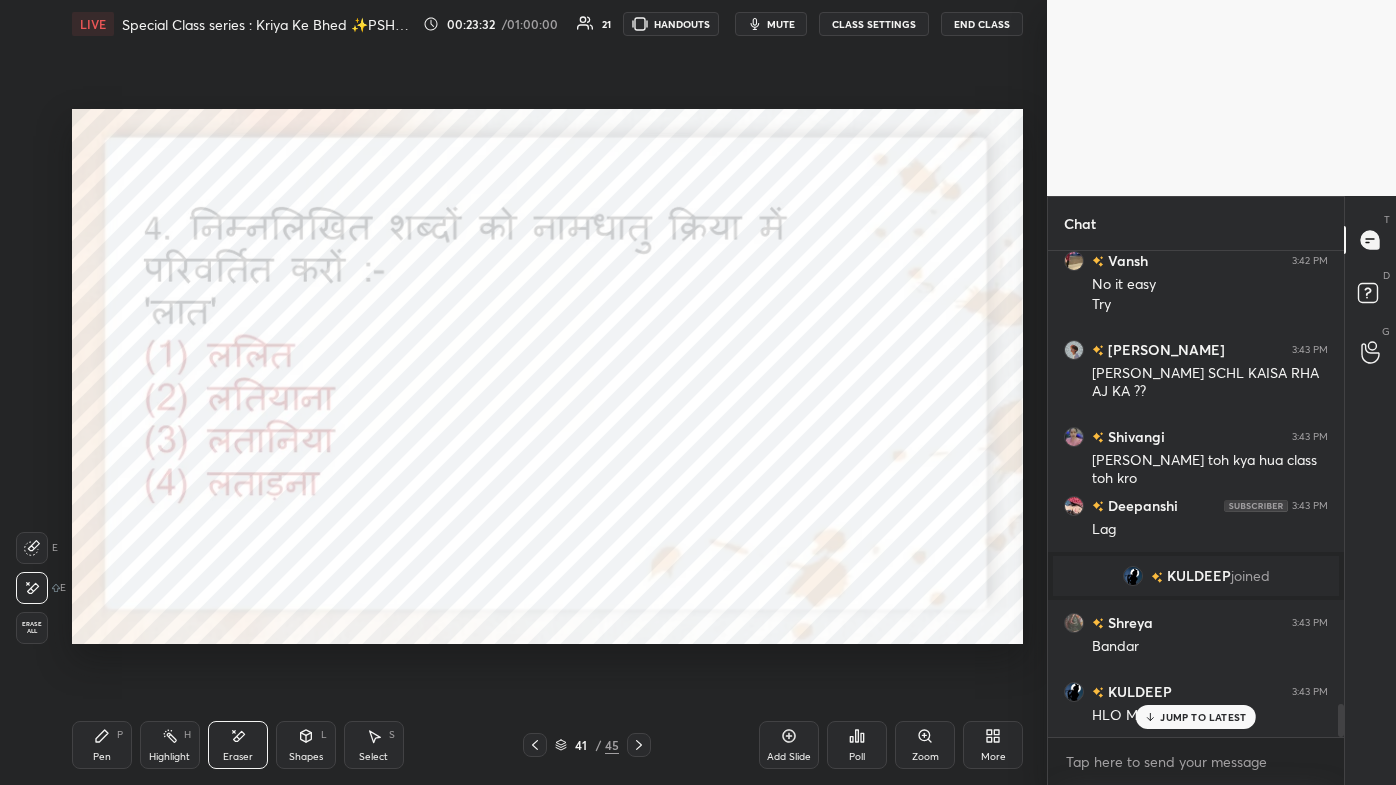 click 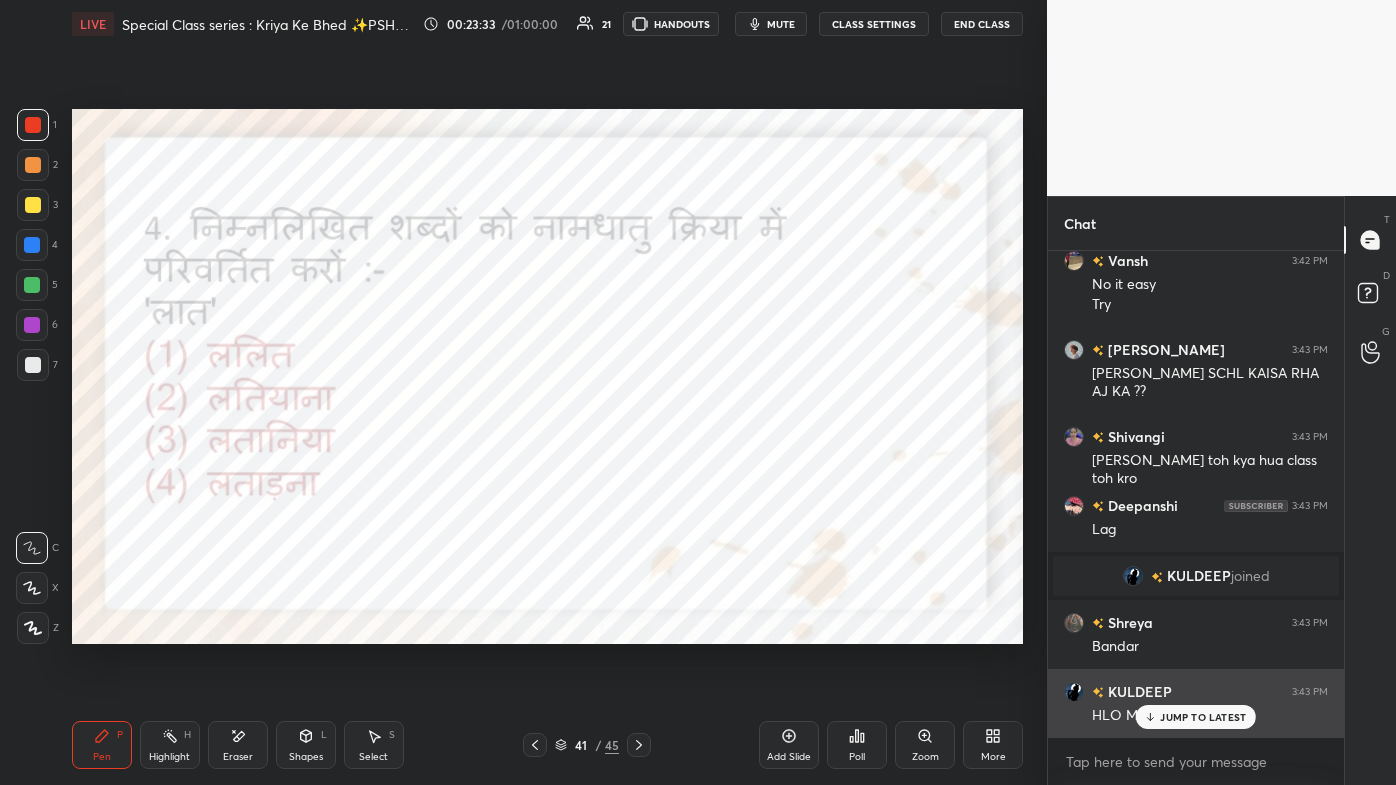 click on "JUMP TO LATEST" at bounding box center [1203, 717] 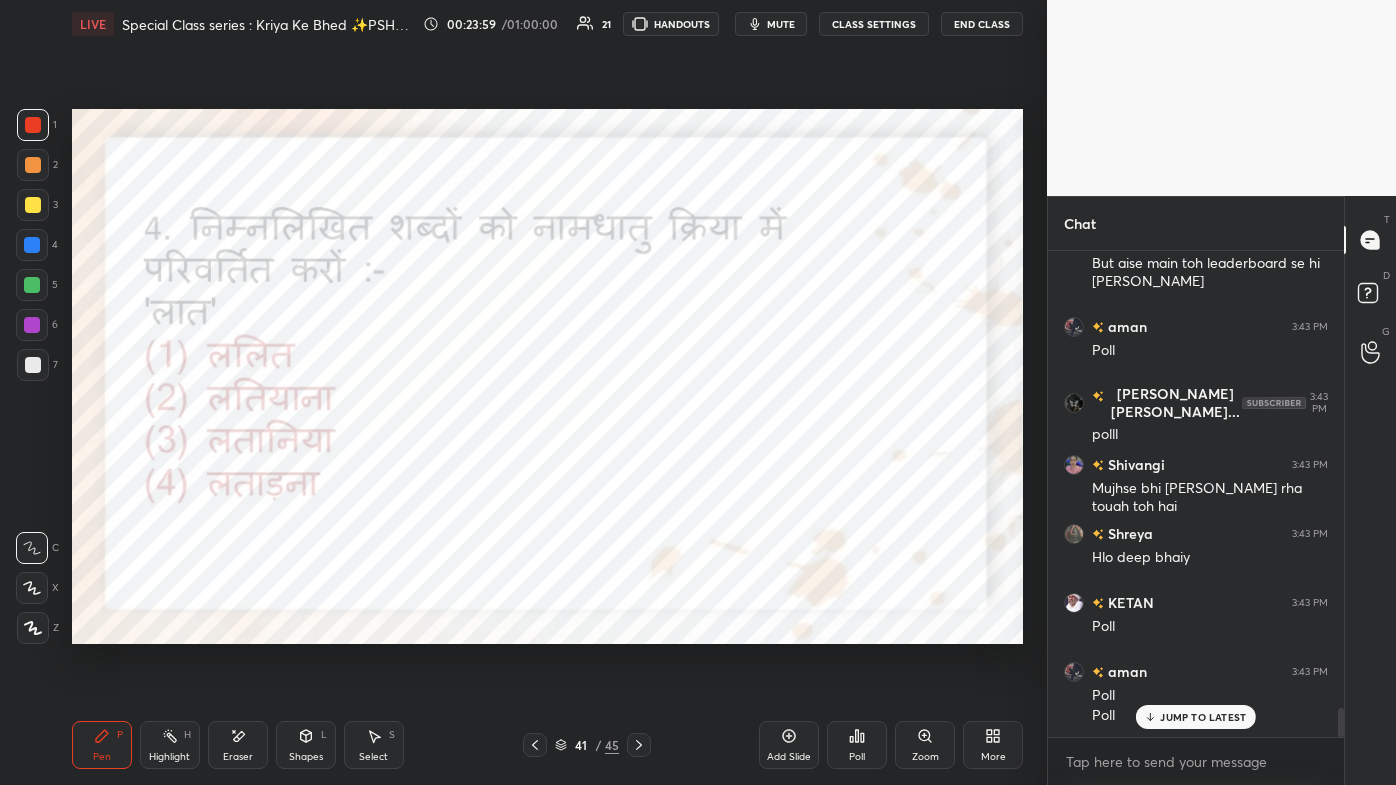 scroll, scrollTop: 7610, scrollLeft: 0, axis: vertical 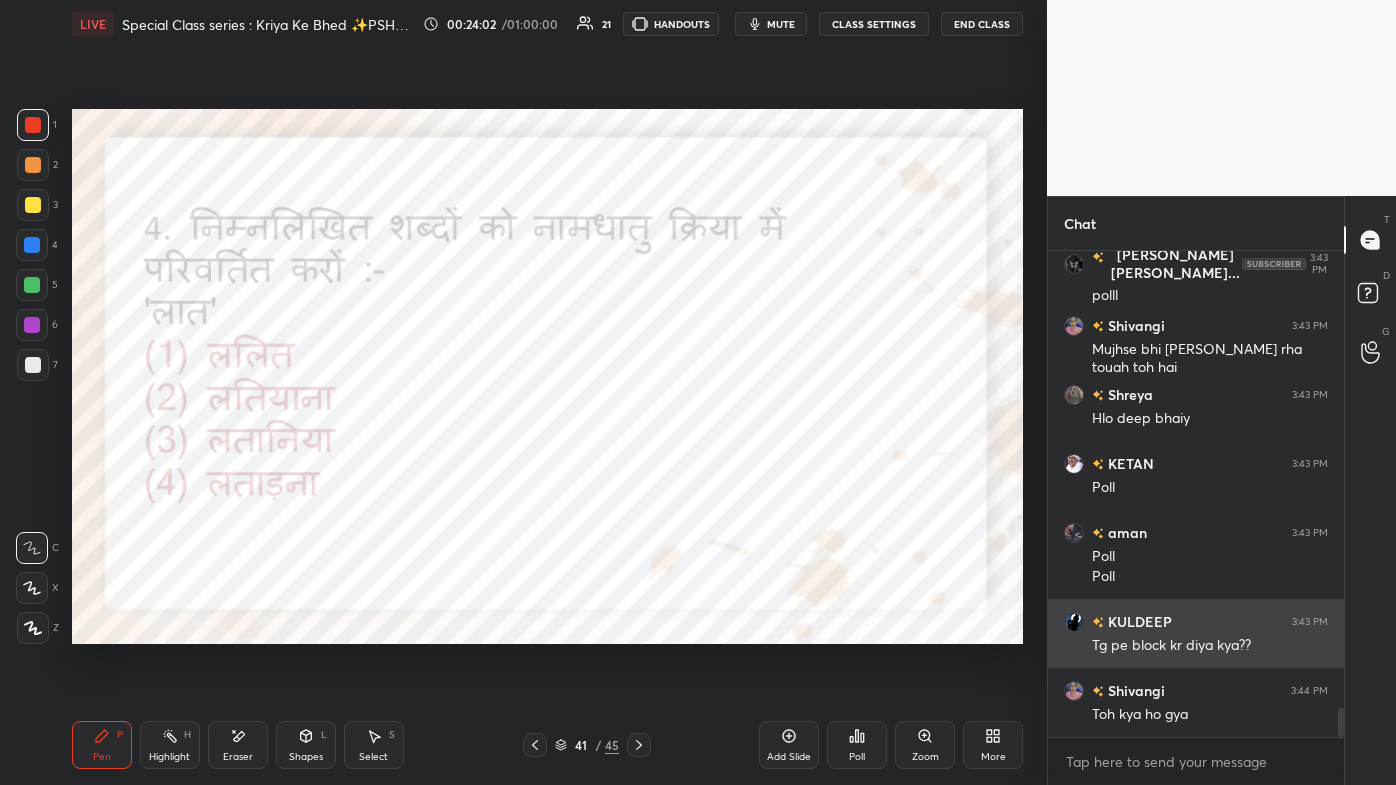 click on "Shivangi 3:44 PM Toh kya ho gya" at bounding box center [1196, 702] 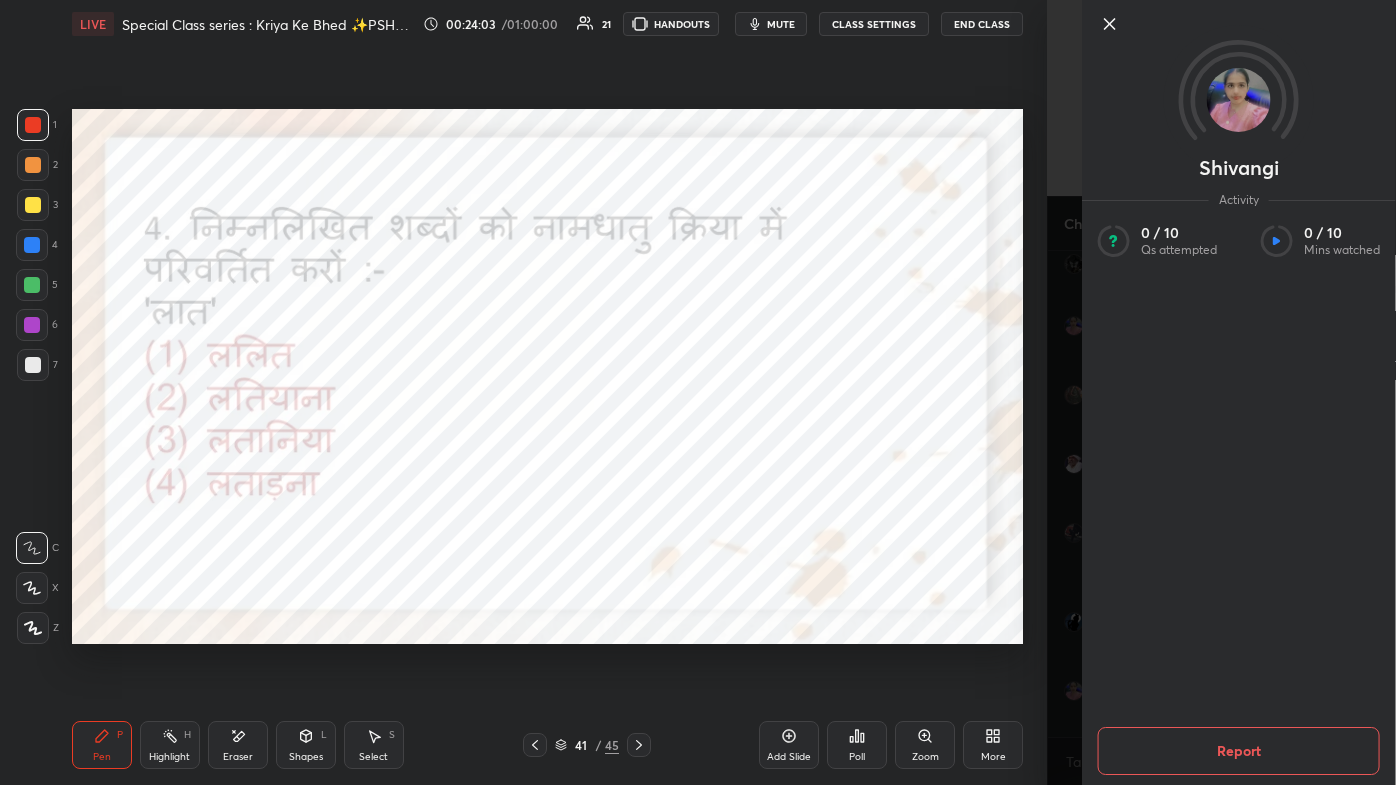 scroll, scrollTop: 7749, scrollLeft: 0, axis: vertical 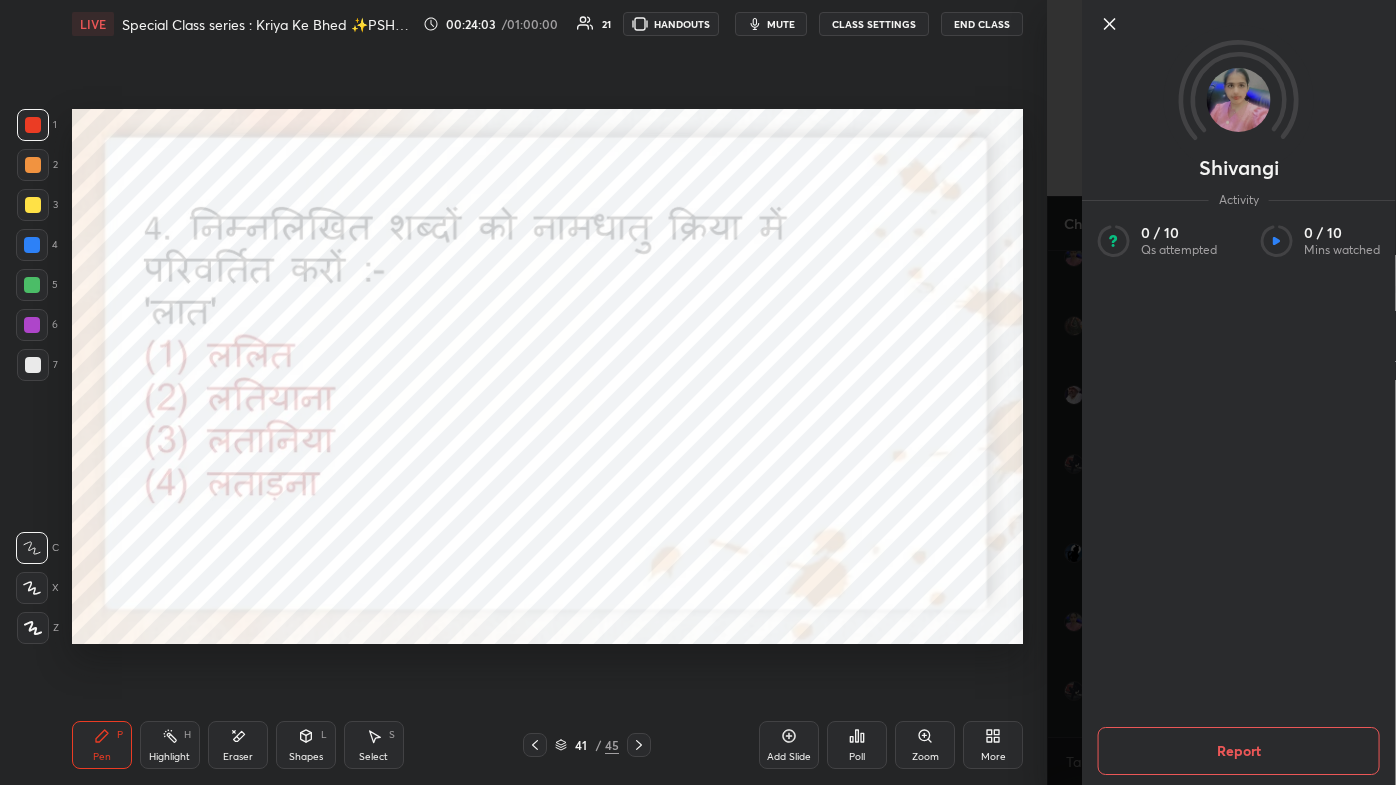 click 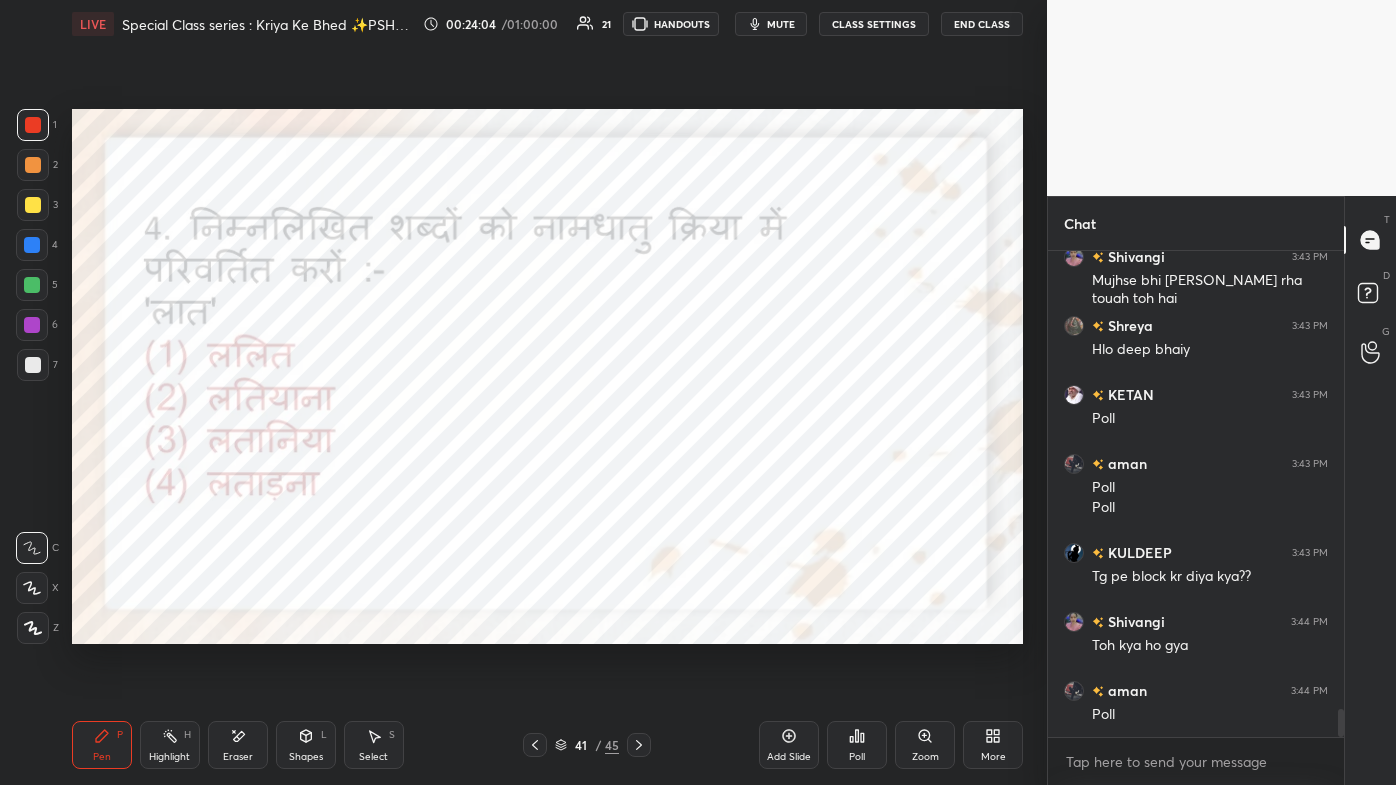 scroll, scrollTop: 7818, scrollLeft: 0, axis: vertical 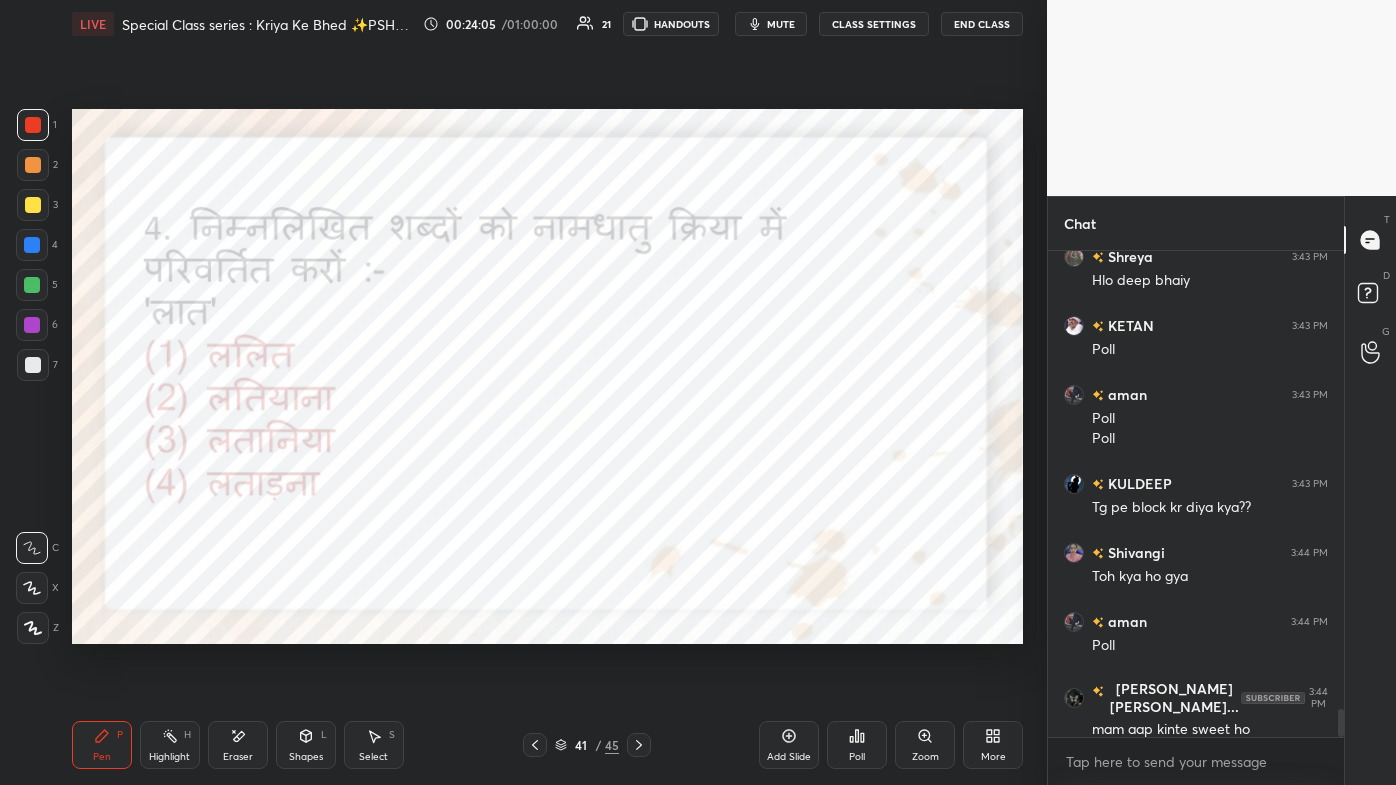 click 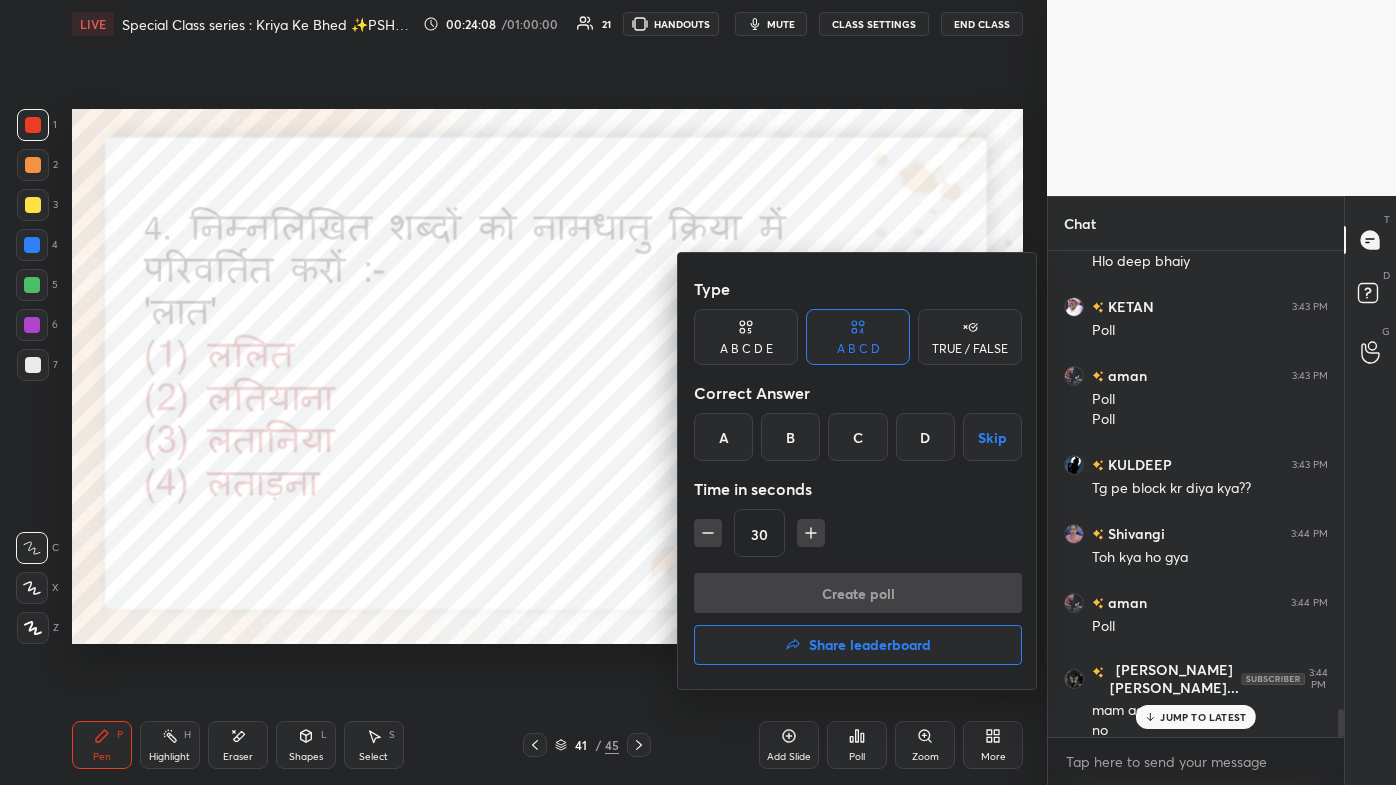 scroll, scrollTop: 7906, scrollLeft: 0, axis: vertical 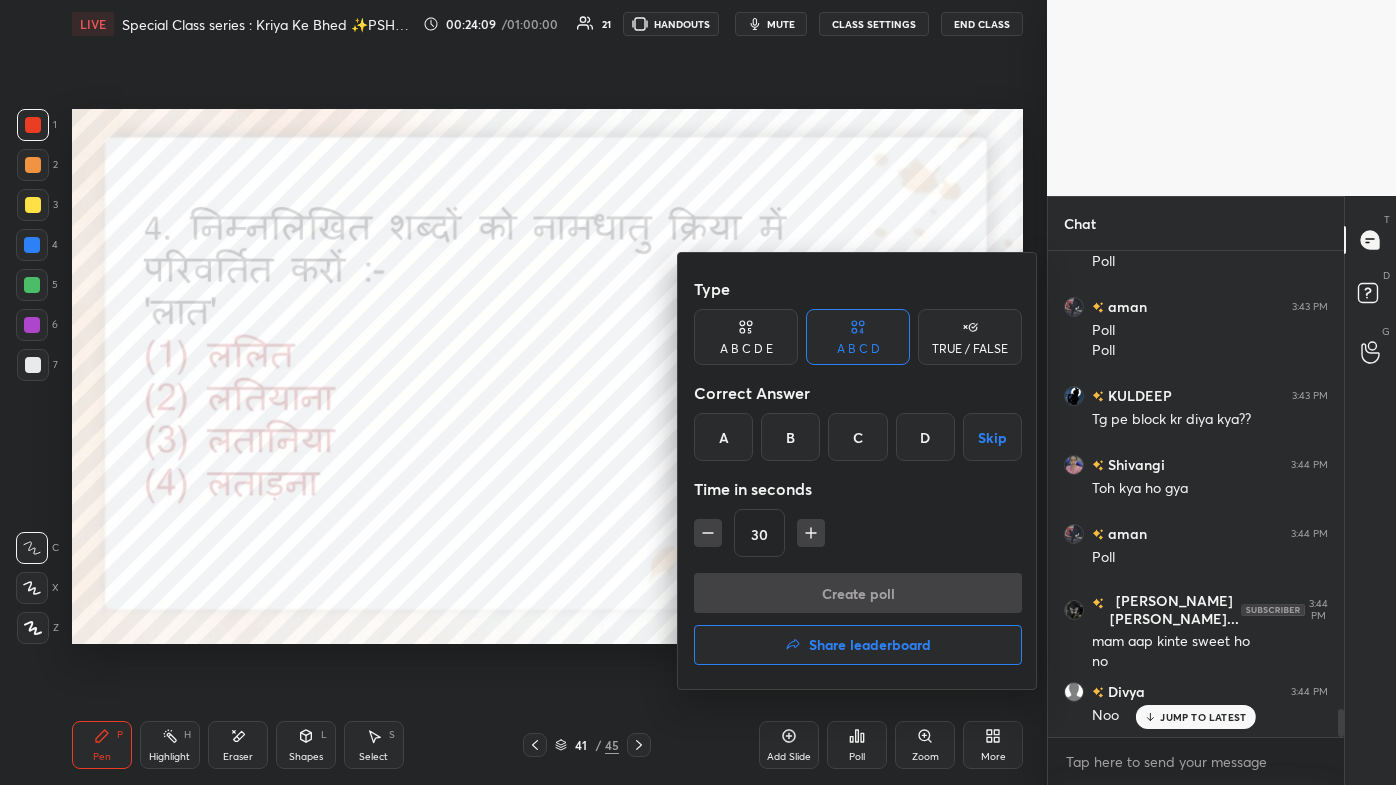 click on "B" at bounding box center [790, 437] 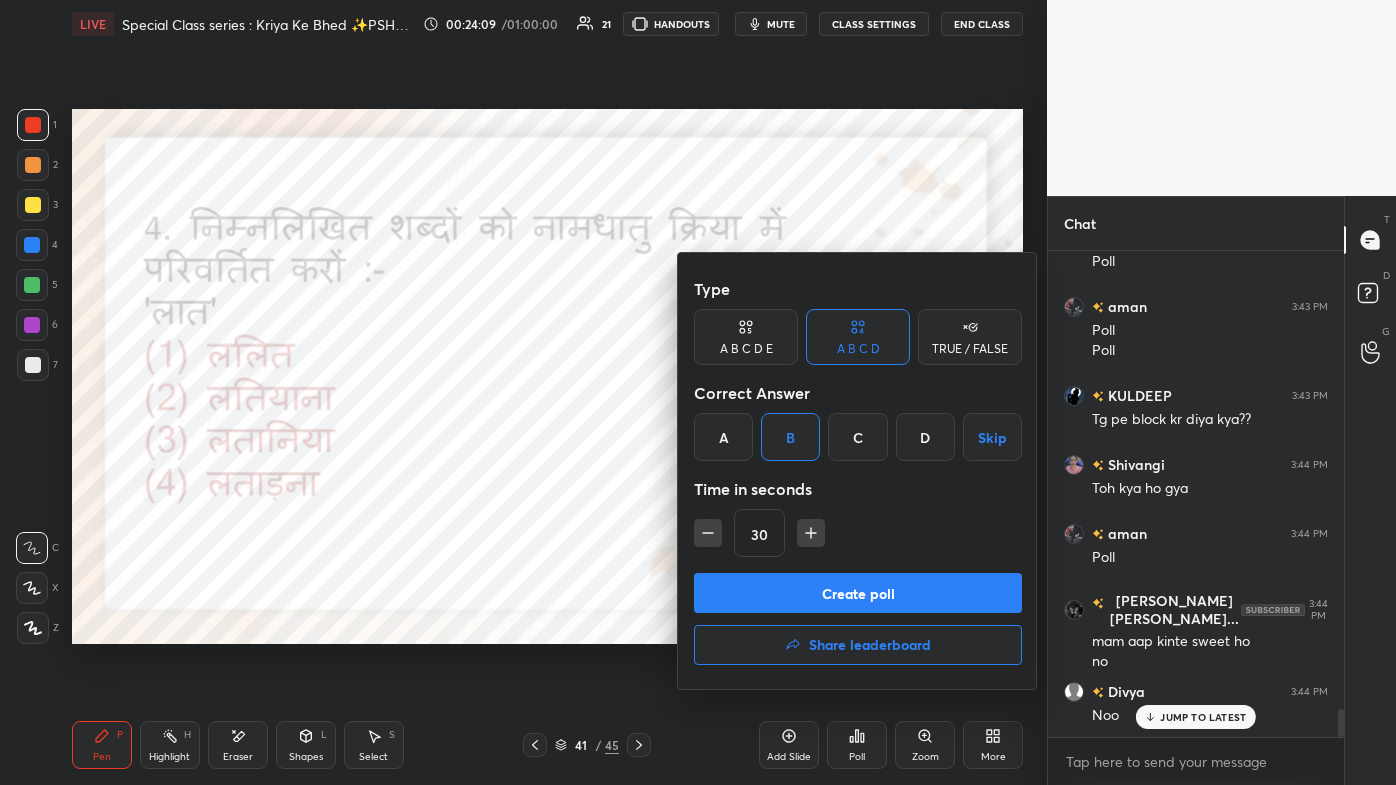 scroll, scrollTop: 7976, scrollLeft: 0, axis: vertical 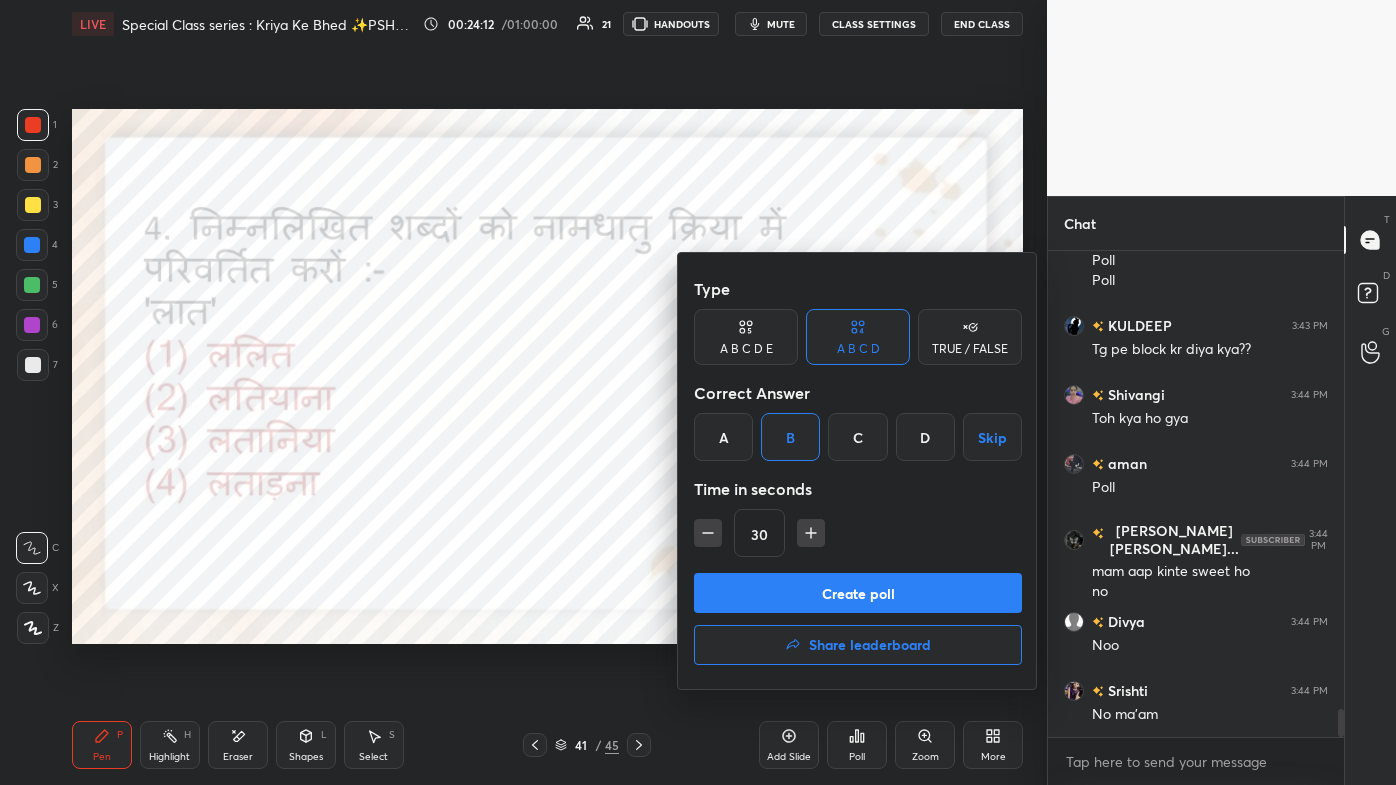click on "Create poll" at bounding box center (858, 593) 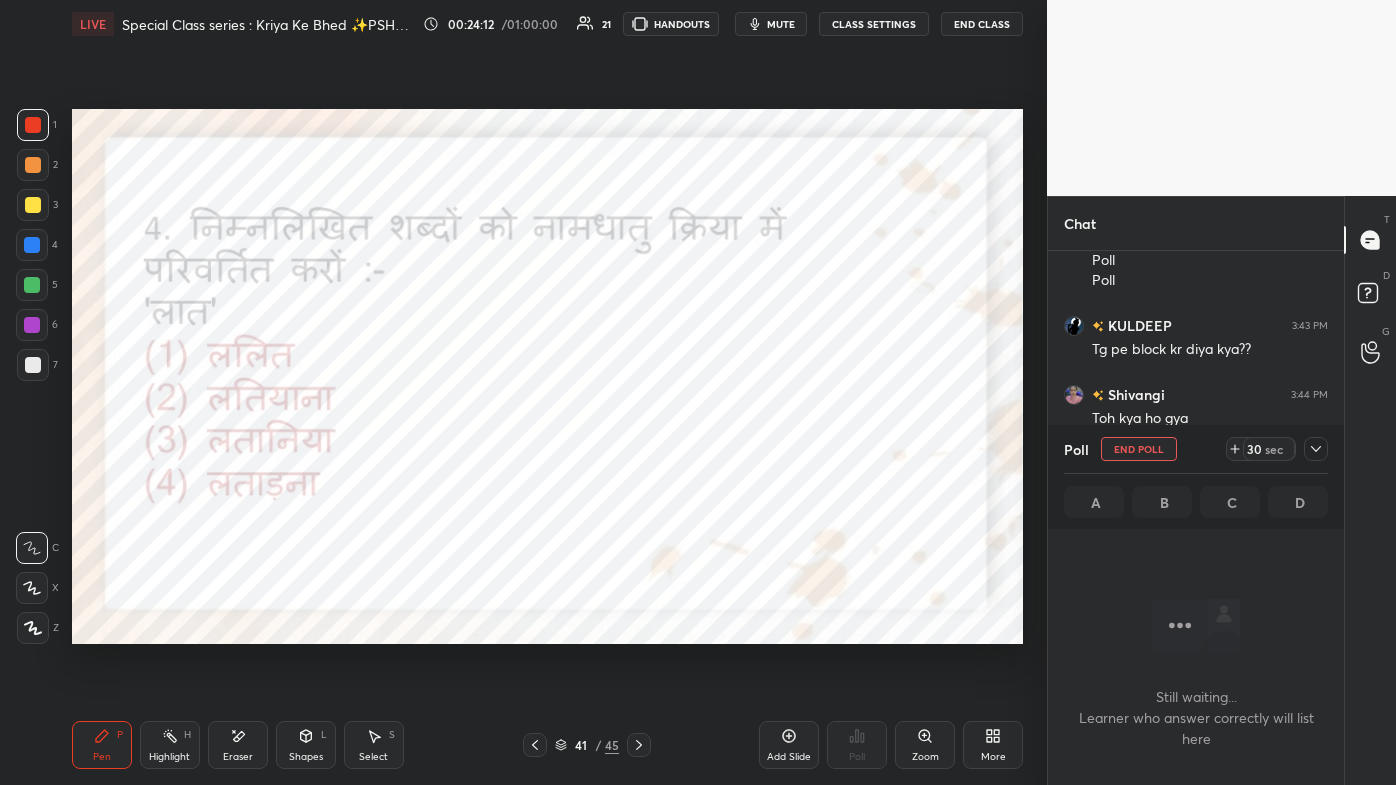 scroll, scrollTop: 417, scrollLeft: 290, axis: both 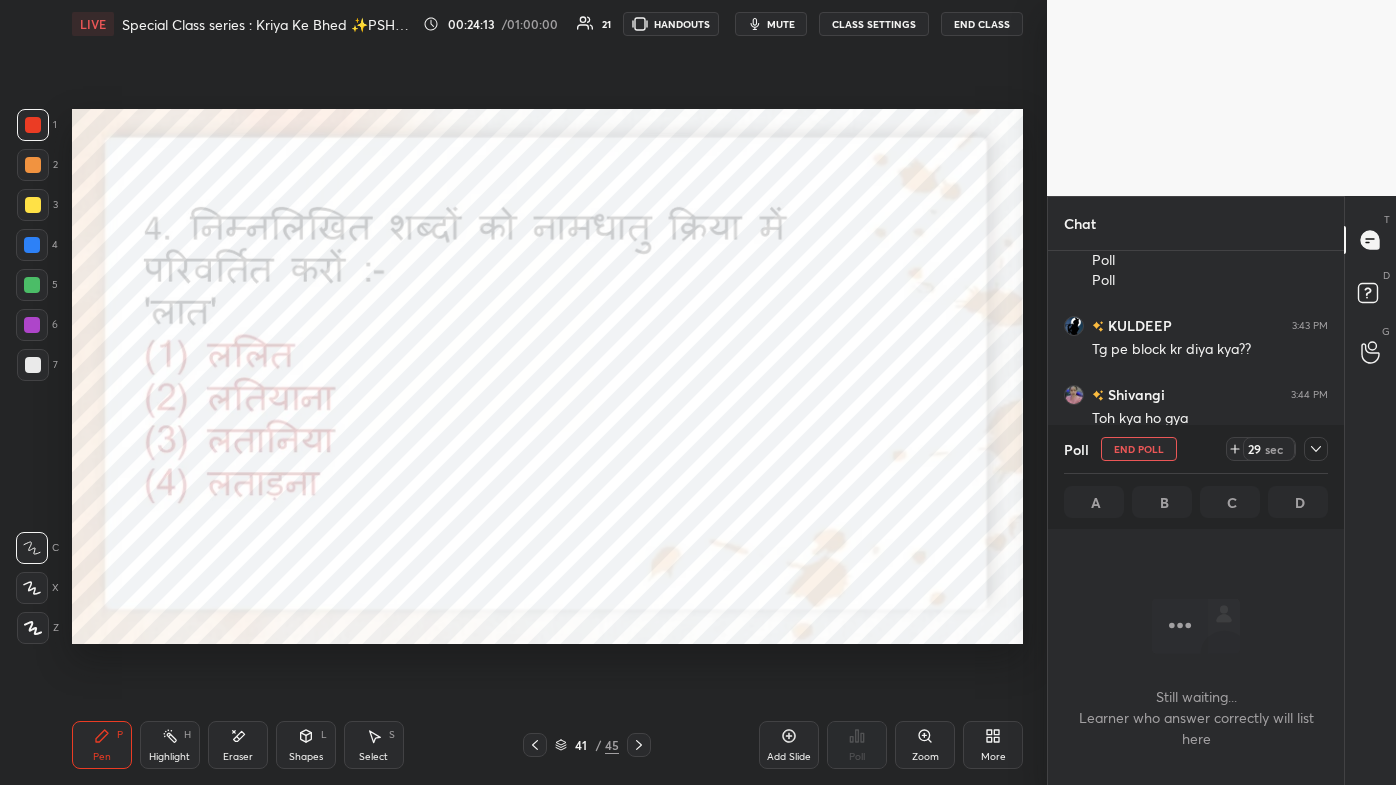 click 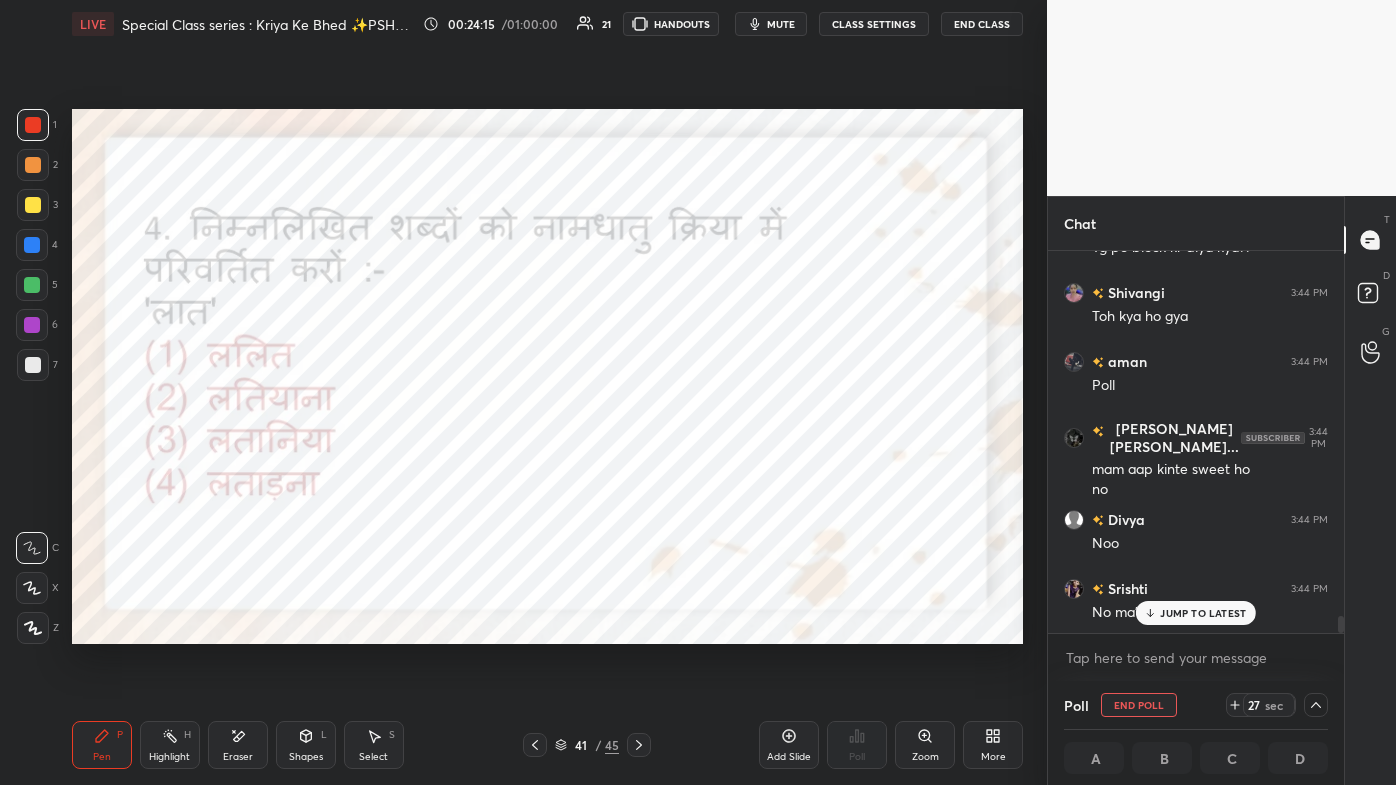 click on "JUMP TO LATEST" at bounding box center (1203, 613) 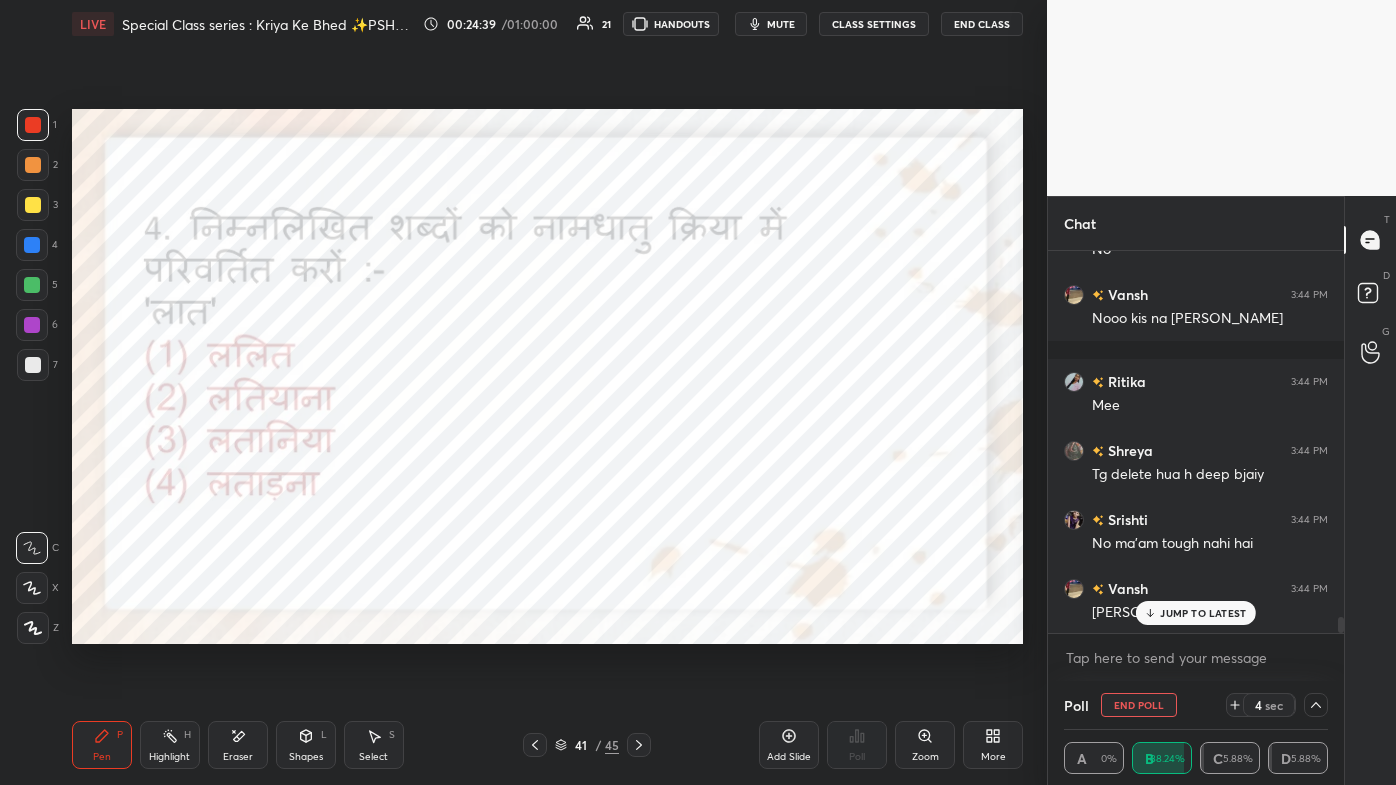 click on "JUMP TO LATEST" at bounding box center (1196, 613) 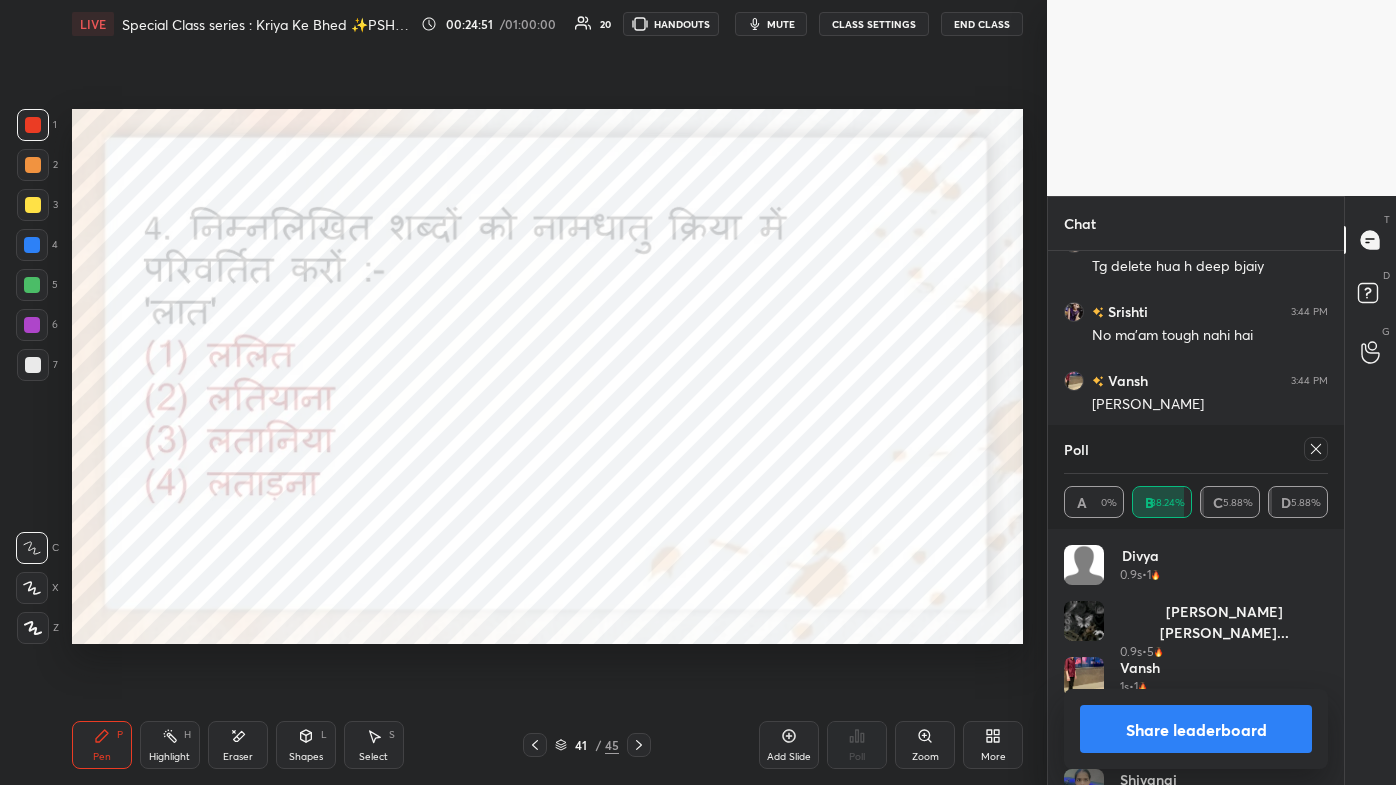 click on "Eraser" at bounding box center [238, 745] 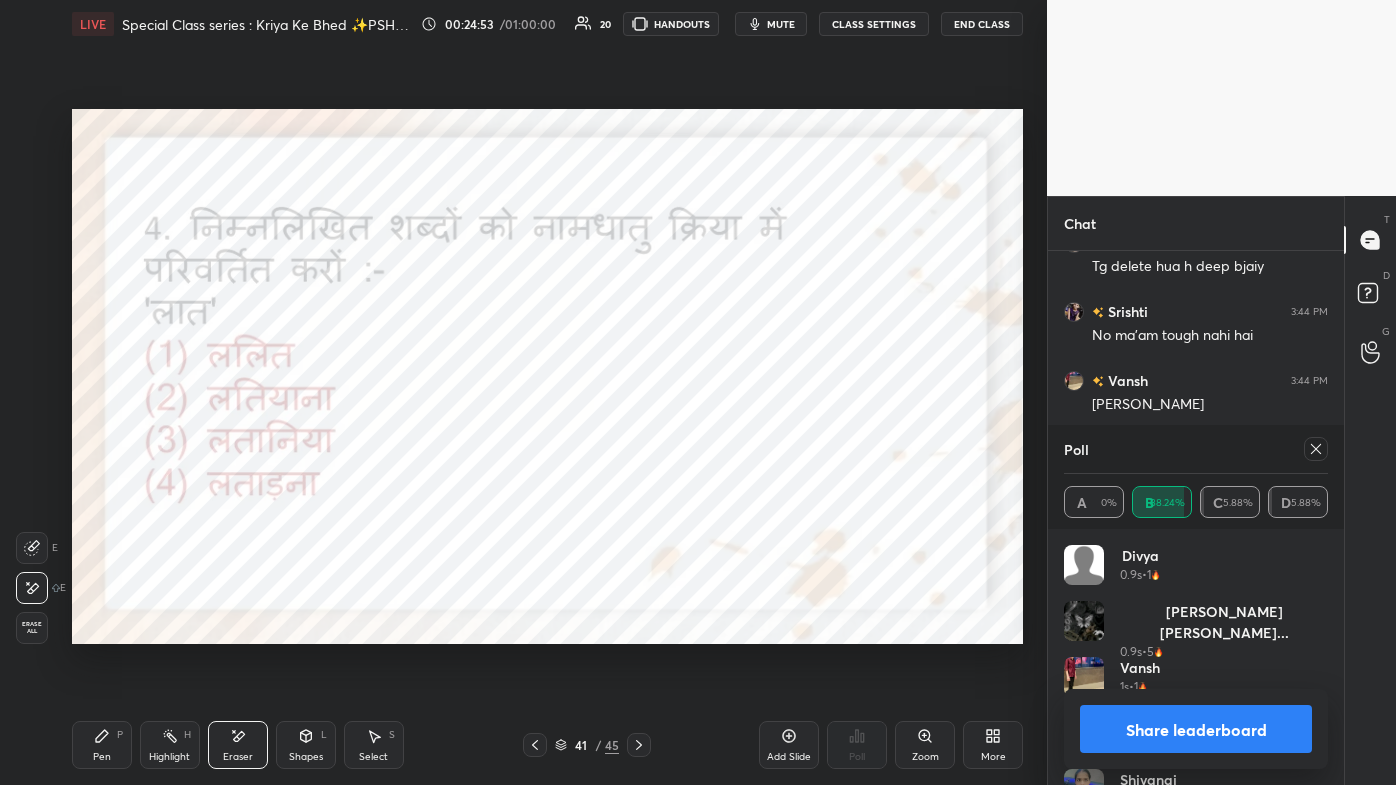 click 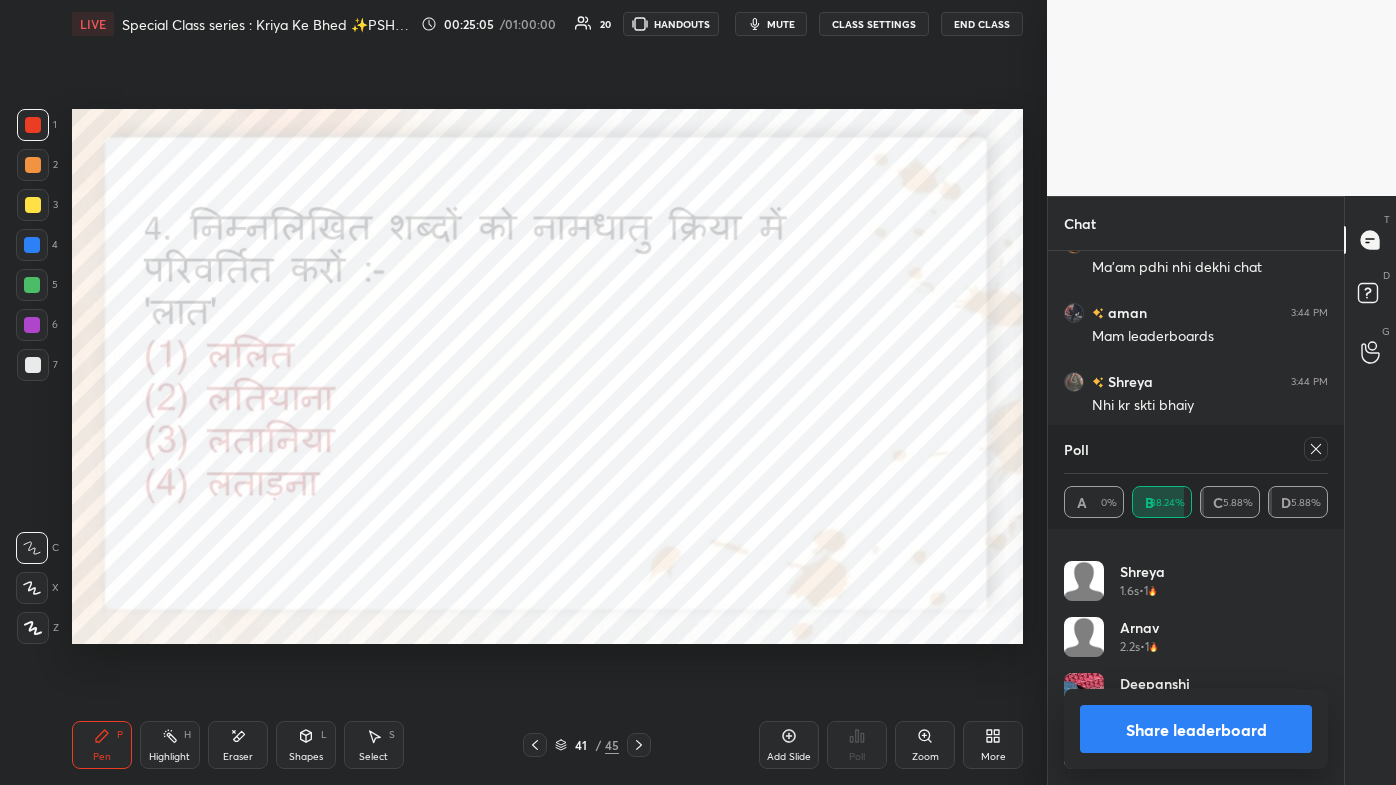 click at bounding box center [1316, 449] 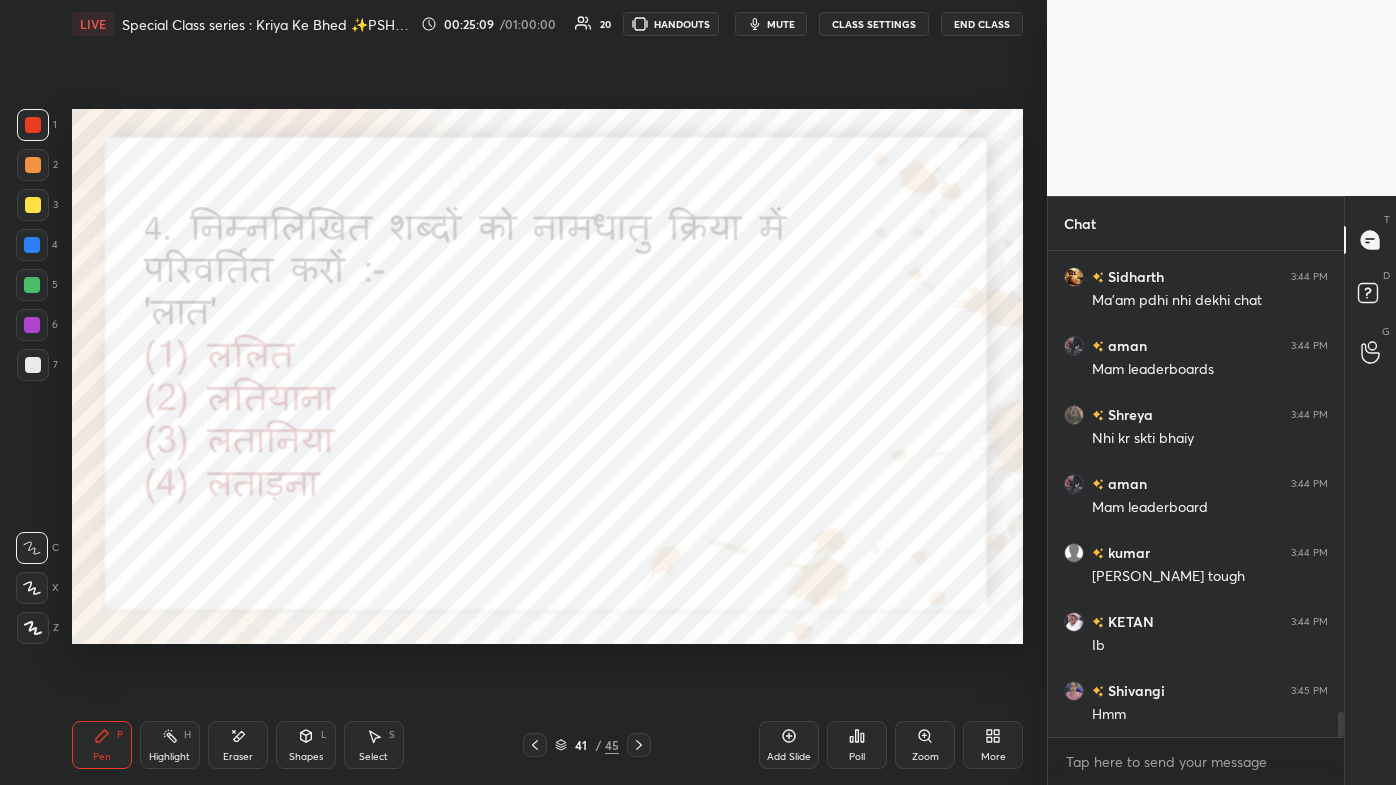click 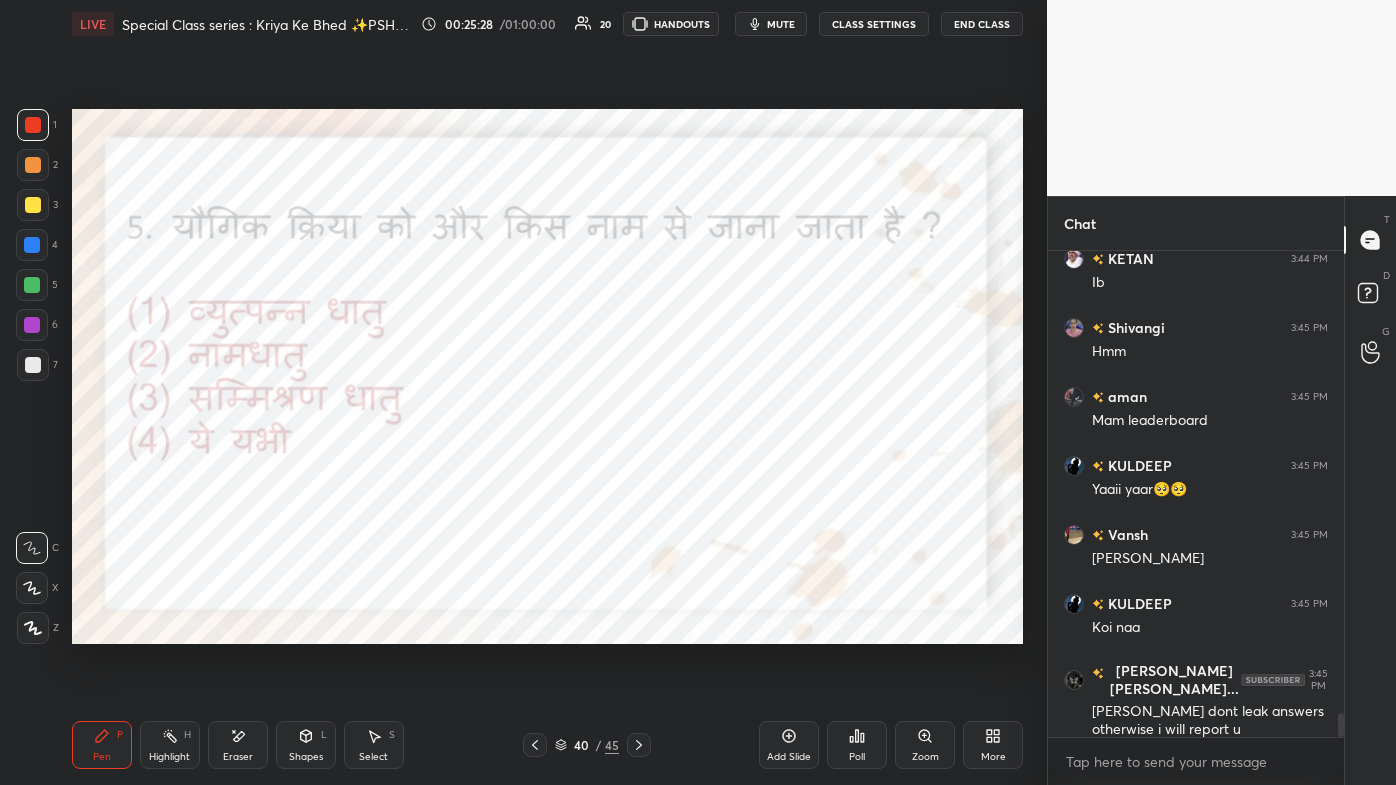 click 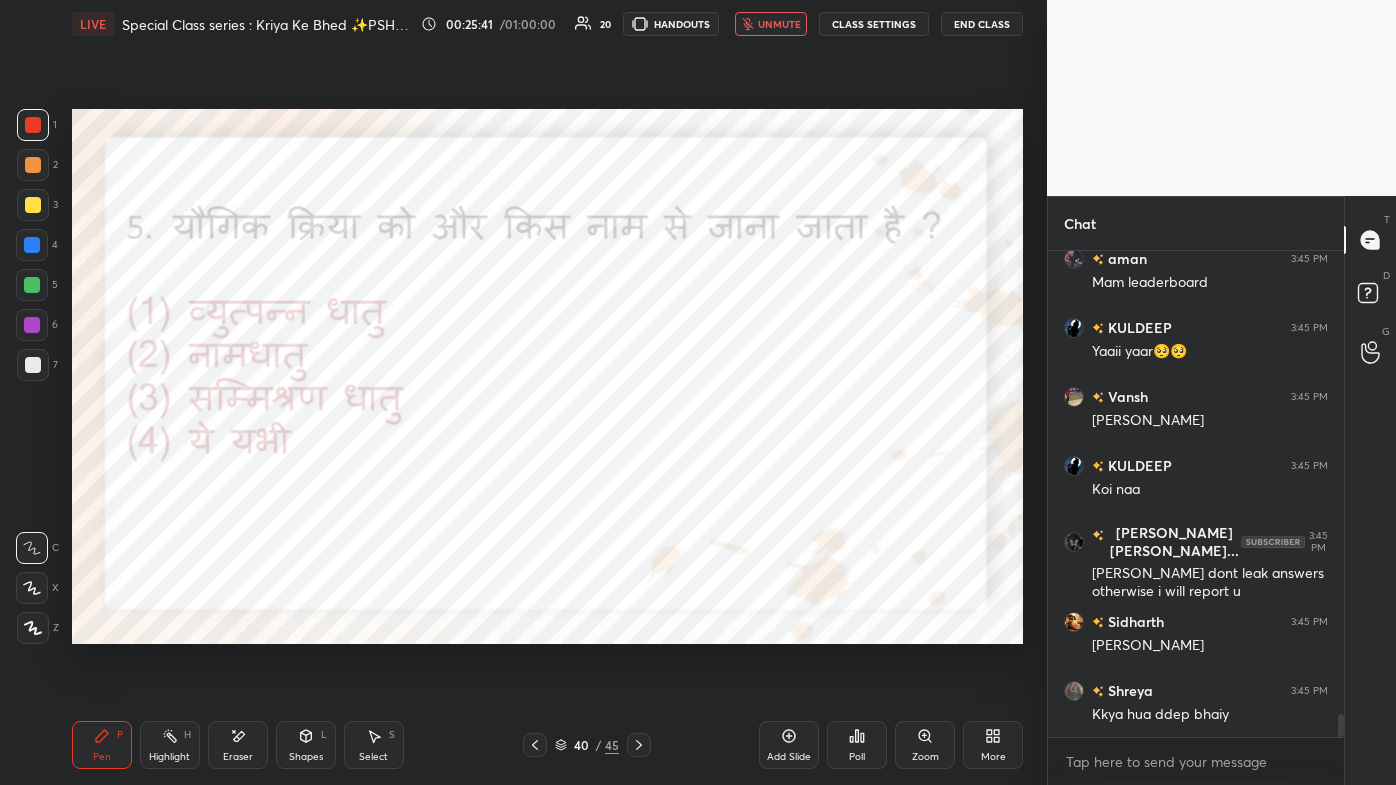 type 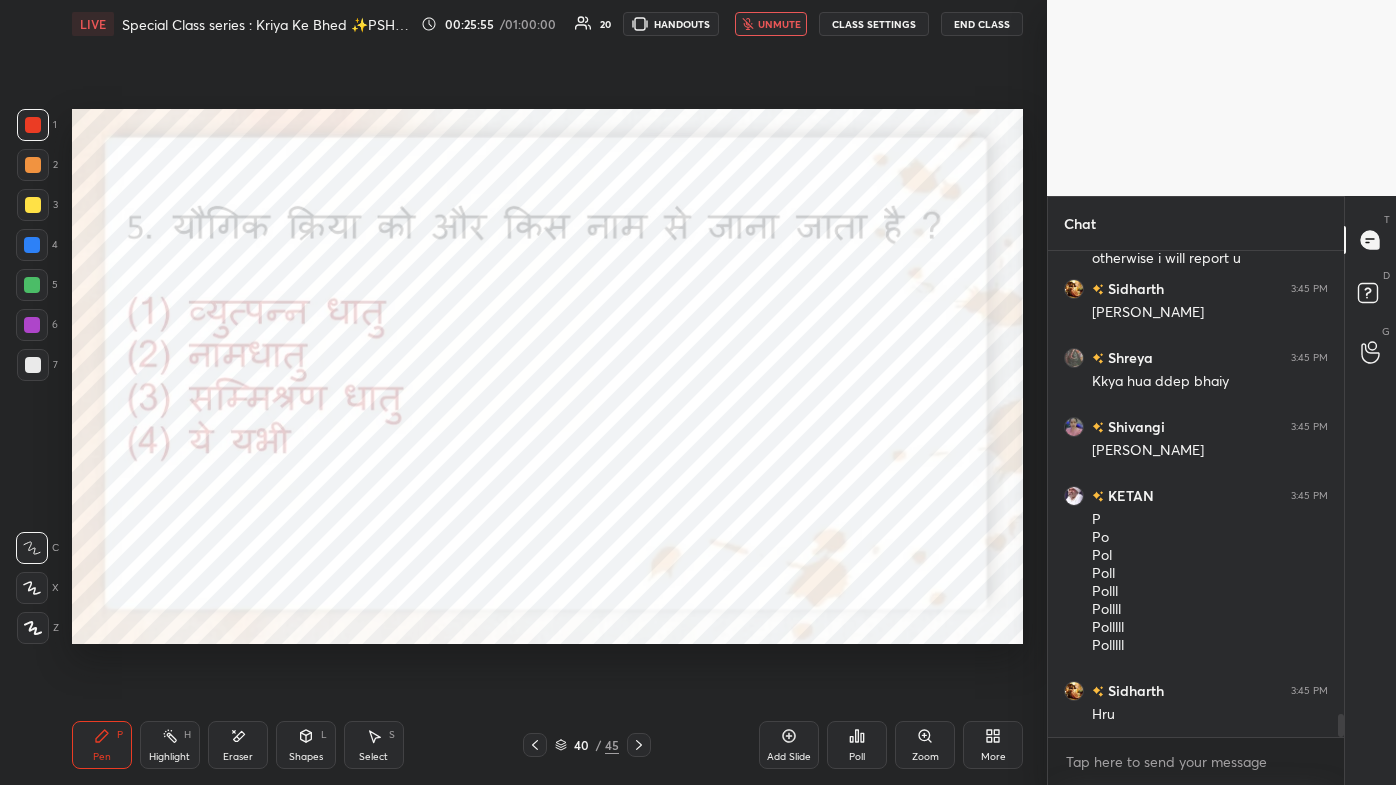 click on "More" at bounding box center [993, 745] 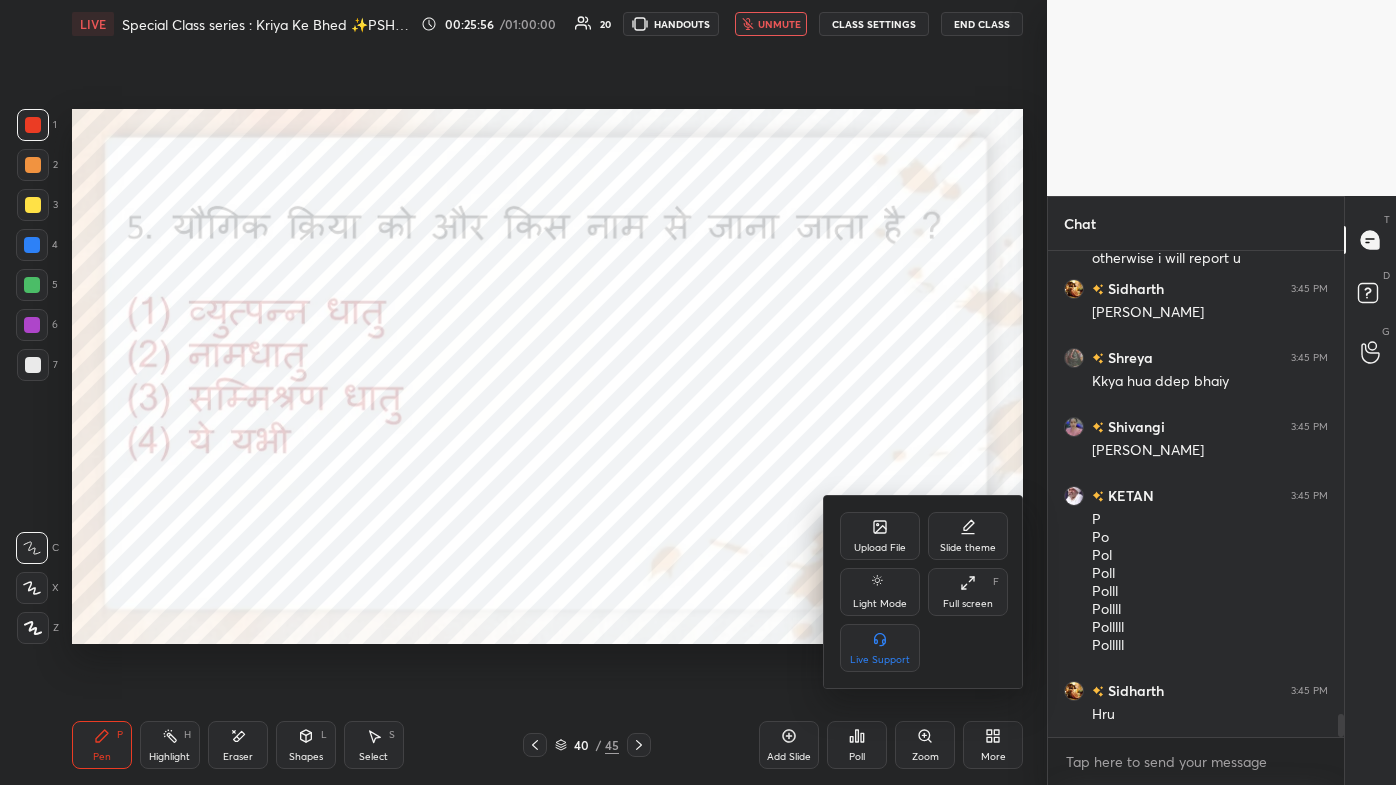 click 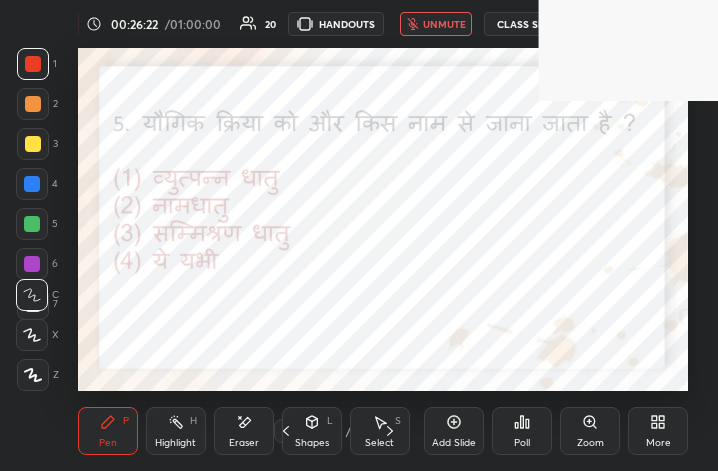 click on "More" at bounding box center (658, 431) 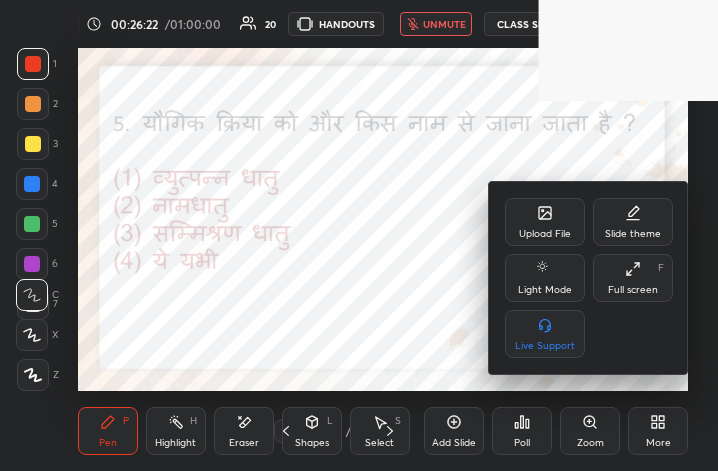 click on "Full screen" at bounding box center [633, 290] 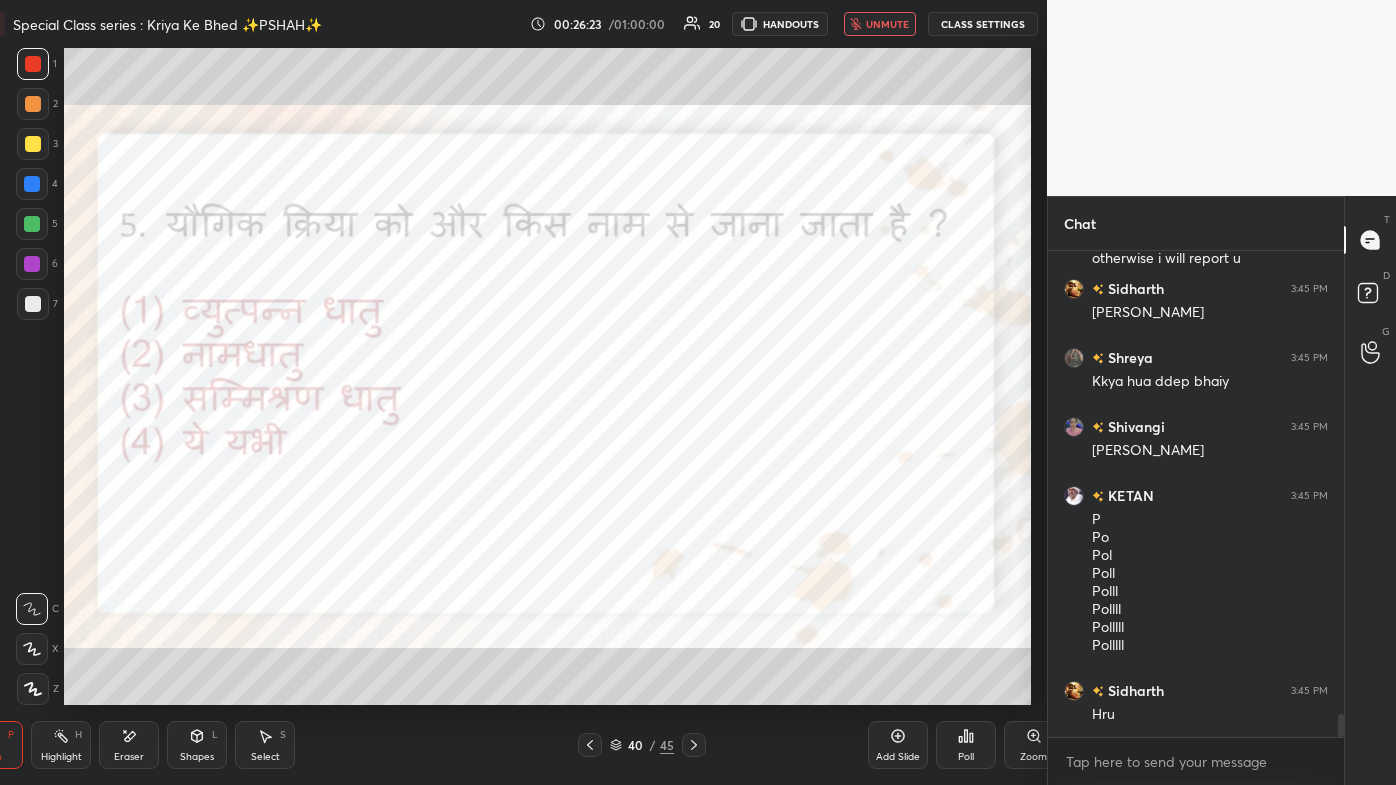 scroll, scrollTop: 99342, scrollLeft: 98837, axis: both 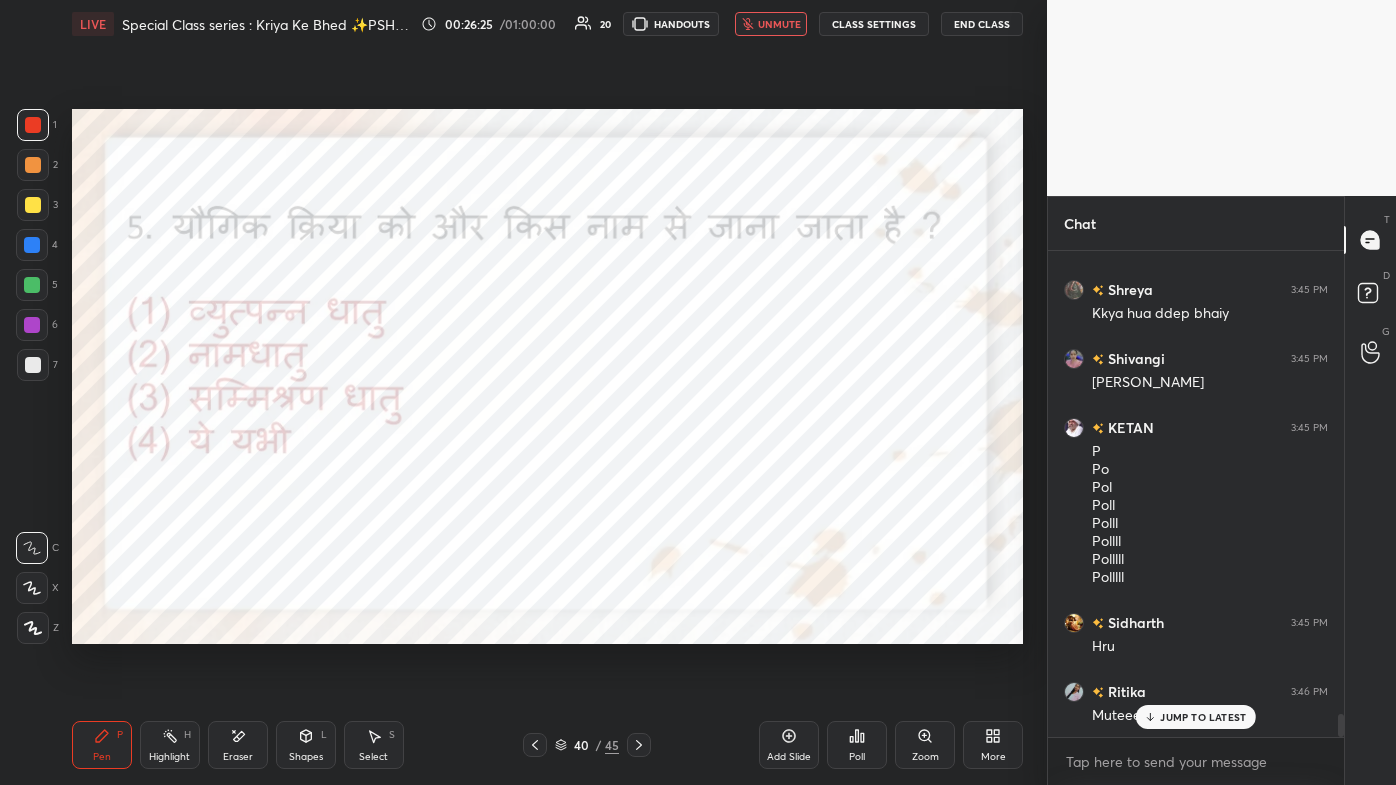 click on "JUMP TO LATEST" at bounding box center (1196, 717) 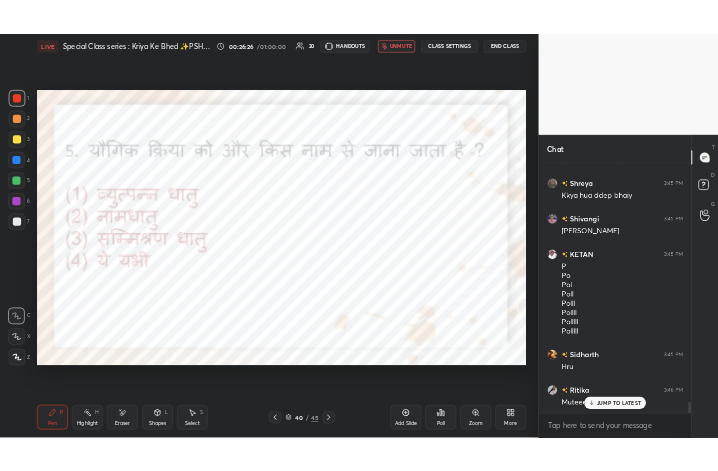 scroll, scrollTop: 10069, scrollLeft: 0, axis: vertical 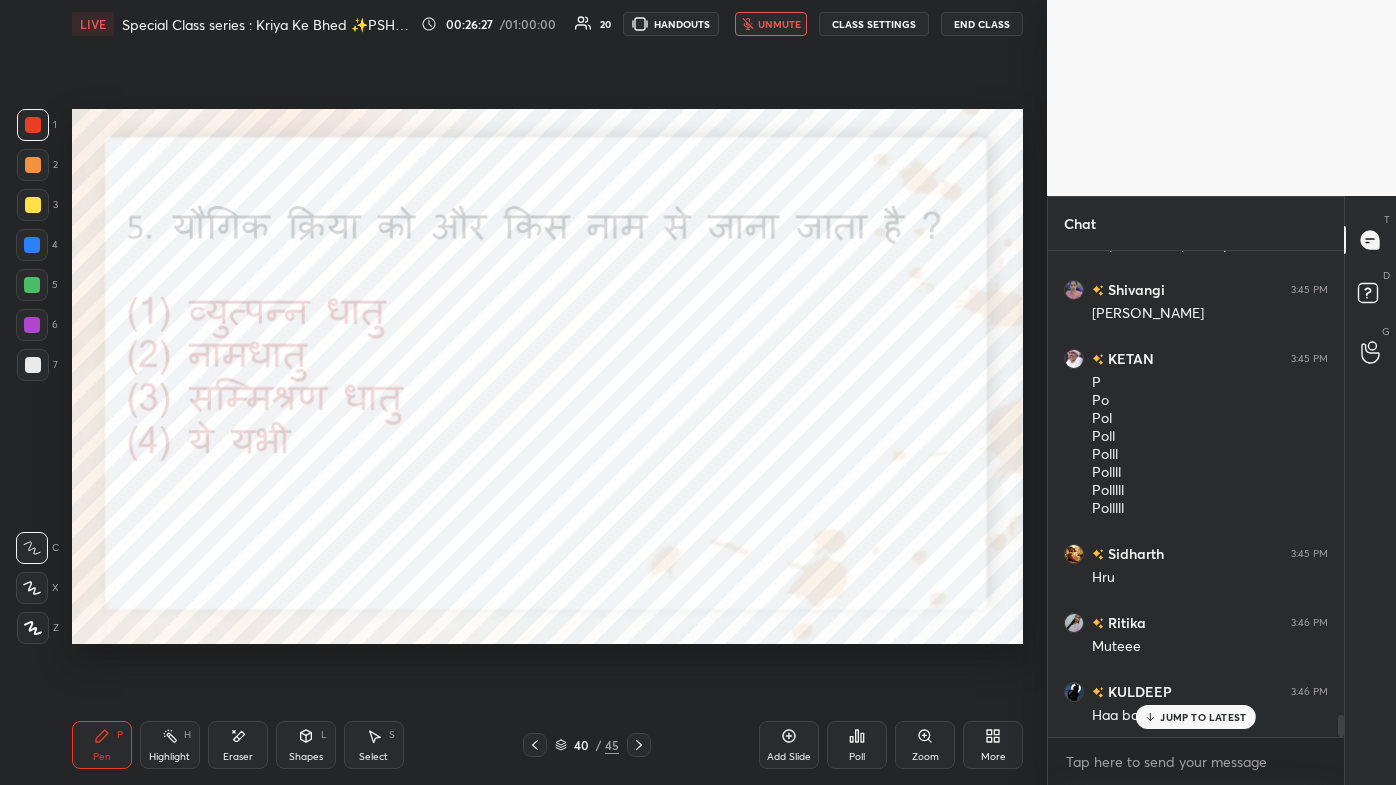 click on "More" at bounding box center [993, 745] 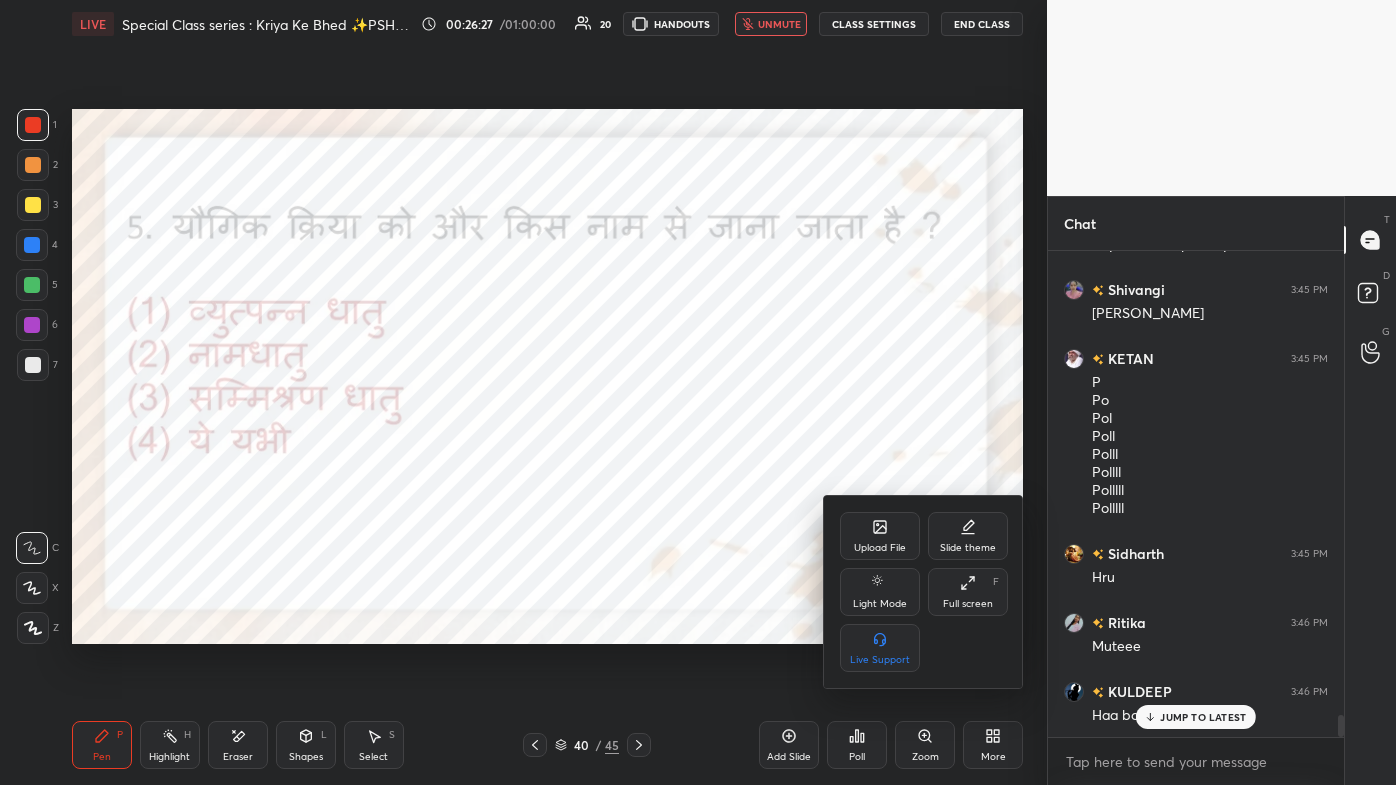 click on "Full screen" at bounding box center (968, 604) 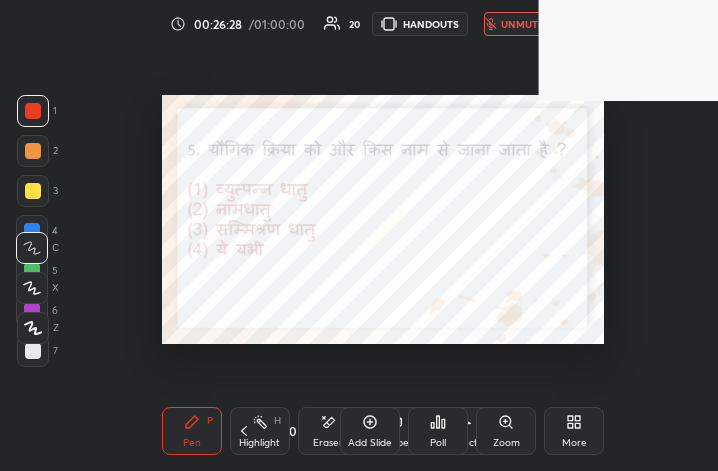 scroll, scrollTop: 0, scrollLeft: 0, axis: both 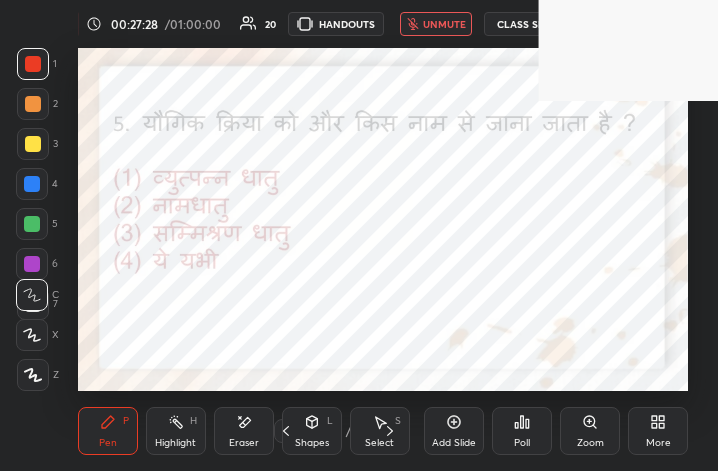 click on "Add Slide Poll Zoom More" at bounding box center [556, 431] 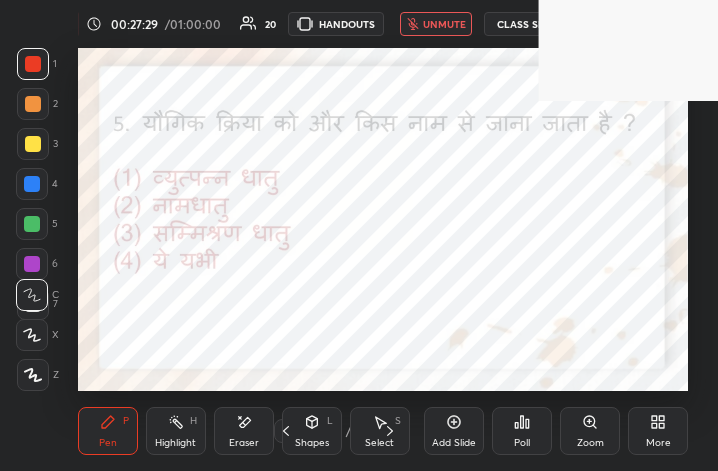 click 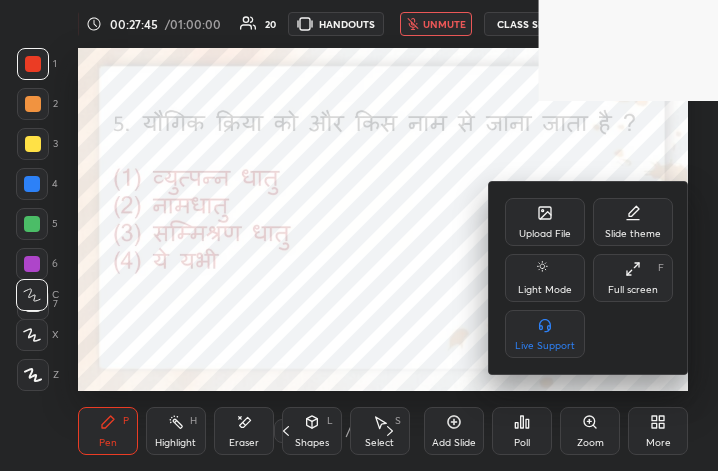 click at bounding box center (359, 235) 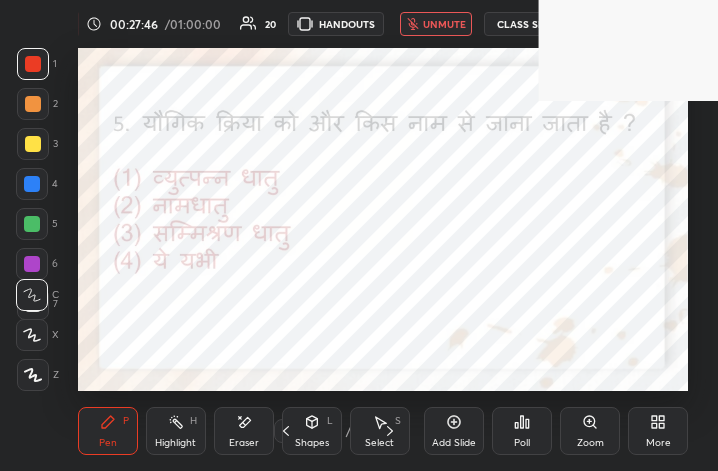 click 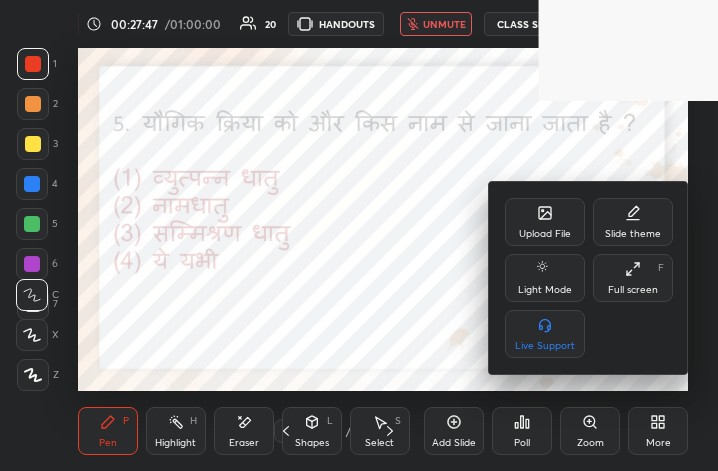 click on "Full screen" at bounding box center [633, 290] 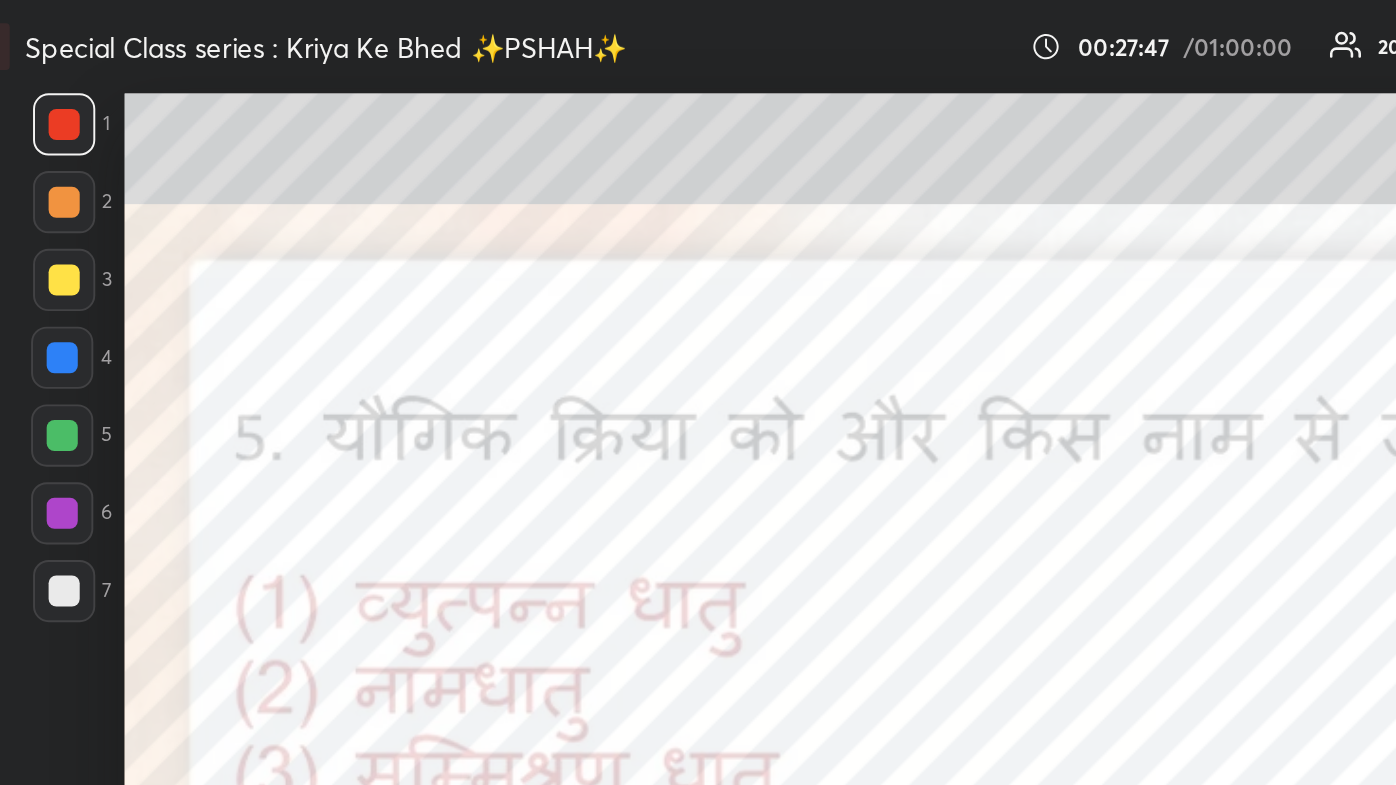 scroll, scrollTop: 99342, scrollLeft: 98878, axis: both 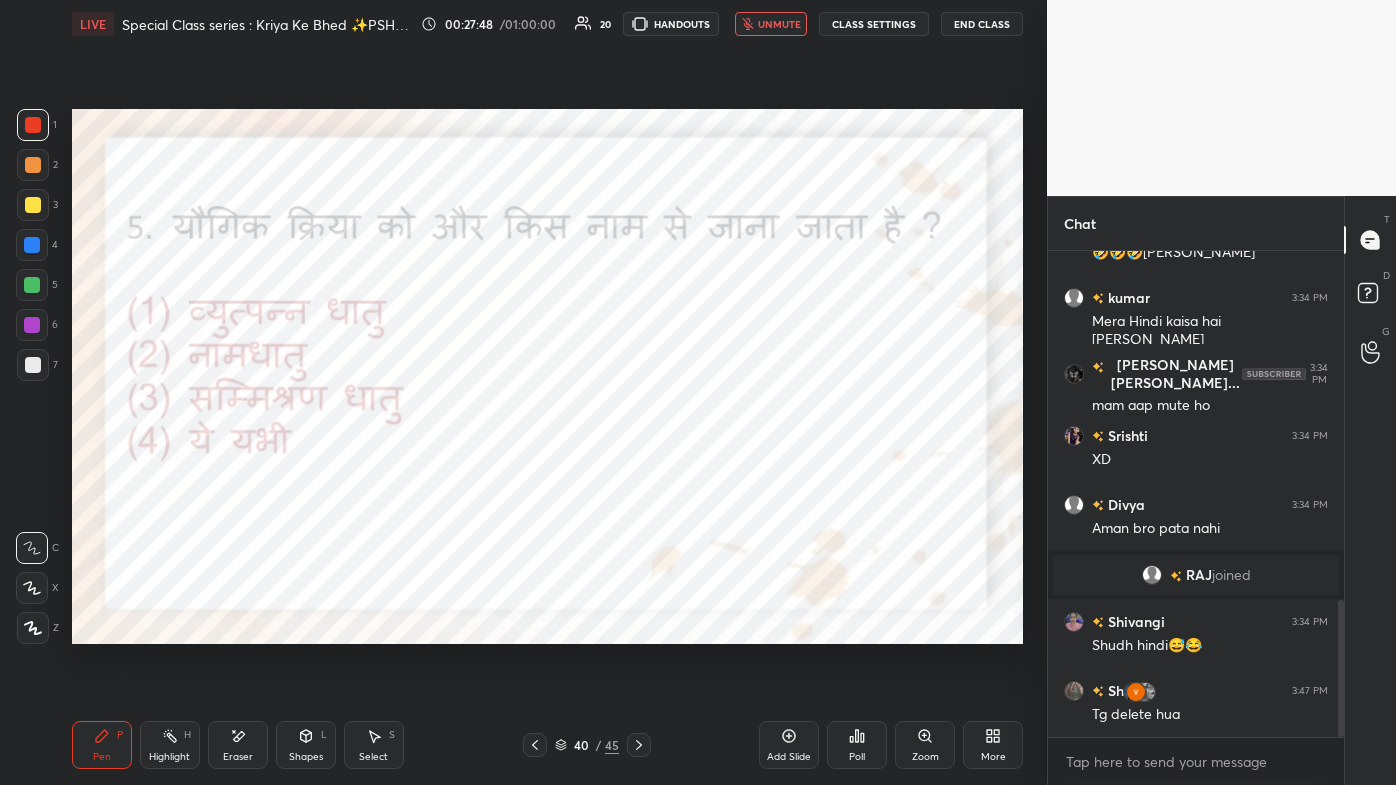 click 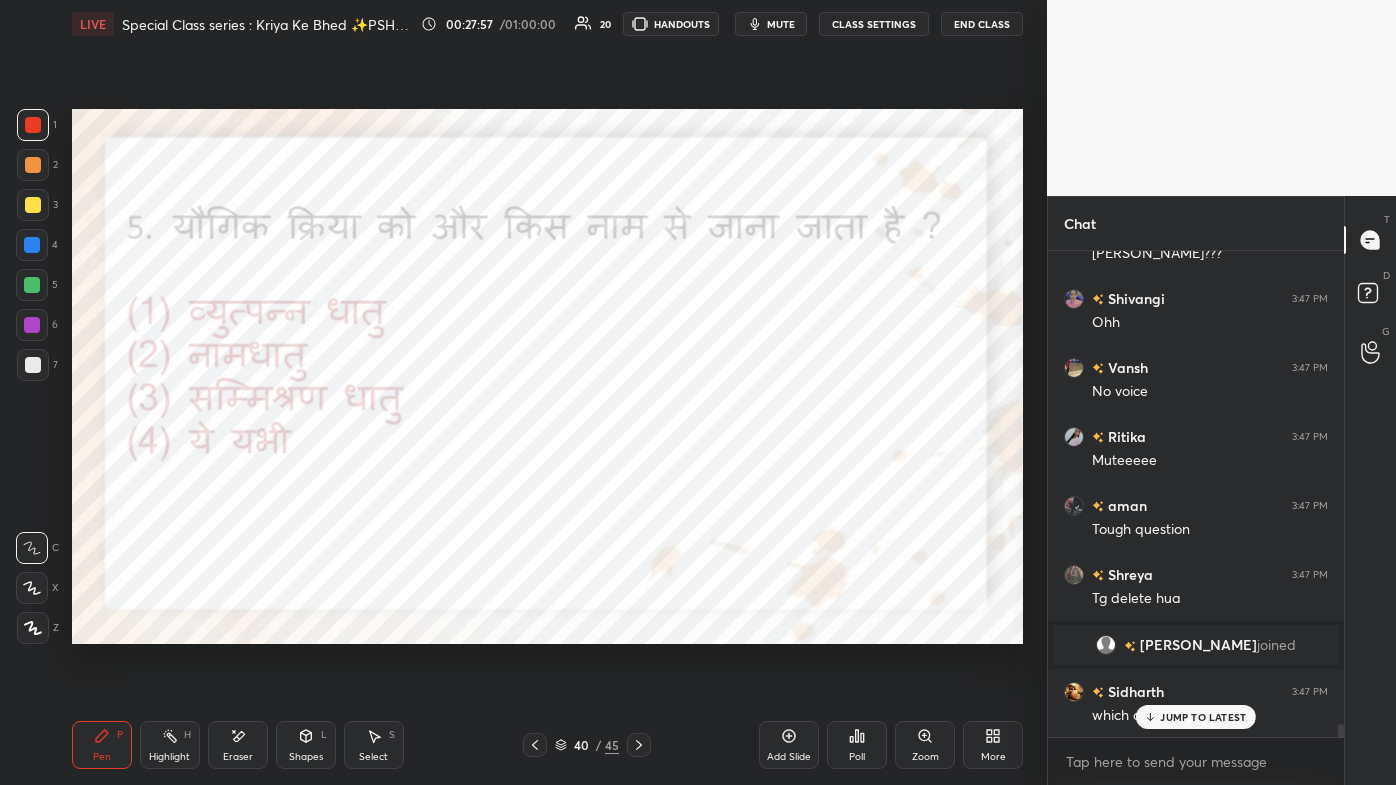 scroll, scrollTop: 17242, scrollLeft: 0, axis: vertical 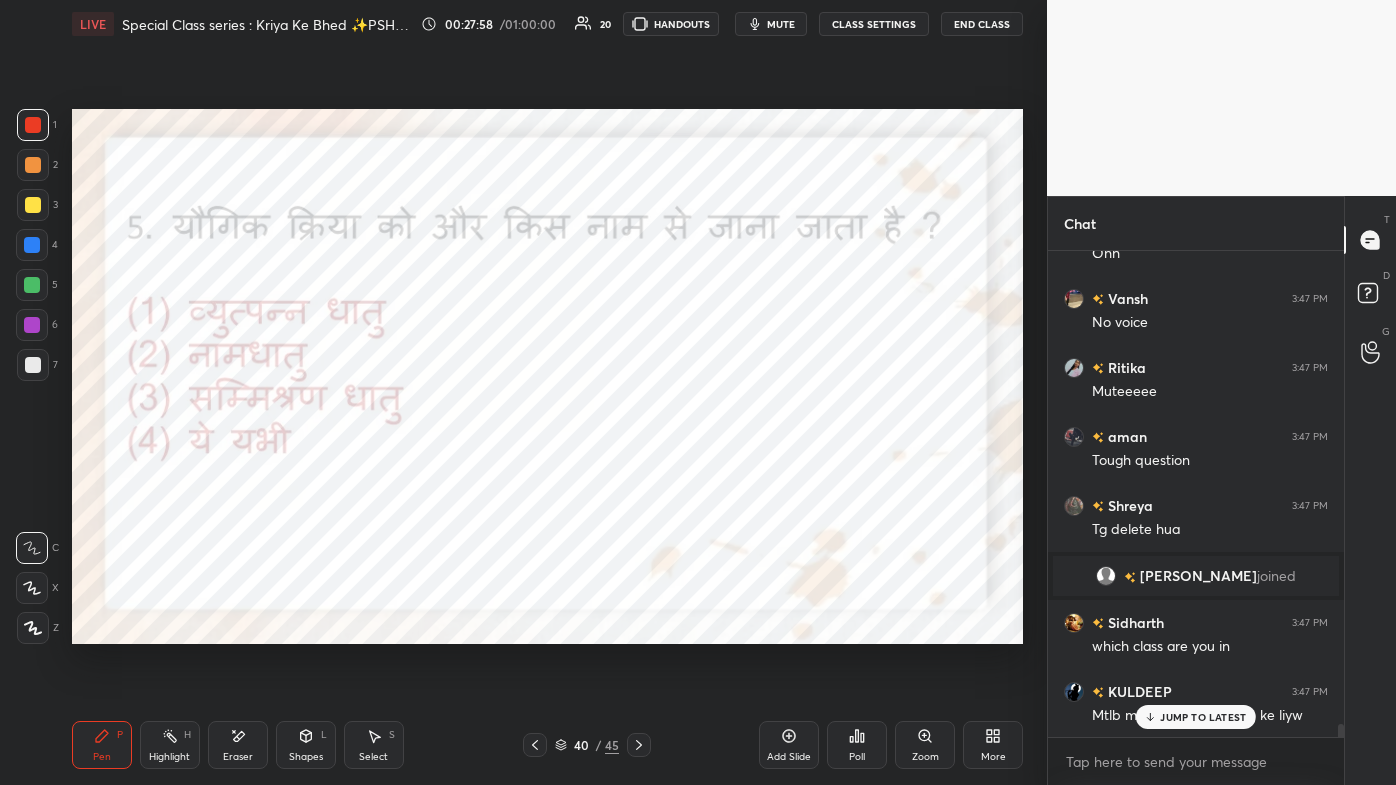 click on "JUMP TO LATEST" at bounding box center [1203, 717] 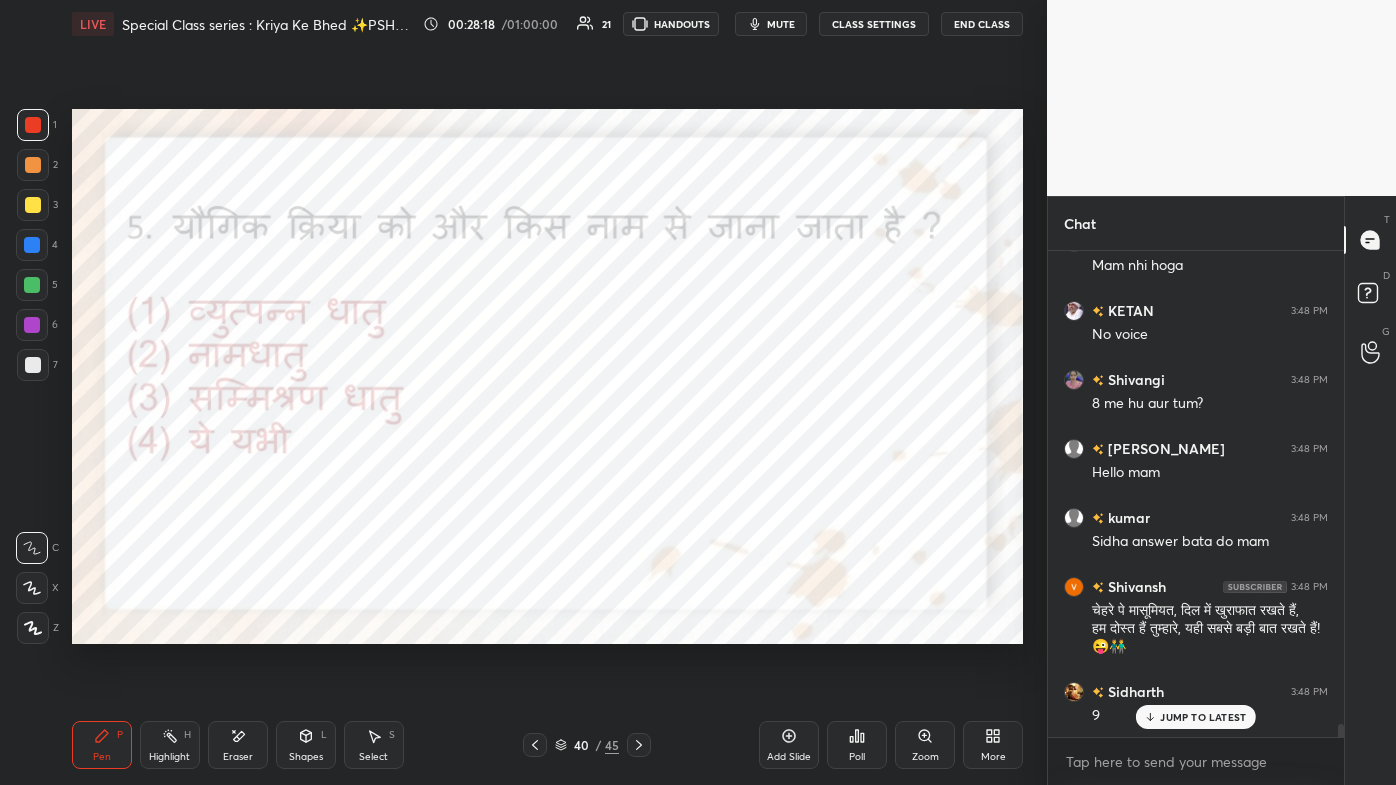 scroll, scrollTop: 18106, scrollLeft: 0, axis: vertical 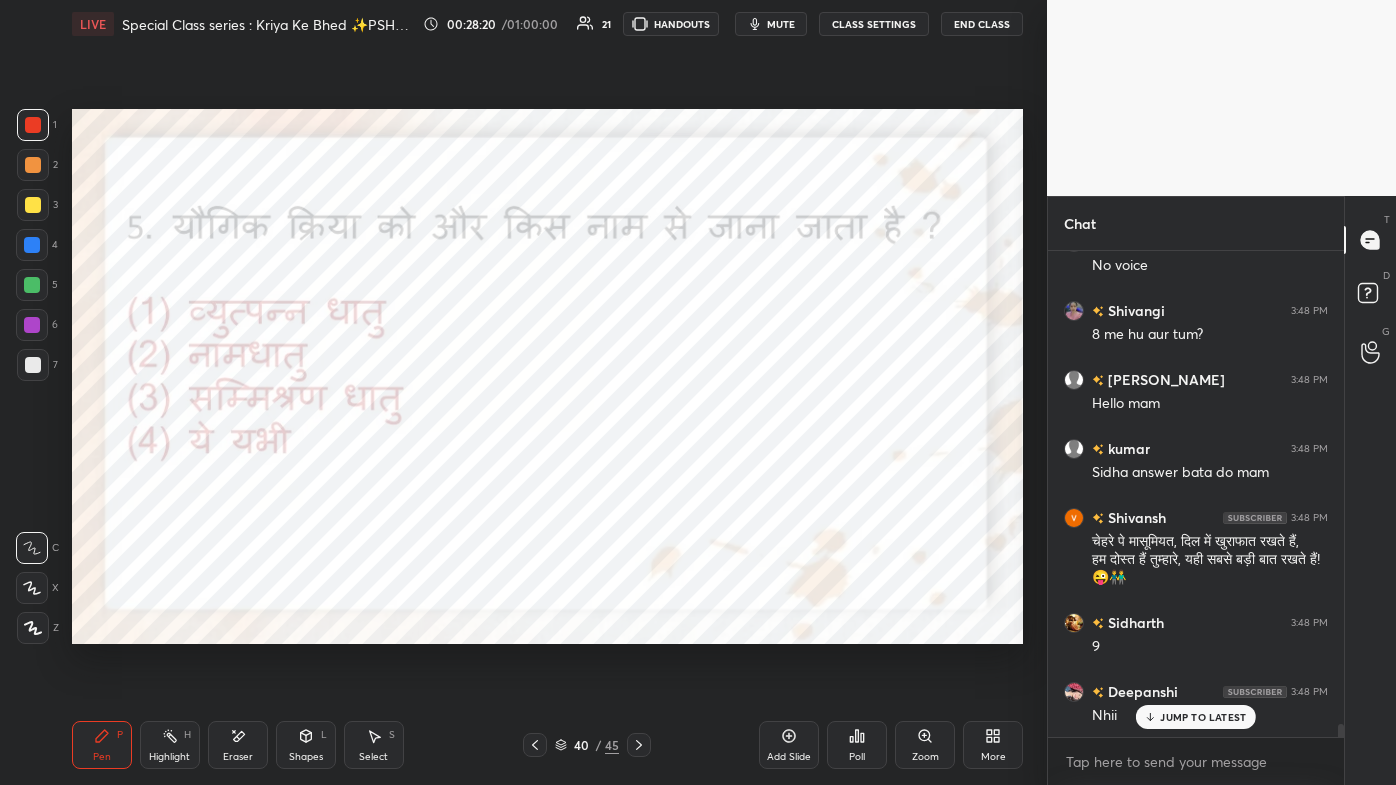 click 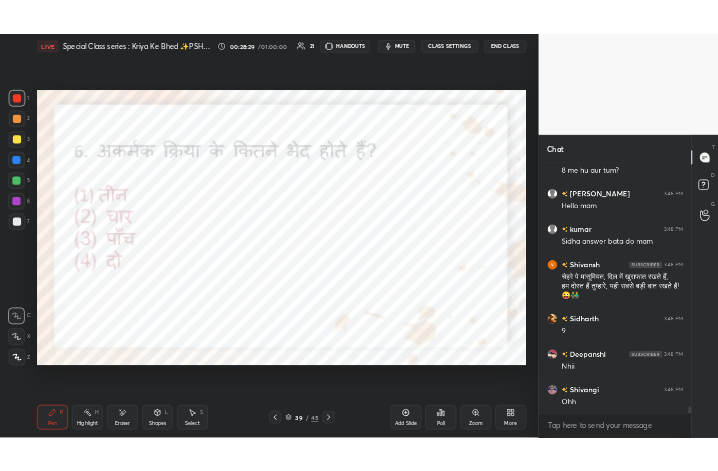 scroll, scrollTop: 18245, scrollLeft: 0, axis: vertical 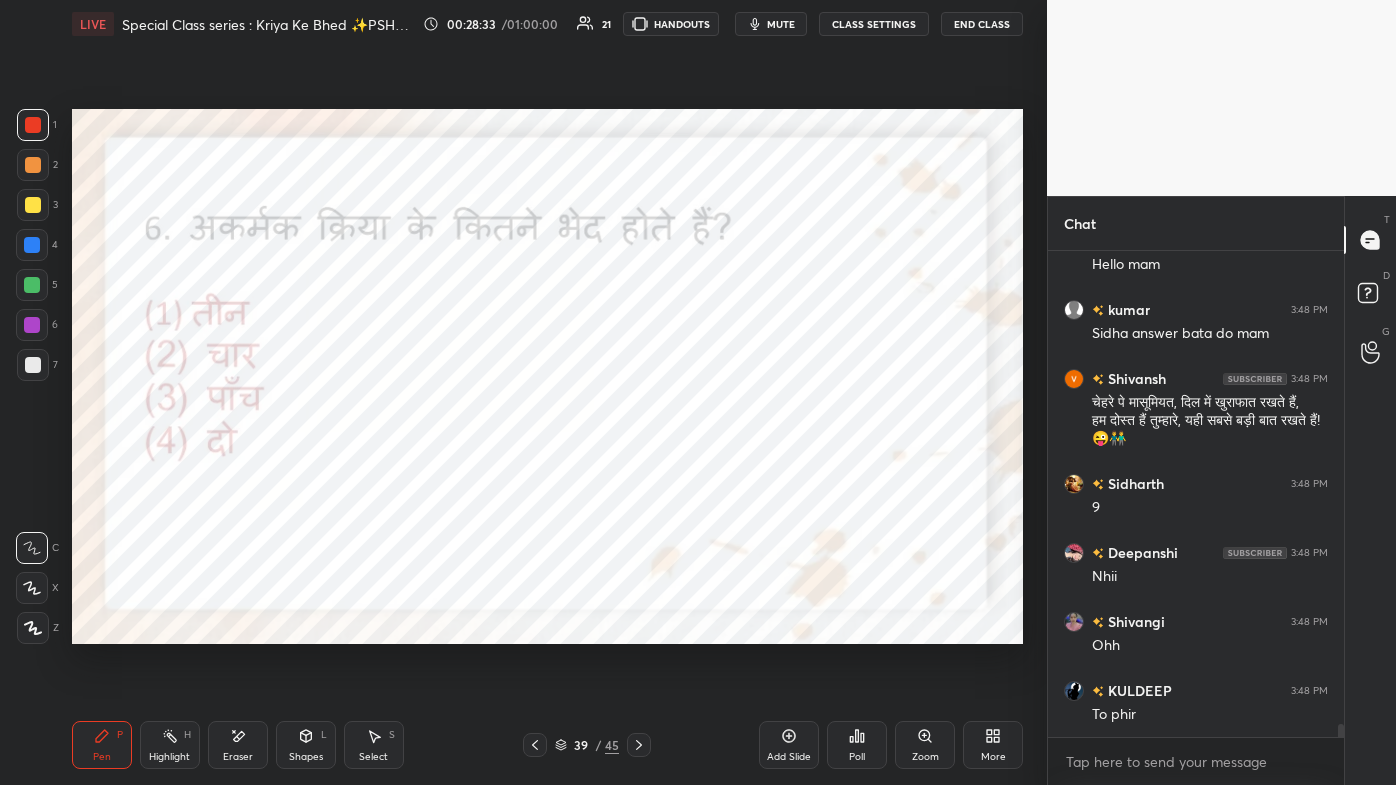 click on "More" at bounding box center [993, 745] 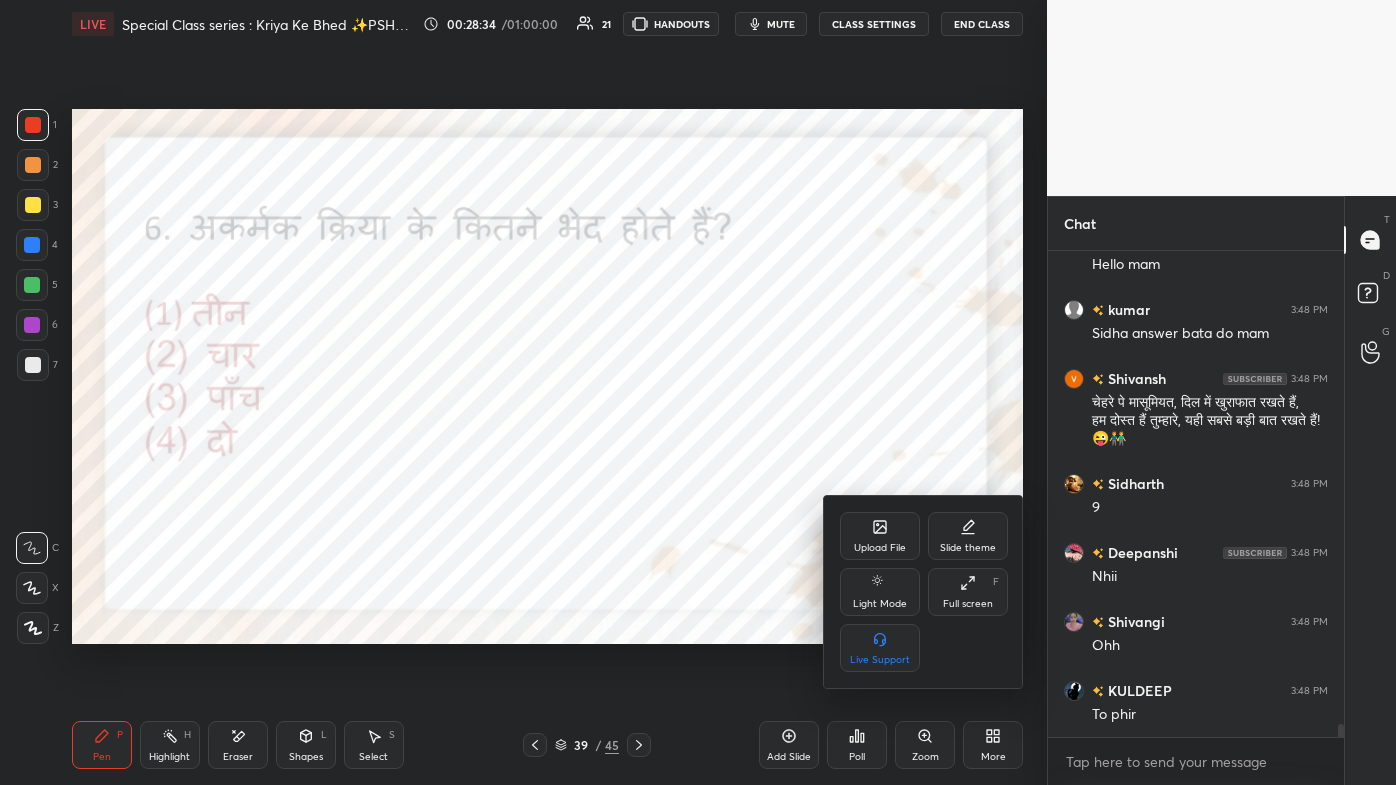 click on "Full screen F" at bounding box center [968, 592] 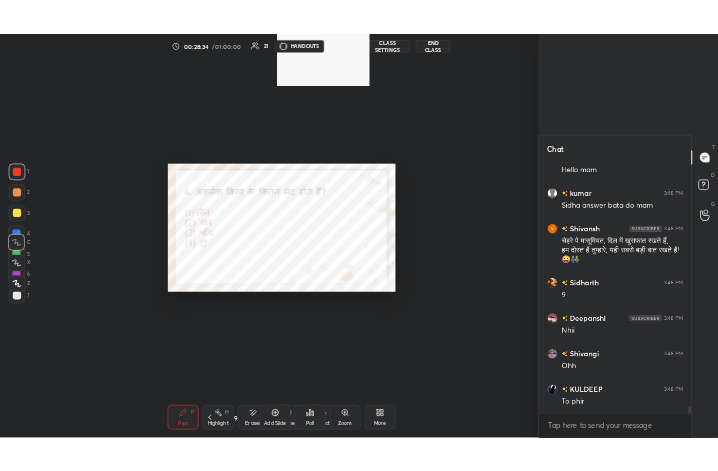 scroll, scrollTop: 343, scrollLeft: 533, axis: both 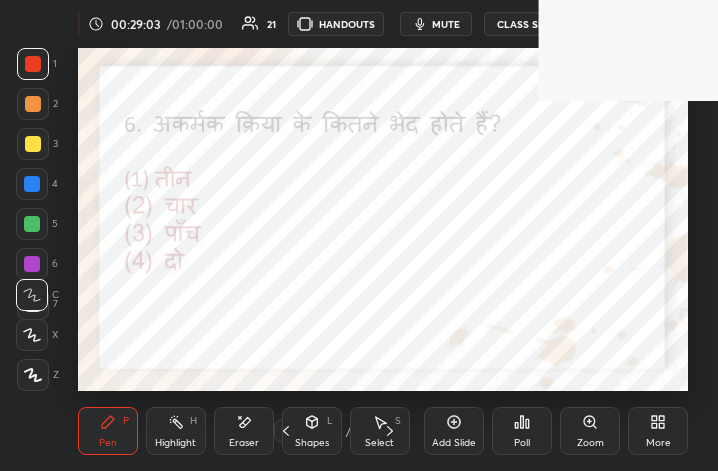 click on "mute" at bounding box center [446, 24] 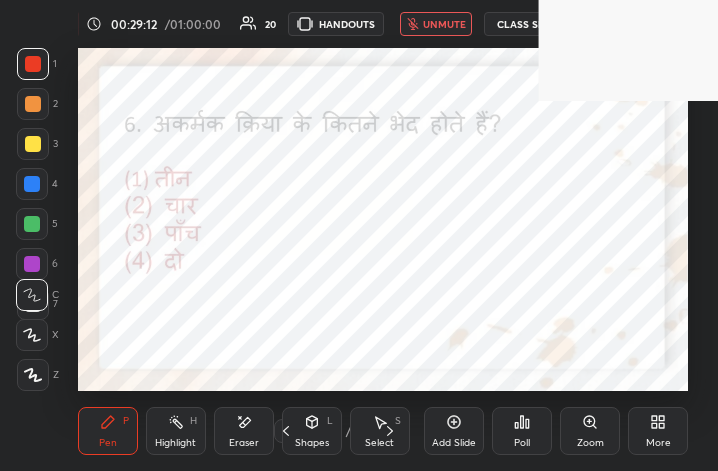 click on "More" at bounding box center [658, 431] 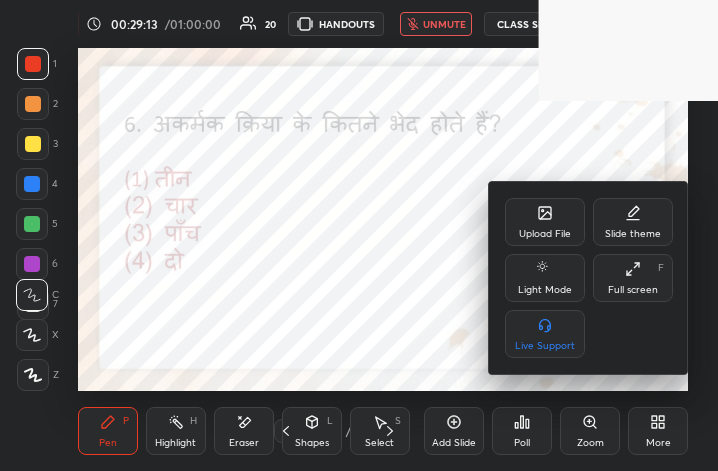 click on "Upload File Slide theme Light Mode Full screen F Live Support" at bounding box center [589, 278] 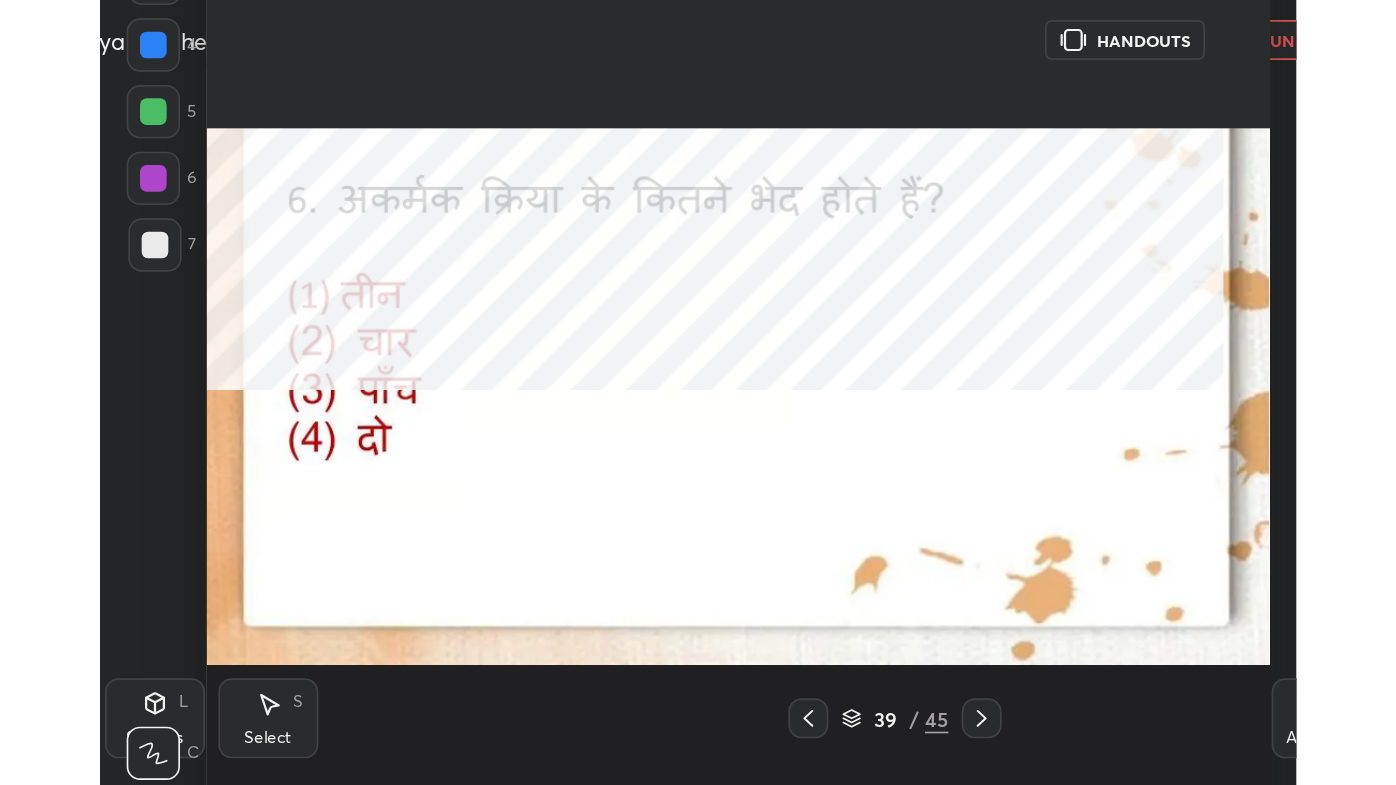 scroll, scrollTop: 99342, scrollLeft: 98722, axis: both 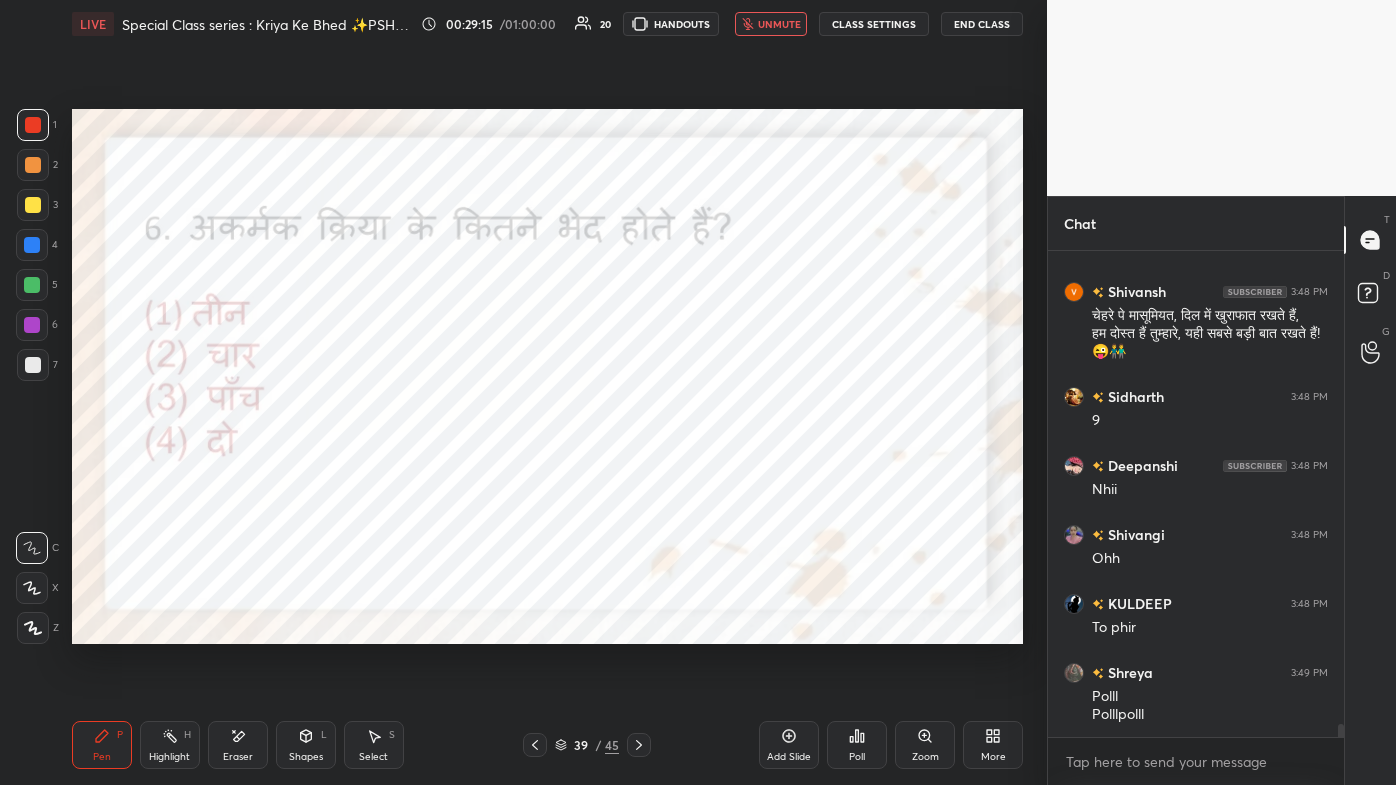 click on "Poll" at bounding box center [857, 745] 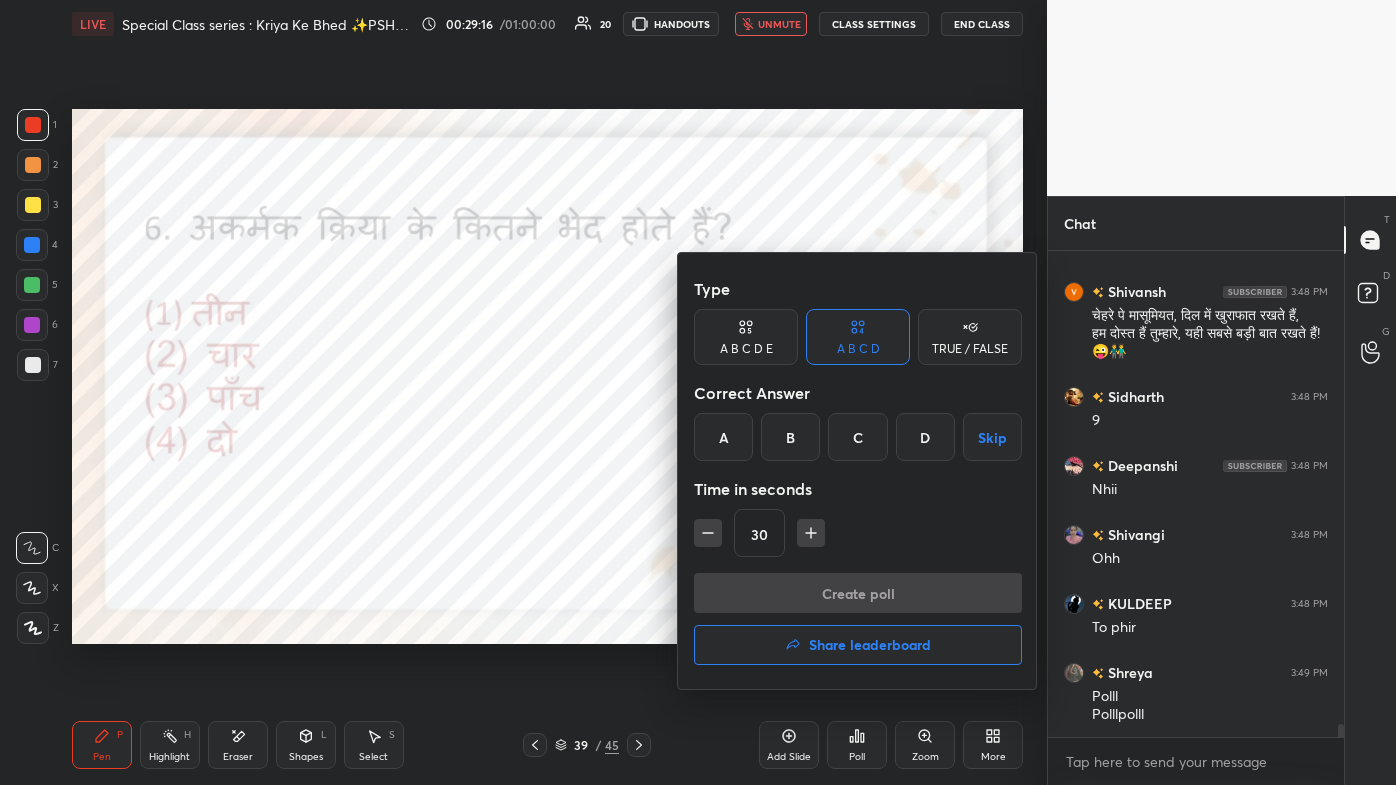 click on "D" at bounding box center [925, 437] 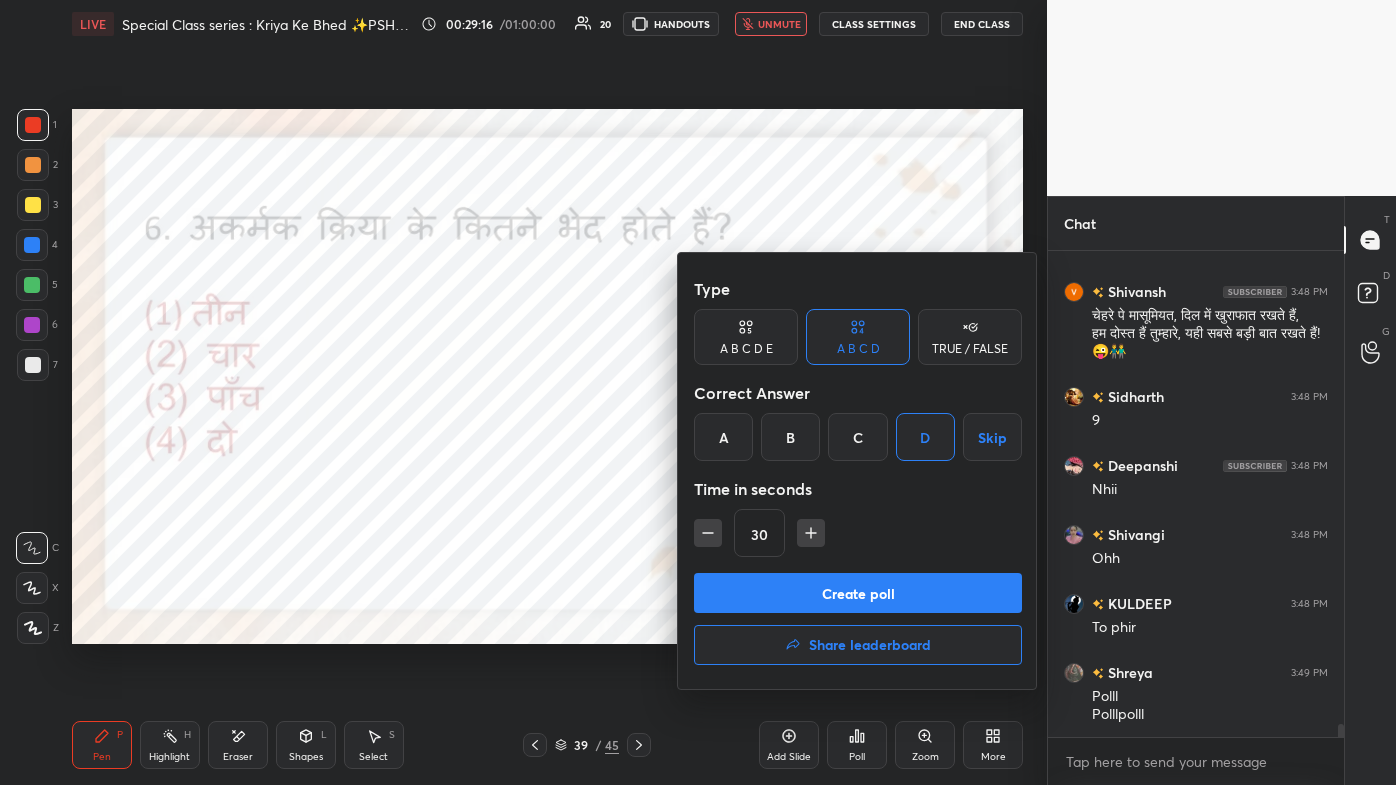 click on "Create poll" at bounding box center [858, 593] 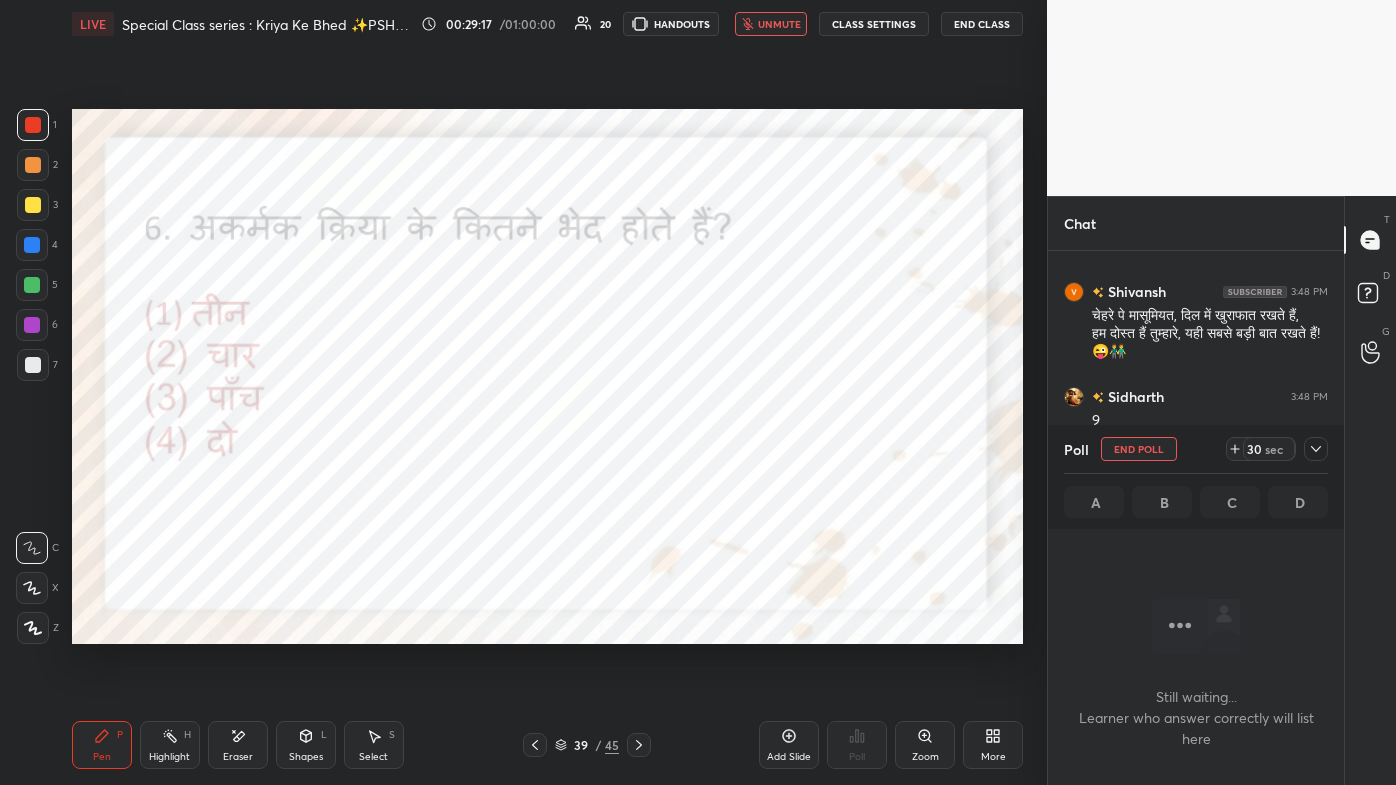 scroll, scrollTop: 404, scrollLeft: 290, axis: both 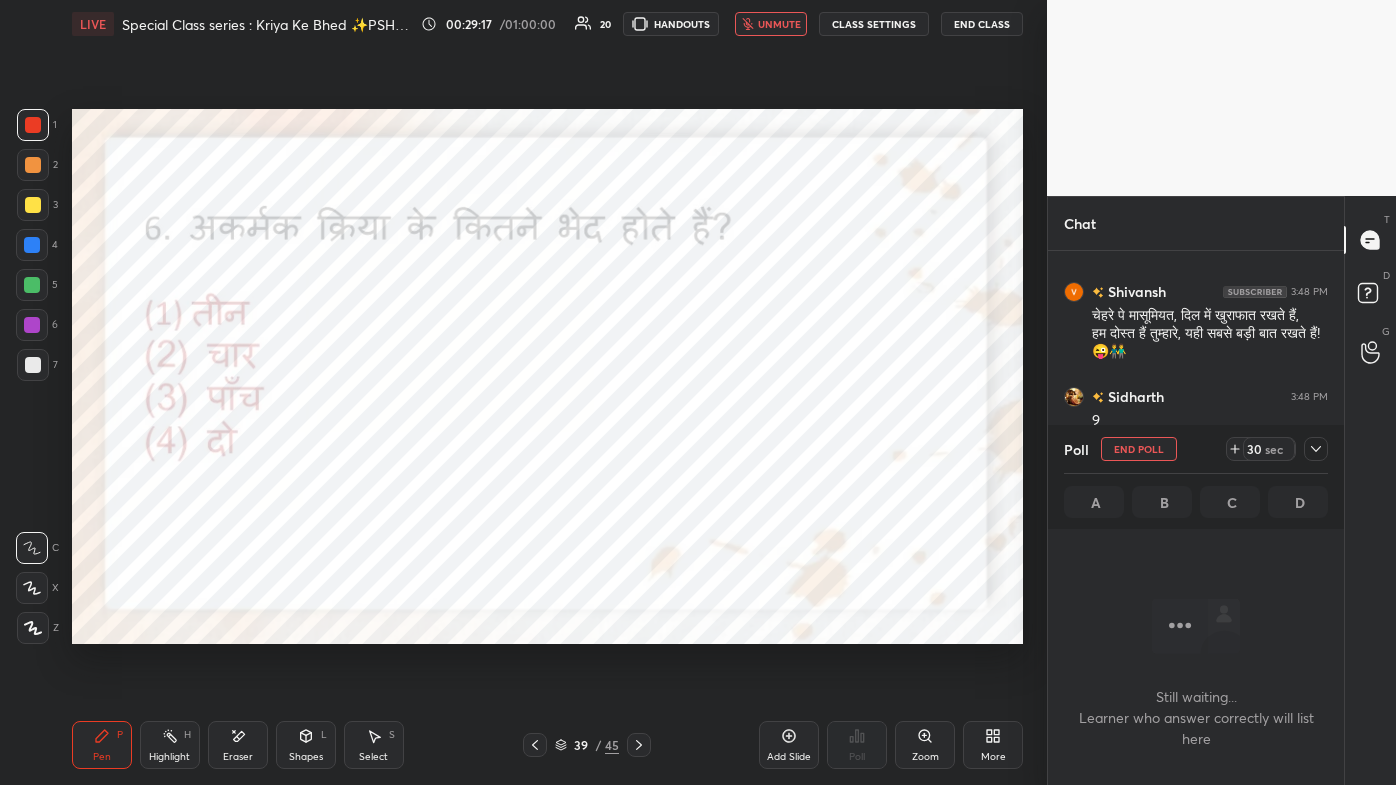 click on "More" at bounding box center (993, 745) 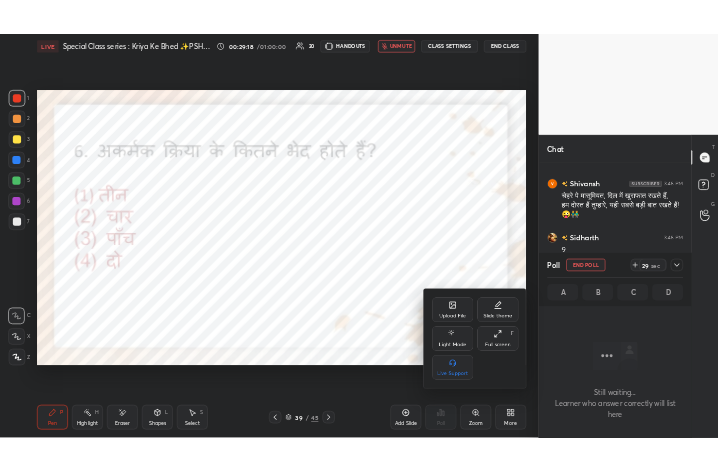 scroll, scrollTop: 18504, scrollLeft: 0, axis: vertical 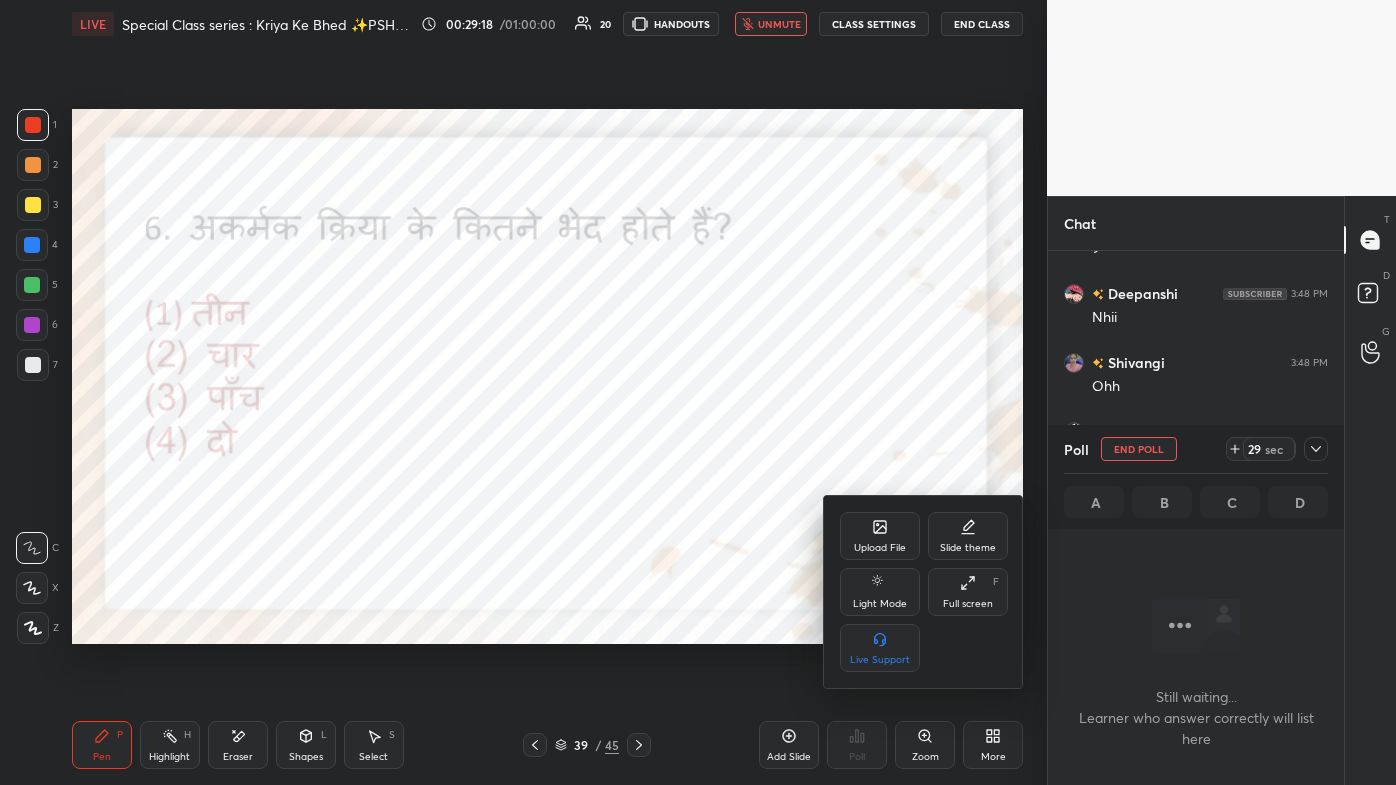 click on "Full screen F" at bounding box center (968, 592) 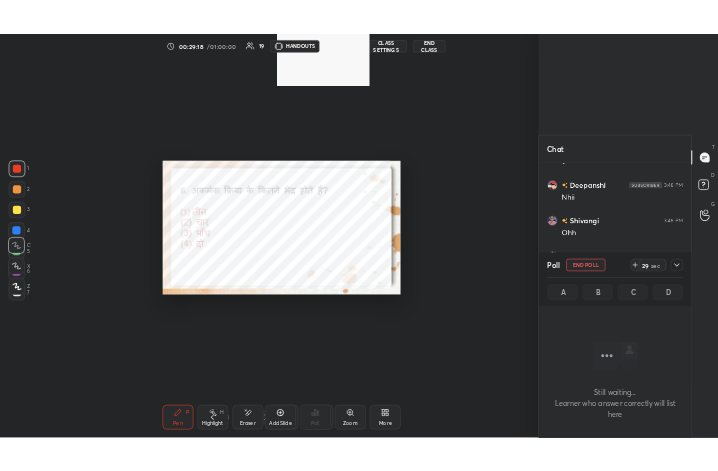 scroll, scrollTop: 343, scrollLeft: 553, axis: both 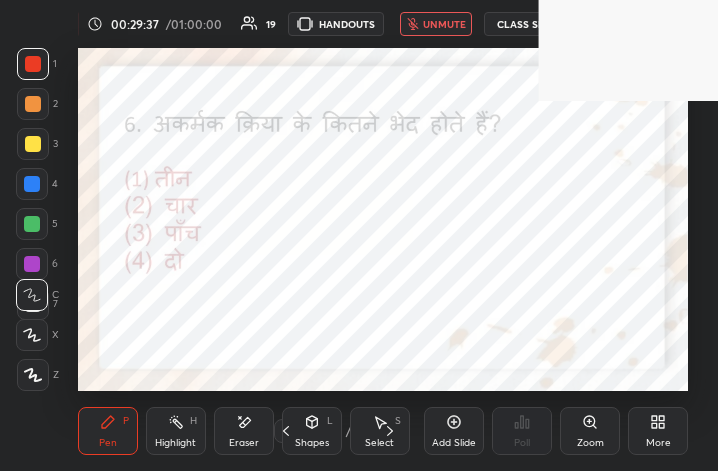 click on "More" at bounding box center (658, 431) 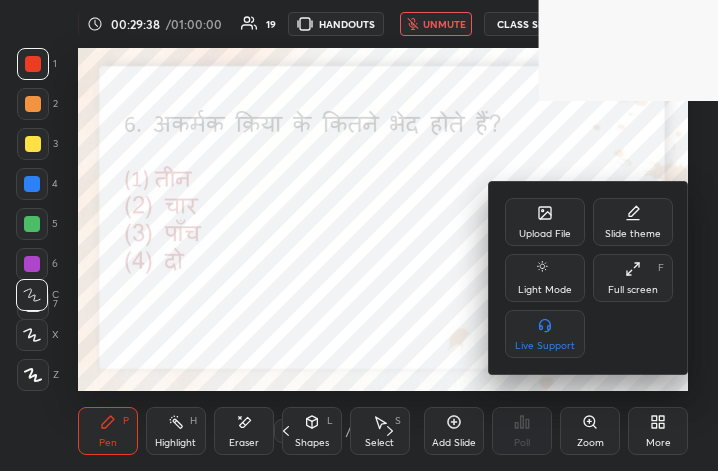 click on "Full screen F" at bounding box center [633, 278] 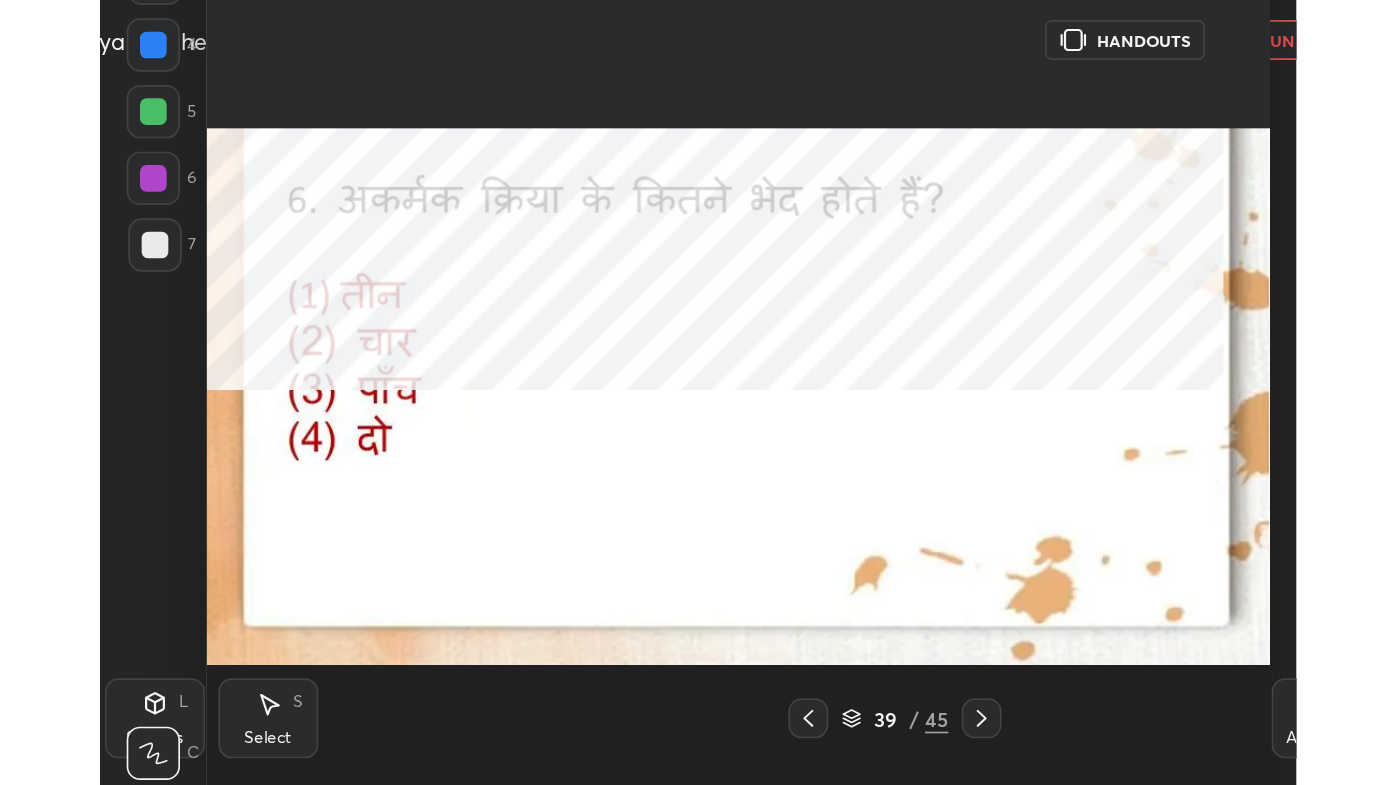 scroll, scrollTop: 99342, scrollLeft: 98764, axis: both 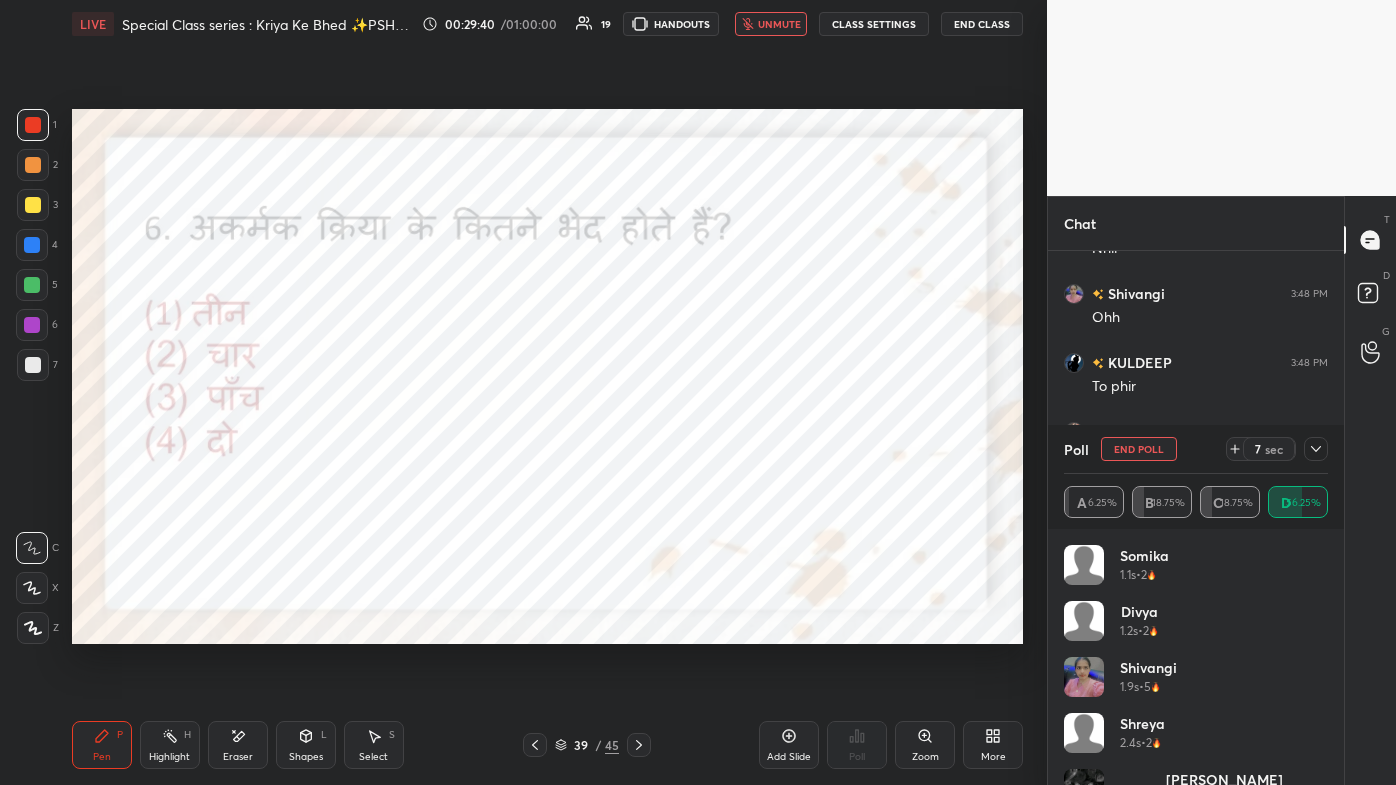 click on "More" at bounding box center (993, 757) 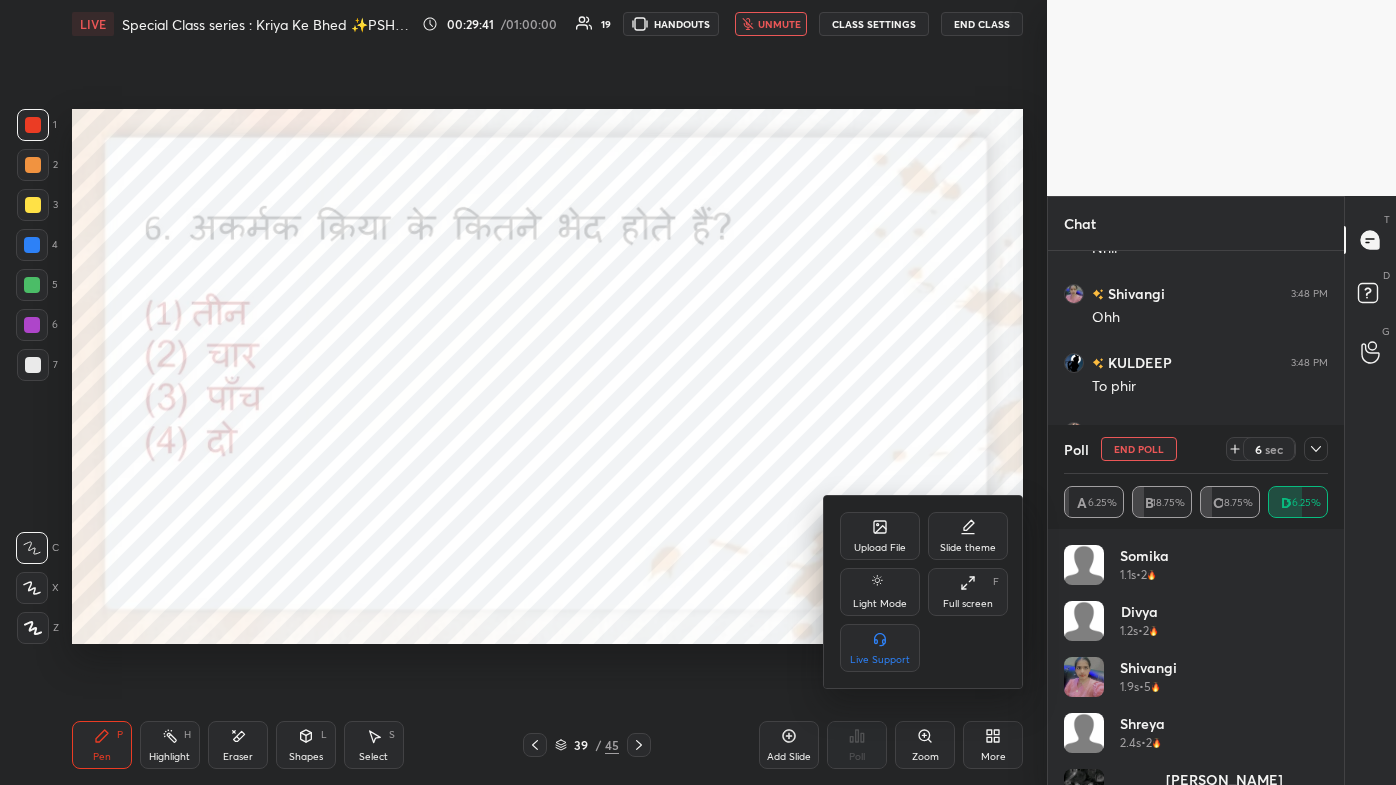 click on "Full screen F" at bounding box center (968, 592) 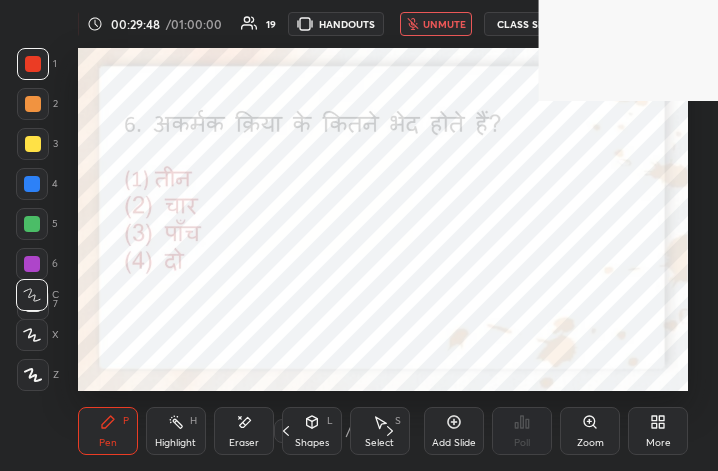 click on "More" at bounding box center [658, 443] 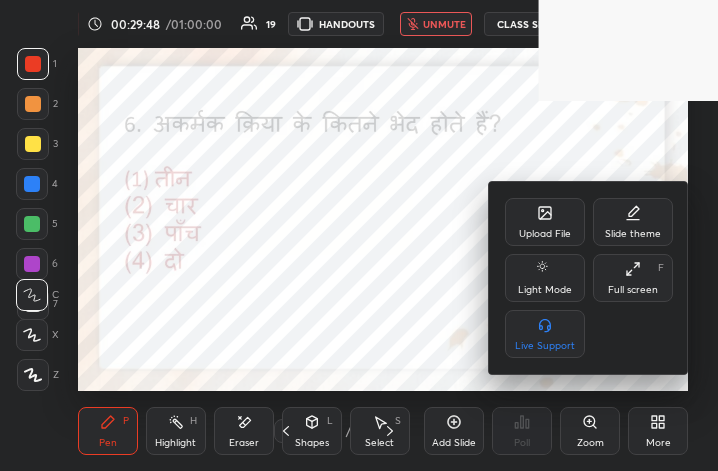 click on "Full screen" at bounding box center (633, 290) 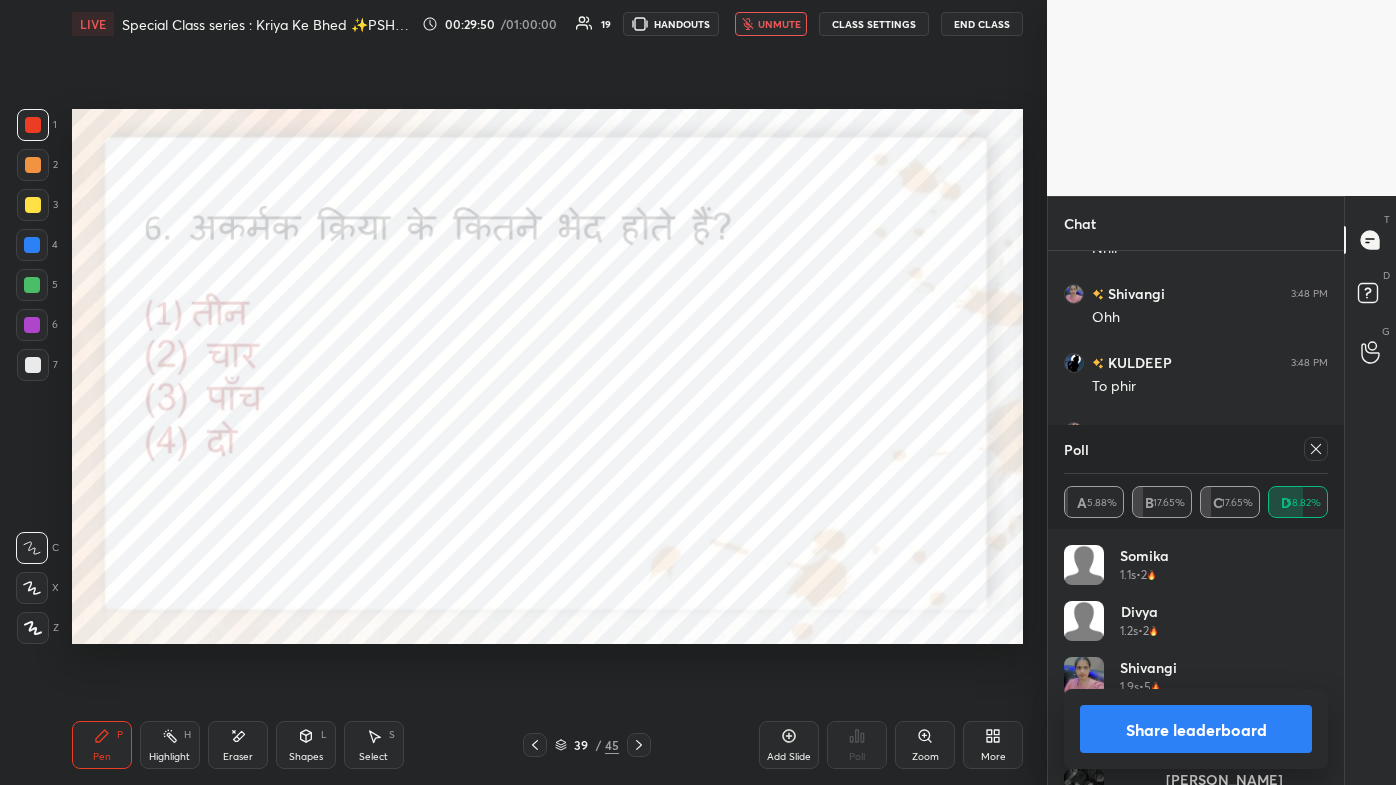 click on "Poll A 5.88% B 17.65% C 17.65% D 58.82%" at bounding box center (1196, 477) 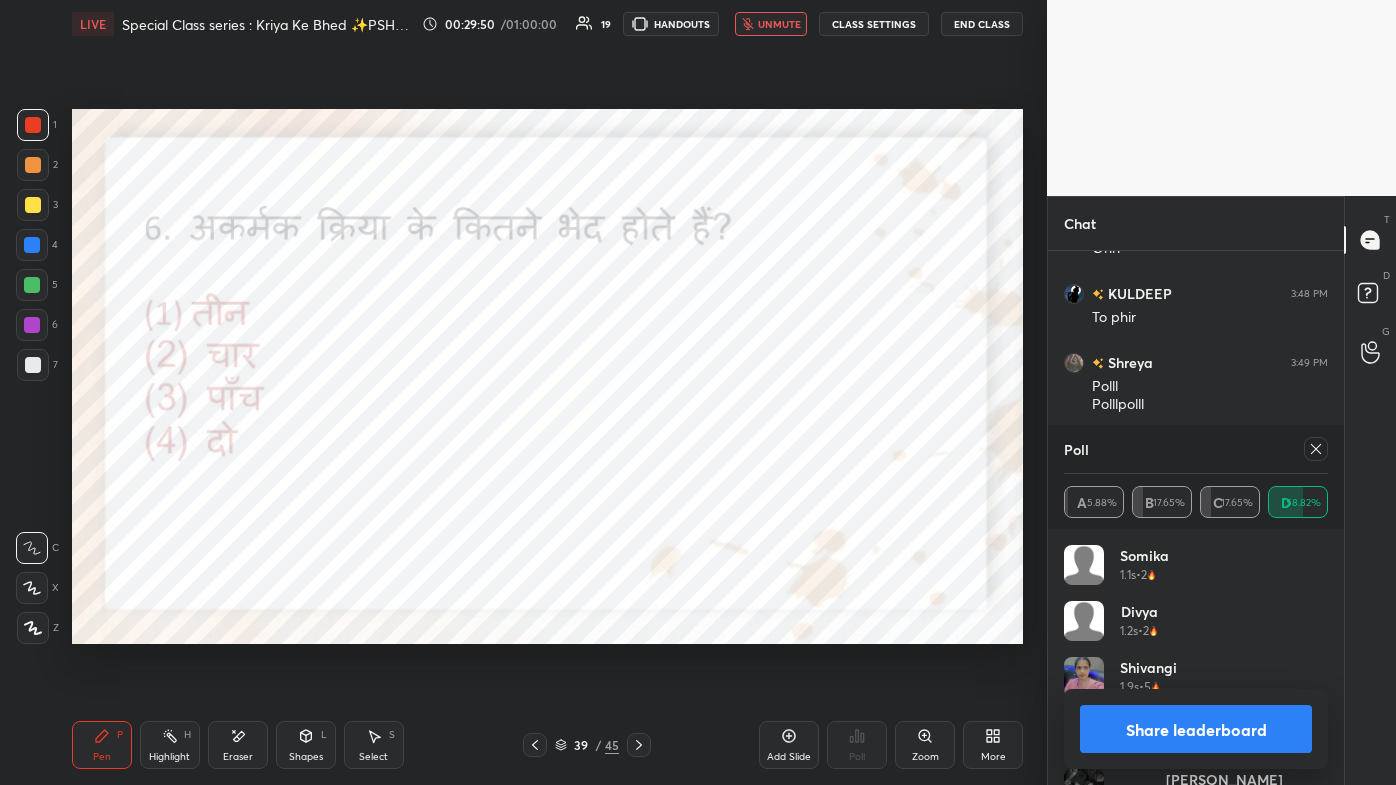 click 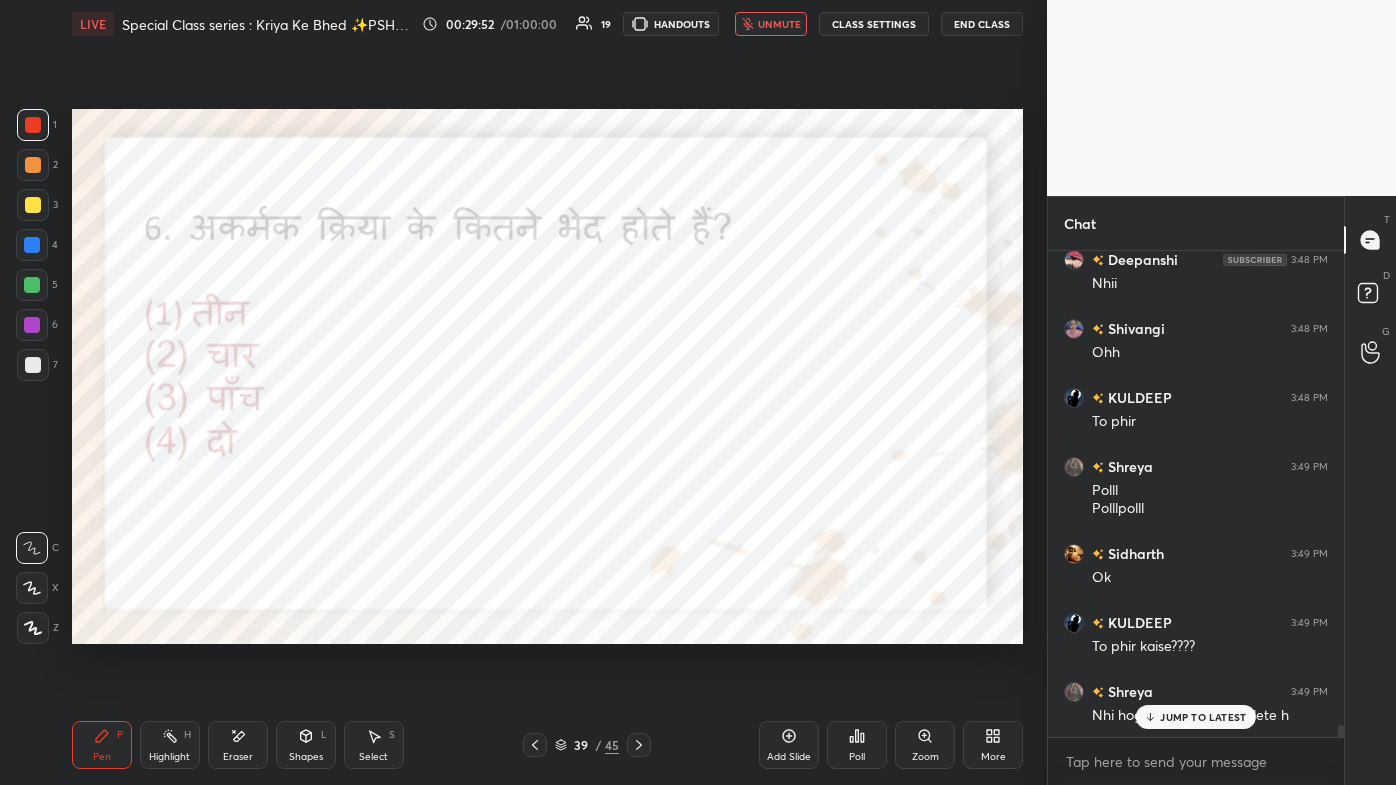 click on "Divya 3:48 PM Noo Vansh 3:48 PM Yesssssssssssssssssssssssssssssss Deepanshi 3:48 PM No aman 3:48 PM Mam nhi hoga KETAN 3:48 PM No voice Shivangi 3:48 PM 8 me hu aur tum? Shobhit 3:48 PM Hello mam kumar 3:48 PM Sidha answer bata do mam Shivansh 3:48 PM चेहरे पे मासूमियत, दिल में खुराफात रखते हैं,
हम दोस्त हैं तुम्हारे, यही सबसे बड़ी बात रखते हैं! 😜👬 Sidharth 3:48 PM 9 Deepanshi 3:48 PM Nhii Shivangi 3:48 PM Ohh KULDEEP 3:48 PM To phir Sidharth 3:48 PM Social media? Shivansh 3:48 PM तेरी मस्ती और शायरियाँ दोनों दिल जीत लेती हैं!
जाते-जाते एक लाइन और सुन ले:
"तू मुस्कुराती रहे यूँ ही सदा,
तेरी मस्ती की दुनिया रहे हमेशा जुदा!" 🌸😎 Shivangi" at bounding box center (1196, 494) 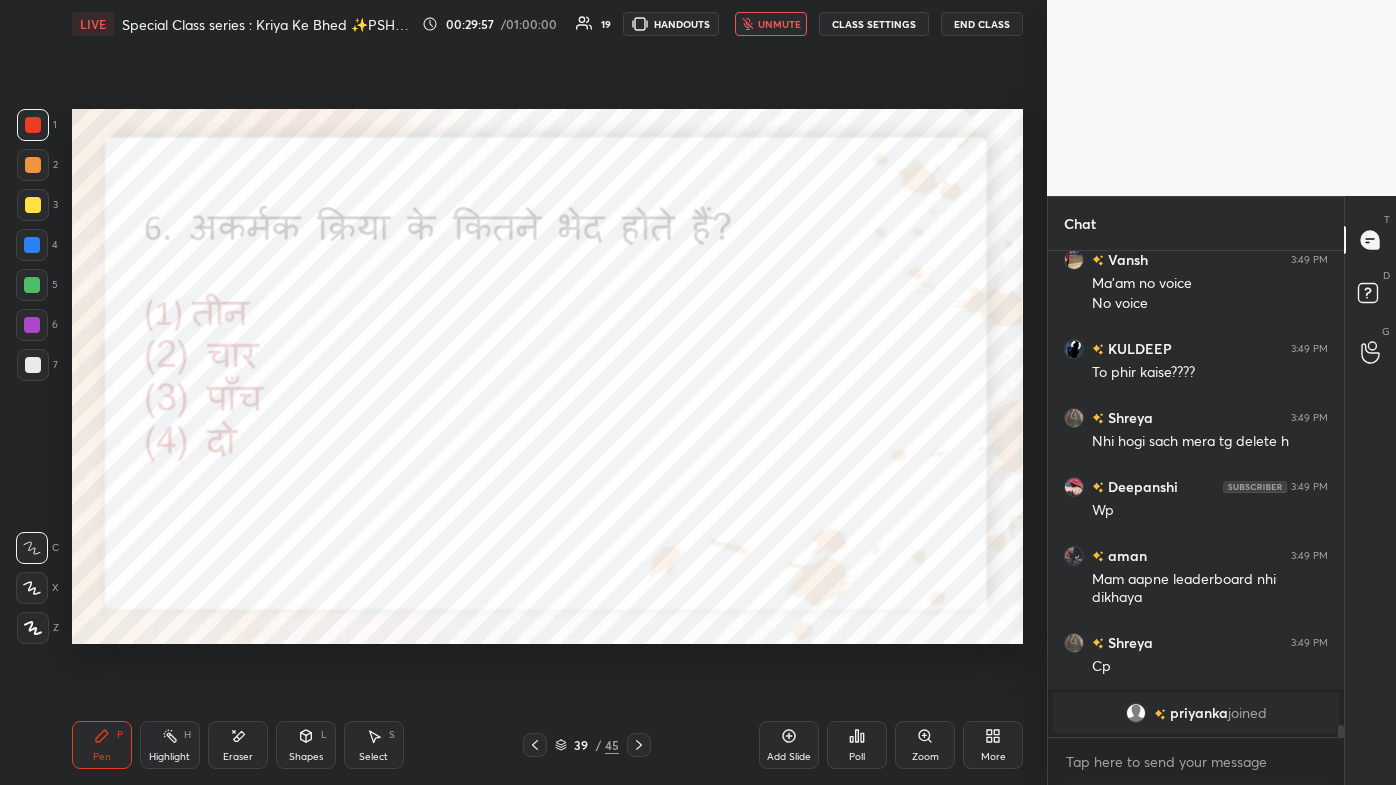 click 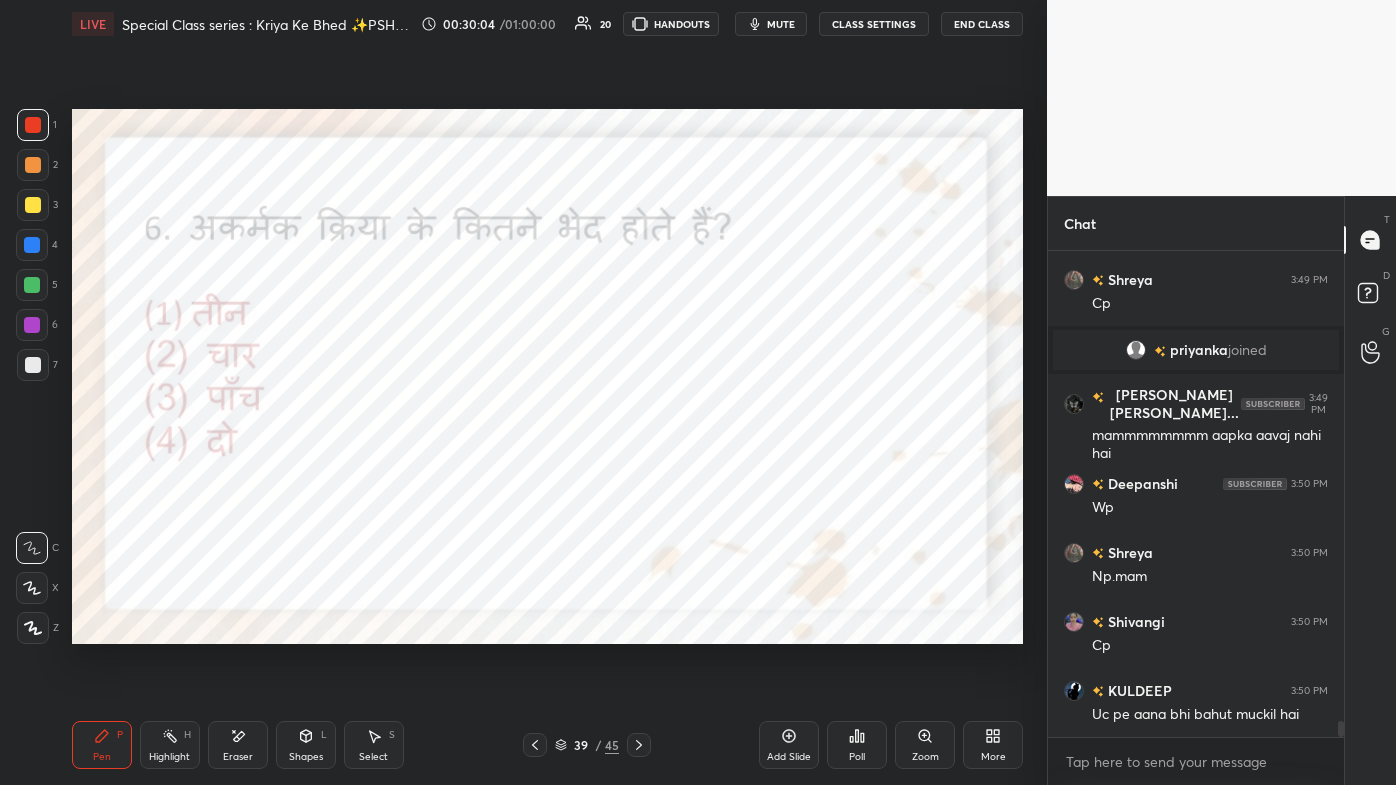 click on "Eraser" at bounding box center (238, 745) 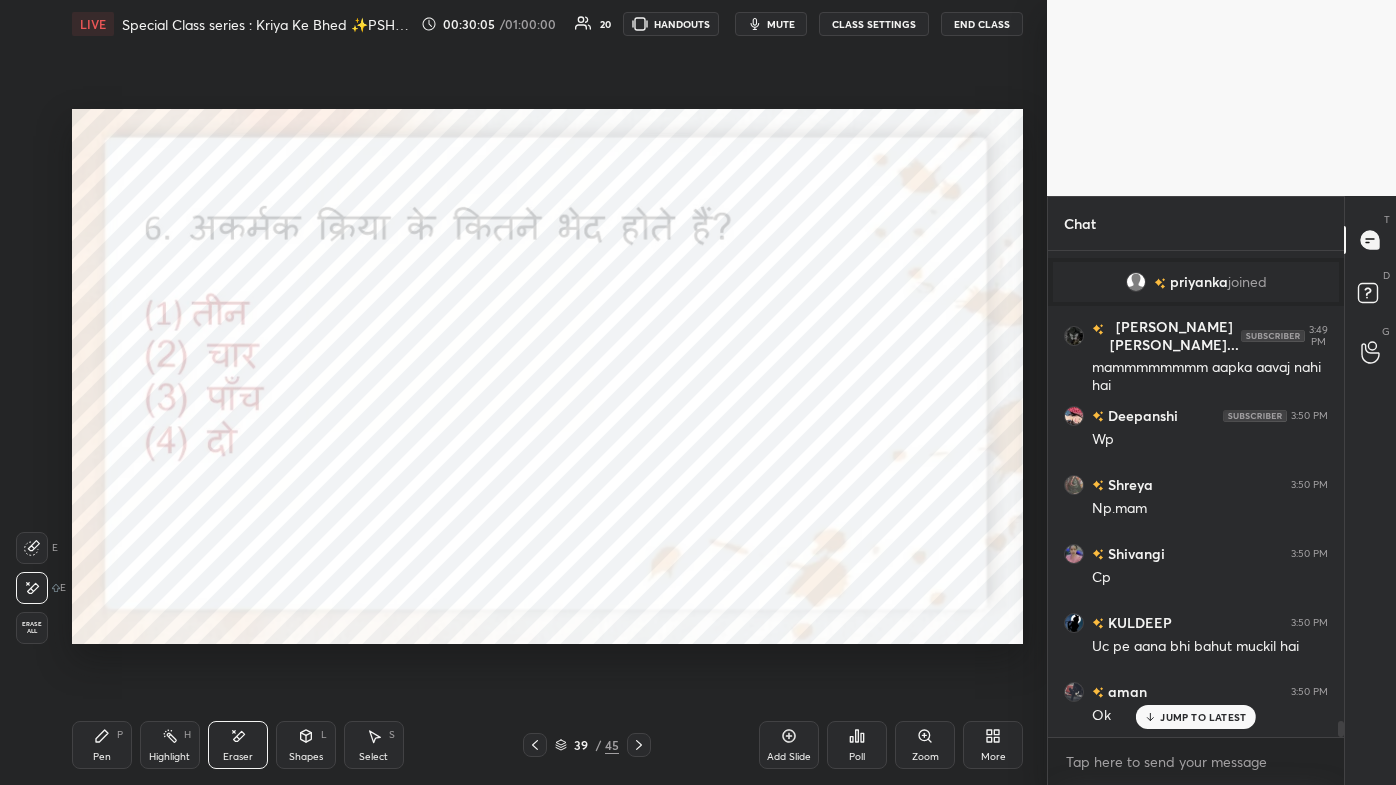 click on "Pen P" at bounding box center (102, 745) 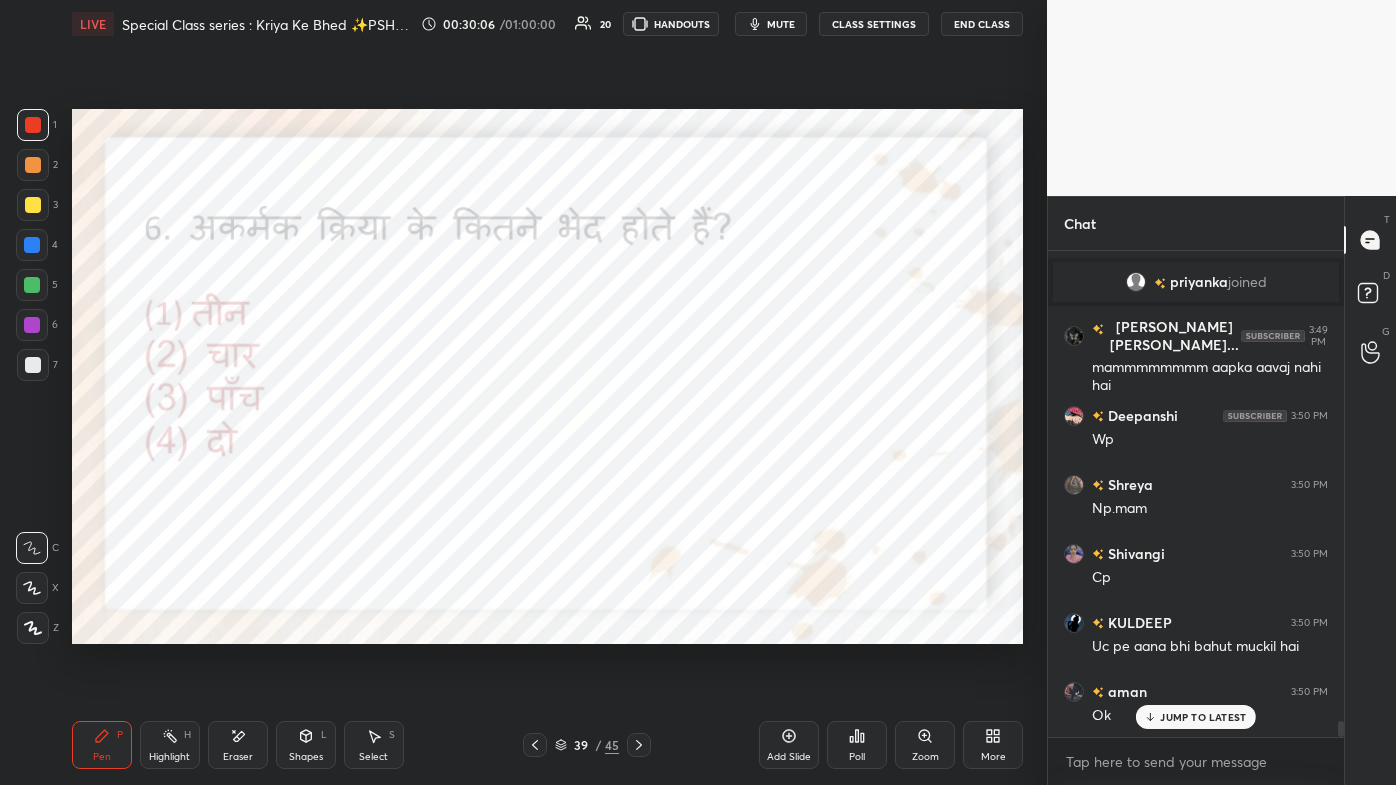click on "Pen P" at bounding box center (102, 745) 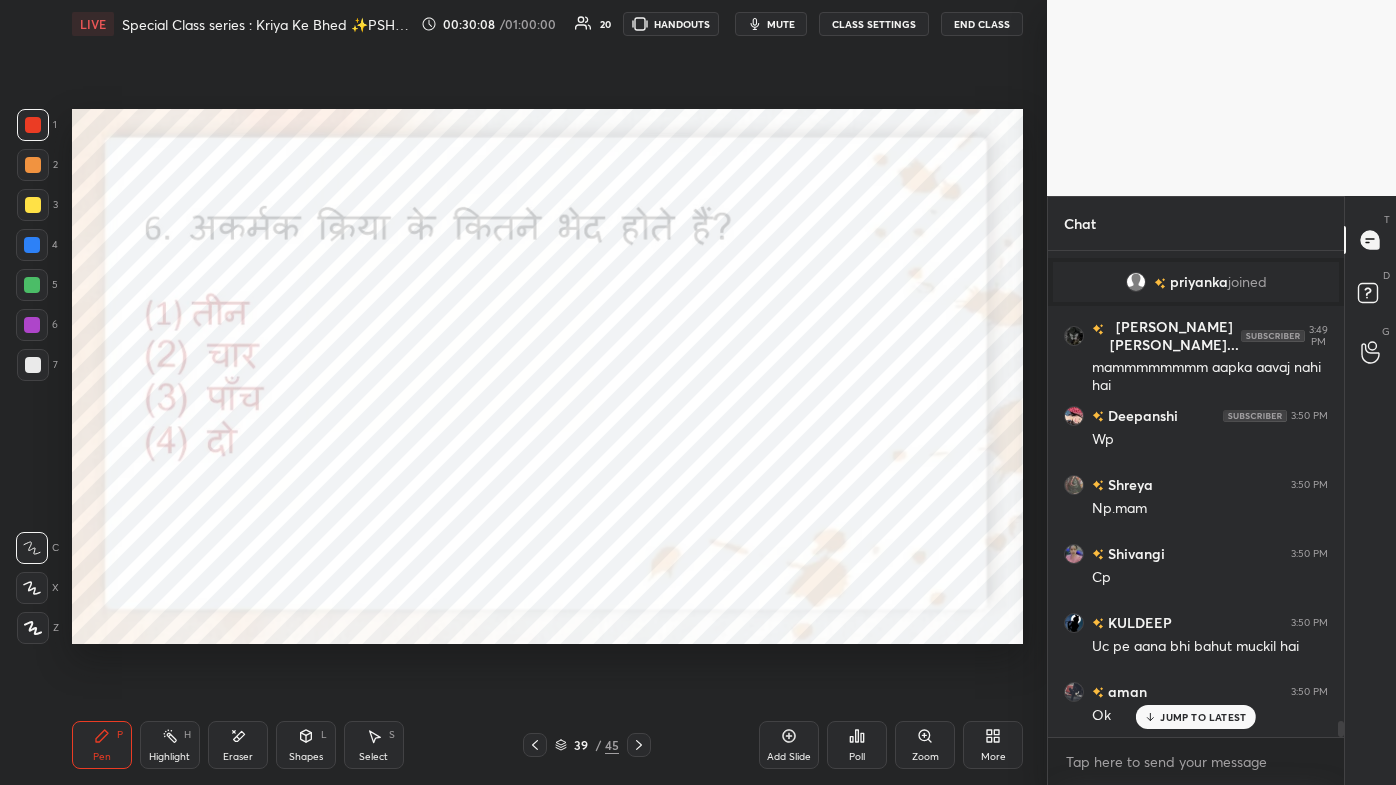 click on "More" at bounding box center (993, 745) 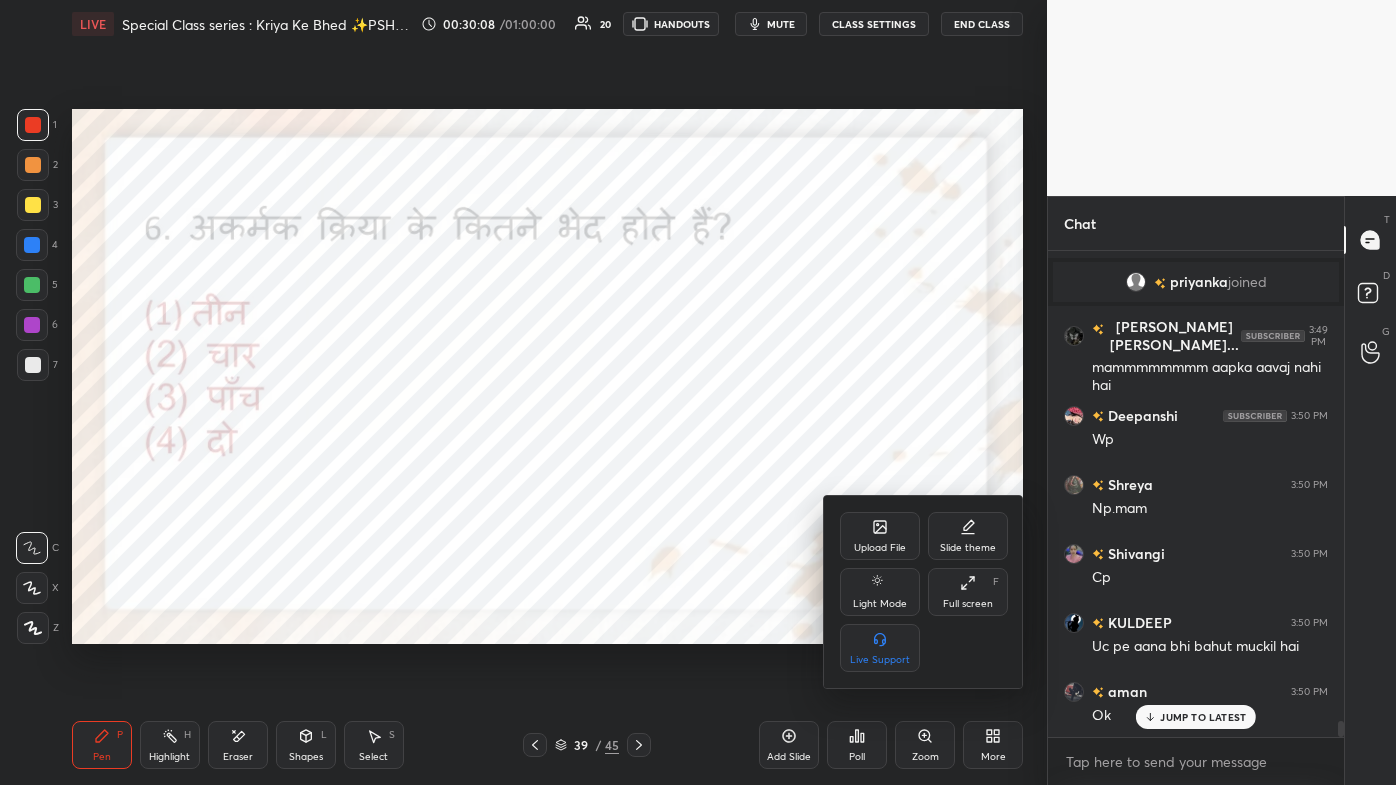 click on "Full screen" at bounding box center [968, 604] 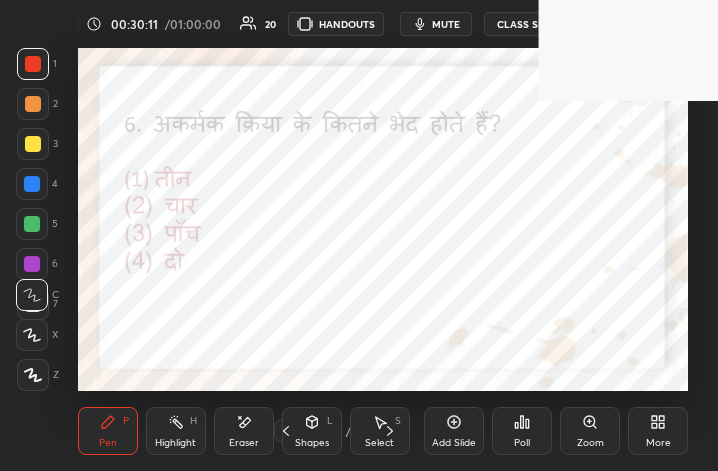 click on "More" at bounding box center [658, 431] 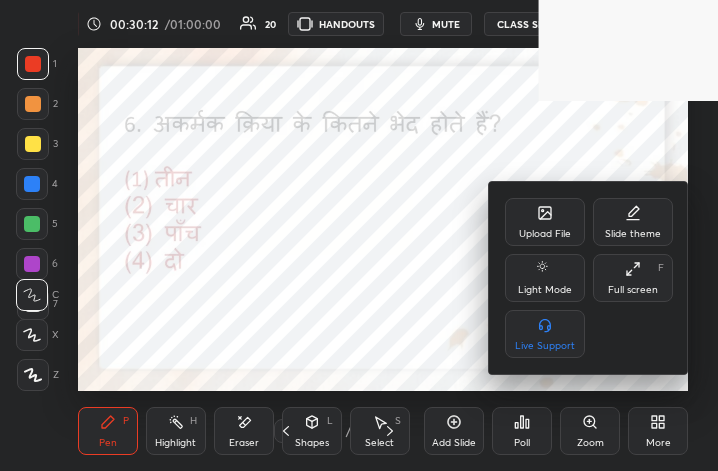 click on "Full screen F" at bounding box center (633, 278) 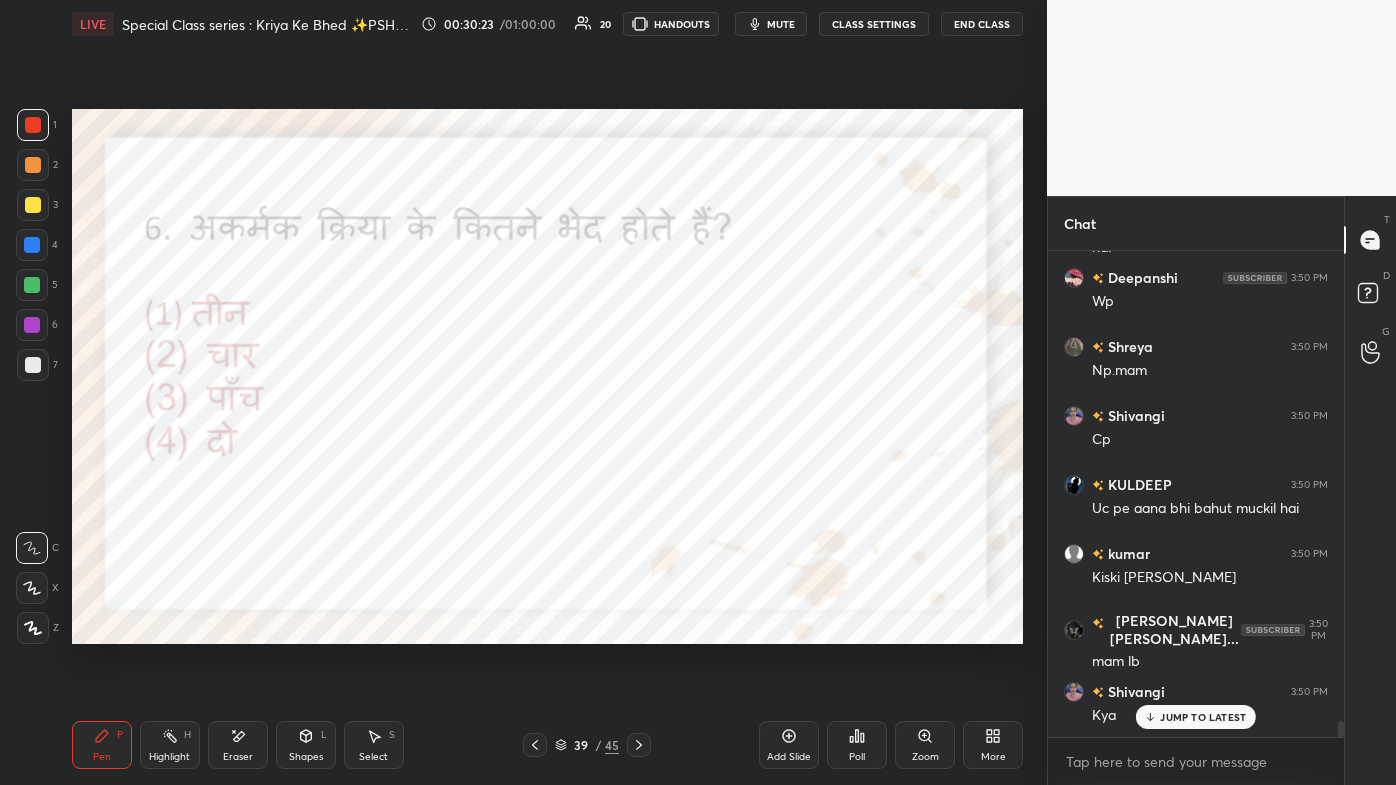 click on "JUMP TO LATEST" at bounding box center [1203, 717] 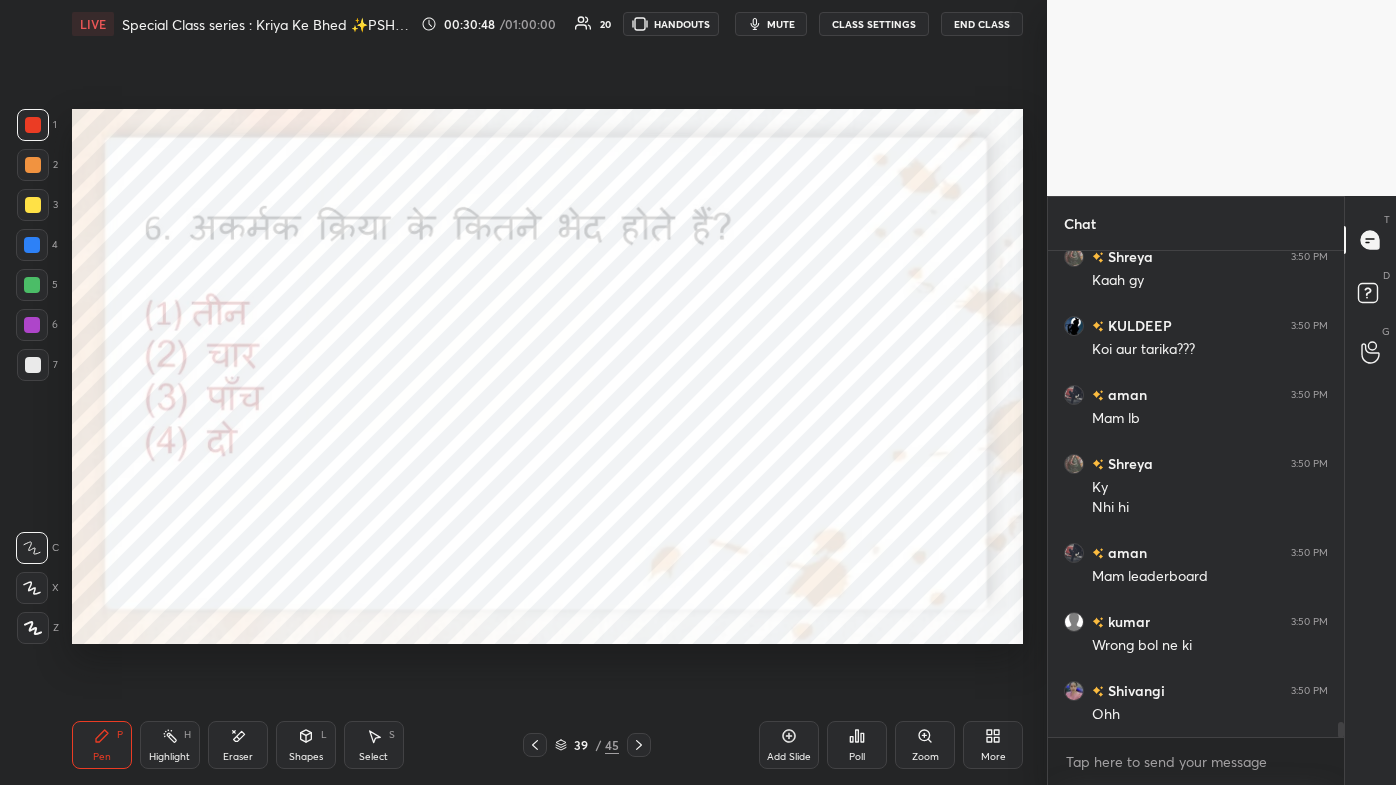 click 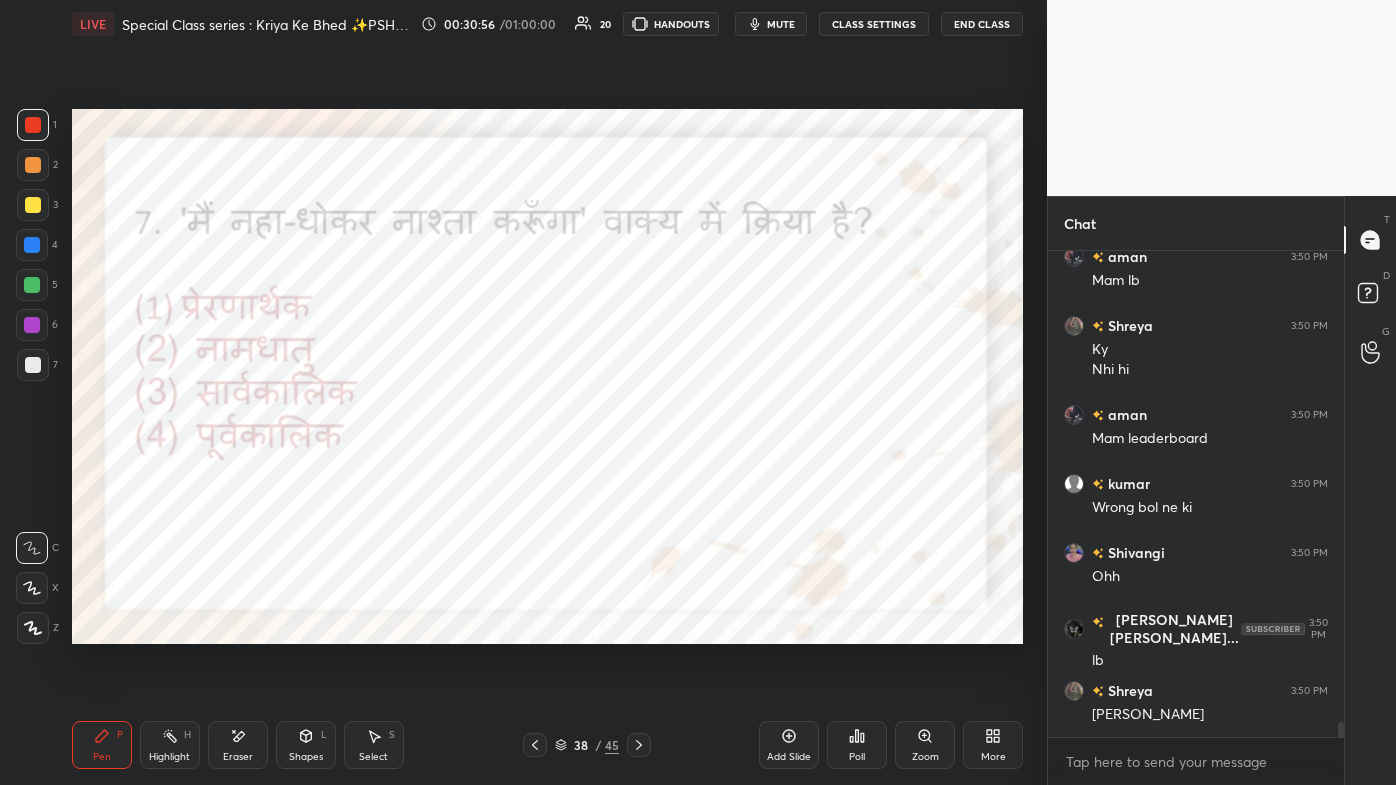 click on "More" at bounding box center [993, 757] 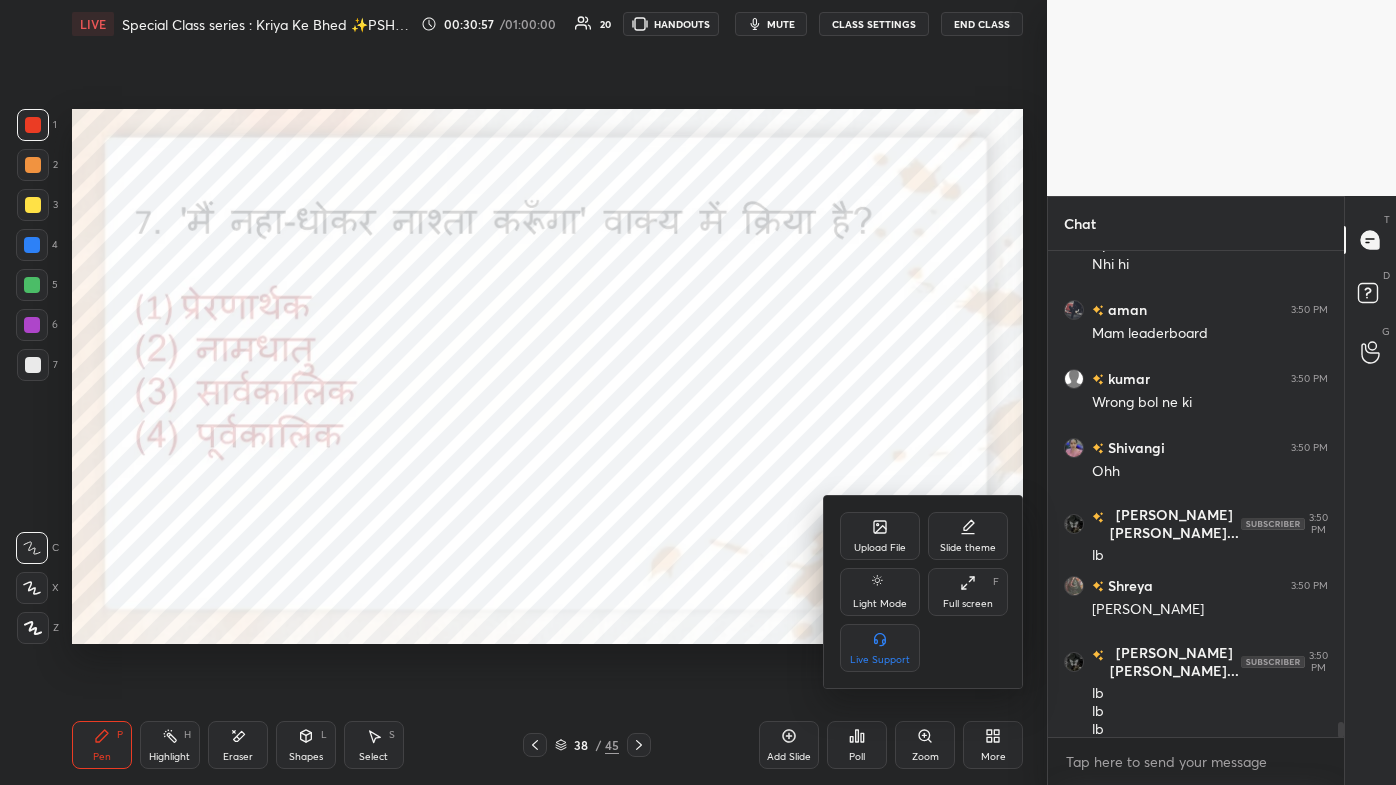 click at bounding box center (698, 392) 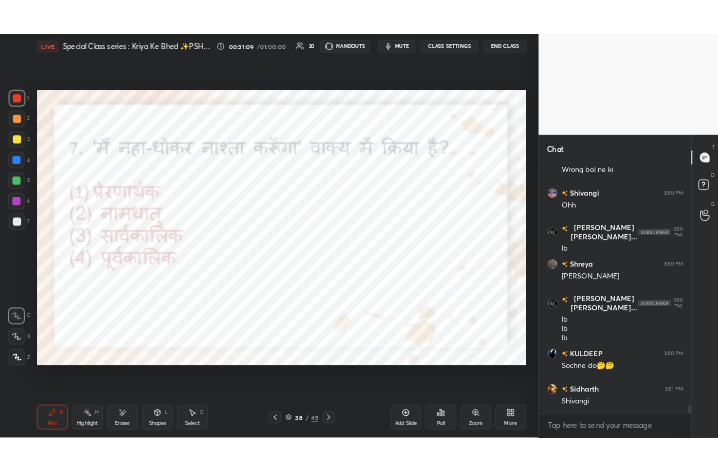 scroll, scrollTop: 15543, scrollLeft: 0, axis: vertical 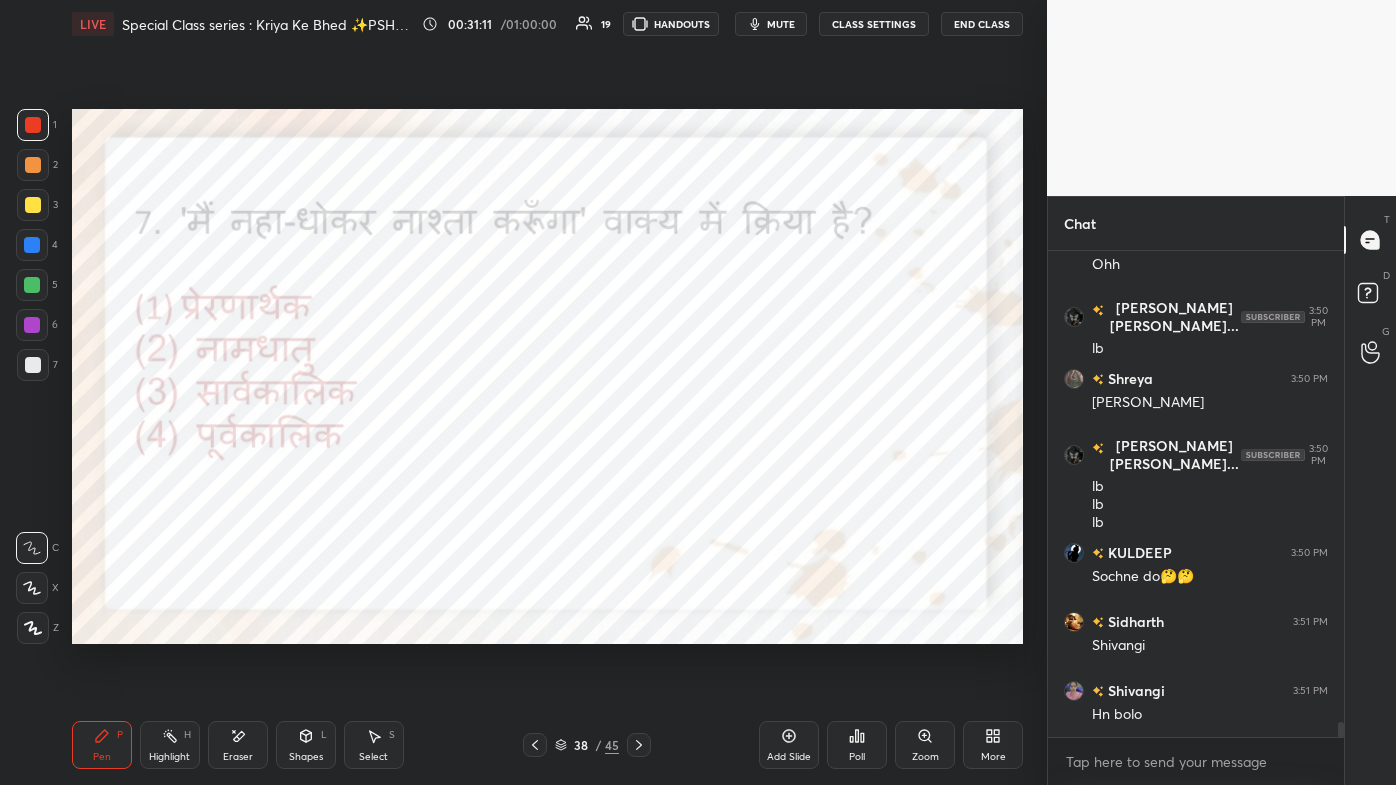 click on "mute" at bounding box center (771, 24) 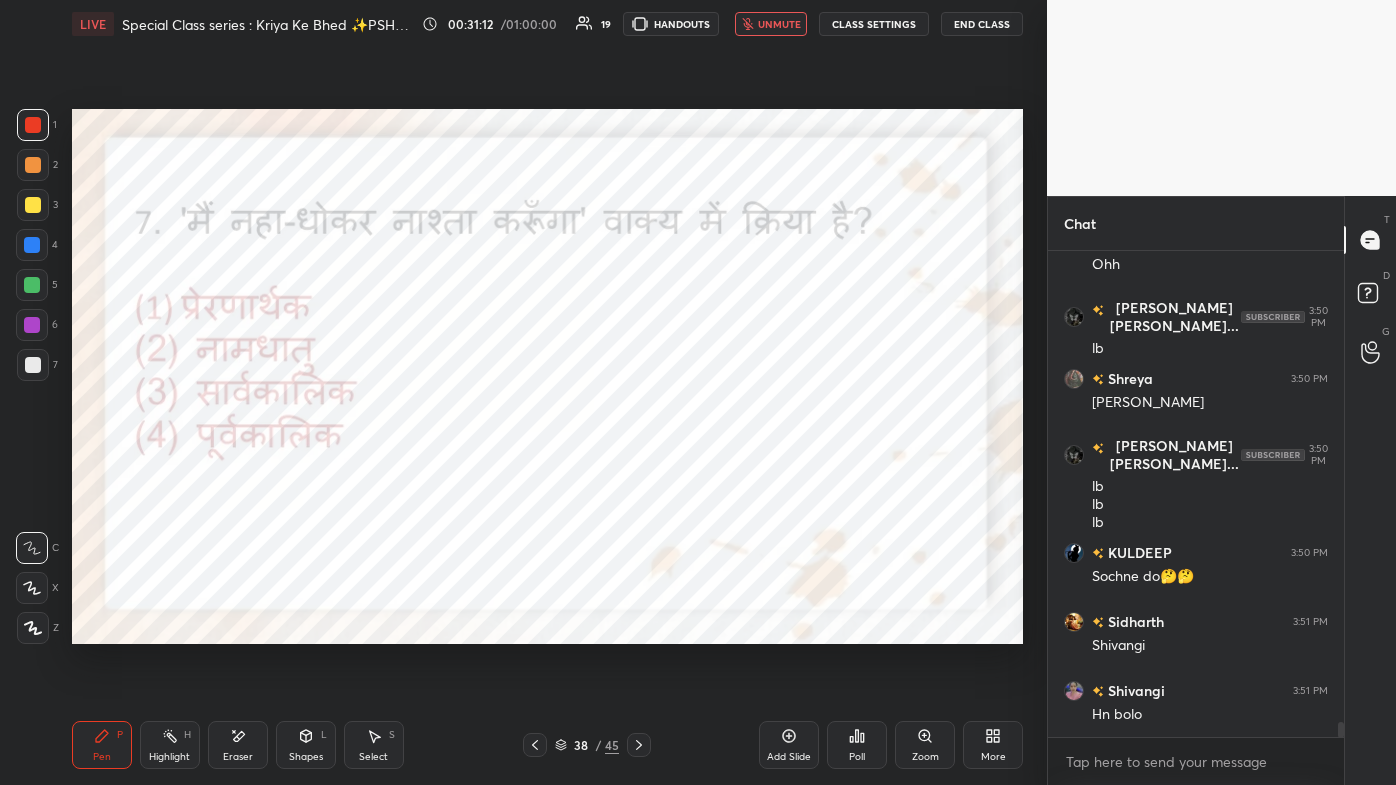 click on "More" at bounding box center (993, 745) 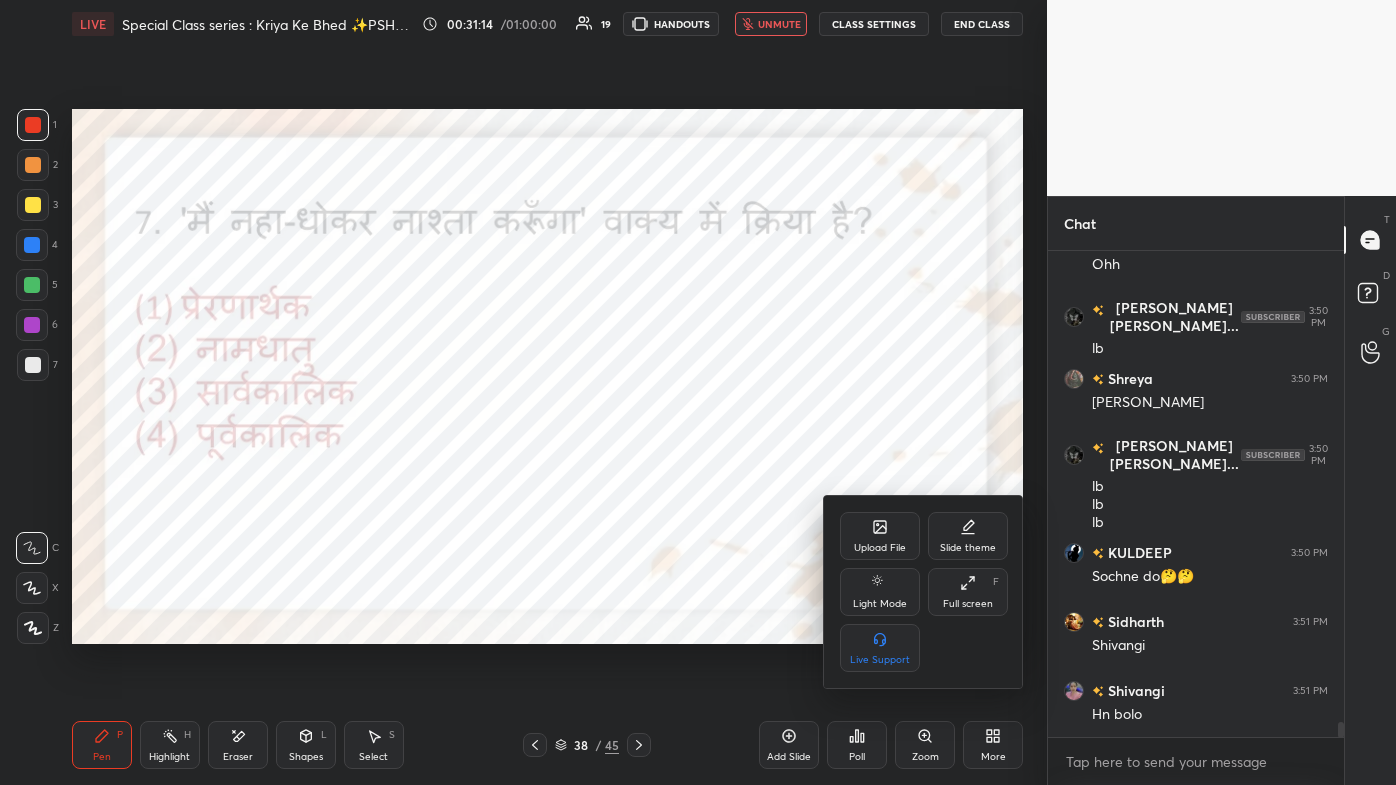 click on "Full screen" at bounding box center (968, 604) 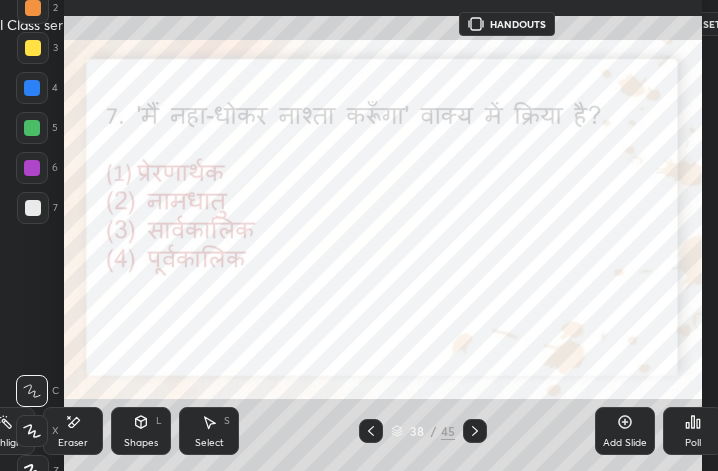 scroll, scrollTop: 343, scrollLeft: 469, axis: both 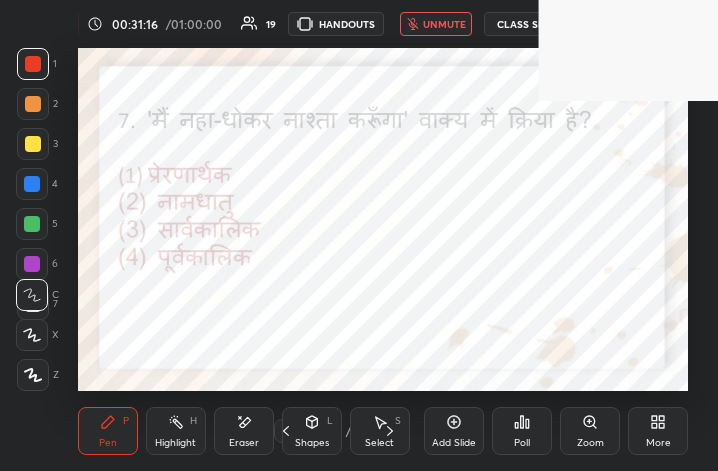click 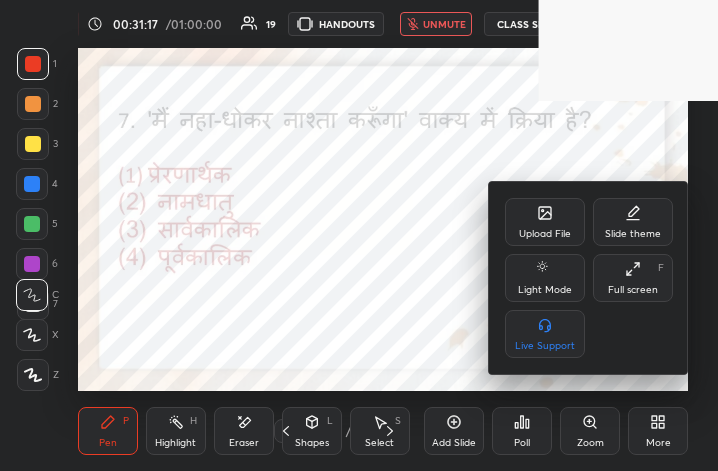 click at bounding box center [359, 235] 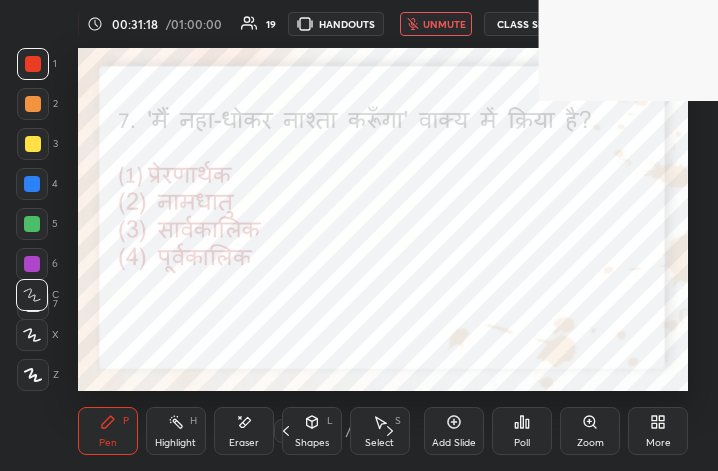click on "More" at bounding box center [658, 431] 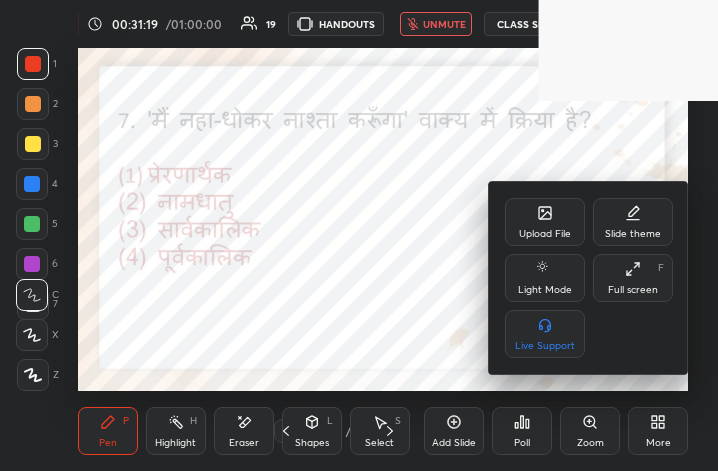click on "Full screen" at bounding box center [633, 290] 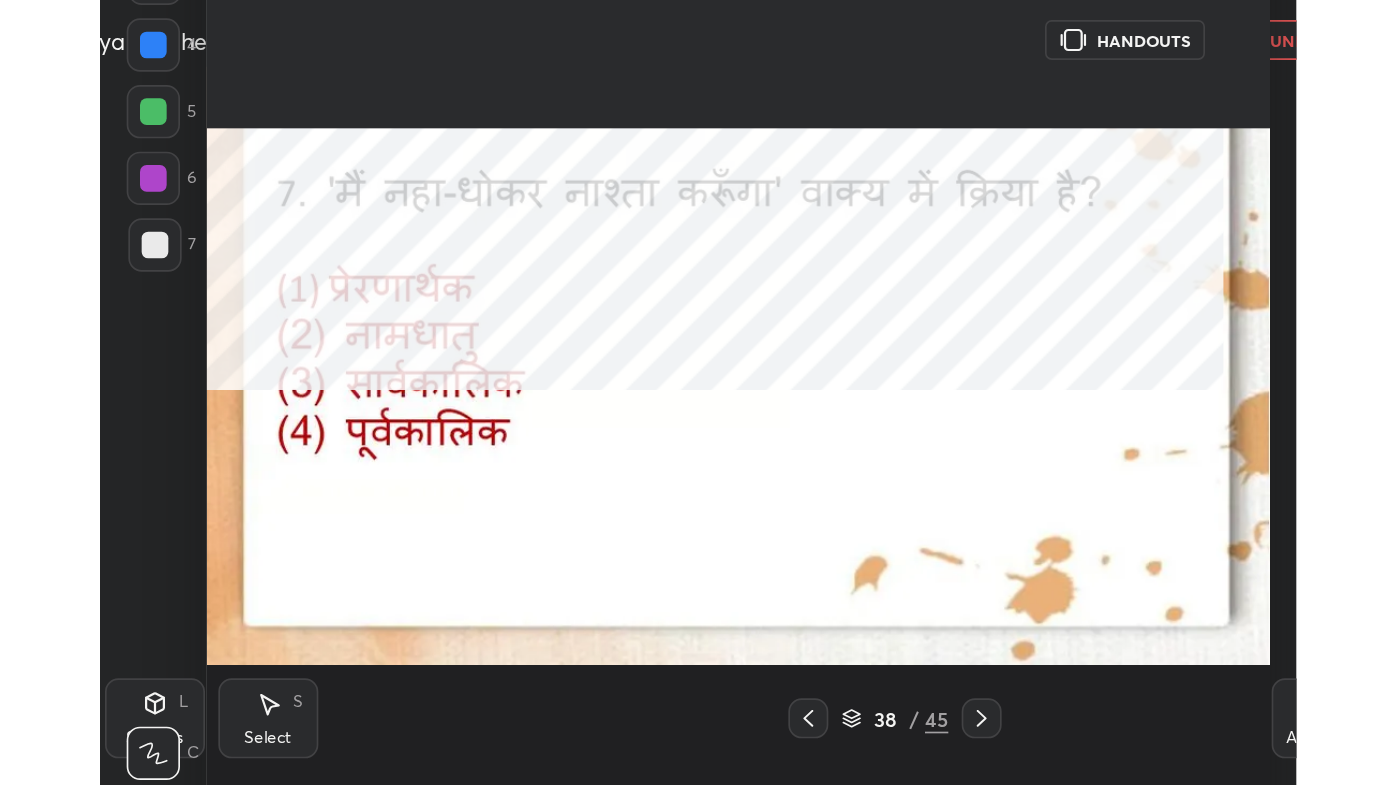 scroll, scrollTop: 99342, scrollLeft: 98722, axis: both 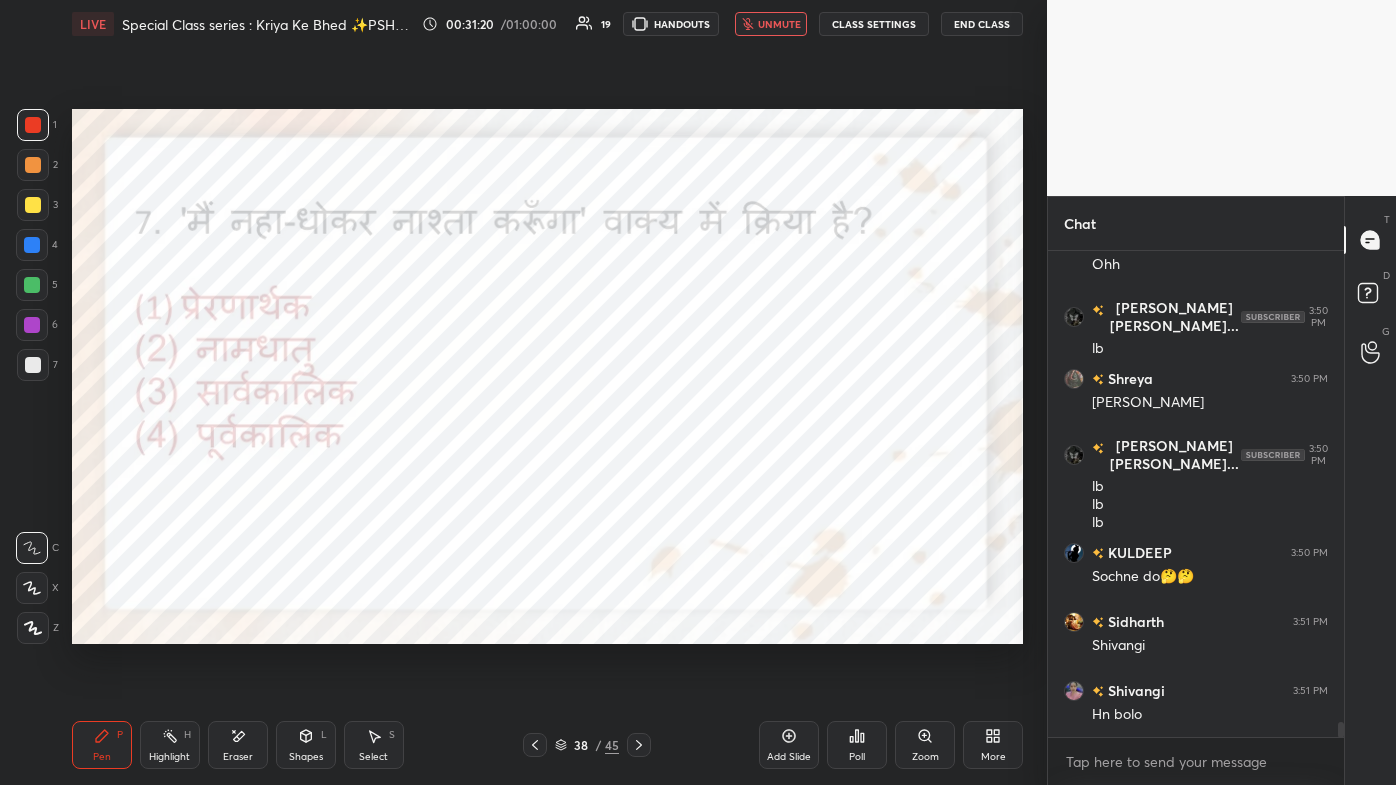 click on "More" at bounding box center [993, 757] 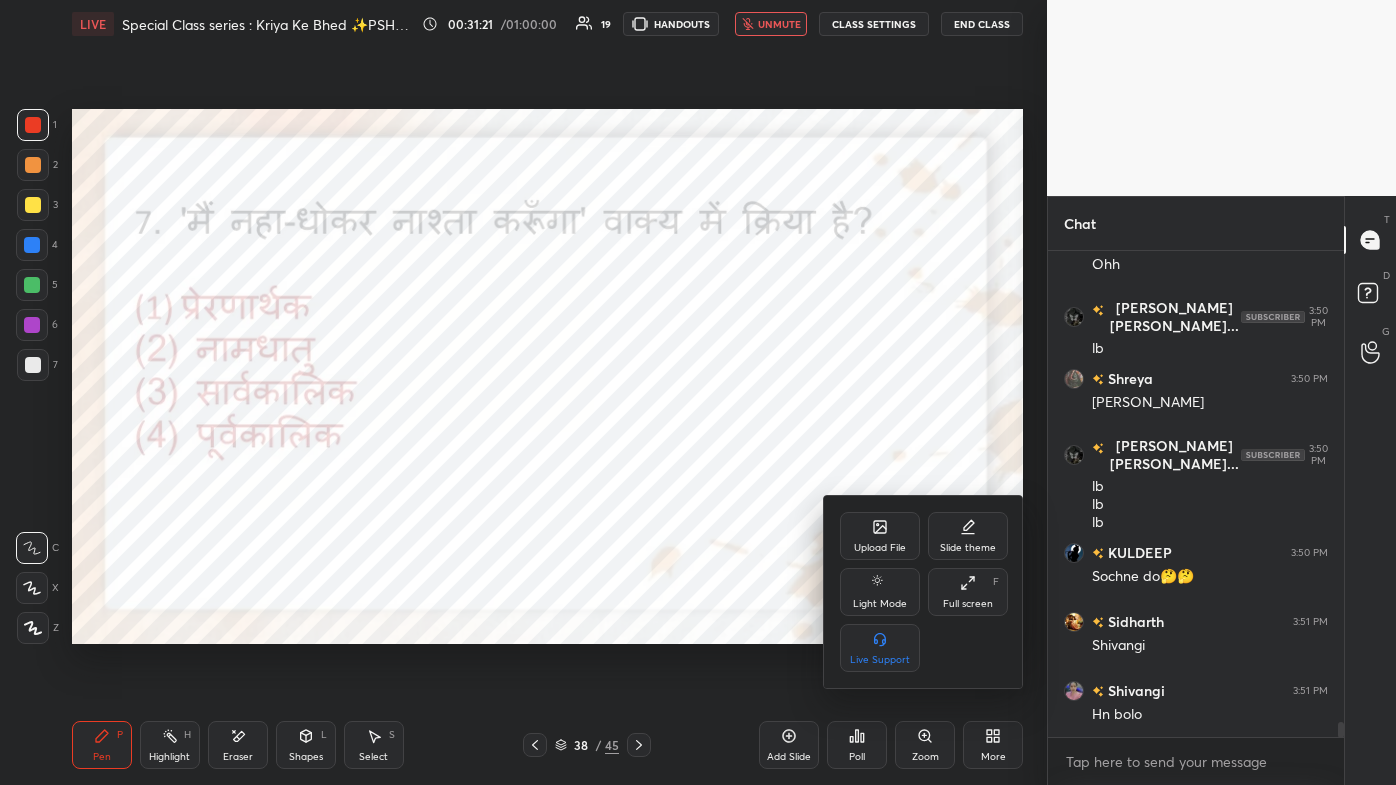 click on "Full screen F" at bounding box center [968, 592] 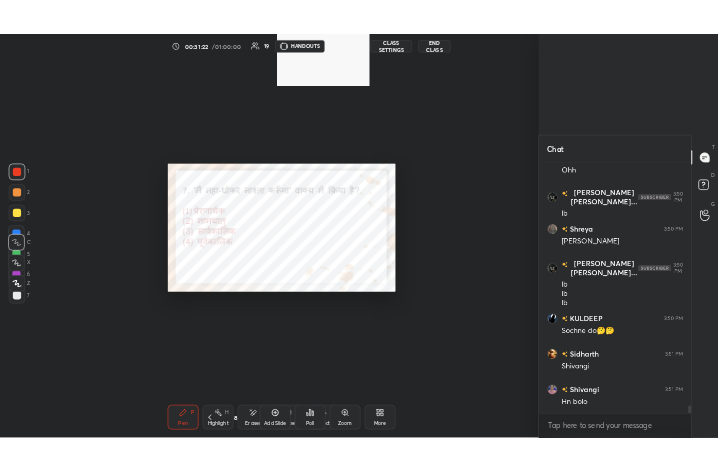scroll, scrollTop: 343, scrollLeft: 509, axis: both 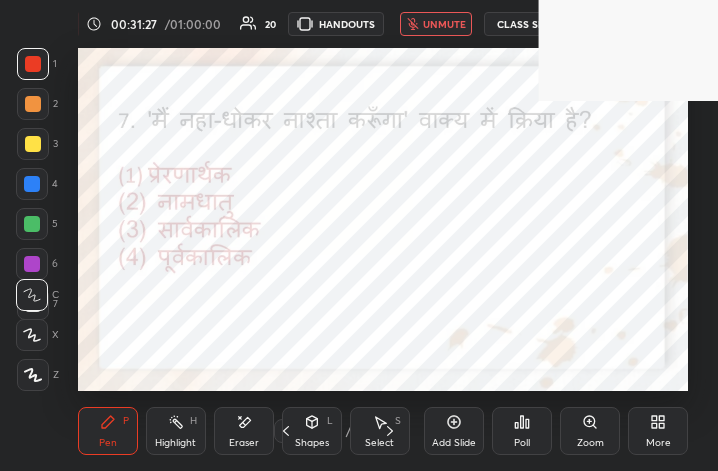 click on "More" at bounding box center [658, 443] 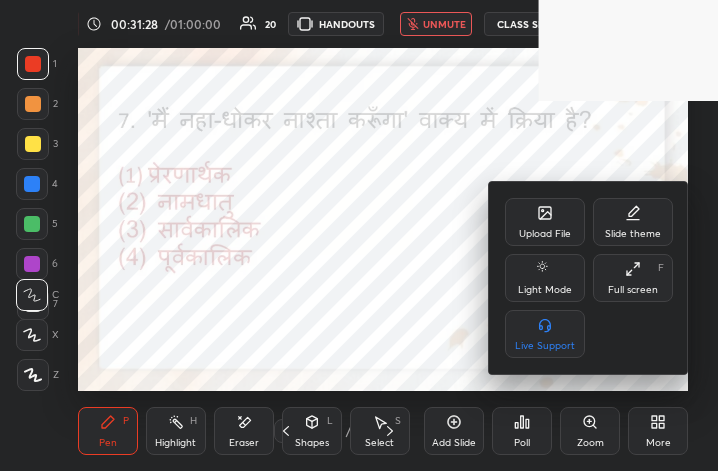 click 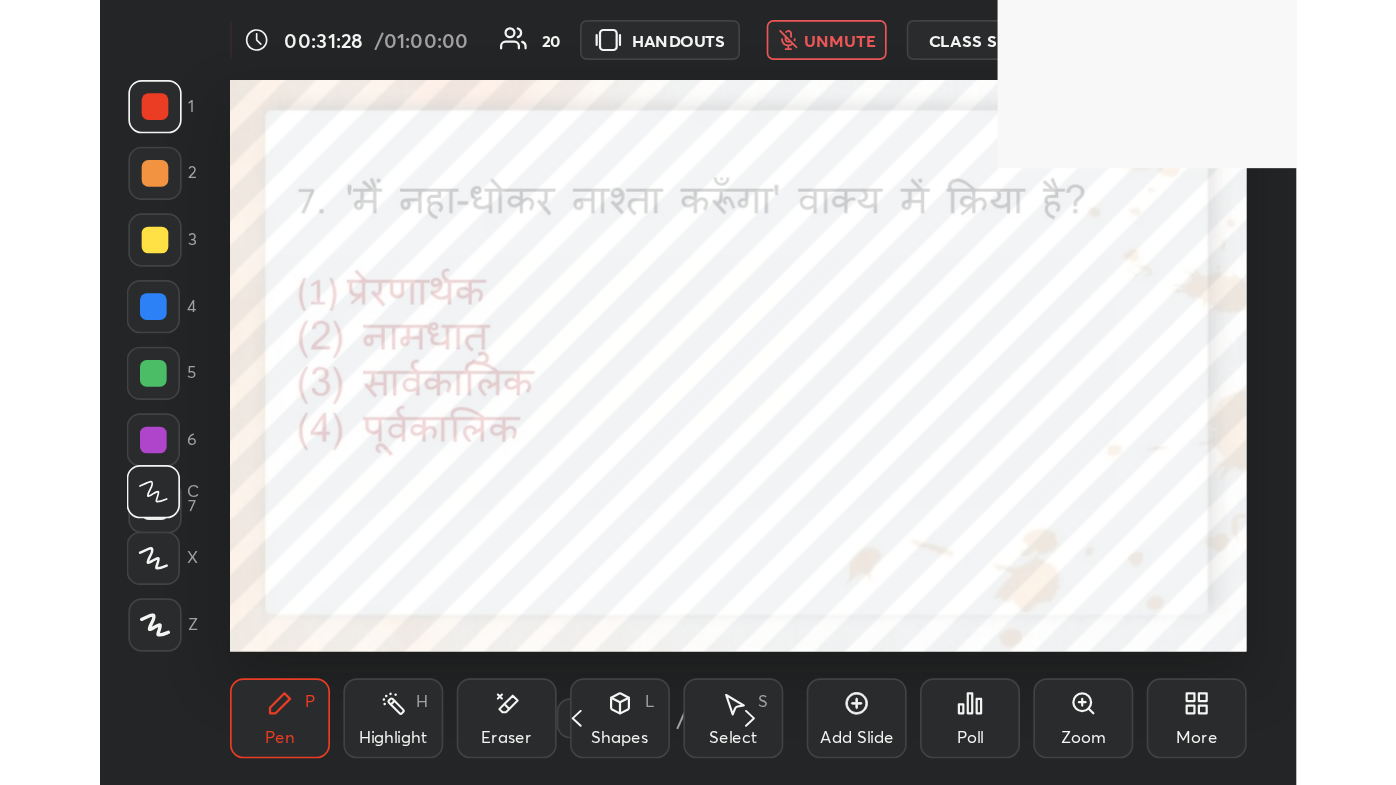 scroll, scrollTop: 99342, scrollLeft: 98683, axis: both 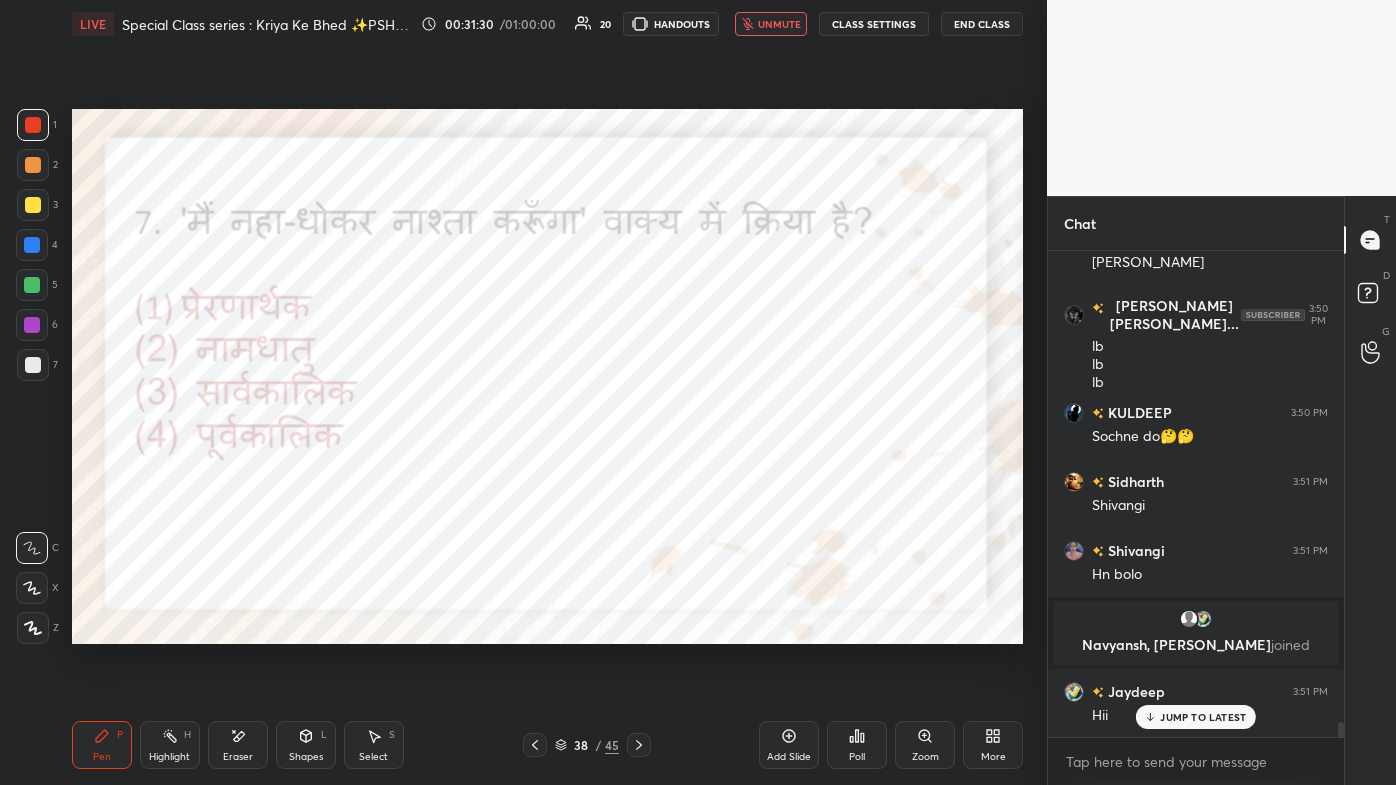 click on "JUMP TO LATEST" at bounding box center (1196, 717) 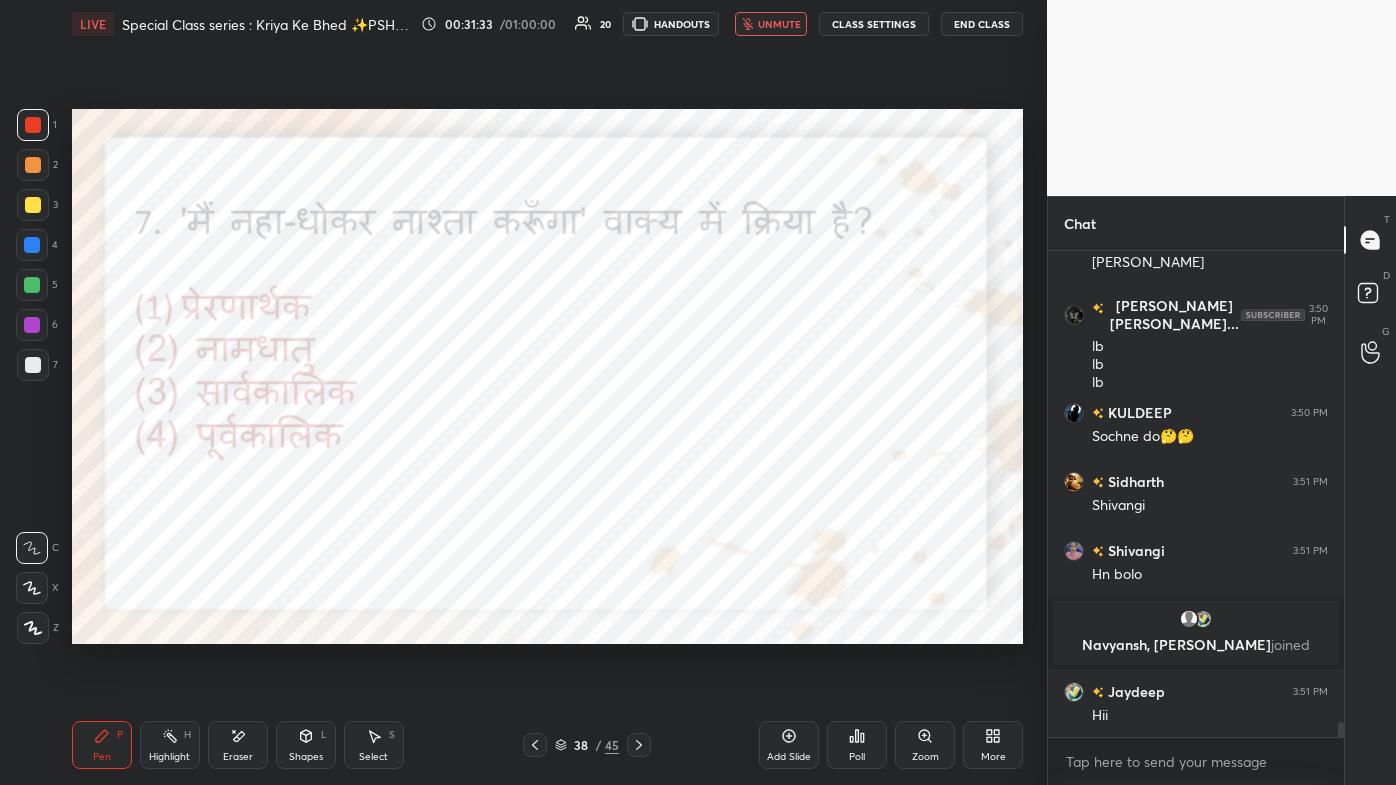 click on "More" at bounding box center [993, 745] 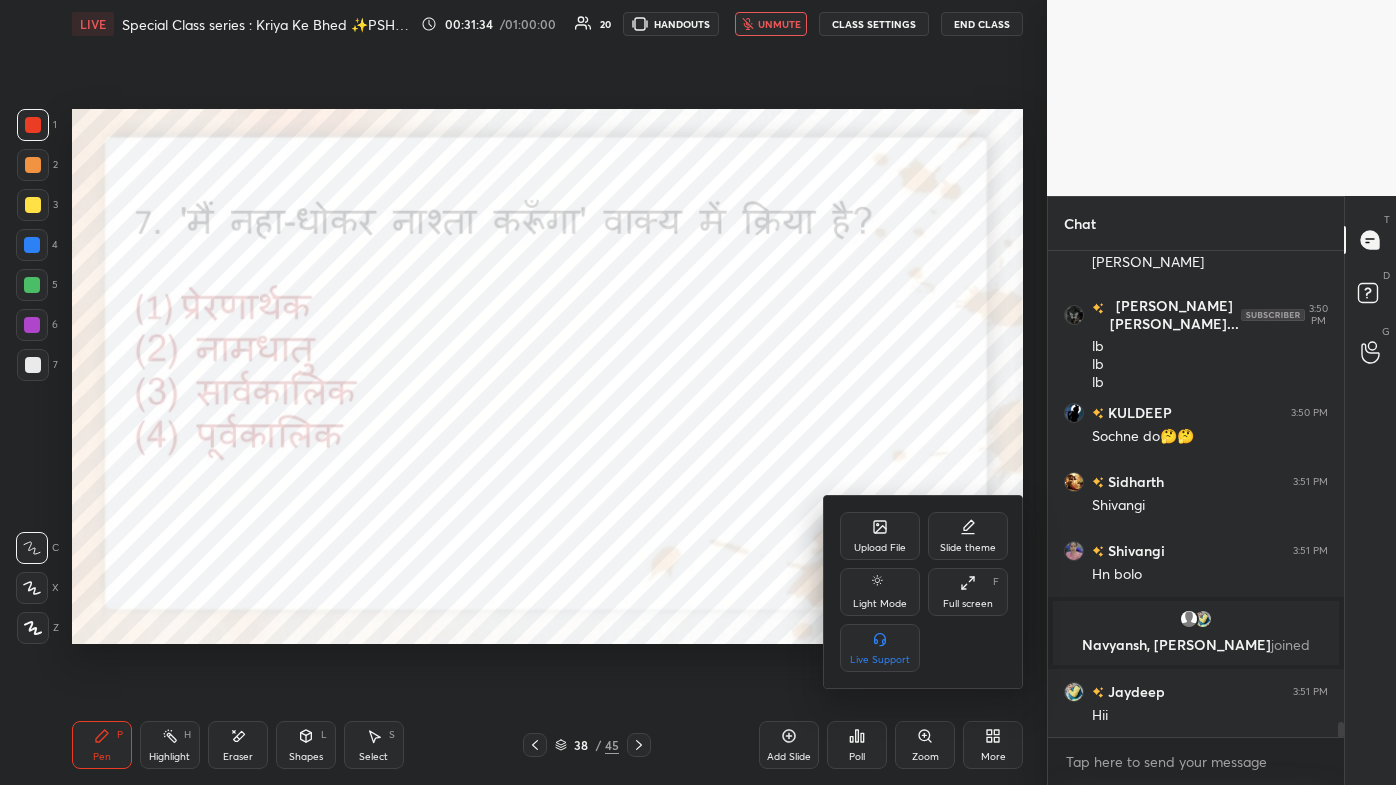 click 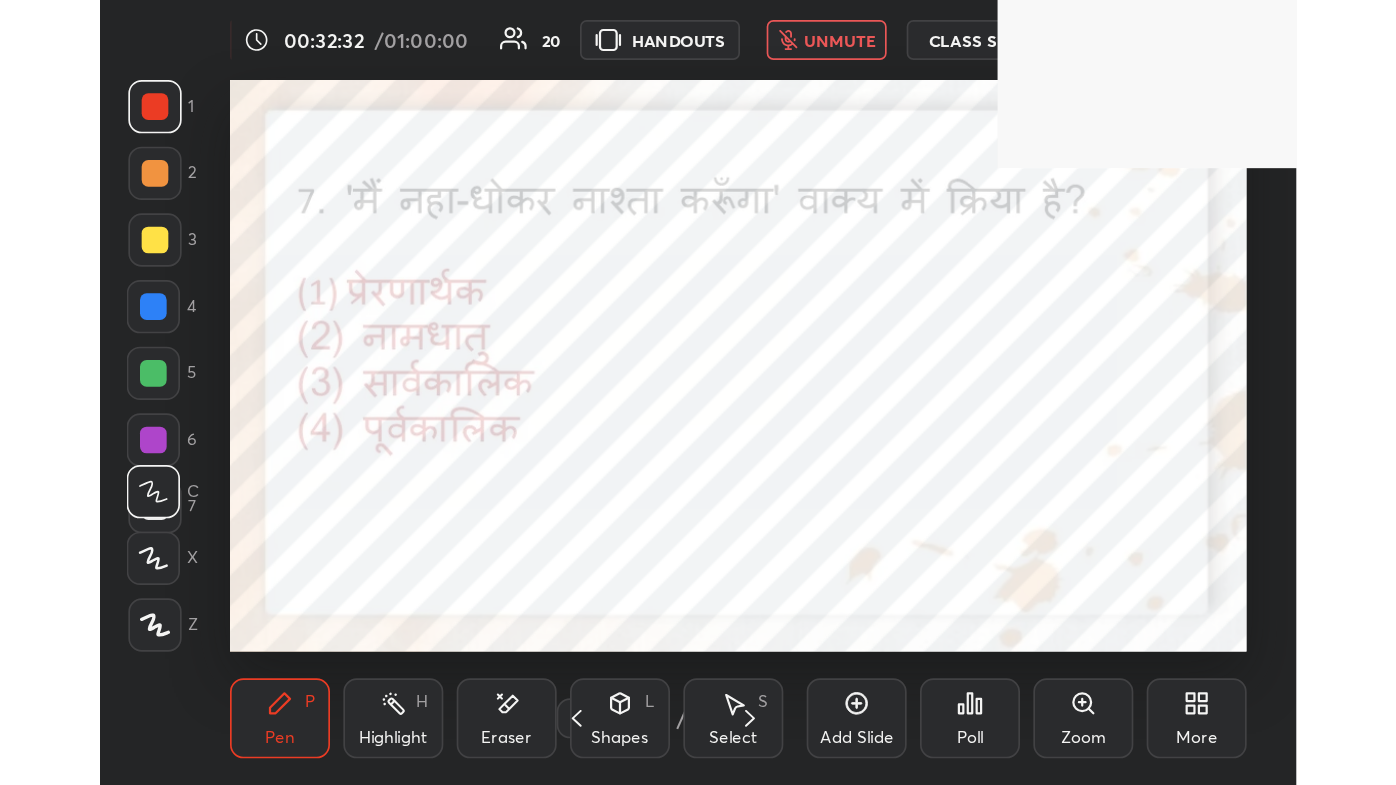 scroll, scrollTop: 99656, scrollLeft: 99361, axis: both 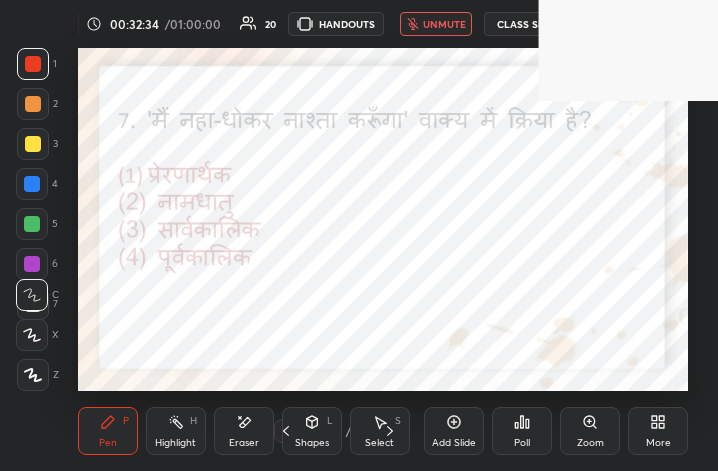 click 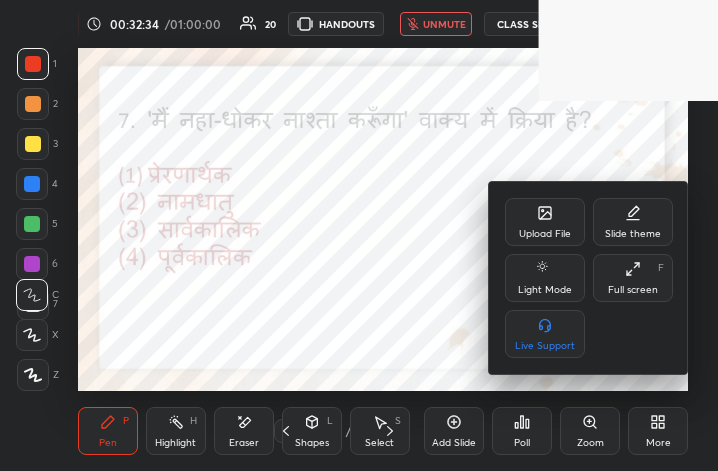 click on "Upload File Slide theme Light Mode Full screen F Live Support" at bounding box center (589, 278) 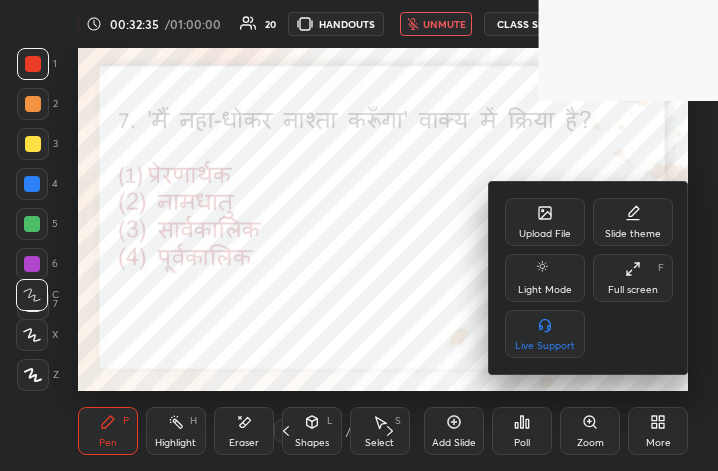 click on "Full screen" at bounding box center (633, 290) 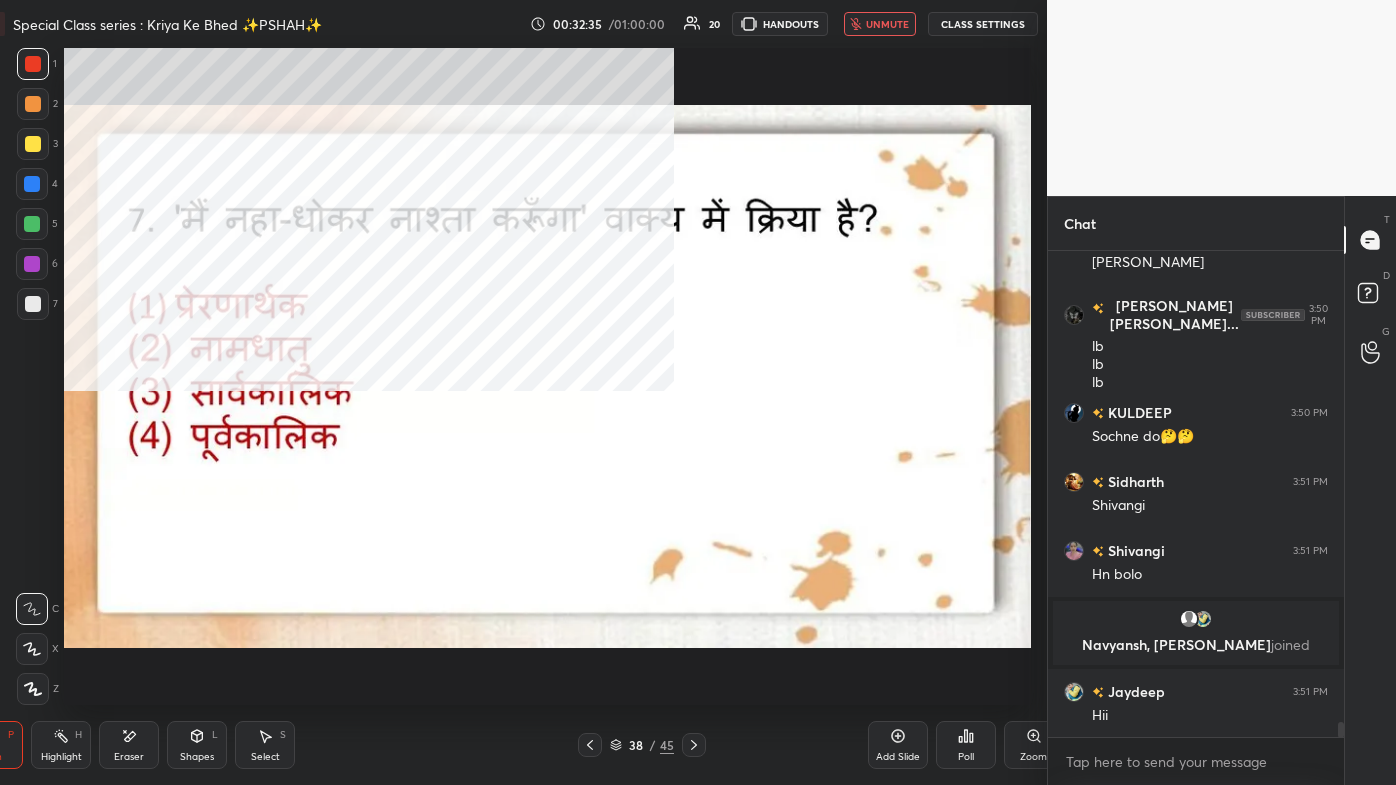 scroll, scrollTop: 99342, scrollLeft: 98683, axis: both 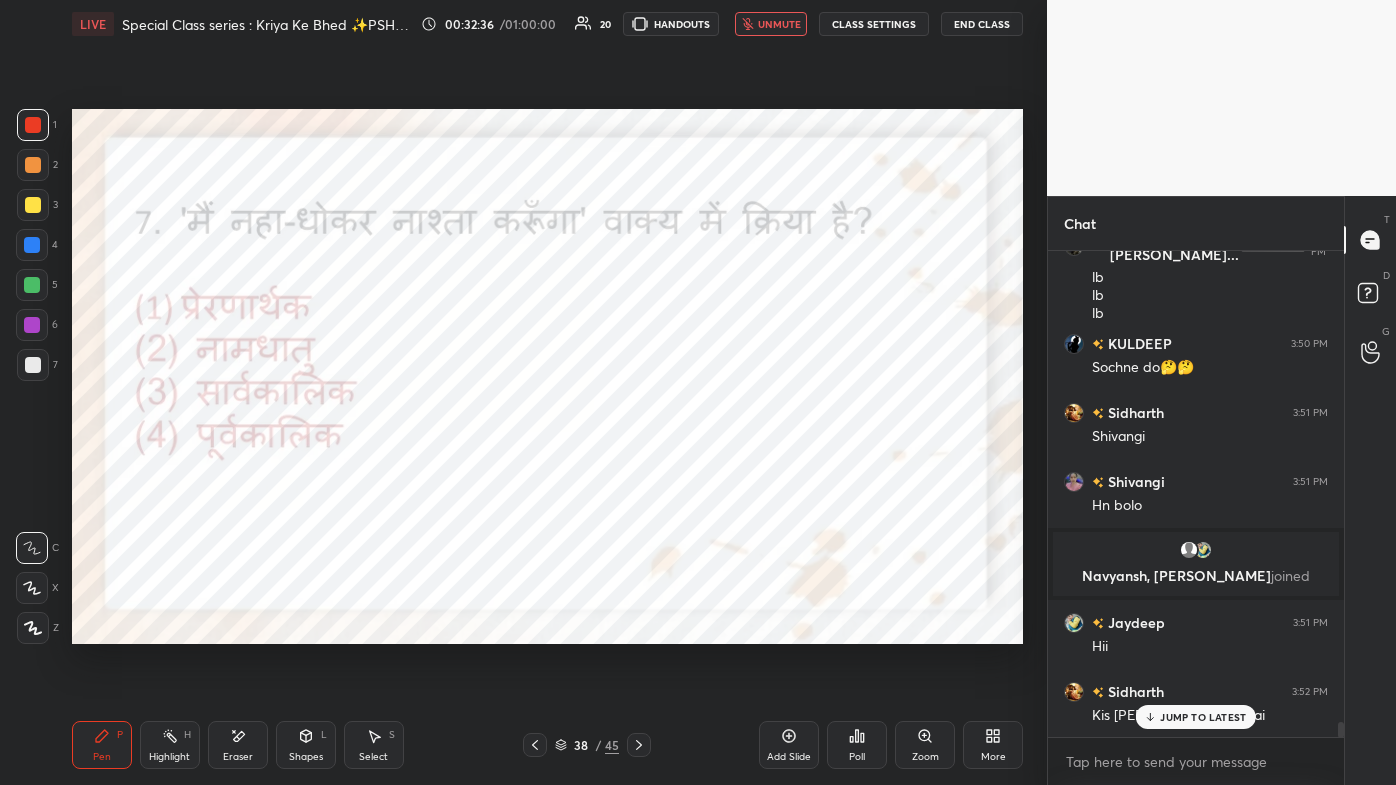 click on "unmute" at bounding box center (779, 24) 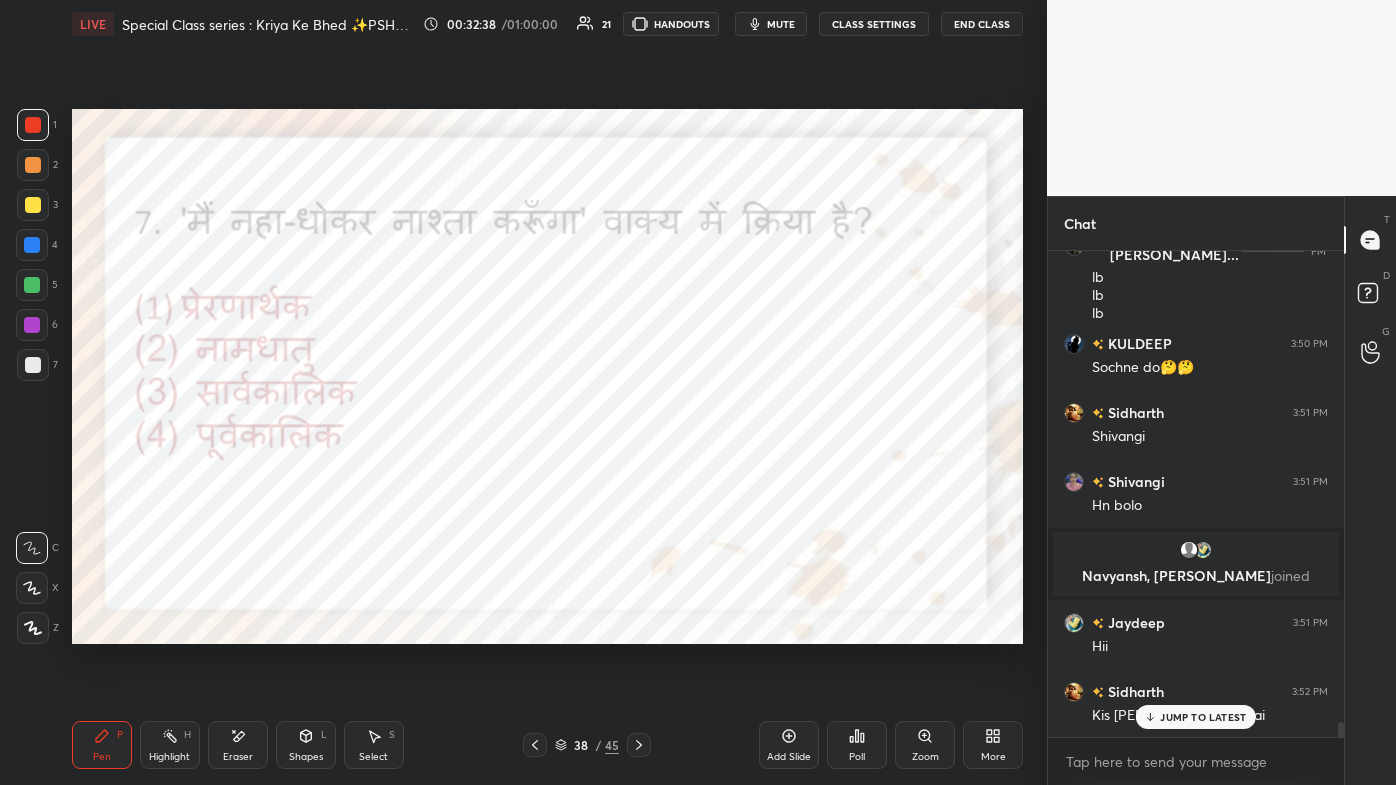 click on "JUMP TO LATEST" at bounding box center [1196, 717] 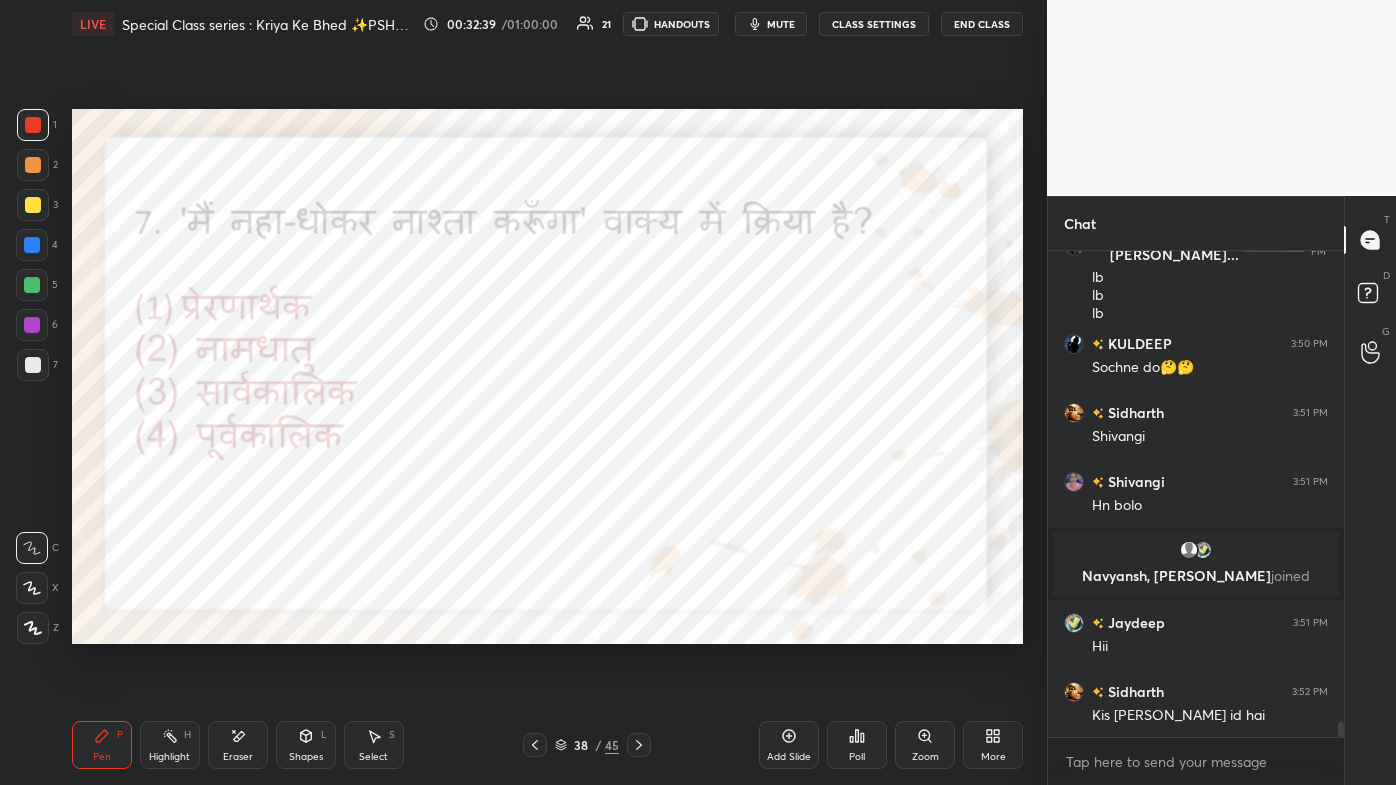 scroll, scrollTop: 15210, scrollLeft: 0, axis: vertical 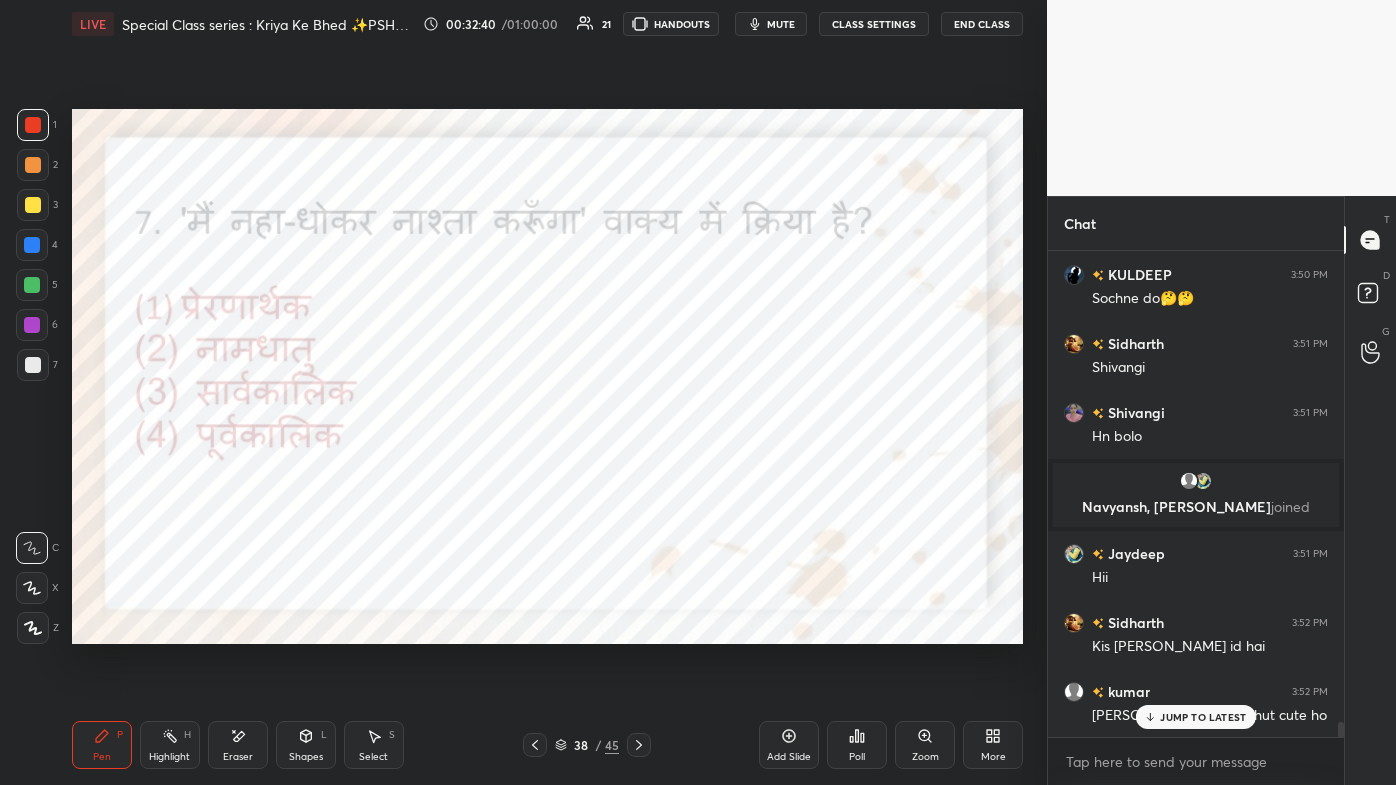 click on "Deepanshi 3:50 PM Ohh sry Ohh sry mam Shreya 3:50 PM Kaah gy KULDEEP 3:50 PM Koi aur tarika??? aman 3:50 PM Mam lb Shreya 3:50 PM Ky Nhi hi aman 3:50 PM Mam leaderboard kumar 3:50 PM Wrong bol ne ki Shivangi 3:50 PM Ohh Durva Ravi... 3:50 PM lb Shreya 3:50 PM Vishant bhaiya Durva Ravi... 3:50 PM lb
lb
lb KULDEEP 3:50 PM Sochne do🤔🤔 Sidharth 3:51 PM Shivangi Shivangi 3:51 PM Hn bolo Navyansh, Jaydeep  joined Jaydeep 3:51 PM Hii aman 3:51 PM Poll Shreya 3:51 PM Hii aman 3:51 PM Poll Sidharth 3:51 PM Do aman 3:51 PM Poll Shreya 3:51 PM Bandar bhaiy Durva Ravi... 3:51 PM pollll Shreya 3:51 PM Mute mam Shivangi 3:52 PM Class khtm hone do Deepanshi 3:52 PM Poll Shreya 3:52 PM Mute 🔕🔕🔕🔕 Deepanshi 3:52 PM Poll aman 3:52 PM Poll KULDEEP 3:52 PM Okk ji aap intrested nhi mere  me aman 3:52 PM Poll Jaydeep 3:52 PM Poll aman 3:52 PM Poll Deepanshi 3:52 PM Hlo vishant ji aman 3:52 PM Poll KULDEEP 3:52 PM Chlo byy tccc aman 3:52 PM Poll Poll Shreya 3:52 PM Aree deep bhaiy aman 3:52 PM Poll Jaydeep 3:52 PM" at bounding box center [1196, 494] 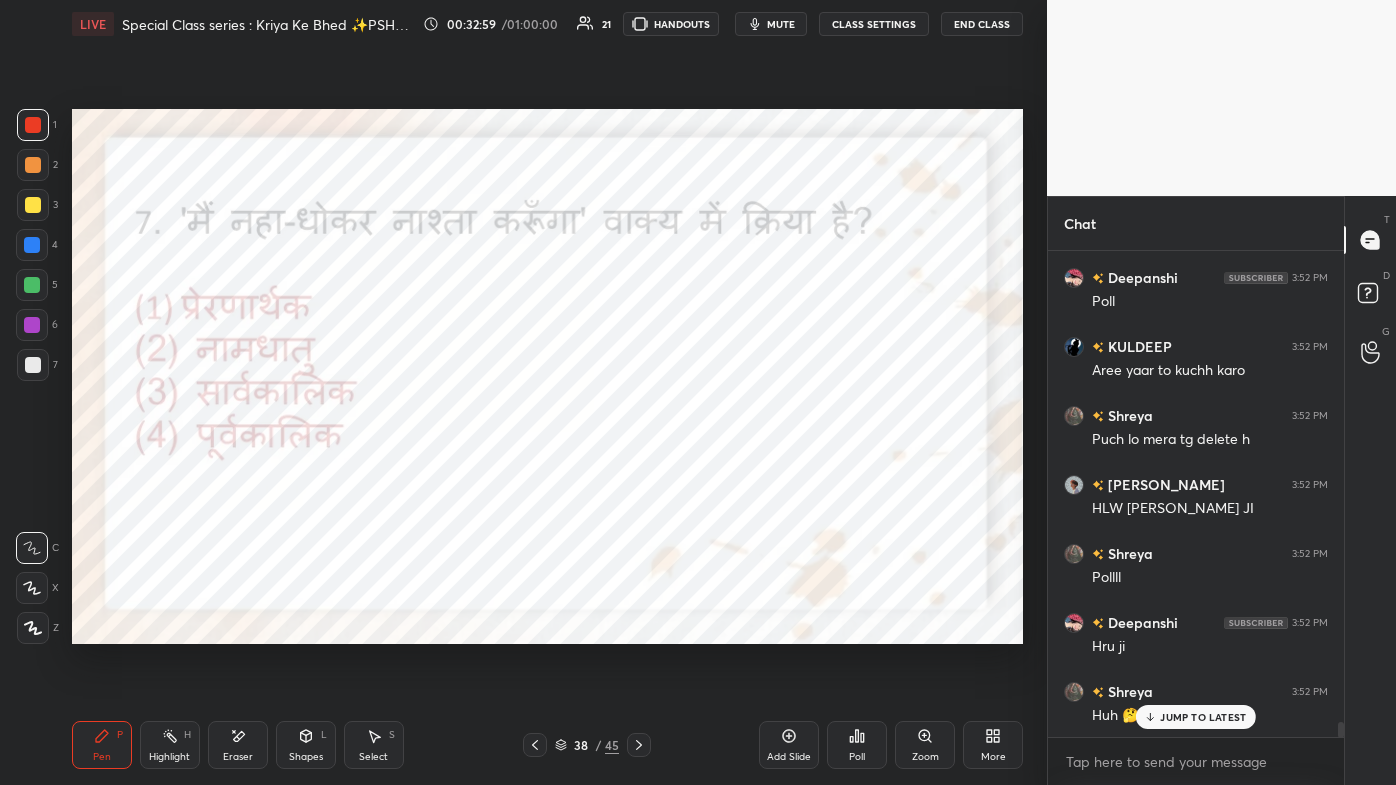 scroll, scrollTop: 15762, scrollLeft: 0, axis: vertical 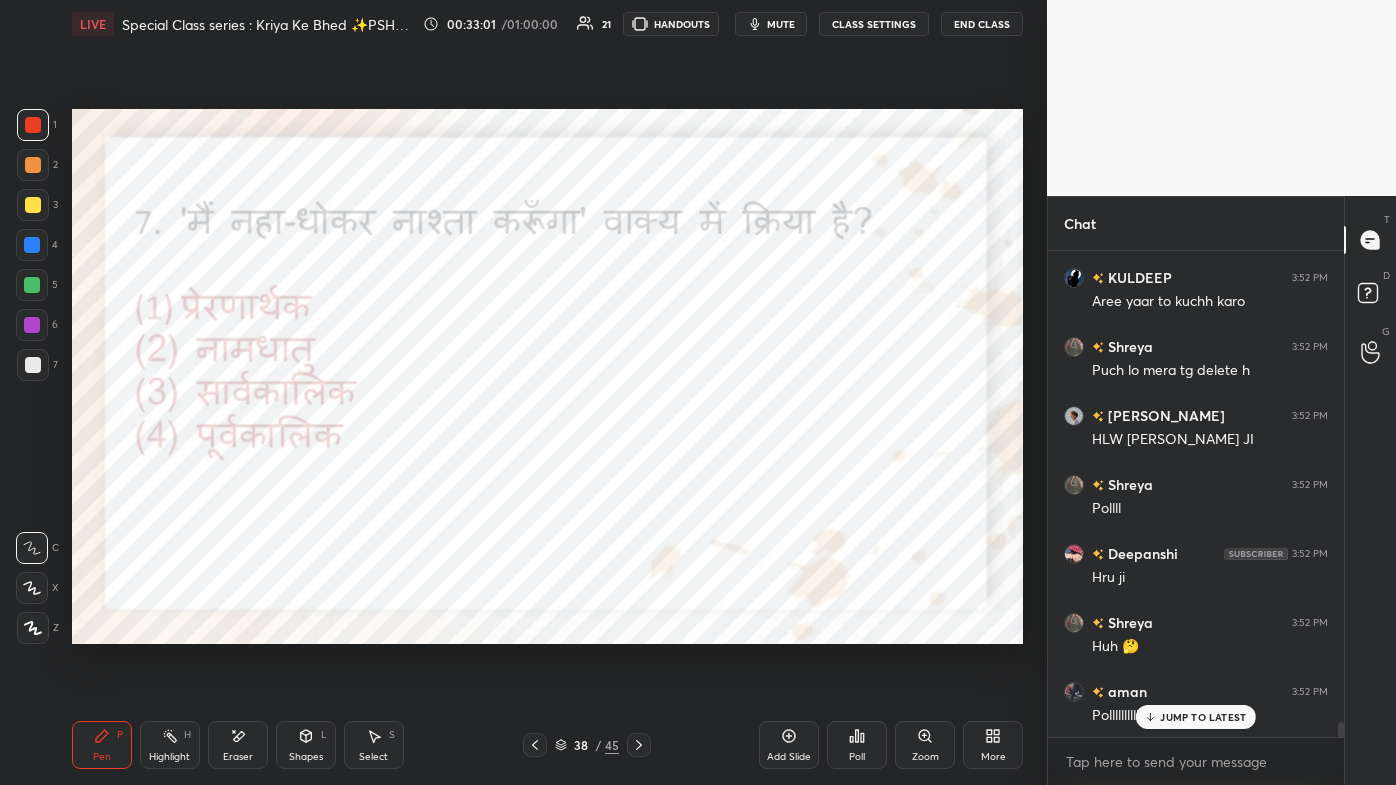 click on "Poll" at bounding box center [857, 745] 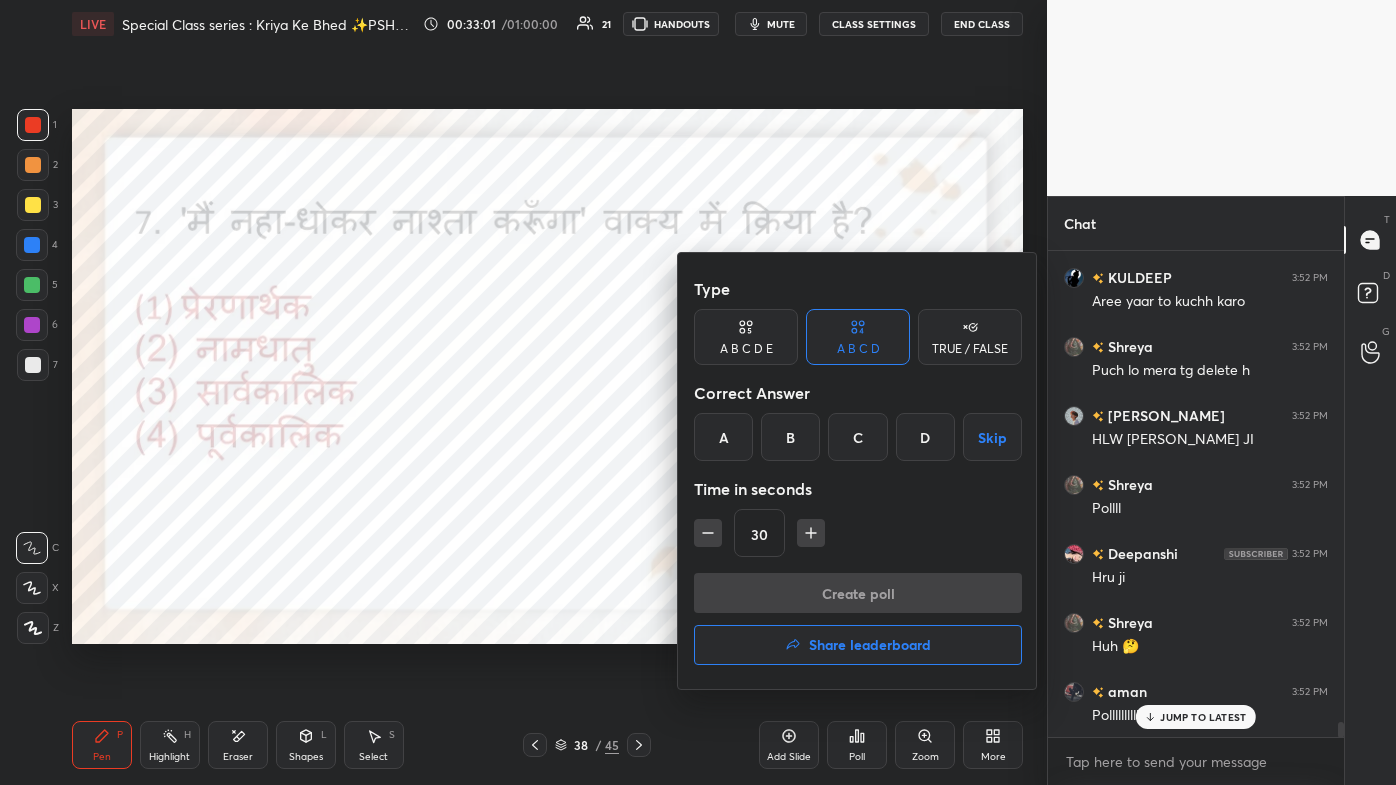 scroll, scrollTop: 15832, scrollLeft: 0, axis: vertical 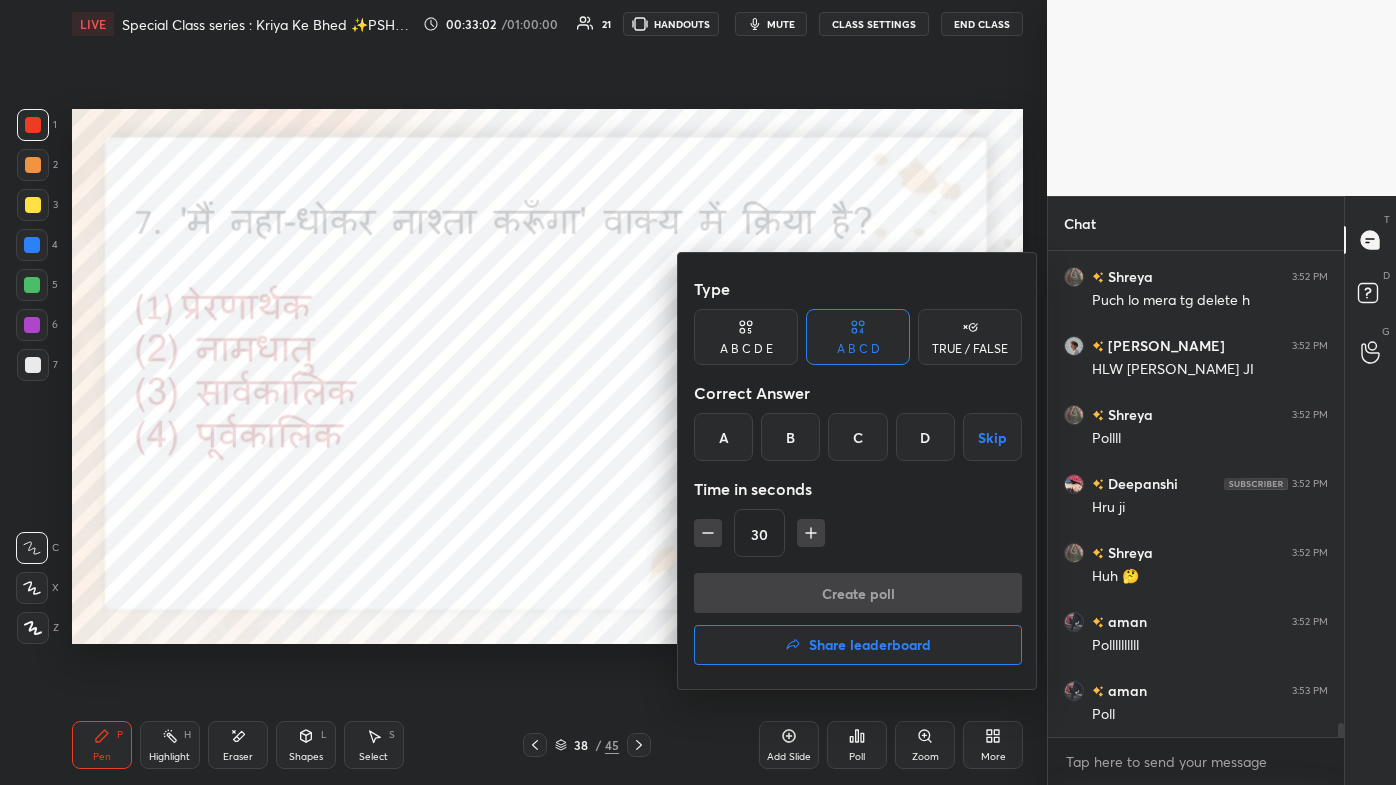 click on "D" at bounding box center (925, 437) 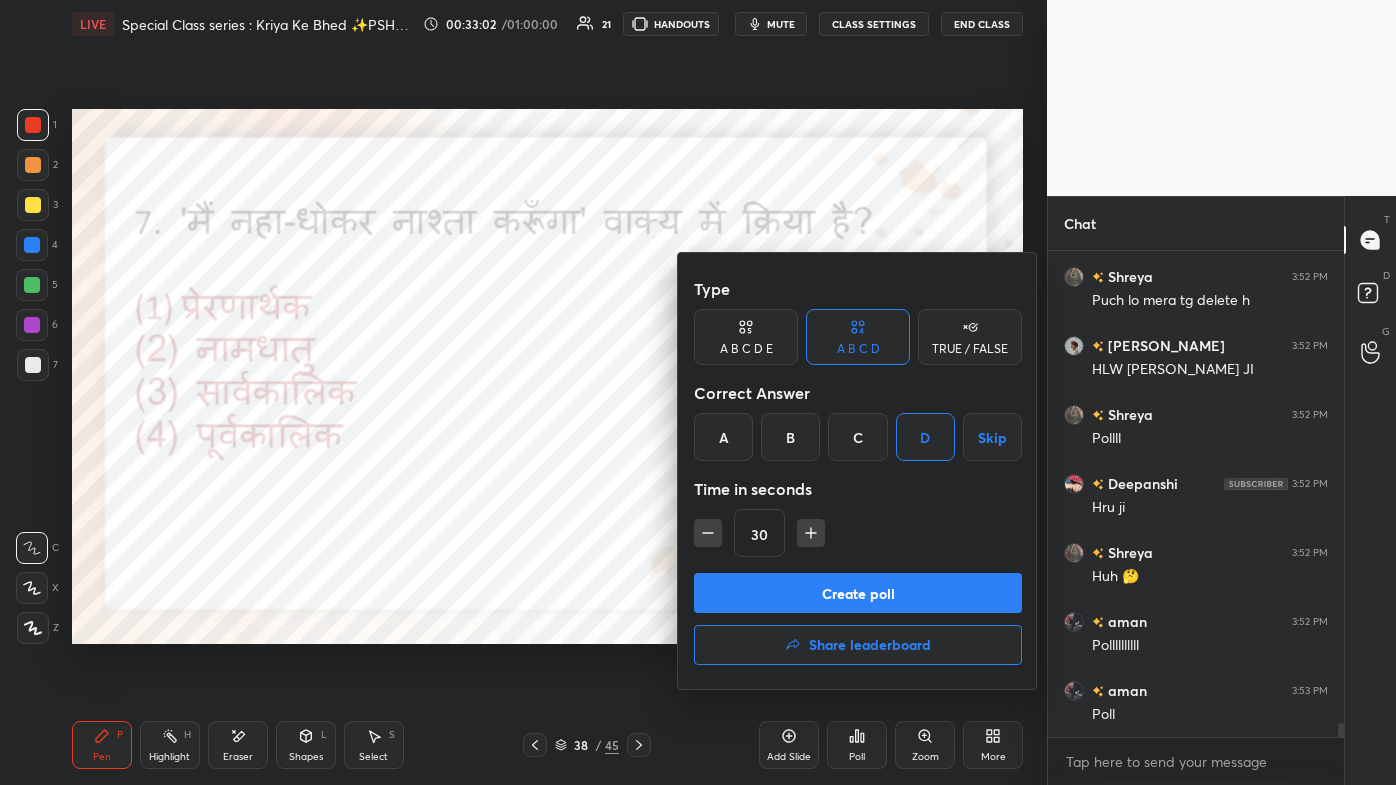 scroll, scrollTop: 15901, scrollLeft: 0, axis: vertical 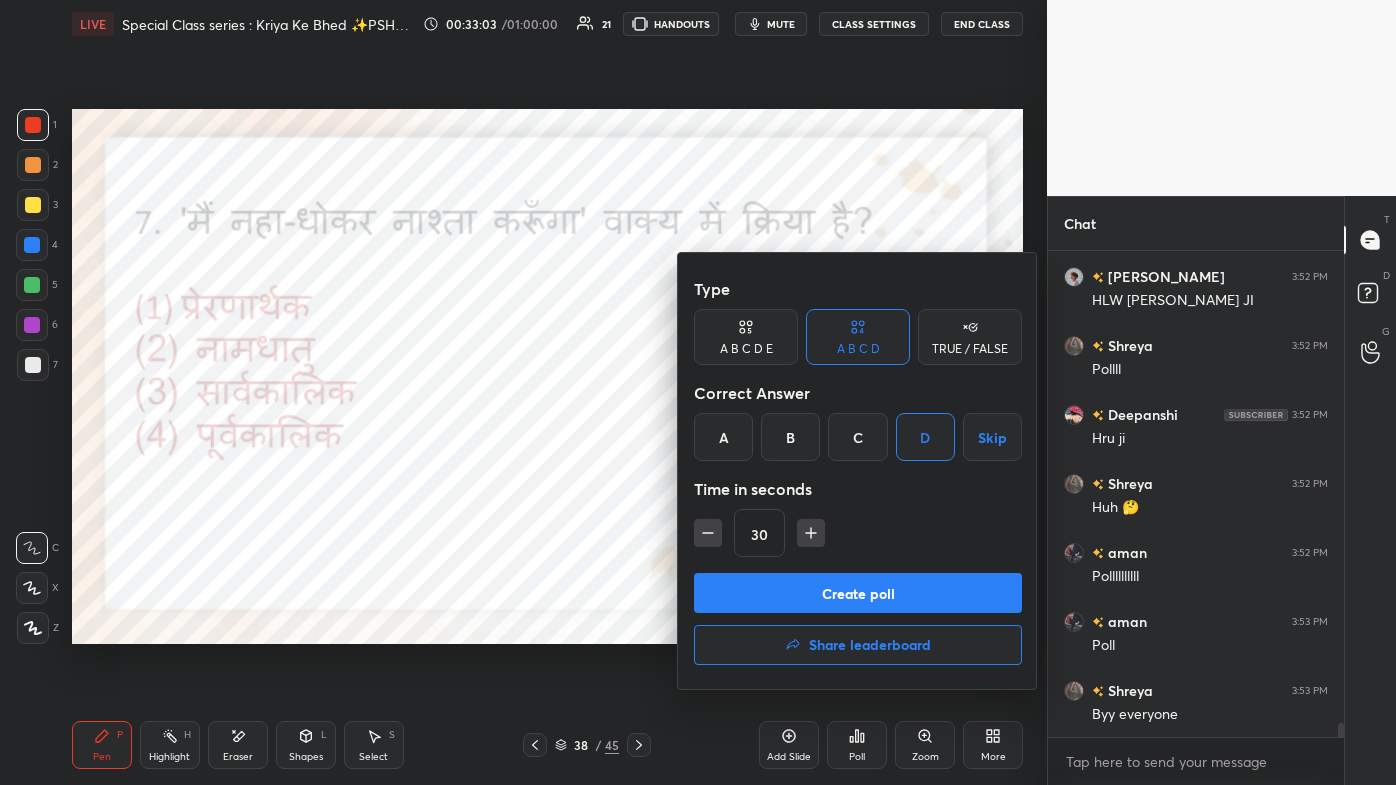 click on "Create poll" at bounding box center (858, 593) 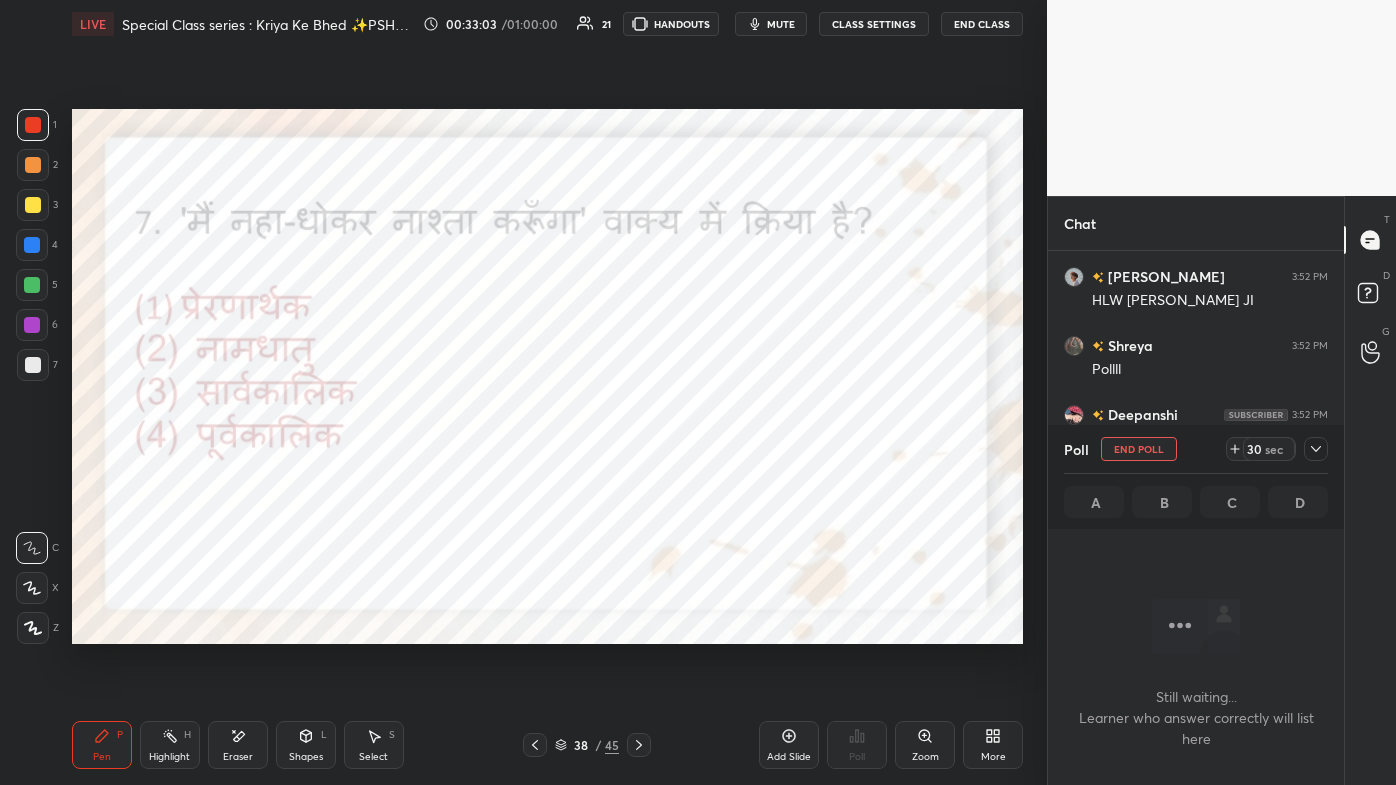 scroll, scrollTop: 452, scrollLeft: 290, axis: both 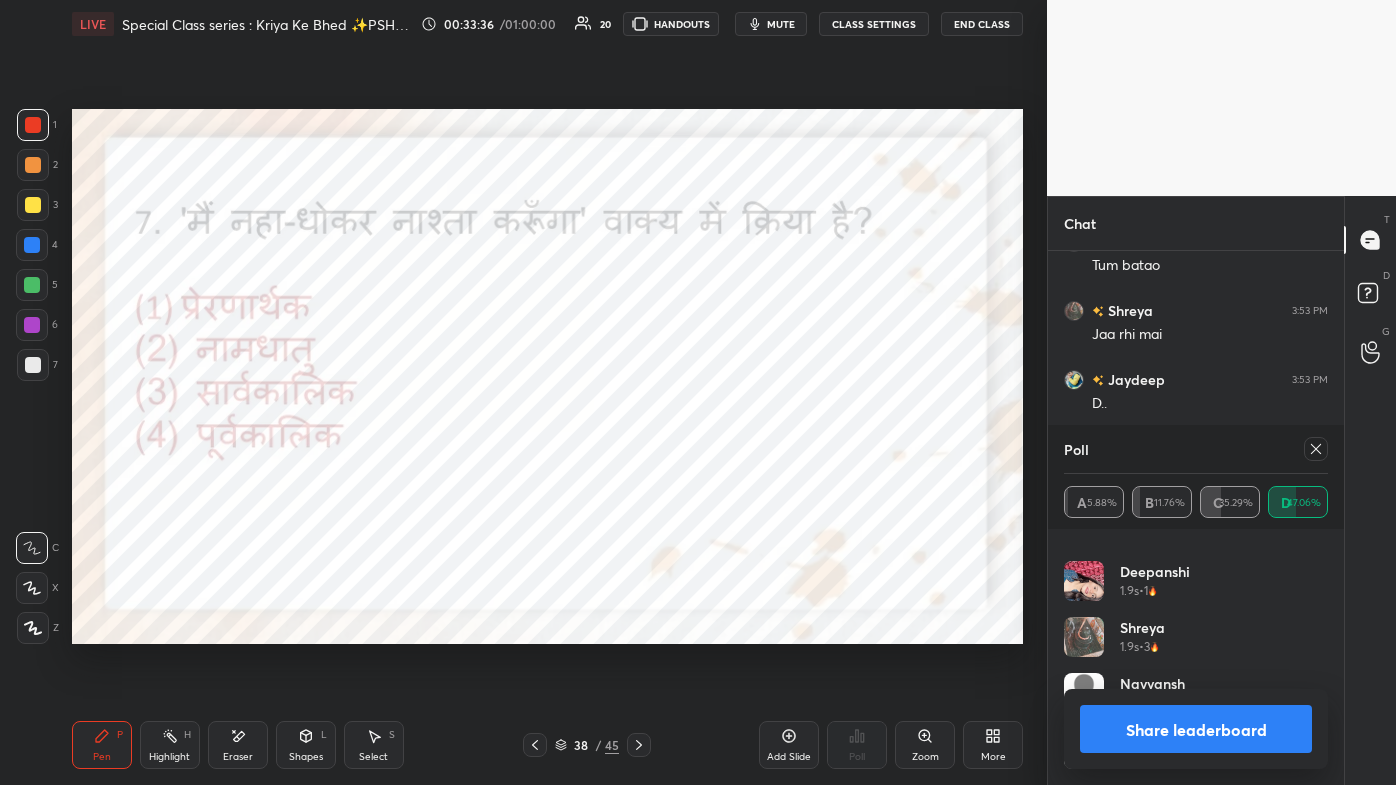 click 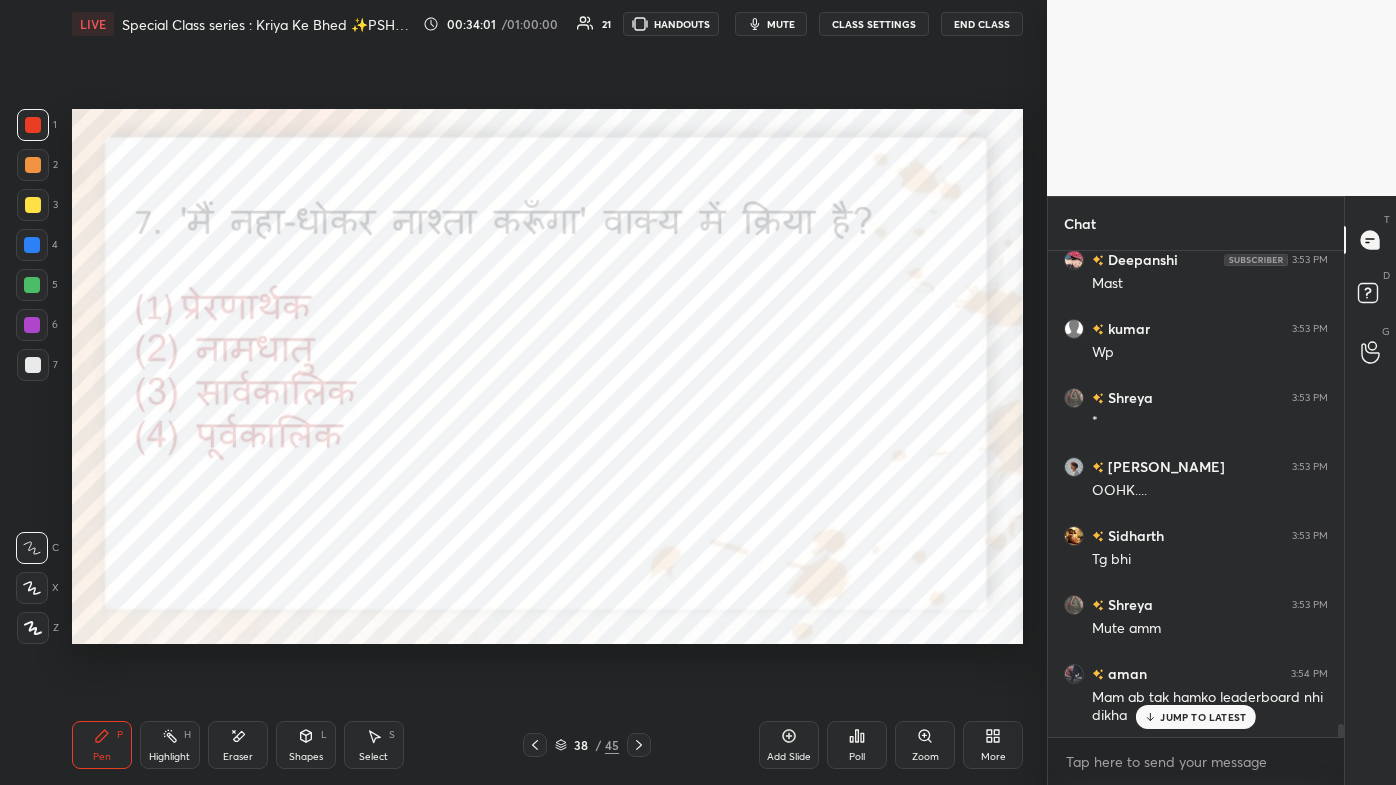 click on "JUMP TO LATEST" at bounding box center [1203, 717] 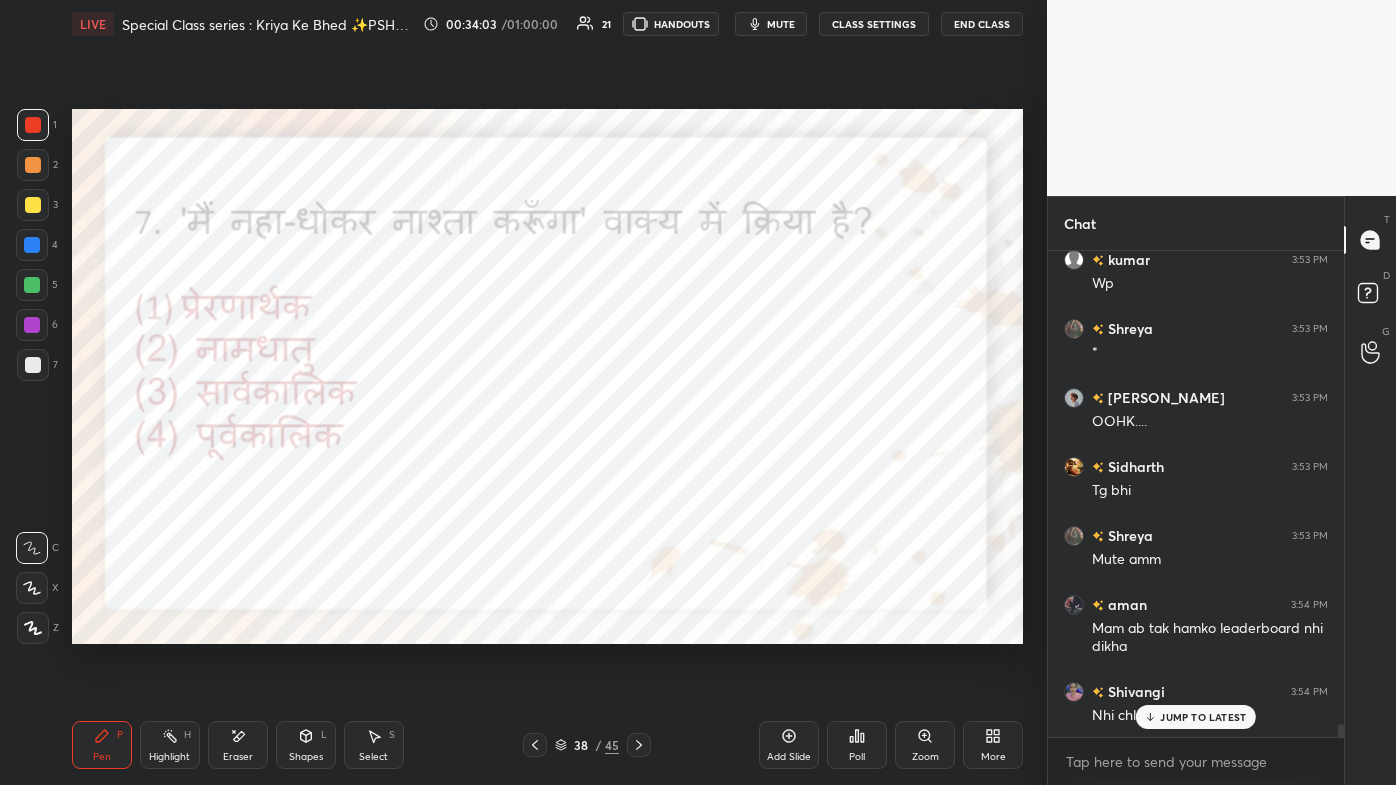 click on "Poll" at bounding box center (857, 745) 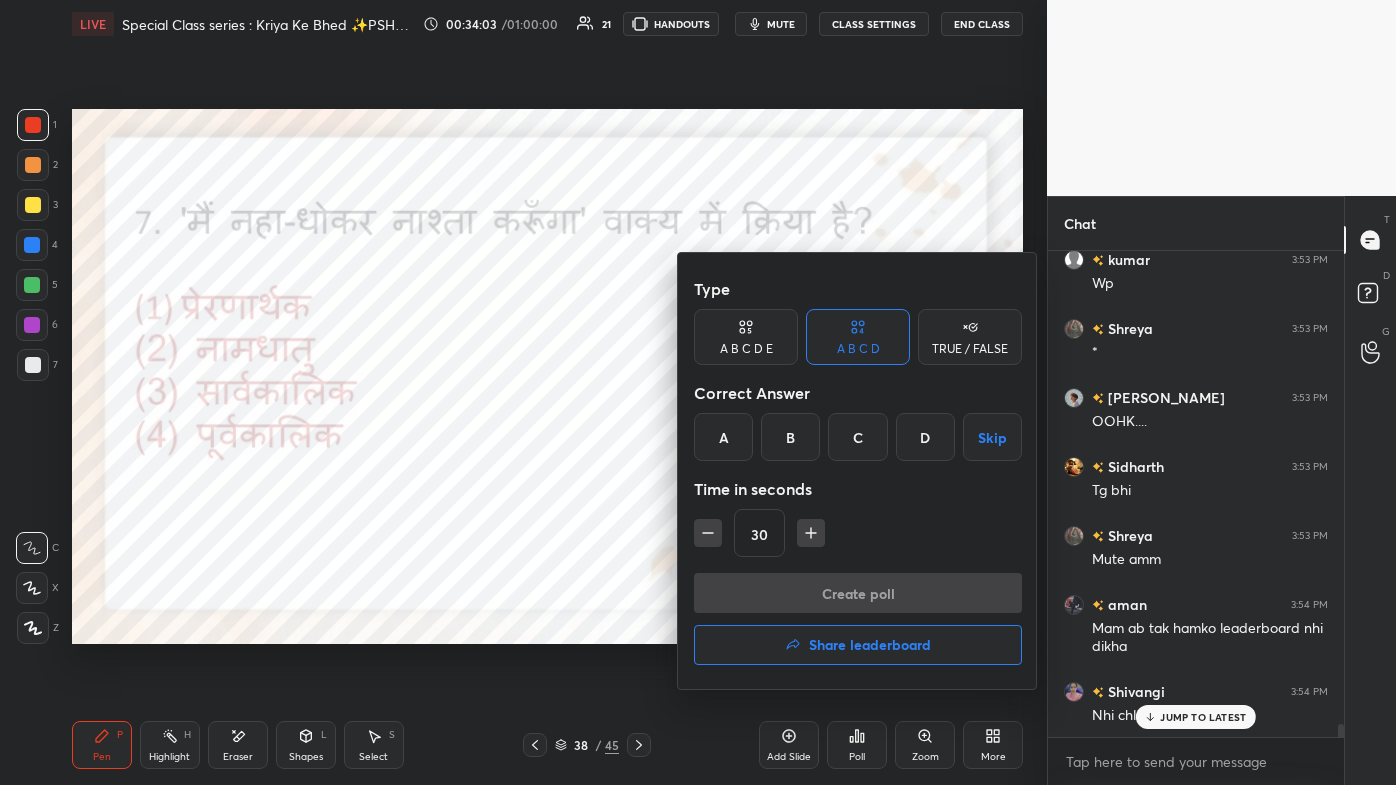 click on "Share leaderboard" at bounding box center [870, 645] 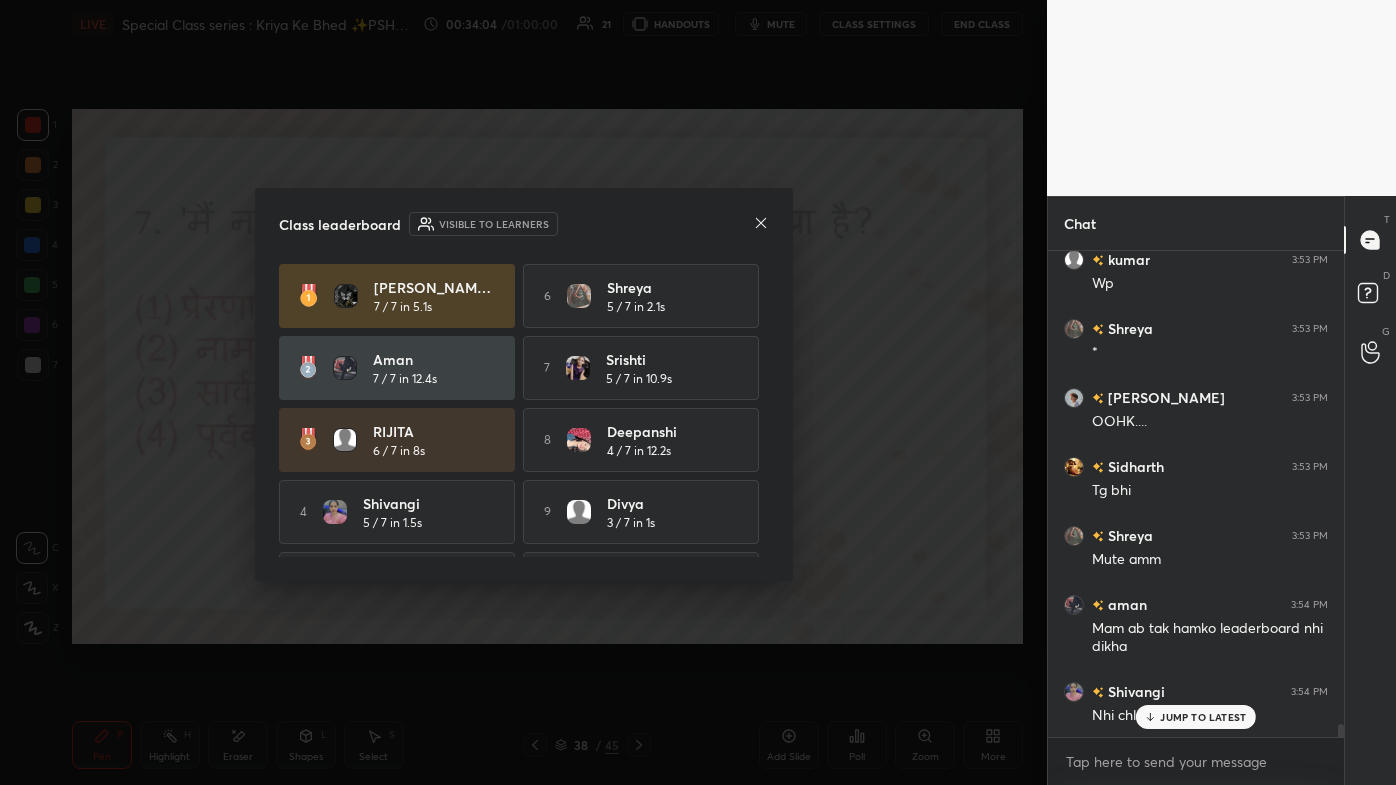 click 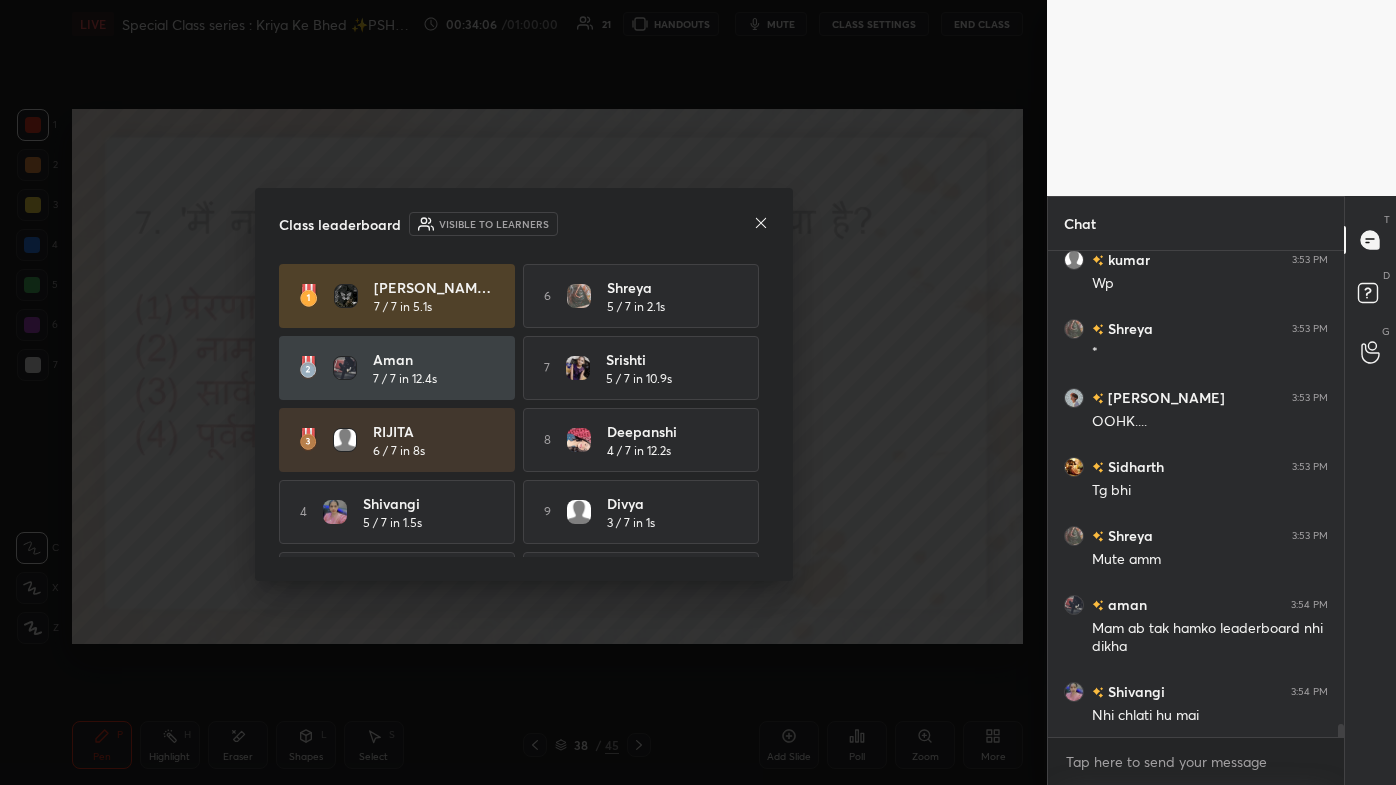 click 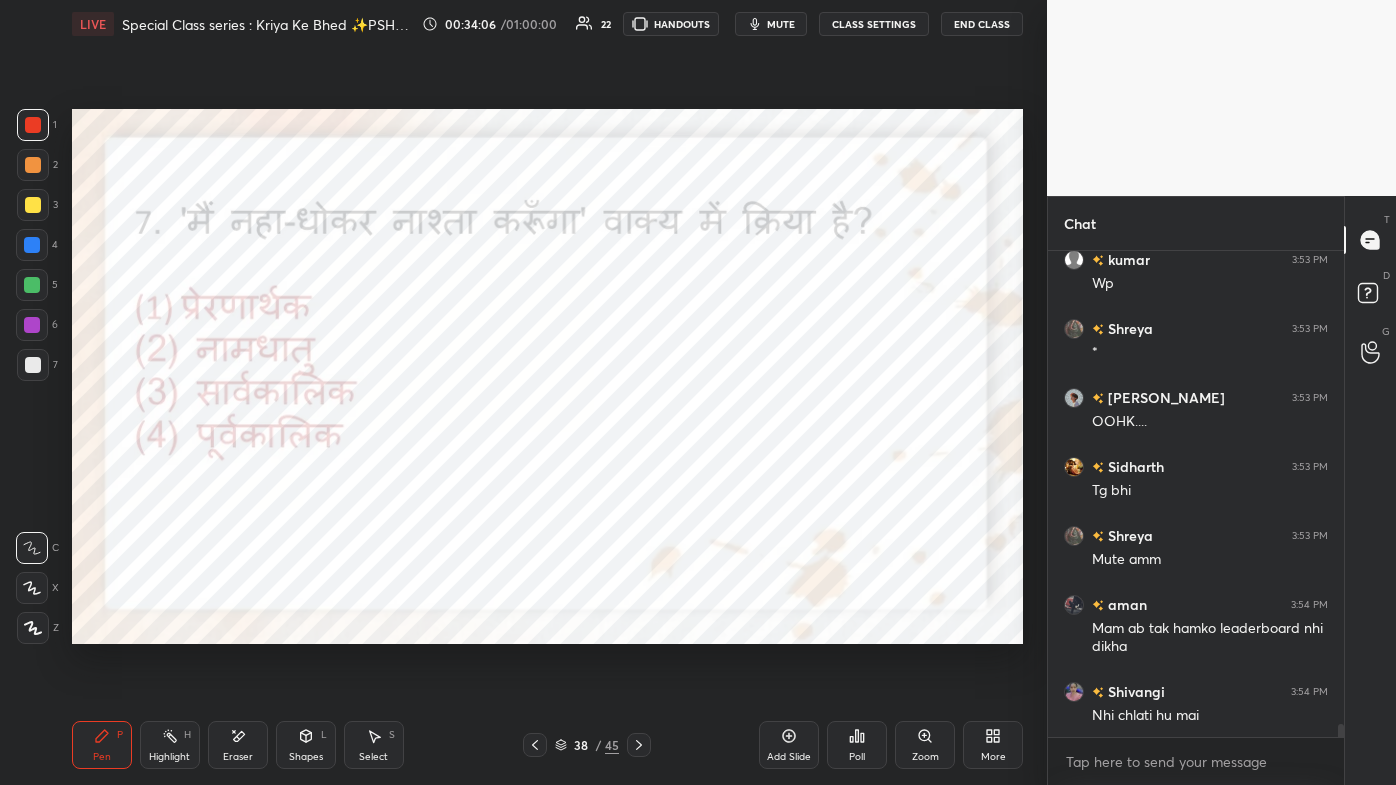 click 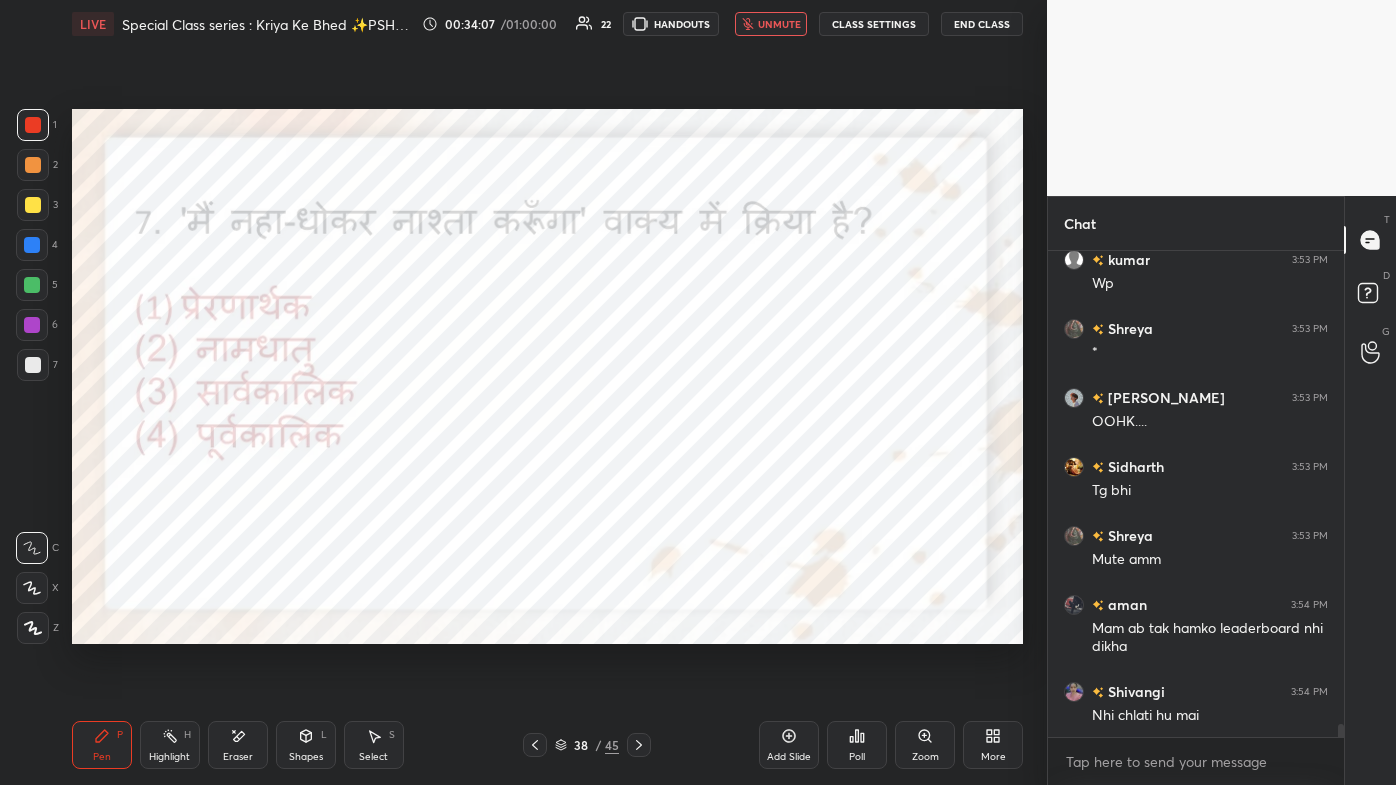 click on "Poll" at bounding box center (857, 757) 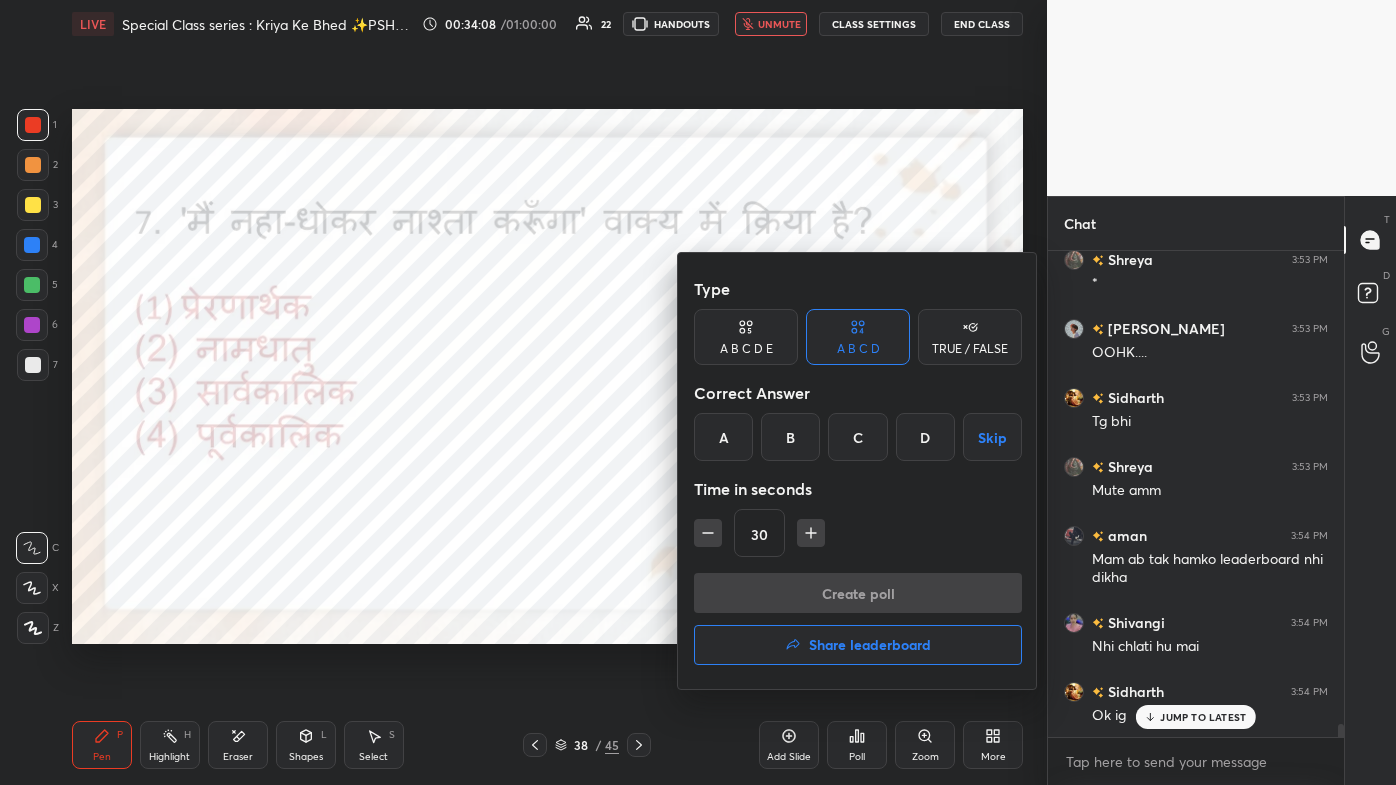 click on "Share leaderboard" at bounding box center (870, 645) 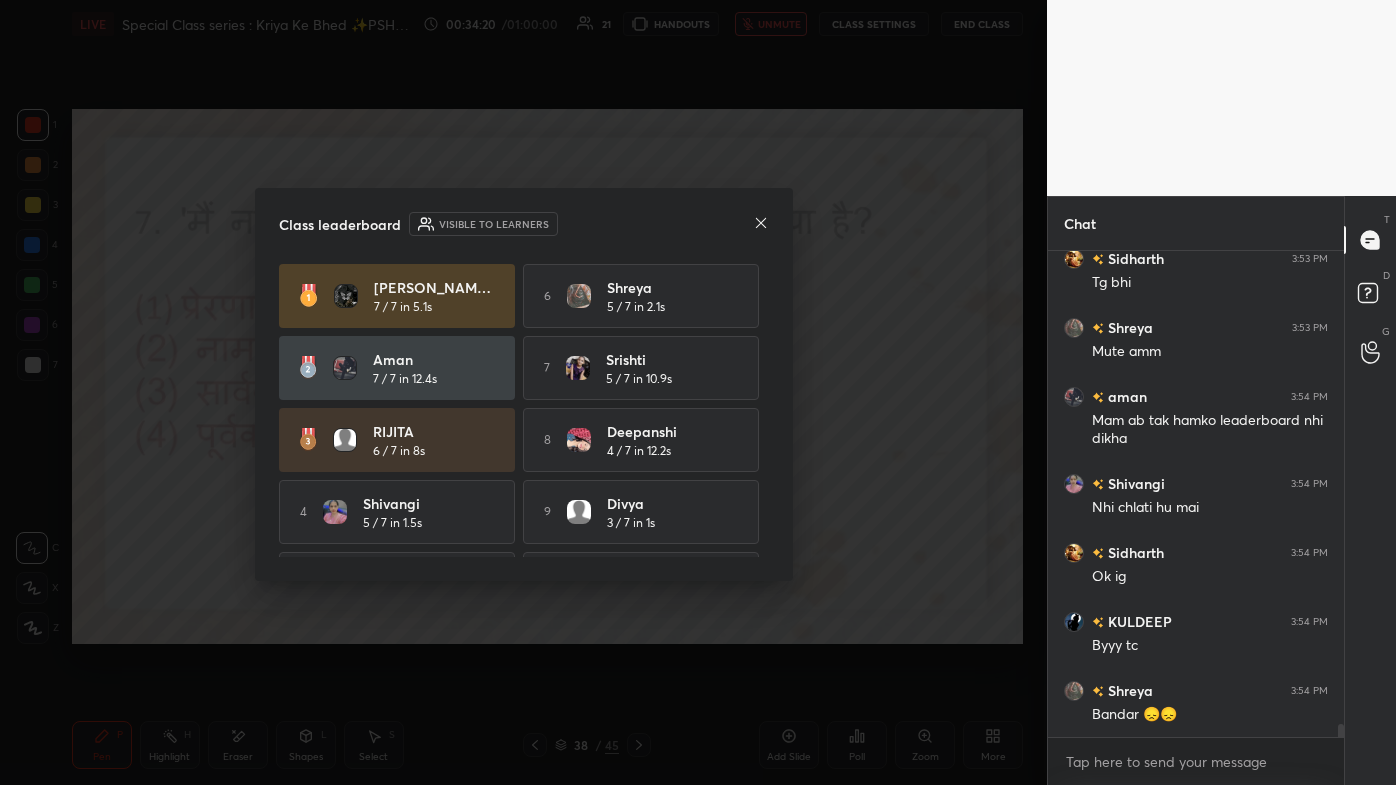 click 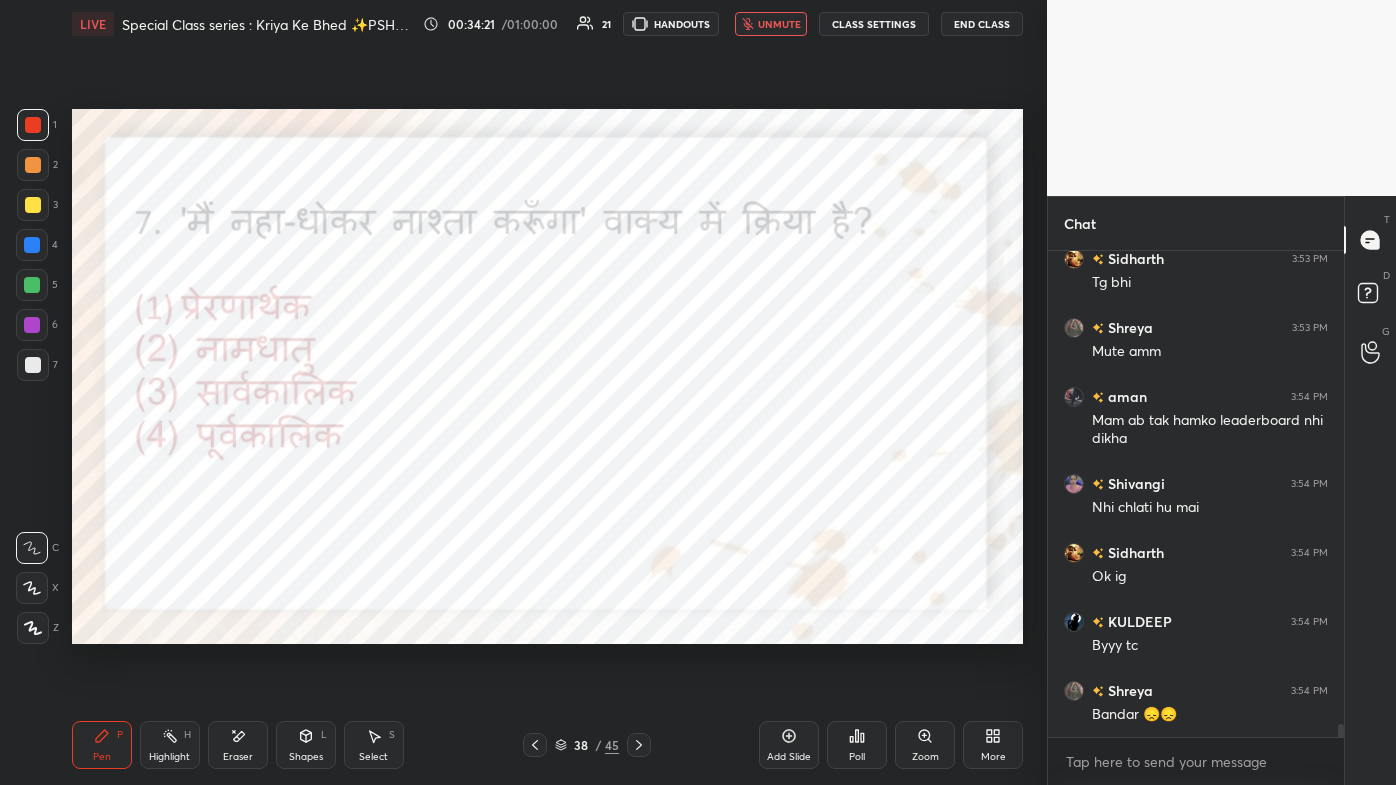 click 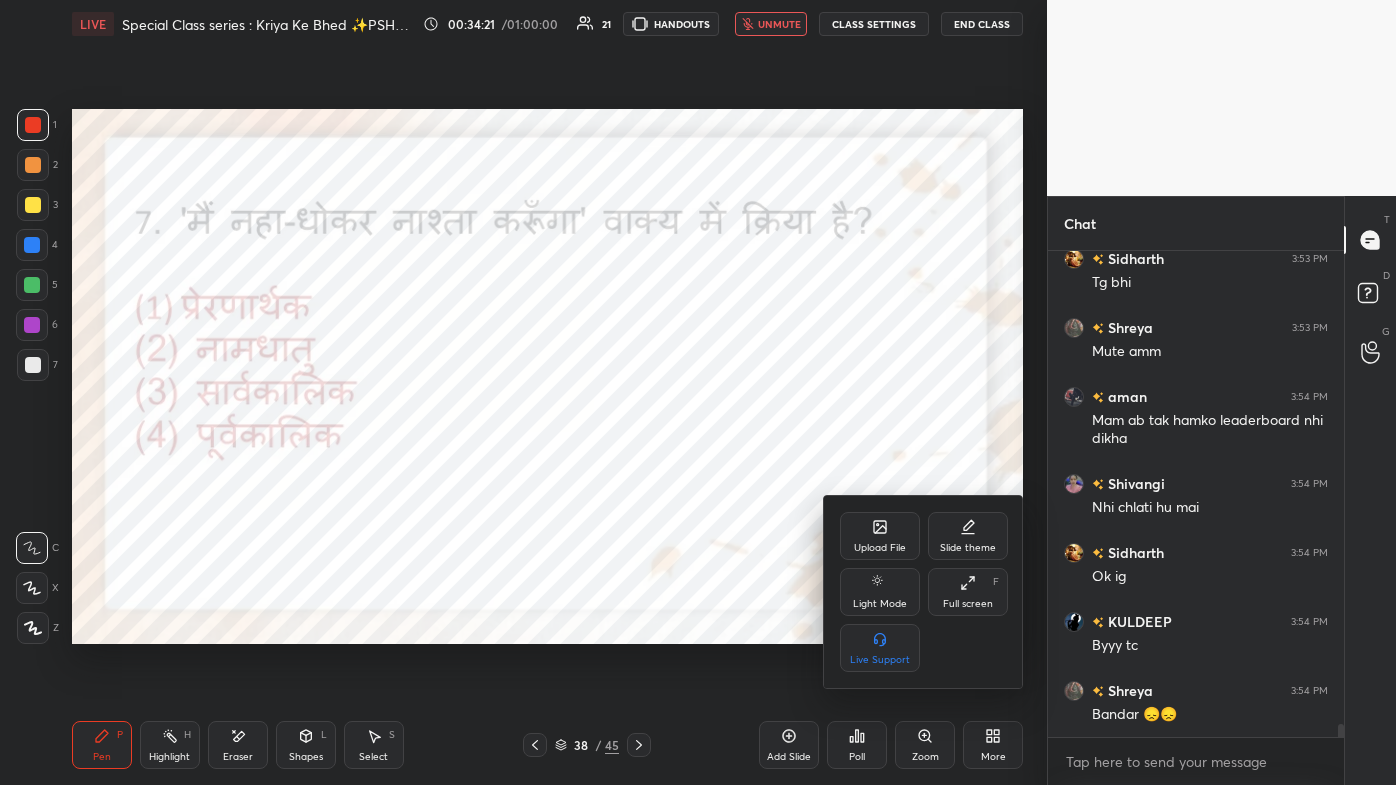 click on "Full screen" at bounding box center (968, 604) 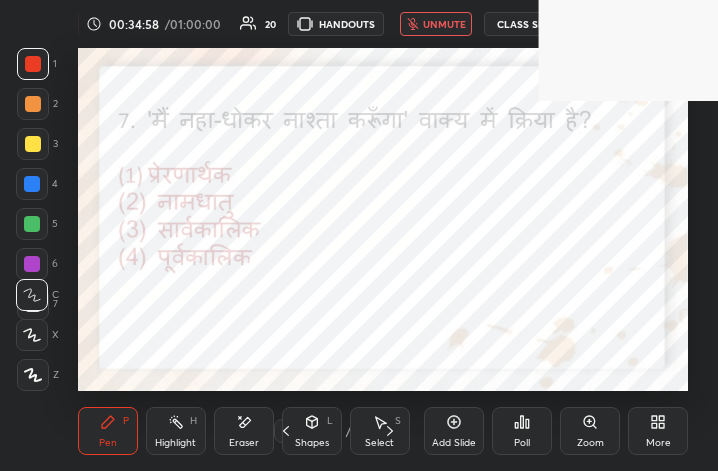 click on "More" at bounding box center [658, 431] 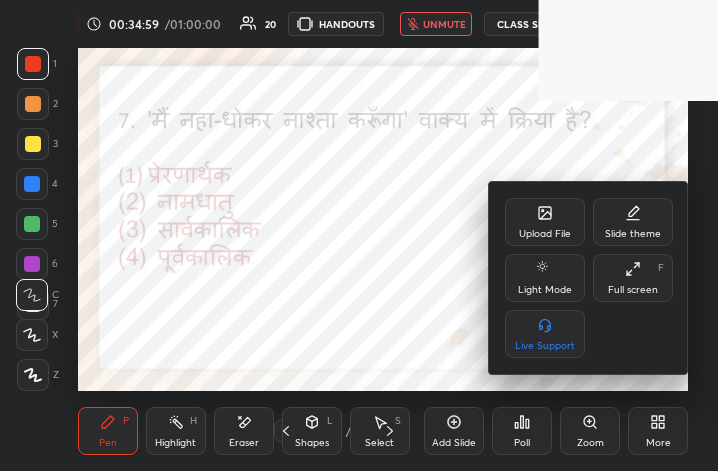 click 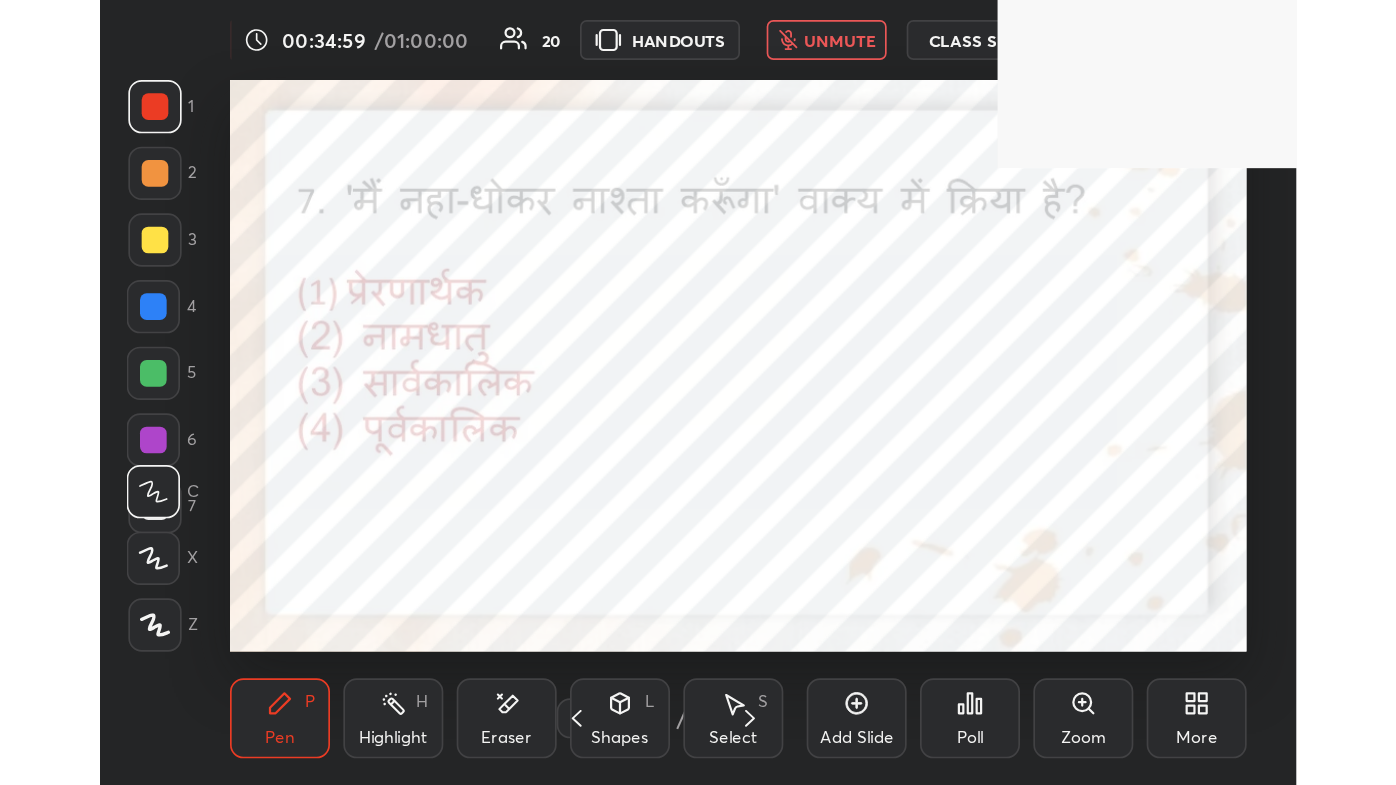 scroll, scrollTop: 99342, scrollLeft: 98683, axis: both 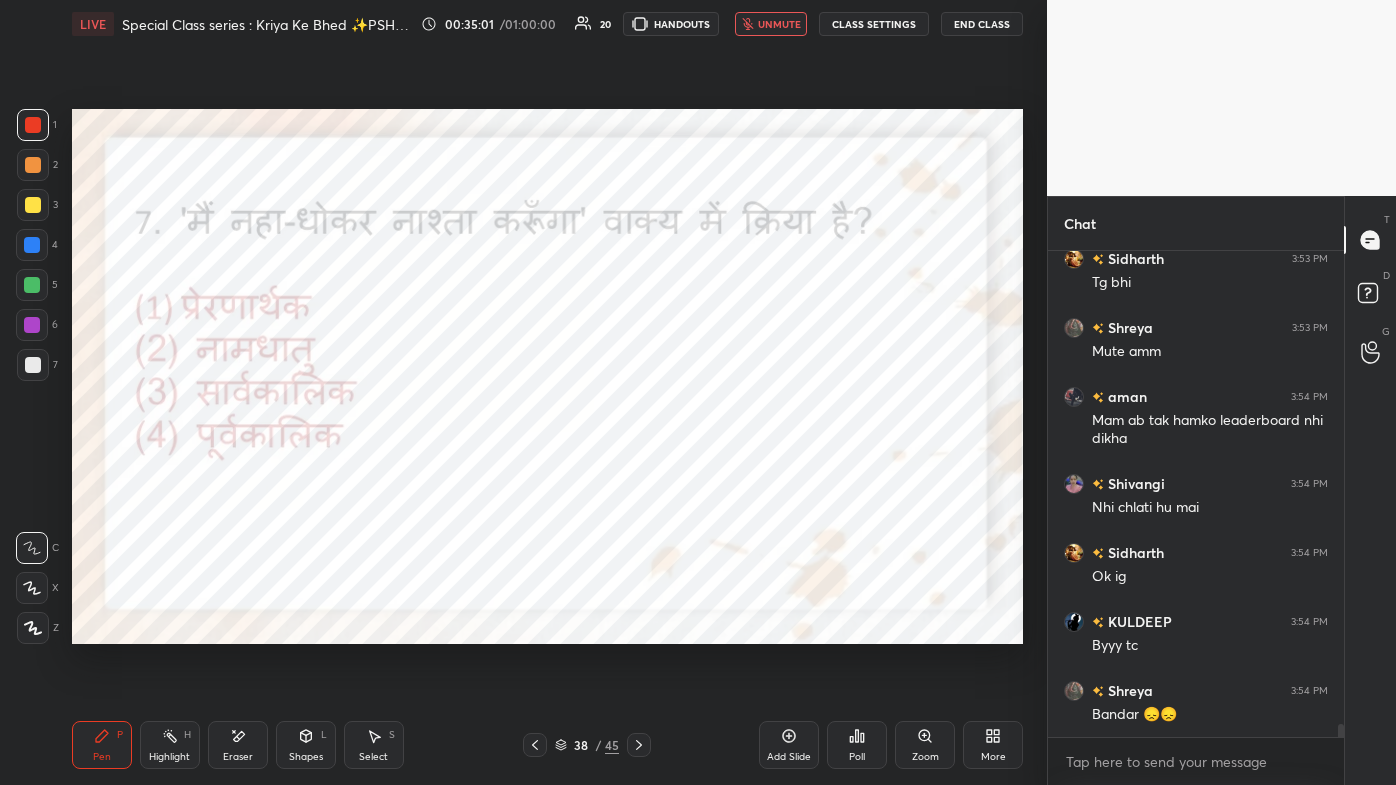click at bounding box center (535, 745) 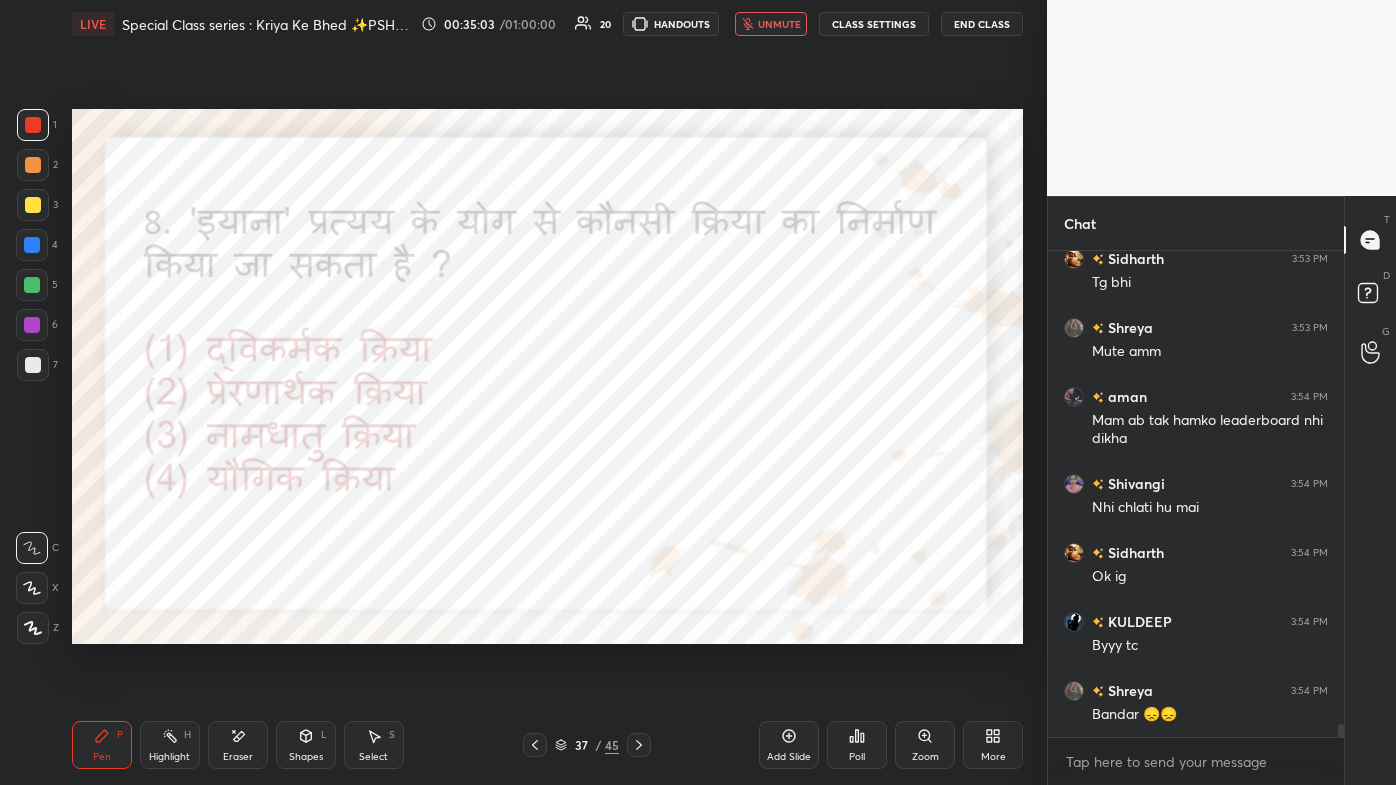 scroll, scrollTop: 17682, scrollLeft: 0, axis: vertical 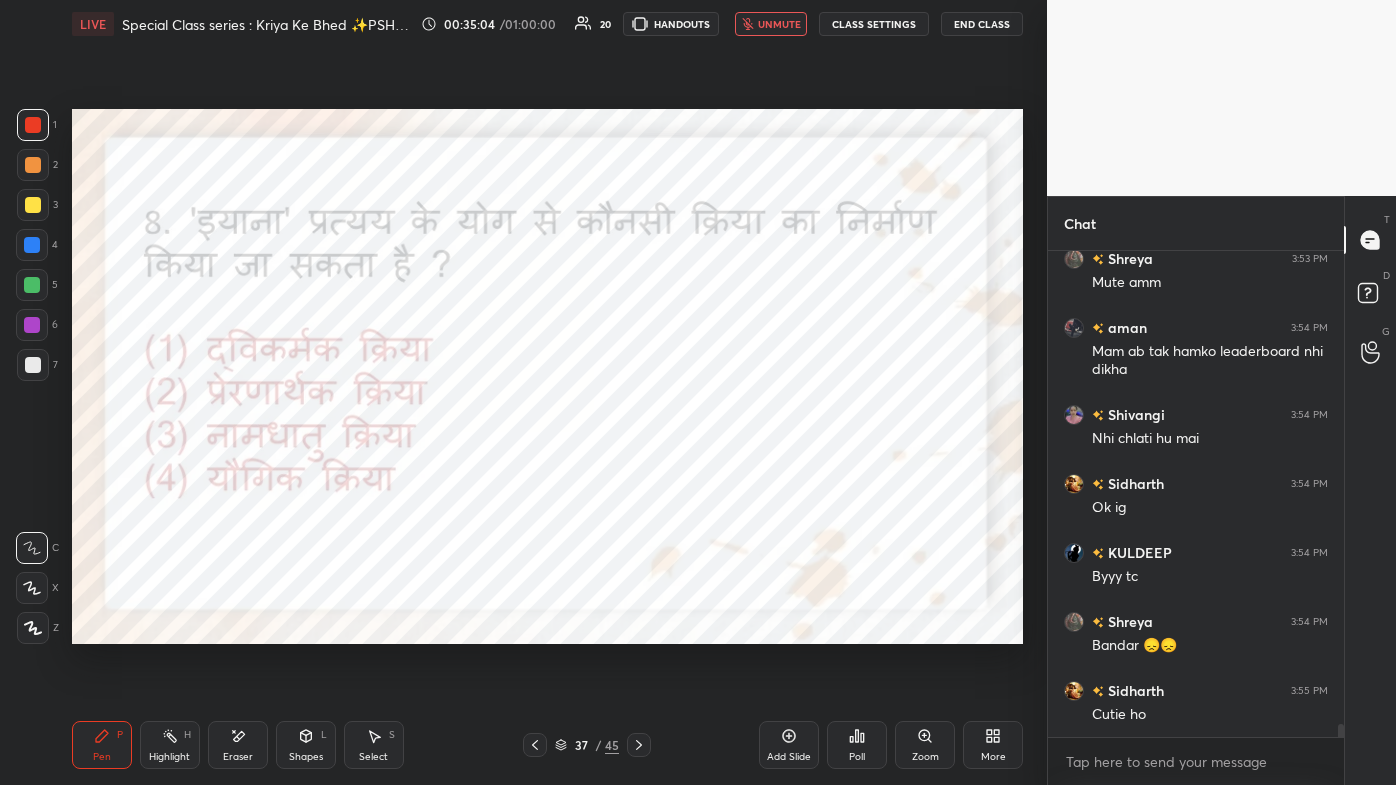 click on "unmute" at bounding box center (771, 24) 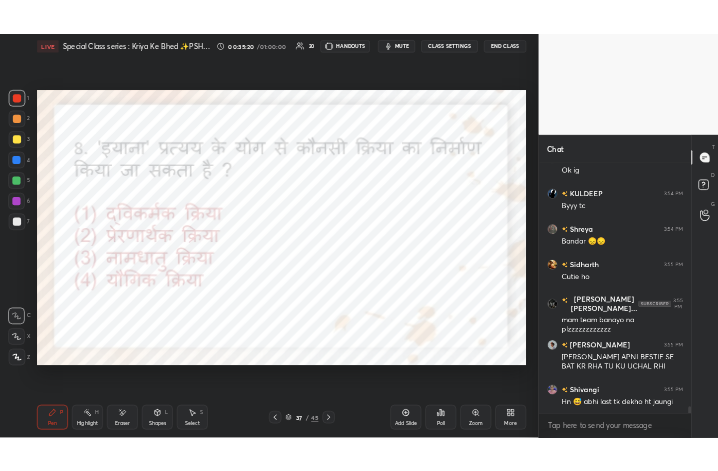 scroll, scrollTop: 17994, scrollLeft: 0, axis: vertical 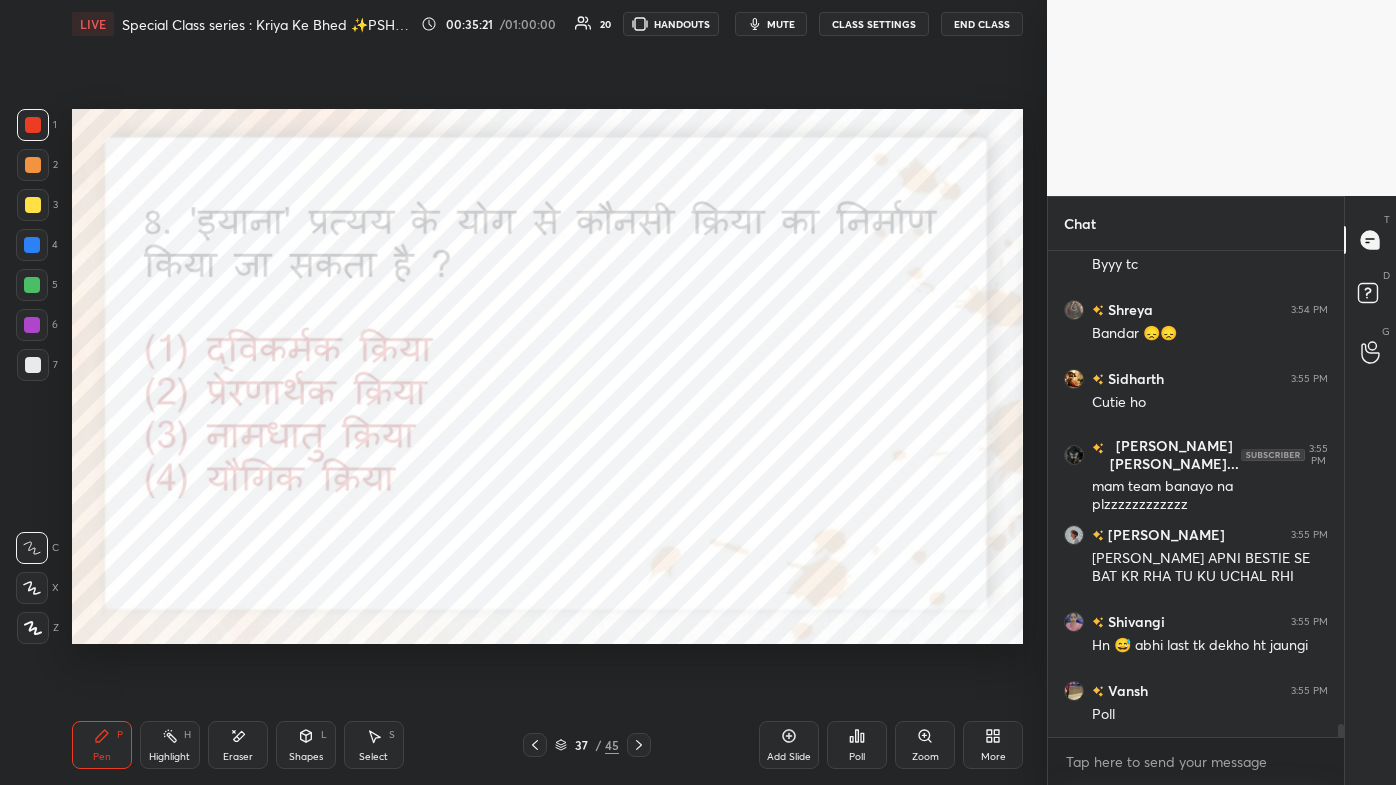 click on "More" at bounding box center (993, 745) 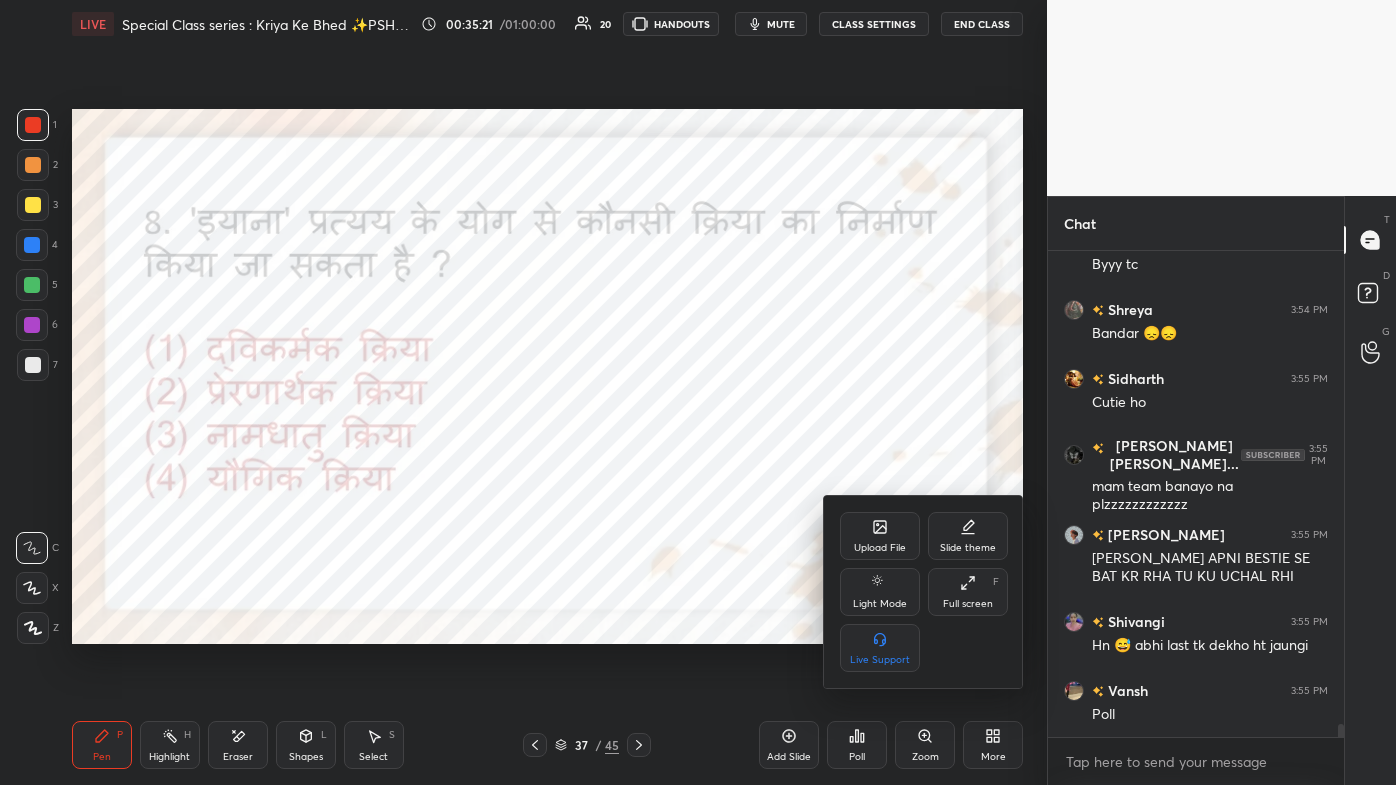 click 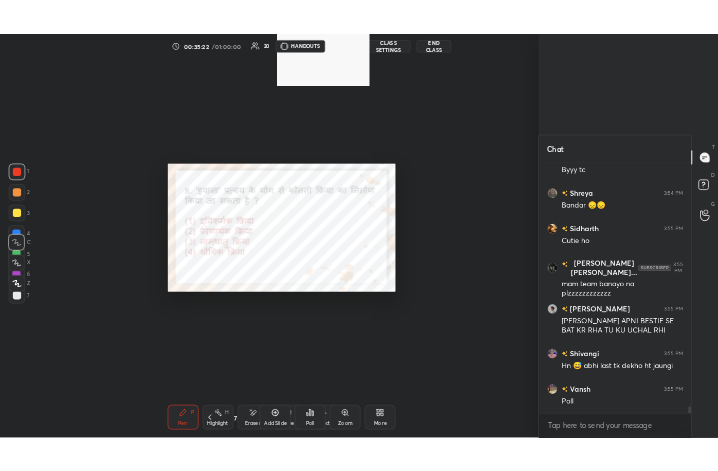 scroll, scrollTop: 343, scrollLeft: 518, axis: both 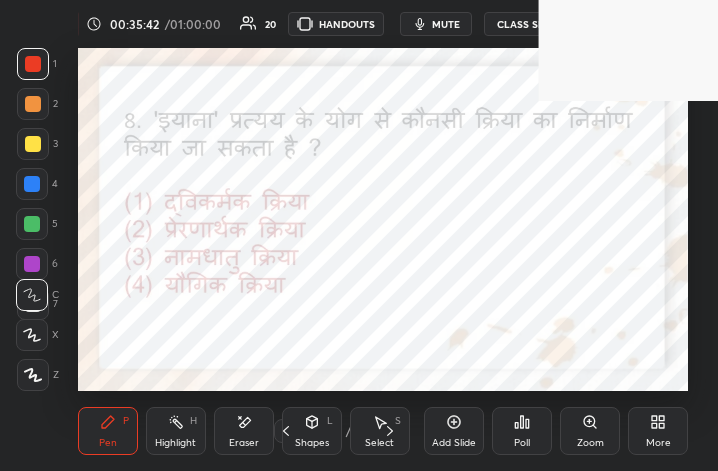 click on "More" at bounding box center [658, 431] 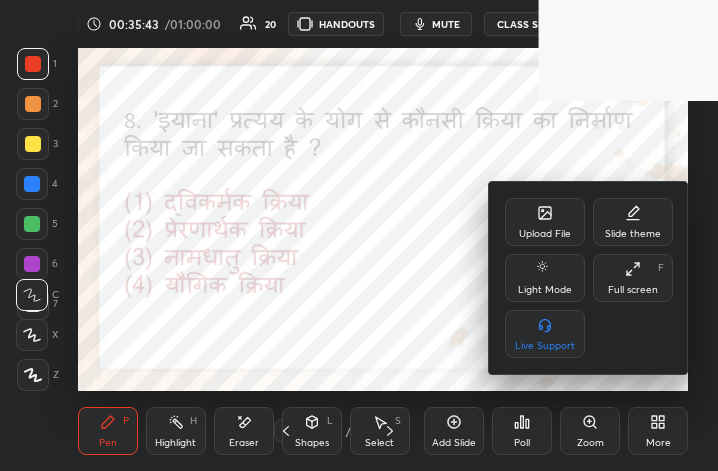 click on "Full screen" at bounding box center (633, 290) 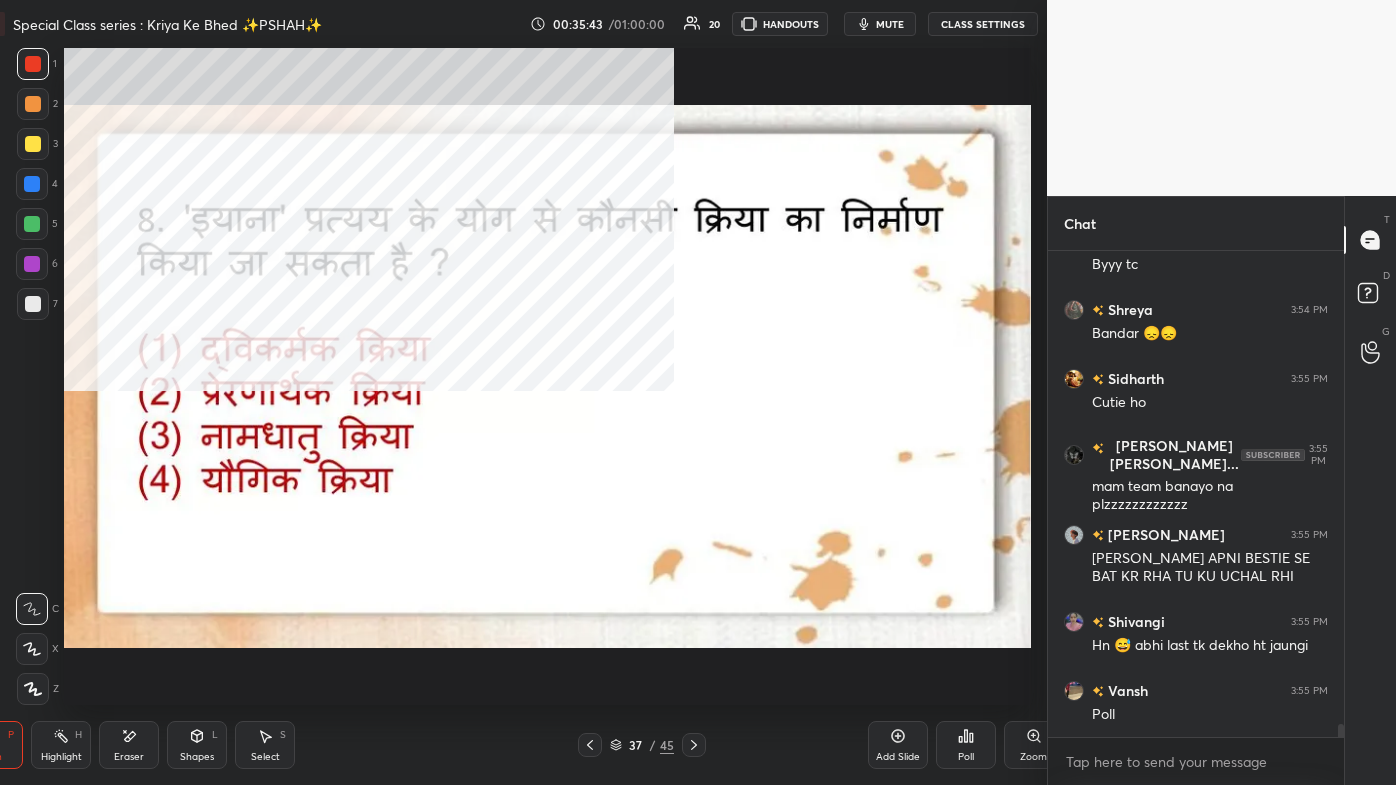 scroll, scrollTop: 99342, scrollLeft: 98707, axis: both 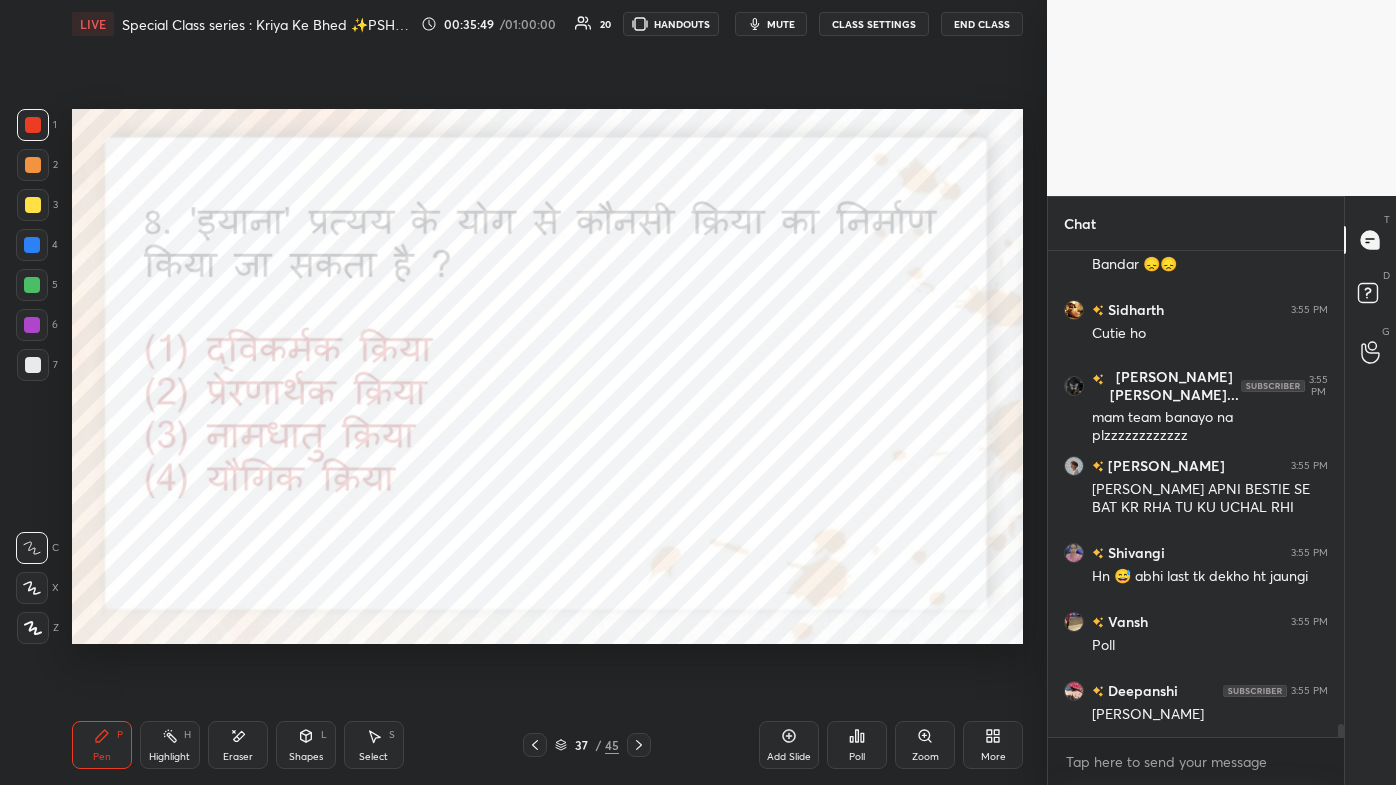 click on "Poll" at bounding box center (857, 745) 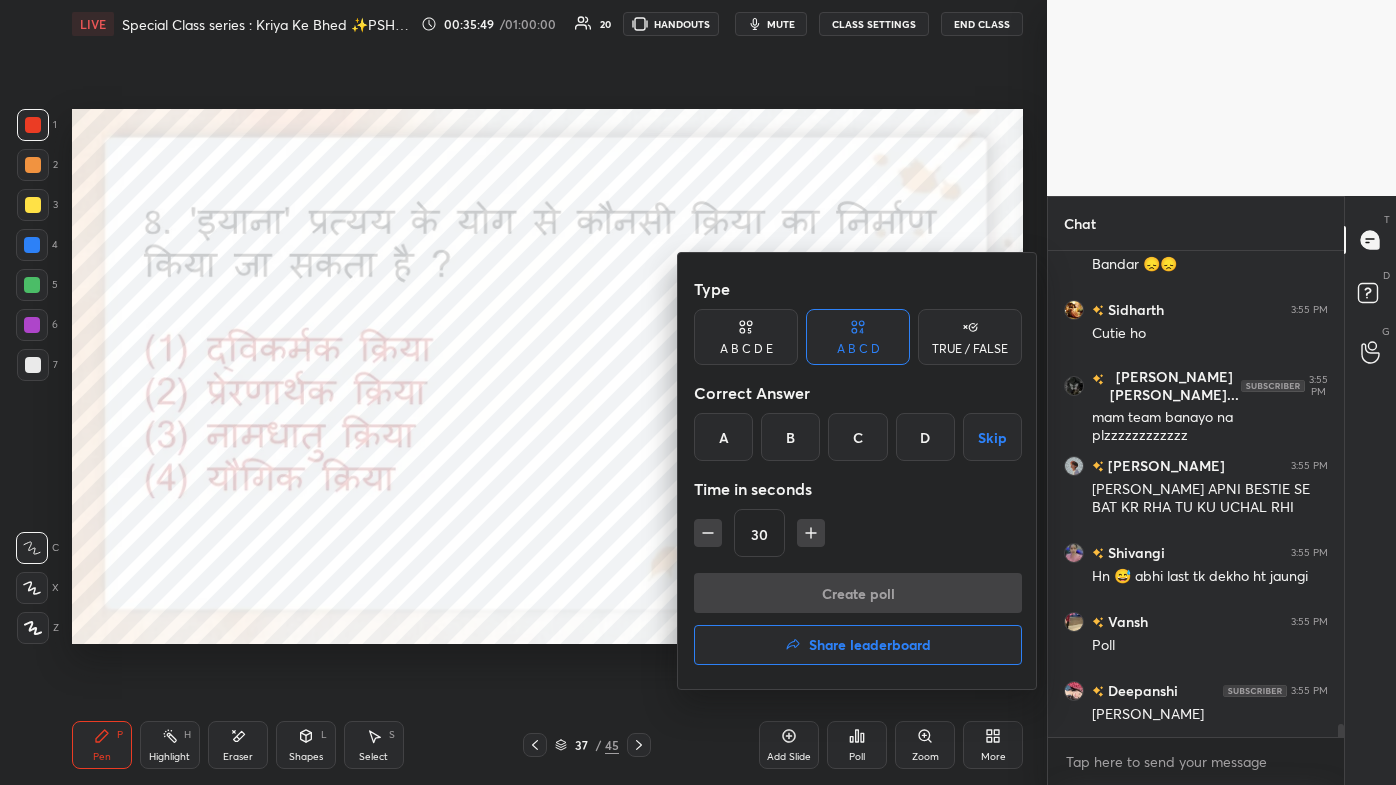 scroll, scrollTop: 18132, scrollLeft: 0, axis: vertical 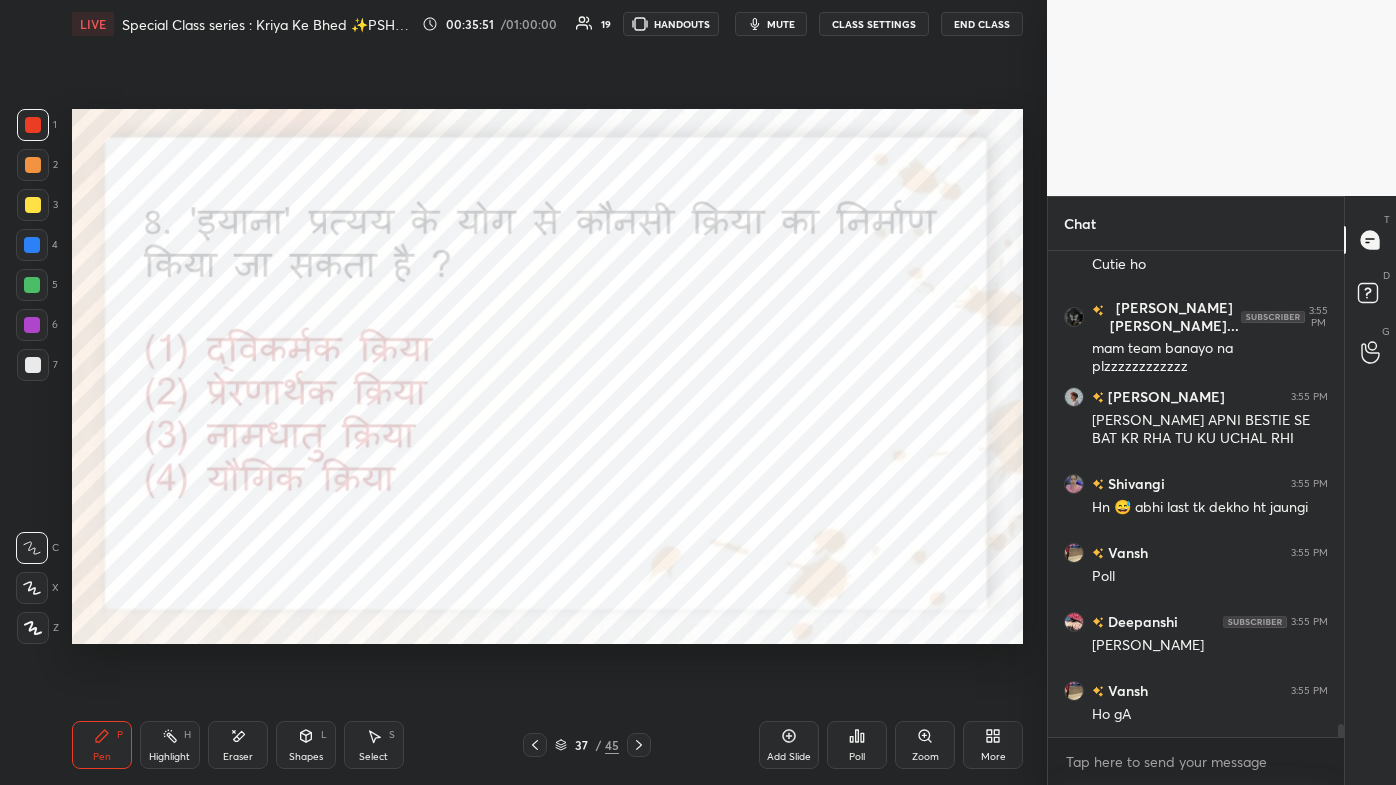 click on "Poll" at bounding box center [857, 745] 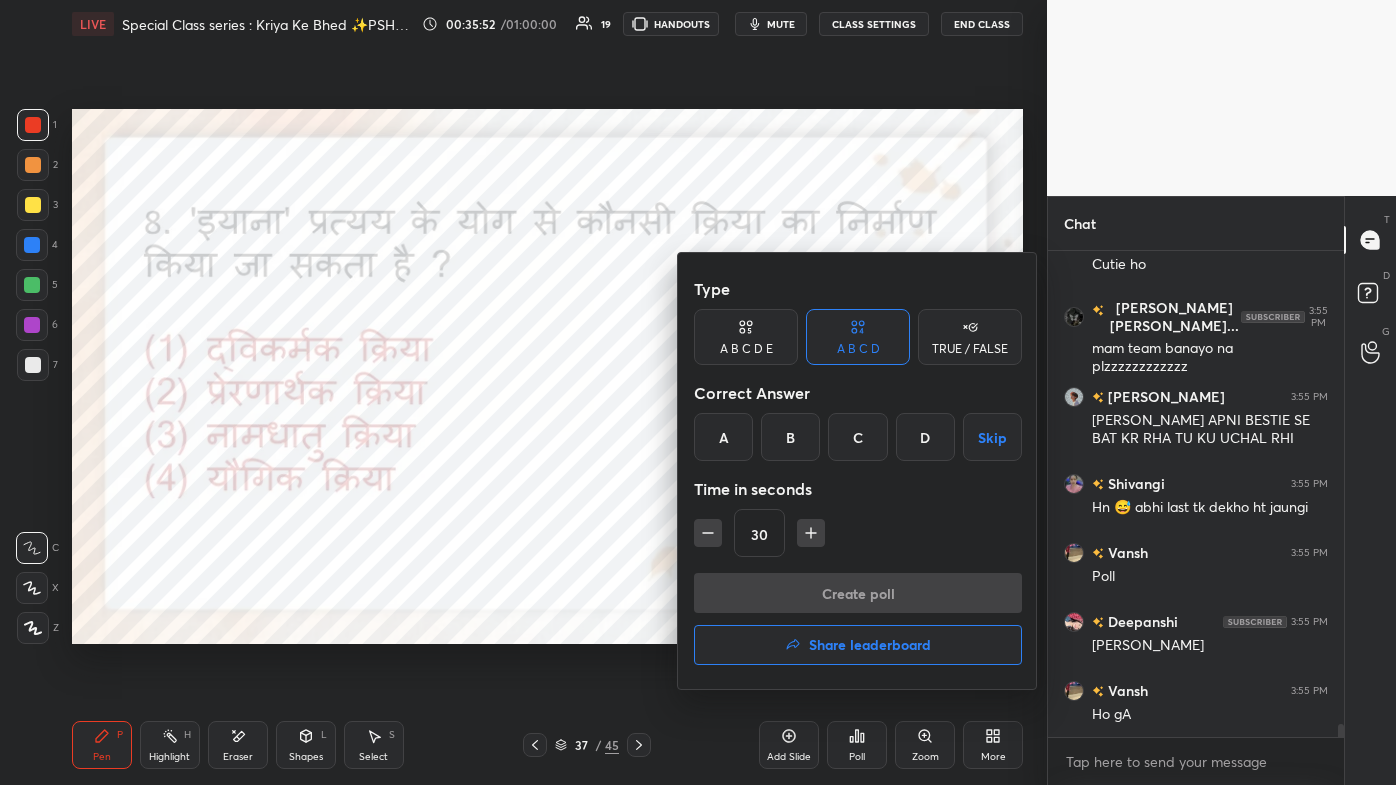 click on "C" at bounding box center [857, 437] 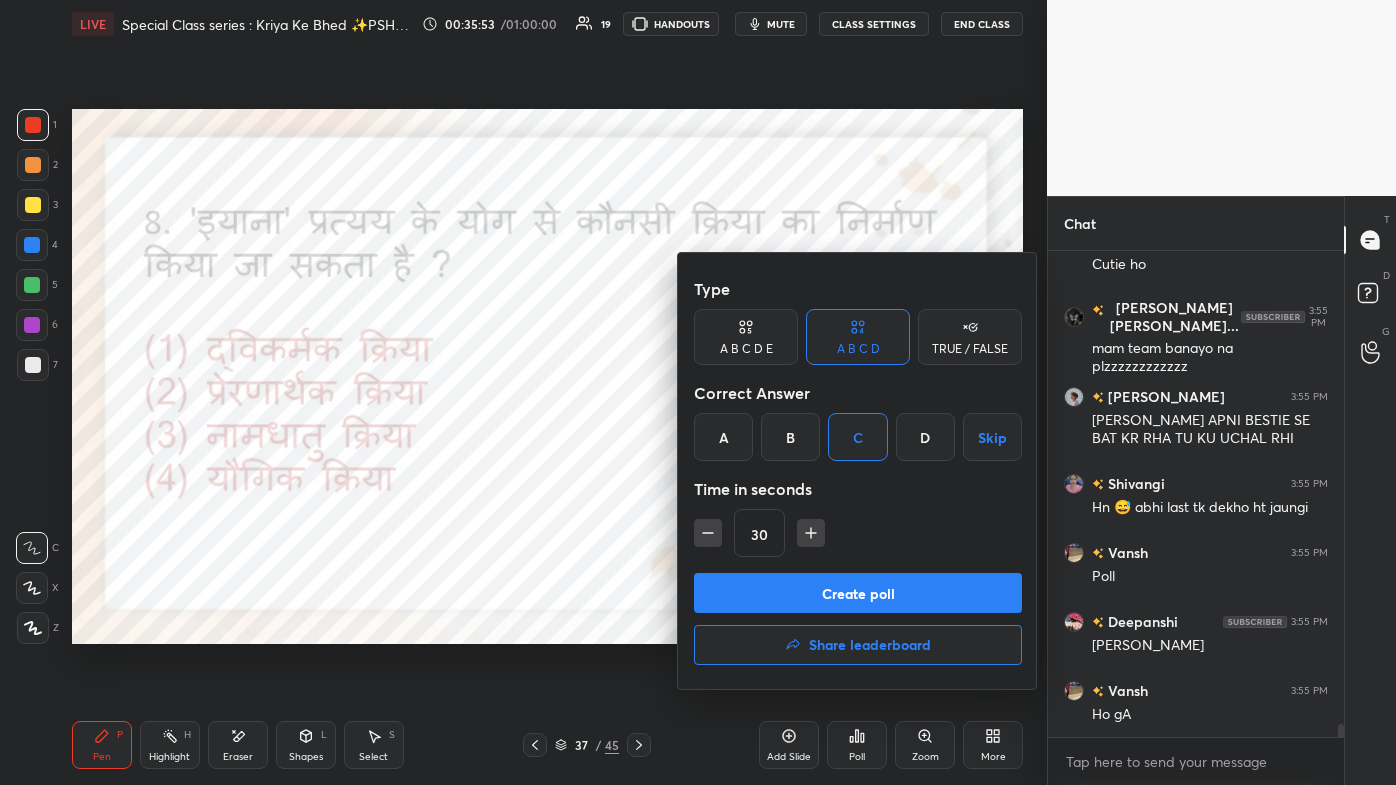 scroll, scrollTop: 18200, scrollLeft: 0, axis: vertical 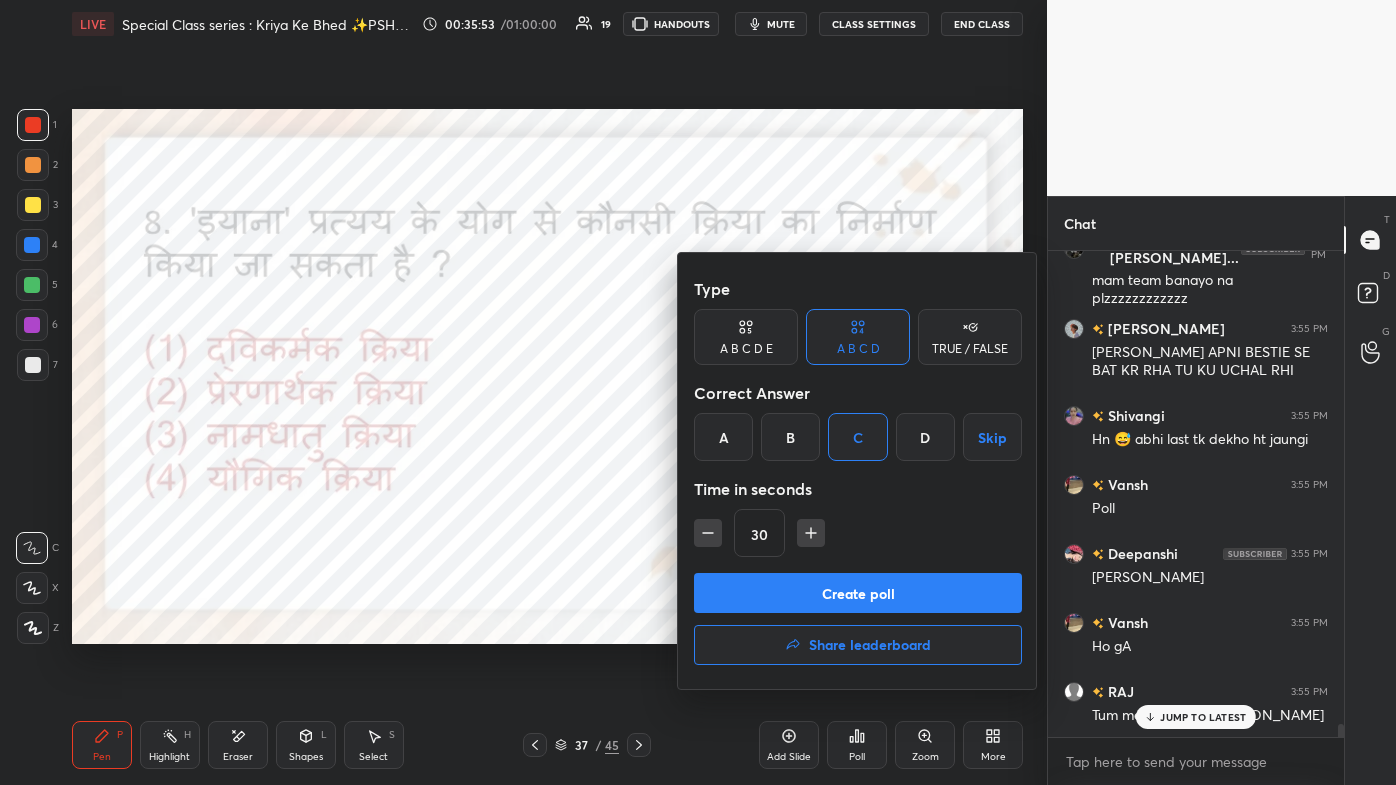 click on "Create poll" at bounding box center [858, 593] 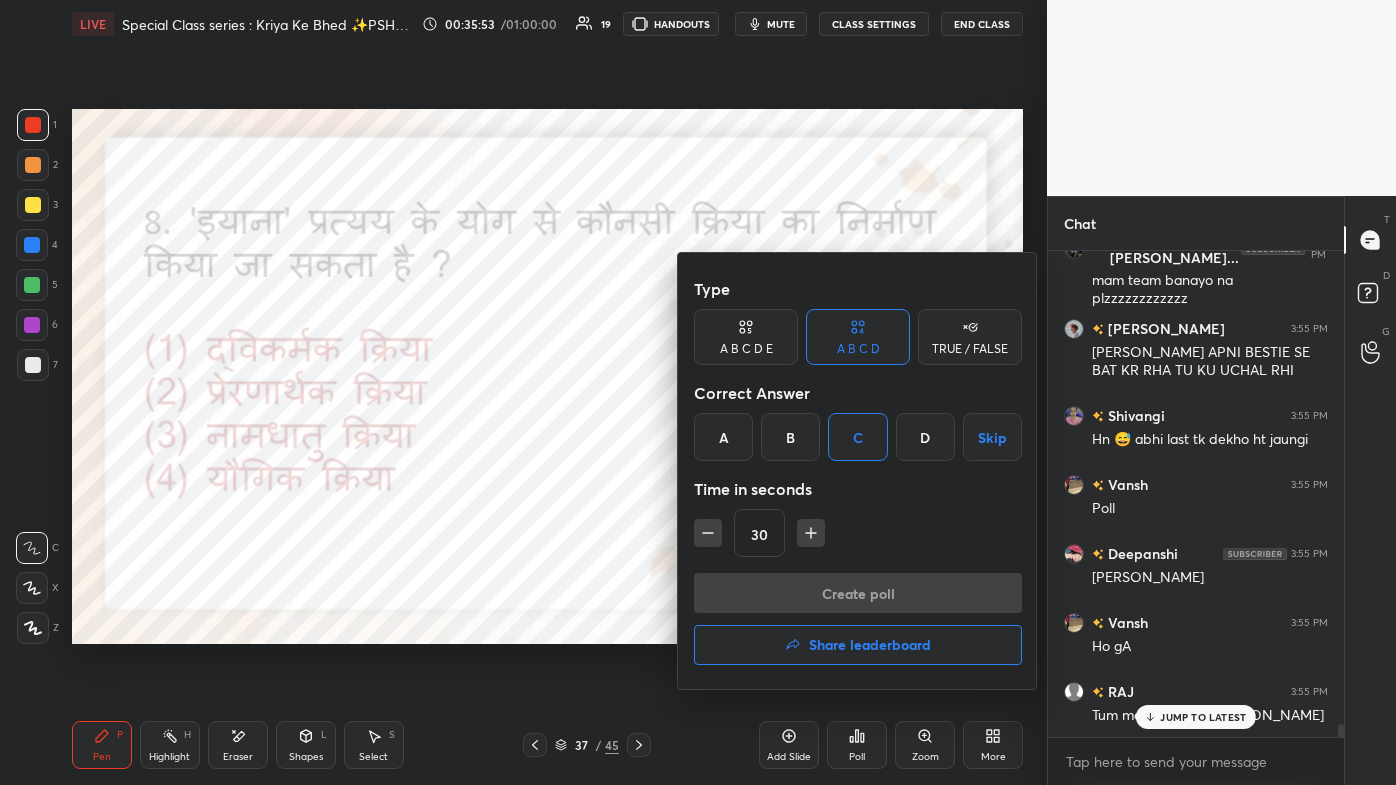 scroll, scrollTop: 448, scrollLeft: 290, axis: both 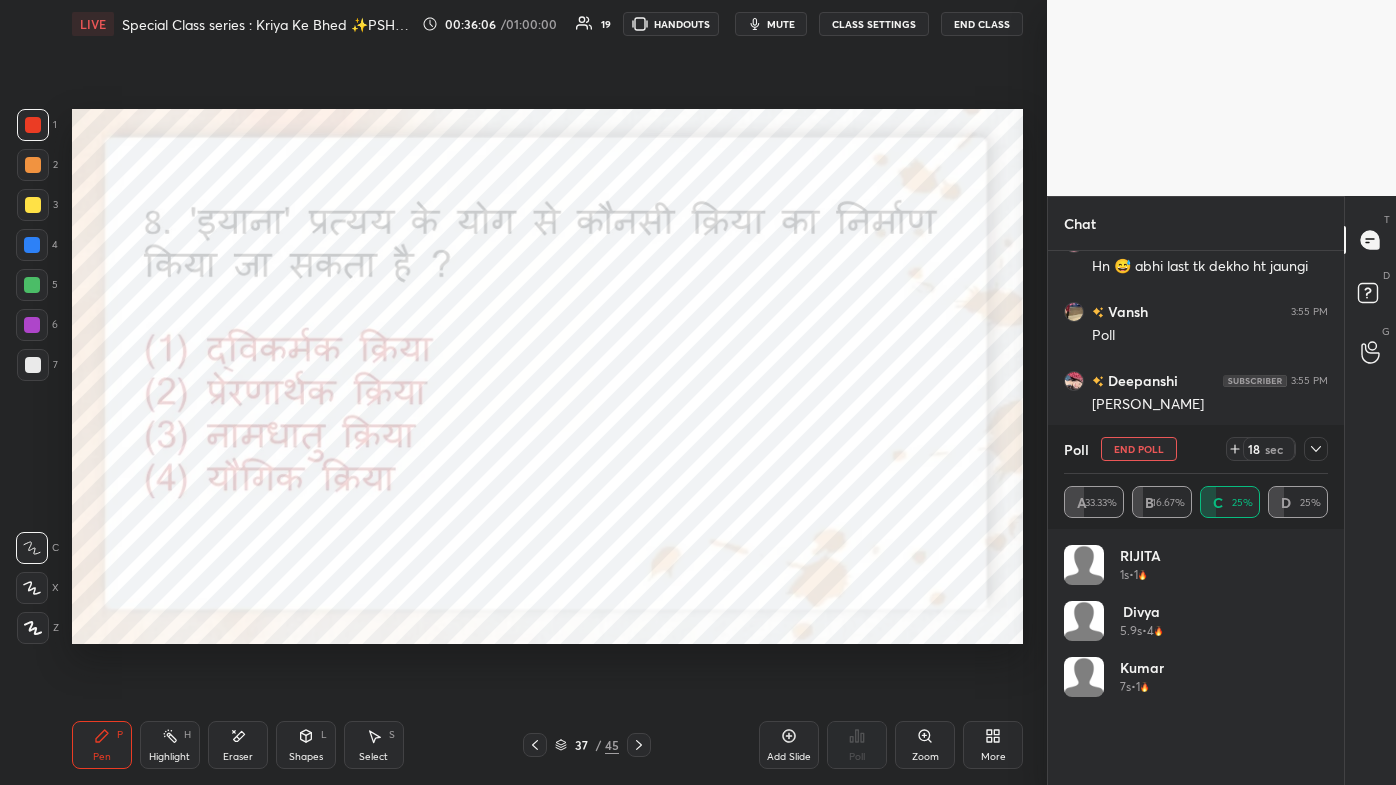 click on "LIVE Special Class series : Kriya Ke Bhed ✨PSHAH✨ 00:36:06 /  01:00:00 19 HANDOUTS mute CLASS SETTINGS End Class" at bounding box center [547, 24] 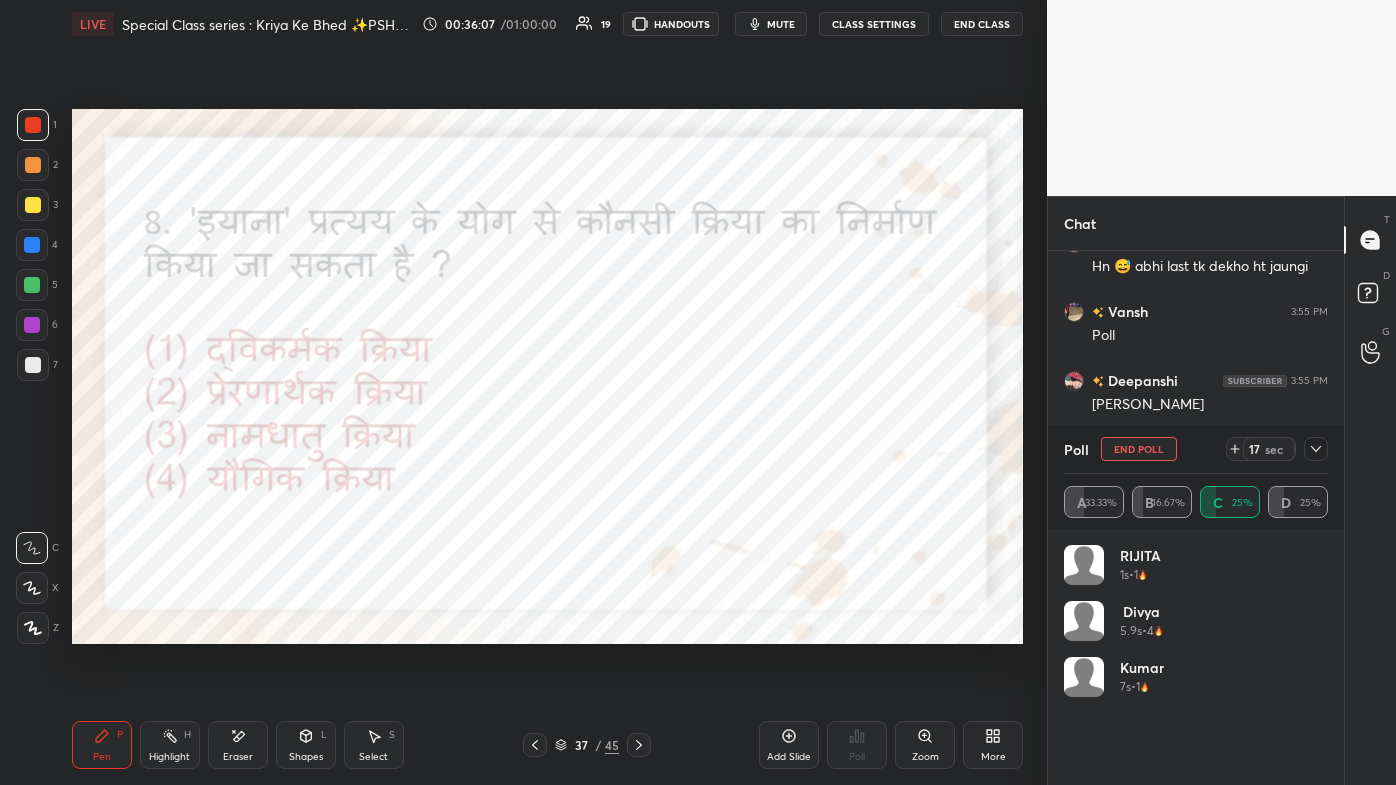 click on "mute" at bounding box center [781, 24] 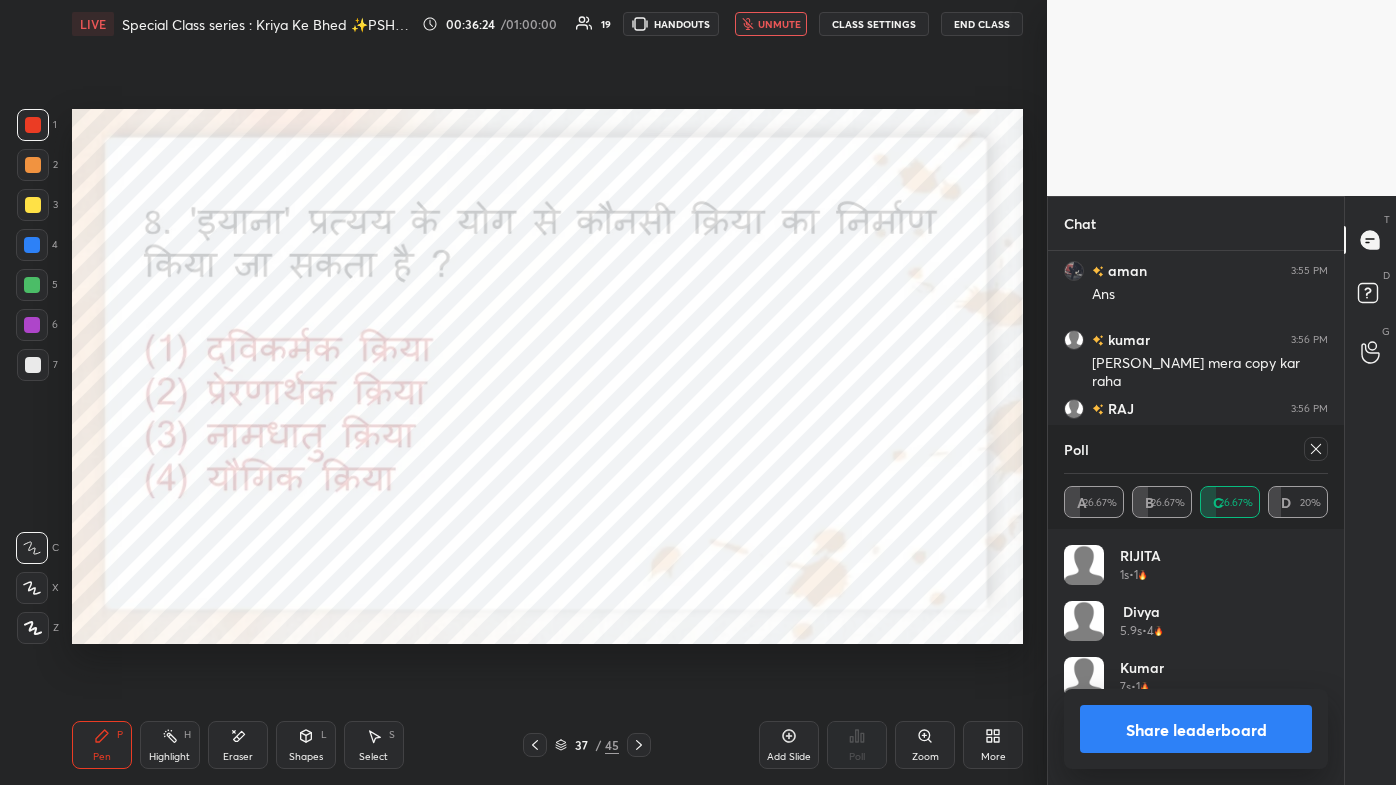 scroll, scrollTop: 18760, scrollLeft: 0, axis: vertical 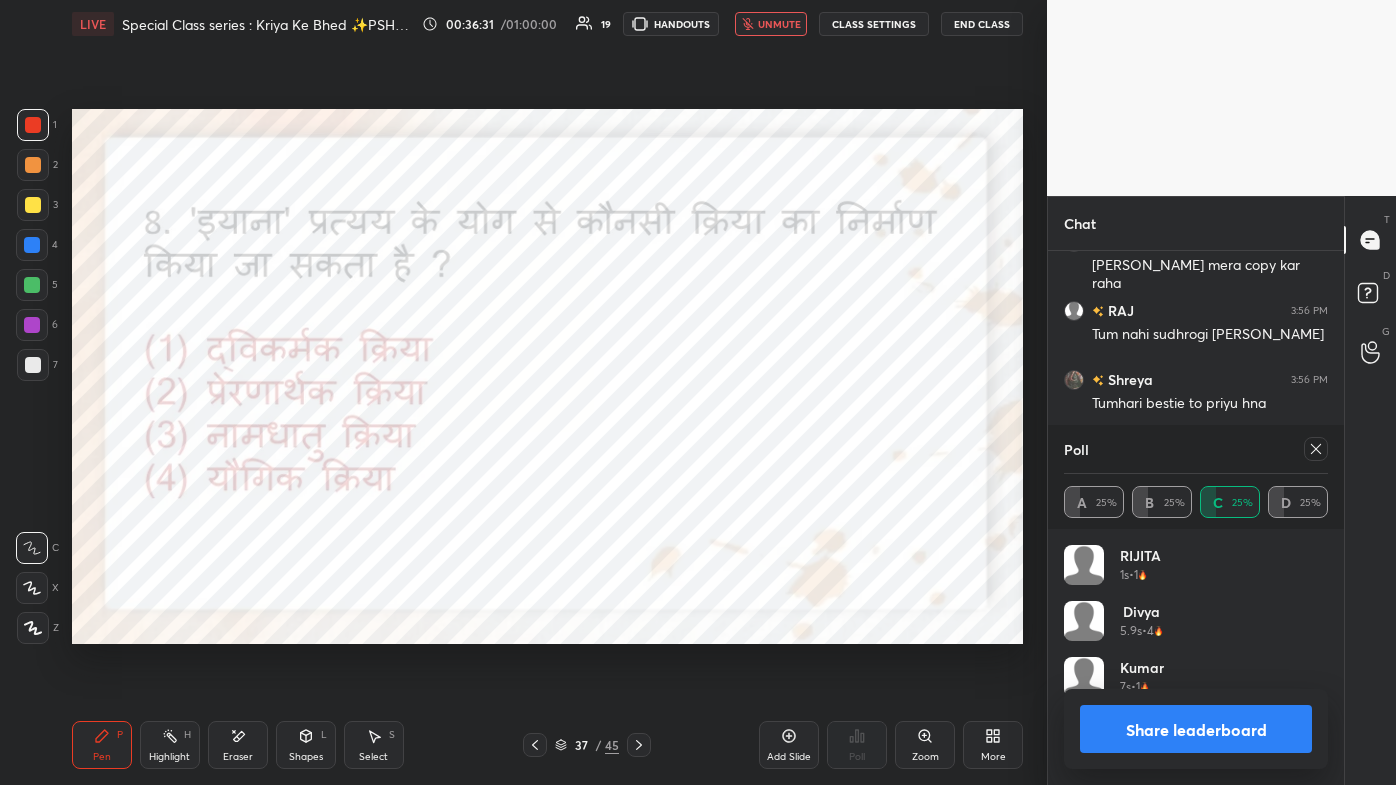 click on "unmute" at bounding box center [779, 24] 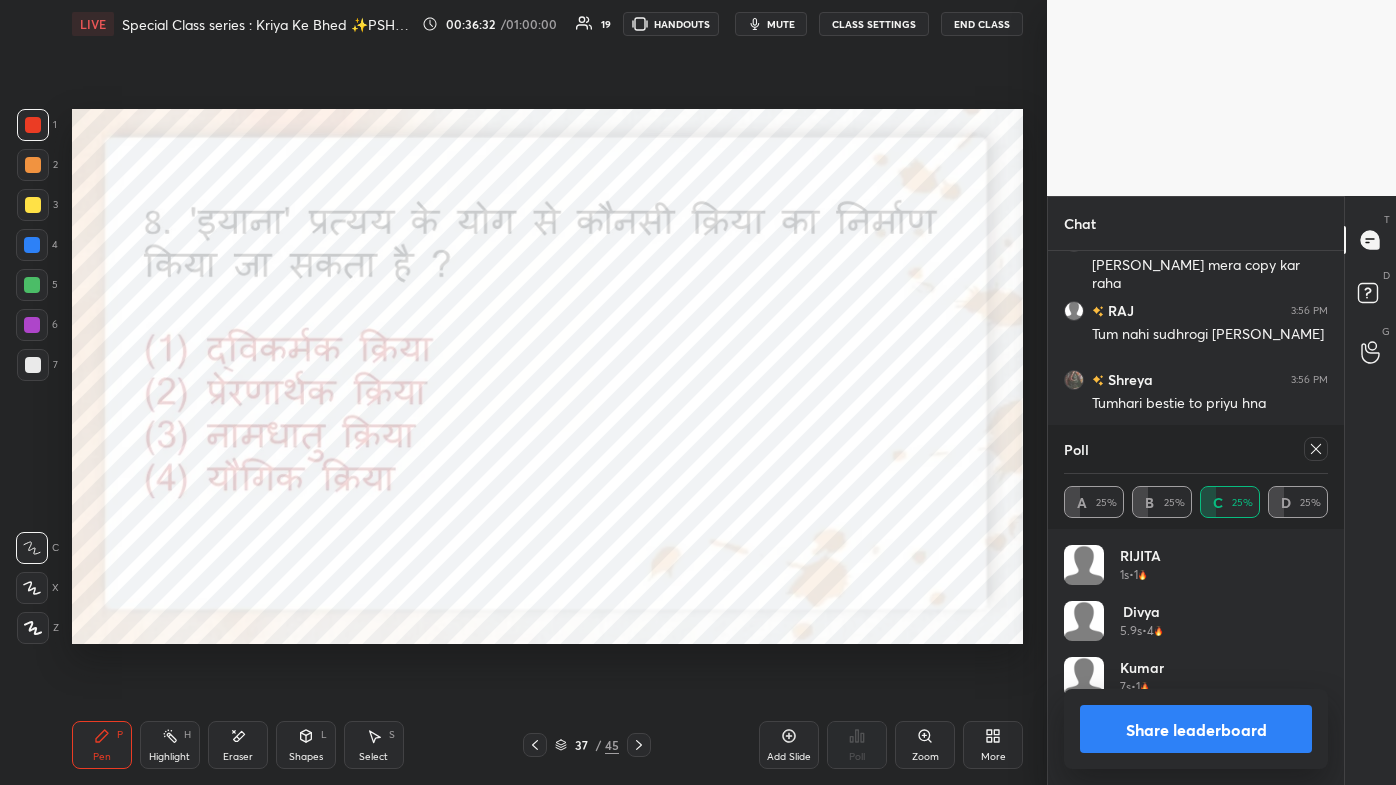 click at bounding box center [1316, 449] 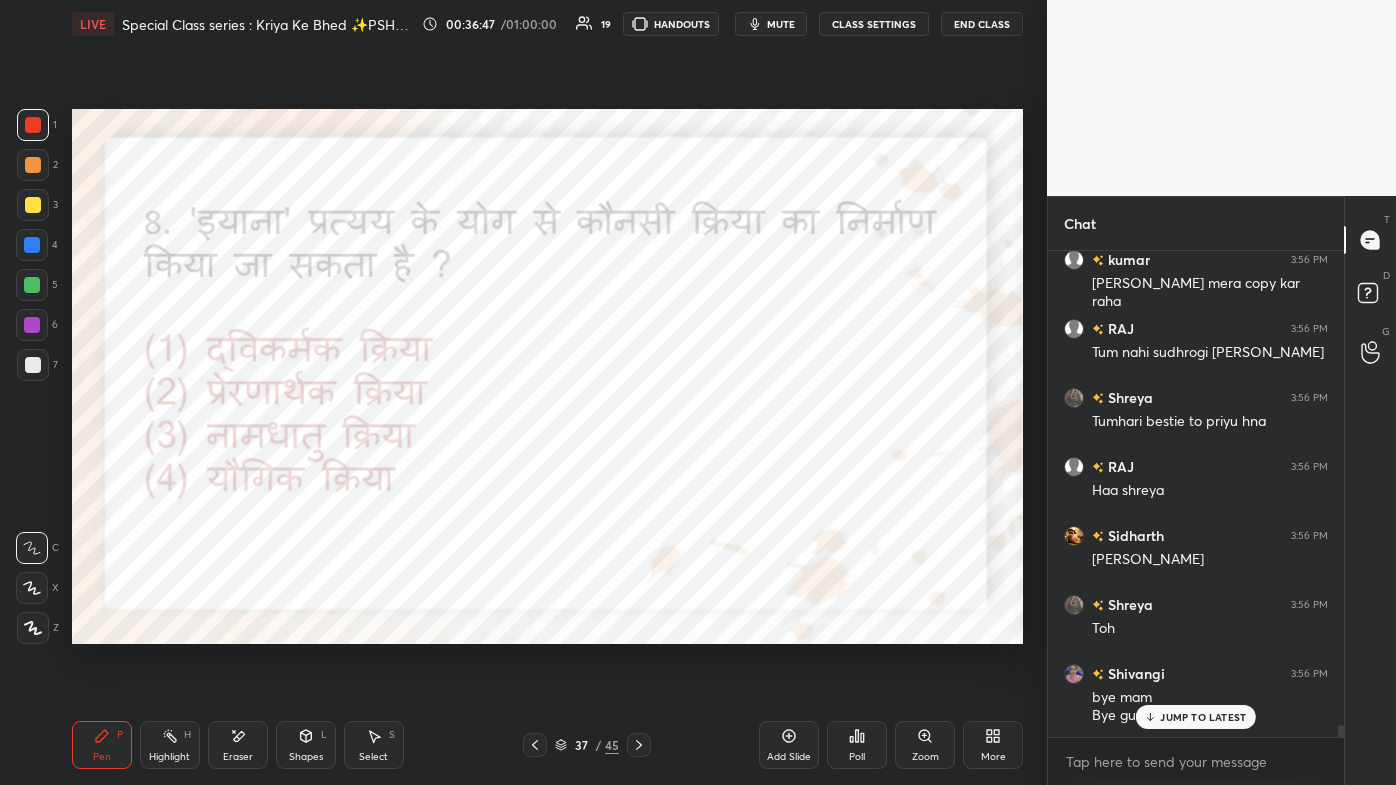 click on "Eraser" at bounding box center [238, 757] 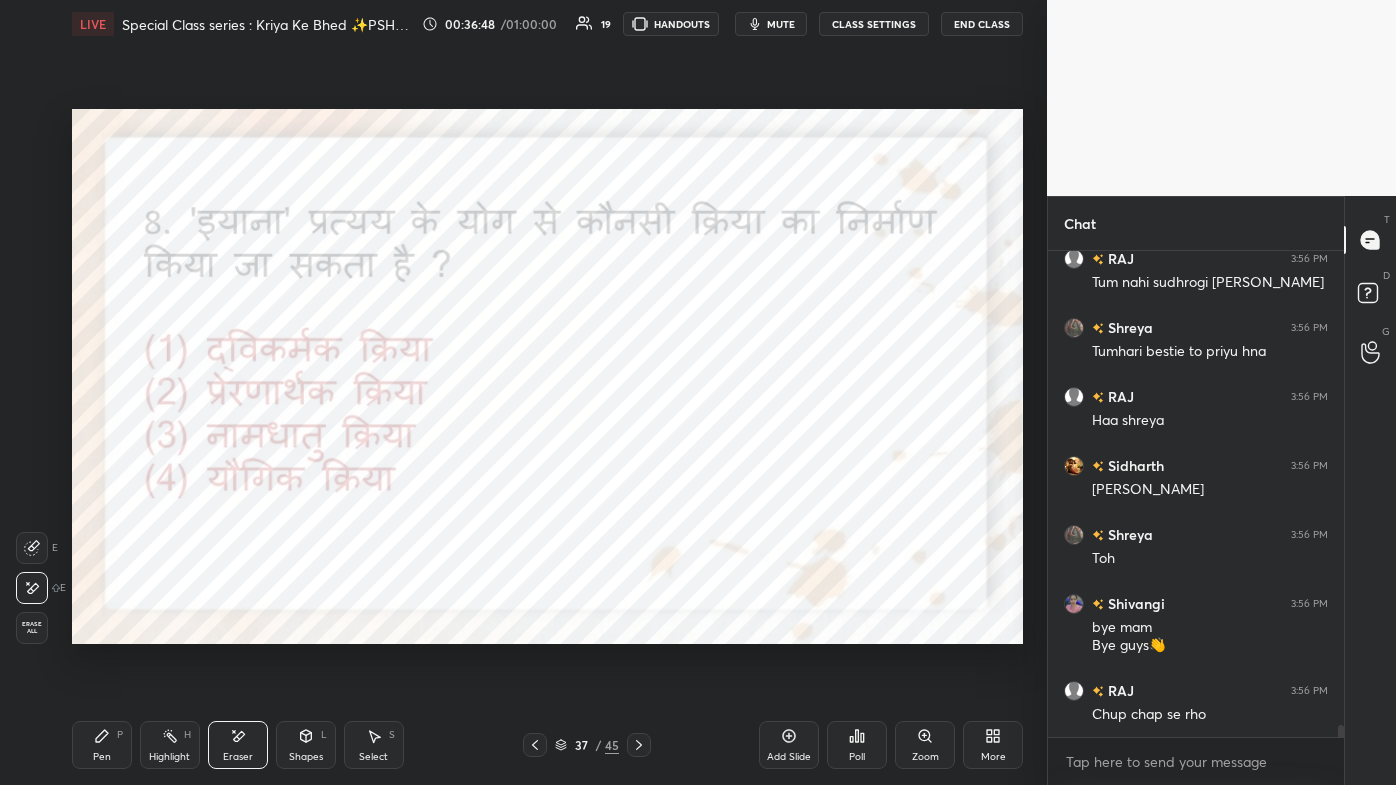 click 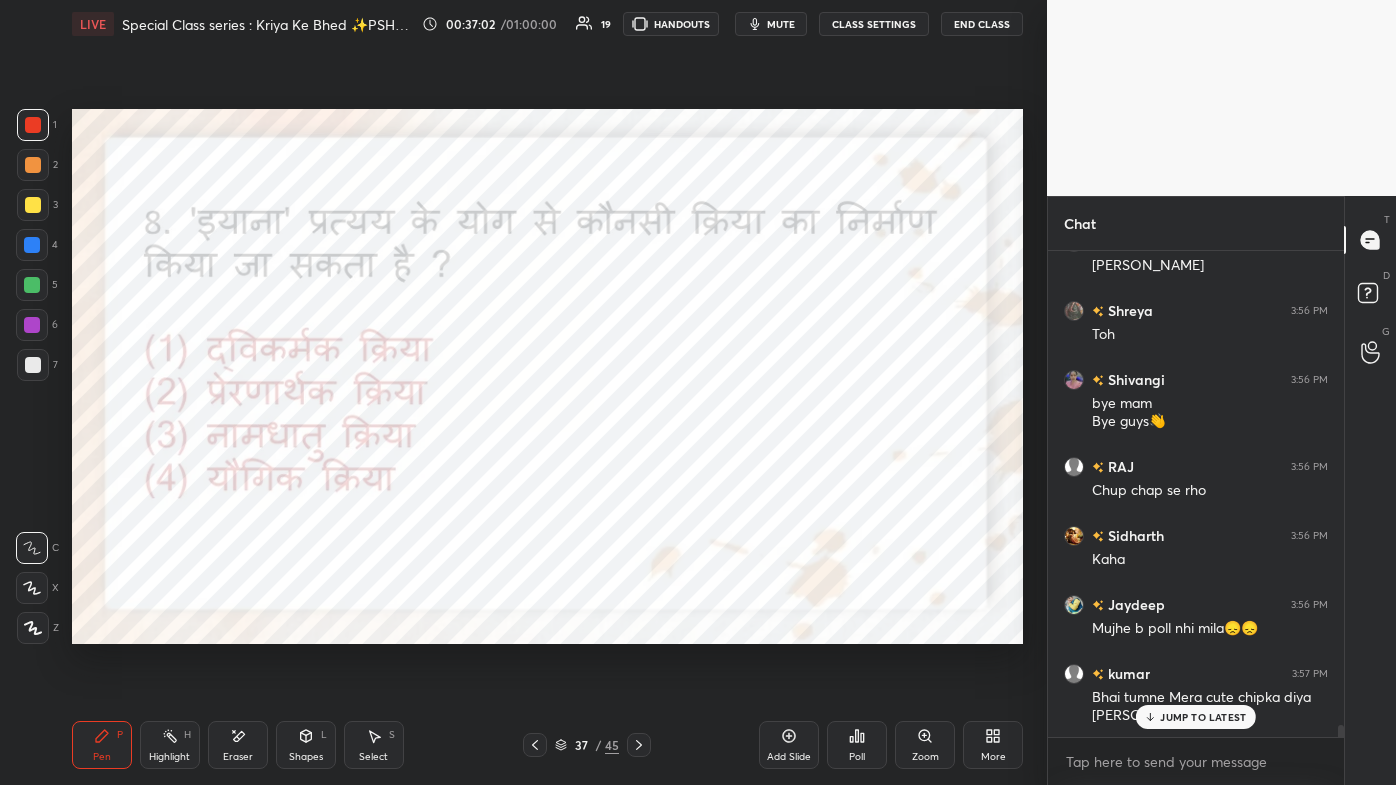 click on "JUMP TO LATEST" at bounding box center [1203, 717] 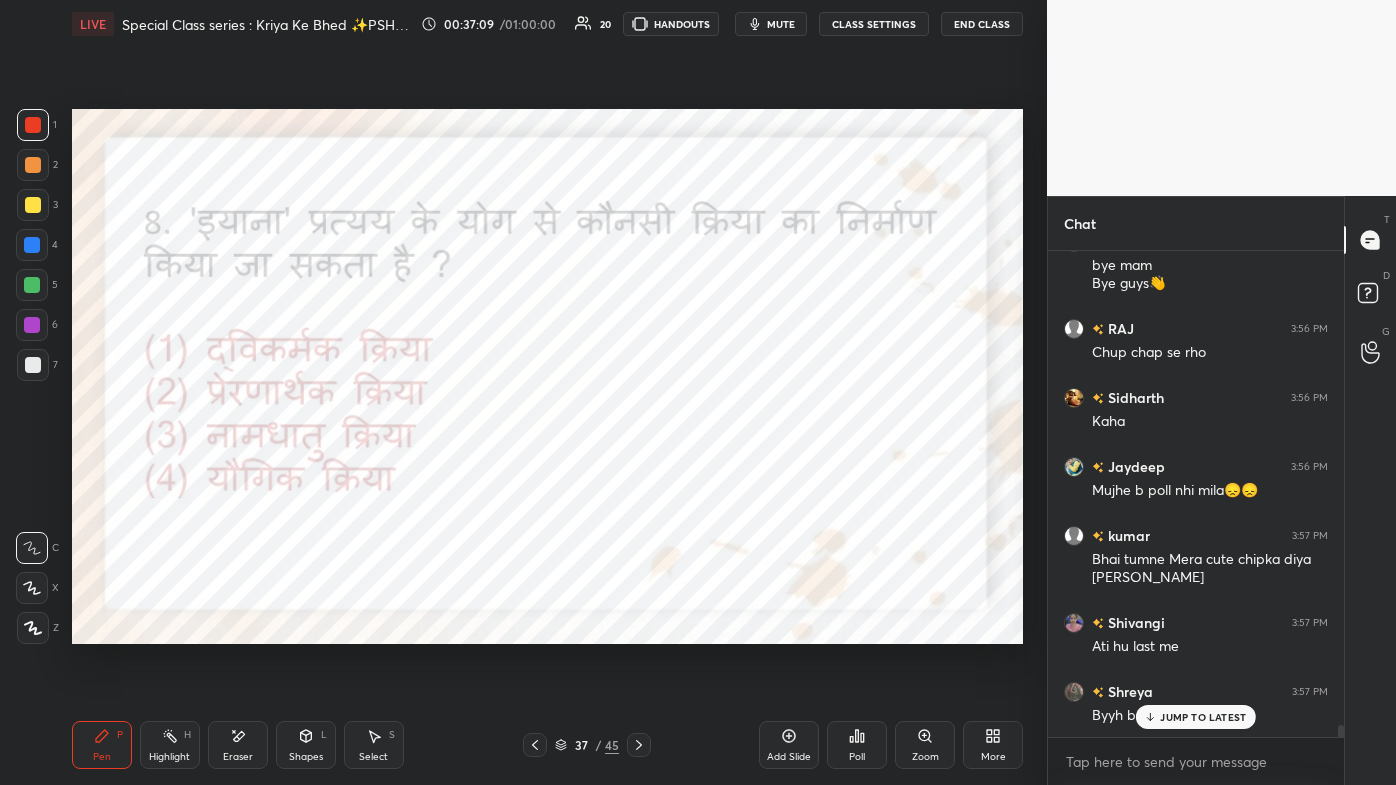 click on "JUMP TO LATEST" at bounding box center [1203, 717] 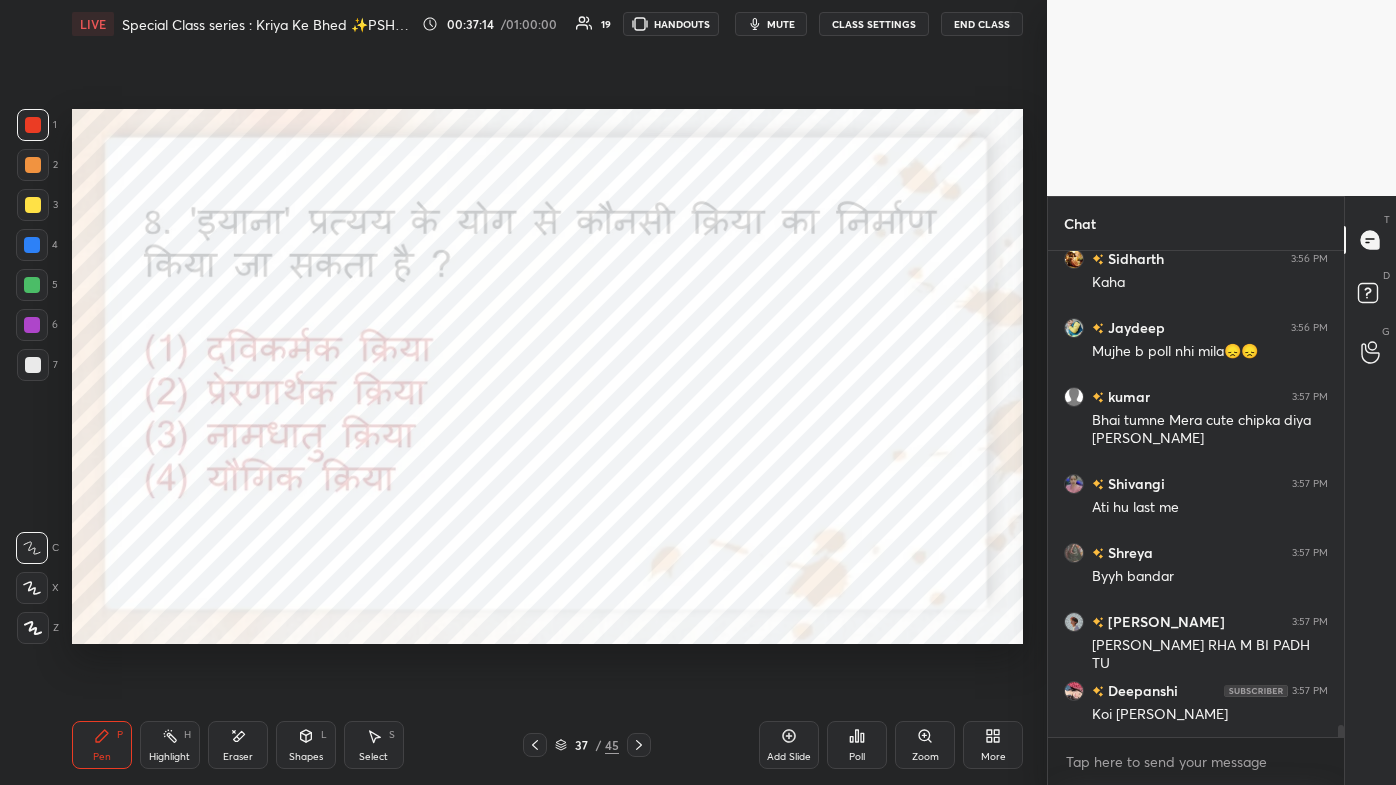 click 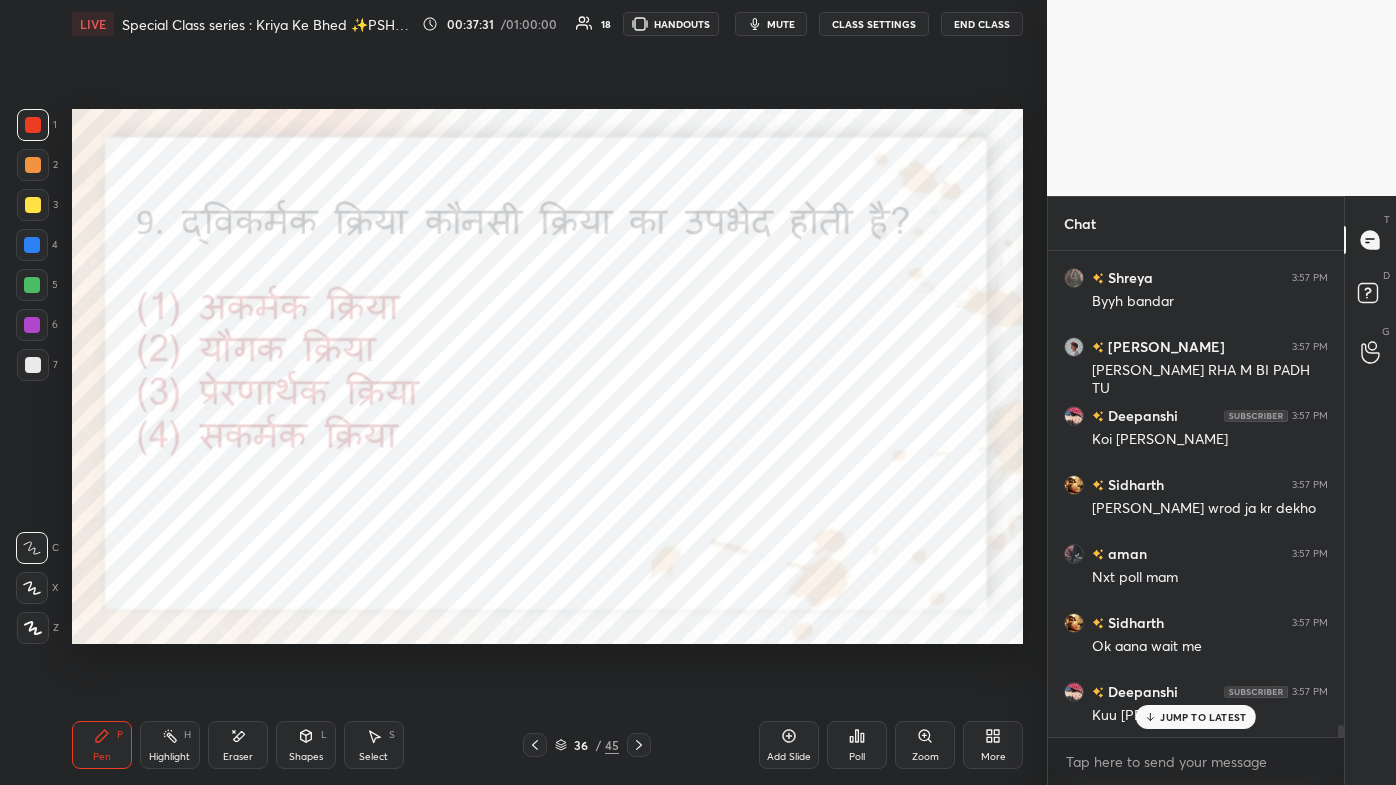 scroll, scrollTop: 19685, scrollLeft: 0, axis: vertical 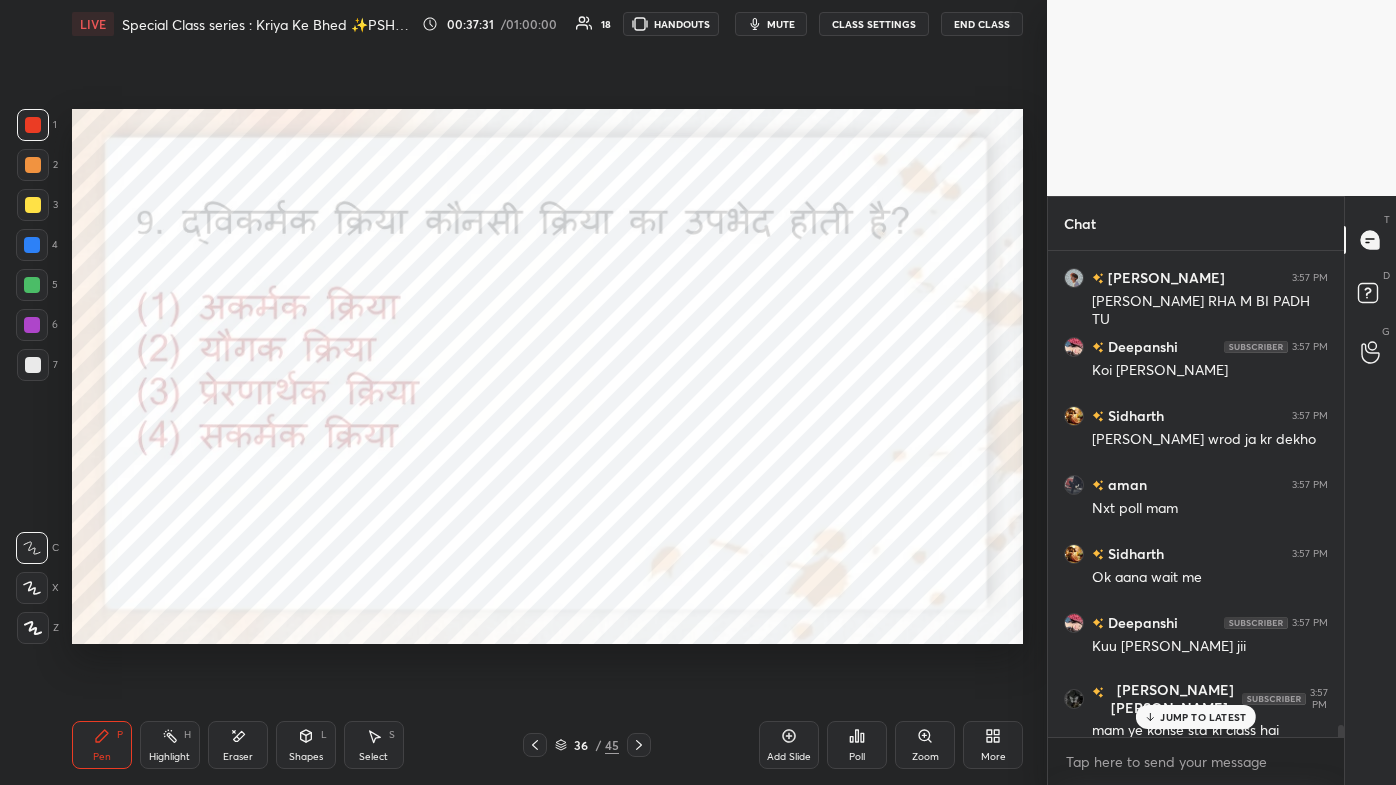 click 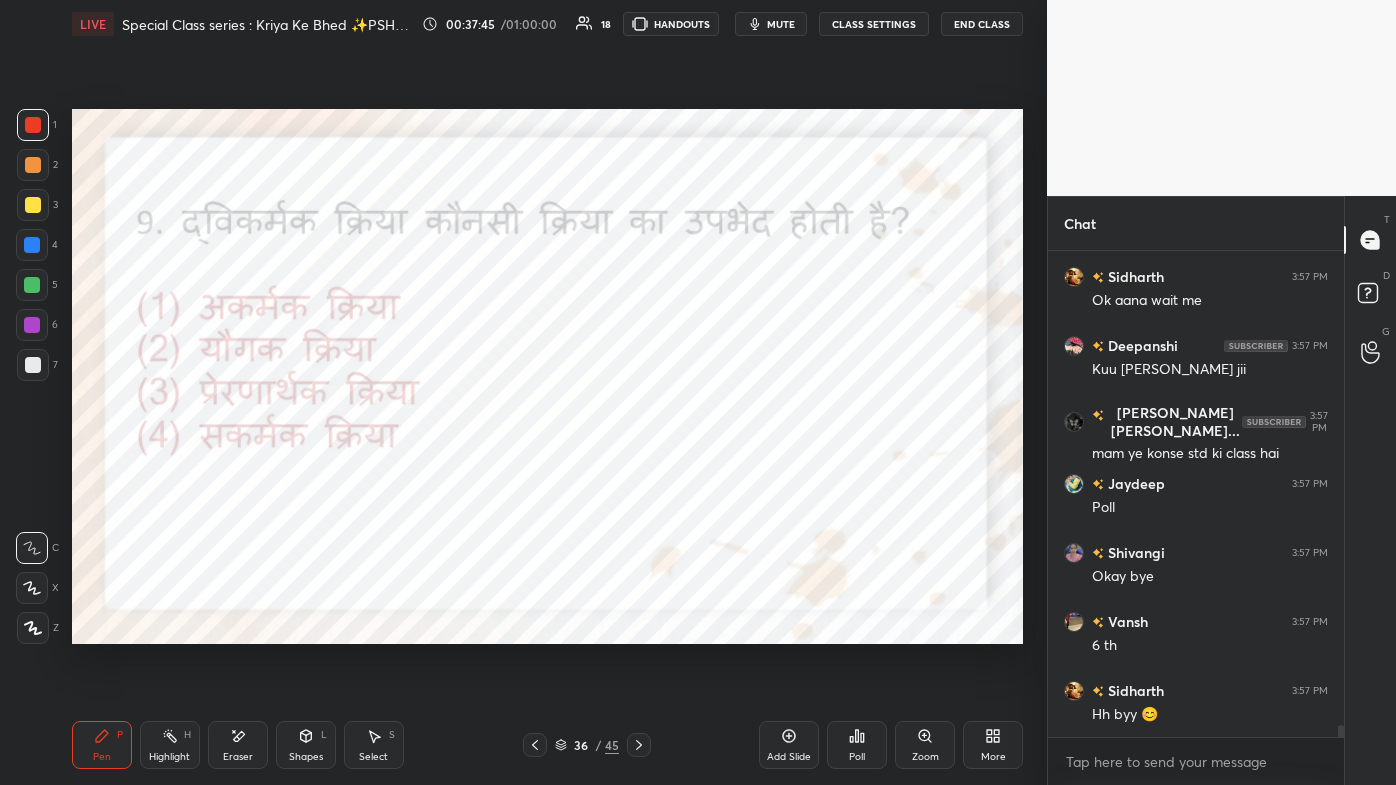 scroll, scrollTop: 20048, scrollLeft: 0, axis: vertical 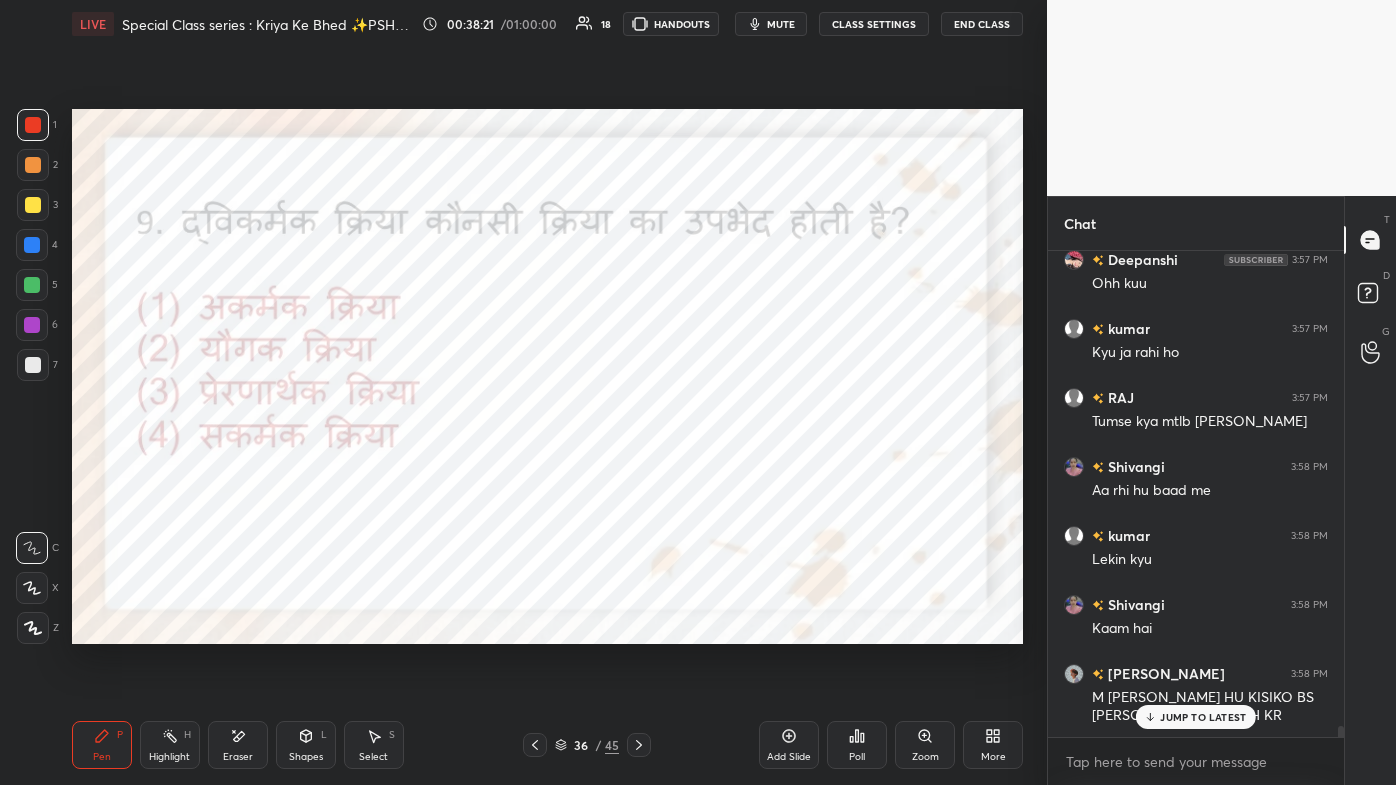 click on "Poll" at bounding box center [857, 745] 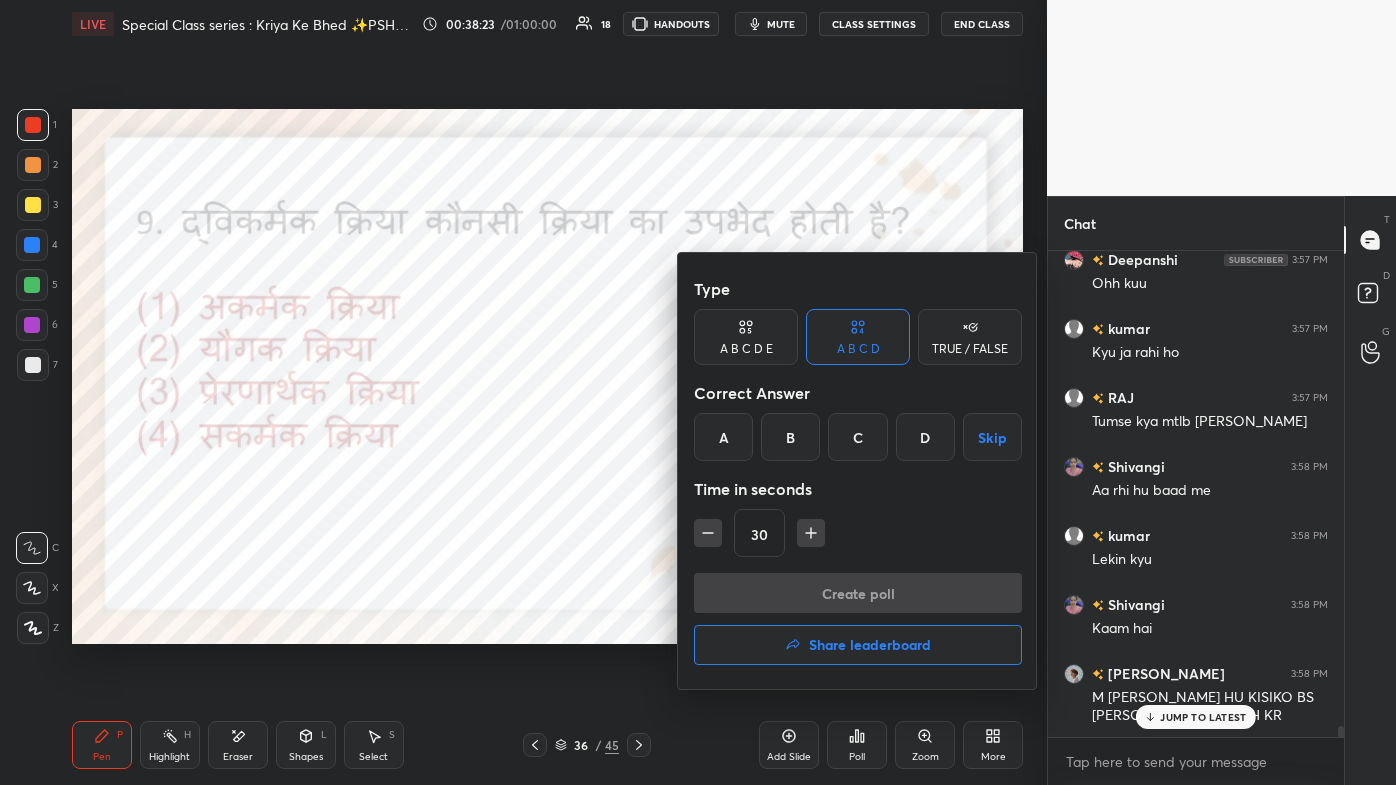 click on "D" at bounding box center [925, 437] 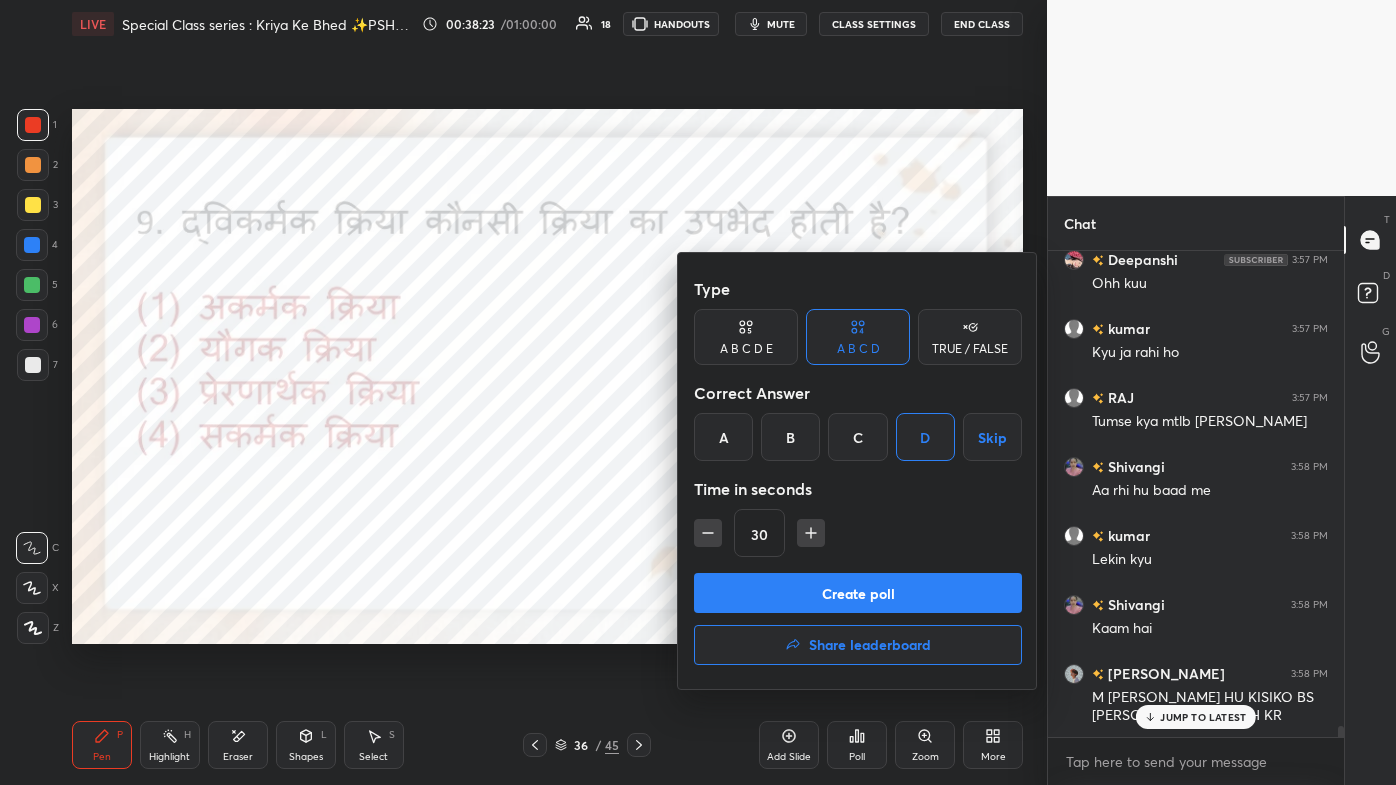 click on "Create poll" at bounding box center (858, 593) 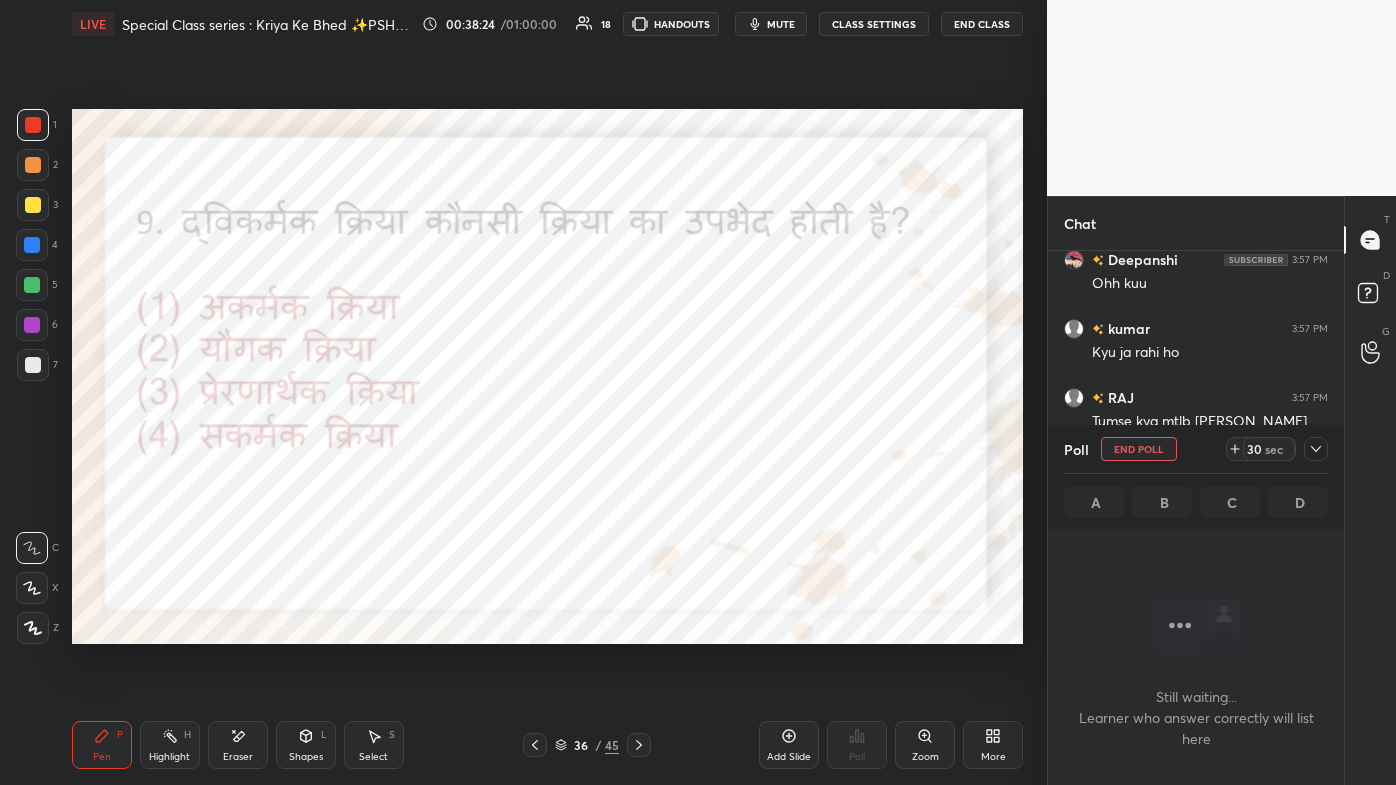 scroll, scrollTop: 460, scrollLeft: 290, axis: both 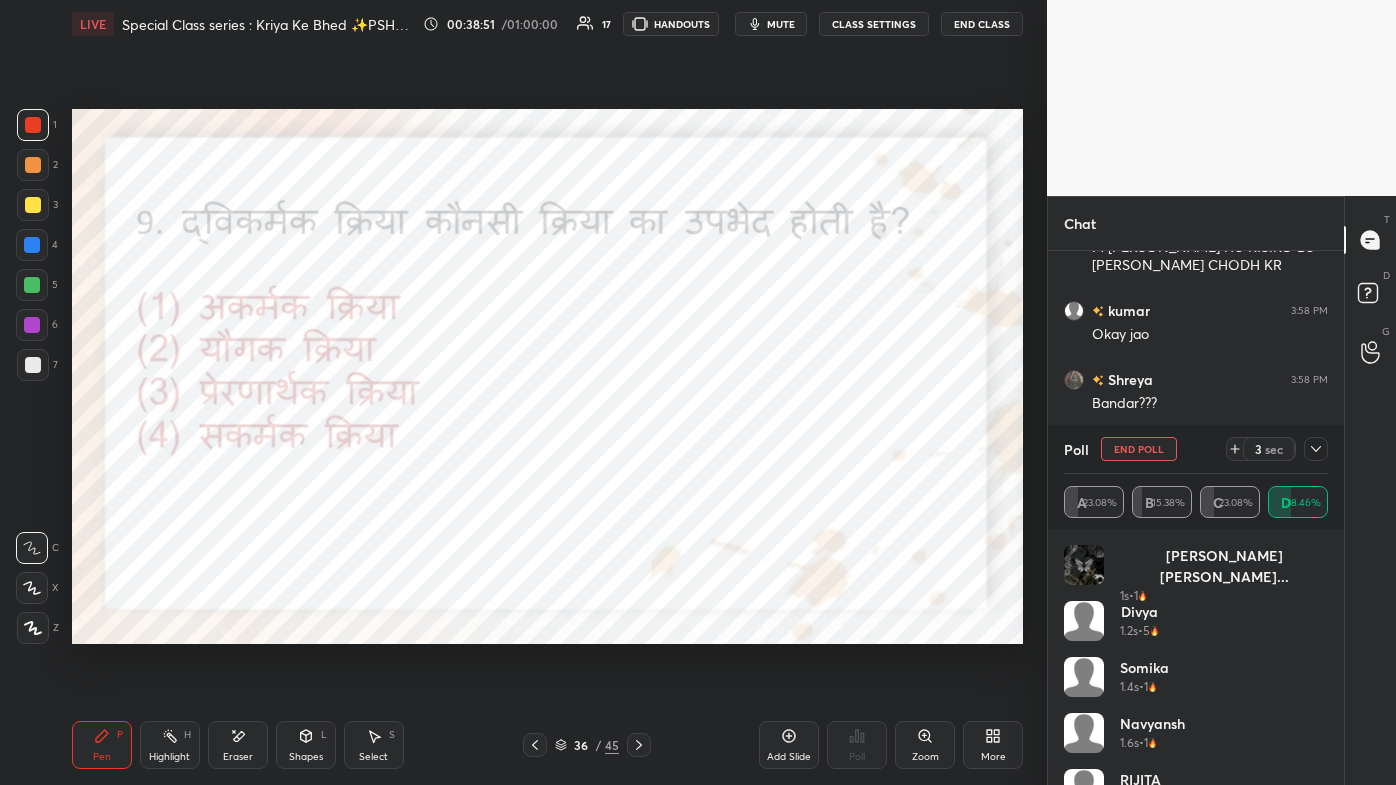 click 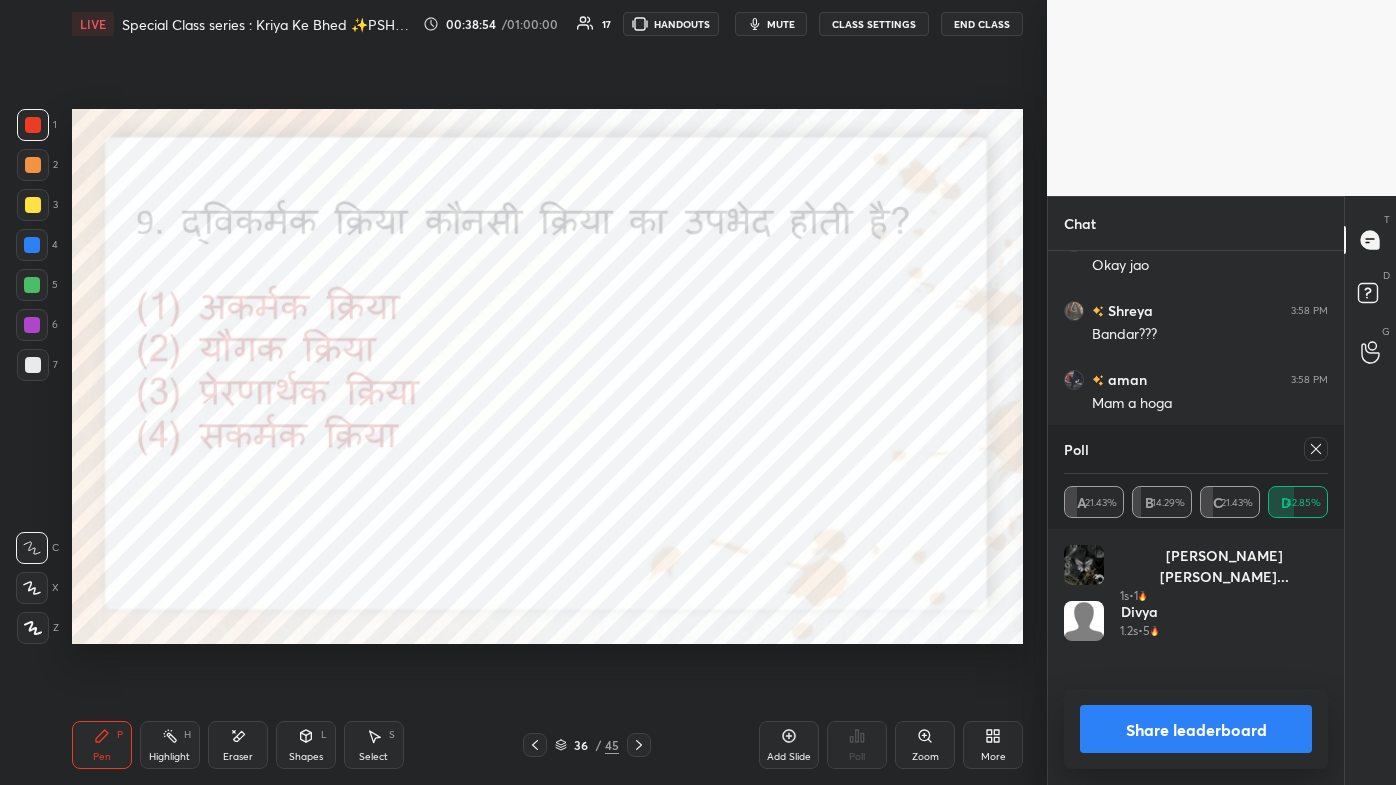 click on "Share leaderboard" at bounding box center [1196, 729] 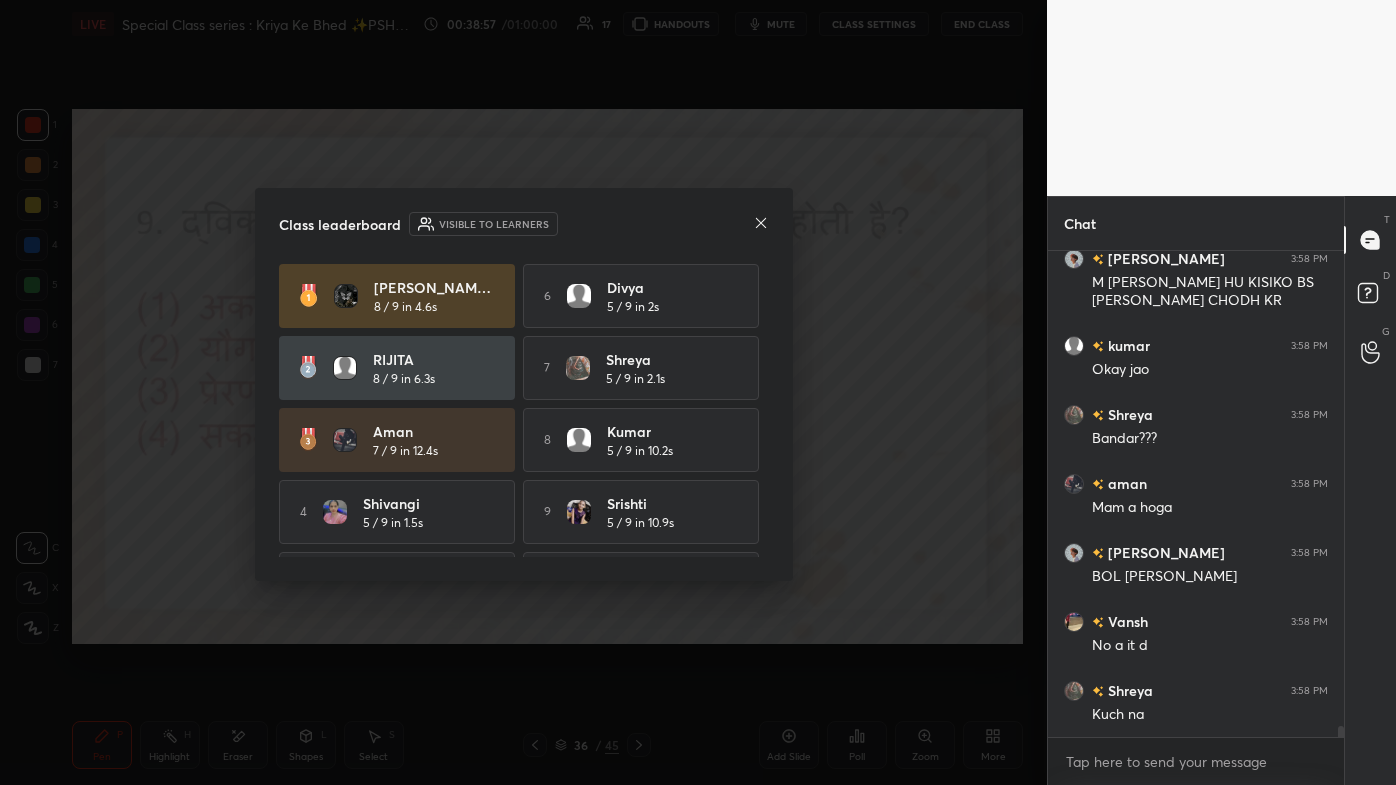 click 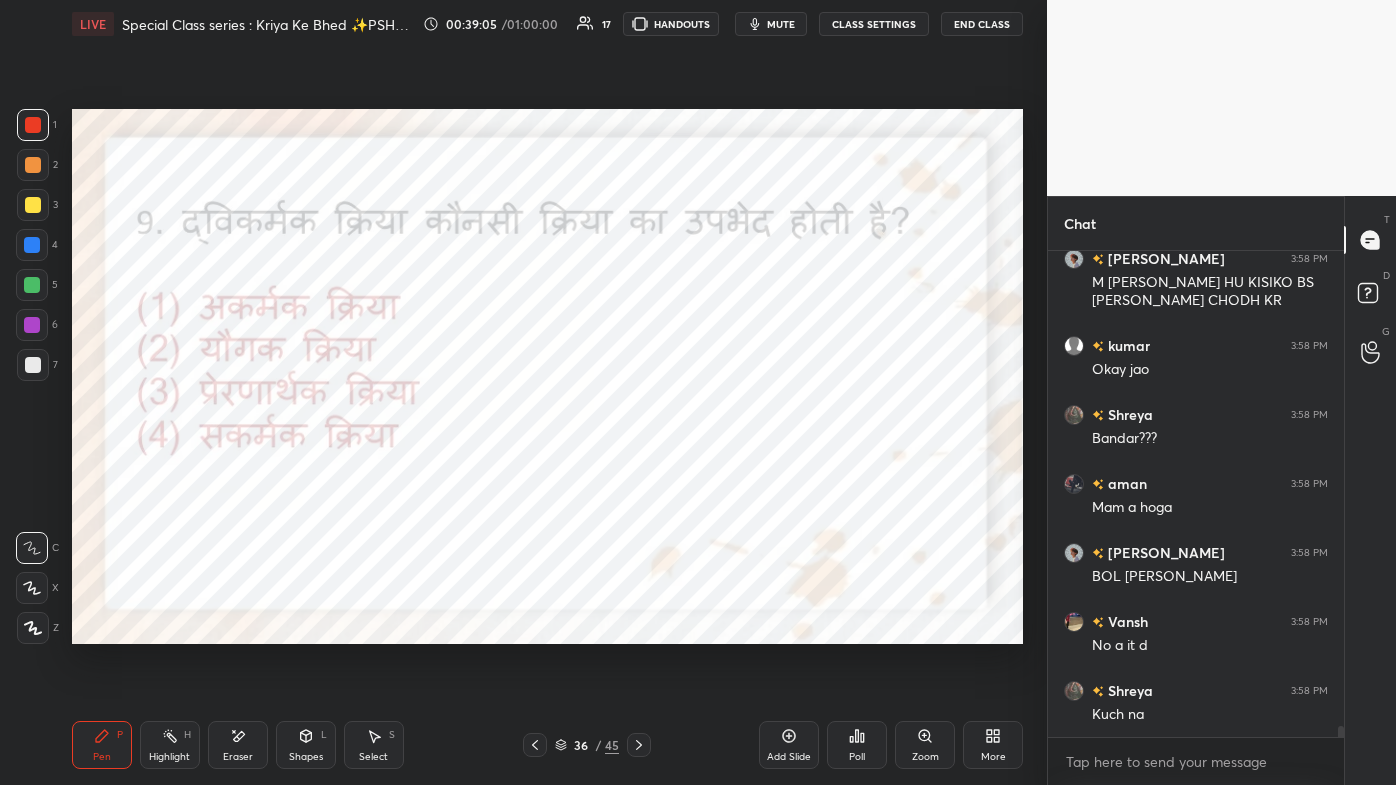 click 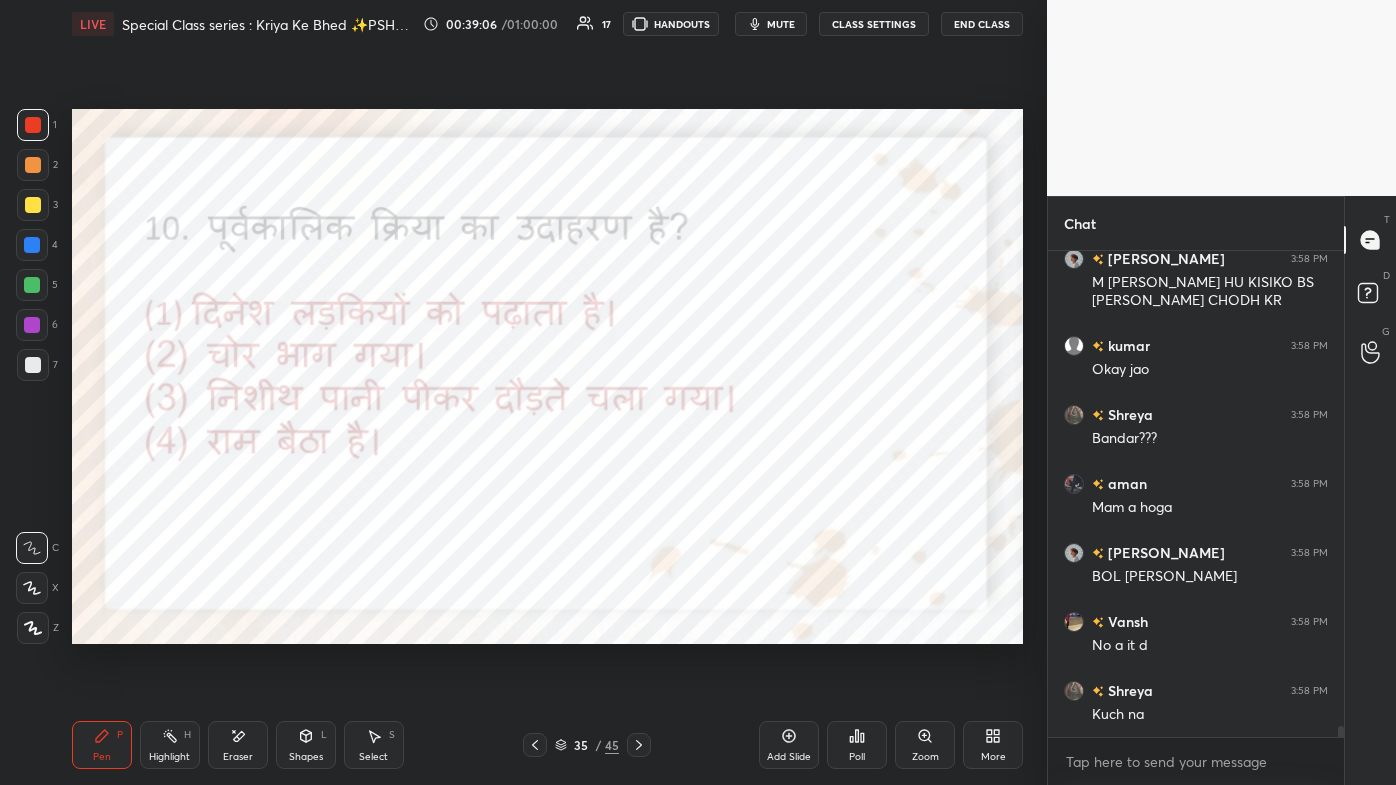 click on "mute" at bounding box center (781, 24) 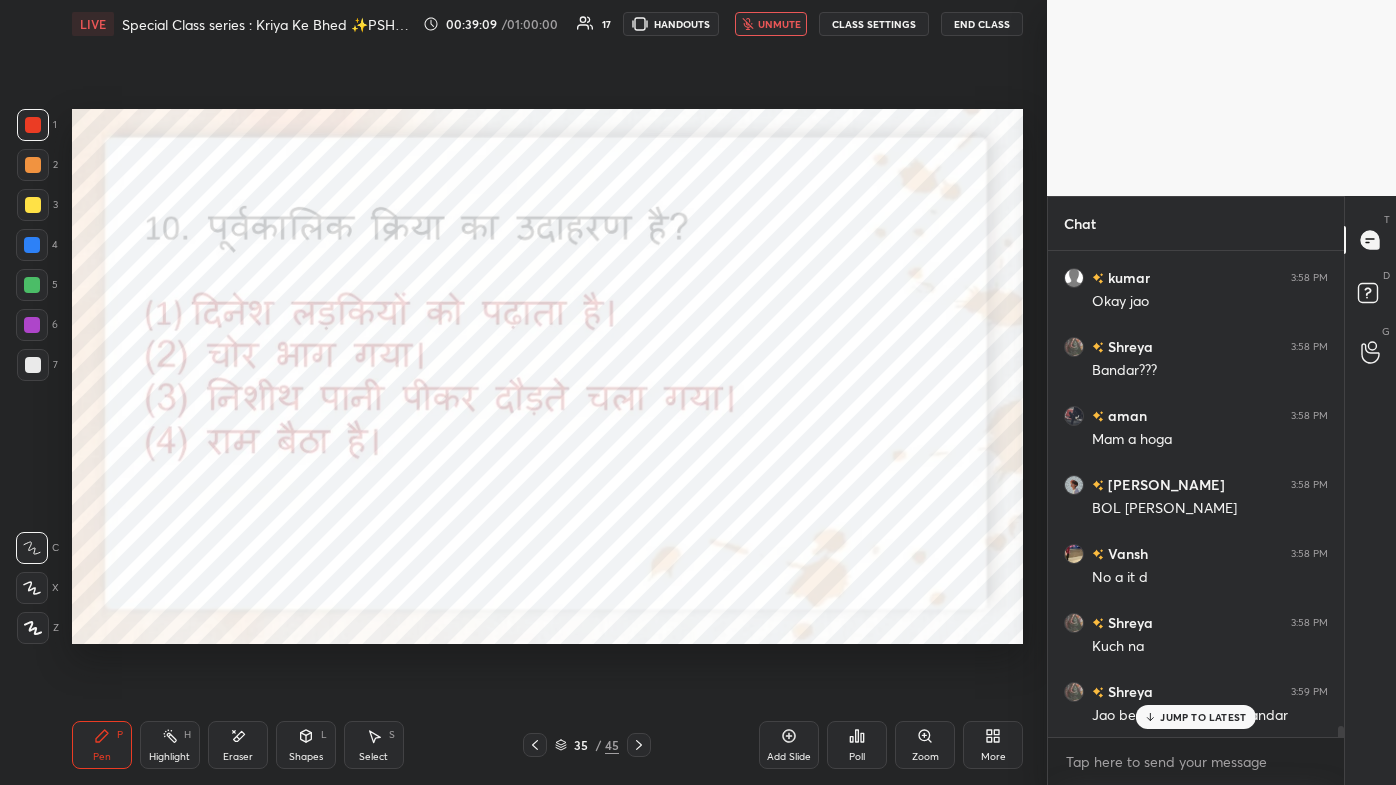 click on "unmute" at bounding box center [779, 24] 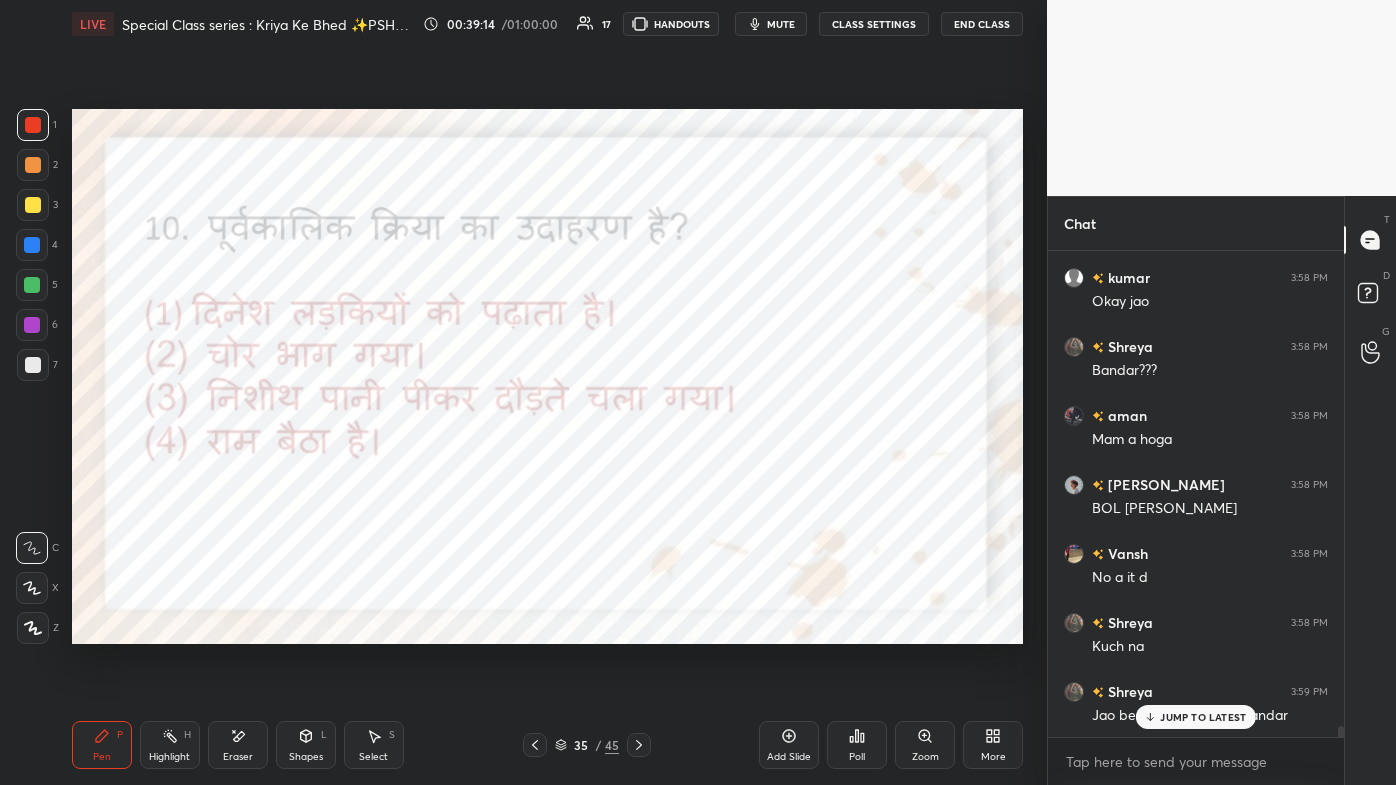 click on "mute" at bounding box center (781, 24) 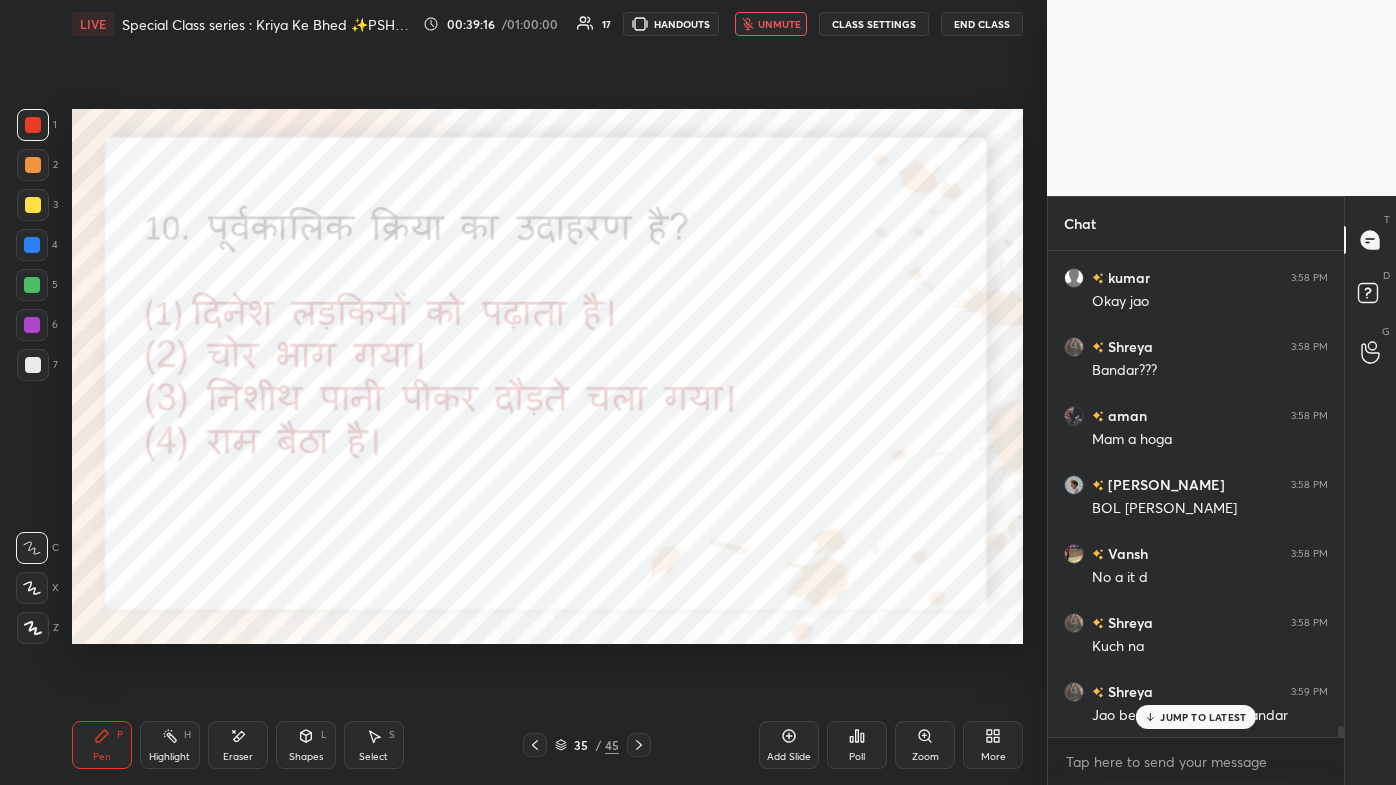 click on "JUMP TO LATEST" at bounding box center [1203, 717] 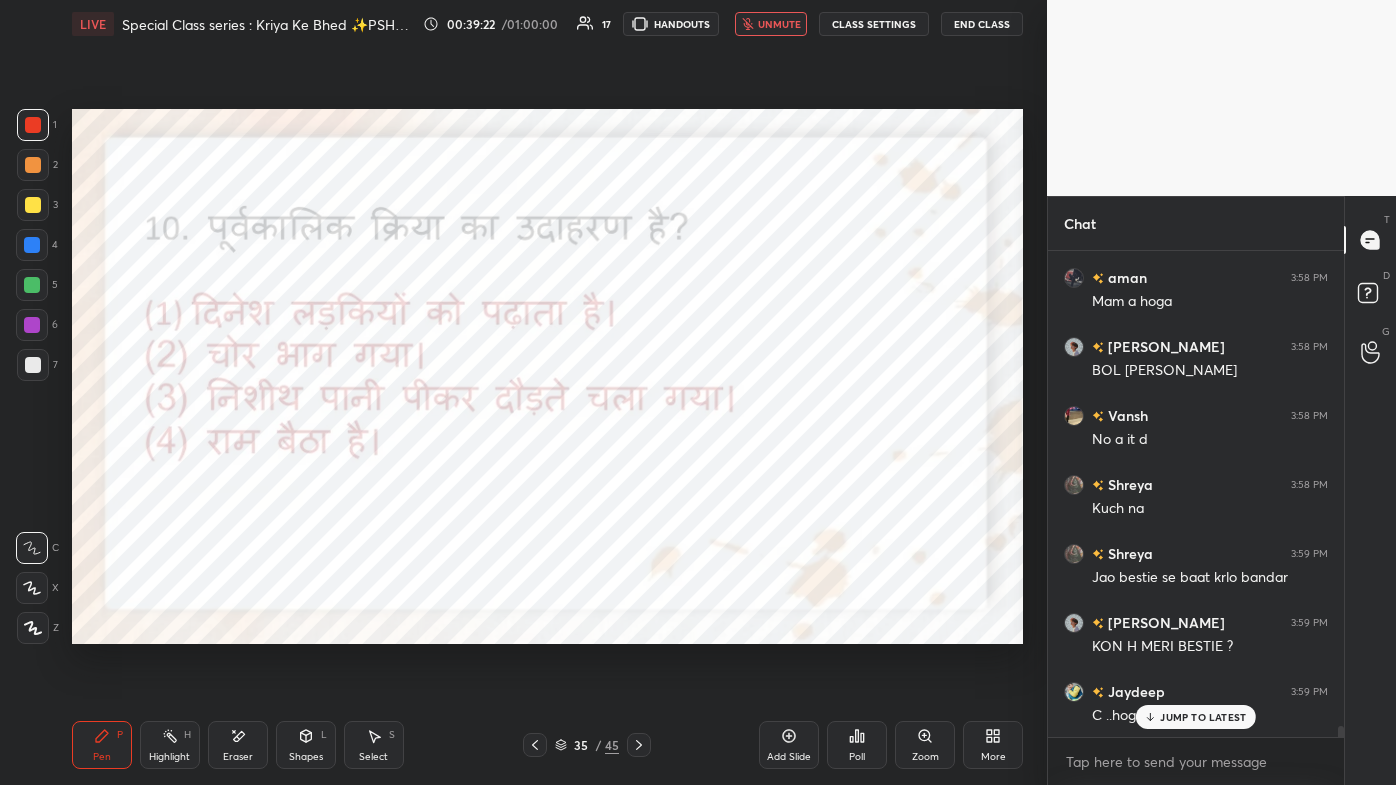click on "JUMP TO LATEST" at bounding box center [1203, 717] 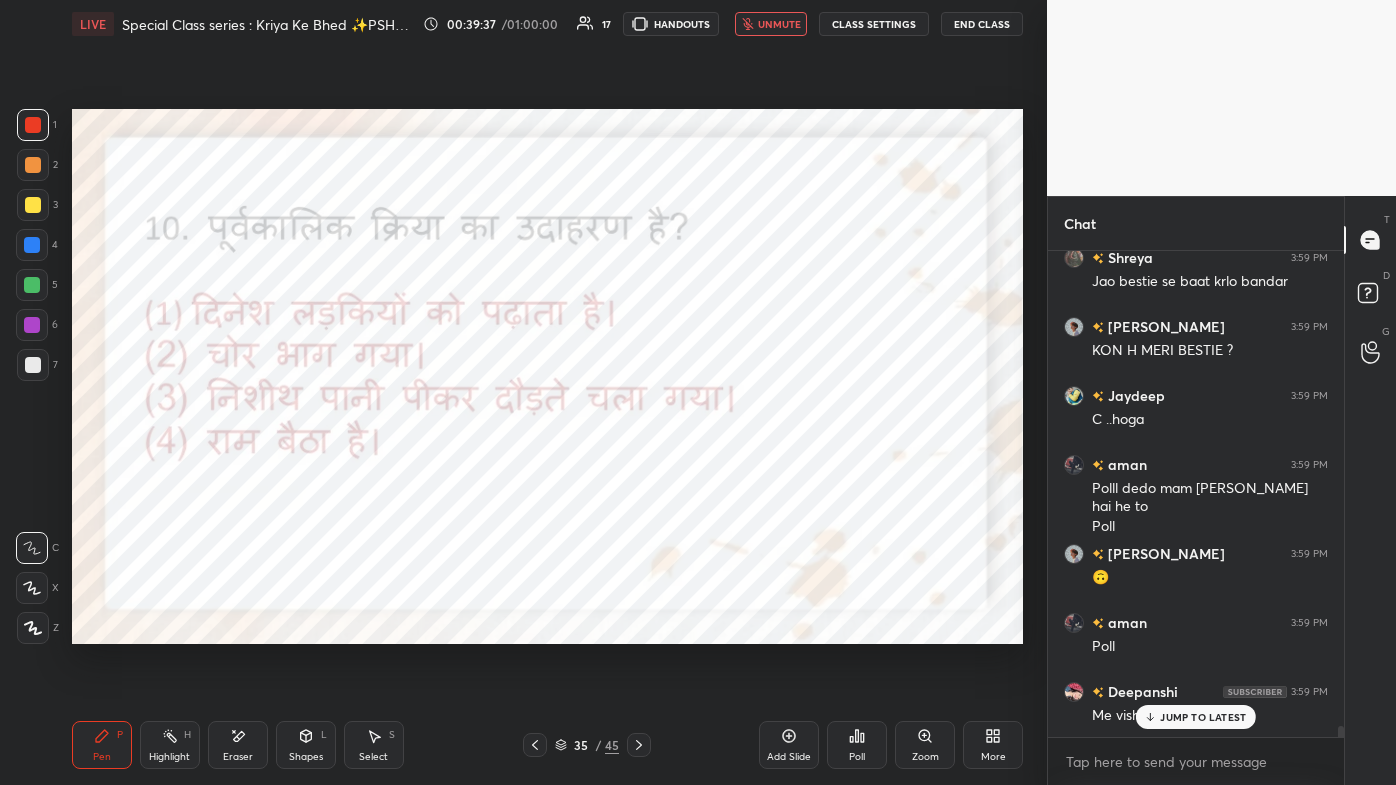 click on "JUMP TO LATEST" at bounding box center (1203, 717) 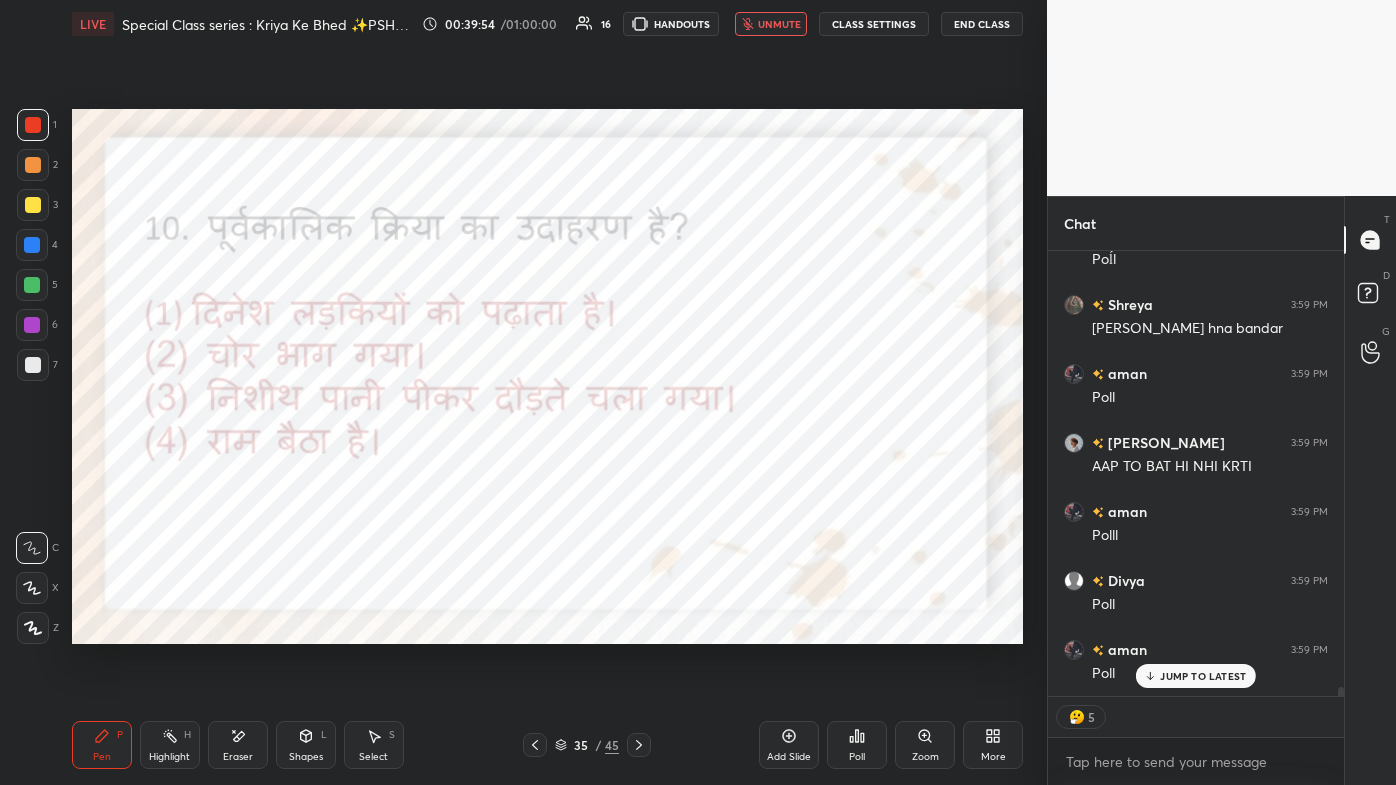 scroll, scrollTop: 22059, scrollLeft: 0, axis: vertical 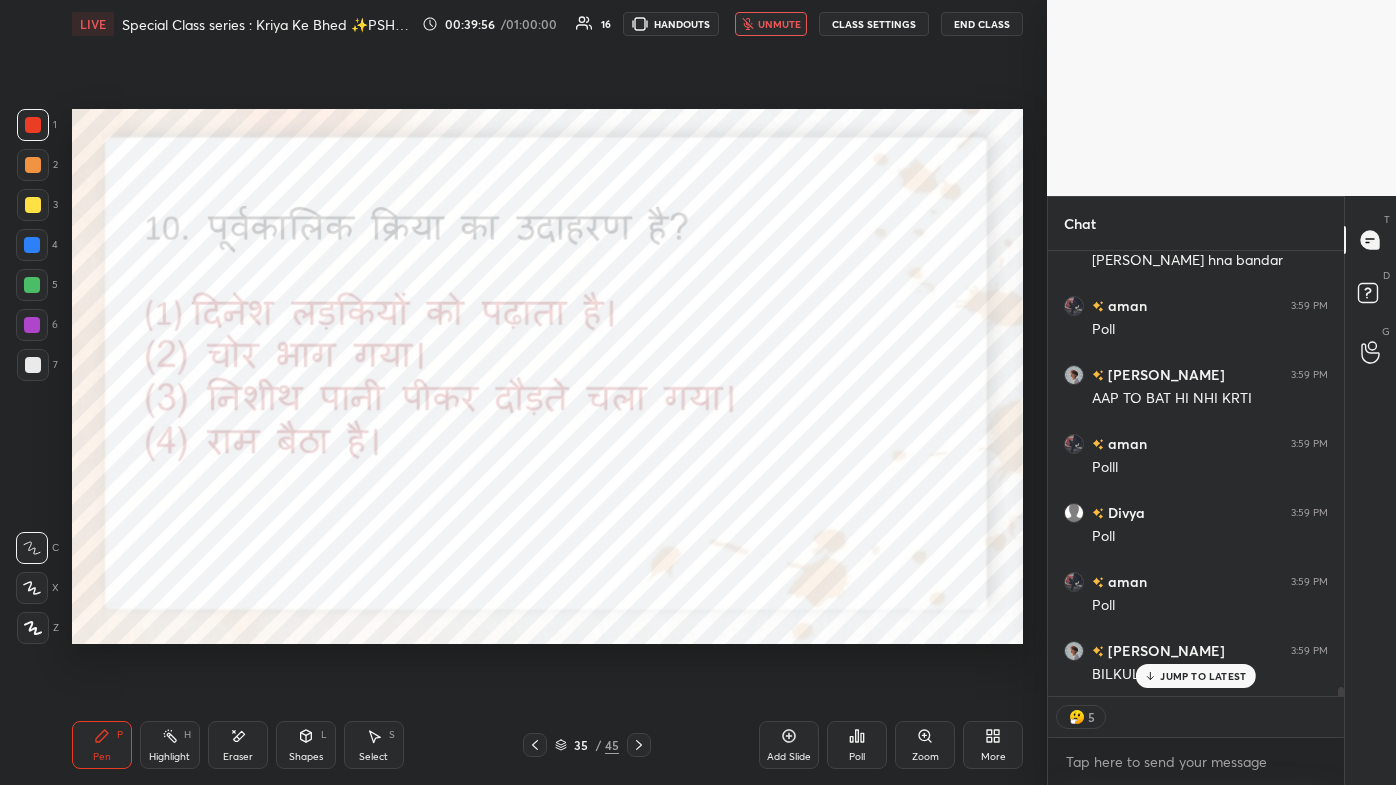 click on "unmute" at bounding box center [779, 24] 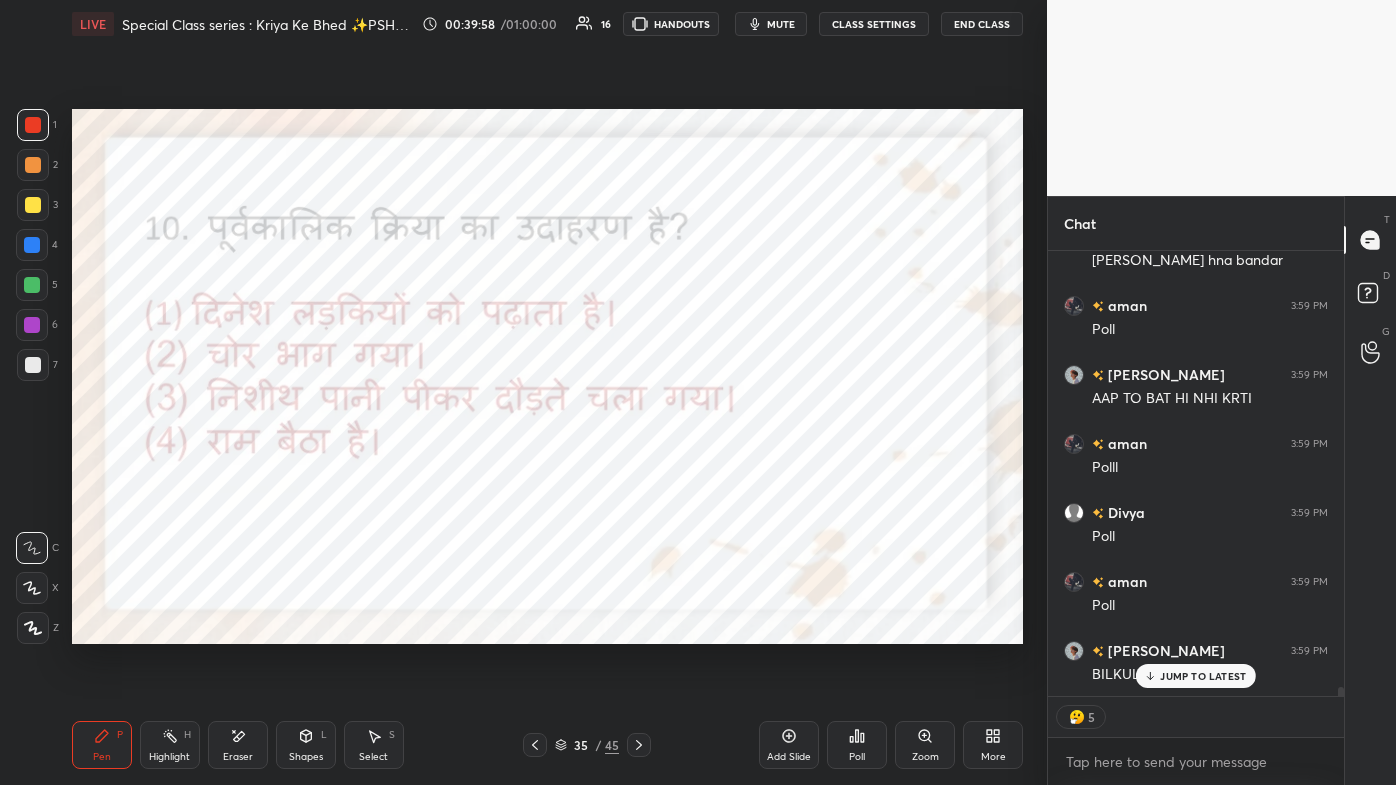 scroll, scrollTop: 22128, scrollLeft: 0, axis: vertical 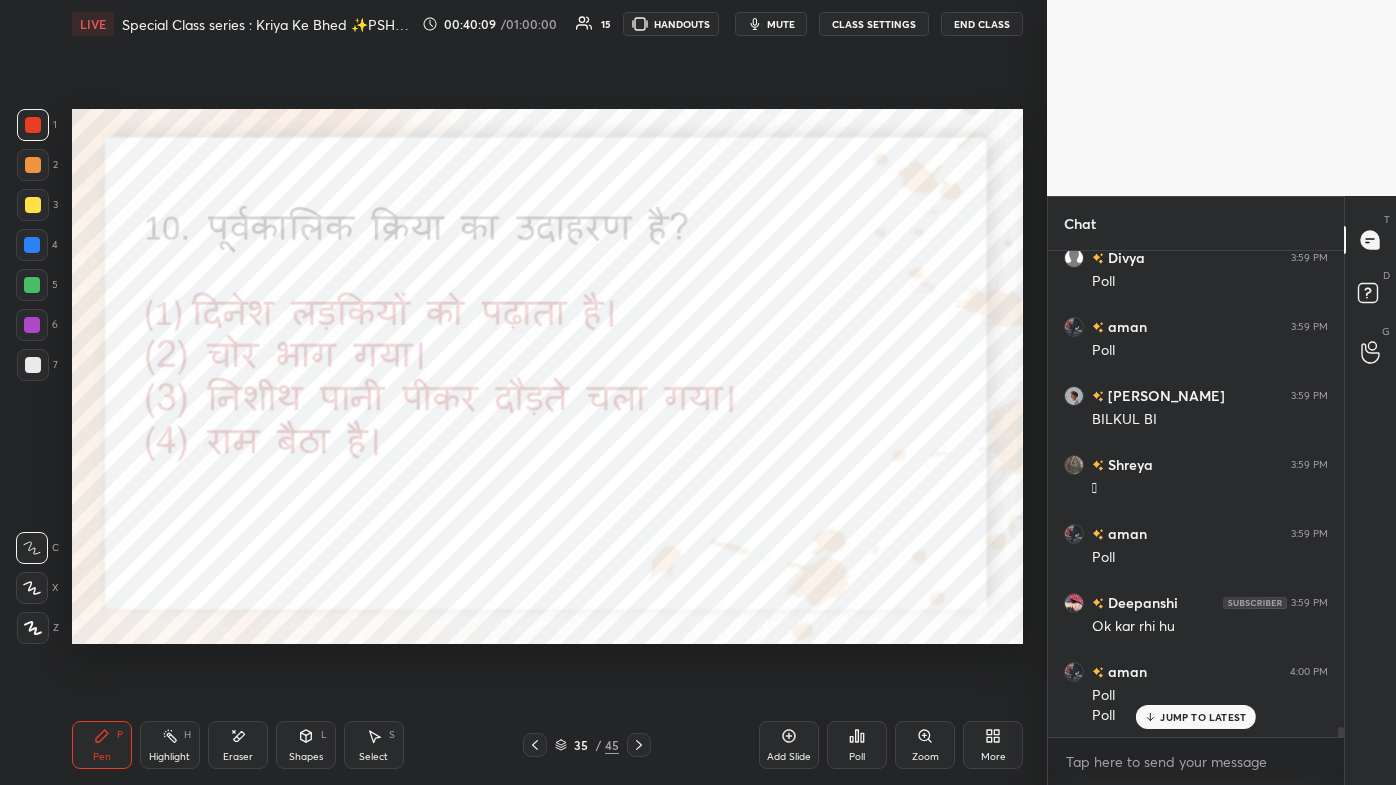 click on "Poll" at bounding box center [857, 745] 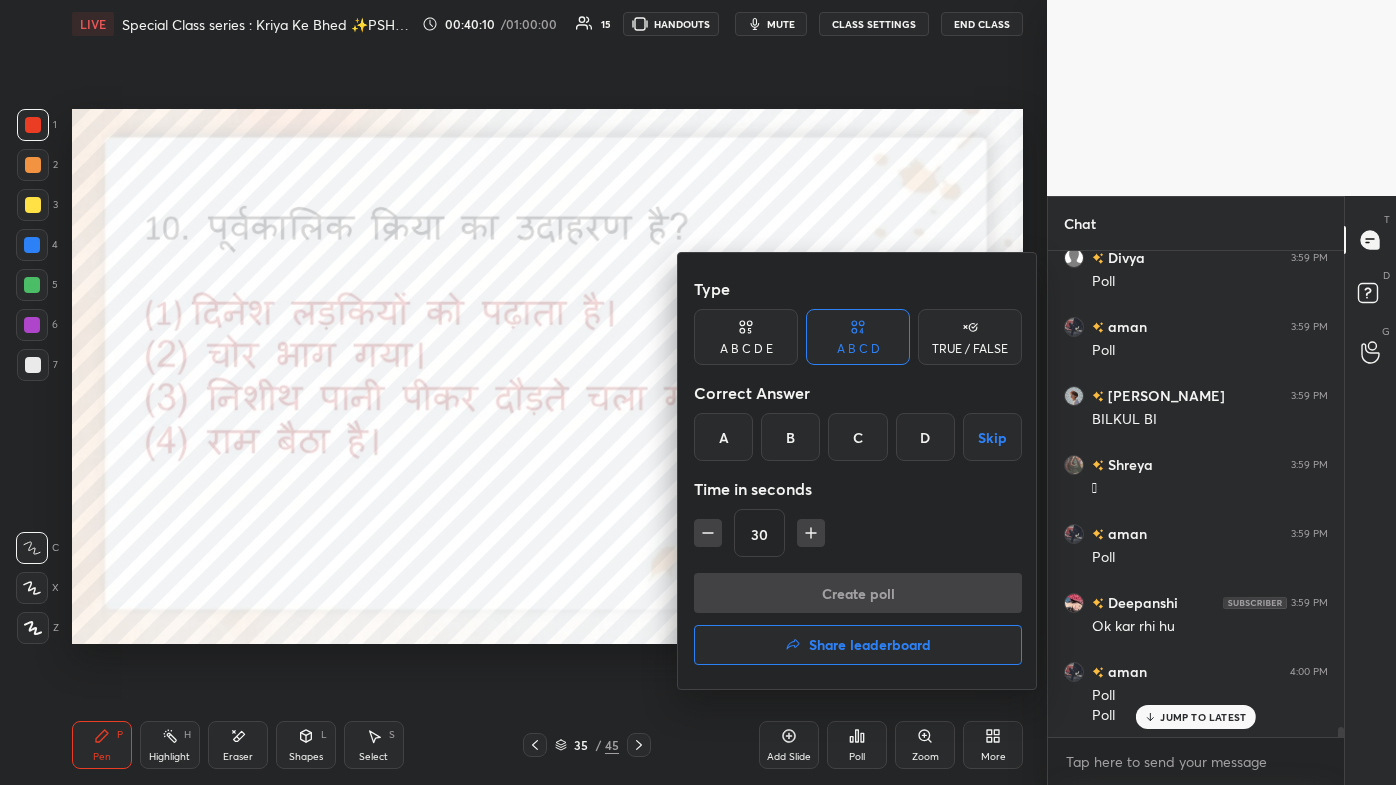 click on "C" at bounding box center (857, 437) 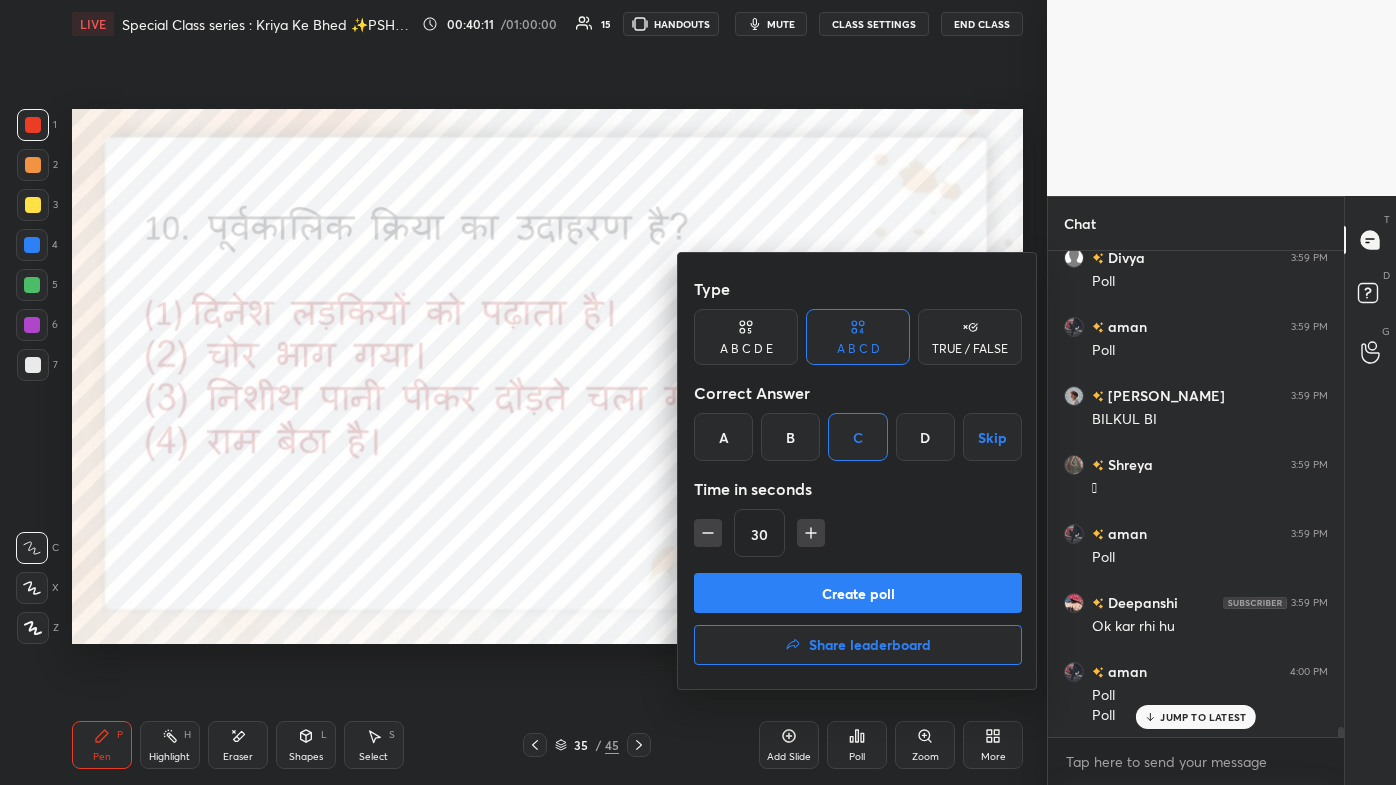 click on "Create poll" at bounding box center (858, 593) 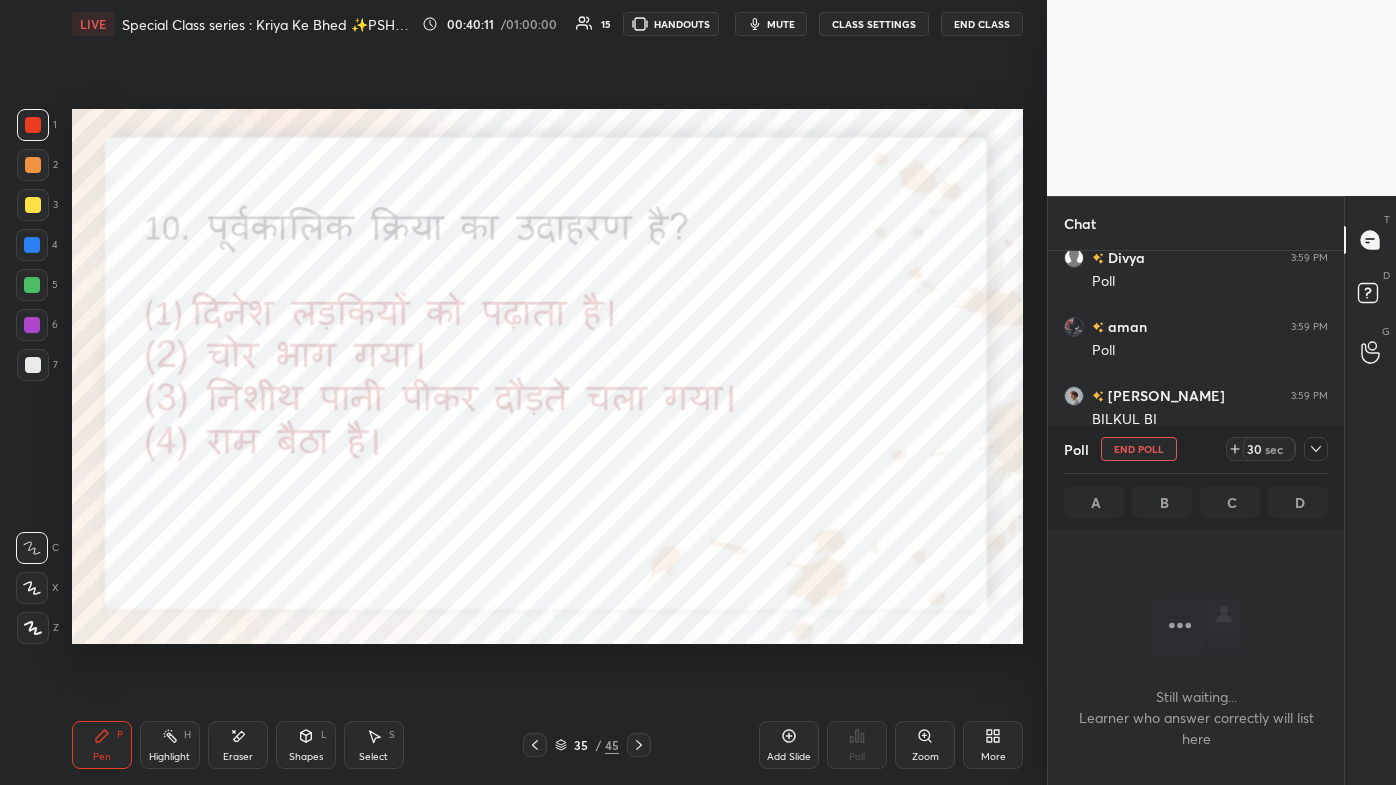 scroll, scrollTop: 22384, scrollLeft: 0, axis: vertical 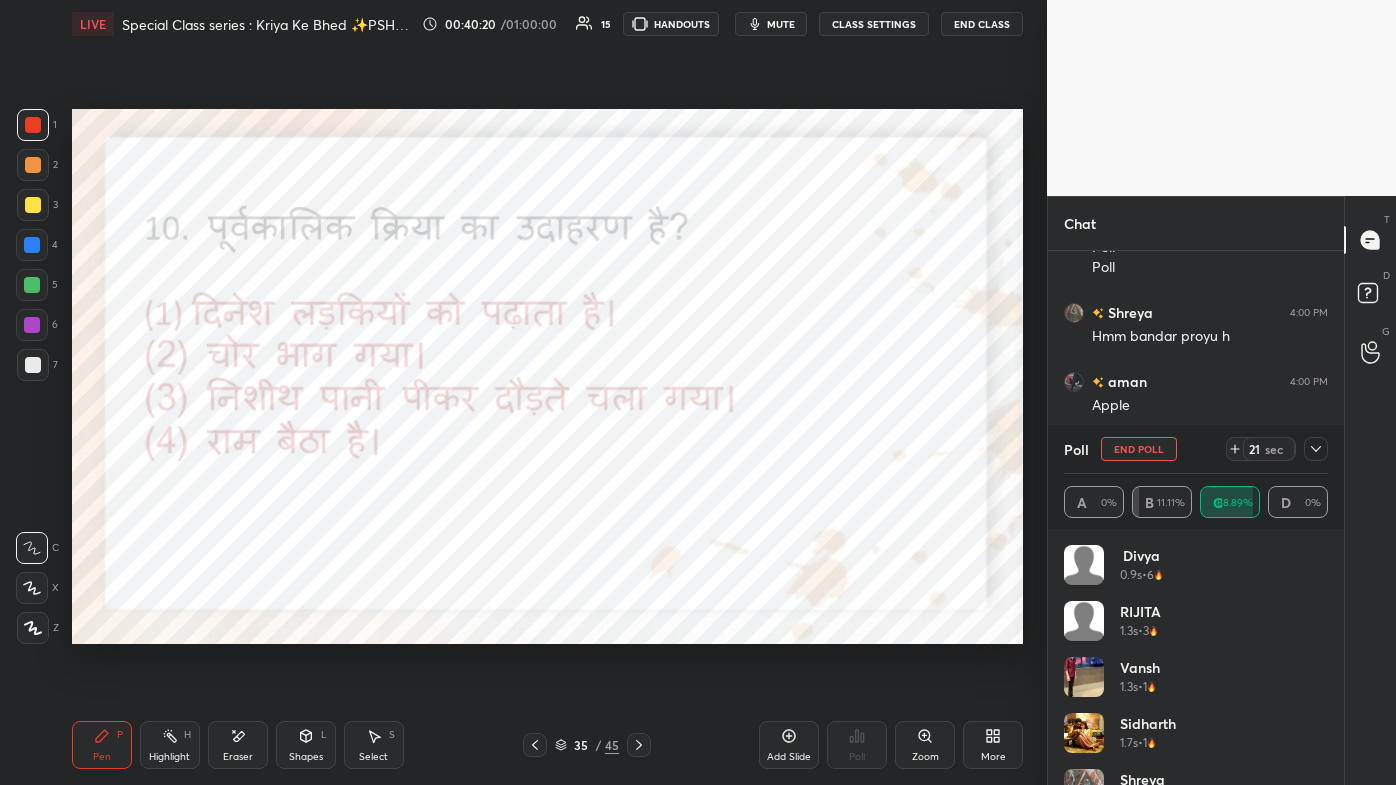 click on "mute" at bounding box center [781, 24] 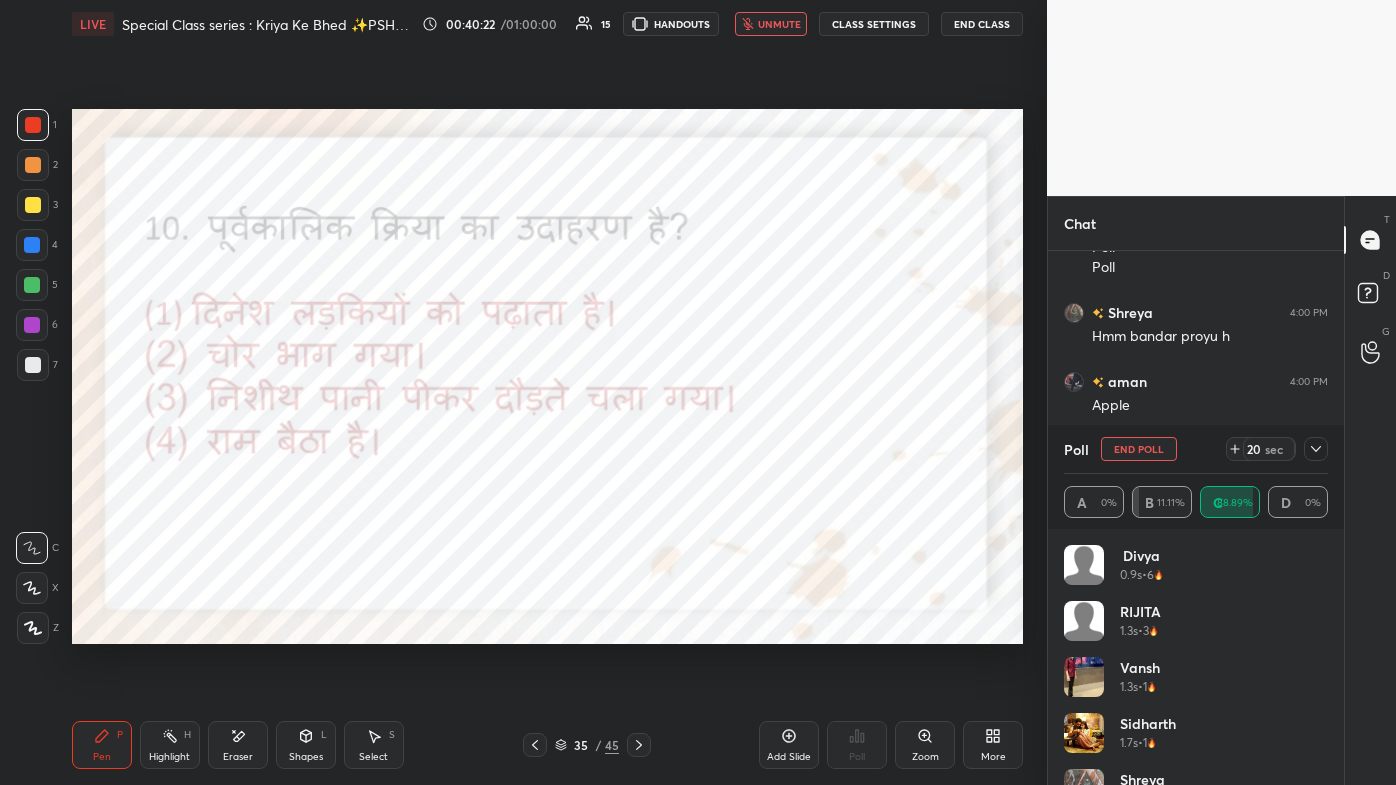 click at bounding box center [1316, 449] 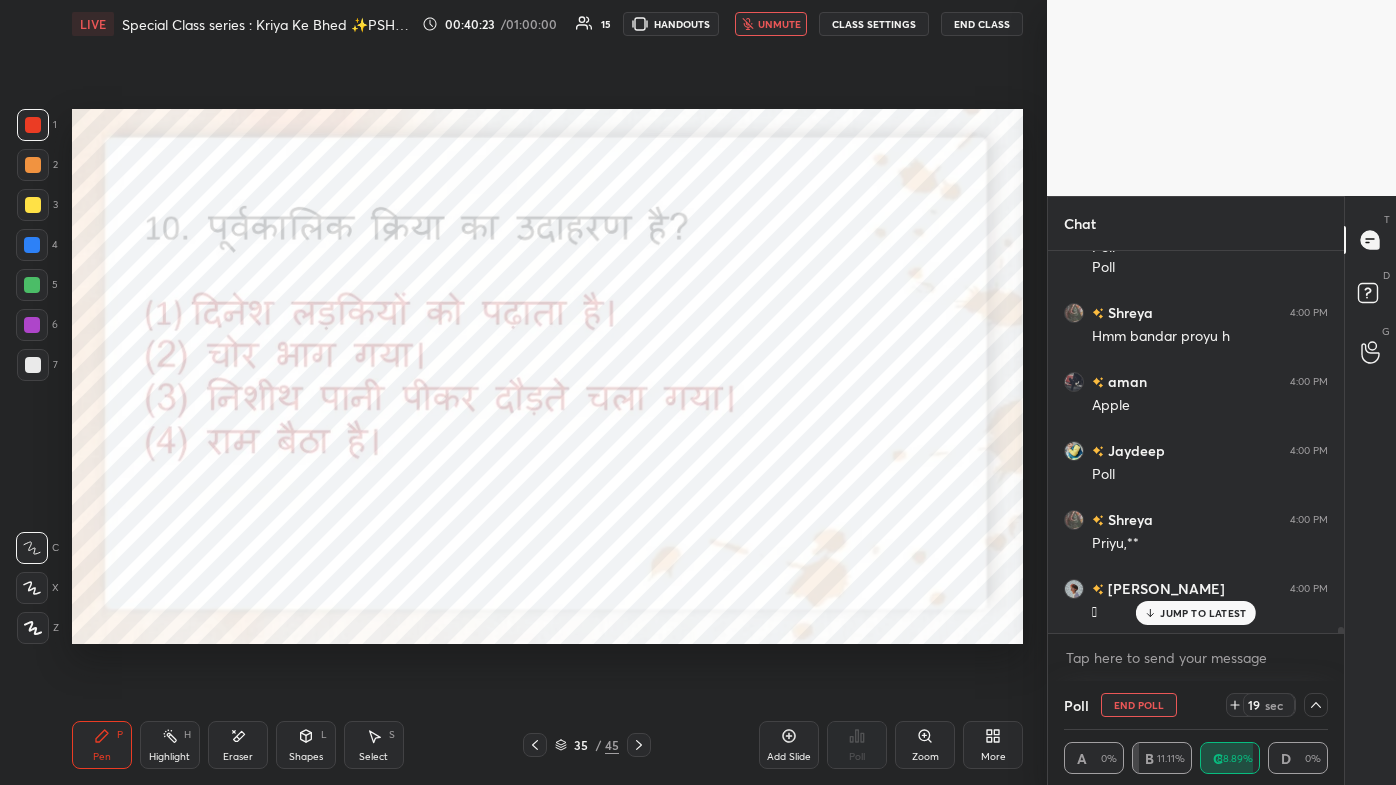 click on "JUMP TO LATEST" at bounding box center (1203, 613) 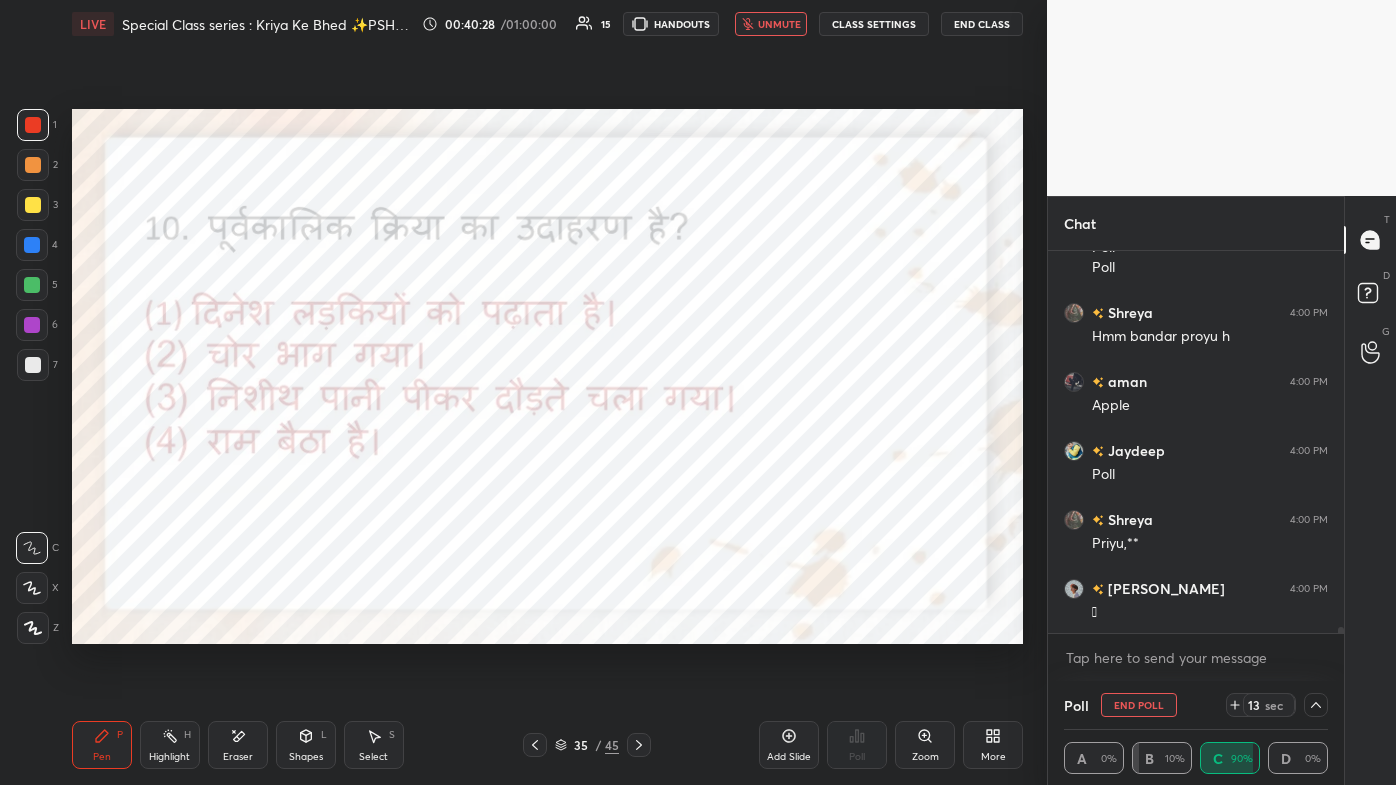 click on "LIVE Special Class series : Kriya Ke Bhed ✨PSHAH✨ 00:40:28 /  01:00:00 15 HANDOUTS unmute CLASS SETTINGS End Class" at bounding box center [547, 24] 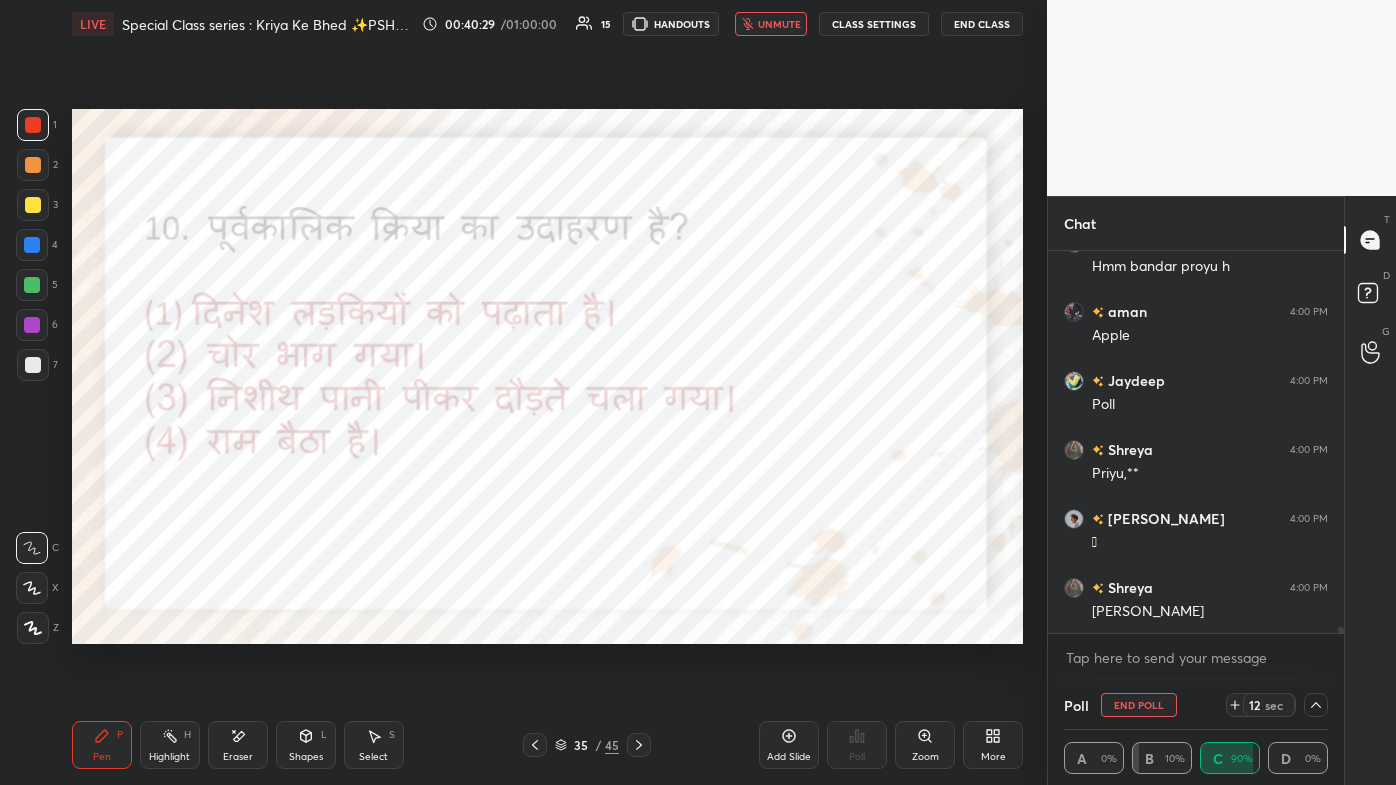 click on "unmute" at bounding box center (779, 24) 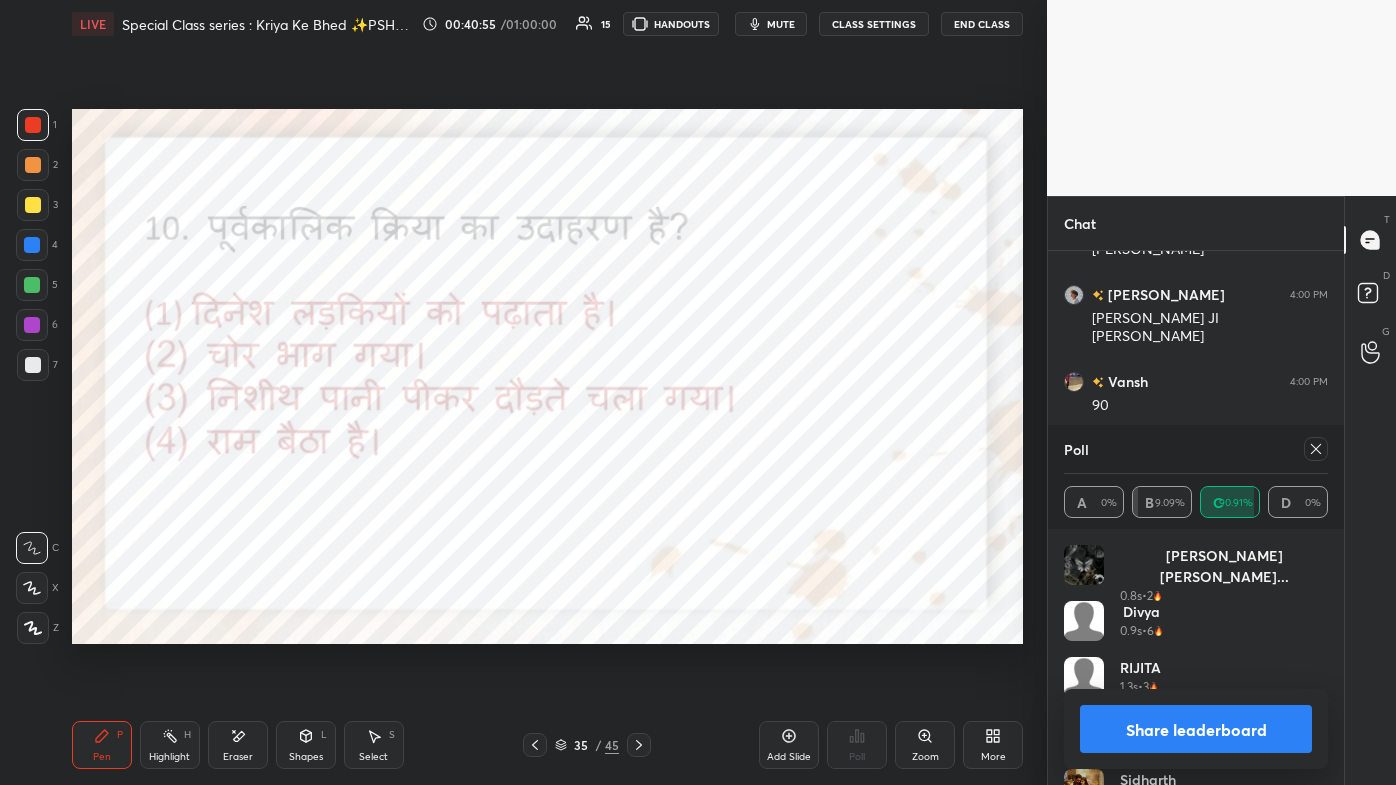 click on "Pen P Highlight H Eraser Shapes L Select S 35 / 45 Add Slide Poll Zoom More" at bounding box center (547, 745) 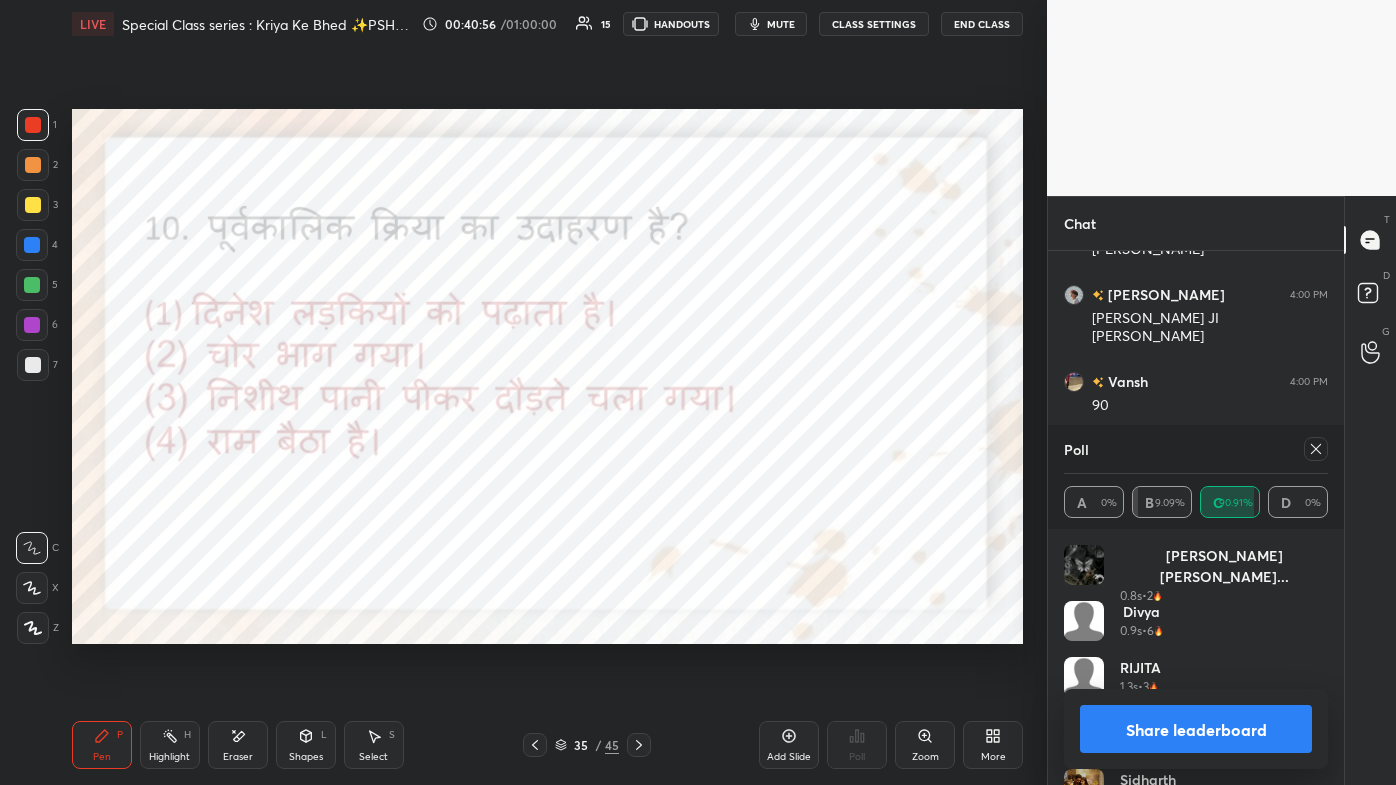 click 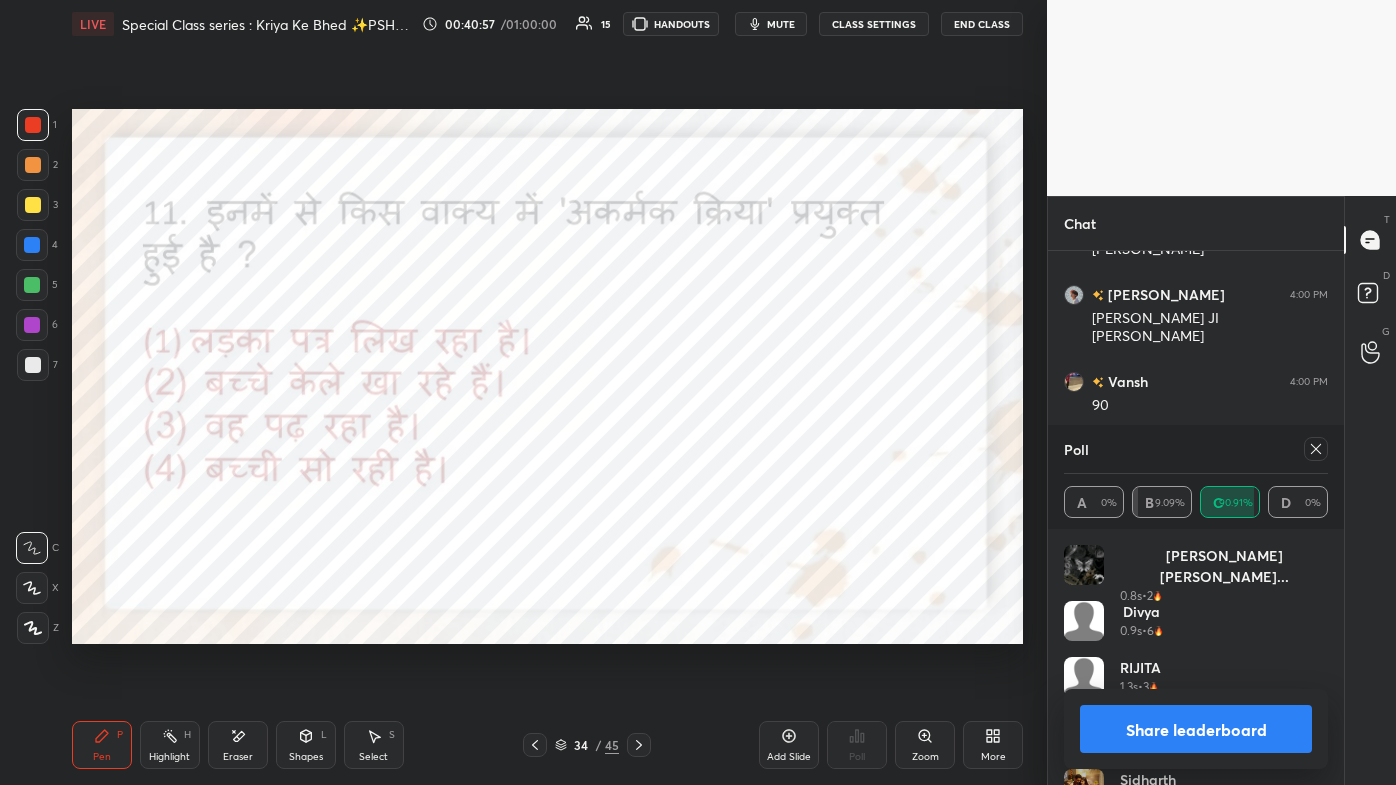 click on "mute" at bounding box center (781, 24) 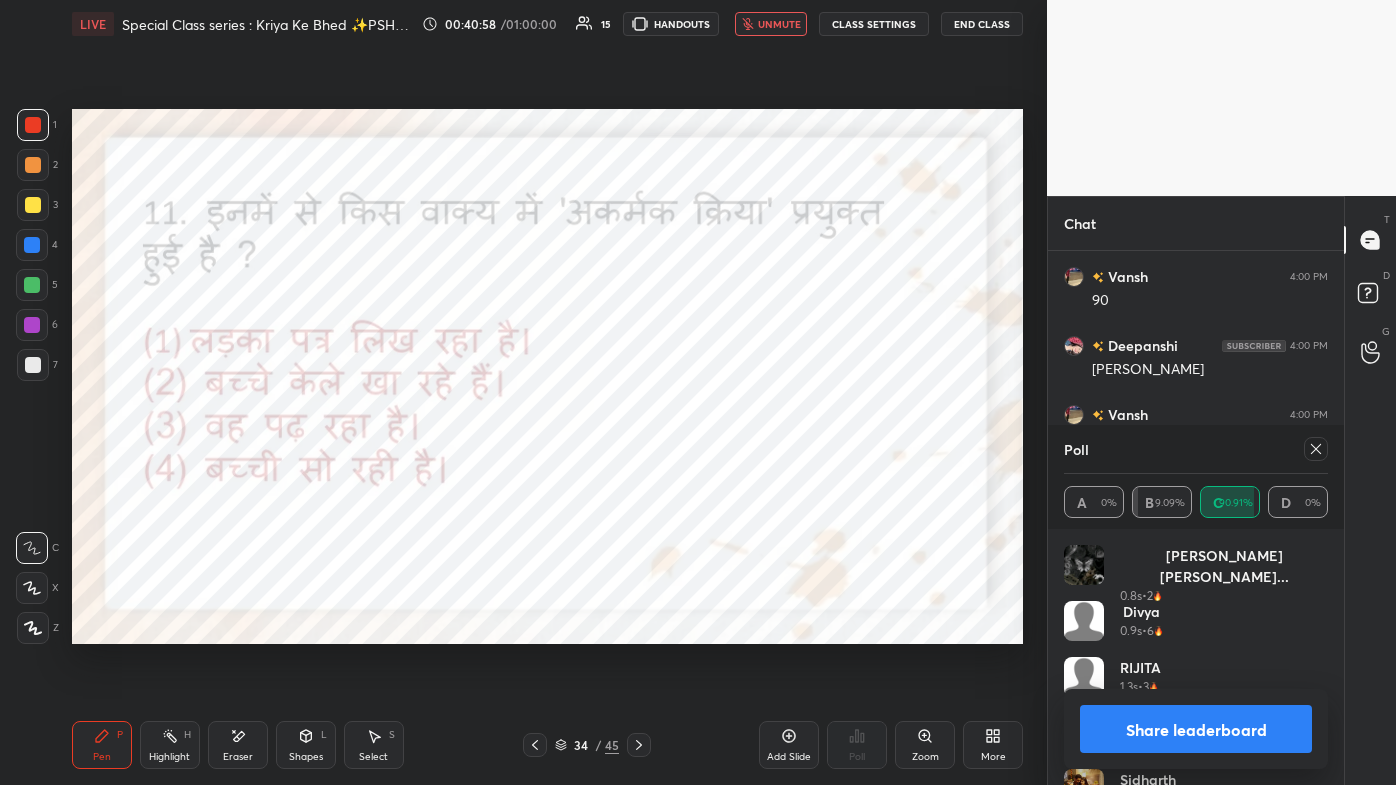 click on "More" at bounding box center (993, 745) 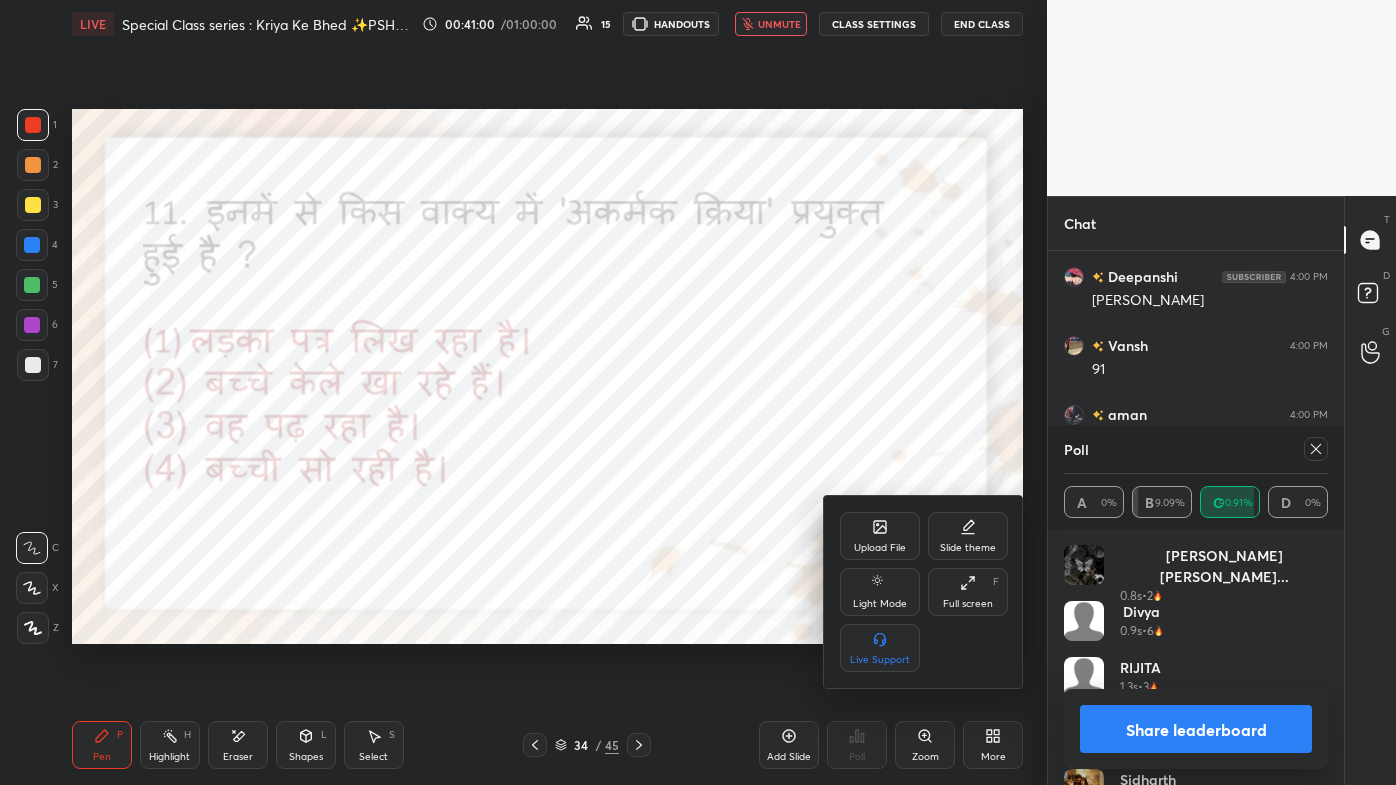 click 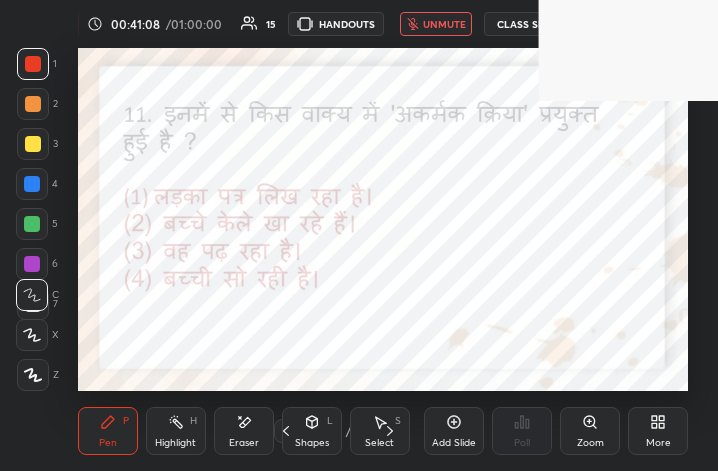 click 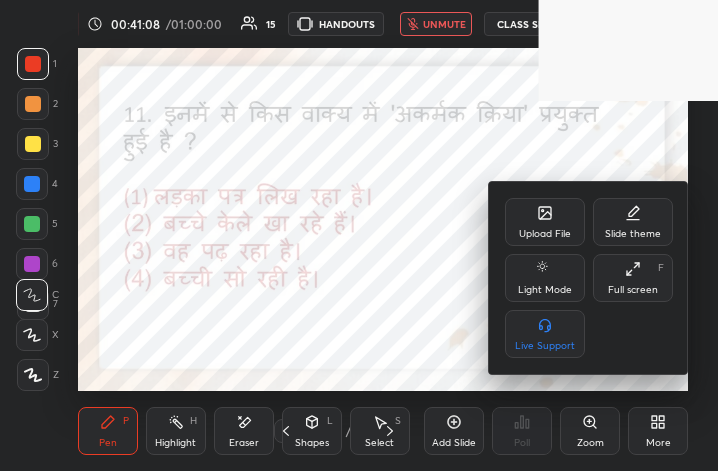 click on "Full screen F" at bounding box center [633, 278] 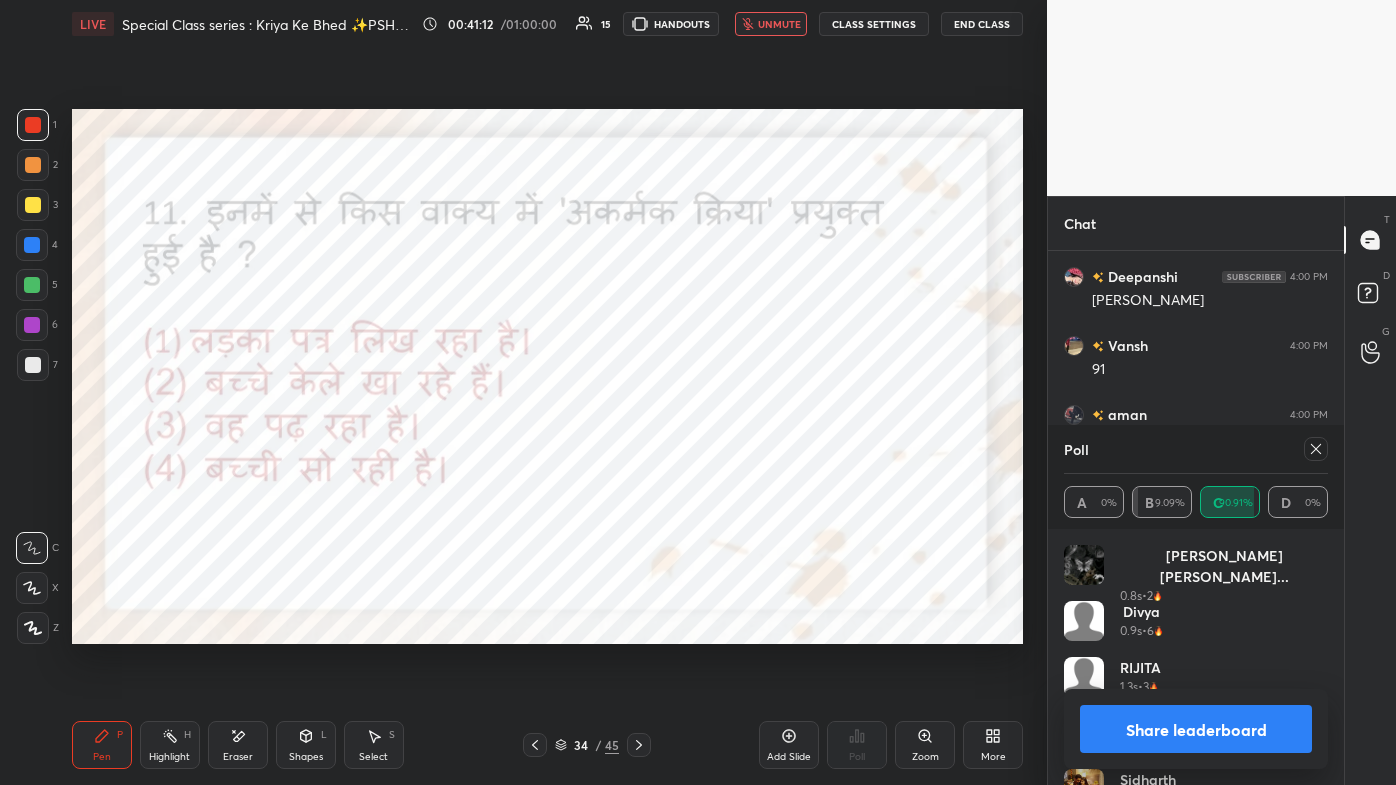 click 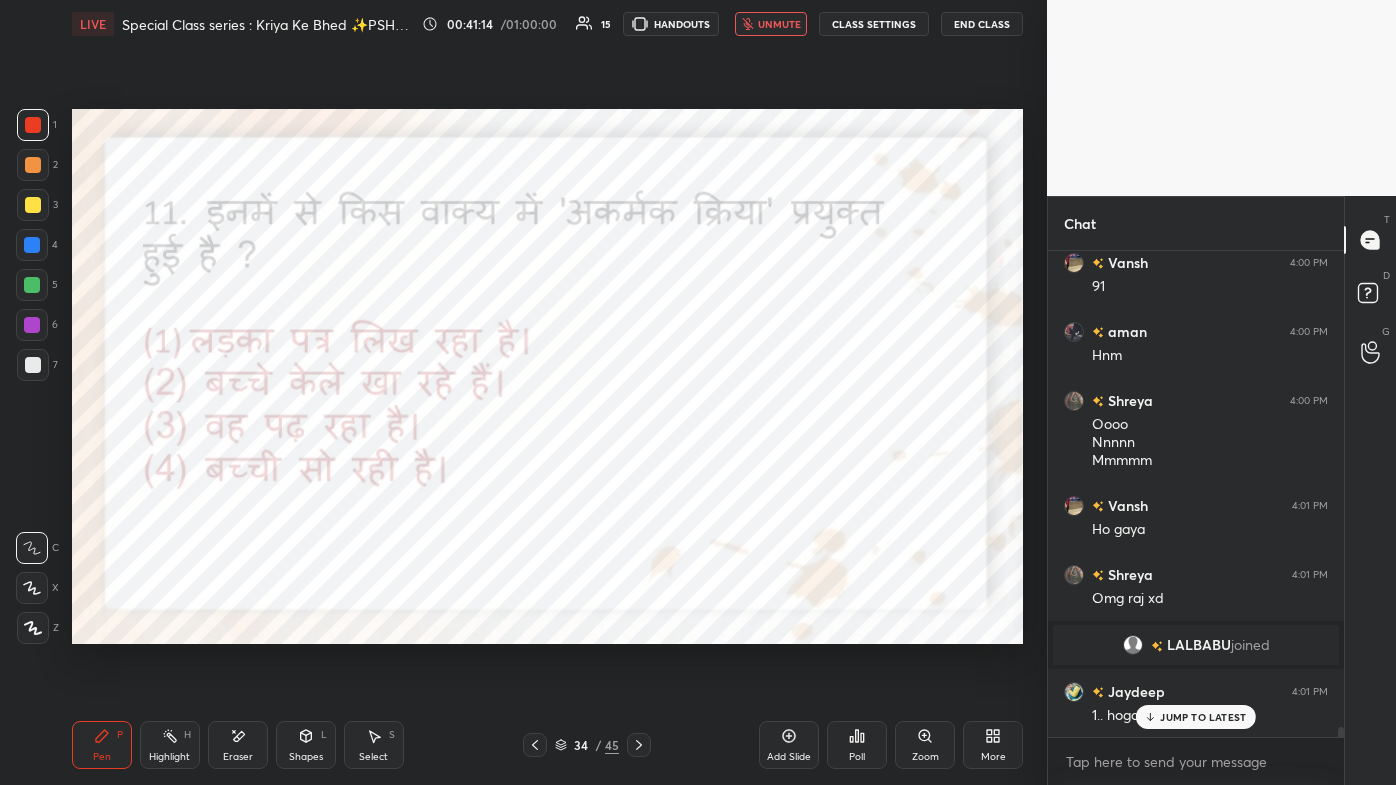 click on "More" at bounding box center (993, 745) 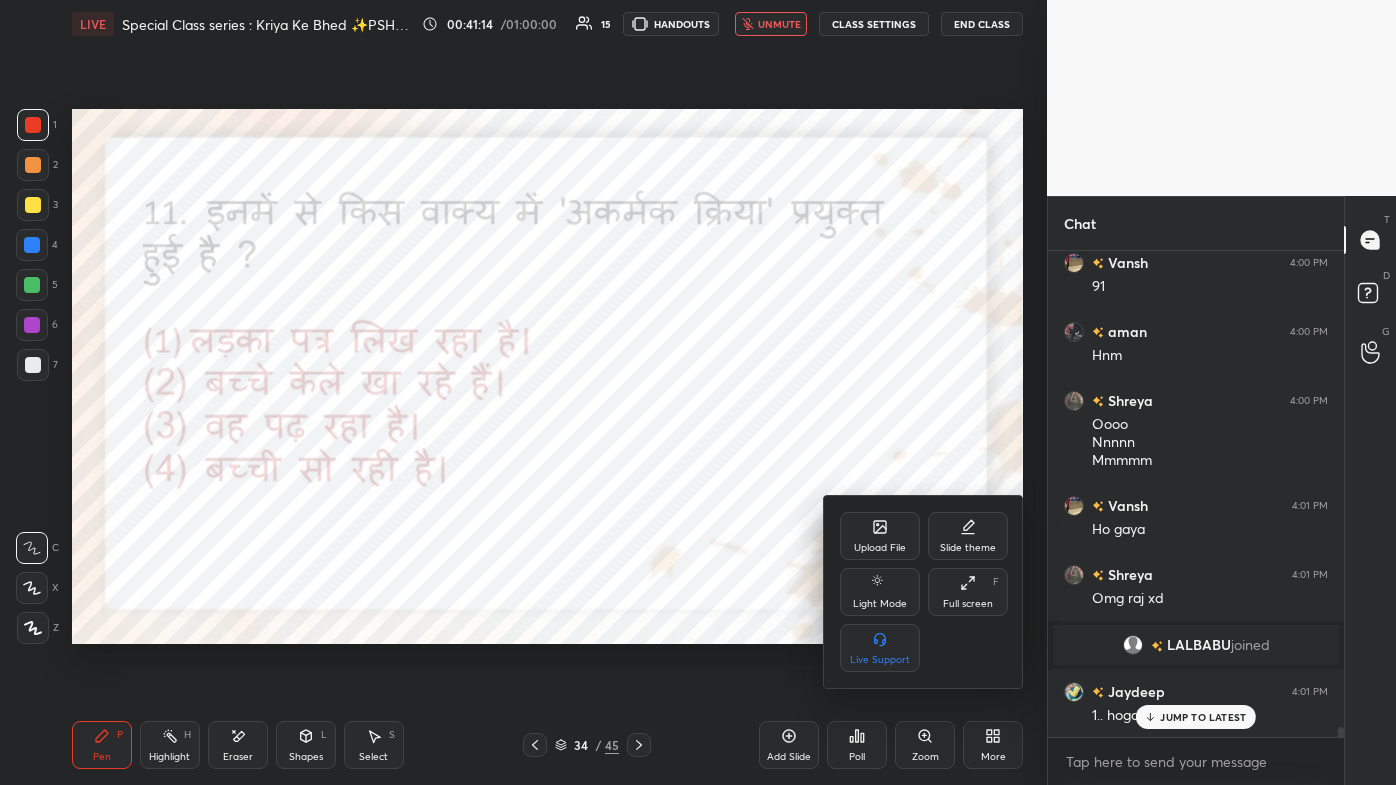 click on "Full screen" at bounding box center (968, 604) 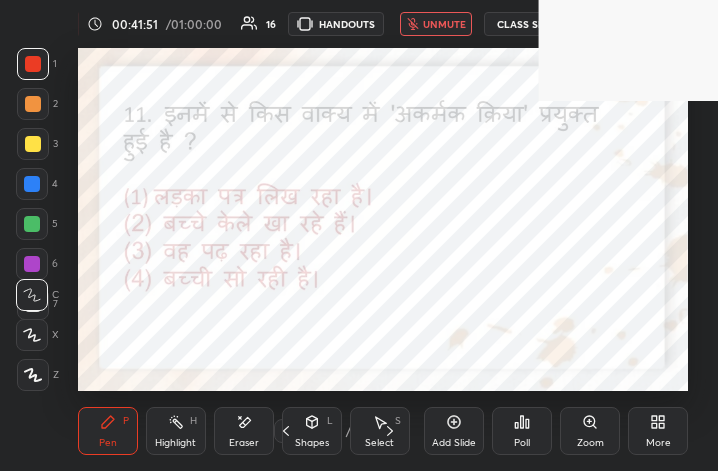 click on "unmute" at bounding box center [444, 24] 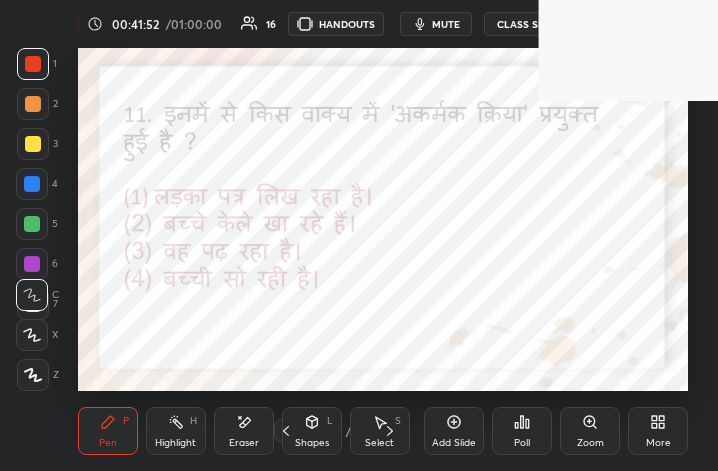 click on "More" at bounding box center [658, 431] 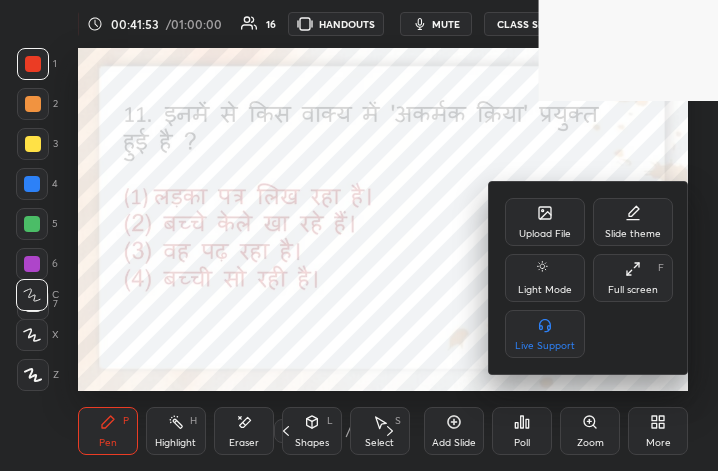 click 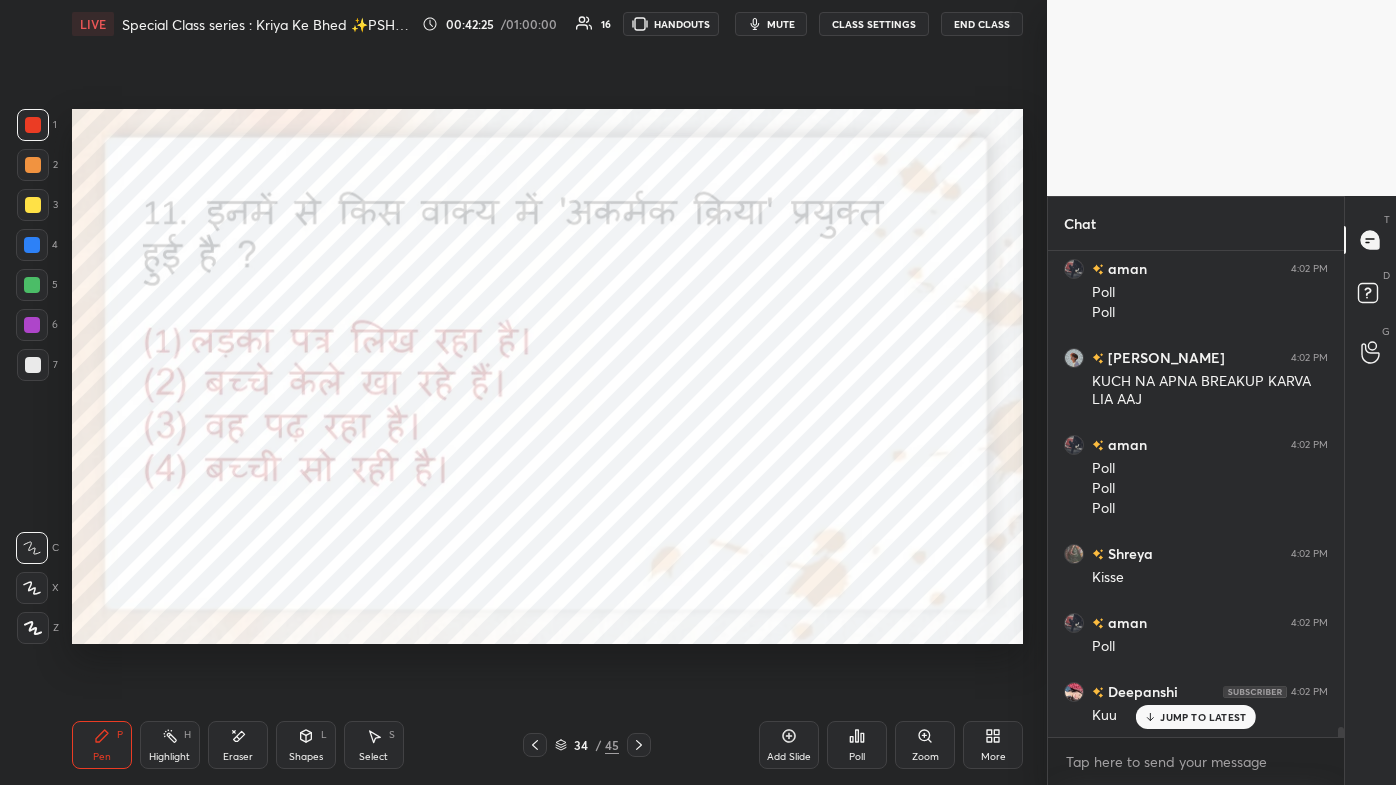 scroll, scrollTop: 23725, scrollLeft: 0, axis: vertical 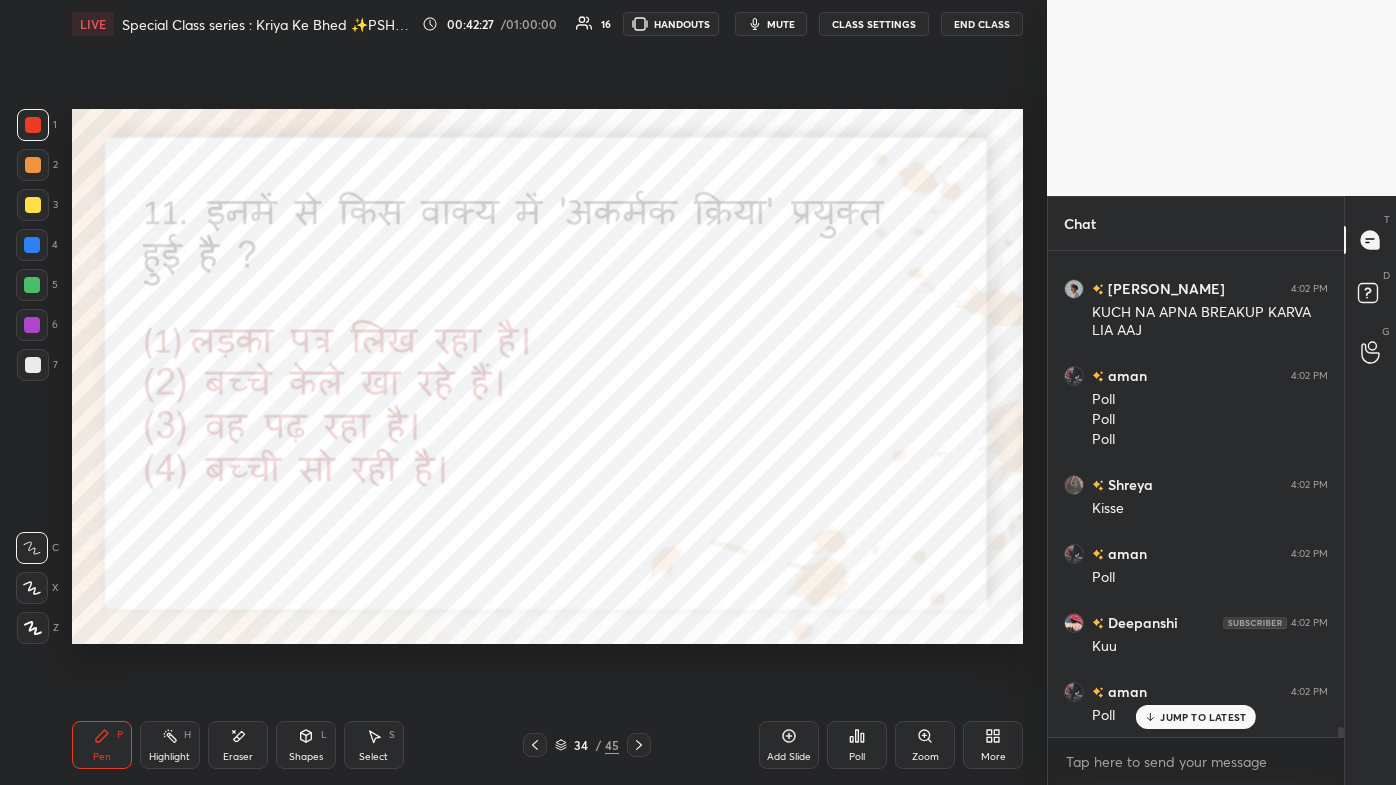 click on "mute" at bounding box center (781, 24) 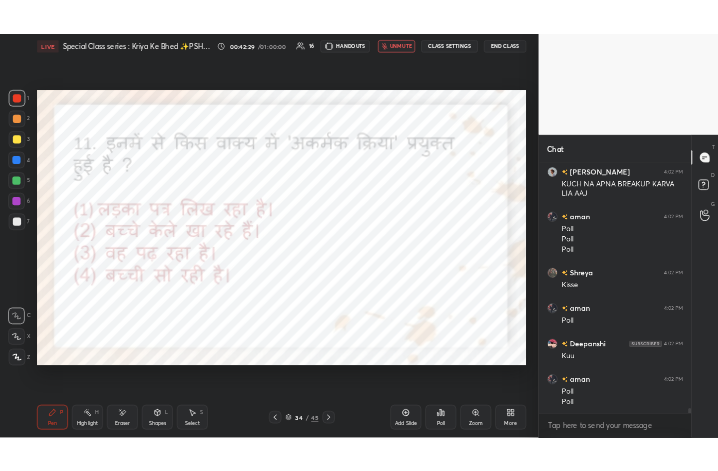 scroll, scrollTop: 23815, scrollLeft: 0, axis: vertical 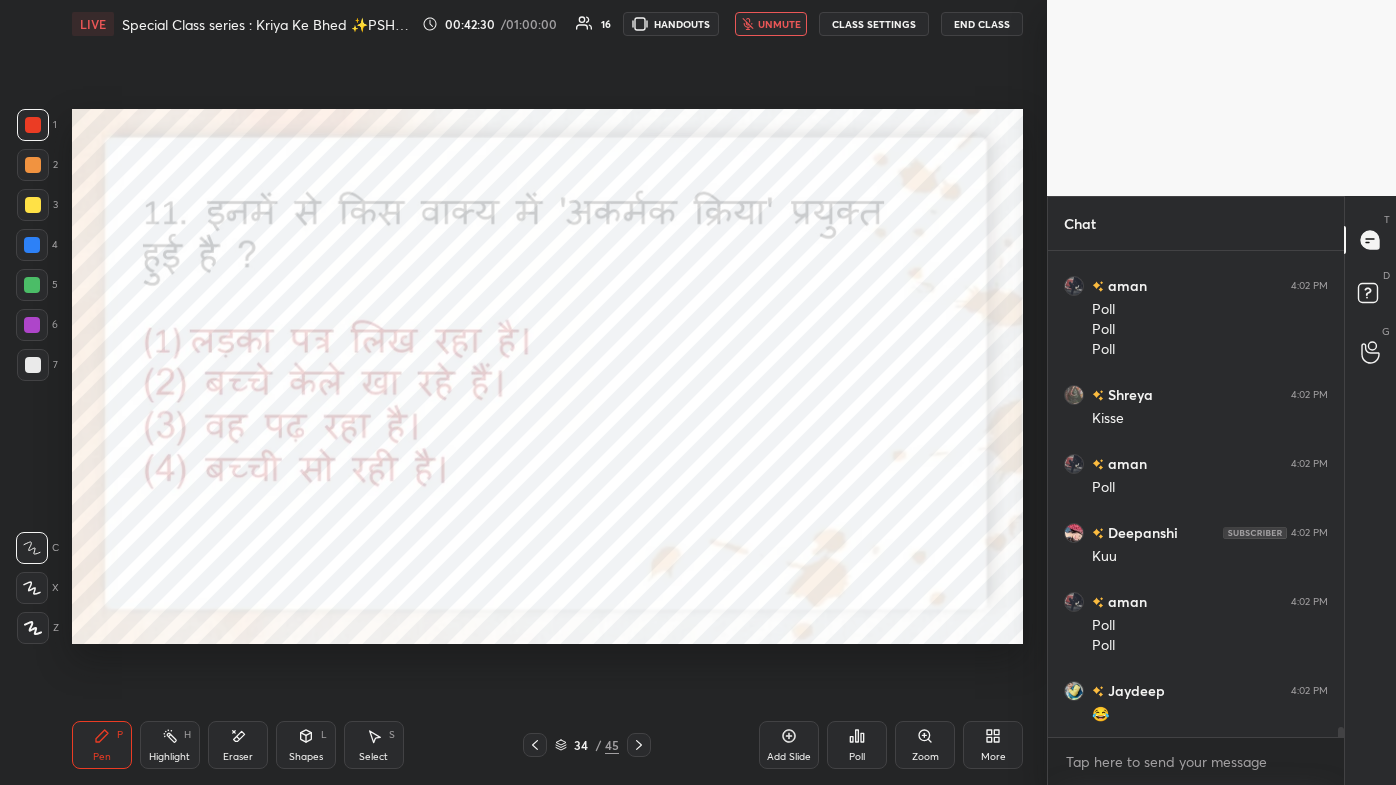 click on "More" at bounding box center (993, 745) 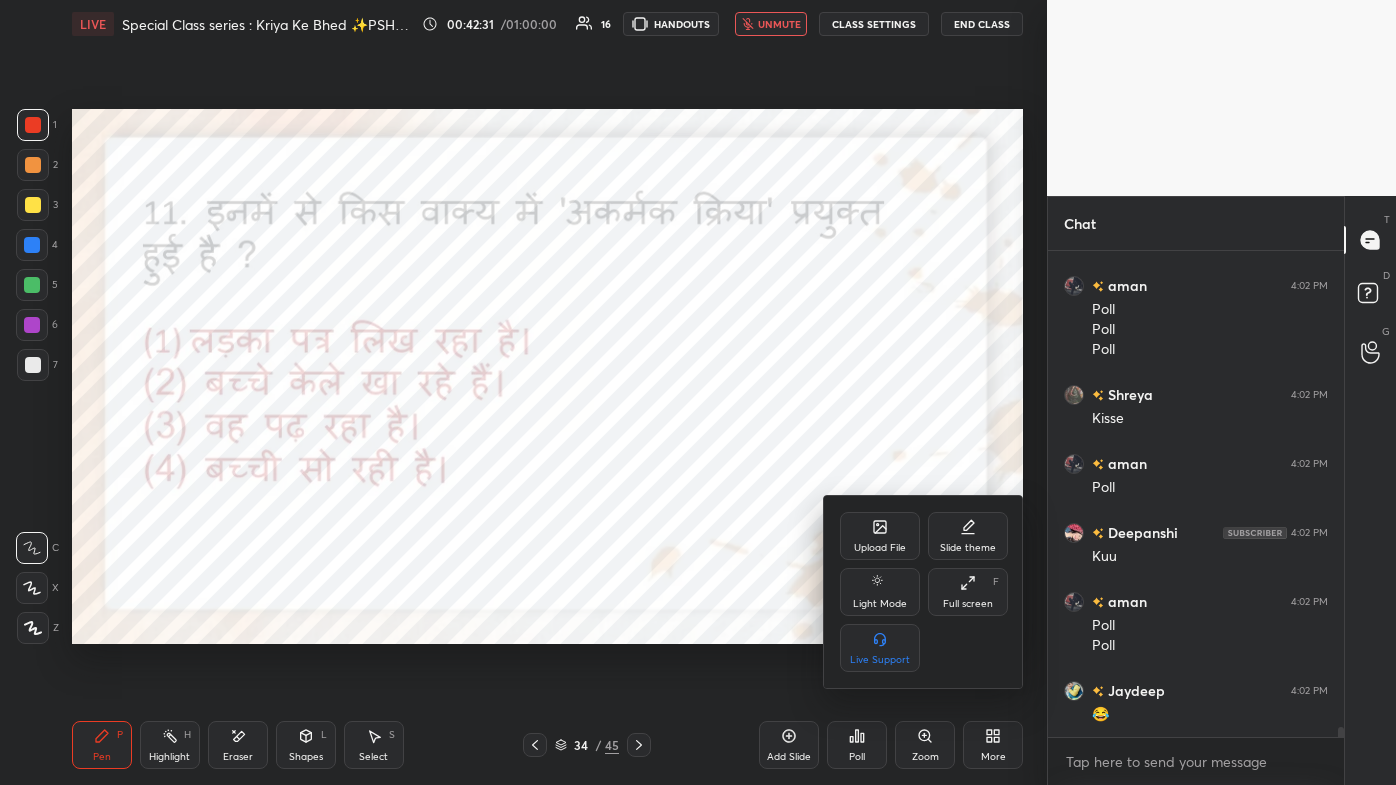 click on "Full screen F" at bounding box center (968, 592) 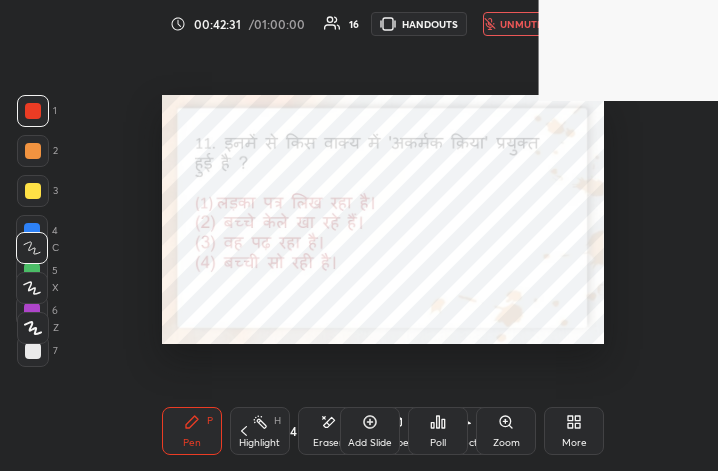 scroll, scrollTop: 343, scrollLeft: 470, axis: both 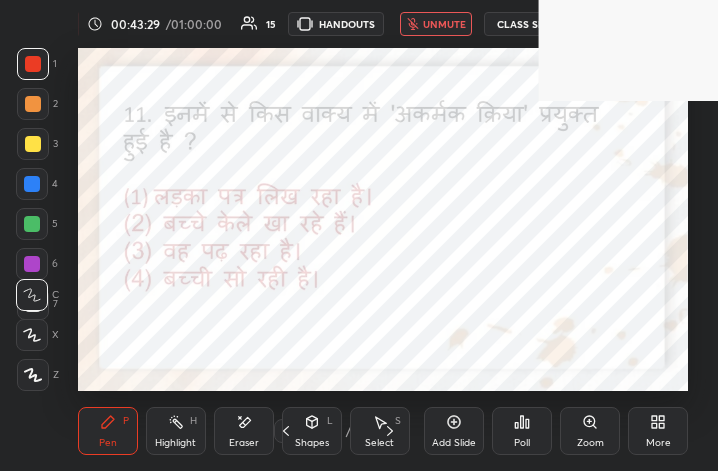 click 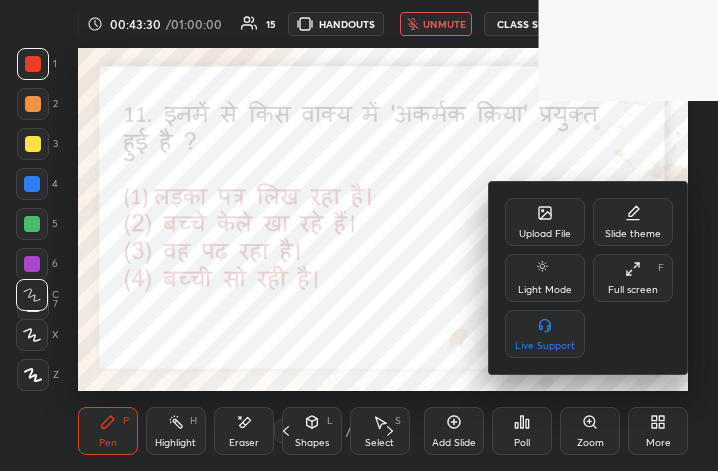 click on "Full screen" at bounding box center (633, 290) 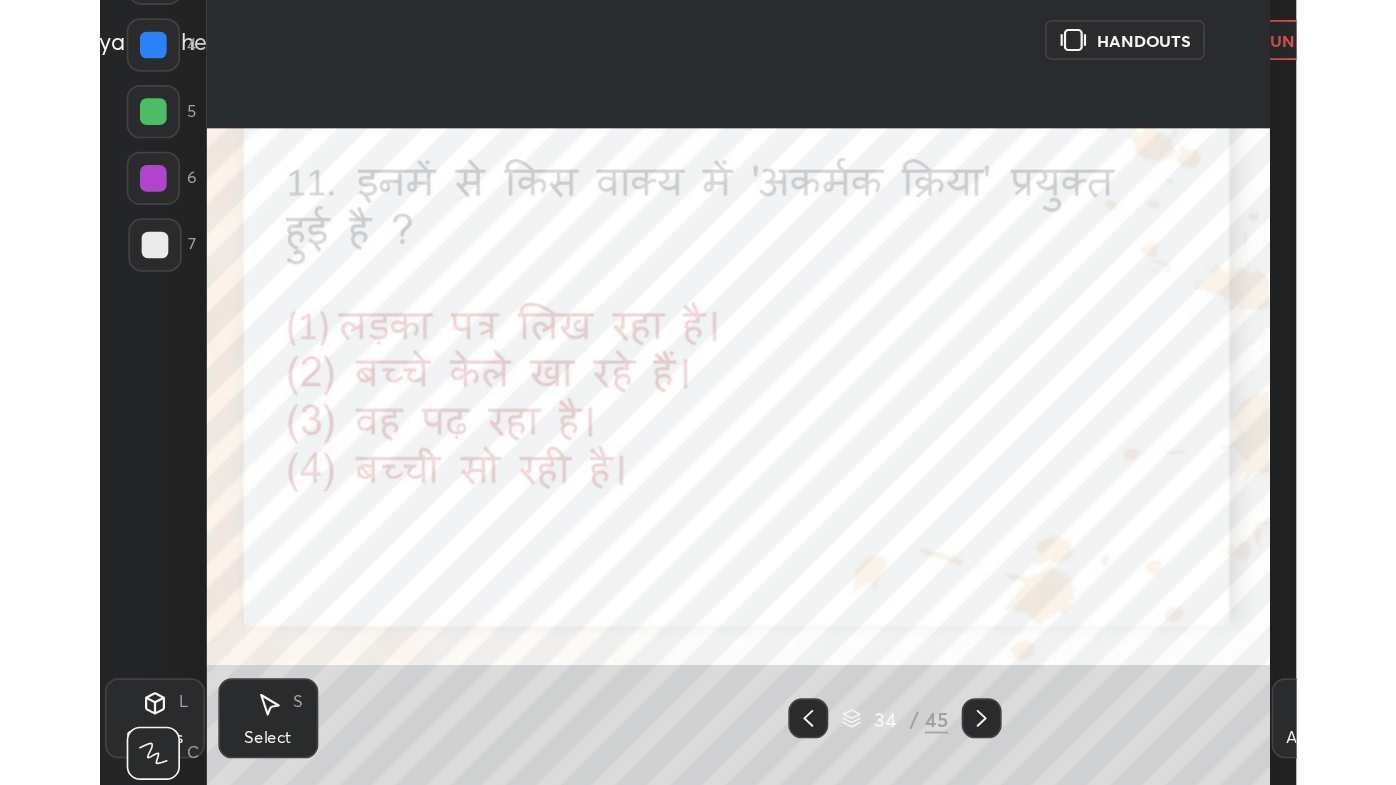 scroll, scrollTop: 99342, scrollLeft: 98695, axis: both 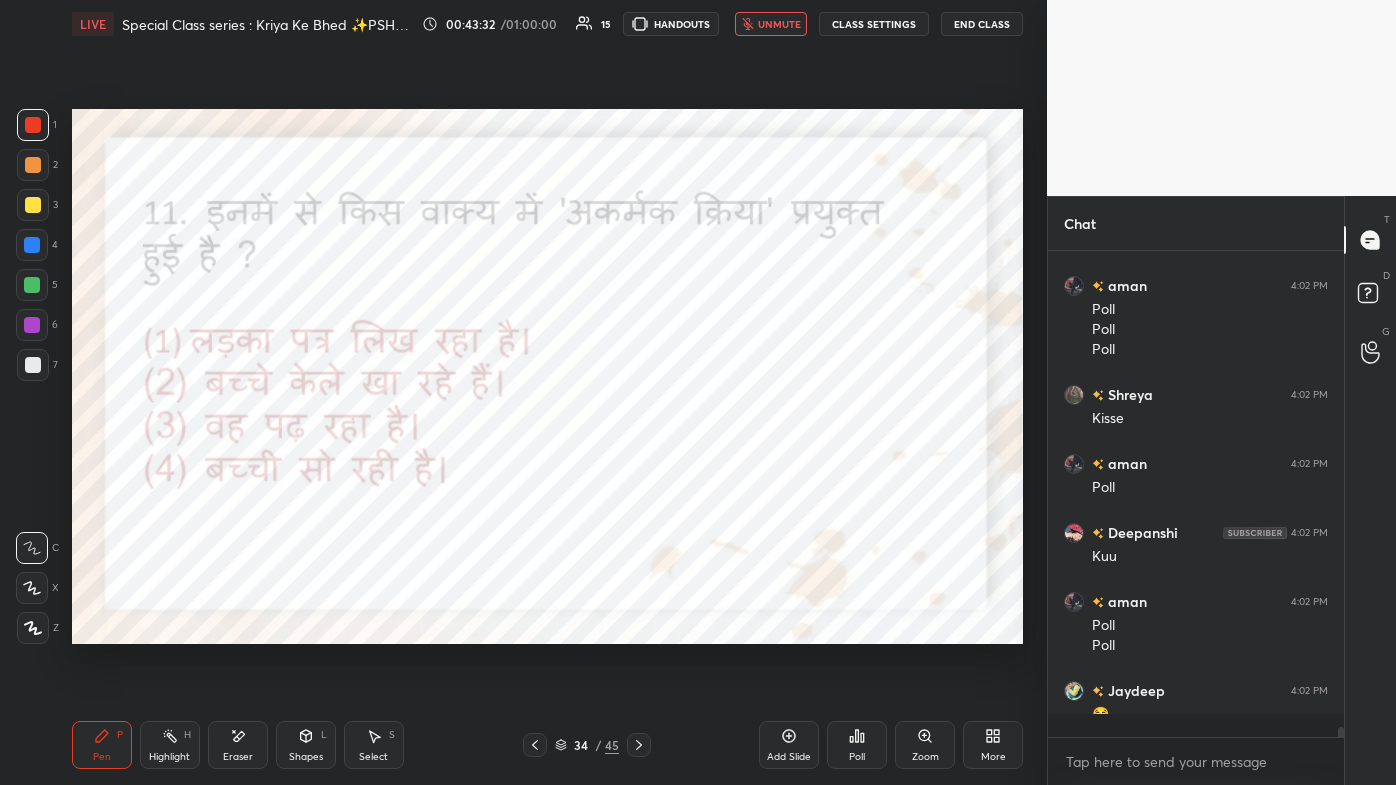 click on "unmute" at bounding box center (779, 24) 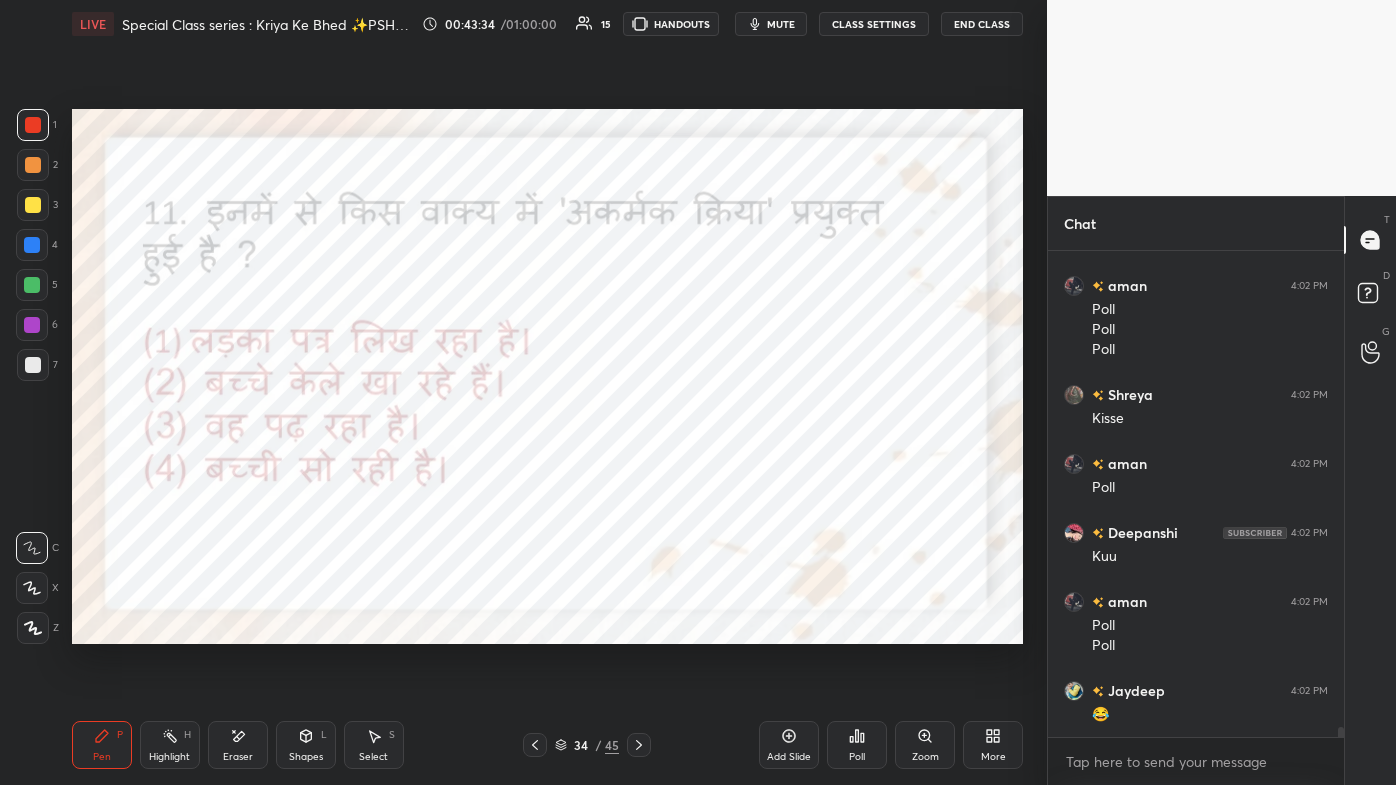 scroll, scrollTop: 23884, scrollLeft: 0, axis: vertical 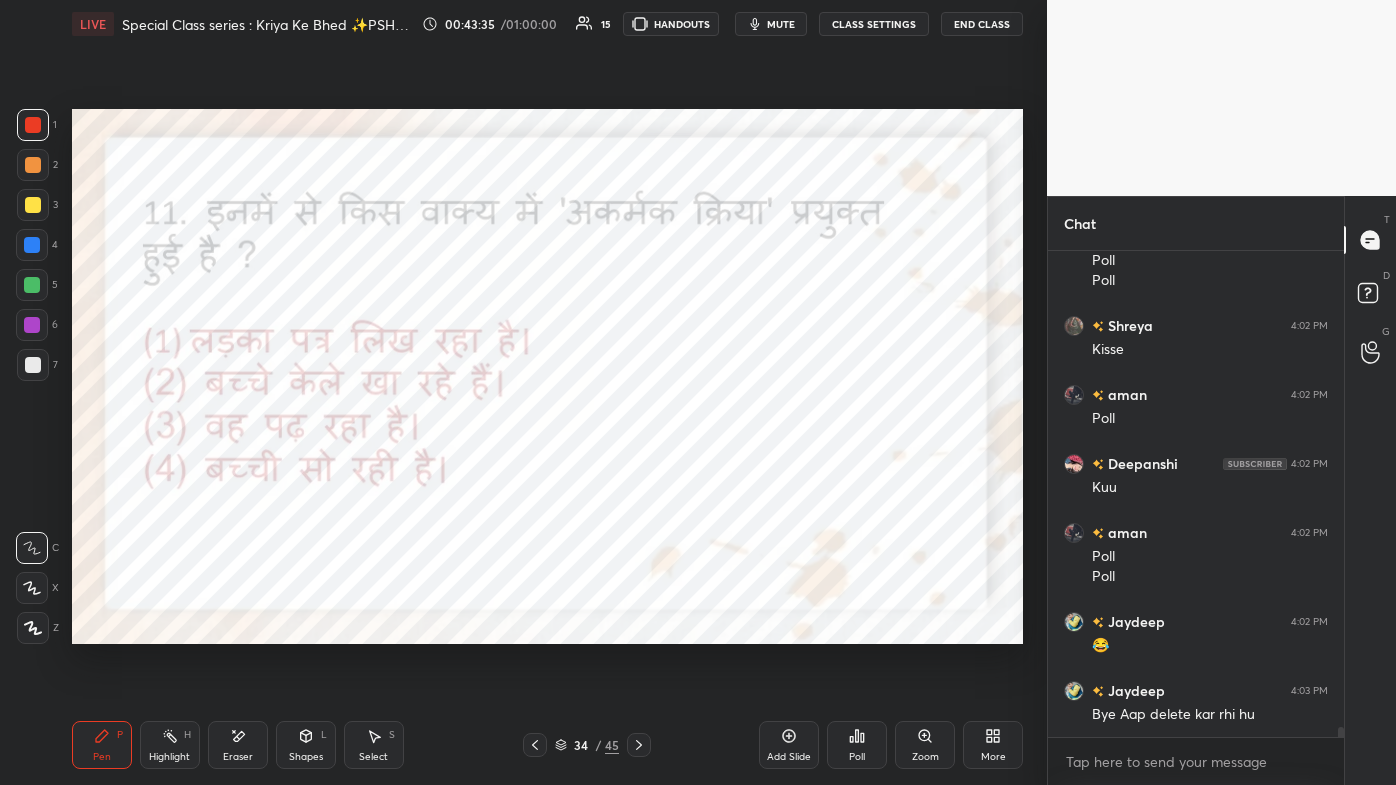 click on "Poll" at bounding box center [857, 745] 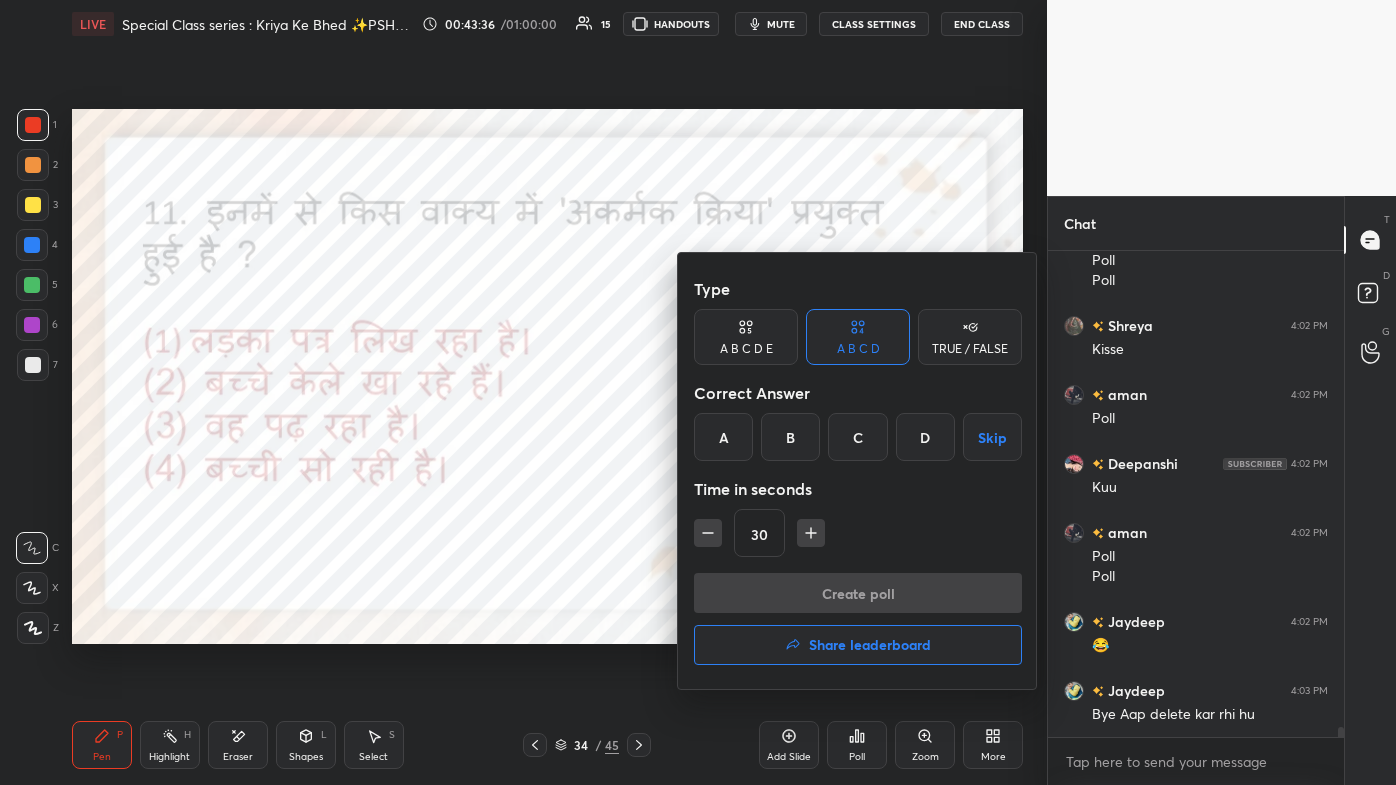 click at bounding box center [698, 392] 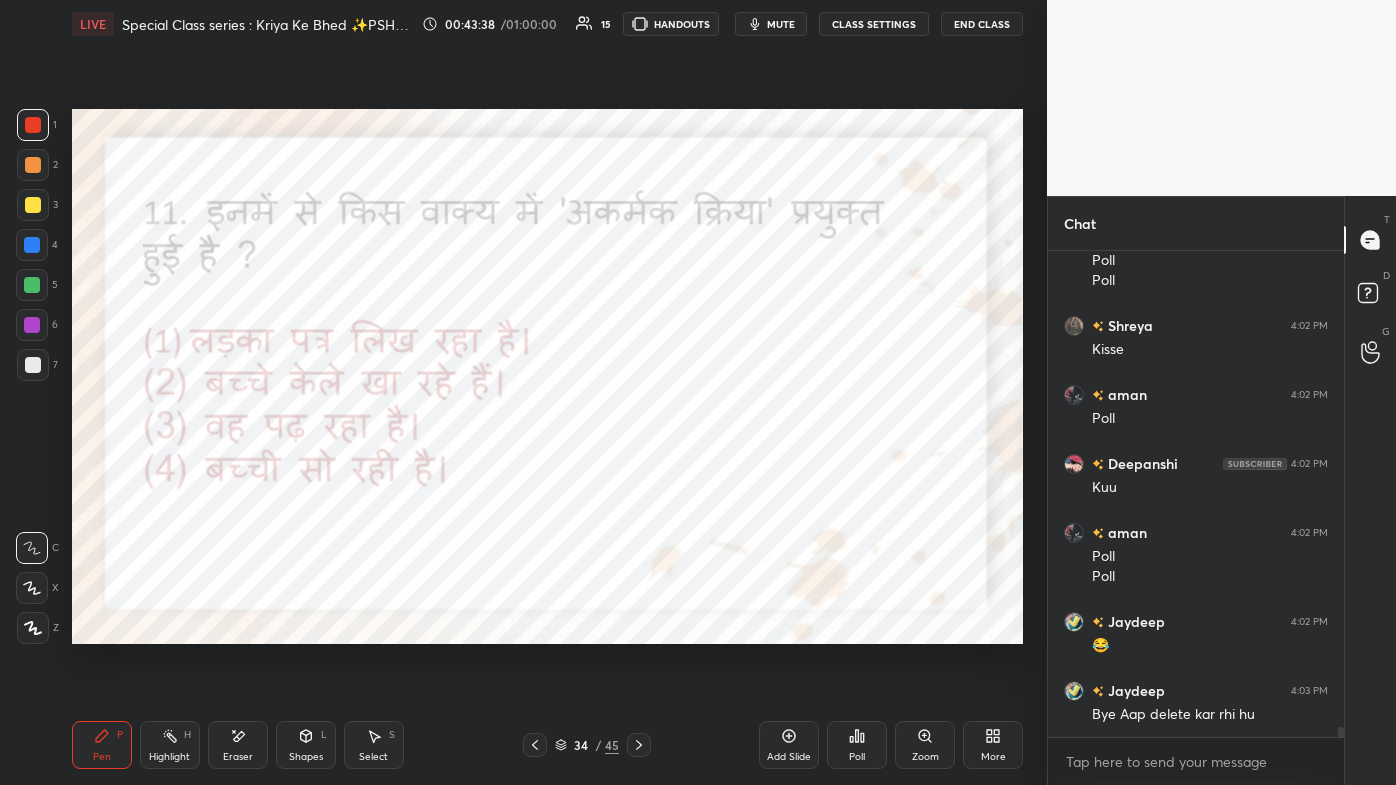 scroll, scrollTop: 23952, scrollLeft: 0, axis: vertical 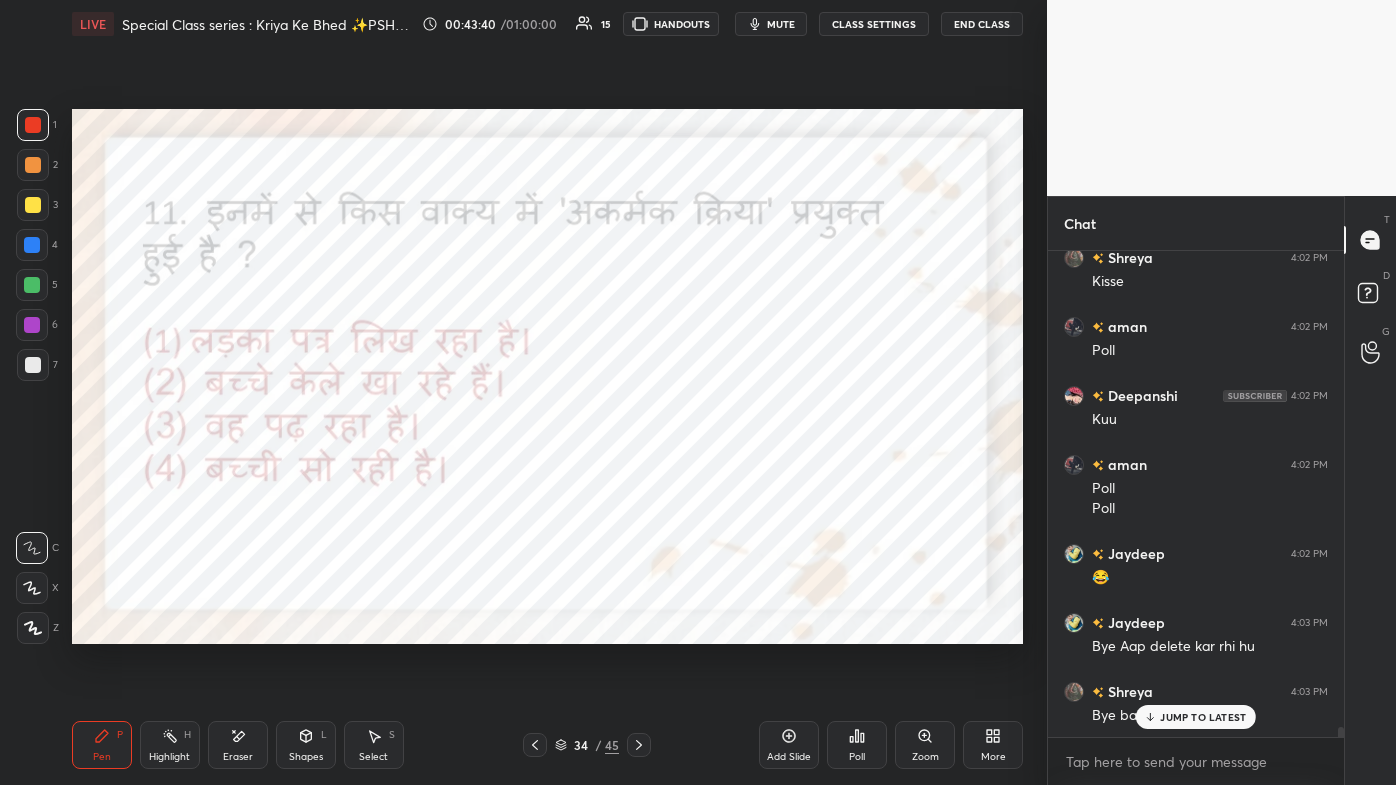 click on "JUMP TO LATEST" at bounding box center (1203, 717) 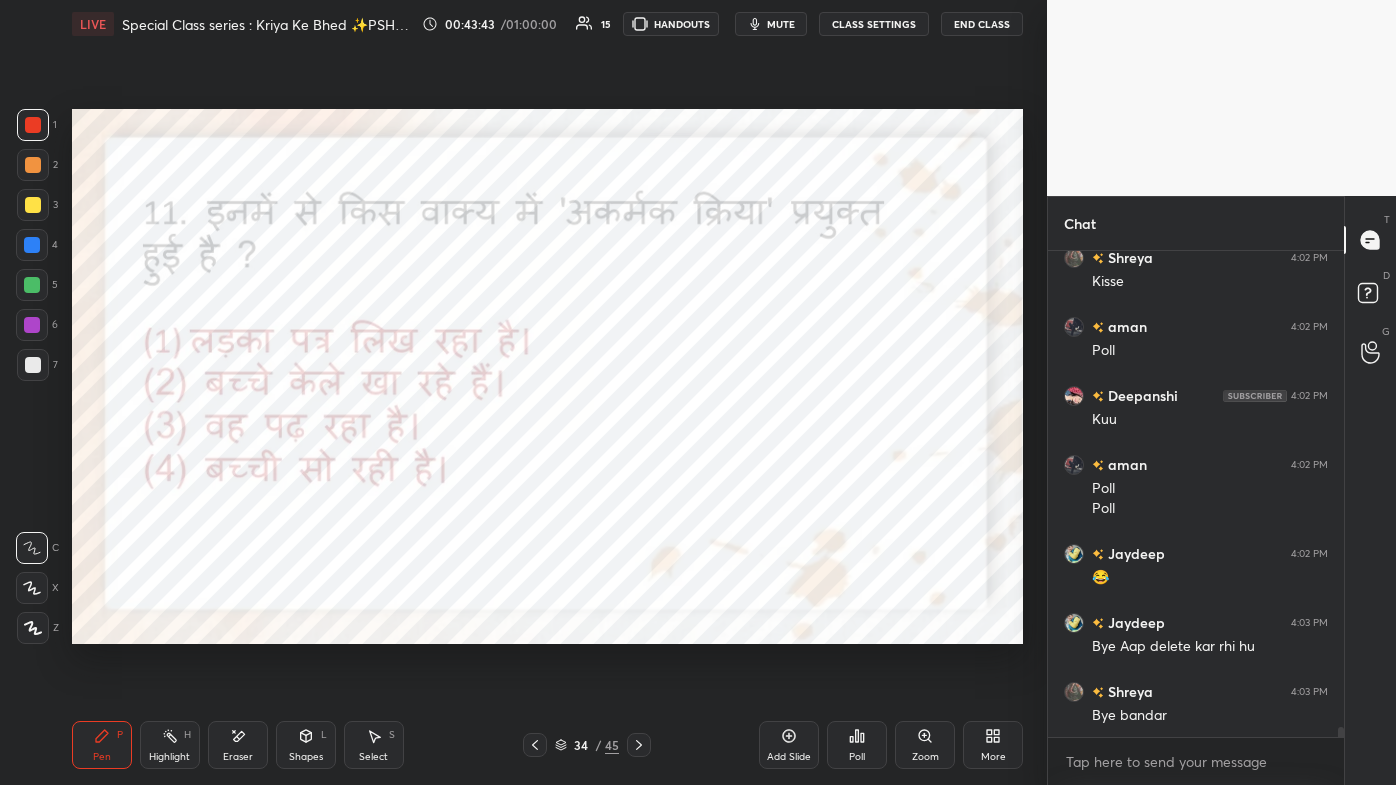 scroll, scrollTop: 24021, scrollLeft: 0, axis: vertical 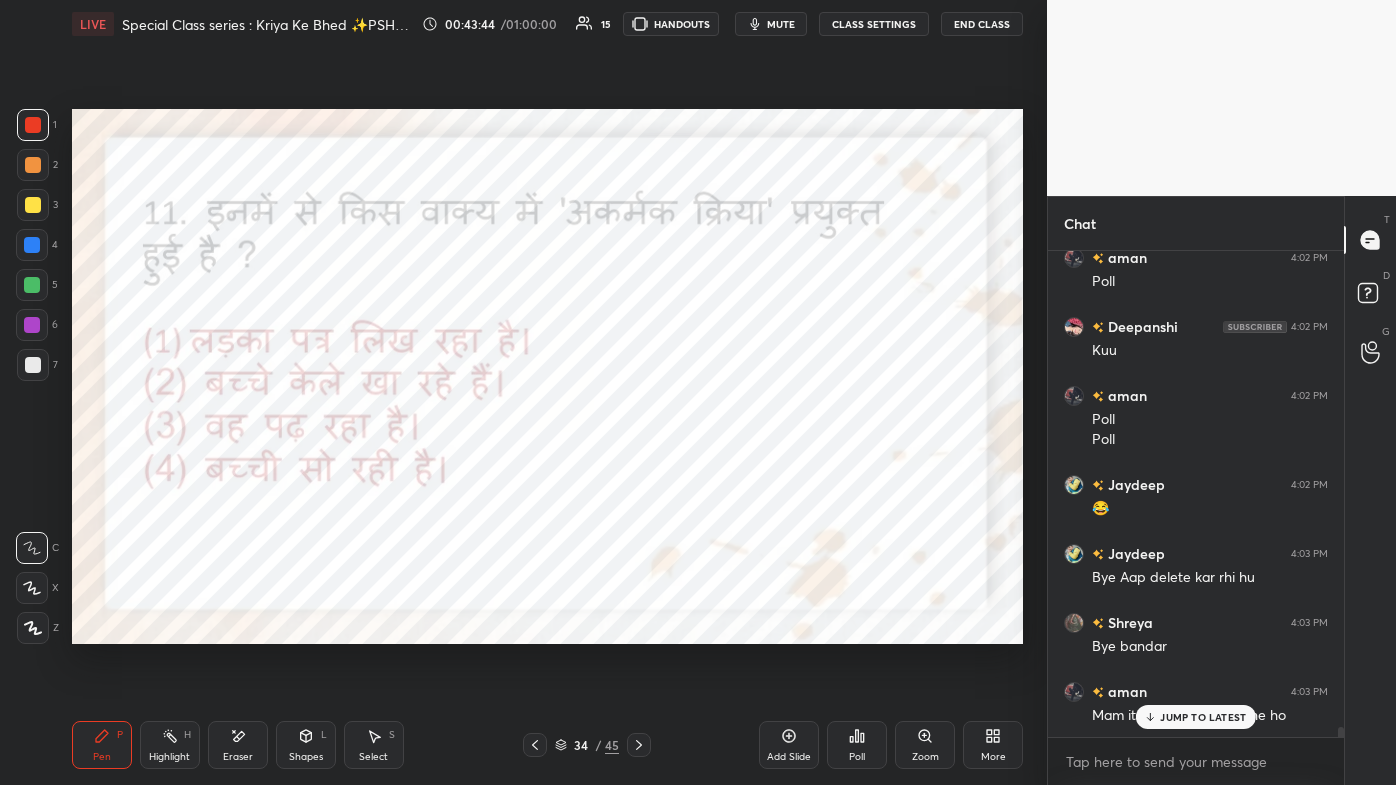click 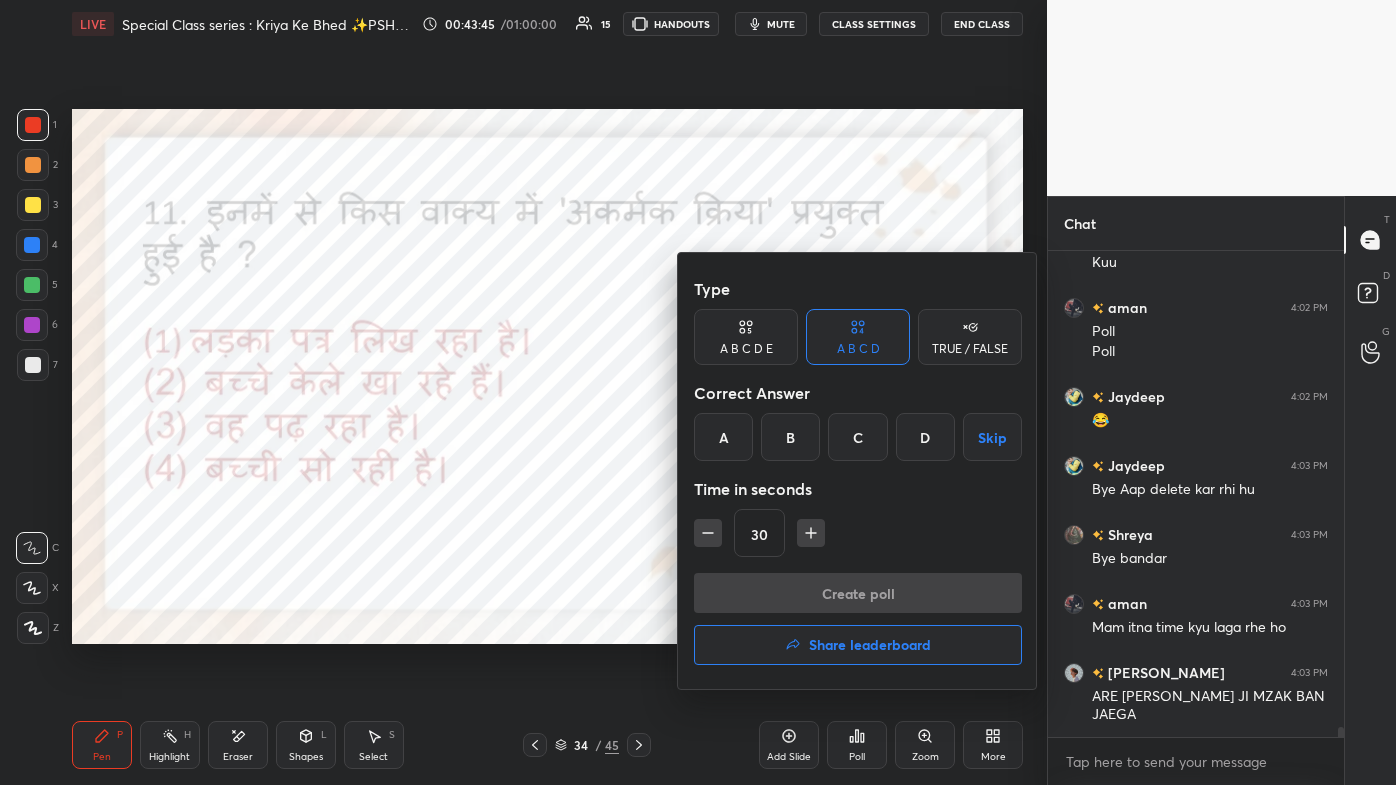 click on "D" at bounding box center [925, 437] 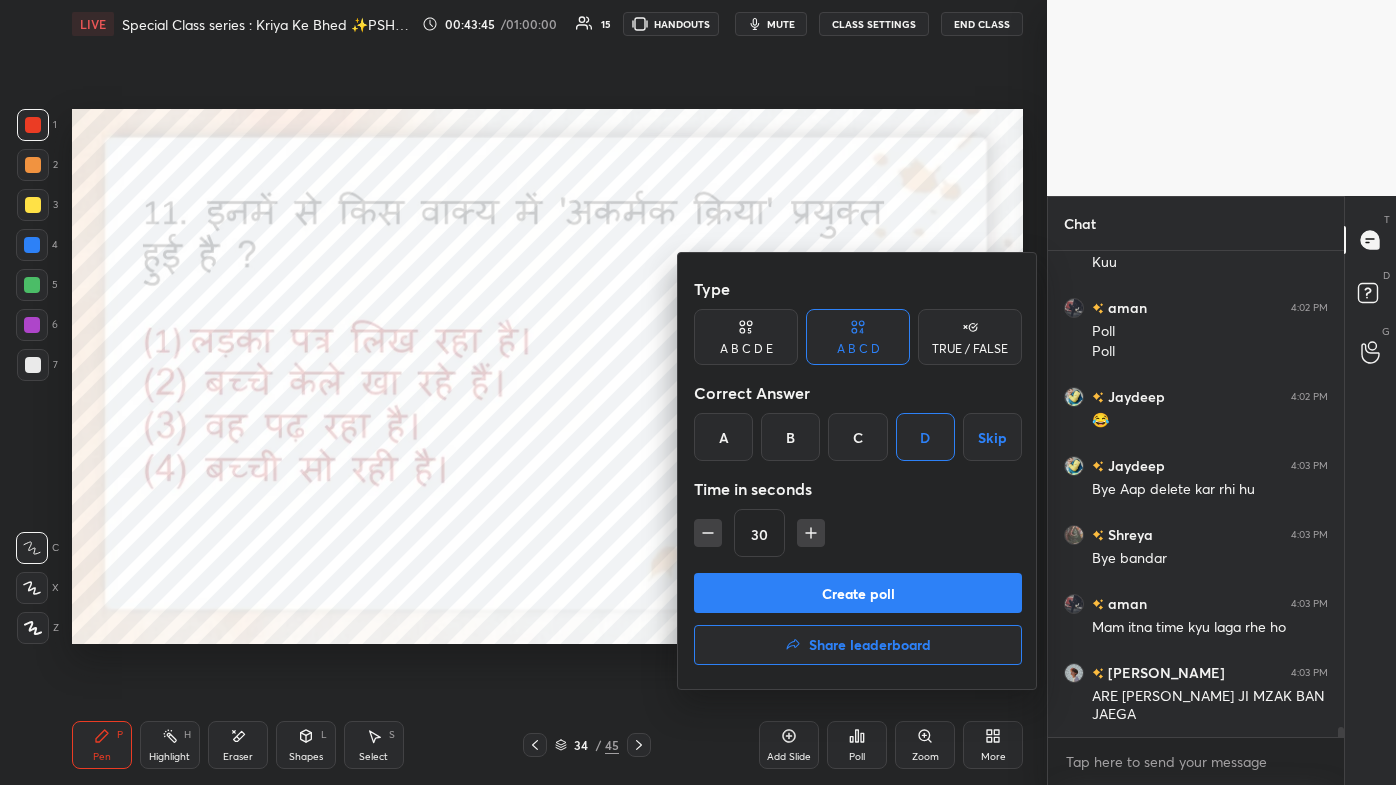 scroll, scrollTop: 24178, scrollLeft: 0, axis: vertical 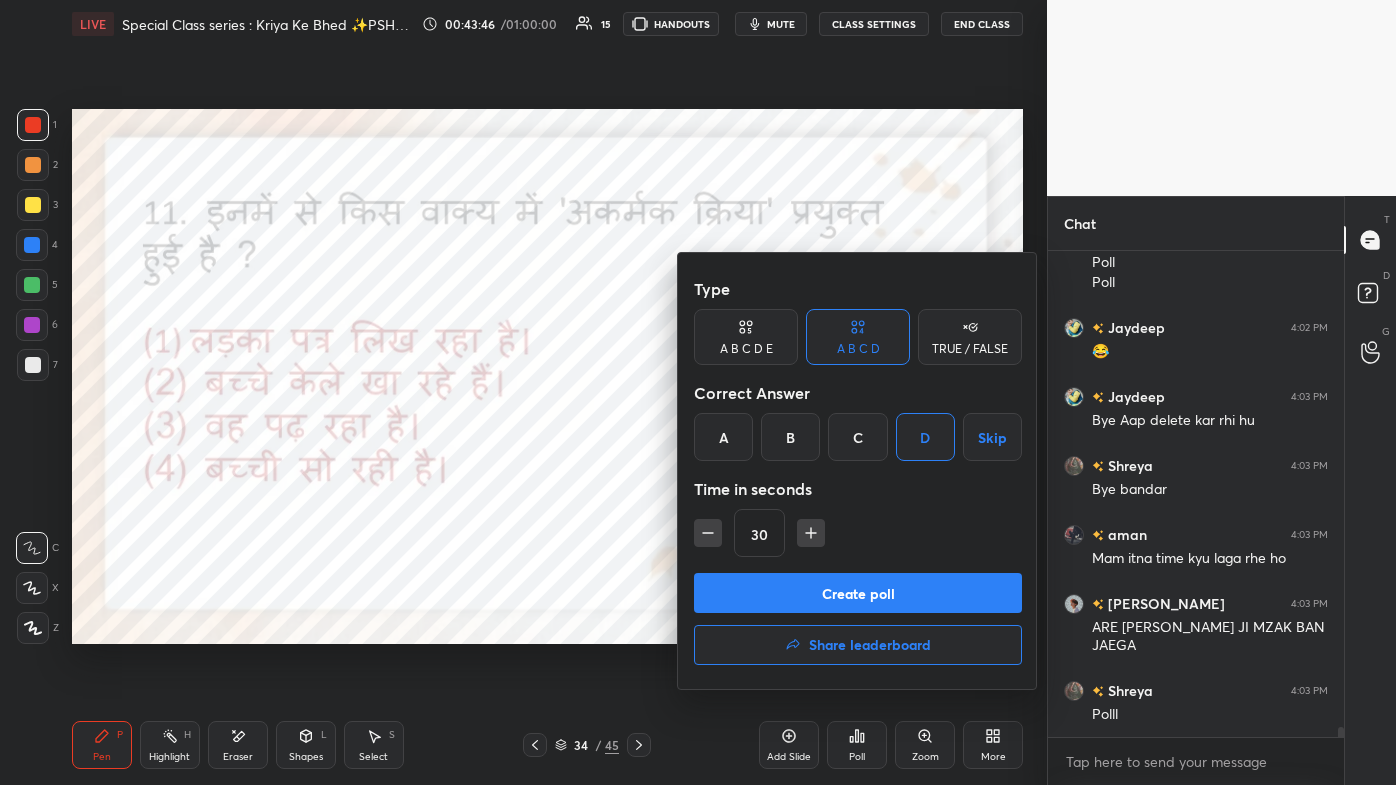 click on "Create poll" at bounding box center [858, 593] 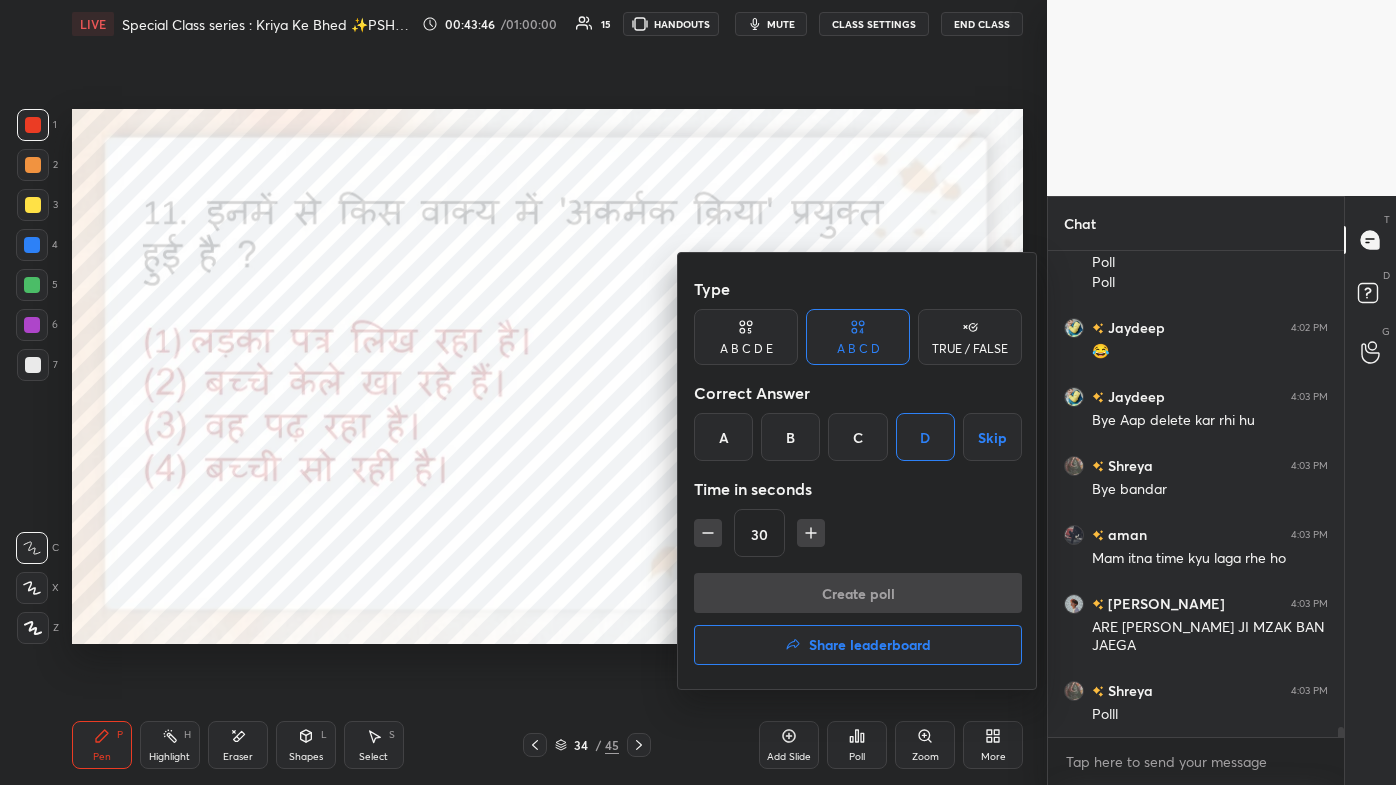 scroll, scrollTop: 491, scrollLeft: 290, axis: both 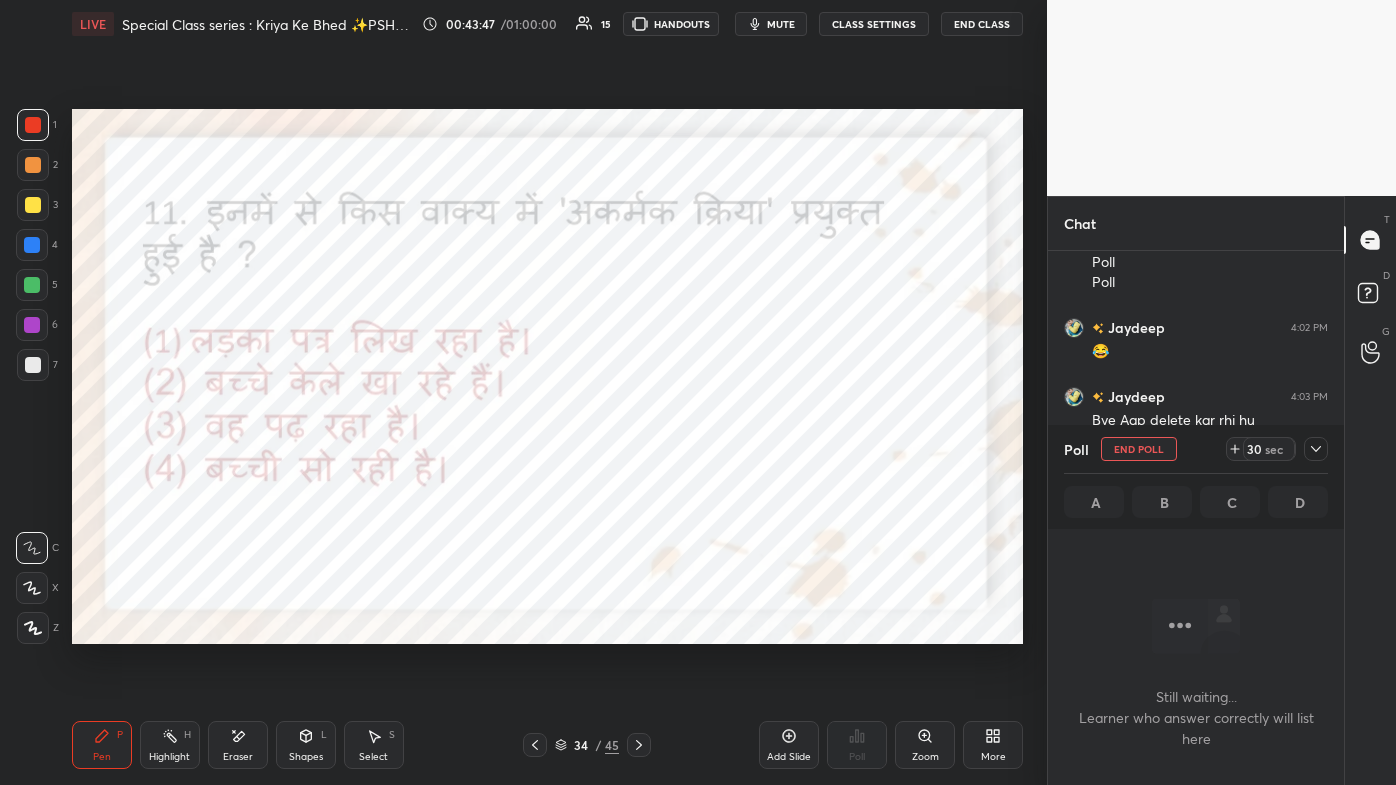 click on "mute" at bounding box center (781, 24) 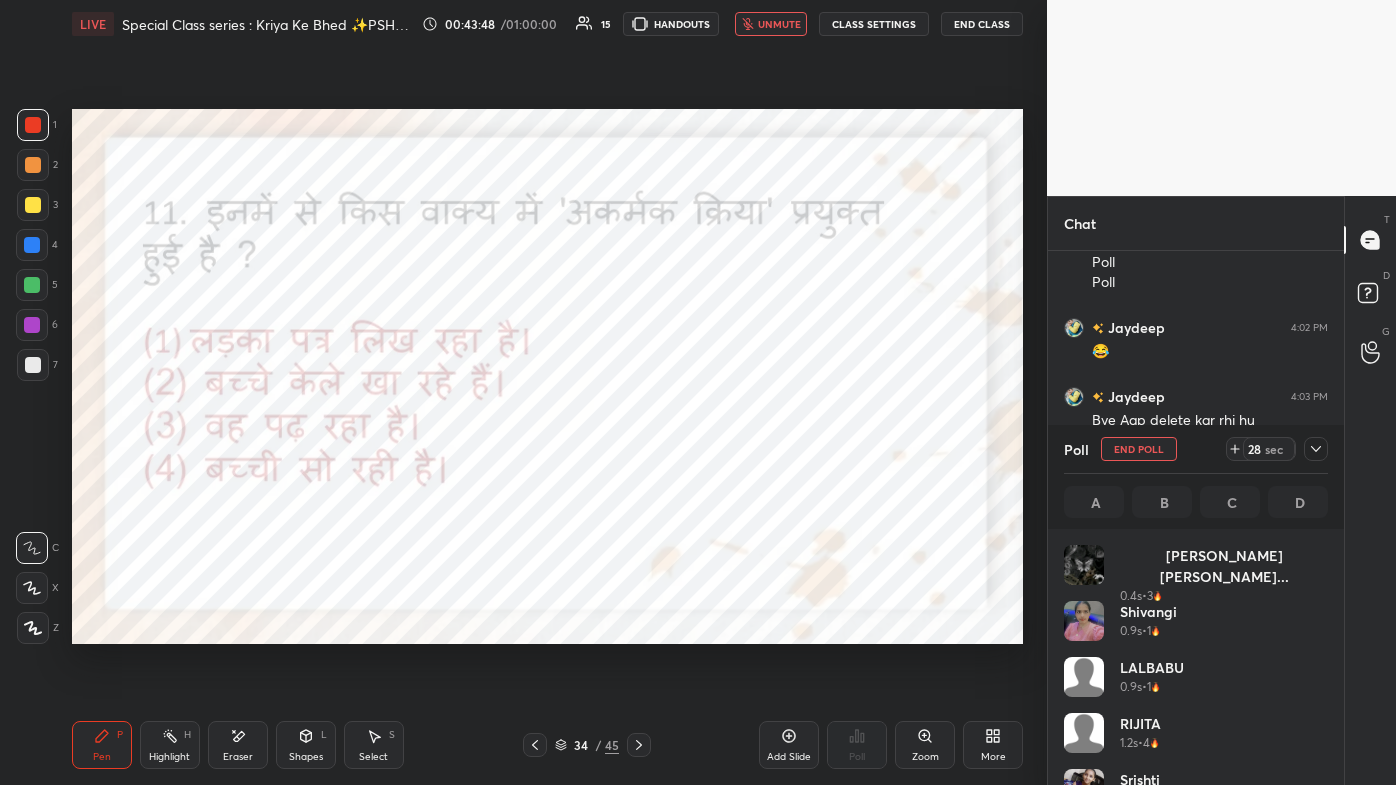 scroll, scrollTop: 6, scrollLeft: 5, axis: both 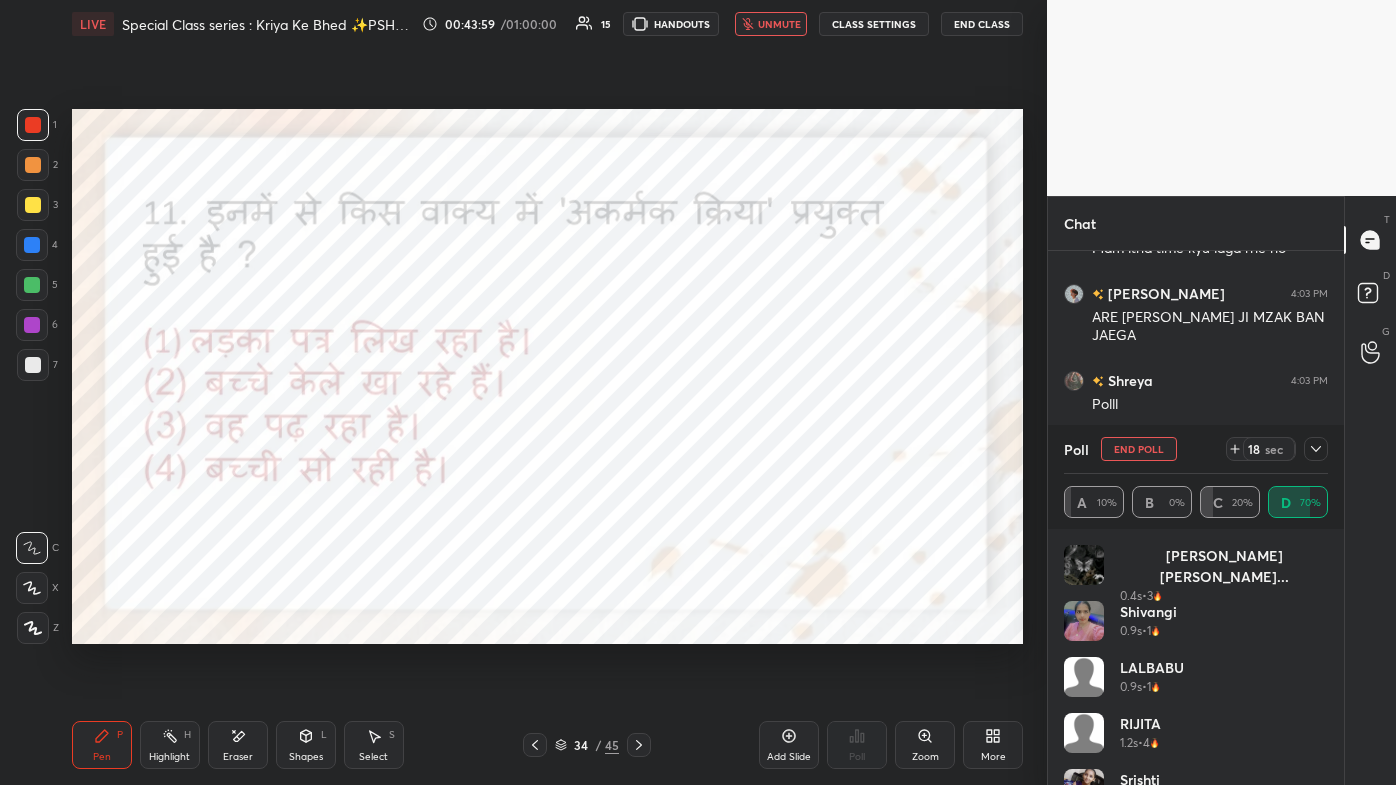 click 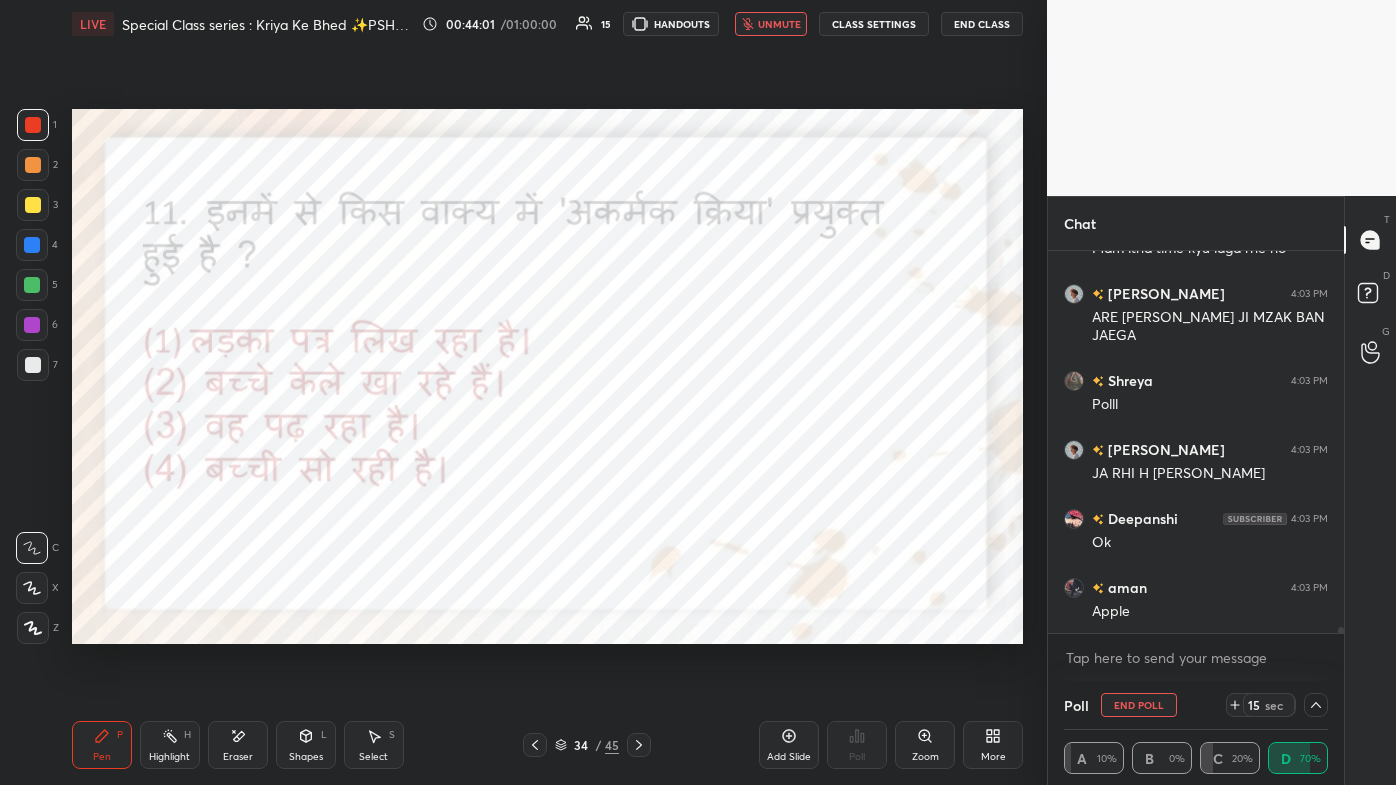 click 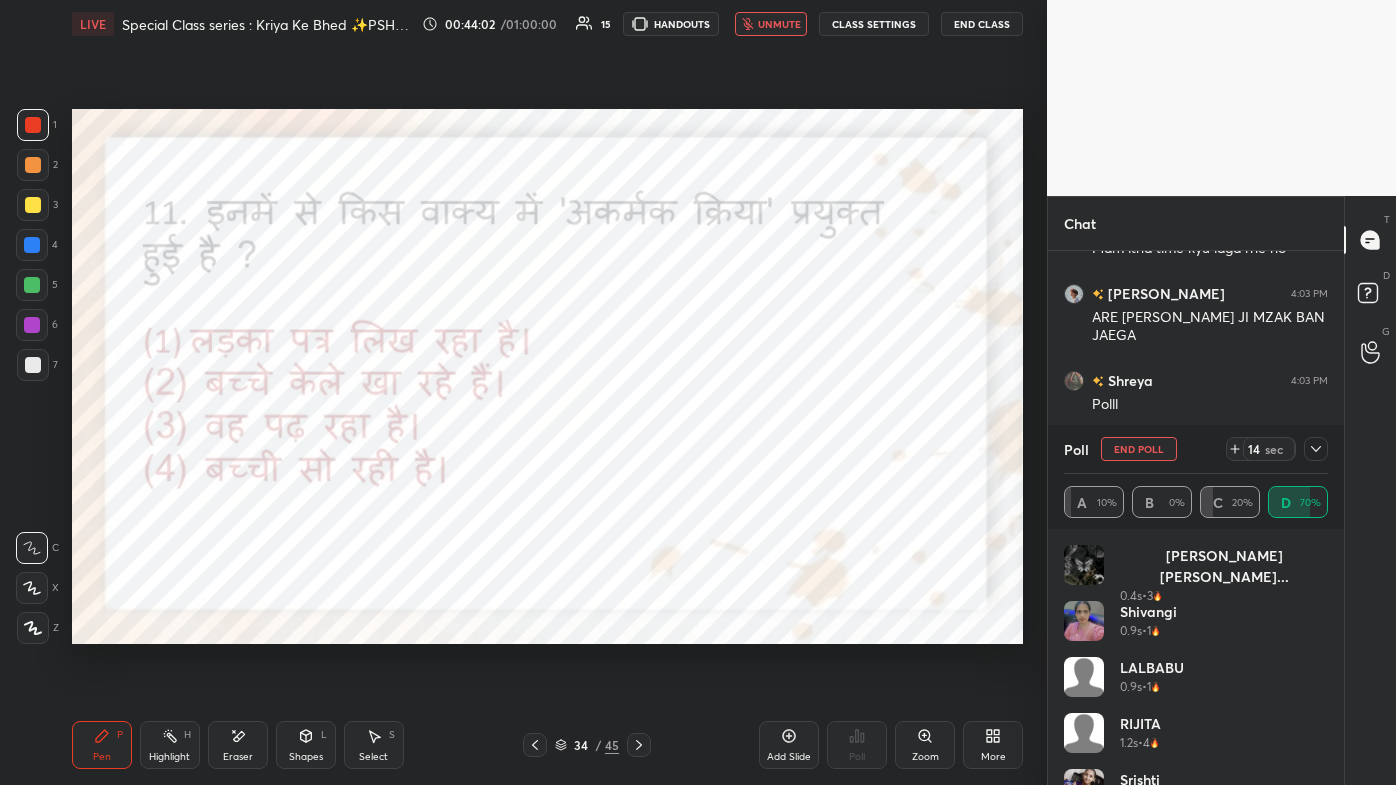 click on "End Poll" at bounding box center [1139, 449] 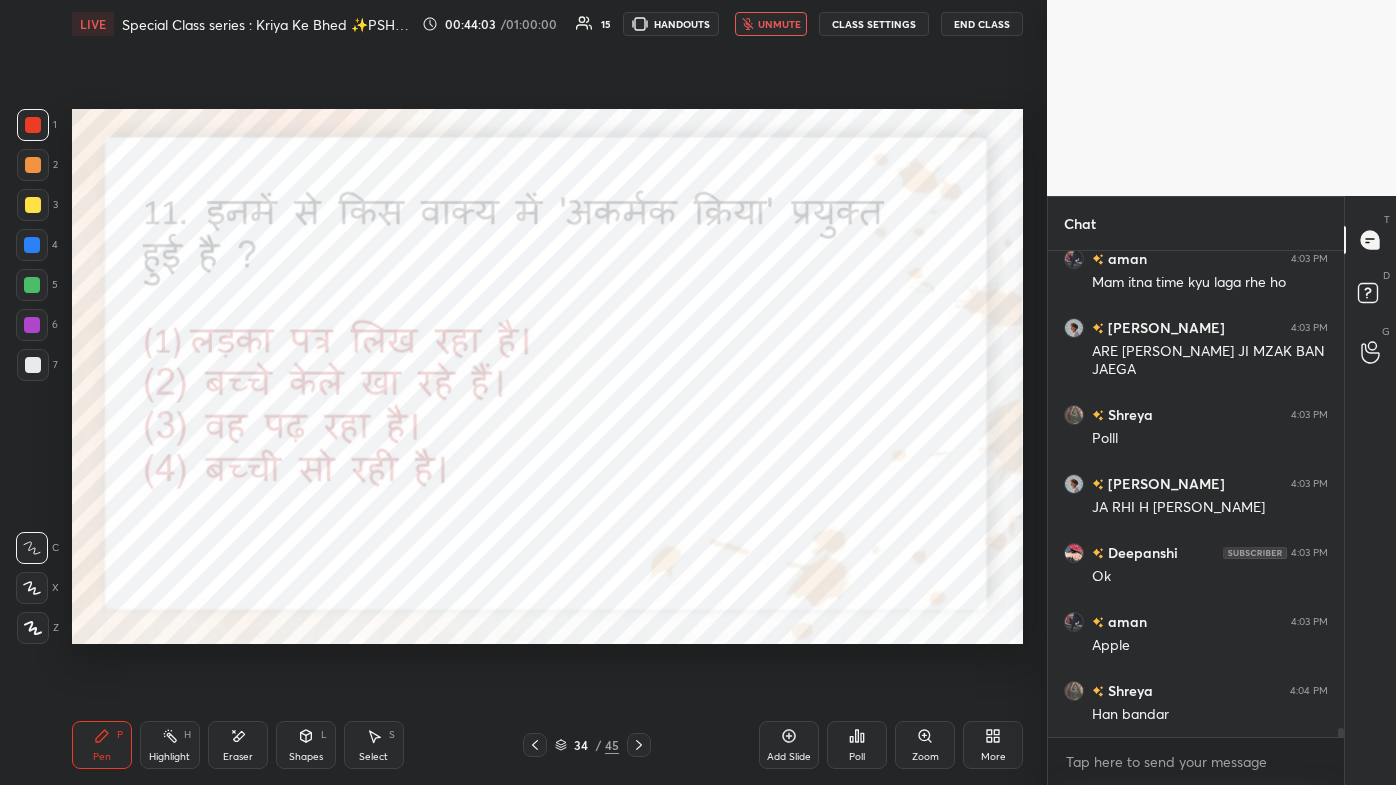 click on "More" at bounding box center [993, 757] 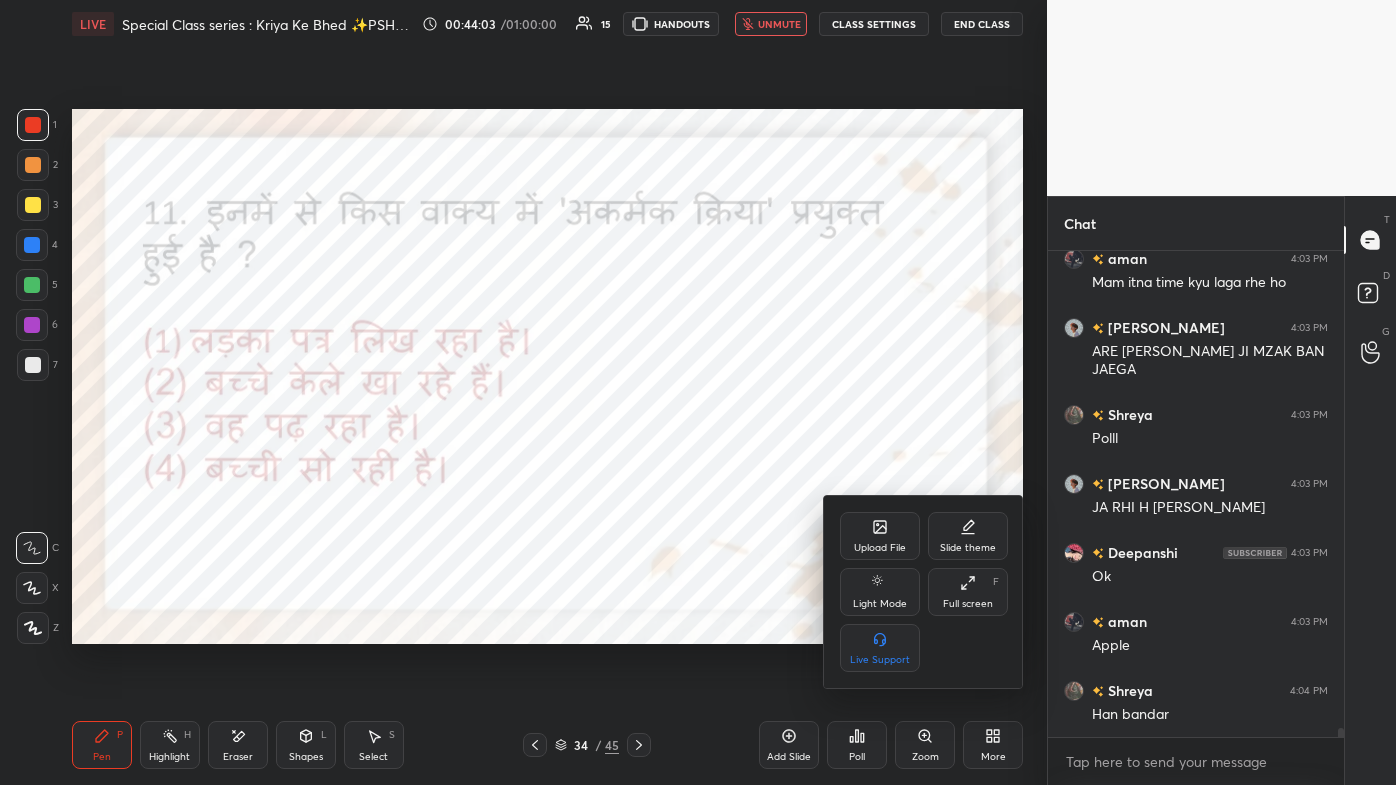 click on "Full screen F" at bounding box center [968, 592] 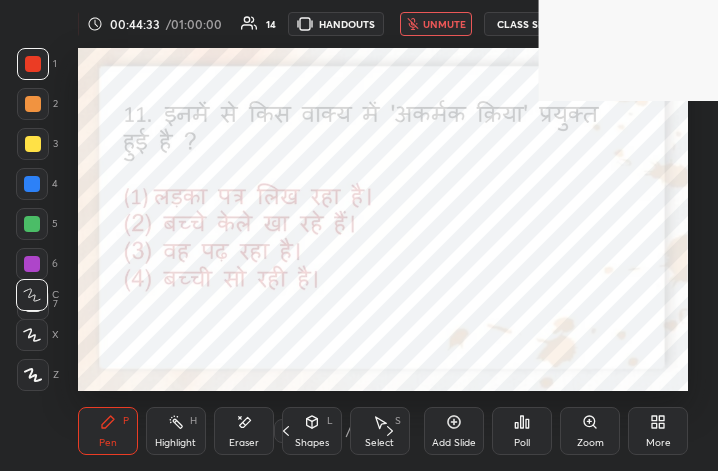 click on "LIVE Special Class series : Kriya Ke Bhed ✨PSHAH✨ 00:44:33 /  01:00:00 14 HANDOUTS unmute CLASS SETTINGS End Class" at bounding box center [383, 24] 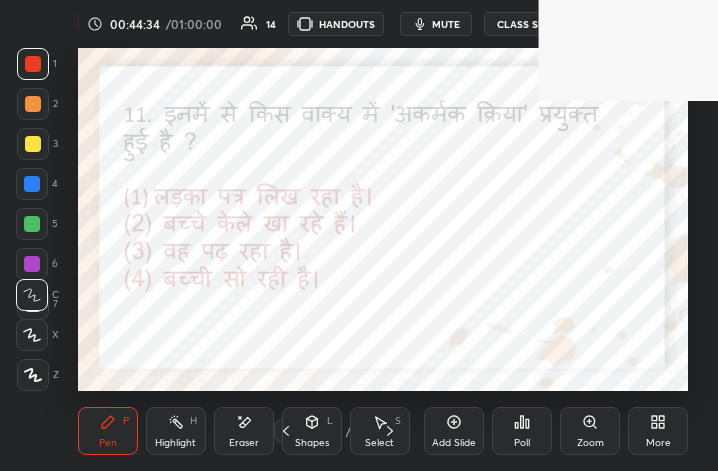 click on "More" at bounding box center (658, 443) 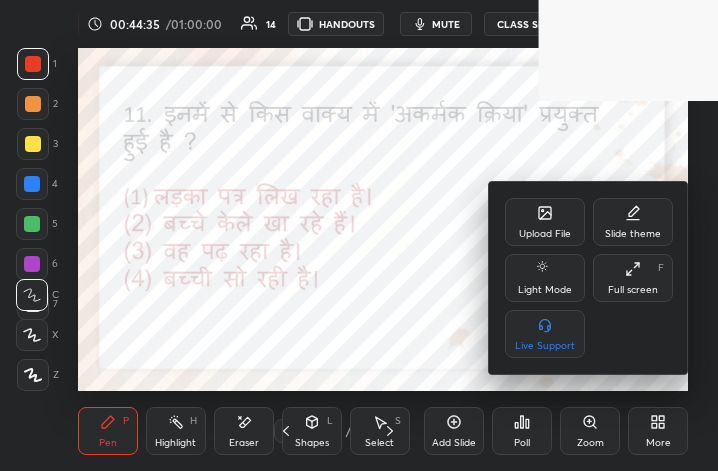 click on "Full screen F" at bounding box center (633, 278) 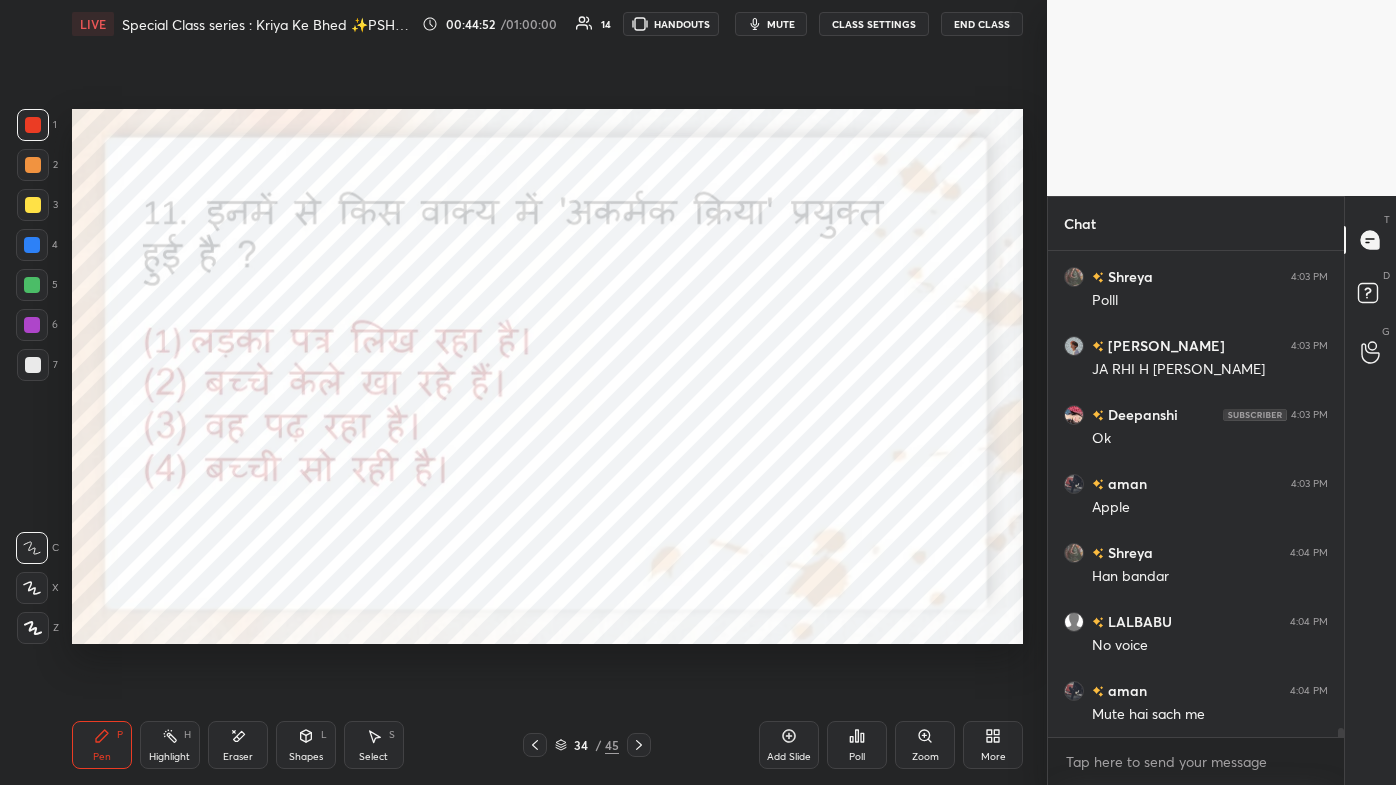 click 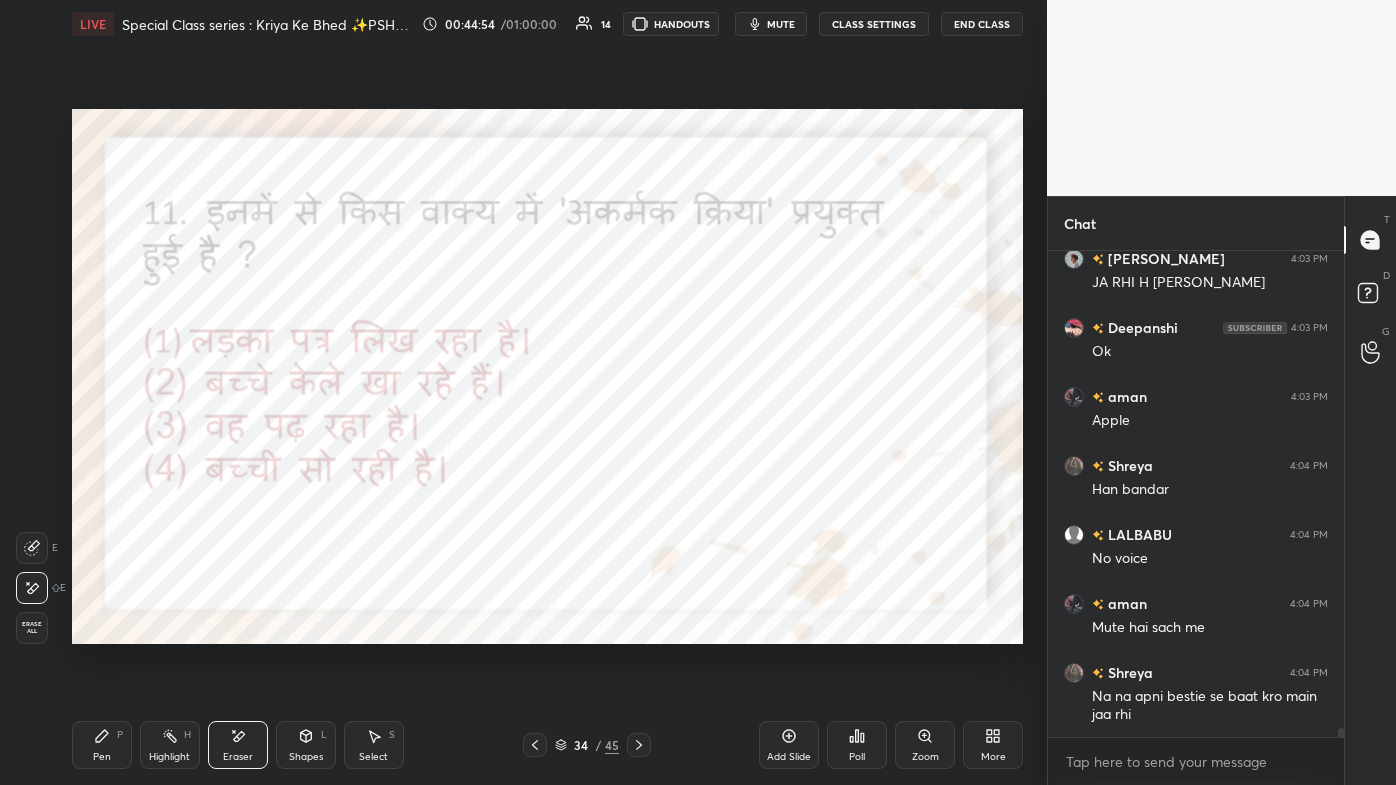 click on "Pen P" at bounding box center (102, 745) 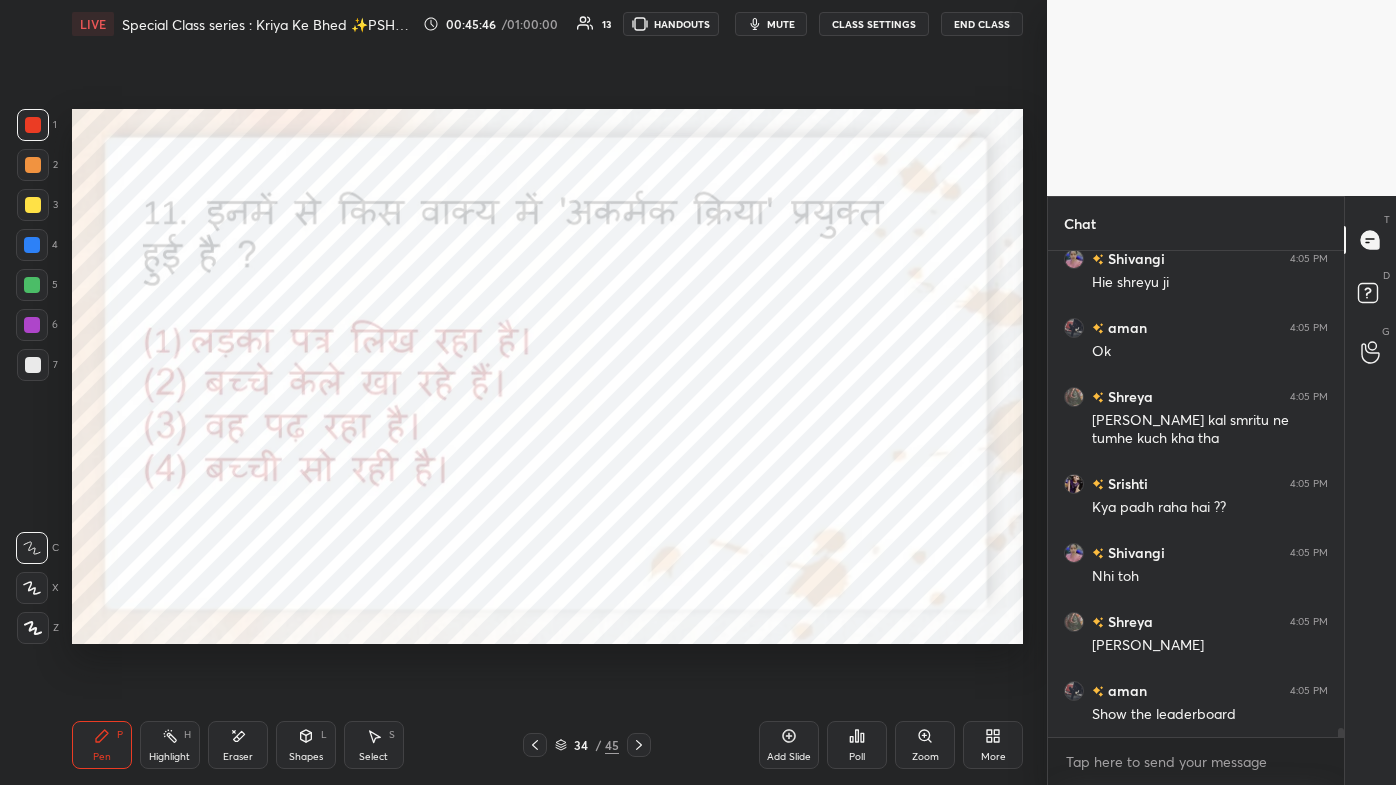 scroll, scrollTop: 25525, scrollLeft: 0, axis: vertical 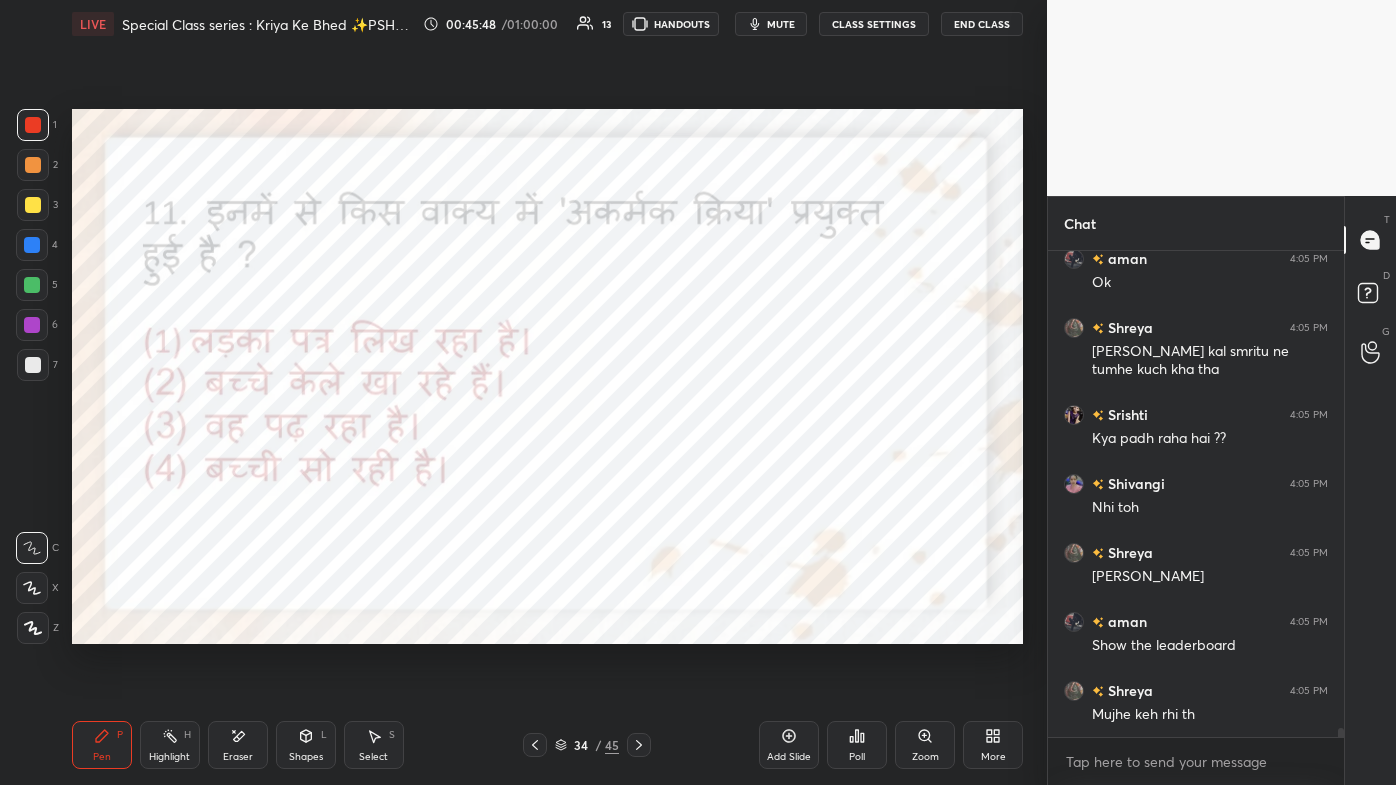 click on "Poll" at bounding box center [857, 757] 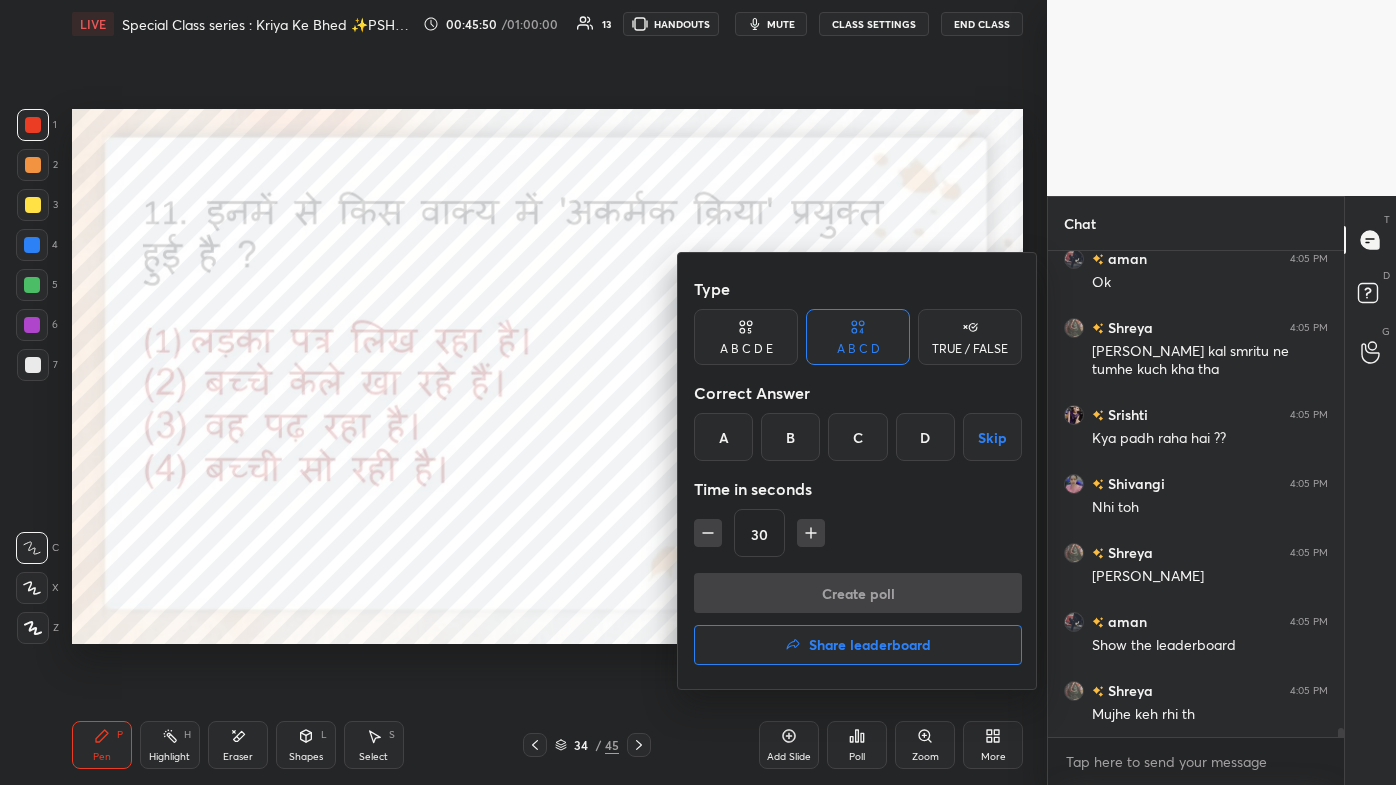 click at bounding box center (698, 392) 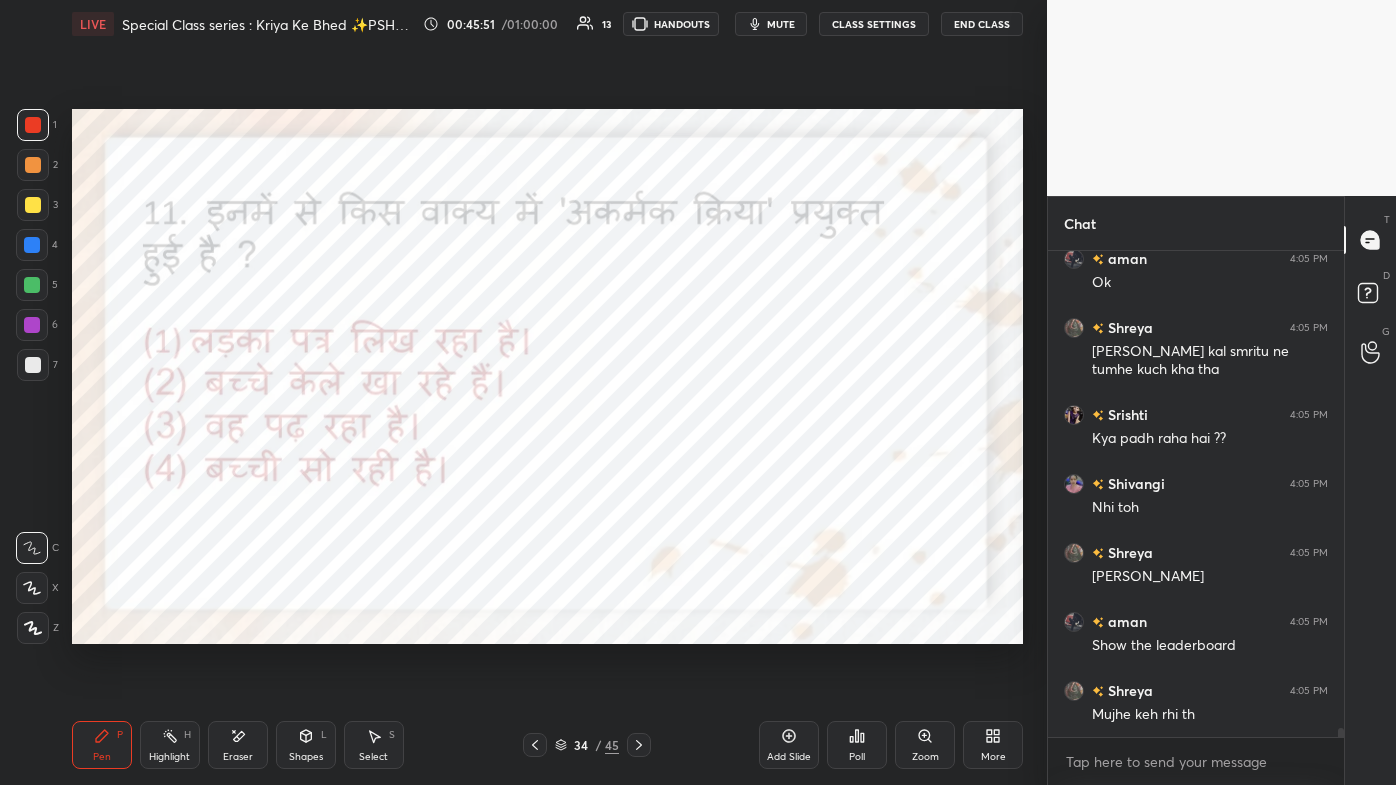click on "mute" at bounding box center [781, 24] 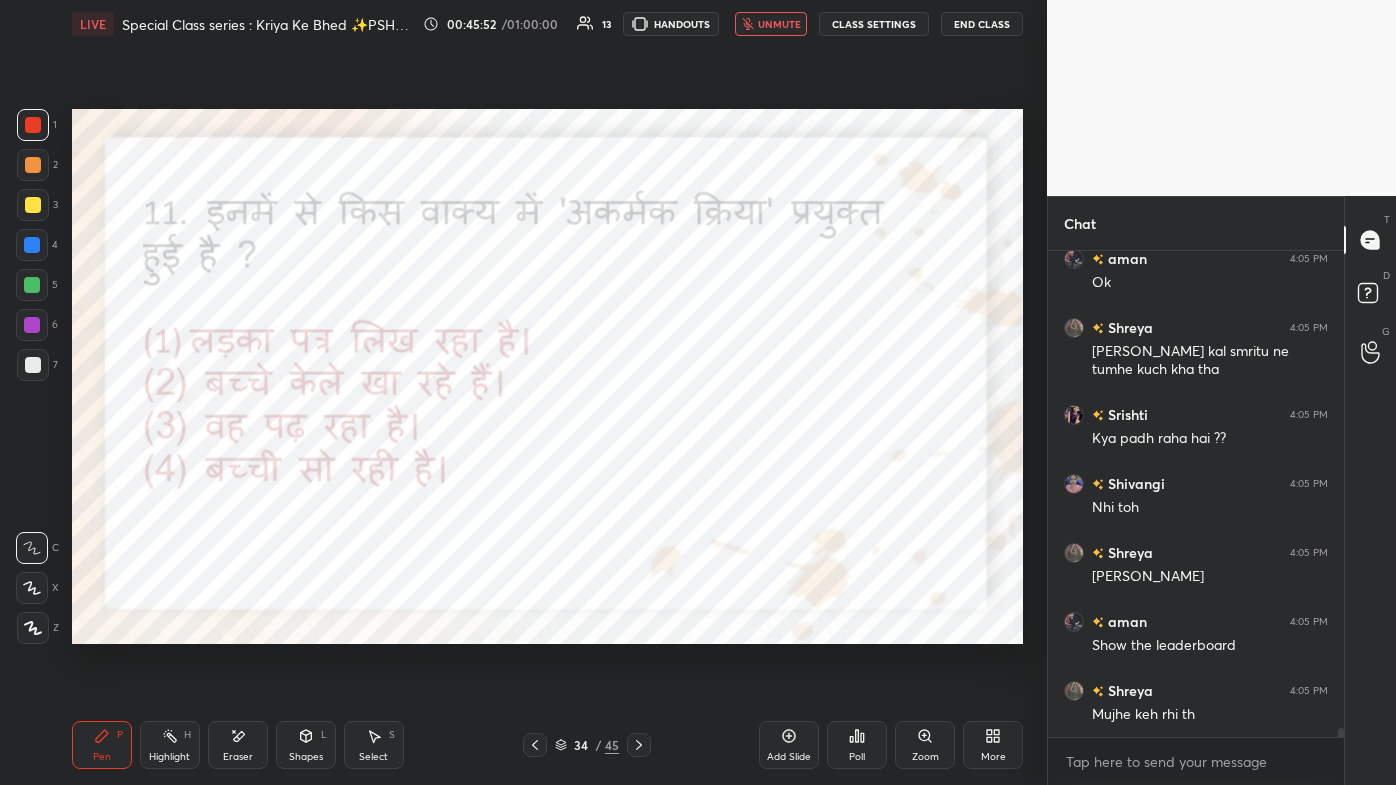click on "Poll" at bounding box center (857, 745) 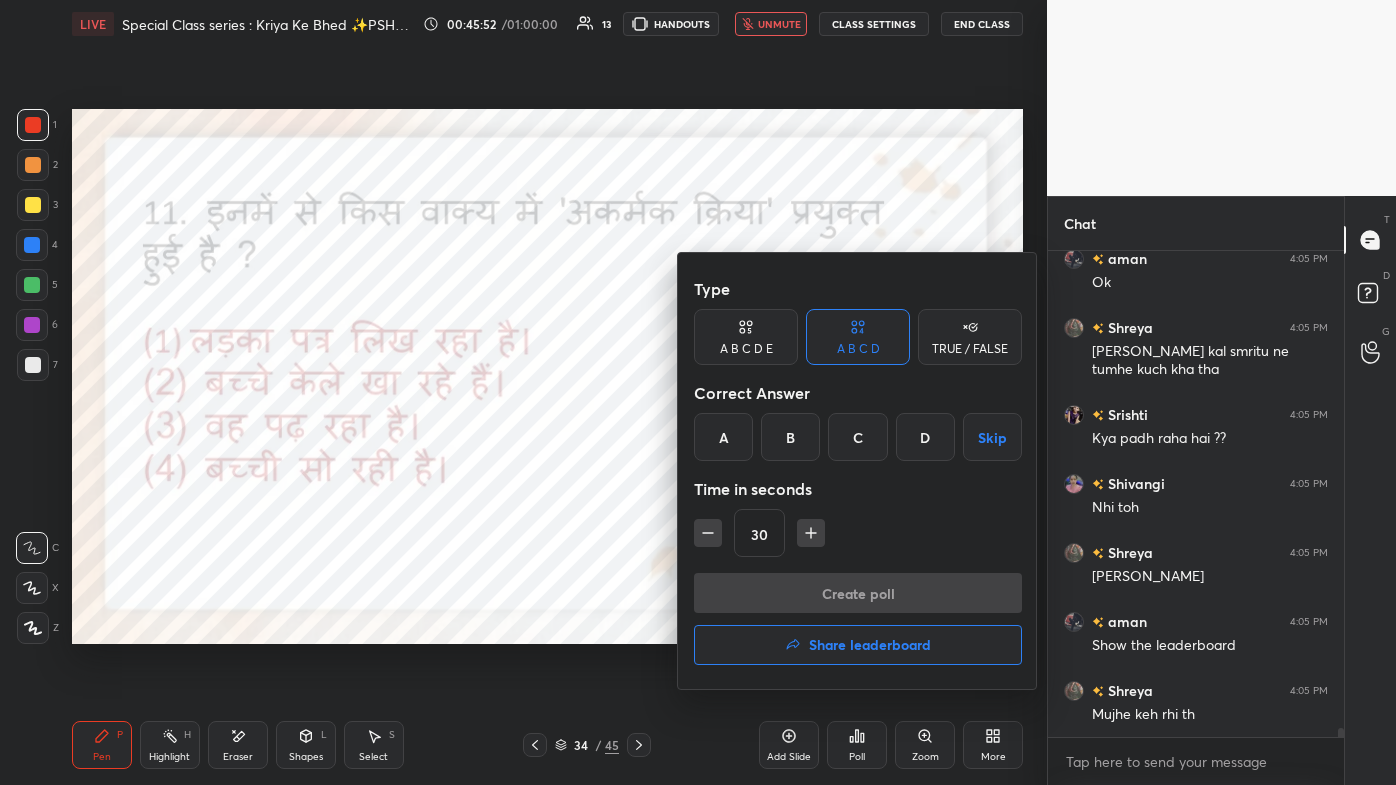 click on "Share leaderboard" at bounding box center [870, 645] 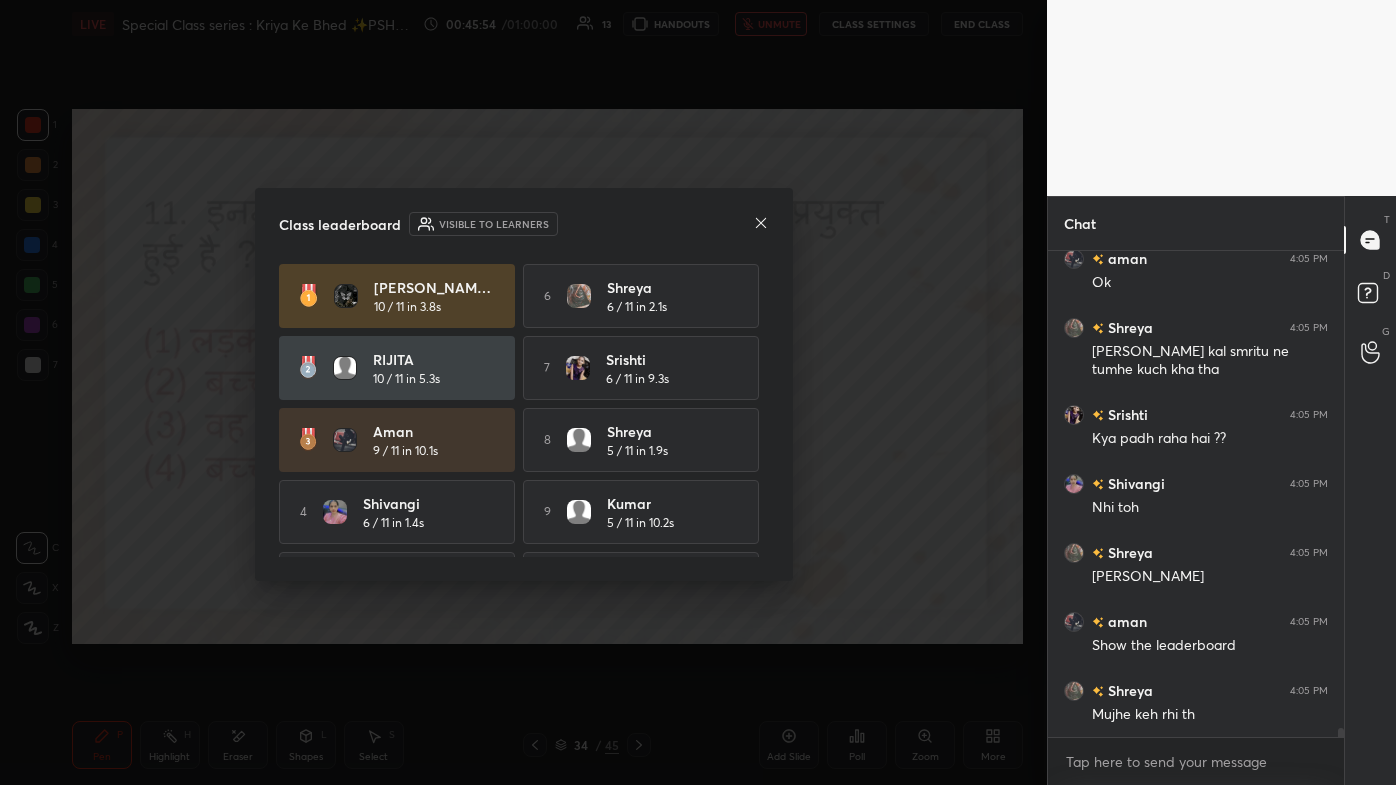 scroll, scrollTop: 25594, scrollLeft: 0, axis: vertical 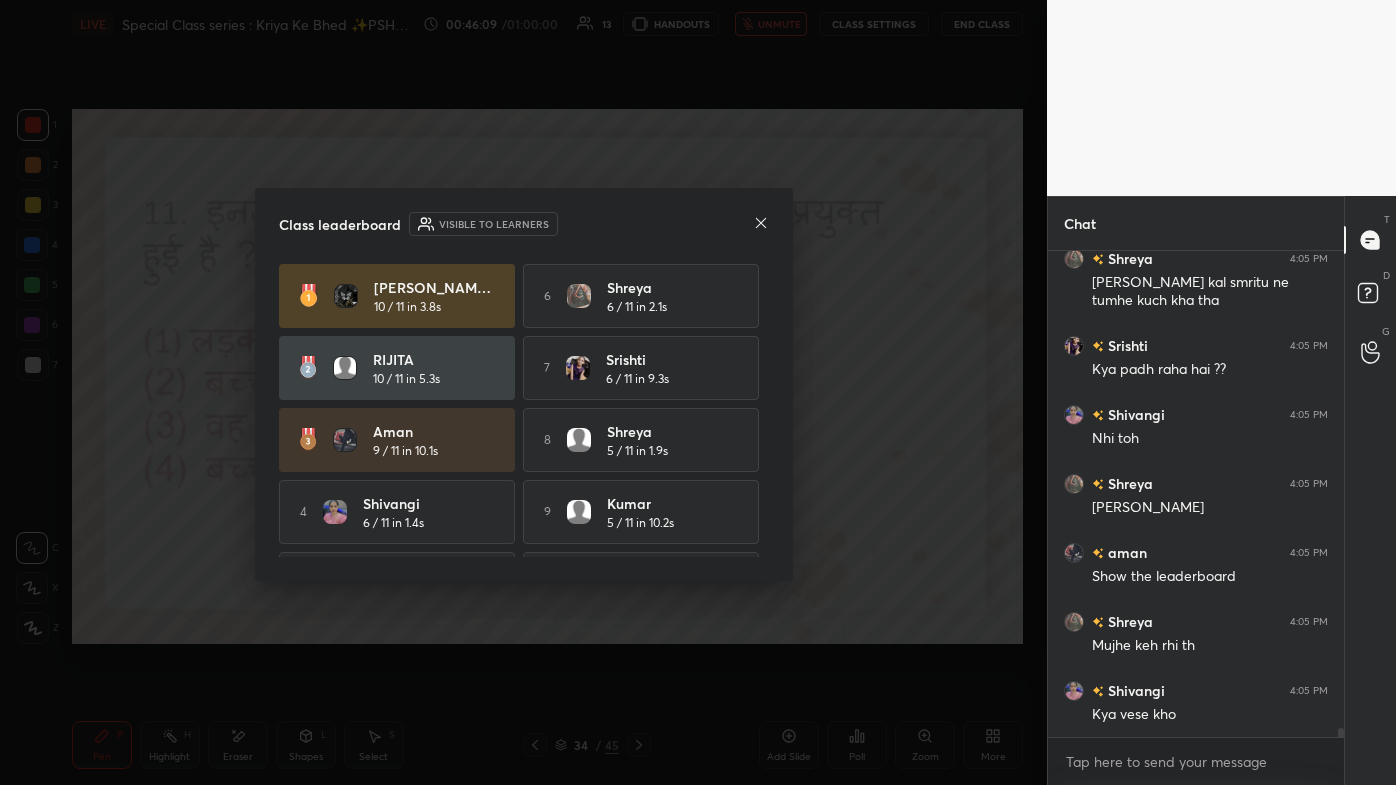 click 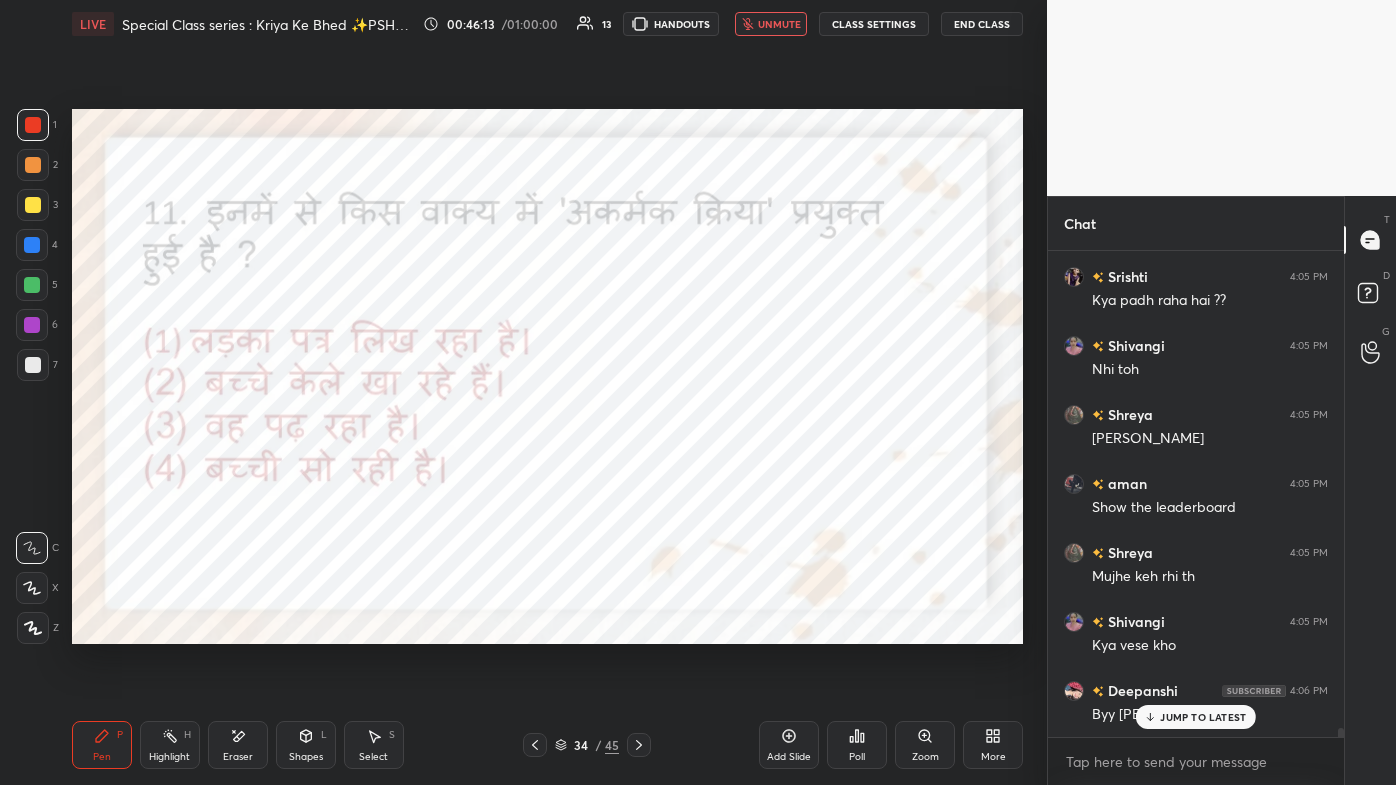 scroll, scrollTop: 25749, scrollLeft: 0, axis: vertical 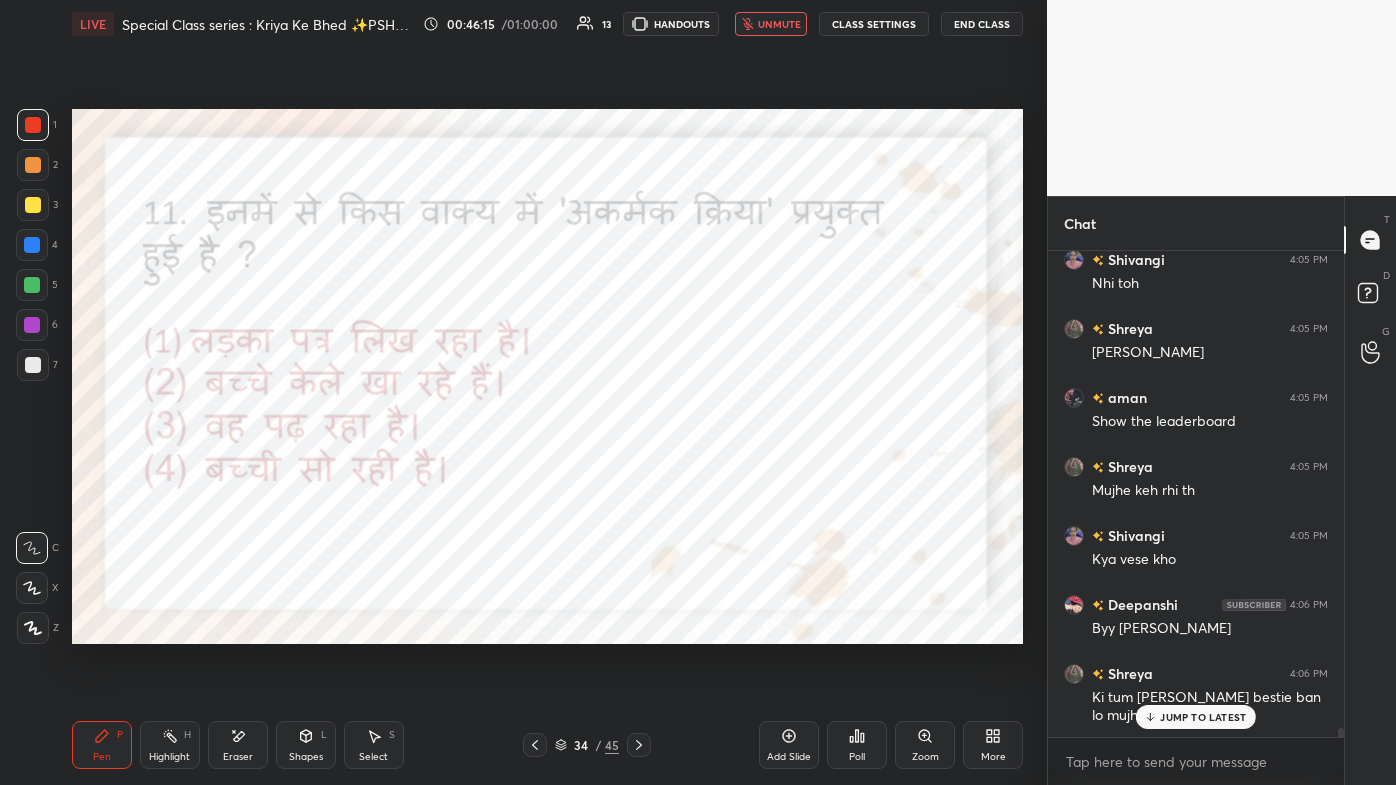 click on "JUMP TO LATEST" at bounding box center (1203, 717) 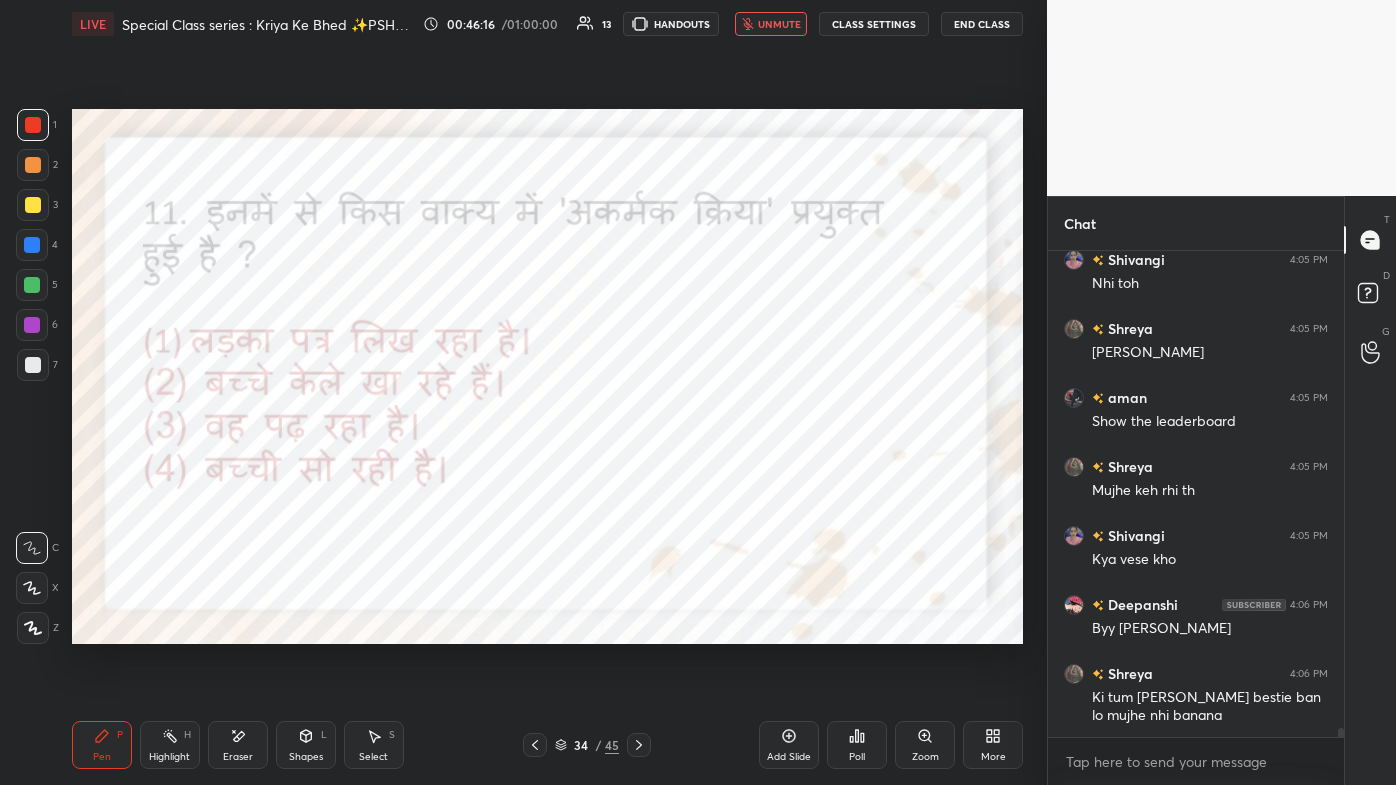 click at bounding box center [535, 745] 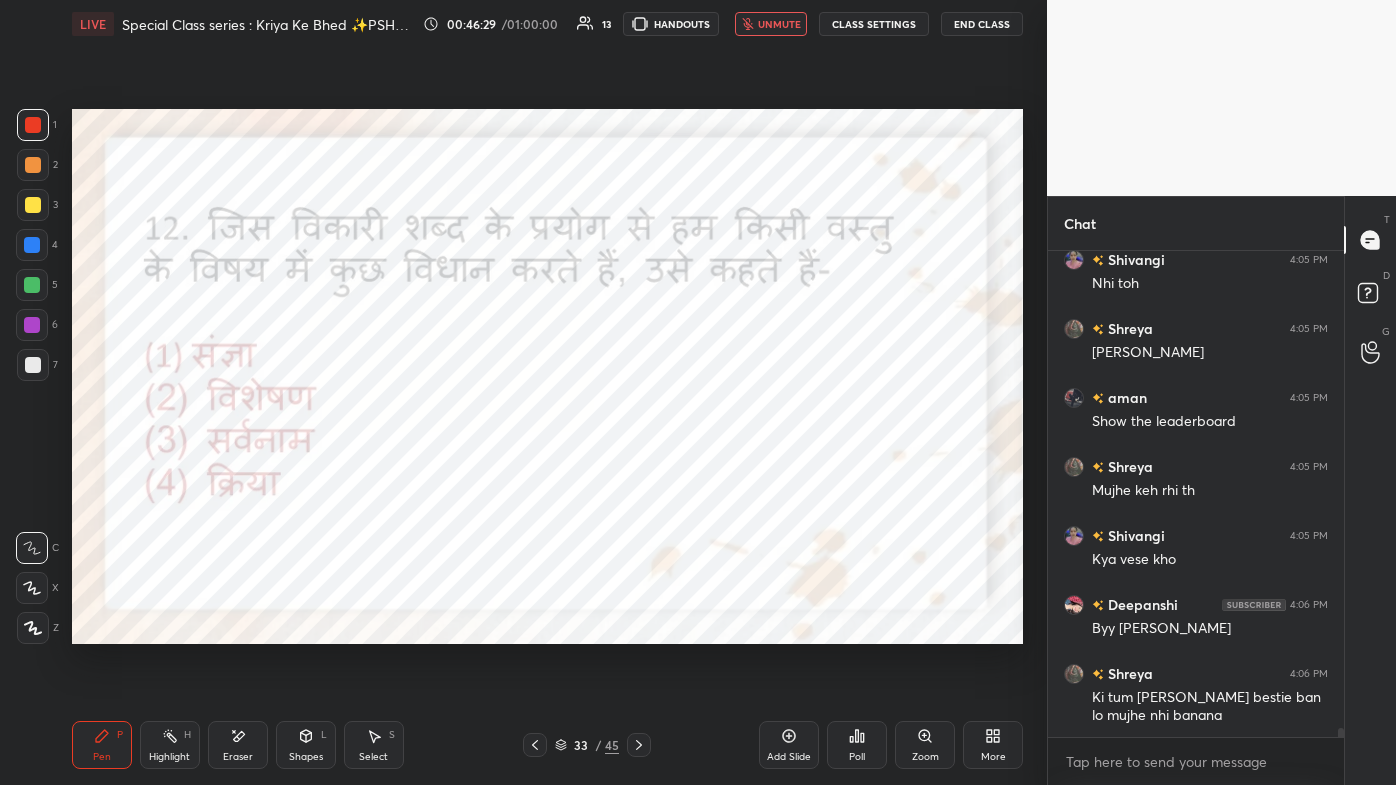 scroll, scrollTop: 25788, scrollLeft: 0, axis: vertical 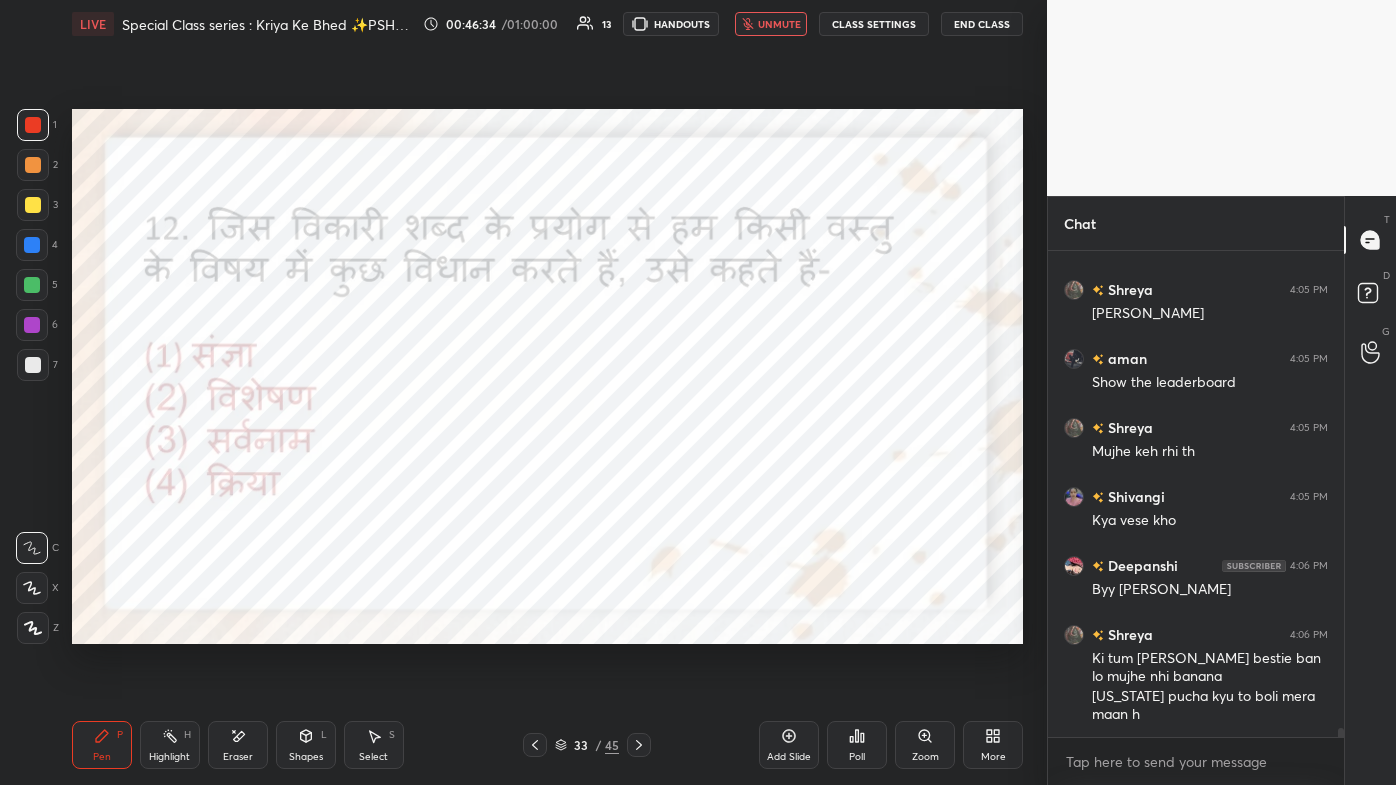 click 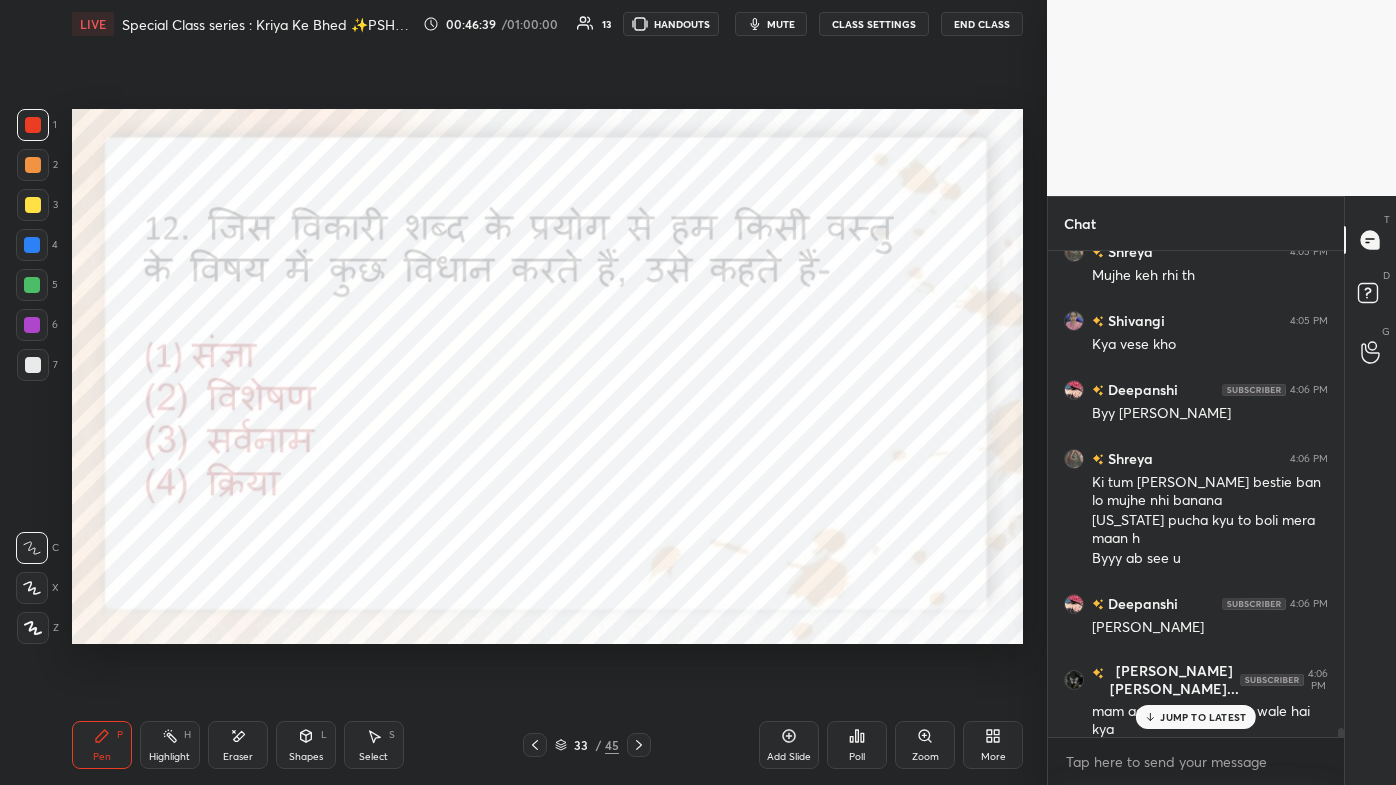 scroll, scrollTop: 26032, scrollLeft: 0, axis: vertical 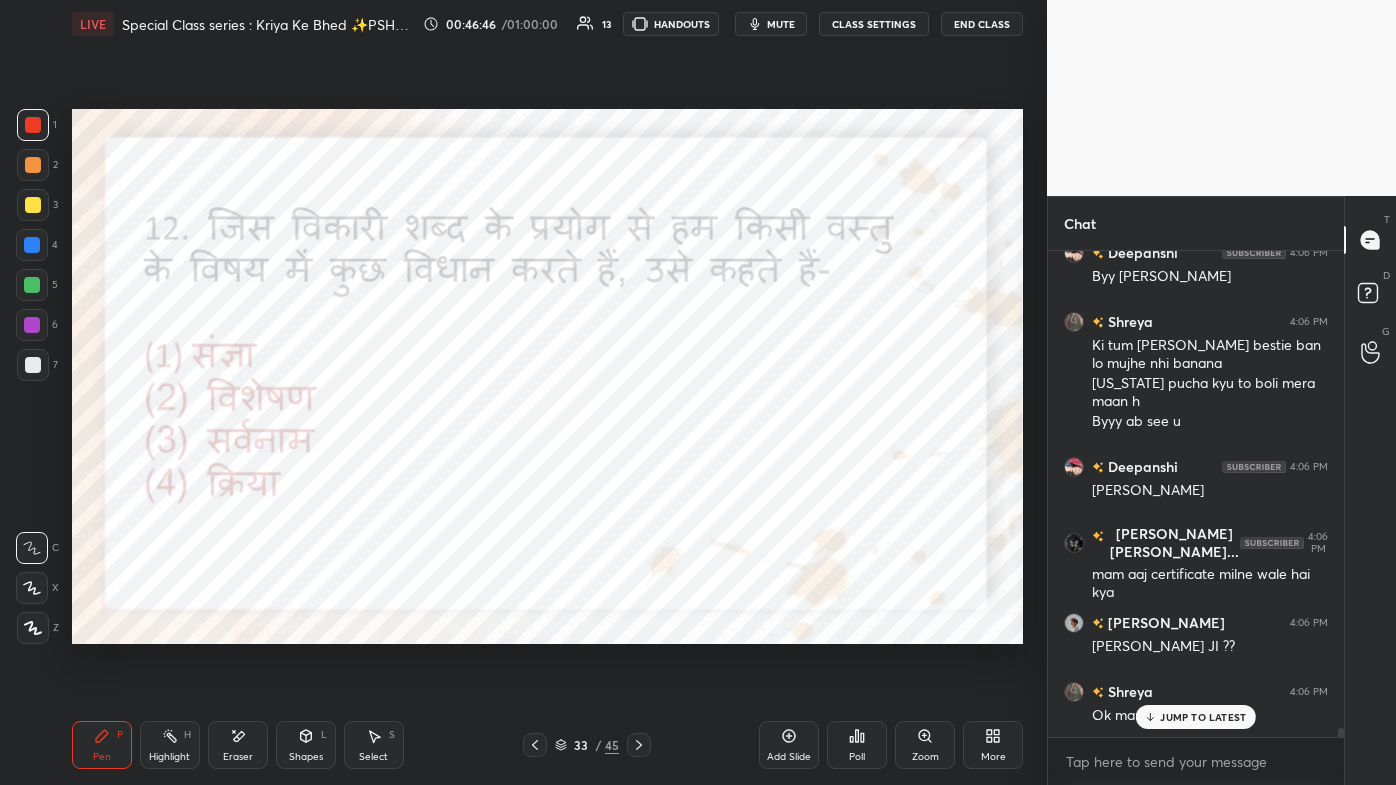 click on "More" at bounding box center [993, 745] 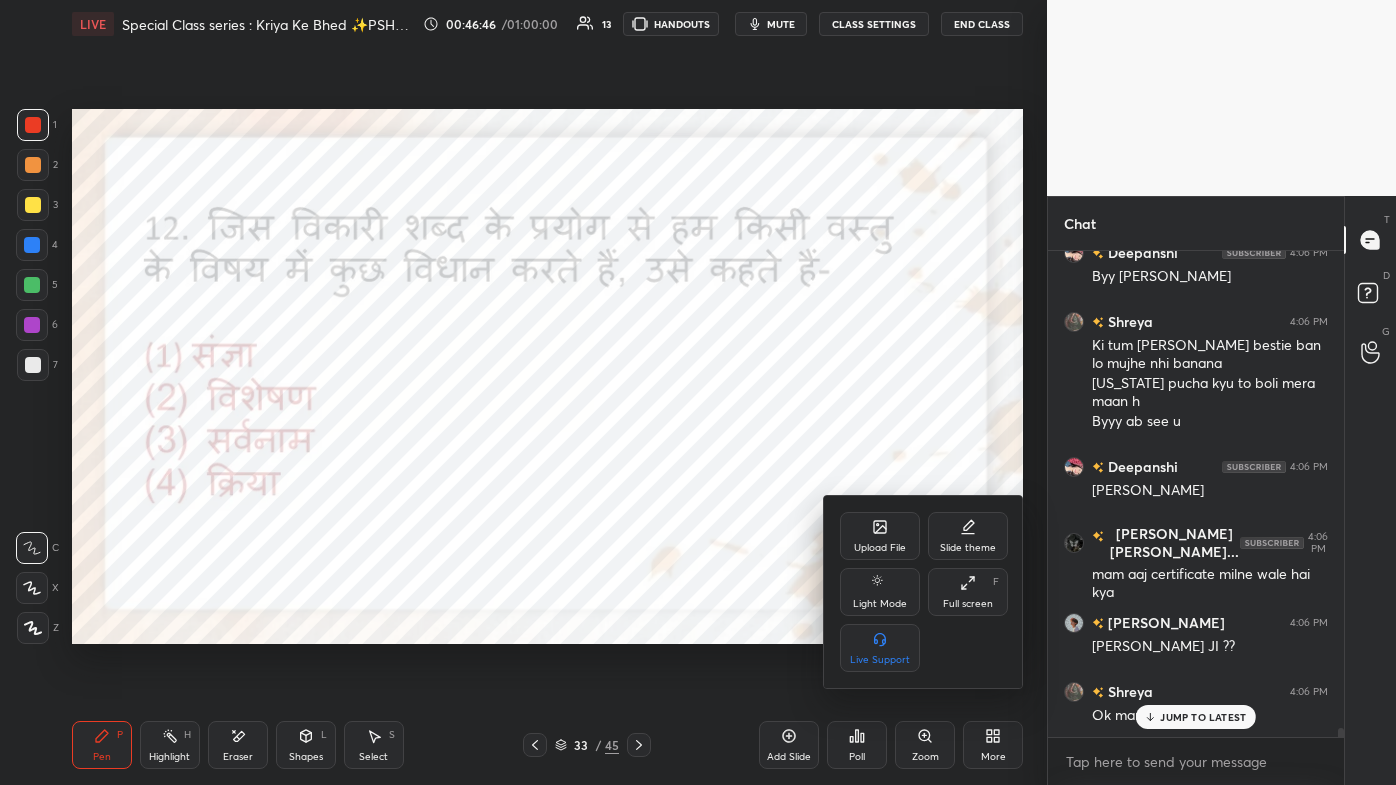 click on "Full screen" at bounding box center [968, 604] 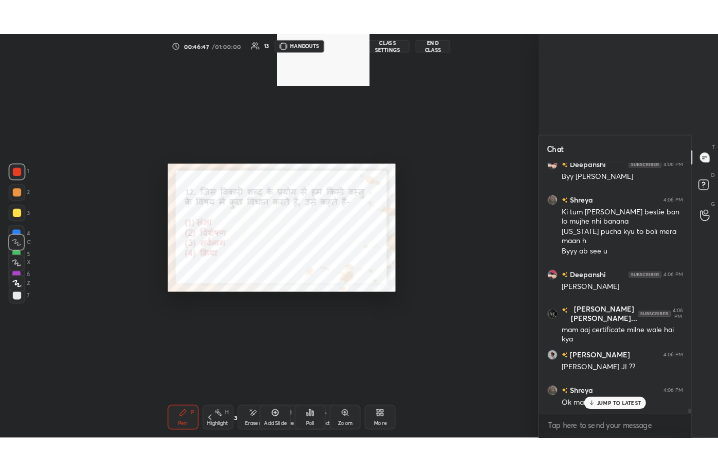 scroll, scrollTop: 343, scrollLeft: 528, axis: both 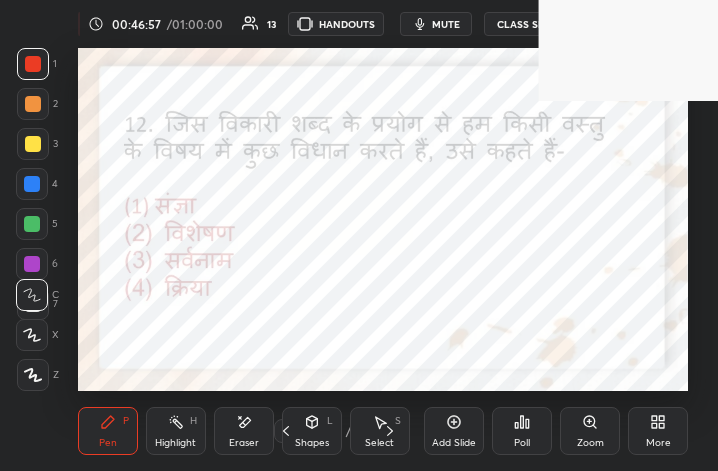 click on "More" at bounding box center [658, 431] 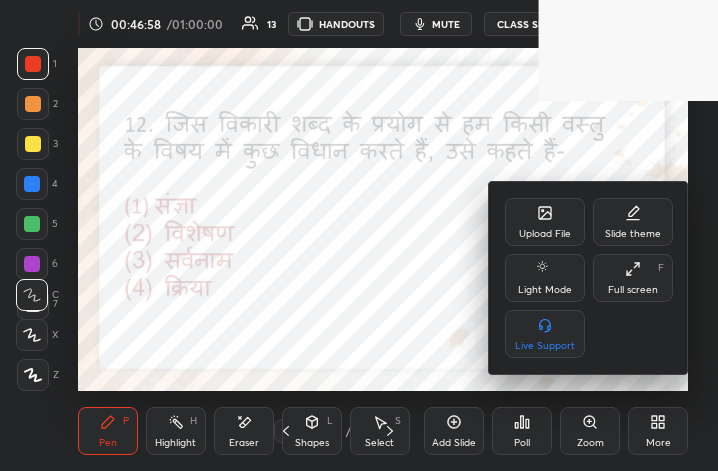 click on "Full screen F" at bounding box center (633, 278) 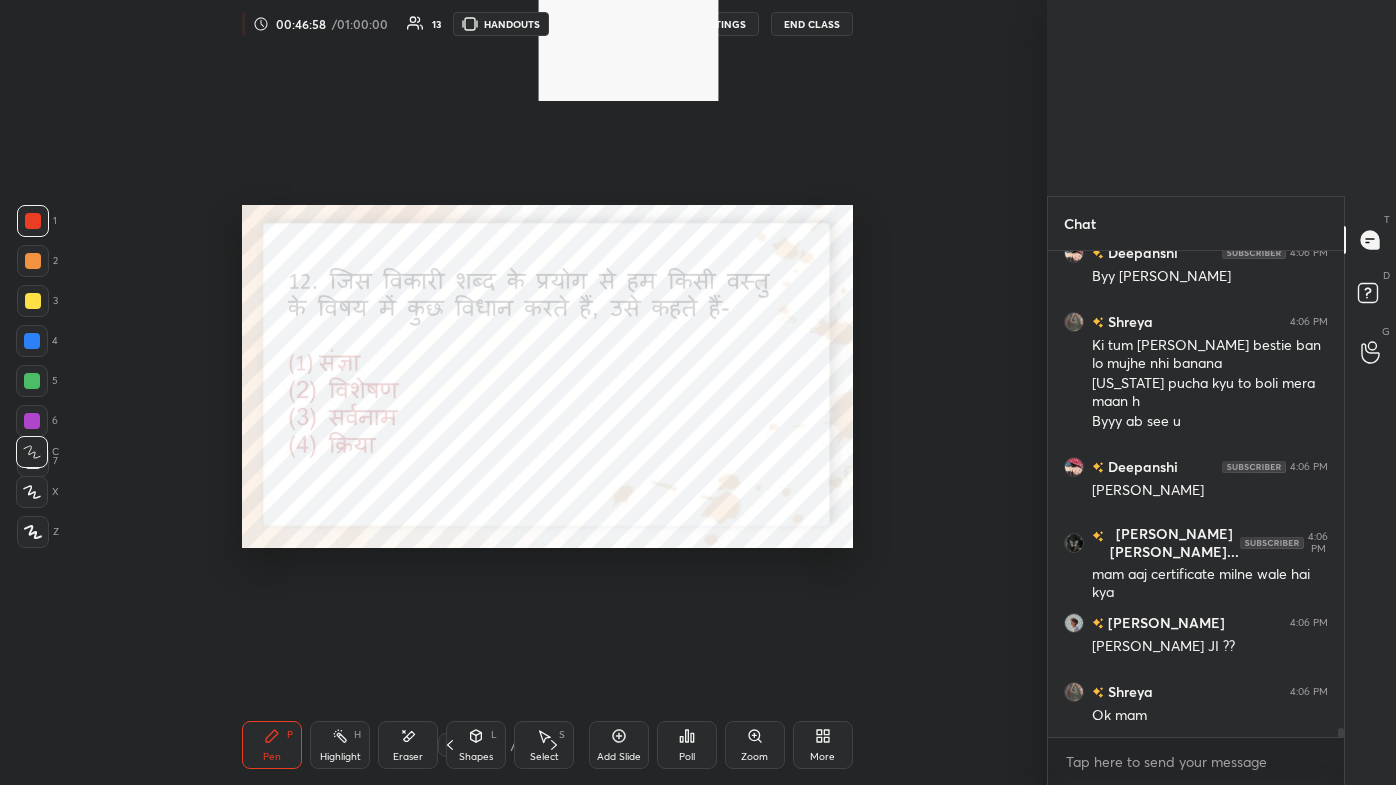 scroll, scrollTop: 99342, scrollLeft: 98683, axis: both 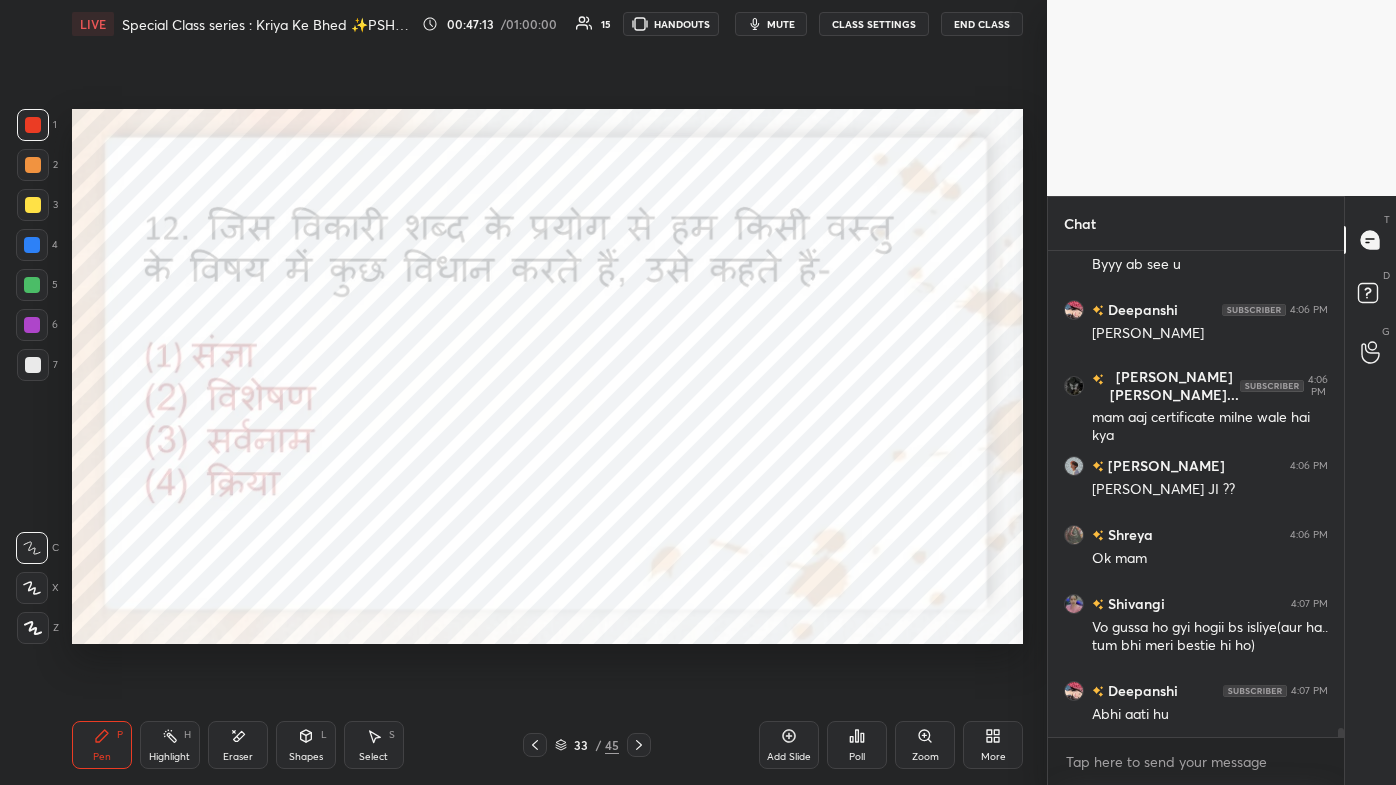 click on "mute" at bounding box center [771, 24] 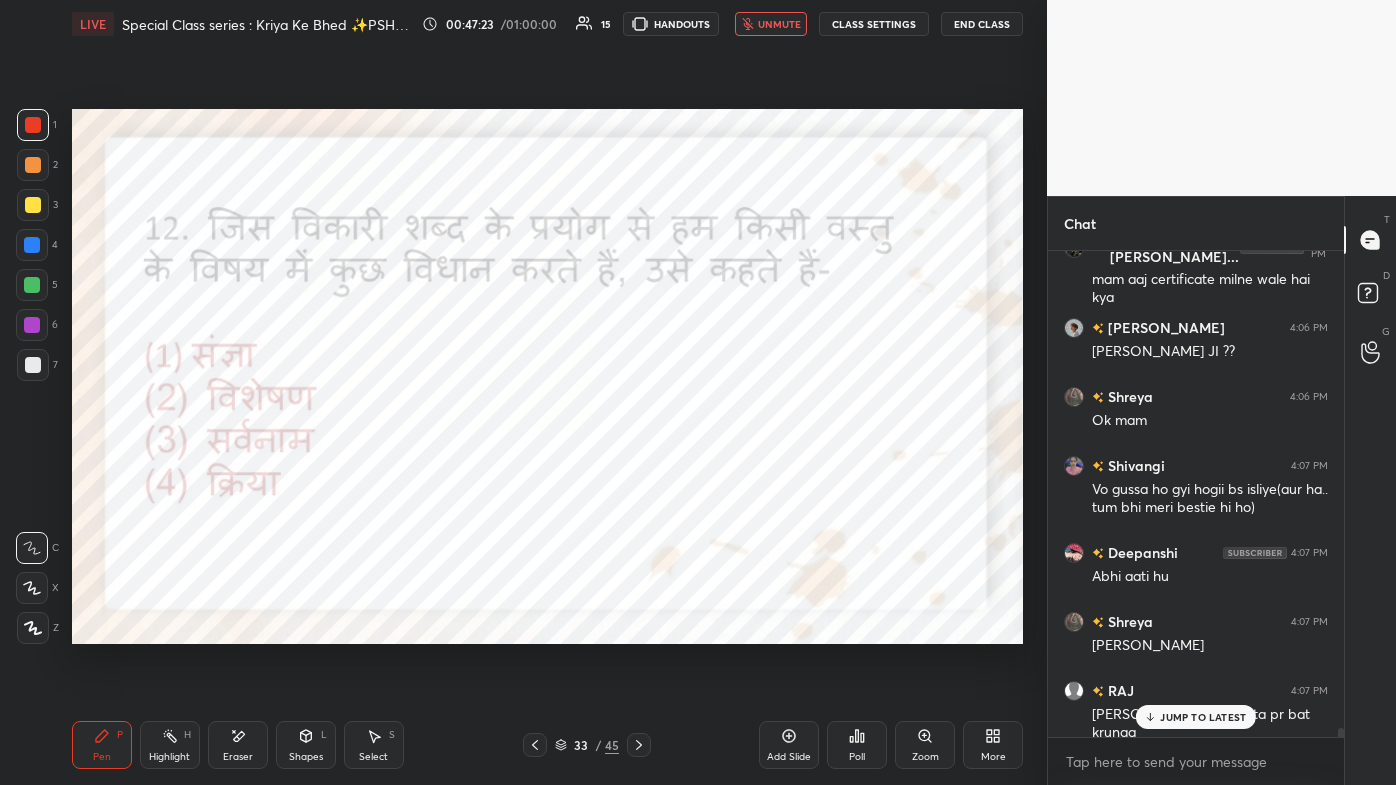 scroll, scrollTop: 26464, scrollLeft: 0, axis: vertical 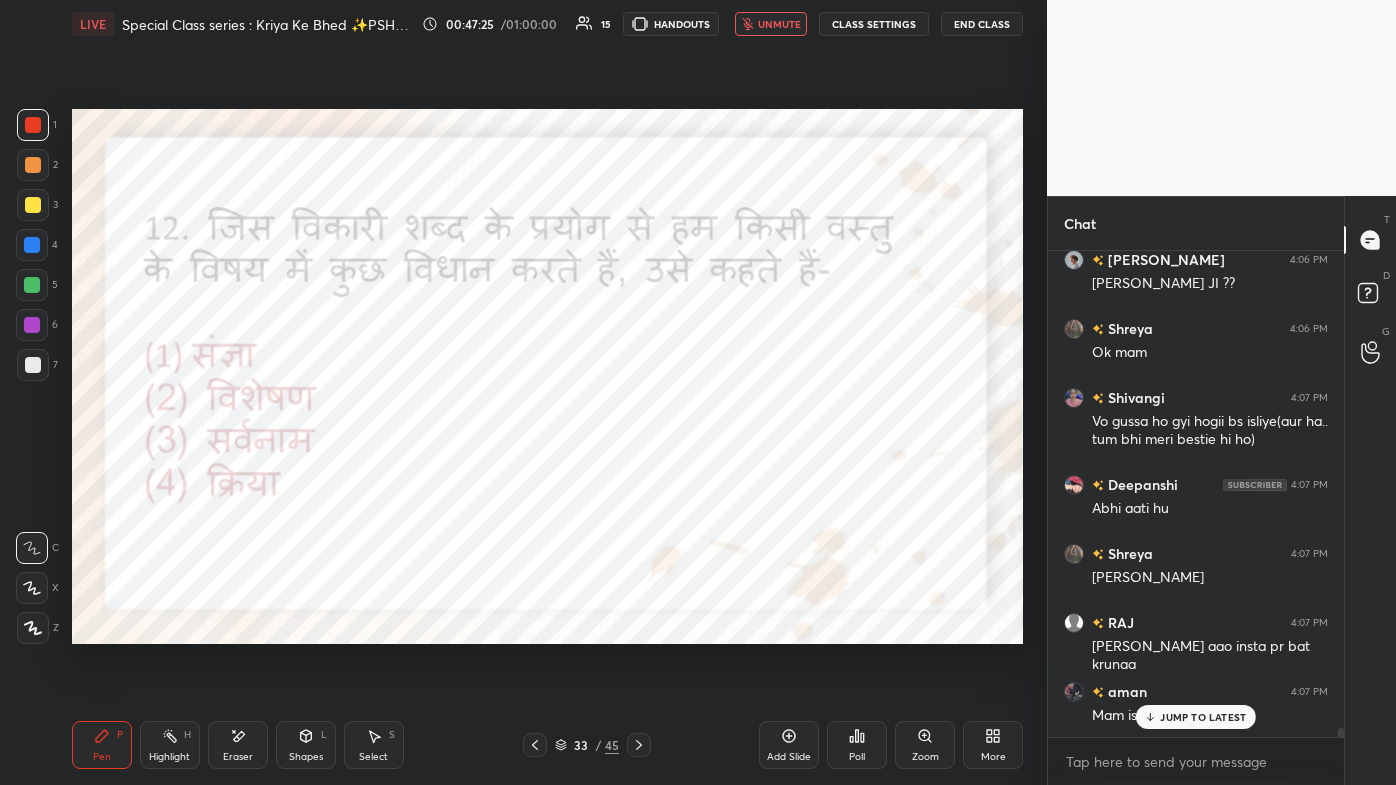 click on "JUMP TO LATEST" at bounding box center (1203, 717) 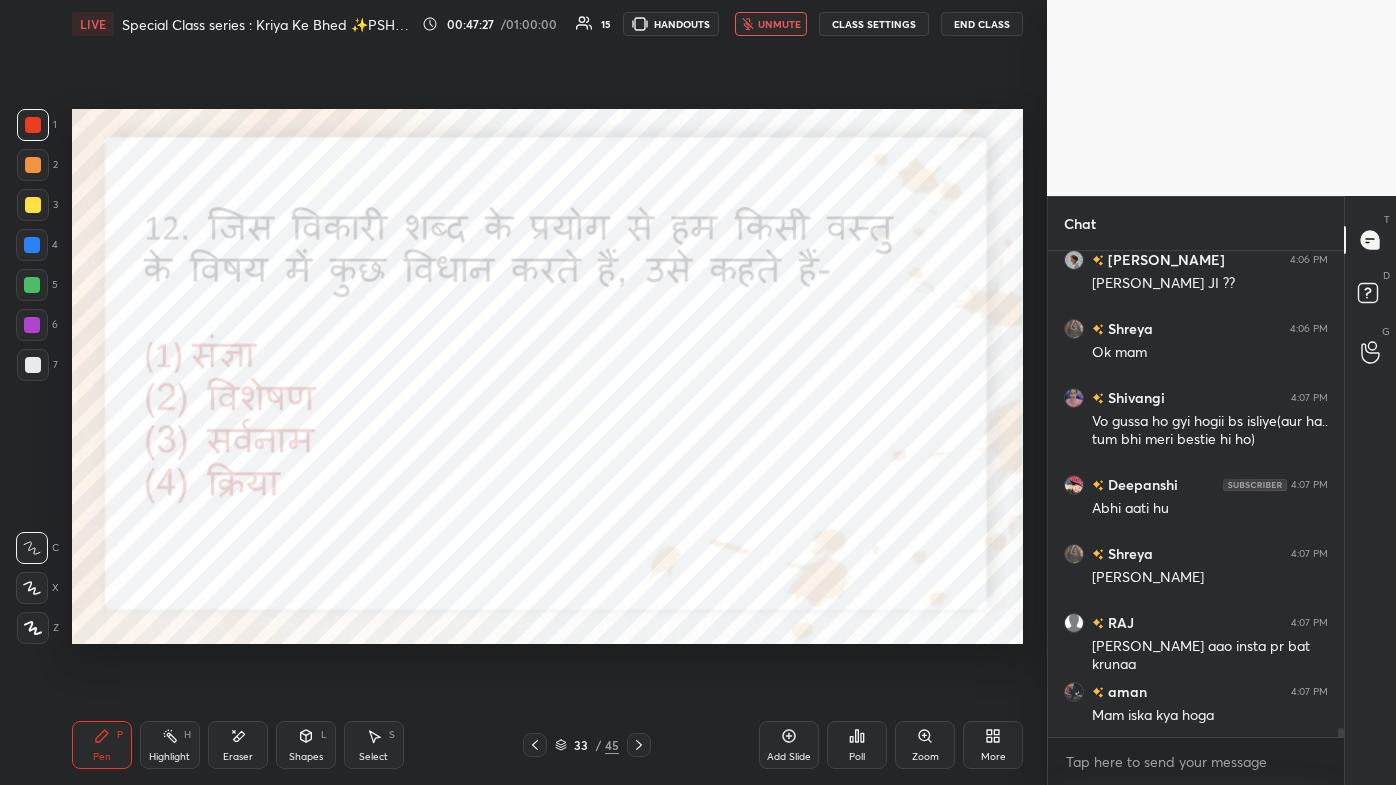 scroll, scrollTop: 26533, scrollLeft: 0, axis: vertical 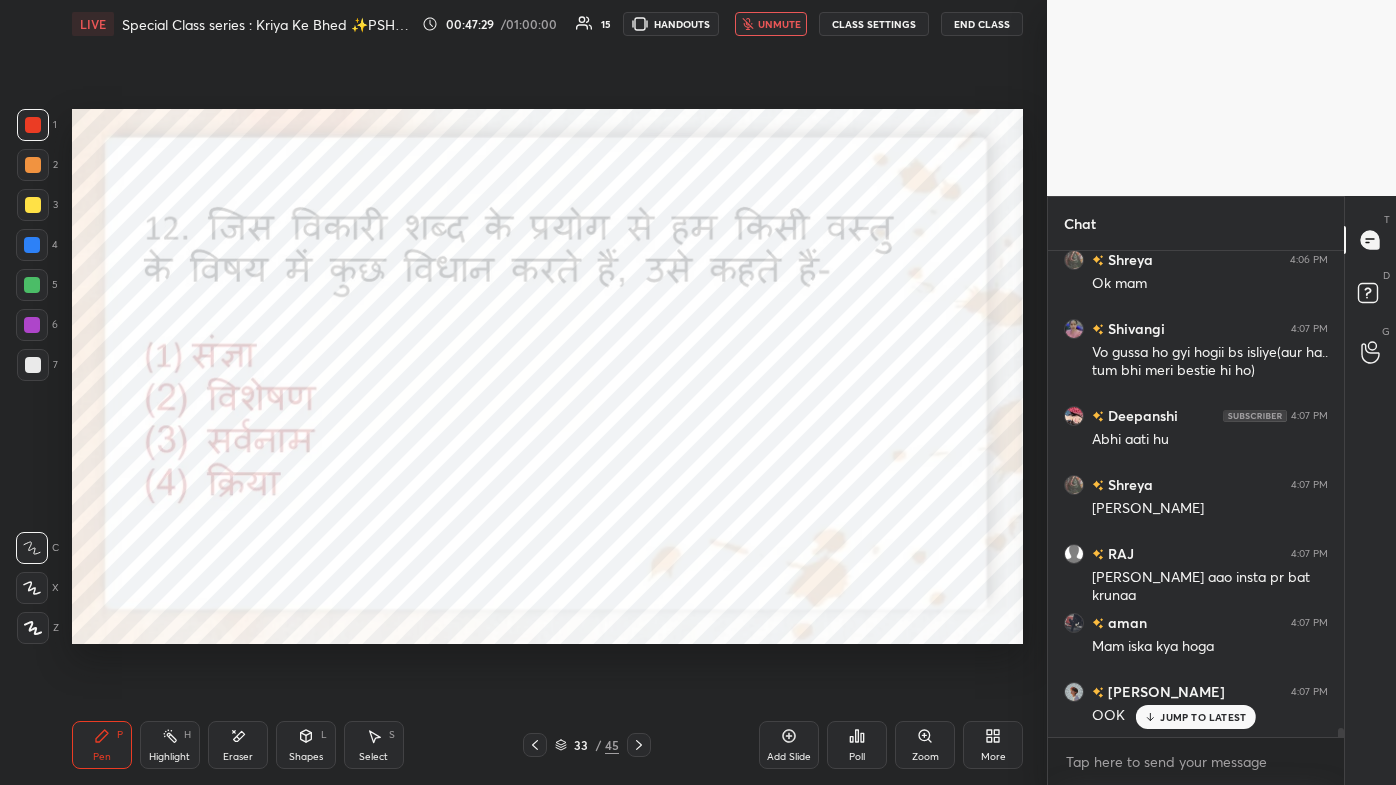 click on "unmute" at bounding box center [779, 24] 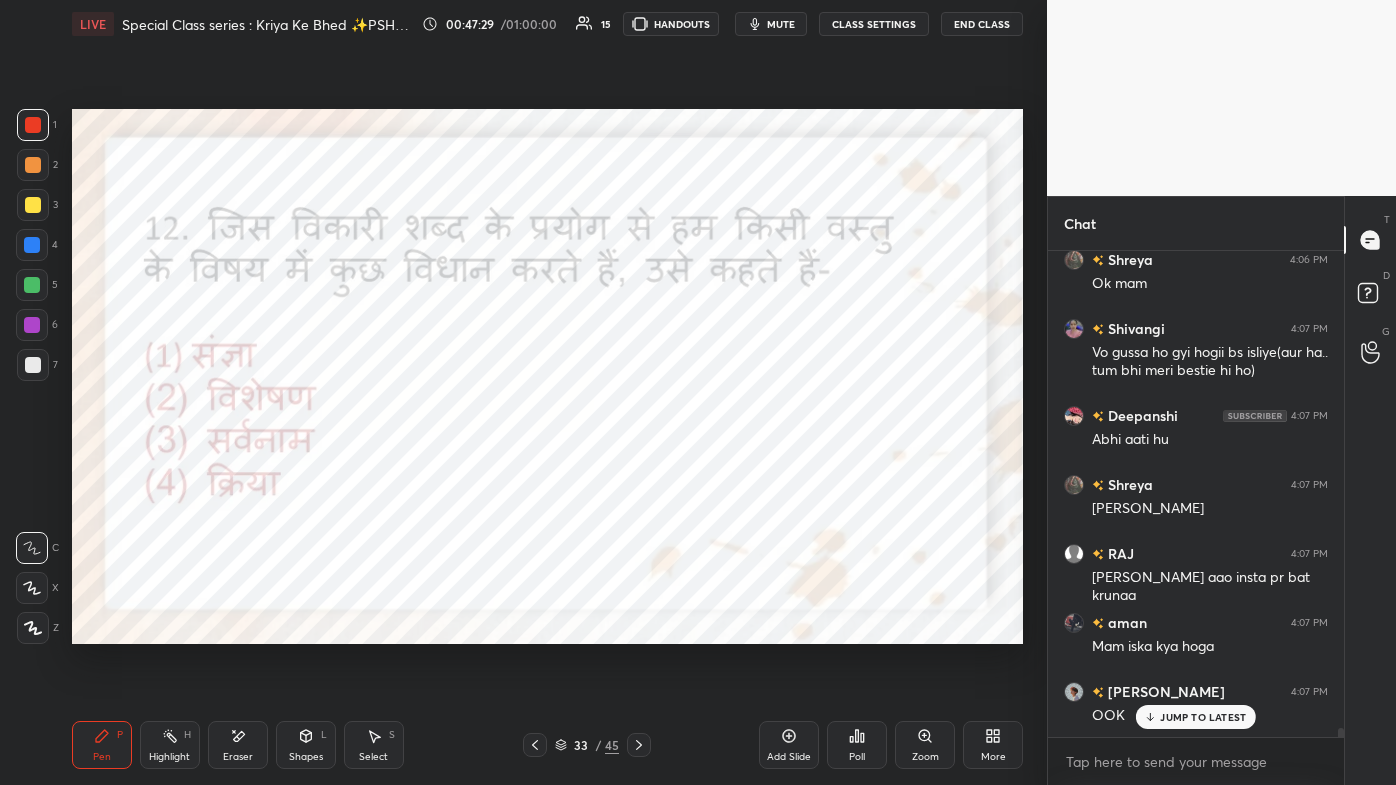 click on "JUMP TO LATEST" at bounding box center (1203, 717) 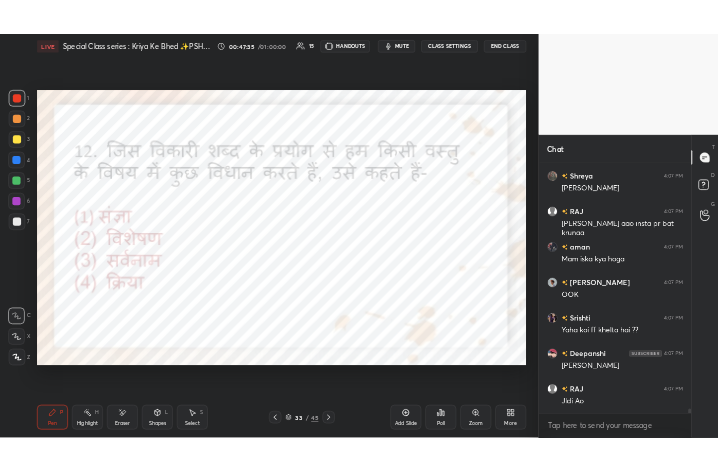 scroll, scrollTop: 26789, scrollLeft: 0, axis: vertical 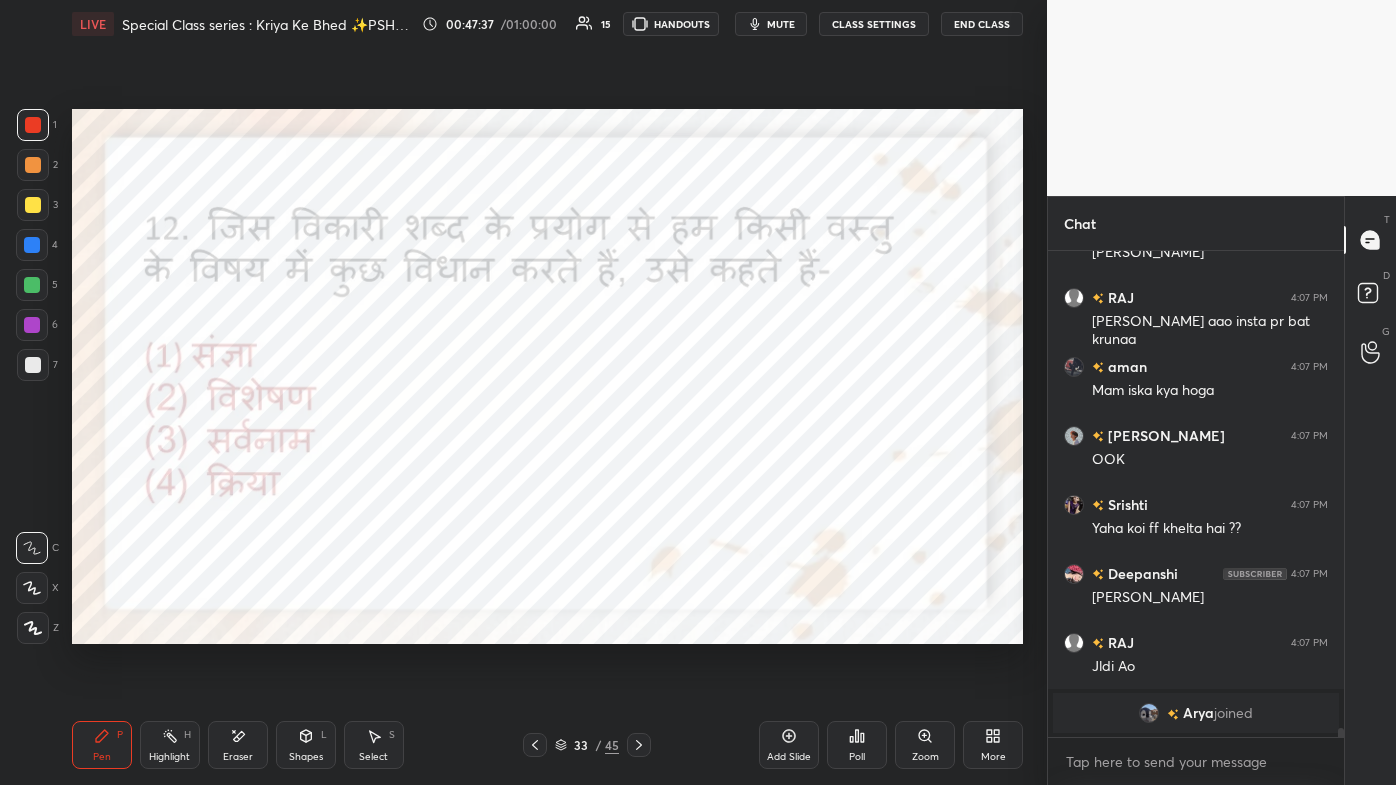 click on "mute" at bounding box center [781, 24] 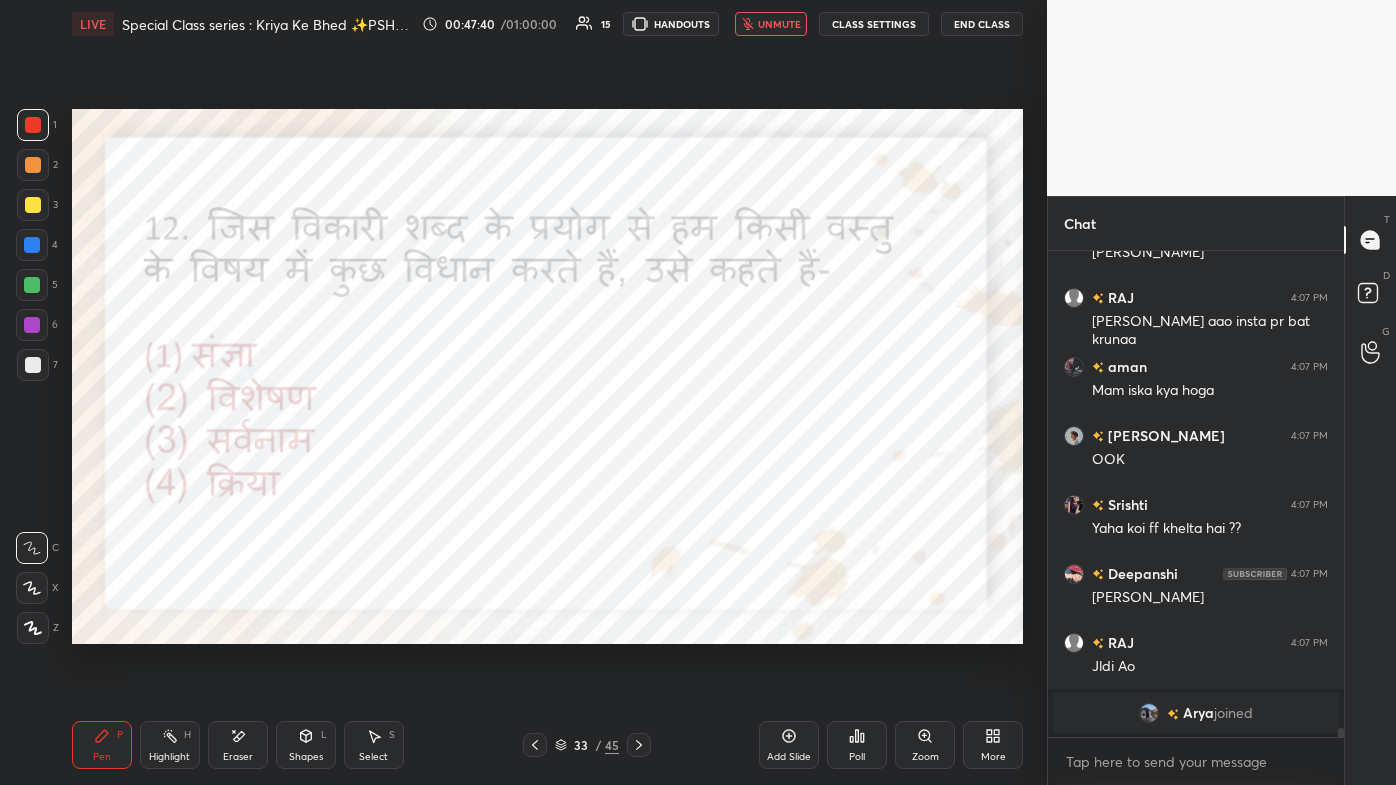 click on "More" at bounding box center [993, 745] 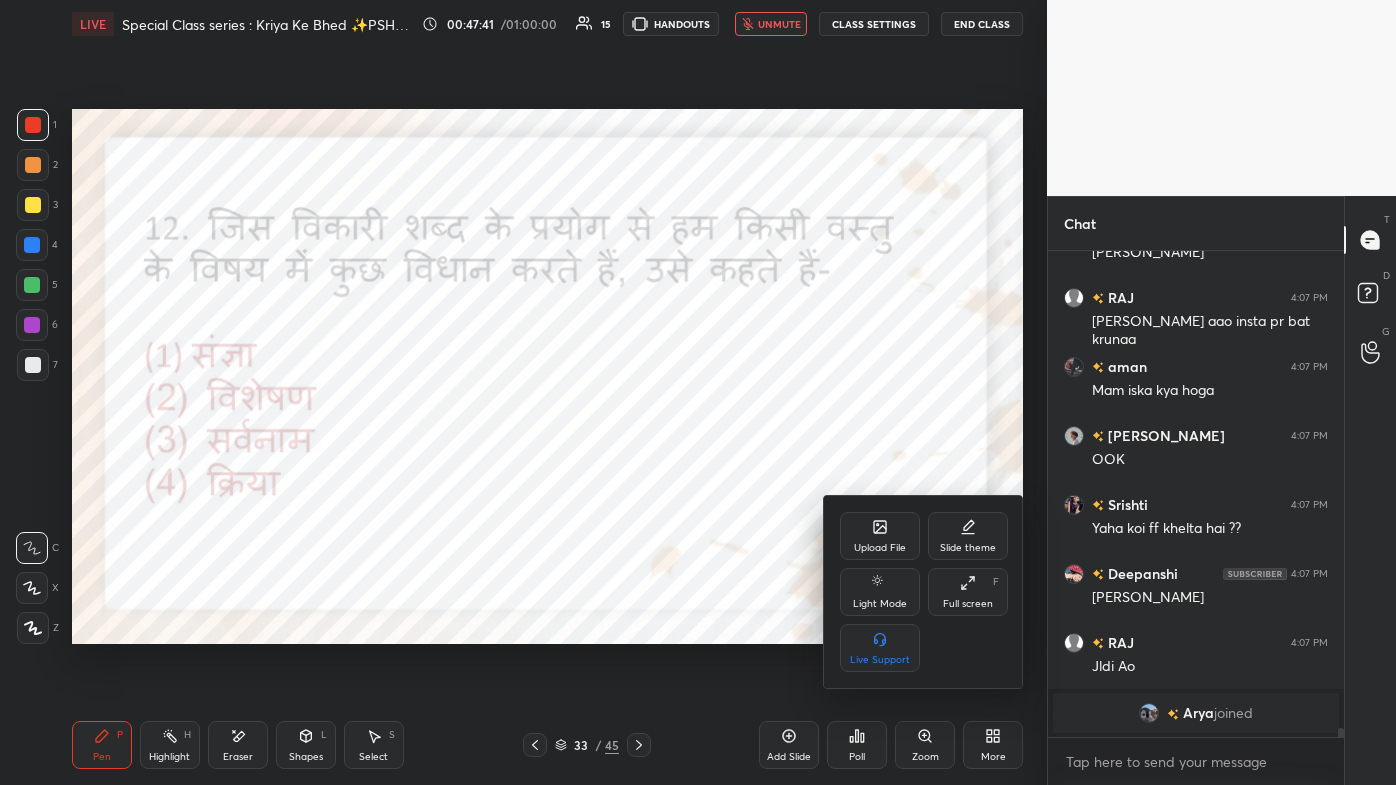 click on "Full screen F" at bounding box center (968, 592) 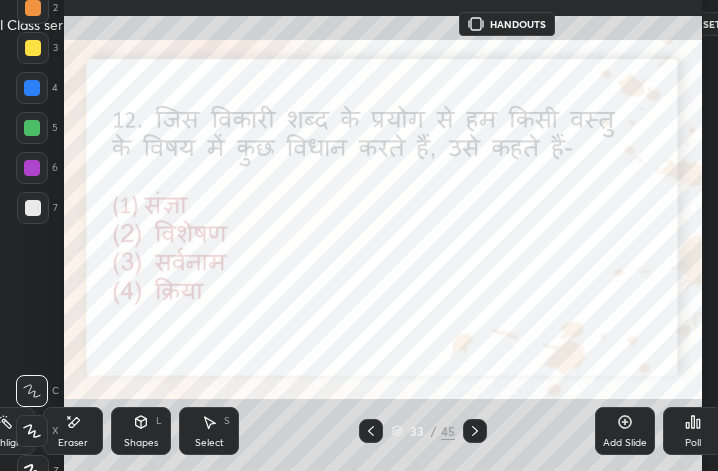 scroll, scrollTop: 343, scrollLeft: 459, axis: both 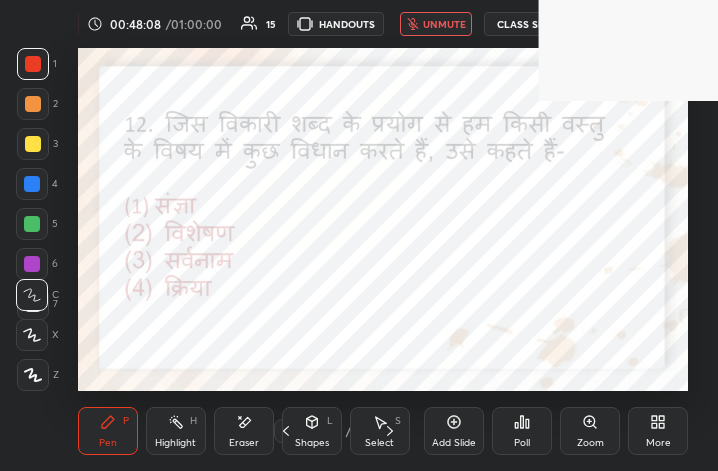 click on "unmute" at bounding box center [444, 24] 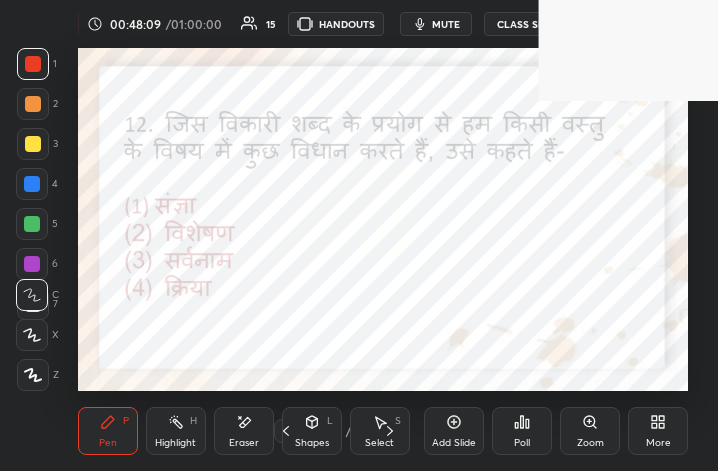 click on "More" at bounding box center (658, 443) 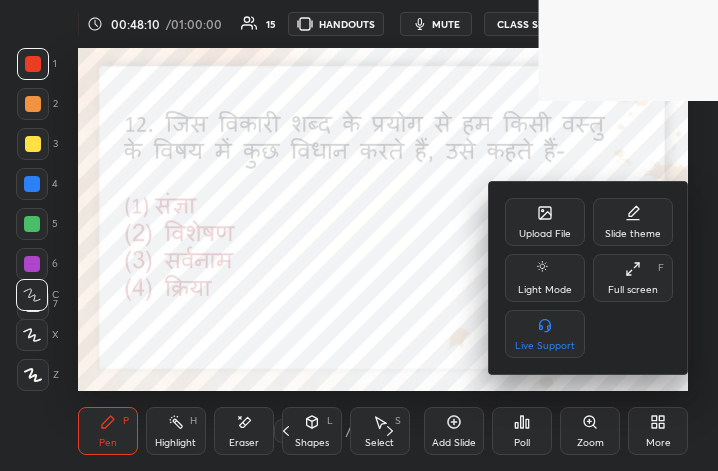 click on "Upload File Slide theme Light Mode Full screen F Live Support" at bounding box center (589, 278) 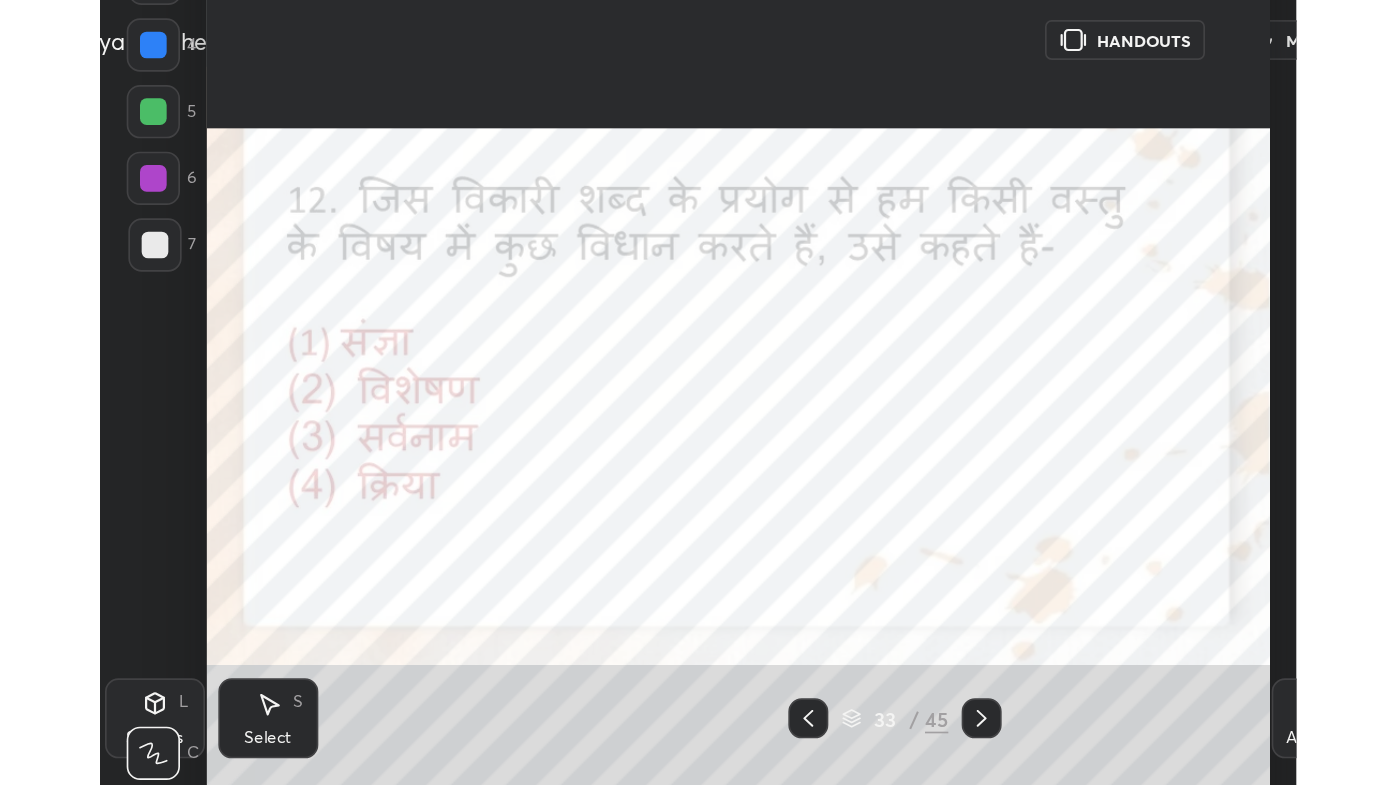 scroll, scrollTop: 99342, scrollLeft: 98688, axis: both 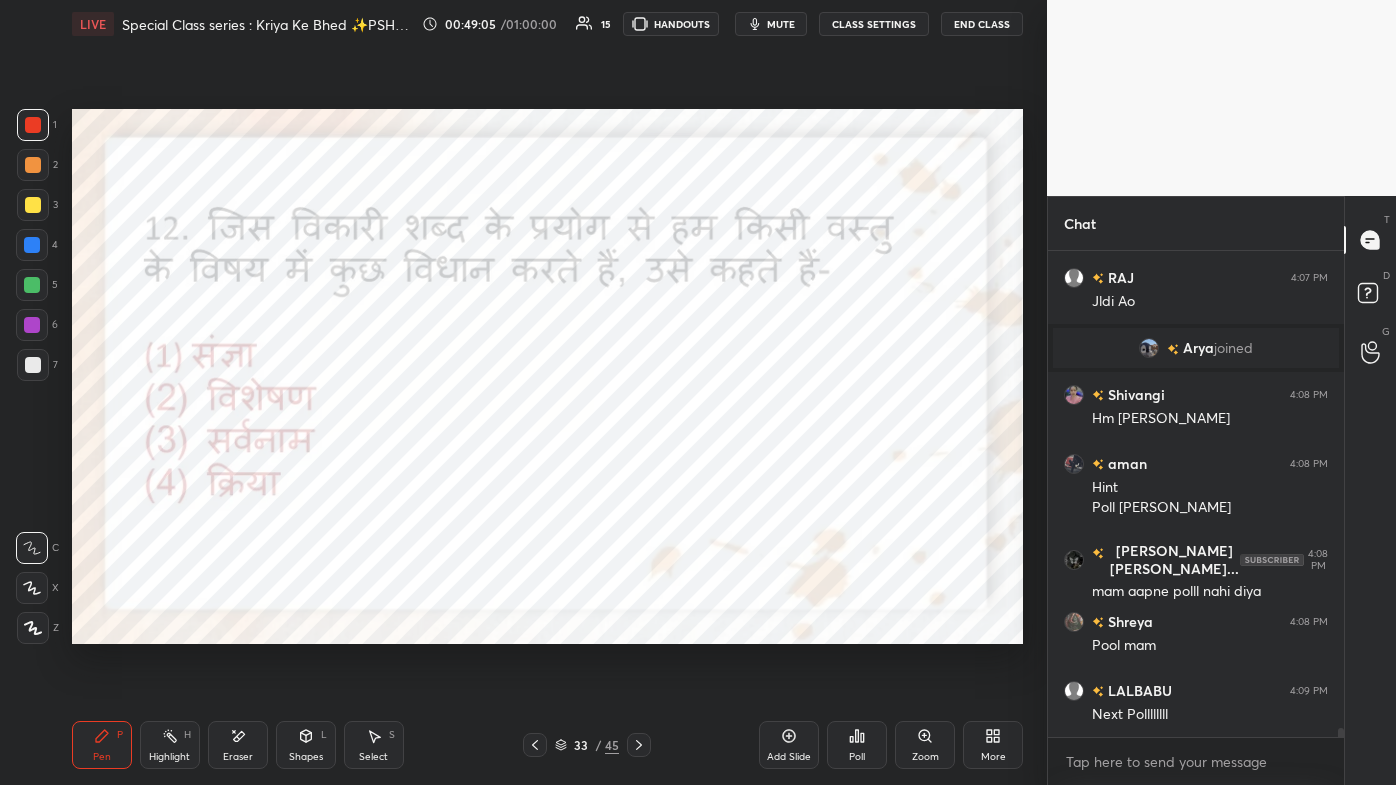 click 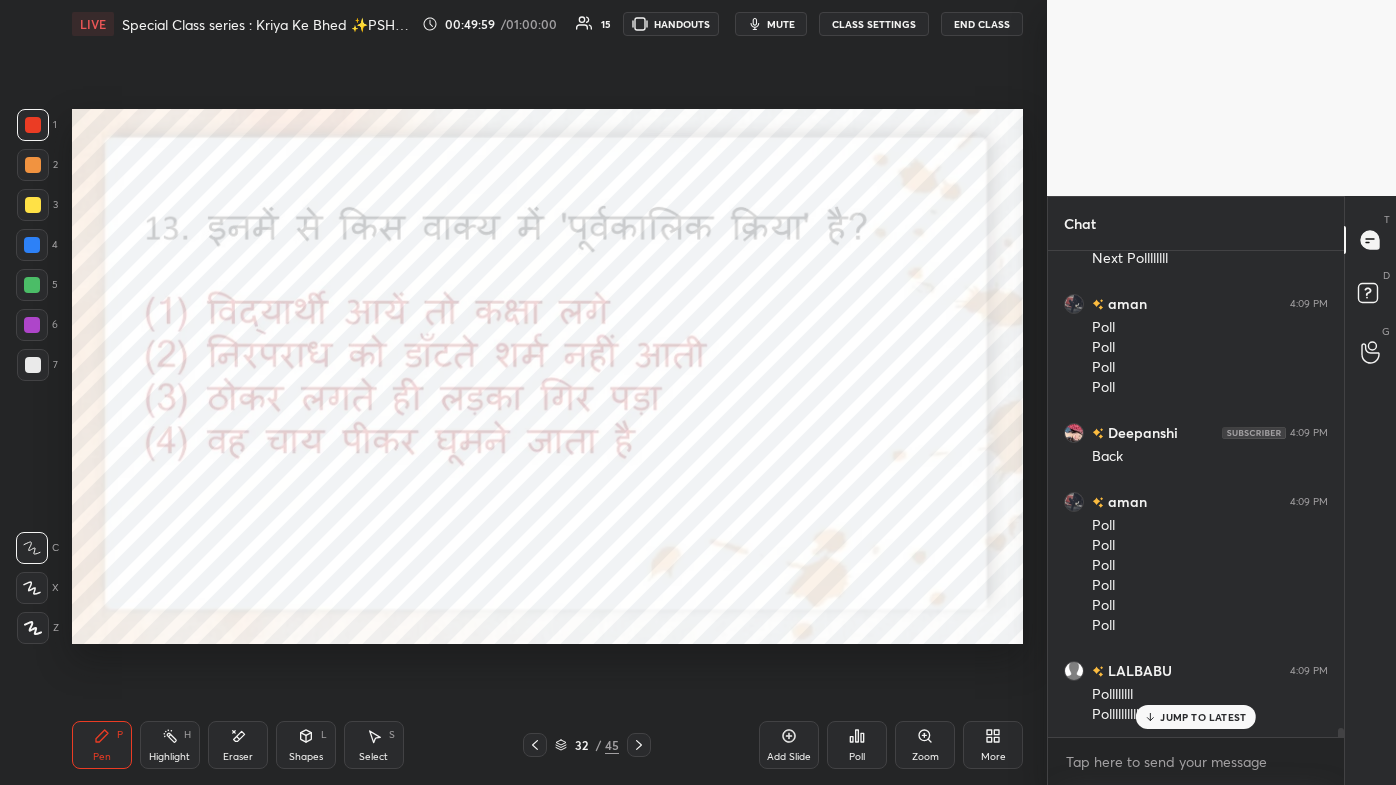 scroll, scrollTop: 27240, scrollLeft: 0, axis: vertical 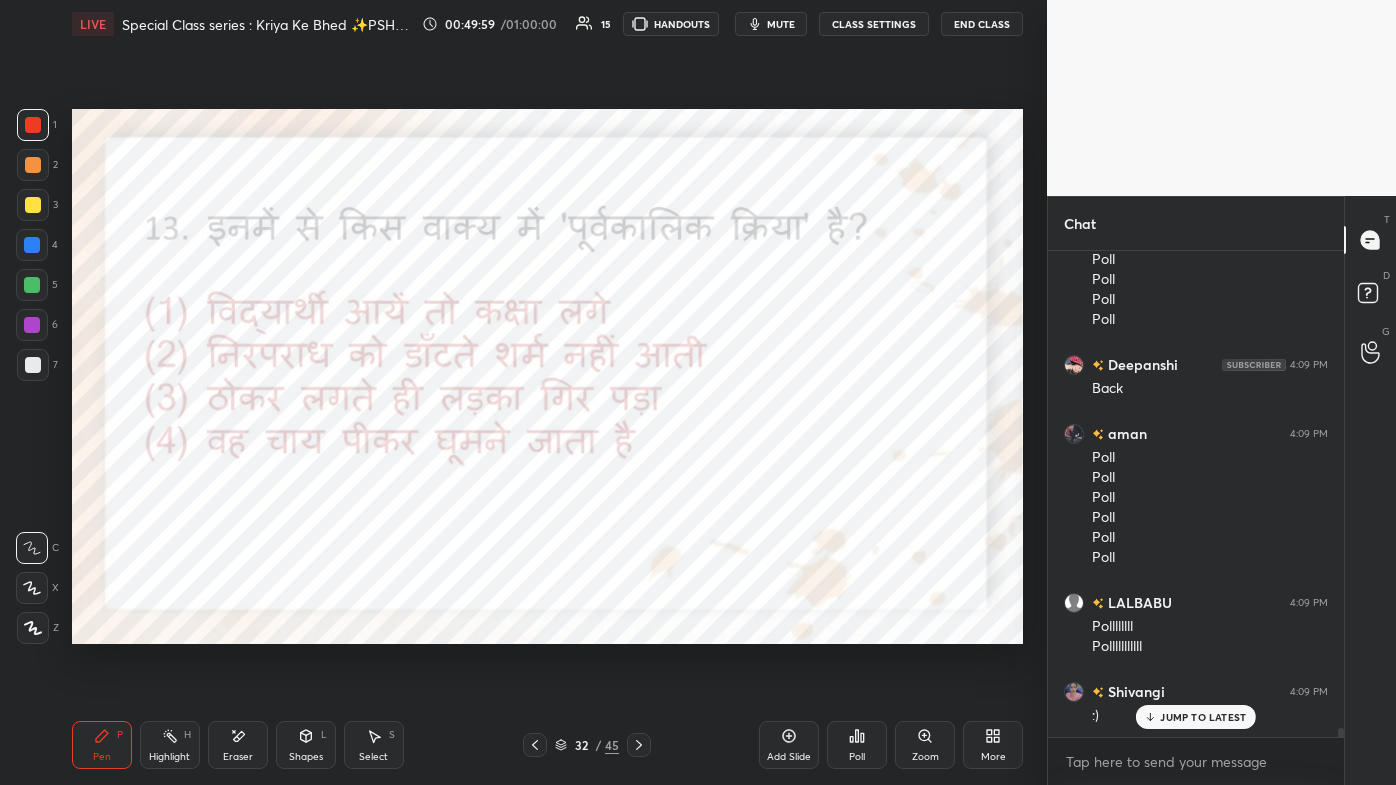 click on "Poll" at bounding box center [857, 745] 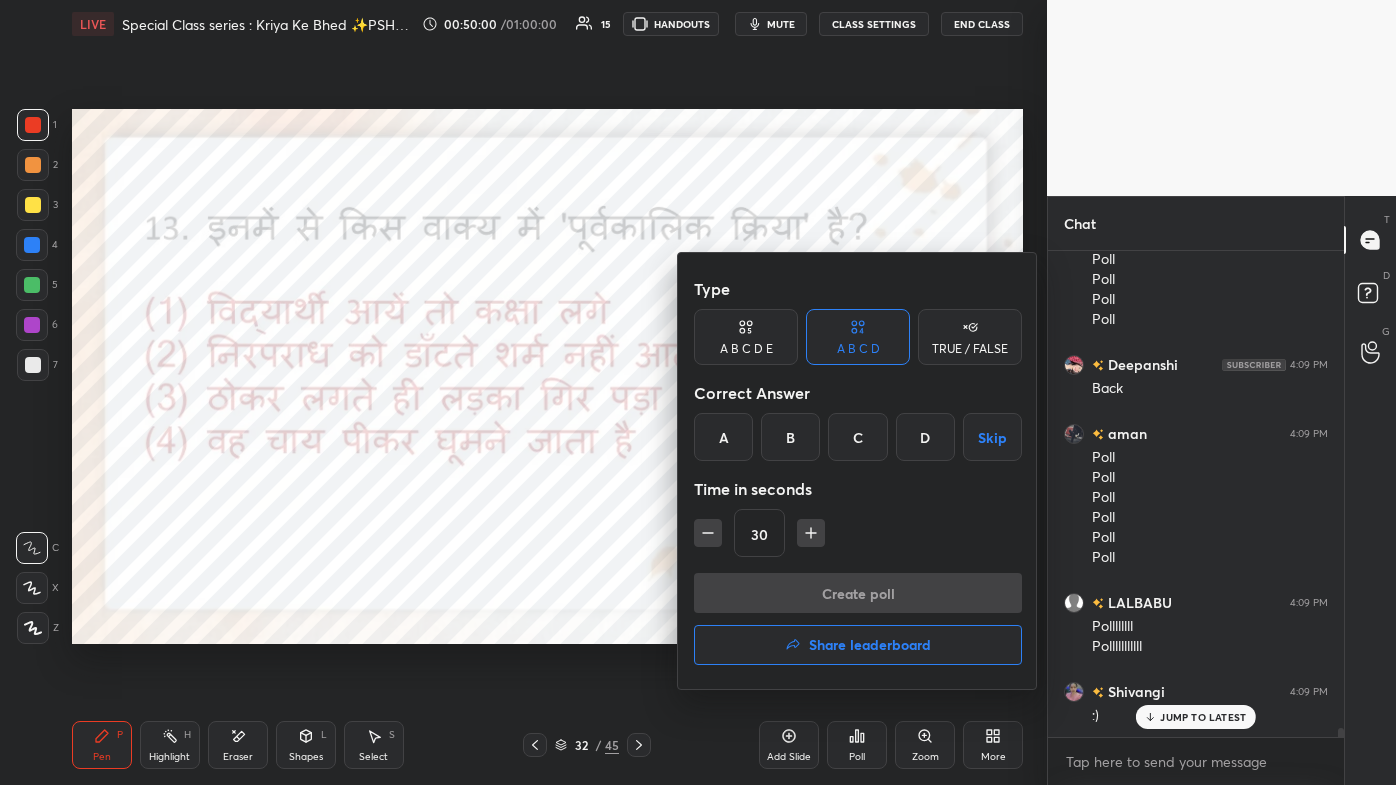 scroll, scrollTop: 27309, scrollLeft: 0, axis: vertical 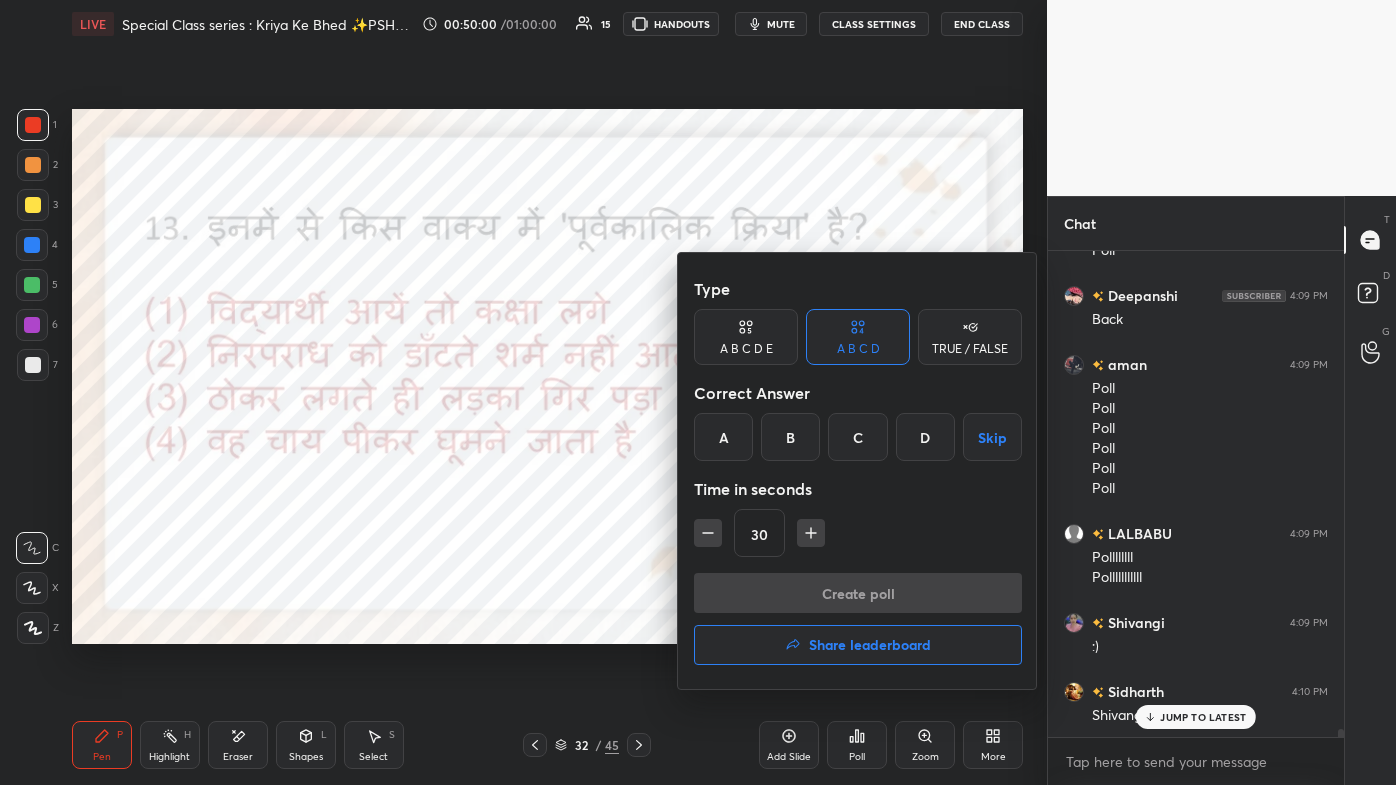 click on "D" at bounding box center [925, 437] 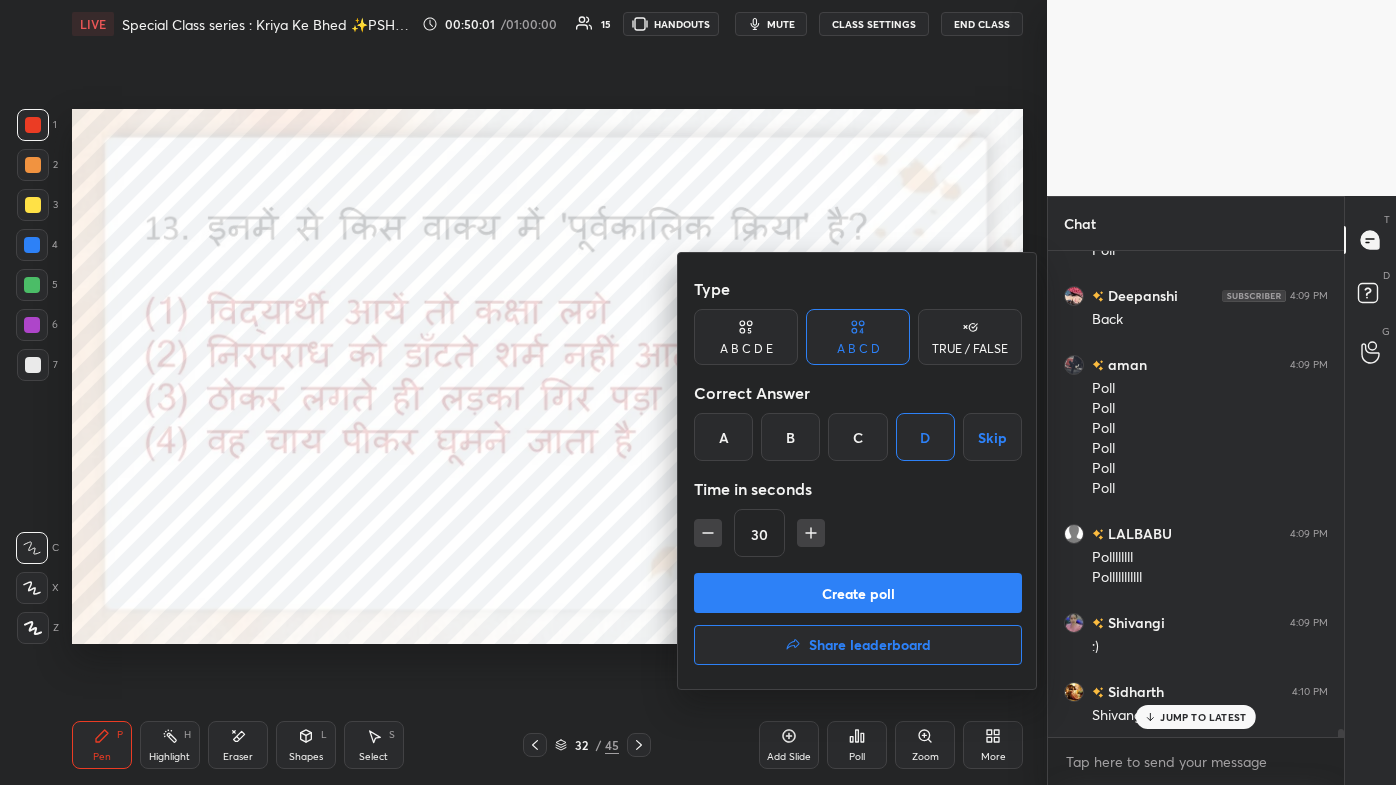 click on "Create poll" at bounding box center [858, 593] 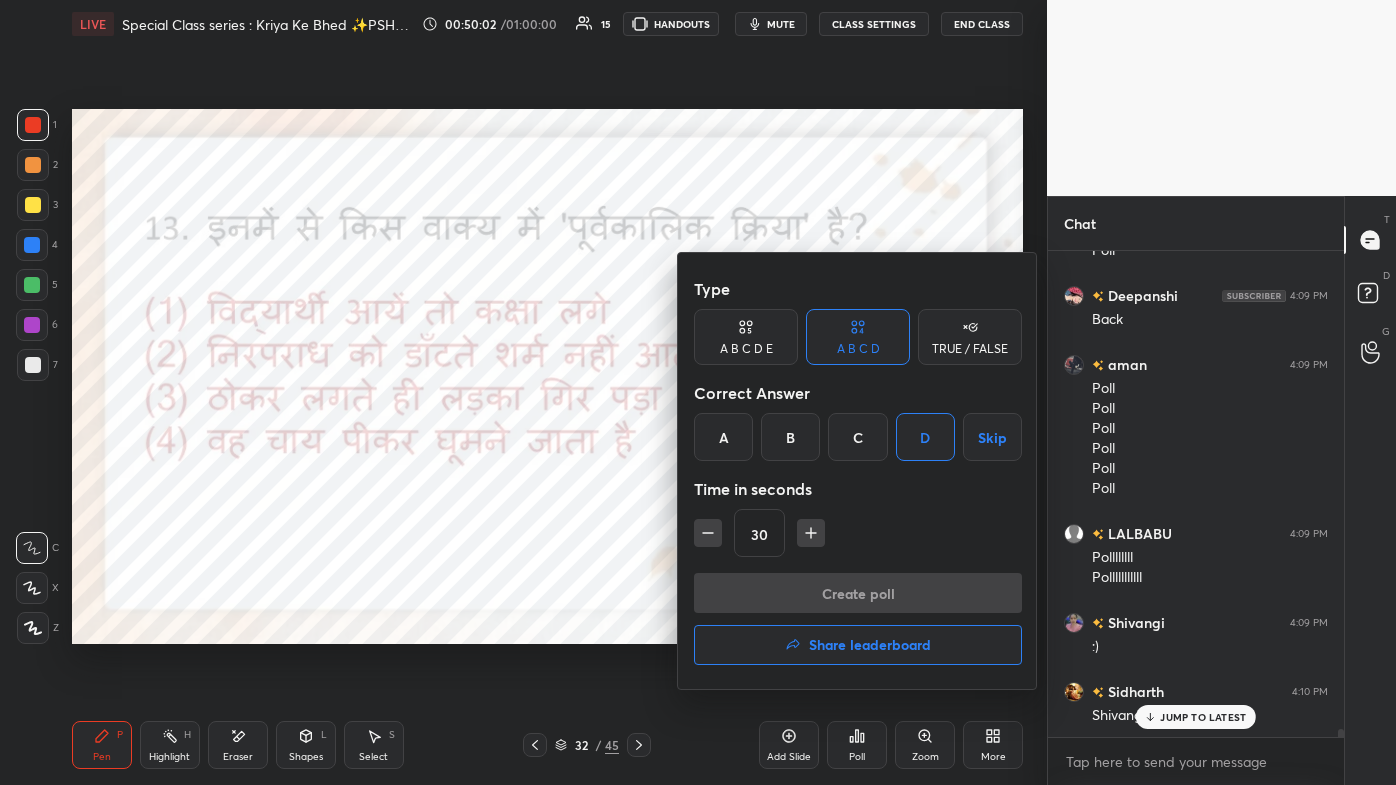 scroll, scrollTop: 27378, scrollLeft: 0, axis: vertical 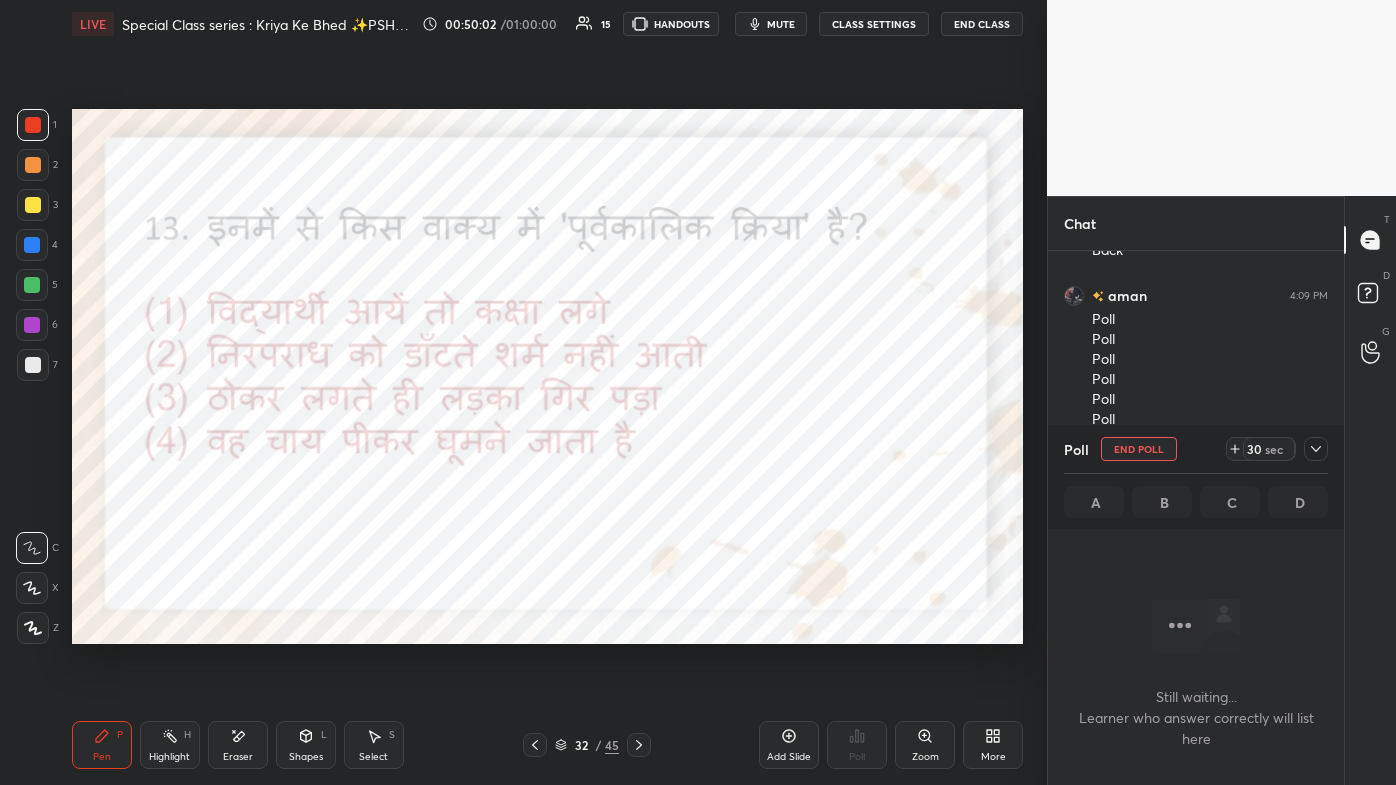 click 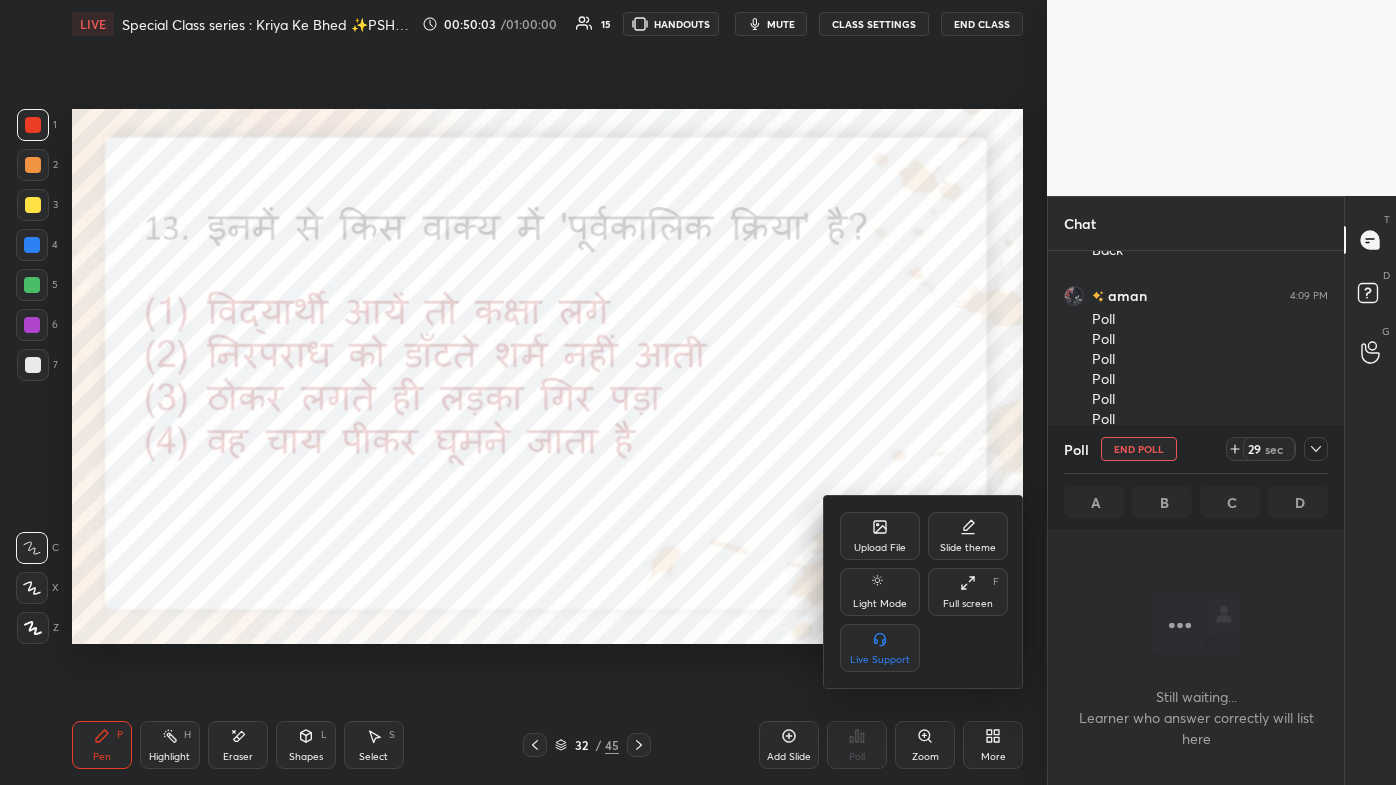 click on "Full screen" at bounding box center (968, 604) 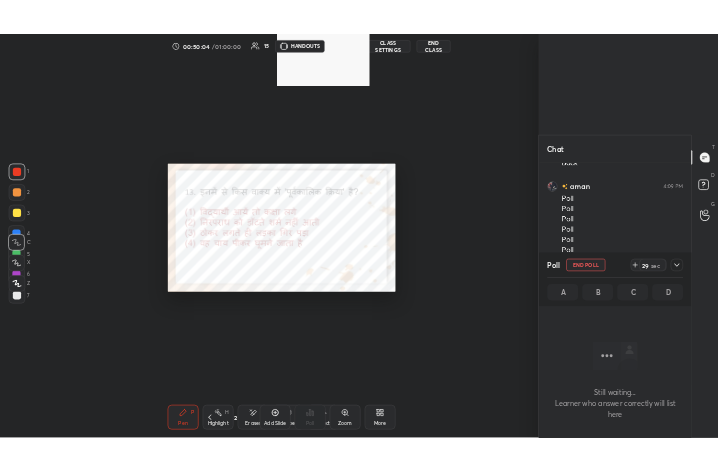 scroll, scrollTop: 343, scrollLeft: 518, axis: both 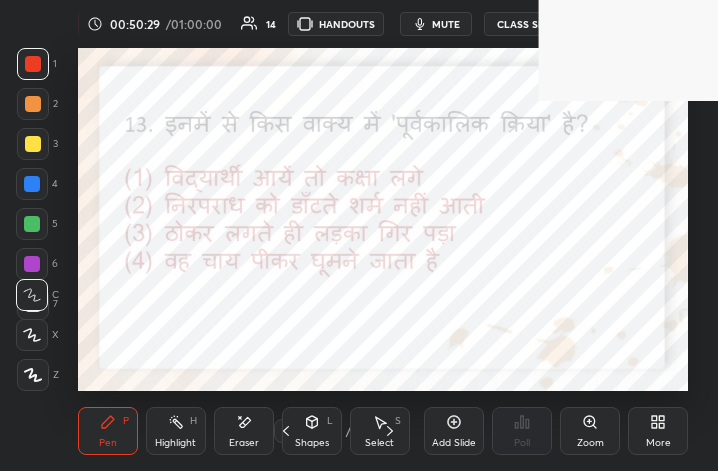 click on "More" at bounding box center (658, 431) 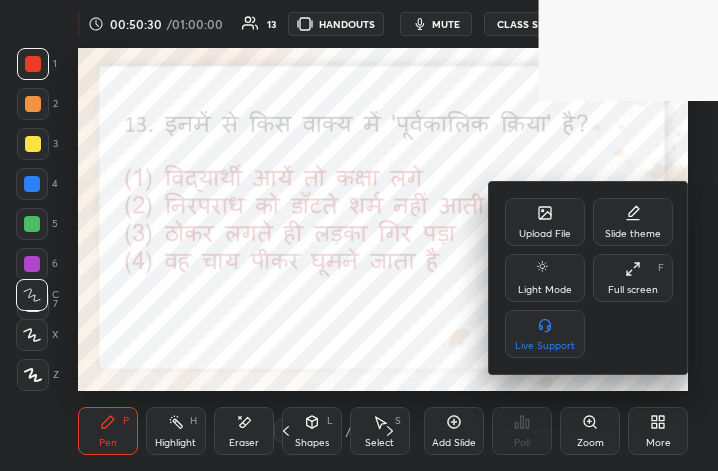 click on "Full screen F" at bounding box center [633, 278] 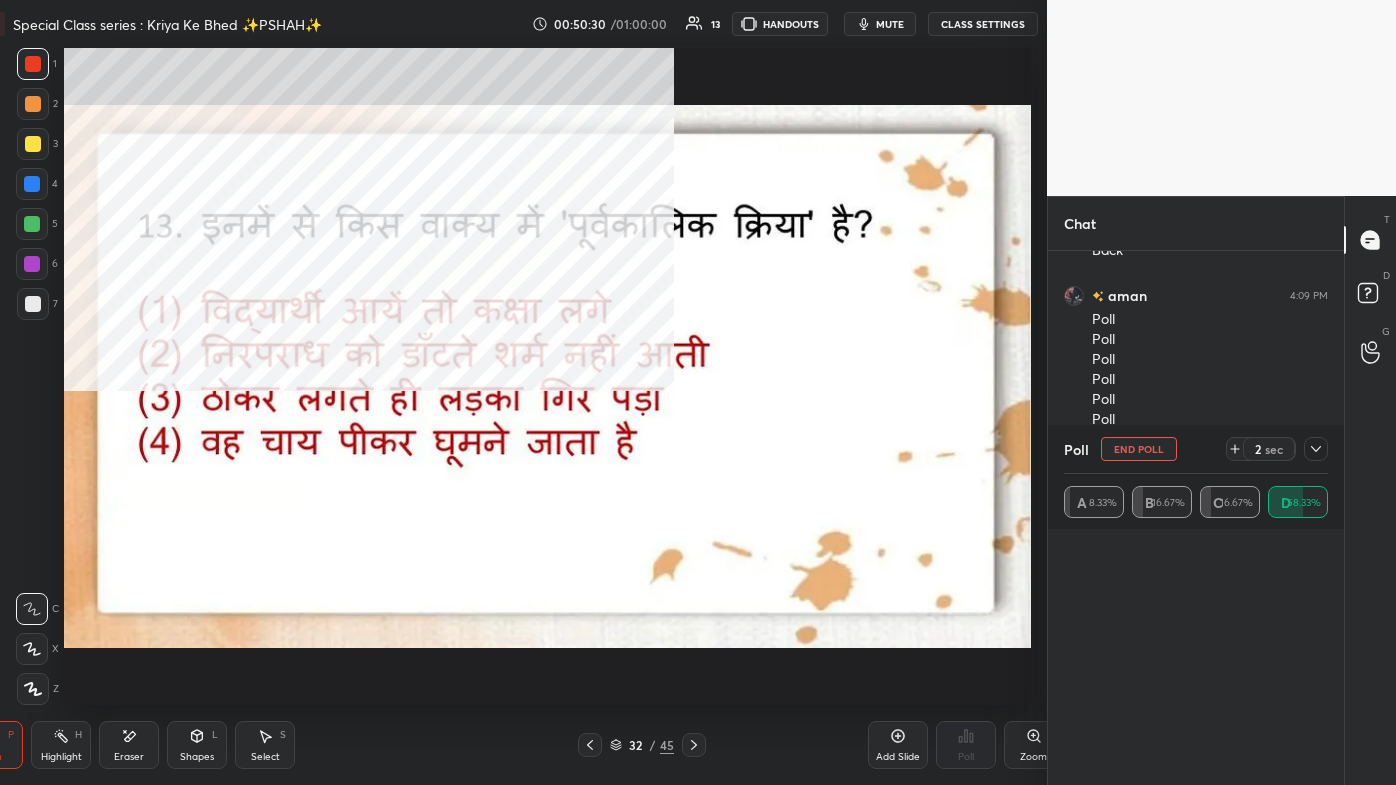 scroll, scrollTop: 99342, scrollLeft: 98683, axis: both 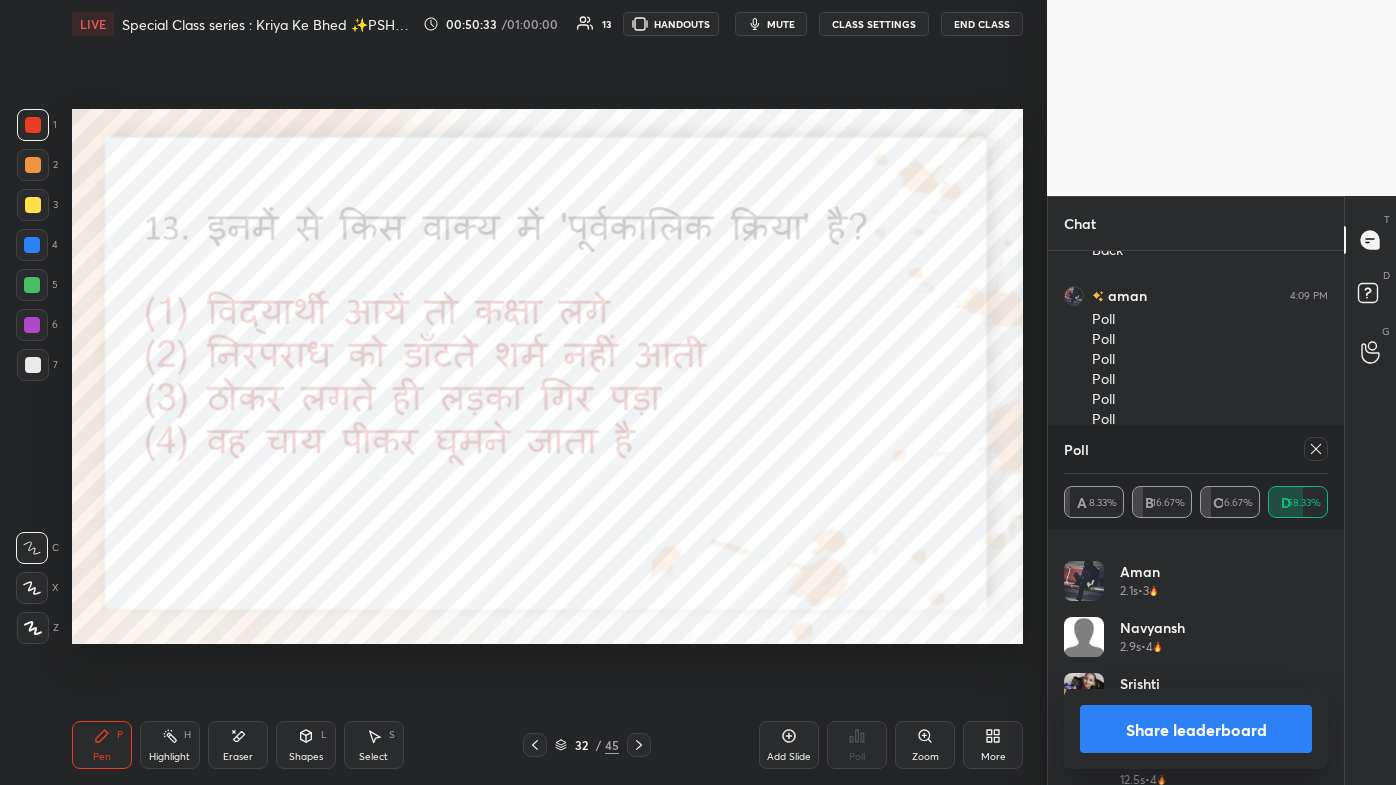 click 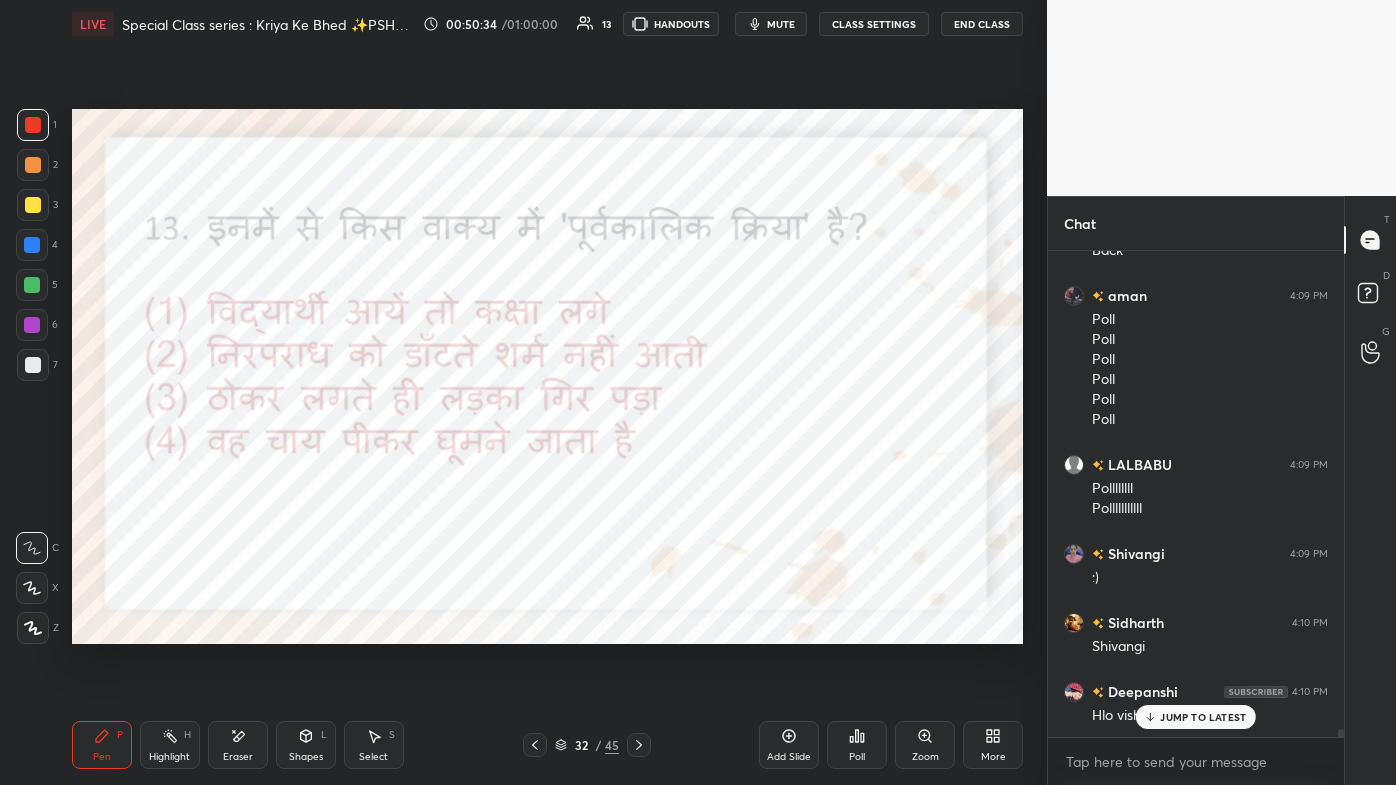 click on "JUMP TO LATEST" at bounding box center (1196, 717) 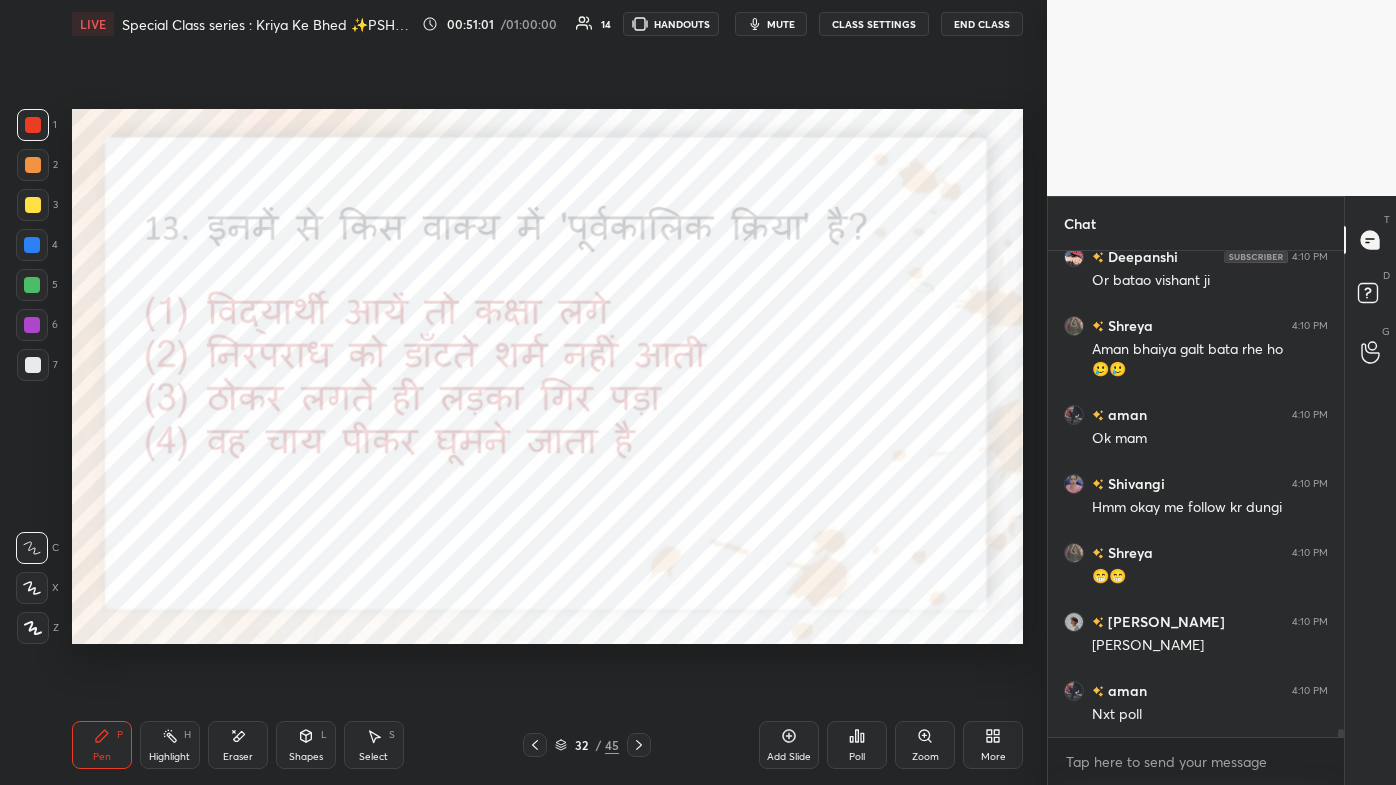 click 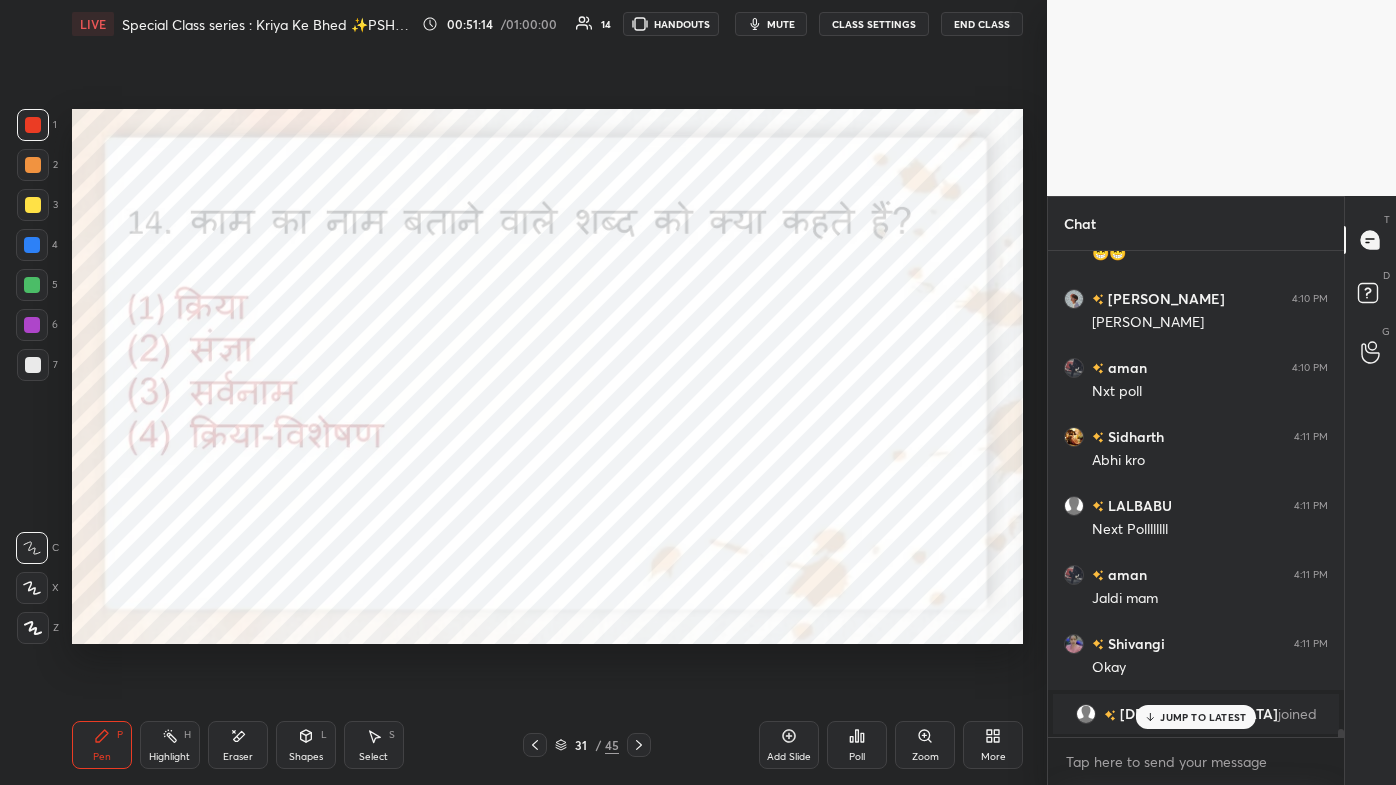 click 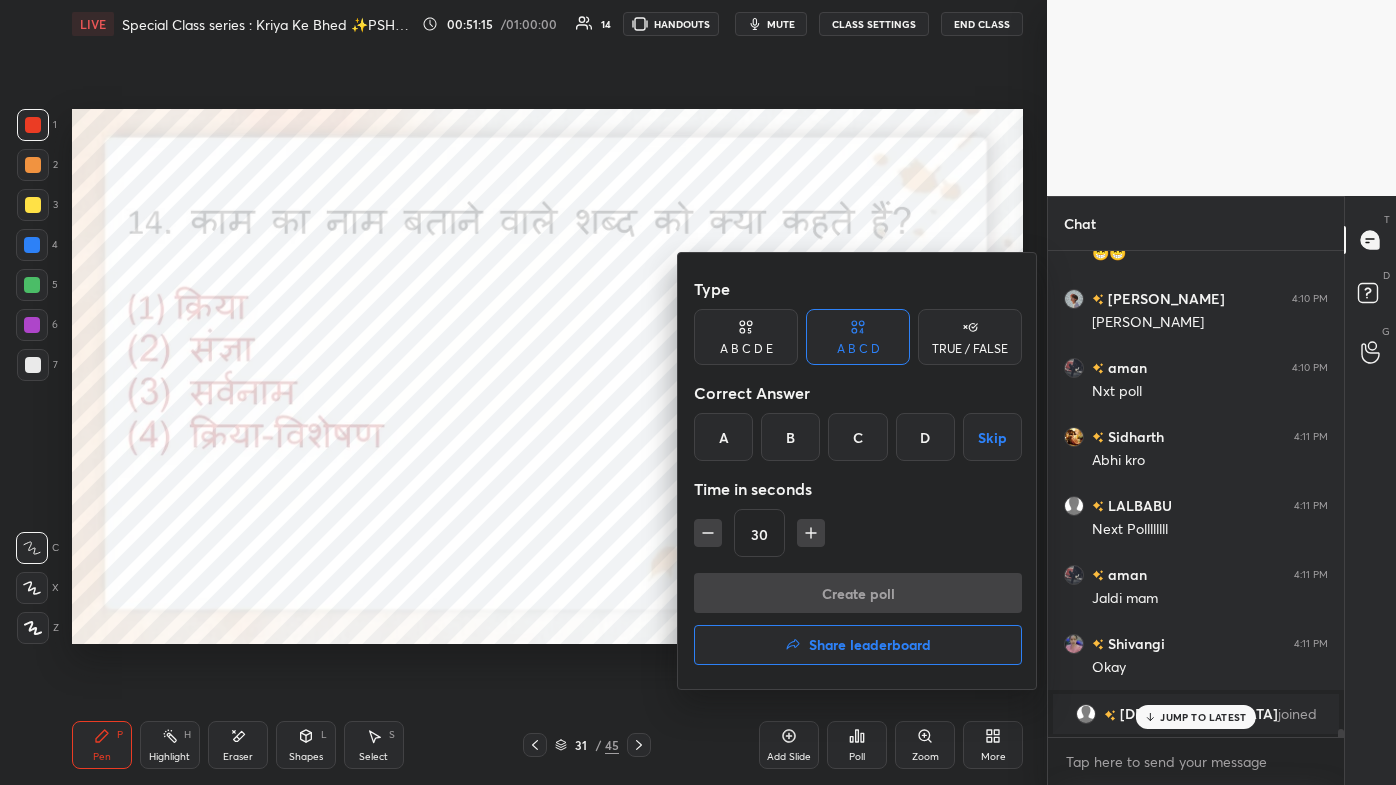 click on "A" at bounding box center (723, 437) 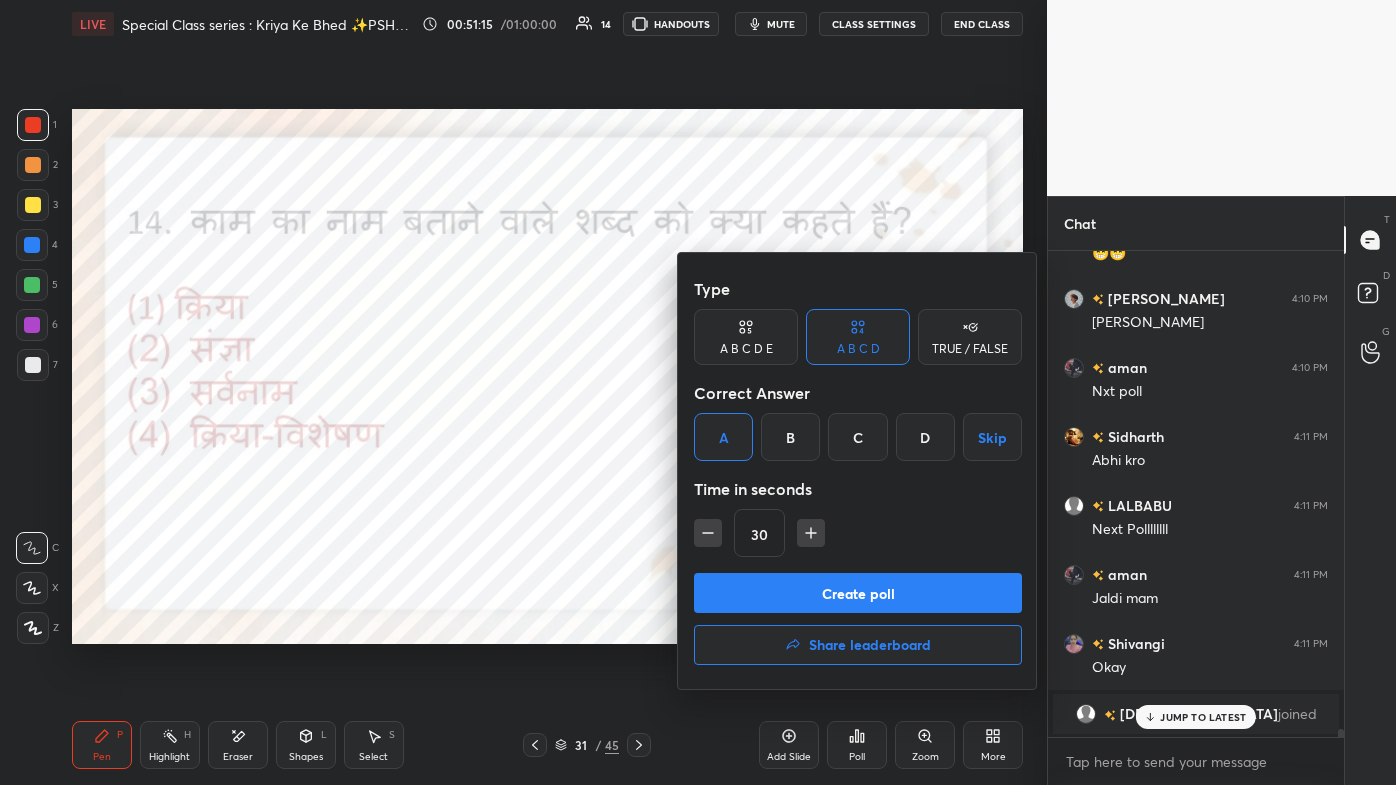 click on "Create poll" at bounding box center [858, 593] 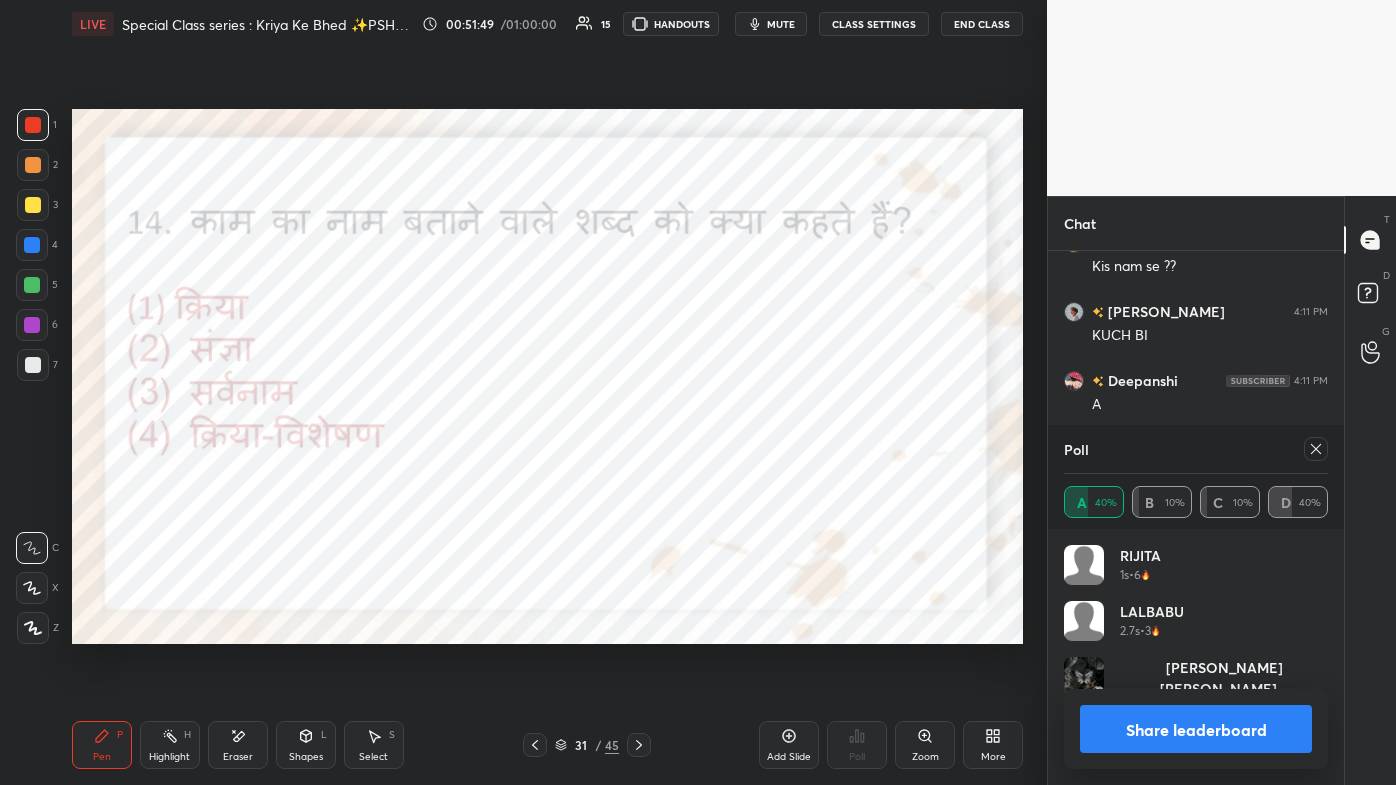 click 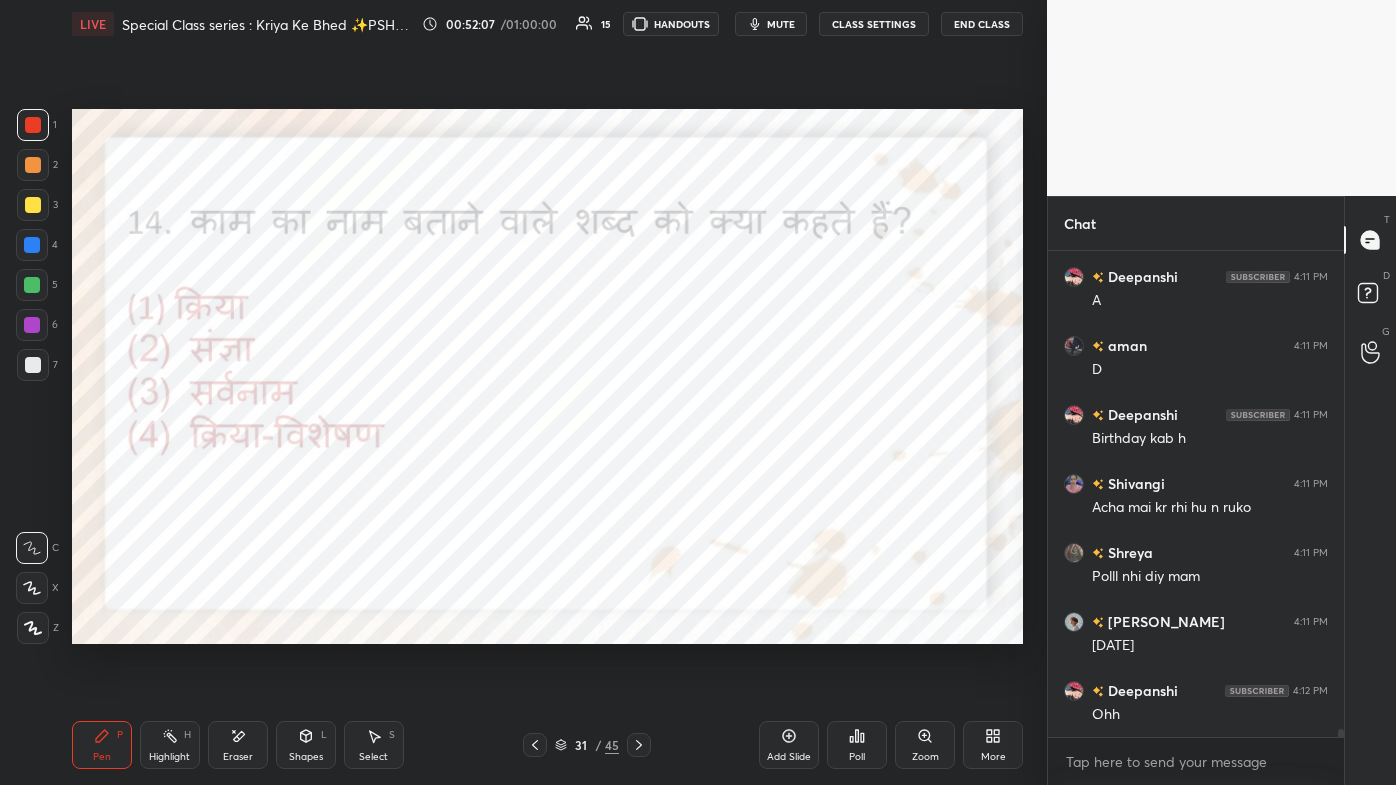 click 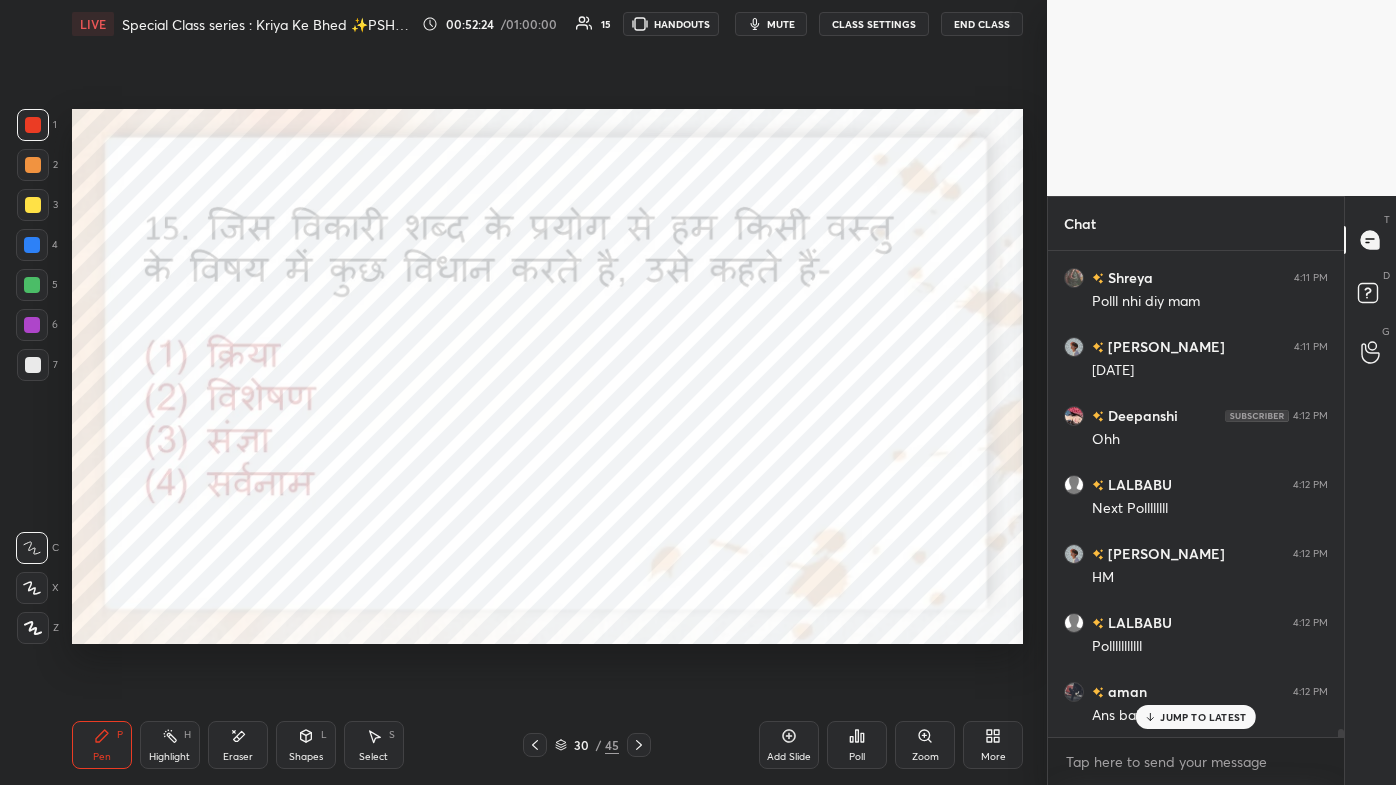 click on "Poll" at bounding box center [857, 745] 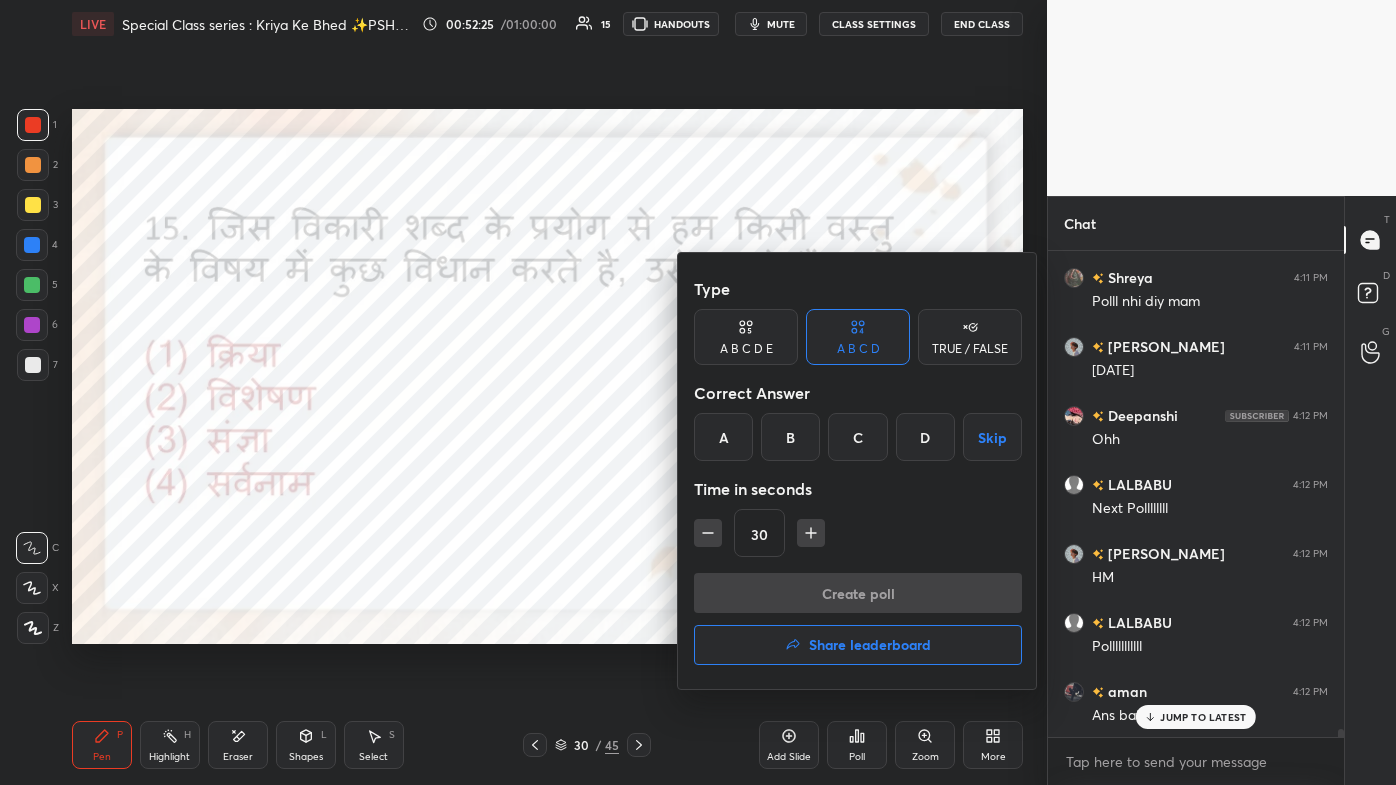 click on "A" at bounding box center (723, 437) 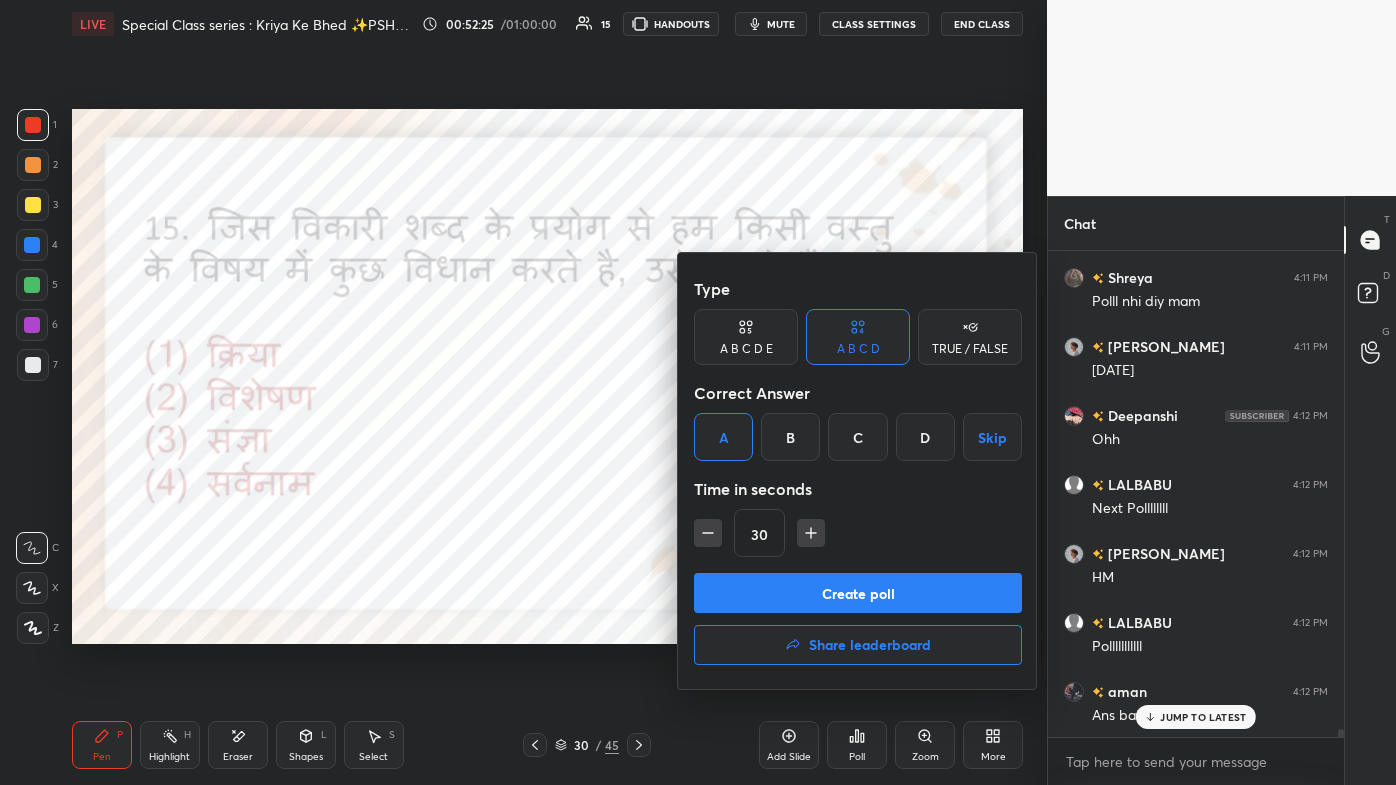 click on "Create poll" at bounding box center (858, 593) 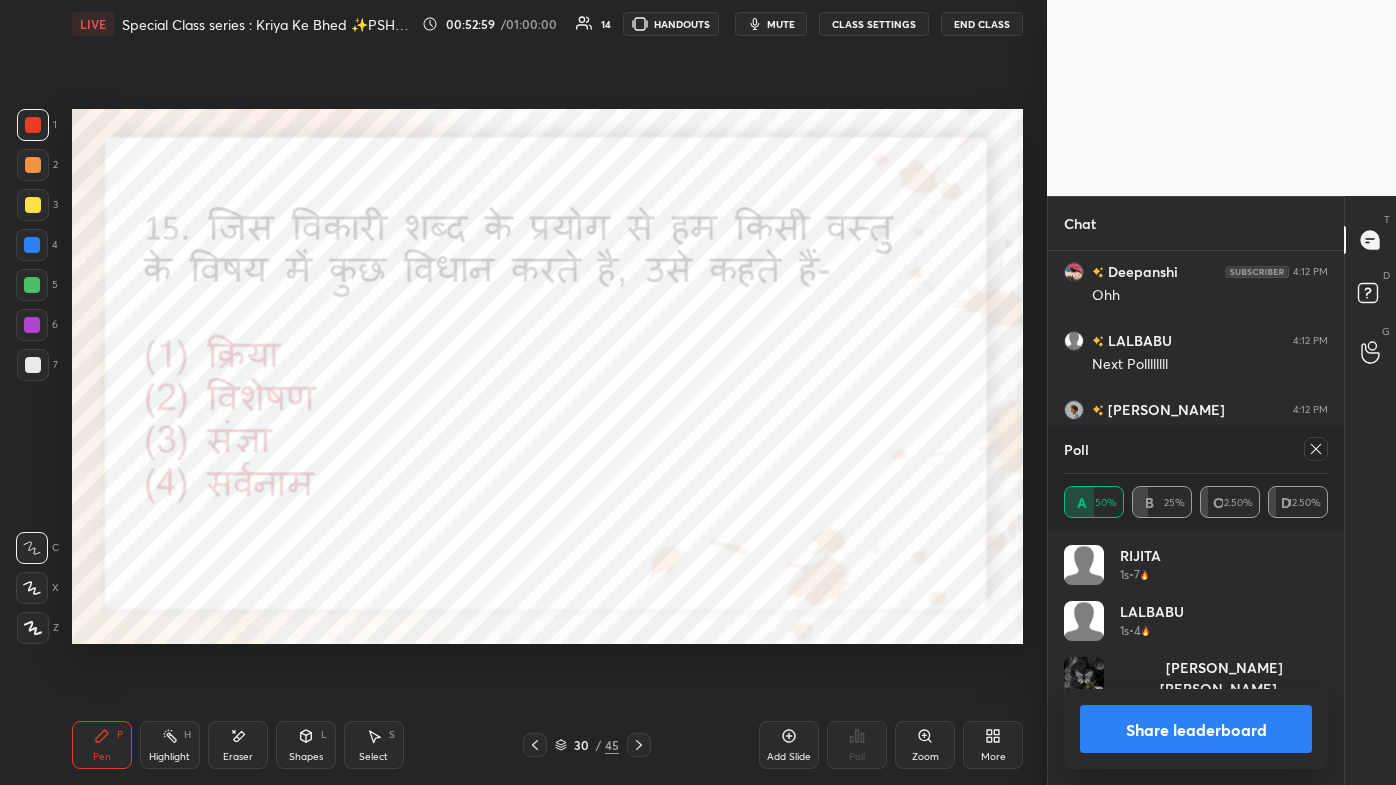 click 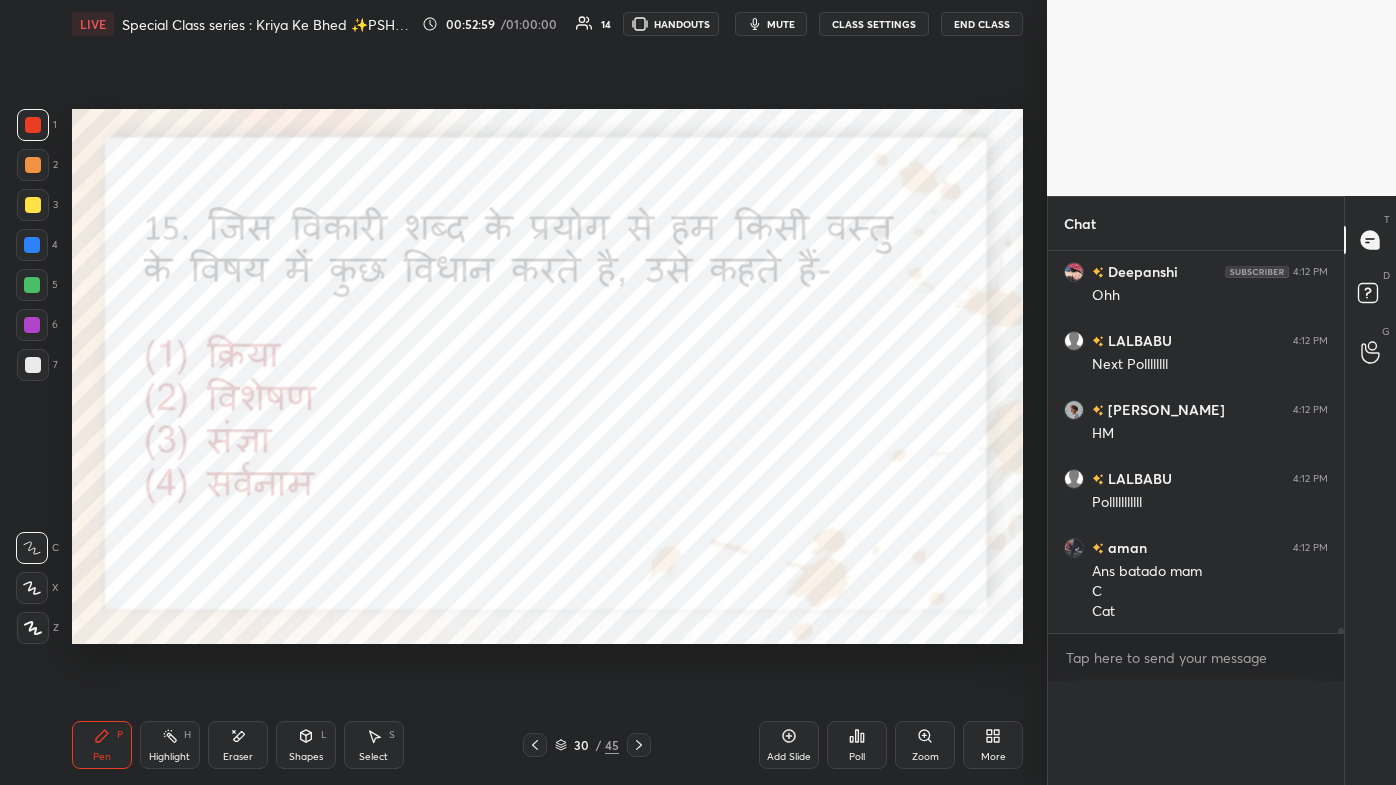 scroll, scrollTop: 3, scrollLeft: 258, axis: both 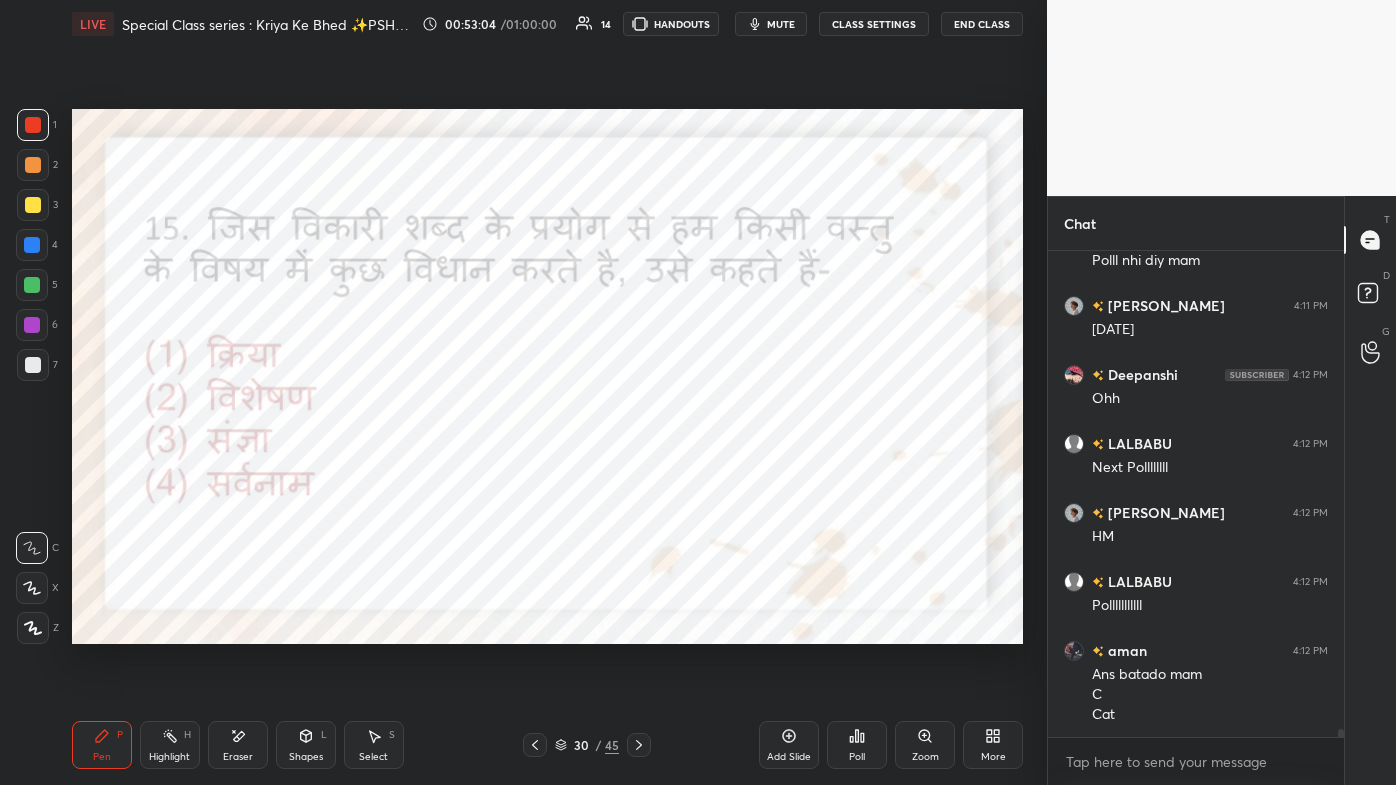 click 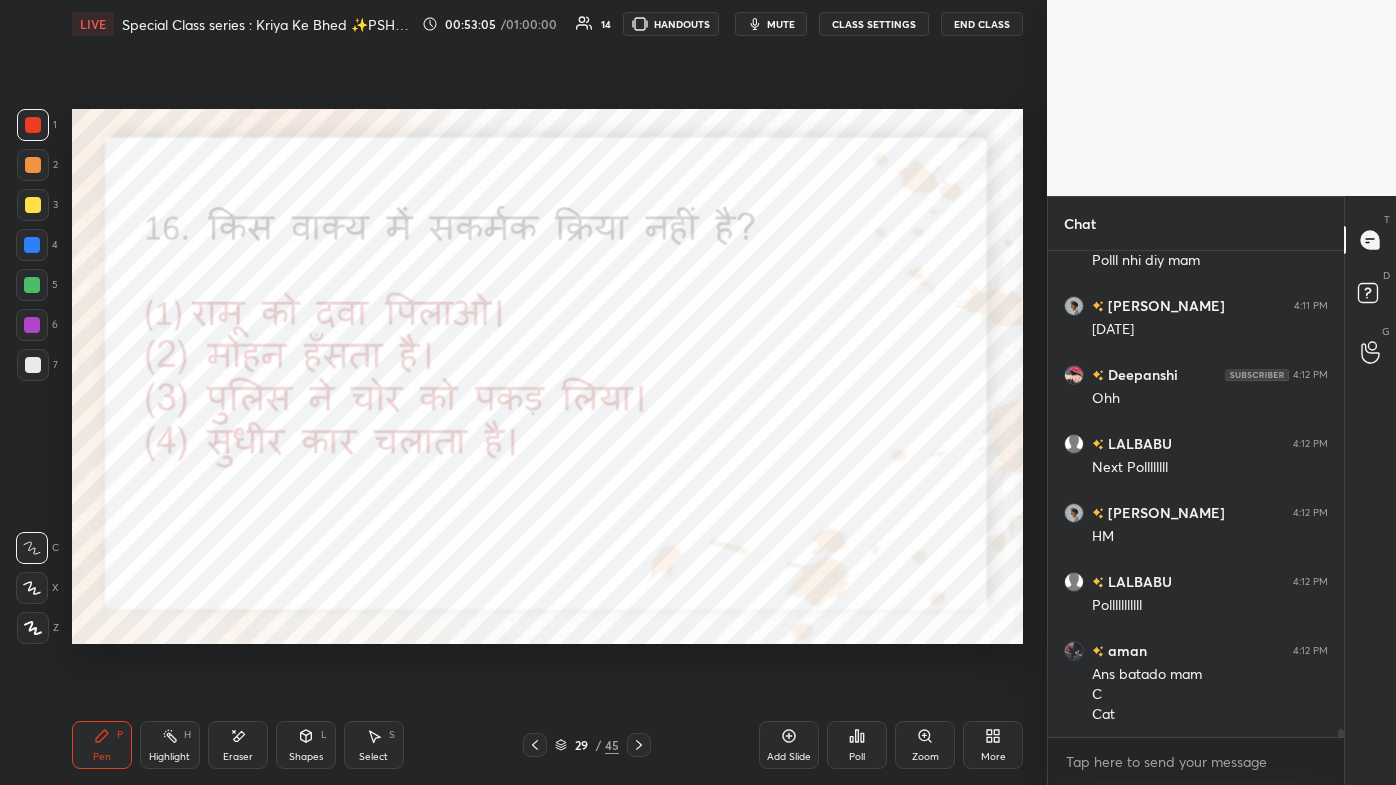 click at bounding box center [639, 745] 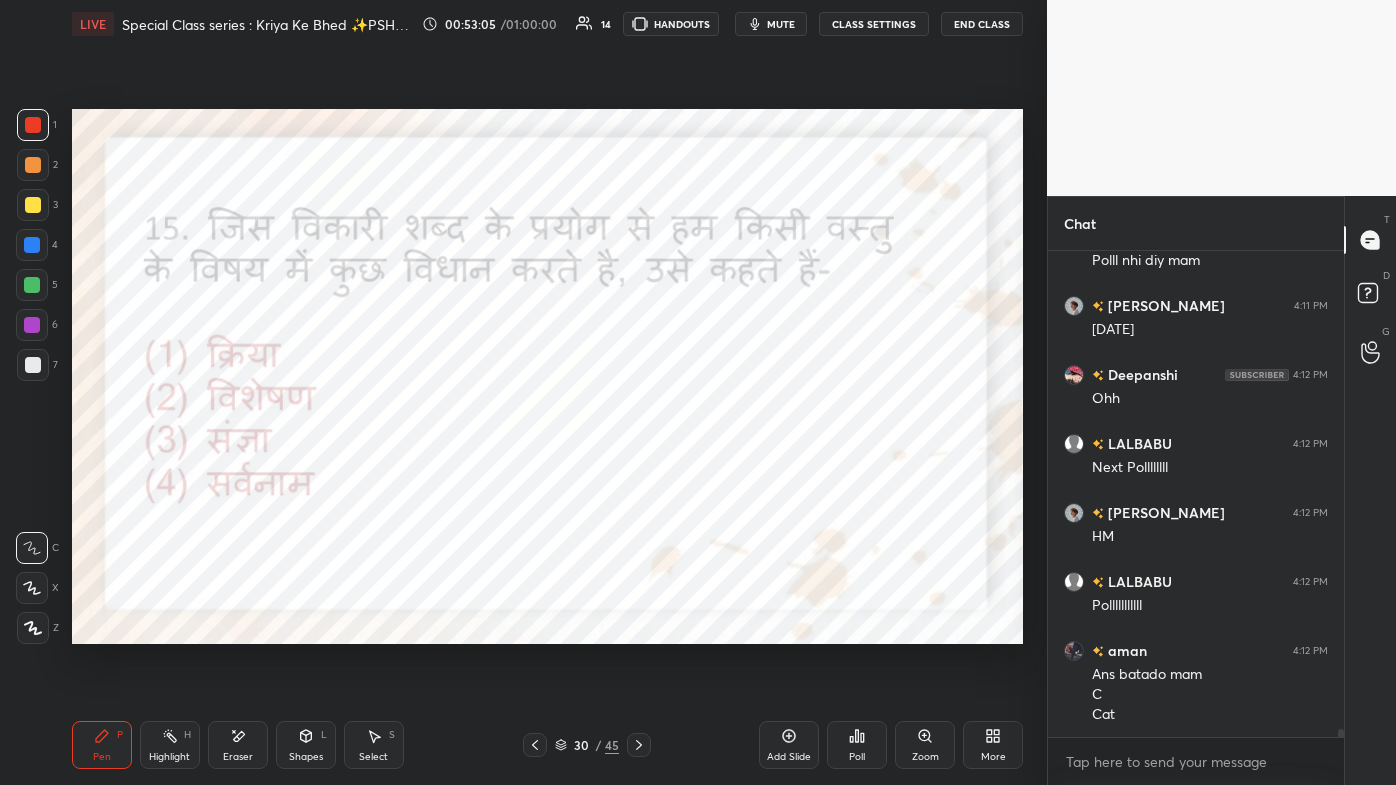 click on "Poll" at bounding box center (857, 757) 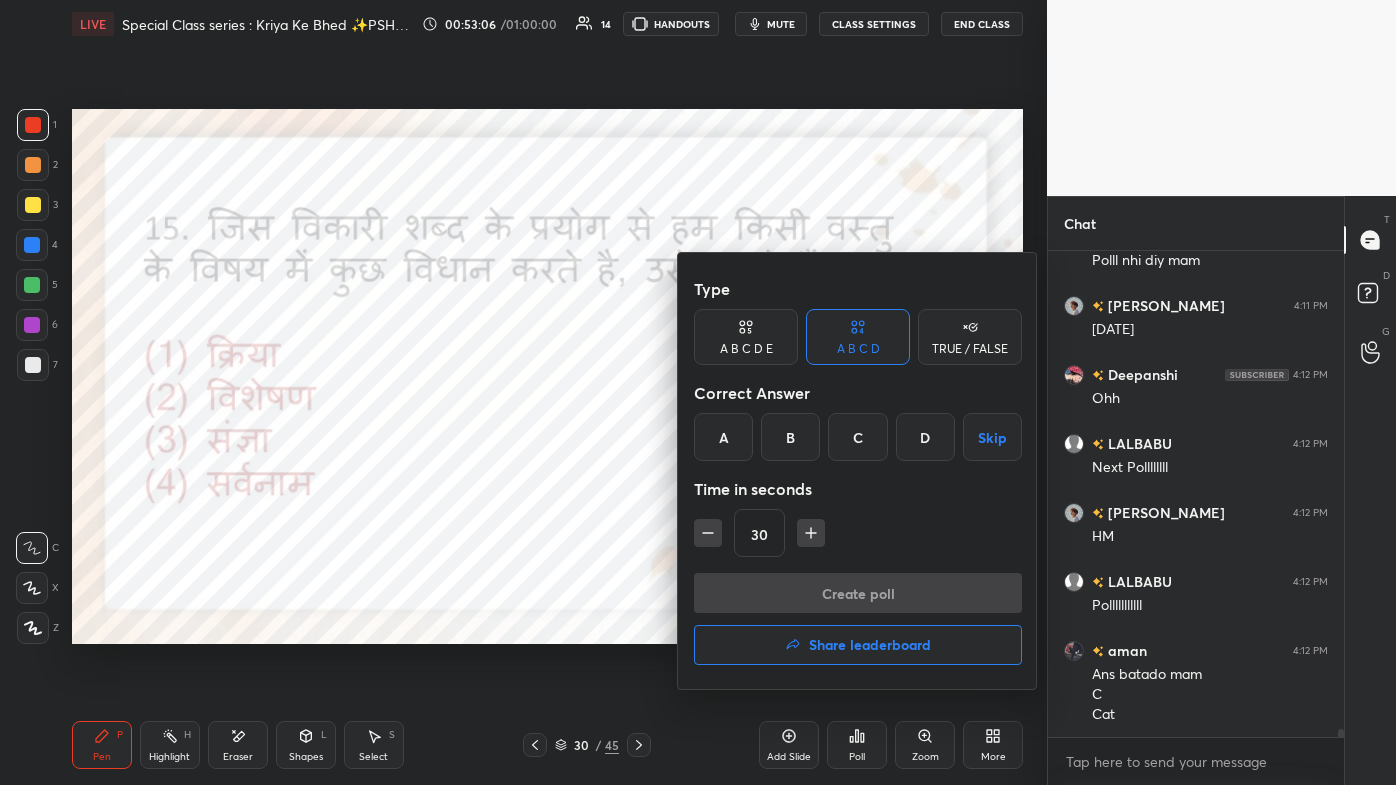 click on "Share leaderboard" at bounding box center [870, 645] 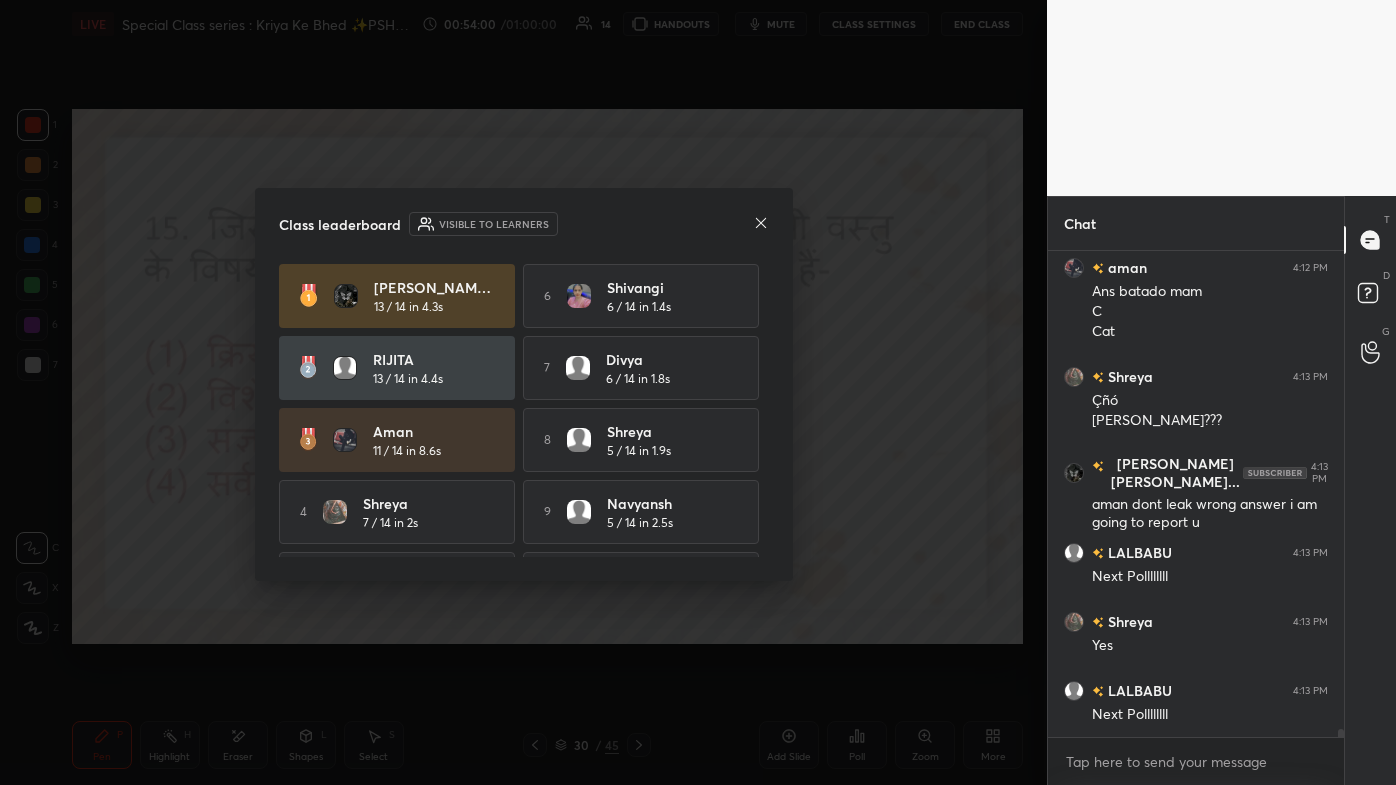 scroll, scrollTop: 29751, scrollLeft: 0, axis: vertical 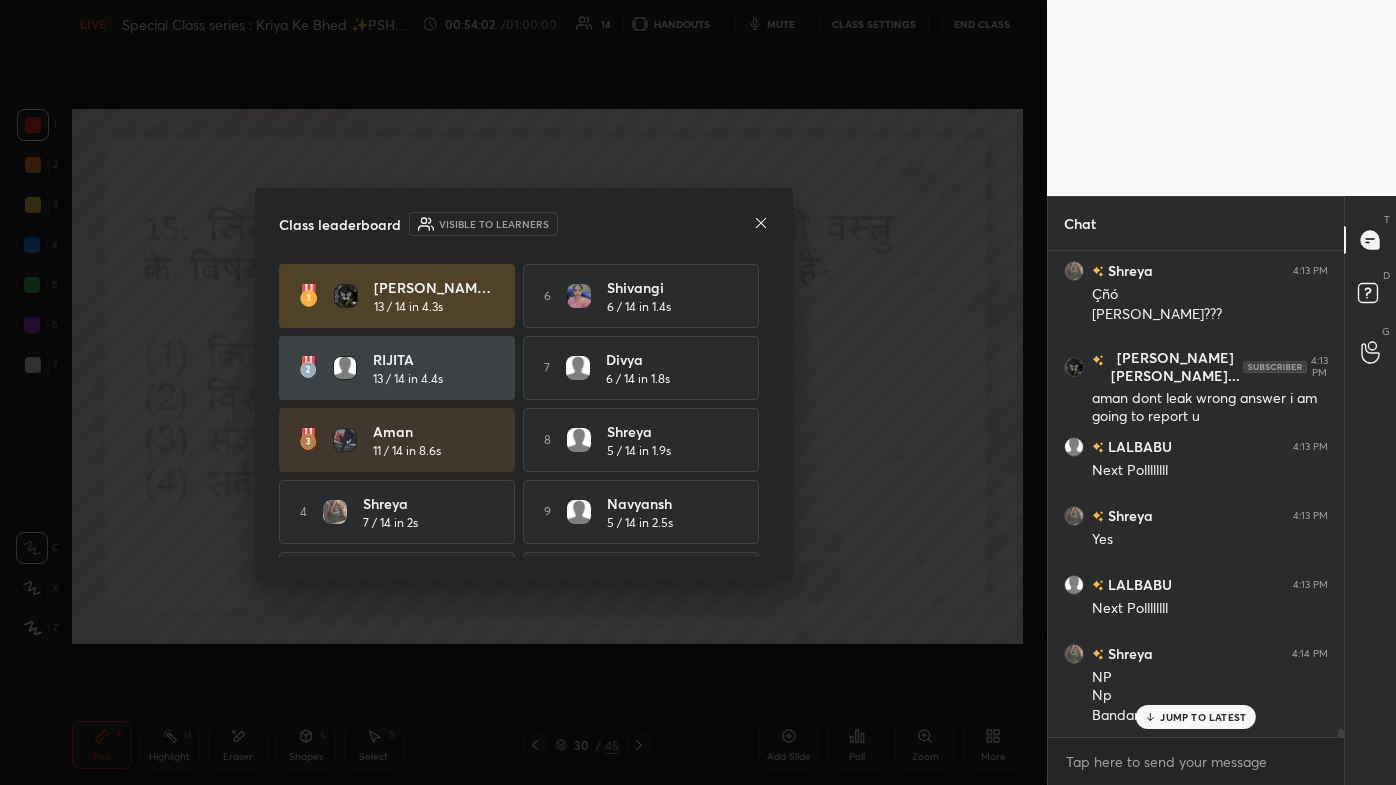 click 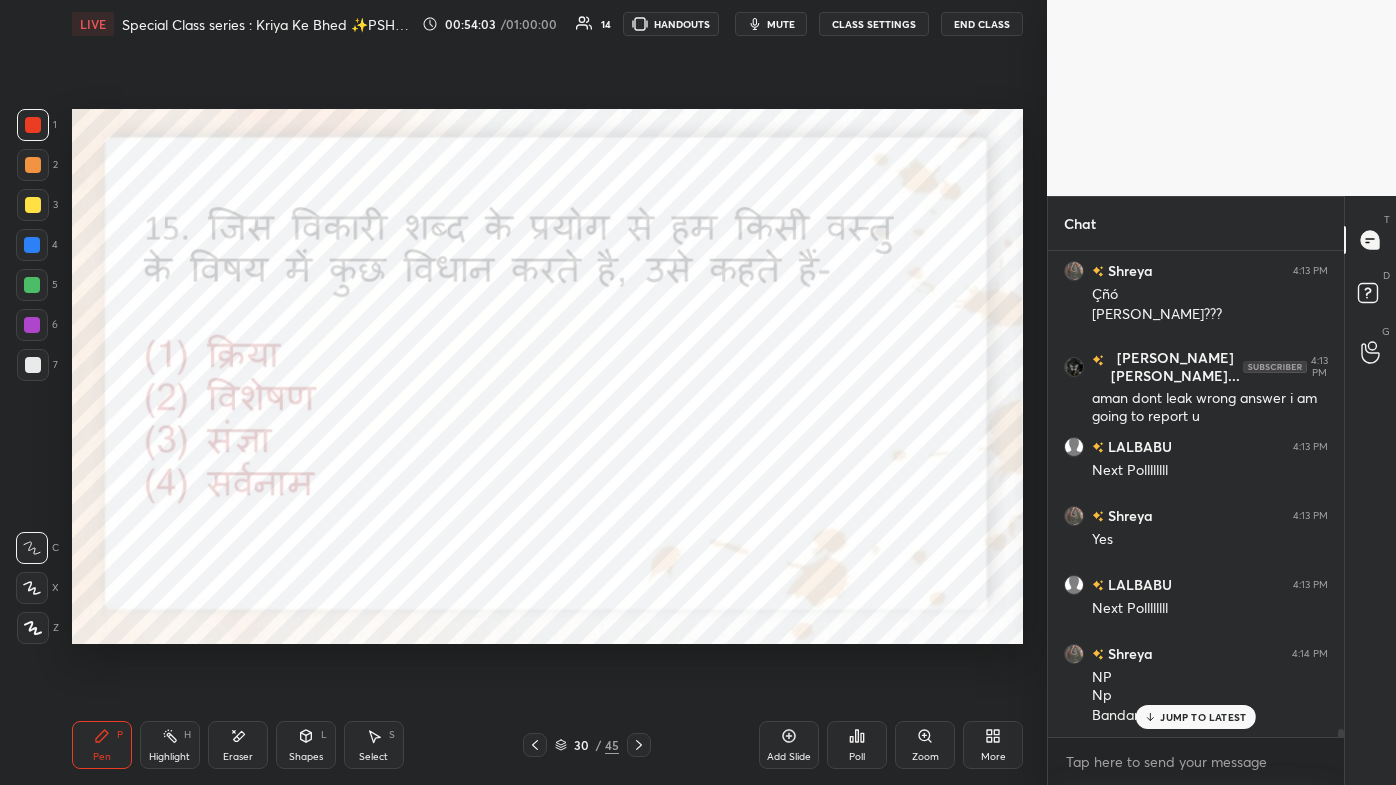 click on "JUMP TO LATEST" at bounding box center [1203, 717] 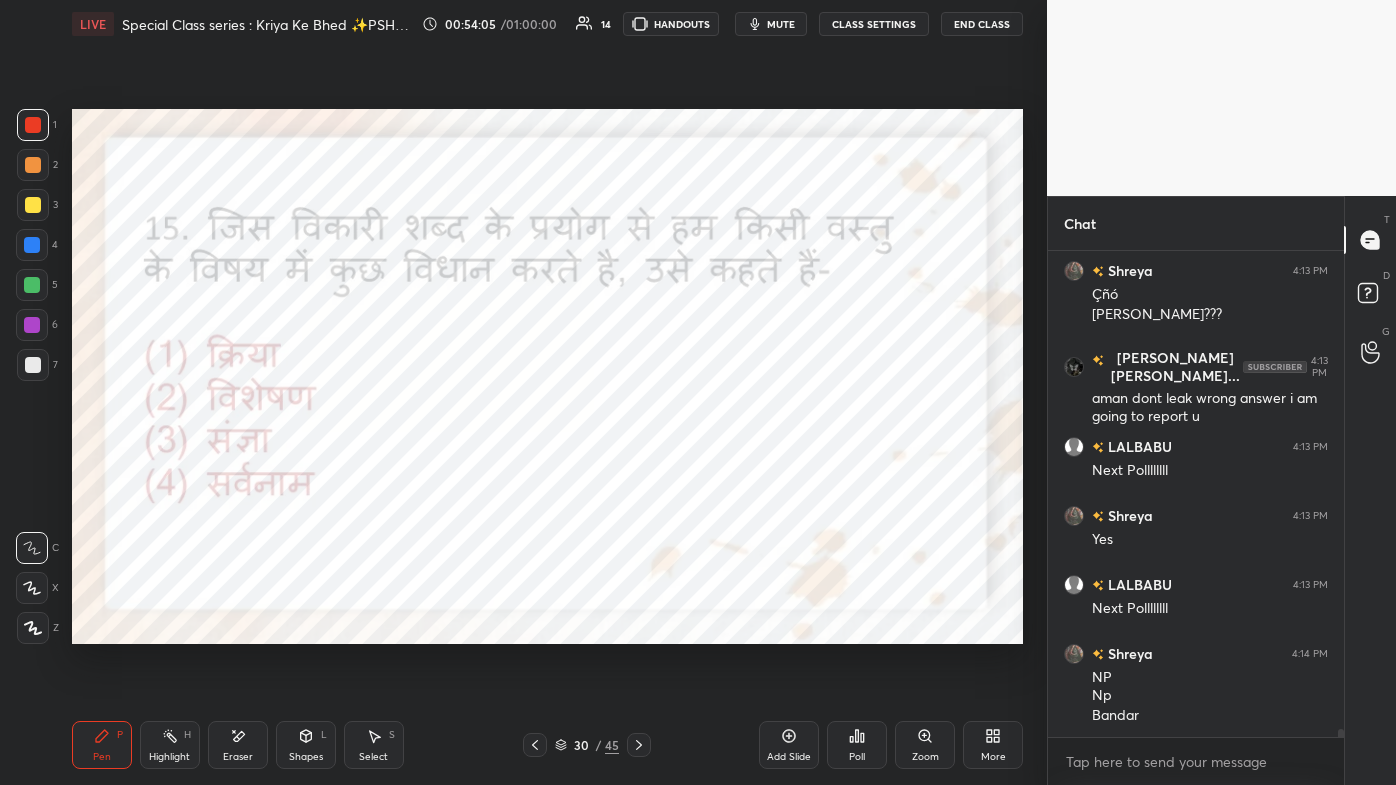 click at bounding box center (535, 745) 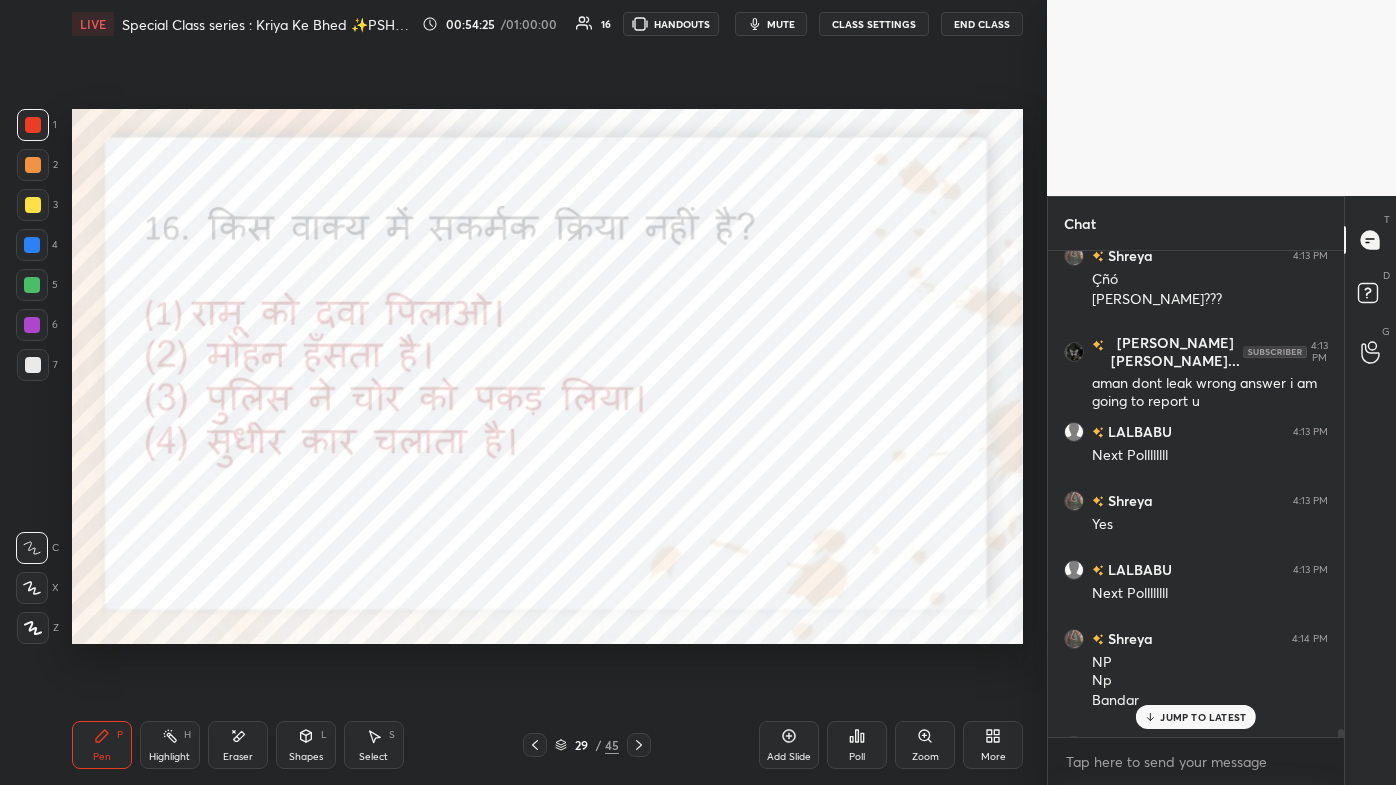 scroll, scrollTop: 30138, scrollLeft: 0, axis: vertical 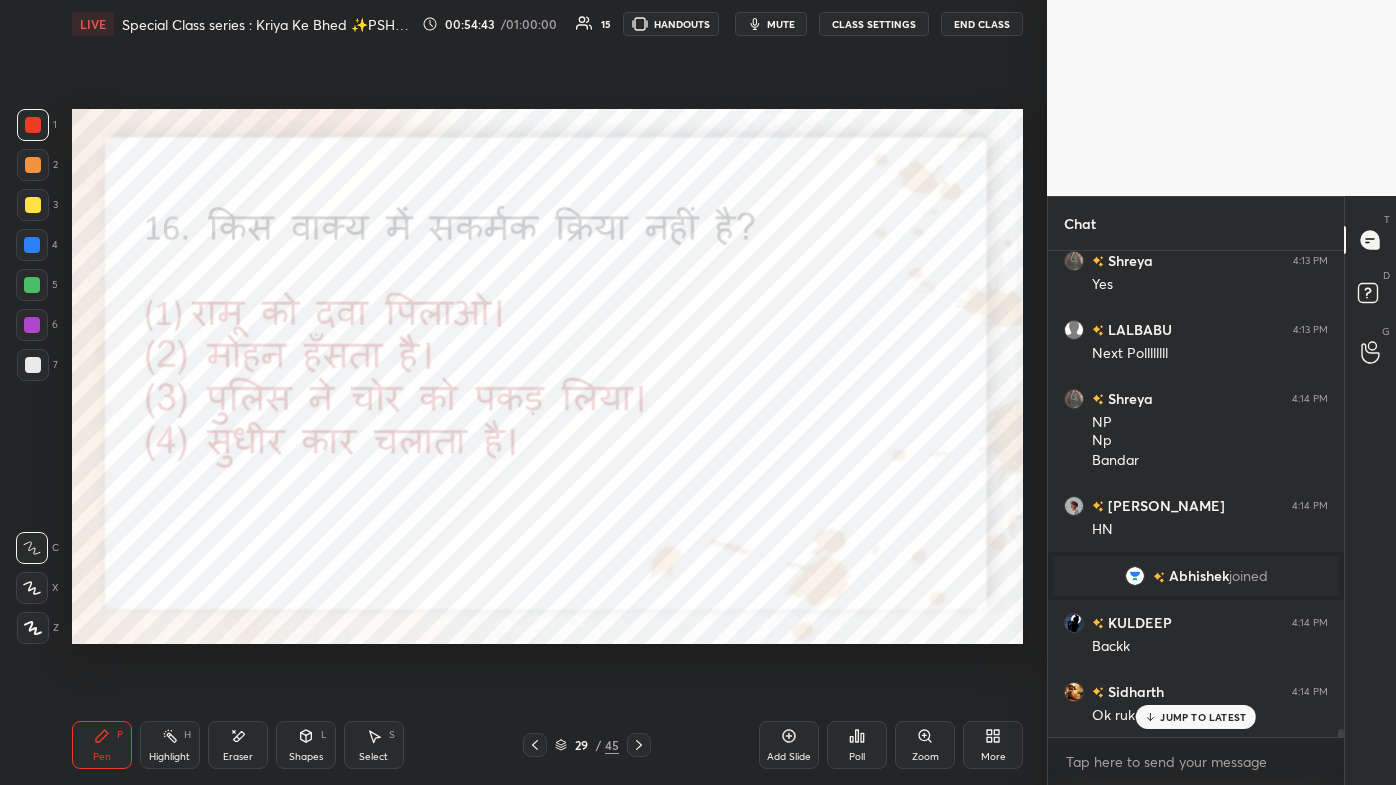click on "Poll" at bounding box center [857, 745] 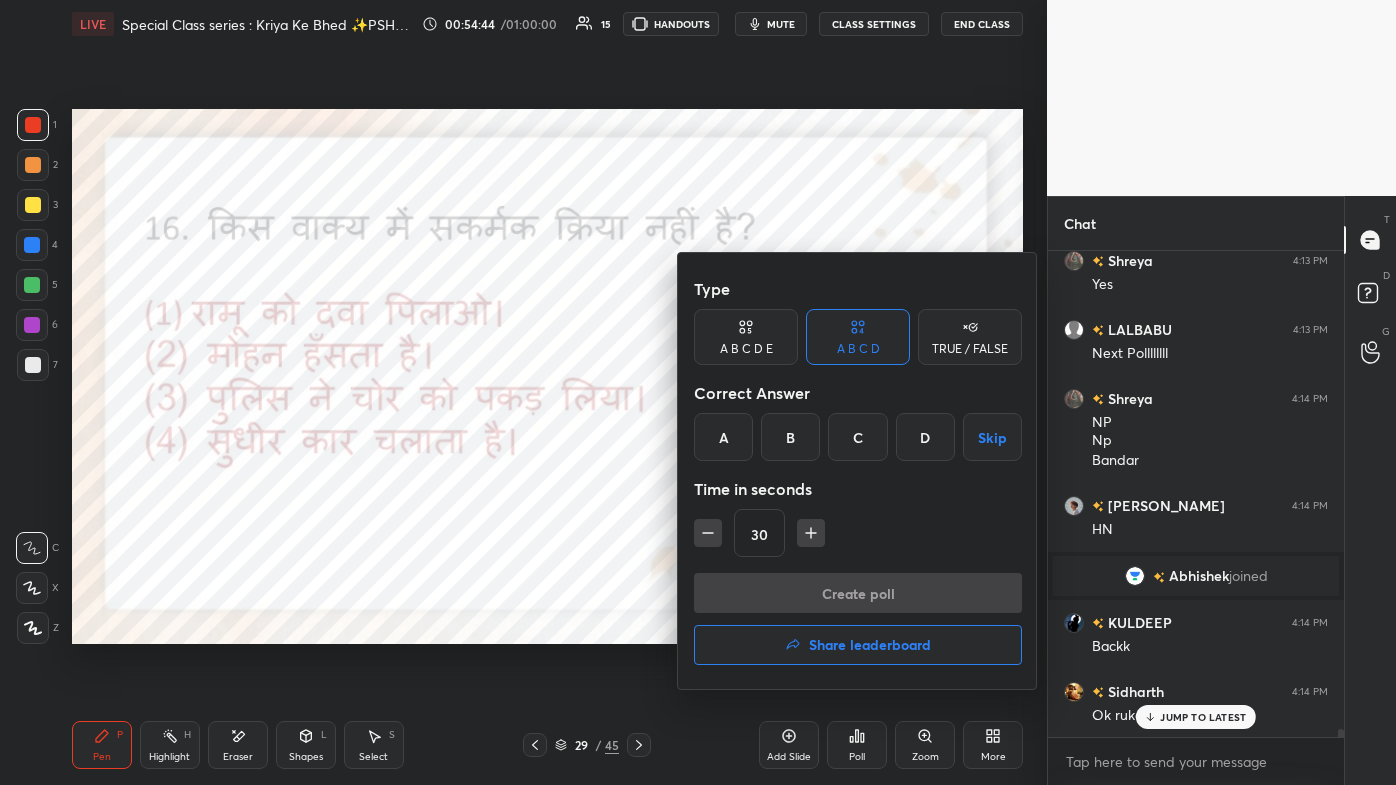click on "B" at bounding box center (790, 437) 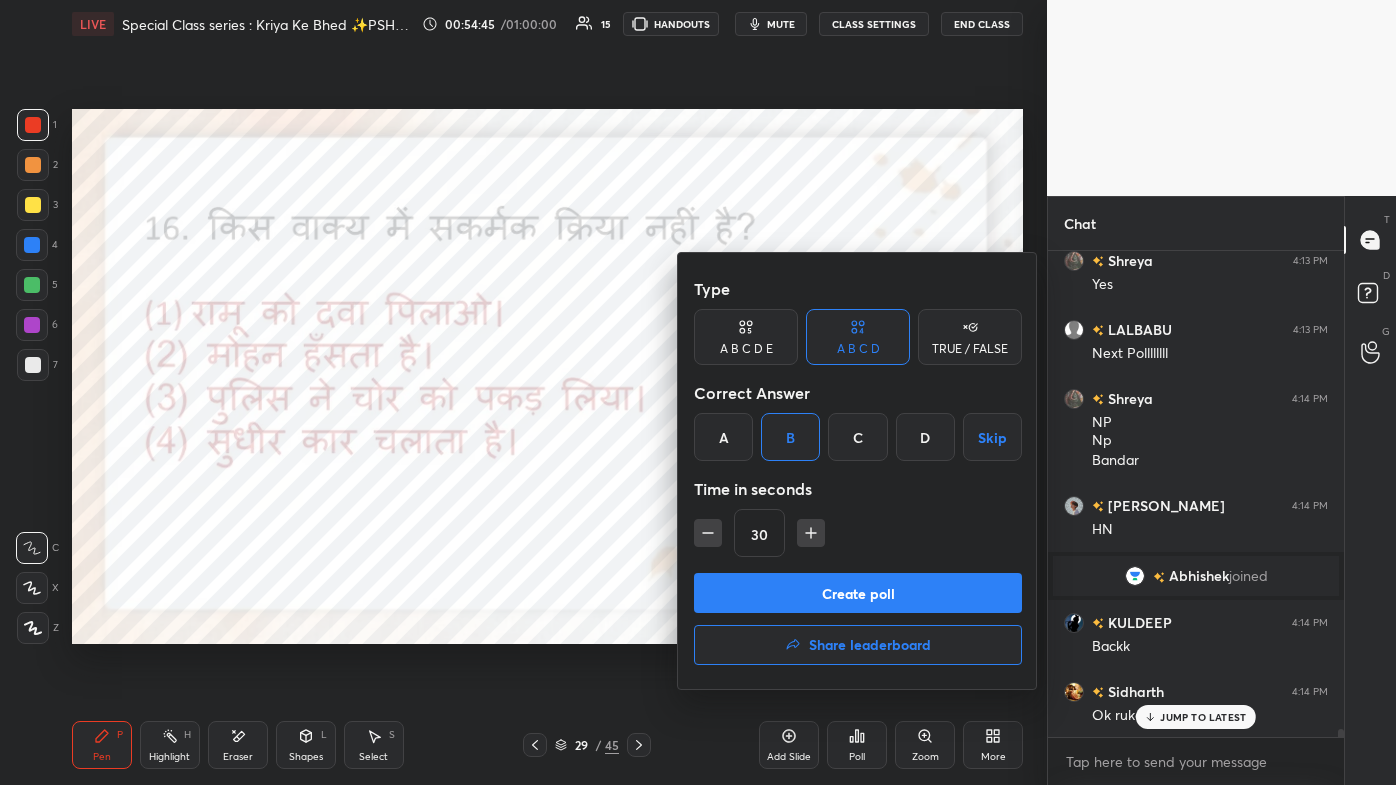 click on "Create poll" at bounding box center (858, 593) 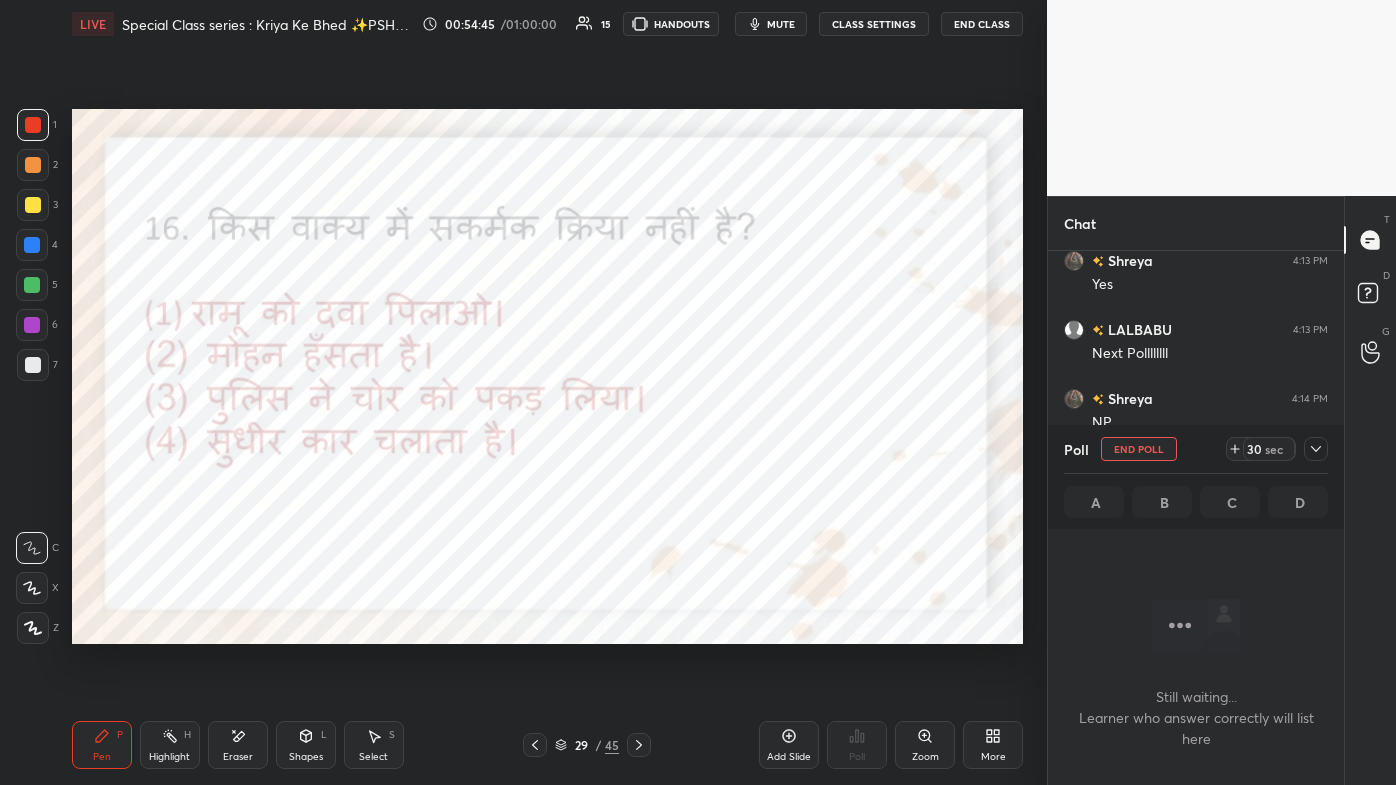 scroll, scrollTop: 389, scrollLeft: 290, axis: both 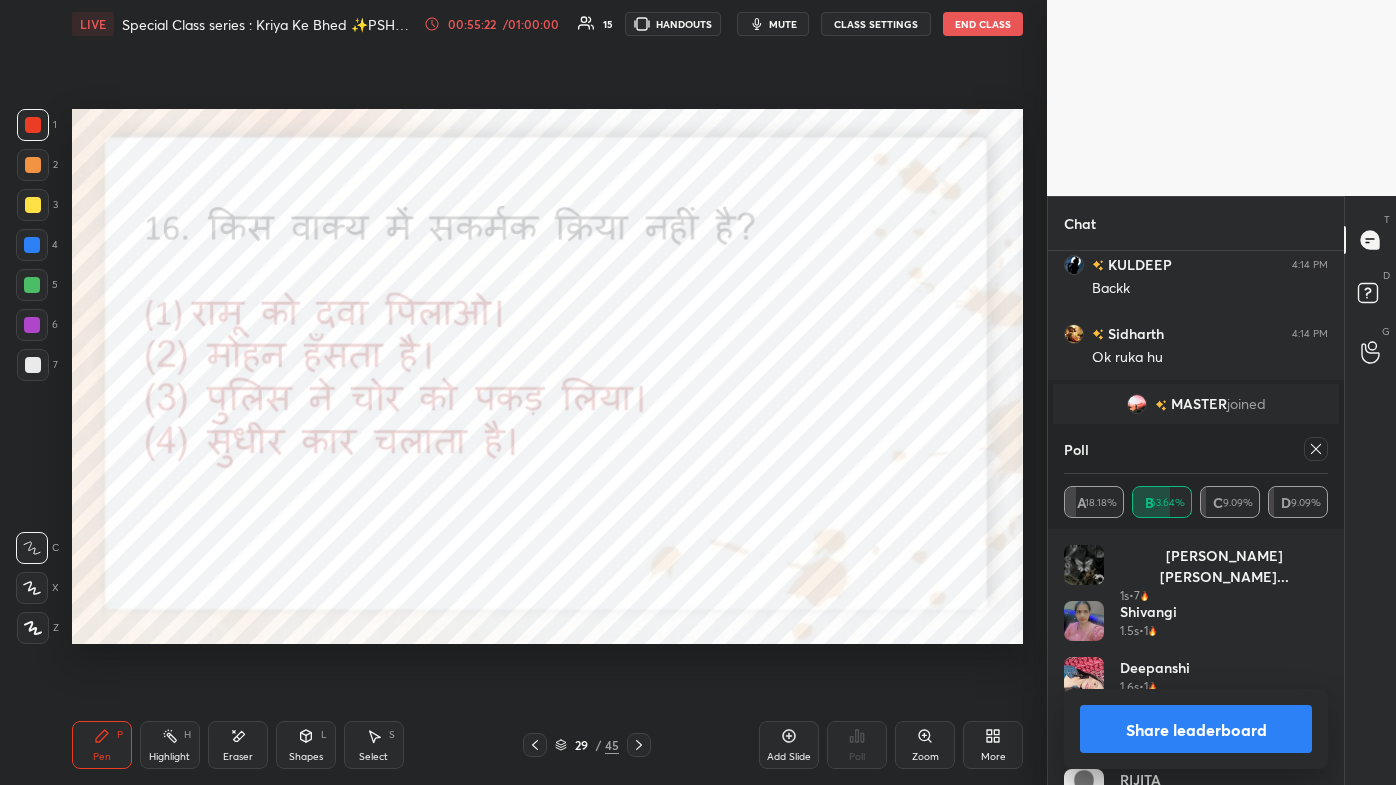 click 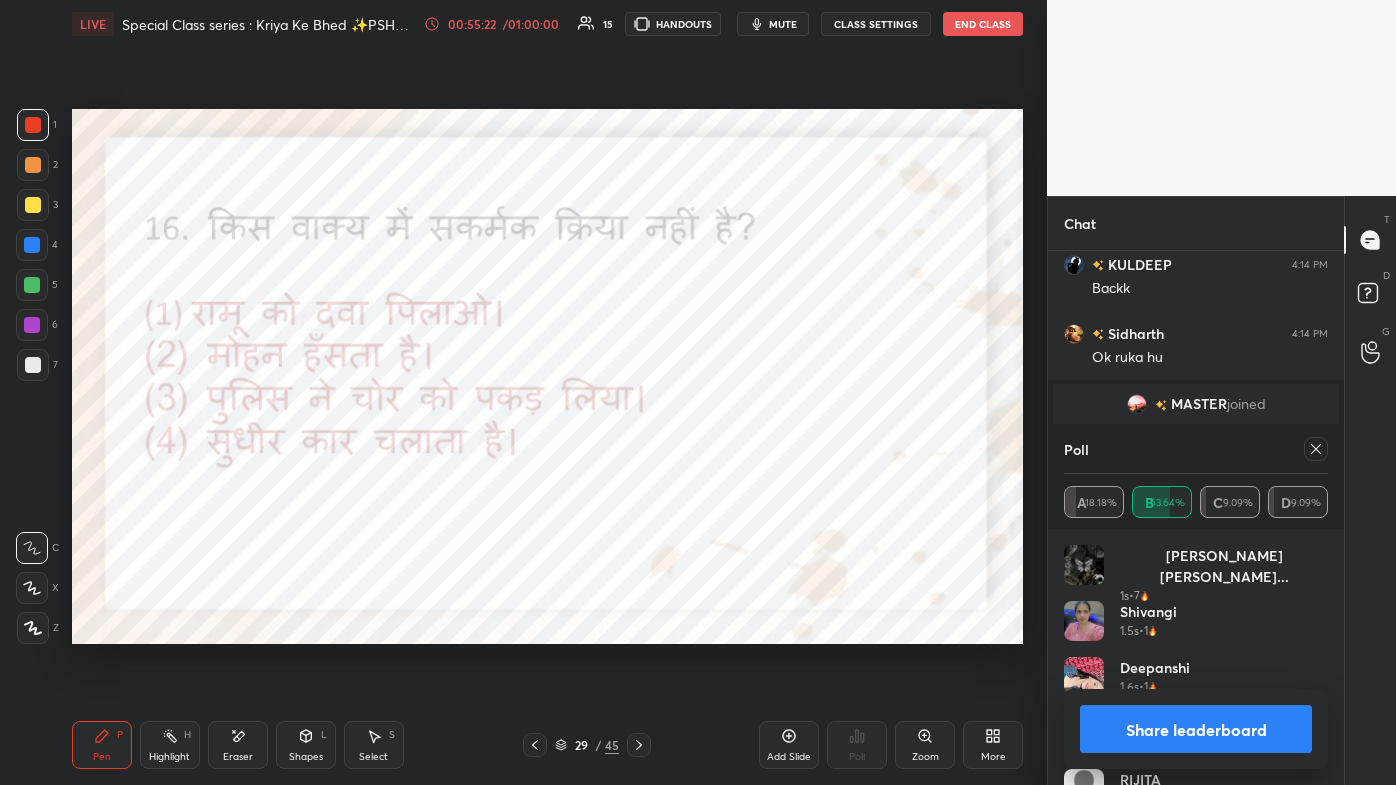 scroll, scrollTop: 120, scrollLeft: 258, axis: both 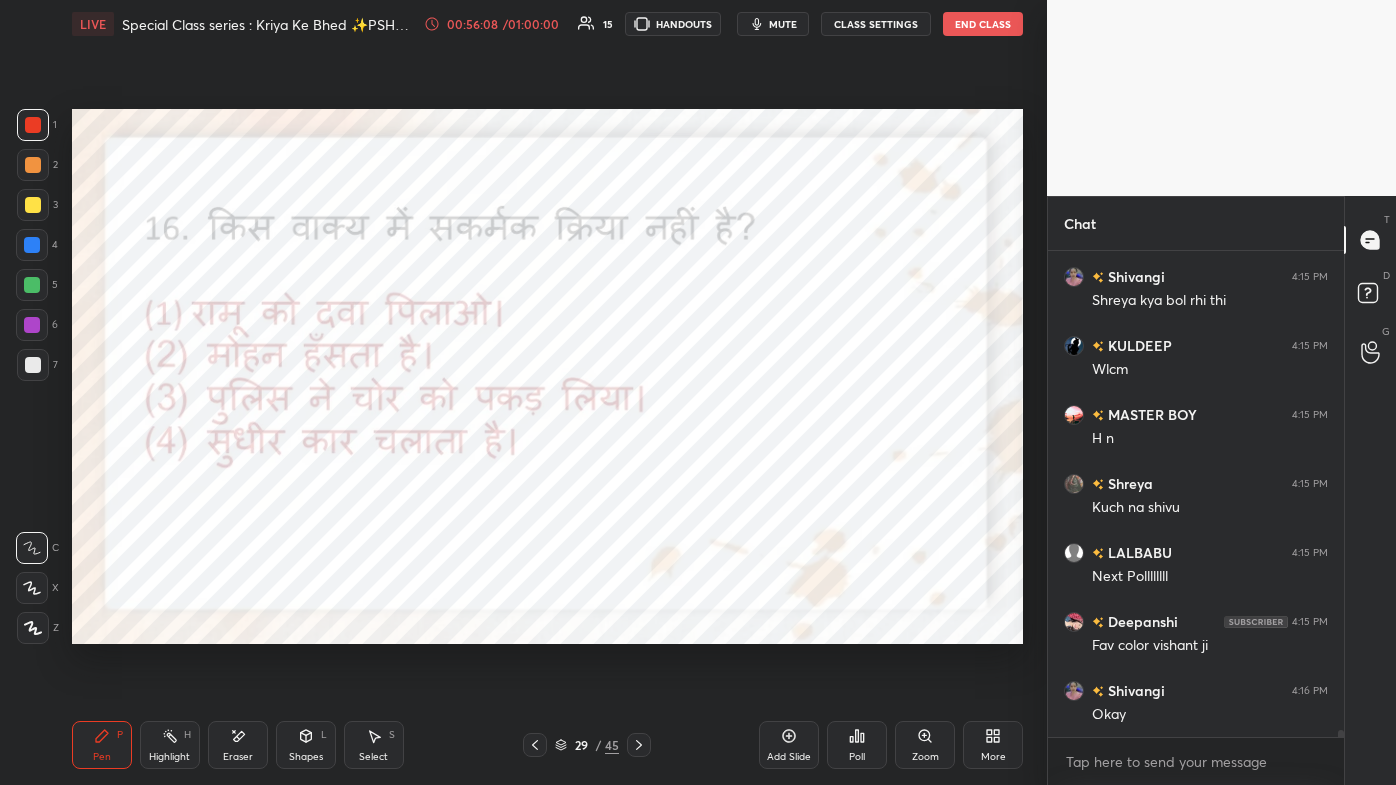 click at bounding box center [535, 745] 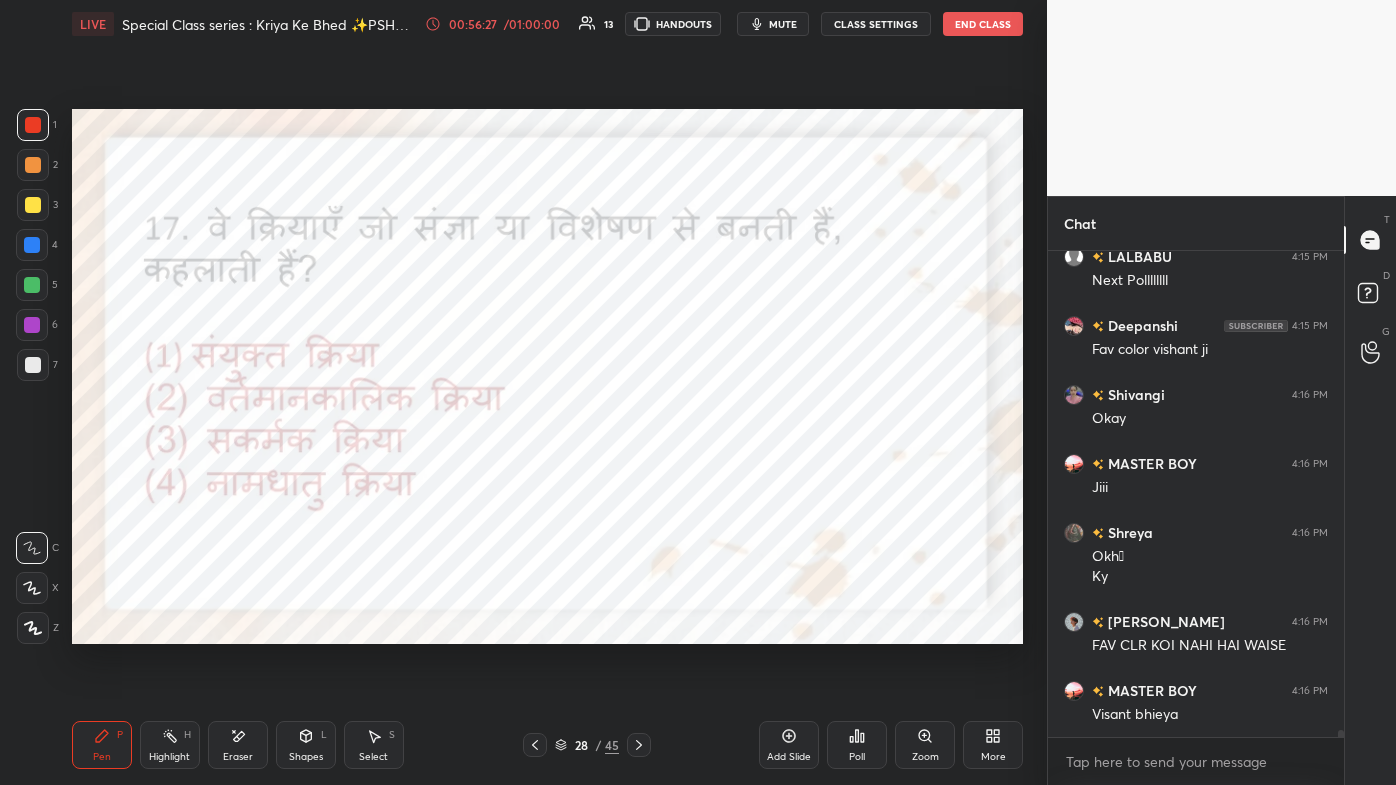 scroll, scrollTop: 31487, scrollLeft: 0, axis: vertical 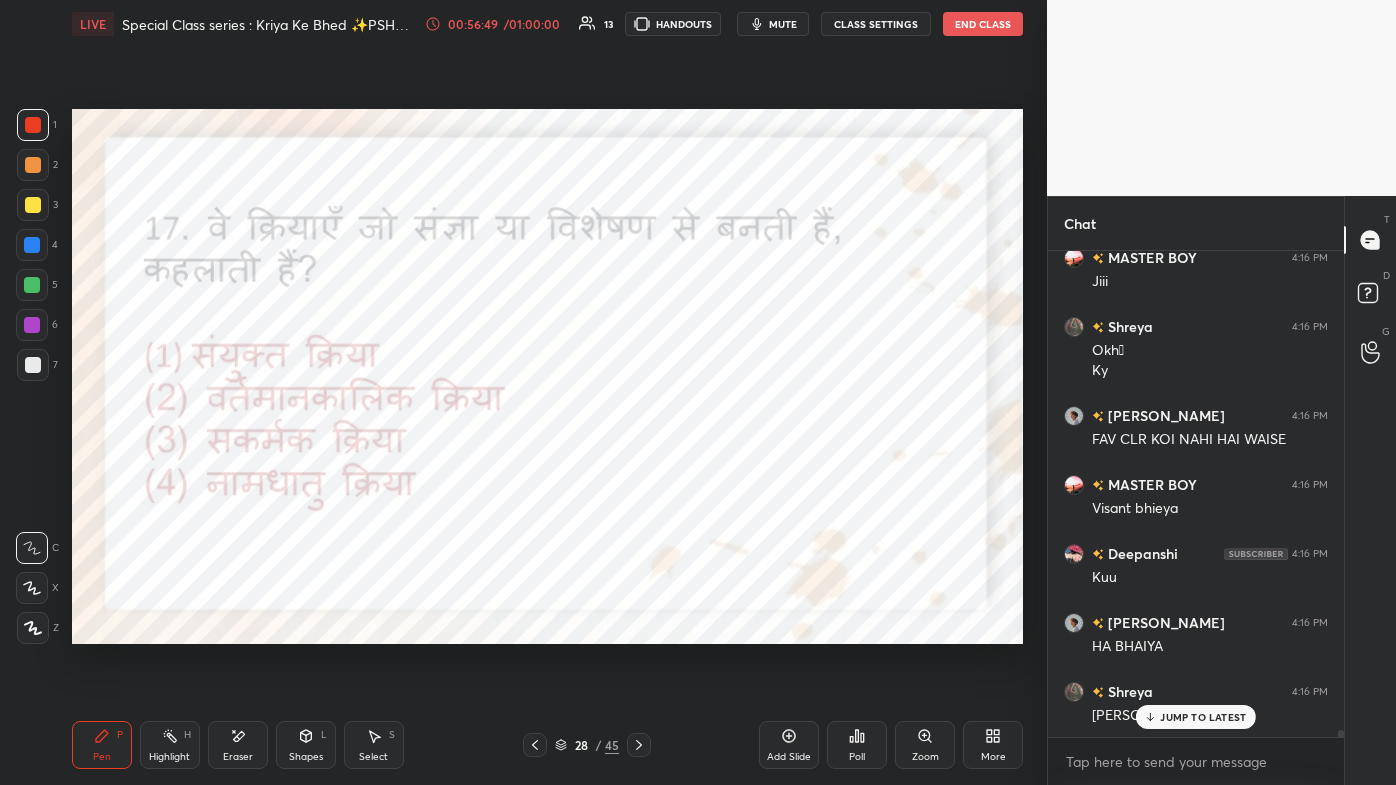 click on "JUMP TO LATEST" at bounding box center [1203, 717] 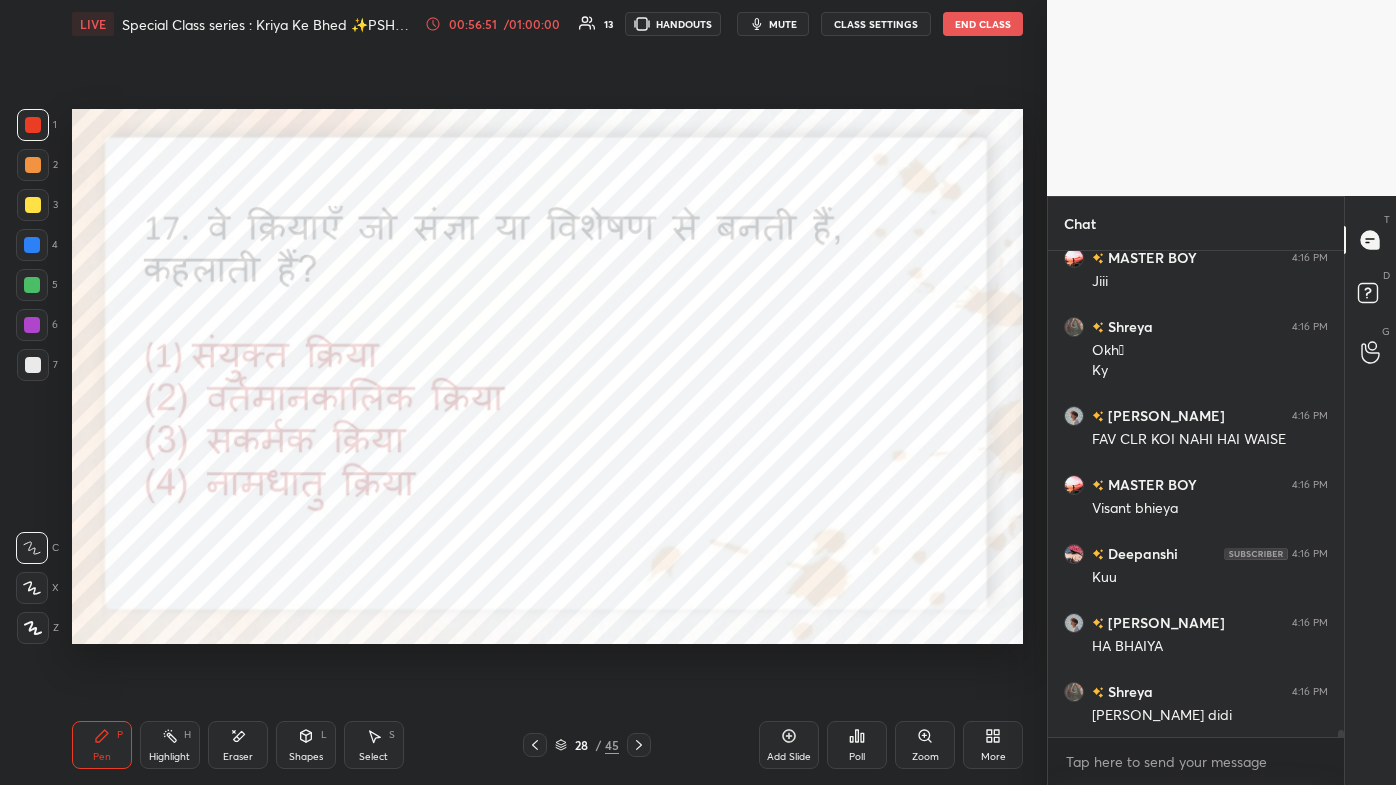 click 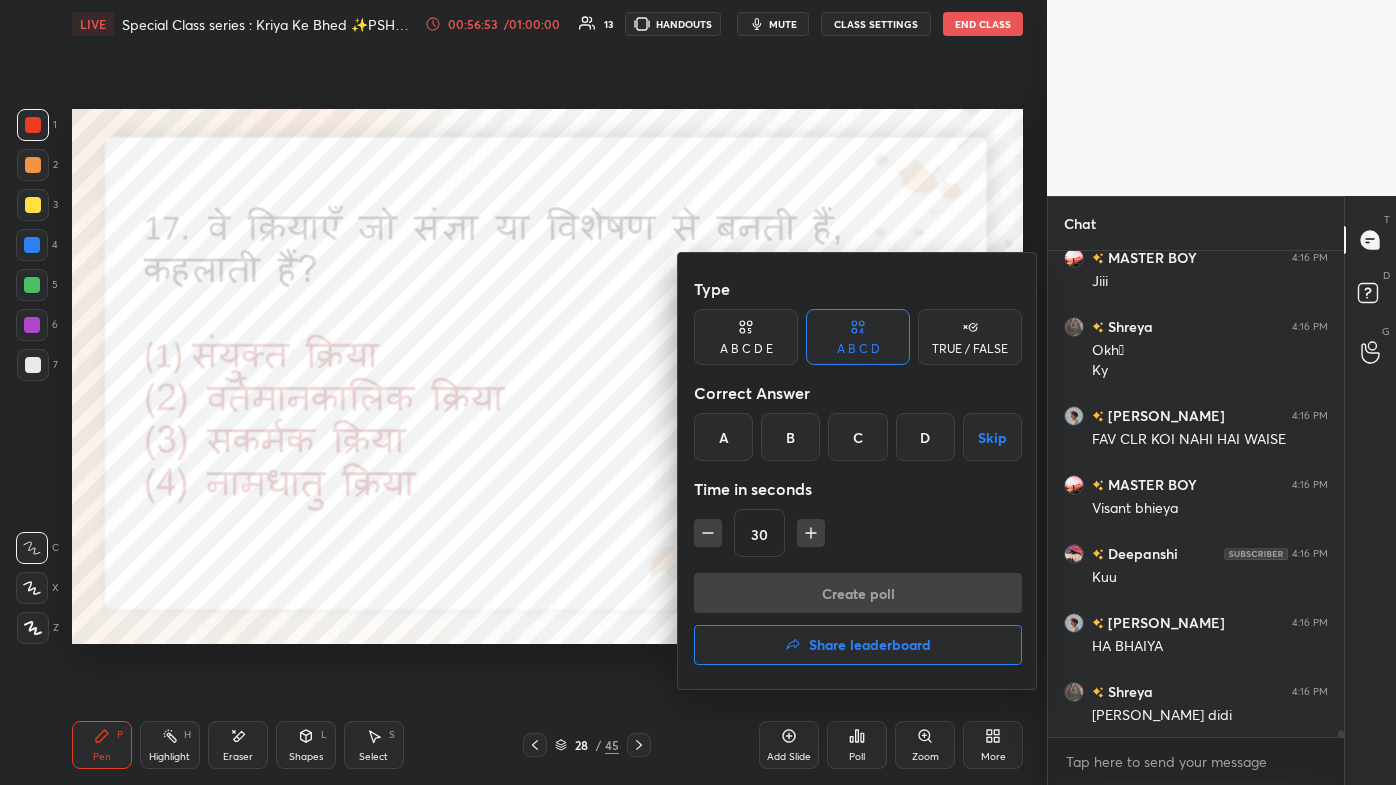 click on "D" at bounding box center (925, 437) 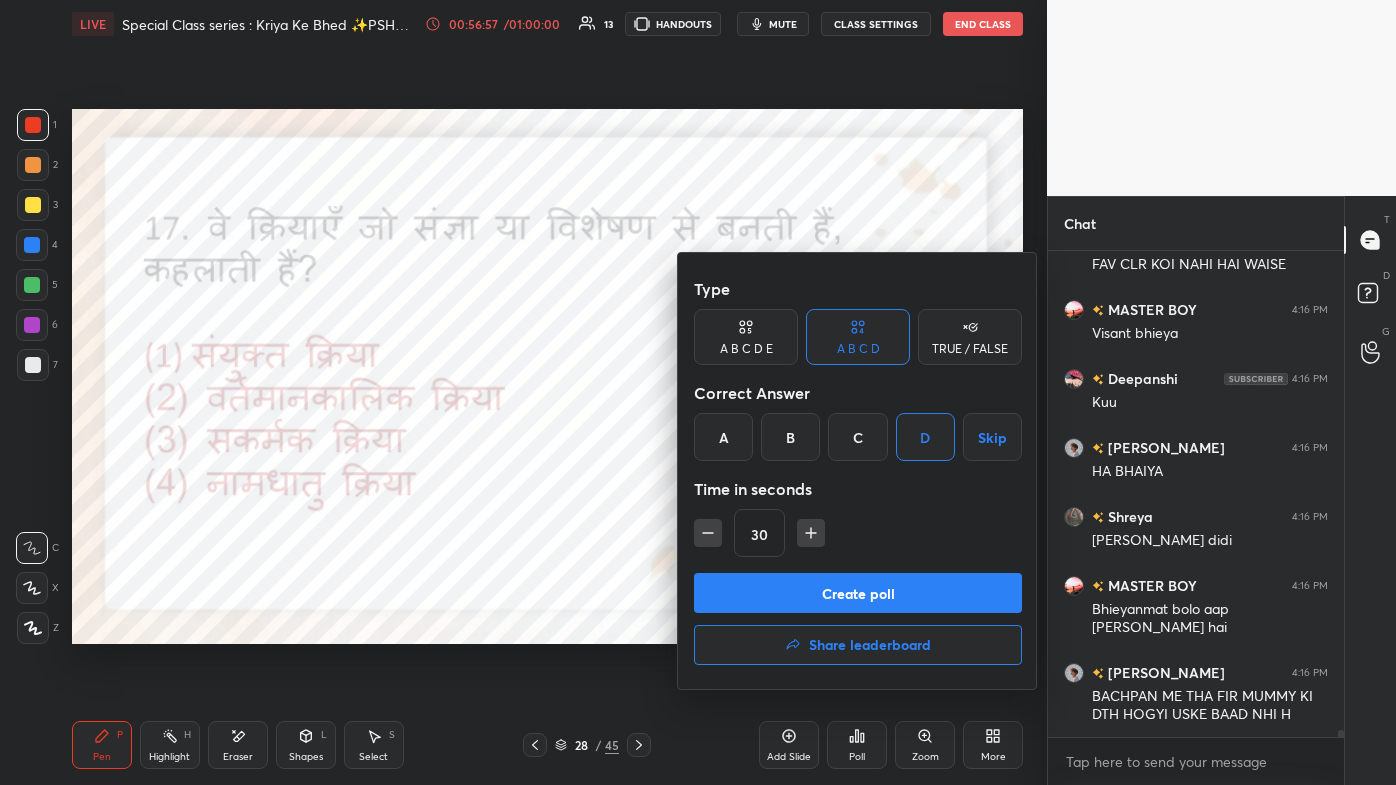 scroll, scrollTop: 31847, scrollLeft: 0, axis: vertical 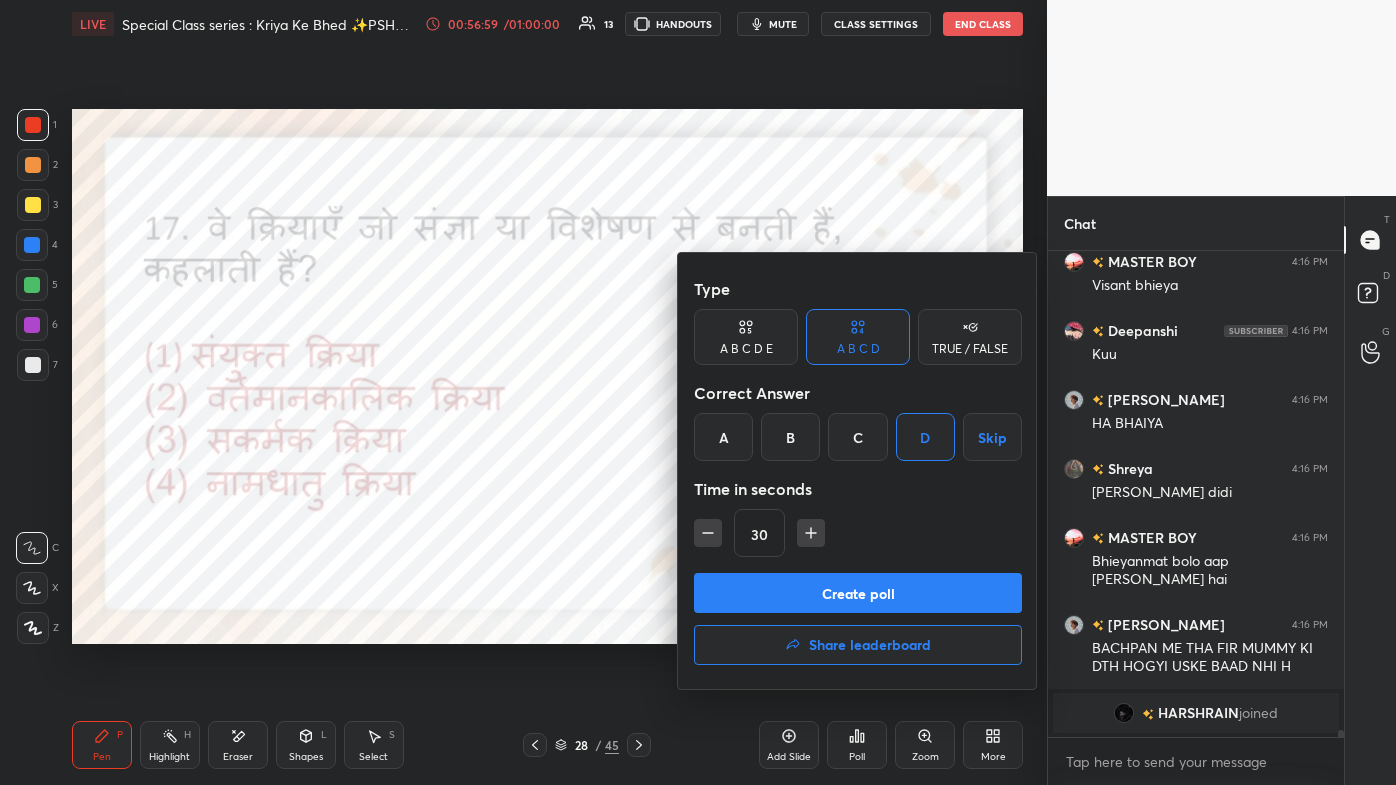 click on "Create poll" at bounding box center (858, 593) 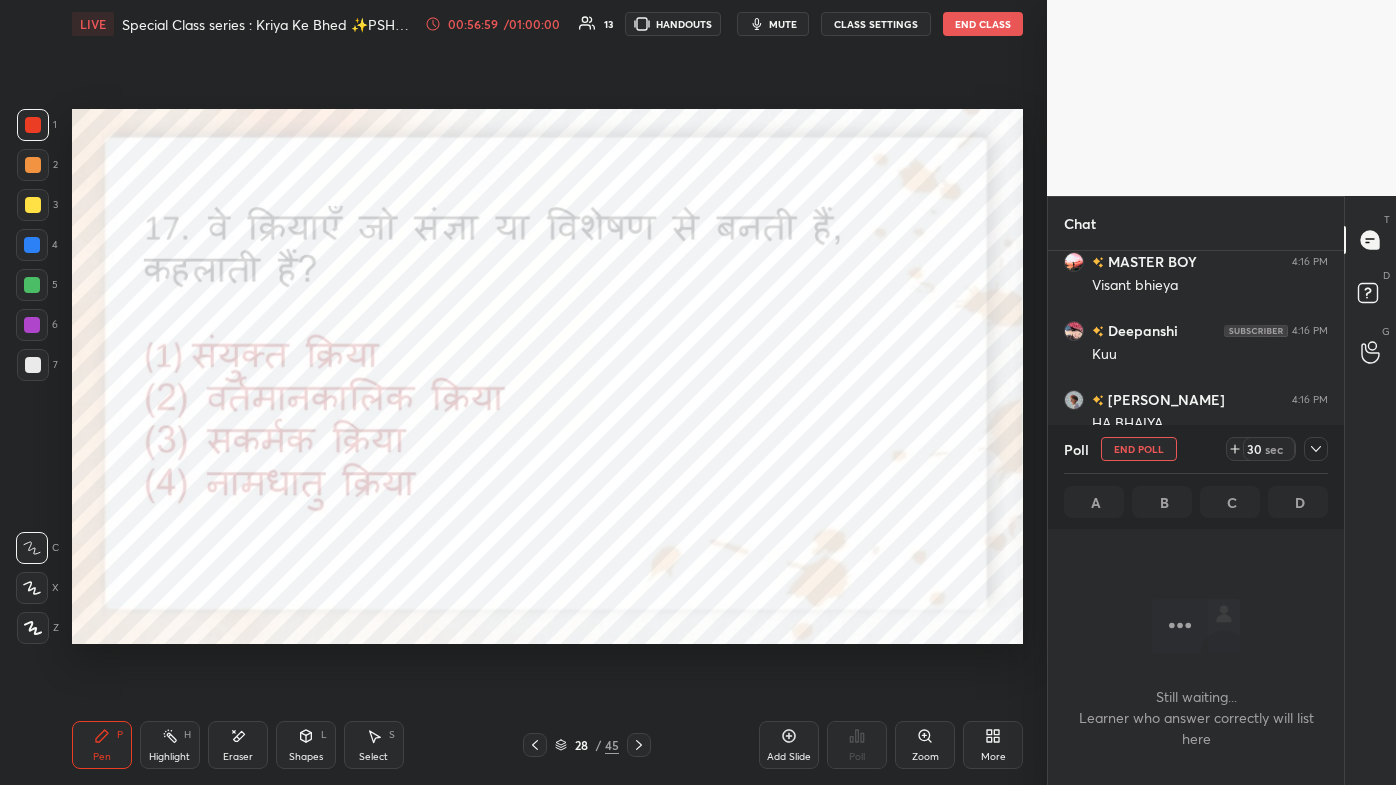 scroll, scrollTop: 418, scrollLeft: 290, axis: both 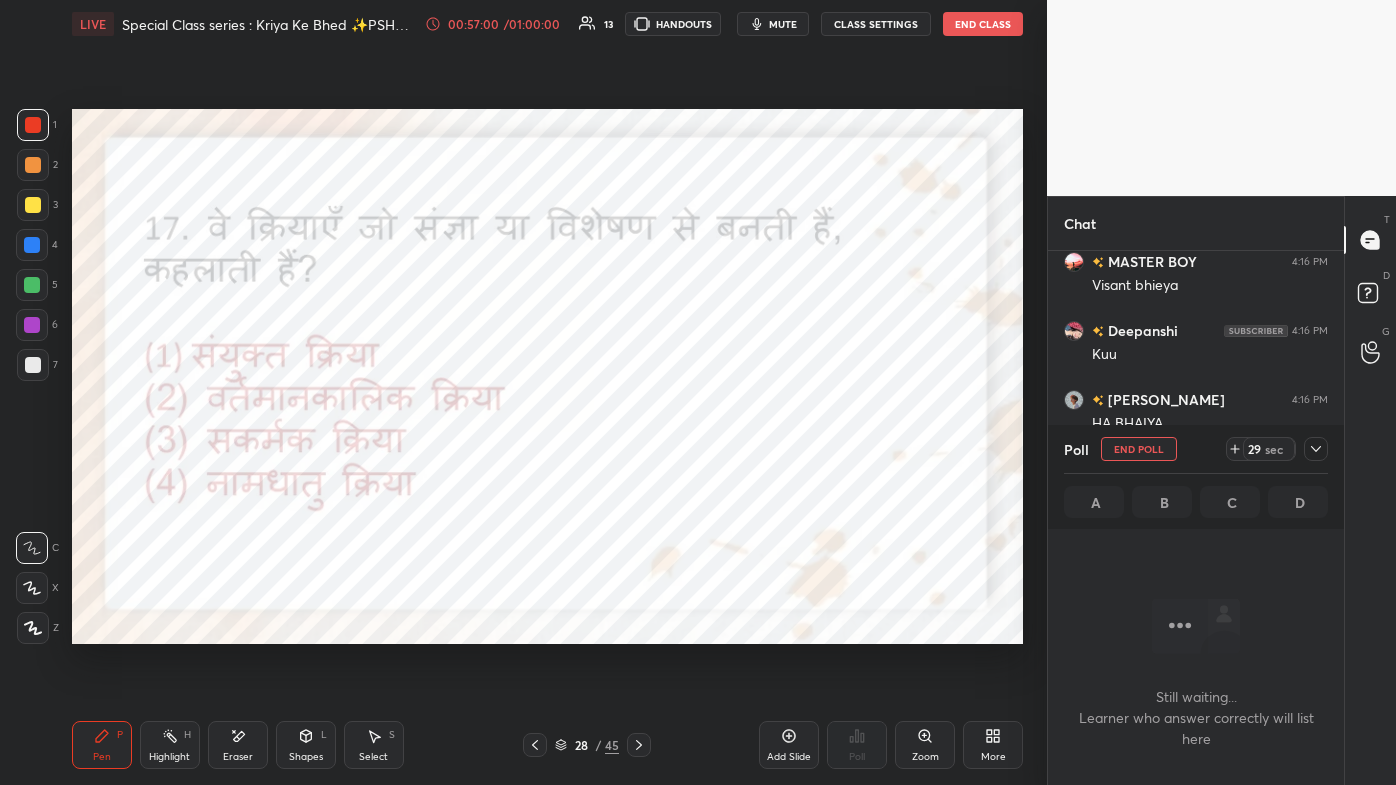 click 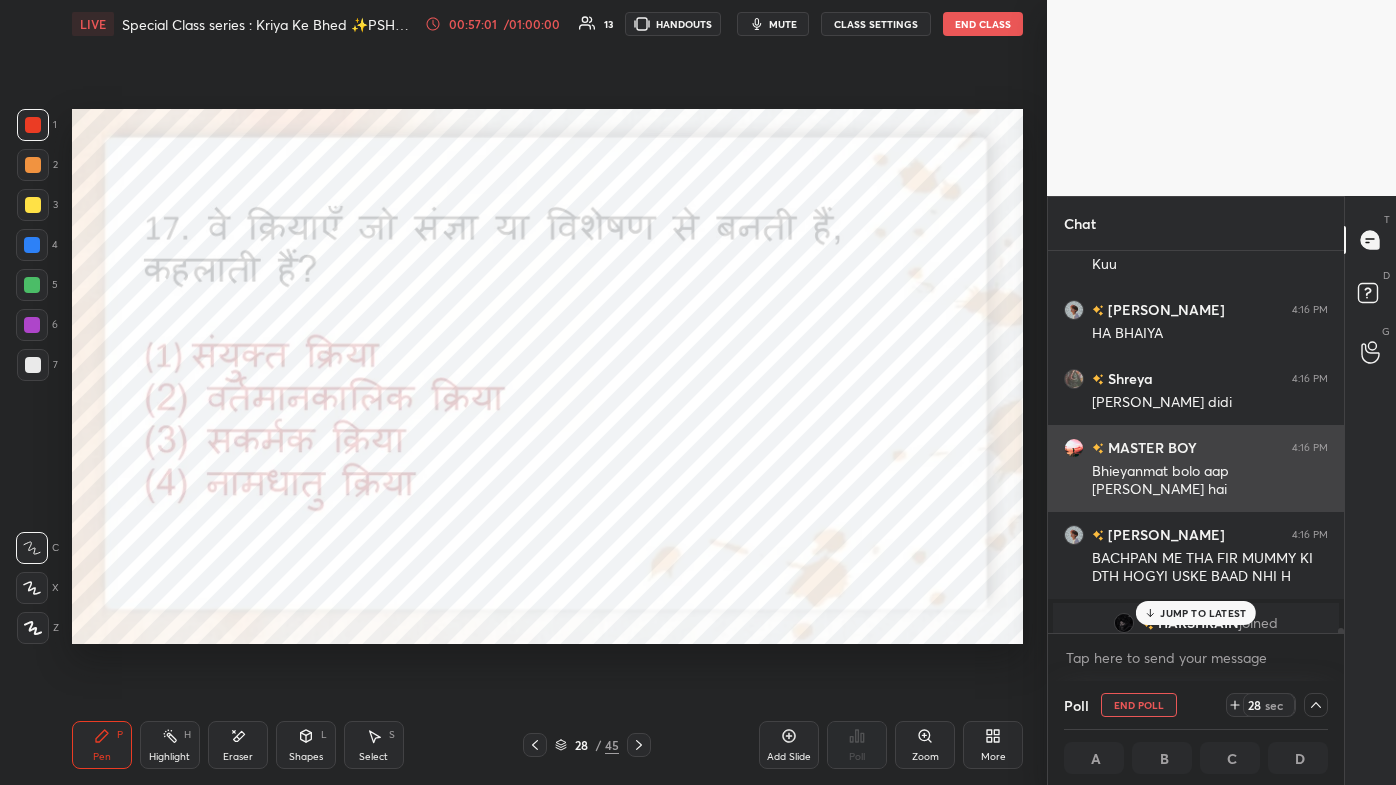scroll, scrollTop: 31949, scrollLeft: 0, axis: vertical 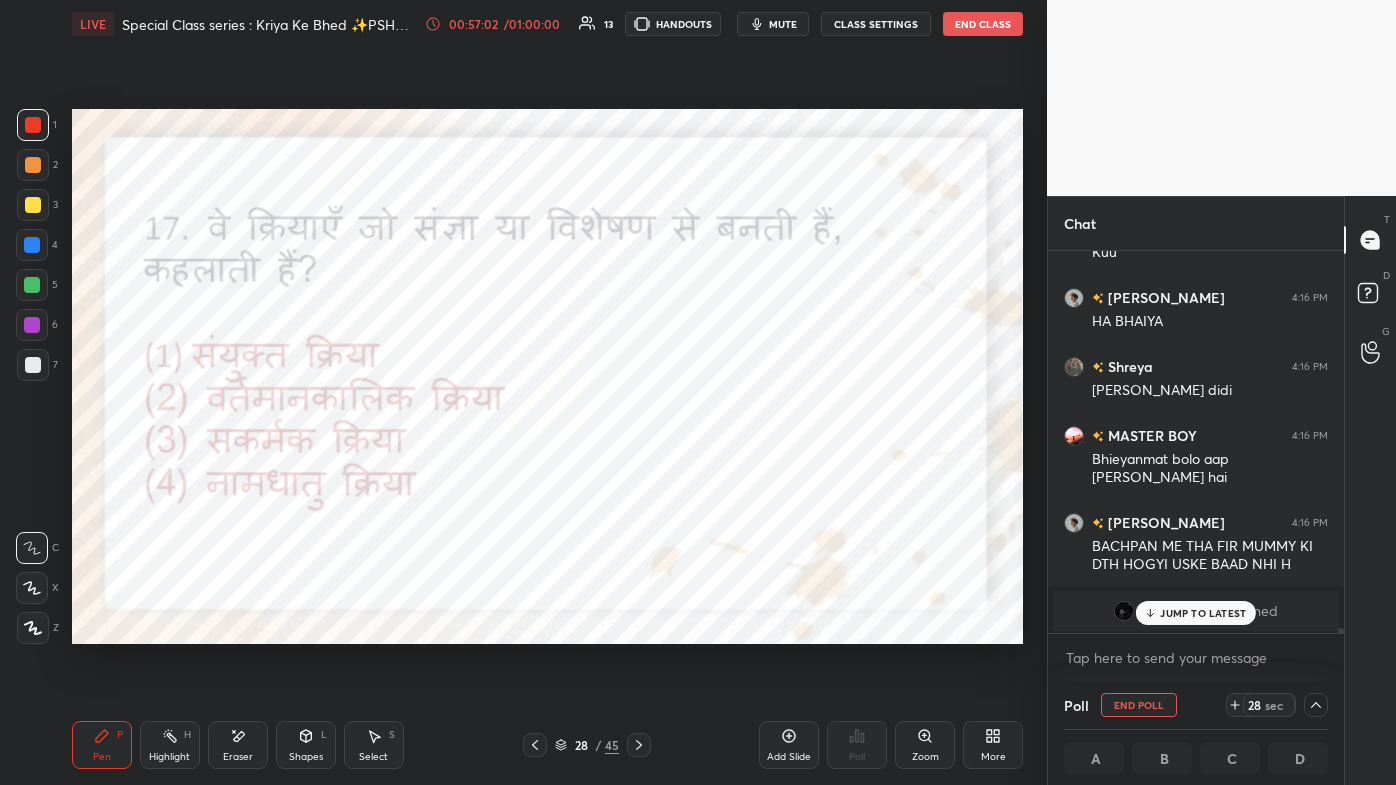 click on "JUMP TO LATEST" at bounding box center (1203, 613) 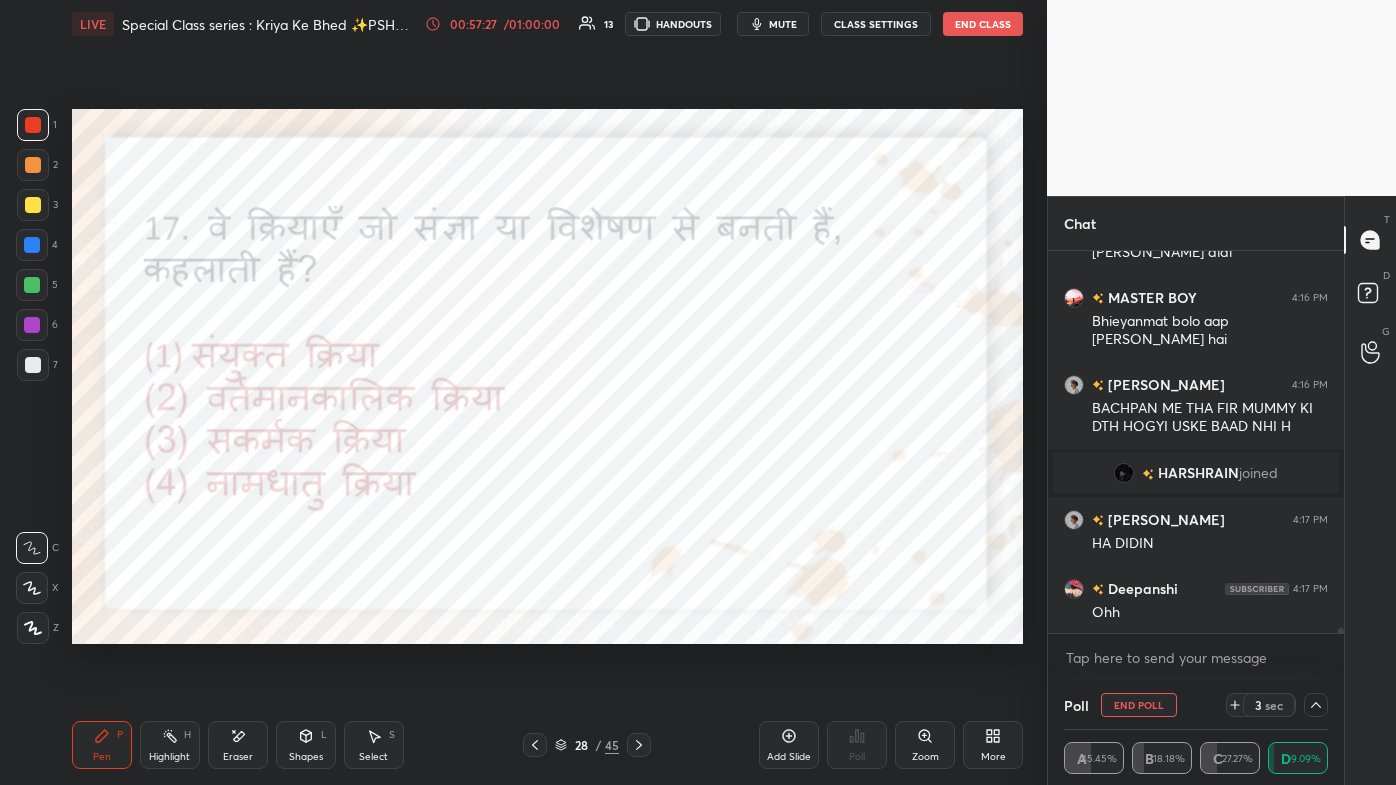 scroll, scrollTop: 31531, scrollLeft: 0, axis: vertical 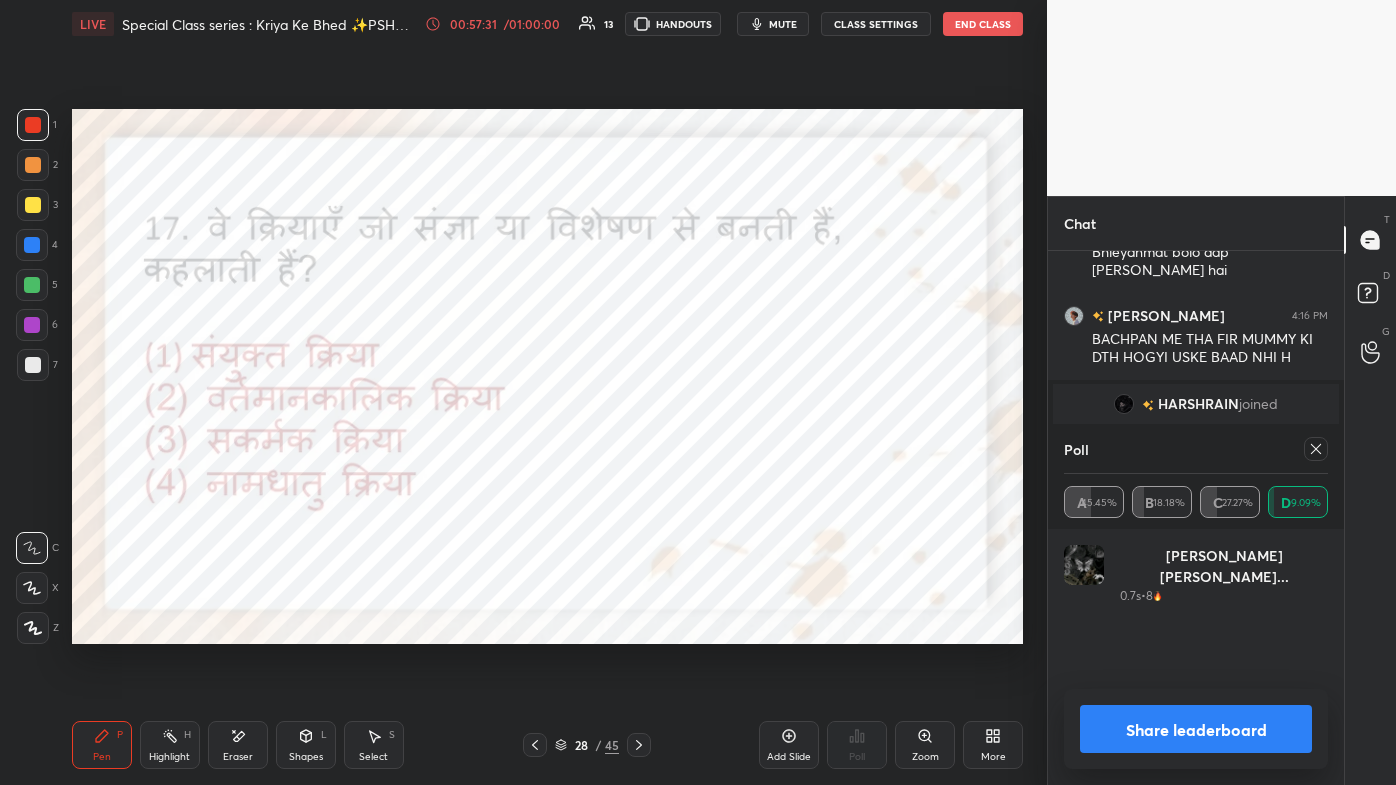 click 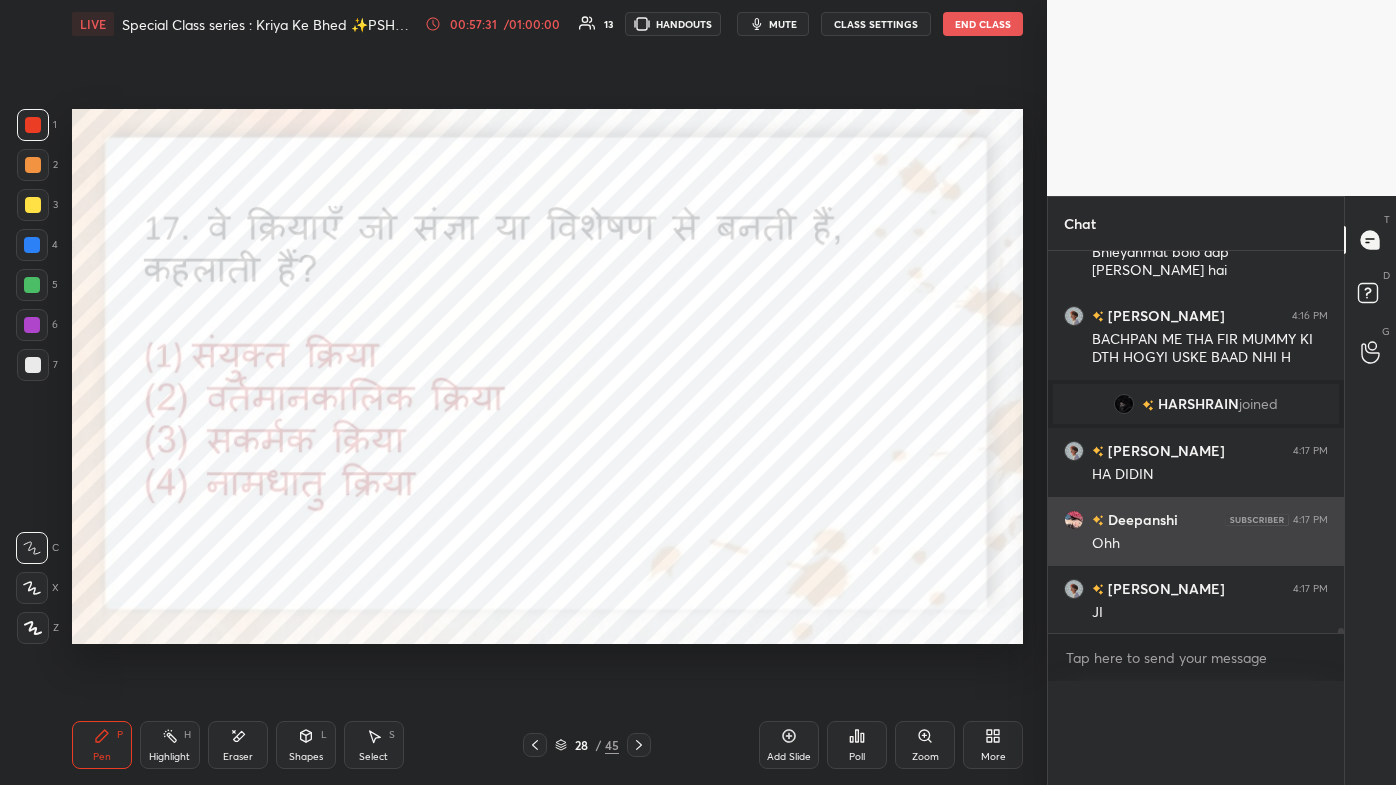 scroll, scrollTop: 151, scrollLeft: 258, axis: both 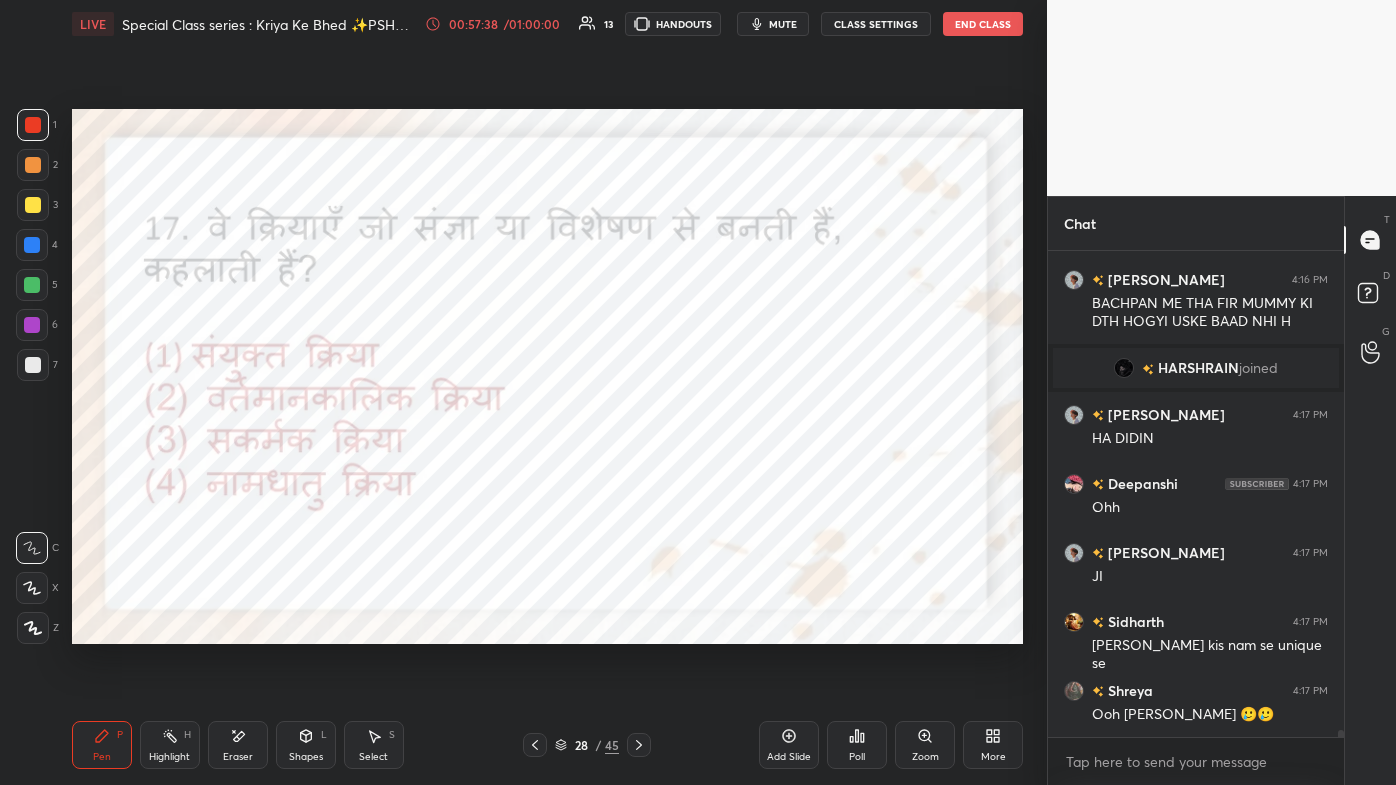 click at bounding box center (535, 745) 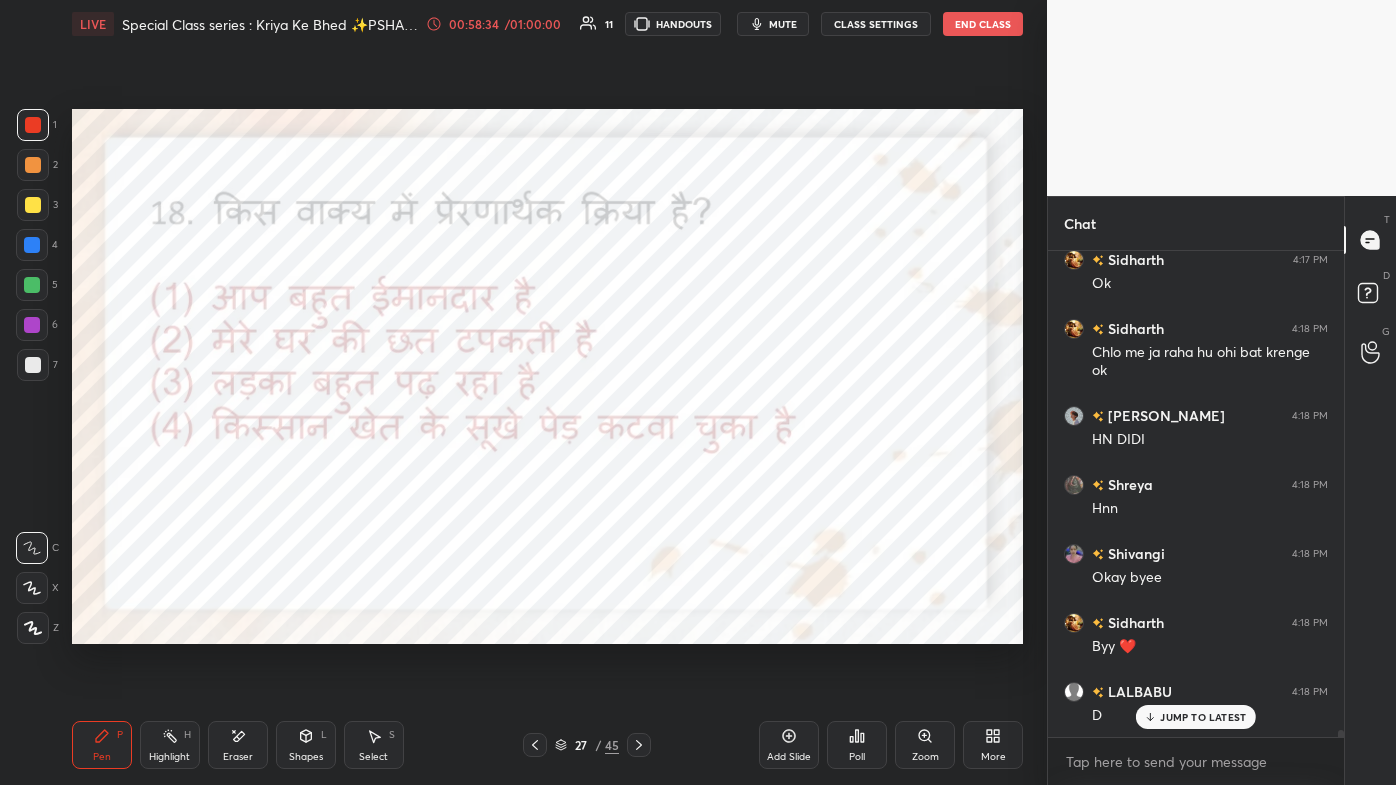 click on "Poll" at bounding box center (857, 745) 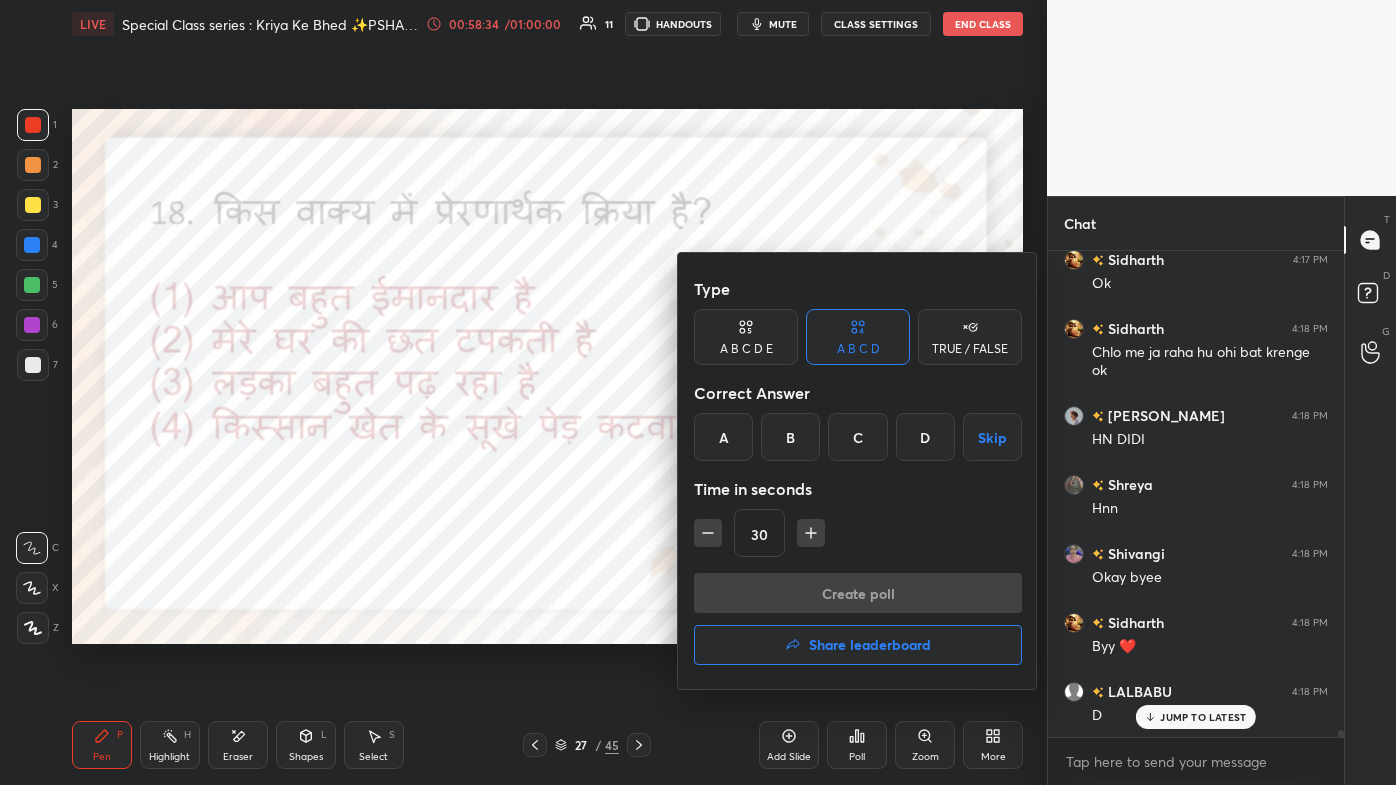 click on "D" at bounding box center [925, 437] 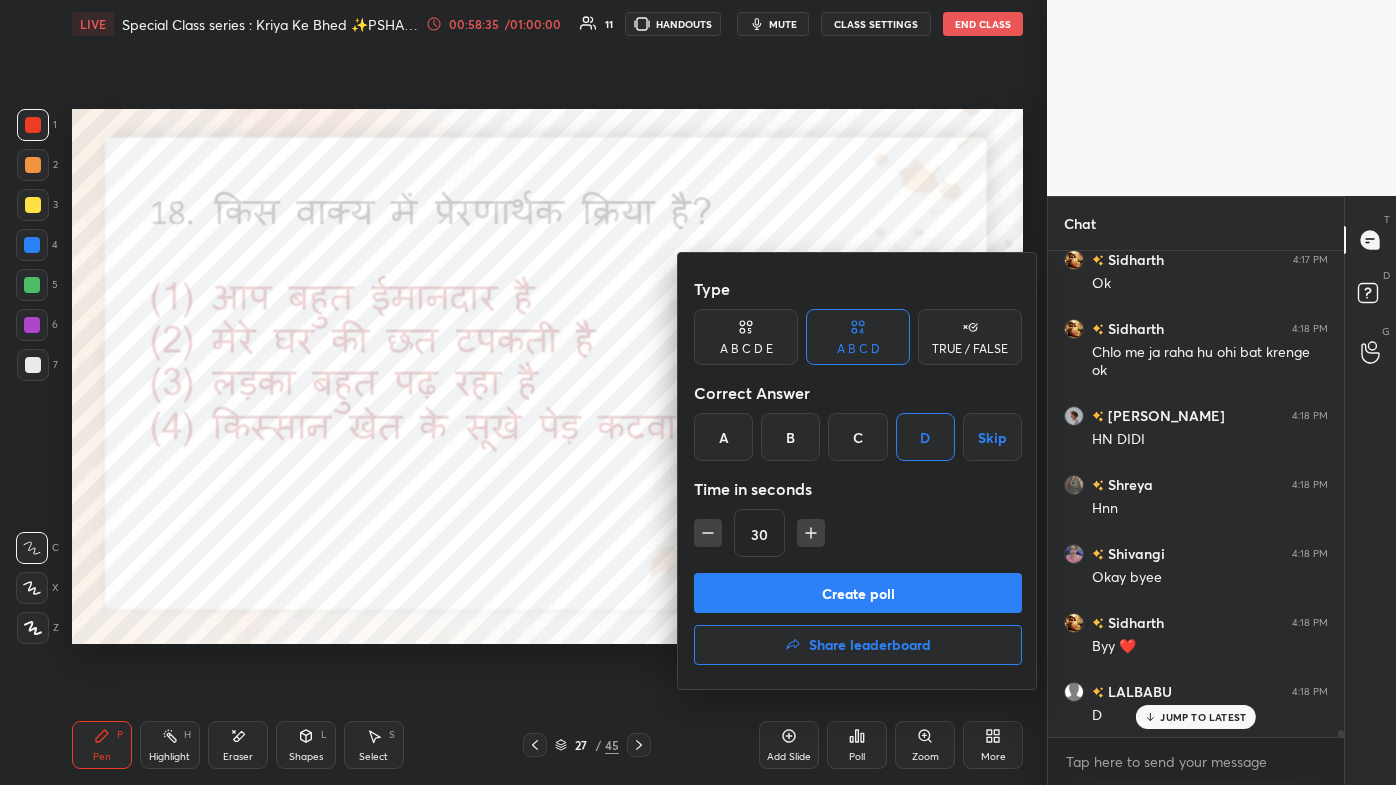 click on "Create poll" at bounding box center [858, 593] 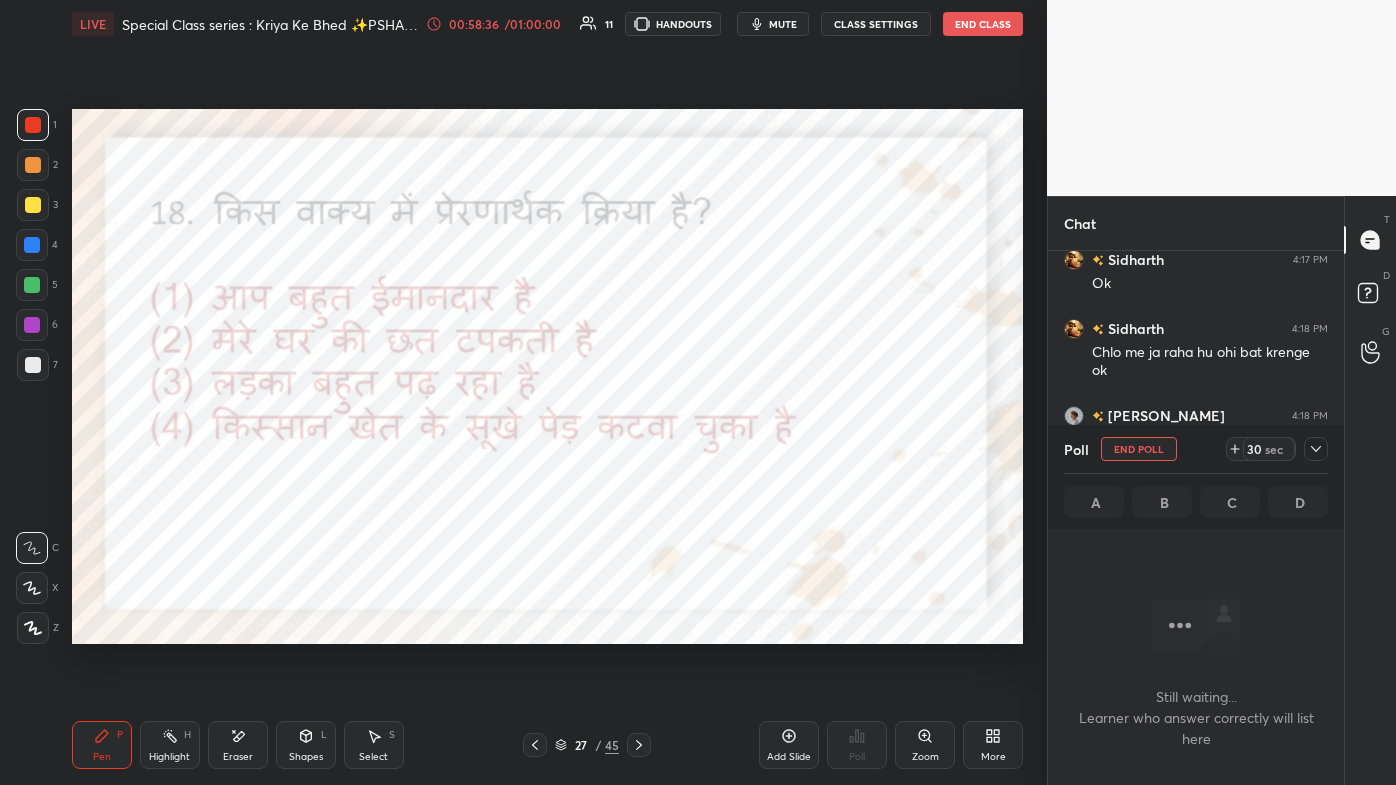 scroll, scrollTop: 413, scrollLeft: 290, axis: both 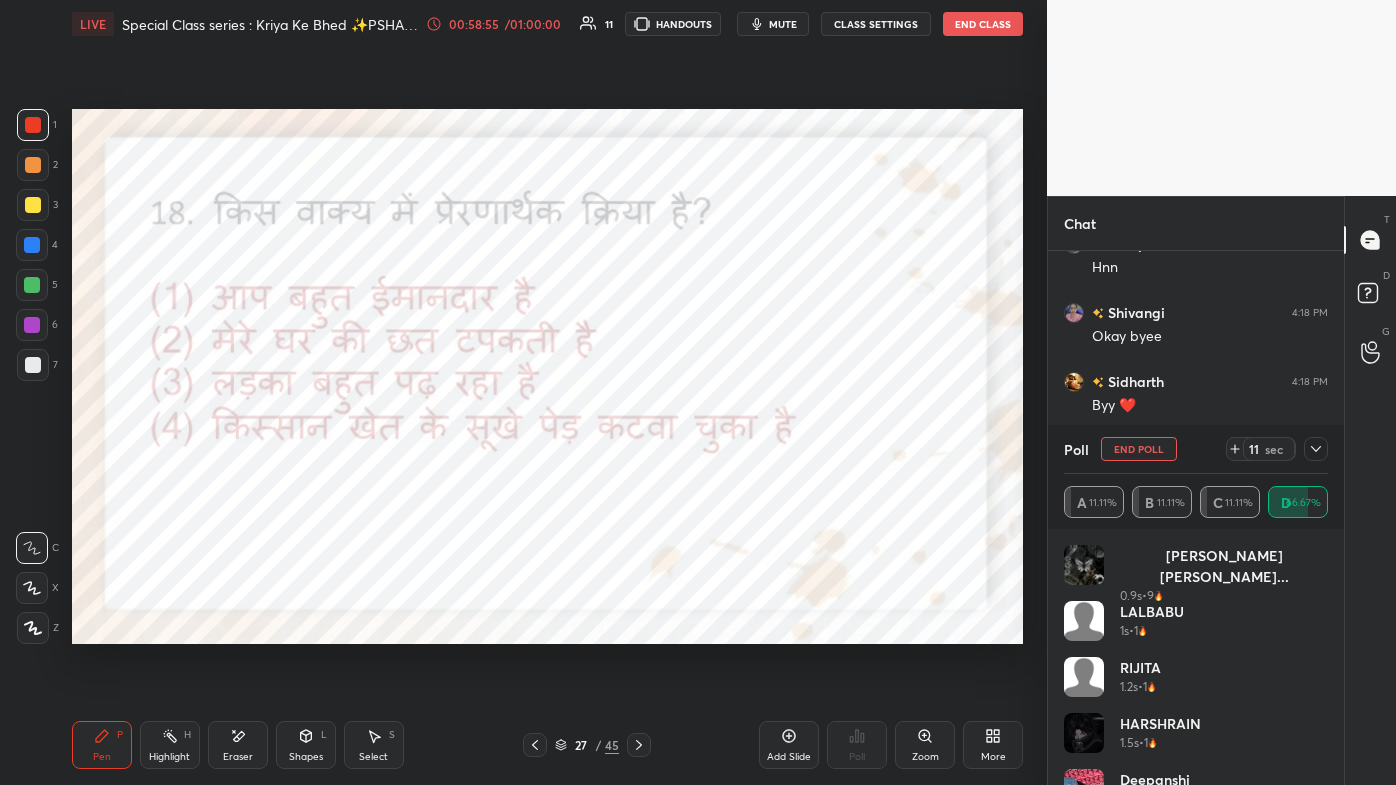 click 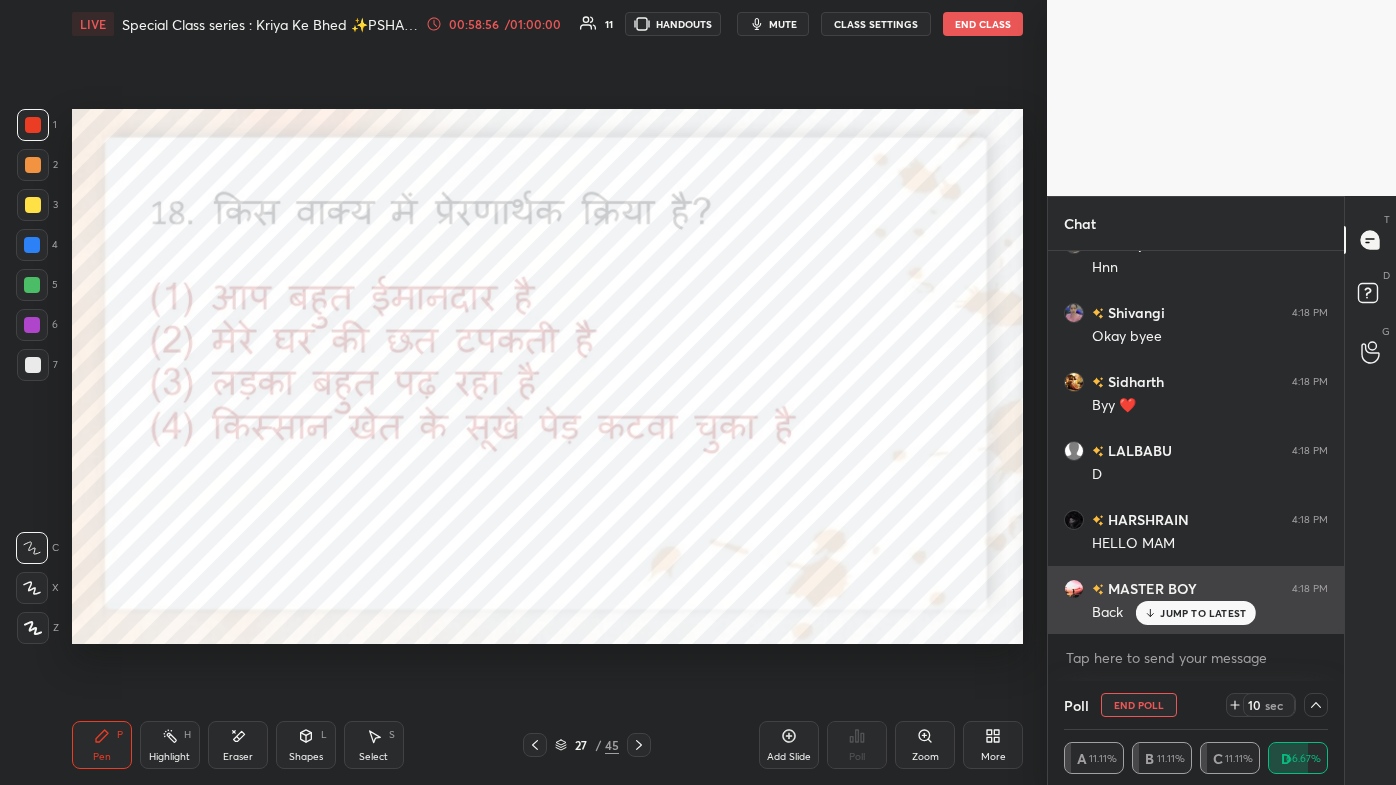 scroll, scrollTop: 58, scrollLeft: 258, axis: both 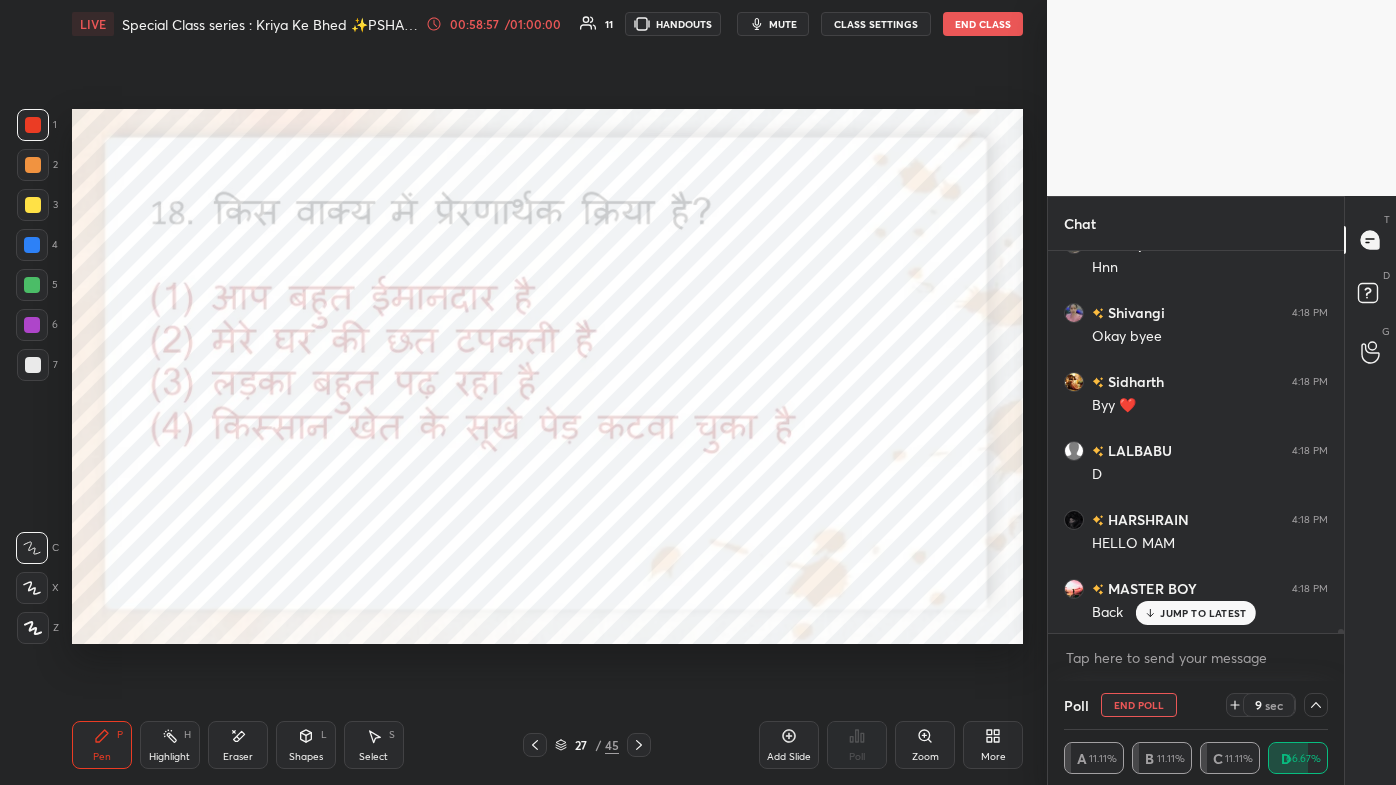 click on "JUMP TO LATEST" at bounding box center [1203, 613] 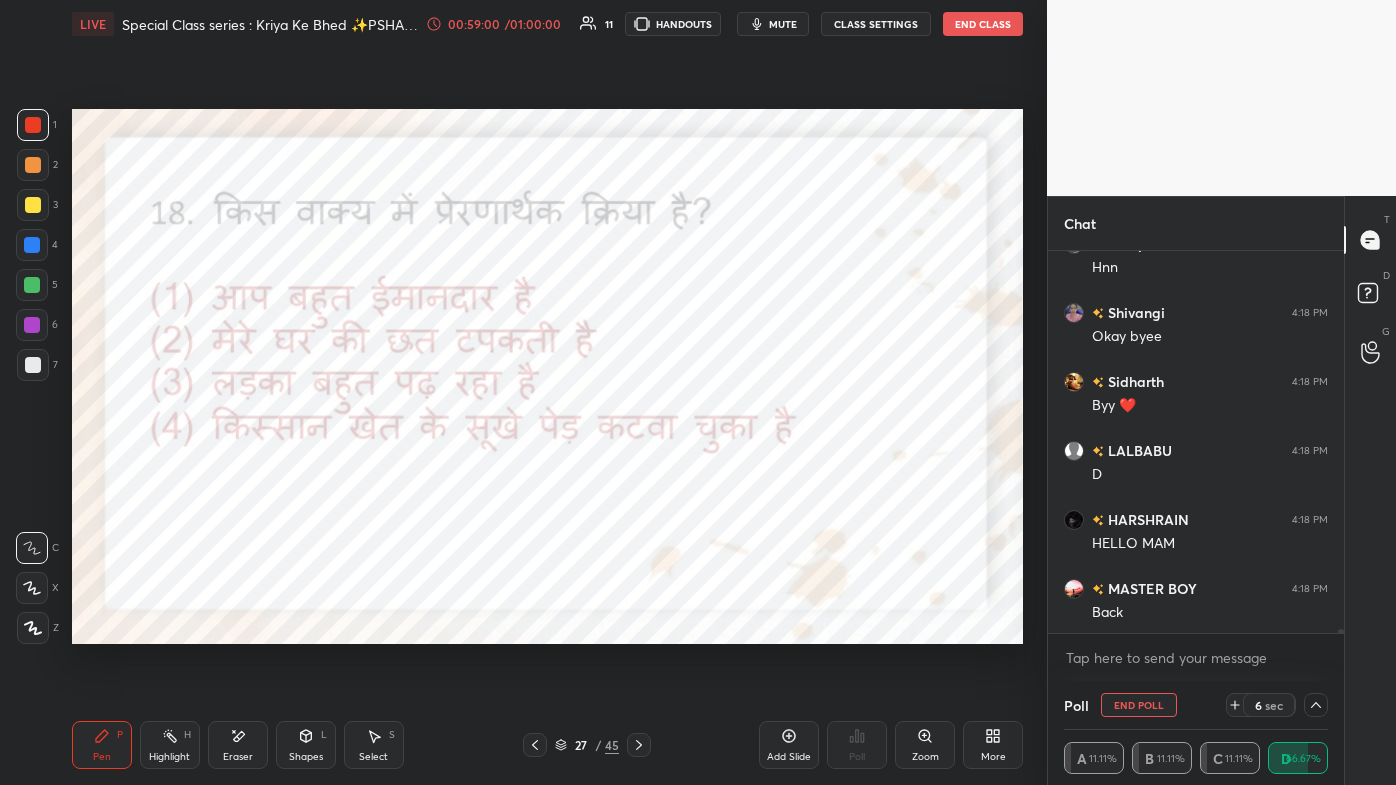 scroll, scrollTop: 32446, scrollLeft: 0, axis: vertical 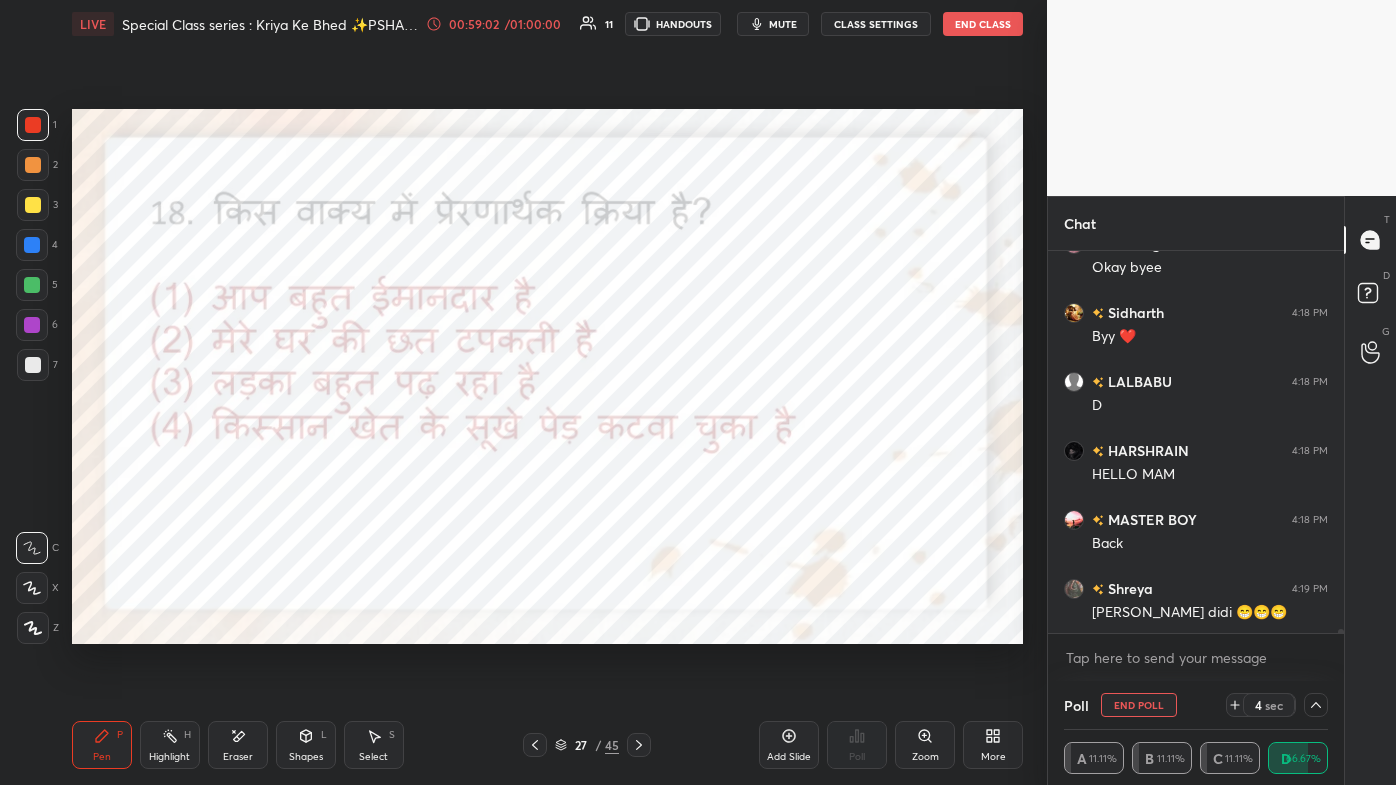 click 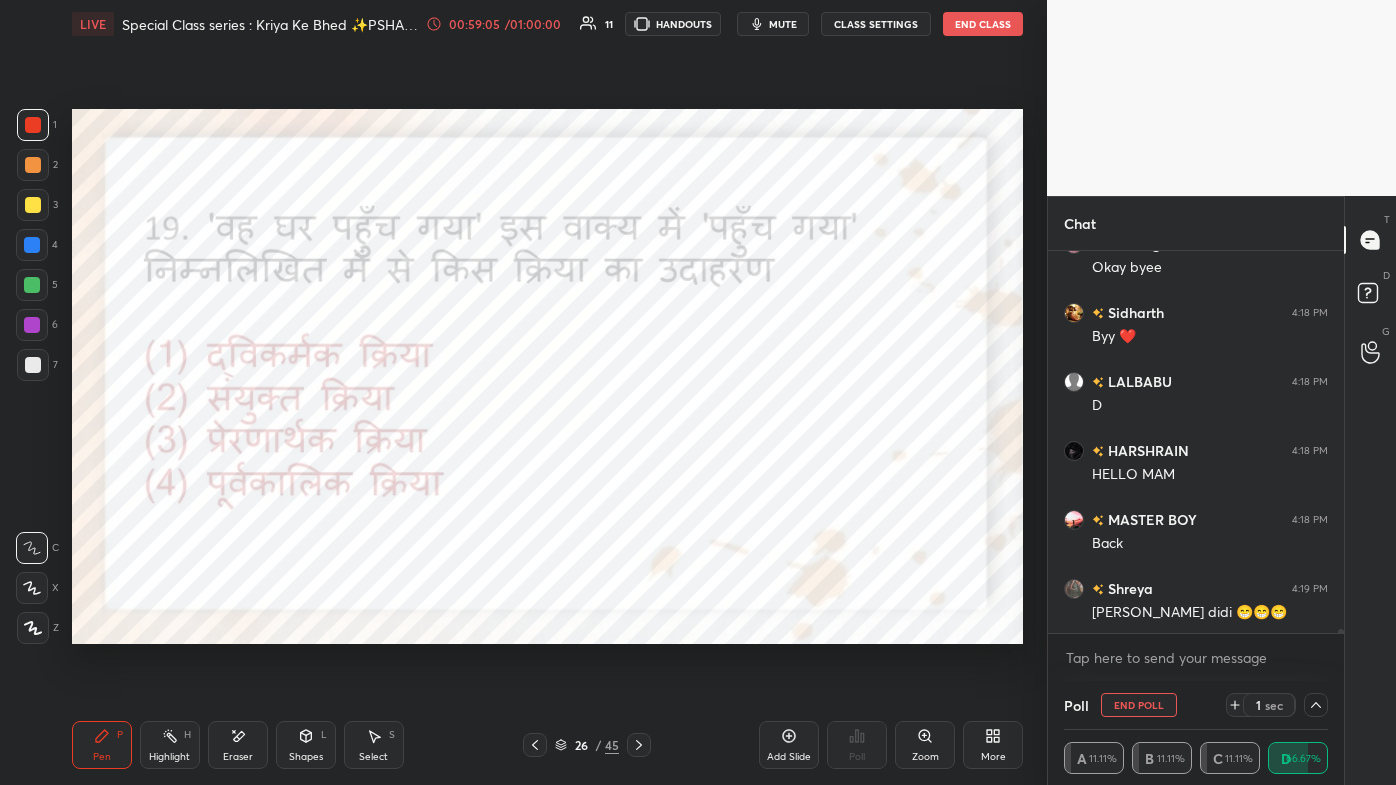 scroll, scrollTop: 32515, scrollLeft: 0, axis: vertical 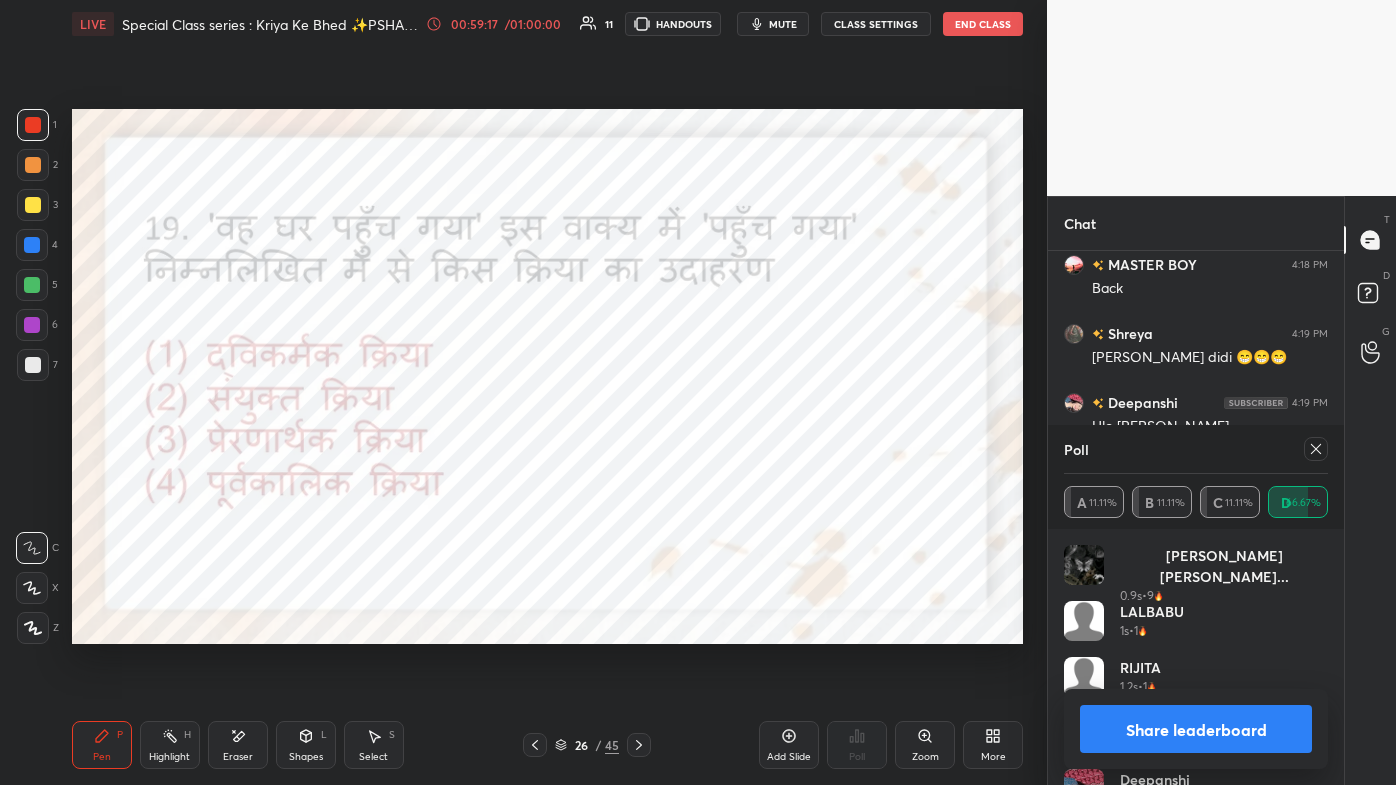 click 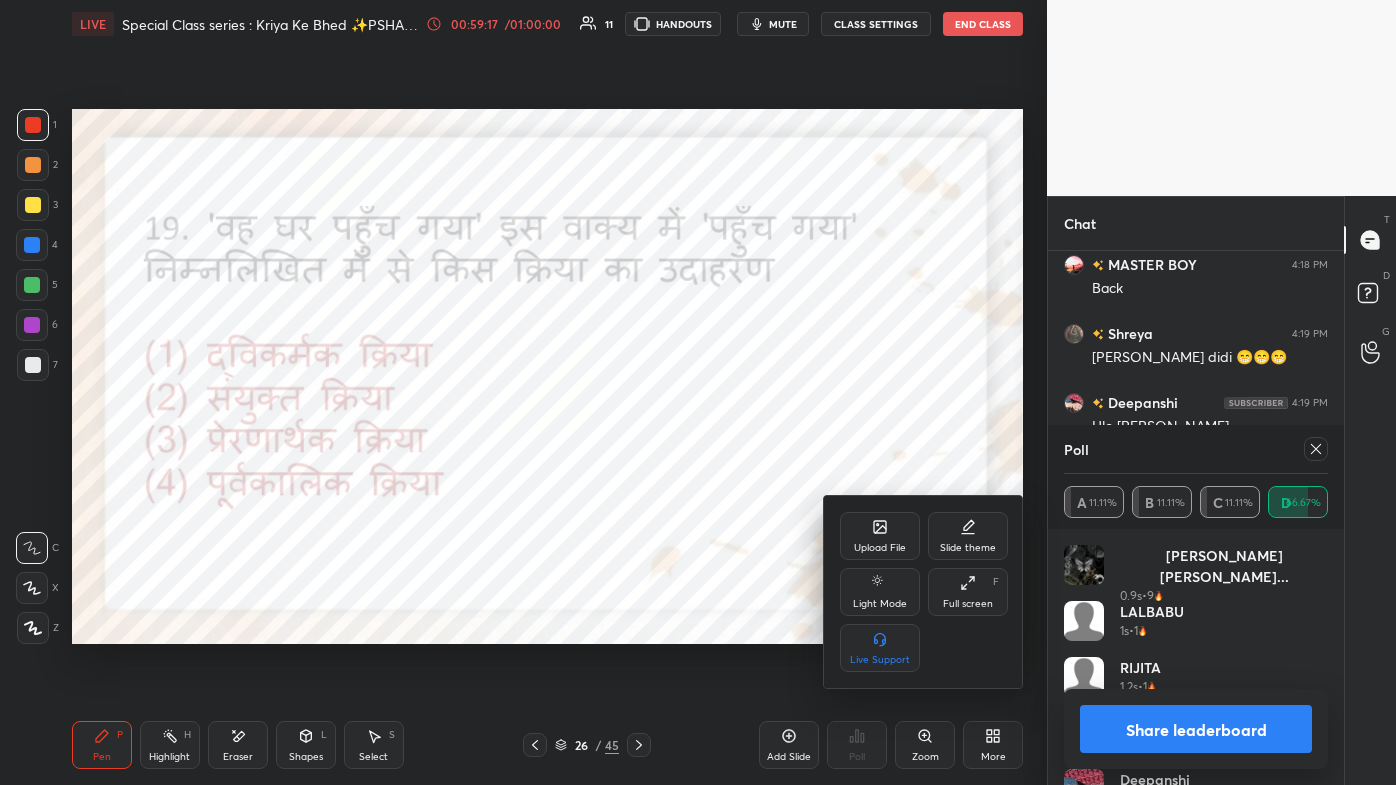 click on "Full screen F" at bounding box center (968, 592) 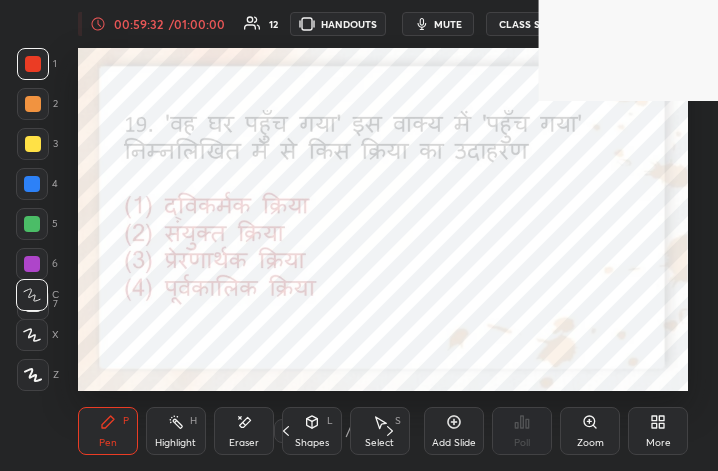 click on "More" at bounding box center [658, 431] 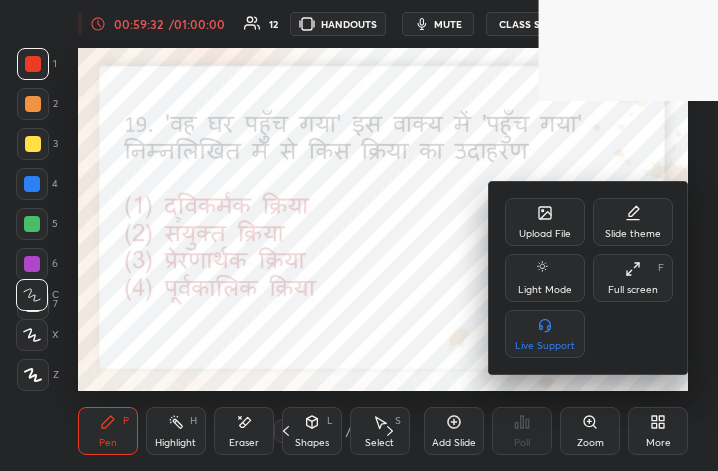 click on "Full screen F" at bounding box center (633, 278) 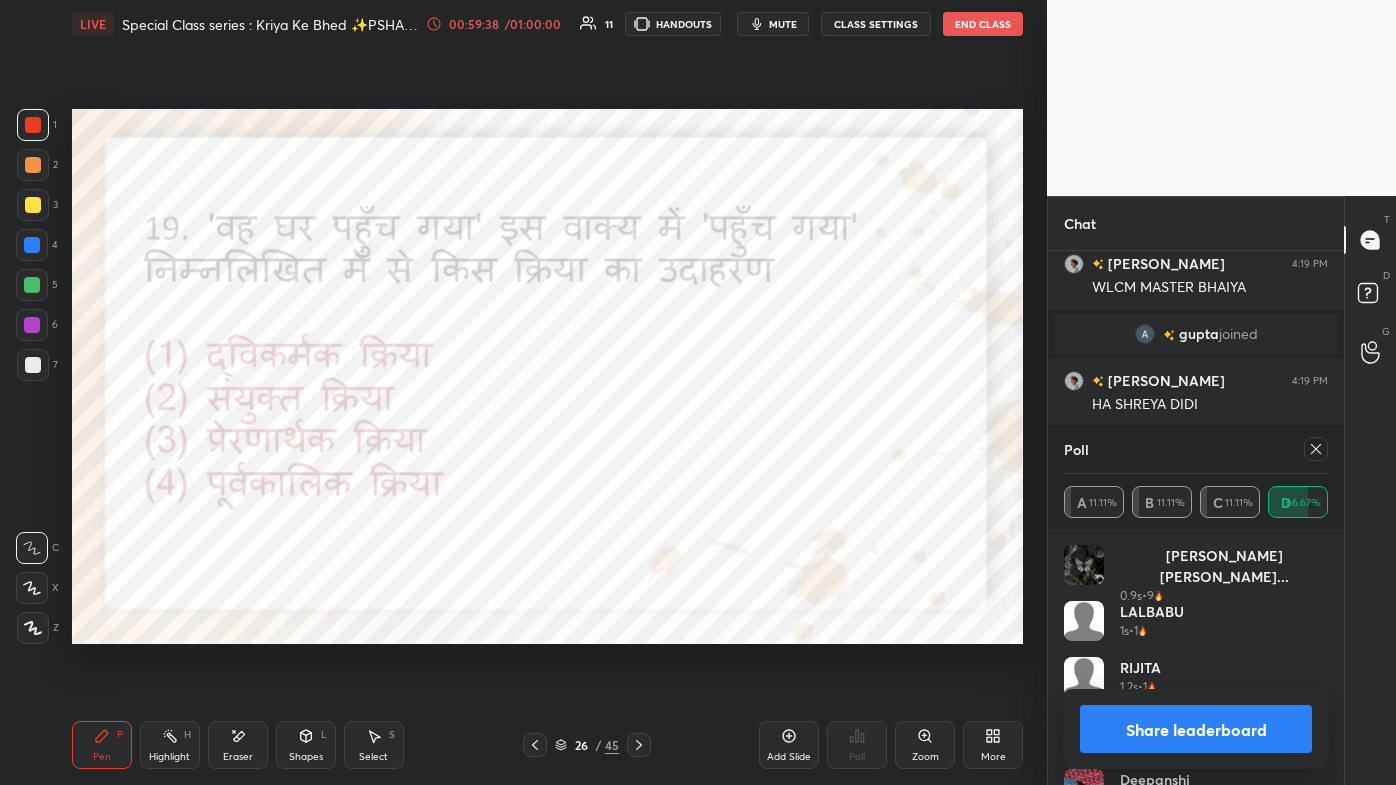 click 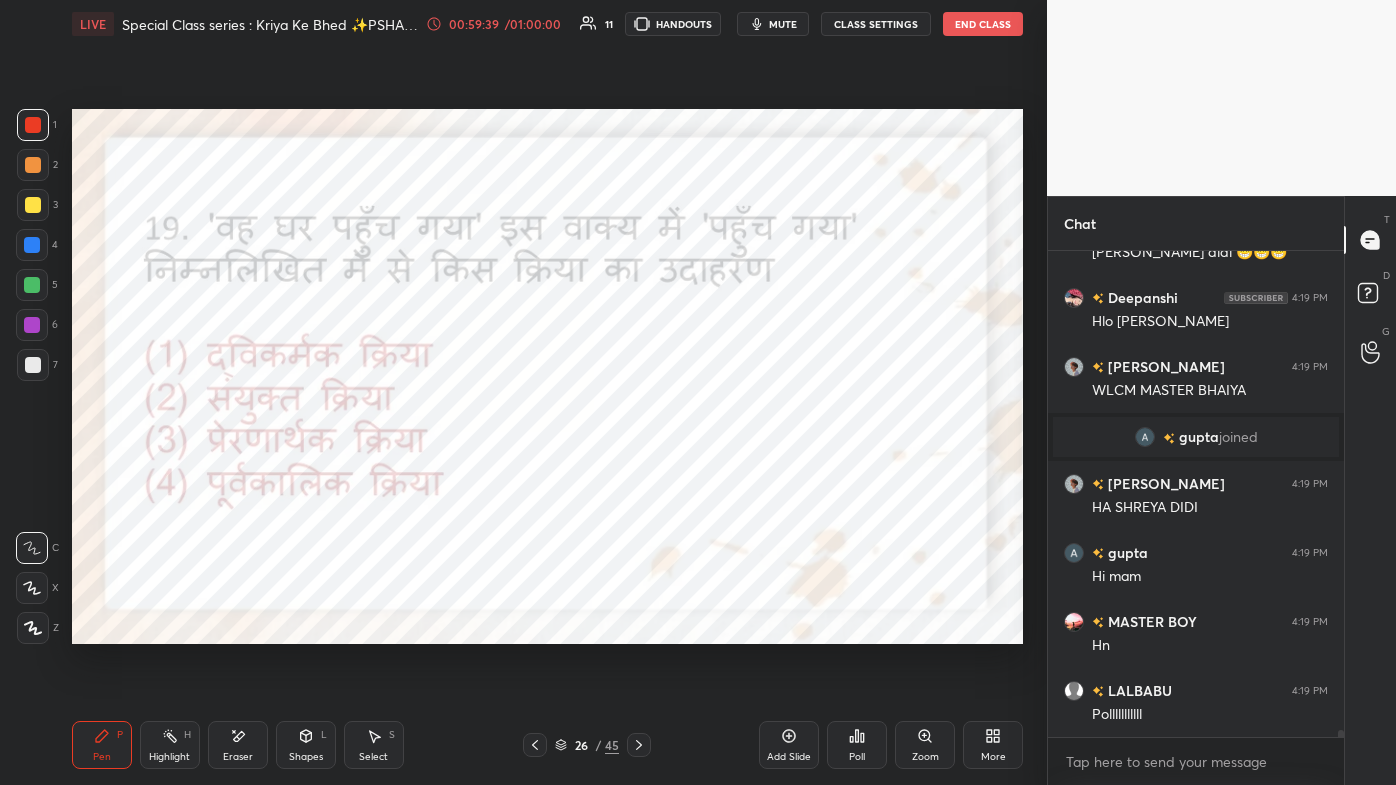 click 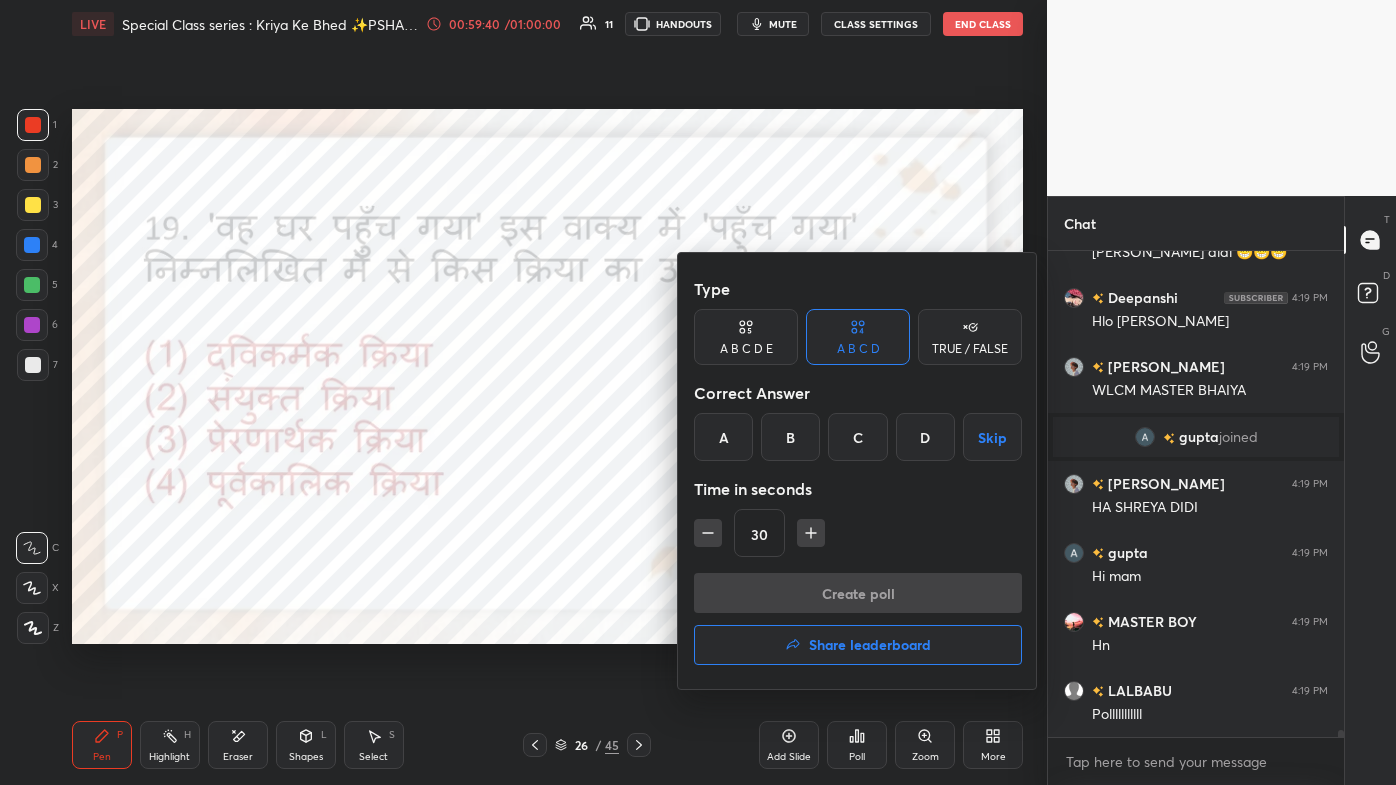 click on "B" at bounding box center (790, 437) 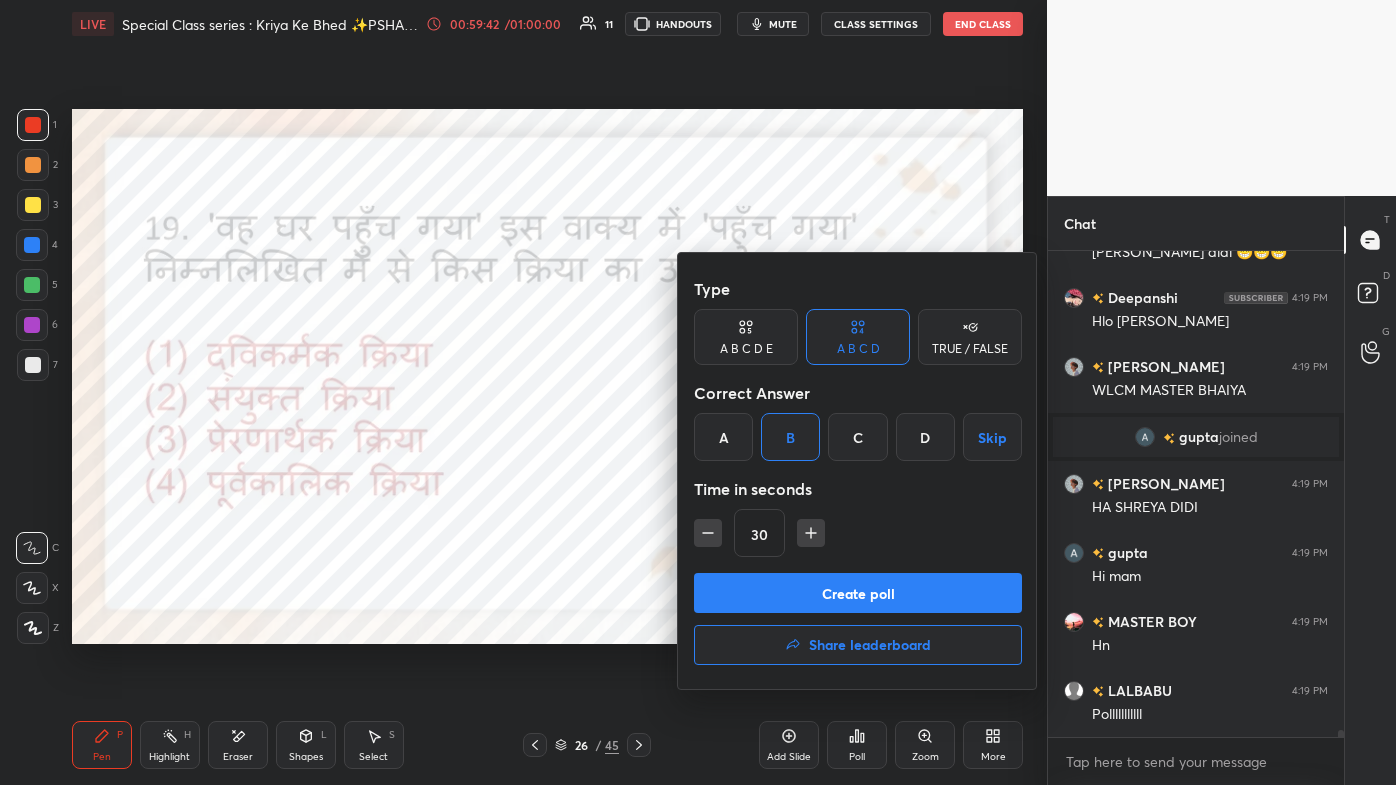 click on "Create poll" at bounding box center (858, 593) 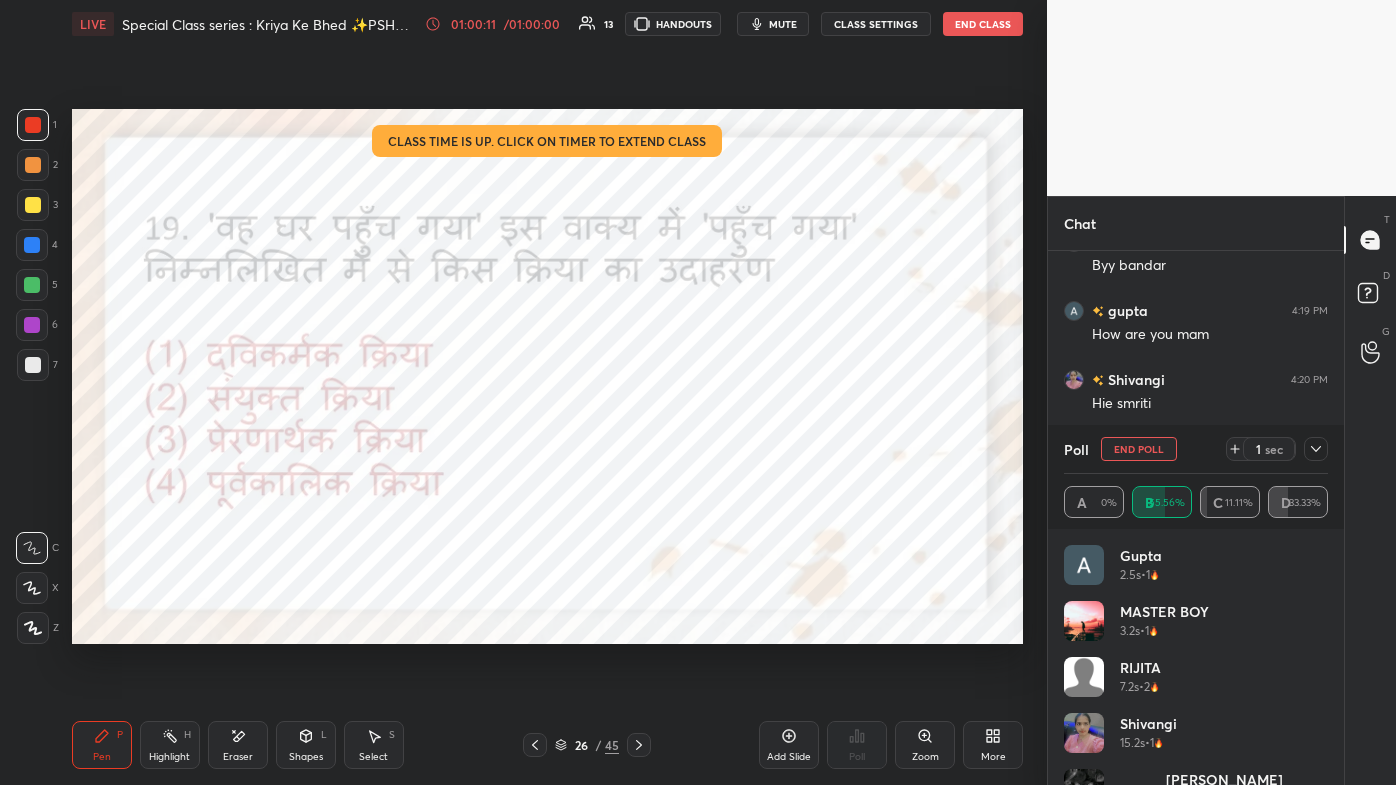 click on "Poll End Poll 1  sec A 0% B 55.56% C 11.11% D 33.33%" at bounding box center [1196, 477] 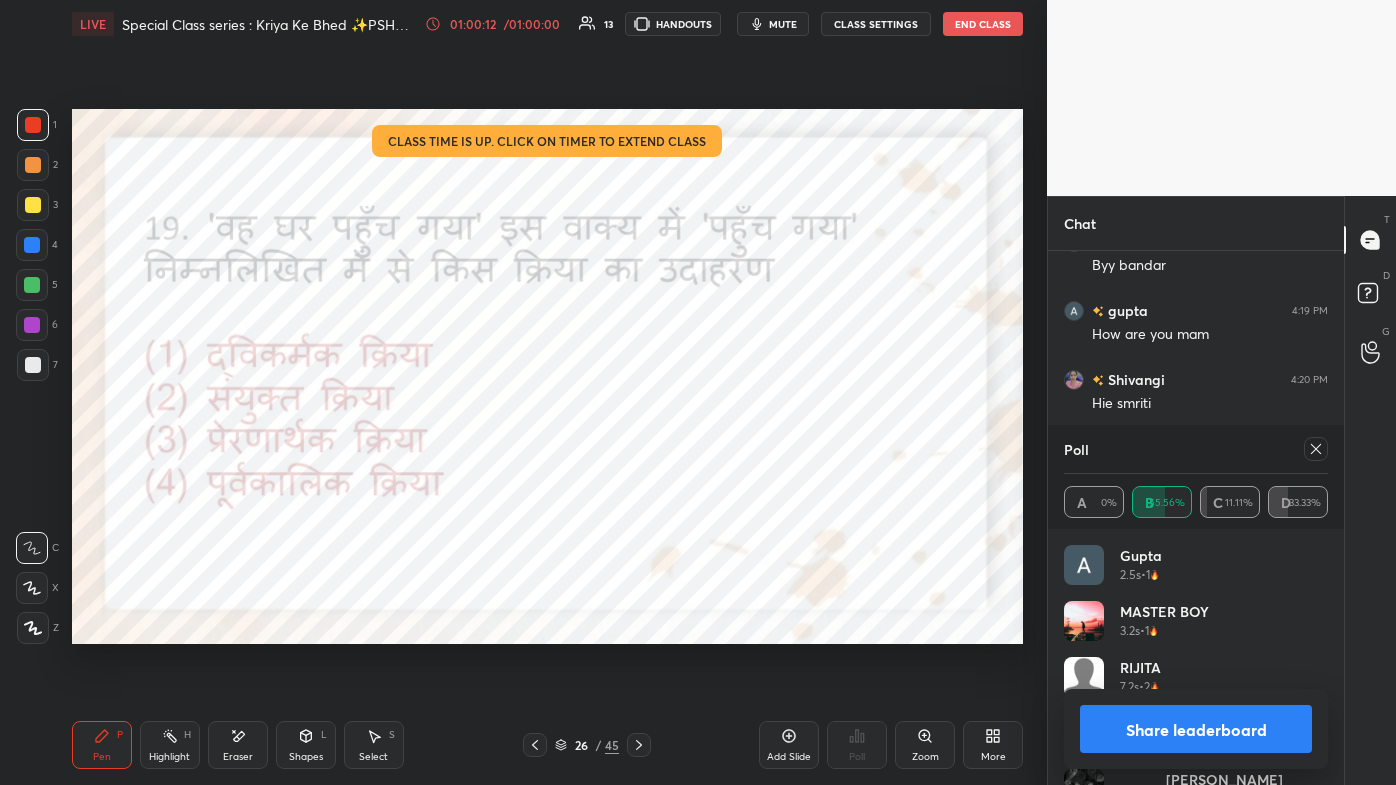 click at bounding box center (1316, 449) 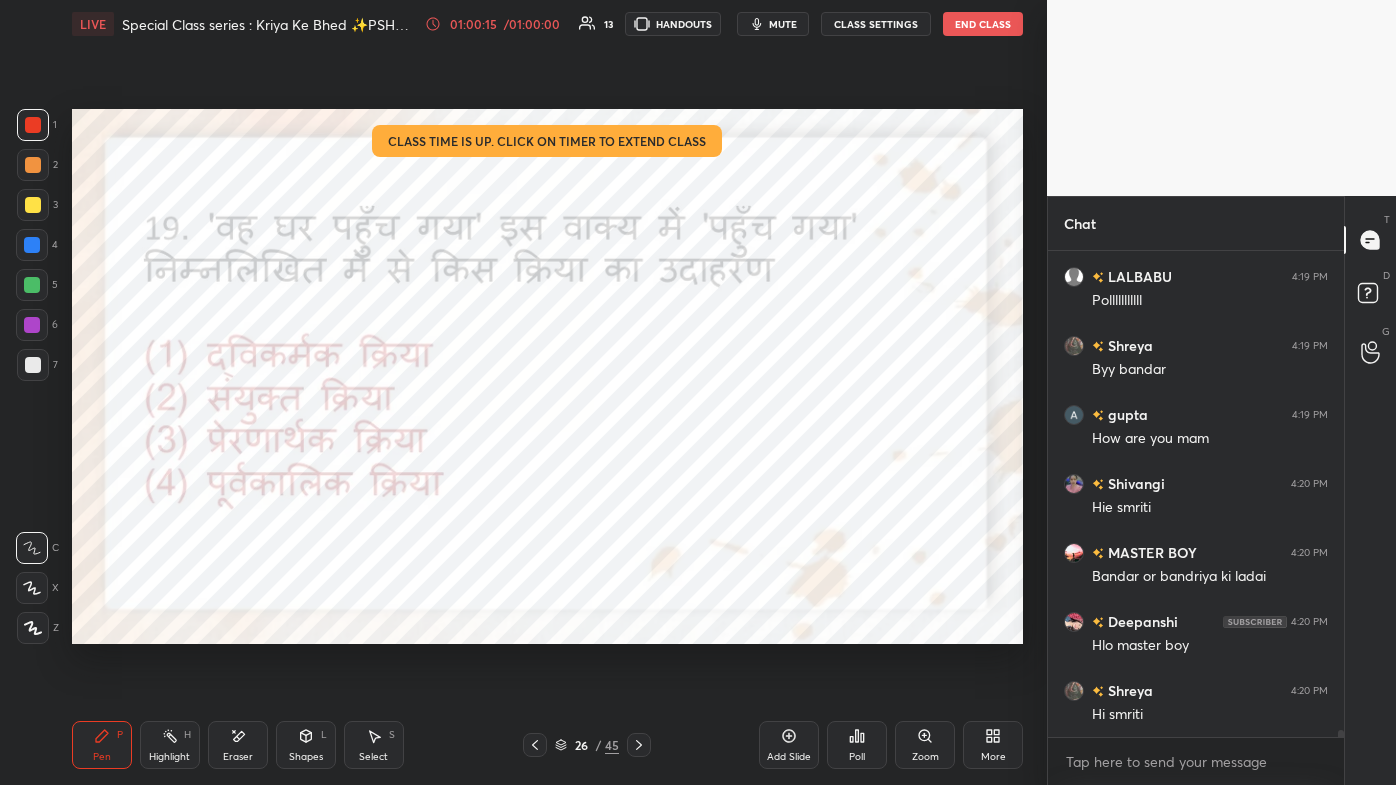 click 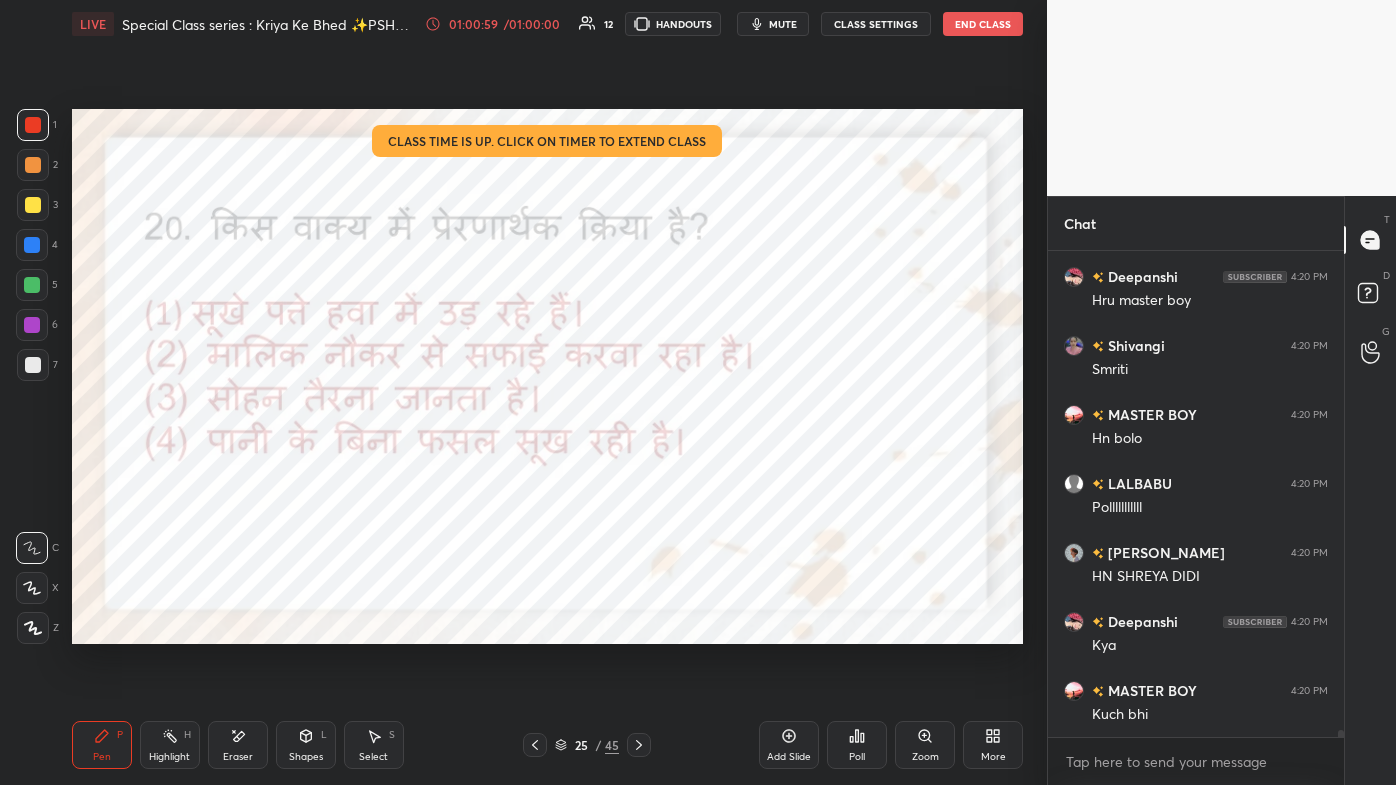 scroll, scrollTop: 34204, scrollLeft: 0, axis: vertical 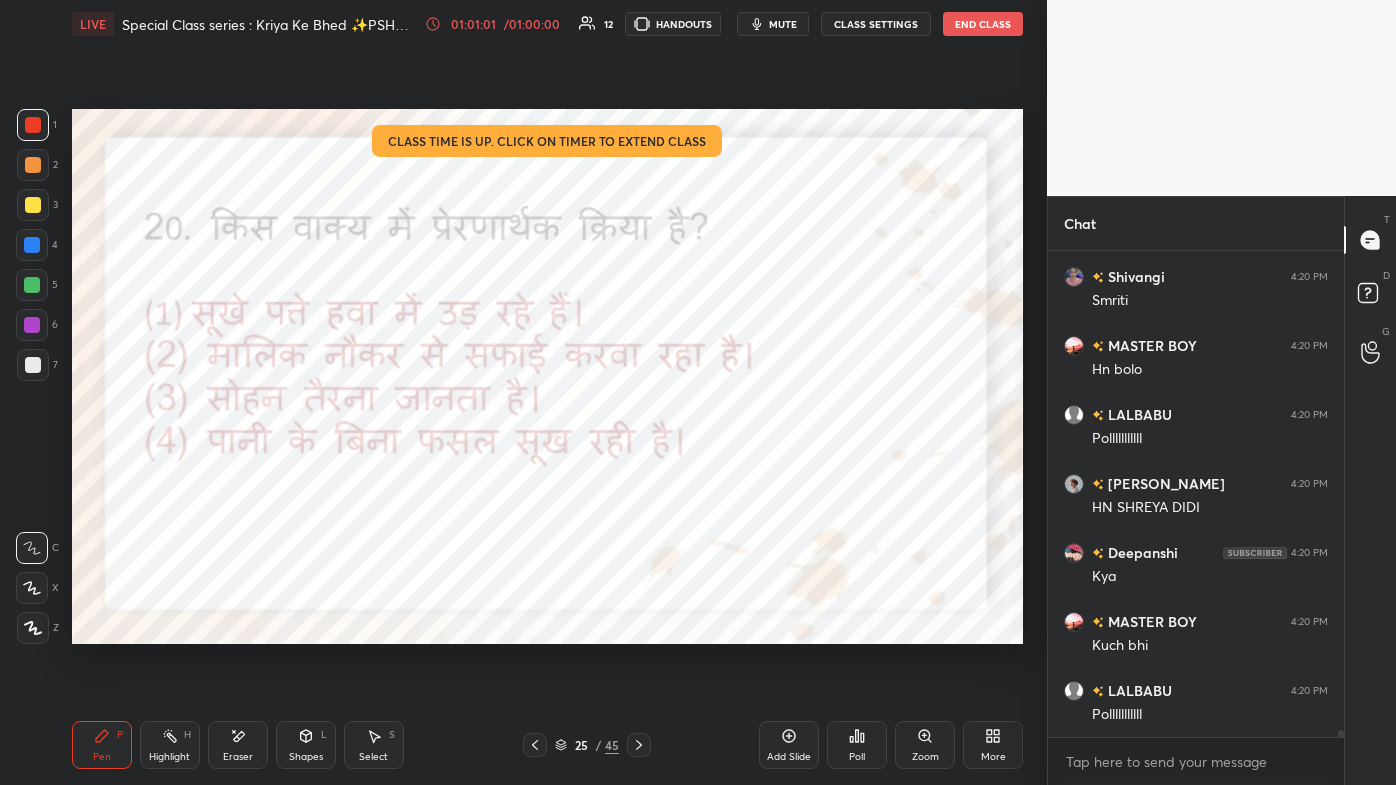 click on "Poll" at bounding box center [857, 757] 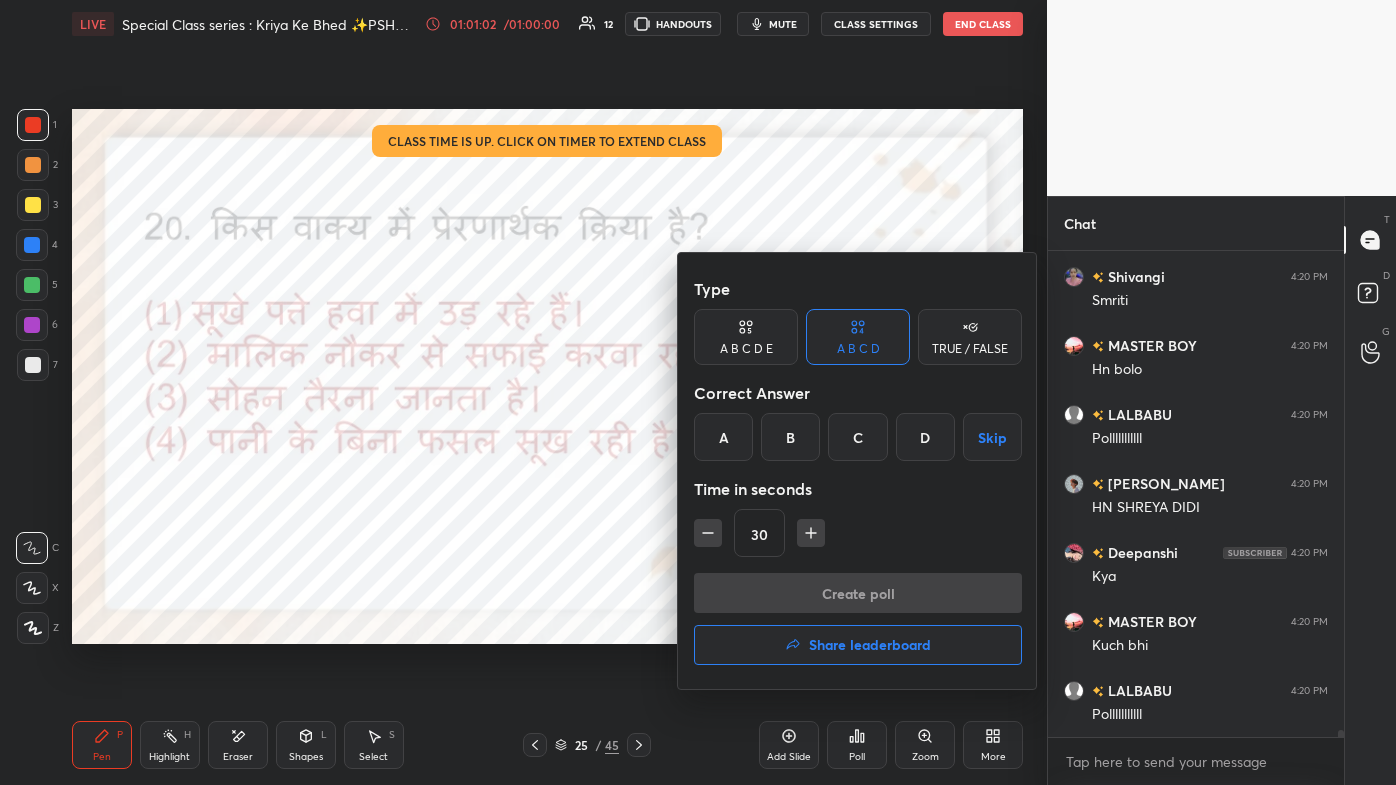 click on "B" at bounding box center [790, 437] 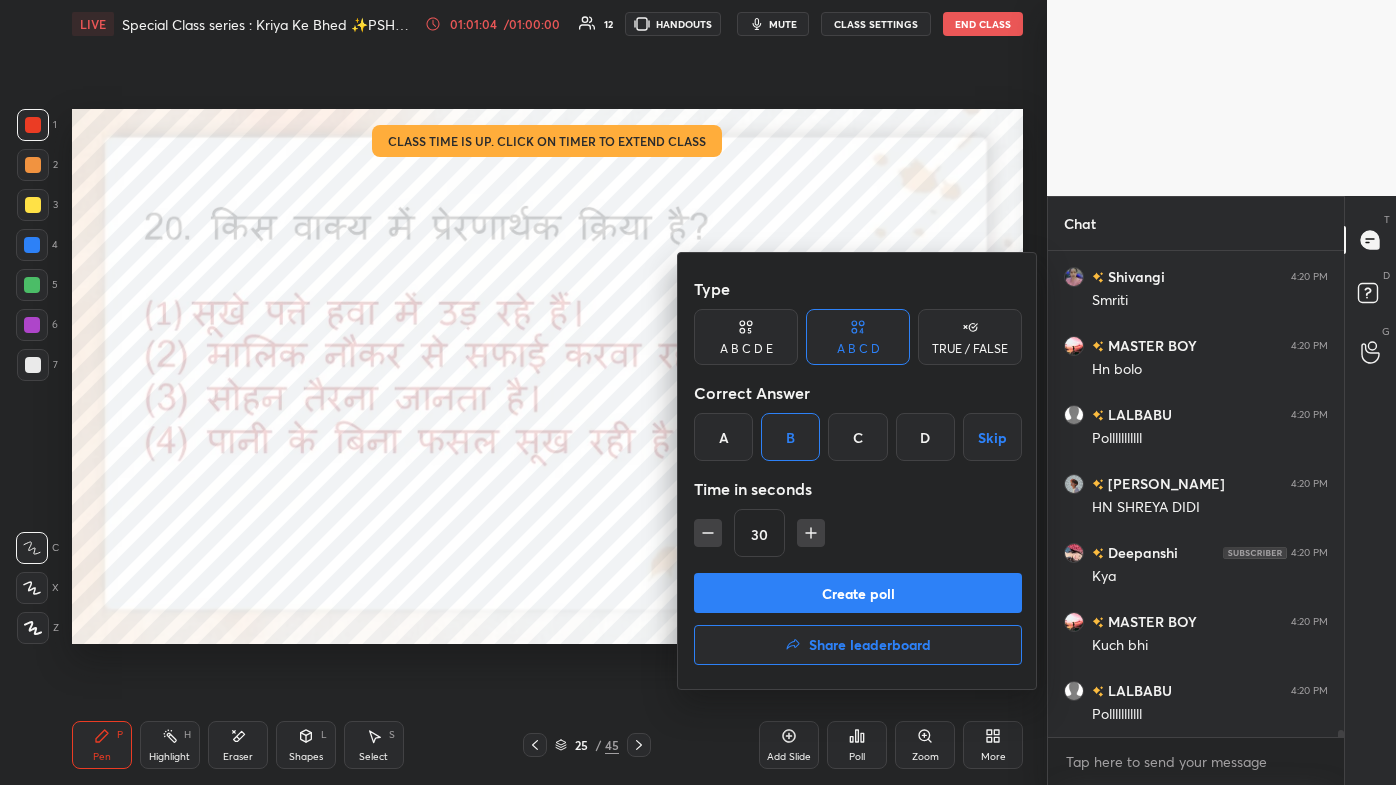 click on "Create poll" at bounding box center (858, 593) 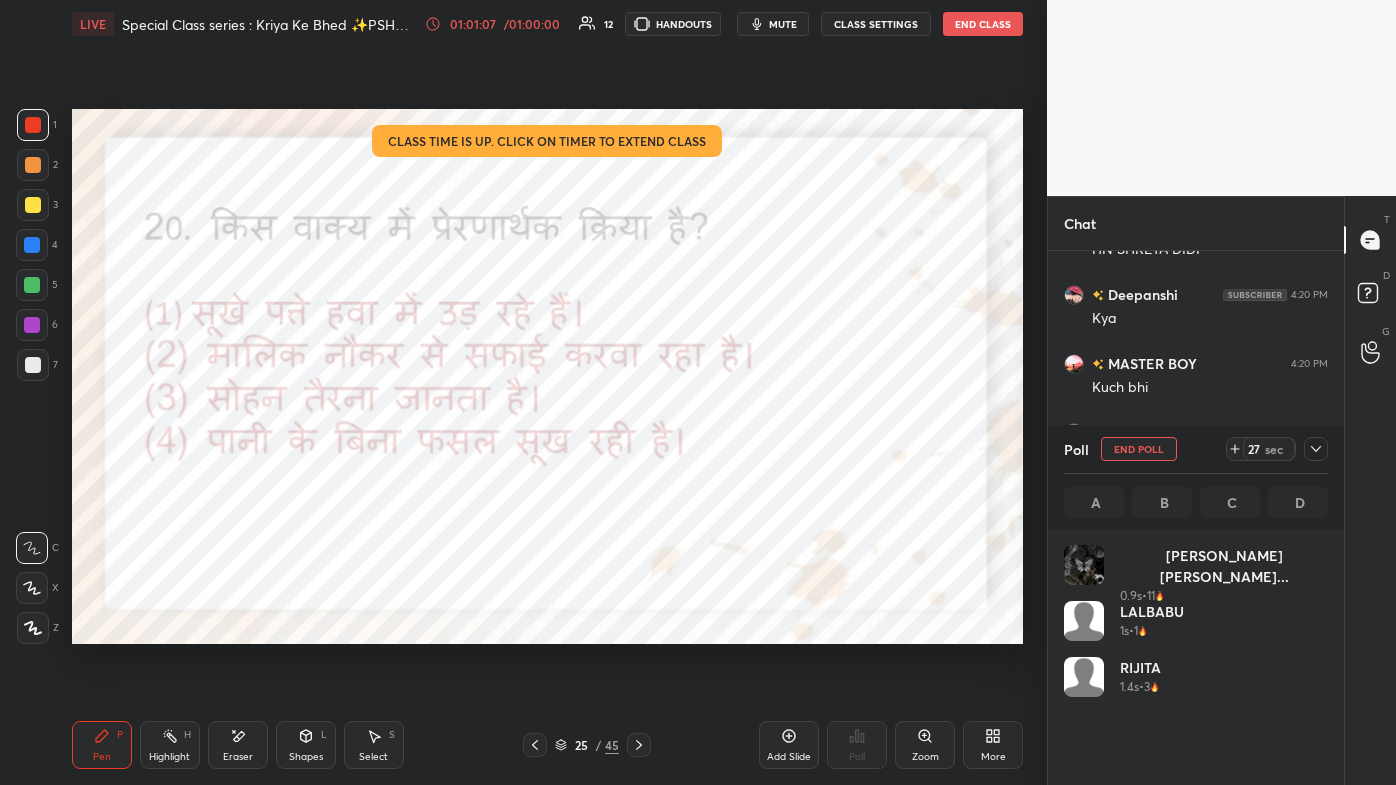 click on "LIVE Special Class series : Kriya Ke Bhed ✨PSHAH✨ 01:01:07 /  01:00:00 12 HANDOUTS mute CLASS SETTINGS End Class Setting up your live class Class time is up.  Click on timer to extend class Poll for   secs No correct answer Start poll Back Special Class series : Kriya Ke Bhed ✨PSHAH✨ Pooja Shah Pen P Highlight H Eraser Shapes L Select S 25 / 45 Add Slide Poll Zoom More" at bounding box center [547, 392] 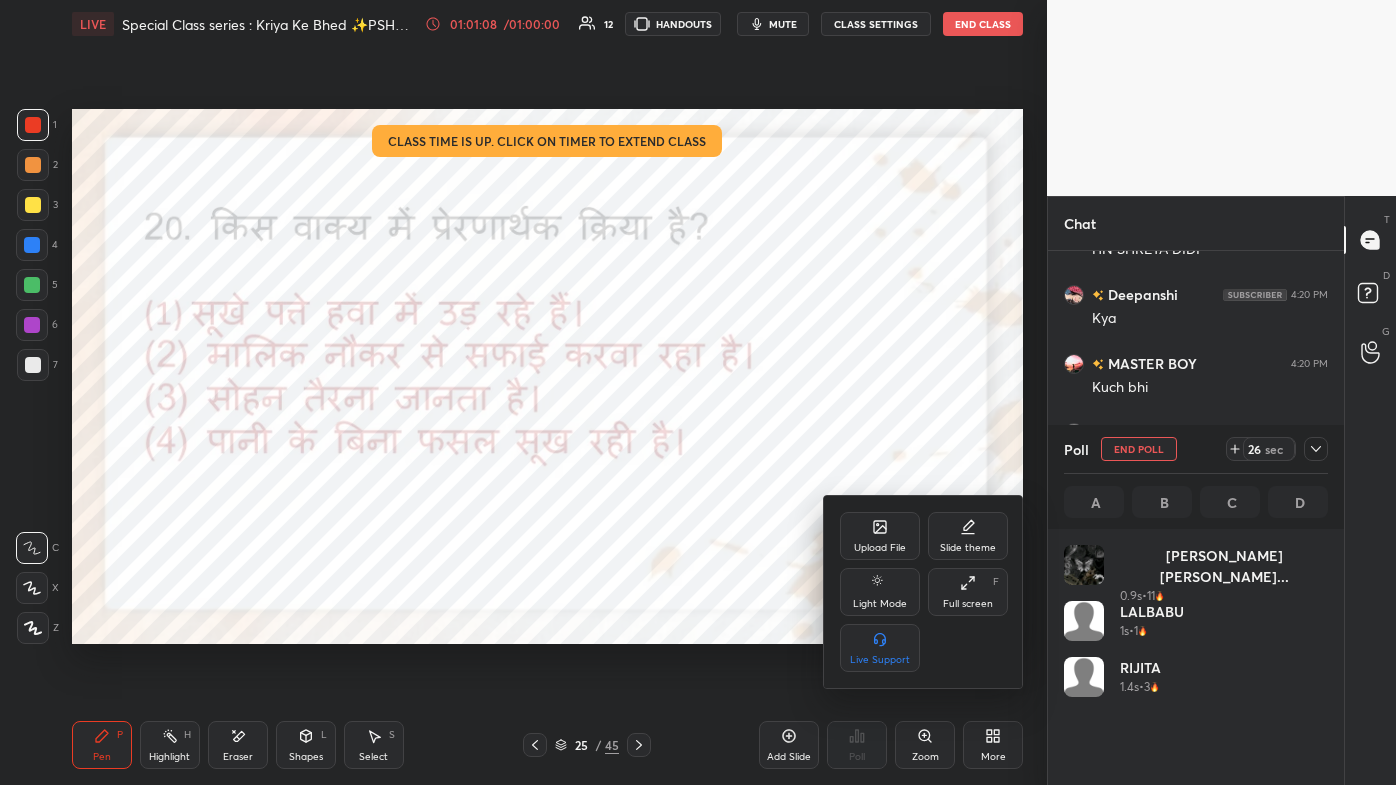 click on "Full screen" at bounding box center (968, 604) 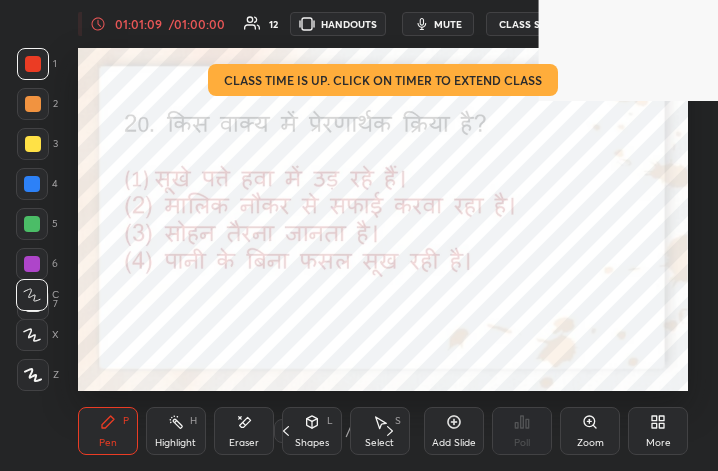 click on "More" at bounding box center [658, 431] 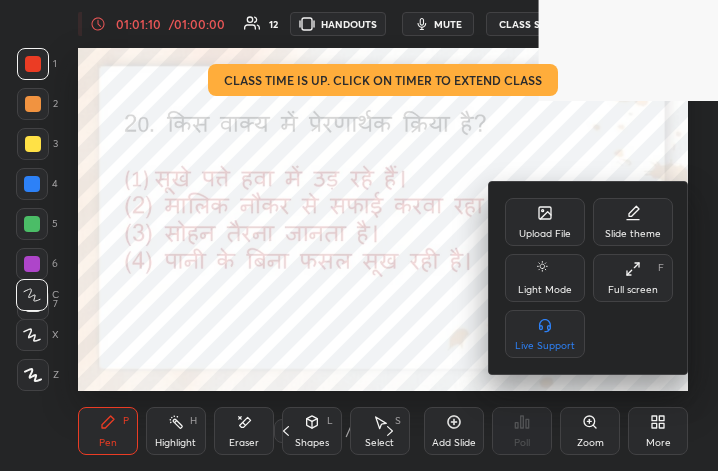 click on "Full screen" at bounding box center (633, 290) 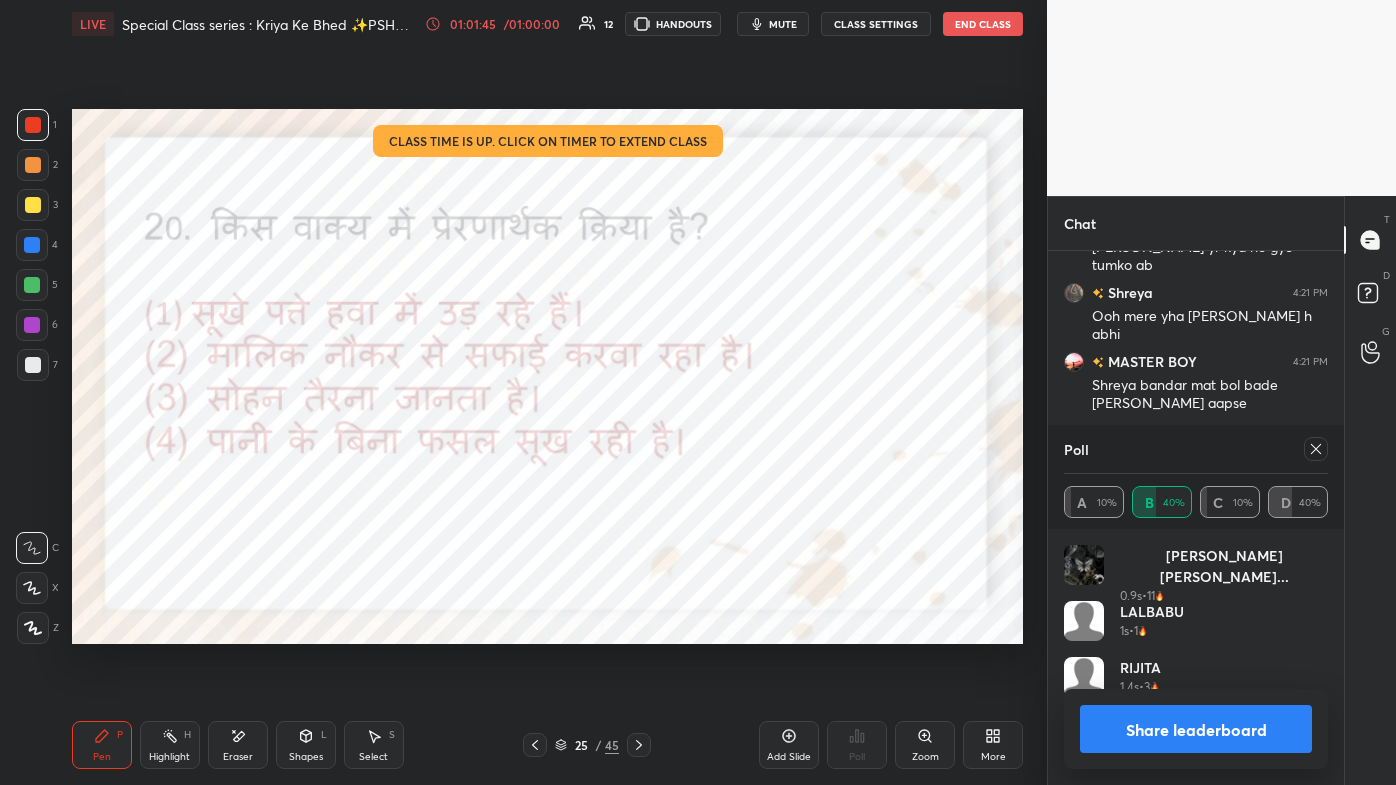 click 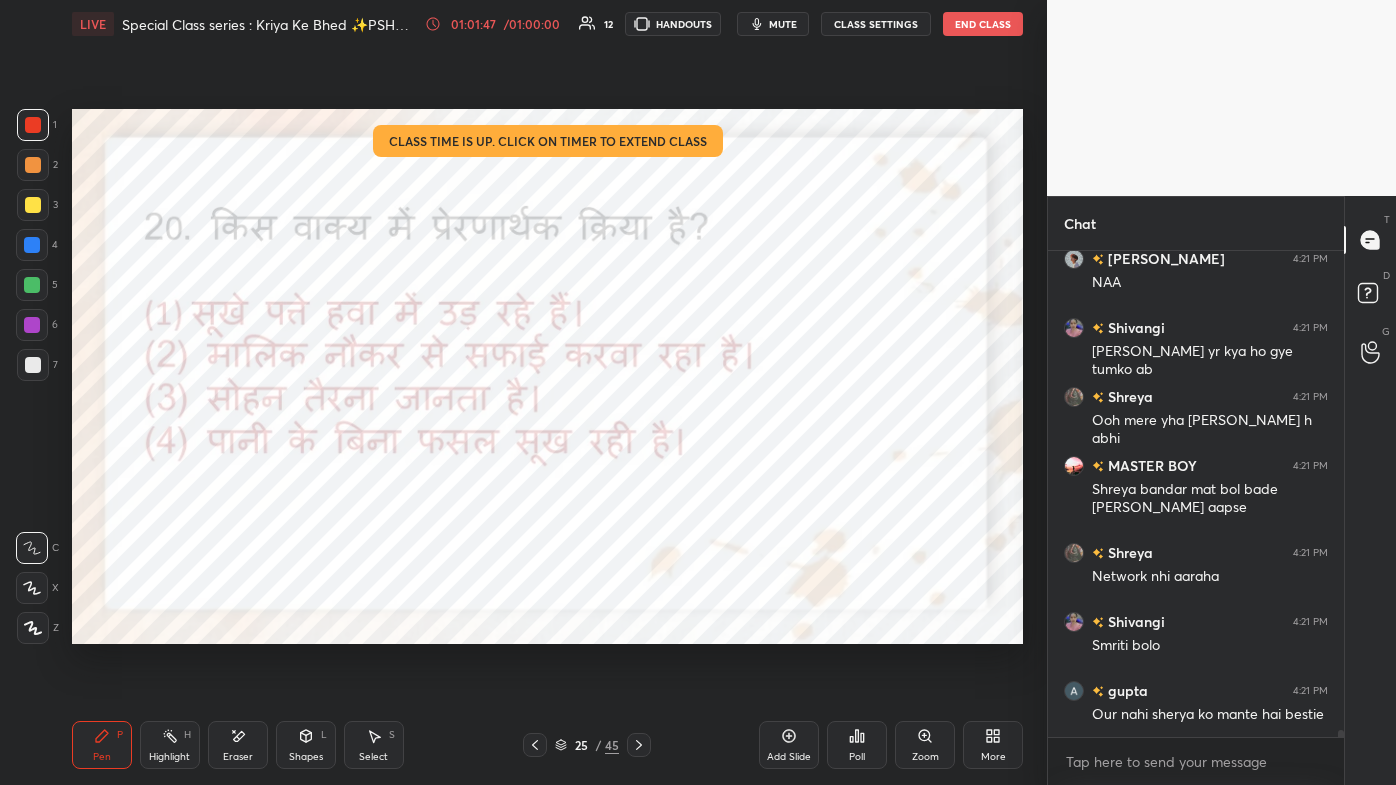 click on "25 / 45" at bounding box center (587, 745) 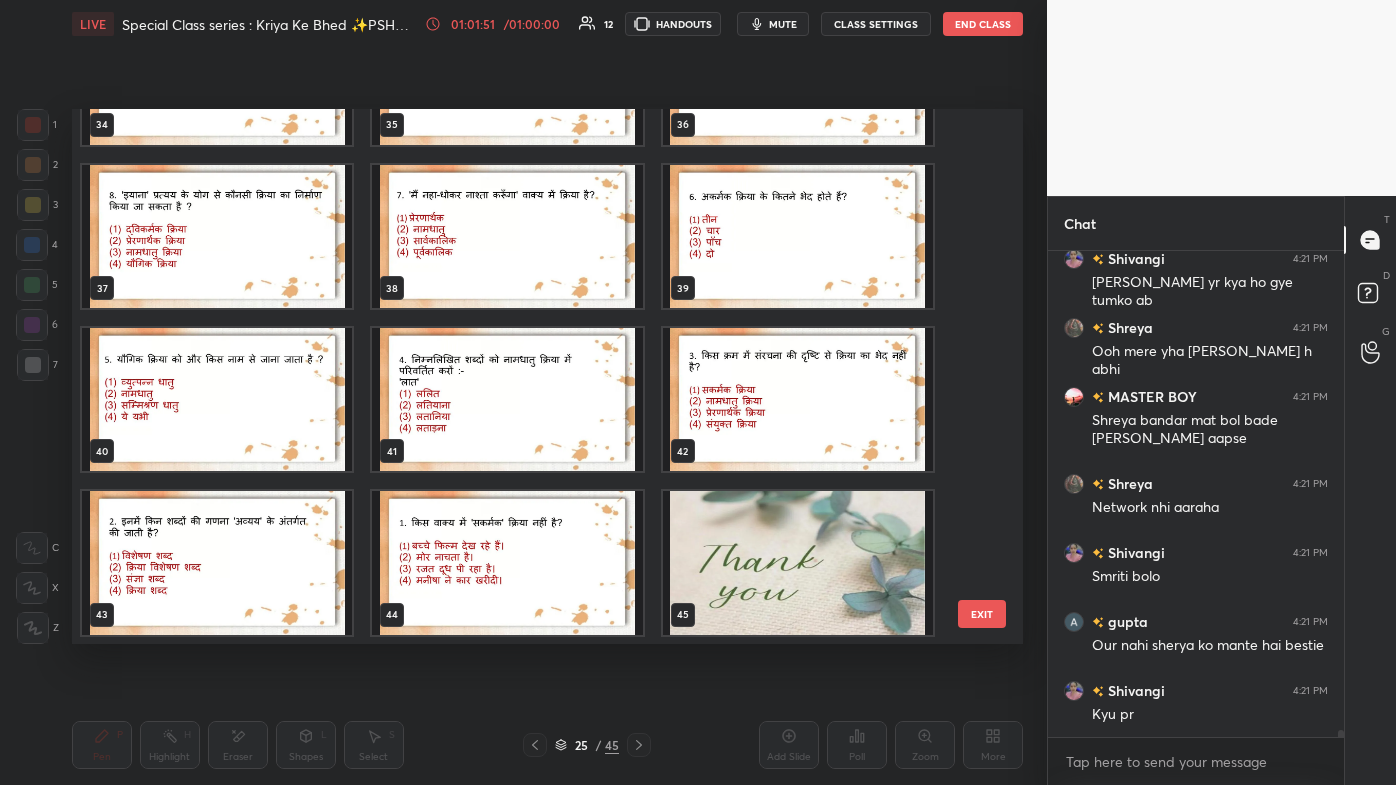 click at bounding box center [797, 562] 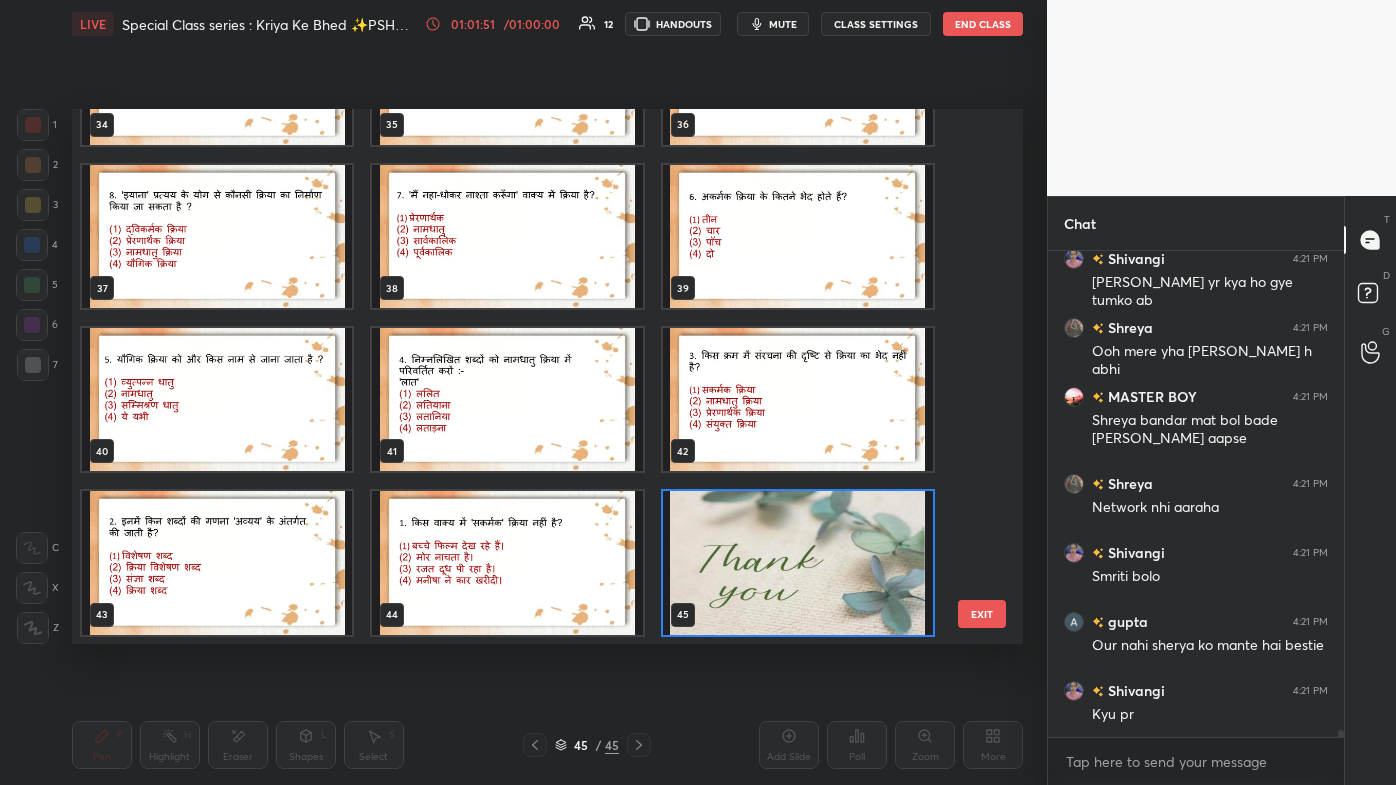 click at bounding box center (797, 562) 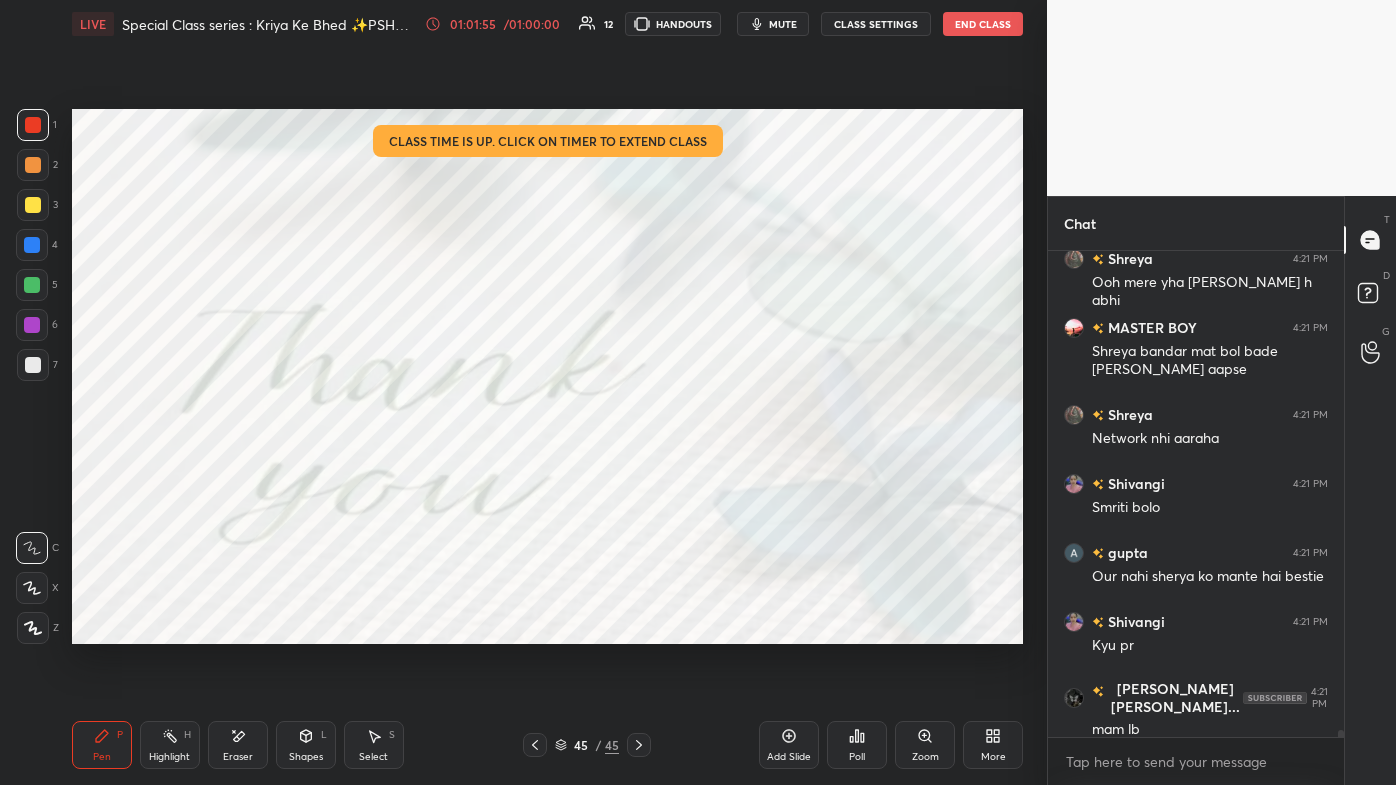 click on "Eraser" at bounding box center (238, 745) 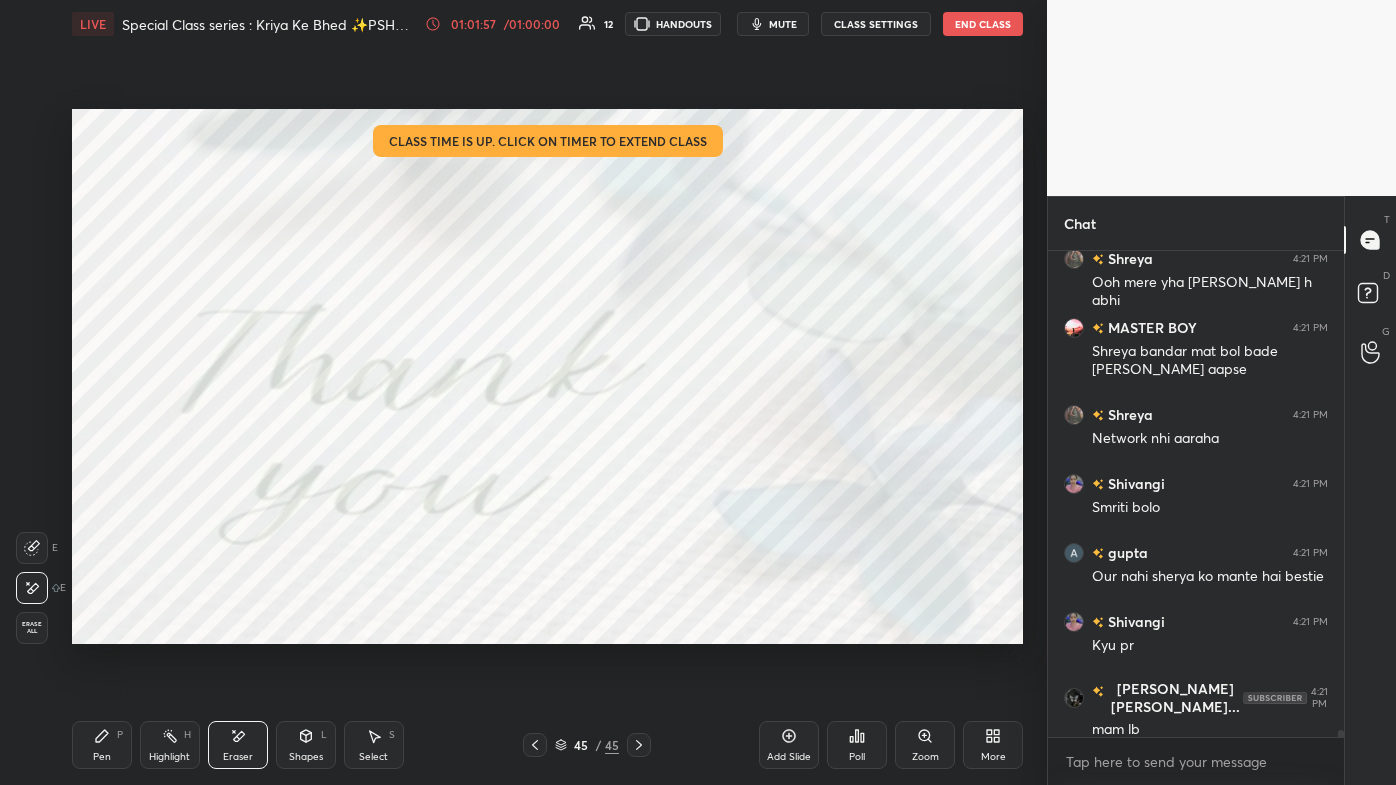 click on "1 2 3 4 5 6 7 C X Z E E Erase all   H H LIVE Special Class series : Kriya Ke Bhed ✨PSHAH✨ 01:01:57 /  01:00:00 12 HANDOUTS mute CLASS SETTINGS End Class Setting up your live class Class time is up.  Click on timer to extend class Poll for   secs No correct answer Start poll Back Special Class series : Kriya Ke Bhed ✨PSHAH✨ Pooja Shah Pen P Highlight H Eraser Shapes L Select S 45 / 45 Add Slide Poll Zoom More" at bounding box center [523, 392] 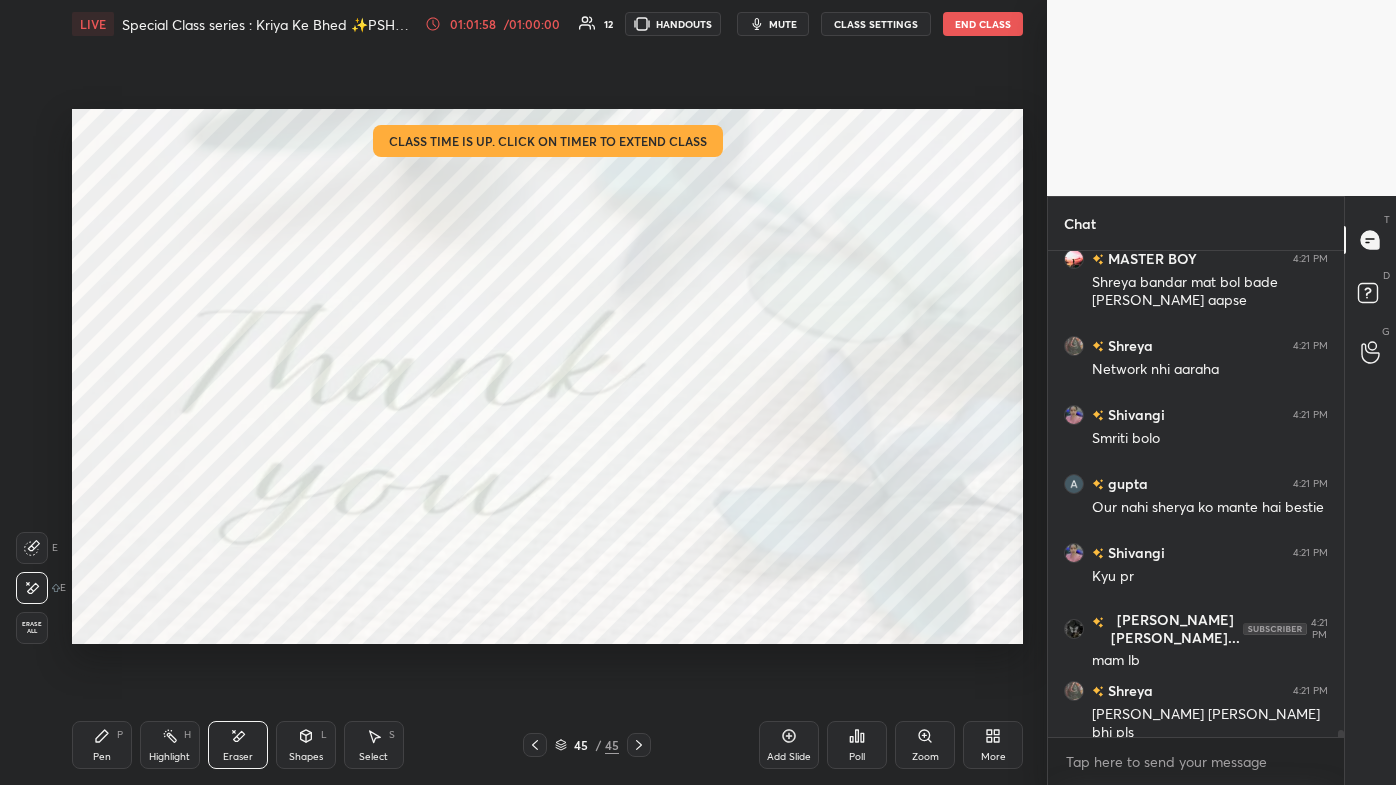 click on "Pen P" at bounding box center (102, 745) 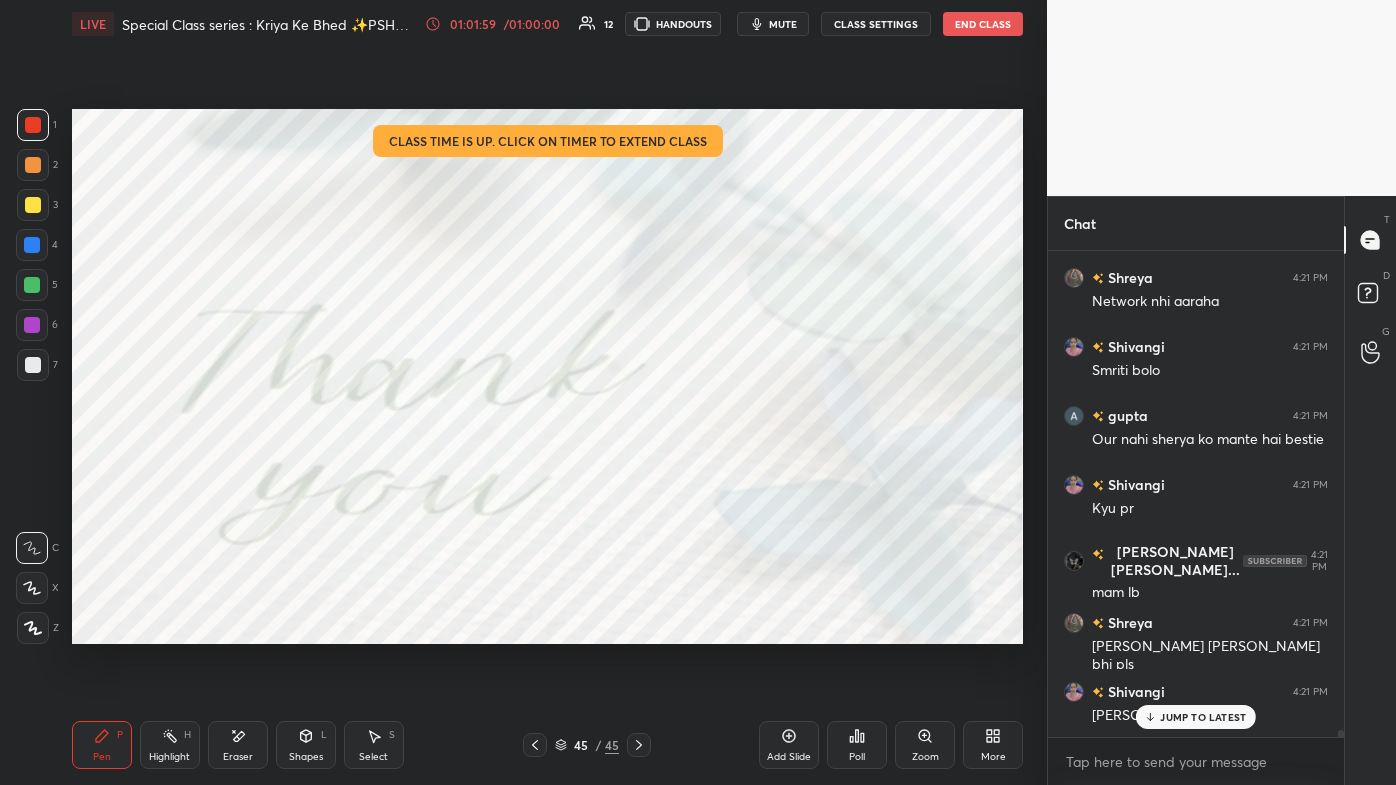 click on "Setting up your live class Class time is up.  Click on timer to extend class Poll for   secs No correct answer Start poll" at bounding box center [547, 376] 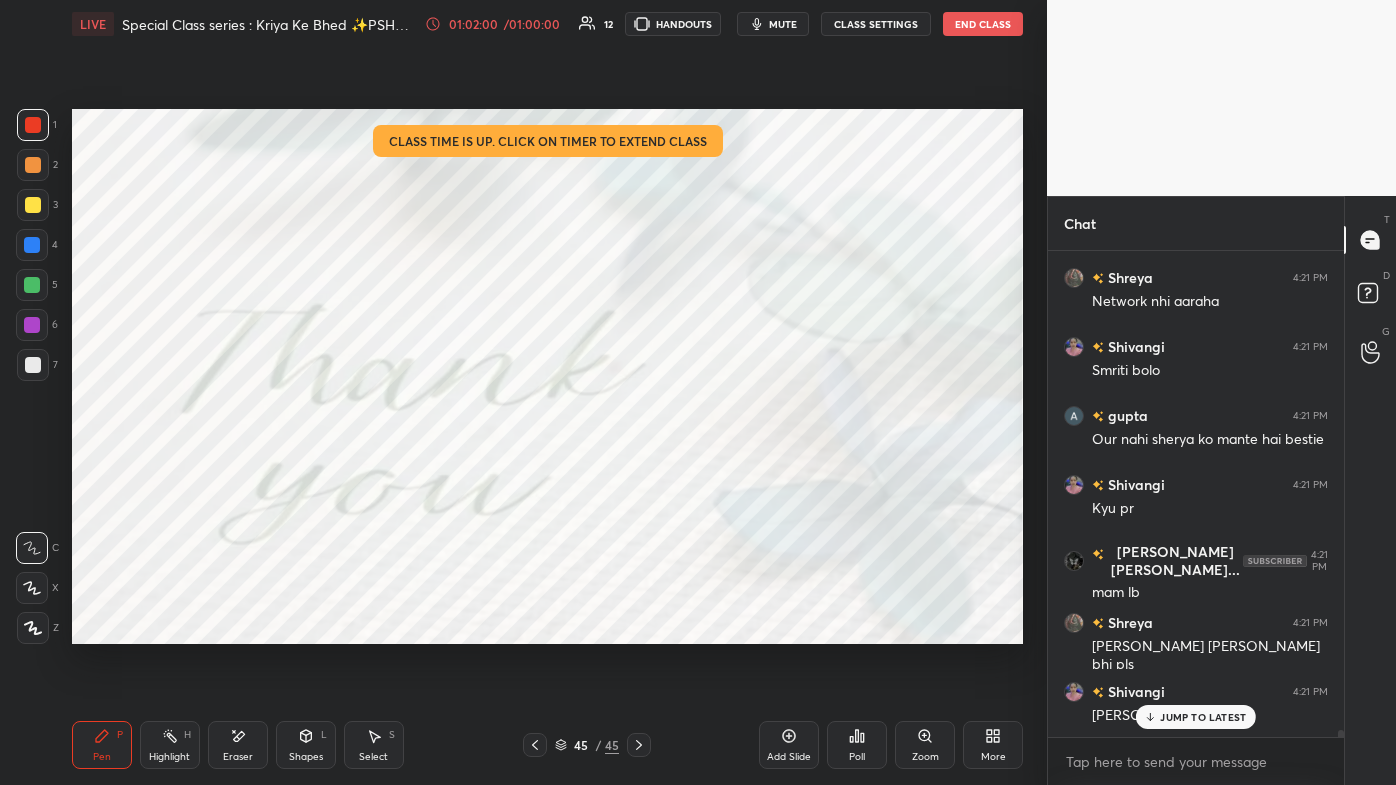click on "JUMP TO LATEST" at bounding box center (1203, 717) 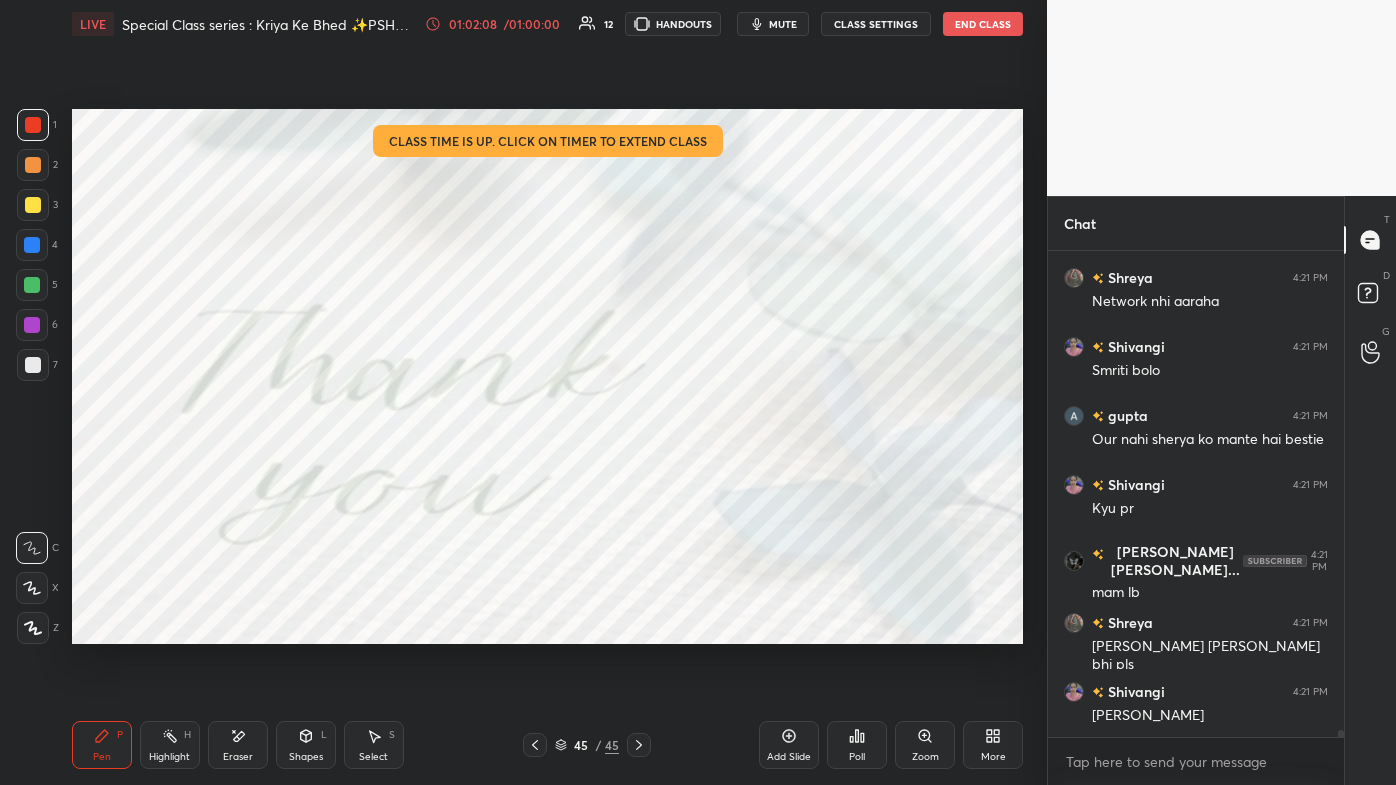 click on "Eraser" at bounding box center (238, 745) 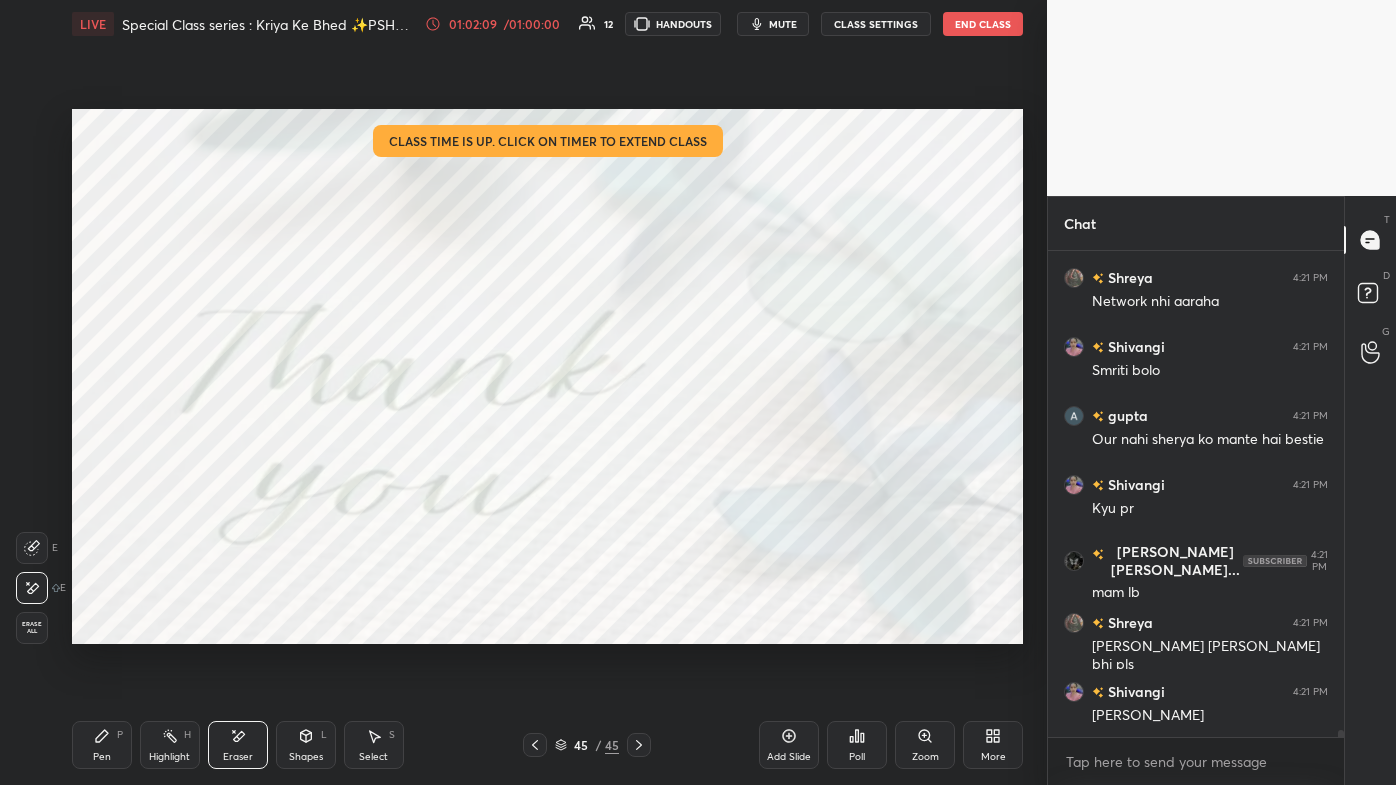 click on "Setting up your live class Class time is up.  Click on timer to extend class Poll for   secs No correct answer Start poll" at bounding box center [547, 376] 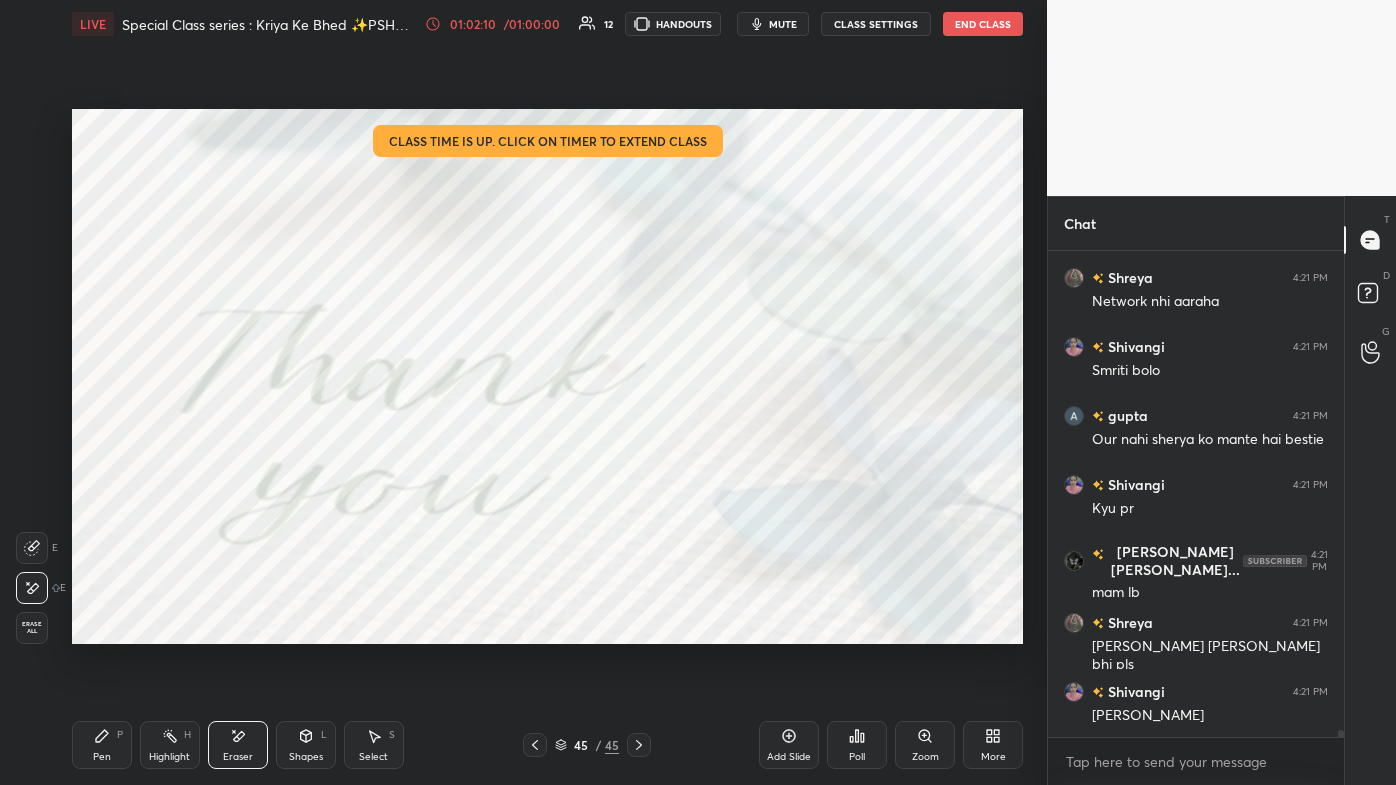 click on "Pen P" at bounding box center [102, 745] 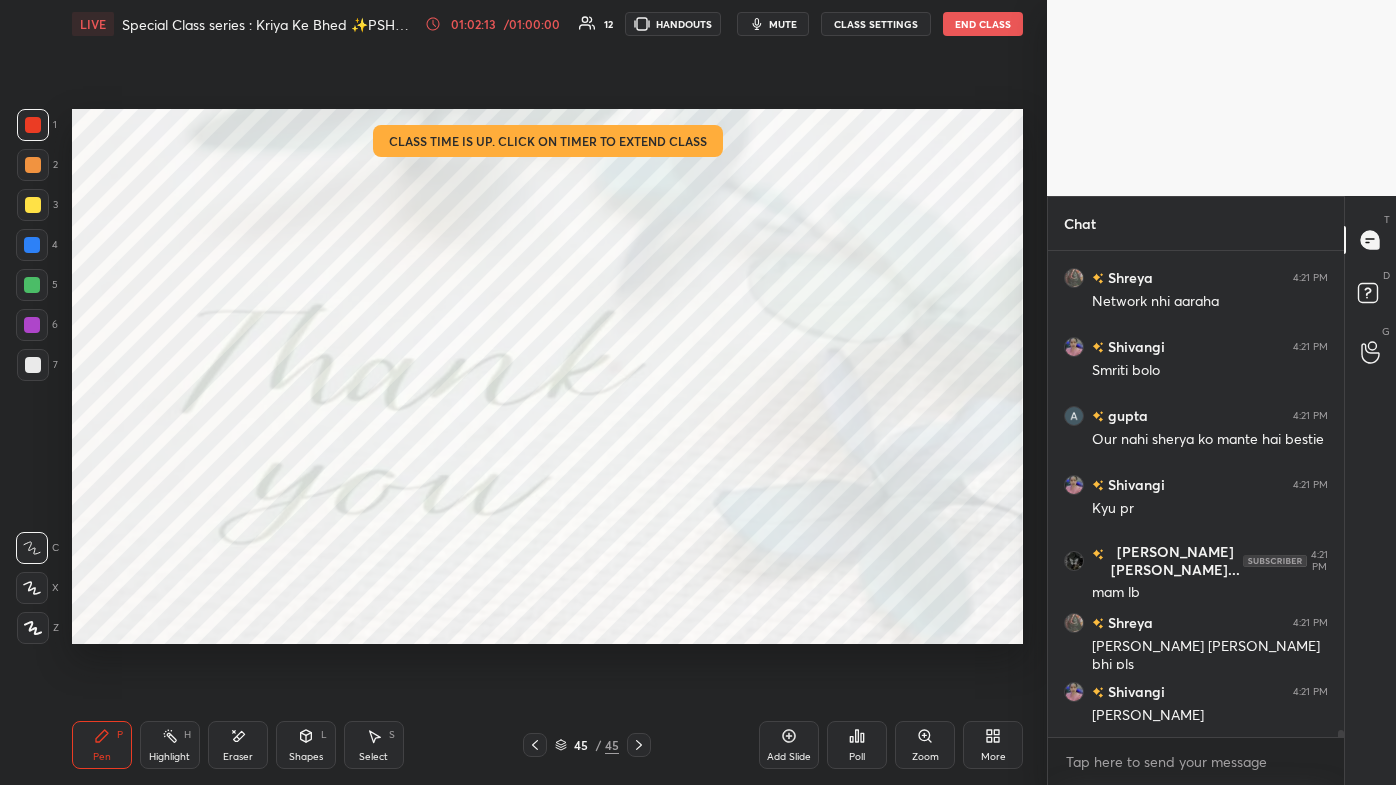 click on "More" at bounding box center [993, 745] 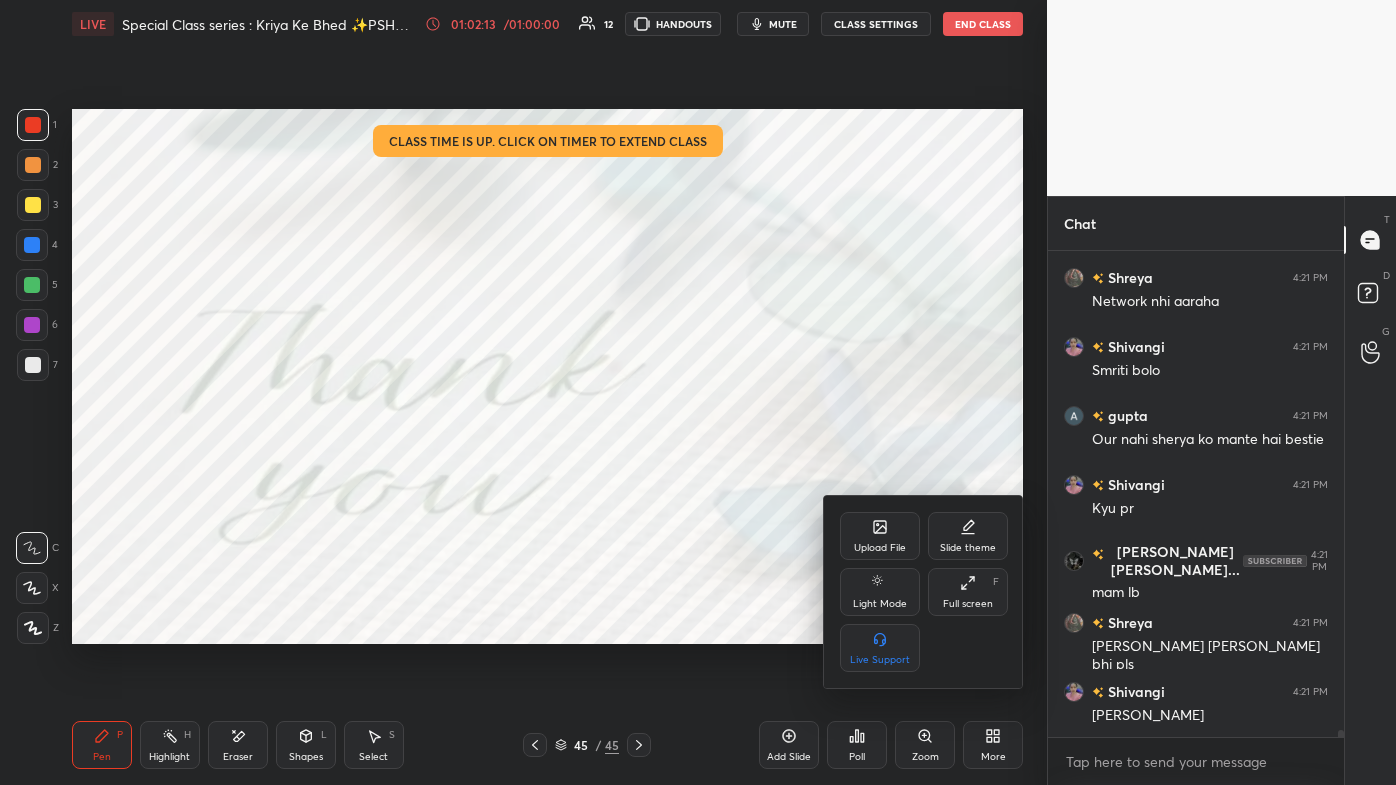 click on "Full screen" at bounding box center [968, 604] 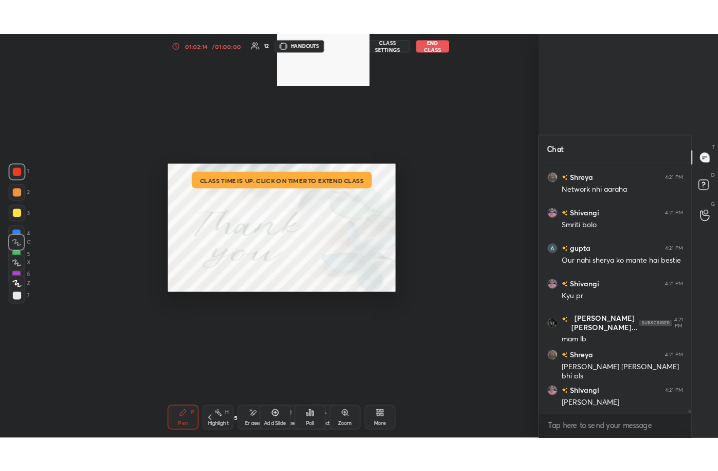scroll, scrollTop: 343, scrollLeft: 505, axis: both 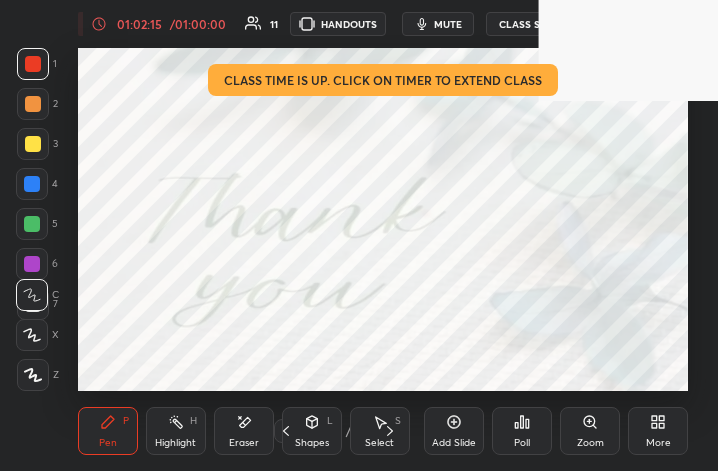 click on "More" at bounding box center (658, 443) 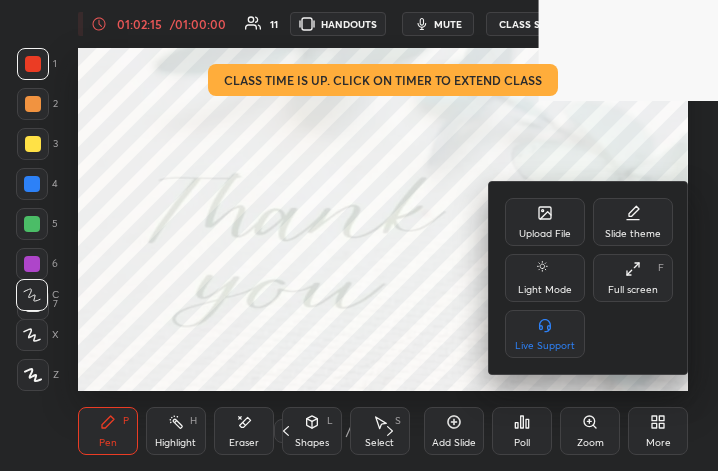 click on "Full screen" at bounding box center (633, 290) 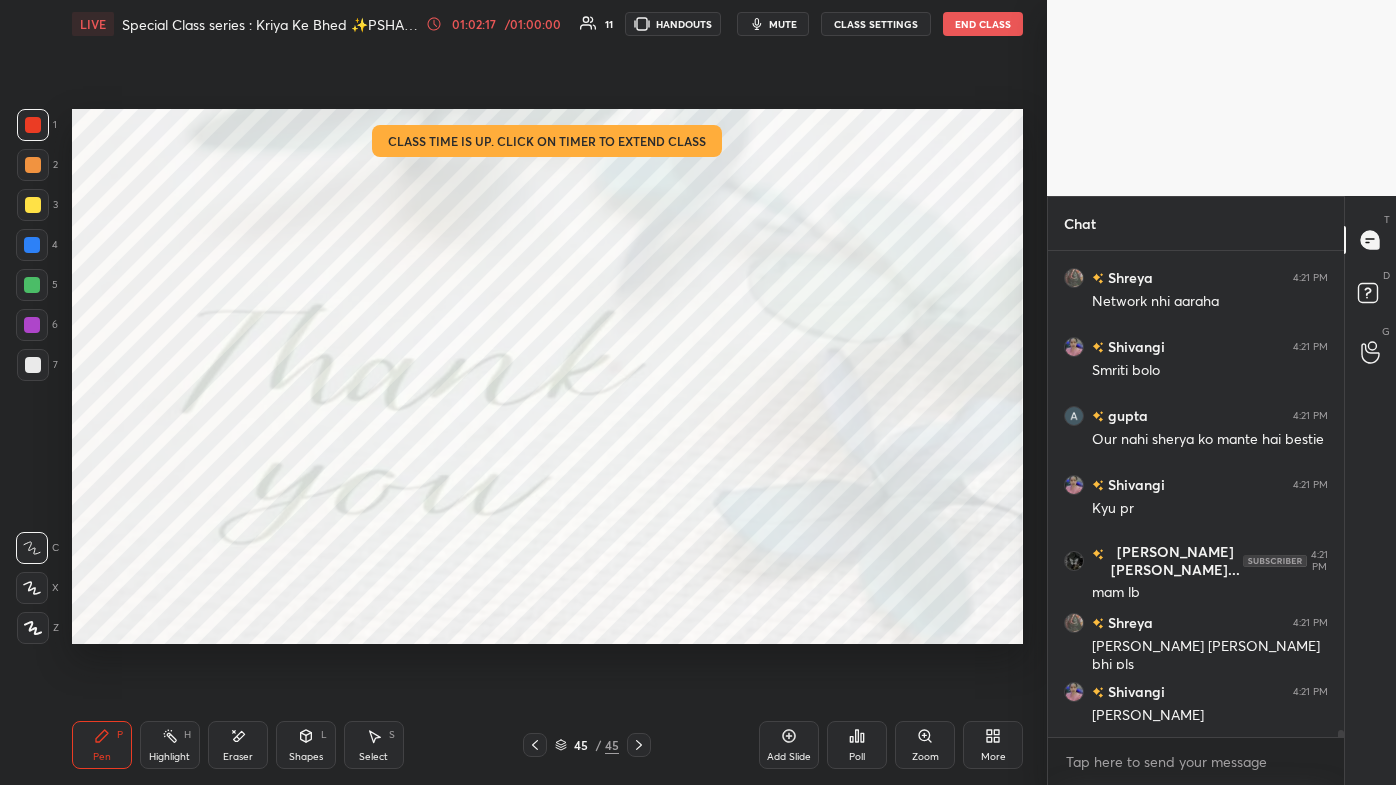 click 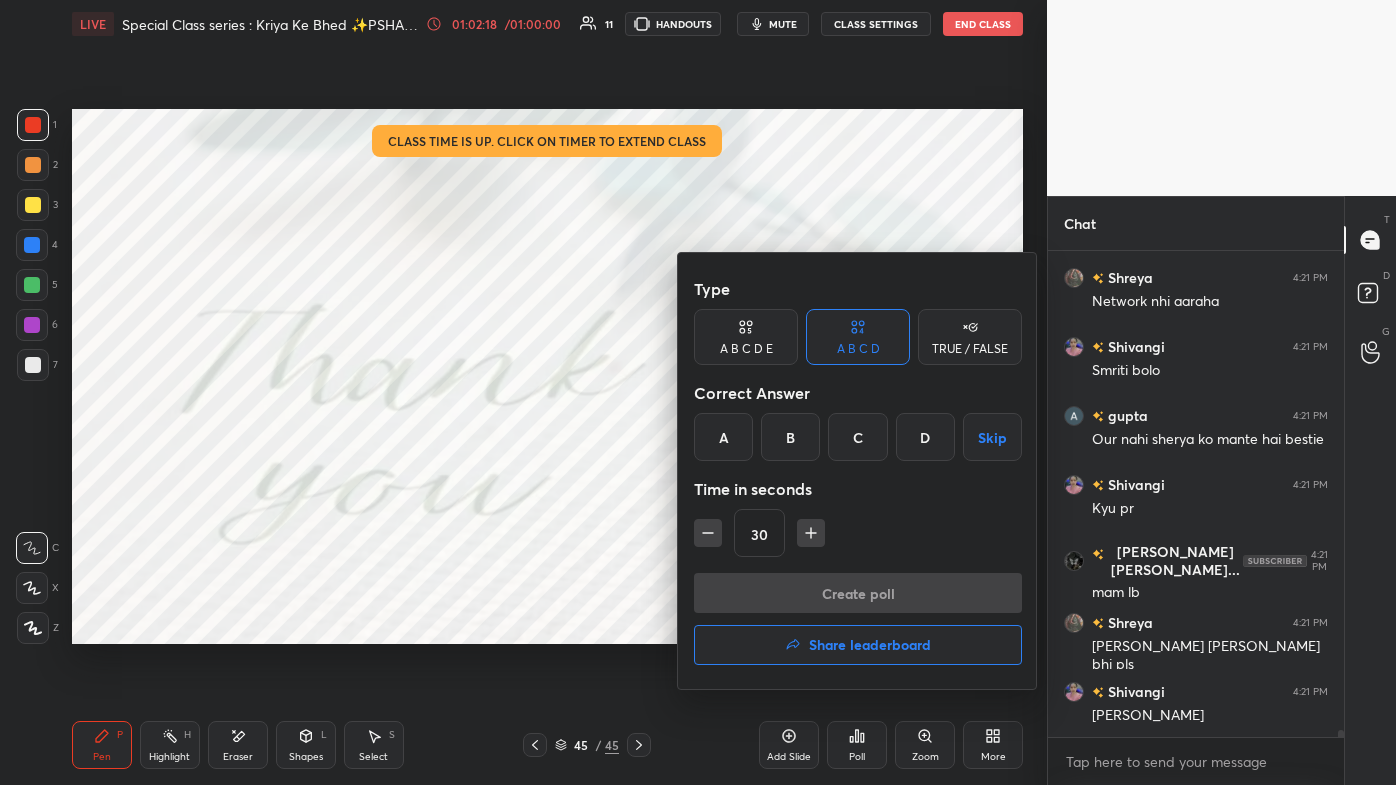 click on "Share leaderboard" at bounding box center [870, 645] 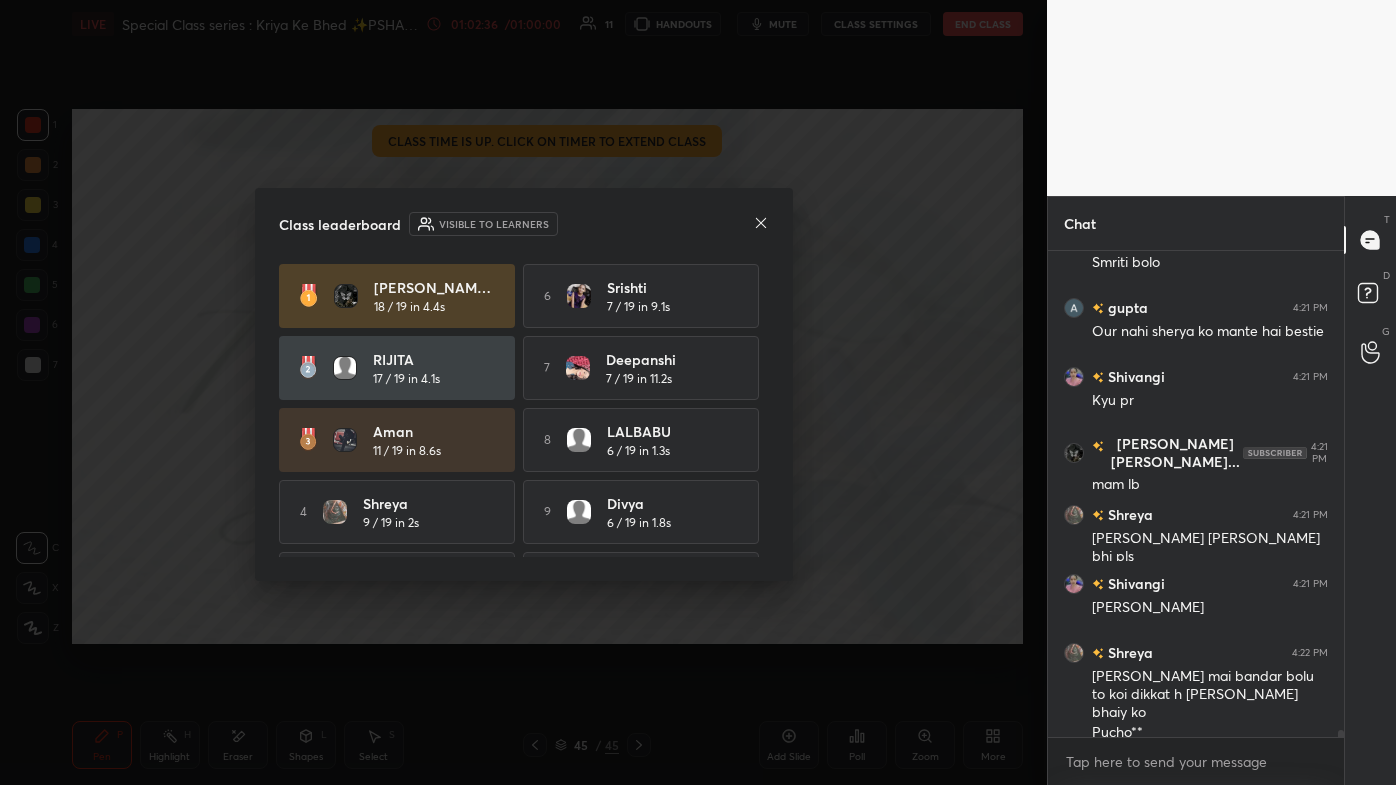 click 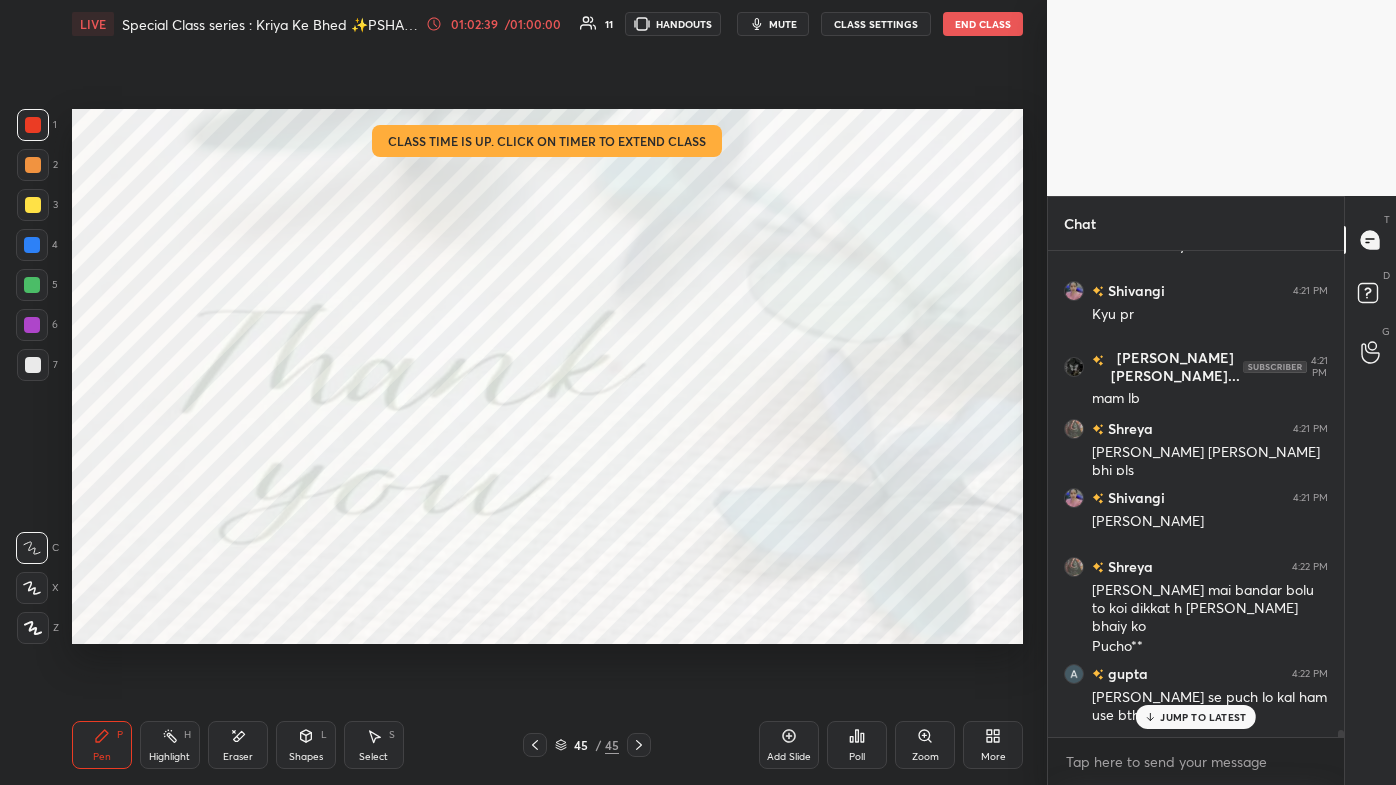 click on "JUMP TO LATEST" at bounding box center [1203, 717] 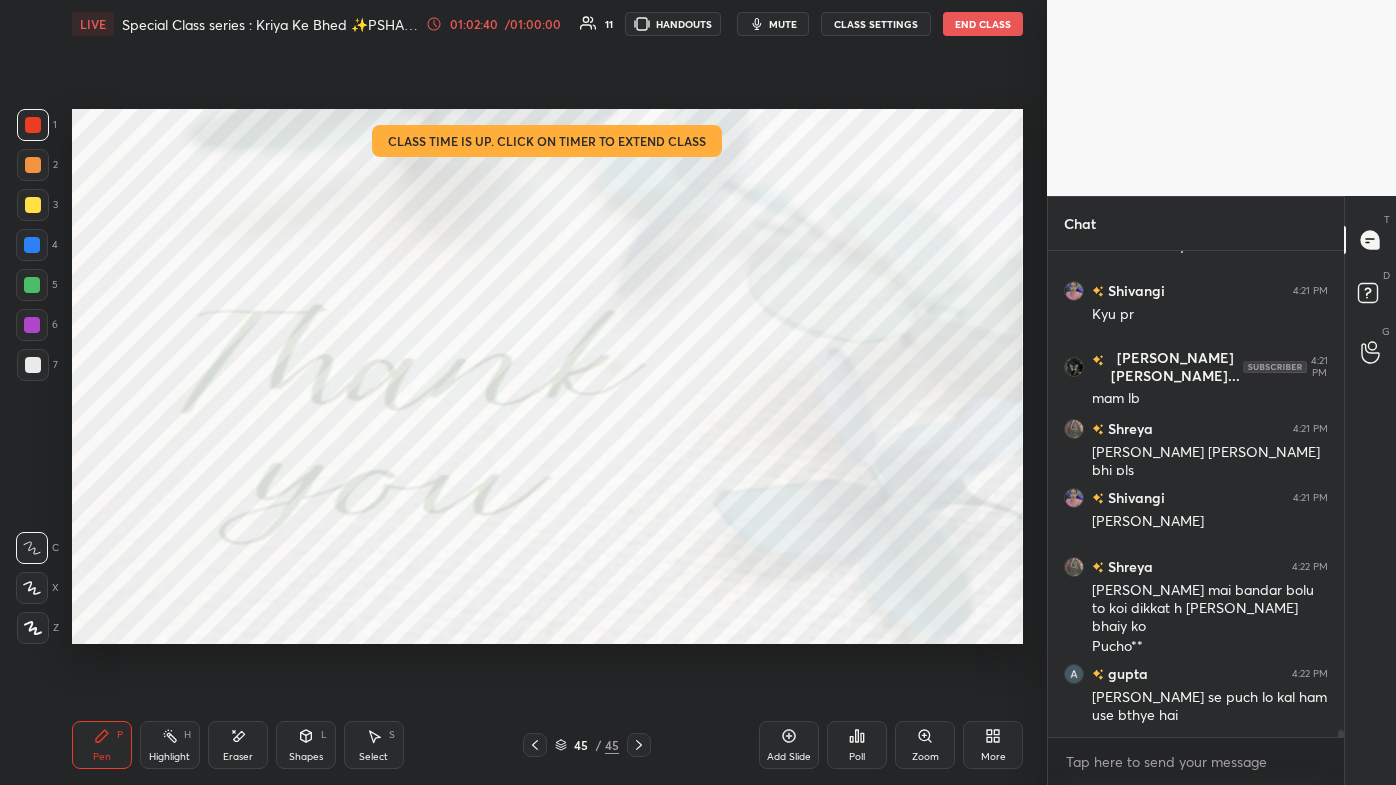 click 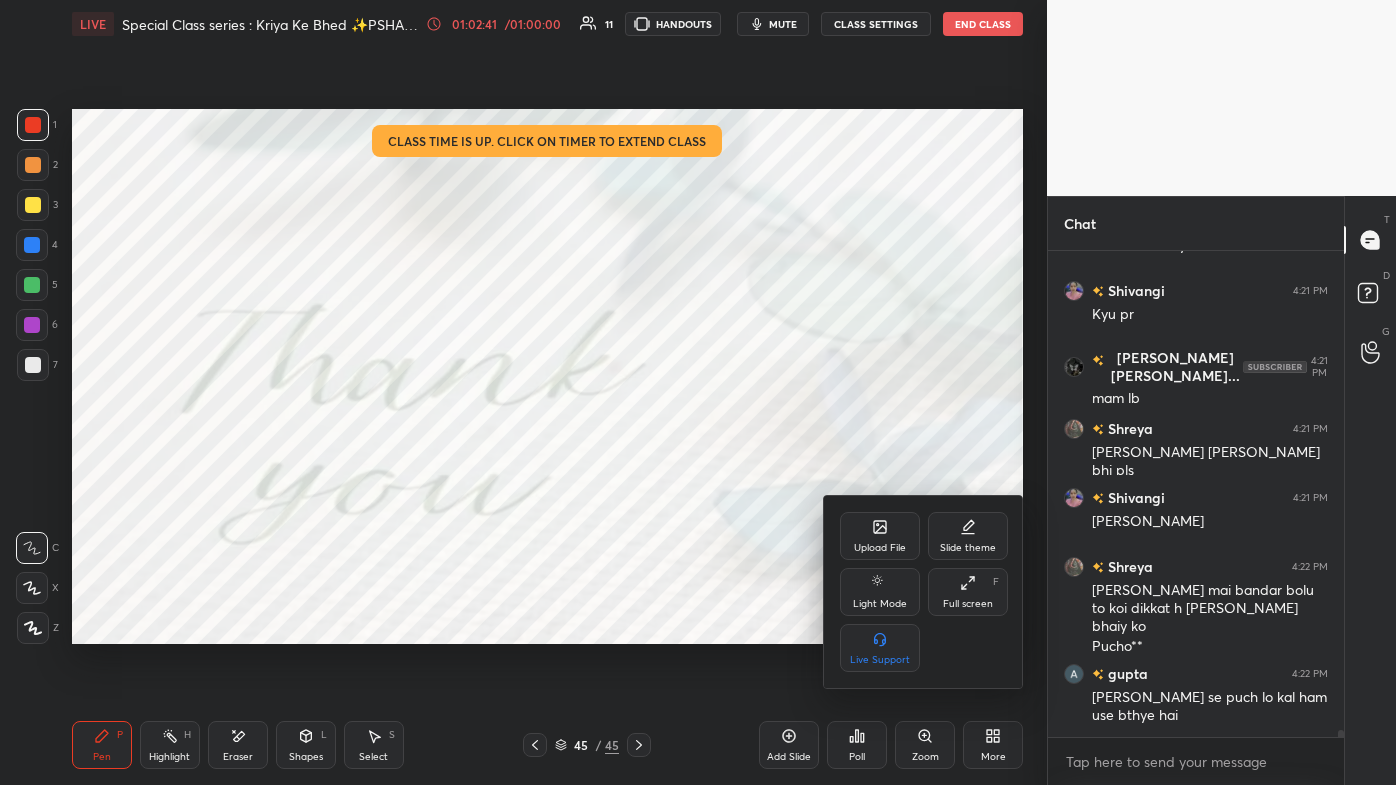 click on "Upload File" at bounding box center (880, 536) 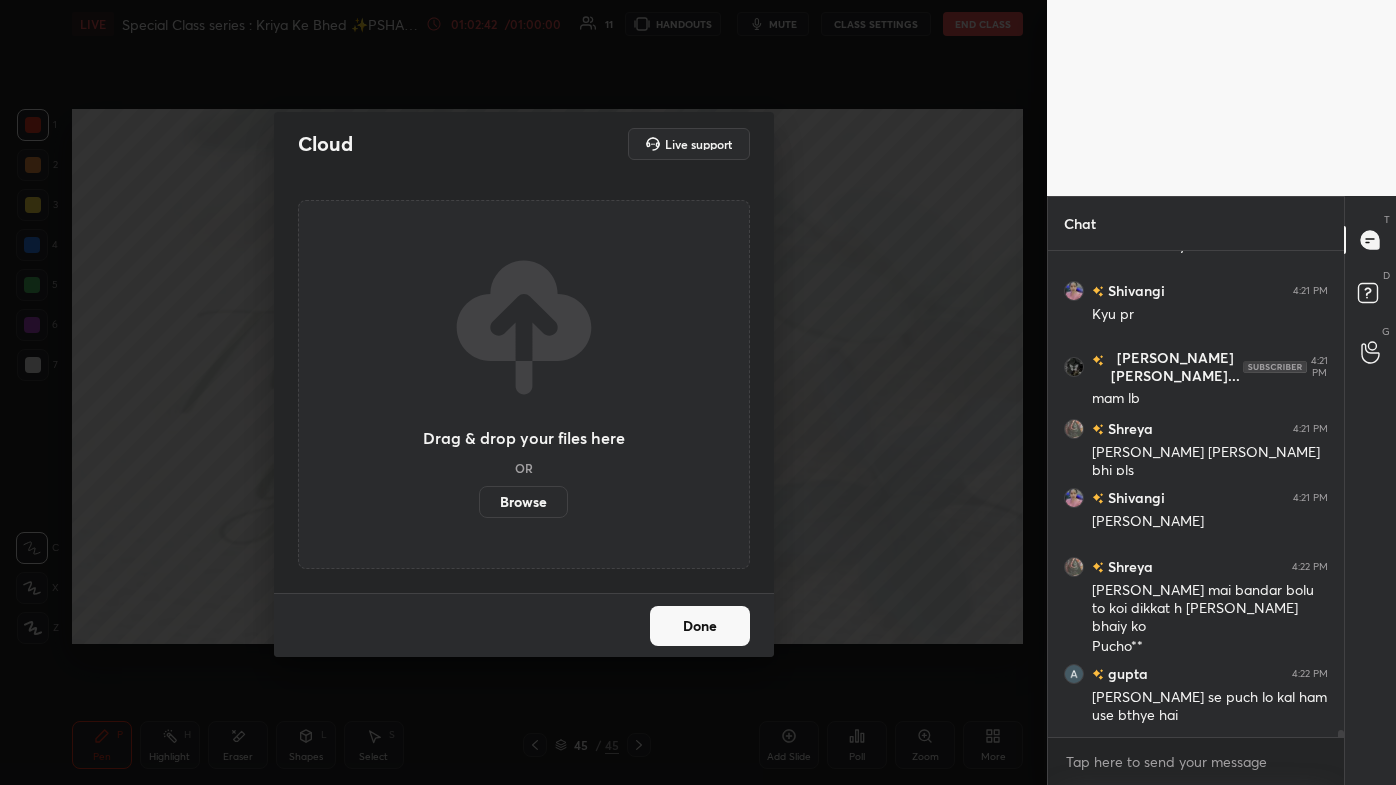 click on "Browse" at bounding box center [523, 502] 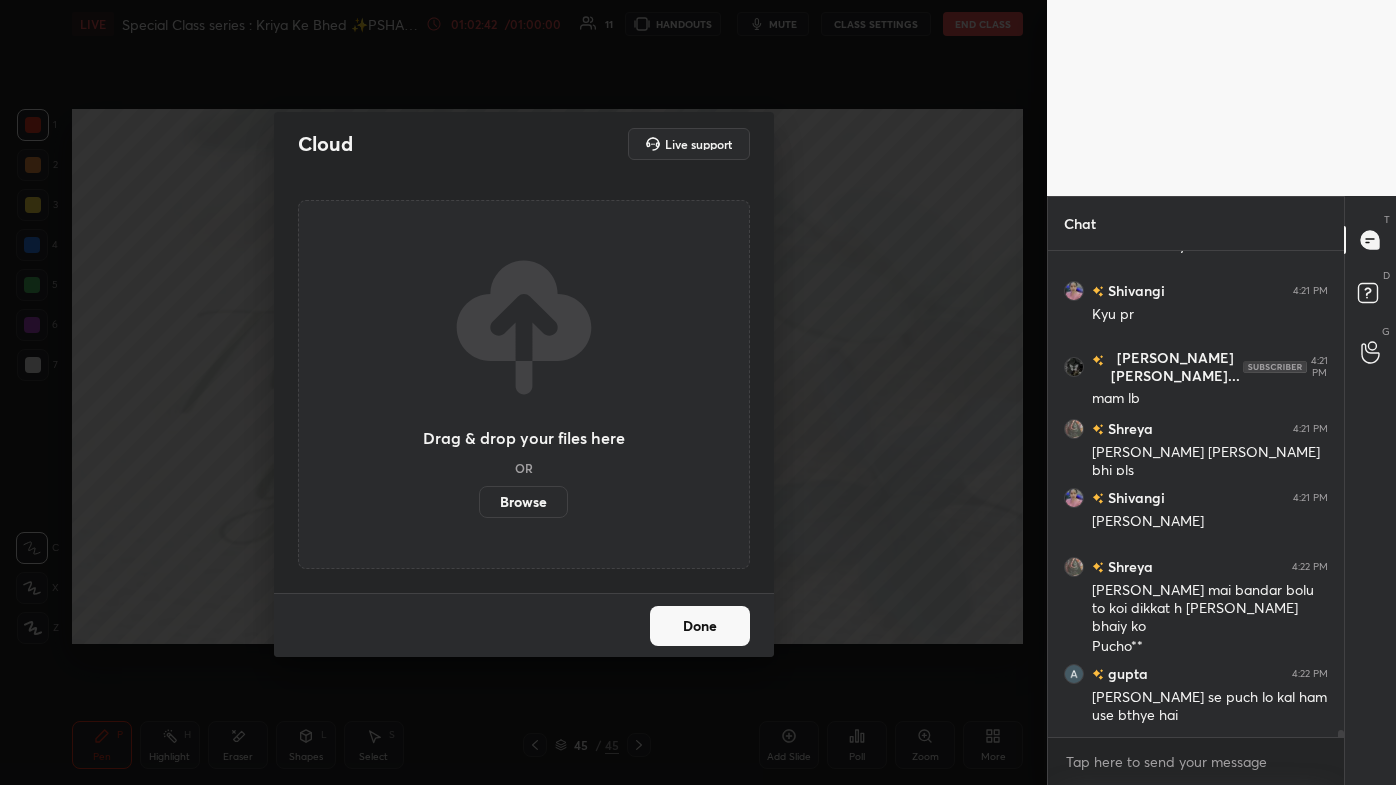 click on "Browse" at bounding box center [479, 502] 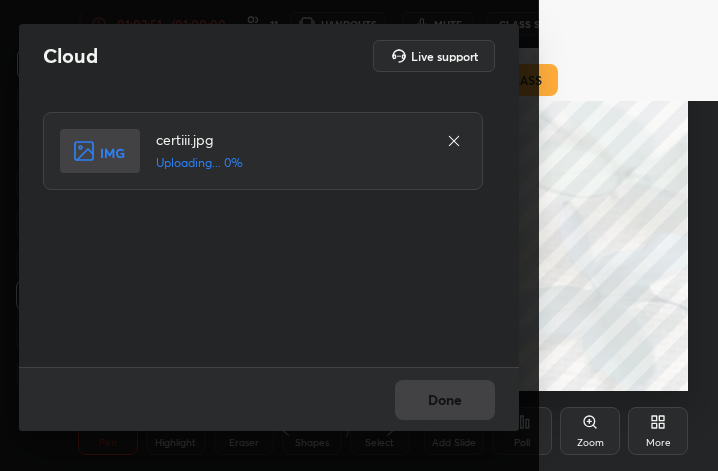 click on "More" at bounding box center (658, 431) 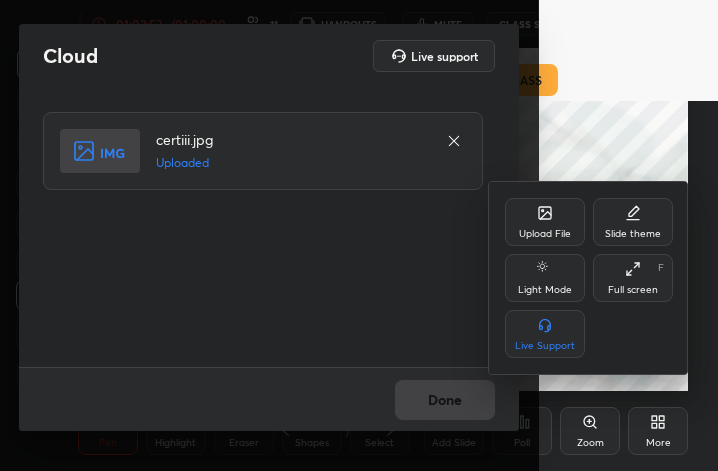 click on "Full screen" at bounding box center [633, 290] 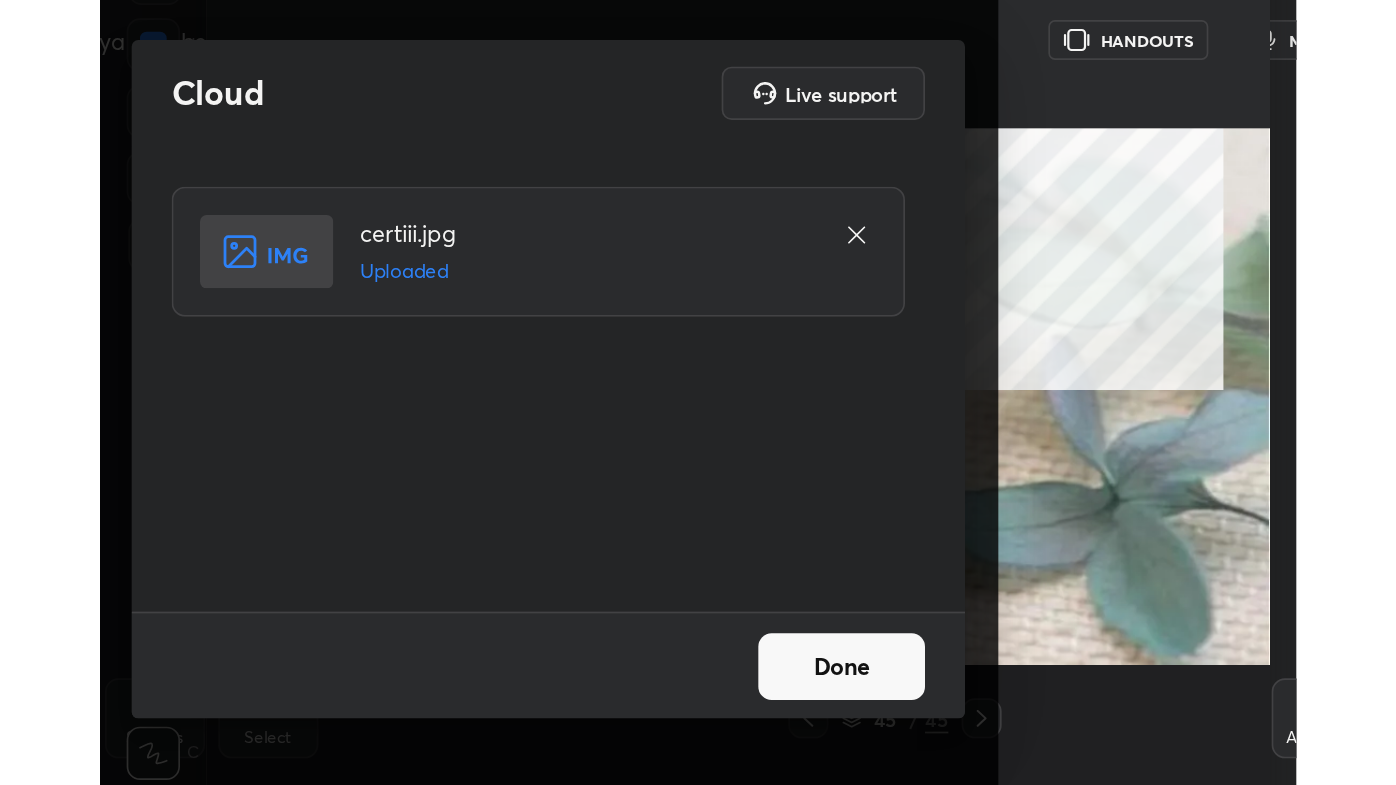 scroll, scrollTop: 99342, scrollLeft: 98698, axis: both 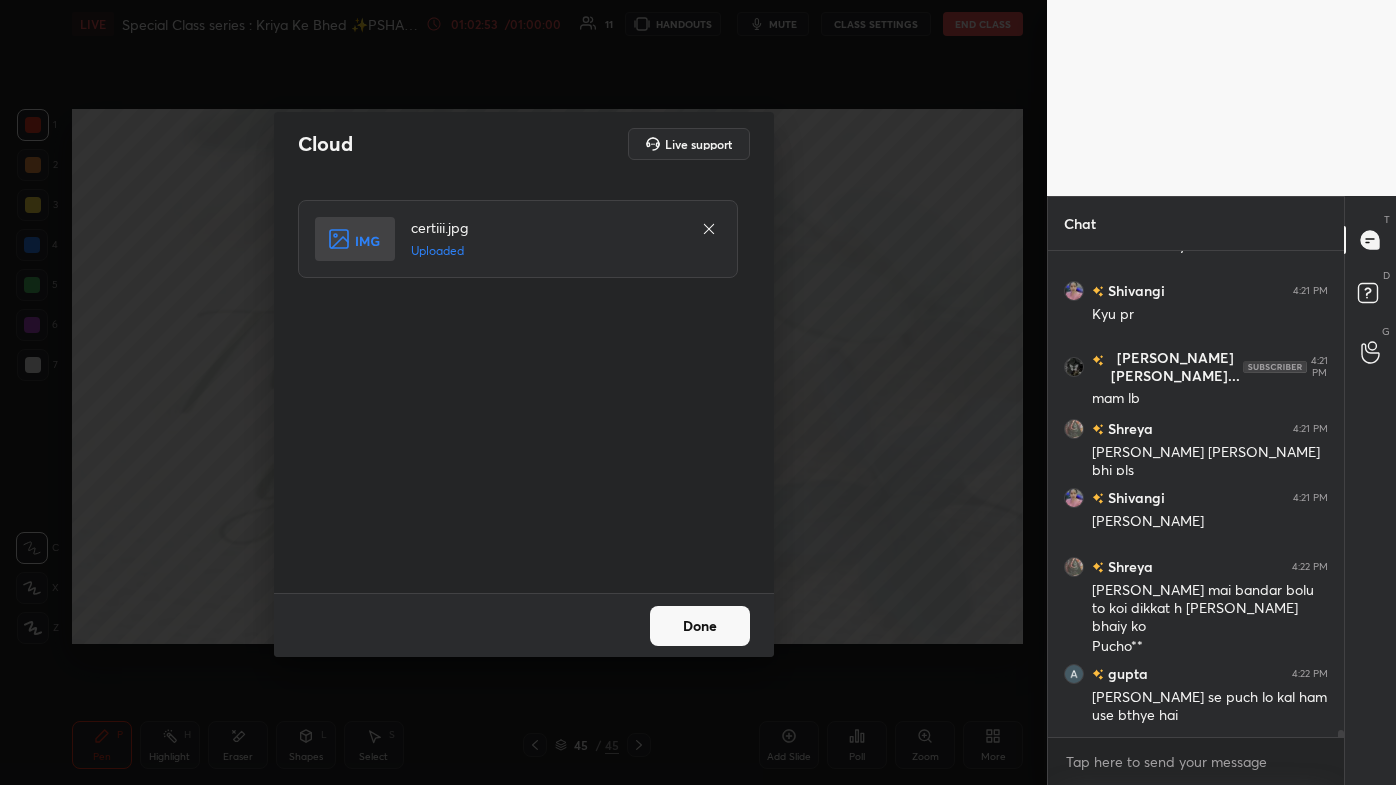 click on "Done" at bounding box center (700, 626) 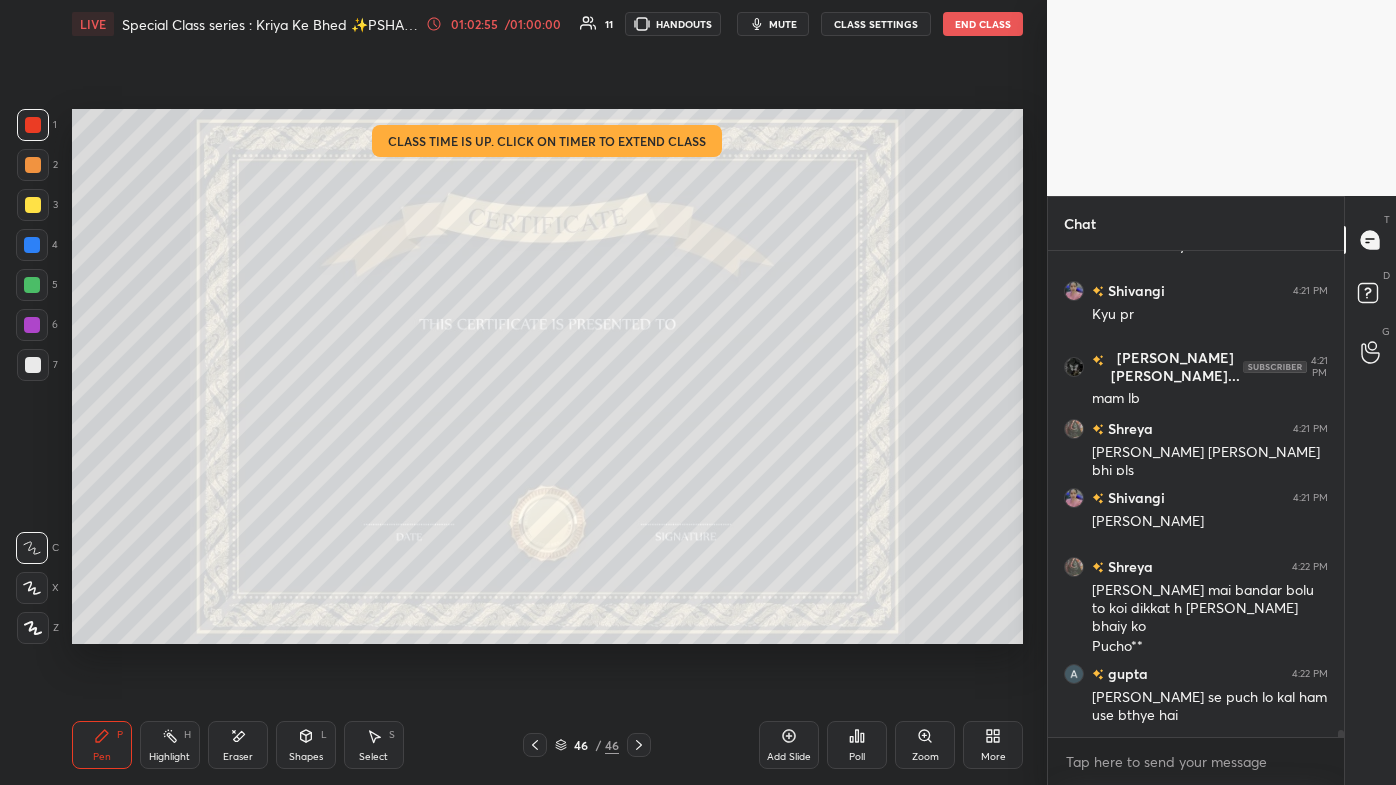 click at bounding box center [33, 205] 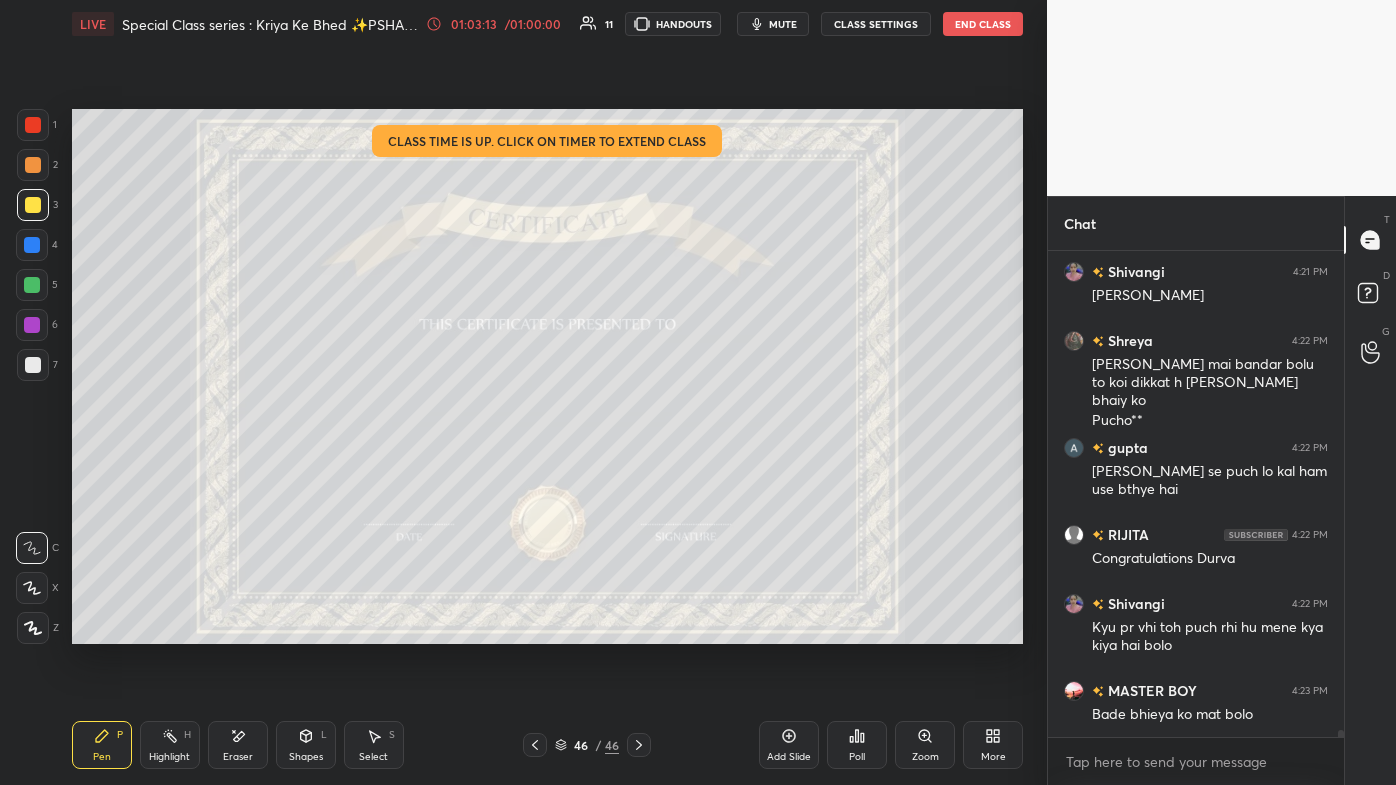 click on "/  01:00:00" at bounding box center [533, 24] 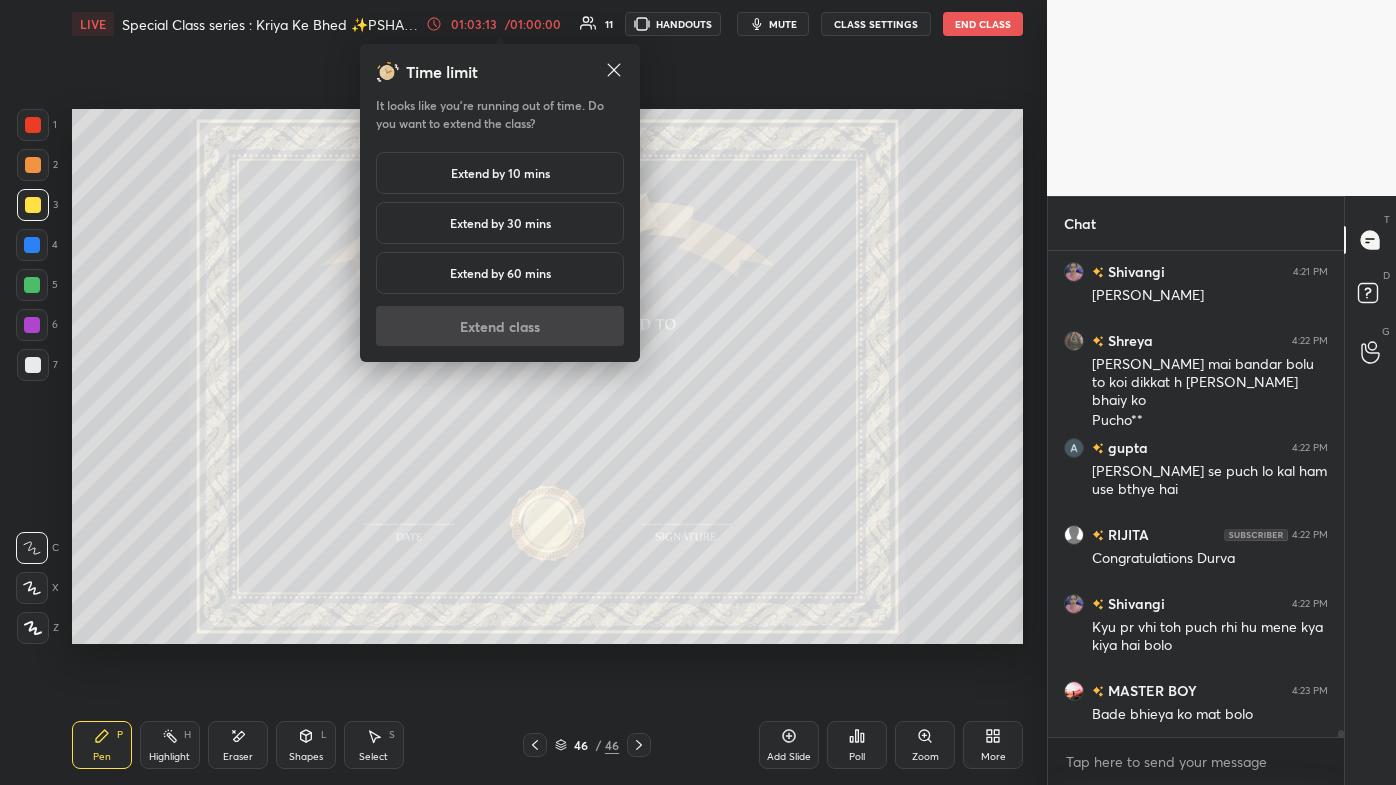 click on "Extend by 10 mins" at bounding box center [500, 173] 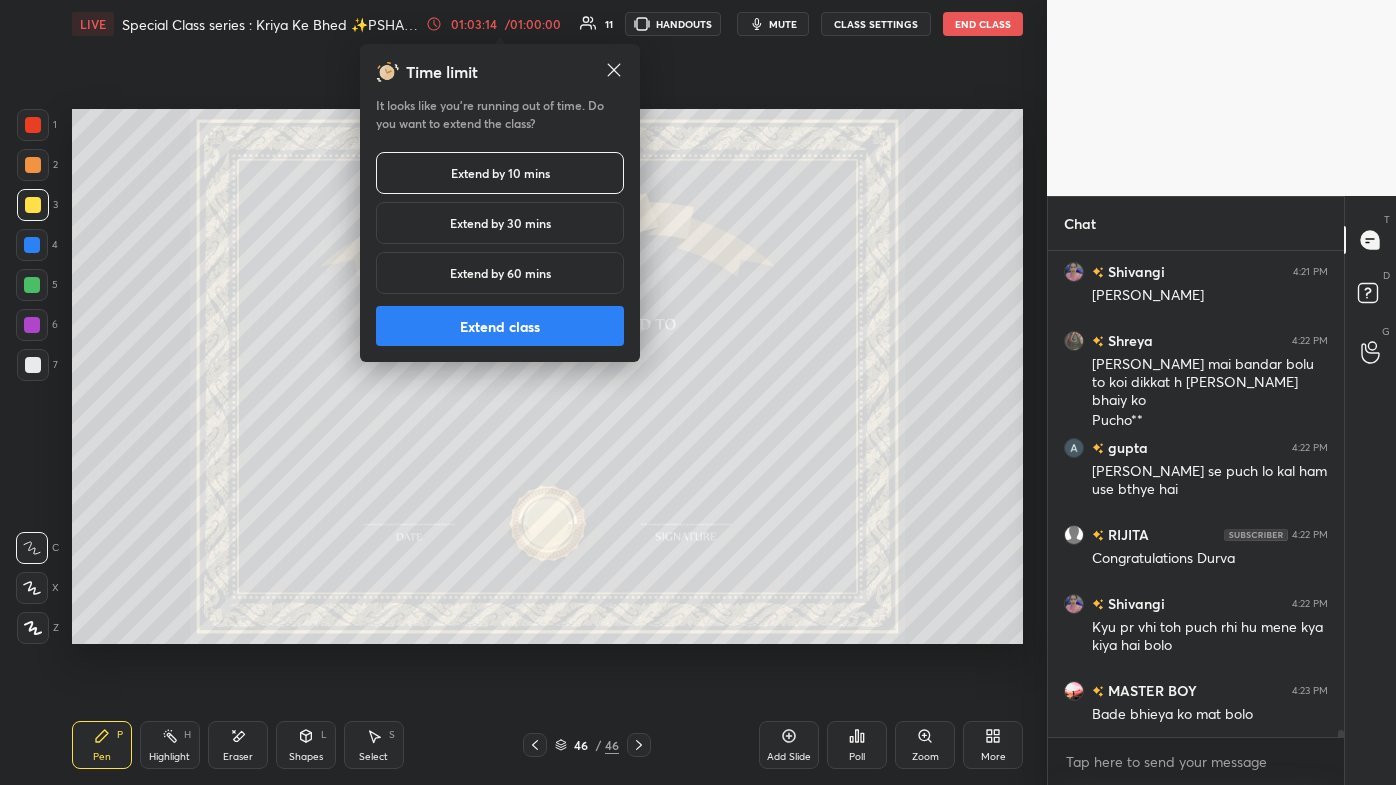 click on "Extend class" at bounding box center (500, 326) 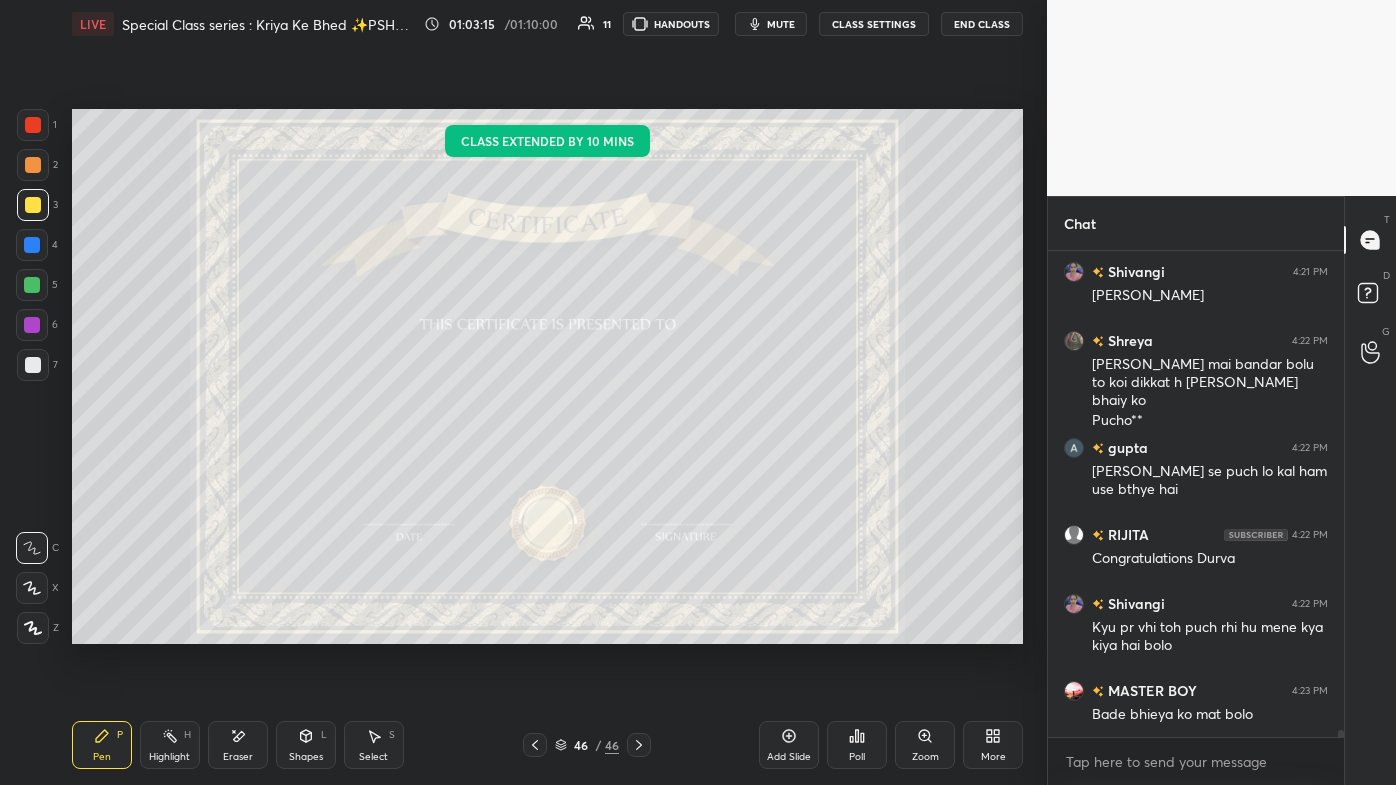 scroll, scrollTop: 35624, scrollLeft: 0, axis: vertical 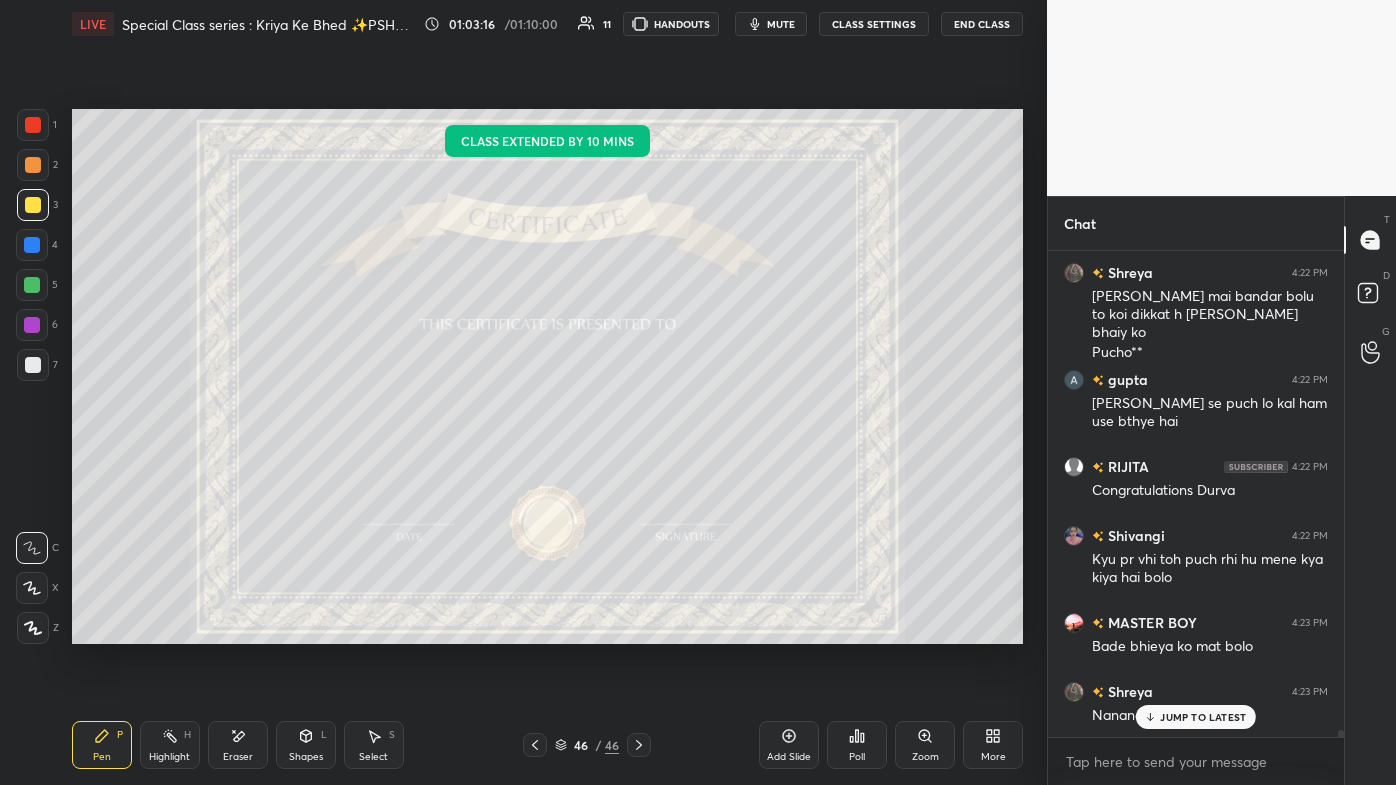 click on "01:03:16 /  01:10:00 11 HANDOUTS mute CLASS SETTINGS End Class" at bounding box center [723, 24] 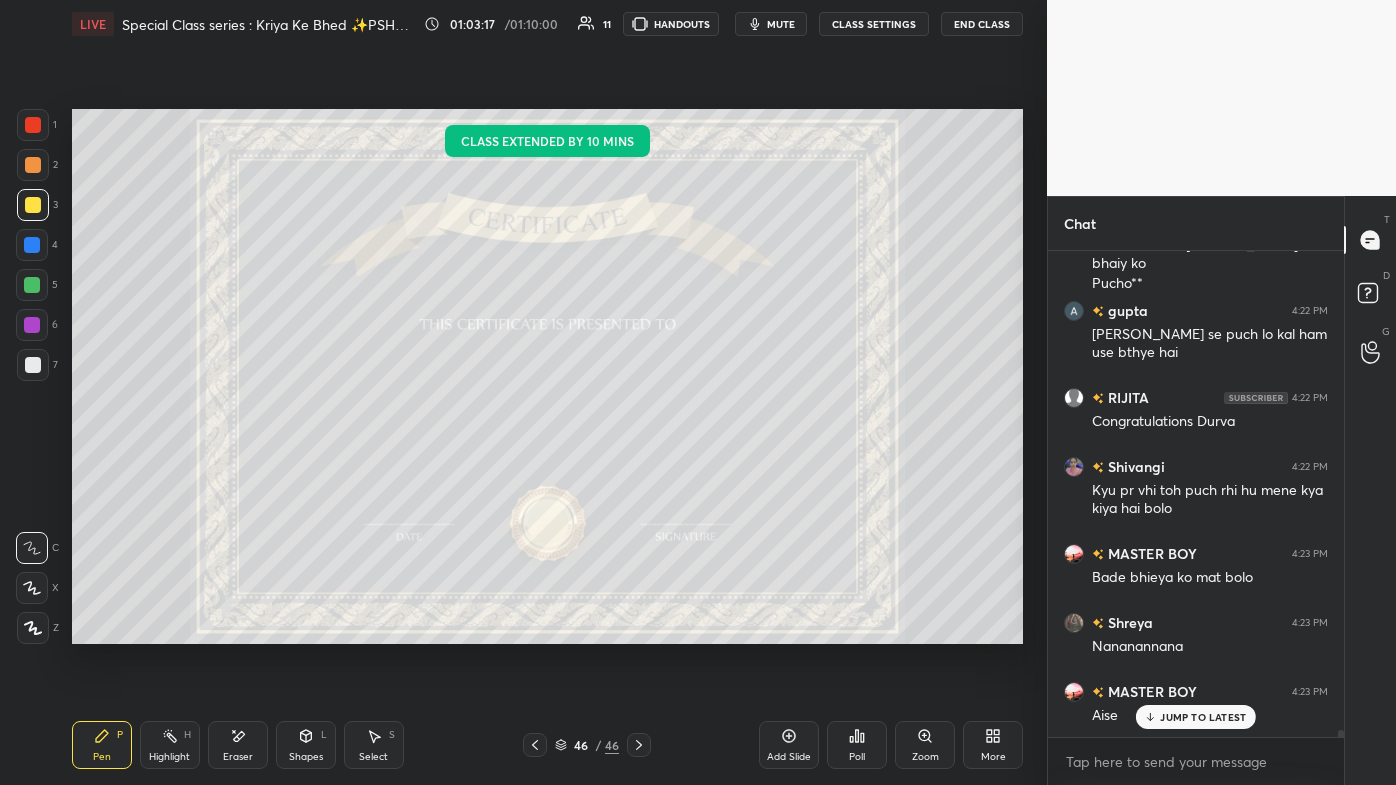 click on "Setting up your live class Class extended by 10 mins Poll for   secs No correct answer Start poll" at bounding box center (547, 376) 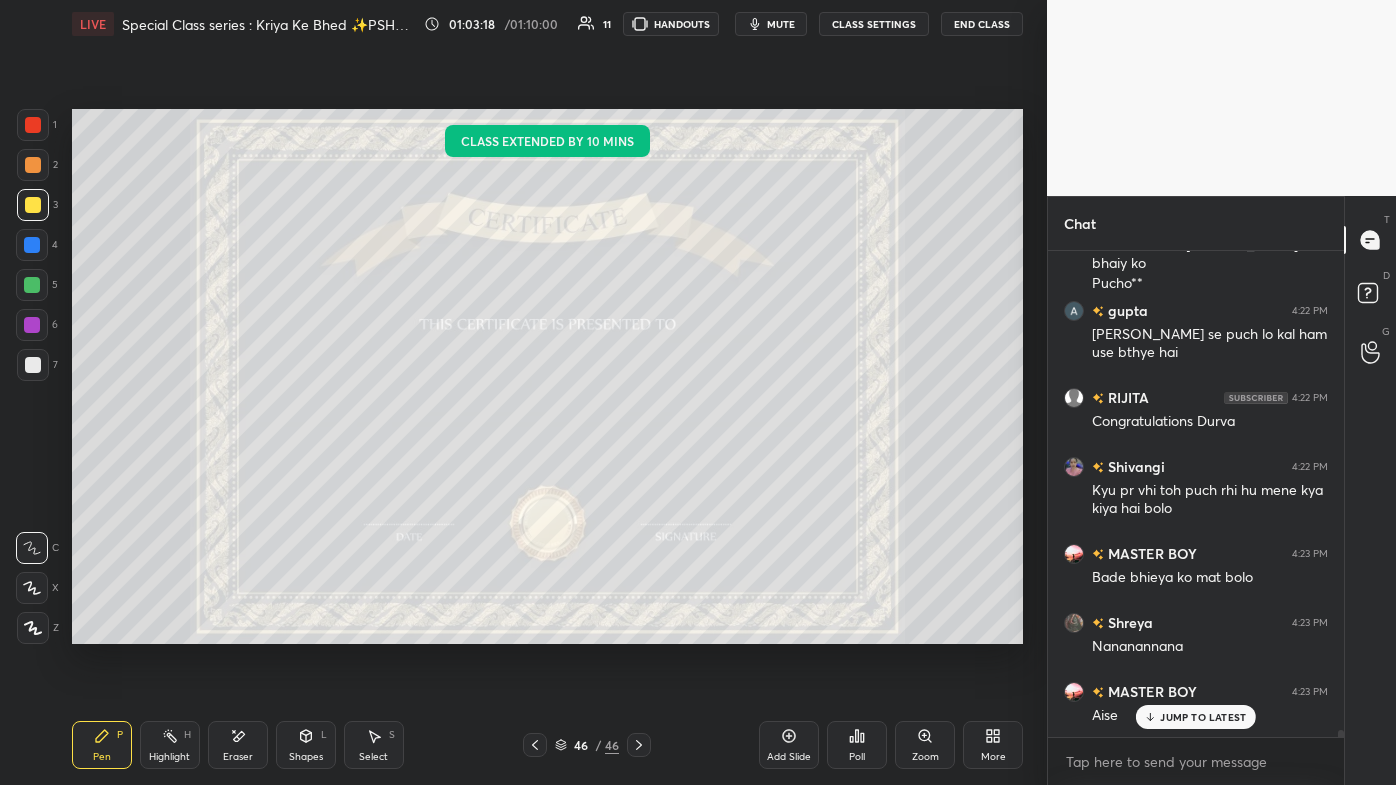 click on "01:03:18 /  01:10:00 11 HANDOUTS mute CLASS SETTINGS End Class" at bounding box center (723, 24) 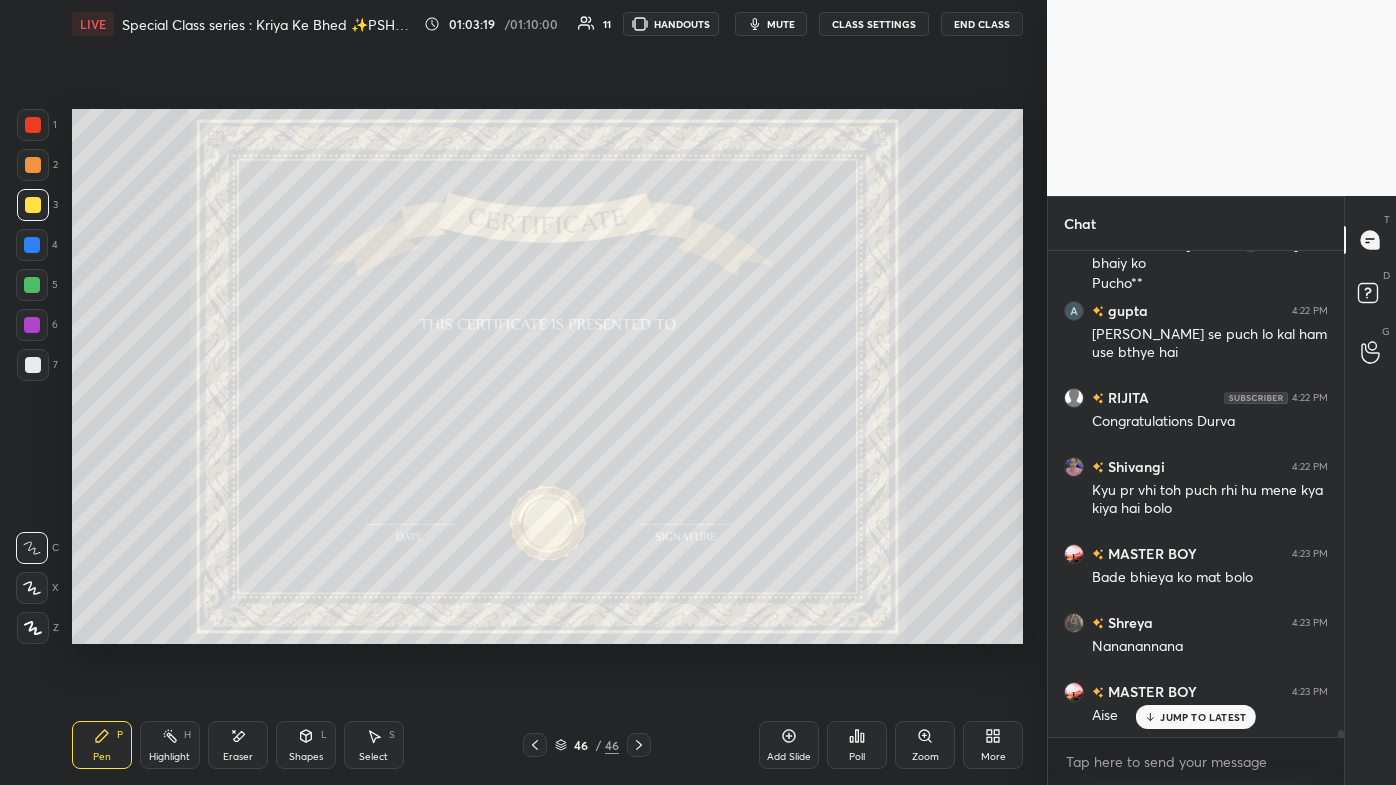 click on "JUMP TO LATEST" at bounding box center [1196, 717] 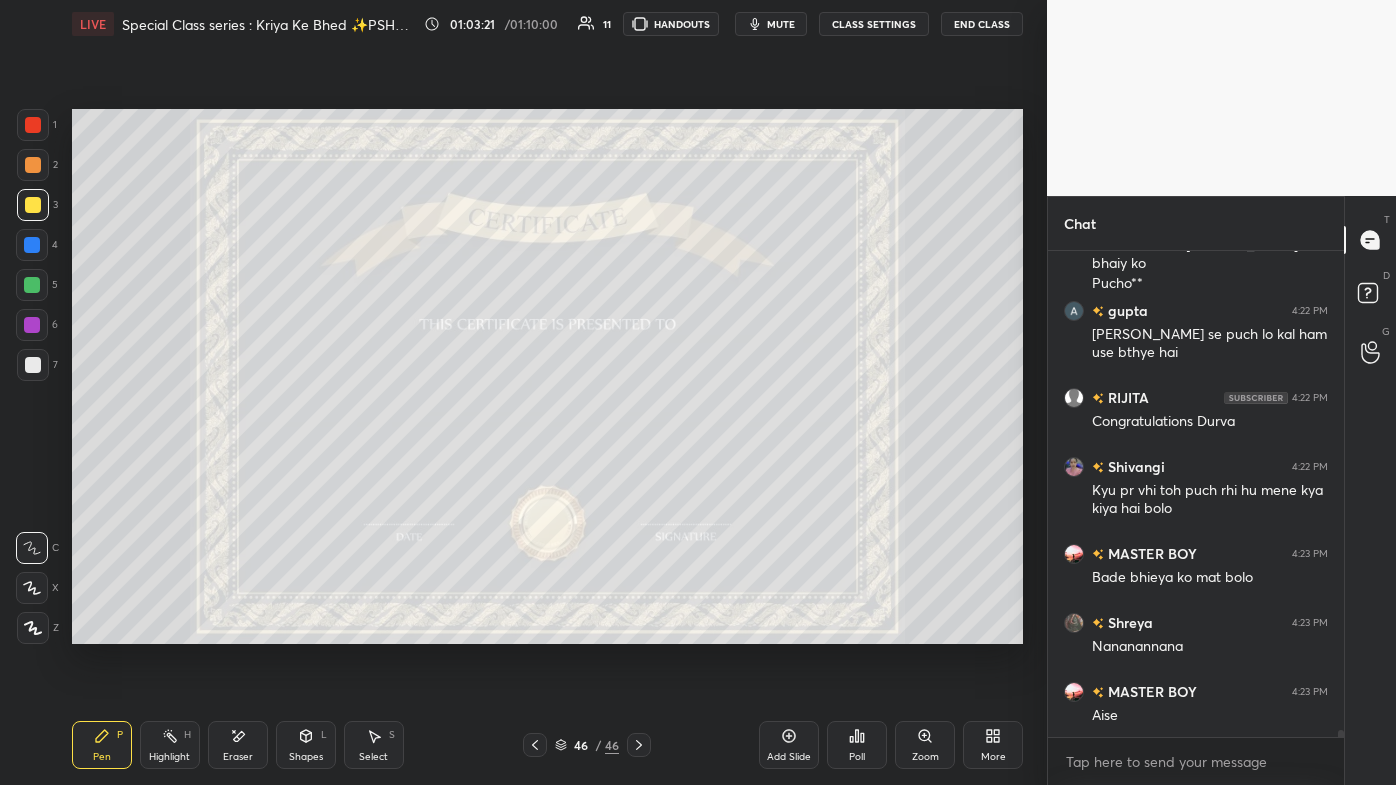 scroll, scrollTop: 35762, scrollLeft: 0, axis: vertical 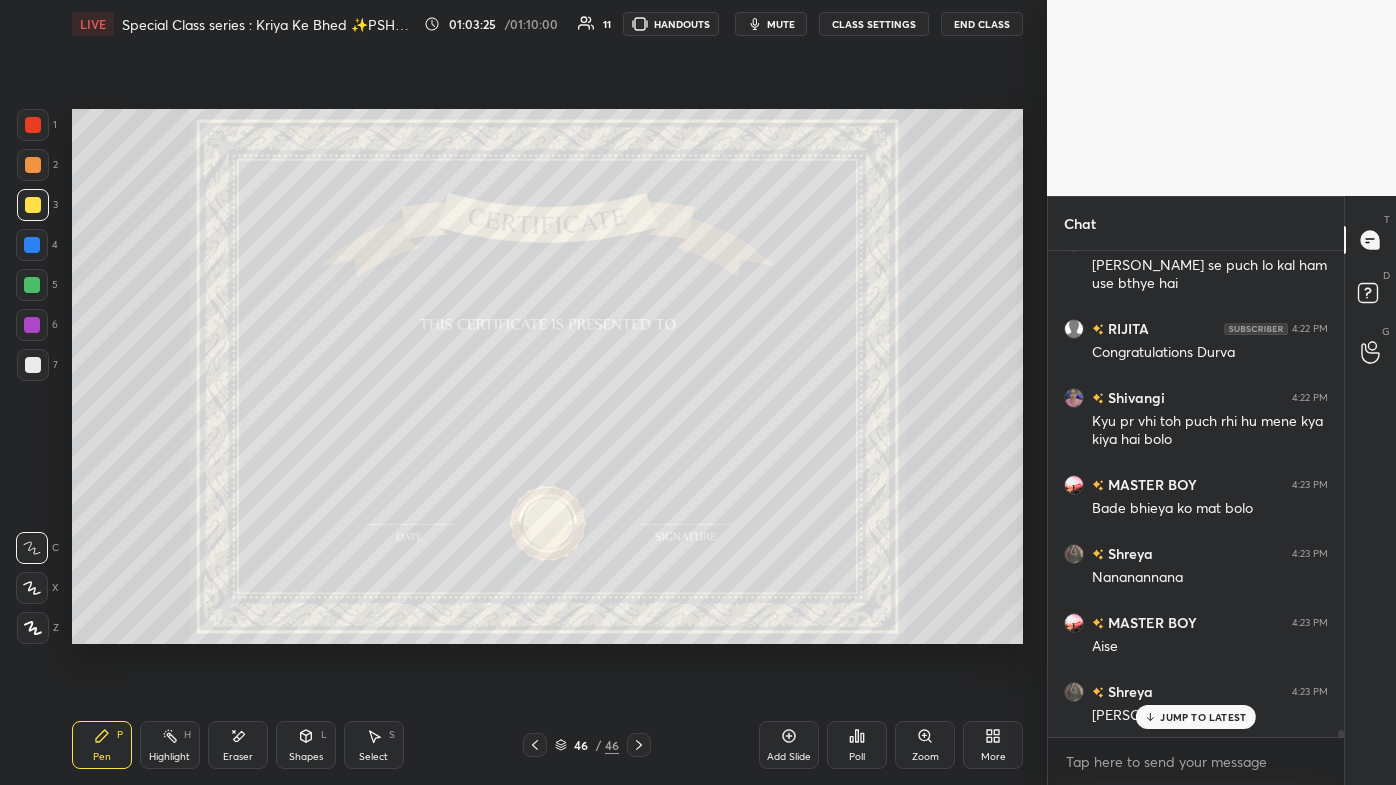 click on "Eraser" at bounding box center (238, 757) 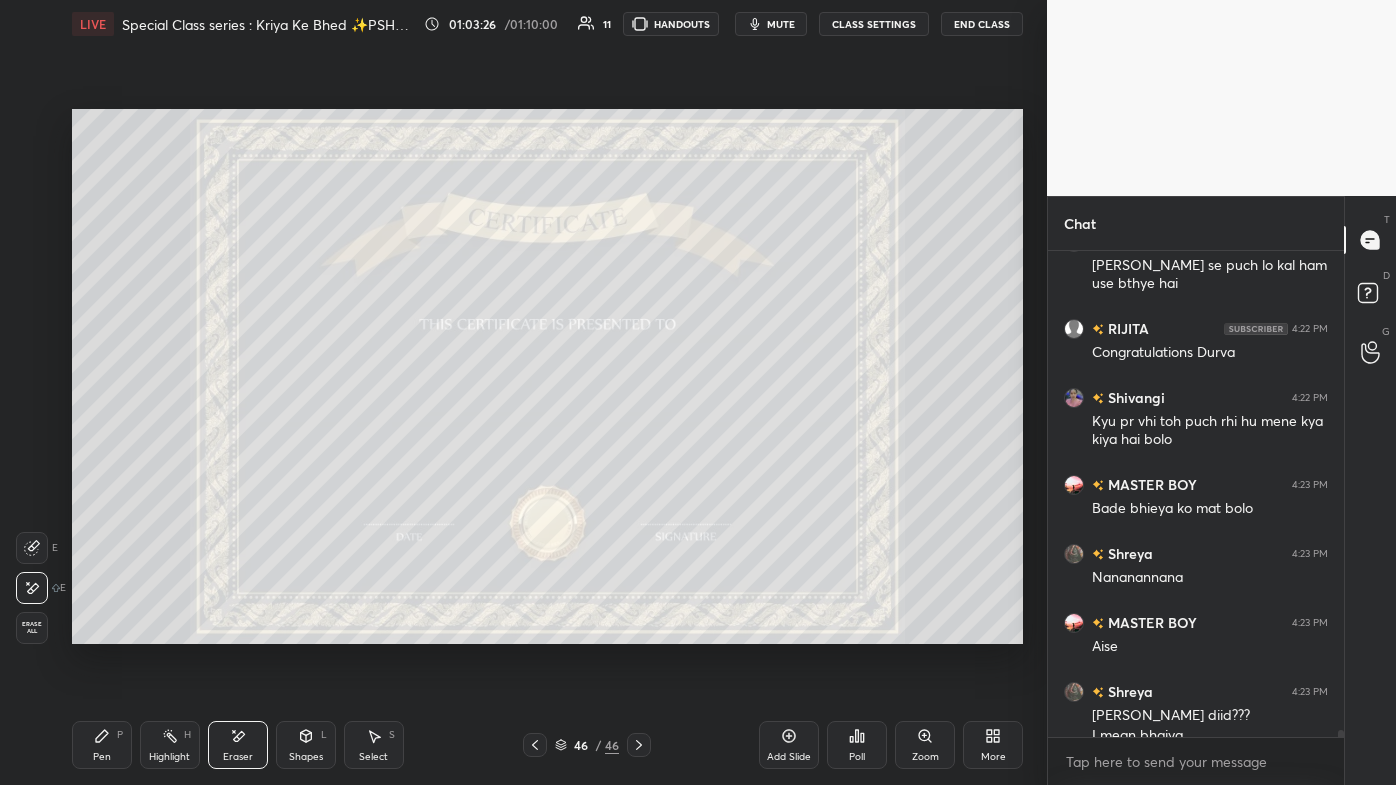 scroll, scrollTop: 35783, scrollLeft: 0, axis: vertical 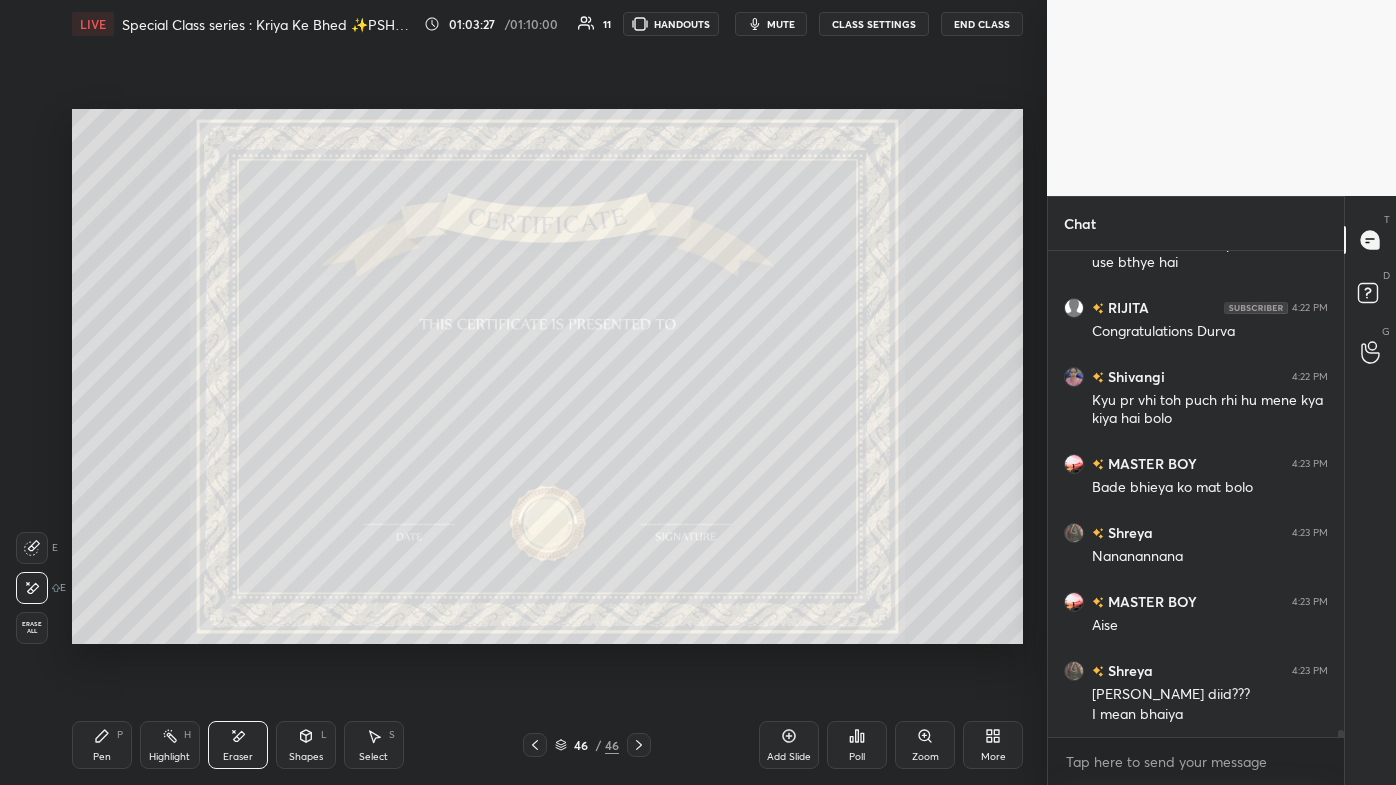 click on "Pen P" at bounding box center [102, 745] 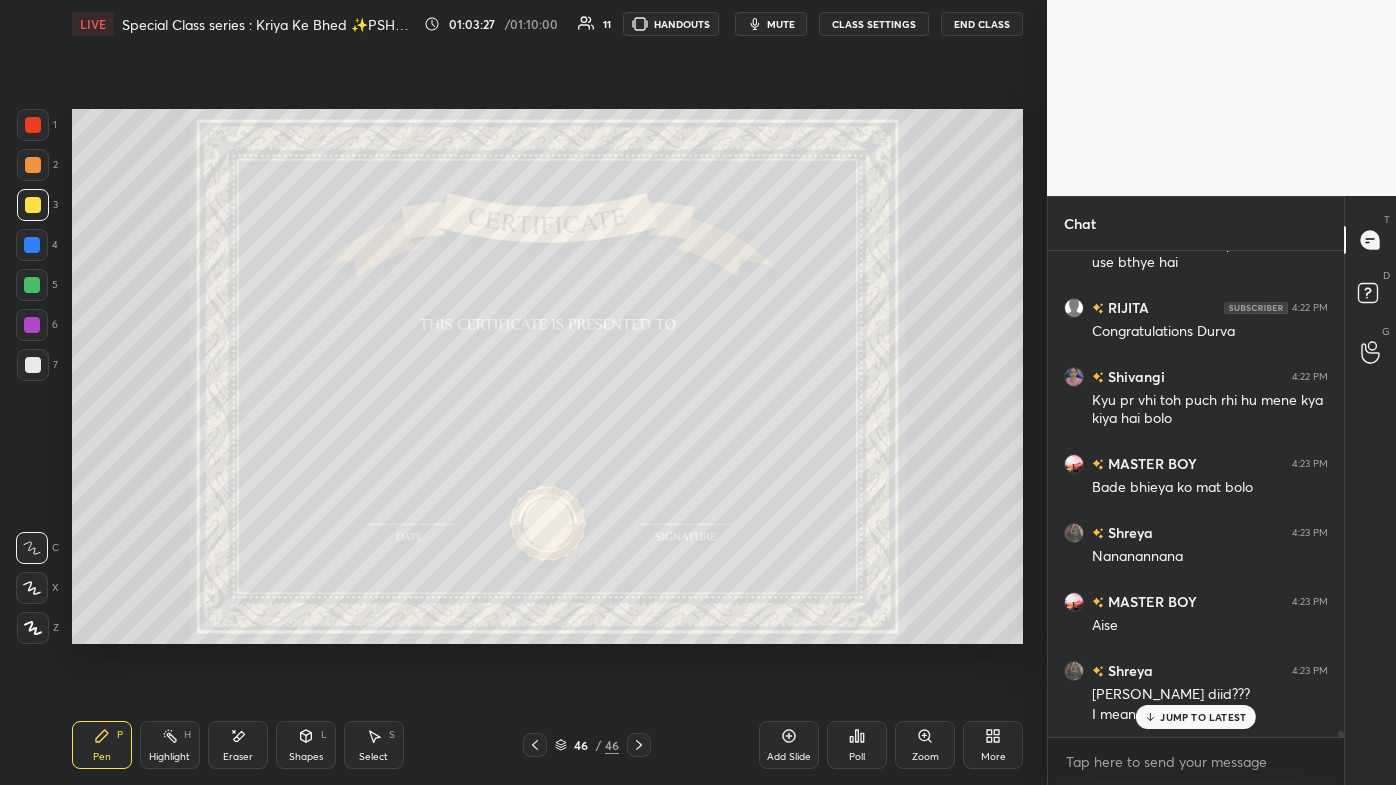 scroll, scrollTop: 35920, scrollLeft: 0, axis: vertical 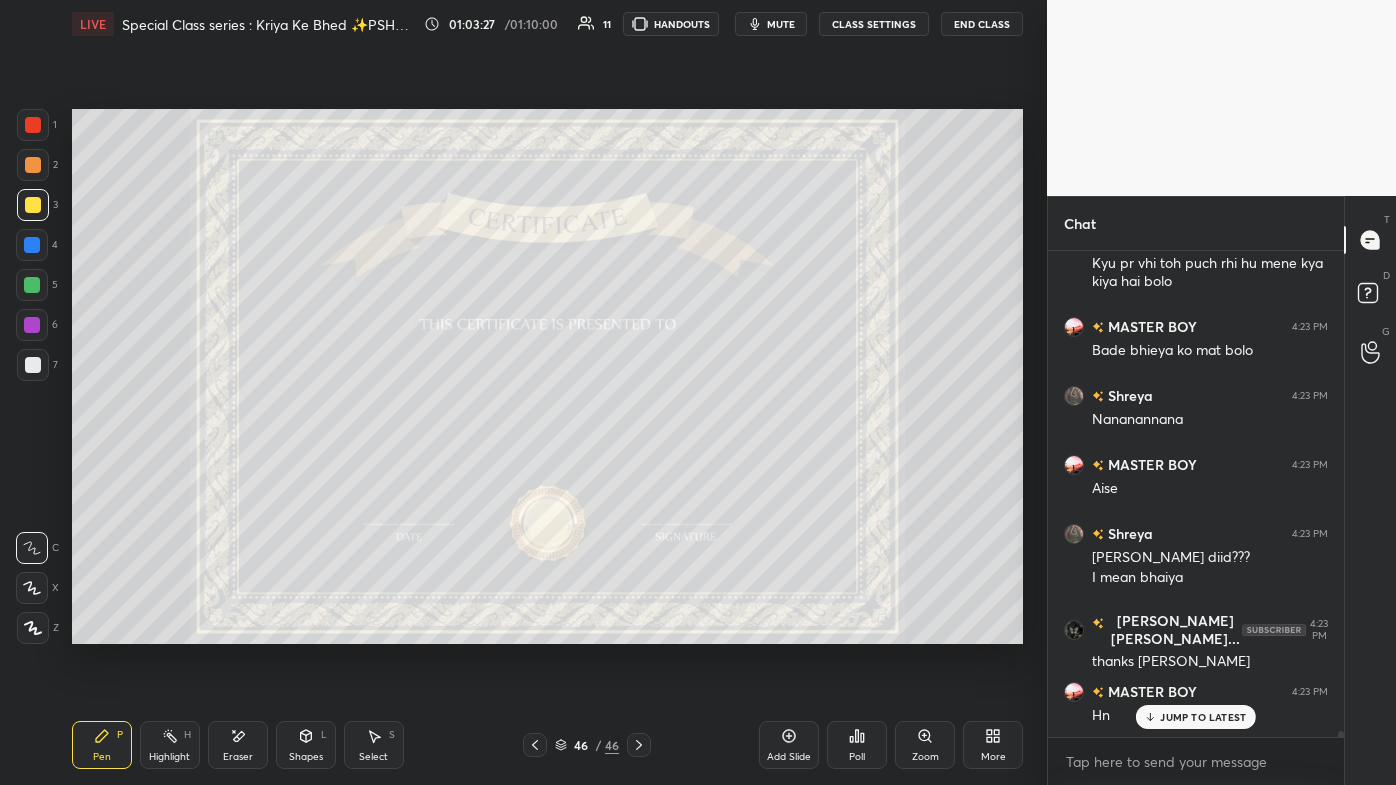 click on "Poll" at bounding box center [857, 745] 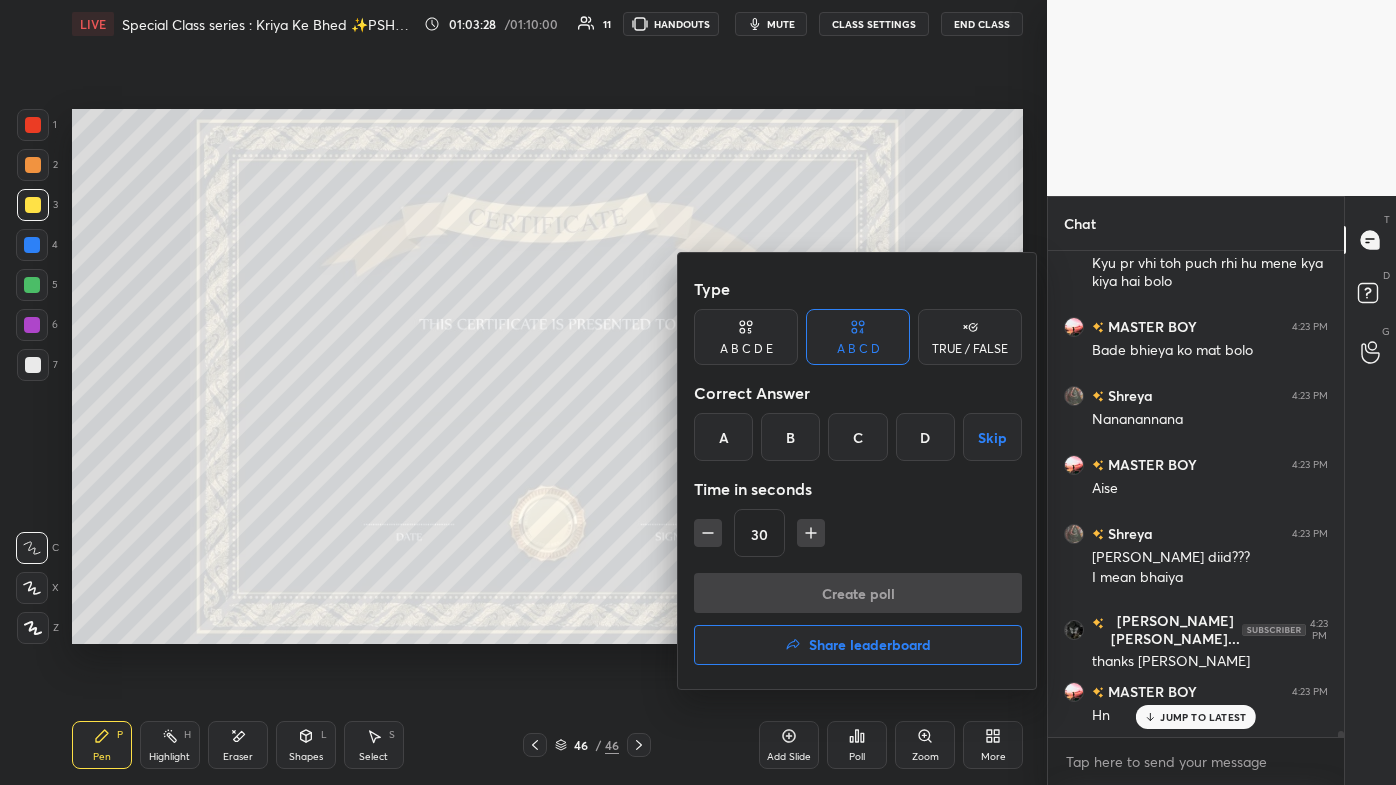 click on "Share leaderboard" at bounding box center [870, 645] 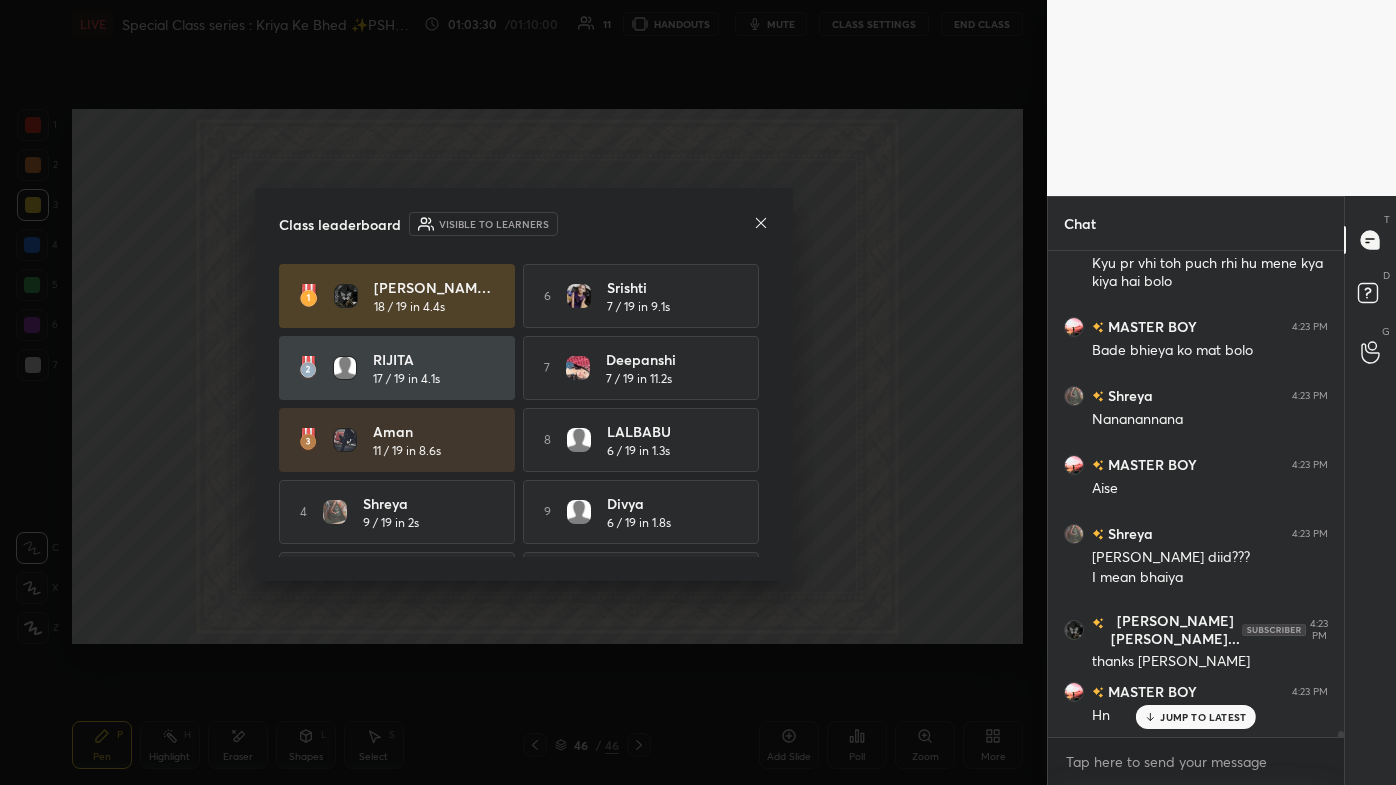 click 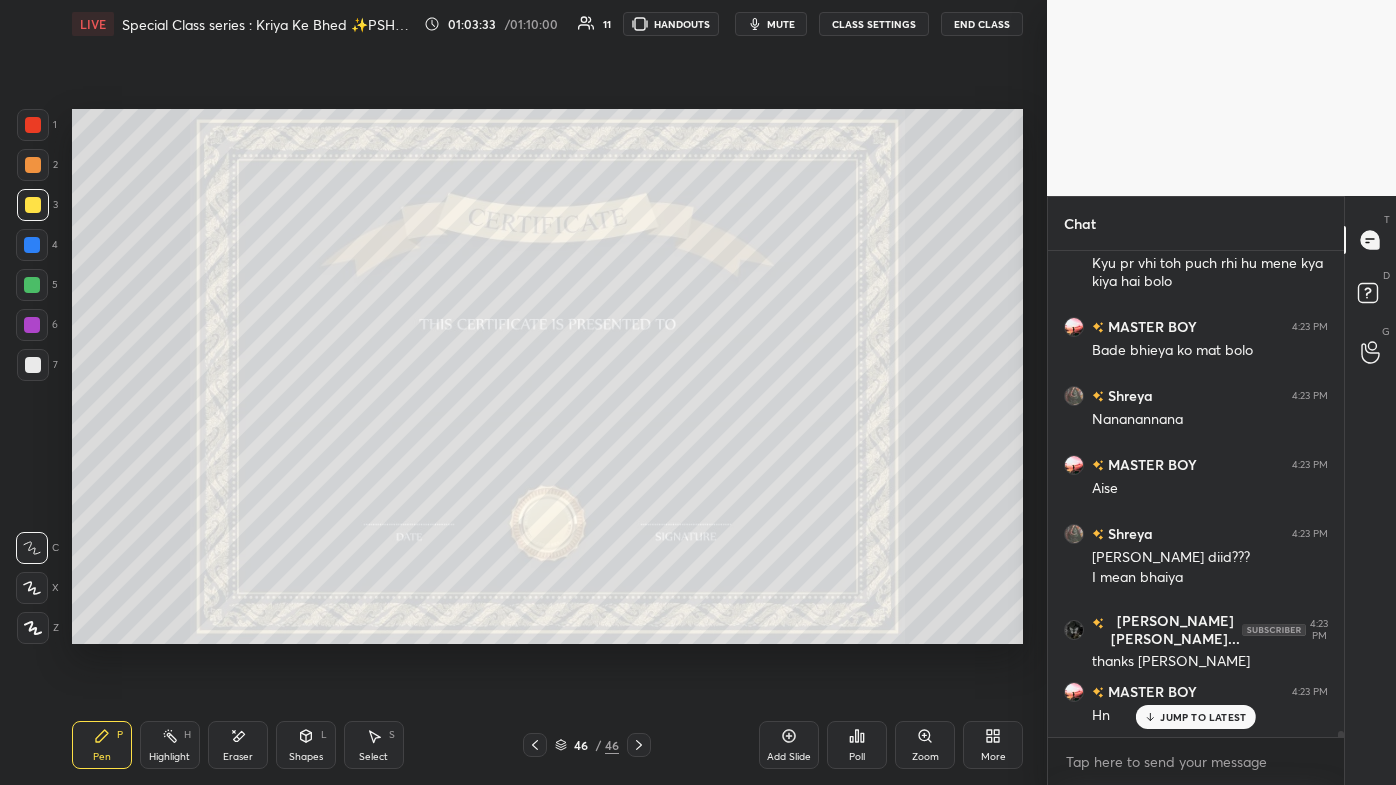 scroll, scrollTop: 35989, scrollLeft: 0, axis: vertical 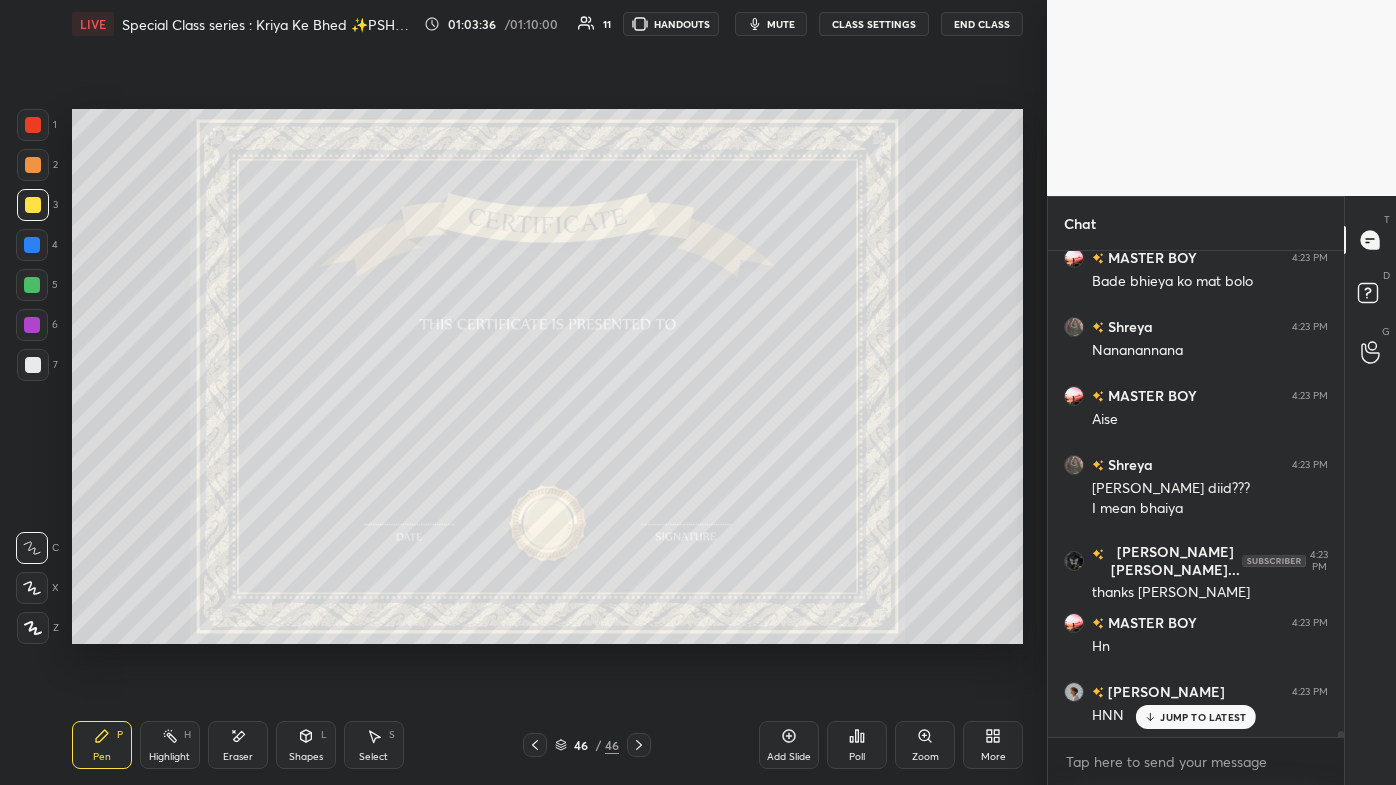 click on "Eraser" at bounding box center [238, 757] 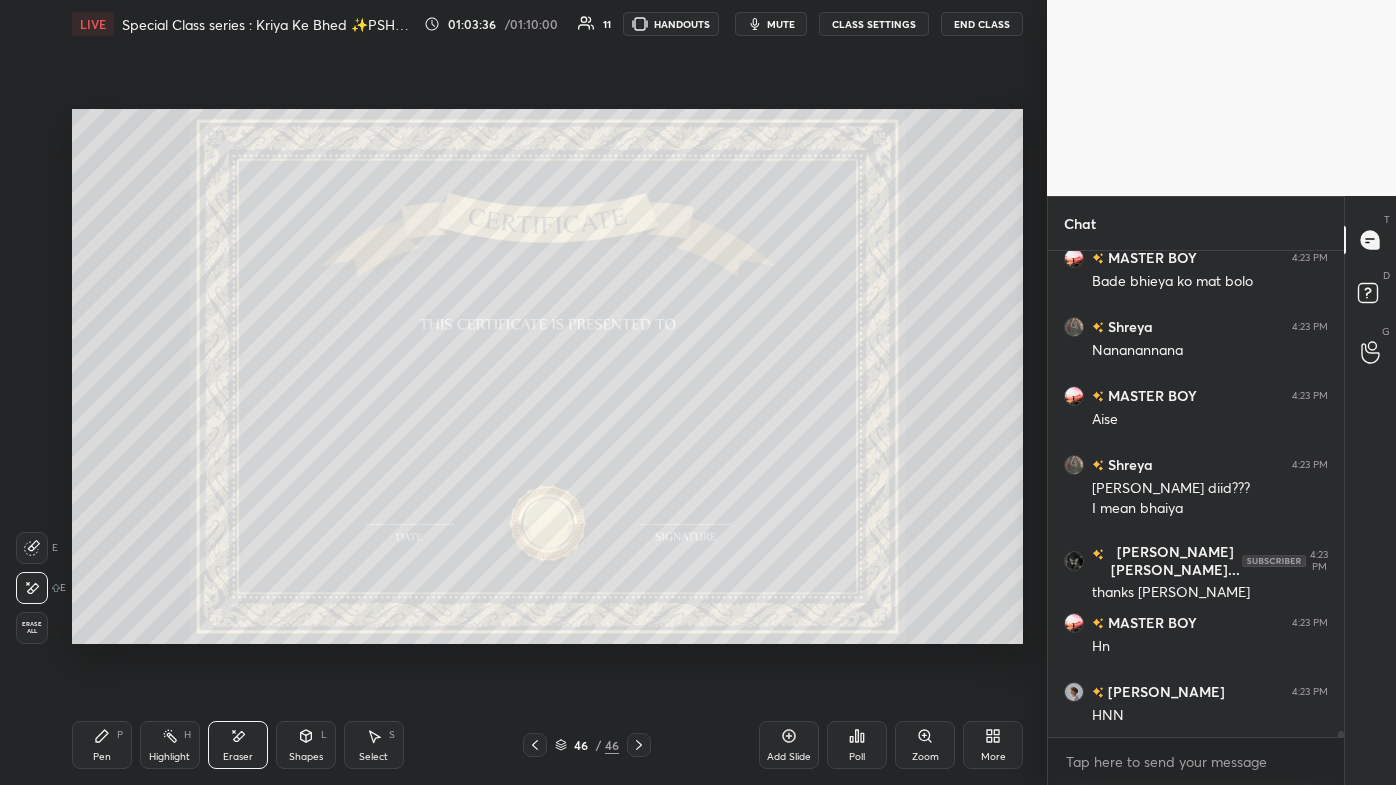 scroll, scrollTop: 36058, scrollLeft: 0, axis: vertical 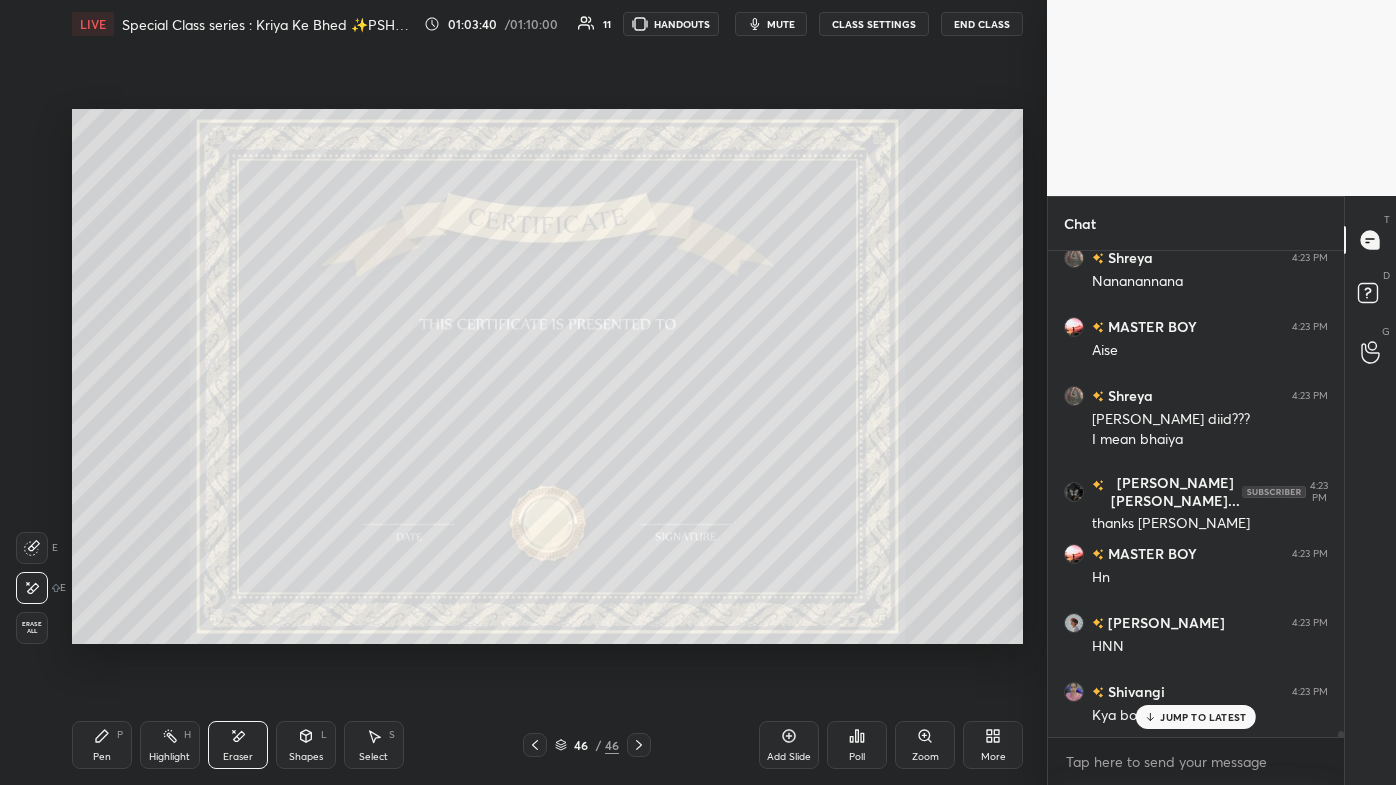 click 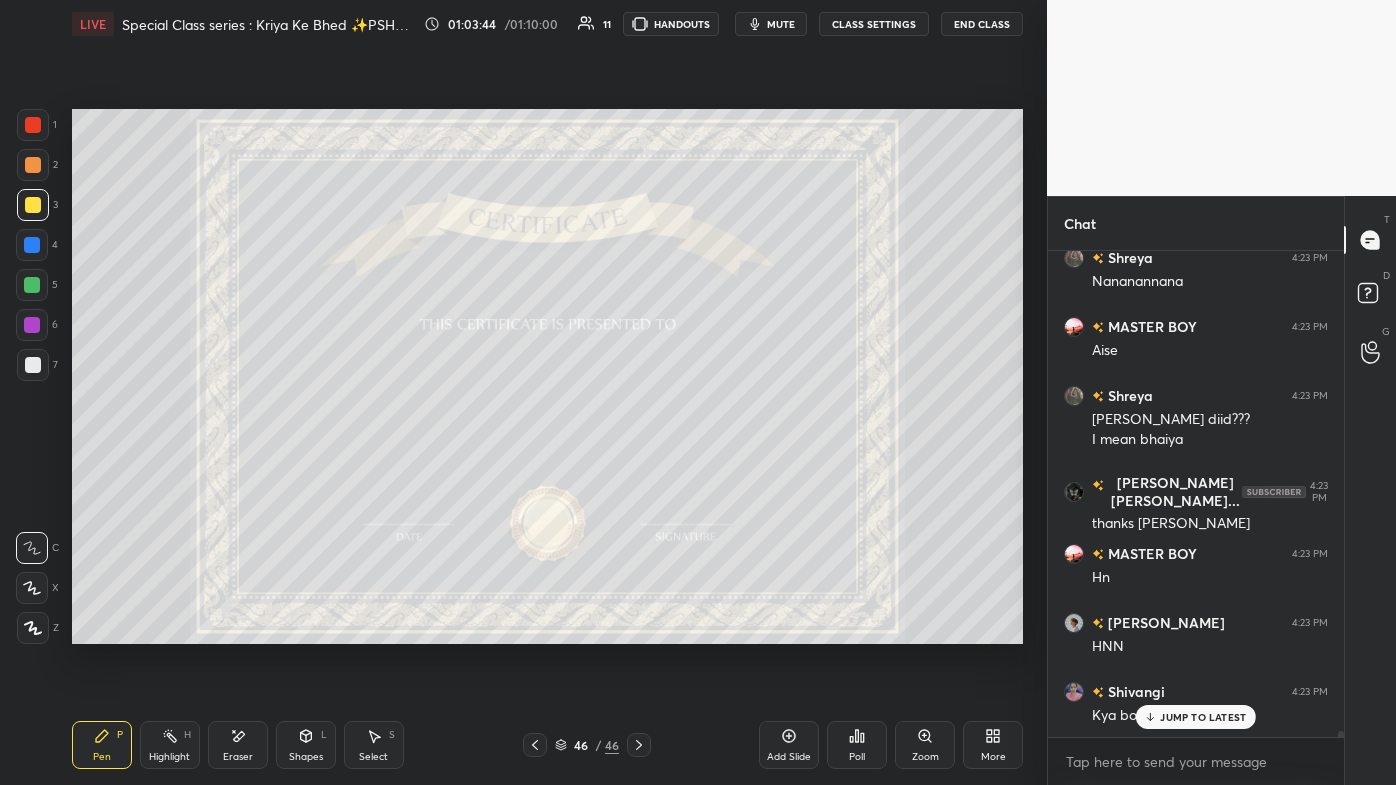 click on "JUMP TO LATEST" at bounding box center [1196, 717] 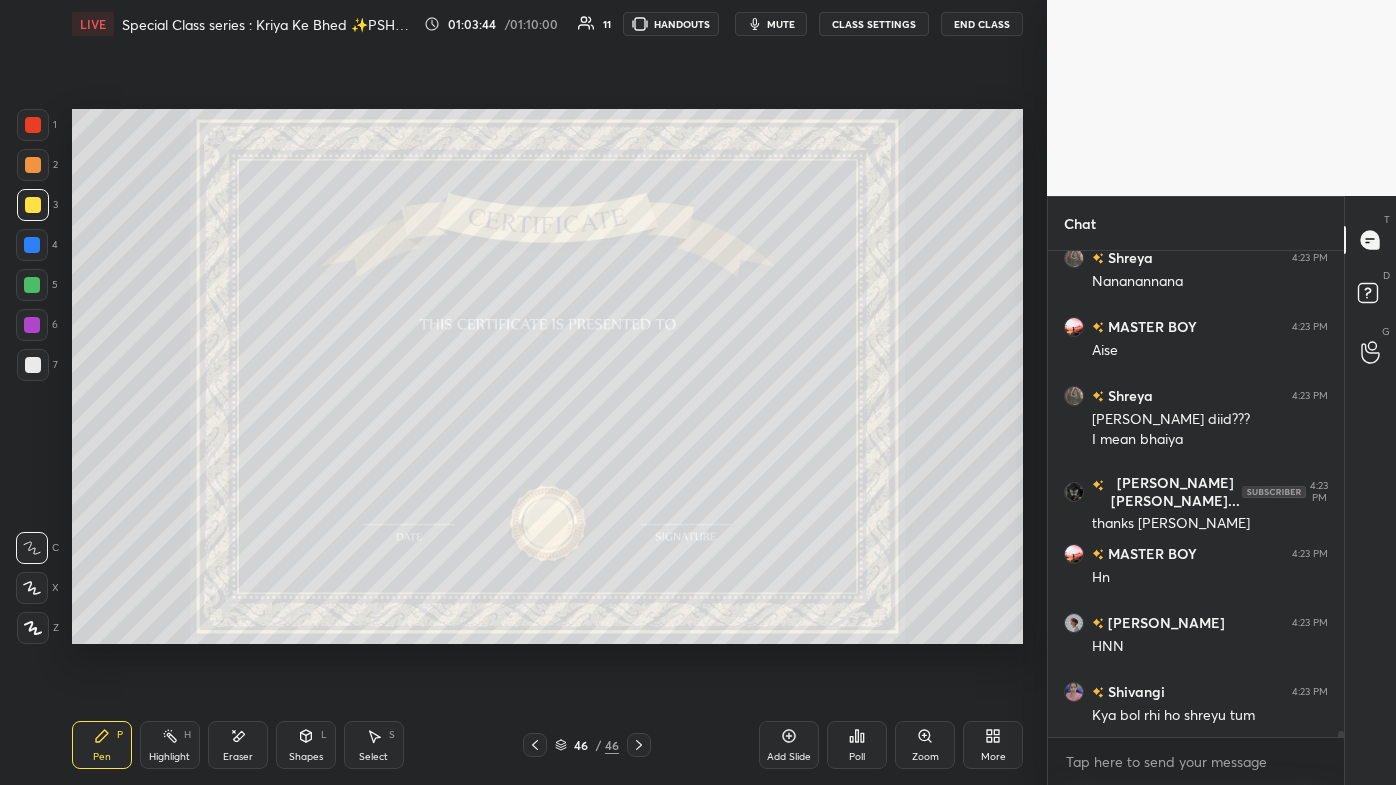 scroll, scrollTop: 36128, scrollLeft: 0, axis: vertical 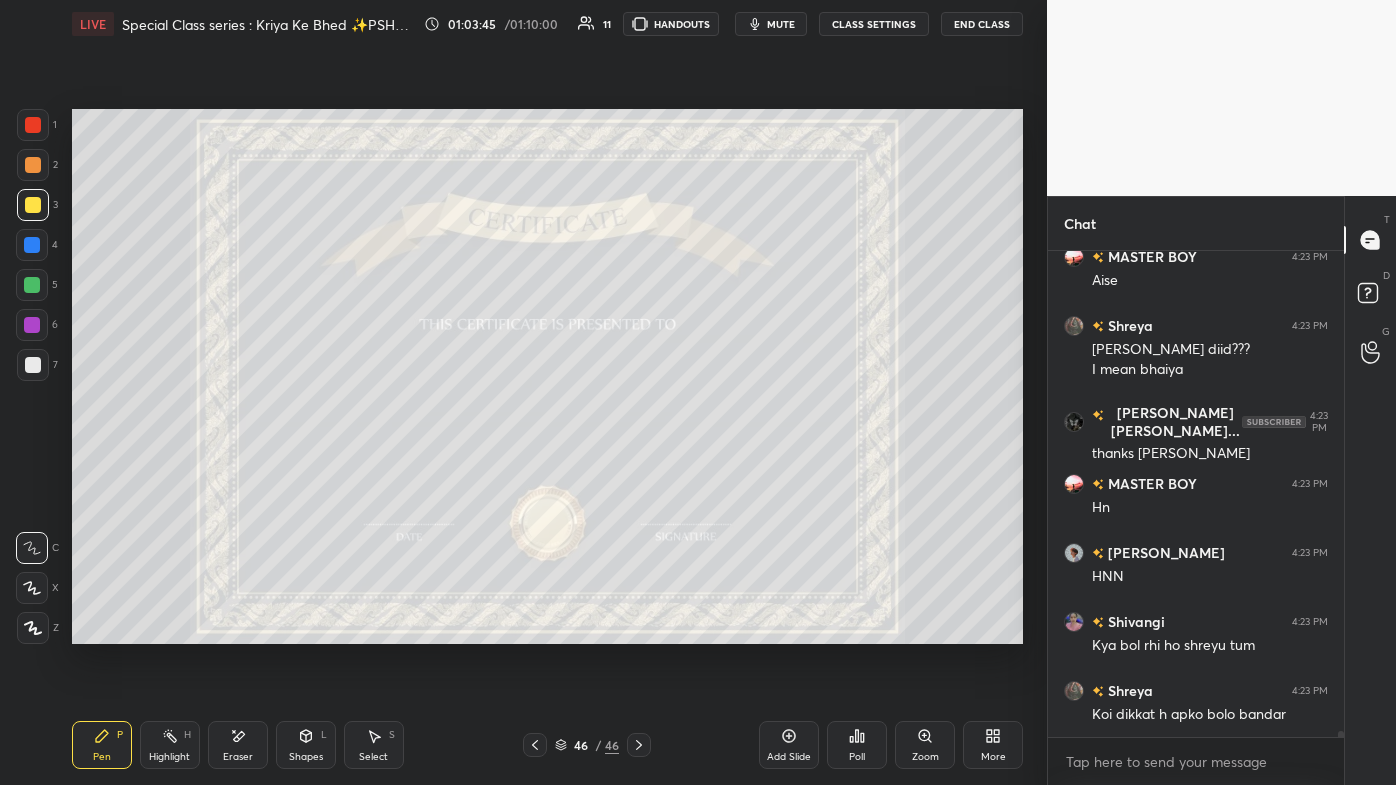 click on "Poll" at bounding box center (857, 745) 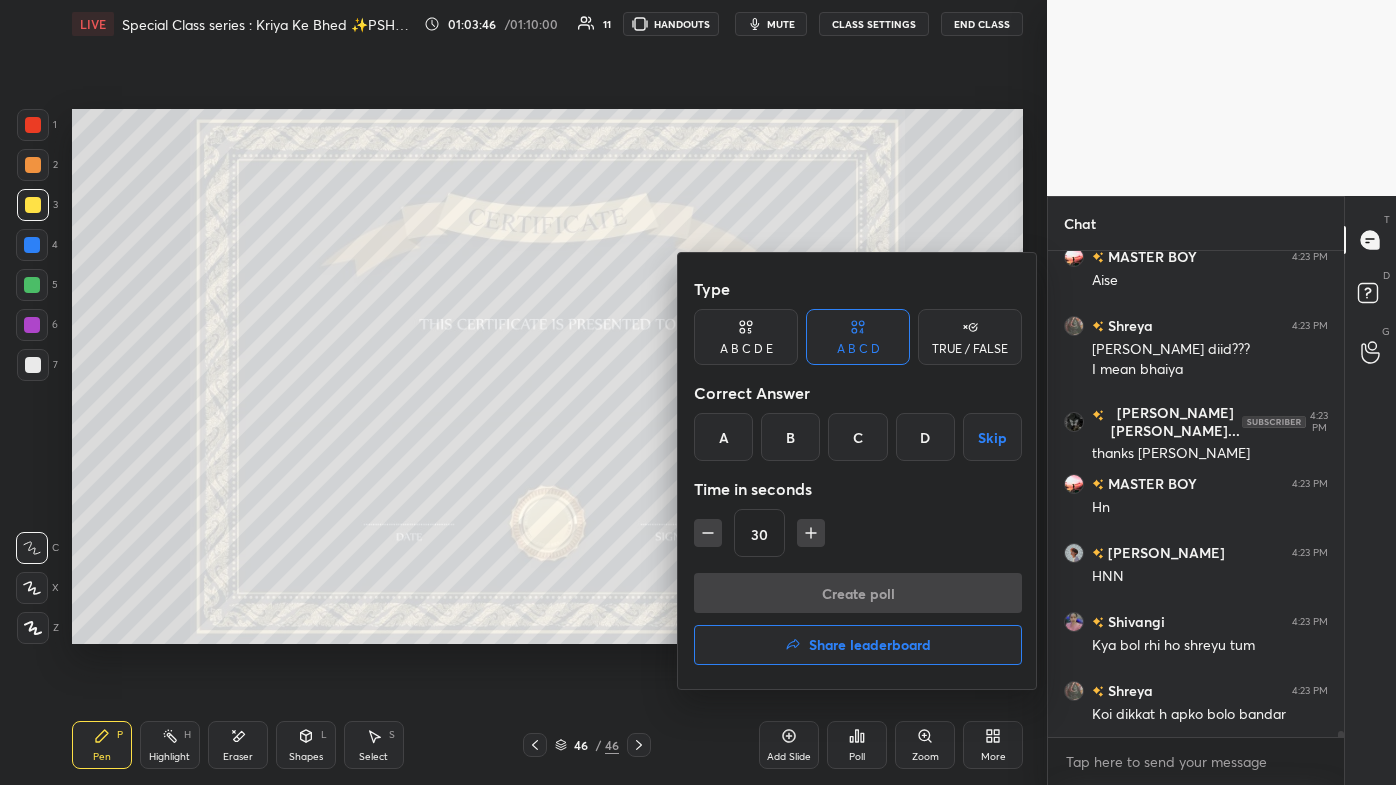 click on "Share leaderboard" at bounding box center (870, 645) 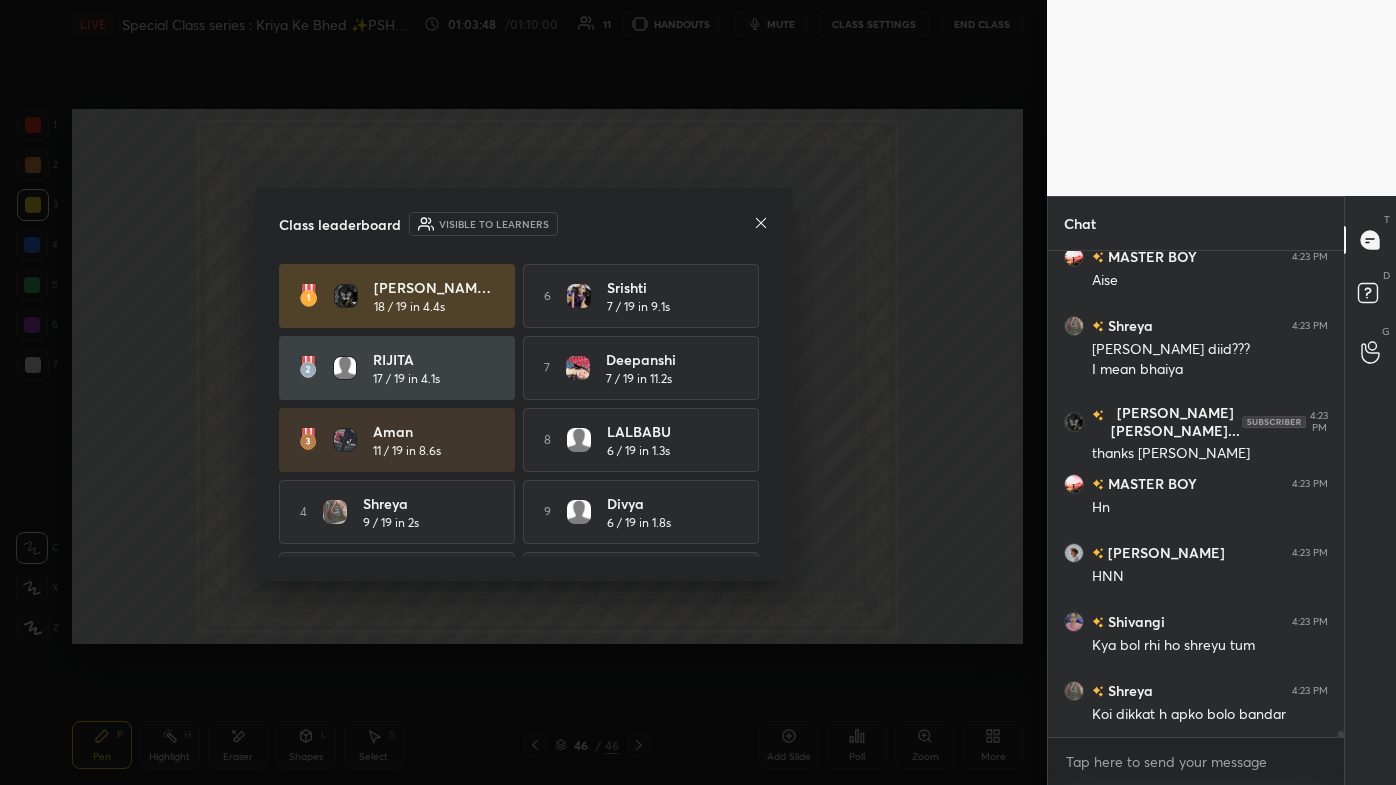 click 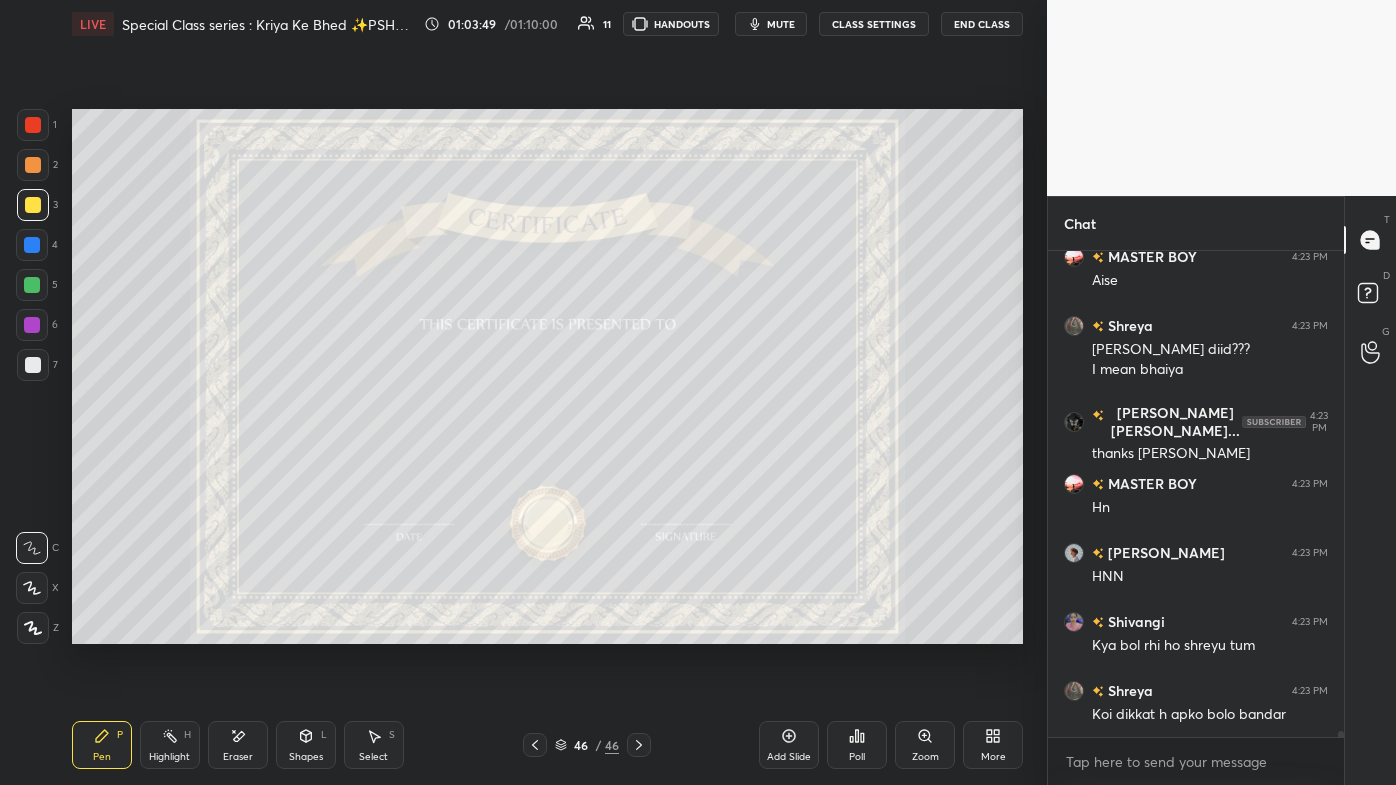 click 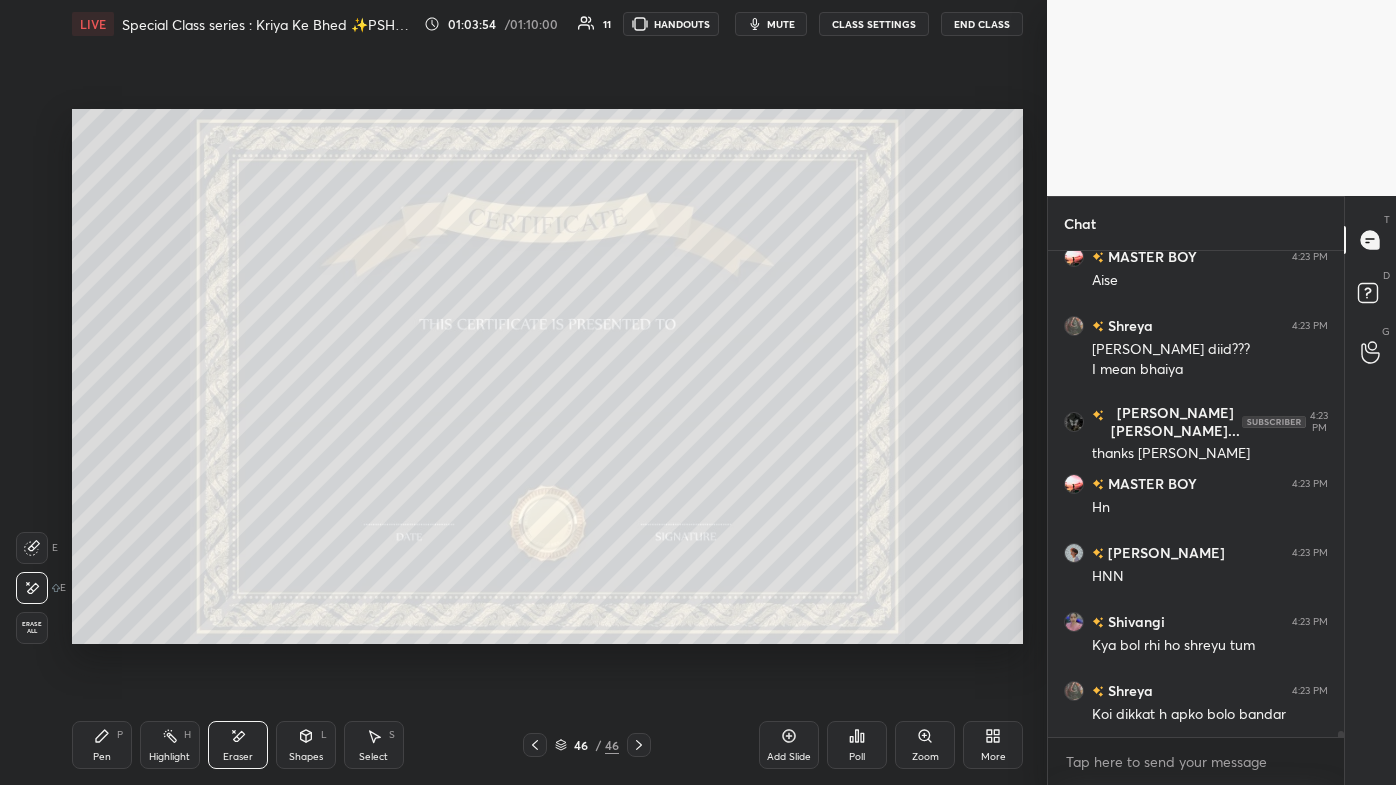 click on "Pen P" at bounding box center [102, 745] 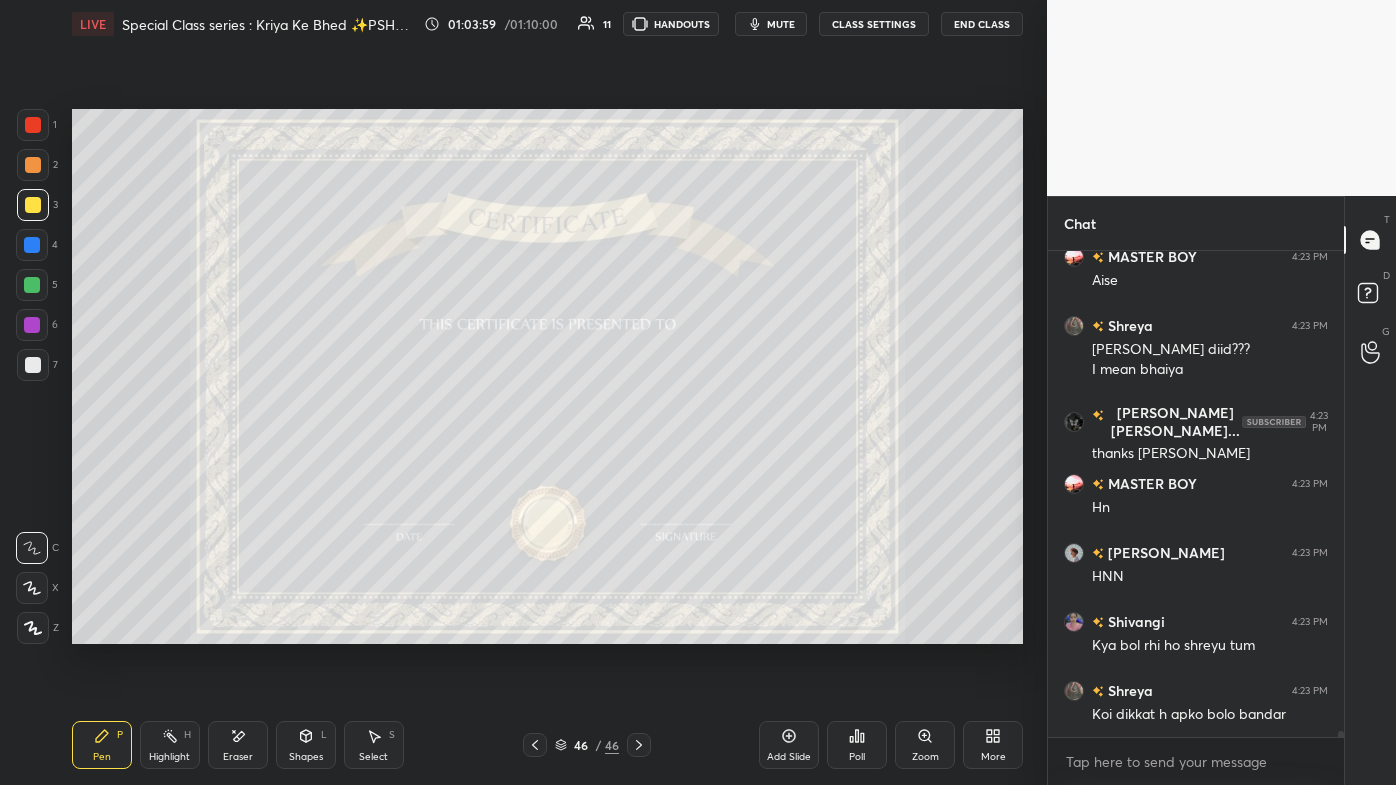 scroll, scrollTop: 36197, scrollLeft: 0, axis: vertical 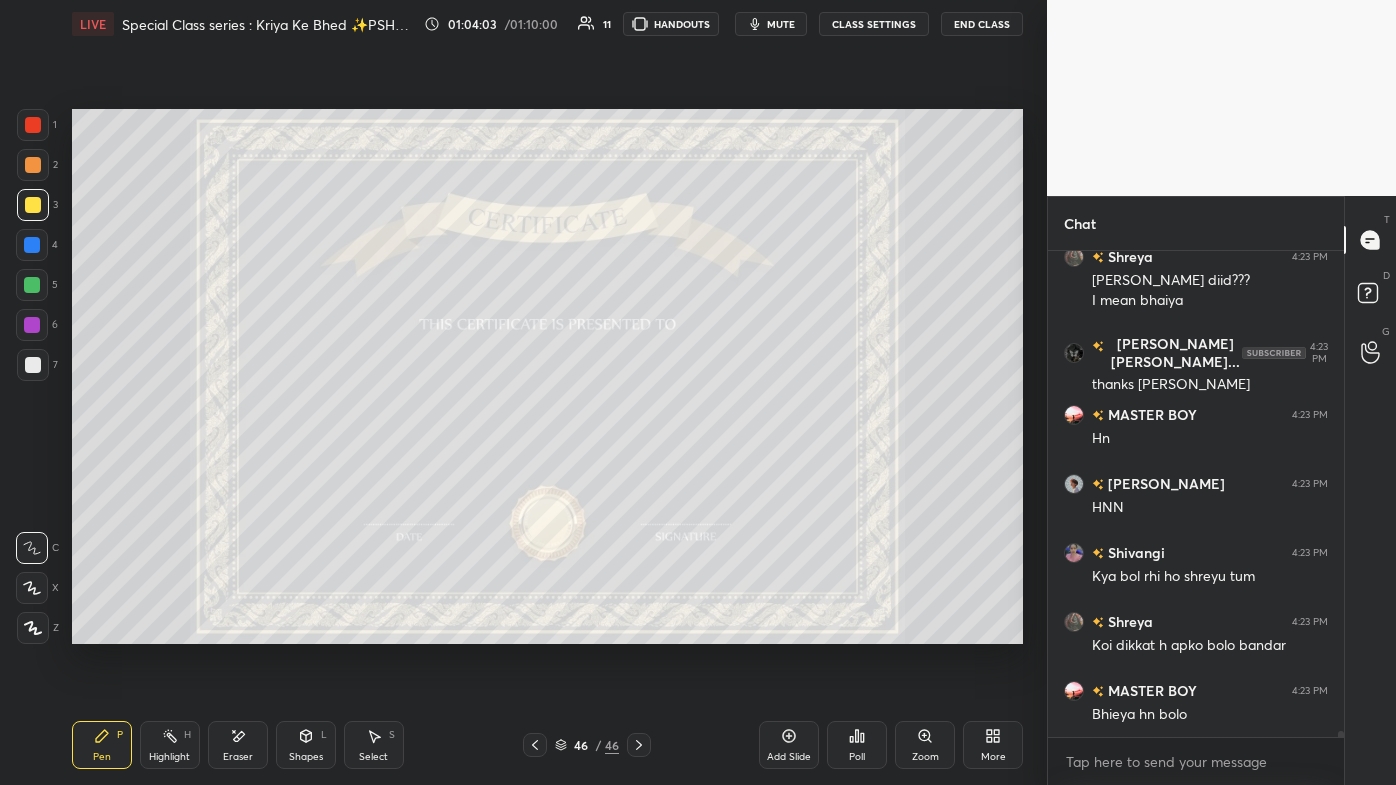 click 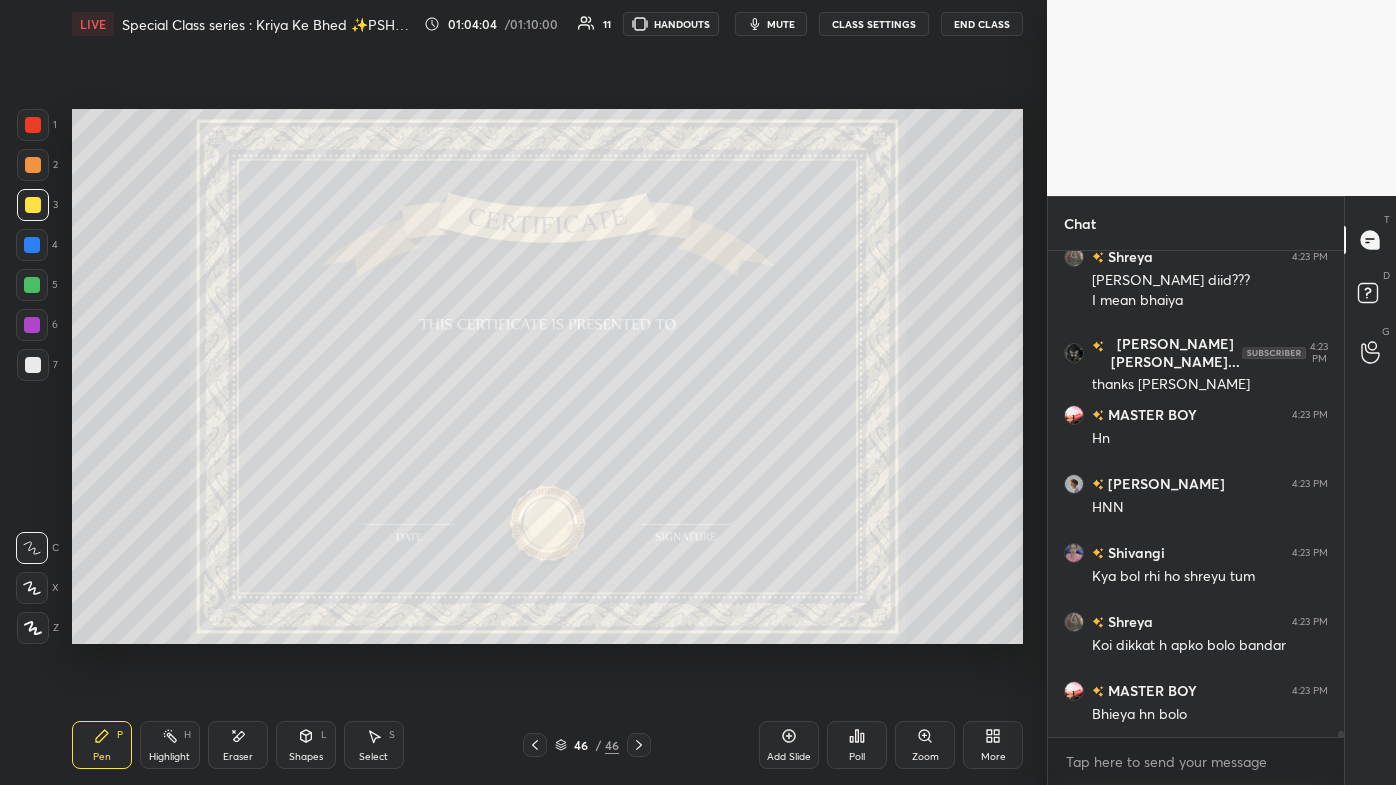 click on "Pen P Highlight H Eraser Shapes L Select S 46 / 46 Add Slide Poll Zoom More" at bounding box center (547, 745) 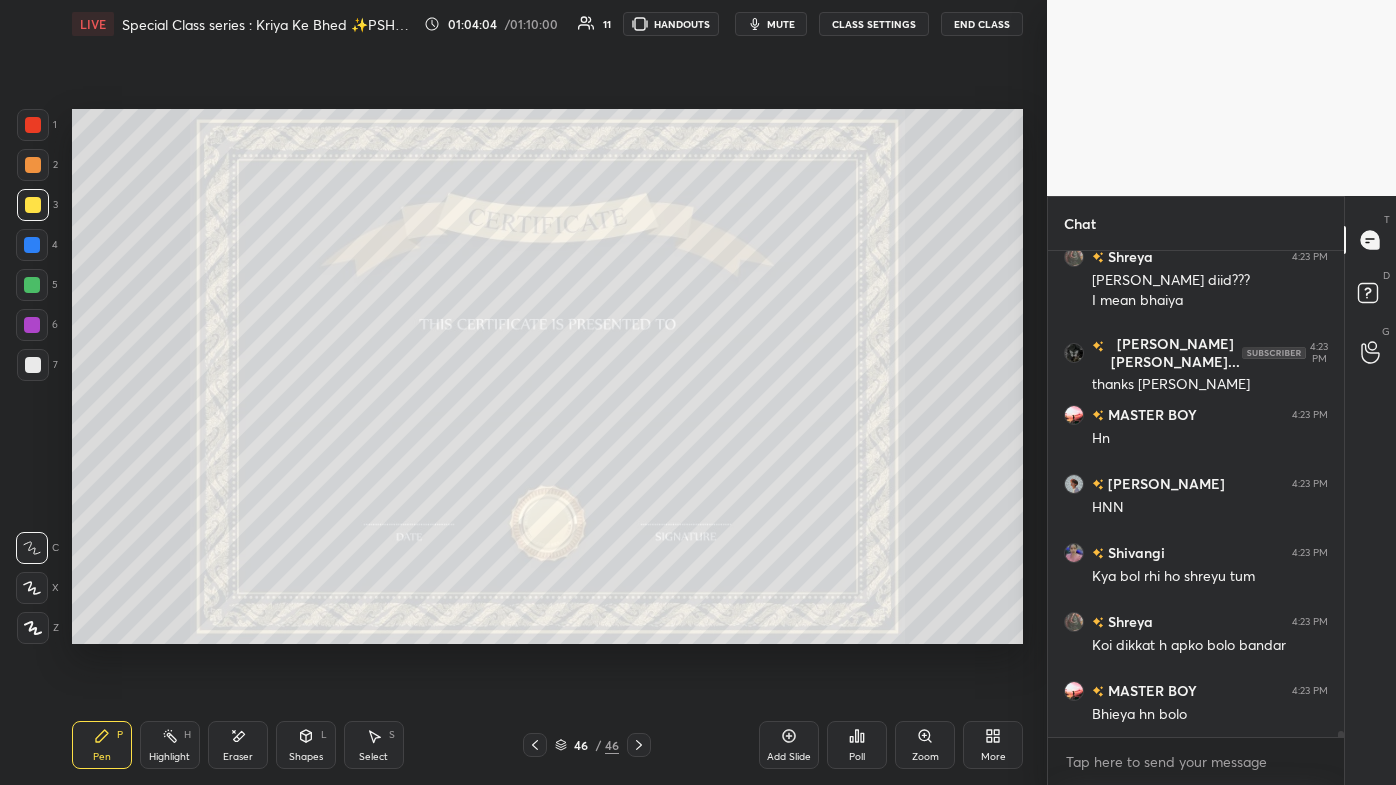 click 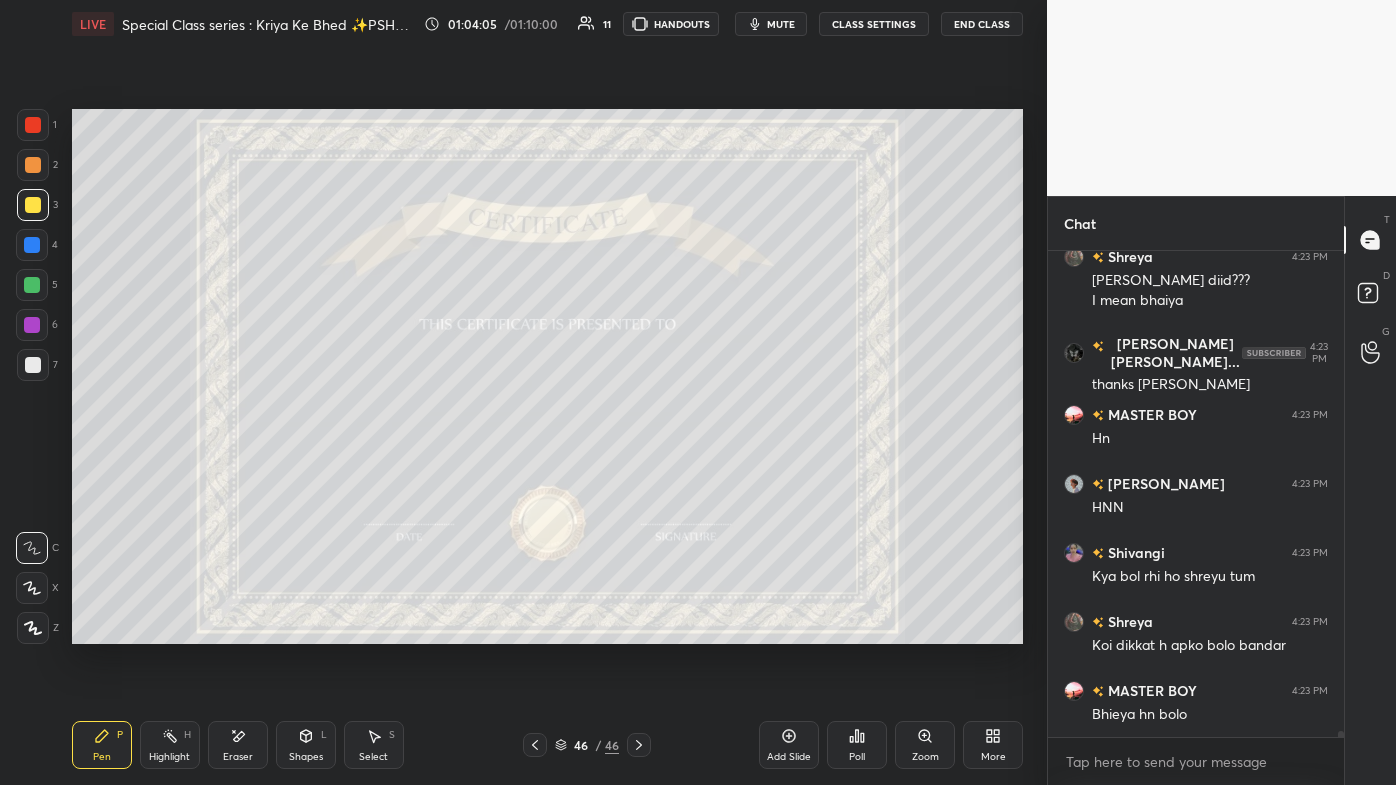 click 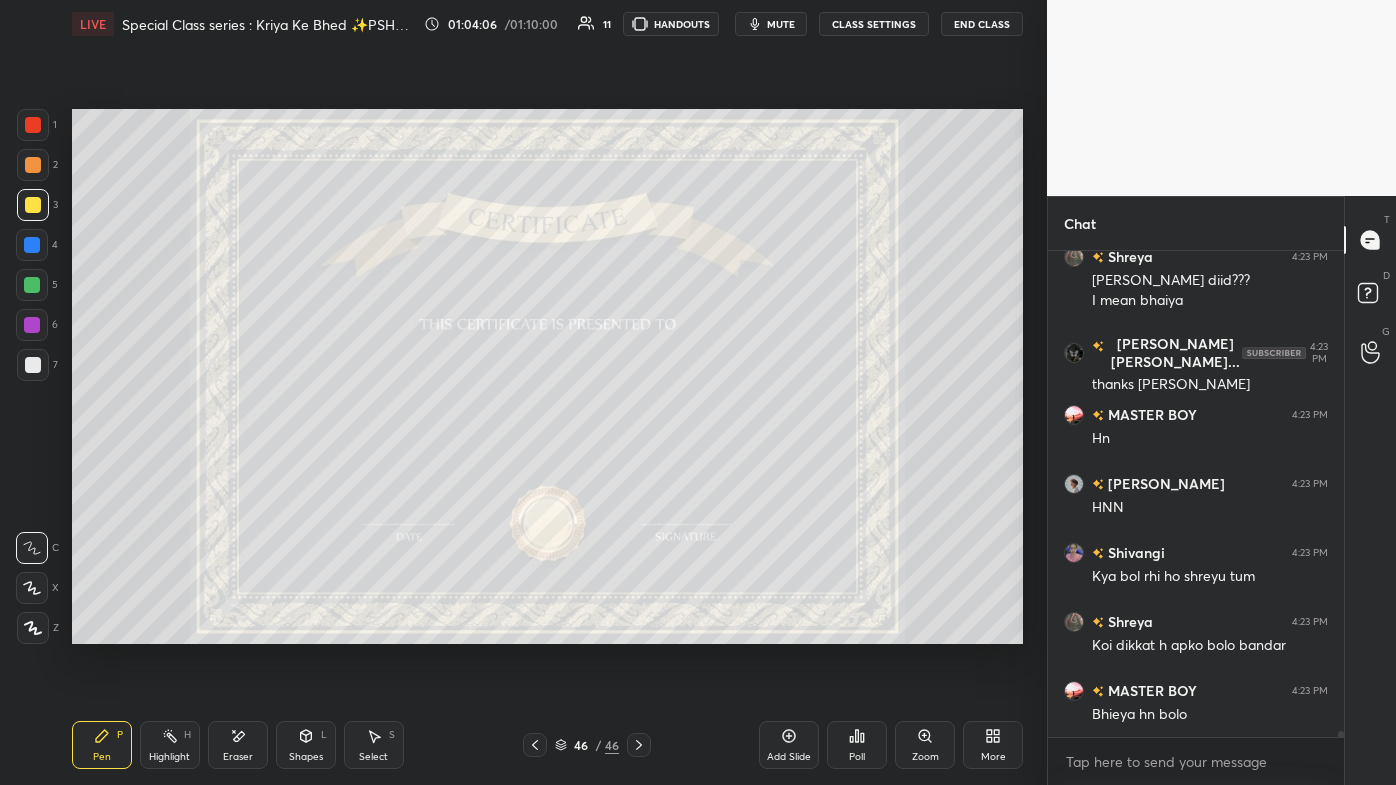 scroll, scrollTop: 36266, scrollLeft: 0, axis: vertical 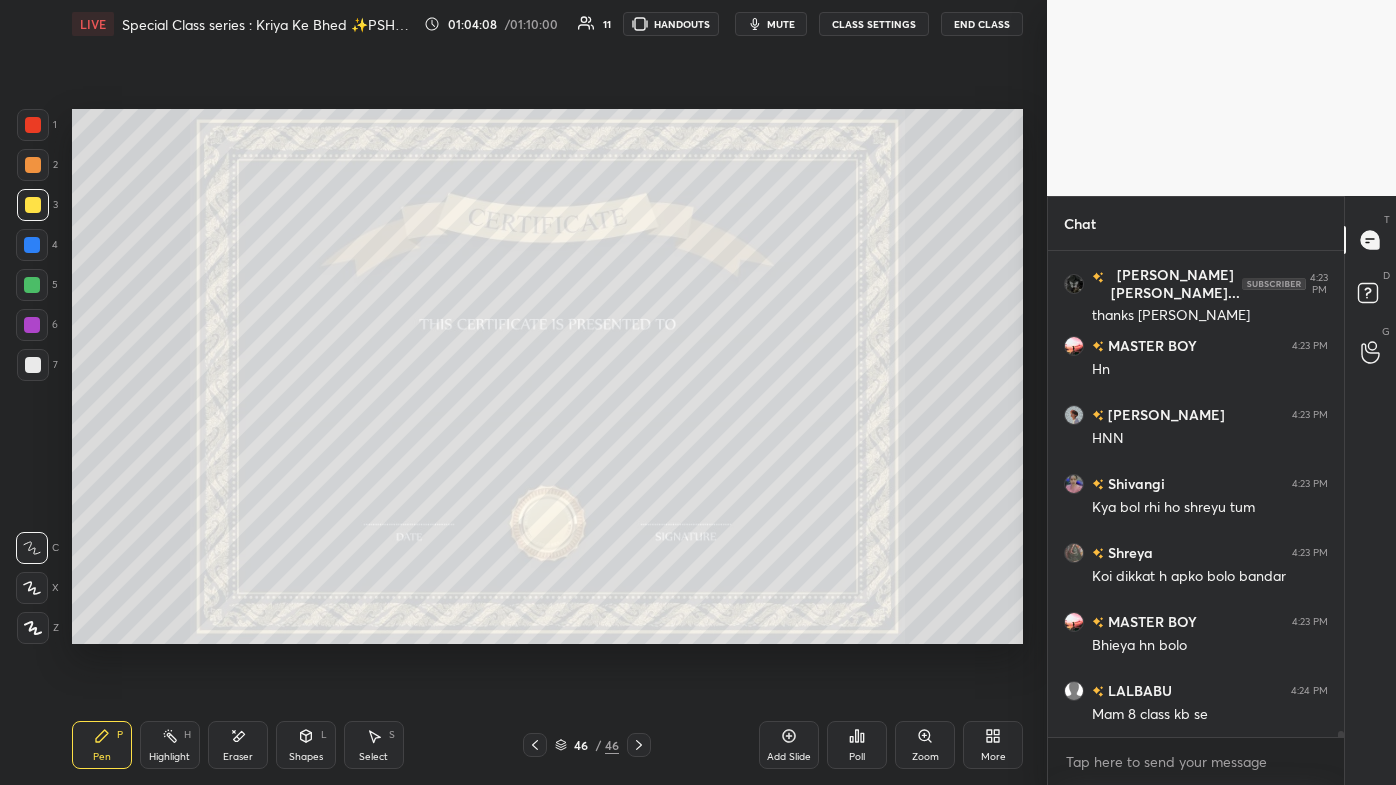 click on "End Class" at bounding box center (982, 24) 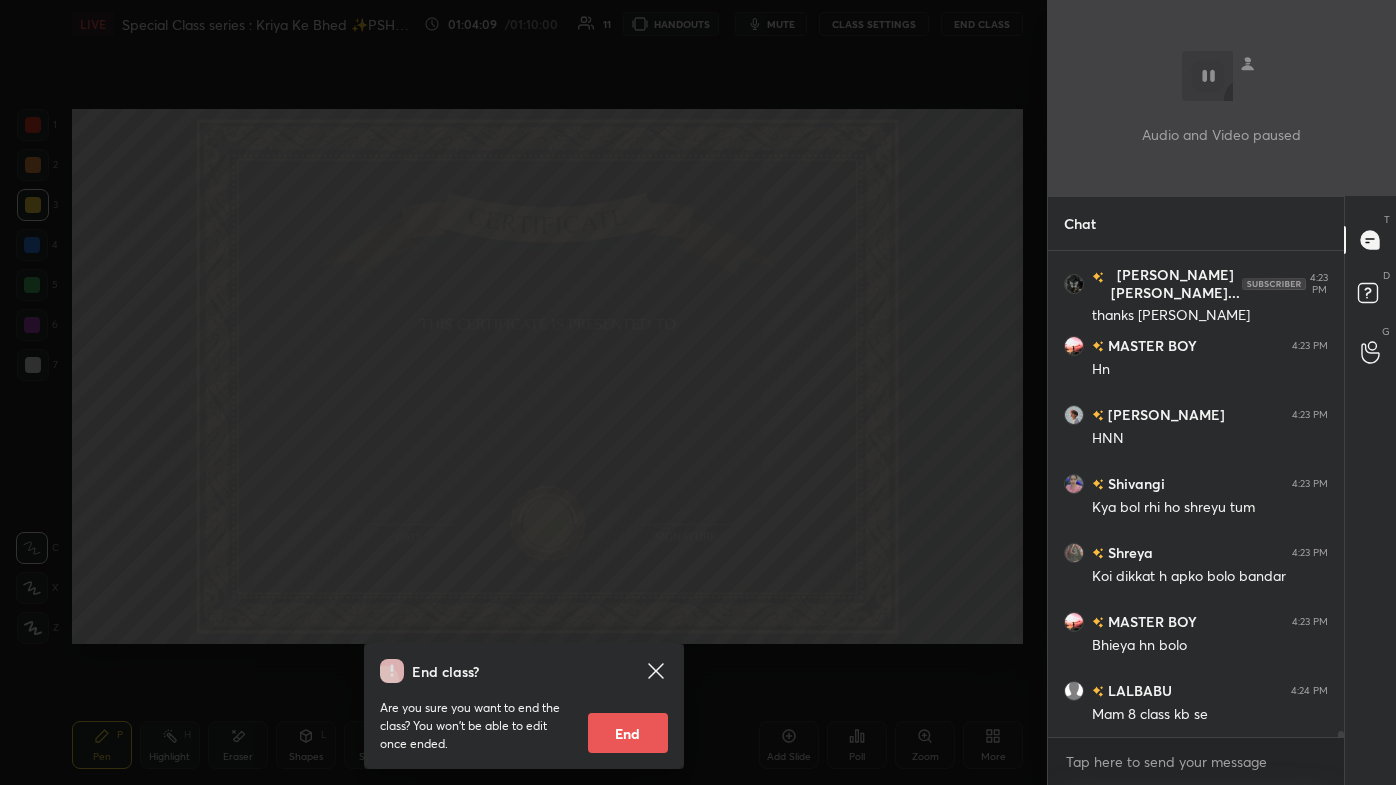 click on "End" at bounding box center (628, 733) 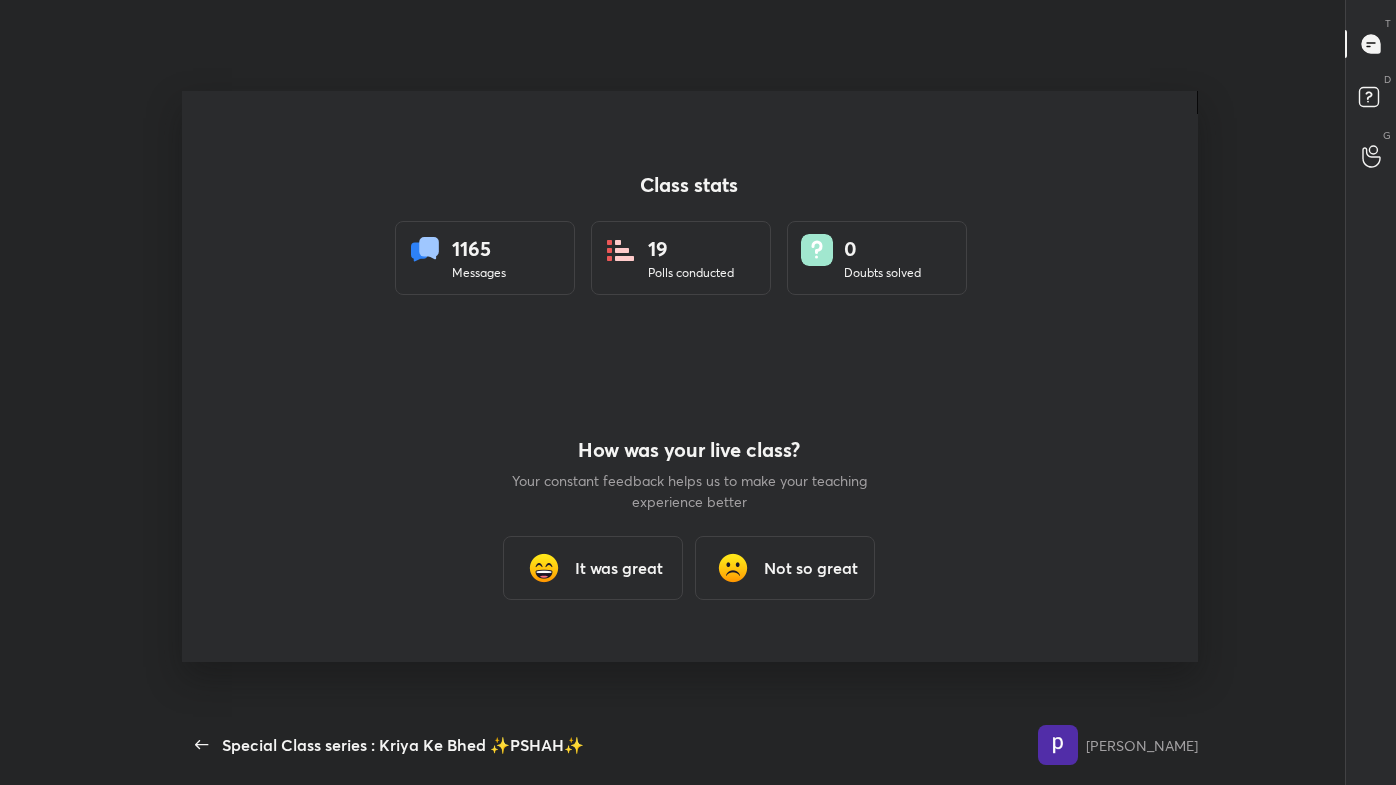 scroll, scrollTop: 36085, scrollLeft: 0, axis: vertical 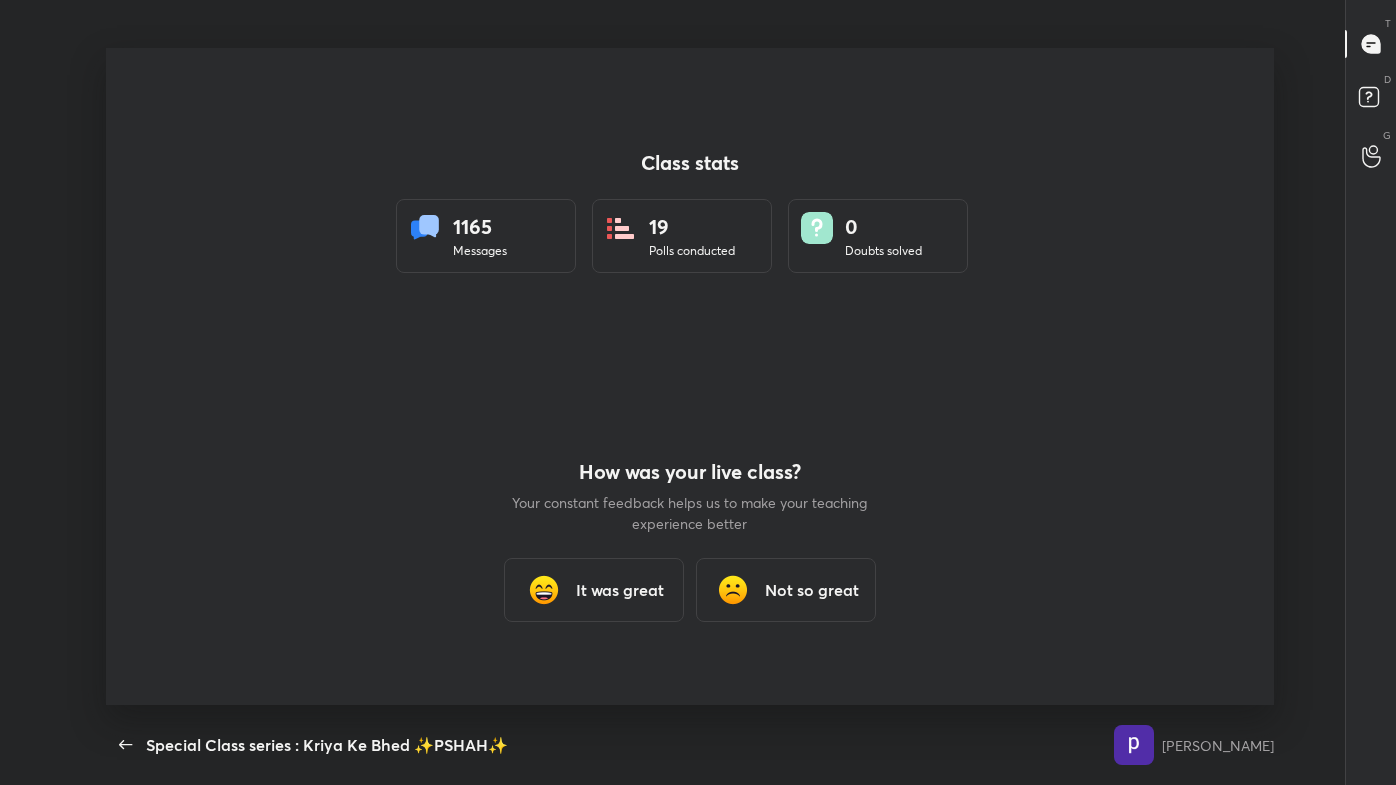 click on "Class stats 1165 Messages 19 Polls conducted 0 Doubts solved" at bounding box center (690, 212) 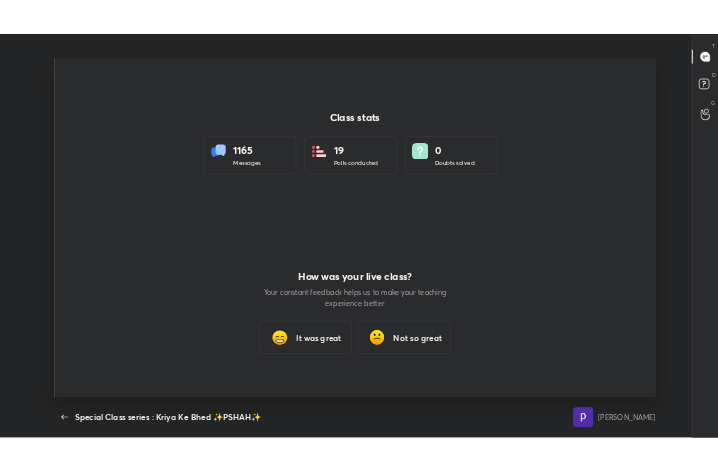 scroll, scrollTop: 343, scrollLeft: 702, axis: both 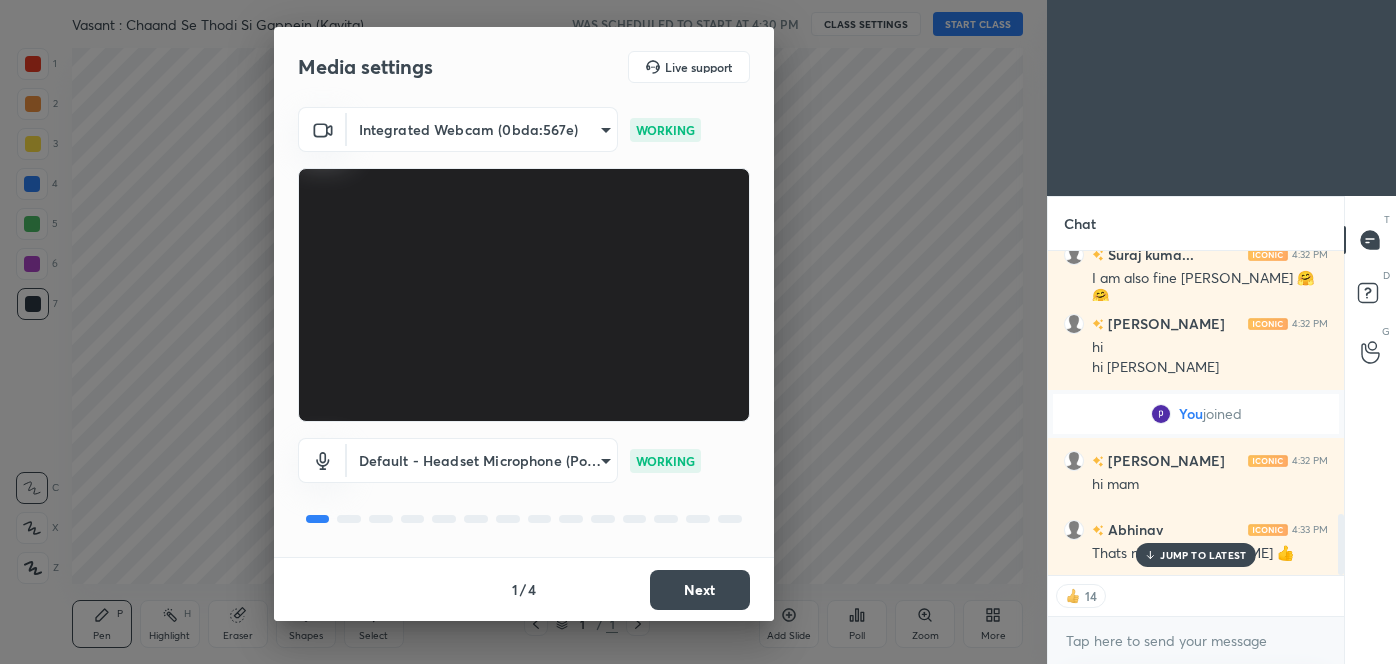 click on "Next" at bounding box center [700, 590] 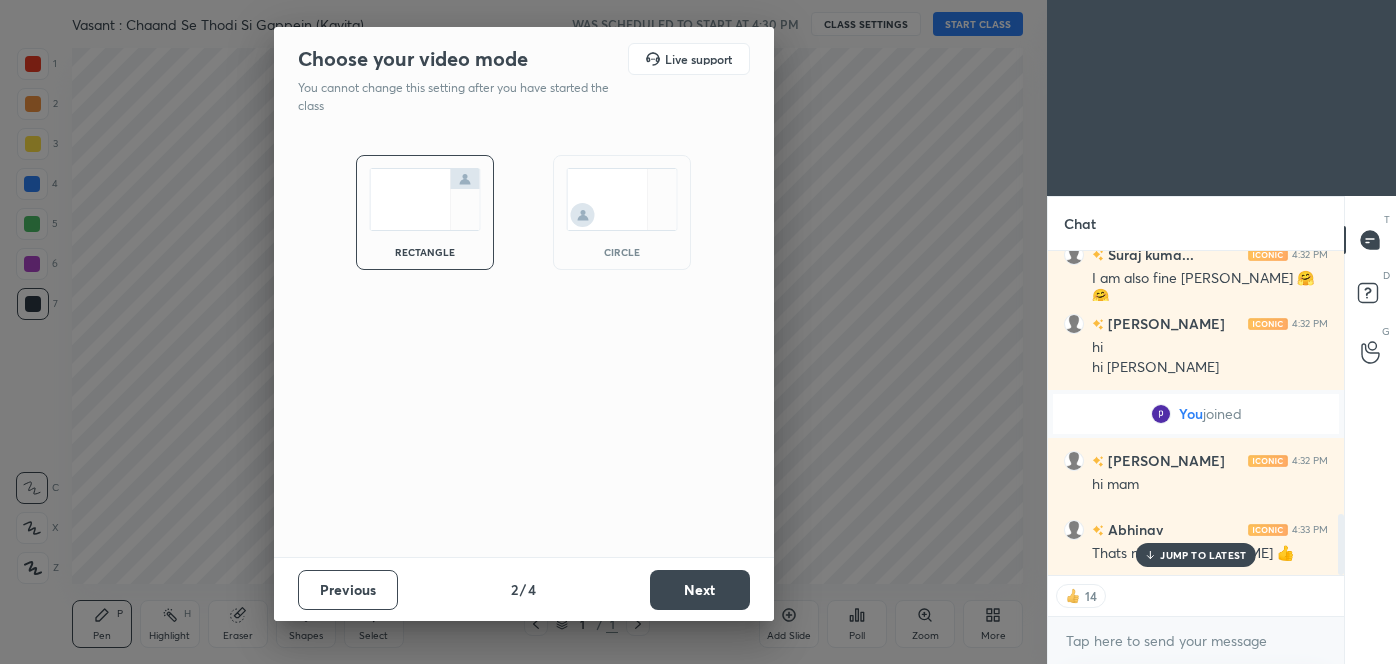 click on "Next" at bounding box center [700, 590] 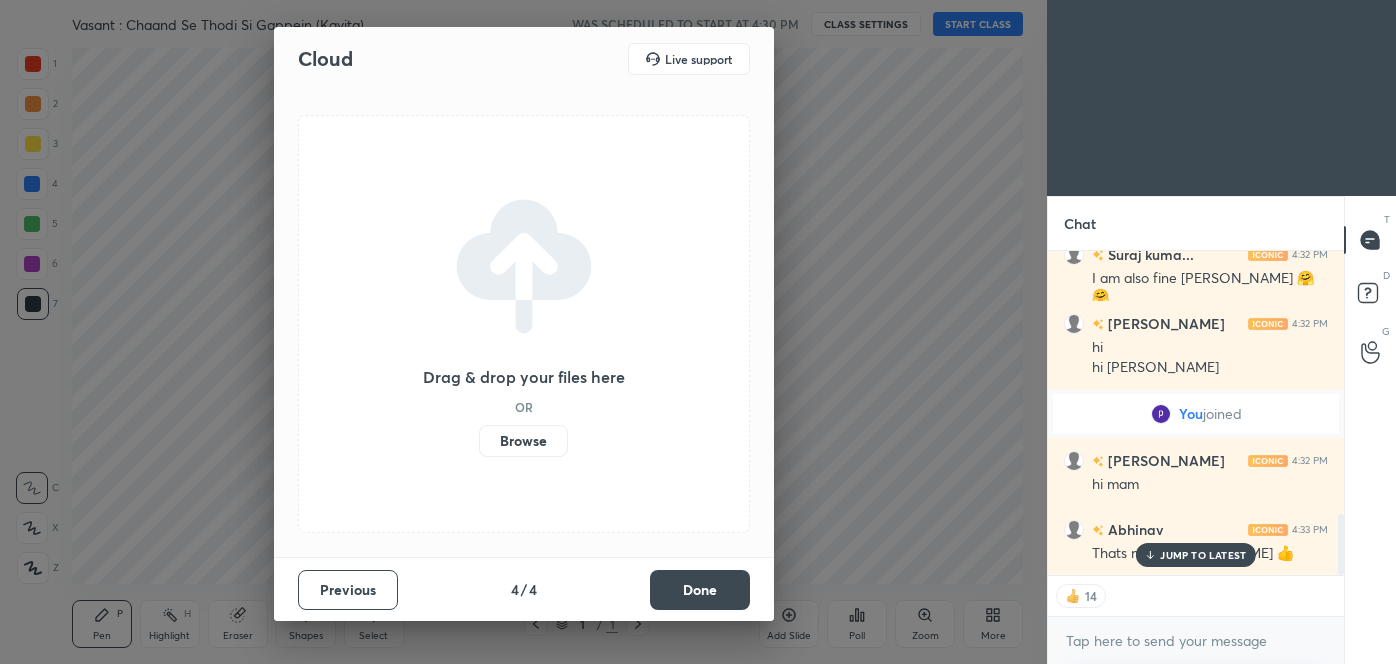 click on "Done" at bounding box center (700, 590) 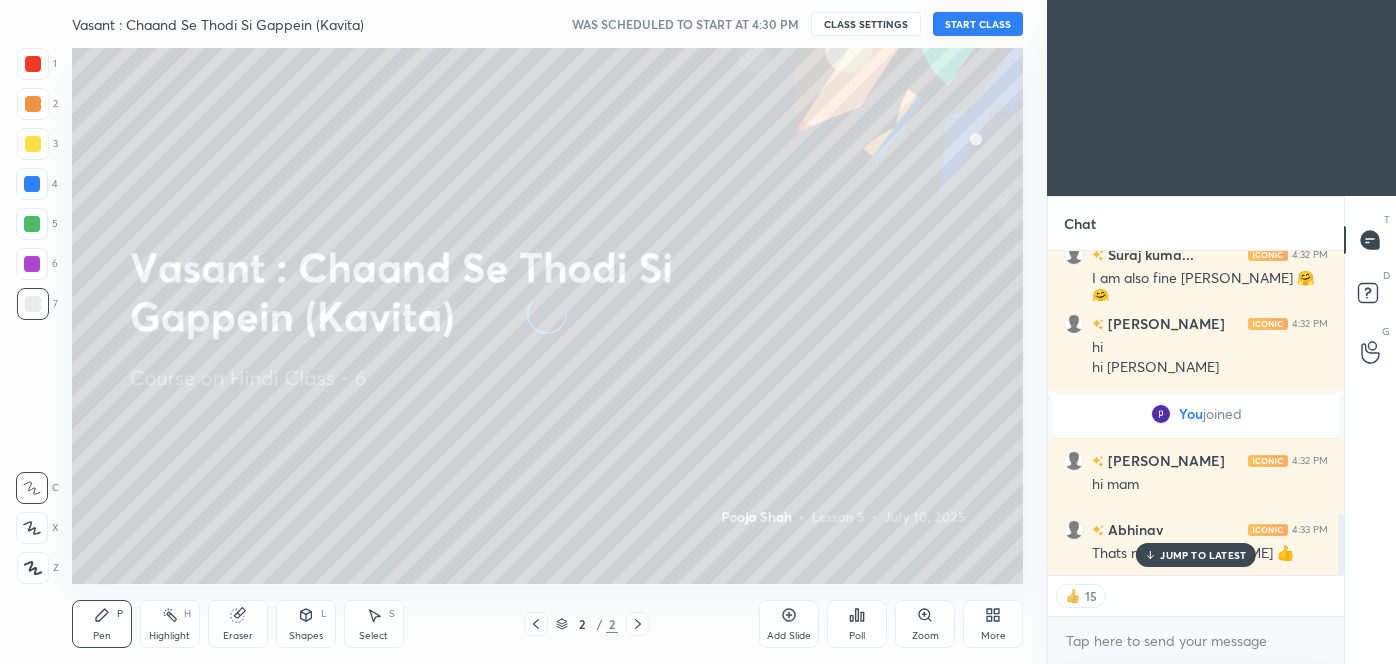 click on "START CLASS" at bounding box center [978, 24] 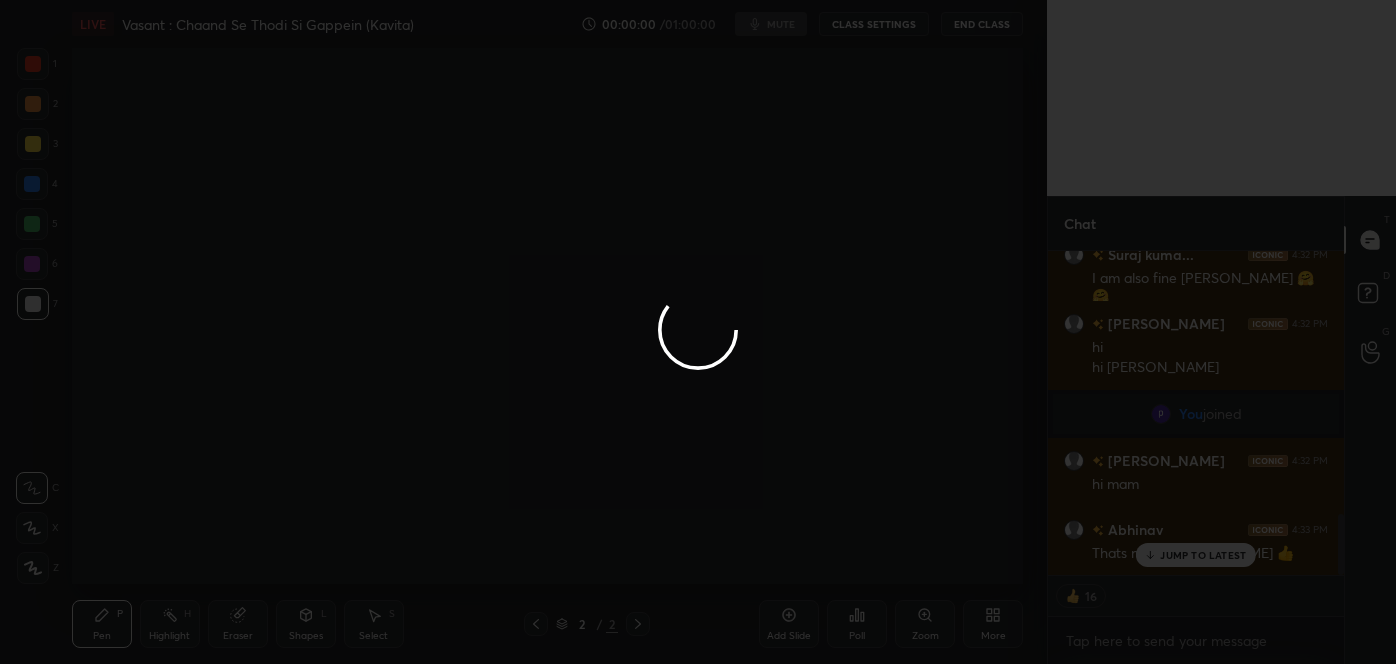 click at bounding box center (698, 332) 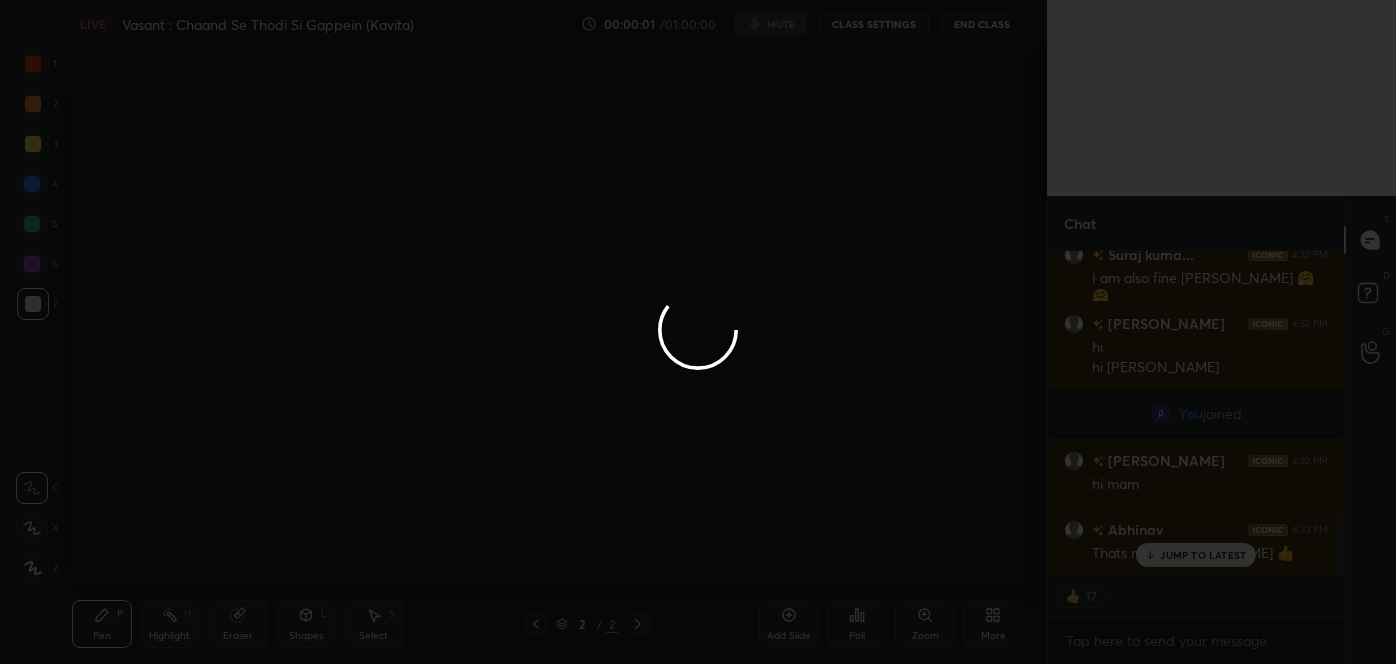 click at bounding box center [698, 332] 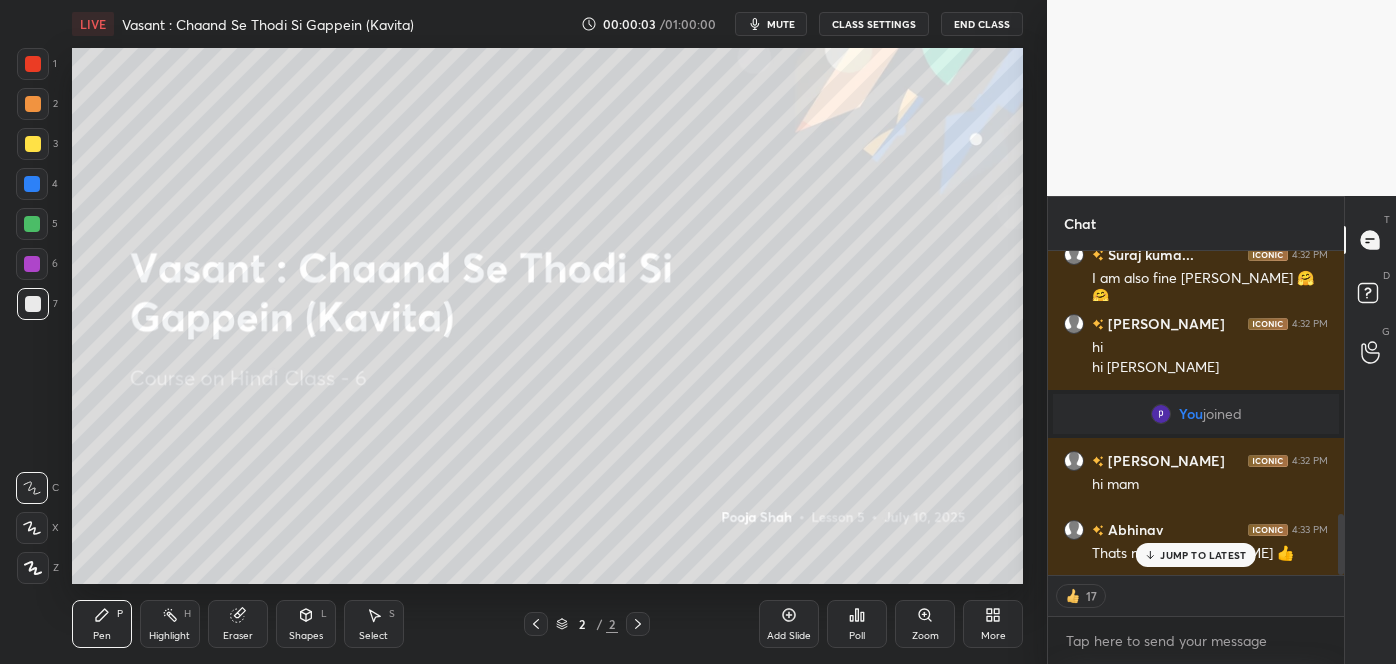 click on "JUMP TO LATEST" at bounding box center (1196, 555) 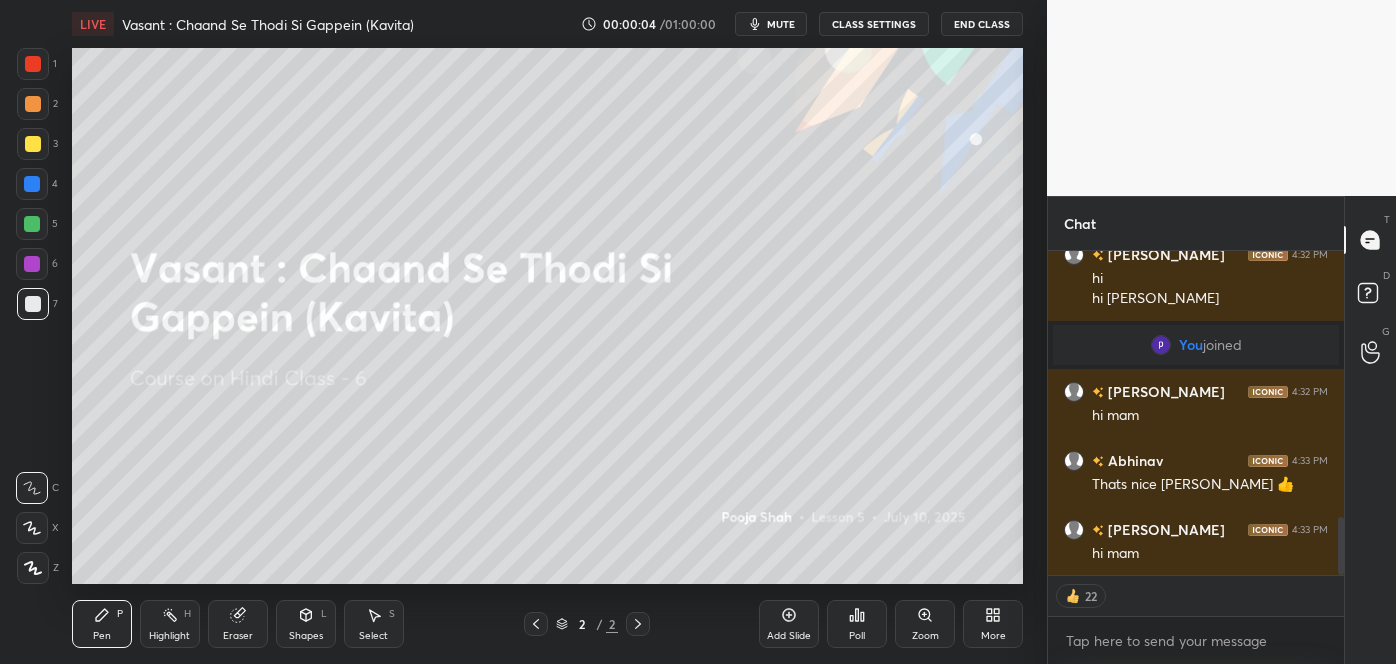 scroll, scrollTop: 1546, scrollLeft: 0, axis: vertical 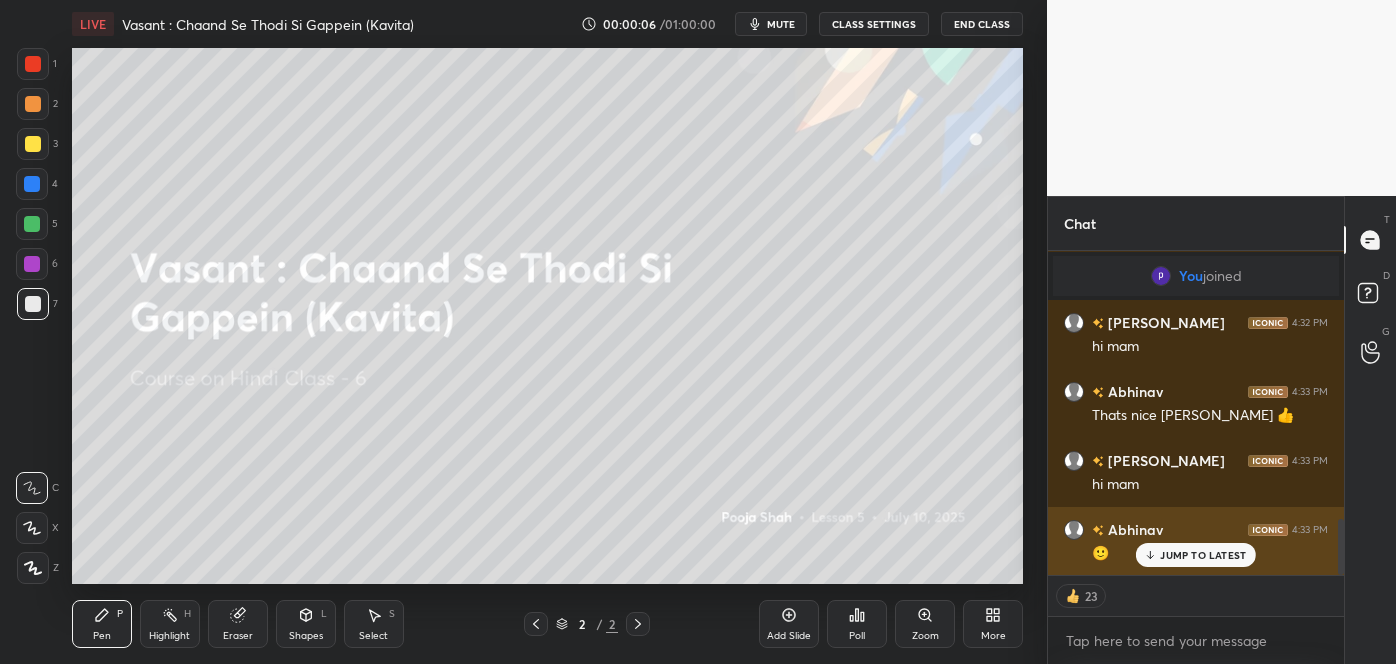 click on "[PERSON_NAME] 4:33 PM 🙂" at bounding box center (1196, 541) 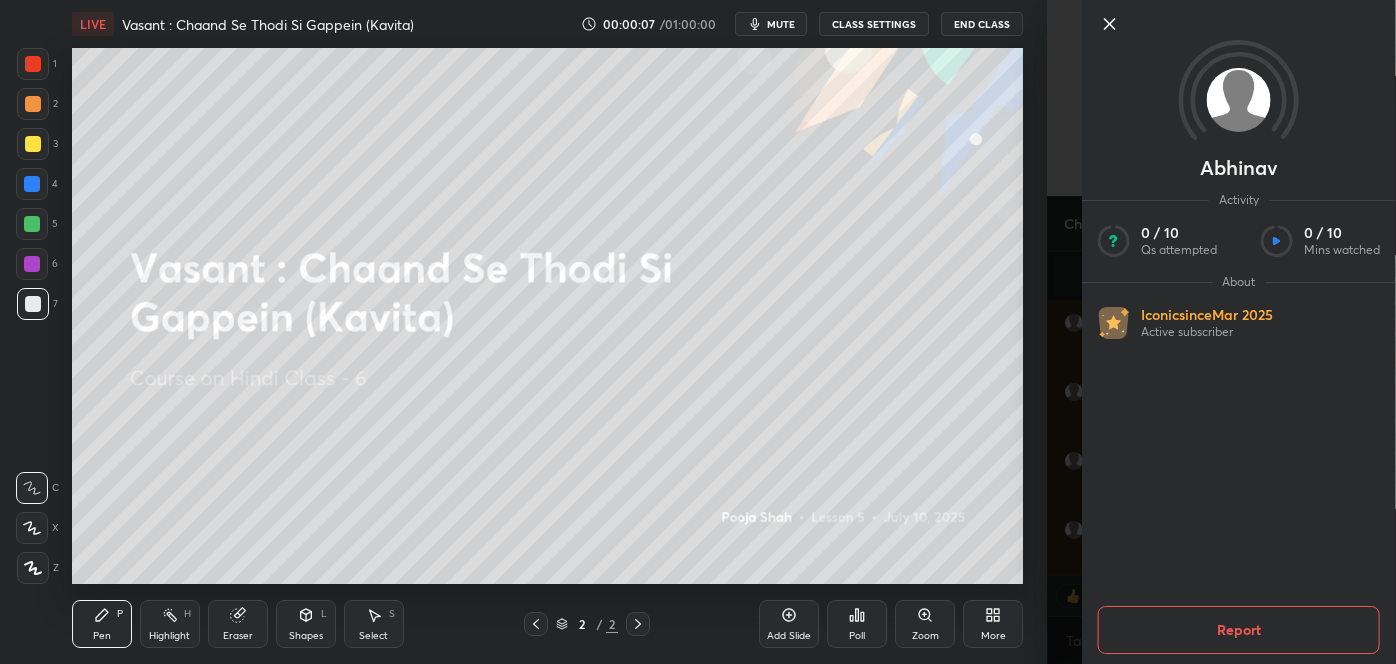 click 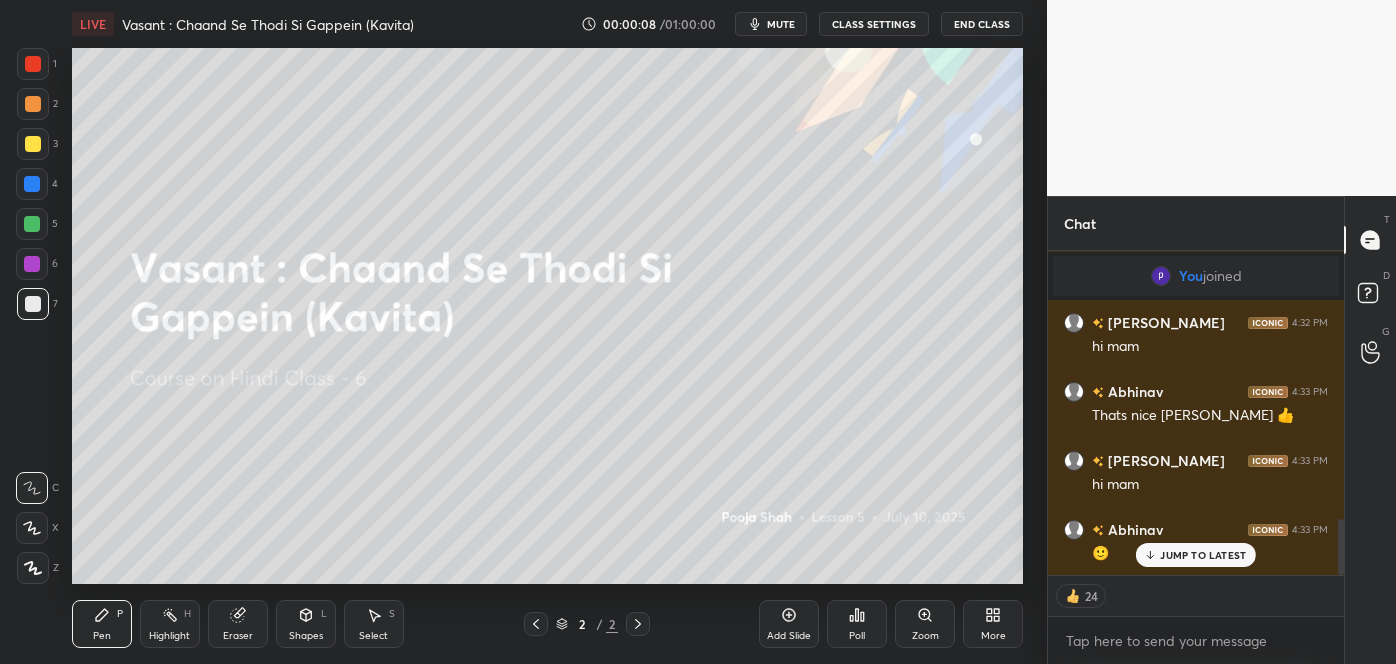 click on "JUMP TO LATEST" at bounding box center [1203, 555] 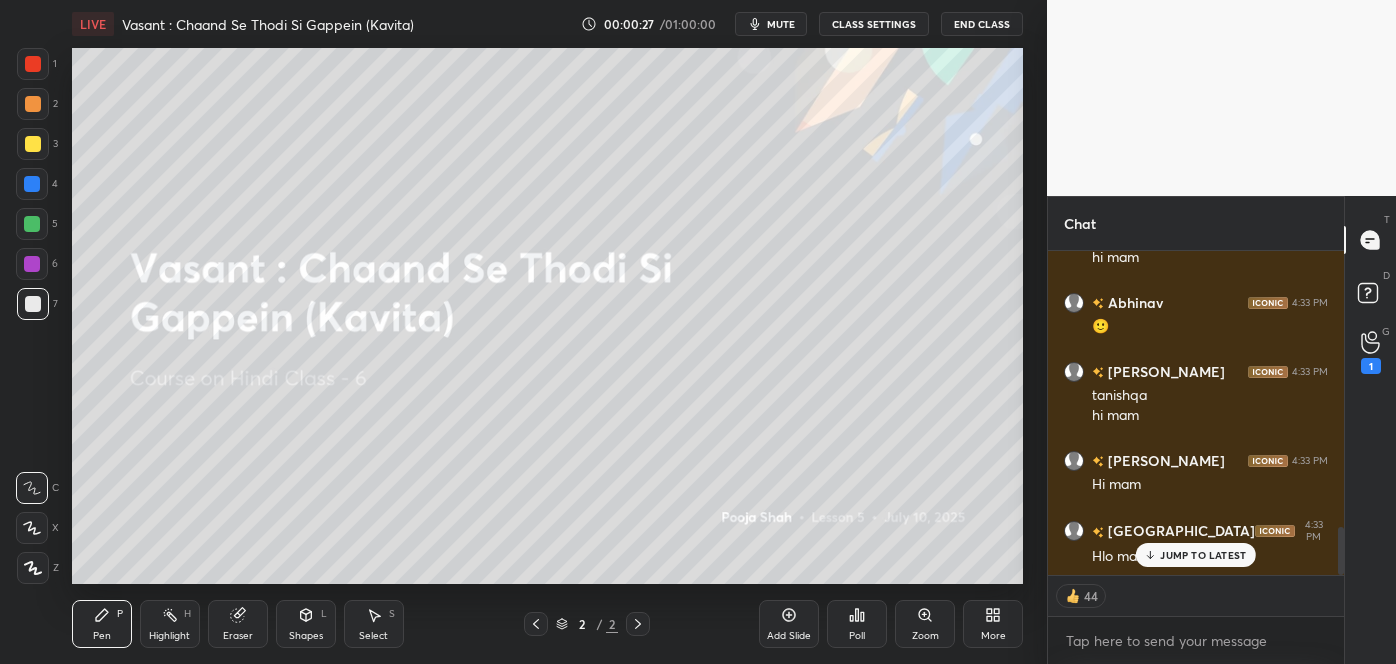 scroll, scrollTop: 1860, scrollLeft: 0, axis: vertical 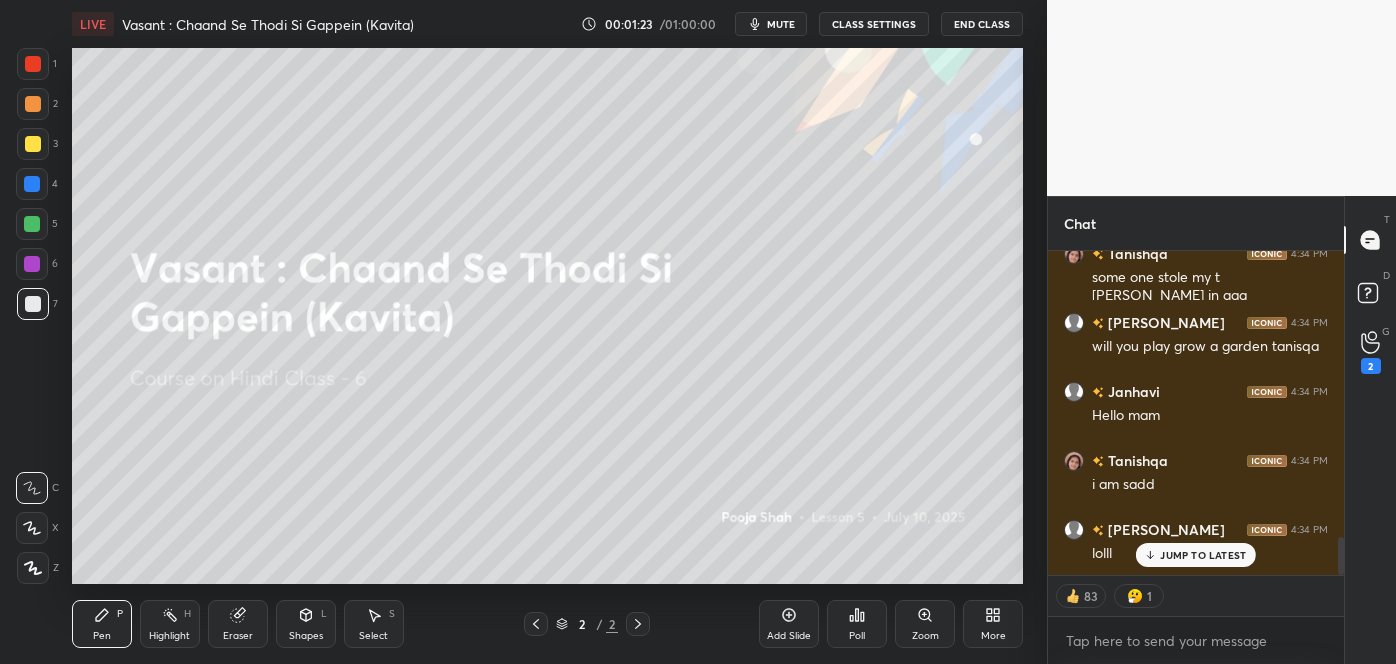 click on "JUMP TO LATEST" at bounding box center (1203, 555) 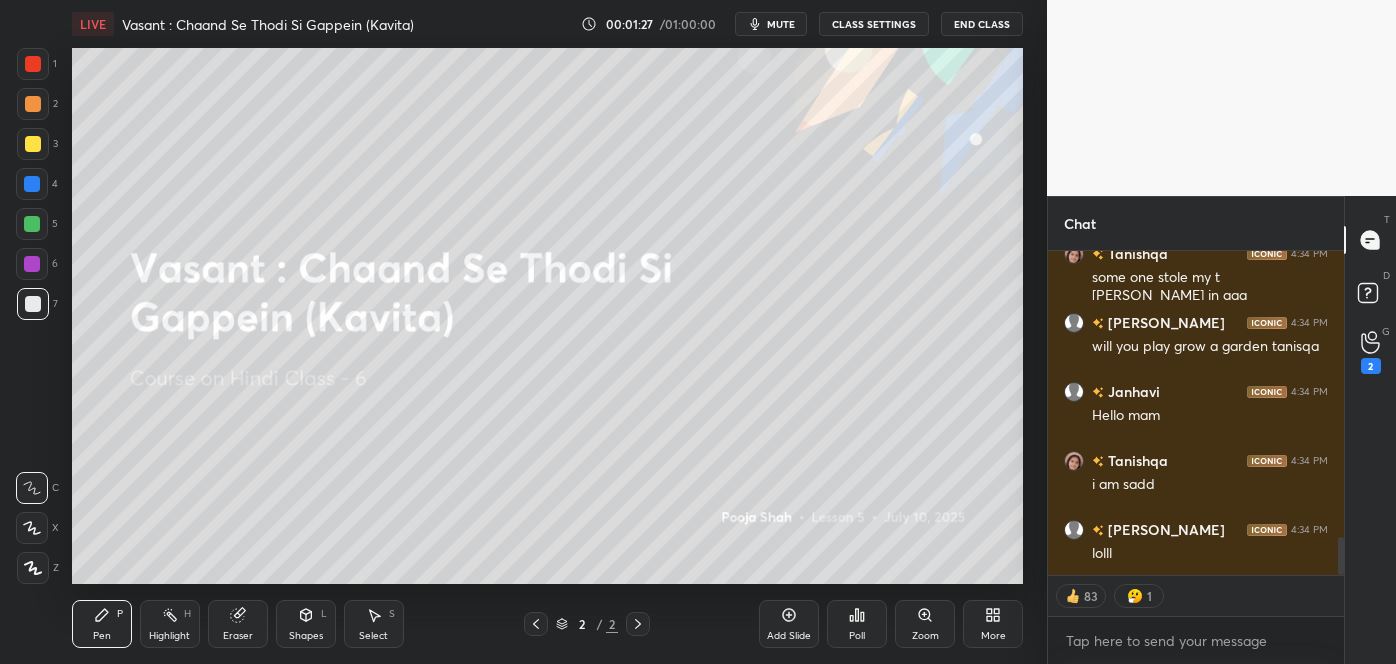 click on "More" at bounding box center (993, 636) 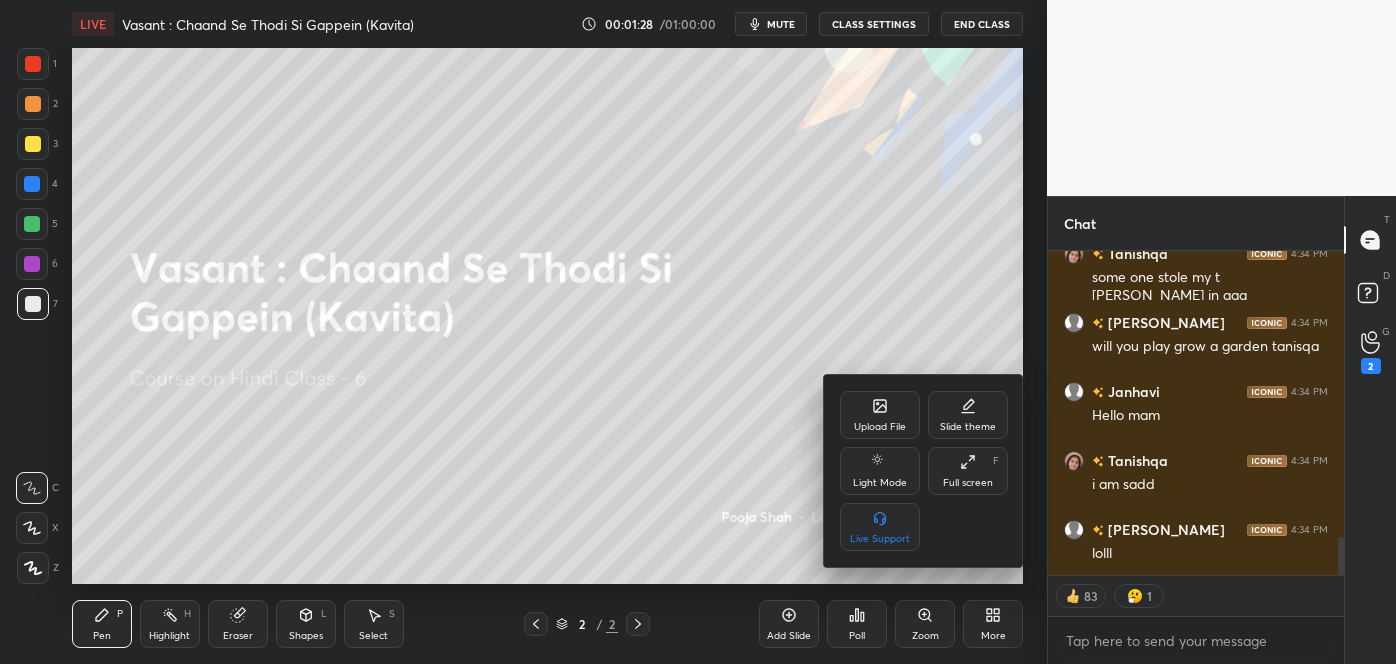 click on "Upload File" at bounding box center (880, 427) 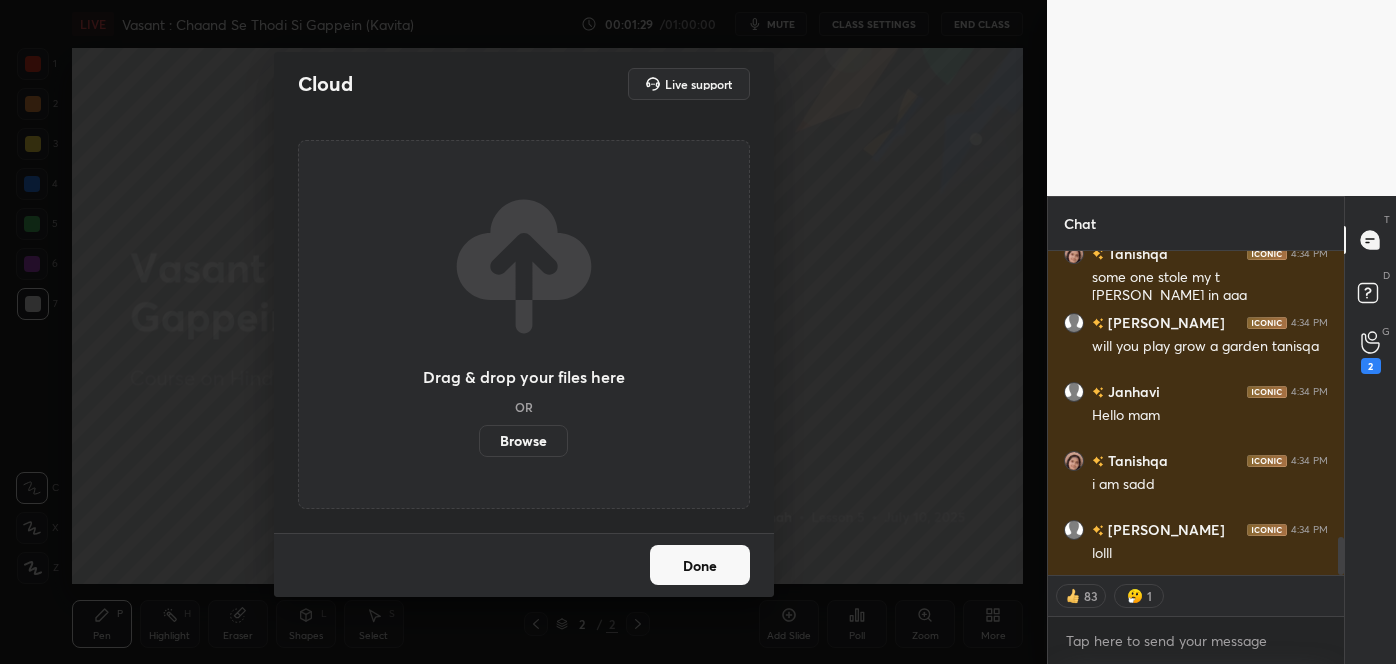 click on "Browse" at bounding box center [523, 441] 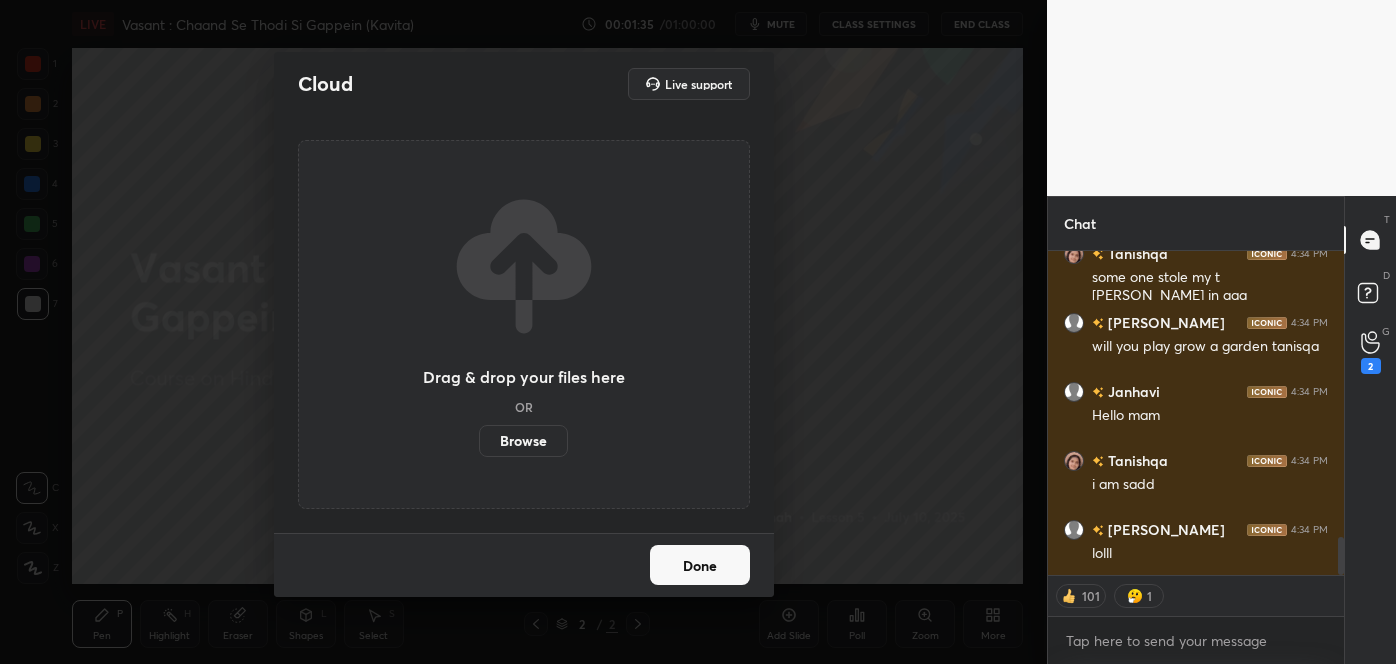 scroll, scrollTop: 2533, scrollLeft: 0, axis: vertical 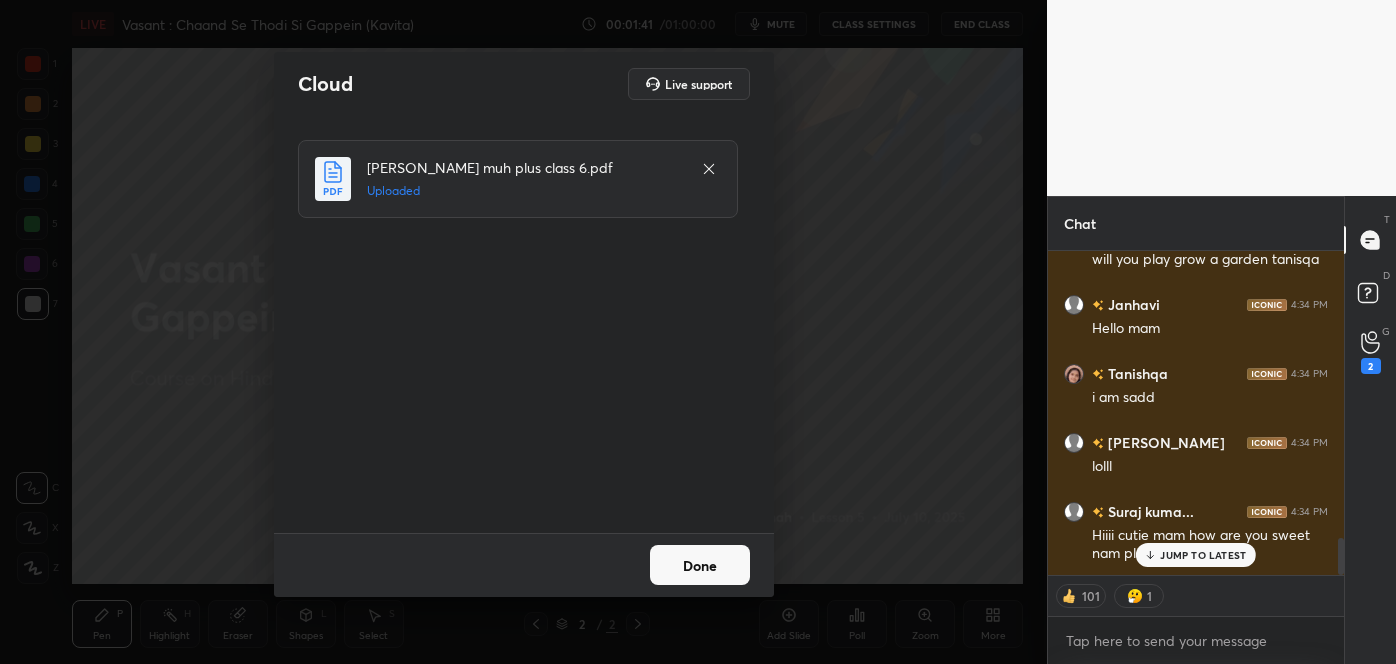 click on "Done" at bounding box center (700, 565) 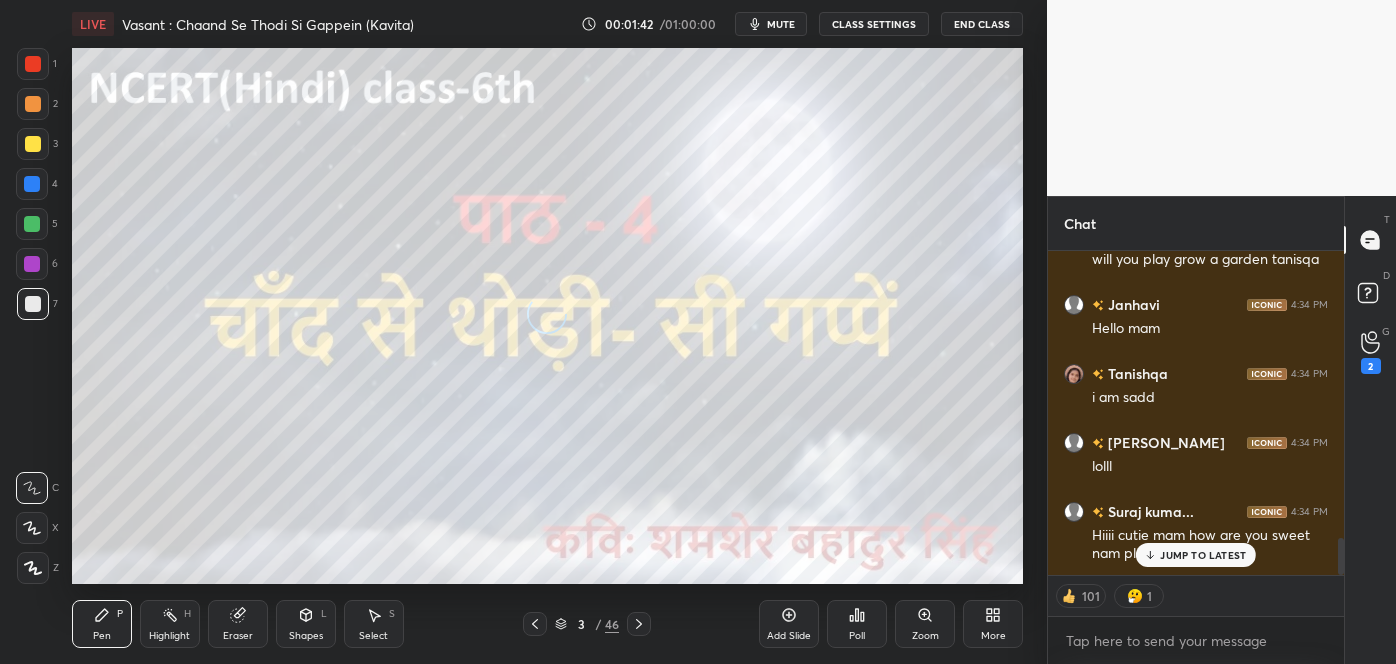 click on "JUMP TO LATEST" at bounding box center [1203, 555] 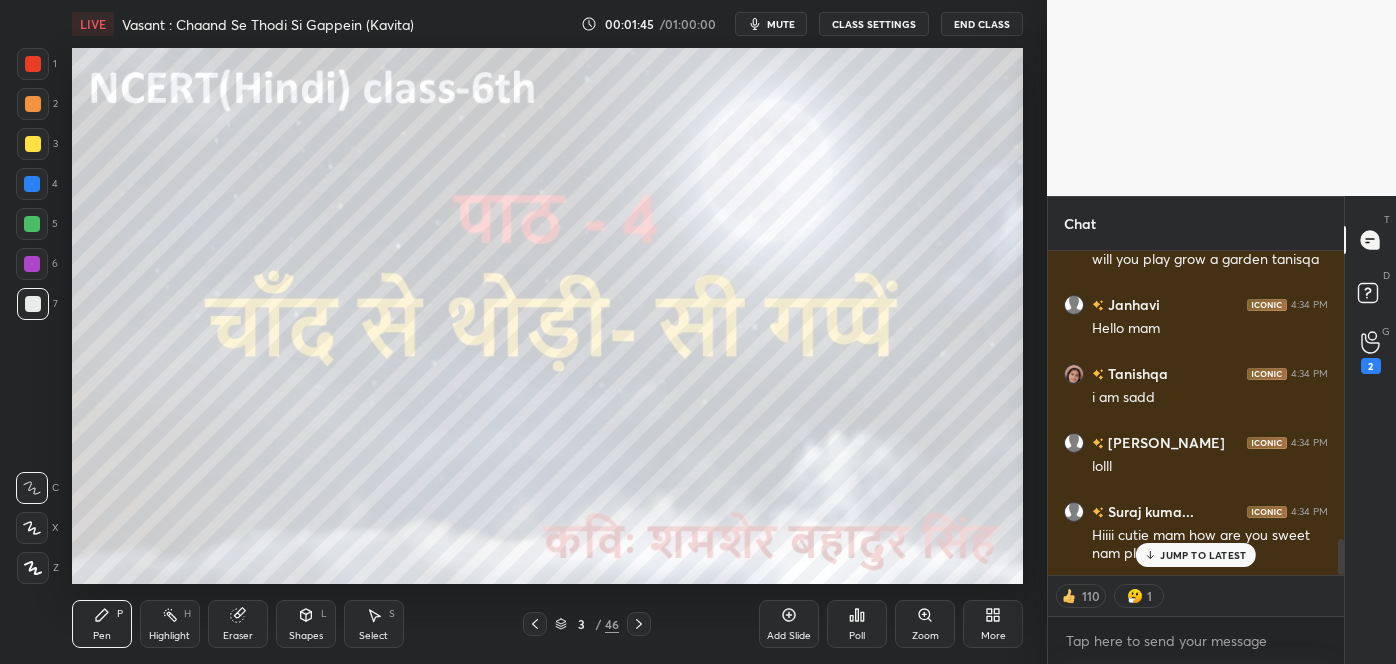 scroll, scrollTop: 2581, scrollLeft: 0, axis: vertical 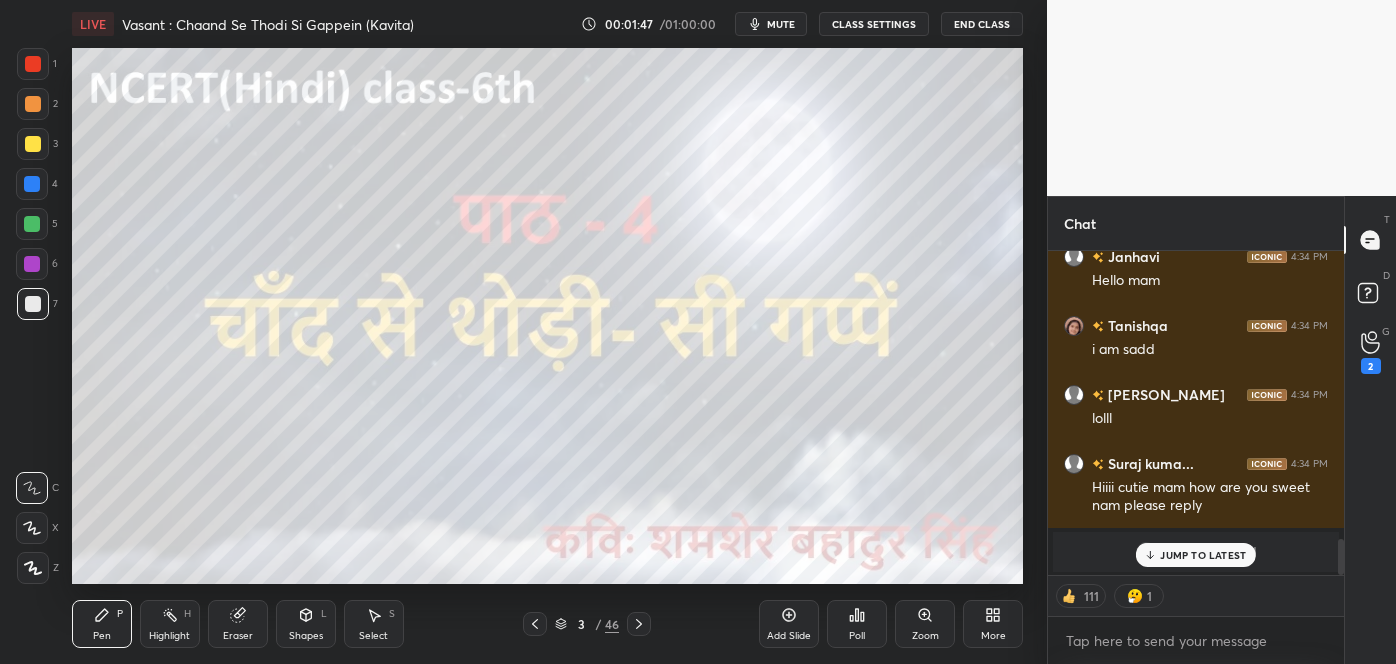 click on "JUMP TO LATEST" at bounding box center (1203, 555) 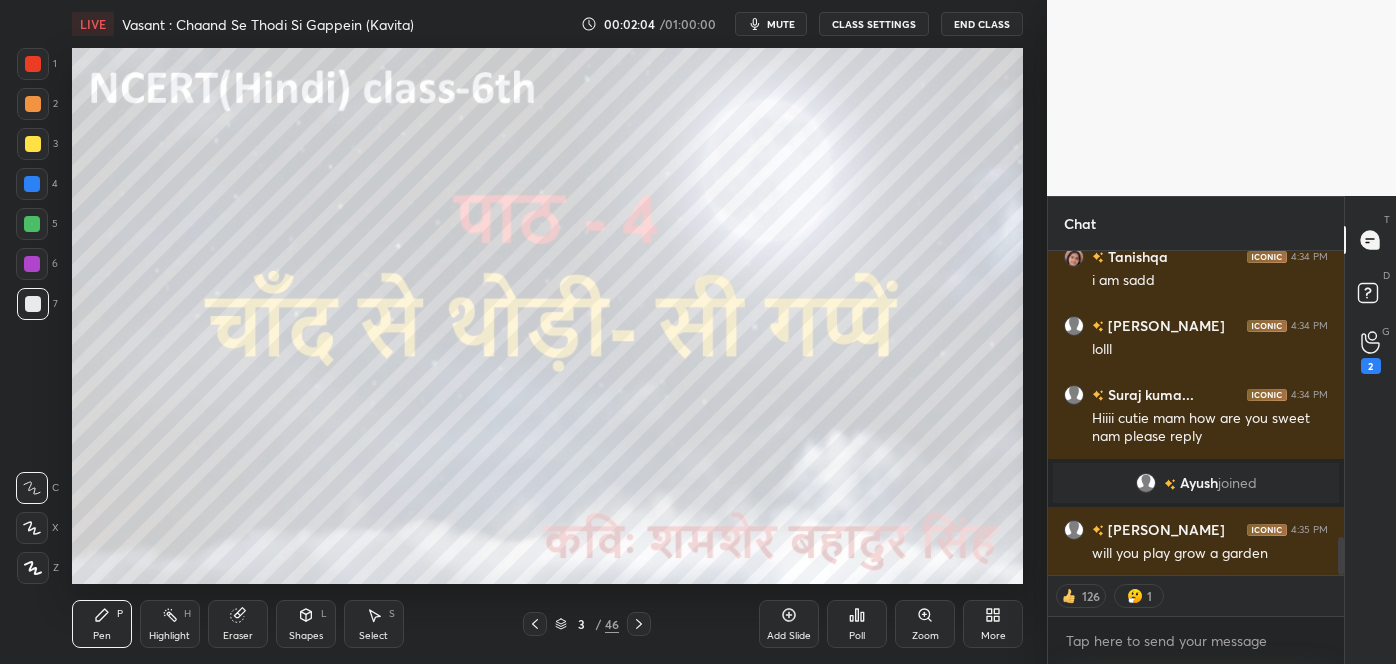 scroll, scrollTop: 2512, scrollLeft: 0, axis: vertical 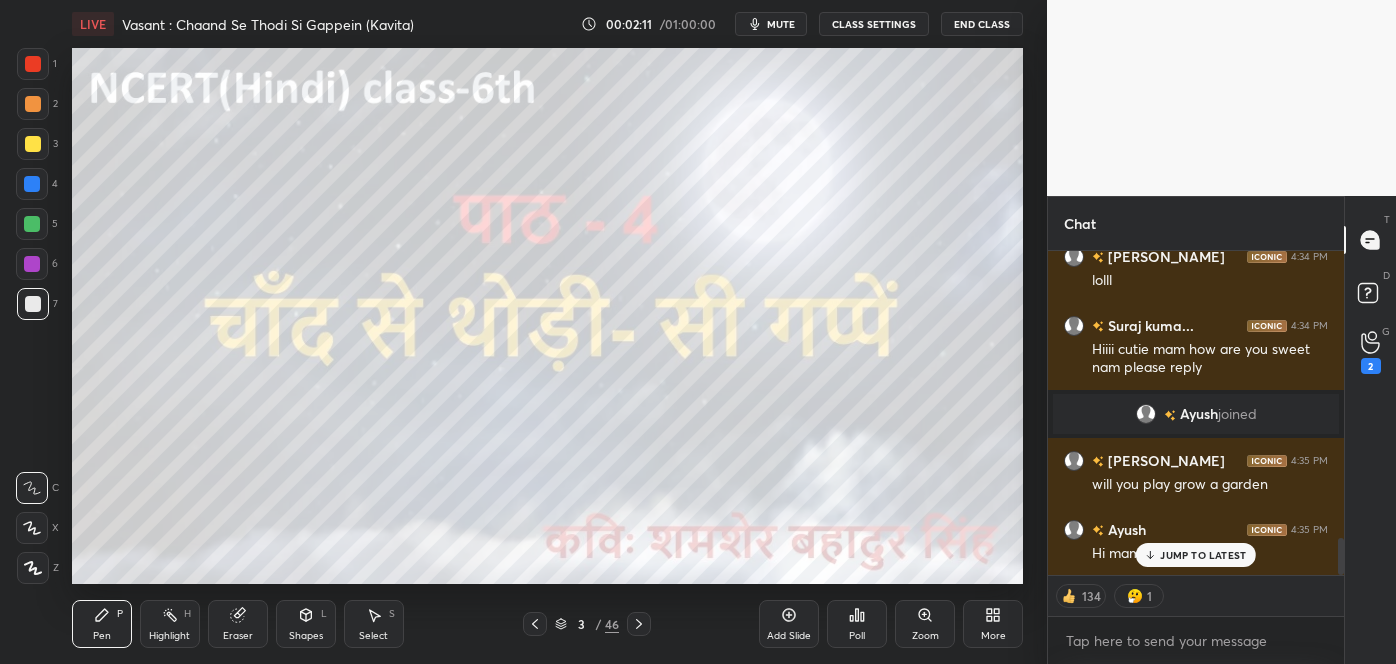 click on "mute" at bounding box center (781, 24) 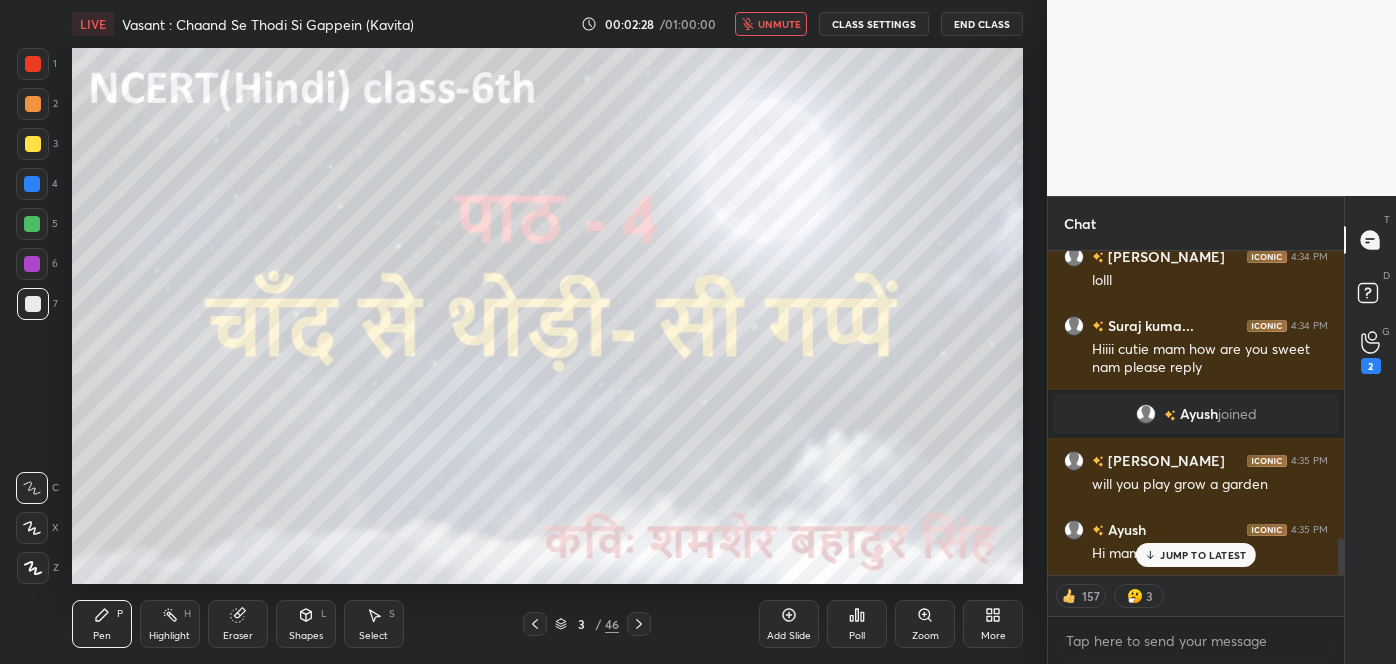 click on "JUMP TO LATEST" at bounding box center [1203, 555] 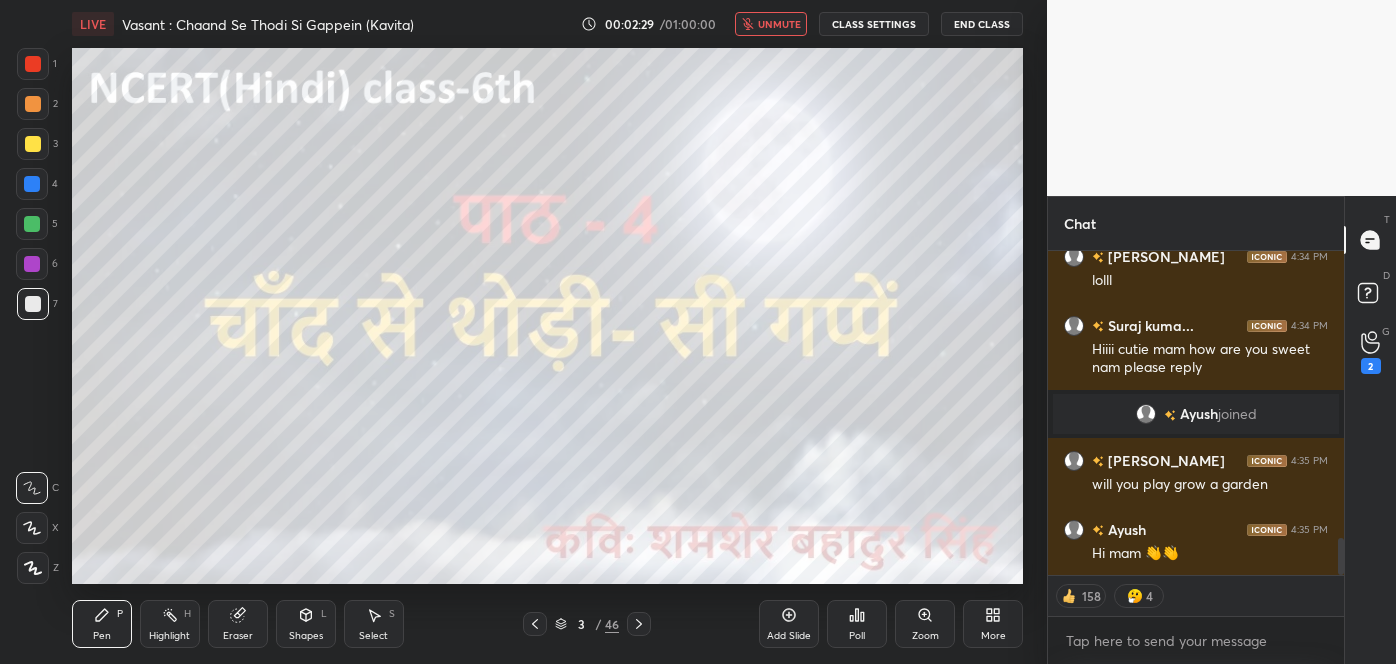 click on "unmute" at bounding box center (771, 24) 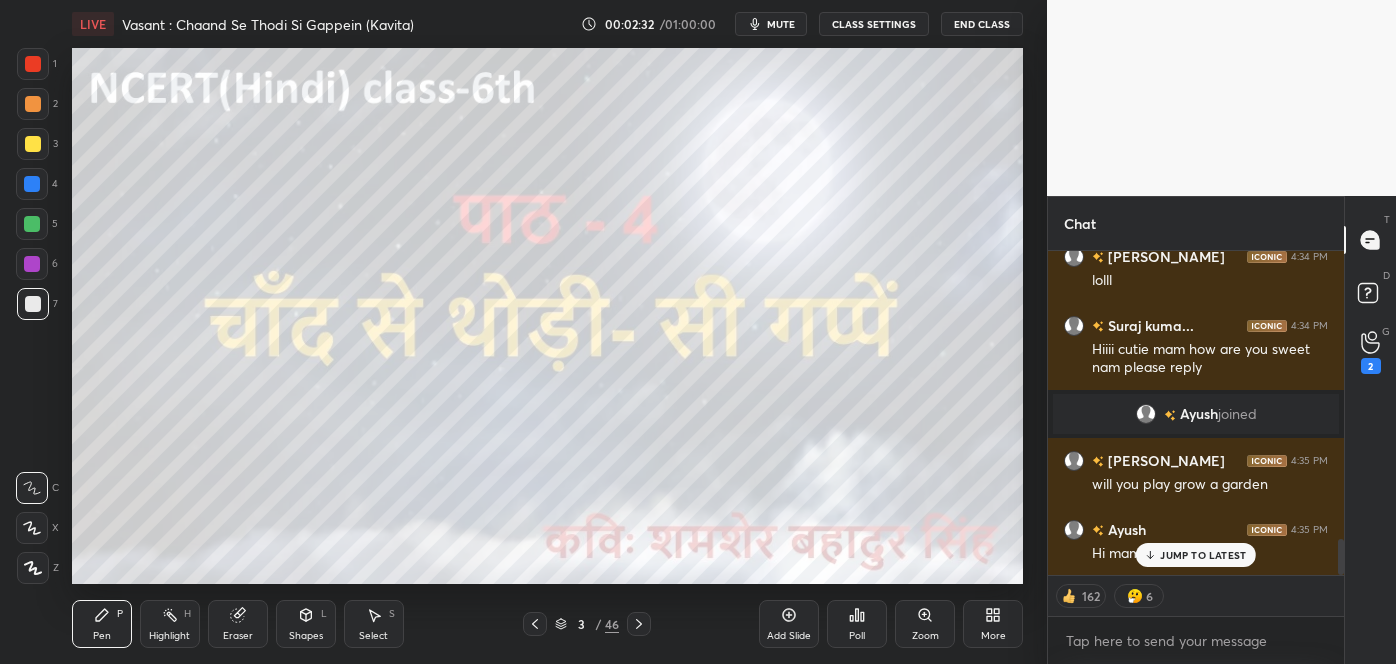 scroll, scrollTop: 2581, scrollLeft: 0, axis: vertical 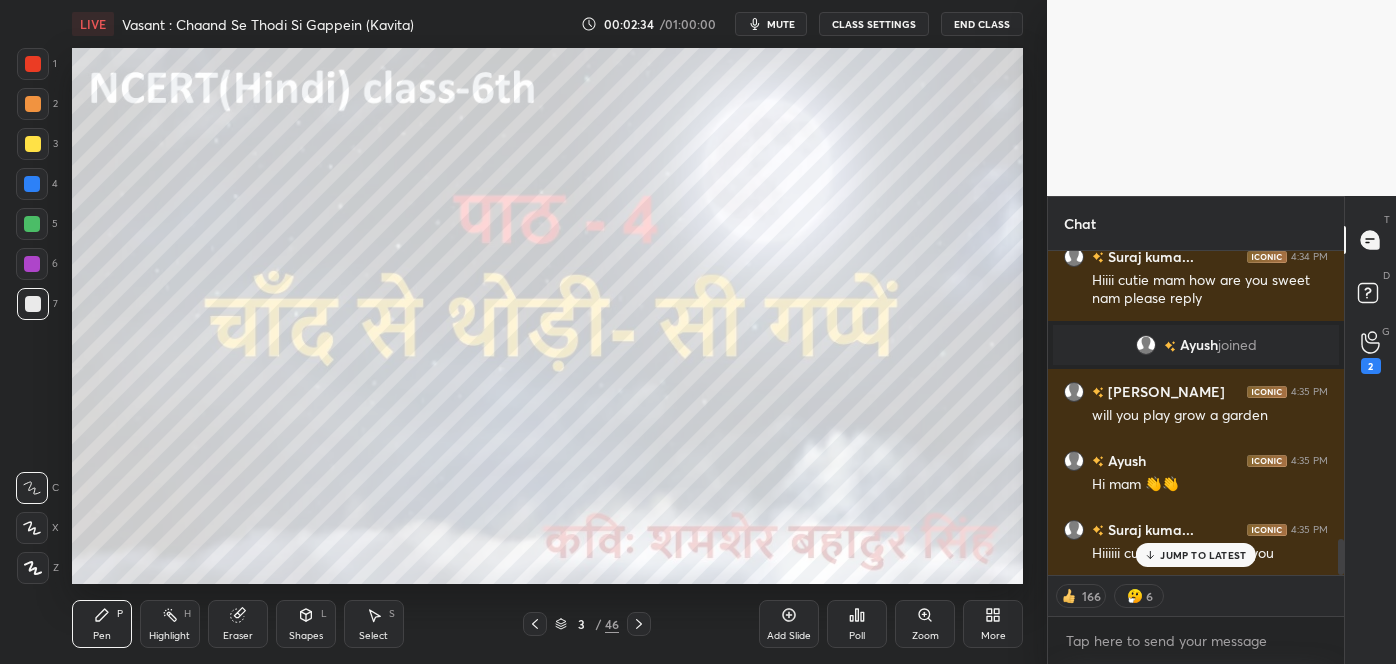 click on "JUMP TO LATEST" at bounding box center (1203, 555) 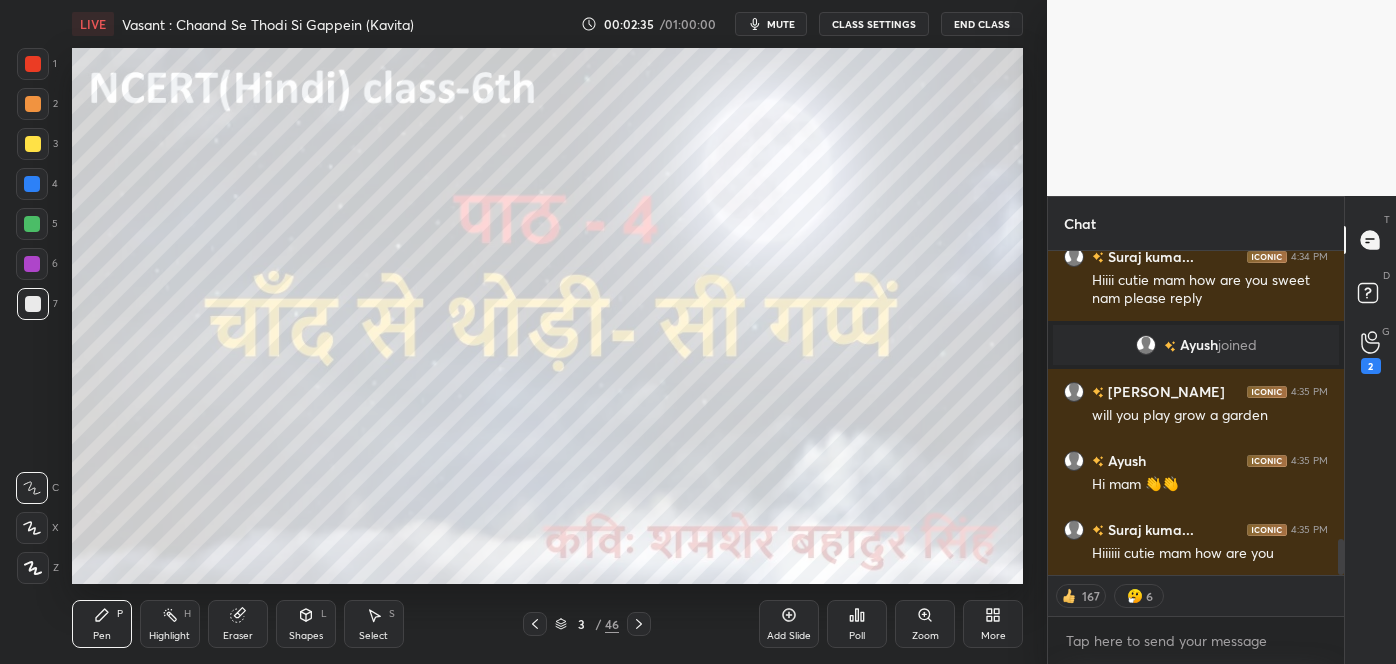 scroll, scrollTop: 2650, scrollLeft: 0, axis: vertical 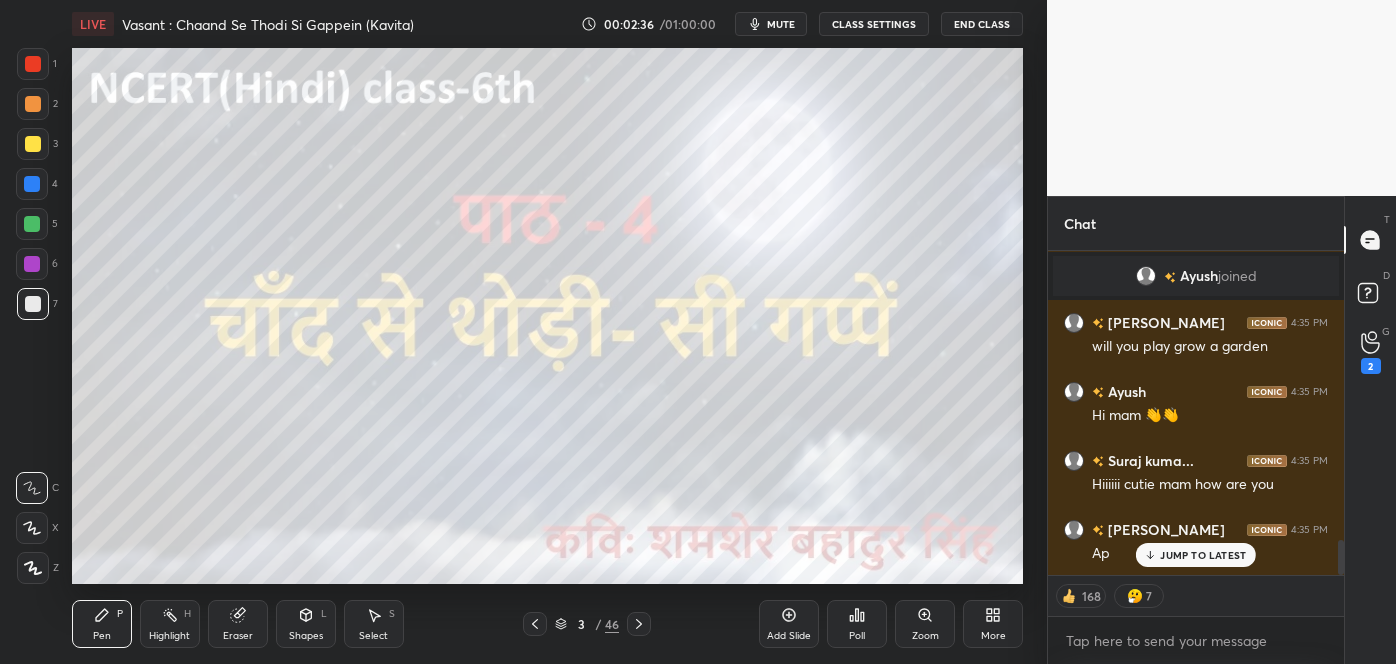 click on "JUMP TO LATEST" at bounding box center (1203, 555) 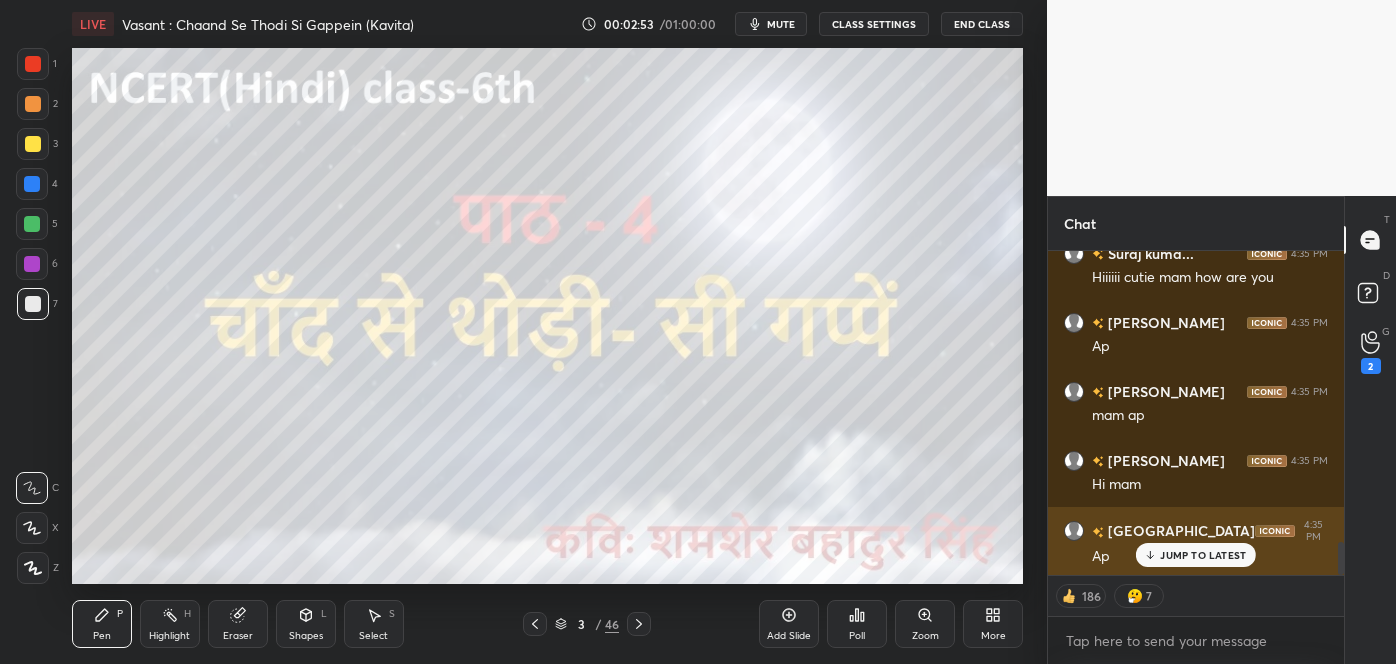 scroll, scrollTop: 2944, scrollLeft: 0, axis: vertical 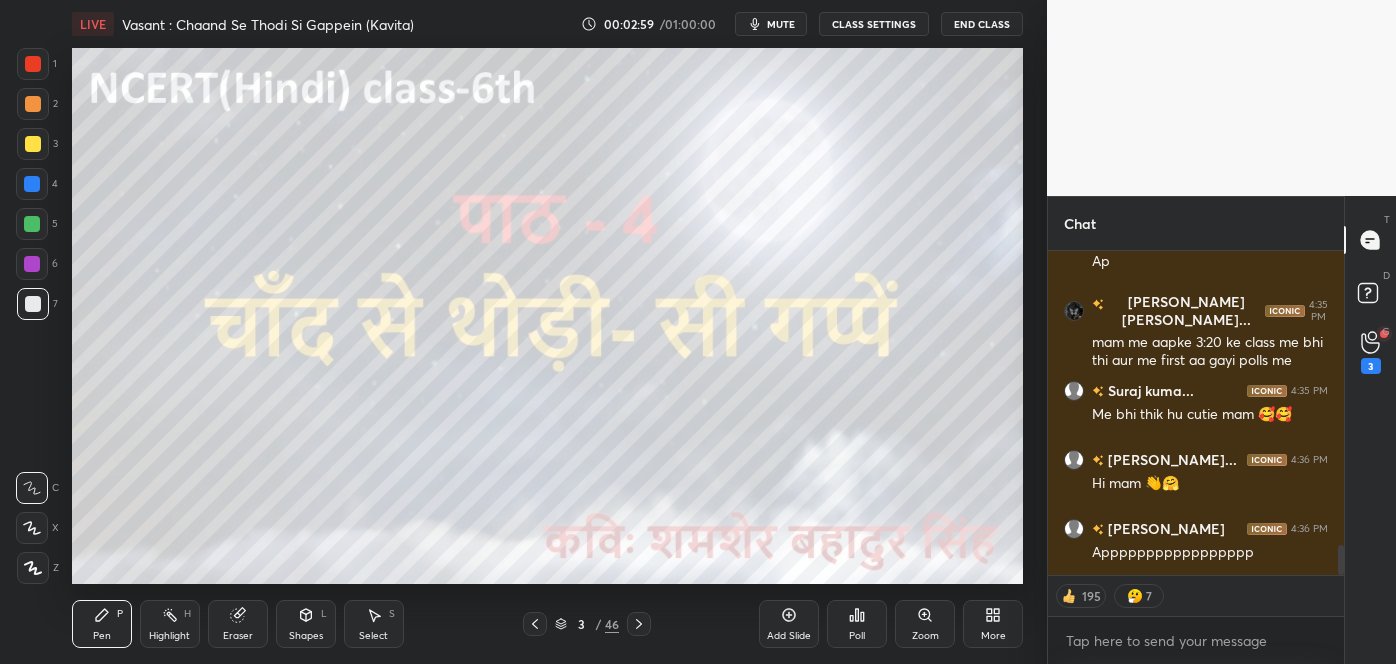 click on "Appppppppppppppppp" at bounding box center [1210, 553] 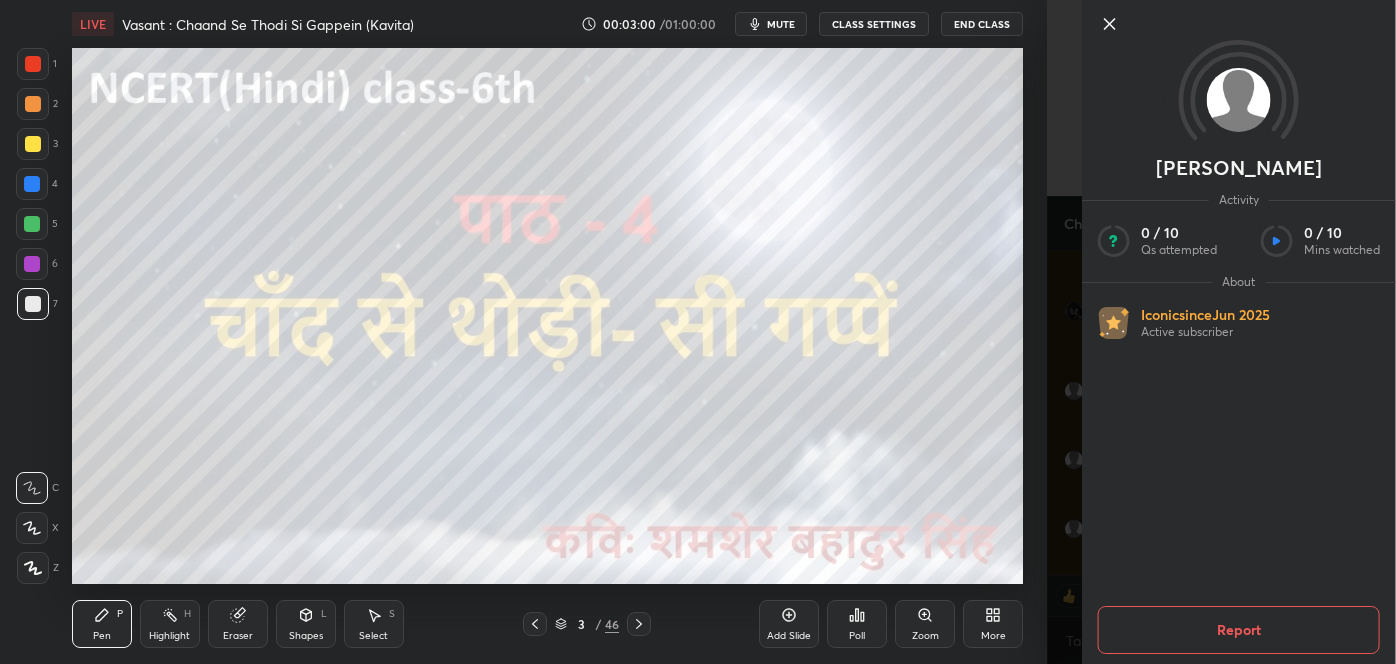 click 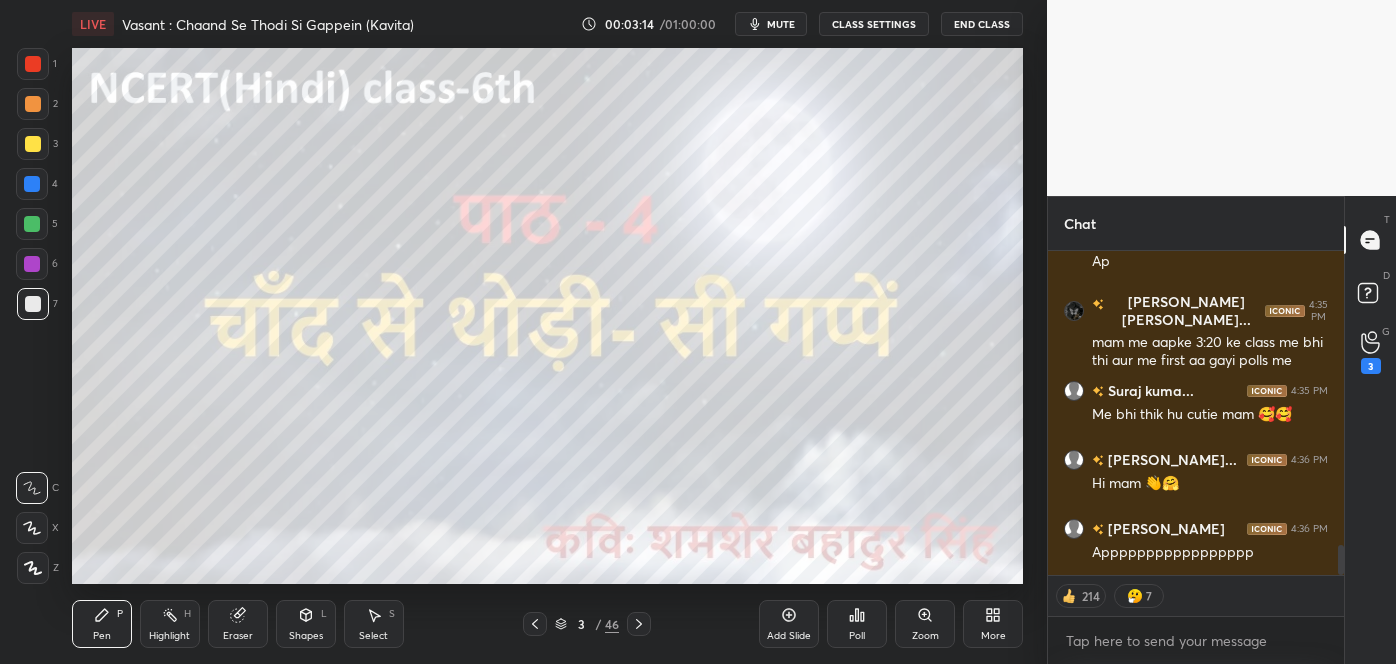 scroll, scrollTop: 3220, scrollLeft: 0, axis: vertical 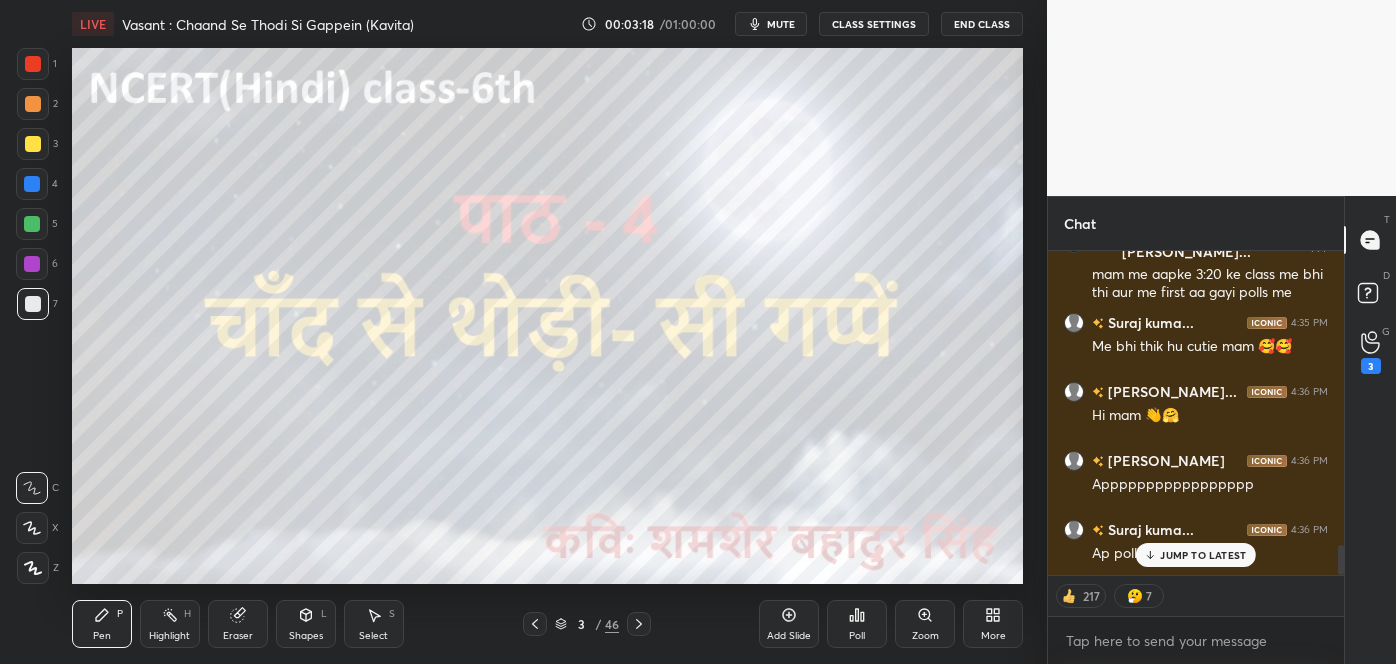 click on "JUMP TO LATEST" at bounding box center (1203, 555) 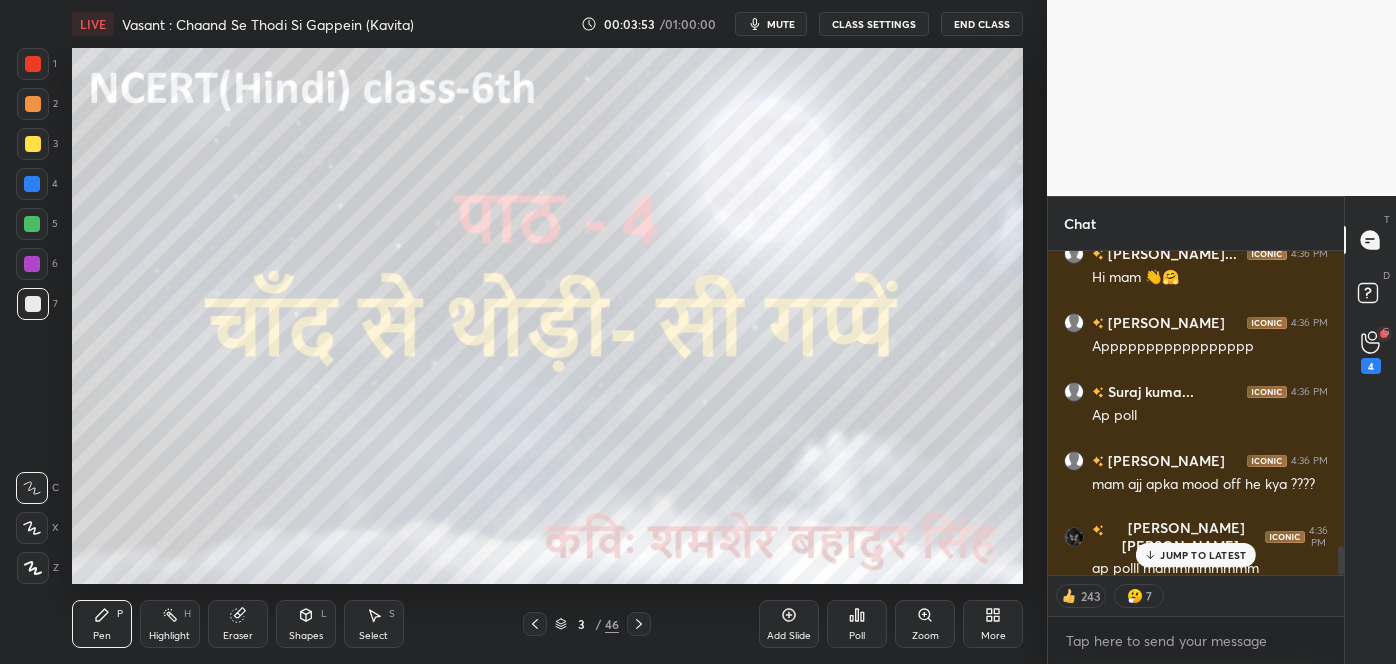 scroll, scrollTop: 3427, scrollLeft: 0, axis: vertical 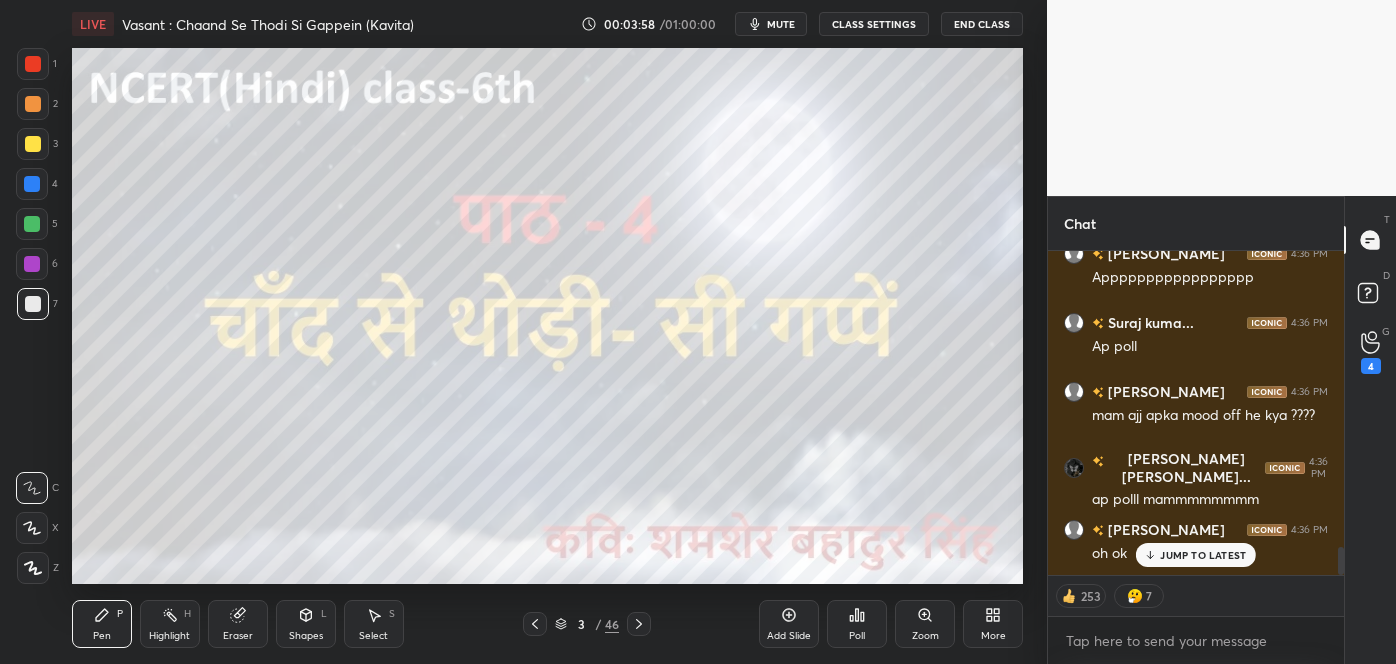 click on "JUMP TO LATEST" at bounding box center (1196, 555) 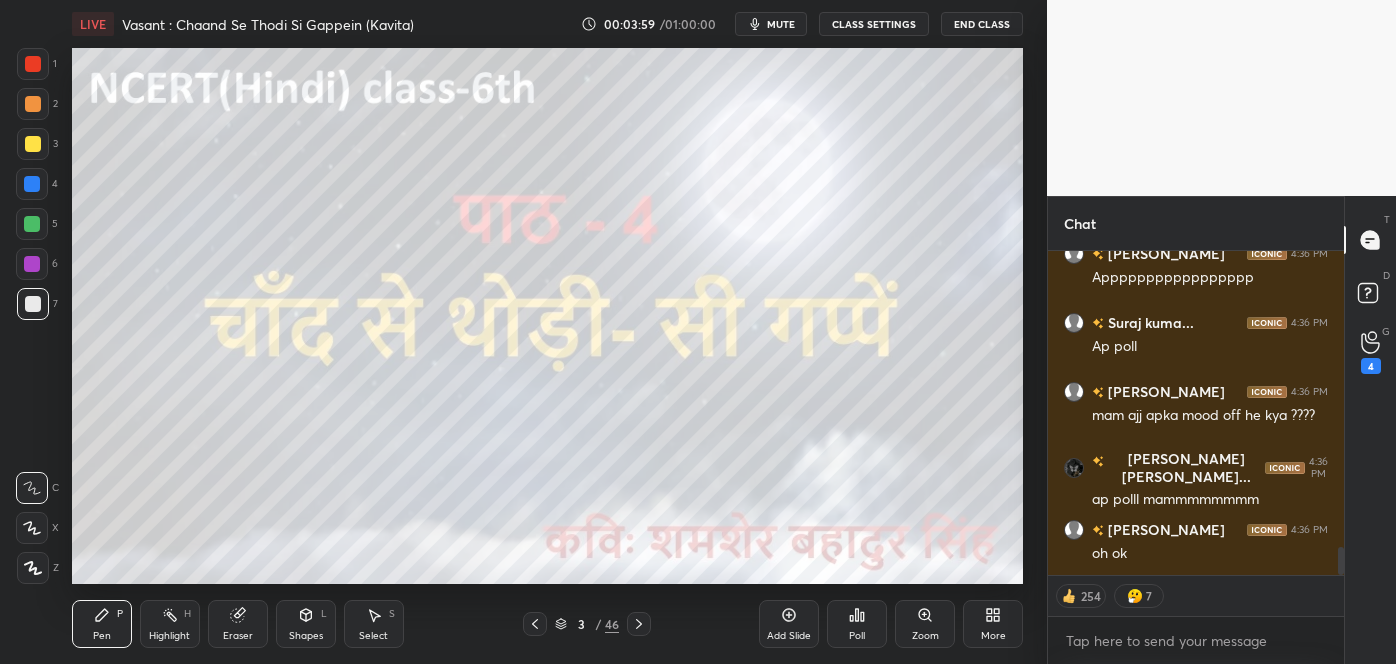 click on "Eraser" at bounding box center (238, 624) 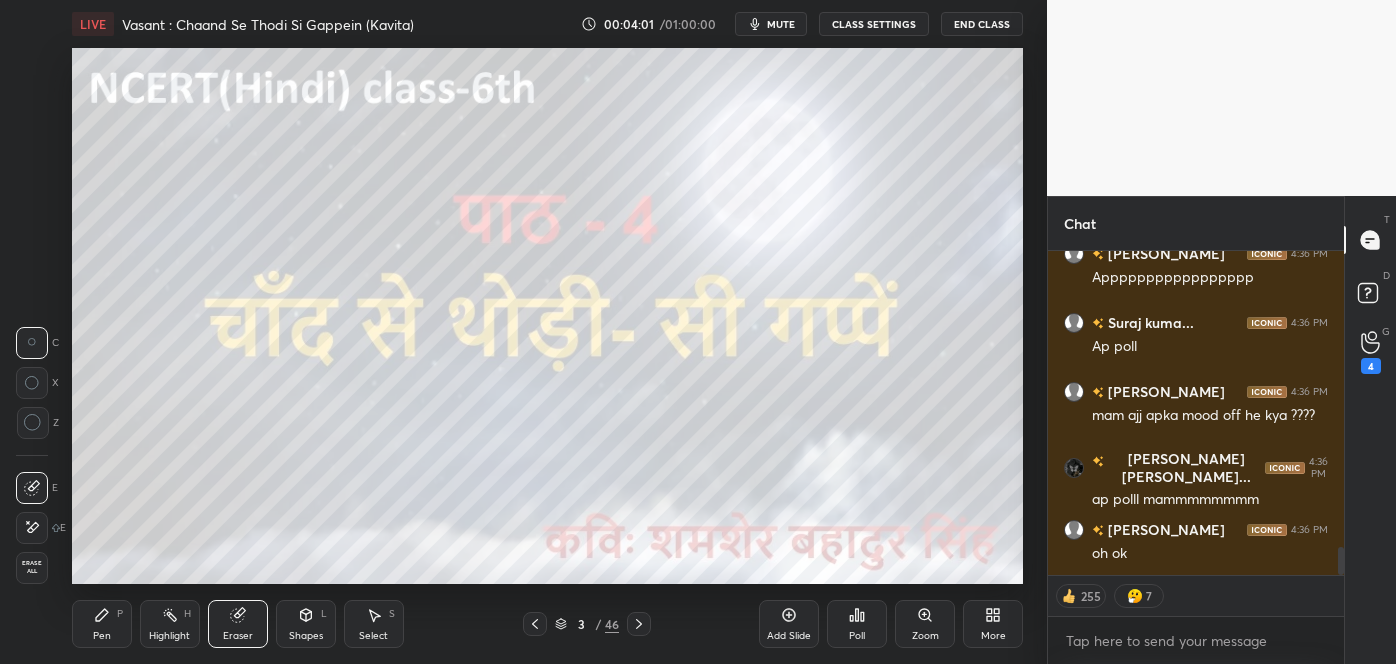 click on "E" at bounding box center (41, 528) 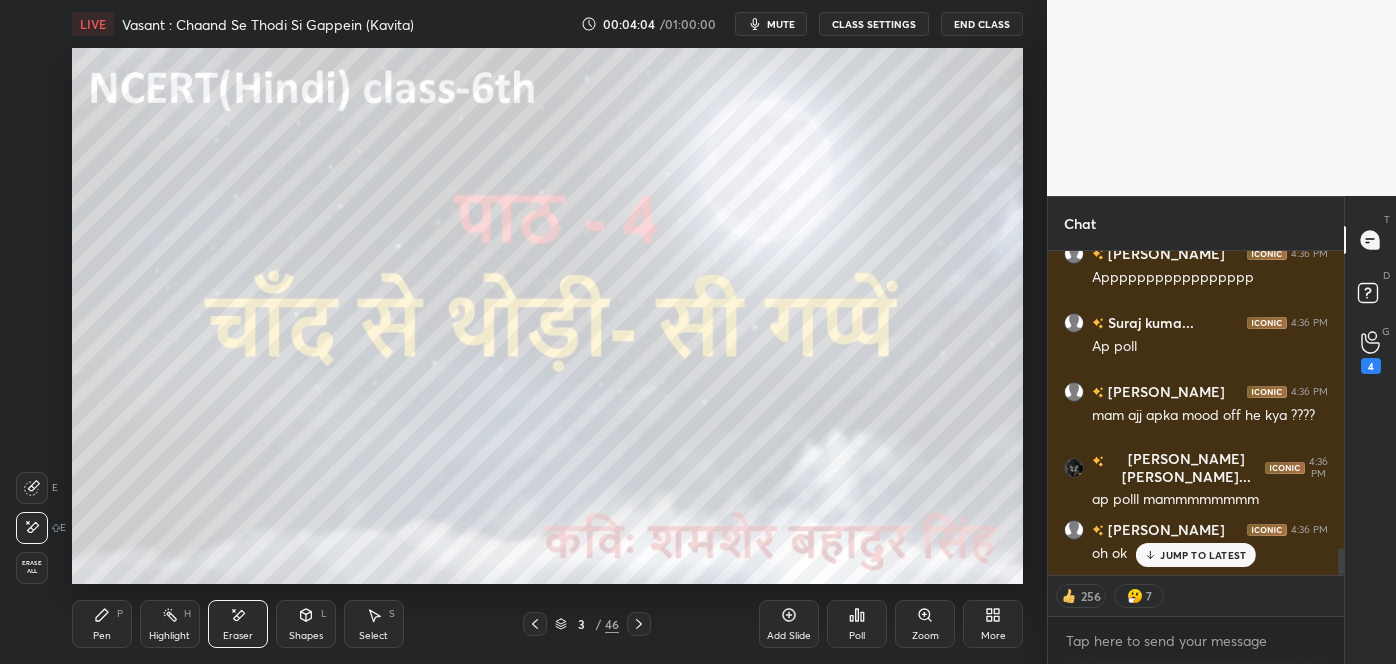 scroll, scrollTop: 3496, scrollLeft: 0, axis: vertical 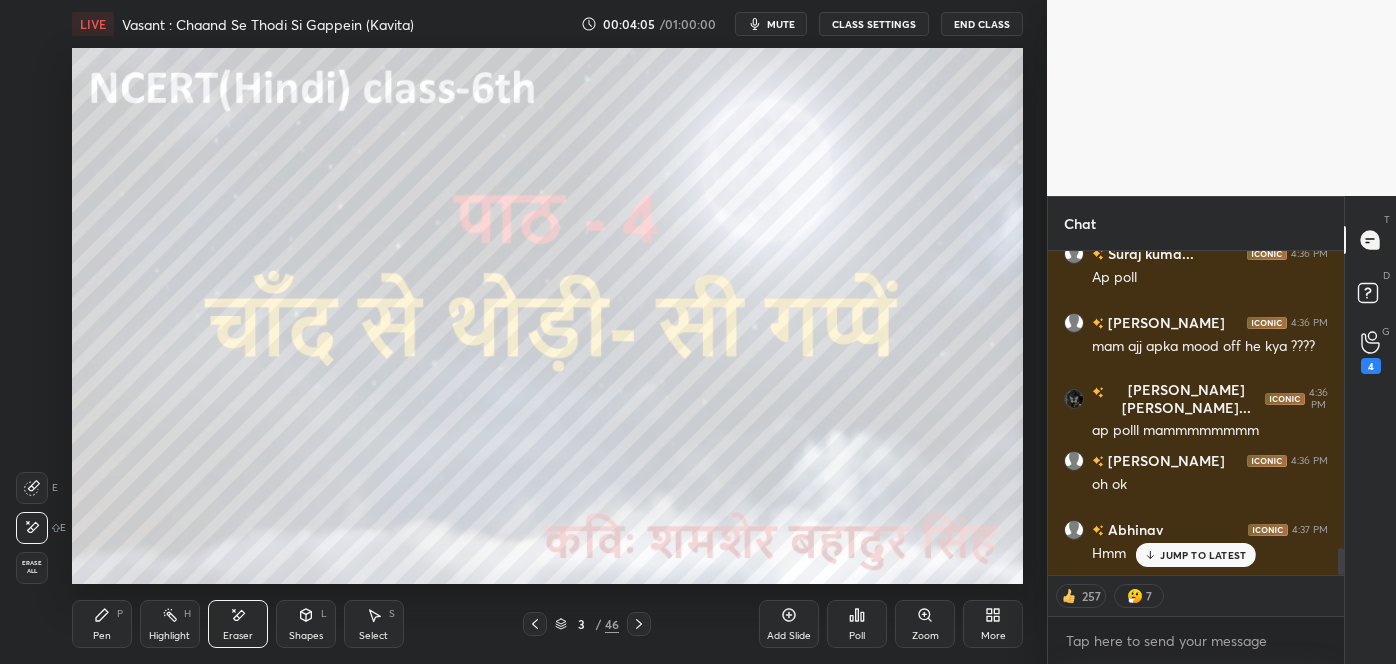 click on "Pen P" at bounding box center [102, 624] 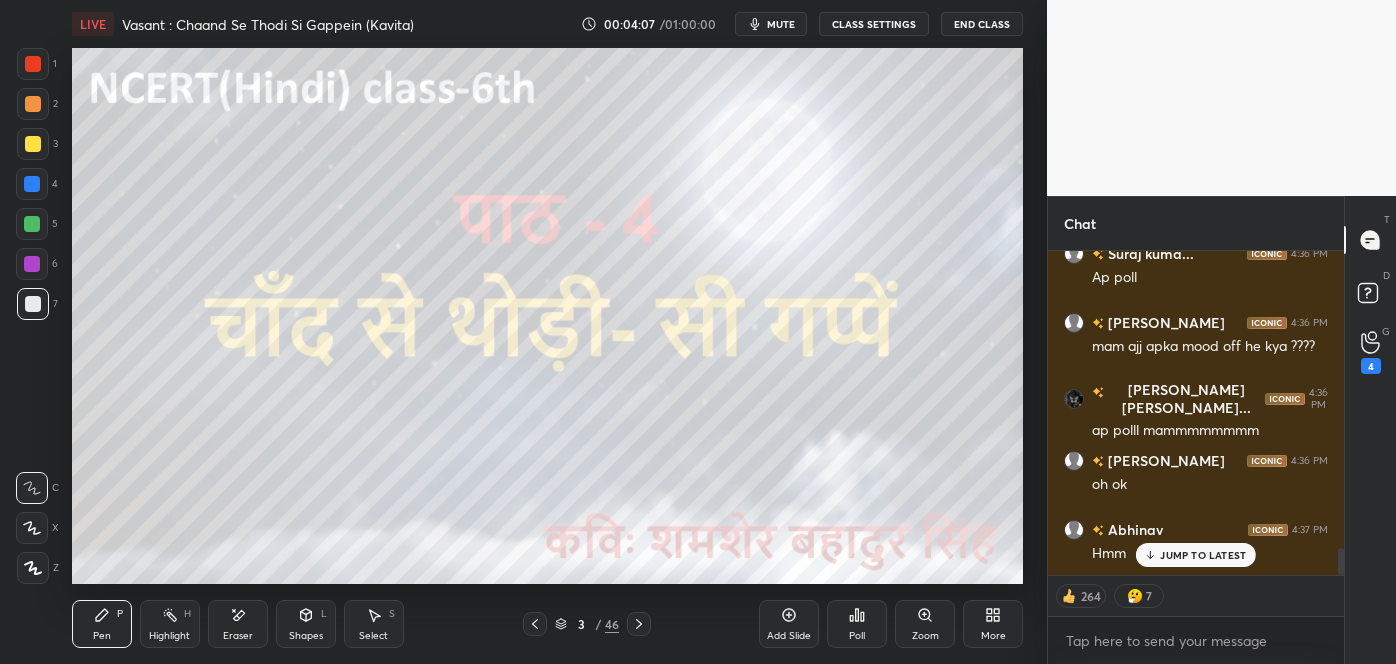 click on "JUMP TO LATEST" at bounding box center [1203, 555] 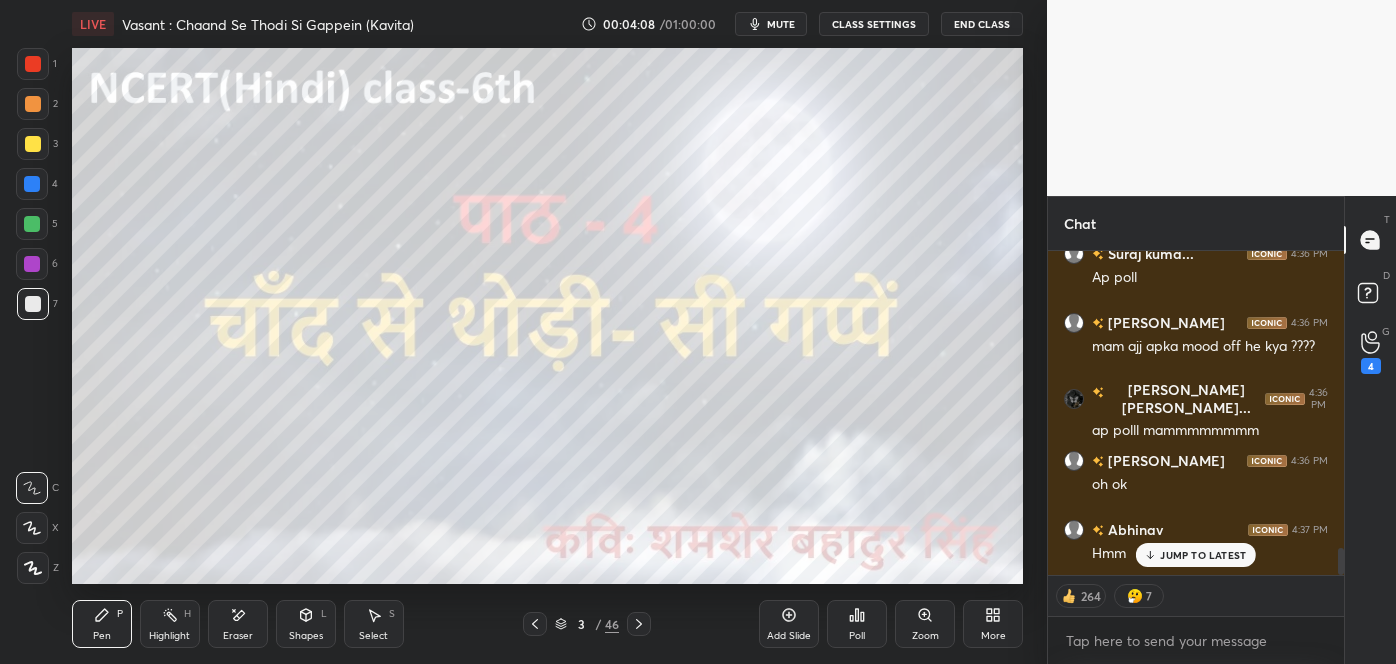 scroll, scrollTop: 3565, scrollLeft: 0, axis: vertical 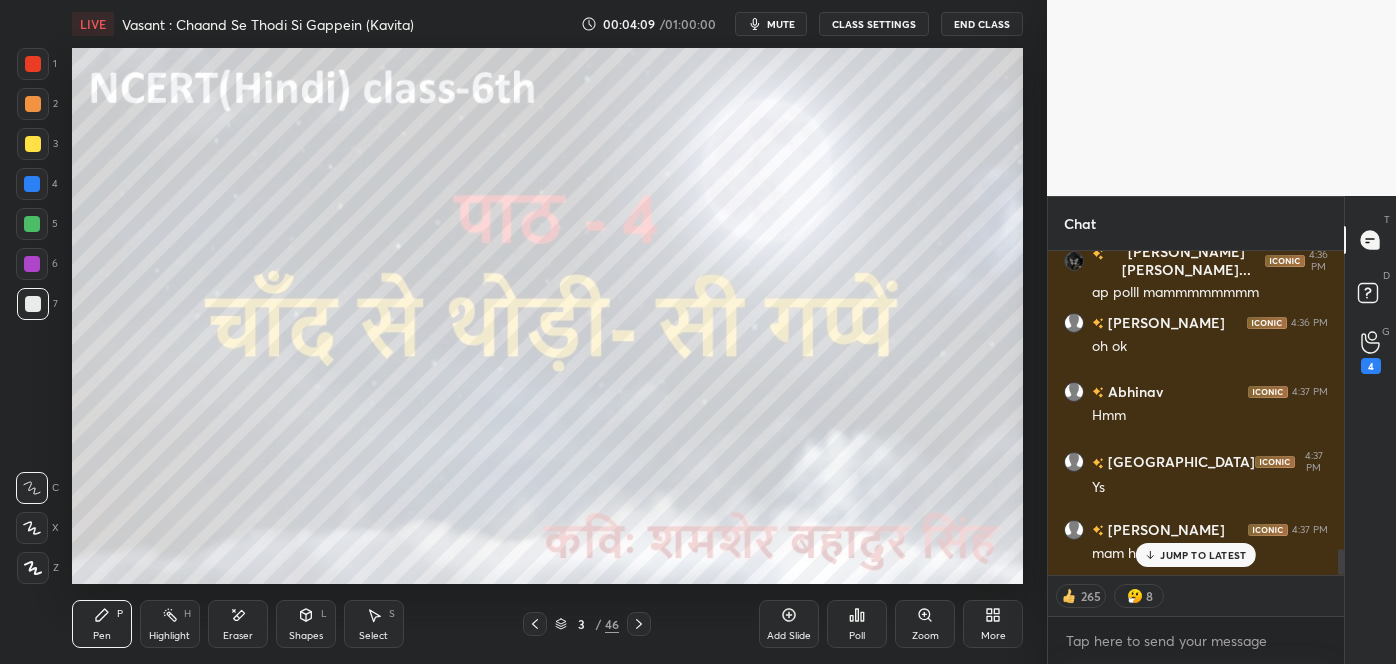 click on "JUMP TO LATEST" at bounding box center (1203, 555) 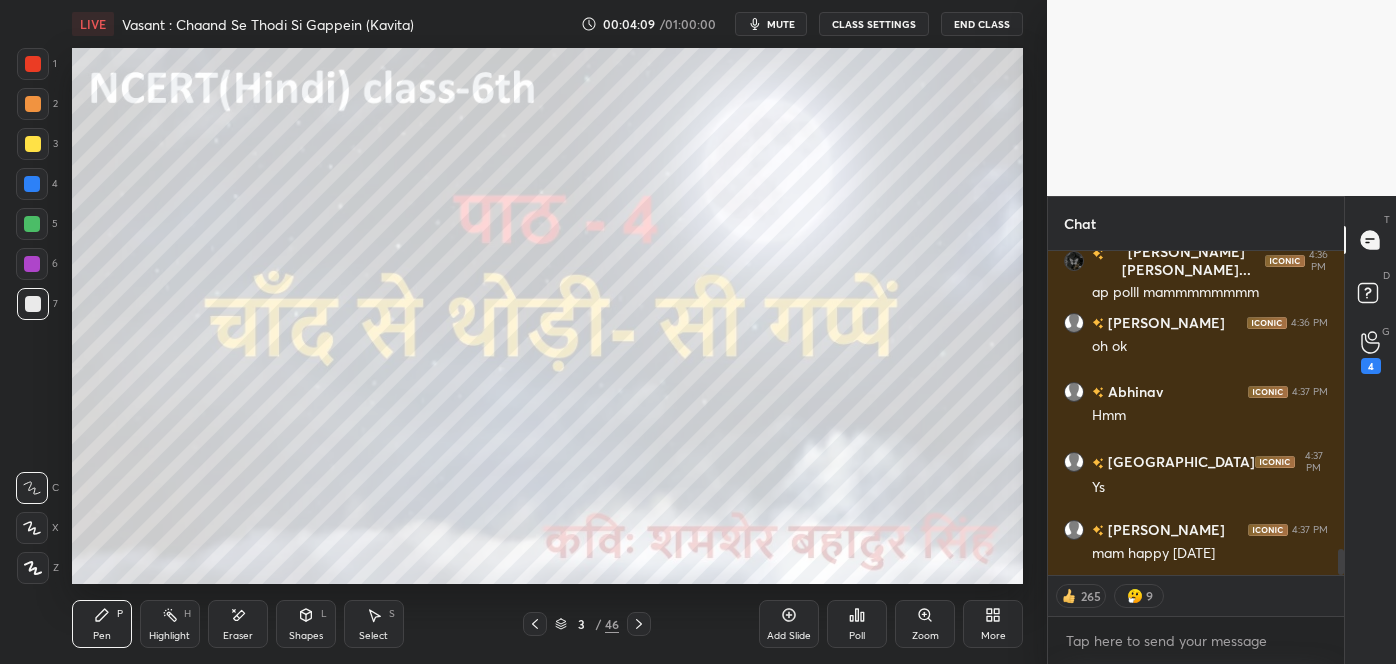 scroll, scrollTop: 3721, scrollLeft: 0, axis: vertical 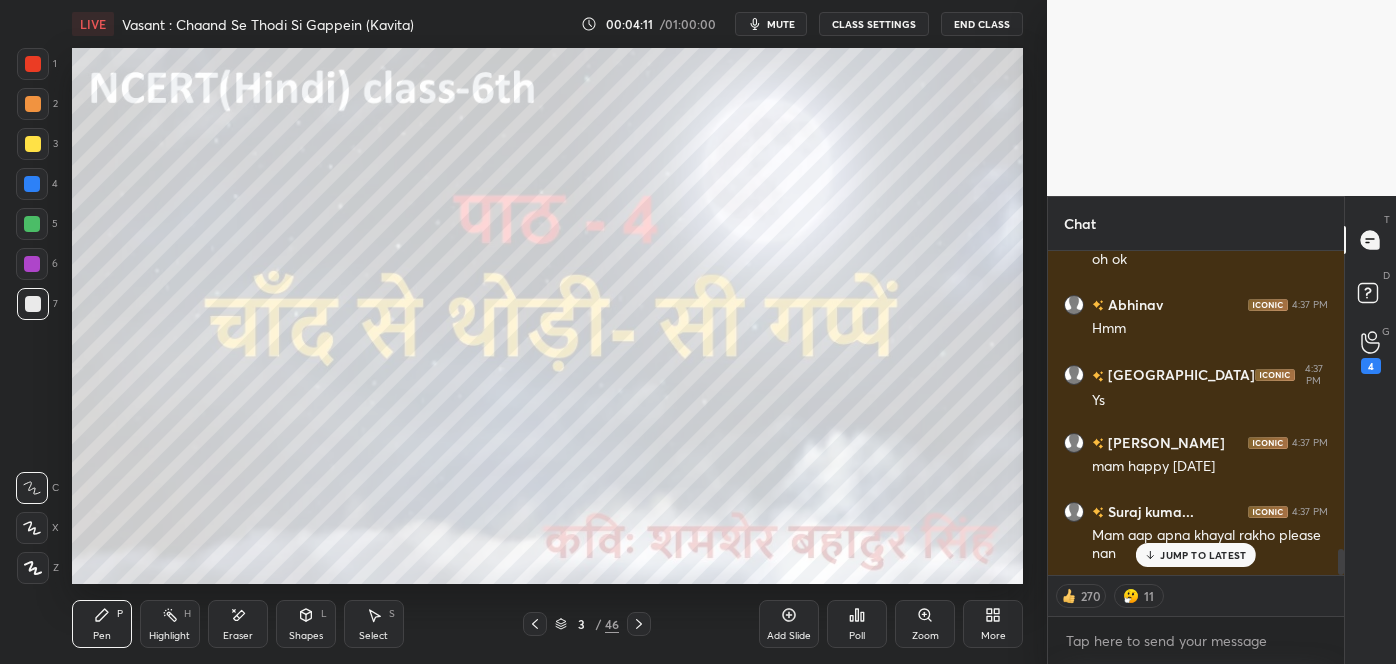 click on "JUMP TO LATEST" at bounding box center [1196, 555] 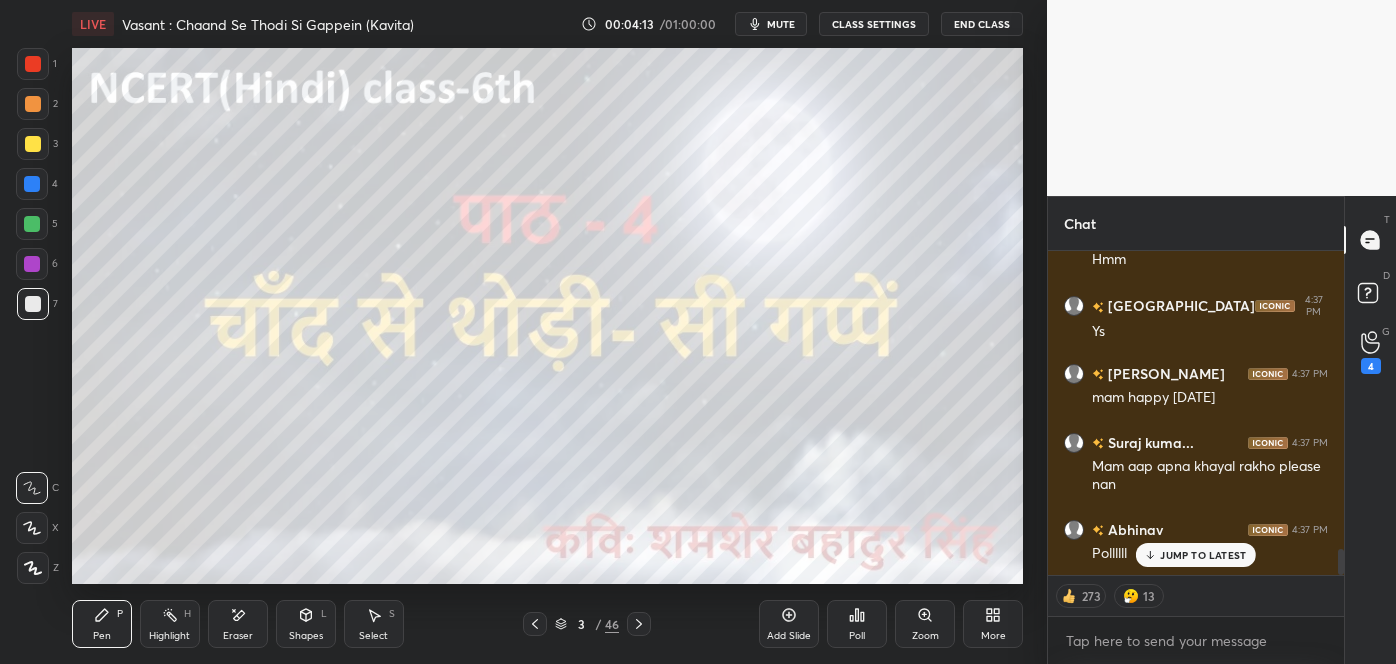scroll, scrollTop: 3877, scrollLeft: 0, axis: vertical 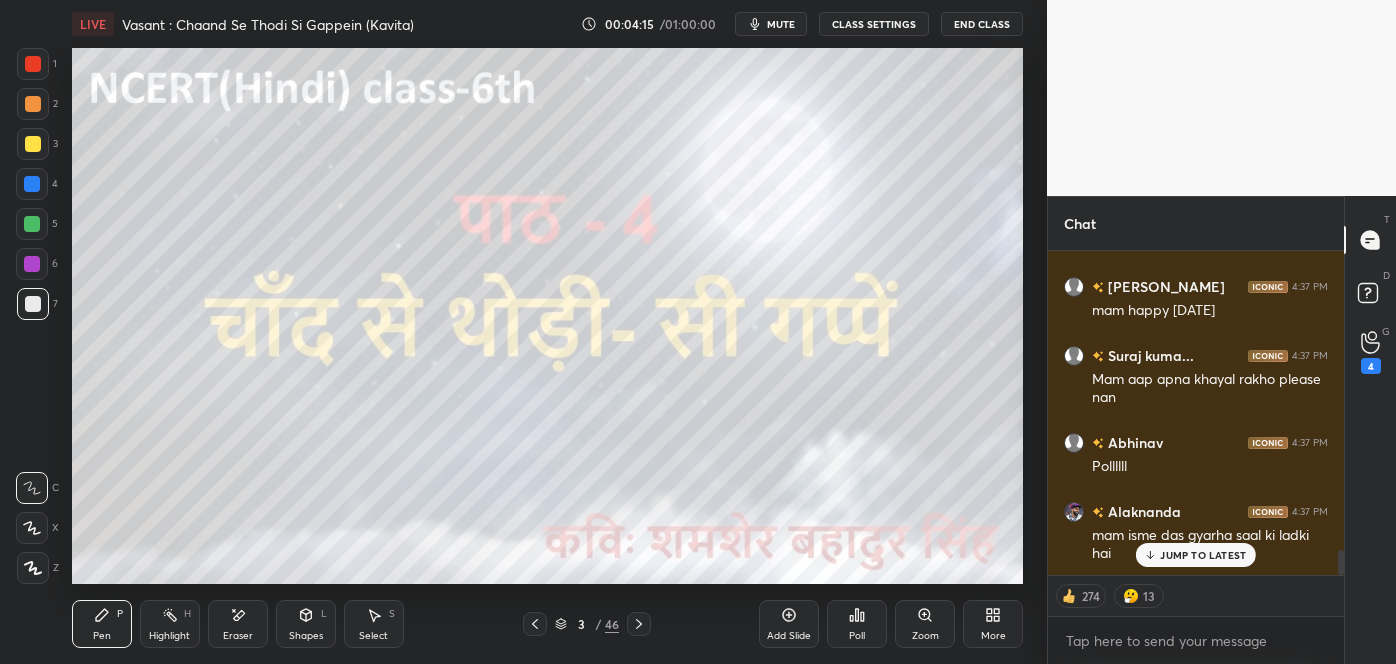 click on "JUMP TO LATEST" at bounding box center (1203, 555) 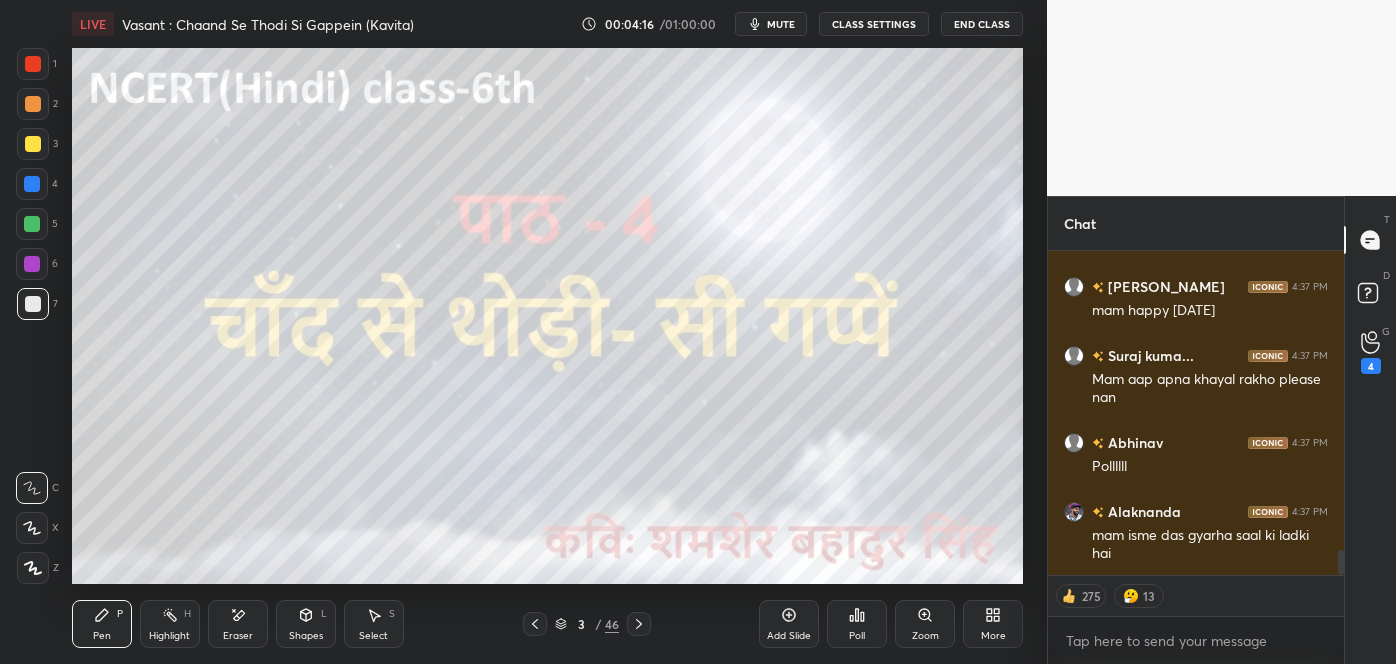 scroll, scrollTop: 3946, scrollLeft: 0, axis: vertical 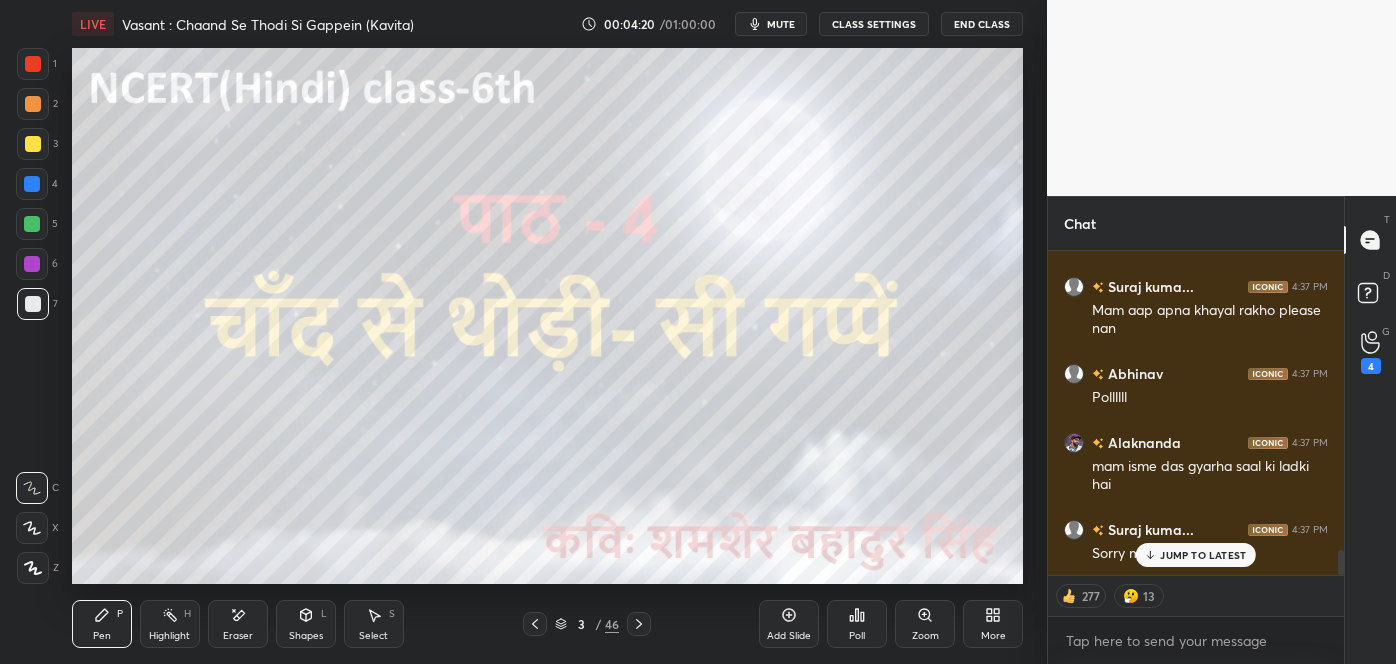 click on "JUMP TO LATEST" at bounding box center [1203, 555] 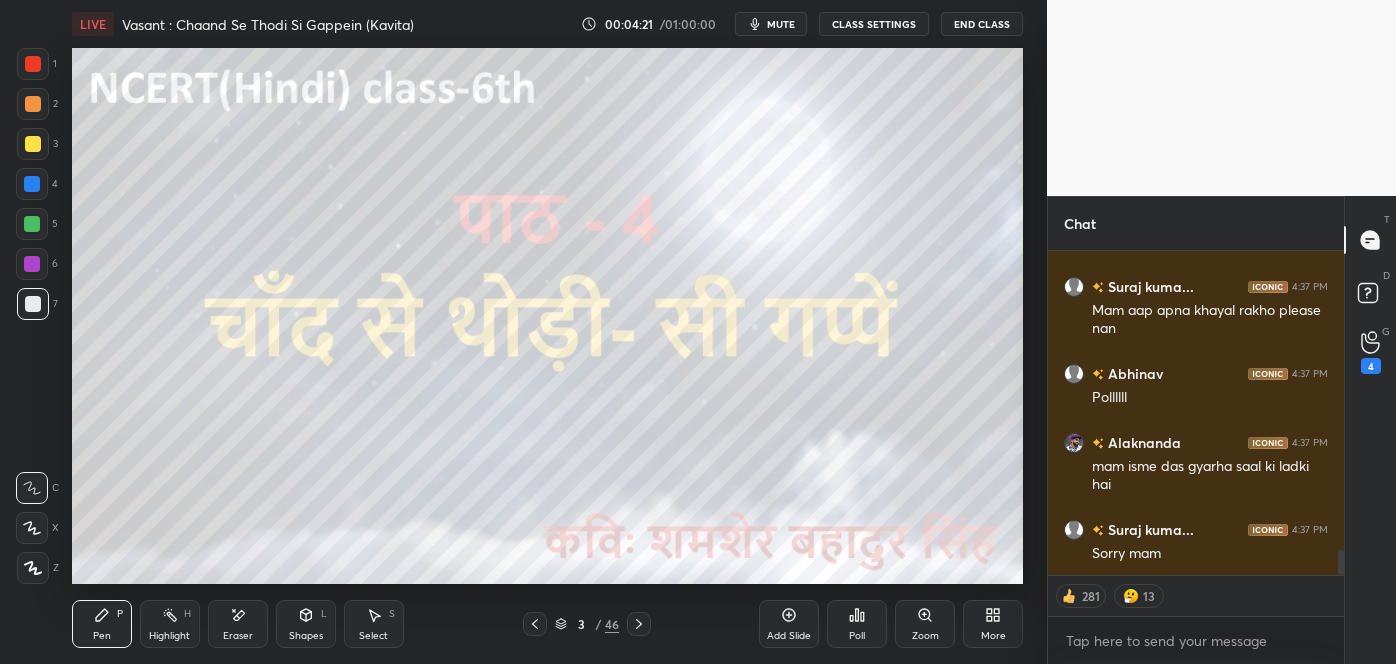 scroll, scrollTop: 4016, scrollLeft: 0, axis: vertical 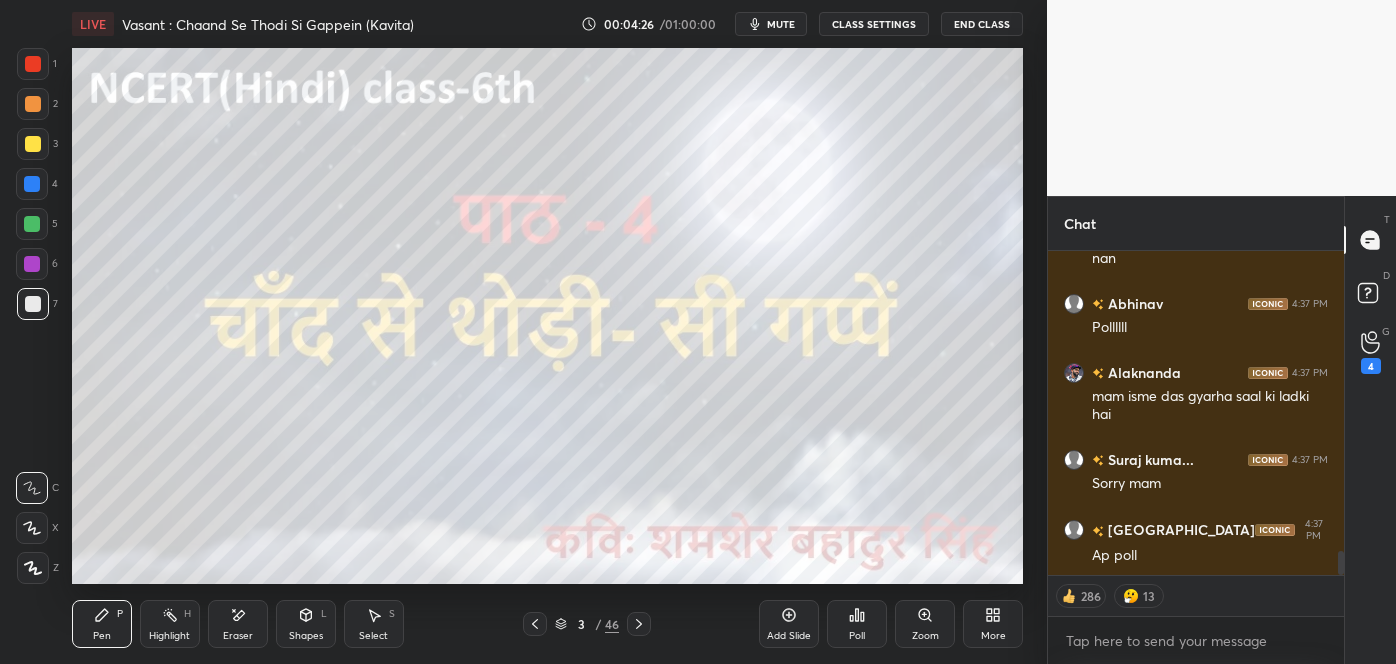 click 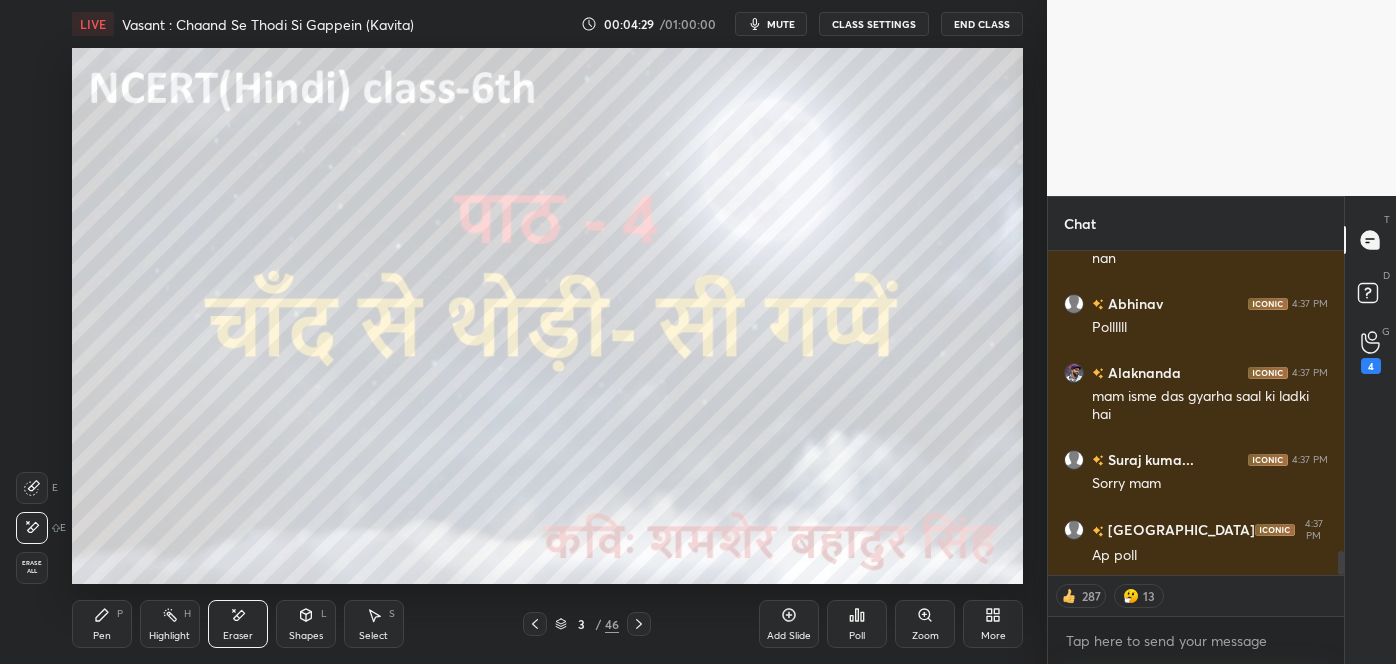 click on "P" at bounding box center (120, 614) 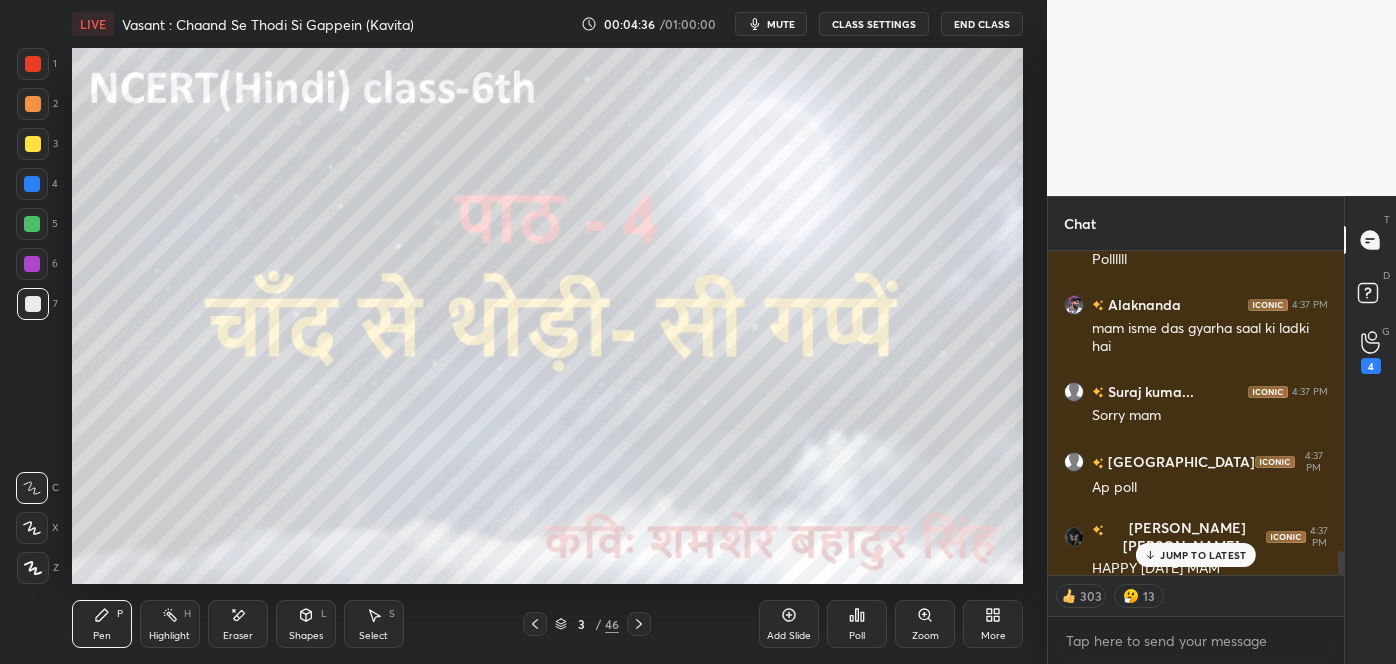 scroll, scrollTop: 4153, scrollLeft: 0, axis: vertical 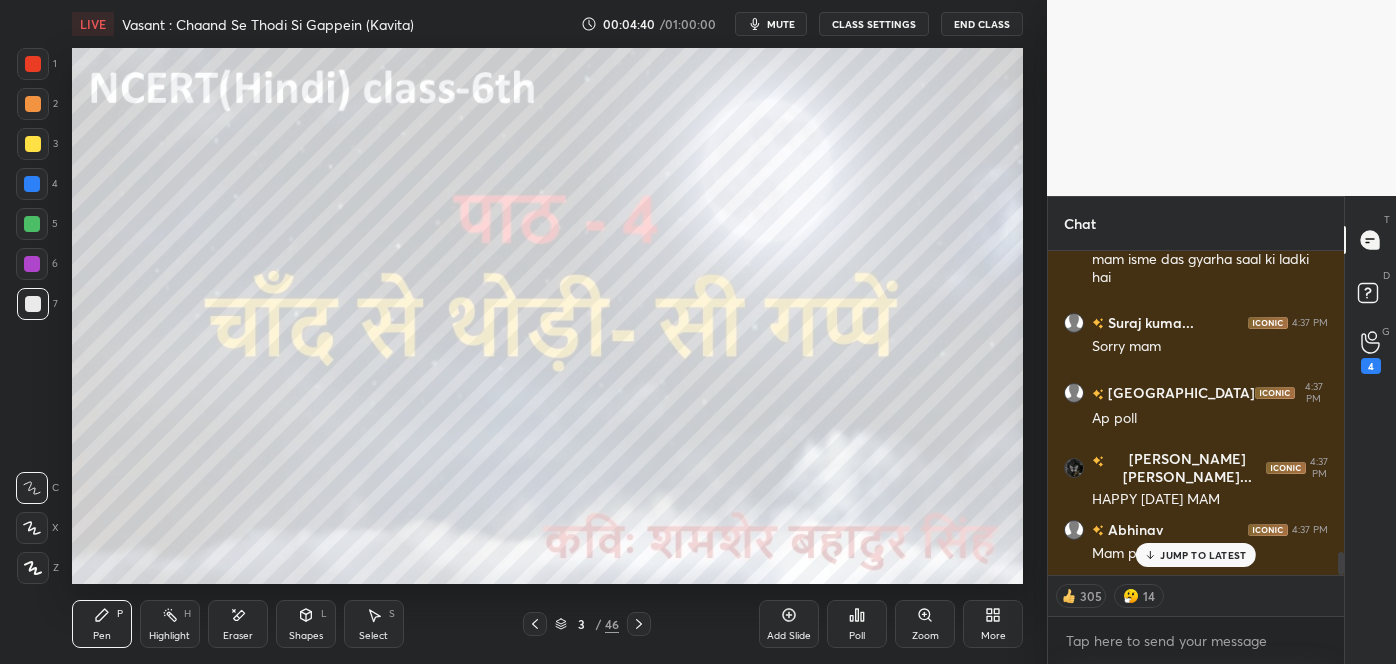 click on "JUMP TO LATEST" at bounding box center [1196, 555] 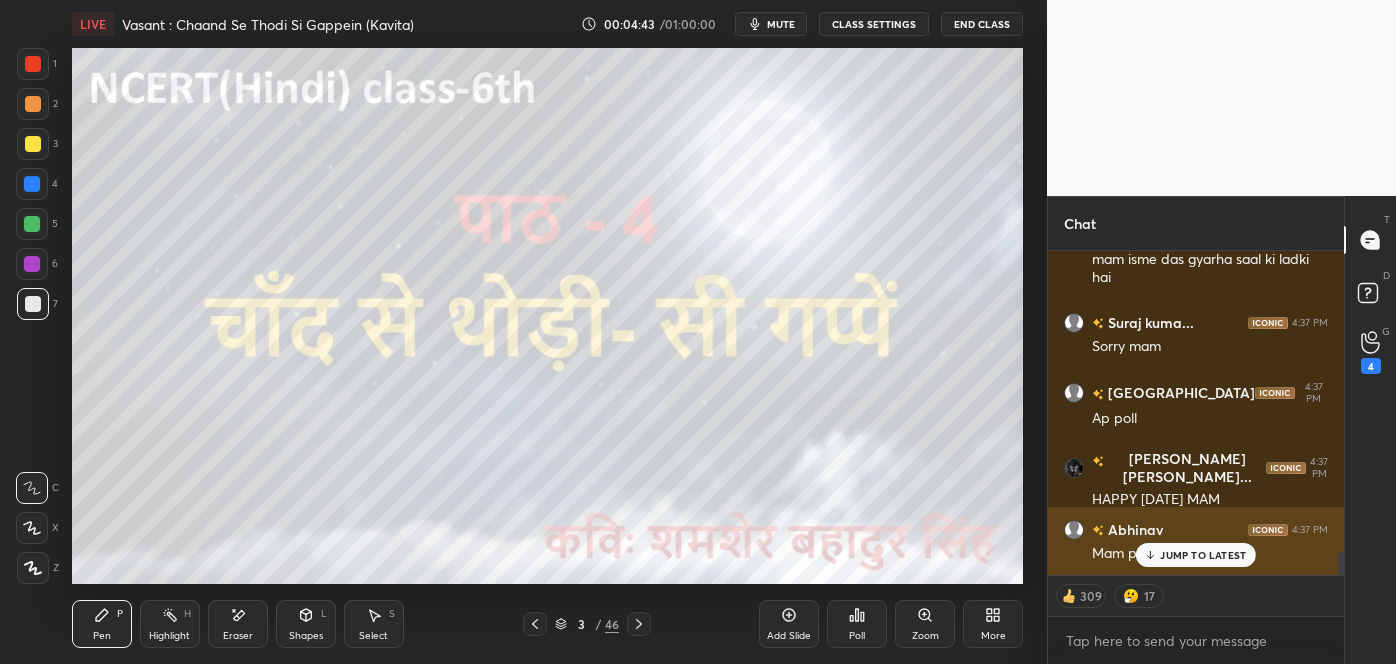 scroll, scrollTop: 4222, scrollLeft: 0, axis: vertical 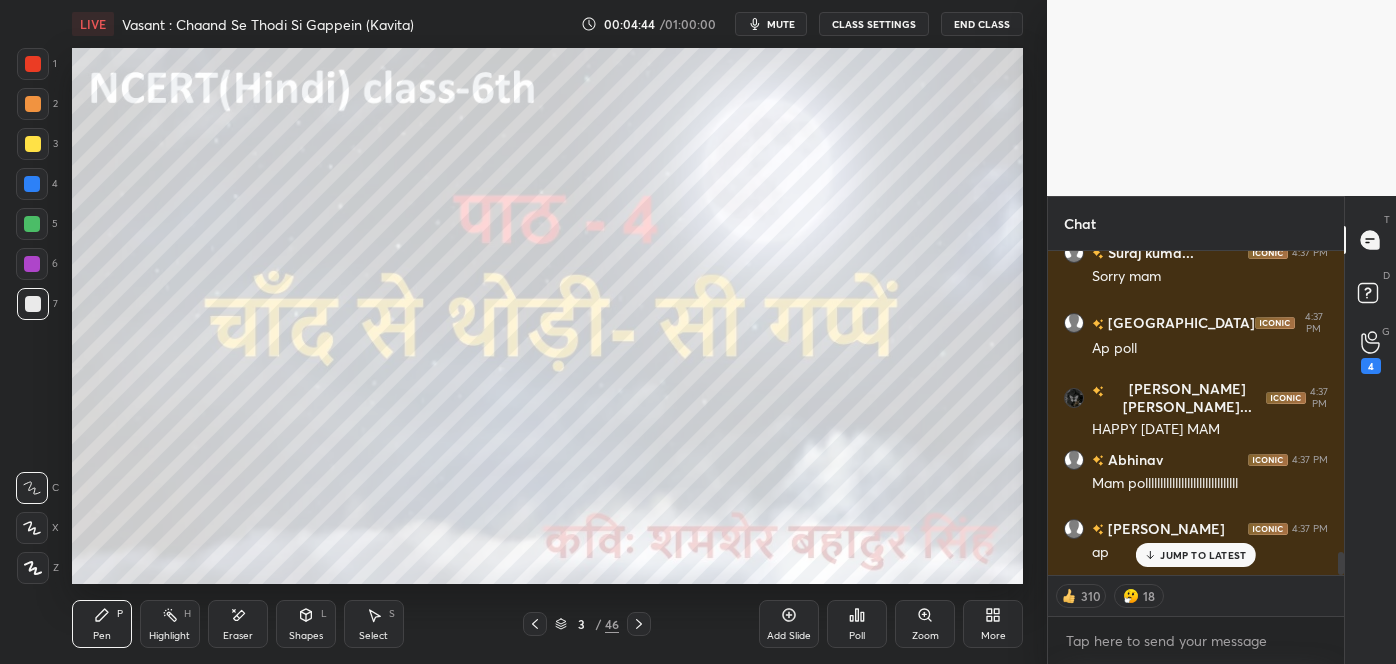 click on "JUMP TO LATEST" at bounding box center (1203, 555) 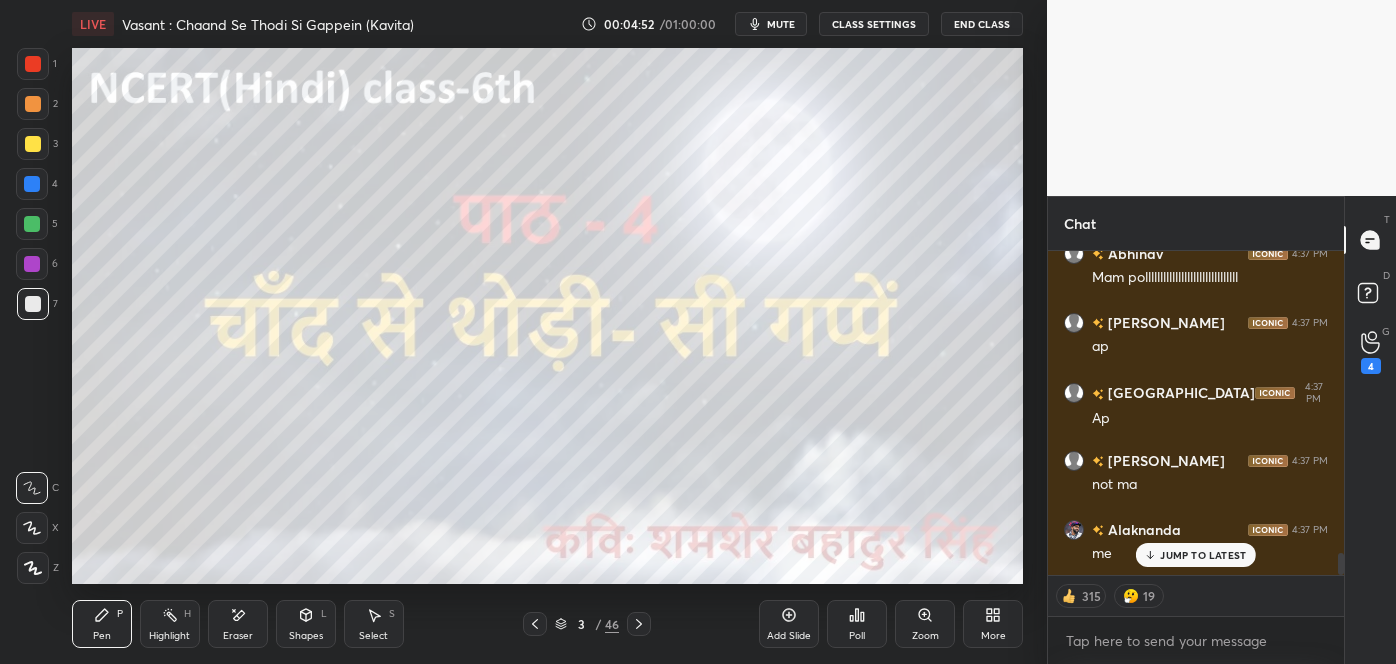 scroll, scrollTop: 4477, scrollLeft: 0, axis: vertical 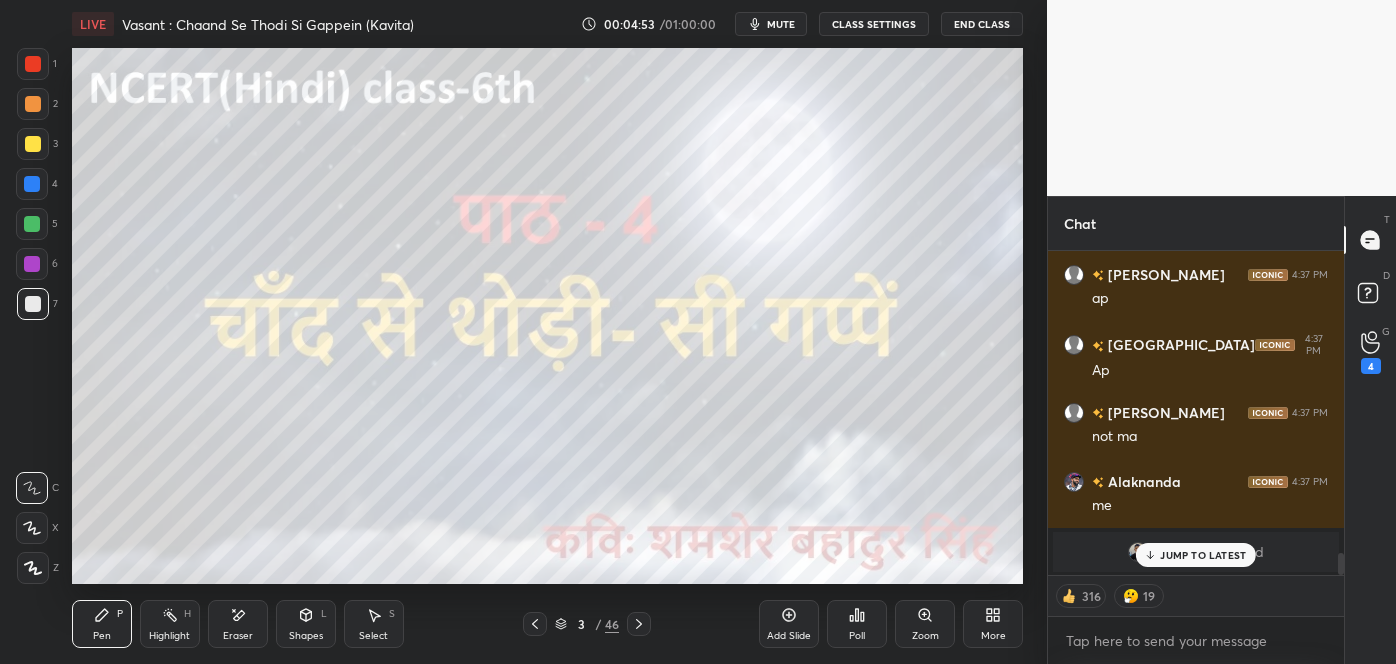 click on "JUMP TO LATEST" at bounding box center [1203, 555] 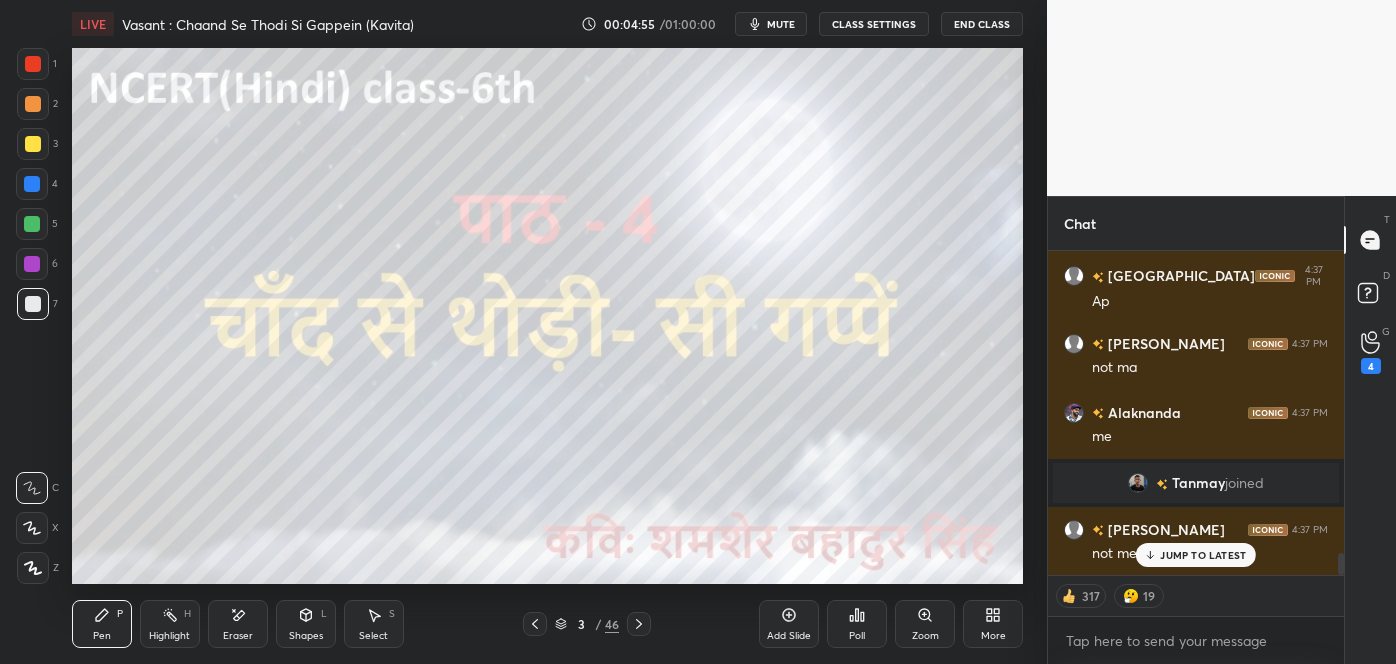 scroll, scrollTop: 4616, scrollLeft: 0, axis: vertical 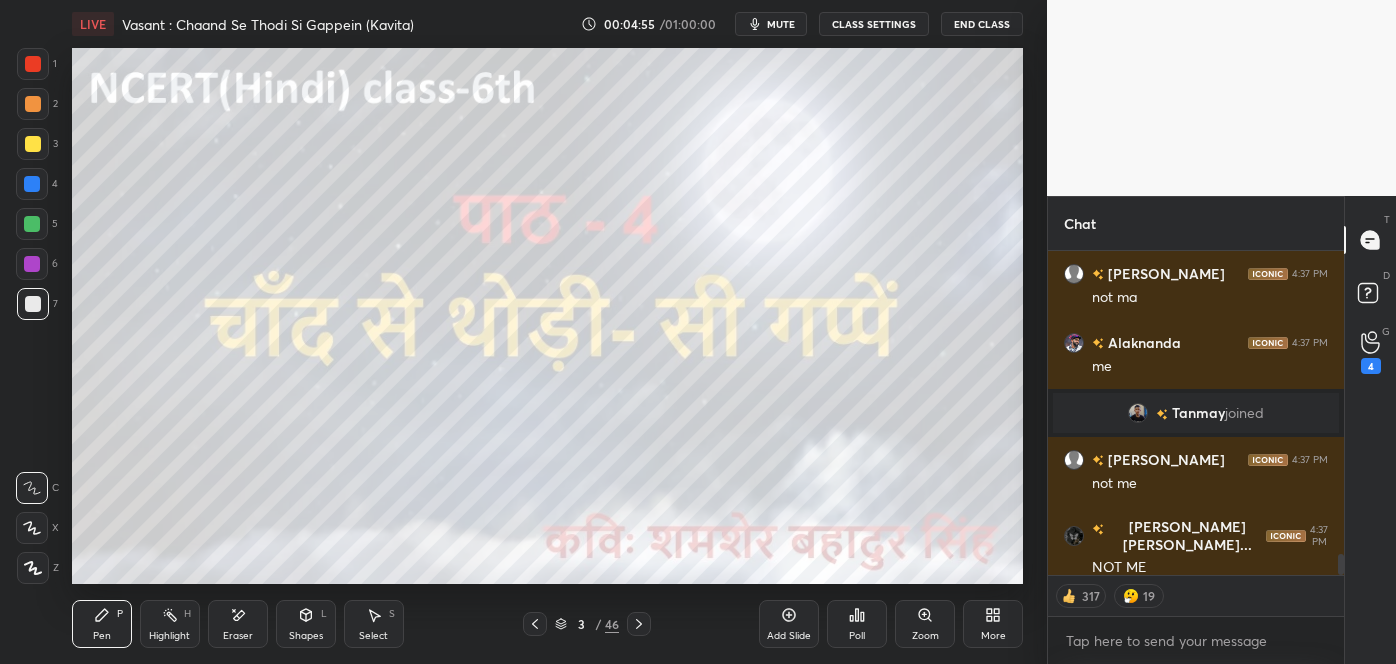 click on "NOT ME" at bounding box center (1210, 568) 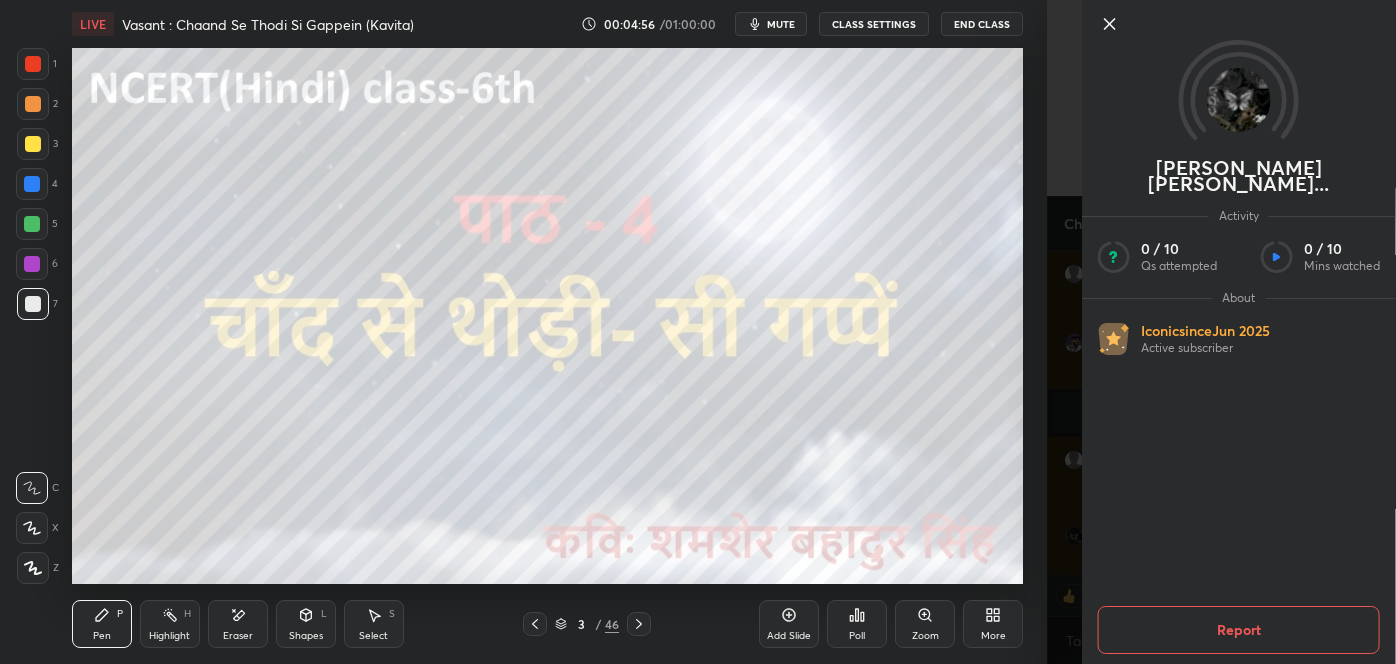 click 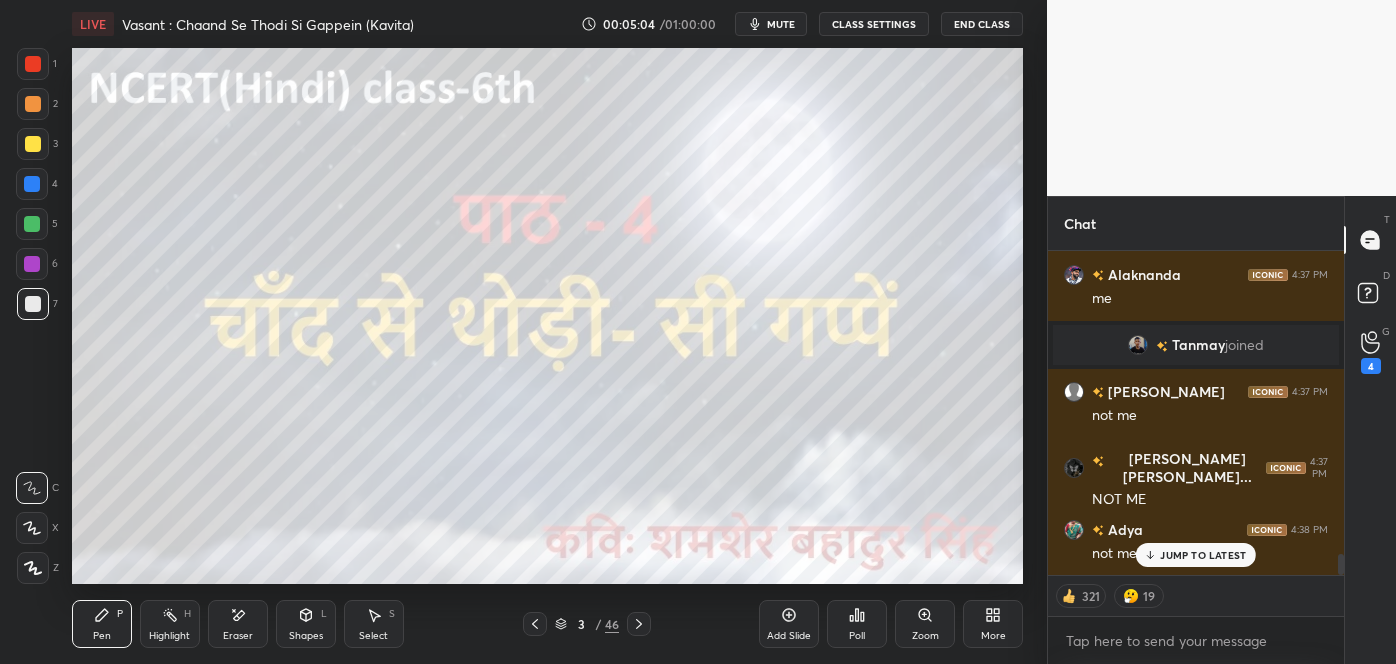 scroll, scrollTop: 4753, scrollLeft: 0, axis: vertical 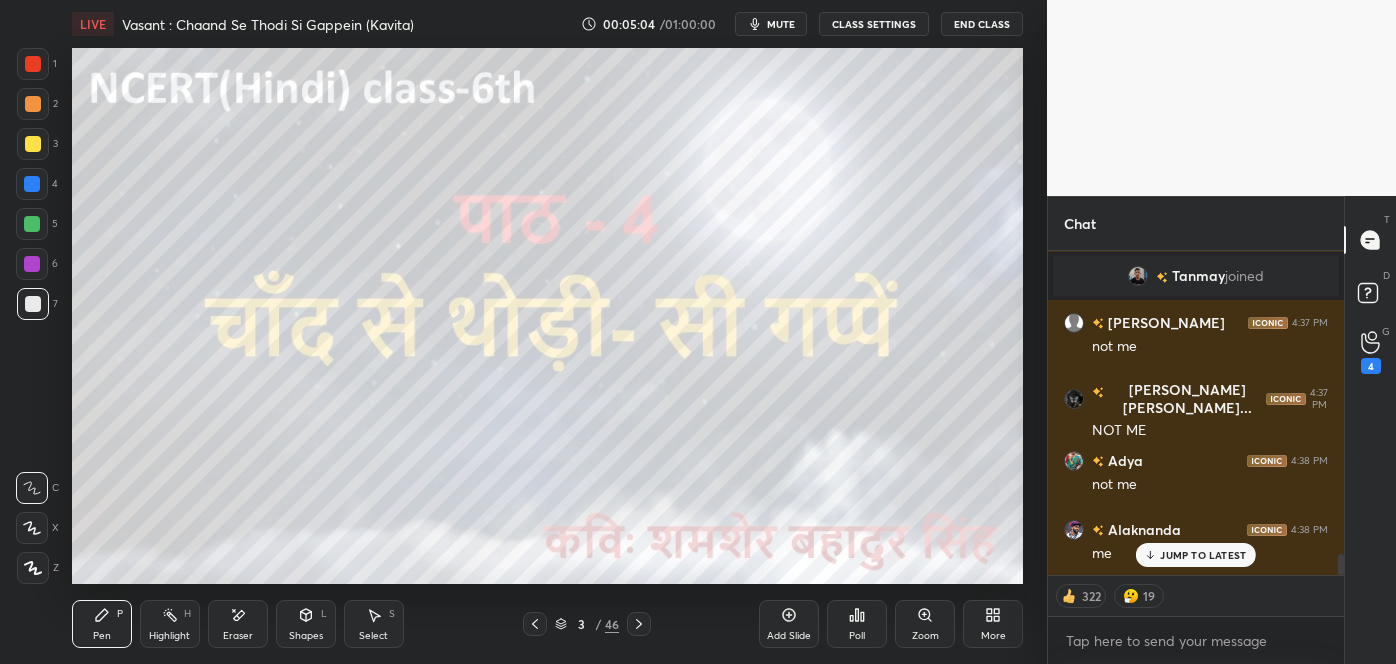 click 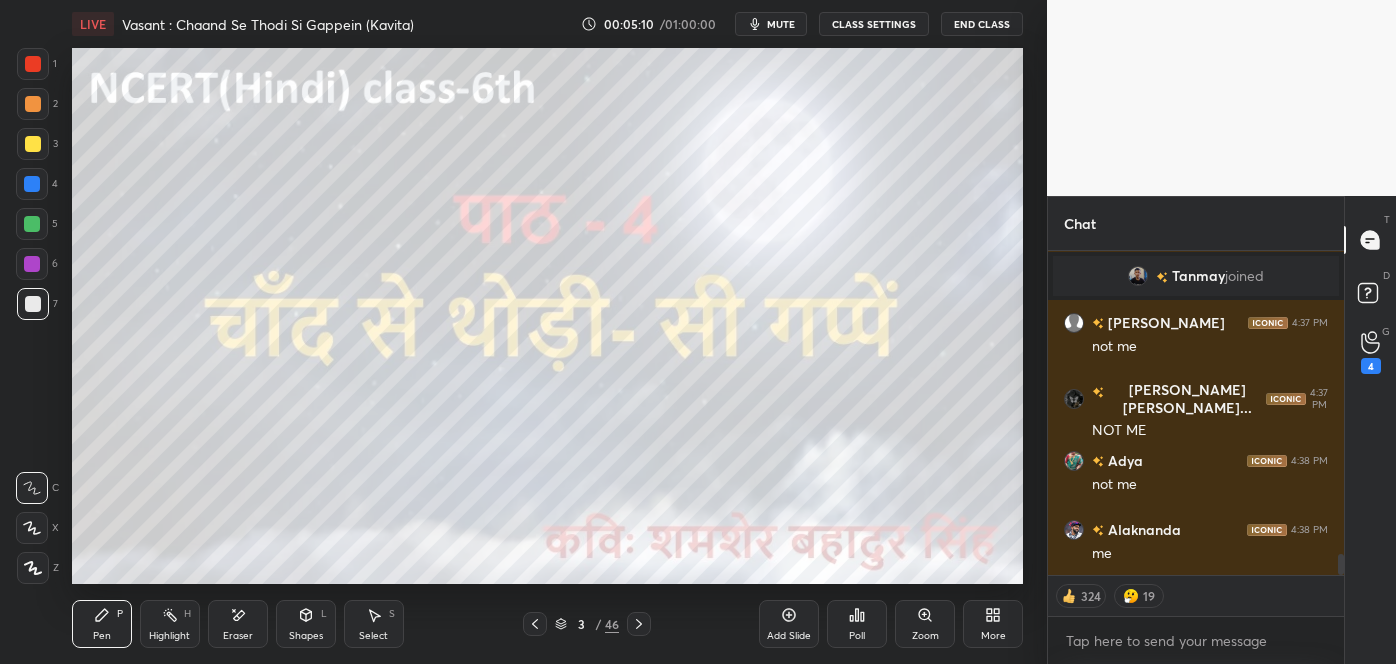 scroll, scrollTop: 4822, scrollLeft: 0, axis: vertical 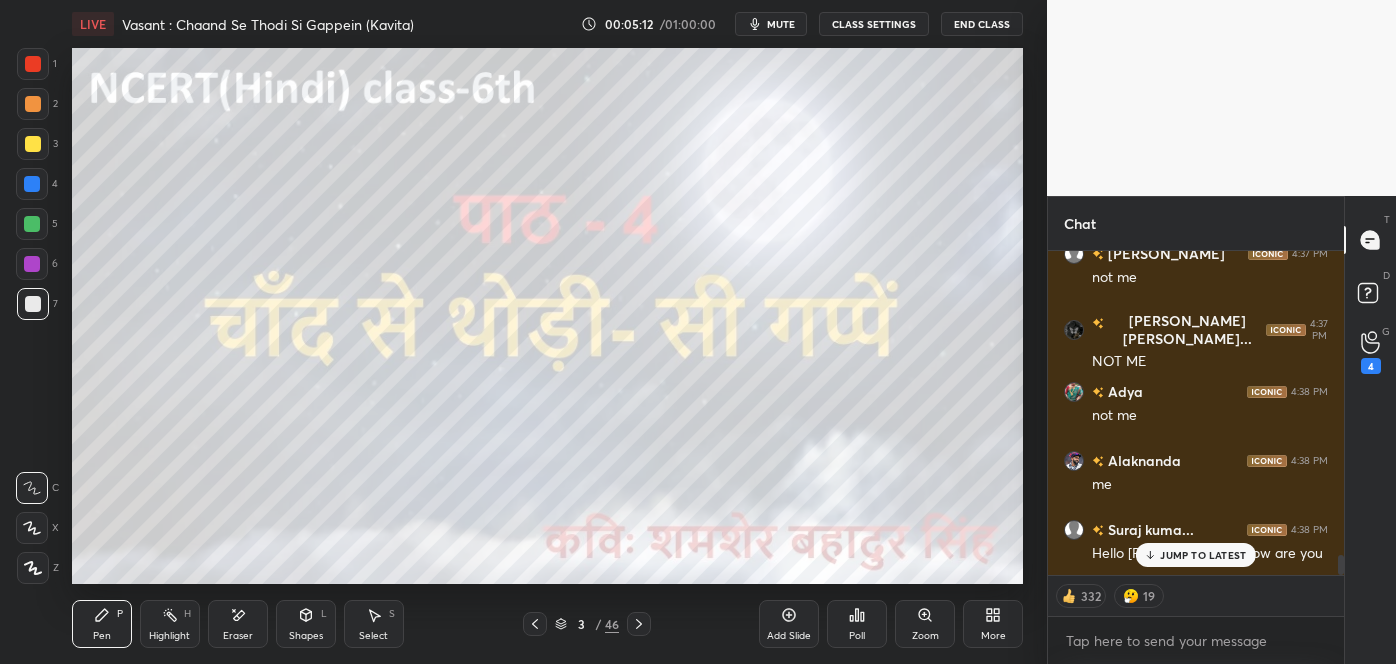 click on "JUMP TO LATEST" at bounding box center (1203, 555) 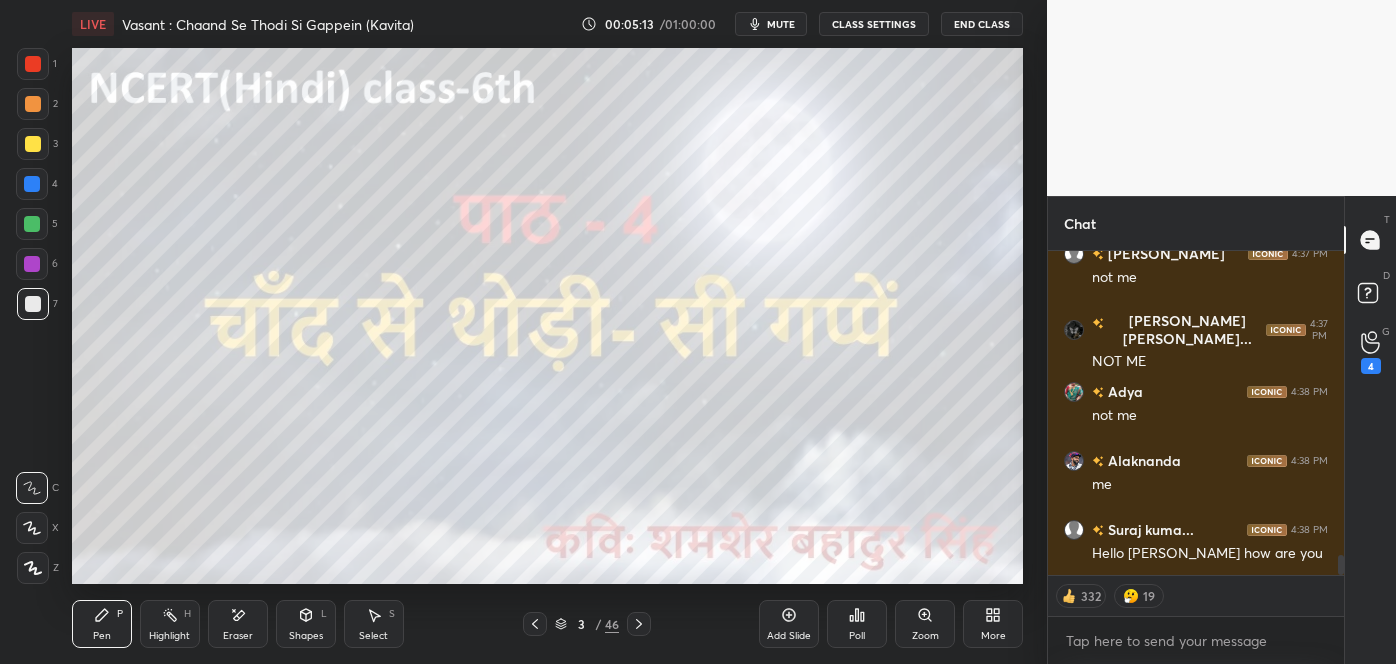 click on "Poll" at bounding box center (857, 636) 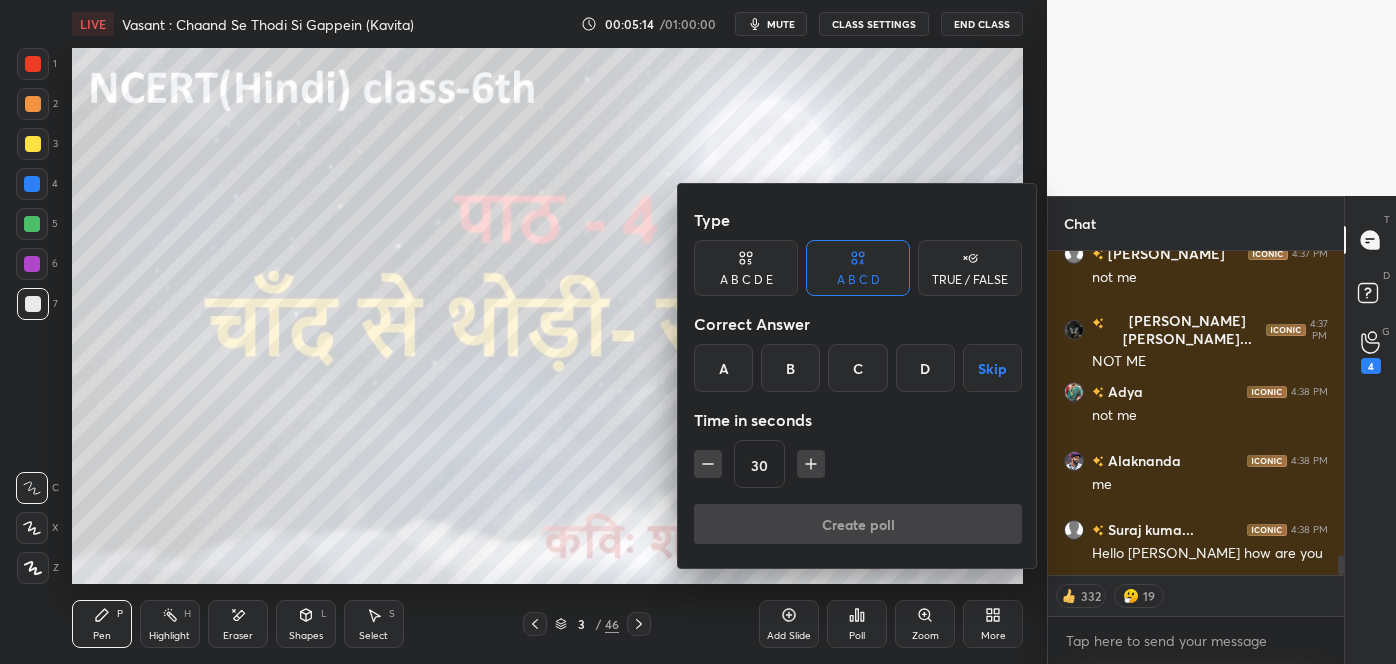 click on "C" at bounding box center (857, 368) 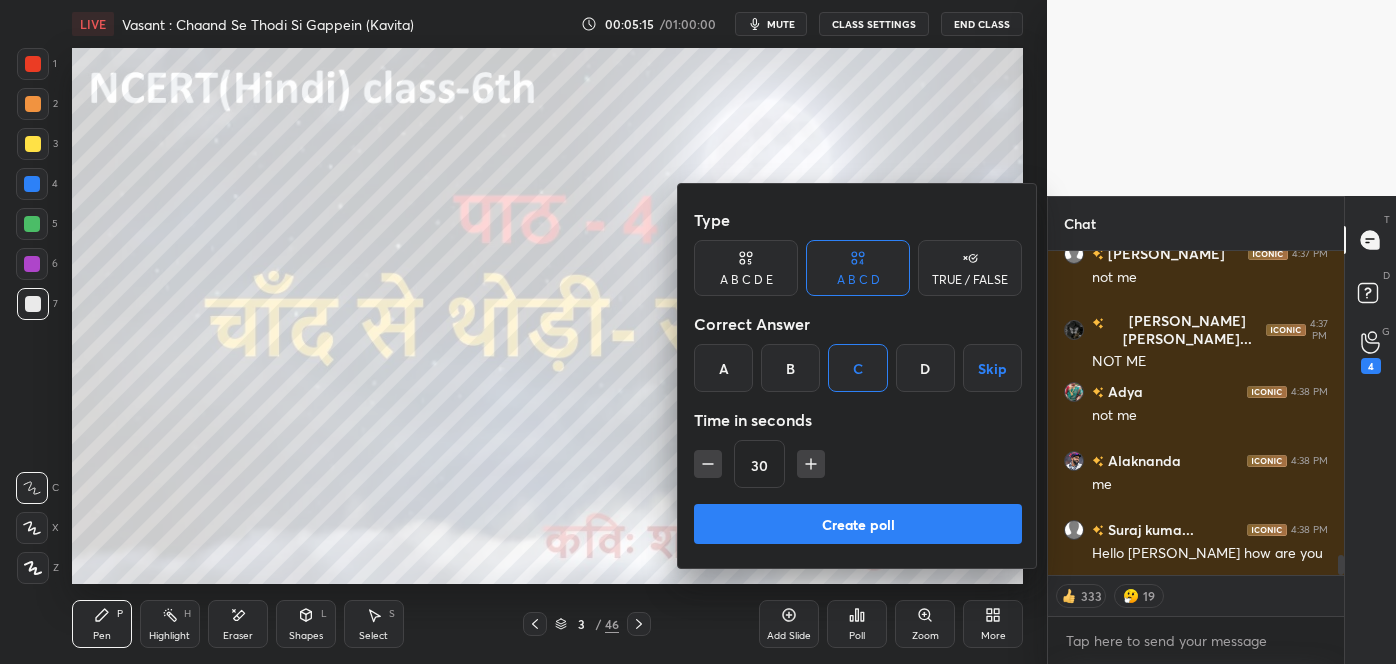 click on "Create poll" at bounding box center (858, 524) 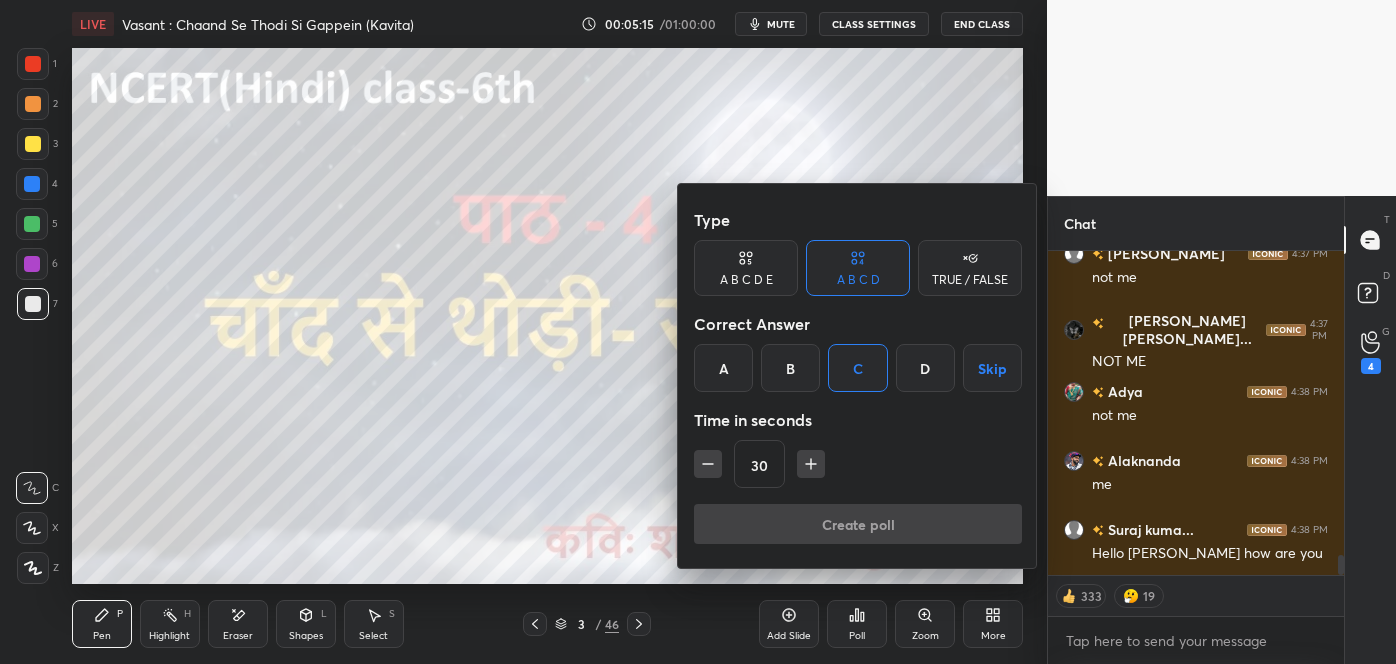 scroll, scrollTop: 297, scrollLeft: 290, axis: both 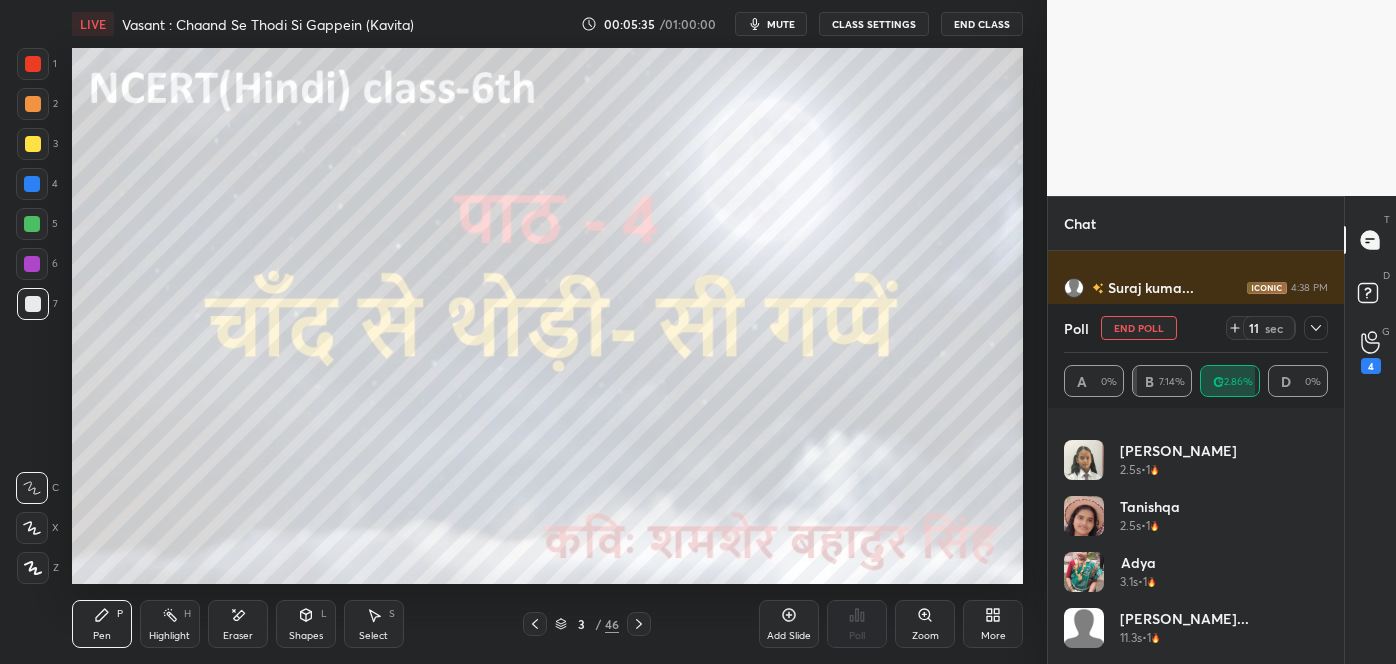 click 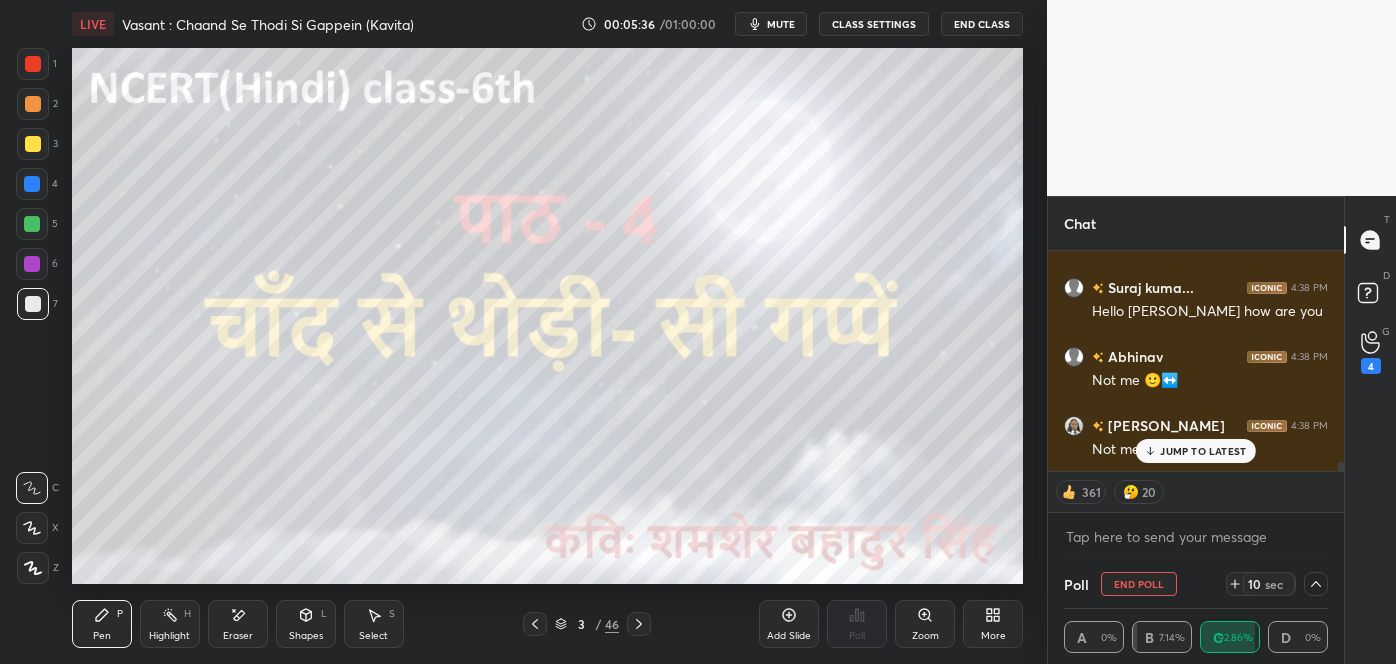 click on "JUMP TO LATEST" at bounding box center (1203, 451) 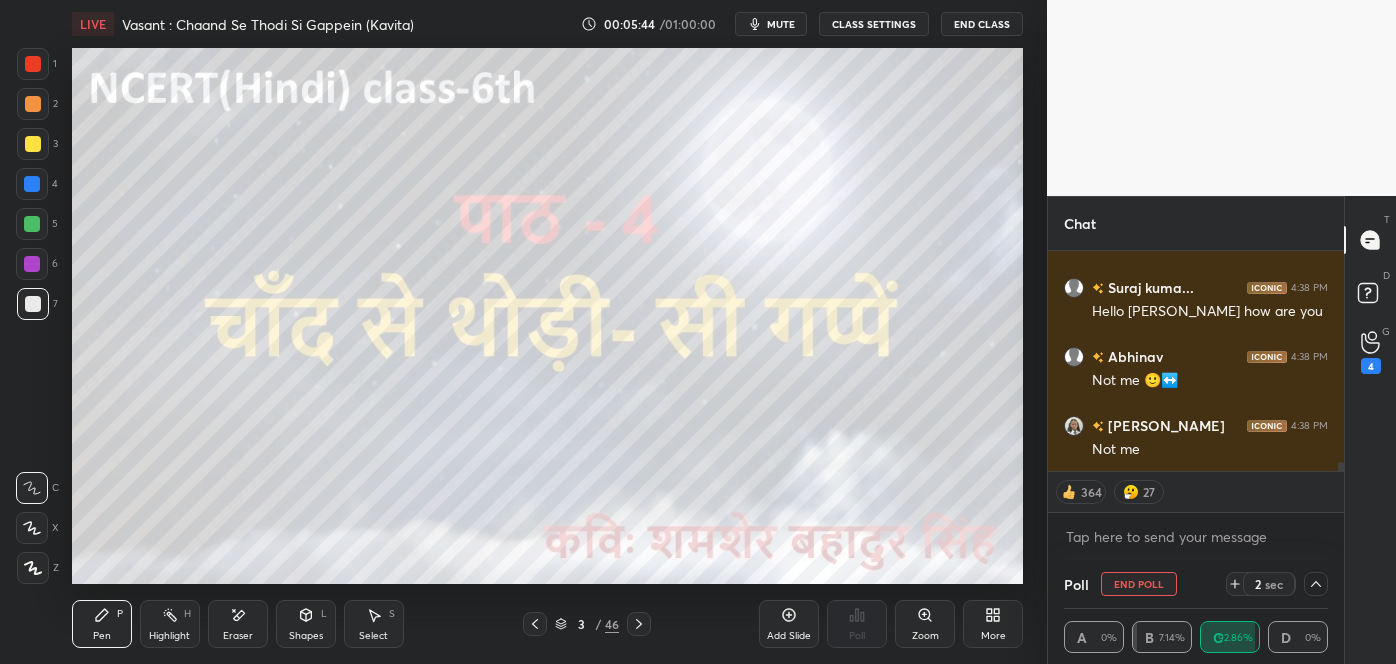 click 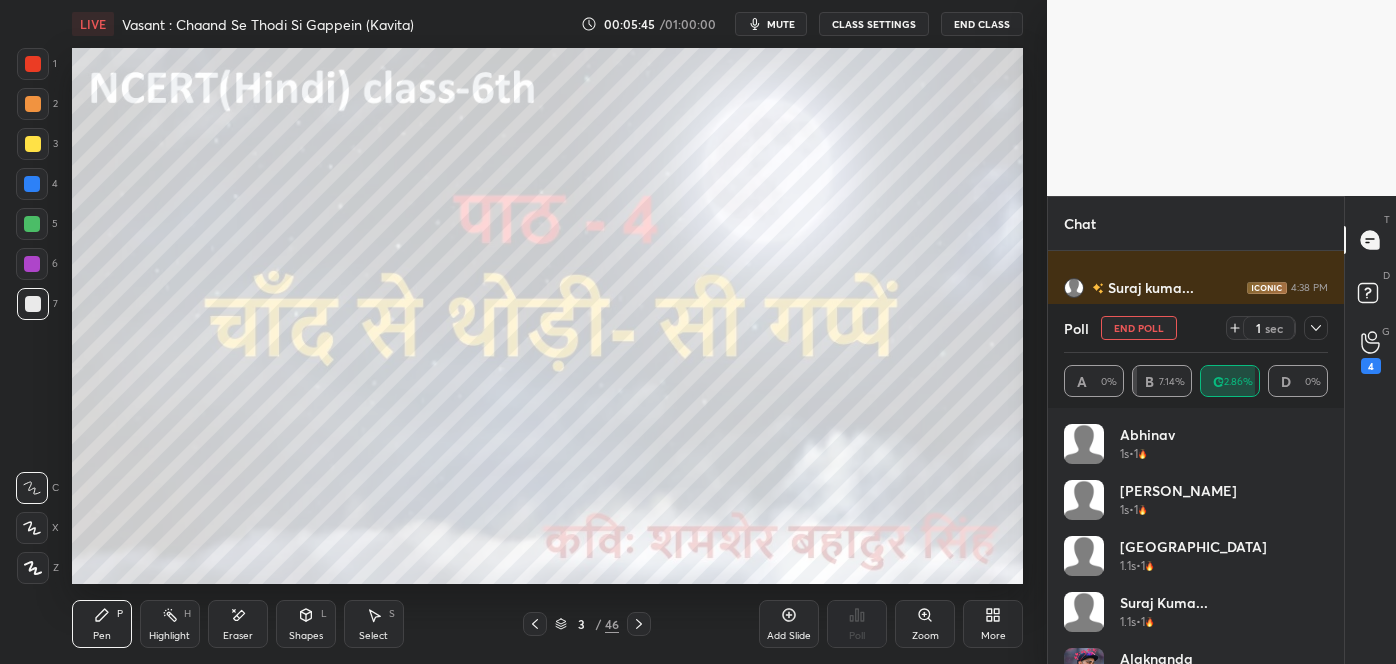 click on "1  sec" at bounding box center [1277, 328] 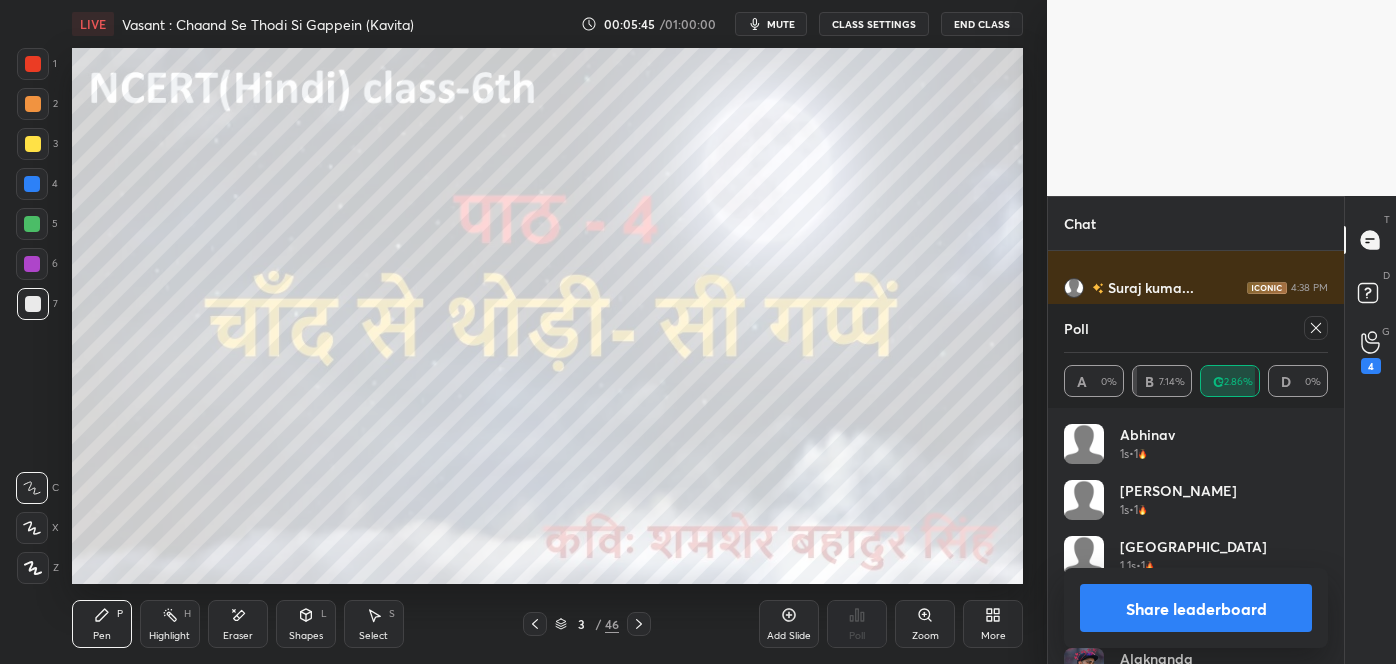 click at bounding box center [1316, 328] 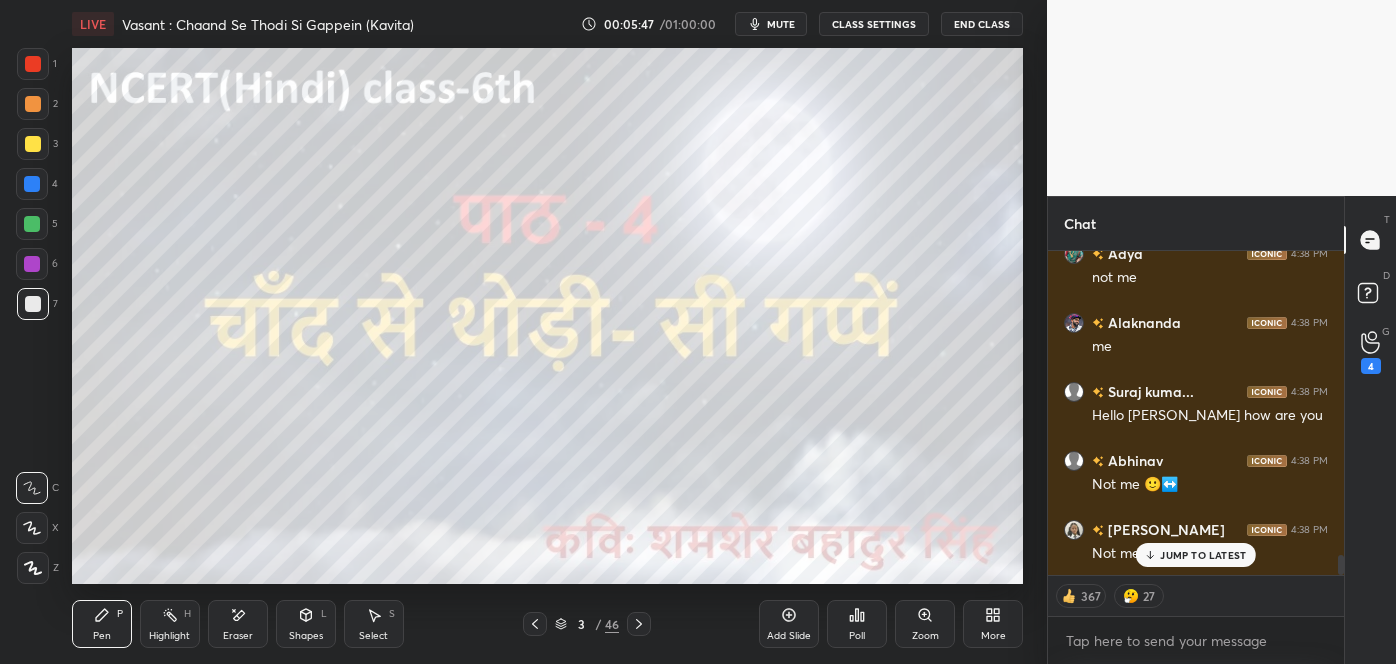 click on "JUMP TO LATEST" at bounding box center [1203, 555] 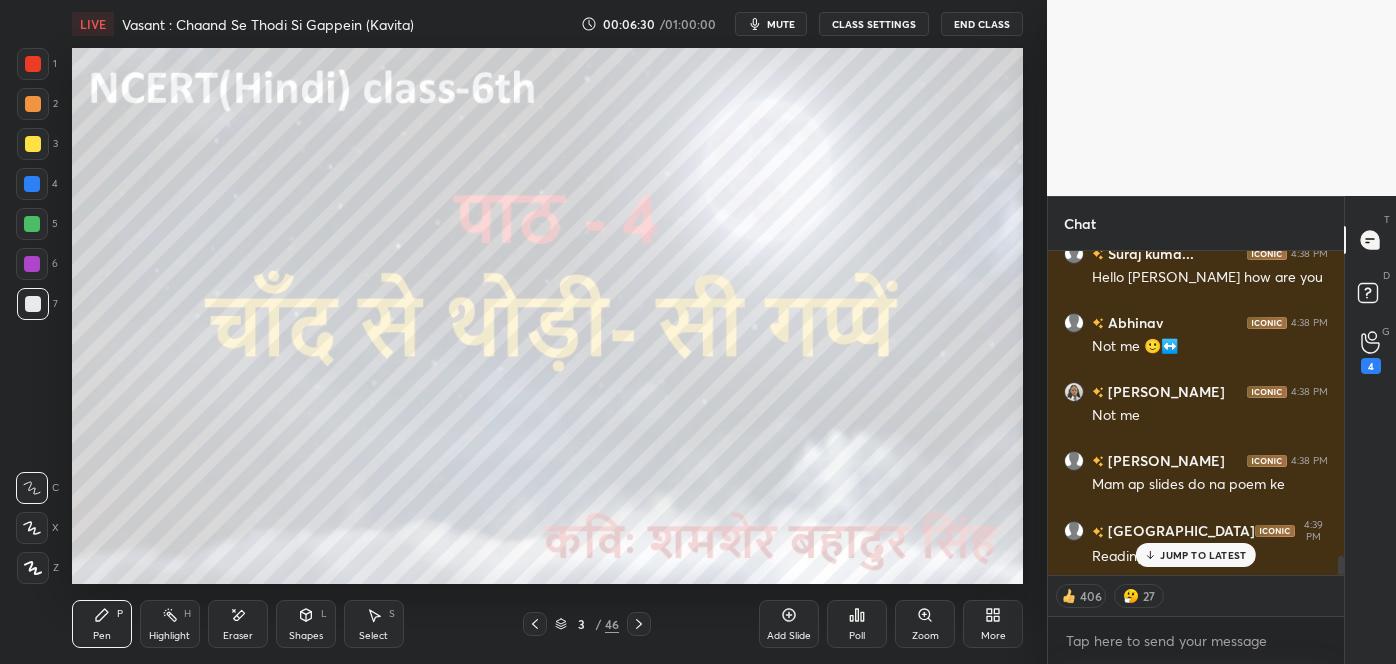click on "JUMP TO LATEST" at bounding box center [1203, 555] 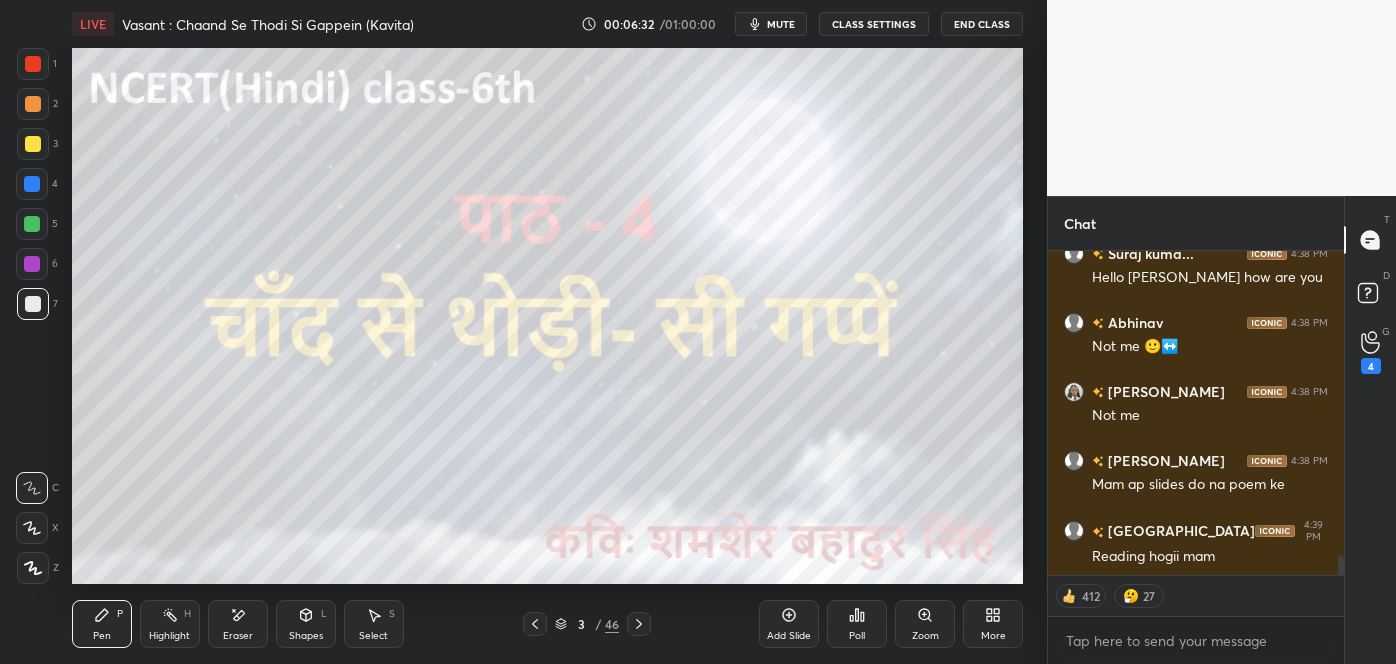 click 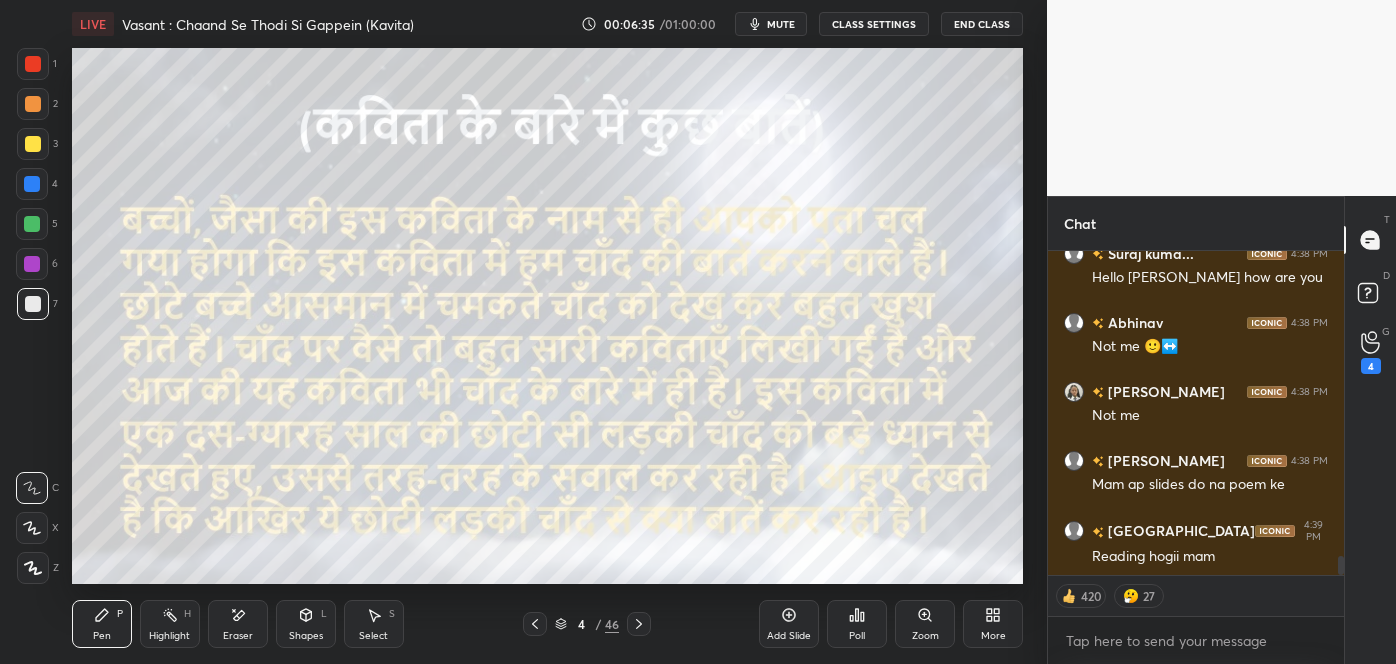click on "Pen P Highlight H Eraser Shapes L Select S 4 / 46 Add Slide Poll Zoom More" at bounding box center (547, 624) 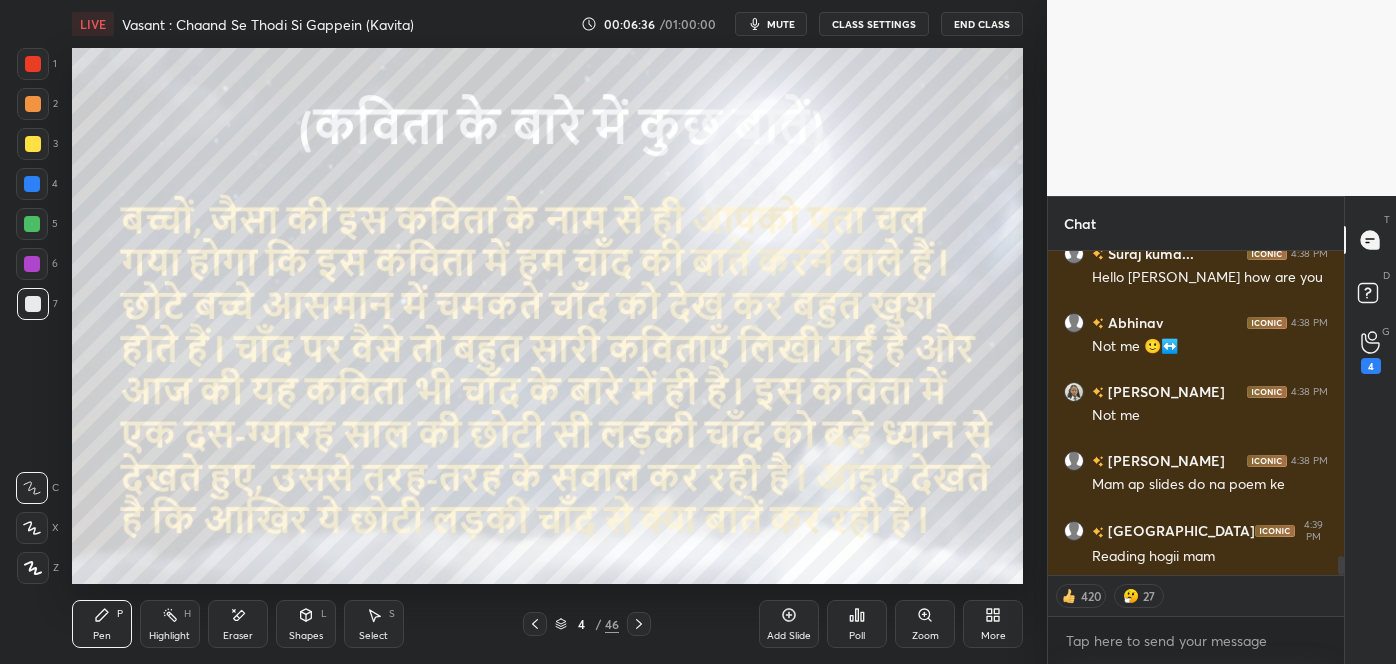 scroll, scrollTop: 5168, scrollLeft: 0, axis: vertical 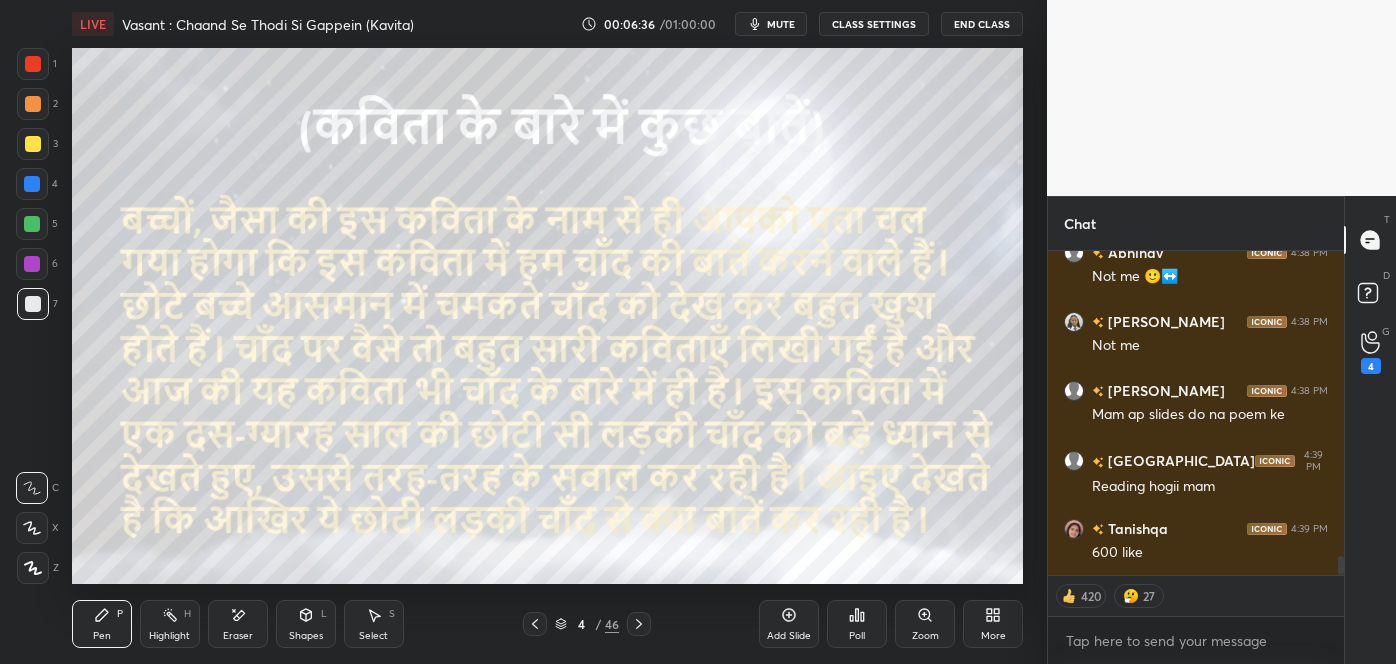 click on "4 / 46" at bounding box center [587, 624] 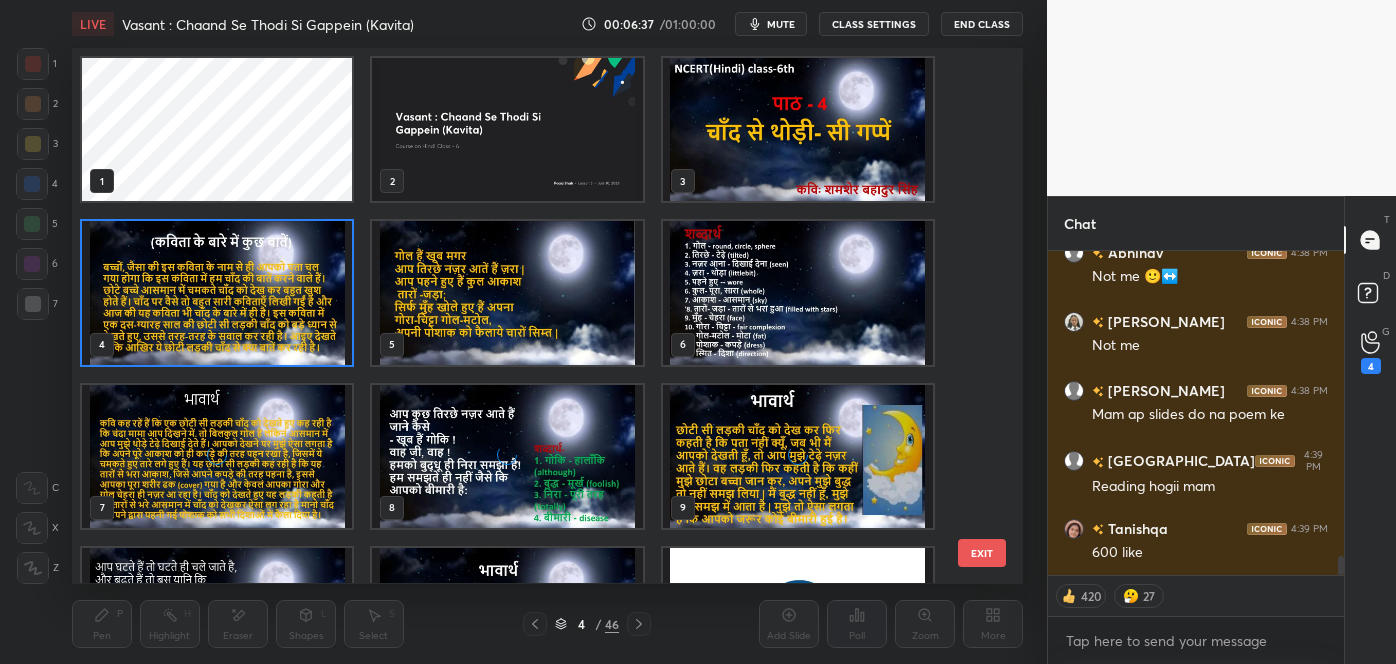 scroll, scrollTop: 6, scrollLeft: 10, axis: both 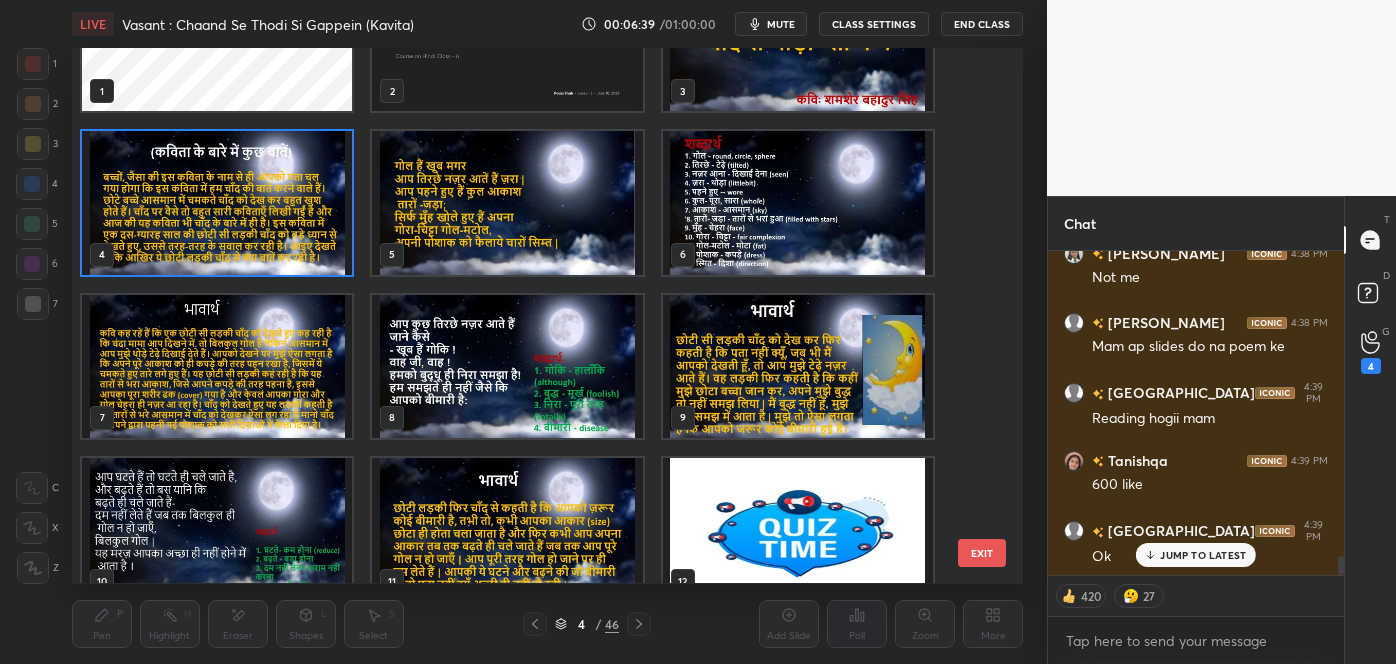click at bounding box center [217, 203] 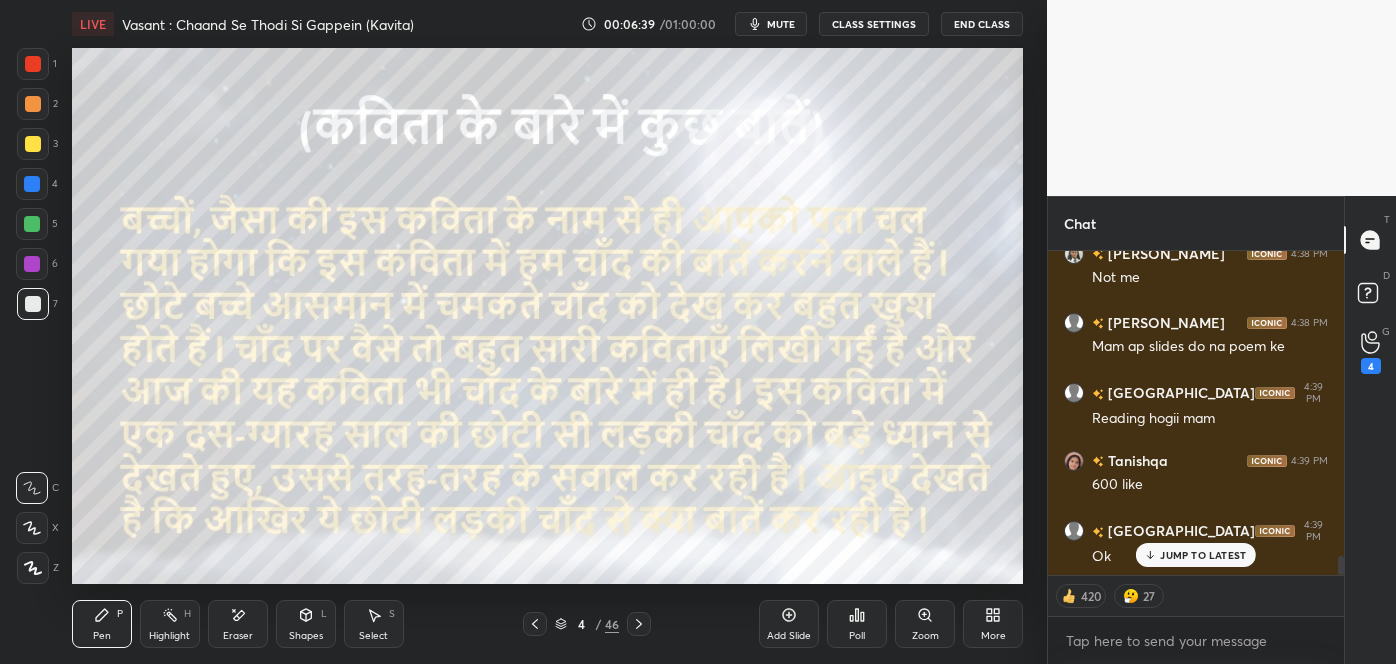 click at bounding box center (217, 203) 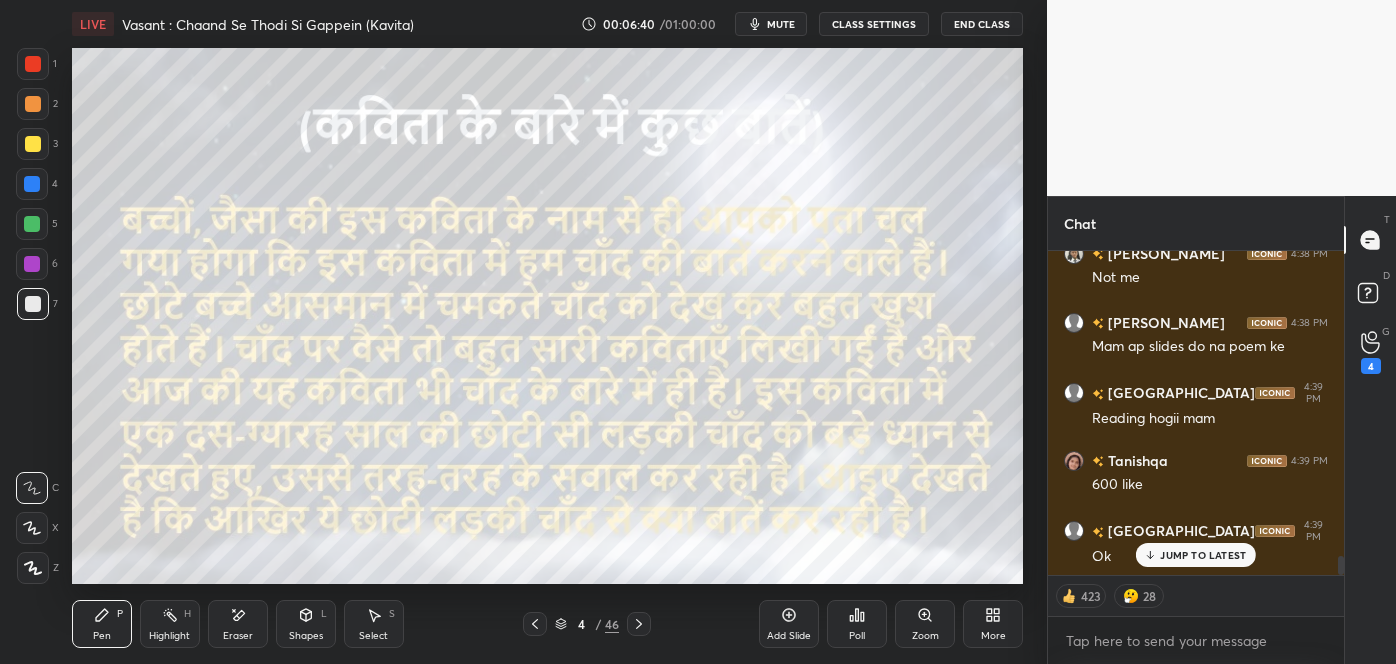 click on "JUMP TO LATEST" at bounding box center [1196, 555] 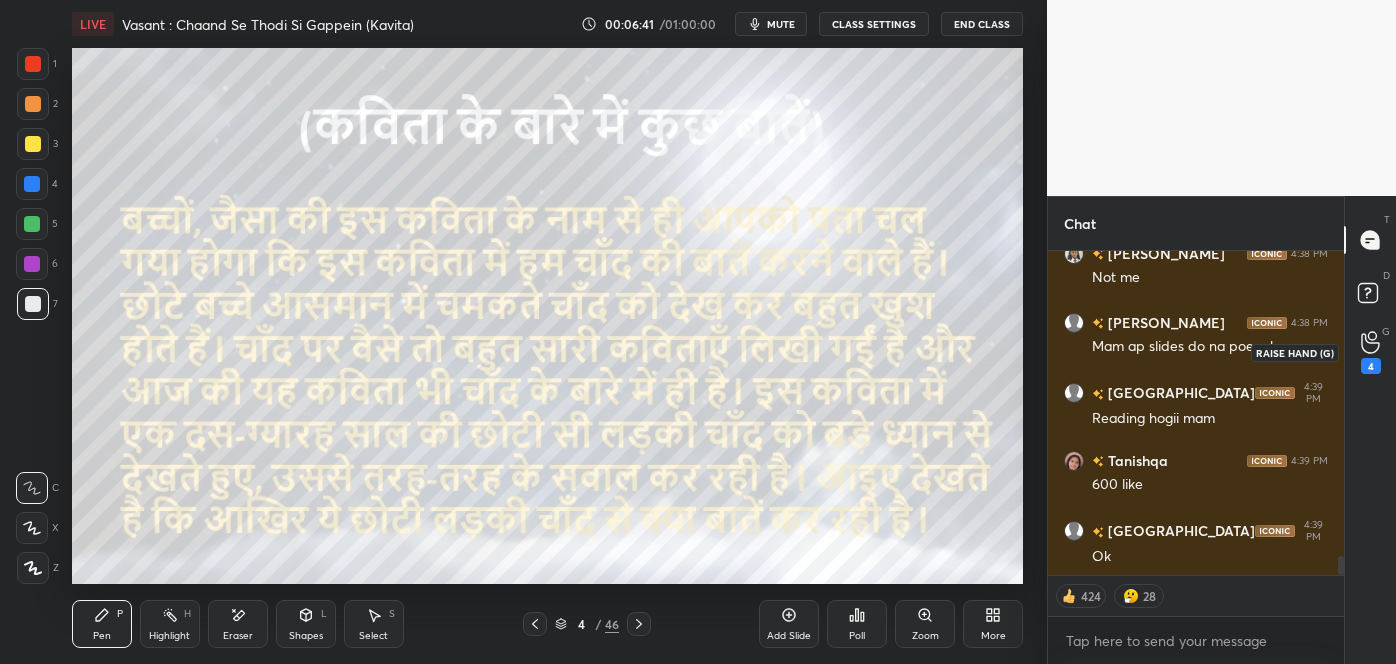 click on "4" at bounding box center [1371, 366] 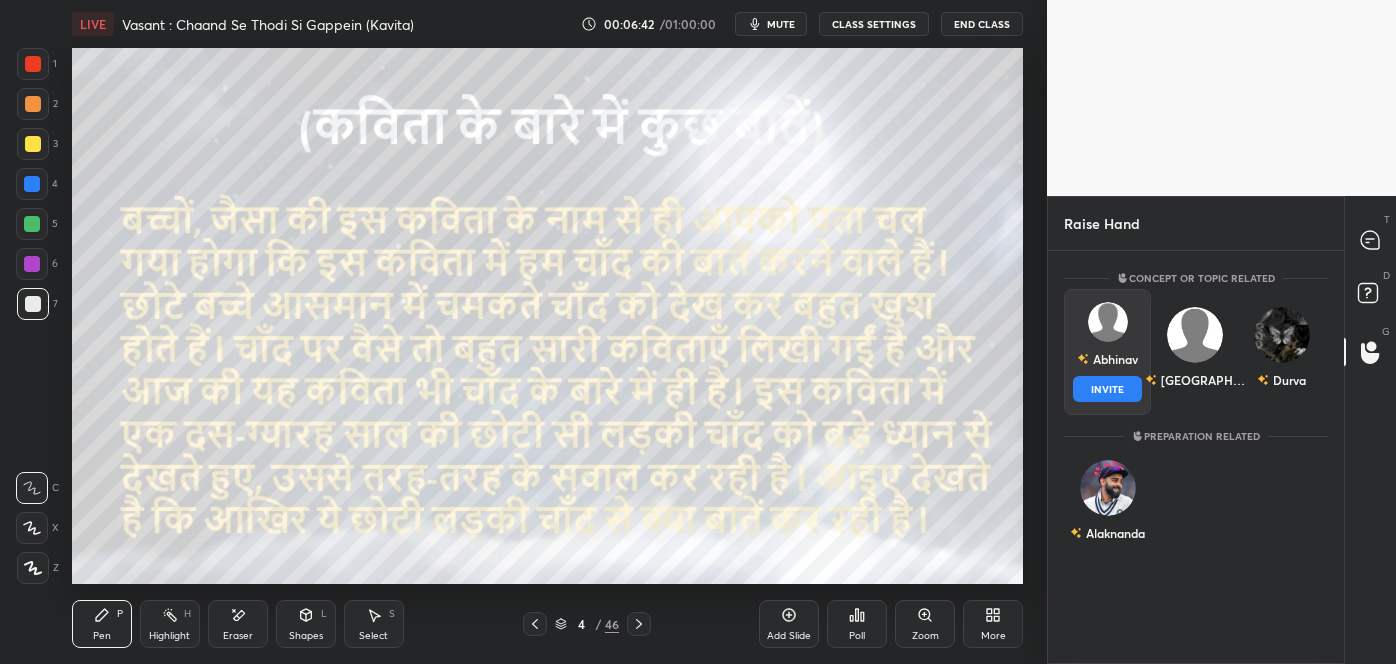 click on "Abhinav" at bounding box center (1107, 359) 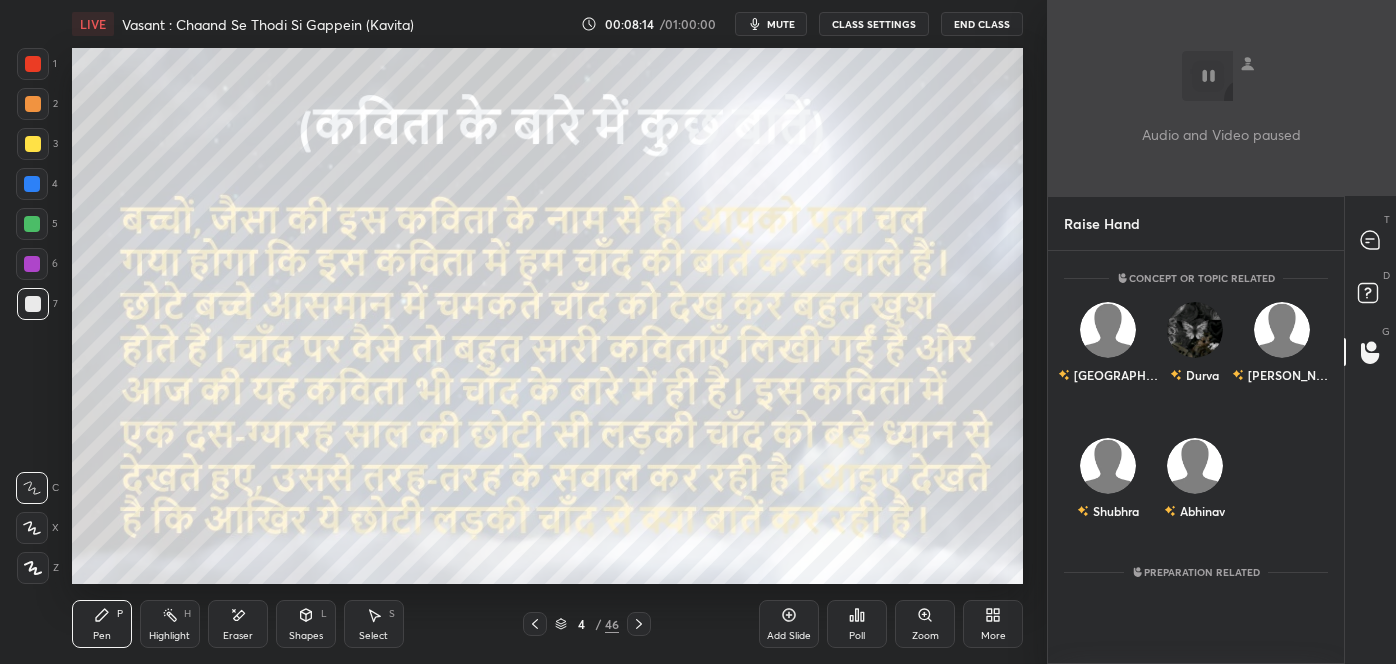scroll, scrollTop: 6, scrollLeft: 5, axis: both 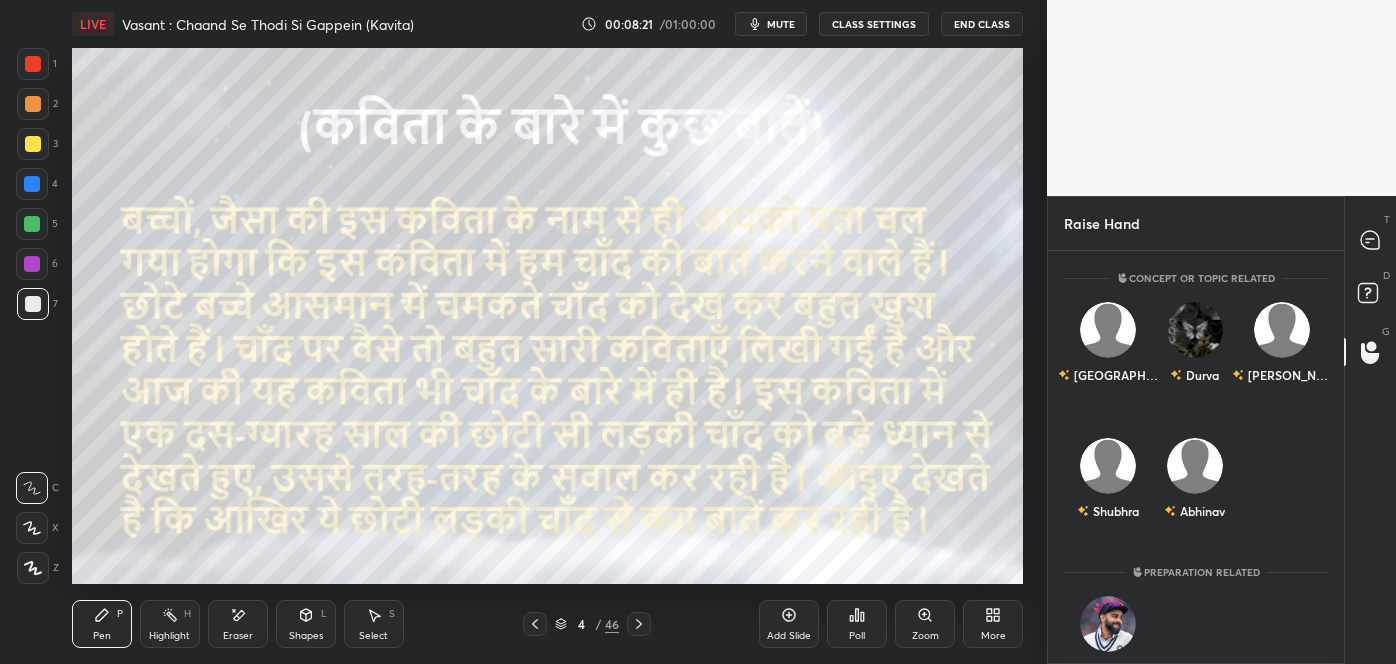 click 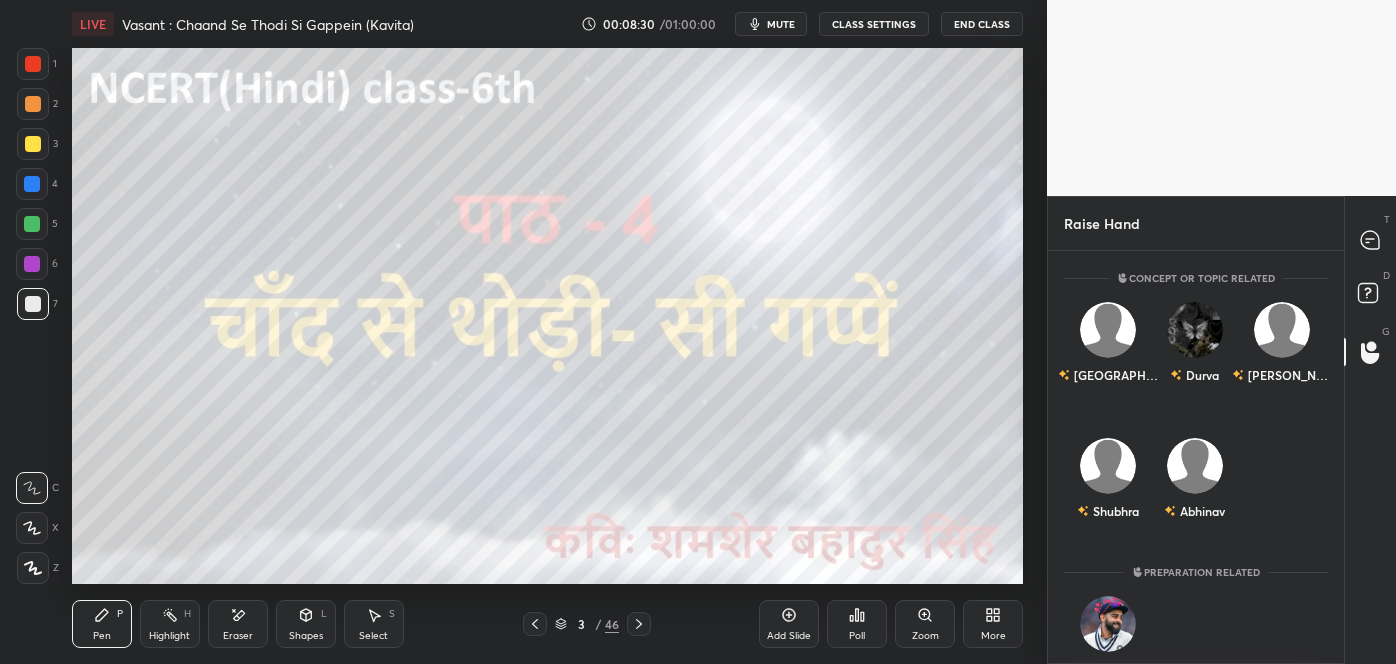 click 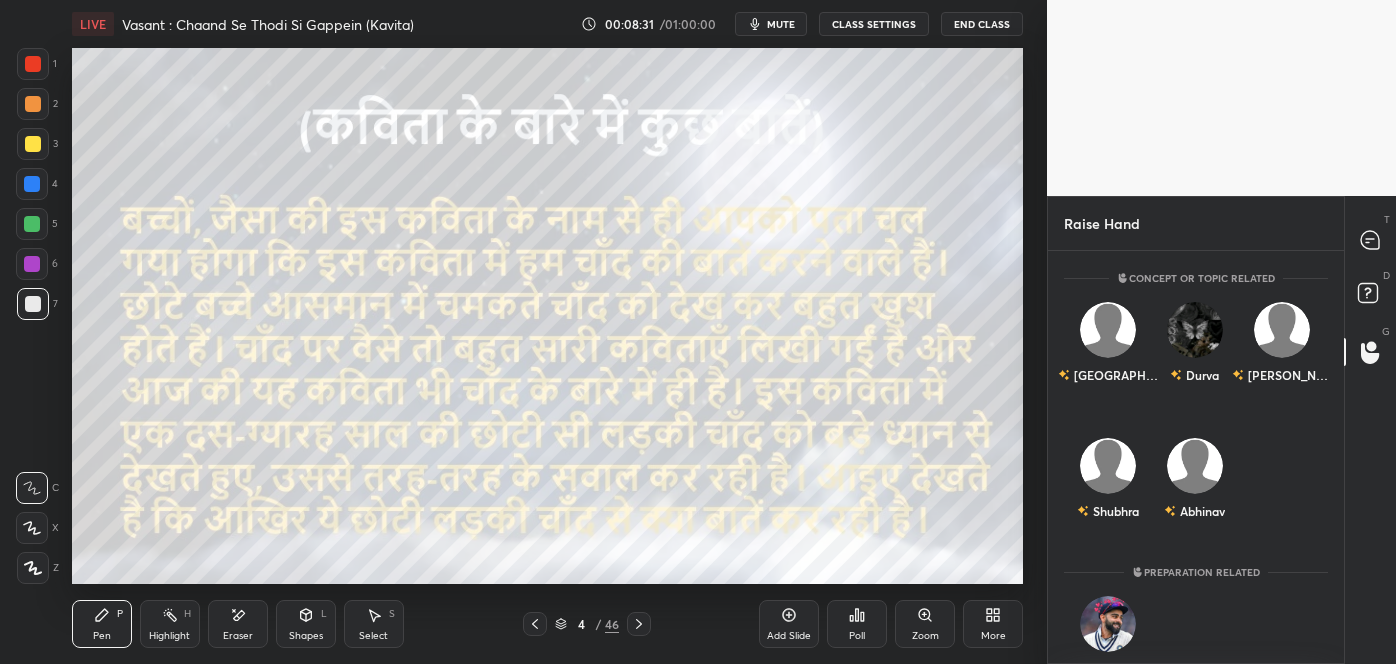 click at bounding box center [535, 624] 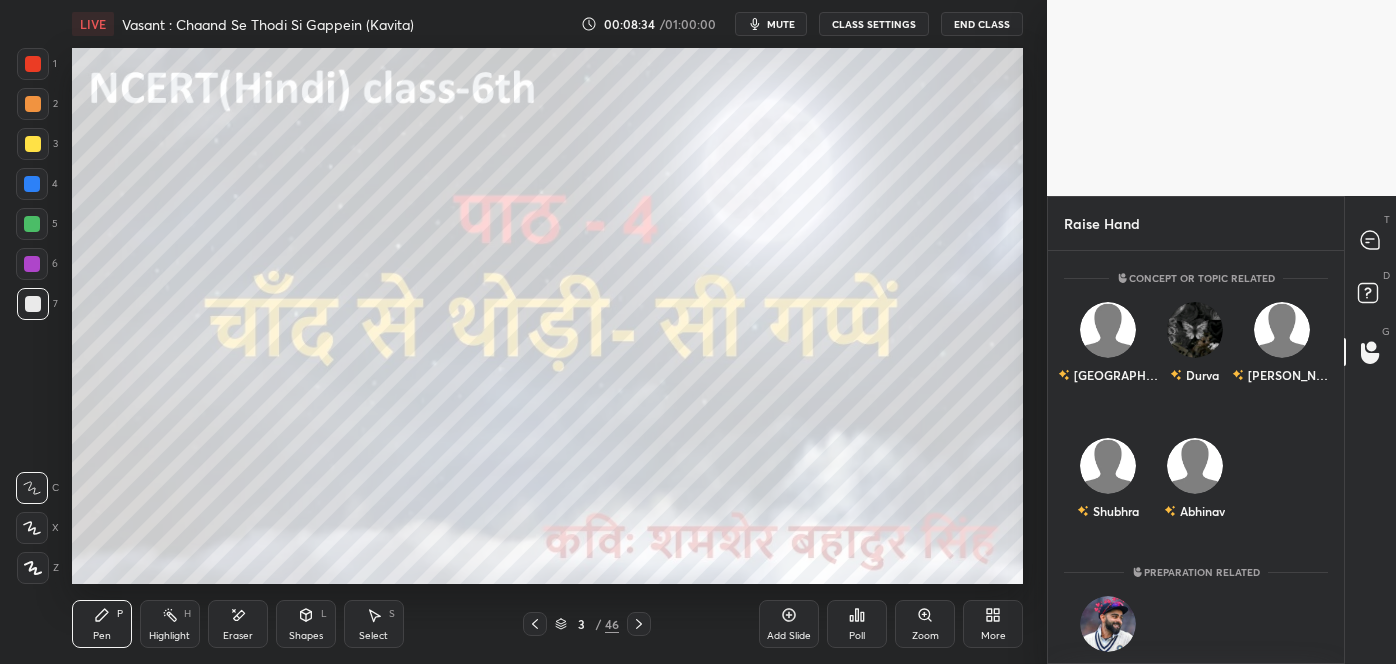 click 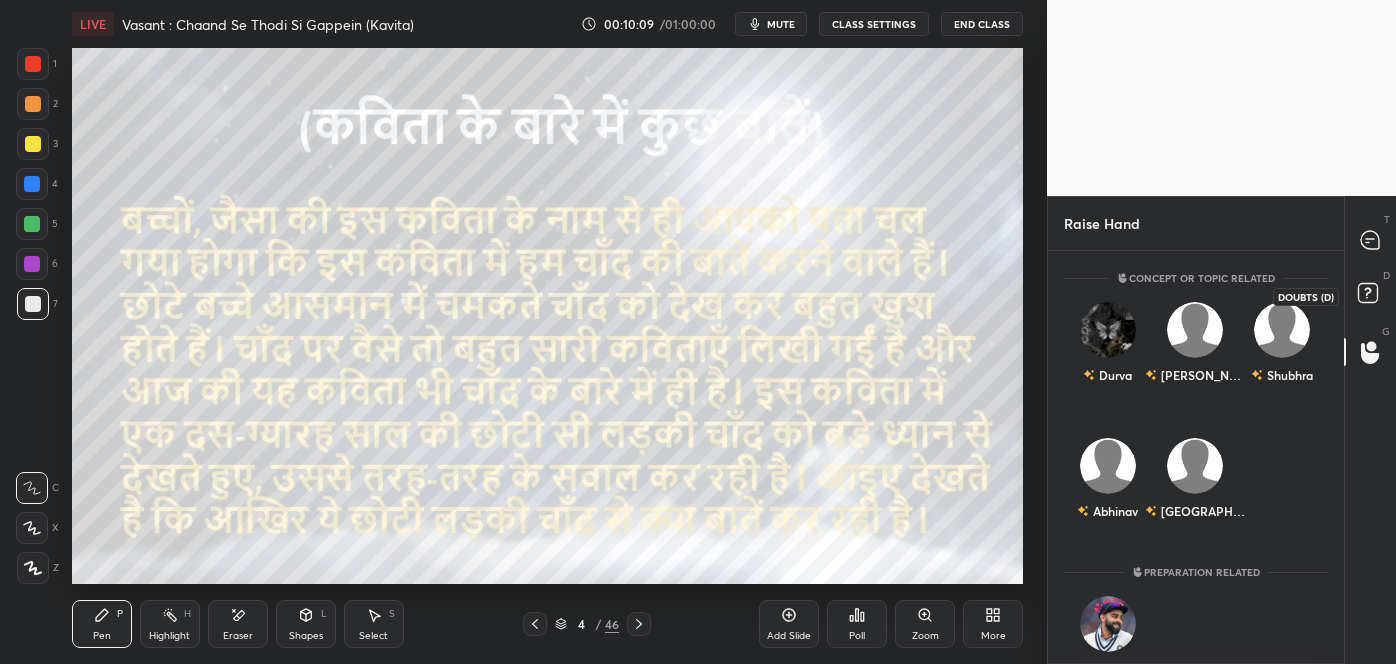 click 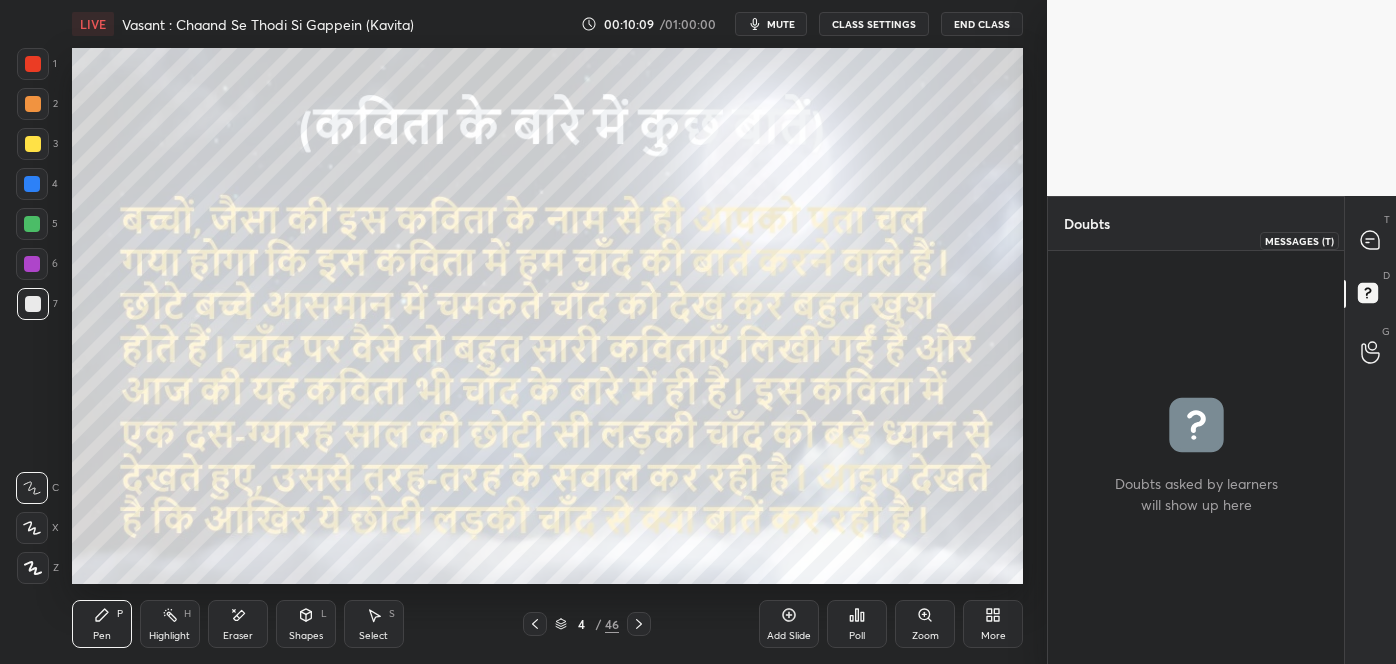 click at bounding box center (1371, 240) 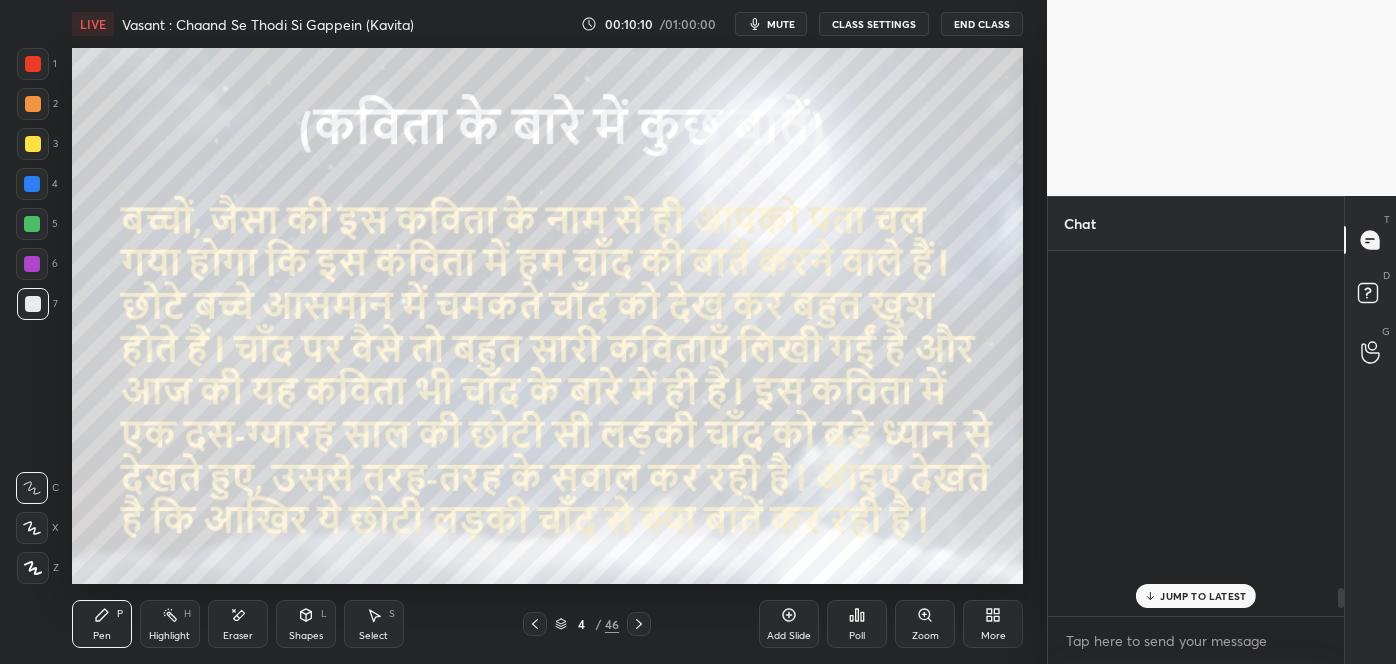 scroll, scrollTop: 5885, scrollLeft: 0, axis: vertical 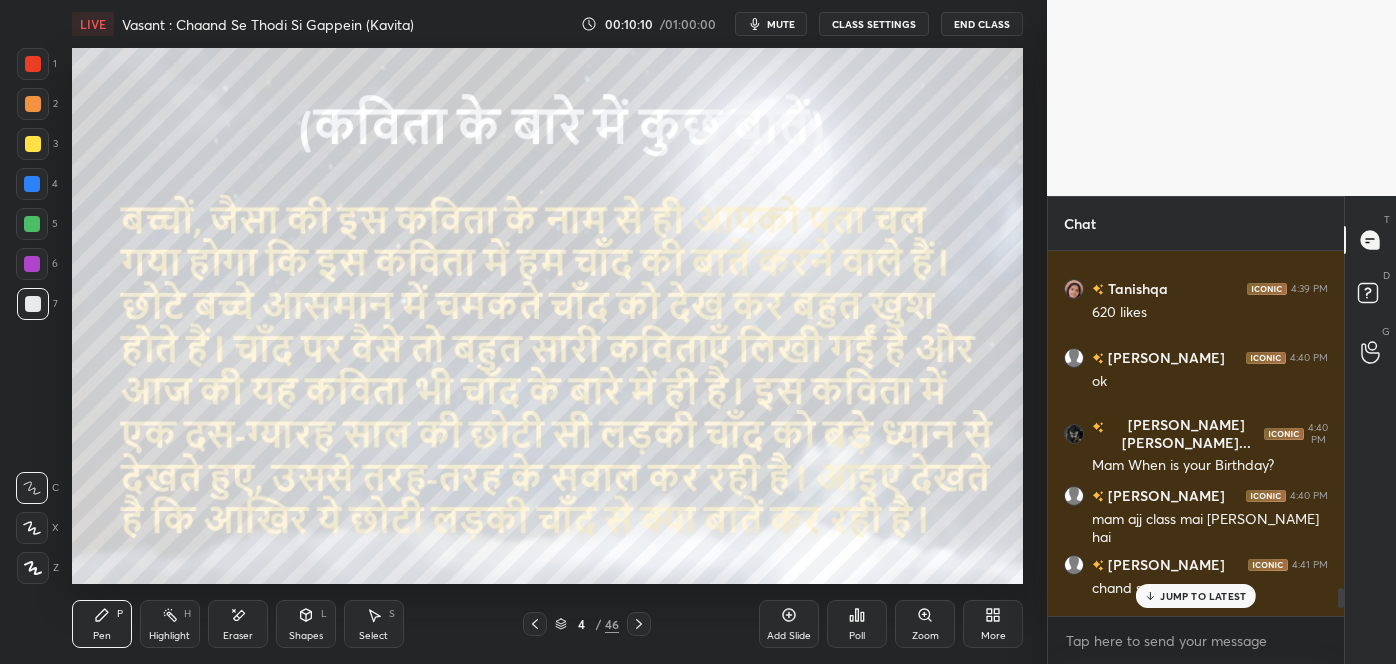 click on "JUMP TO LATEST" at bounding box center (1196, 596) 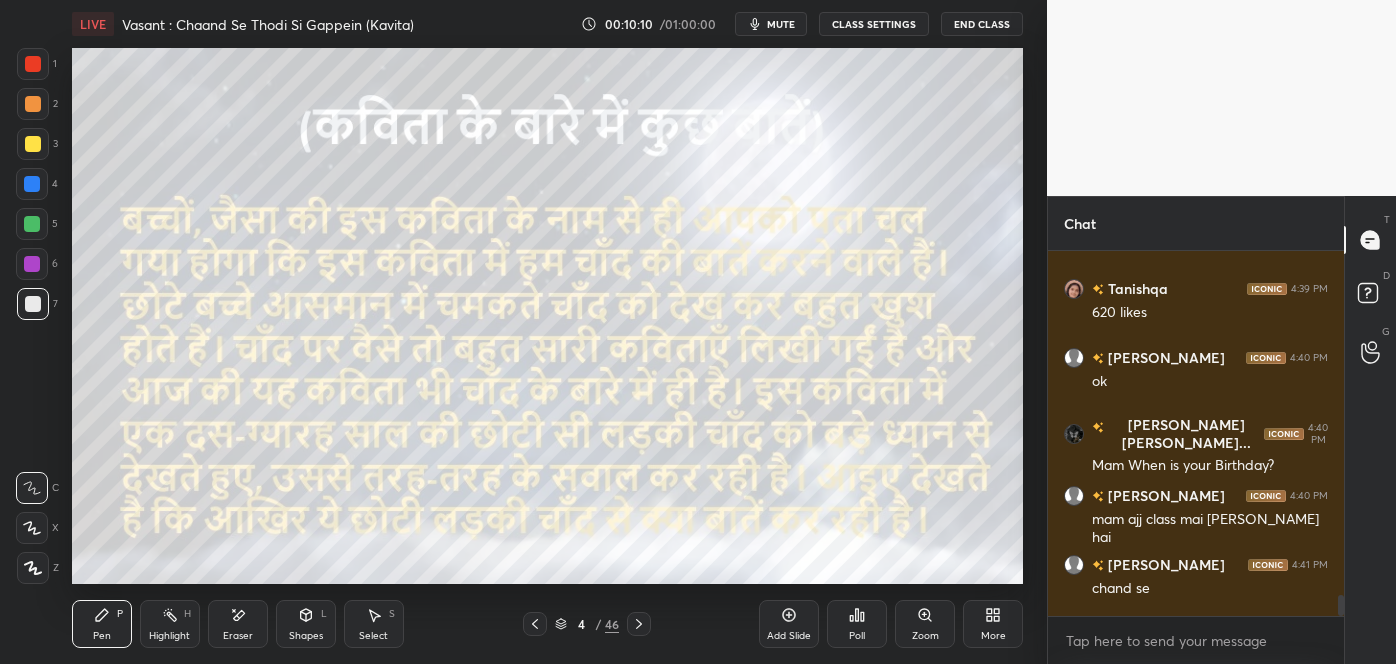 scroll, scrollTop: 6018, scrollLeft: 0, axis: vertical 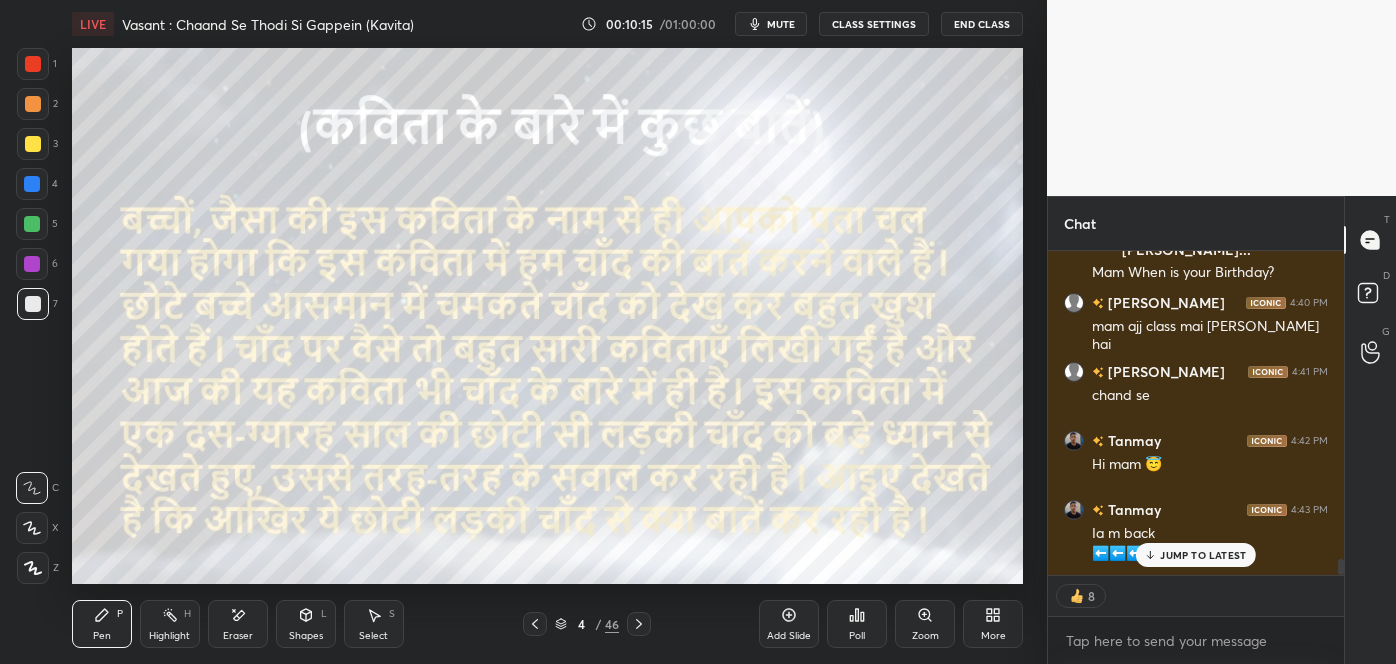 click on "JUMP TO LATEST" at bounding box center [1203, 555] 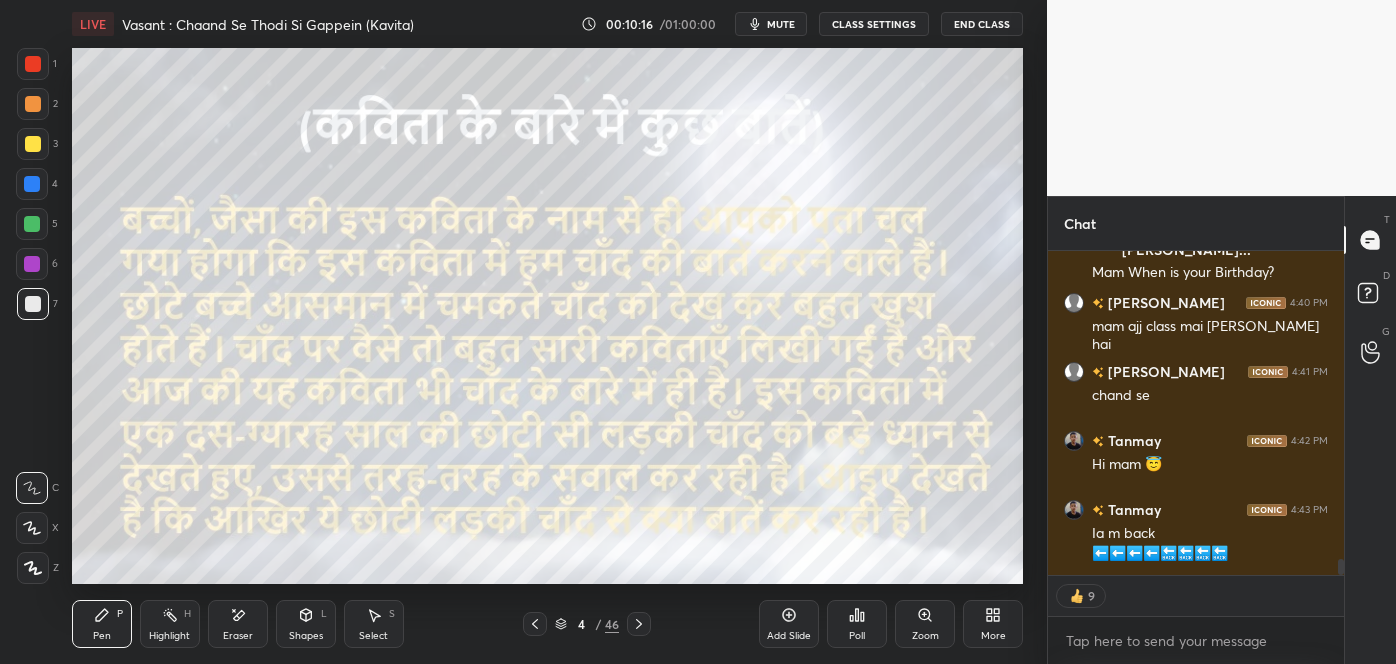 click 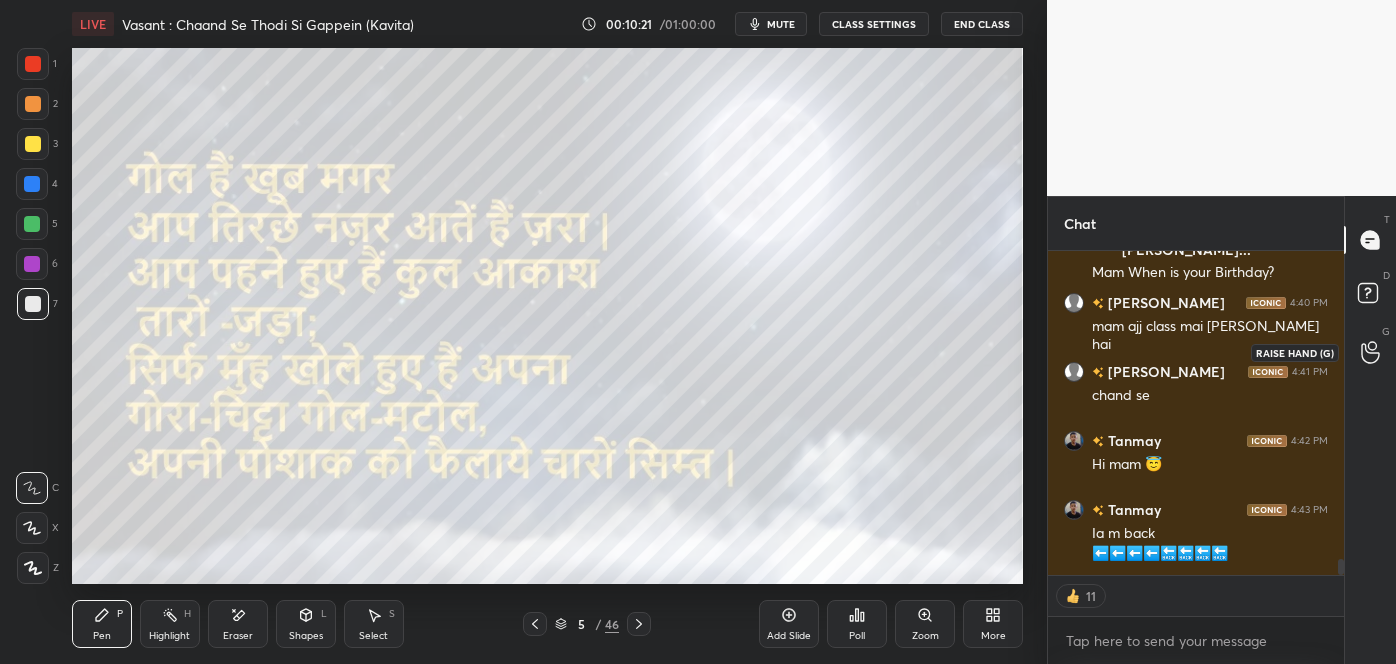 click 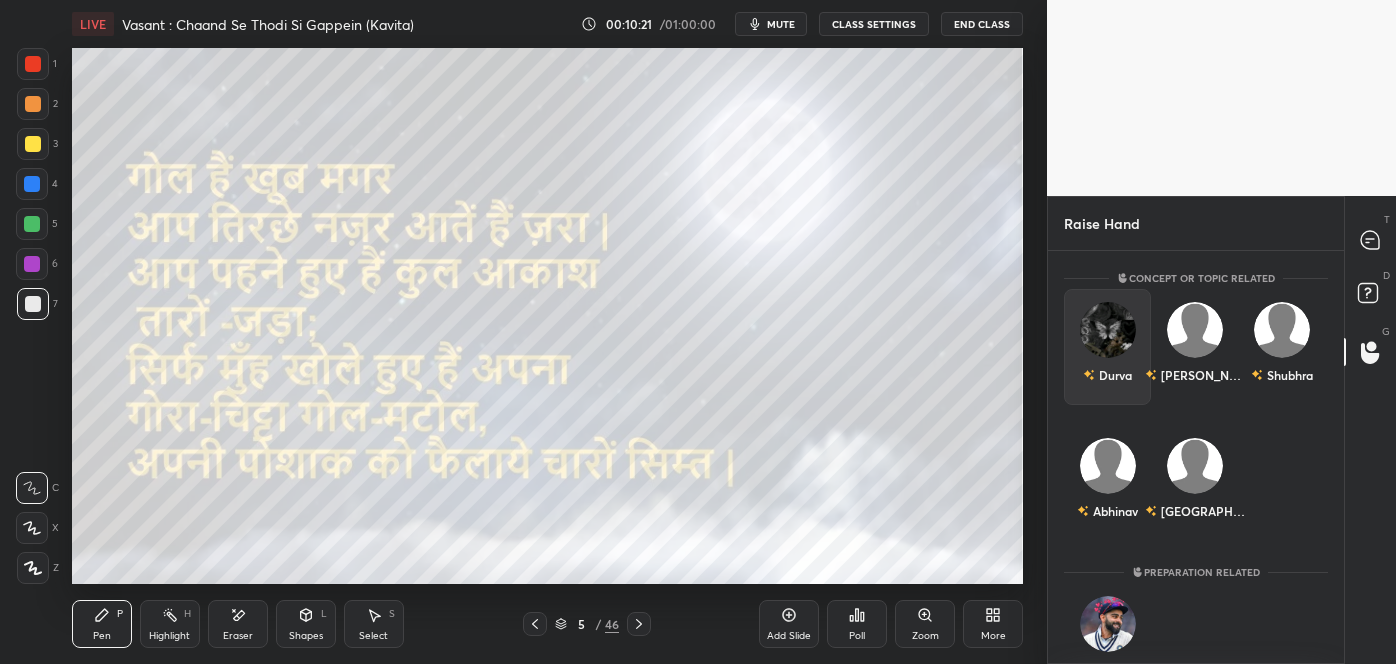 click on "Durva" at bounding box center [1107, 347] 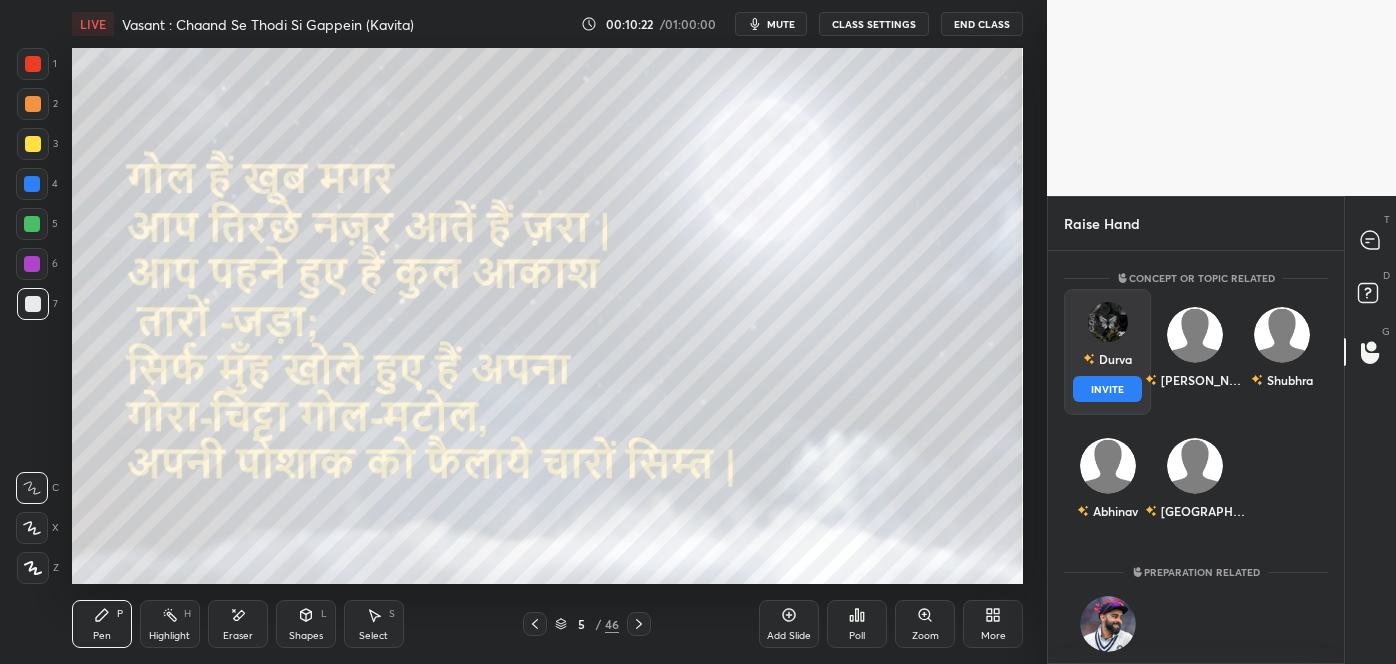 click on "INVITE" at bounding box center (1107, 389) 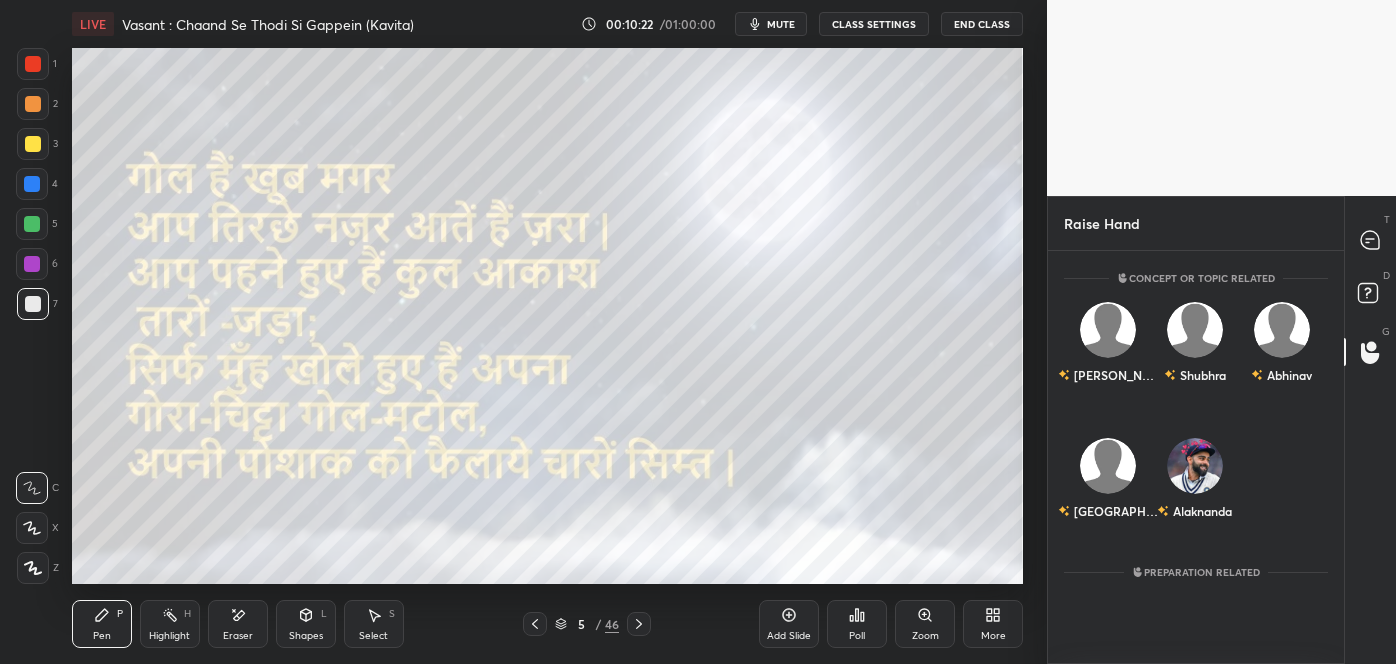 scroll, scrollTop: 326, scrollLeft: 290, axis: both 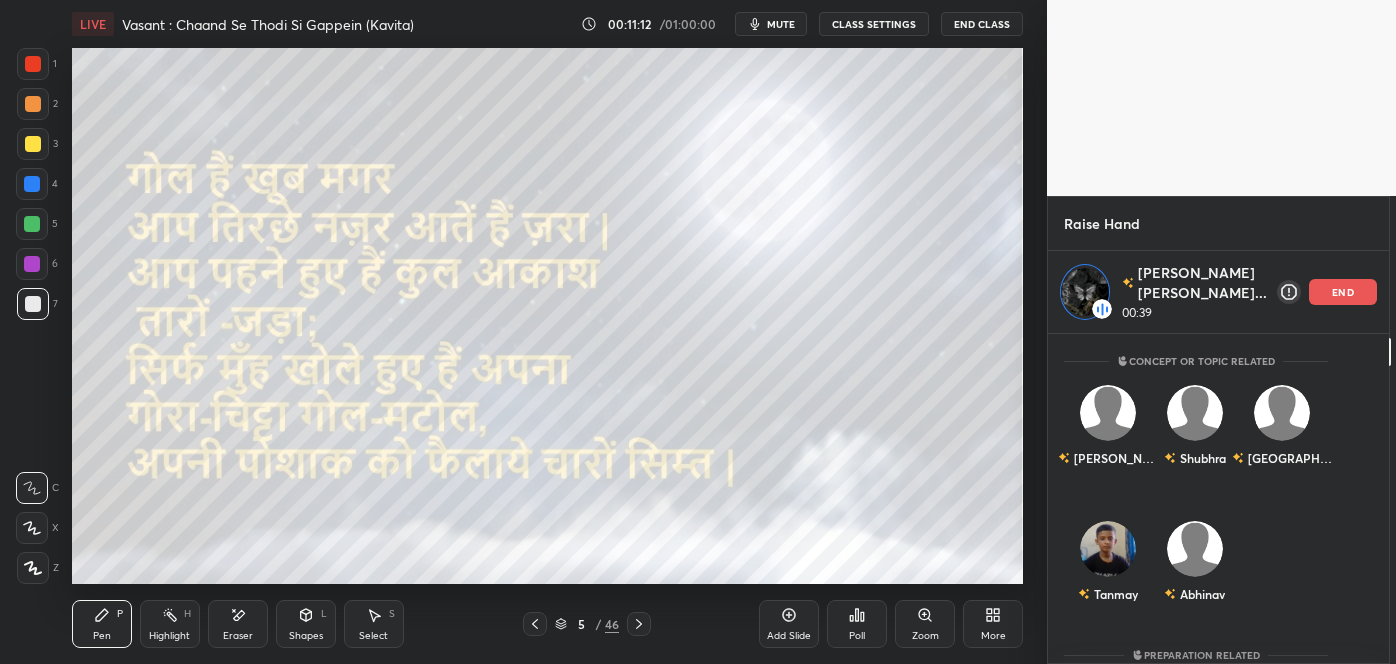 click on "end" at bounding box center (1343, 292) 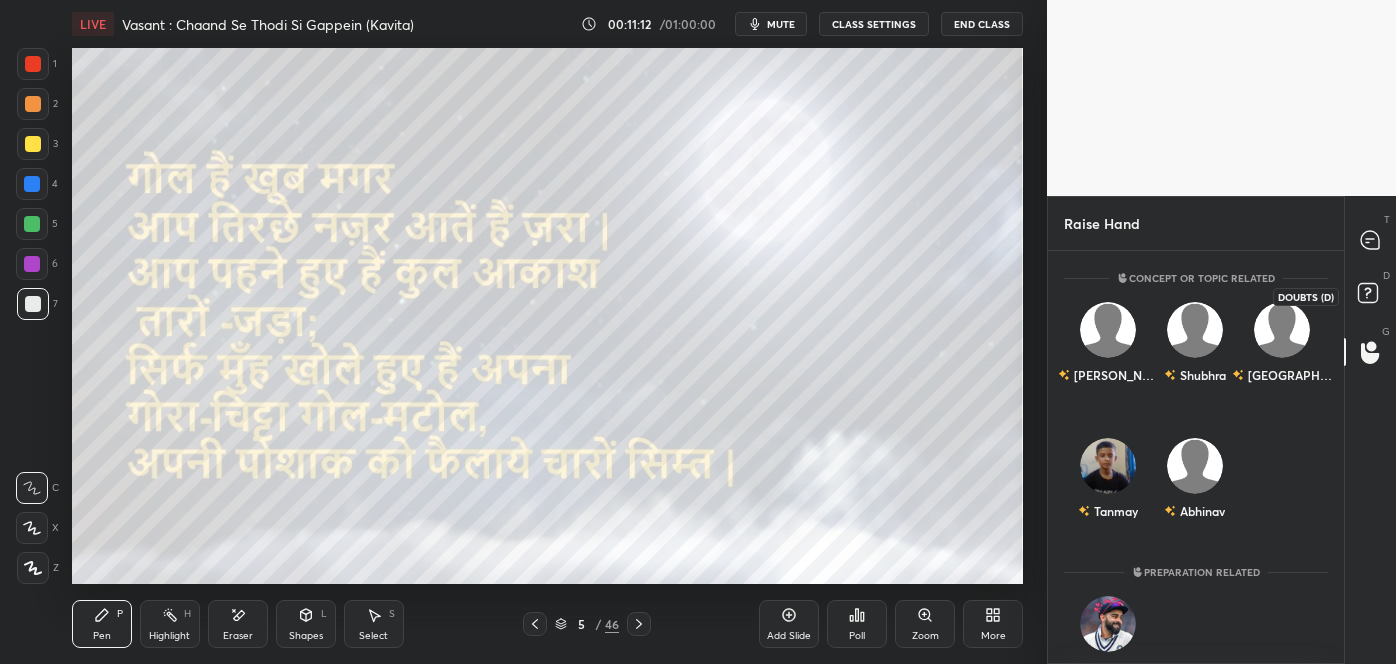 click 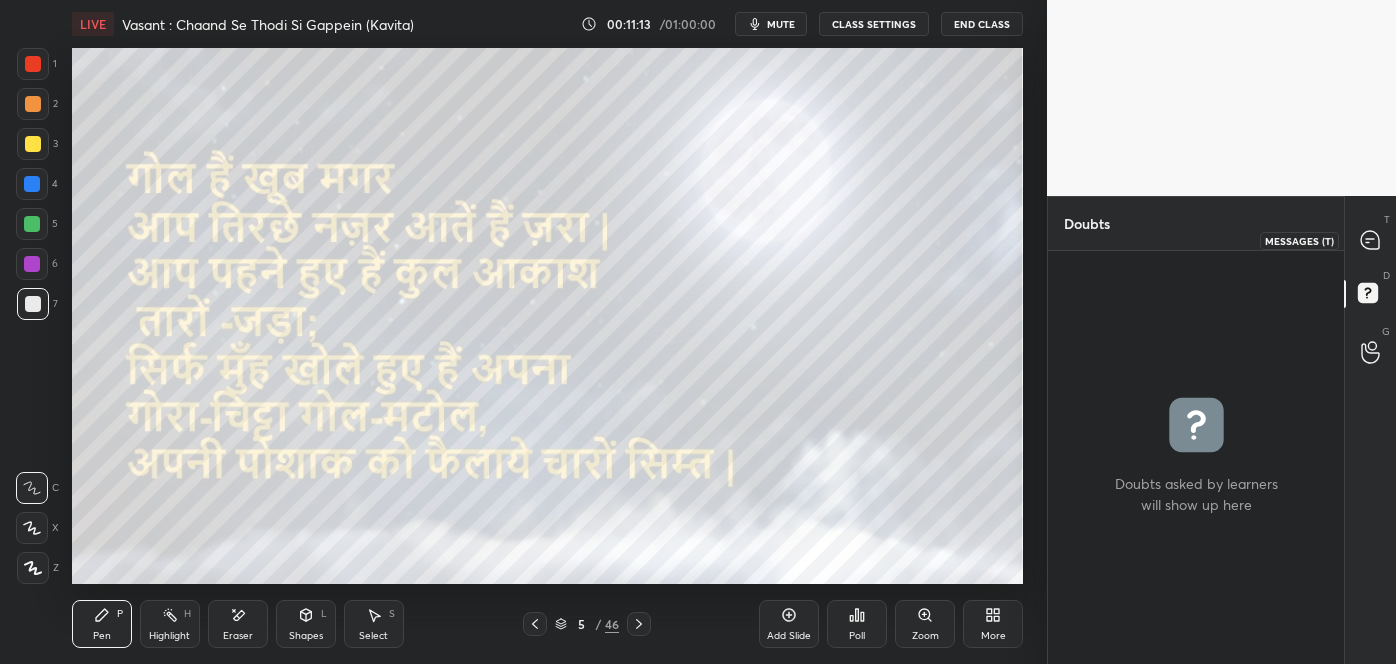 click 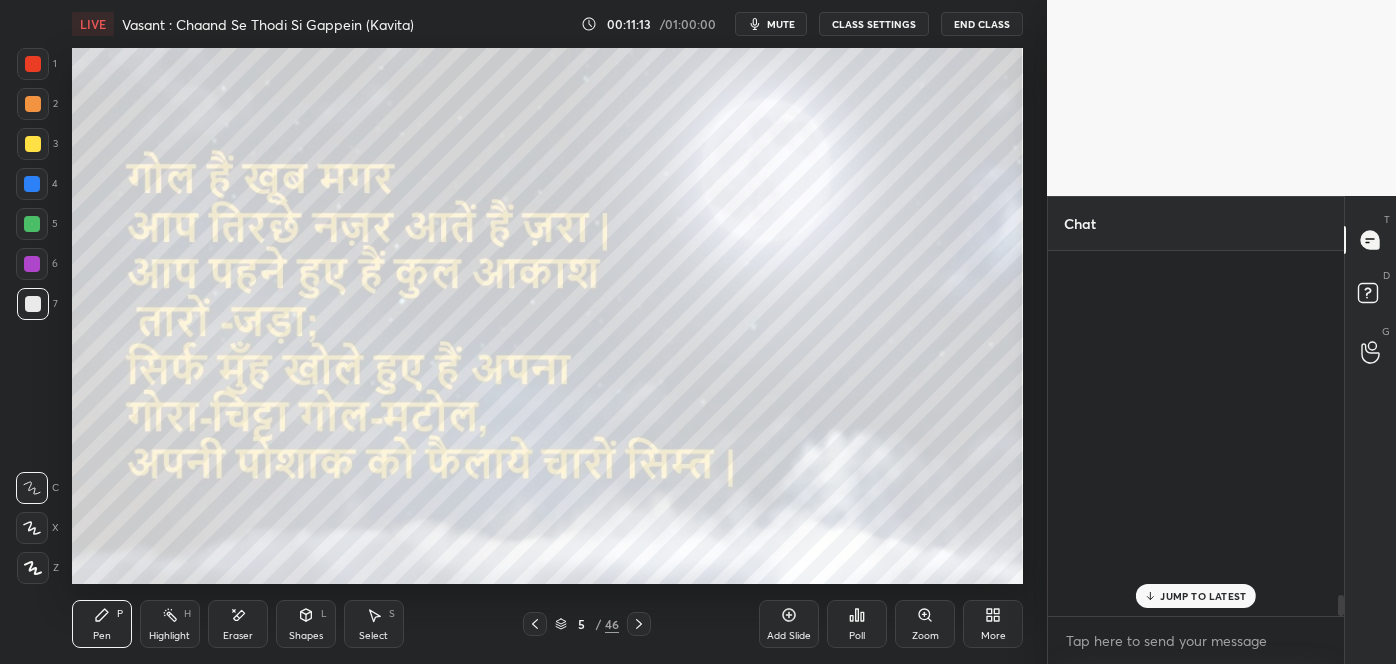 scroll, scrollTop: 6037, scrollLeft: 0, axis: vertical 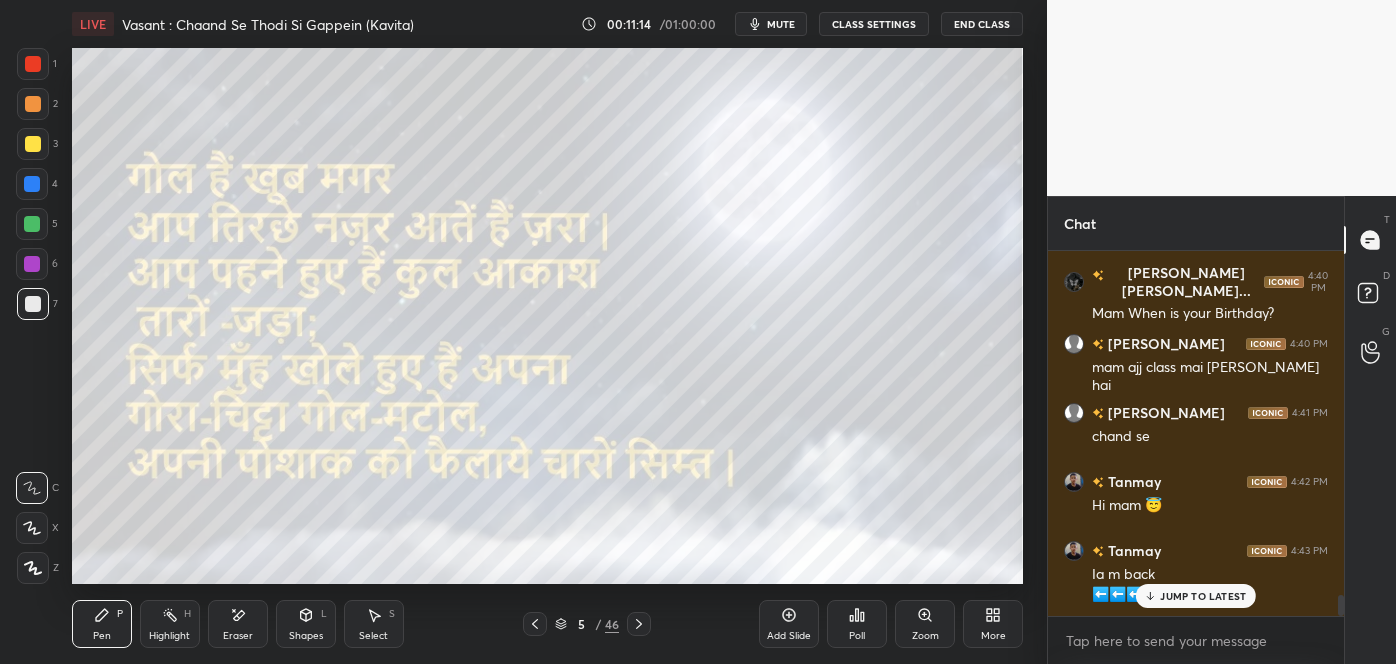 click on "JUMP TO LATEST" at bounding box center [1203, 596] 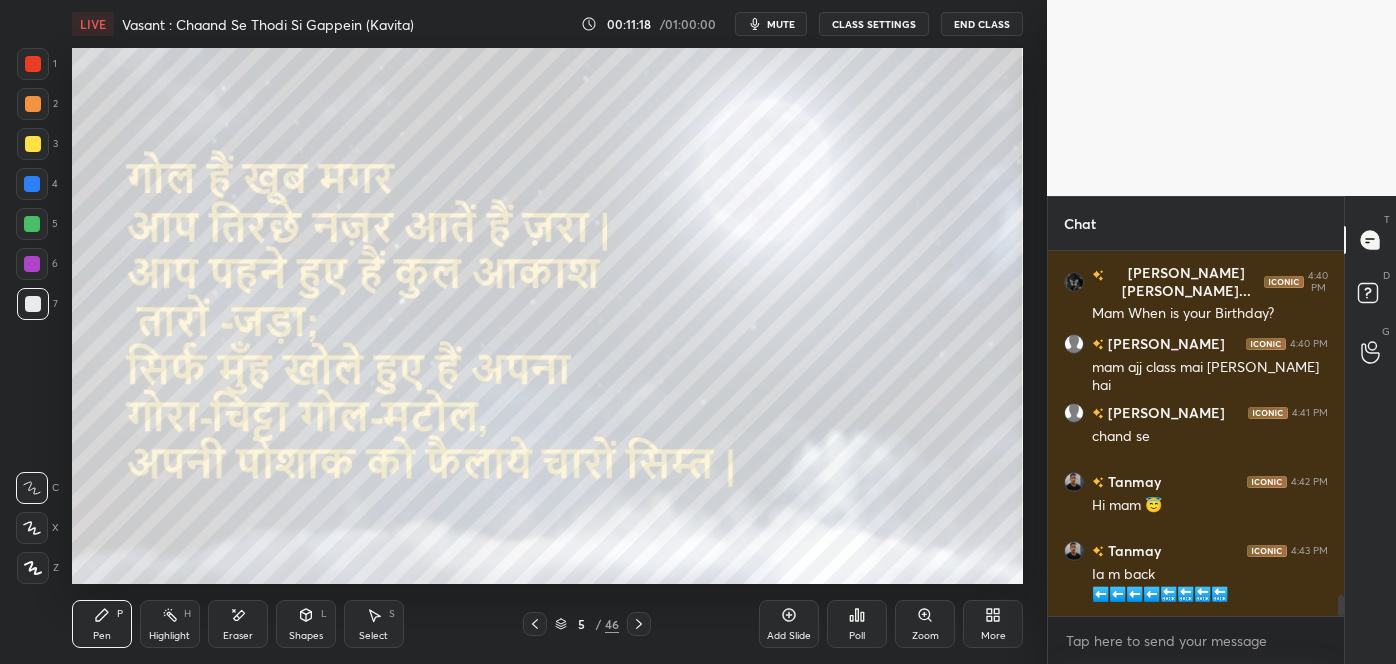 click on "46" at bounding box center [612, 624] 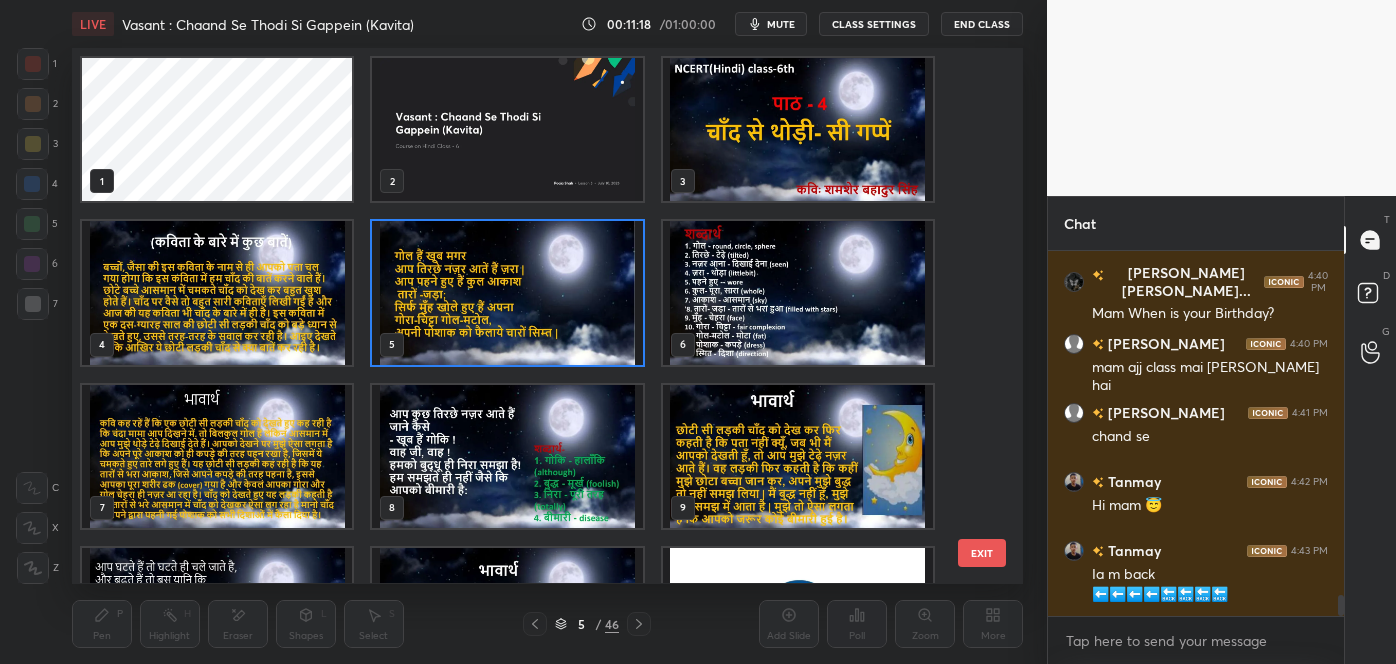 scroll, scrollTop: 6, scrollLeft: 10, axis: both 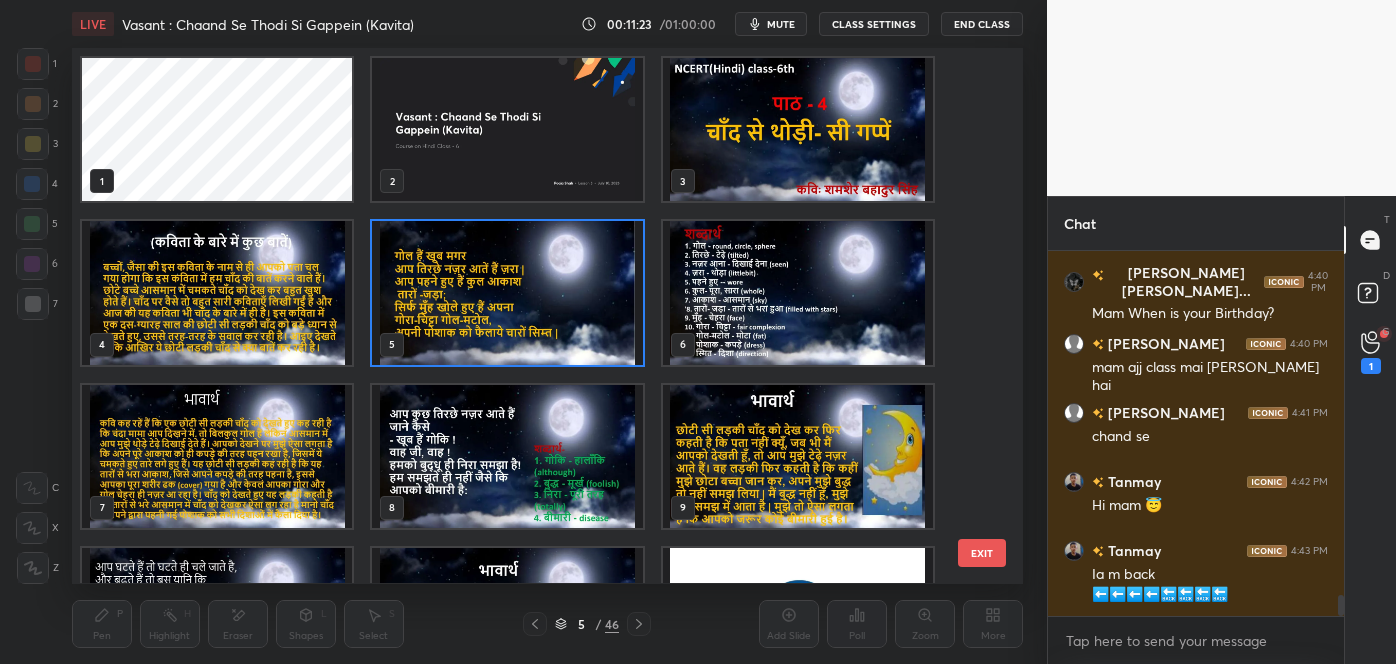 click on "EXIT" at bounding box center [982, 553] 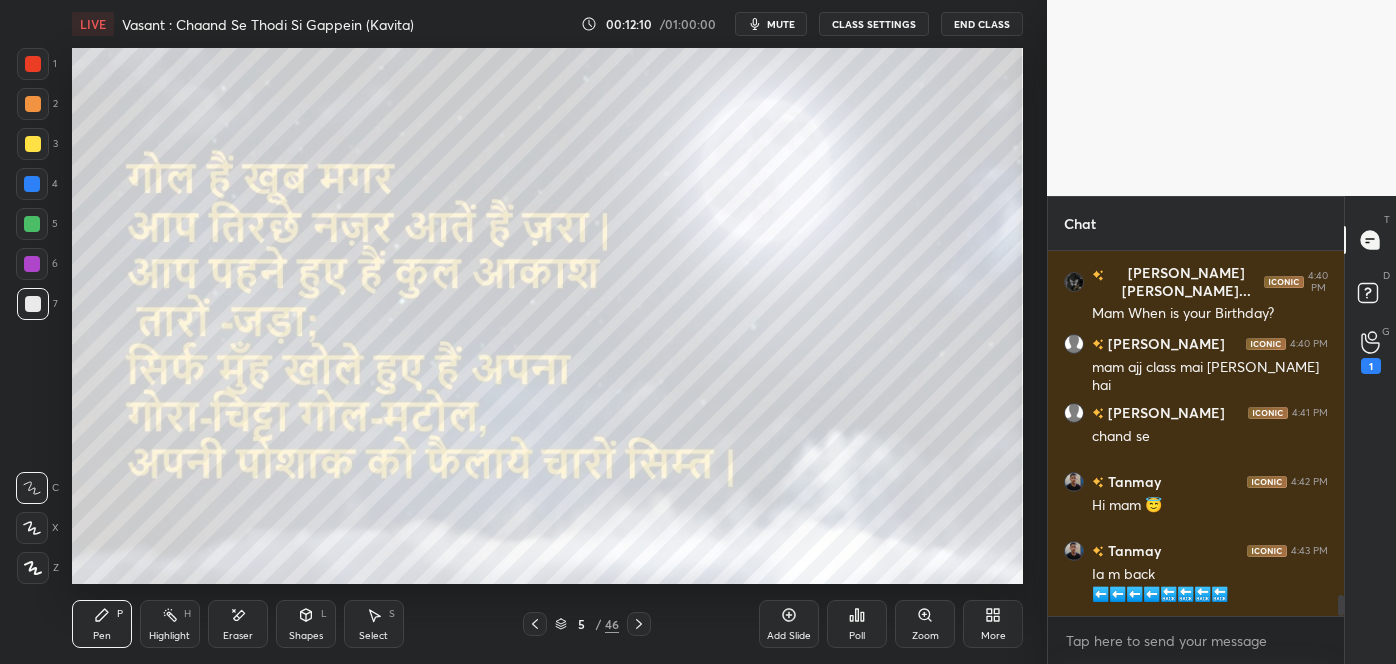 click on "Eraser" at bounding box center (238, 636) 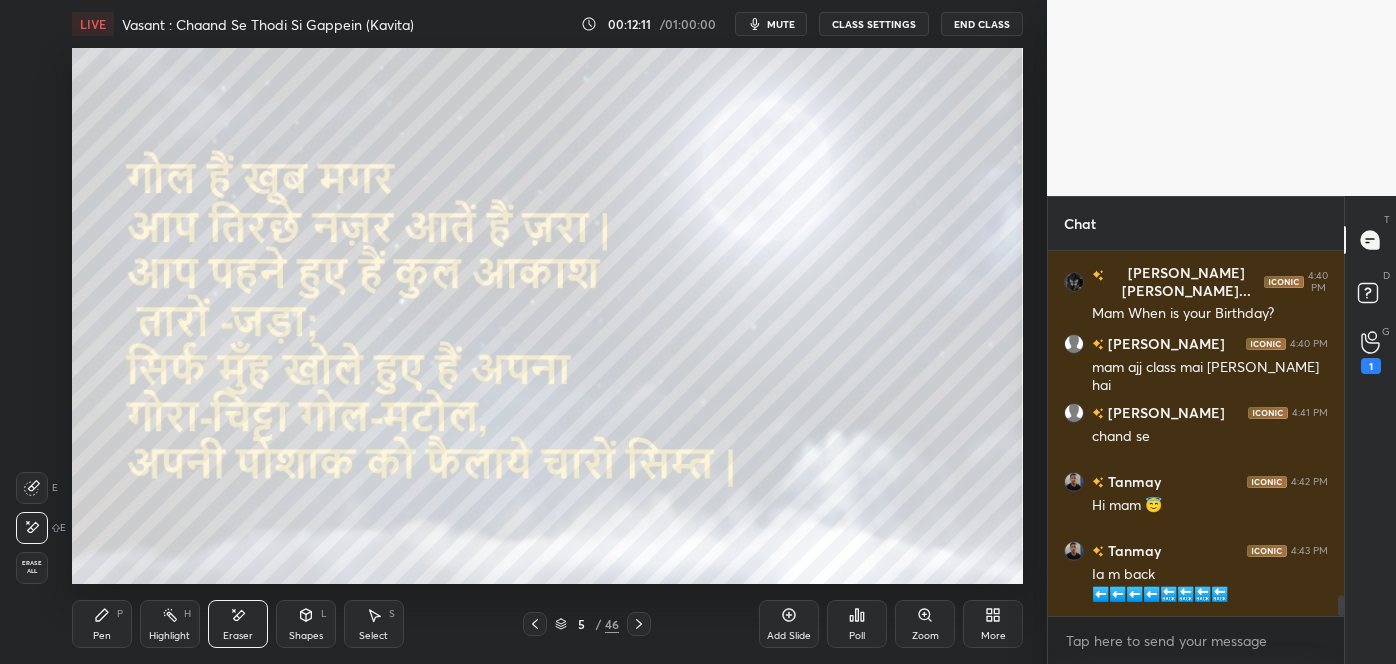 click on "Pen P" at bounding box center (102, 624) 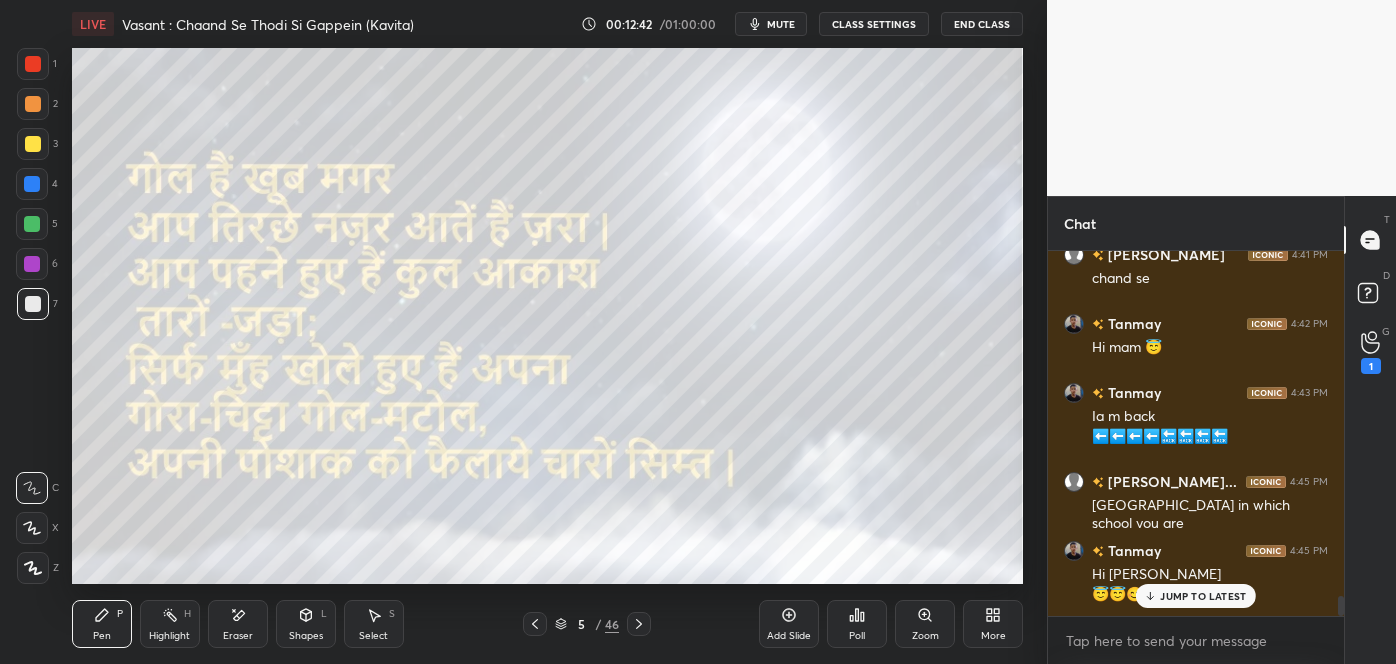 scroll, scrollTop: 6264, scrollLeft: 0, axis: vertical 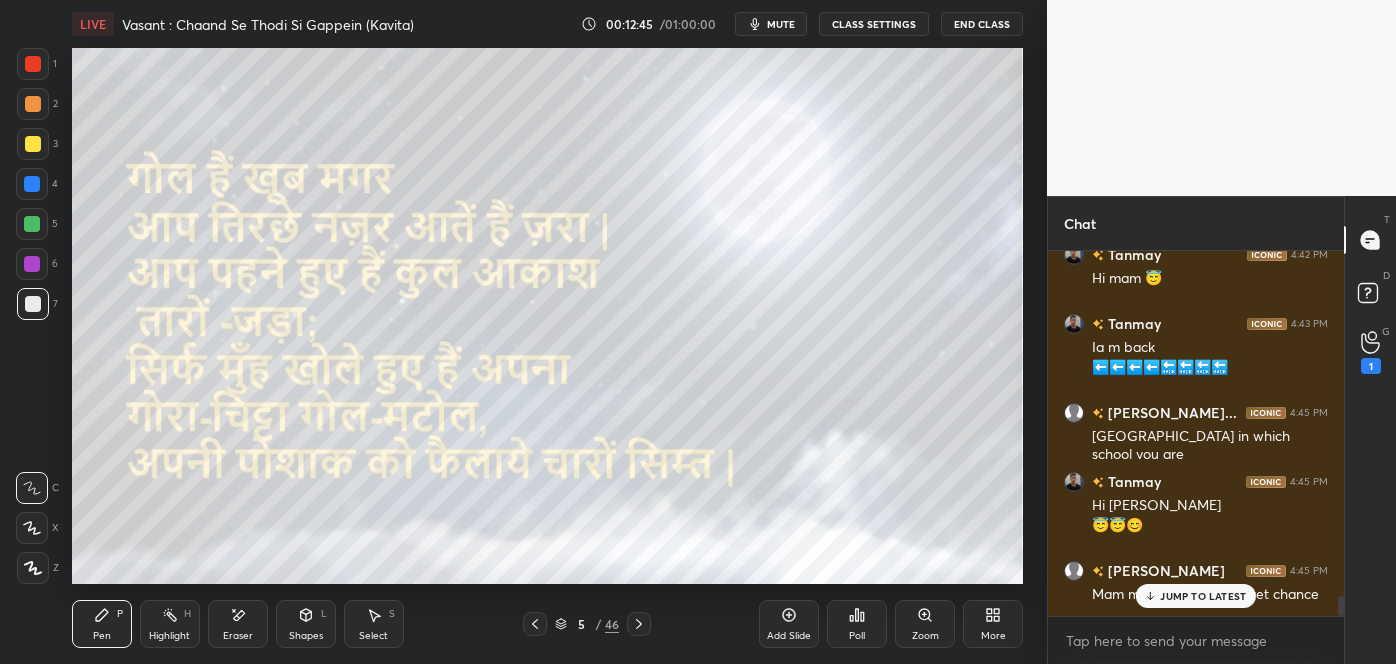 click on "JUMP TO LATEST" at bounding box center [1203, 596] 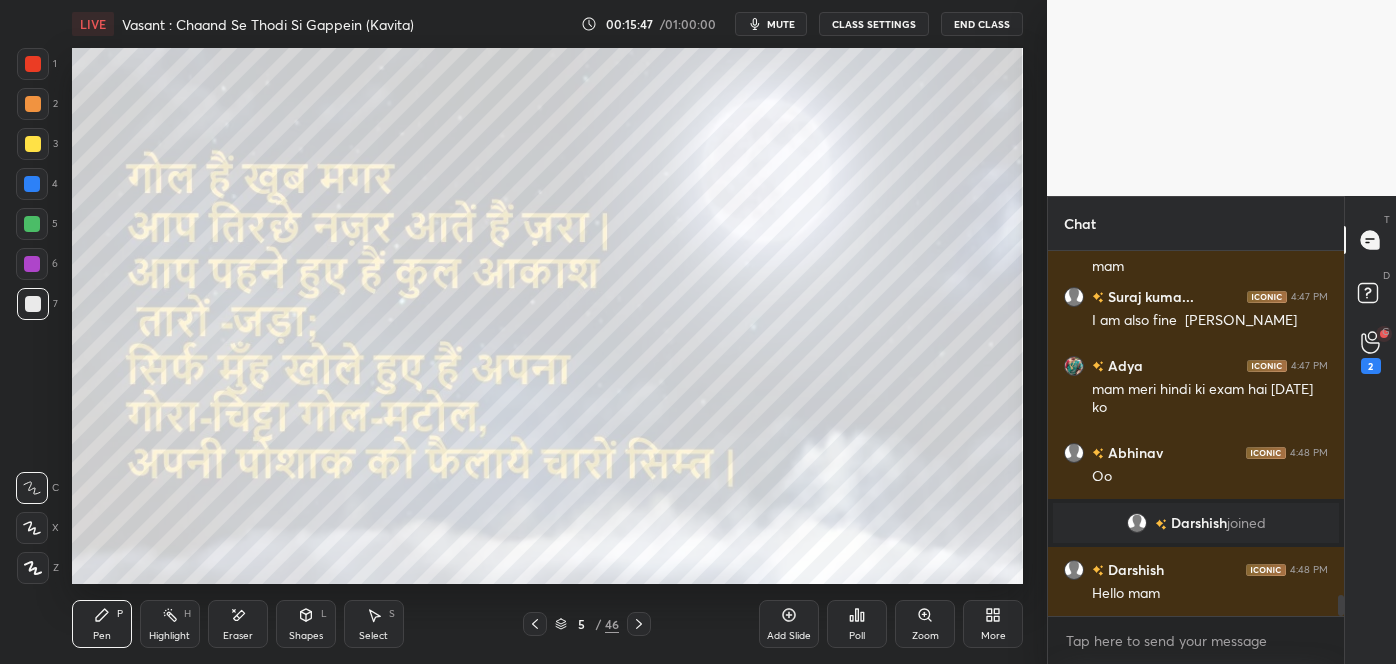scroll, scrollTop: 6027, scrollLeft: 0, axis: vertical 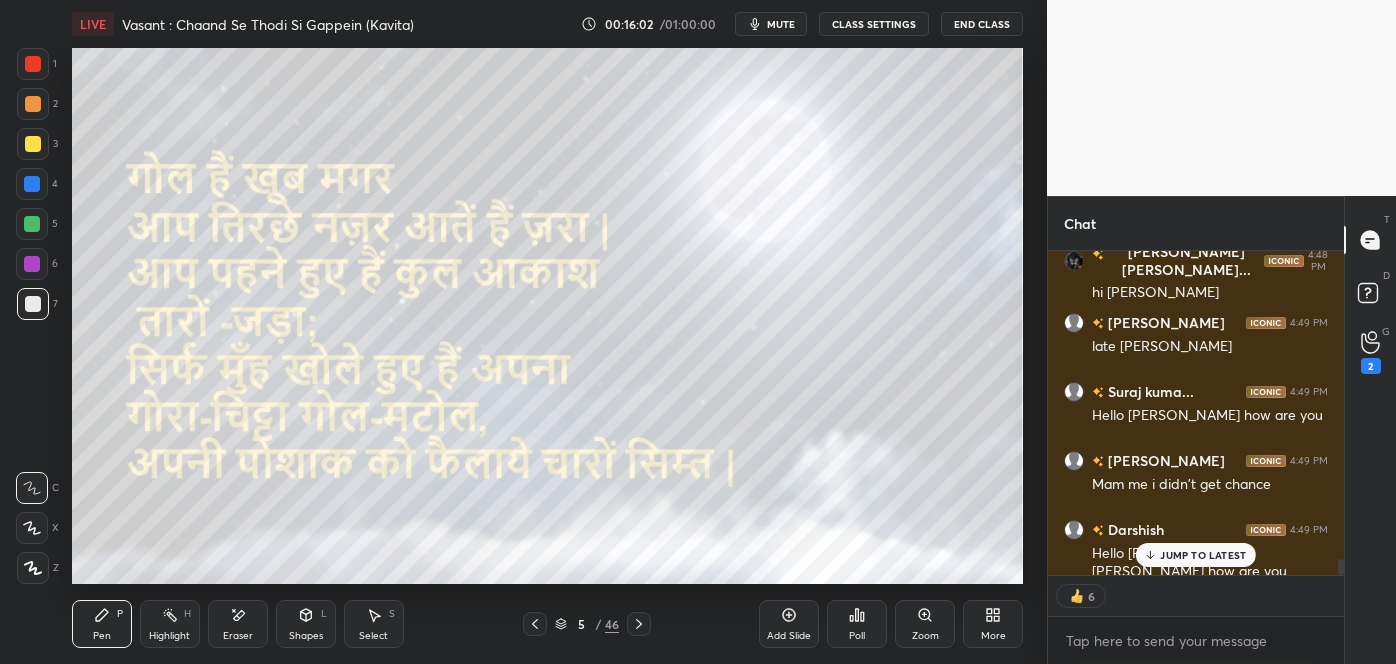 click on "JUMP TO LATEST" at bounding box center (1203, 555) 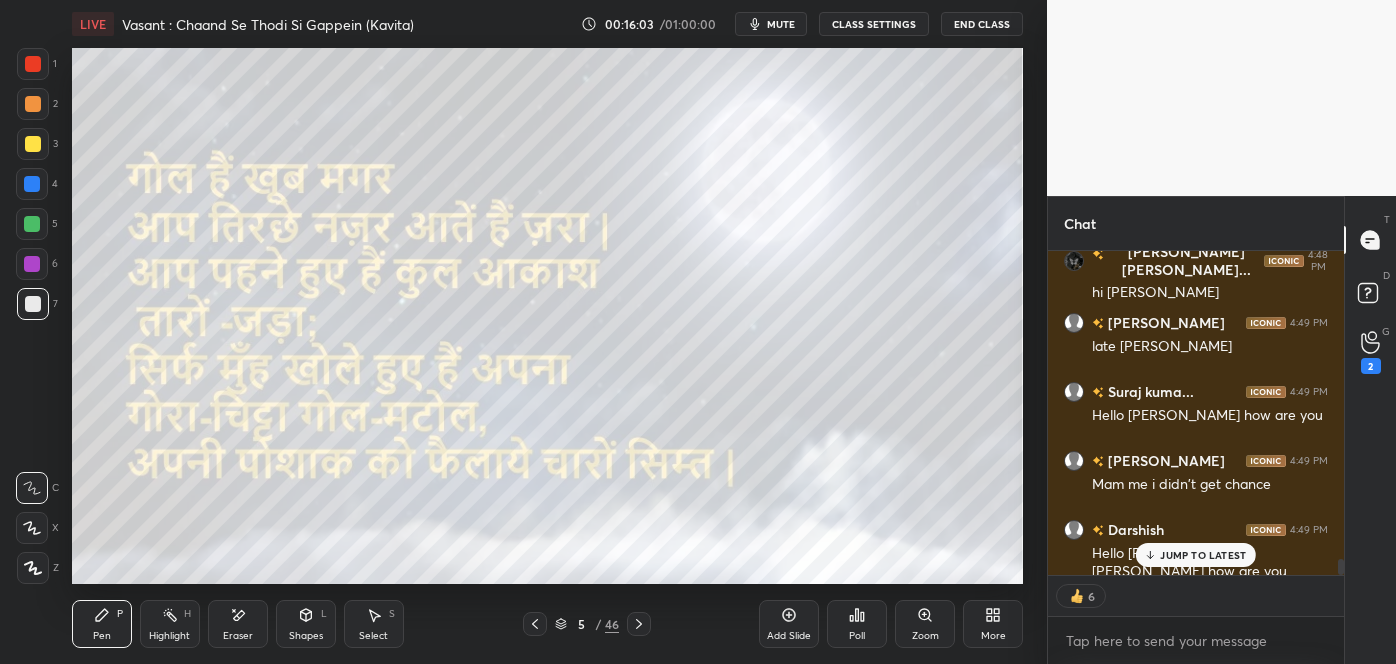 scroll, scrollTop: 6413, scrollLeft: 0, axis: vertical 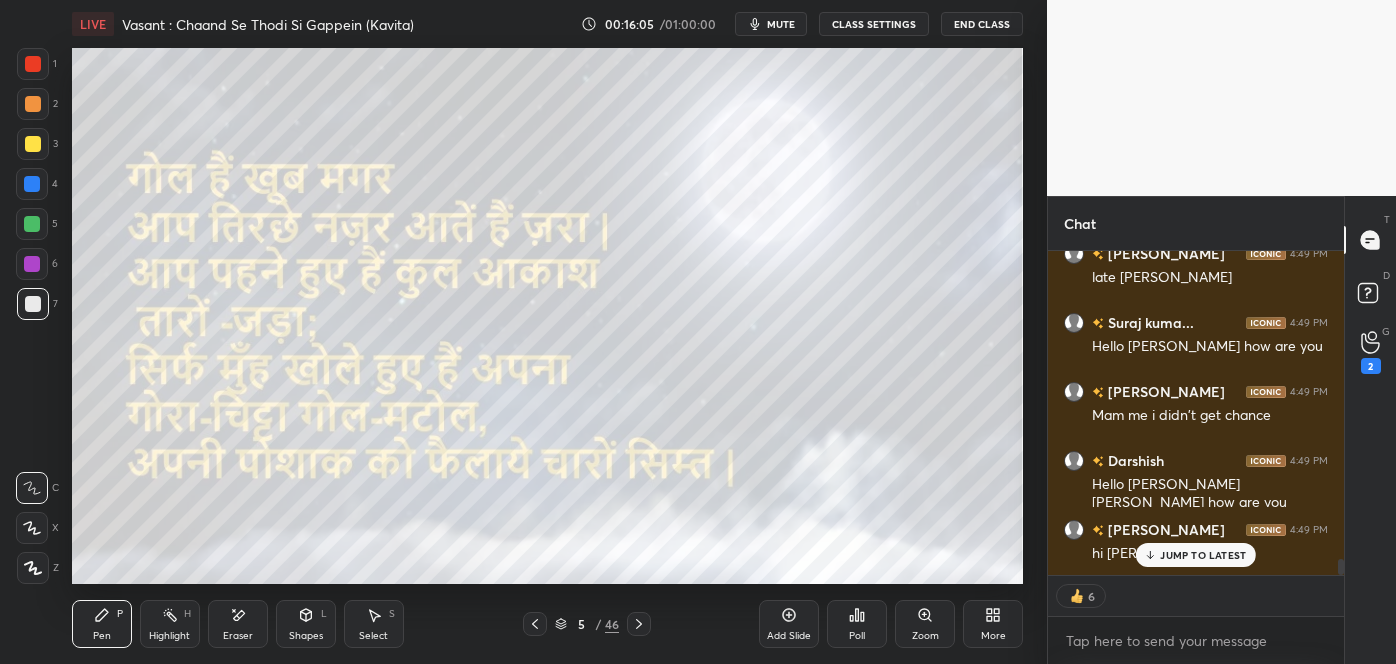 click on "JUMP TO LATEST" at bounding box center (1203, 555) 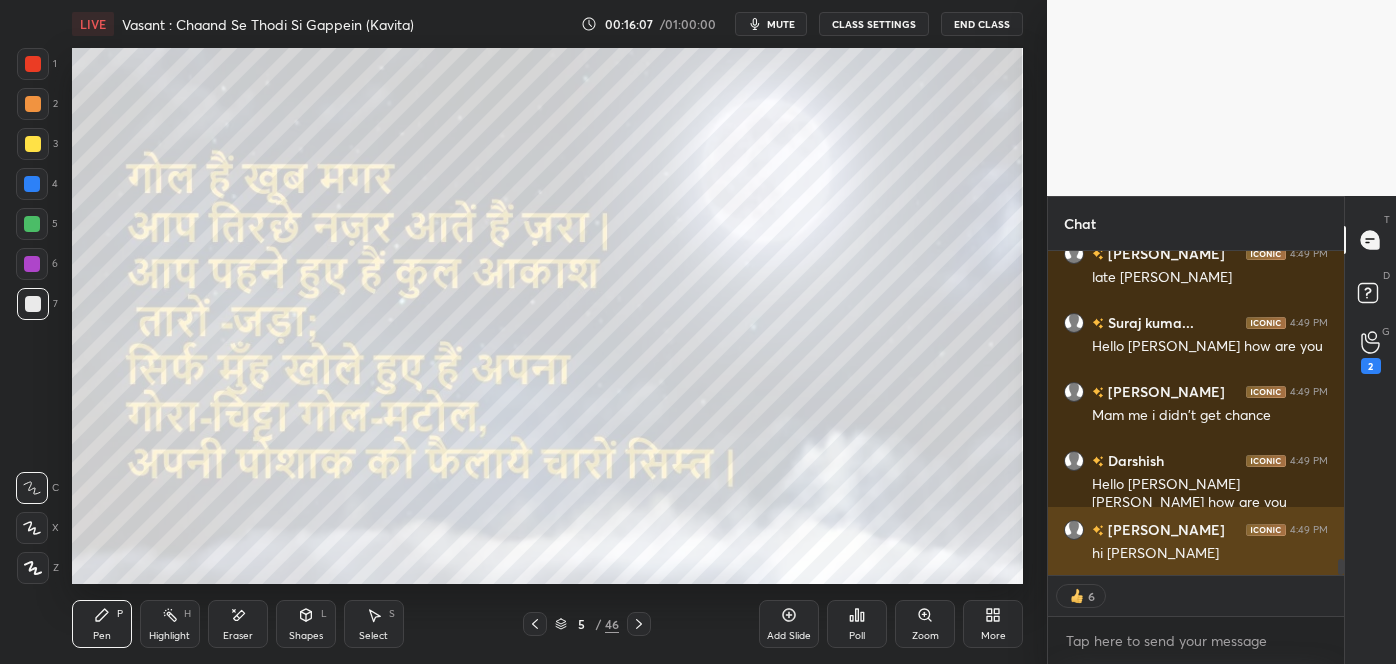 scroll, scrollTop: 6461, scrollLeft: 0, axis: vertical 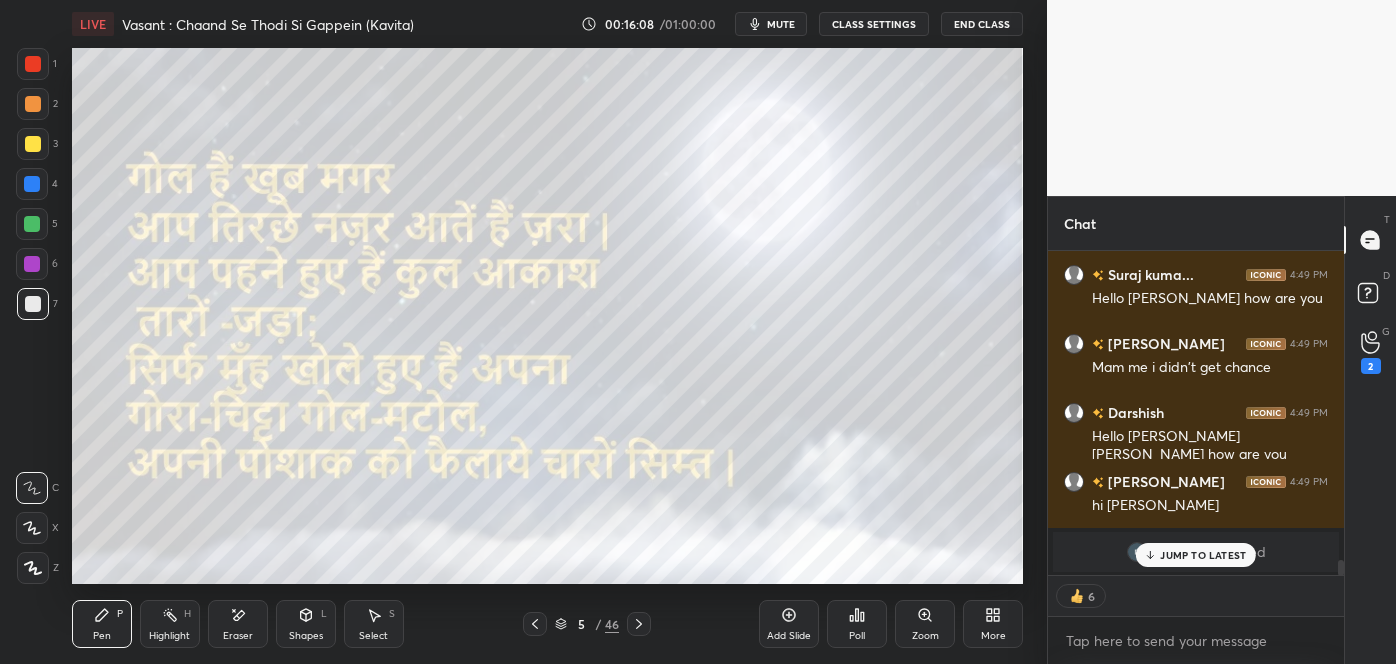 click on "JUMP TO LATEST" at bounding box center (1203, 555) 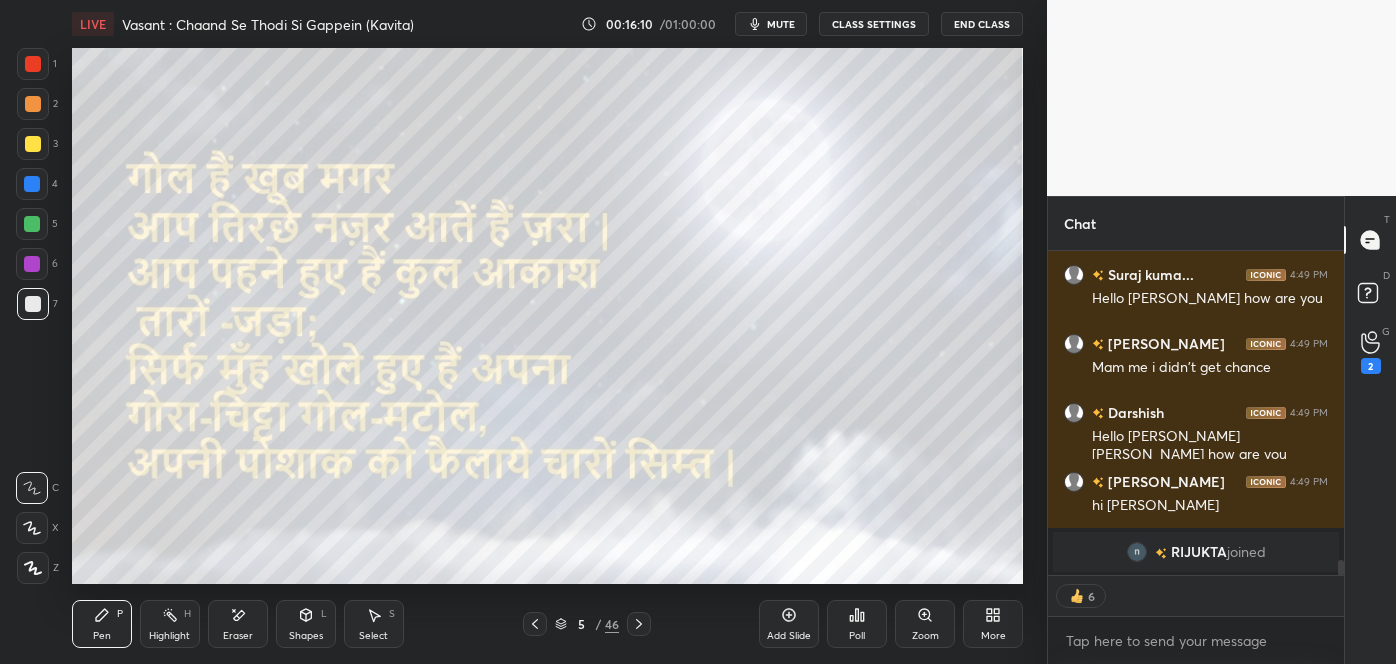 scroll, scrollTop: 6, scrollLeft: 5, axis: both 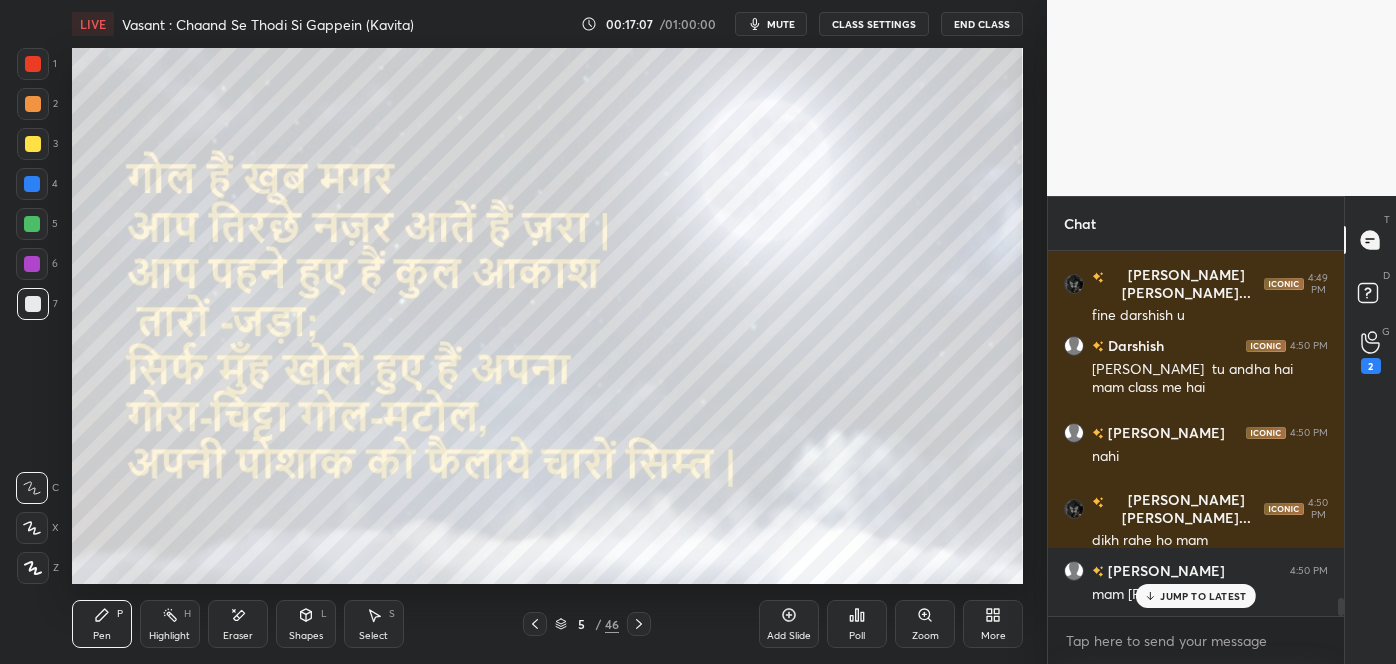 click on "JUMP TO LATEST" at bounding box center [1203, 596] 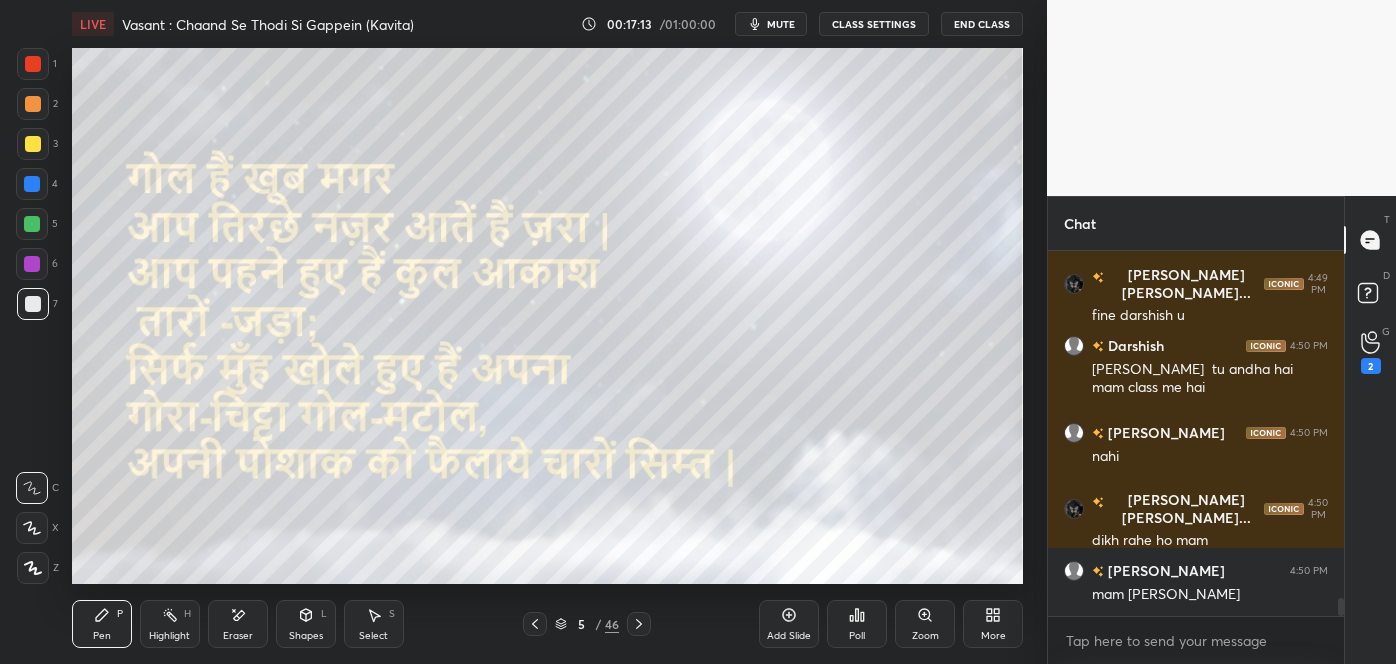 click 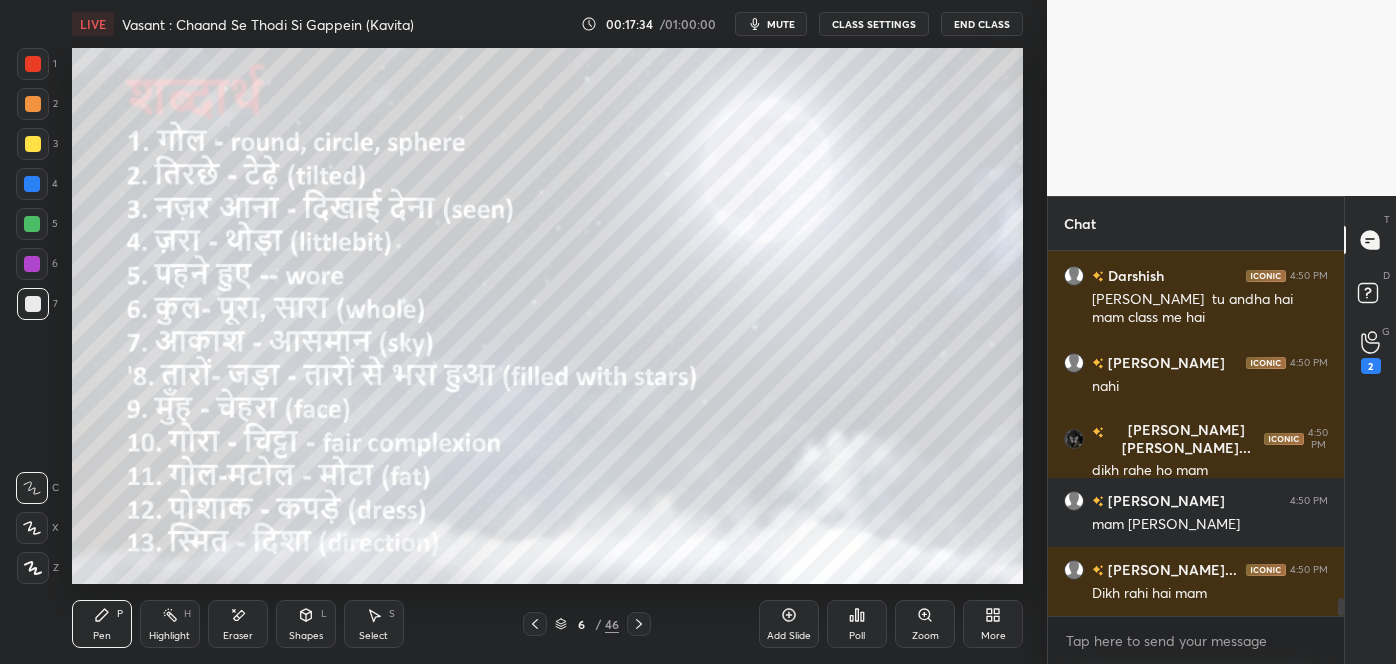 scroll, scrollTop: 7117, scrollLeft: 0, axis: vertical 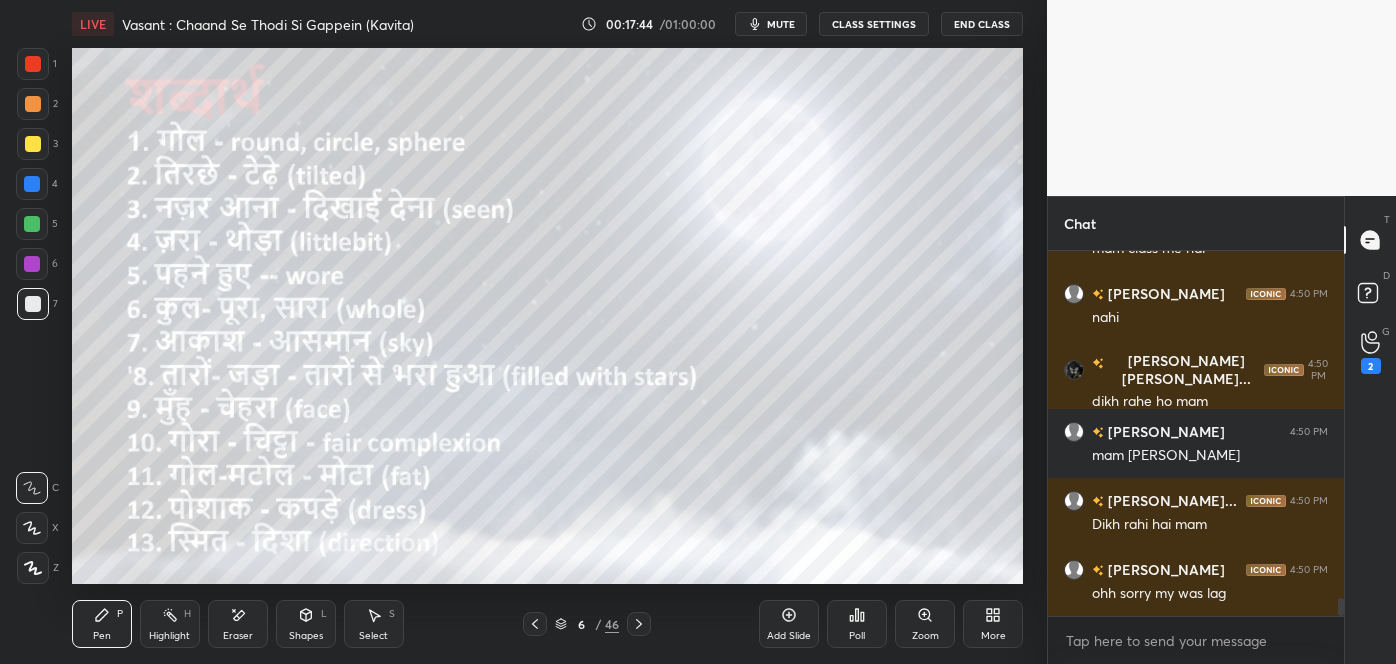 click 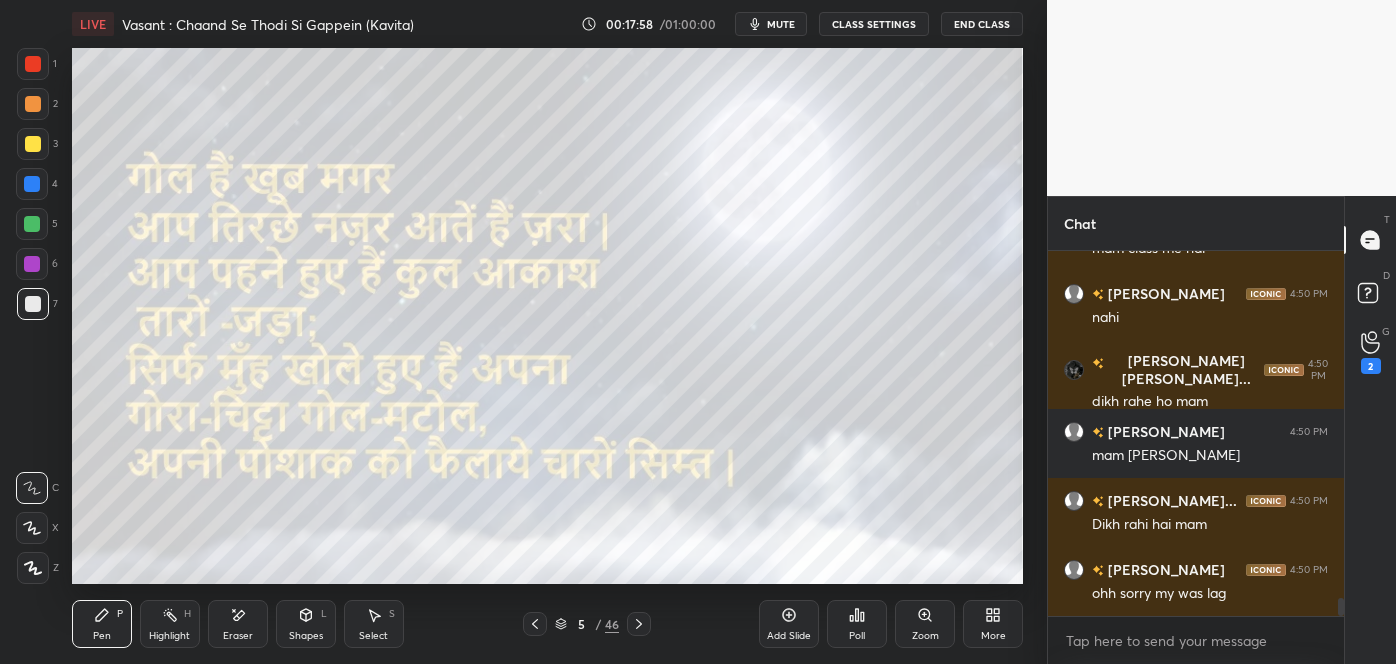 scroll, scrollTop: 7410, scrollLeft: 0, axis: vertical 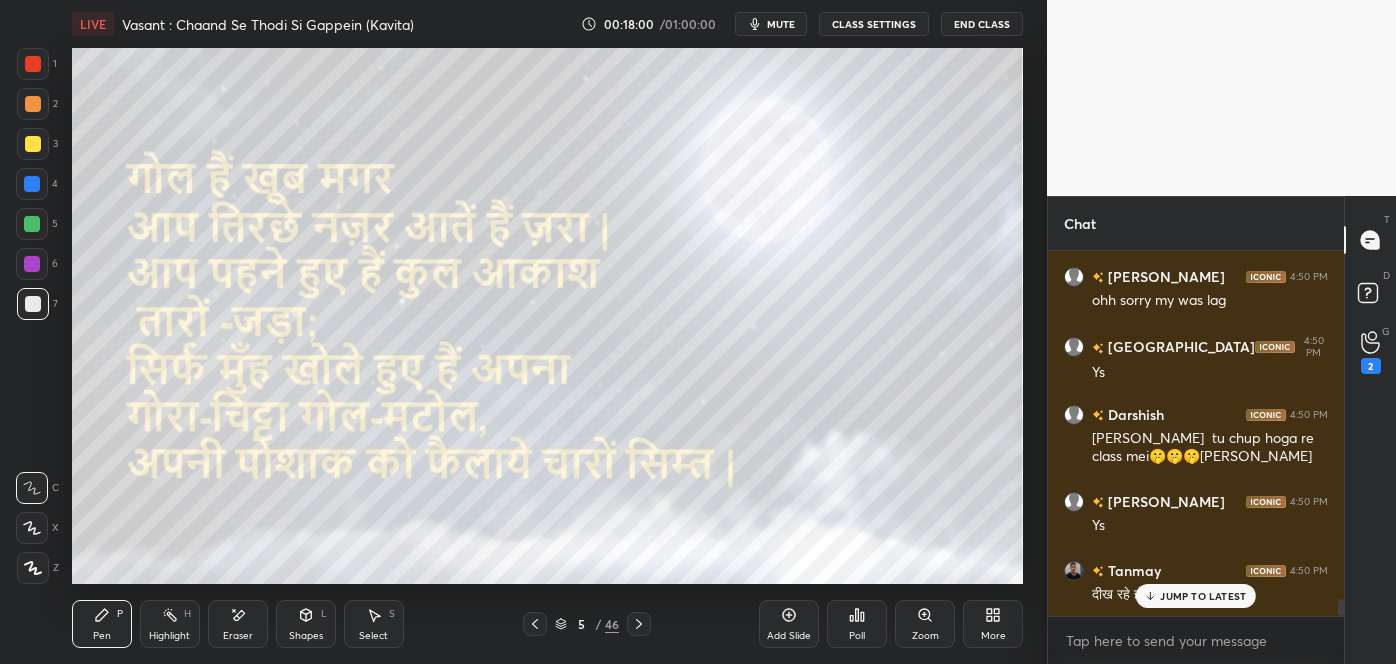 click on "JUMP TO LATEST" at bounding box center (1203, 596) 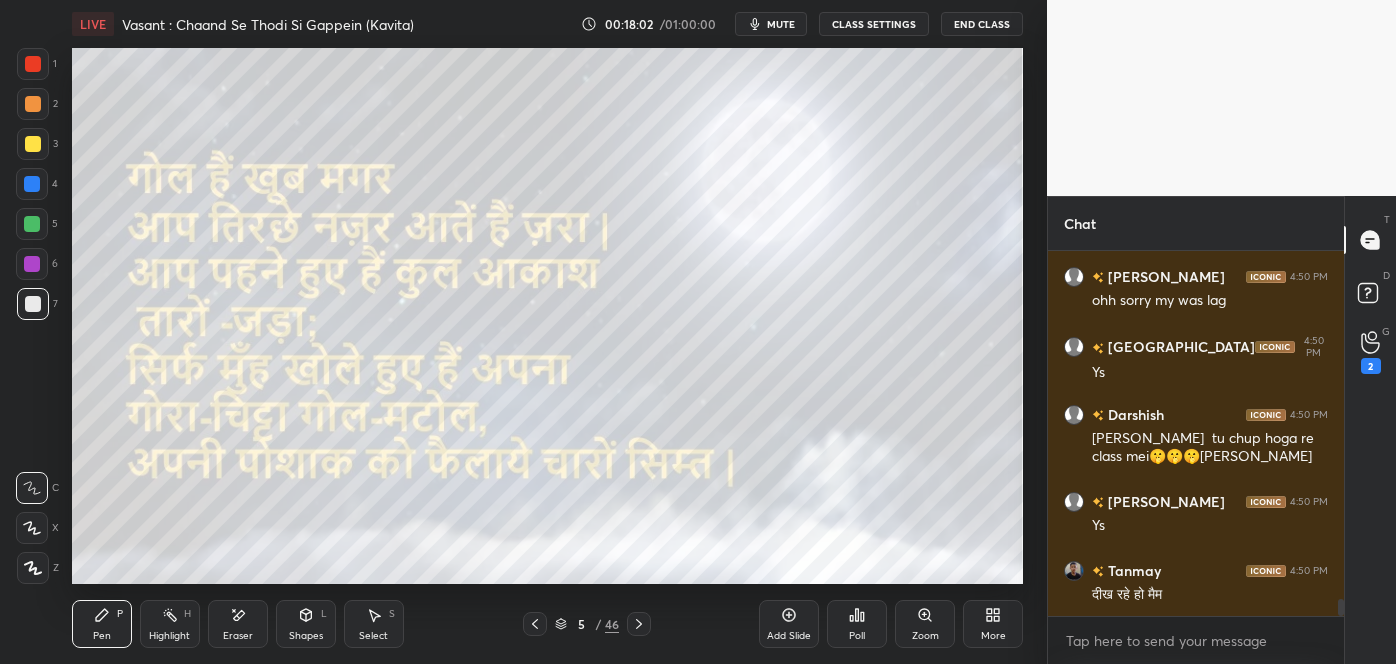 click at bounding box center [639, 624] 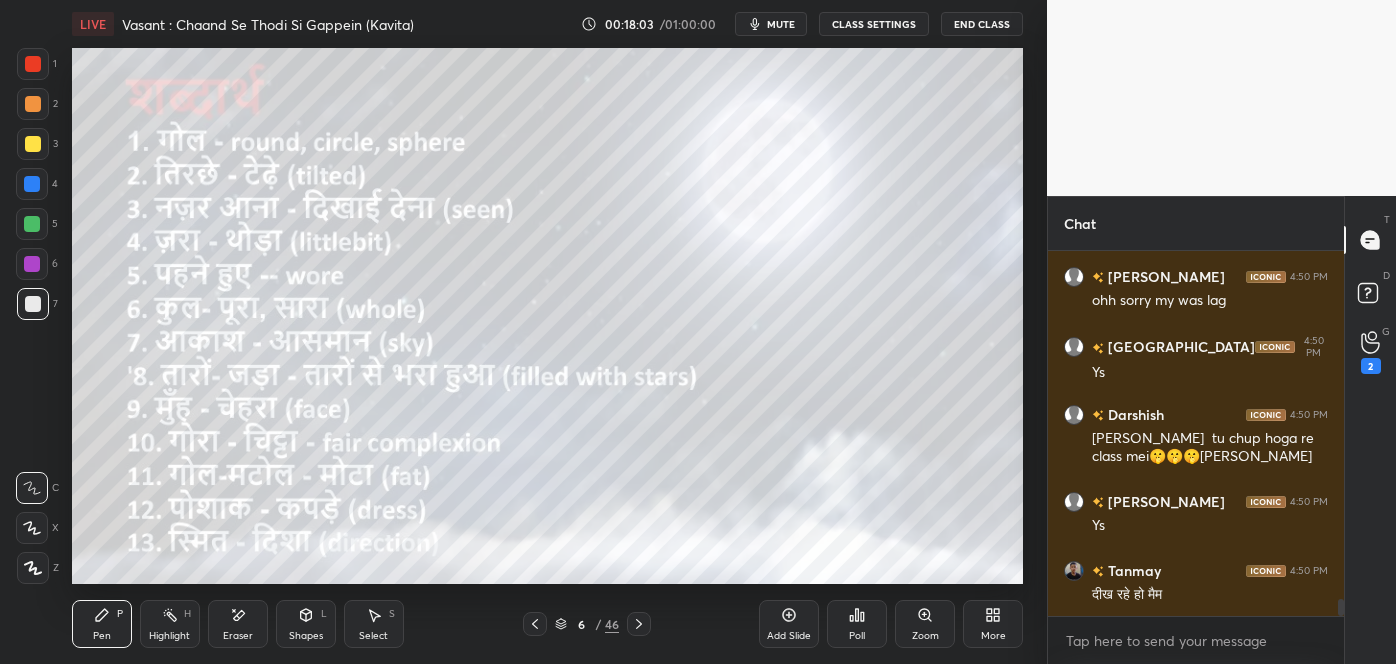 click at bounding box center (639, 624) 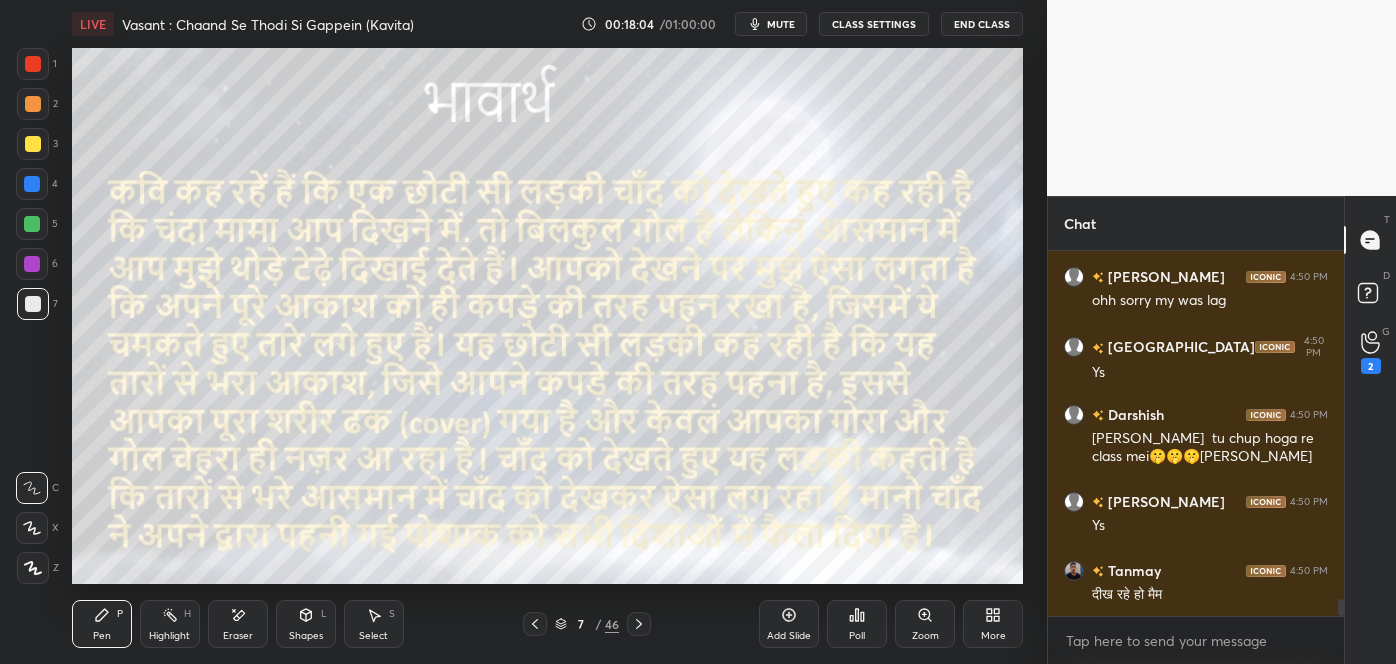 click on "G Raise Hand (G) 2" at bounding box center (1370, 352) 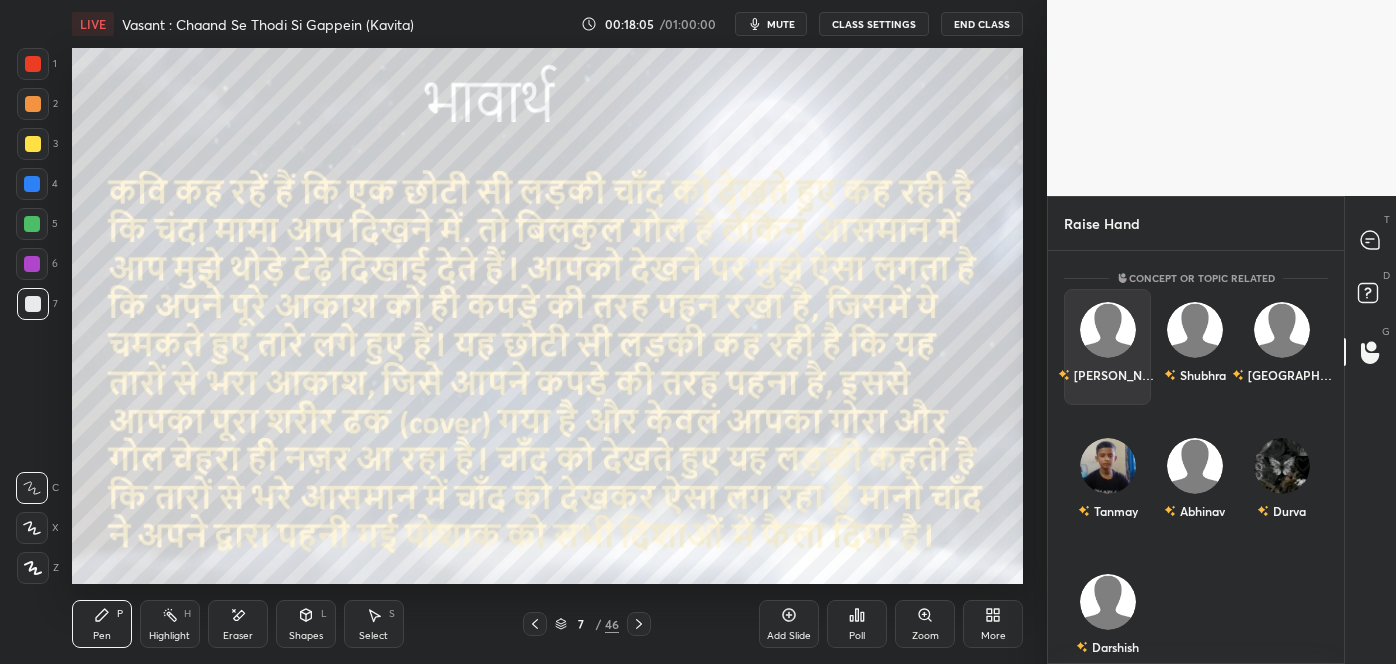 click on "Shlok" at bounding box center (1107, 347) 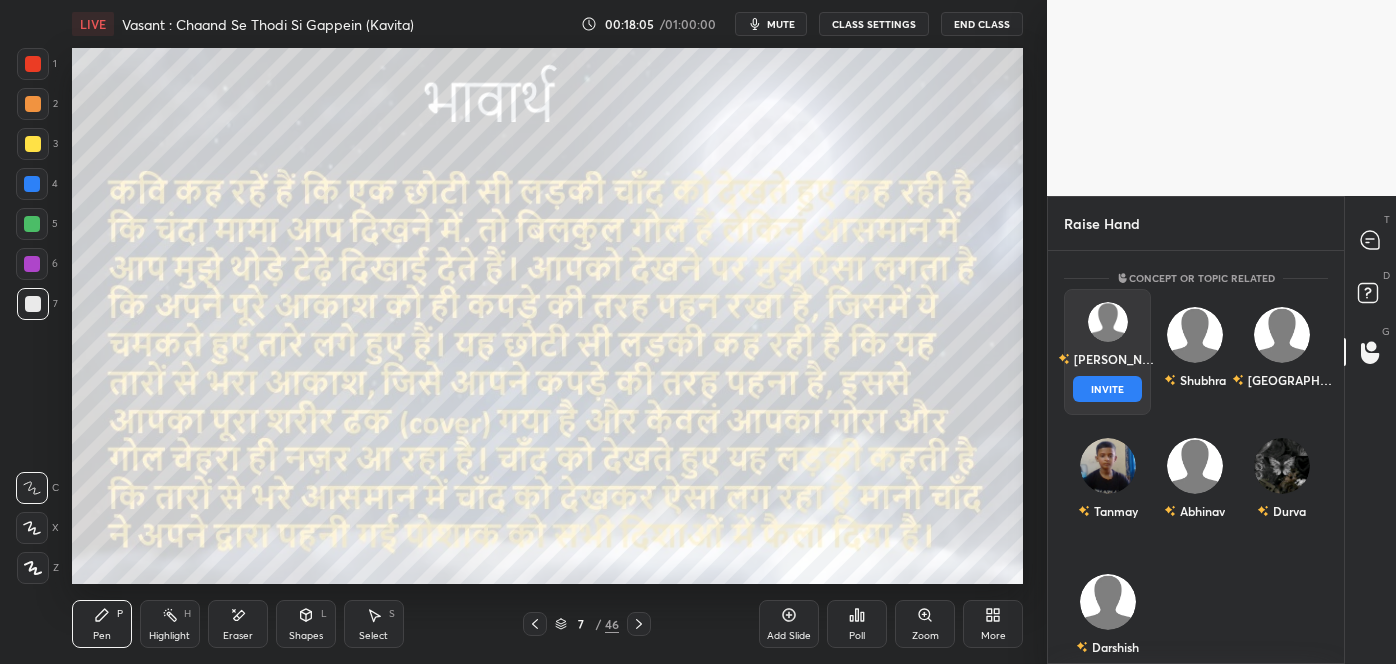 click on "INVITE" at bounding box center [1107, 389] 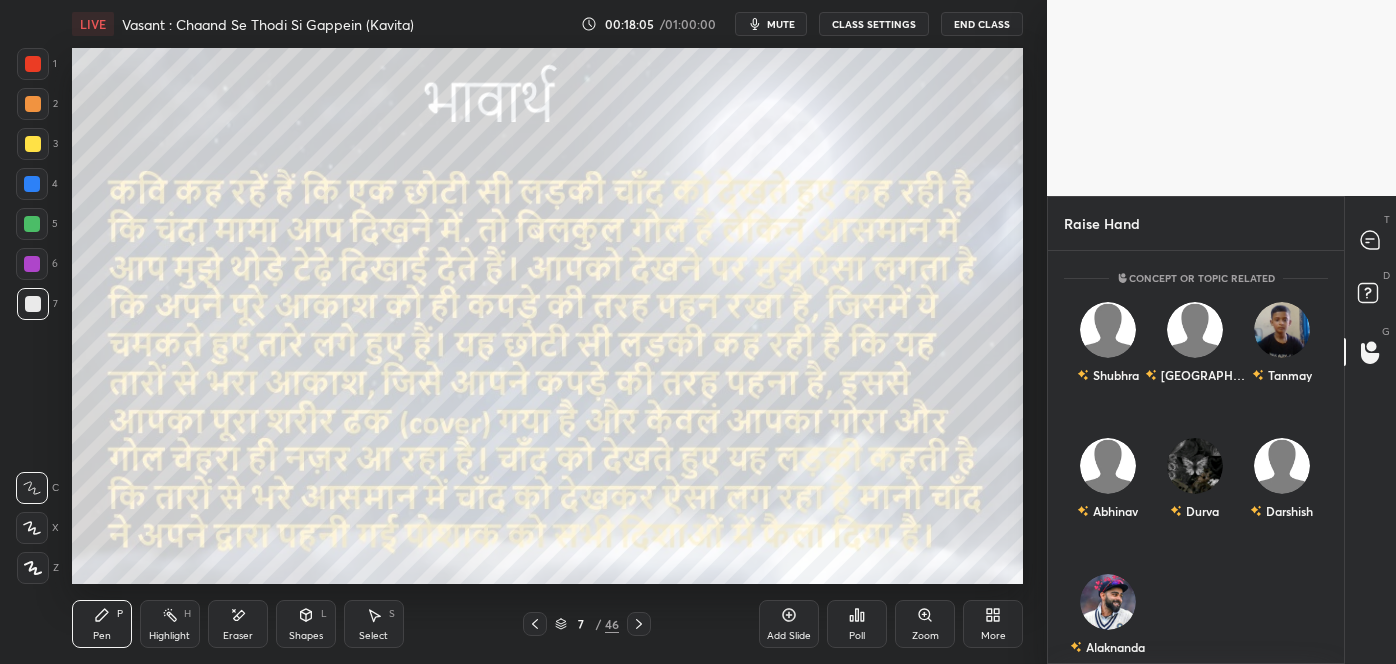scroll, scrollTop: 326, scrollLeft: 290, axis: both 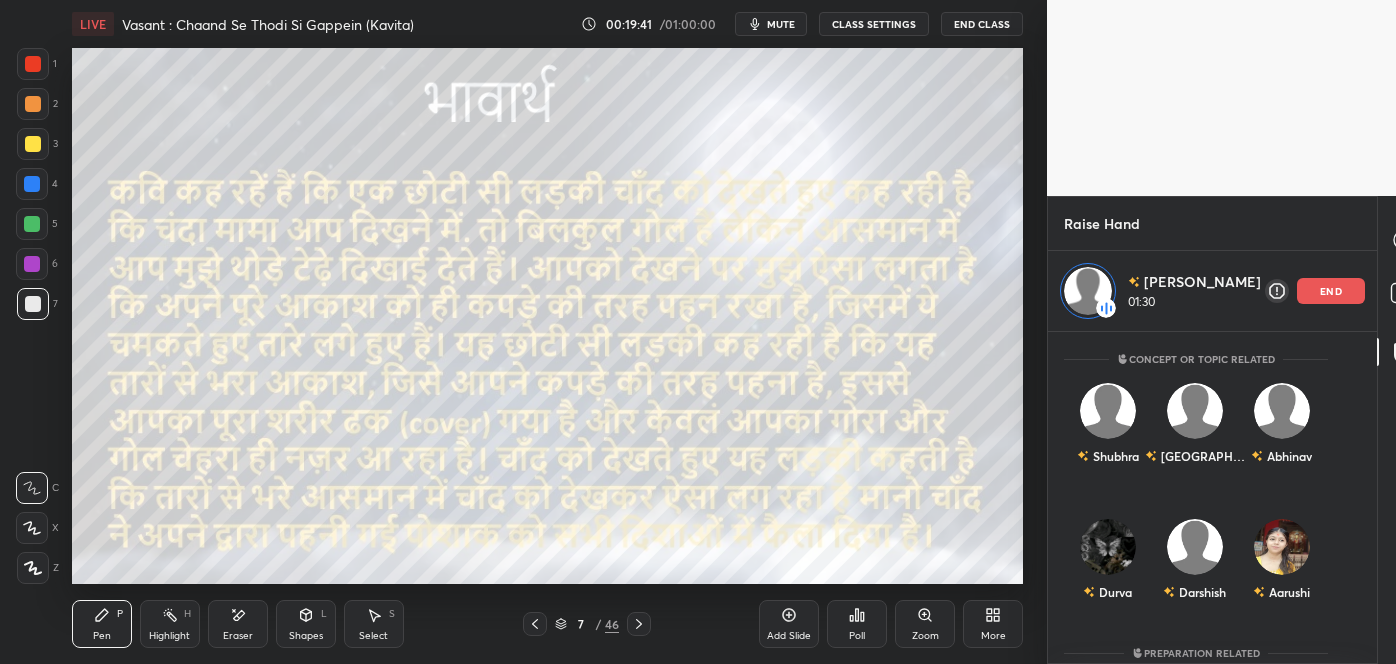 click on "end" at bounding box center [1331, 291] 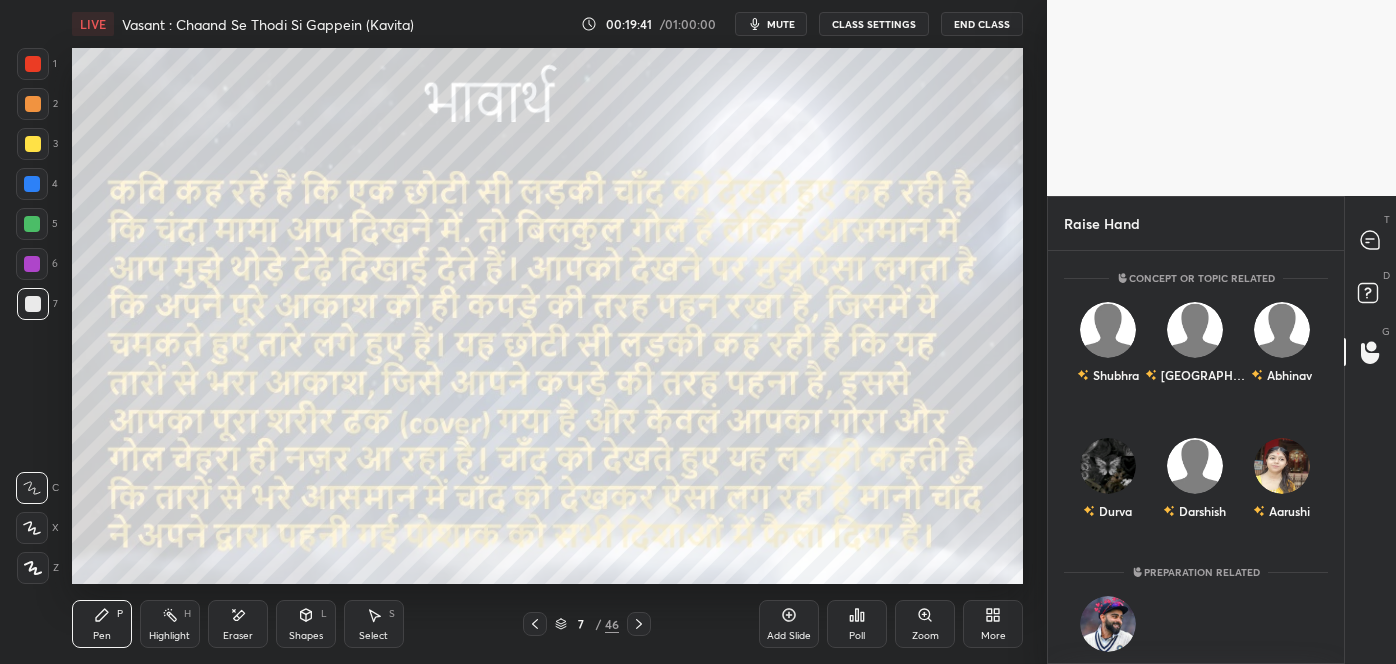 scroll, scrollTop: 6, scrollLeft: 5, axis: both 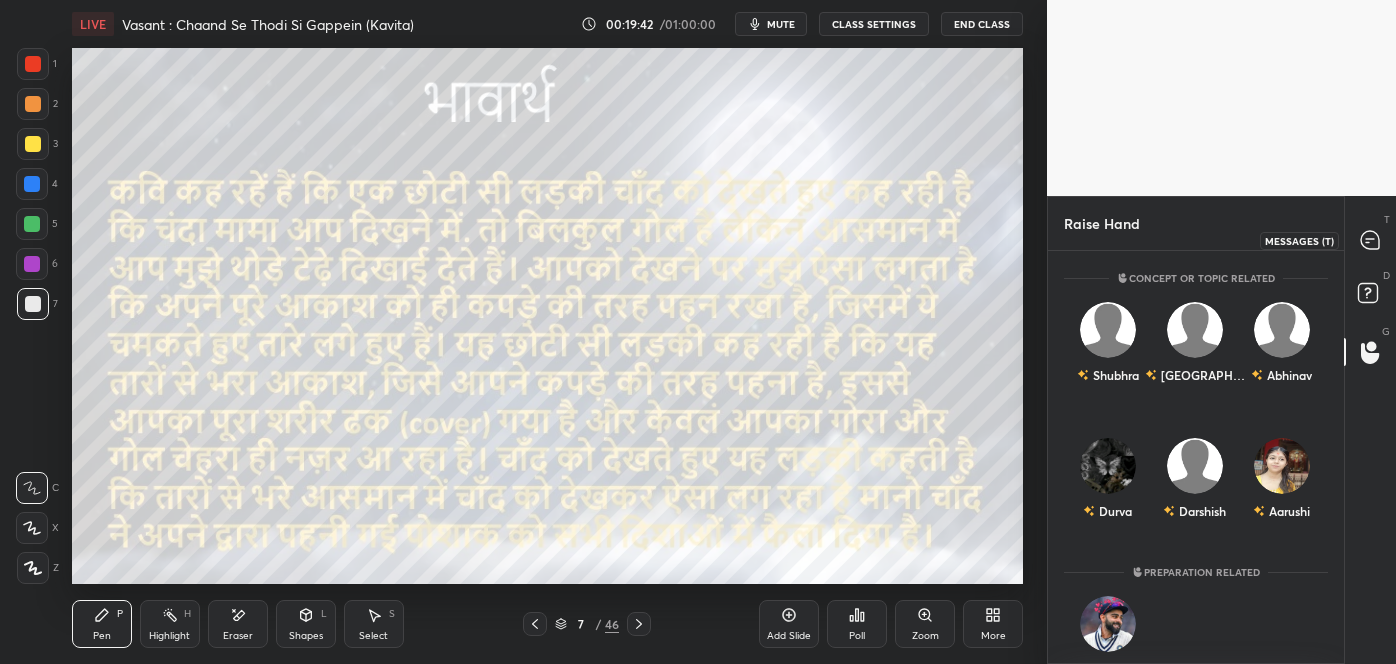 click at bounding box center [1371, 240] 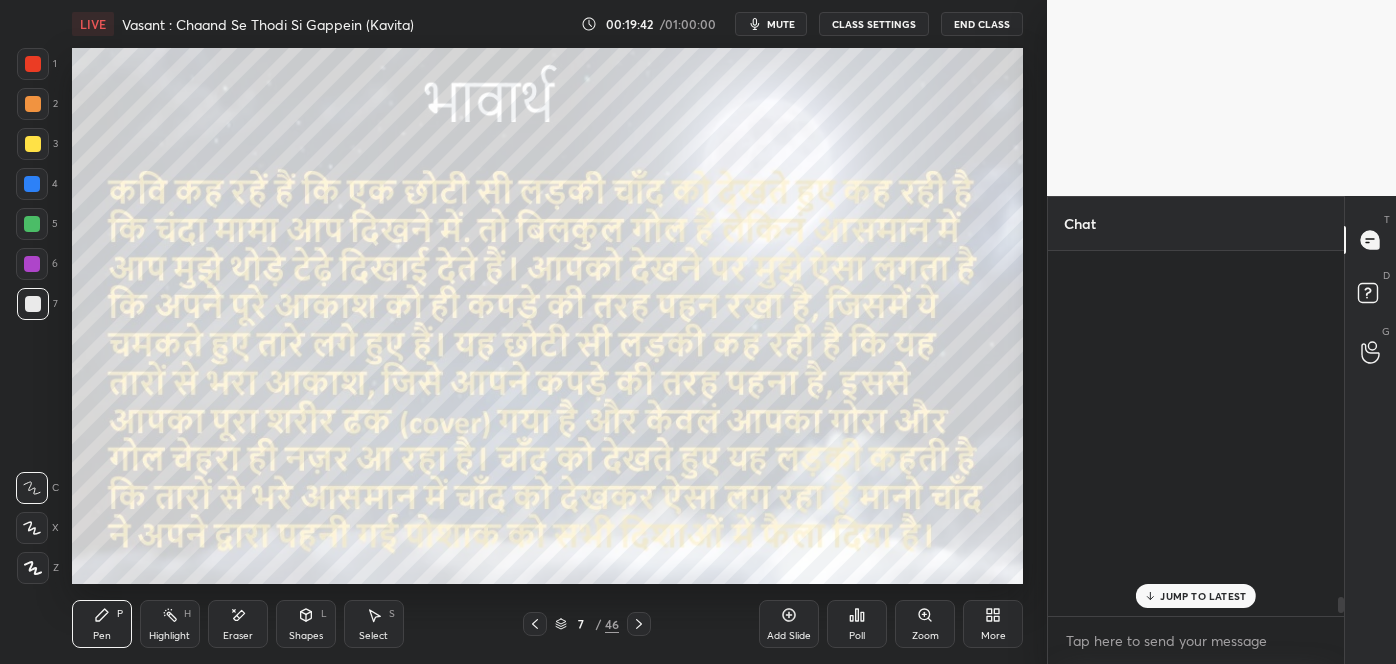 scroll, scrollTop: 7900, scrollLeft: 0, axis: vertical 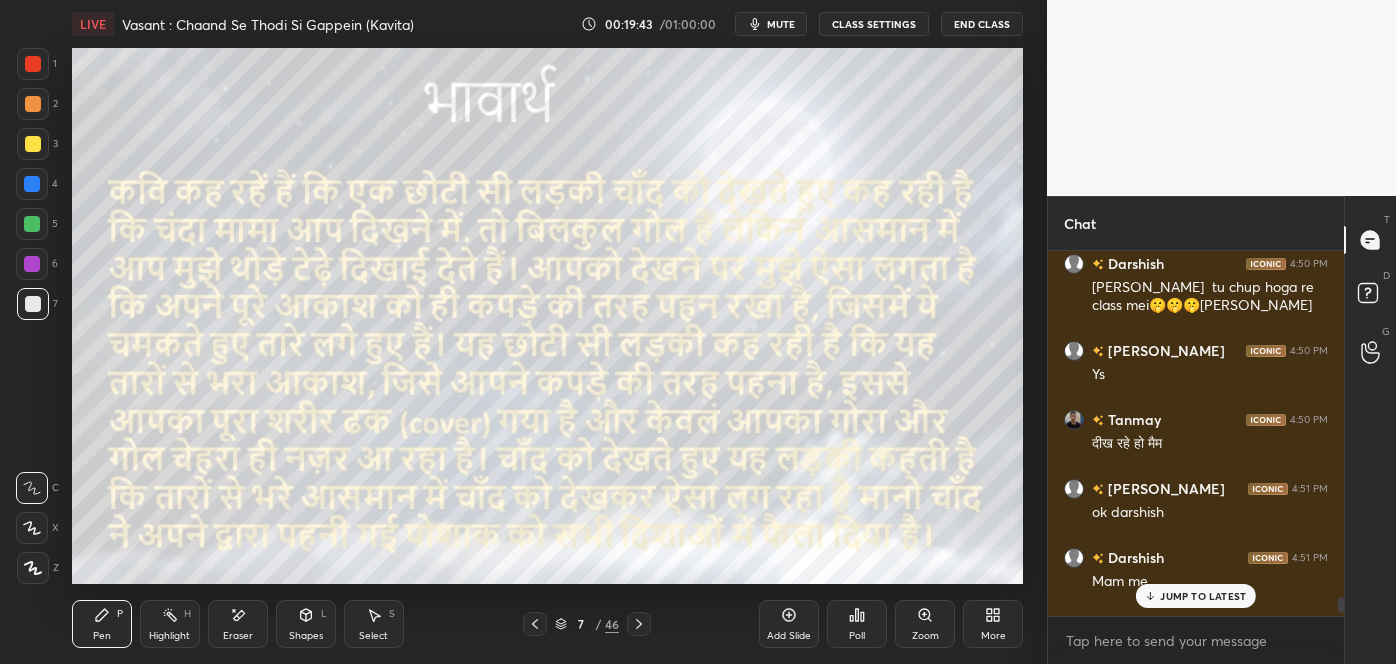 click on "JUMP TO LATEST" at bounding box center [1196, 596] 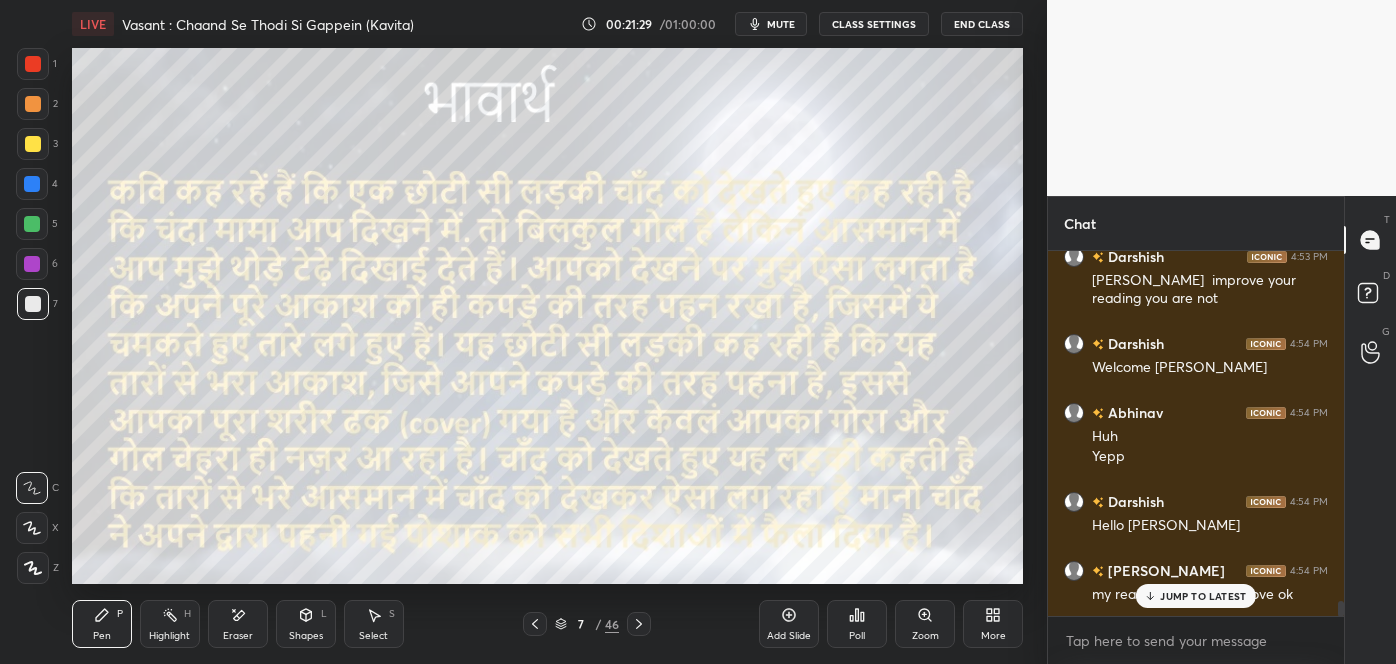 scroll, scrollTop: 8789, scrollLeft: 0, axis: vertical 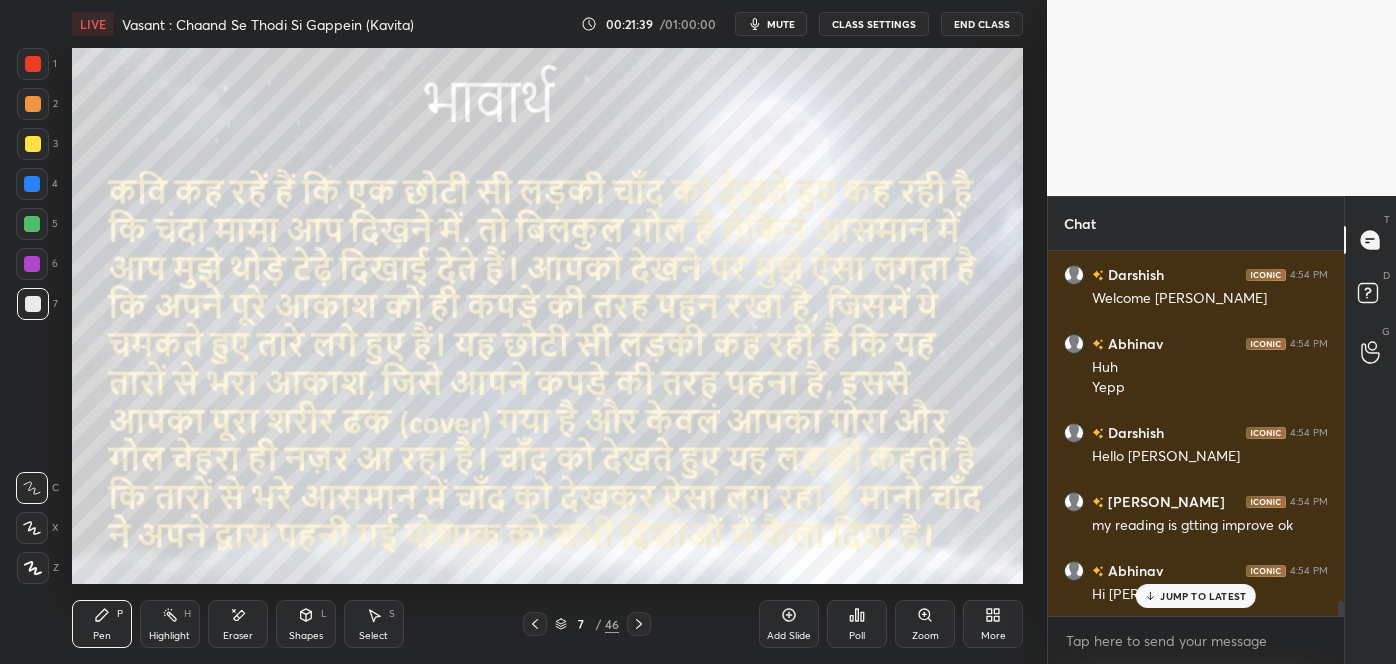 click on "JUMP TO LATEST" at bounding box center (1203, 596) 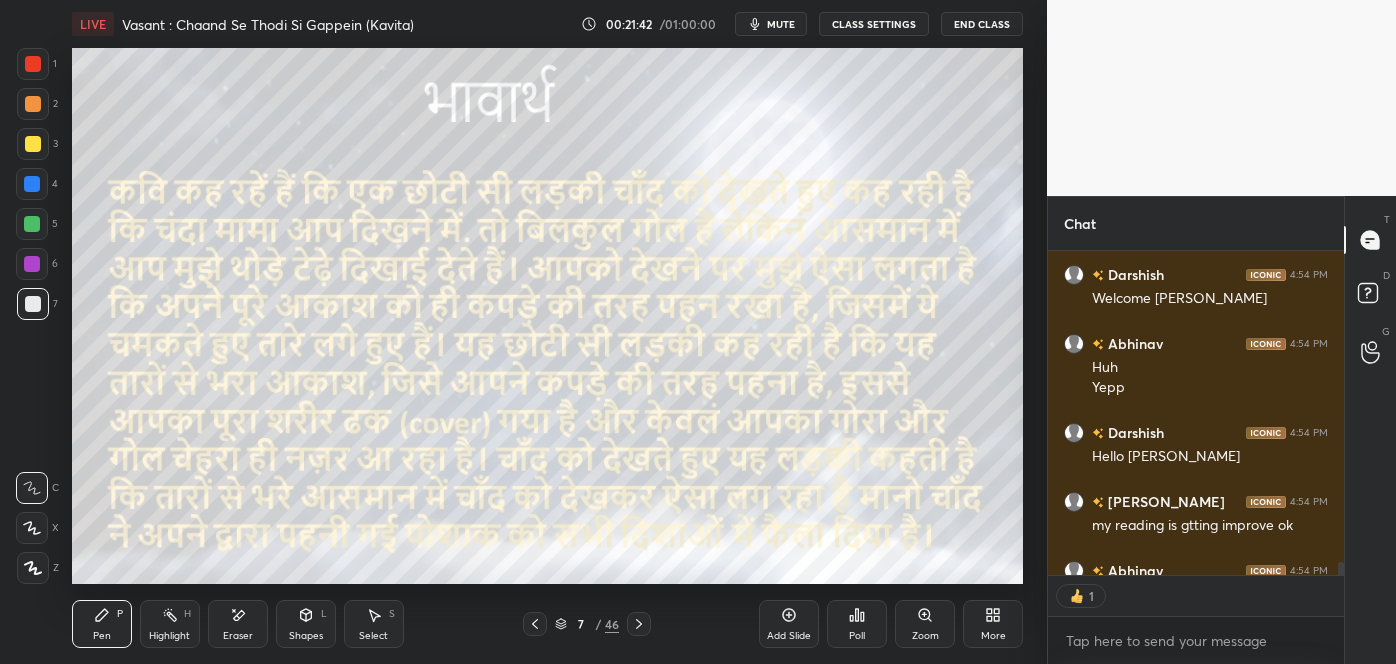 scroll, scrollTop: 318, scrollLeft: 290, axis: both 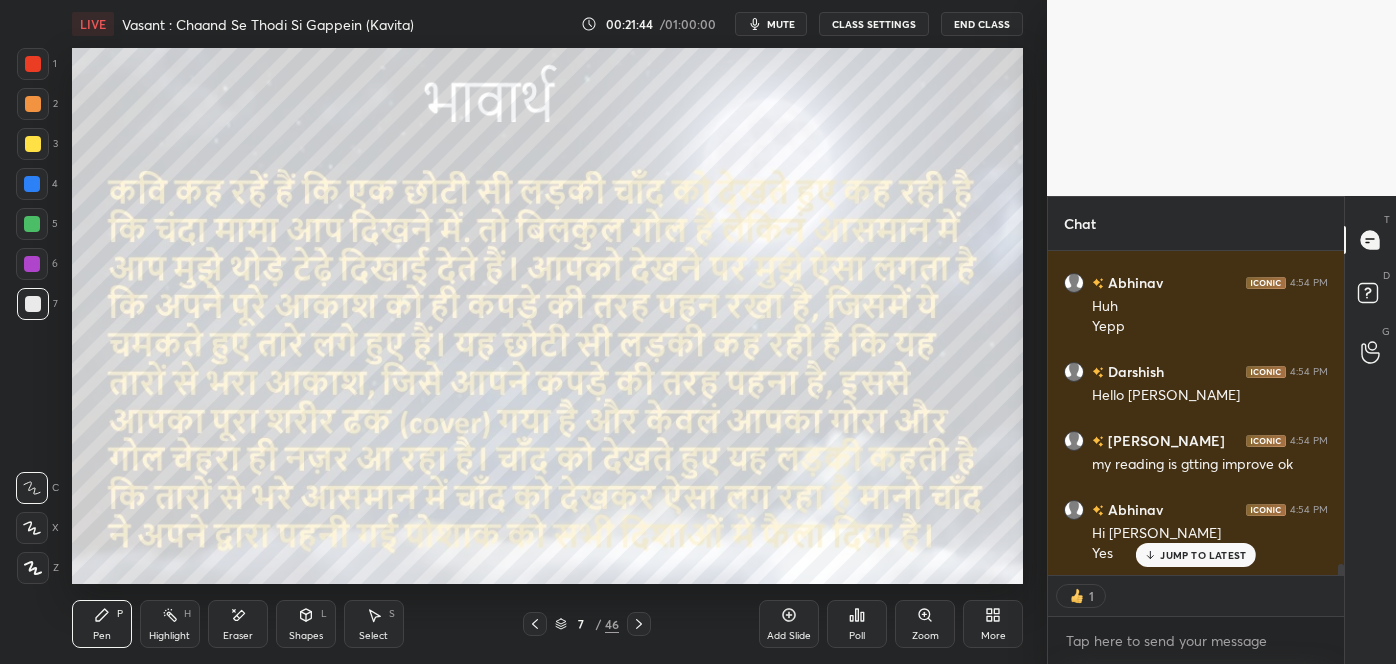 click on "7 / 46" at bounding box center [588, 624] 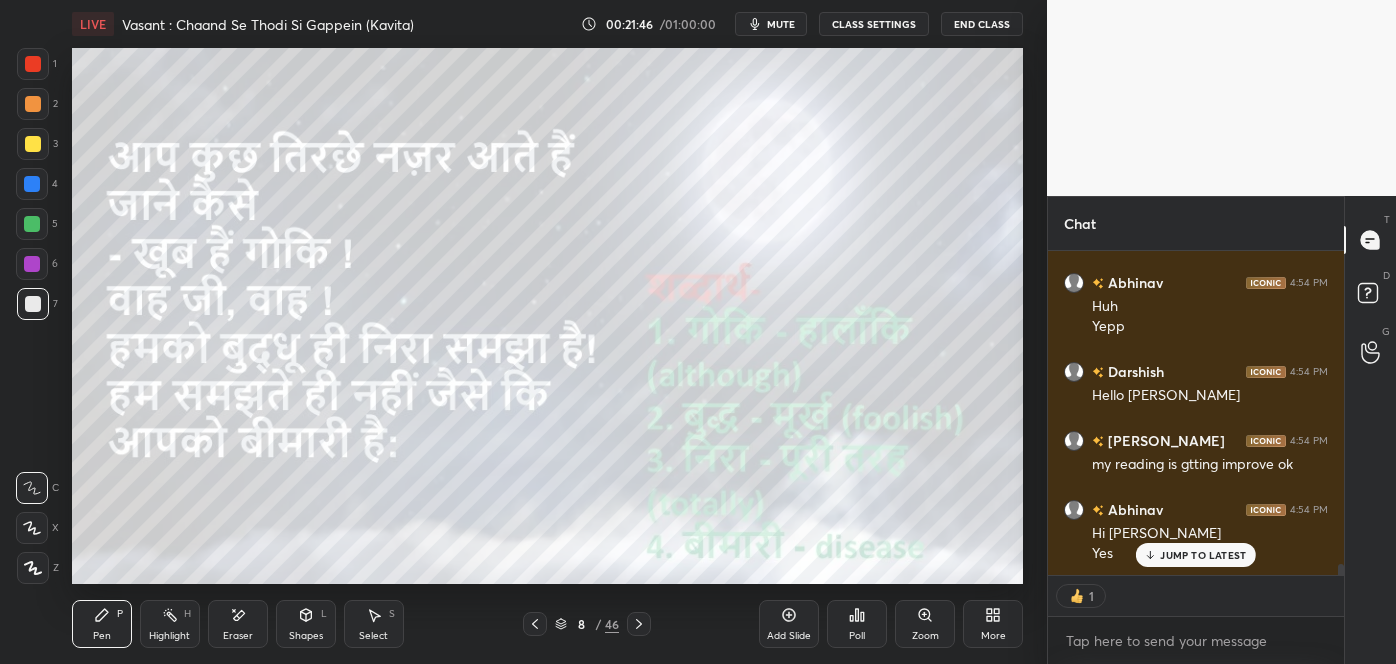 click 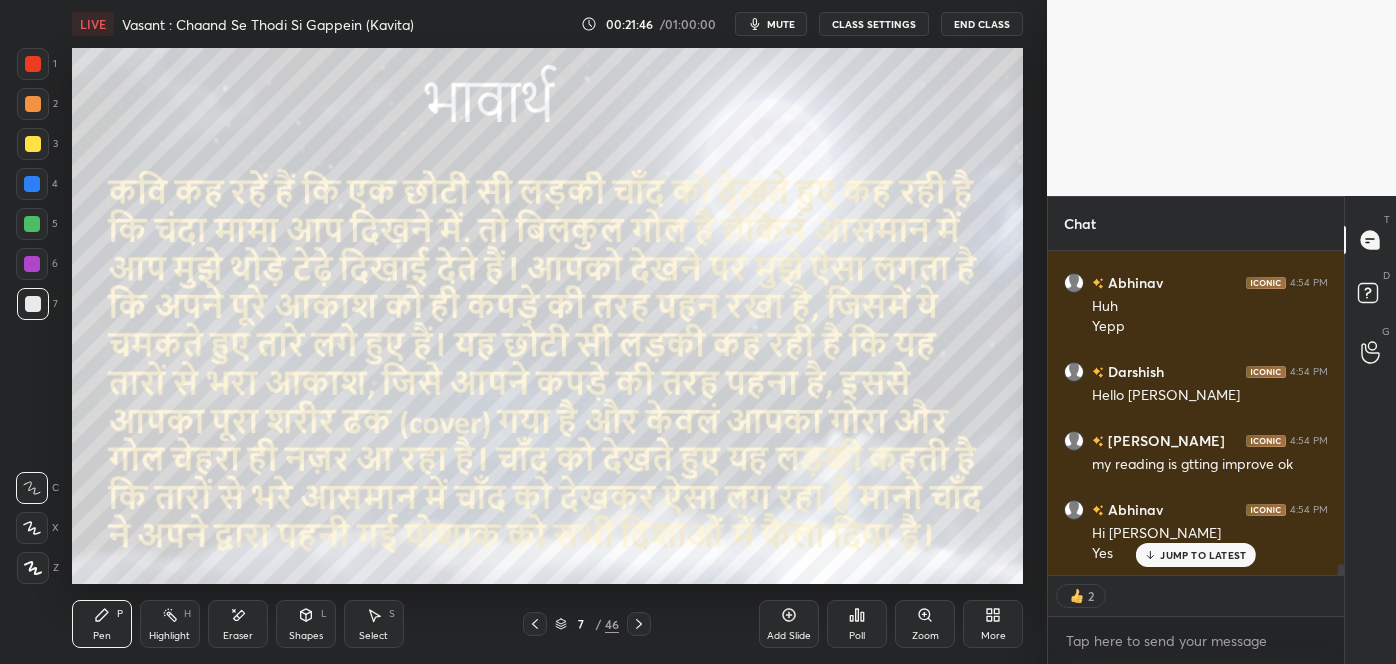 click on "7" at bounding box center [581, 624] 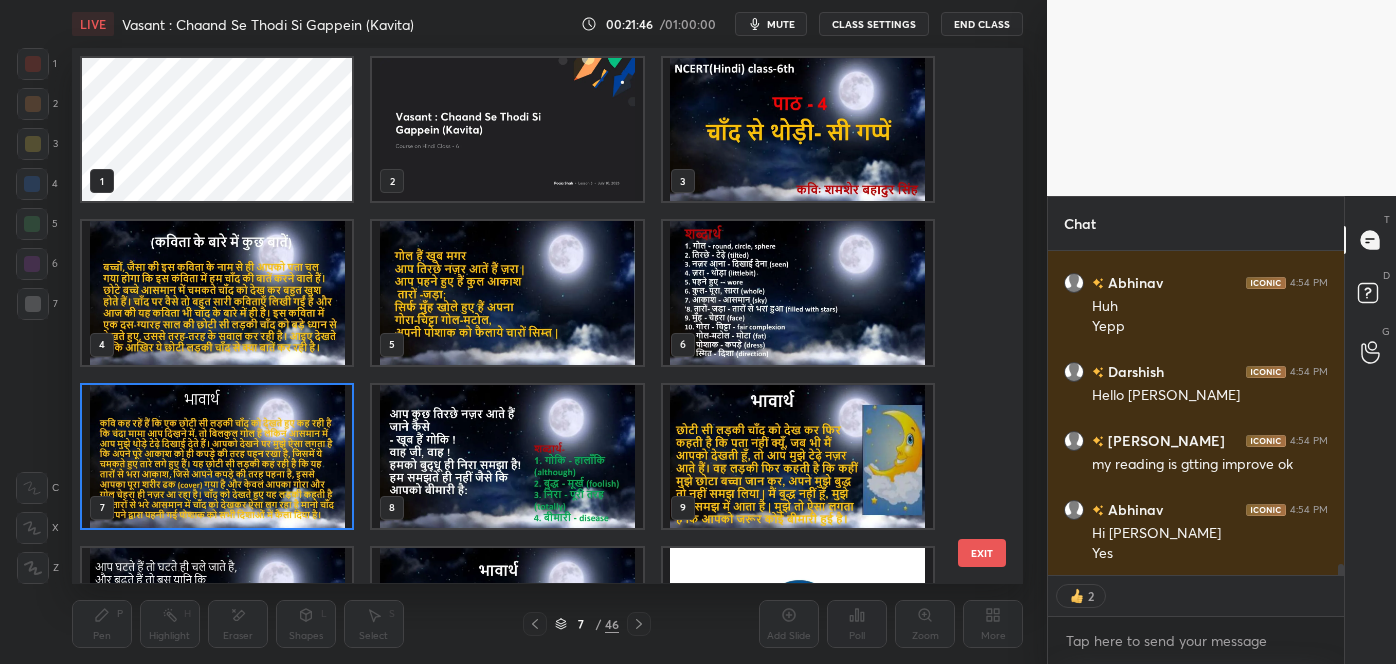 scroll, scrollTop: 8920, scrollLeft: 0, axis: vertical 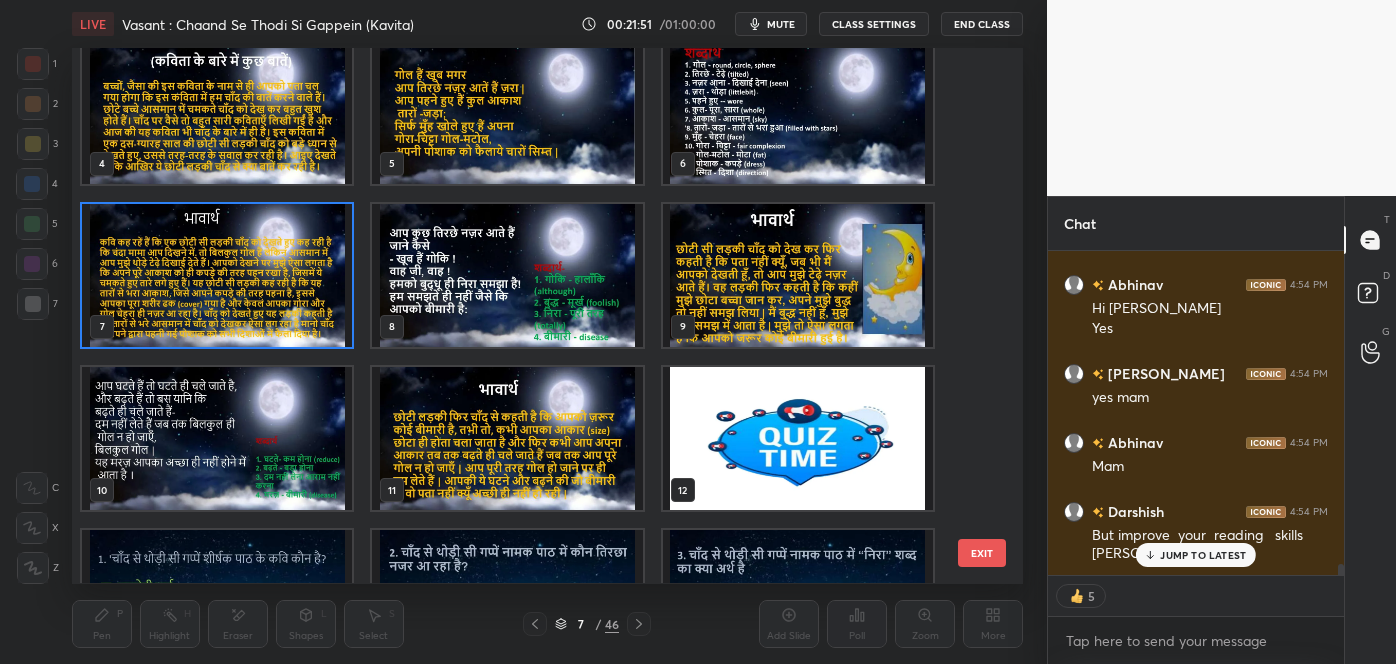 click on "EXIT" at bounding box center [982, 553] 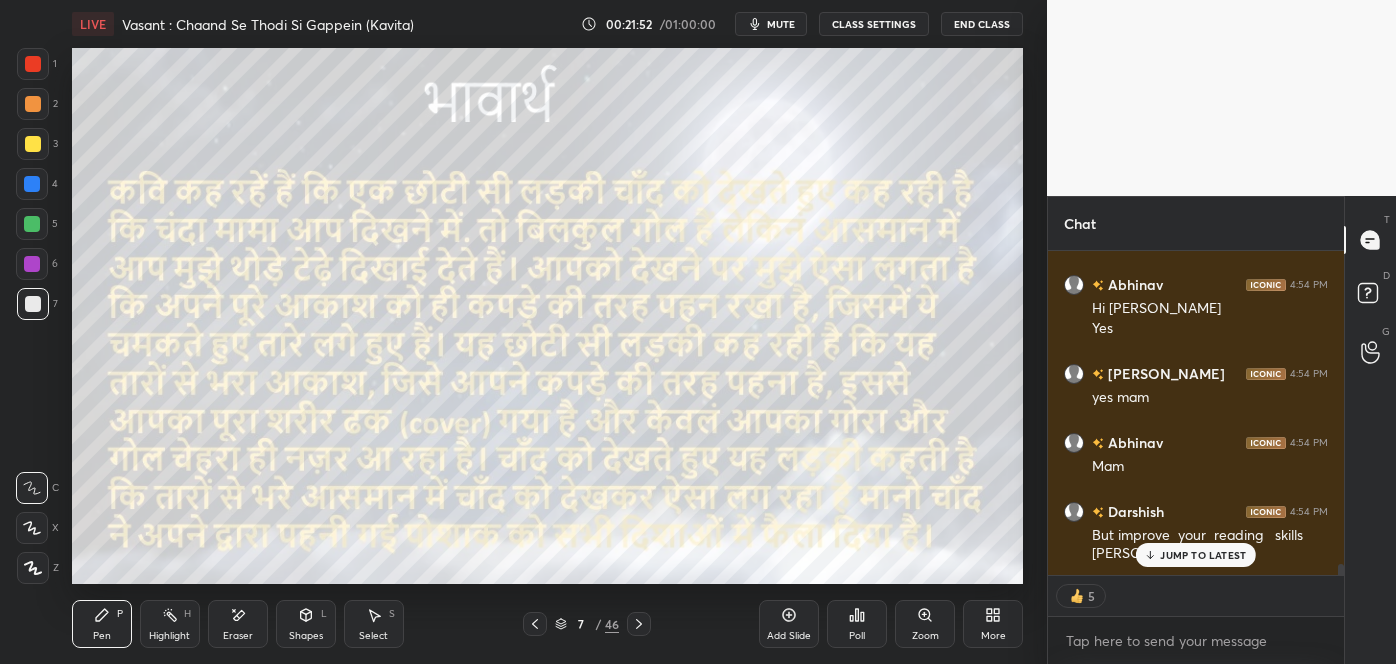 click on "JUMP TO LATEST" at bounding box center (1196, 555) 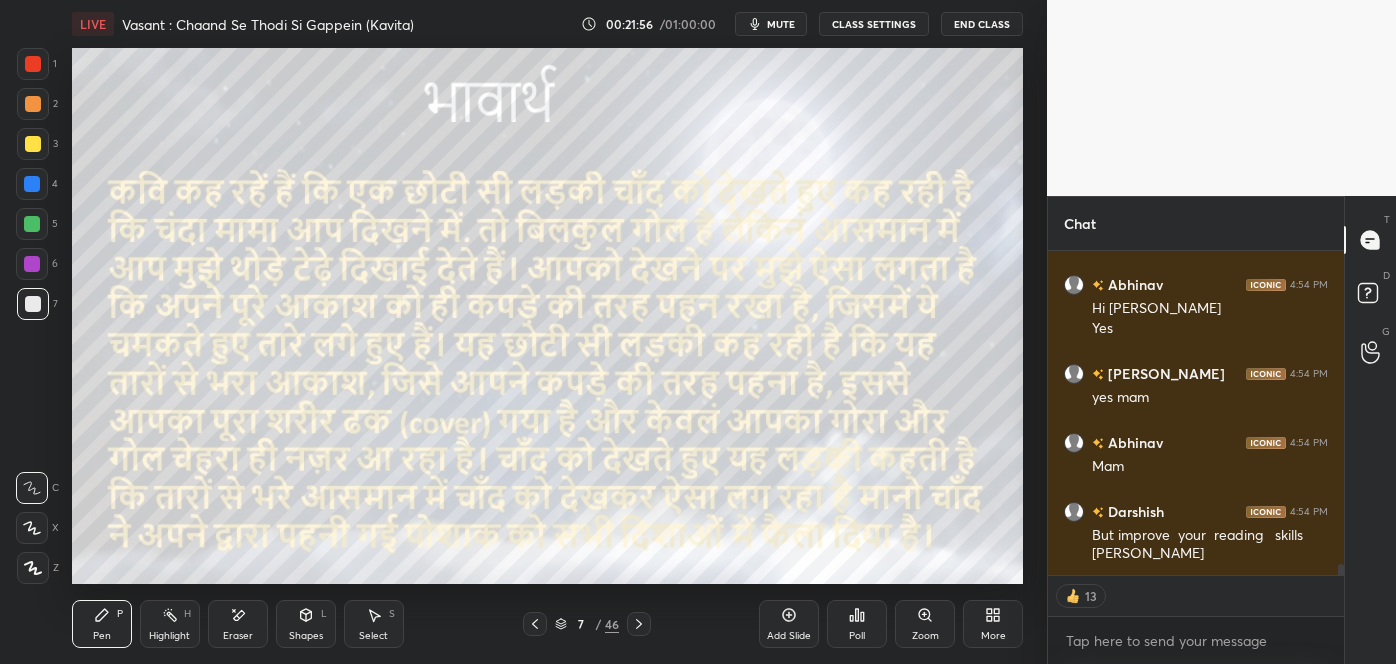 scroll, scrollTop: 9144, scrollLeft: 0, axis: vertical 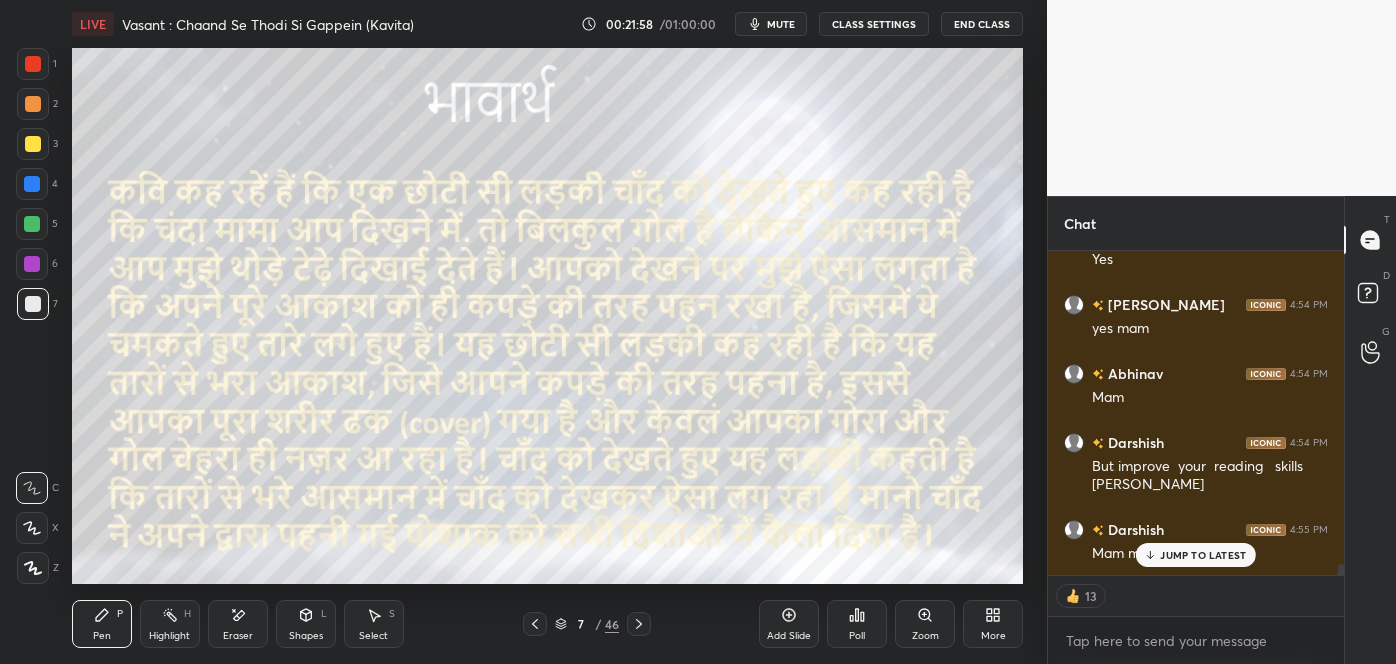 click on "JUMP TO LATEST" at bounding box center [1203, 555] 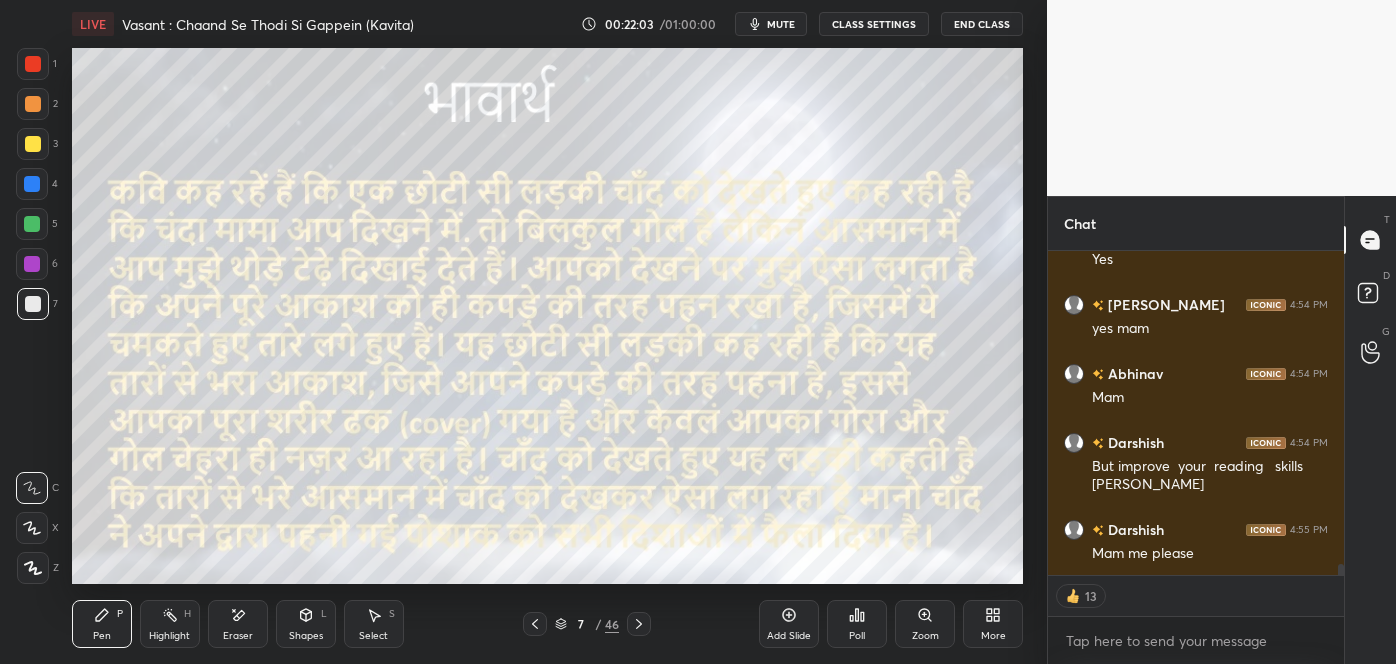 click 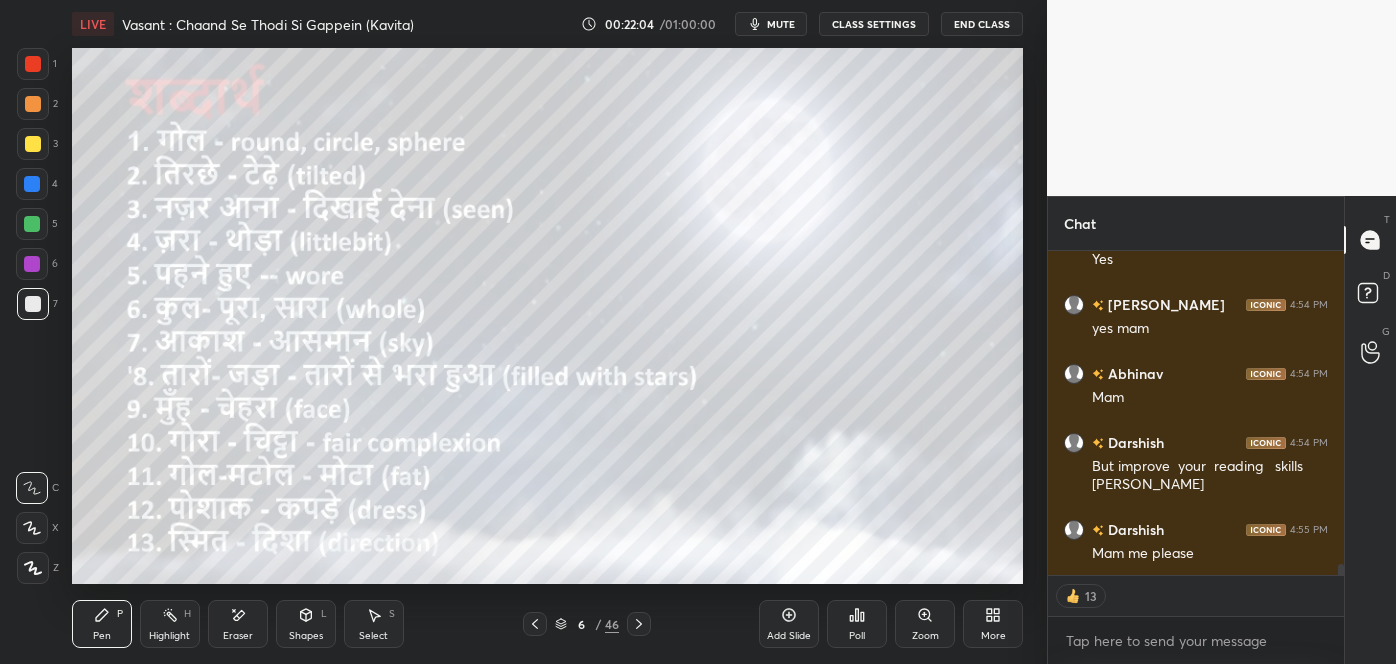 click 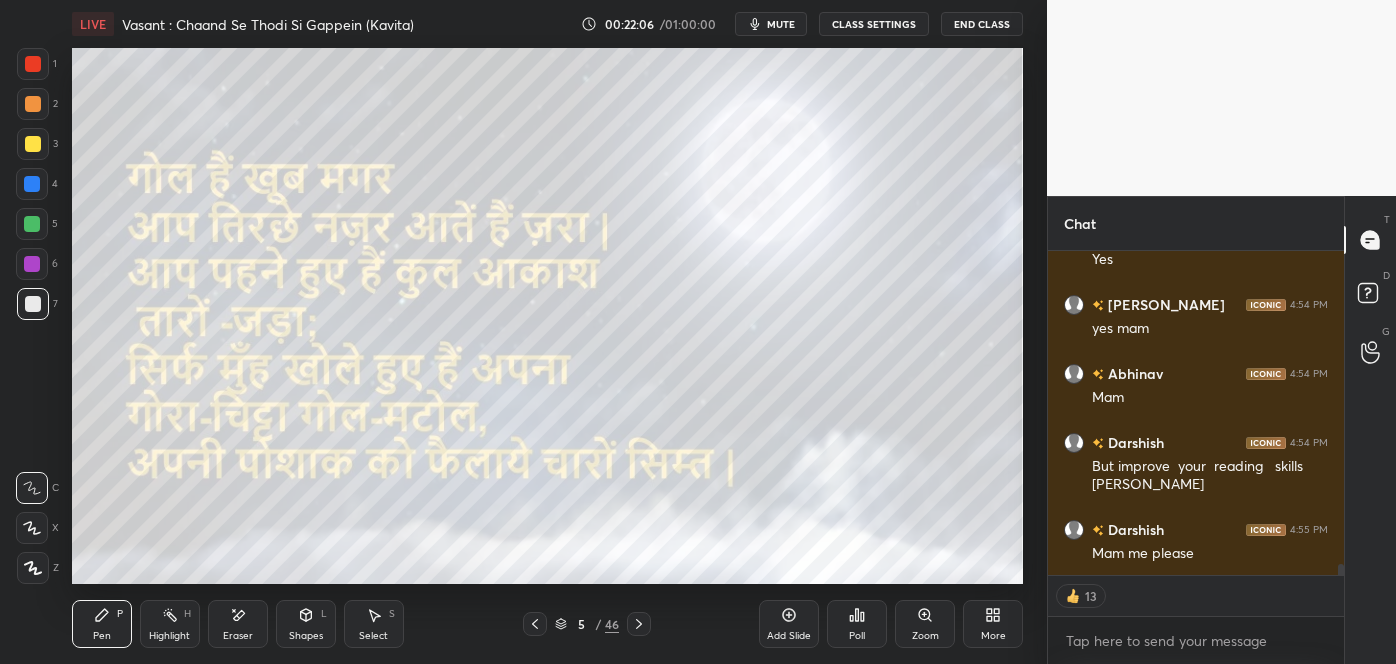 click 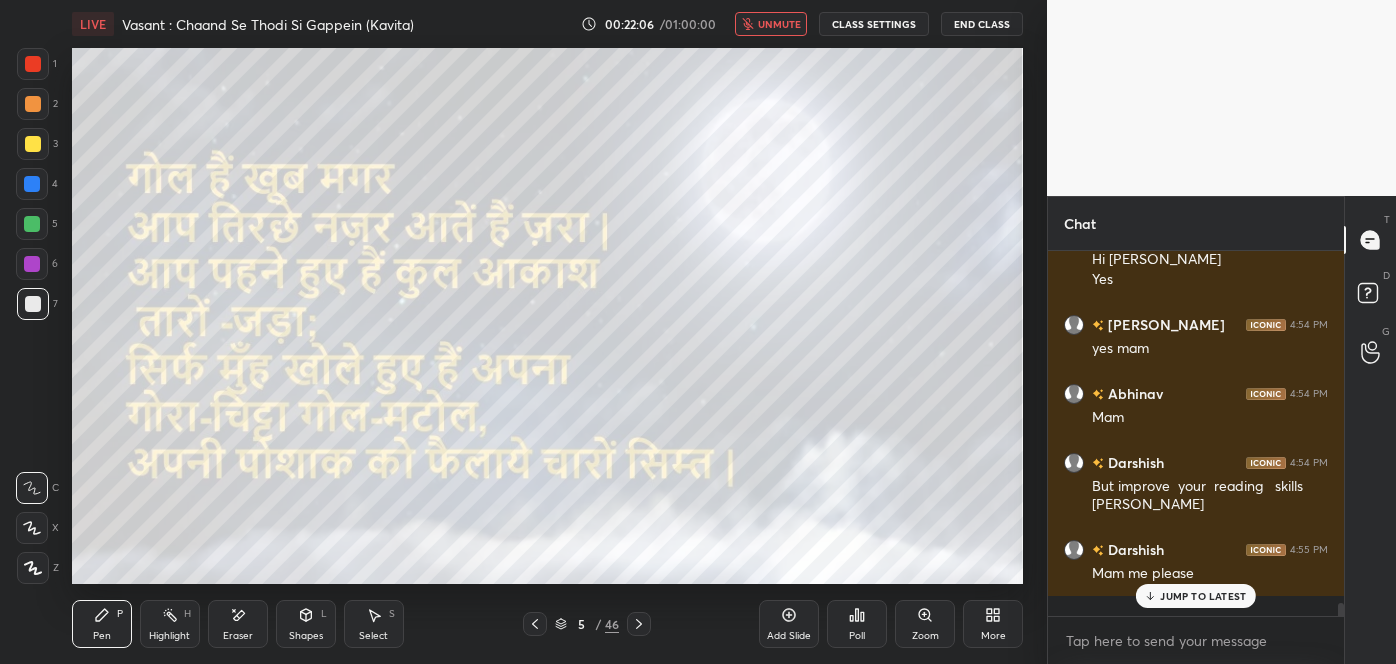 scroll, scrollTop: 6, scrollLeft: 5, axis: both 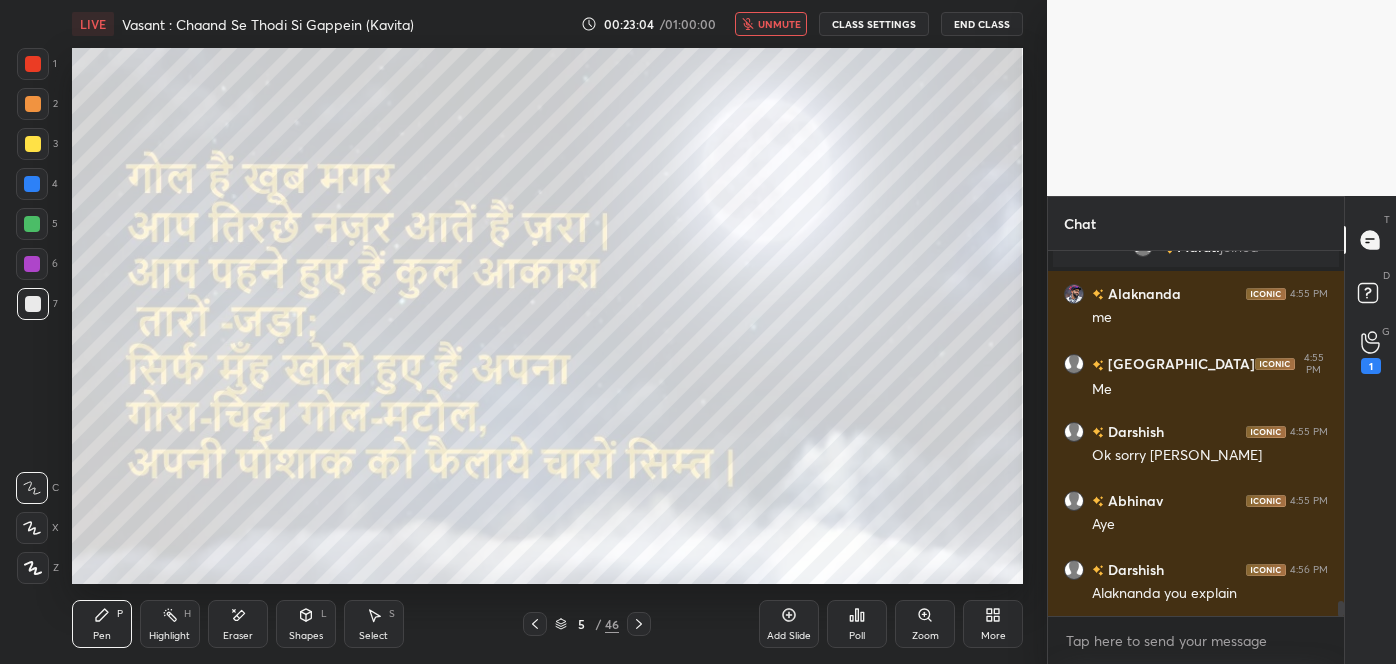 click 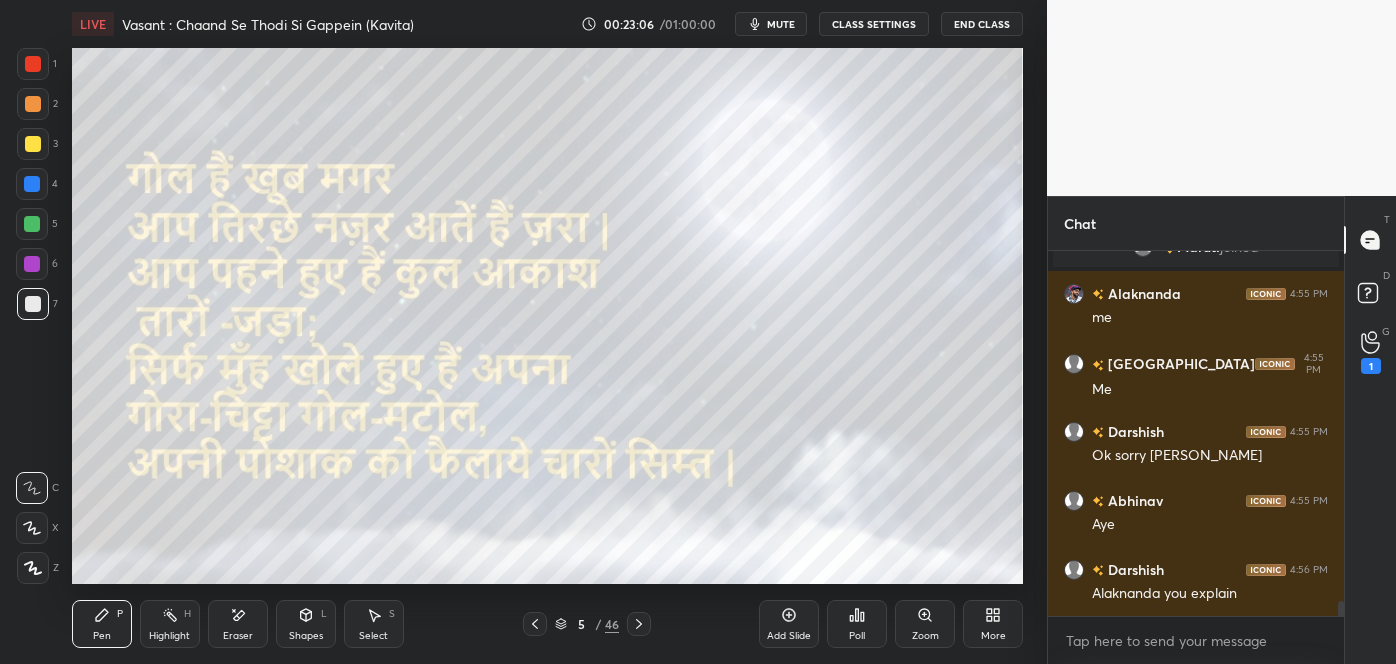 scroll, scrollTop: 8771, scrollLeft: 0, axis: vertical 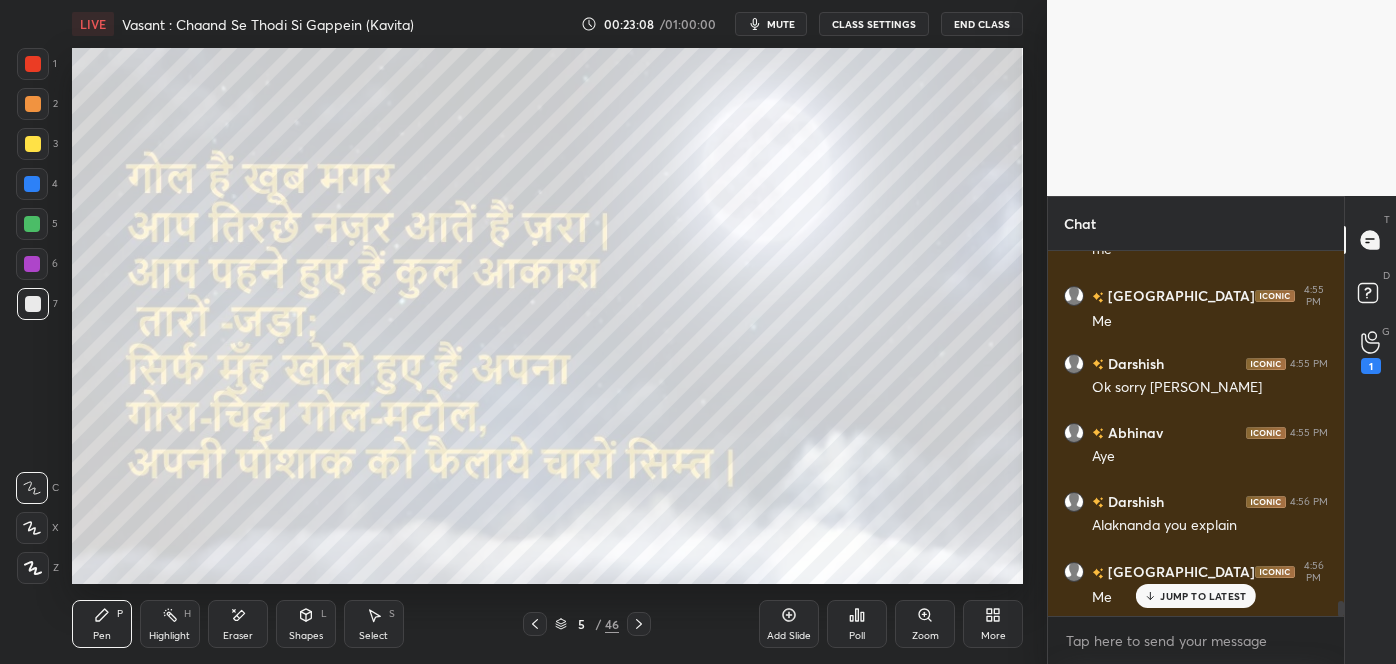 click on "JUMP TO LATEST" at bounding box center (1203, 596) 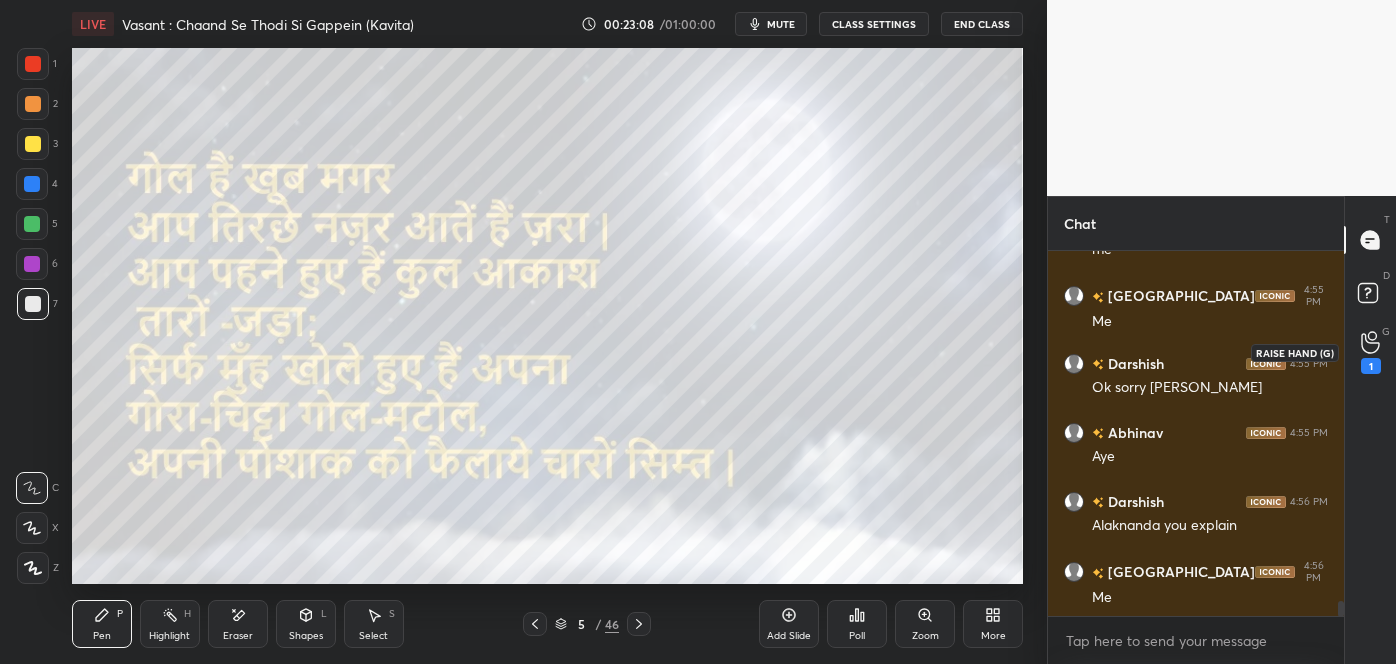 click on "1" at bounding box center (1371, 366) 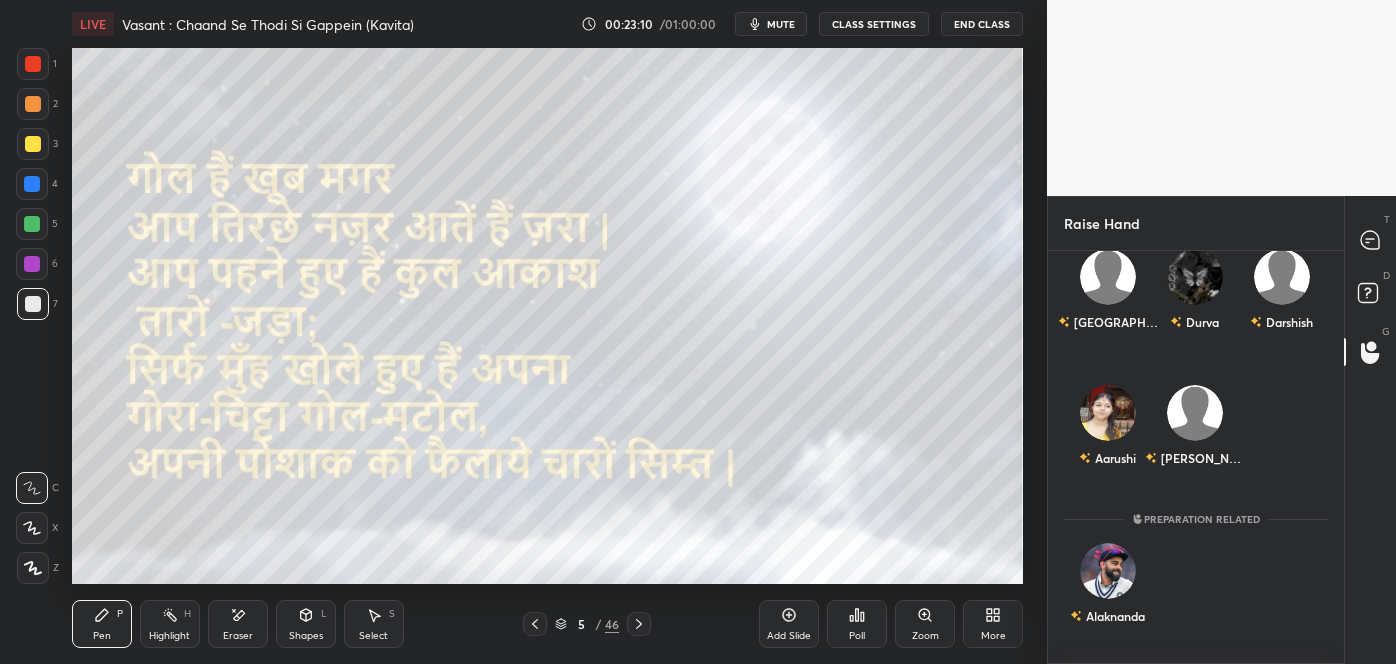 scroll, scrollTop: 55, scrollLeft: 0, axis: vertical 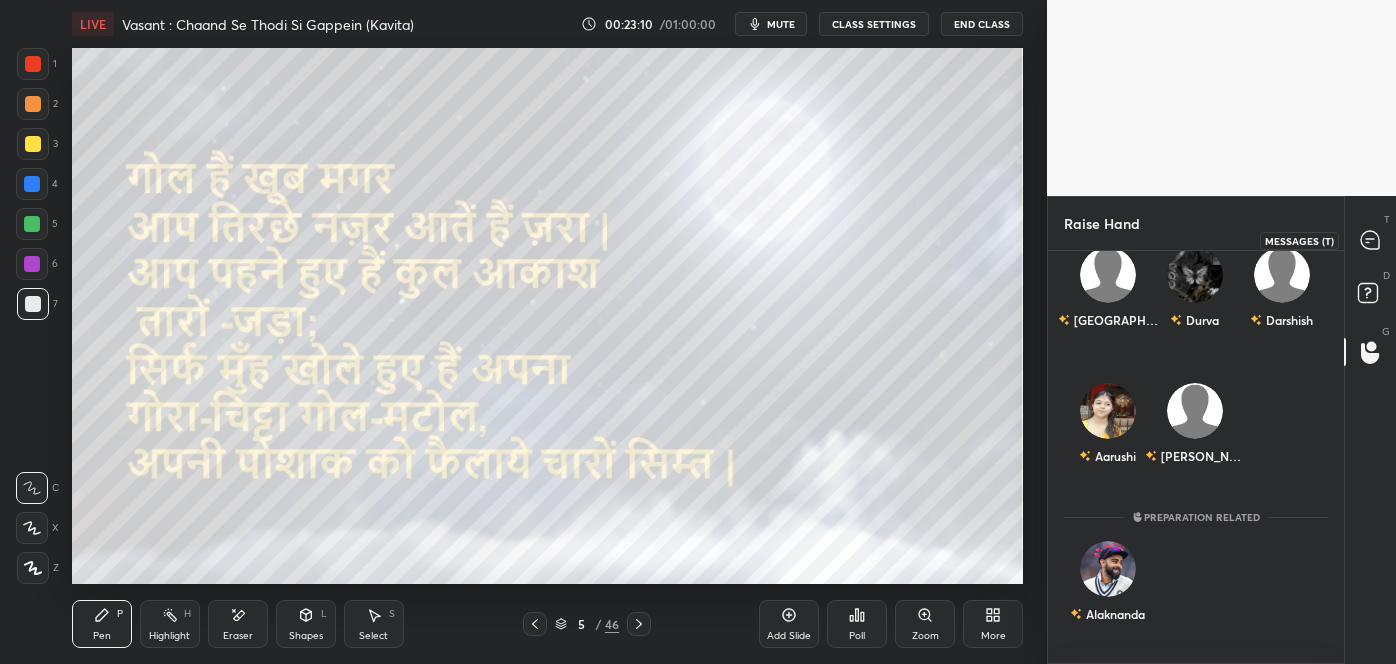 click 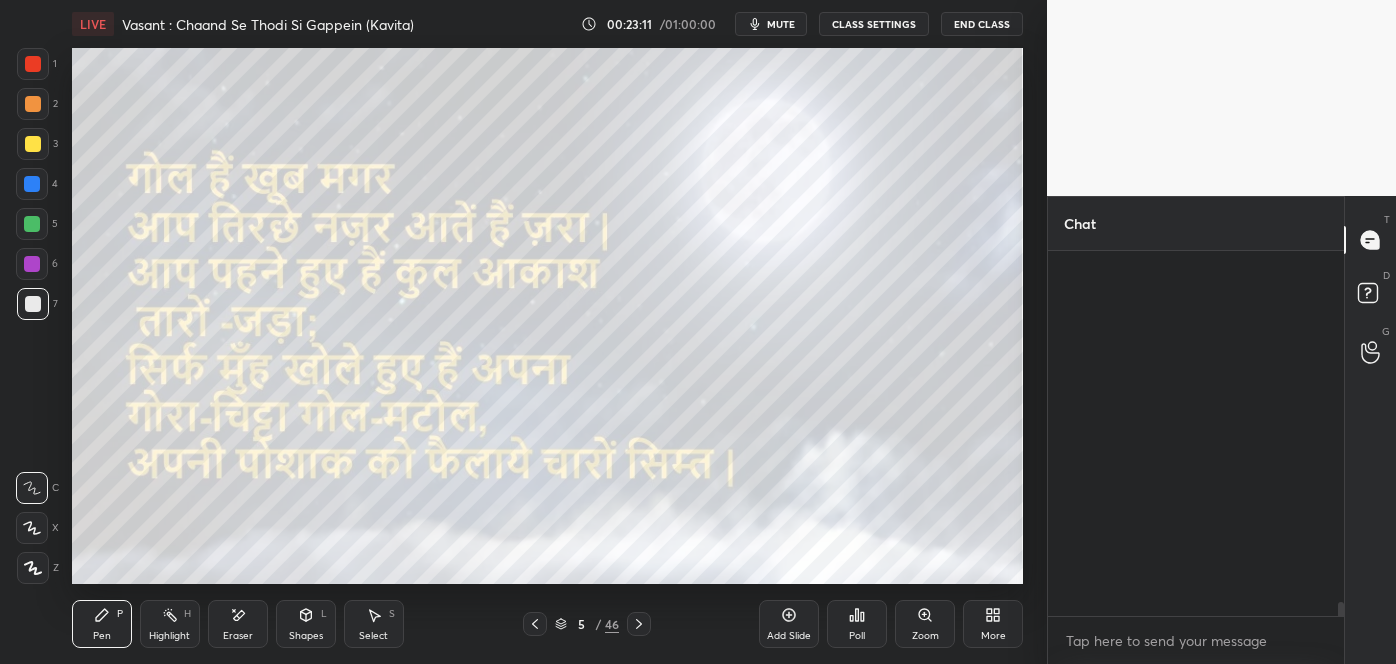 scroll, scrollTop: 9111, scrollLeft: 0, axis: vertical 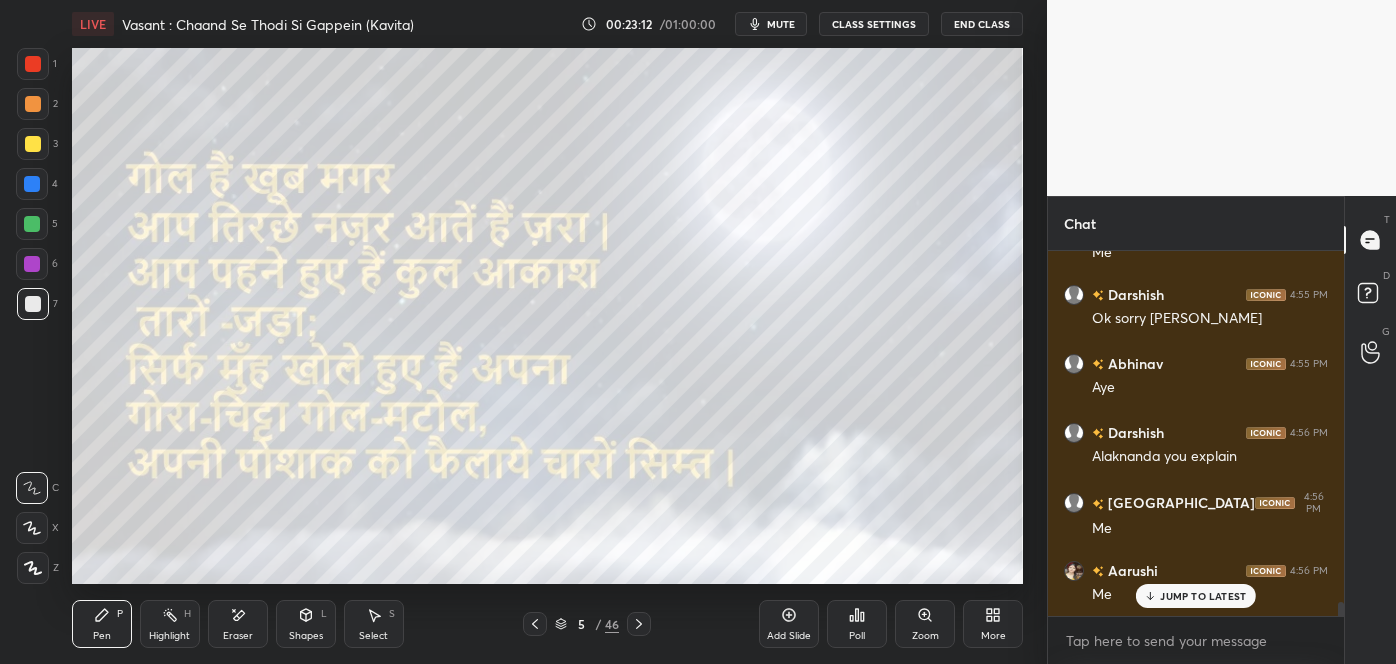 click on "JUMP TO LATEST" at bounding box center (1203, 596) 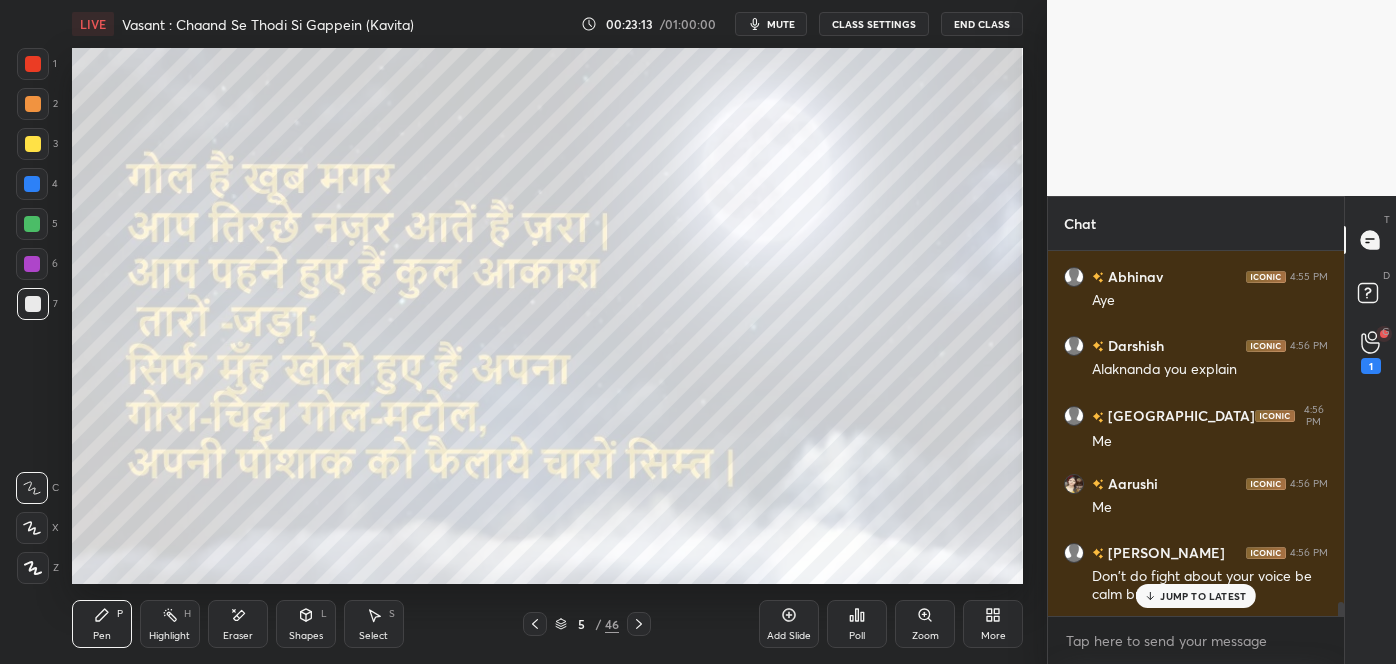 scroll, scrollTop: 9336, scrollLeft: 0, axis: vertical 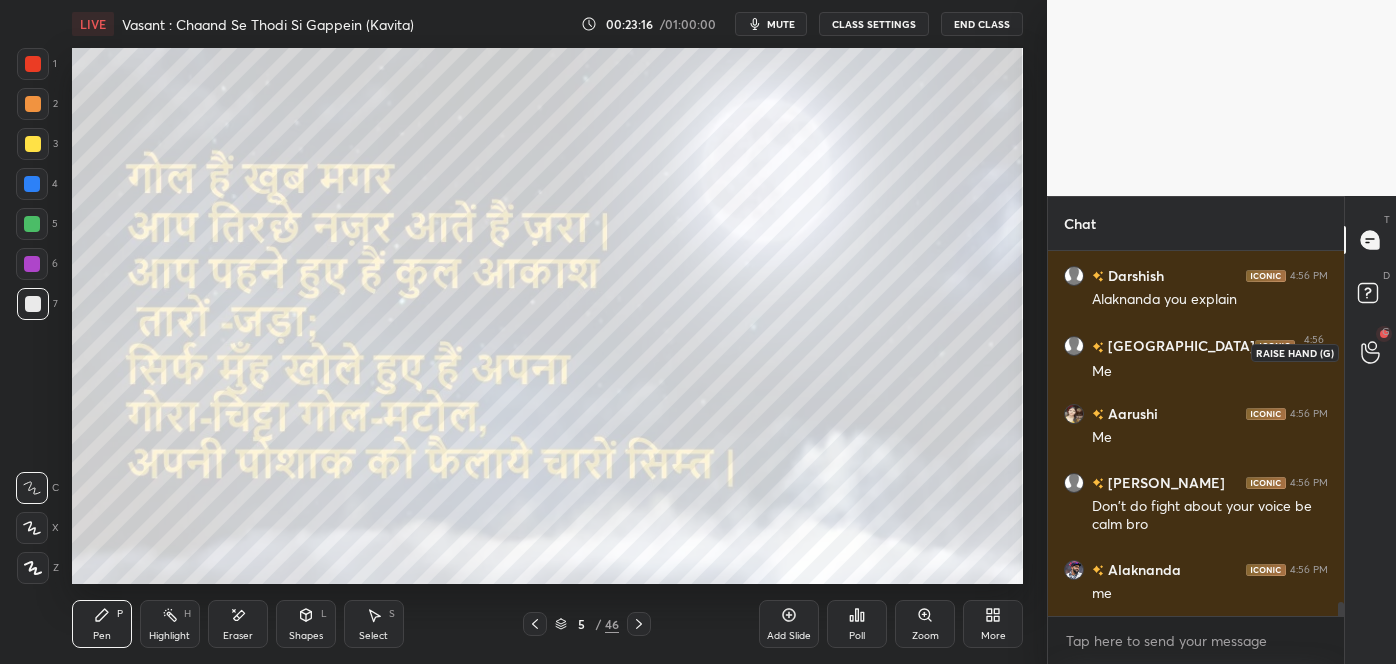click 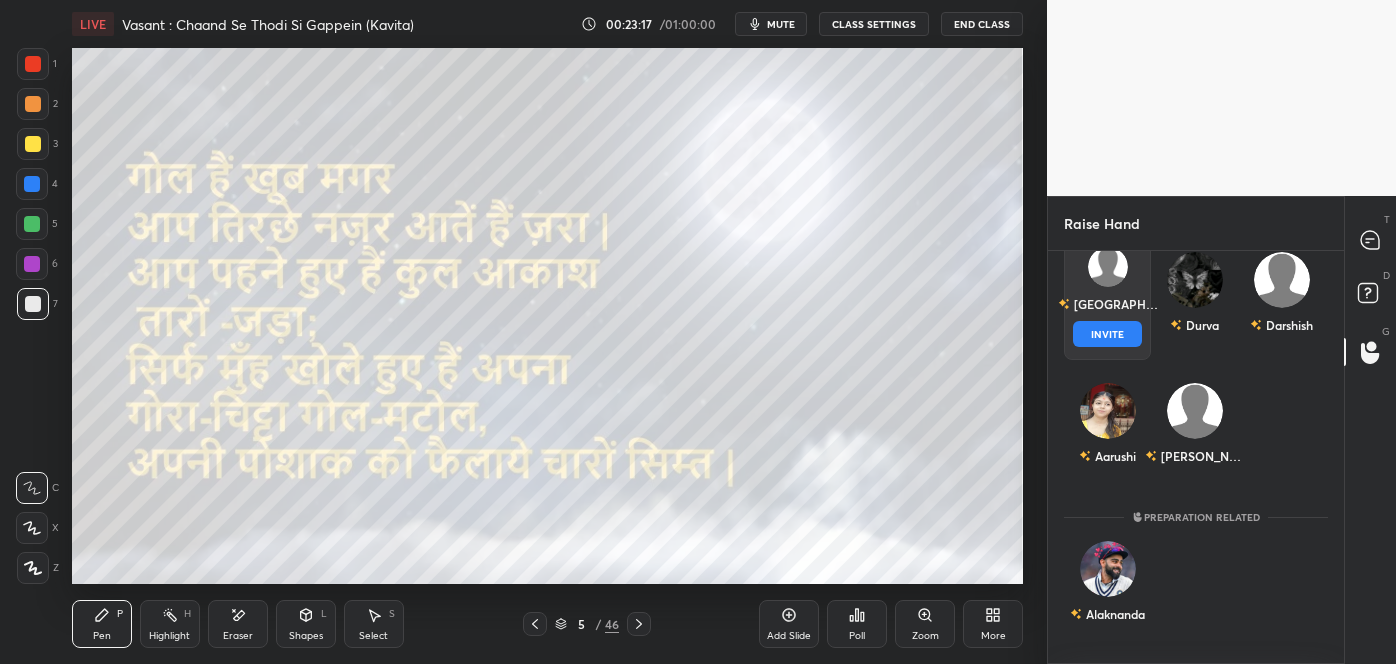click at bounding box center [1108, 267] 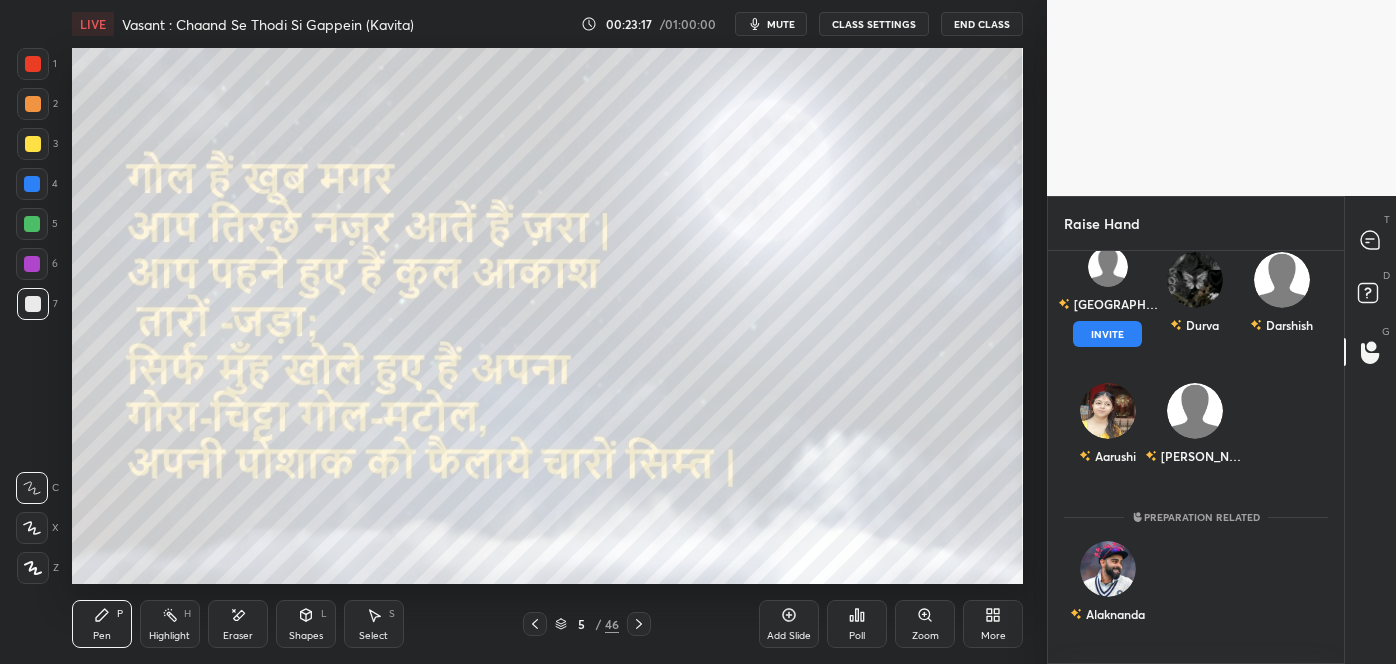 scroll, scrollTop: 50, scrollLeft: 0, axis: vertical 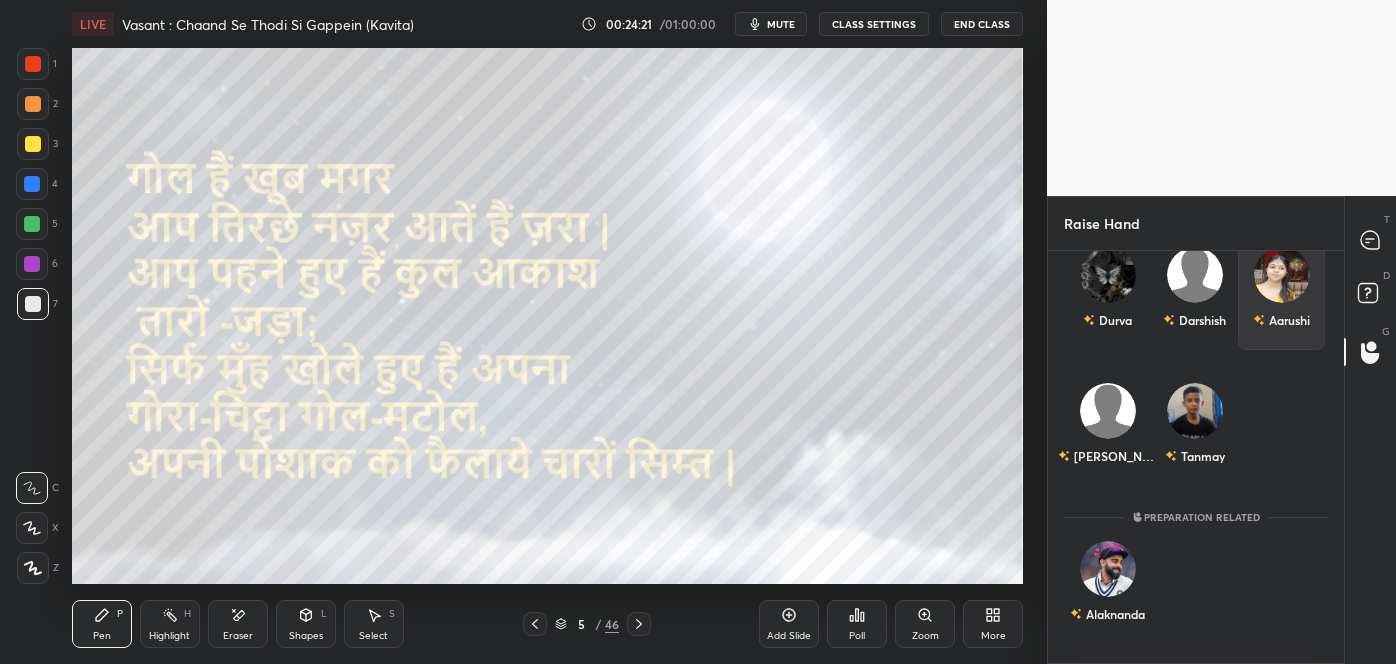 click on "Aarushi" at bounding box center (1281, 320) 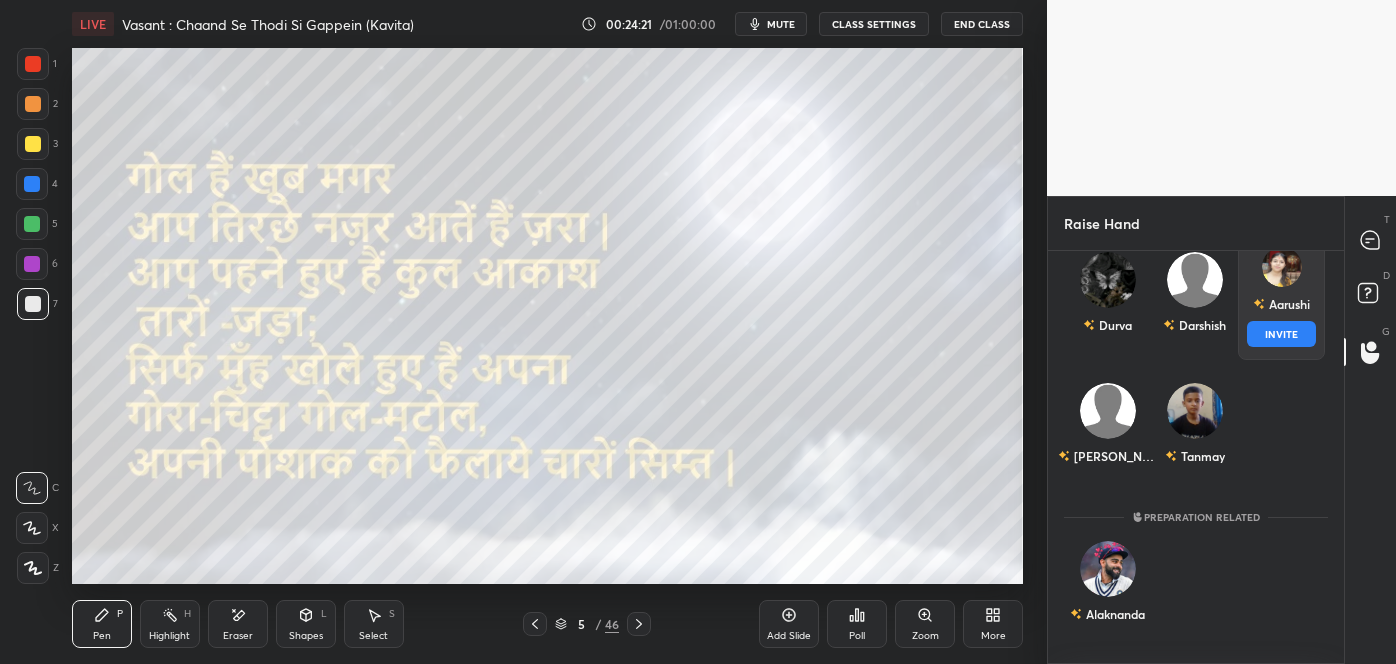 click on "INVITE" at bounding box center (1281, 334) 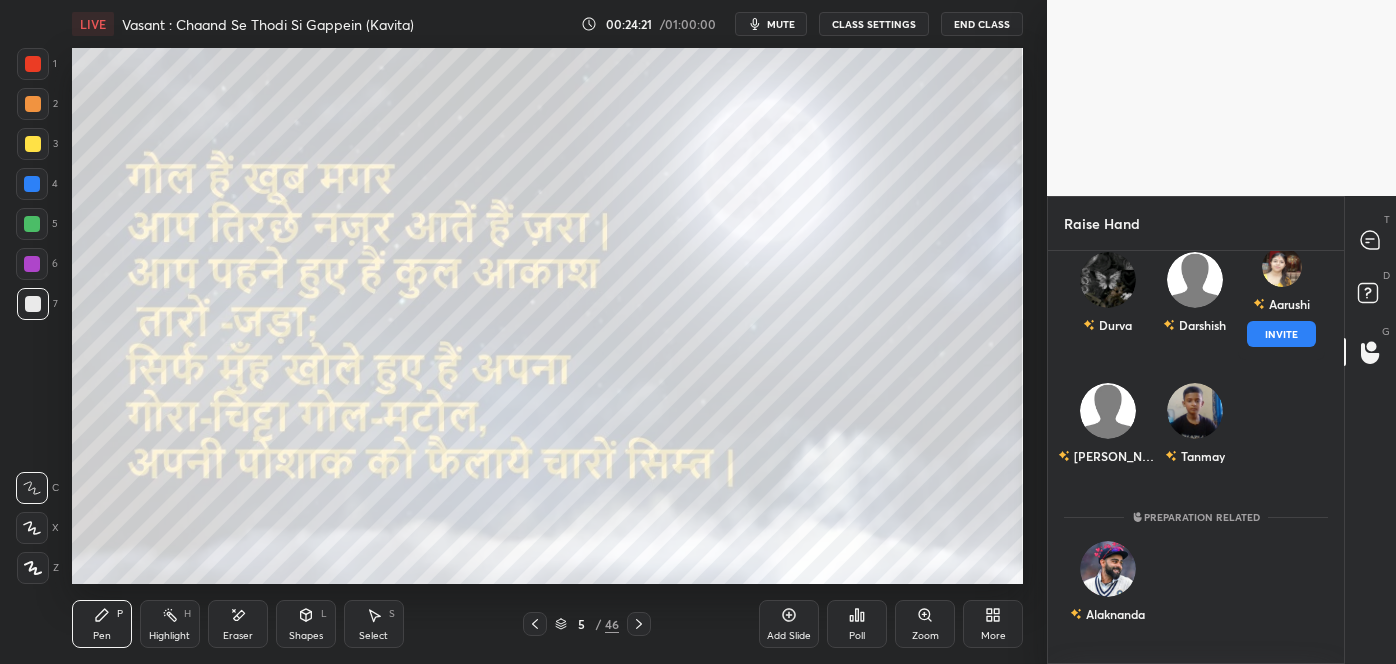 scroll, scrollTop: 50, scrollLeft: 0, axis: vertical 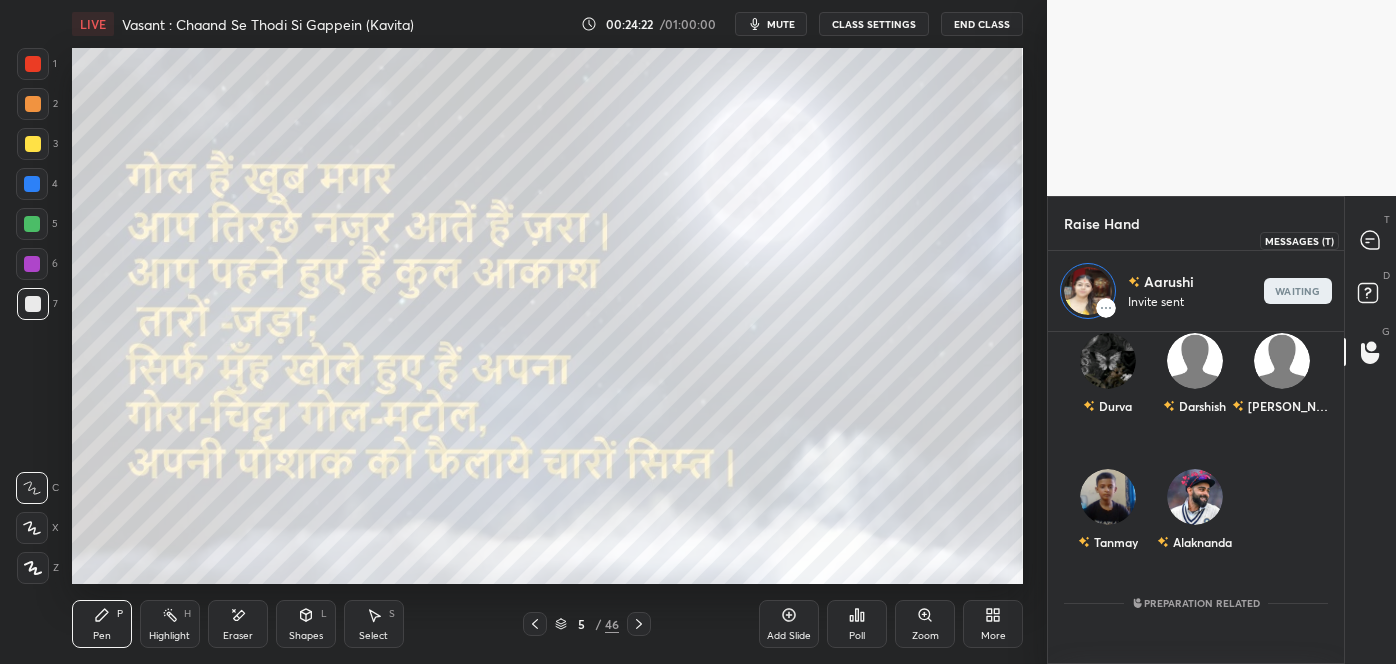 click 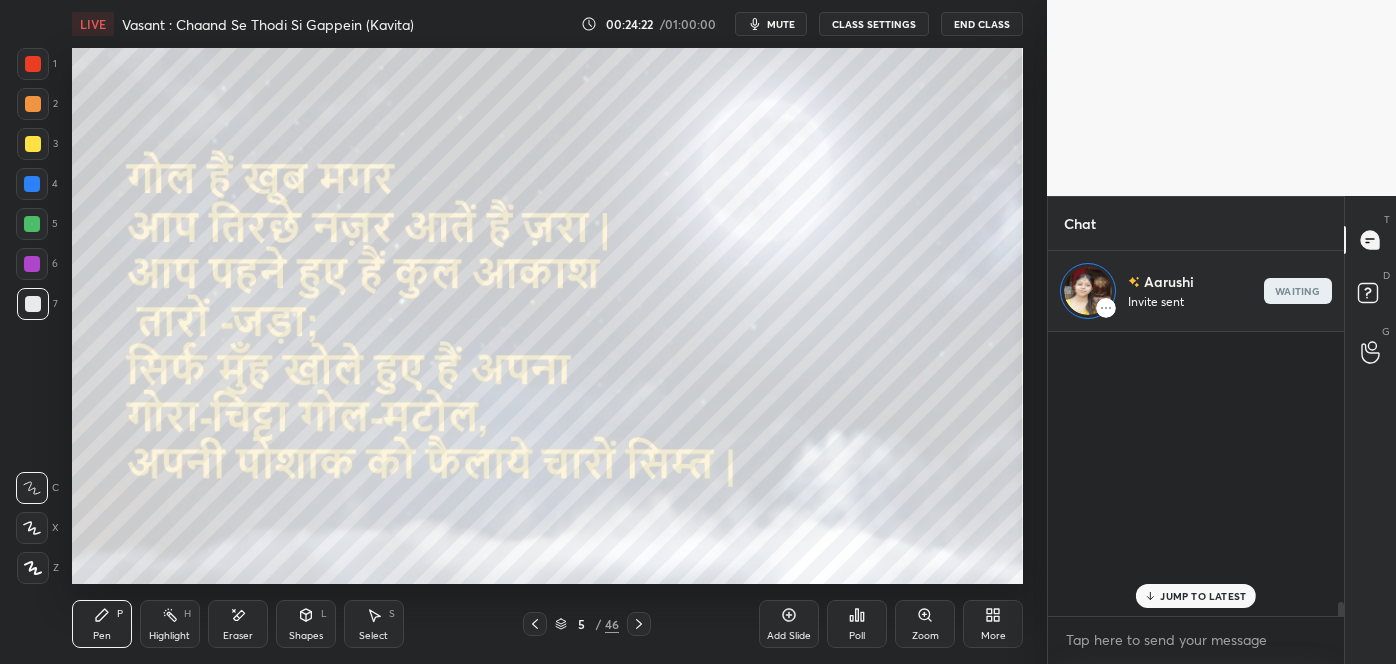 scroll, scrollTop: 9767, scrollLeft: 0, axis: vertical 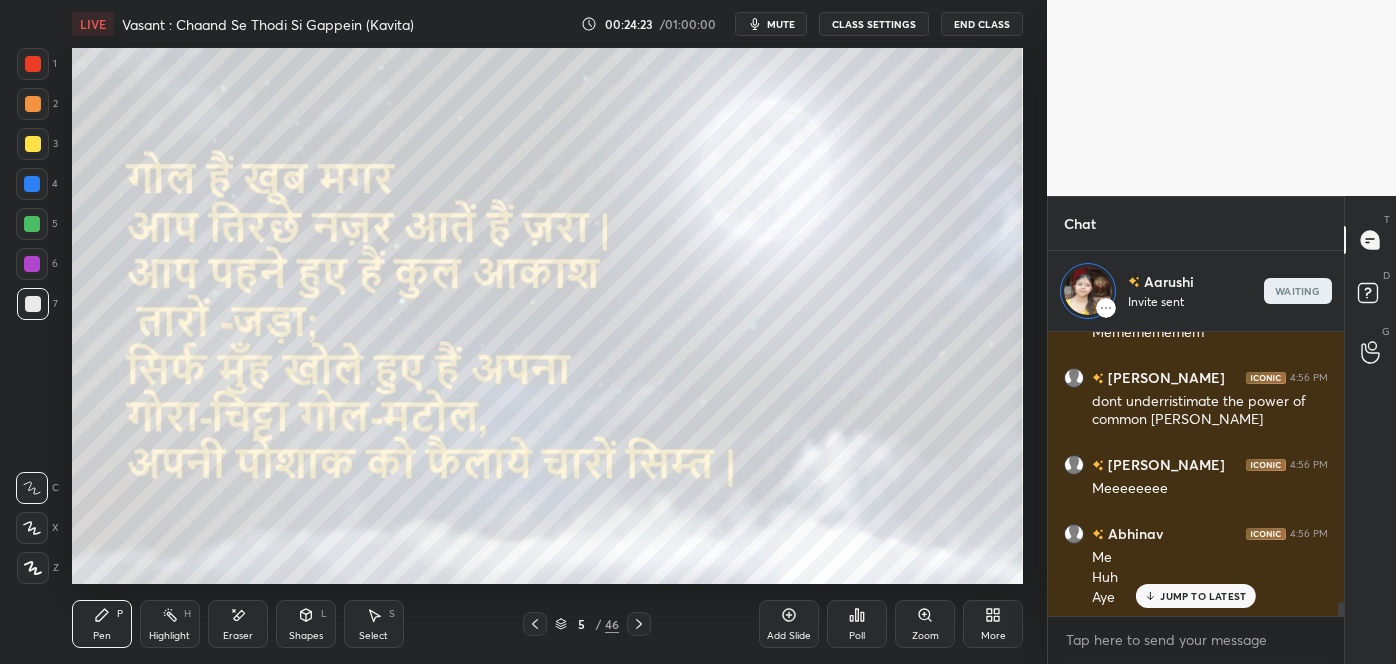 click on "JUMP TO LATEST" at bounding box center (1203, 596) 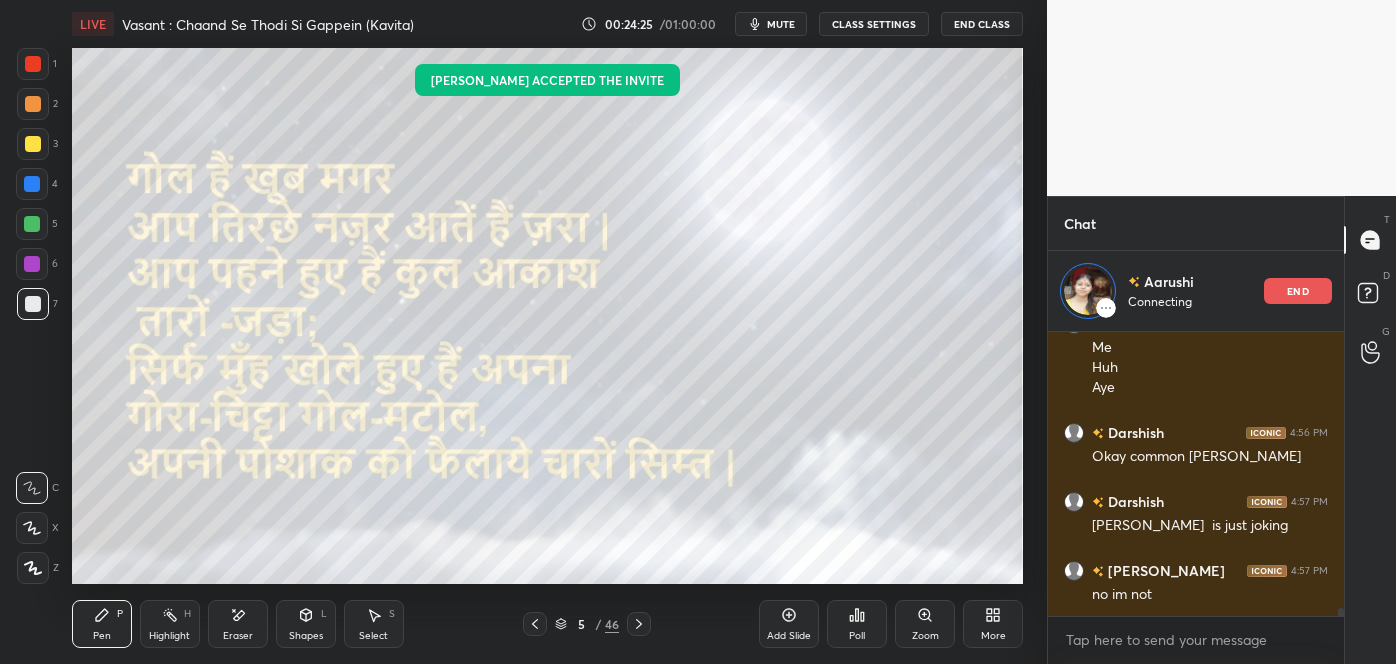 scroll, scrollTop: 6, scrollLeft: 5, axis: both 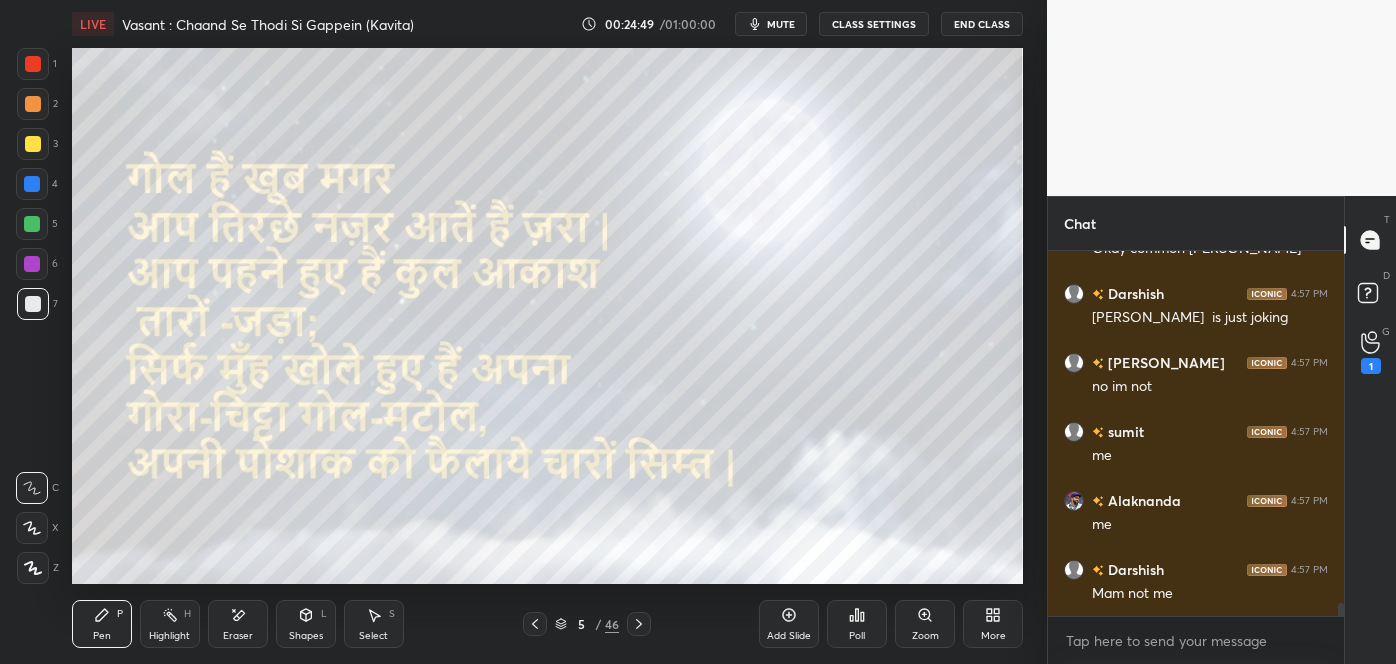 click on "G Raise Hand (G) 1" at bounding box center (1370, 352) 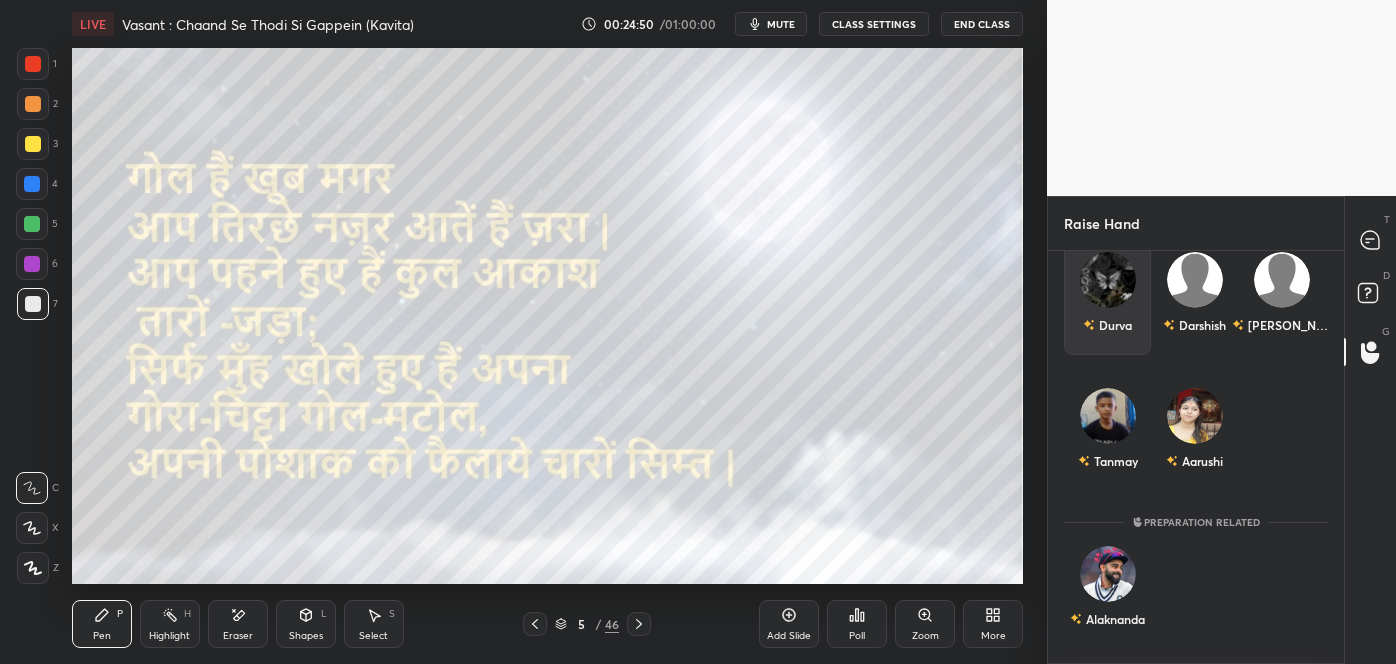 click on "Durva" at bounding box center [1107, 297] 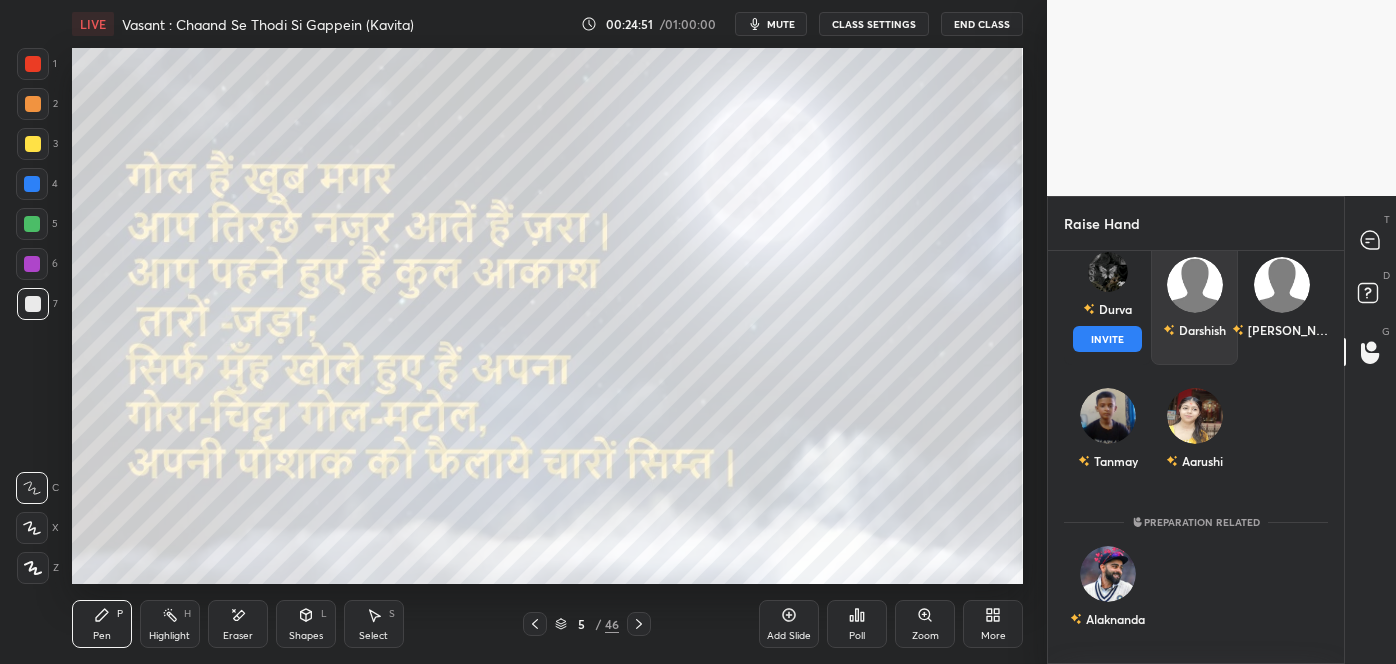 scroll, scrollTop: 55, scrollLeft: 0, axis: vertical 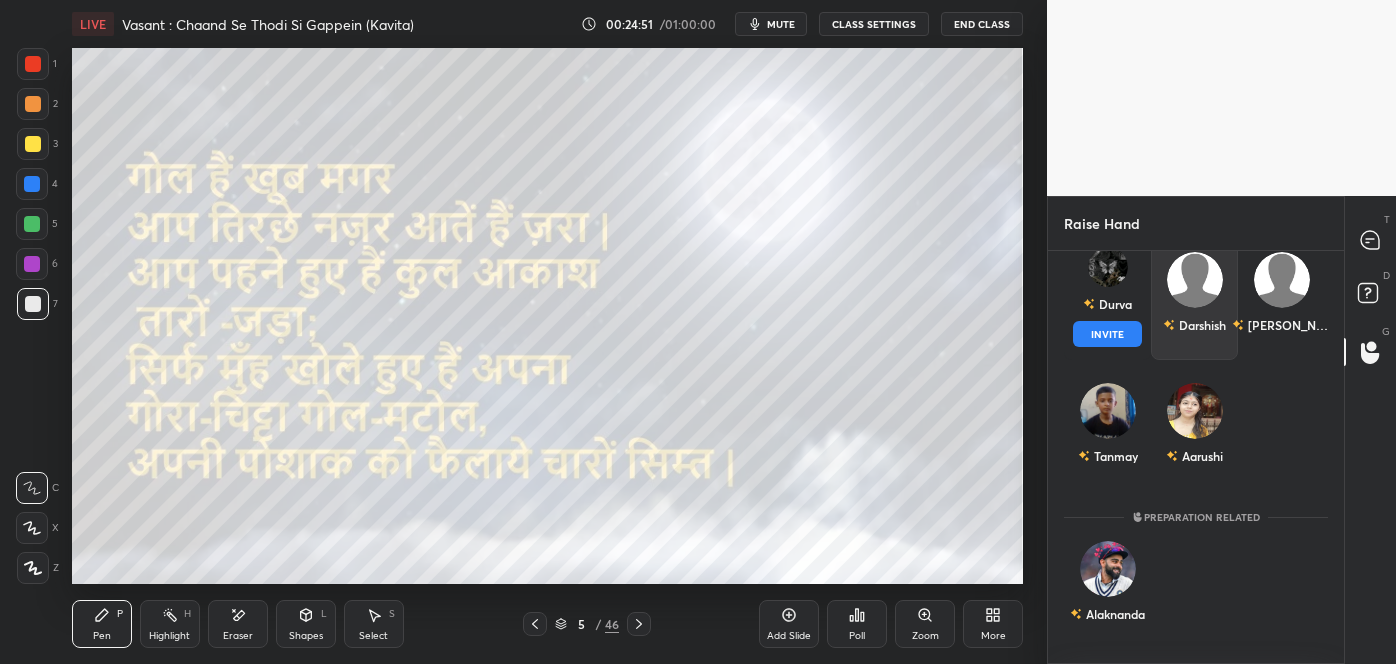 click on "Concept or Topic related Durva INVITE Darshish Shlok Tanmay Aarushi Preparation related Alaknanda" at bounding box center (1196, 457) 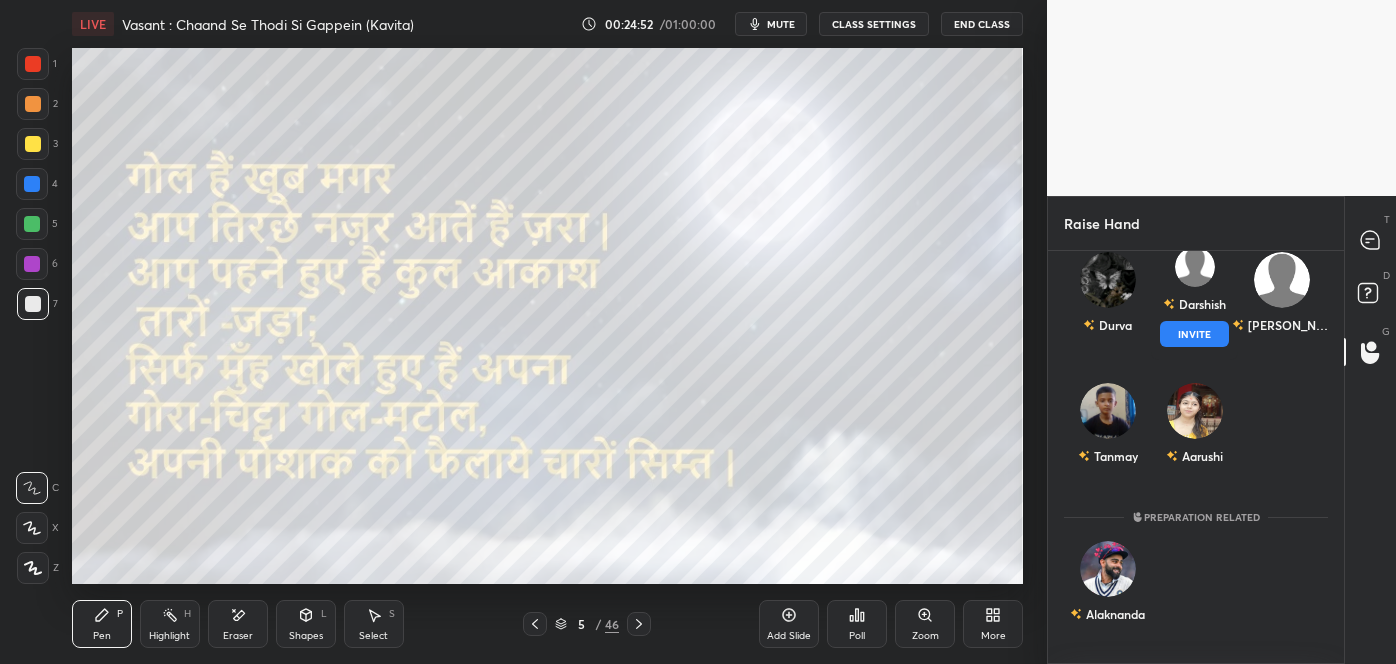 scroll, scrollTop: 50, scrollLeft: 0, axis: vertical 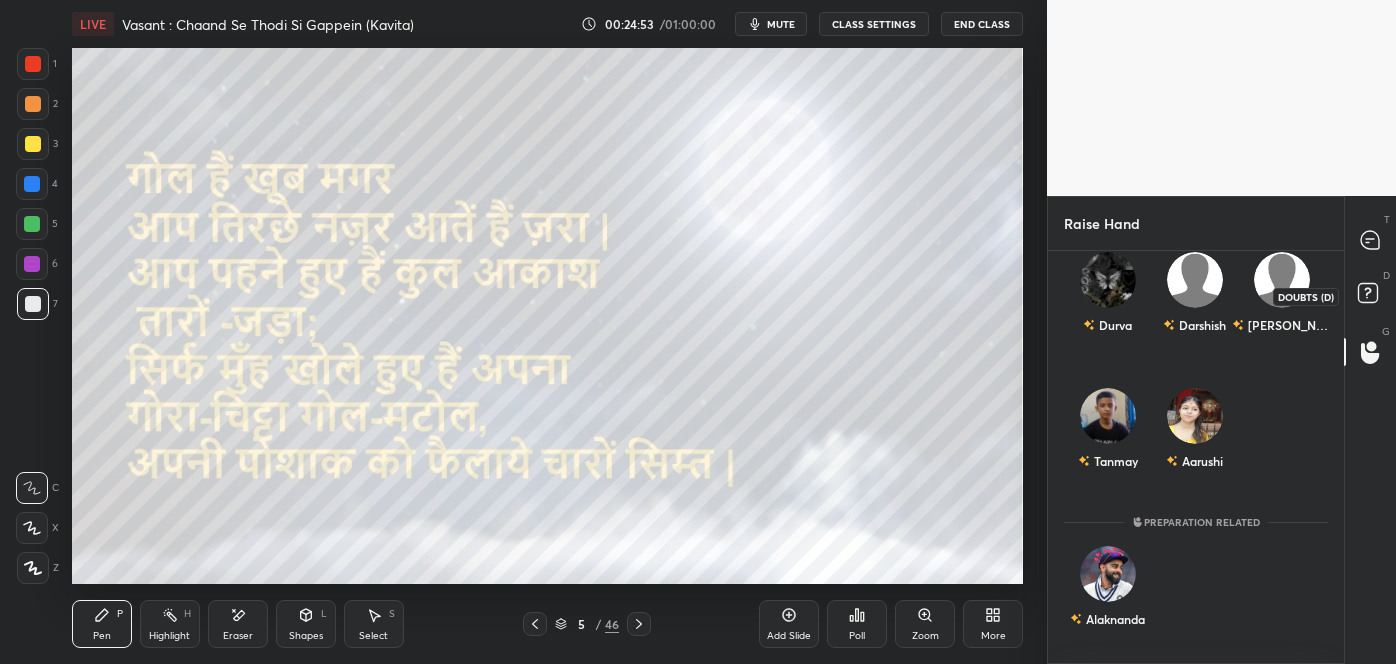 click 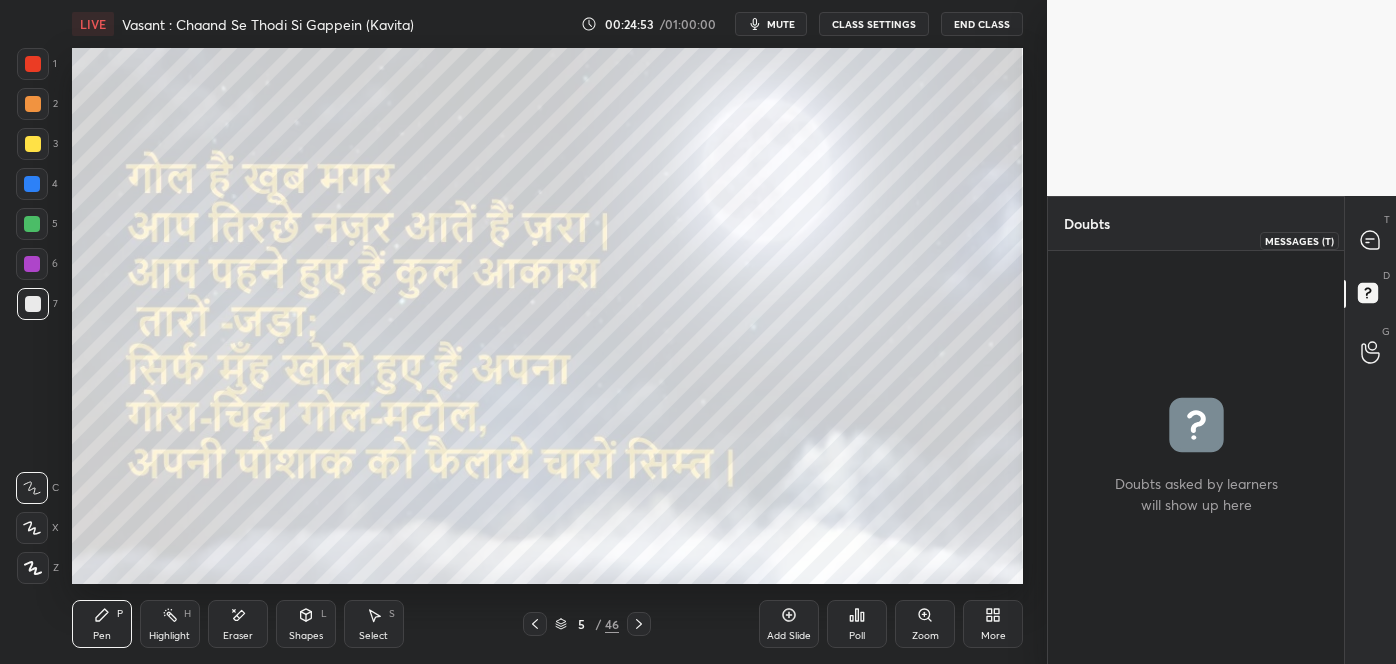 click 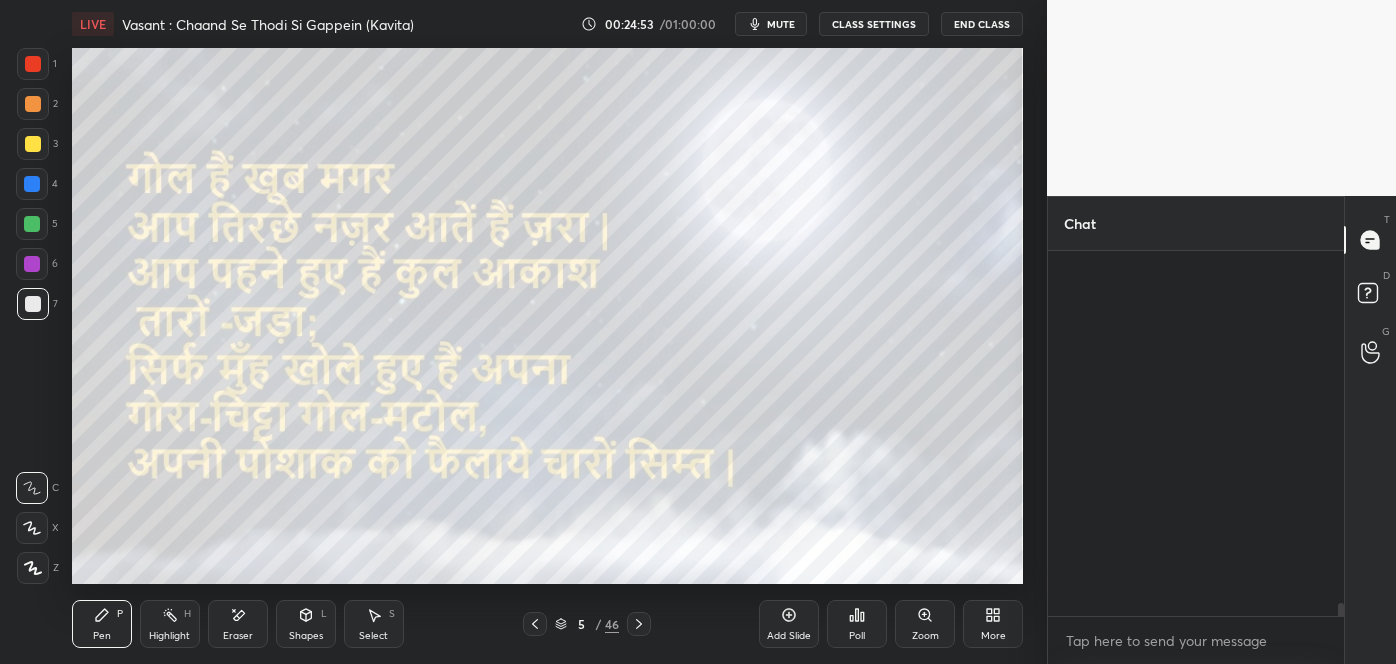 scroll, scrollTop: 10104, scrollLeft: 0, axis: vertical 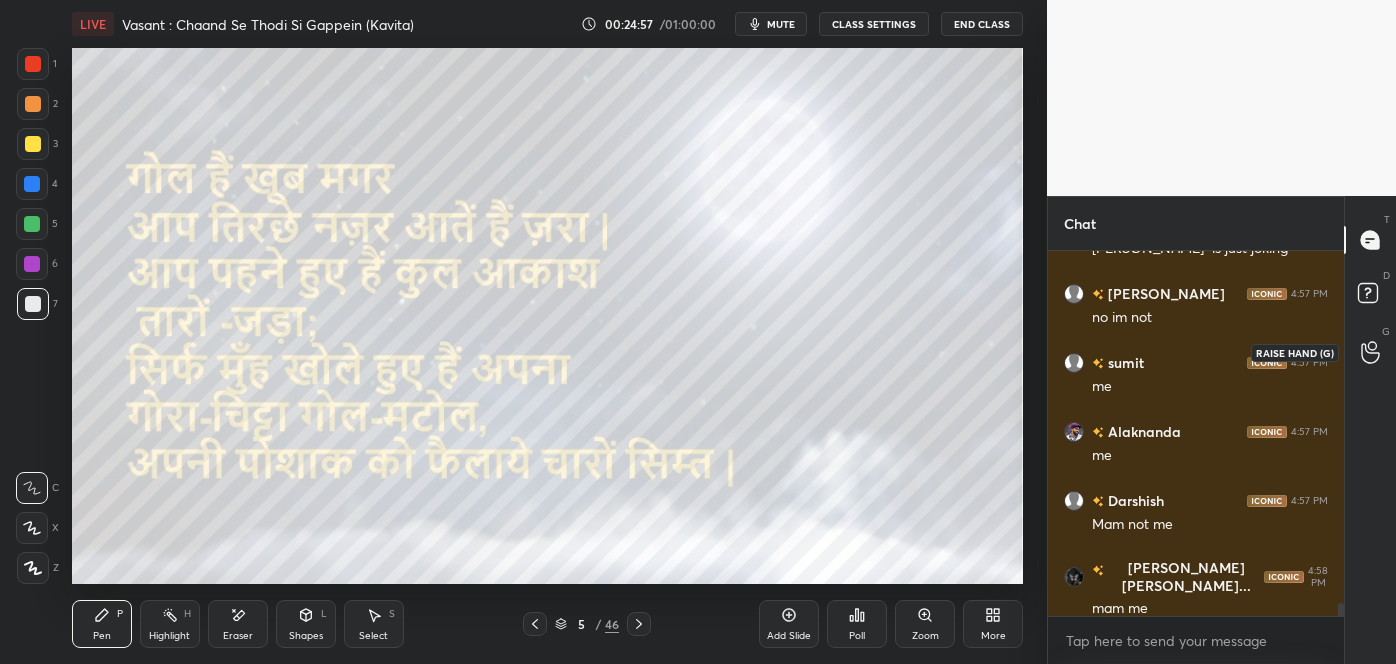 click 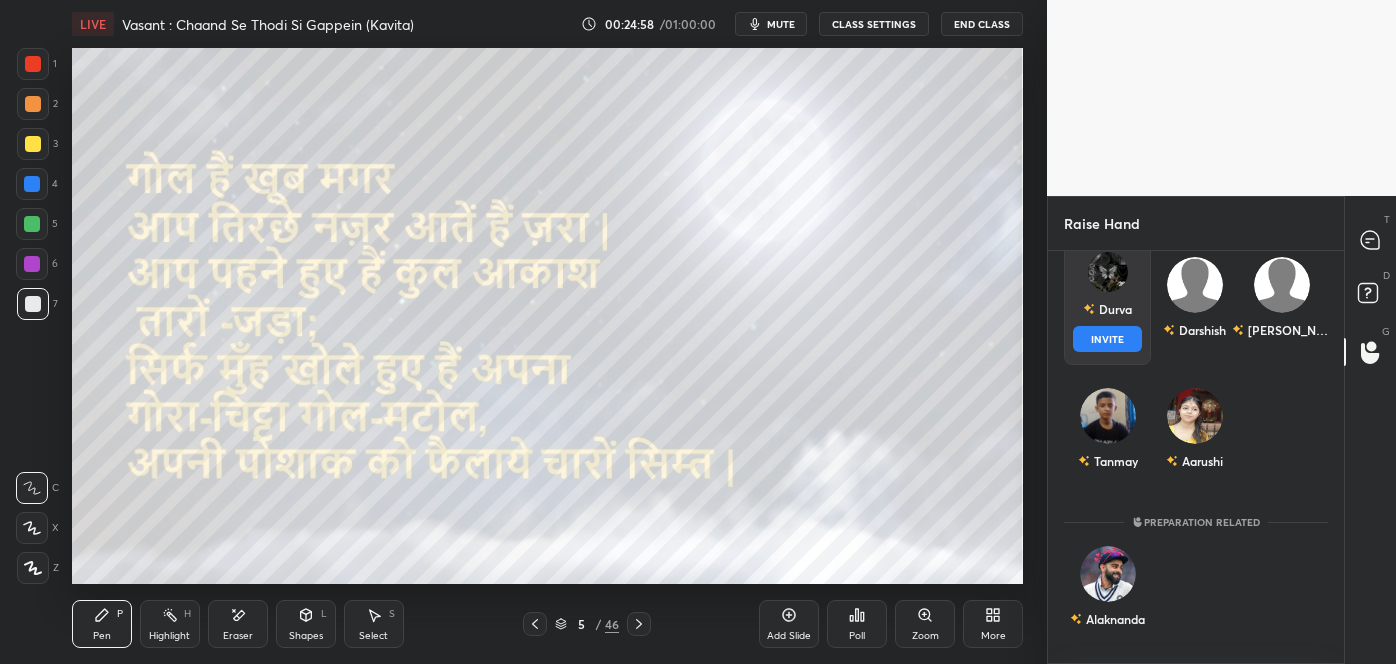 click on "Durva INVITE" at bounding box center (1107, 302) 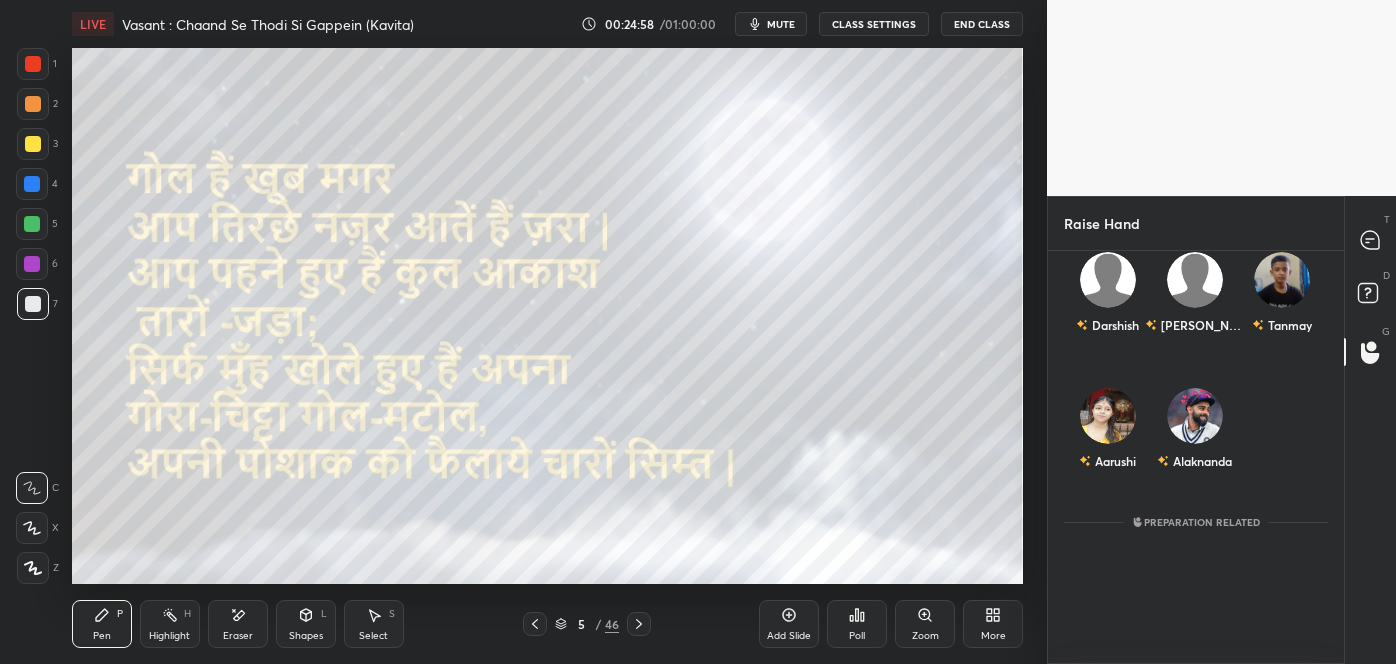 scroll, scrollTop: 45, scrollLeft: 0, axis: vertical 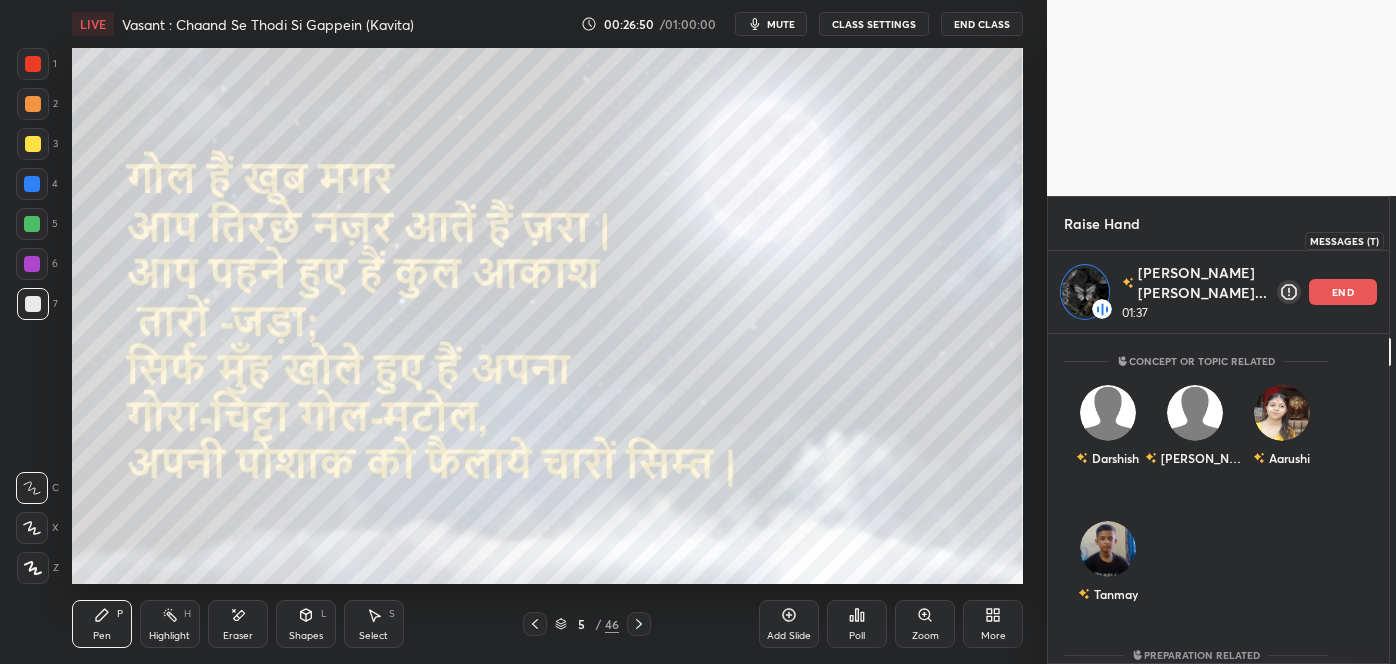 click 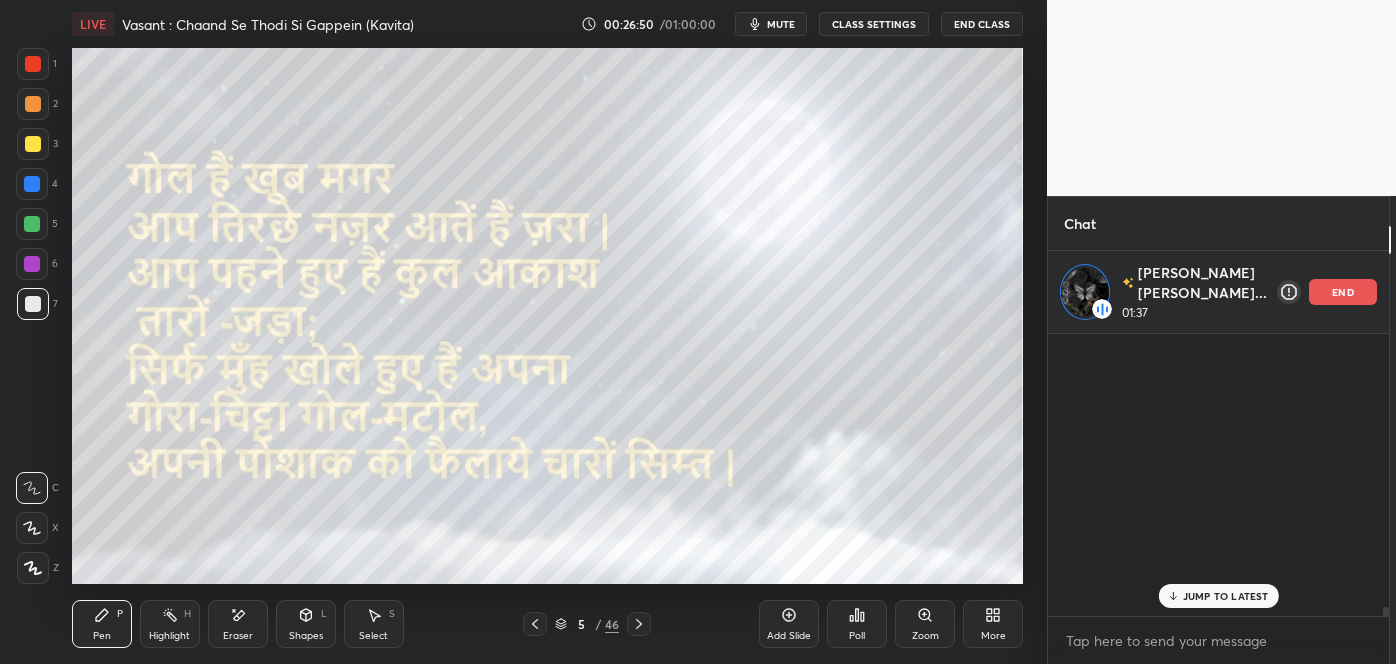 scroll, scrollTop: 10354, scrollLeft: 0, axis: vertical 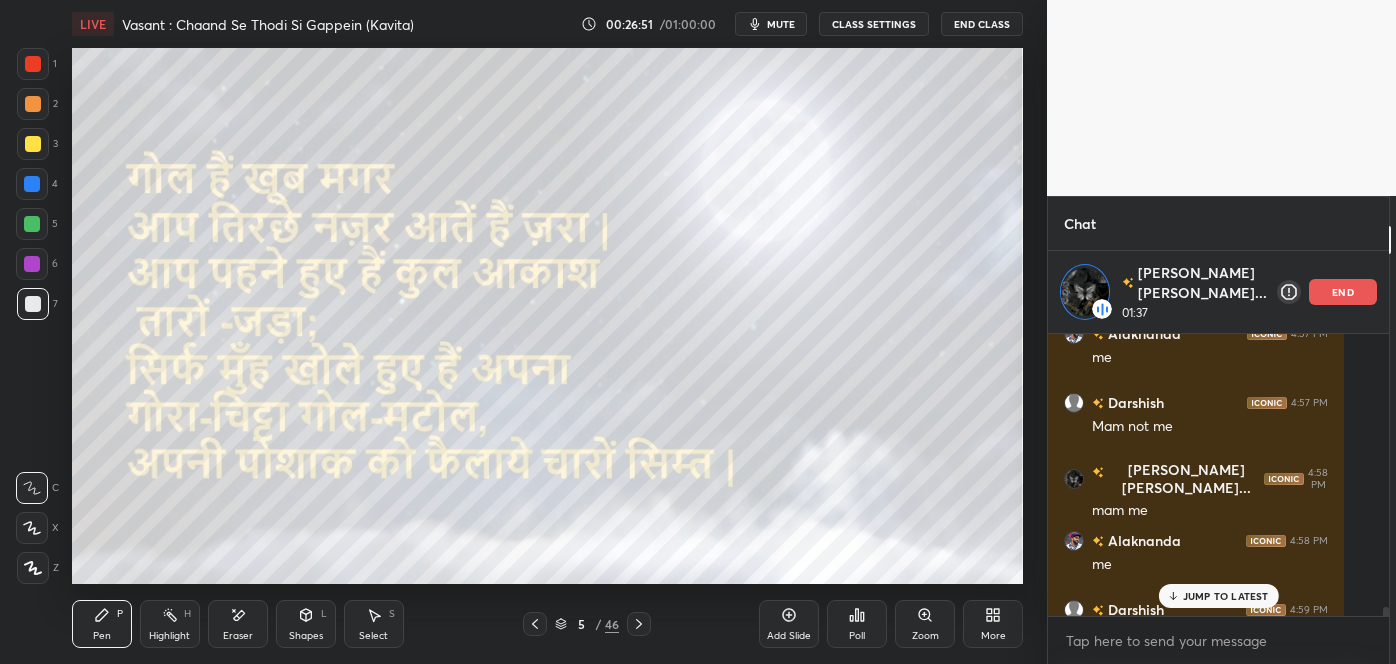 click on "JUMP TO LATEST" at bounding box center [1226, 596] 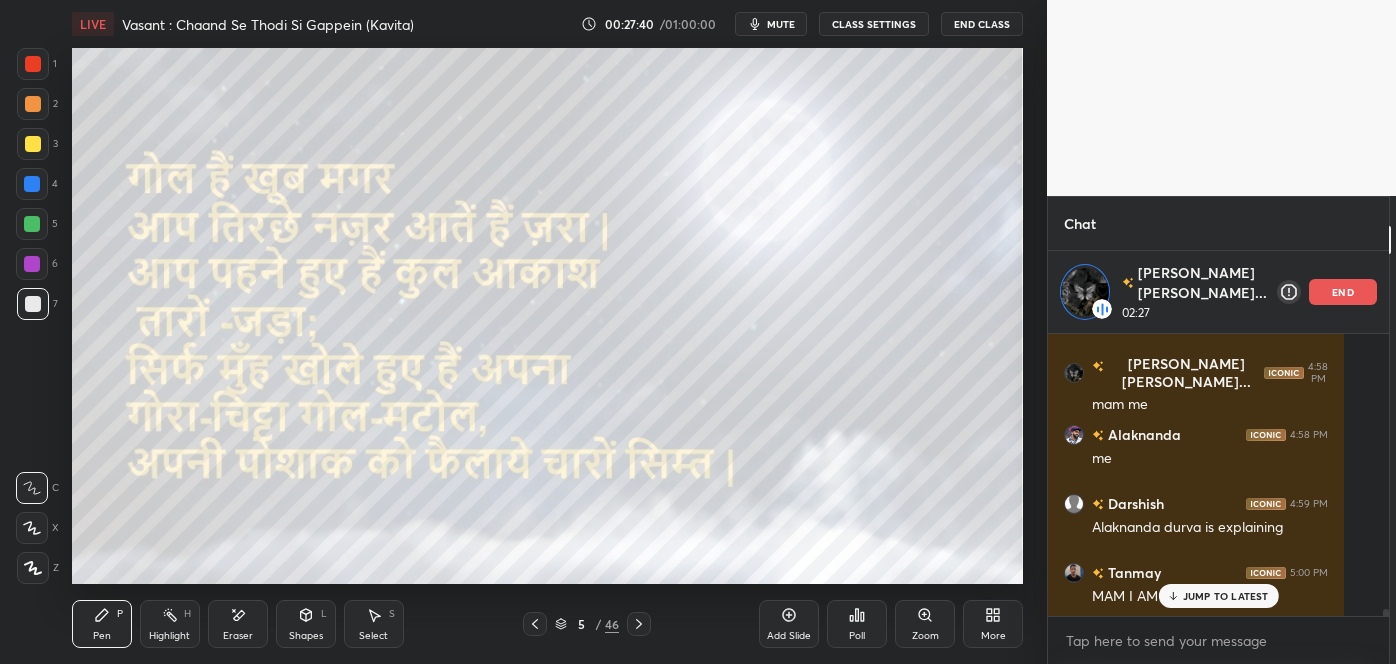 scroll, scrollTop: 10480, scrollLeft: 0, axis: vertical 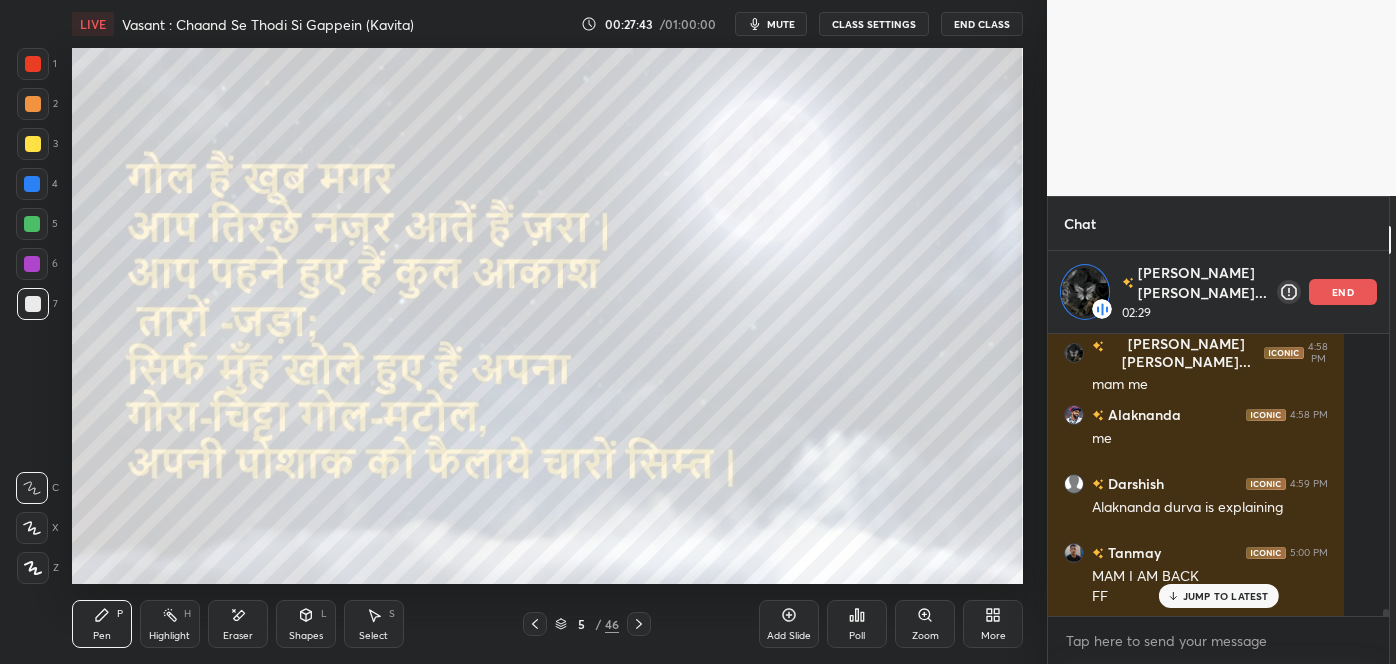 click on "JUMP TO LATEST" at bounding box center (1218, 596) 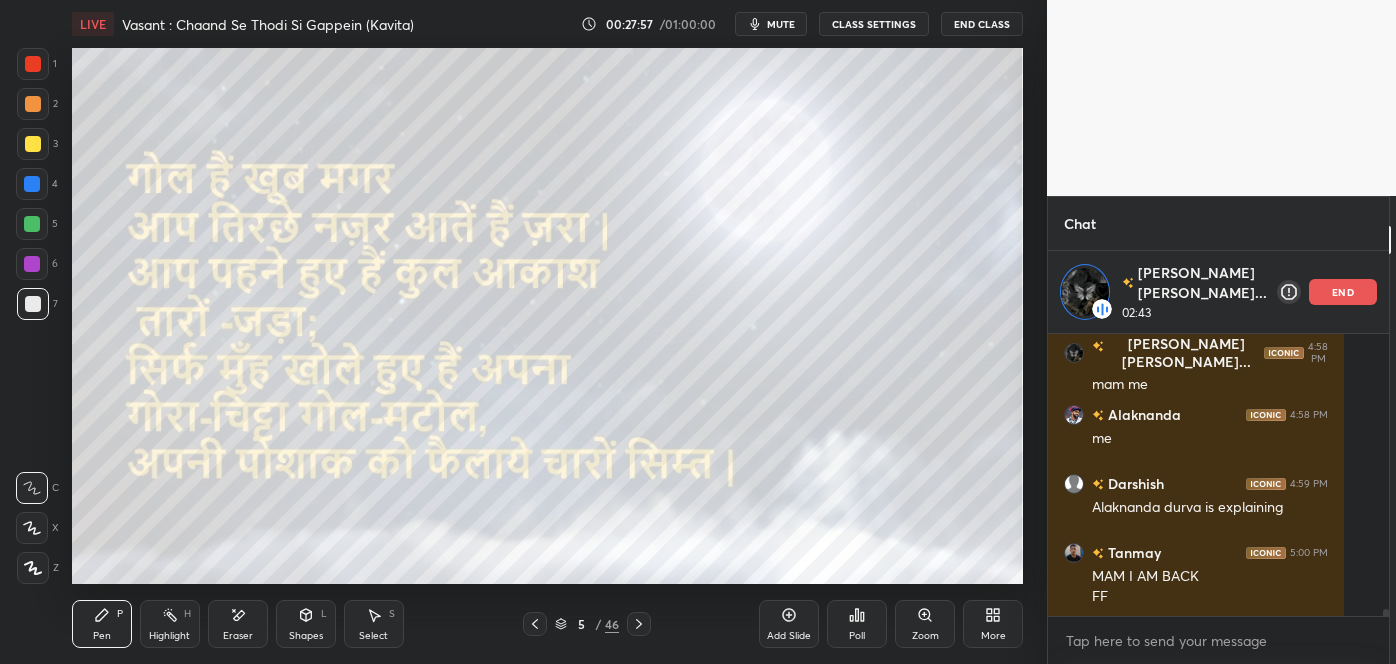 drag, startPoint x: 285, startPoint y: 629, endPoint x: 202, endPoint y: 621, distance: 83.38465 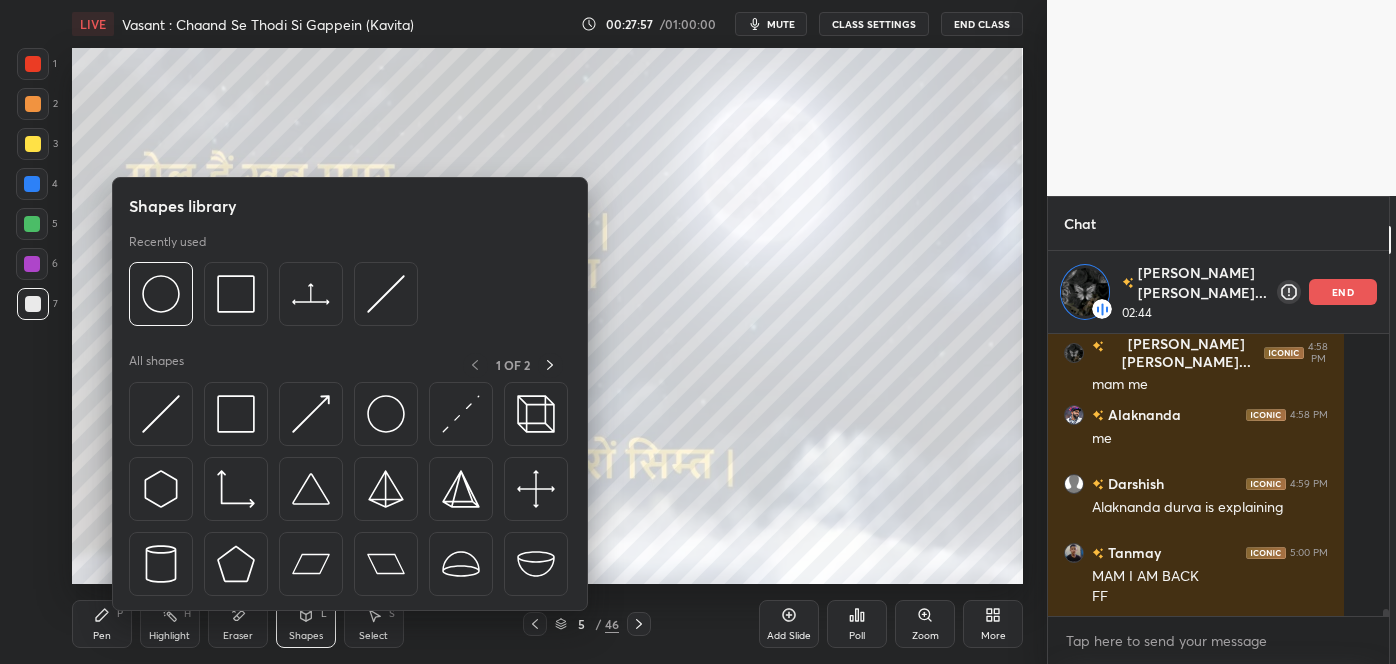 click 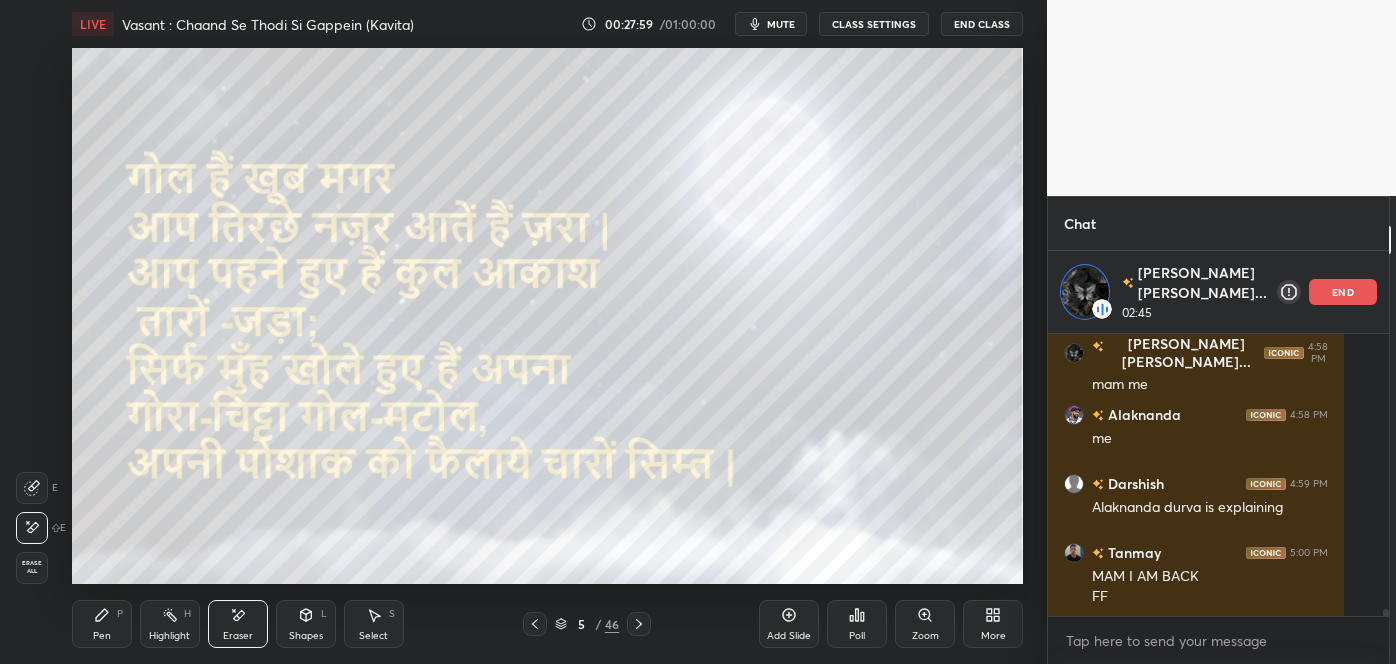 click on "LIVE Vasant : Chaand Se Thodi Si Gappein (Kavita) 00:27:59 /  01:00:00 mute CLASS SETTINGS End Class Setting up your live class Poll for   secs No correct answer Start poll Back Vasant : Chaand Se Thodi Si Gappein (Kavita) • L5 of Course on Hindi Class - 6 Pooja Shah Pen P Highlight H Eraser Shapes L Select S 5 / 46 Add Slide Poll Zoom More" at bounding box center [547, 332] 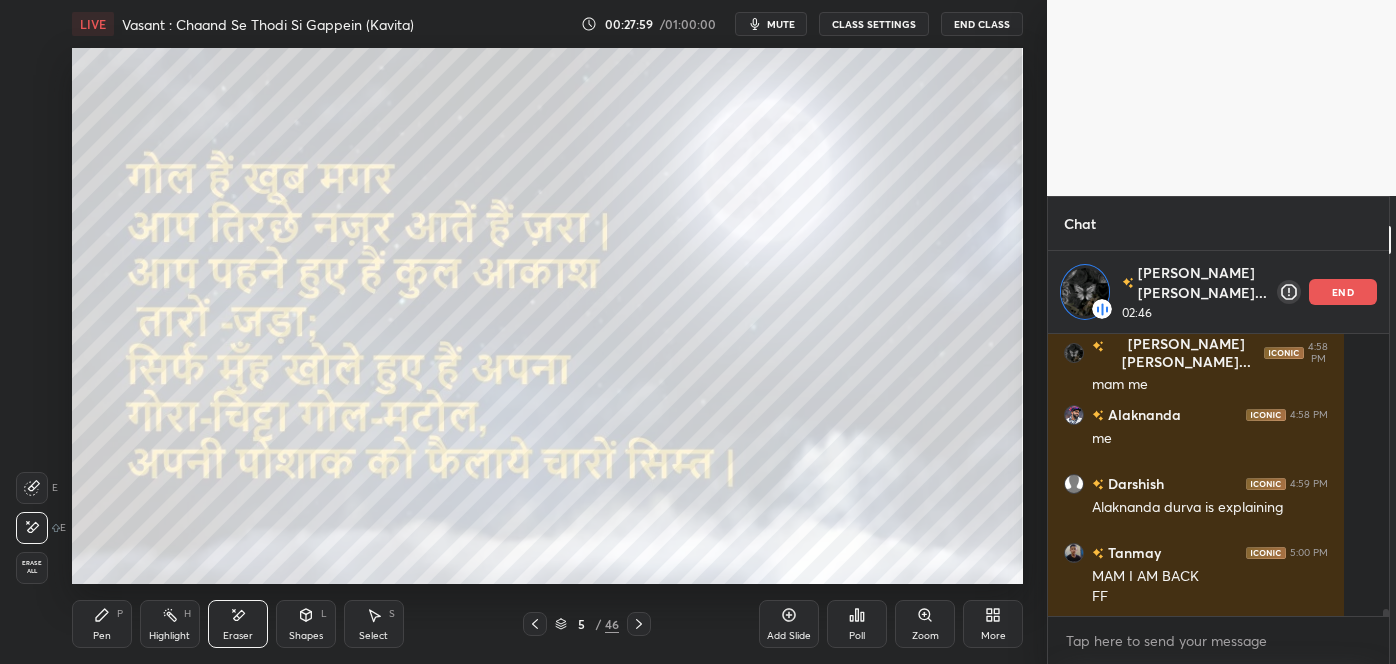 click on "Pen P" at bounding box center [102, 624] 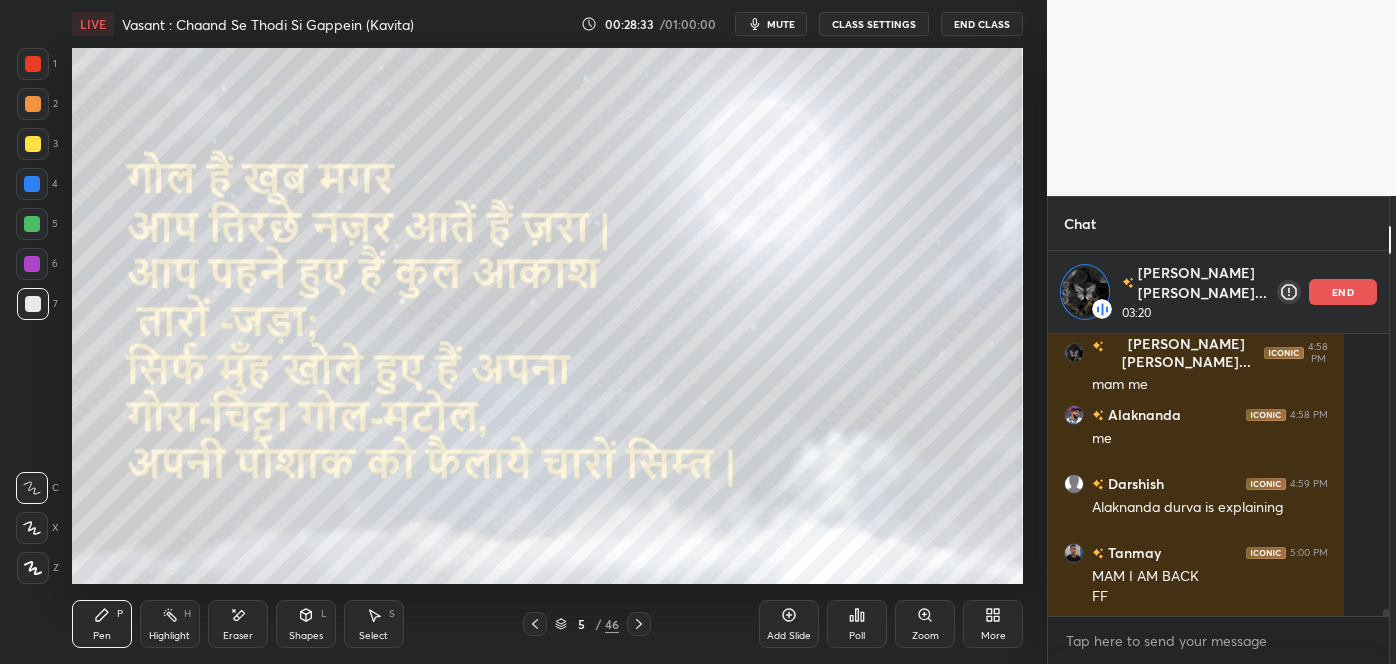 click on "end" at bounding box center [1343, 292] 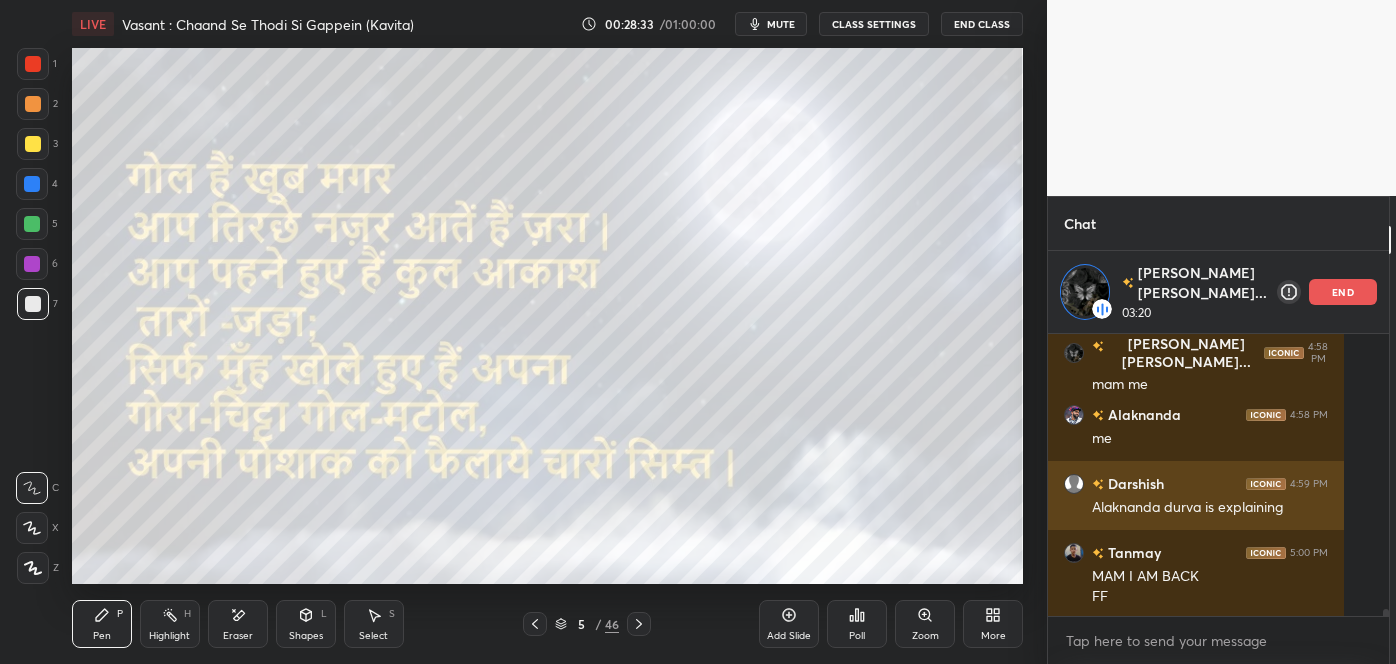 scroll, scrollTop: 6, scrollLeft: 5, axis: both 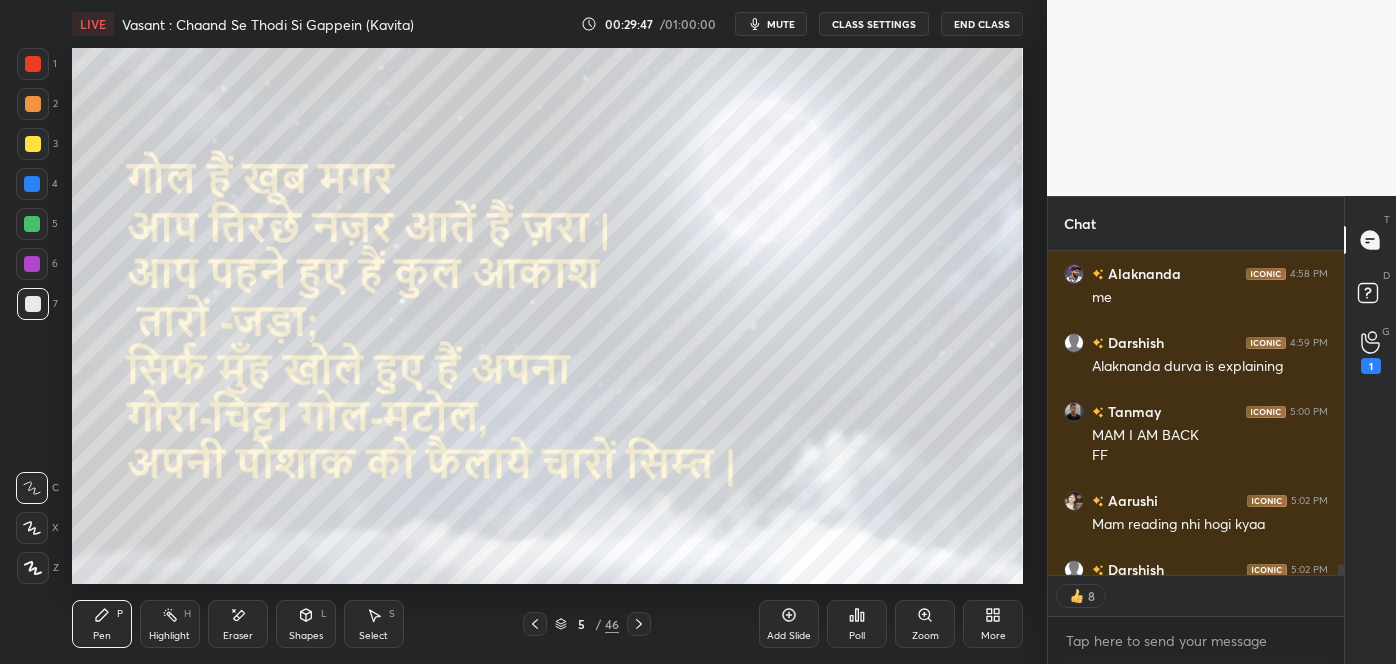 click 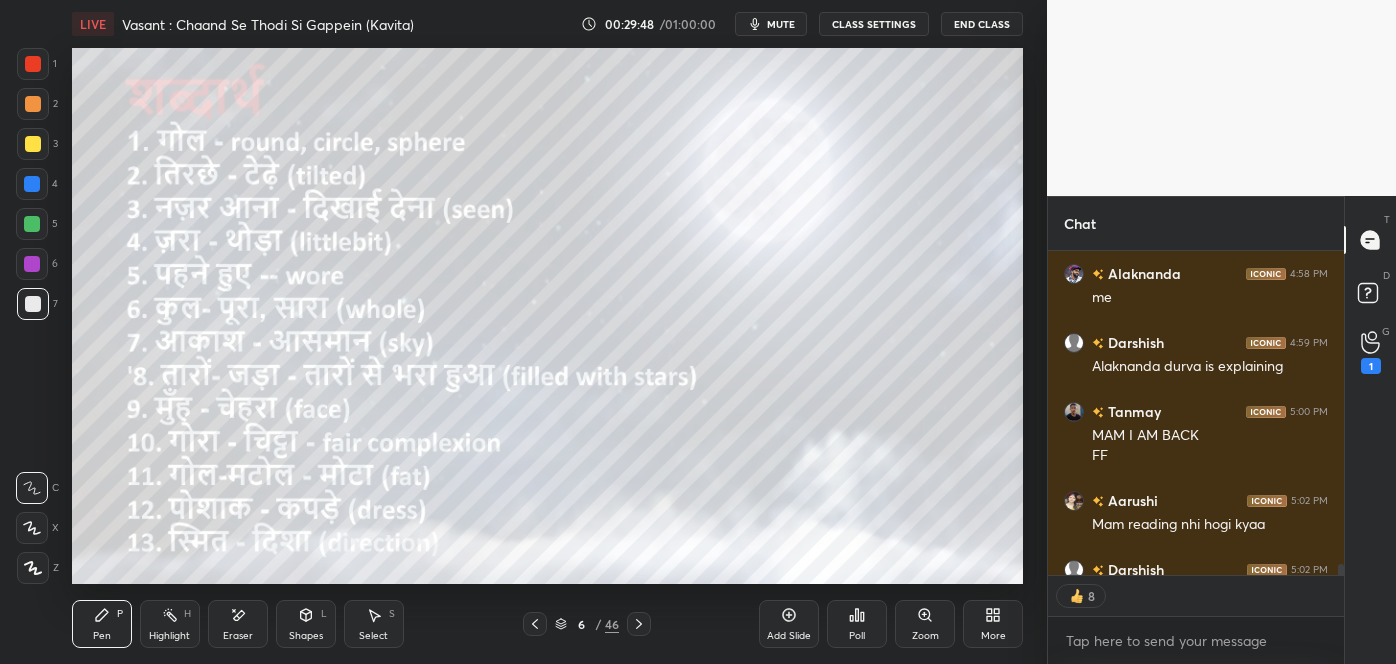 click 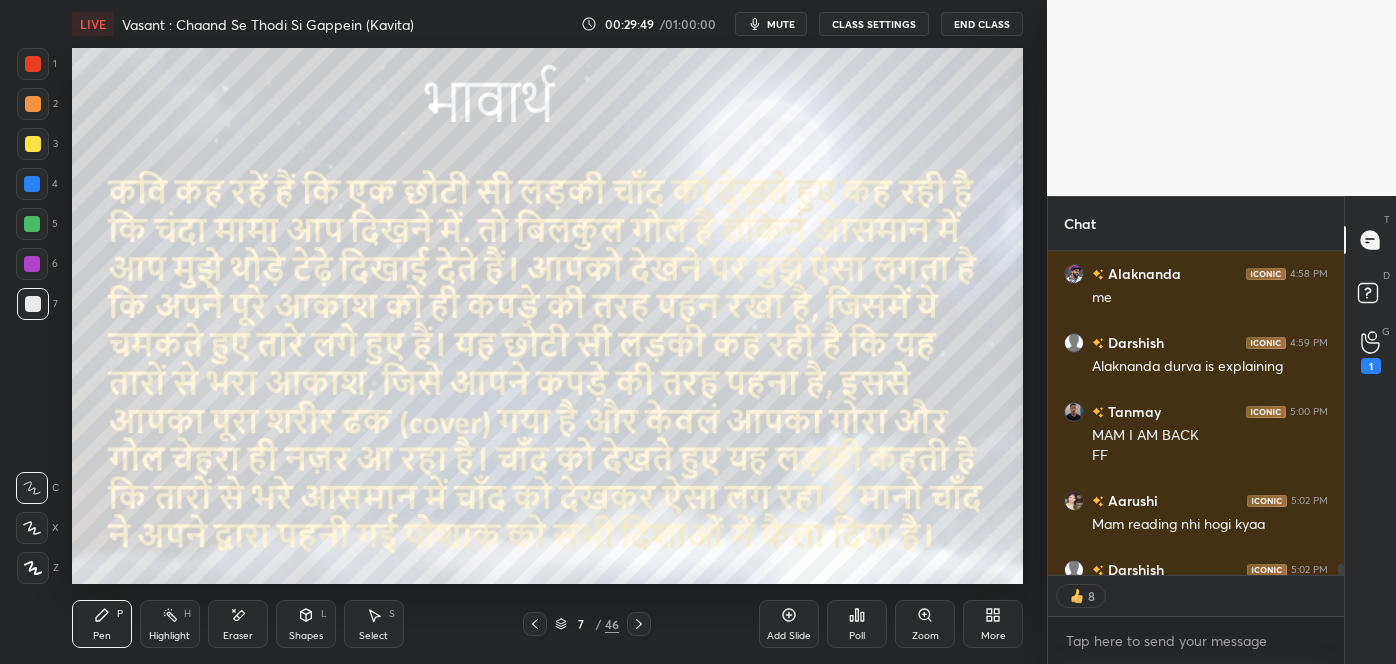 click 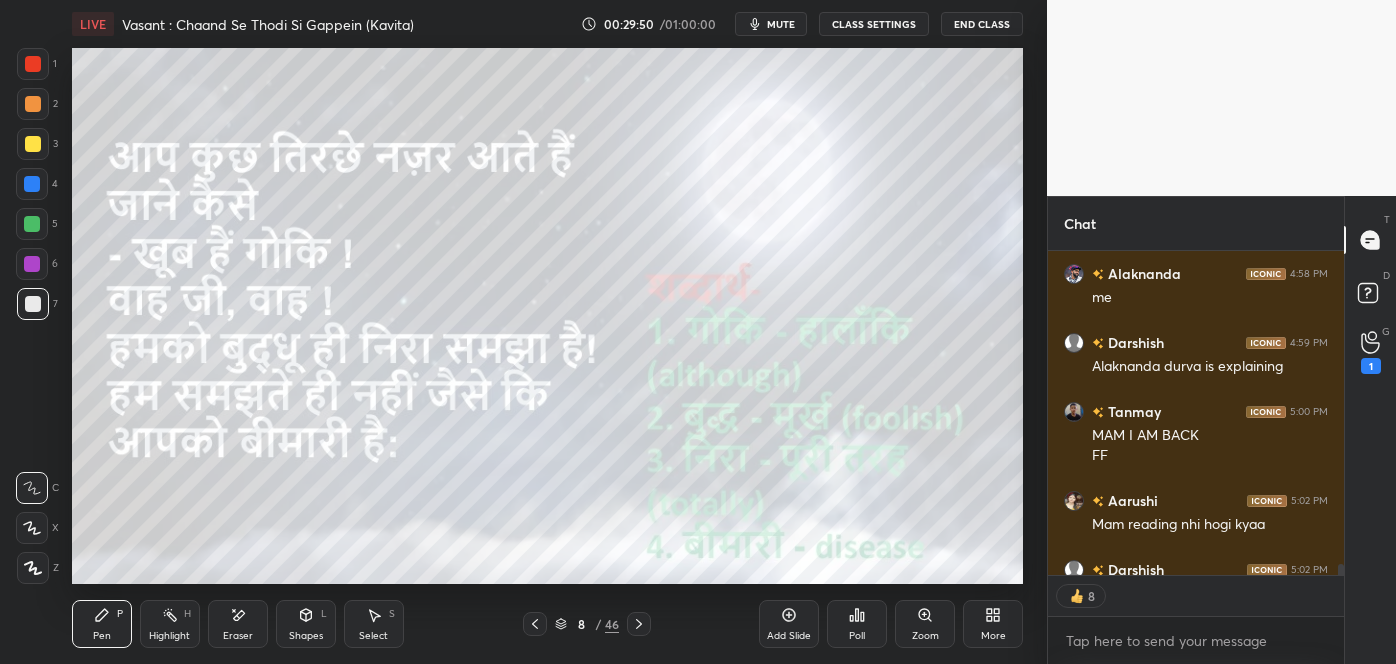 click on "G Raise Hand (G) 1" at bounding box center [1370, 352] 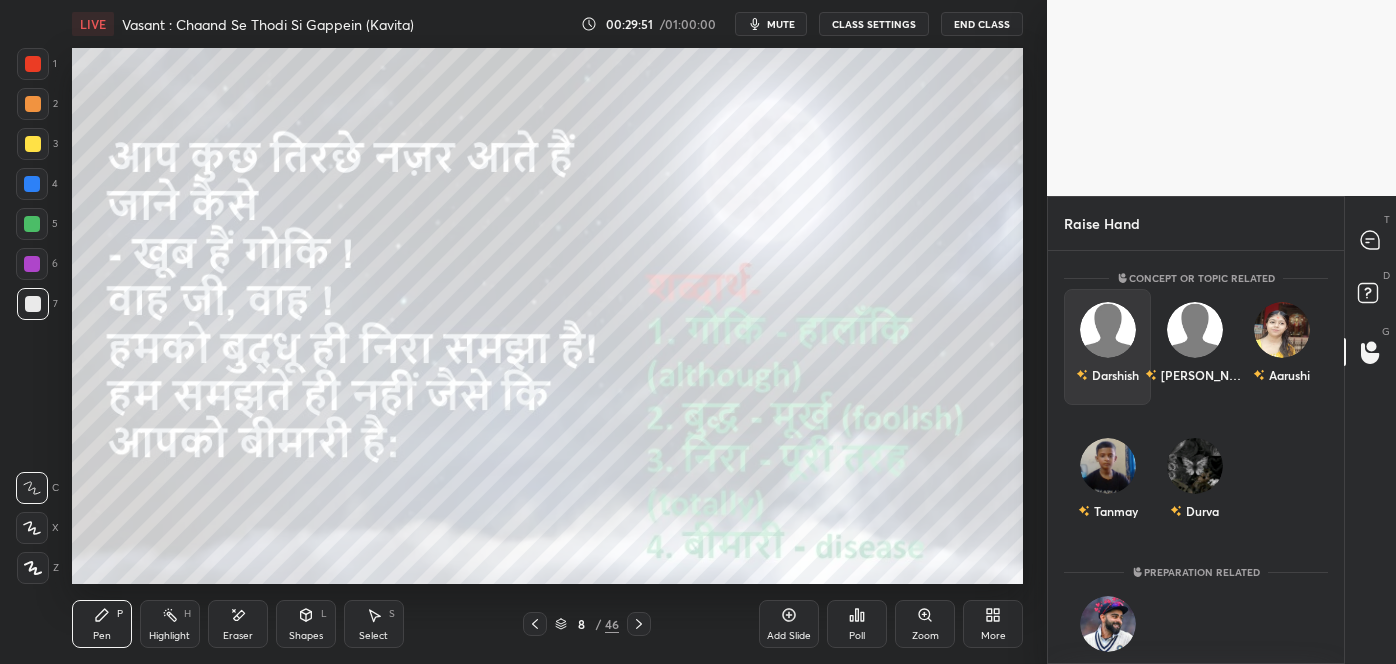 click on "Darshish" at bounding box center (1107, 347) 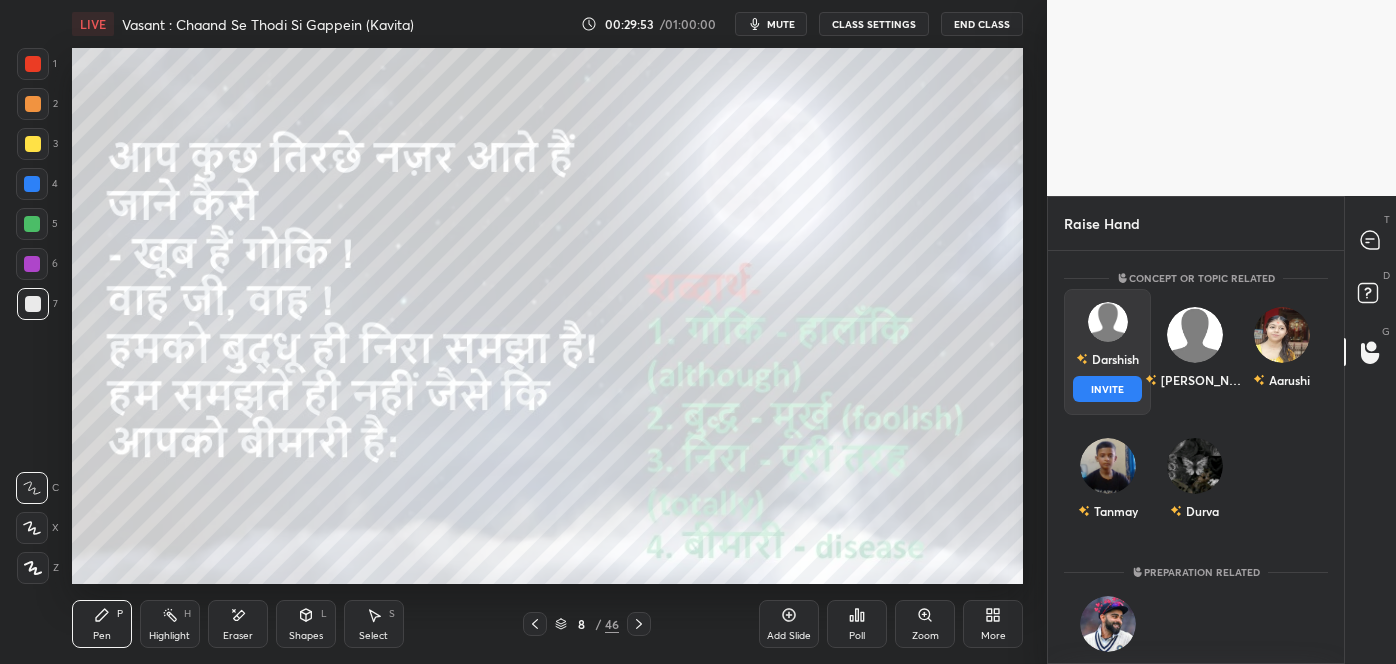 click on "INVITE" at bounding box center (1107, 389) 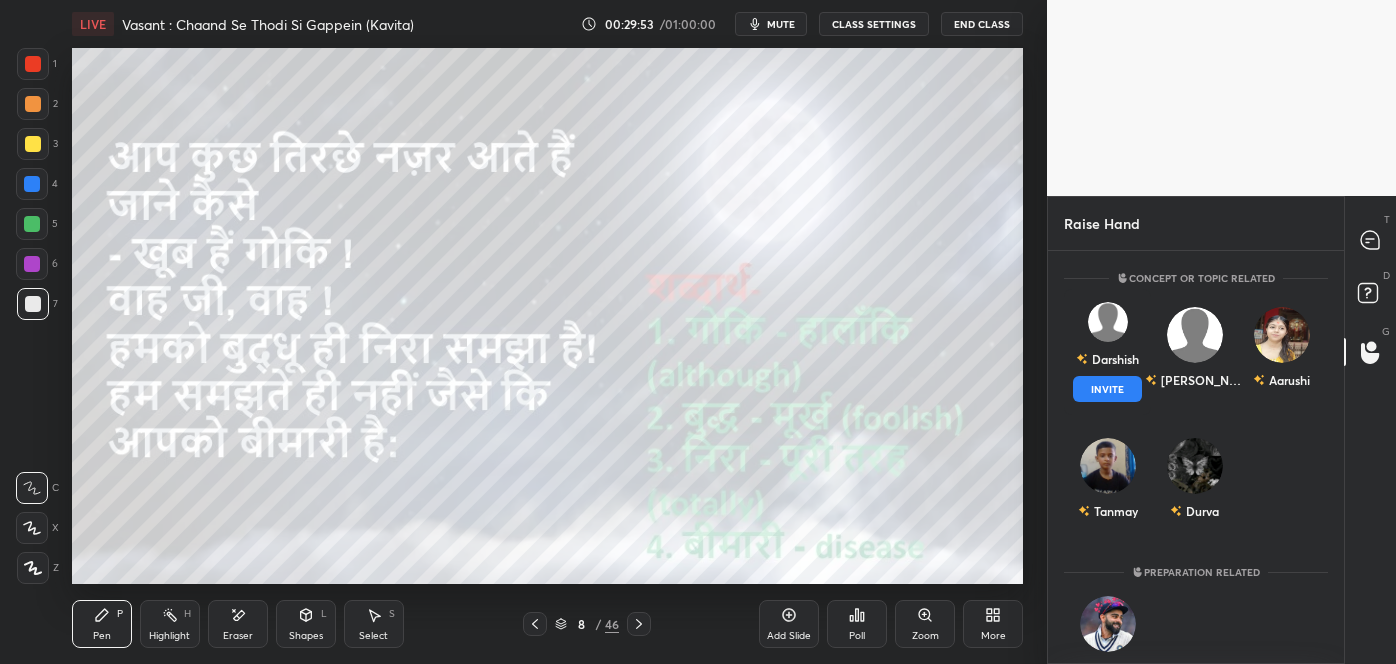 scroll, scrollTop: 326, scrollLeft: 290, axis: both 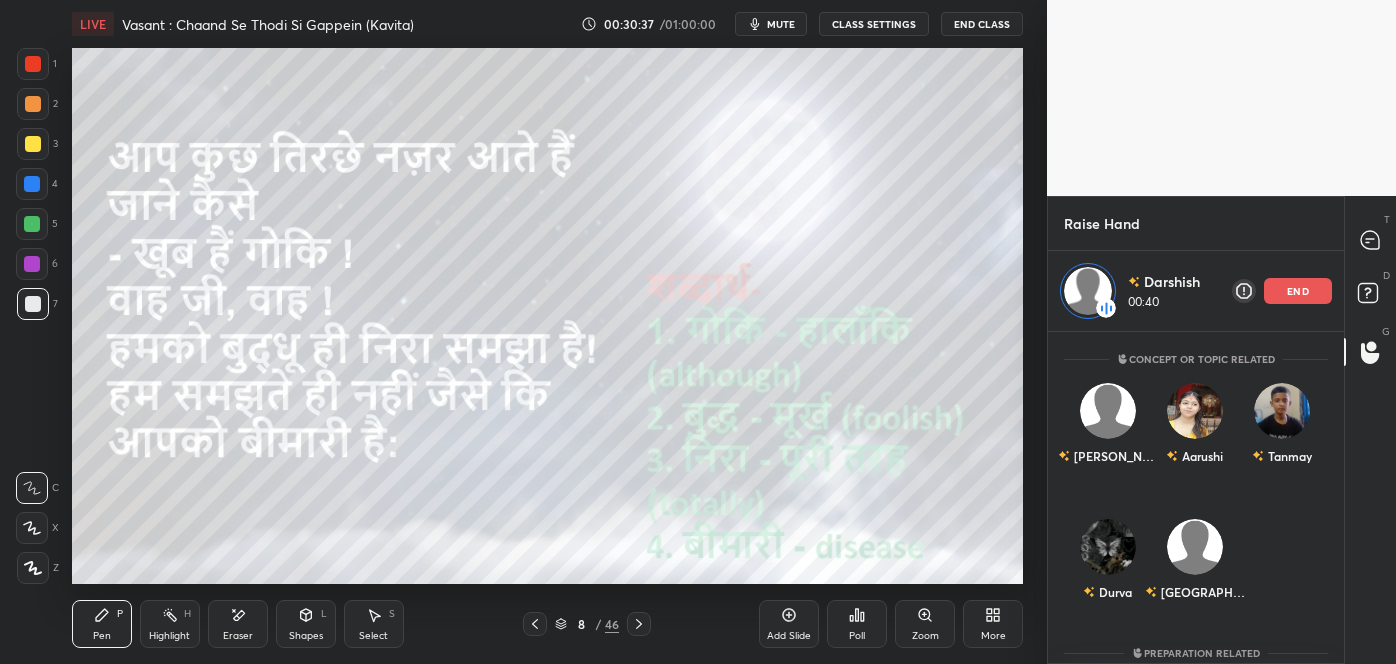 click on "end" at bounding box center [1298, 291] 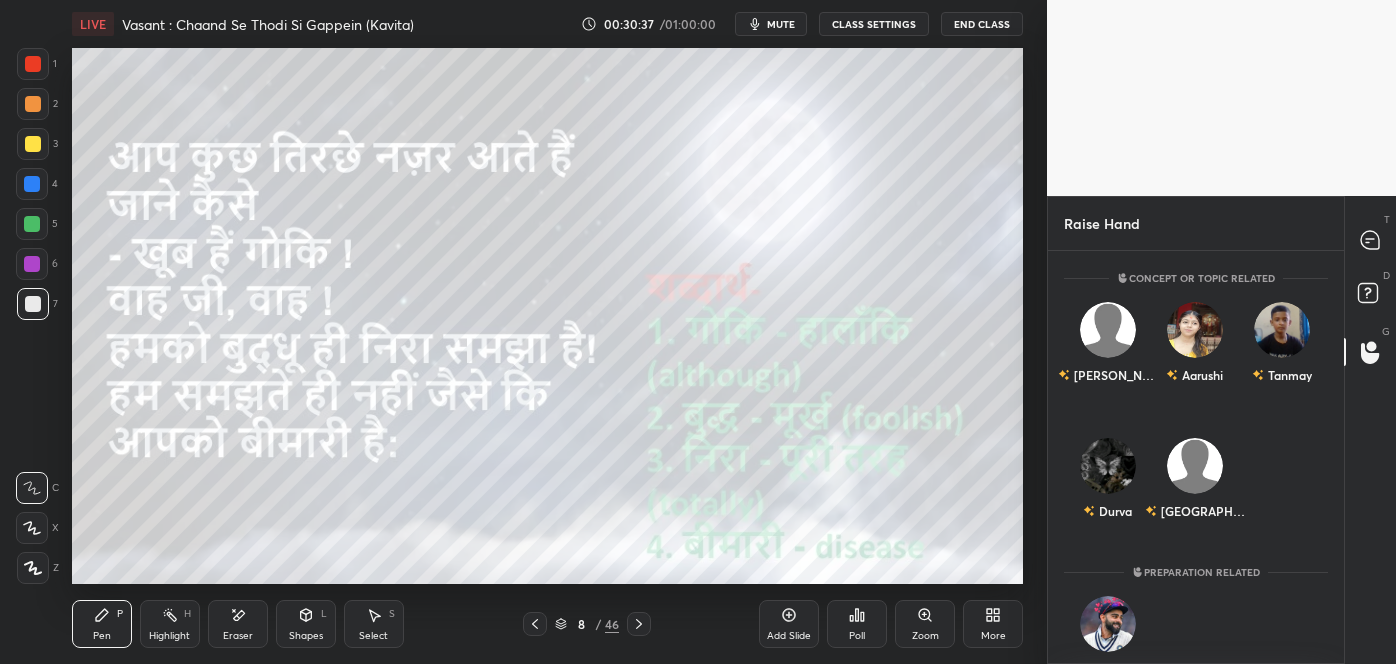 scroll, scrollTop: 6, scrollLeft: 5, axis: both 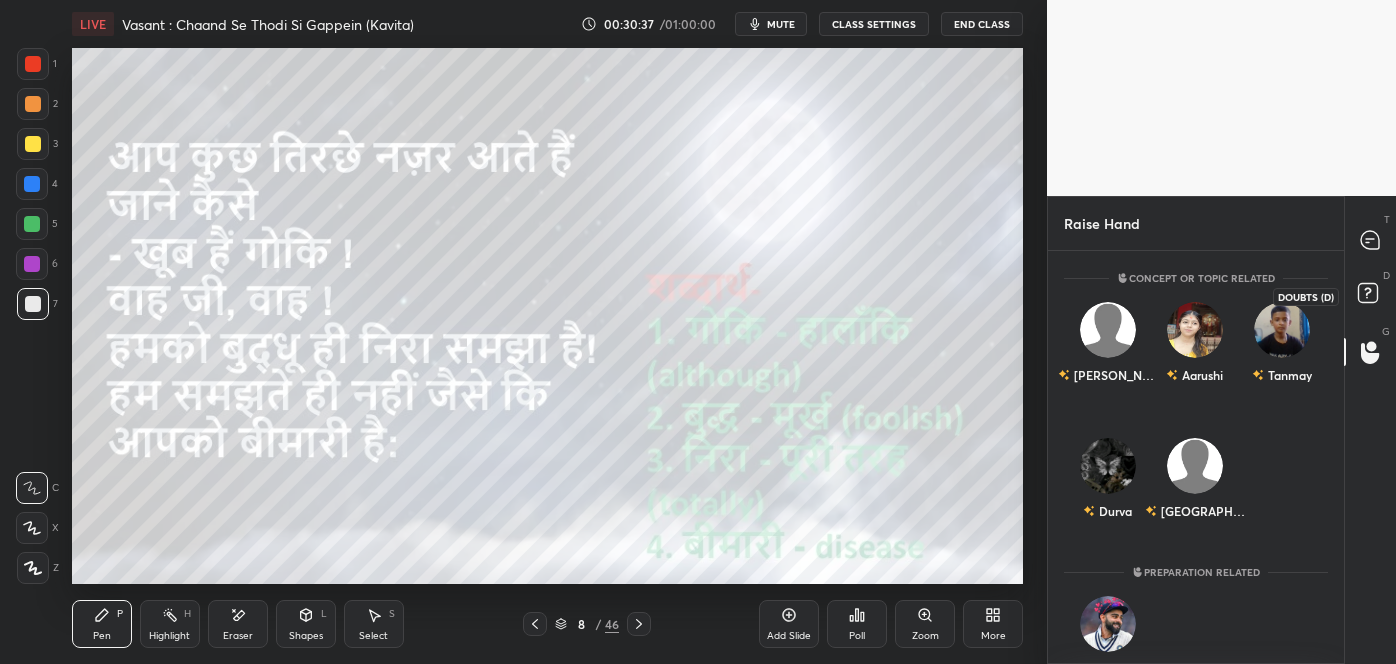 click 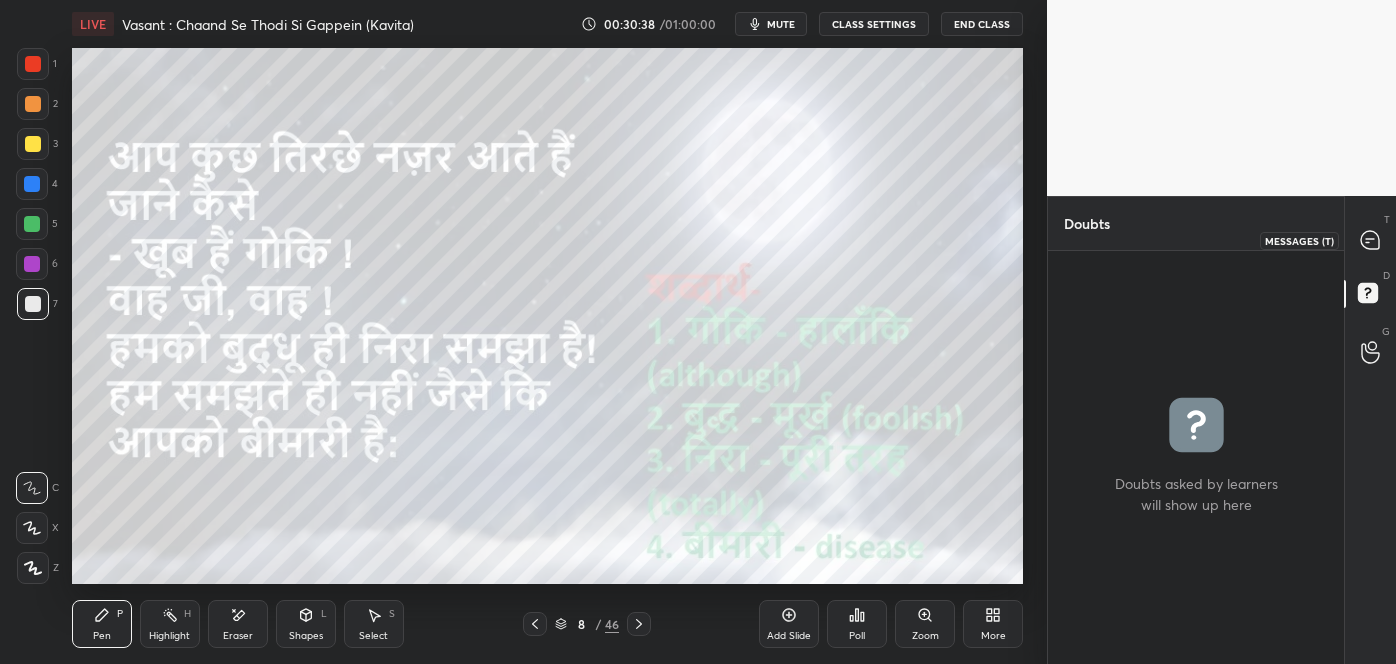 click 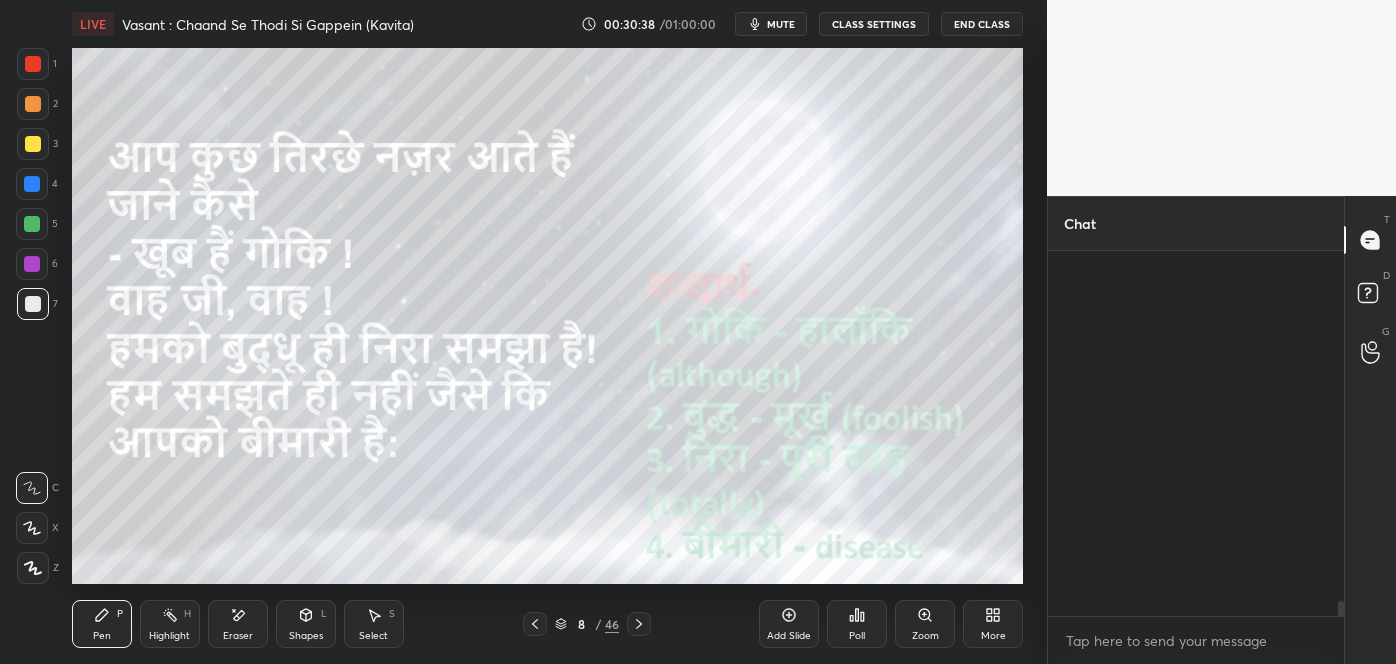 scroll, scrollTop: 10688, scrollLeft: 0, axis: vertical 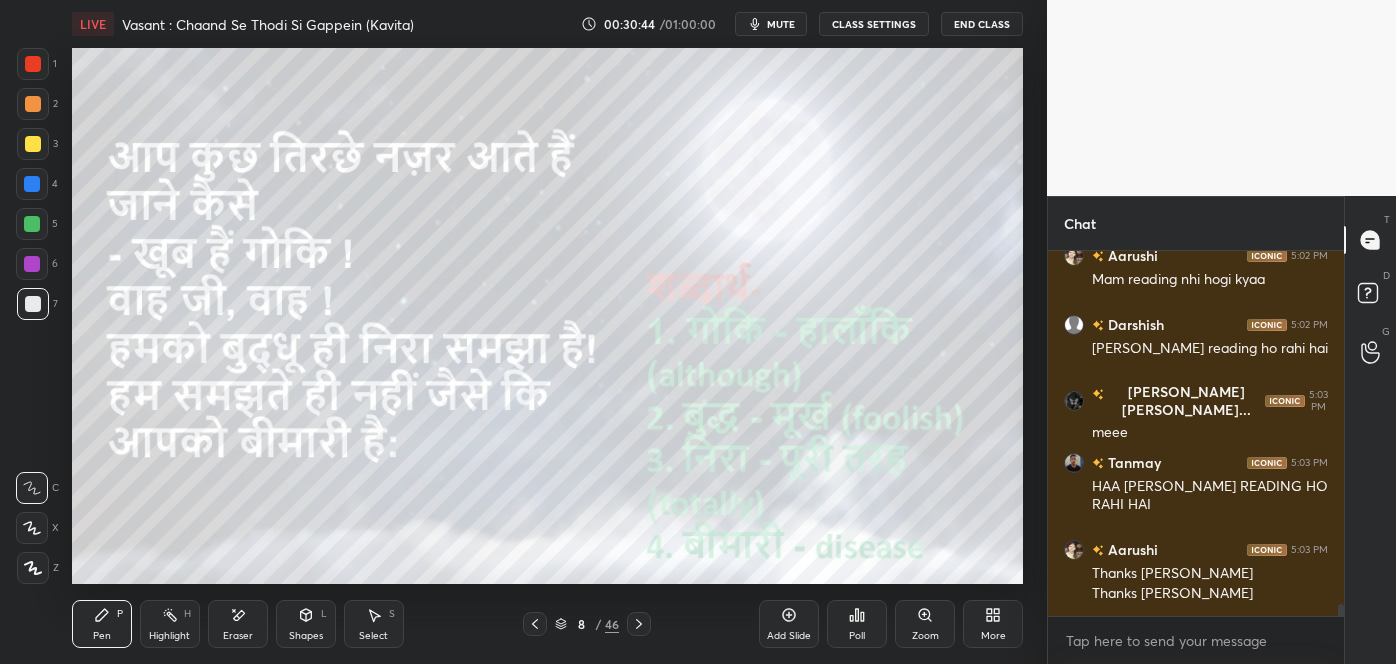 click 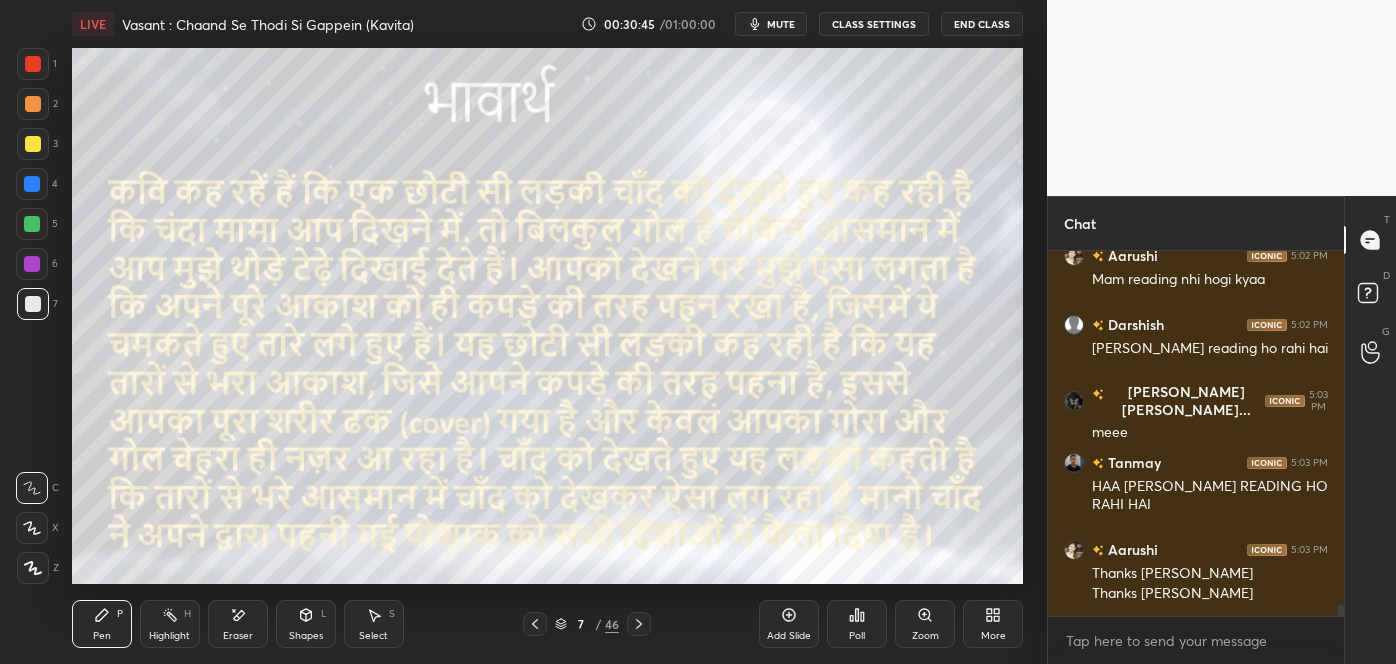 click 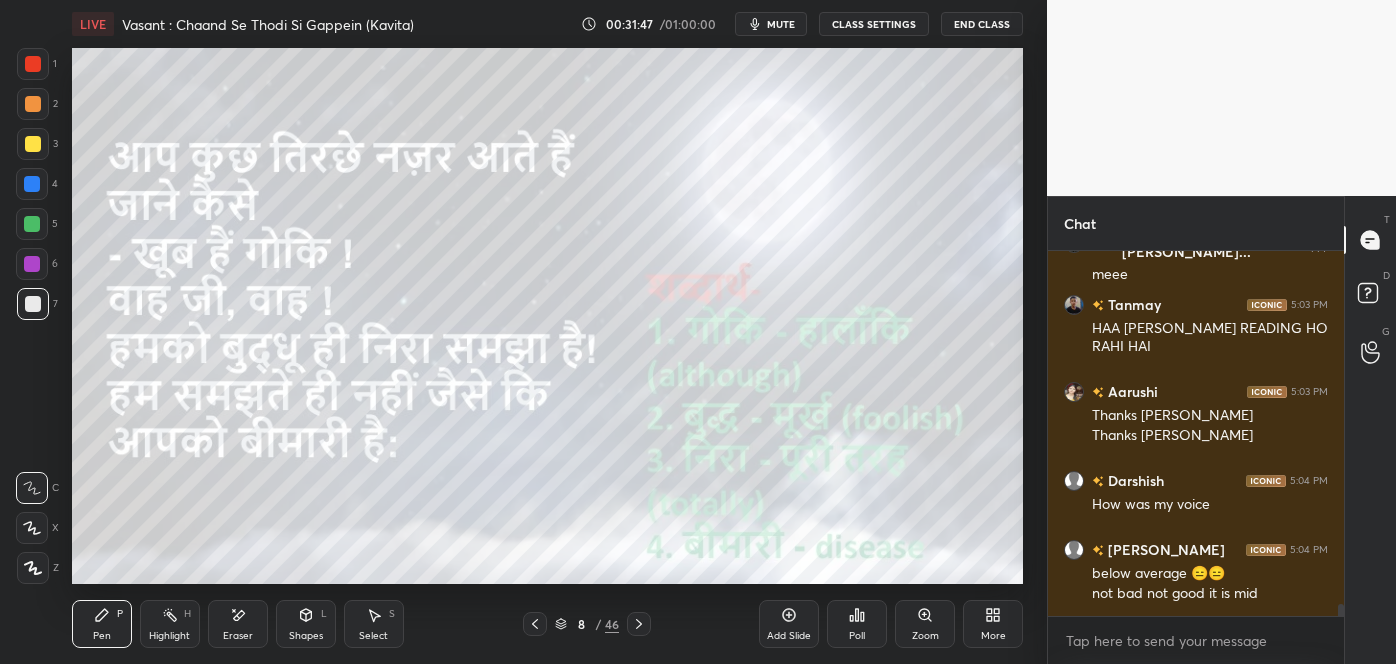 scroll, scrollTop: 11027, scrollLeft: 0, axis: vertical 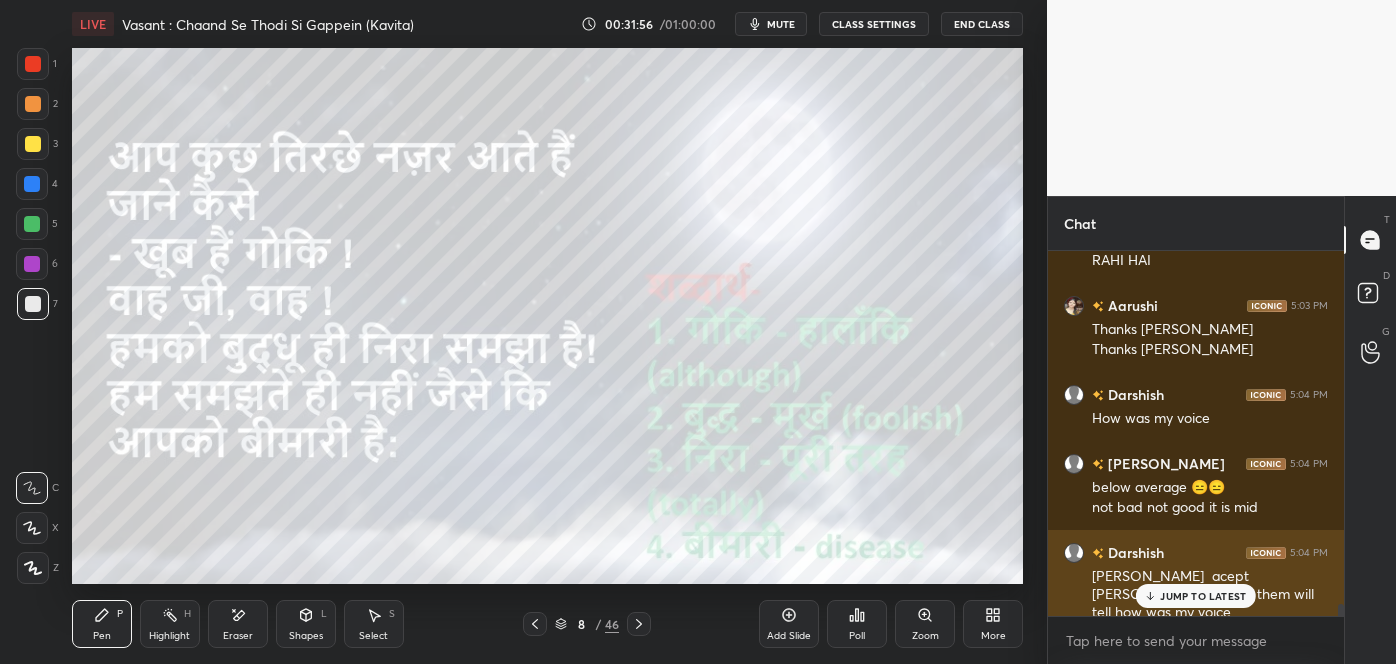 click on "JUMP TO LATEST" at bounding box center (1203, 596) 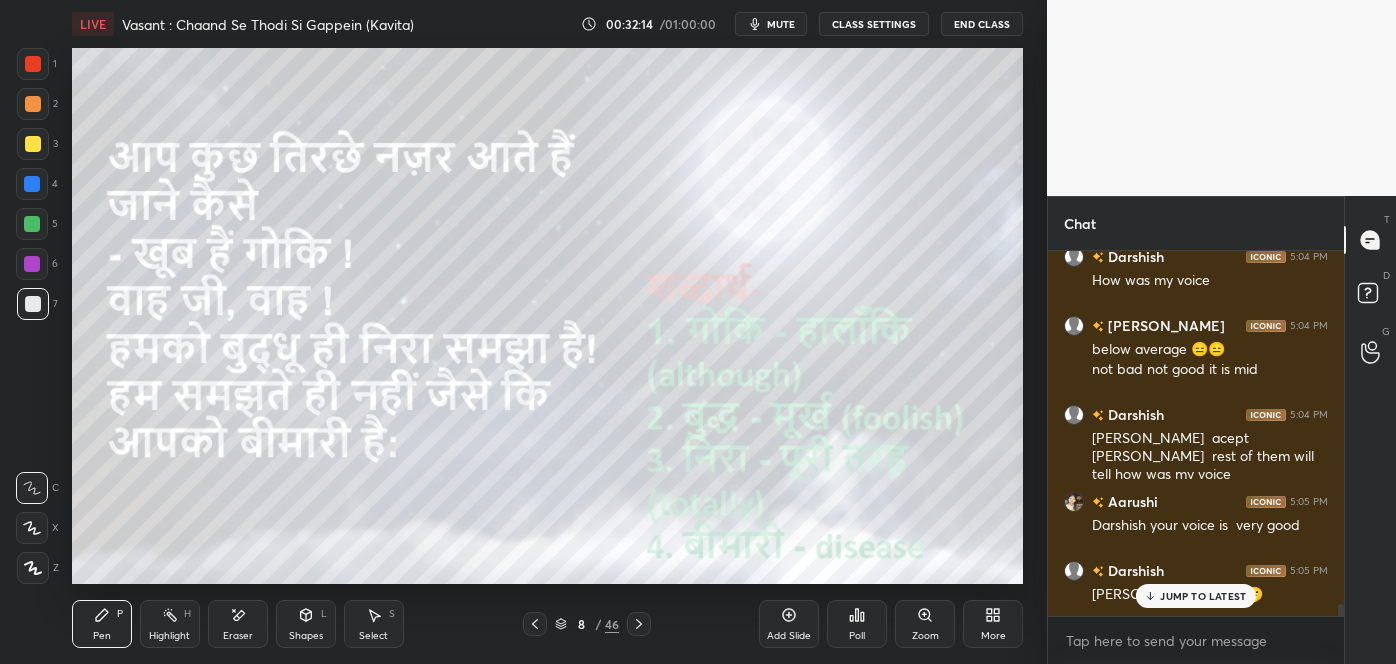 scroll, scrollTop: 11234, scrollLeft: 0, axis: vertical 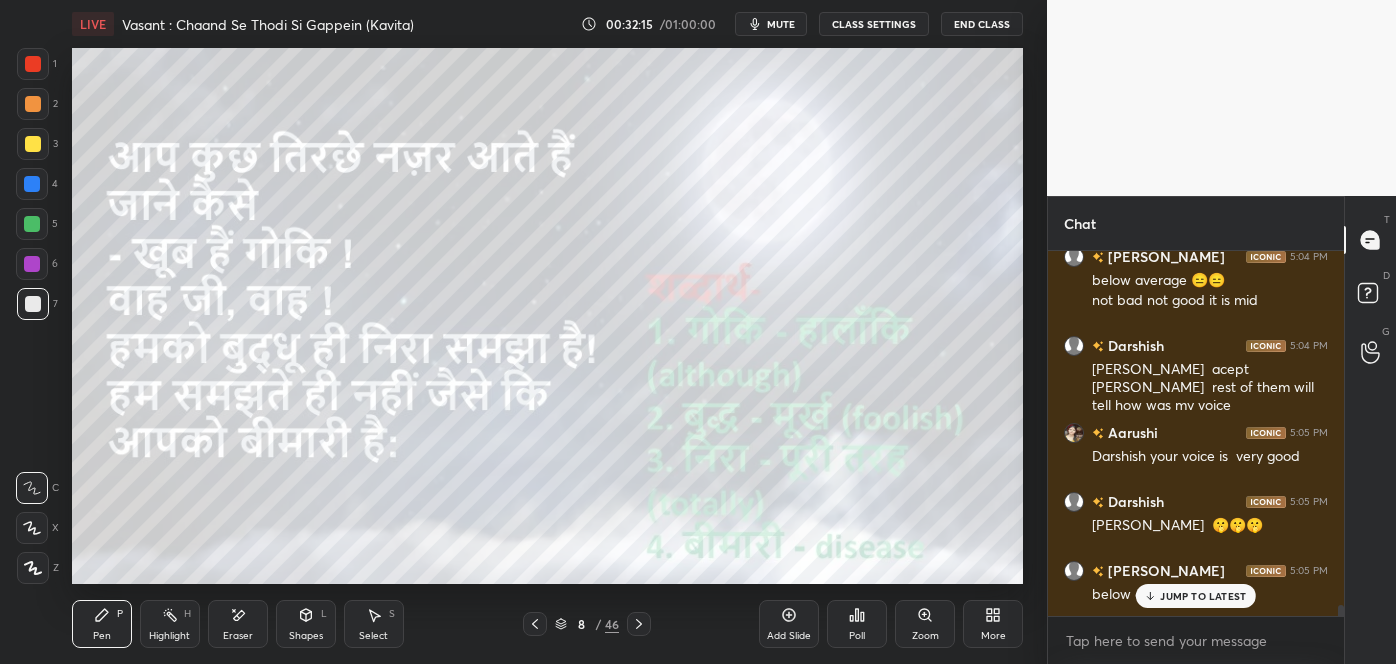 click on "JUMP TO LATEST" at bounding box center [1203, 596] 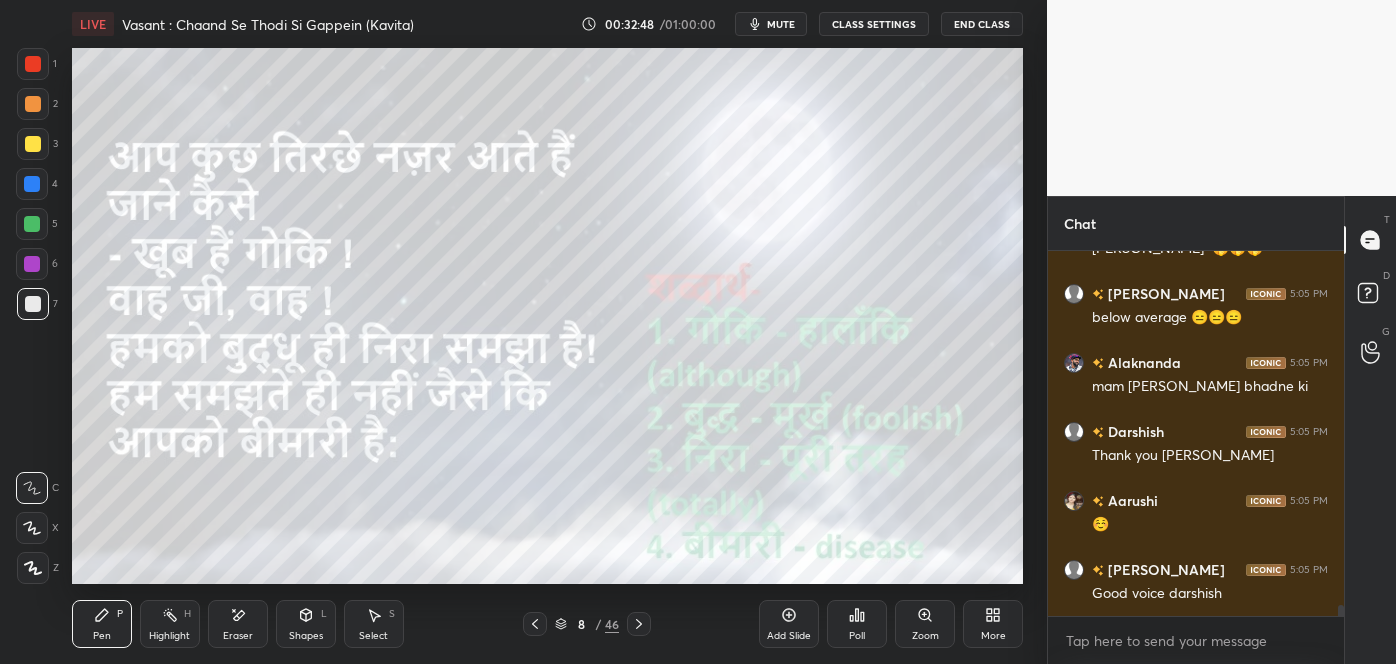 scroll, scrollTop: 11579, scrollLeft: 0, axis: vertical 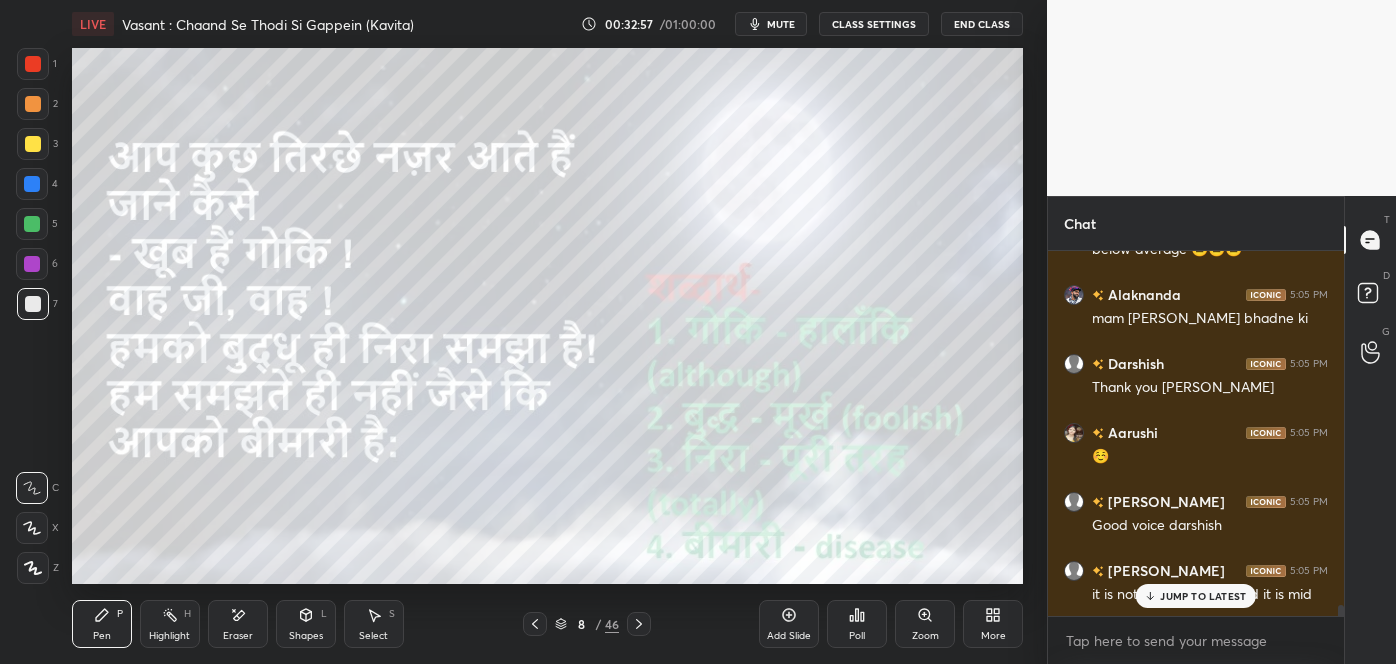 click on "JUMP TO LATEST" at bounding box center [1203, 596] 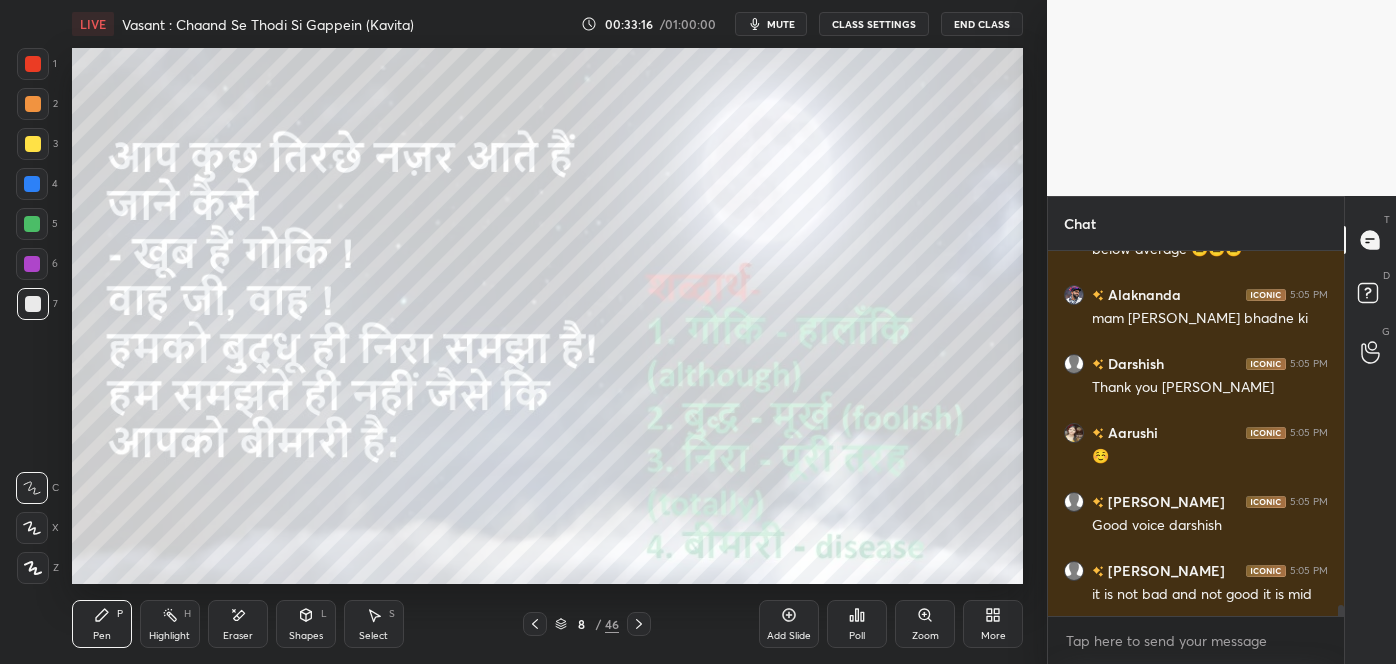 scroll, scrollTop: 11666, scrollLeft: 0, axis: vertical 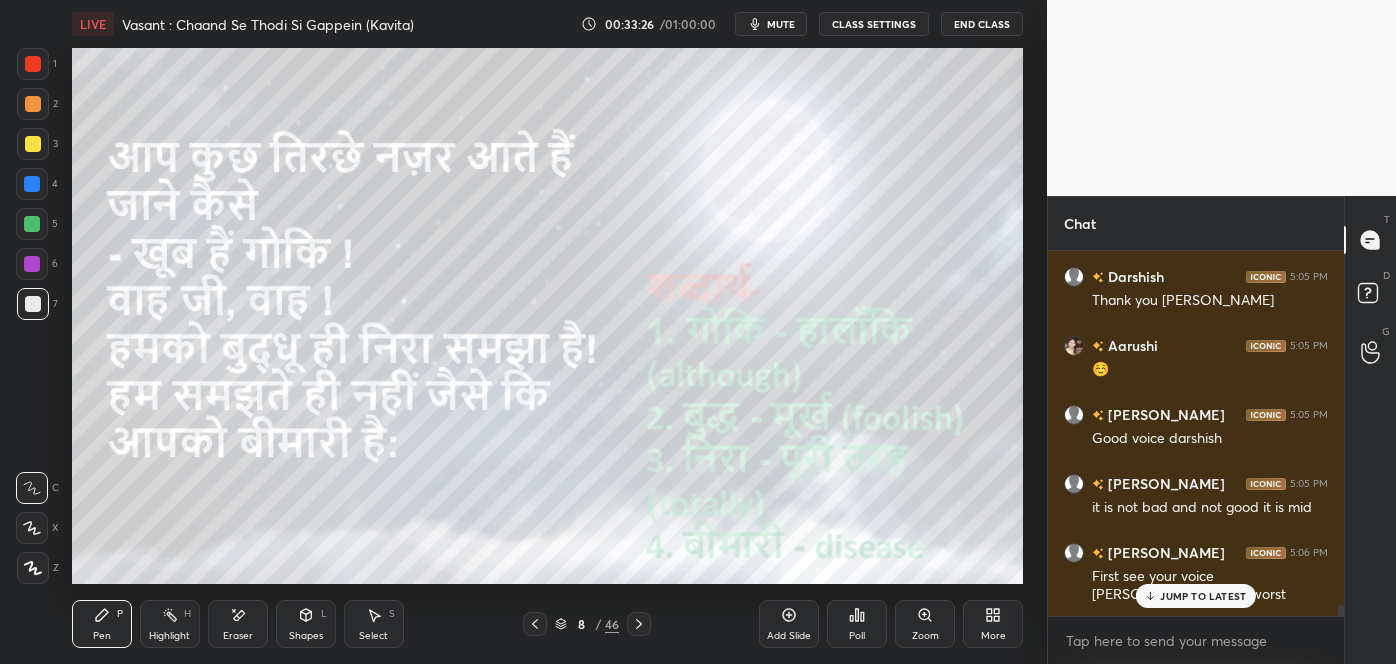 click on "JUMP TO LATEST" at bounding box center [1196, 596] 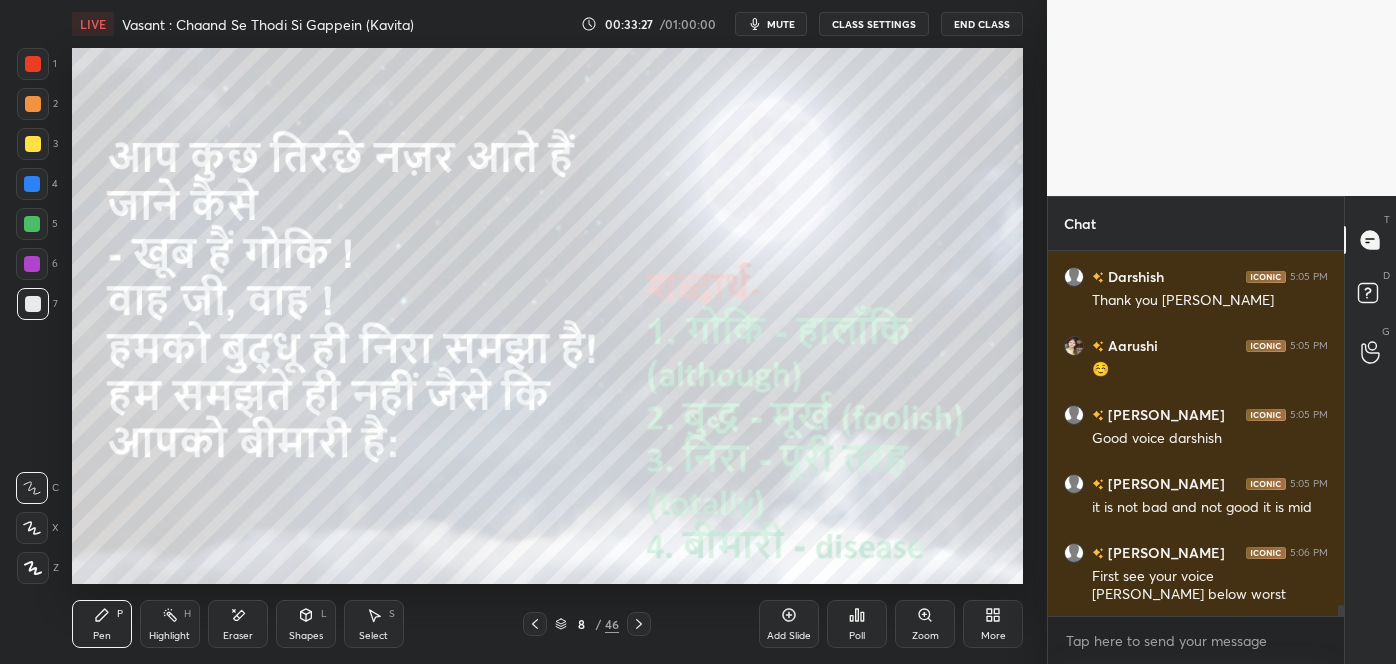 click 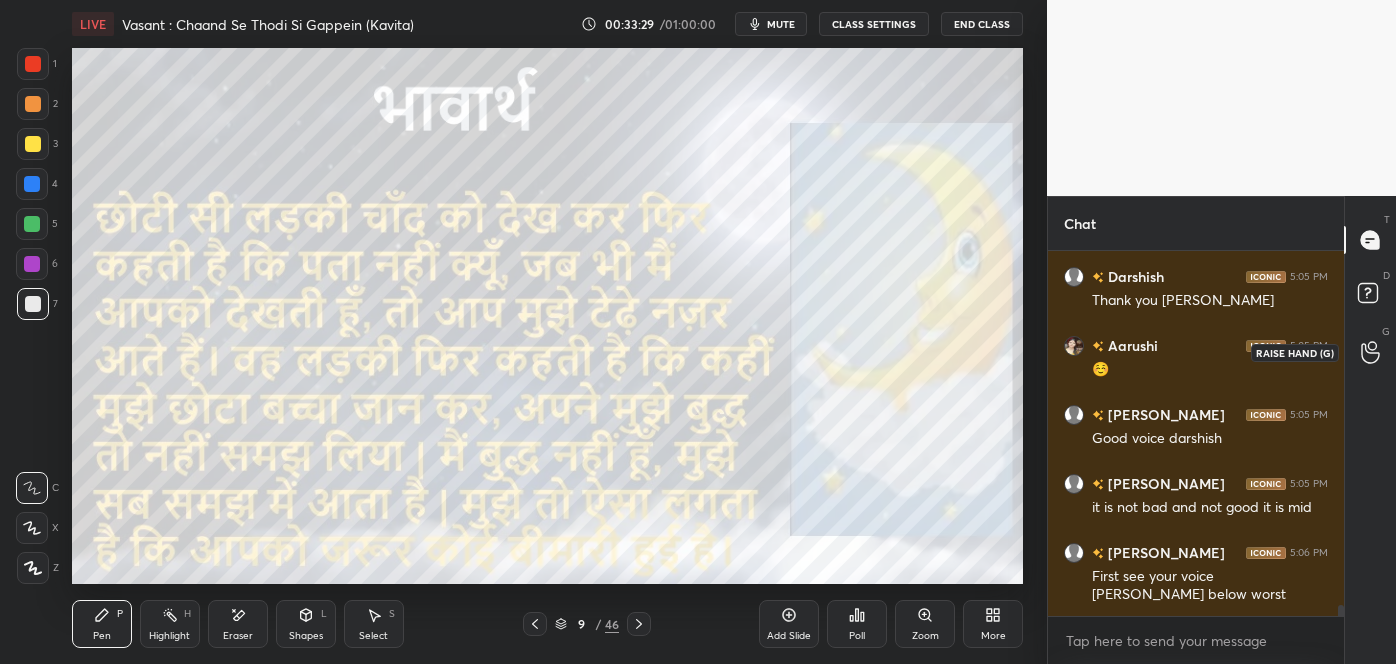 click 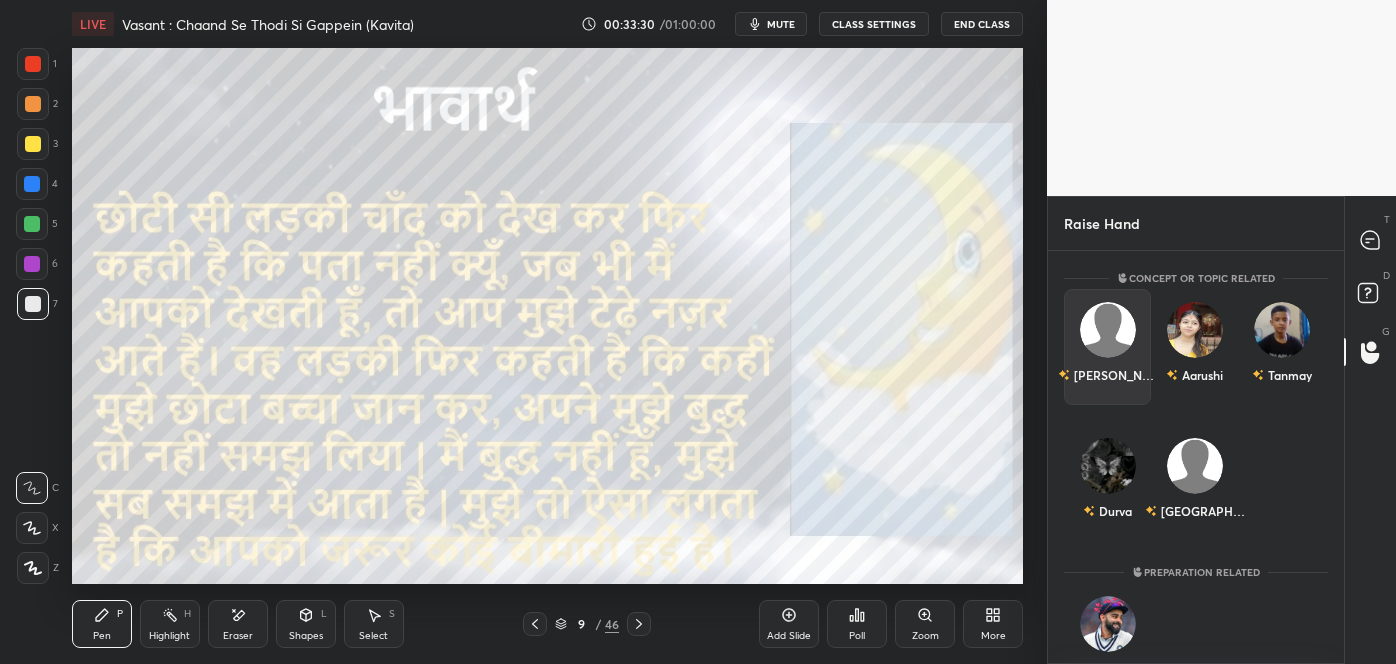 click on "Shlok" at bounding box center [1107, 347] 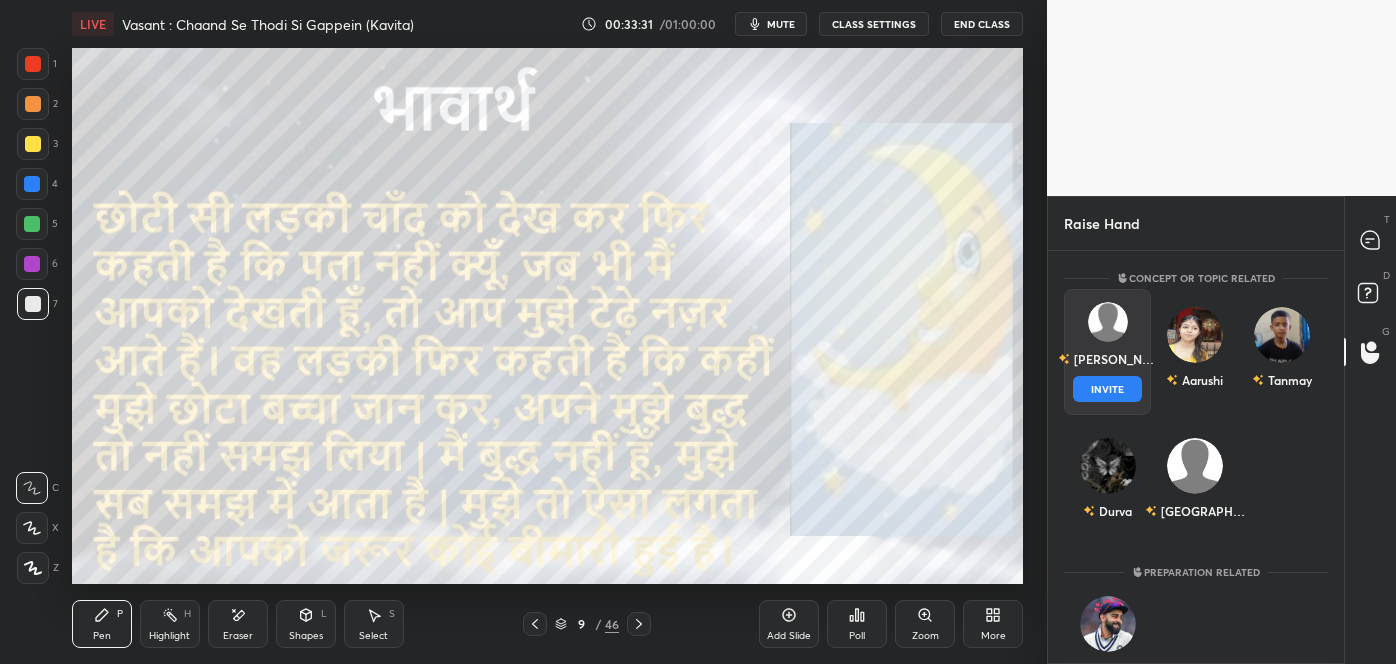 click on "INVITE" at bounding box center (1107, 389) 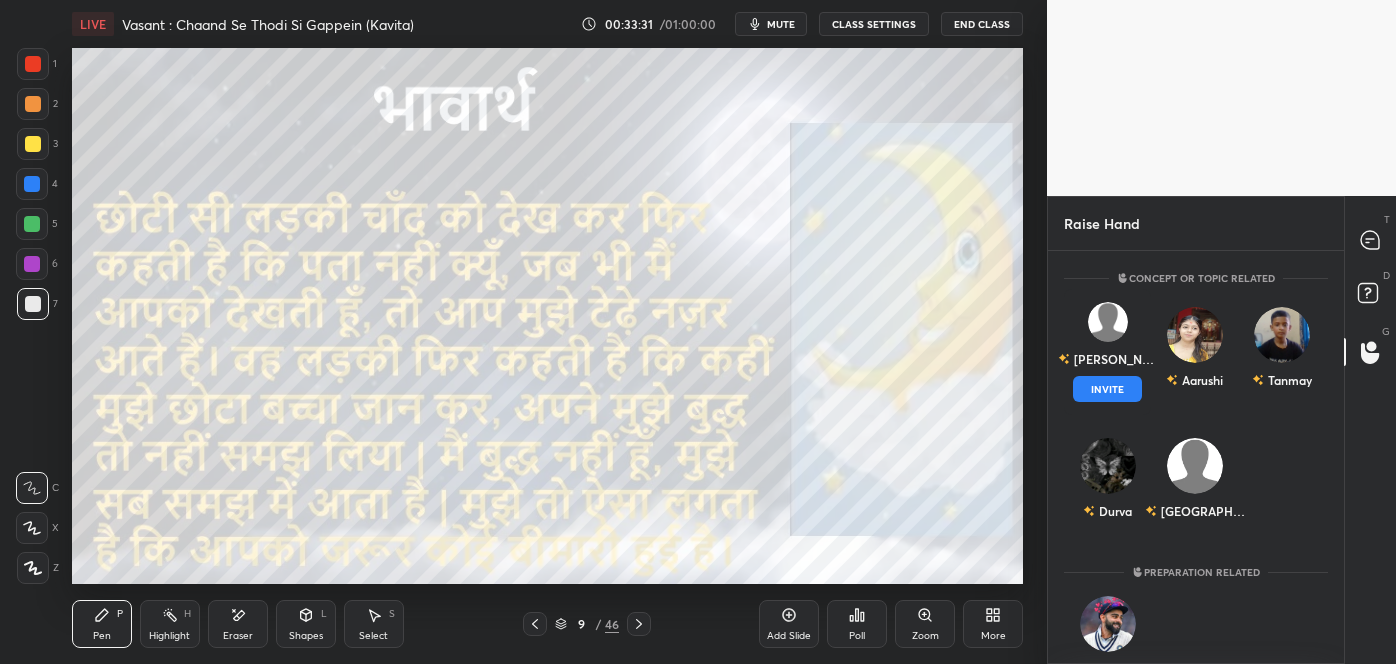scroll, scrollTop: 326, scrollLeft: 290, axis: both 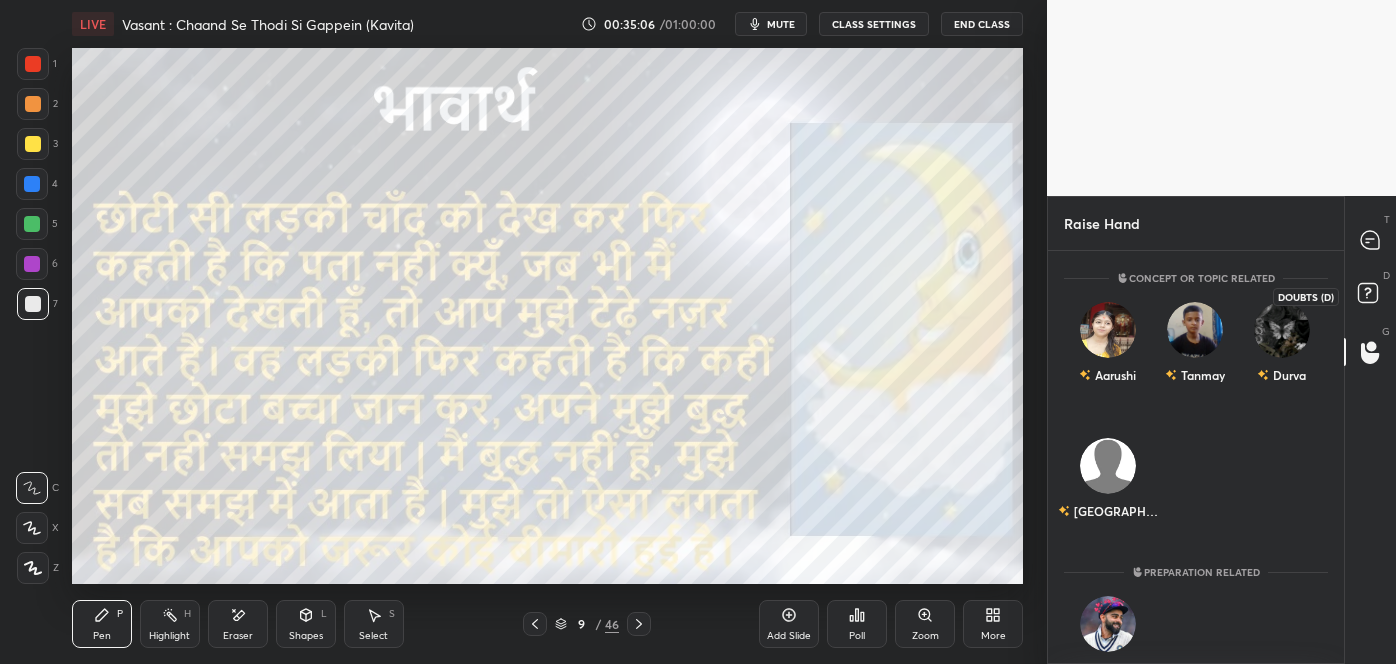 click 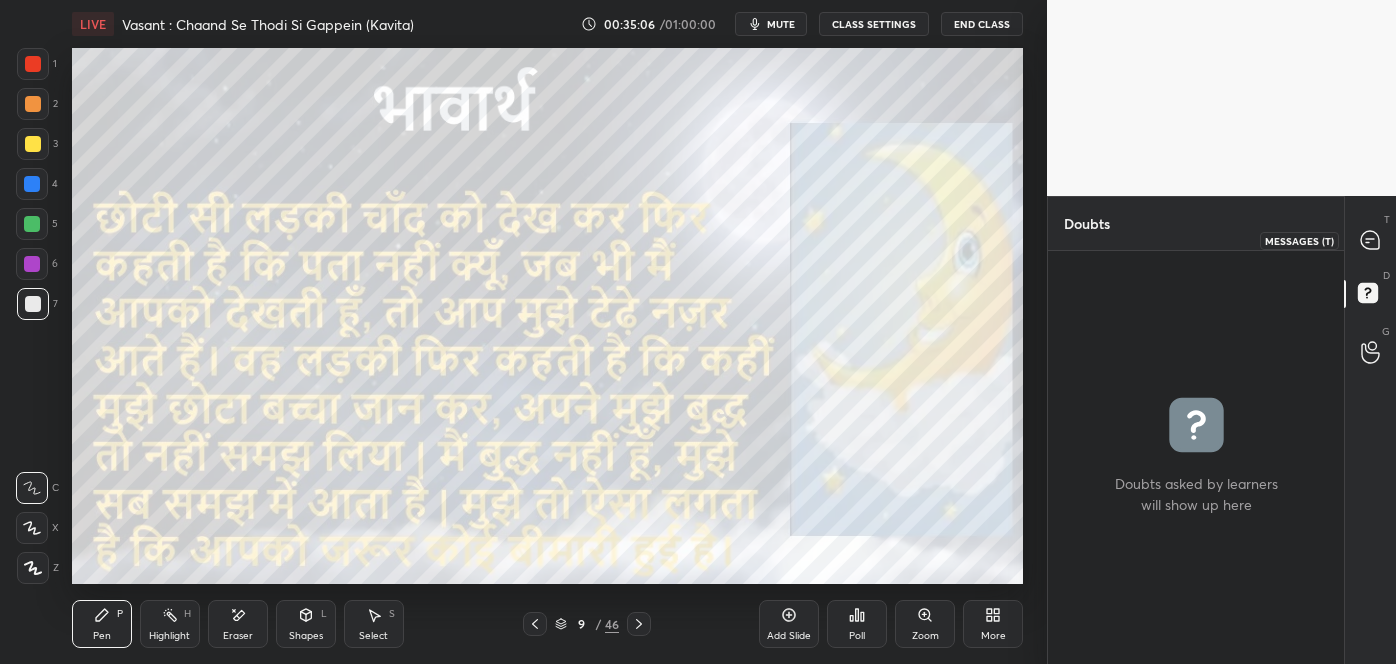 click 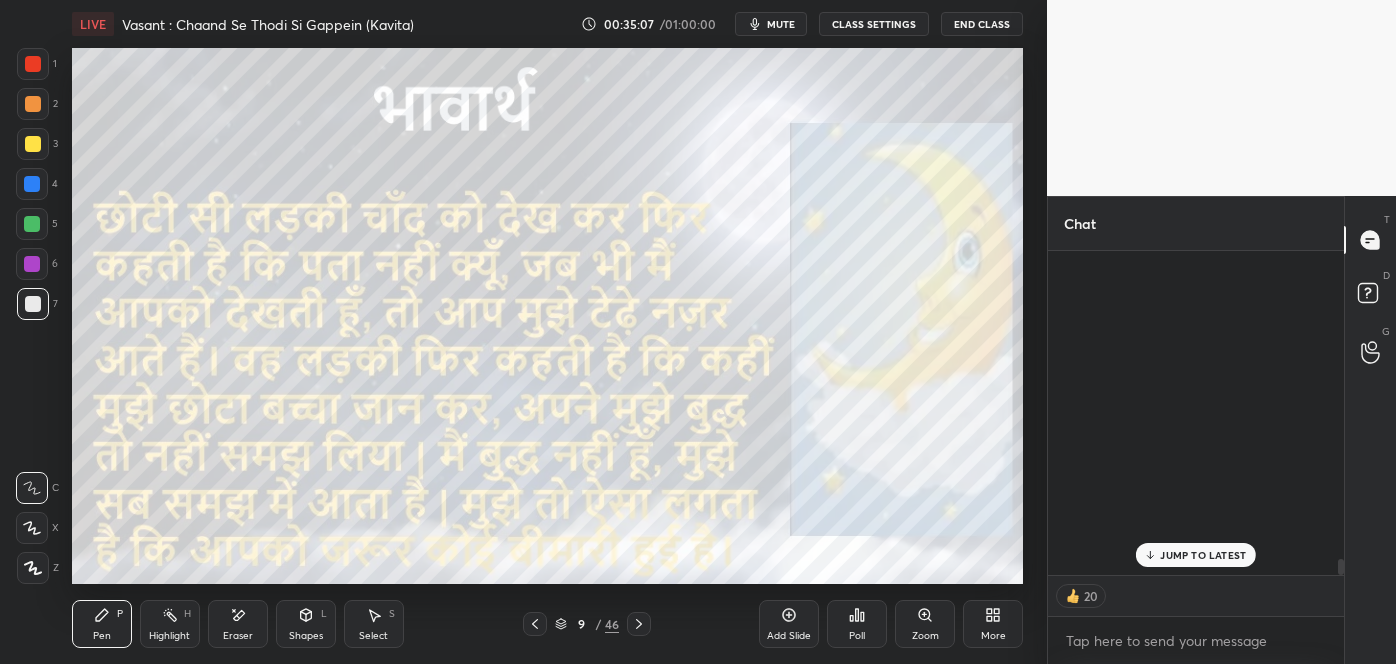 scroll, scrollTop: 12058, scrollLeft: 0, axis: vertical 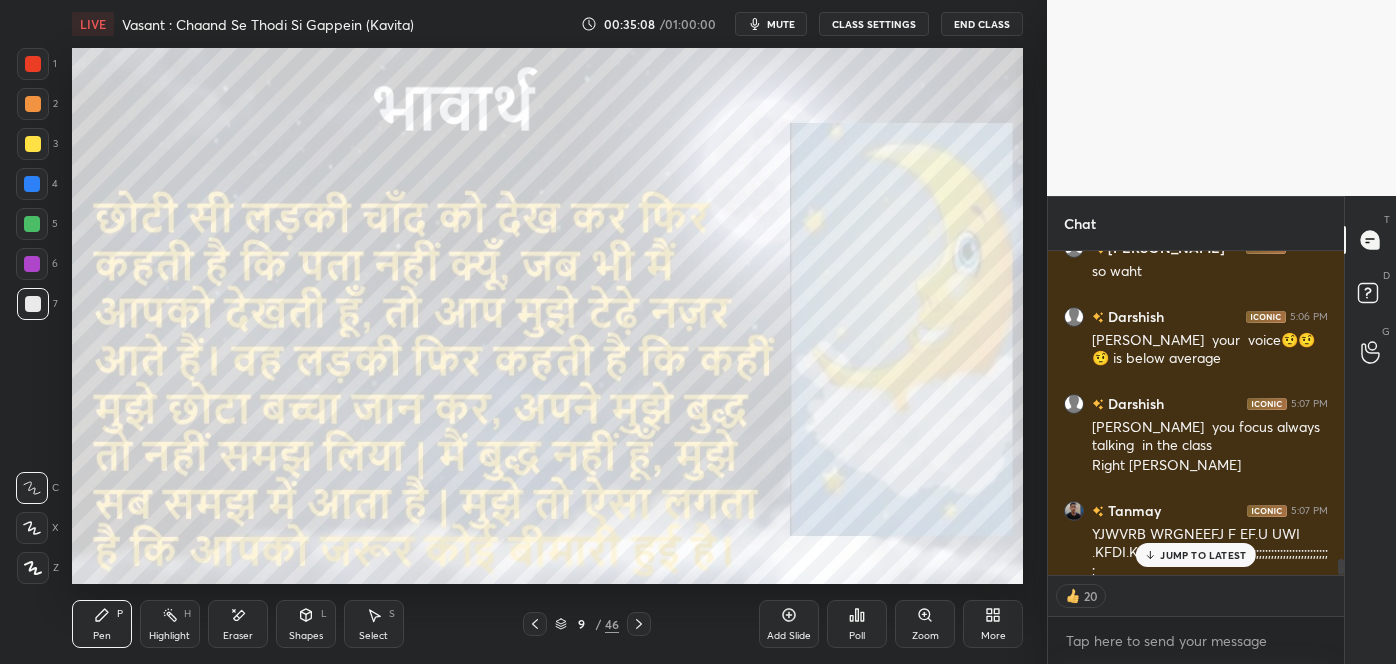 click on "JUMP TO LATEST" at bounding box center [1196, 555] 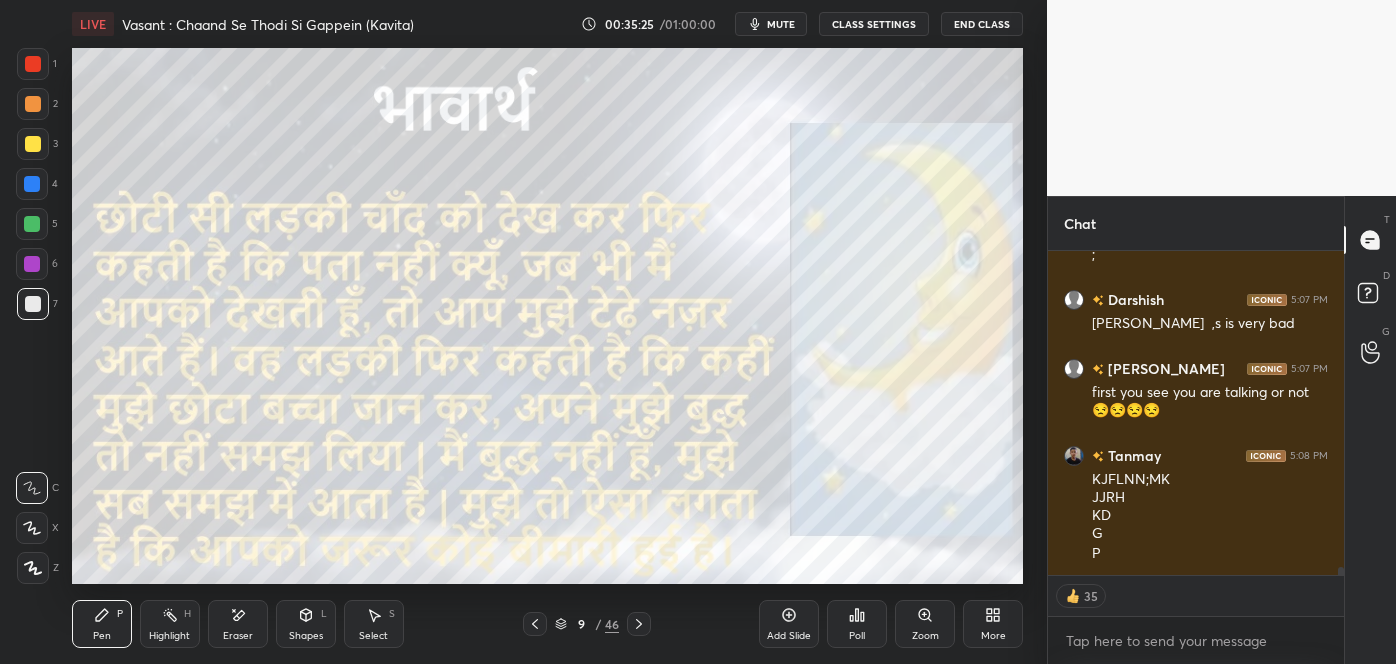 scroll, scrollTop: 12443, scrollLeft: 0, axis: vertical 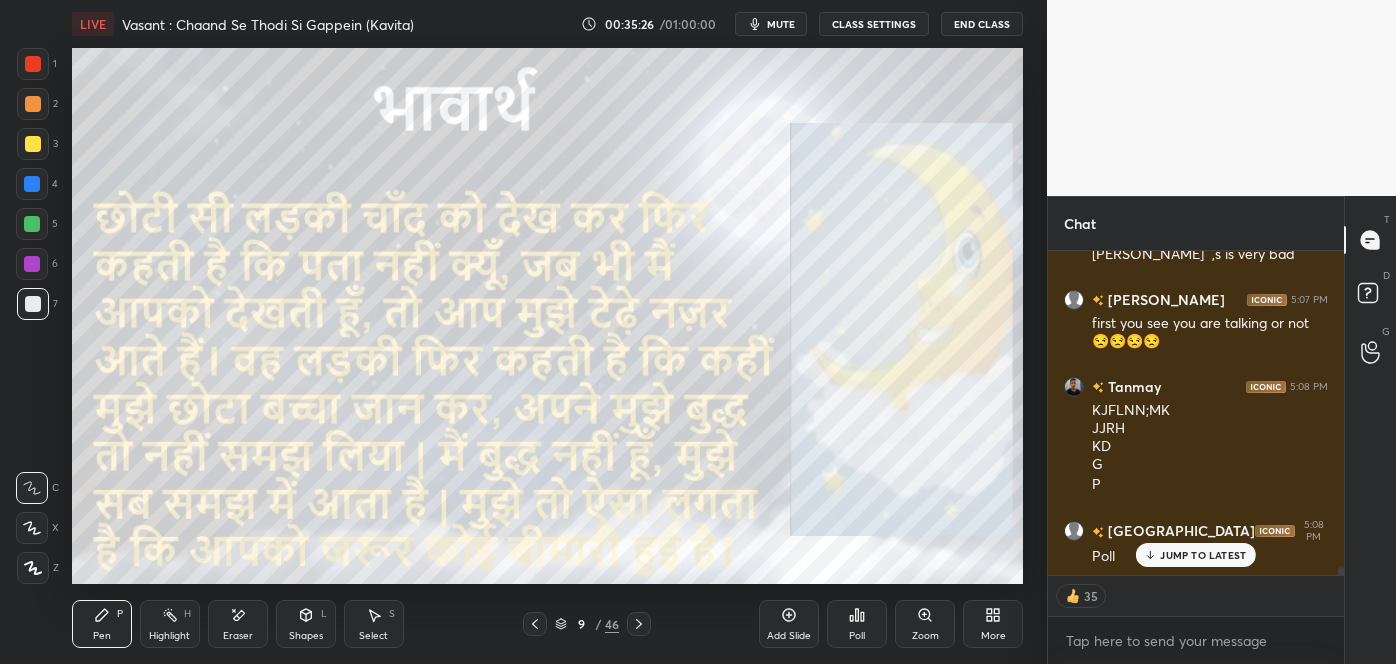 click on "JUMP TO LATEST" at bounding box center [1203, 555] 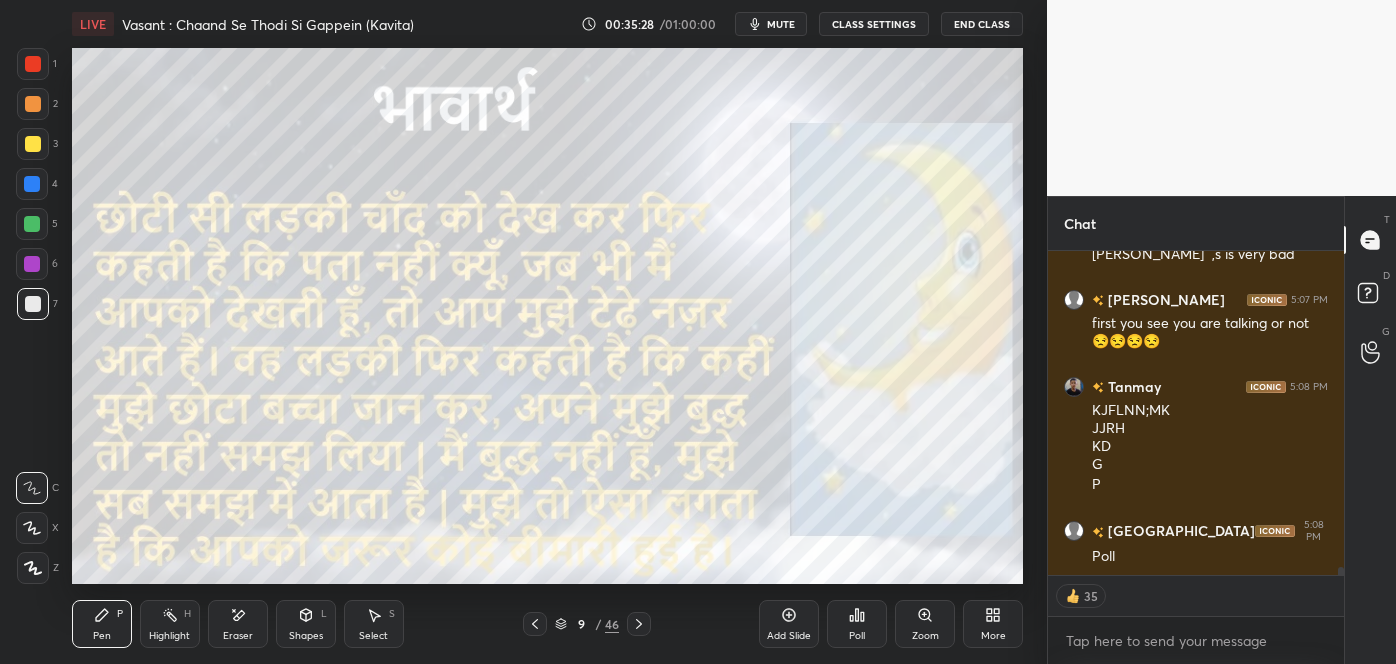 click 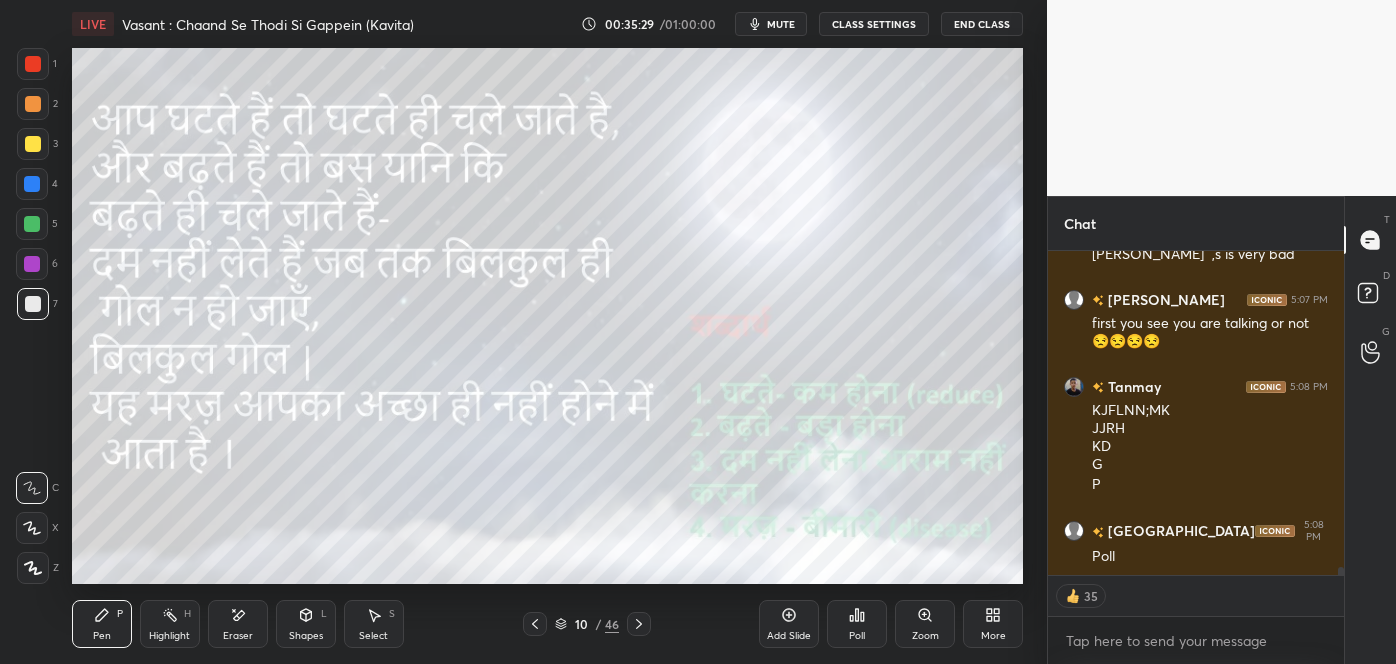 scroll, scrollTop: 6, scrollLeft: 5, axis: both 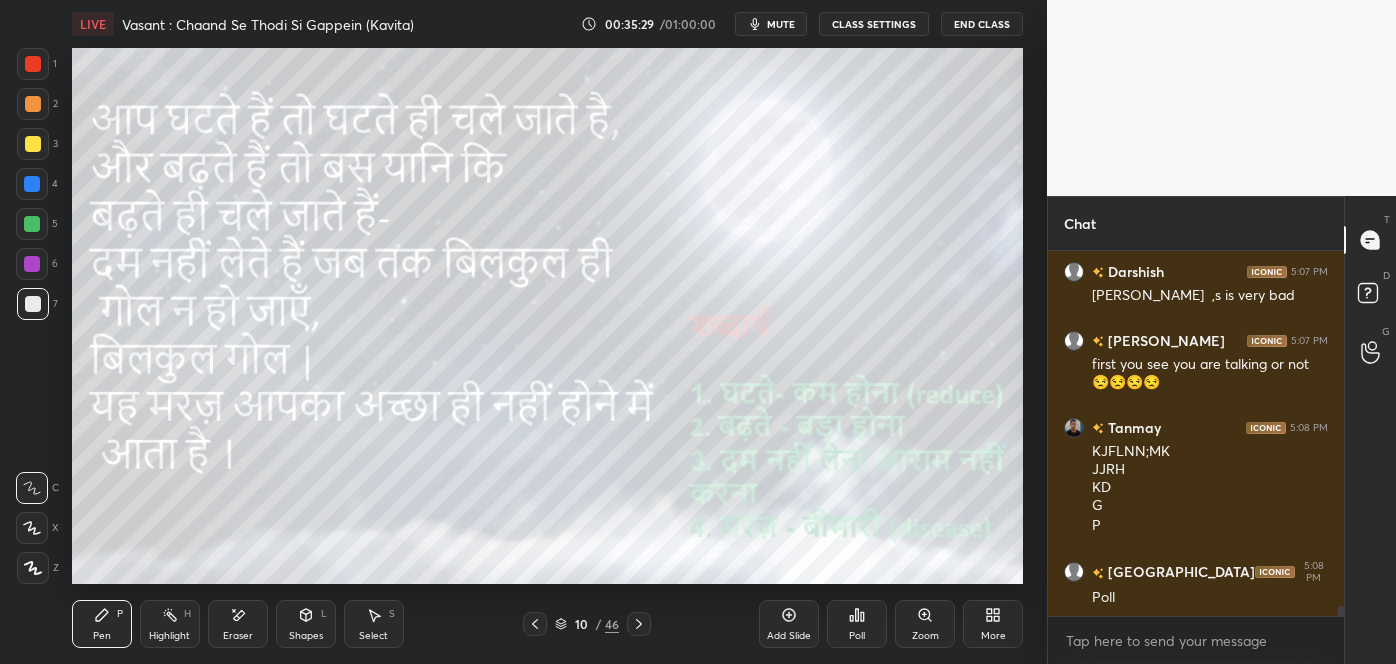 click 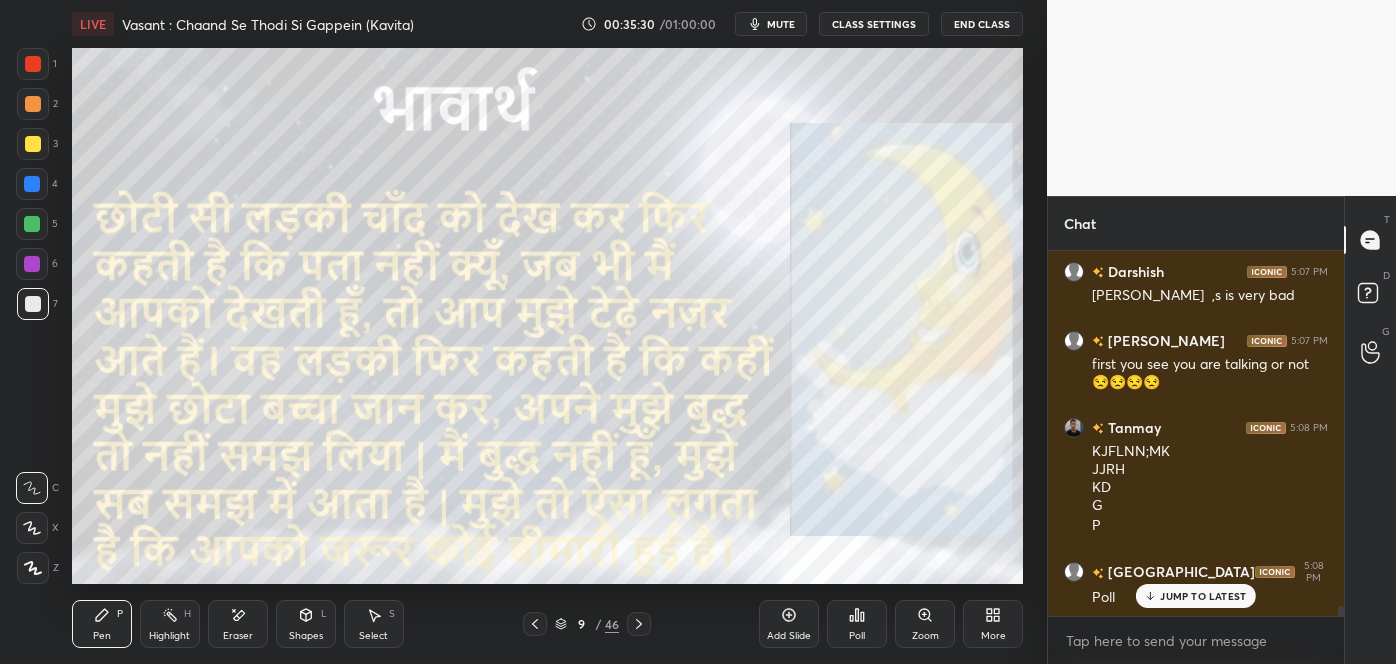 click 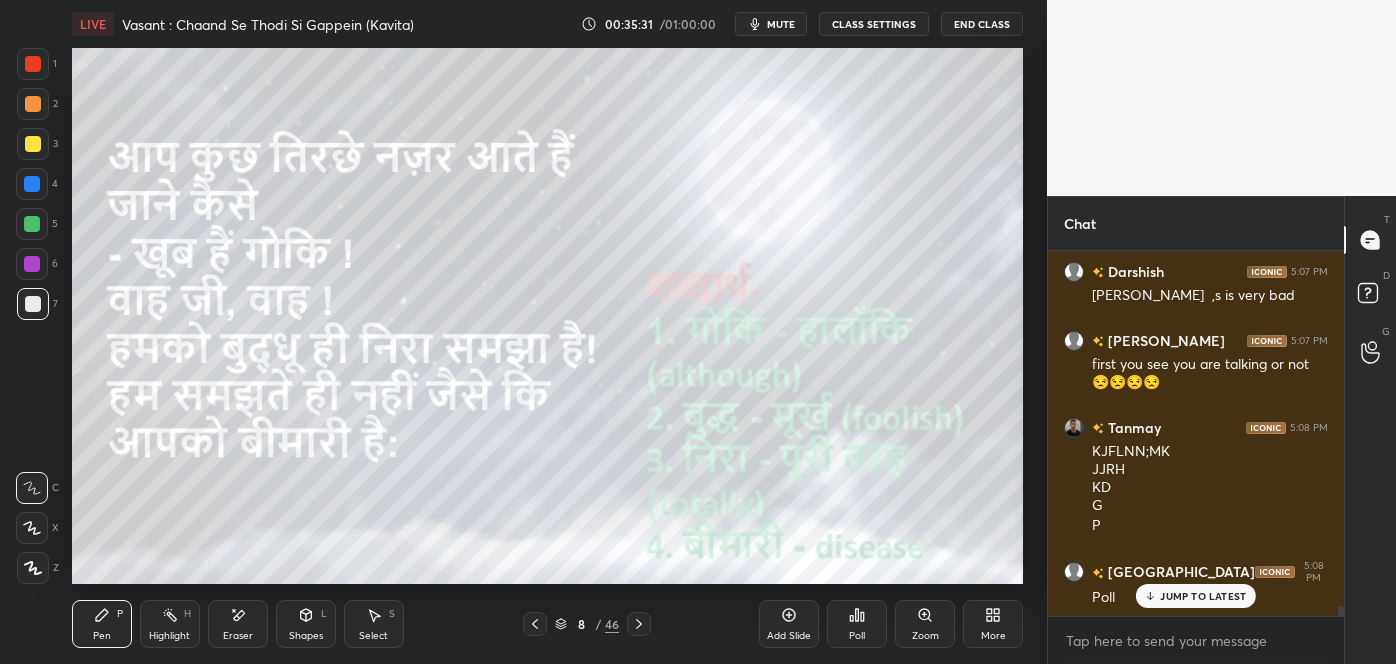 click on "JUMP TO LATEST" at bounding box center [1203, 596] 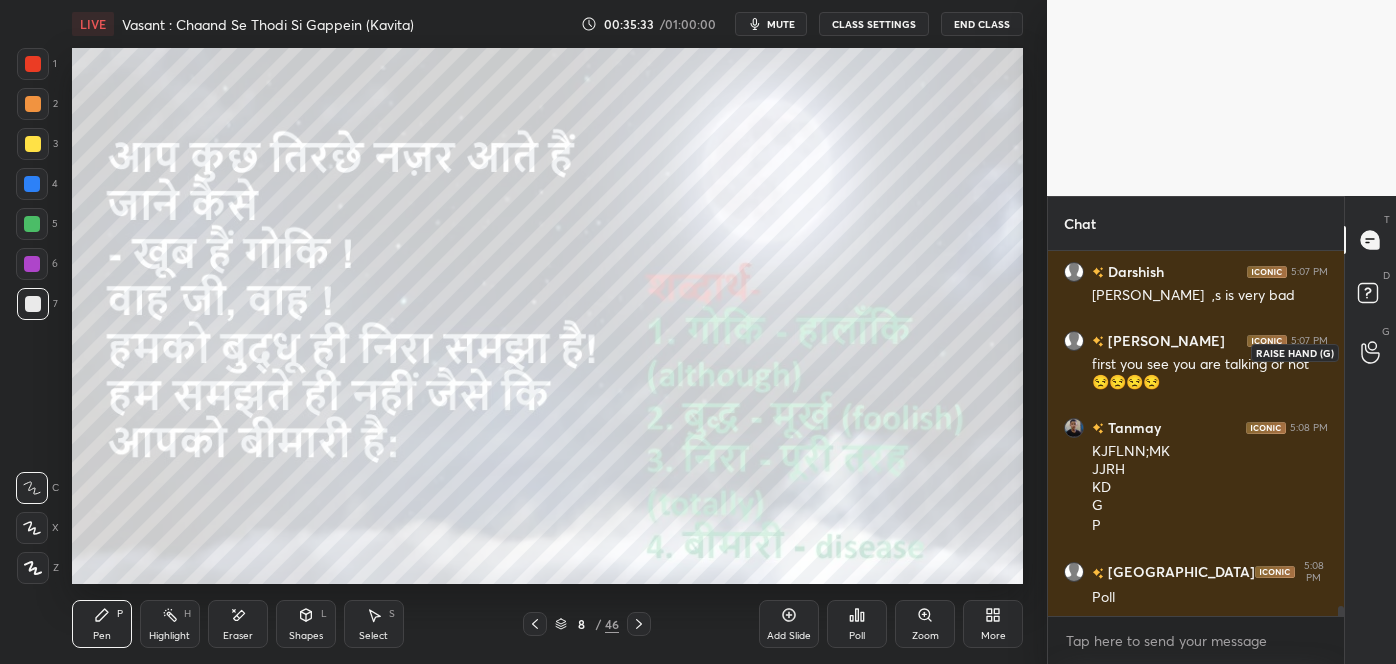 click at bounding box center (1371, 352) 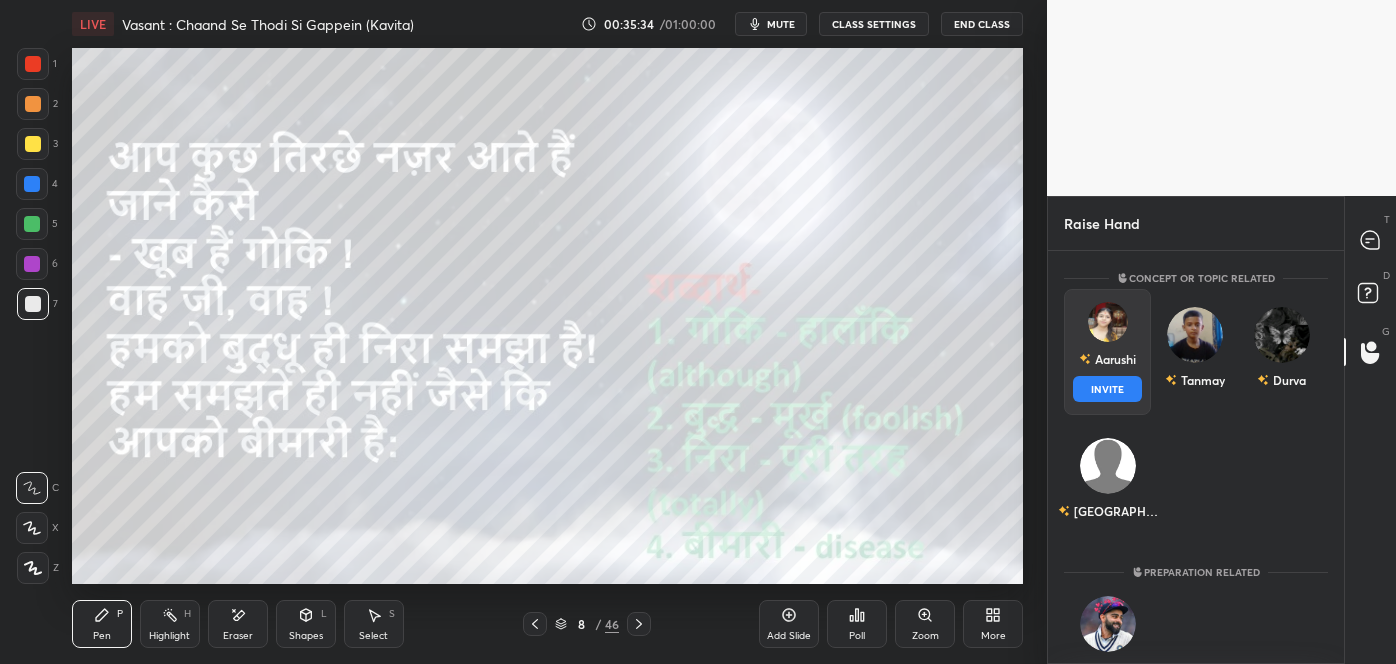 click on "Aarushi INVITE" at bounding box center (1107, 352) 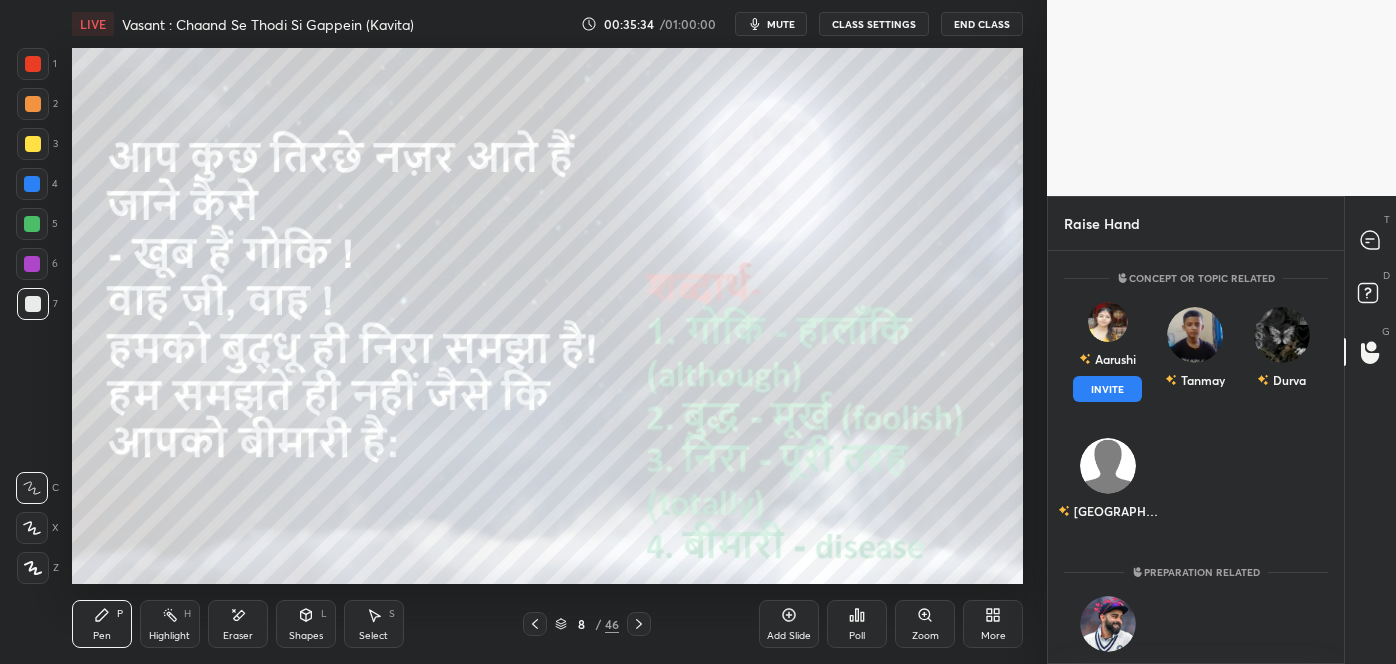 scroll, scrollTop: 326, scrollLeft: 290, axis: both 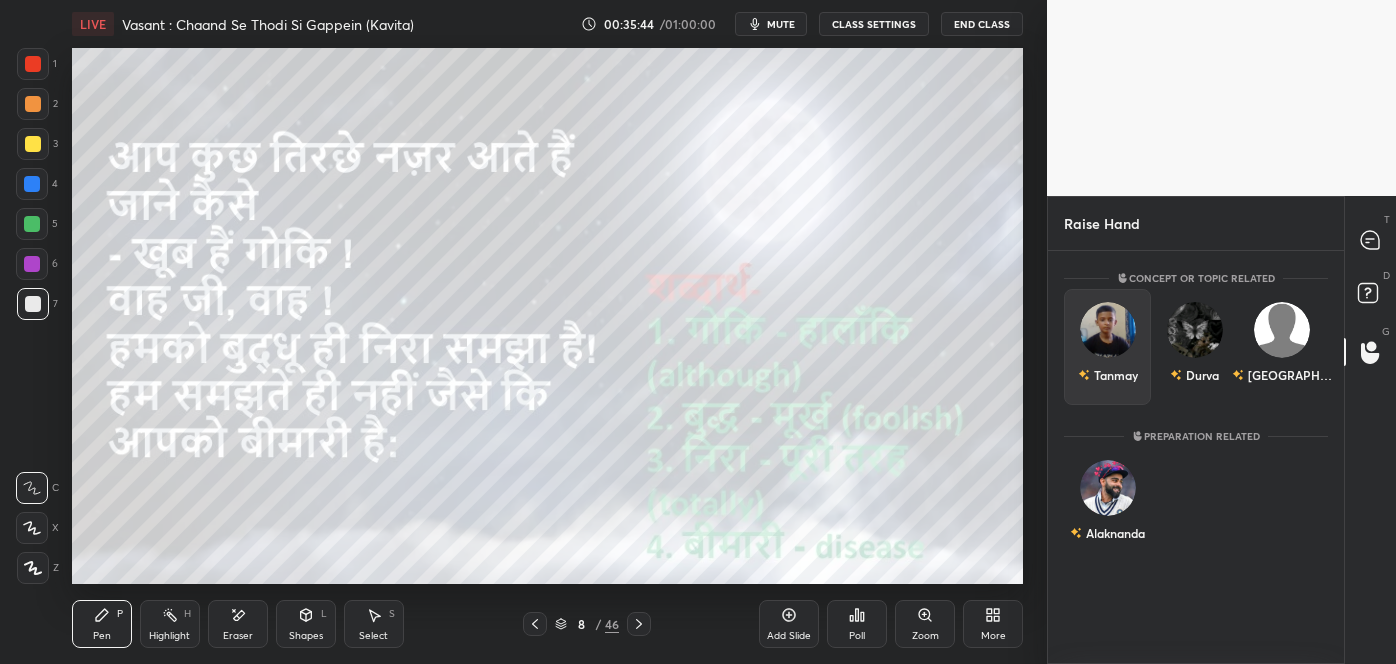 click on "Tanmay" at bounding box center (1107, 347) 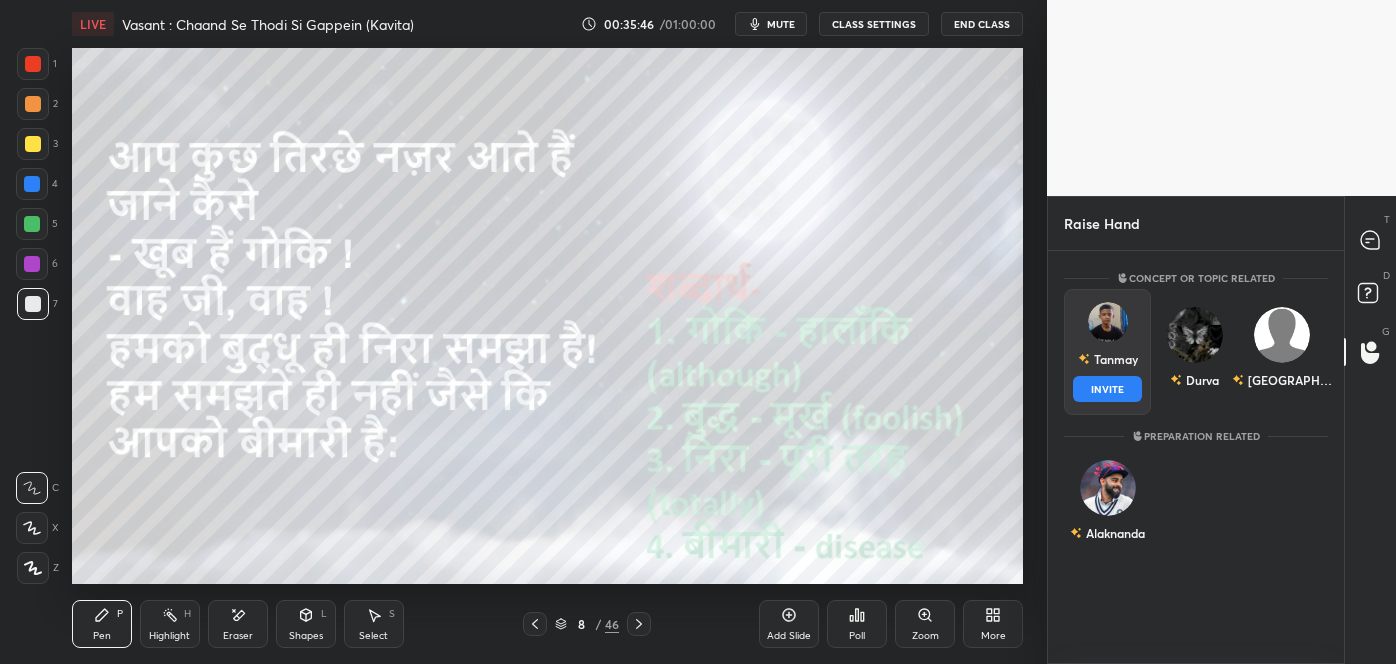 click on "INVITE" at bounding box center [1107, 389] 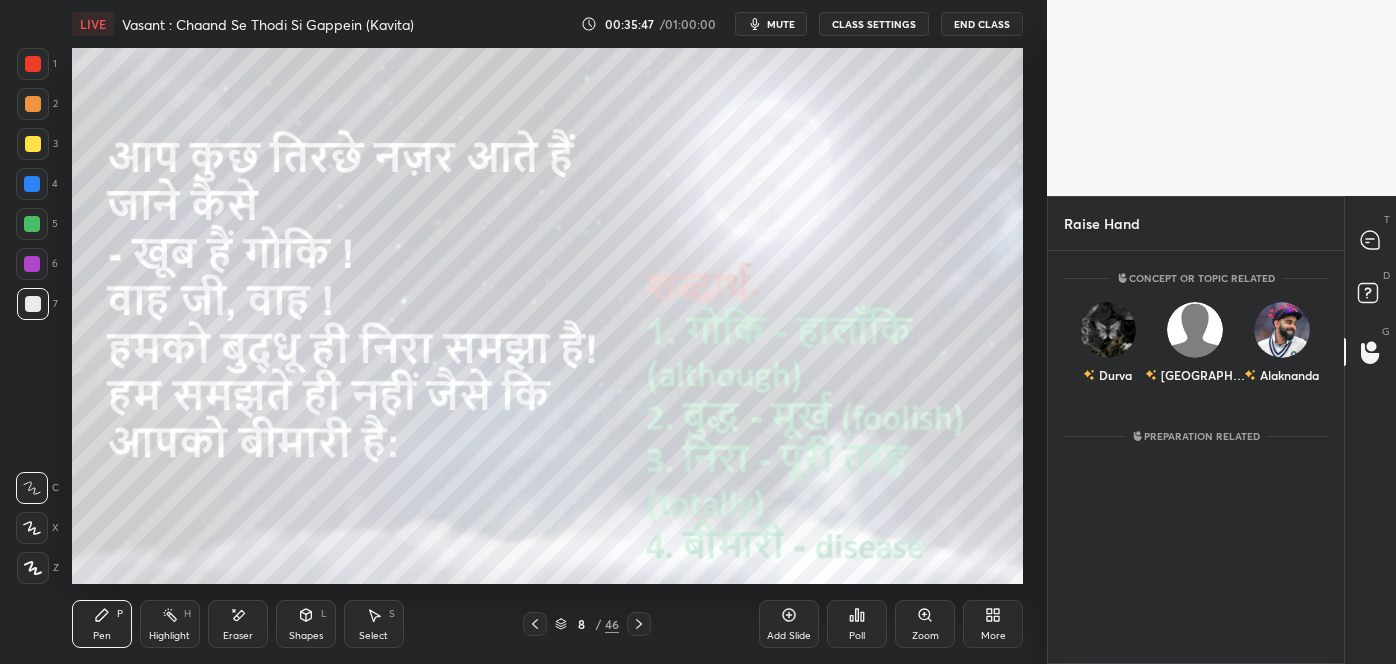 scroll, scrollTop: 326, scrollLeft: 290, axis: both 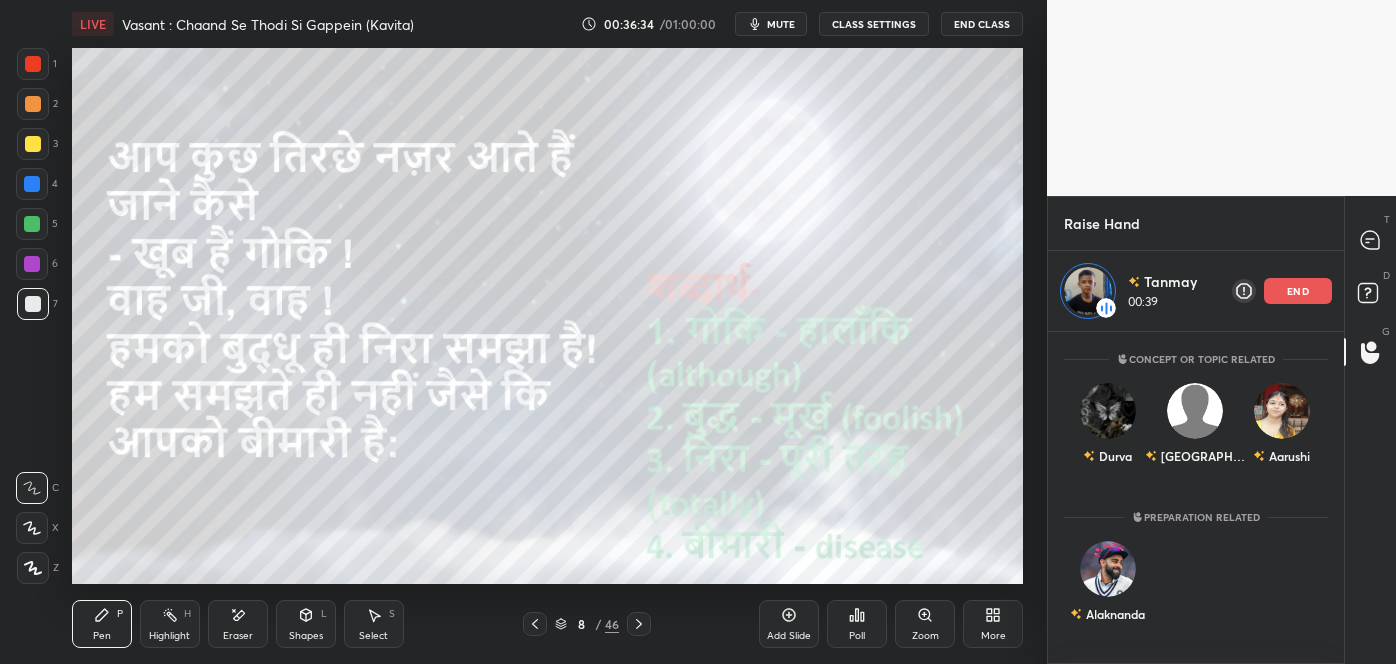 click on "end" at bounding box center (1298, 291) 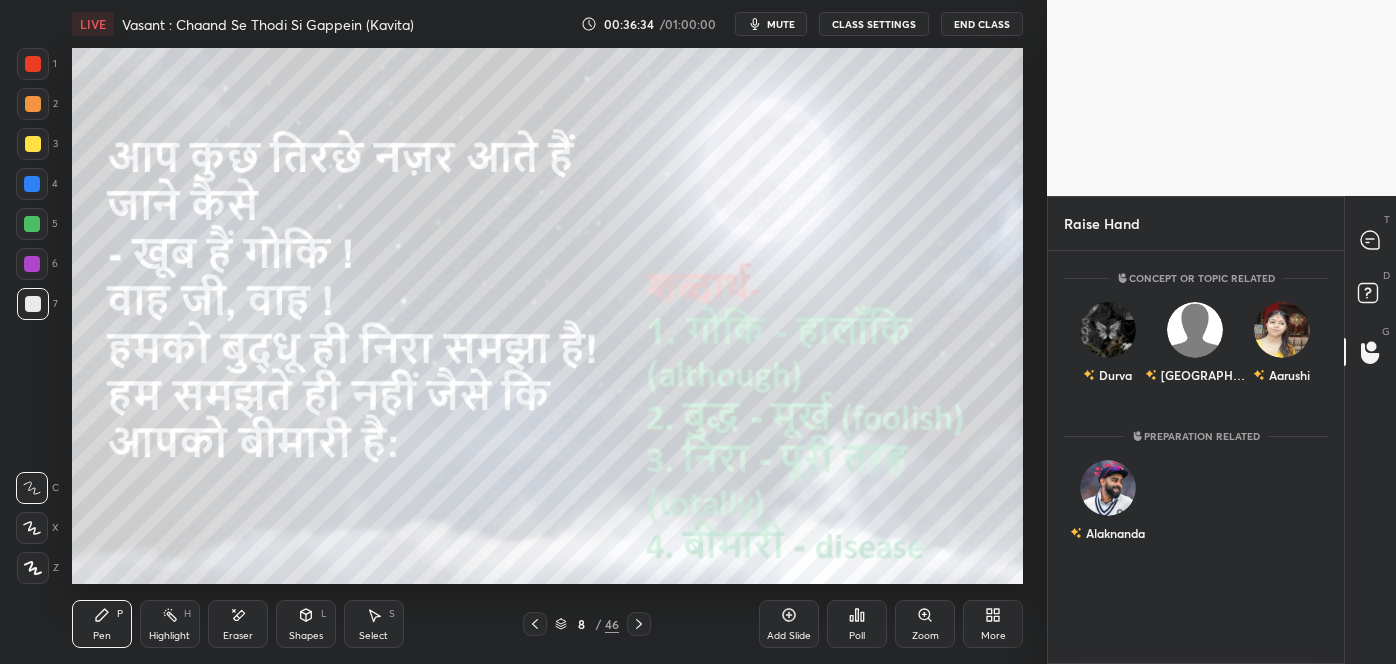 scroll, scrollTop: 6, scrollLeft: 5, axis: both 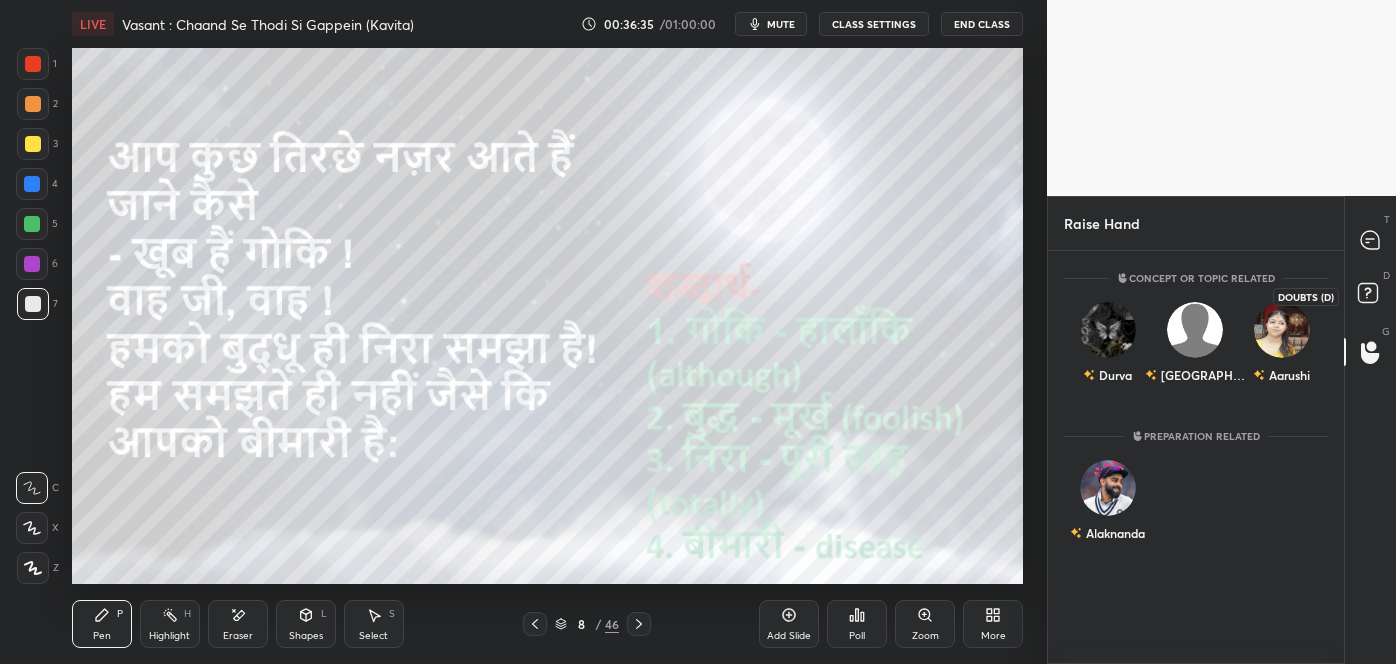 click 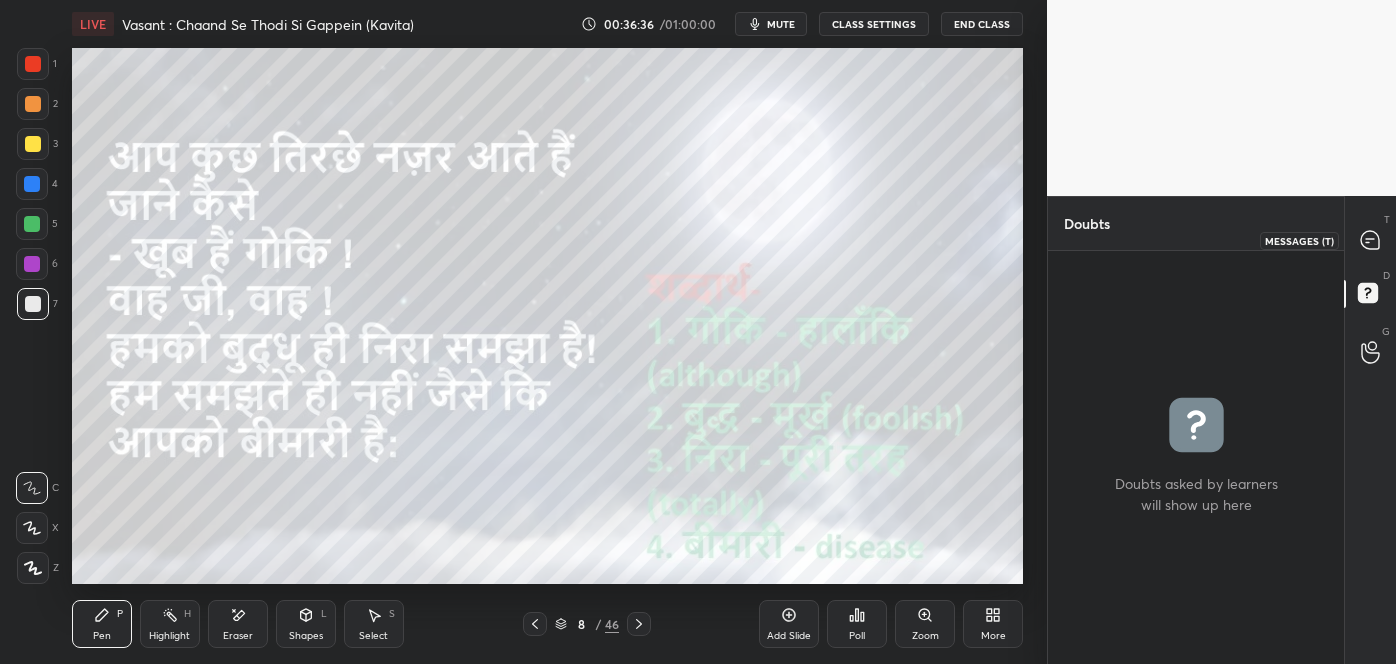 click at bounding box center [1371, 240] 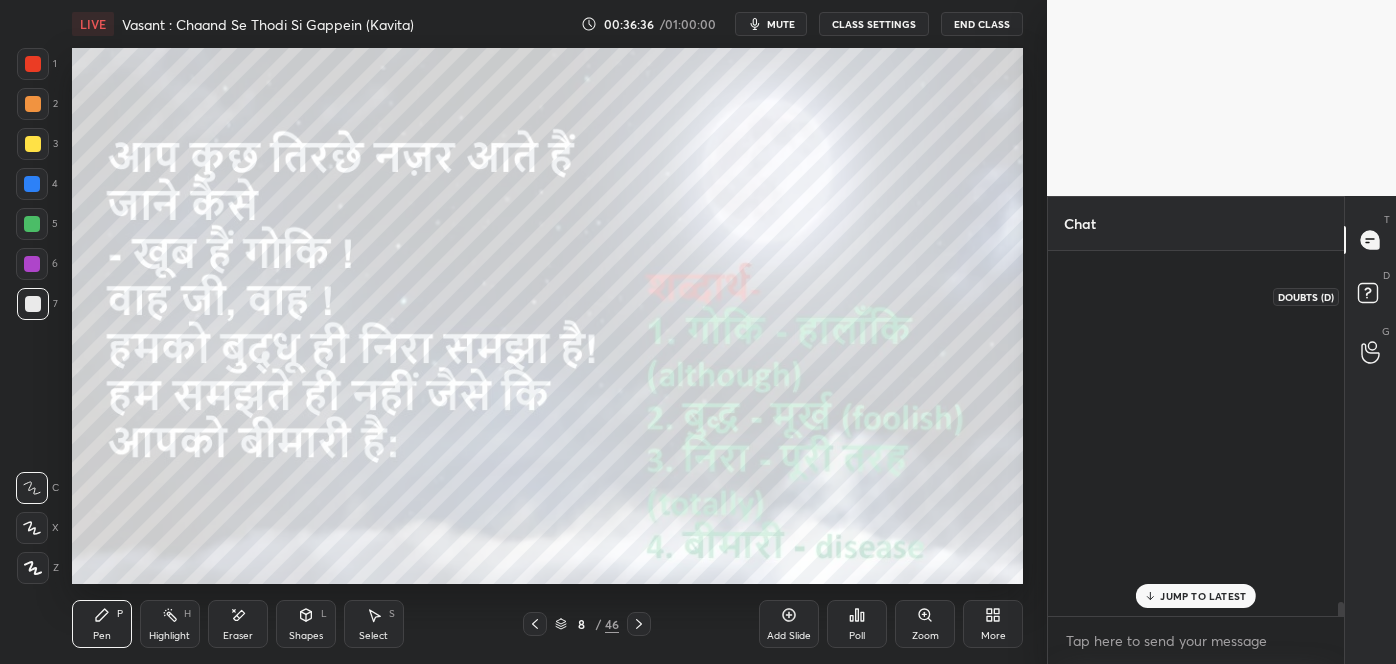scroll, scrollTop: 12752, scrollLeft: 0, axis: vertical 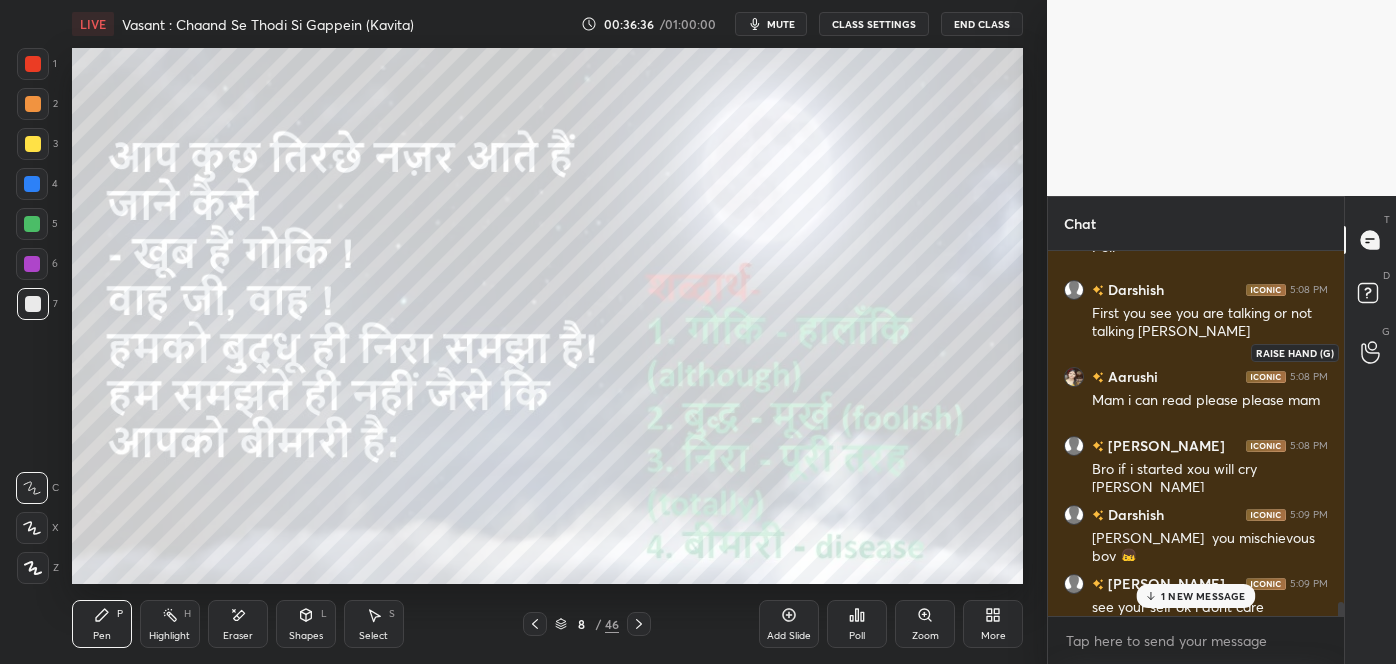 click 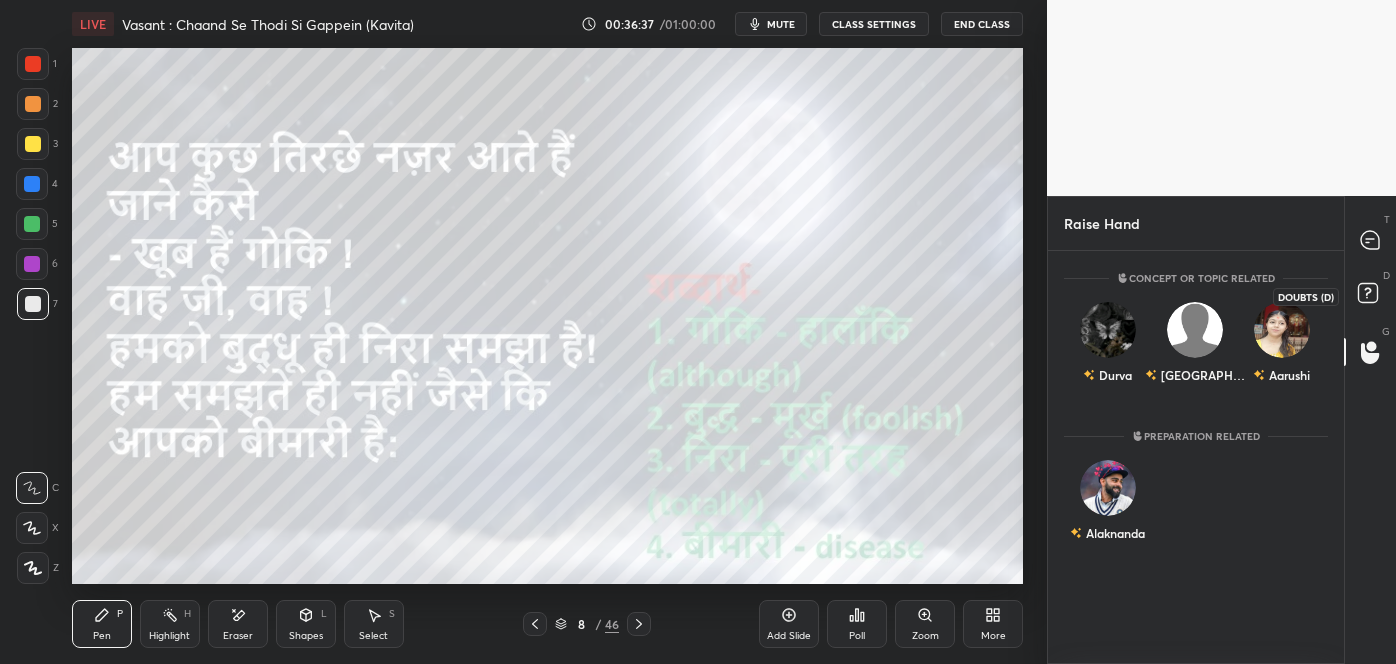 click 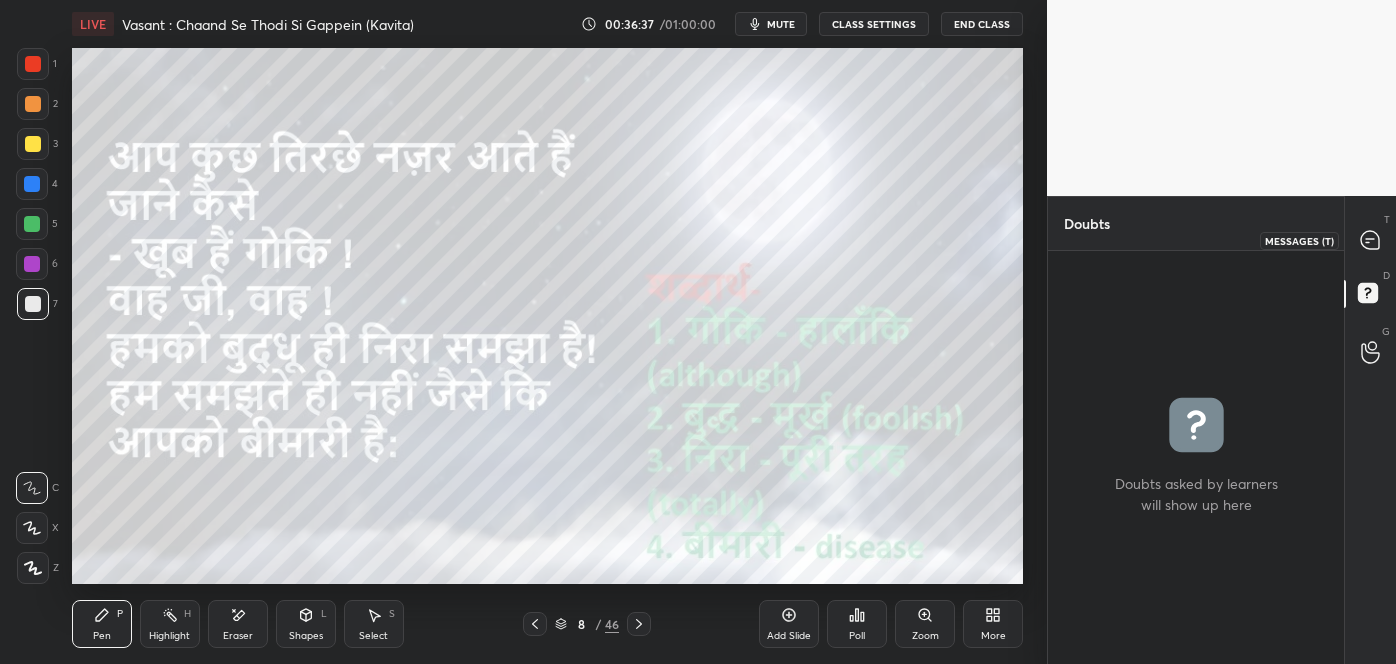 click 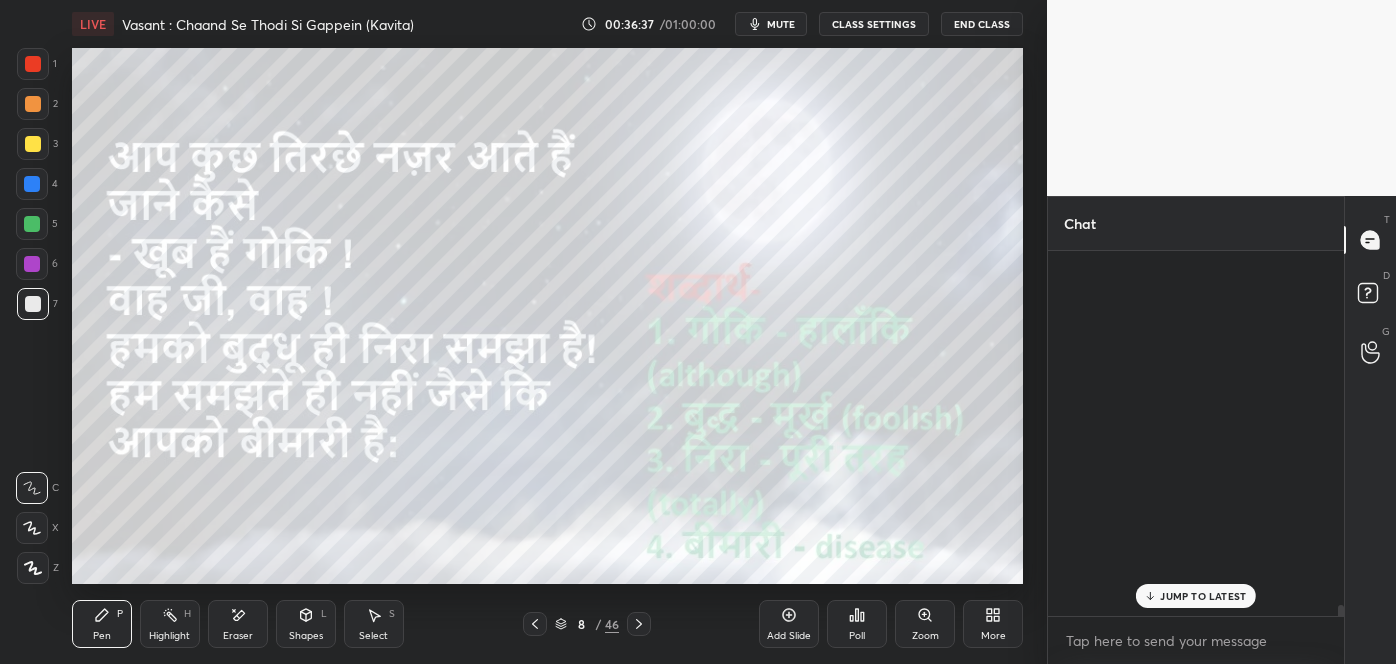 scroll, scrollTop: 12885, scrollLeft: 0, axis: vertical 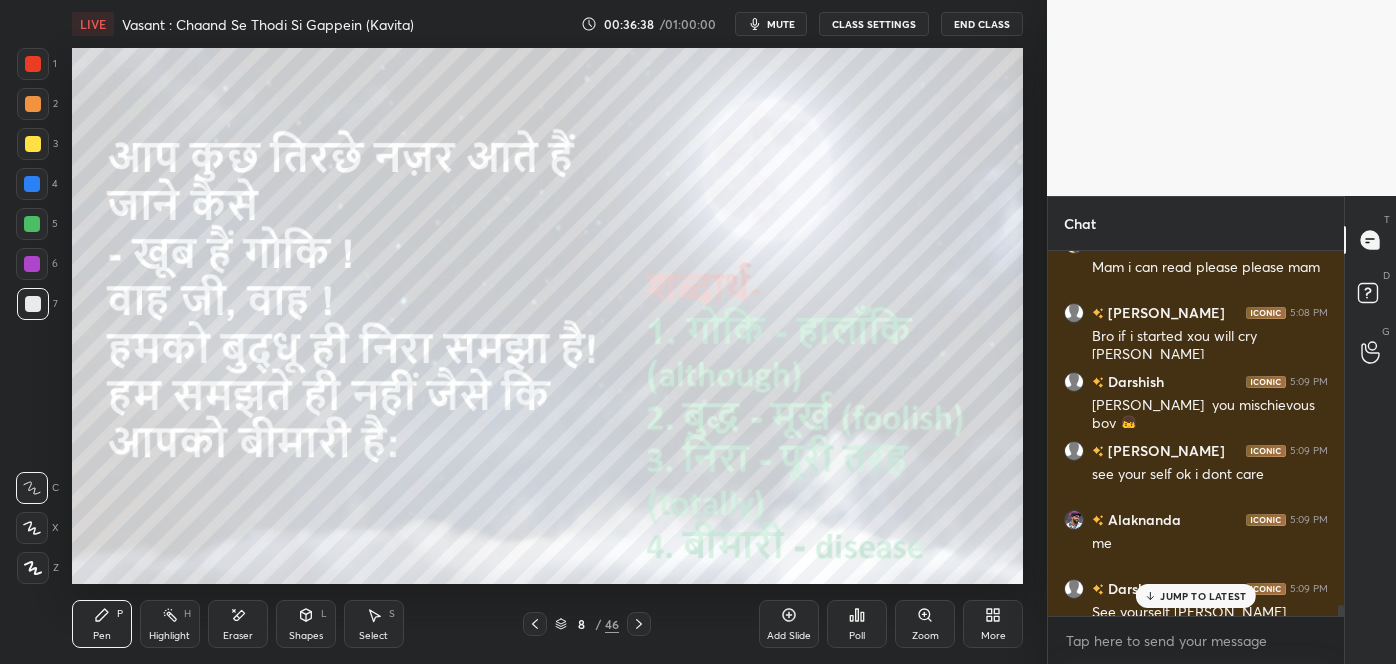 click on "JUMP TO LATEST" at bounding box center (1203, 596) 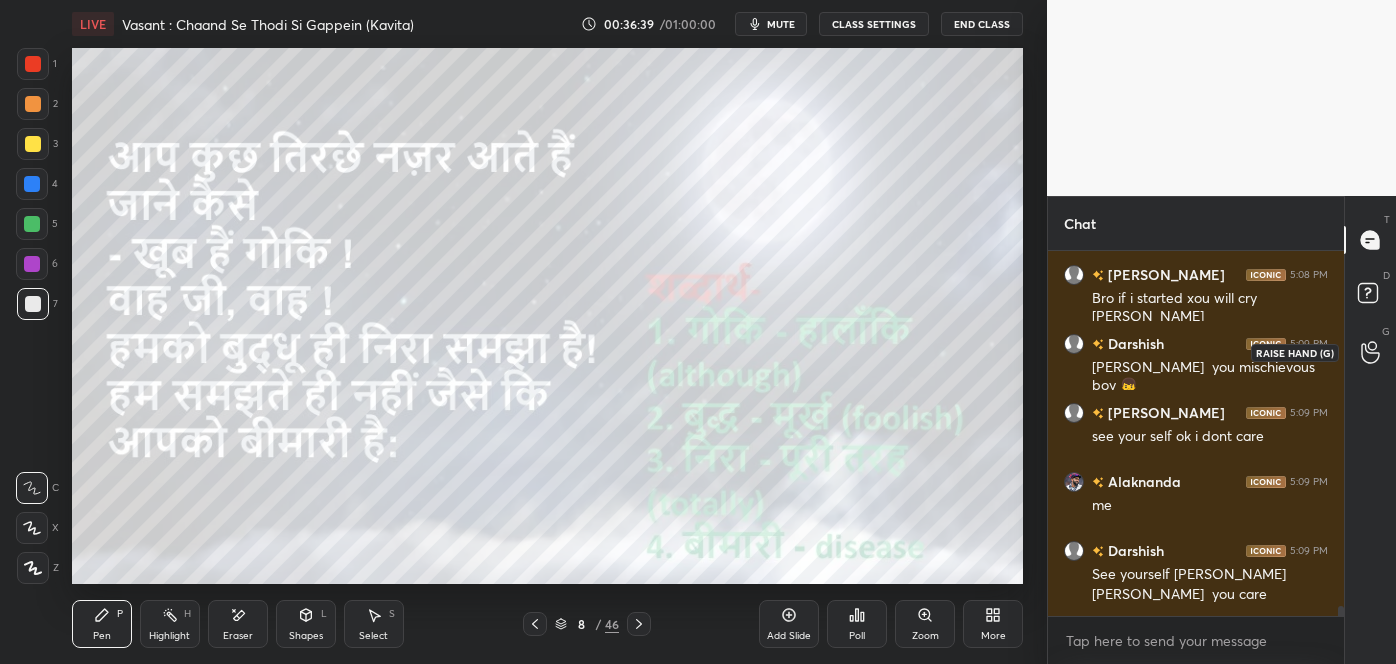 click at bounding box center (1371, 352) 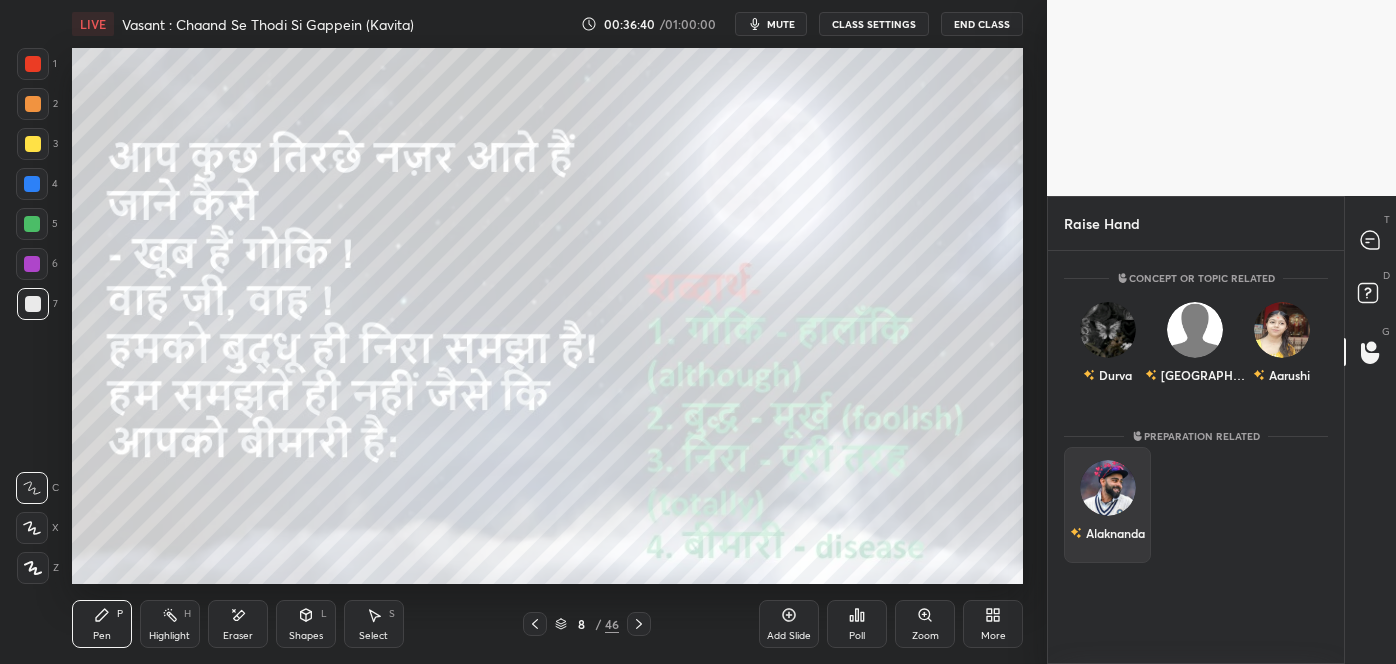 click on "Alaknanda" at bounding box center (1115, 533) 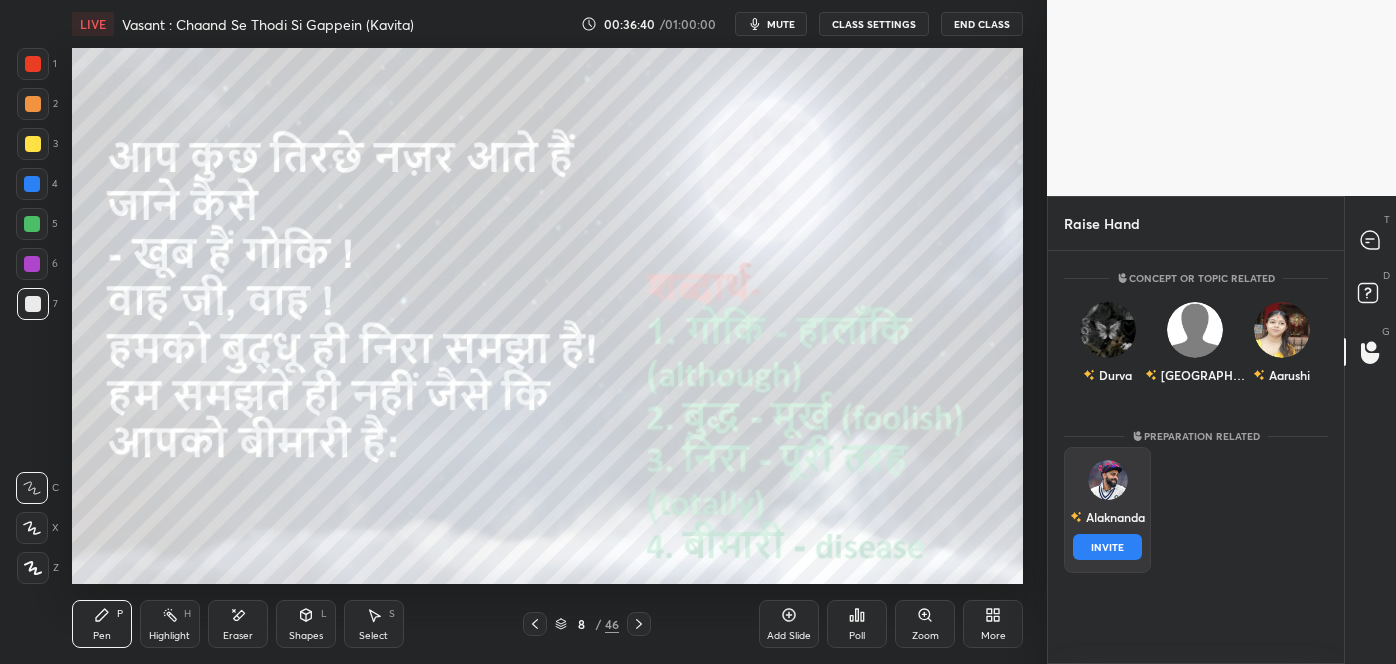 click on "INVITE" at bounding box center [1107, 547] 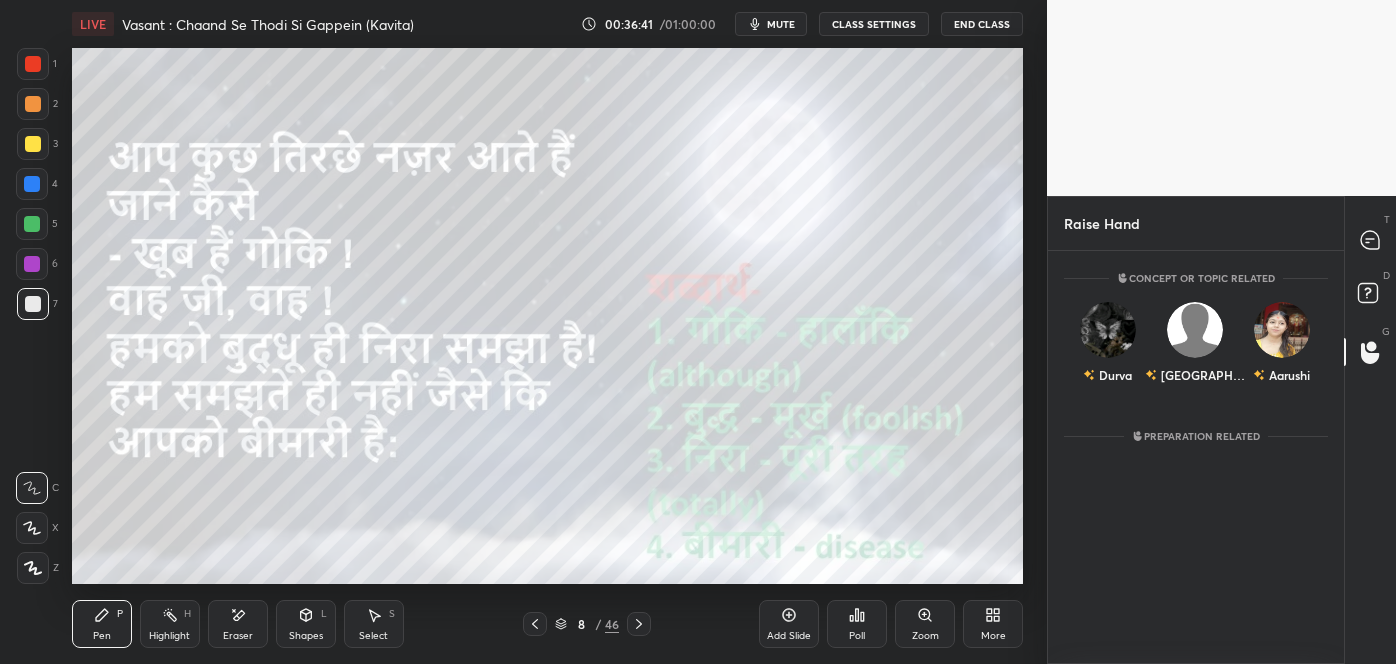 scroll, scrollTop: 326, scrollLeft: 290, axis: both 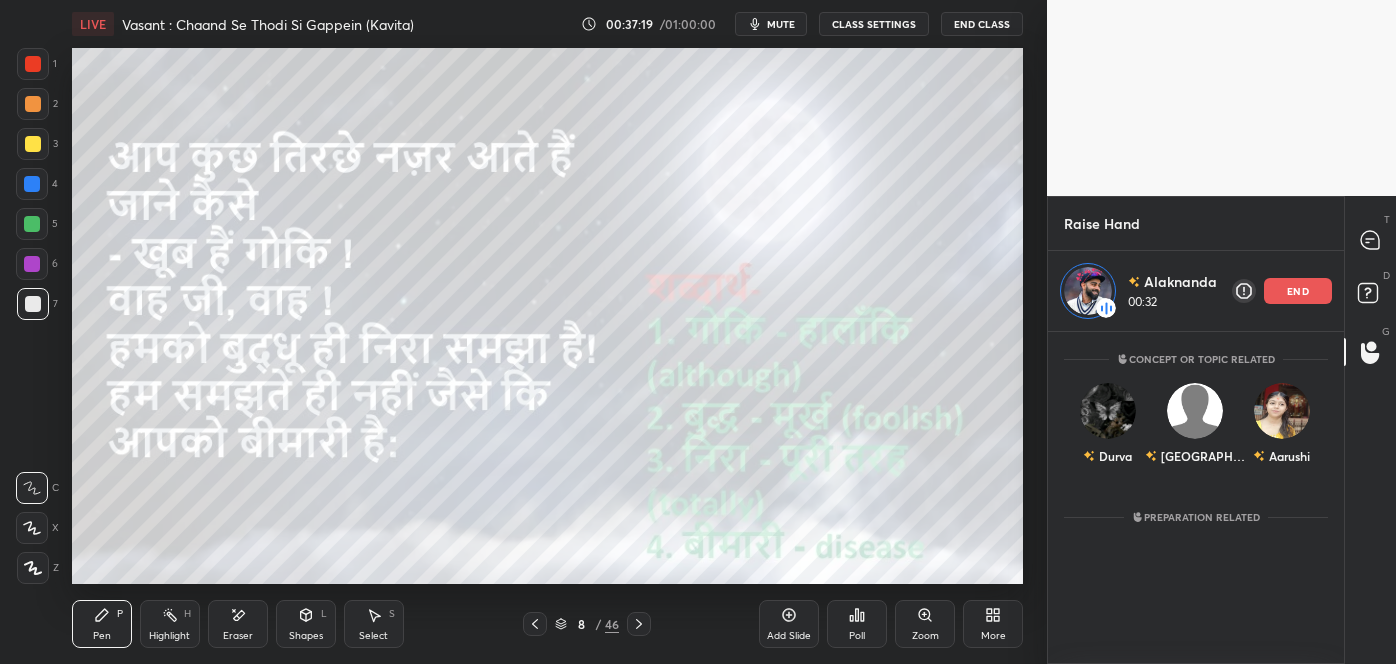 click on "end" at bounding box center (1298, 291) 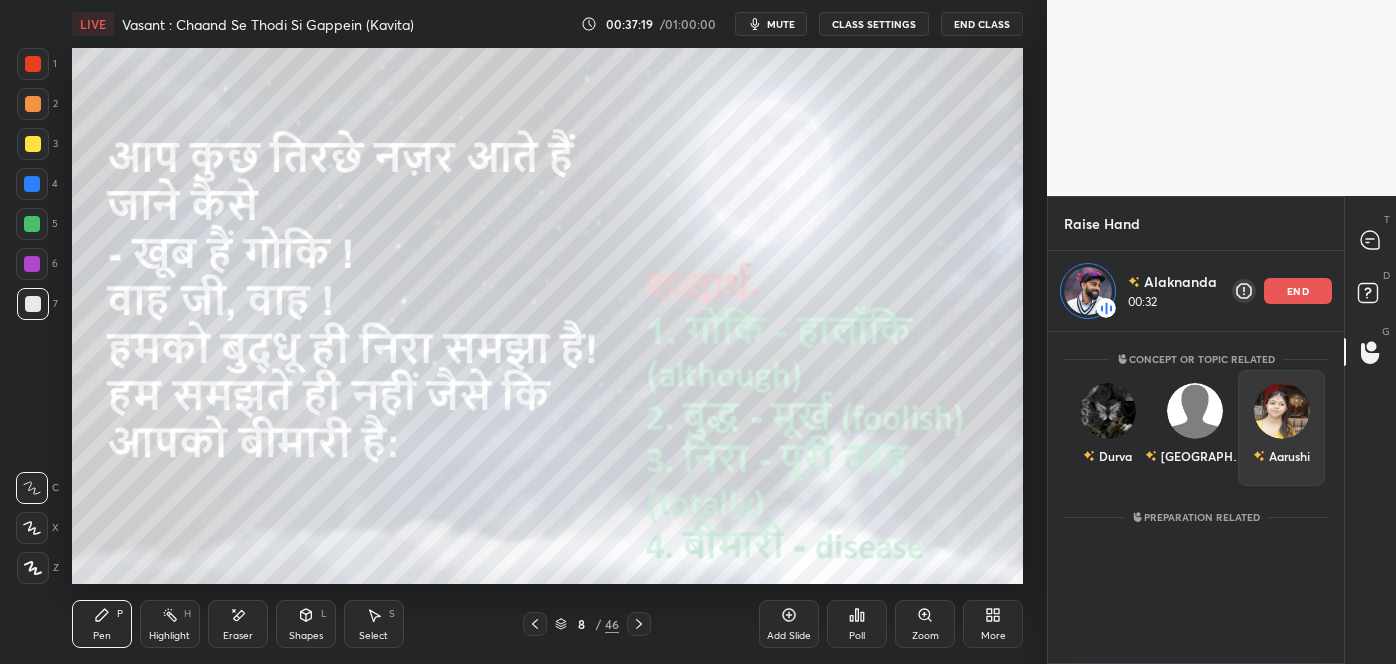 scroll, scrollTop: 6, scrollLeft: 5, axis: both 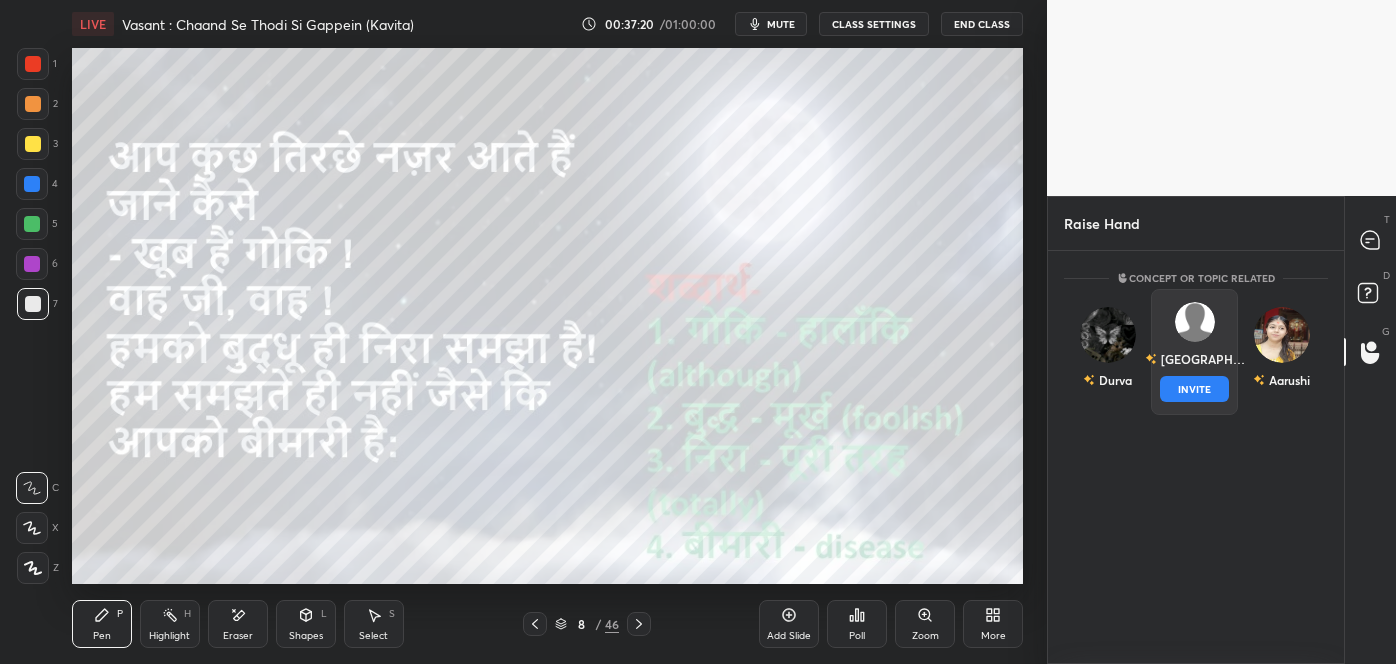 click on "Pragya INVITE" at bounding box center (1194, 352) 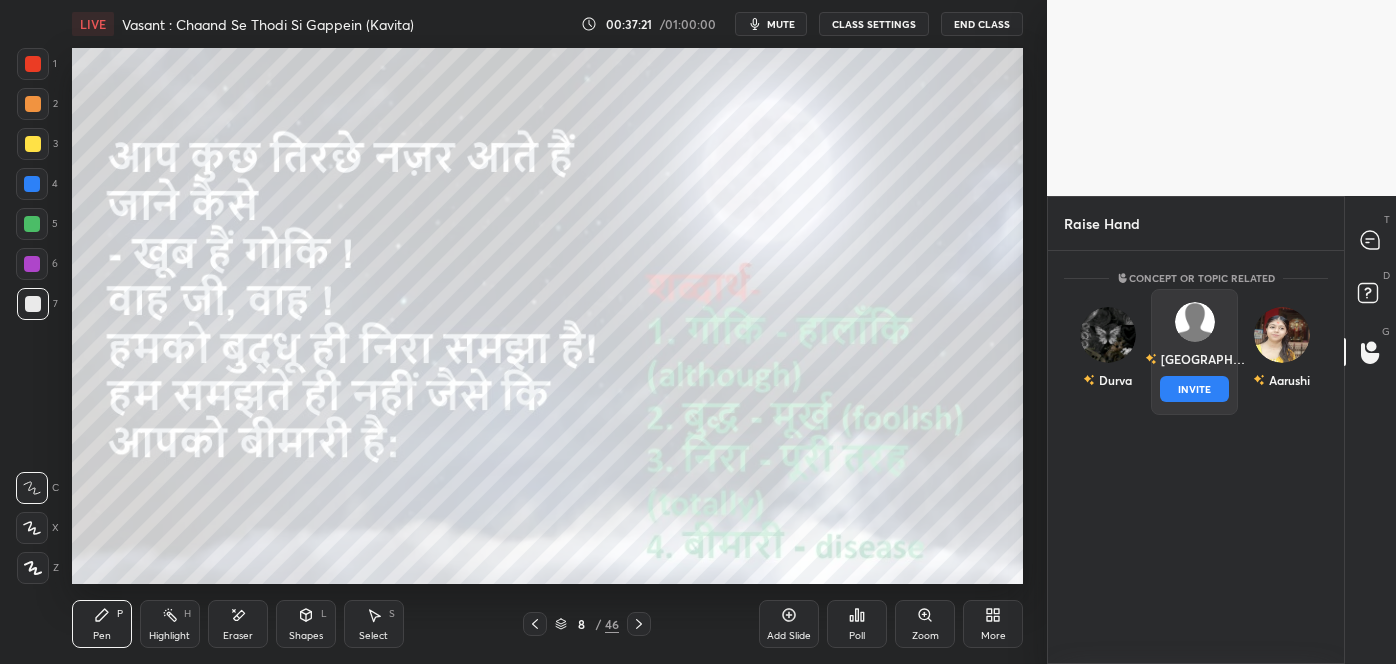 click on "INVITE" at bounding box center [1194, 389] 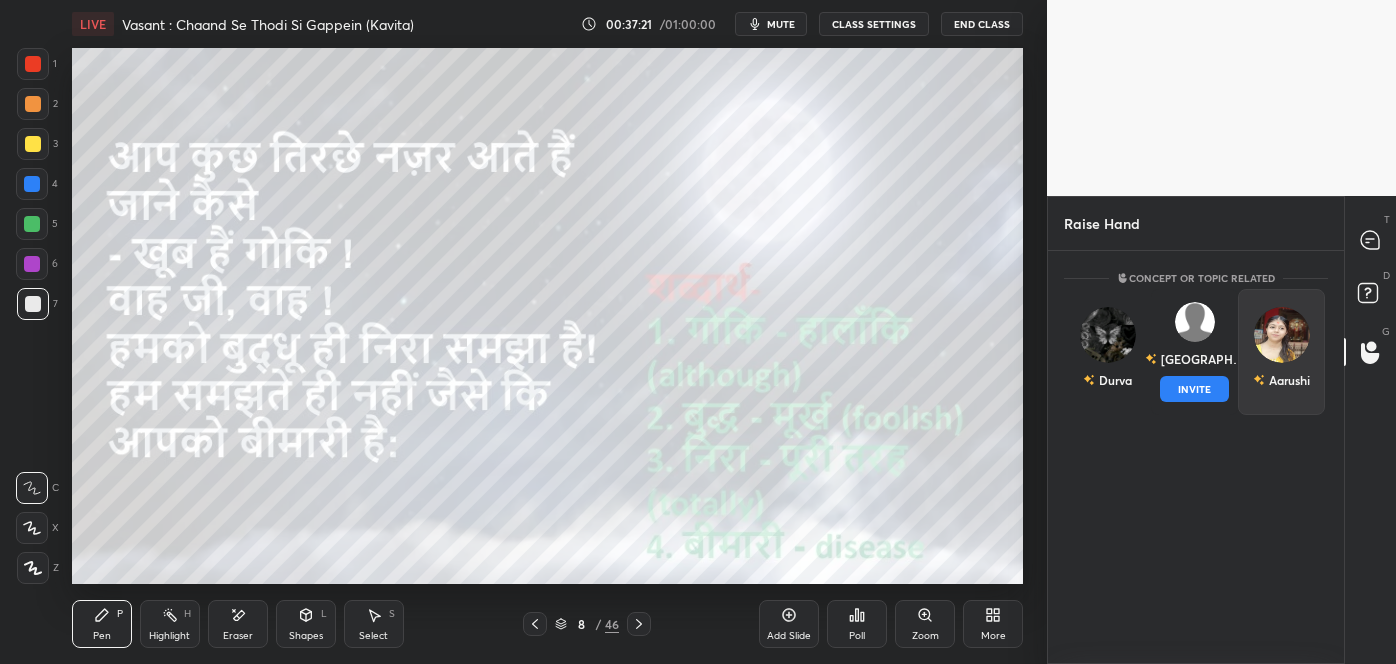 scroll, scrollTop: 326, scrollLeft: 290, axis: both 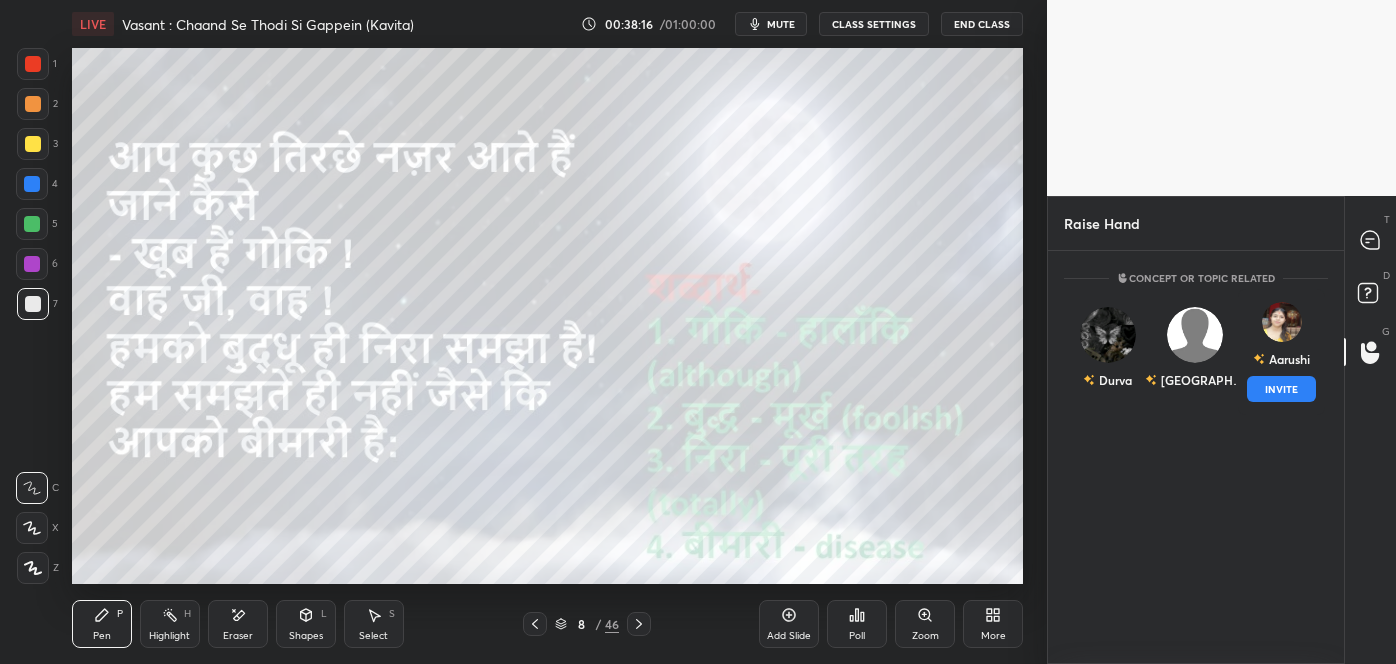 click on "Aarushi INVITE" at bounding box center (1281, 352) 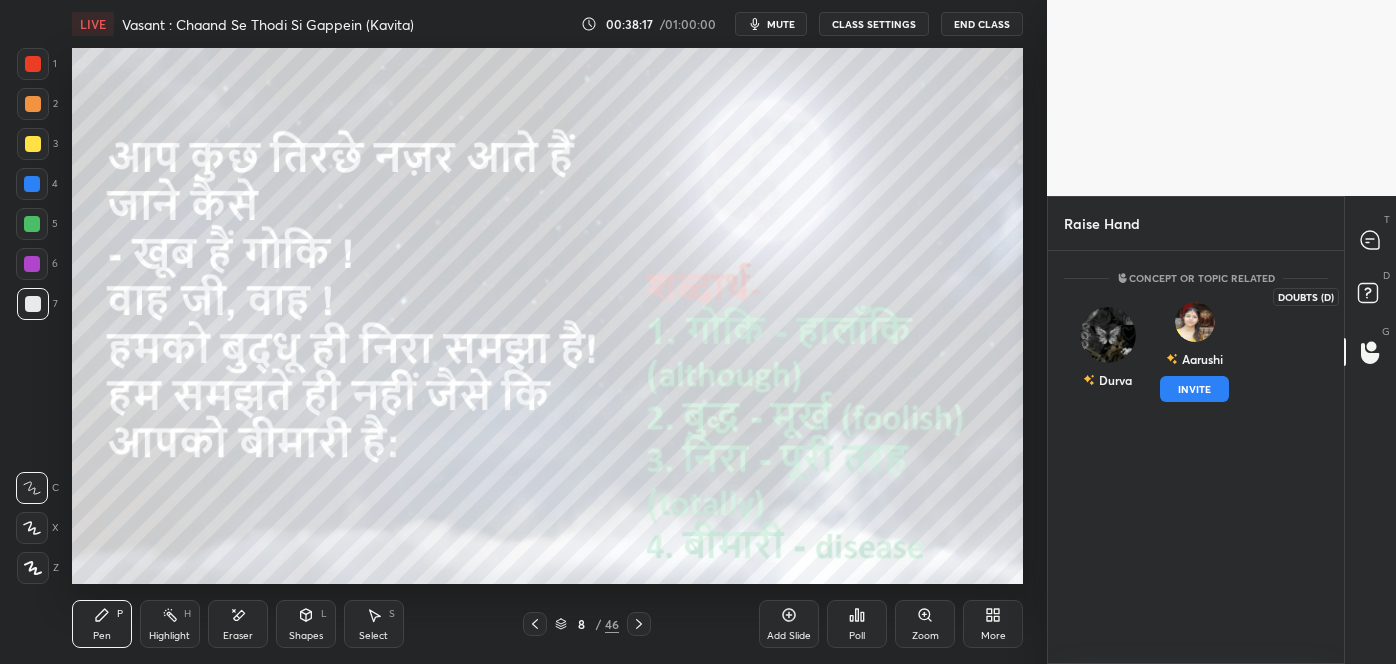 click 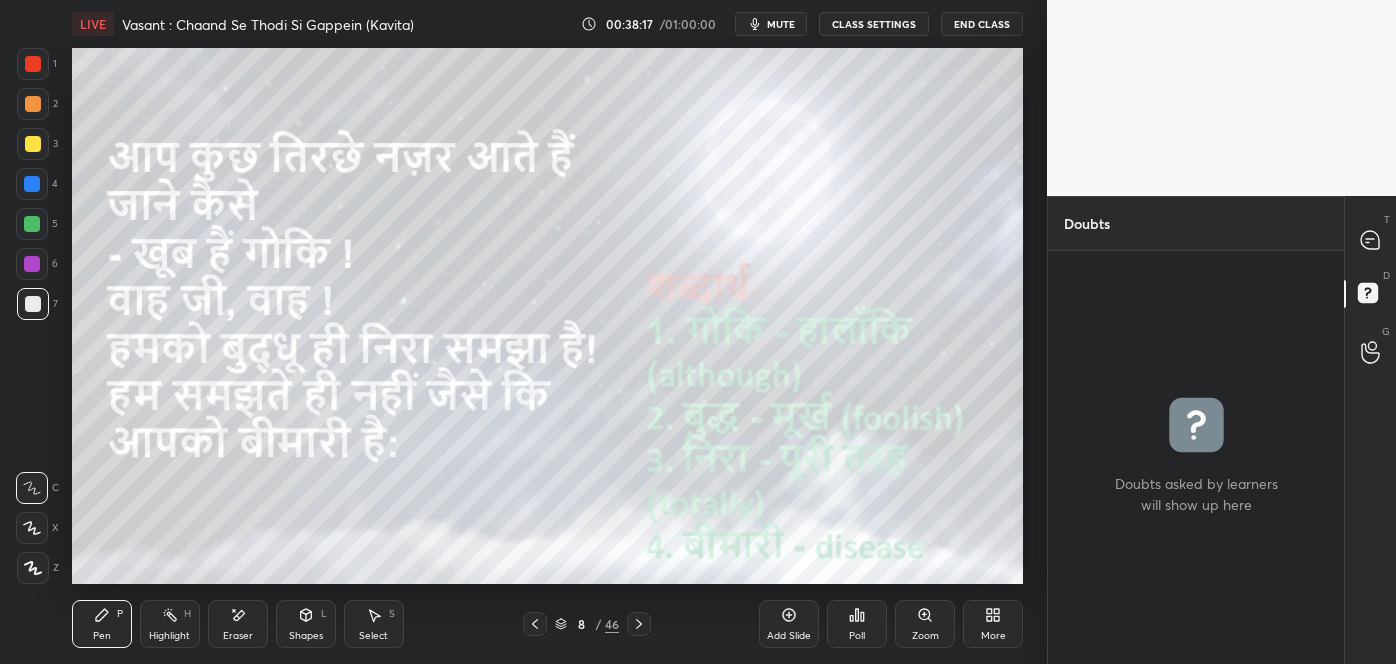 click on "T Messages (T)" at bounding box center [1370, 240] 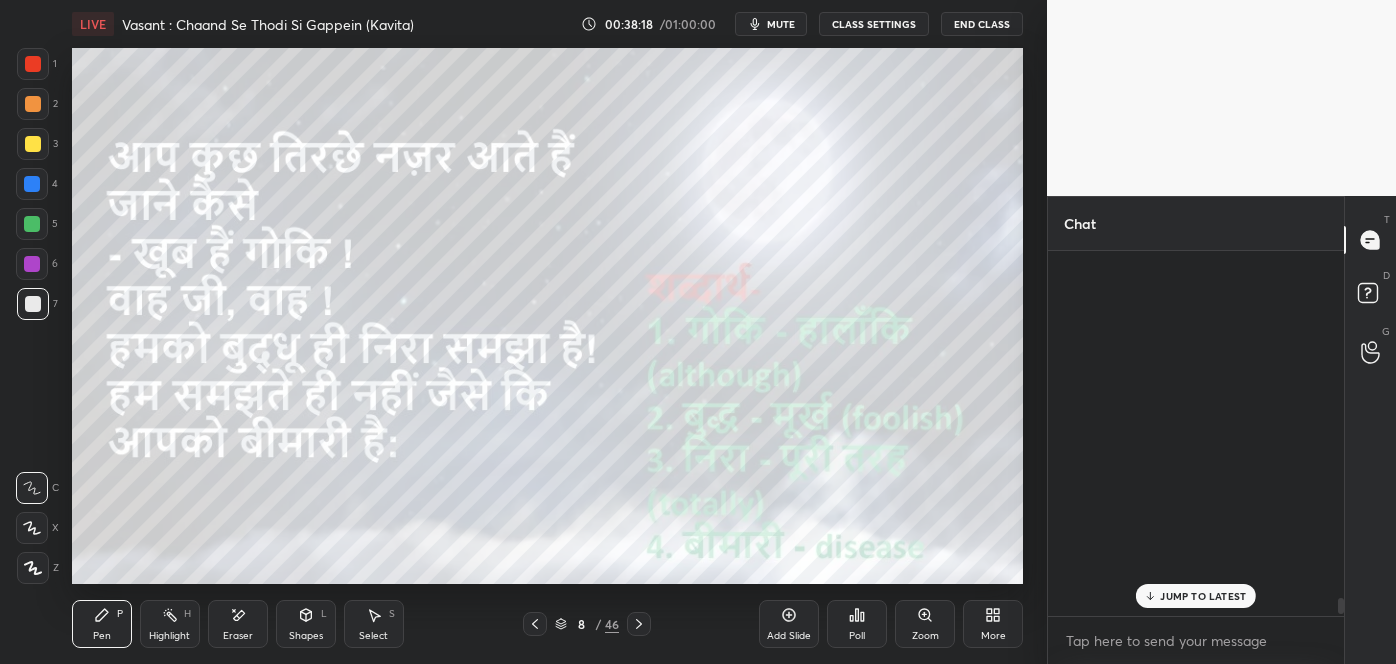 scroll, scrollTop: 13285, scrollLeft: 0, axis: vertical 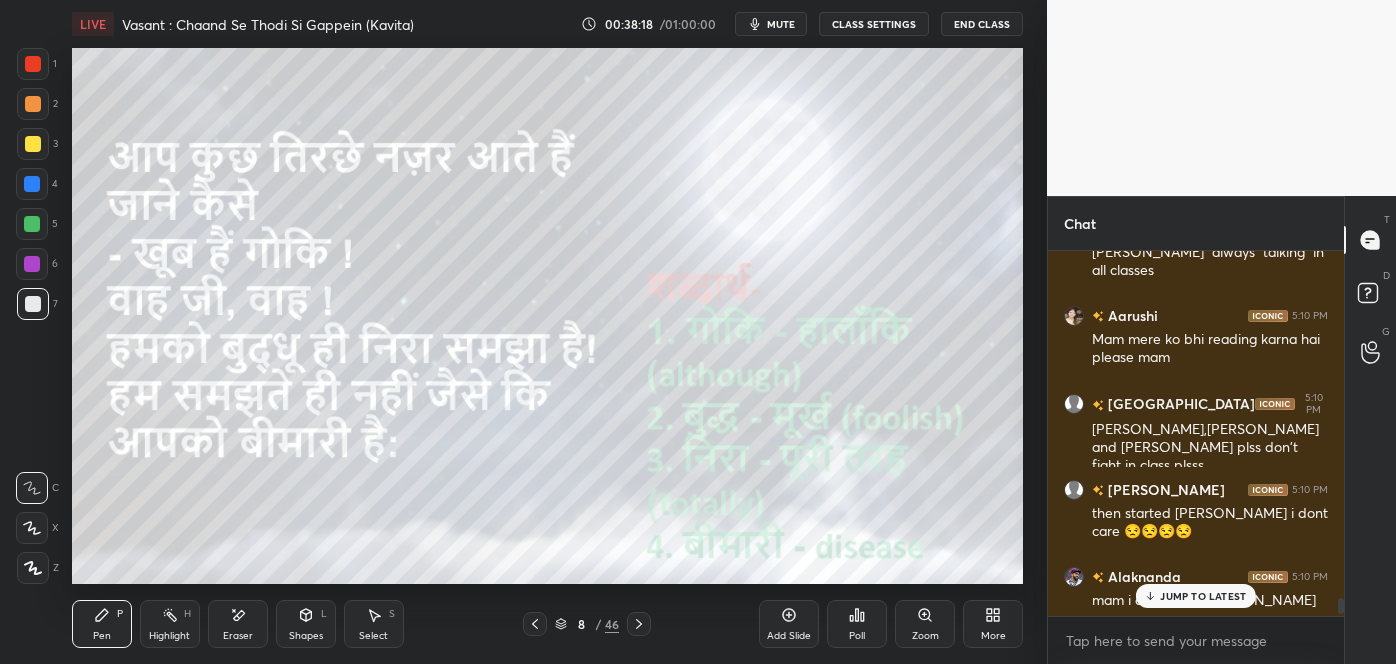 click on "JUMP TO LATEST" at bounding box center [1203, 596] 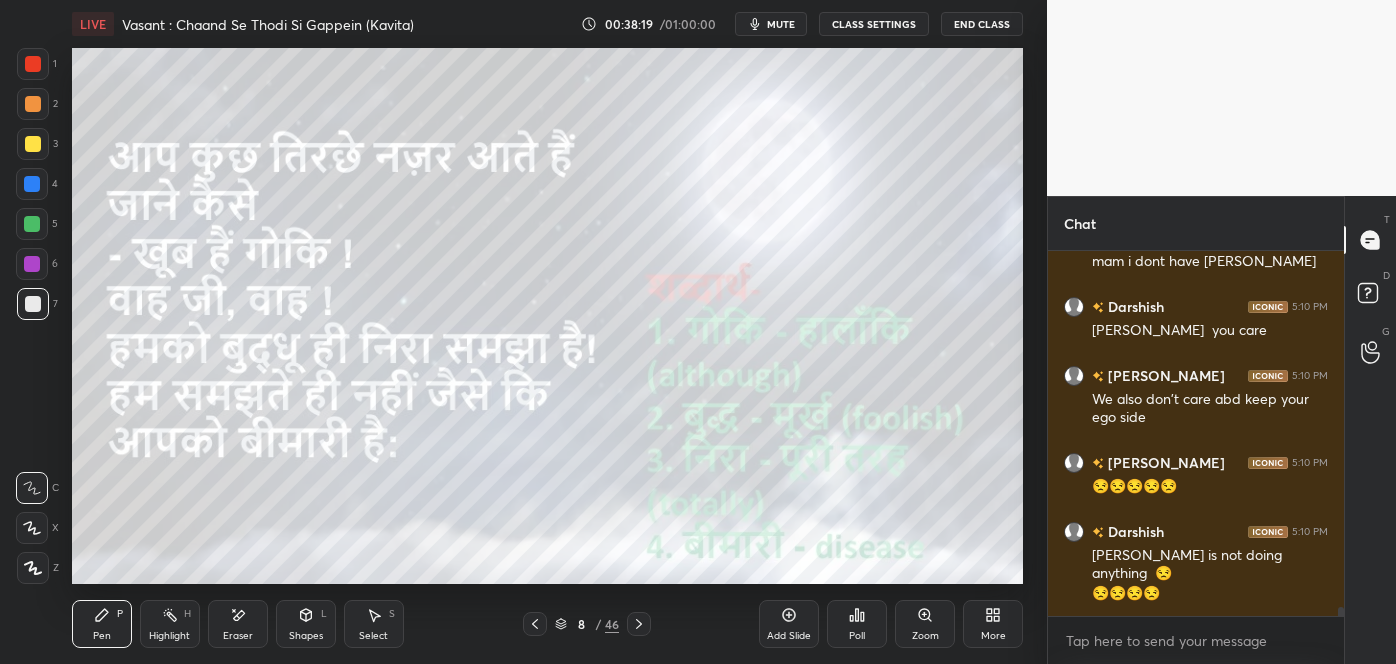 scroll, scrollTop: 13693, scrollLeft: 0, axis: vertical 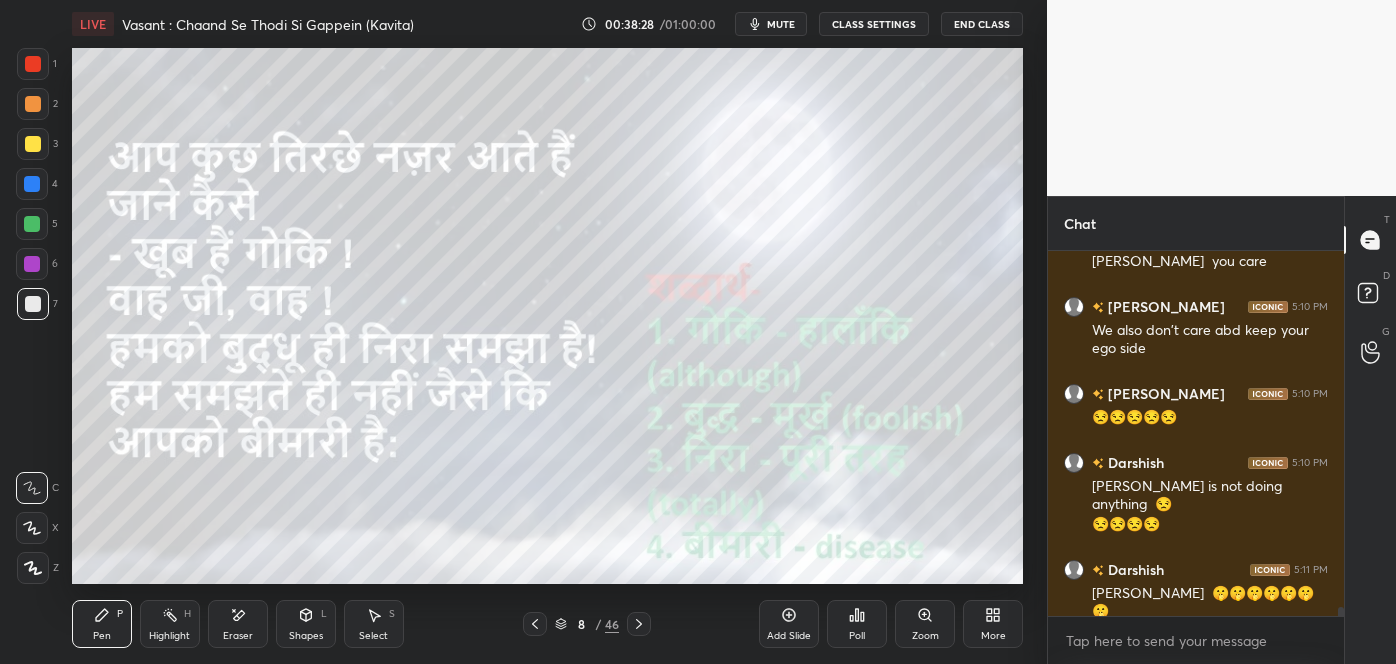 click 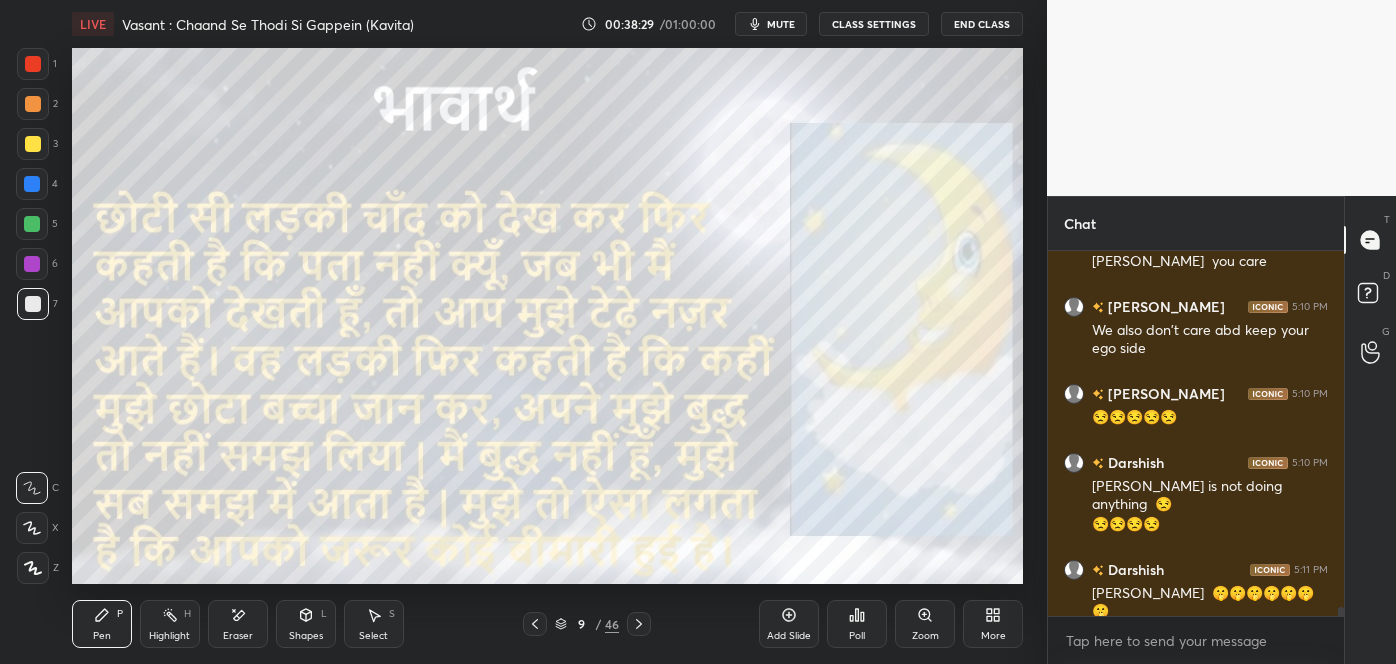click 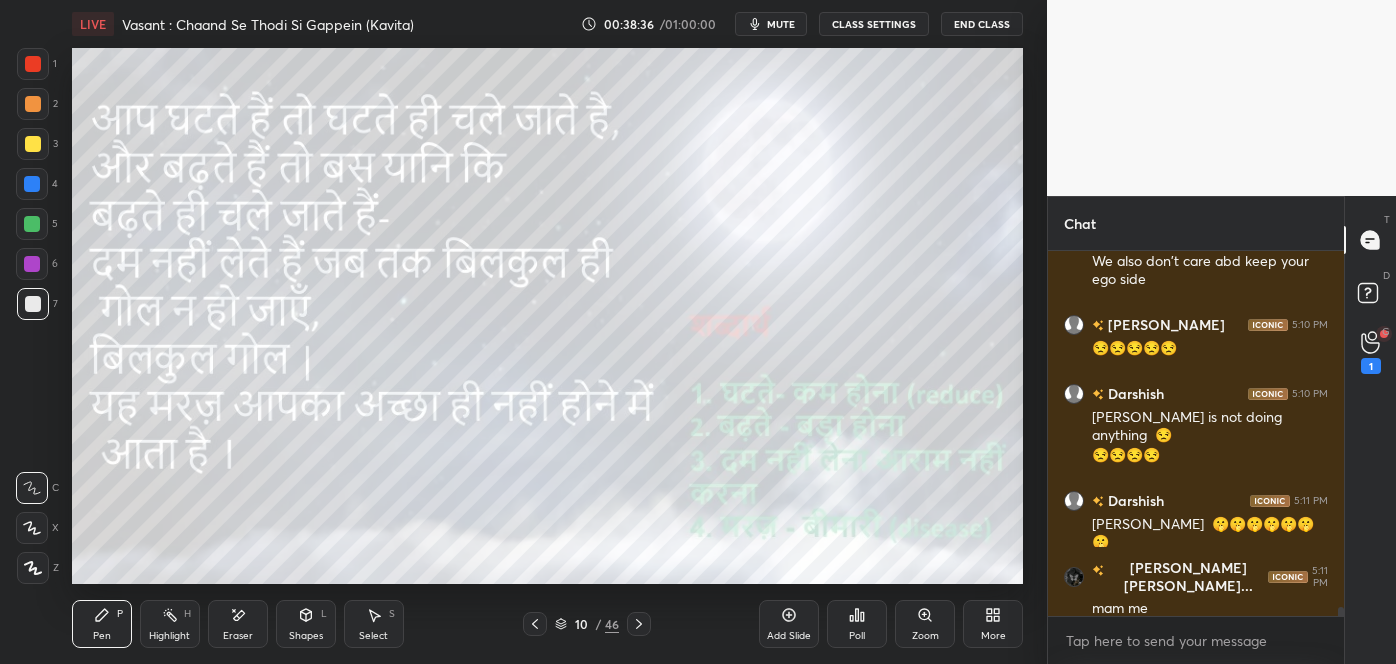 scroll, scrollTop: 13848, scrollLeft: 0, axis: vertical 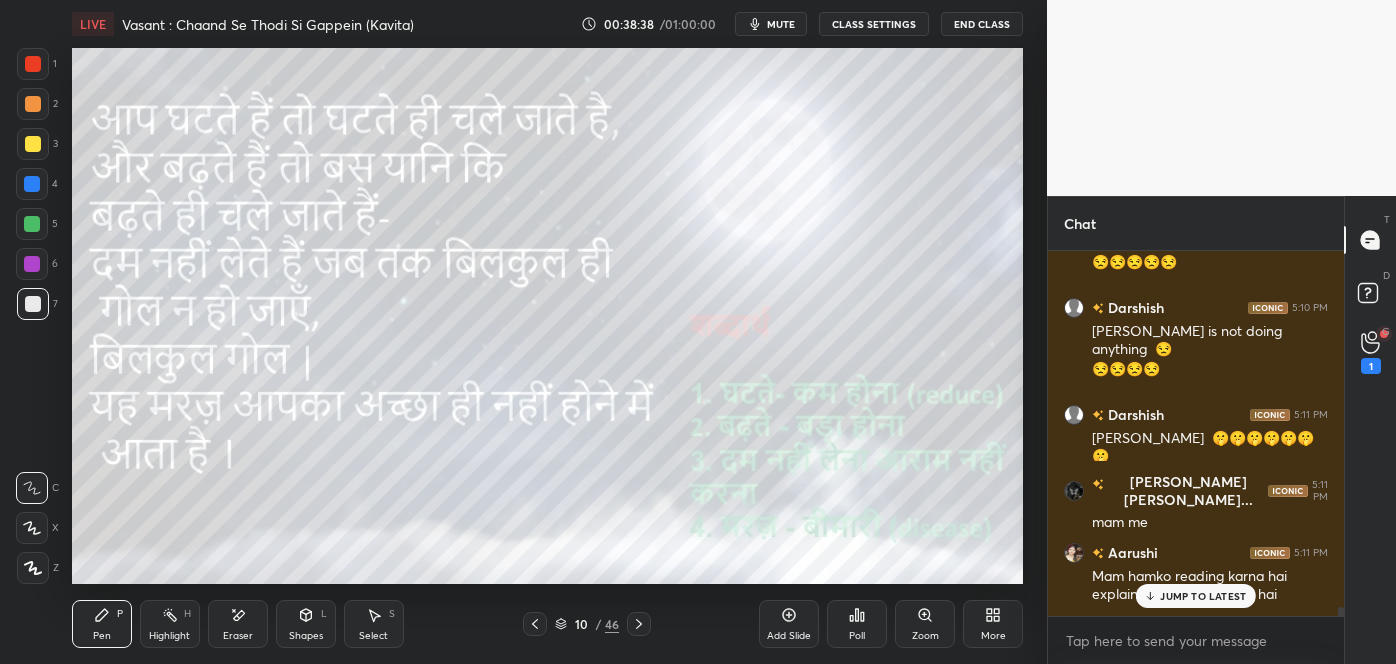 click 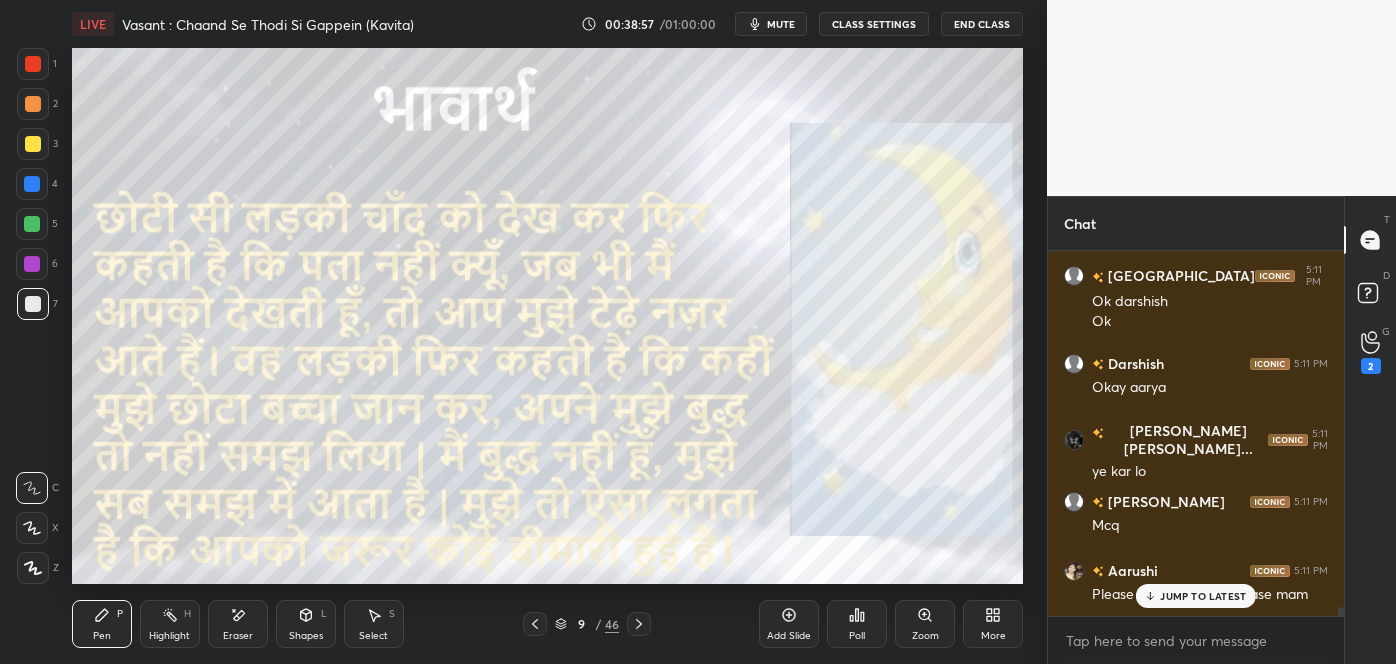 scroll, scrollTop: 14282, scrollLeft: 0, axis: vertical 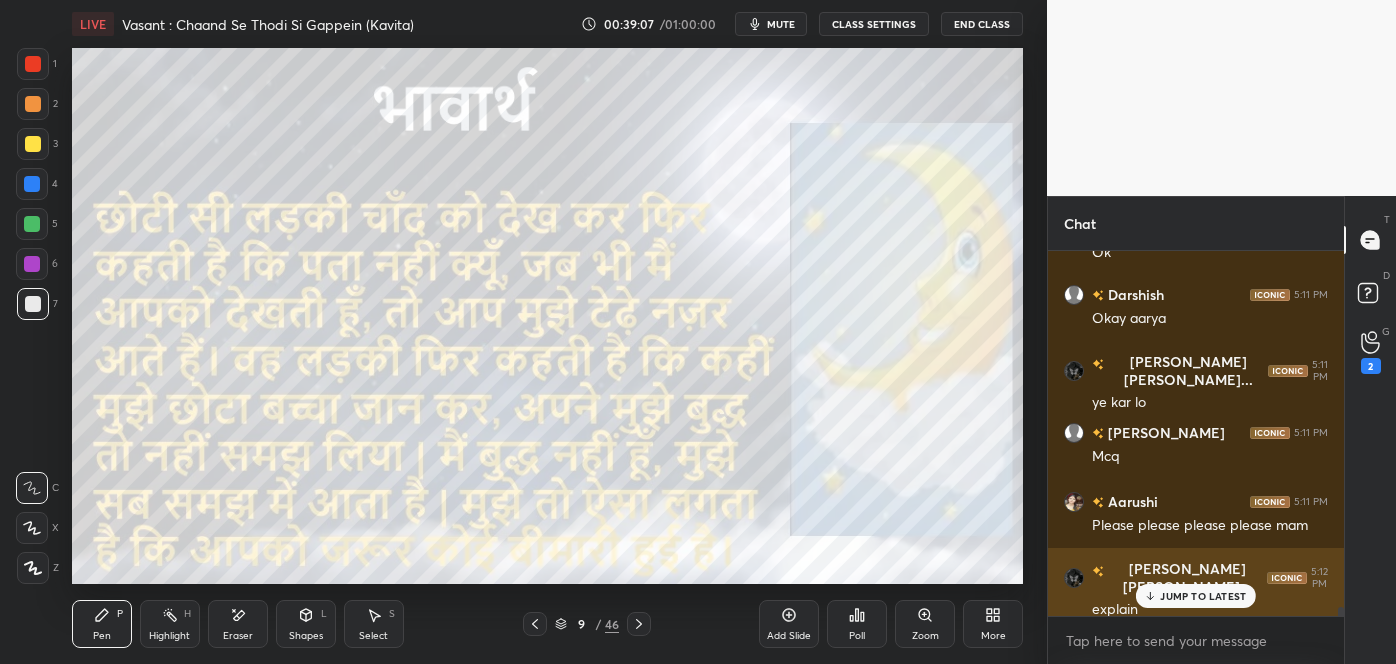 click on "Pragya 5:10 PM Shlok,darshish and suryanshu plss don't fight in class plsss suryanshu 5:10 PM then started shlok i dont care 😒😒😒😒 Alaknanda 5:10 PM mam i dont have mick Darshish 5:10 PM Suryanshu  you care Shlok 5:10 PM We also don't care abd keep your ego side suryanshu 5:10 PM 😒😒😒😒😒 Darshish 5:10 PM Pragya shlok is not doing anything  😒 😒😒😒😒 Darshish 5:11 PM Suryanshu  🤫🤫🤫🤫🤫🤫🤫 Durva Ravi... 5:11 PM mam me Aarushi 5:11 PM Mam hamko reading karna hai explain nhi karna hai Pragya 5:11 PM Ok darshish Ok Darshish 5:11 PM Okay aarya Durva Ravi... 5:11 PM ye kar lo Shlok 5:11 PM Mcq Aarushi 5:11 PM Please please please please mam Durva Ravi... 5:12 PM explain" at bounding box center (1196, 433) 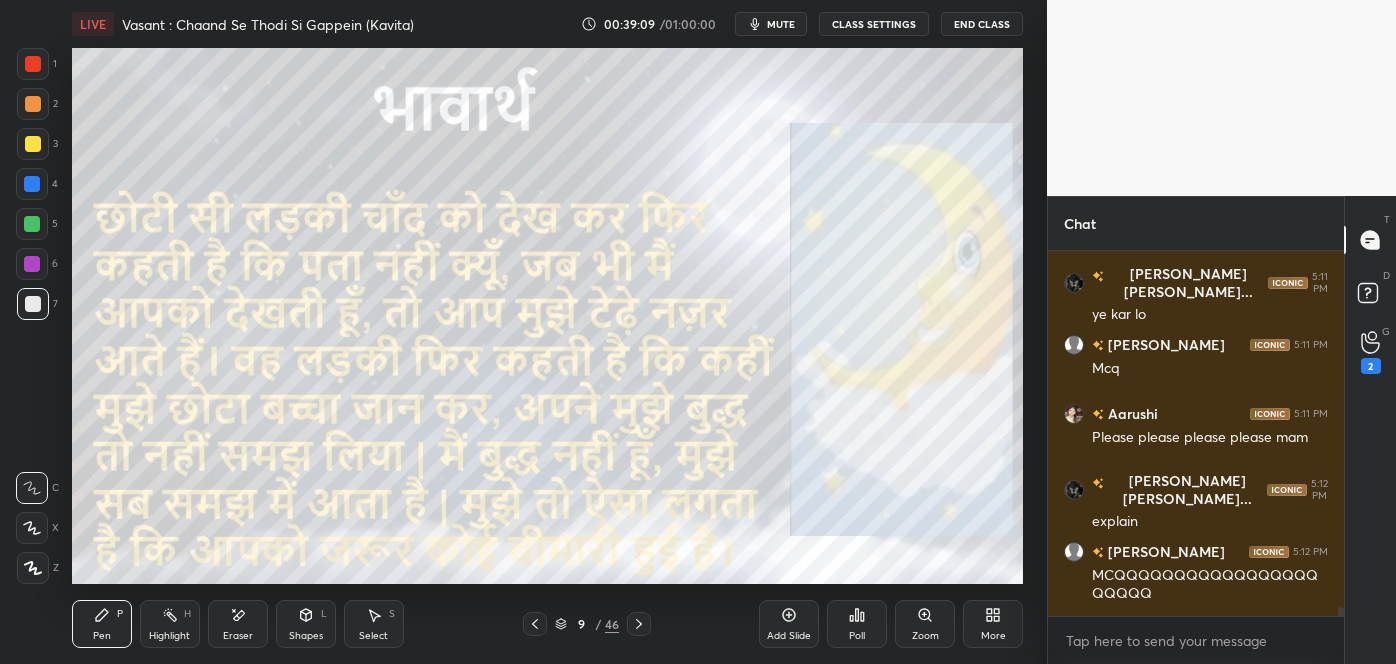 click on "46" at bounding box center [612, 624] 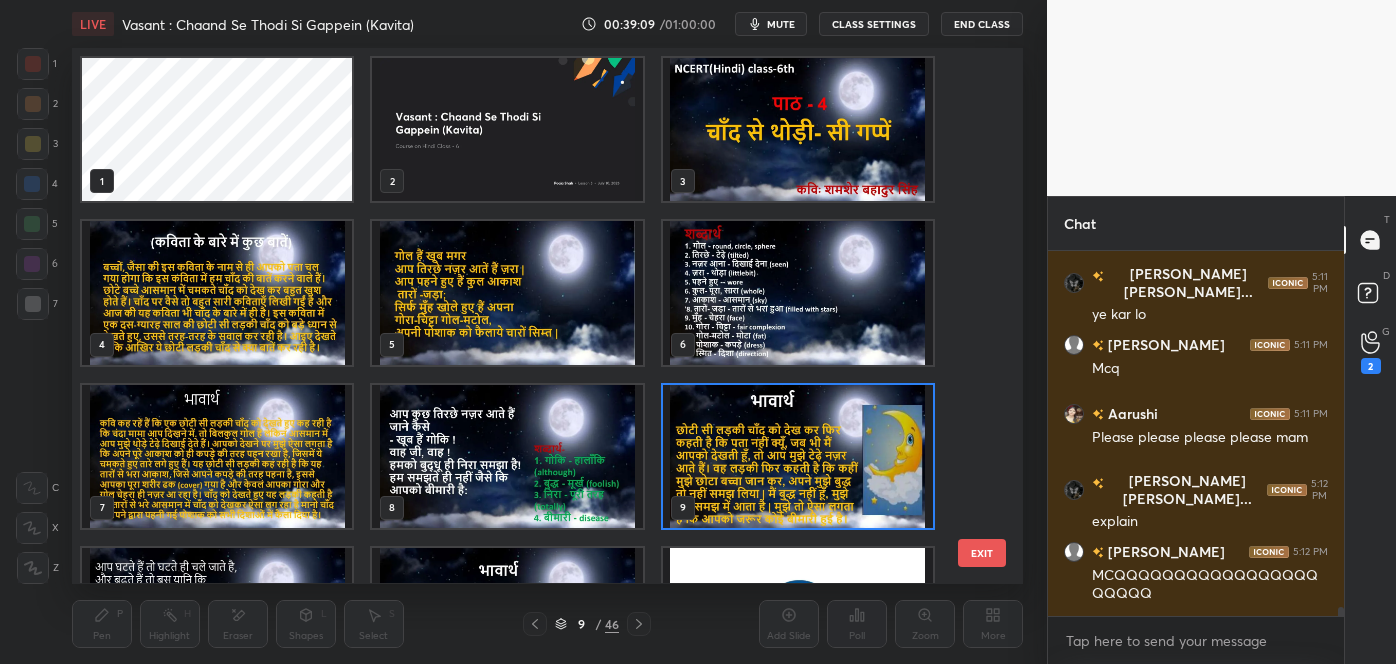 scroll, scrollTop: 6, scrollLeft: 10, axis: both 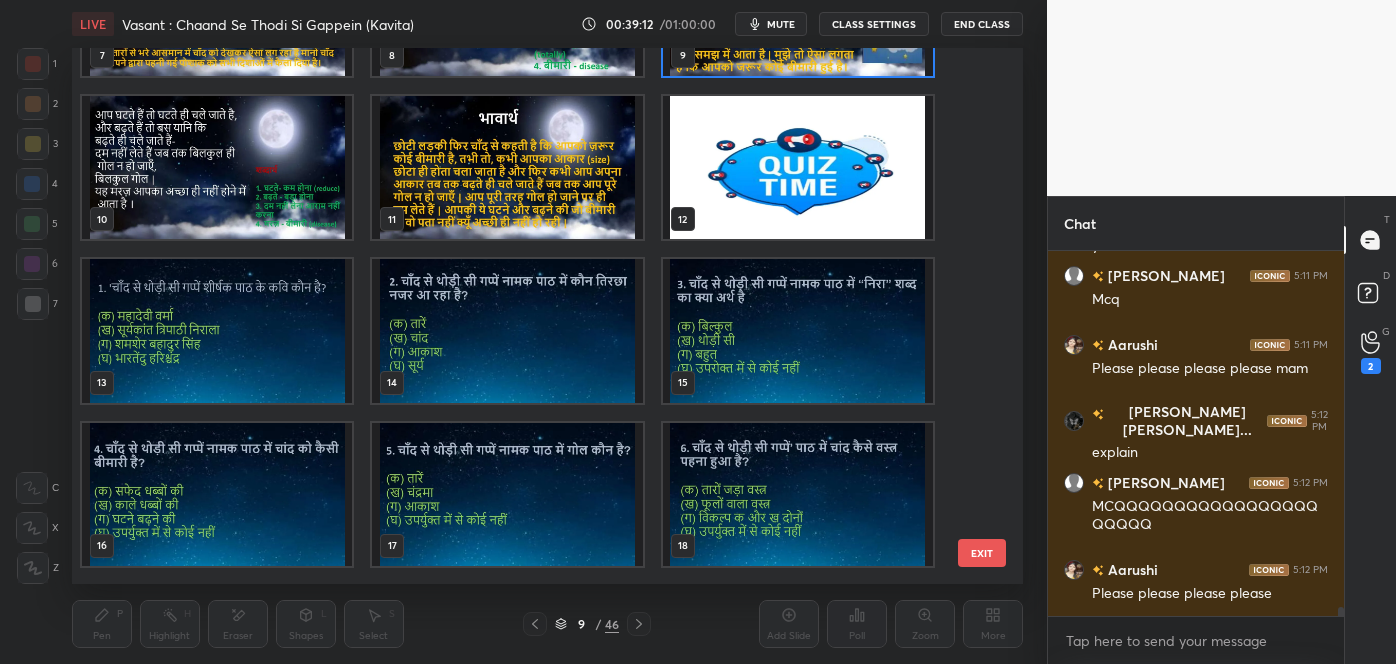 click at bounding box center (798, 167) 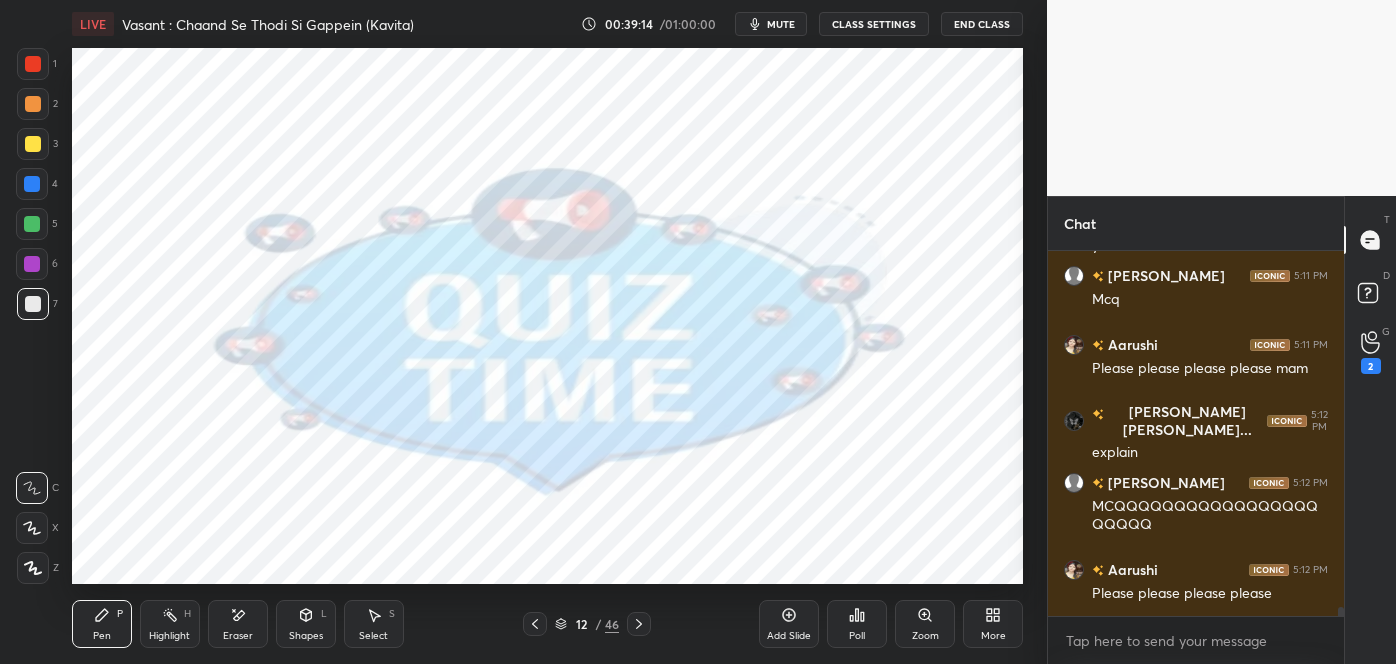 click 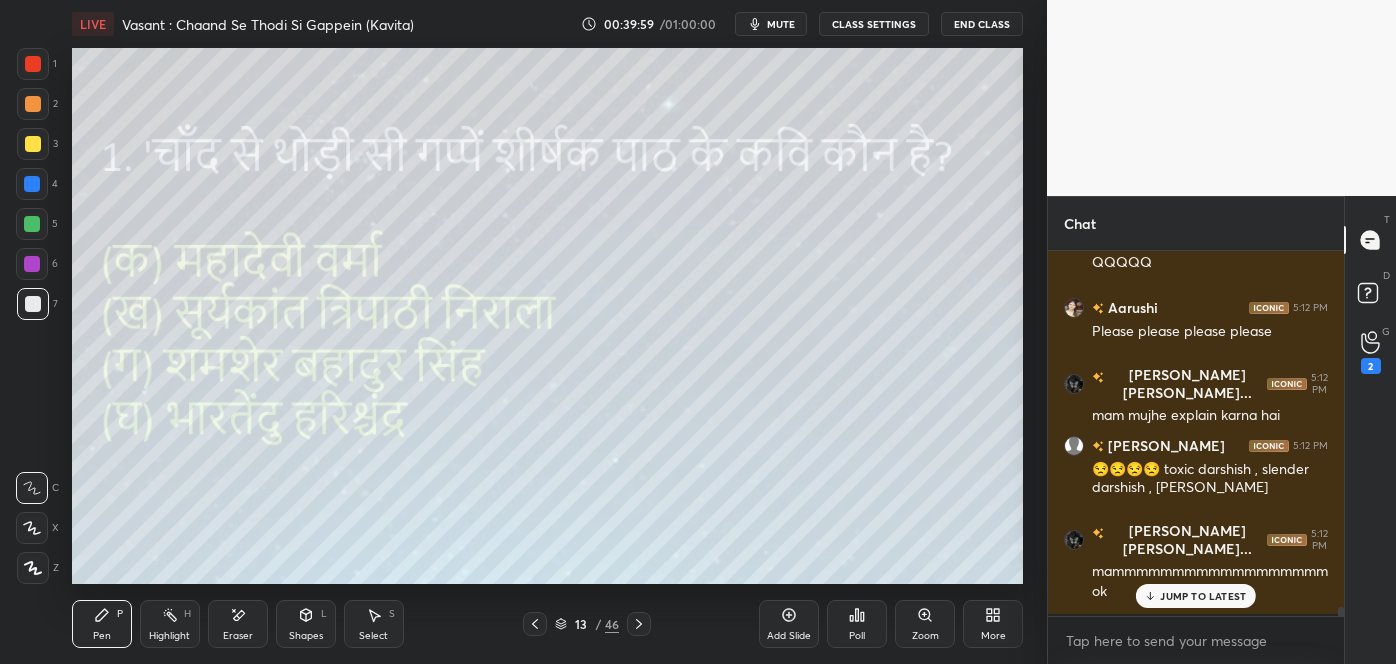 scroll, scrollTop: 14770, scrollLeft: 0, axis: vertical 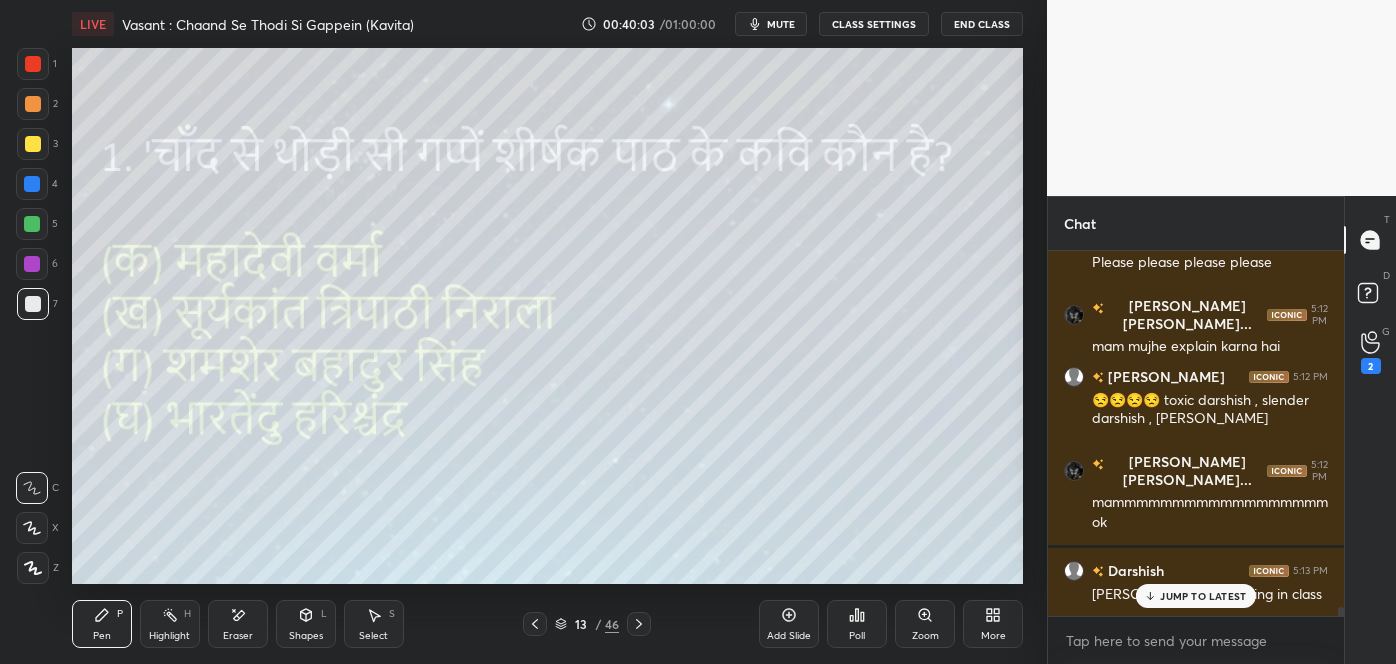 click on "JUMP TO LATEST" at bounding box center [1203, 596] 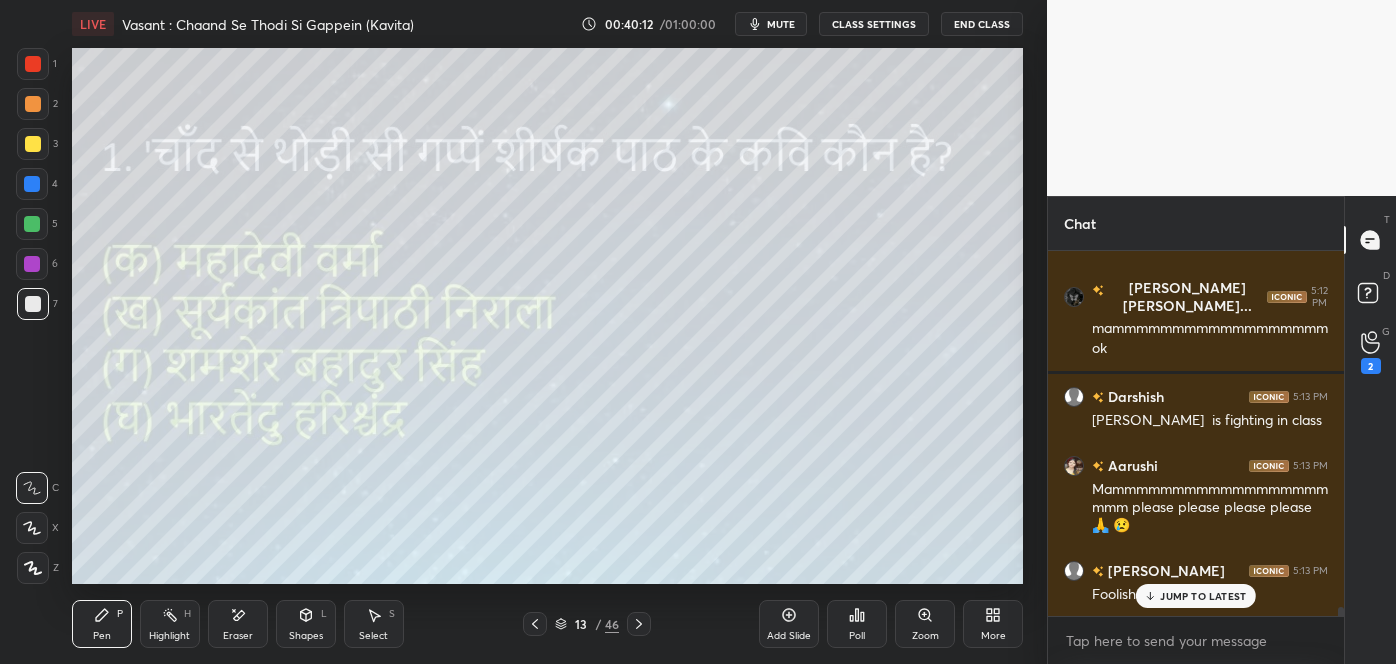 scroll, scrollTop: 15013, scrollLeft: 0, axis: vertical 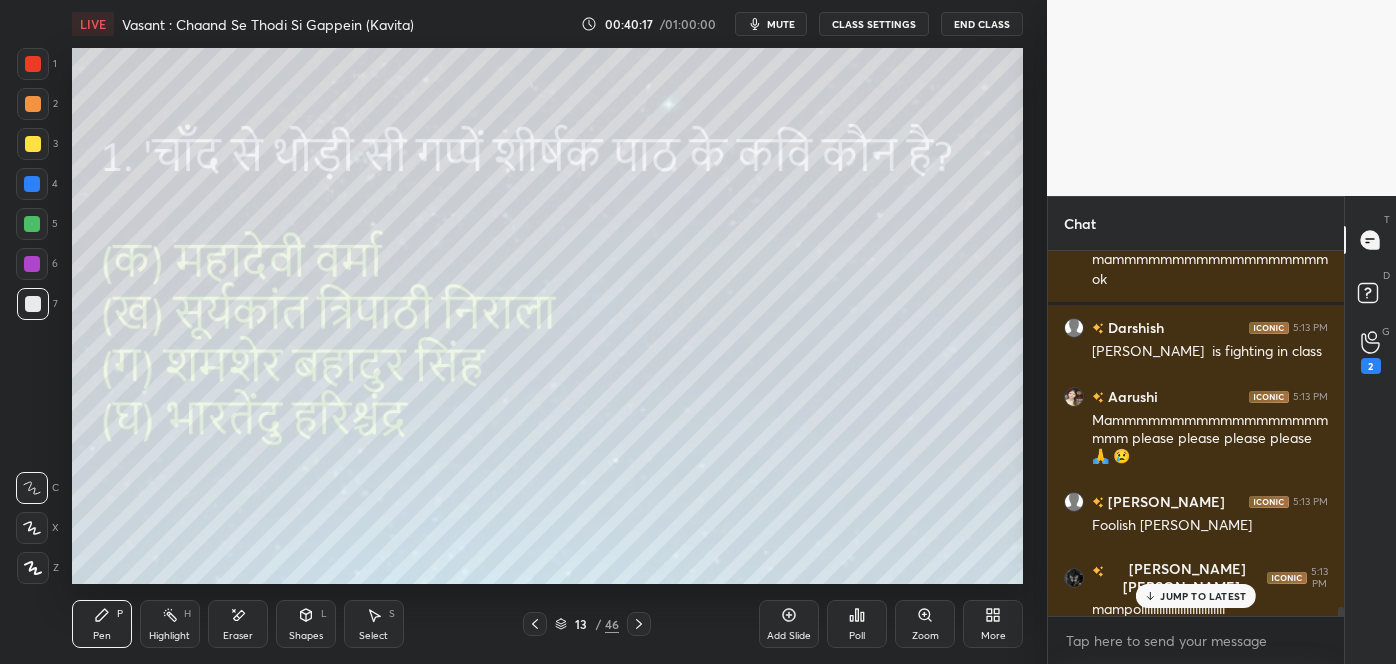 click 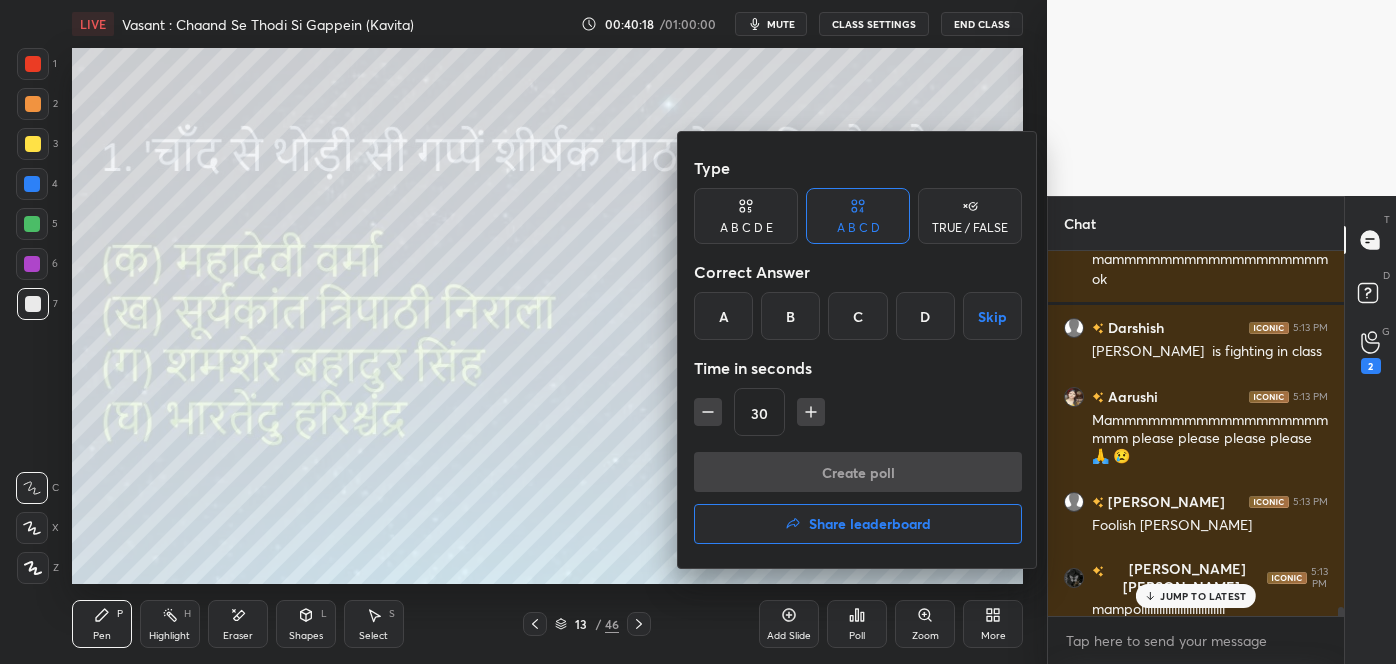 scroll, scrollTop: 15082, scrollLeft: 0, axis: vertical 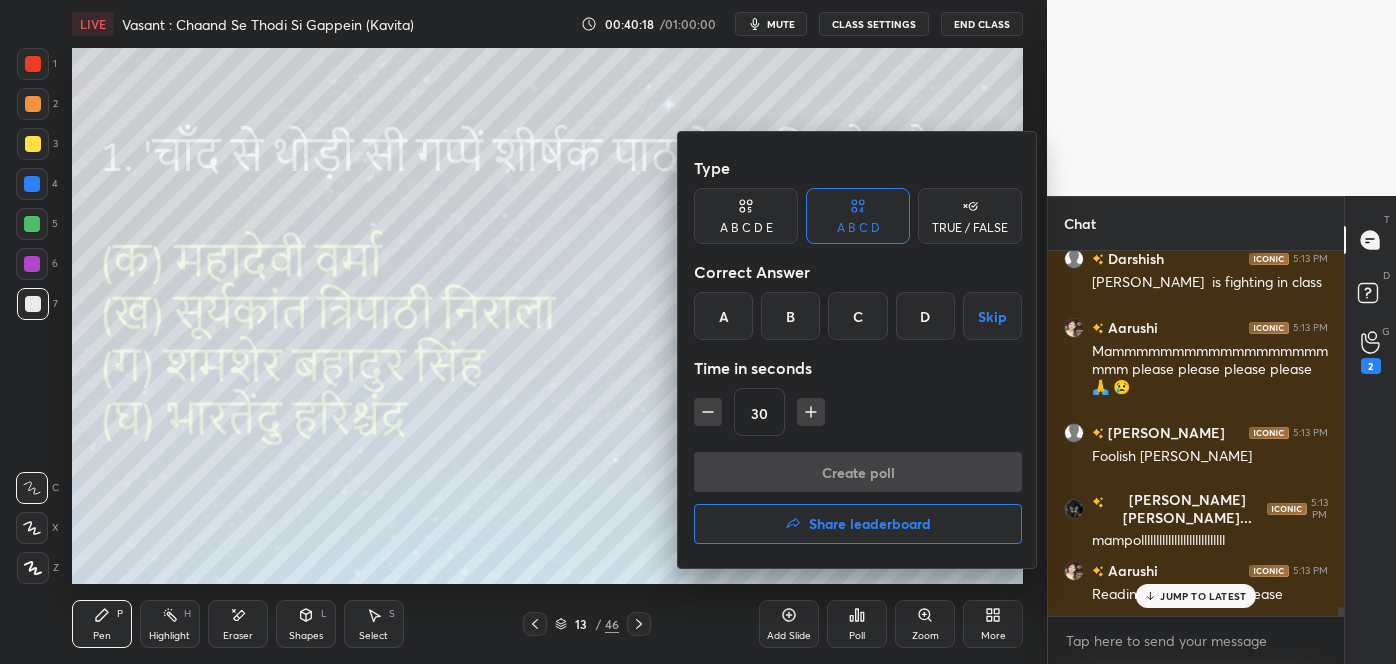 click on "C" at bounding box center [857, 316] 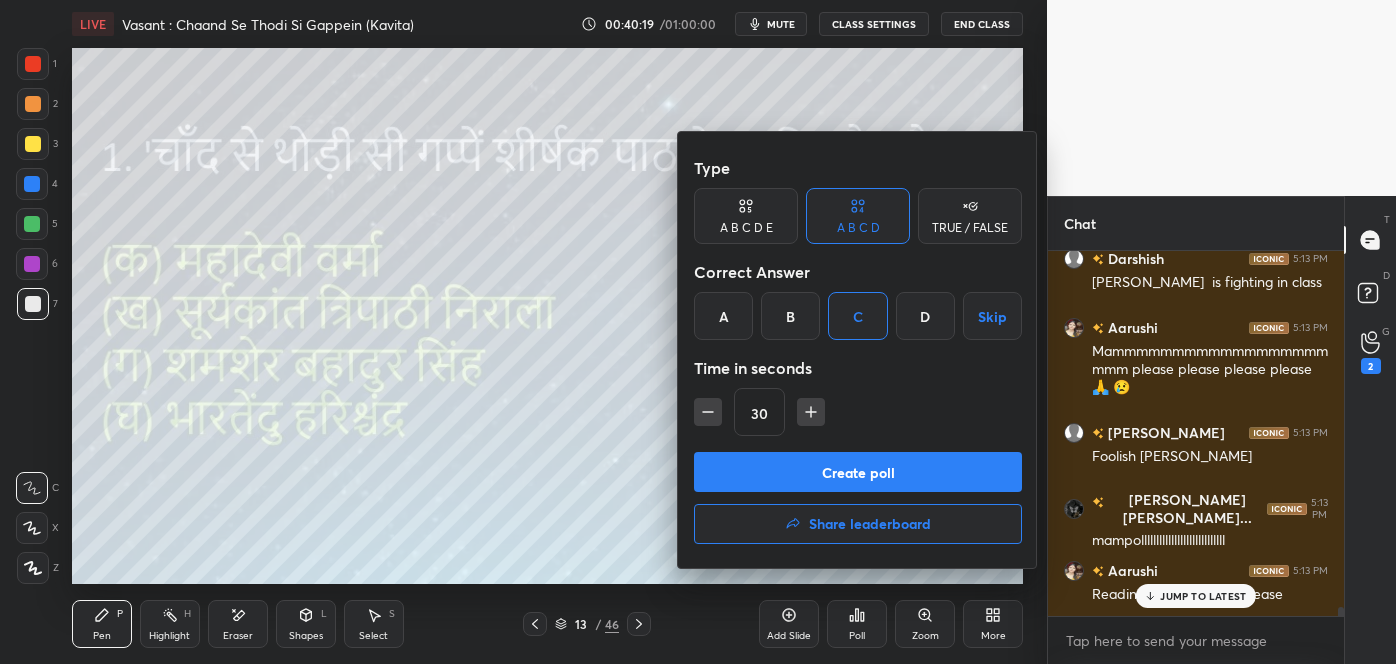 click on "Create poll" at bounding box center (858, 472) 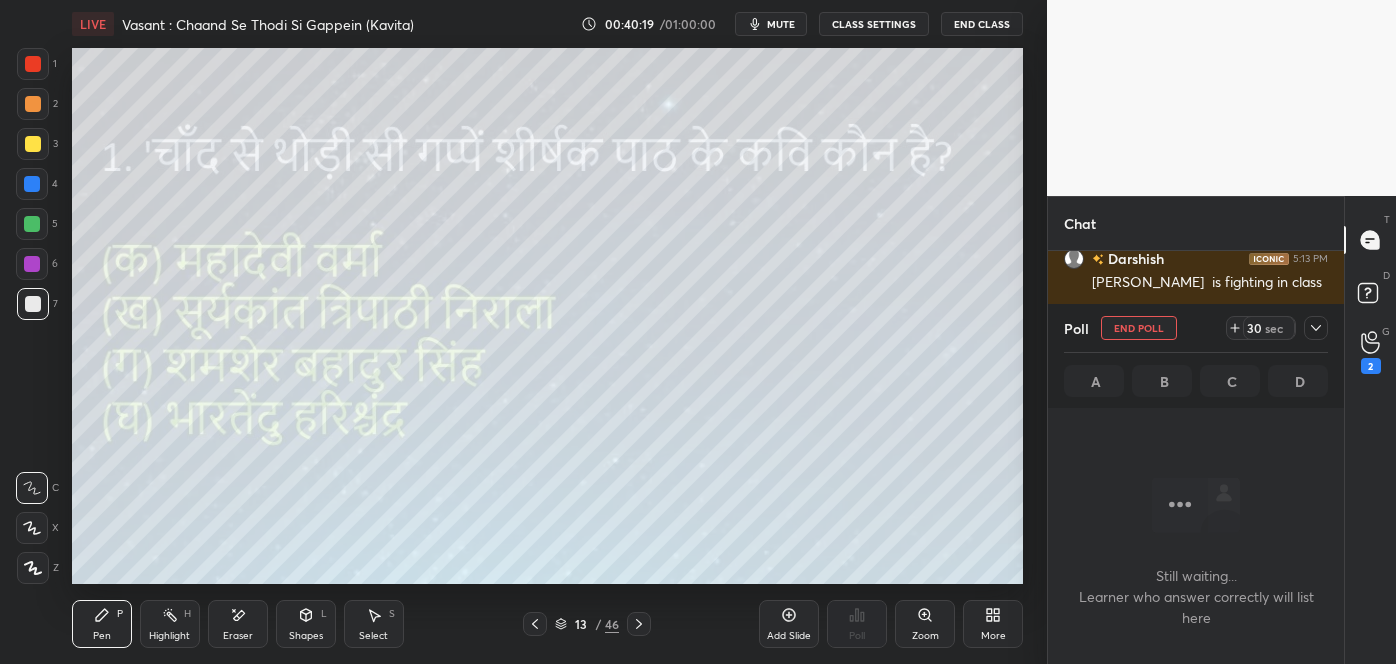 scroll, scrollTop: 282, scrollLeft: 290, axis: both 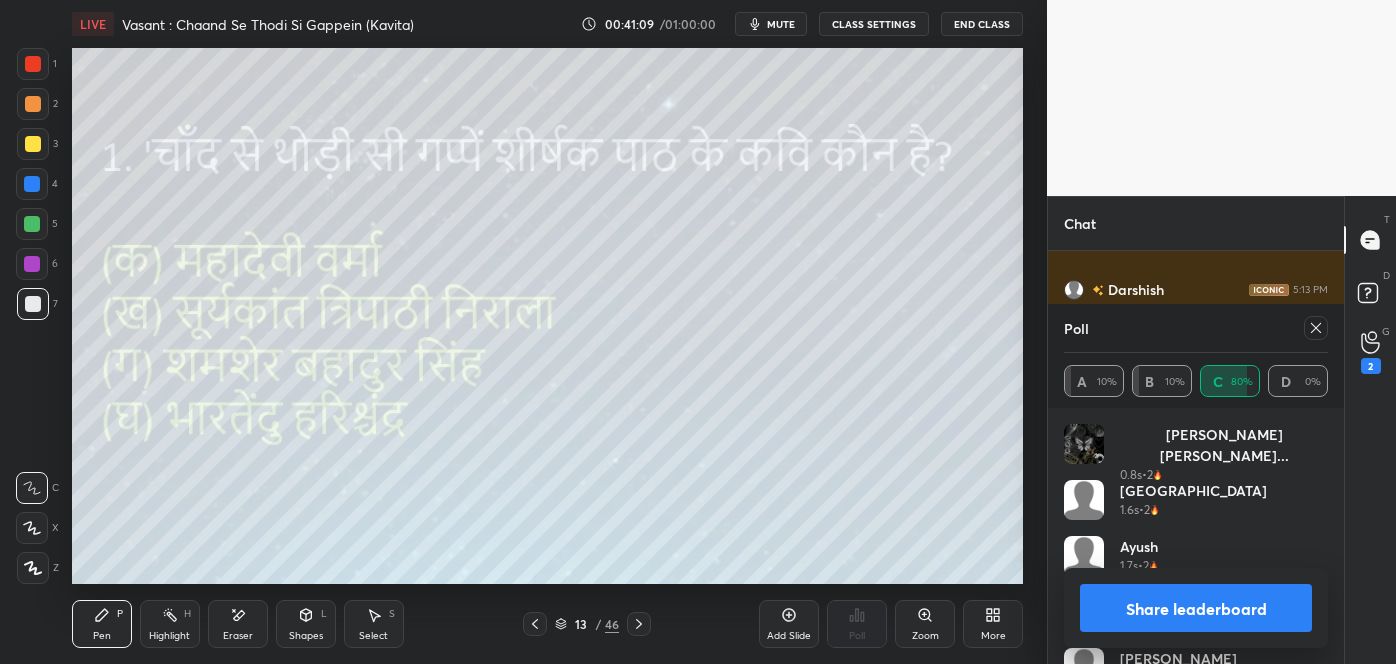click 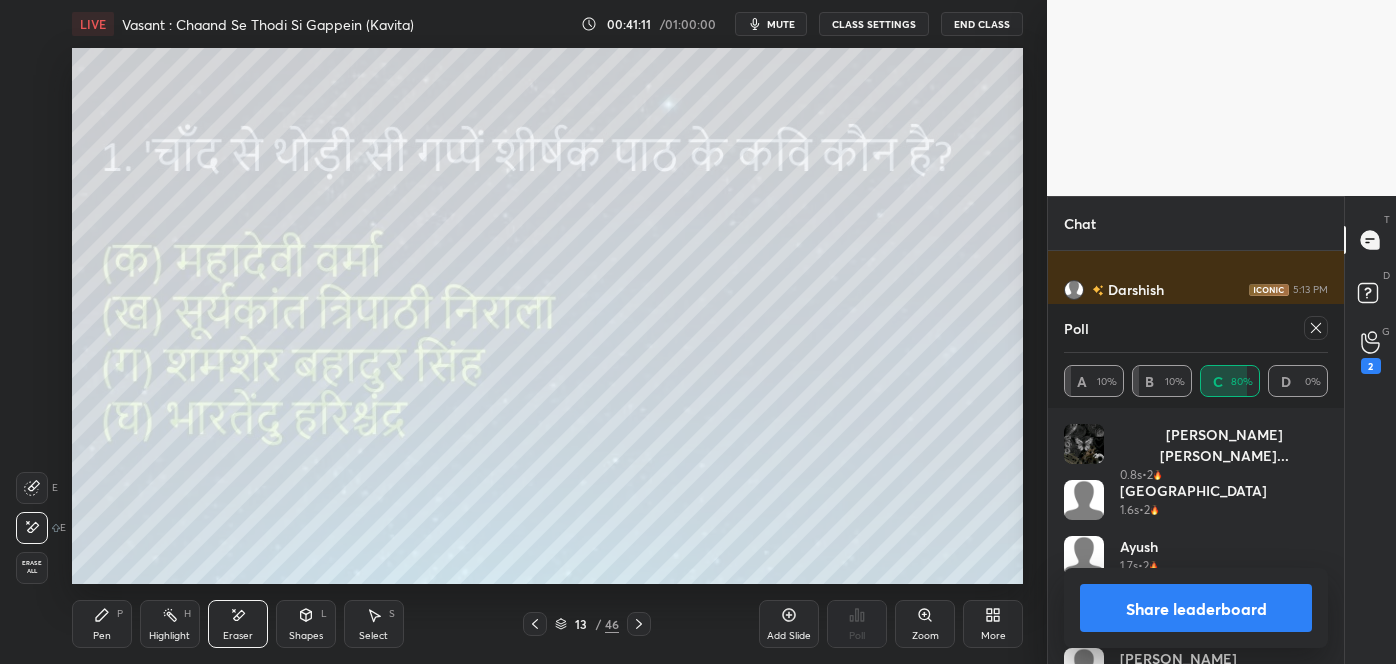 click on "Pen P" at bounding box center (102, 624) 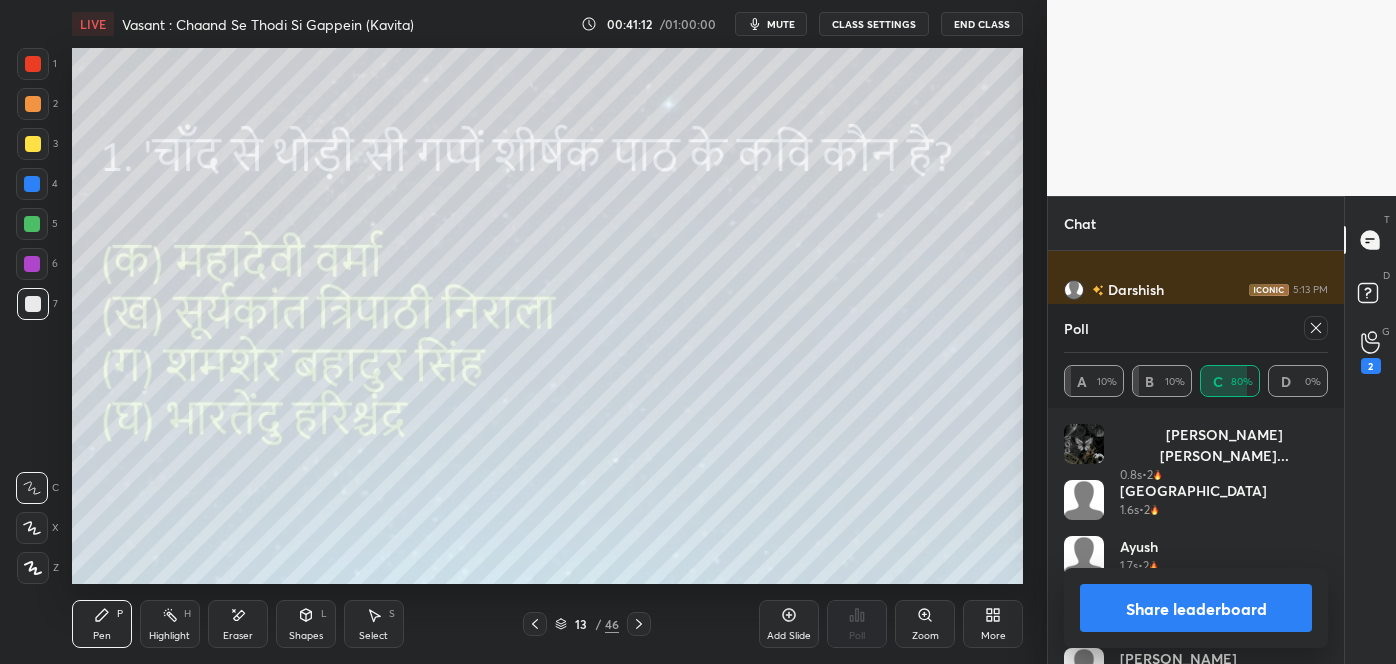 click 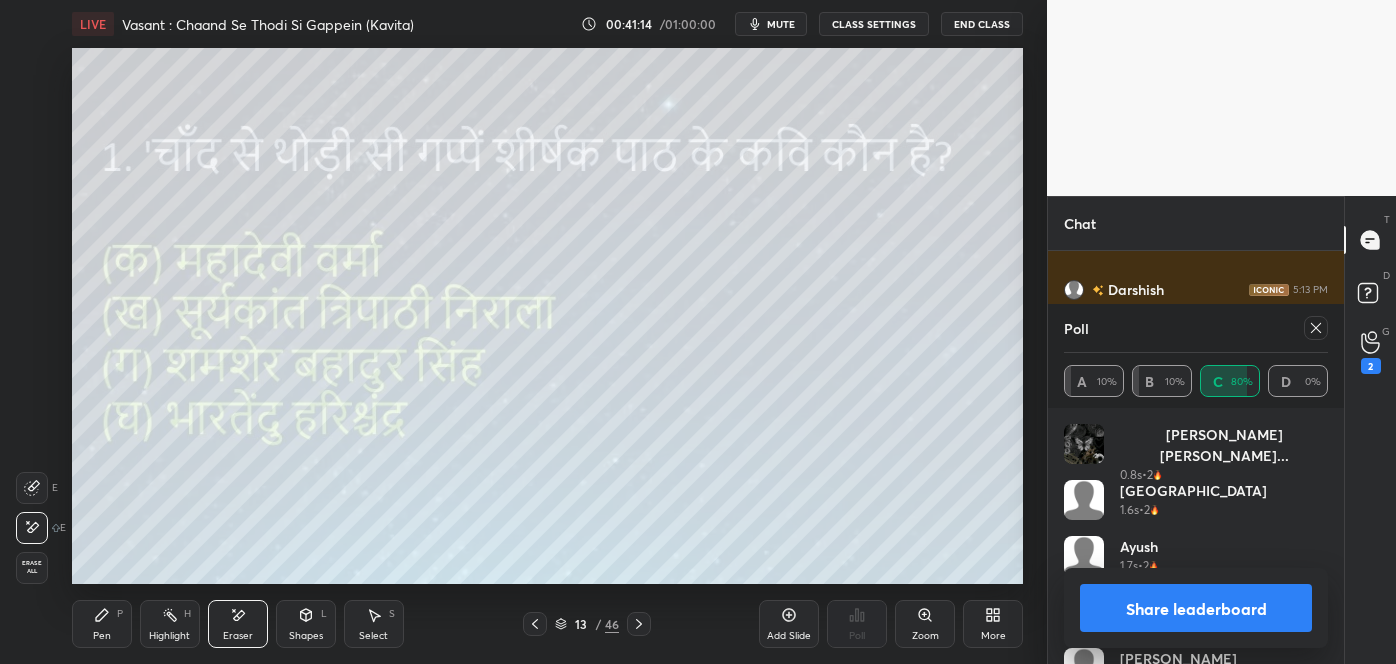 click on "Pen P" at bounding box center [102, 624] 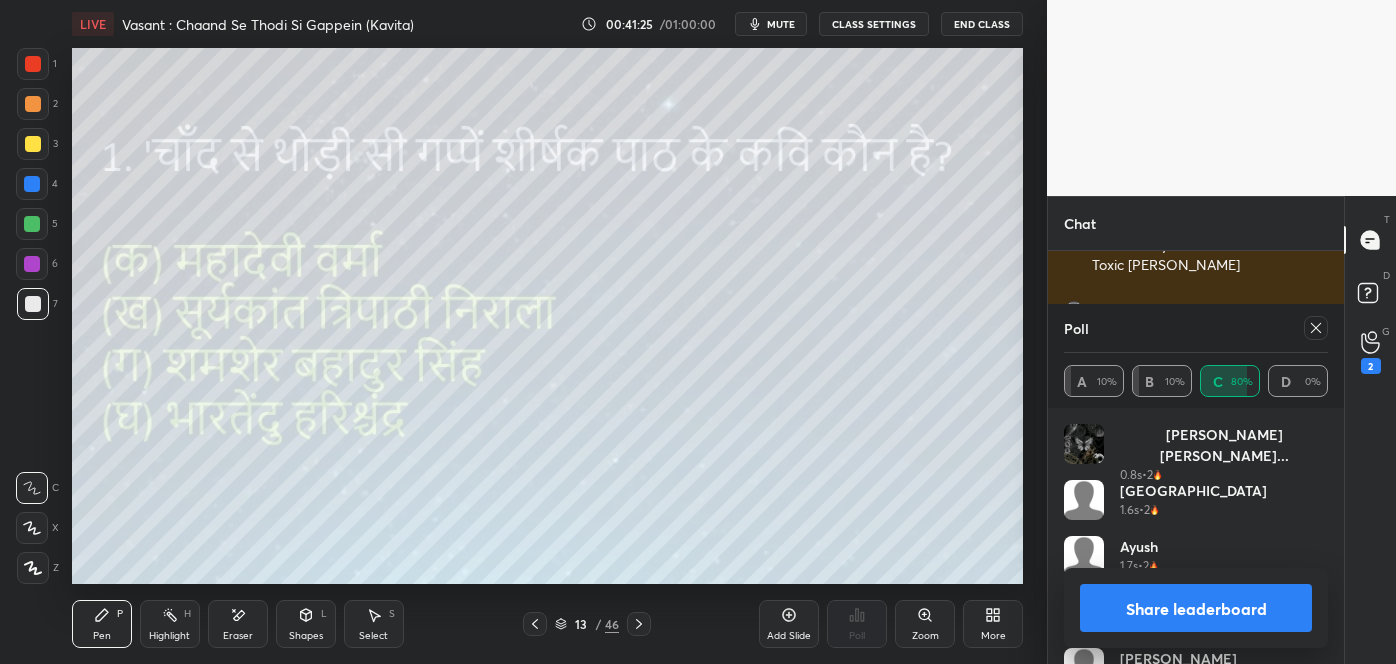 scroll, scrollTop: 15725, scrollLeft: 0, axis: vertical 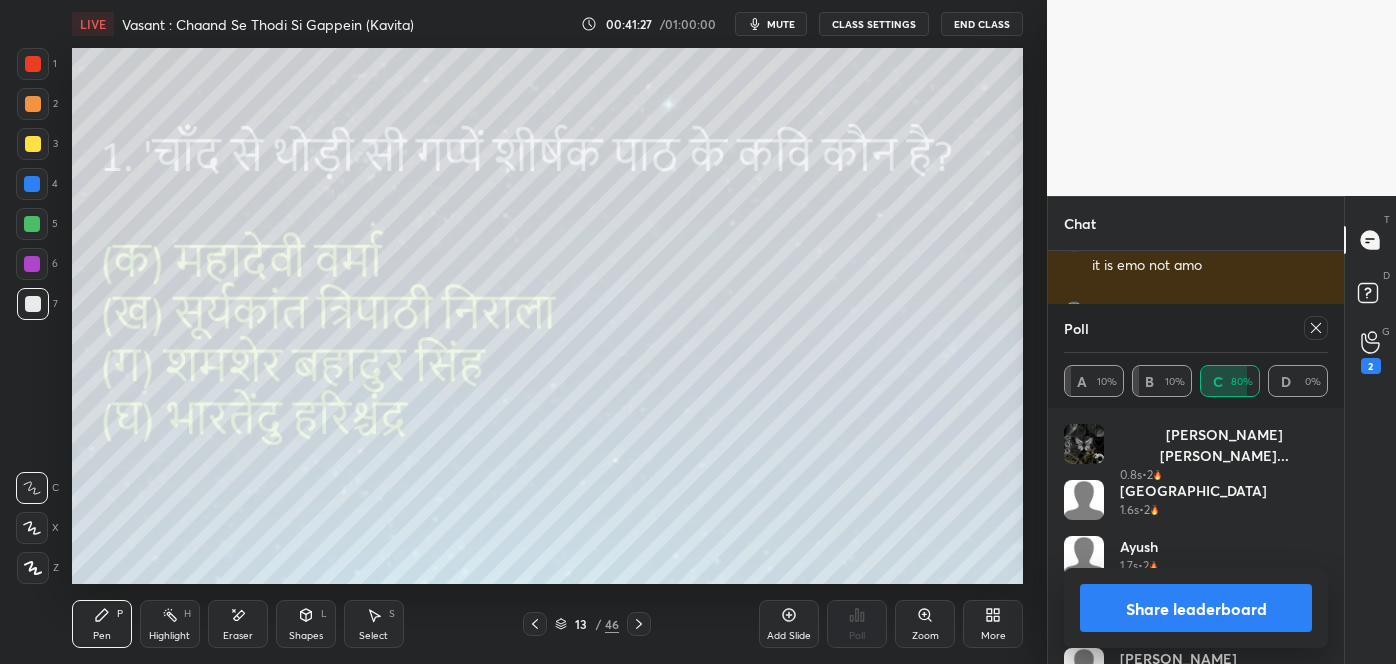 click 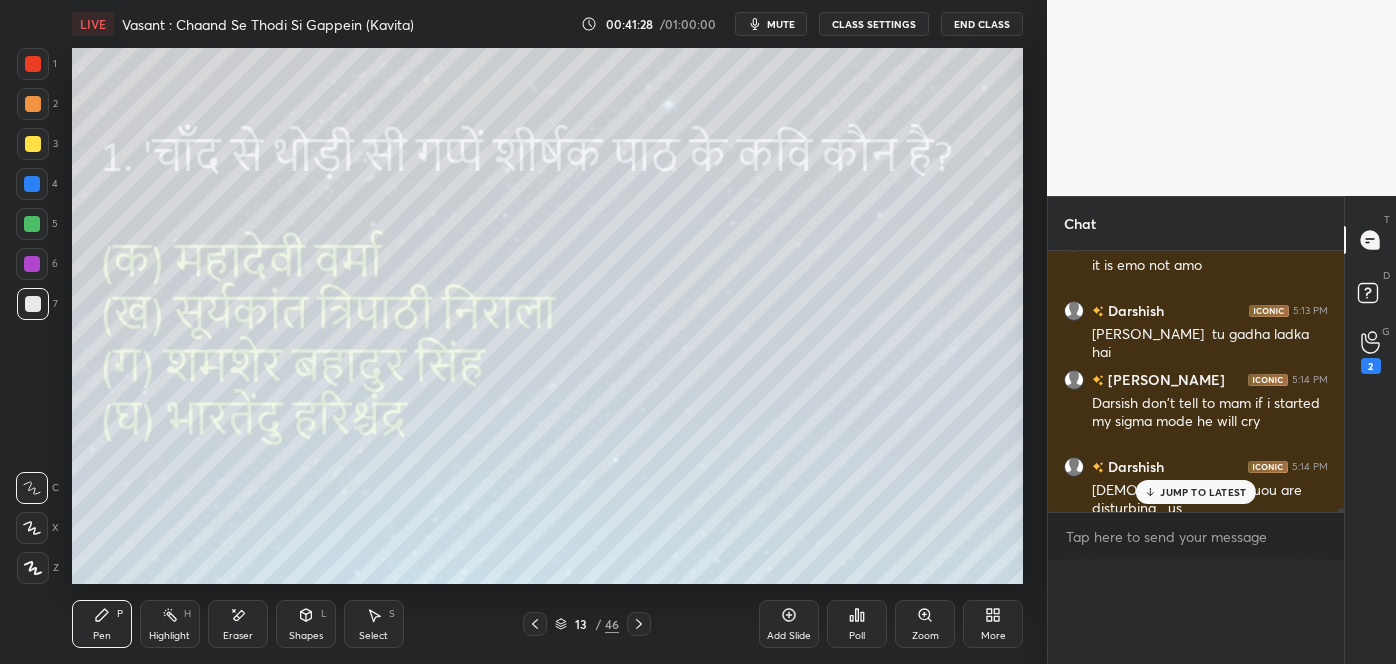 scroll, scrollTop: 0, scrollLeft: 0, axis: both 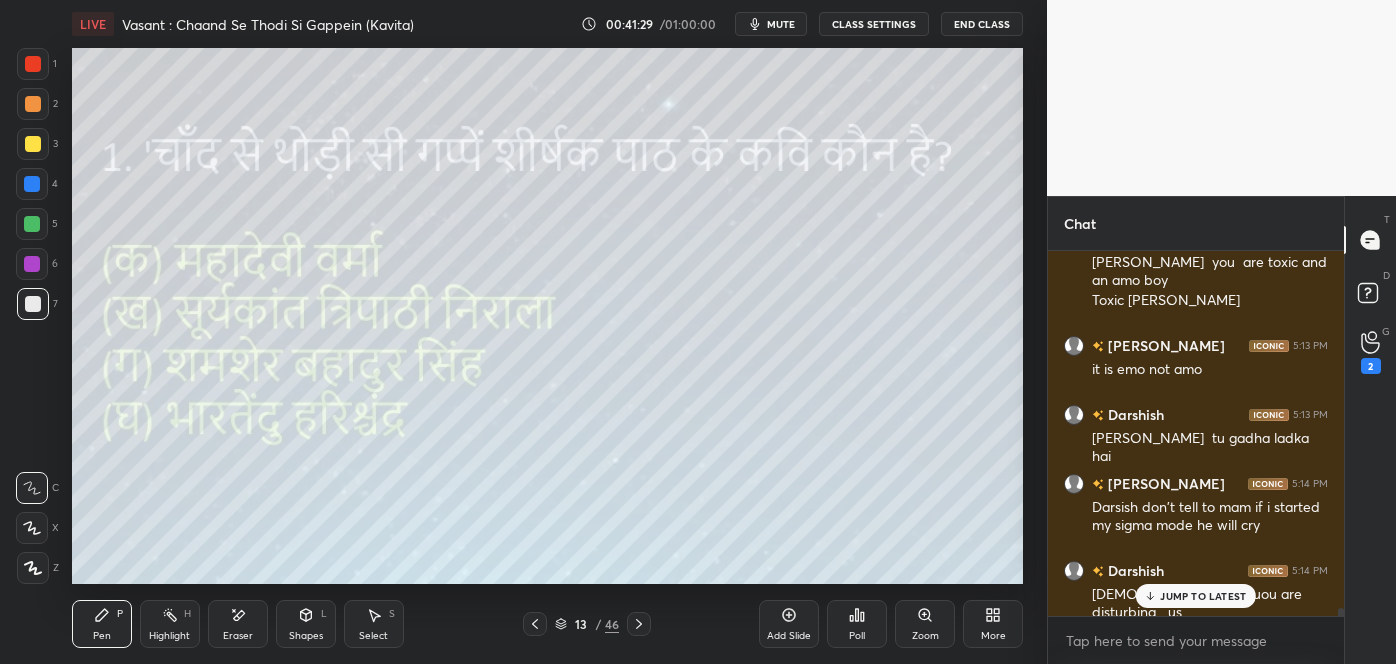 click on "JUMP TO LATEST" at bounding box center (1203, 596) 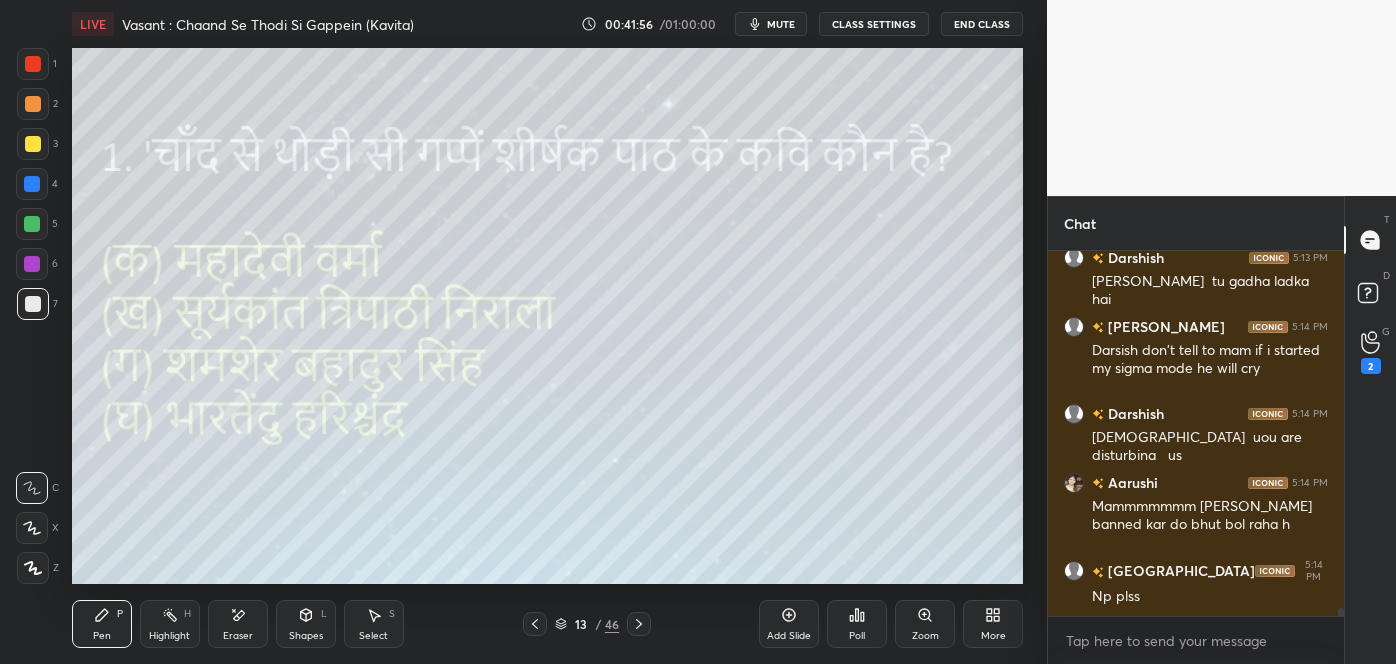 scroll, scrollTop: 15847, scrollLeft: 0, axis: vertical 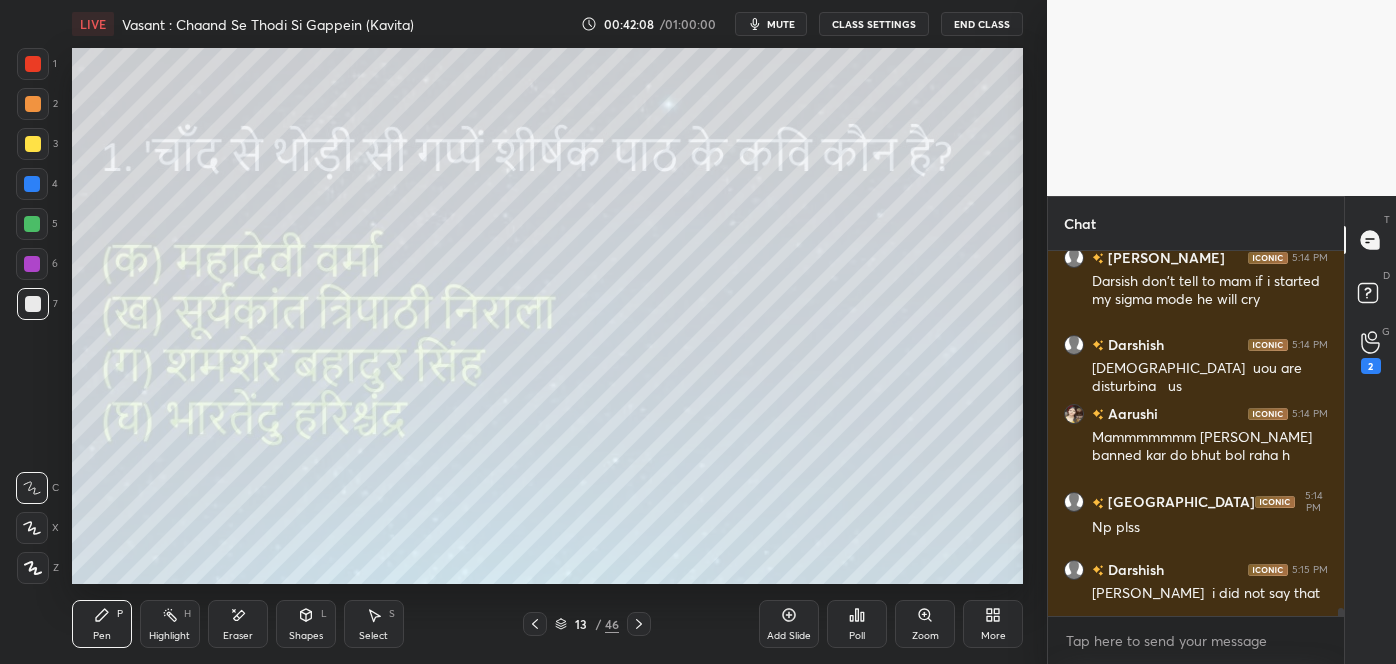 click 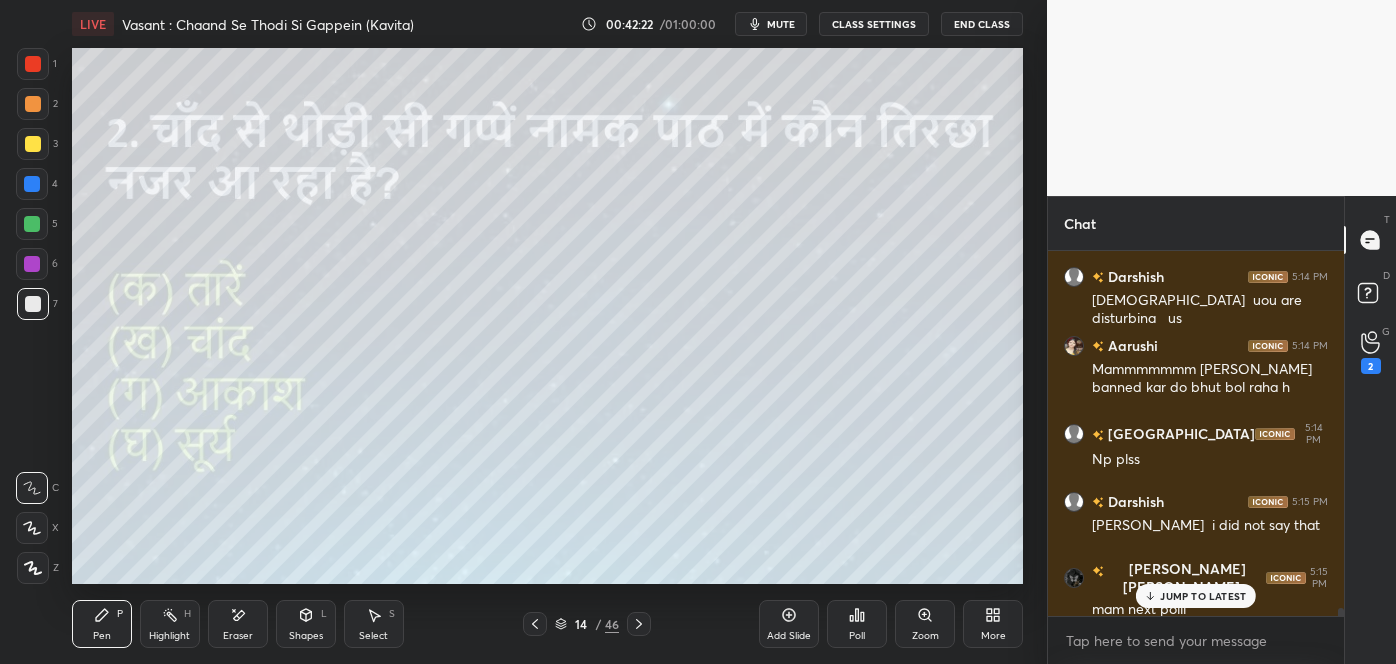 scroll, scrollTop: 15984, scrollLeft: 0, axis: vertical 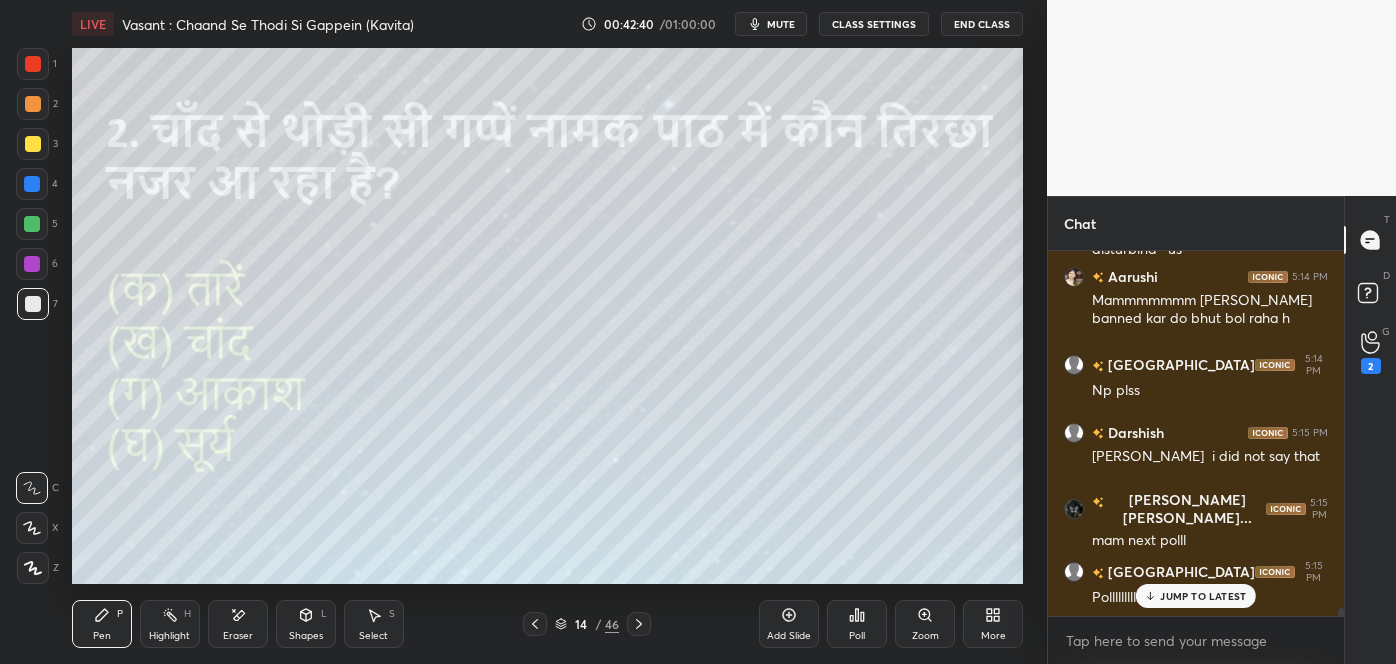click on "Poll" at bounding box center (857, 636) 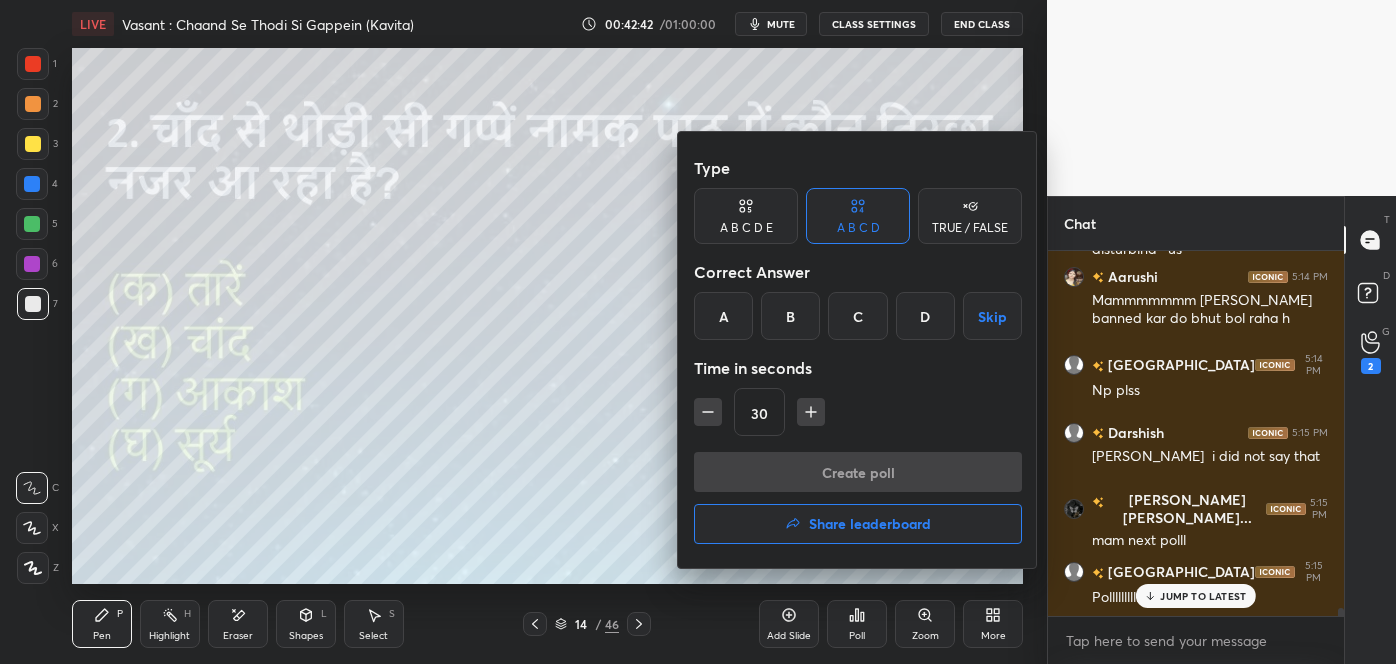 click on "B" at bounding box center (790, 316) 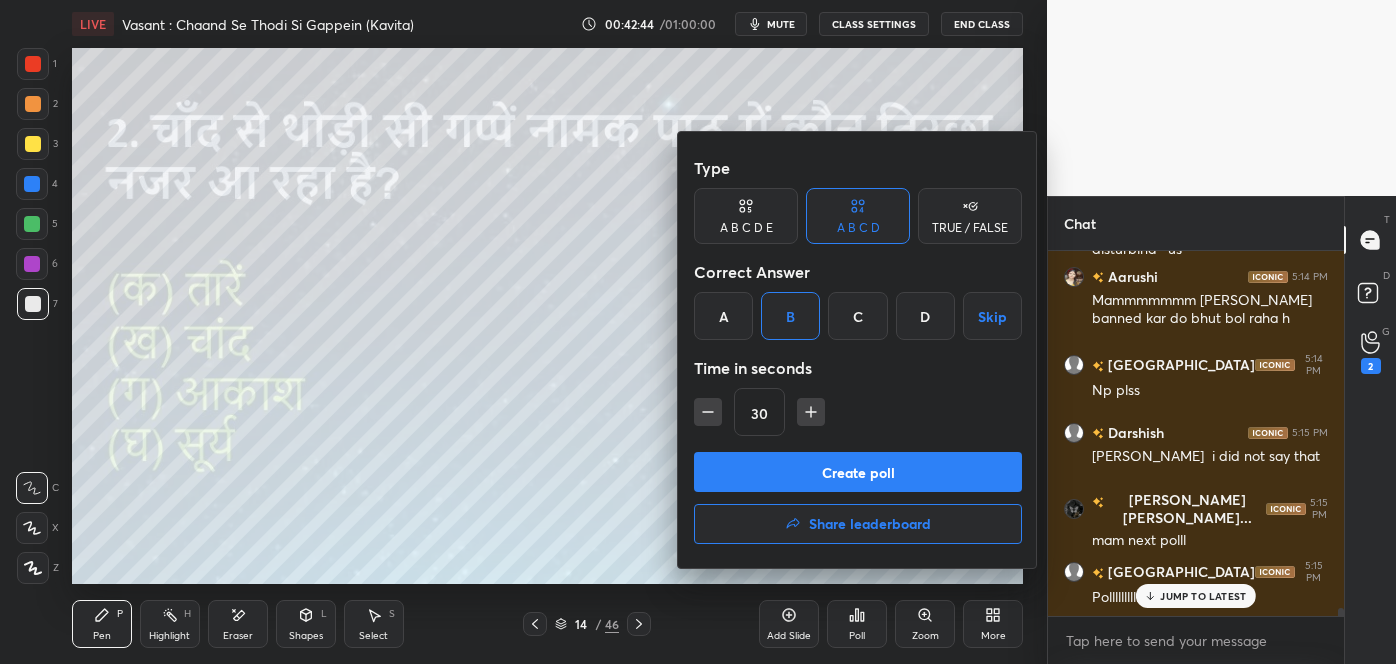 click on "Create poll" at bounding box center (858, 472) 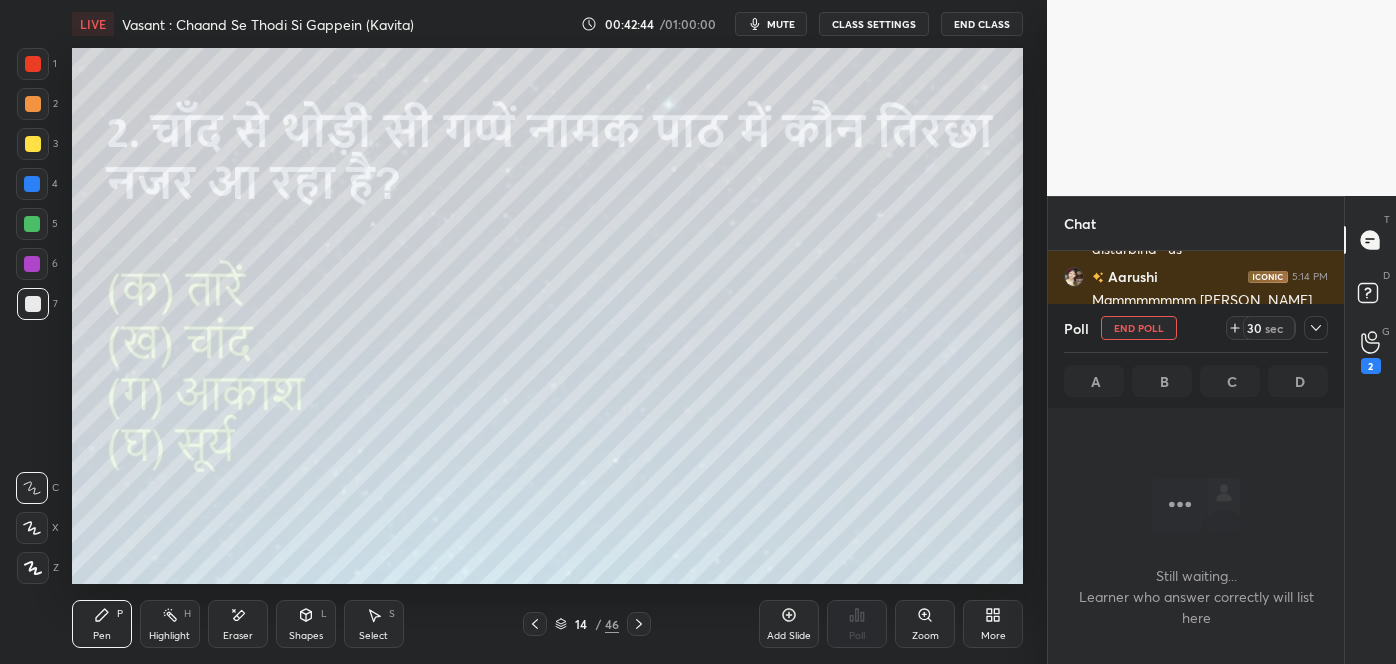 scroll, scrollTop: 282, scrollLeft: 290, axis: both 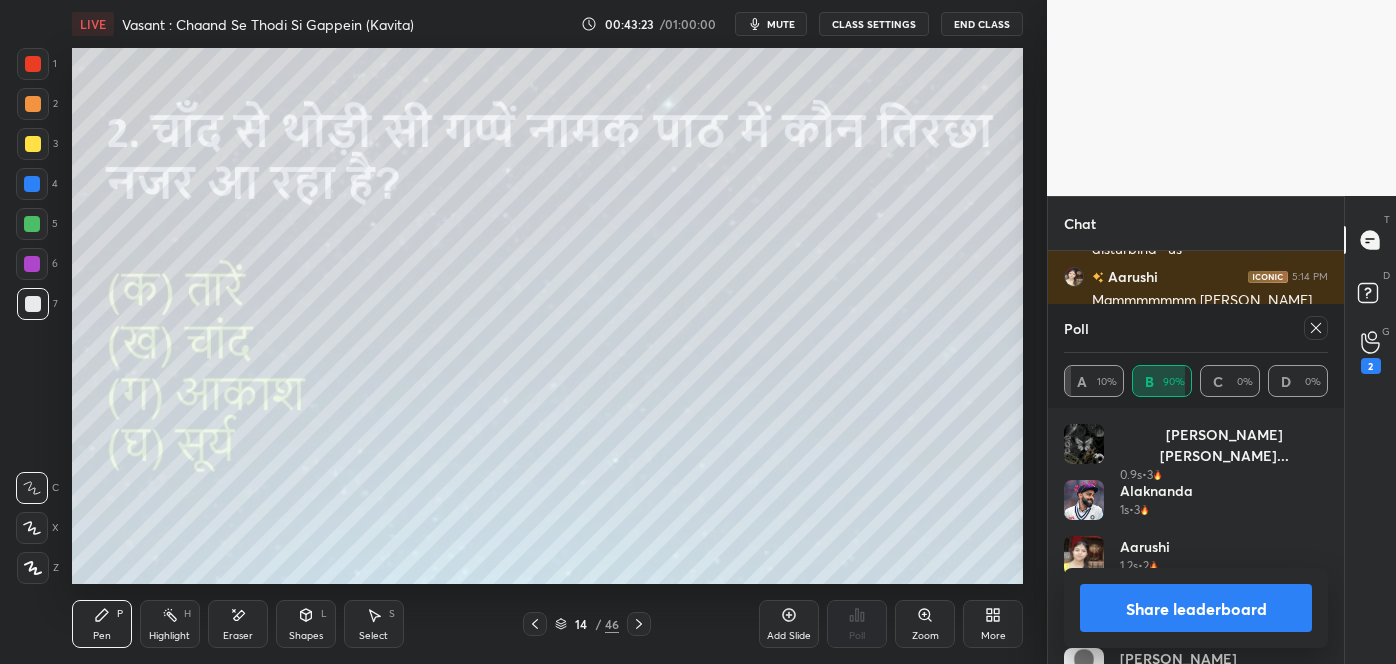 click 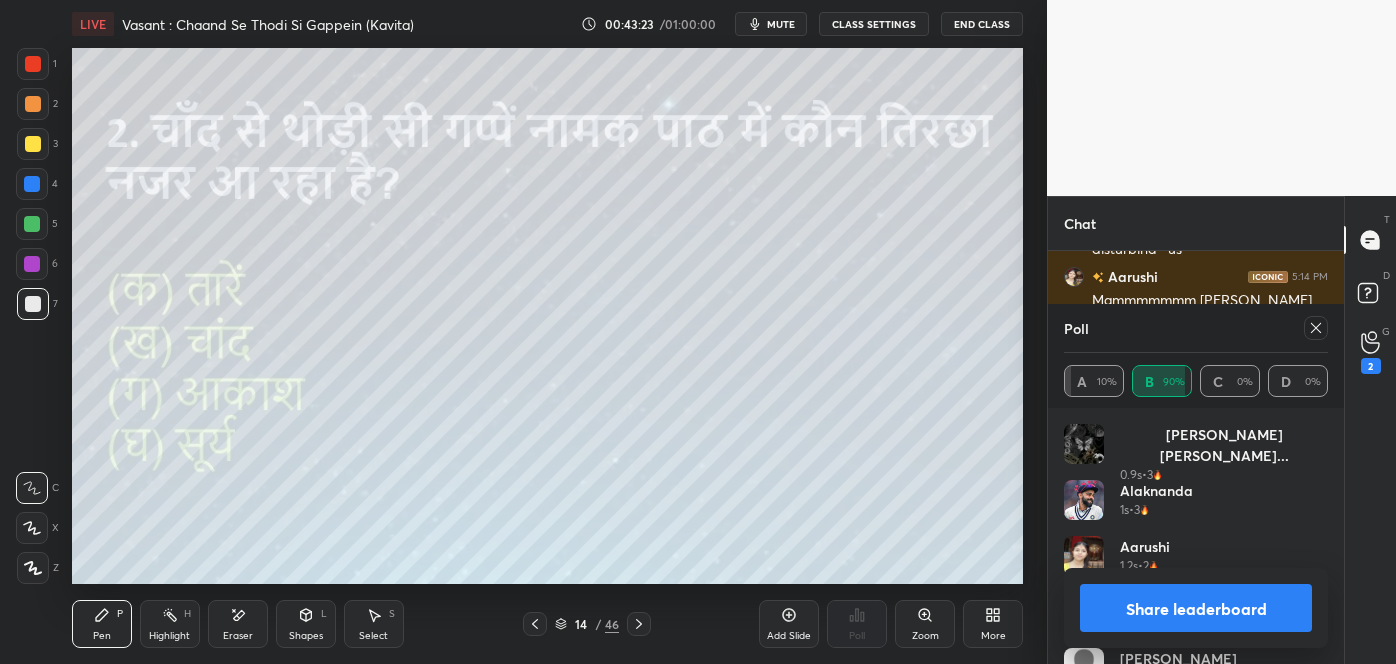 scroll, scrollTop: 164, scrollLeft: 258, axis: both 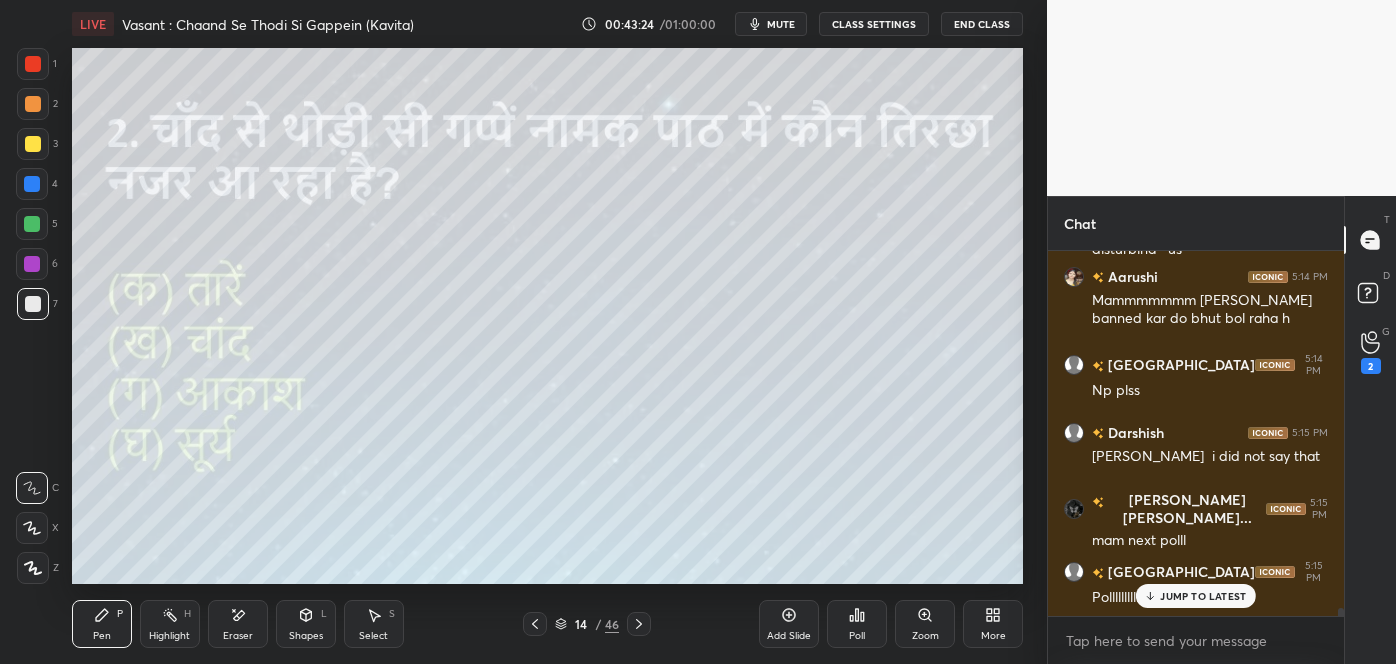 click on "JUMP TO LATEST" at bounding box center [1203, 596] 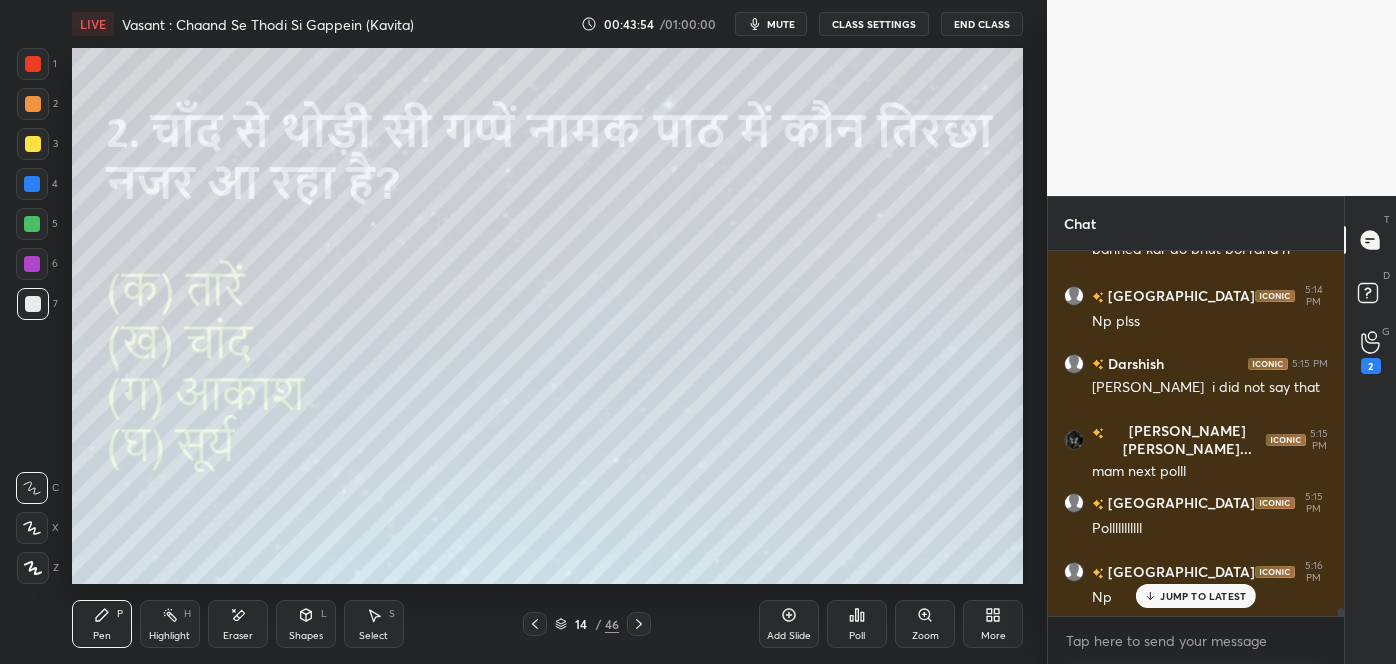 scroll, scrollTop: 16122, scrollLeft: 0, axis: vertical 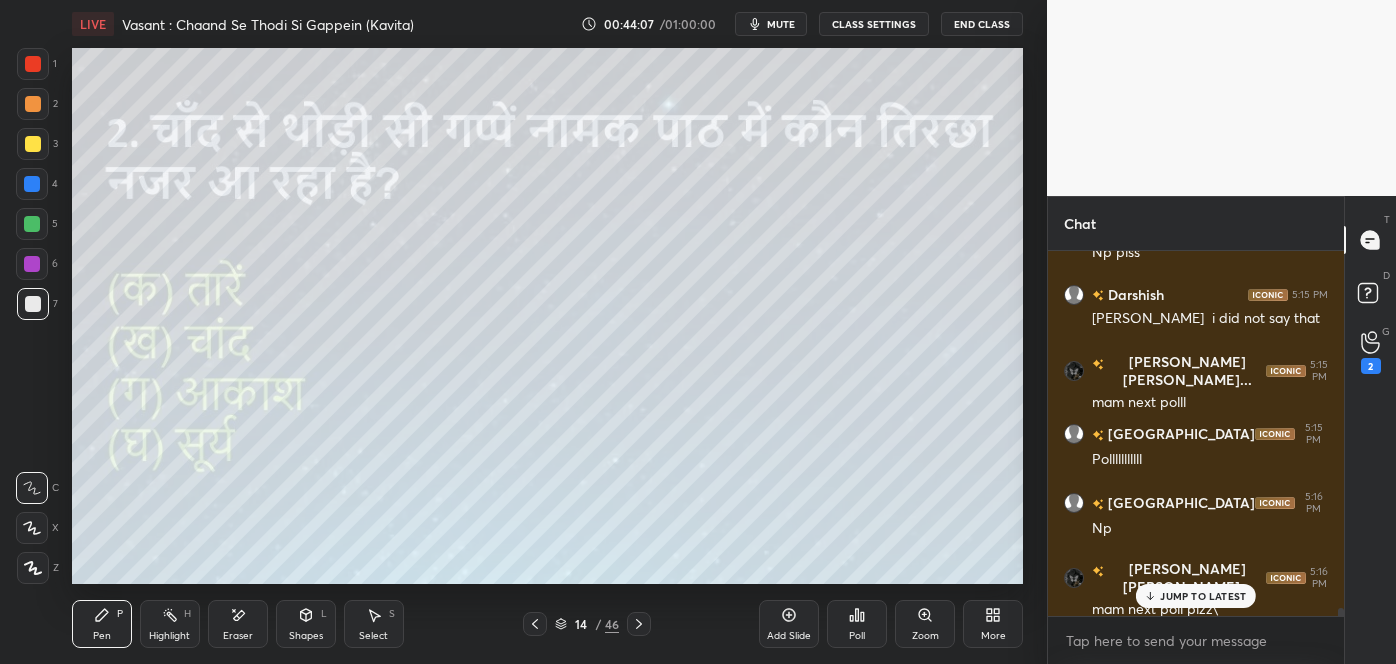 click on "JUMP TO LATEST" at bounding box center (1196, 596) 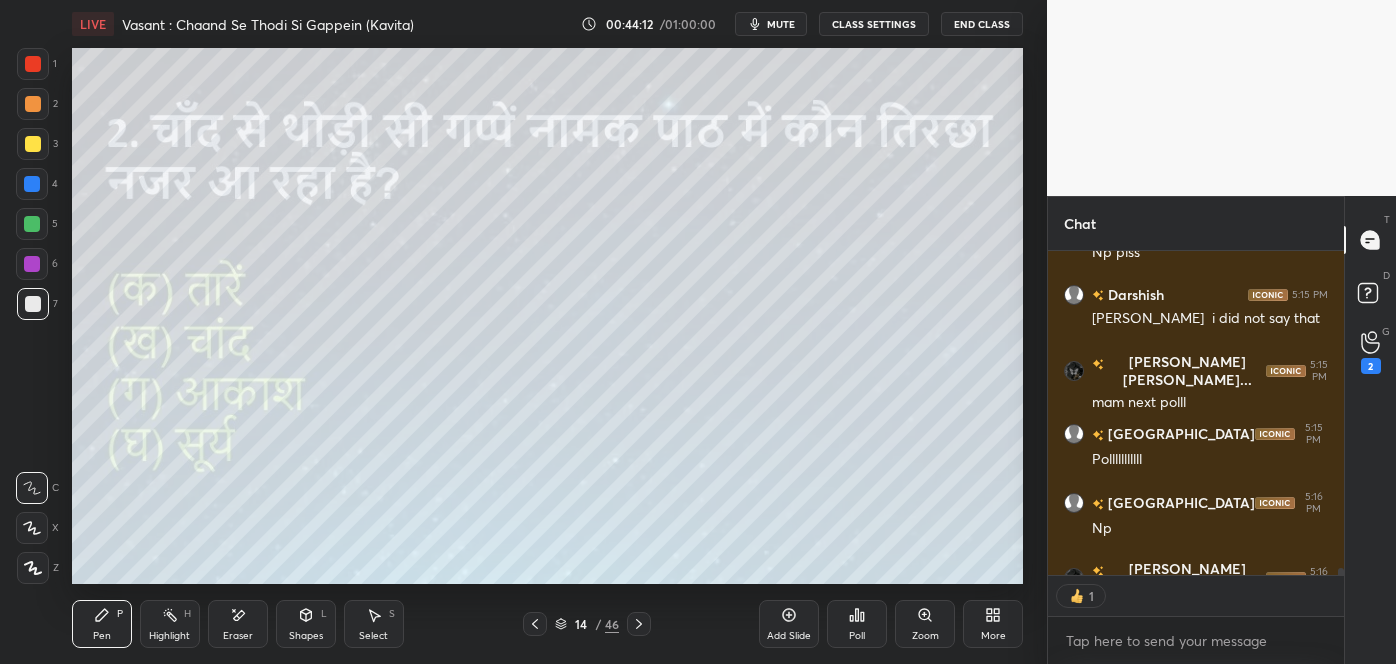 scroll, scrollTop: 318, scrollLeft: 290, axis: both 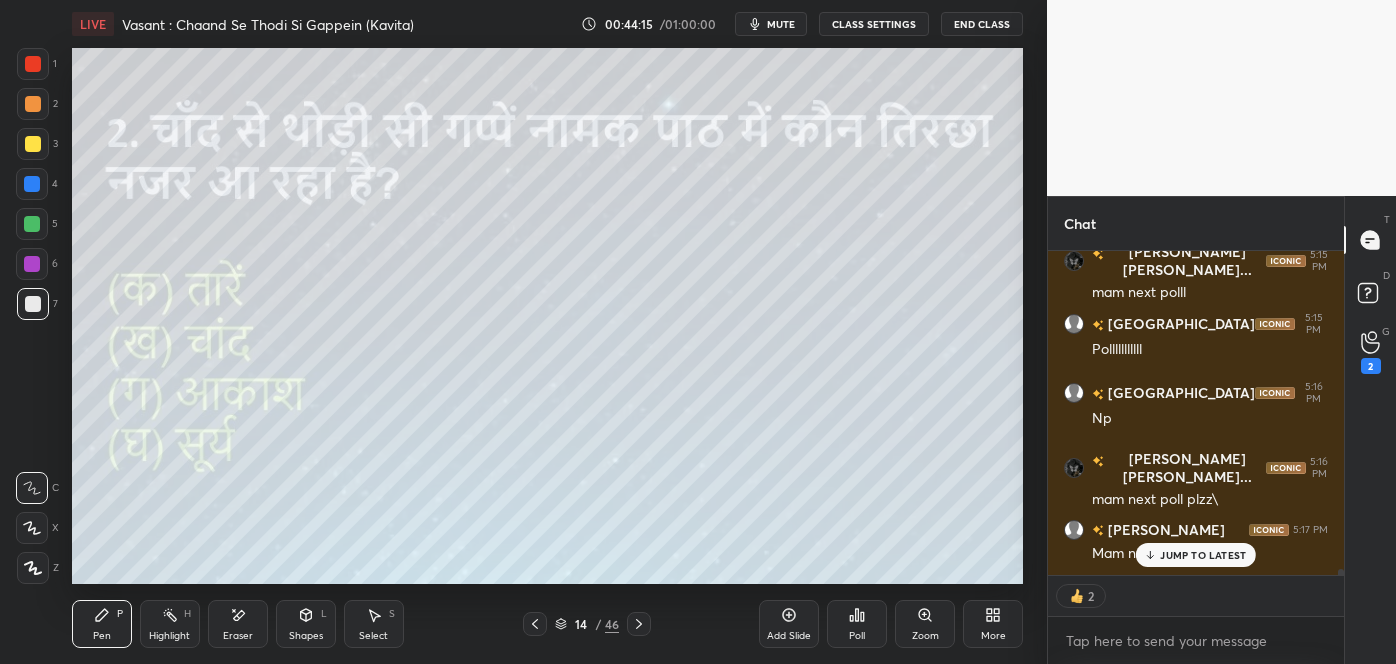 click on "JUMP TO LATEST" at bounding box center [1203, 555] 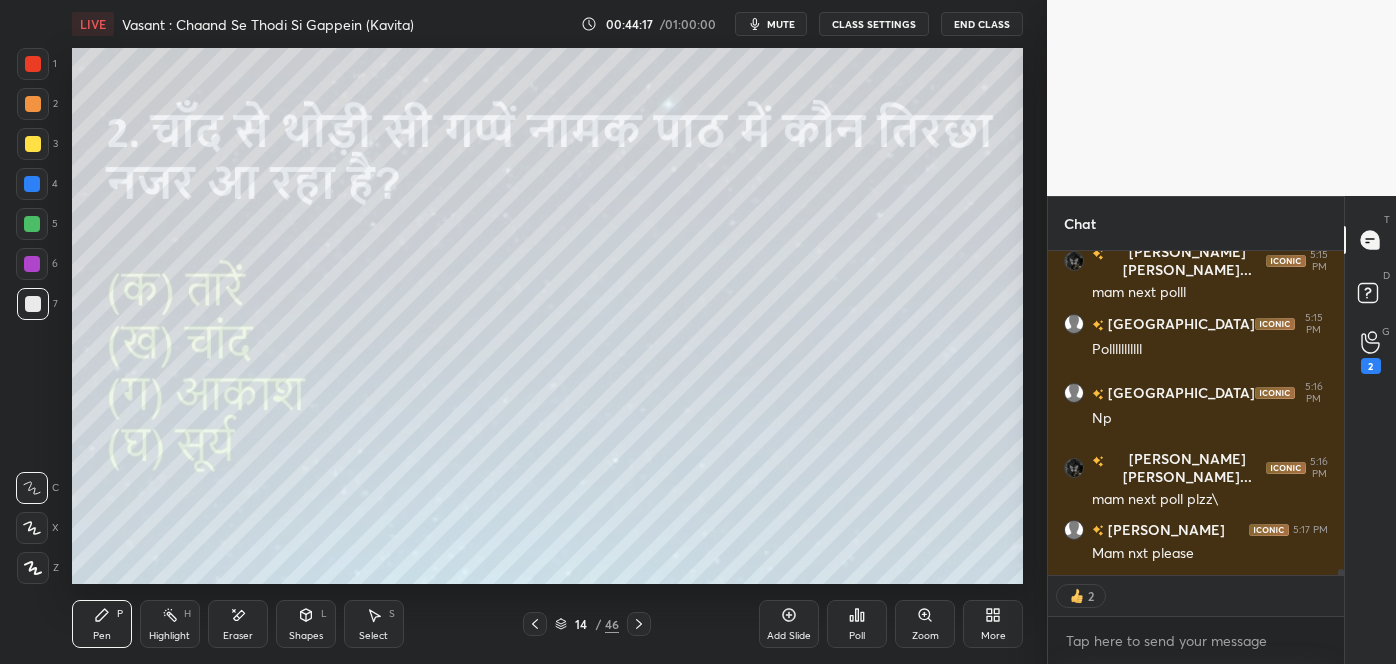 click at bounding box center [639, 624] 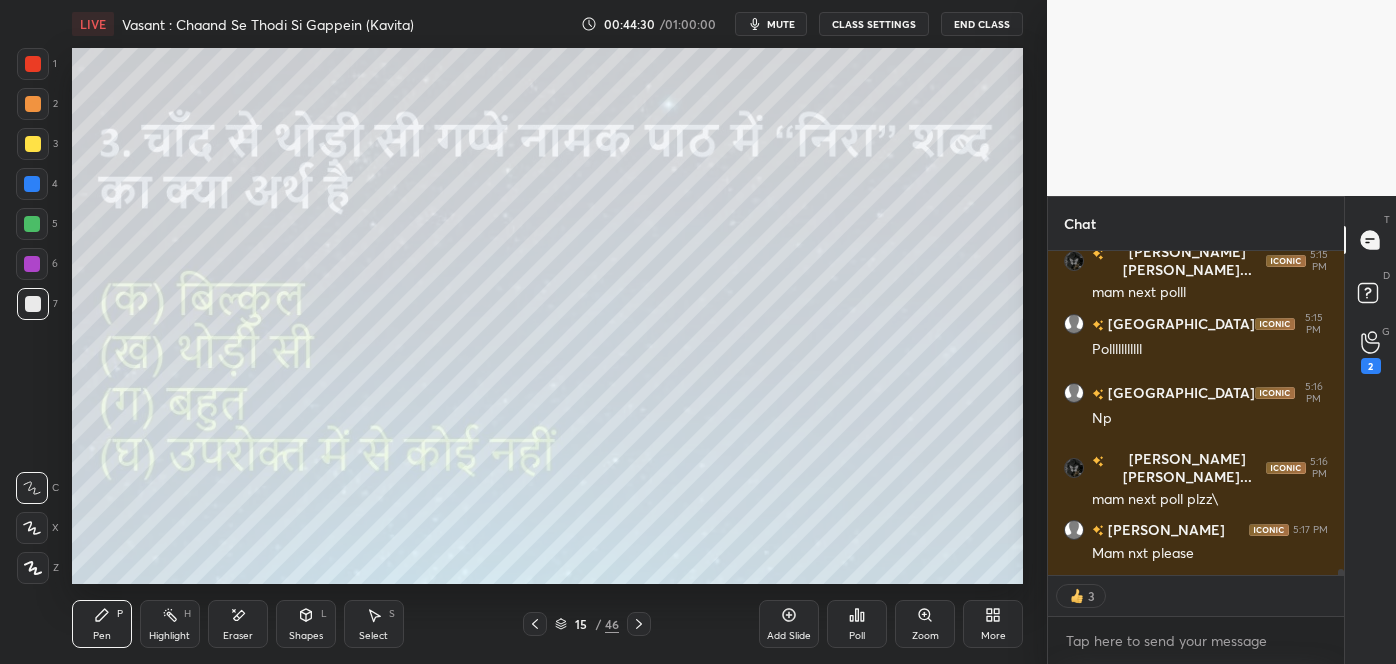 scroll, scrollTop: 6, scrollLeft: 5, axis: both 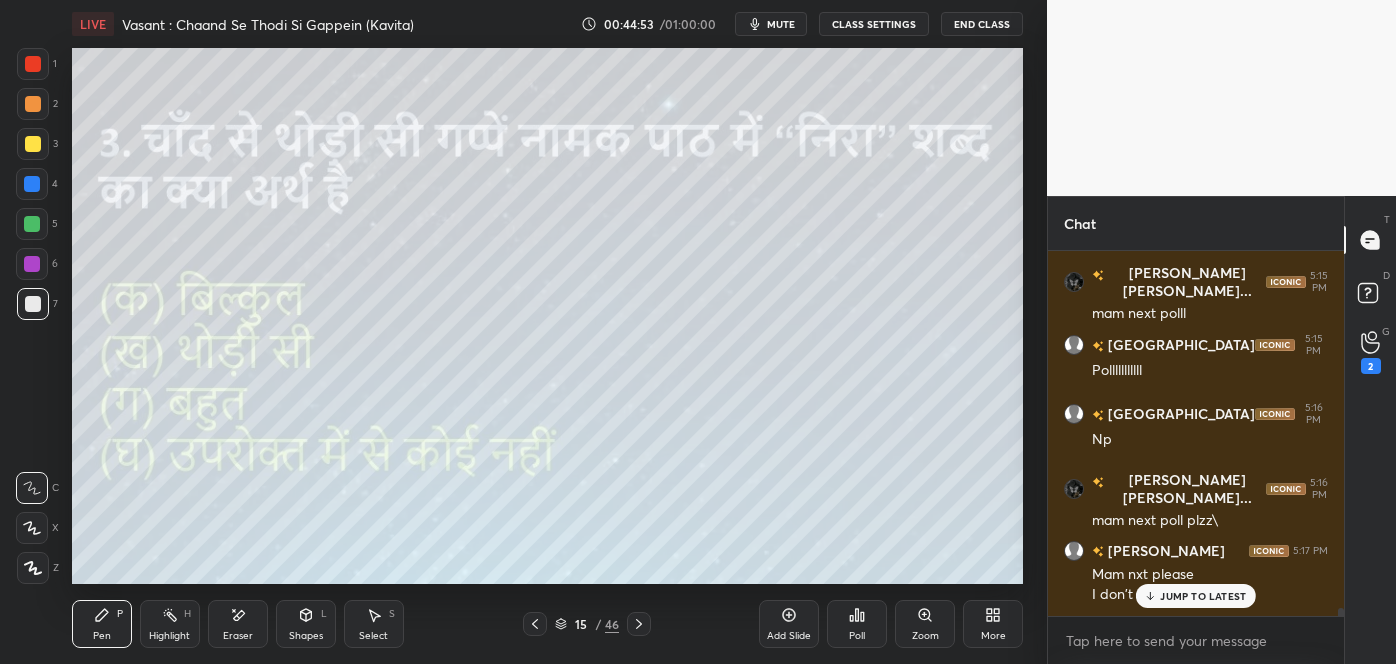 click on "JUMP TO LATEST" at bounding box center (1196, 596) 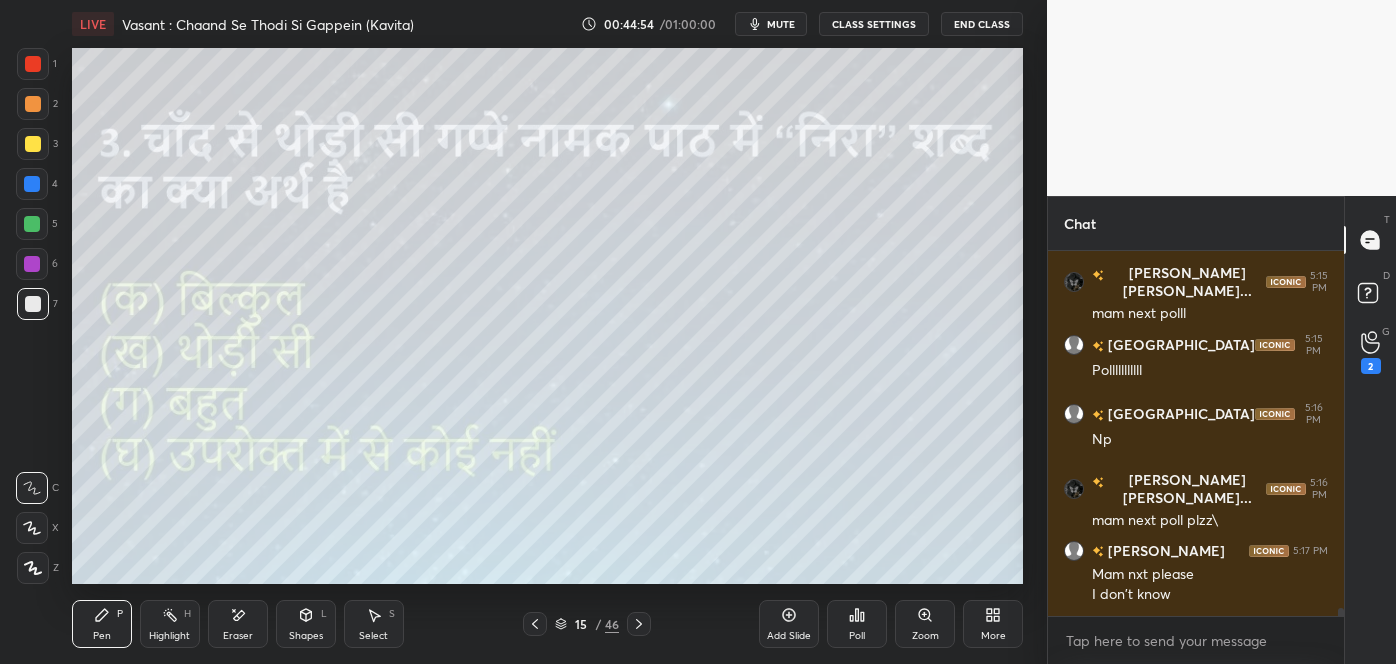 click on "Poll" at bounding box center [857, 624] 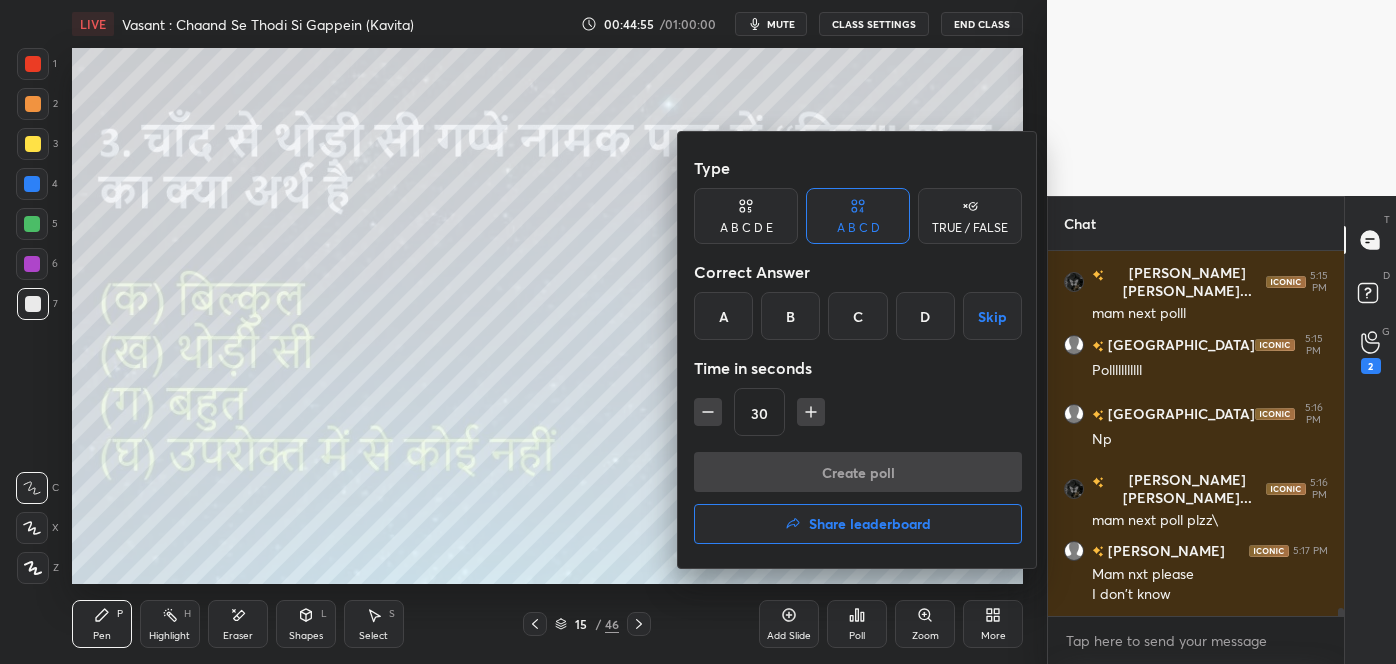 click on "A" at bounding box center [723, 316] 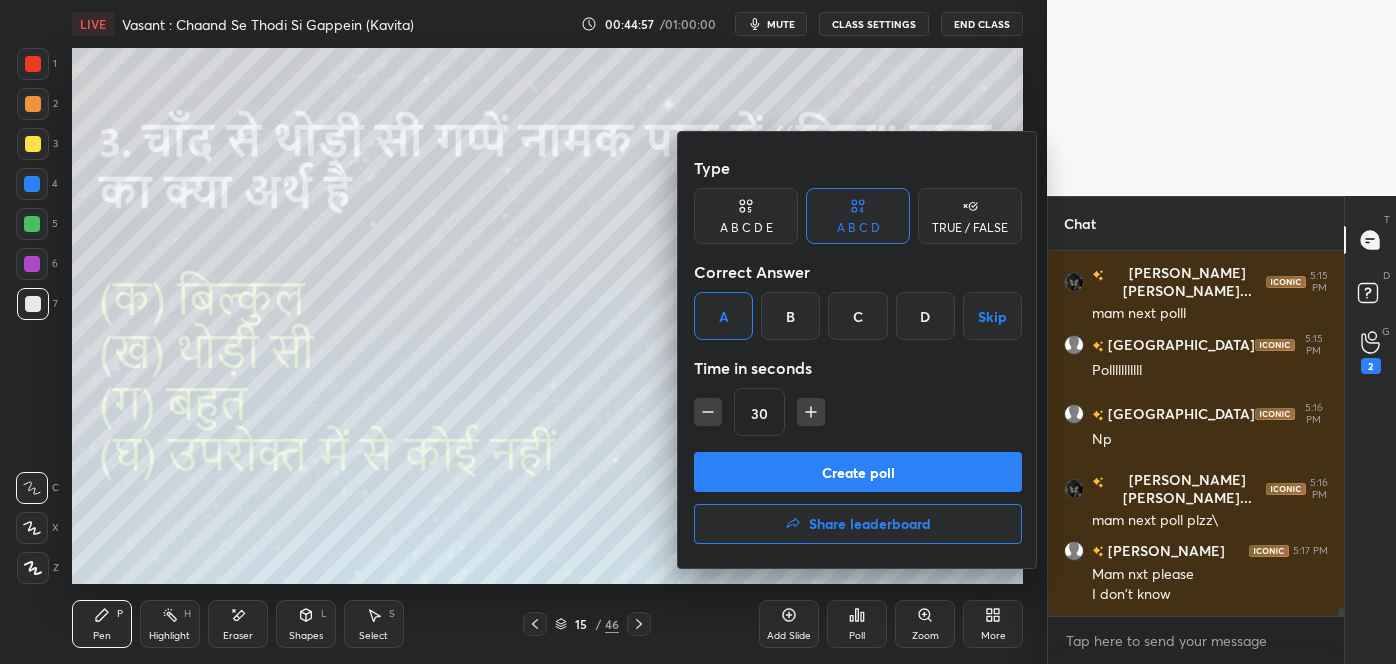 click on "Create poll" at bounding box center [858, 472] 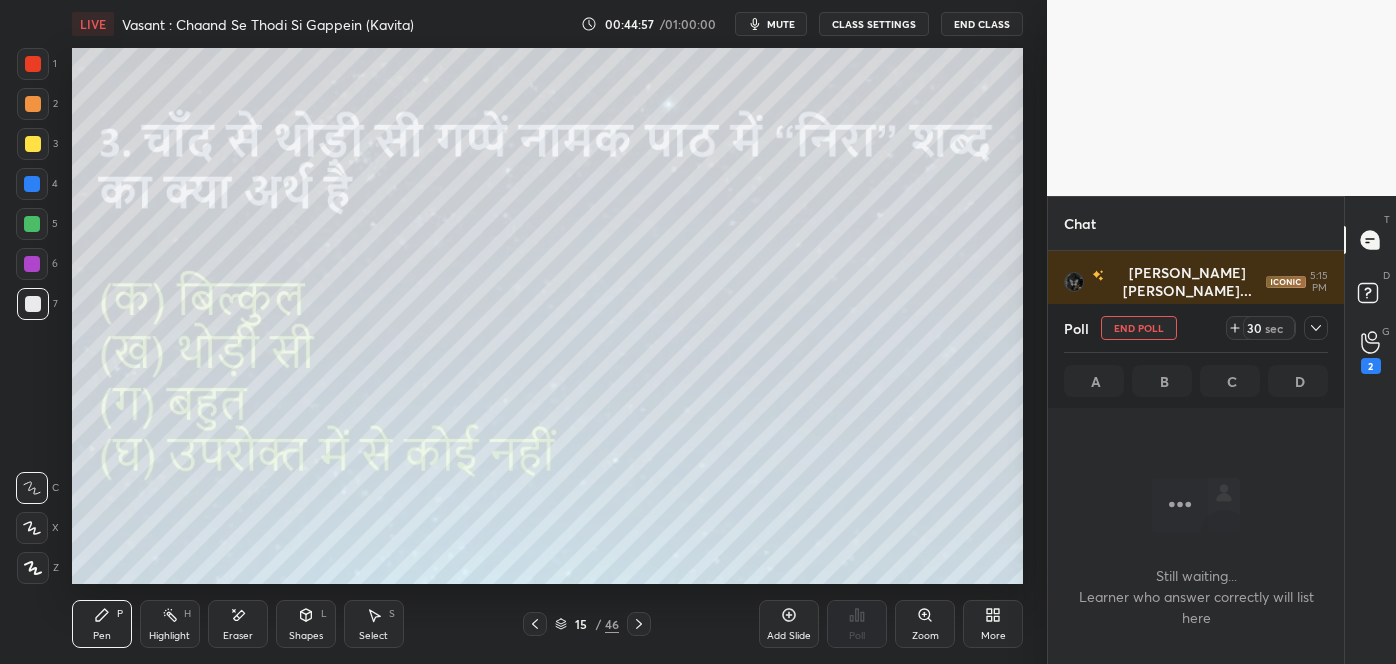 scroll, scrollTop: 302, scrollLeft: 290, axis: both 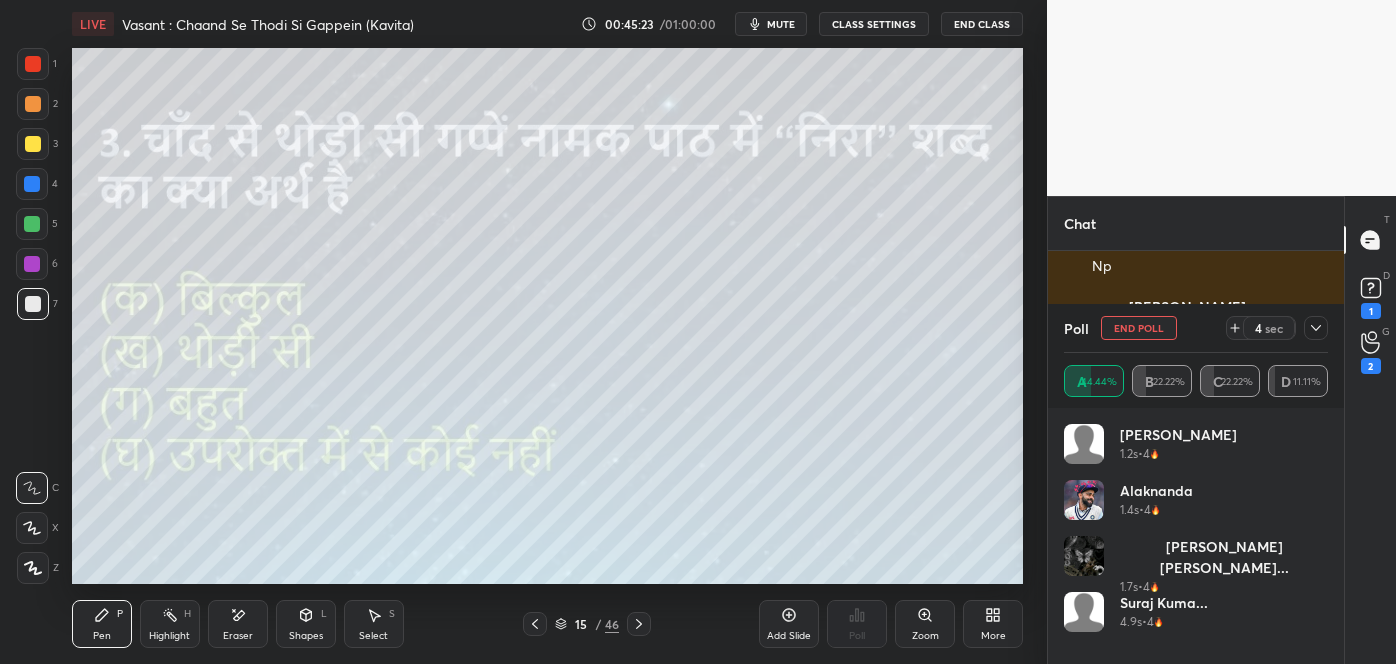 click 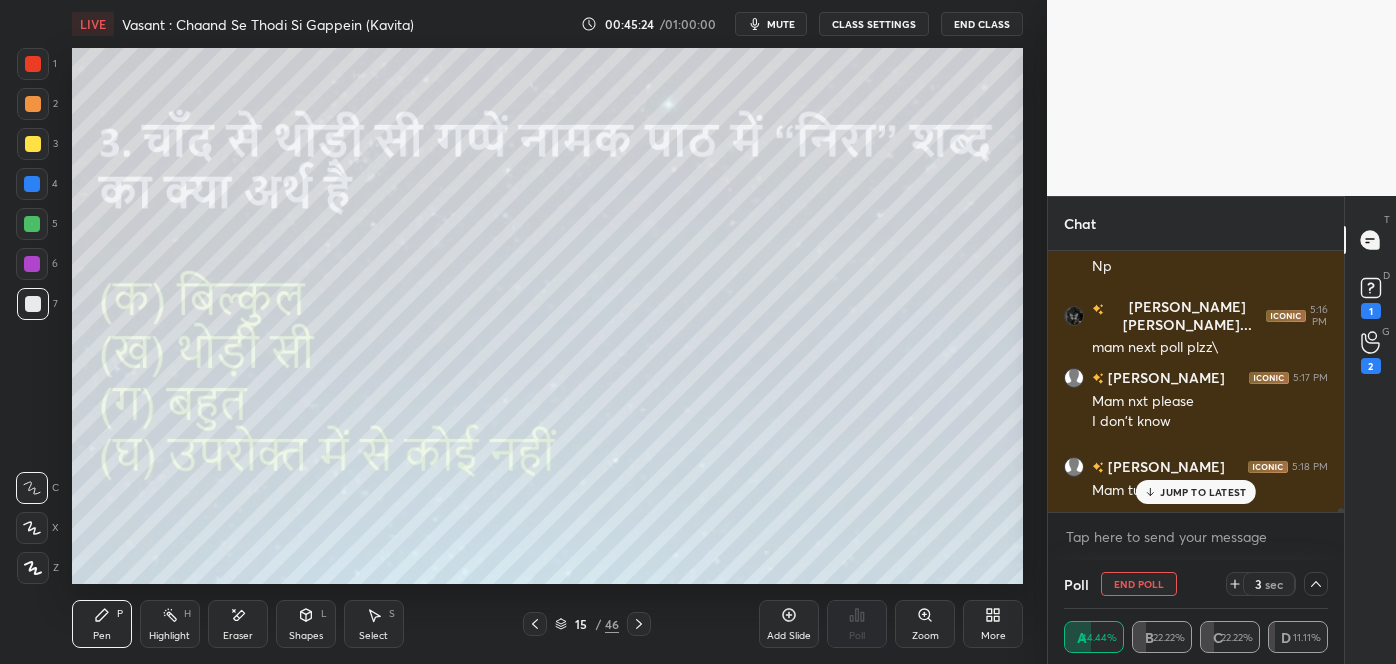 click on "JUMP TO LATEST" at bounding box center [1196, 492] 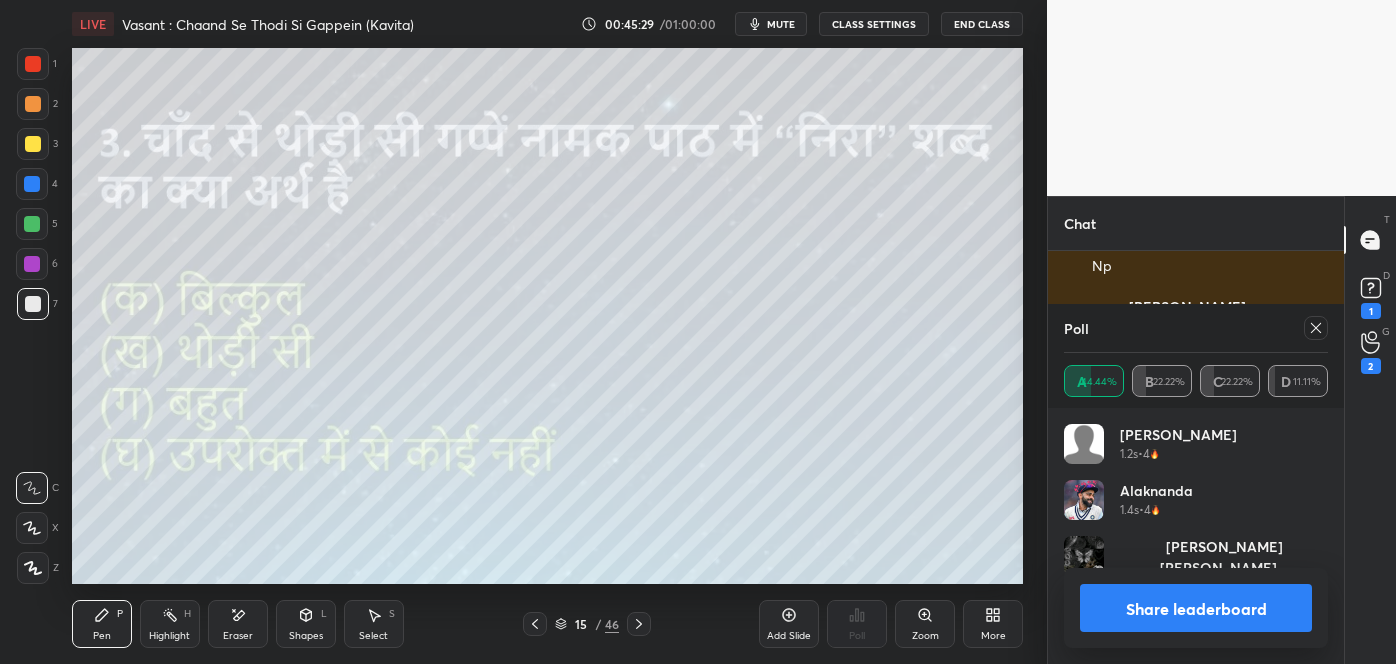 click 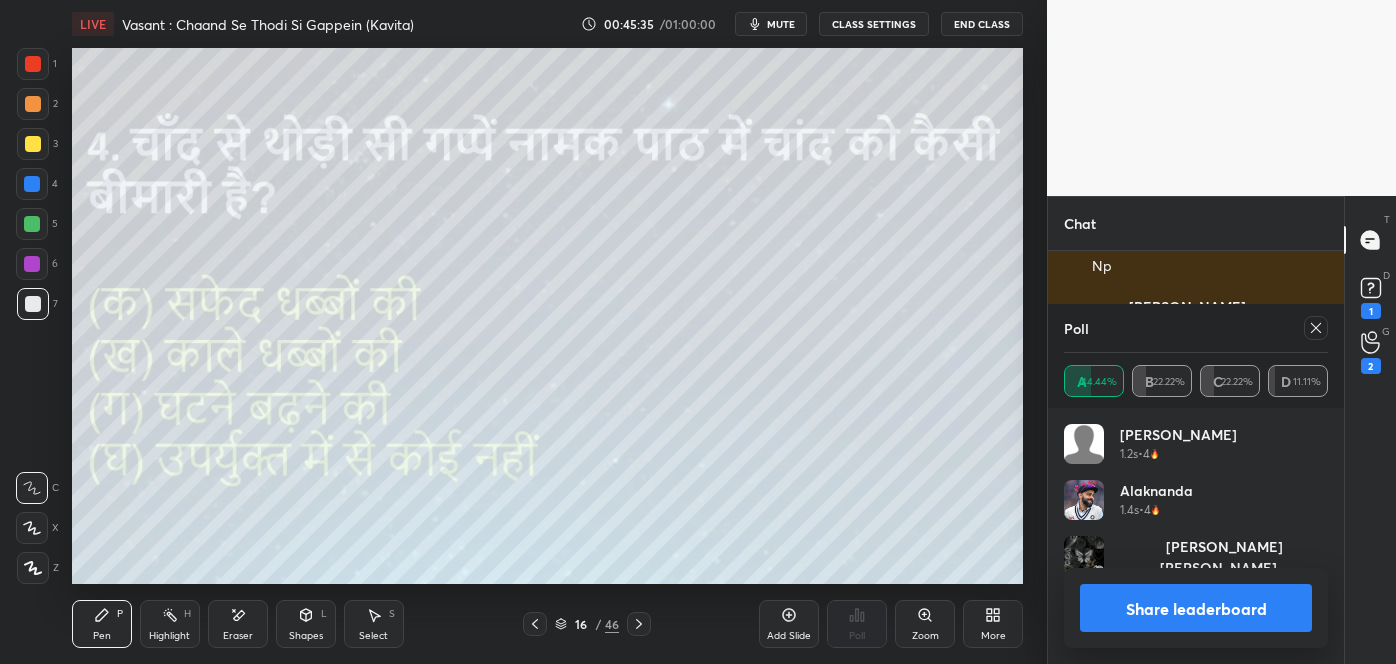 click 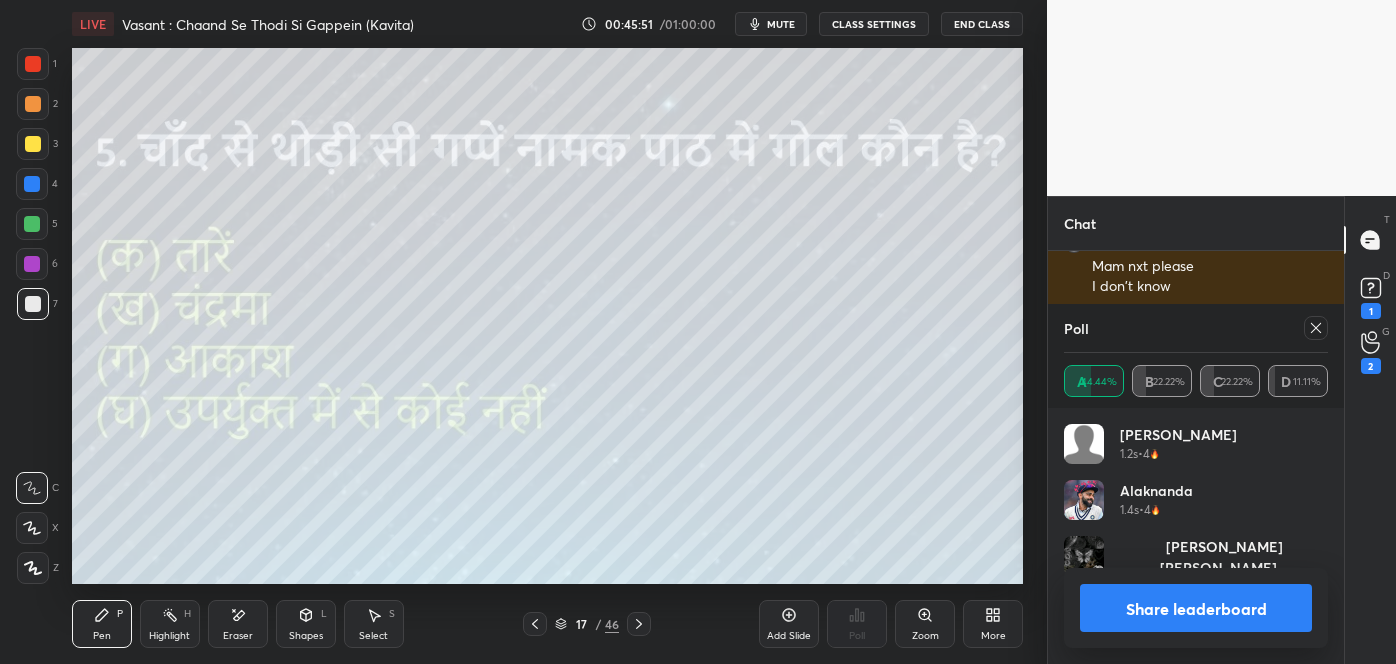 click 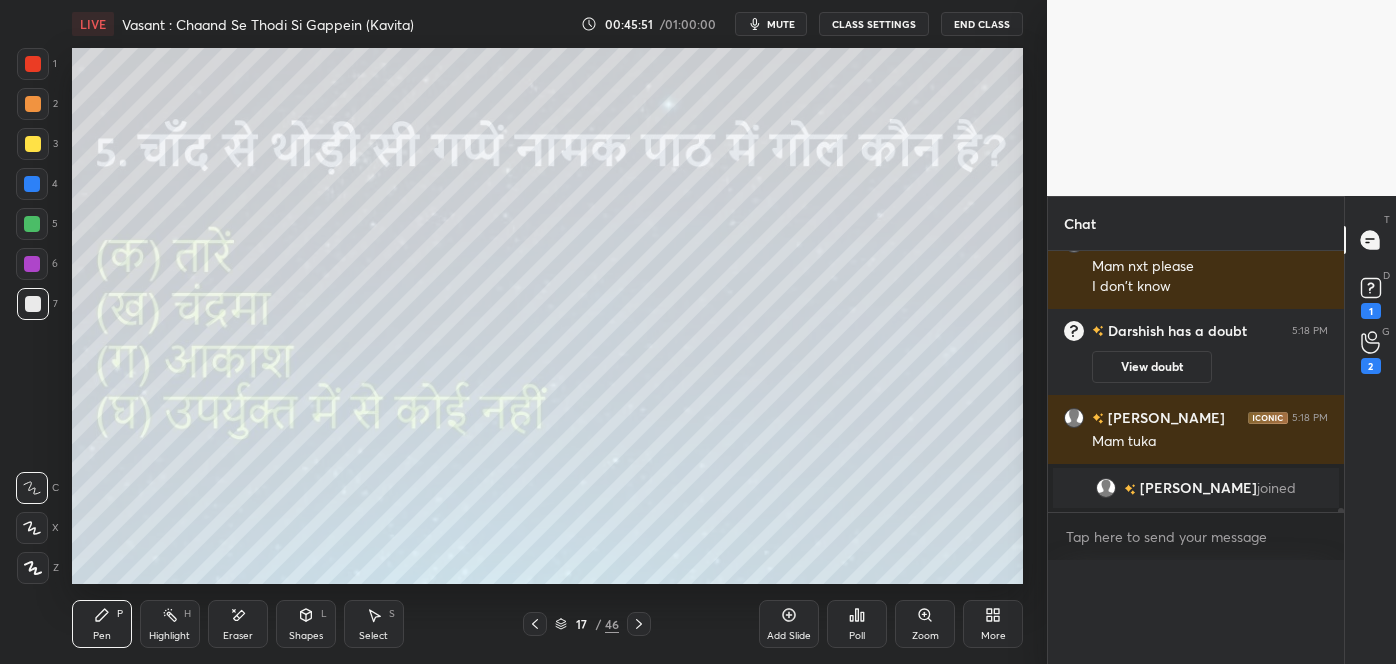 scroll, scrollTop: 0, scrollLeft: 0, axis: both 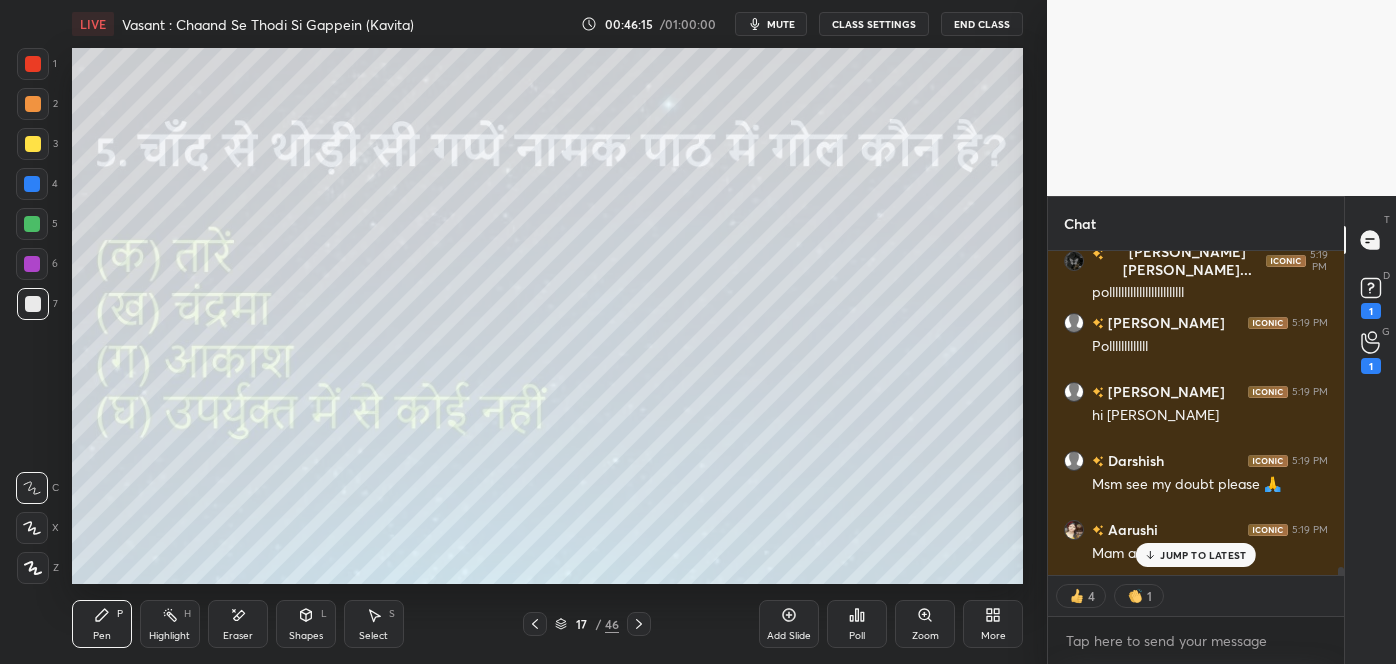 click on "JUMP TO LATEST" at bounding box center [1203, 555] 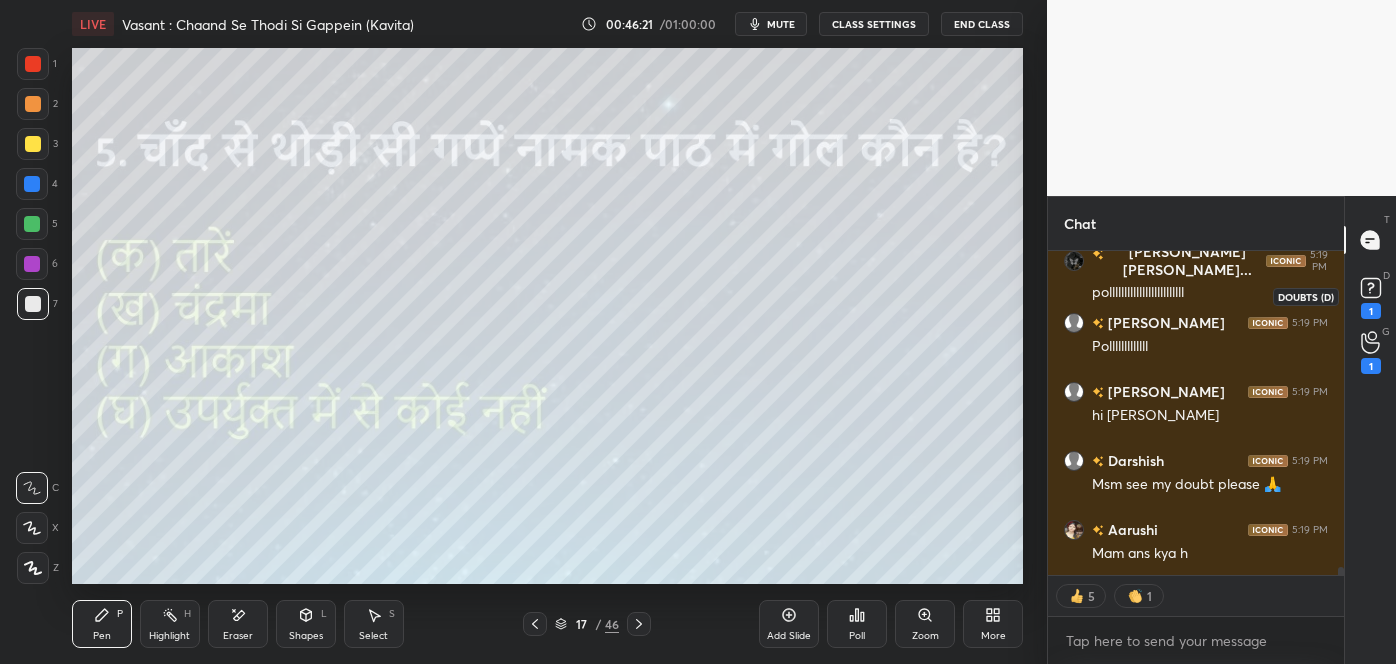 click on "1" at bounding box center [1371, 311] 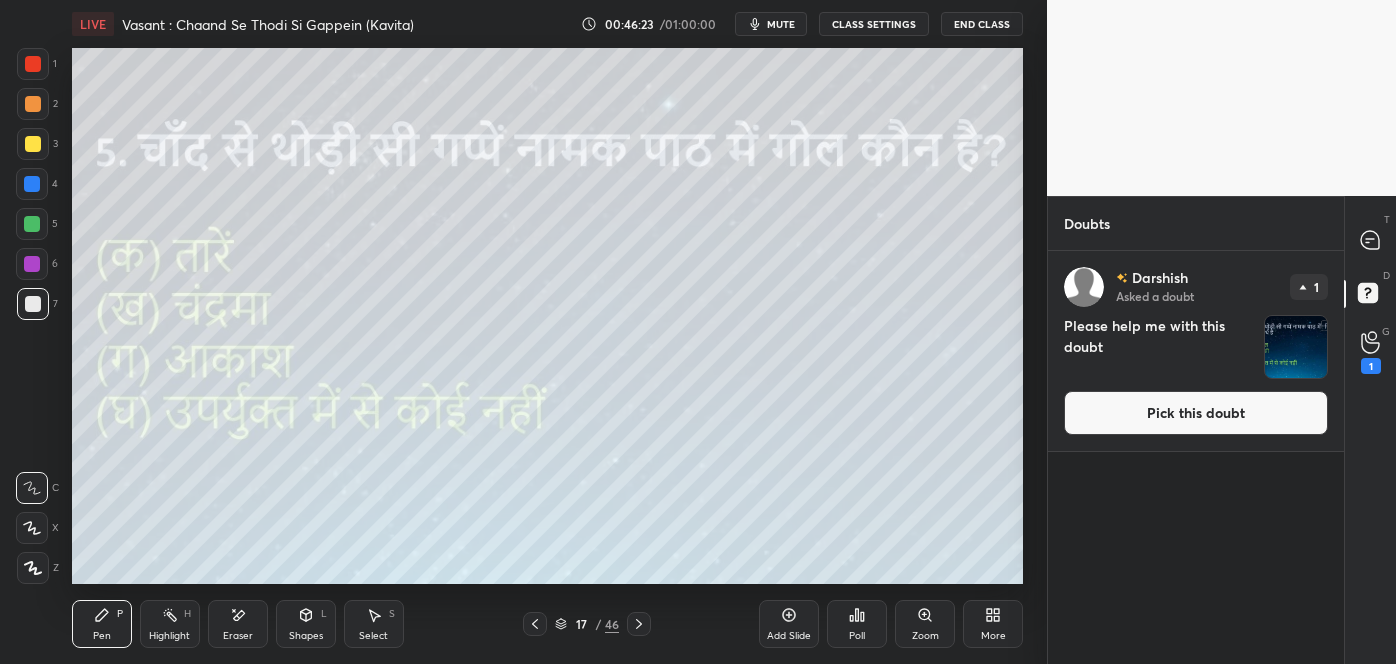 click at bounding box center (1296, 347) 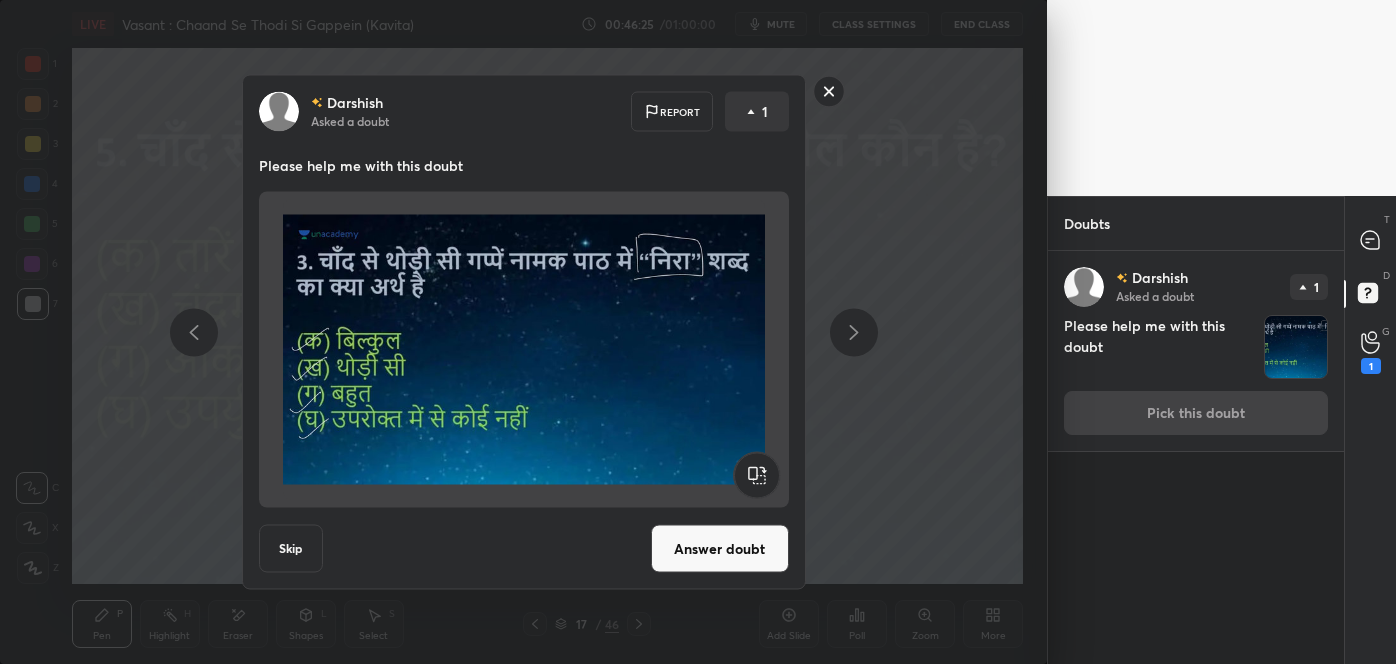 click 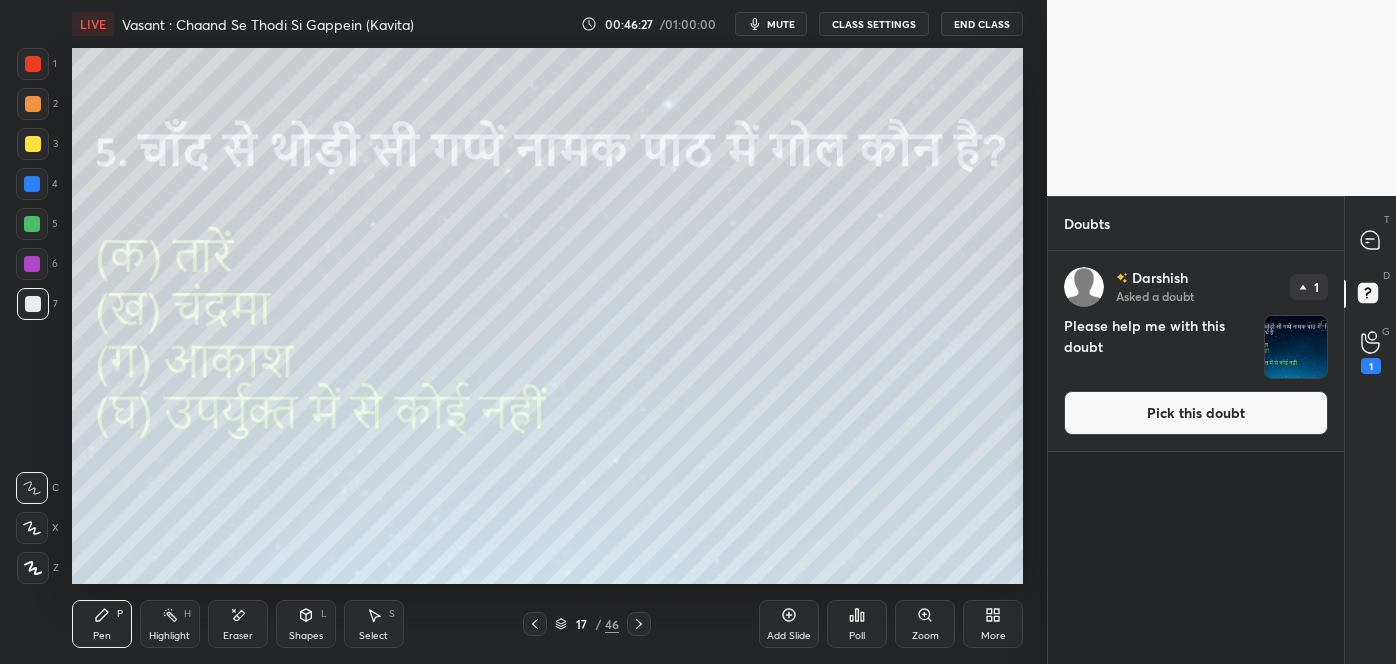 click at bounding box center (1296, 347) 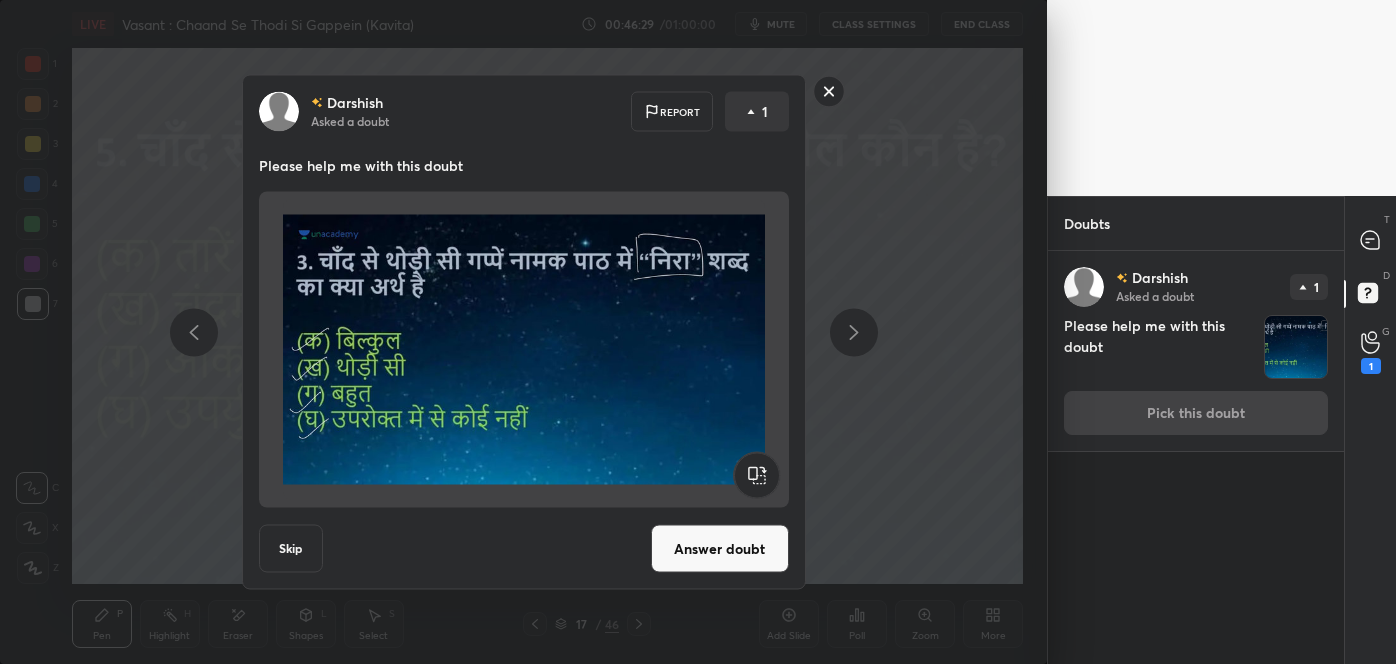 click 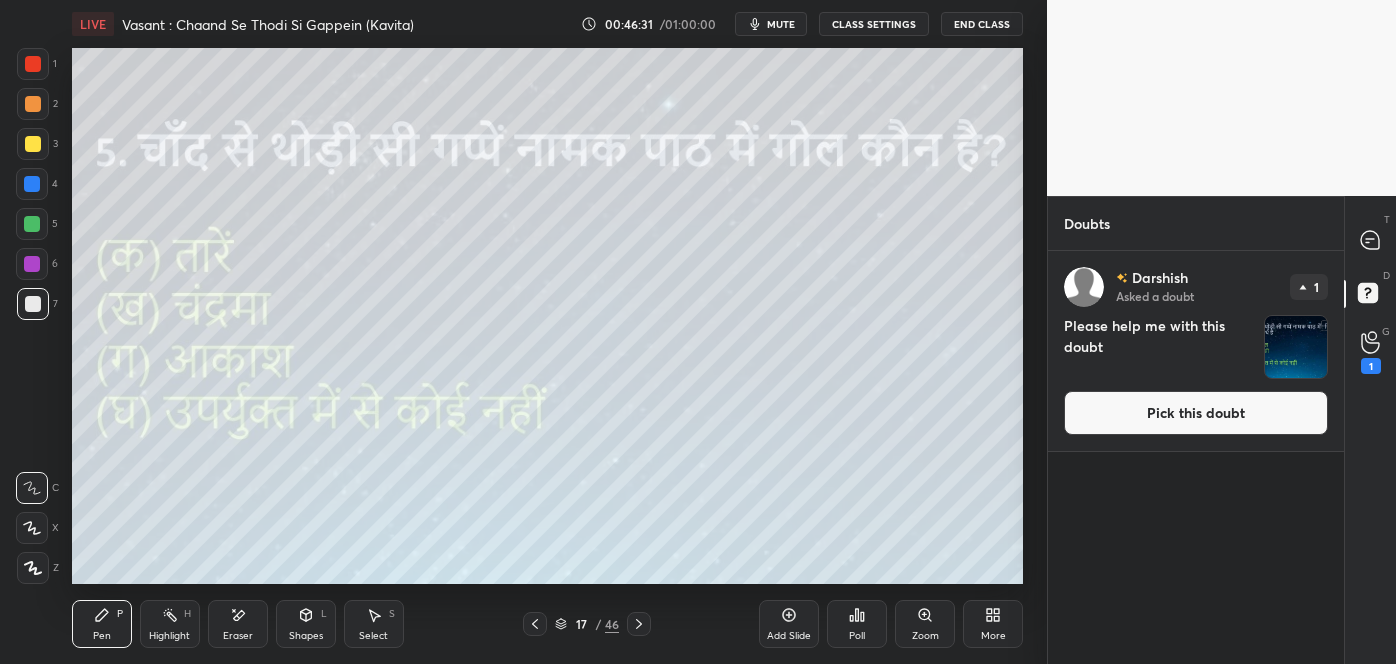 click on "Poll" at bounding box center [857, 624] 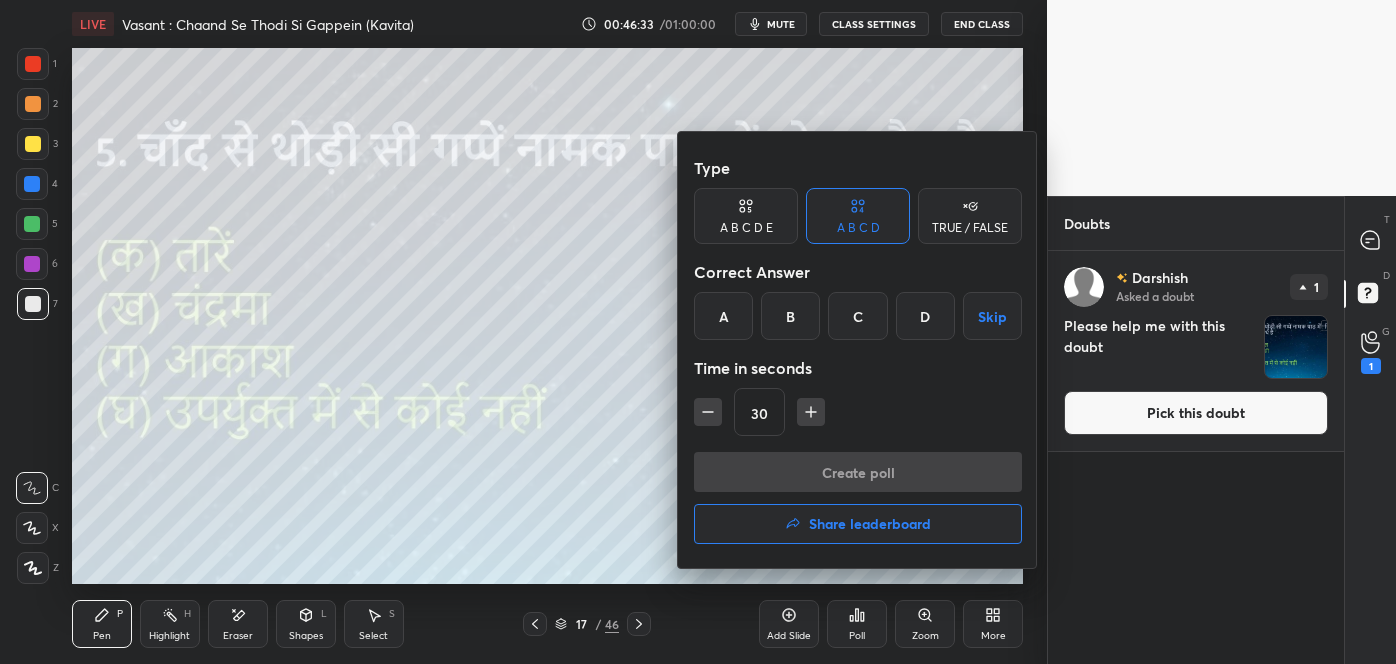 click on "B" at bounding box center (790, 316) 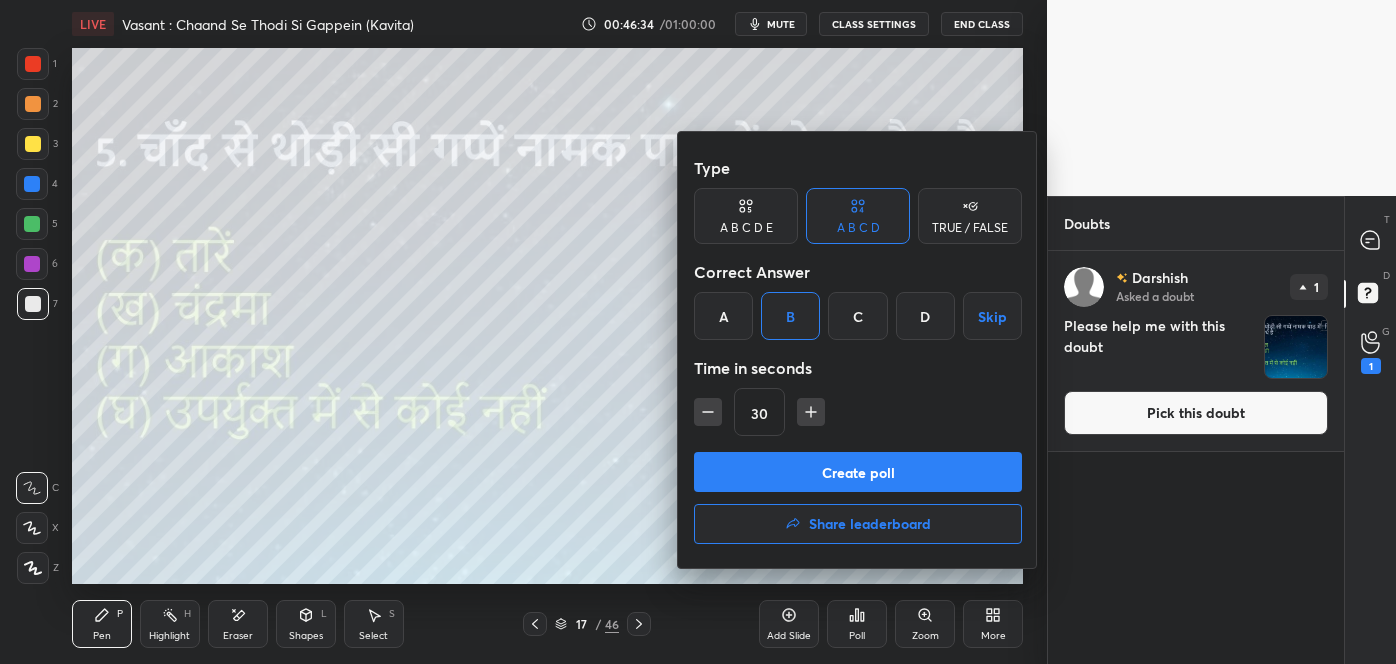 click on "Create poll" at bounding box center (858, 472) 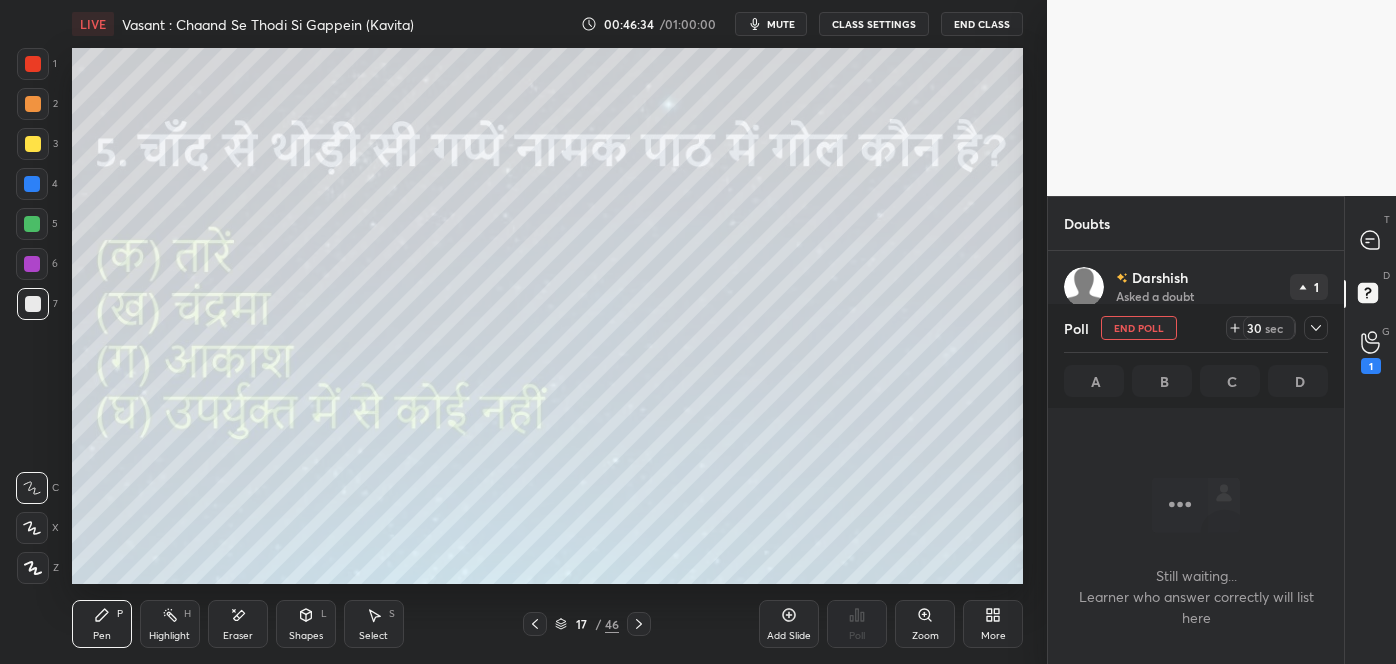 scroll, scrollTop: 383, scrollLeft: 290, axis: both 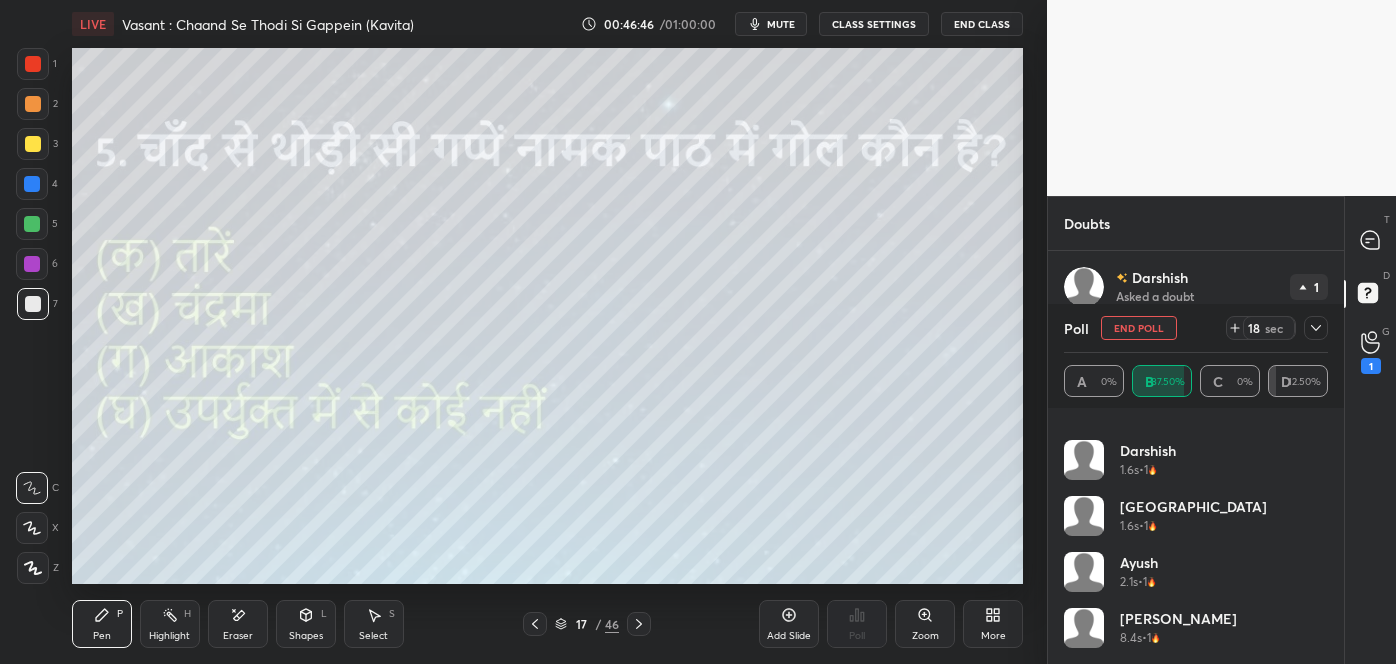 click 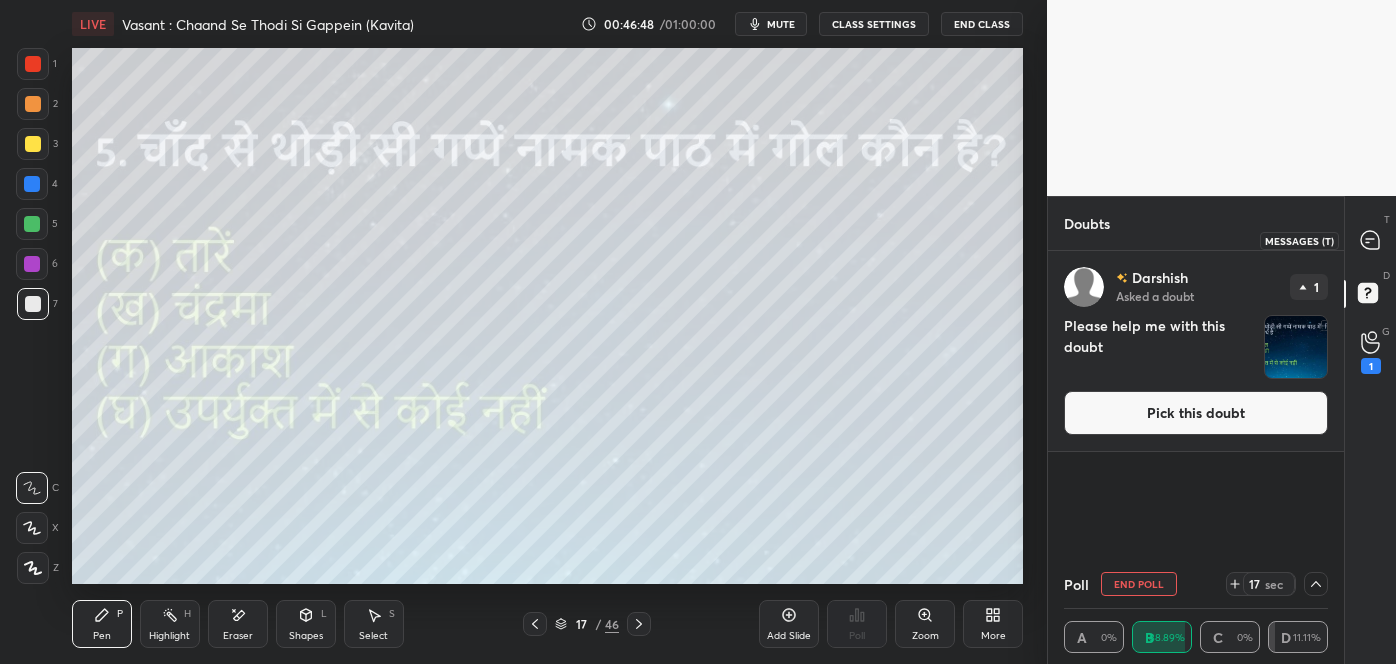 click at bounding box center (1371, 240) 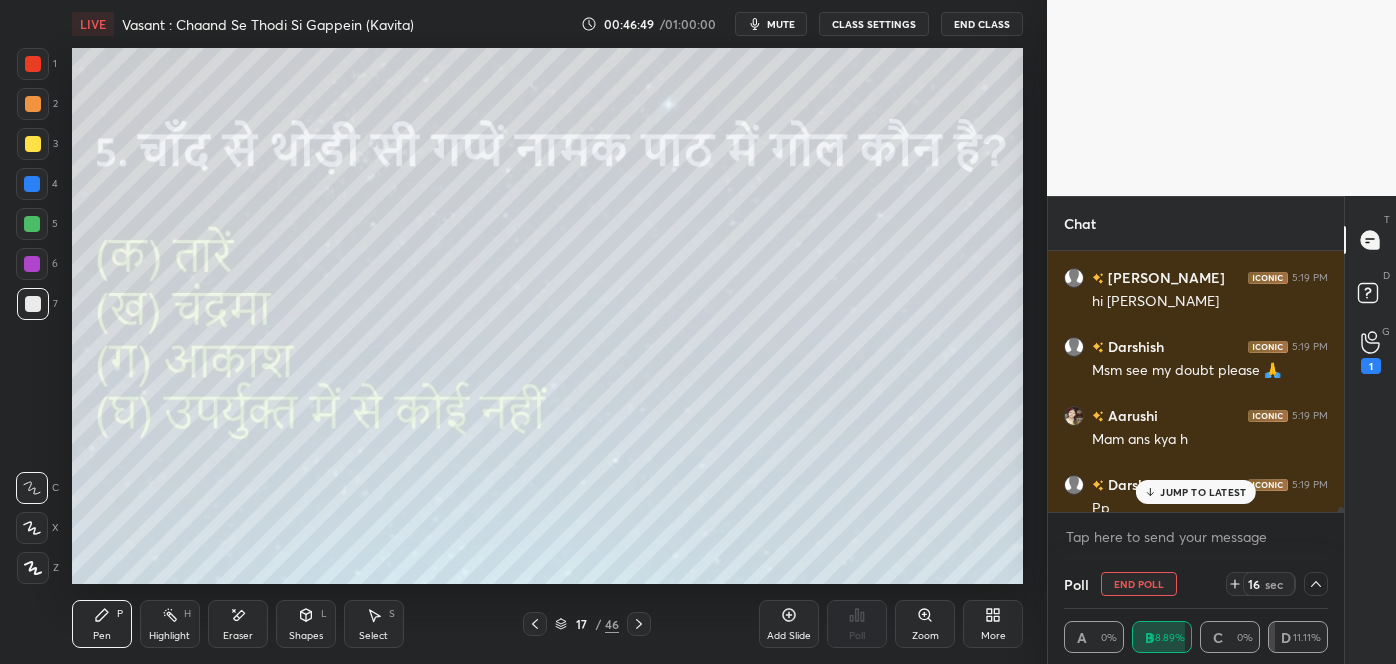 click on "Durva Ravi... 5:19 PM polllllllllllllllllllllllll Shlok 5:19 PM Polllllllllllll suryanshu 5:19 PM hi lakshit Darshish 5:19 PM Msm see my doubt please 🙏 Aarushi 5:19 PM Mam ans kya h Darshish 5:19 PM Pp JUMP TO LATEST" at bounding box center [1196, 381] 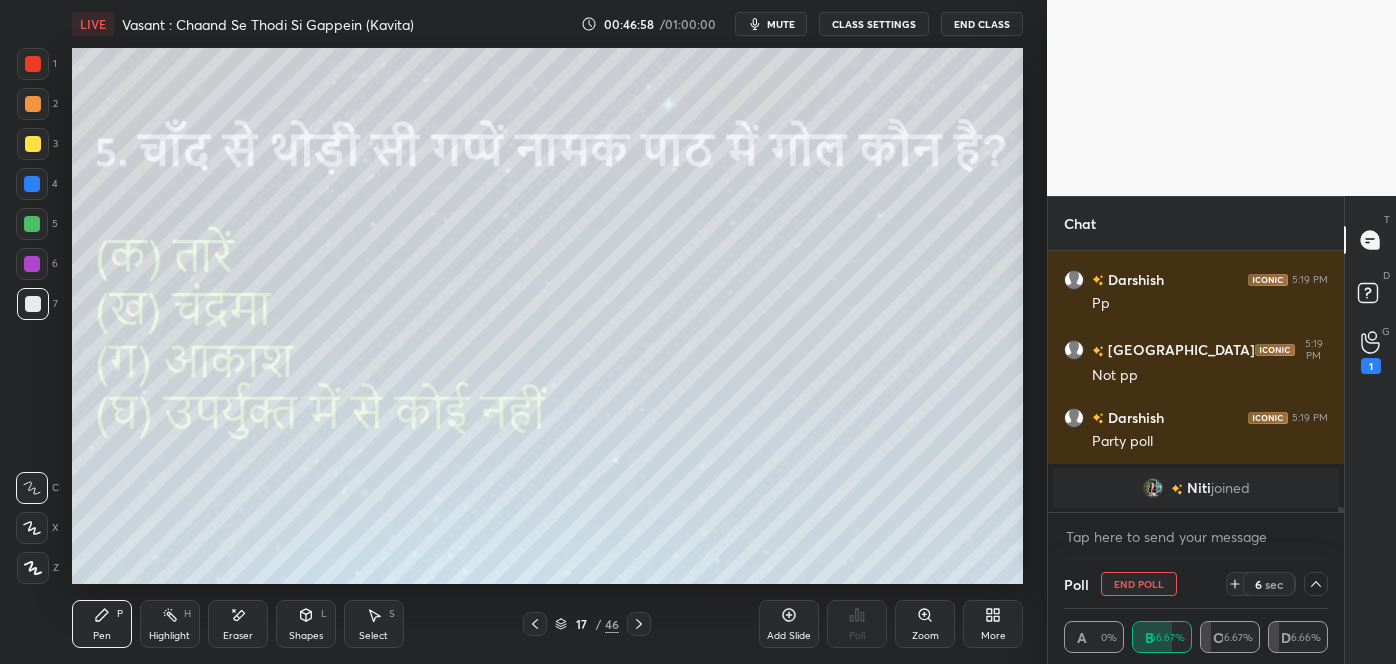 scroll, scrollTop: 13787, scrollLeft: 0, axis: vertical 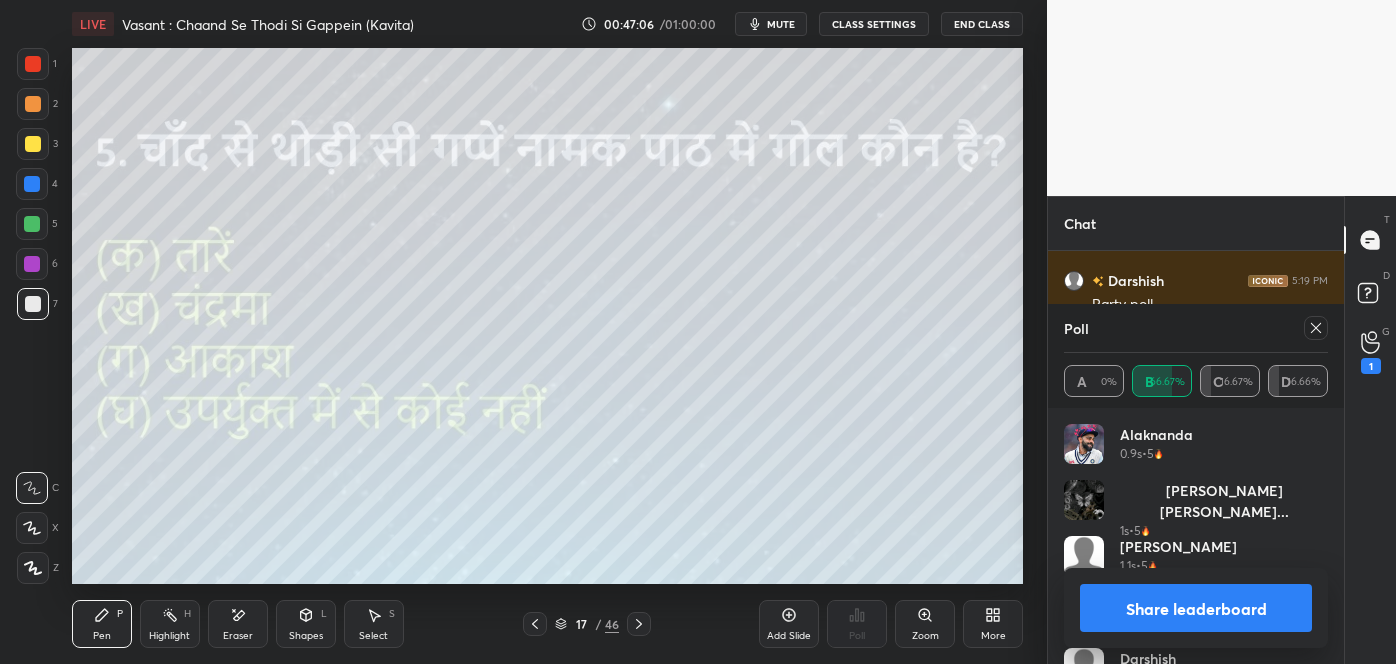 click 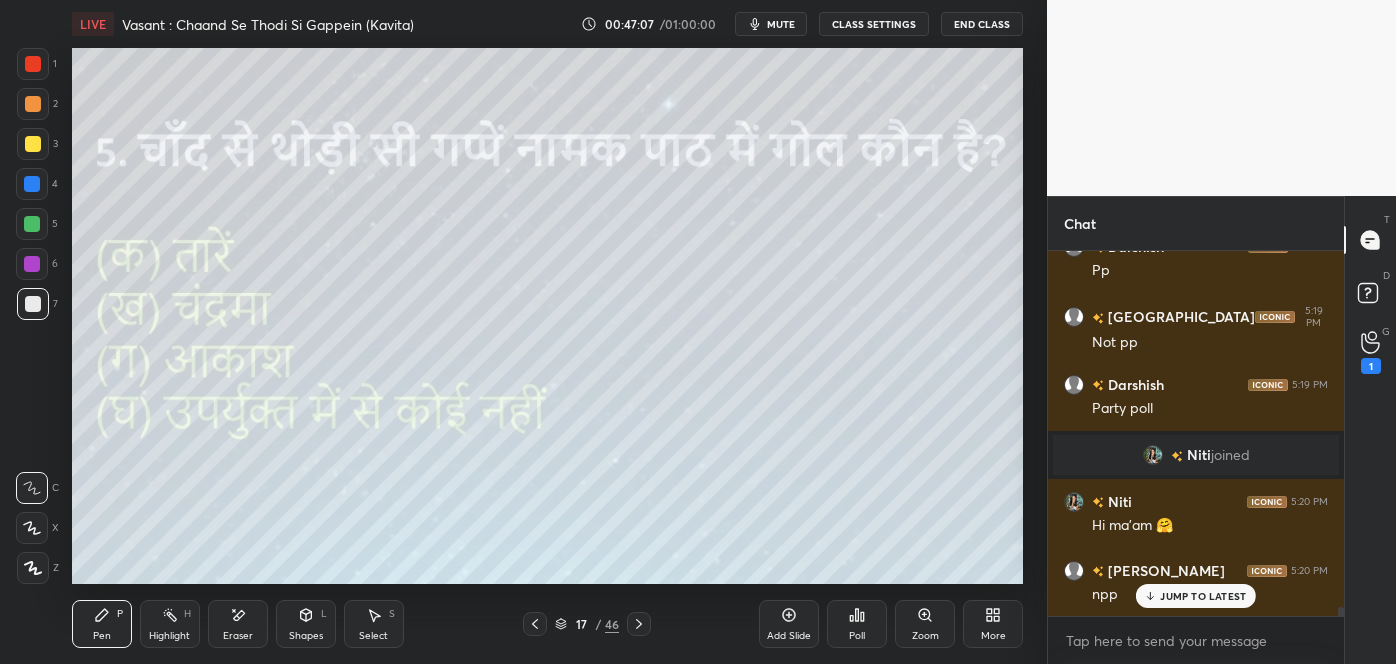 click on "JUMP TO LATEST" at bounding box center [1203, 596] 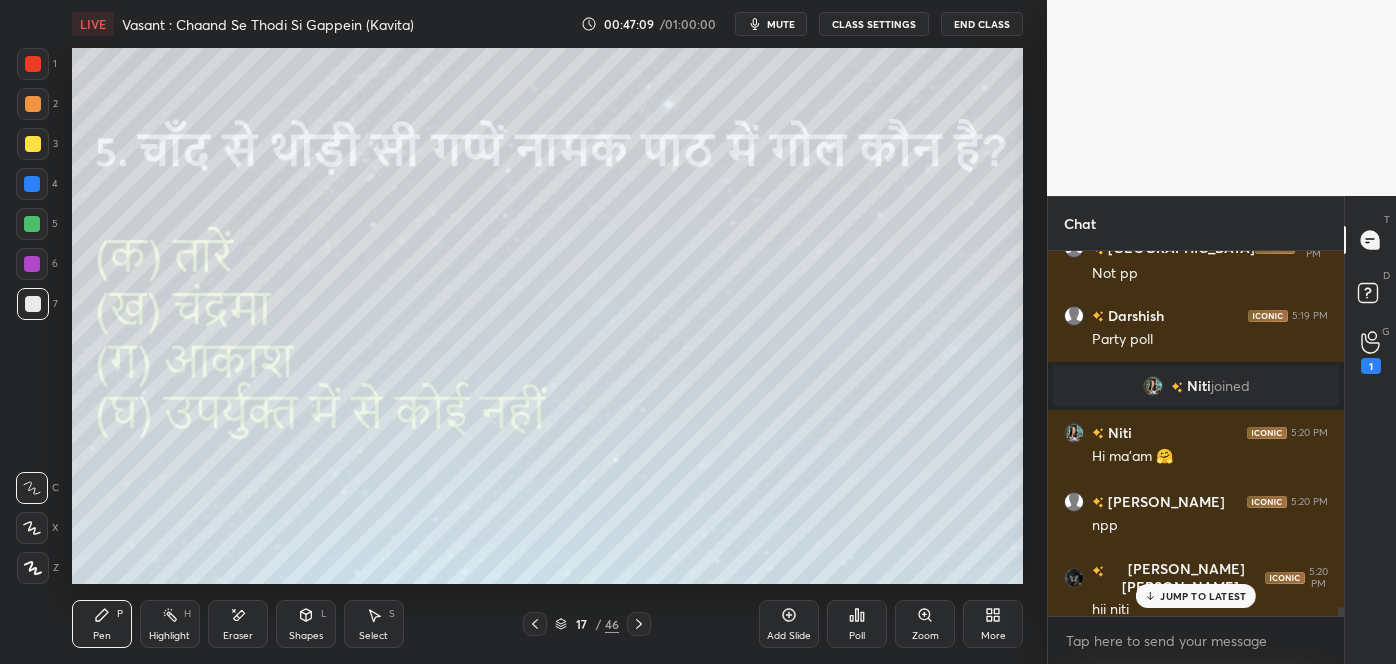 click on "JUMP TO LATEST" at bounding box center (1203, 596) 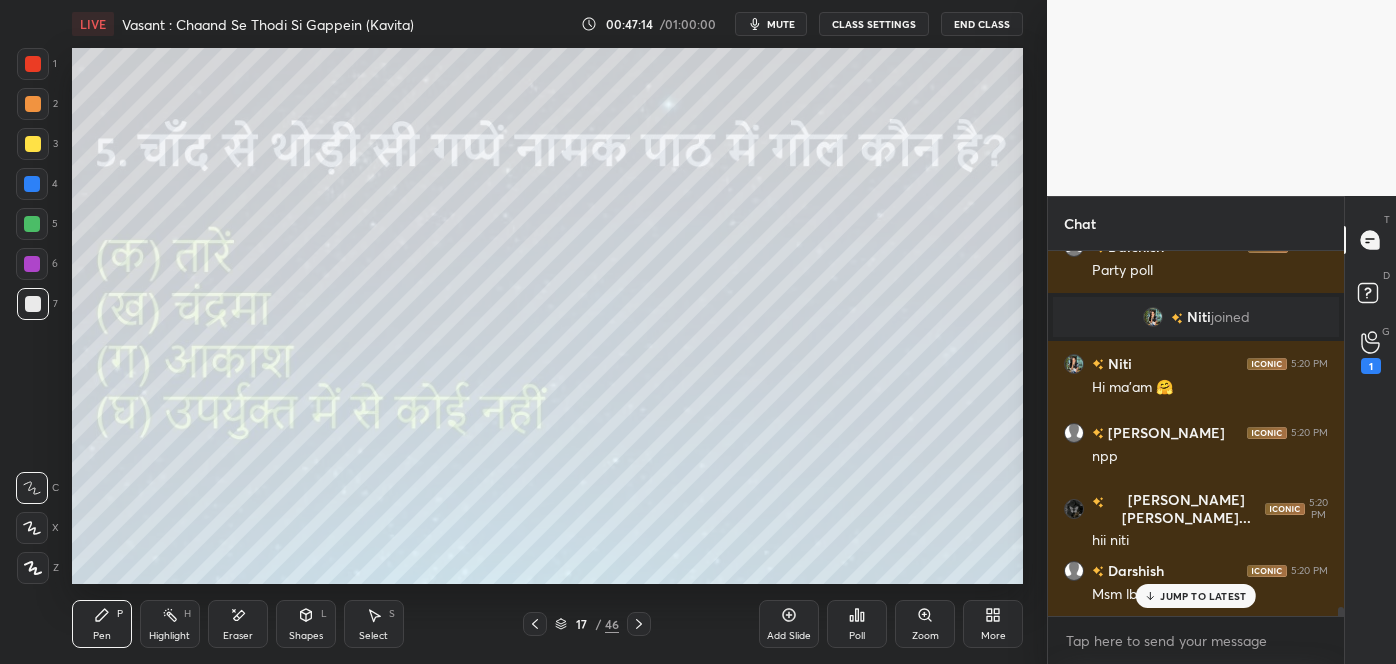 click on "JUMP TO LATEST" at bounding box center [1203, 596] 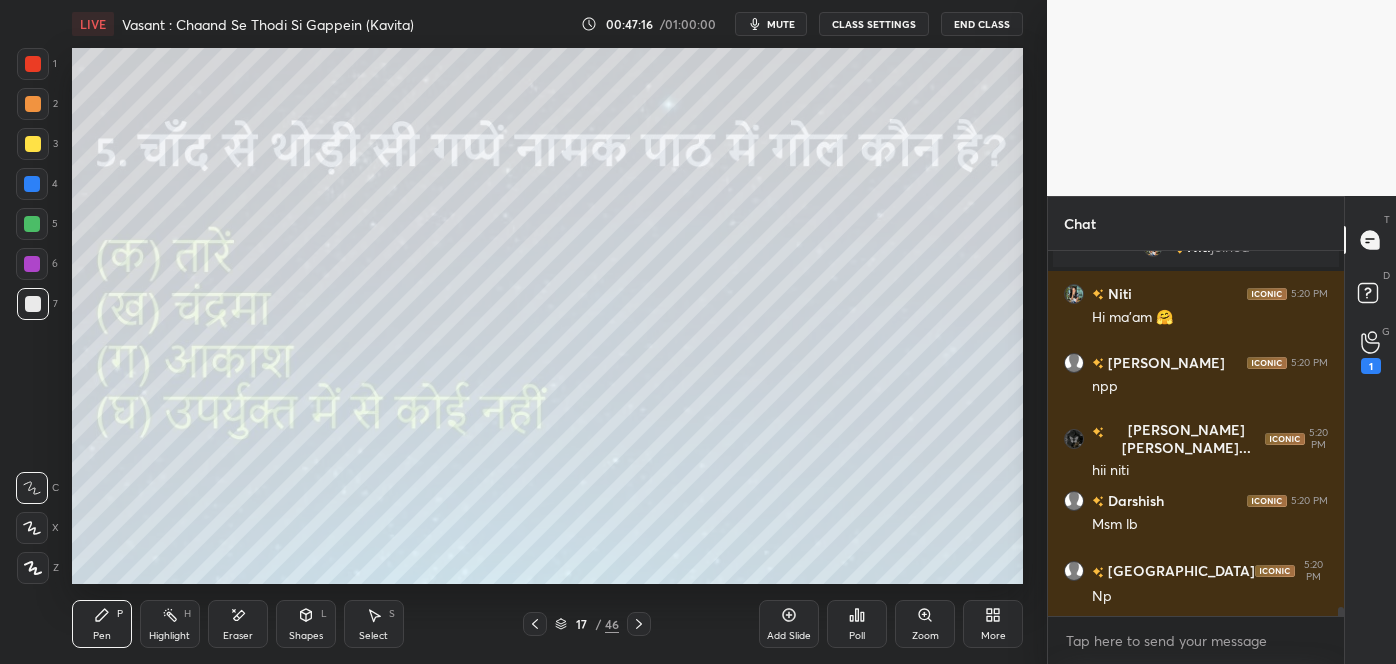 click 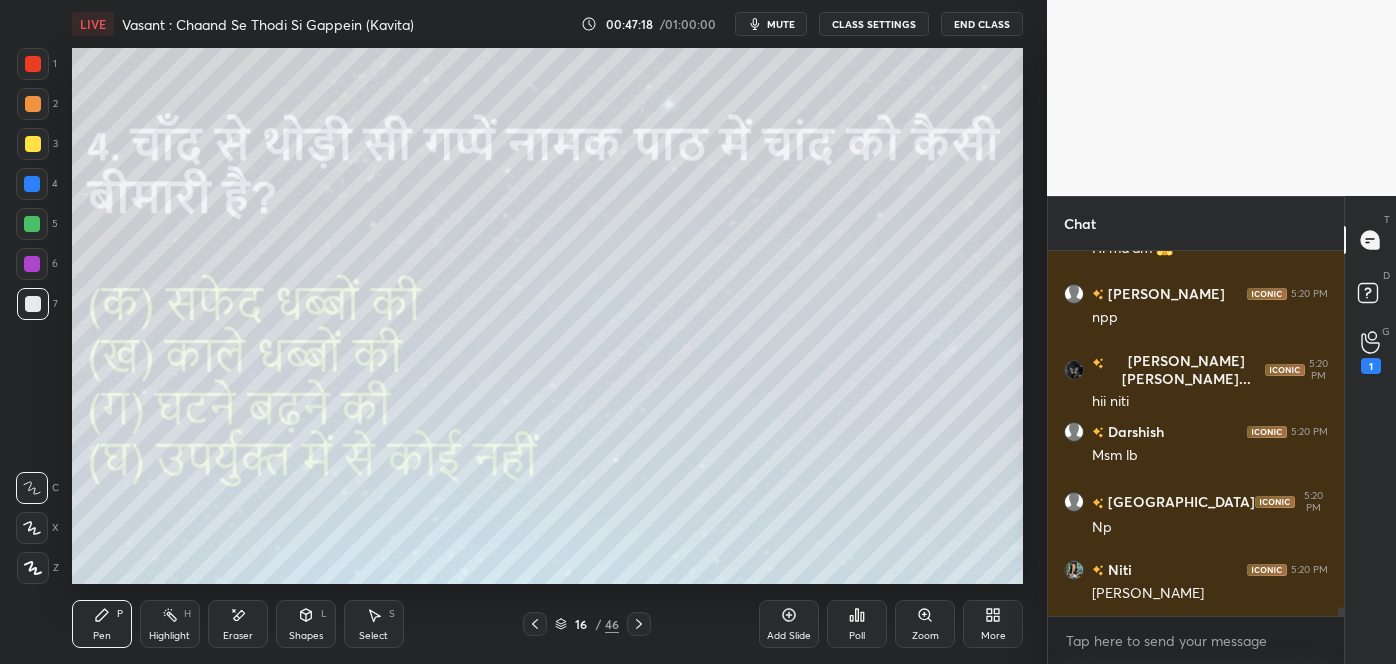 click 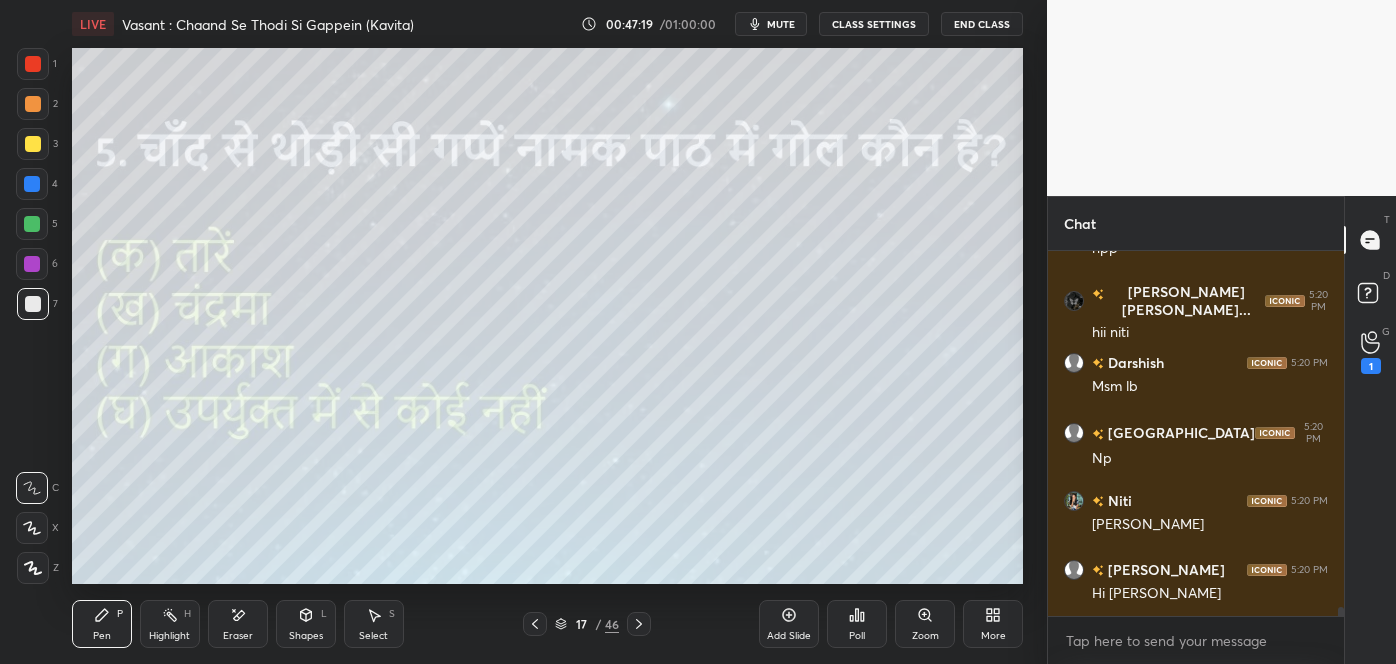 click 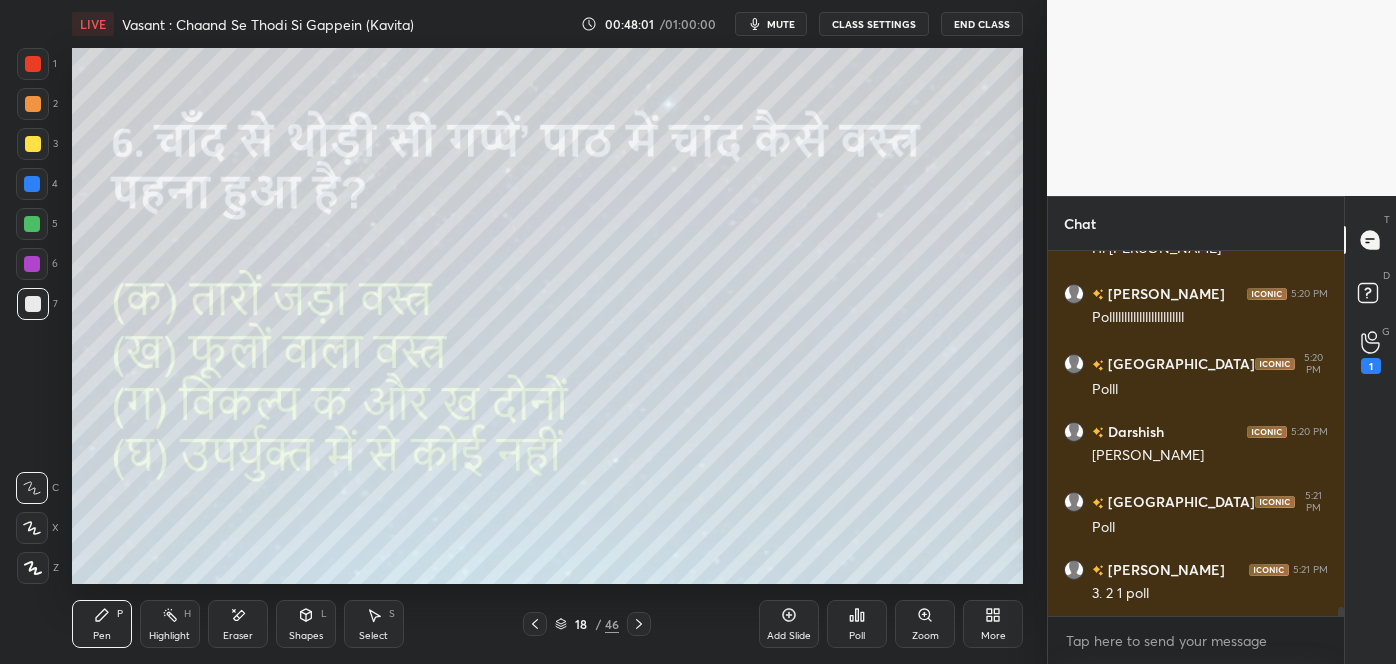 click 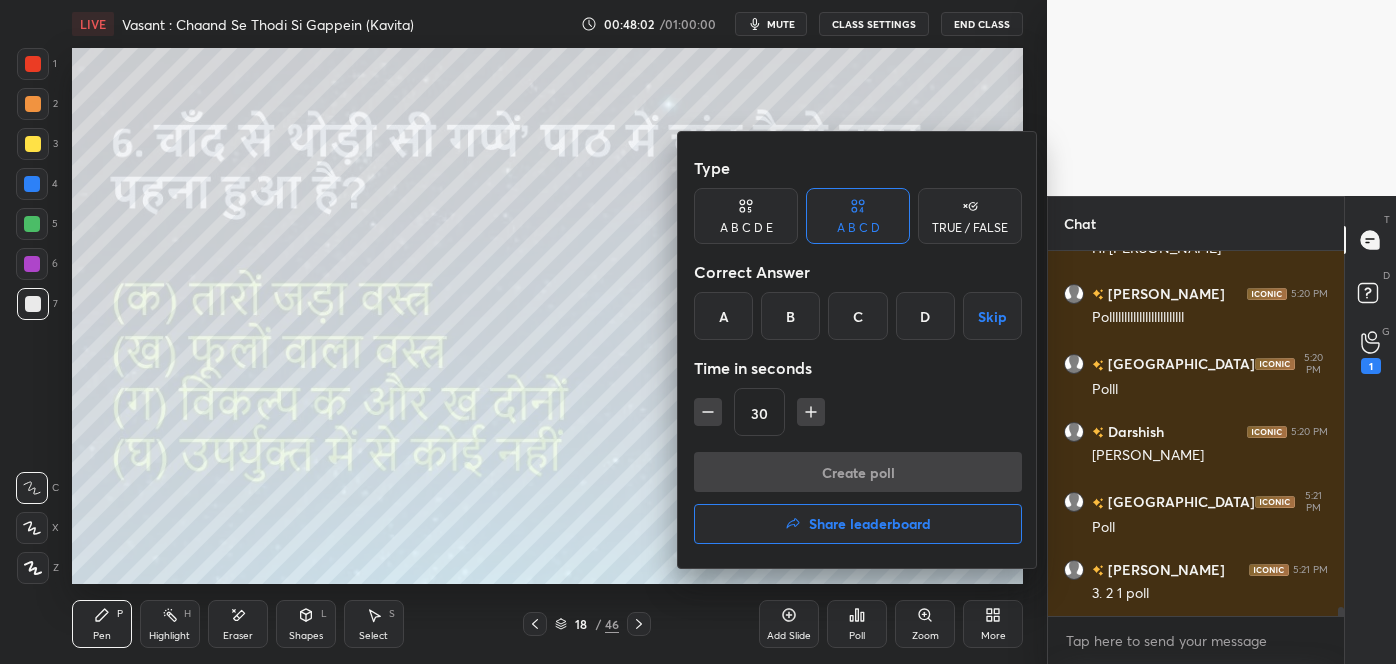 click on "A" at bounding box center [723, 316] 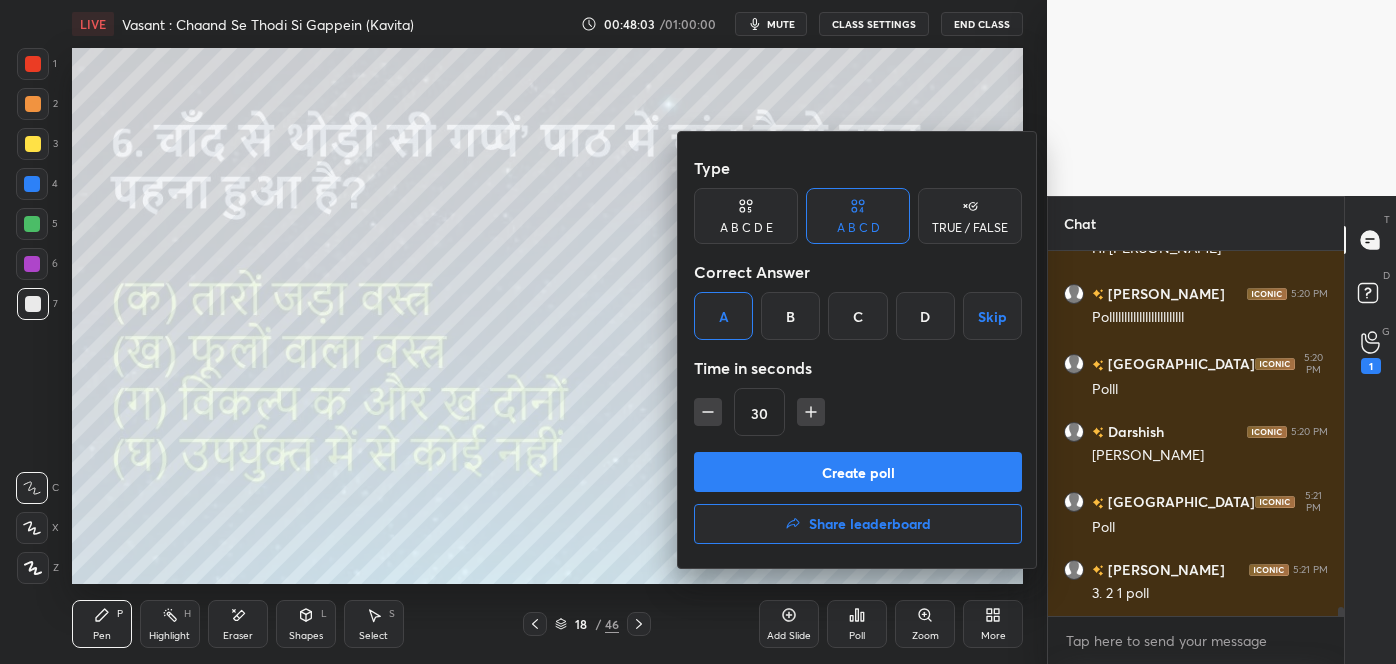 click on "Create poll" at bounding box center (858, 472) 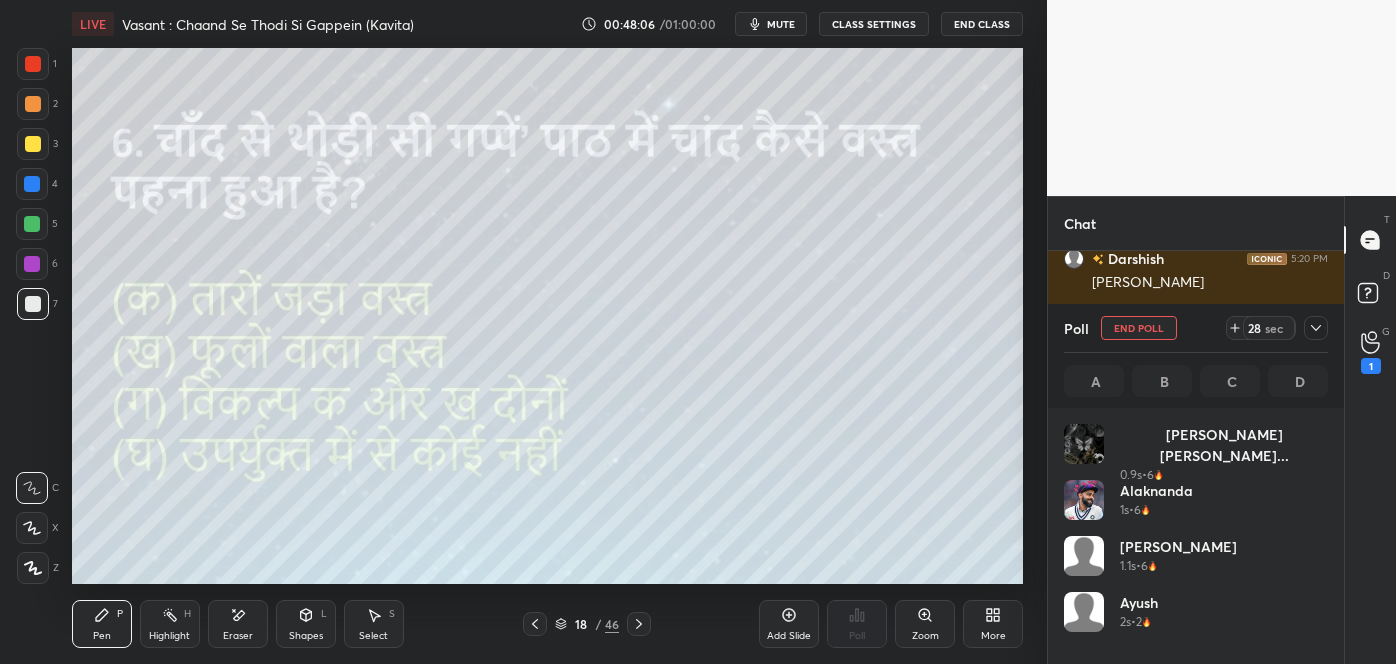 scroll, scrollTop: 6, scrollLeft: 5, axis: both 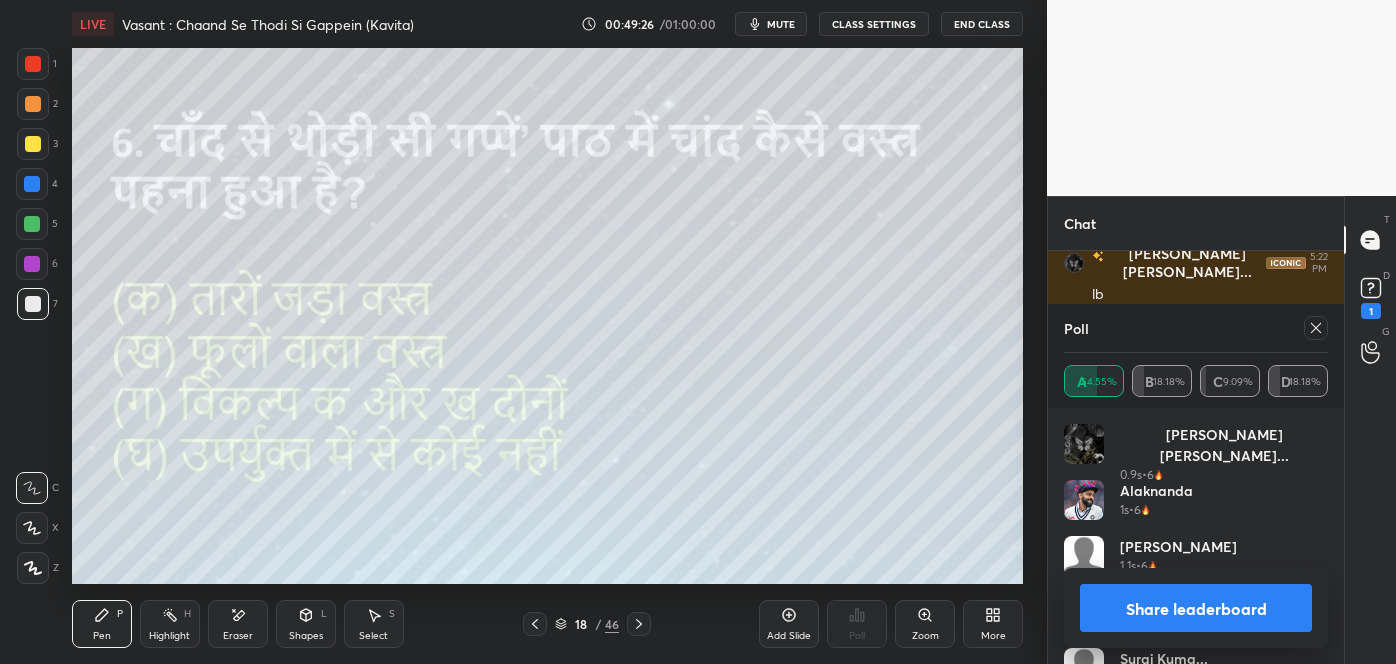 click 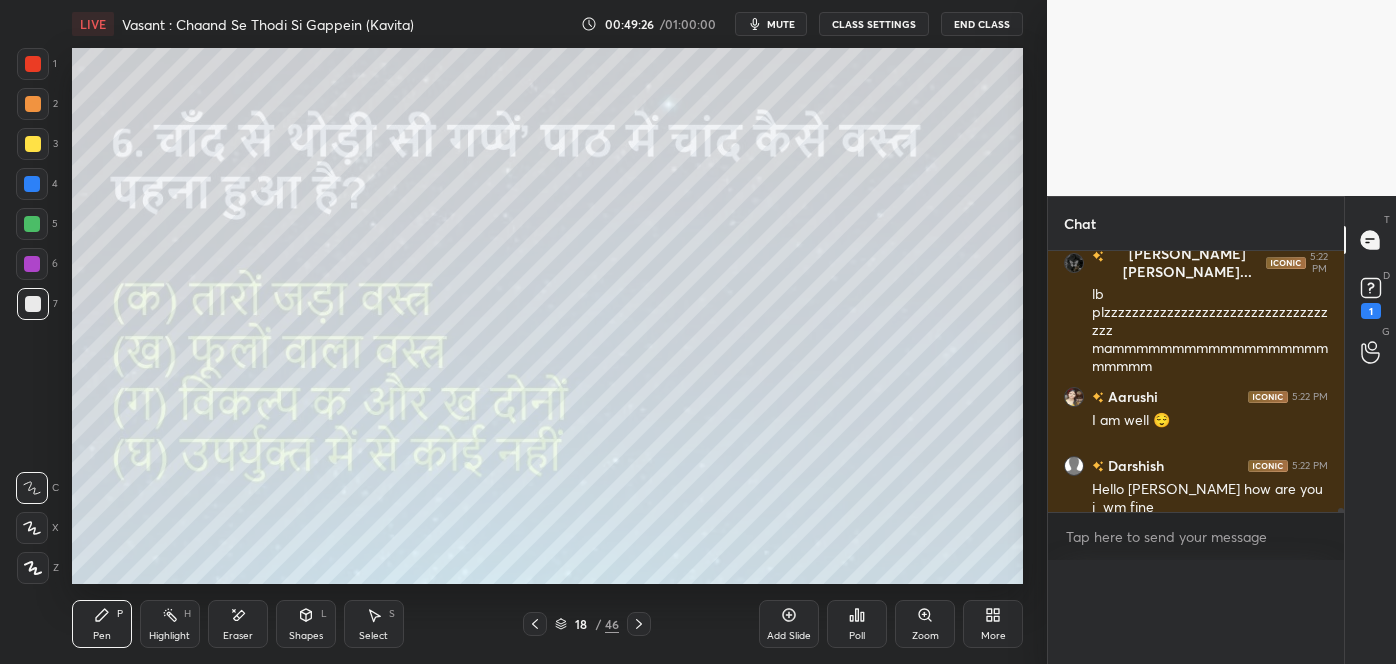 scroll, scrollTop: 0, scrollLeft: 0, axis: both 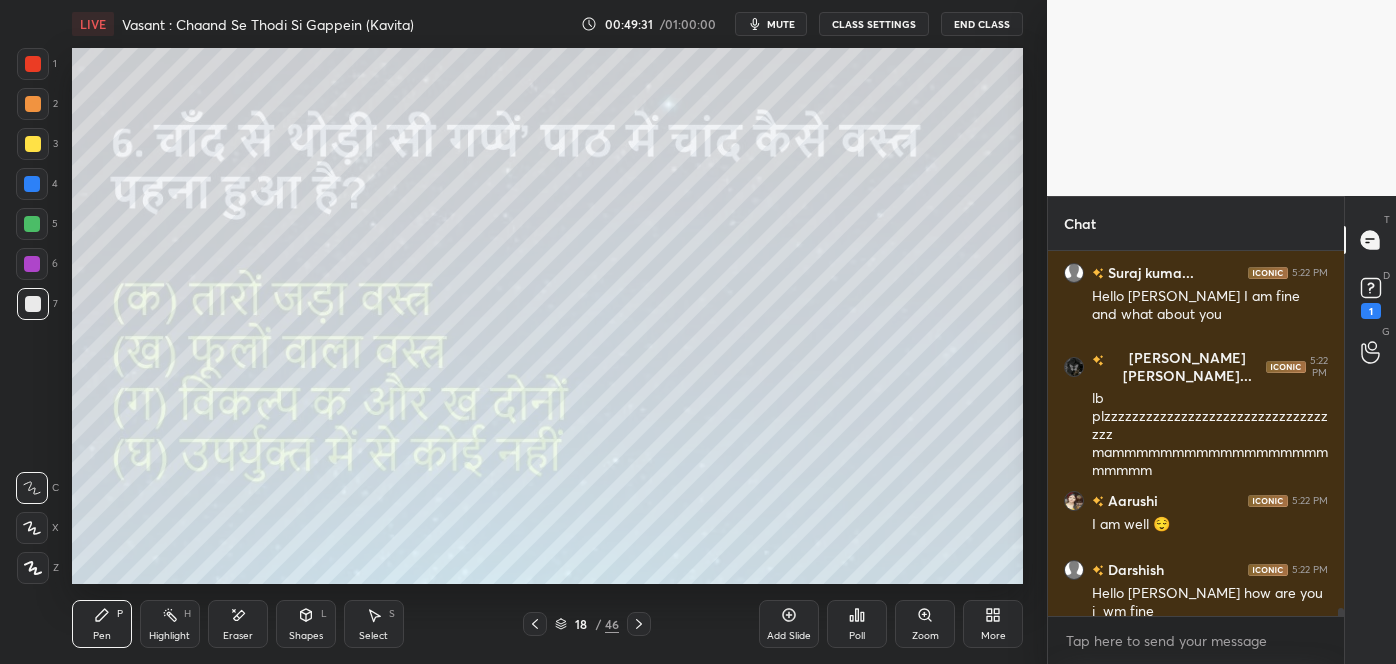 click 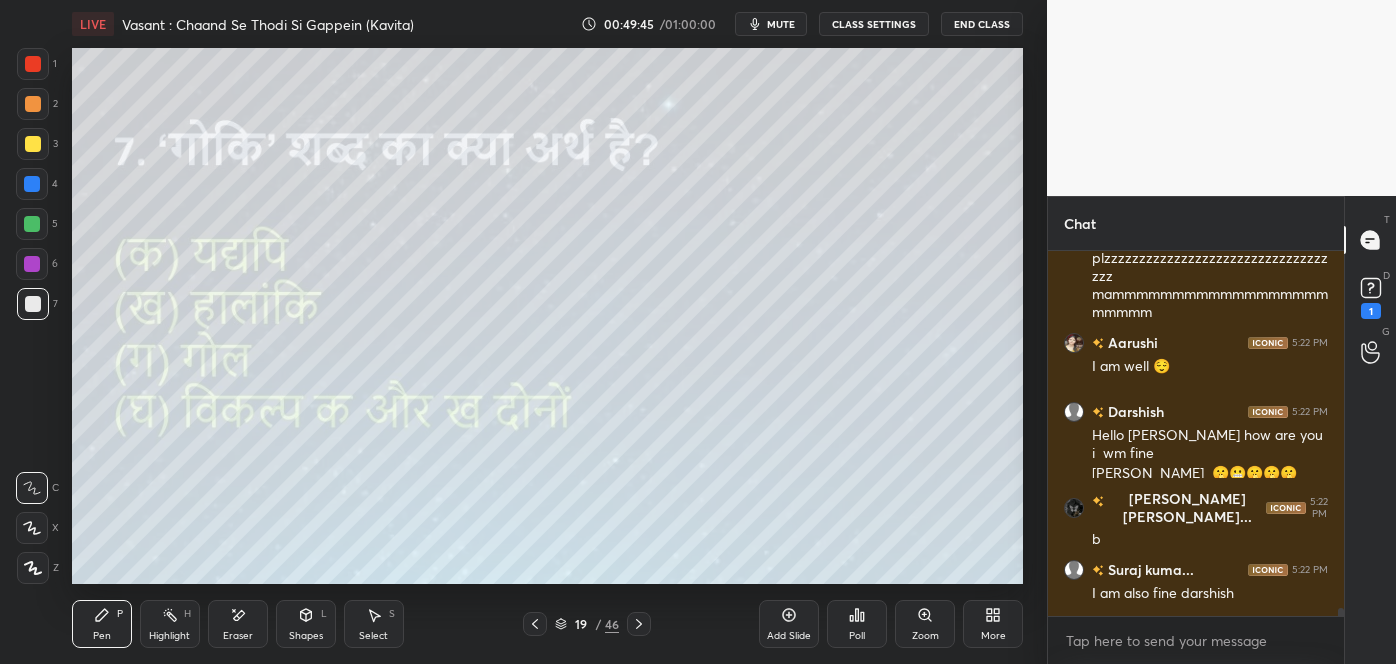 scroll, scrollTop: 16042, scrollLeft: 0, axis: vertical 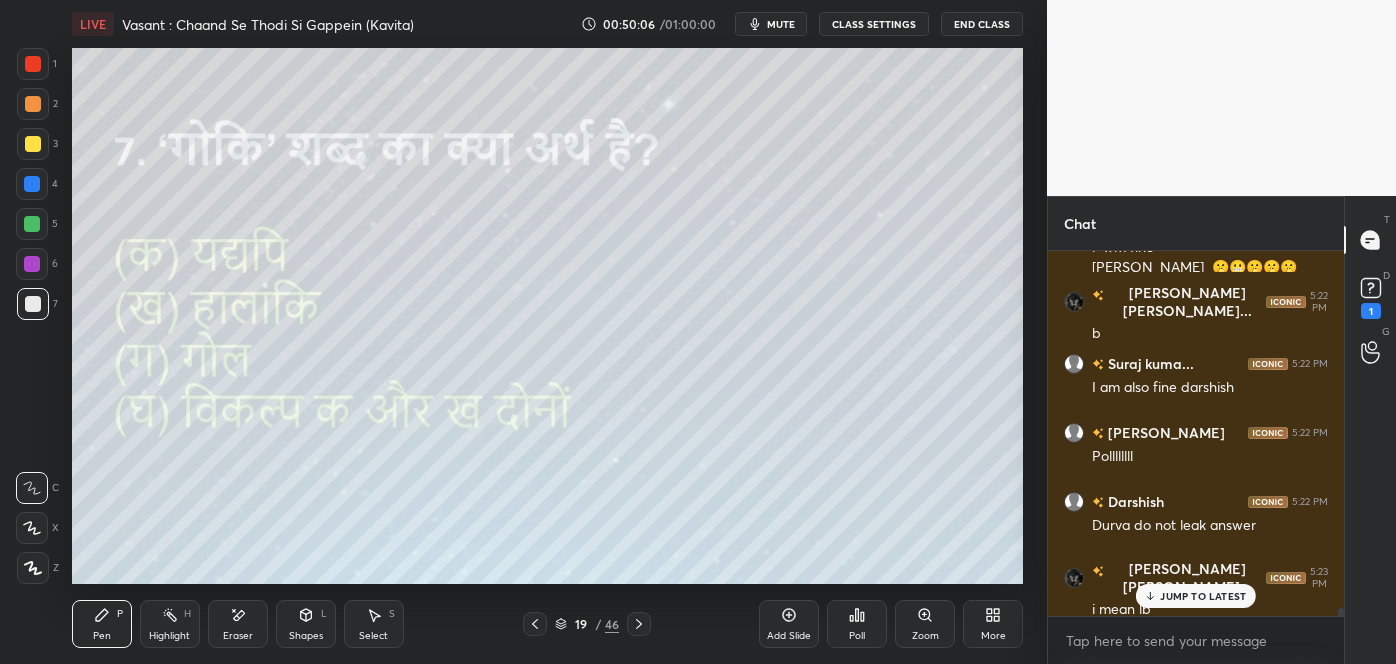 click on "JUMP TO LATEST" at bounding box center (1196, 596) 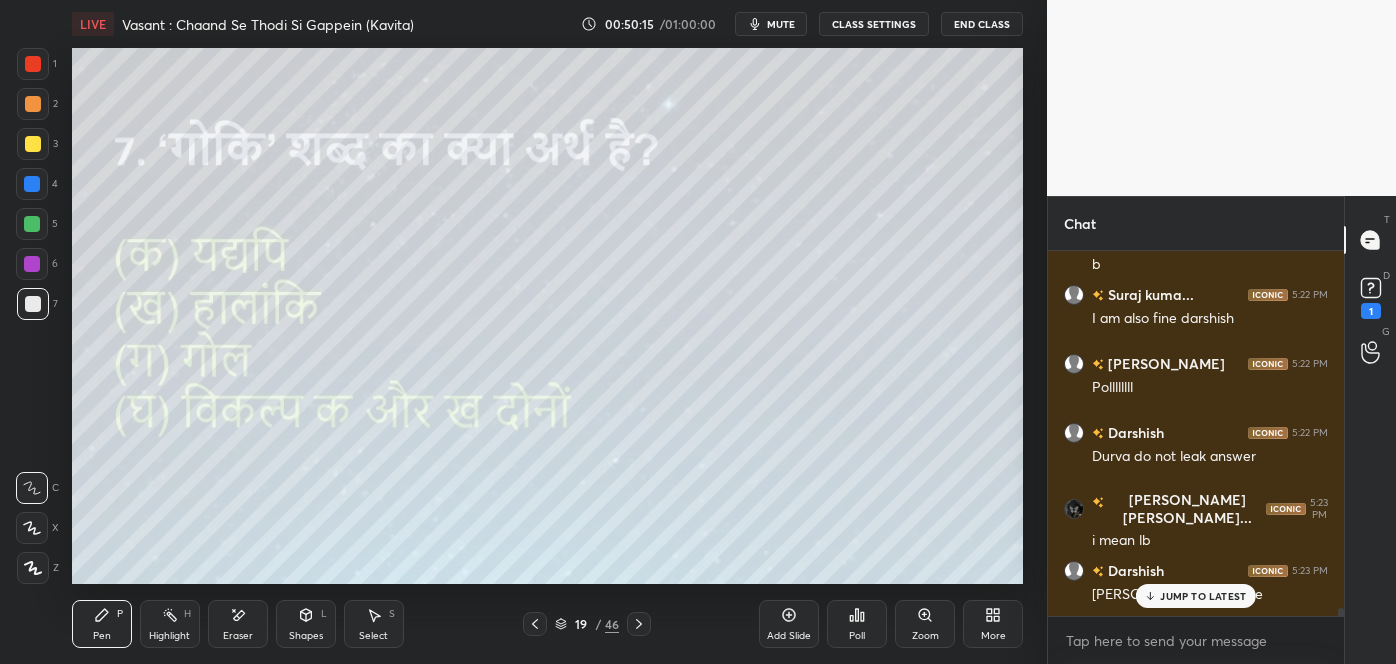 click on "JUMP TO LATEST" at bounding box center [1196, 596] 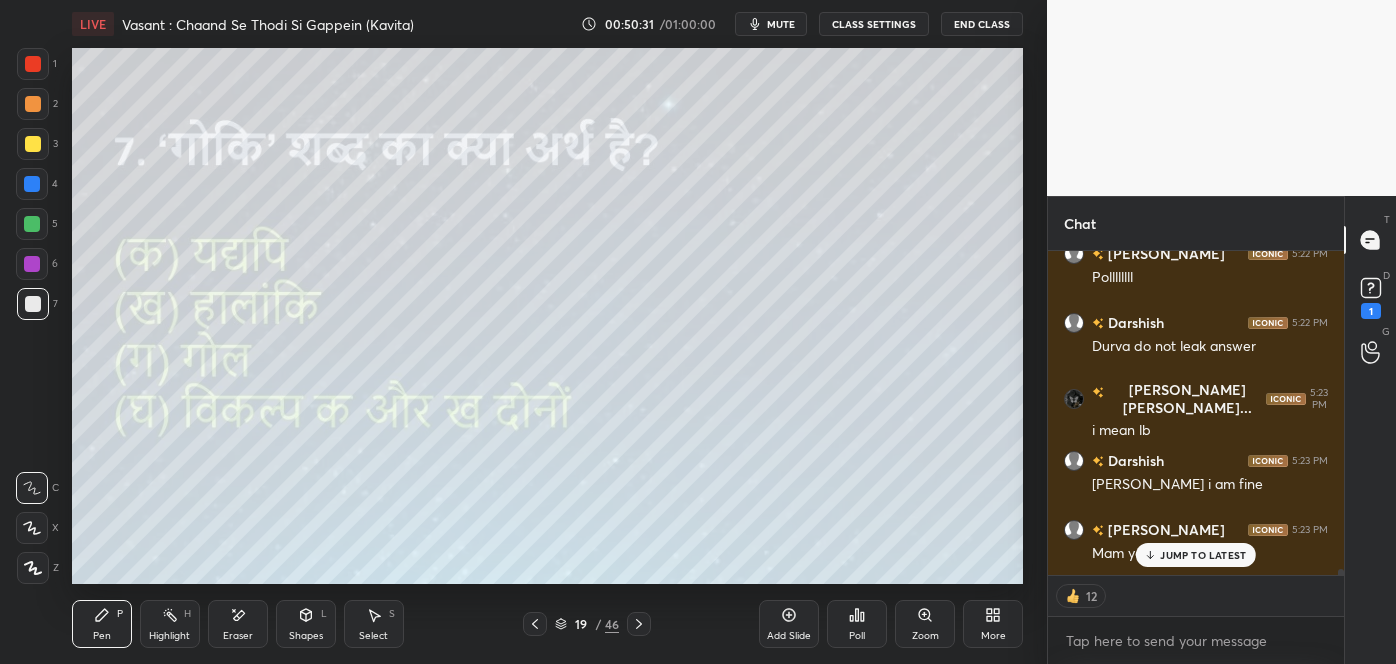 scroll, scrollTop: 16427, scrollLeft: 0, axis: vertical 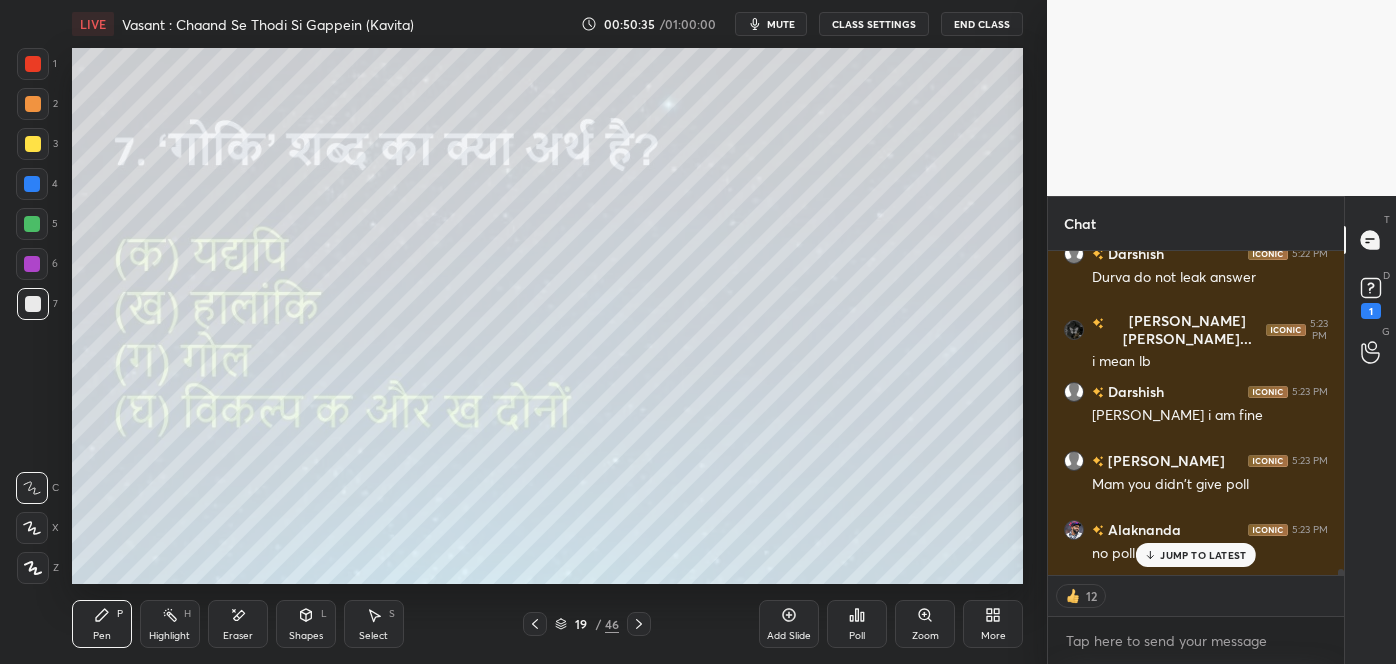 click on "JUMP TO LATEST" at bounding box center [1203, 555] 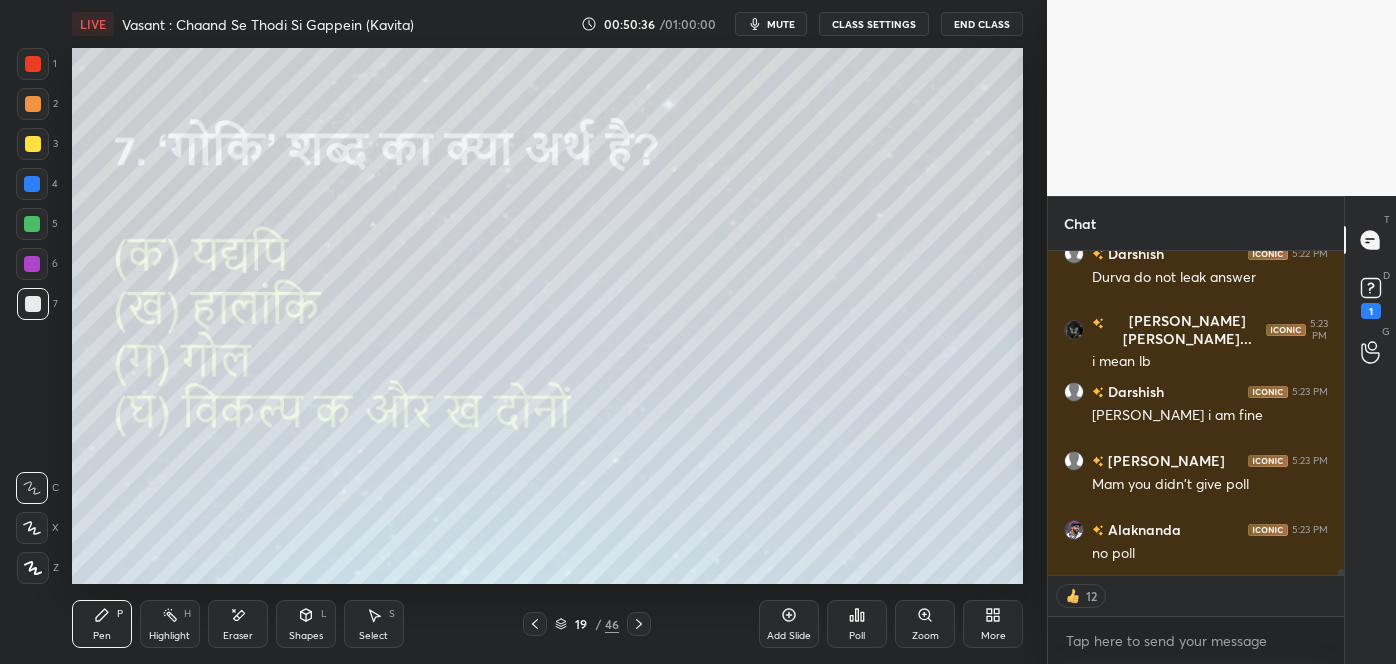 scroll, scrollTop: 16496, scrollLeft: 0, axis: vertical 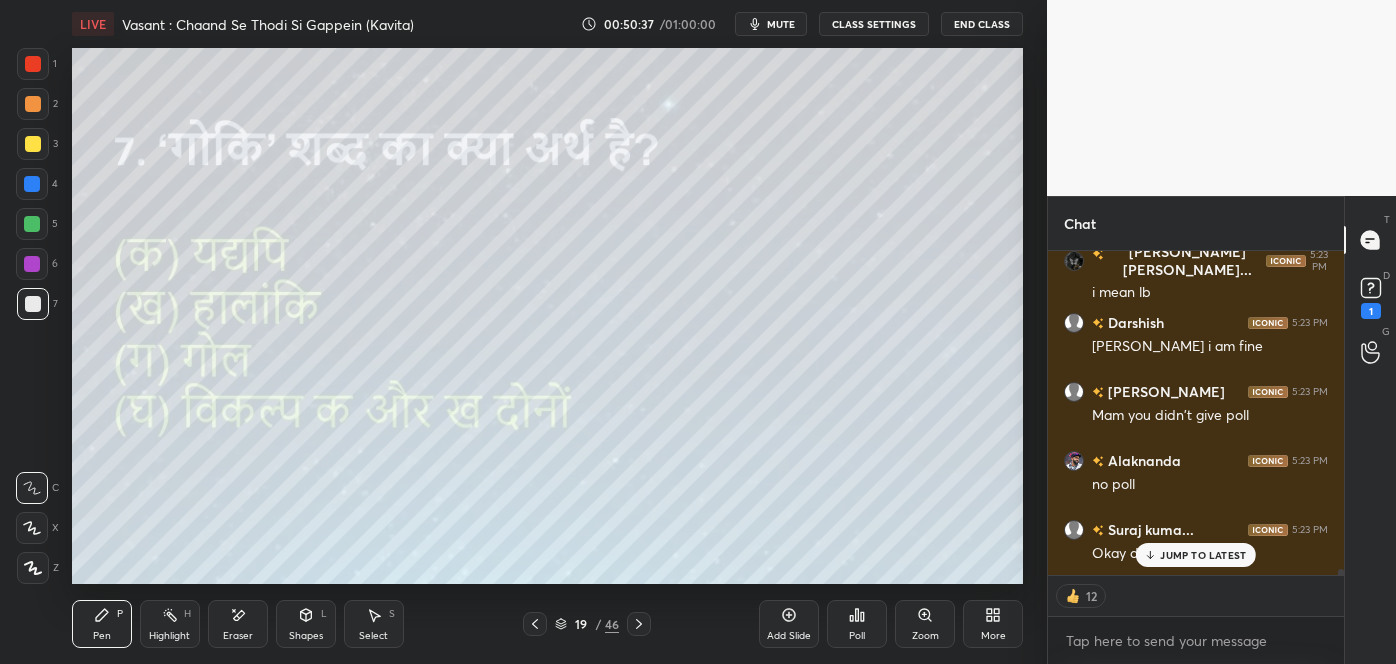 click on "JUMP TO LATEST" at bounding box center [1203, 555] 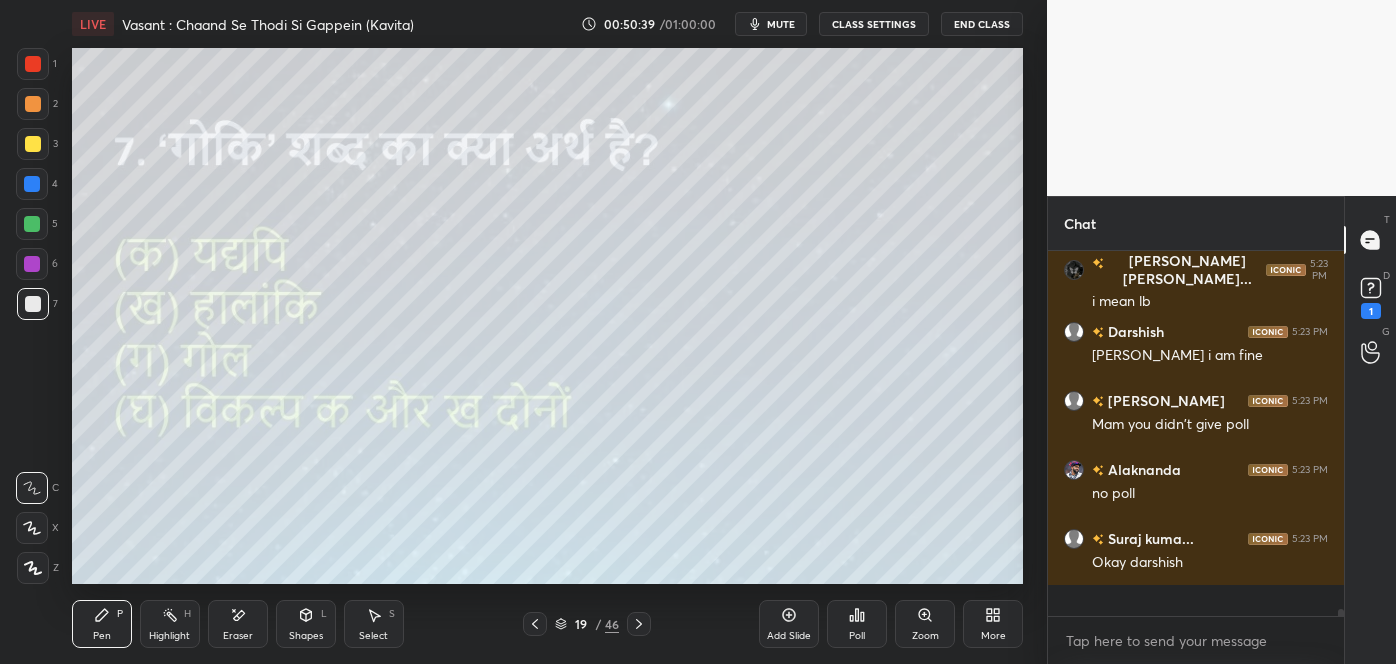 scroll, scrollTop: 6, scrollLeft: 5, axis: both 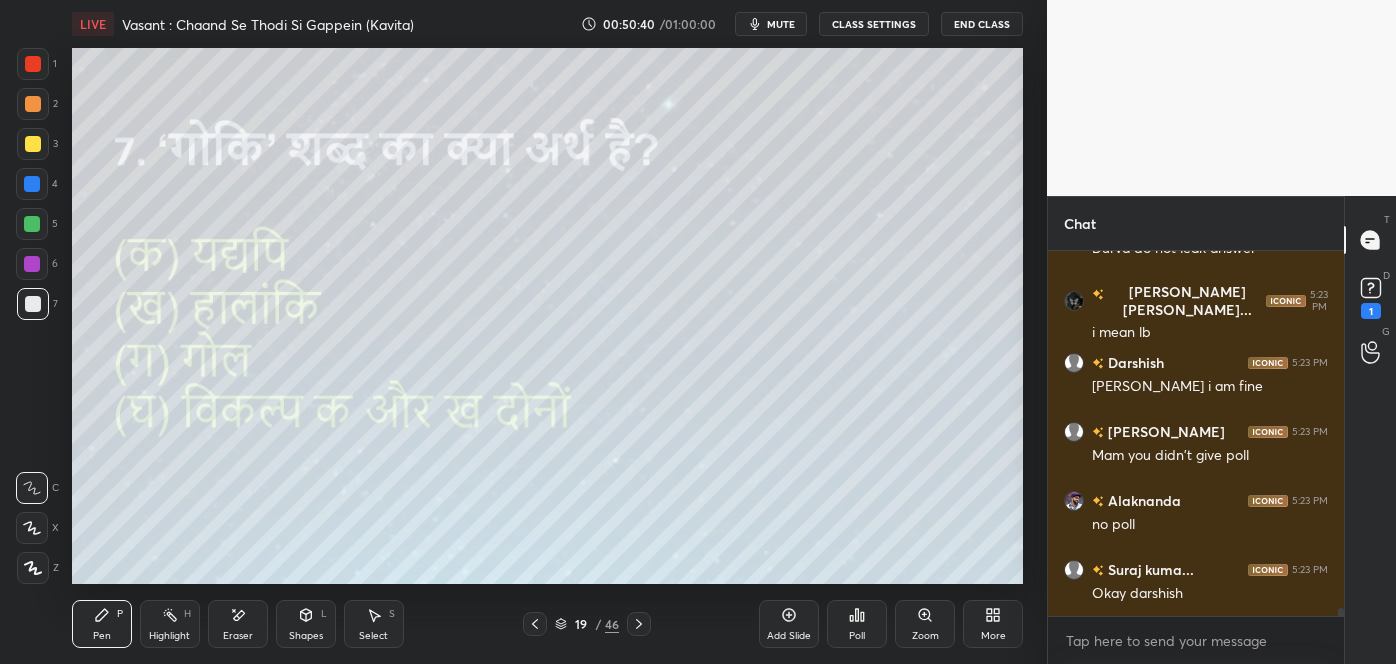 click 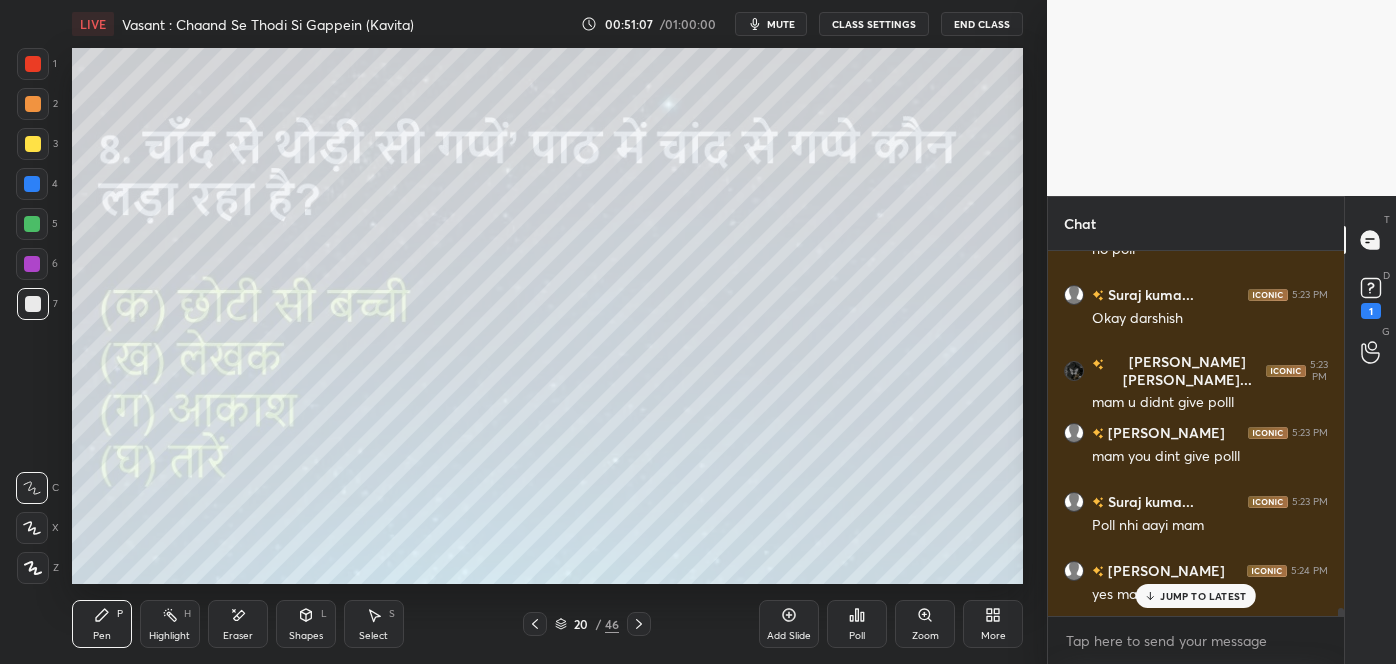 scroll, scrollTop: 16800, scrollLeft: 0, axis: vertical 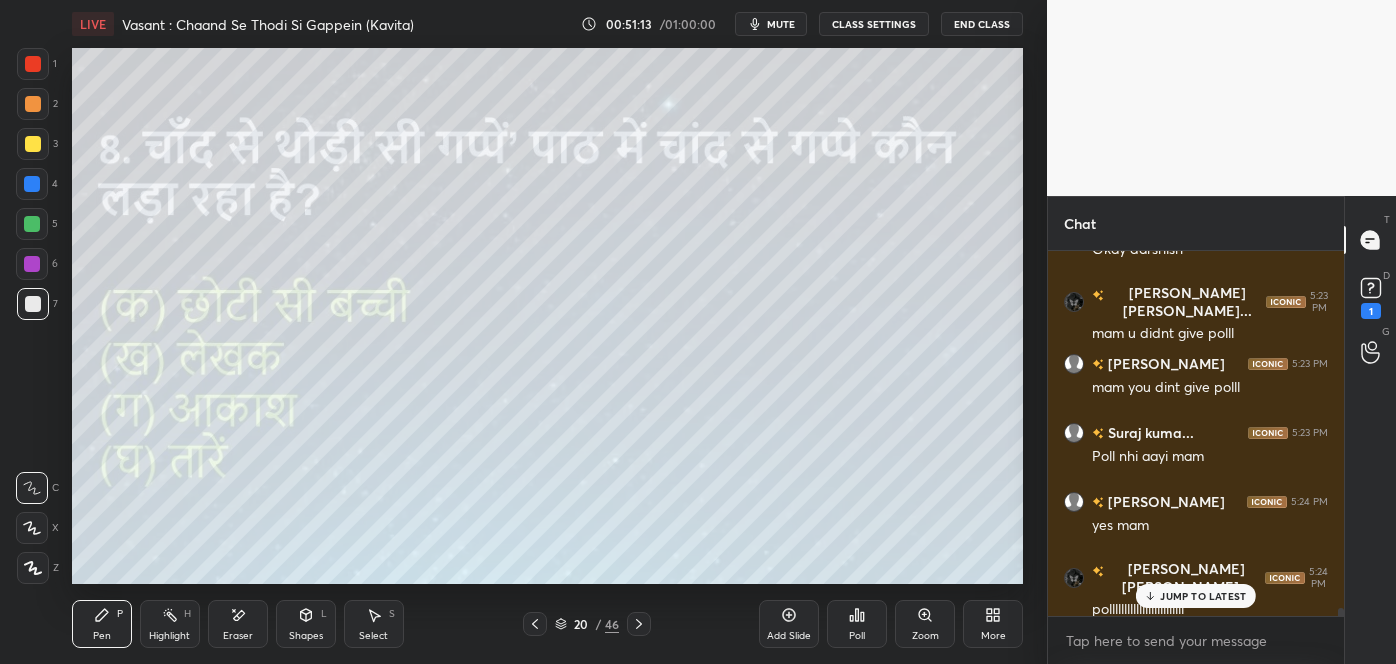 click on "JUMP TO LATEST" at bounding box center (1203, 596) 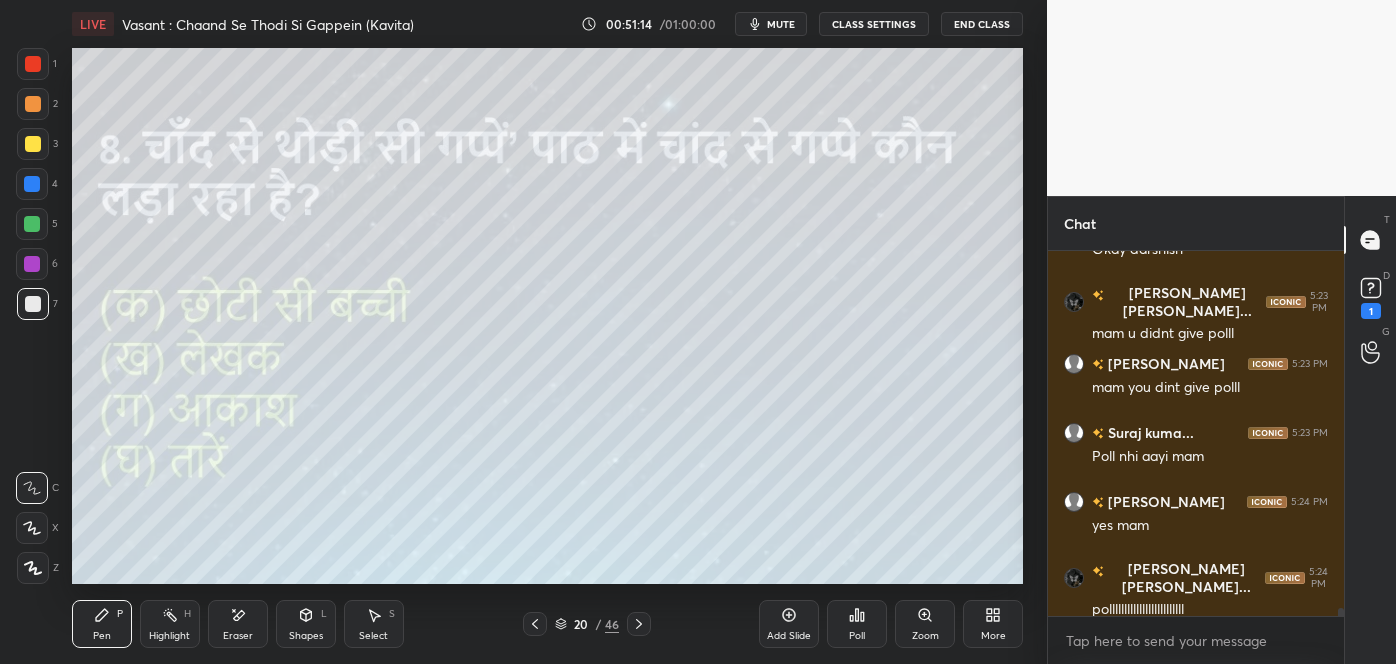 click on "Poll" at bounding box center [857, 624] 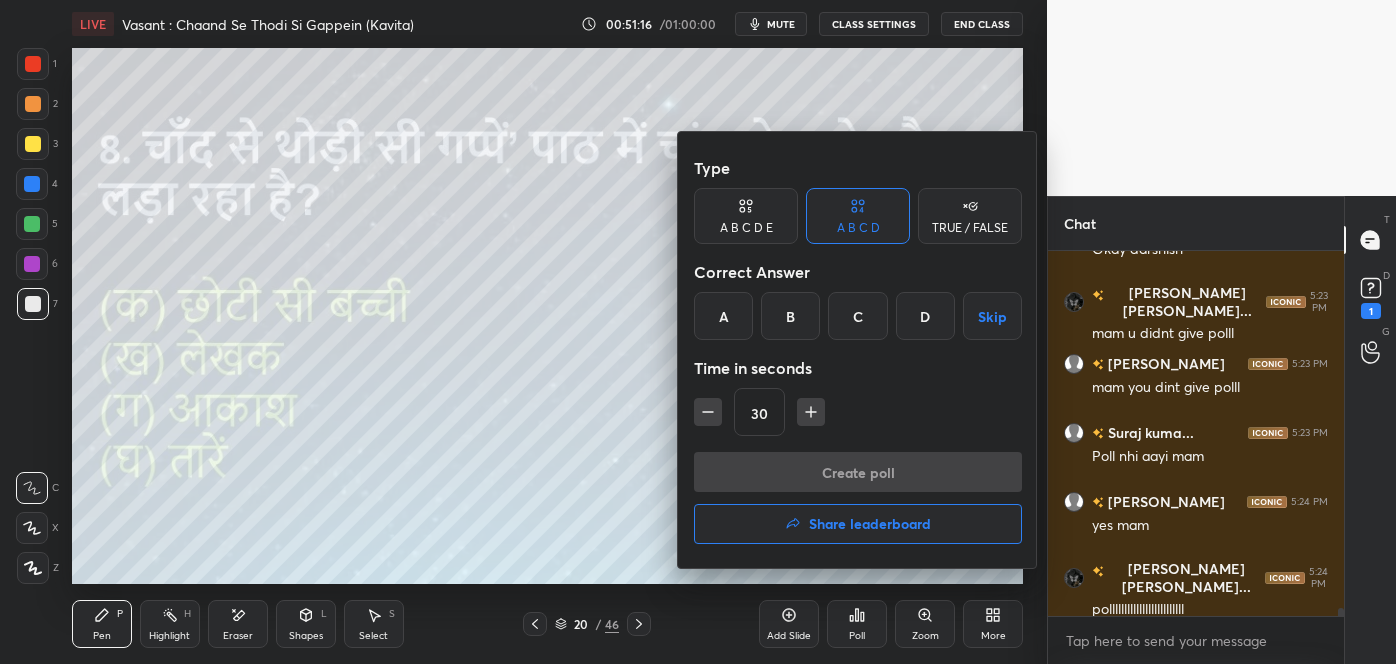 click on "A" at bounding box center [723, 316] 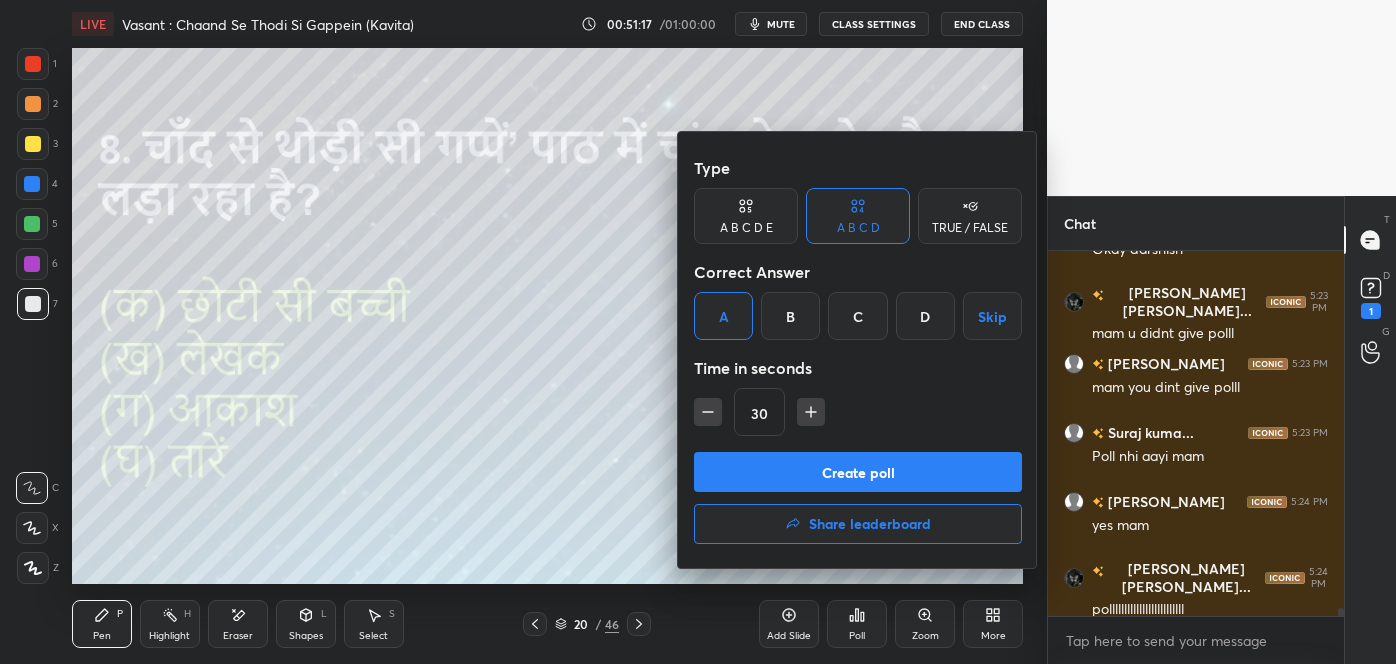 click on "Create poll" at bounding box center (858, 472) 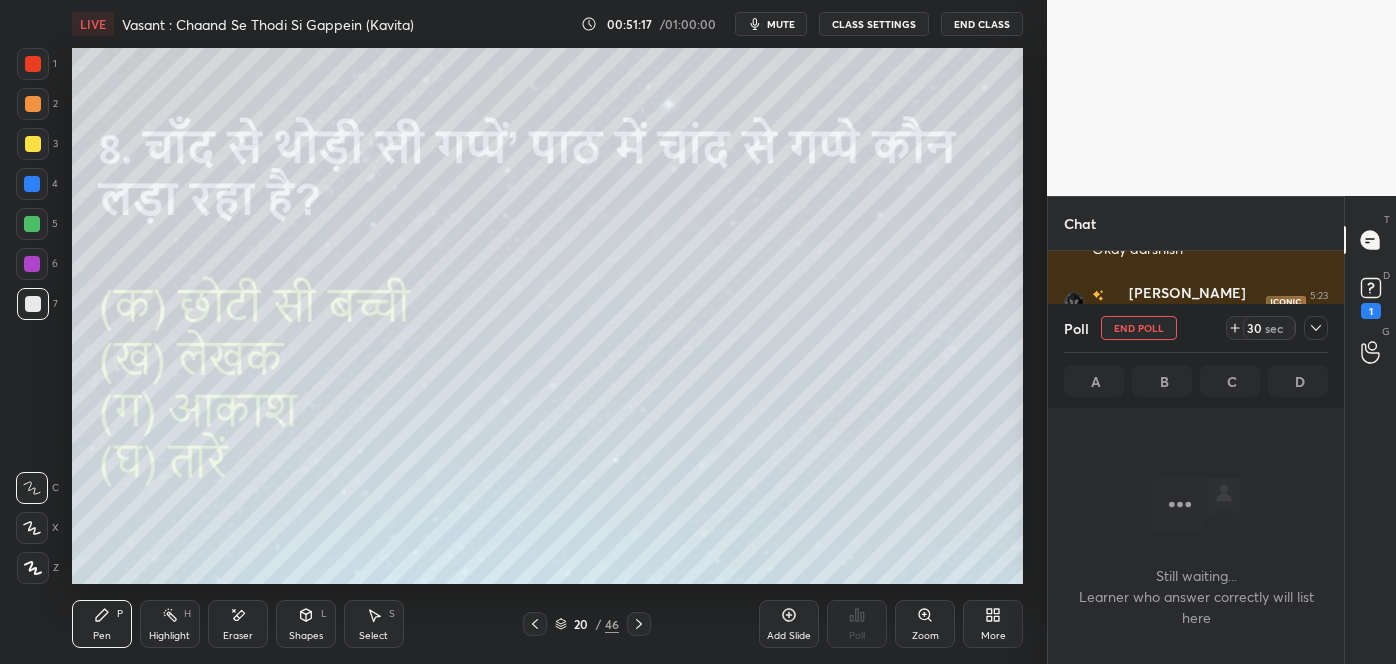 scroll, scrollTop: 282, scrollLeft: 290, axis: both 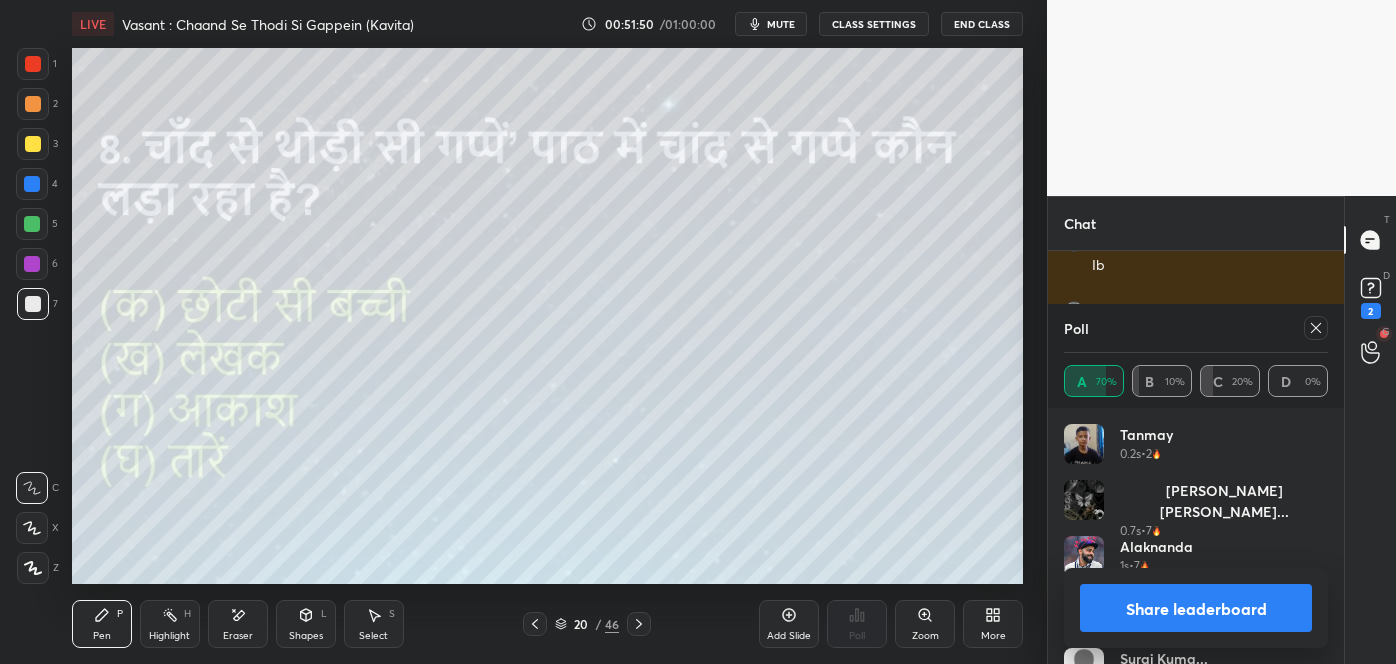 click on "Poll A 70% B 10% C 20% D 0%" at bounding box center (1196, 356) 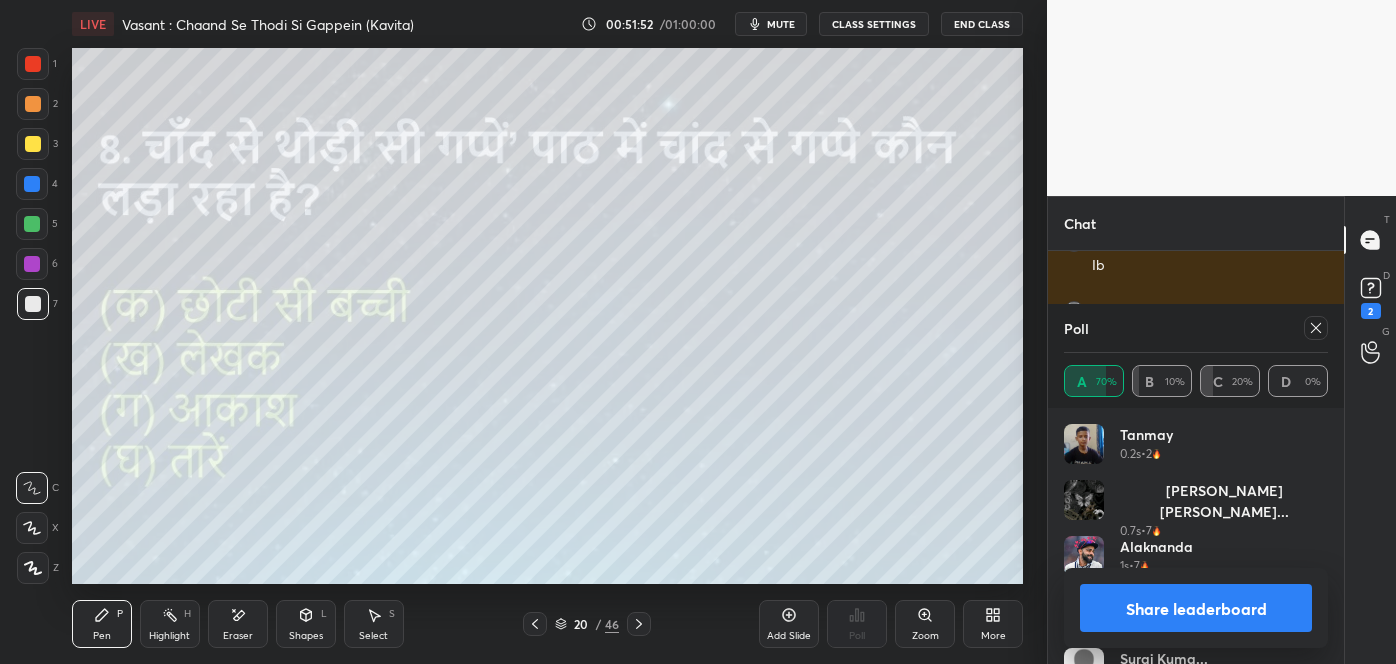 click 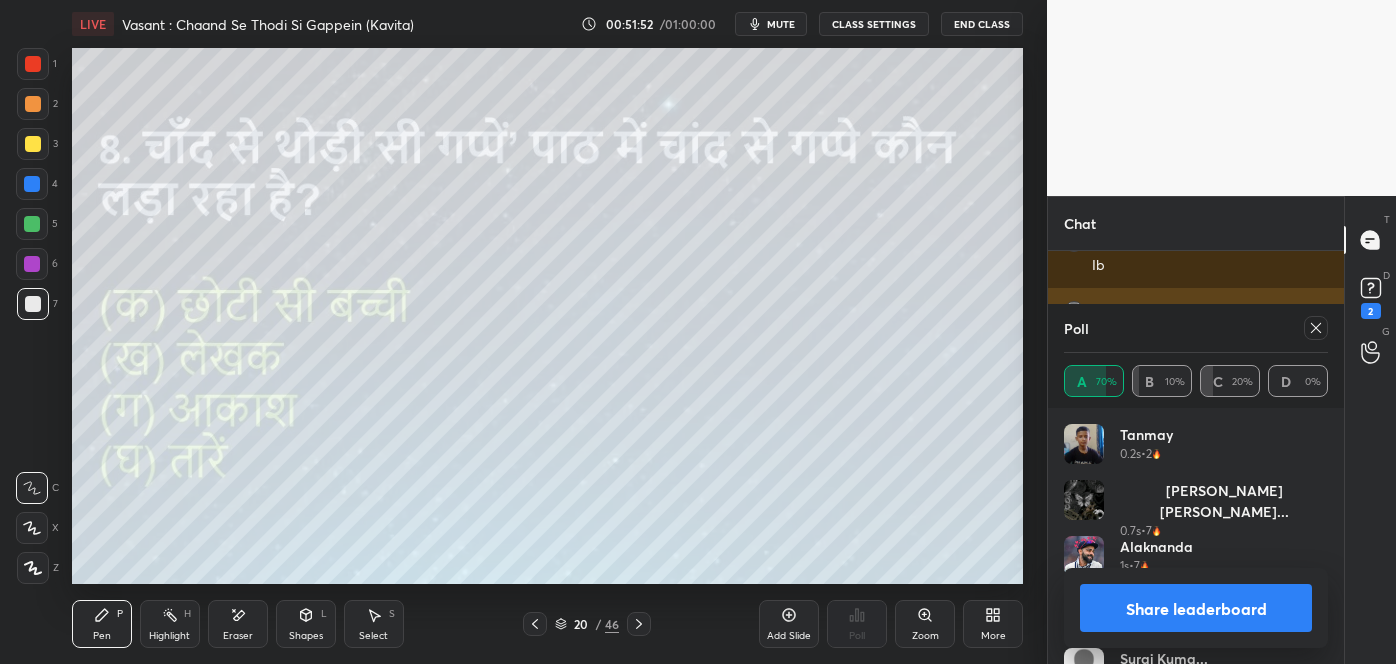 scroll, scrollTop: 150, scrollLeft: 258, axis: both 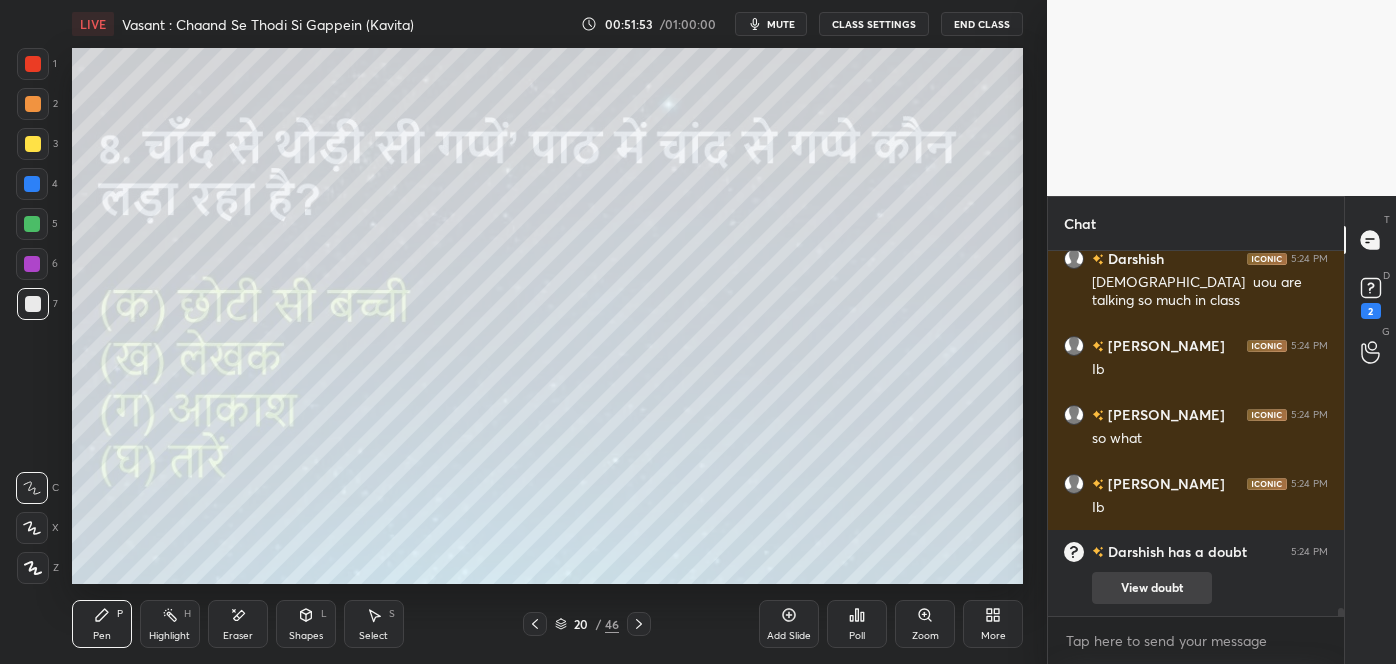 click on "View doubt" at bounding box center [1152, 588] 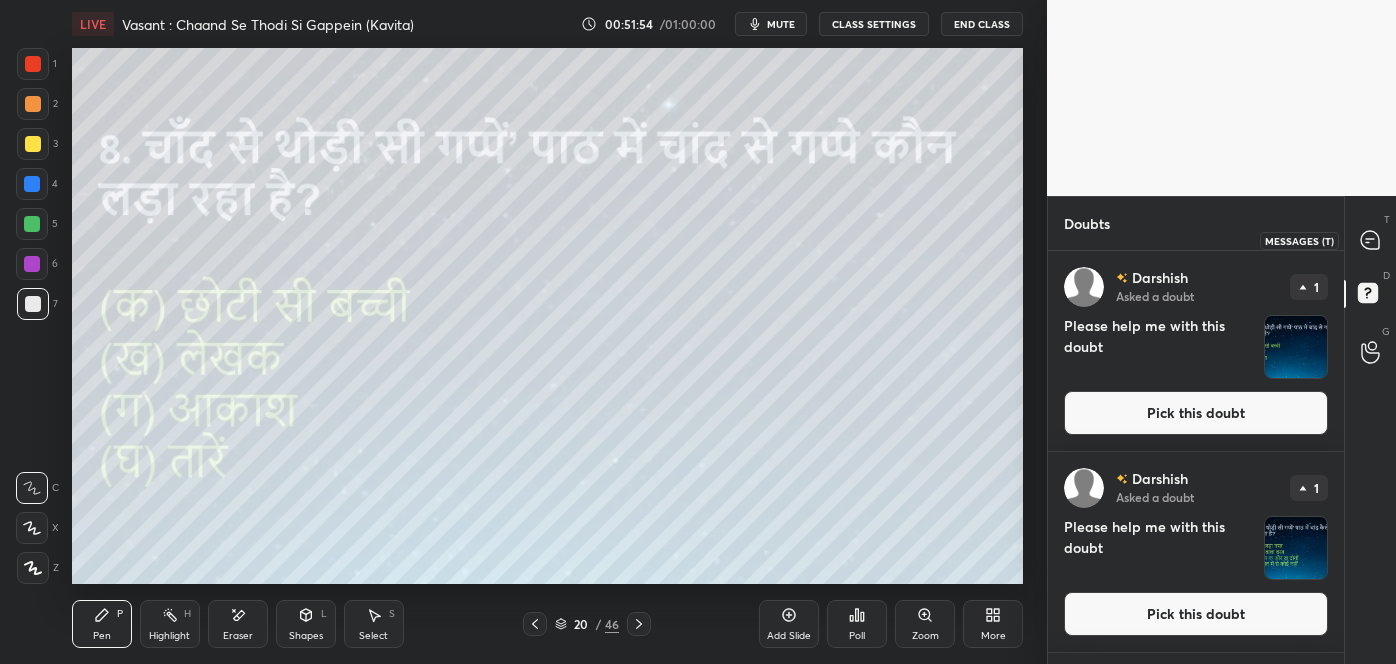 click 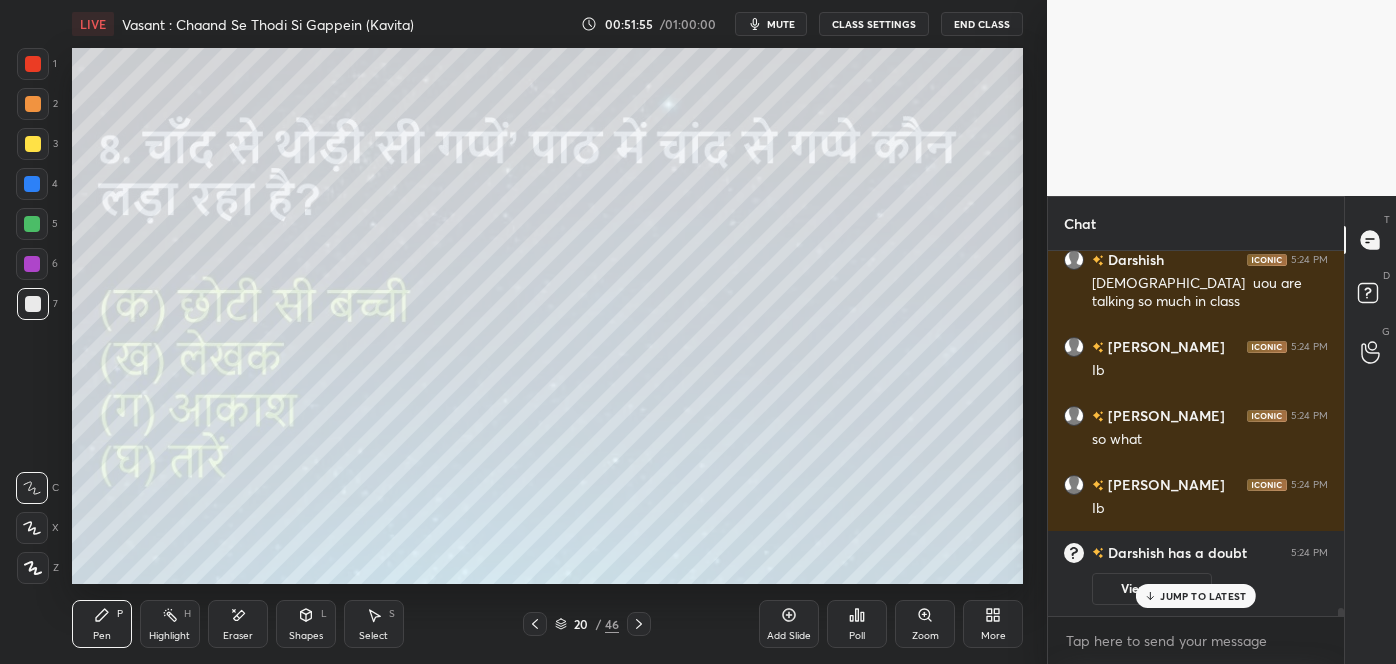 click on "JUMP TO LATEST" at bounding box center (1203, 596) 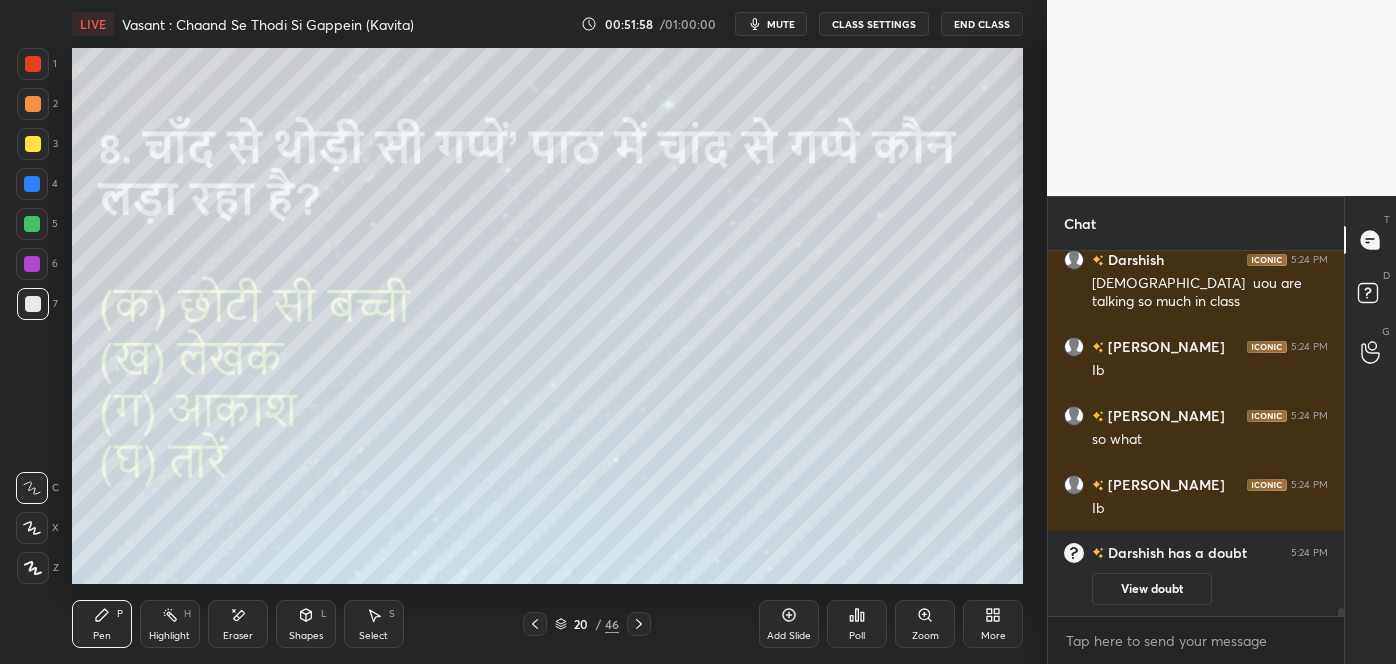 click 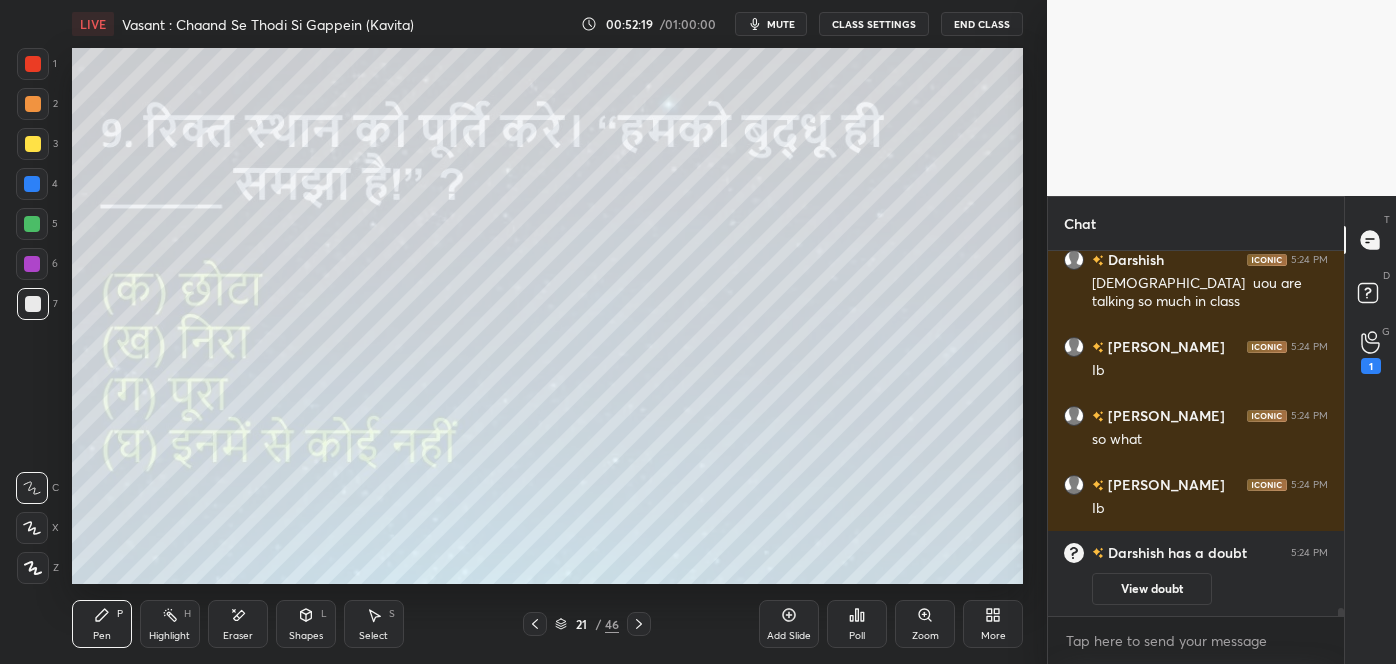 scroll, scrollTop: 16562, scrollLeft: 0, axis: vertical 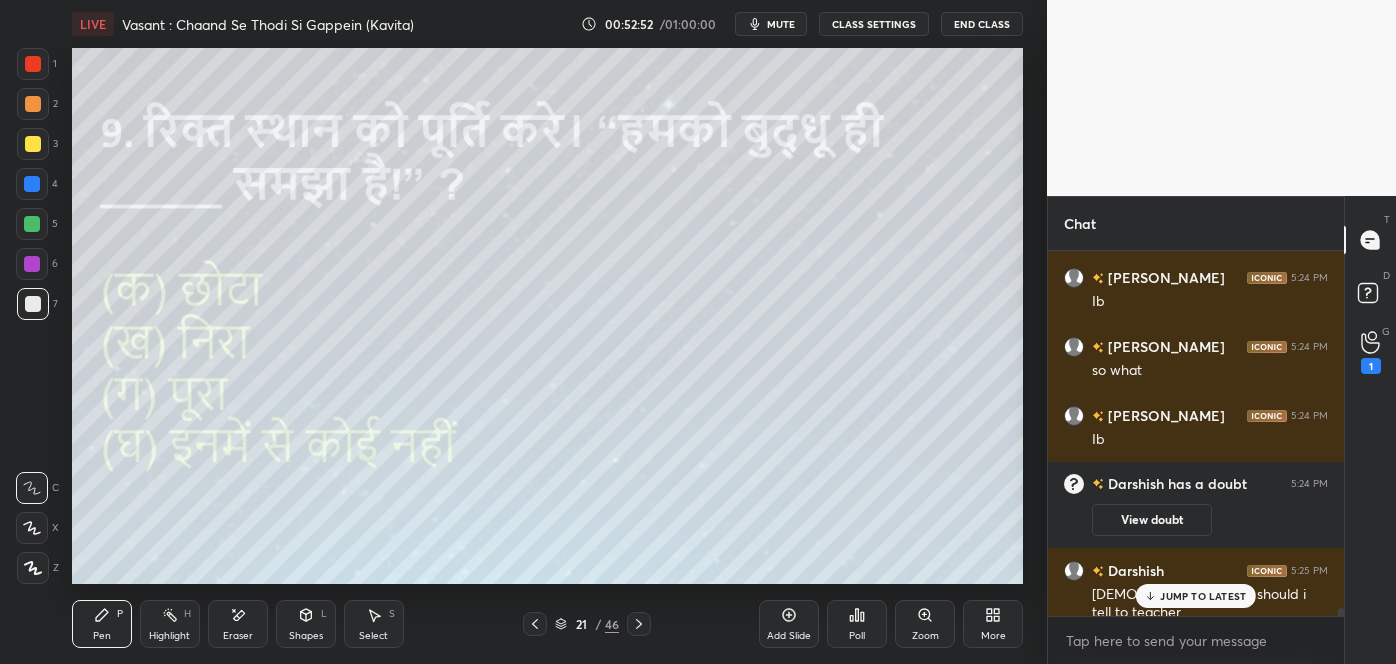 click on "JUMP TO LATEST" at bounding box center [1196, 596] 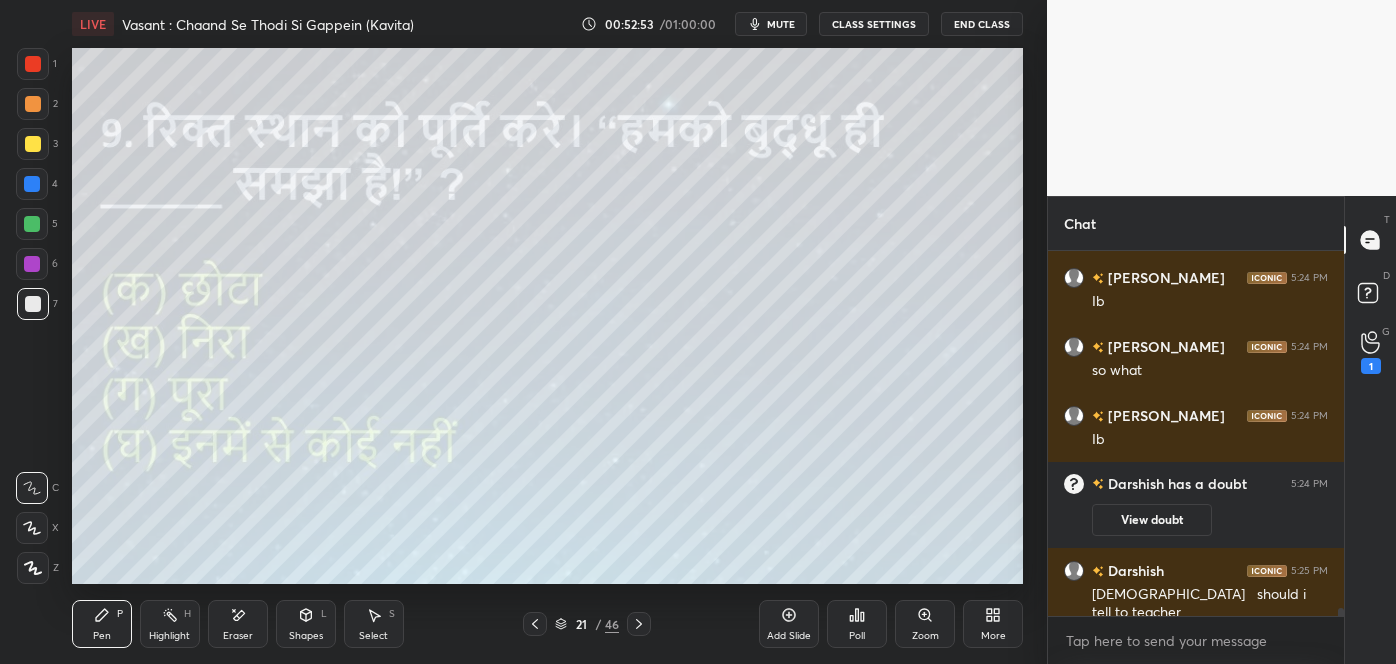 scroll, scrollTop: 16632, scrollLeft: 0, axis: vertical 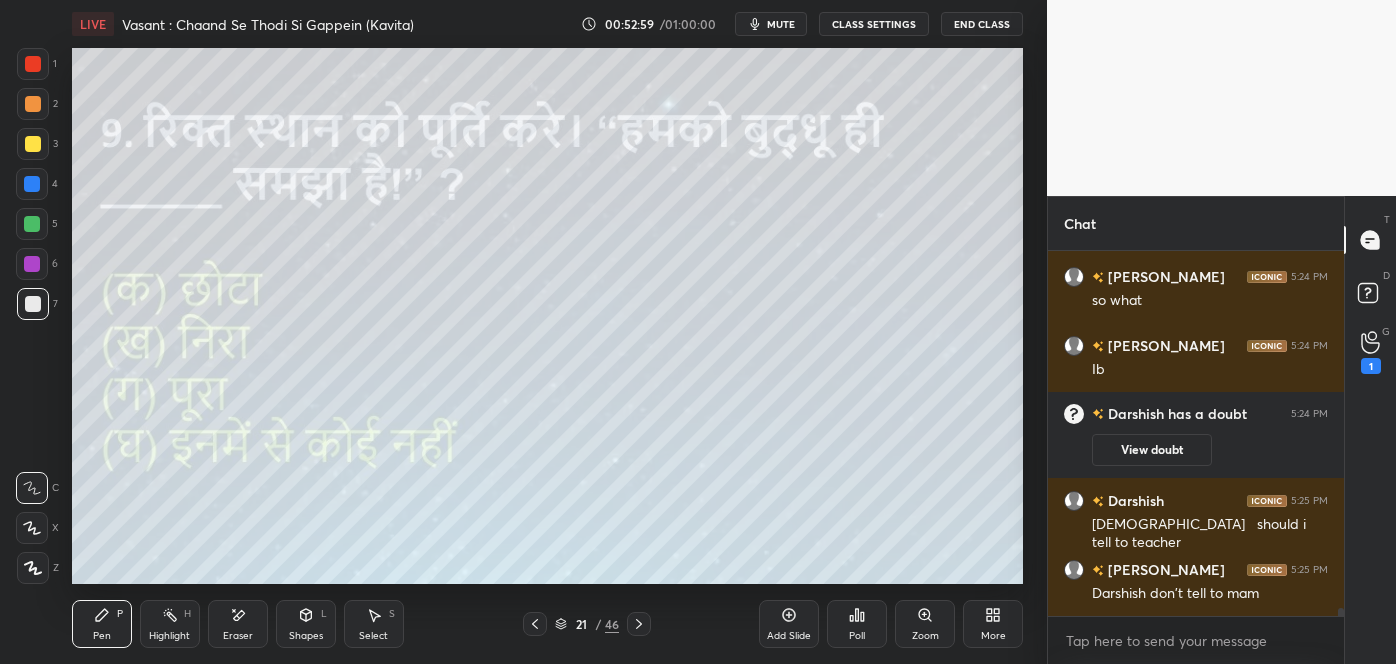 click on "Poll" at bounding box center [857, 624] 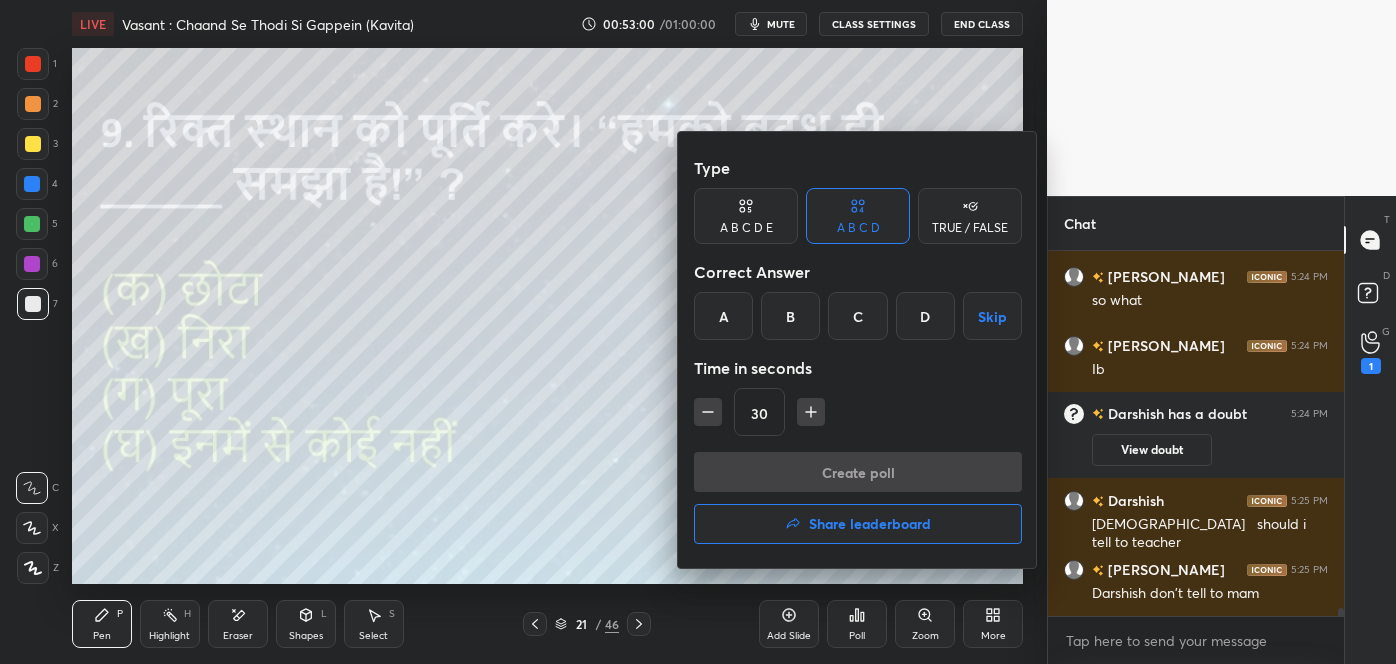 click at bounding box center (698, 332) 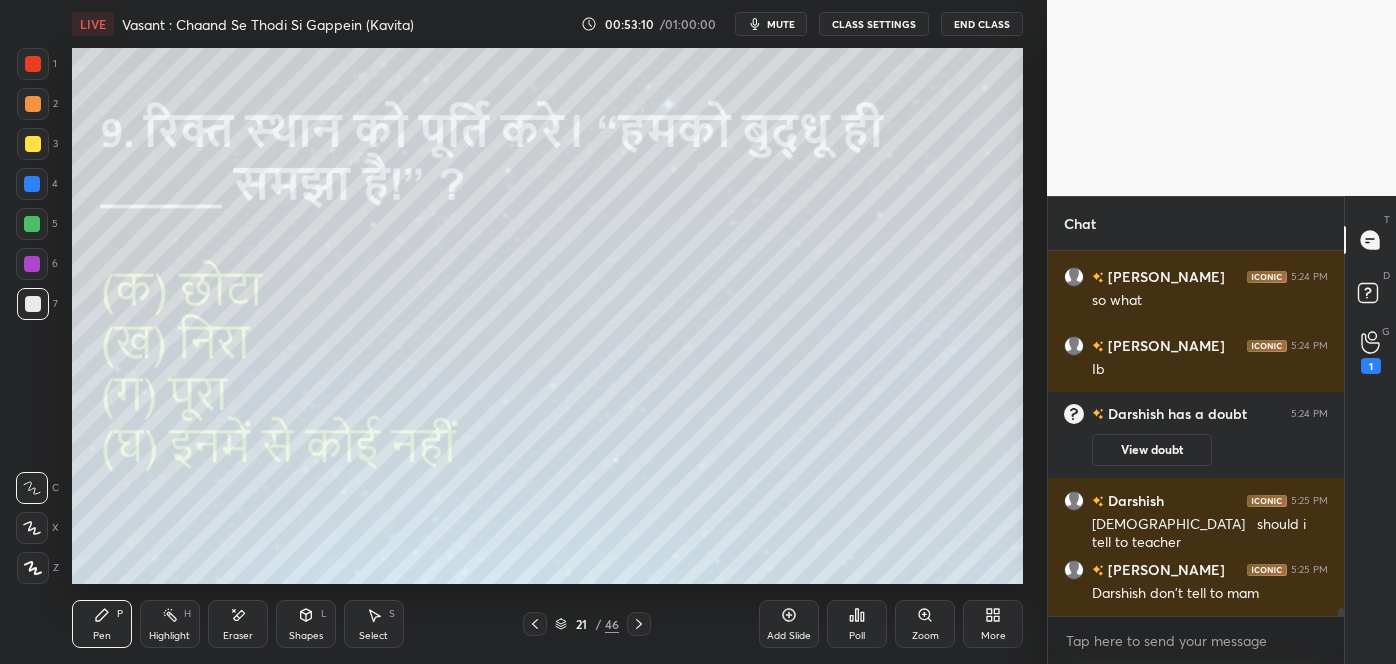 click on "Poll" at bounding box center (857, 624) 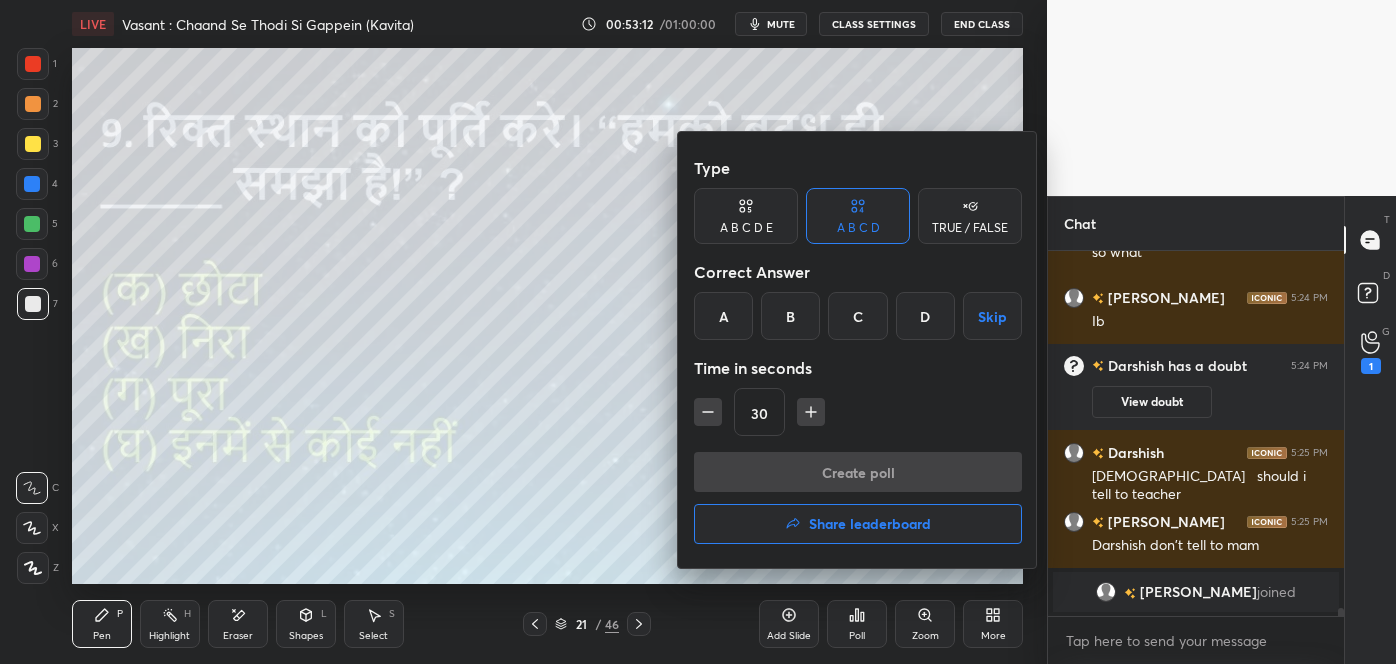 scroll, scrollTop: 16440, scrollLeft: 0, axis: vertical 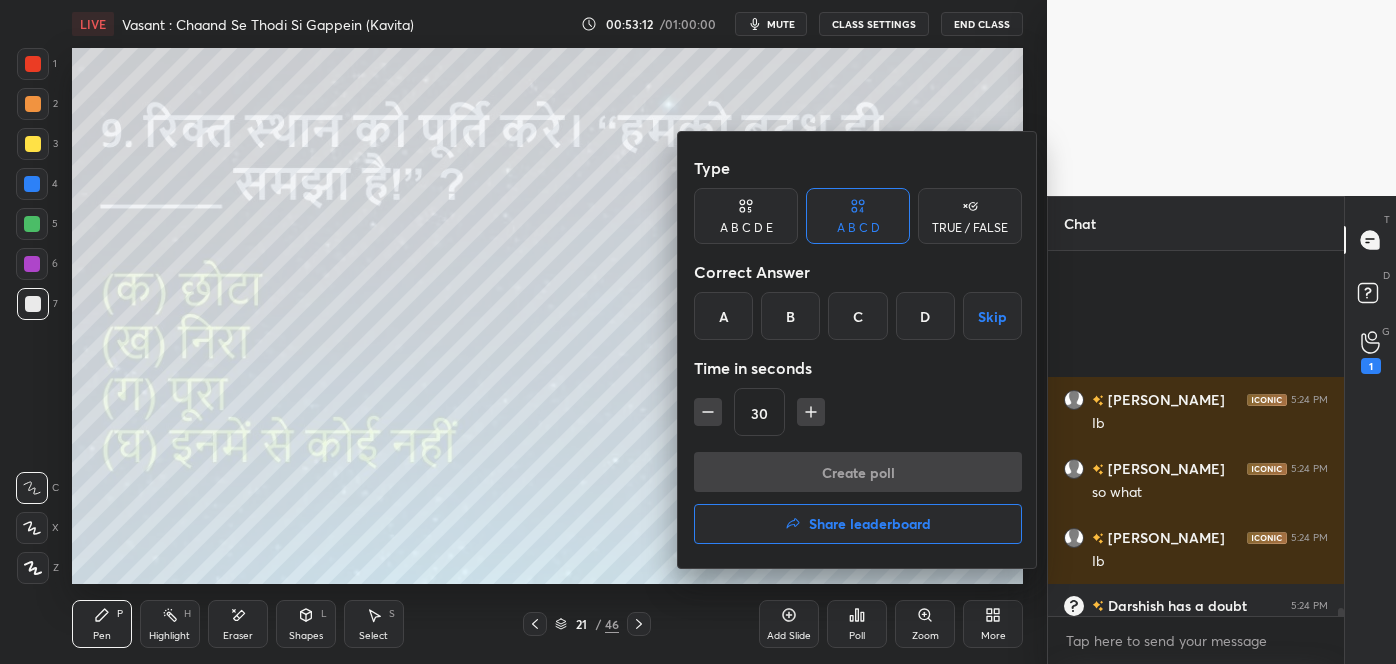 click on "B" at bounding box center (790, 316) 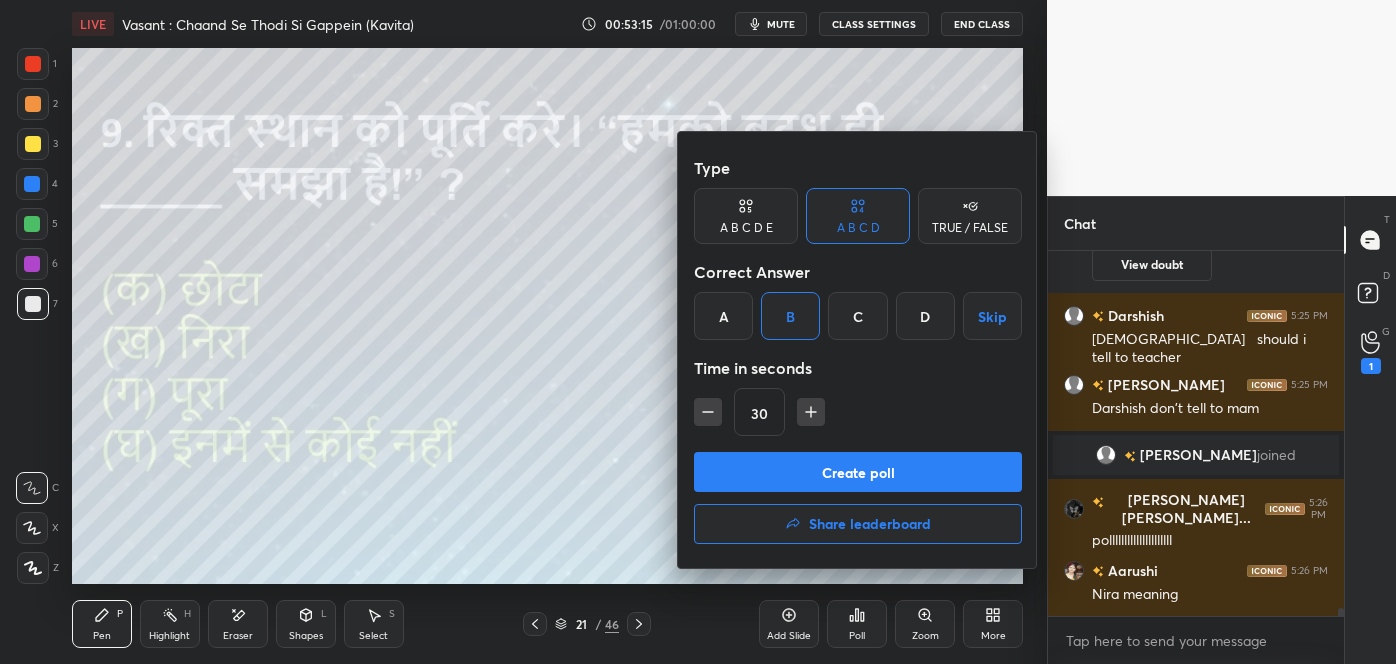 click on "Create poll" at bounding box center (858, 472) 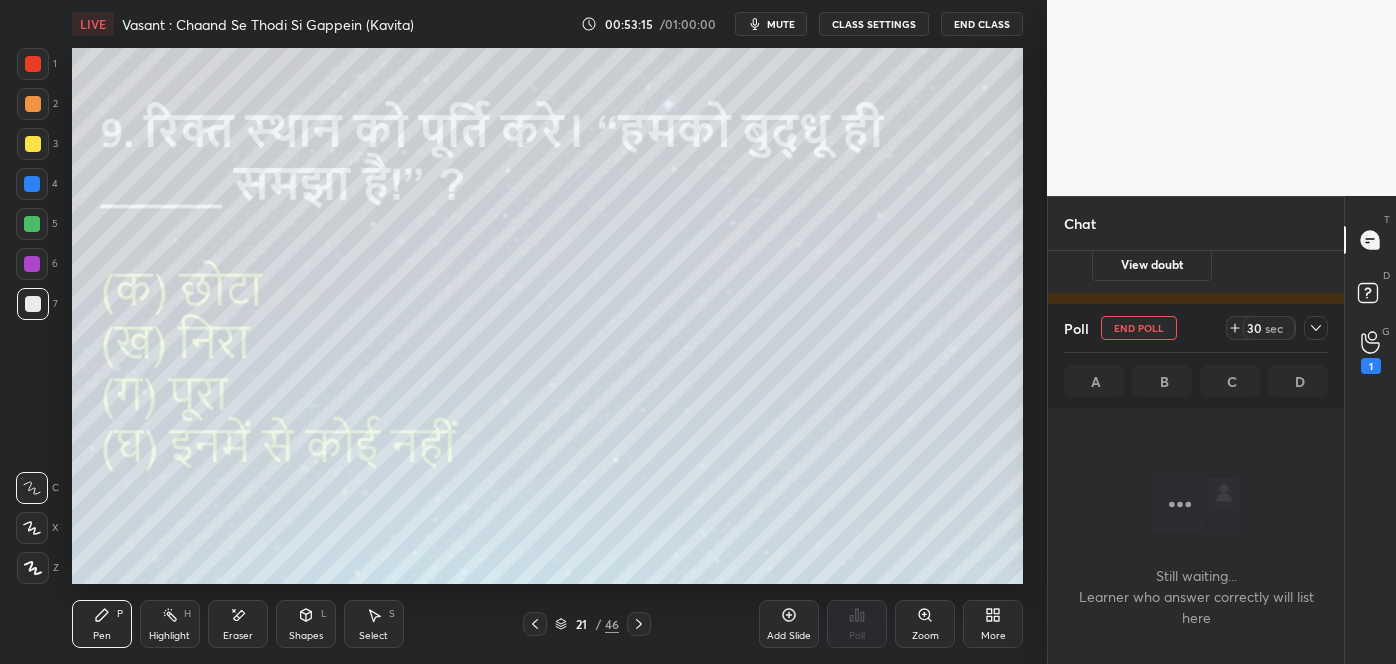 scroll, scrollTop: 7, scrollLeft: 5, axis: both 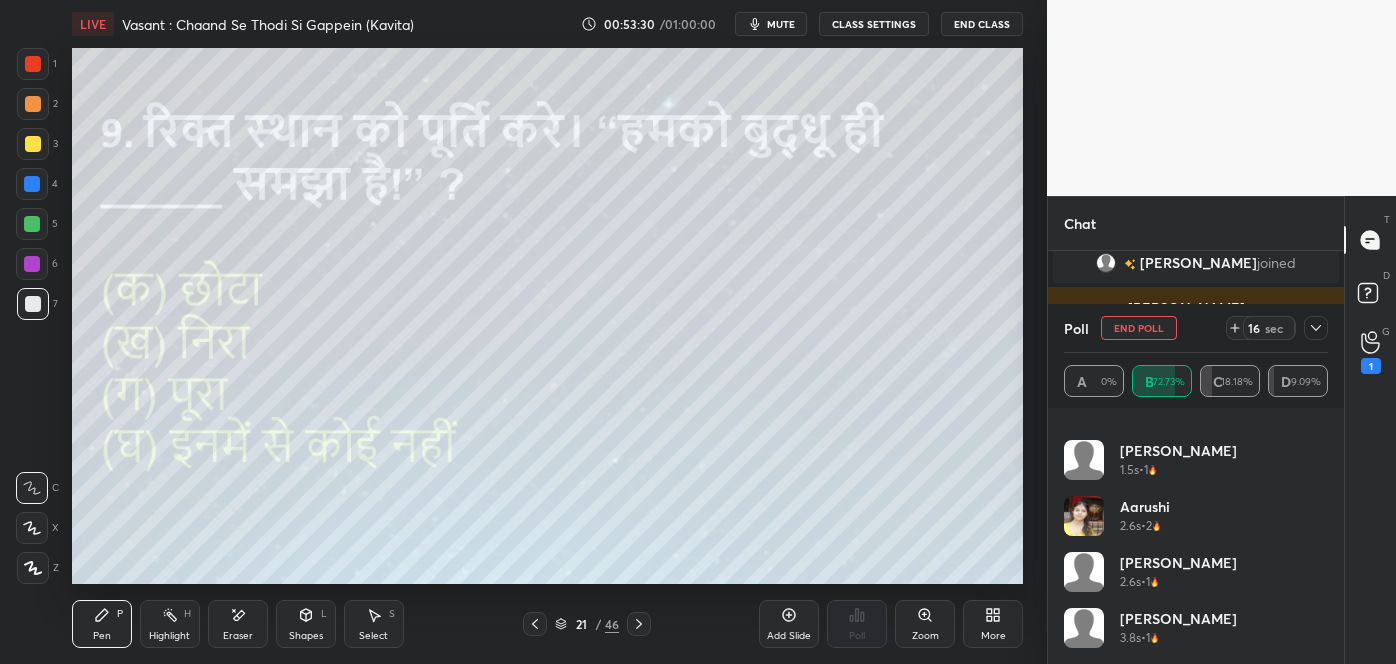 click 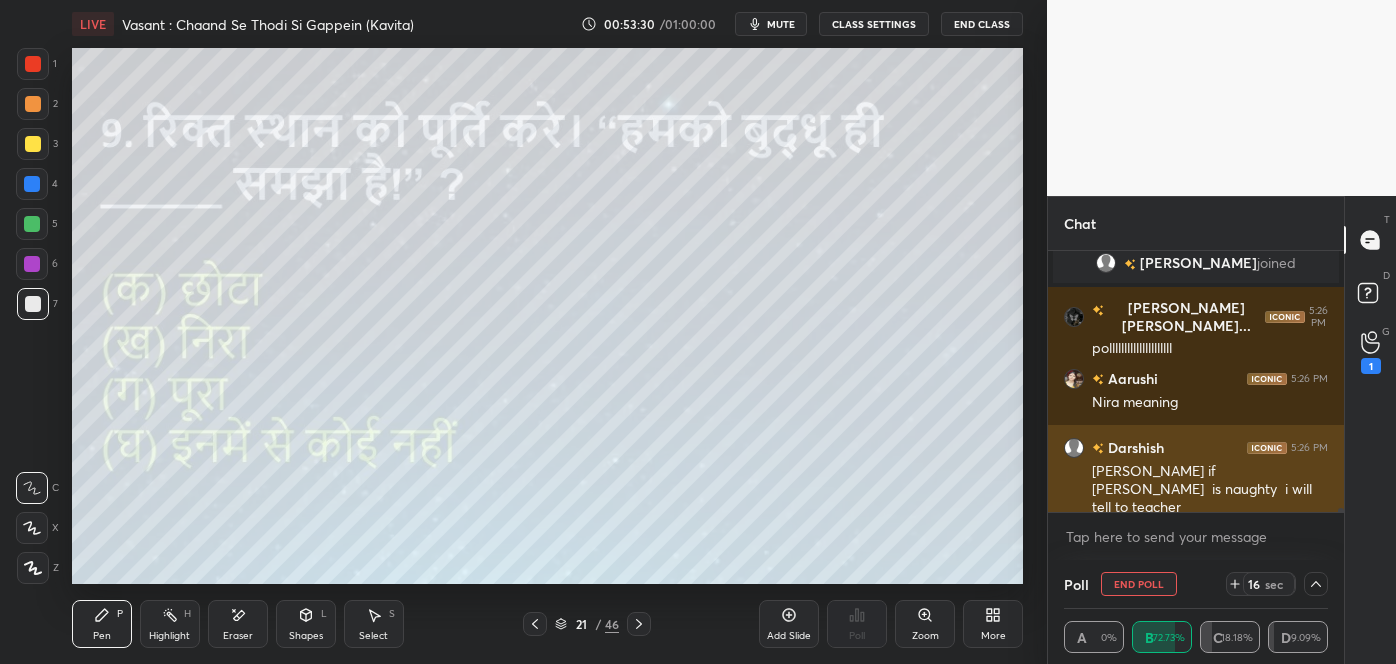 scroll, scrollTop: 57, scrollLeft: 258, axis: both 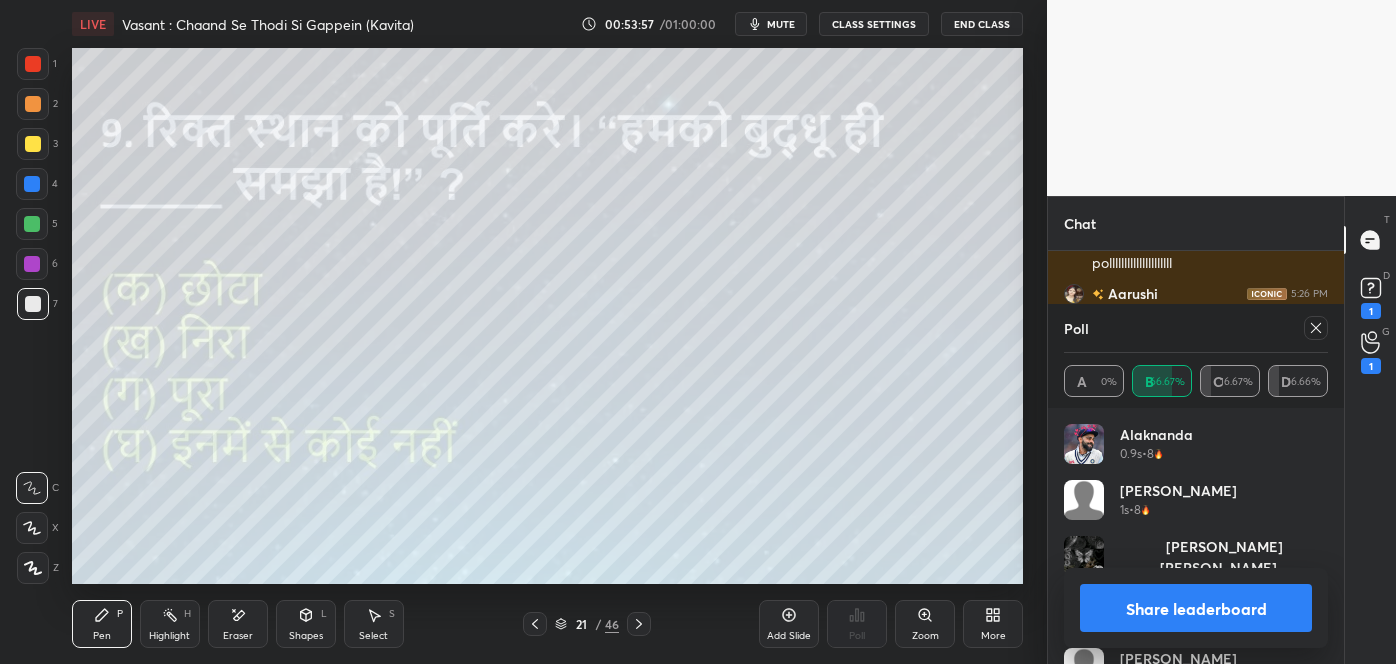 click 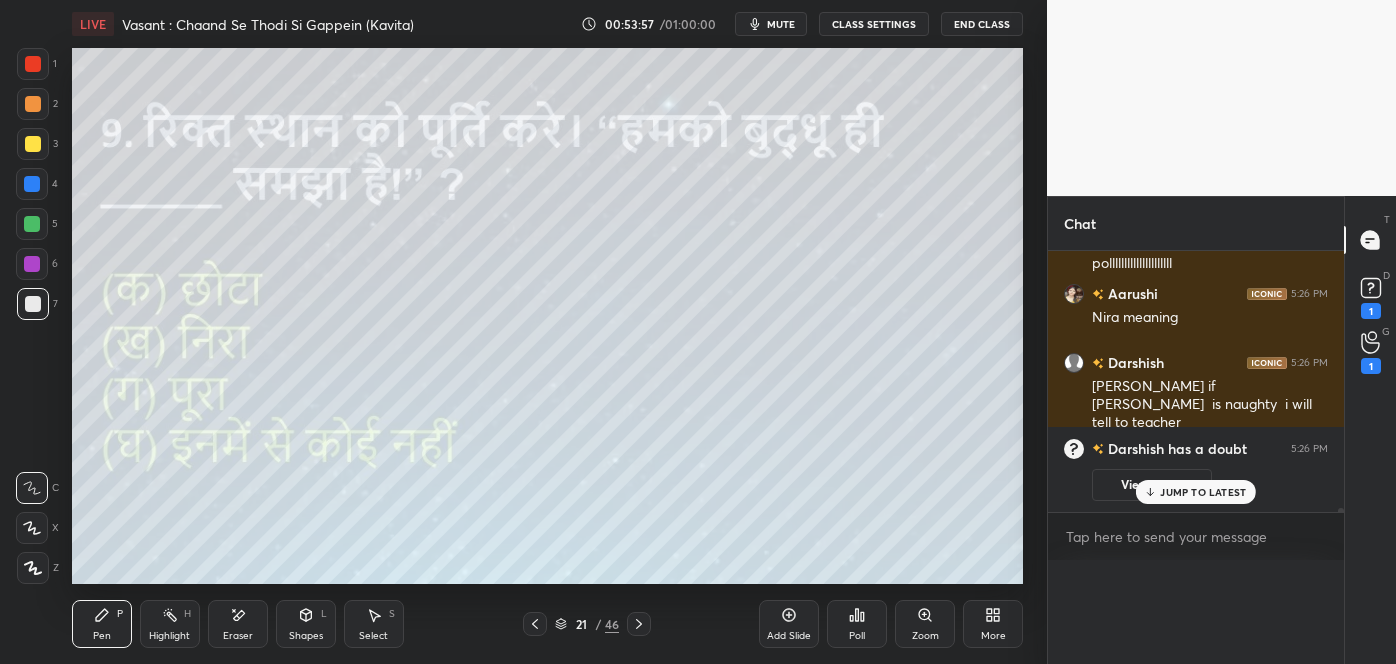 scroll, scrollTop: 7, scrollLeft: 5, axis: both 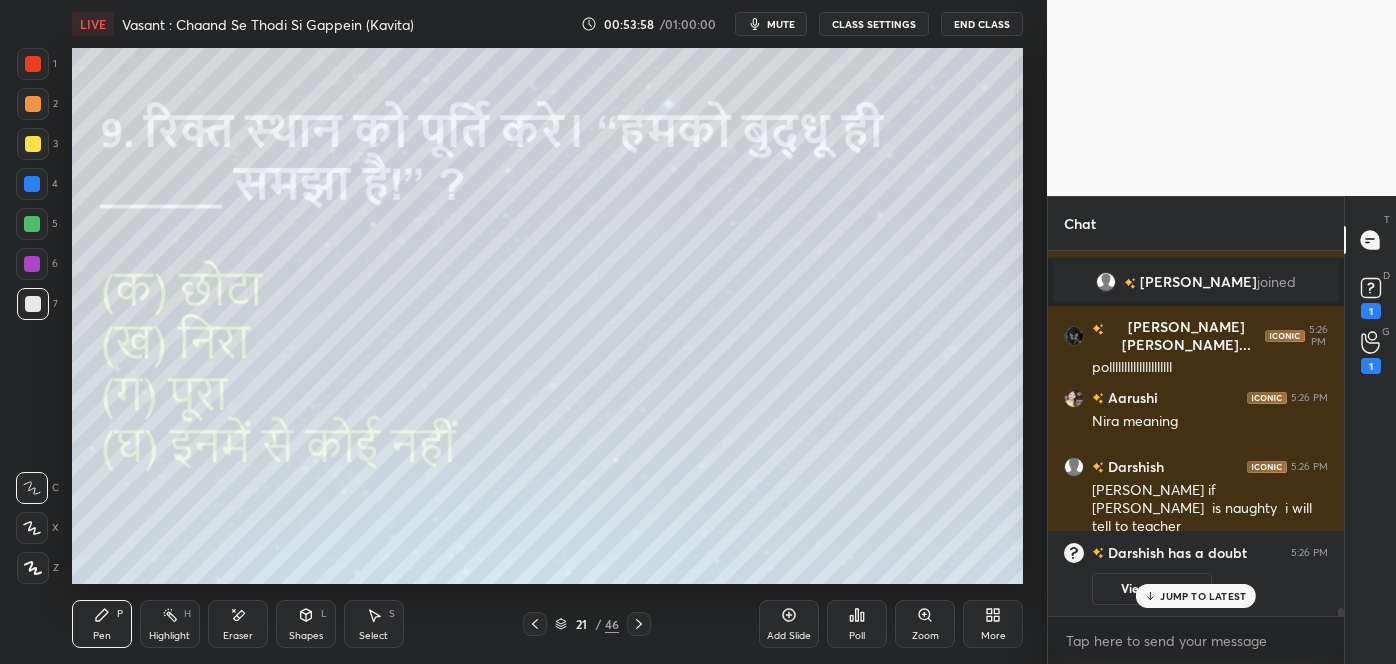click on "JUMP TO LATEST" at bounding box center [1196, 596] 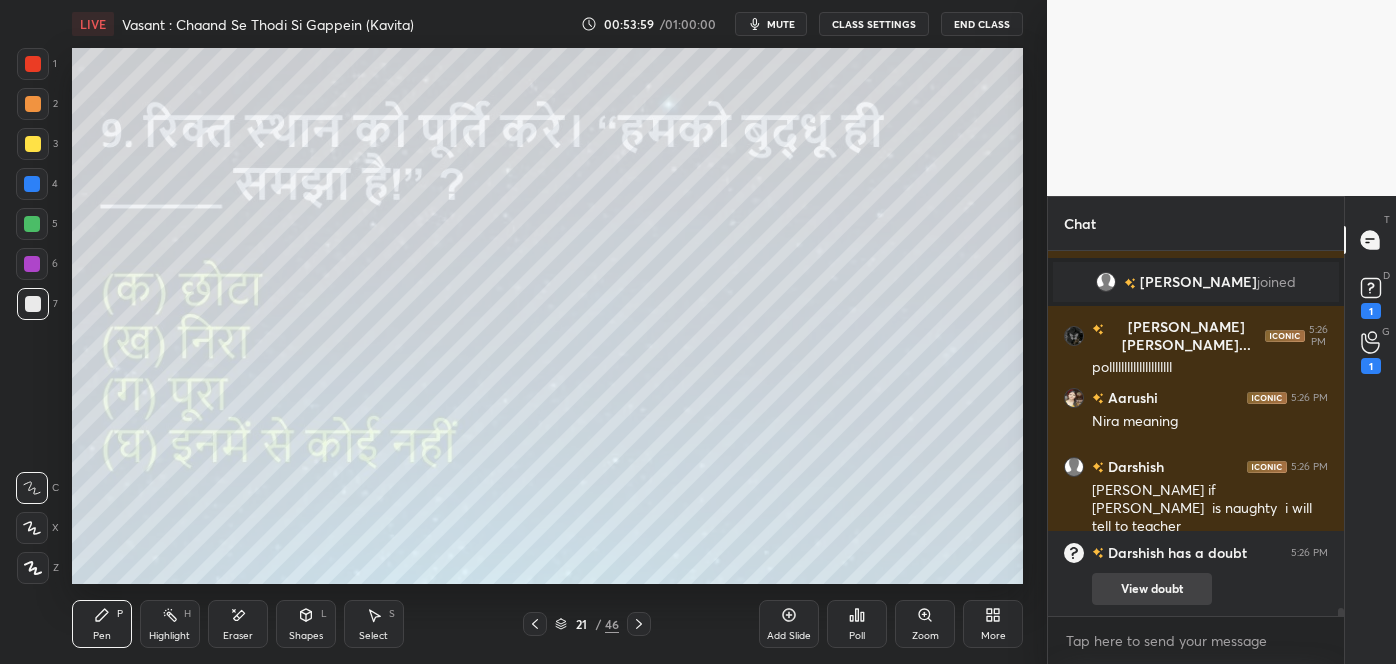 click on "View doubt" at bounding box center [1152, 589] 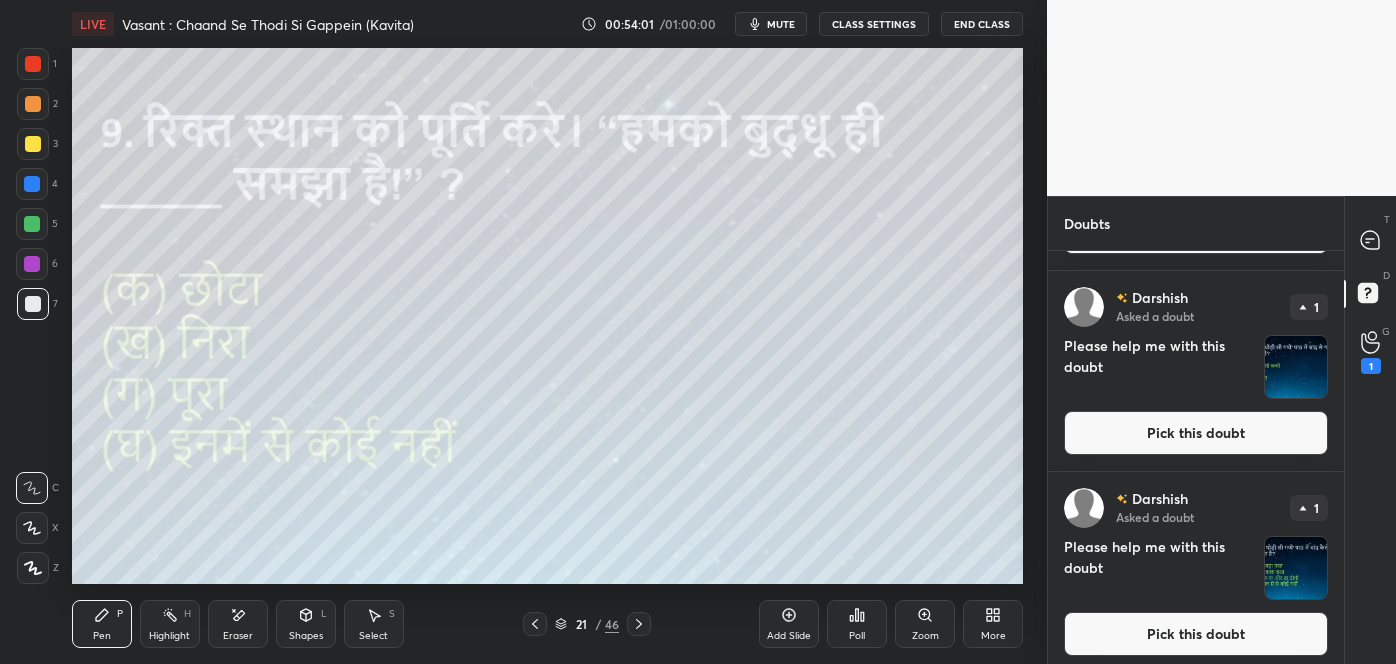click at bounding box center [1371, 240] 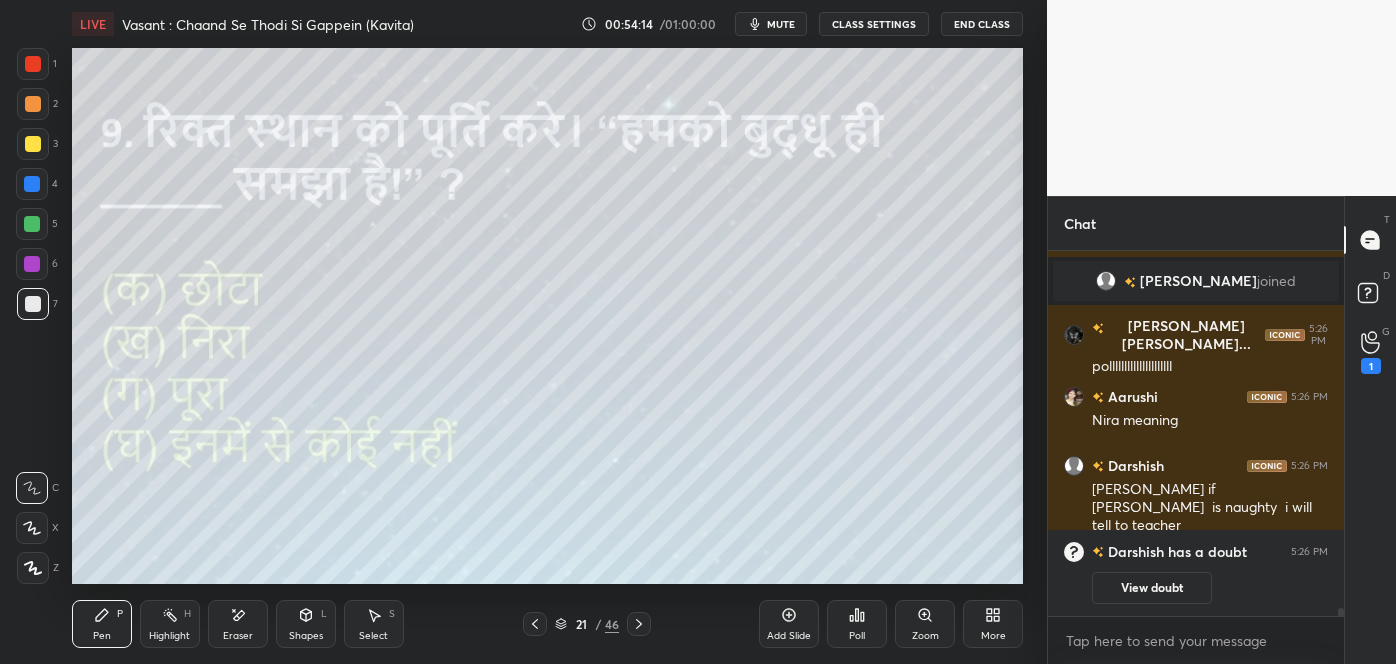 click at bounding box center (535, 624) 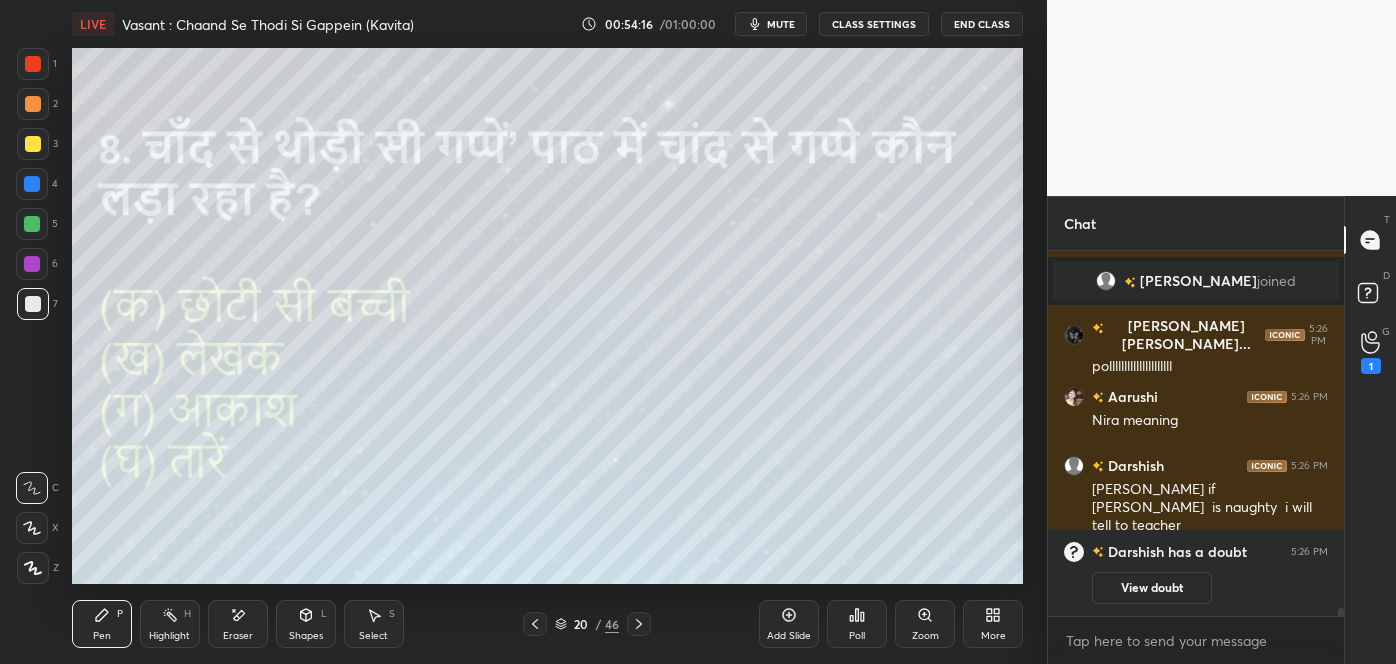 click at bounding box center [639, 624] 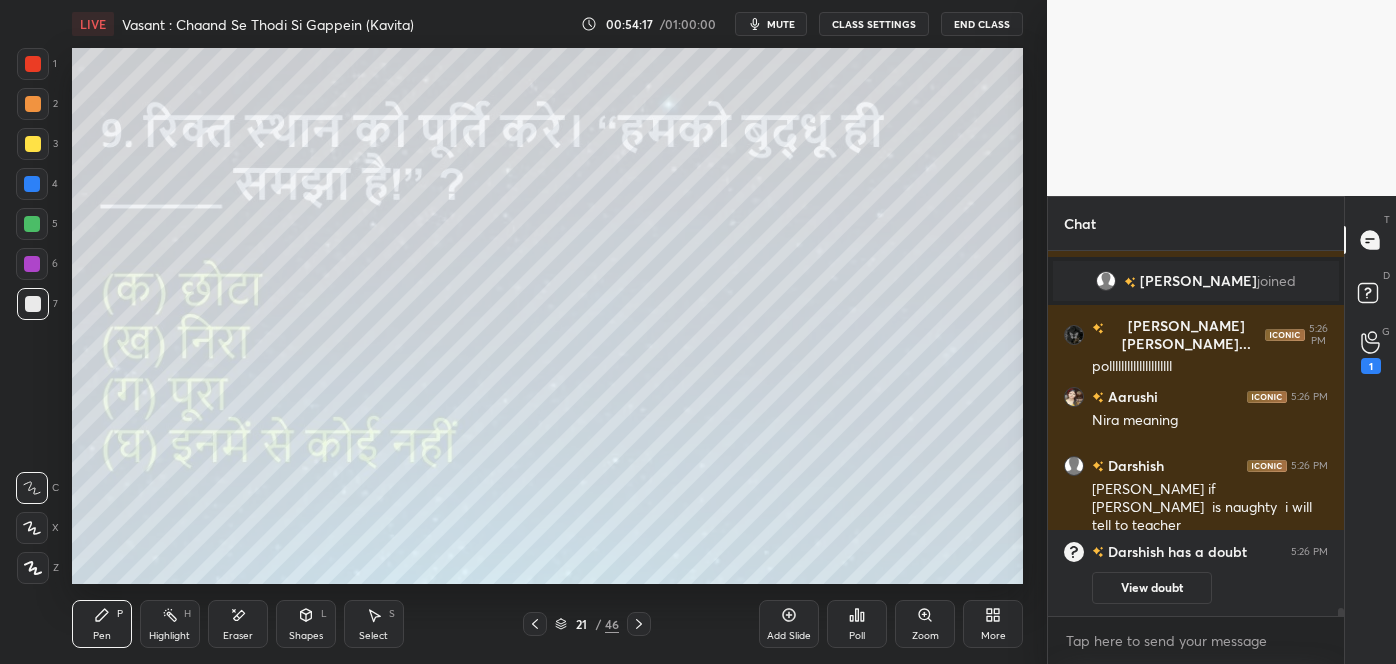 click at bounding box center [639, 624] 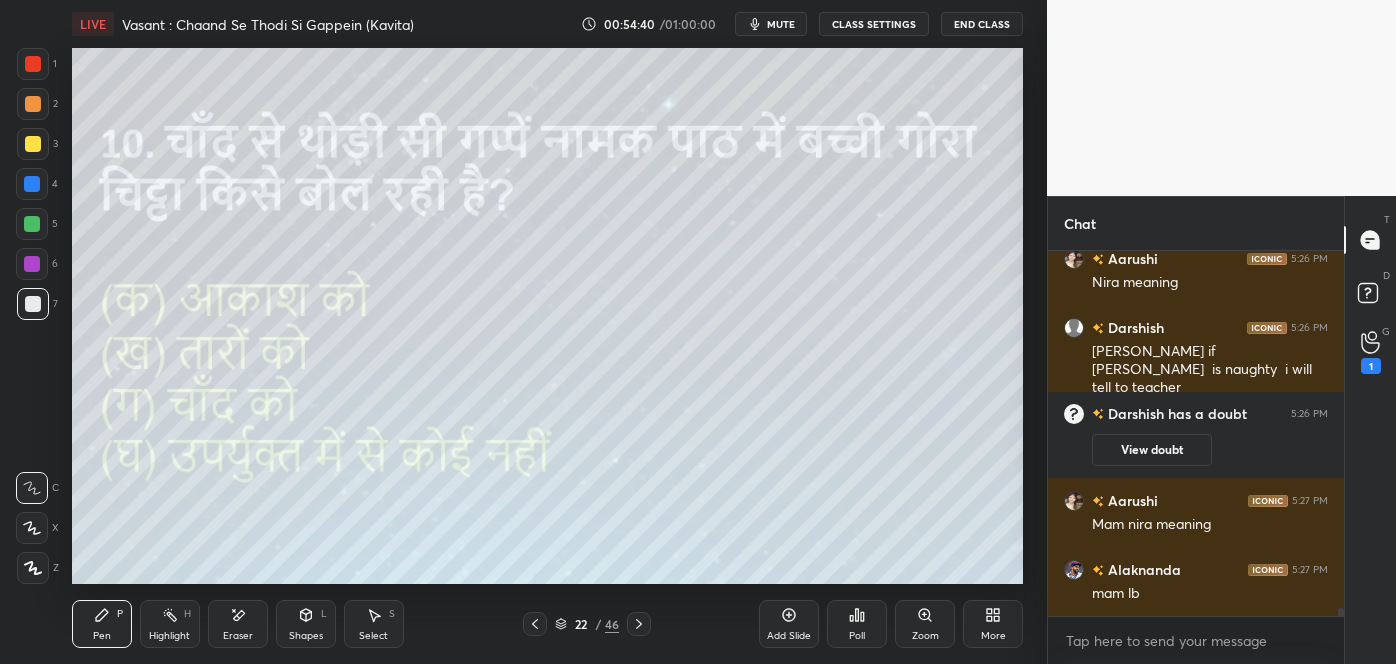 click on "Eraser" at bounding box center (238, 636) 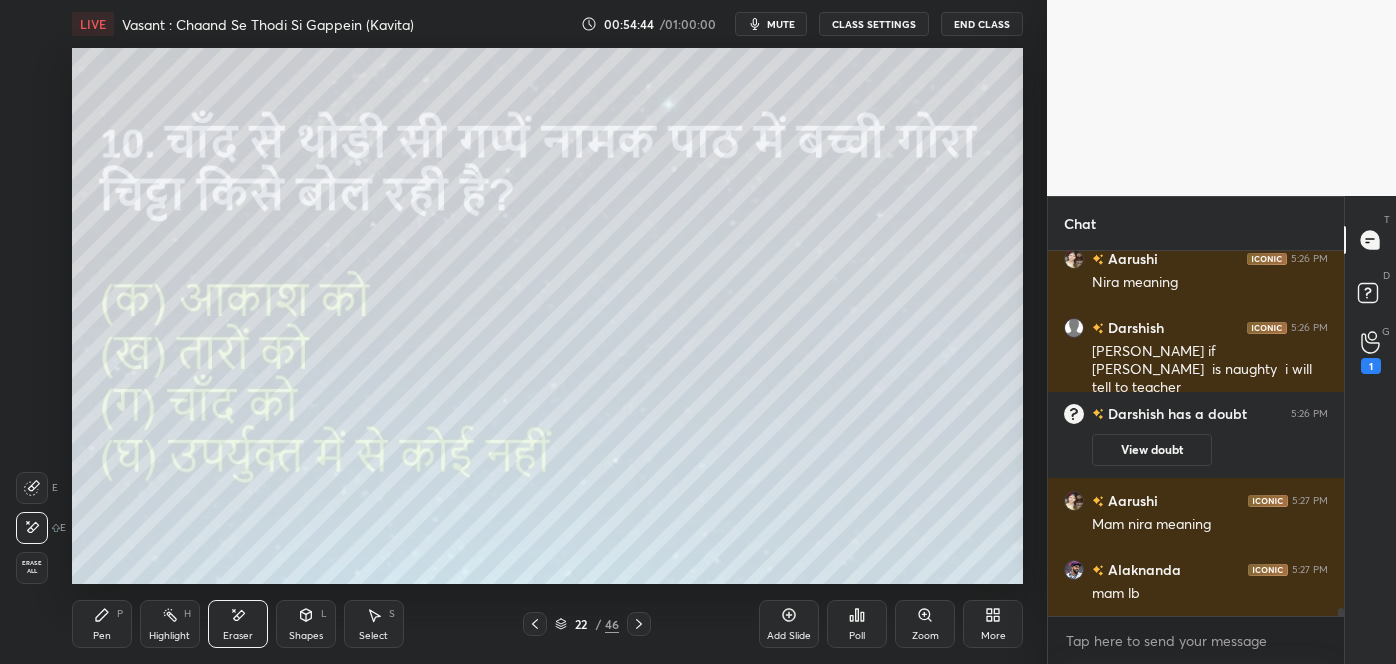 click on "Pen P" at bounding box center [102, 624] 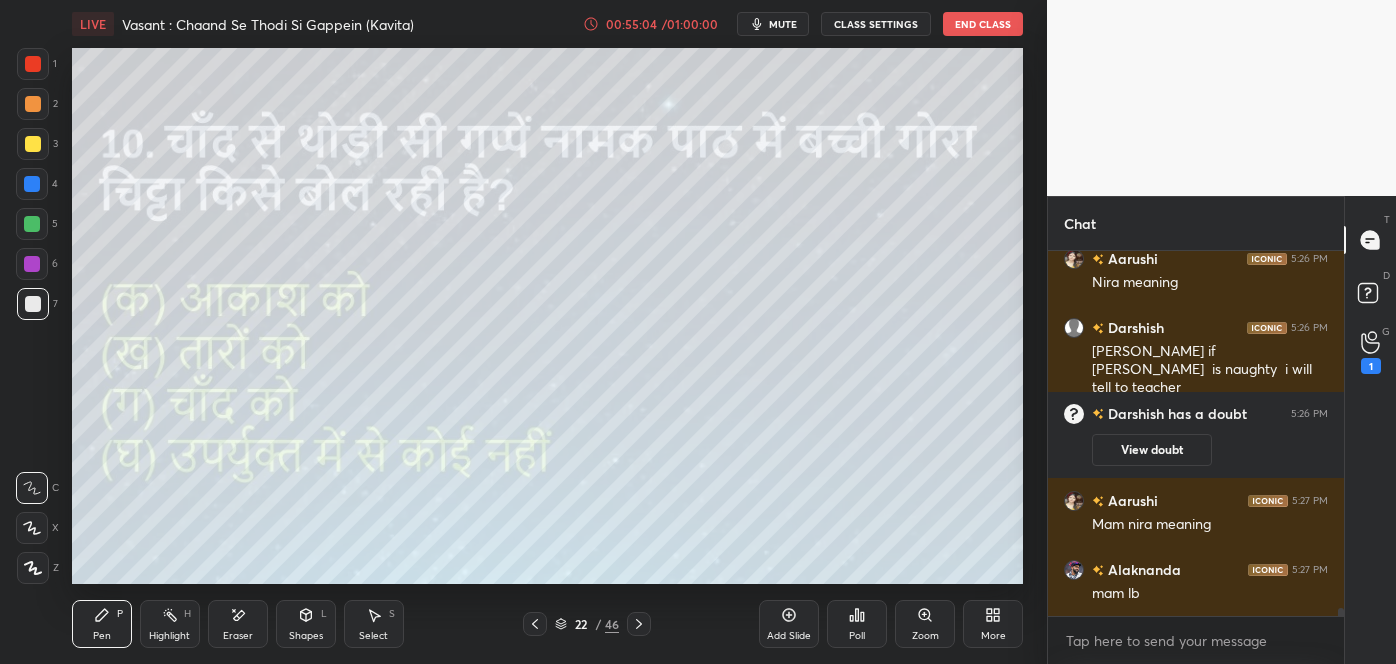 scroll, scrollTop: 328, scrollLeft: 290, axis: both 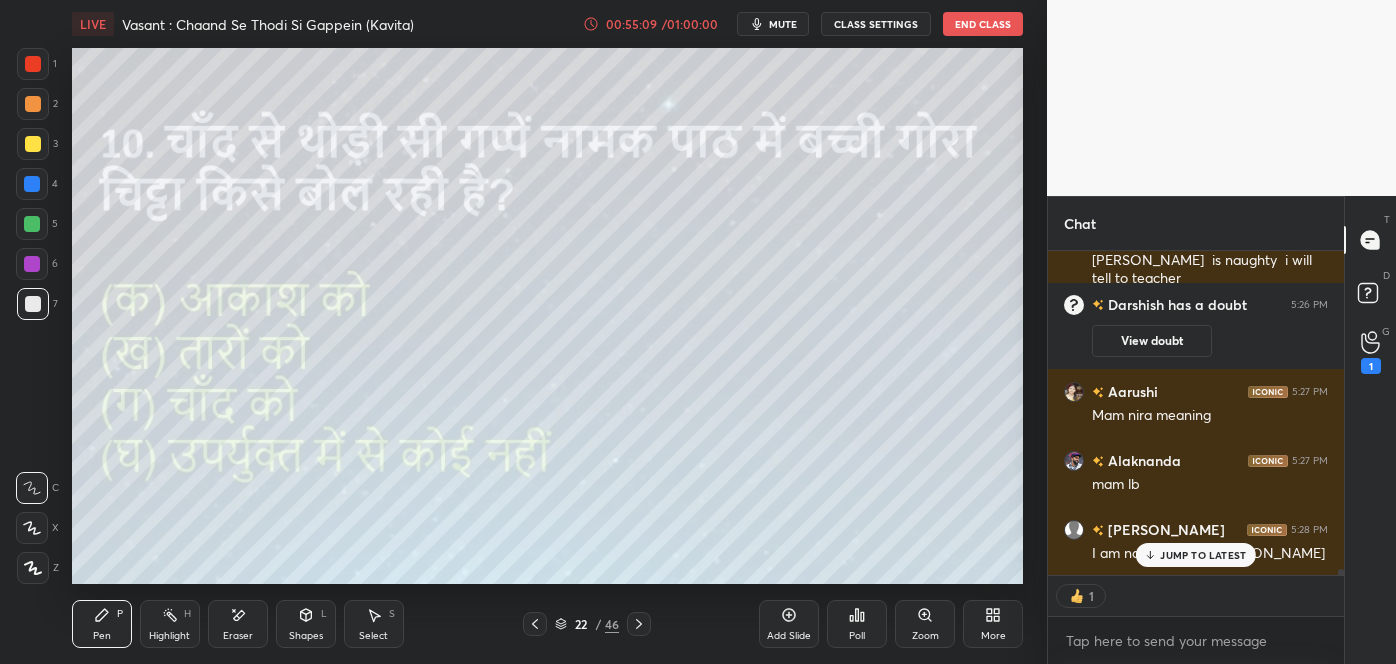 click on "JUMP TO LATEST" at bounding box center [1203, 555] 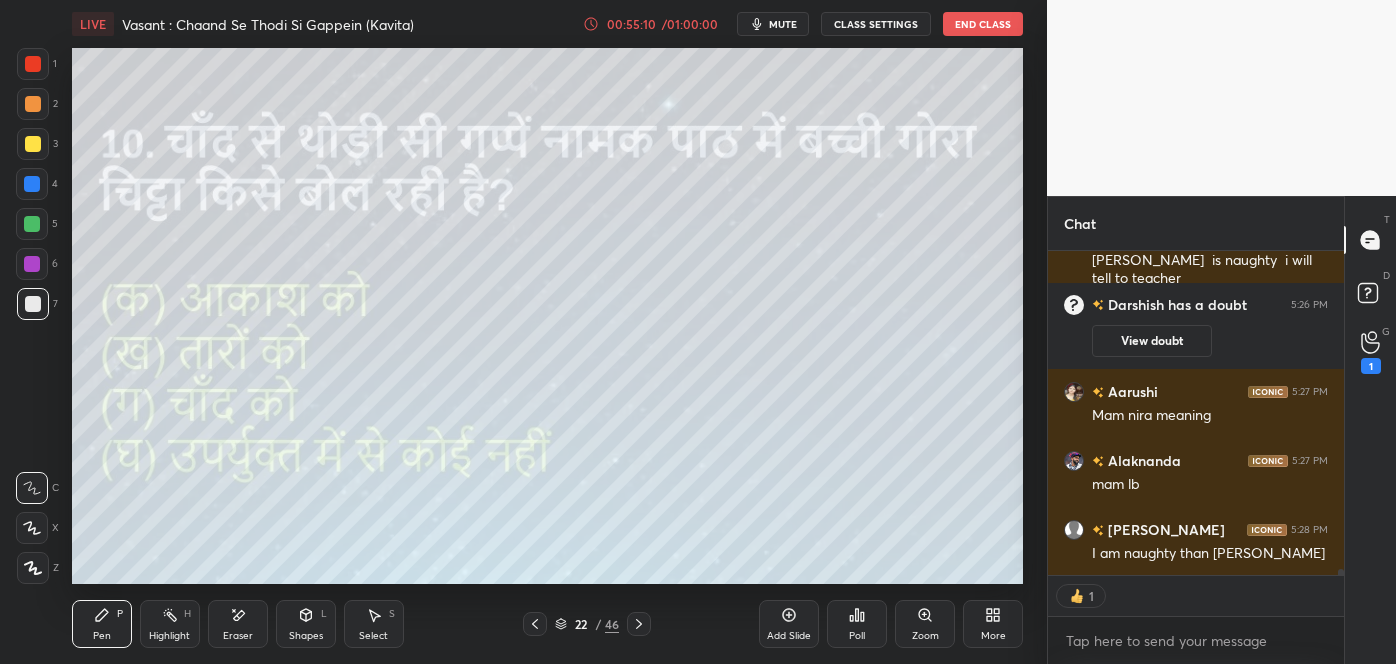 click 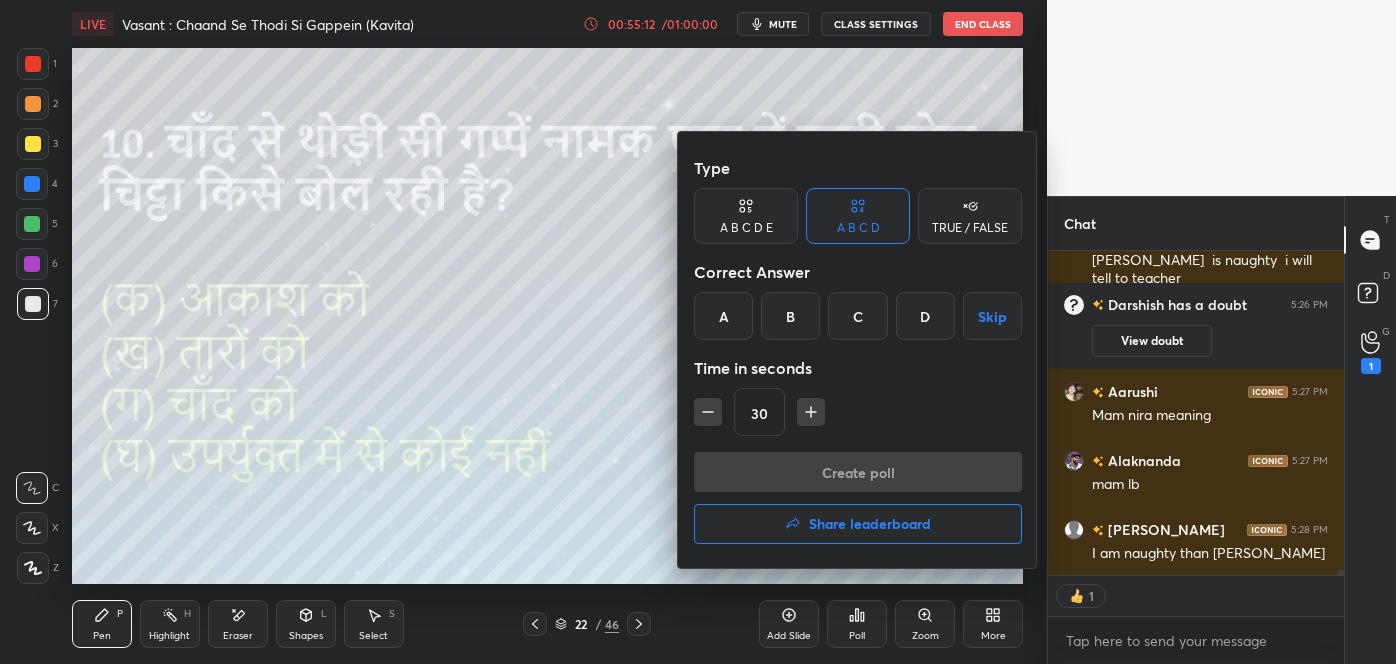 click at bounding box center (698, 332) 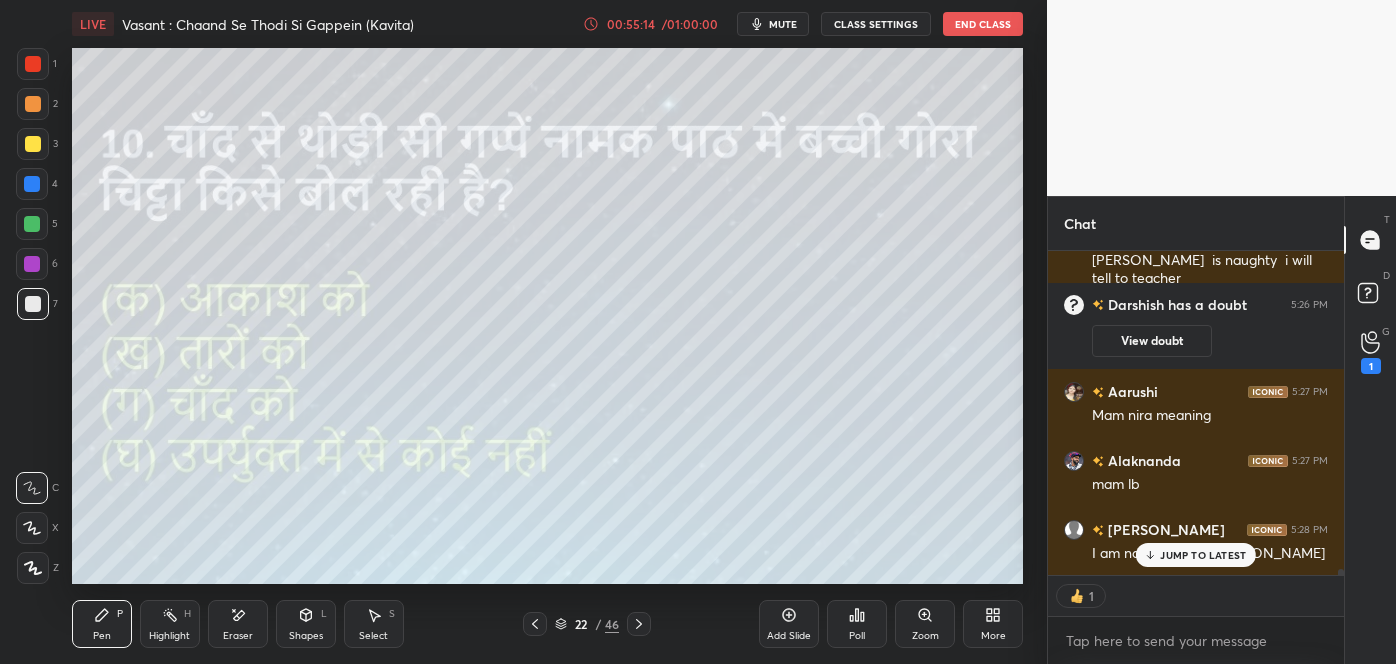 scroll, scrollTop: 17193, scrollLeft: 0, axis: vertical 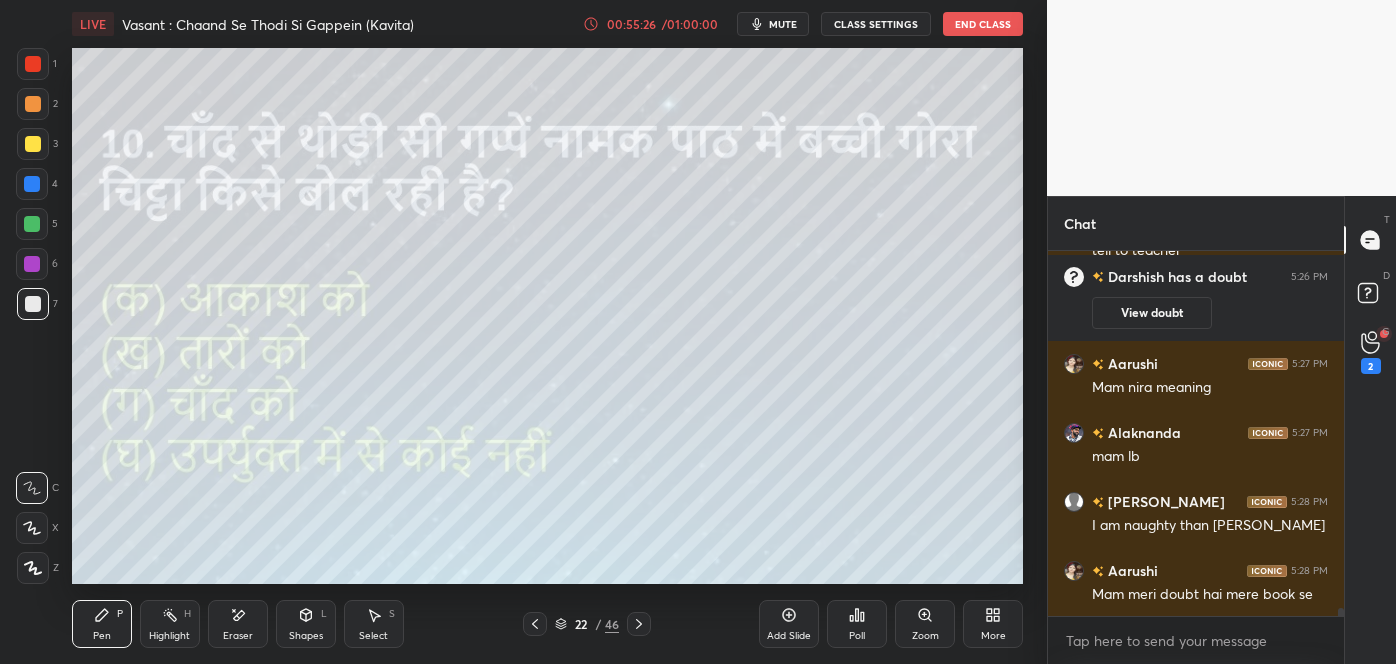 click on "Poll" at bounding box center [857, 624] 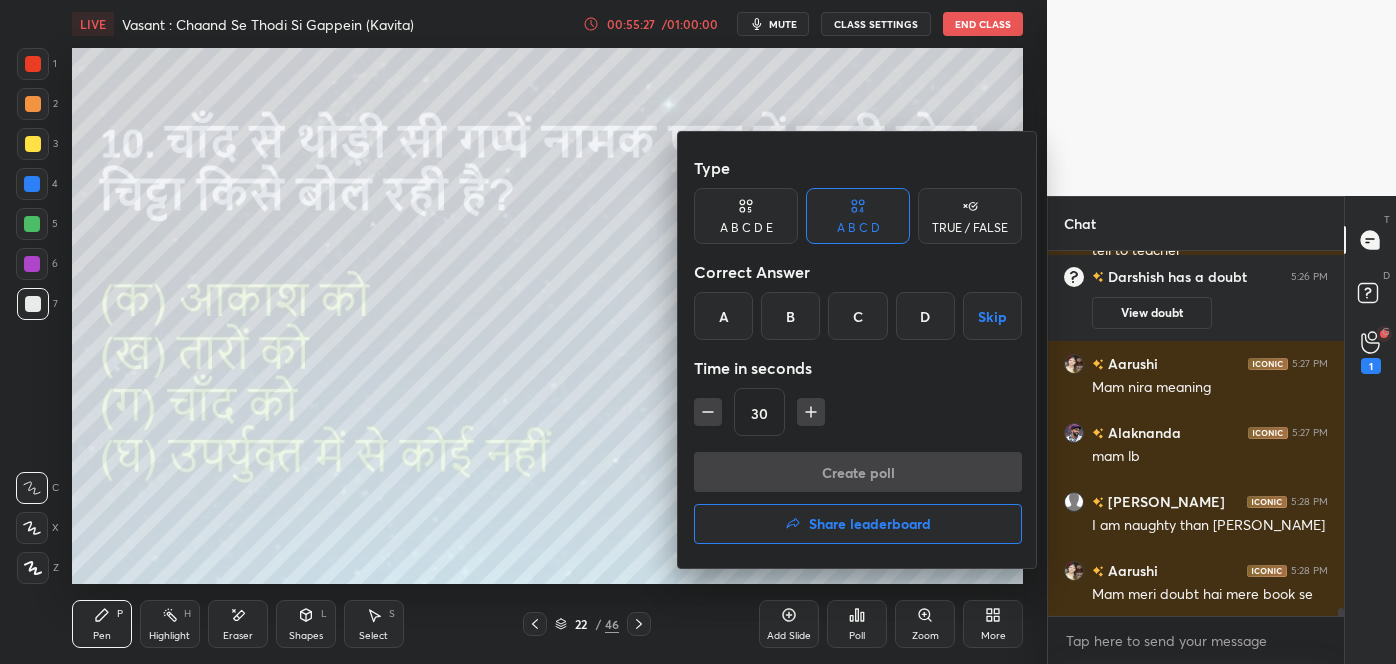click on "C" at bounding box center (857, 316) 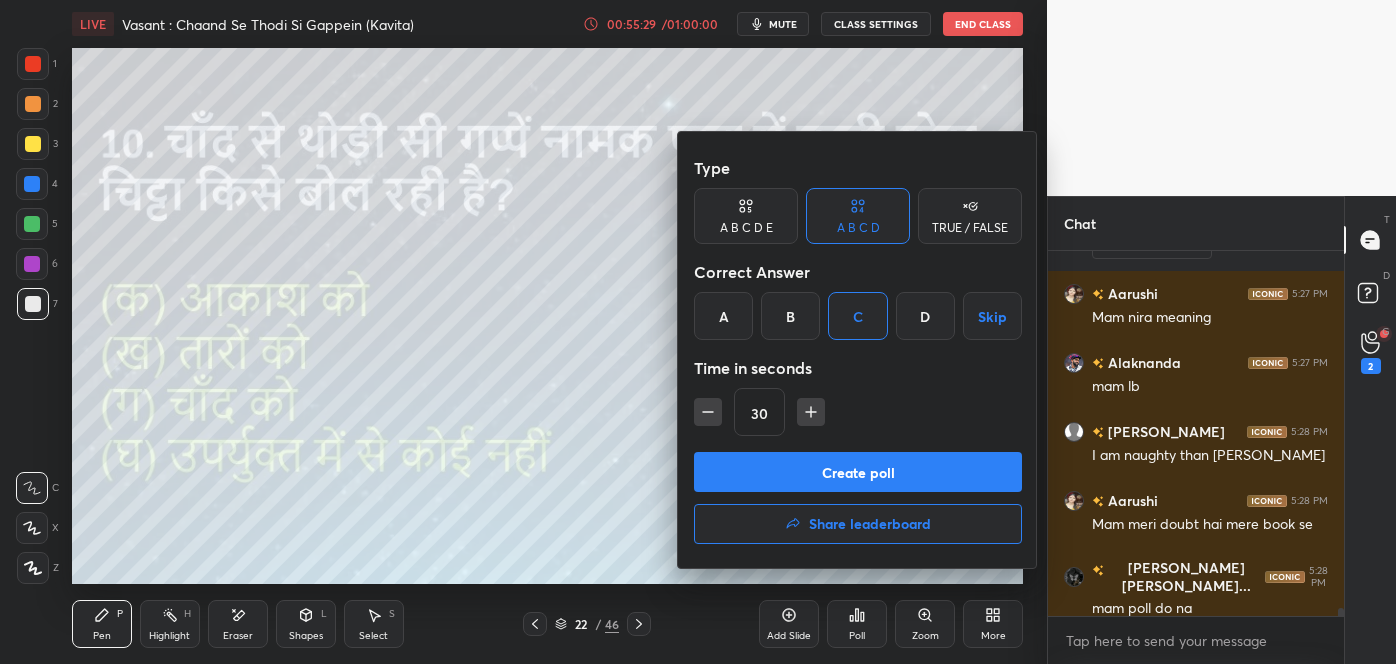 scroll, scrollTop: 16826, scrollLeft: 0, axis: vertical 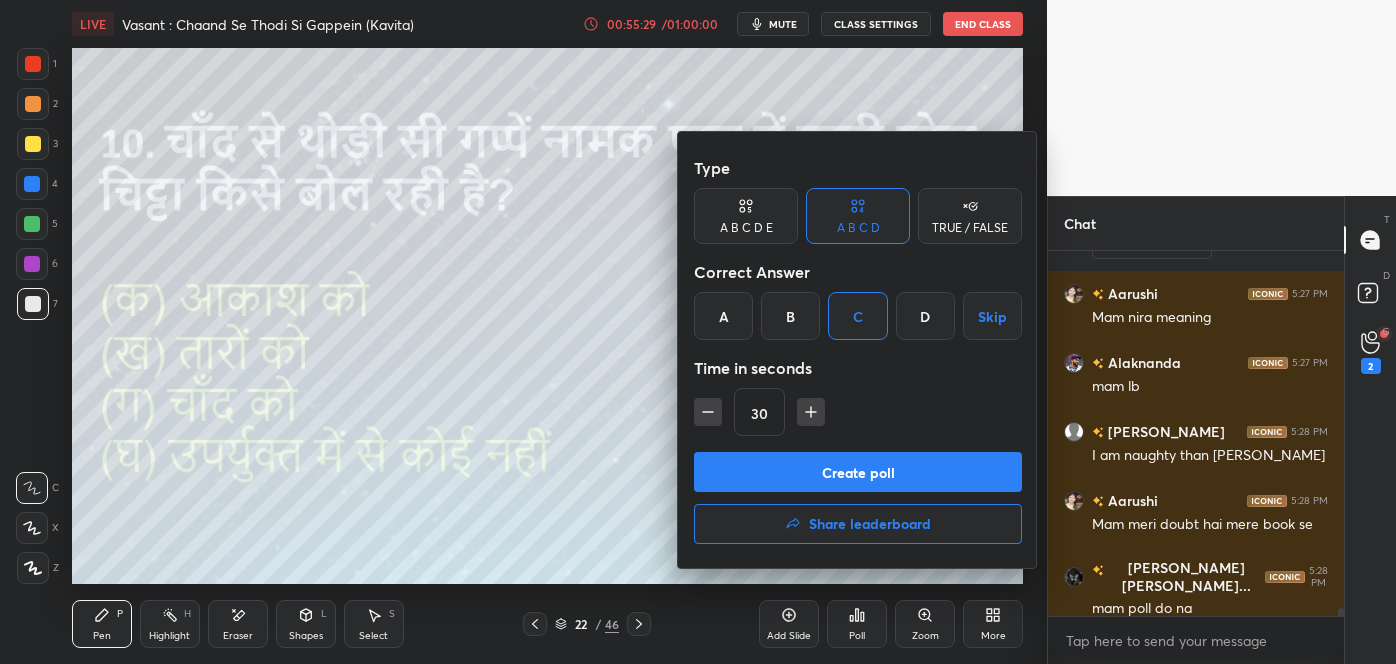 click on "Create poll" at bounding box center (858, 472) 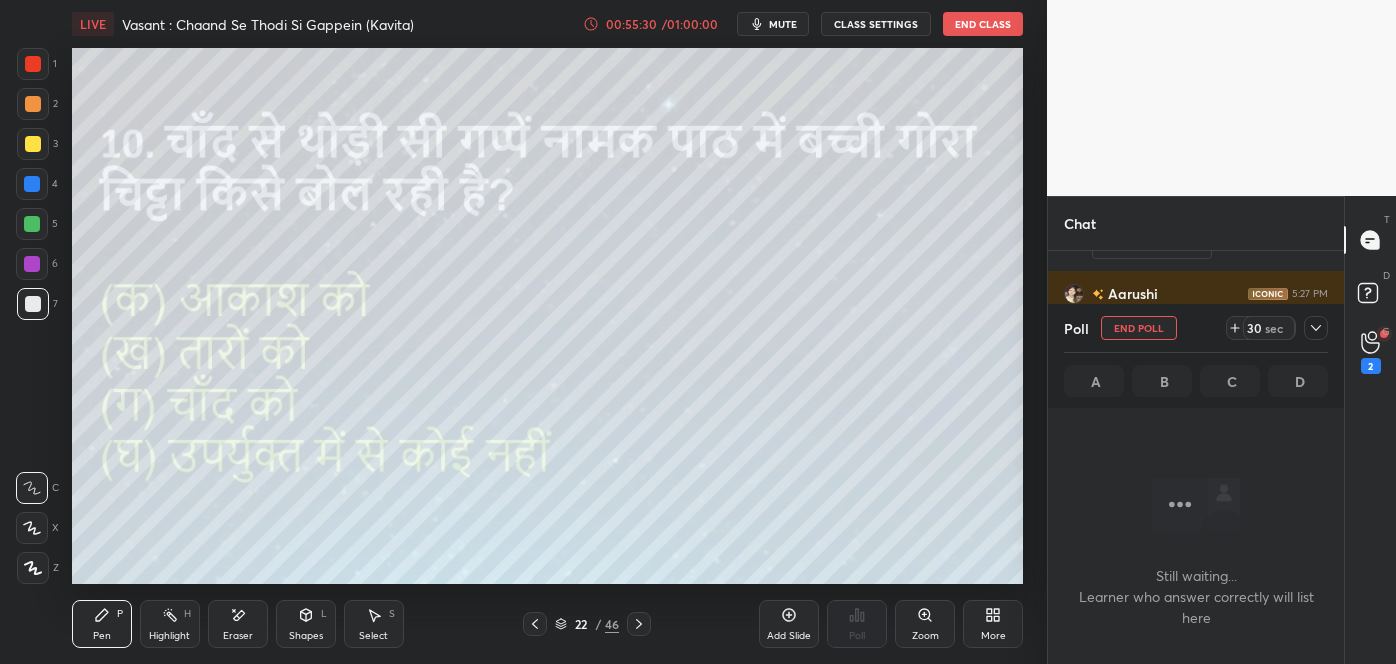 scroll, scrollTop: 282, scrollLeft: 290, axis: both 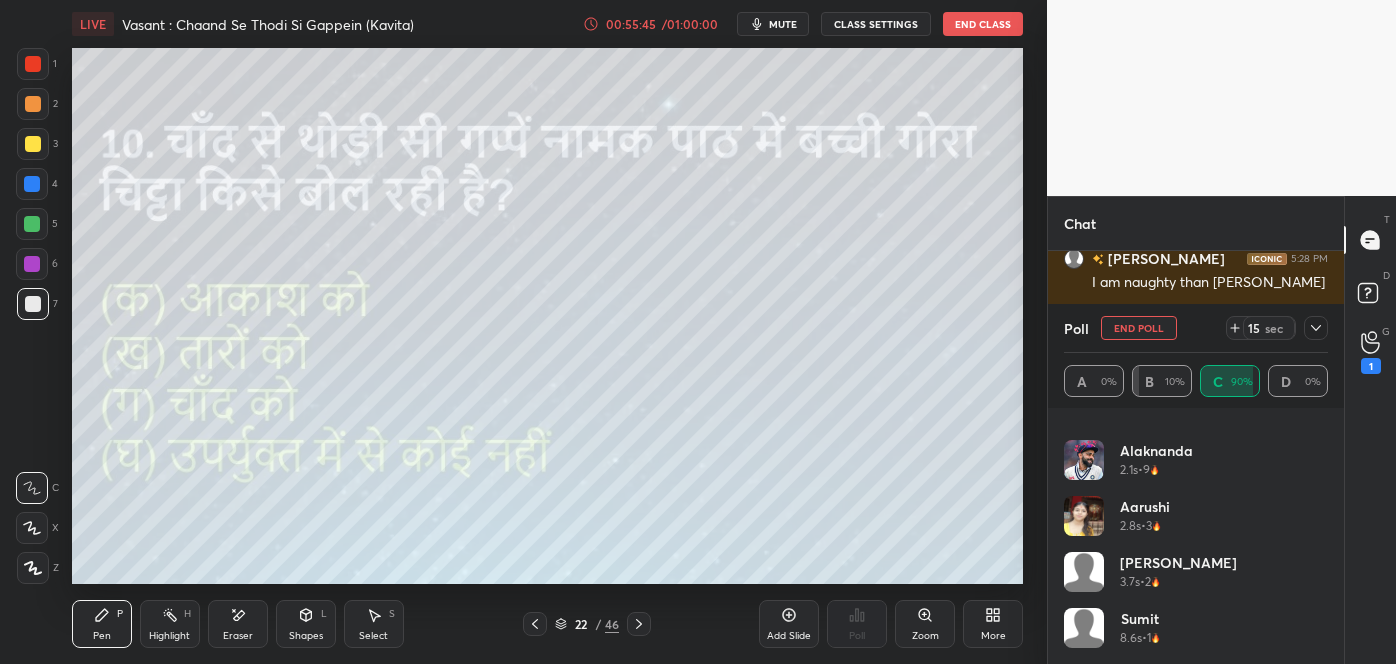 click 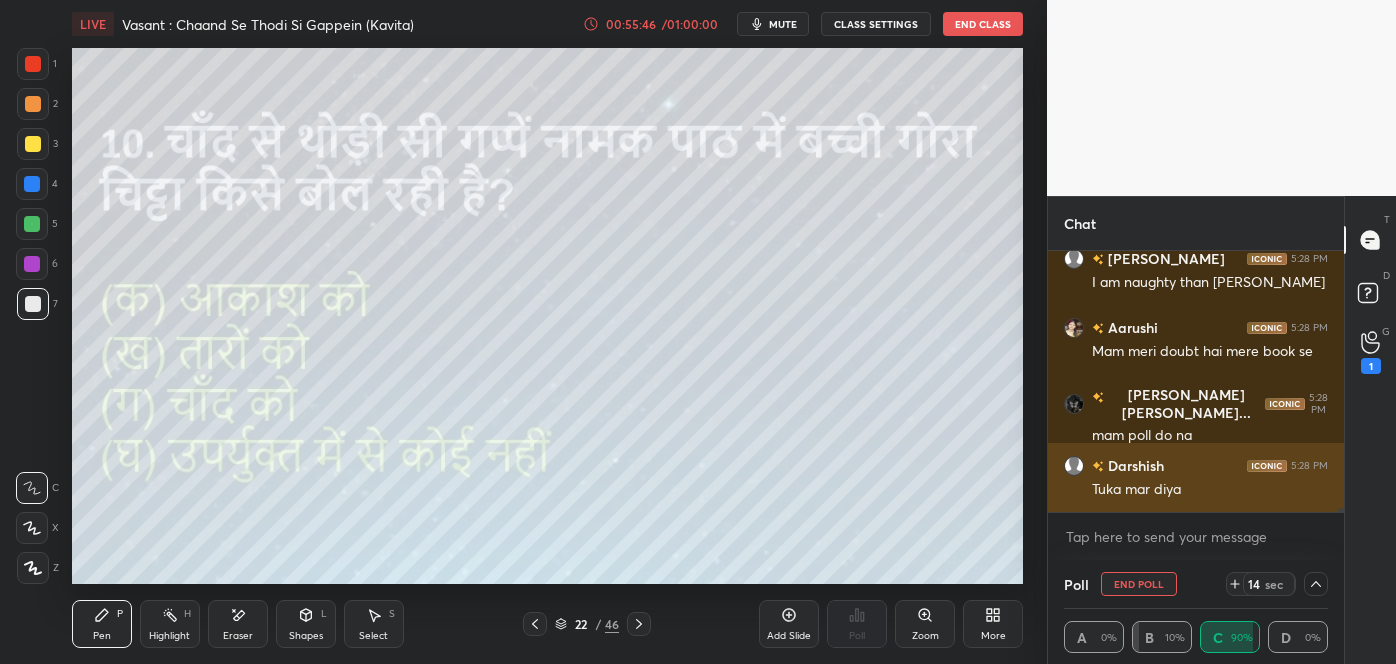 scroll, scrollTop: 58, scrollLeft: 258, axis: both 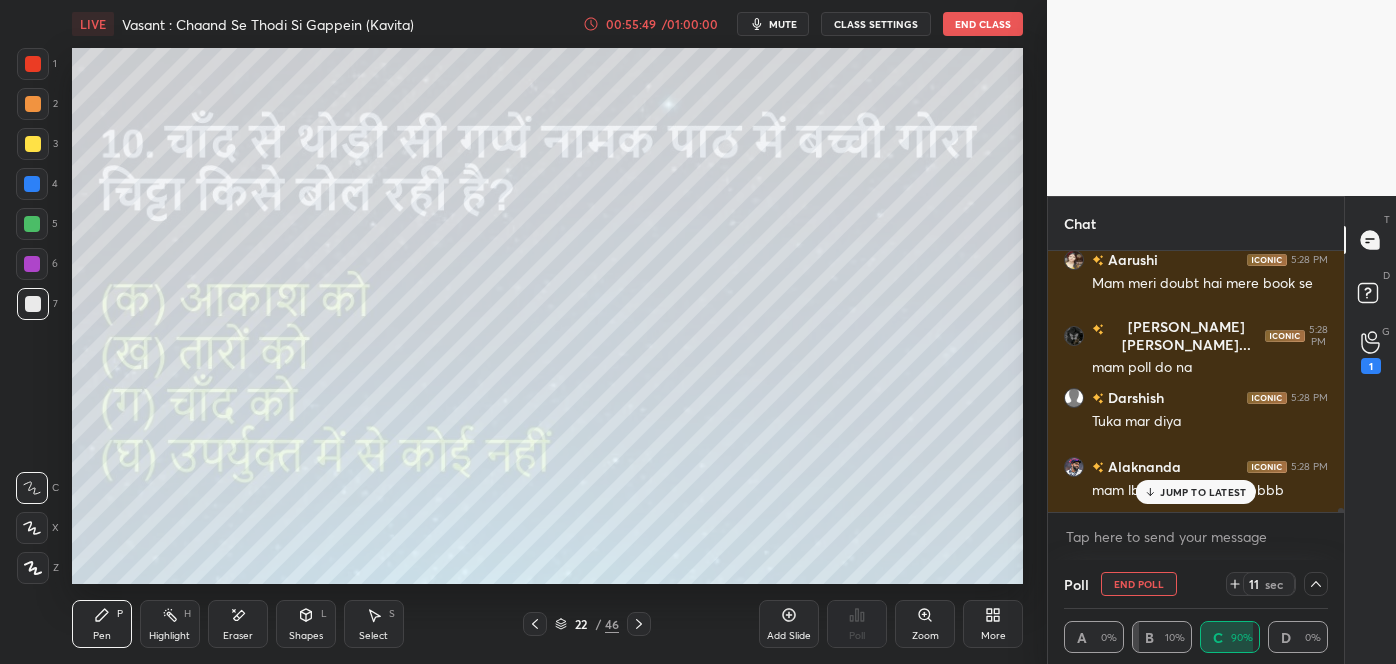 click on "JUMP TO LATEST" at bounding box center [1203, 492] 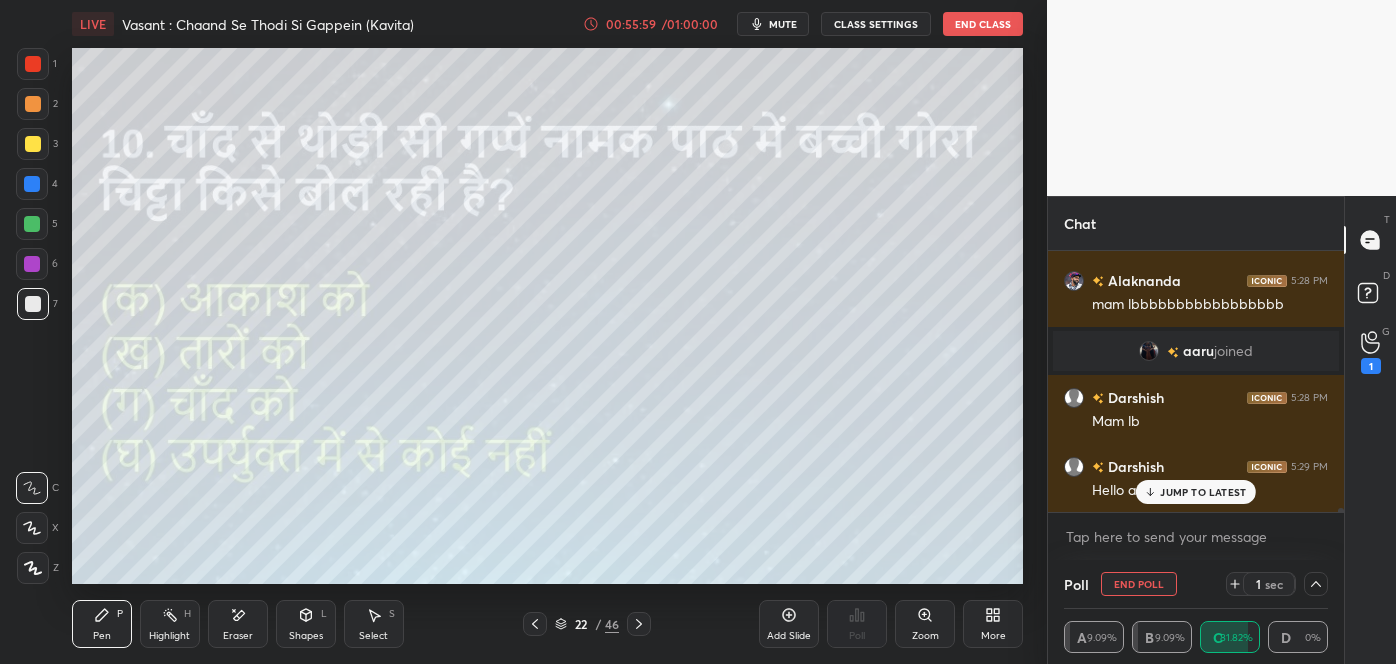 click on "JUMP TO LATEST" at bounding box center (1203, 492) 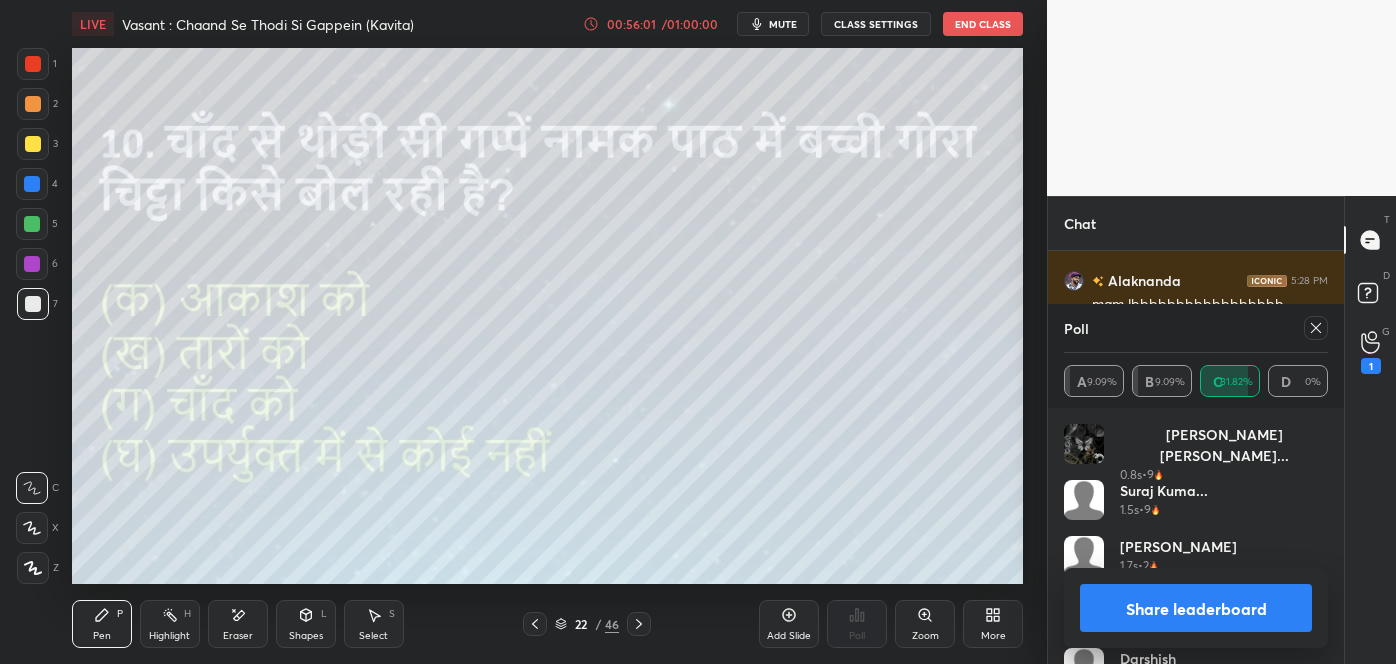 click 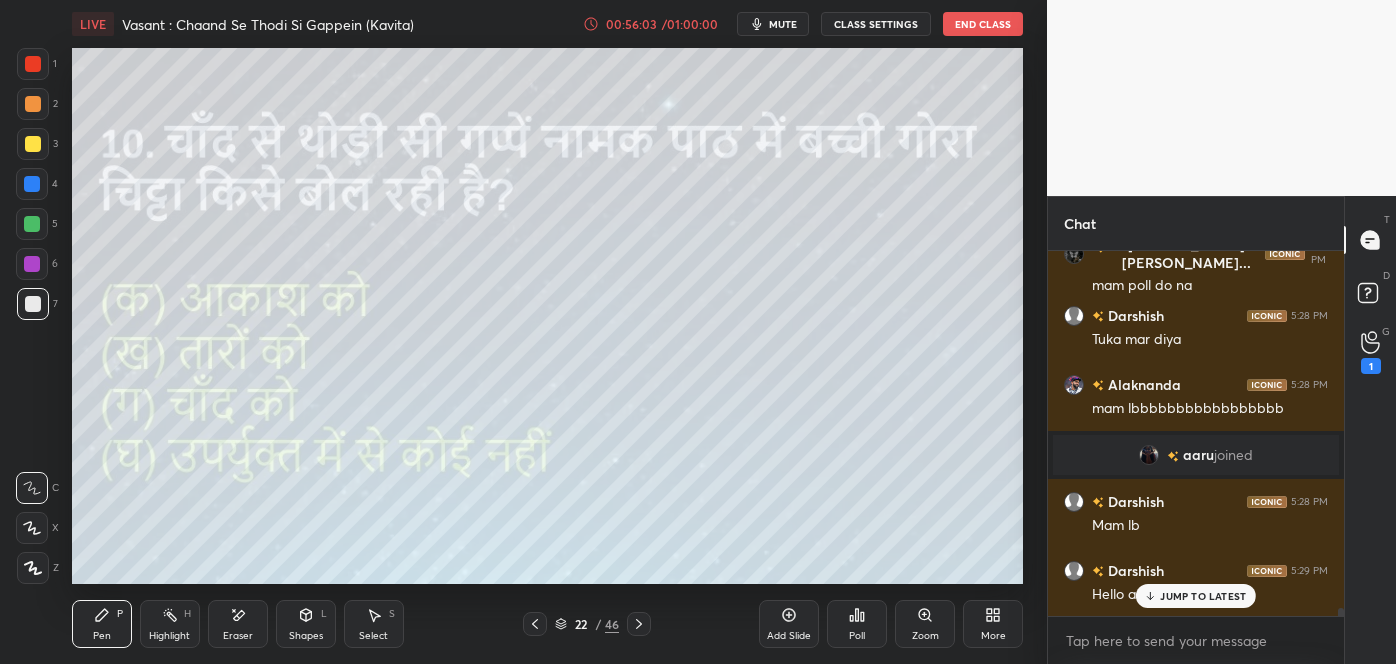 click on "JUMP TO LATEST" at bounding box center (1203, 596) 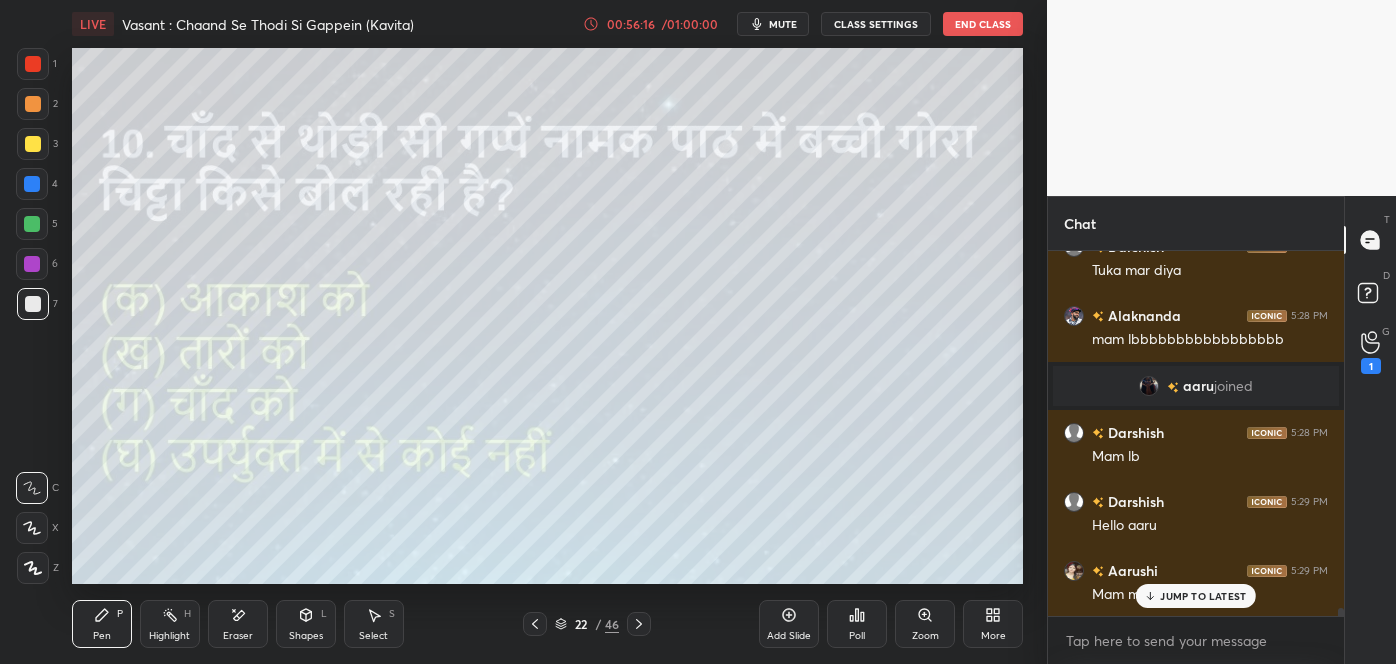 click on "JUMP TO LATEST" at bounding box center (1203, 596) 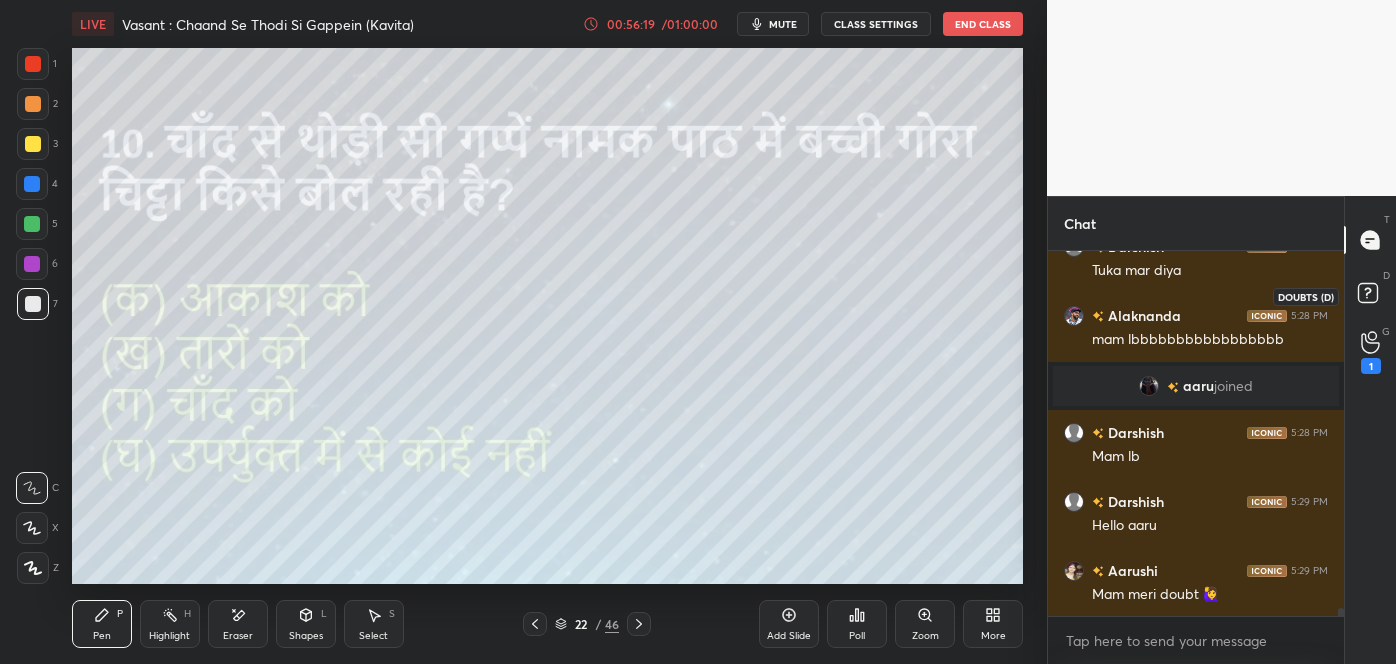 click 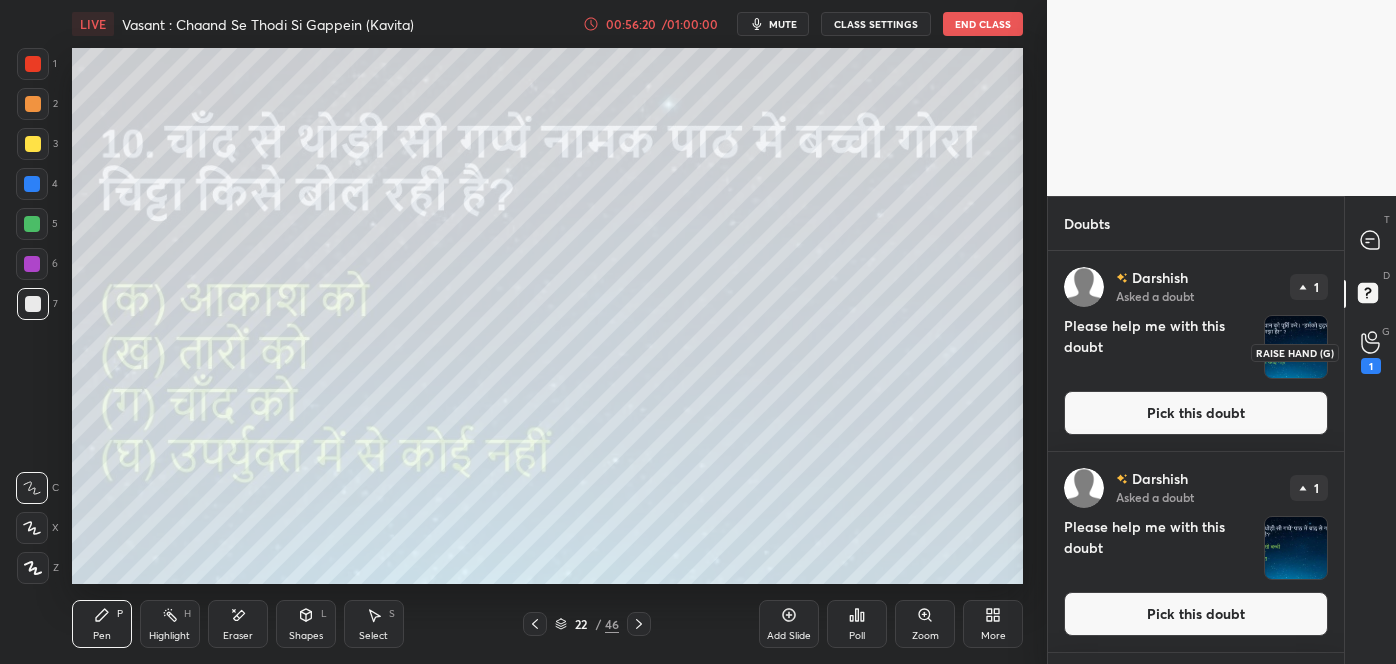 click on "1" at bounding box center [1371, 352] 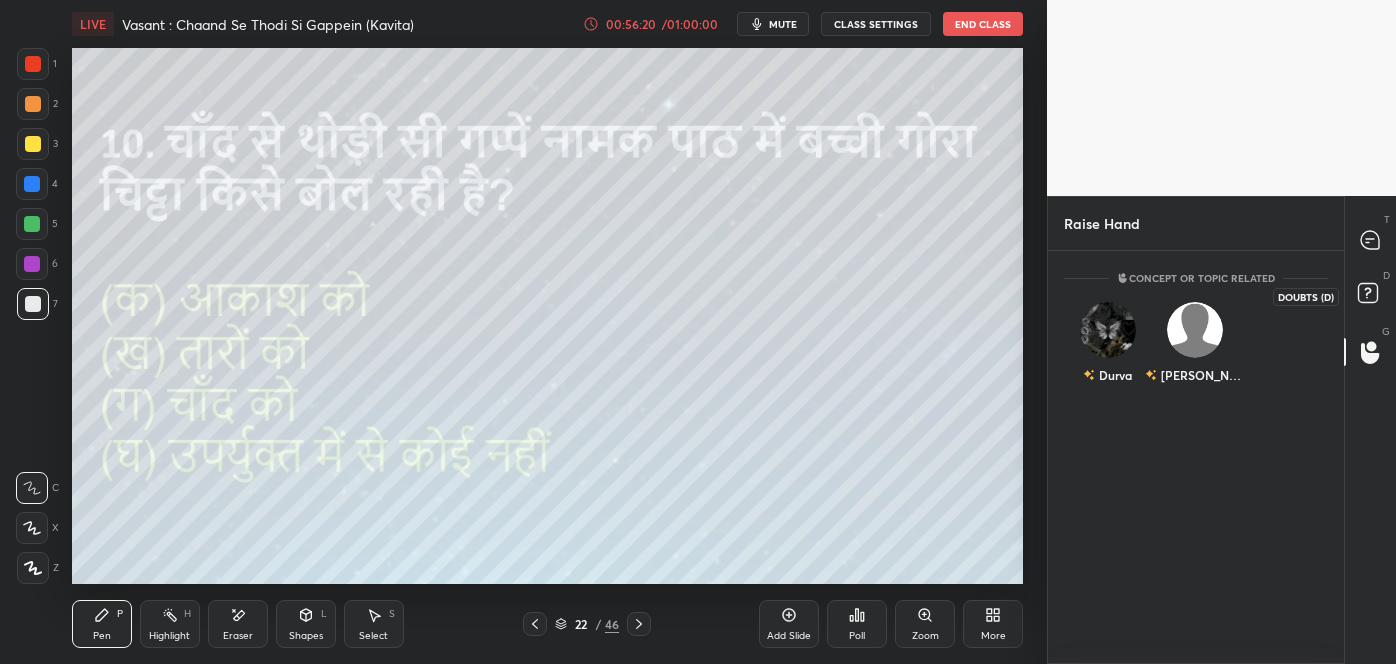 click 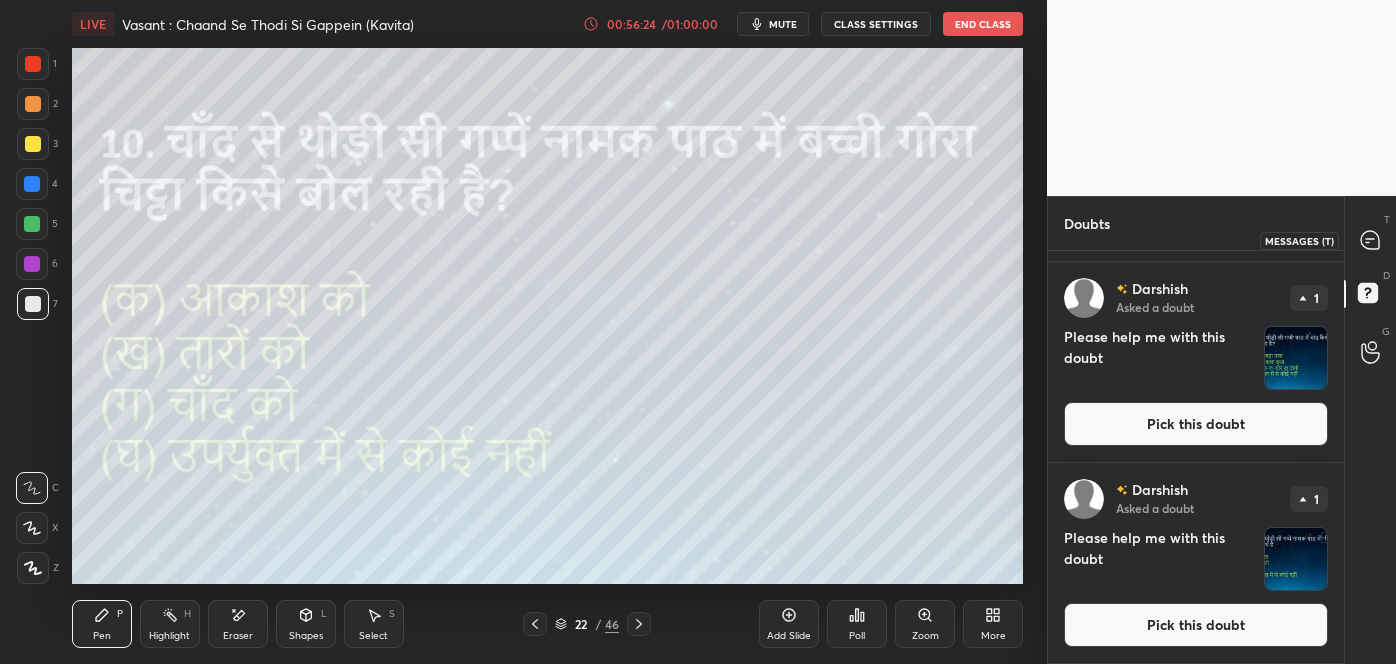 drag, startPoint x: 1360, startPoint y: 237, endPoint x: 1346, endPoint y: 261, distance: 27.784887 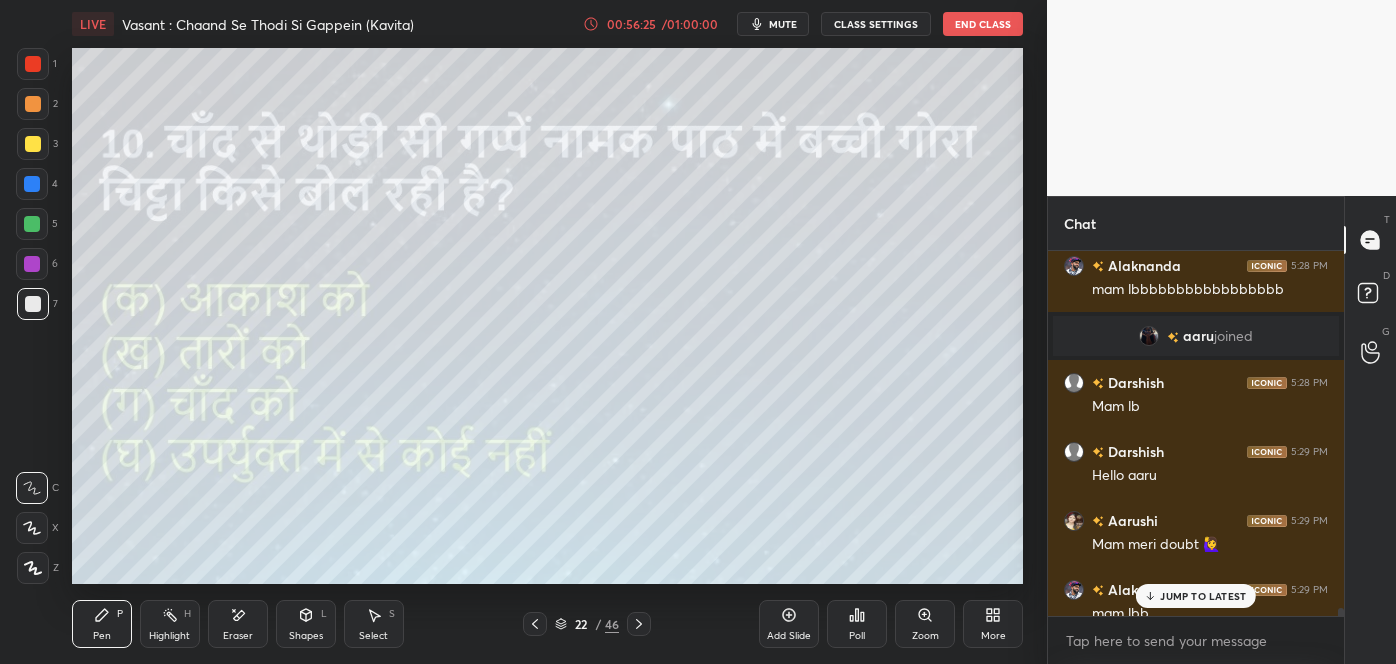 click on "JUMP TO LATEST" at bounding box center (1203, 596) 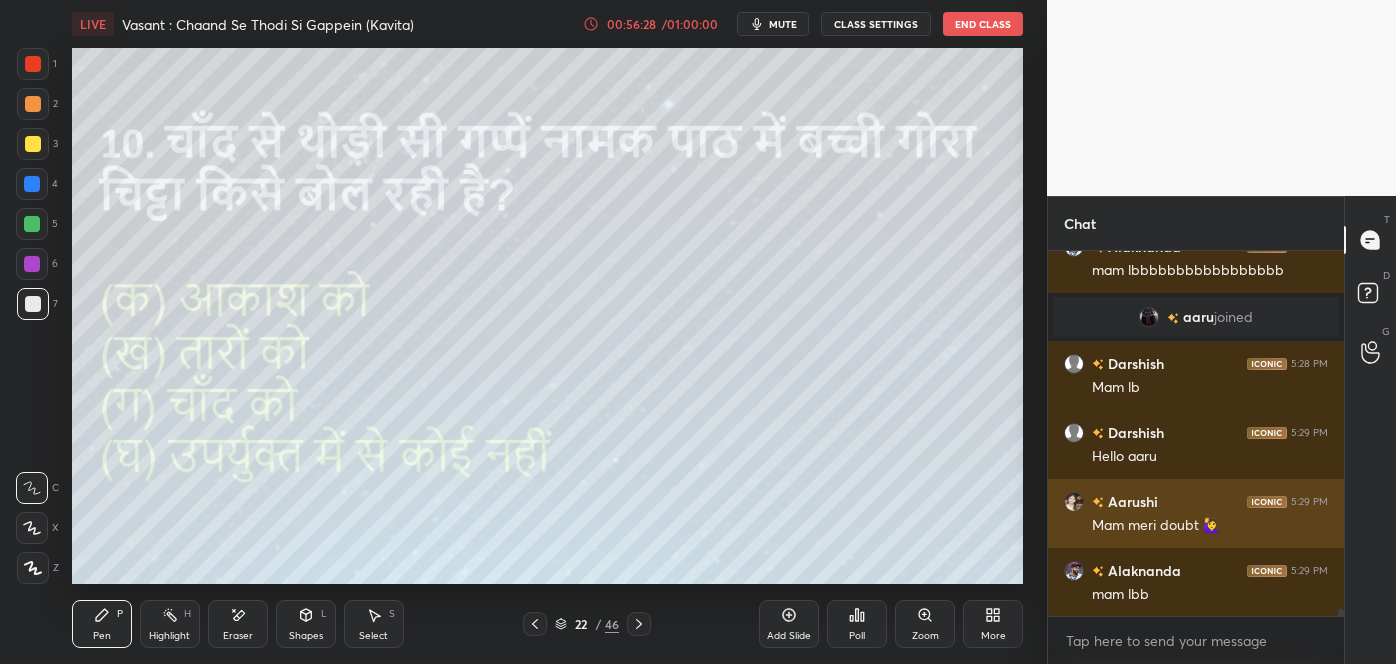 click at bounding box center [1078, 502] 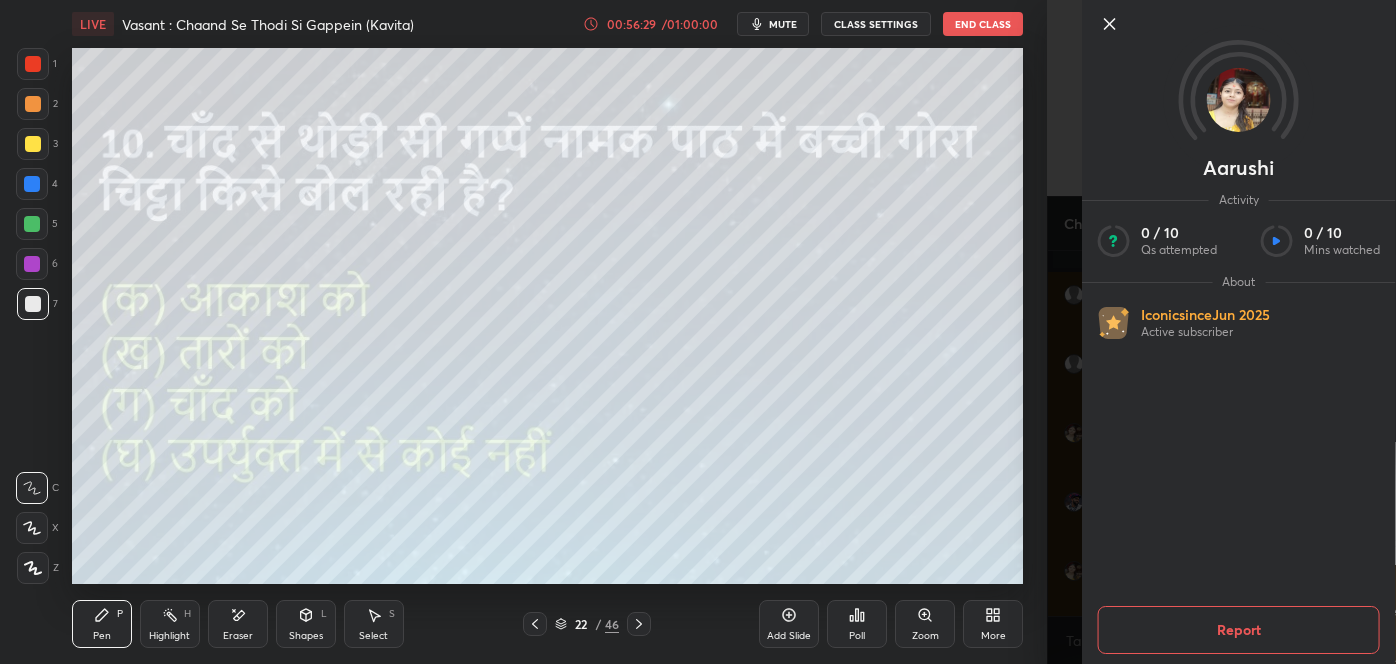 click 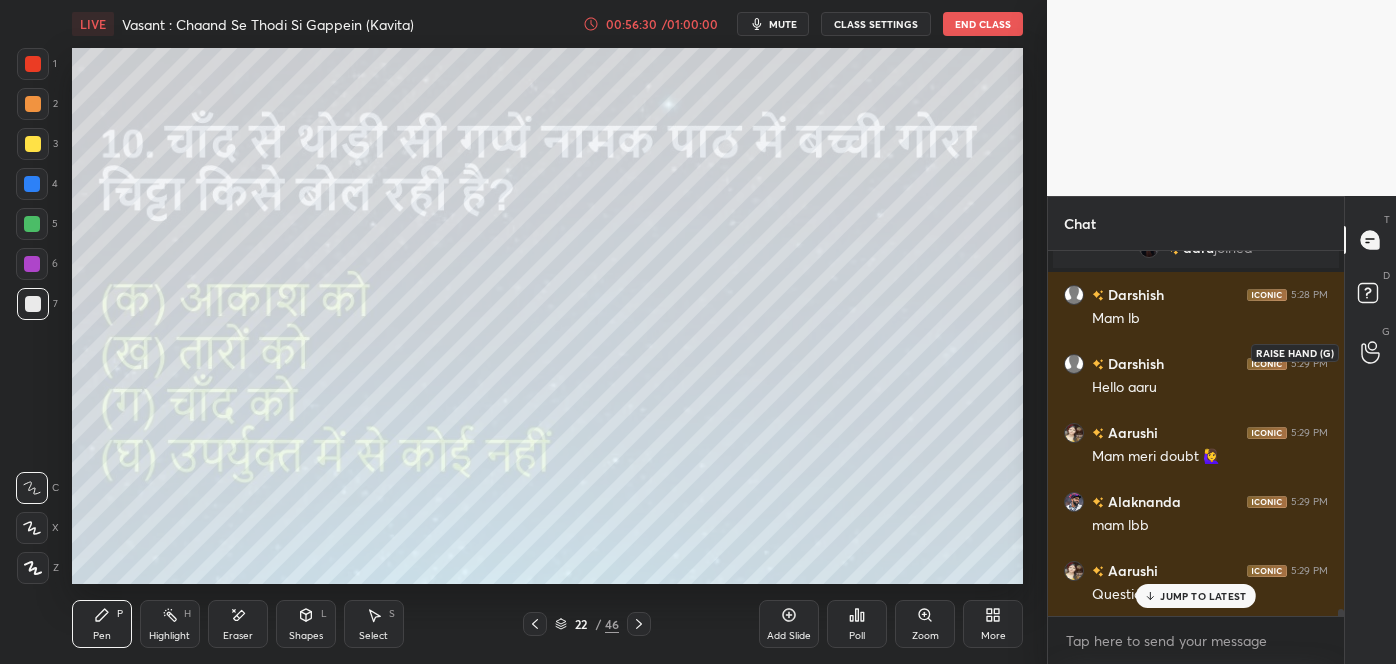 click 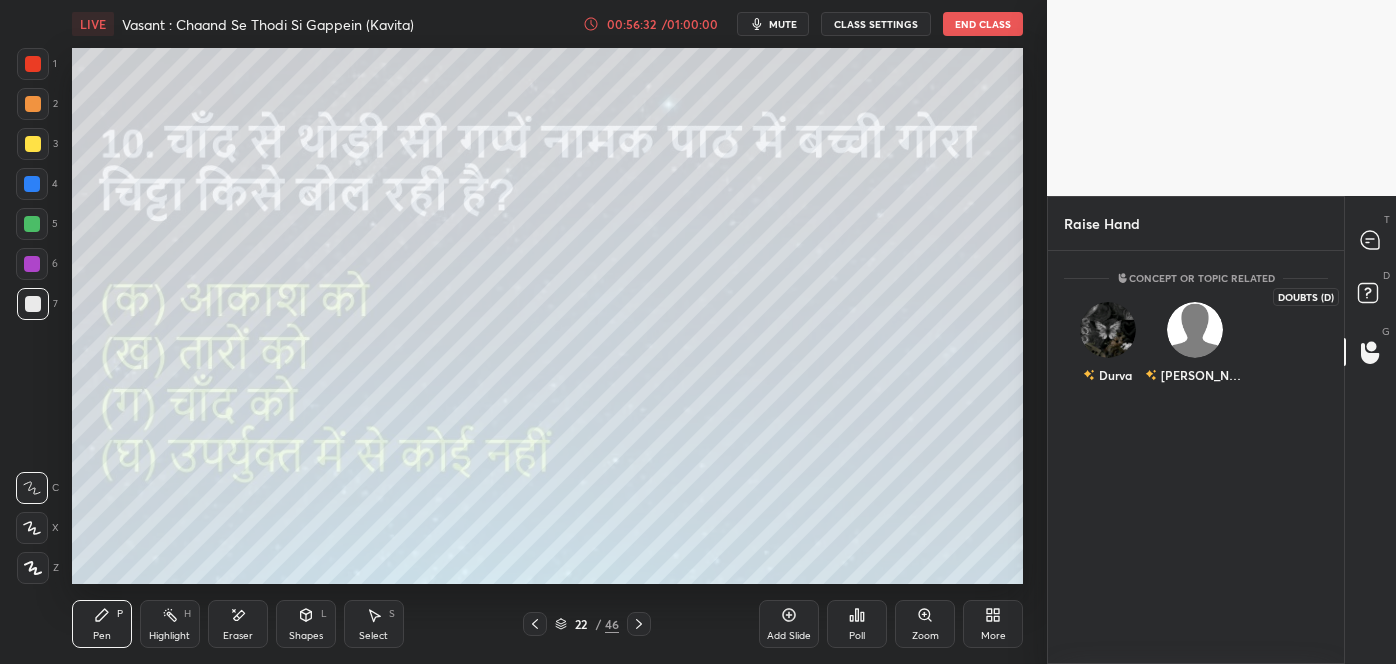click 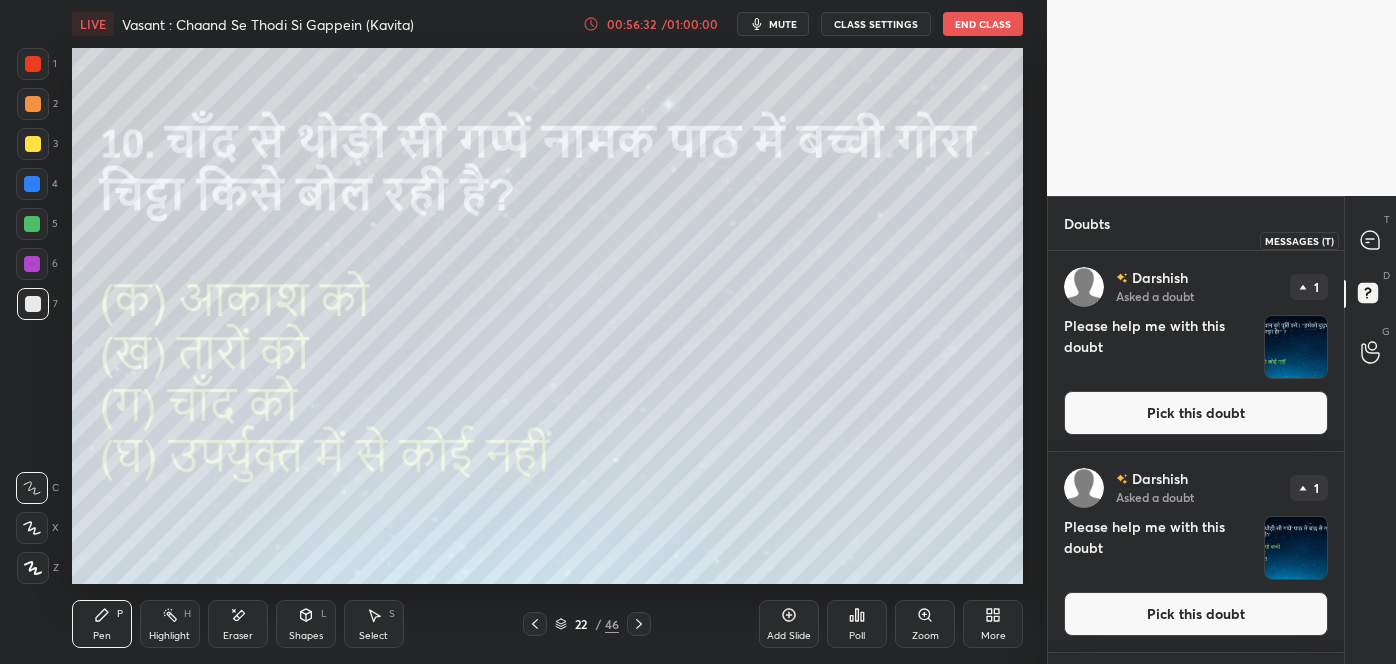 click 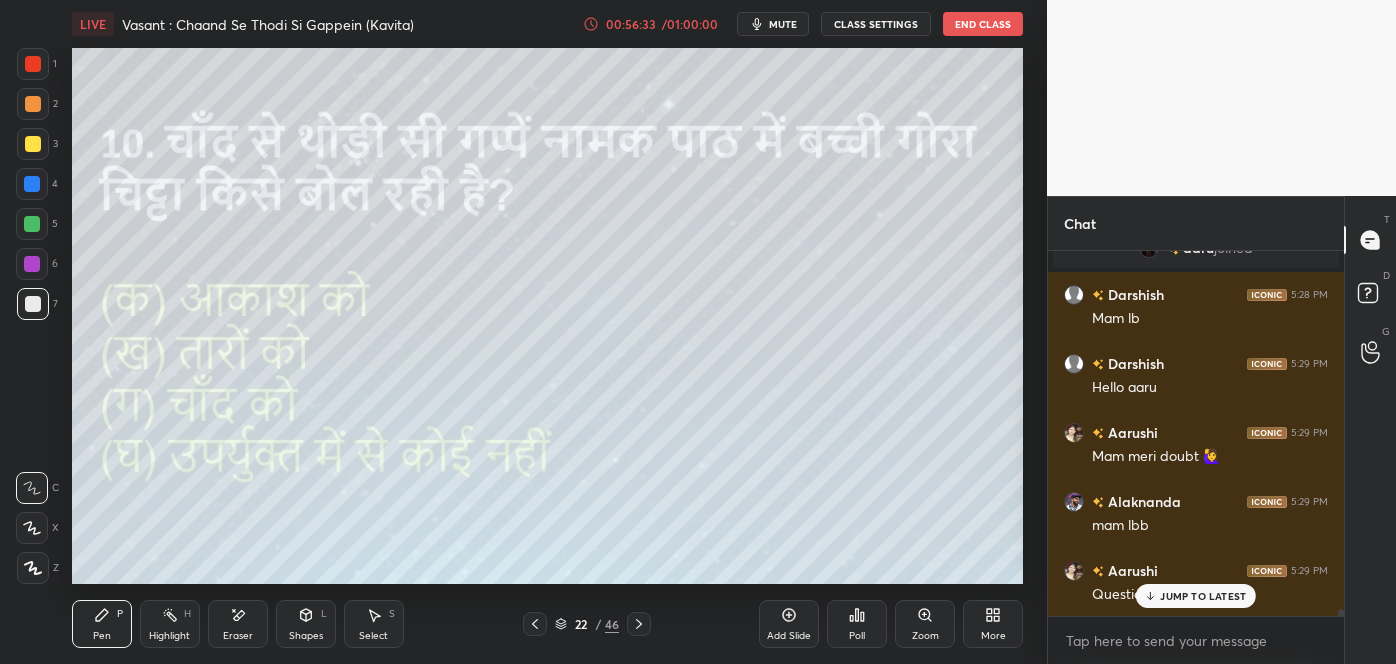 click on "JUMP TO LATEST" at bounding box center [1203, 596] 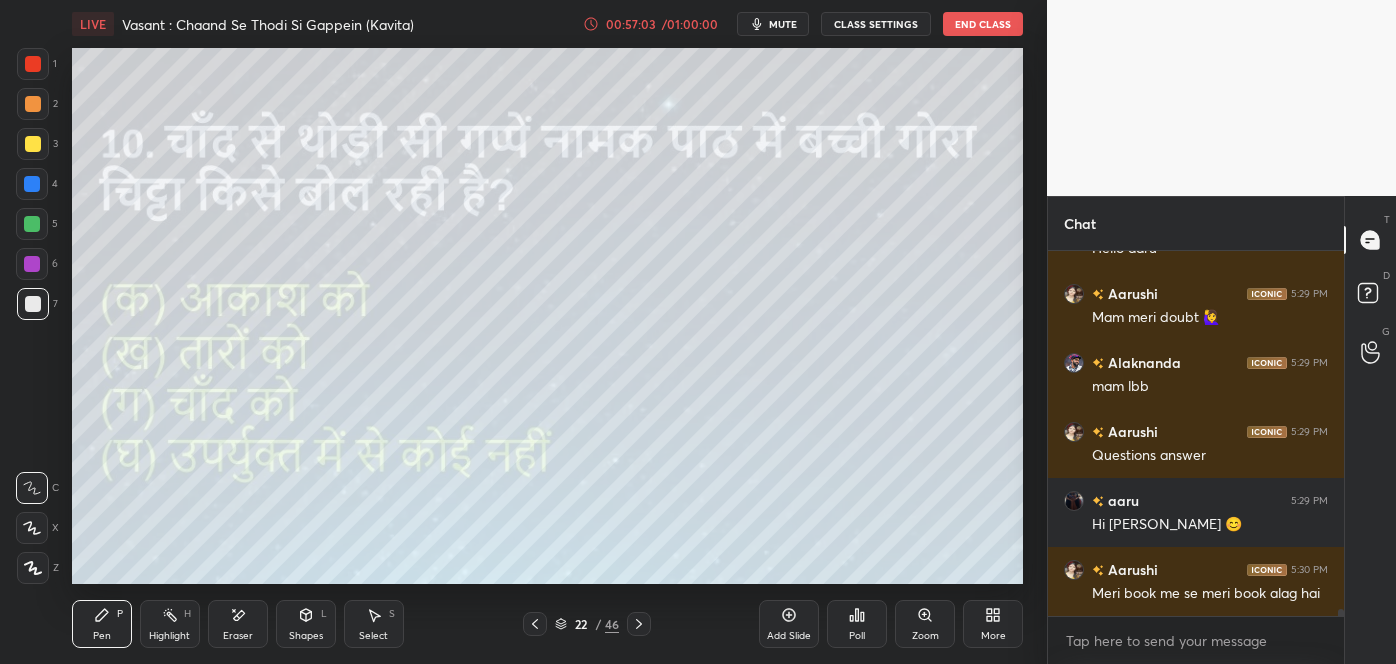 click at bounding box center [639, 624] 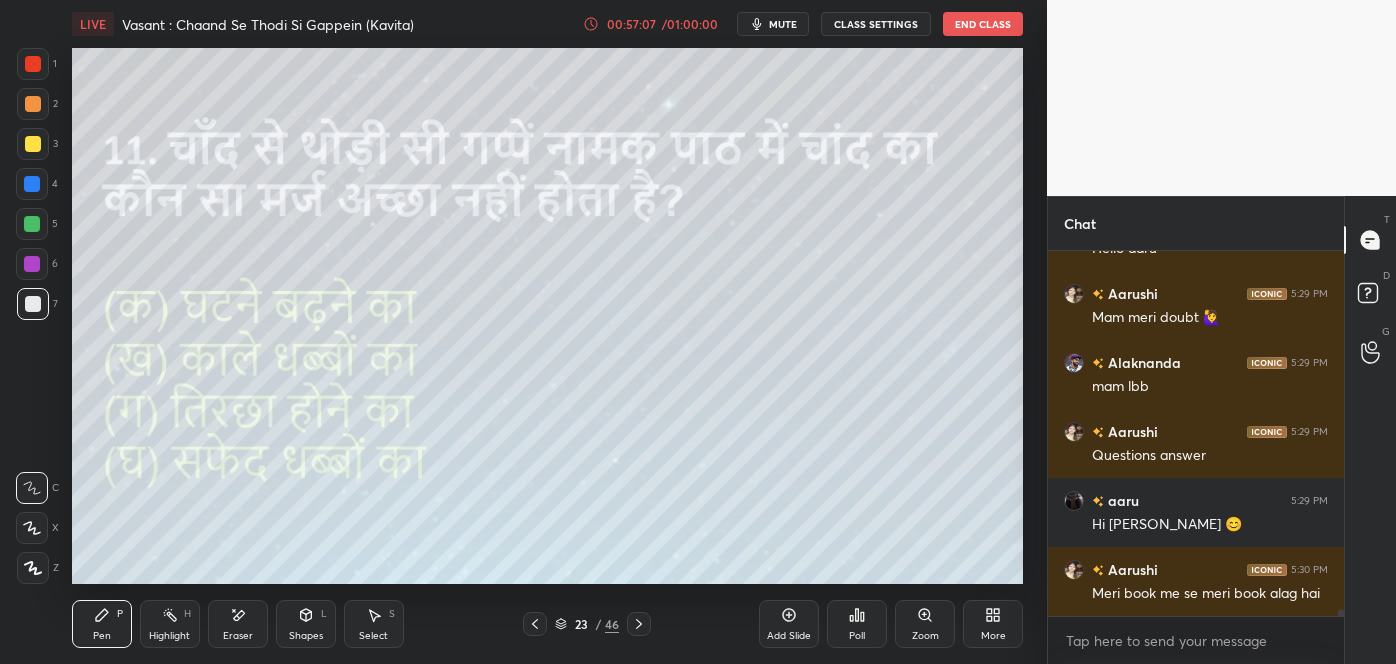 scroll, scrollTop: 17754, scrollLeft: 0, axis: vertical 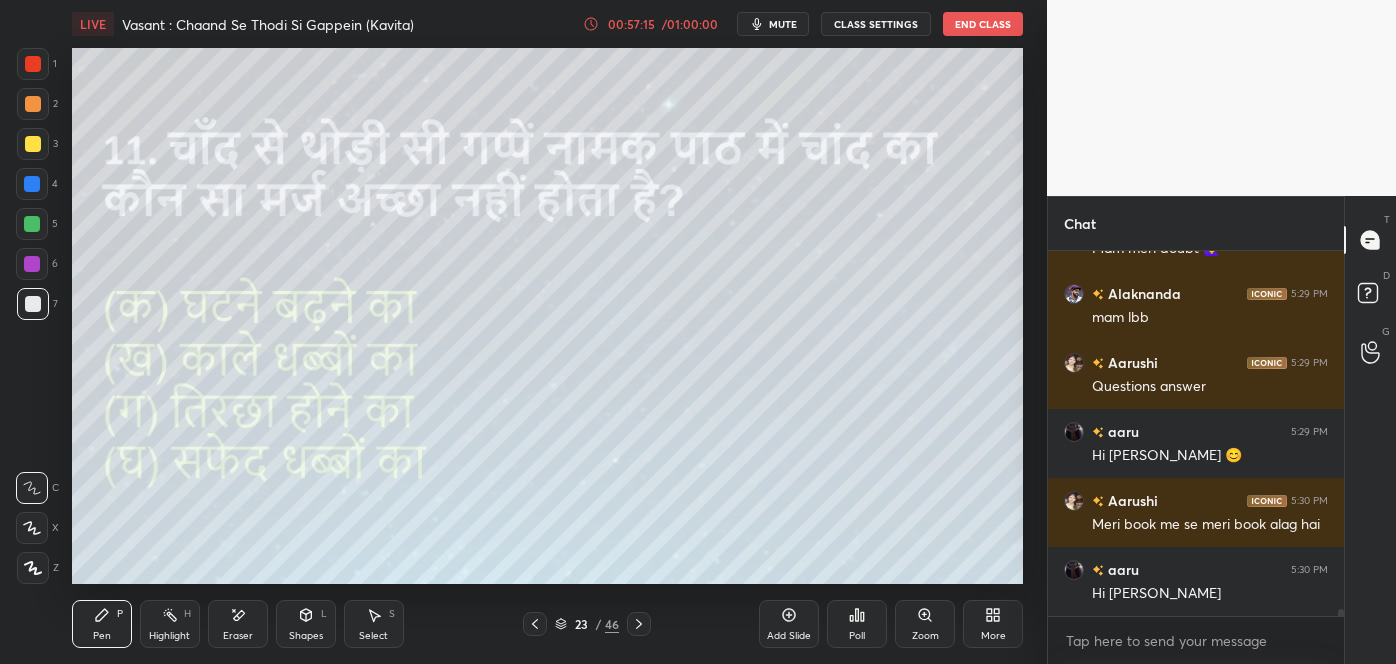 click 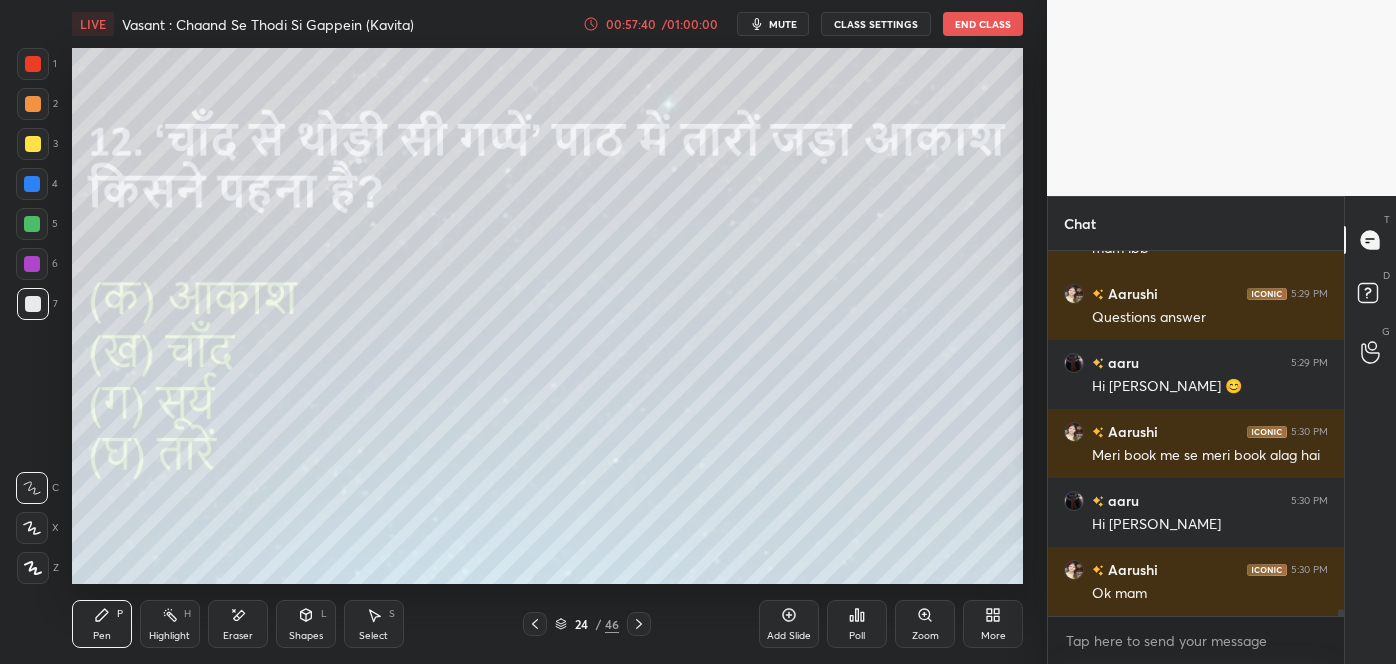 scroll, scrollTop: 17909, scrollLeft: 0, axis: vertical 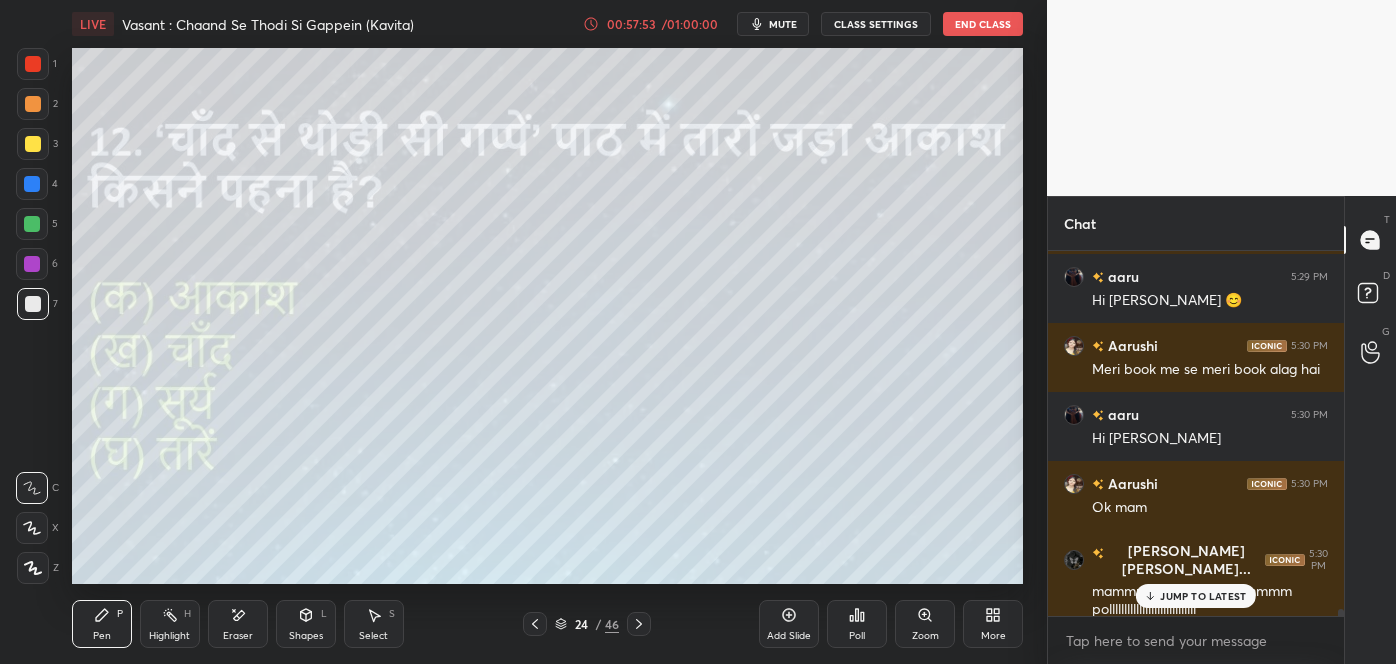 click 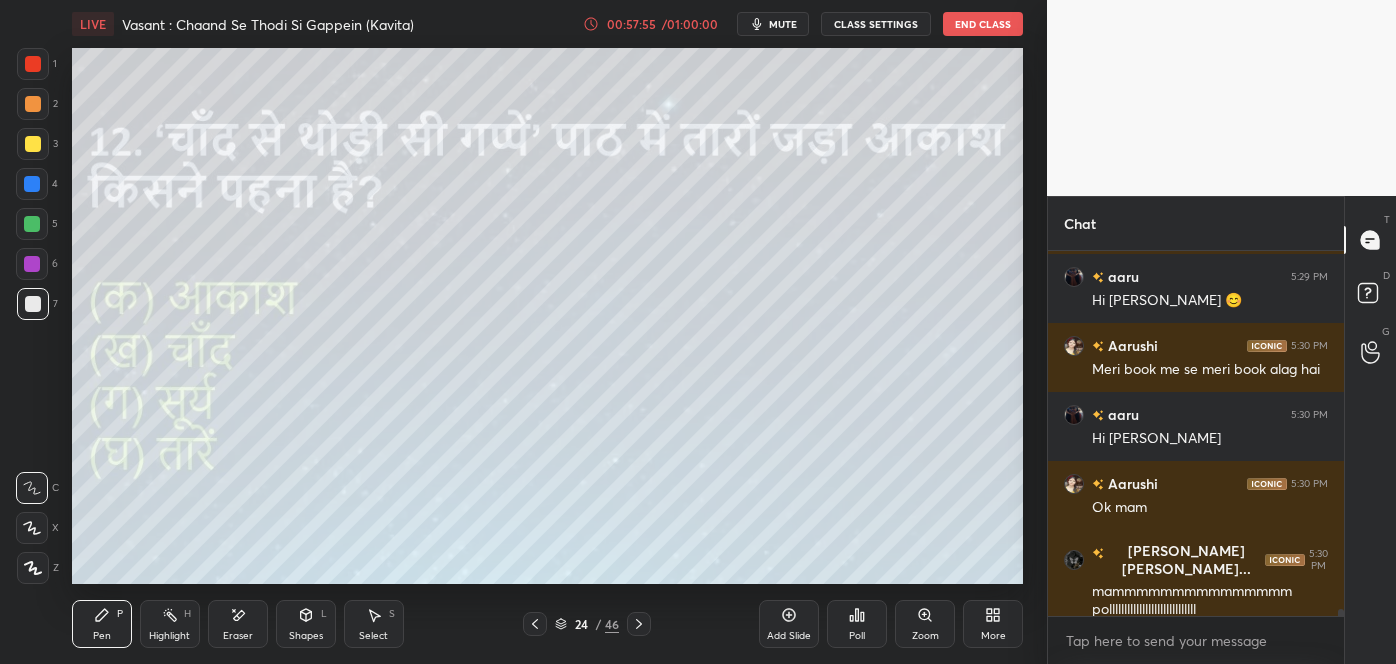 click 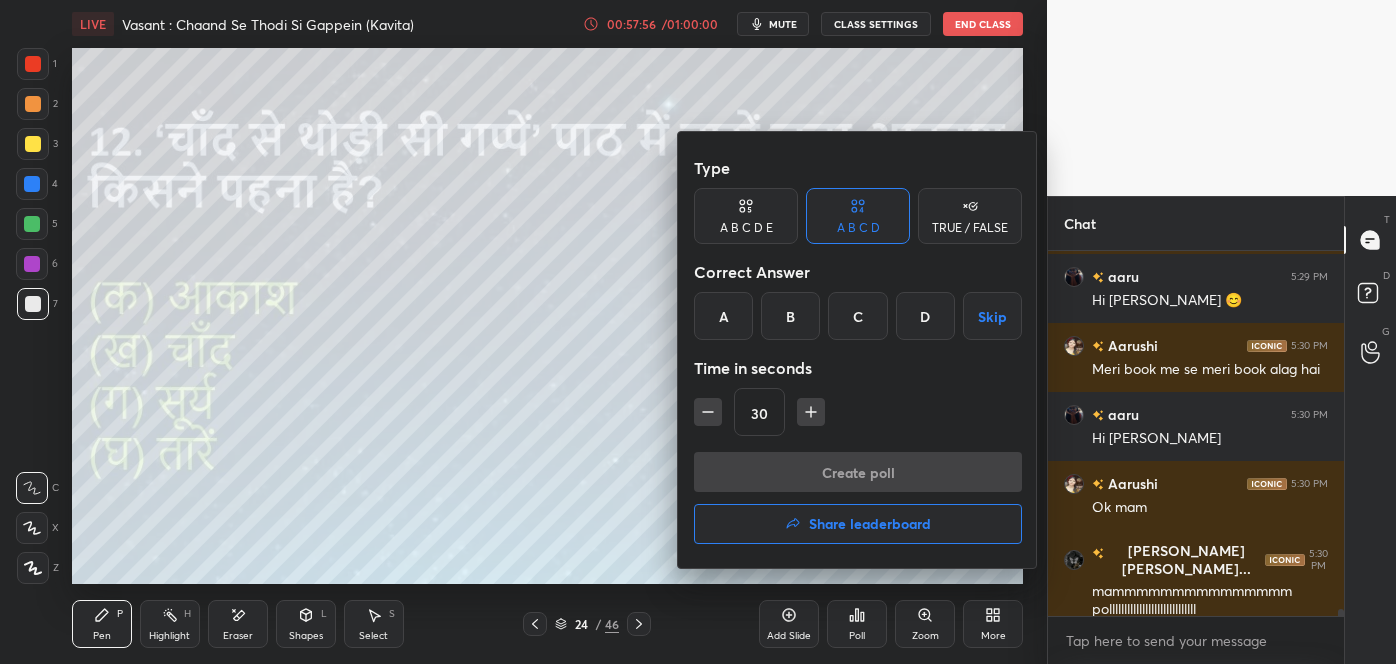 click on "B" at bounding box center [790, 316] 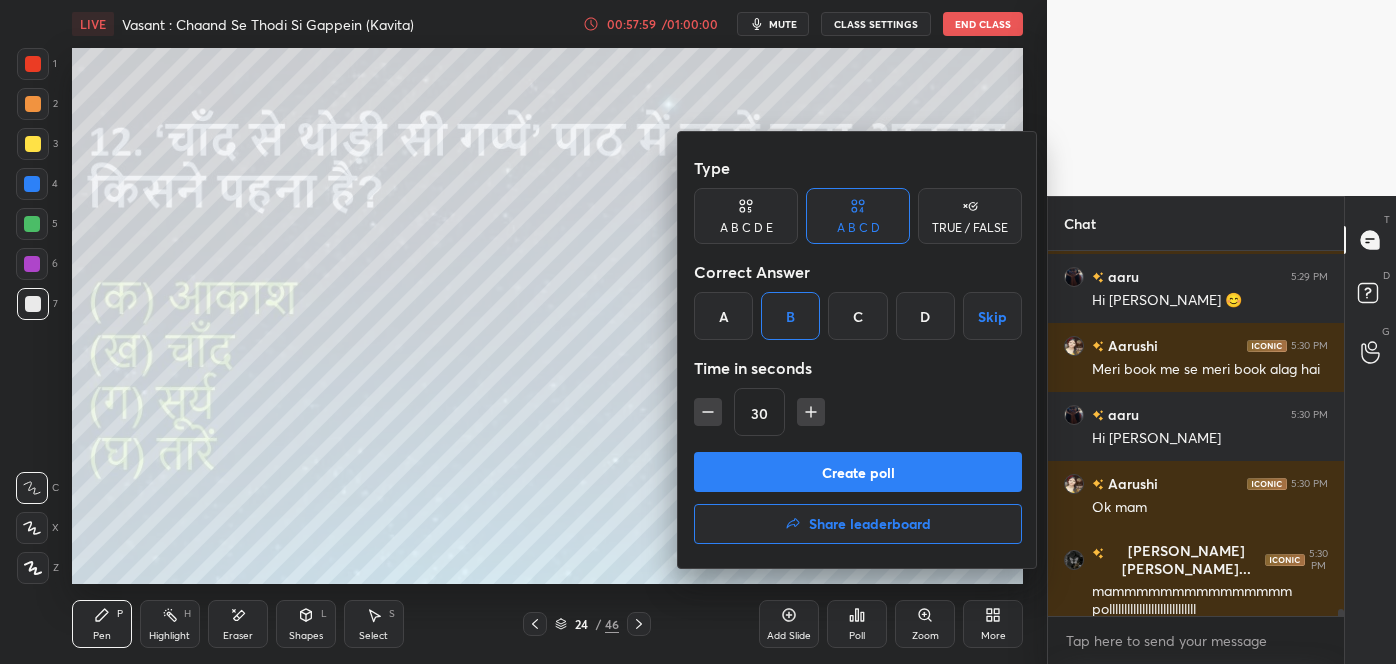 click on "Create poll" at bounding box center [858, 472] 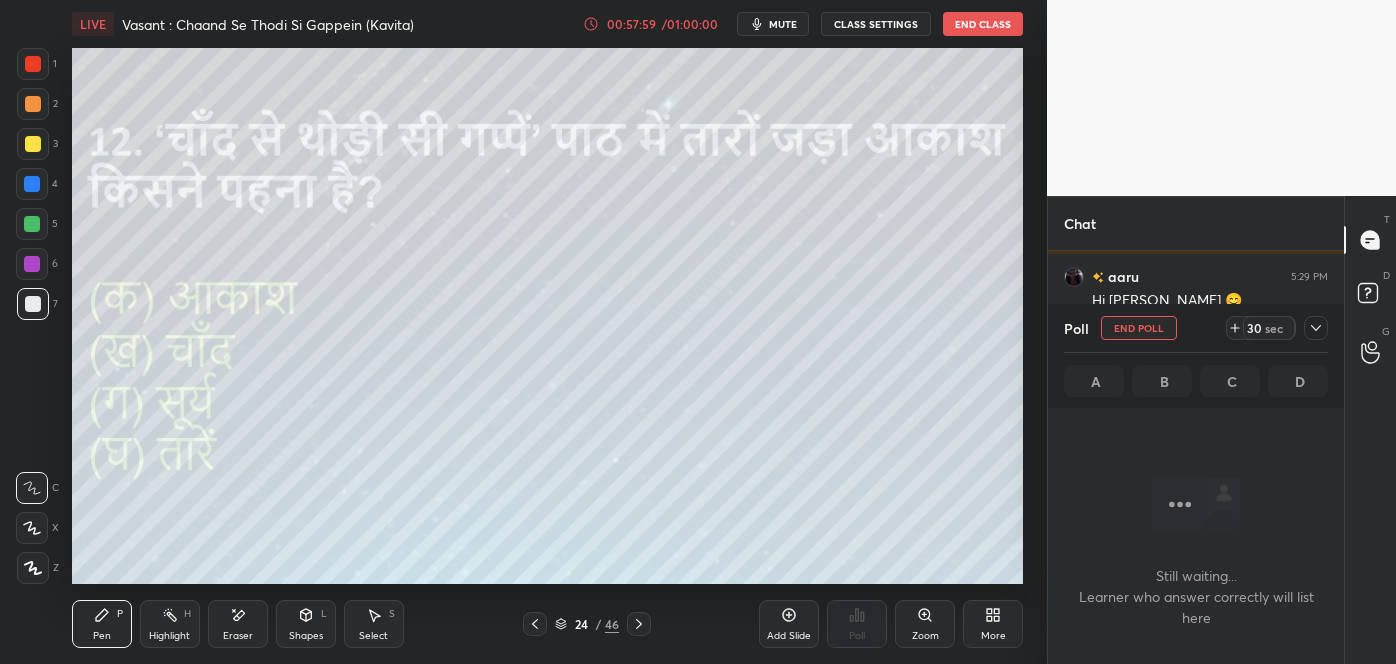 scroll, scrollTop: 265, scrollLeft: 290, axis: both 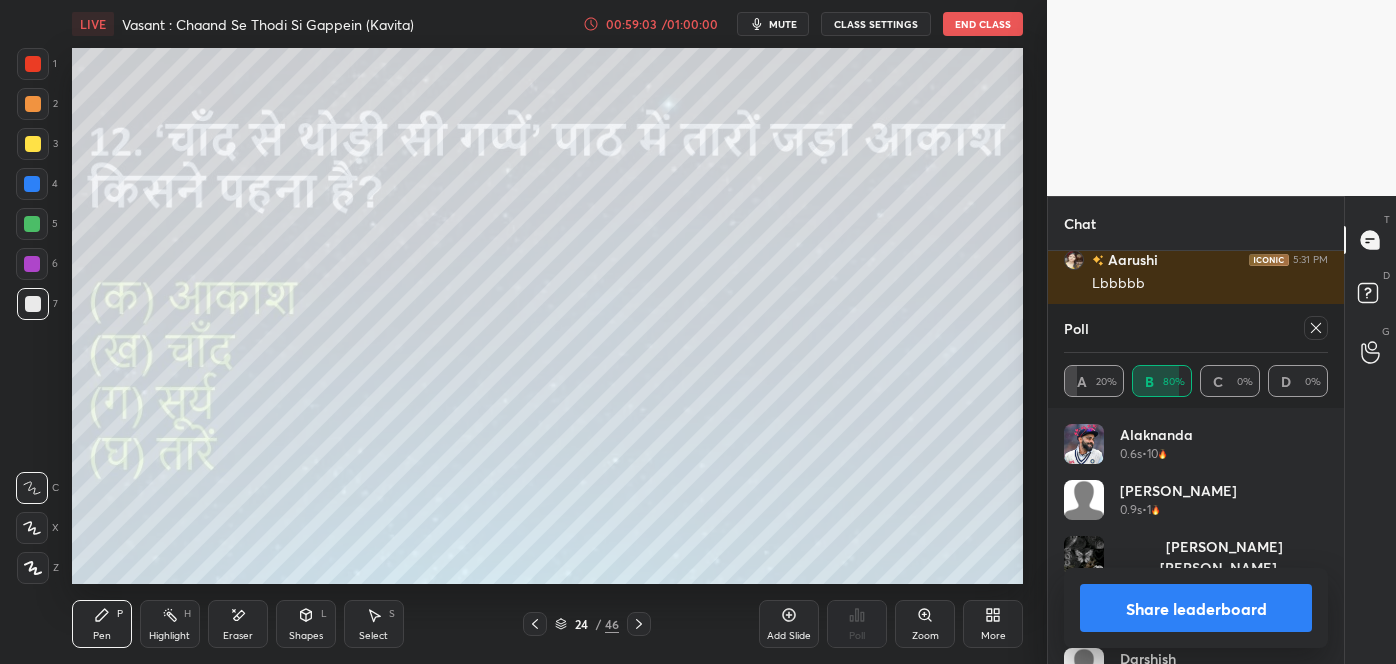 click 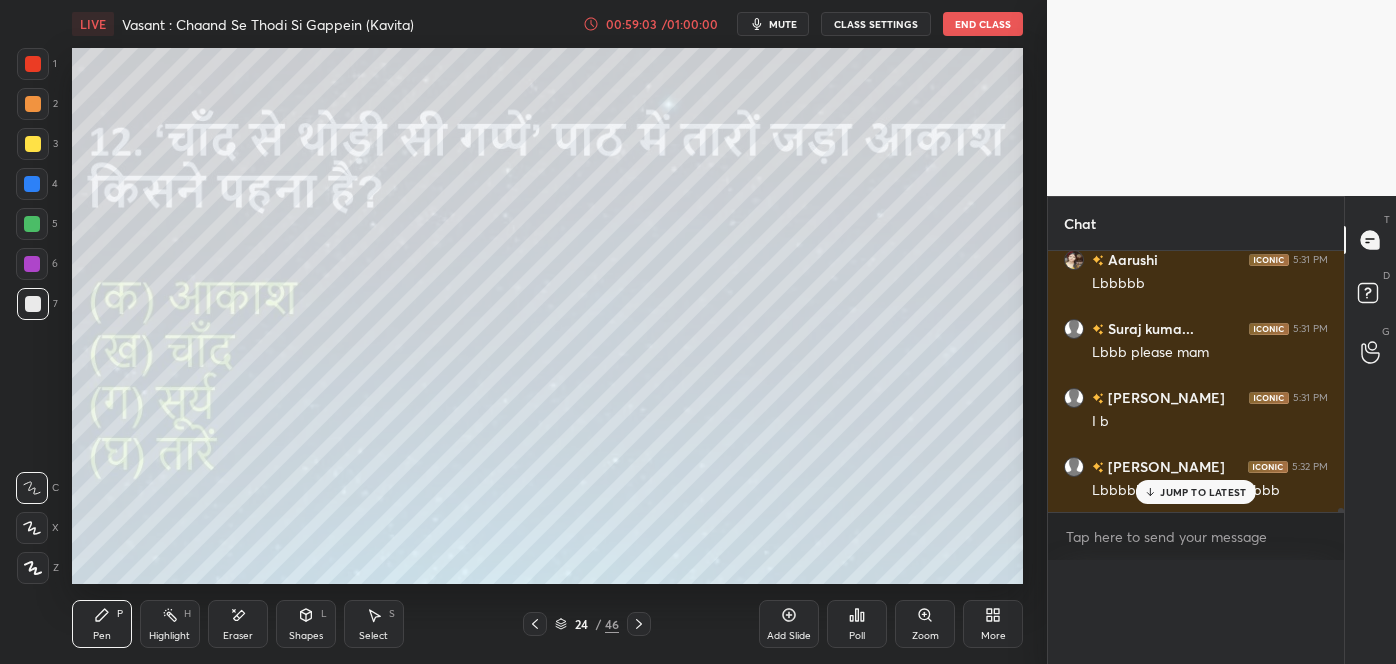 scroll, scrollTop: 120, scrollLeft: 258, axis: both 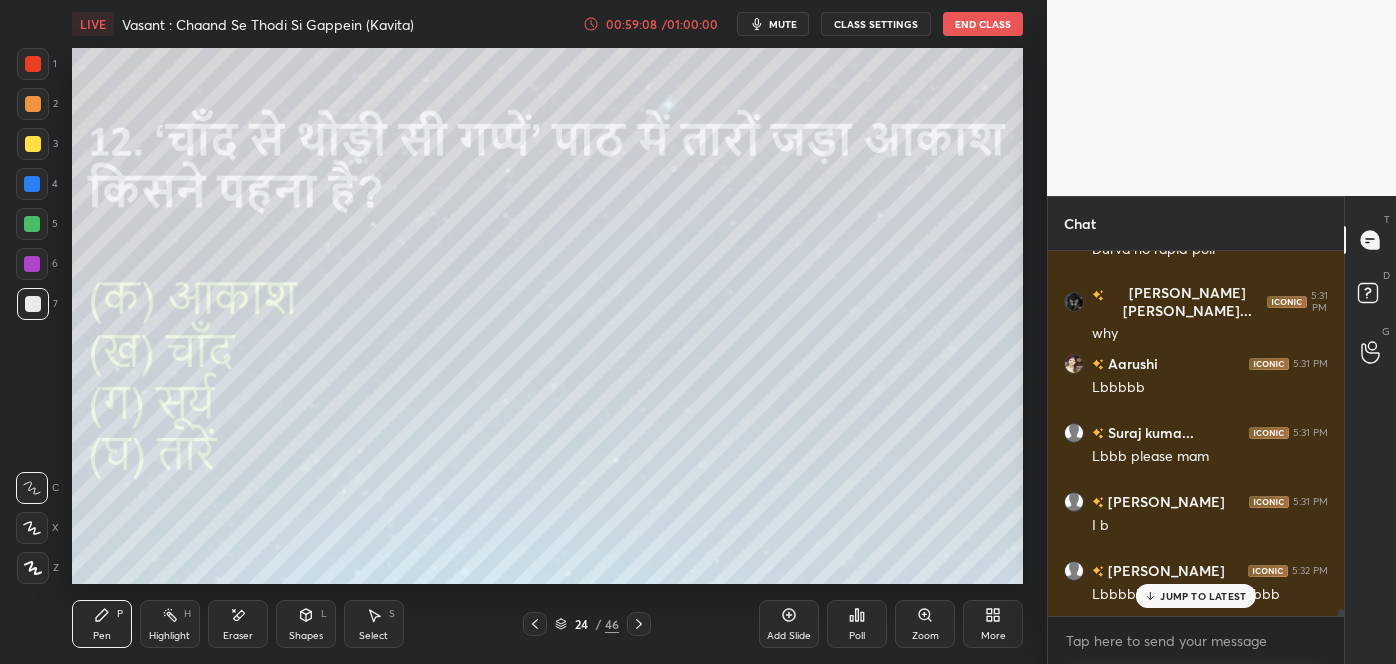click on "JUMP TO LATEST" at bounding box center [1203, 596] 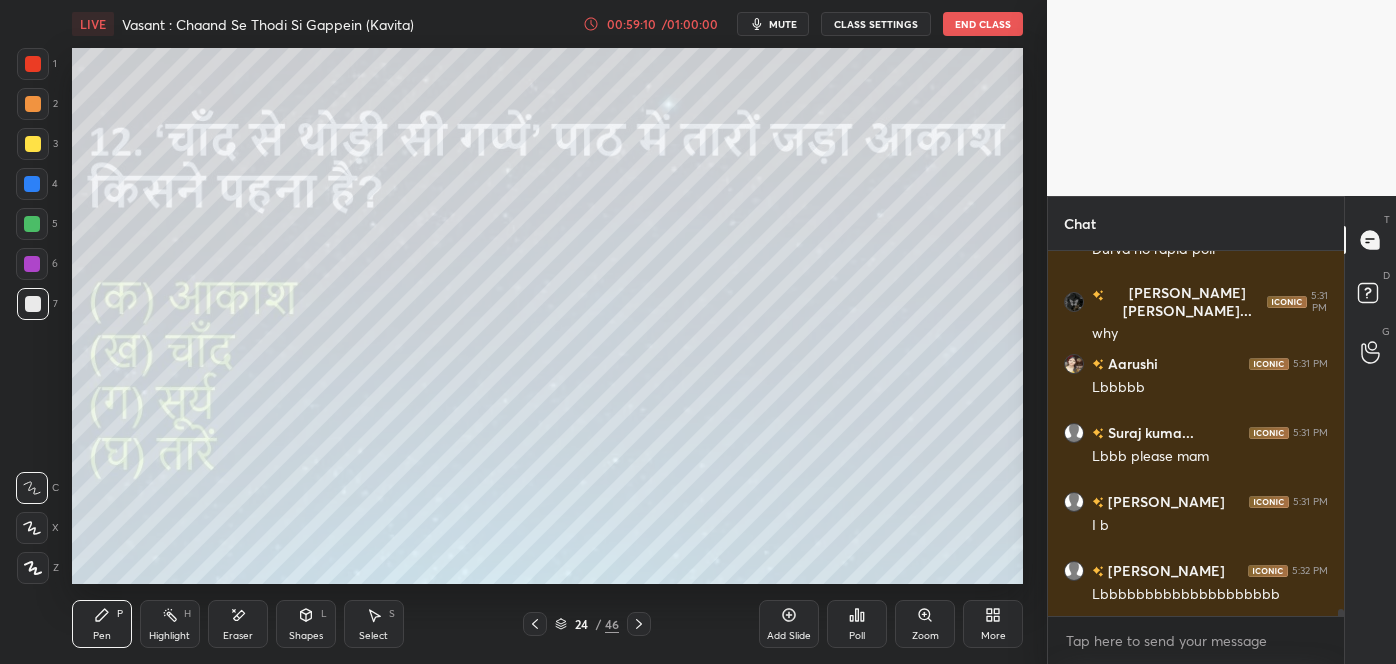 click on "24" at bounding box center (581, 624) 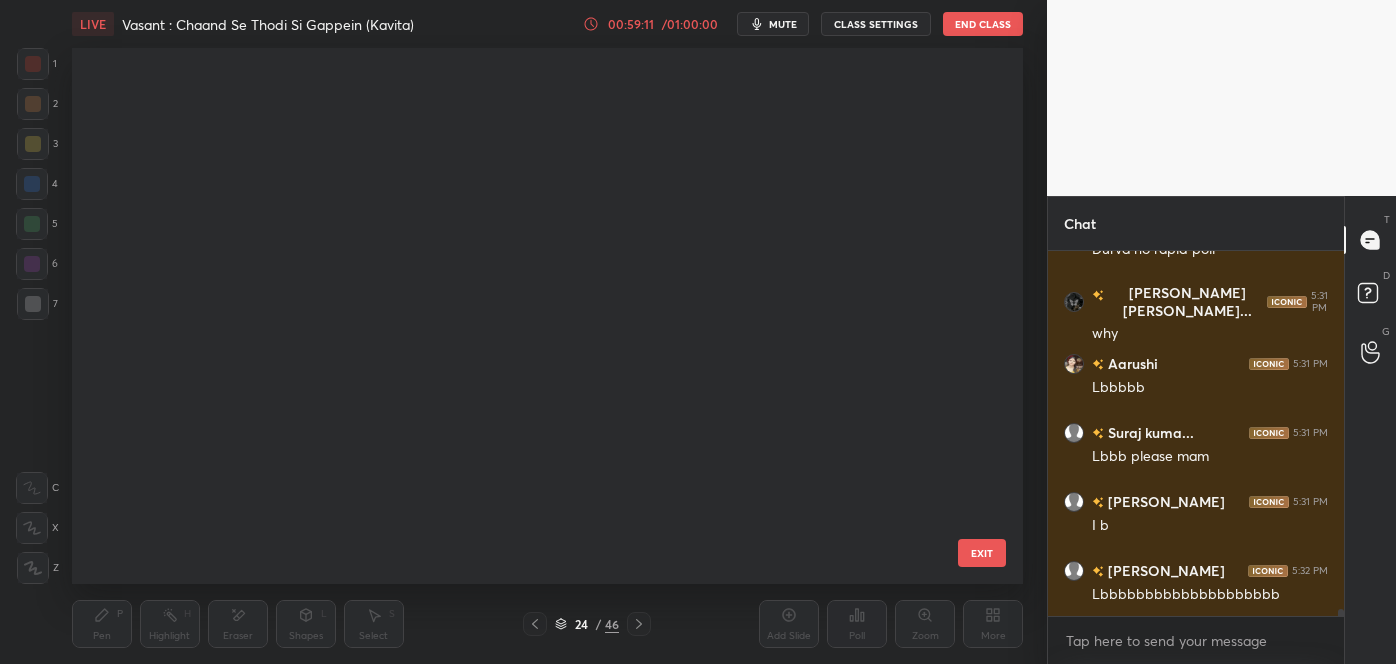 scroll, scrollTop: 771, scrollLeft: 0, axis: vertical 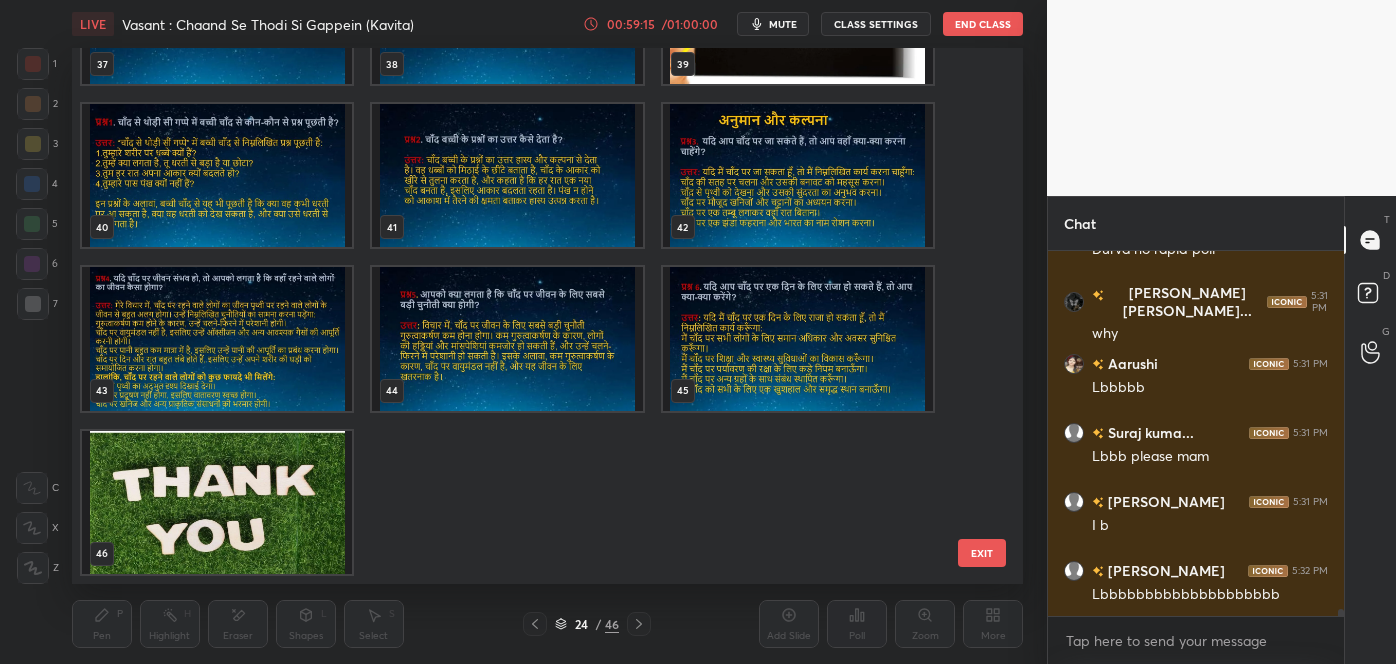click at bounding box center (217, 502) 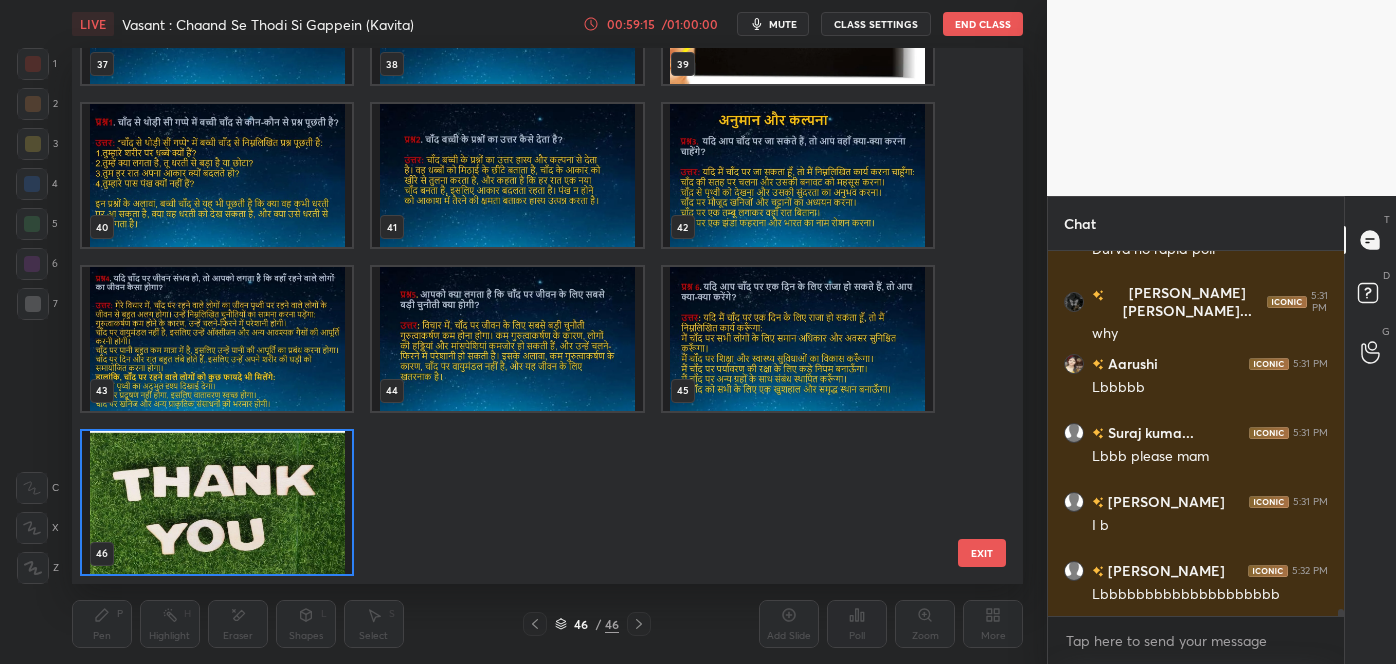 click at bounding box center (217, 502) 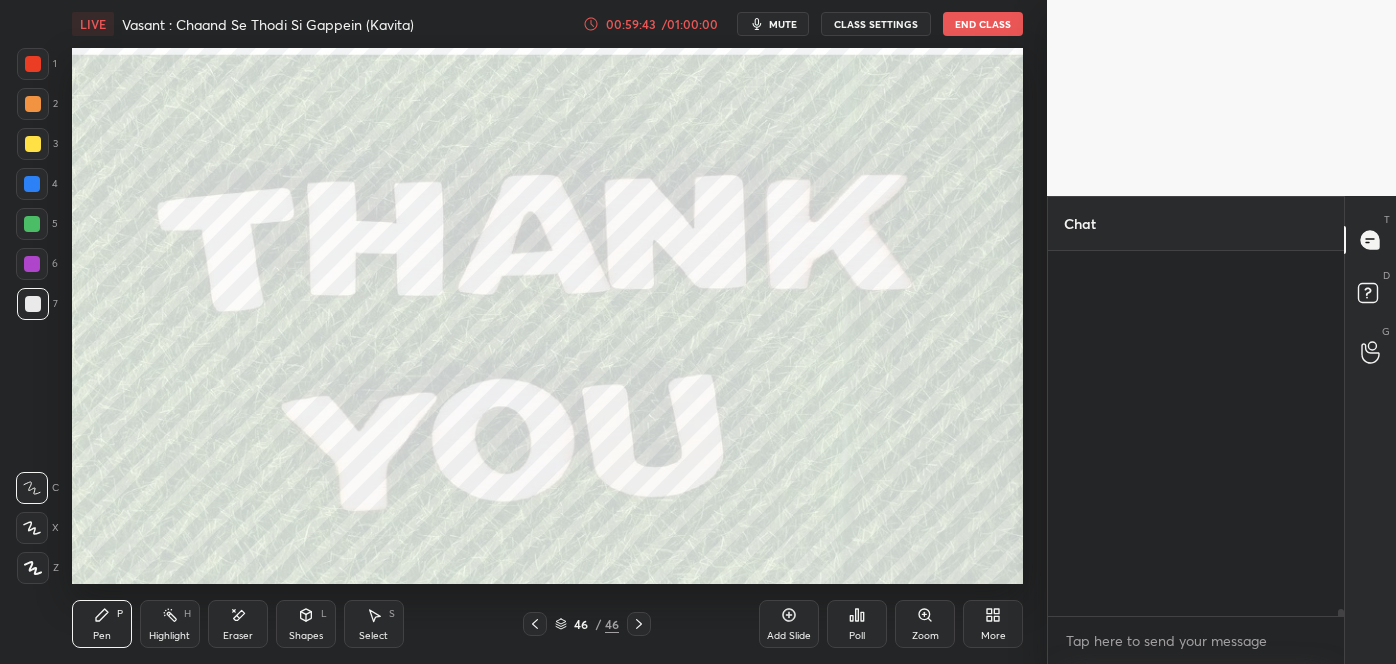 scroll, scrollTop: 19152, scrollLeft: 0, axis: vertical 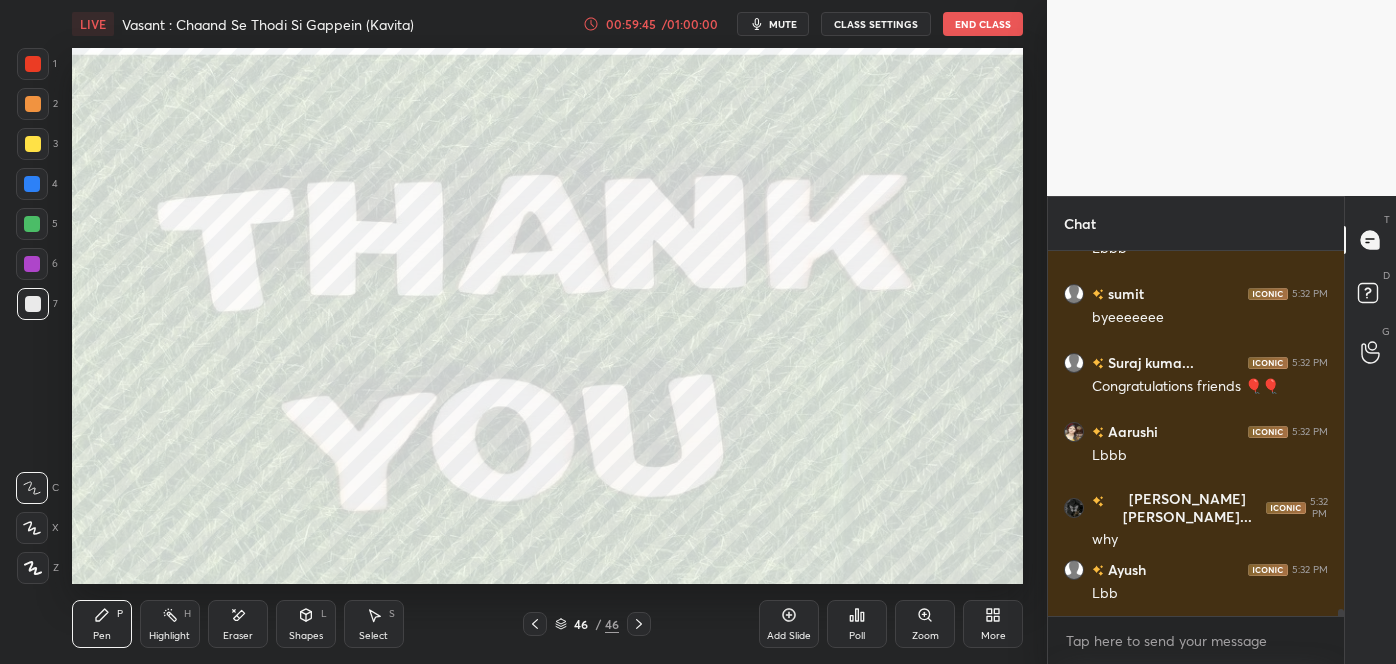 click on "Poll" at bounding box center [857, 624] 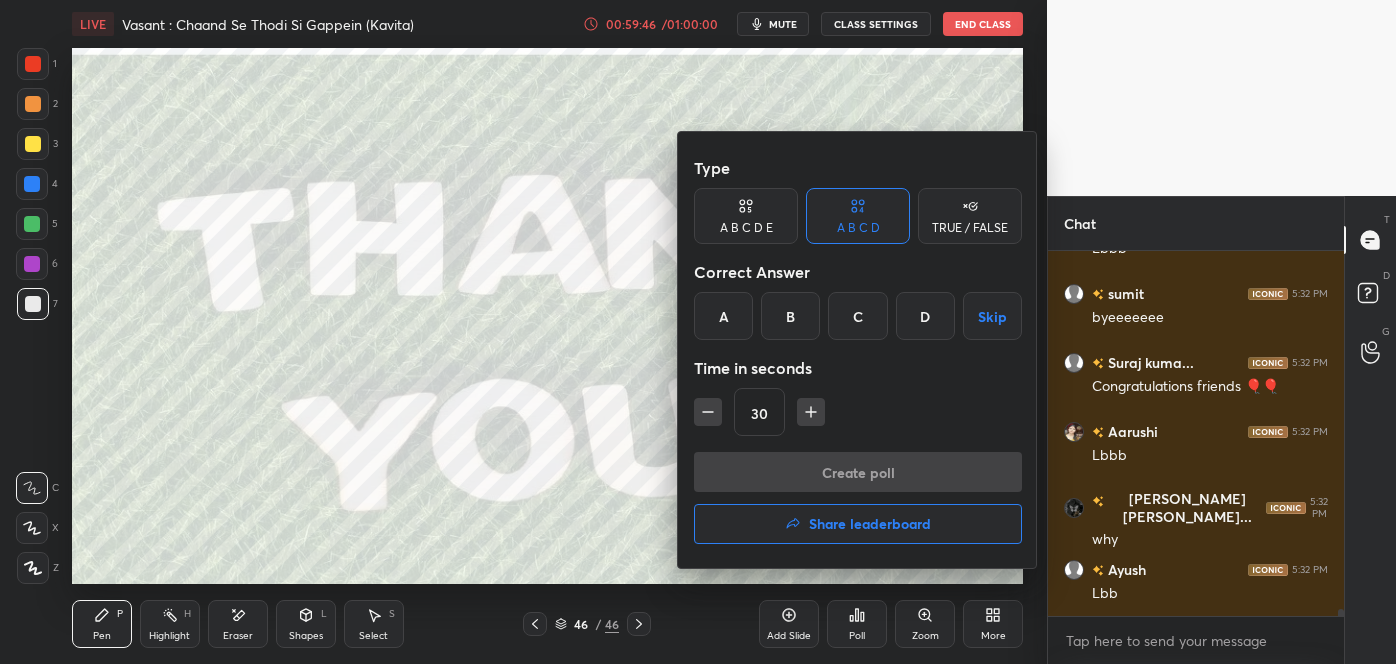 scroll, scrollTop: 19221, scrollLeft: 0, axis: vertical 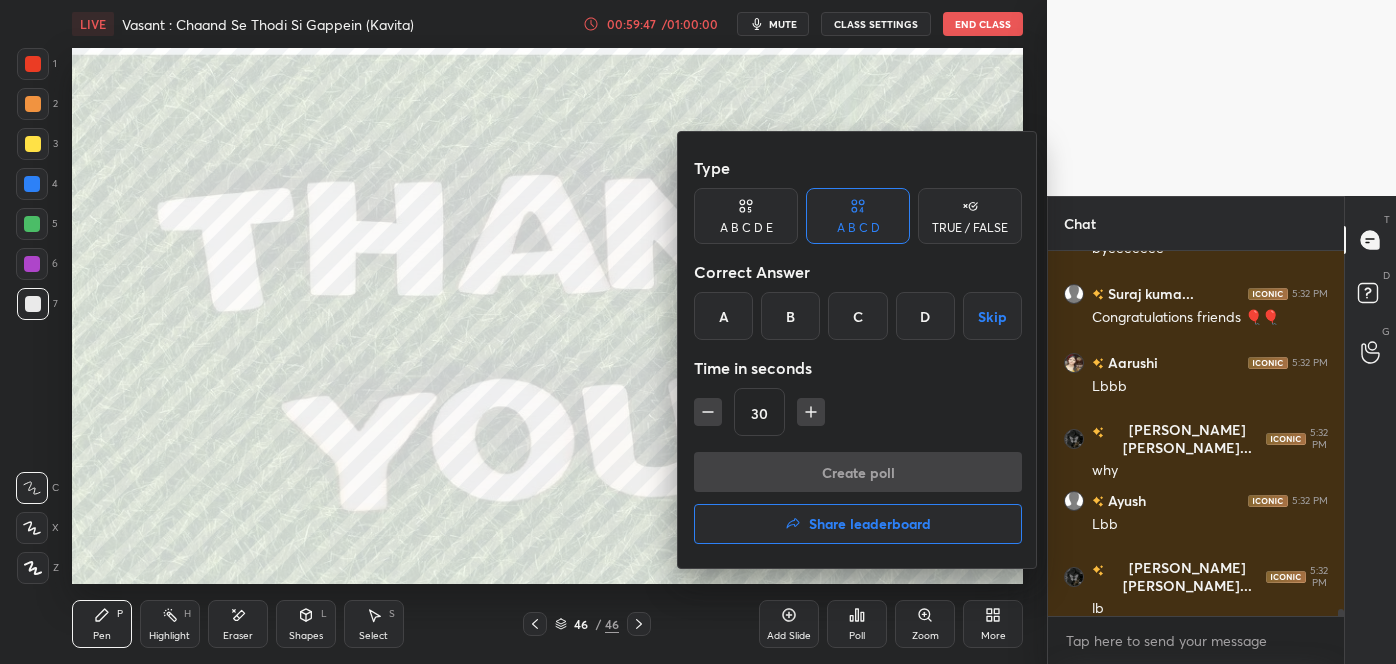 click on "Share leaderboard" at bounding box center [858, 524] 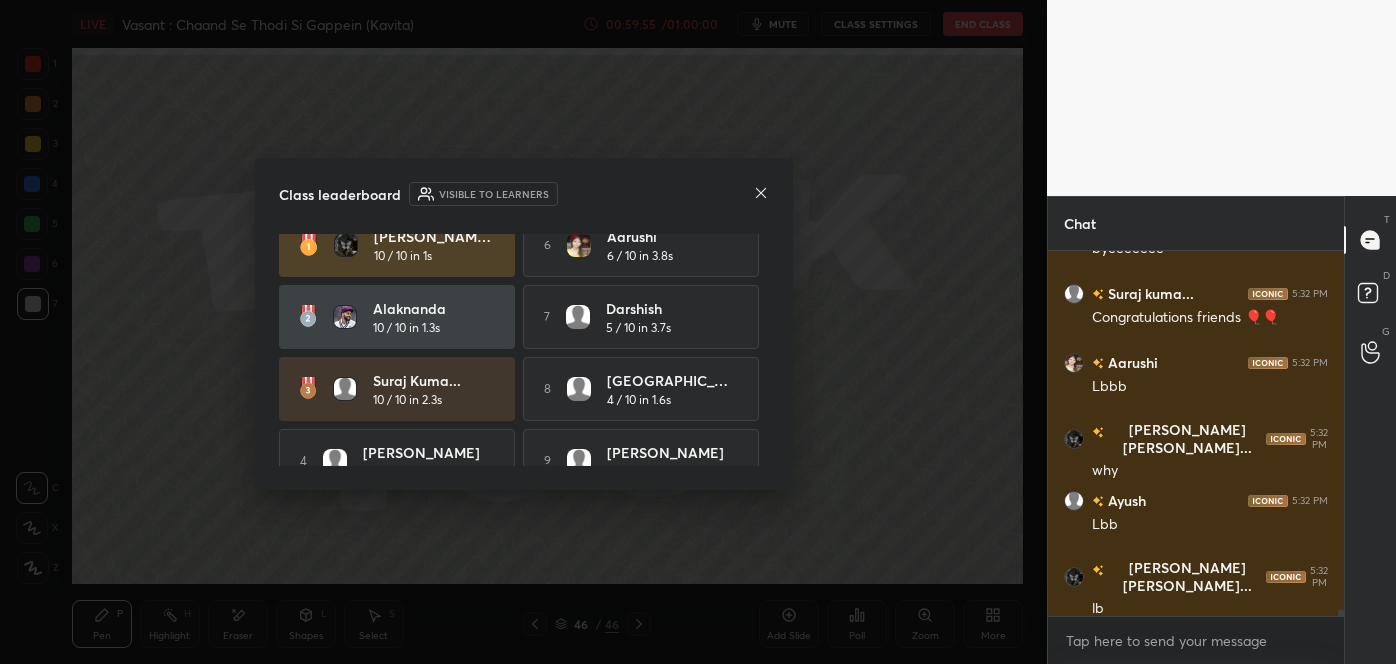 scroll, scrollTop: 0, scrollLeft: 0, axis: both 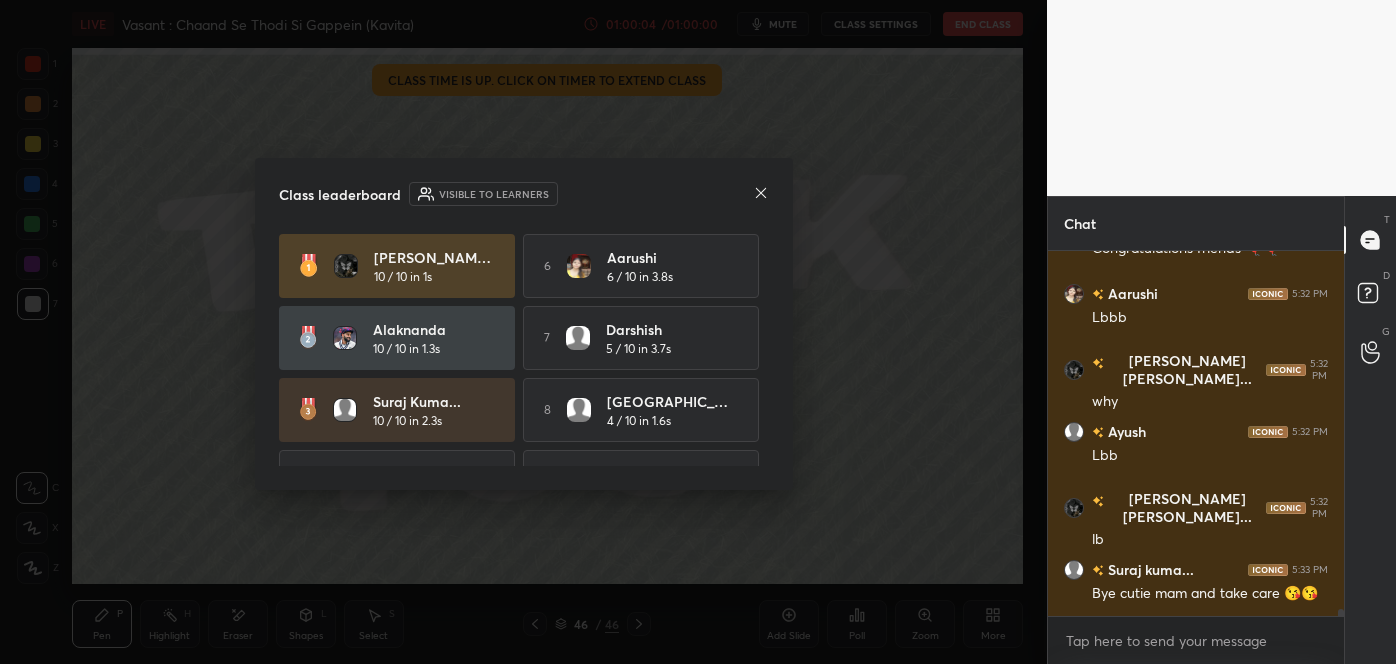 click 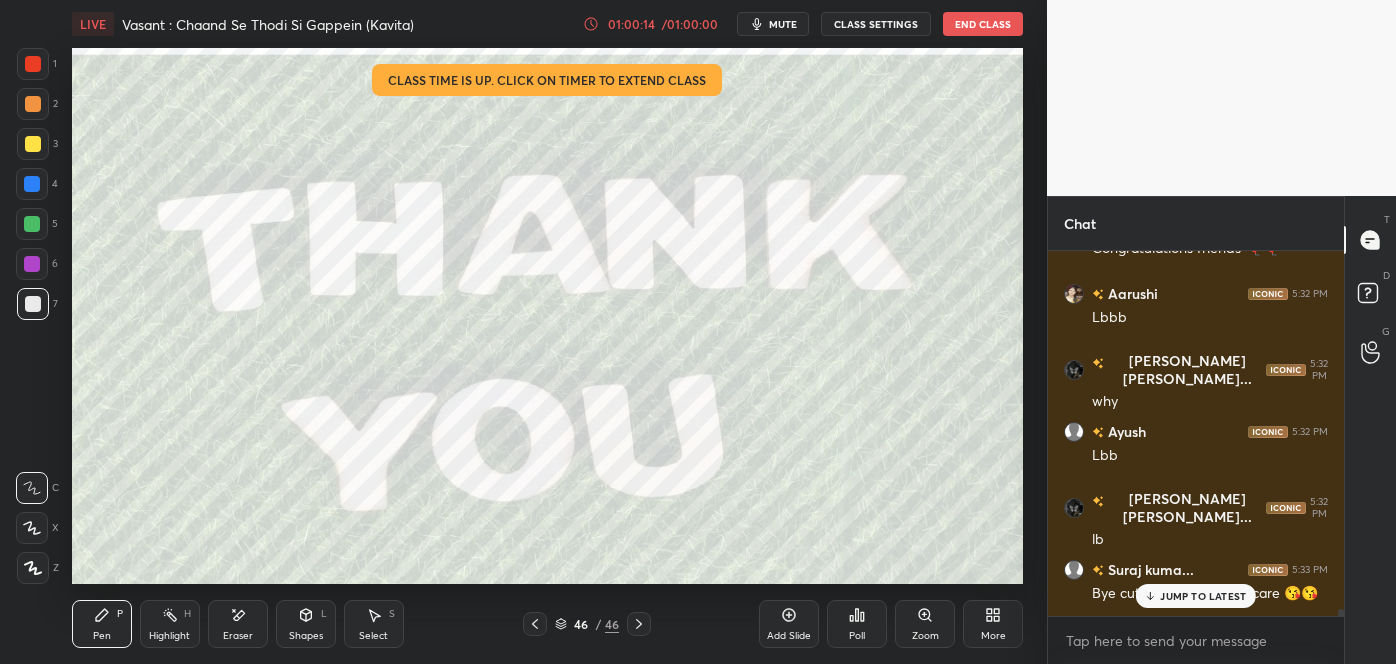 scroll, scrollTop: 19427, scrollLeft: 0, axis: vertical 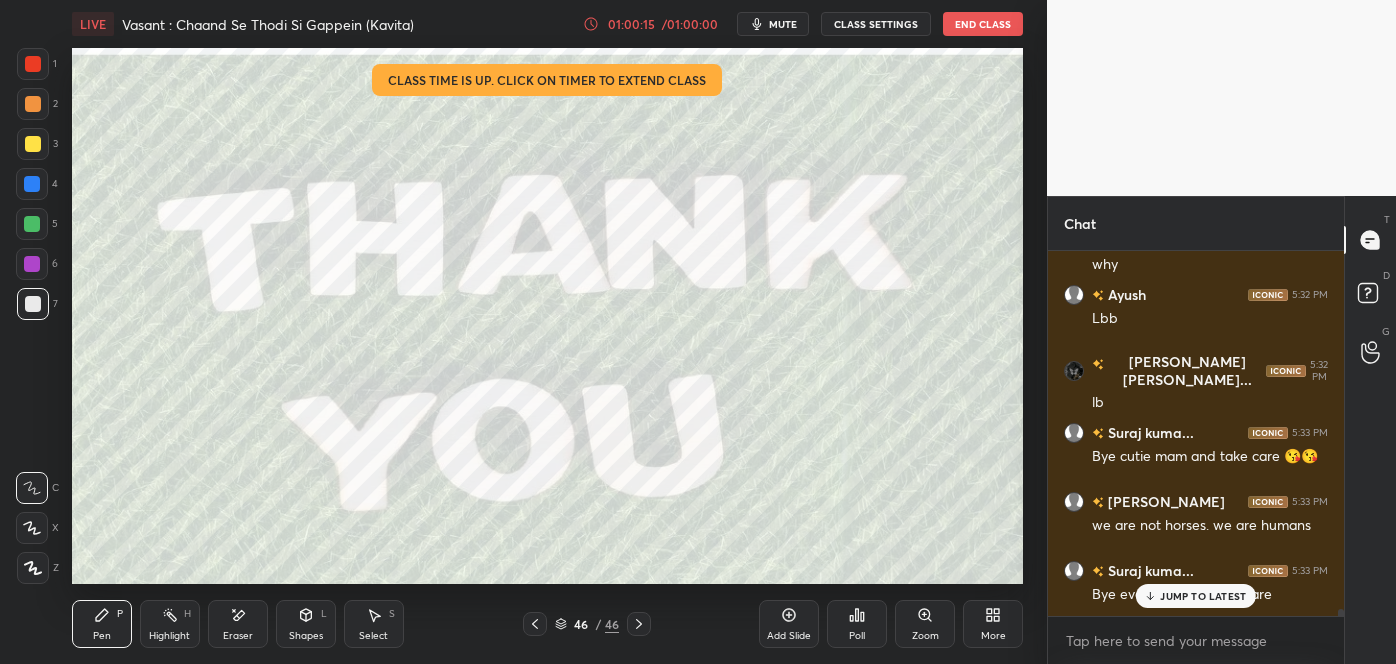 click on "JUMP TO LATEST" at bounding box center [1196, 596] 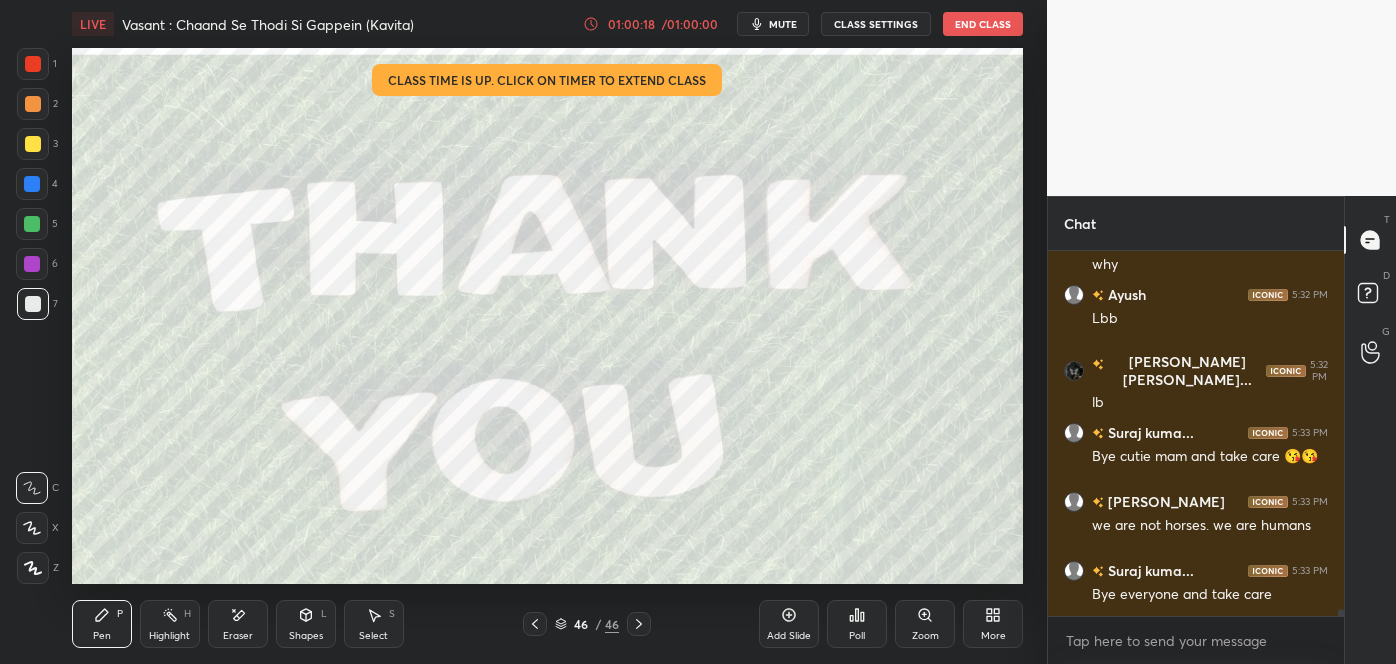 scroll, scrollTop: 19496, scrollLeft: 0, axis: vertical 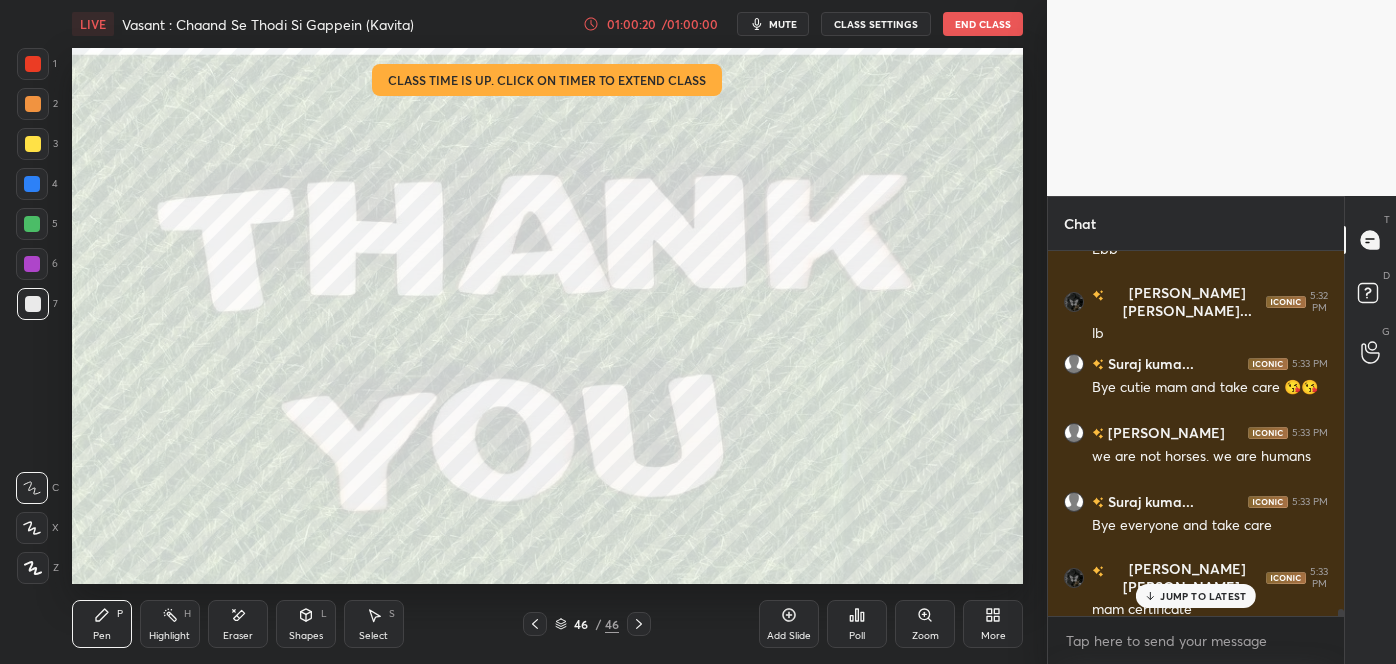 click 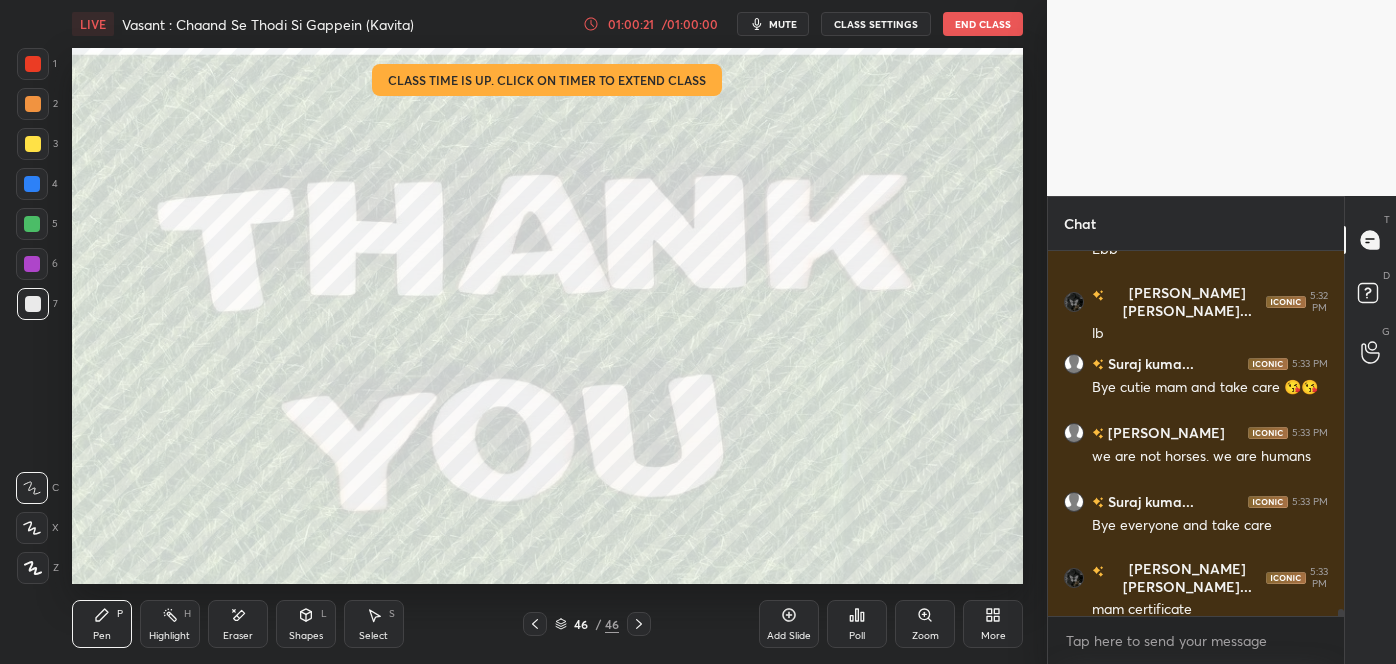 scroll, scrollTop: 19565, scrollLeft: 0, axis: vertical 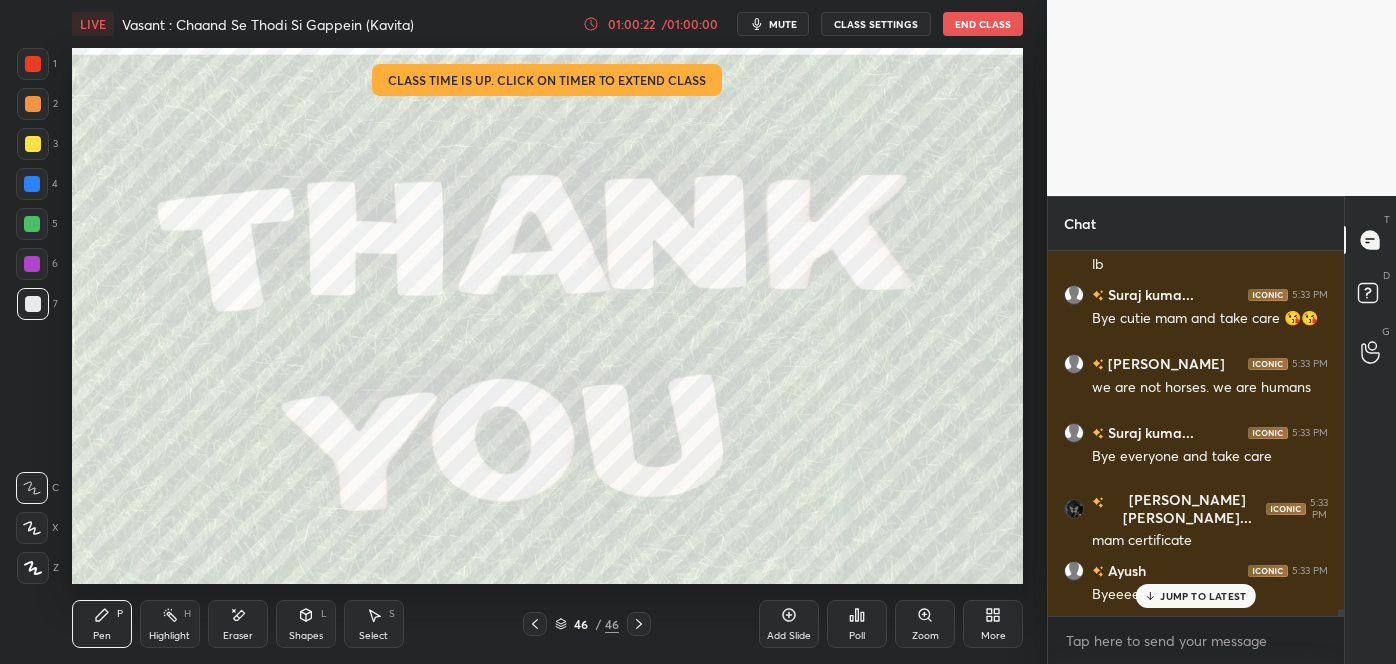 click on "Poll" at bounding box center (857, 624) 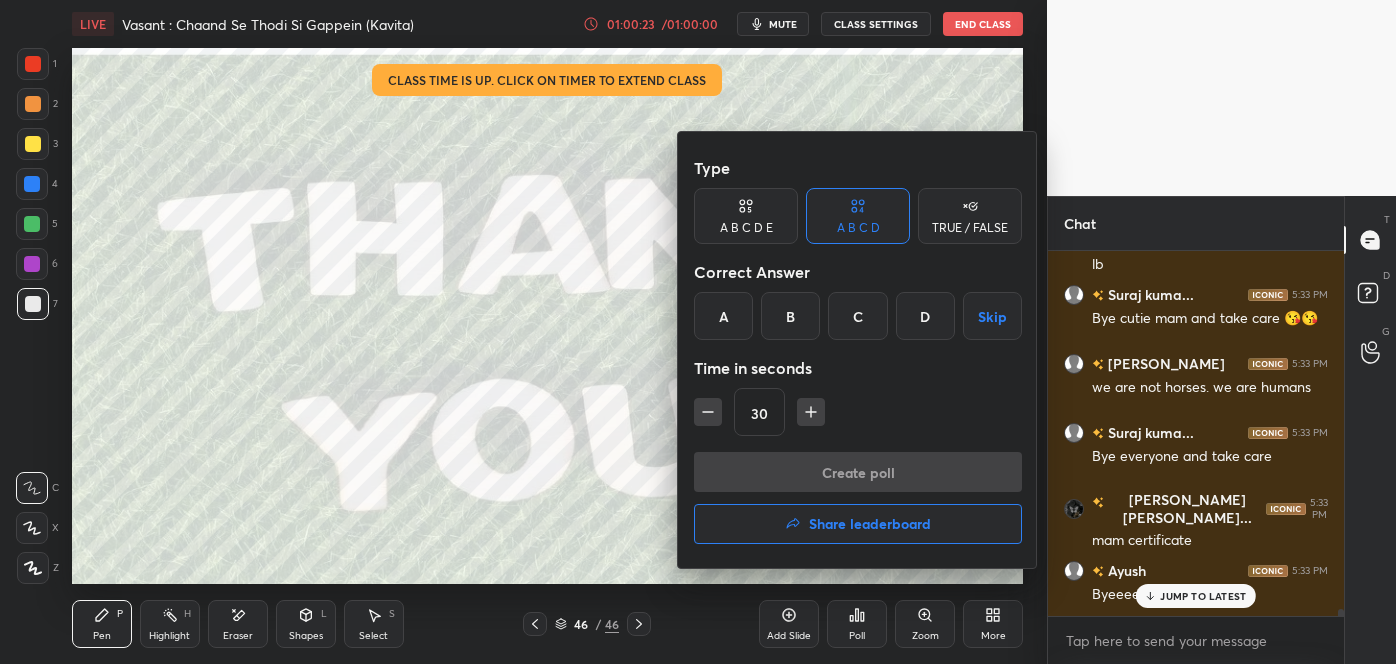 click on "Share leaderboard" at bounding box center (858, 524) 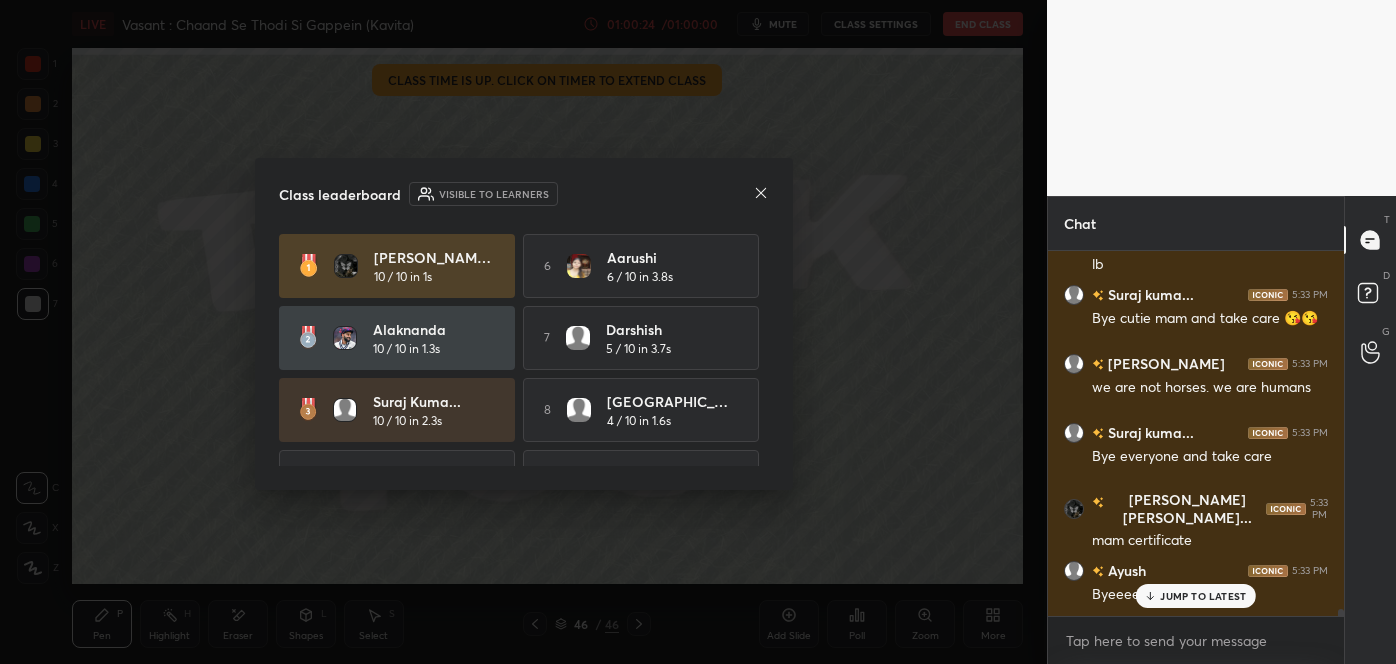 click 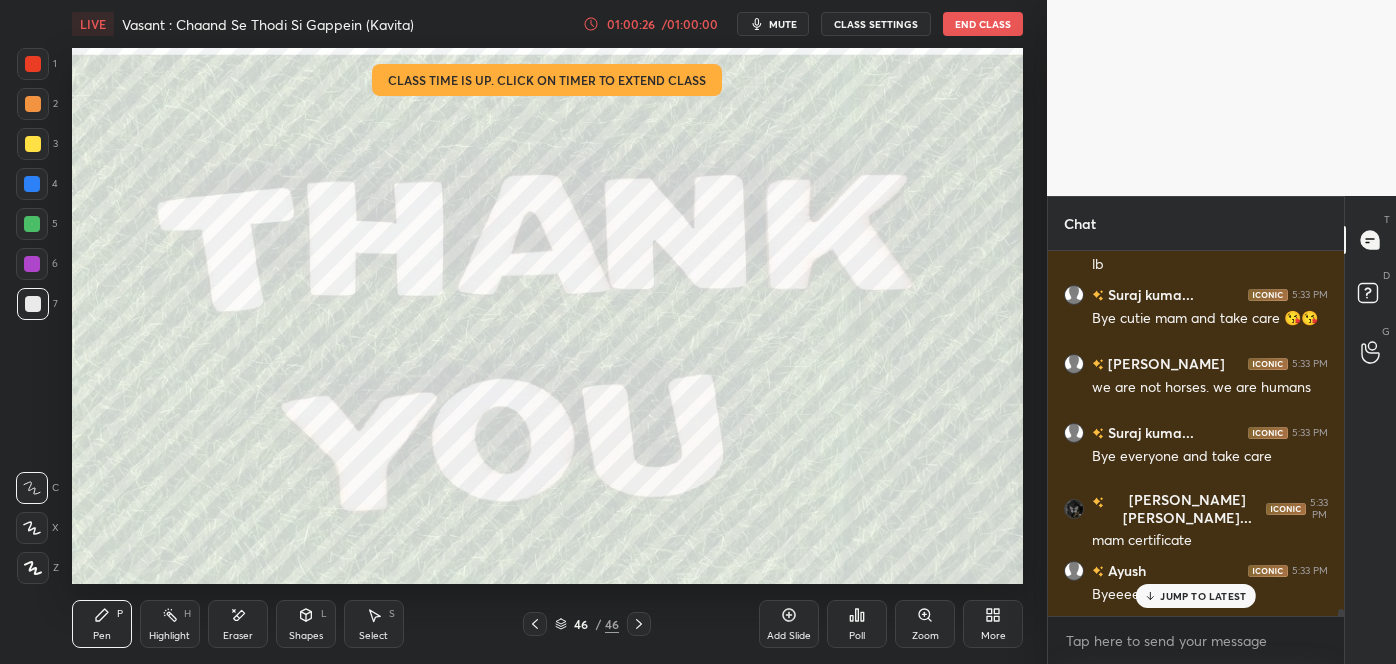 click on "JUMP TO LATEST" at bounding box center (1203, 596) 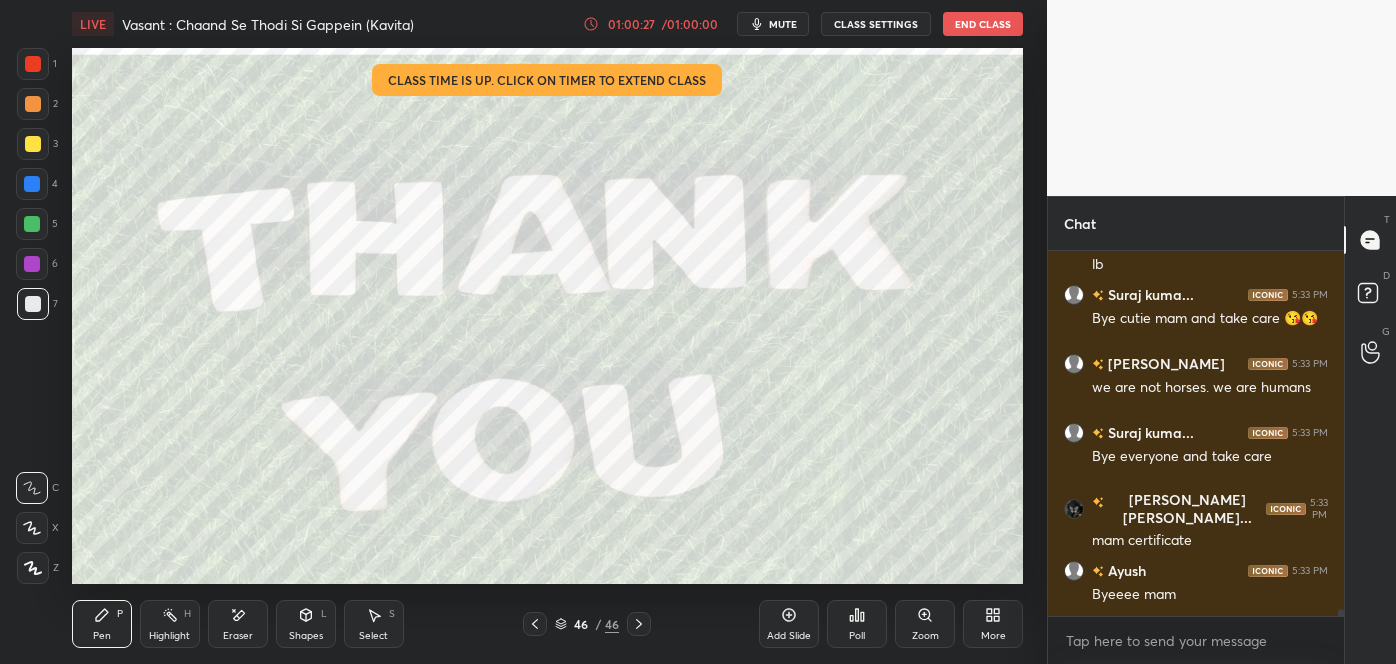 scroll, scrollTop: 19634, scrollLeft: 0, axis: vertical 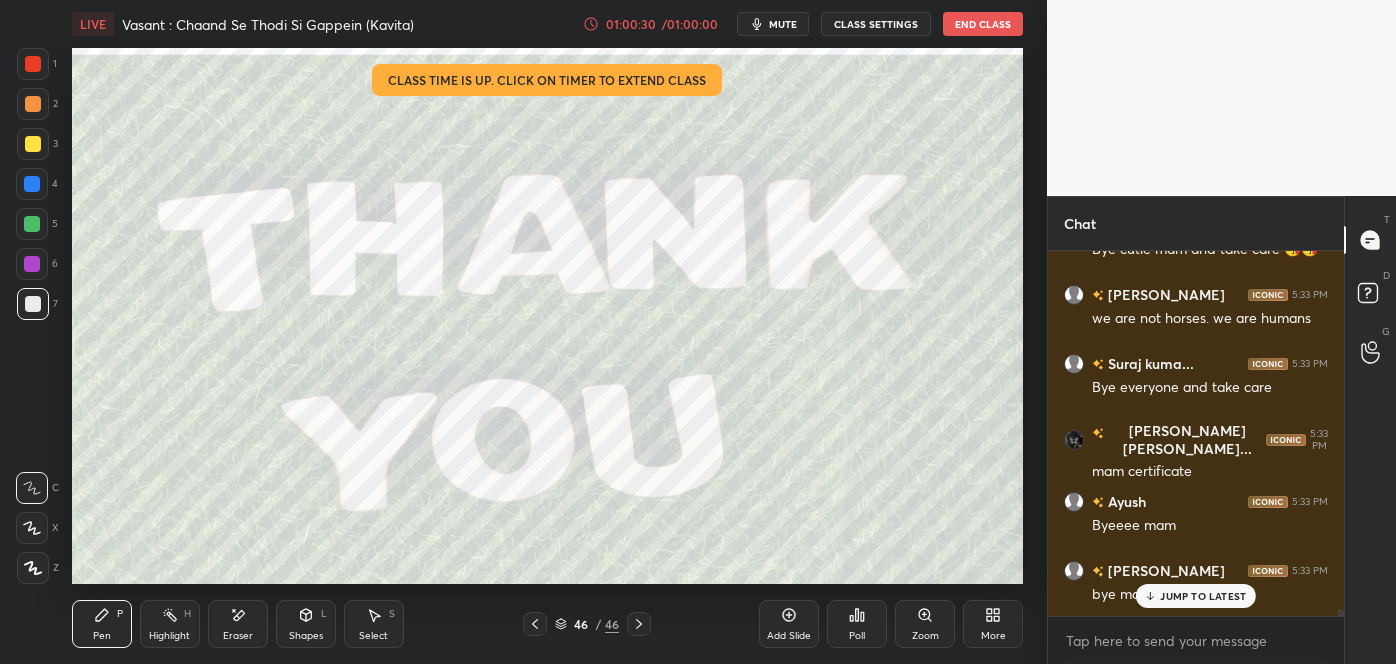 click on "End Class" at bounding box center [983, 24] 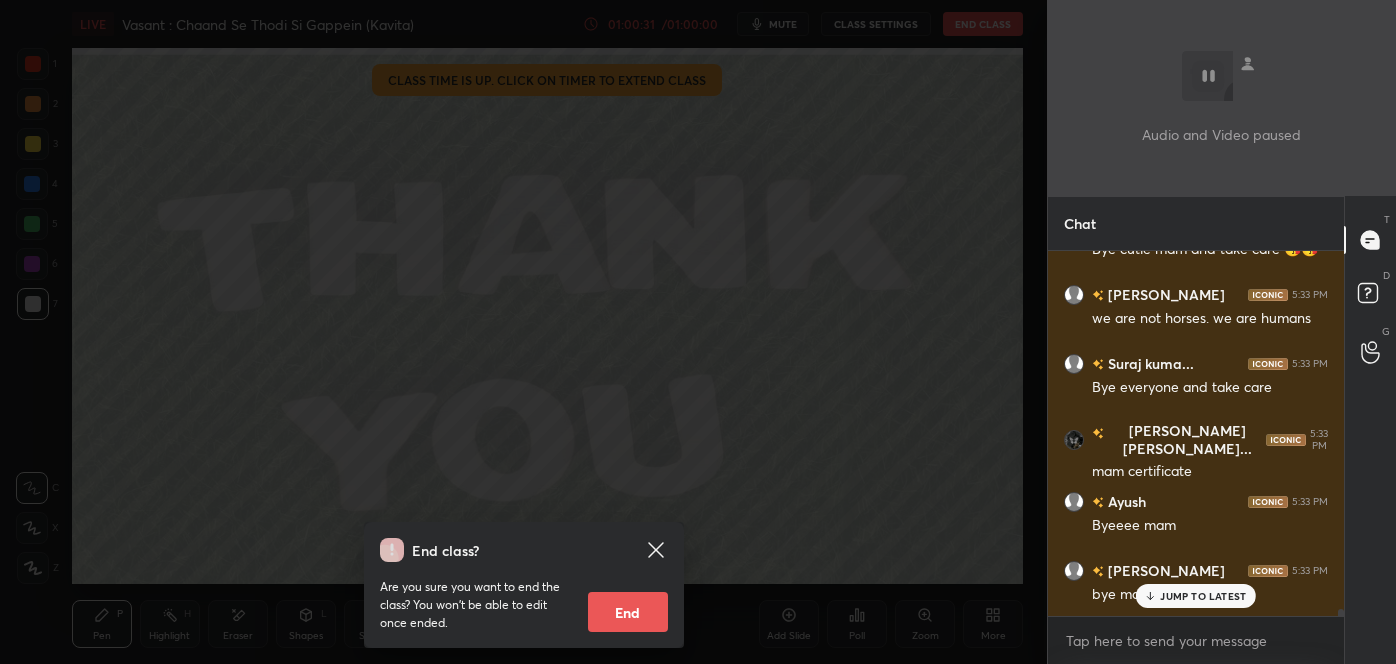 click on "End" at bounding box center [628, 612] 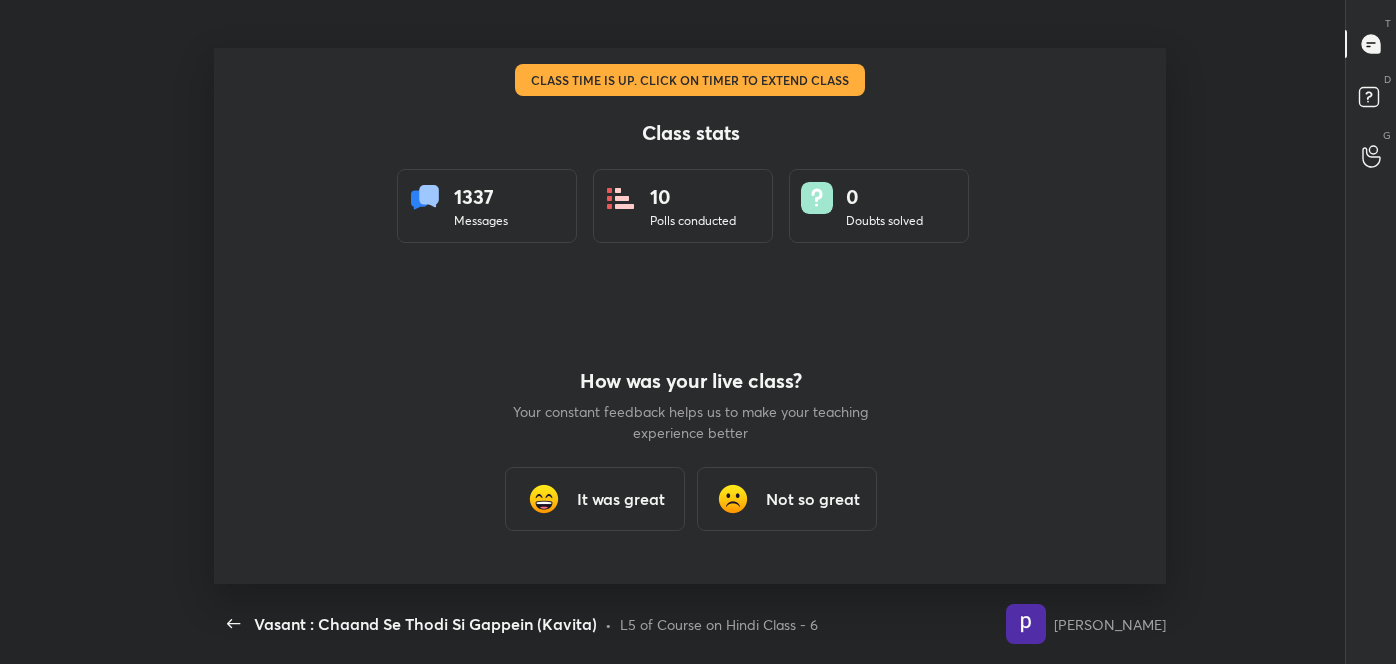 scroll, scrollTop: 99464, scrollLeft: 98968, axis: both 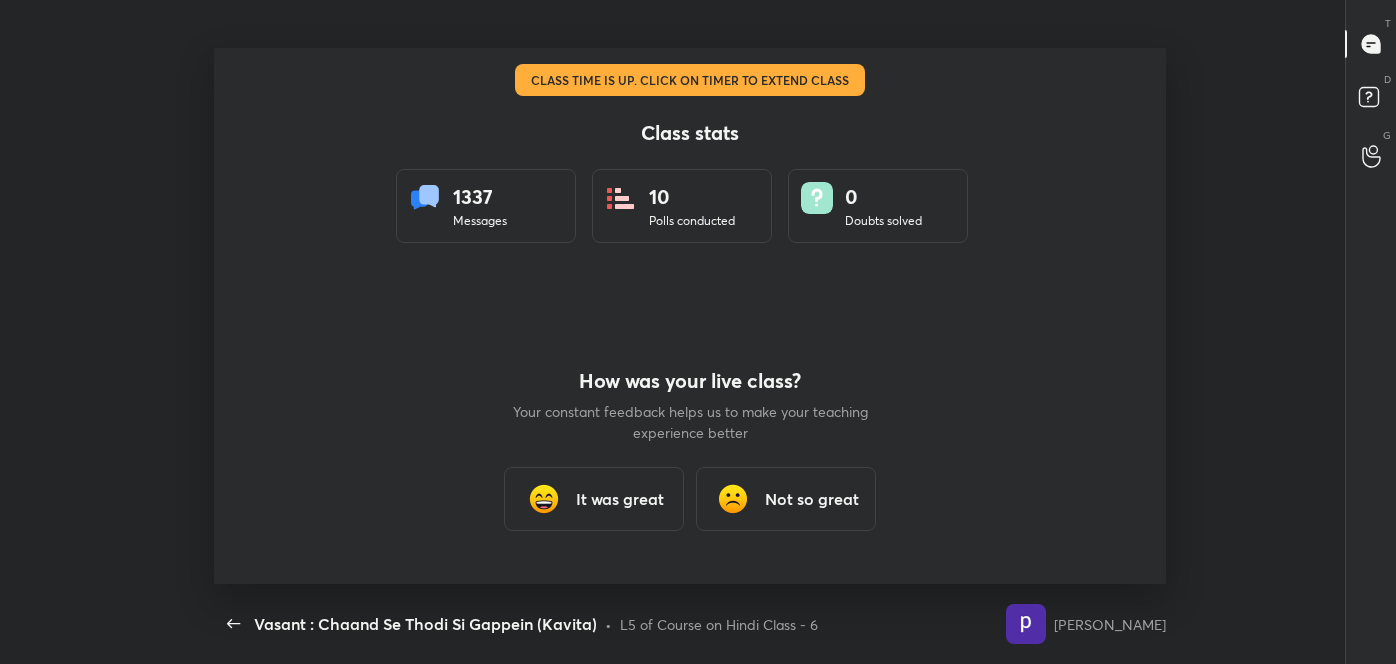 type 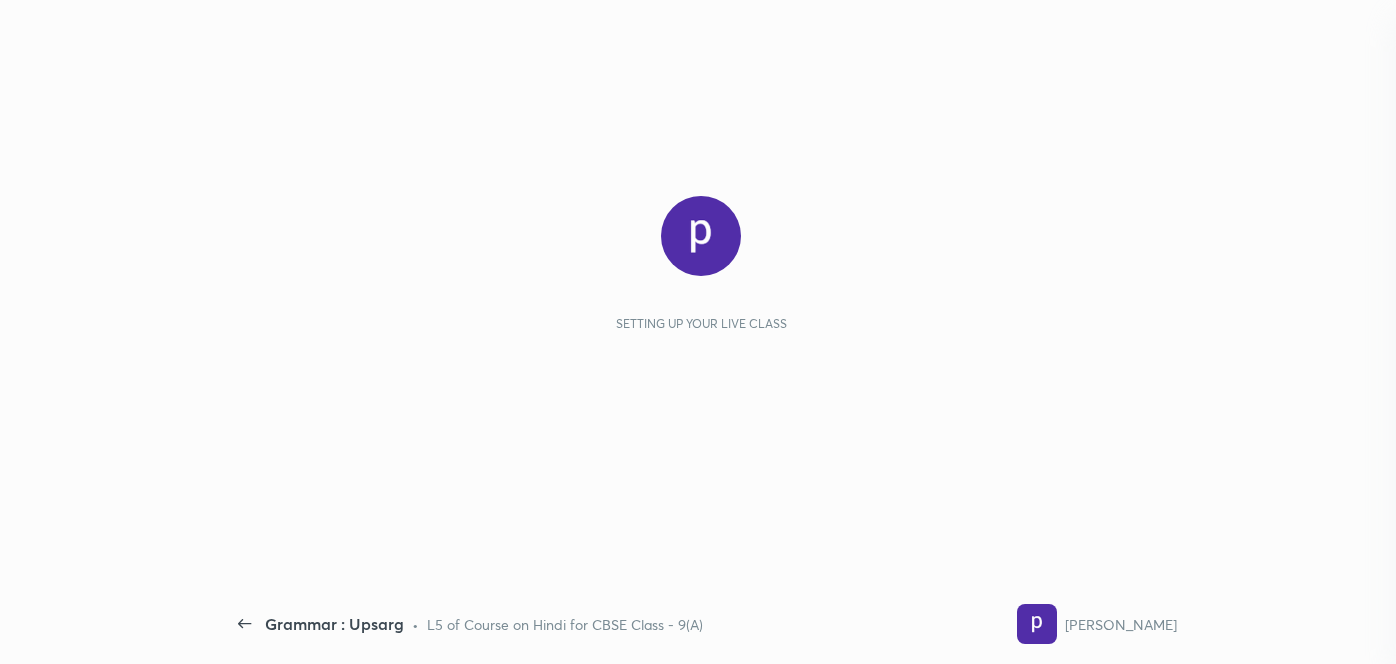 scroll, scrollTop: 0, scrollLeft: 0, axis: both 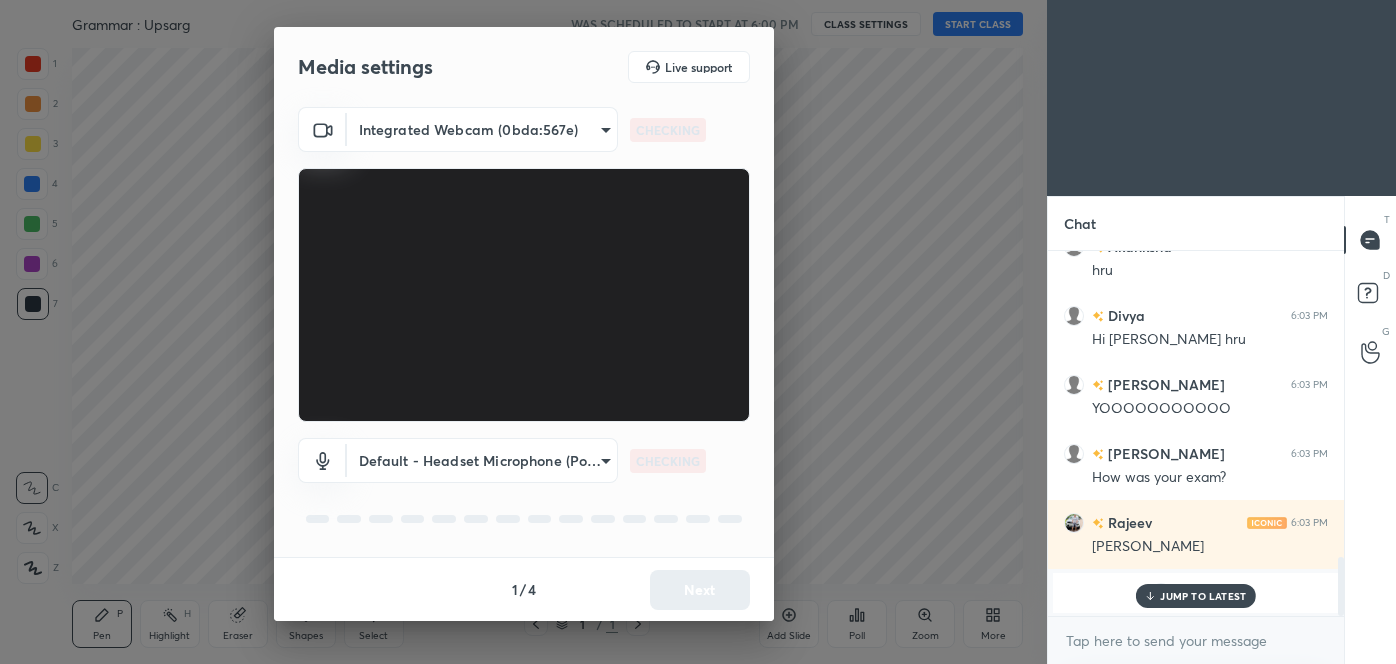 click on "JUMP TO LATEST" at bounding box center [1196, 596] 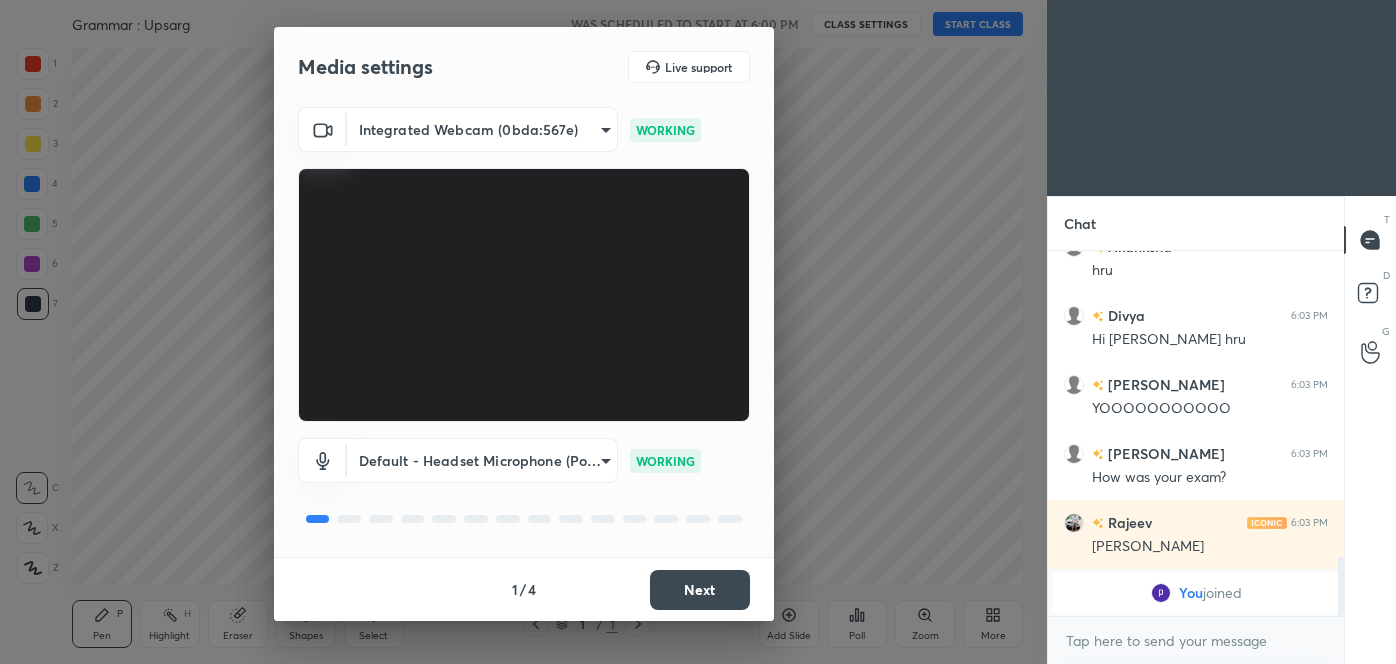 click on "Next" at bounding box center (700, 590) 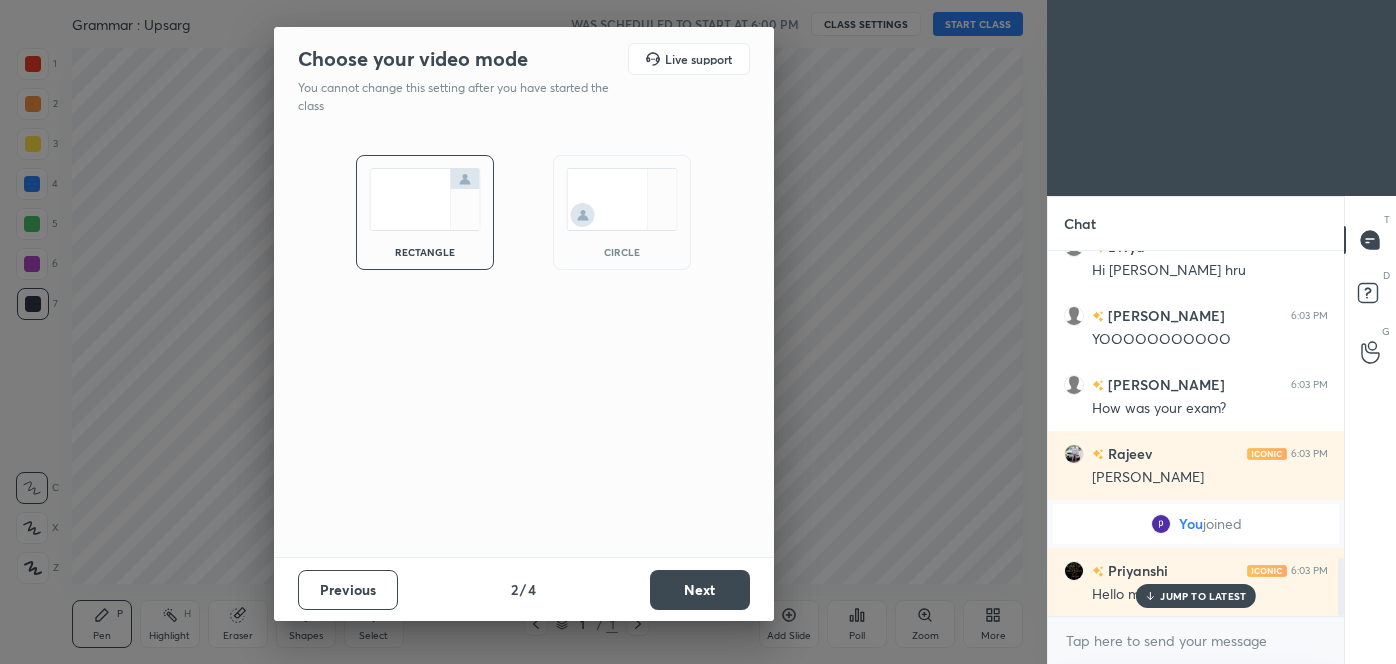 click on "Next" at bounding box center (700, 590) 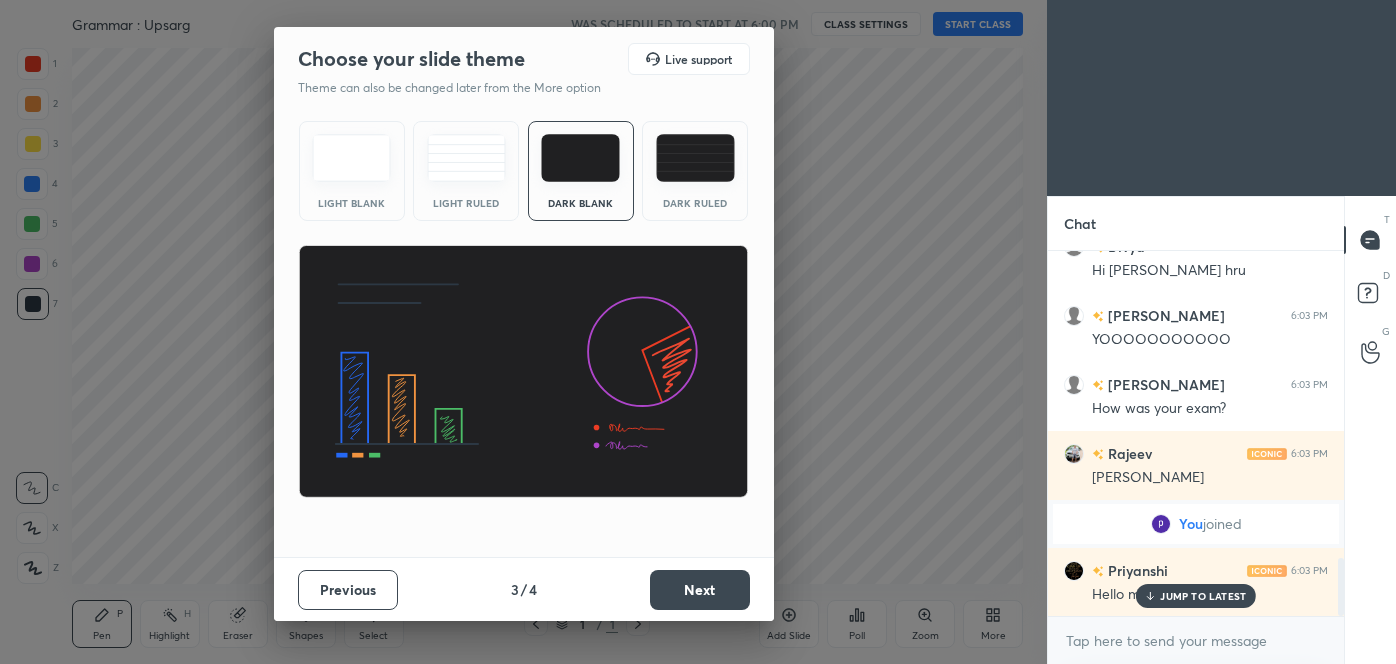 click on "Next" at bounding box center (700, 590) 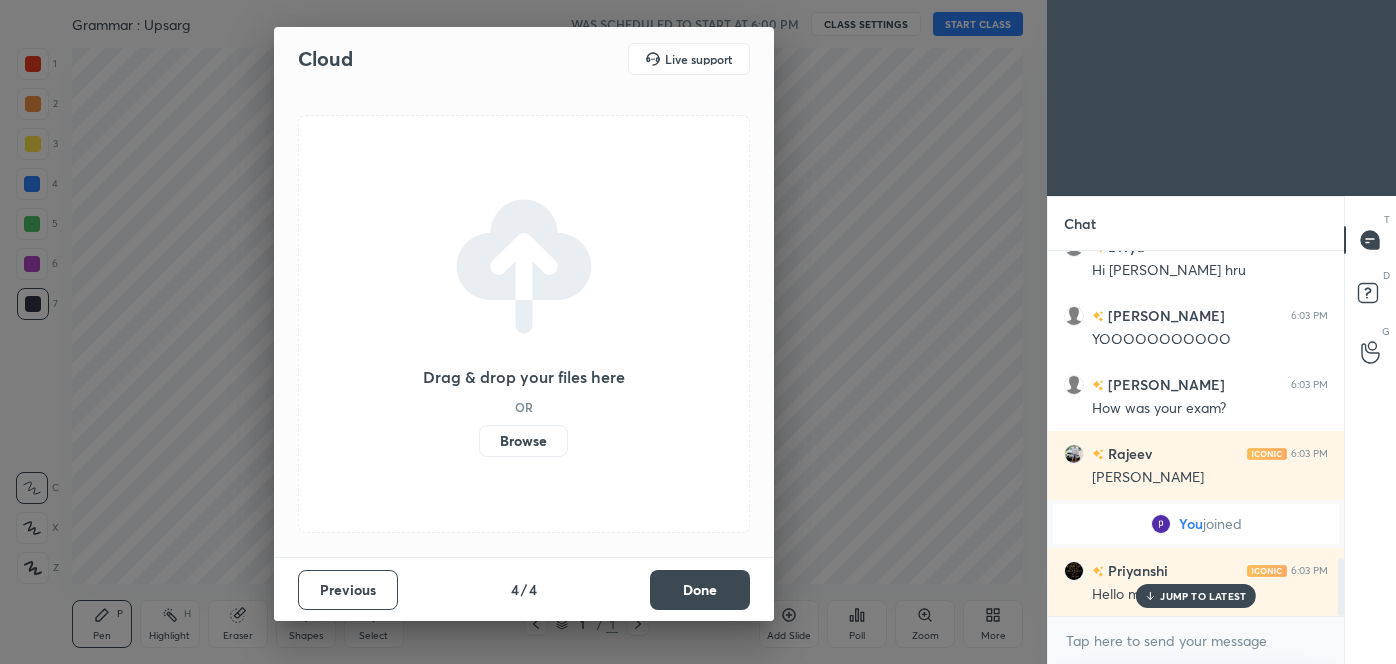 click on "Done" at bounding box center (700, 590) 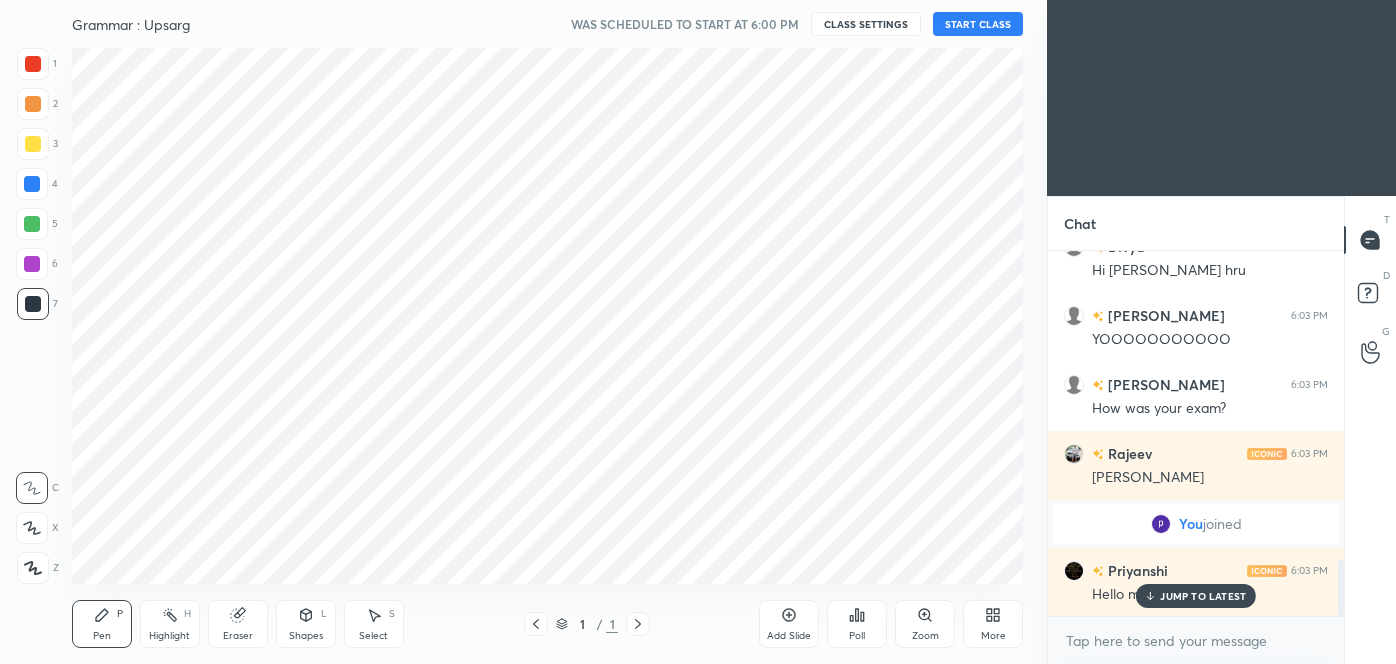 scroll, scrollTop: 1997, scrollLeft: 0, axis: vertical 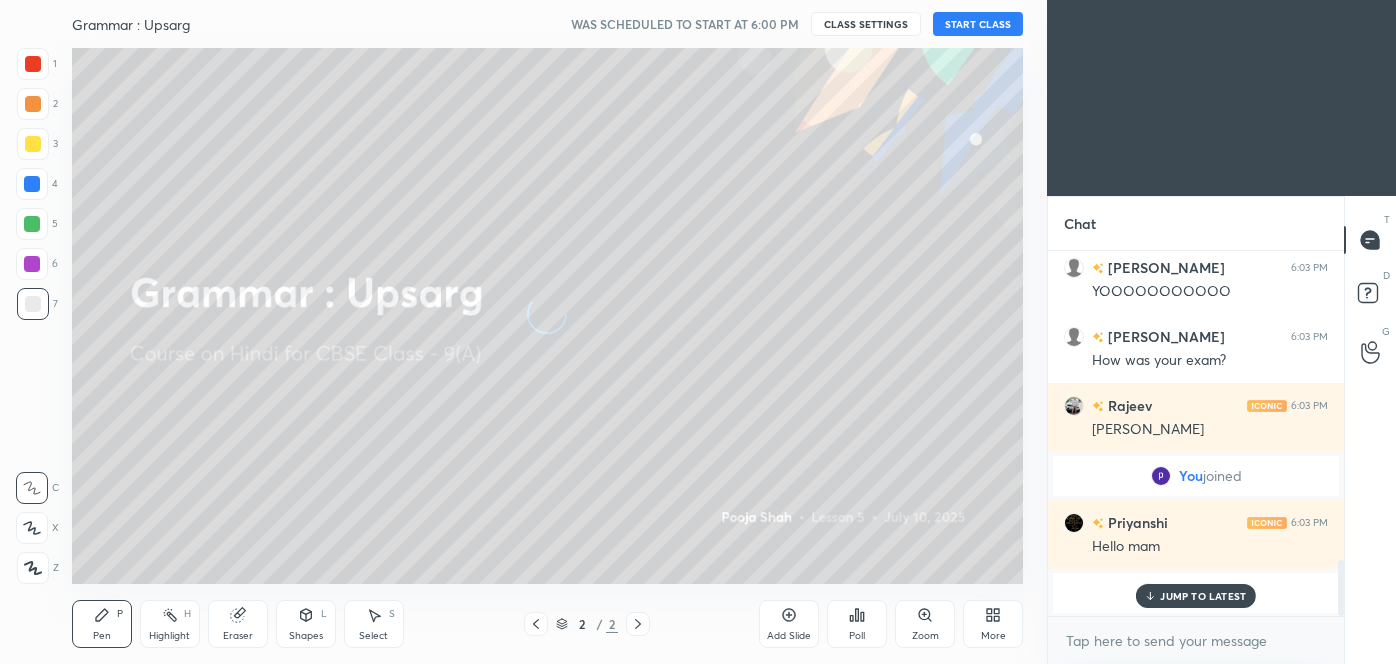 click on "START CLASS" at bounding box center (978, 24) 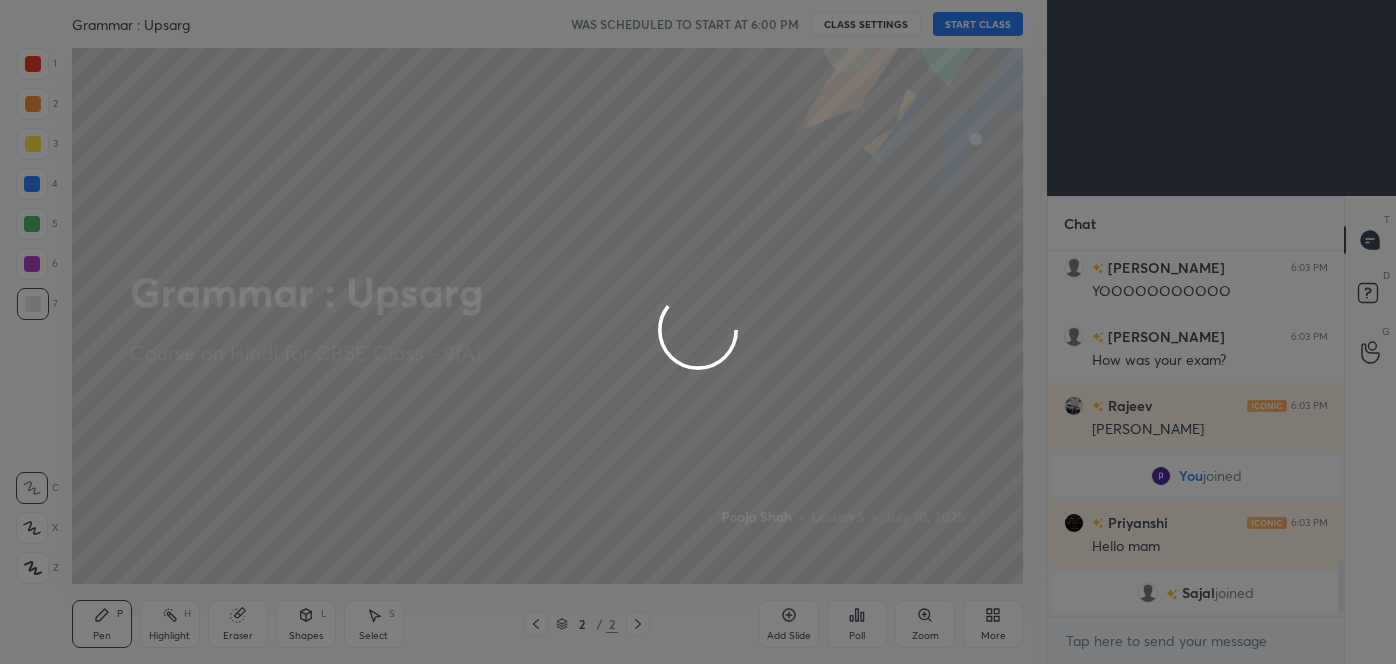 scroll, scrollTop: 2066, scrollLeft: 0, axis: vertical 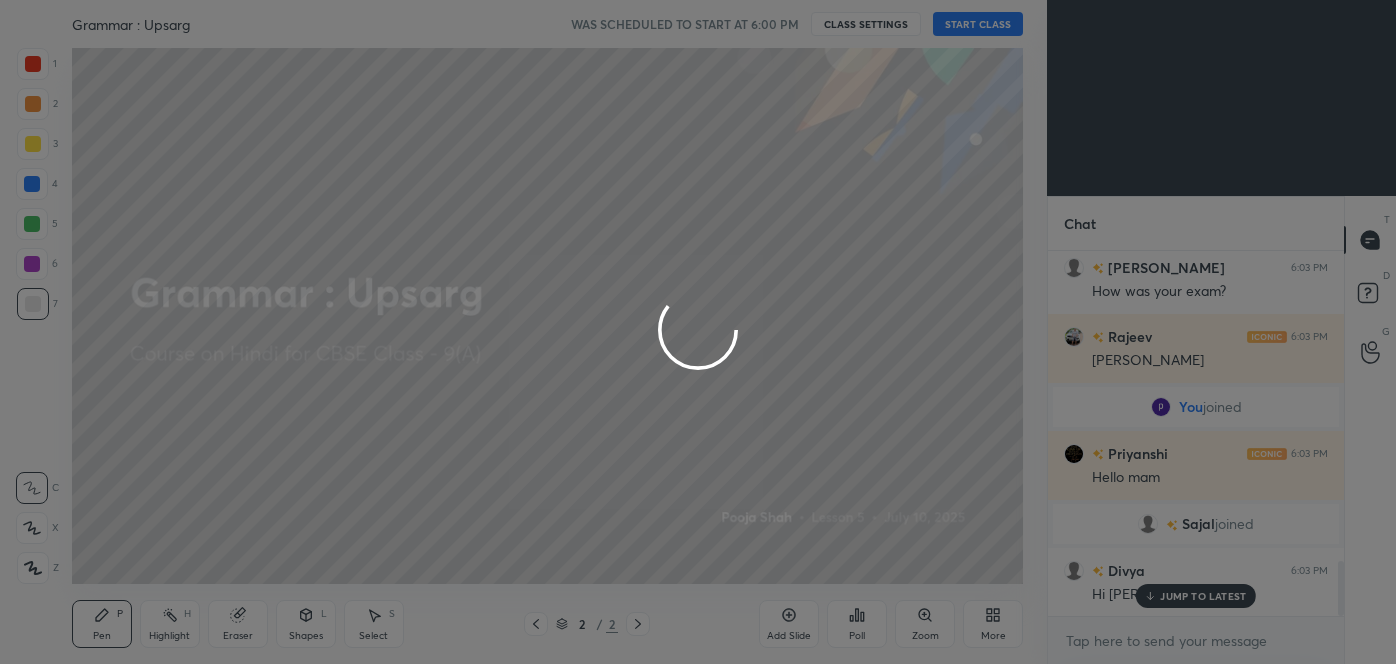 click at bounding box center (698, 332) 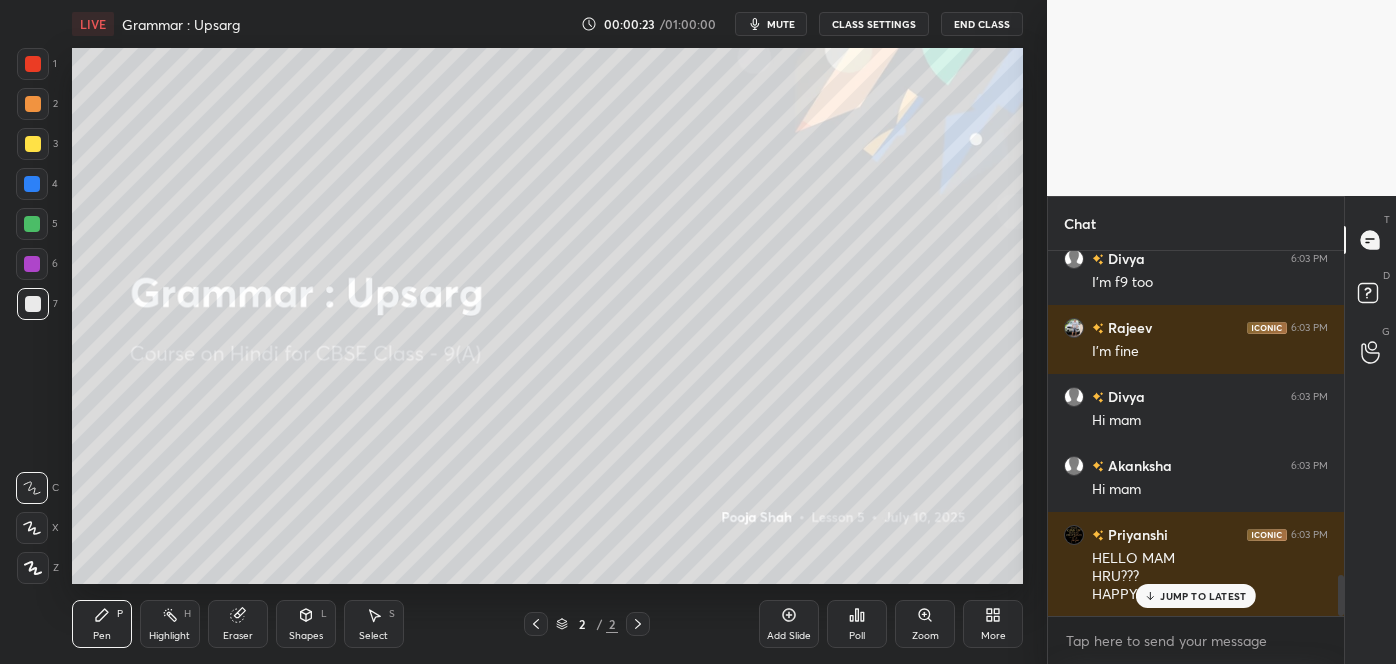 scroll, scrollTop: 2930, scrollLeft: 0, axis: vertical 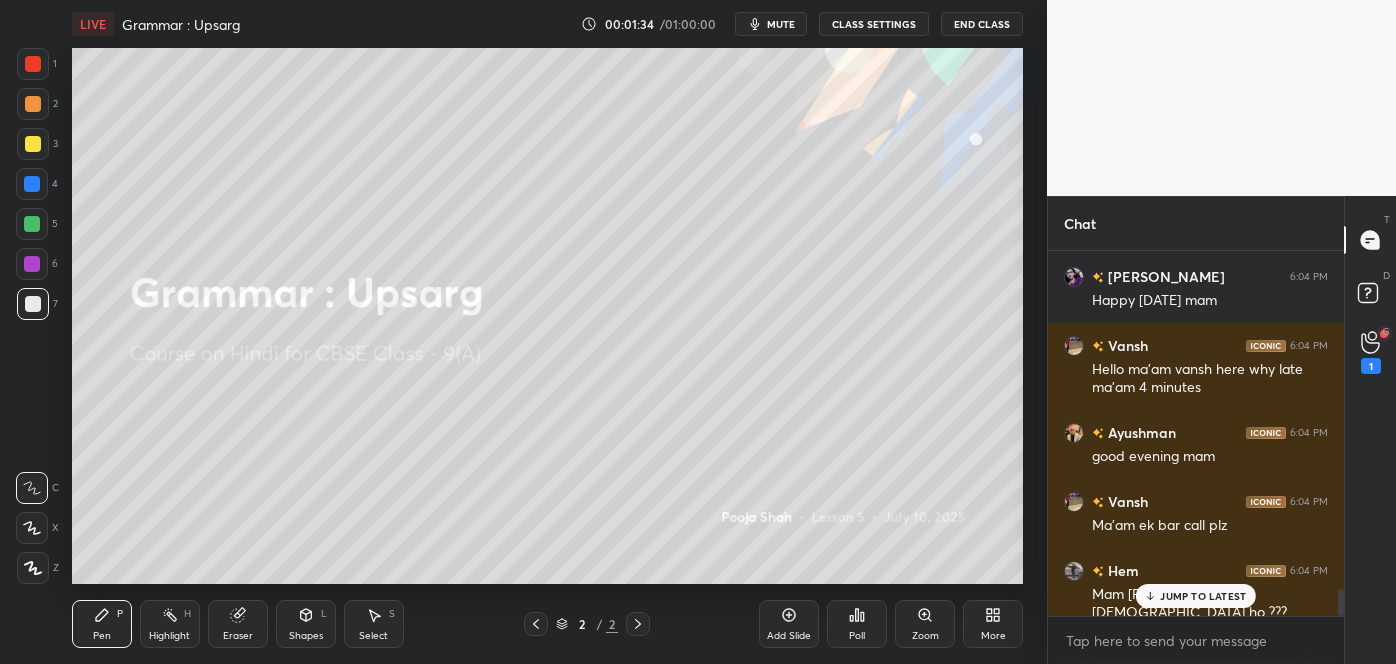 click on "JUMP TO LATEST" at bounding box center (1196, 596) 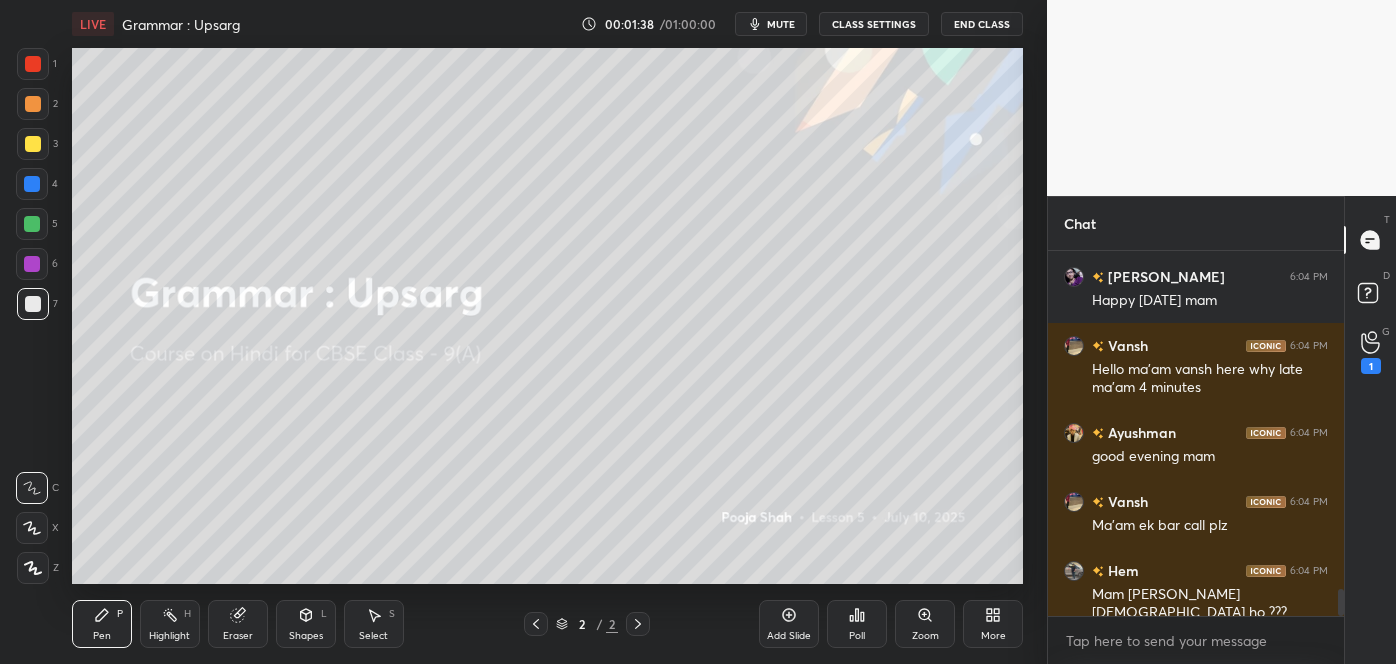 scroll, scrollTop: 4637, scrollLeft: 0, axis: vertical 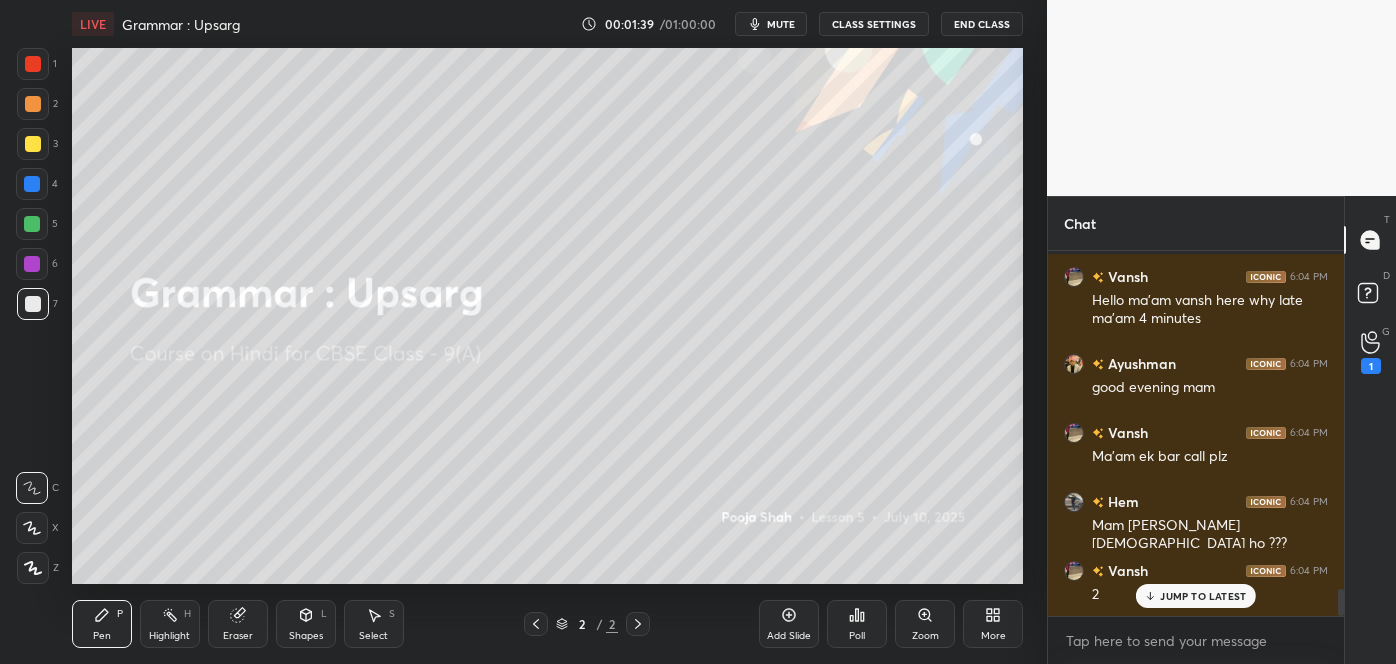 click on "JUMP TO LATEST" at bounding box center (1196, 596) 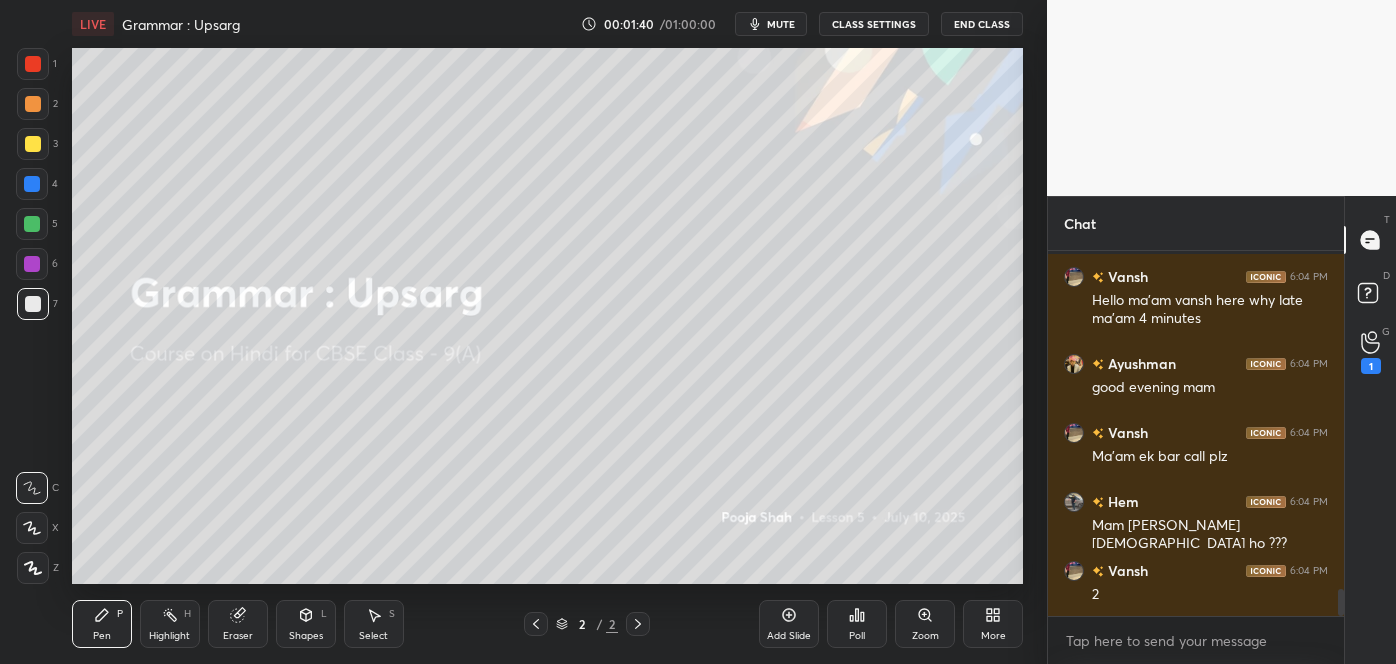 scroll, scrollTop: 4706, scrollLeft: 0, axis: vertical 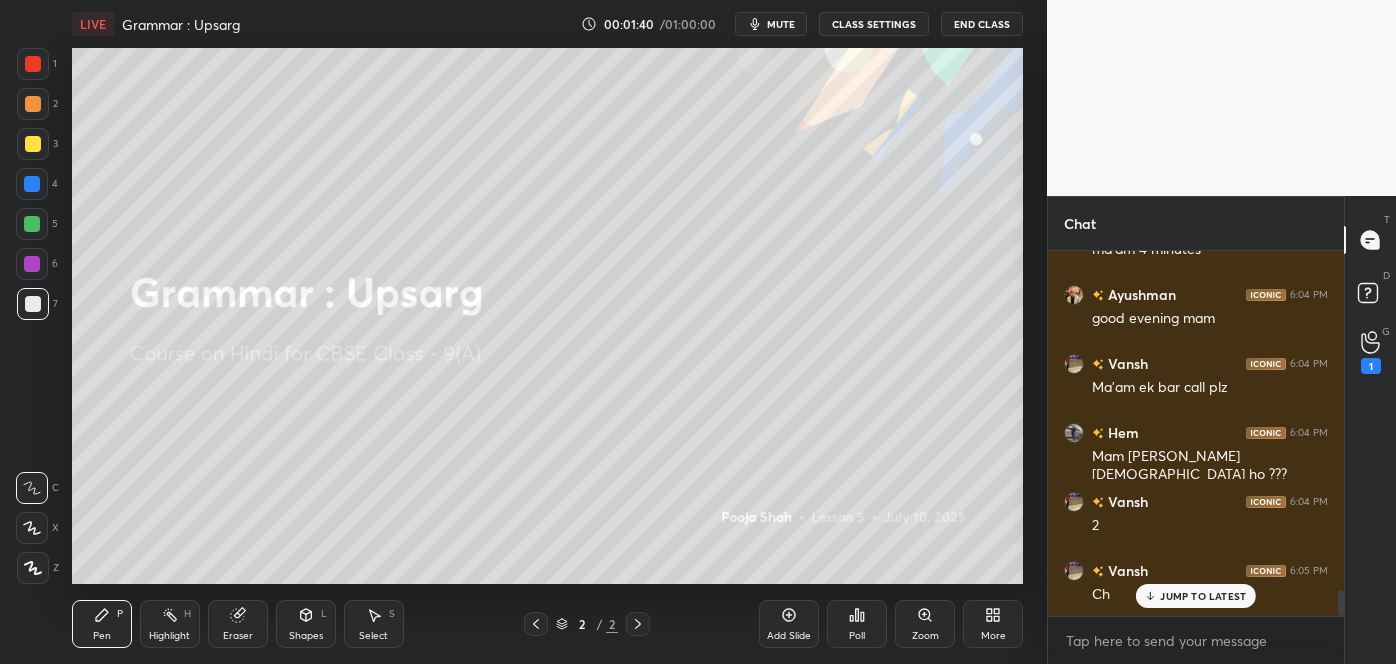 click on "More" at bounding box center (993, 636) 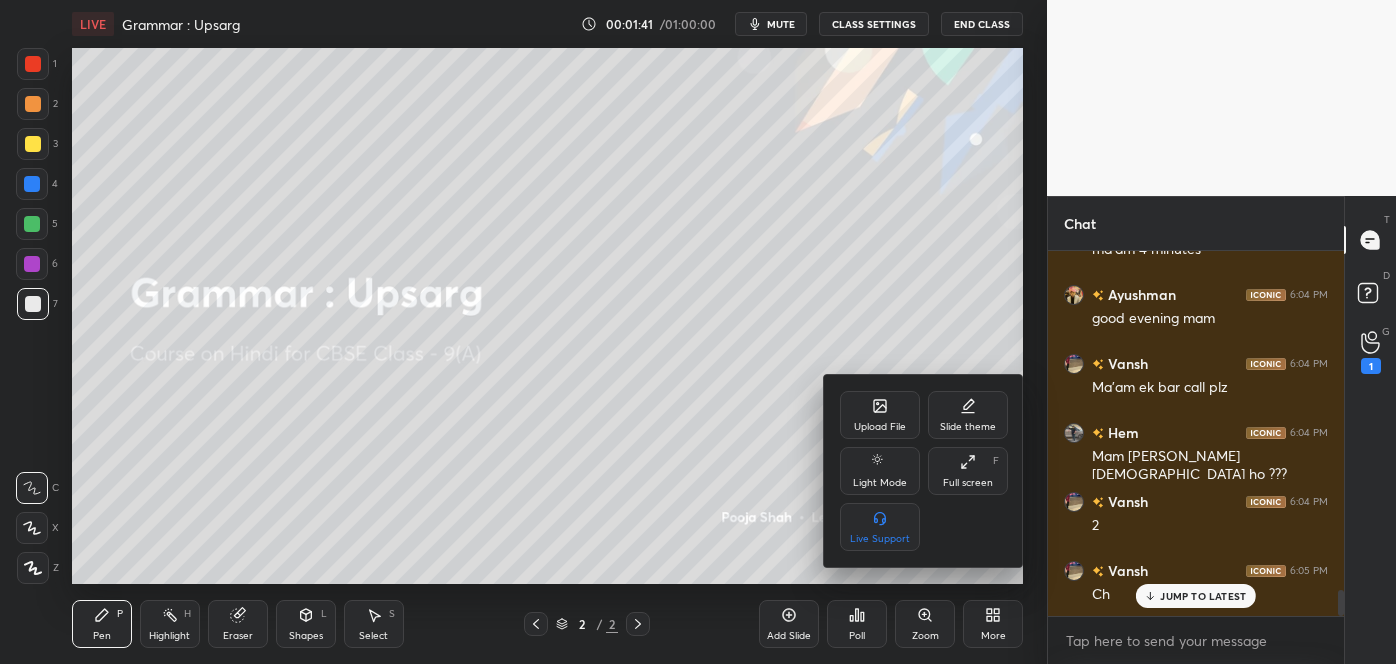 scroll, scrollTop: 4794, scrollLeft: 0, axis: vertical 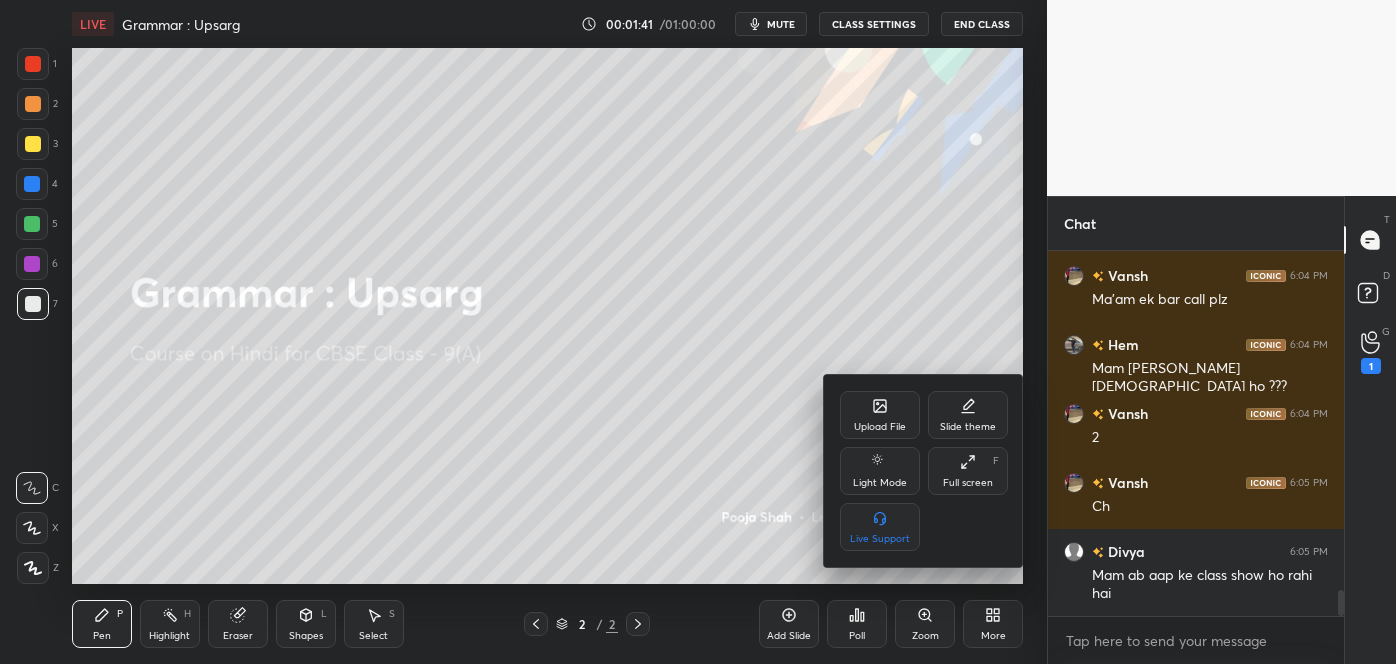 click at bounding box center (698, 332) 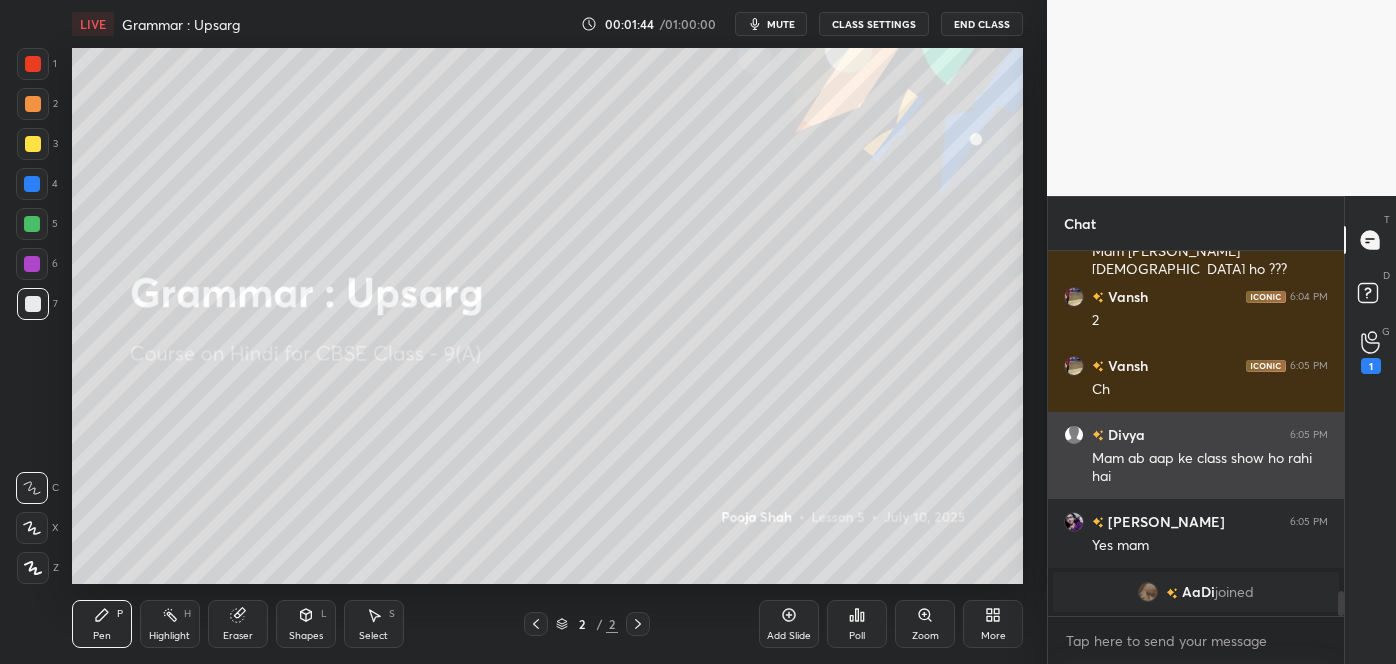 scroll, scrollTop: 3933, scrollLeft: 0, axis: vertical 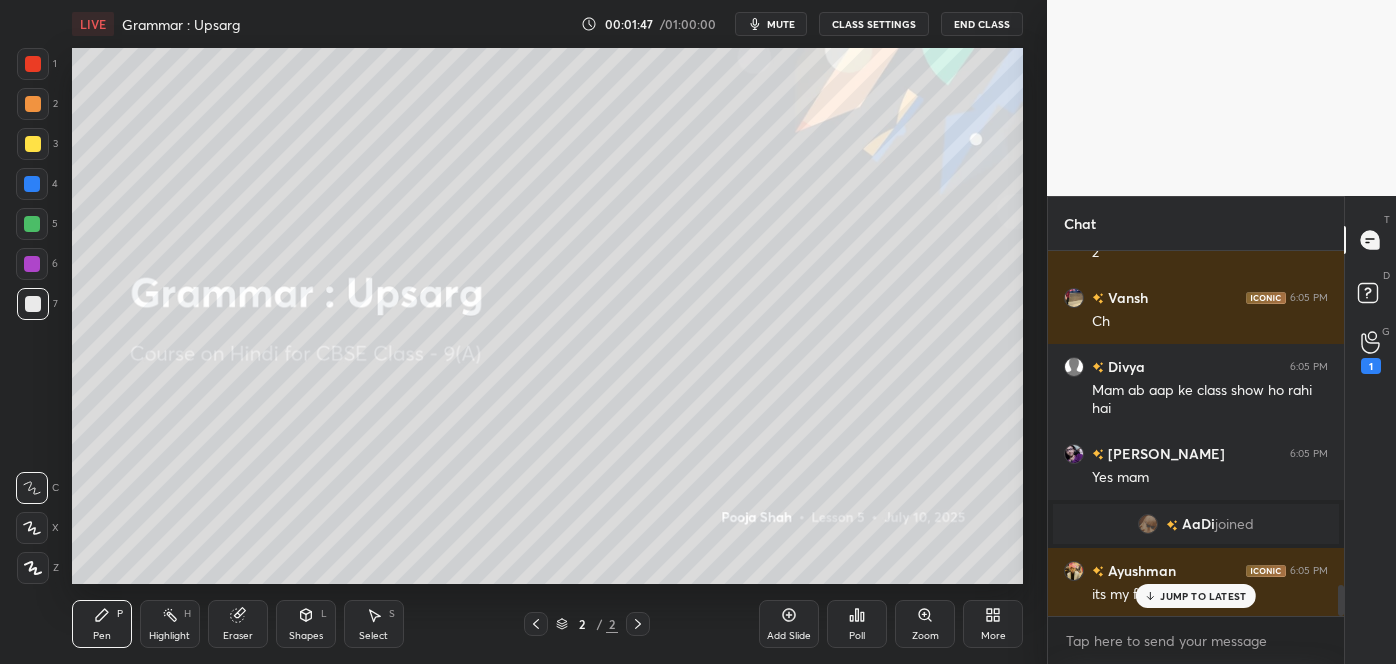 click on "JUMP TO LATEST" at bounding box center [1203, 596] 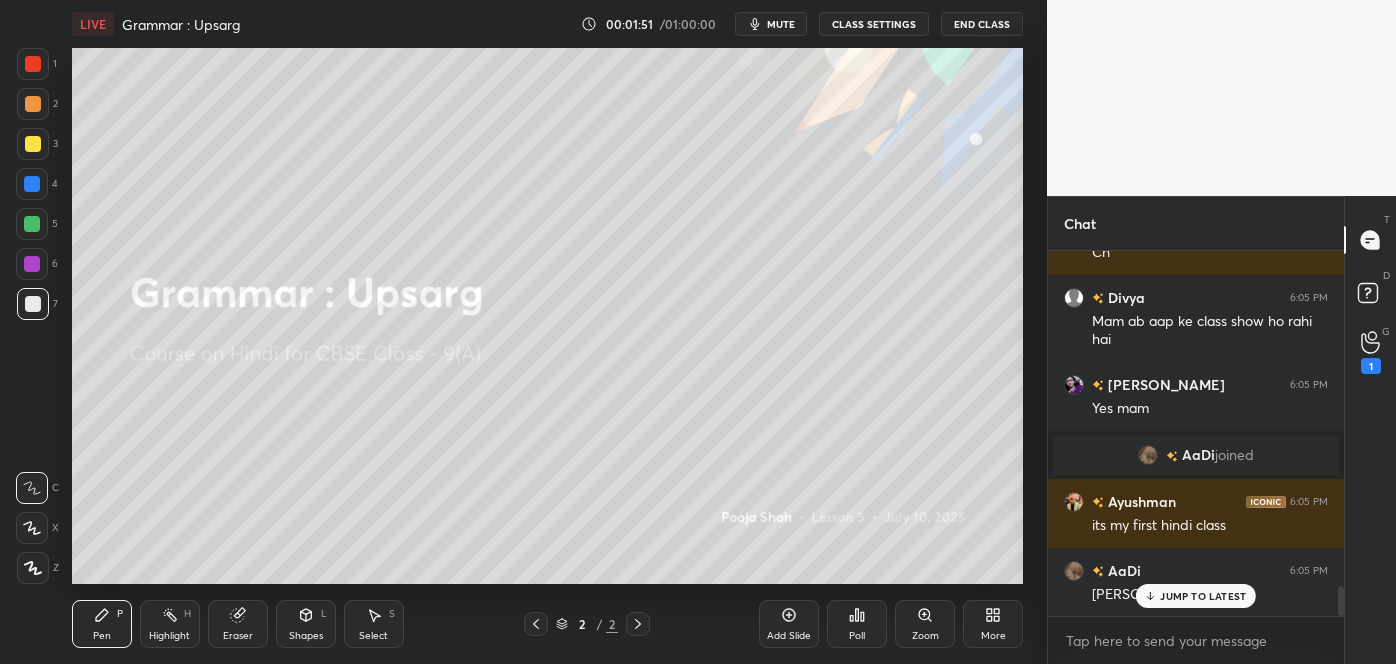 scroll, scrollTop: 4050, scrollLeft: 0, axis: vertical 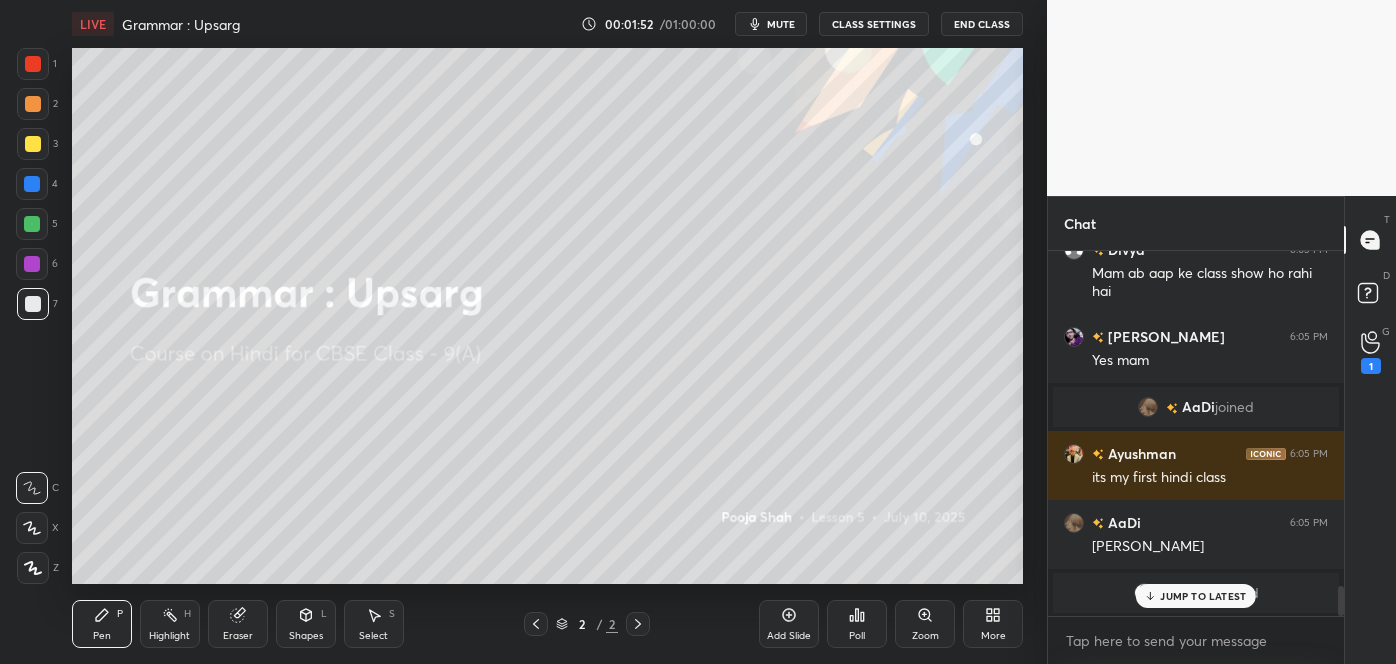 click on "JUMP TO LATEST" at bounding box center (1203, 596) 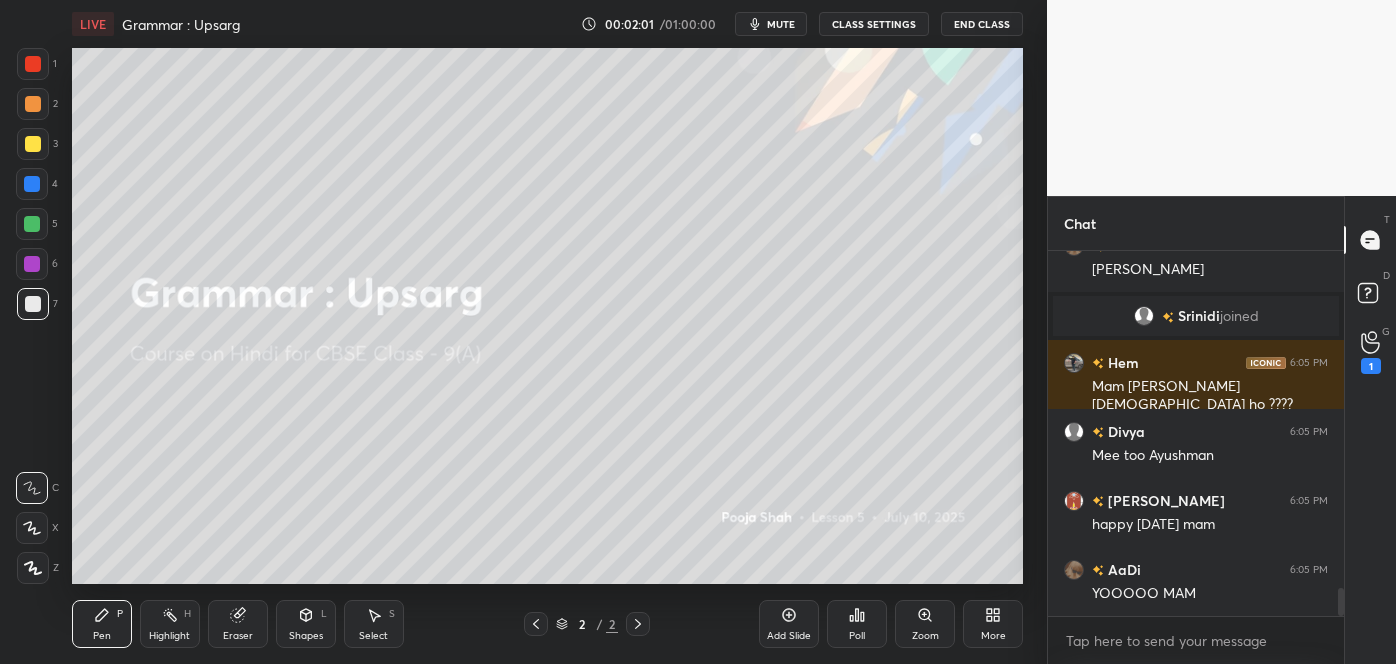 scroll, scrollTop: 4464, scrollLeft: 0, axis: vertical 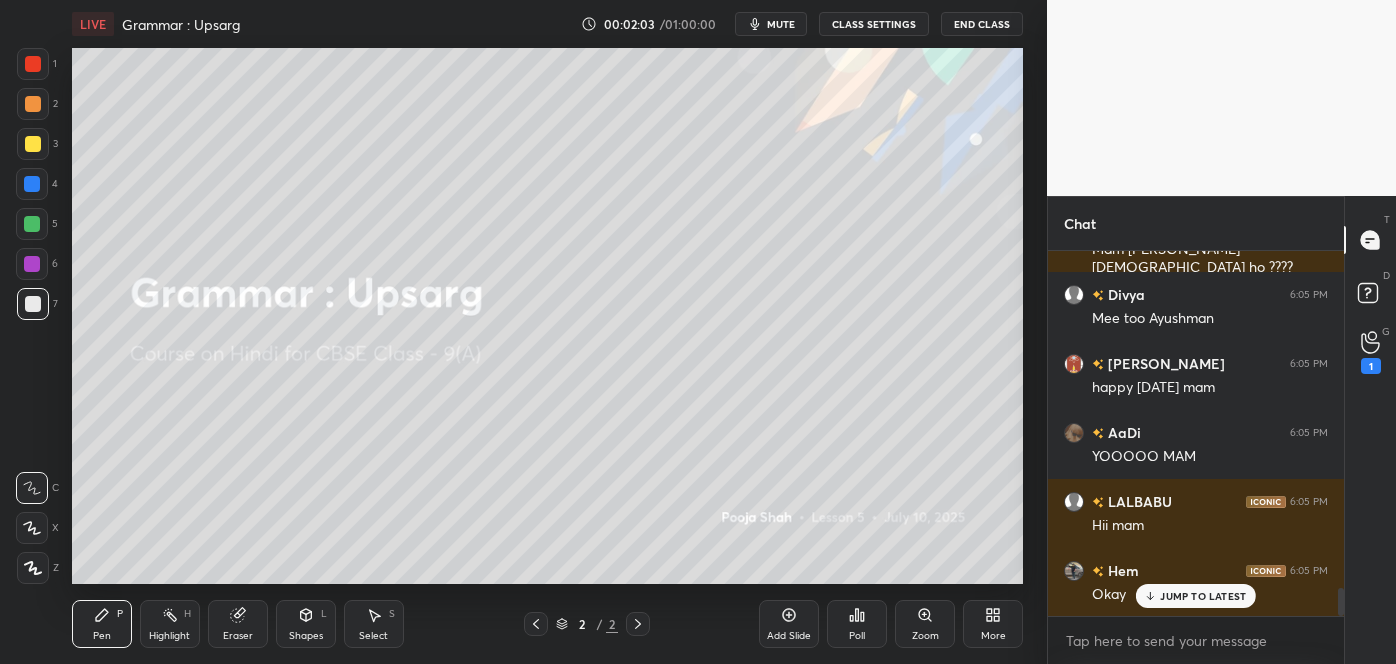 click on "JUMP TO LATEST" at bounding box center (1203, 596) 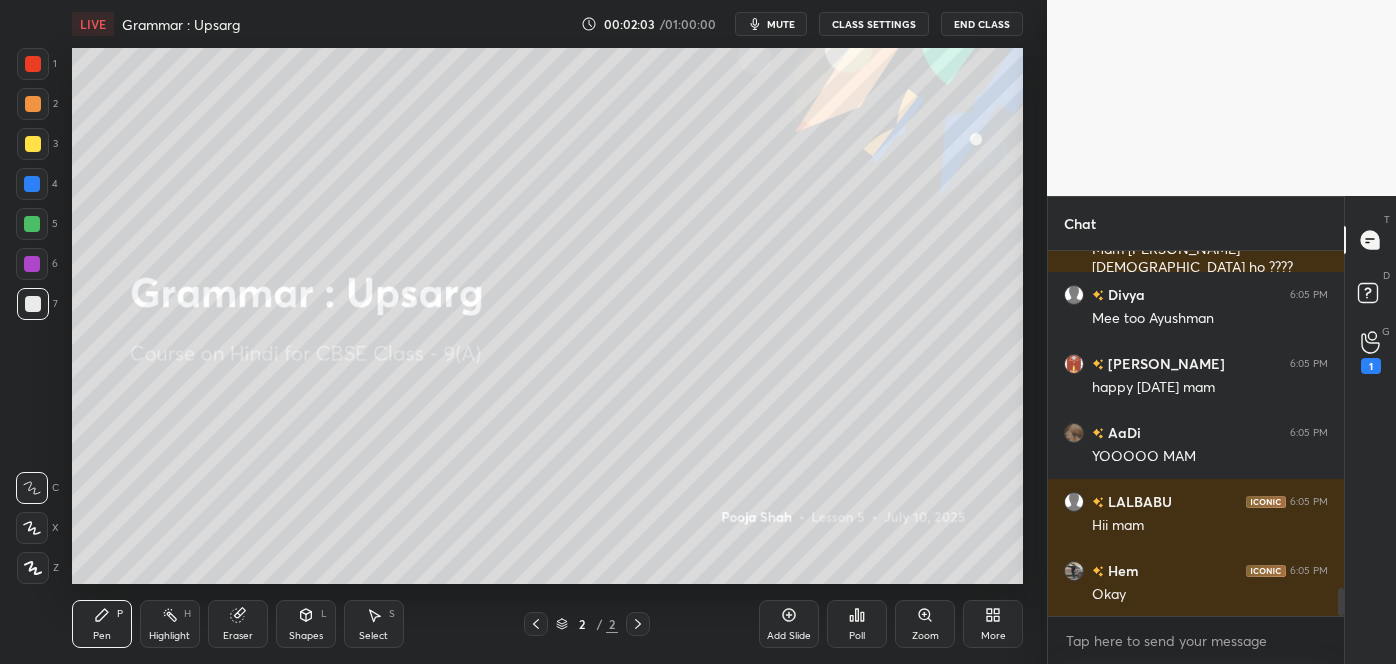 scroll, scrollTop: 4512, scrollLeft: 0, axis: vertical 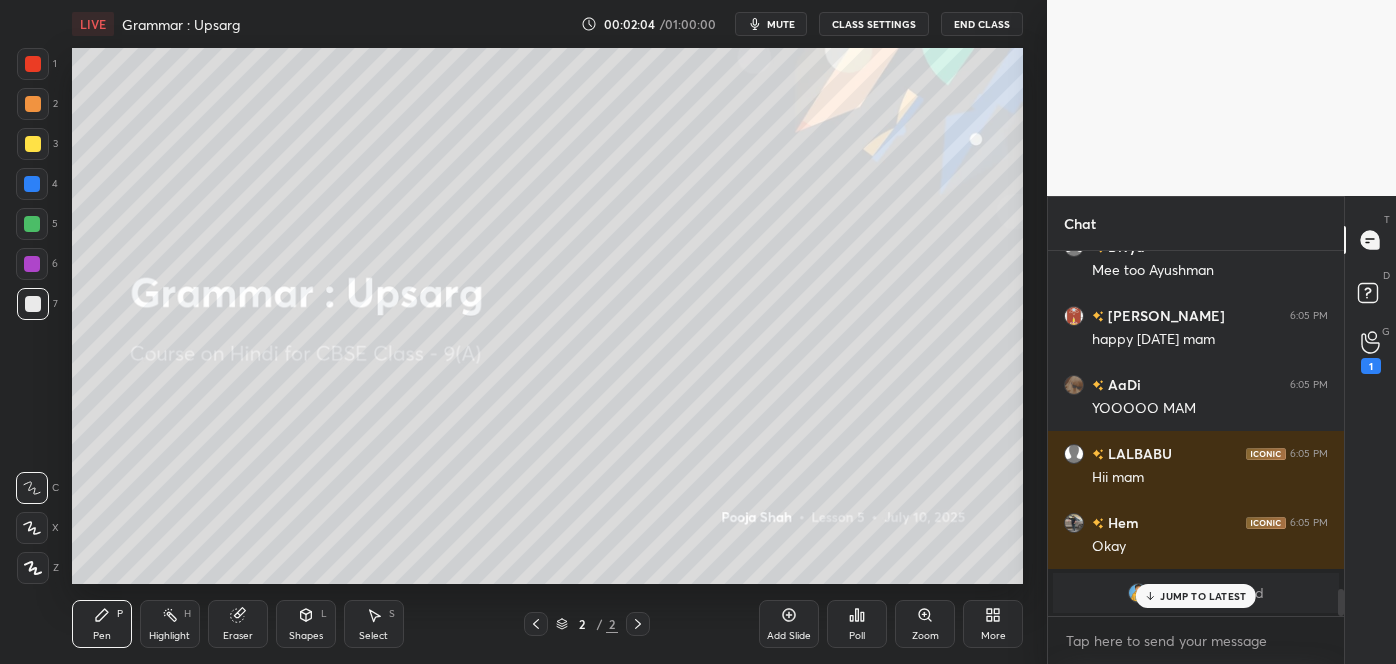 click on "JUMP TO LATEST" at bounding box center (1203, 596) 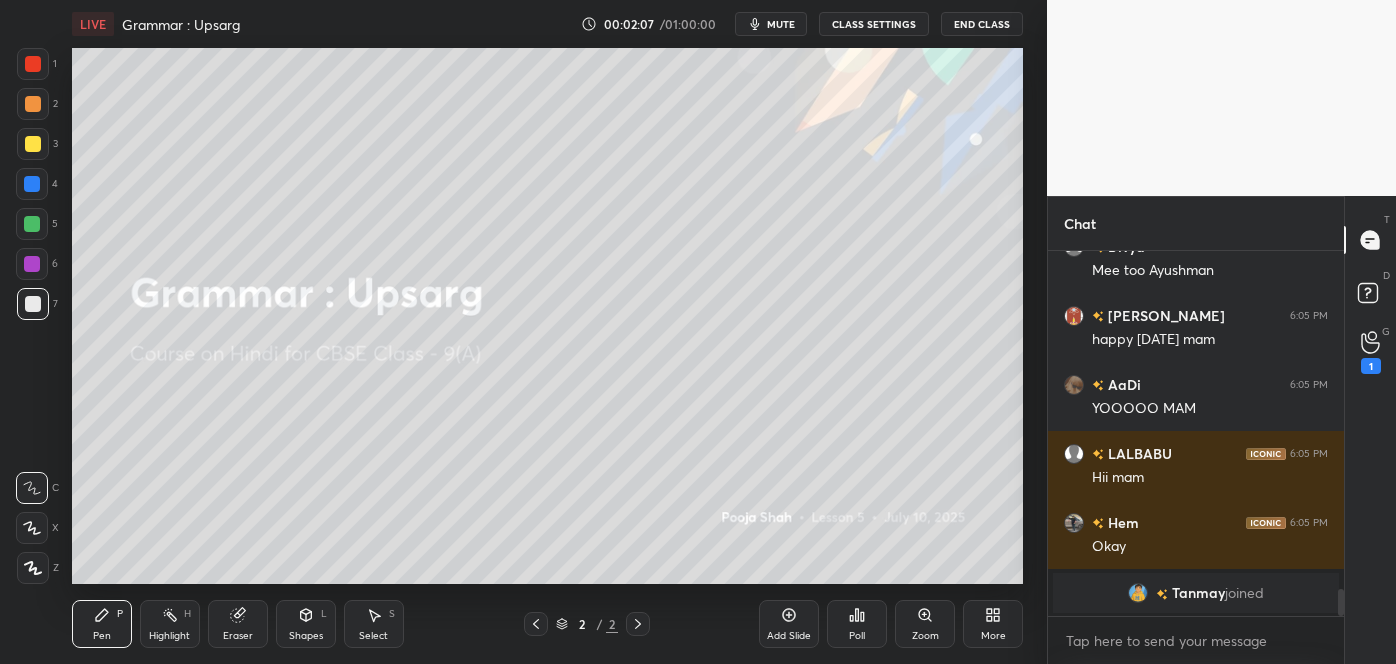 click 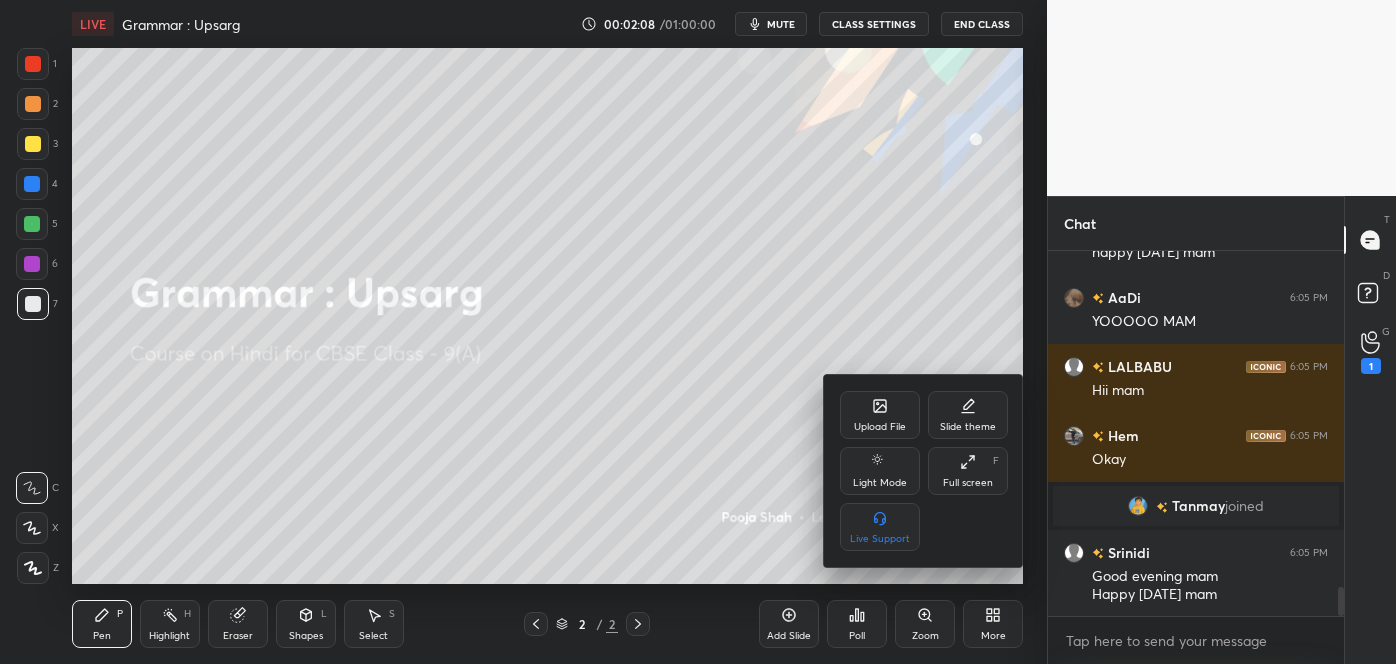 click at bounding box center (698, 332) 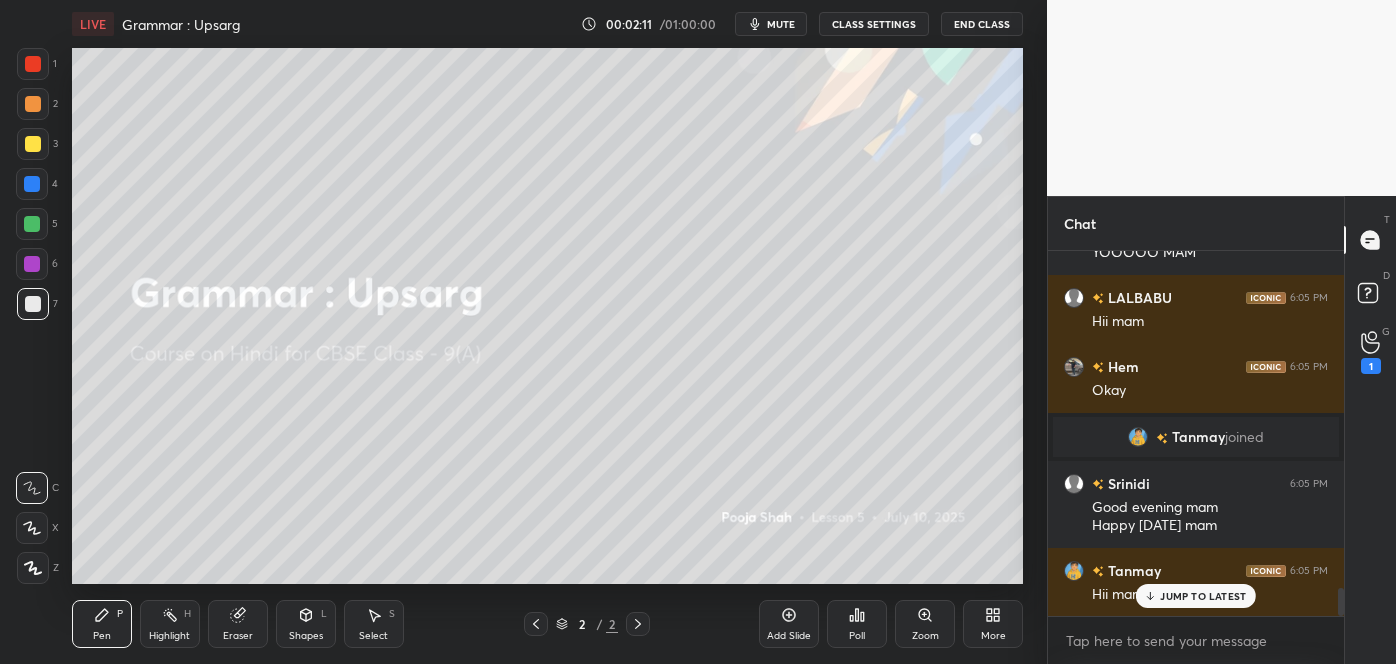 scroll, scrollTop: 4418, scrollLeft: 0, axis: vertical 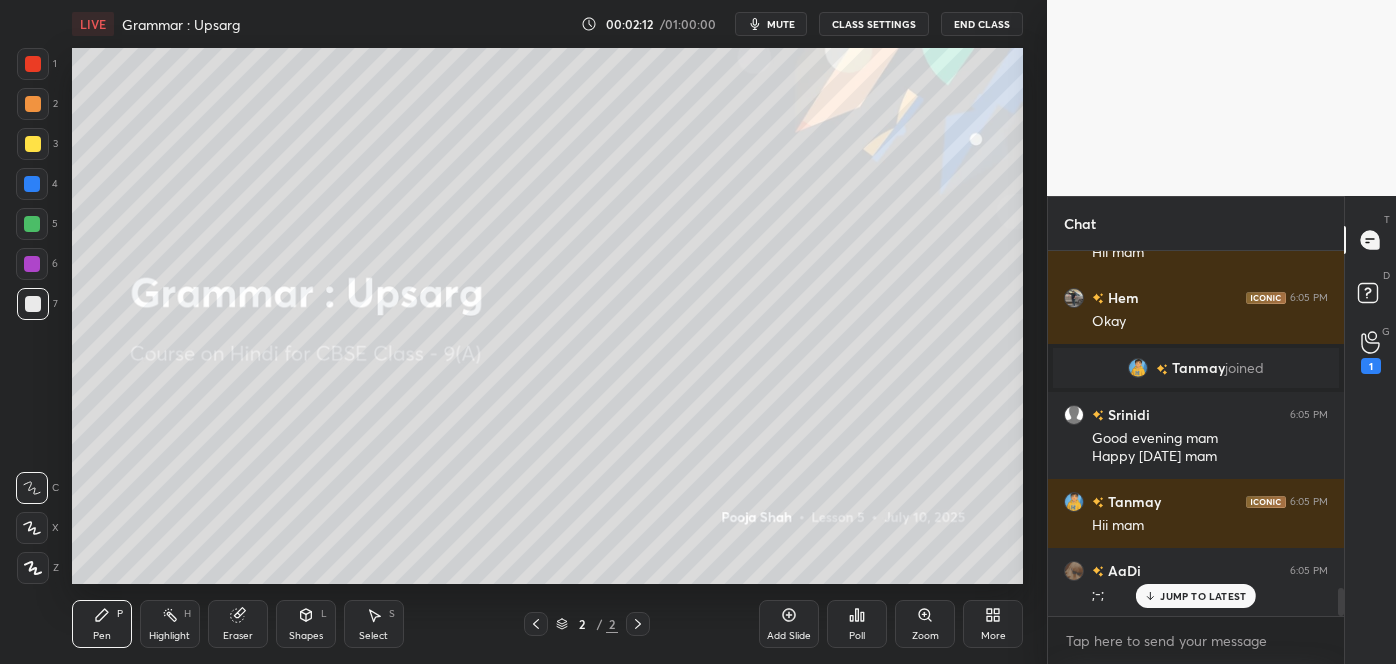 click on "JUMP TO LATEST" at bounding box center (1203, 596) 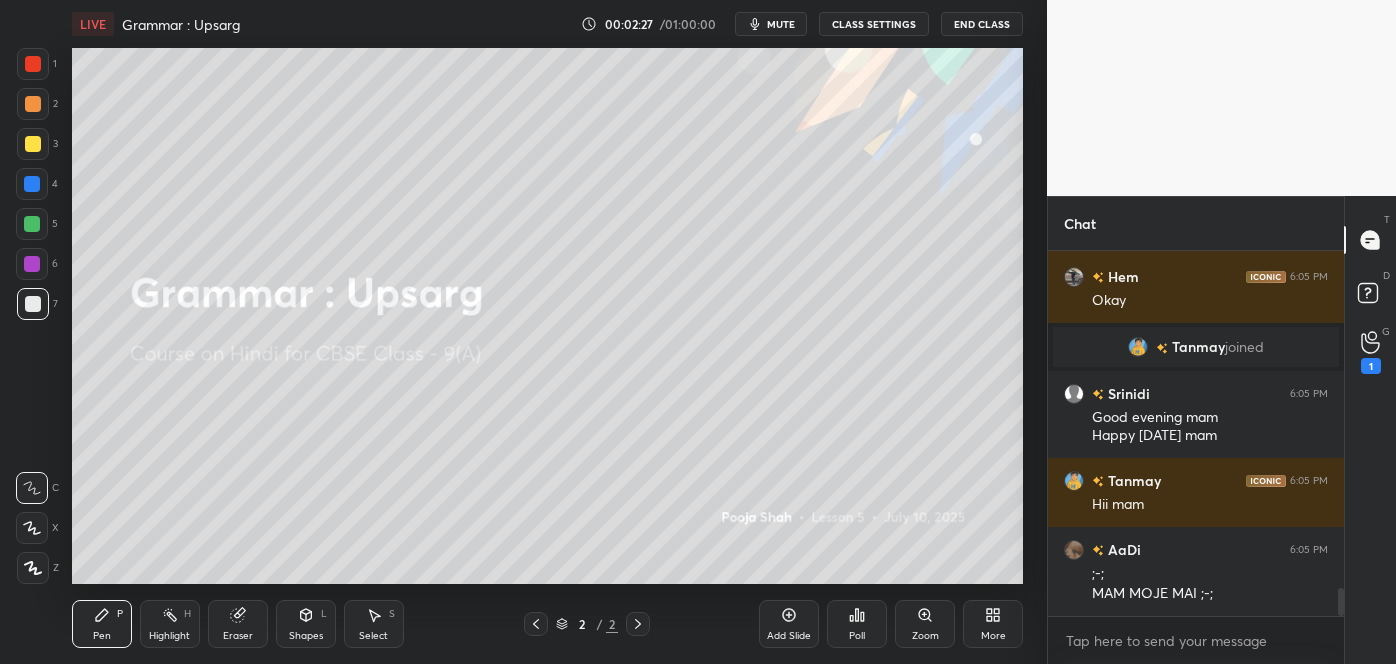 scroll, scrollTop: 4507, scrollLeft: 0, axis: vertical 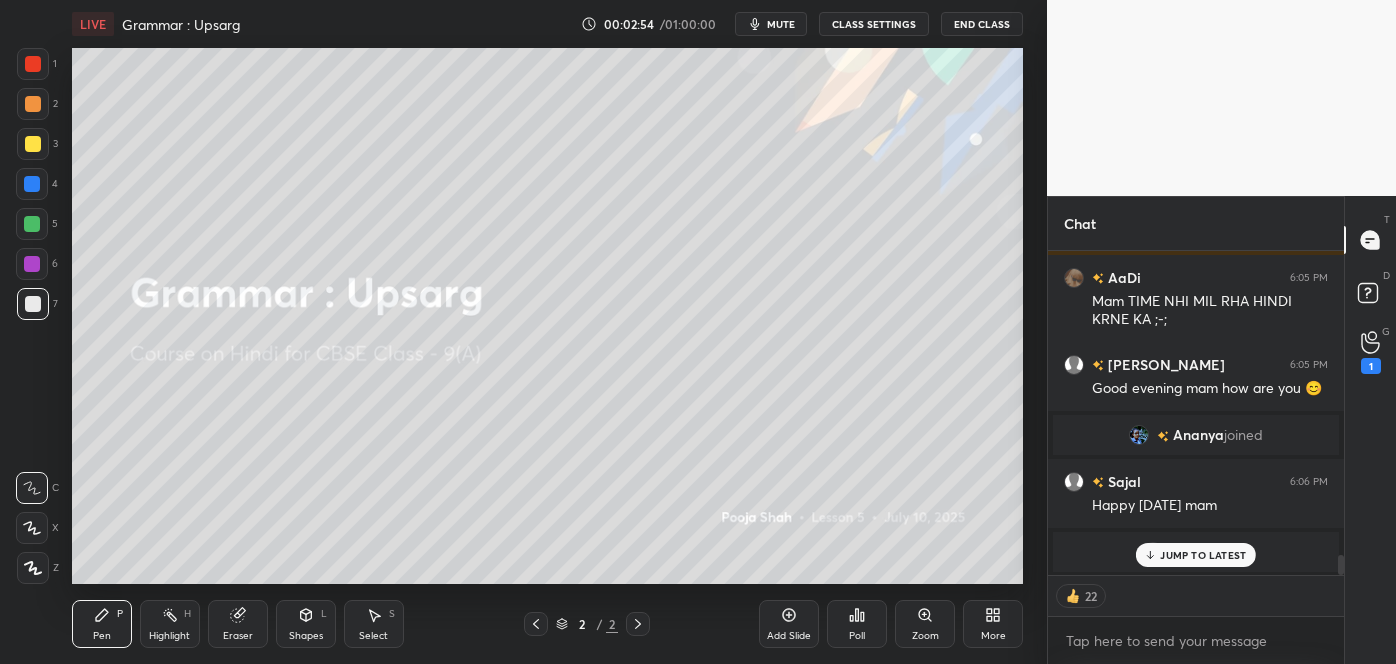 click on "JUMP TO LATEST" at bounding box center (1203, 555) 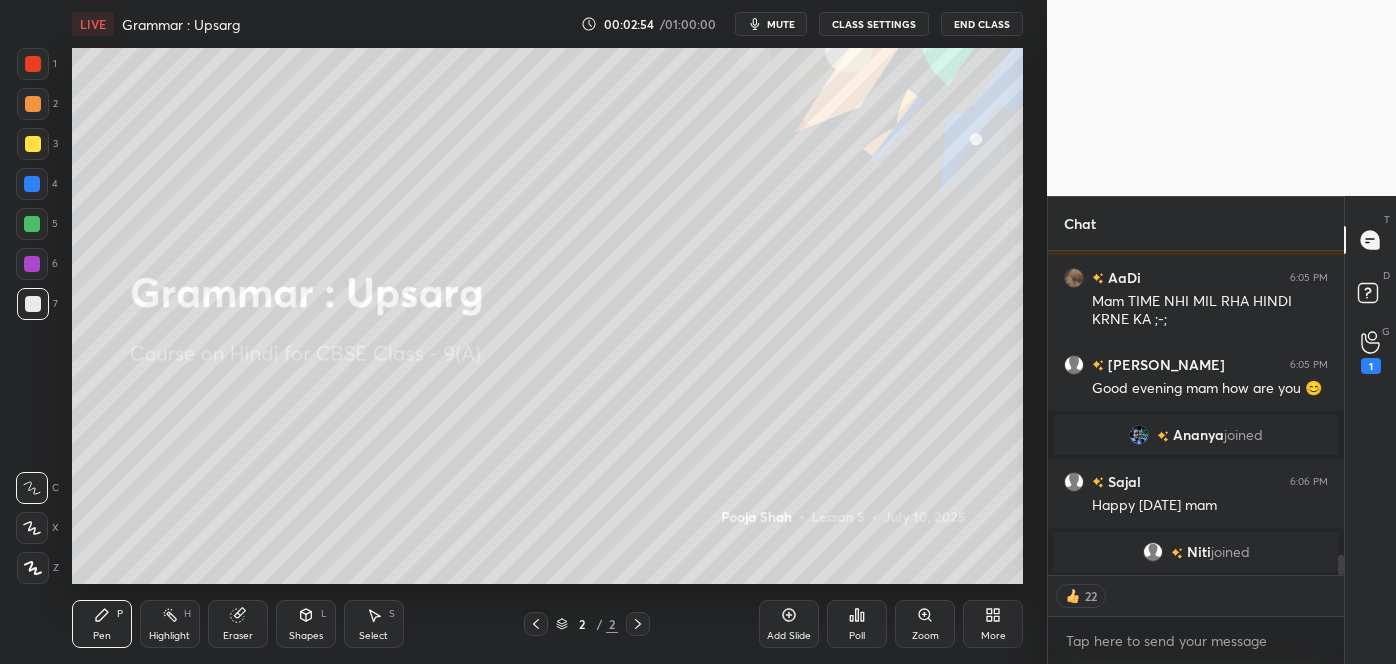 scroll, scrollTop: 4938, scrollLeft: 0, axis: vertical 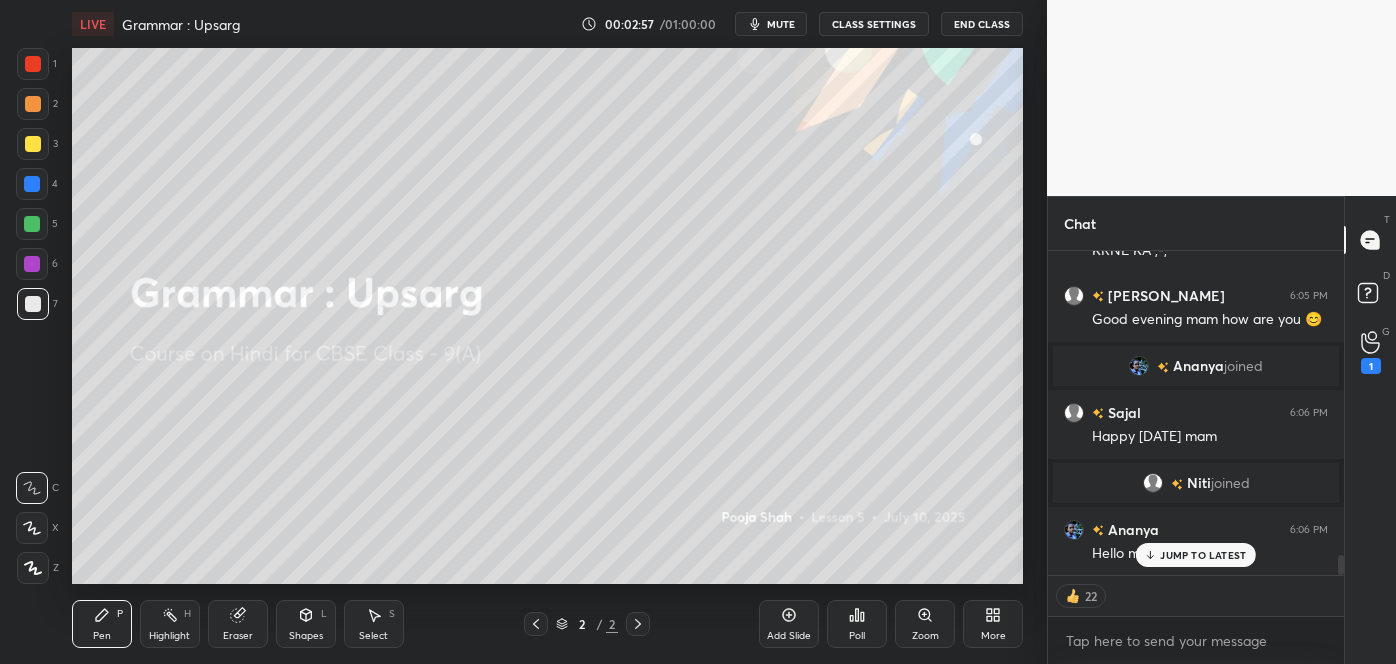 click on "JUMP TO LATEST" at bounding box center [1203, 555] 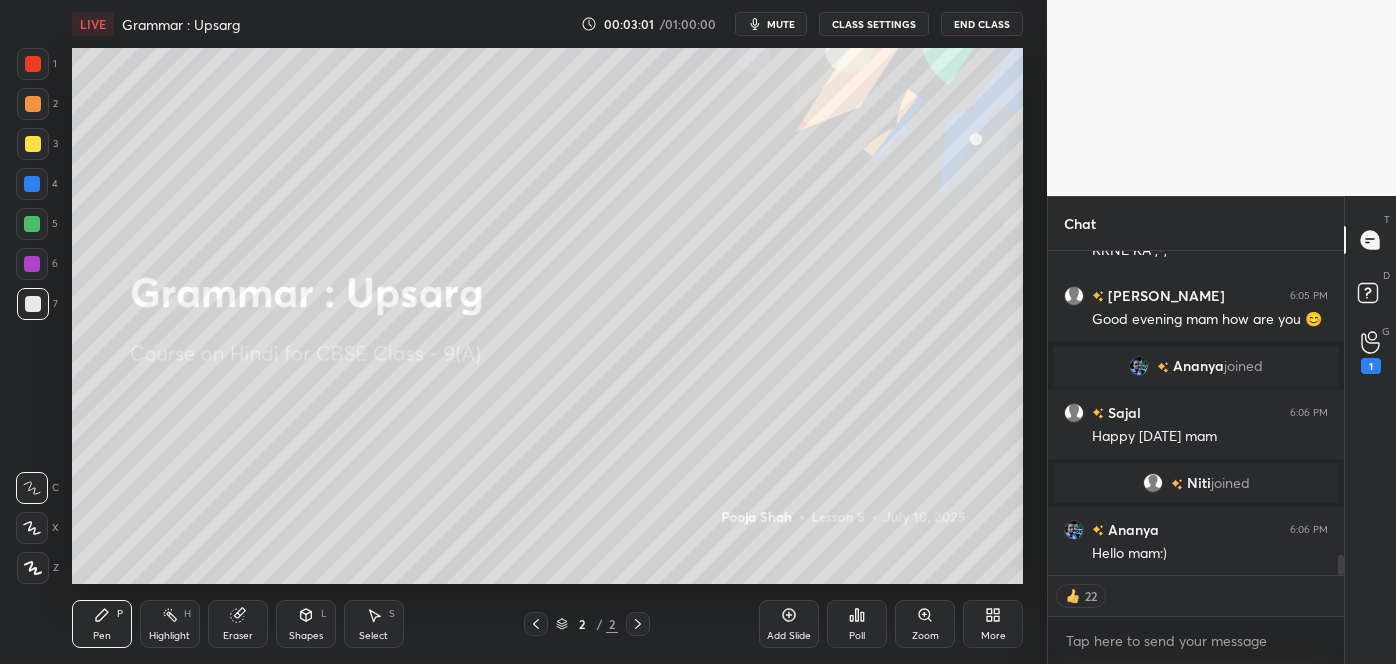 scroll, scrollTop: 6, scrollLeft: 5, axis: both 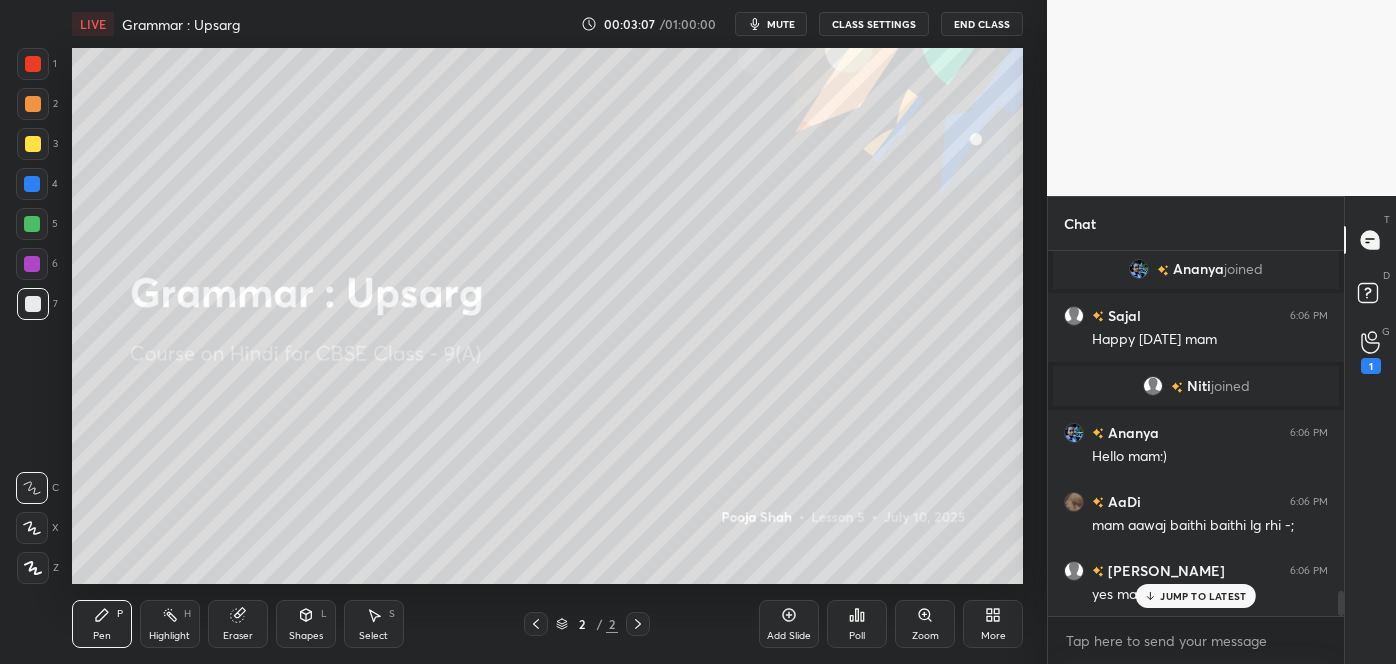 click 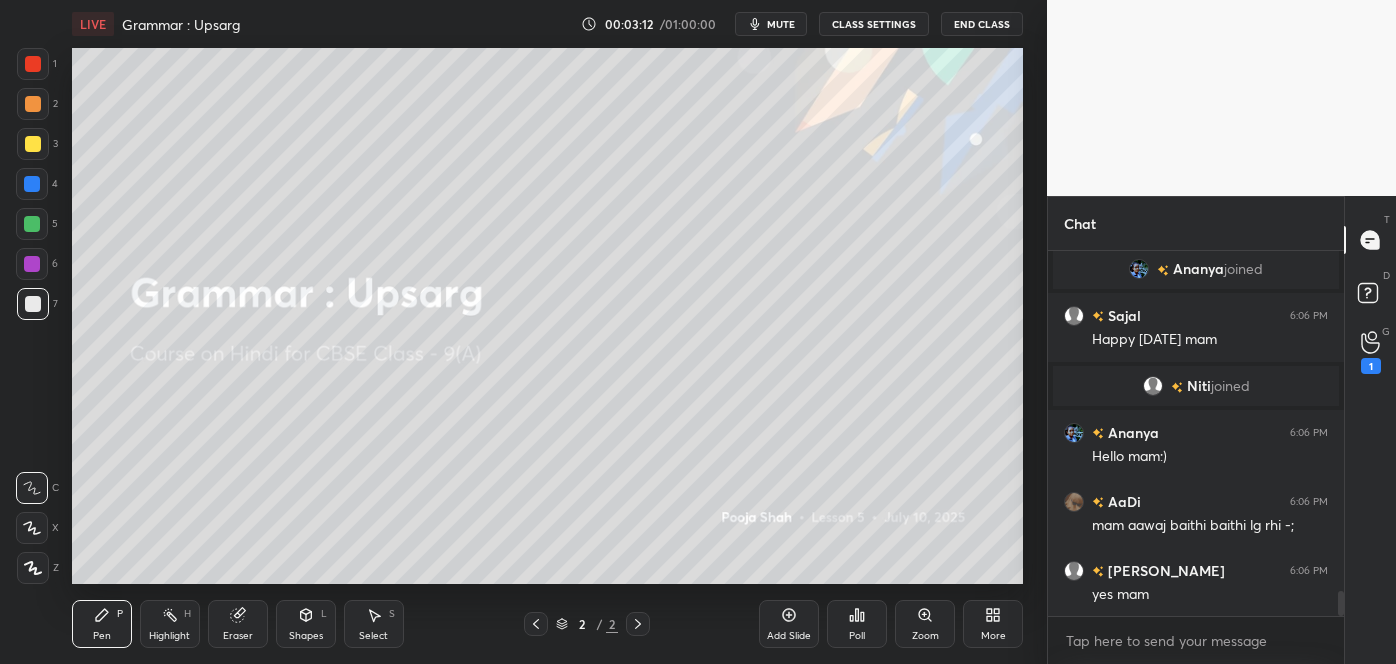 scroll, scrollTop: 5104, scrollLeft: 0, axis: vertical 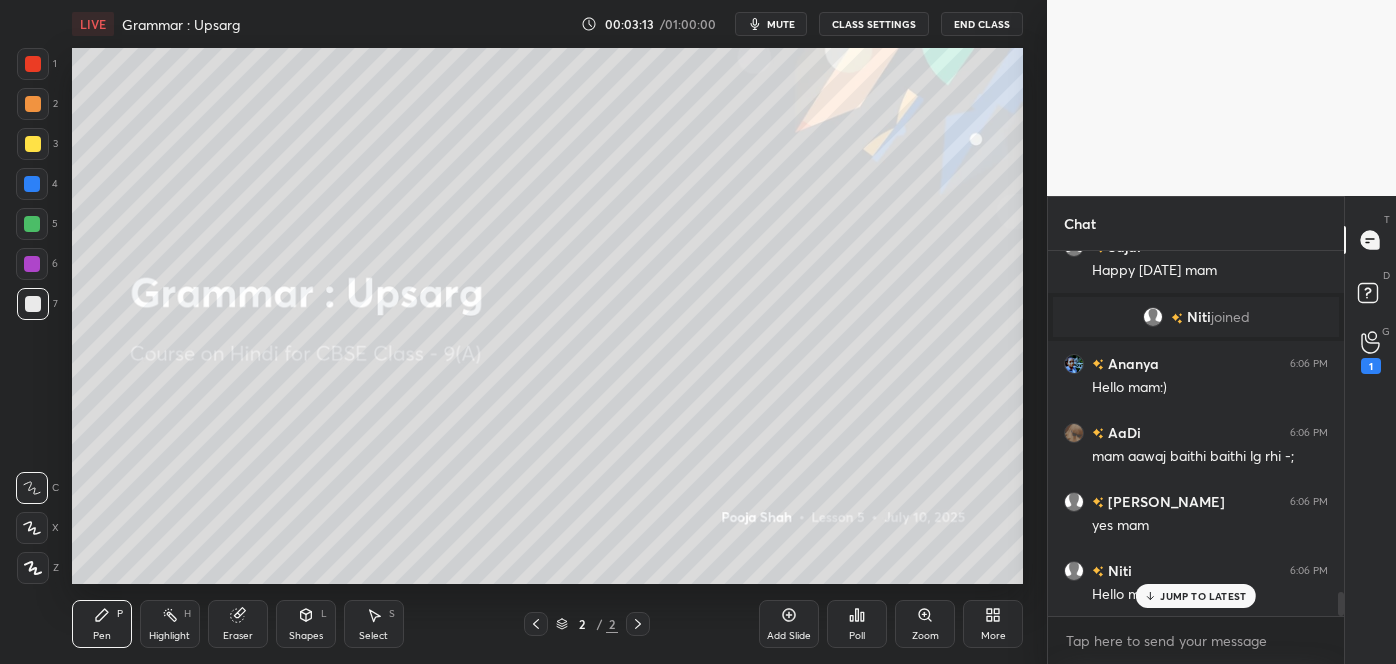 click on "JUMP TO LATEST" at bounding box center [1196, 596] 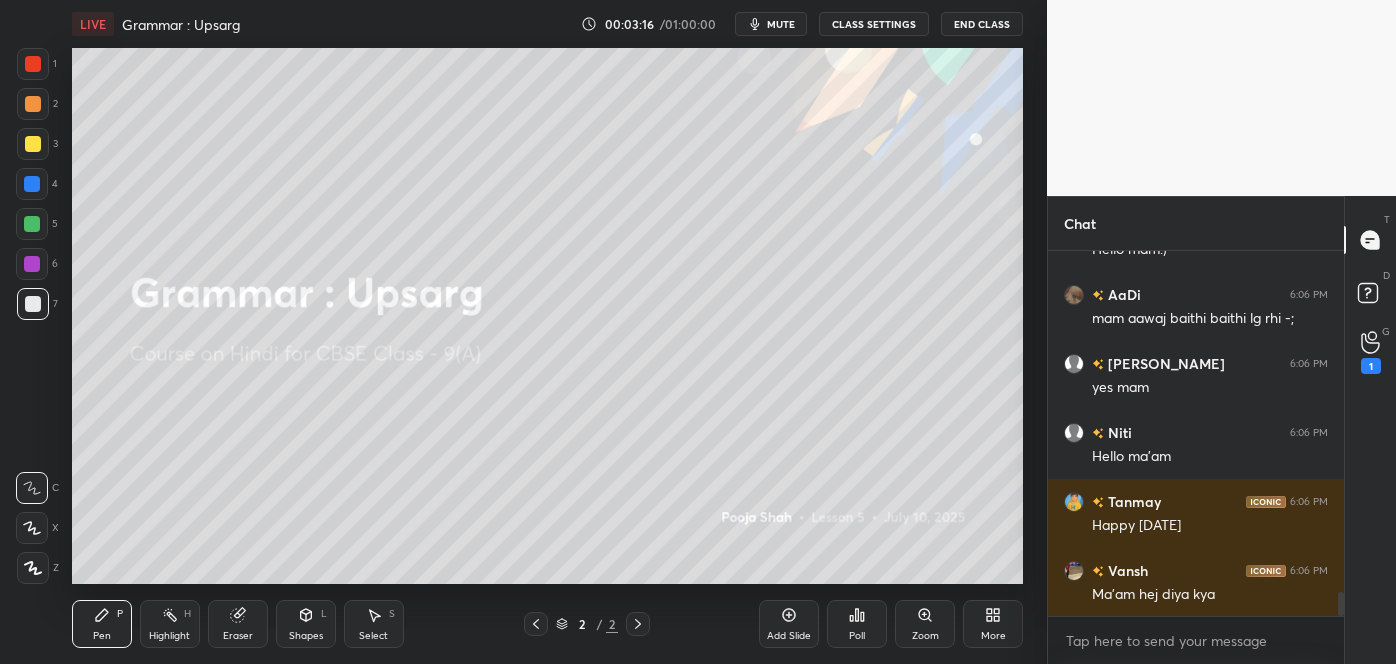 scroll, scrollTop: 5290, scrollLeft: 0, axis: vertical 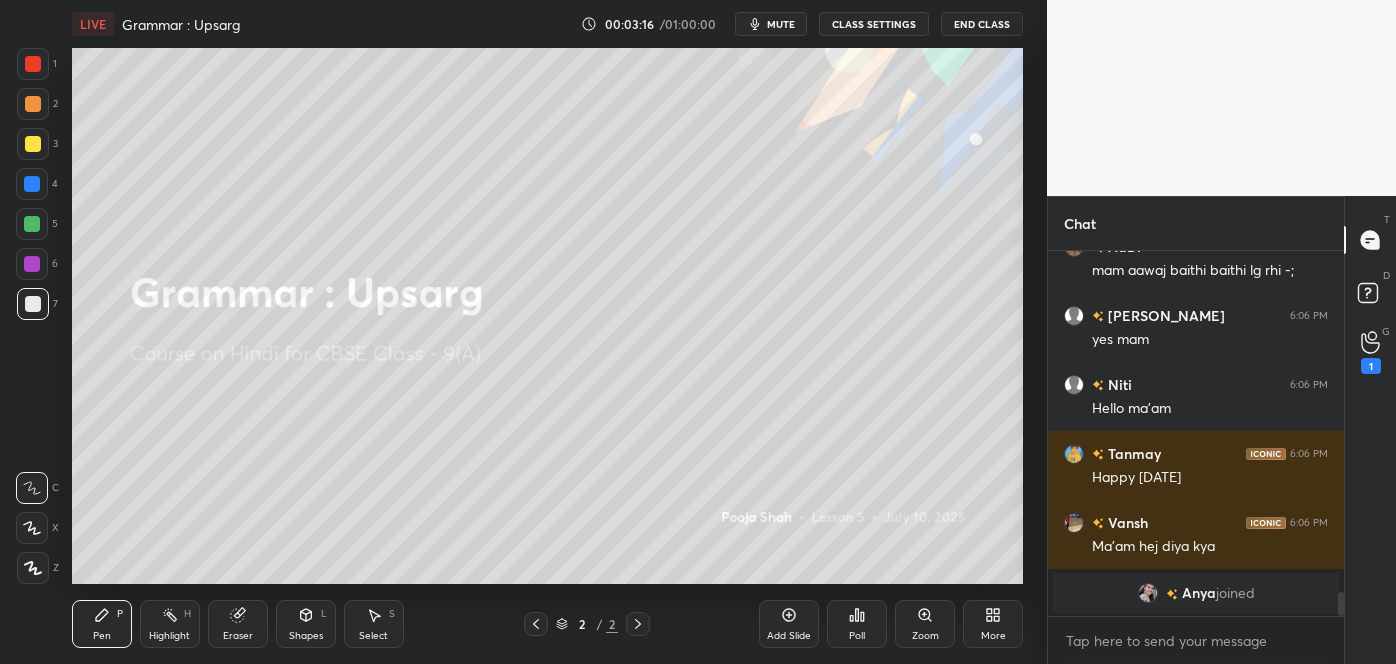 click on "JUMP TO LATEST" at bounding box center [1203, 660] 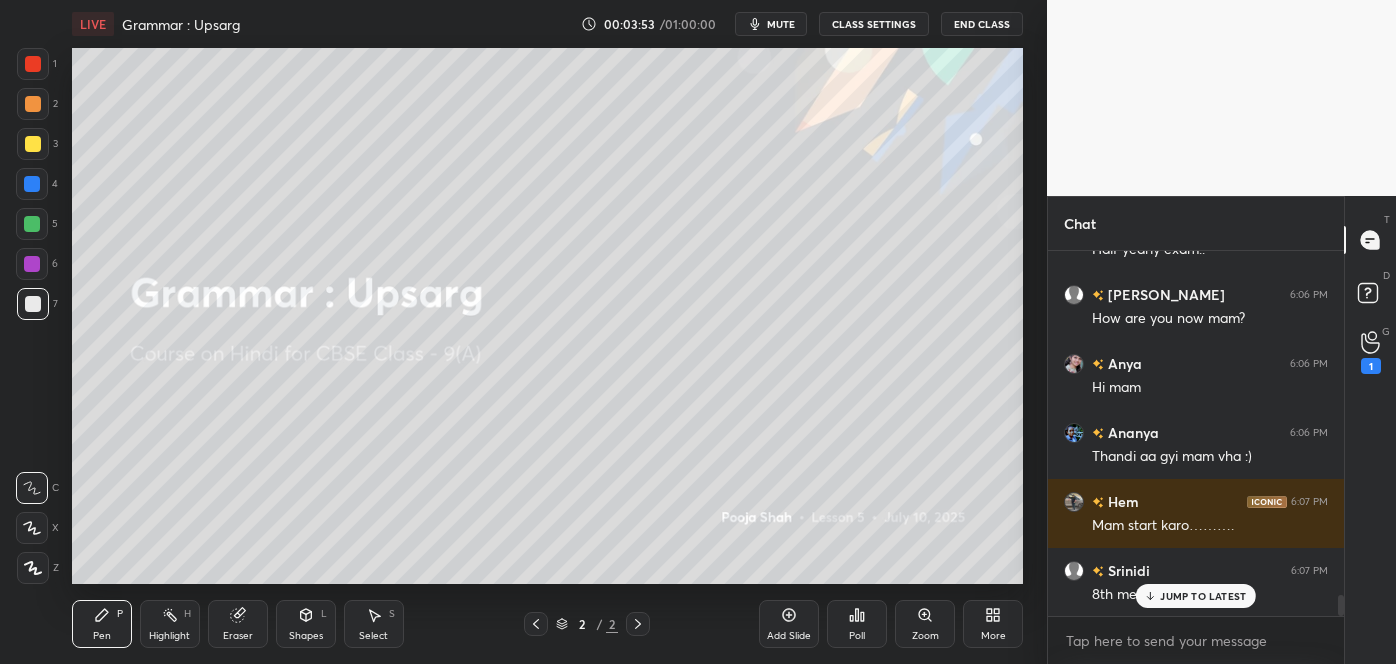 scroll, scrollTop: 5949, scrollLeft: 0, axis: vertical 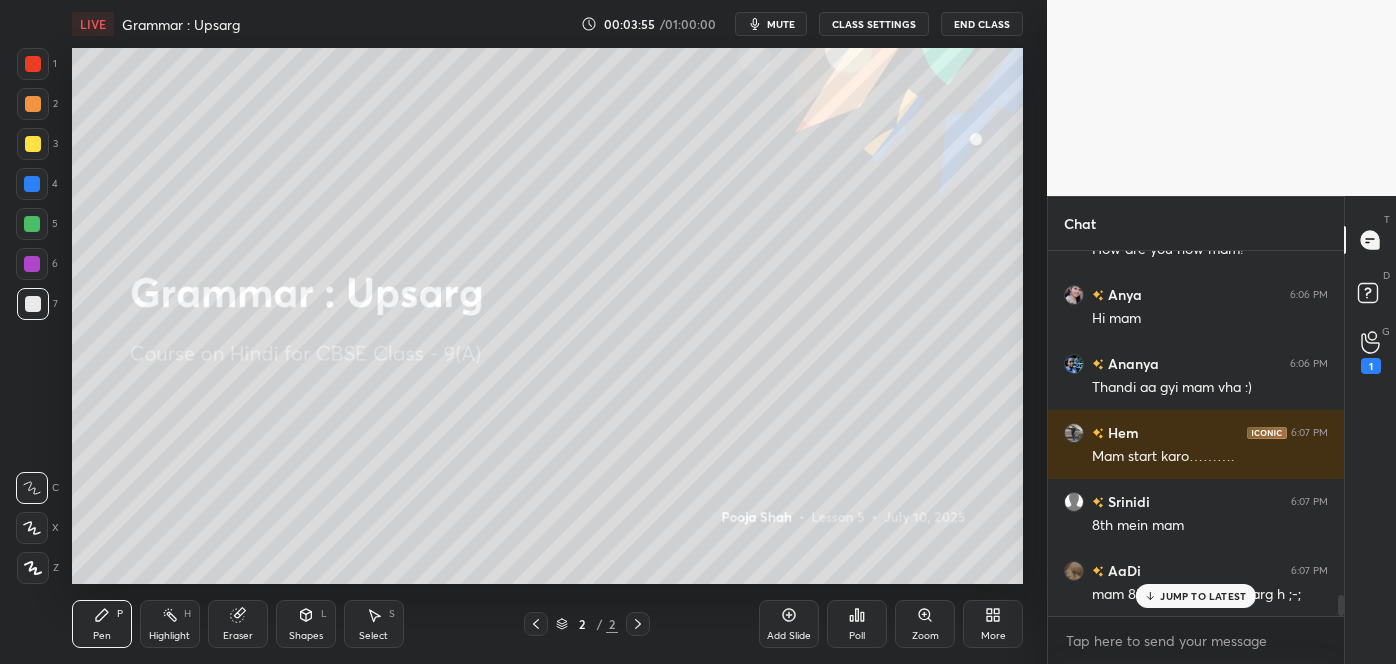 click on "JUMP TO LATEST" at bounding box center (1196, 596) 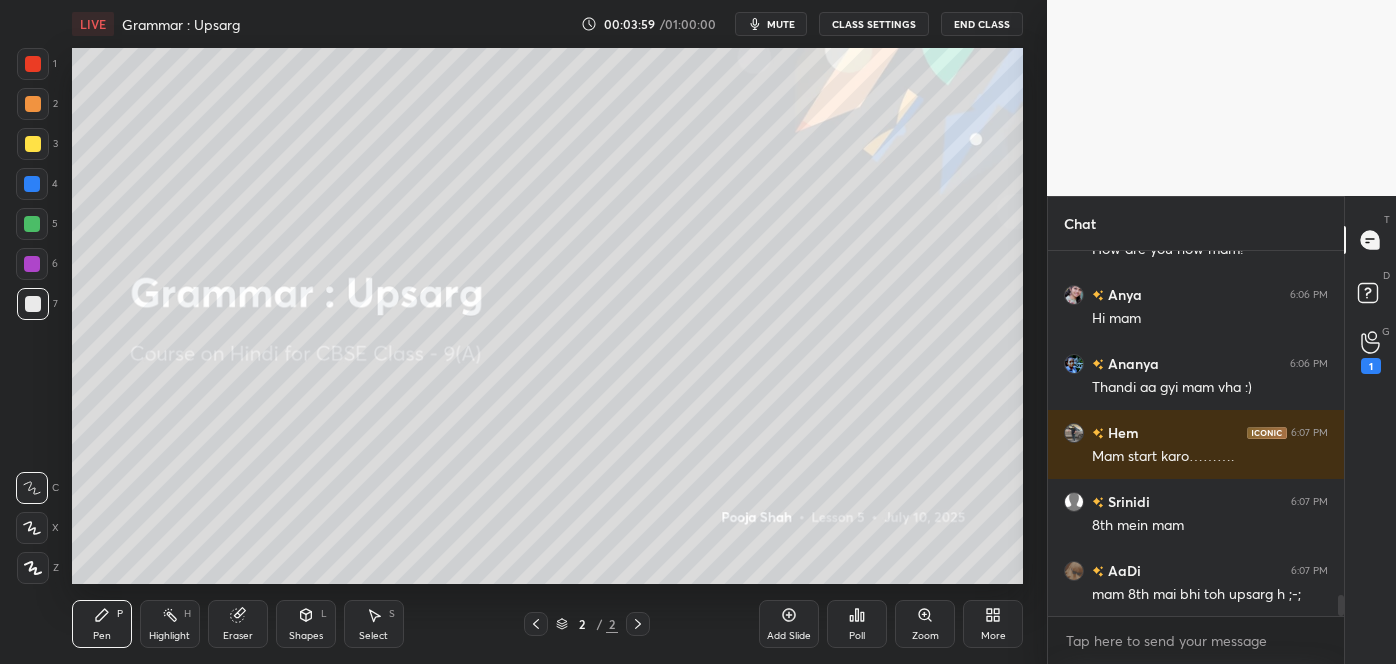 scroll, scrollTop: 6018, scrollLeft: 0, axis: vertical 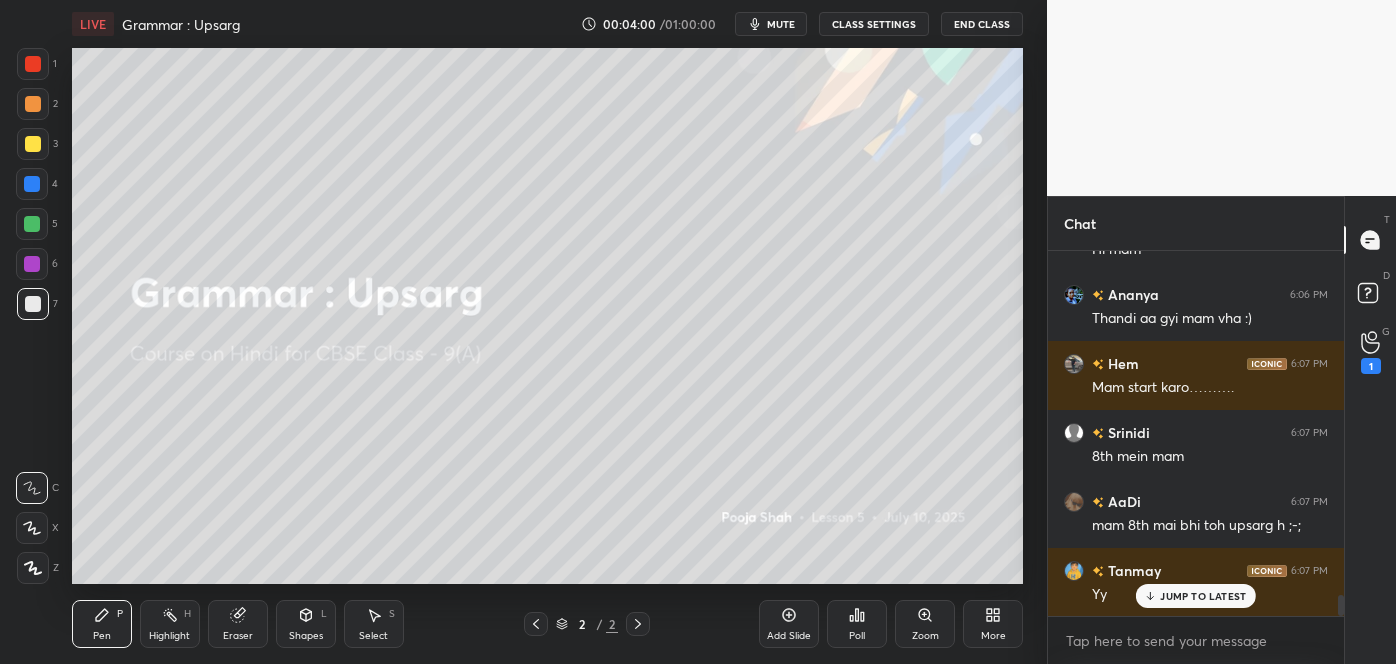 click on "JUMP TO LATEST" at bounding box center [1203, 596] 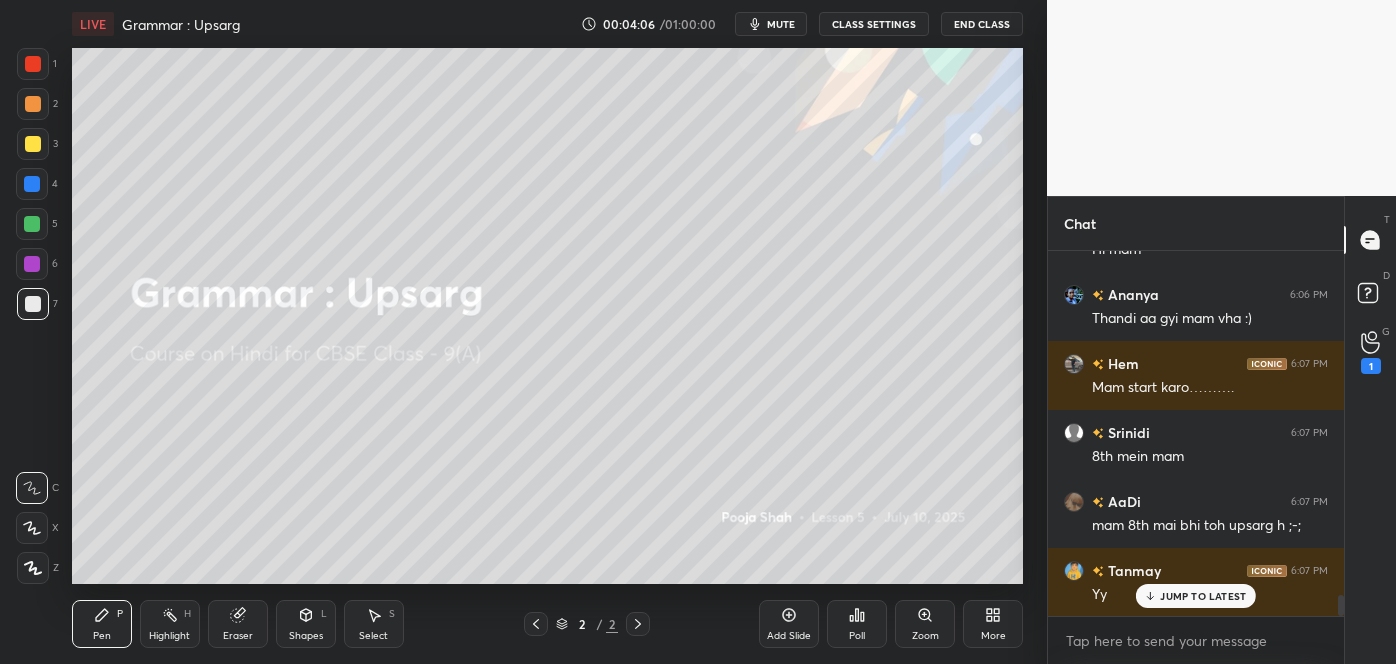 scroll, scrollTop: 6066, scrollLeft: 0, axis: vertical 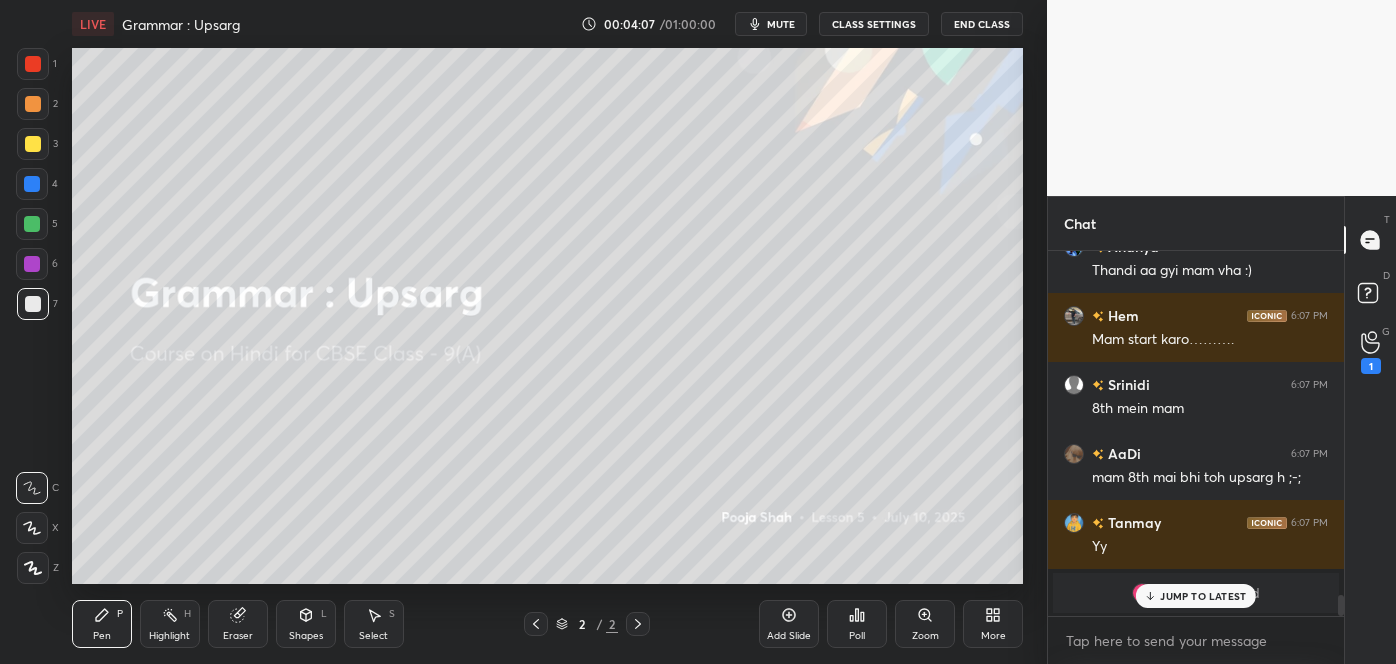 click on "JUMP TO LATEST" at bounding box center (1203, 596) 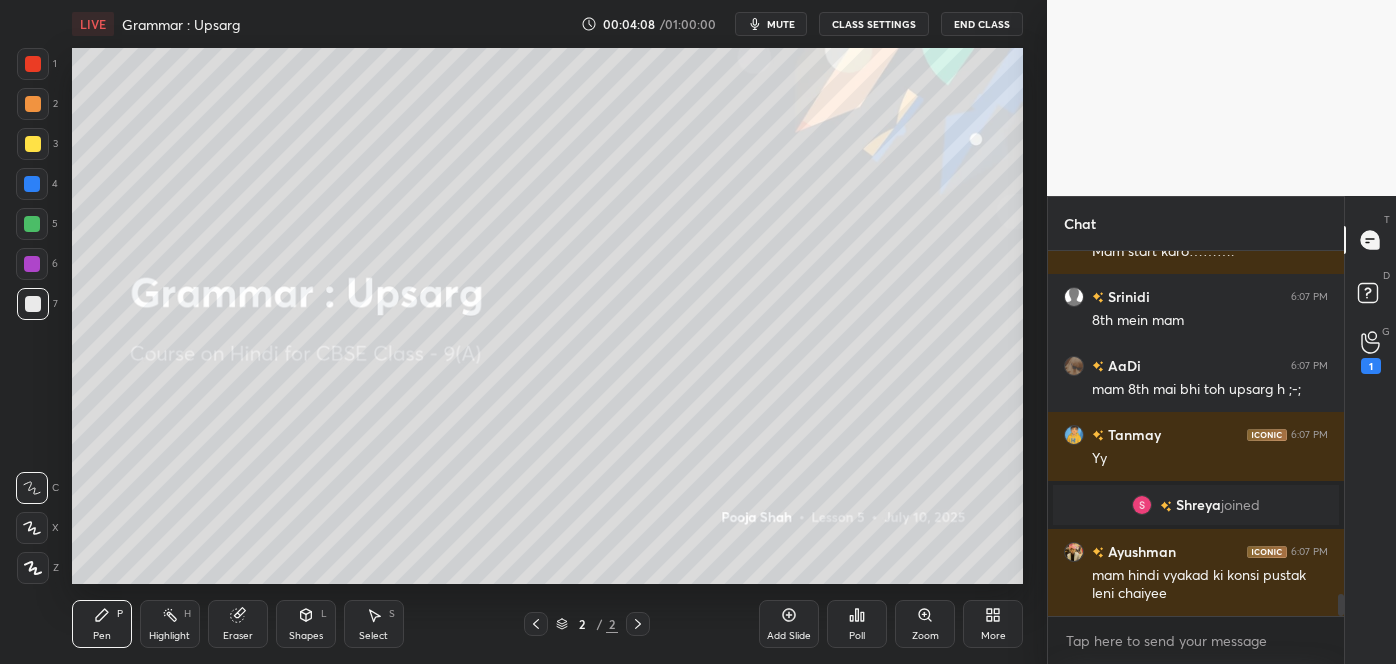 click on "More" at bounding box center (993, 636) 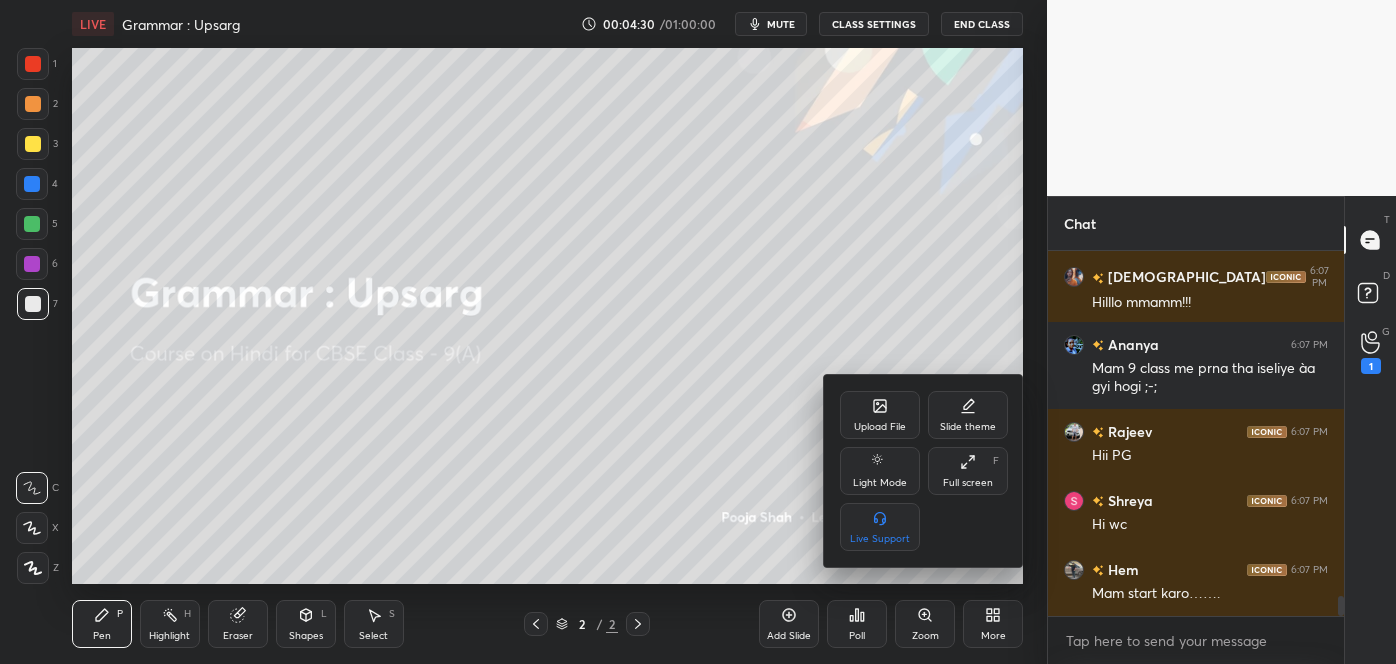 scroll, scrollTop: 6242, scrollLeft: 0, axis: vertical 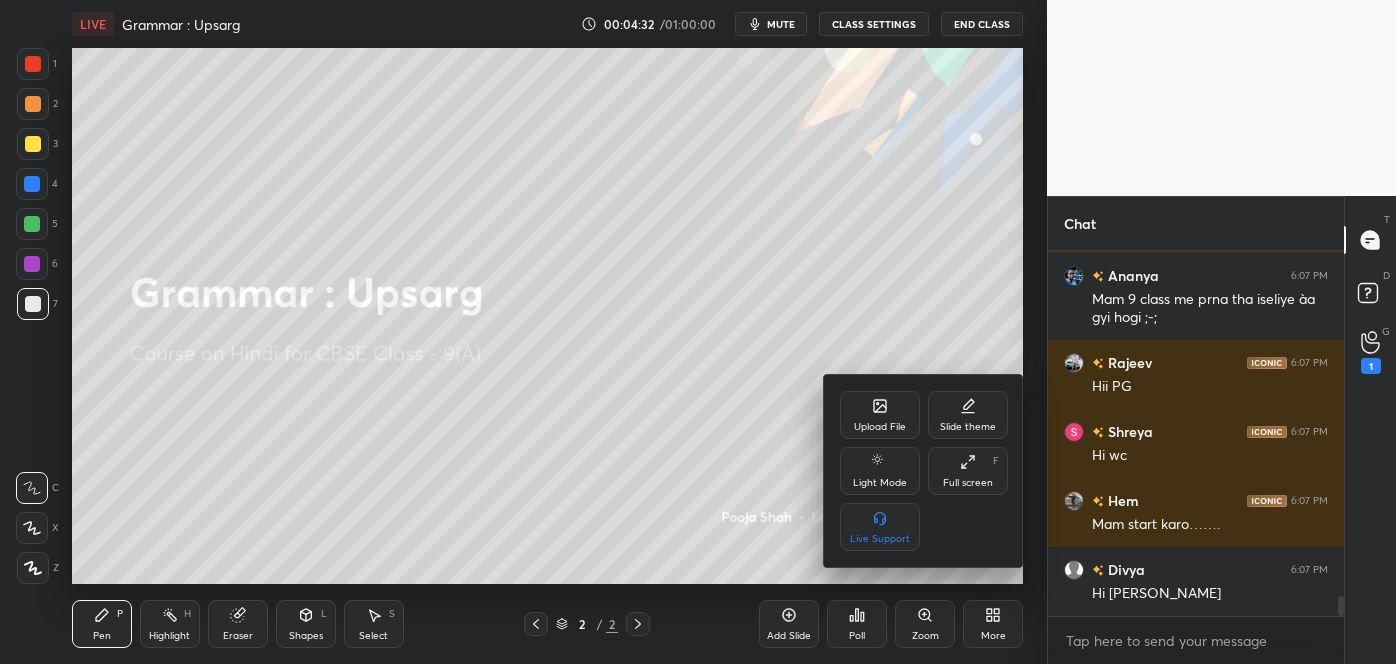 click at bounding box center (698, 332) 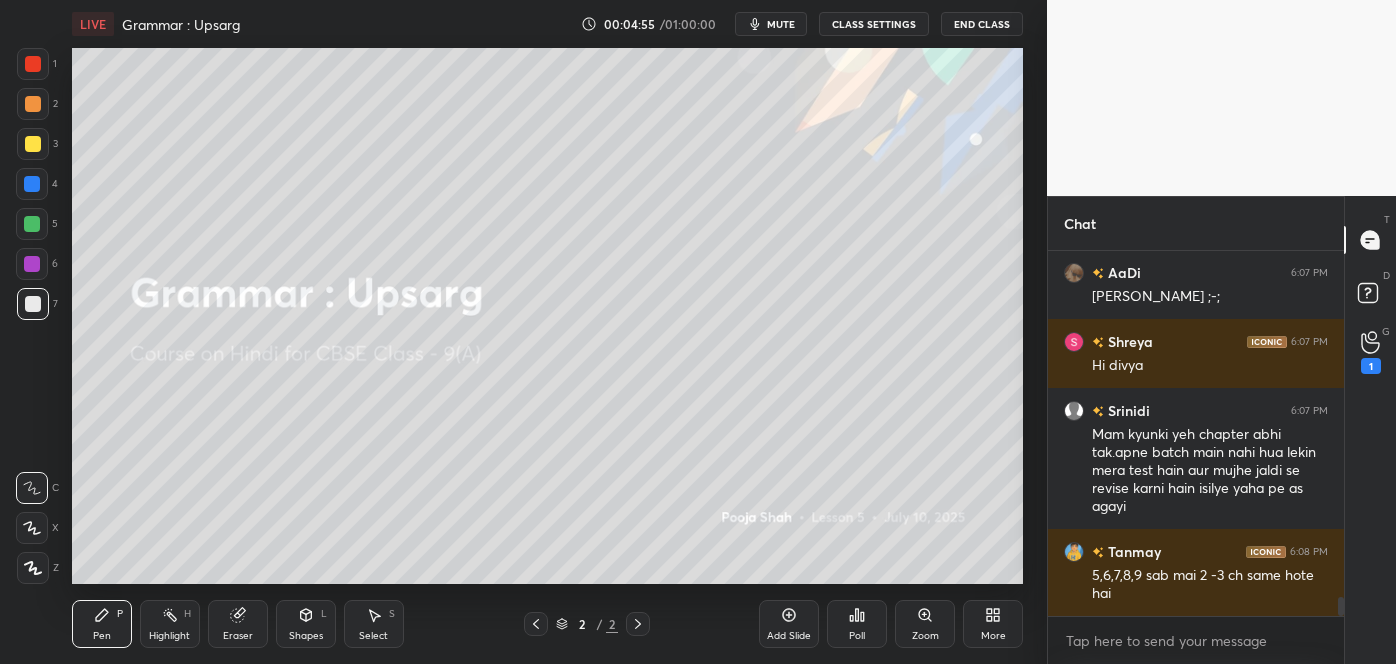 scroll, scrollTop: 6763, scrollLeft: 0, axis: vertical 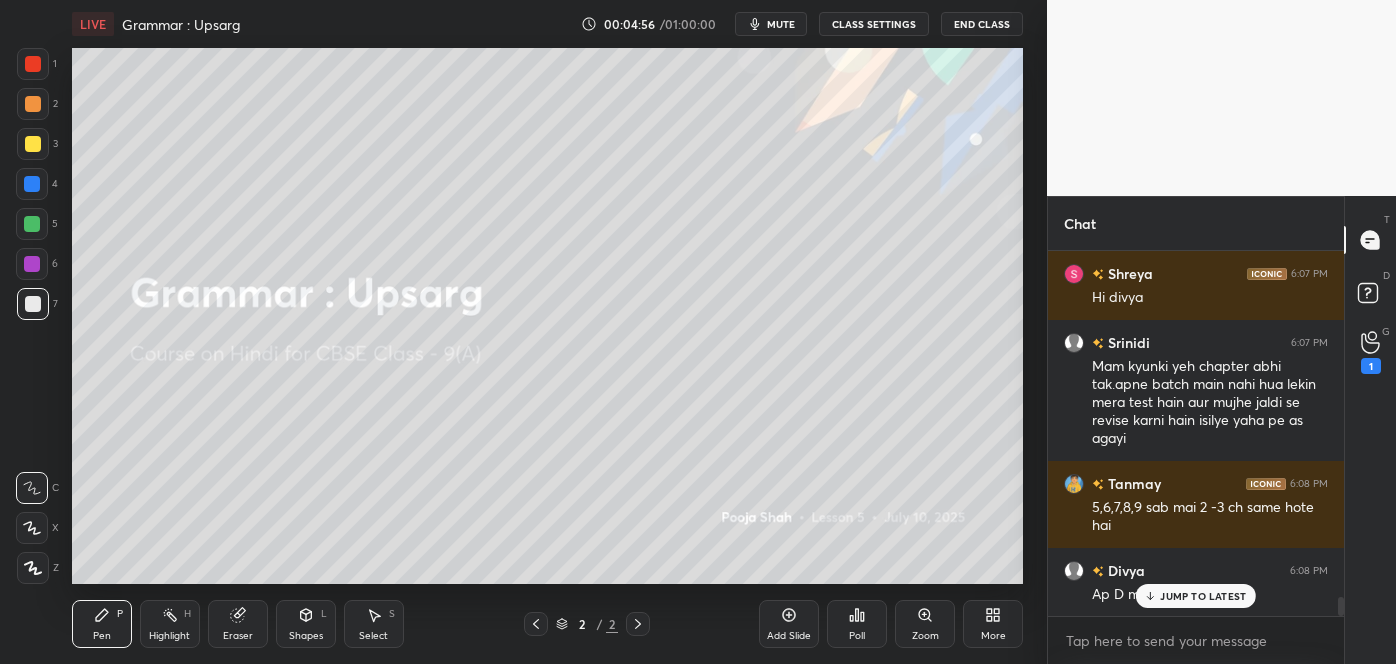 click on "JUMP TO LATEST" at bounding box center [1203, 596] 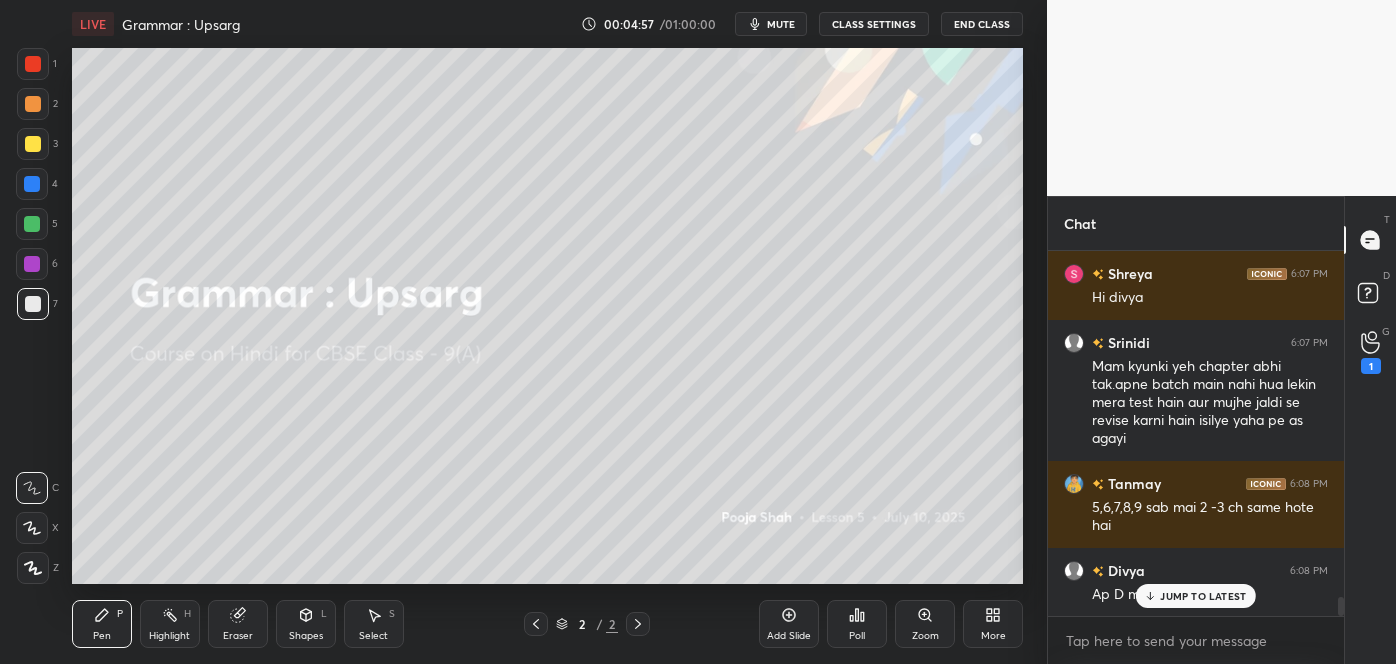 scroll, scrollTop: 6832, scrollLeft: 0, axis: vertical 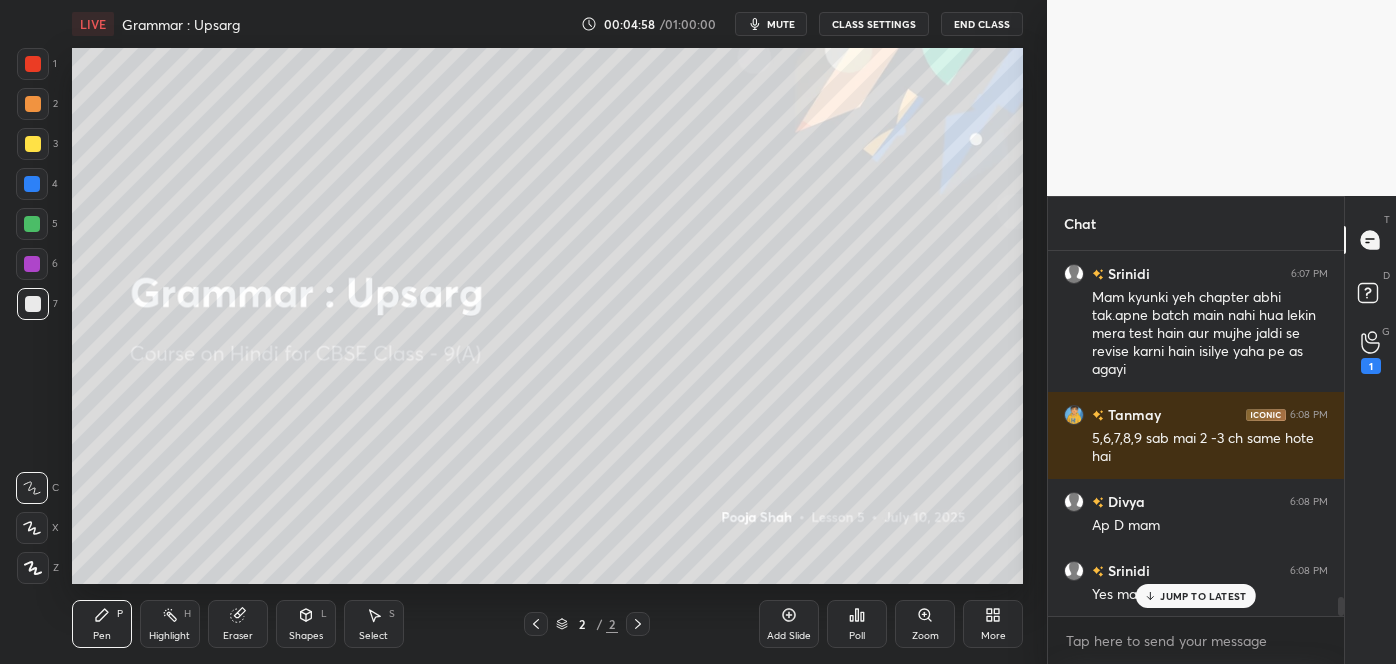 click on "JUMP TO LATEST" at bounding box center [1203, 596] 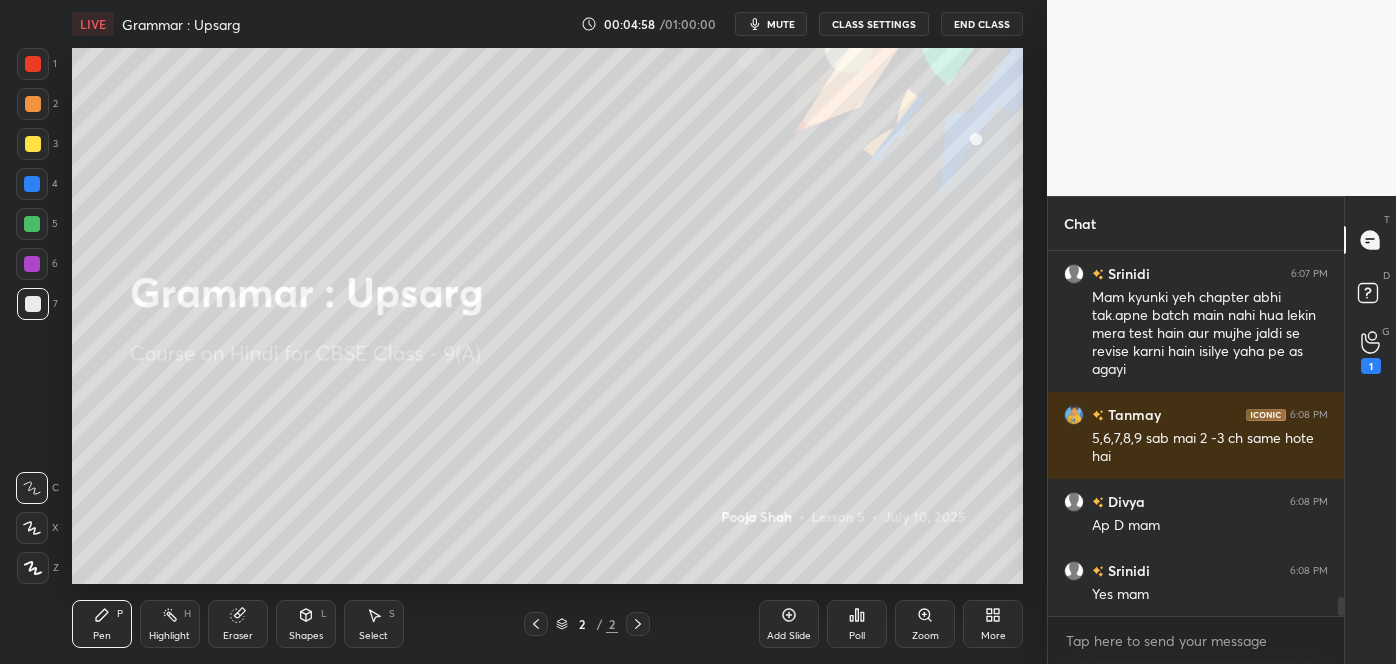 scroll, scrollTop: 6901, scrollLeft: 0, axis: vertical 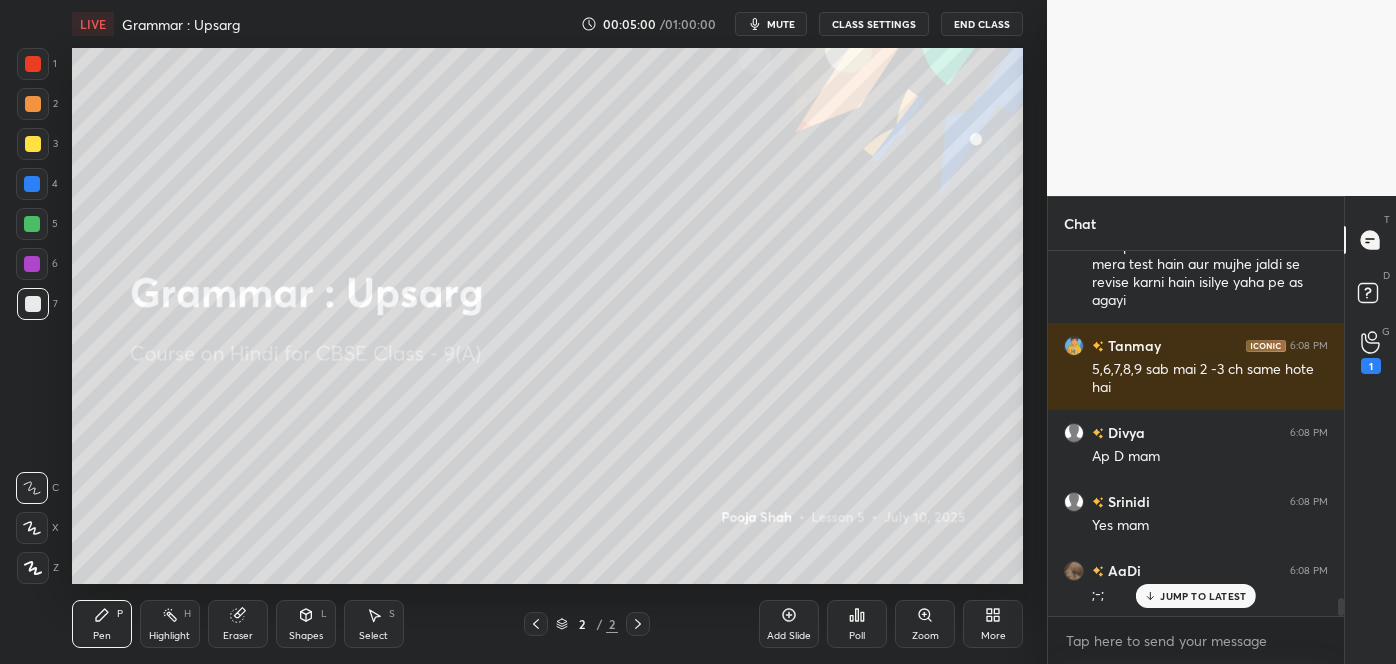 click on "JUMP TO LATEST" at bounding box center (1196, 596) 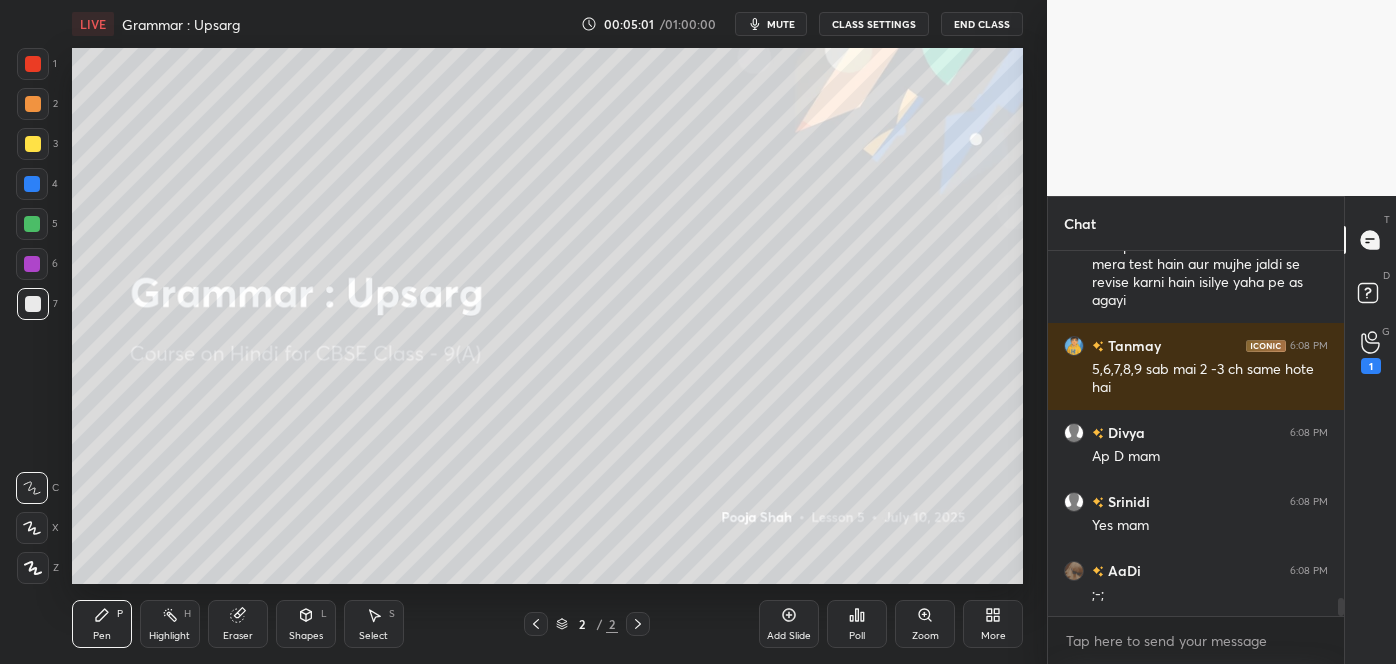click 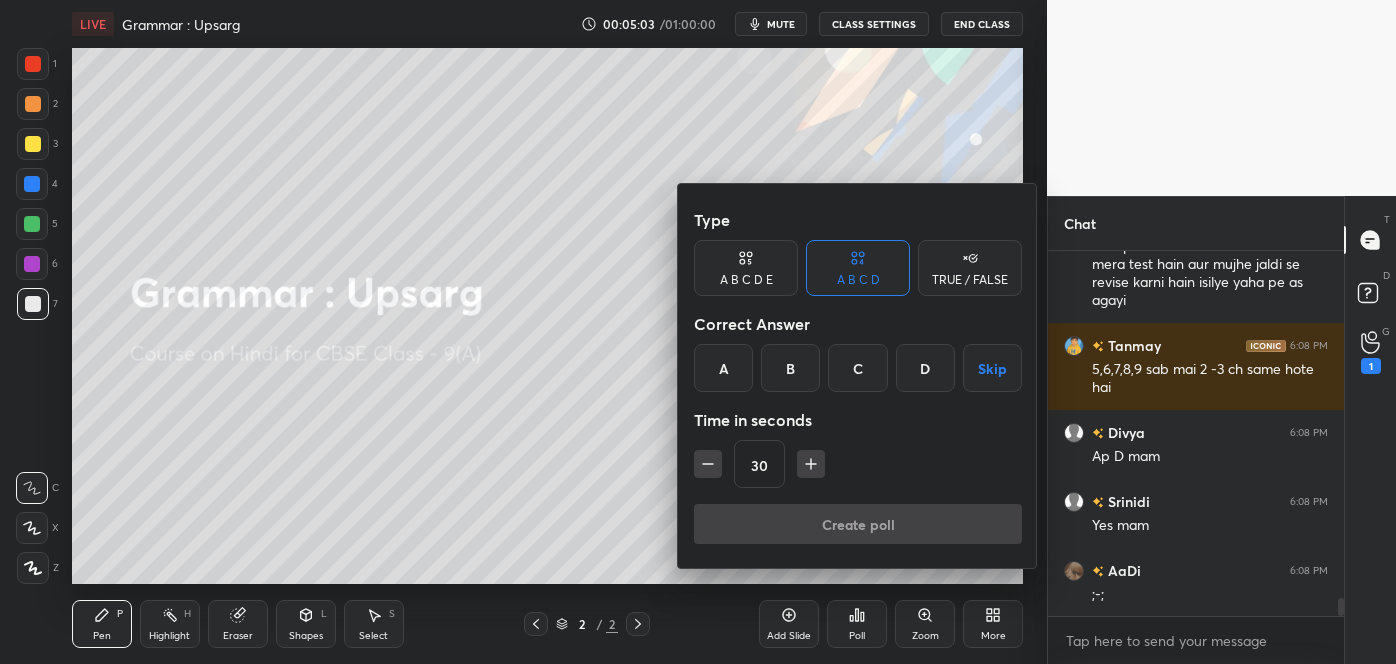 click on "B" at bounding box center [790, 368] 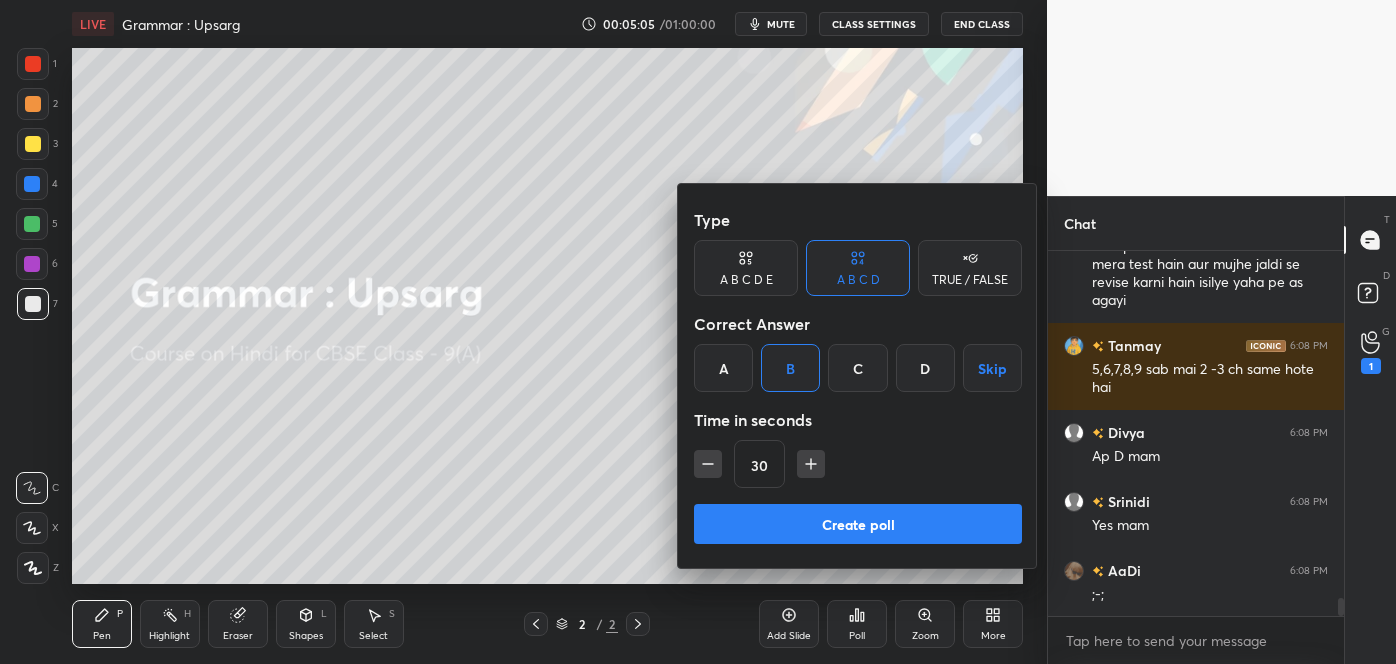scroll, scrollTop: 6970, scrollLeft: 0, axis: vertical 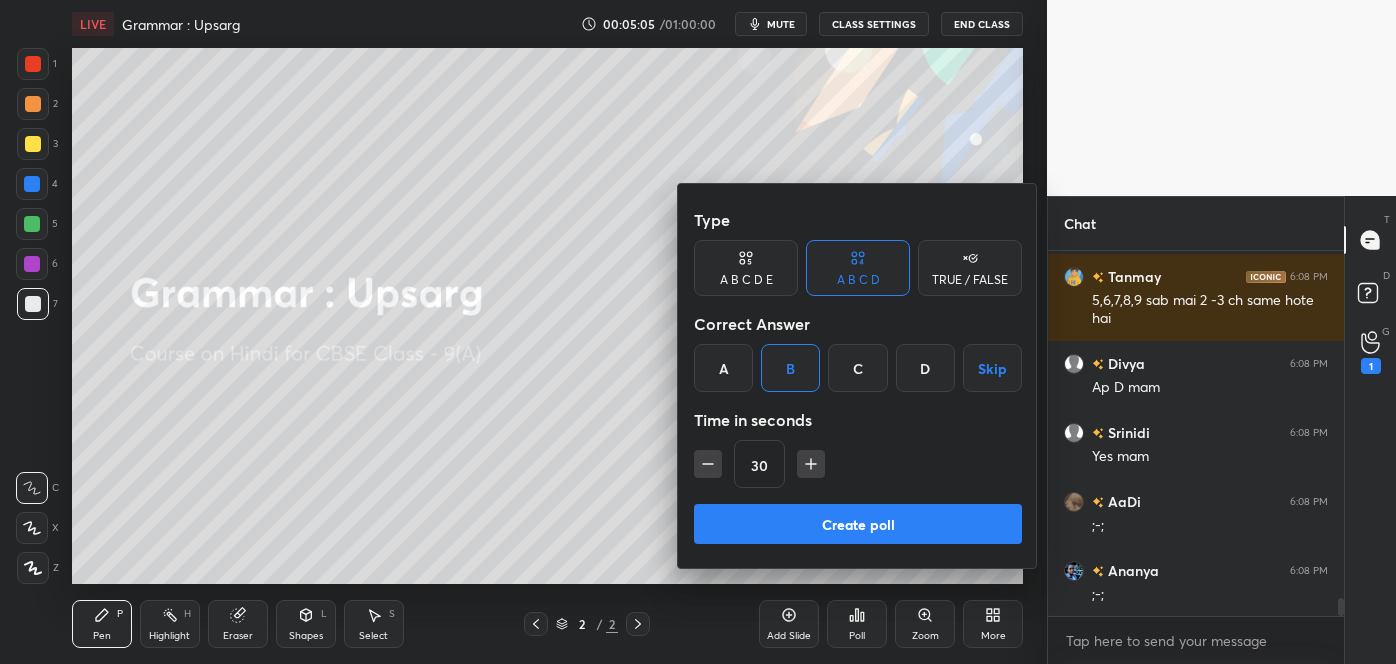 click on "Create poll" at bounding box center (858, 524) 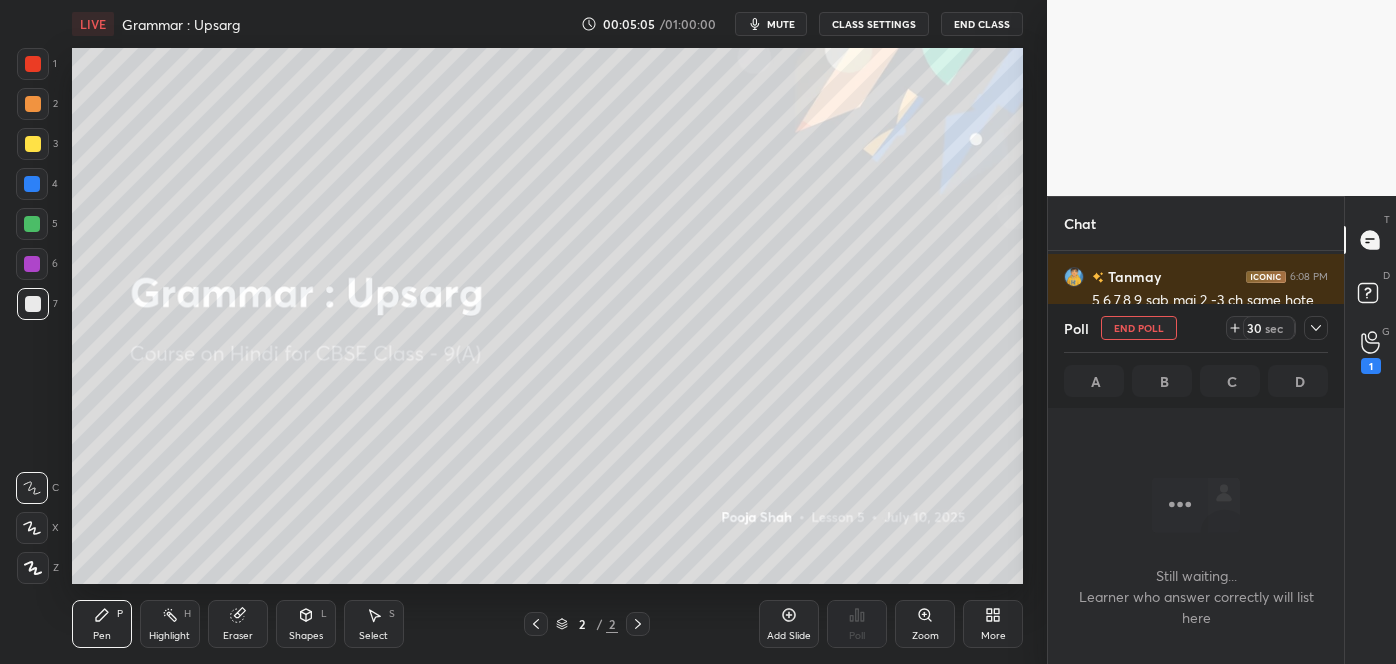 scroll, scrollTop: 271, scrollLeft: 290, axis: both 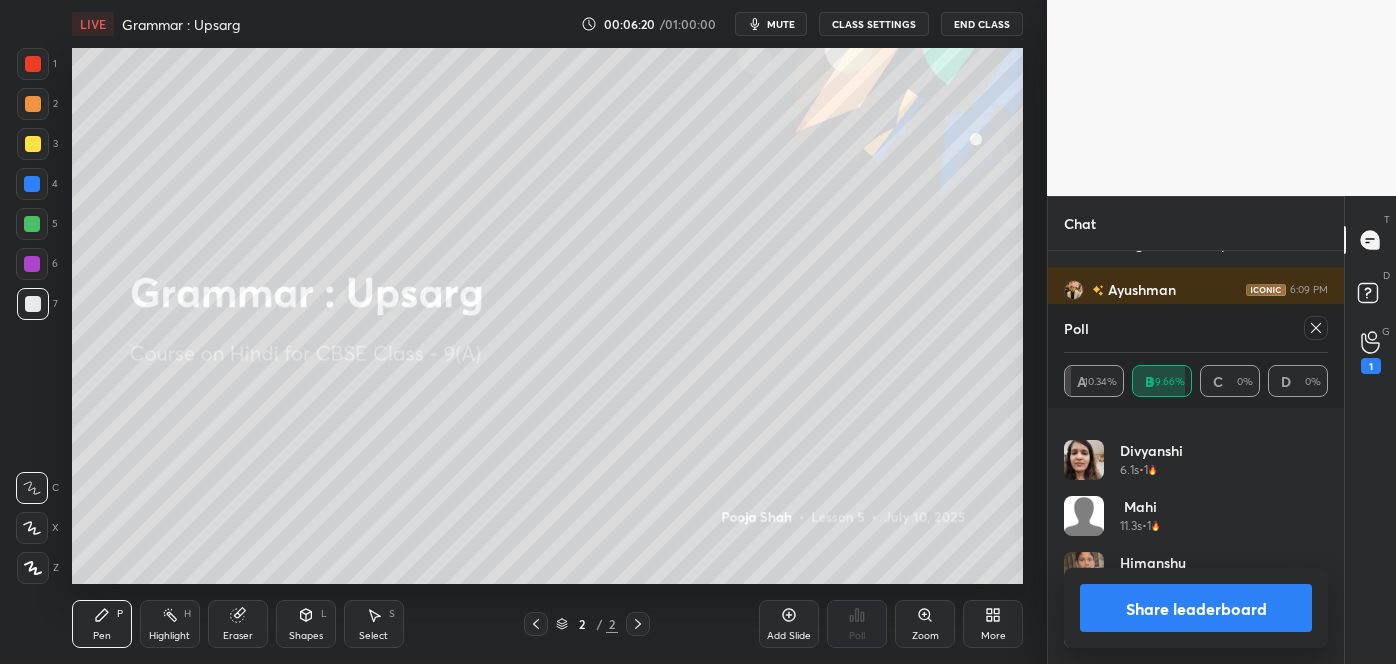 click at bounding box center (1316, 328) 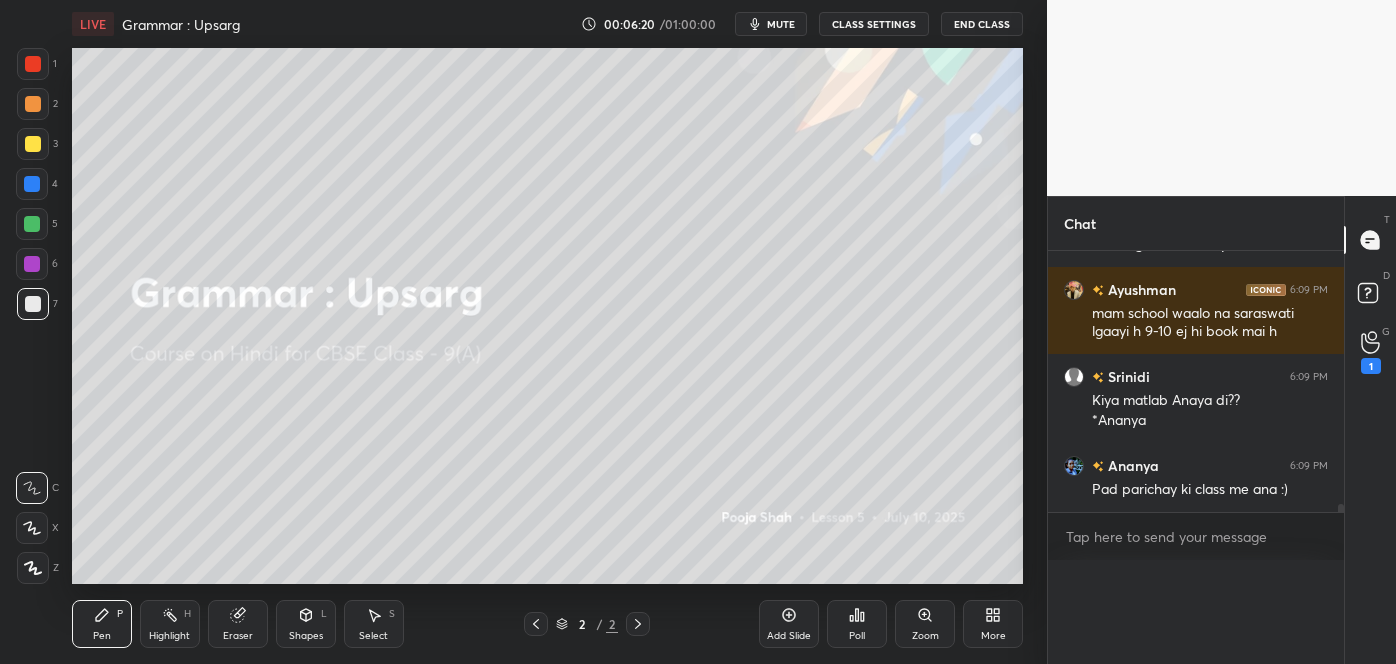 scroll, scrollTop: 0, scrollLeft: 5, axis: horizontal 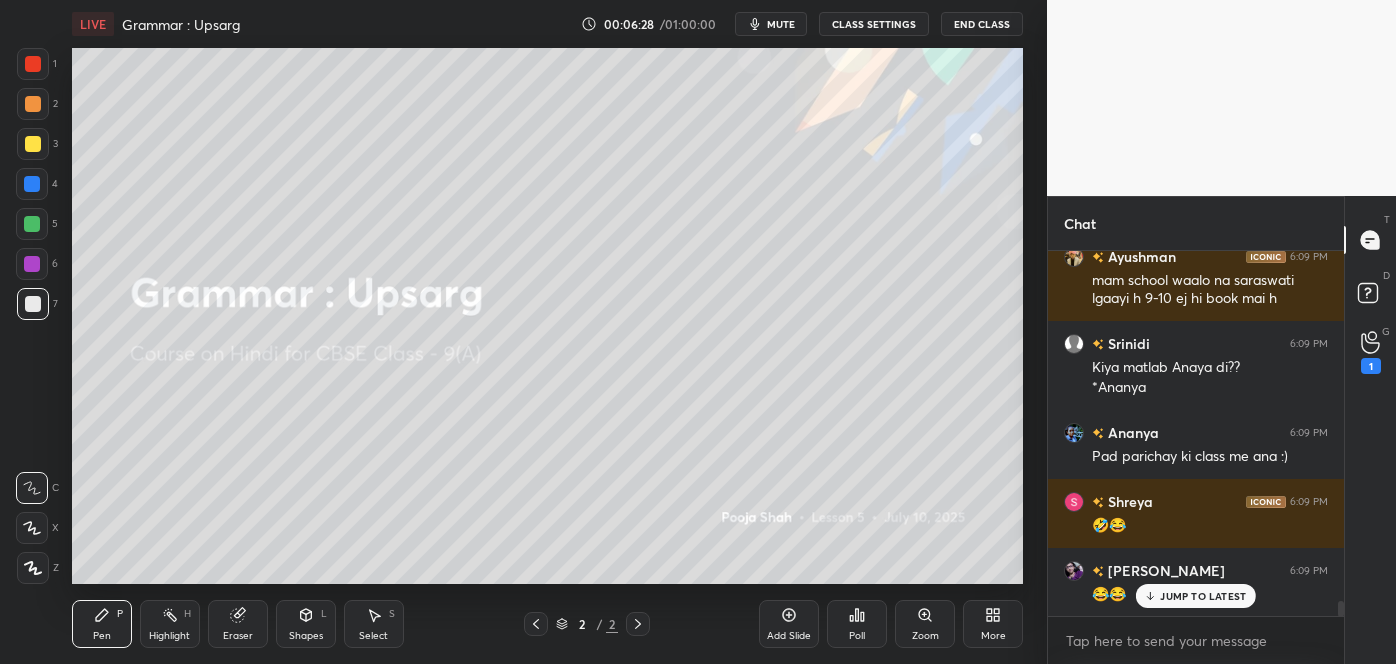click on "JUMP TO LATEST" at bounding box center [1196, 596] 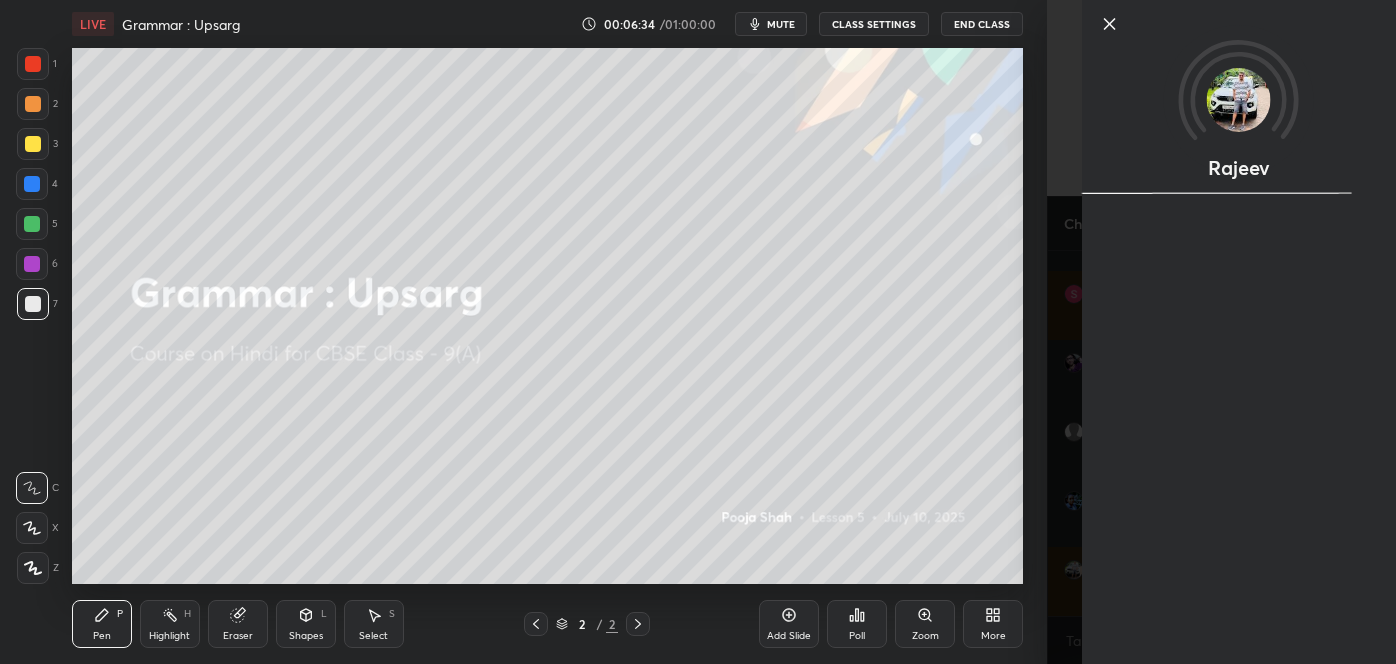 click 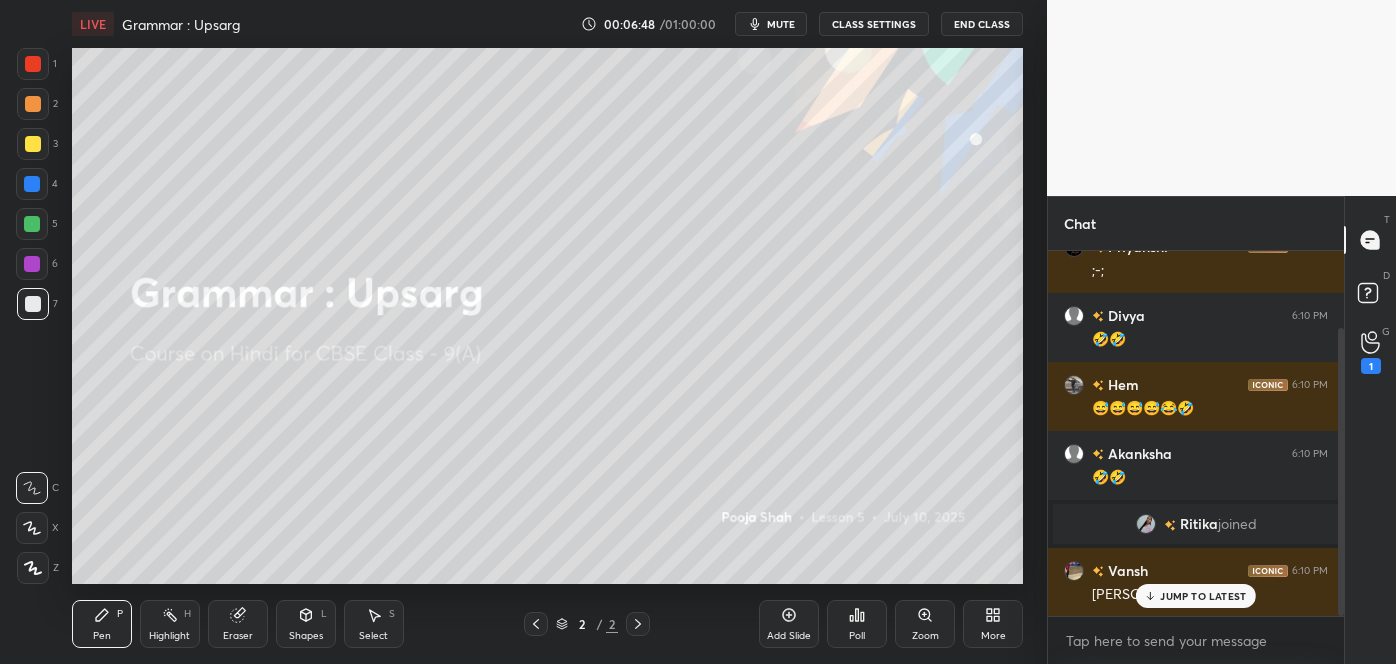 click on "JUMP TO LATEST" at bounding box center (1203, 596) 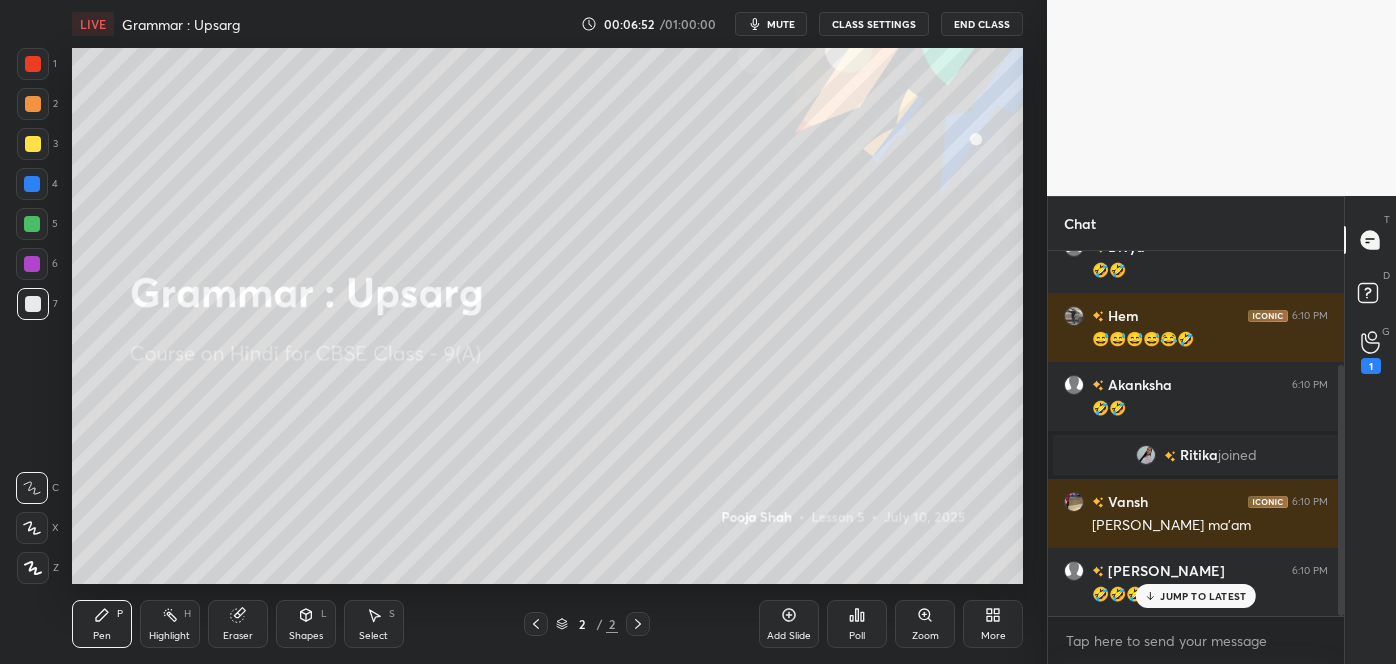 click on "JUMP TO LATEST" at bounding box center (1203, 596) 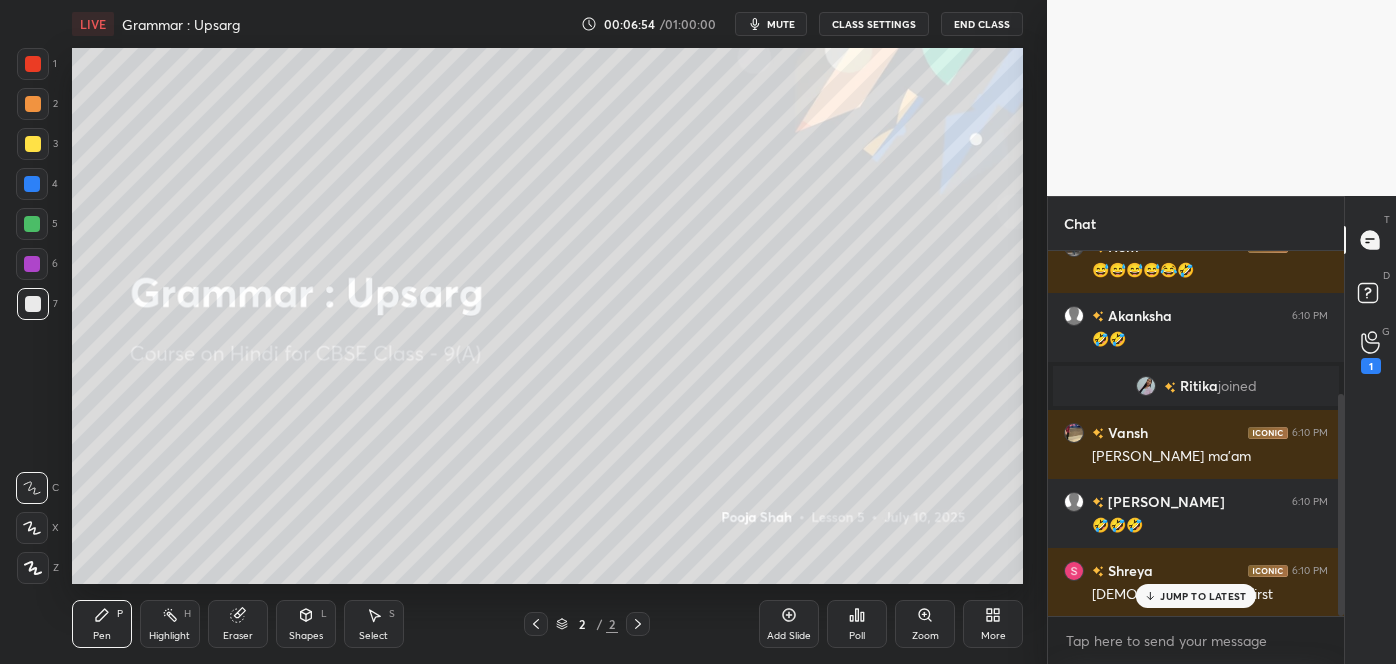 click on "JUMP TO LATEST" at bounding box center [1203, 596] 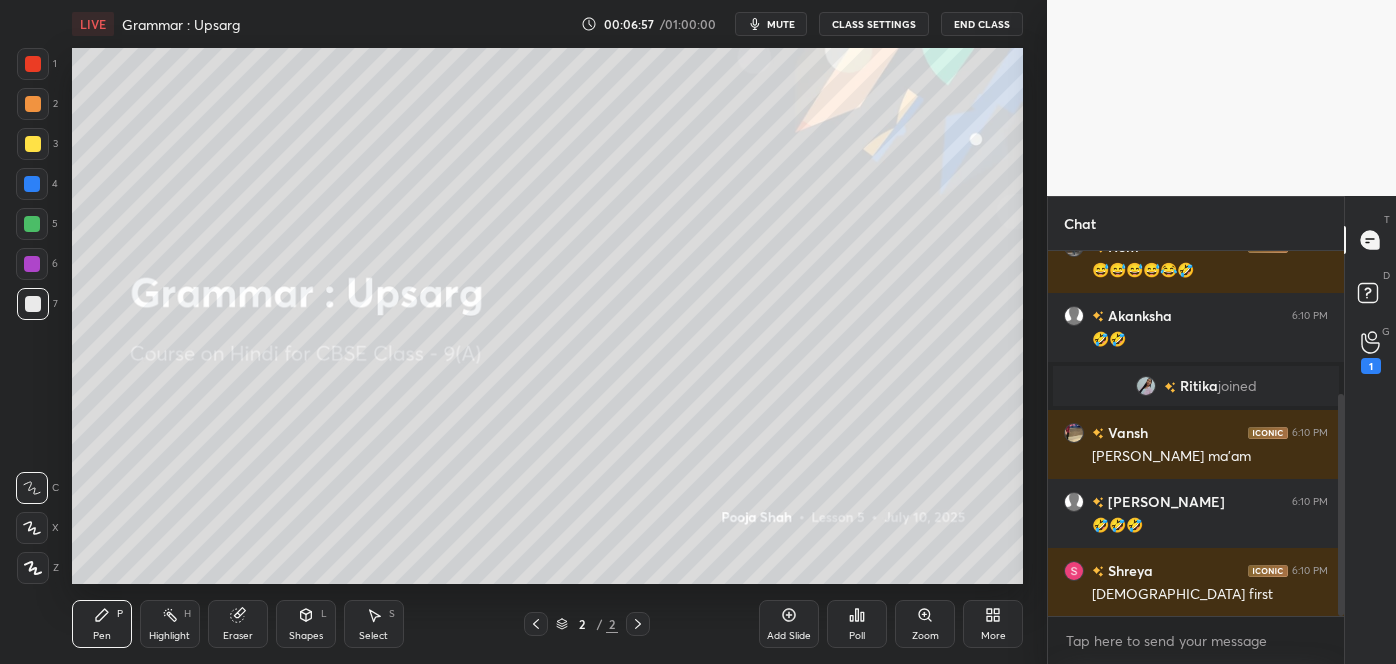 click on "More" at bounding box center (993, 624) 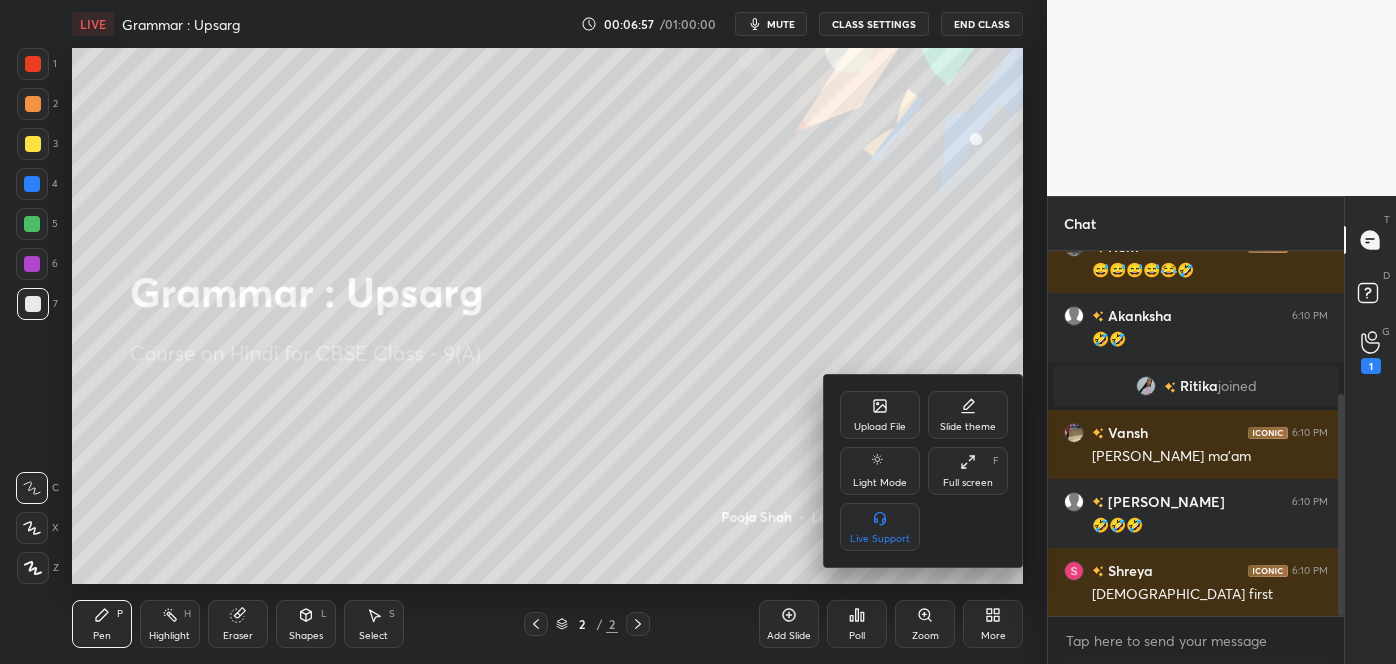 click on "Upload File" at bounding box center [880, 415] 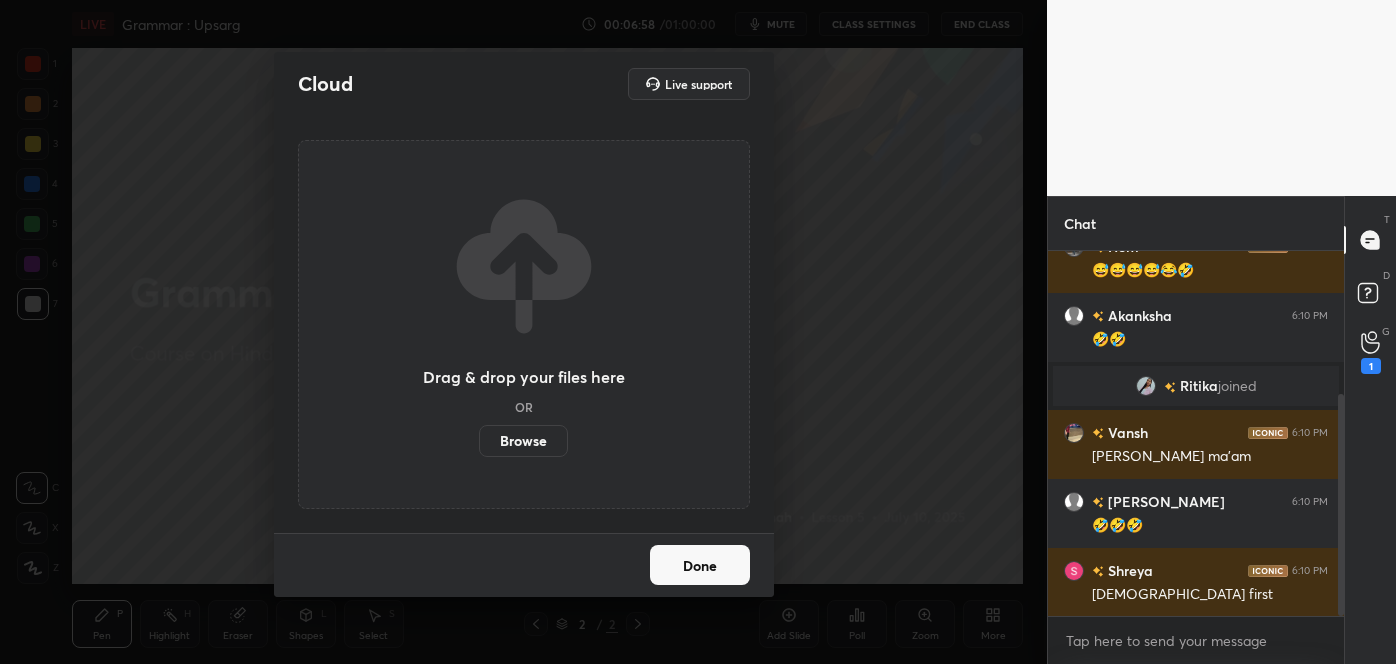 click on "Browse" at bounding box center [523, 441] 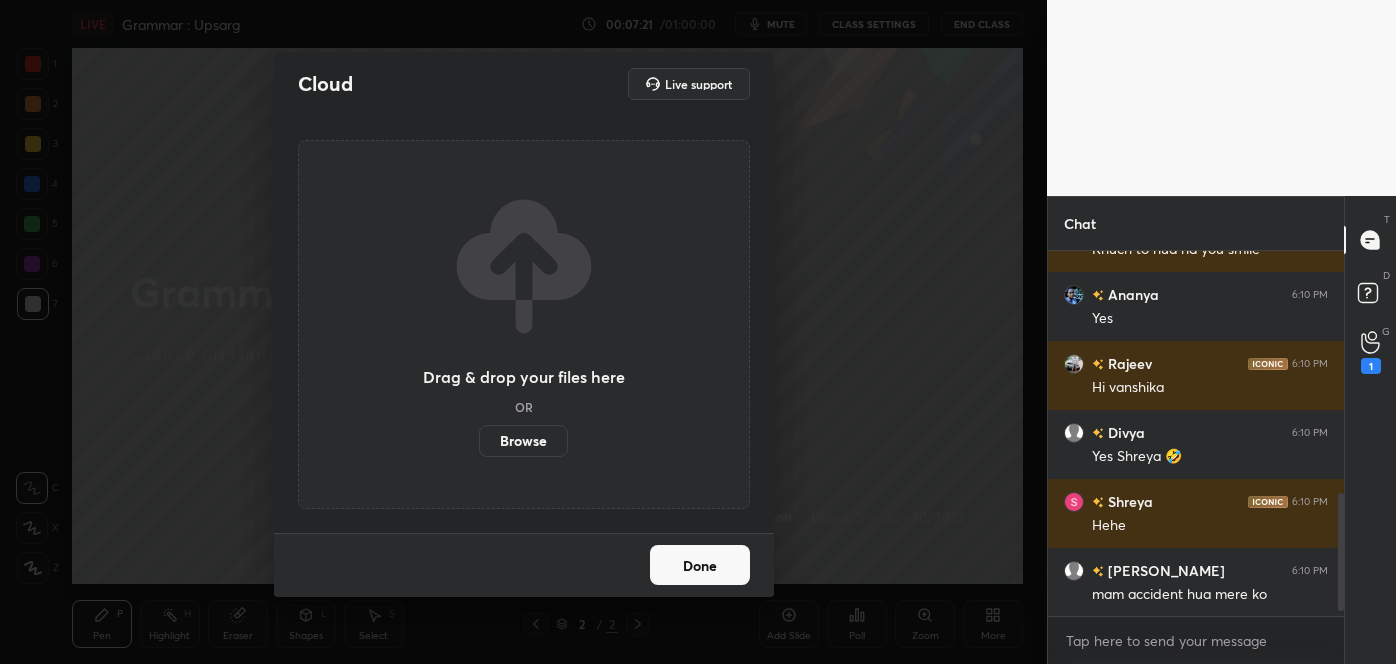 scroll, scrollTop: 765, scrollLeft: 0, axis: vertical 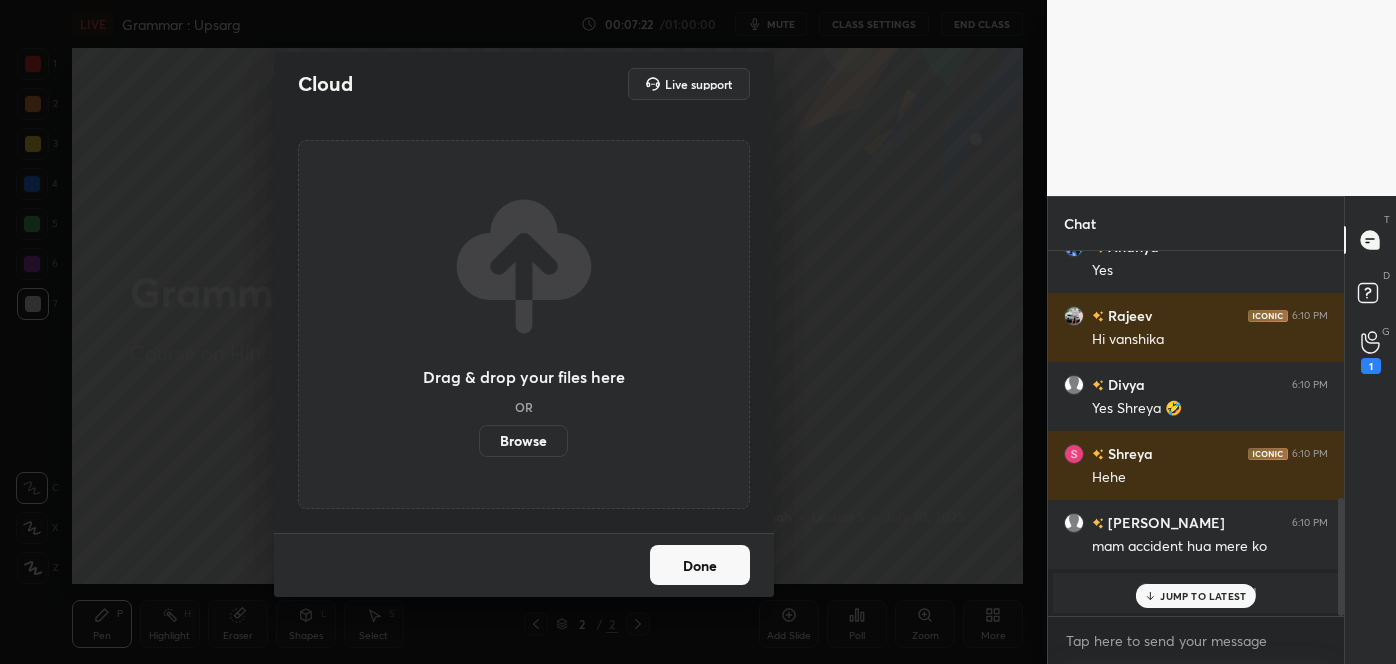 click on "Done" at bounding box center [700, 565] 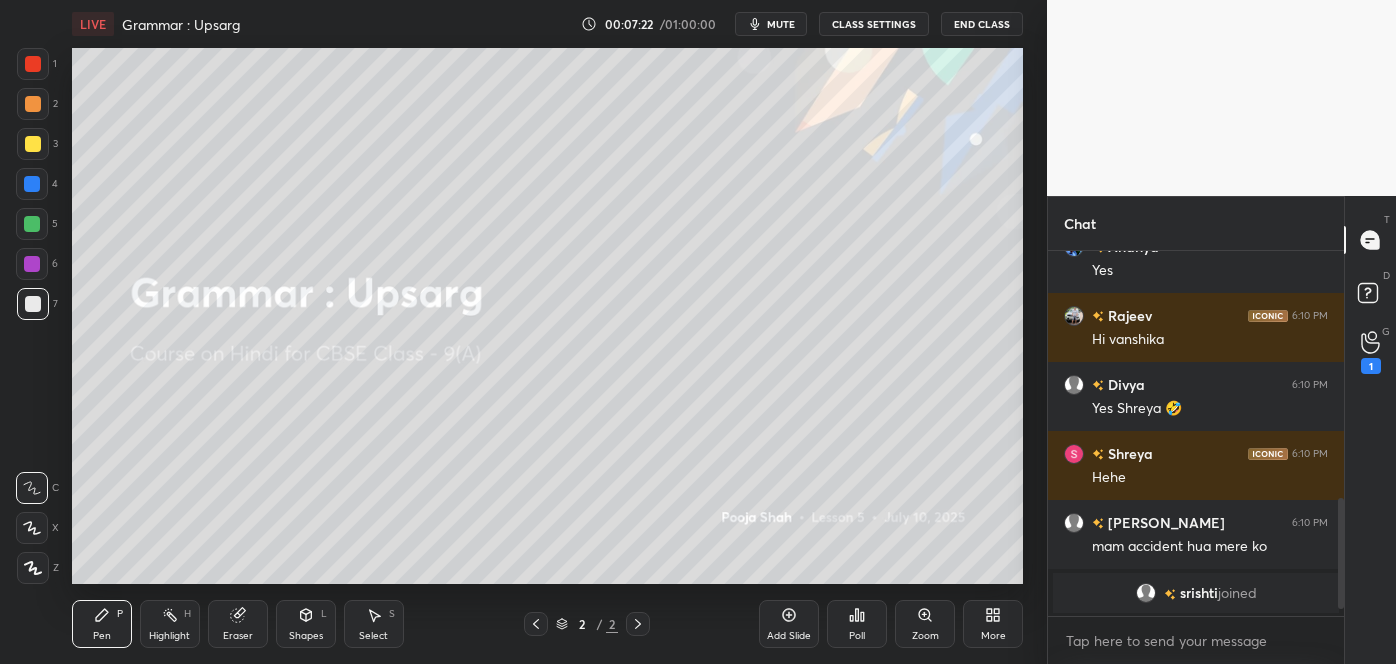 scroll, scrollTop: 834, scrollLeft: 0, axis: vertical 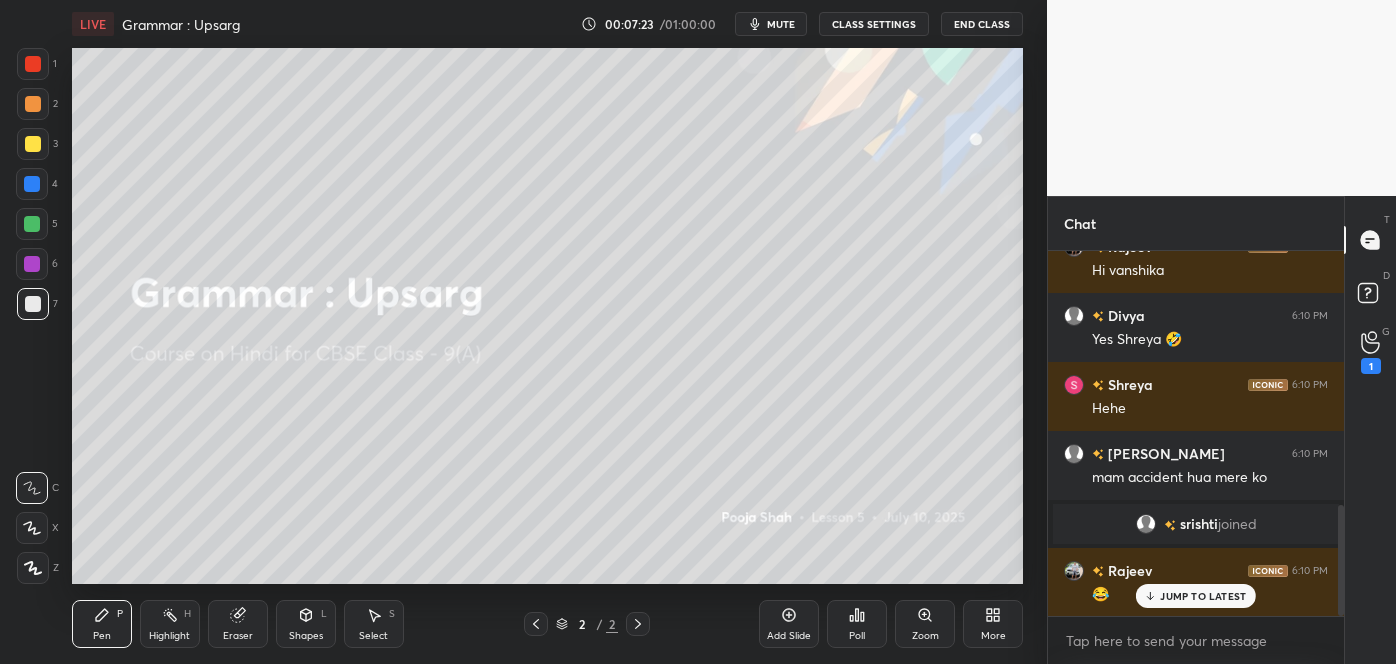 click on "JUMP TO LATEST" at bounding box center (1203, 596) 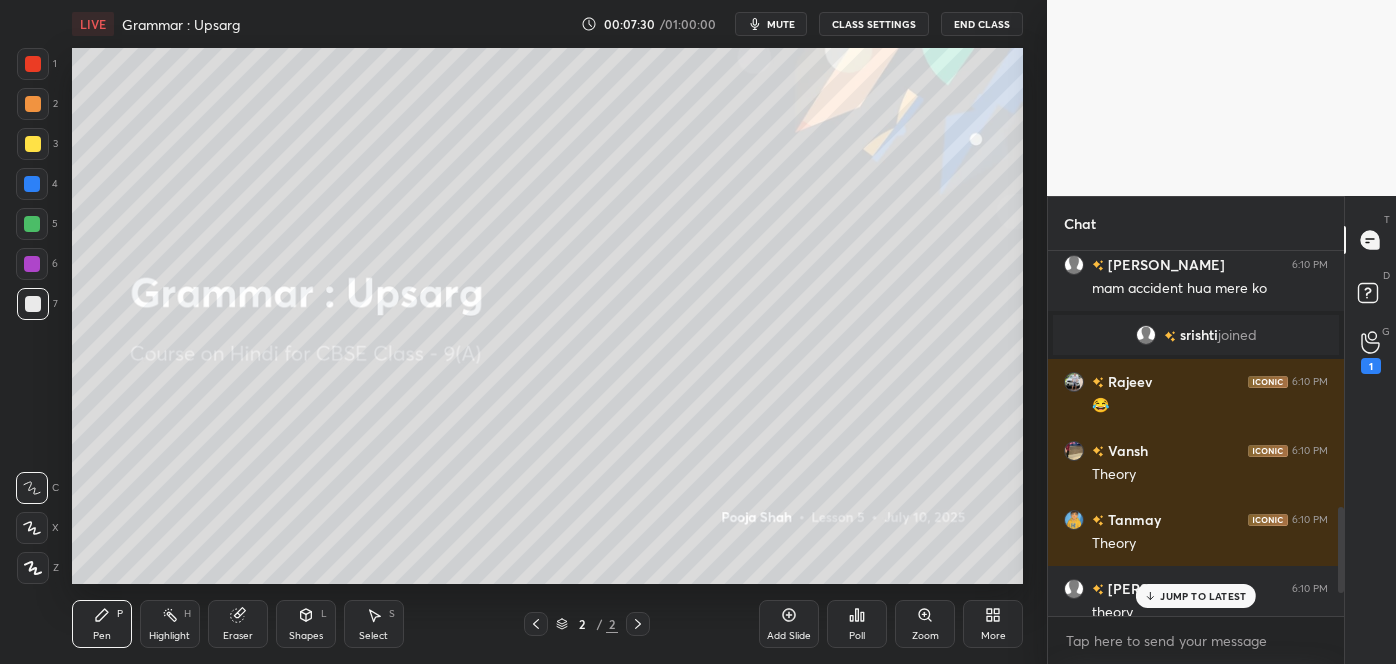 scroll, scrollTop: 997, scrollLeft: 0, axis: vertical 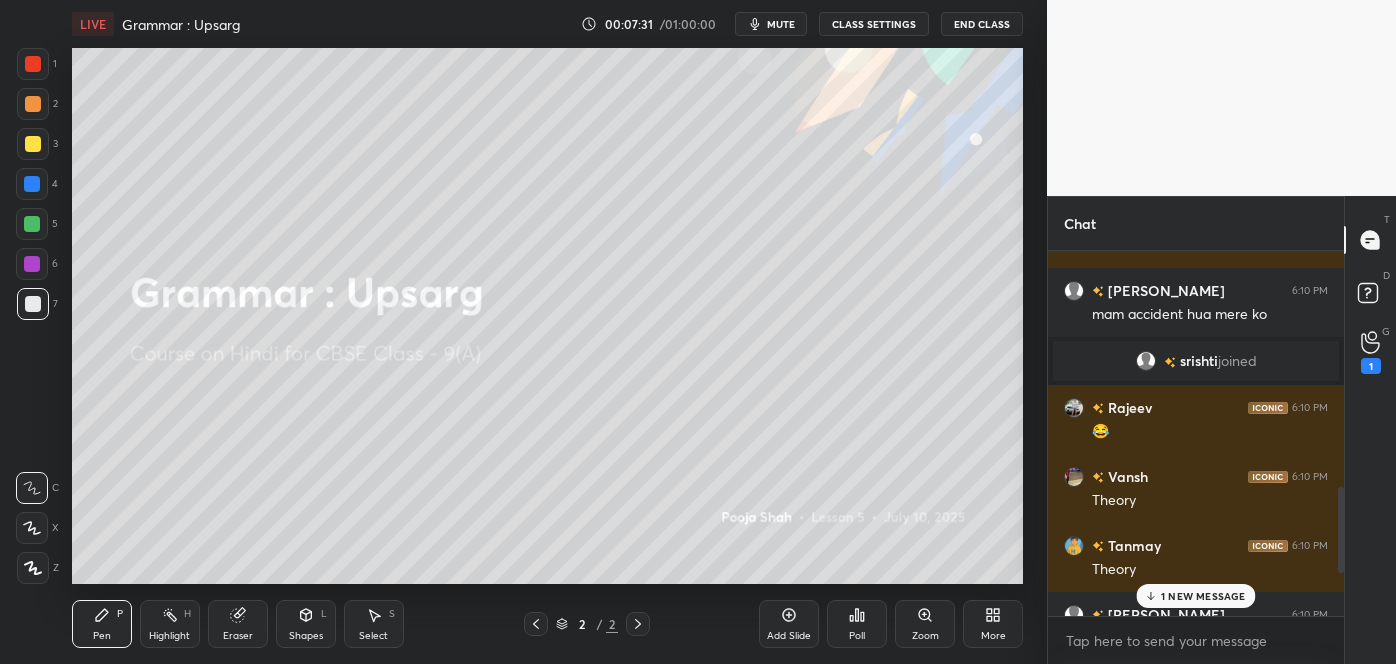 click on "1 NEW MESSAGE" at bounding box center (1203, 596) 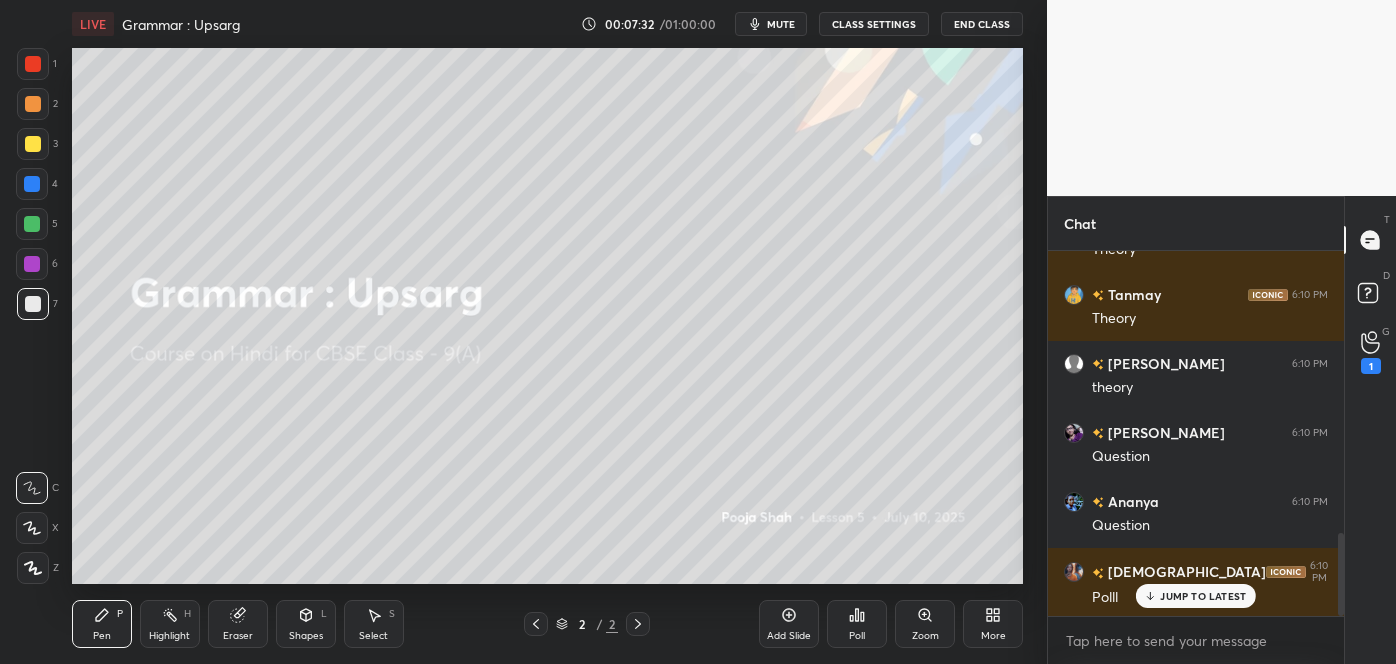 scroll, scrollTop: 1317, scrollLeft: 0, axis: vertical 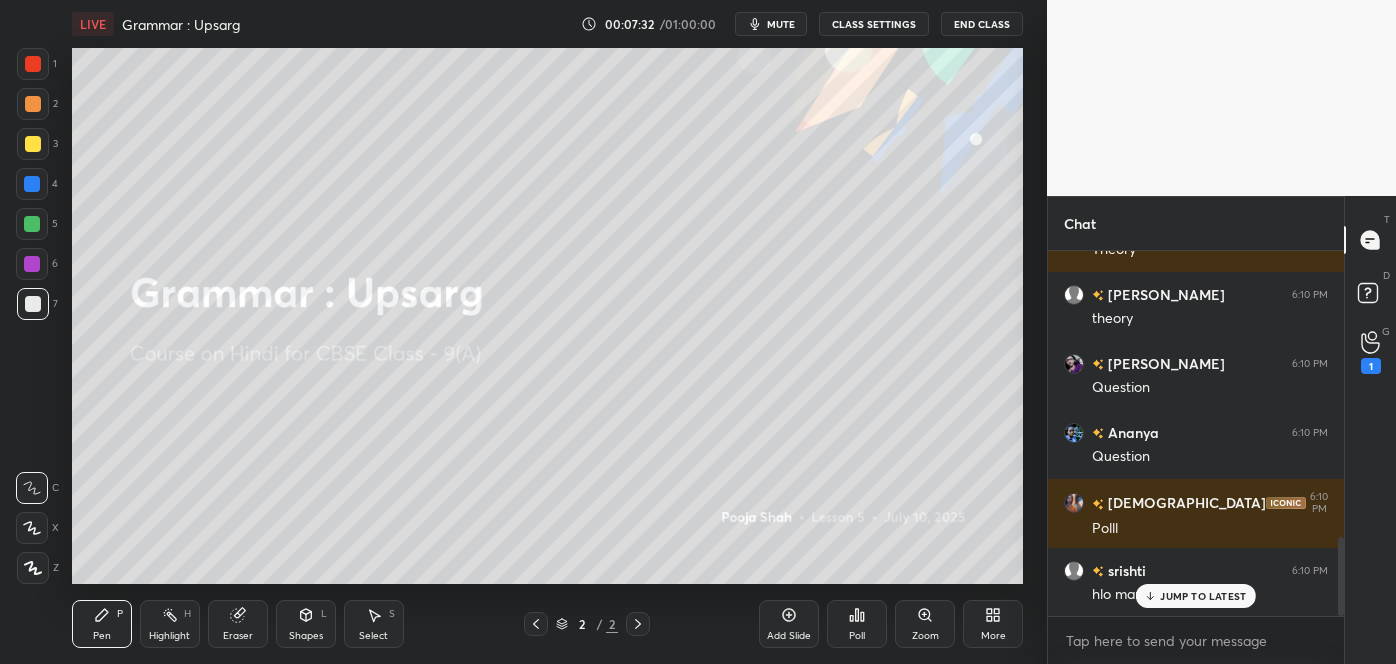 click on "JUMP TO LATEST" at bounding box center (1203, 596) 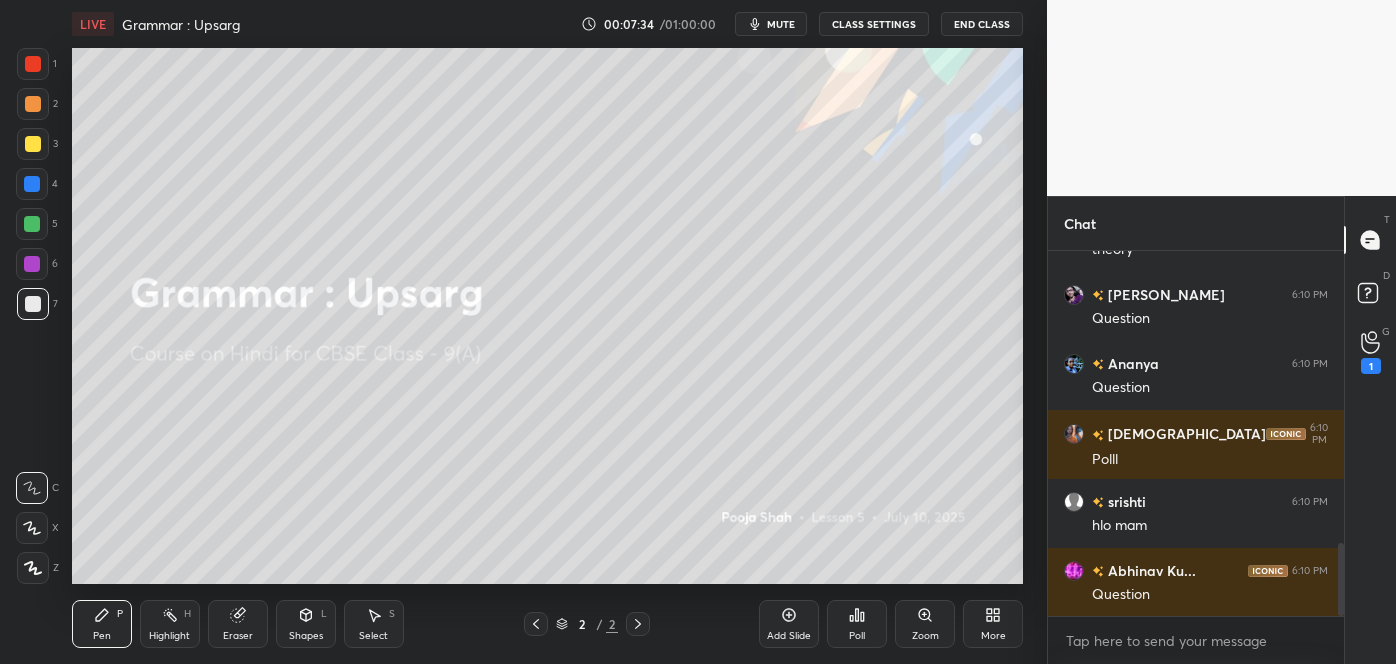 scroll, scrollTop: 1456, scrollLeft: 0, axis: vertical 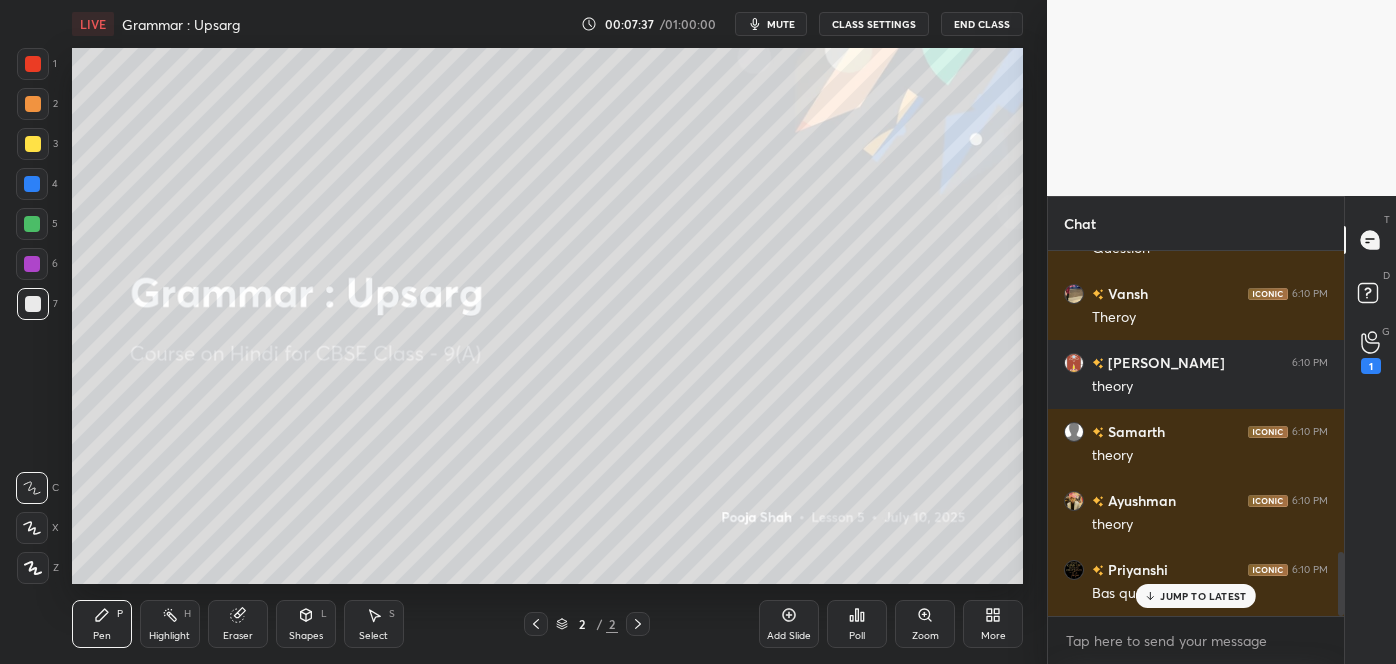 click on "Sathya 6:10 PM mam accident hua mere ko [PERSON_NAME]  joined [PERSON_NAME] 6:10 PM 😂 Vansh 6:10 PM Theory Tanmay 6:10 PM Theory Sathya 6:10 PM theory [PERSON_NAME] 6:10 PM Question Ananya 6:10 PM Question [PERSON_NAME] 6:10 PM Polll srishti 6:10 PM hlo mam [PERSON_NAME]... 6:10 PM Question Vansh 6:10 PM Theroy rip indra 6:10 PM theory [PERSON_NAME] 6:10 PM theory [PERSON_NAME] 6:10 PM theory Priyanshi 6:10 PM Bas questions JUMP TO LATEST" at bounding box center [1196, 433] 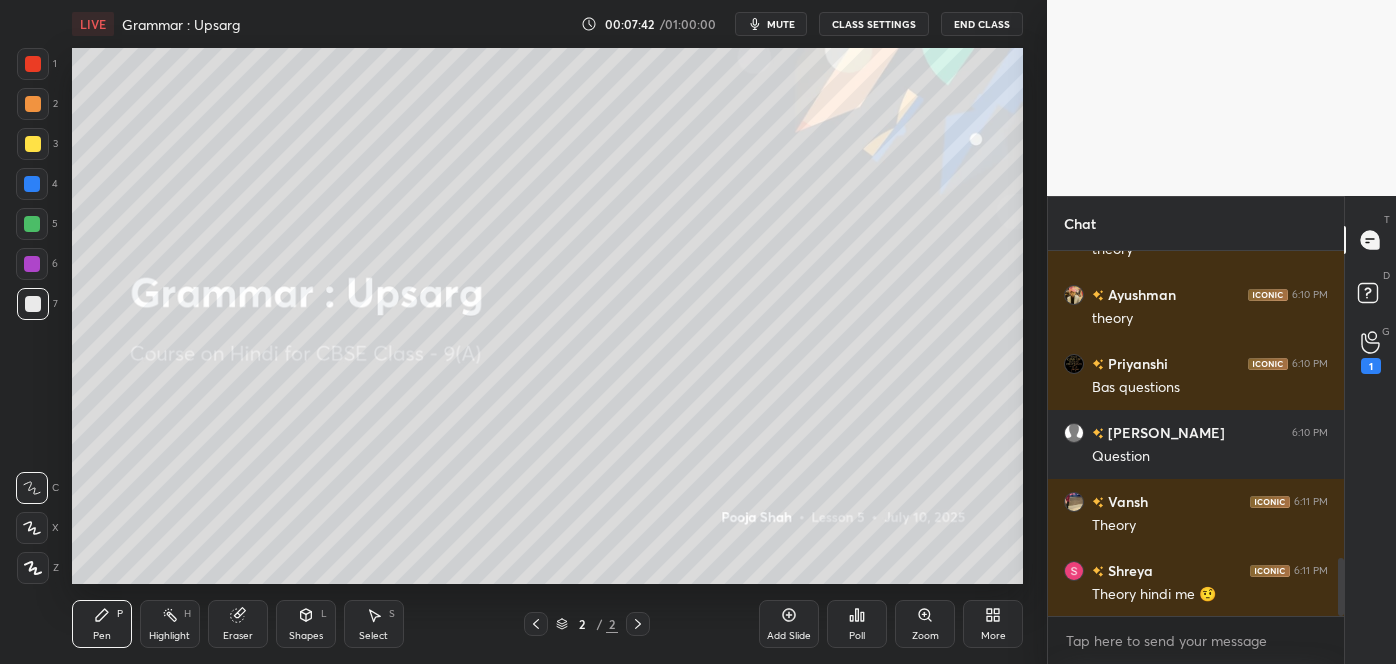 scroll, scrollTop: 2077, scrollLeft: 0, axis: vertical 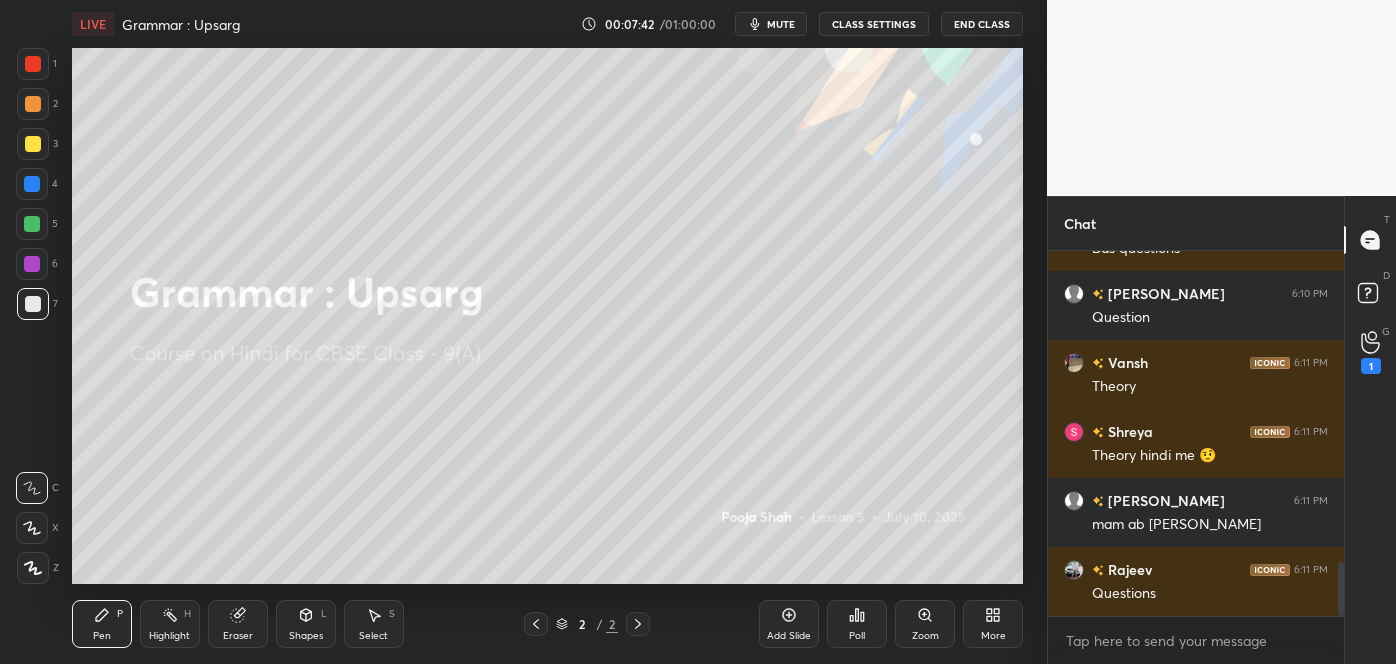 click on "Eraser" at bounding box center [238, 624] 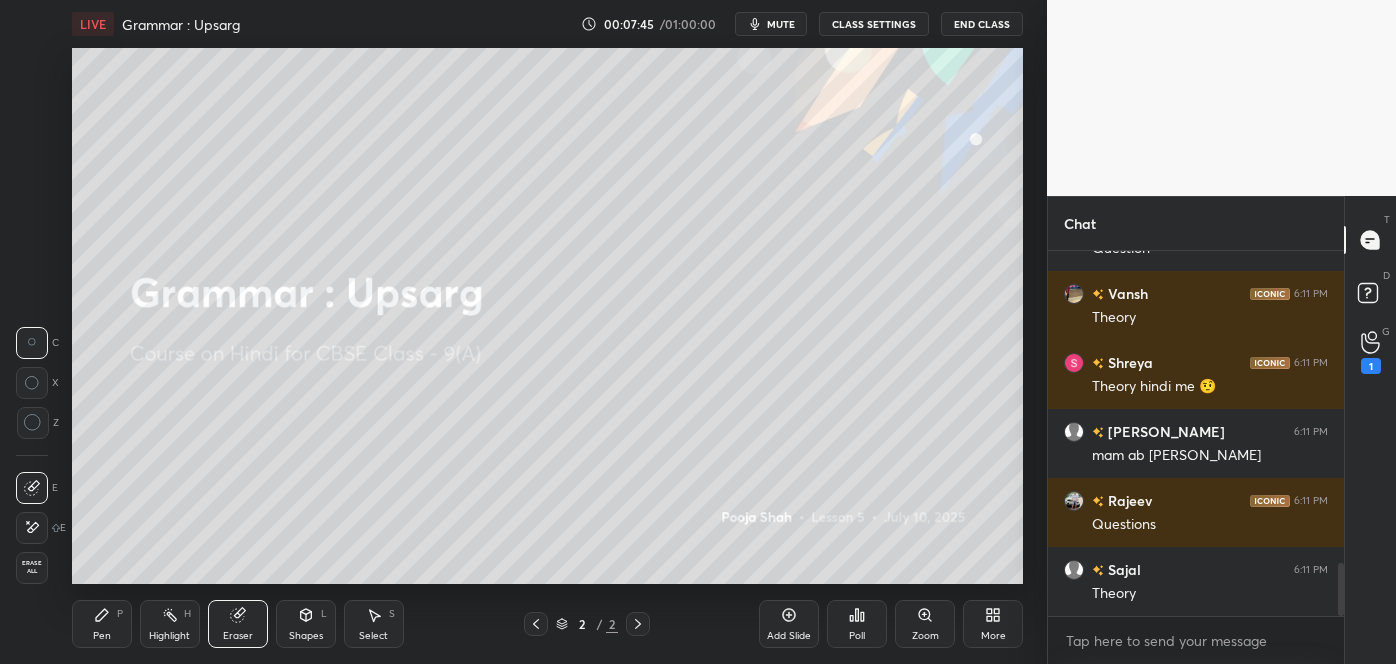 scroll, scrollTop: 2283, scrollLeft: 0, axis: vertical 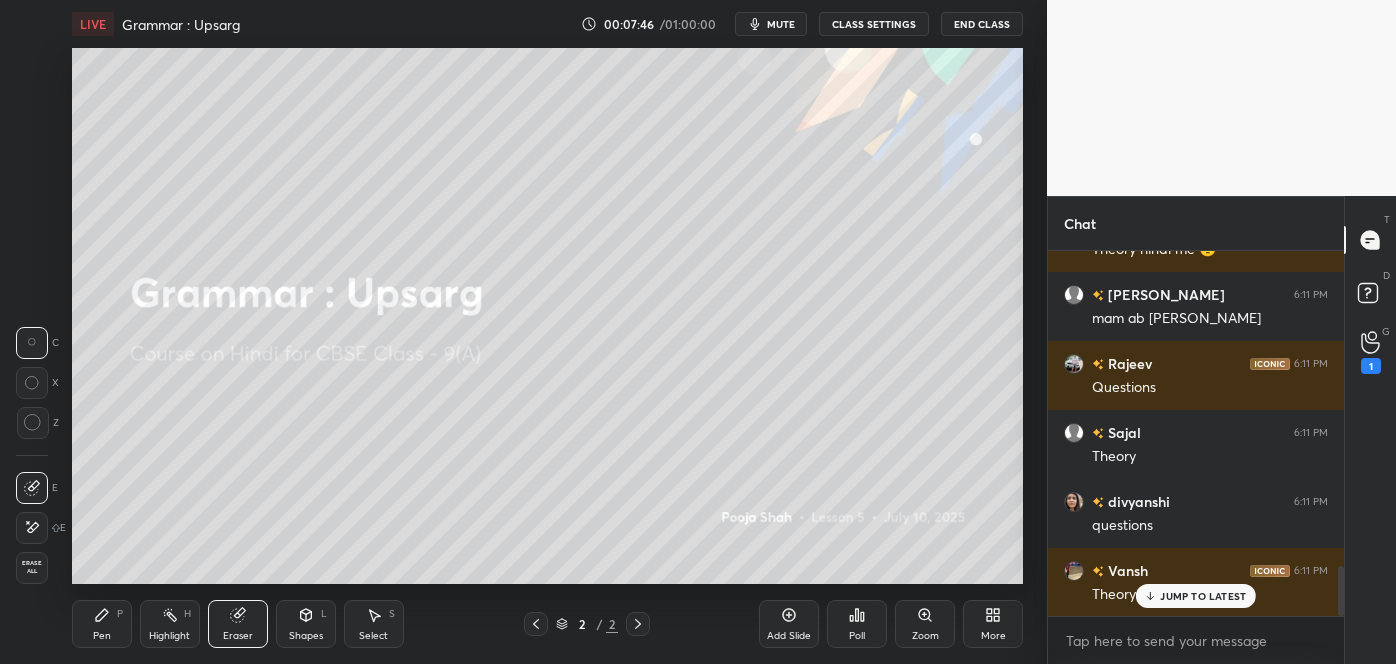 click 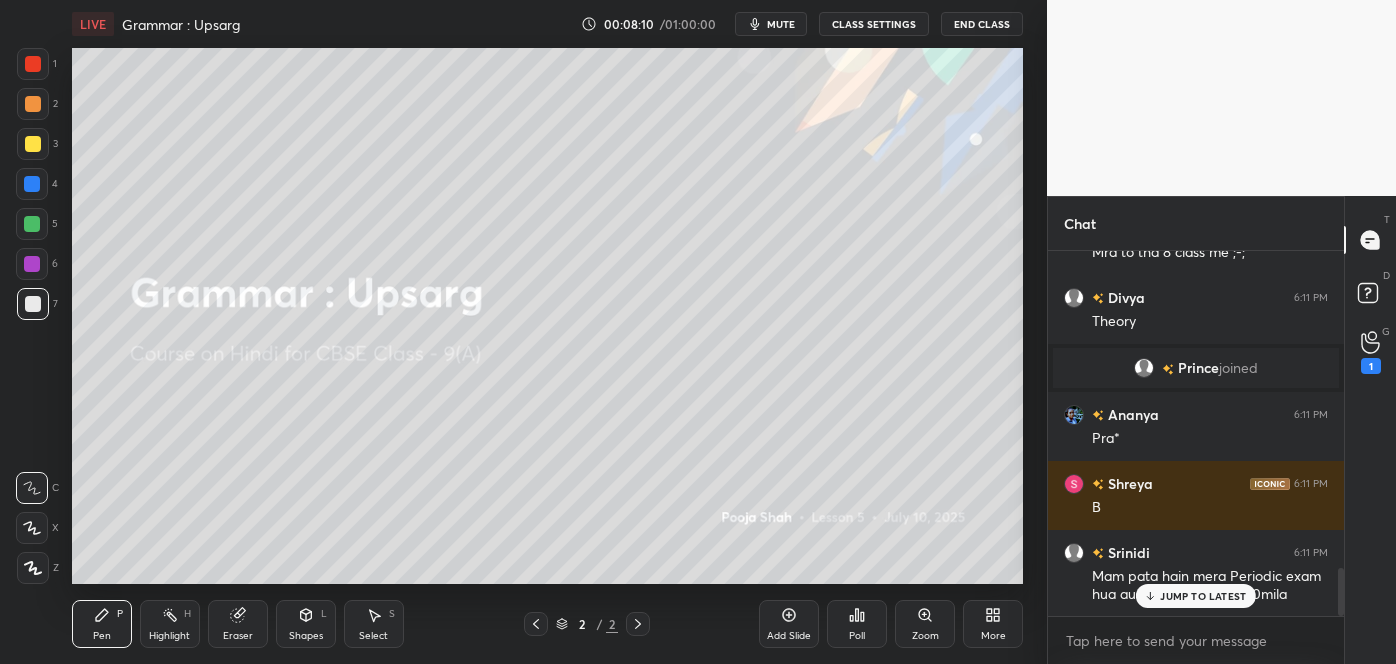 scroll, scrollTop: 2480, scrollLeft: 0, axis: vertical 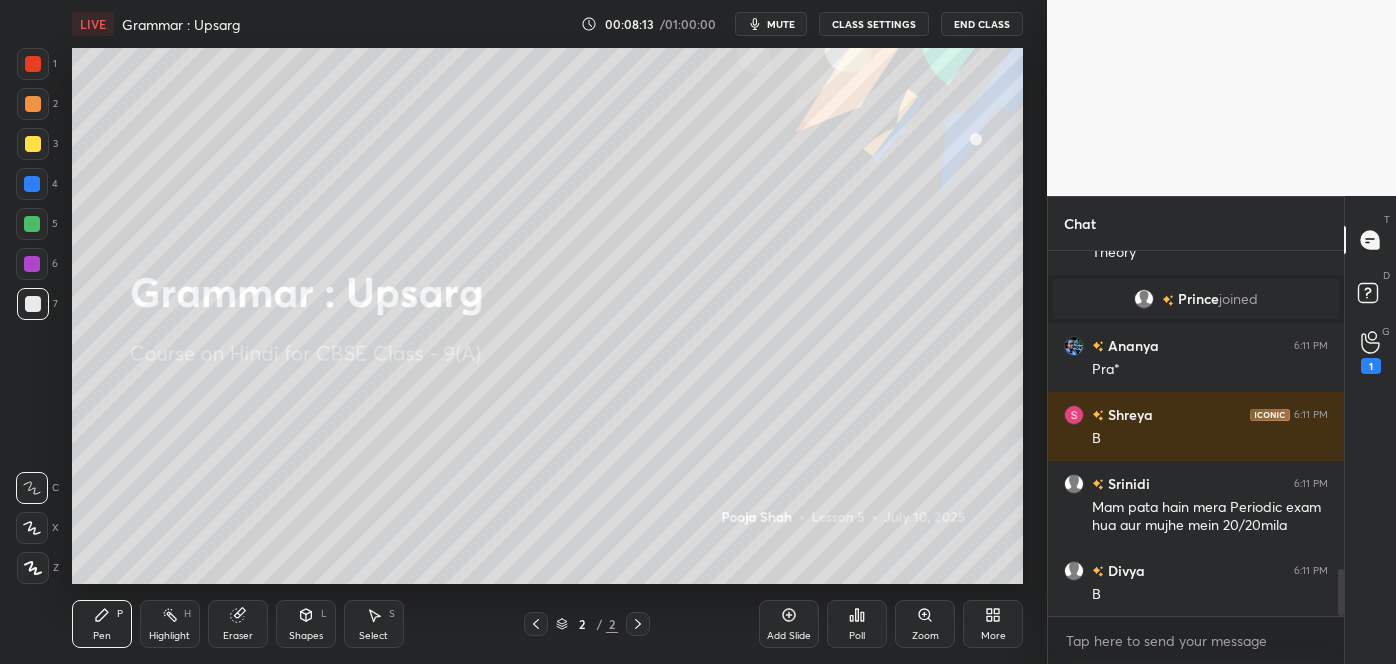 click on "Eraser" at bounding box center (238, 636) 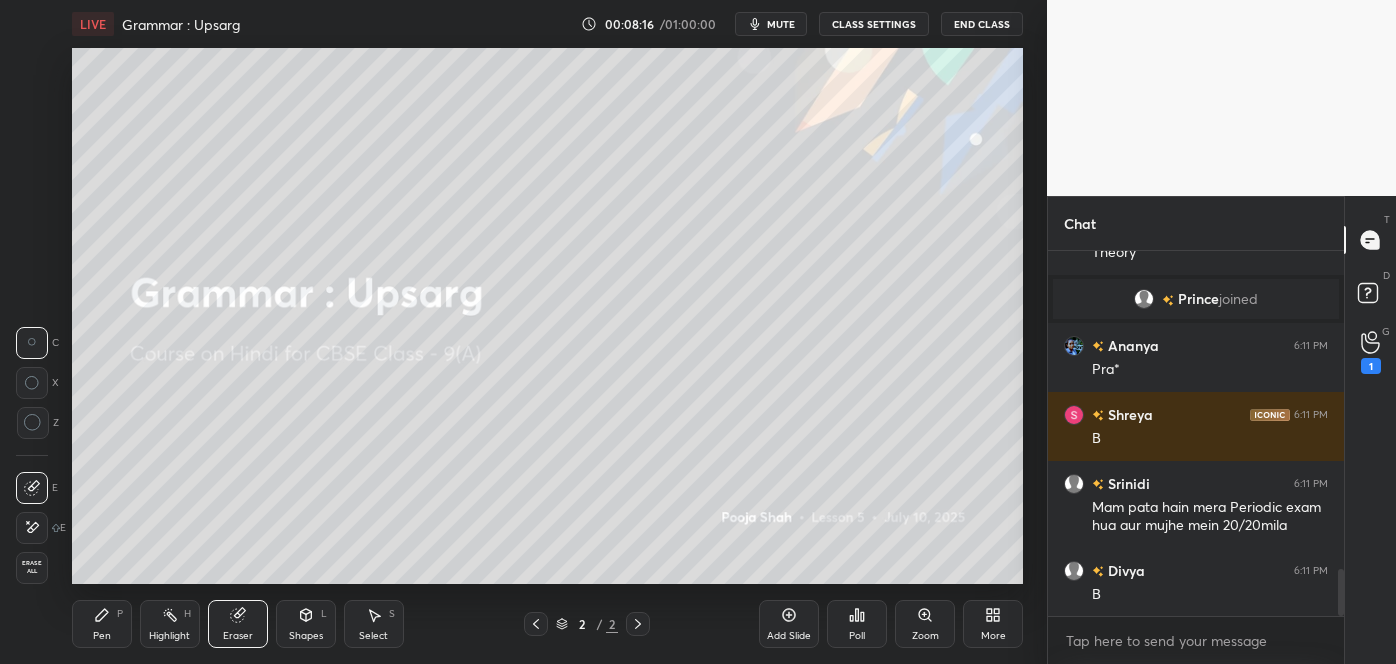 scroll, scrollTop: 2549, scrollLeft: 0, axis: vertical 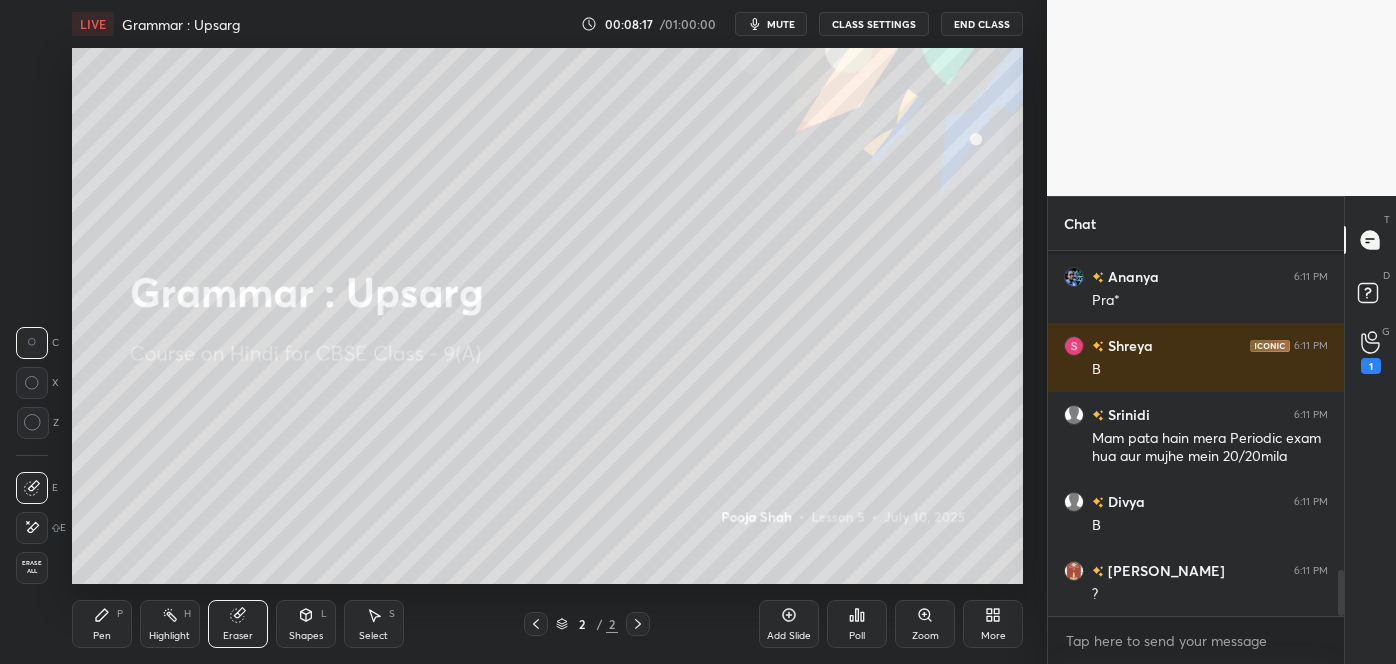 click 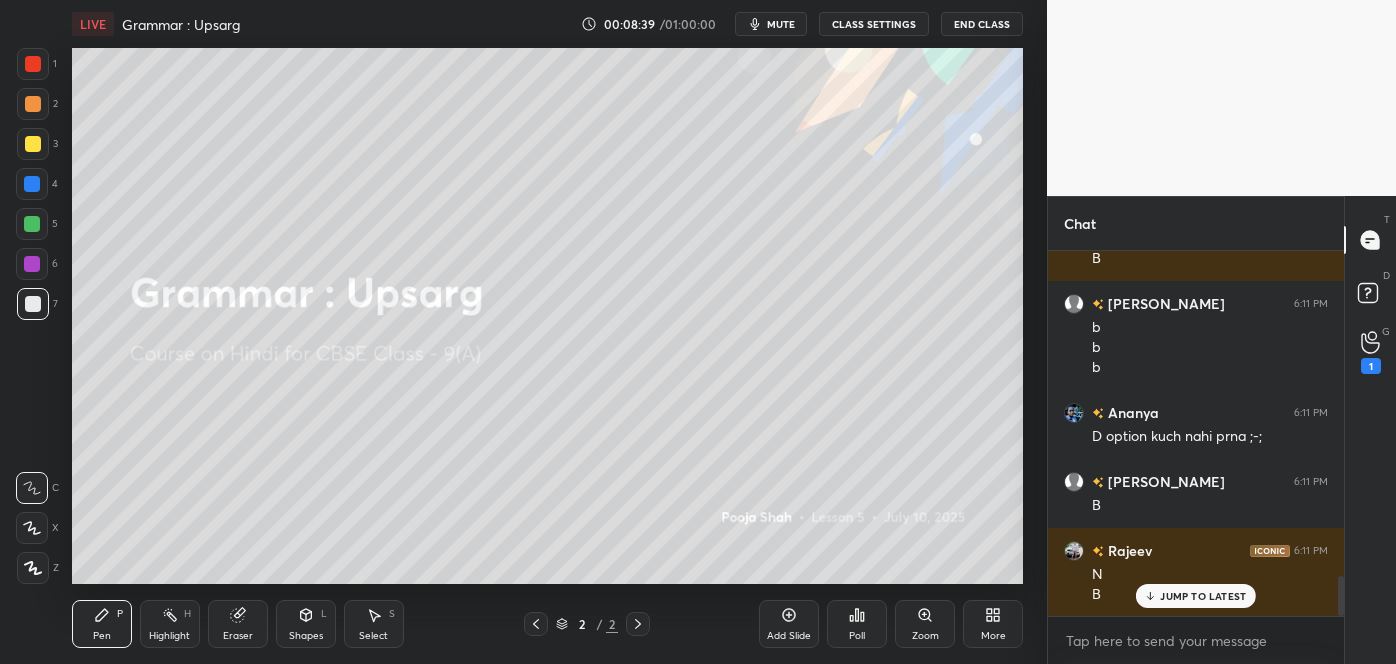 scroll, scrollTop: 3024, scrollLeft: 0, axis: vertical 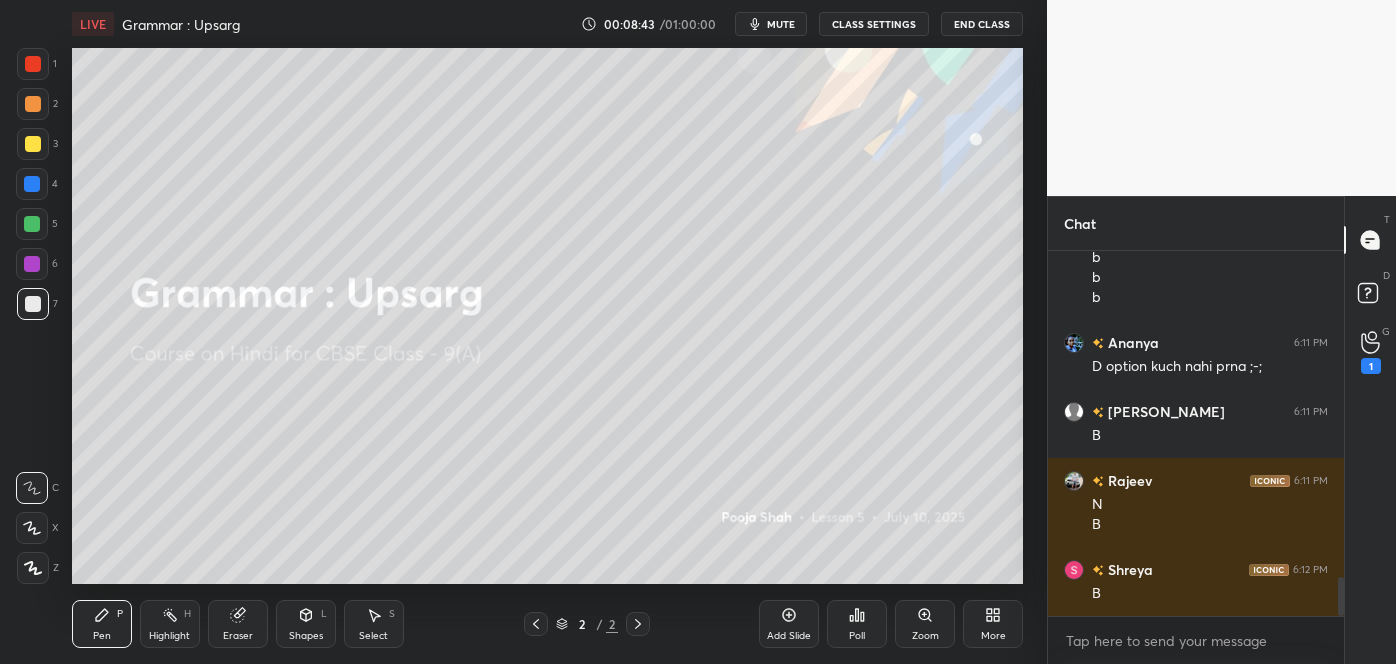 click on "Poll" at bounding box center [857, 624] 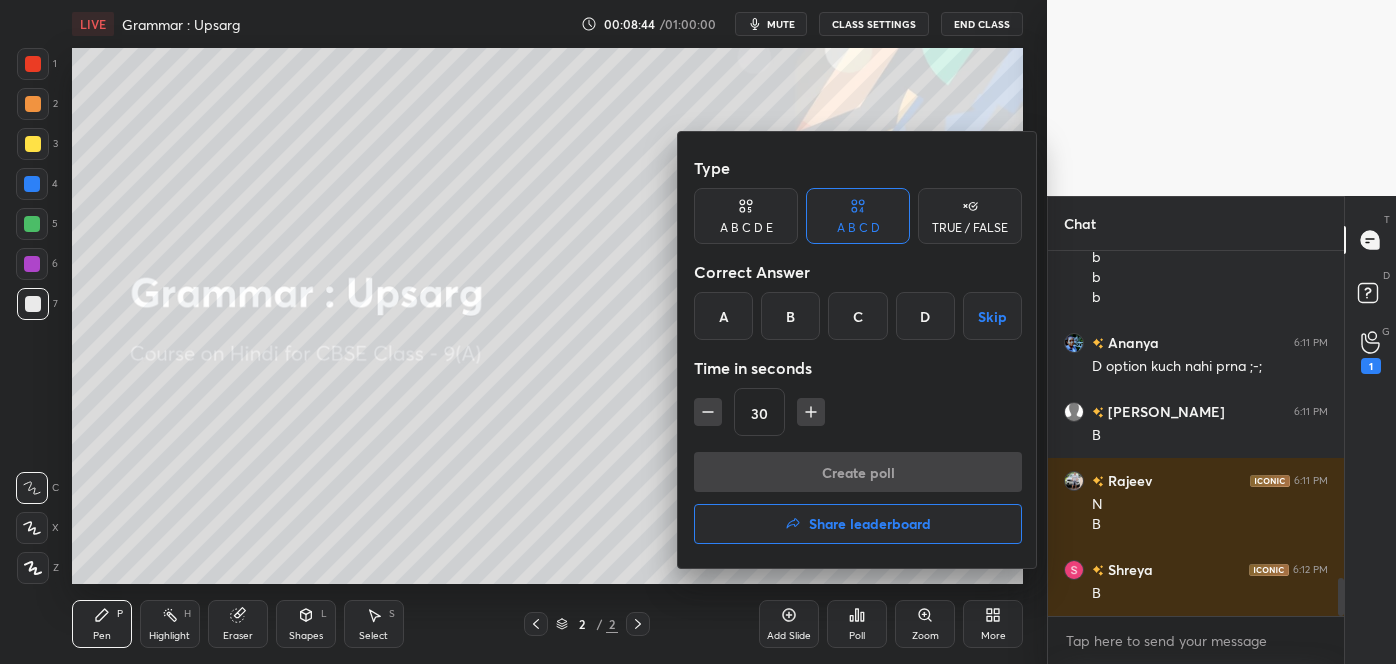 scroll, scrollTop: 3093, scrollLeft: 0, axis: vertical 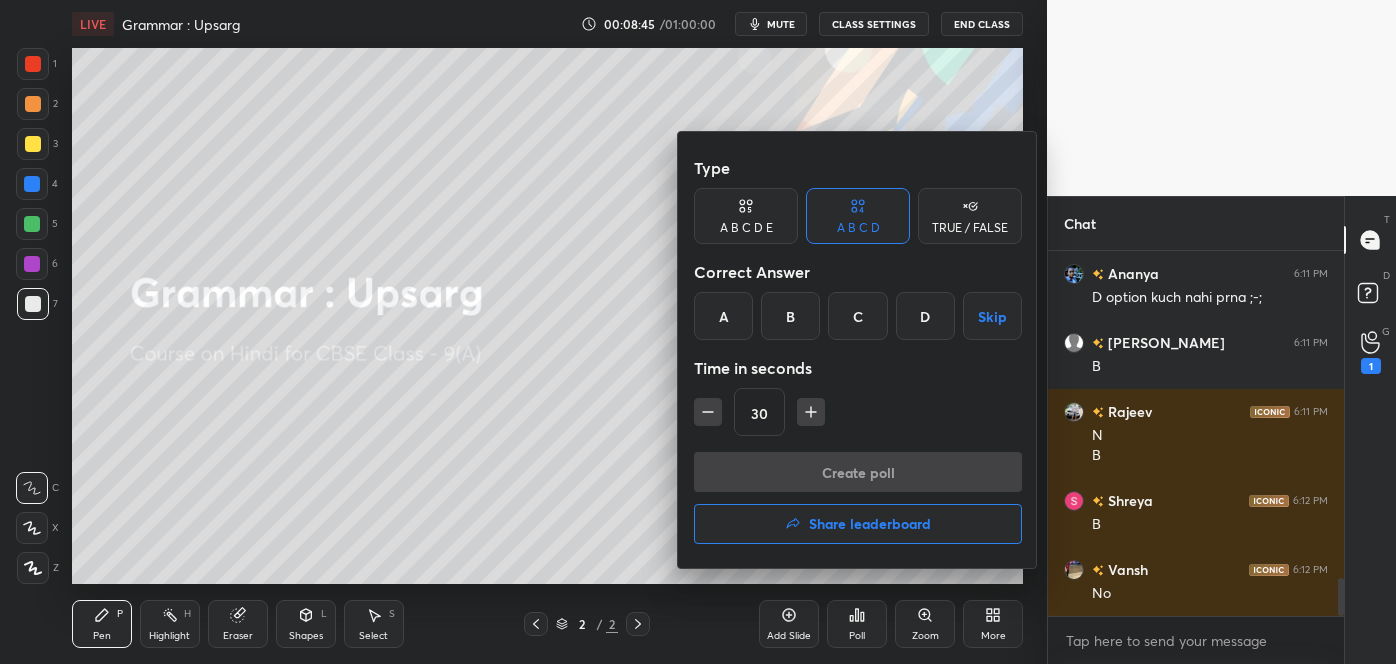 click on "Skip" at bounding box center (992, 316) 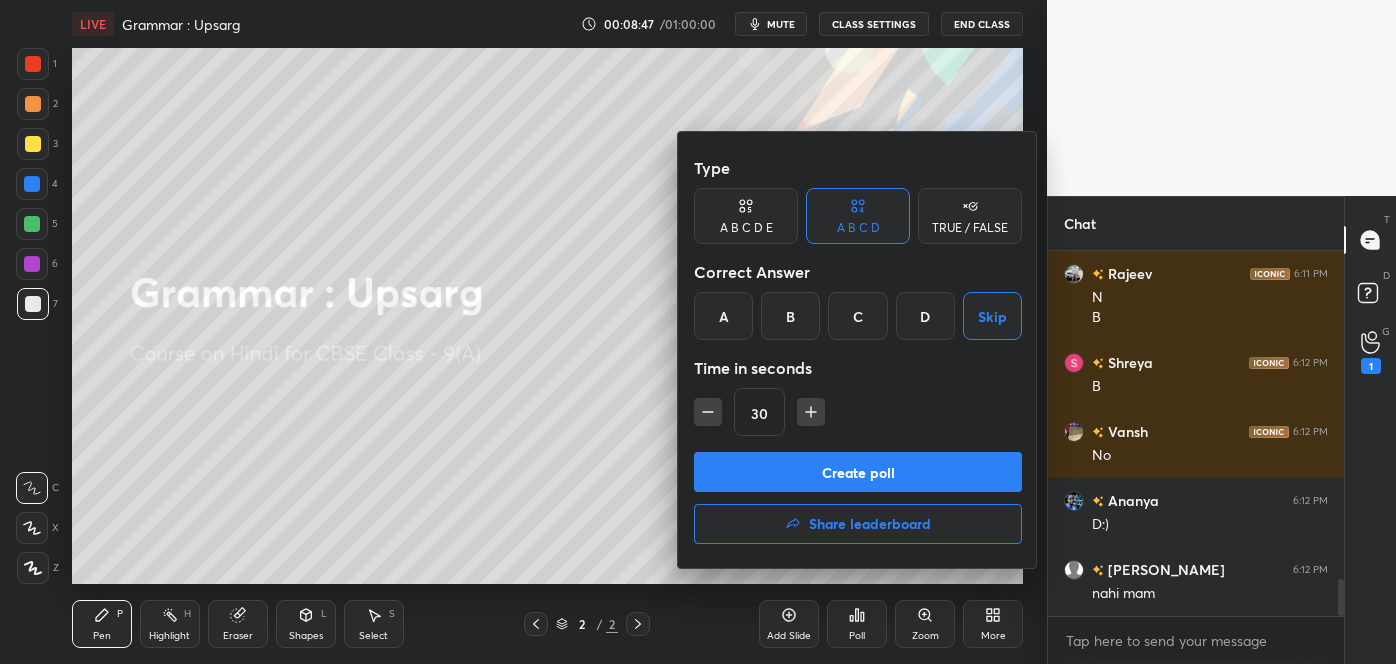 click on "Create poll" at bounding box center [858, 472] 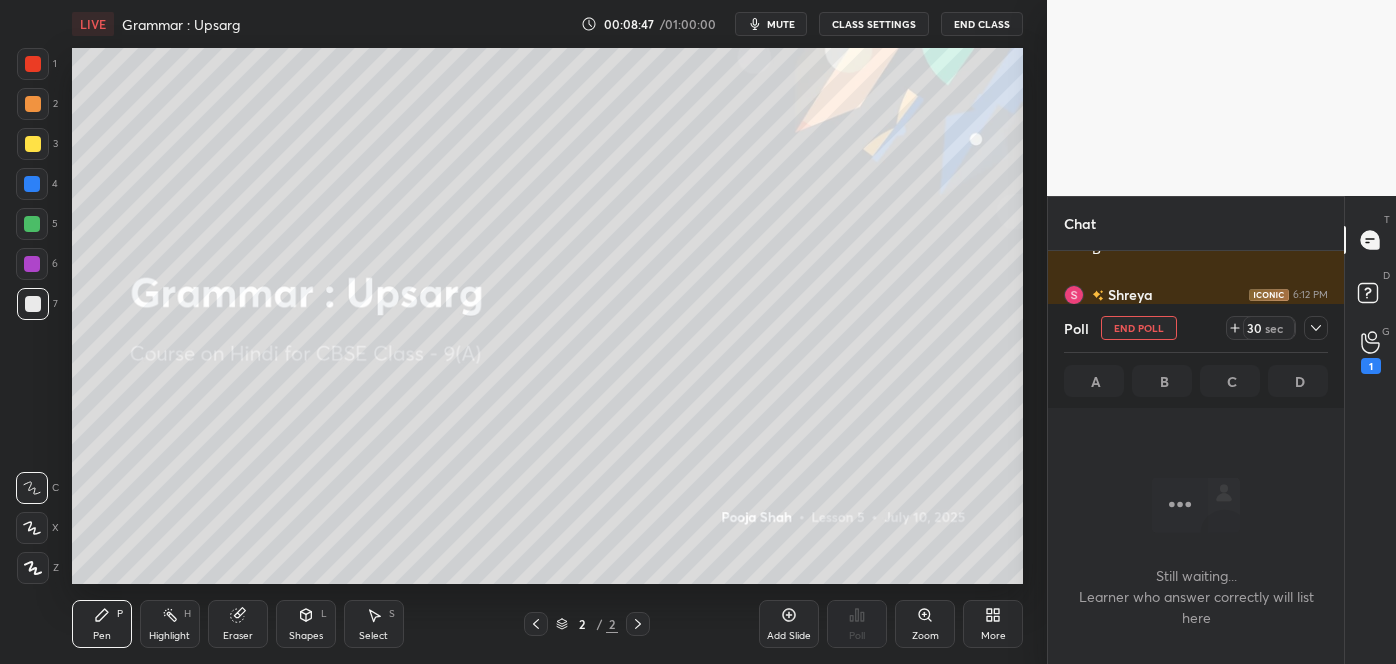 scroll, scrollTop: 301, scrollLeft: 290, axis: both 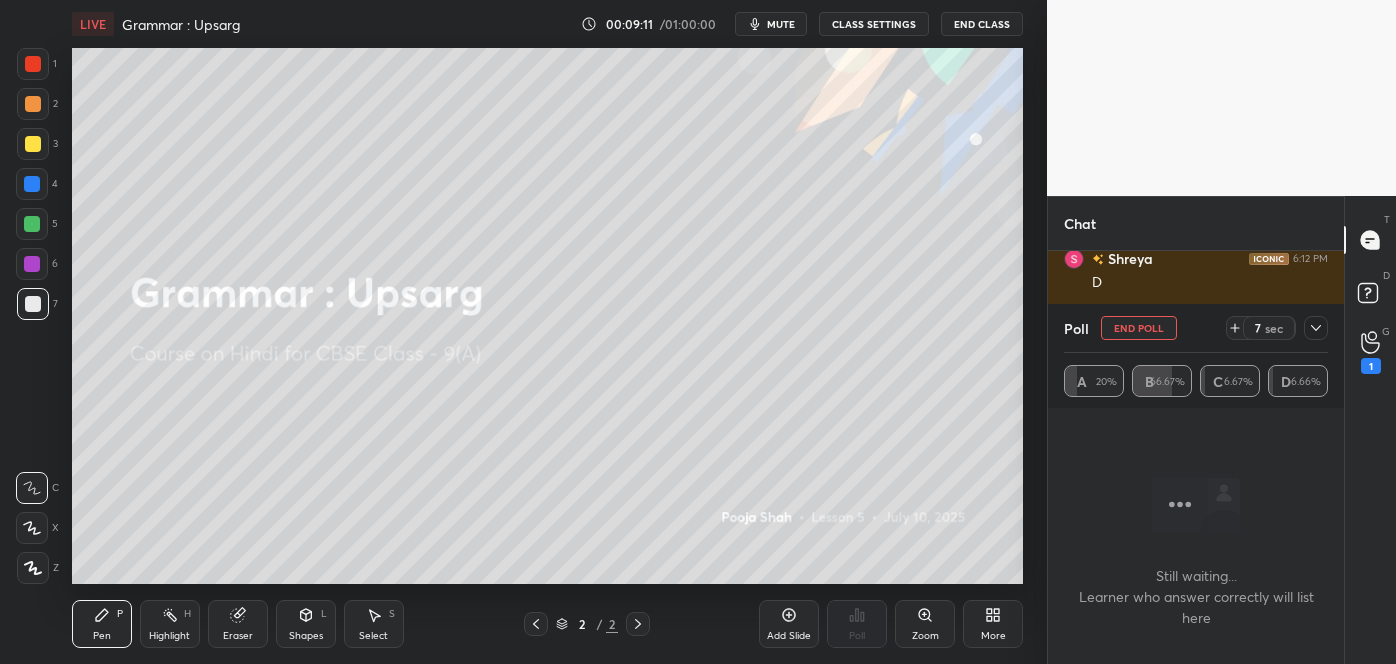 click 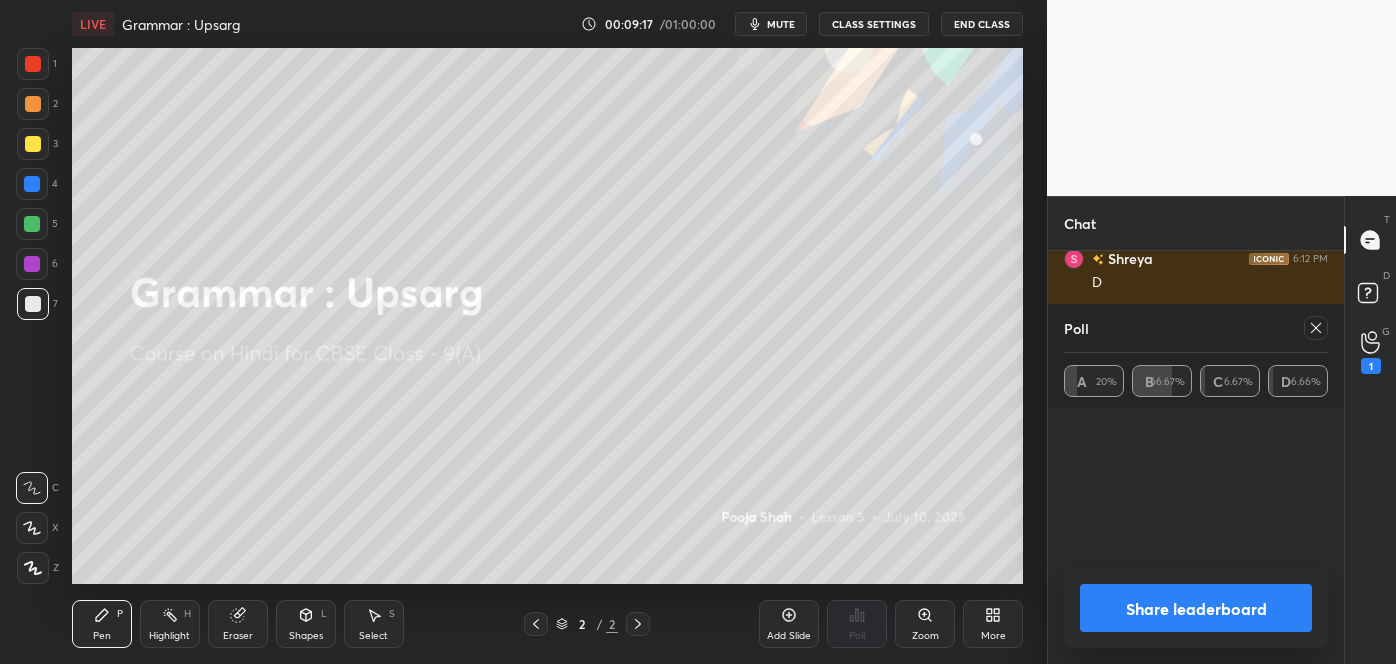 scroll, scrollTop: 3887, scrollLeft: 0, axis: vertical 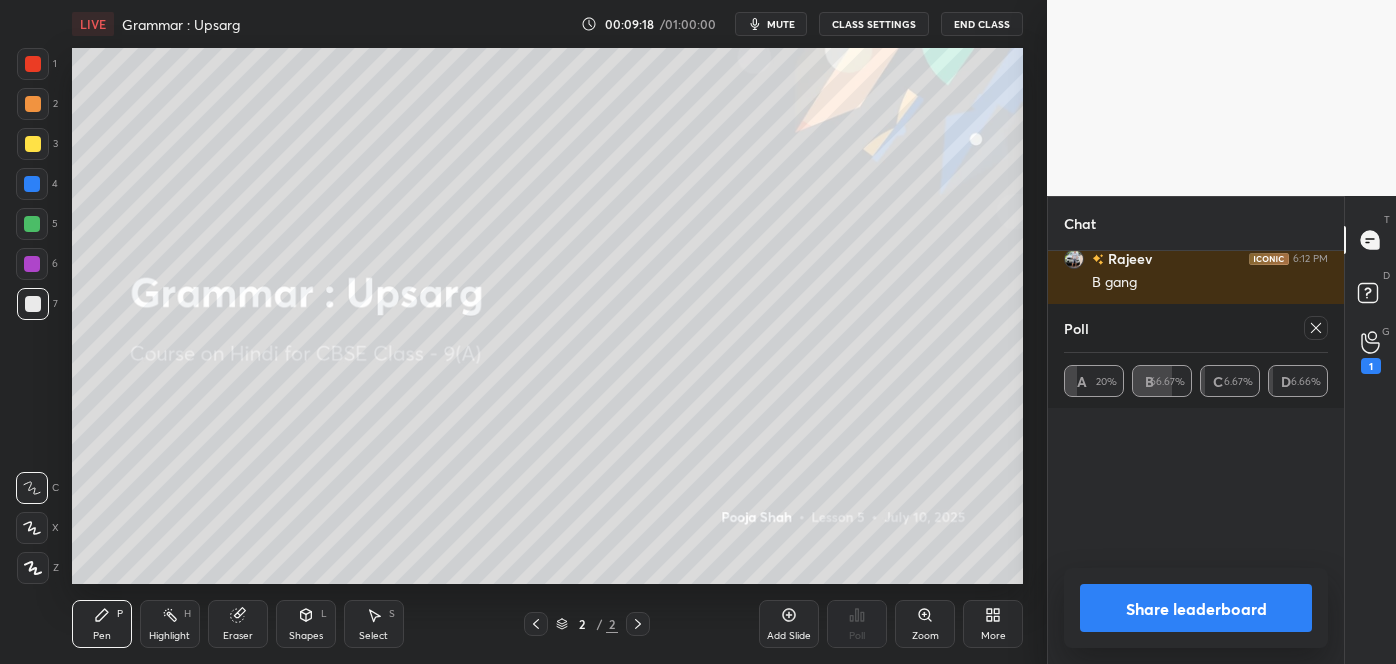 click 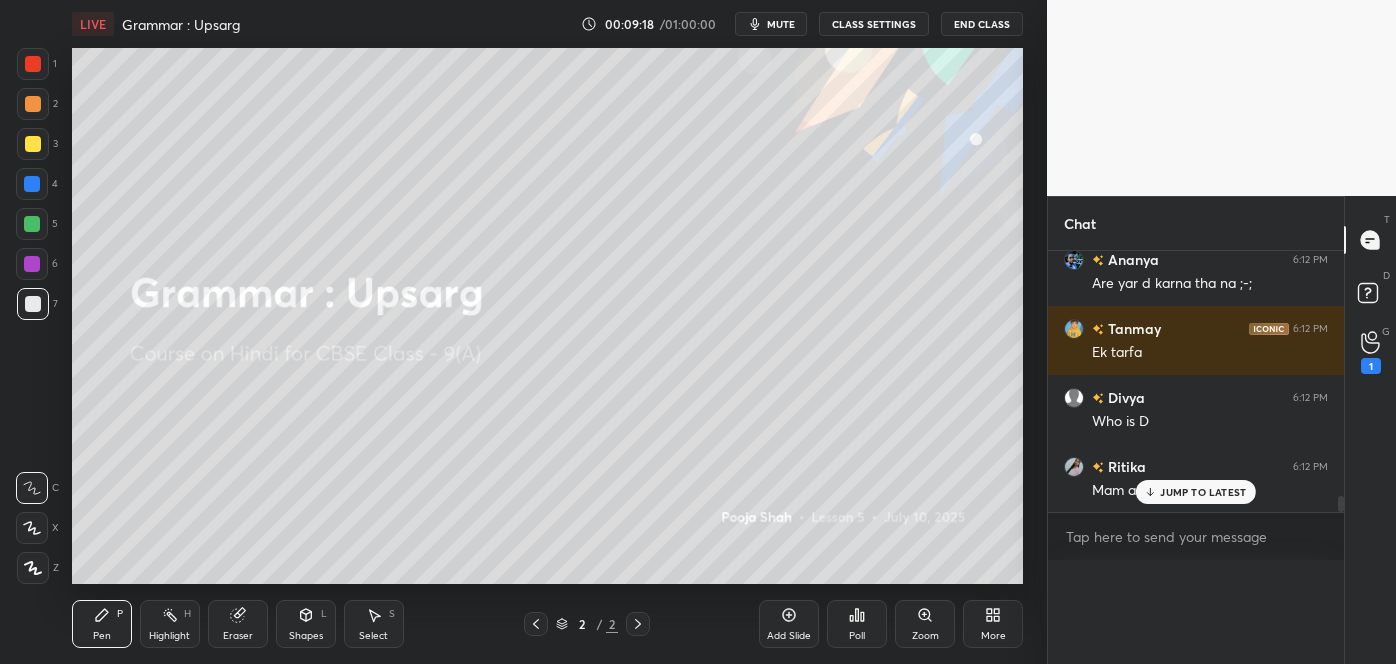 scroll, scrollTop: 4024, scrollLeft: 0, axis: vertical 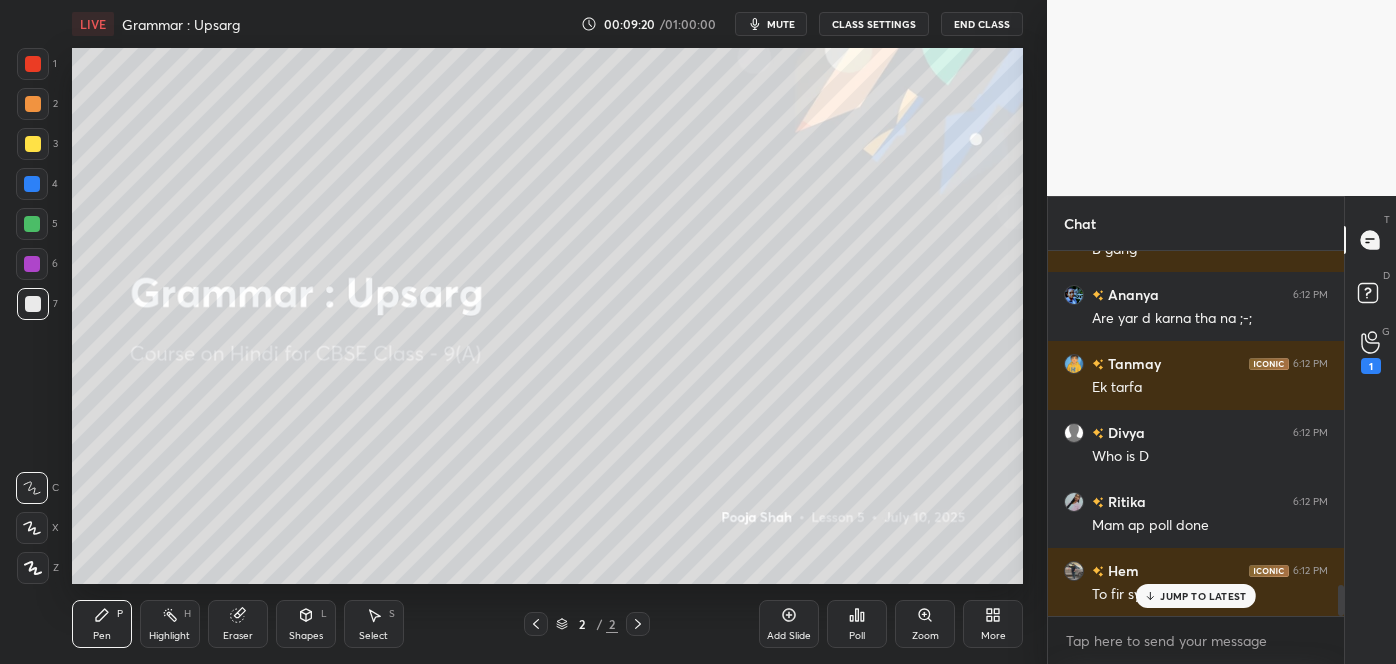 click on "JUMP TO LATEST" at bounding box center (1196, 596) 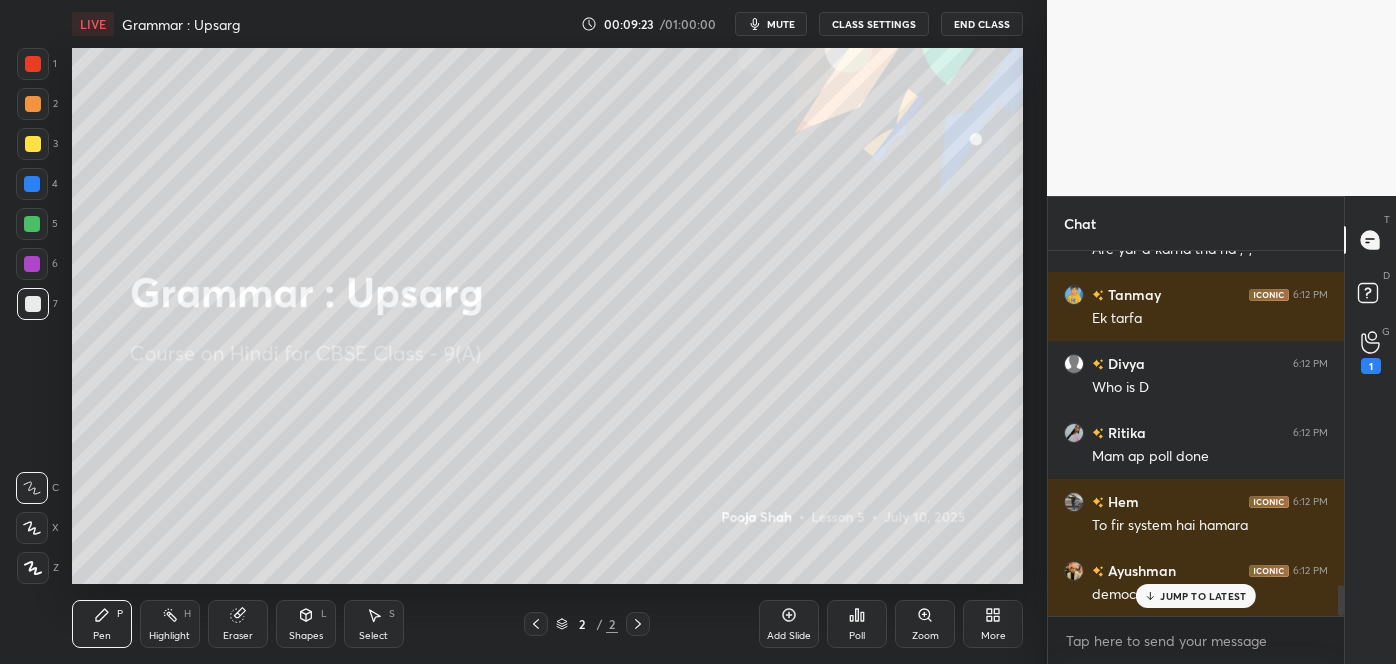 click on "JUMP TO LATEST" at bounding box center [1203, 596] 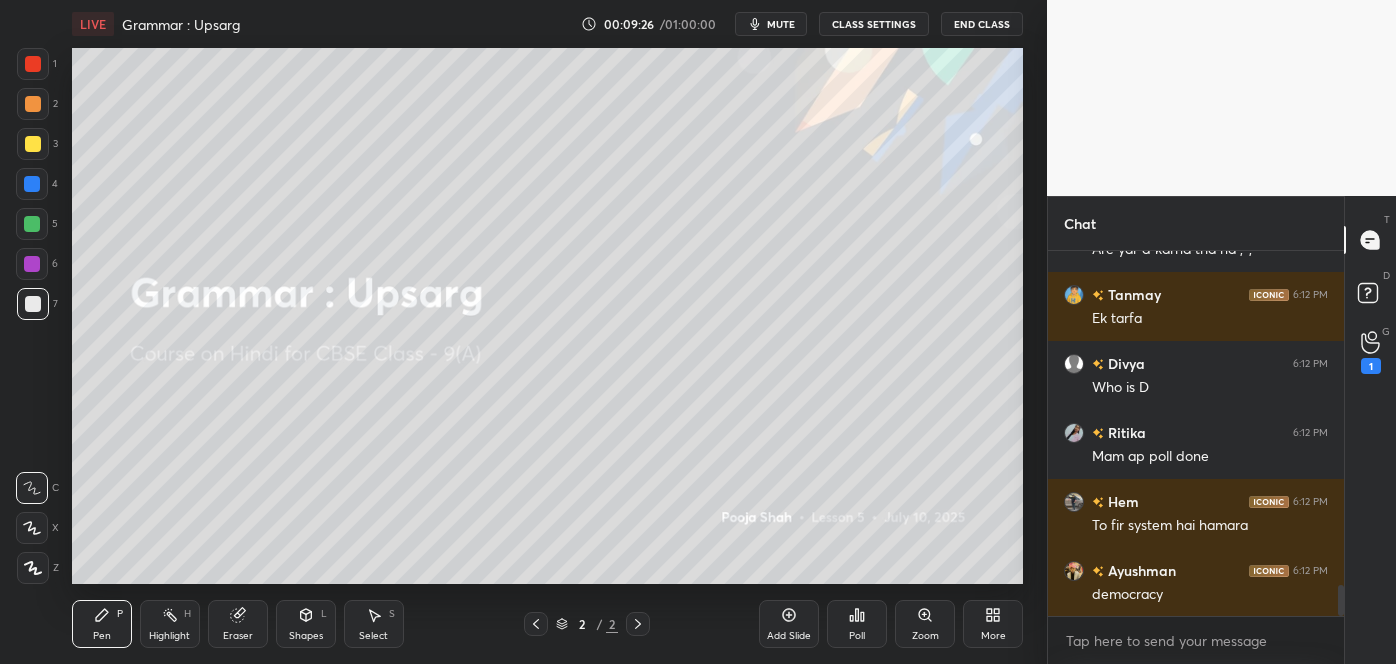 click on "More" at bounding box center (993, 624) 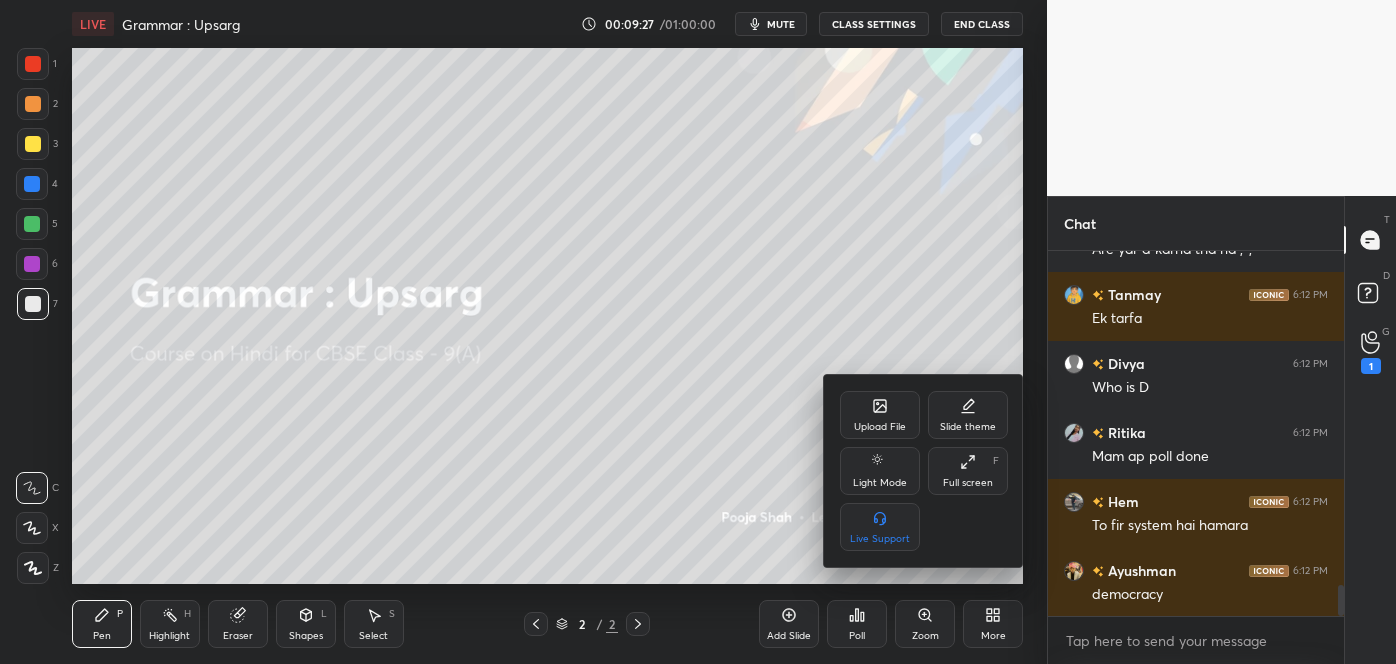 click on "Upload File" at bounding box center (880, 427) 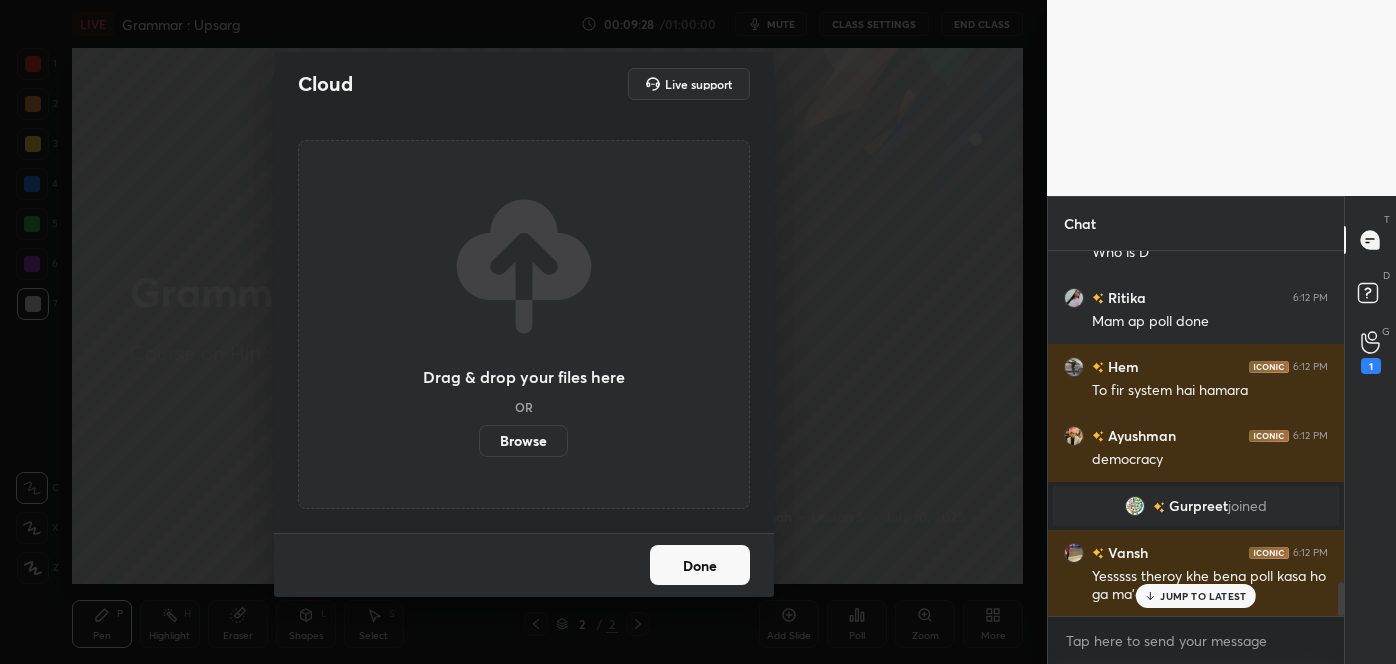 click on "Browse" at bounding box center [523, 441] 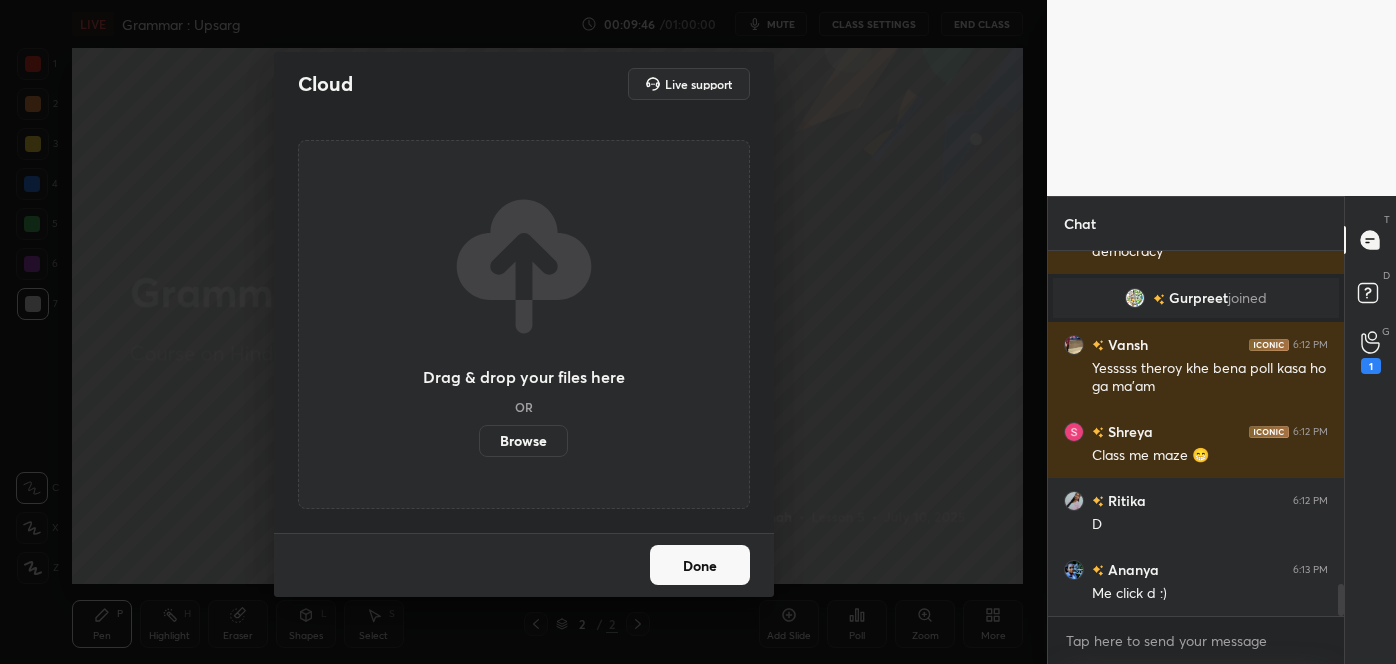 scroll, scrollTop: 3831, scrollLeft: 0, axis: vertical 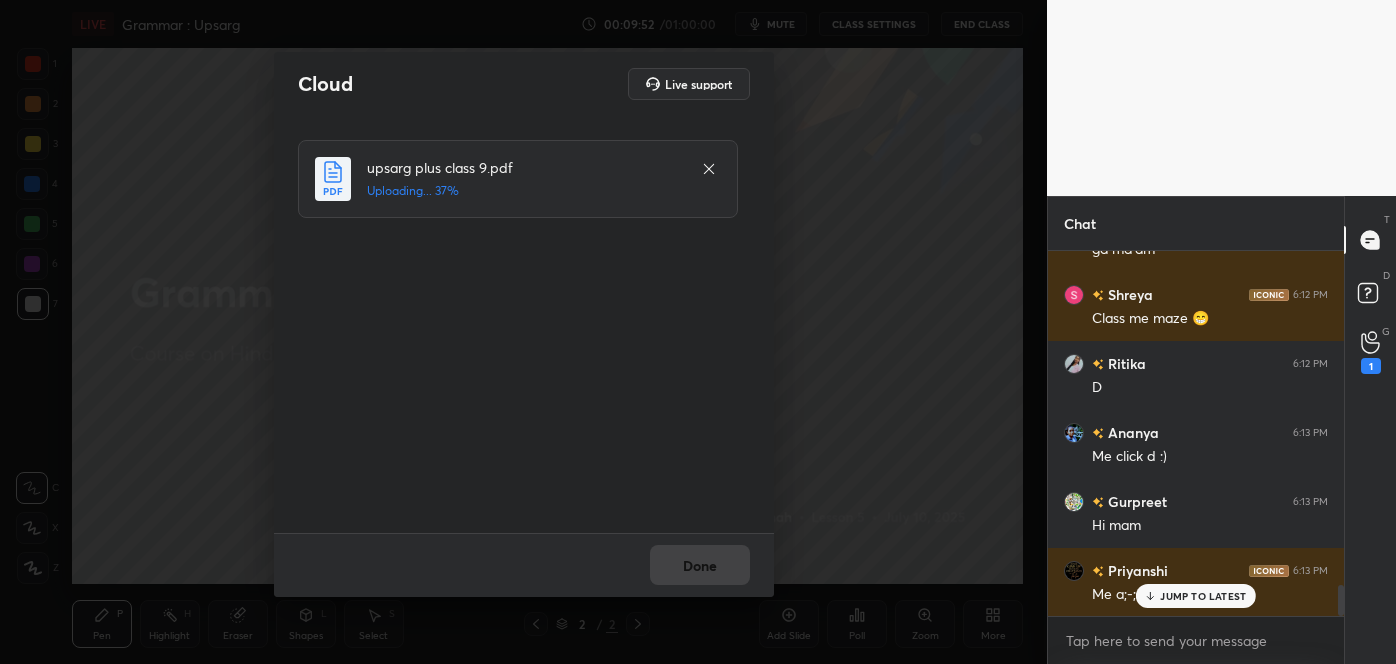 click on "JUMP TO LATEST" at bounding box center [1203, 596] 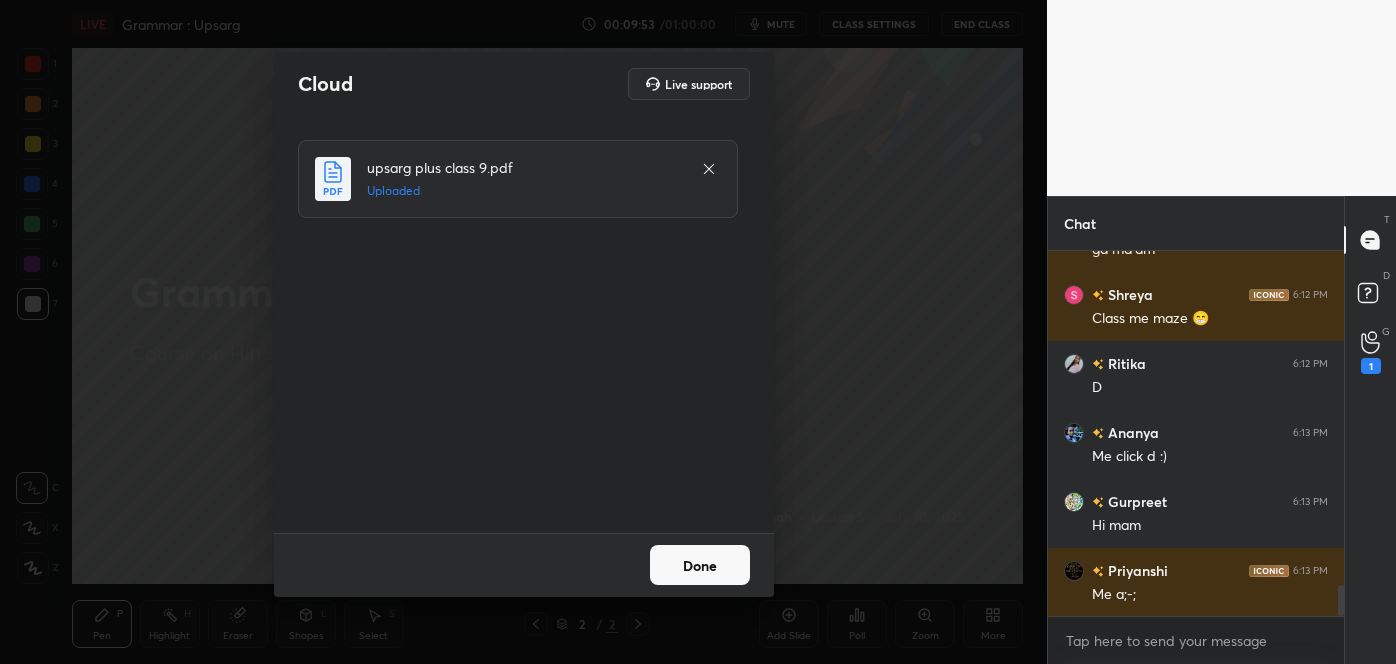 click on "Done" at bounding box center (700, 565) 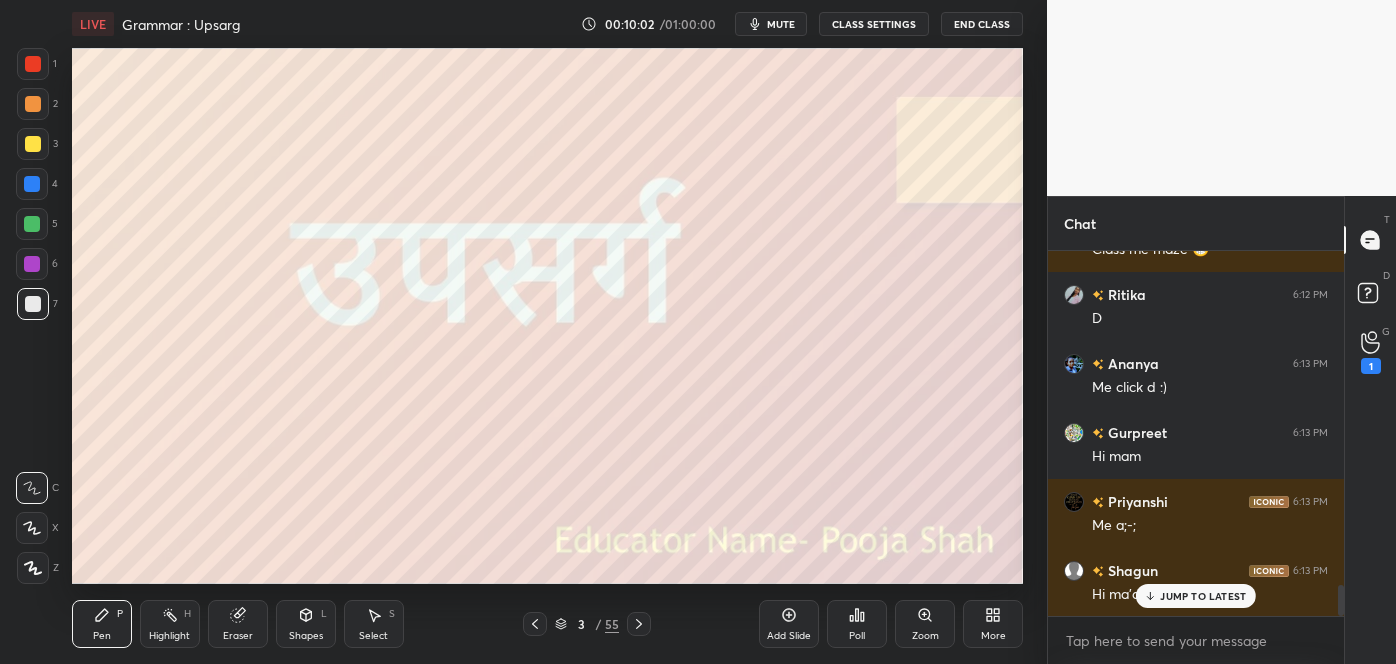 scroll, scrollTop: 4037, scrollLeft: 0, axis: vertical 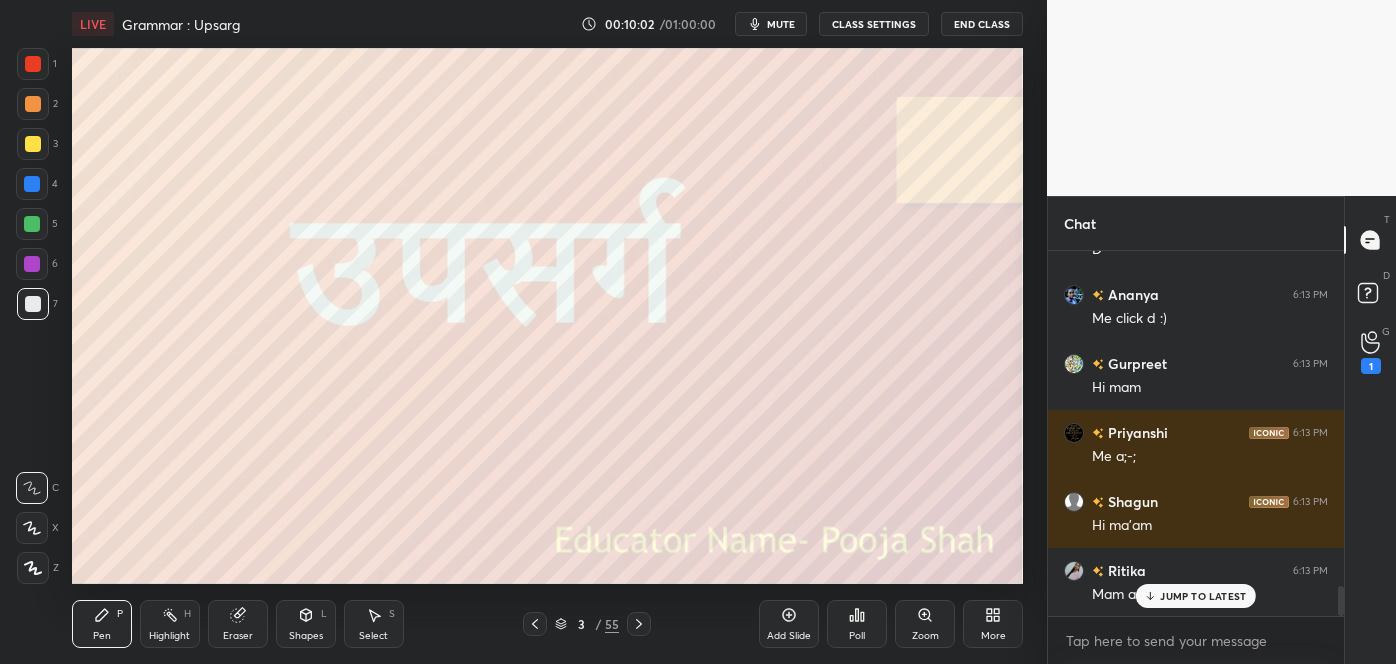 click on "JUMP TO LATEST" at bounding box center [1196, 596] 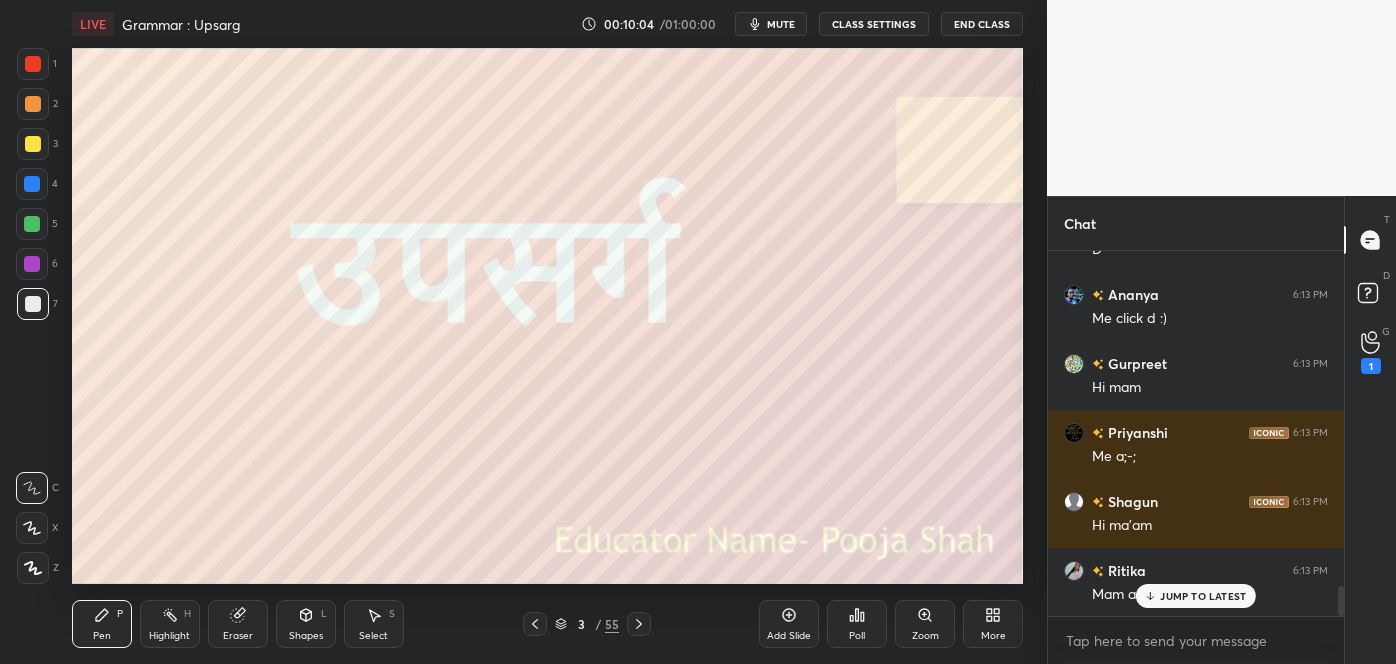 scroll, scrollTop: 4106, scrollLeft: 0, axis: vertical 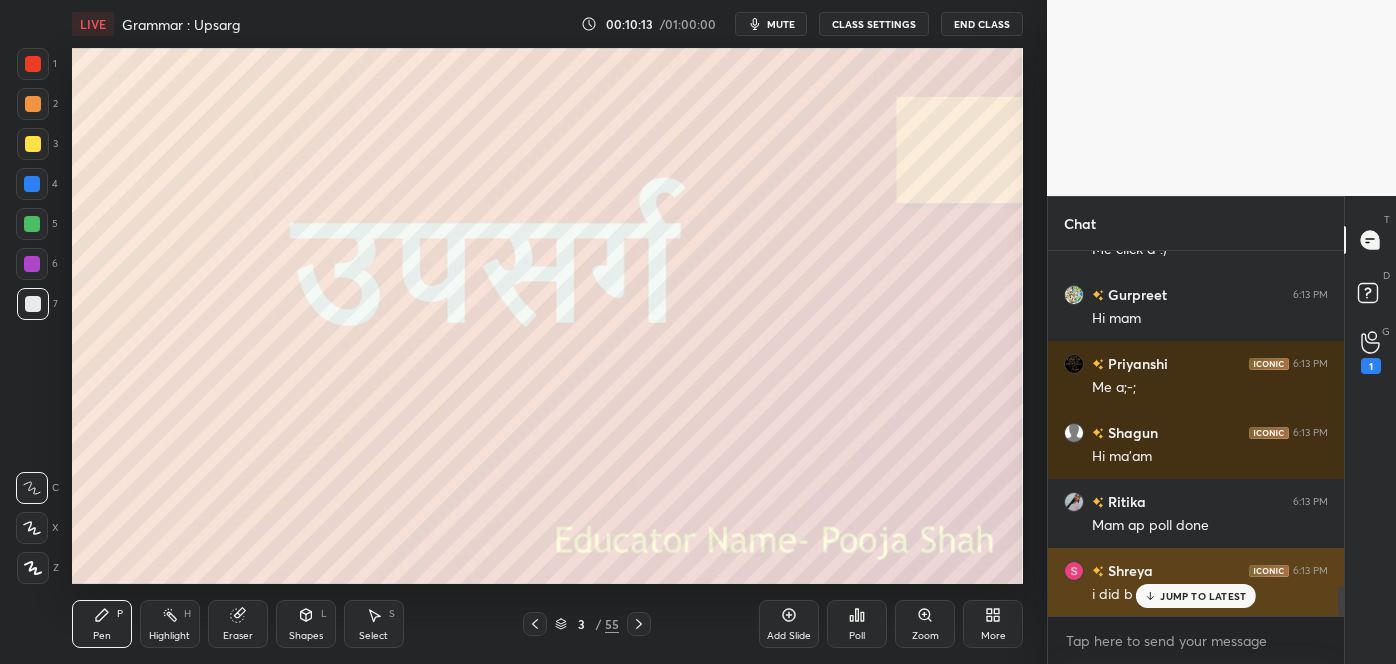 click on "JUMP TO LATEST" at bounding box center [1203, 596] 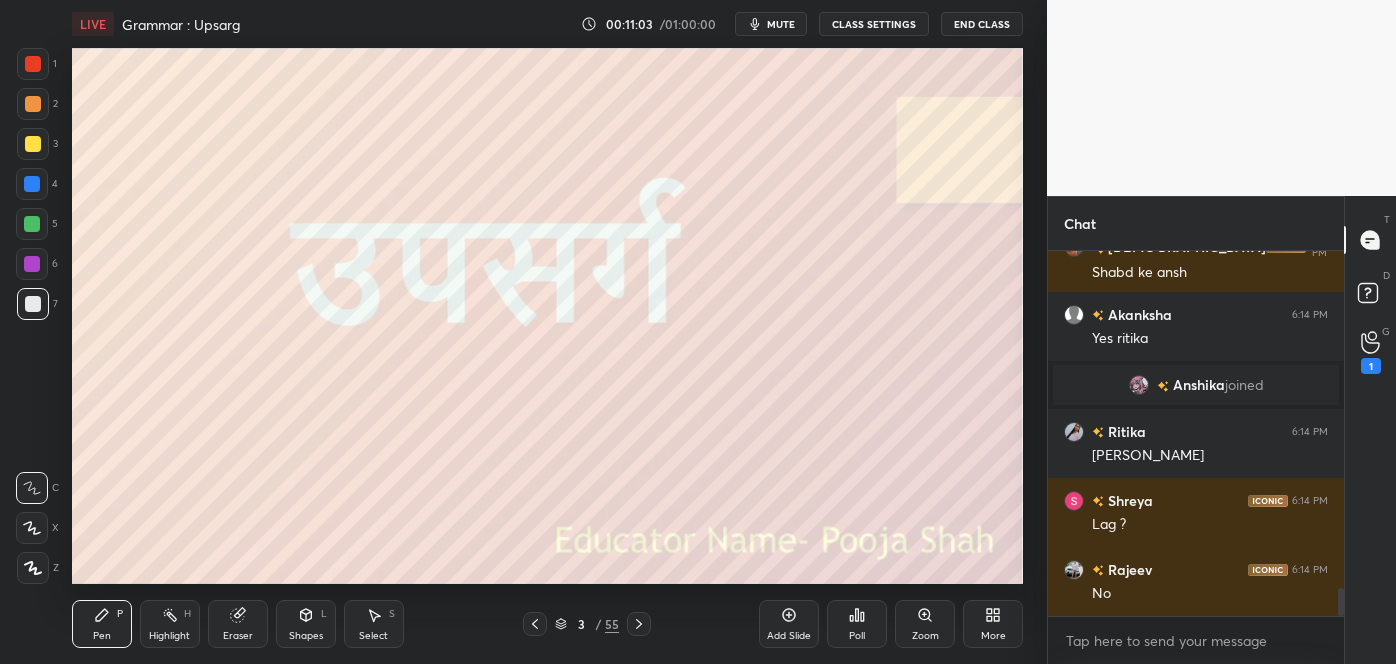 scroll, scrollTop: 4429, scrollLeft: 0, axis: vertical 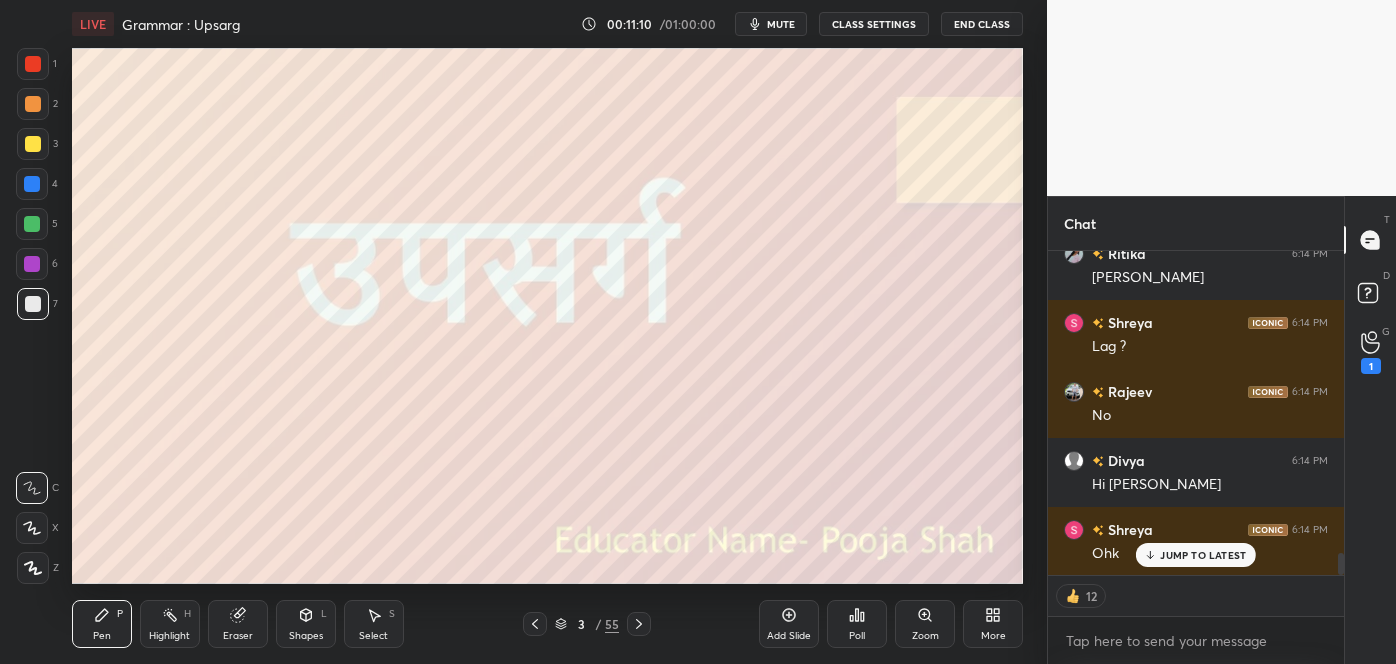 click on "3 / 55" at bounding box center (587, 624) 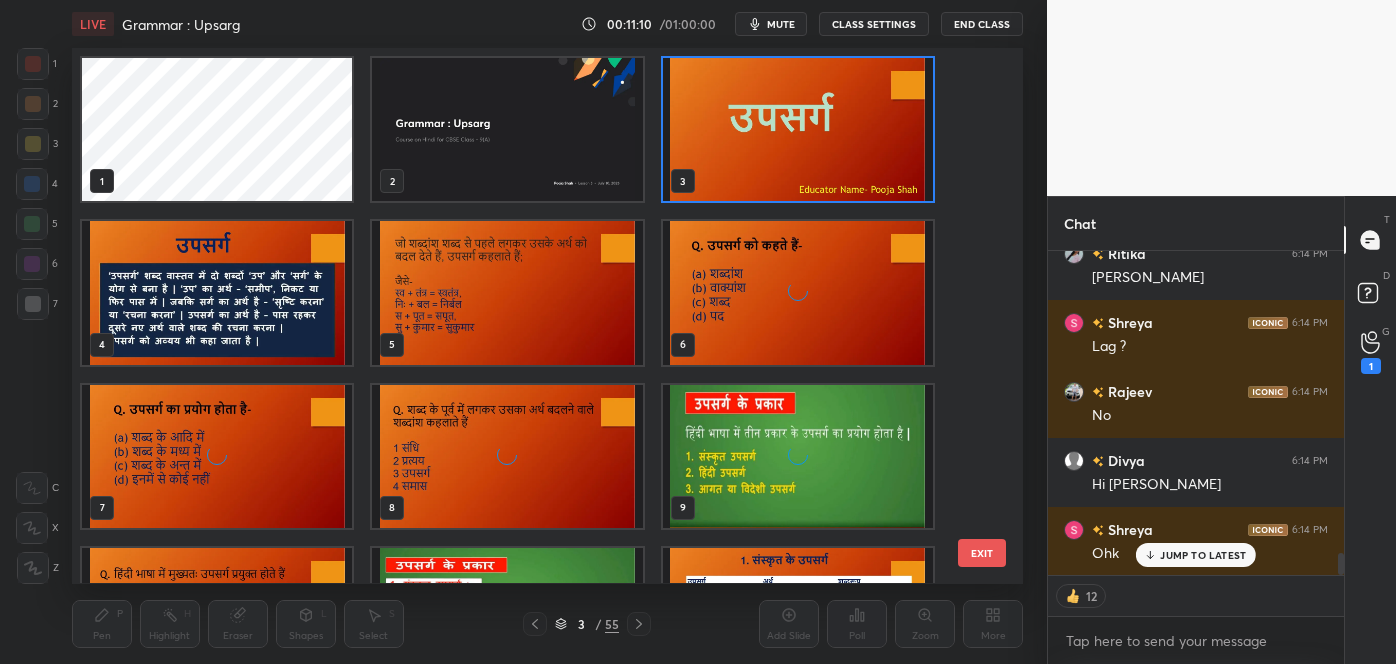 scroll, scrollTop: 6, scrollLeft: 10, axis: both 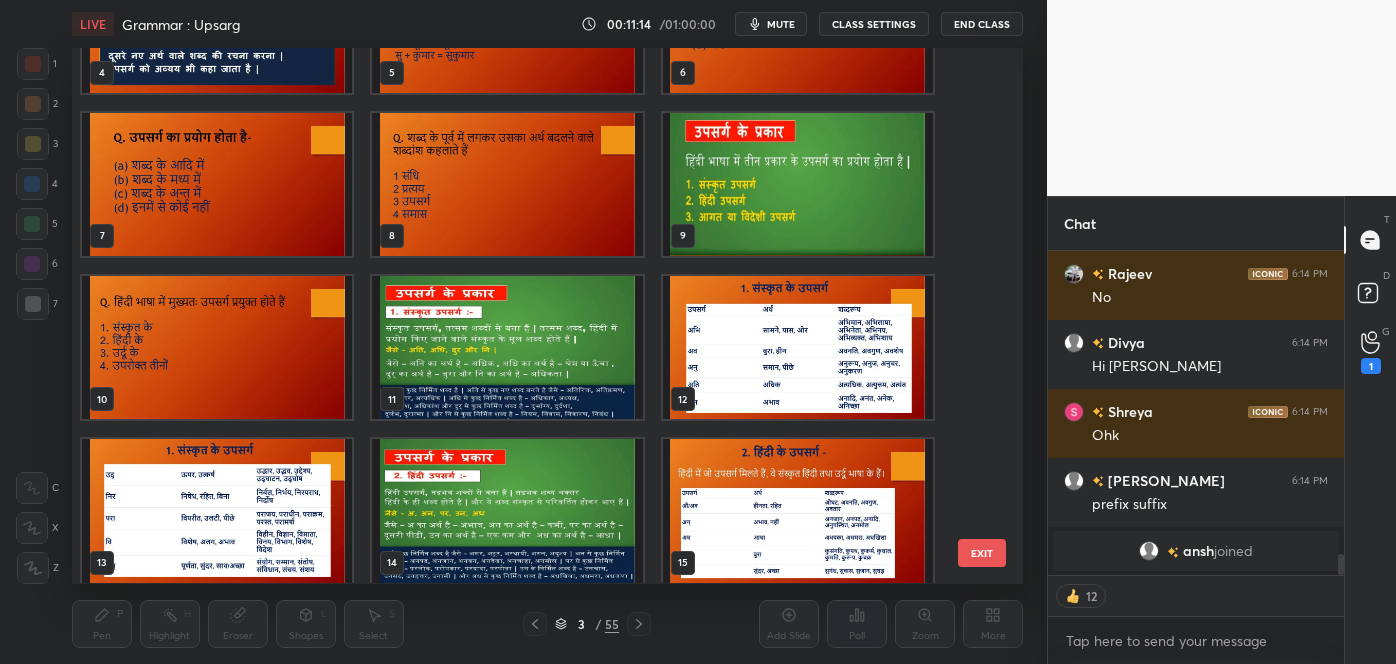 click on "EXIT" at bounding box center (982, 553) 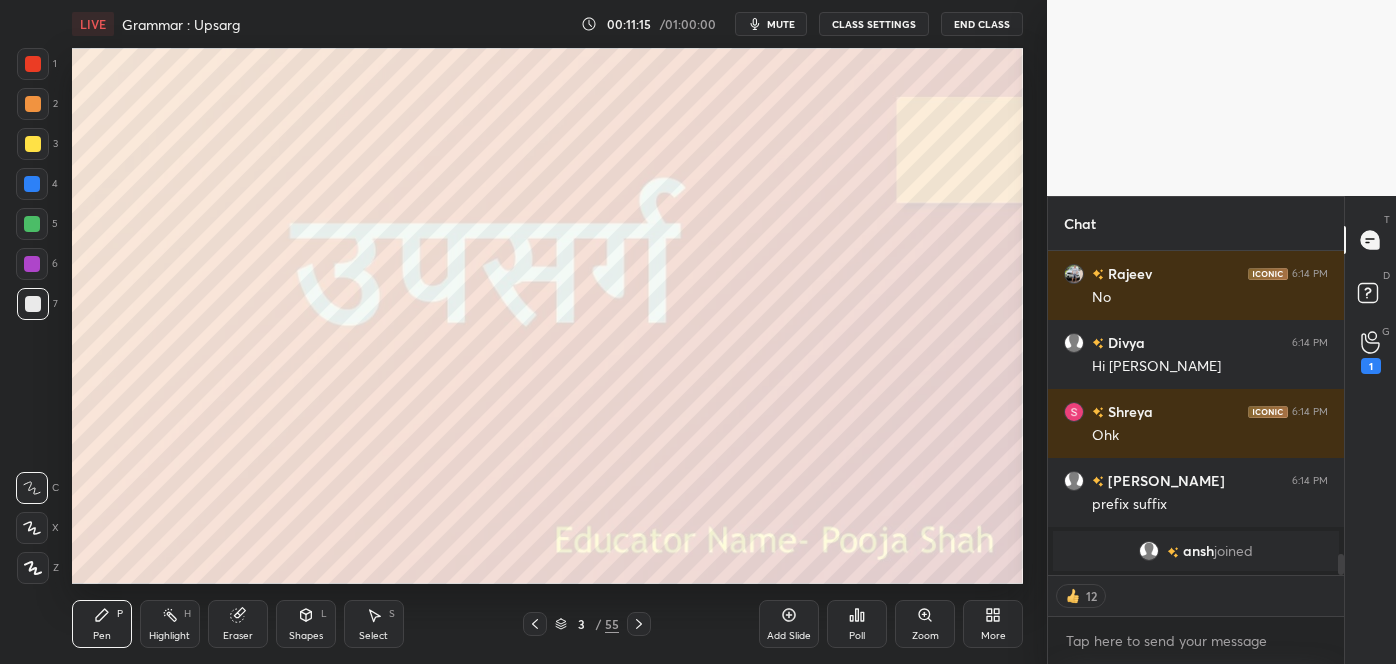 click on "Add Slide" at bounding box center (789, 636) 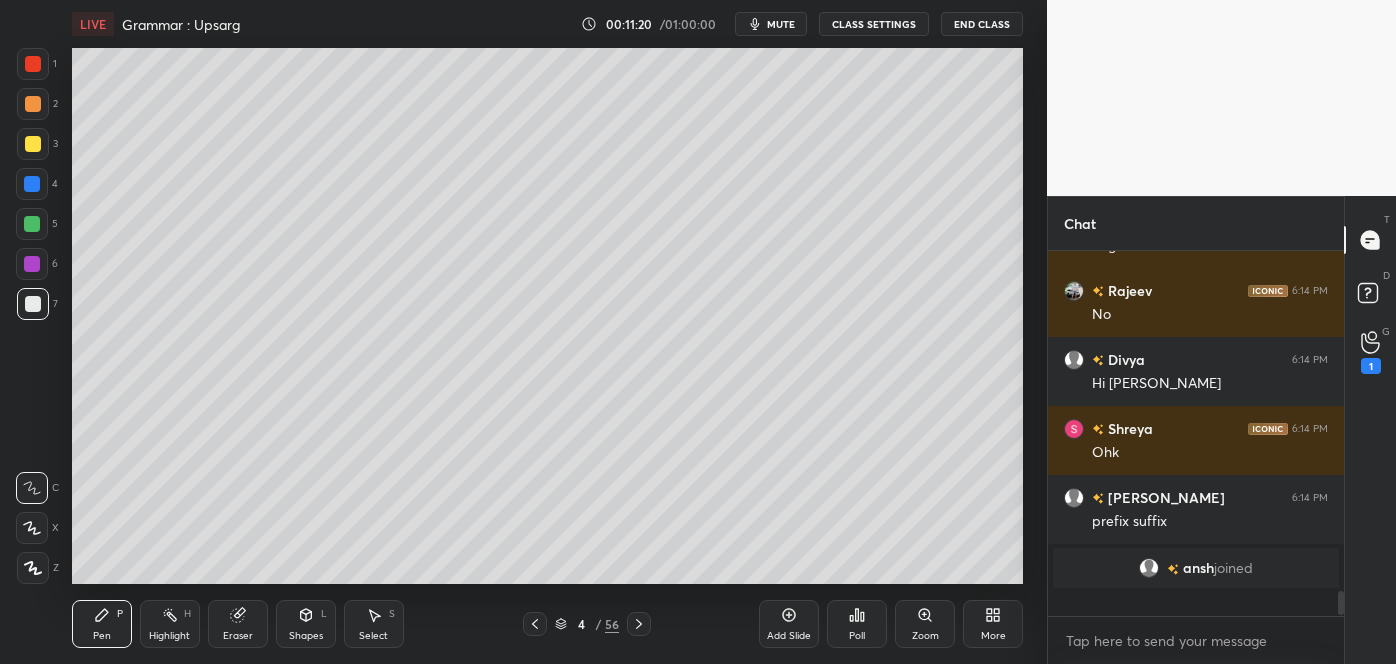 scroll, scrollTop: 6, scrollLeft: 5, axis: both 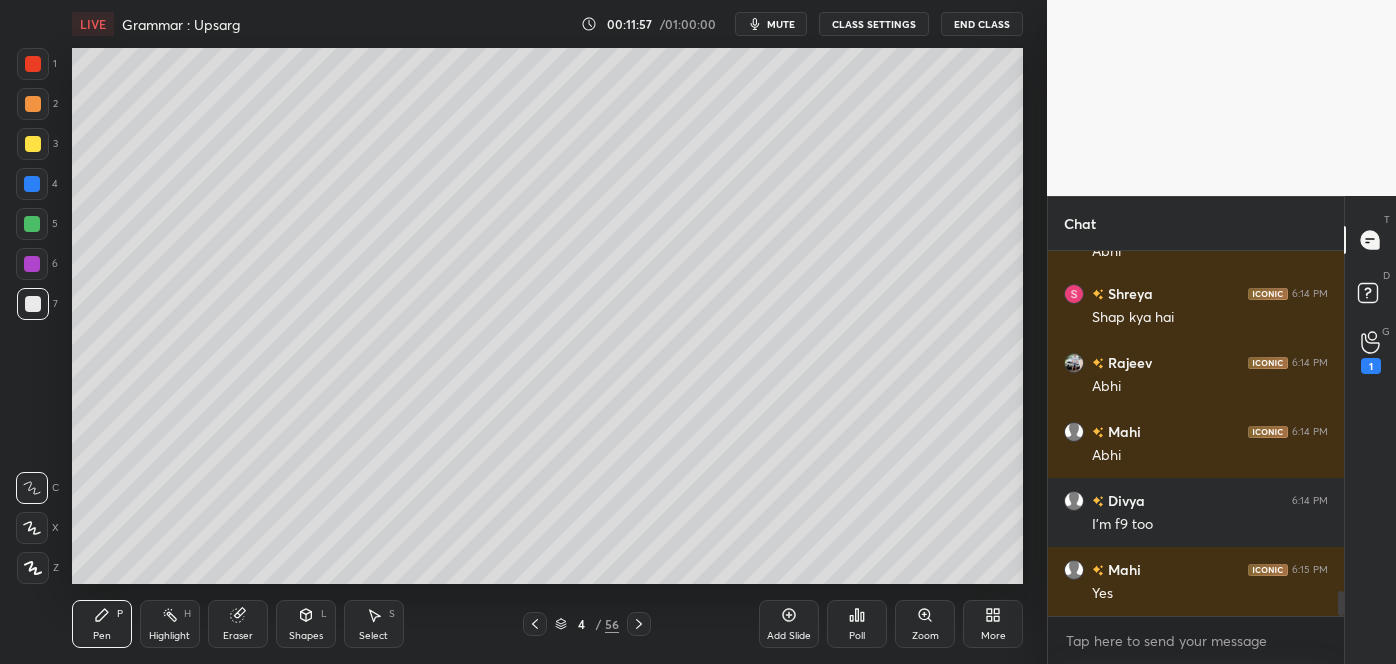 click on "4 / 56" at bounding box center [587, 624] 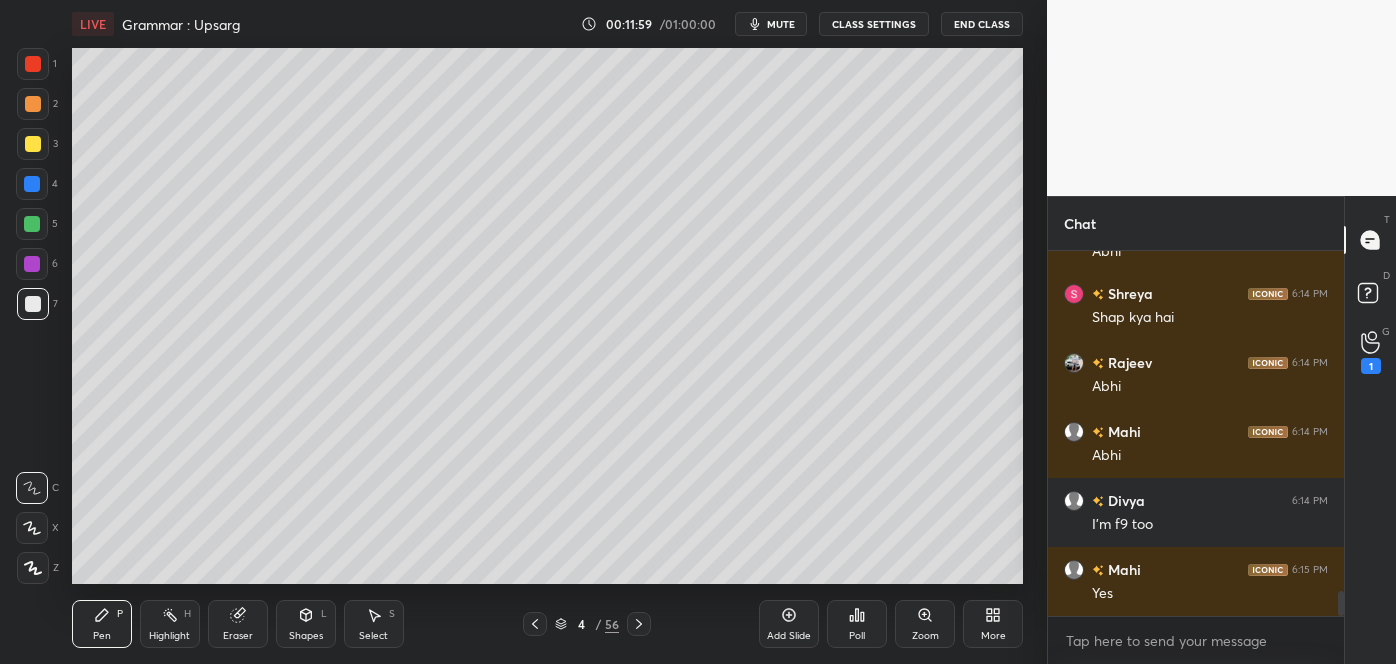 click on "4 / 56" at bounding box center (587, 624) 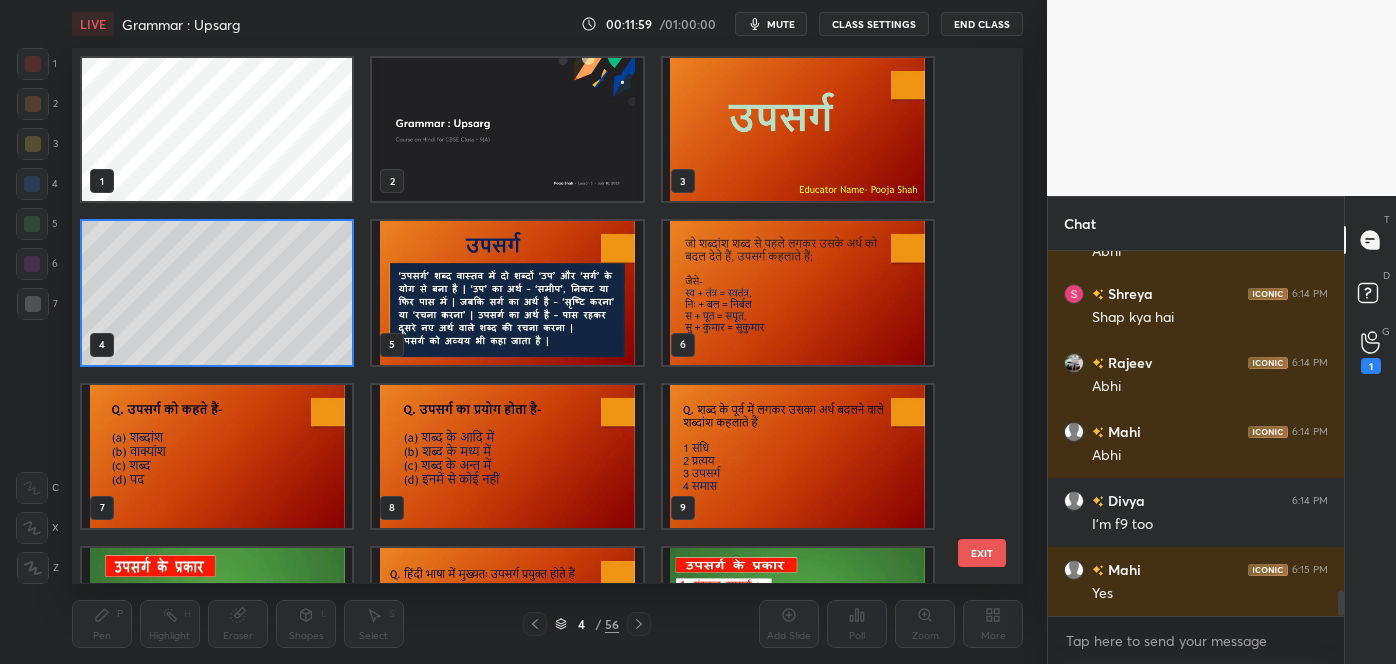 scroll, scrollTop: 6, scrollLeft: 10, axis: both 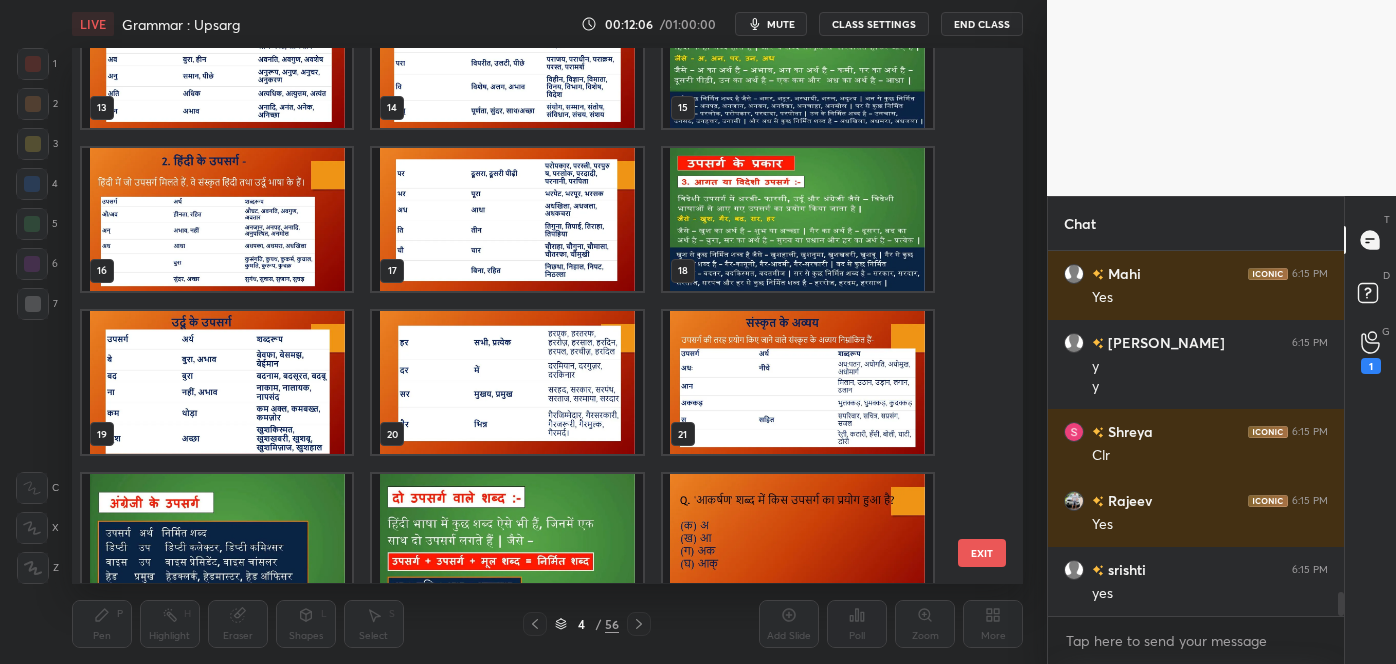click on "EXIT" at bounding box center (982, 553) 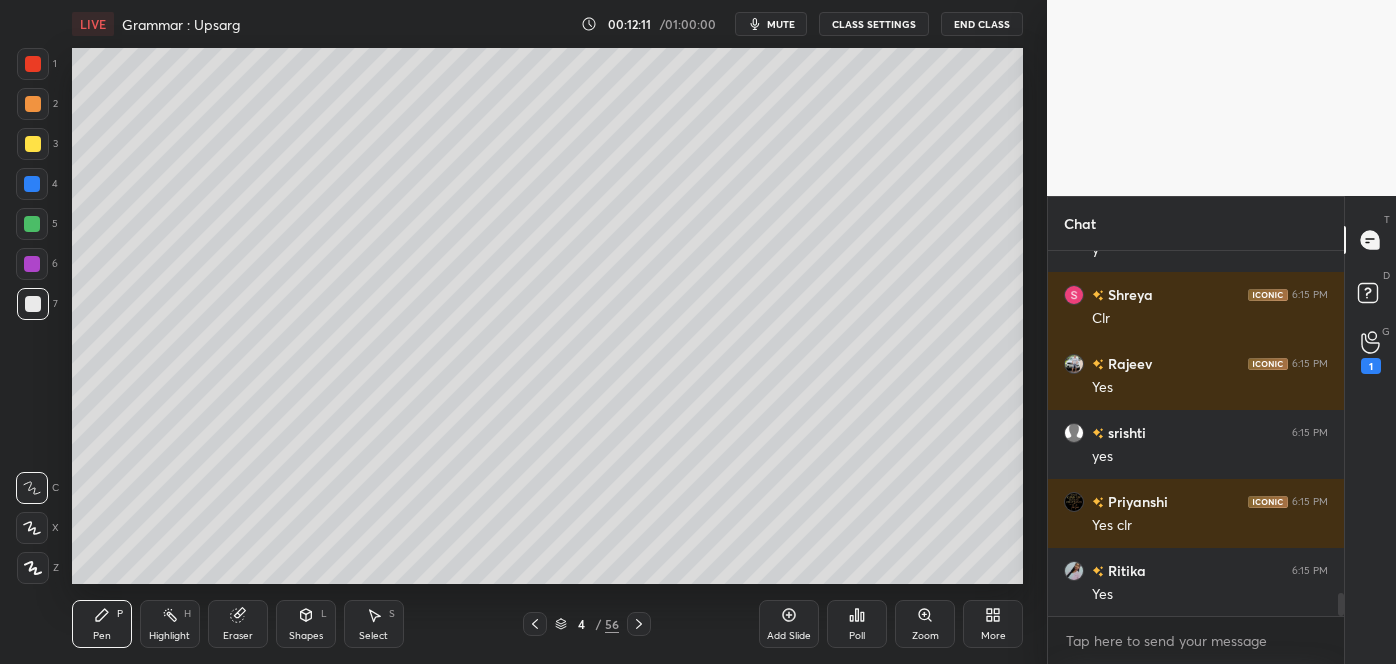scroll, scrollTop: 5501, scrollLeft: 0, axis: vertical 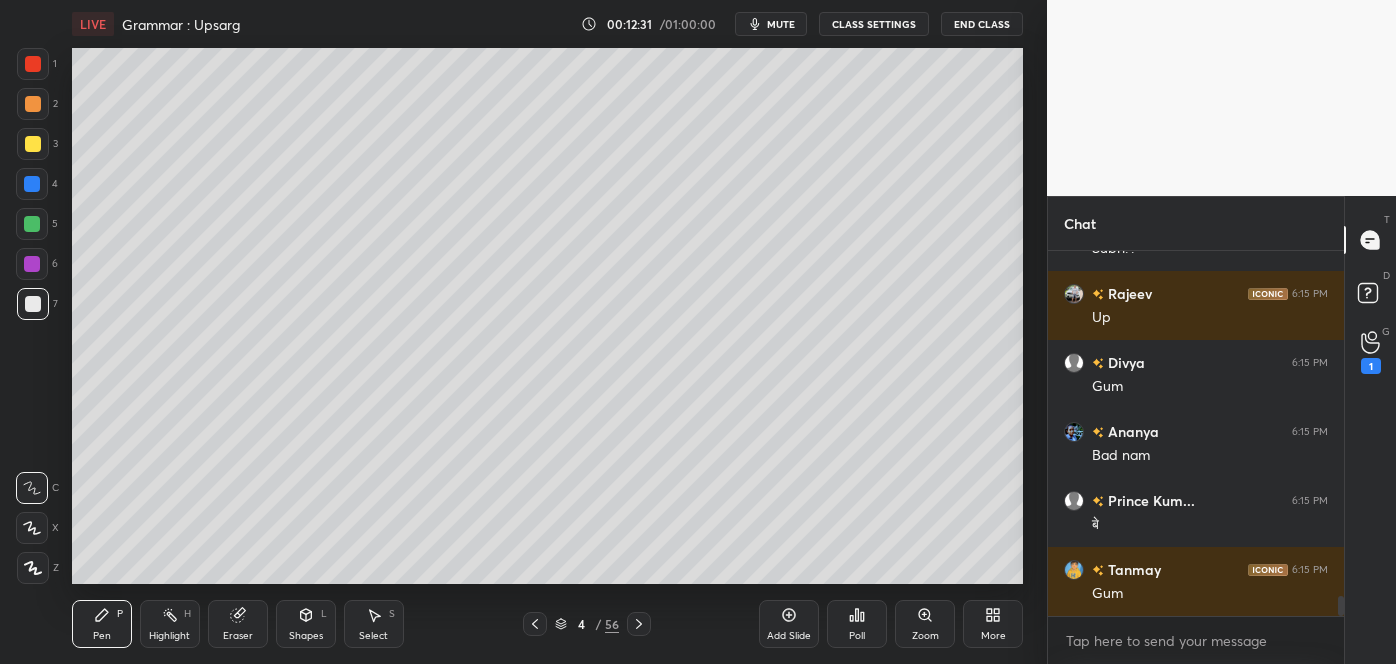 click on "Eraser" at bounding box center [238, 624] 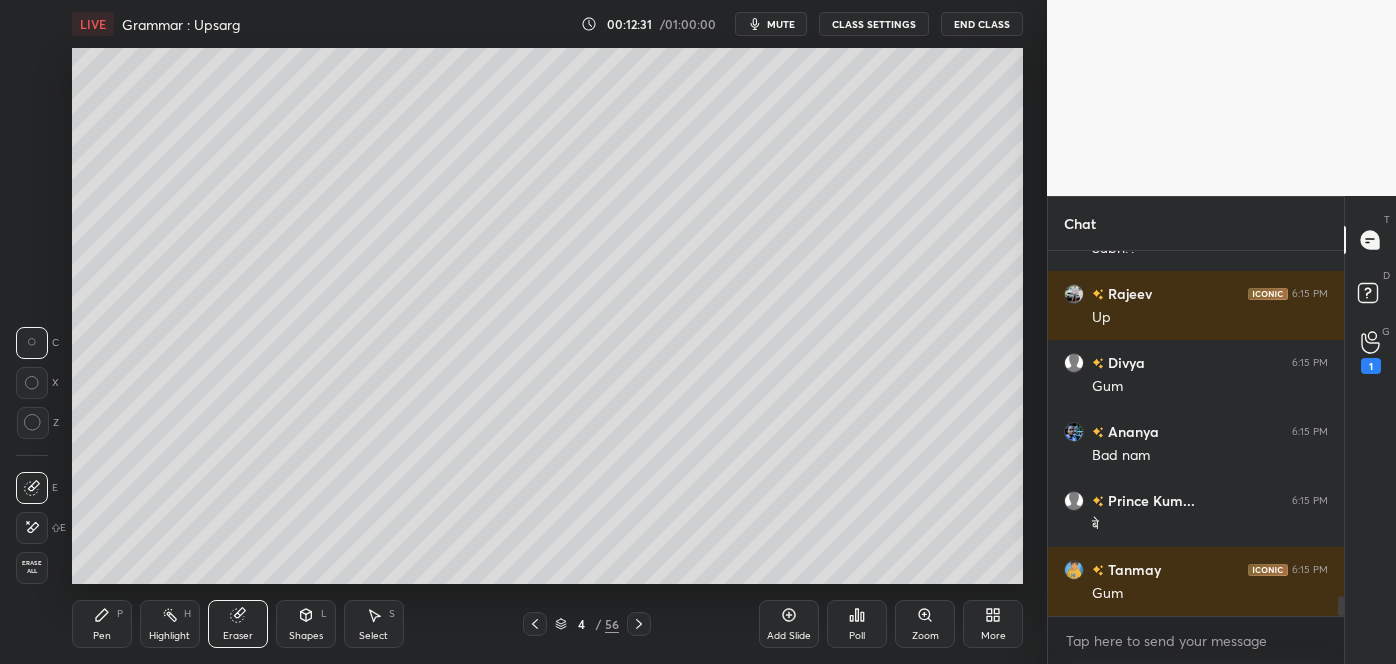 scroll, scrollTop: 6330, scrollLeft: 0, axis: vertical 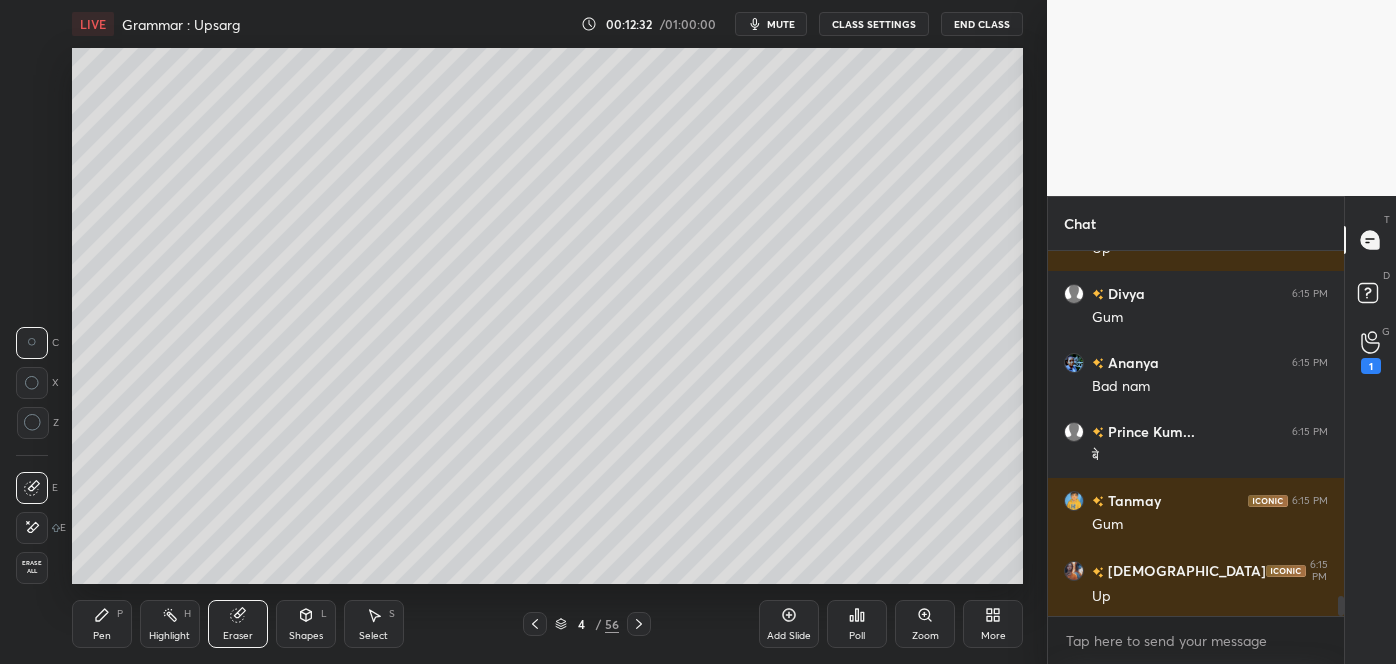 click 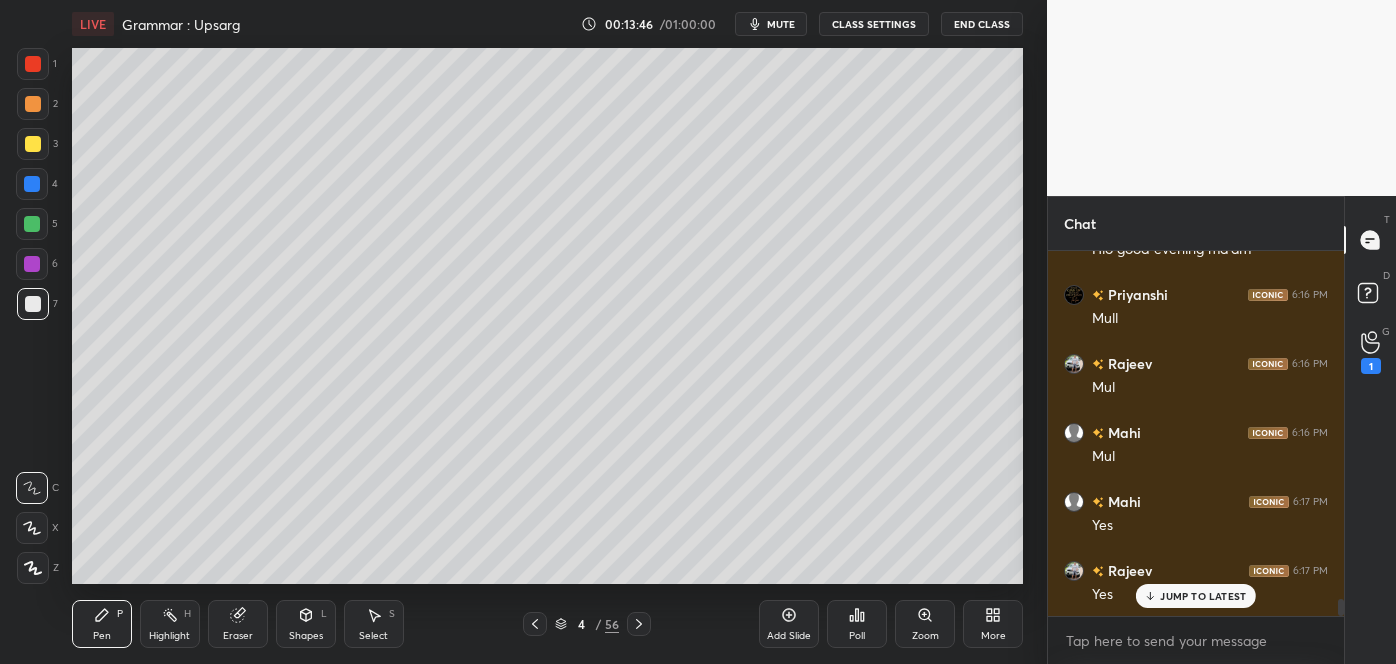 scroll, scrollTop: 7677, scrollLeft: 0, axis: vertical 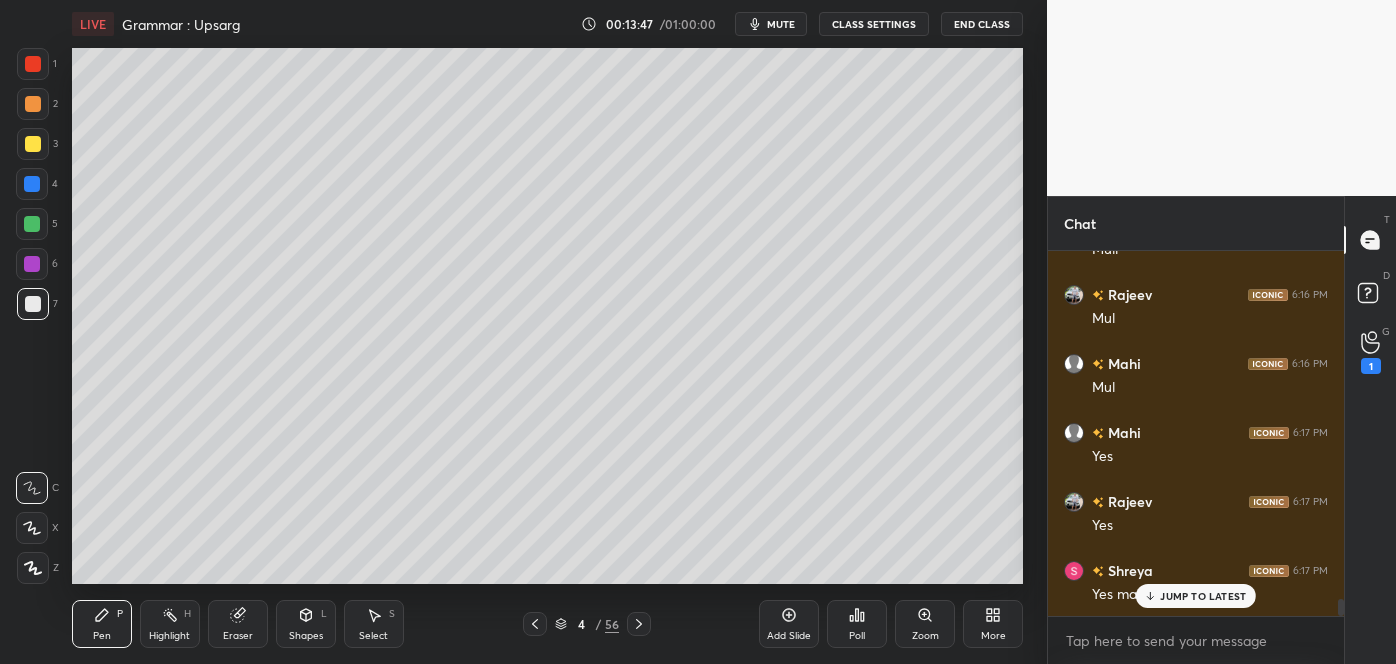 click on "JUMP TO LATEST" at bounding box center [1196, 596] 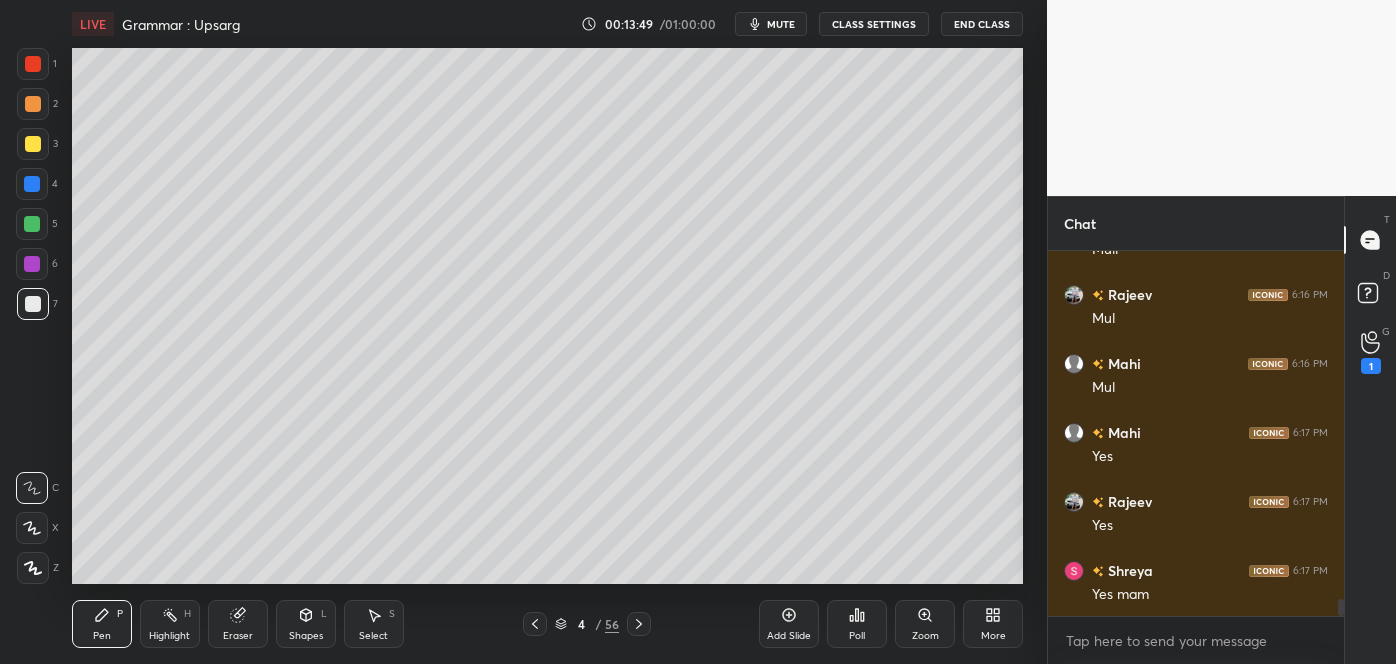scroll, scrollTop: 7746, scrollLeft: 0, axis: vertical 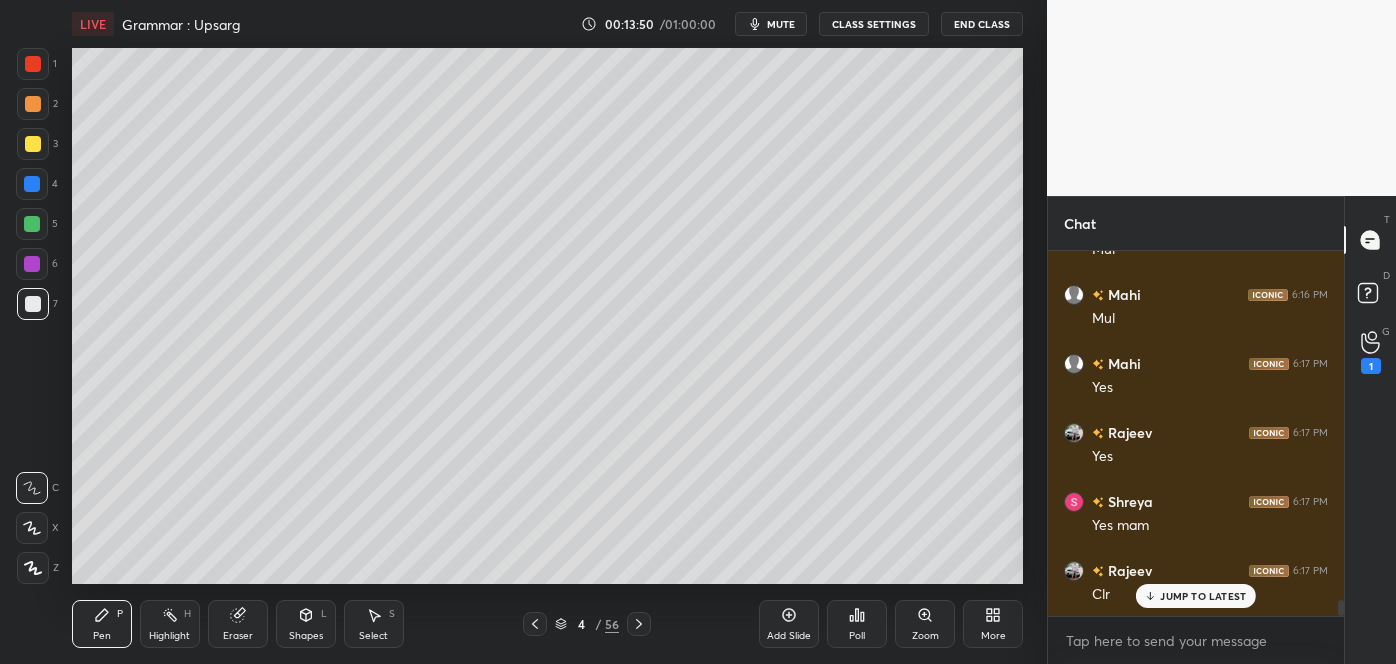 click on "JUMP TO LATEST" at bounding box center [1196, 596] 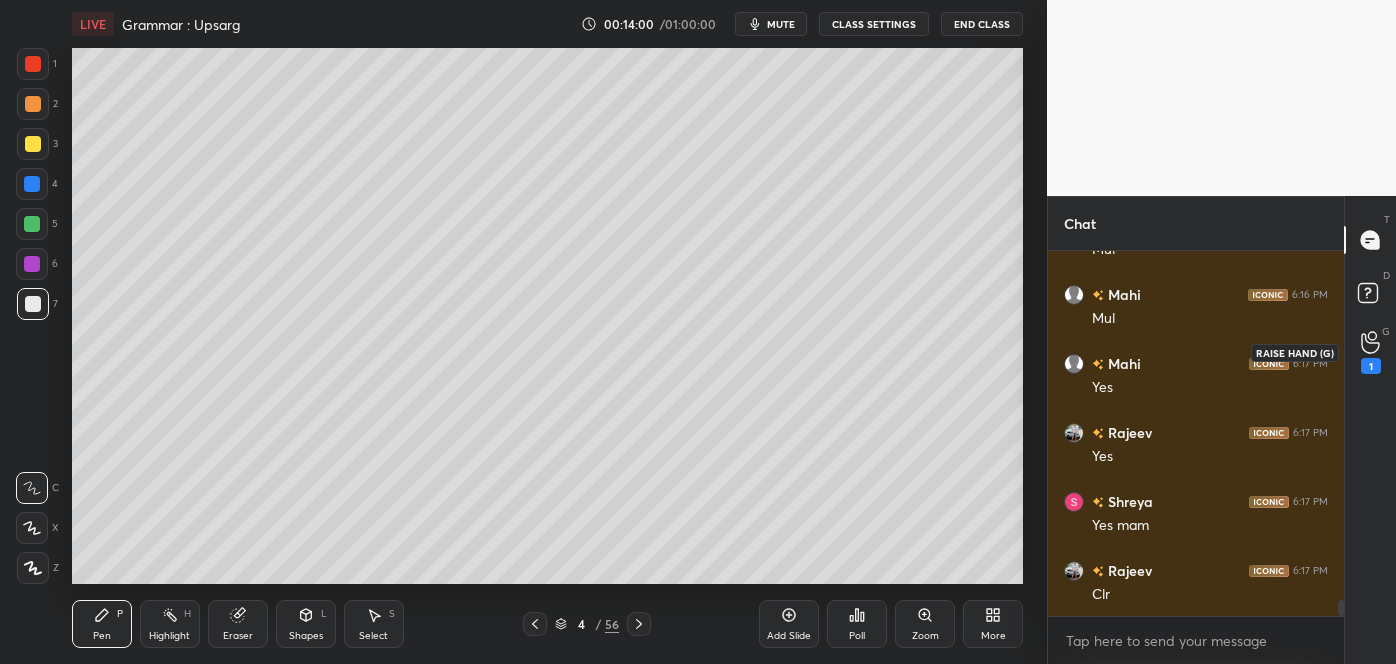 click on "1" at bounding box center [1371, 366] 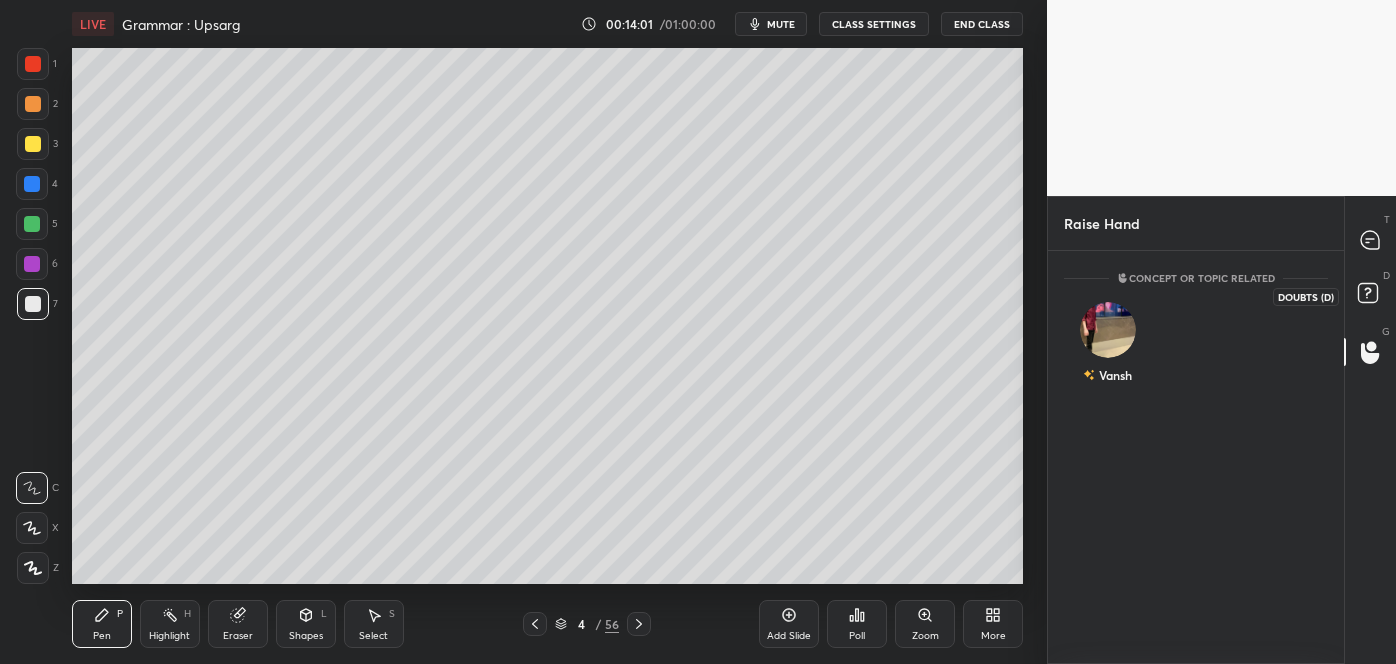 click 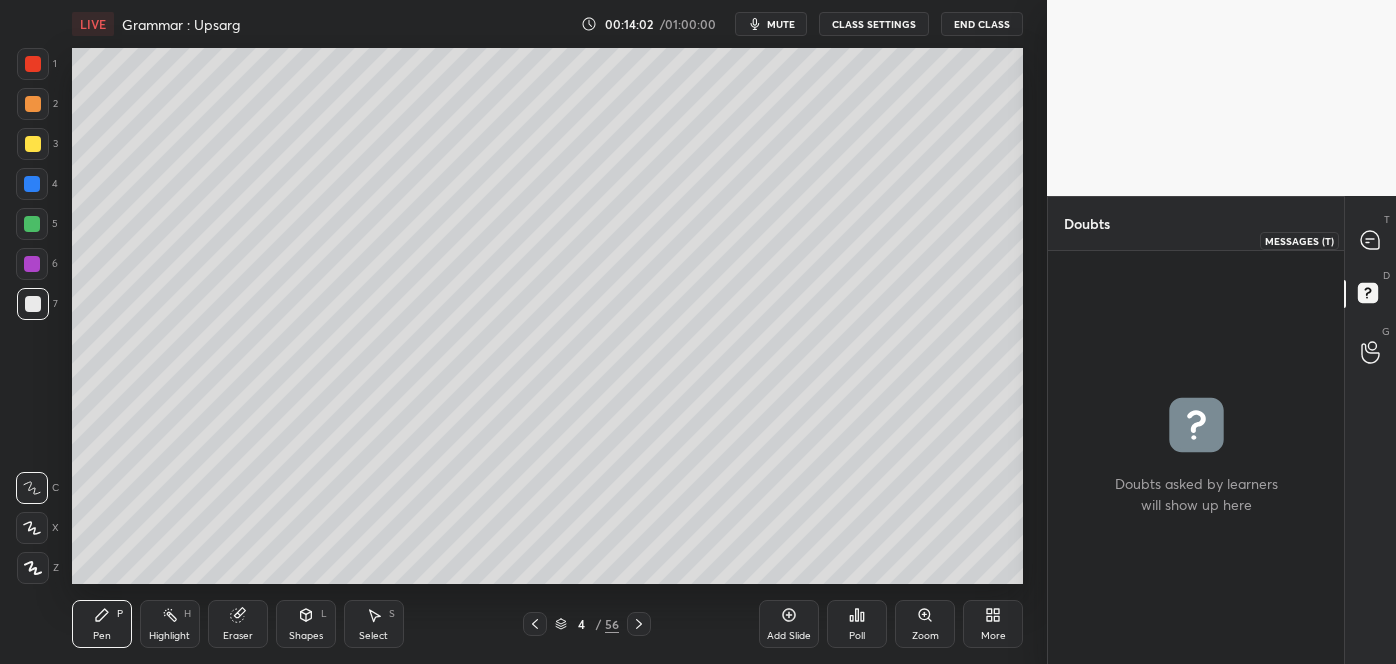 click 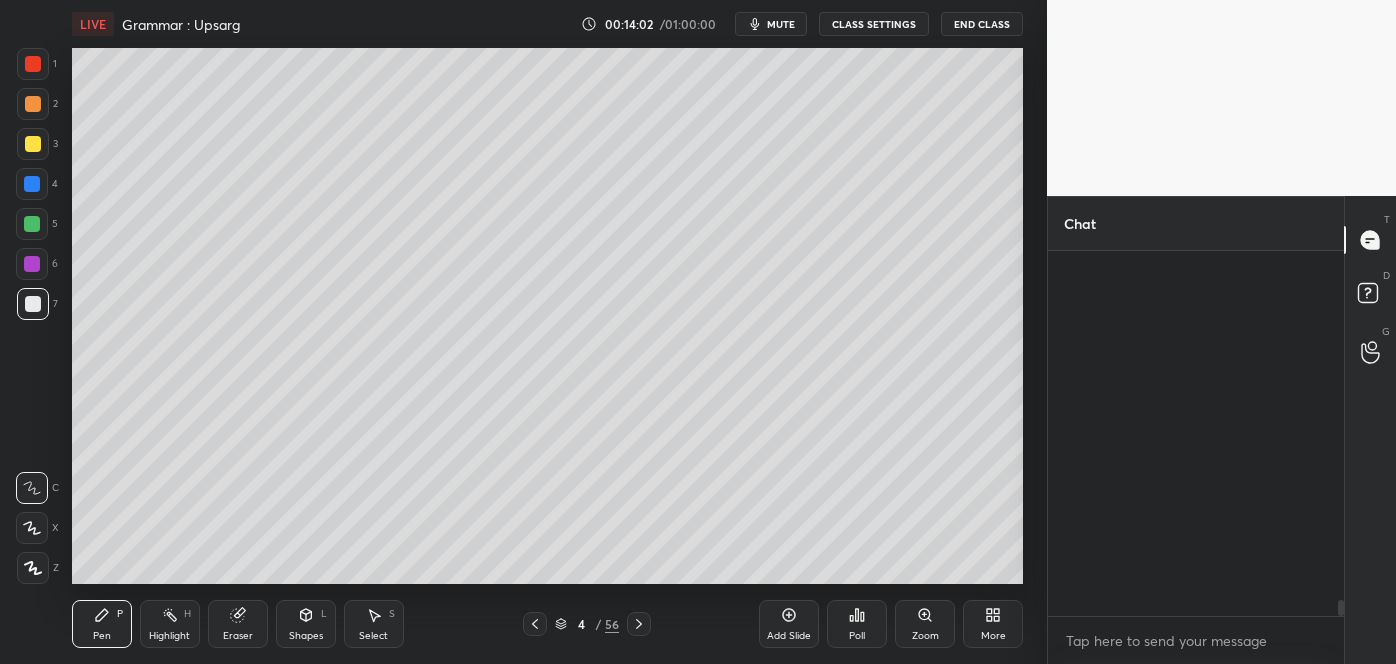 scroll, scrollTop: 8047, scrollLeft: 0, axis: vertical 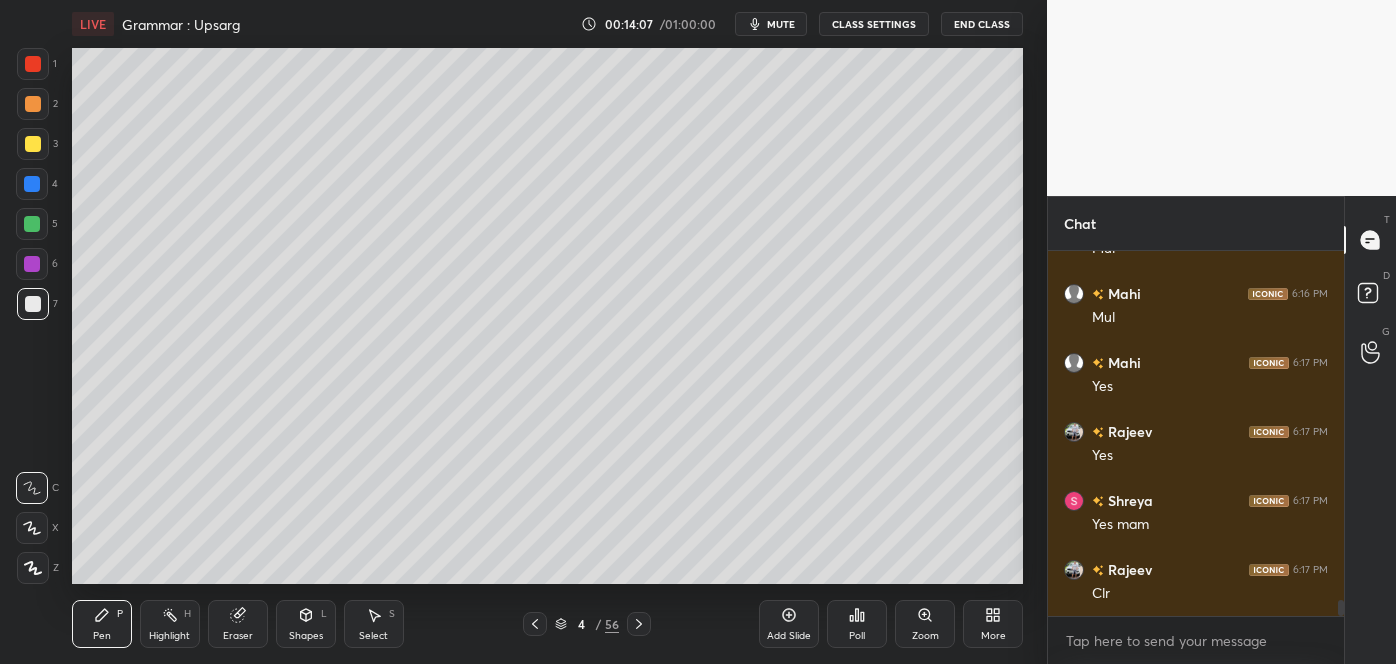 click 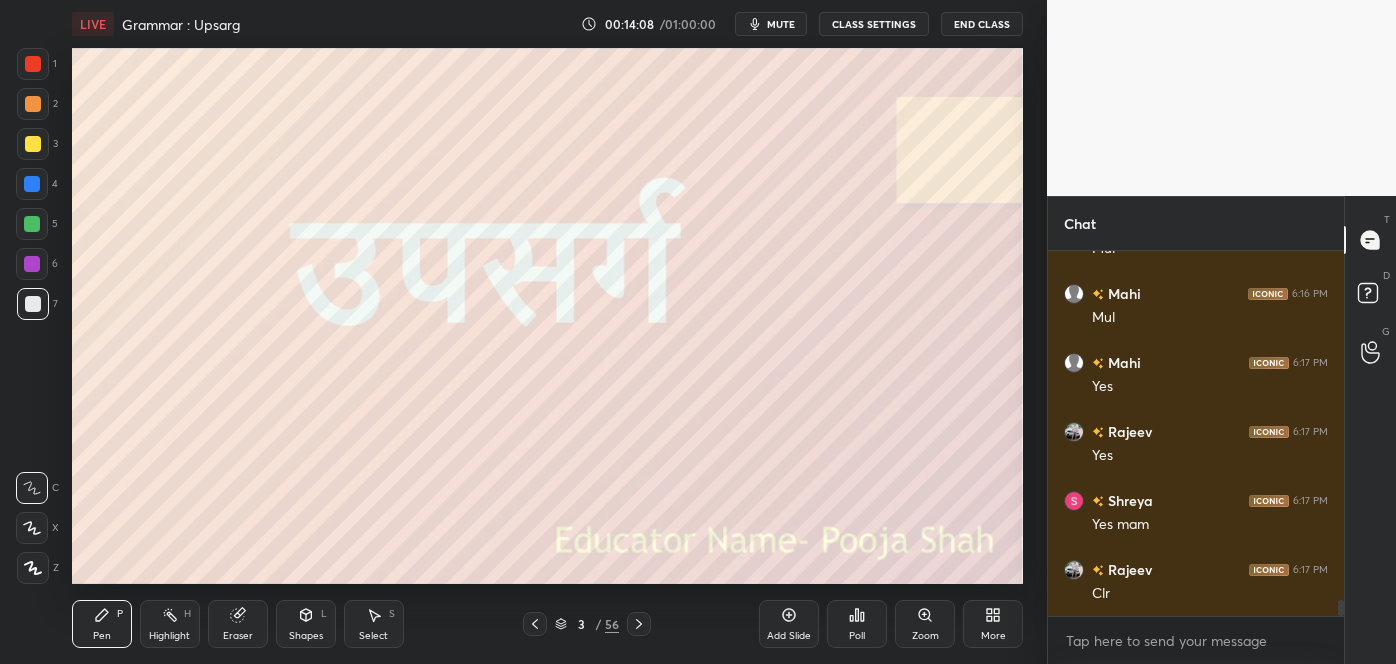 click 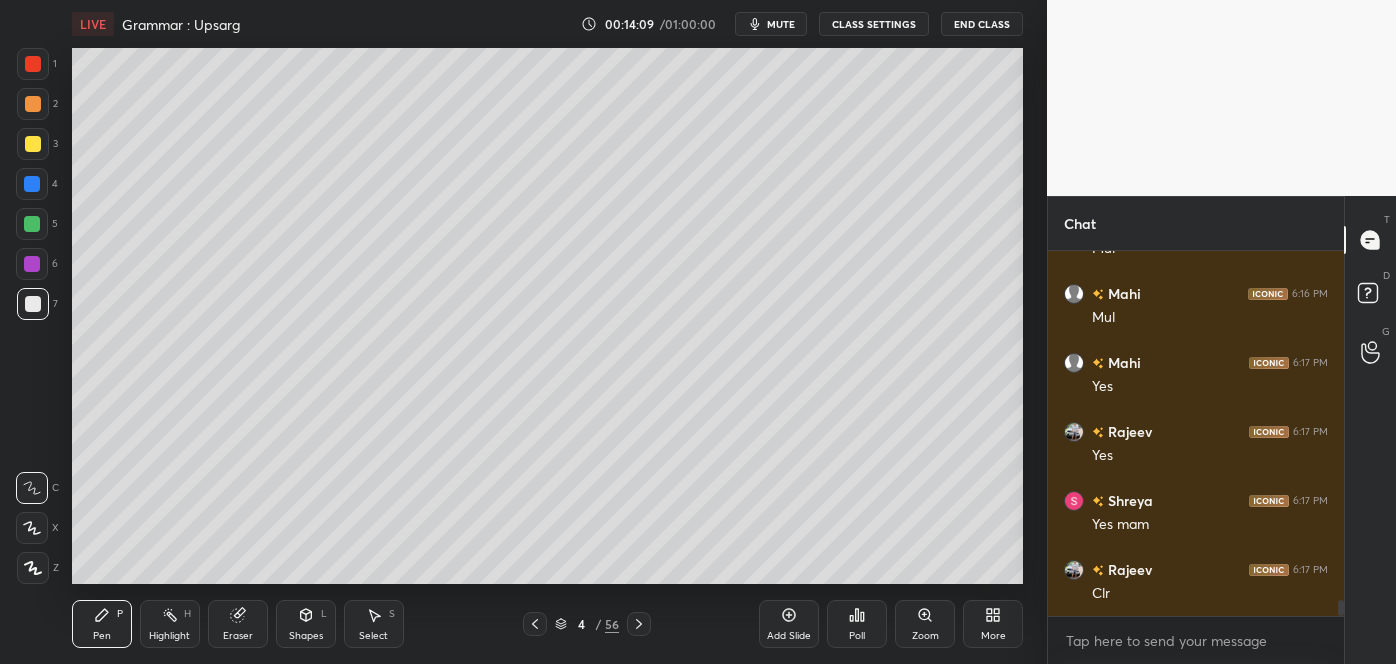 click 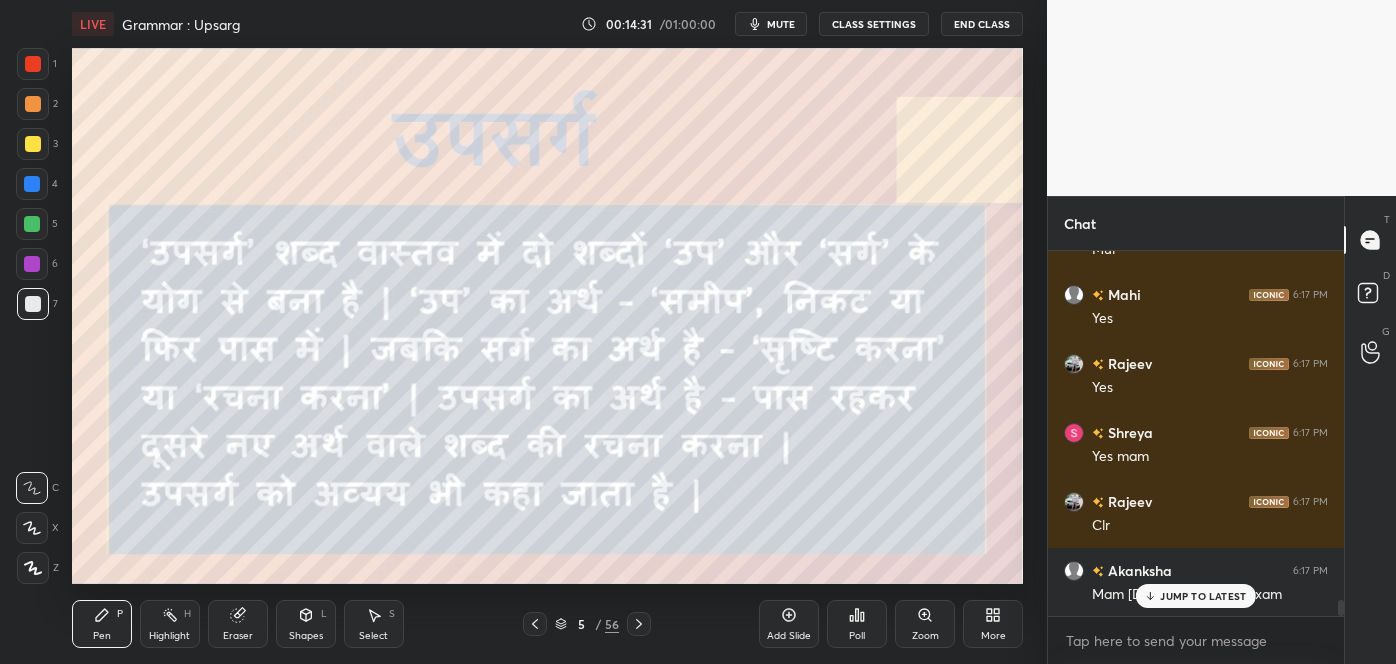 scroll, scrollTop: 8184, scrollLeft: 0, axis: vertical 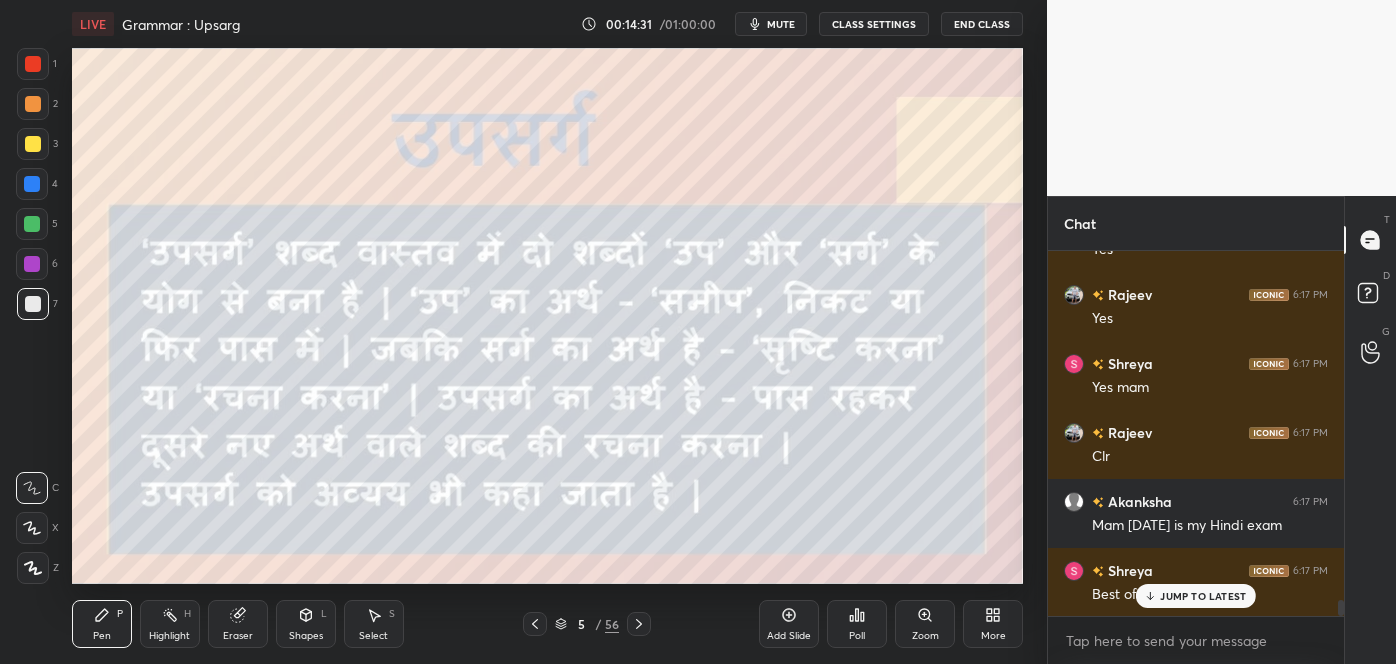 click on "JUMP TO LATEST" at bounding box center (1196, 596) 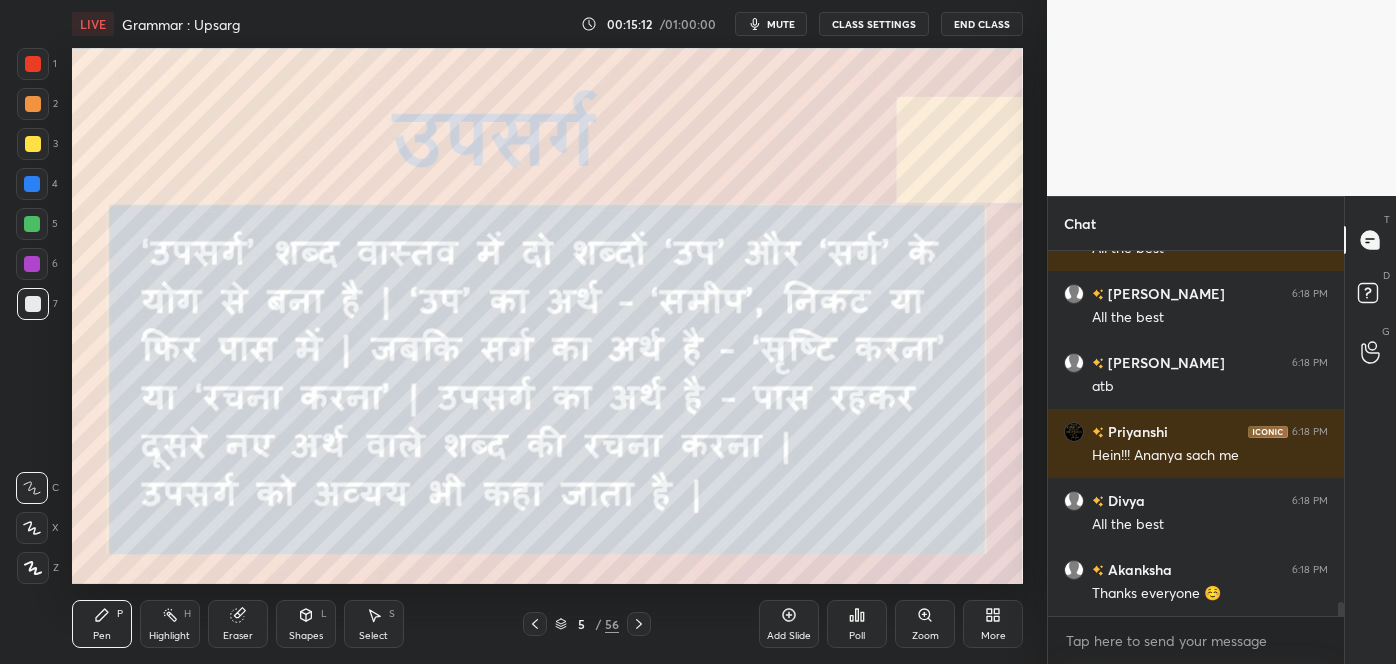 scroll, scrollTop: 9151, scrollLeft: 0, axis: vertical 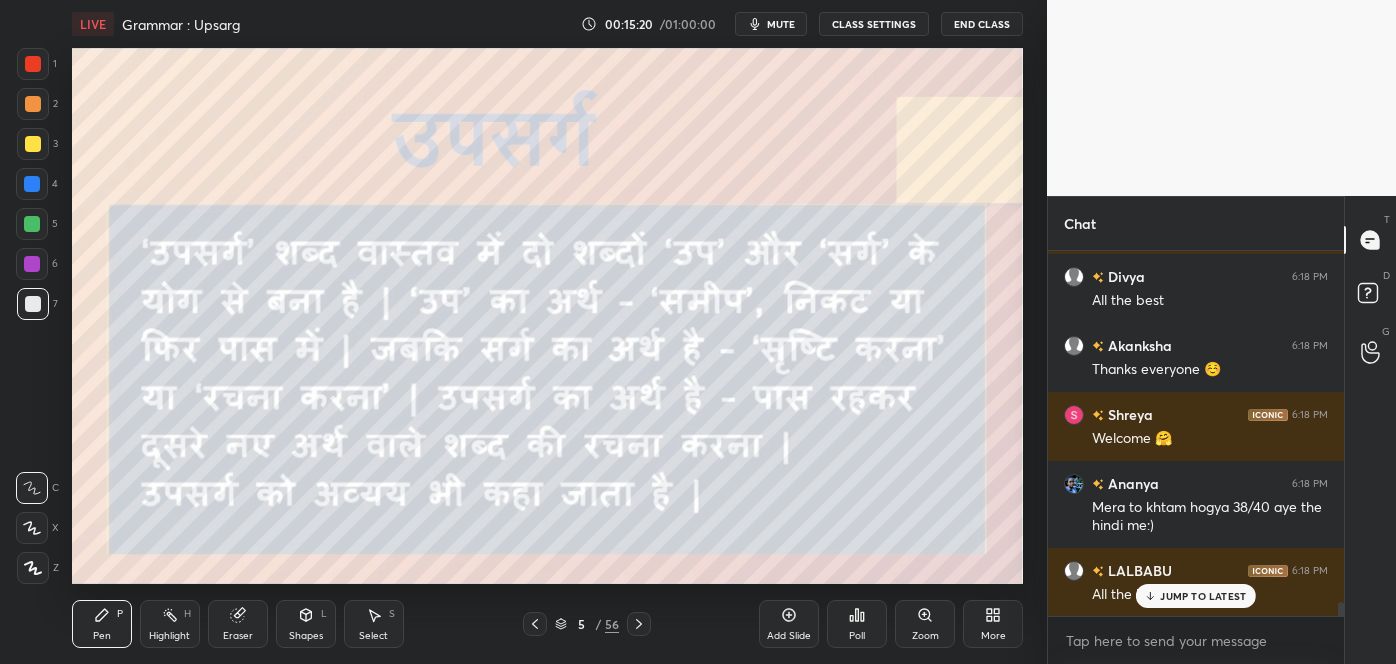 click on "JUMP TO LATEST" at bounding box center (1203, 596) 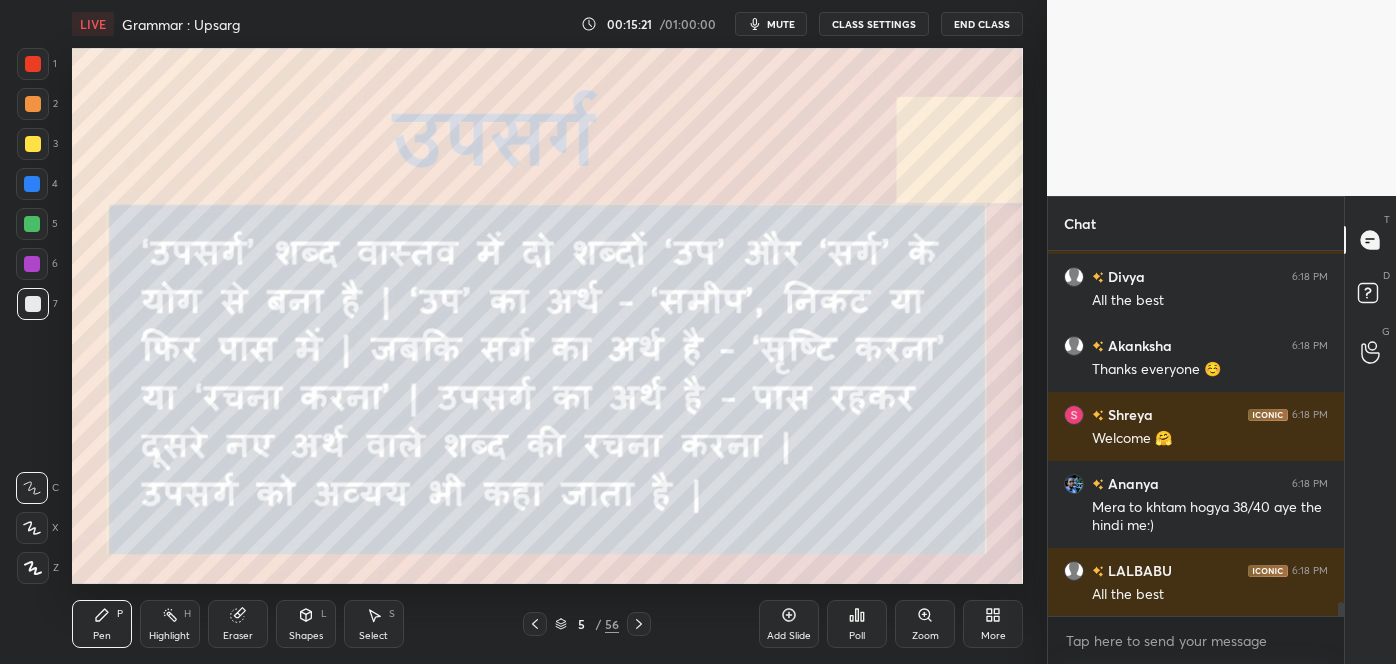click 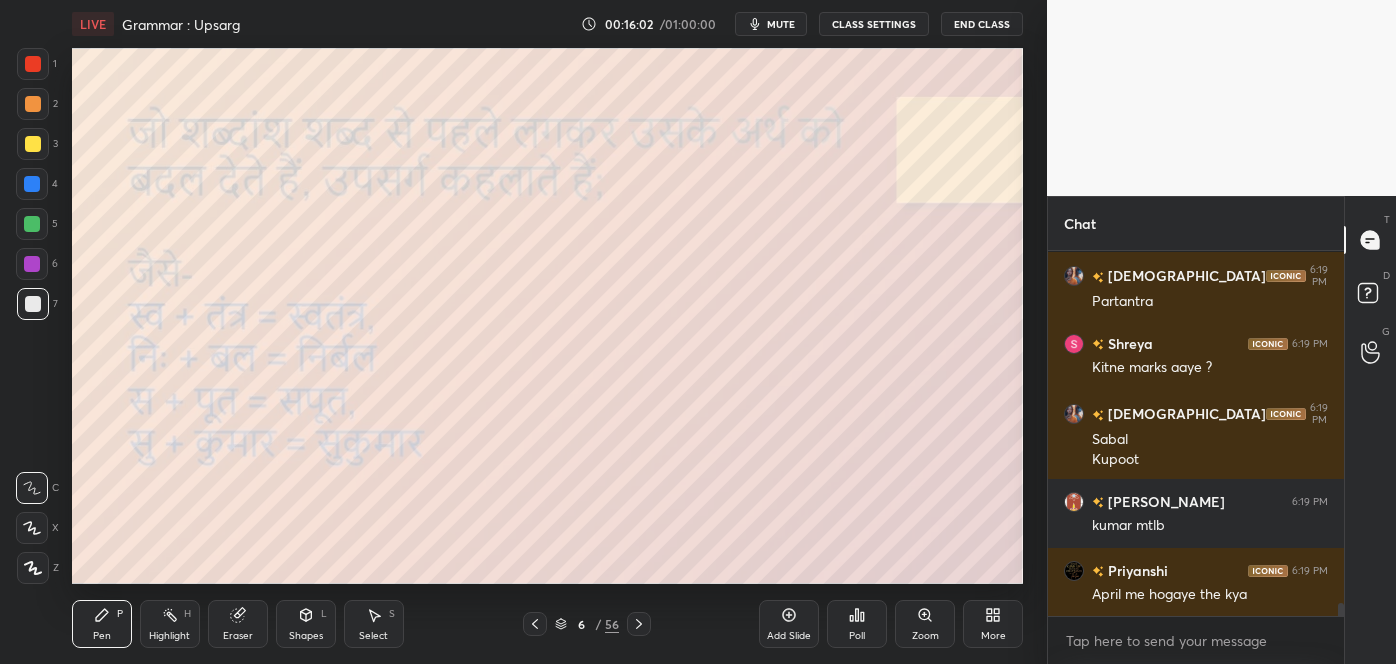 scroll, scrollTop: 10016, scrollLeft: 0, axis: vertical 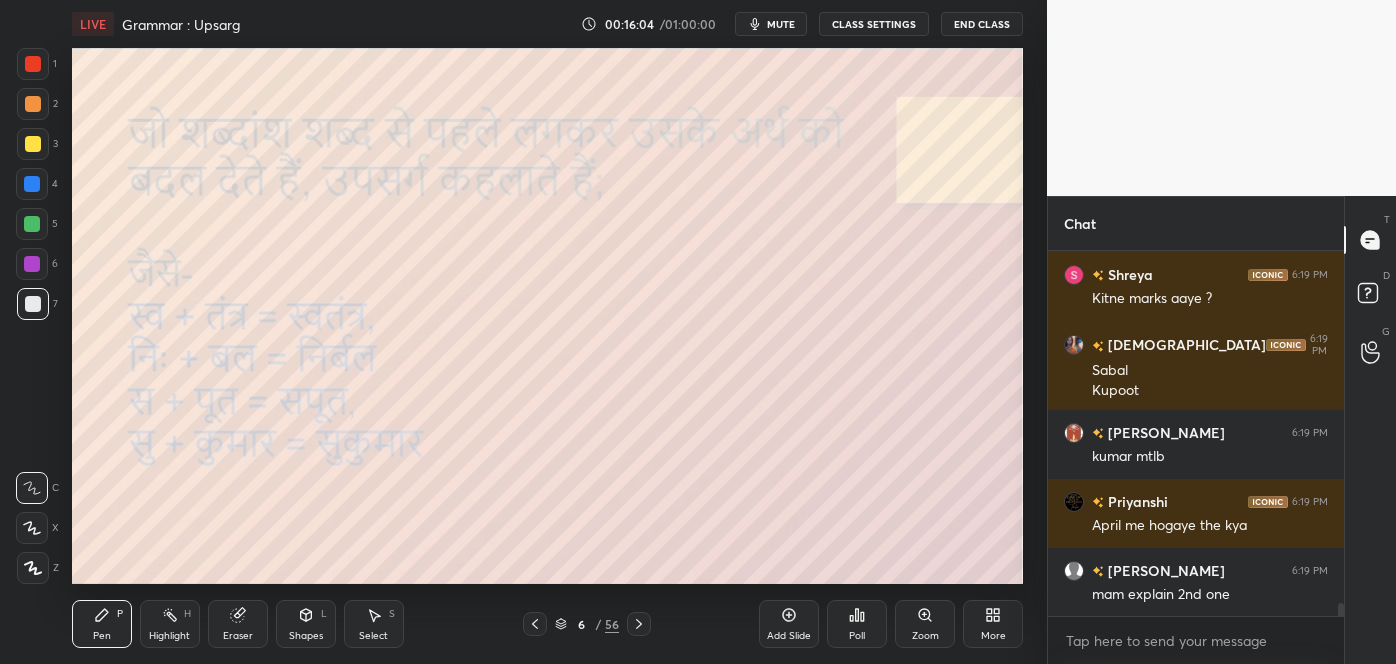 click on "Eraser" at bounding box center (238, 624) 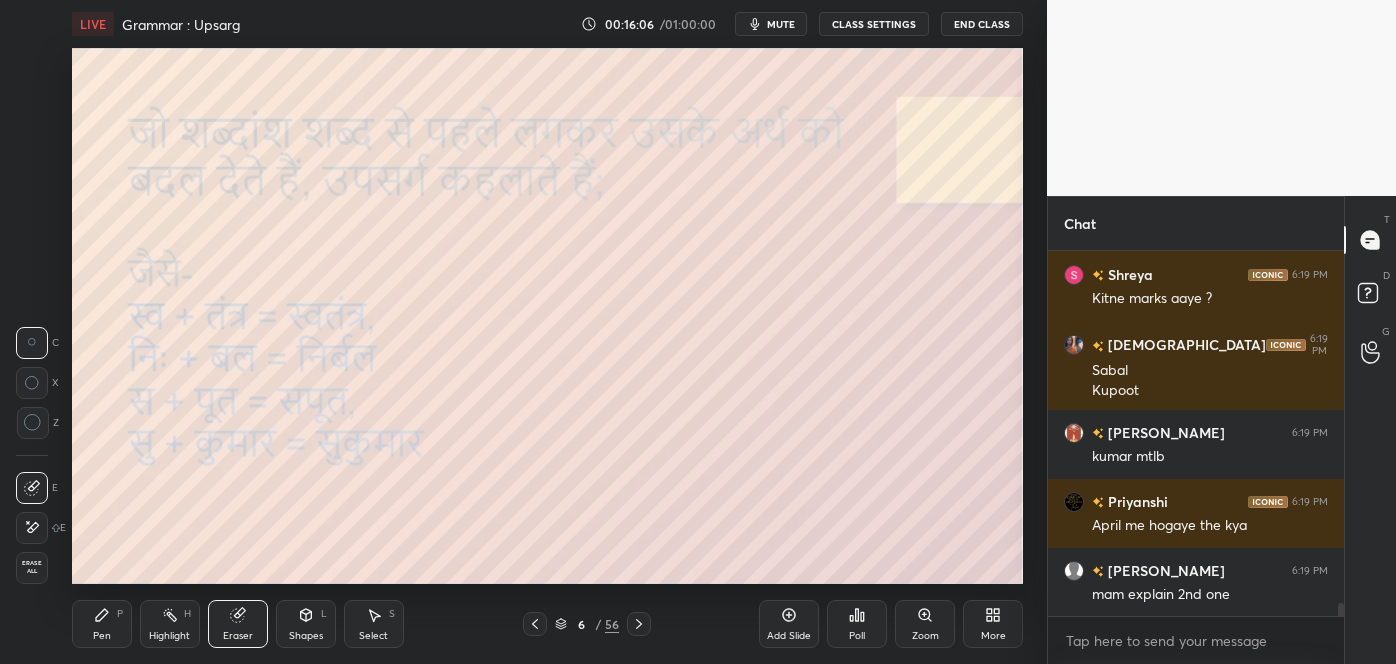 click on "Pen" at bounding box center [102, 636] 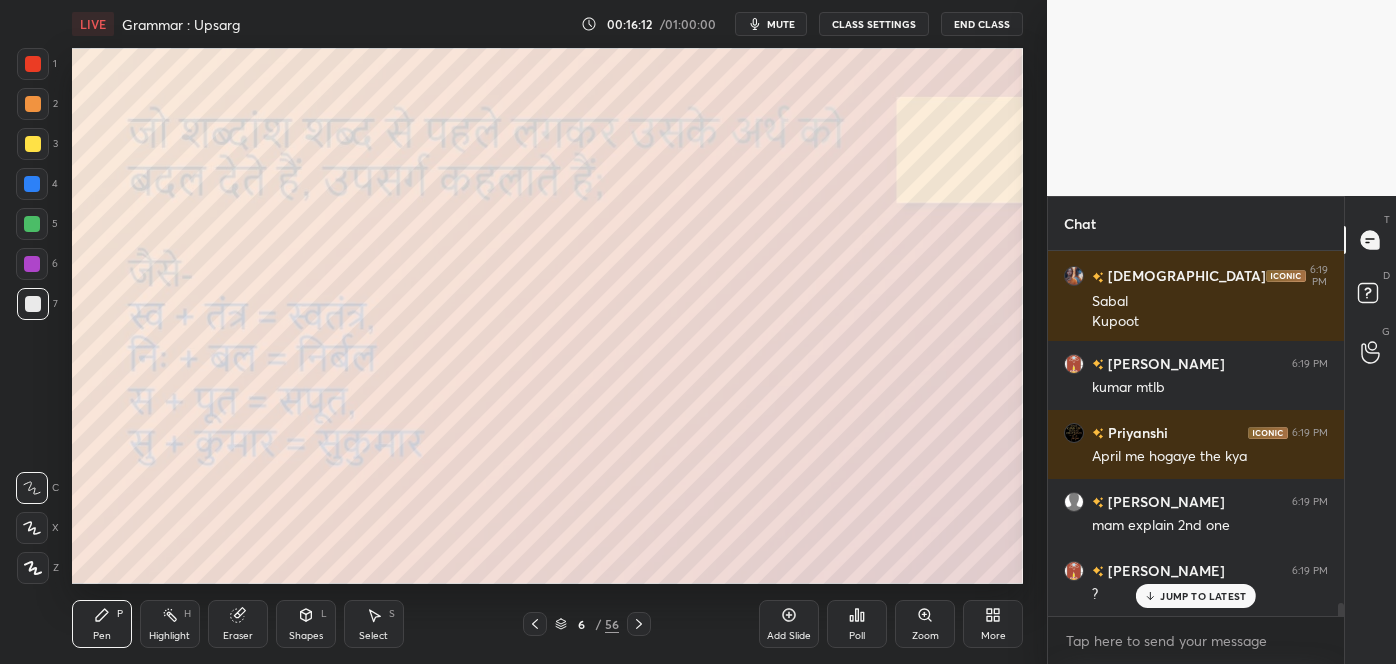 scroll, scrollTop: 10154, scrollLeft: 0, axis: vertical 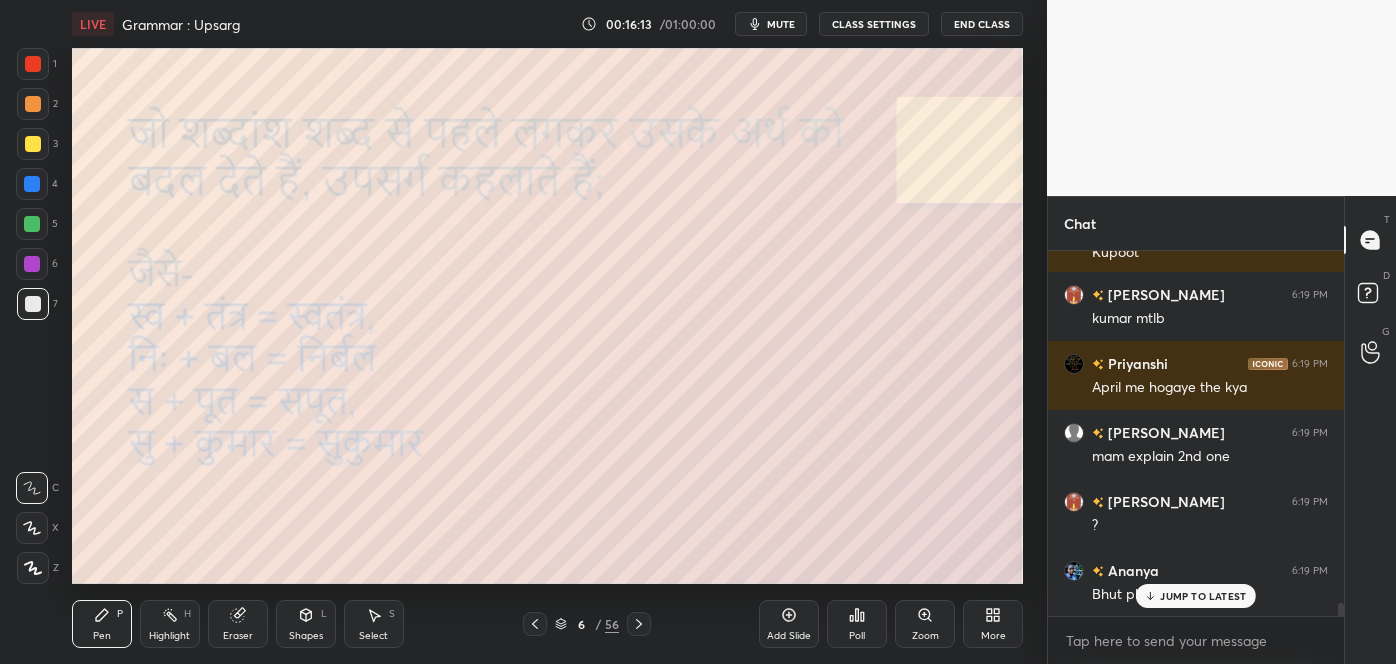 click on "JUMP TO LATEST" at bounding box center [1203, 596] 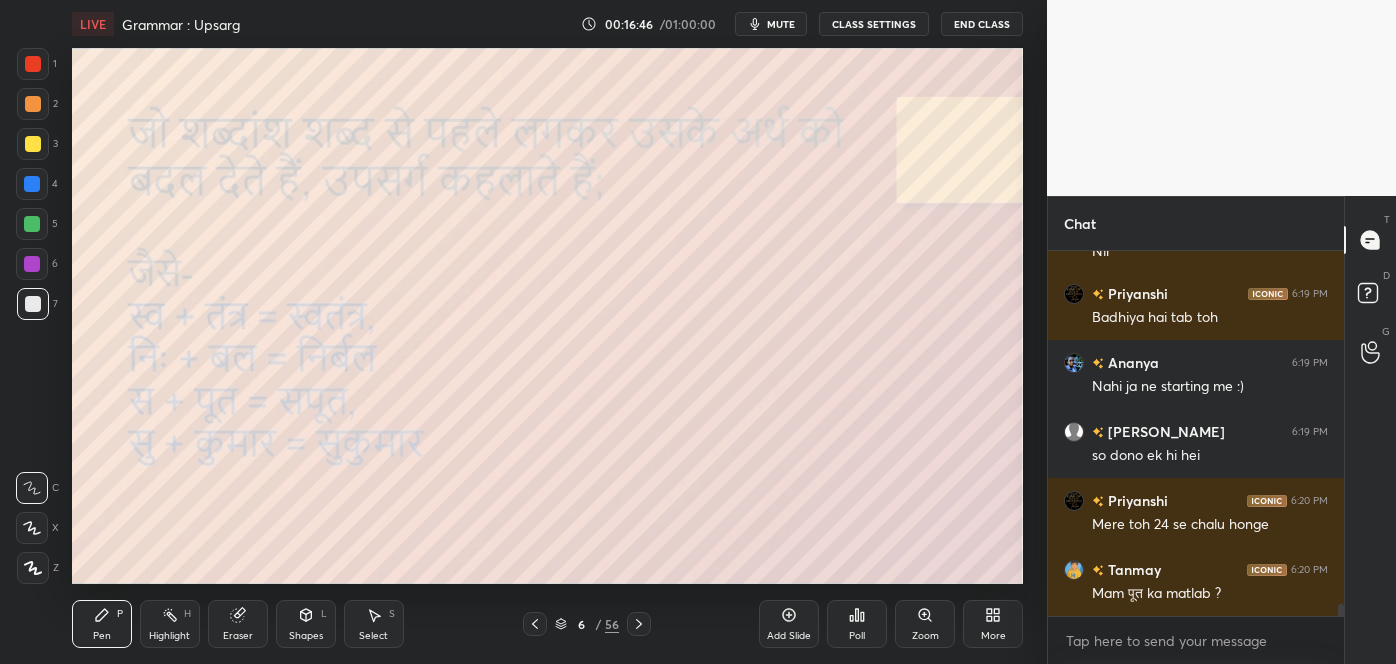 scroll, scrollTop: 10794, scrollLeft: 0, axis: vertical 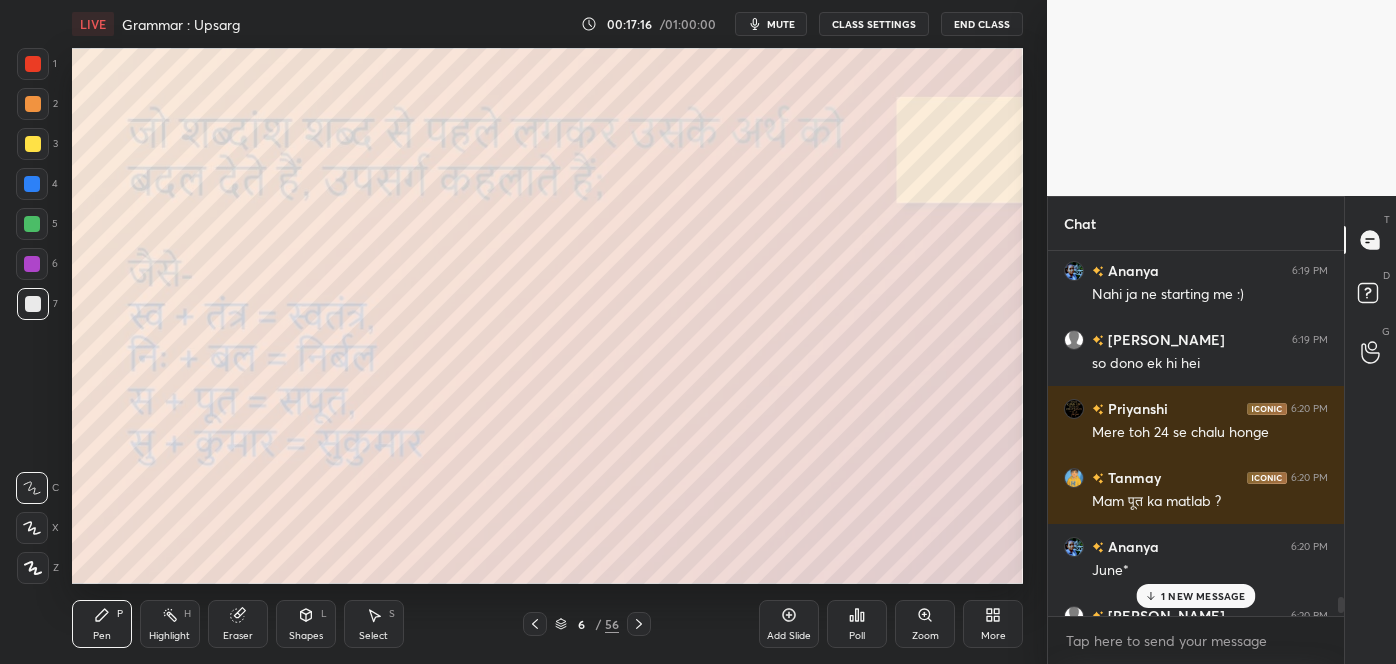 click on "1 NEW MESSAGE" at bounding box center (1195, 596) 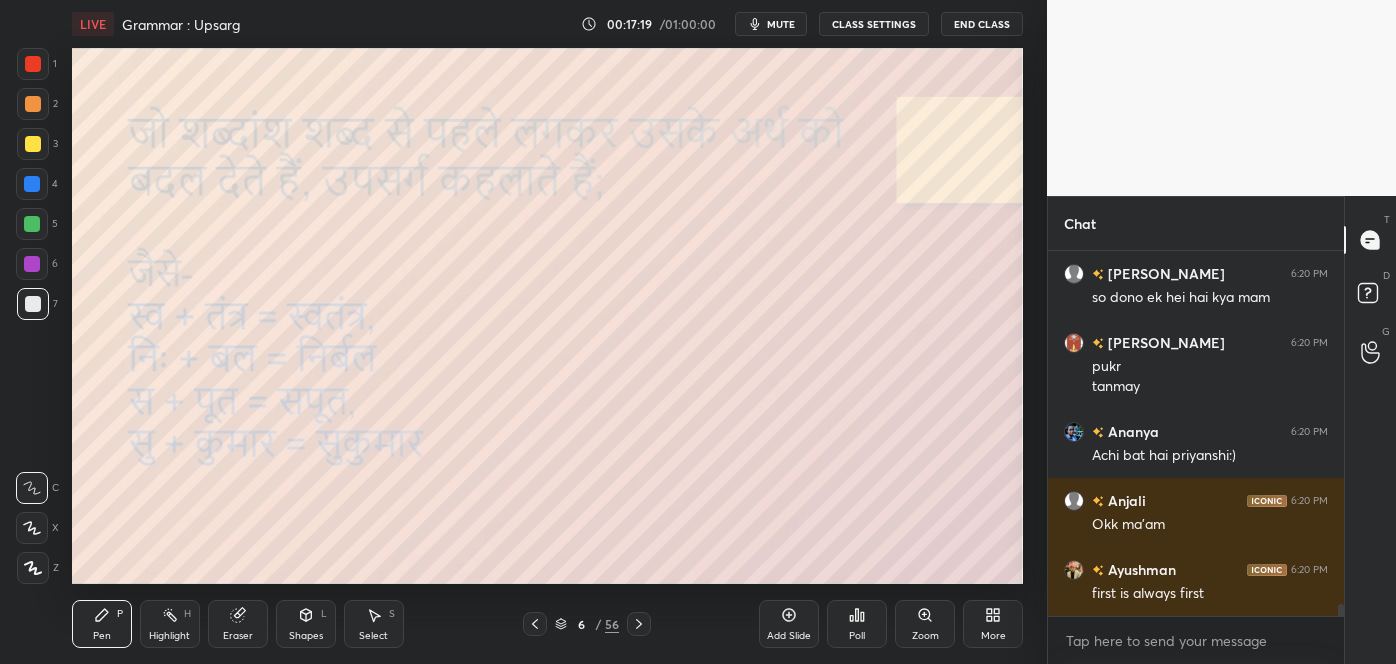 scroll, scrollTop: 11227, scrollLeft: 0, axis: vertical 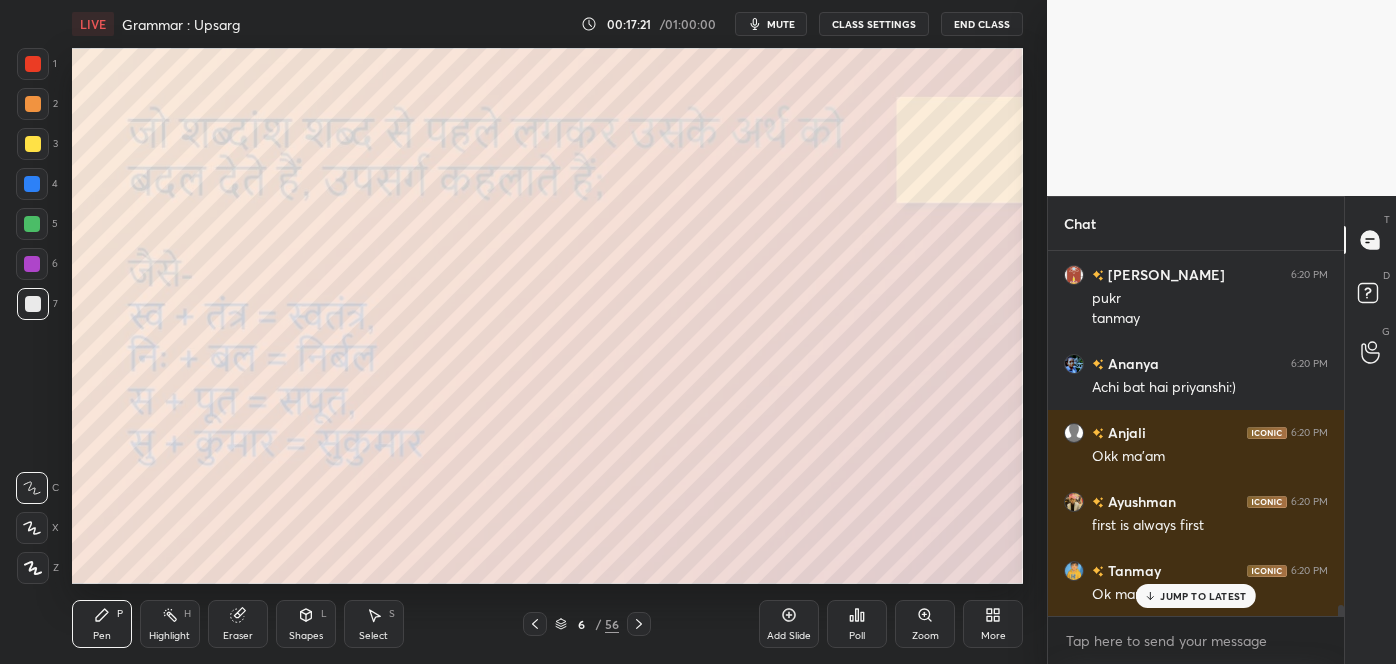 click 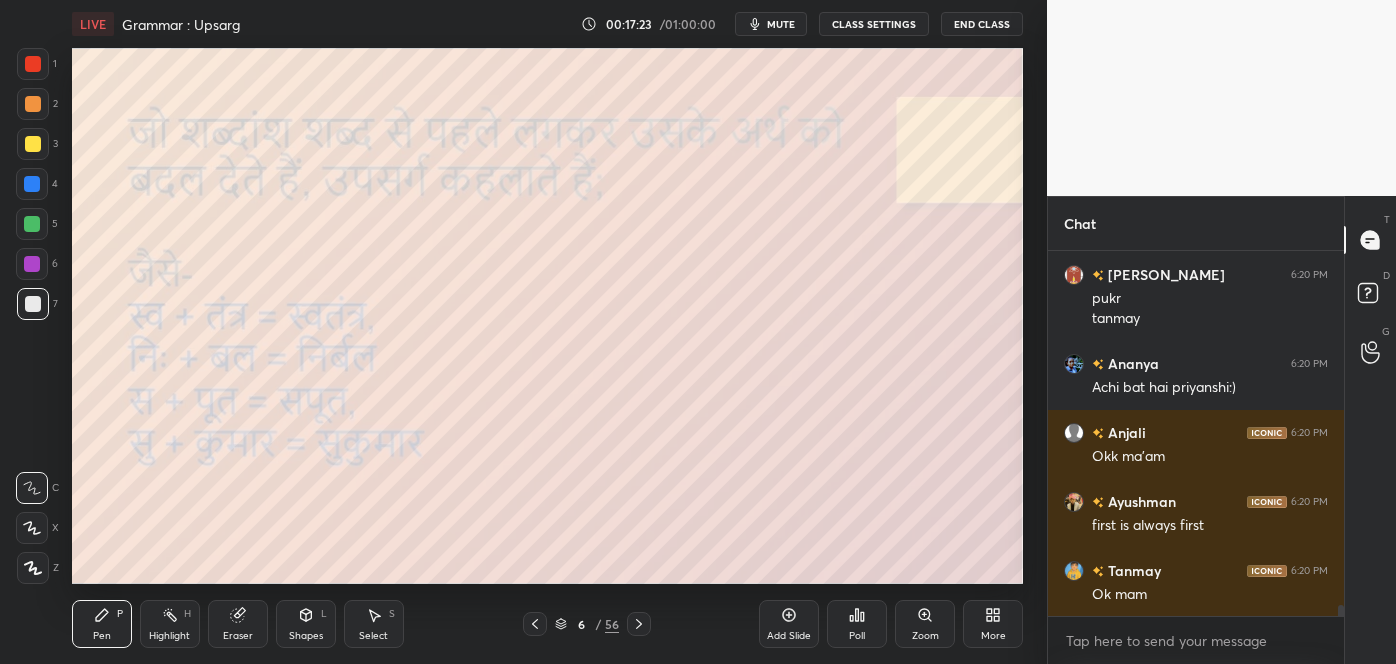 click 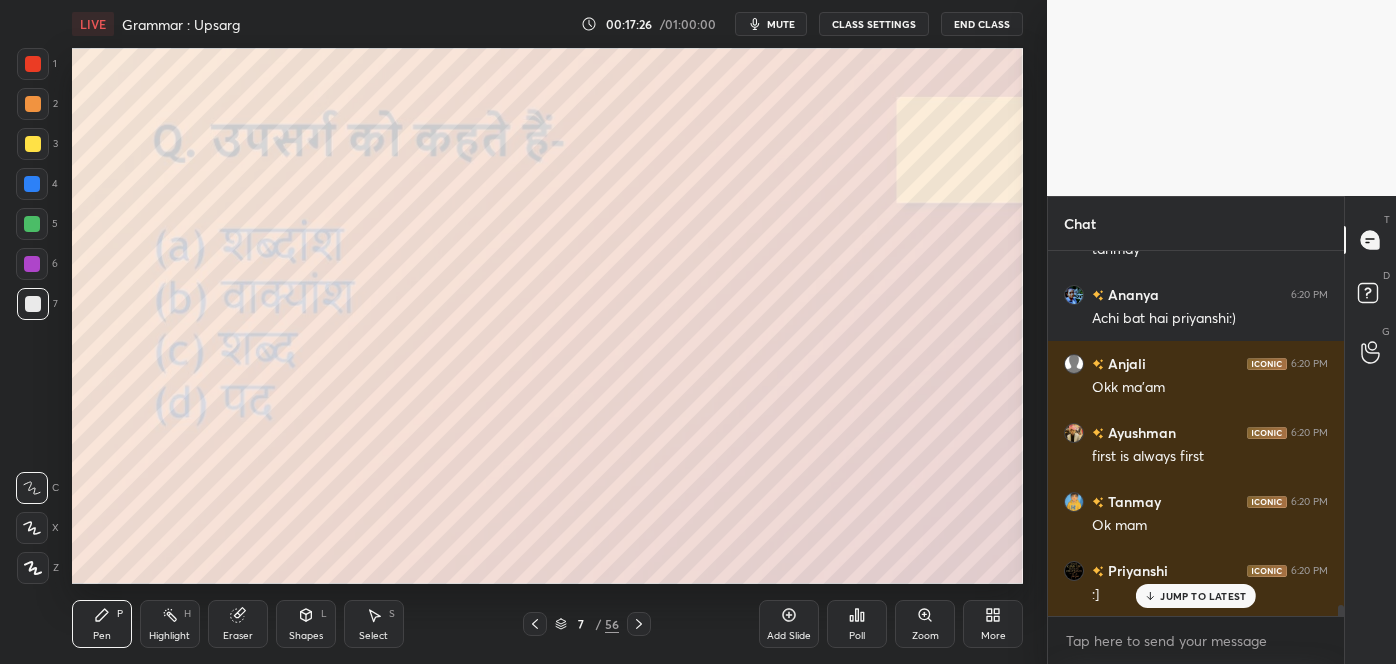 scroll, scrollTop: 11365, scrollLeft: 0, axis: vertical 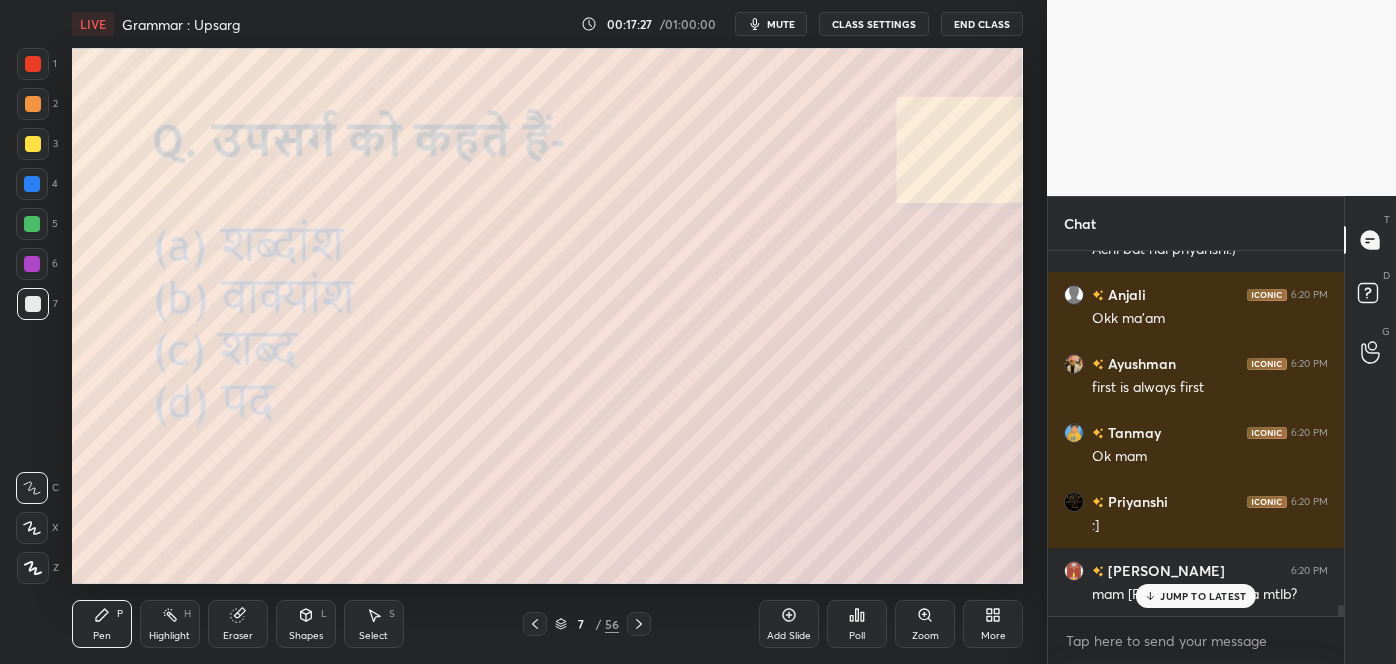 click on "JUMP TO LATEST" at bounding box center (1196, 596) 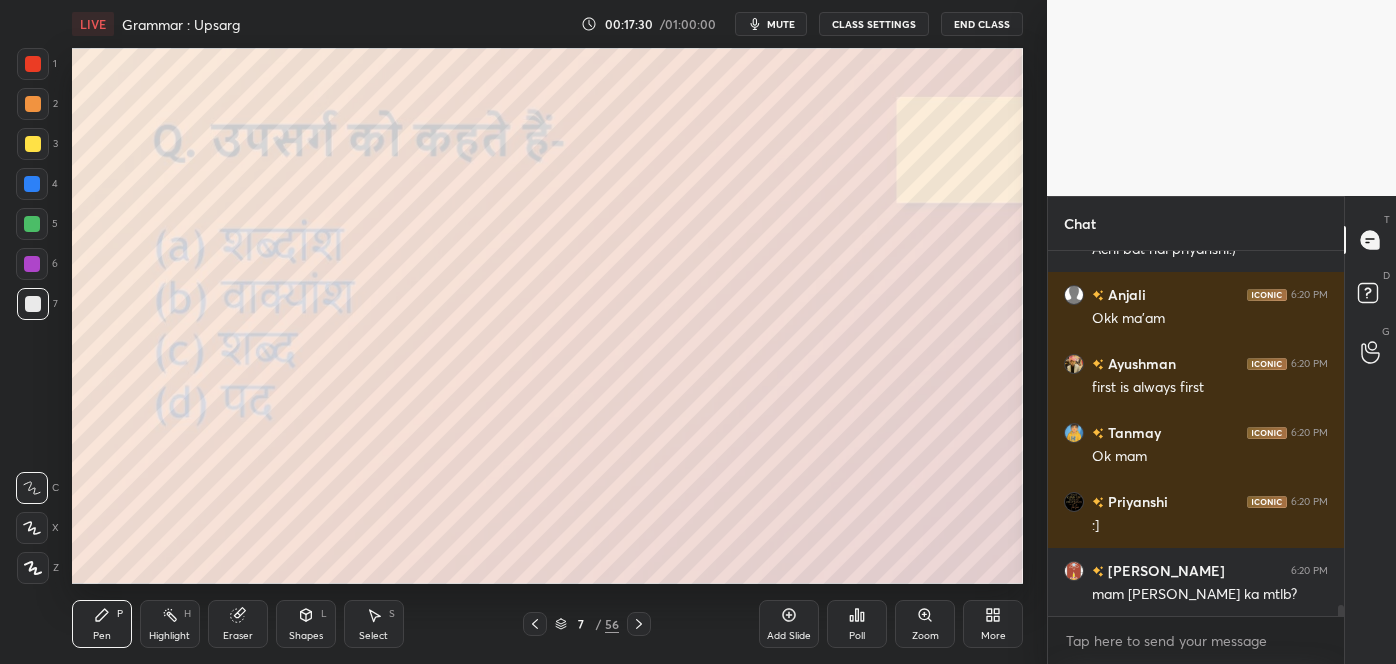 scroll, scrollTop: 11434, scrollLeft: 0, axis: vertical 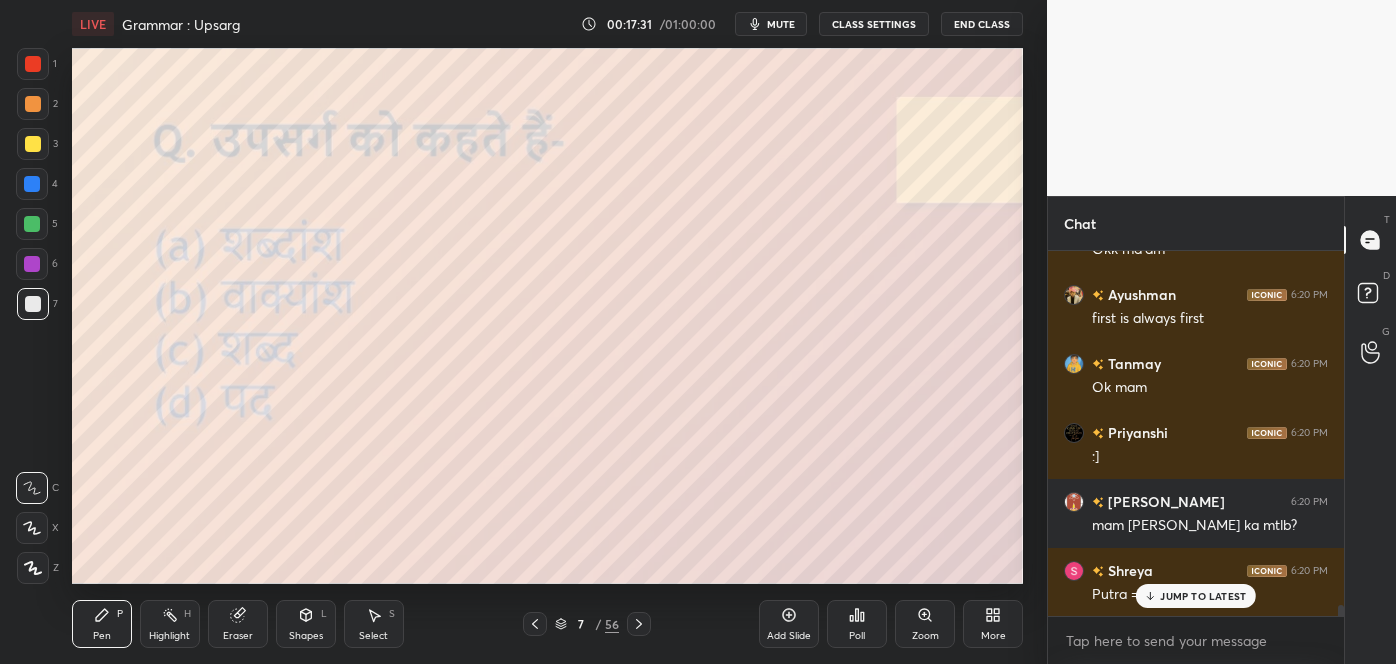 click on "JUMP TO LATEST" at bounding box center (1203, 596) 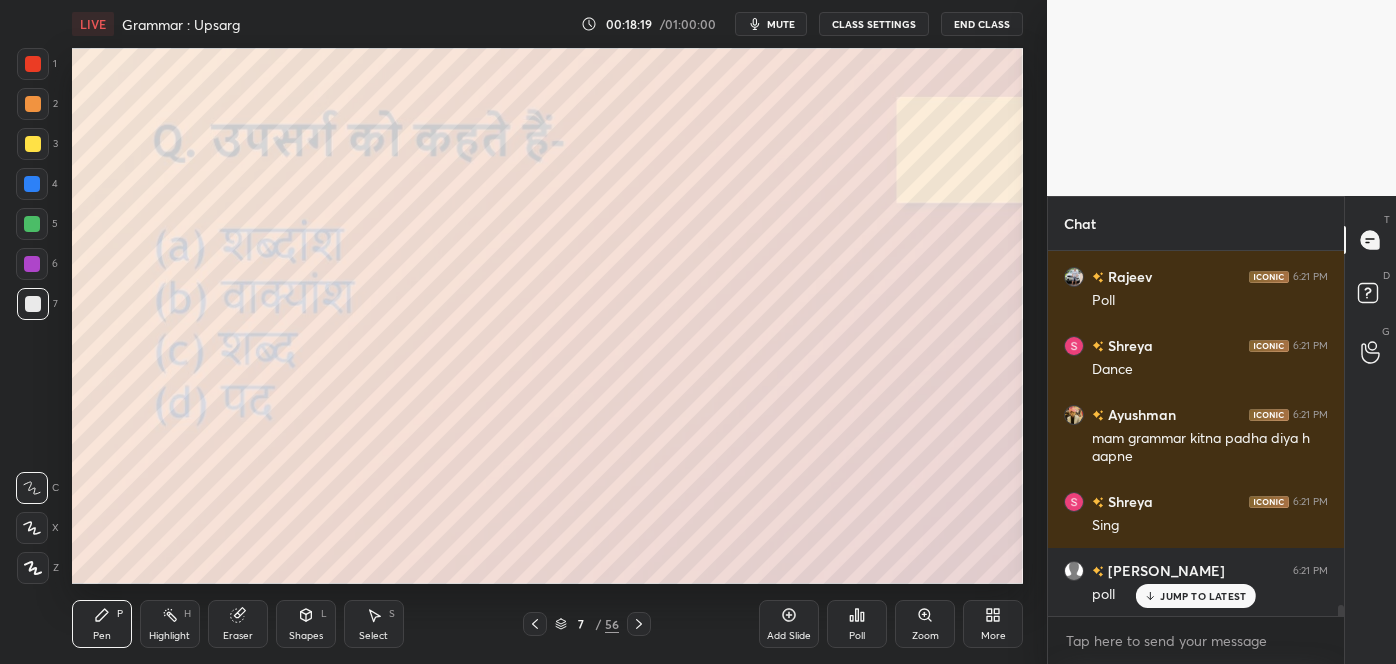 scroll, scrollTop: 12301, scrollLeft: 0, axis: vertical 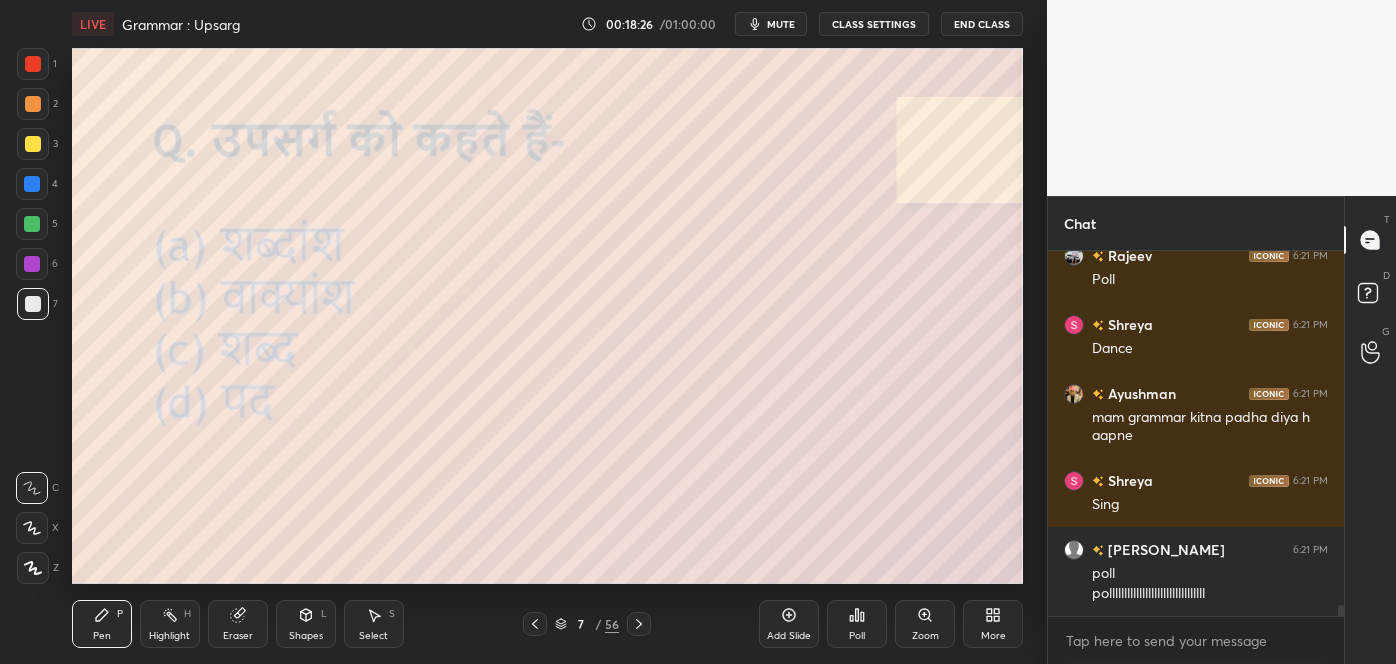 click on "Poll" at bounding box center [857, 624] 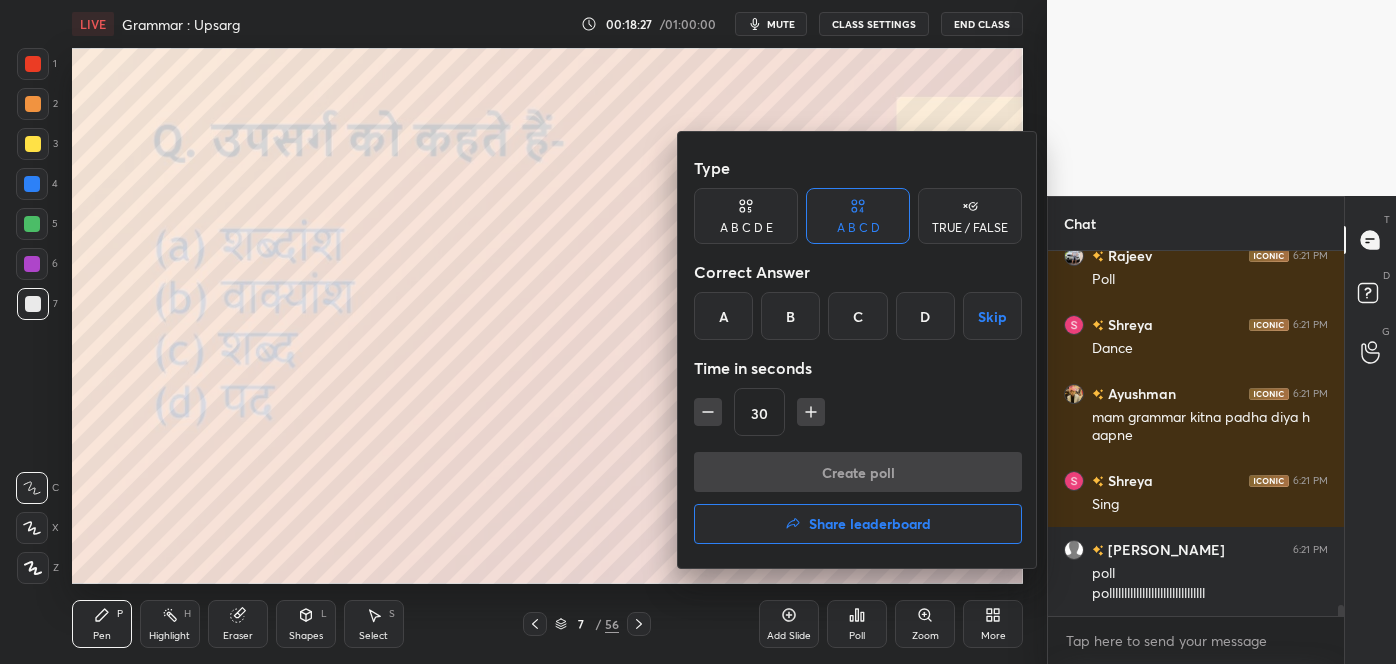 click on "B" at bounding box center [790, 316] 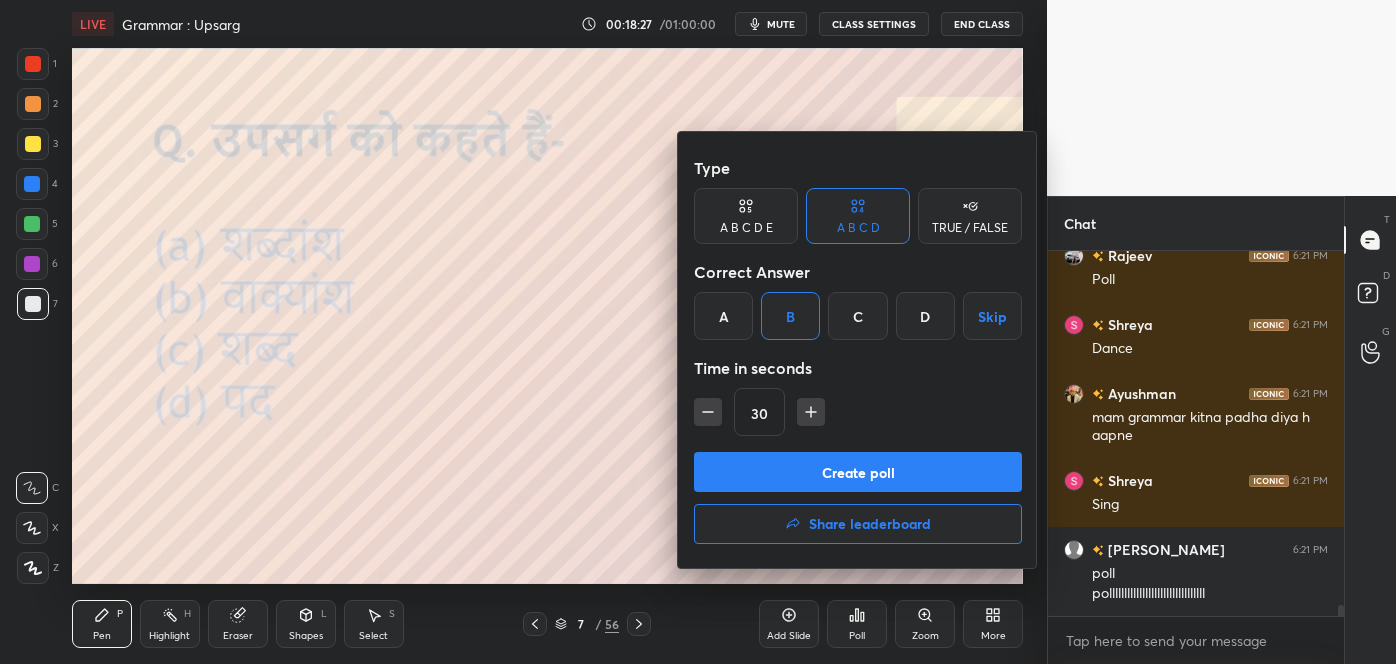 click on "A" at bounding box center [723, 316] 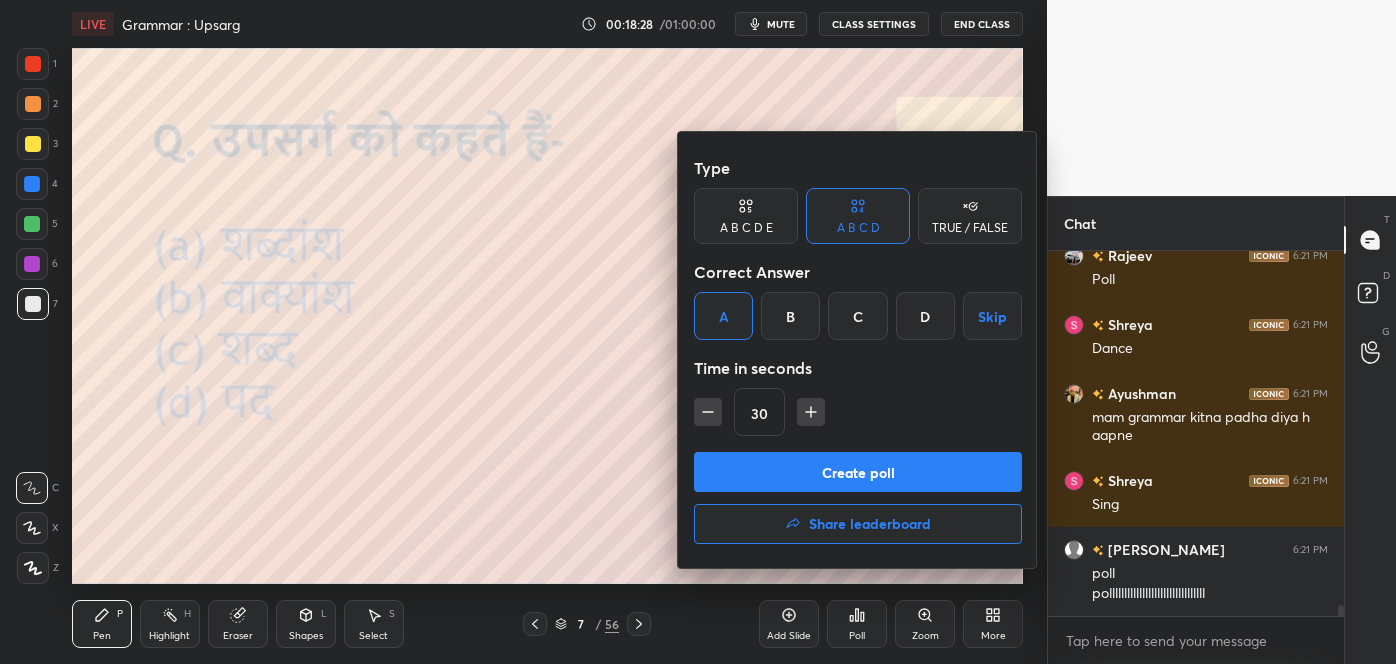 click on "Create poll" at bounding box center (858, 472) 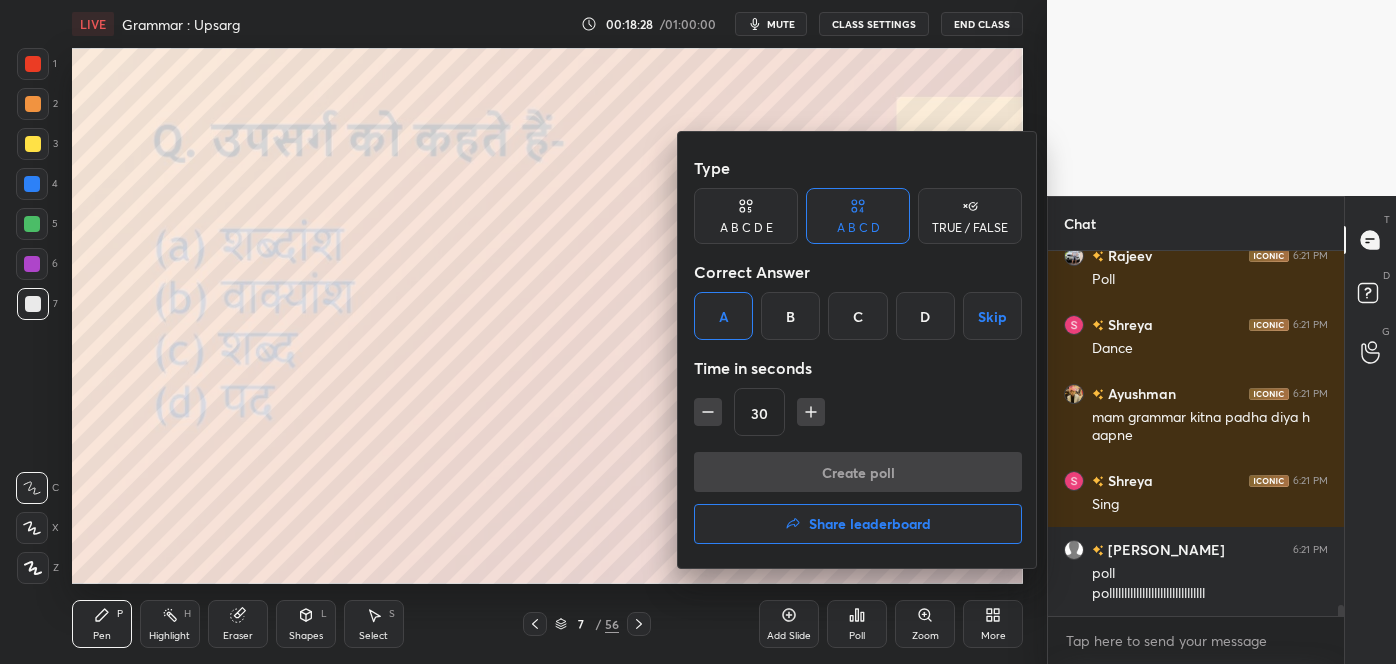 scroll, scrollTop: 301, scrollLeft: 290, axis: both 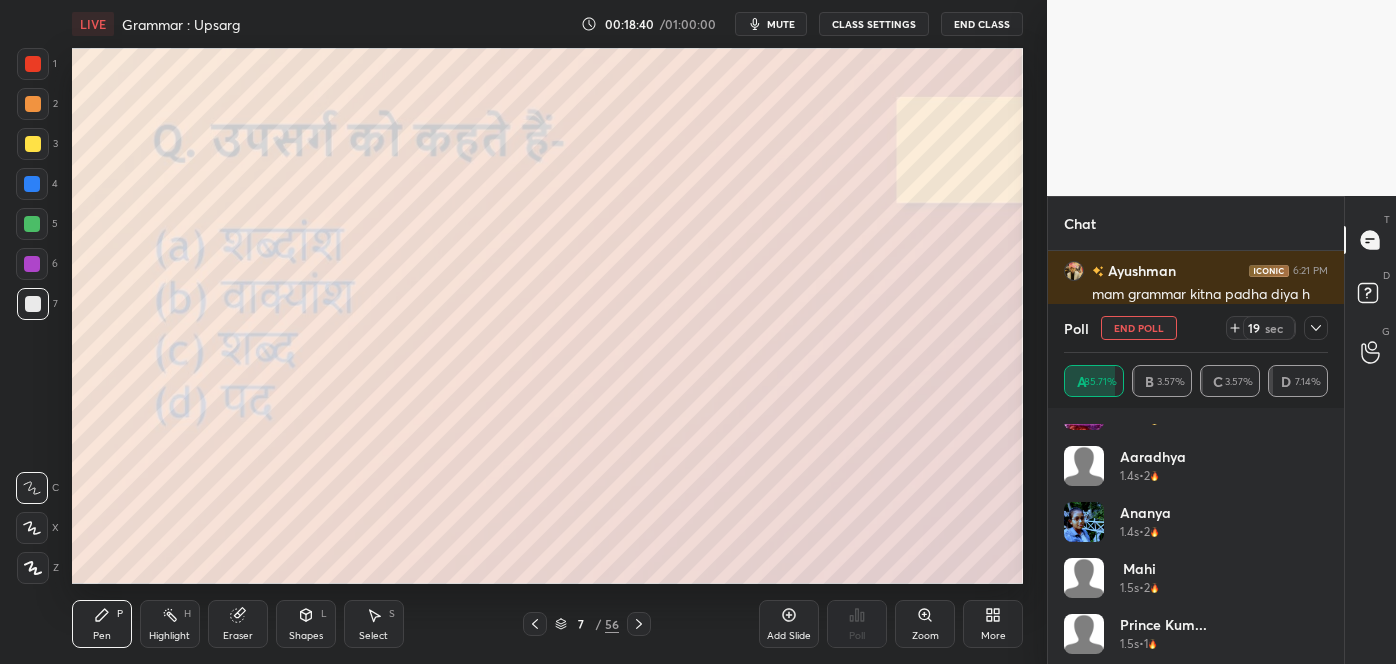 click 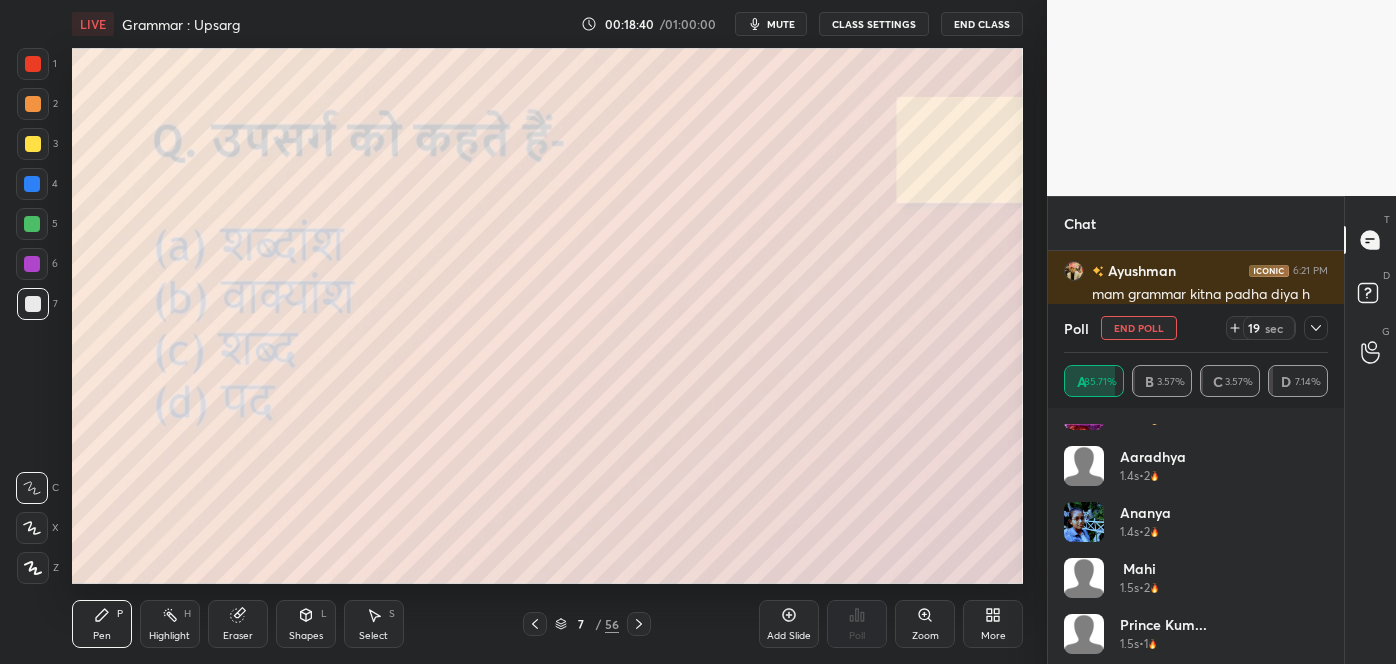 scroll, scrollTop: 58, scrollLeft: 258, axis: both 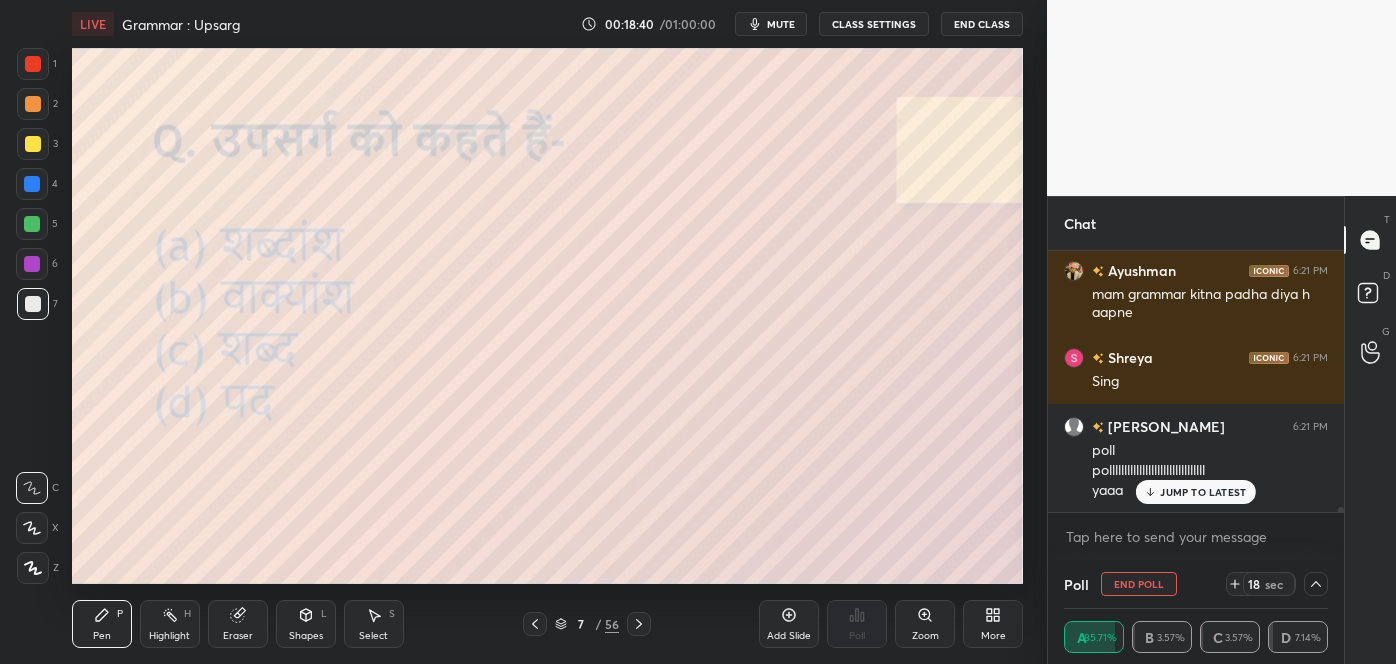 click on "JUMP TO LATEST" at bounding box center [1203, 492] 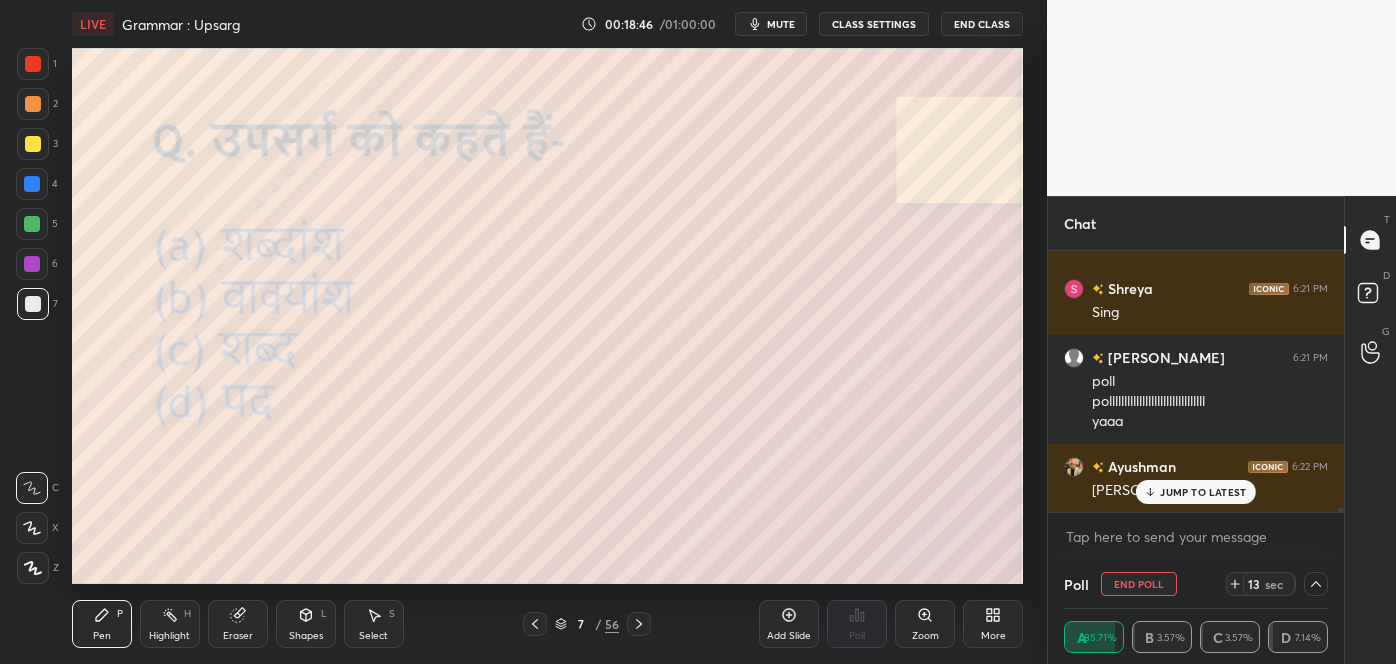 scroll, scrollTop: 12562, scrollLeft: 0, axis: vertical 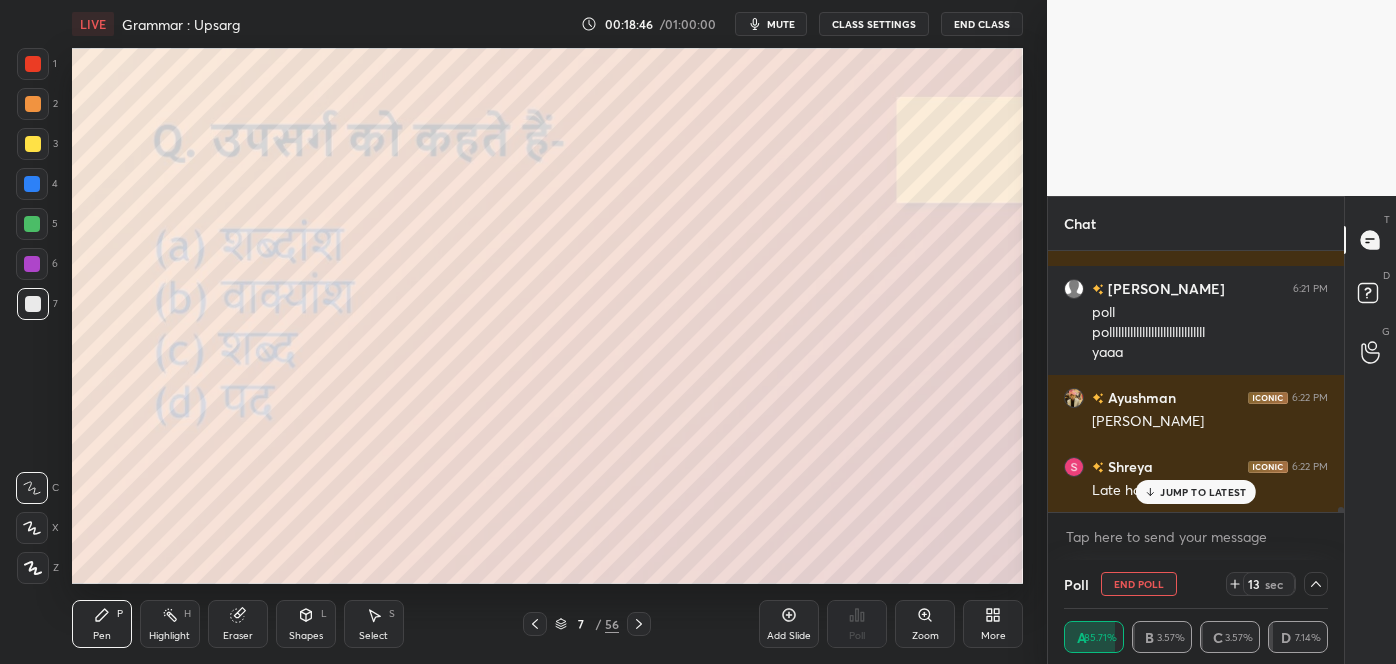 click on "JUMP TO LATEST" at bounding box center (1203, 492) 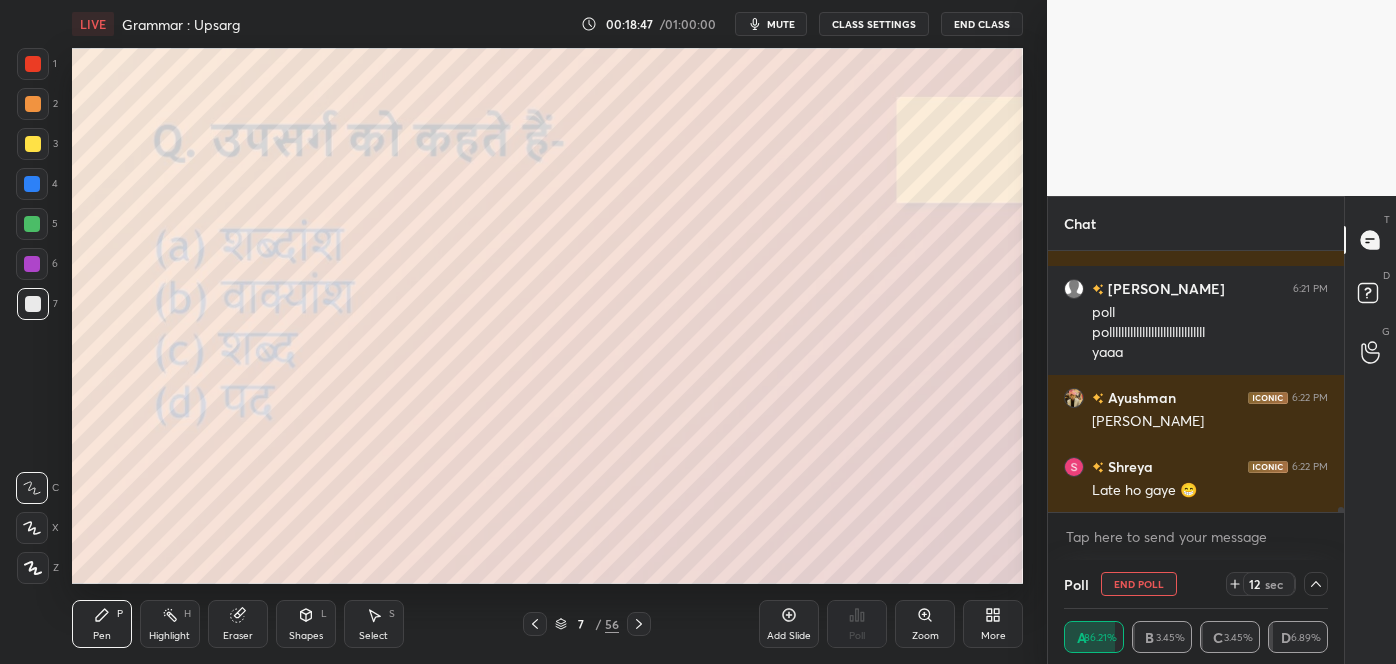 scroll, scrollTop: 12632, scrollLeft: 0, axis: vertical 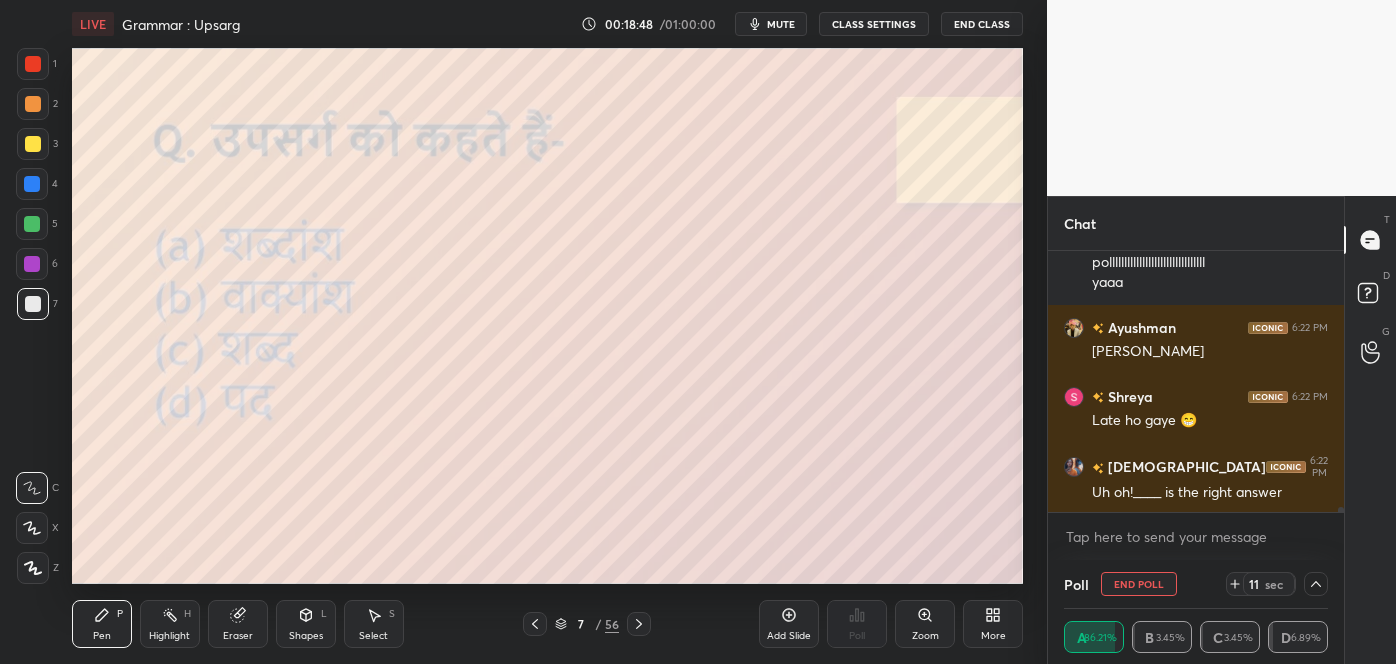 click 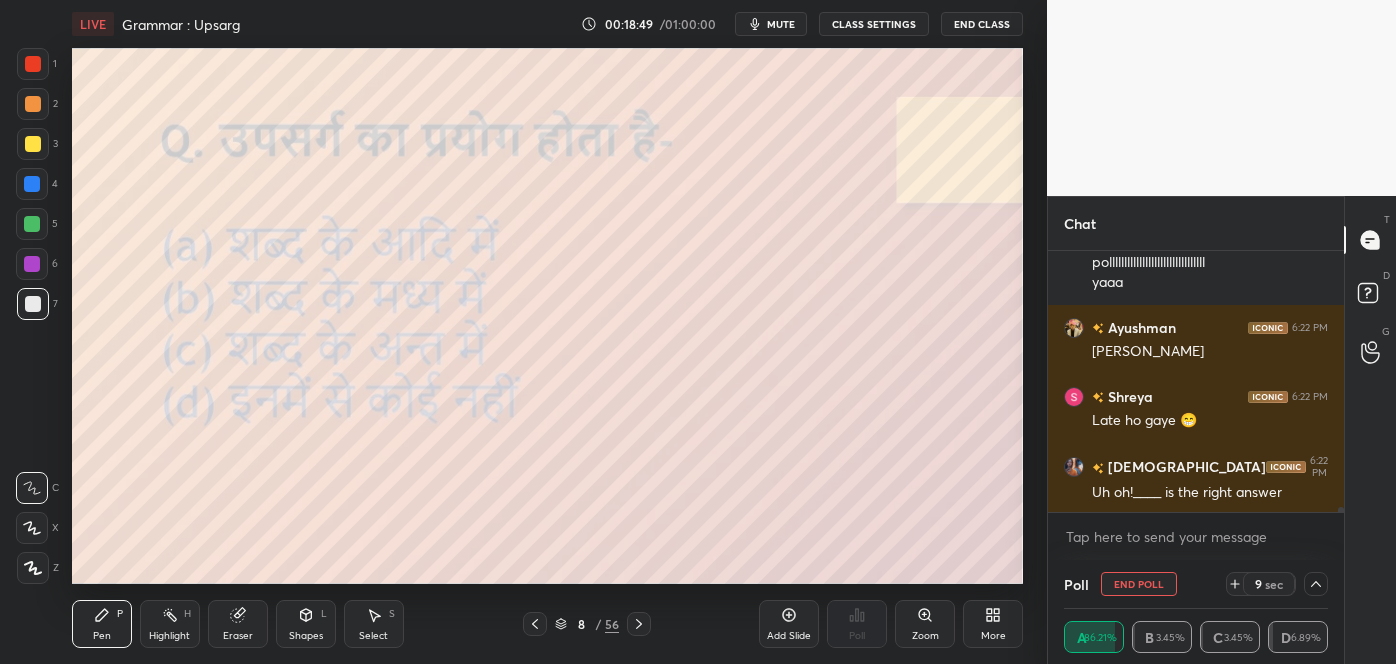 scroll, scrollTop: 12701, scrollLeft: 0, axis: vertical 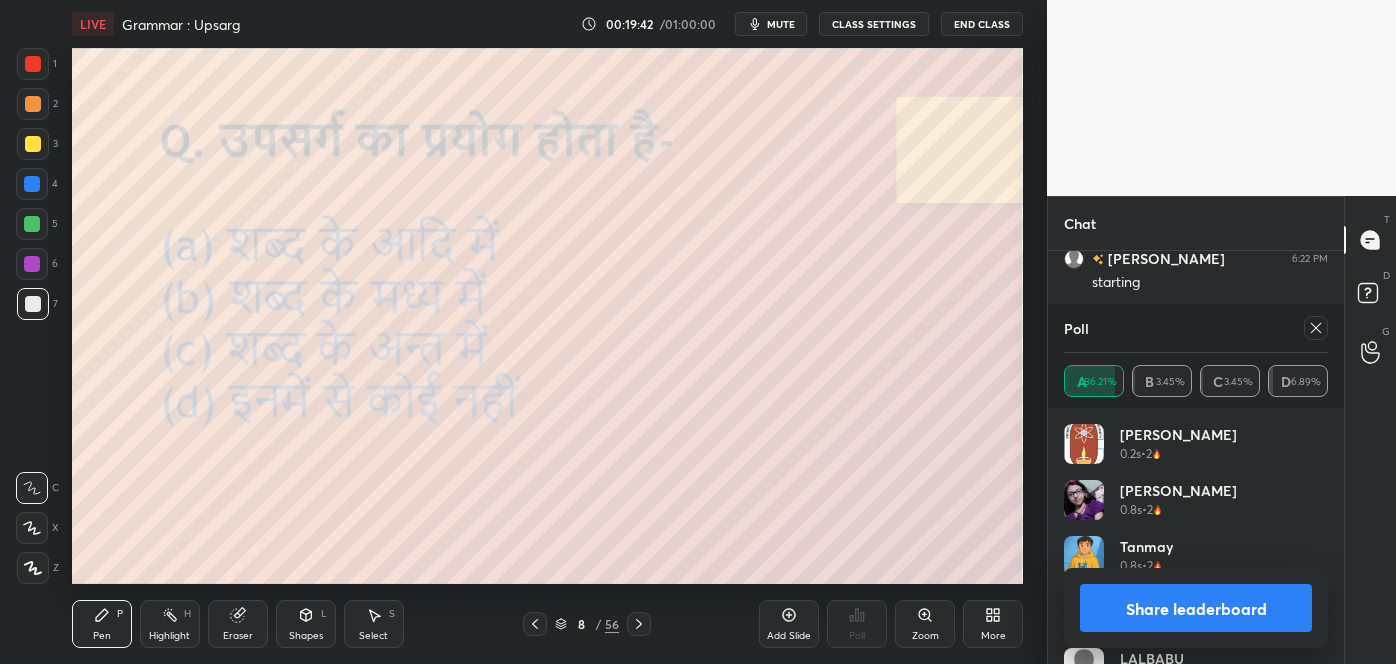click 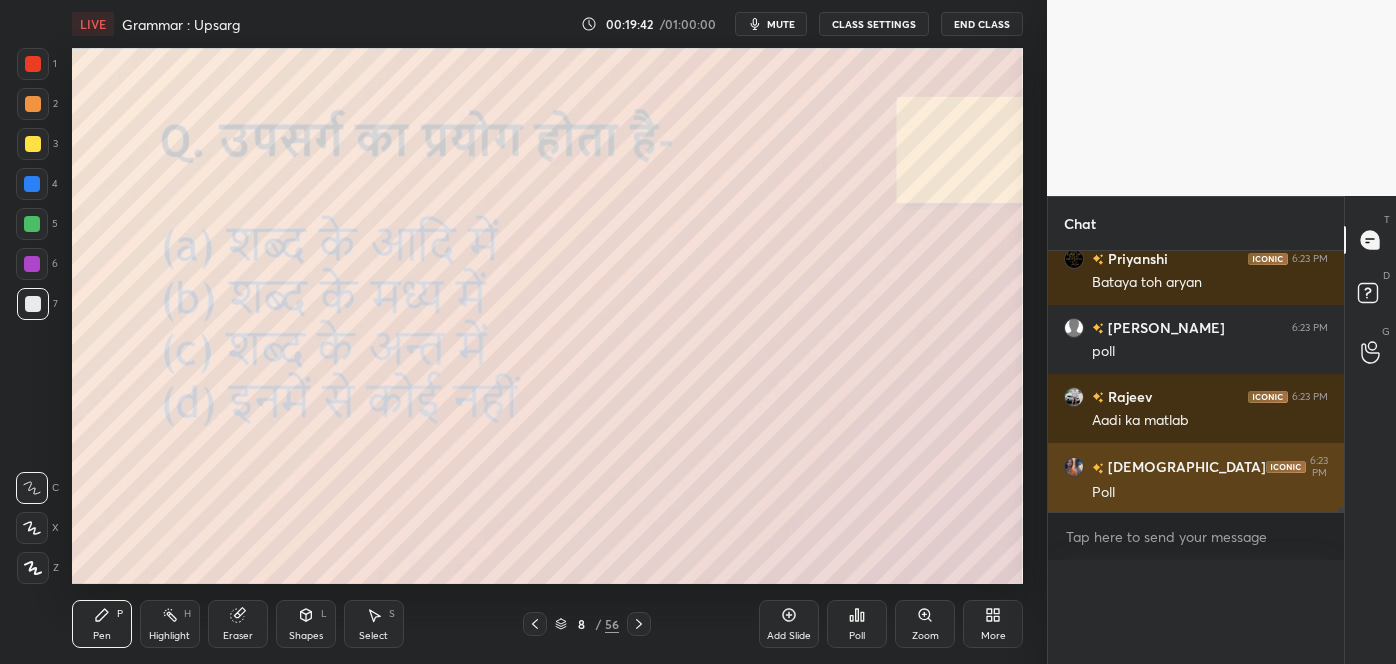 scroll, scrollTop: 0, scrollLeft: 0, axis: both 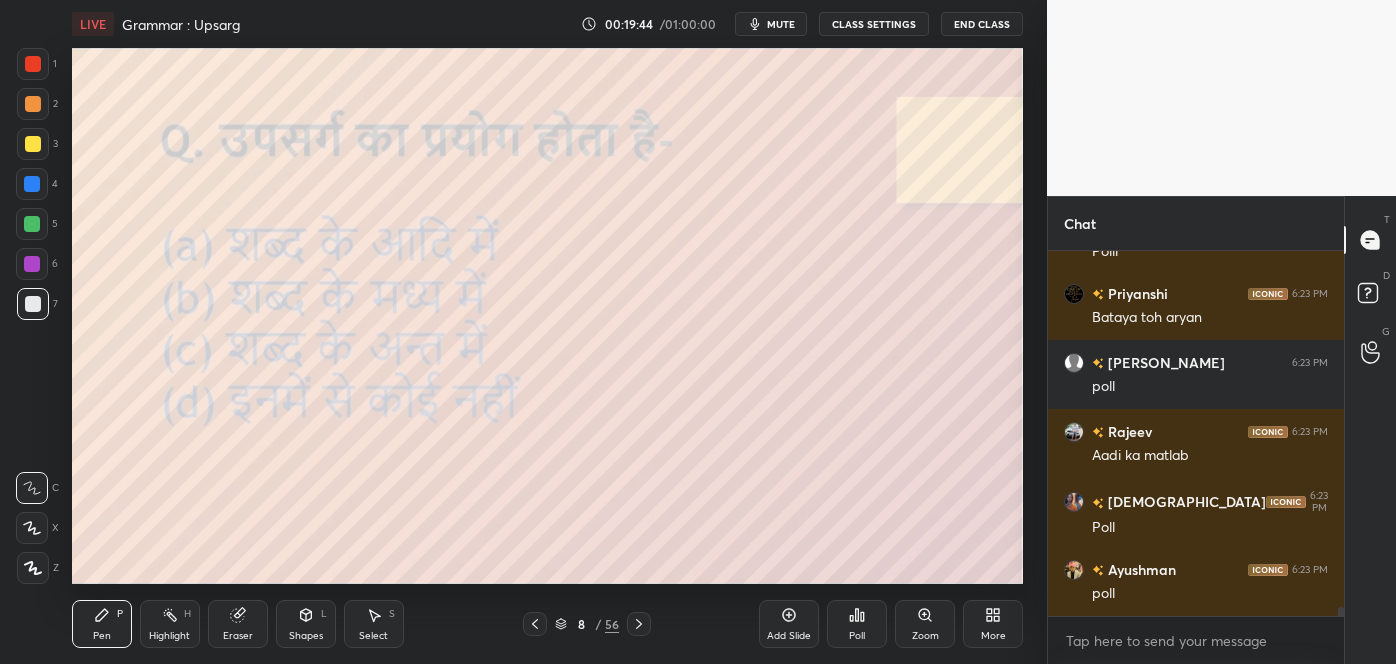 click on "Poll" at bounding box center (857, 636) 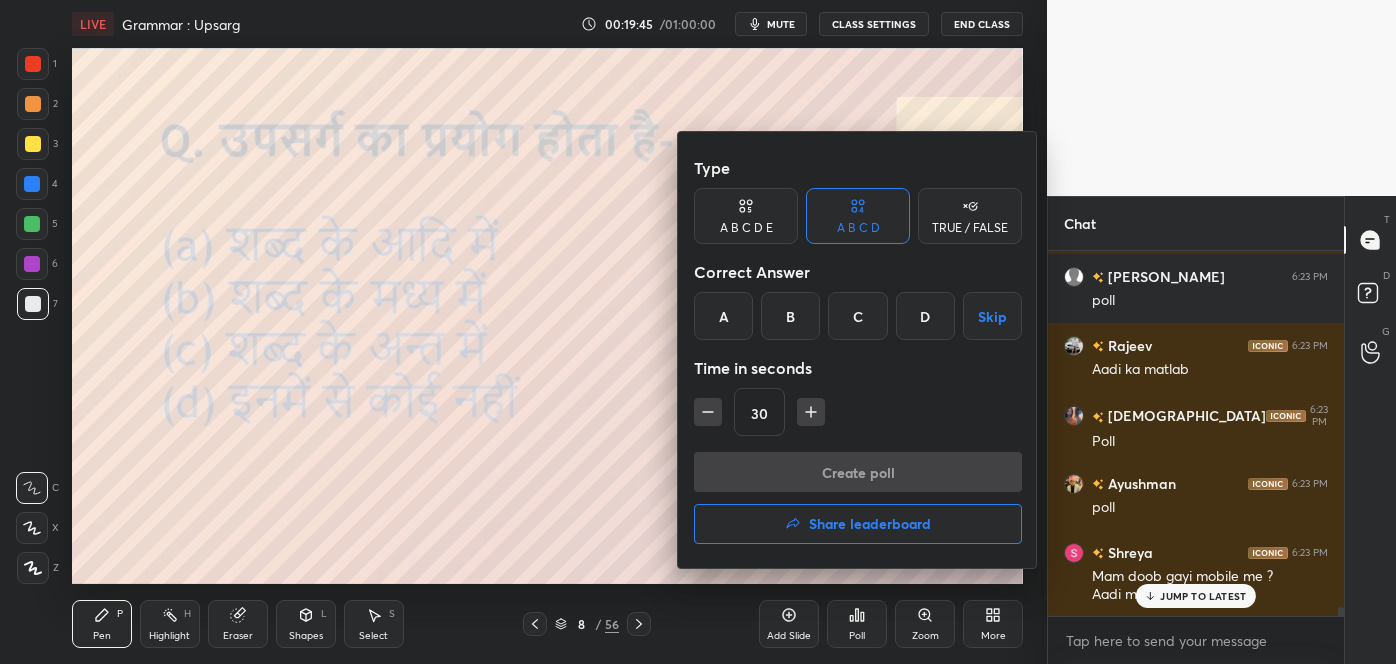 click on "A" at bounding box center [723, 316] 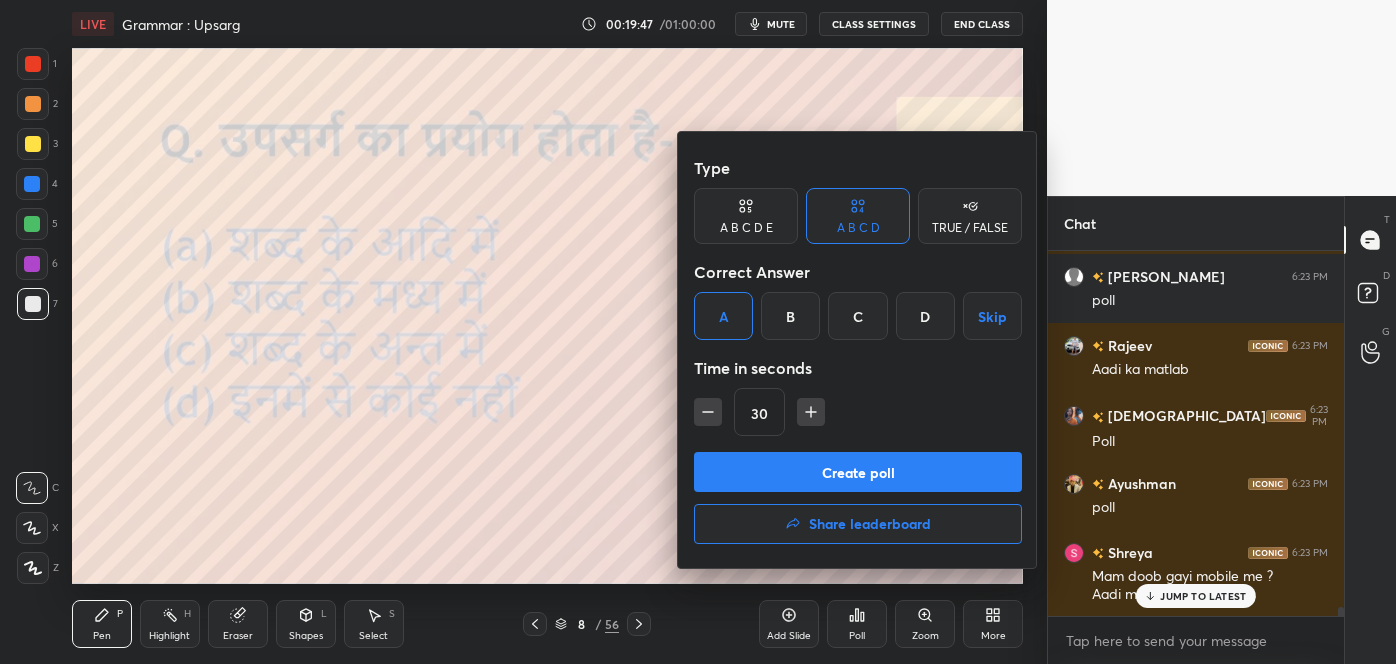 click on "Create poll" at bounding box center (858, 472) 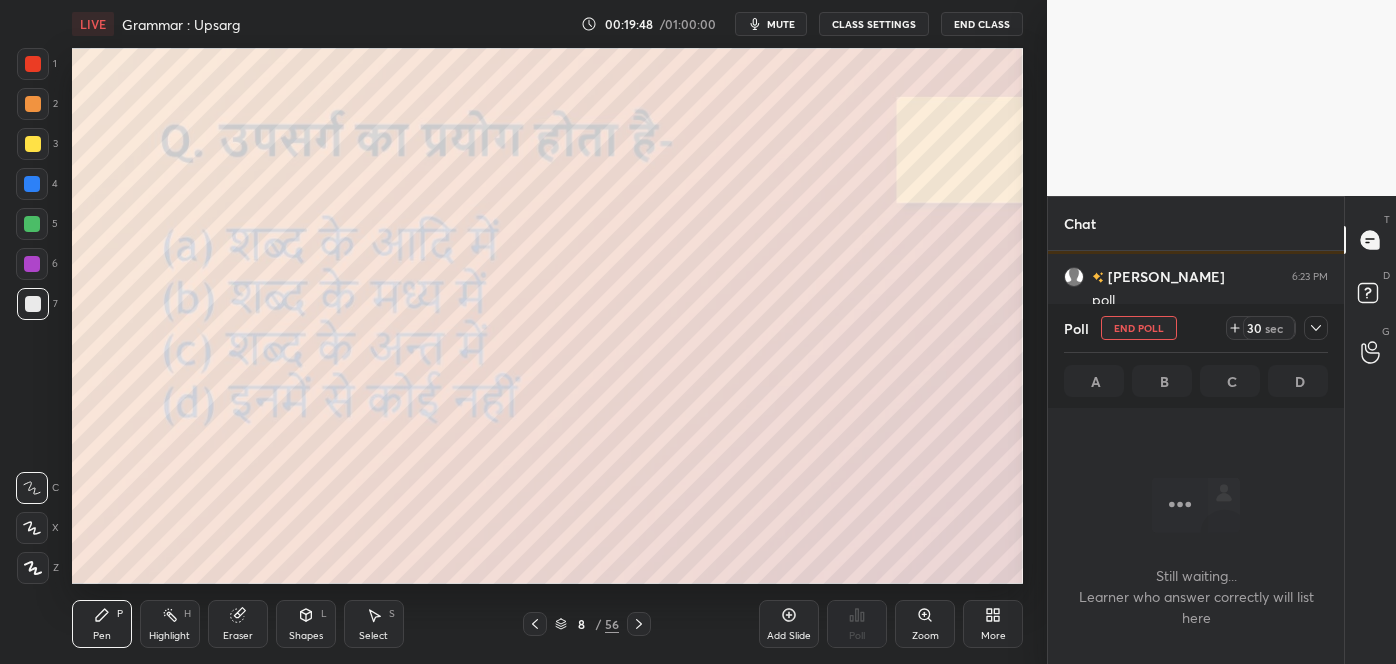 click 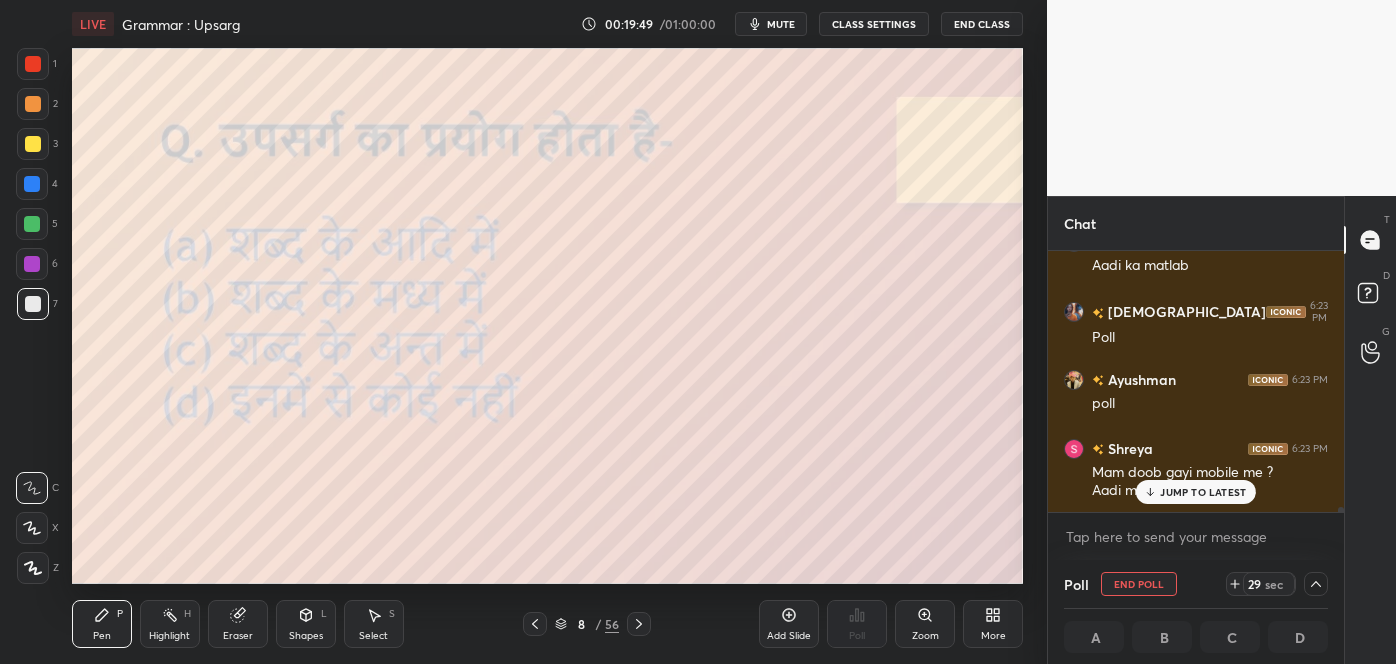 click on "JUMP TO LATEST" at bounding box center [1196, 492] 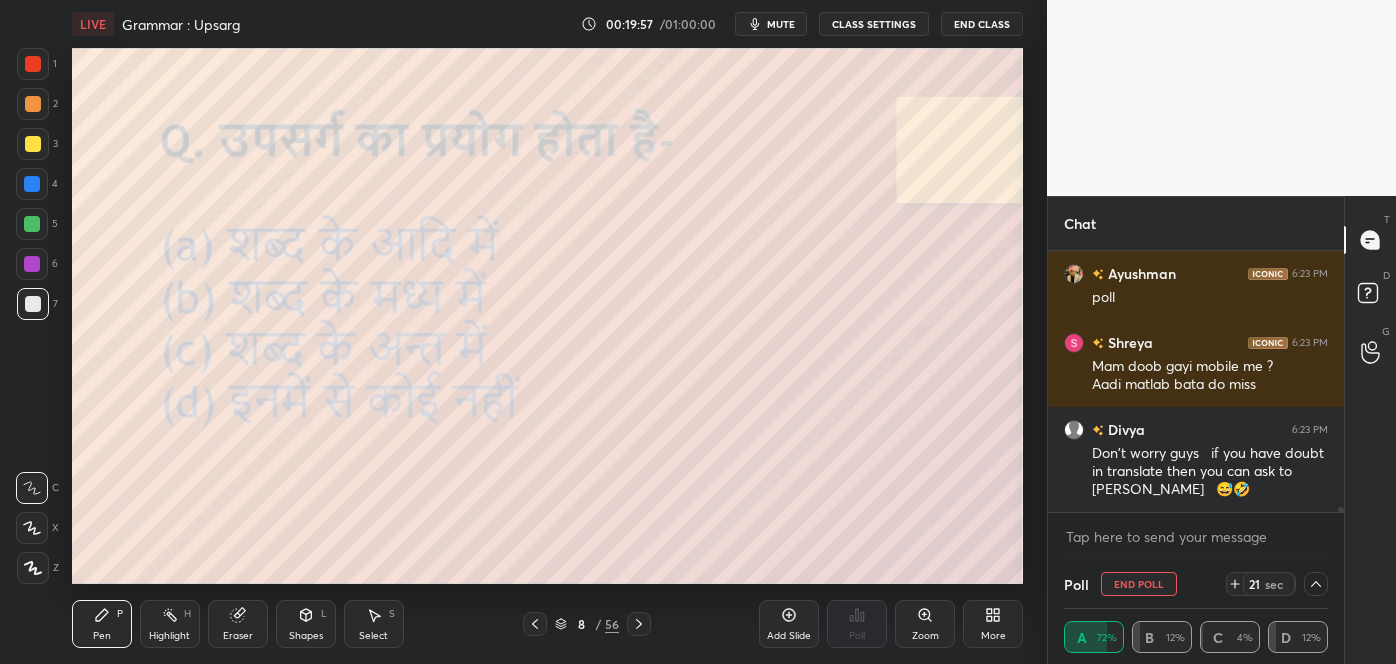 click 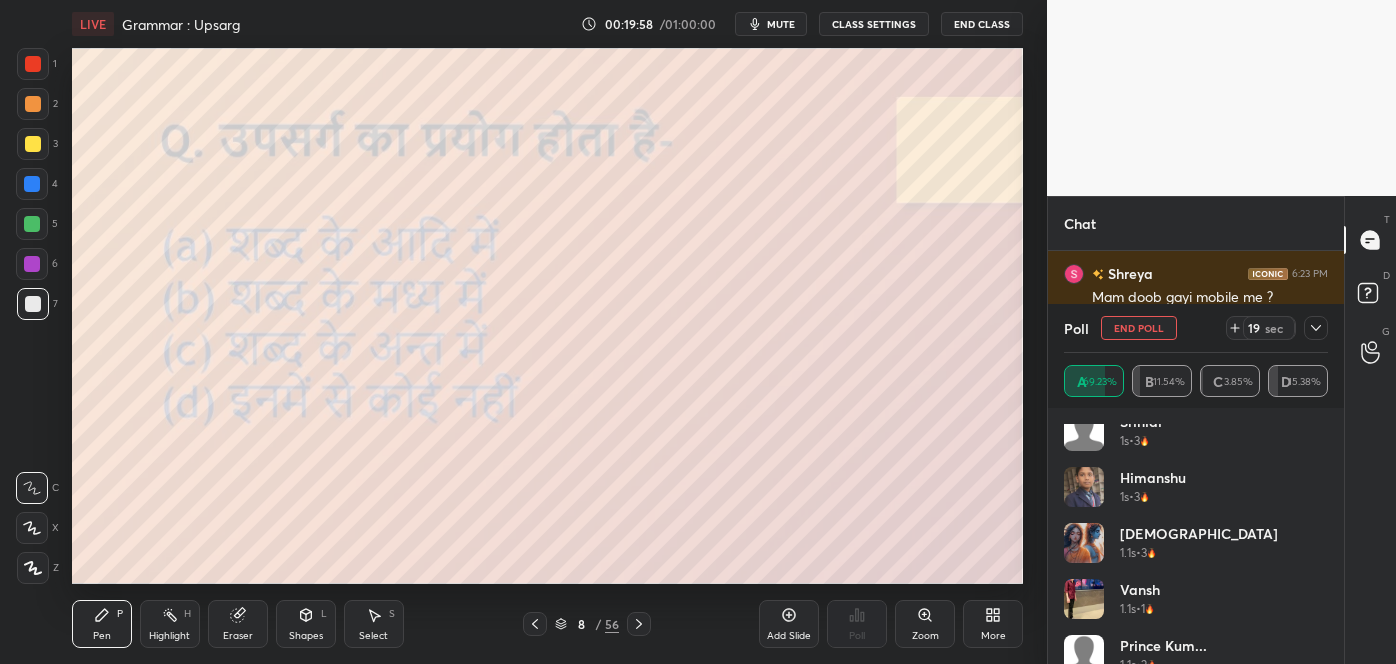 click at bounding box center [1316, 328] 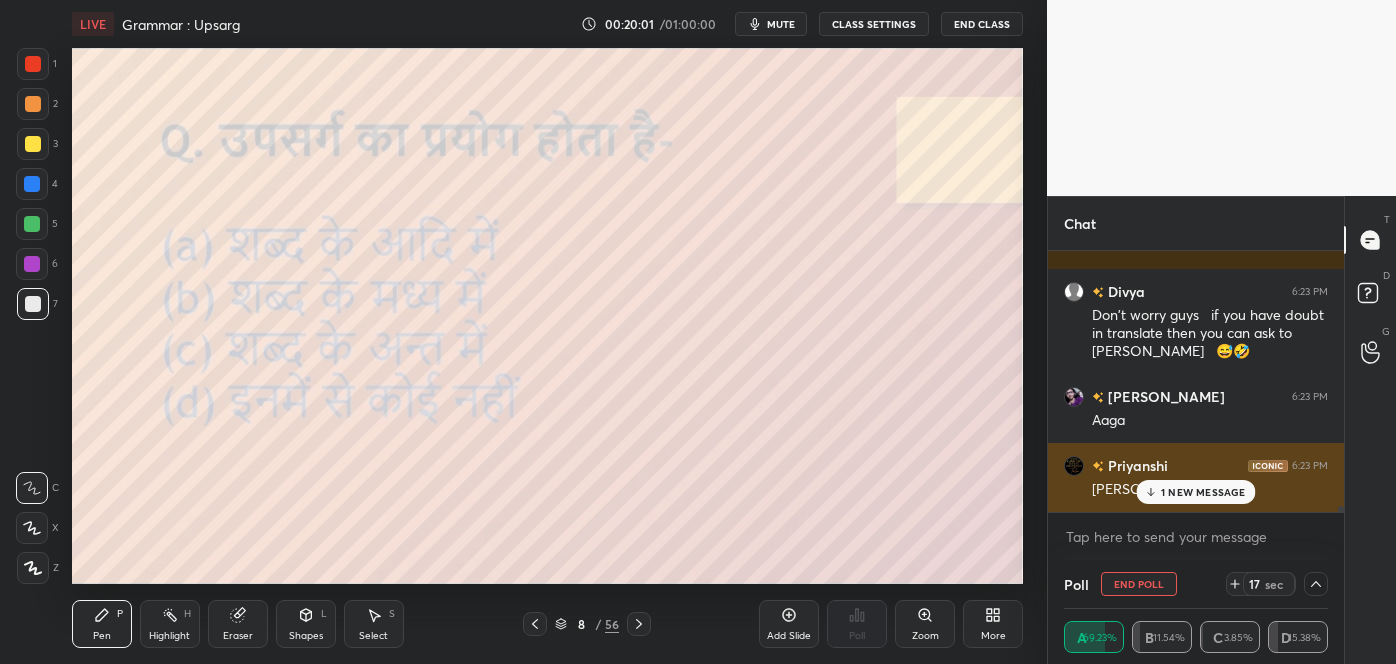 click on "[PERSON_NAME]" at bounding box center [1210, 488] 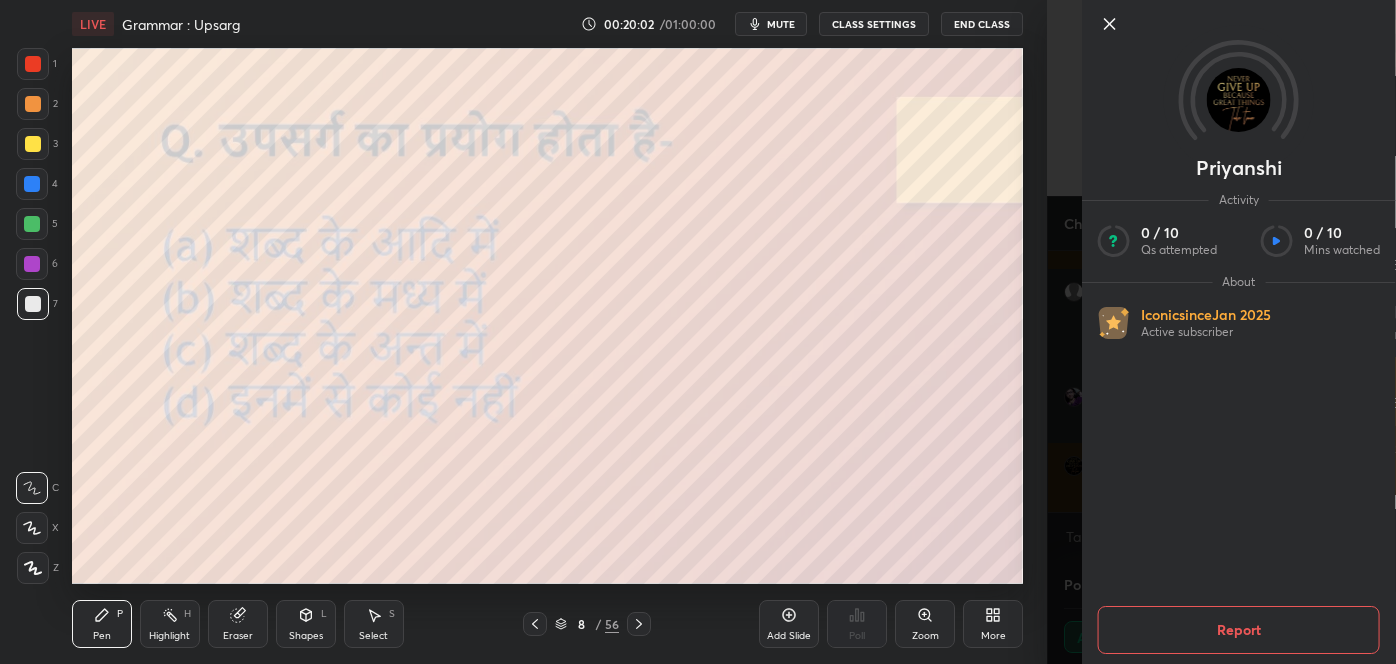 click 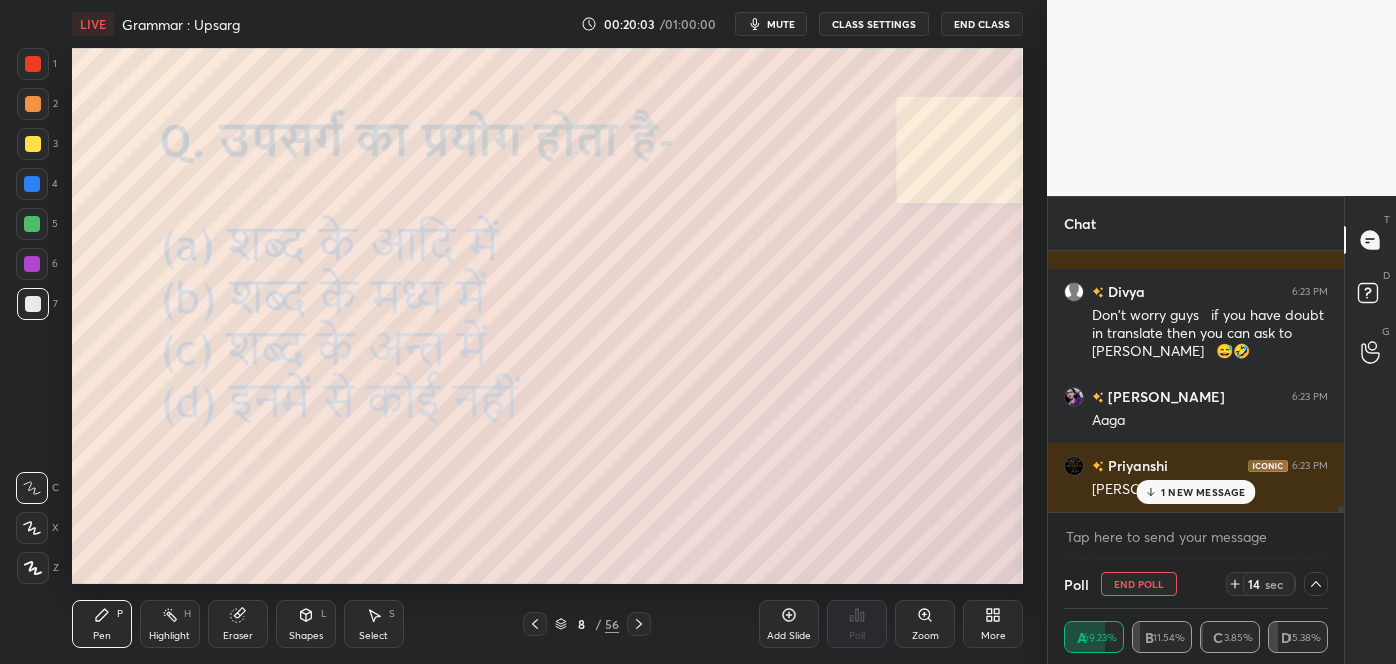 click on "1 NEW MESSAGE" at bounding box center [1195, 492] 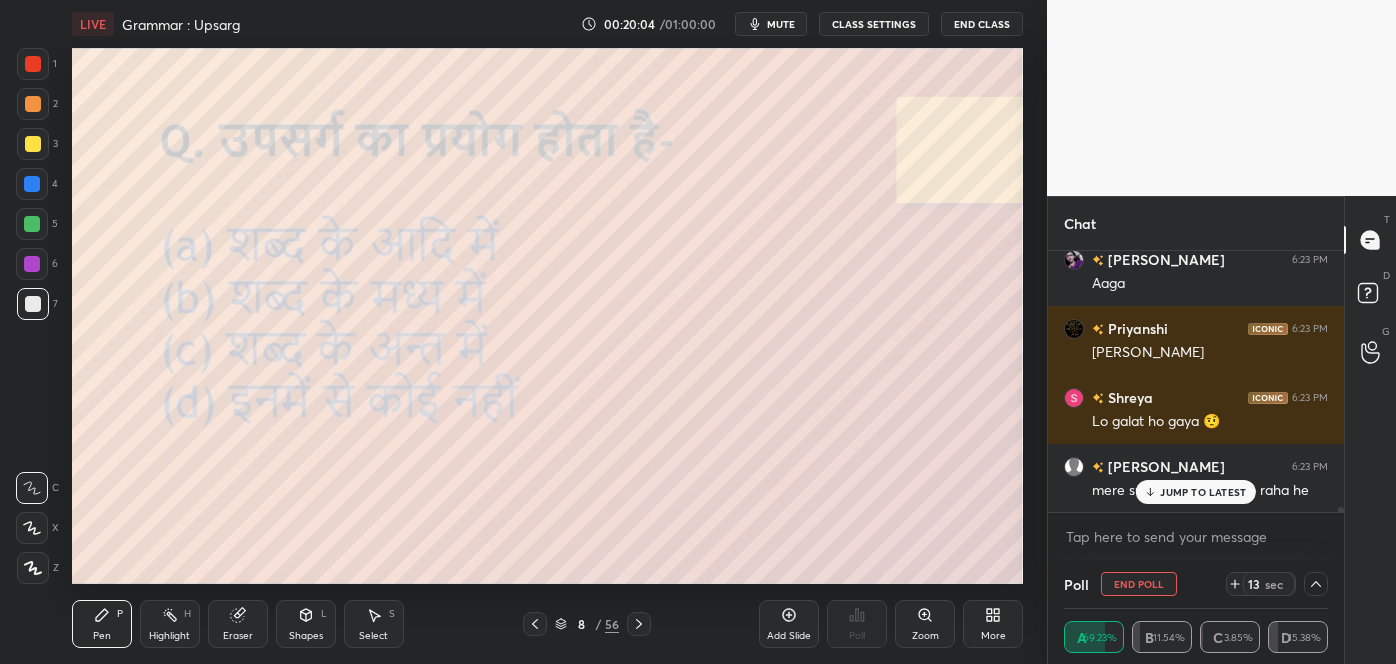 click 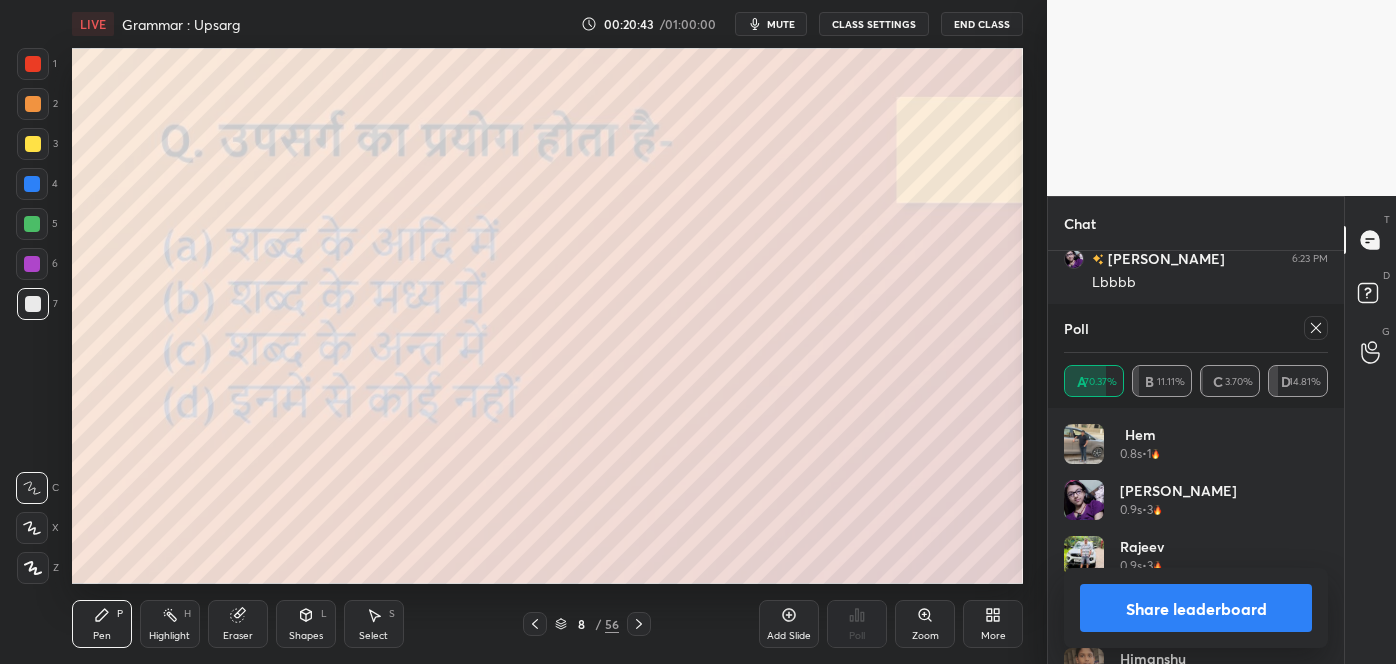 click 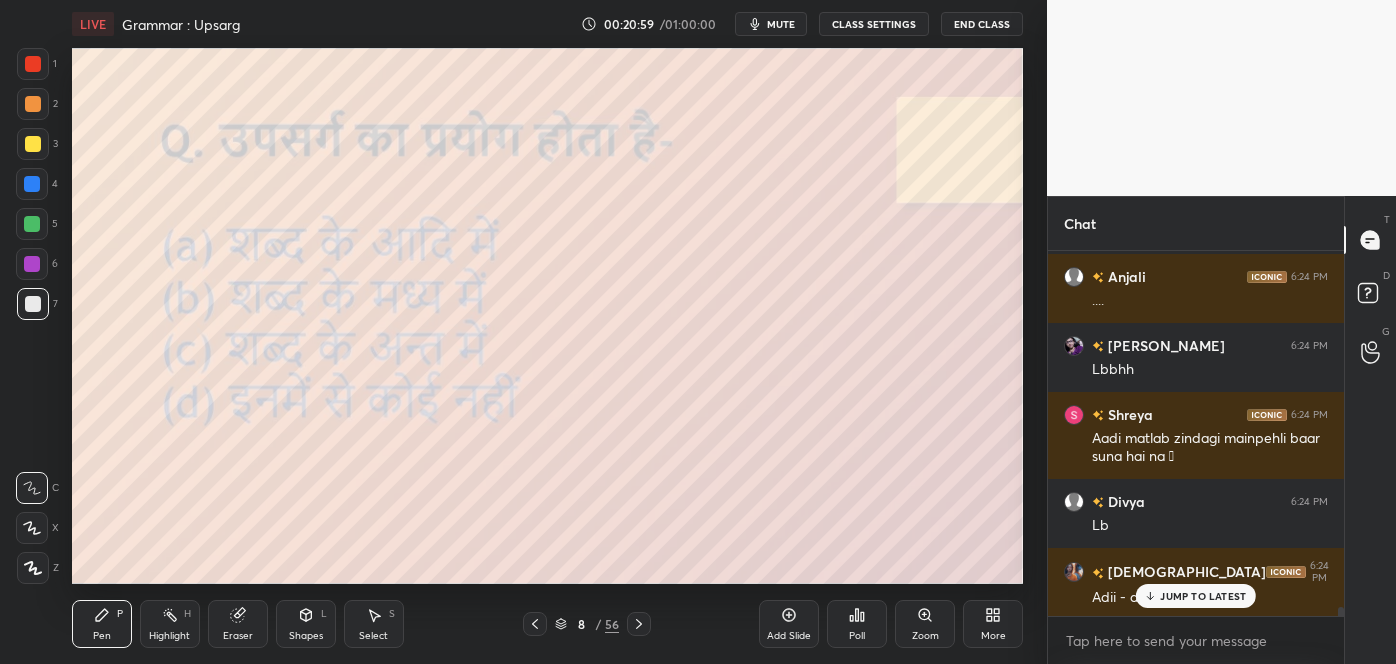 click on "JUMP TO LATEST" at bounding box center [1203, 596] 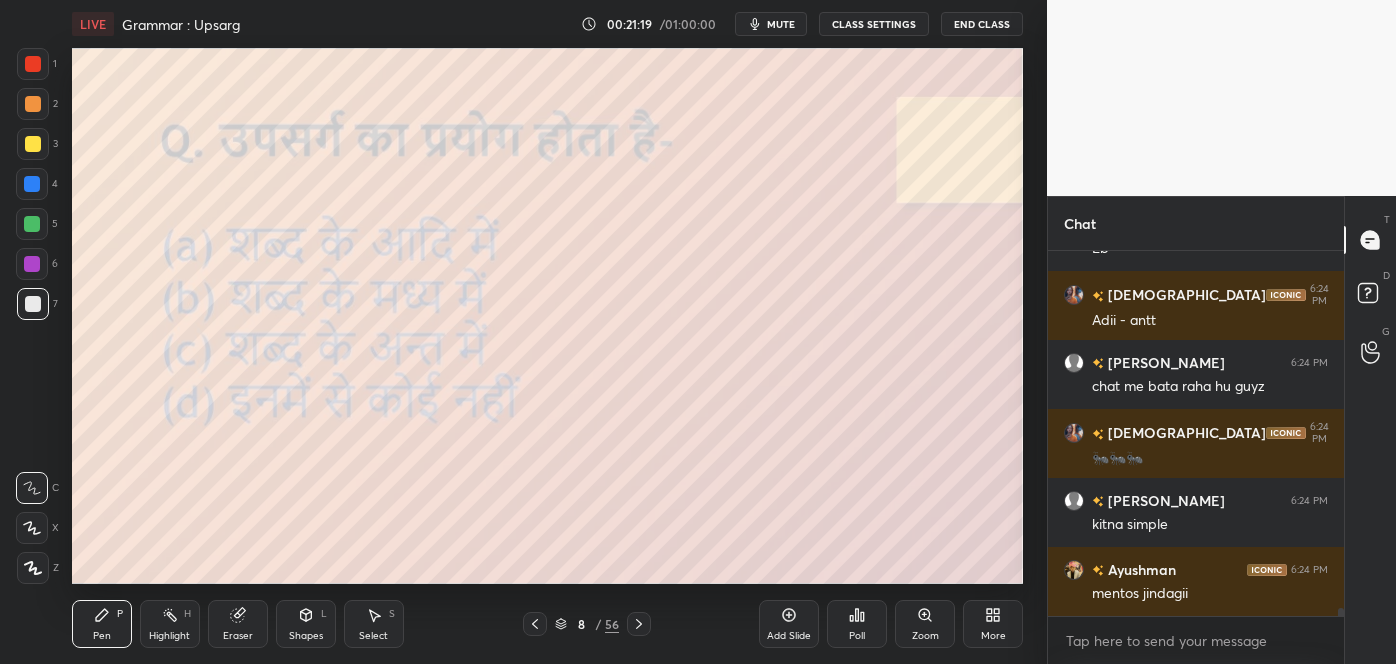 scroll, scrollTop: 15704, scrollLeft: 0, axis: vertical 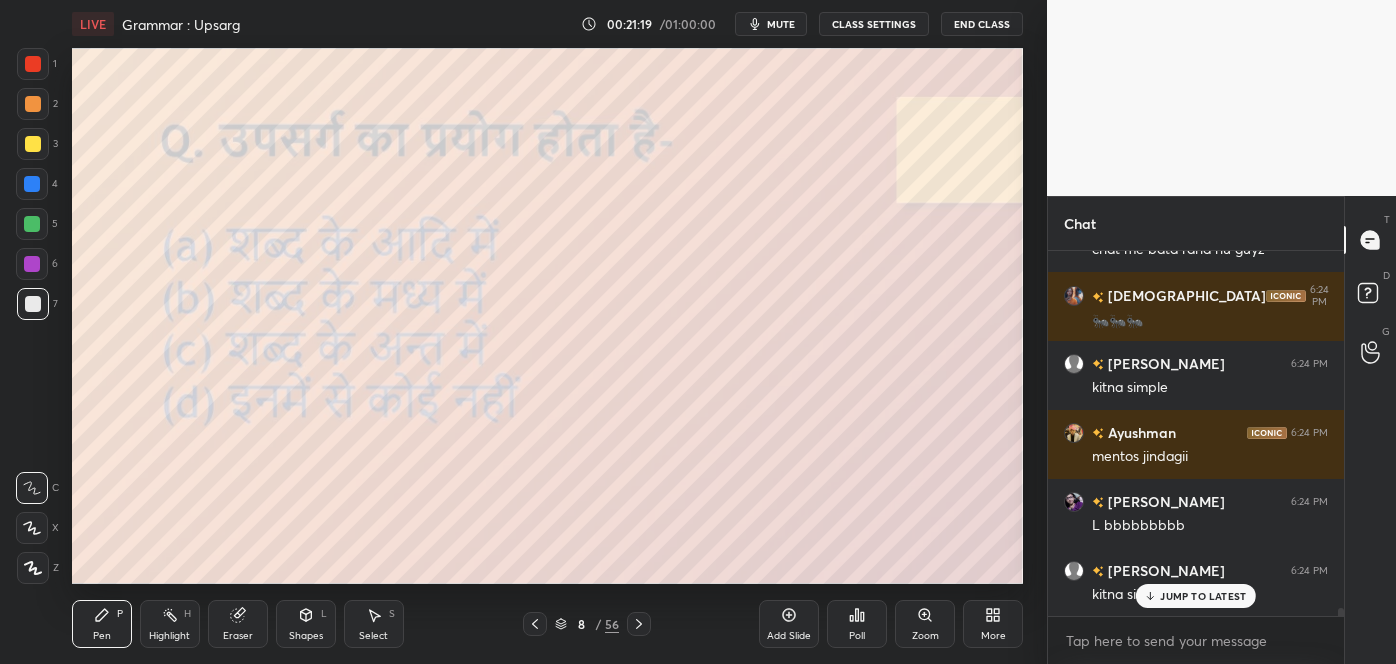 click 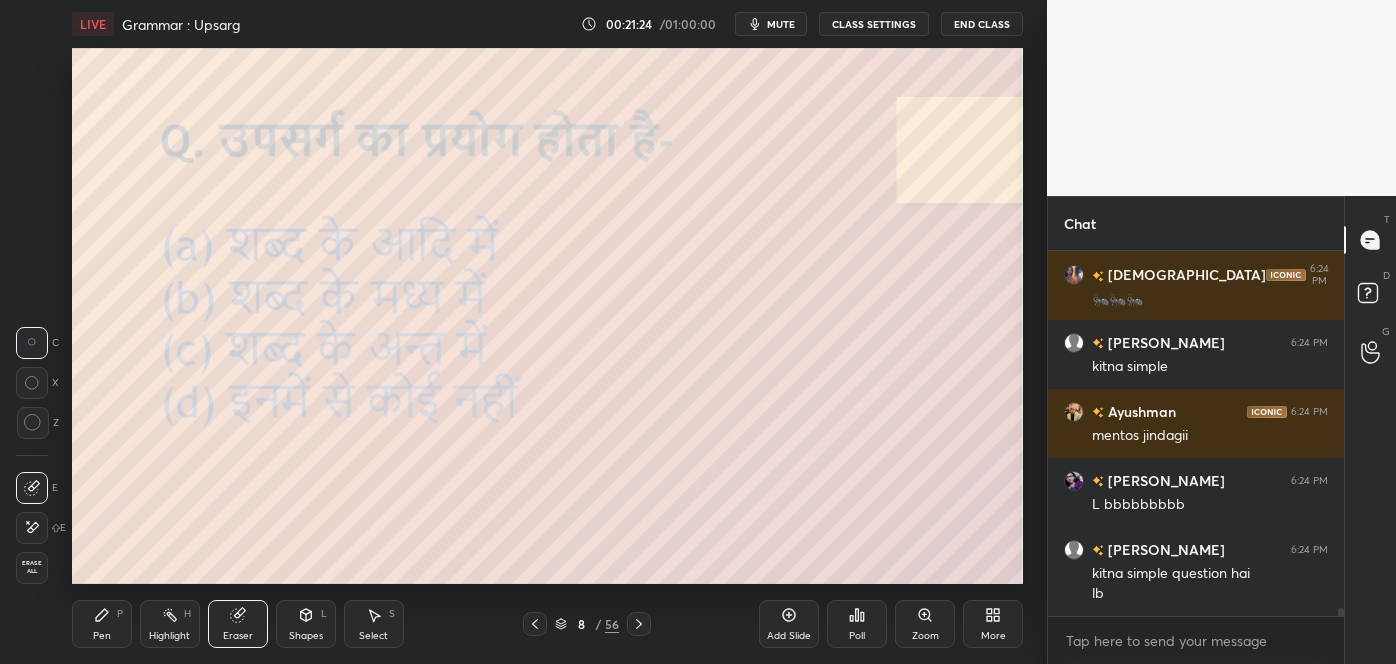 scroll, scrollTop: 15794, scrollLeft: 0, axis: vertical 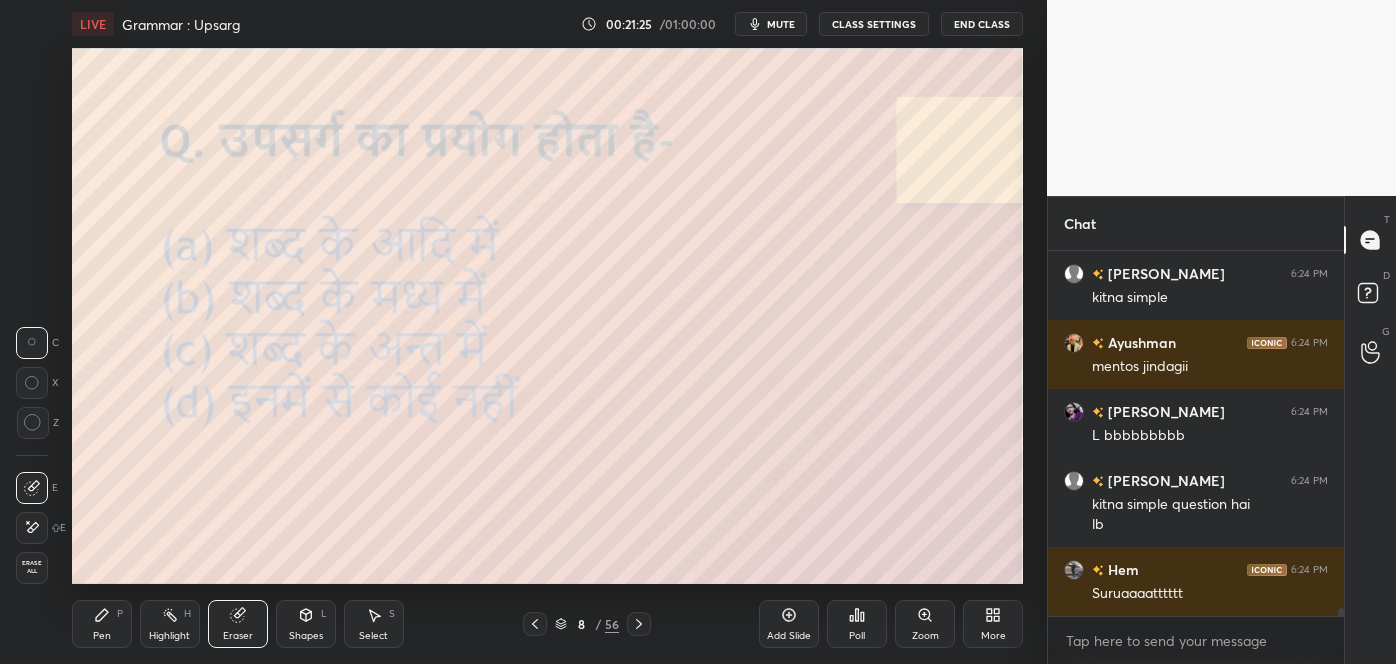 click 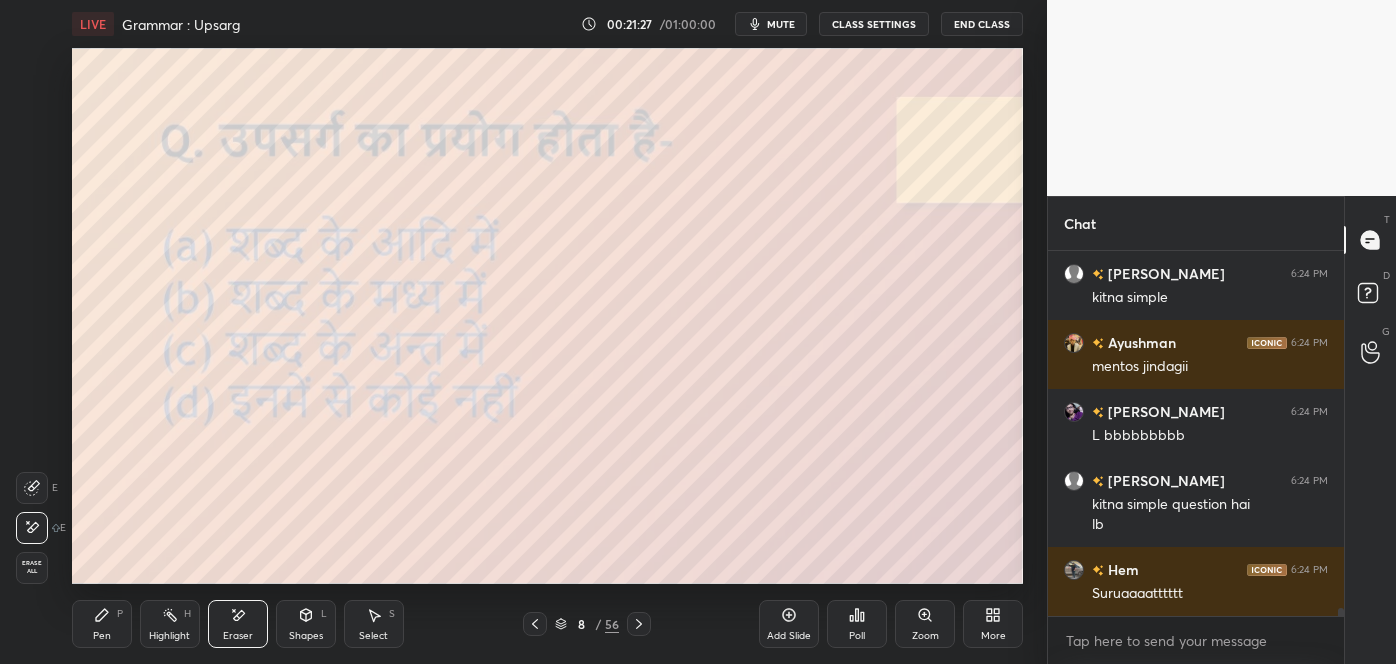scroll, scrollTop: 15863, scrollLeft: 0, axis: vertical 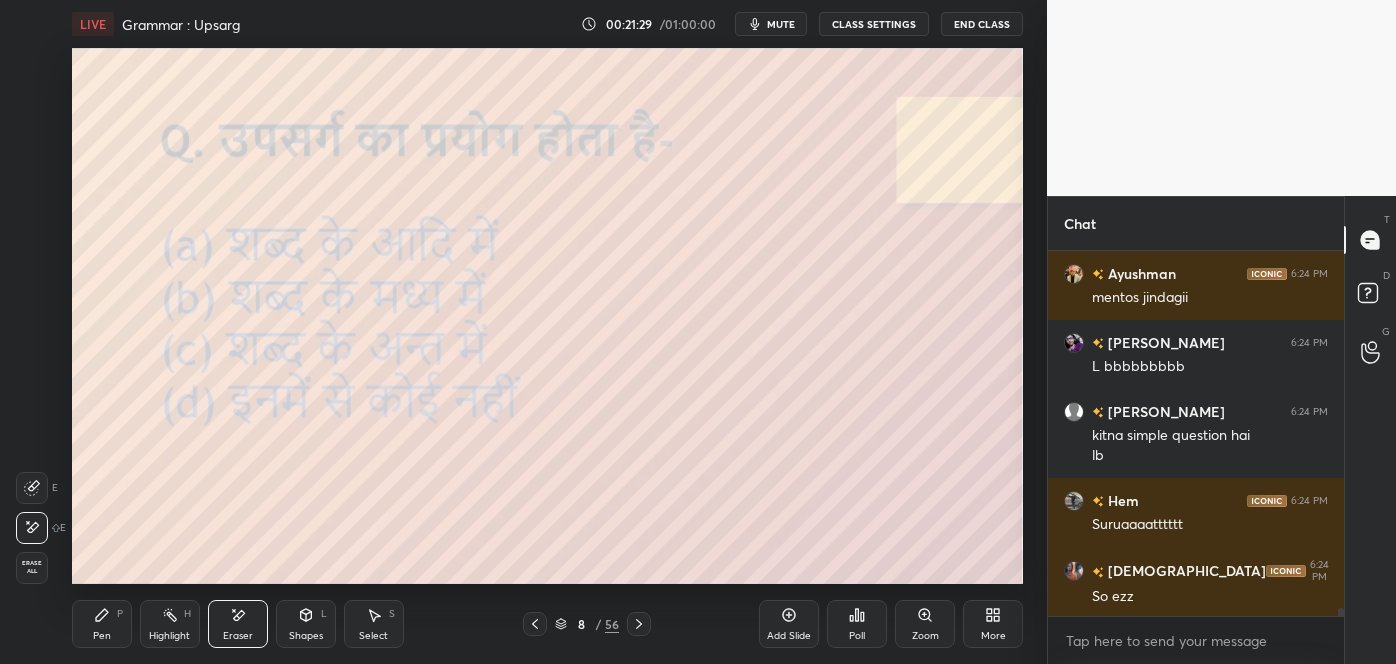 click on "Pen P" at bounding box center (102, 624) 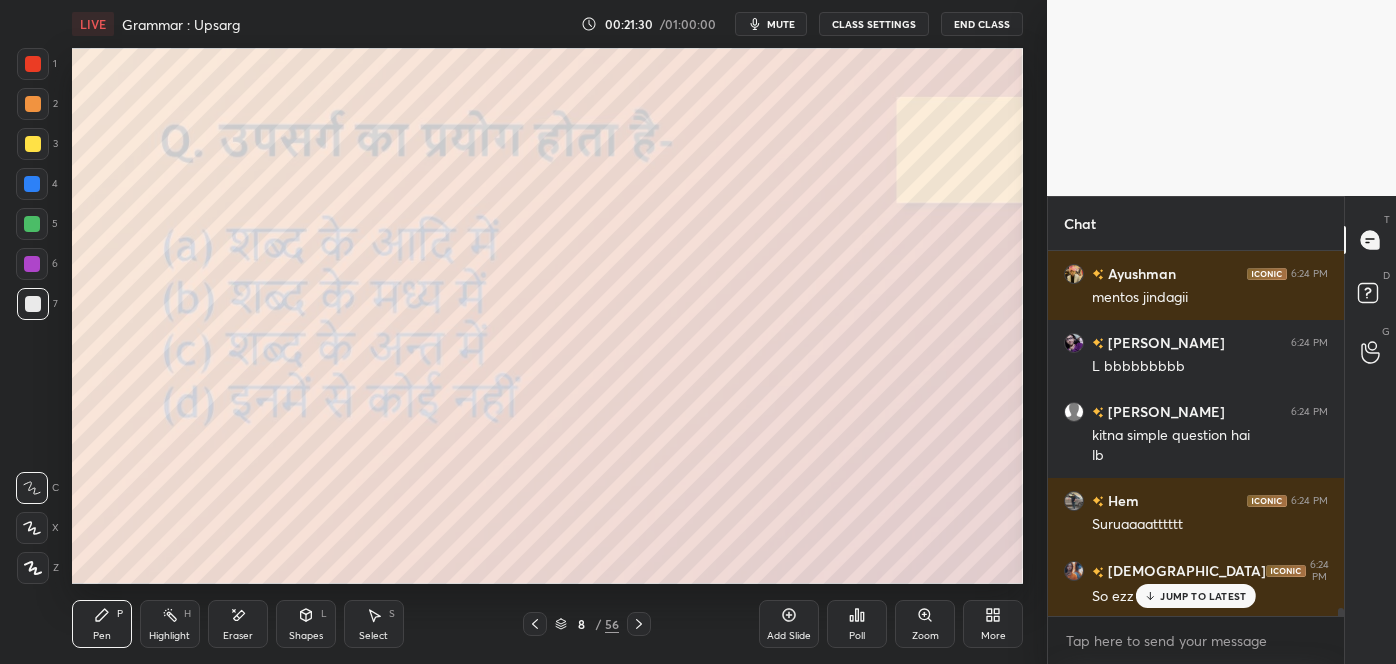 scroll, scrollTop: 15931, scrollLeft: 0, axis: vertical 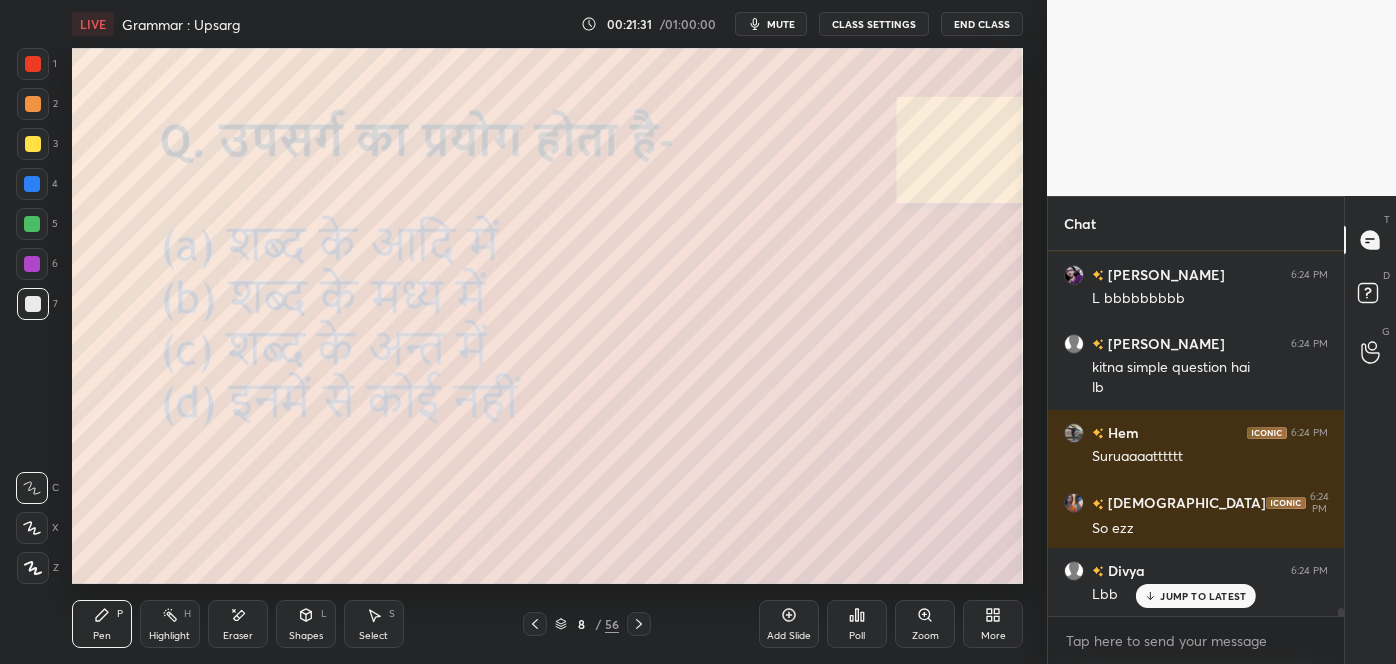 click on "JUMP TO LATEST" at bounding box center (1196, 596) 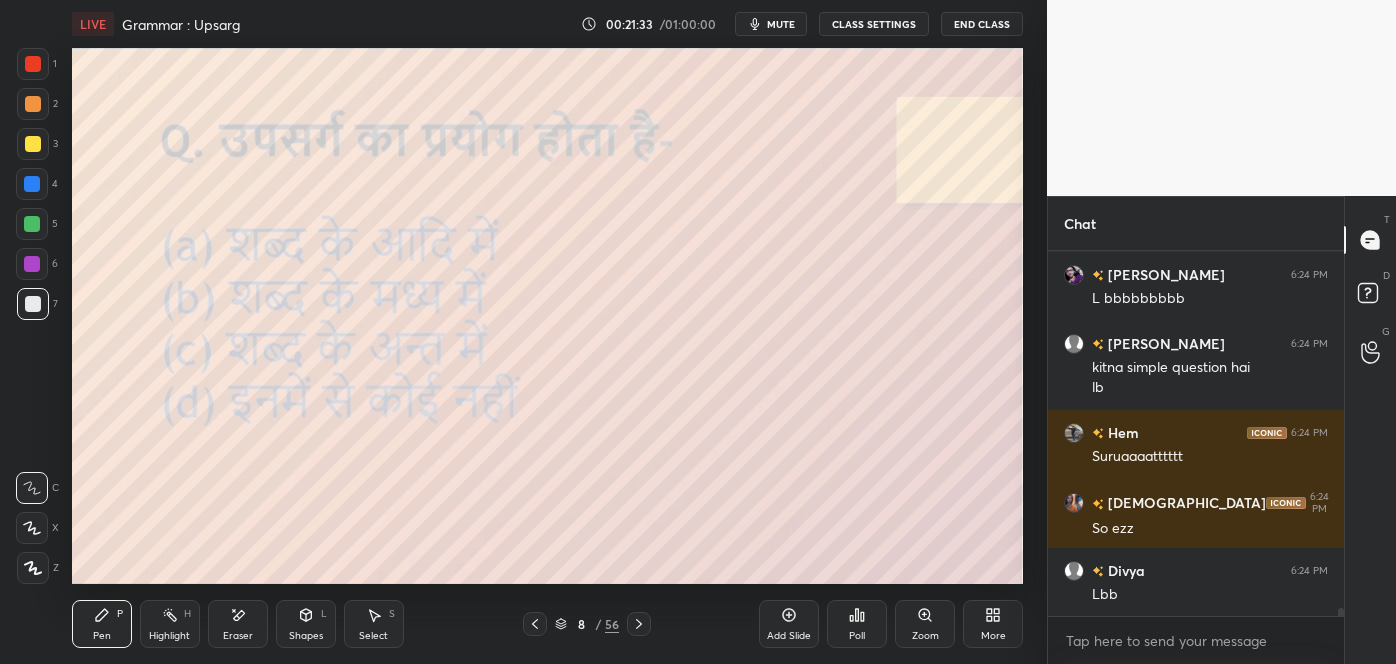 click 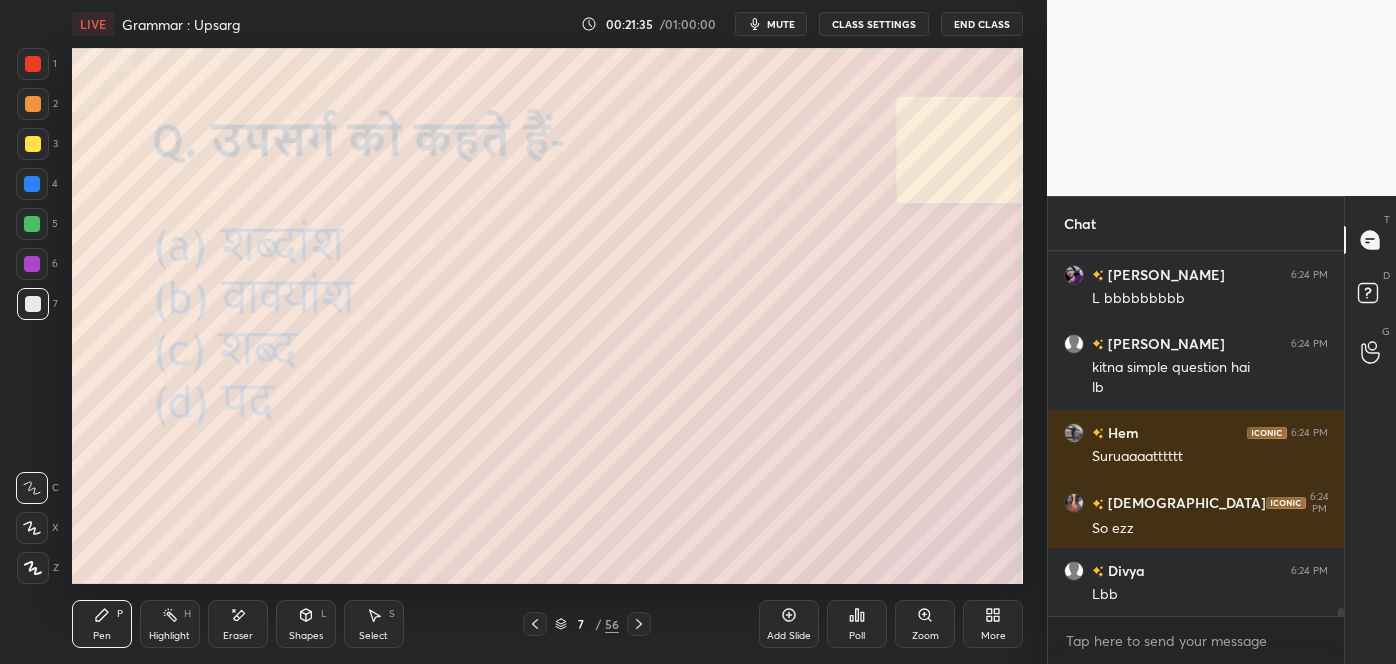 click 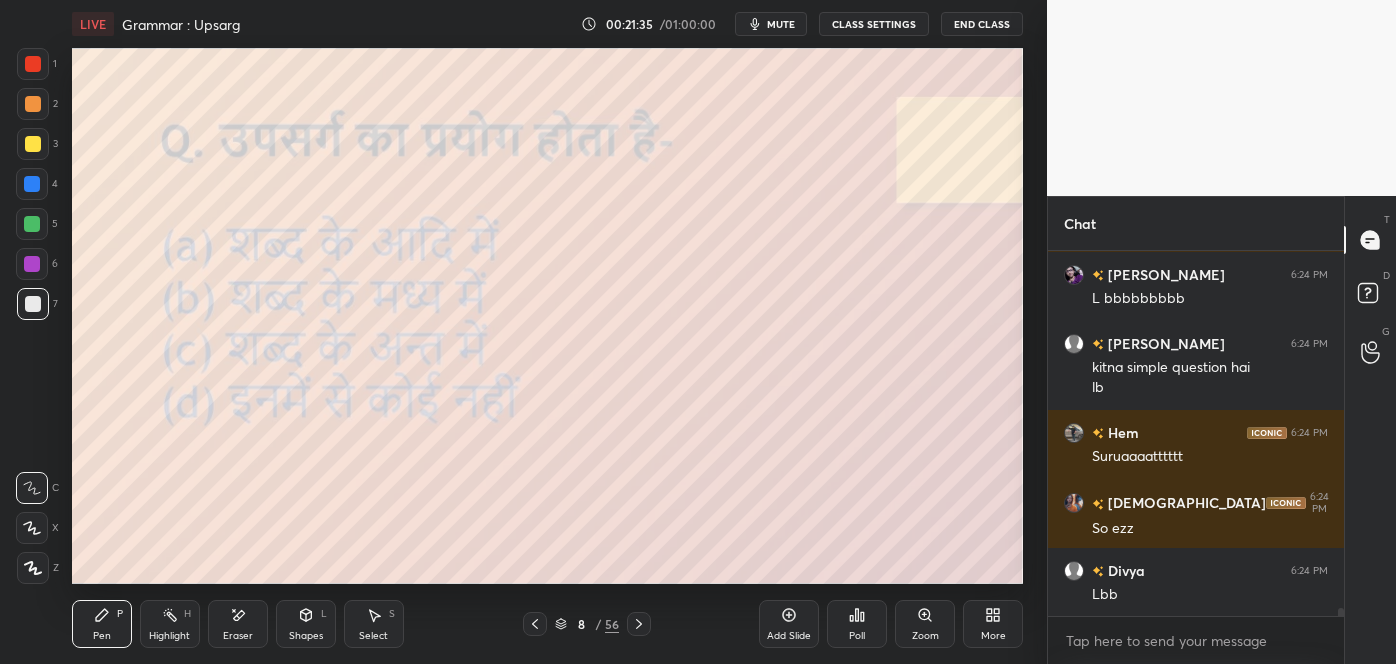 click 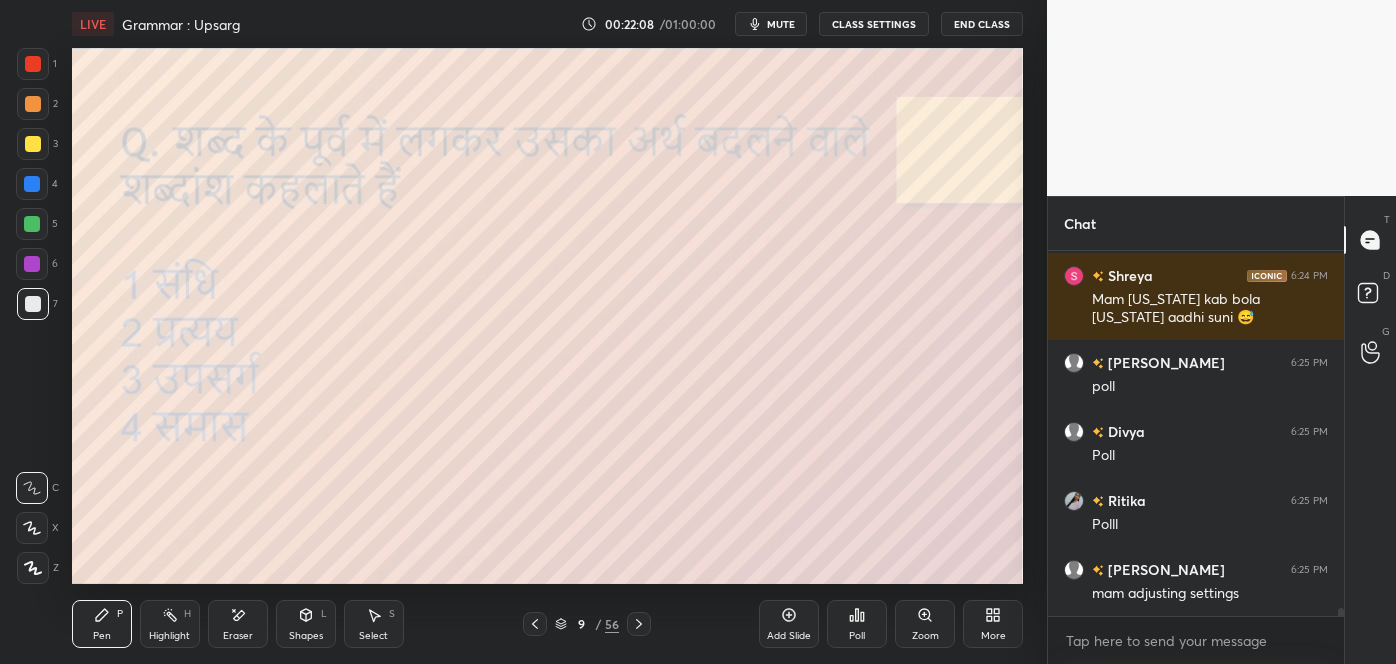 scroll, scrollTop: 16363, scrollLeft: 0, axis: vertical 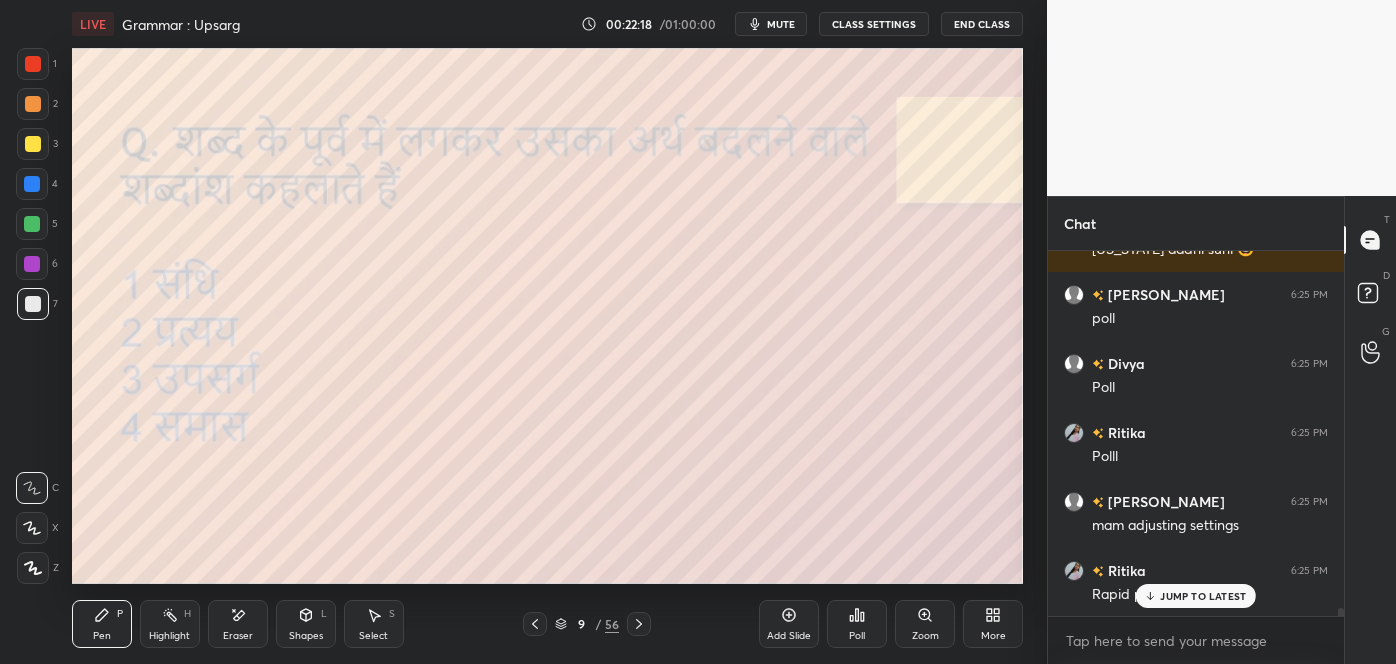 click on "JUMP TO LATEST" at bounding box center (1196, 596) 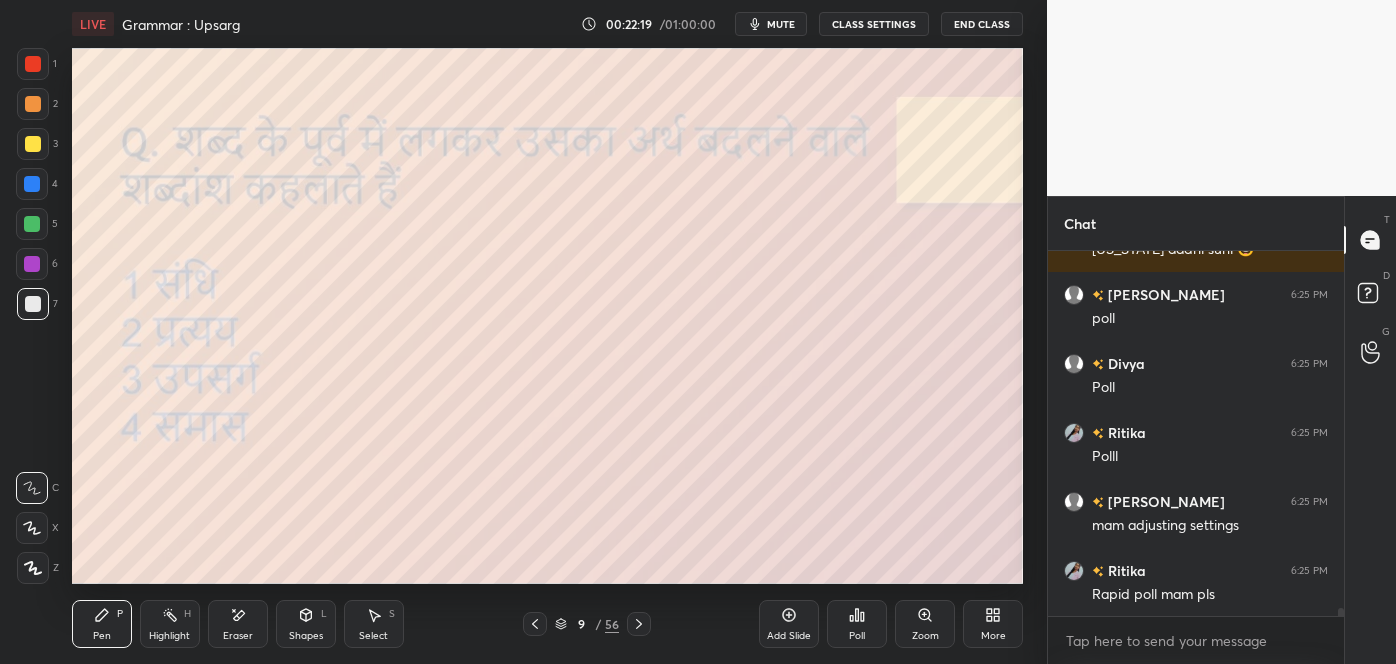 click on "Poll" at bounding box center (857, 624) 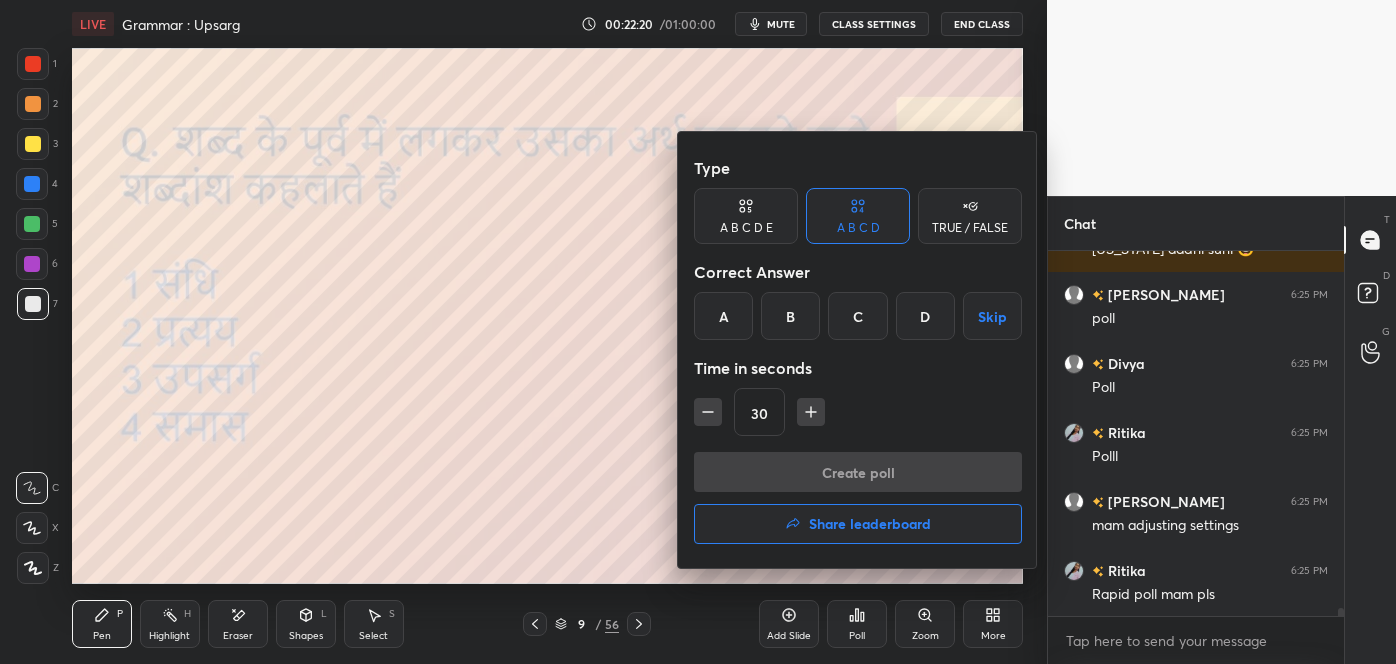 click on "C" at bounding box center [857, 316] 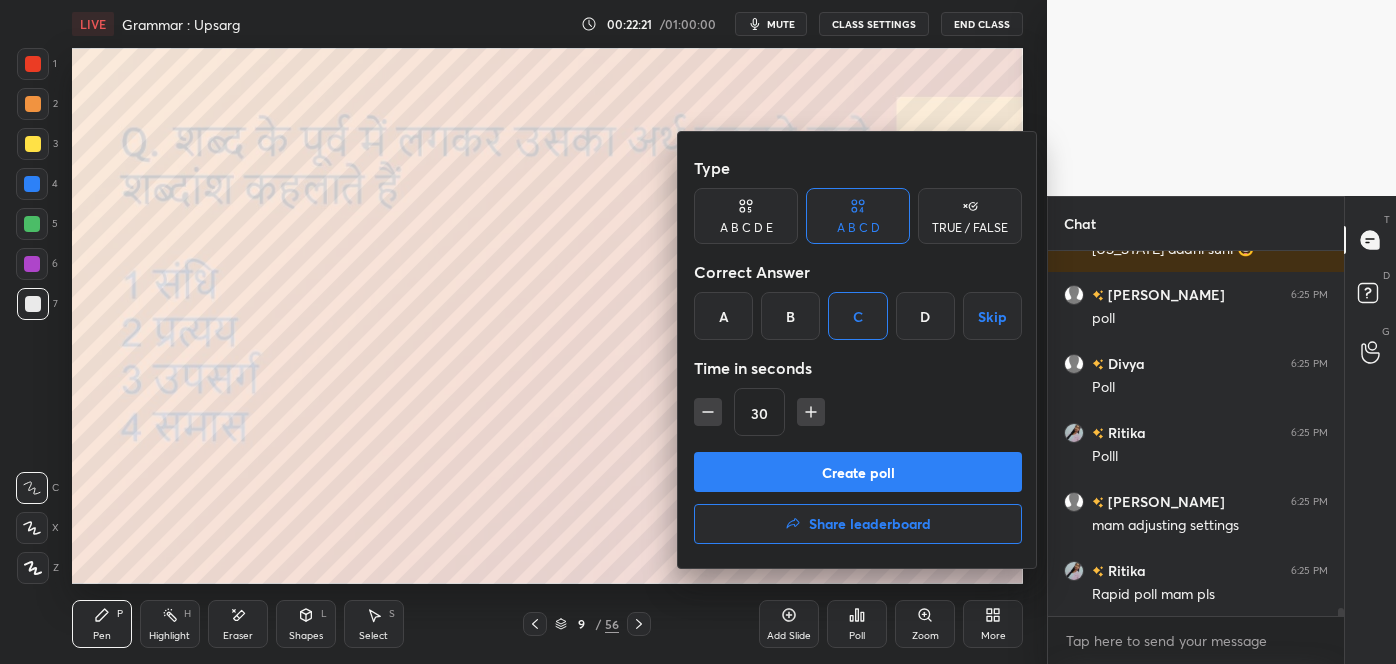 click on "Create poll" at bounding box center (858, 472) 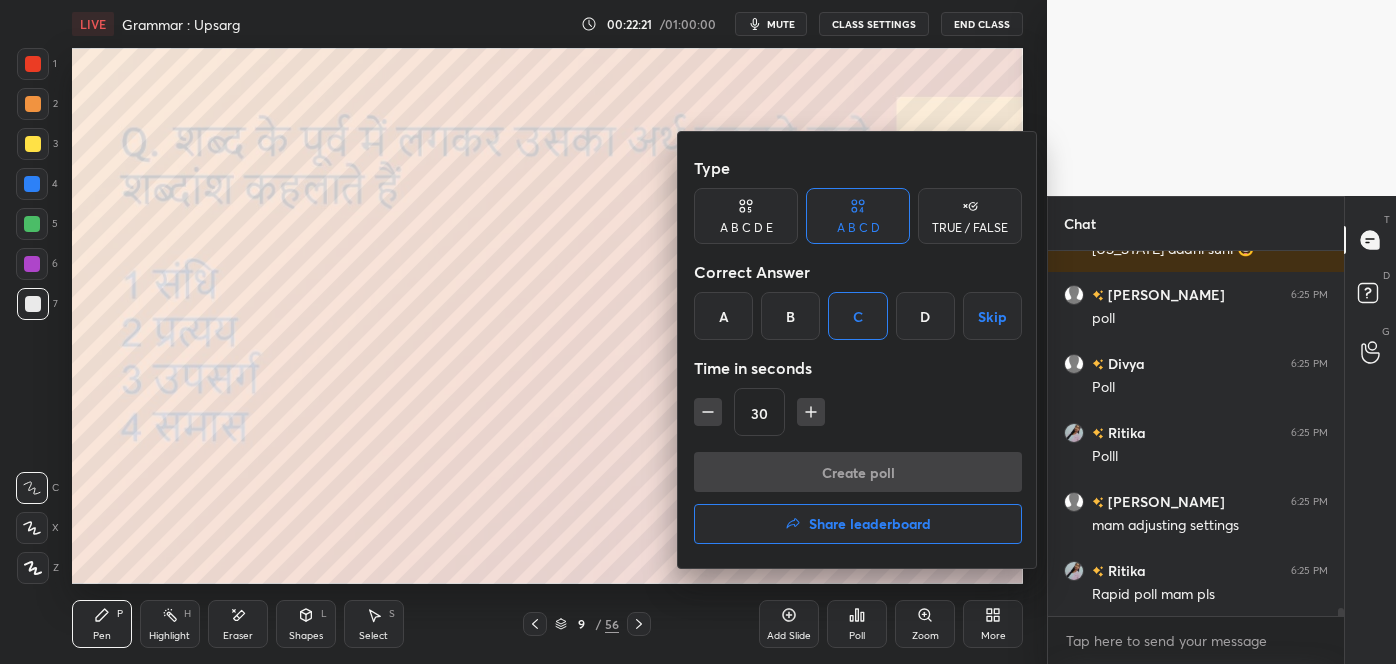 scroll, scrollTop: 334, scrollLeft: 290, axis: both 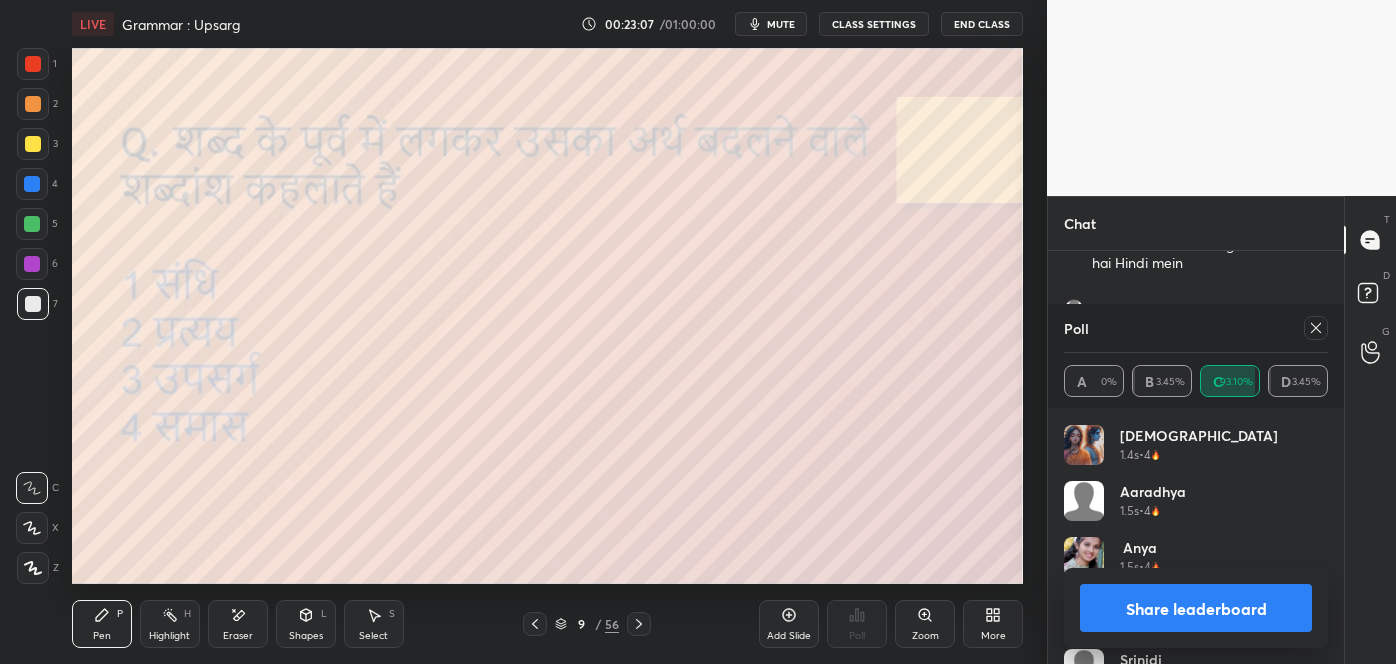 click 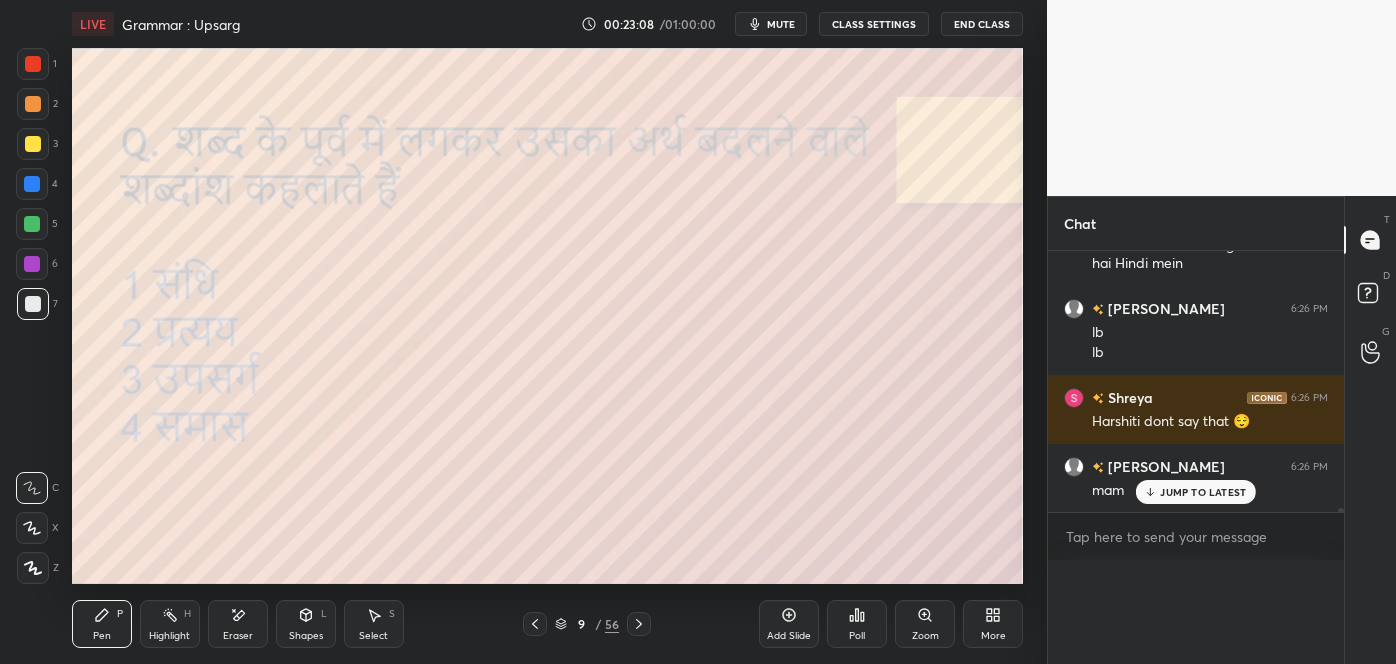 scroll, scrollTop: 19, scrollLeft: 258, axis: both 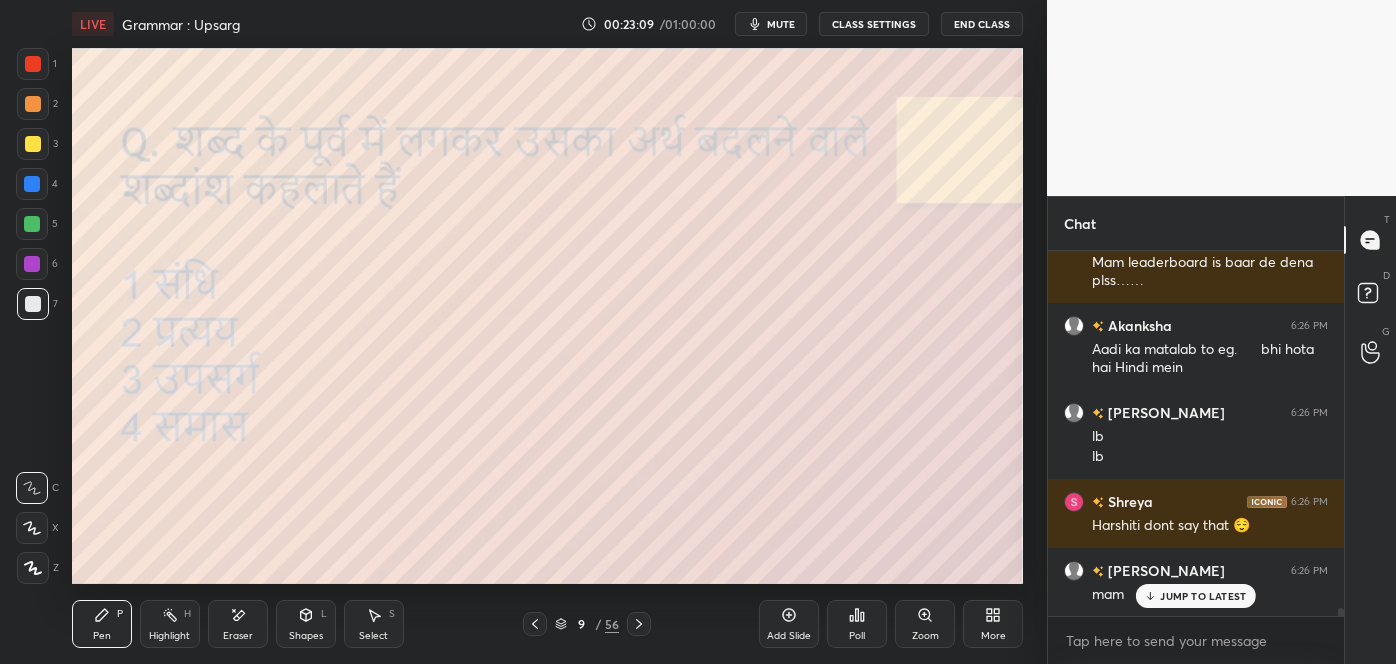 click on "JUMP TO LATEST" at bounding box center [1203, 596] 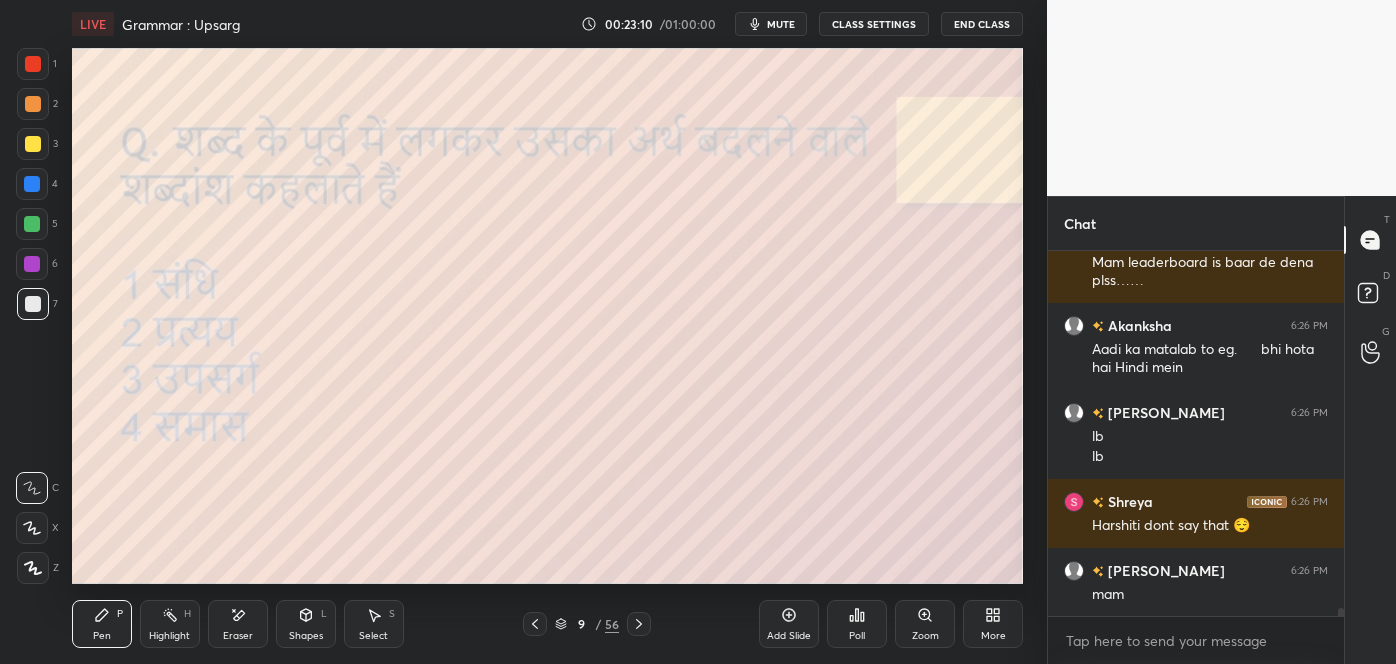 click on "Poll" at bounding box center [857, 624] 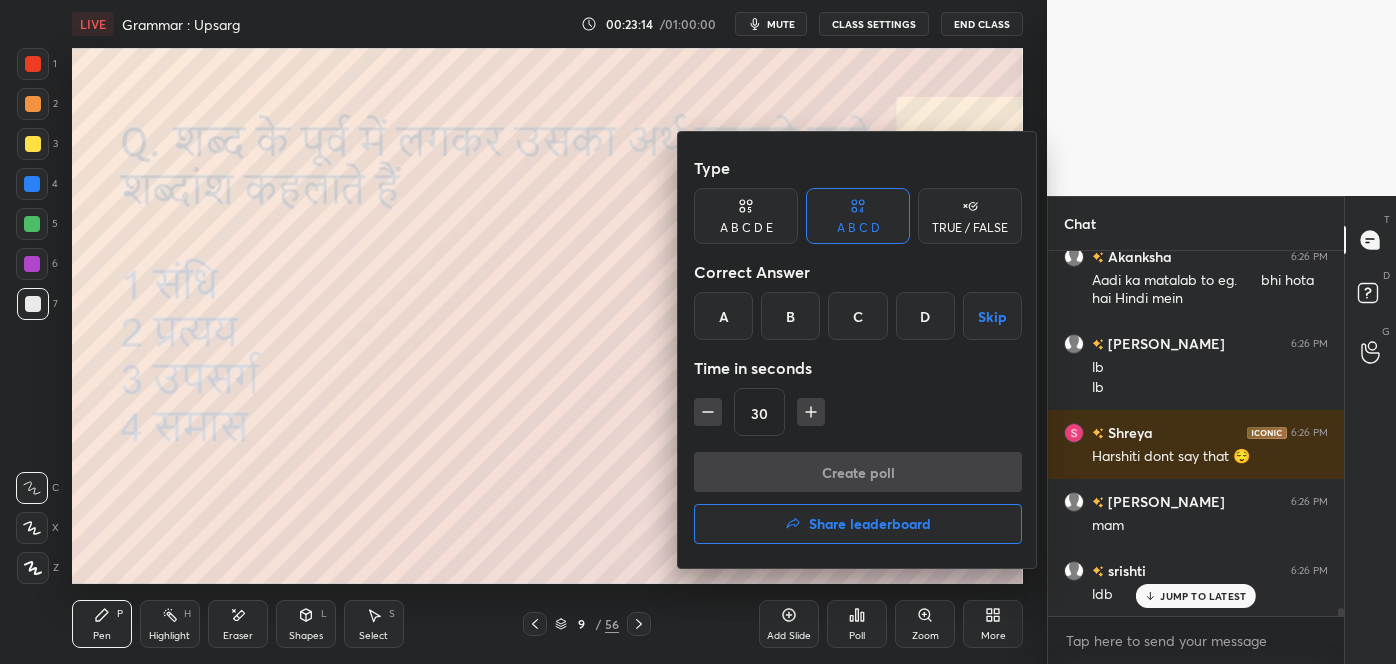 click at bounding box center (698, 332) 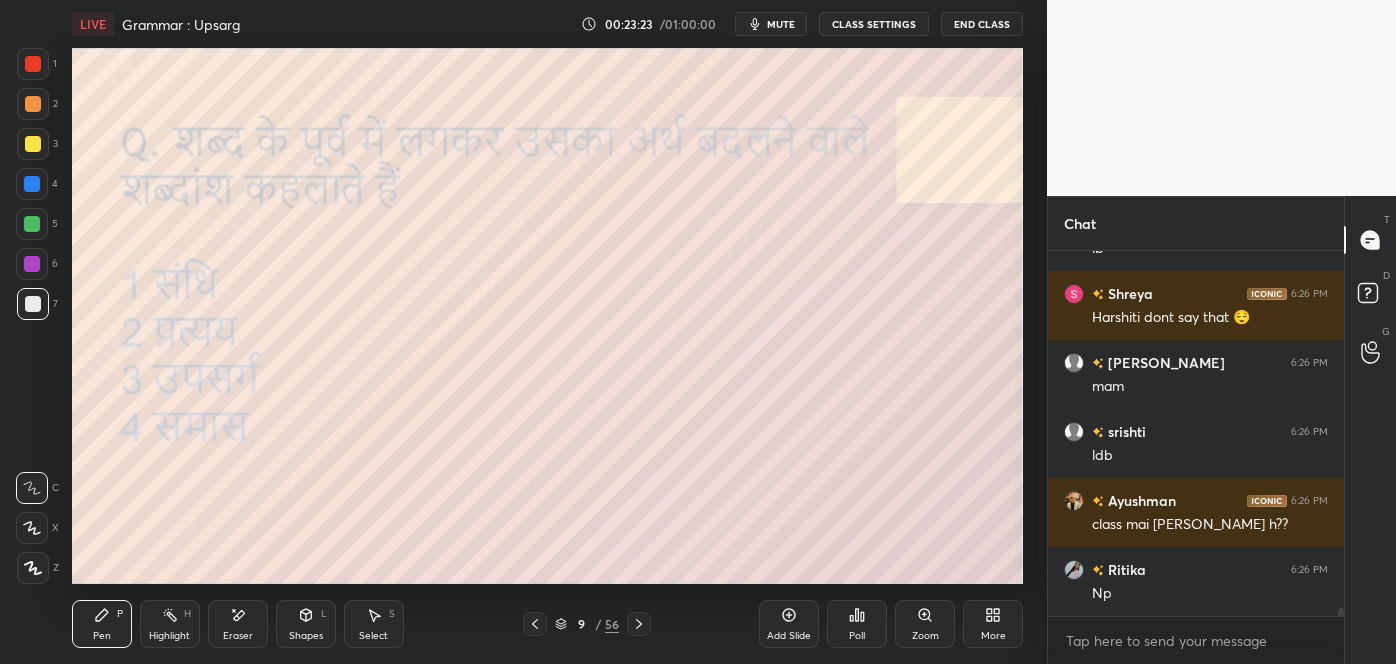 scroll, scrollTop: 17317, scrollLeft: 0, axis: vertical 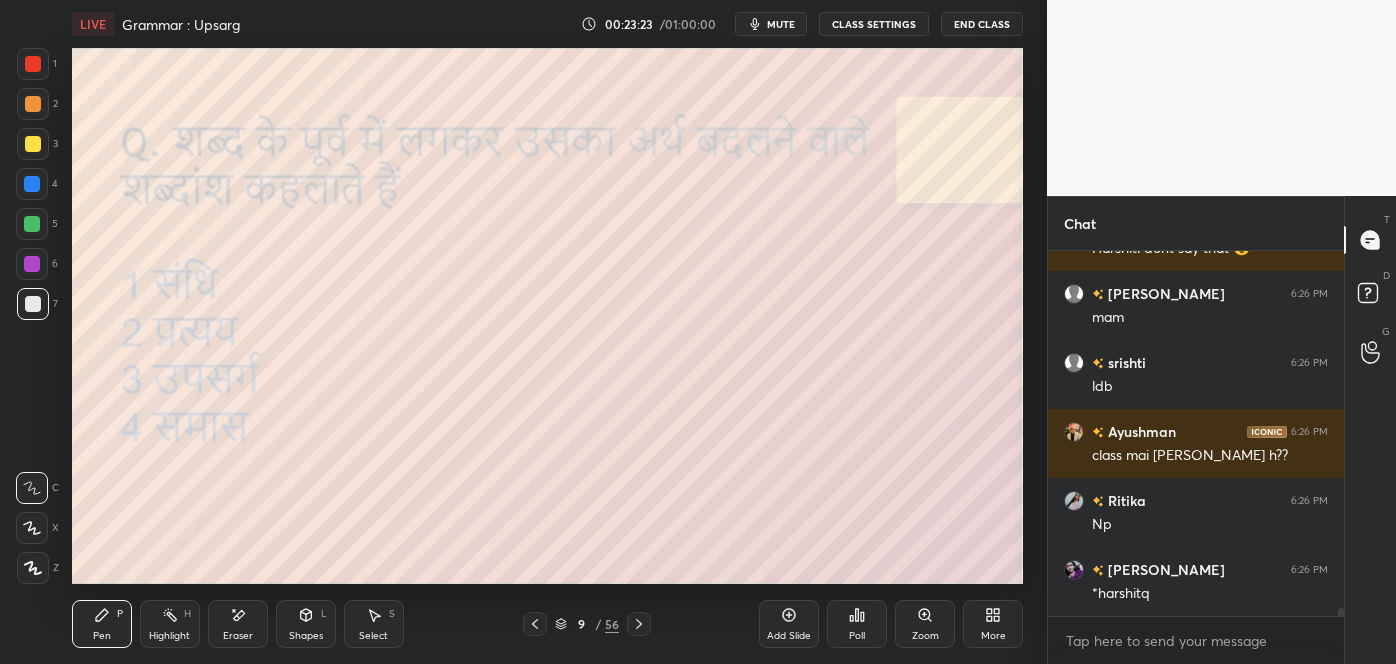 click 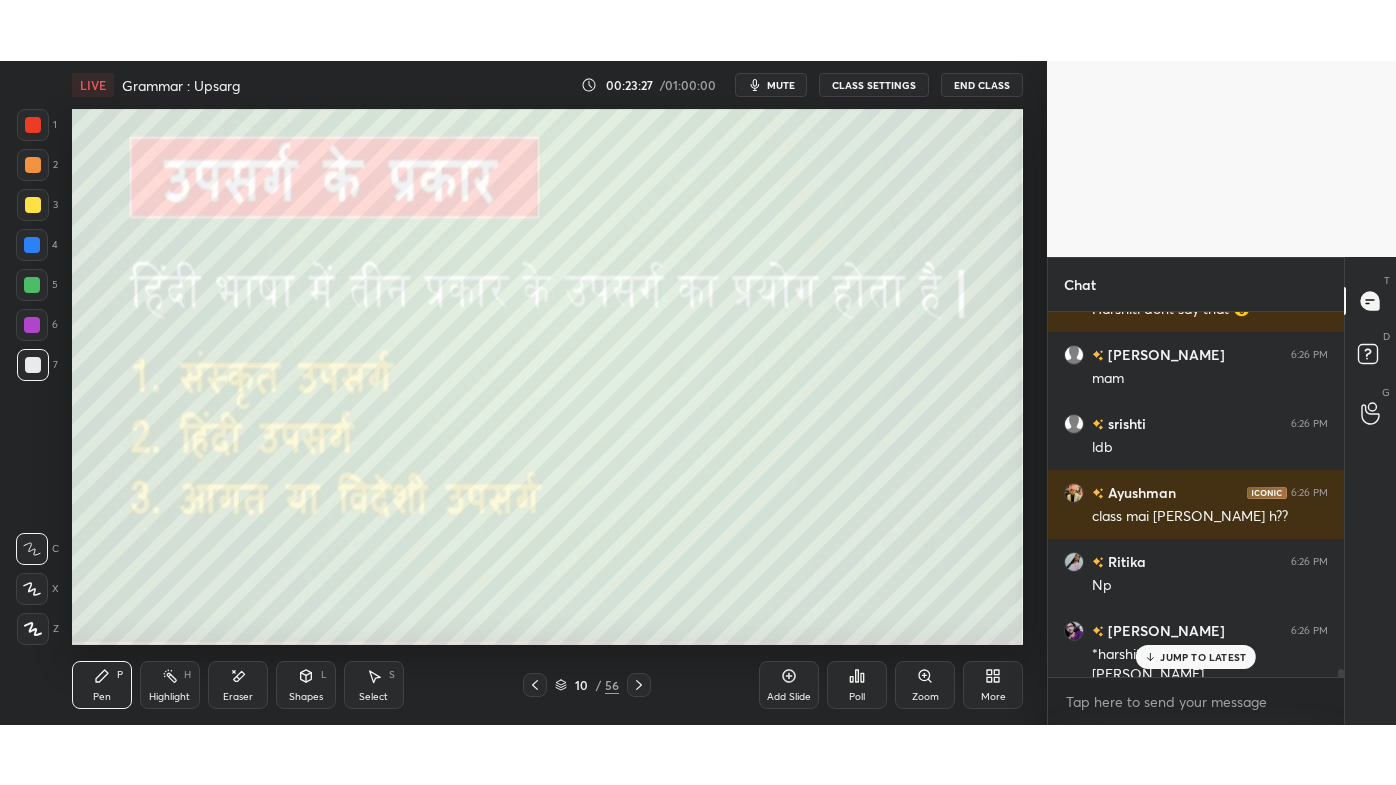 scroll, scrollTop: 17336, scrollLeft: 0, axis: vertical 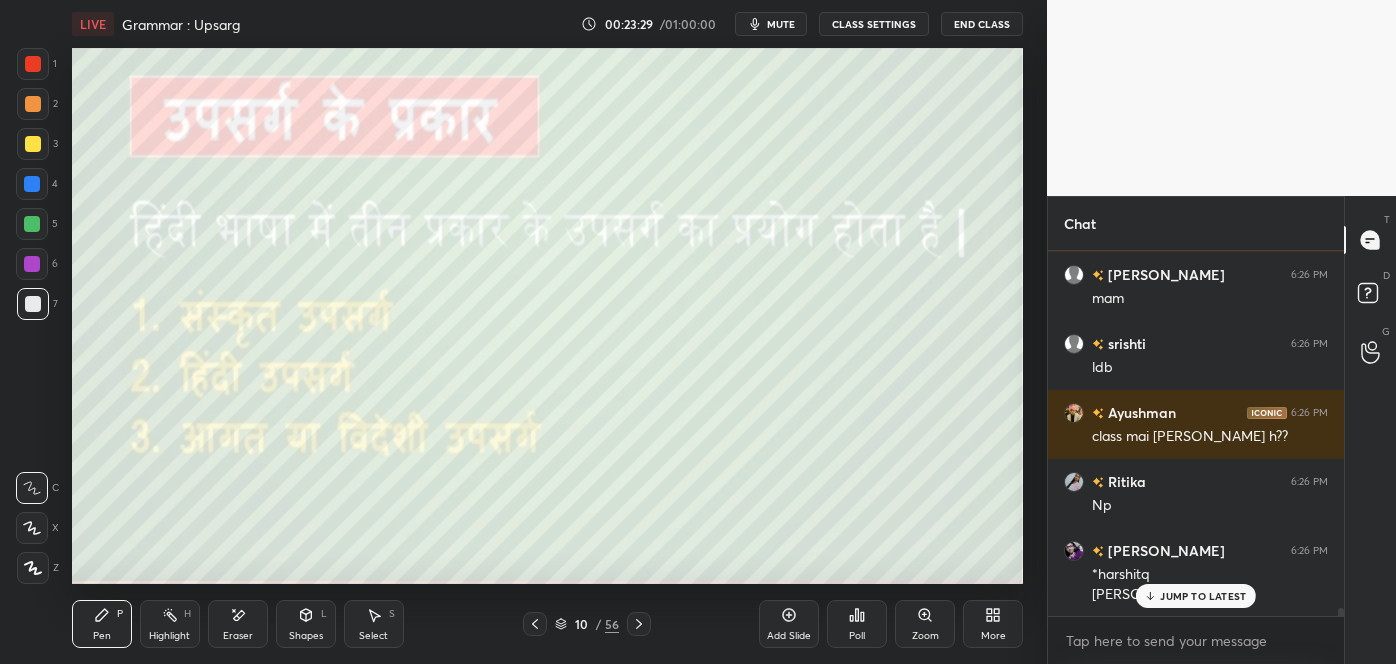 click on "JUMP TO LATEST" at bounding box center [1203, 596] 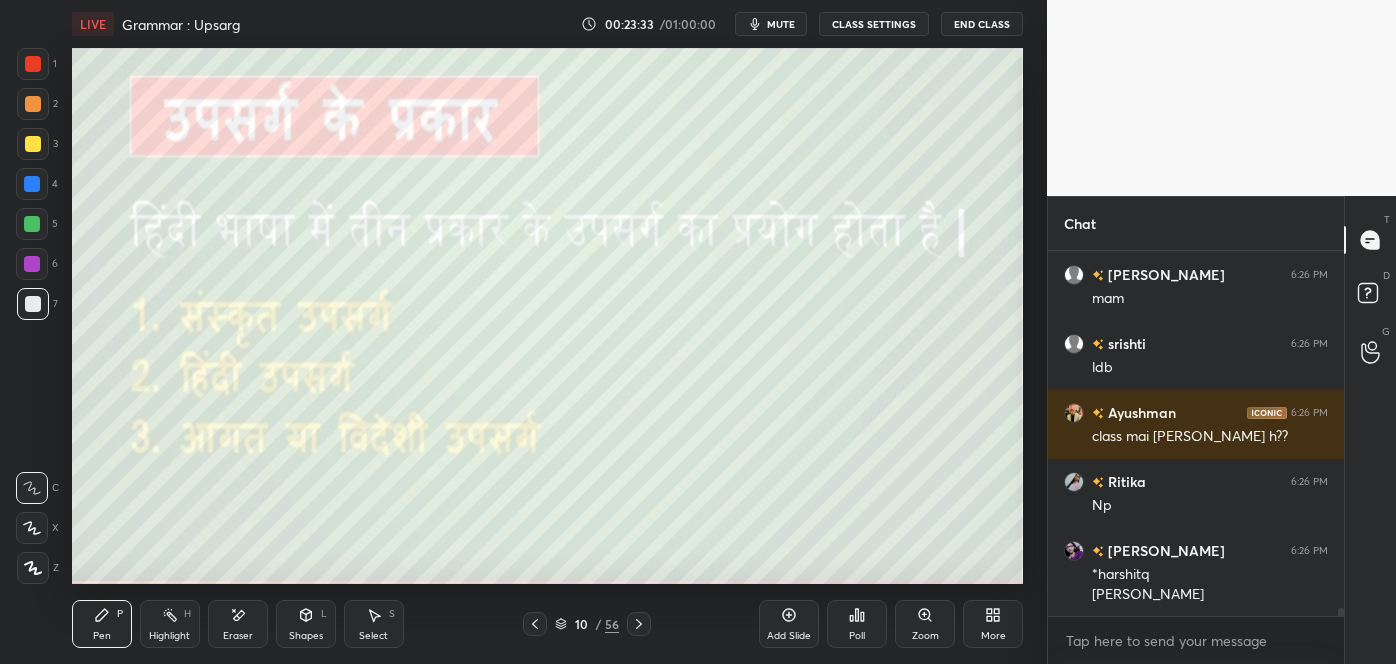click 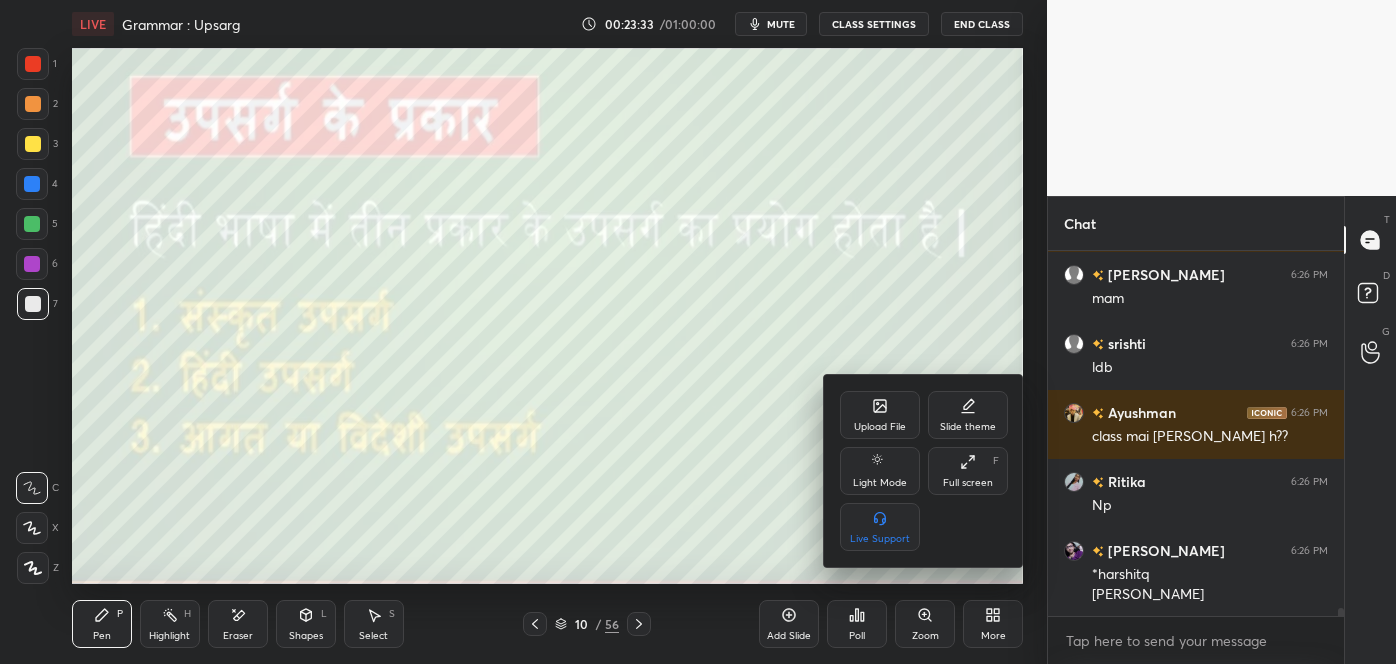 click on "Slide theme" at bounding box center [968, 415] 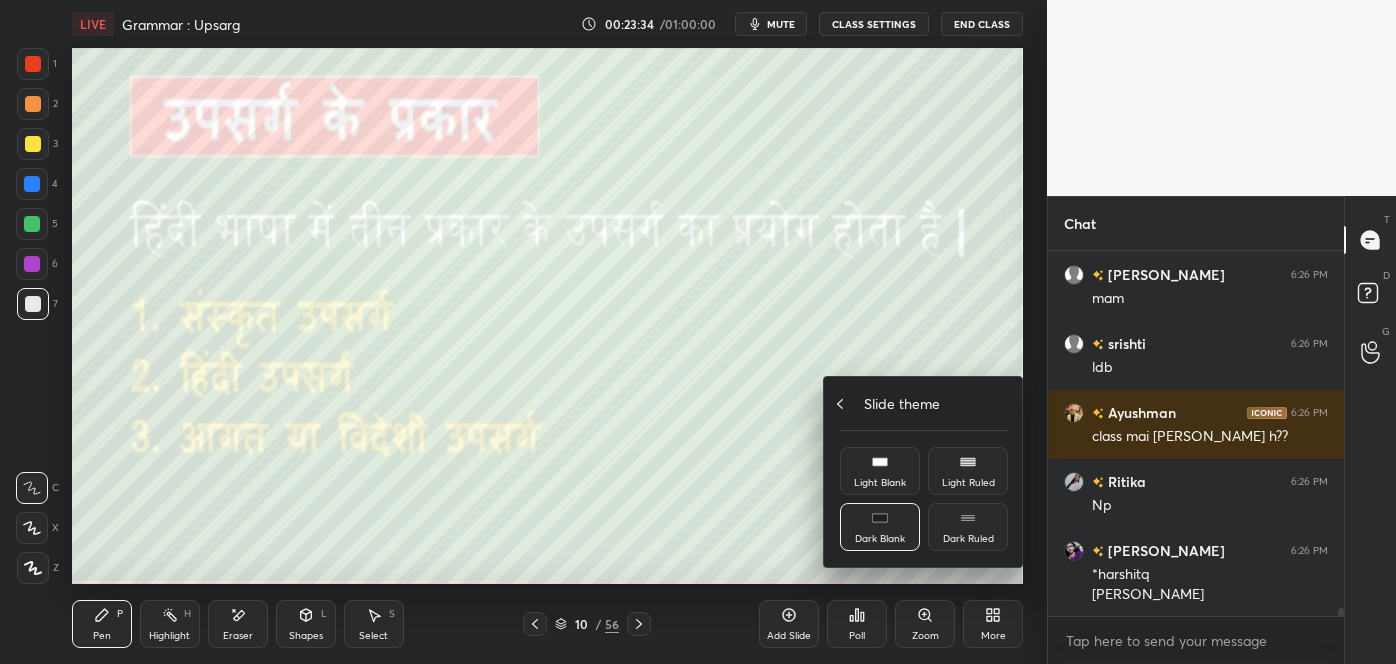 click on "Slide theme" at bounding box center [924, 403] 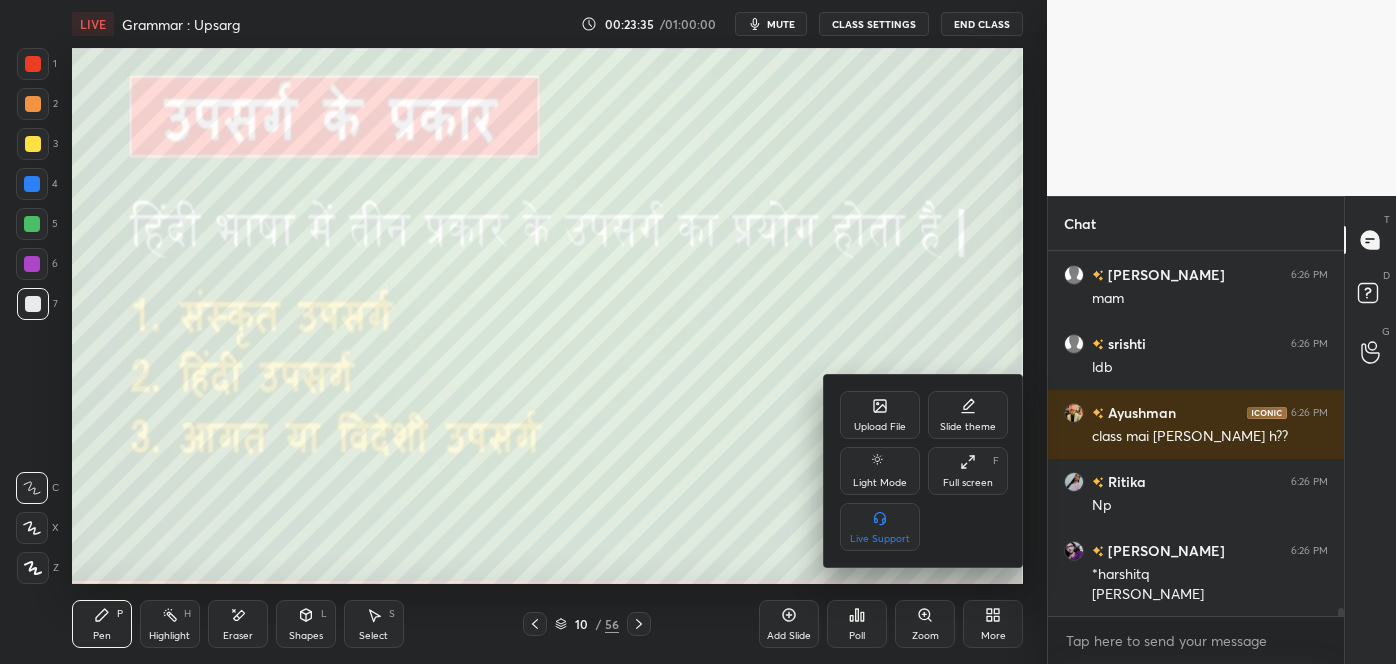 click on "Full screen" at bounding box center (968, 483) 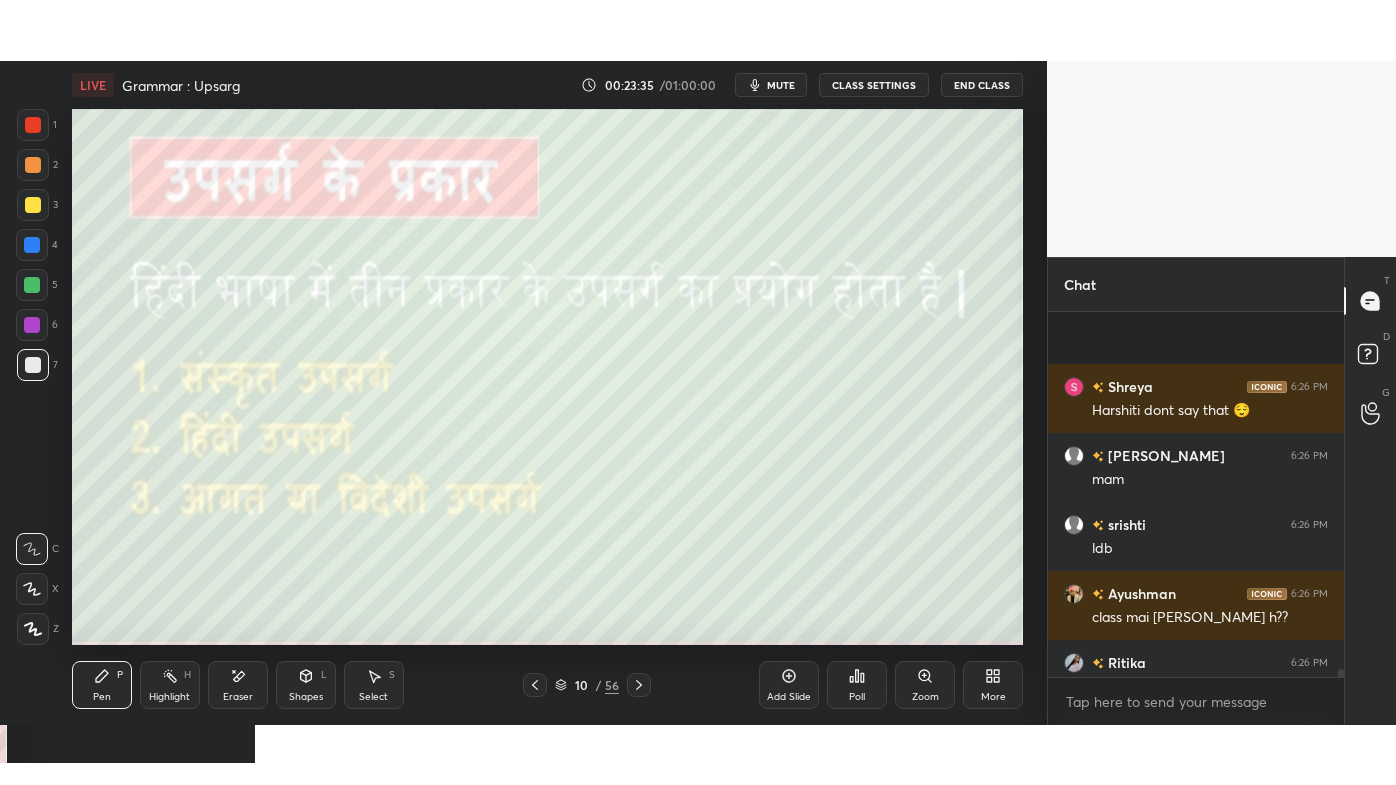 scroll, scrollTop: 99342, scrollLeft: 99032, axis: both 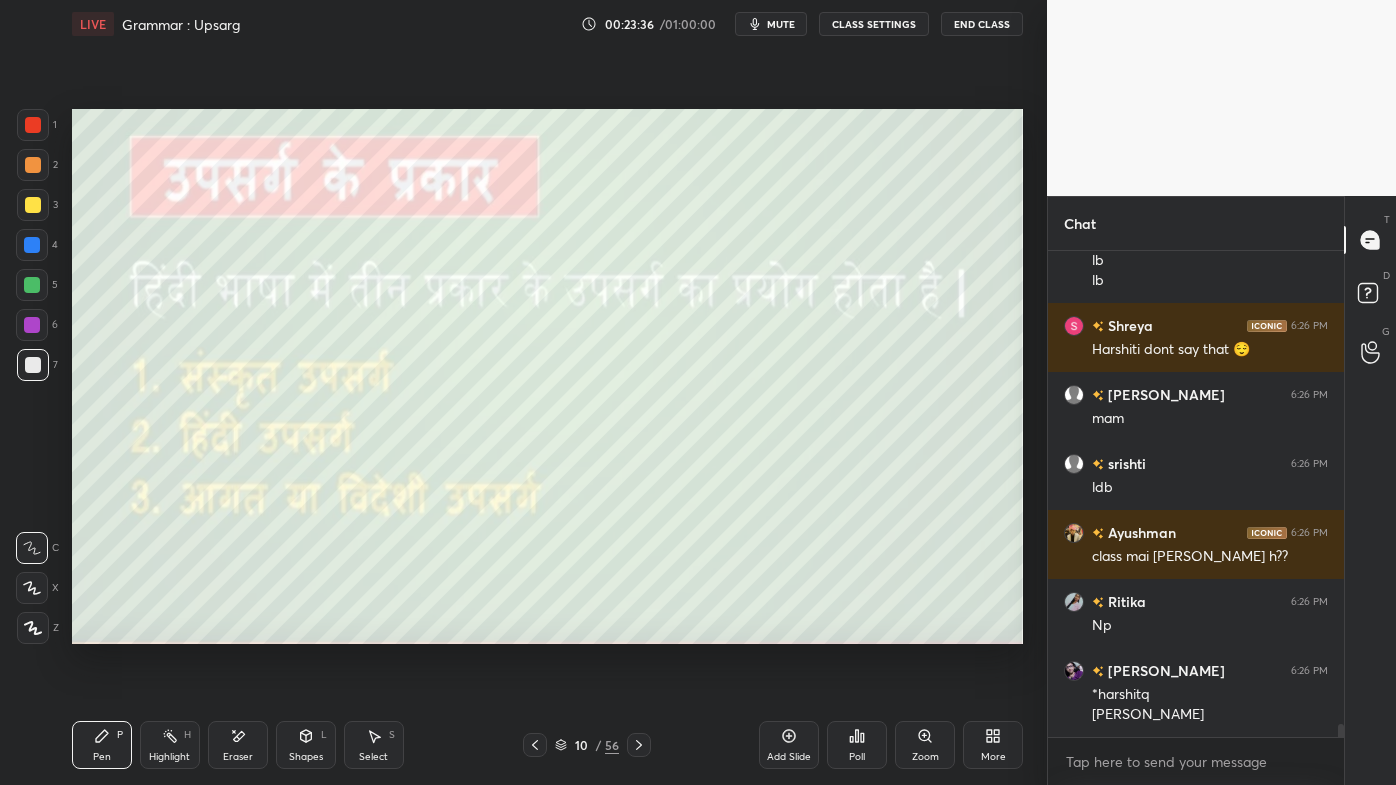 click 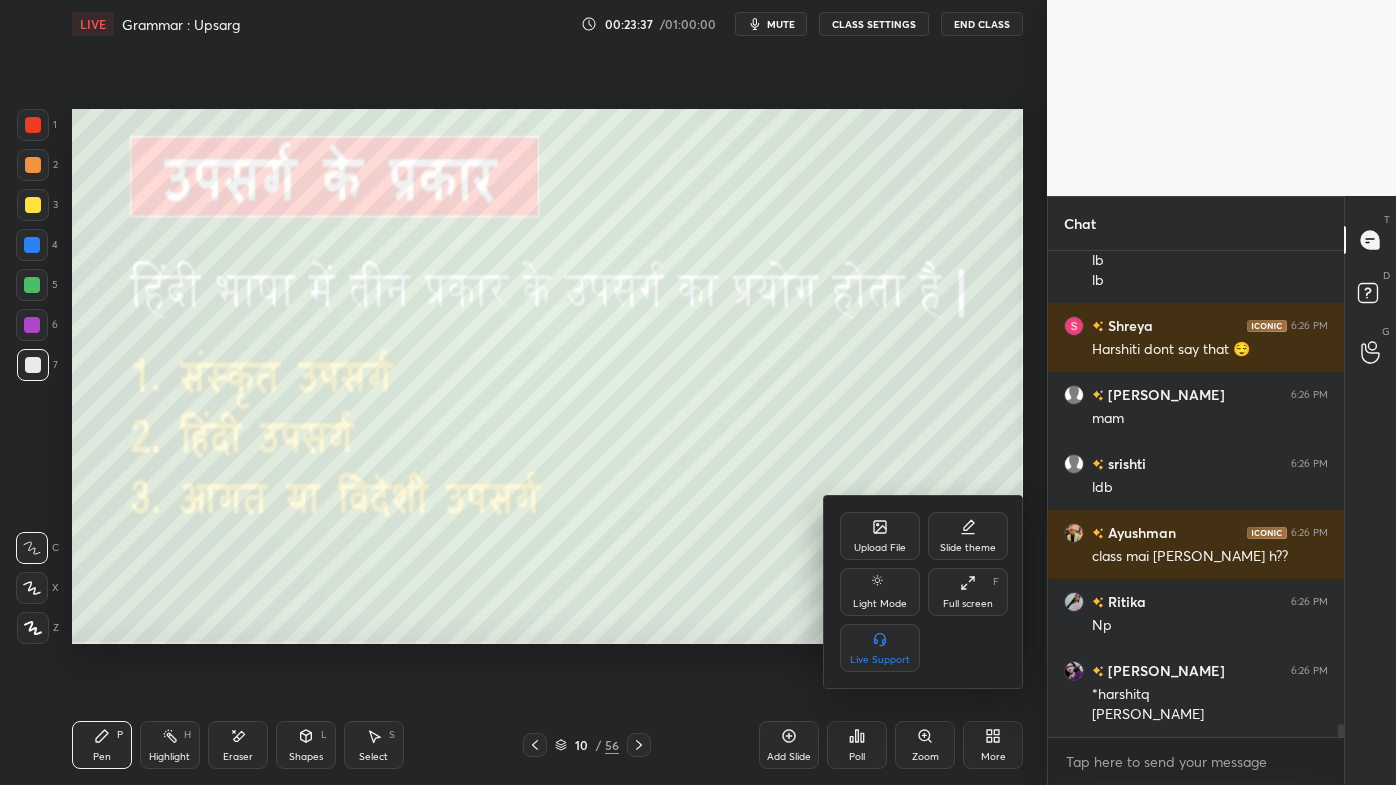 click on "Full screen" at bounding box center (968, 604) 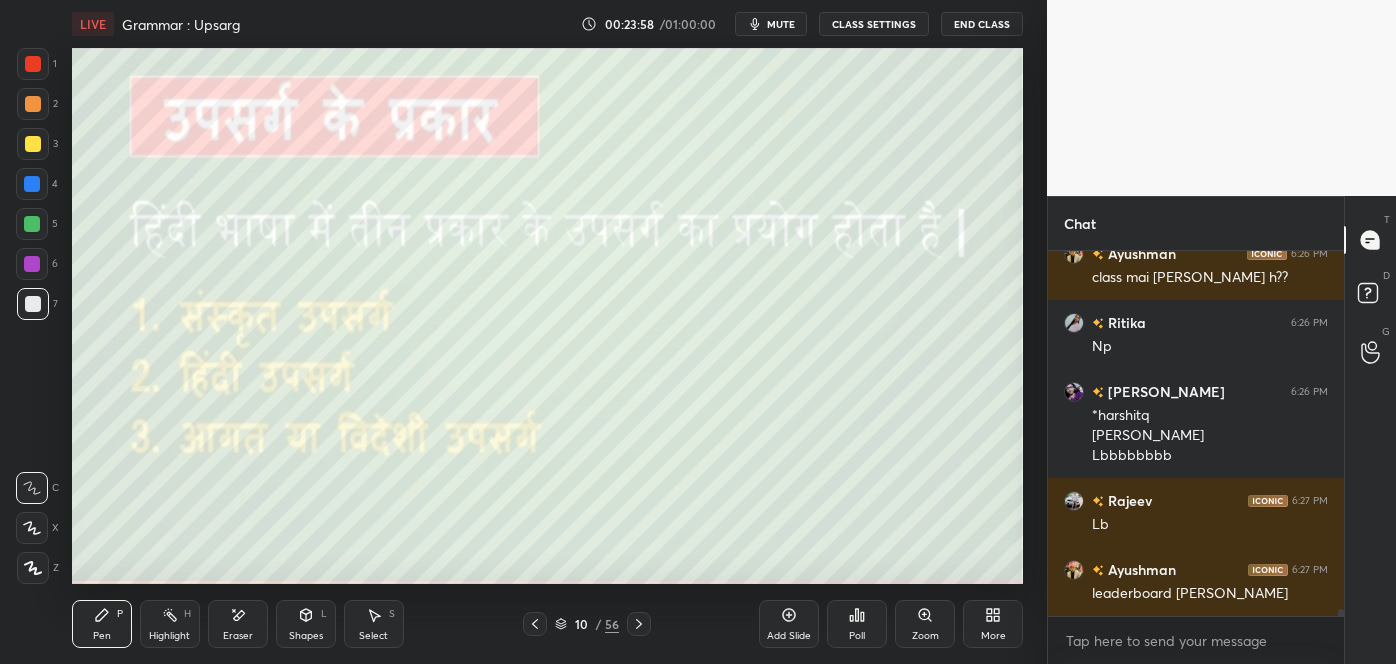 click 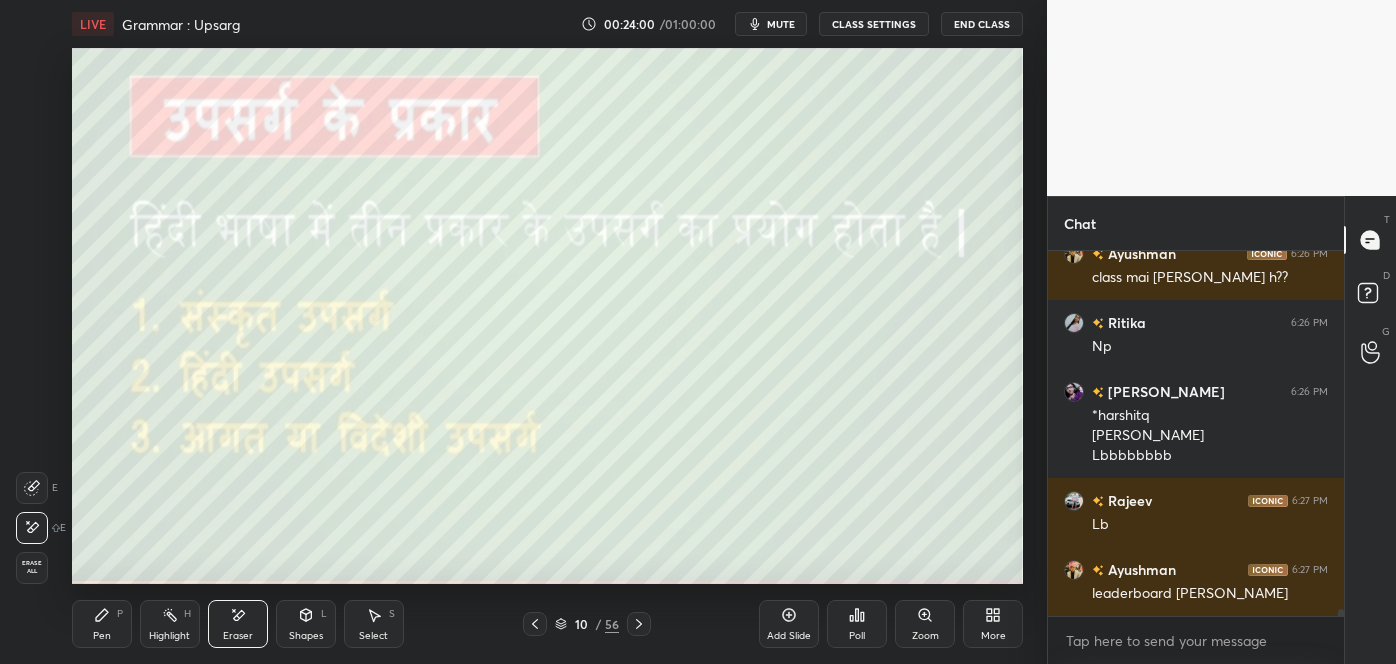 click on "Pen P" at bounding box center [102, 624] 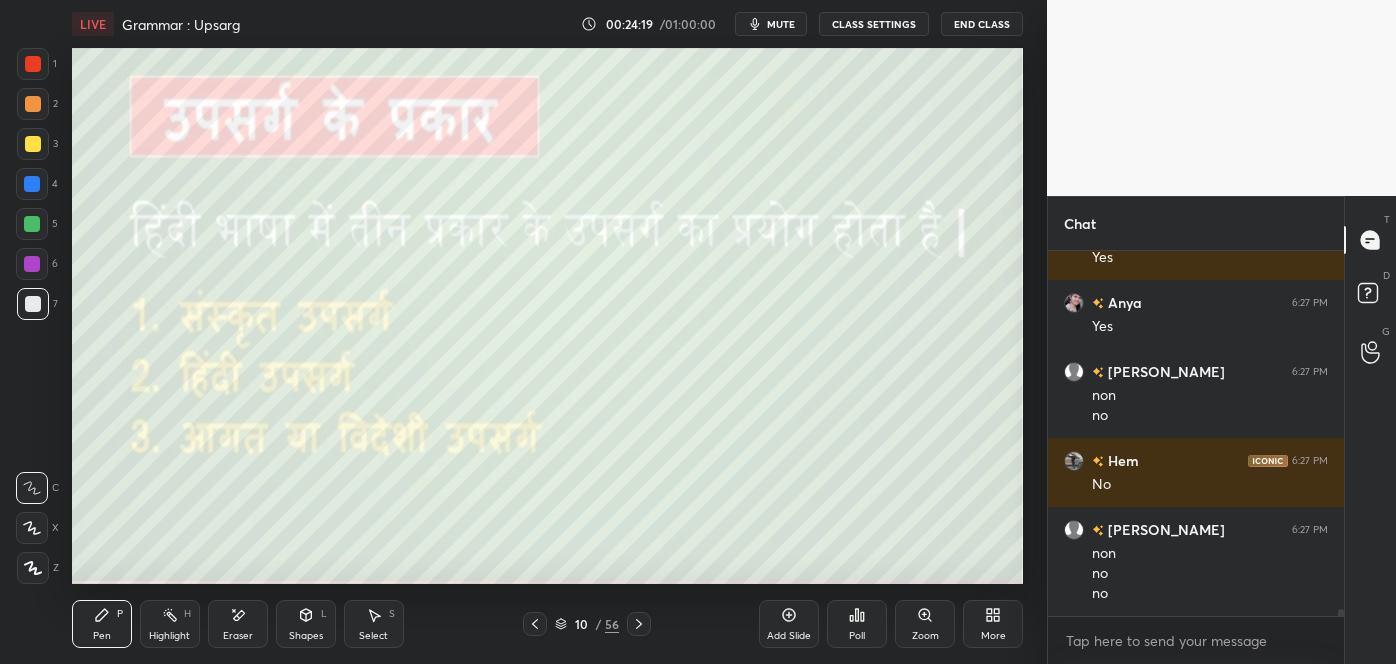 scroll, scrollTop: 18679, scrollLeft: 0, axis: vertical 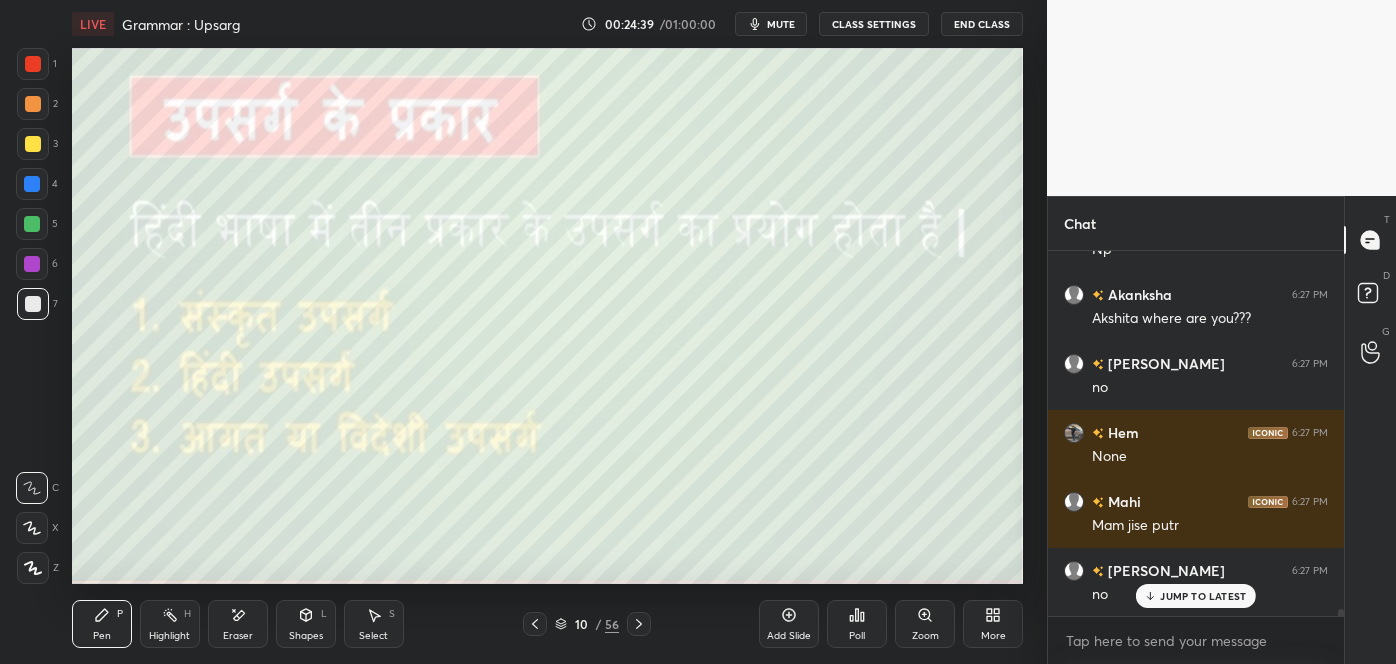 click on "JUMP TO LATEST" at bounding box center (1203, 596) 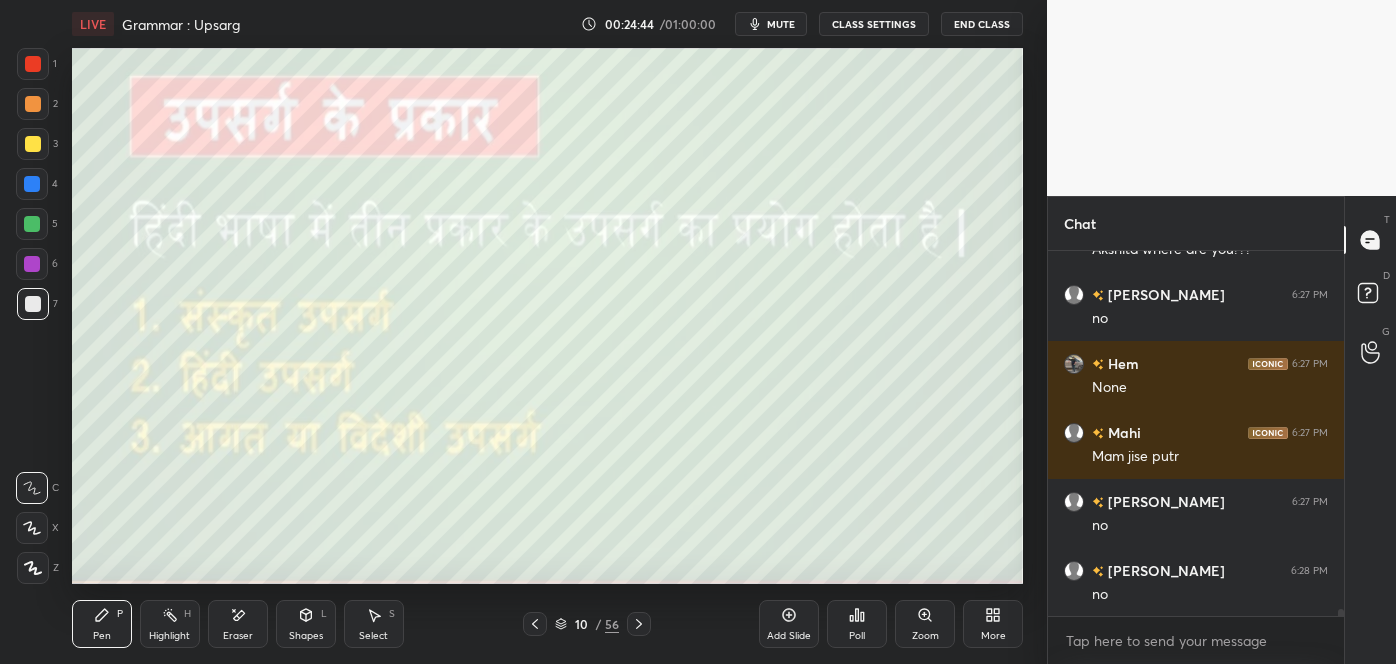 click 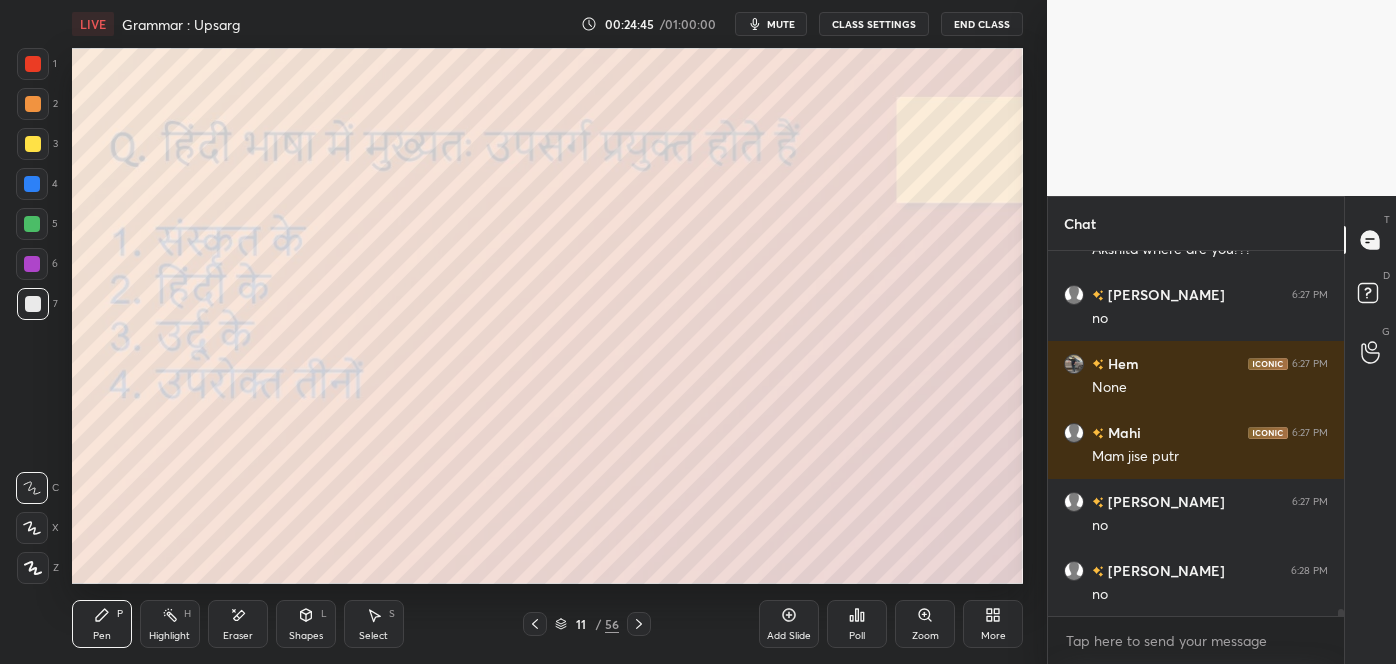 scroll, scrollTop: 19546, scrollLeft: 0, axis: vertical 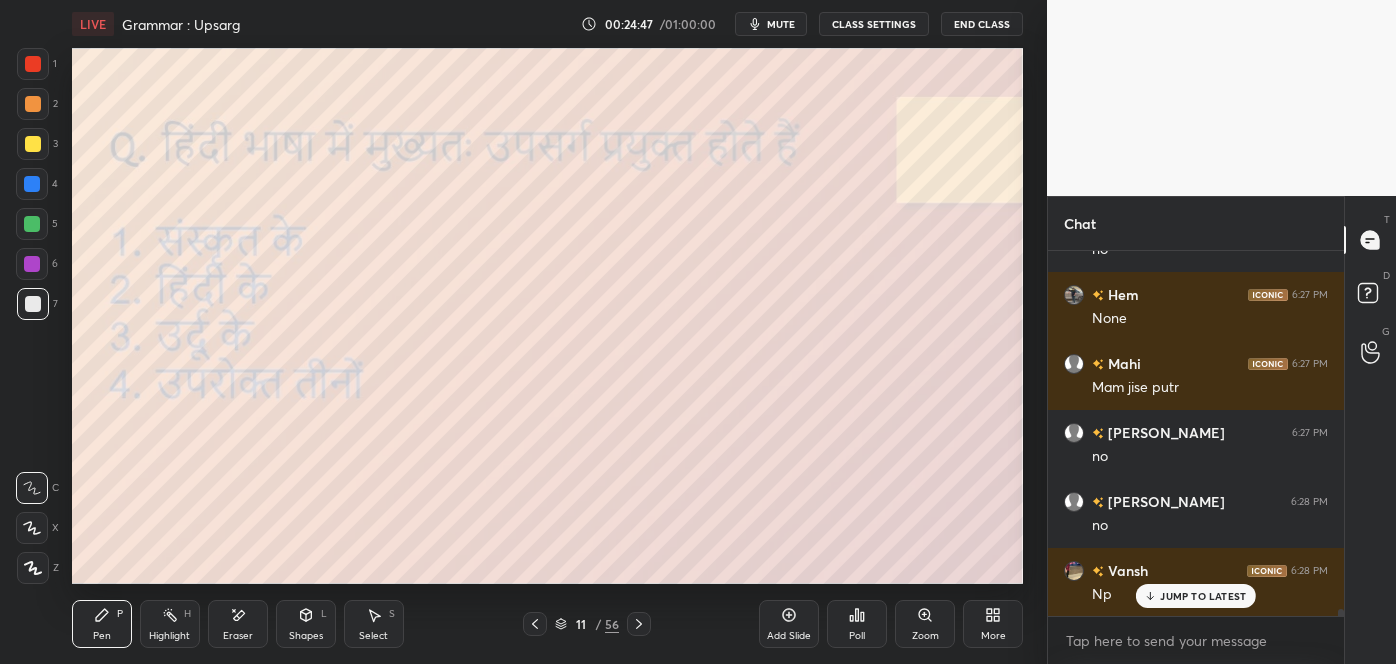 click on "Pen P Highlight H Eraser Shapes L Select S" at bounding box center [244, 624] 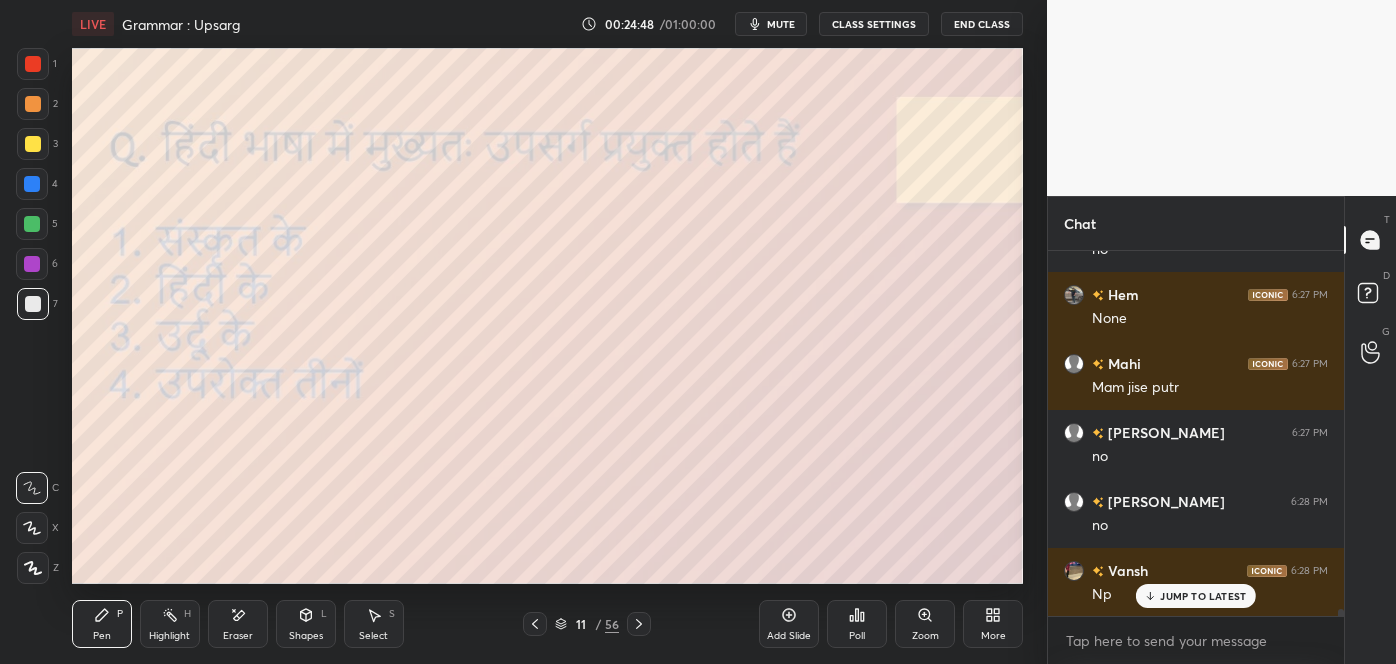 click on "Eraser" at bounding box center (238, 624) 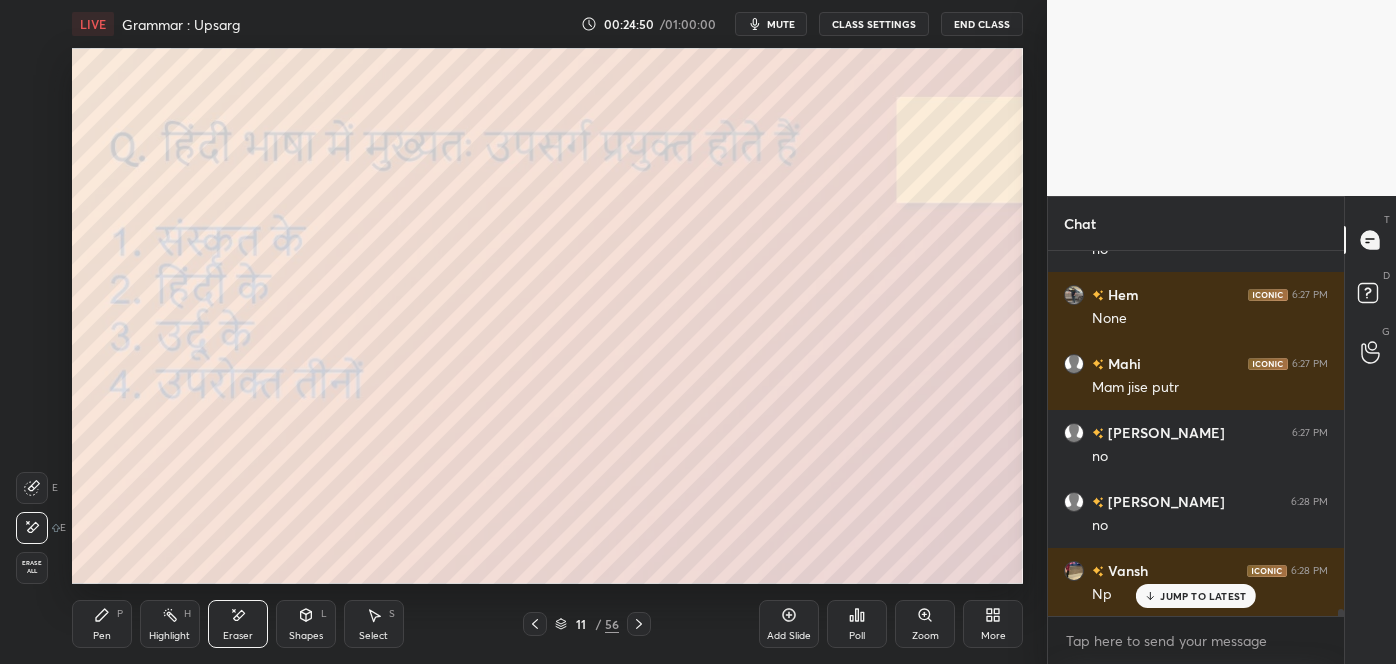 click on "Pen P" at bounding box center (102, 624) 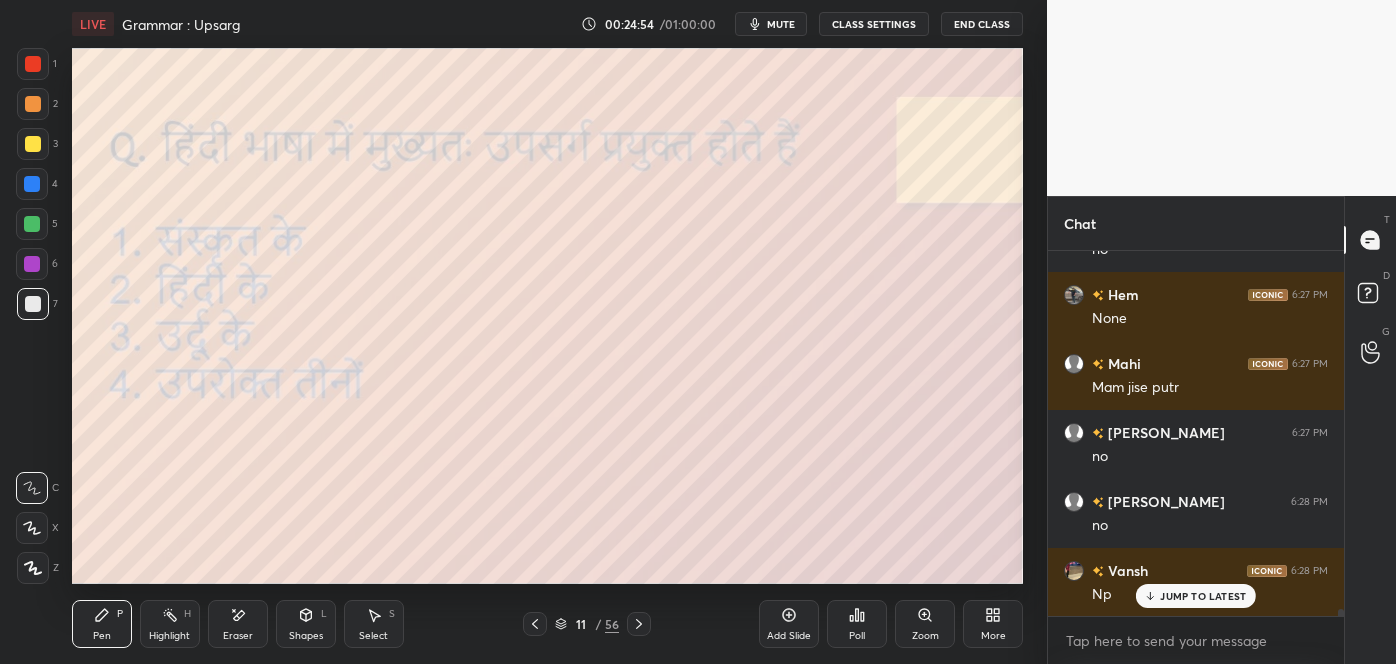 click 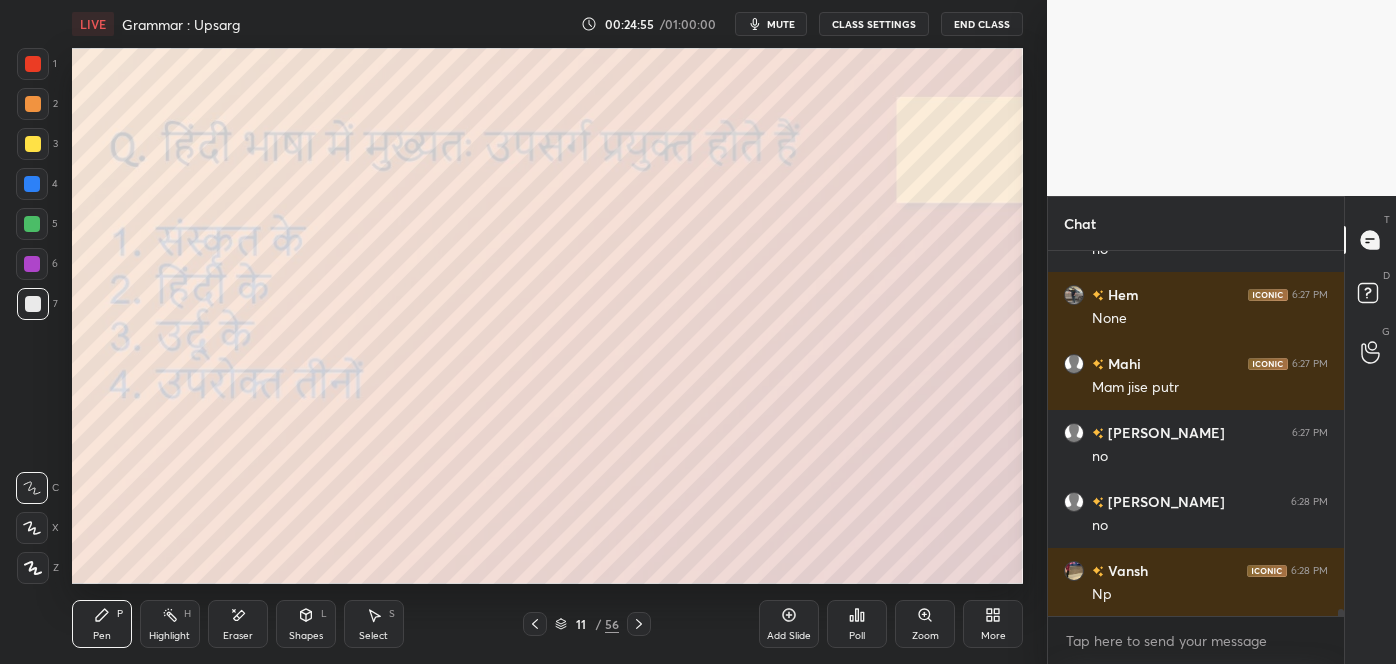 click on "Poll" at bounding box center (857, 624) 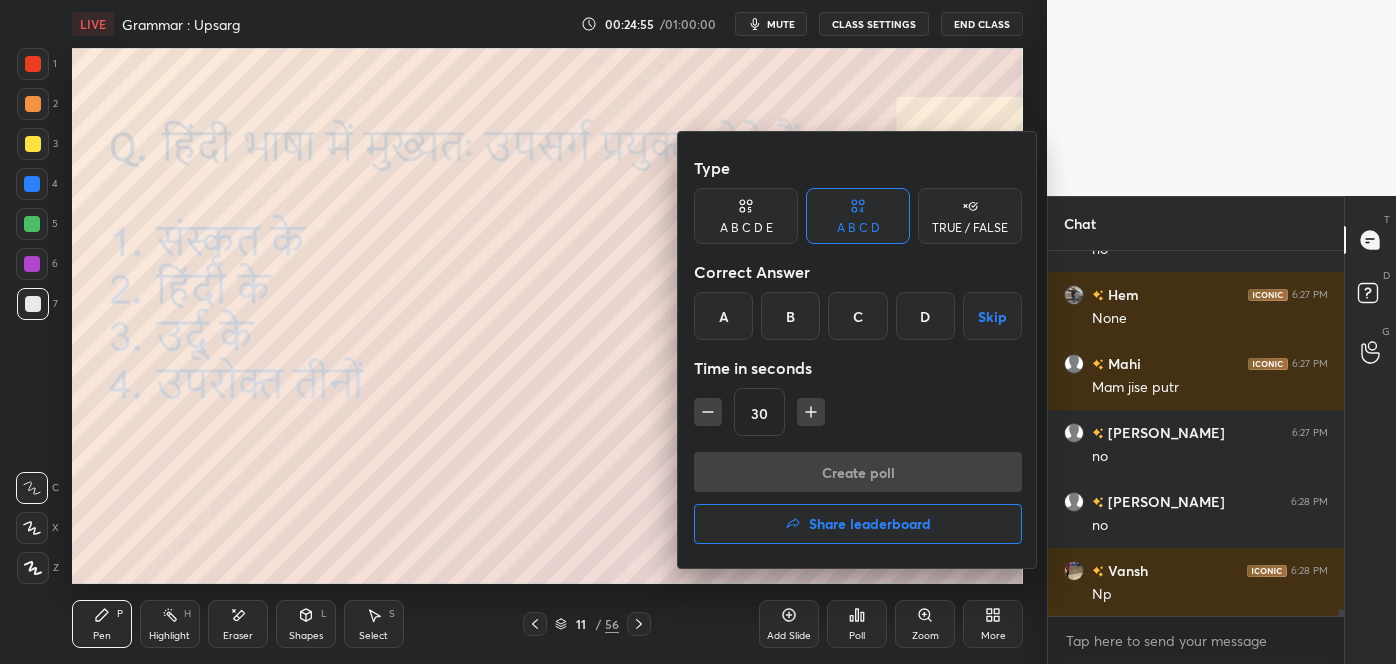 click on "D" at bounding box center (925, 316) 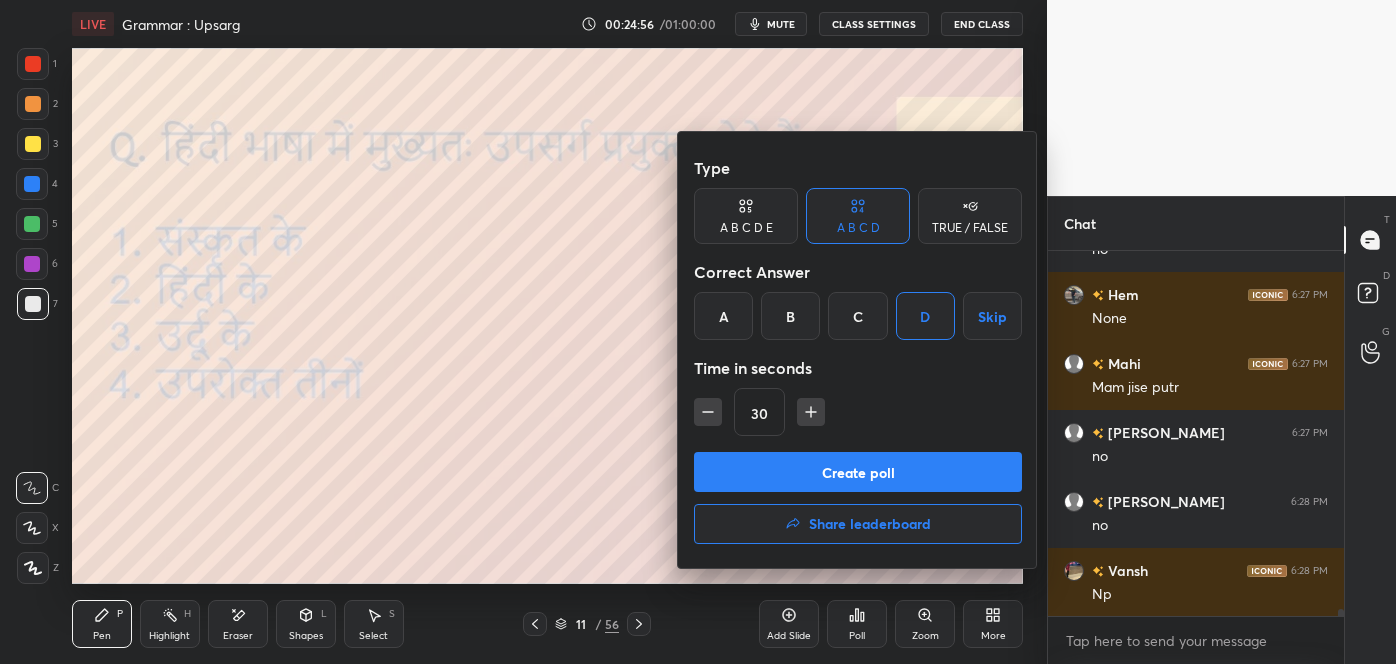 click on "Create poll" at bounding box center [858, 472] 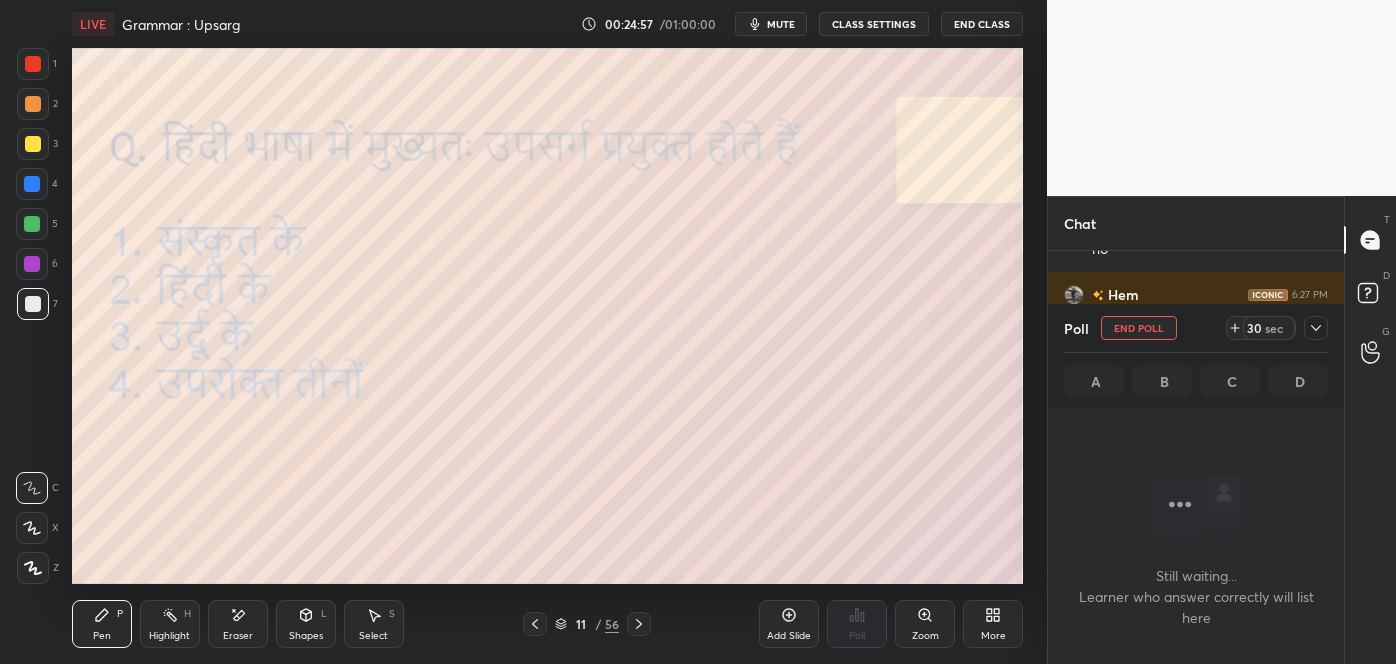 scroll, scrollTop: 255, scrollLeft: 290, axis: both 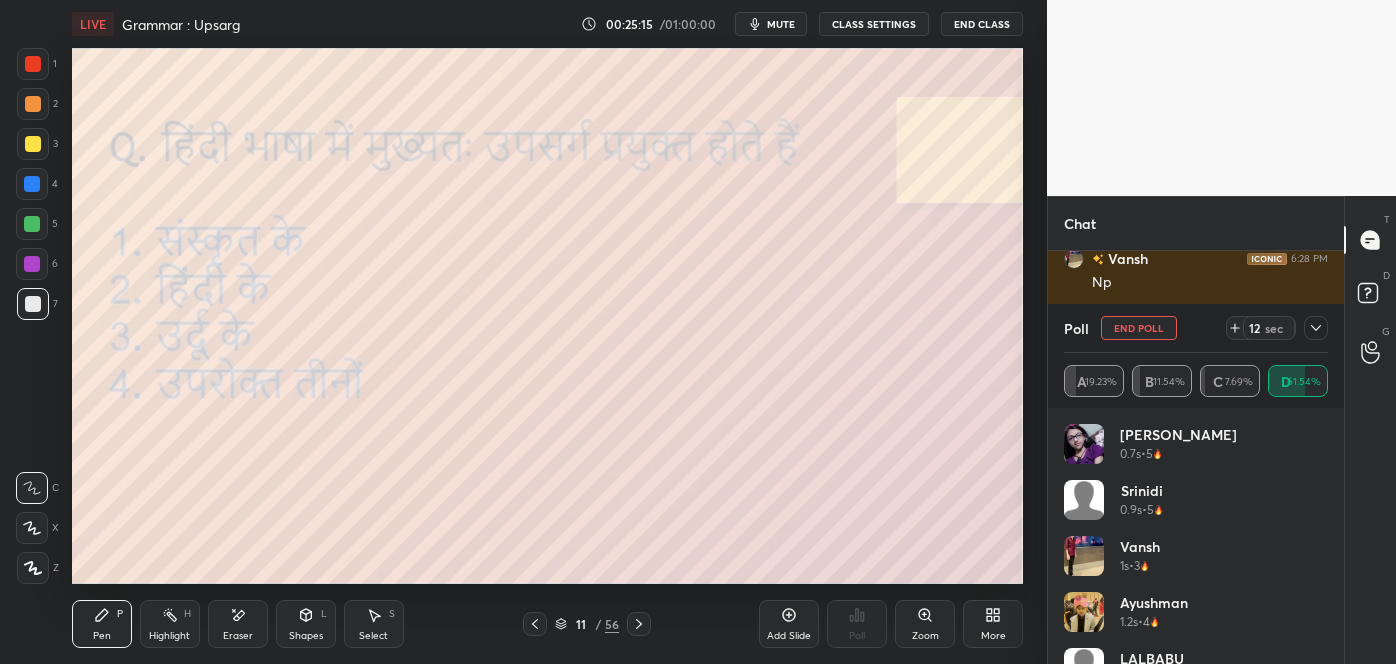click on "Poll End Poll 12  sec A 19.23% B 11.54% C 7.69% D 61.54%" at bounding box center (1196, 356) 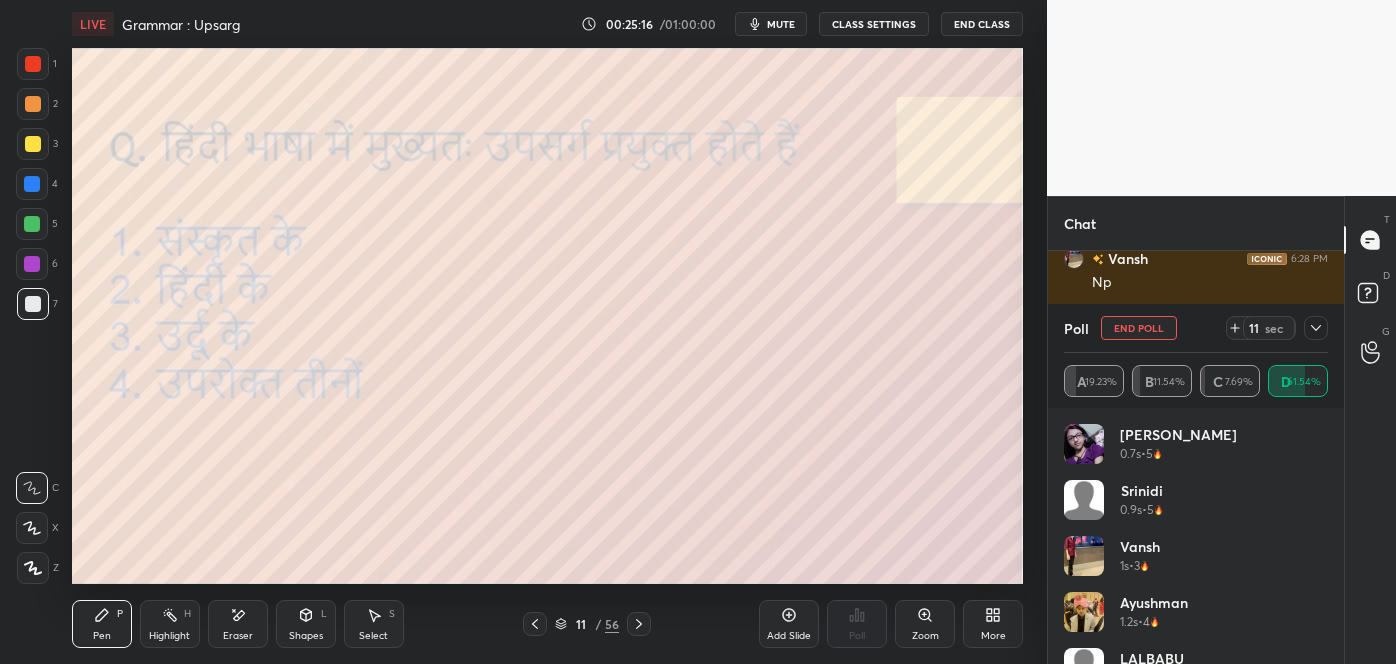 click at bounding box center (1316, 328) 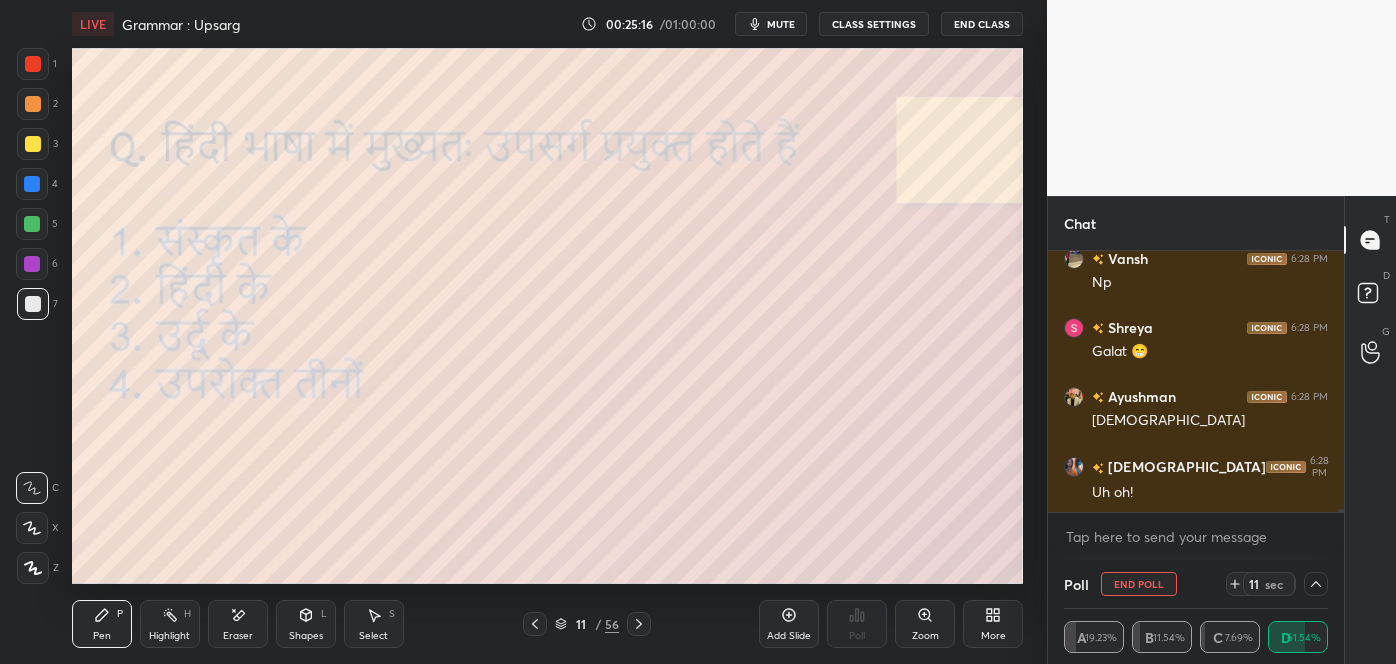 scroll, scrollTop: 0, scrollLeft: 0, axis: both 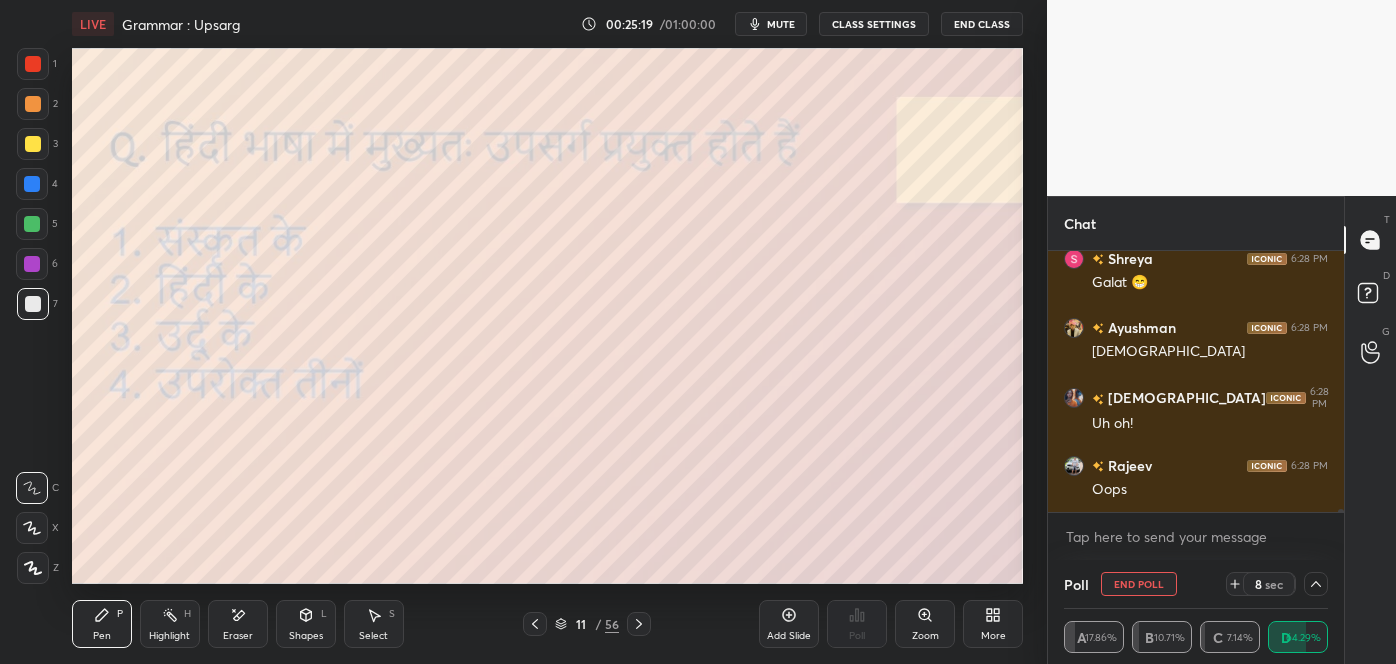 click 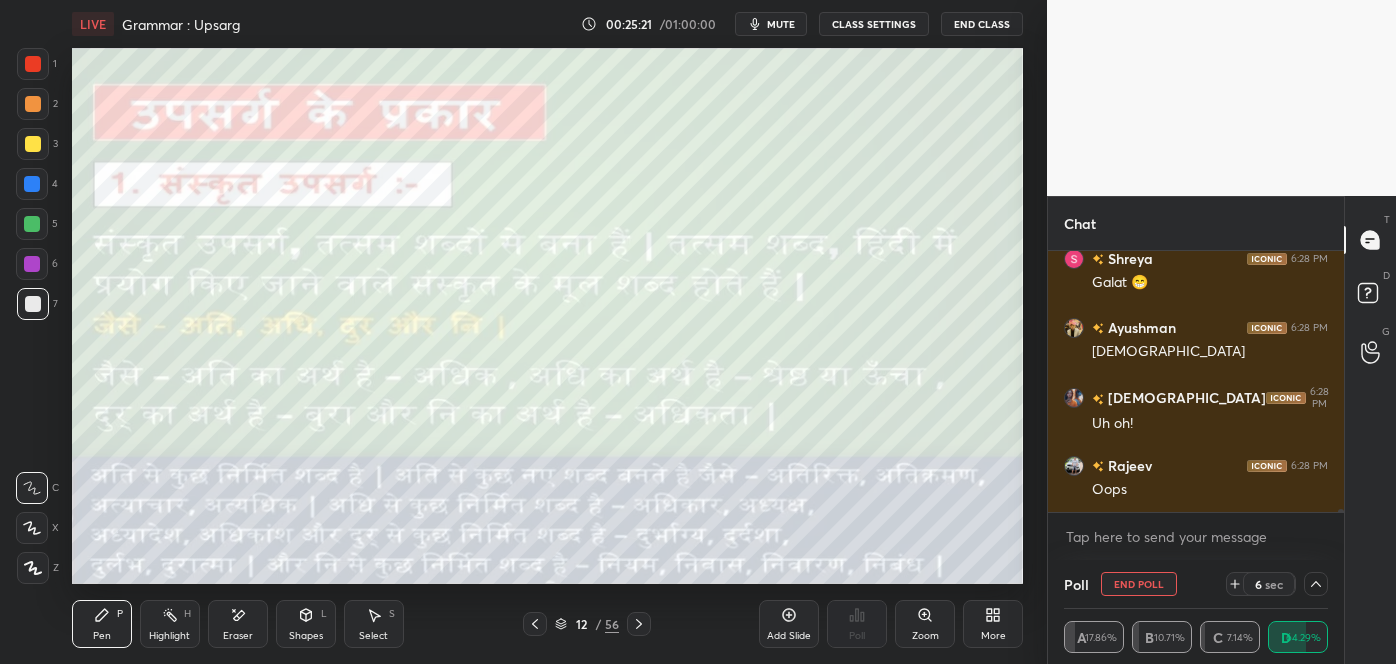 click 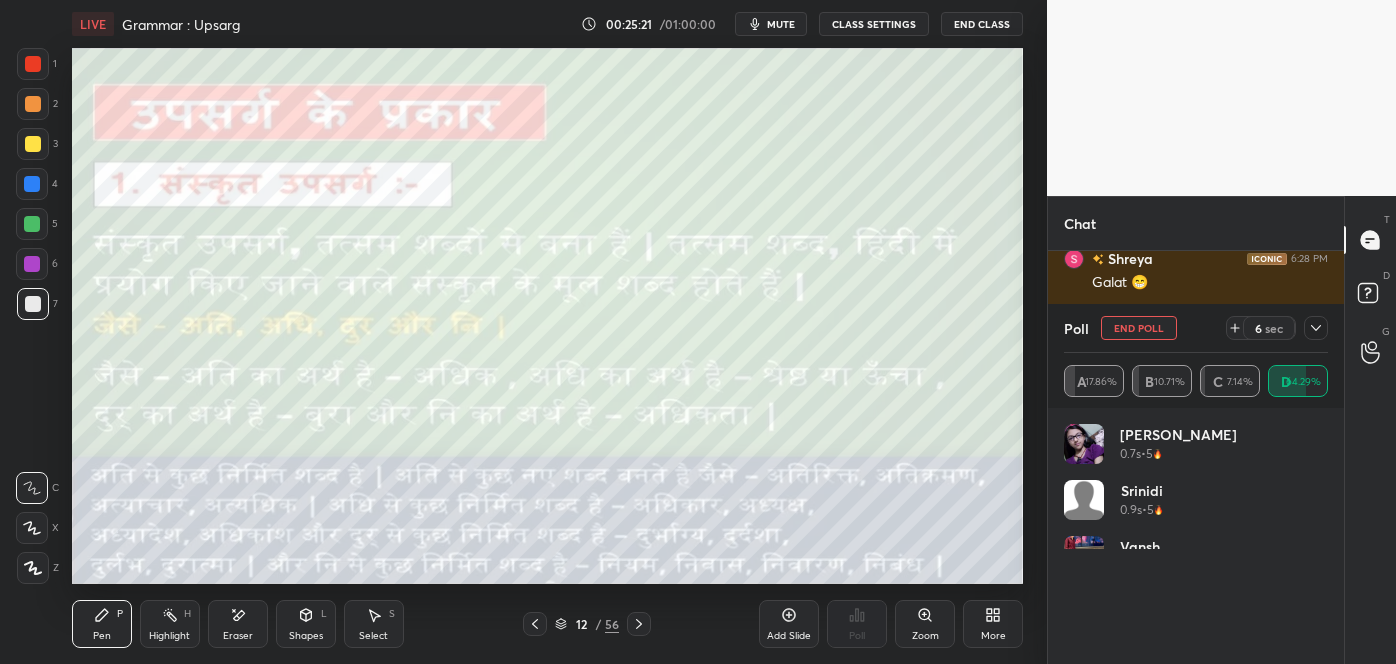 scroll, scrollTop: 7, scrollLeft: 5, axis: both 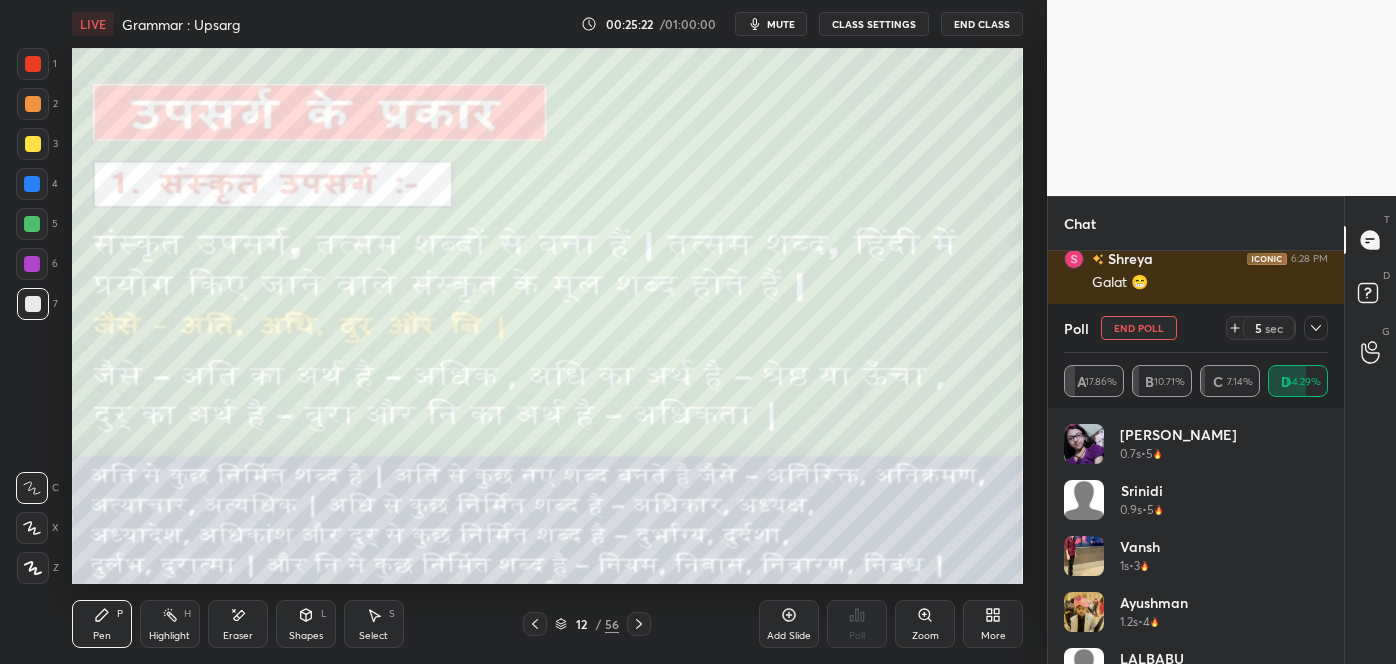 click at bounding box center [1316, 328] 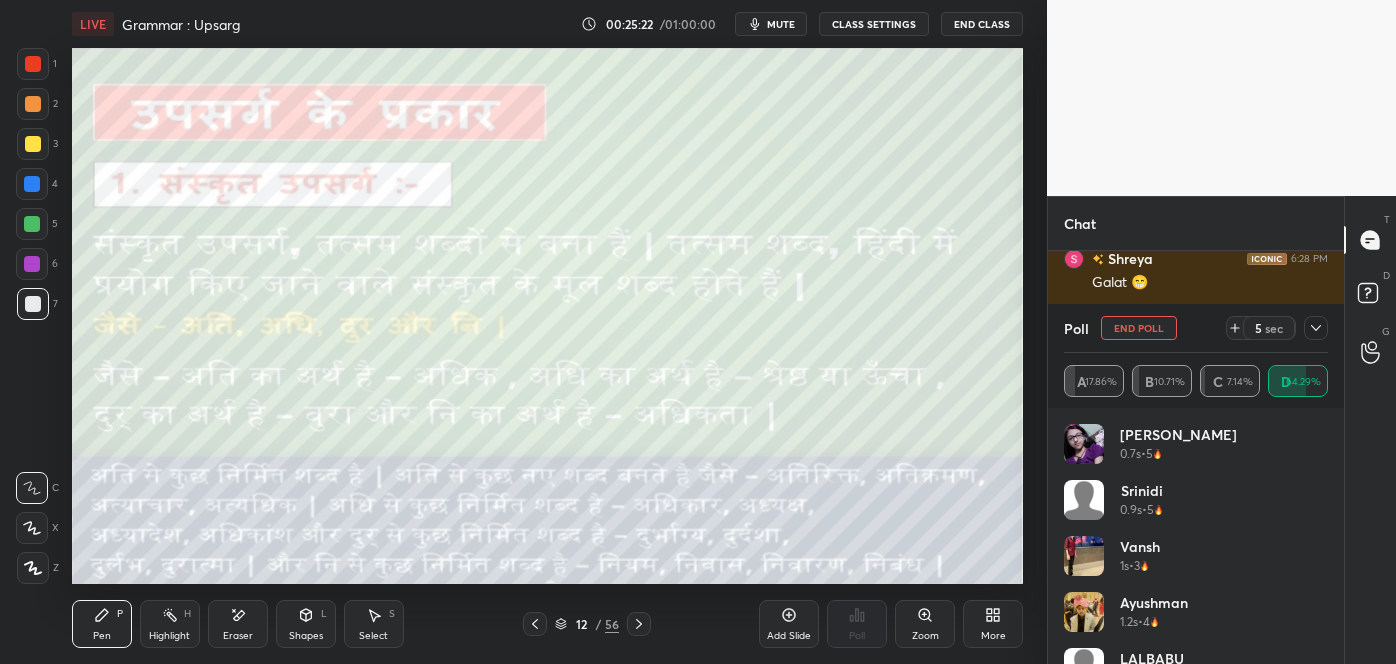scroll, scrollTop: 175, scrollLeft: 258, axis: both 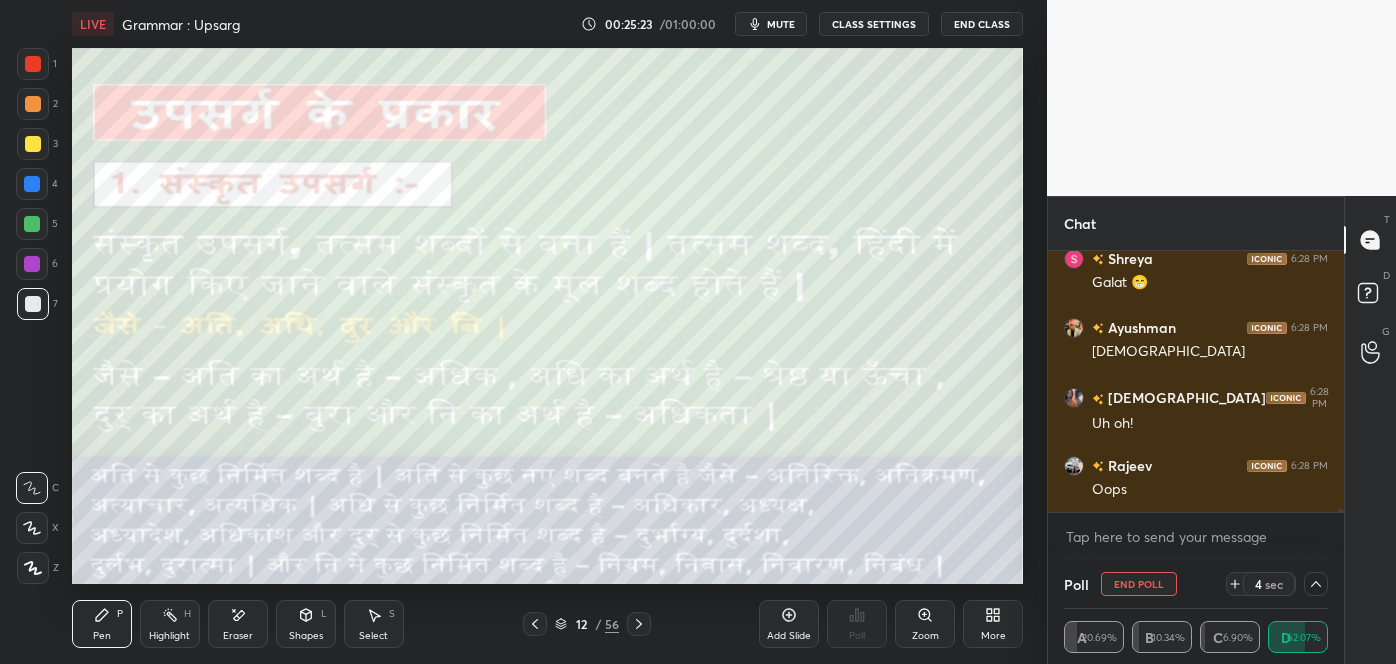 click on "End Poll" at bounding box center [1139, 584] 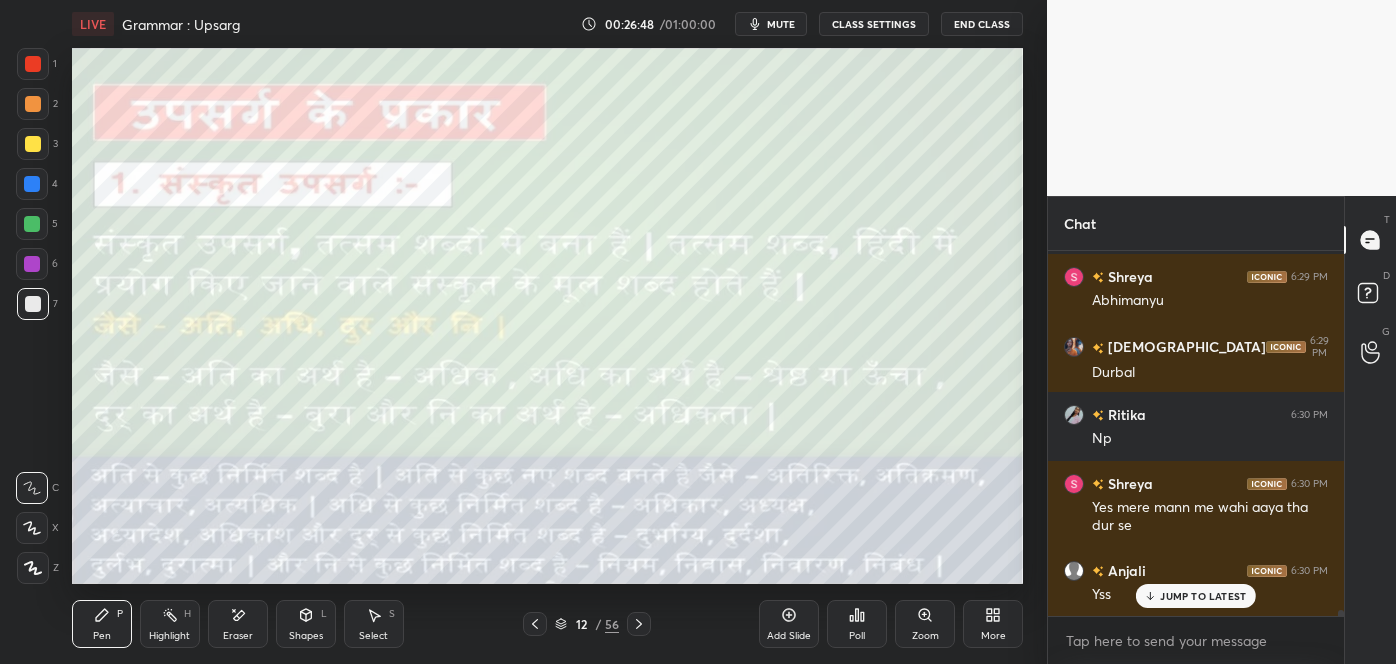 scroll, scrollTop: 21013, scrollLeft: 0, axis: vertical 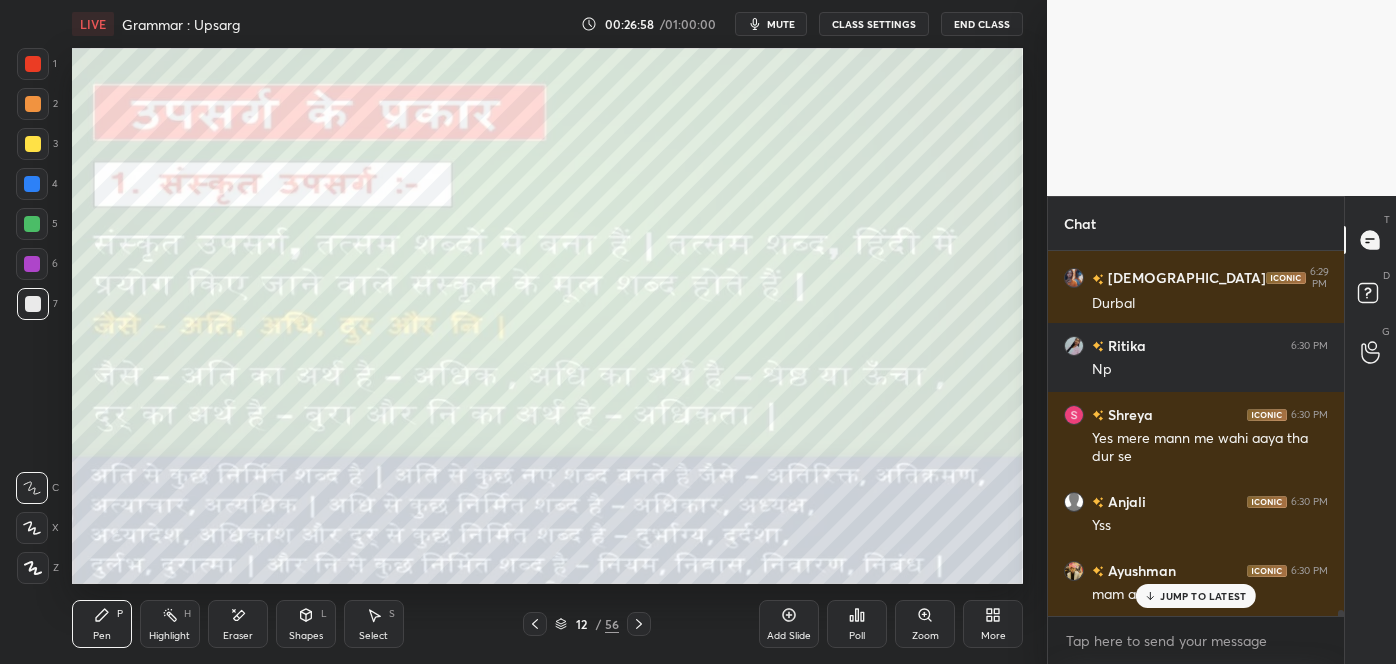 click on "JUMP TO LATEST" at bounding box center [1203, 596] 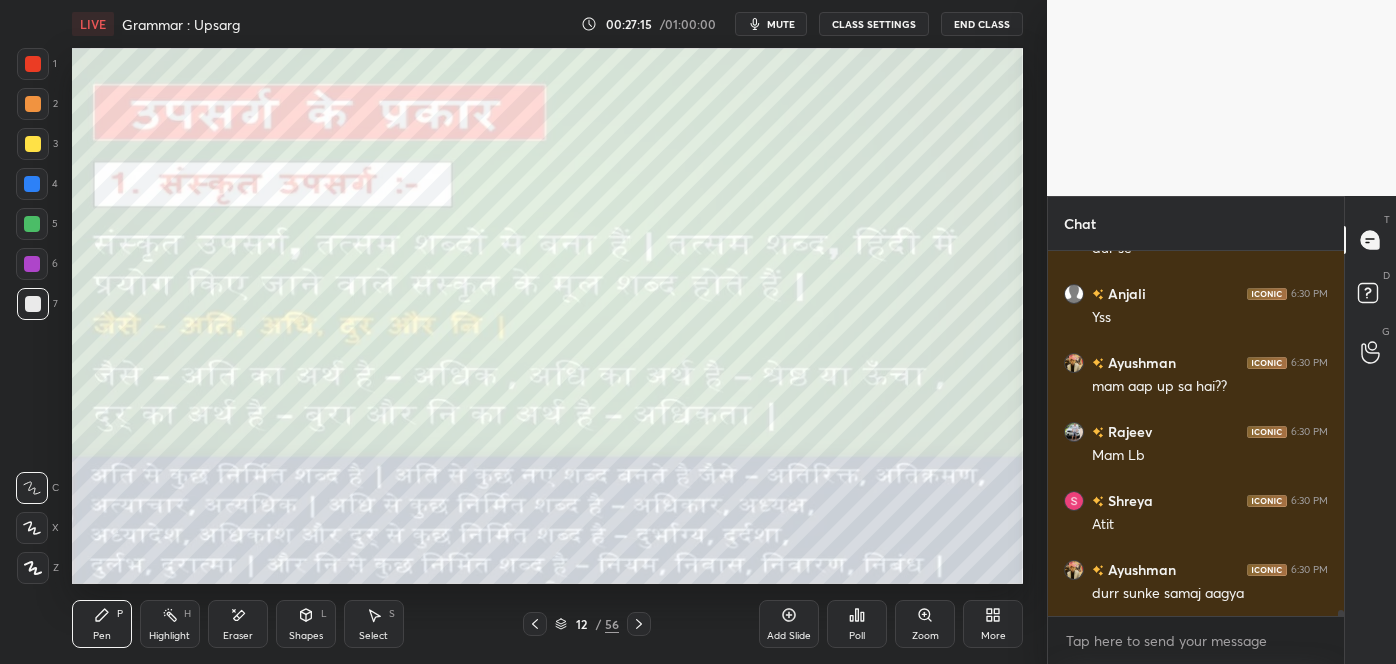 scroll, scrollTop: 21290, scrollLeft: 0, axis: vertical 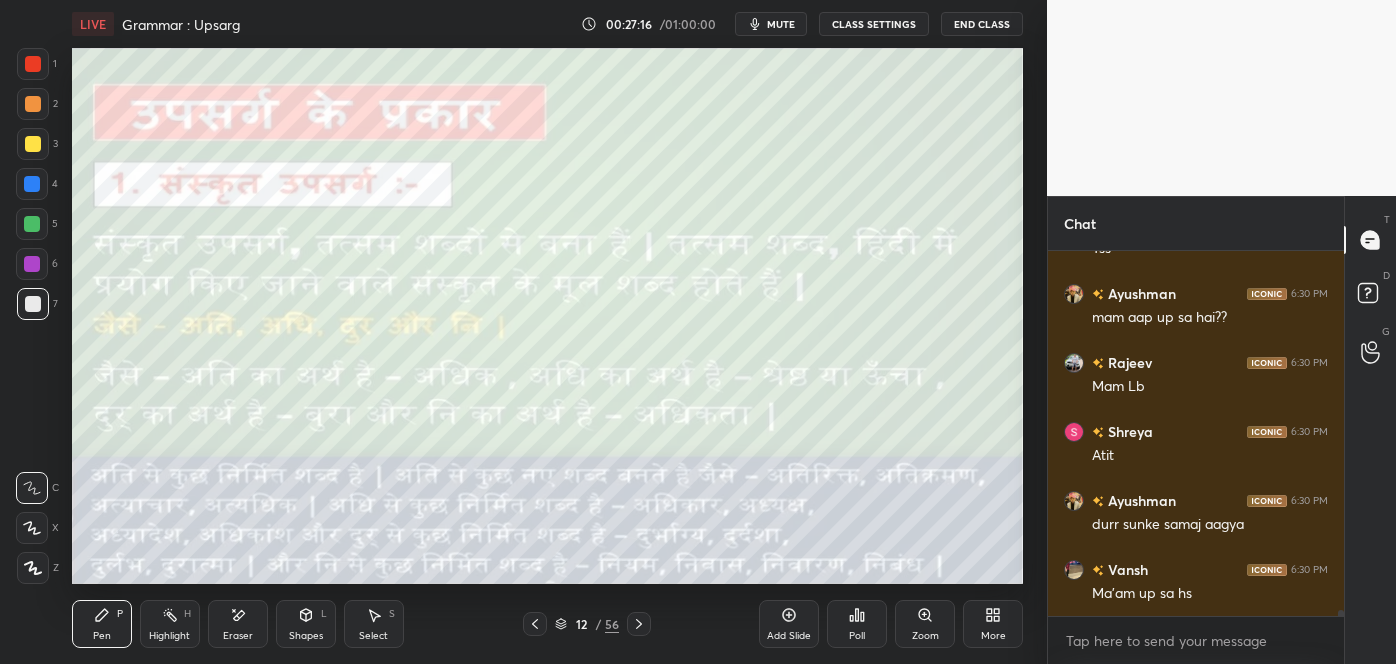 click on "Add Slide Poll Zoom More" at bounding box center (891, 624) 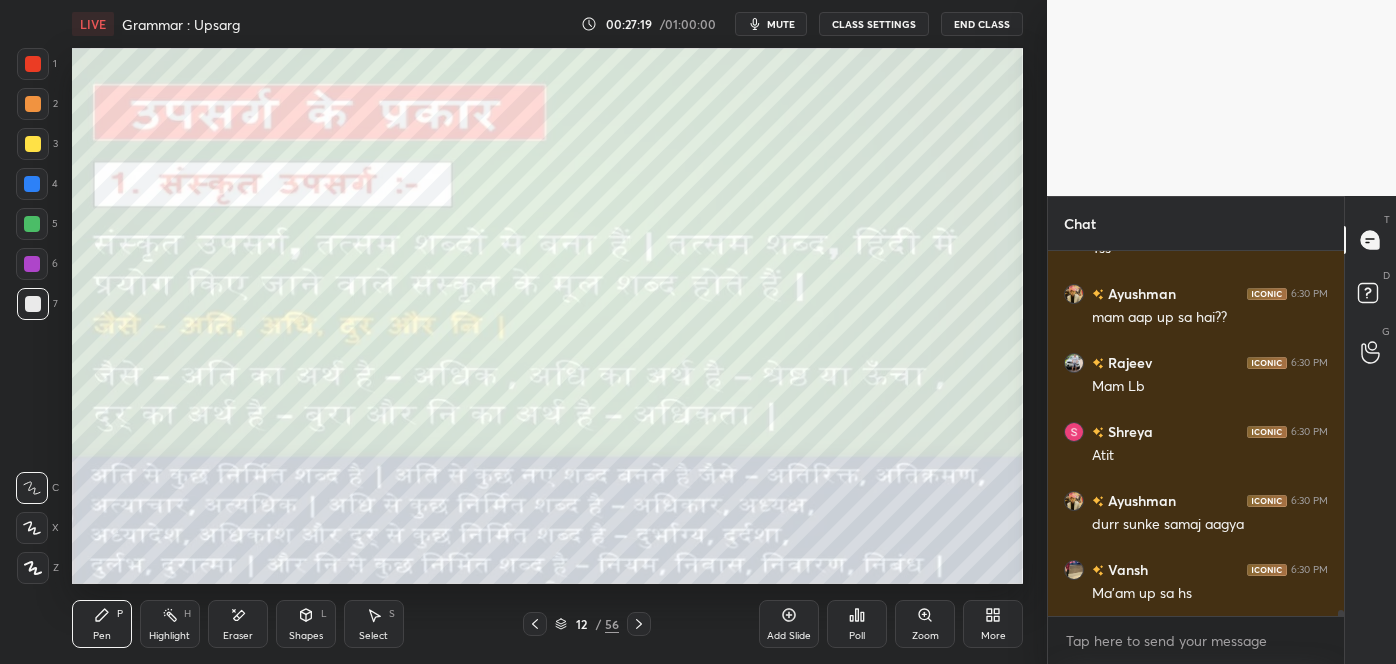 scroll, scrollTop: 21309, scrollLeft: 0, axis: vertical 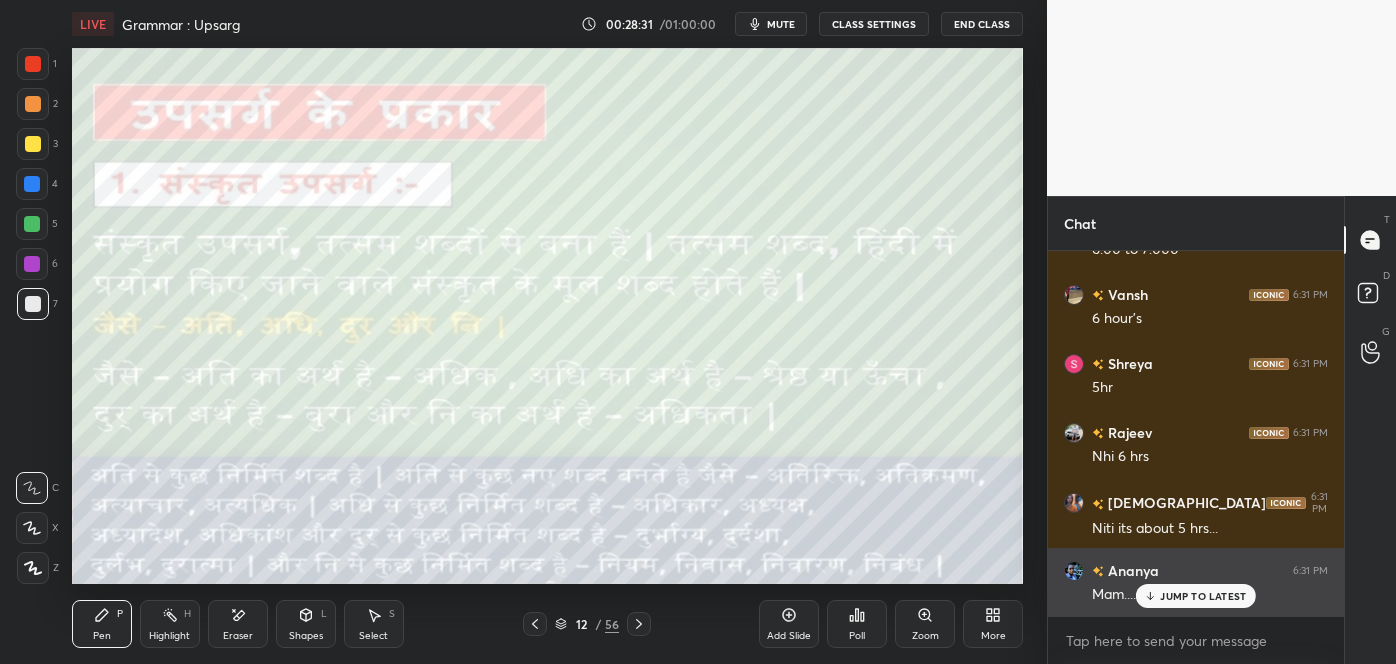 click on "Ananya 6:31 PM Mam...." at bounding box center [1196, 582] 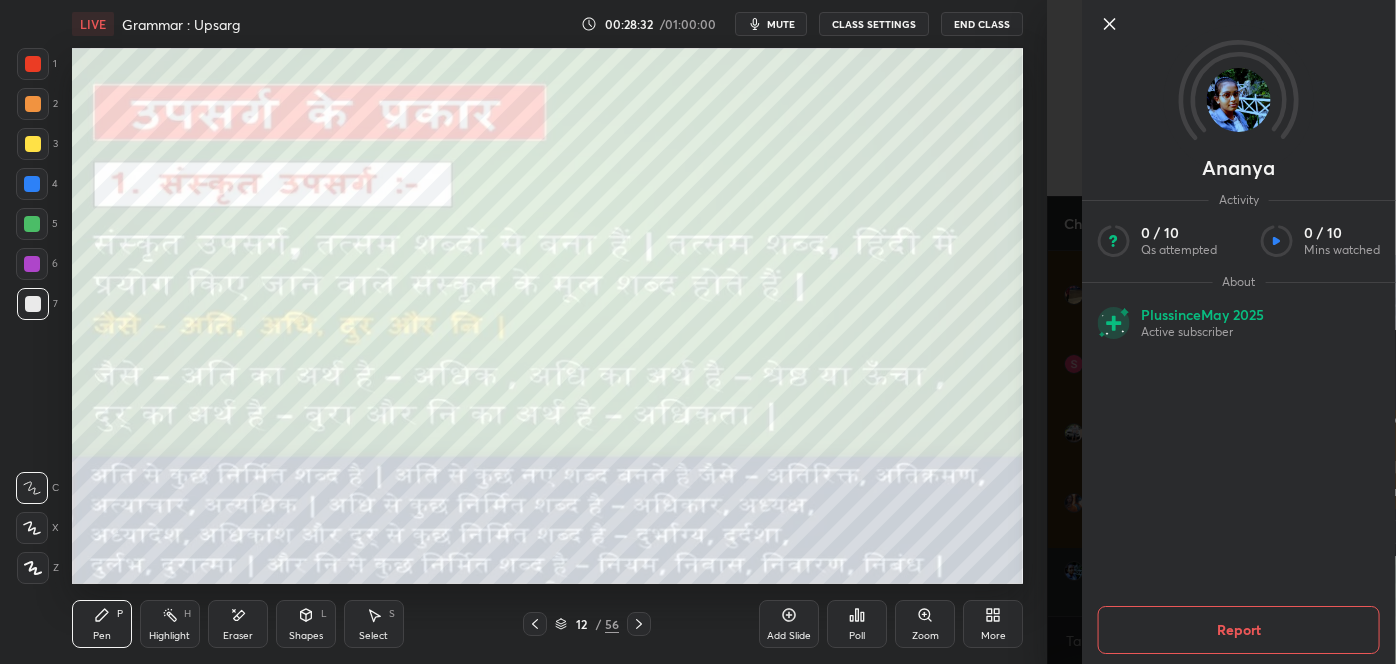 click 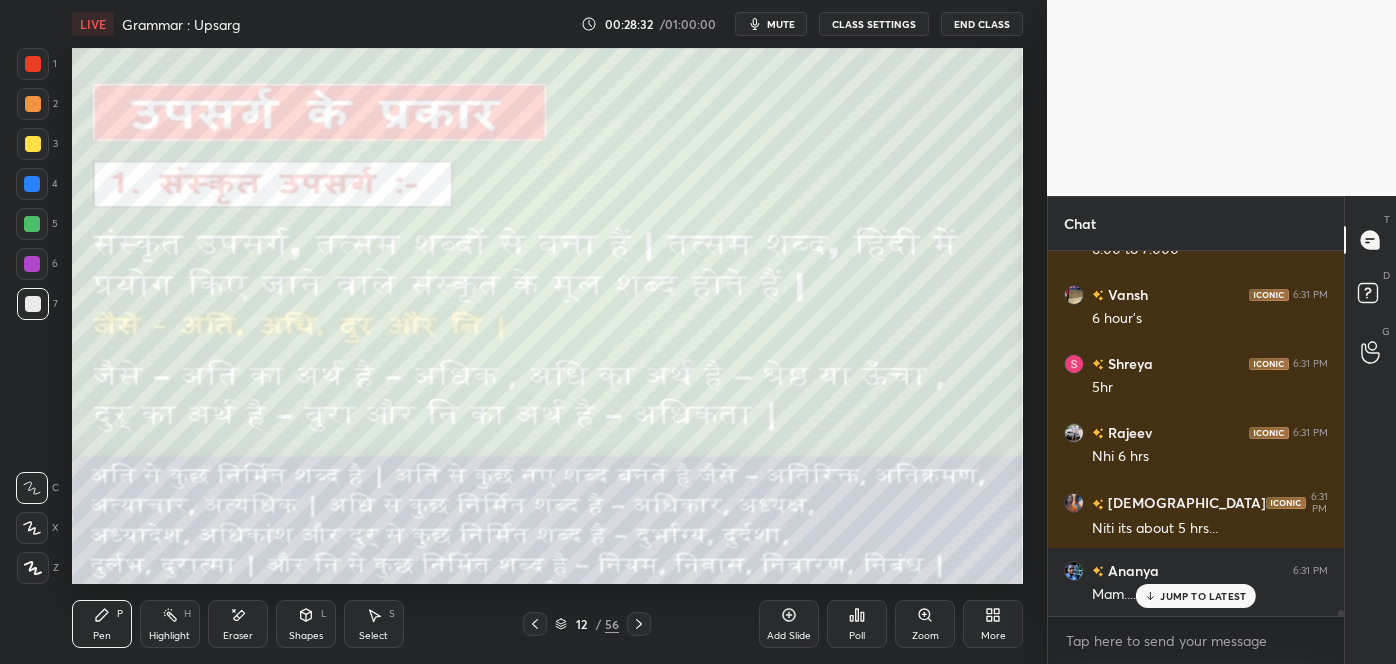 scroll, scrollTop: 22776, scrollLeft: 0, axis: vertical 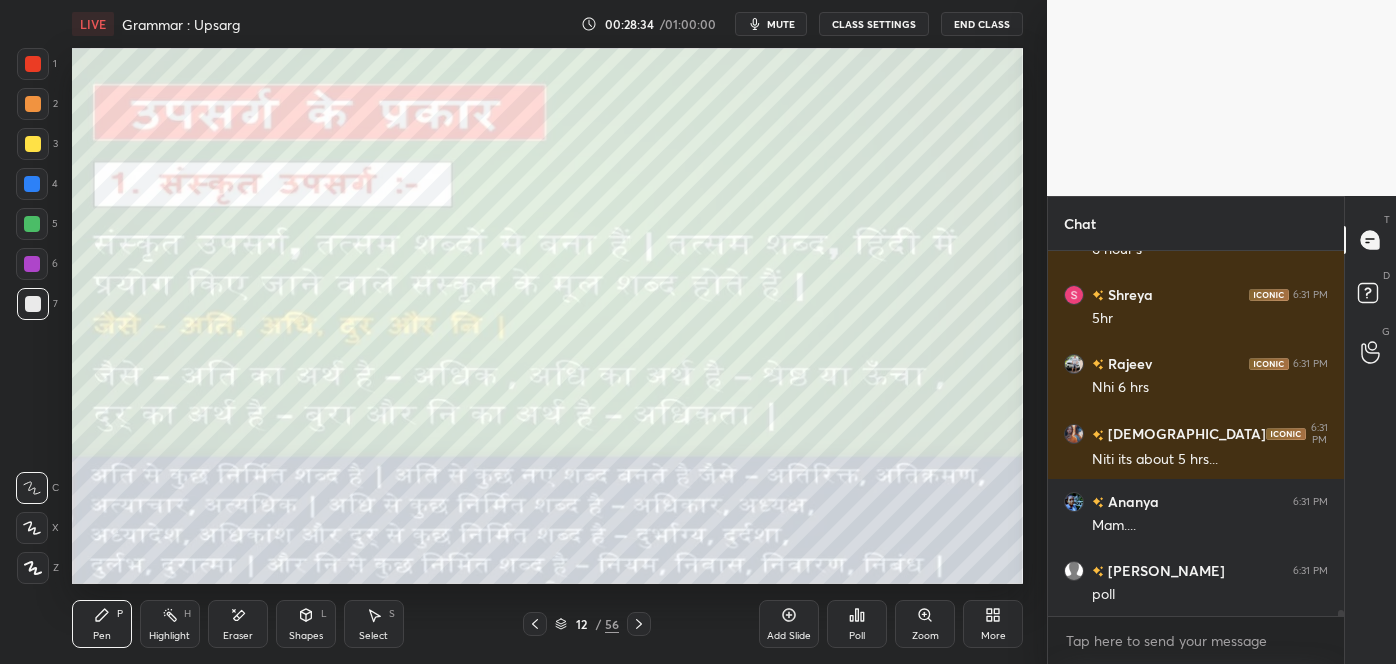 click at bounding box center (639, 624) 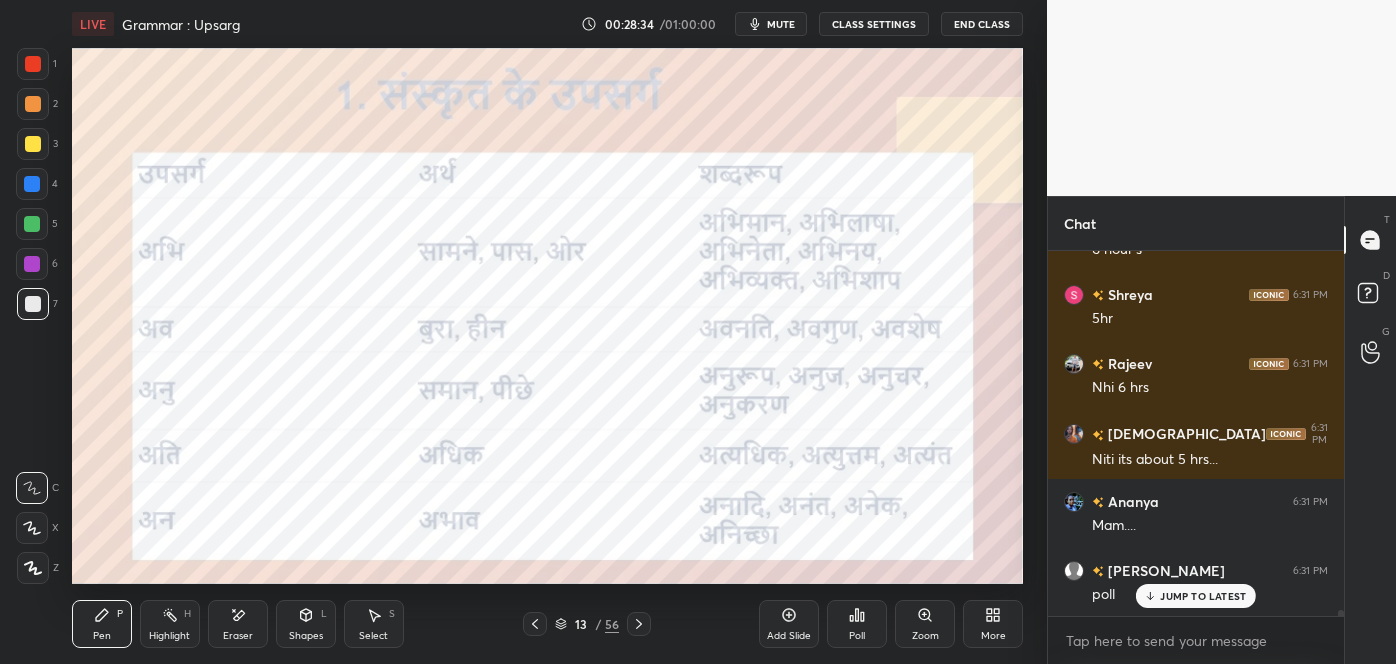 scroll, scrollTop: 22845, scrollLeft: 0, axis: vertical 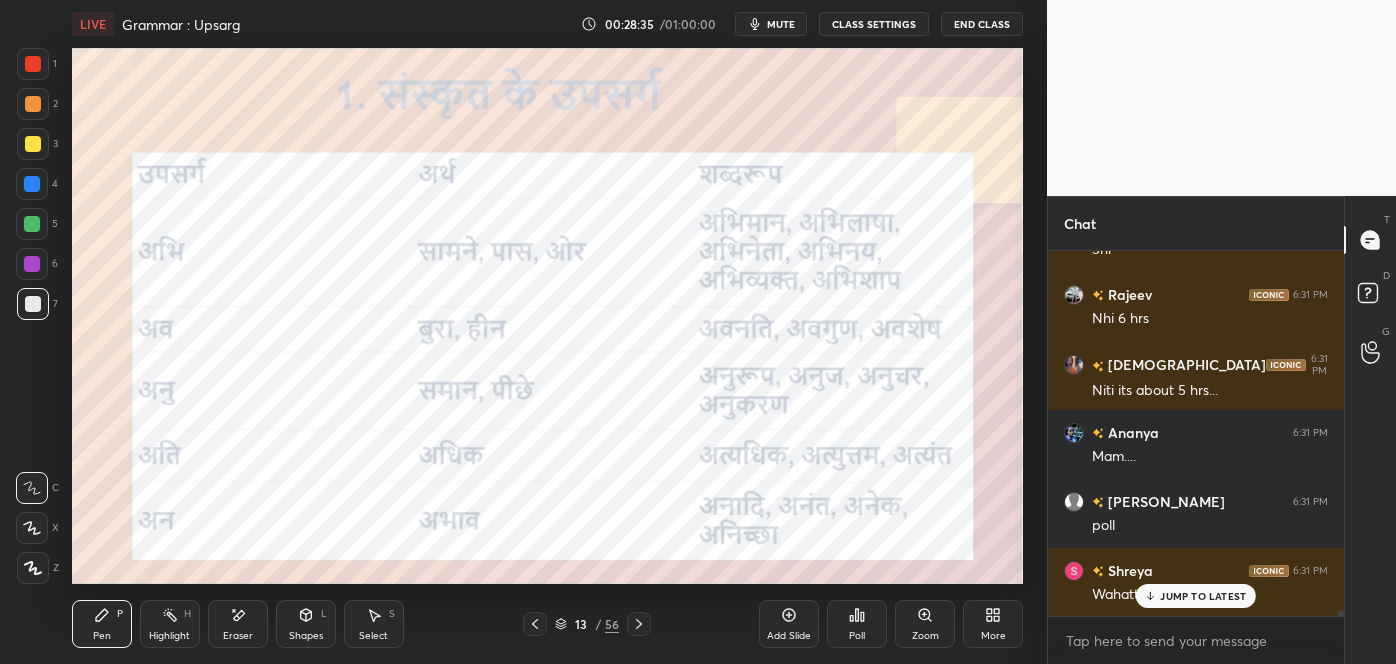 click on "JUMP TO LATEST" at bounding box center (1203, 596) 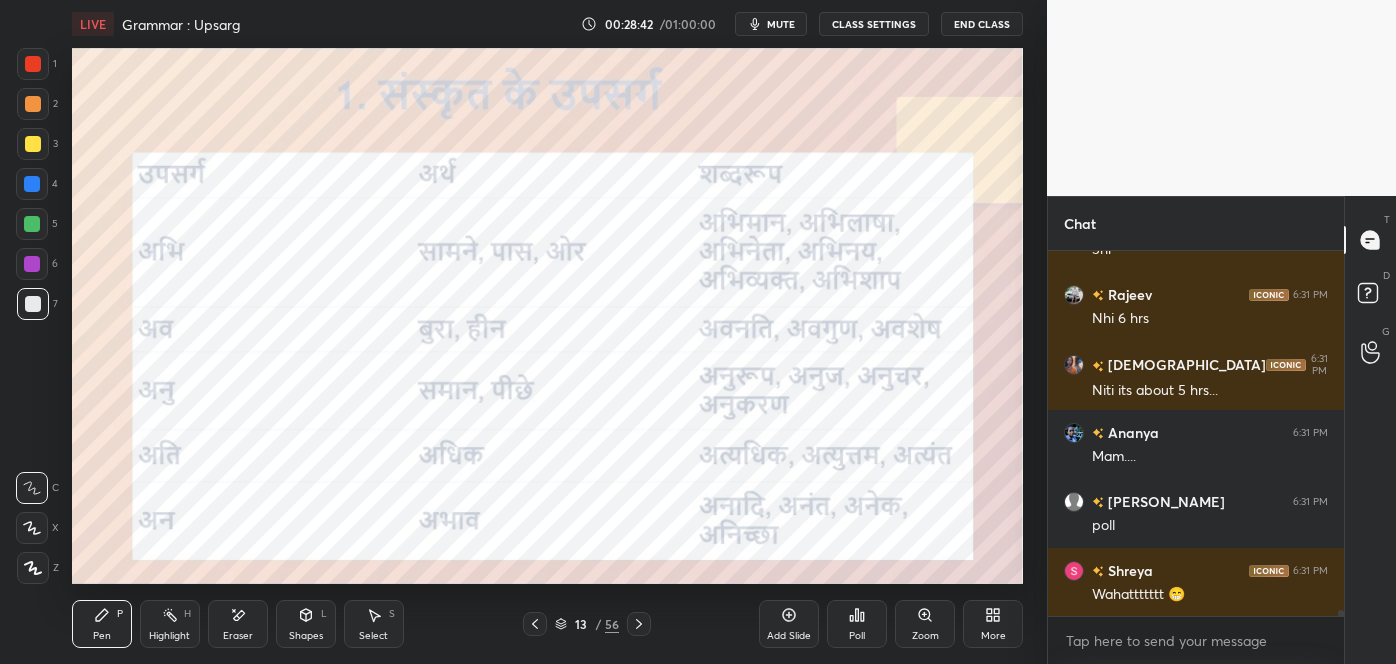 scroll, scrollTop: 22914, scrollLeft: 0, axis: vertical 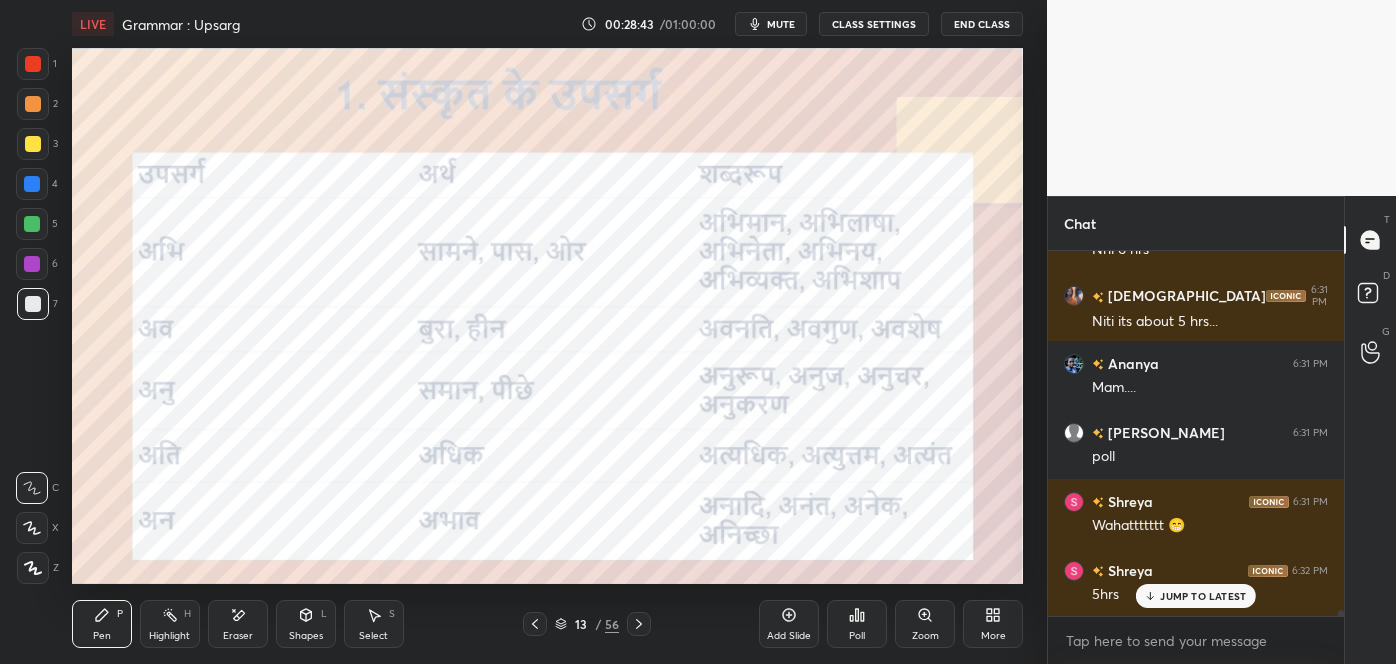 click at bounding box center [33, 64] 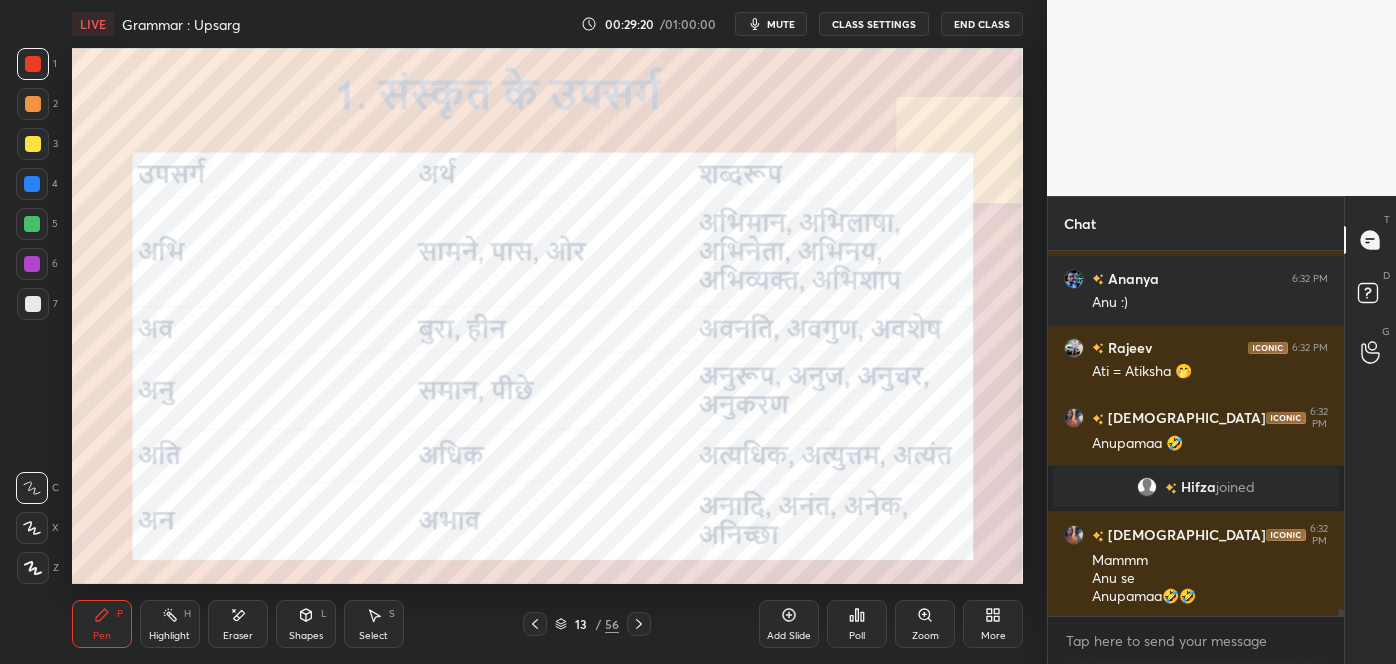 scroll, scrollTop: 18179, scrollLeft: 0, axis: vertical 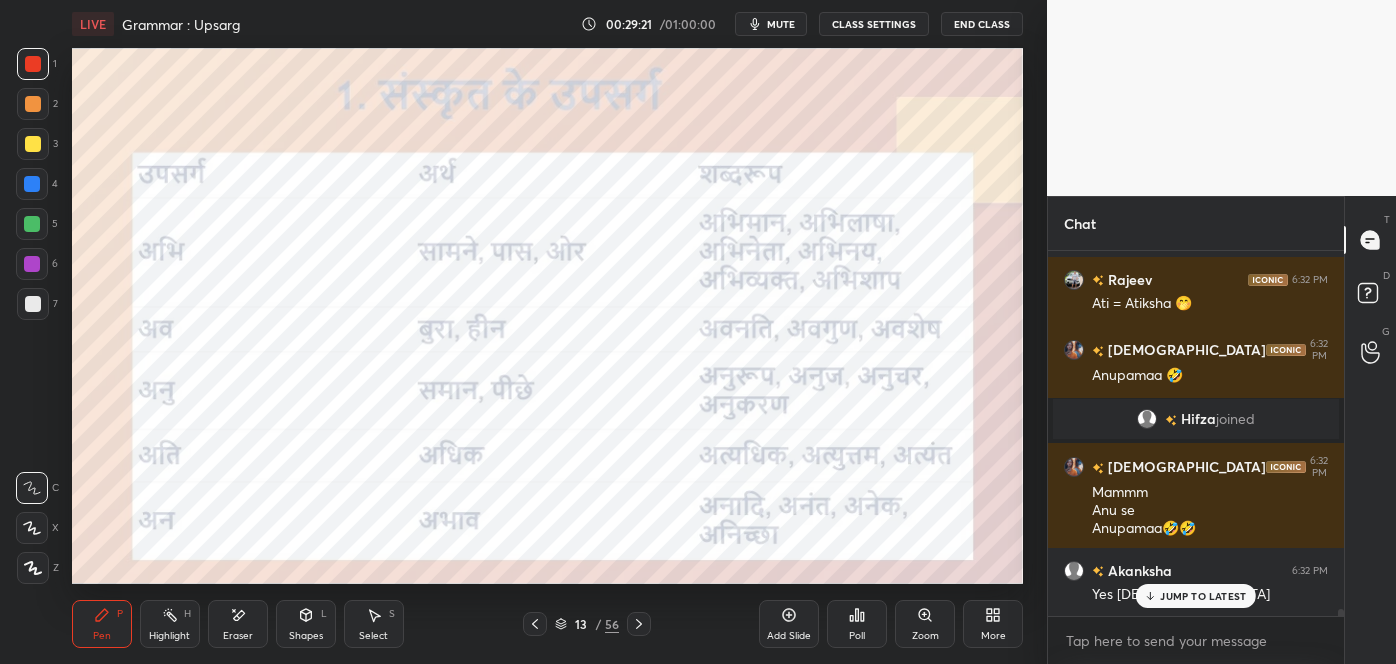 click on "JUMP TO LATEST" at bounding box center (1203, 596) 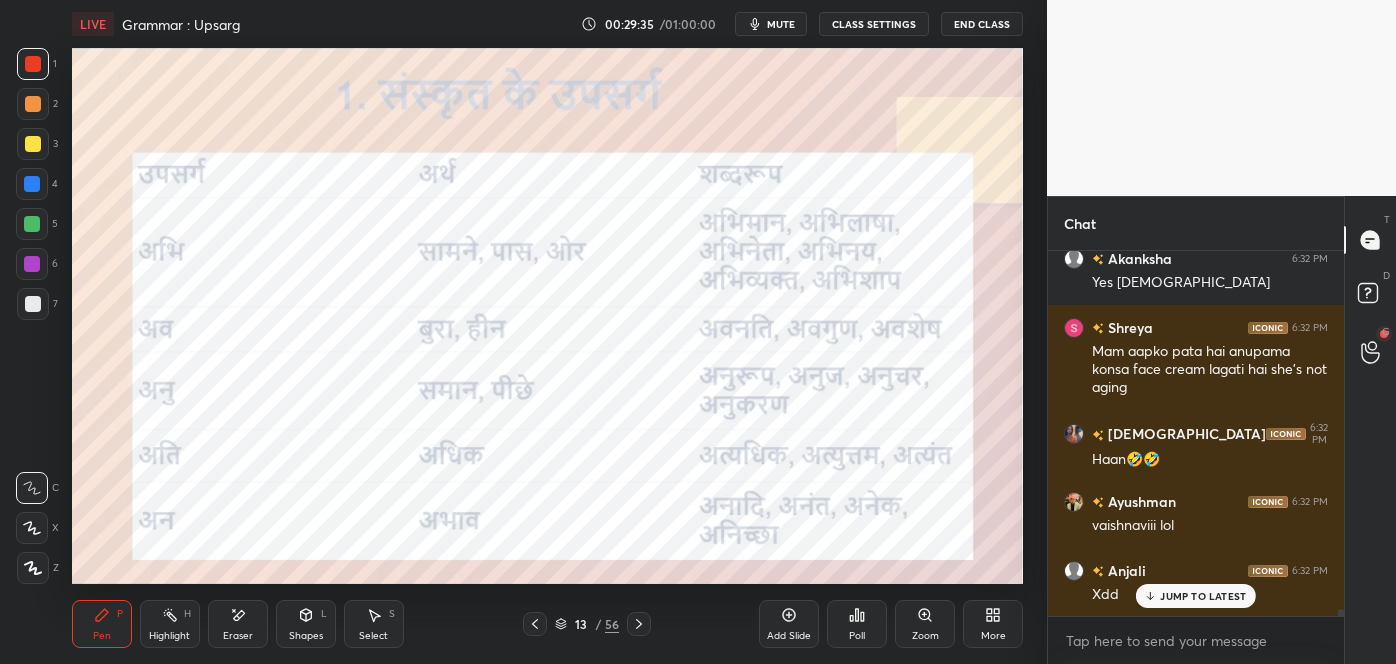 scroll, scrollTop: 18560, scrollLeft: 0, axis: vertical 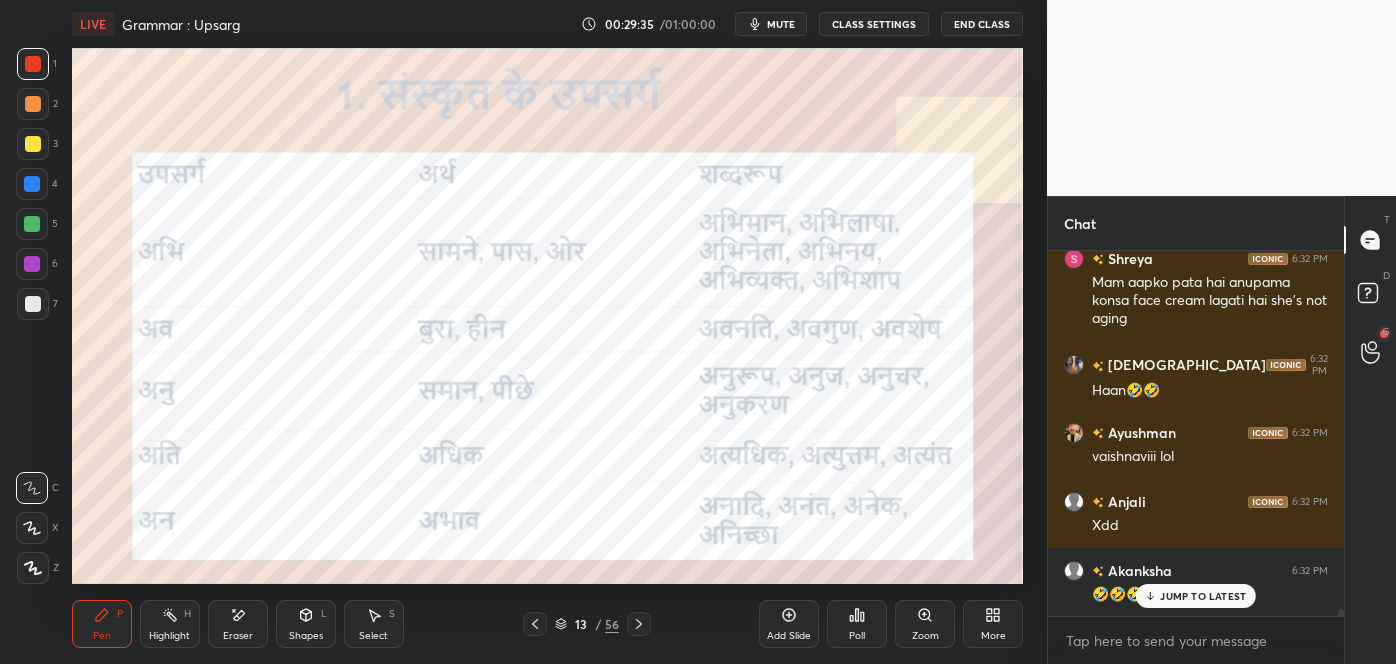 click on "JUMP TO LATEST" at bounding box center [1196, 596] 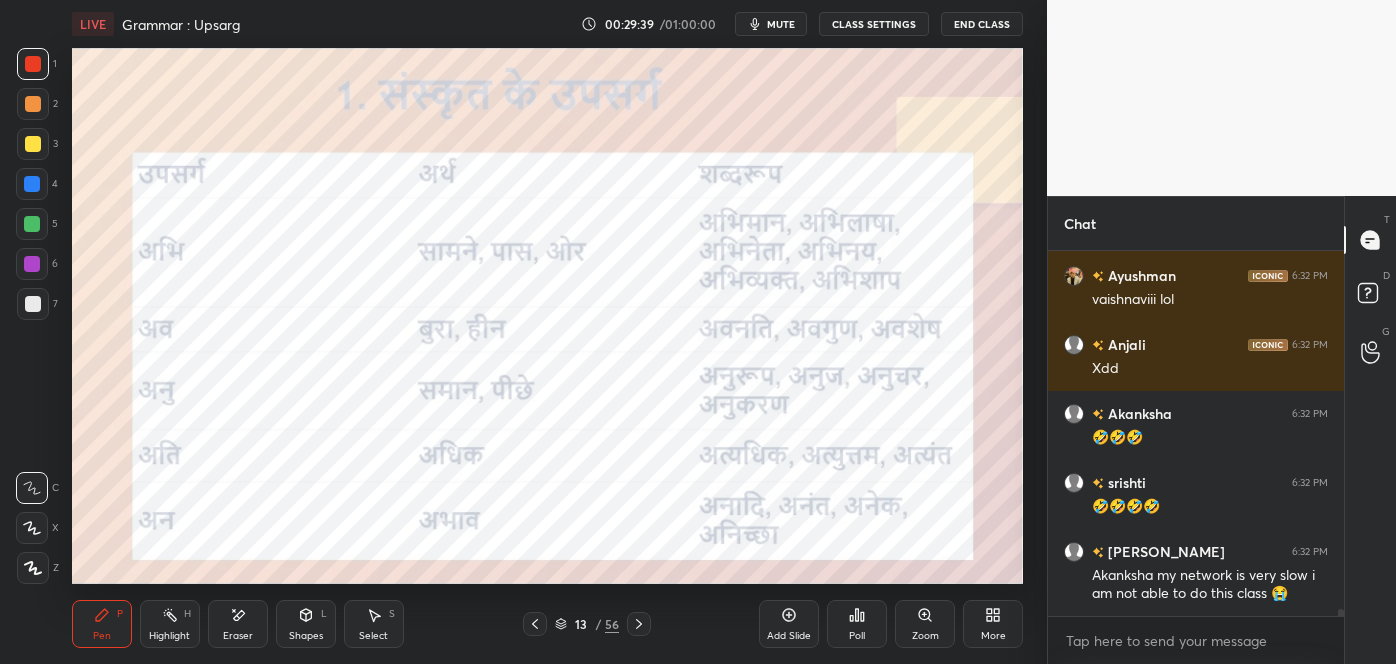 scroll, scrollTop: 18786, scrollLeft: 0, axis: vertical 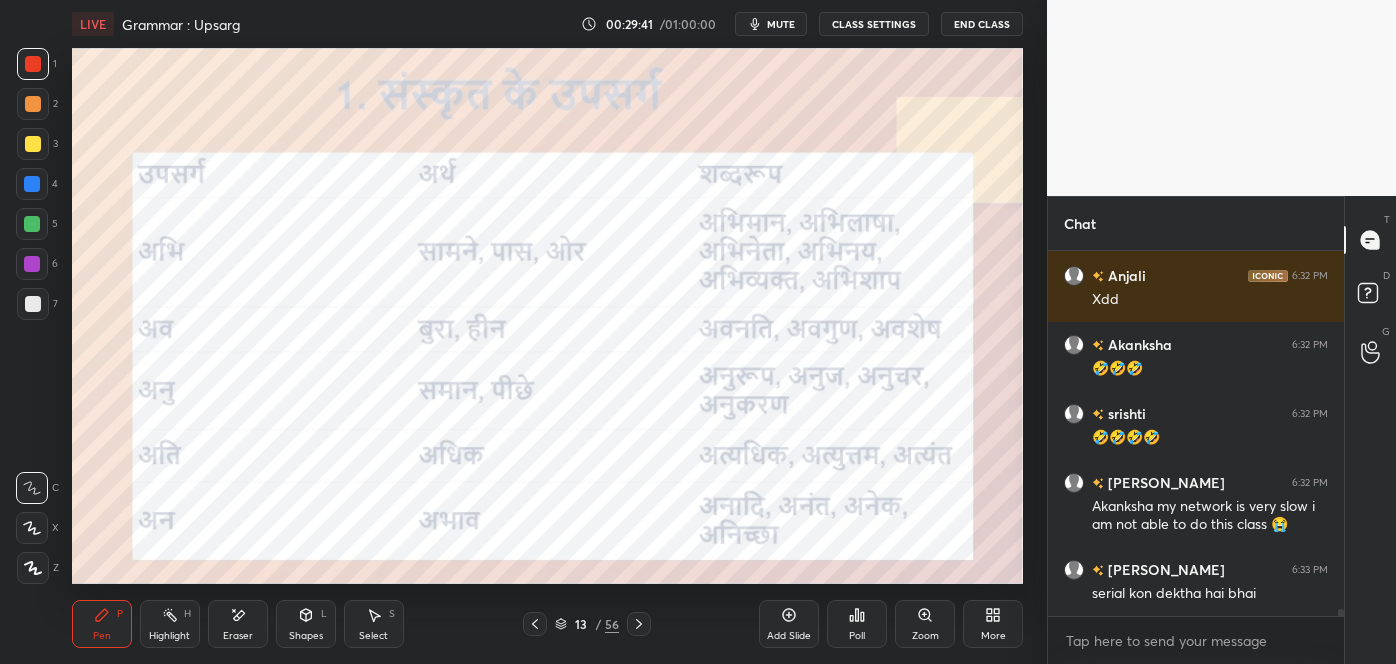 click 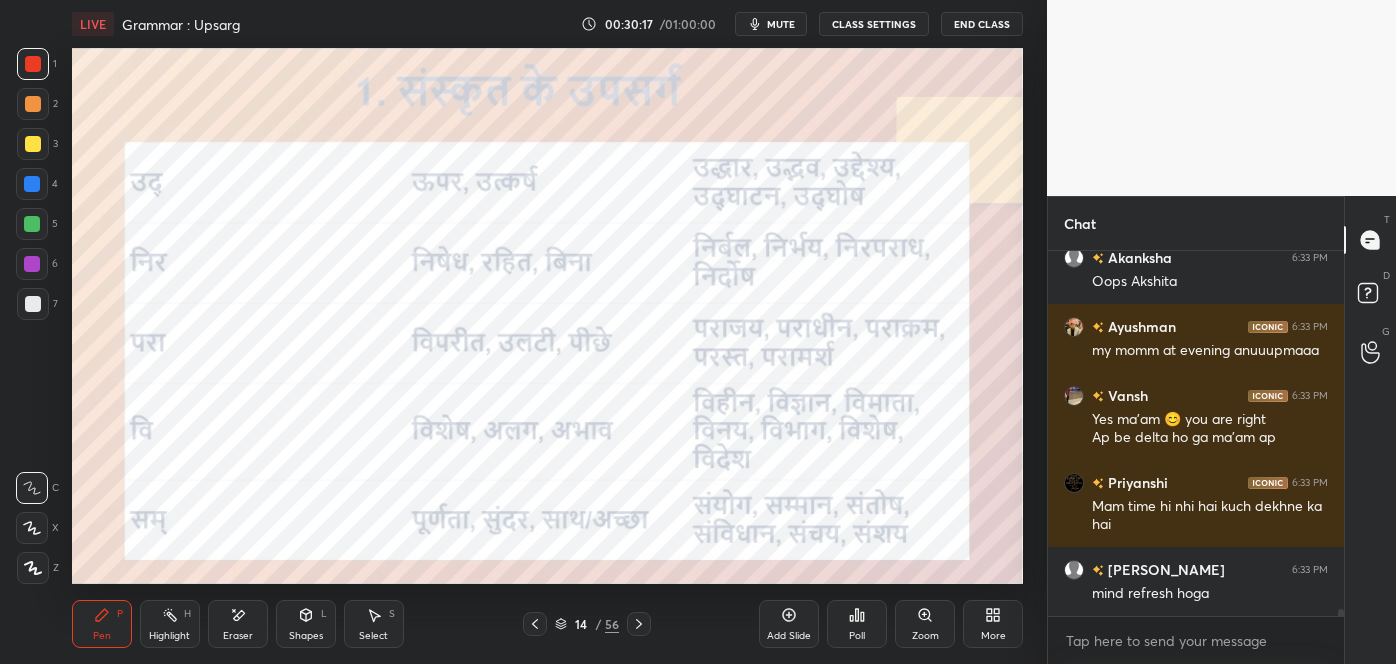 scroll, scrollTop: 19463, scrollLeft: 0, axis: vertical 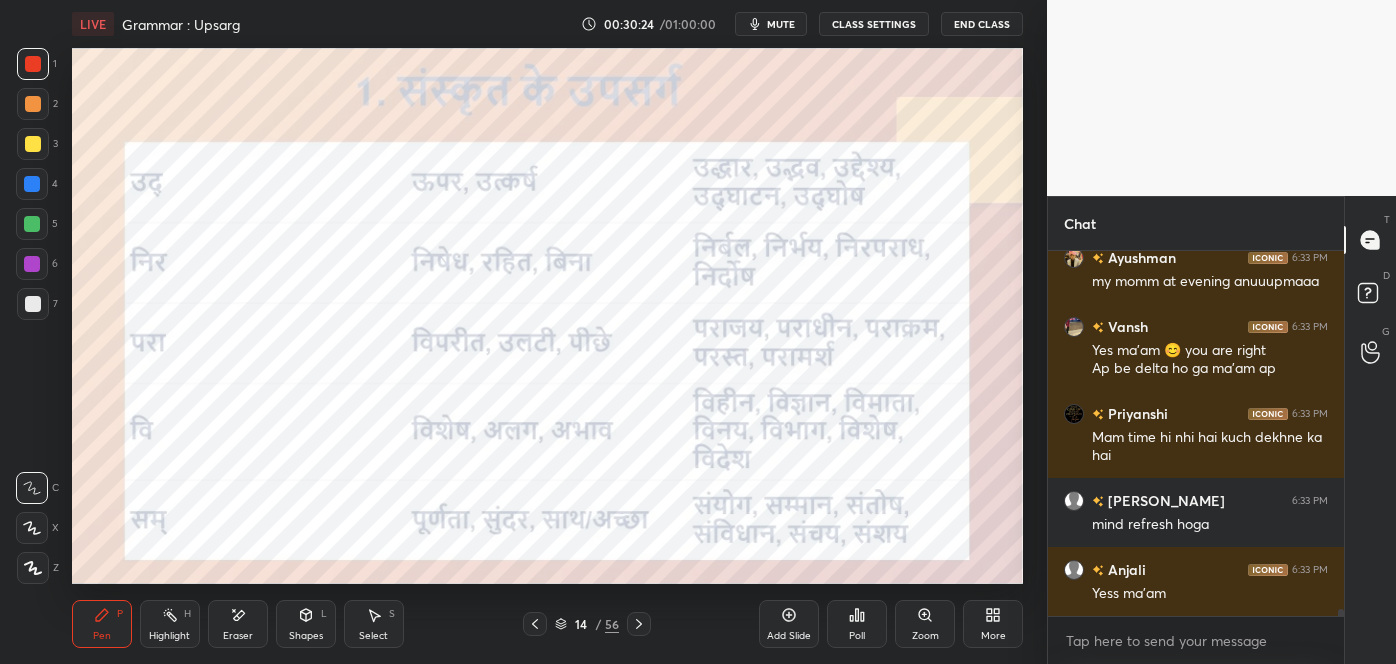 click 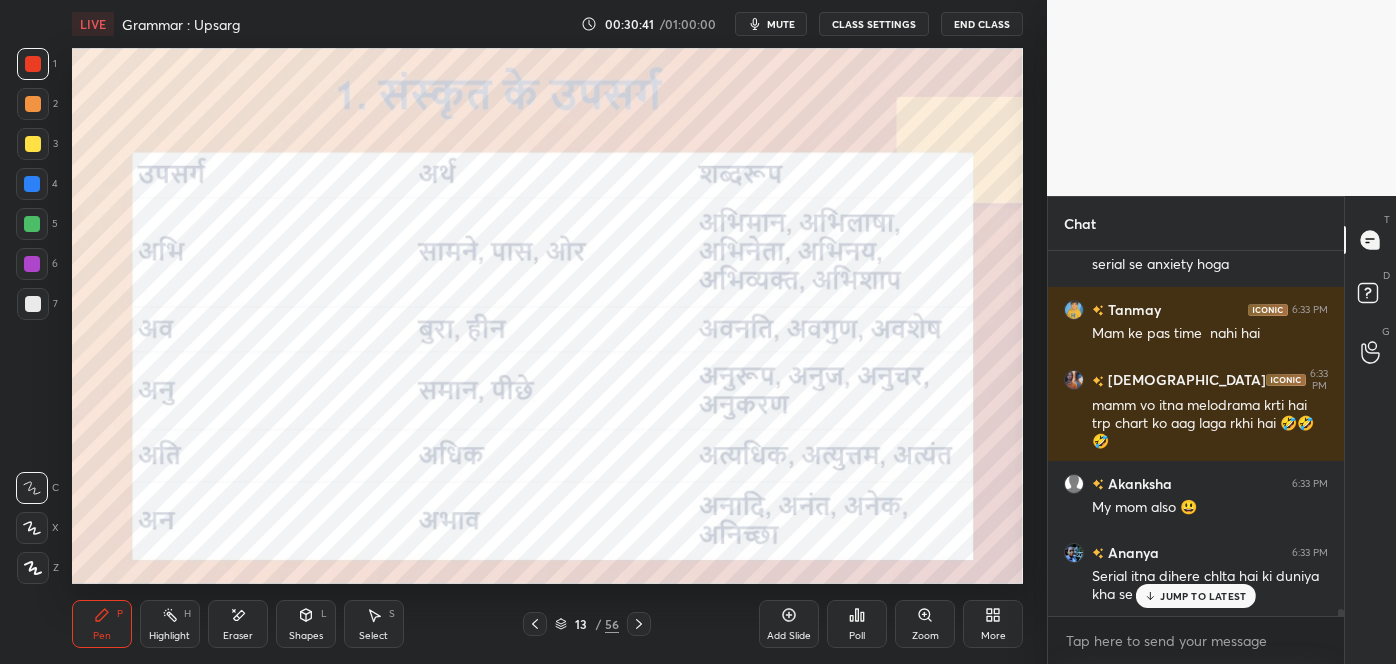 scroll, scrollTop: 19930, scrollLeft: 0, axis: vertical 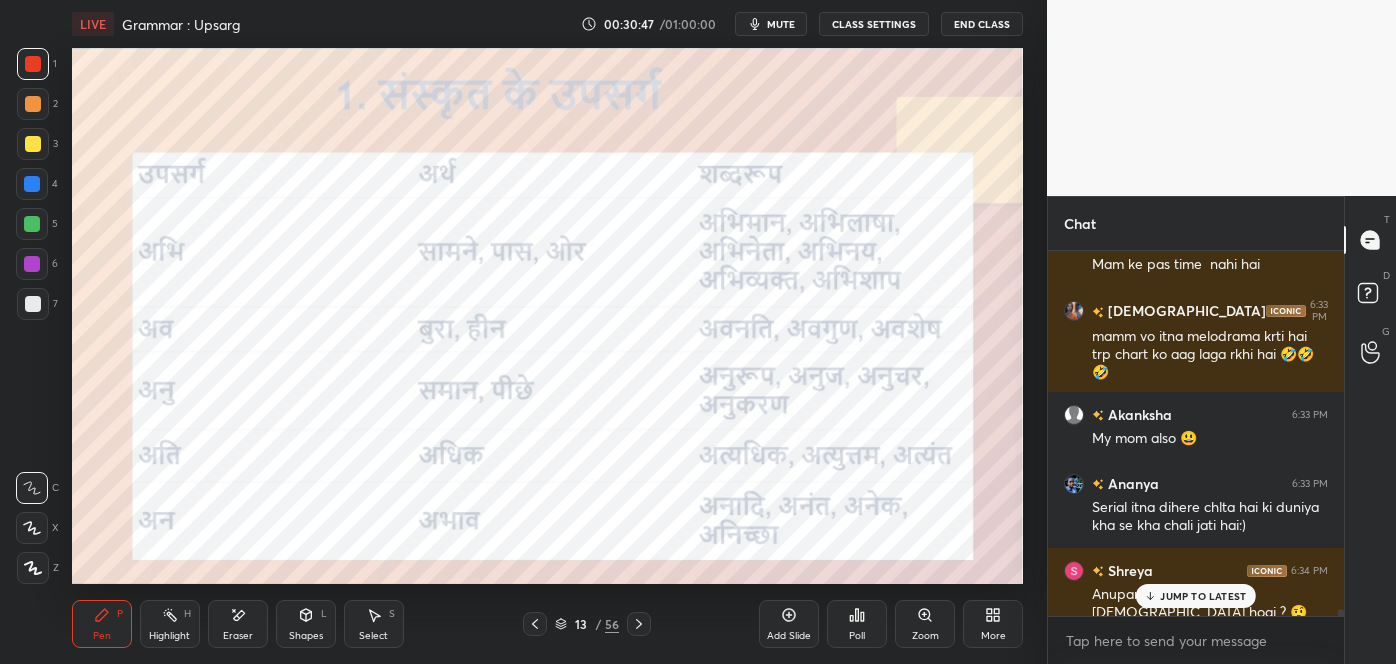 click on "JUMP TO LATEST" at bounding box center (1203, 596) 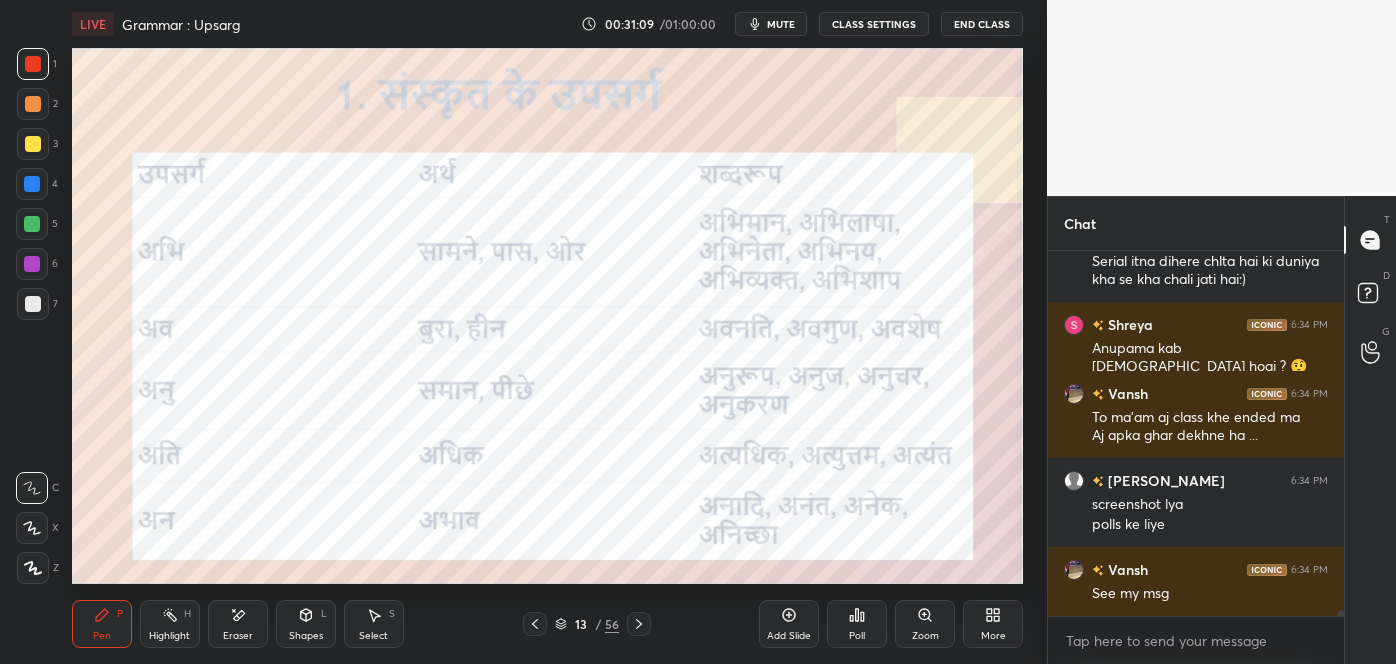scroll, scrollTop: 20263, scrollLeft: 0, axis: vertical 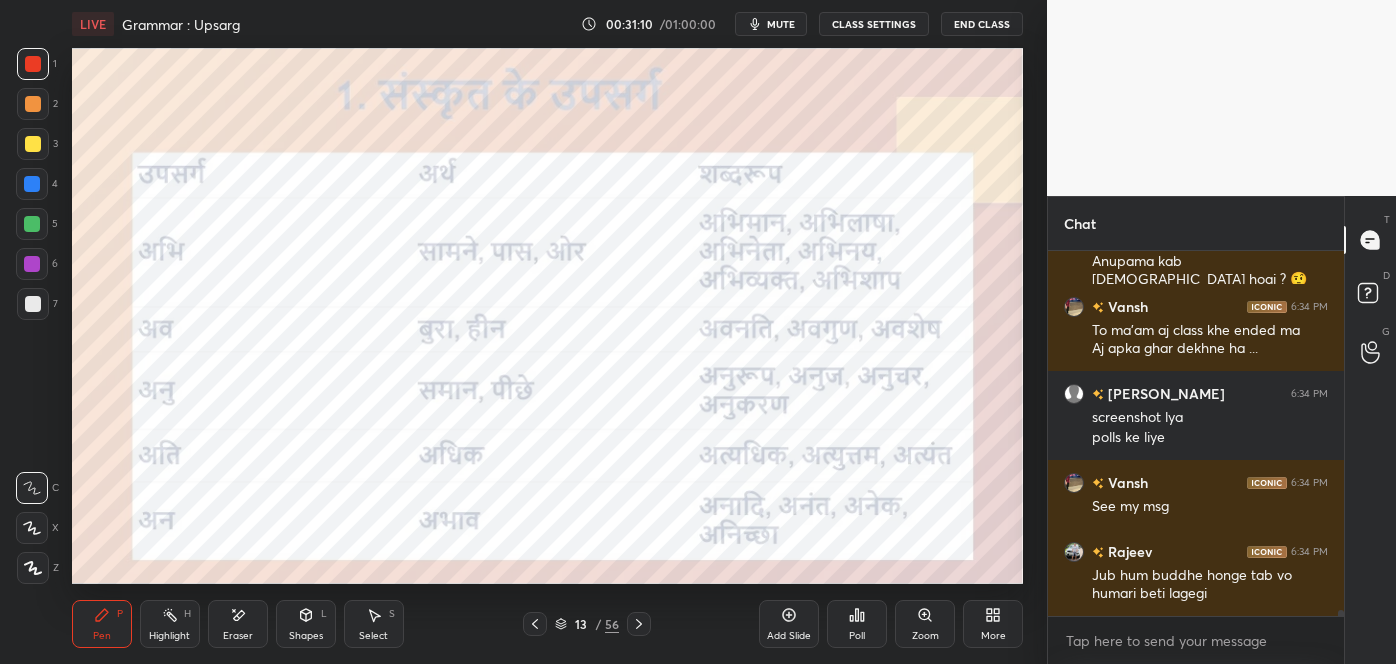 click 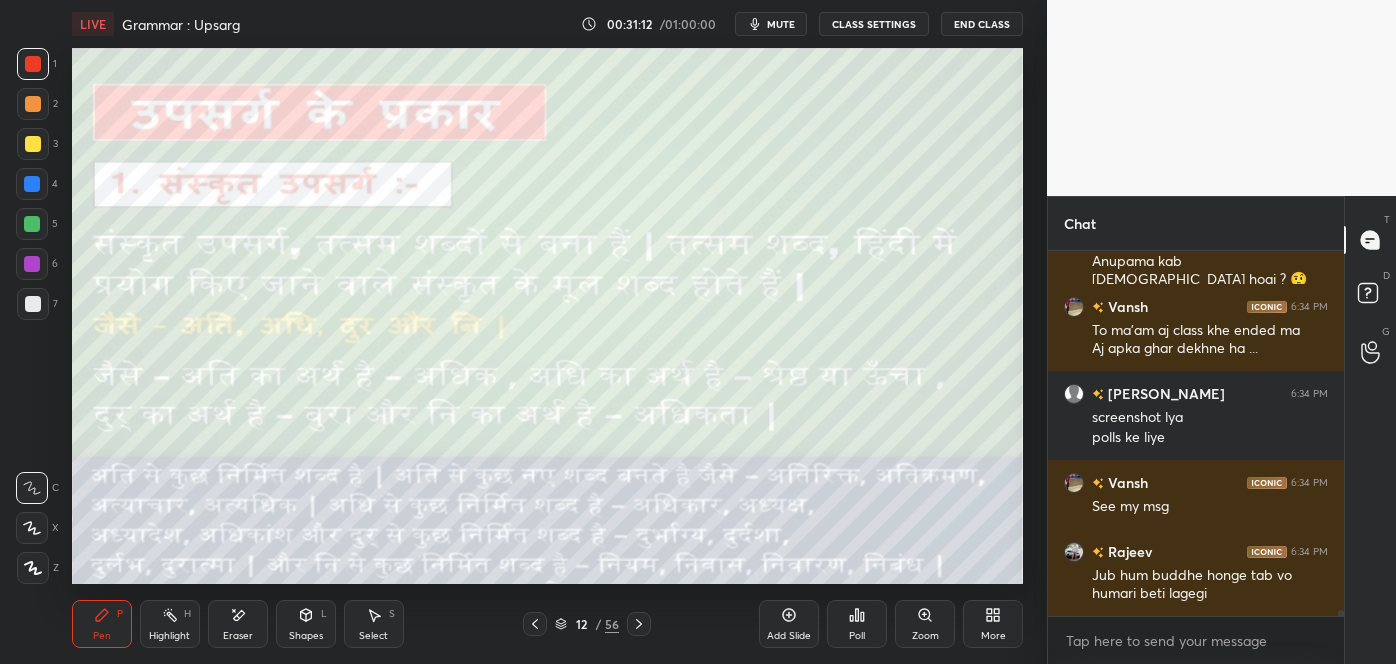 click 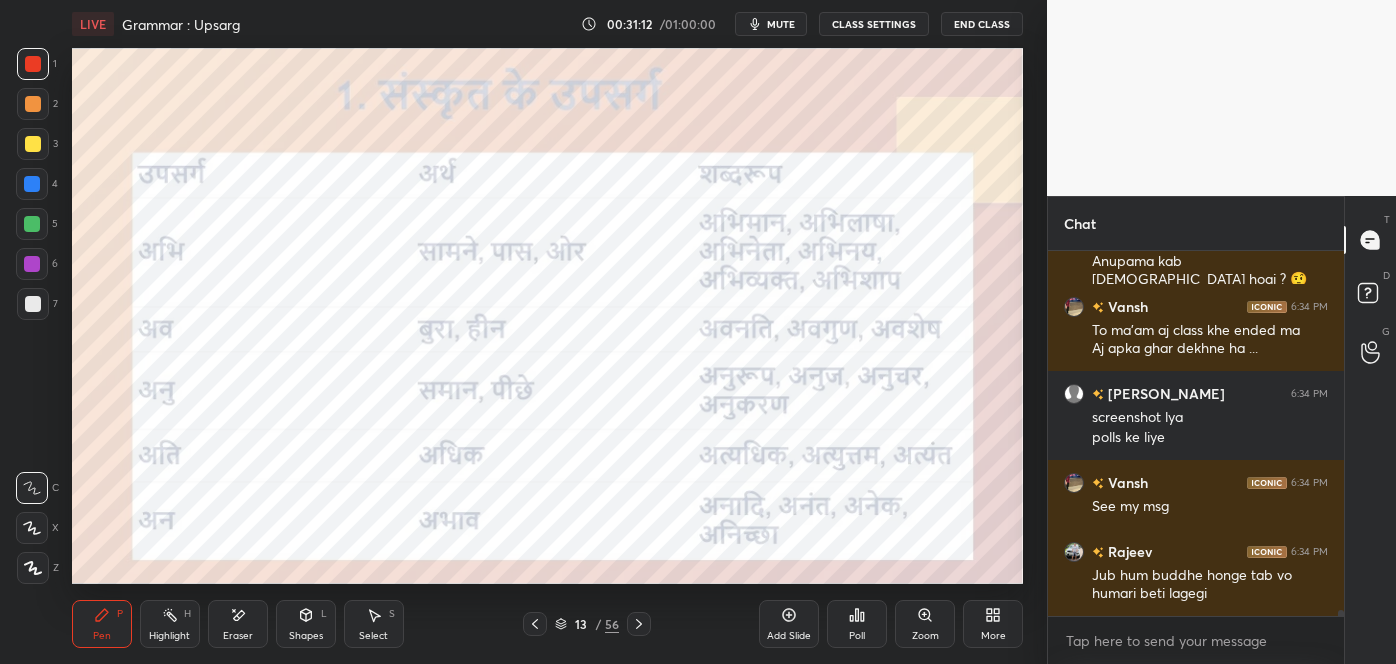 click 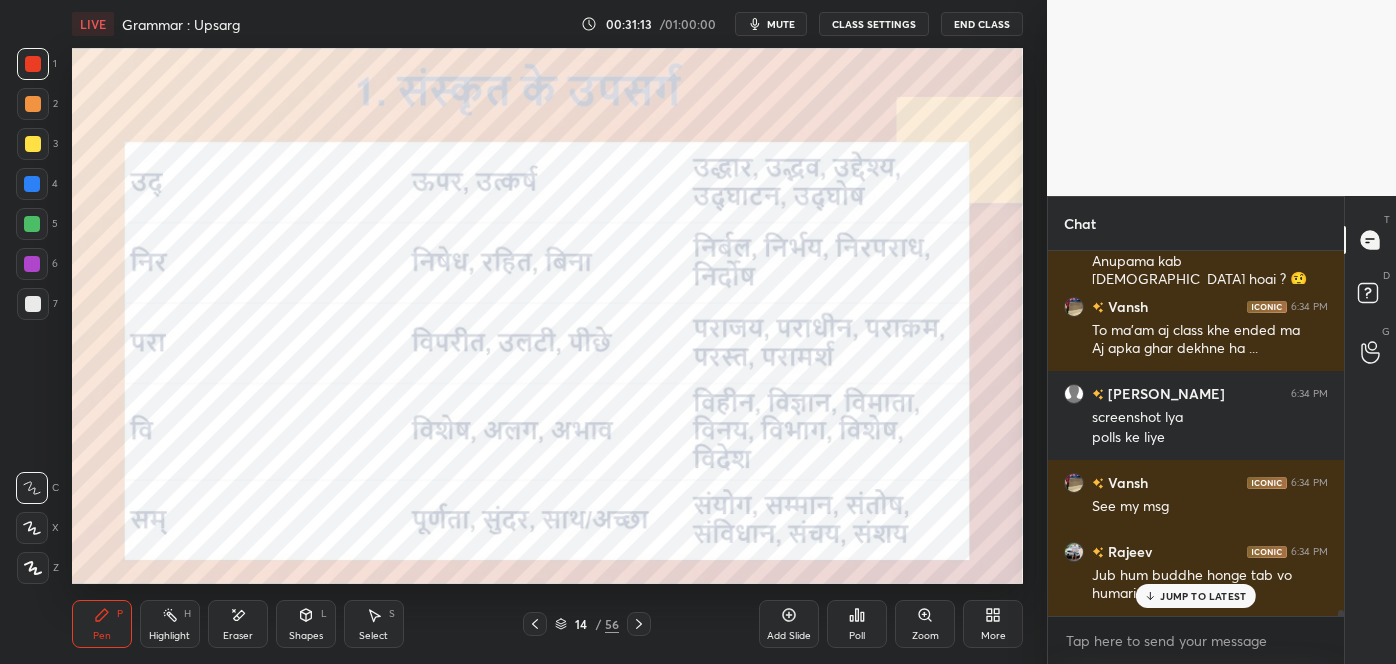 scroll, scrollTop: 20331, scrollLeft: 0, axis: vertical 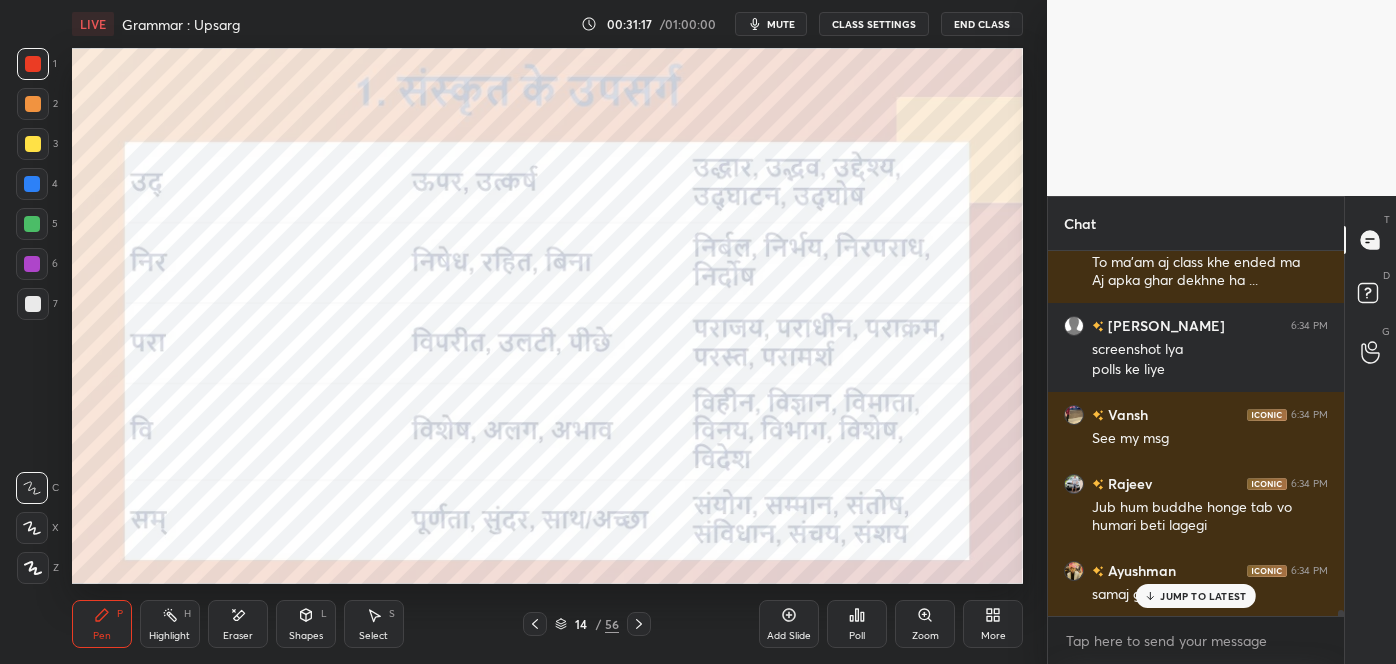 click on "JUMP TO LATEST" at bounding box center [1196, 596] 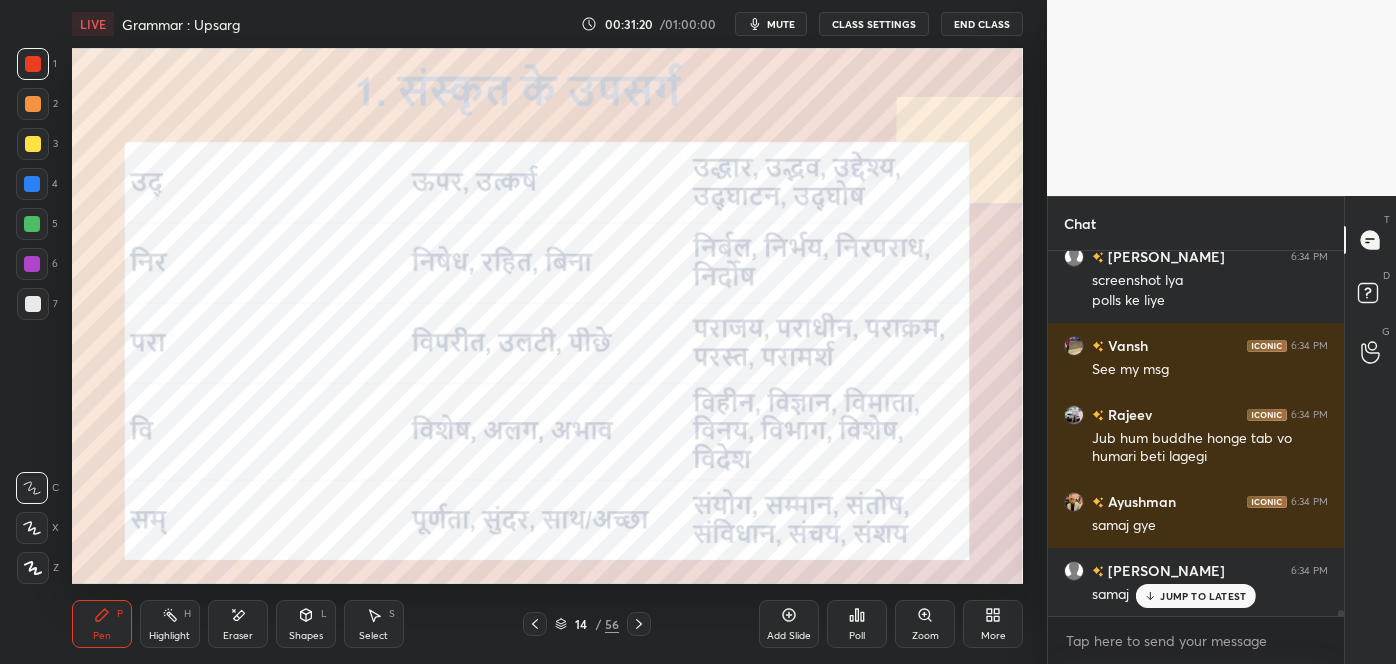 scroll, scrollTop: 20469, scrollLeft: 0, axis: vertical 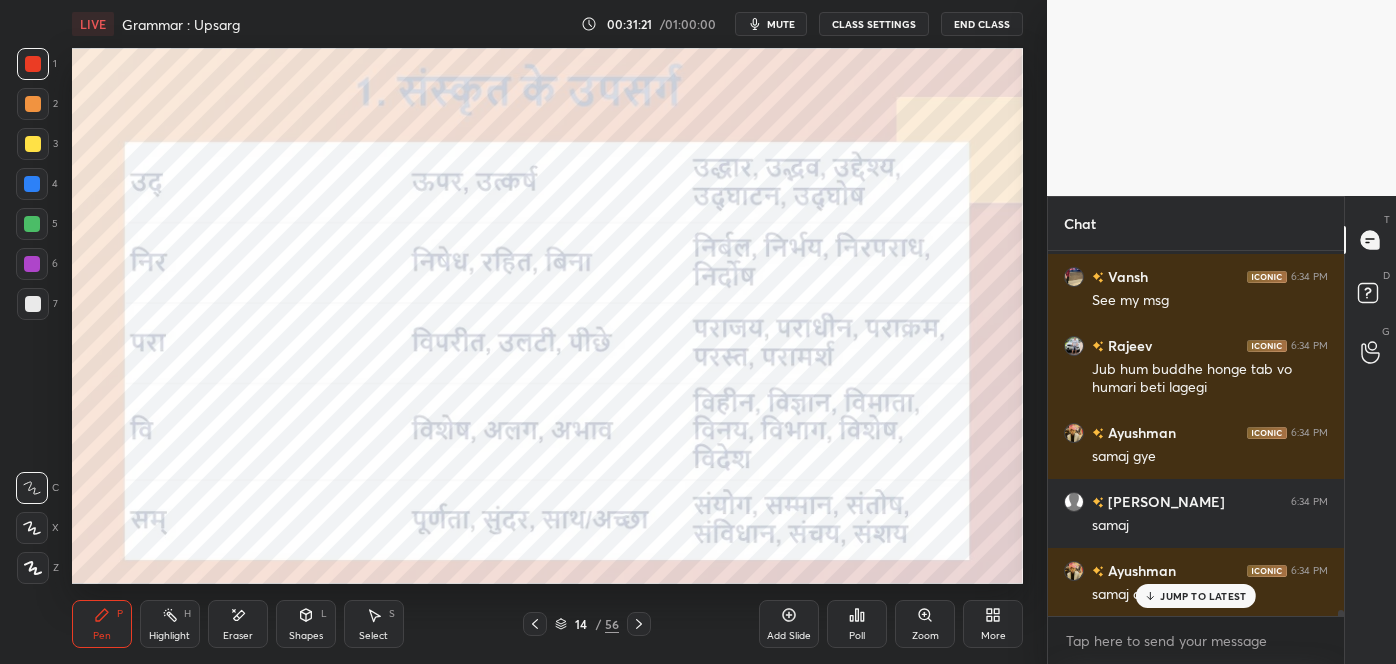click on "JUMP TO LATEST" at bounding box center [1196, 596] 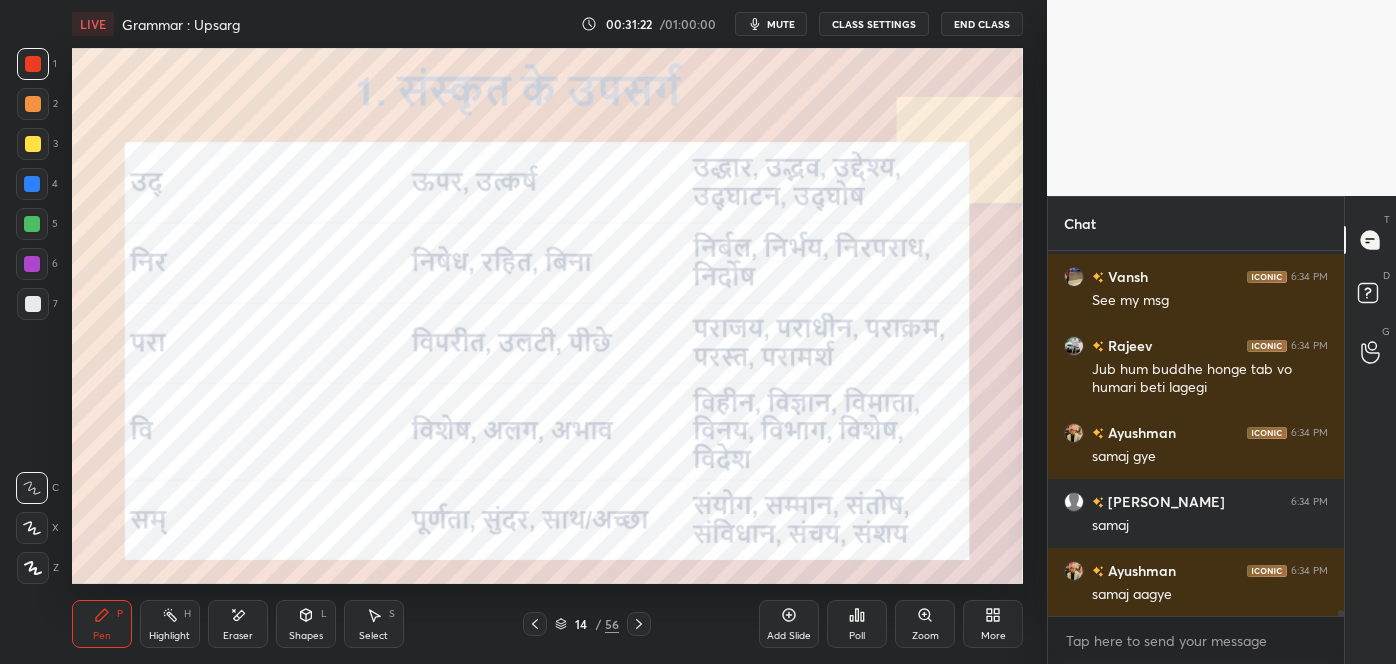 click on "14" at bounding box center (581, 624) 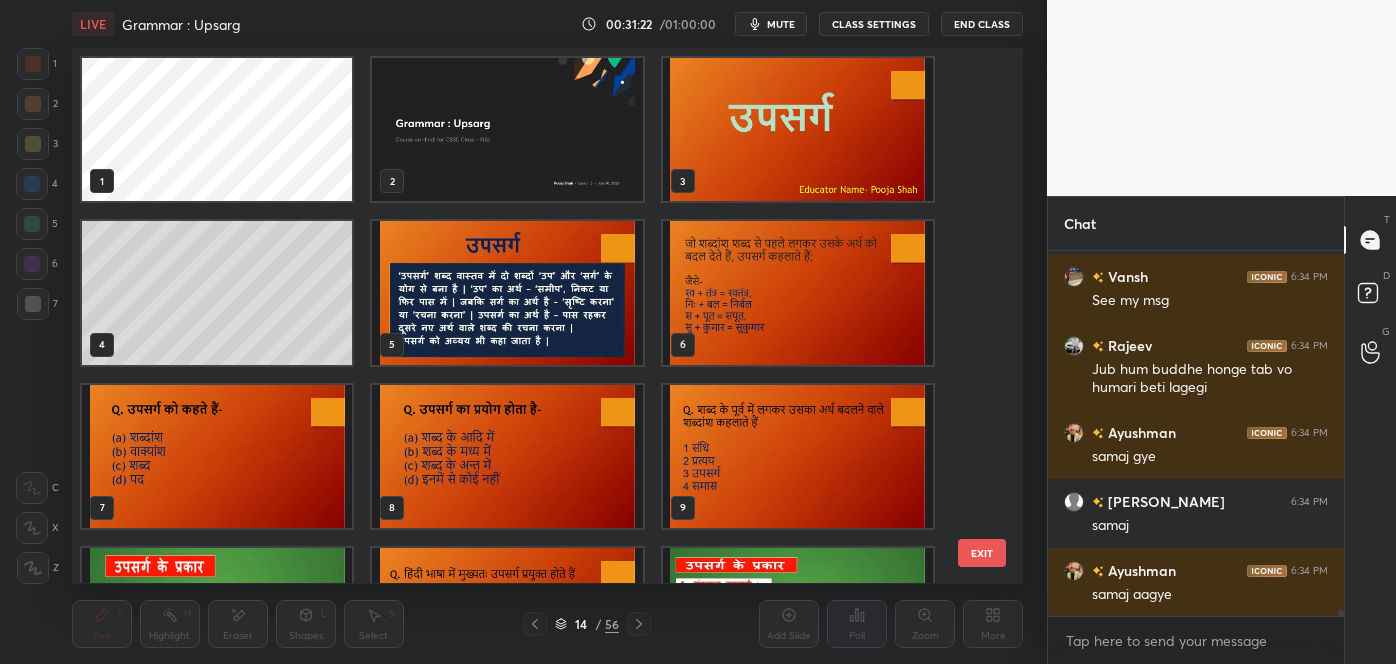 scroll, scrollTop: 281, scrollLeft: 0, axis: vertical 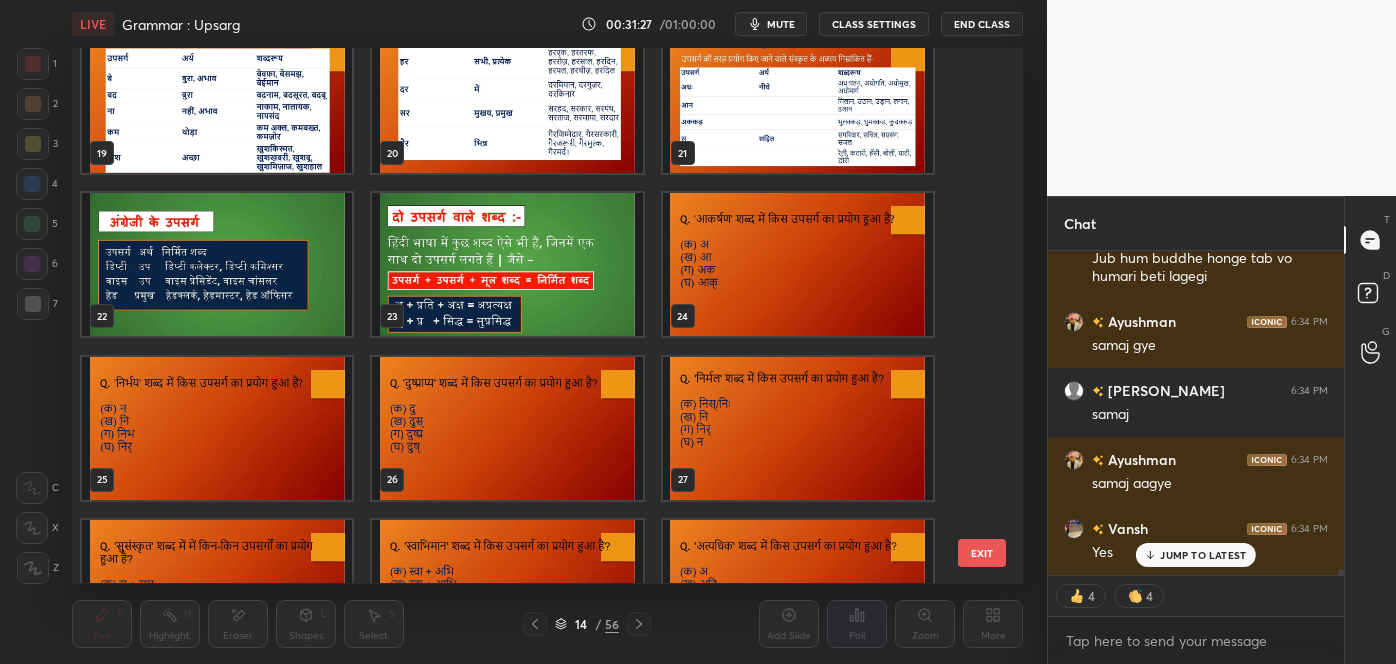 click at bounding box center [217, 428] 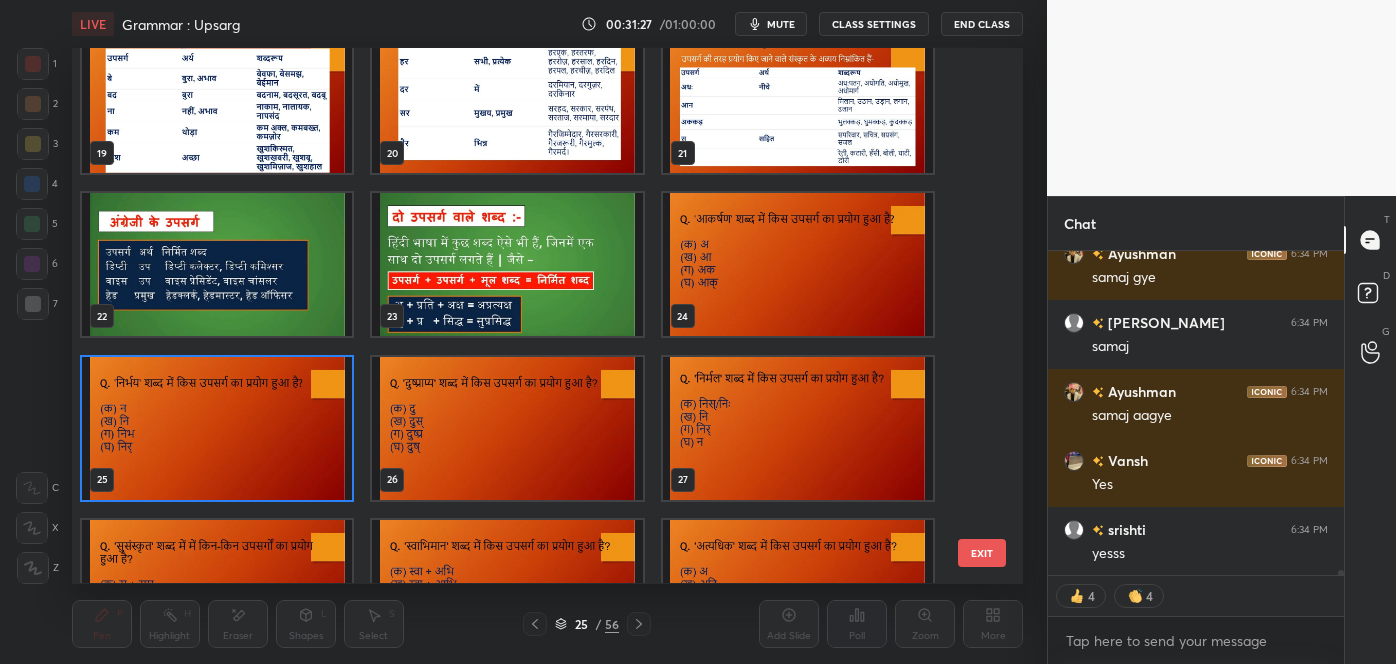 click at bounding box center (217, 428) 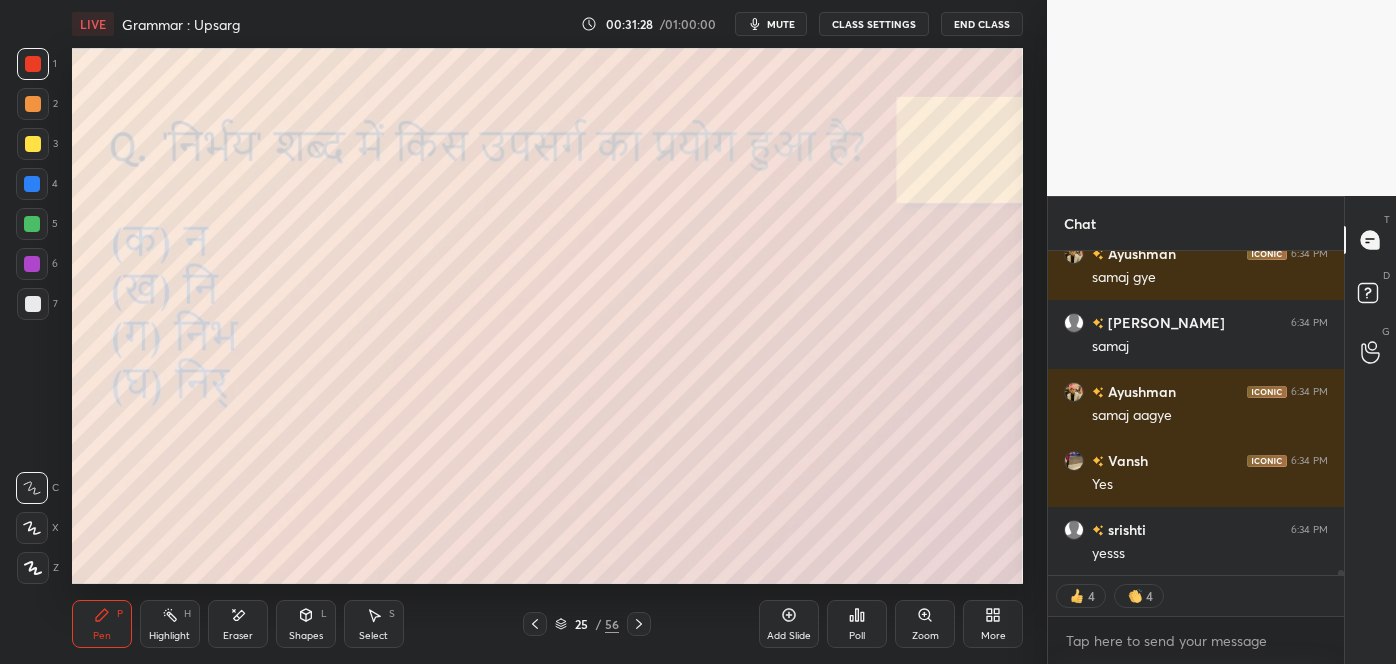scroll, scrollTop: 20717, scrollLeft: 0, axis: vertical 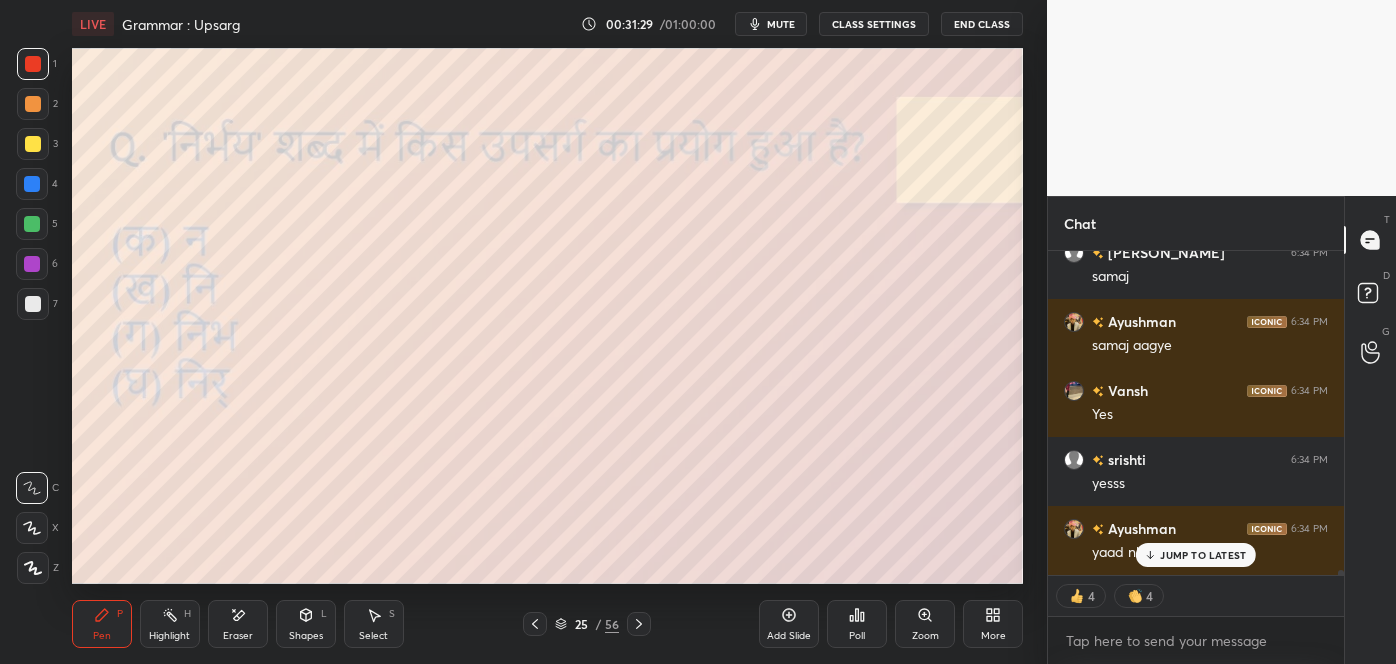 click on "JUMP TO LATEST" at bounding box center (1203, 555) 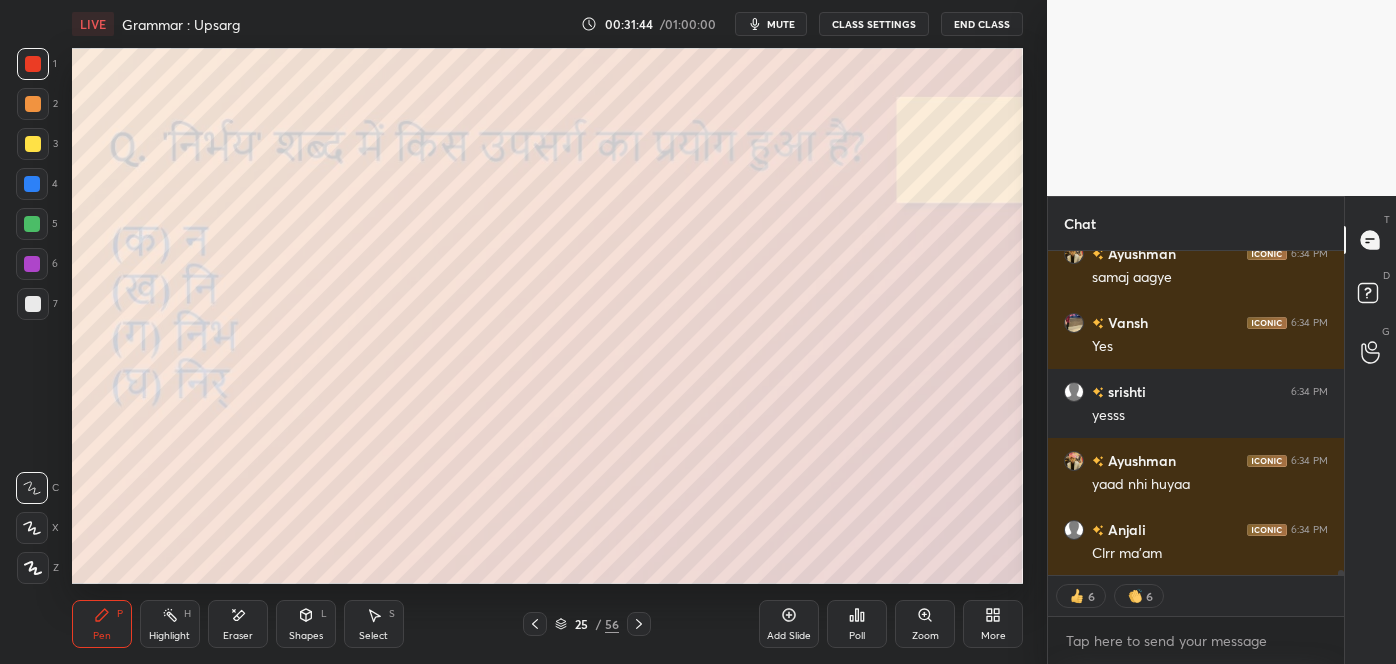 scroll, scrollTop: 20856, scrollLeft: 0, axis: vertical 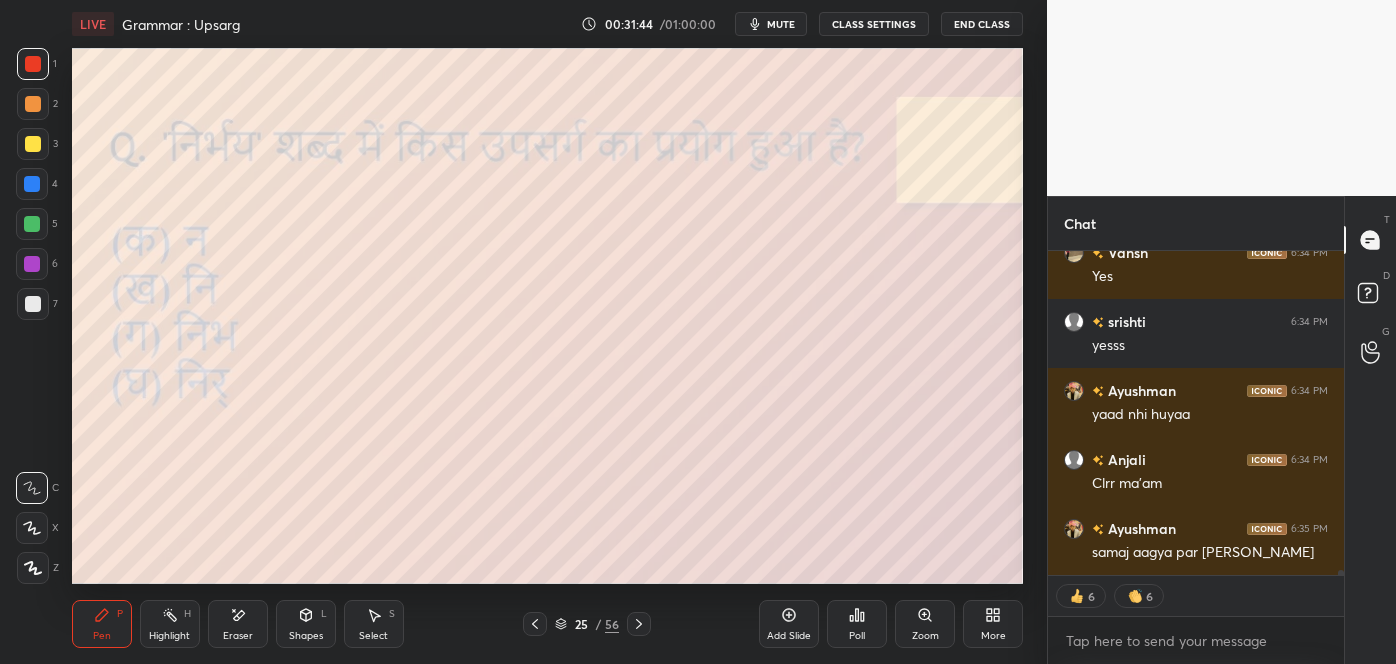 click at bounding box center (33, 144) 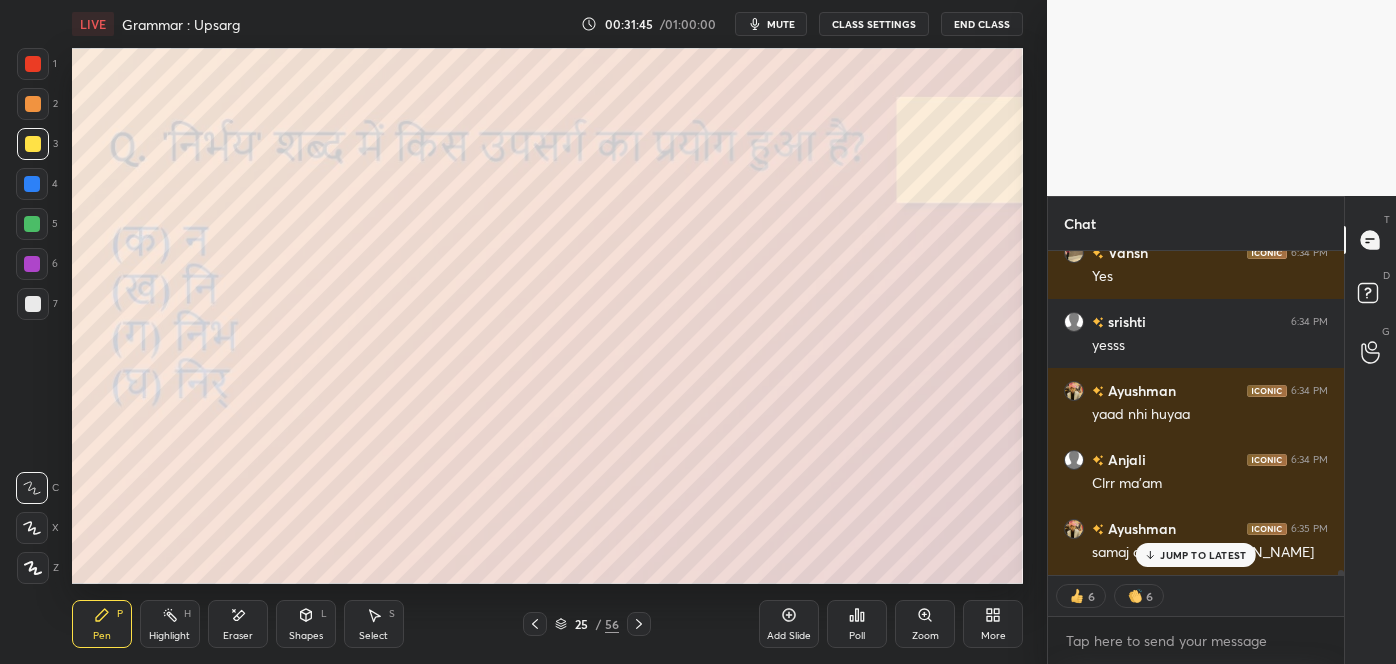 scroll, scrollTop: 20942, scrollLeft: 0, axis: vertical 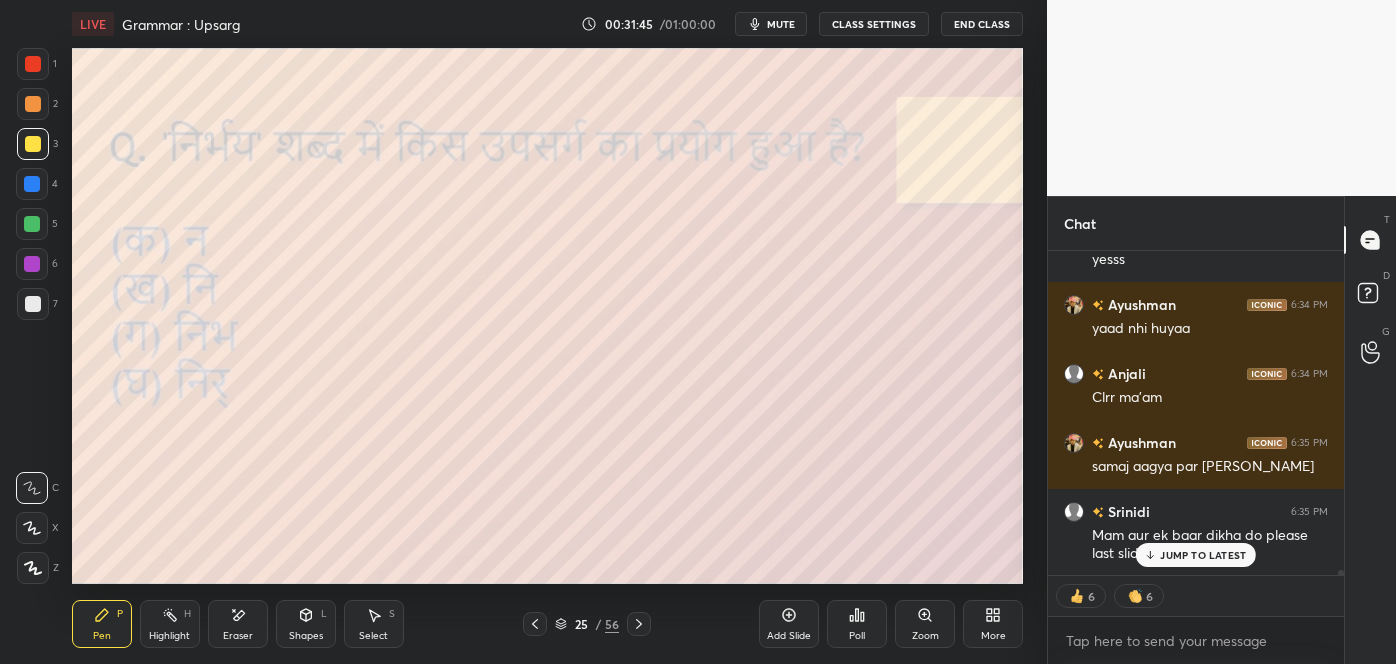 click 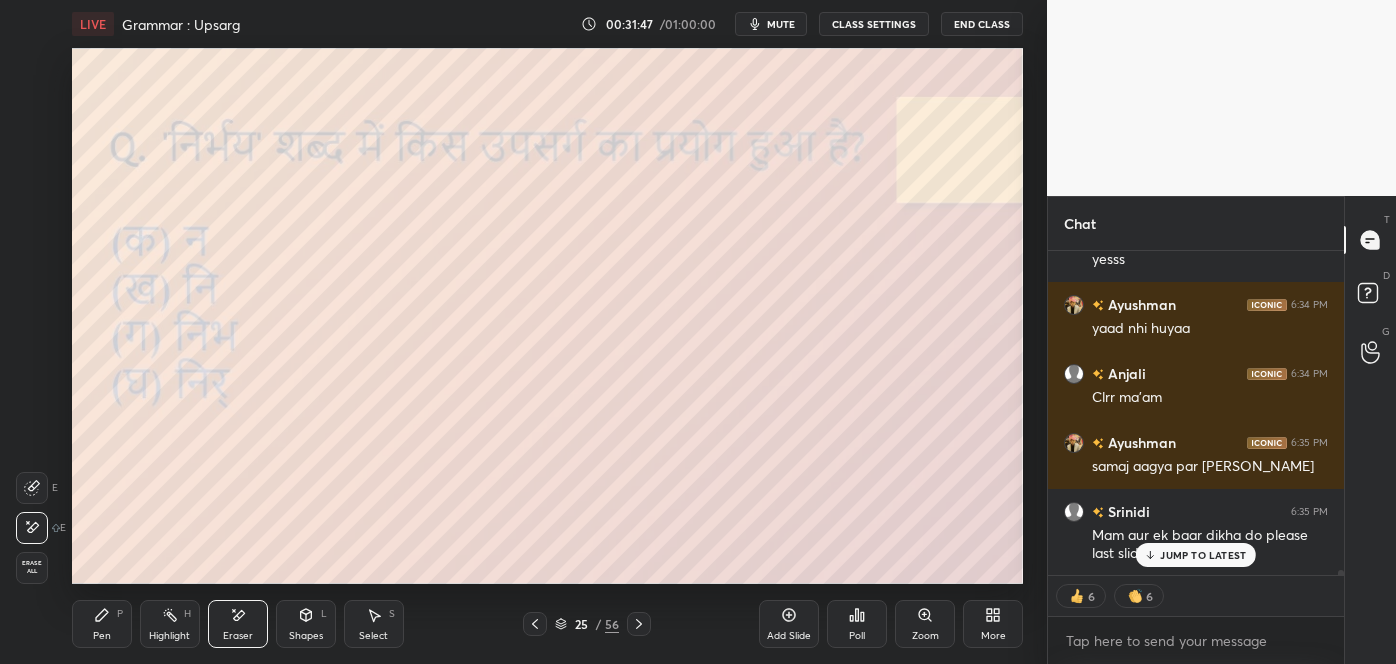scroll, scrollTop: 21011, scrollLeft: 0, axis: vertical 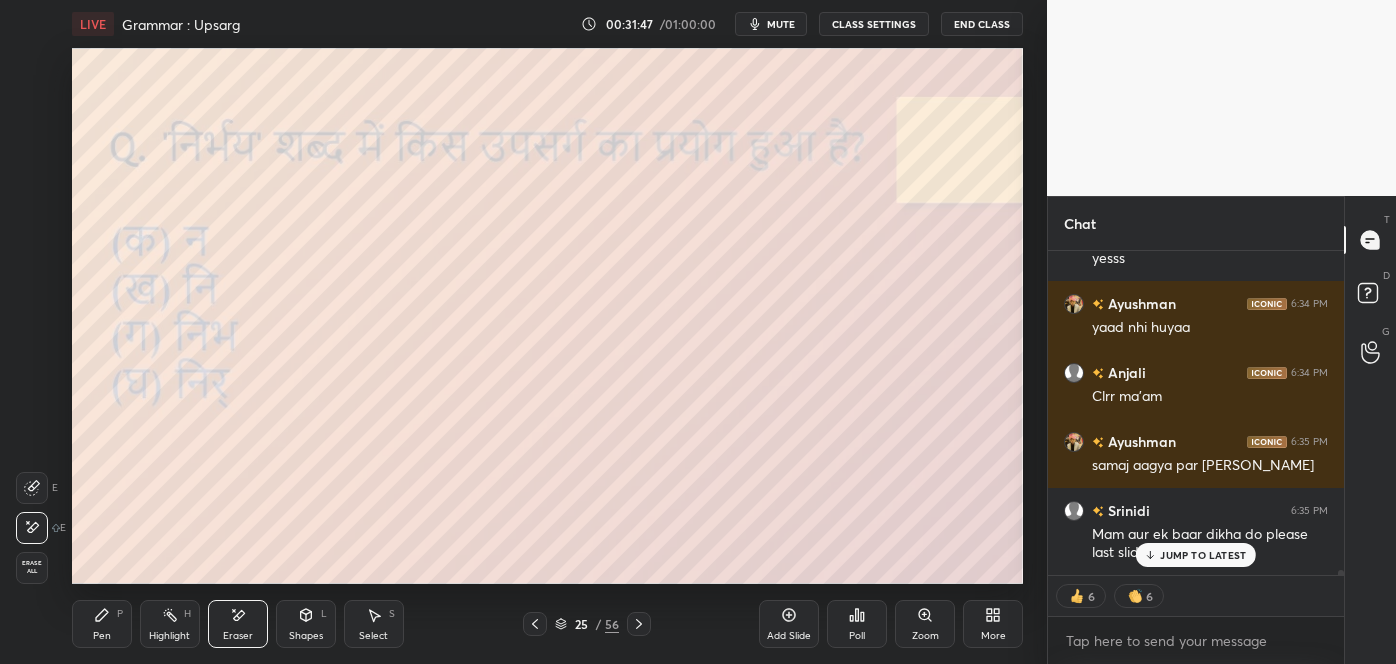 click 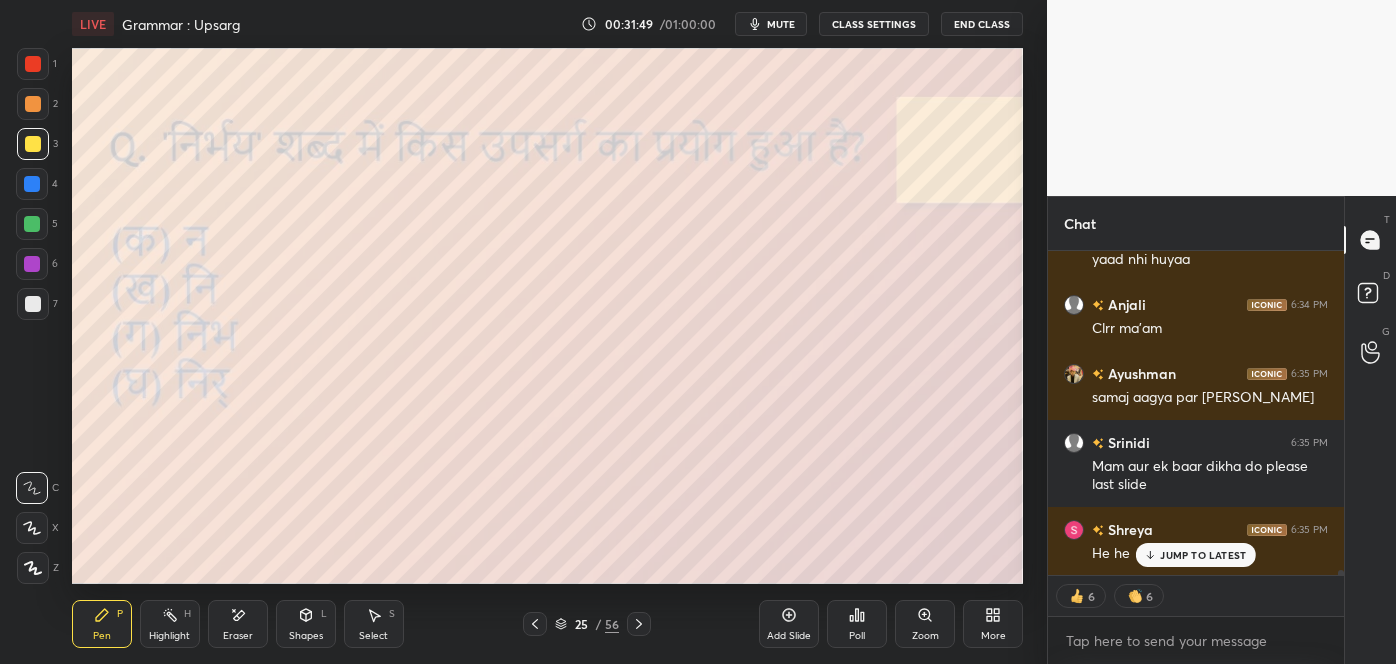 scroll, scrollTop: 7, scrollLeft: 5, axis: both 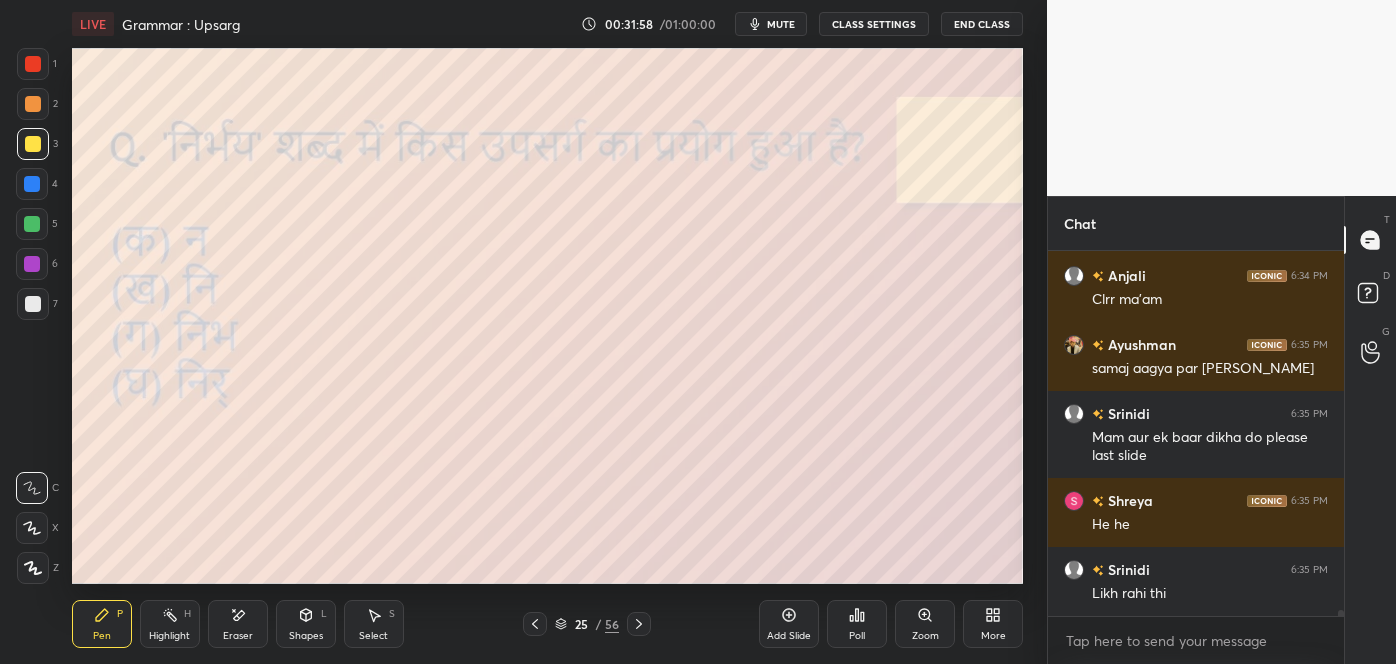click on "Poll" at bounding box center [857, 636] 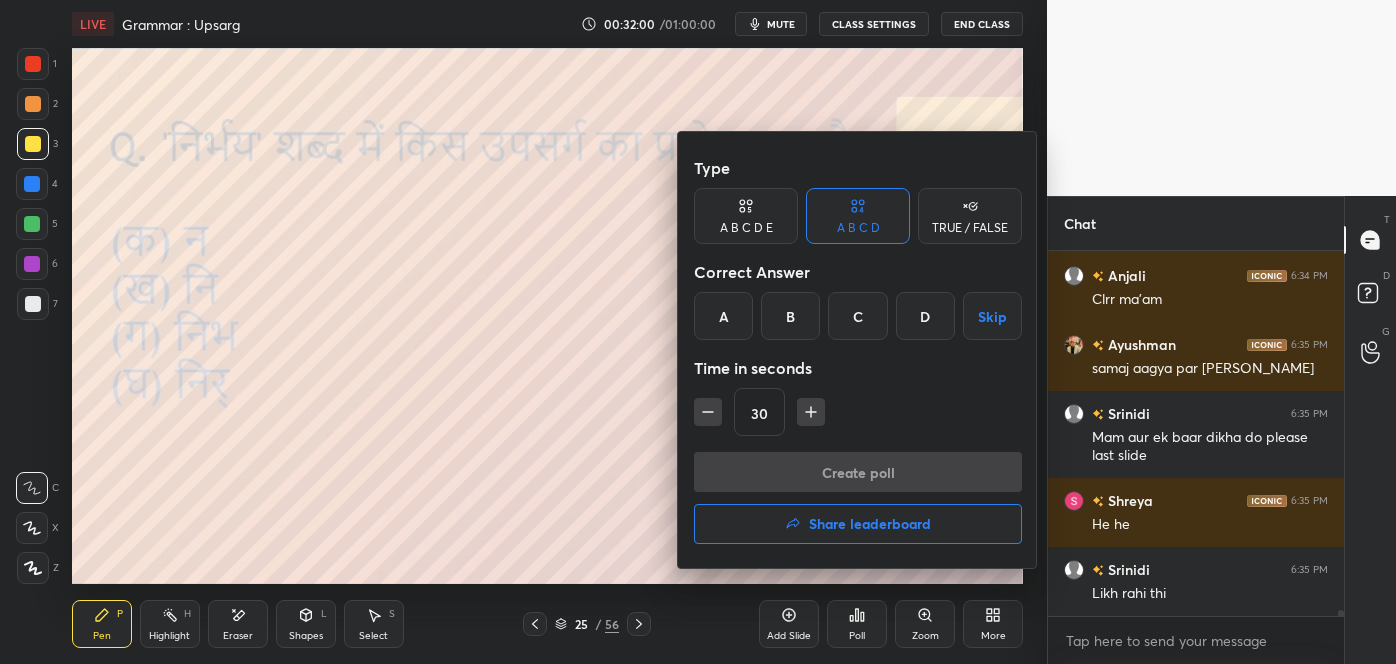 click on "D" at bounding box center (925, 316) 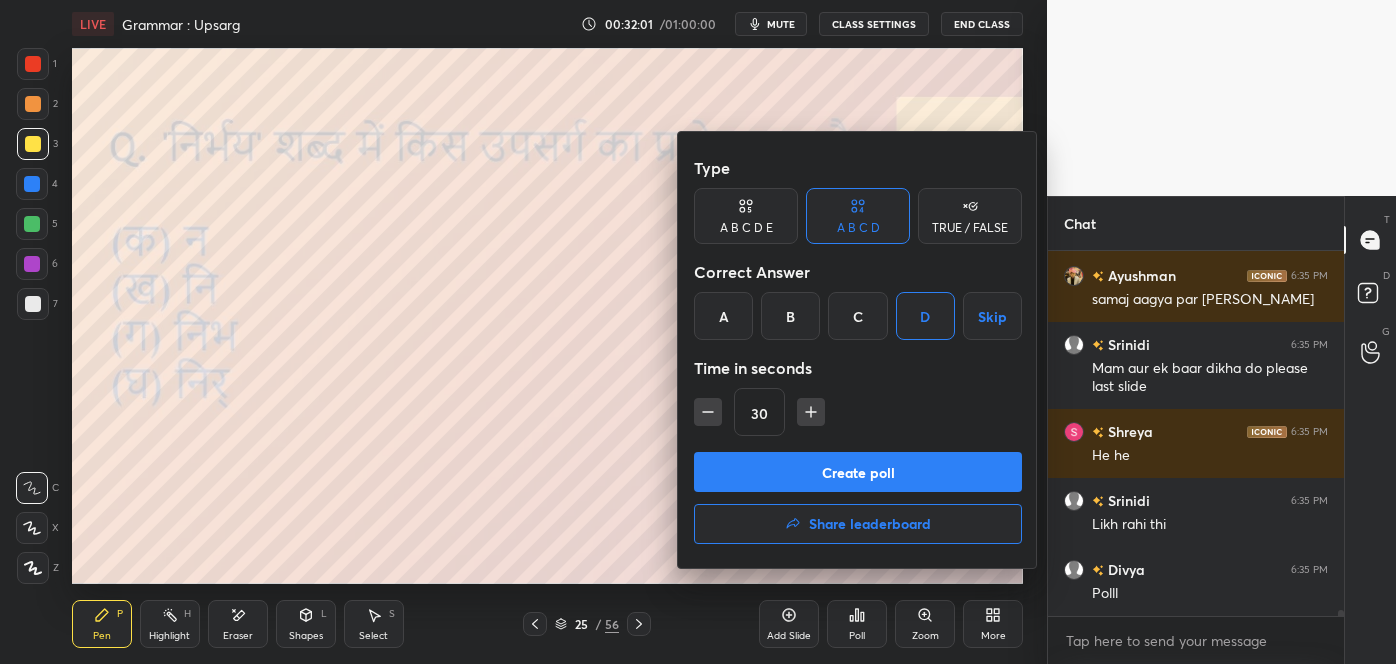 scroll, scrollTop: 21178, scrollLeft: 0, axis: vertical 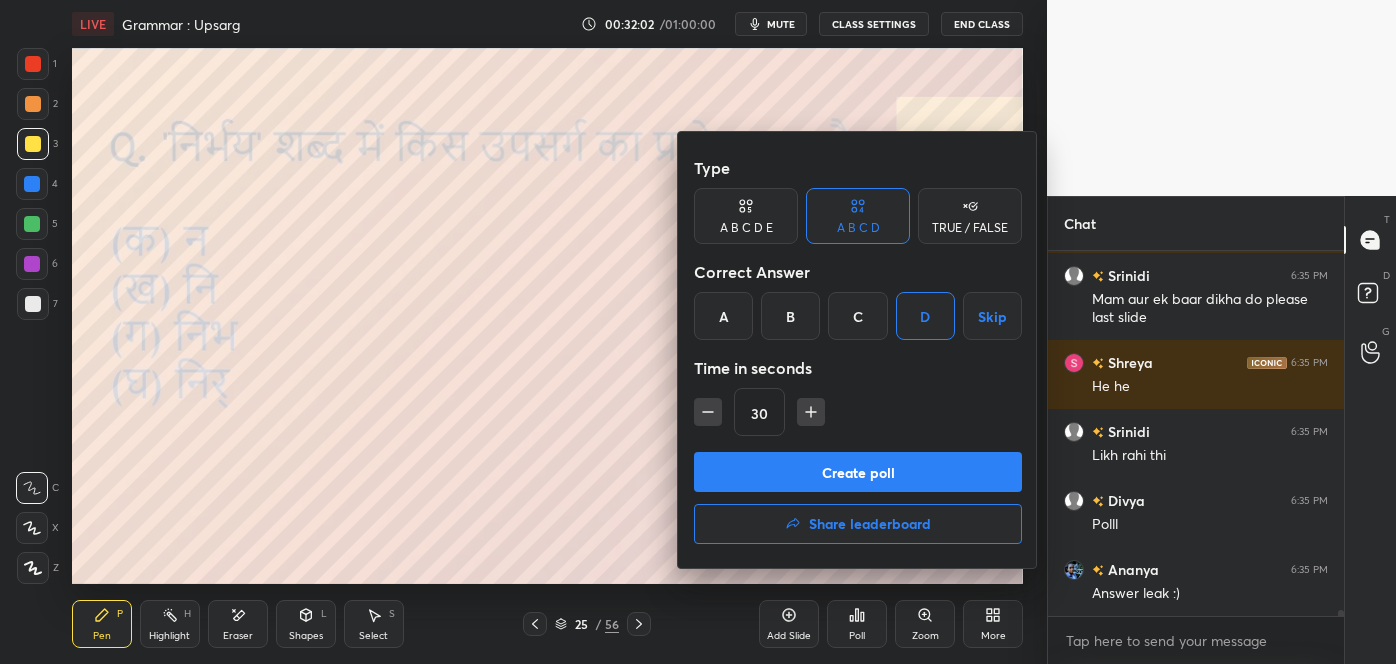 click on "Create poll" at bounding box center (858, 472) 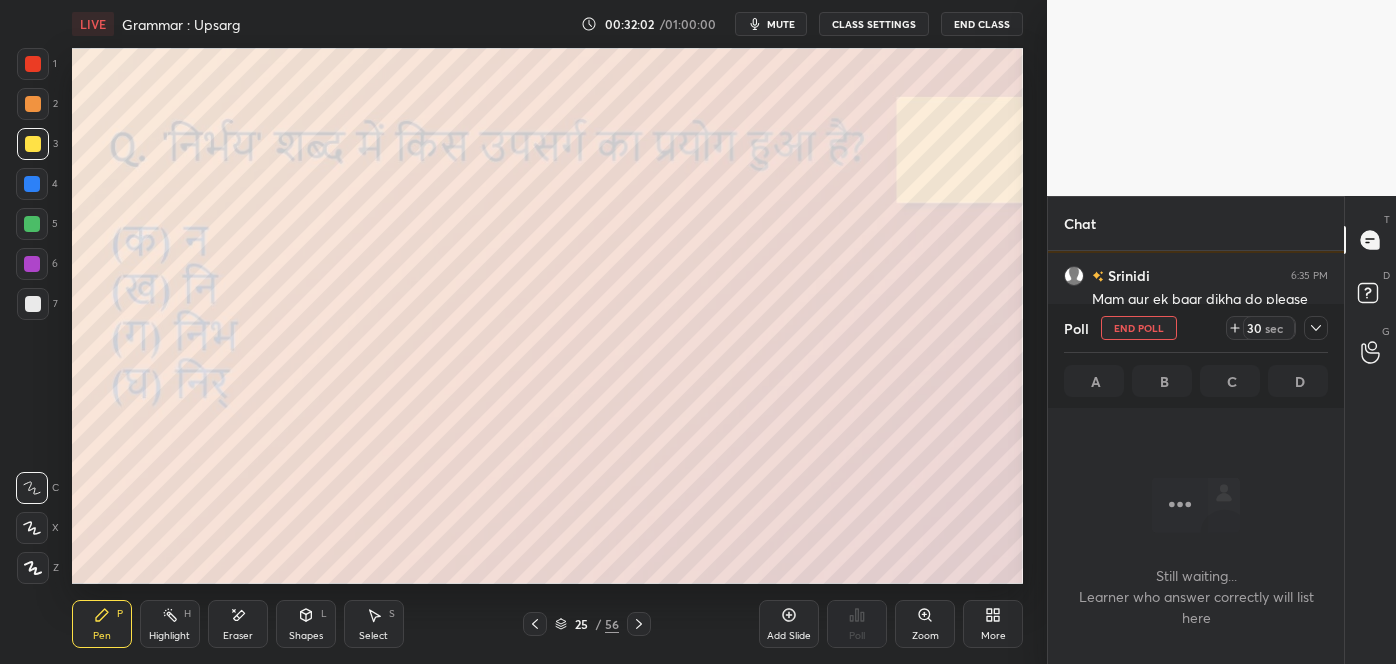 scroll, scrollTop: 288, scrollLeft: 290, axis: both 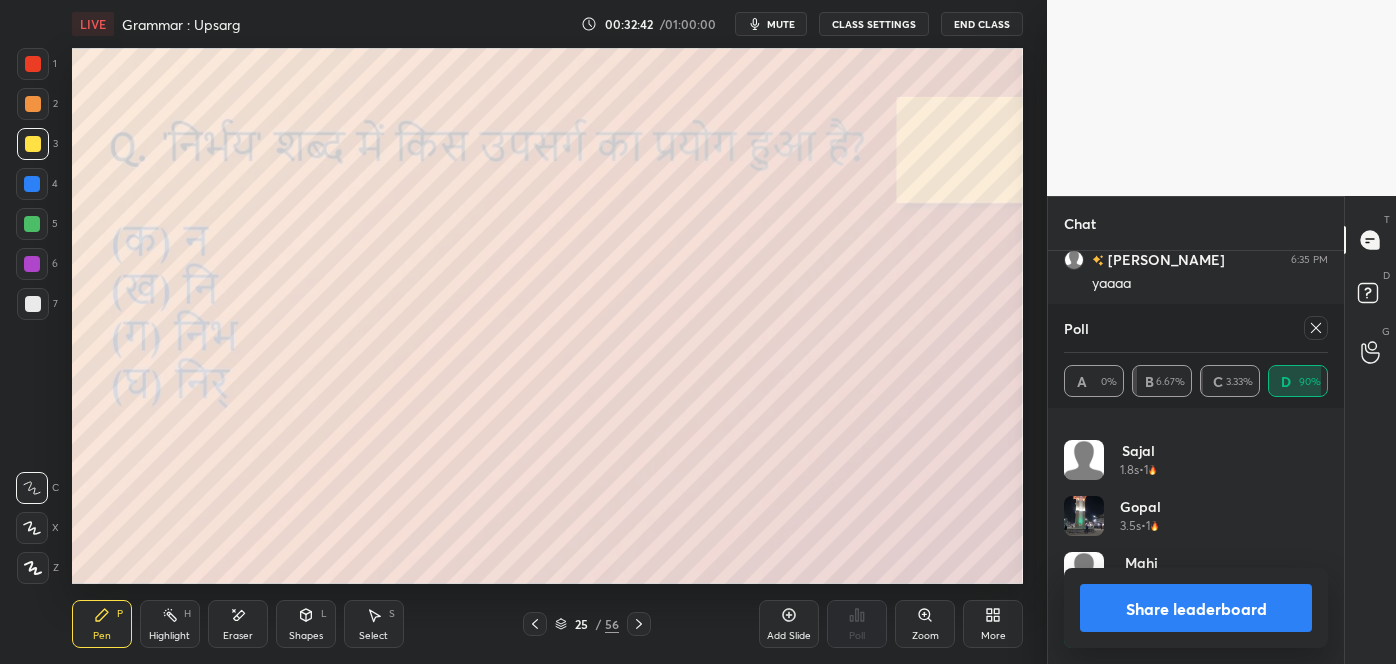 click at bounding box center (1316, 328) 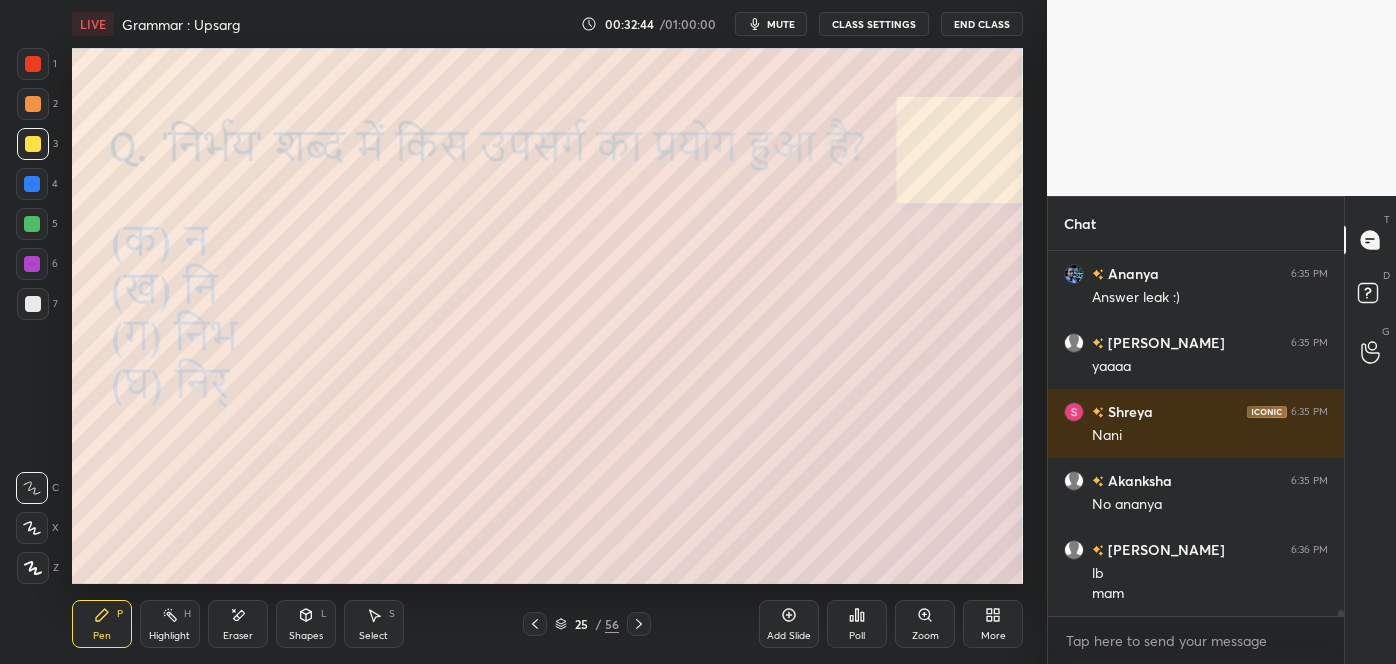 click on "mam" at bounding box center (1210, 594) 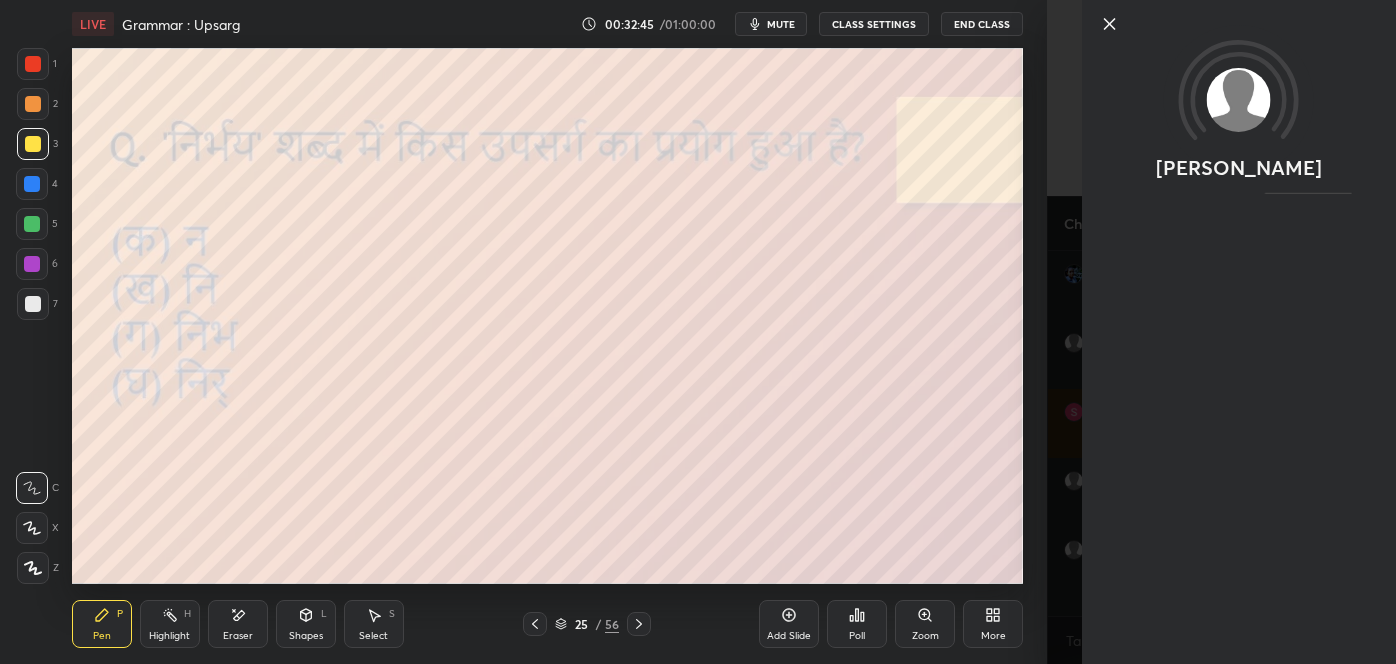 click 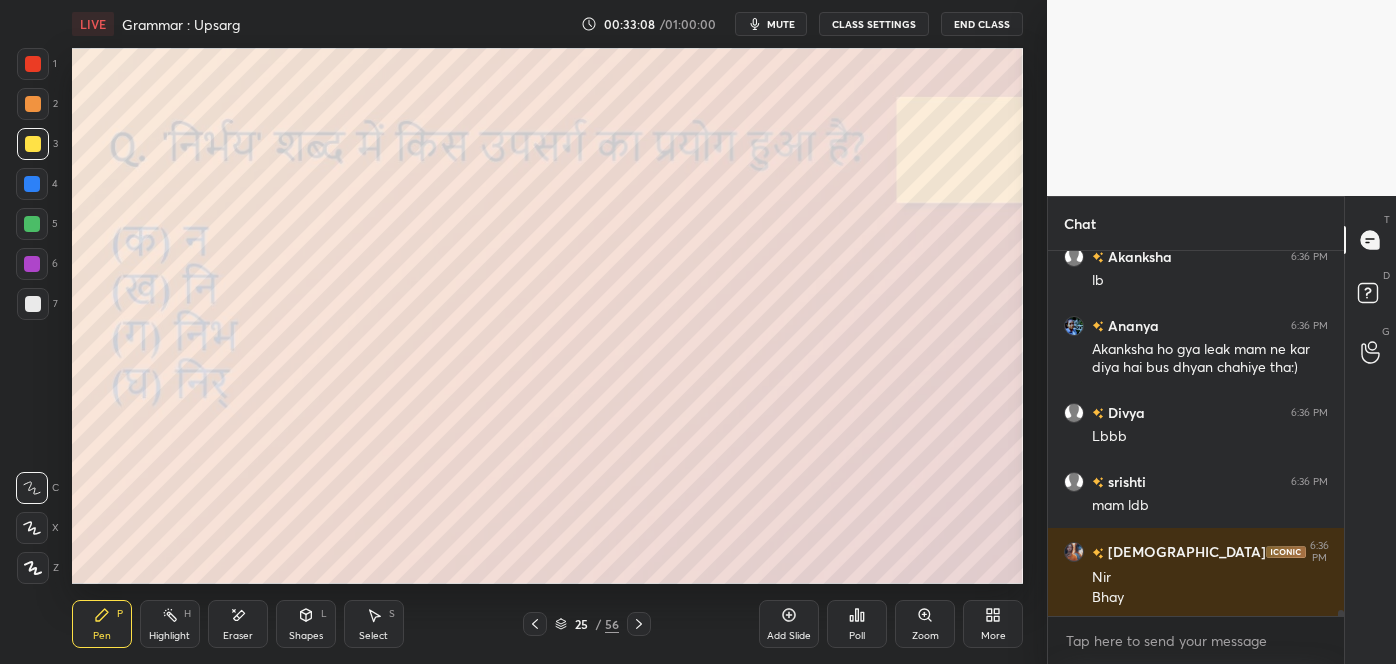 click 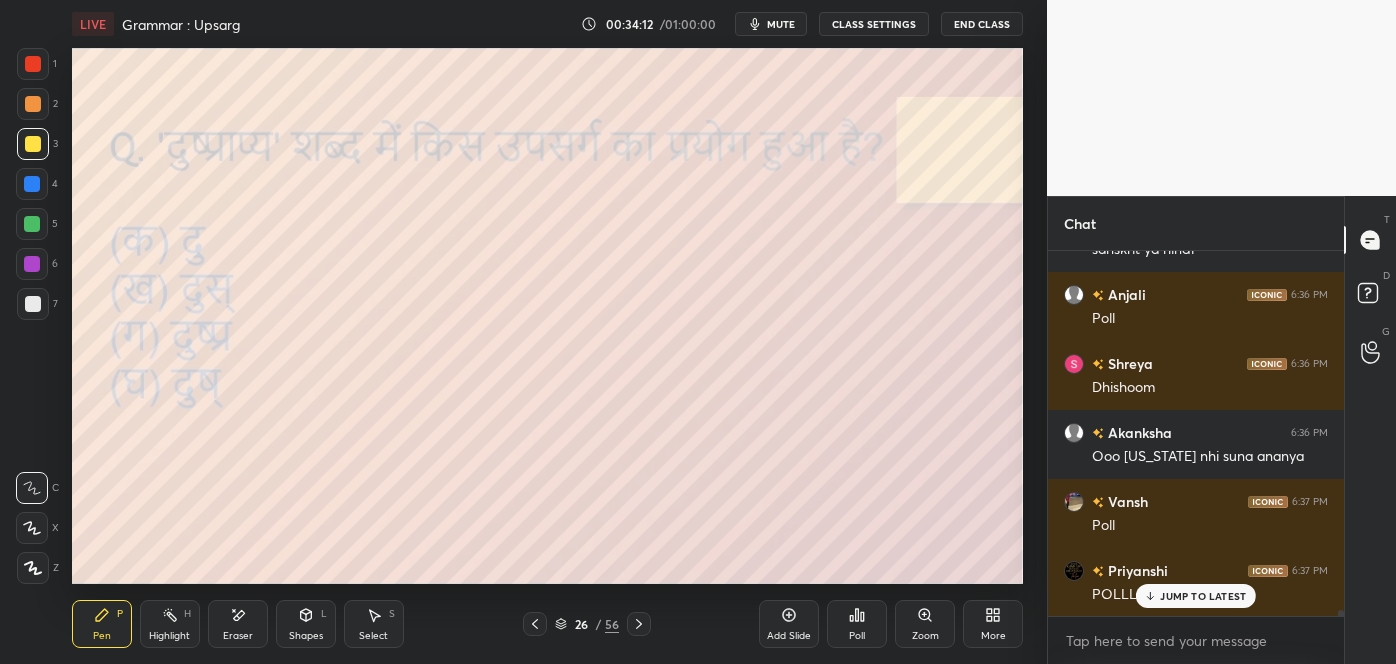 scroll, scrollTop: 22477, scrollLeft: 0, axis: vertical 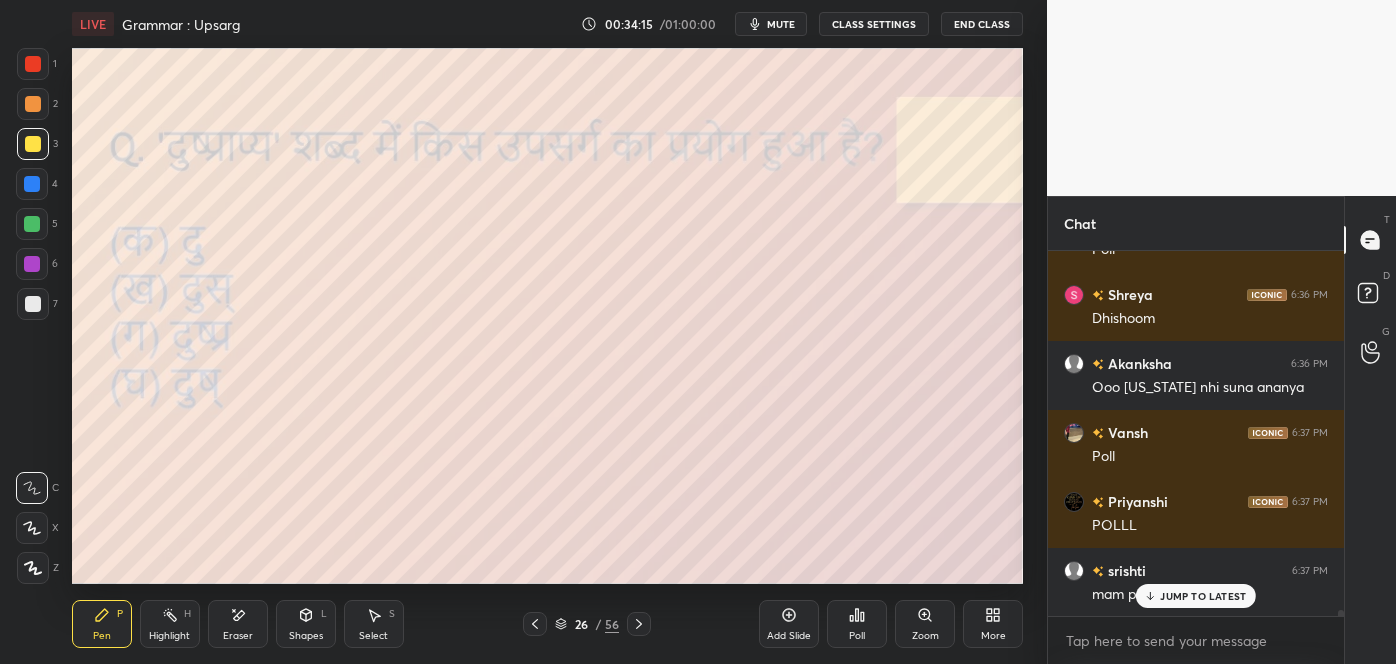 click on "JUMP TO LATEST" at bounding box center [1203, 596] 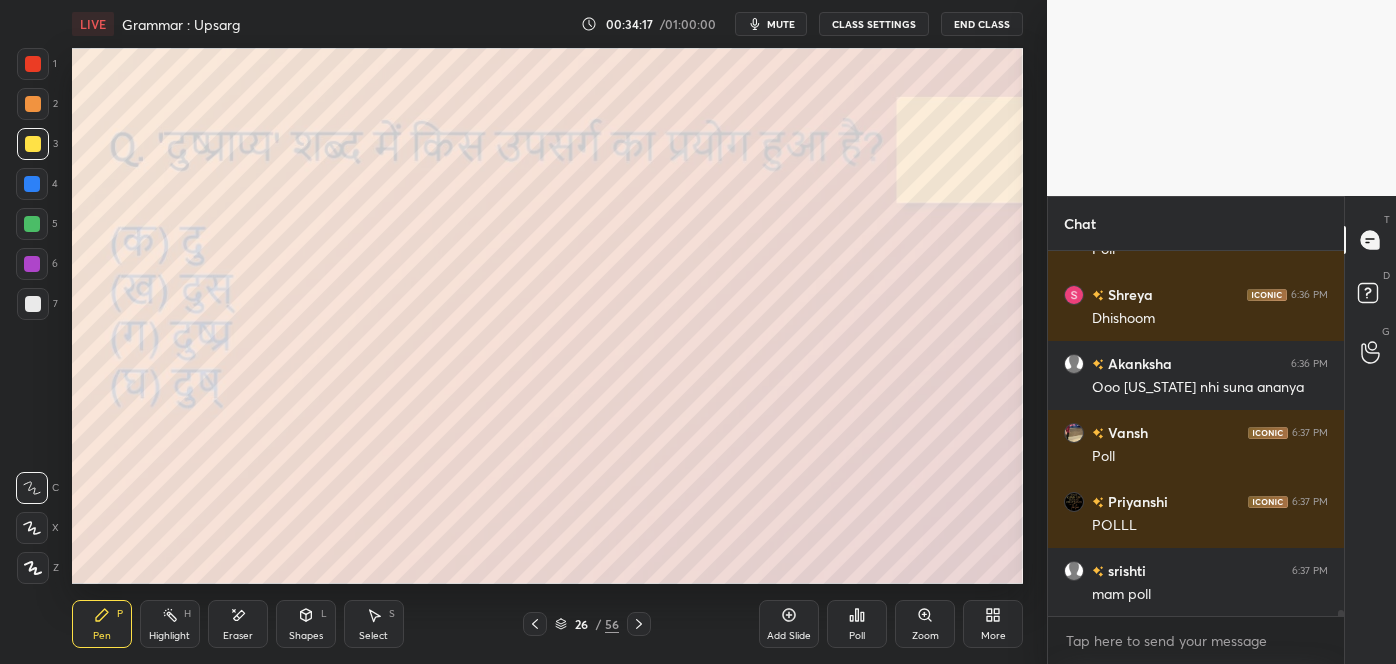 click on "Poll" at bounding box center [857, 624] 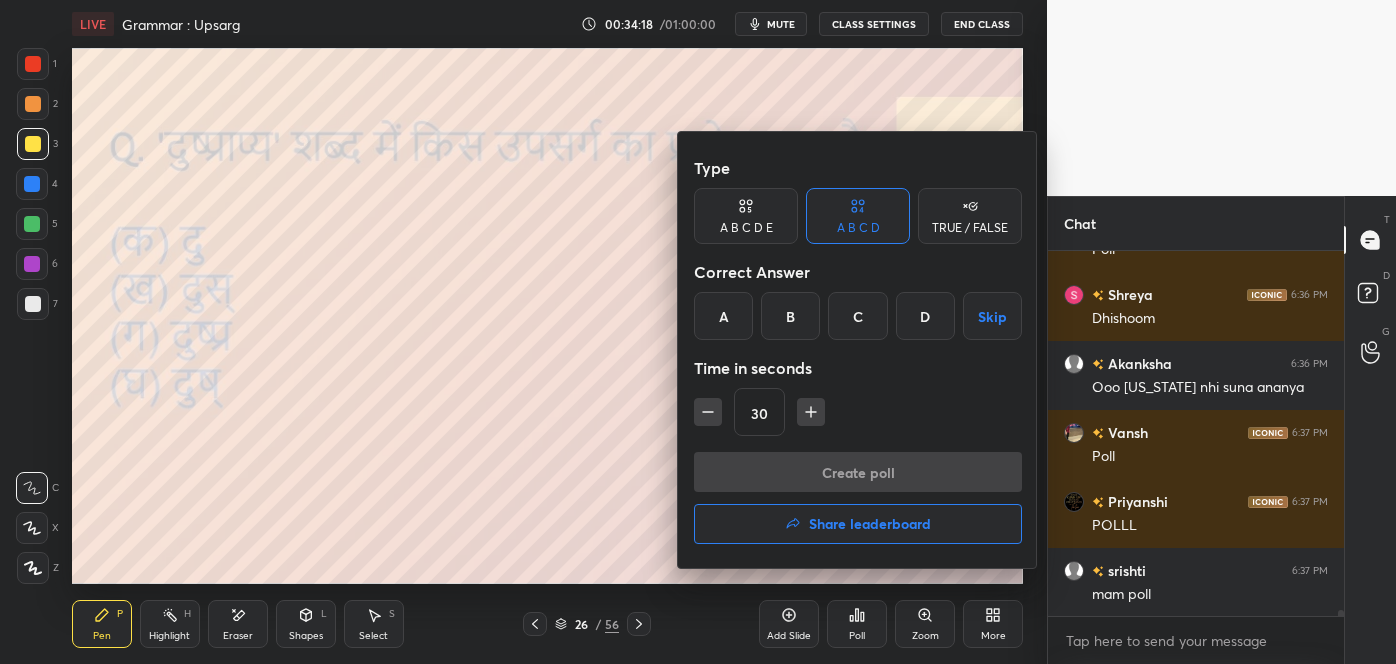 click on "B" at bounding box center (790, 316) 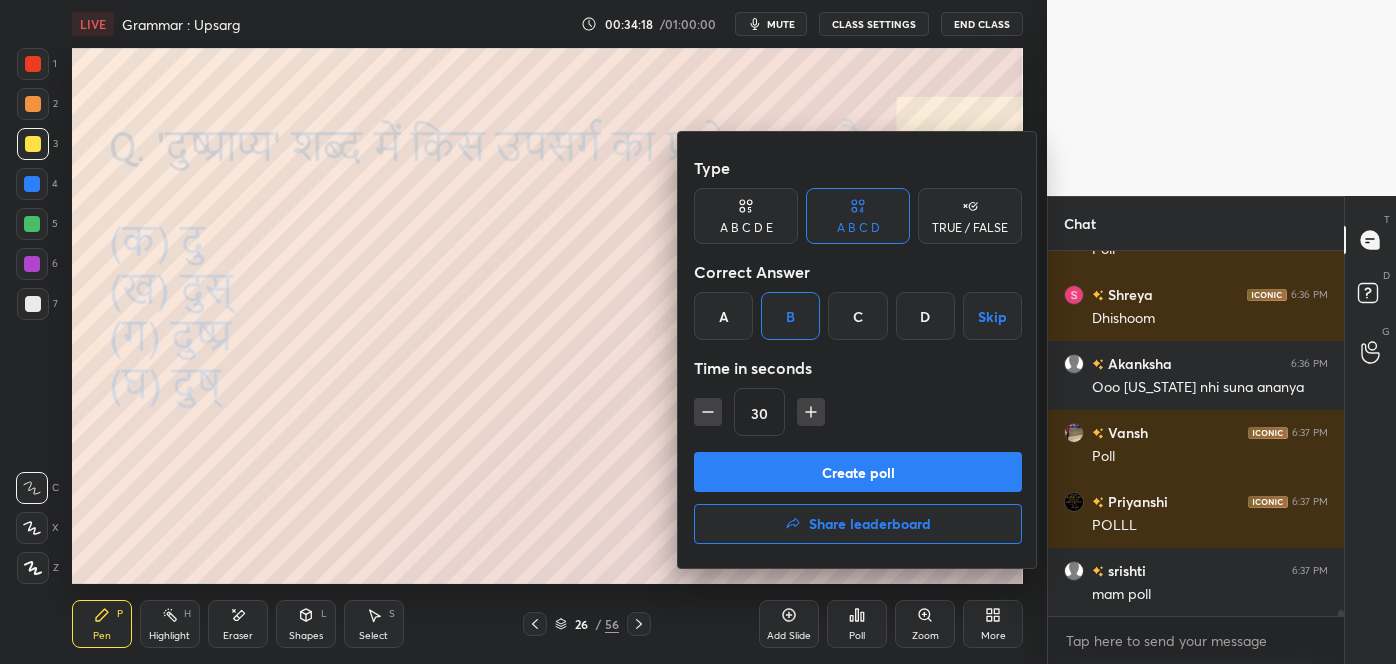 scroll, scrollTop: 22546, scrollLeft: 0, axis: vertical 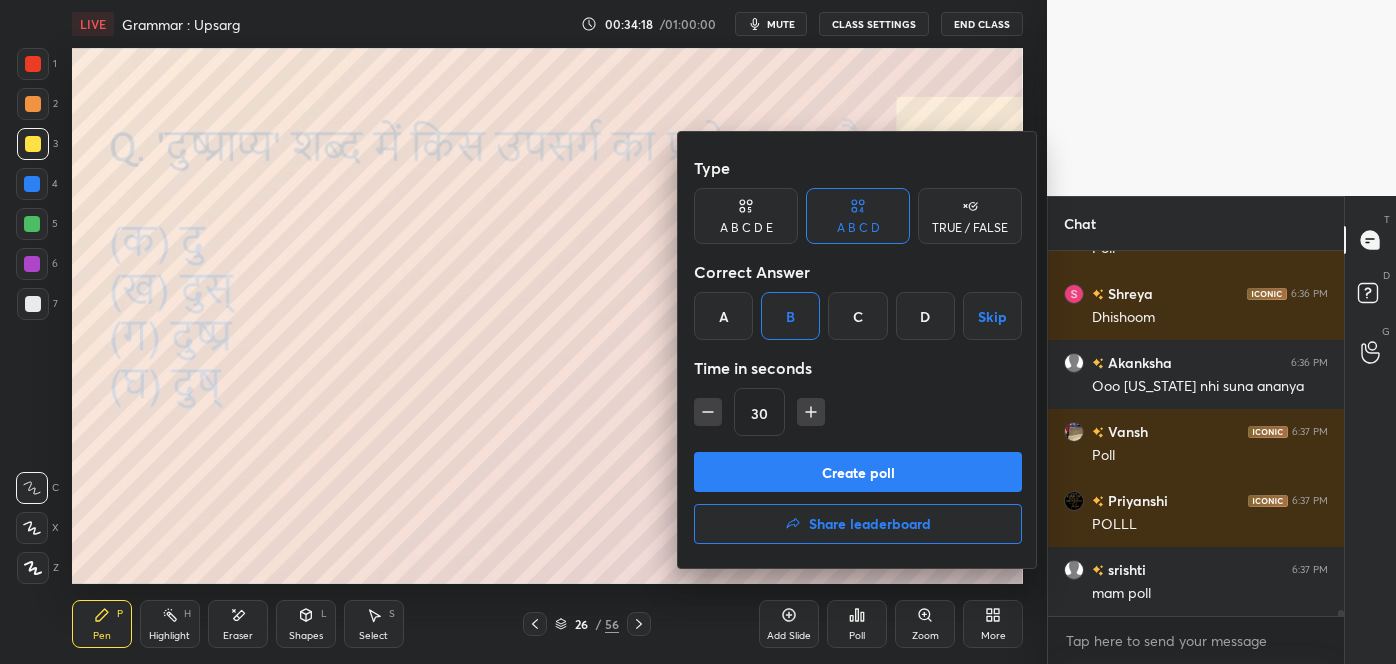 click on "Create poll" at bounding box center (858, 472) 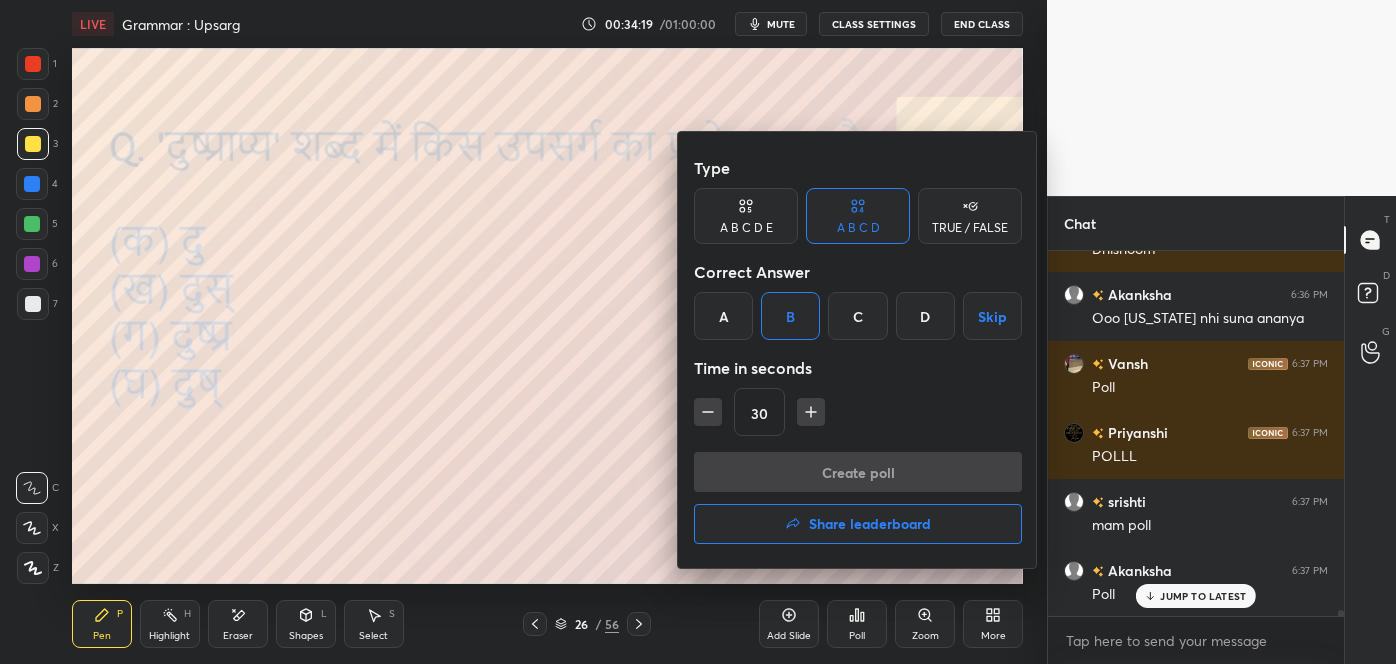 scroll, scrollTop: 297, scrollLeft: 290, axis: both 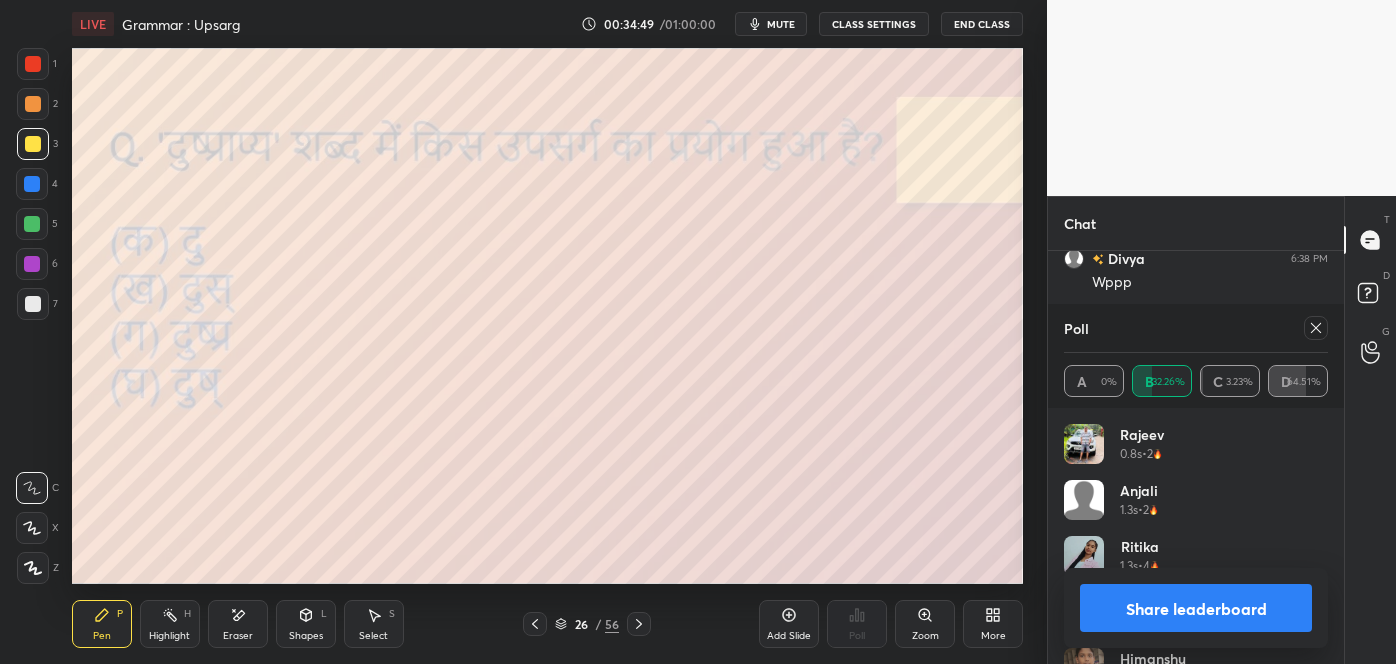 click at bounding box center (1316, 328) 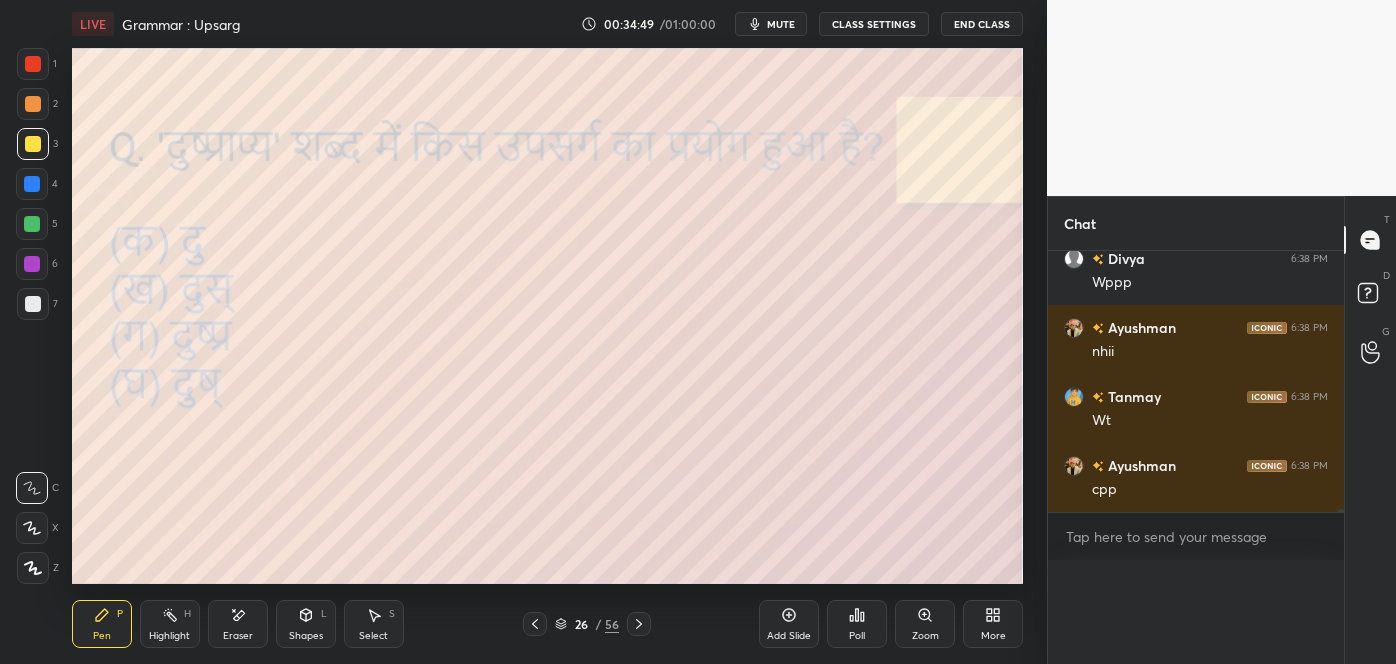 scroll, scrollTop: 23637, scrollLeft: 0, axis: vertical 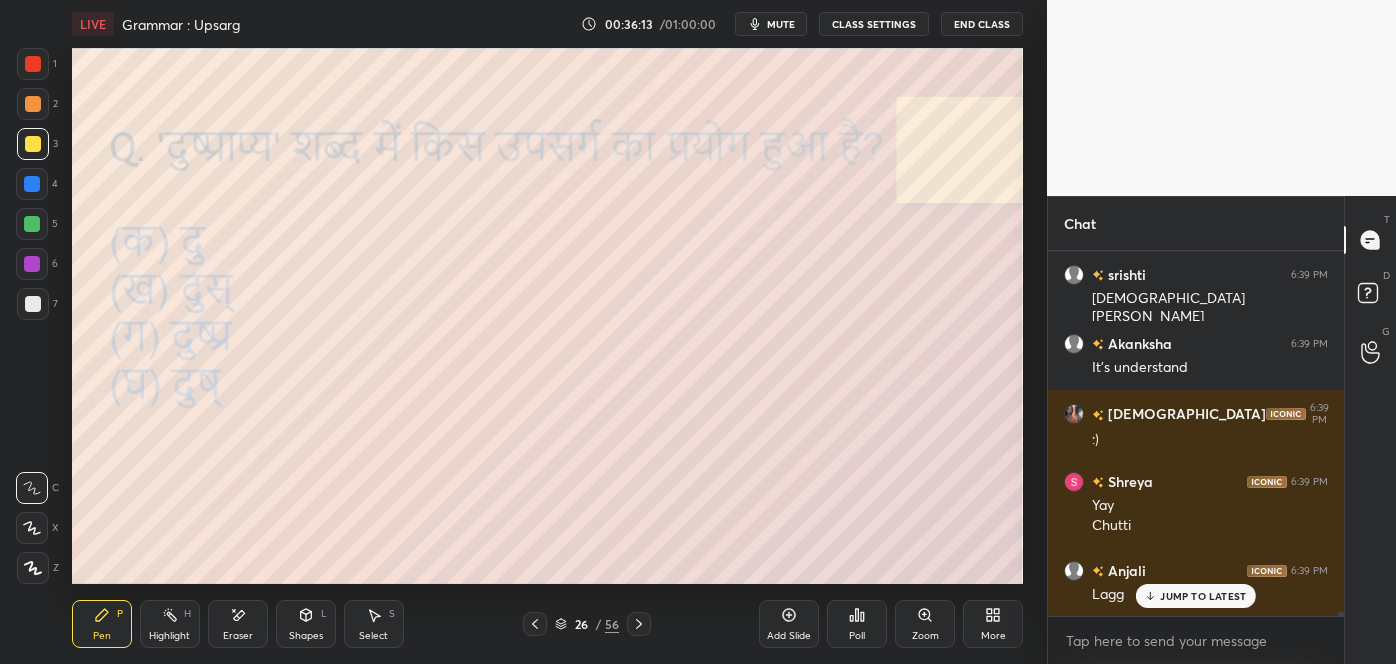 click on "JUMP TO LATEST" at bounding box center [1203, 596] 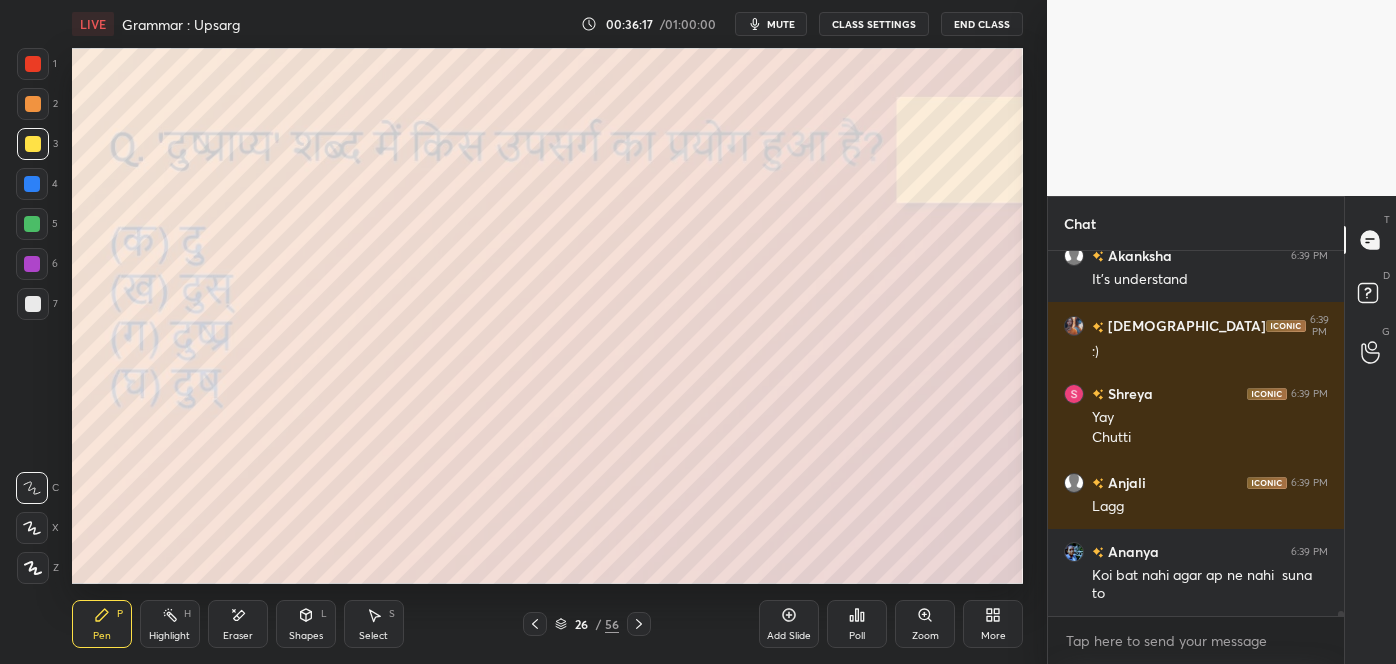 scroll, scrollTop: 24989, scrollLeft: 0, axis: vertical 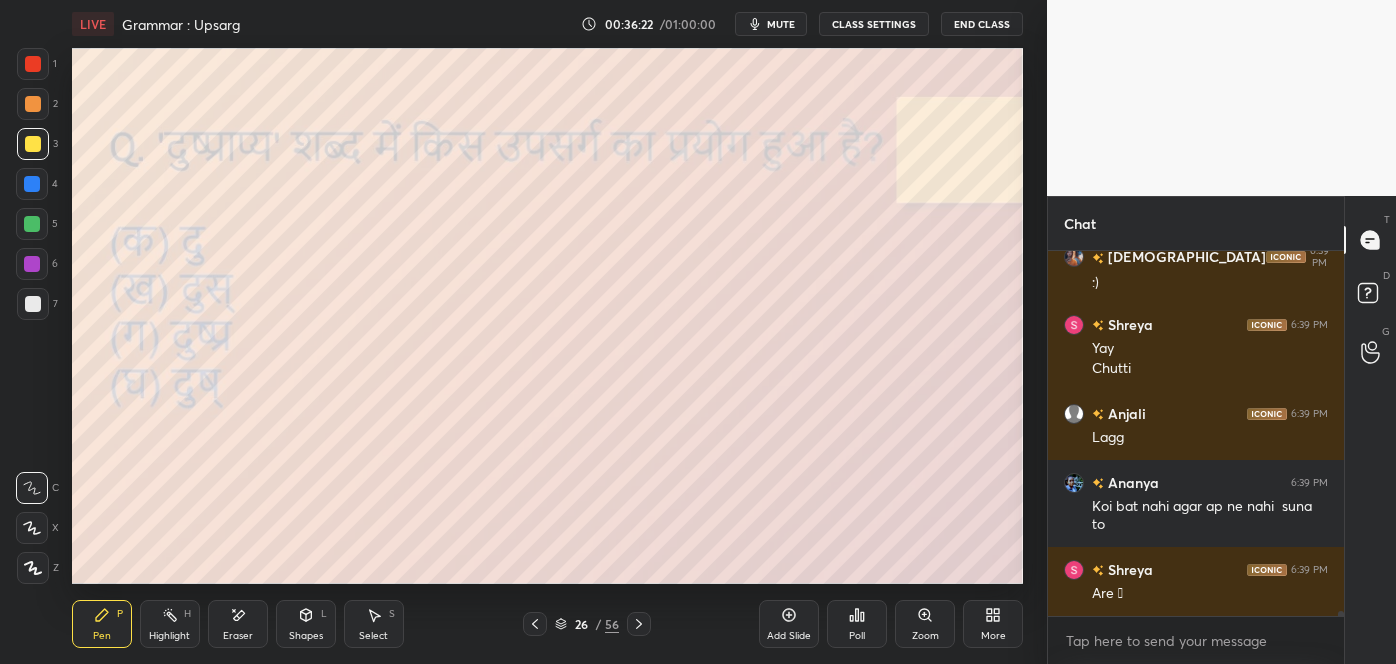 click on "26 / 56" at bounding box center (587, 624) 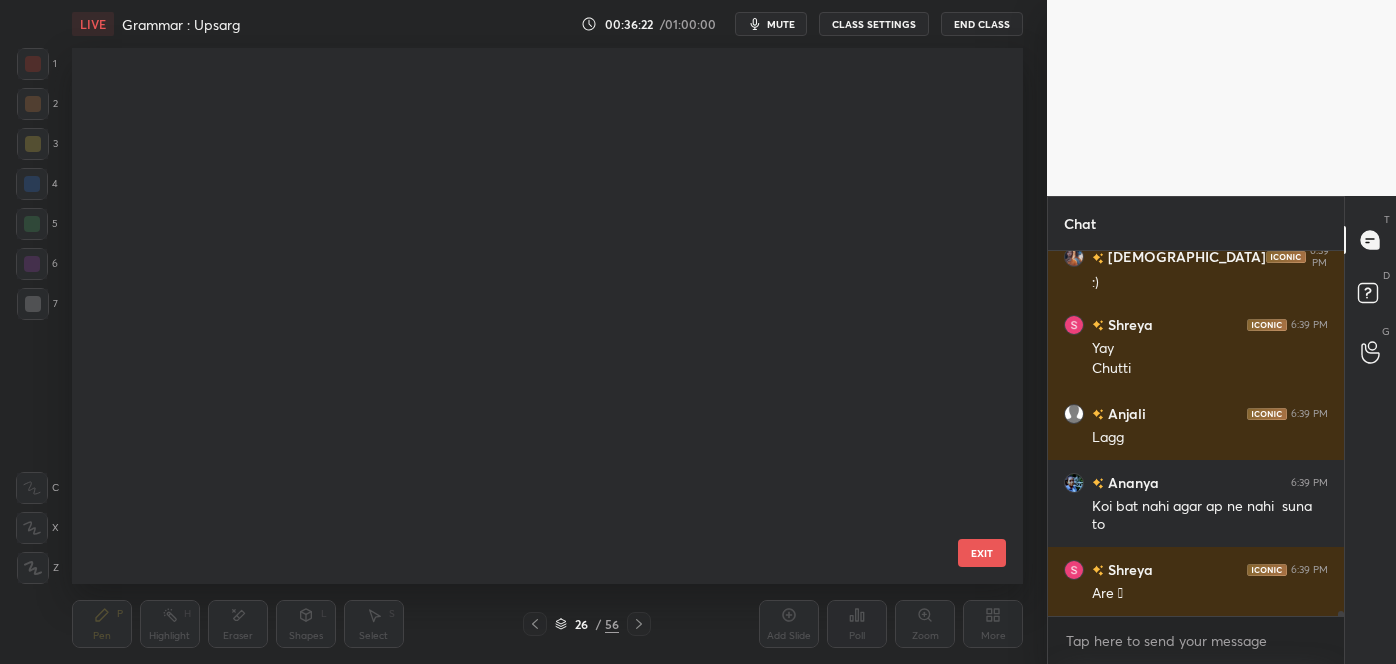 scroll, scrollTop: 934, scrollLeft: 0, axis: vertical 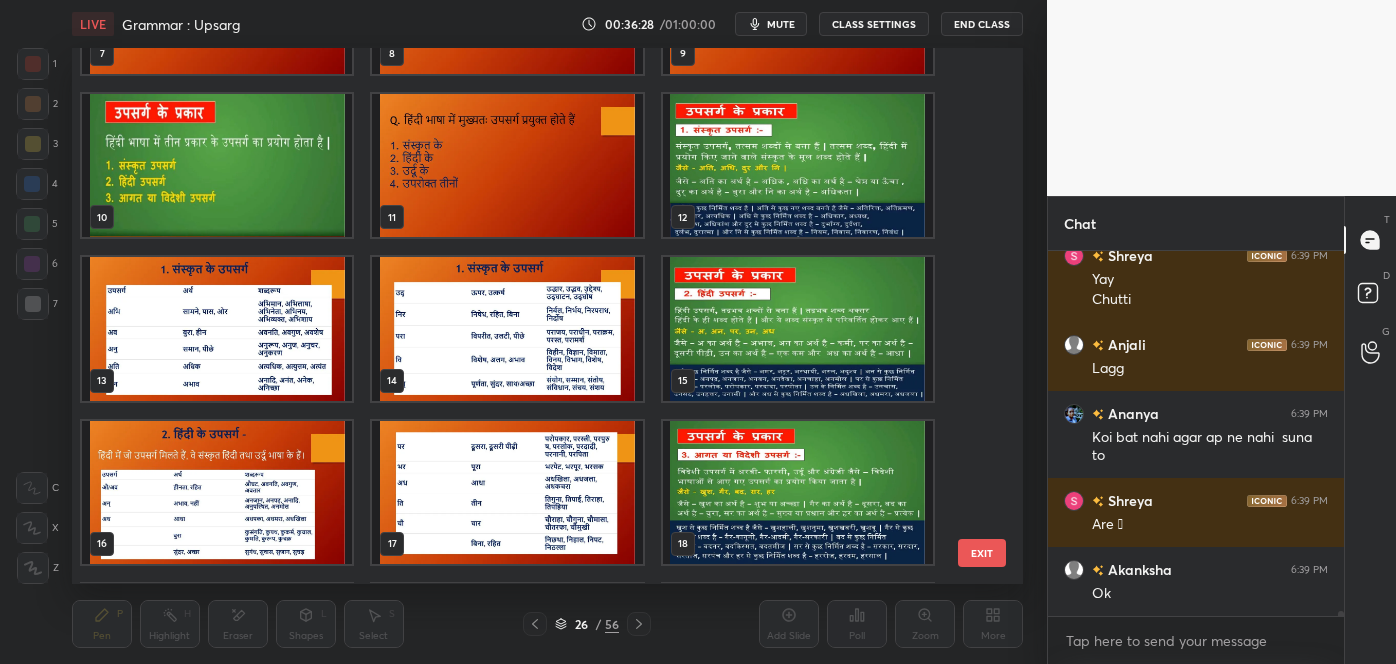 click at bounding box center (507, 329) 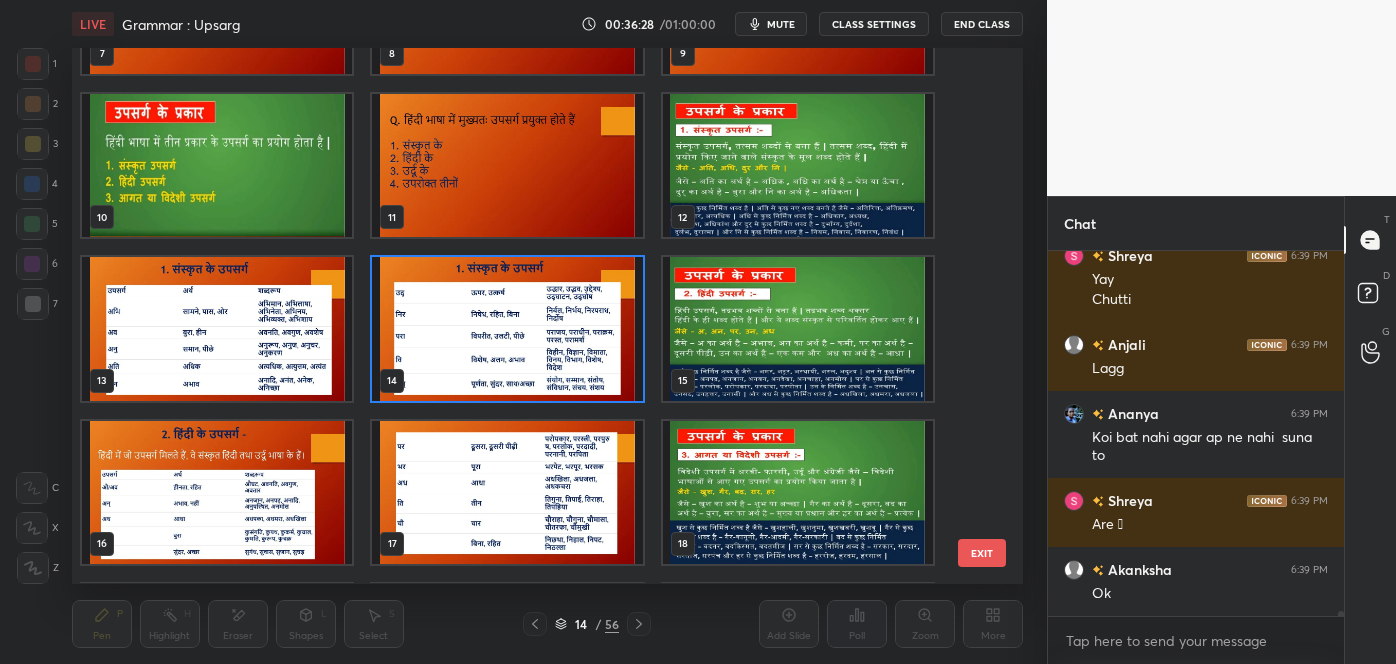 click at bounding box center [507, 329] 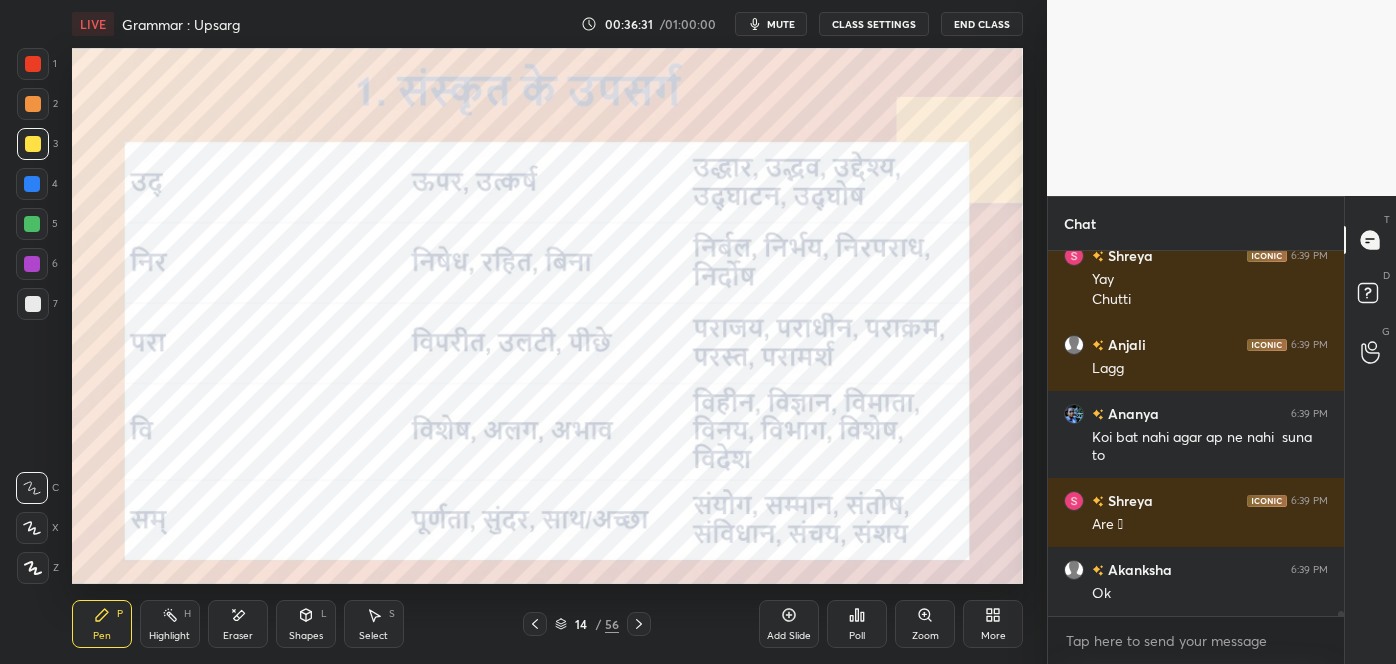 click 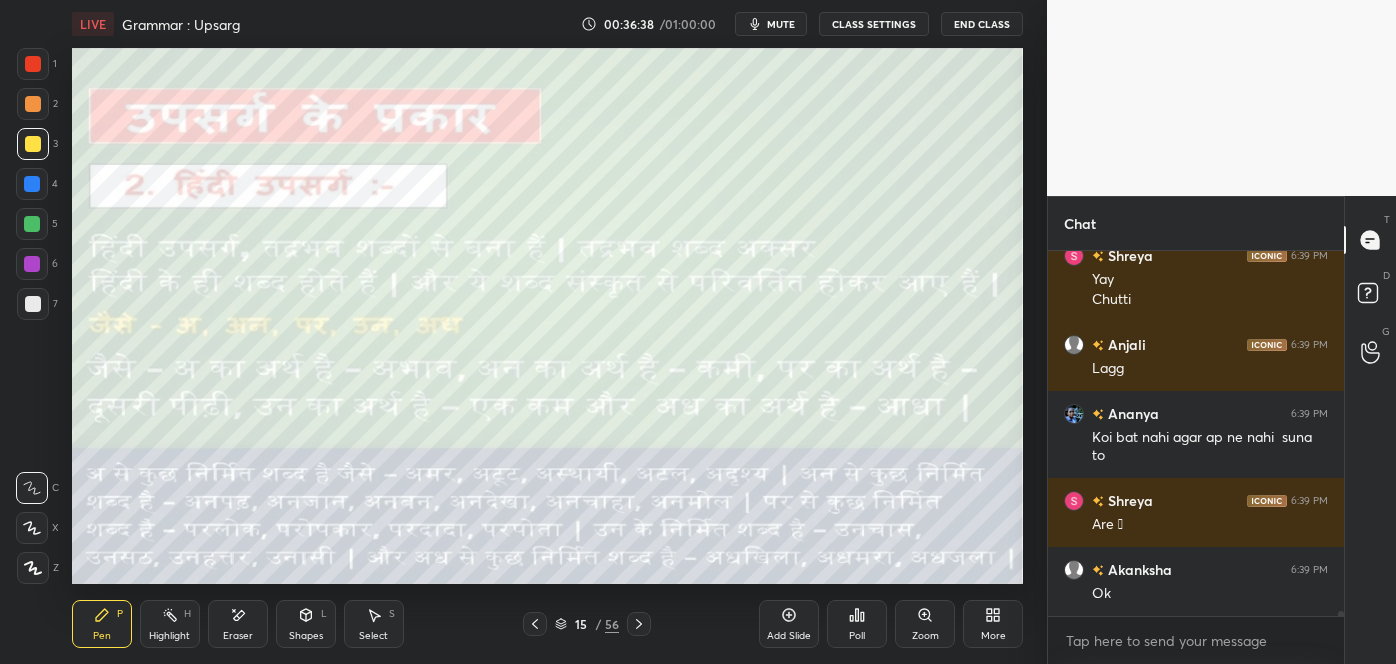 click at bounding box center (33, 64) 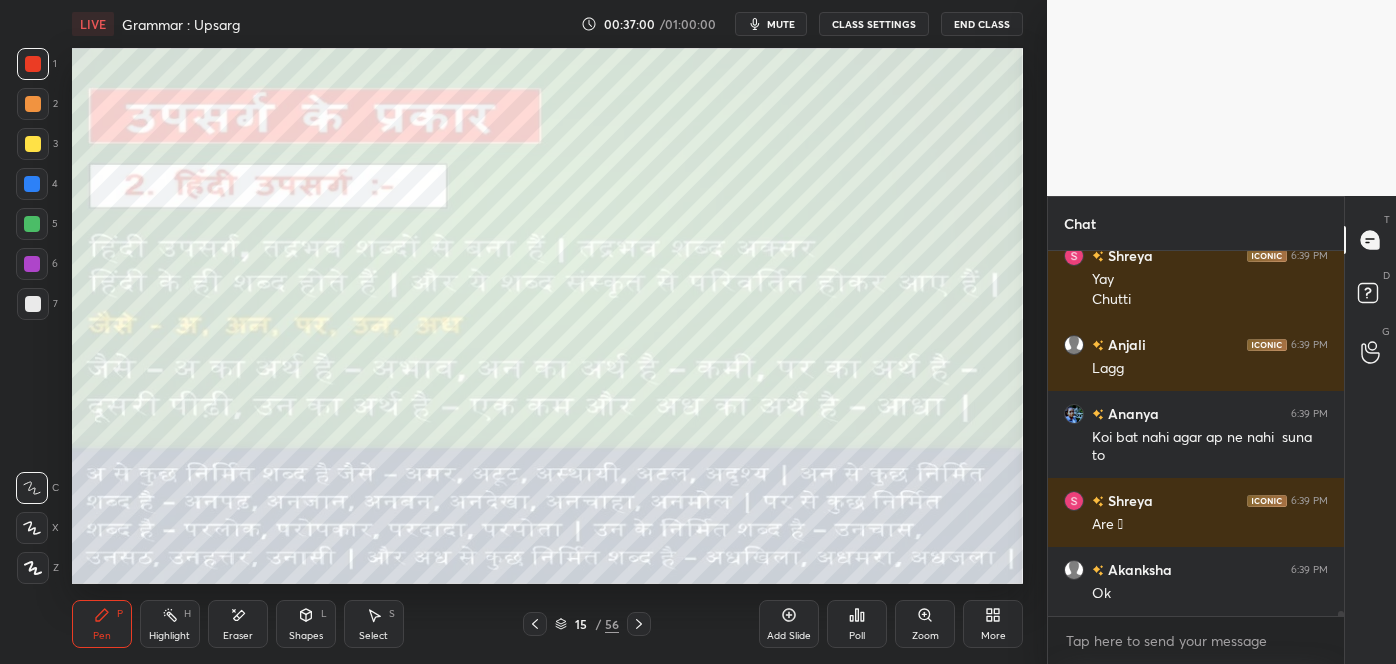 scroll, scrollTop: 25127, scrollLeft: 0, axis: vertical 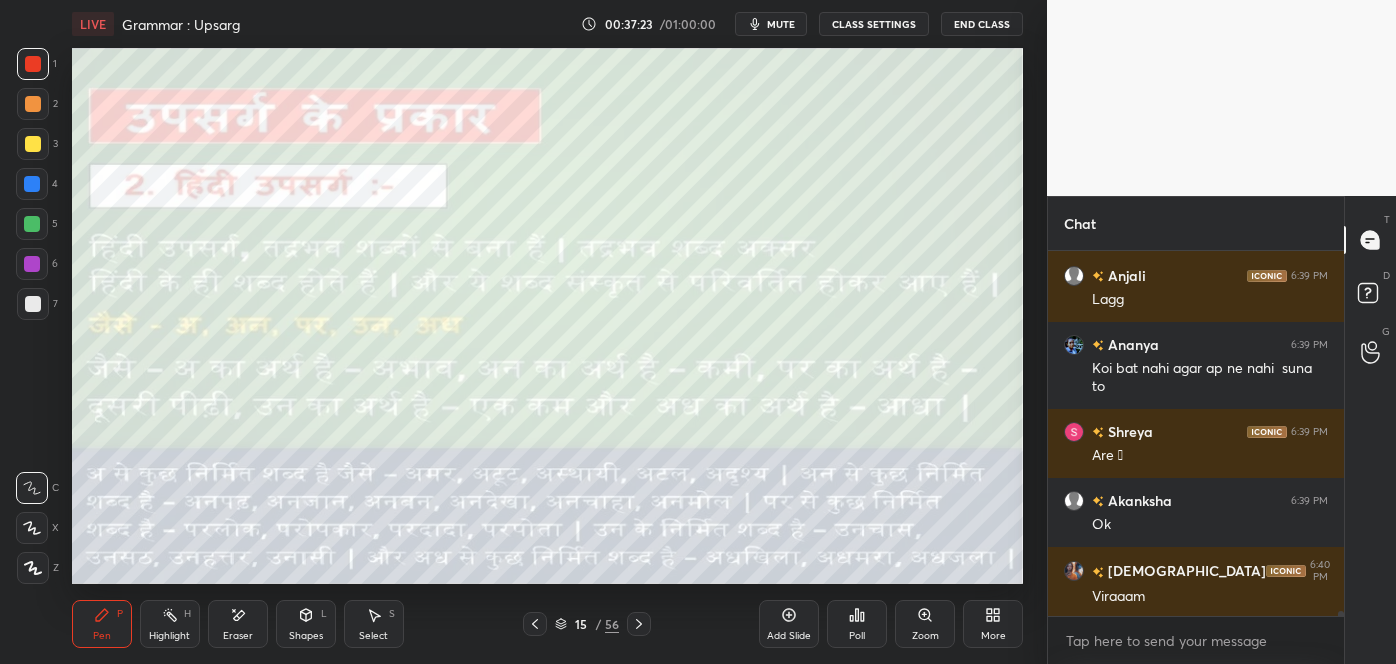 click at bounding box center (33, 104) 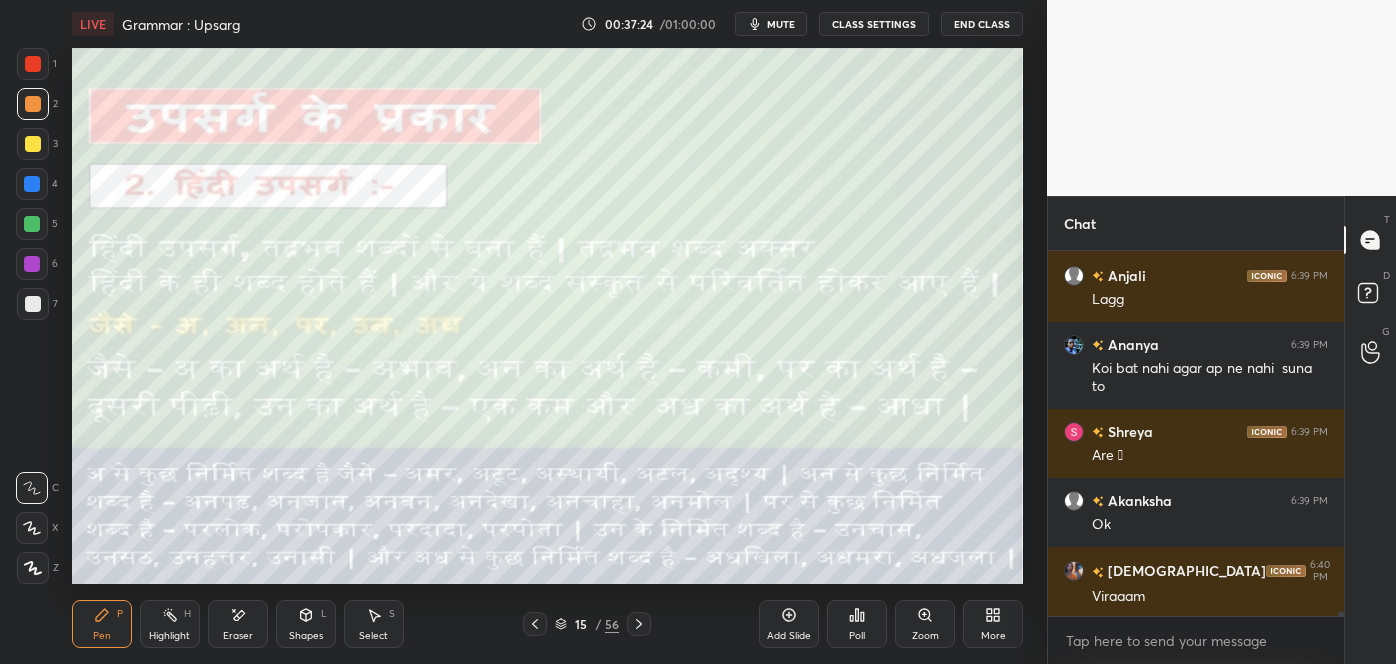 click at bounding box center (33, 144) 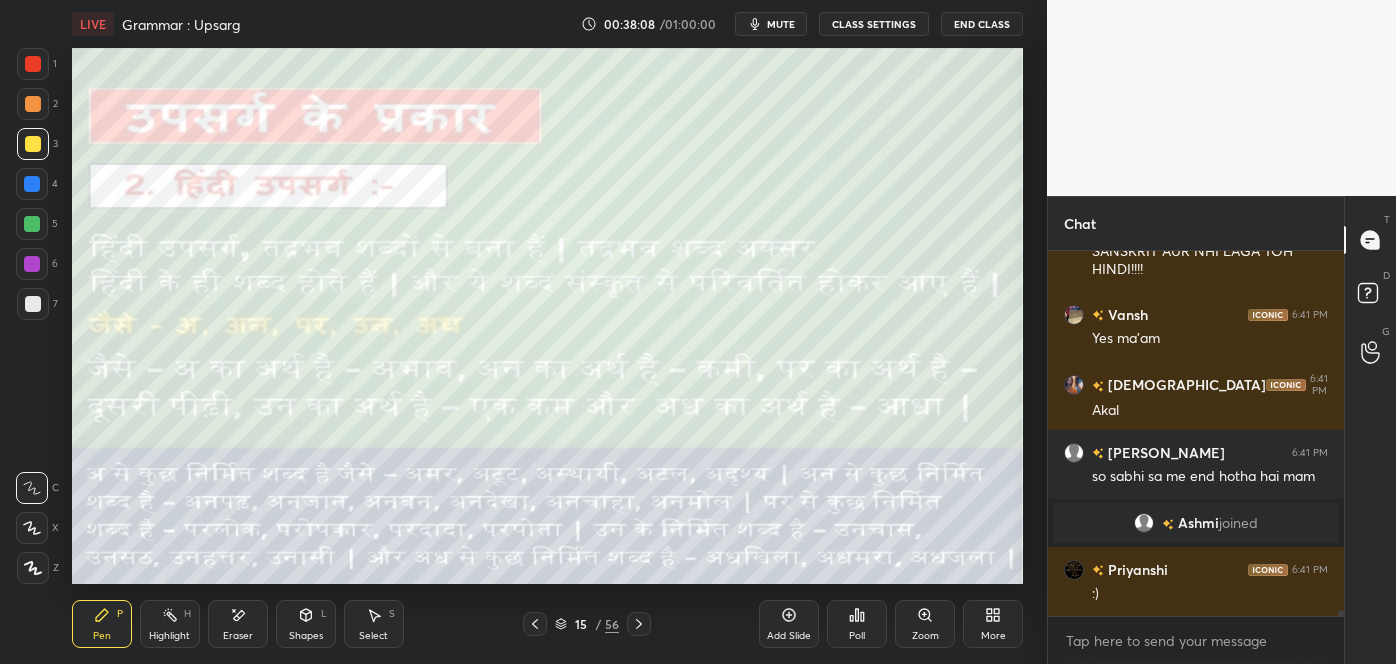 scroll, scrollTop: 23488, scrollLeft: 0, axis: vertical 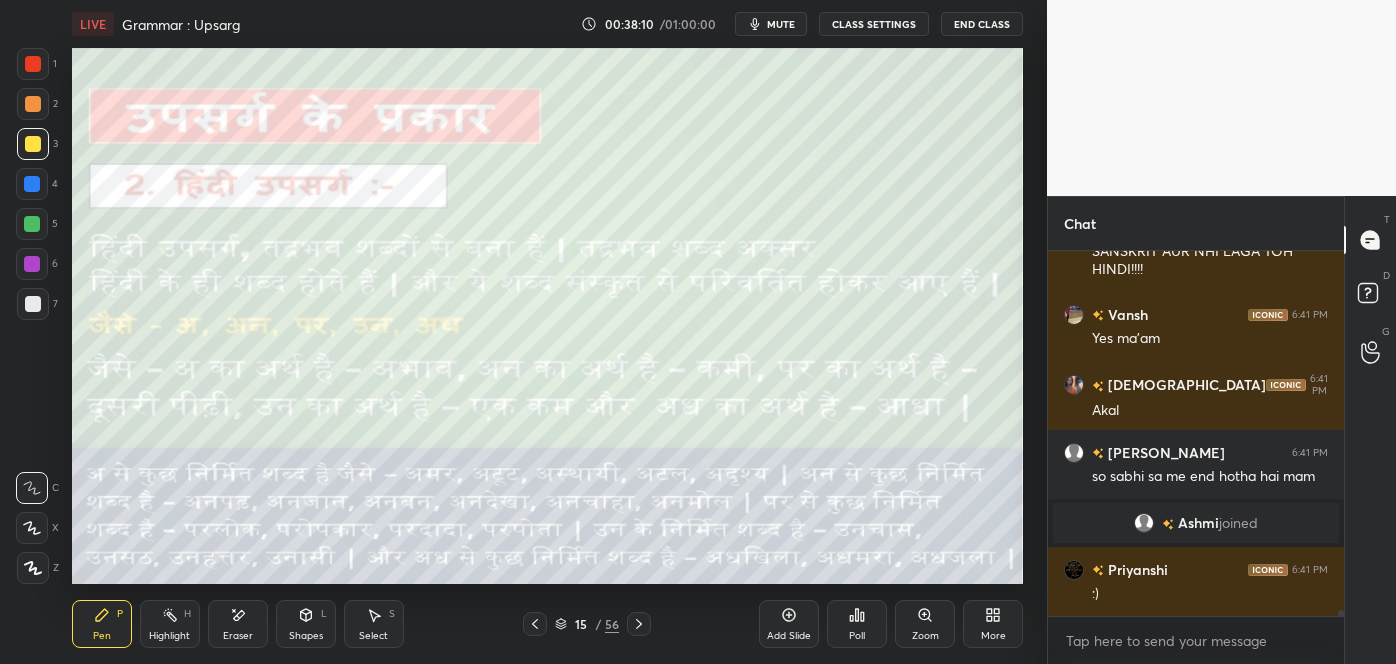 click on "Add Slide" at bounding box center [789, 624] 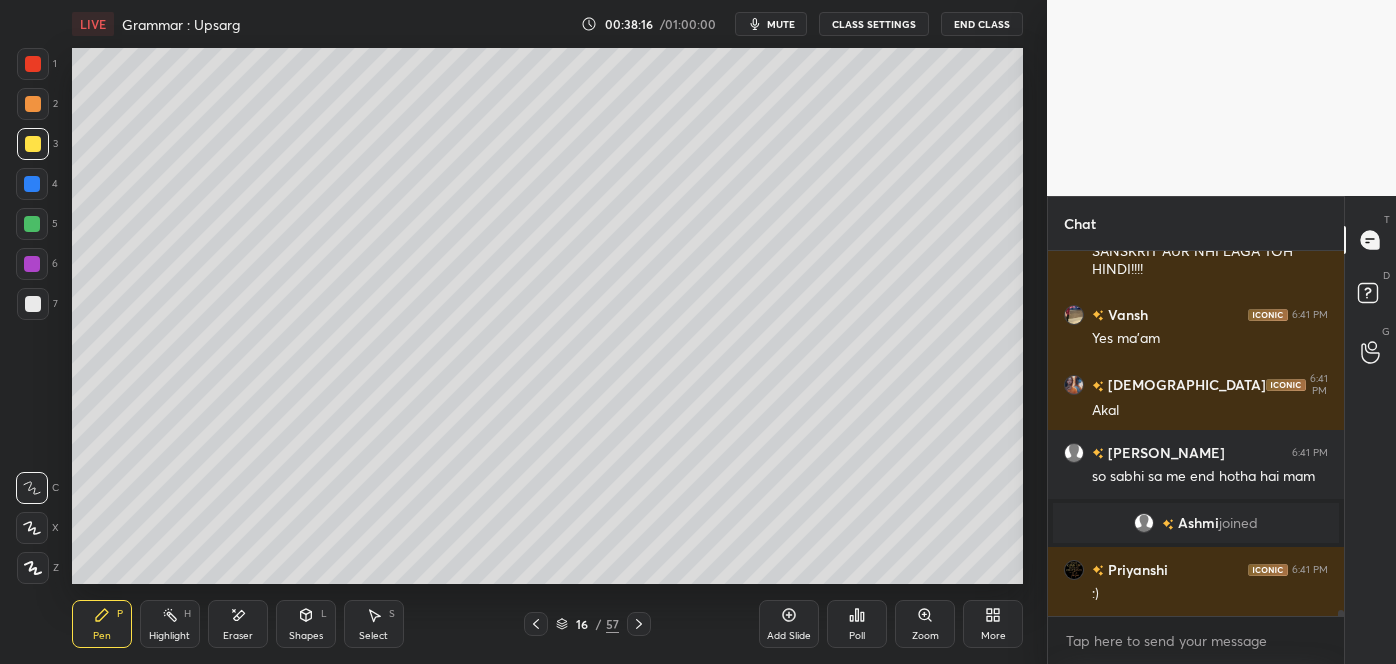 click on "Eraser" at bounding box center [238, 624] 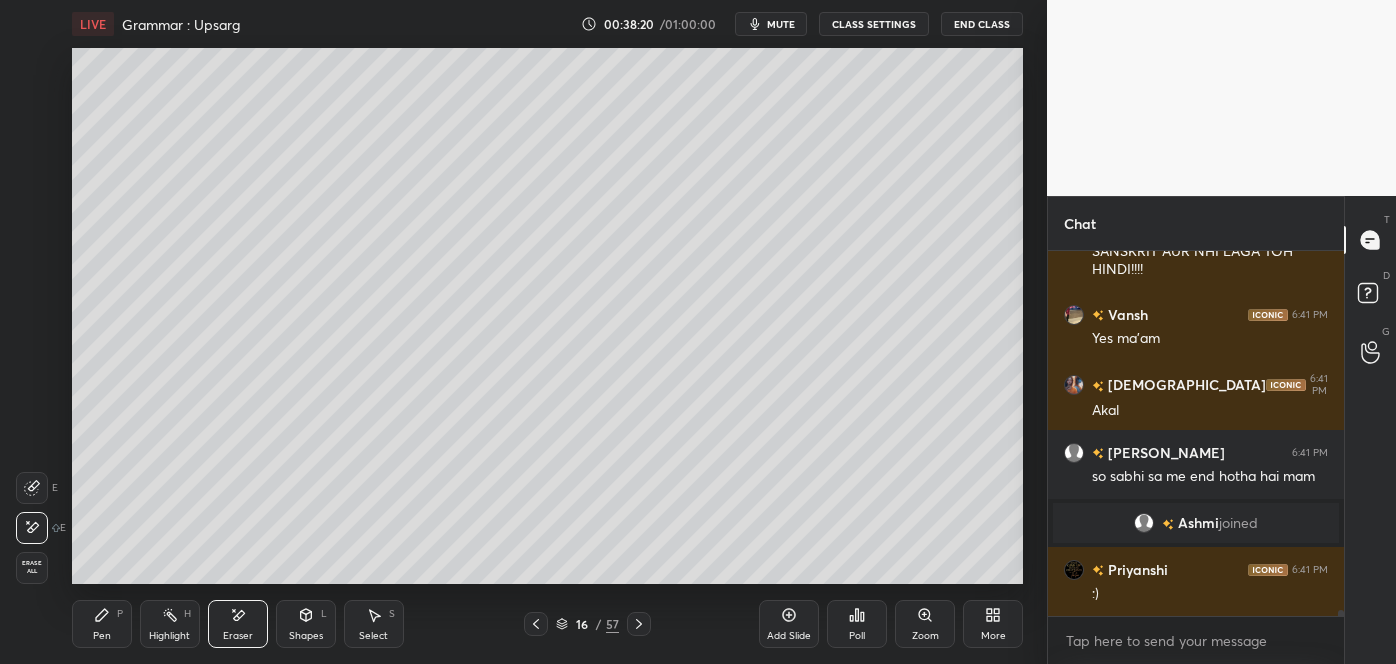 click on "Pen P" at bounding box center [102, 624] 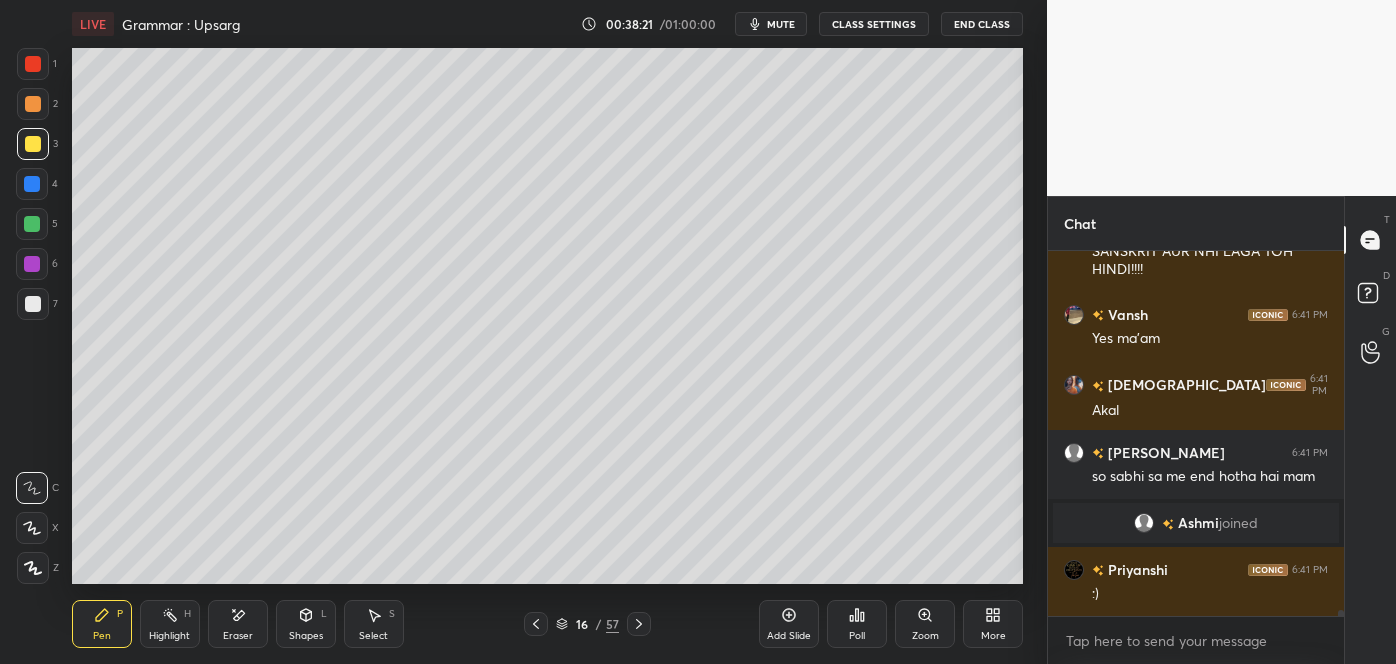 click 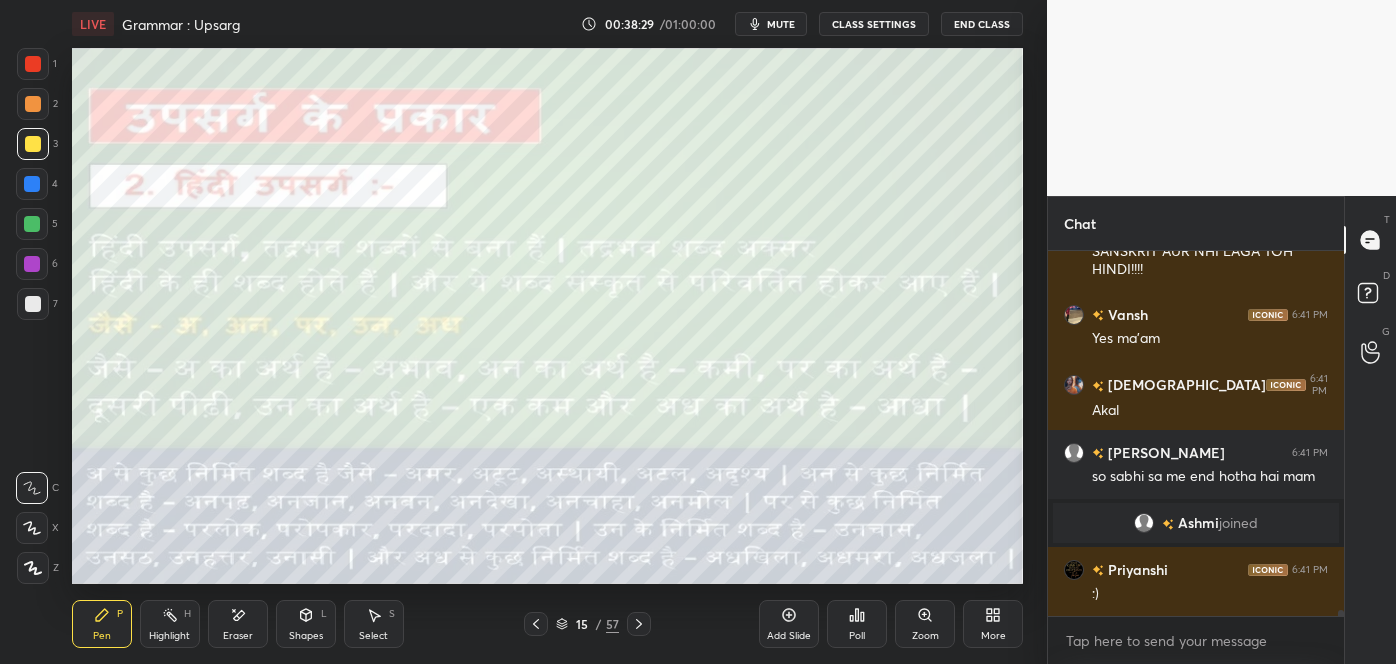 click at bounding box center [639, 624] 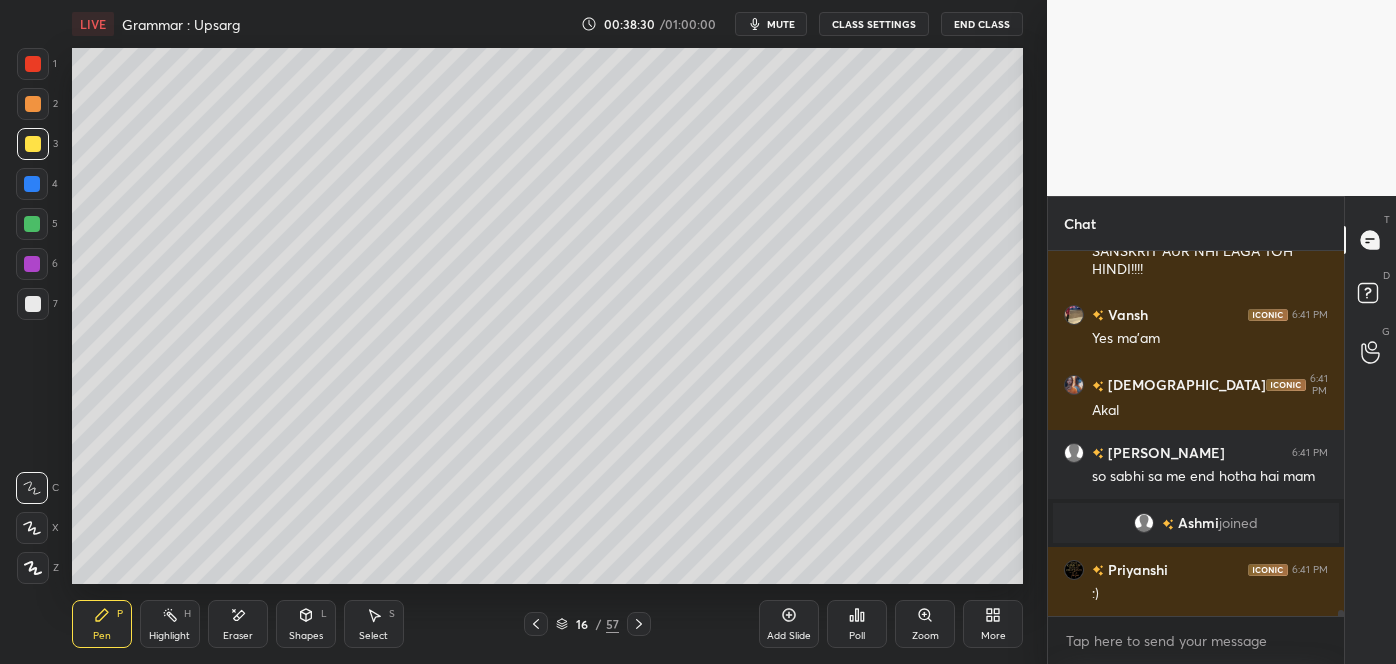click 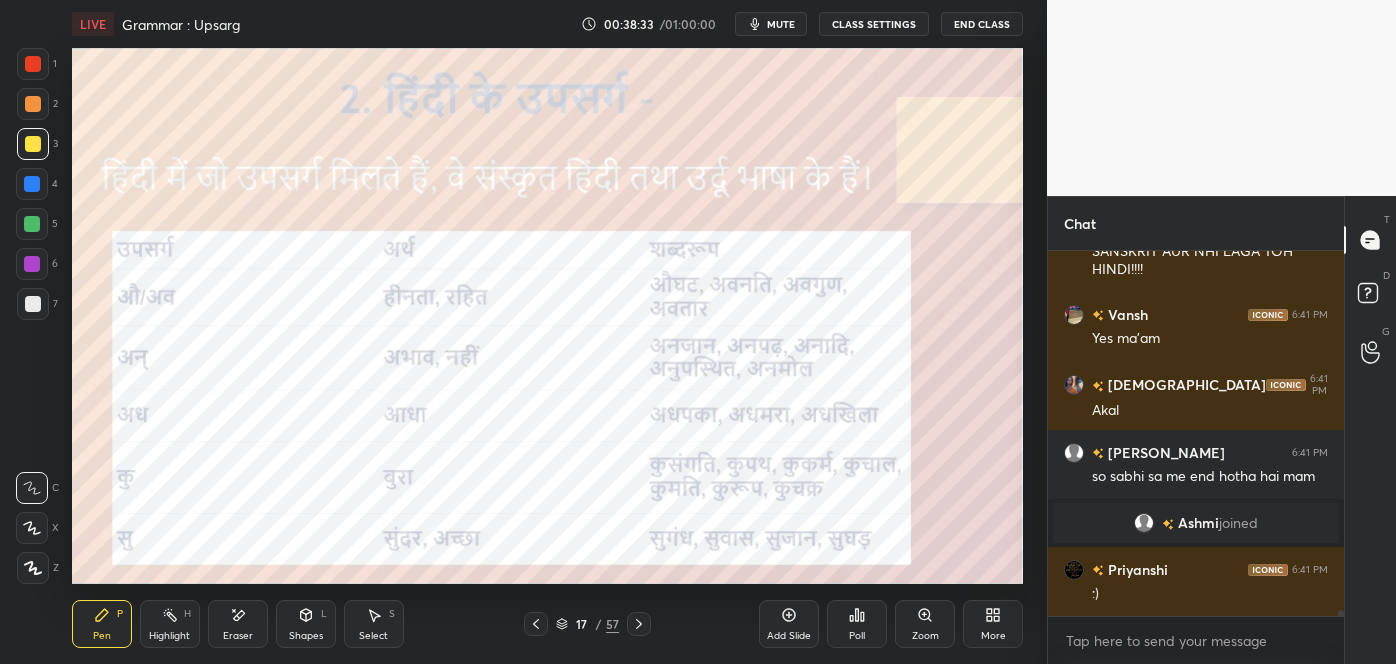 scroll, scrollTop: 23525, scrollLeft: 0, axis: vertical 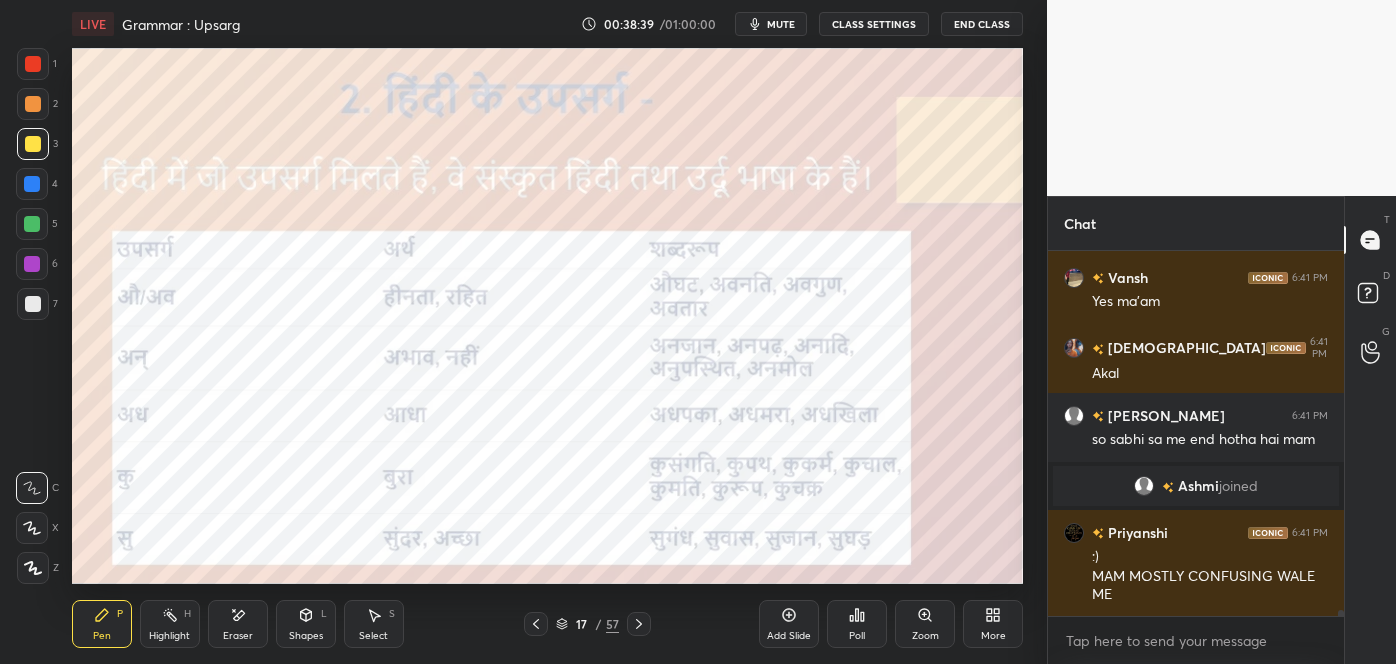 click 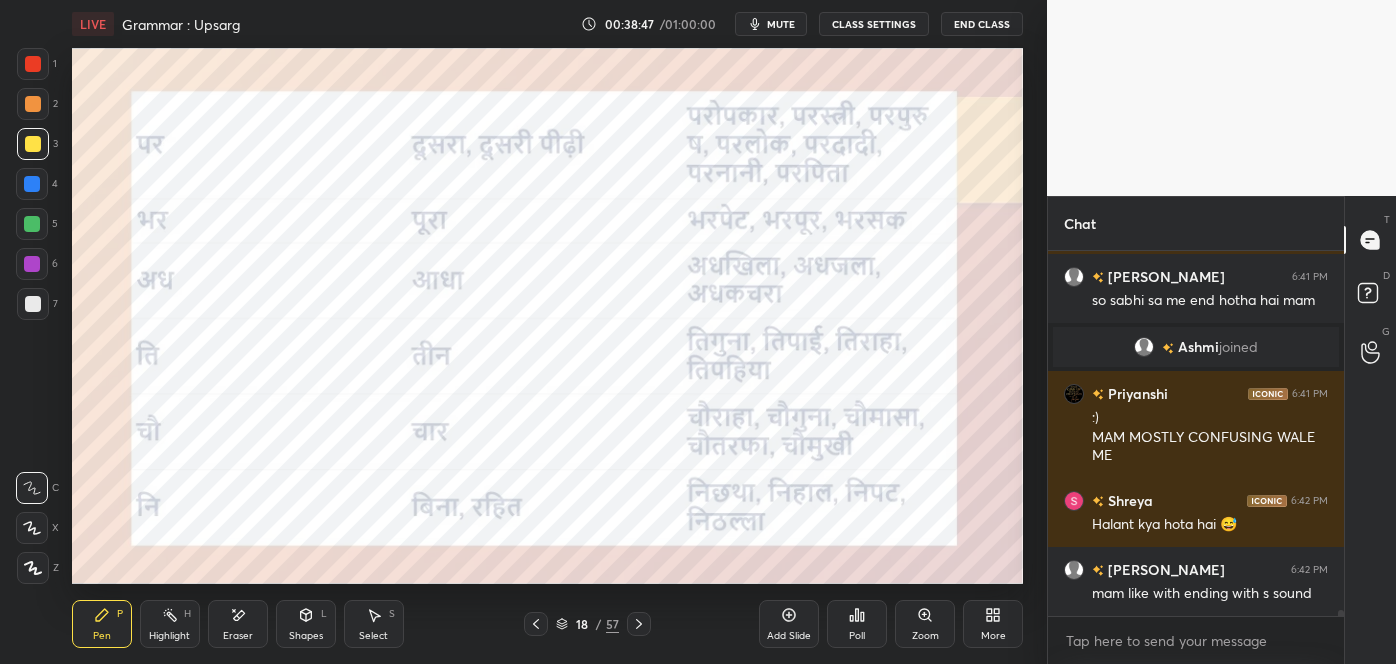 scroll, scrollTop: 23733, scrollLeft: 0, axis: vertical 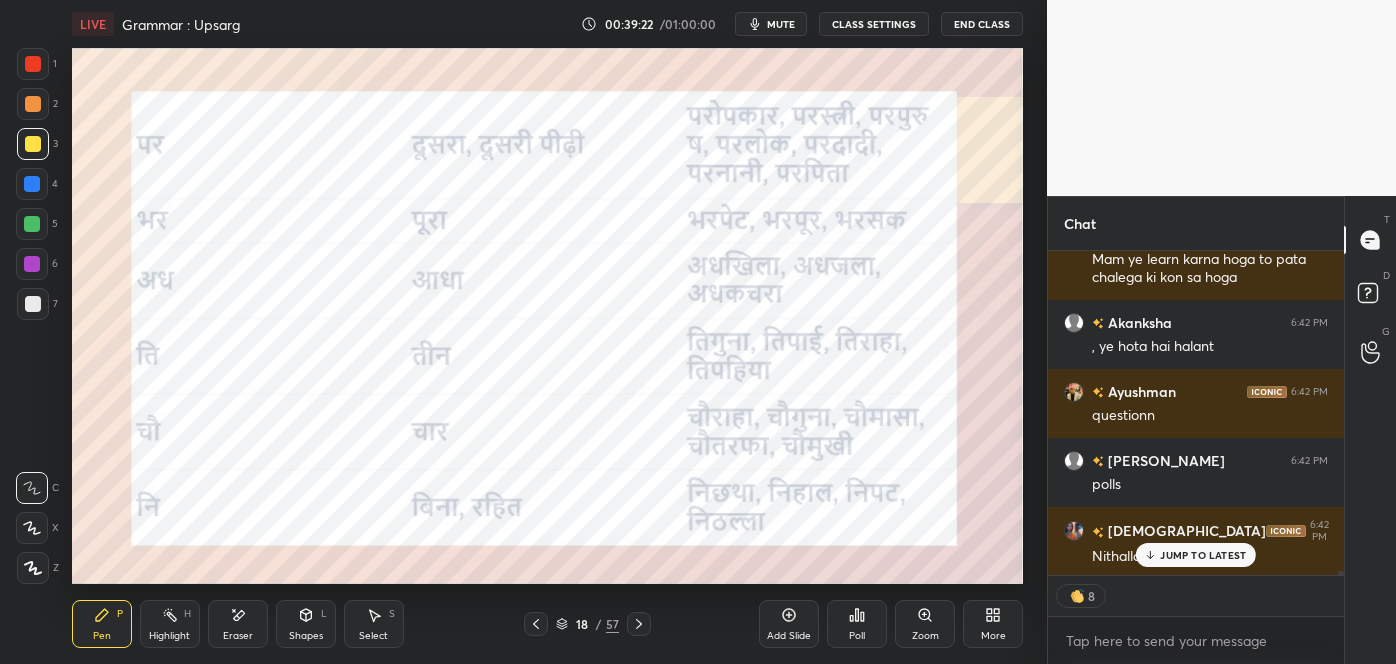 click on "JUMP TO LATEST" at bounding box center (1203, 555) 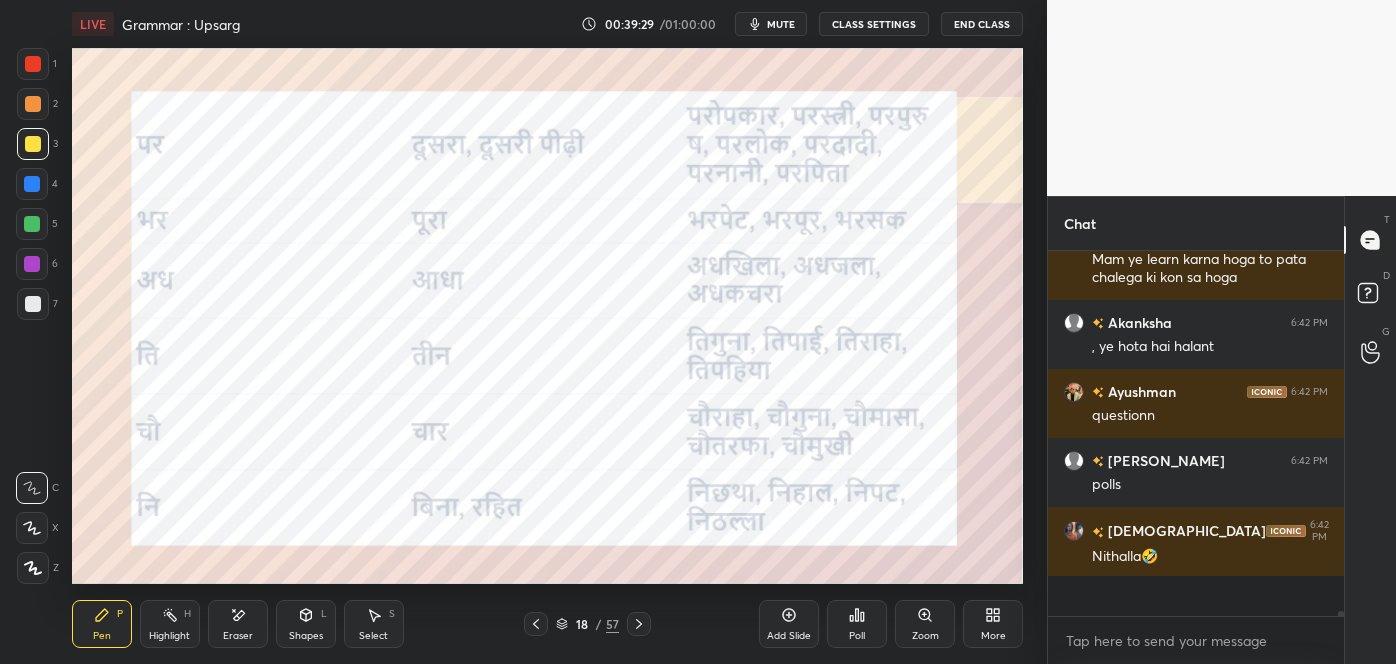 scroll, scrollTop: 6, scrollLeft: 5, axis: both 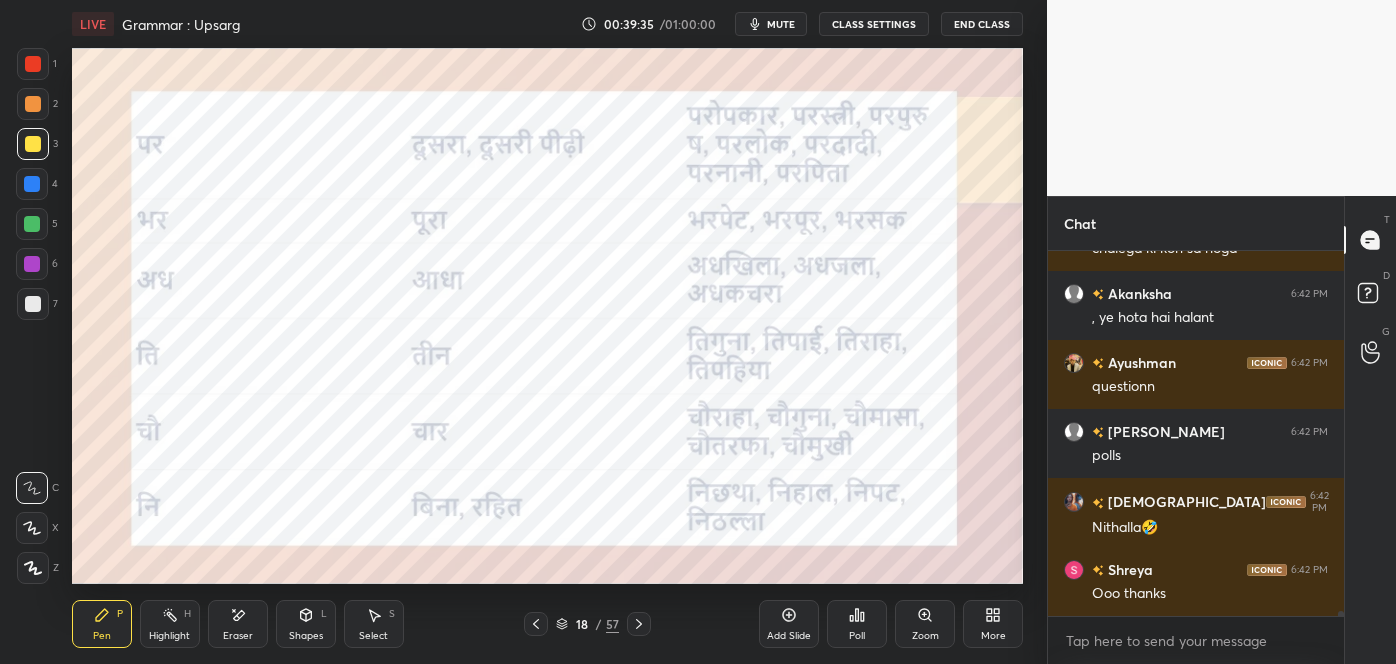 click 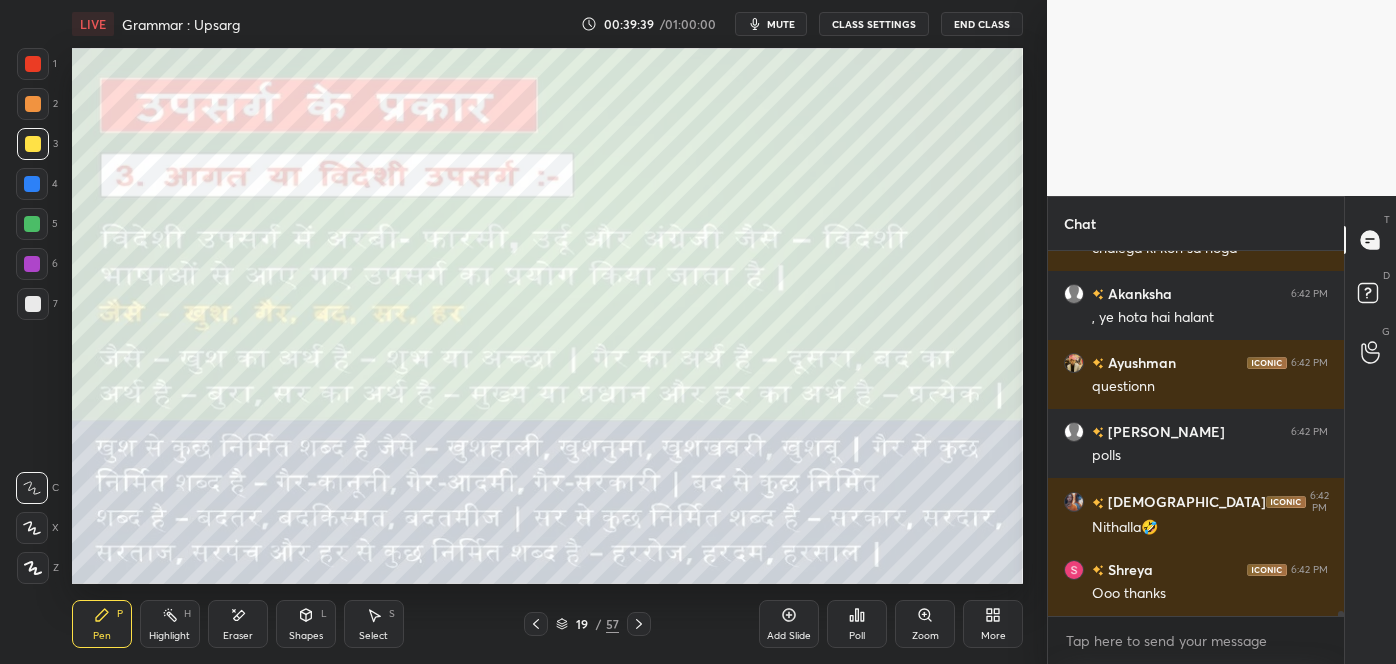 scroll, scrollTop: 333, scrollLeft: 290, axis: both 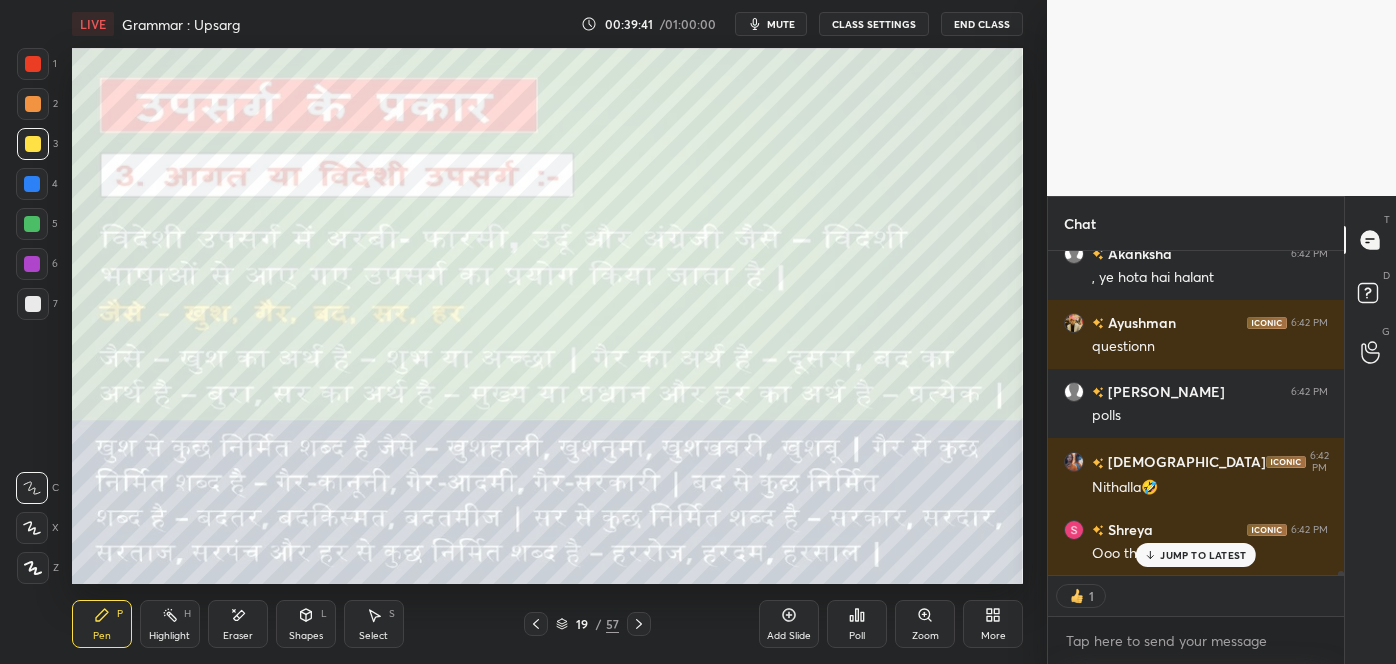 click on "JUMP TO LATEST" at bounding box center [1203, 555] 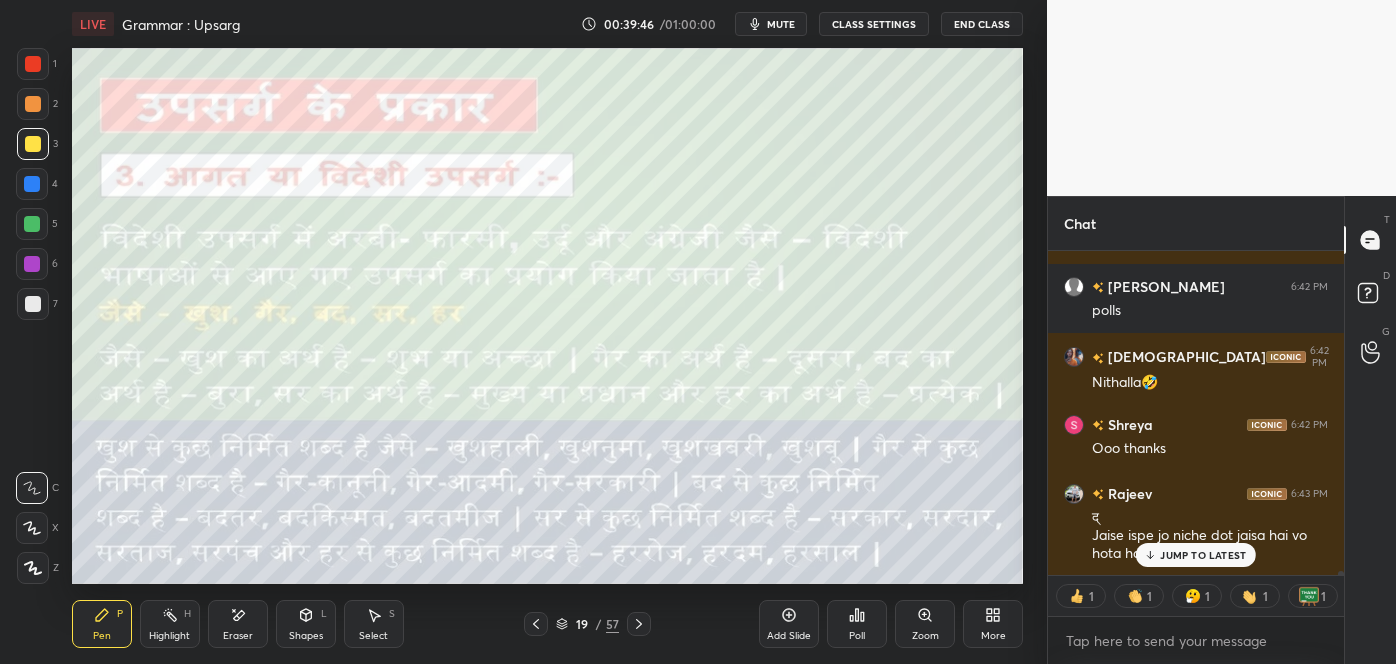 scroll, scrollTop: 24379, scrollLeft: 0, axis: vertical 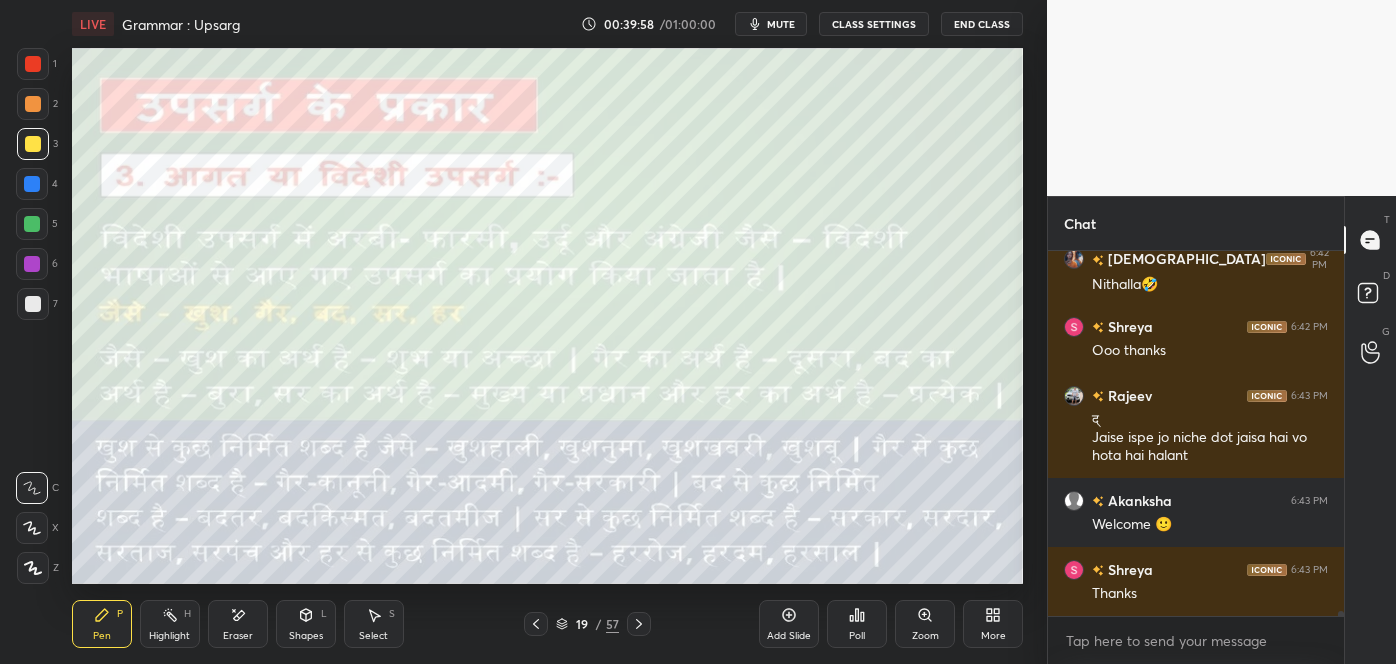 click on "Eraser" at bounding box center (238, 624) 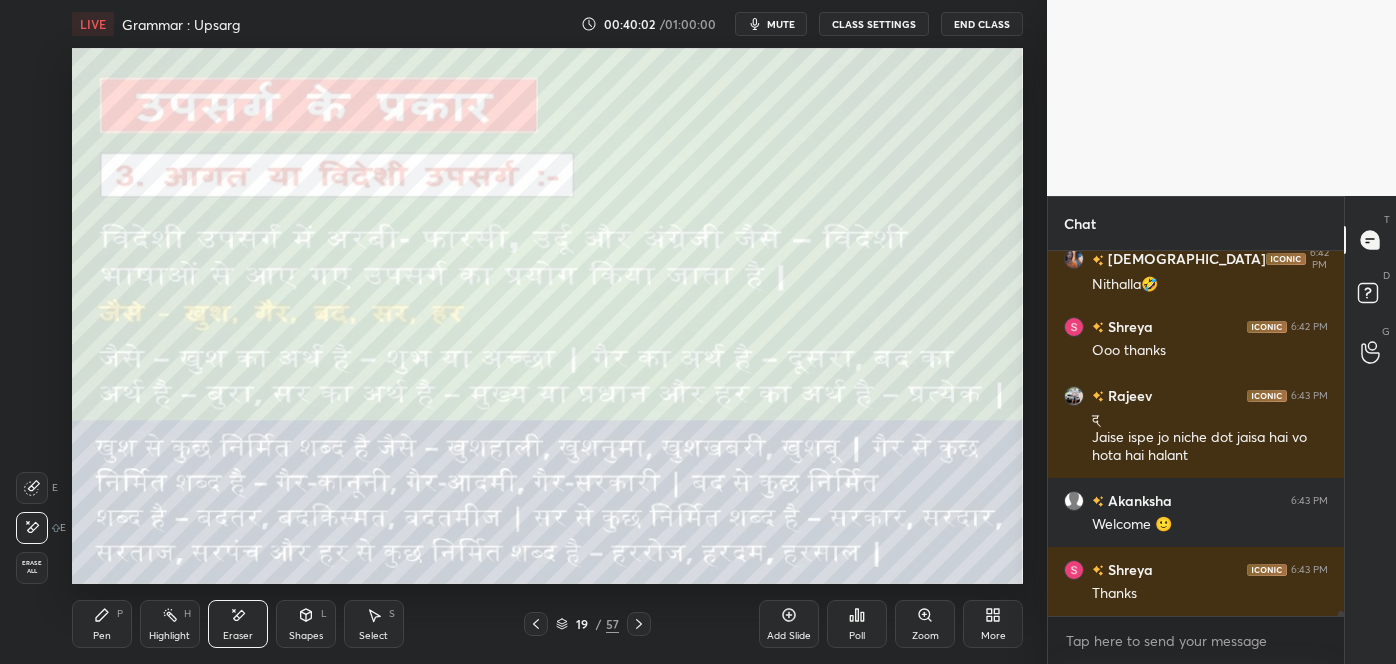 click on "Pen P" at bounding box center (102, 624) 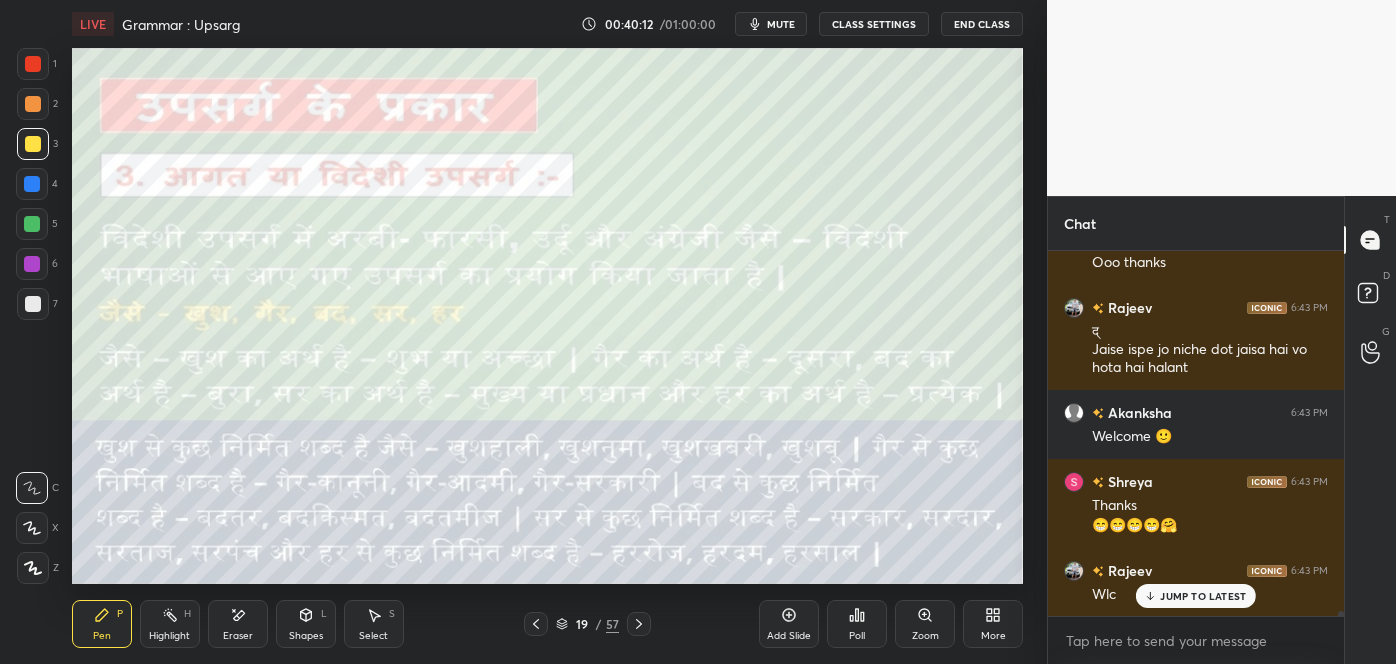 scroll, scrollTop: 24565, scrollLeft: 0, axis: vertical 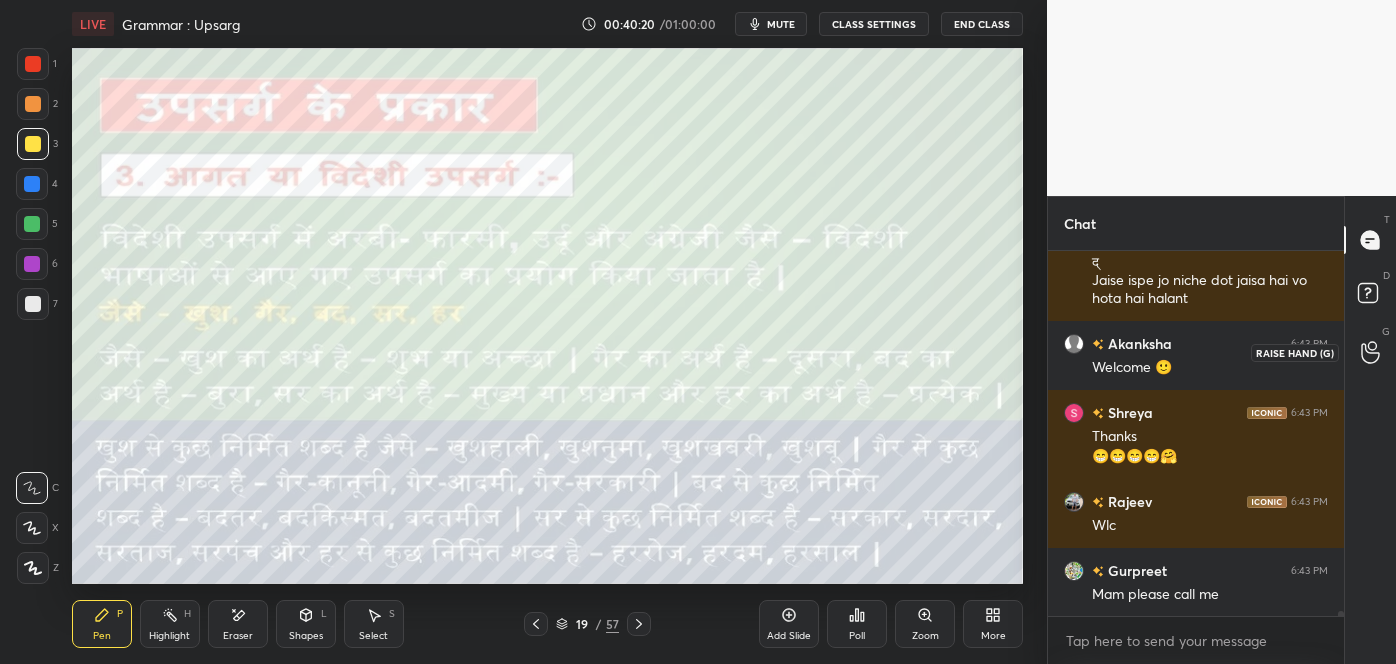 click 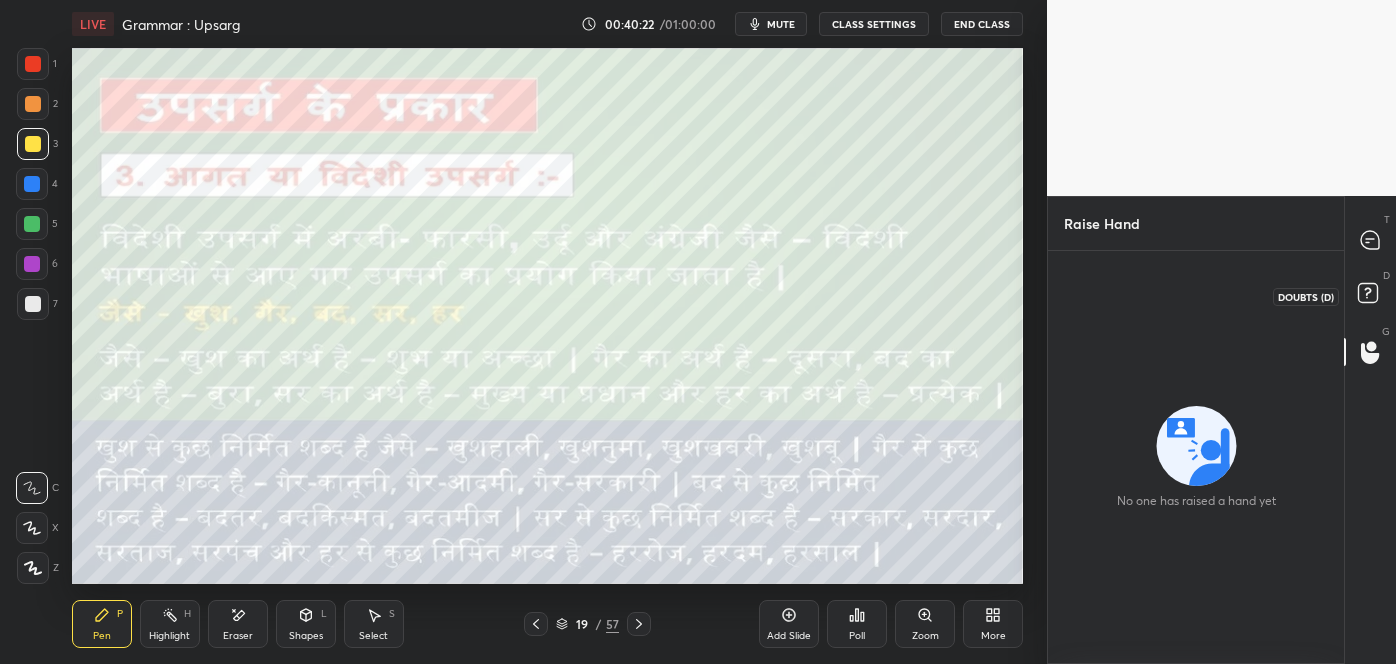 click 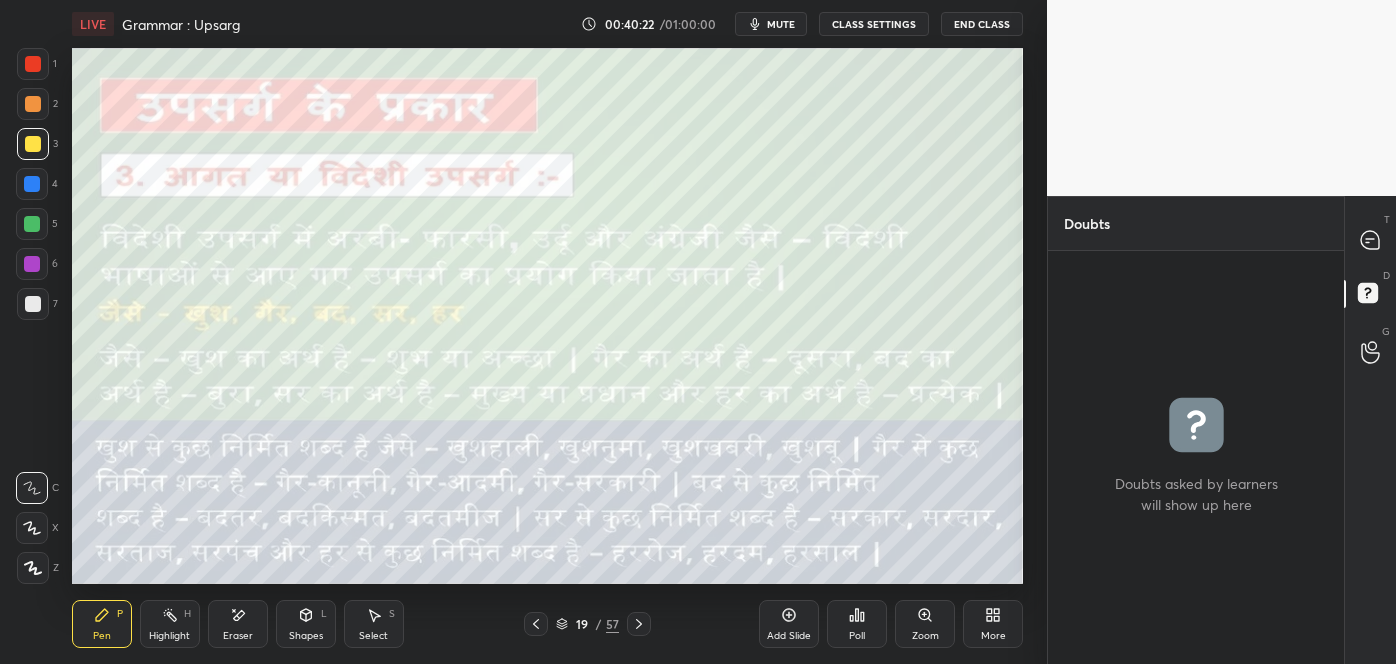 click on "T Messages (T)" at bounding box center (1370, 240) 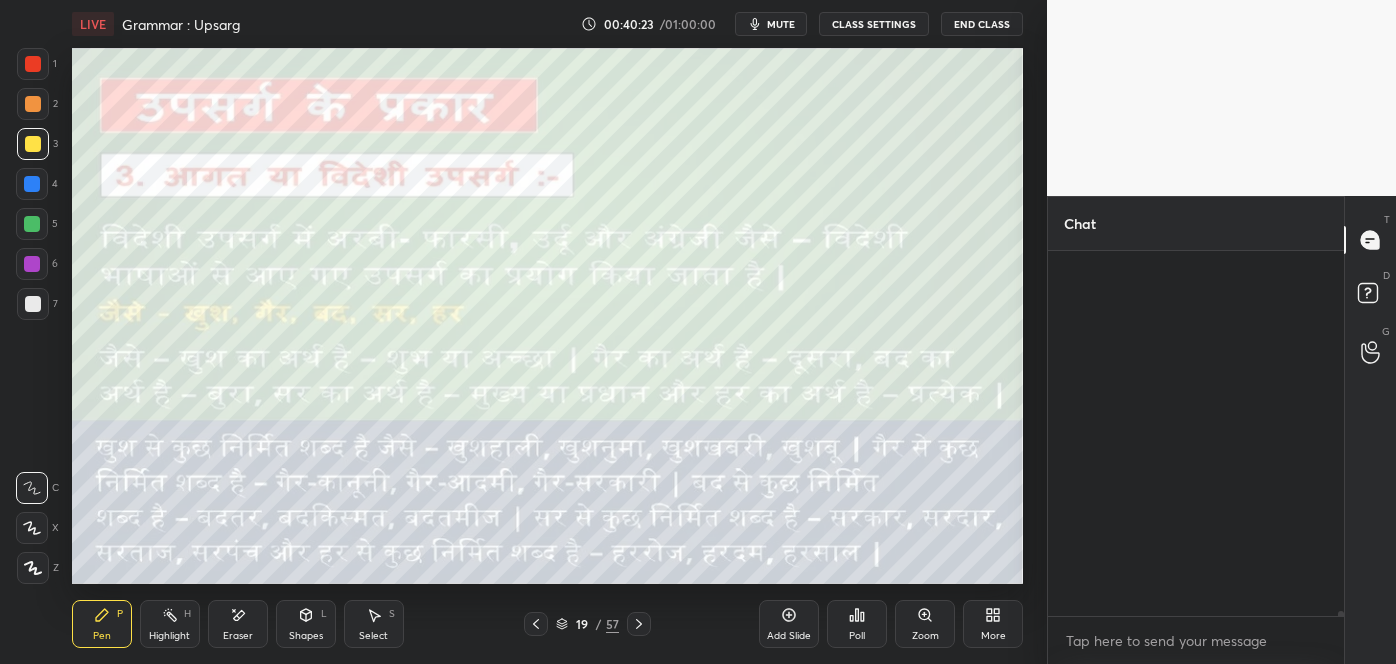 scroll, scrollTop: 24866, scrollLeft: 0, axis: vertical 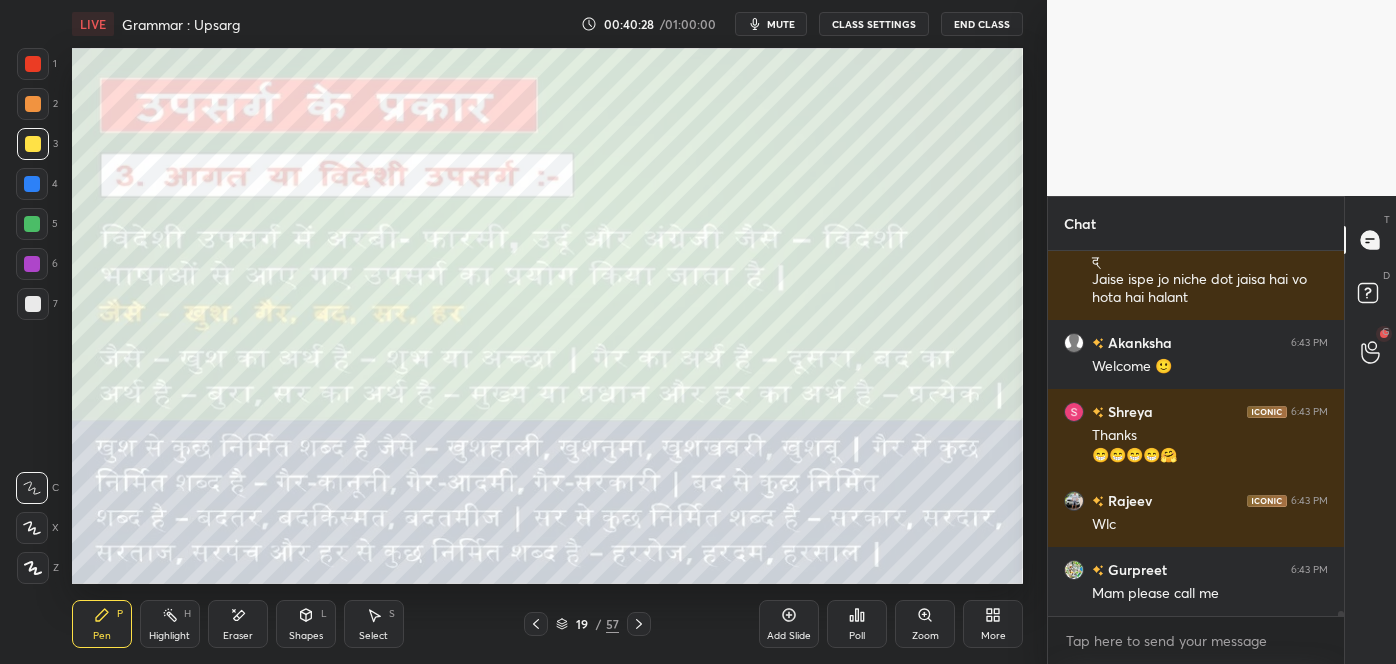 click on "G Raise Hand (G)" at bounding box center (1370, 352) 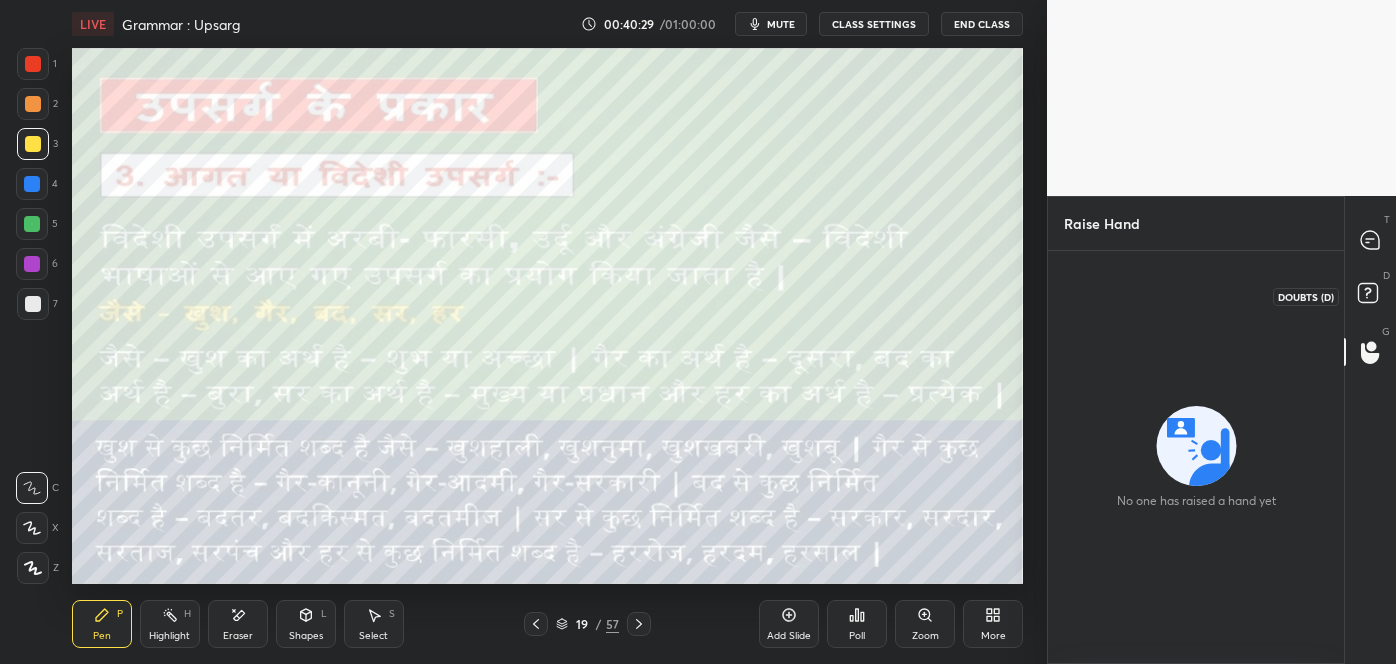 click 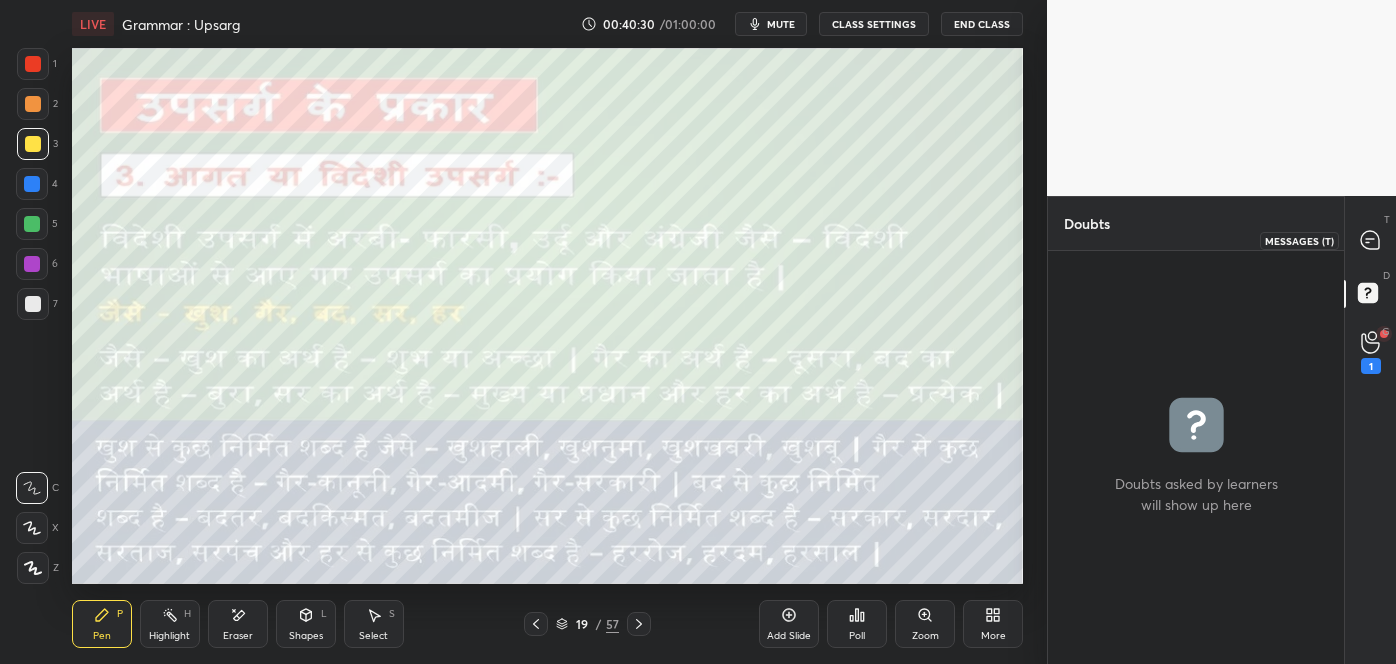 click 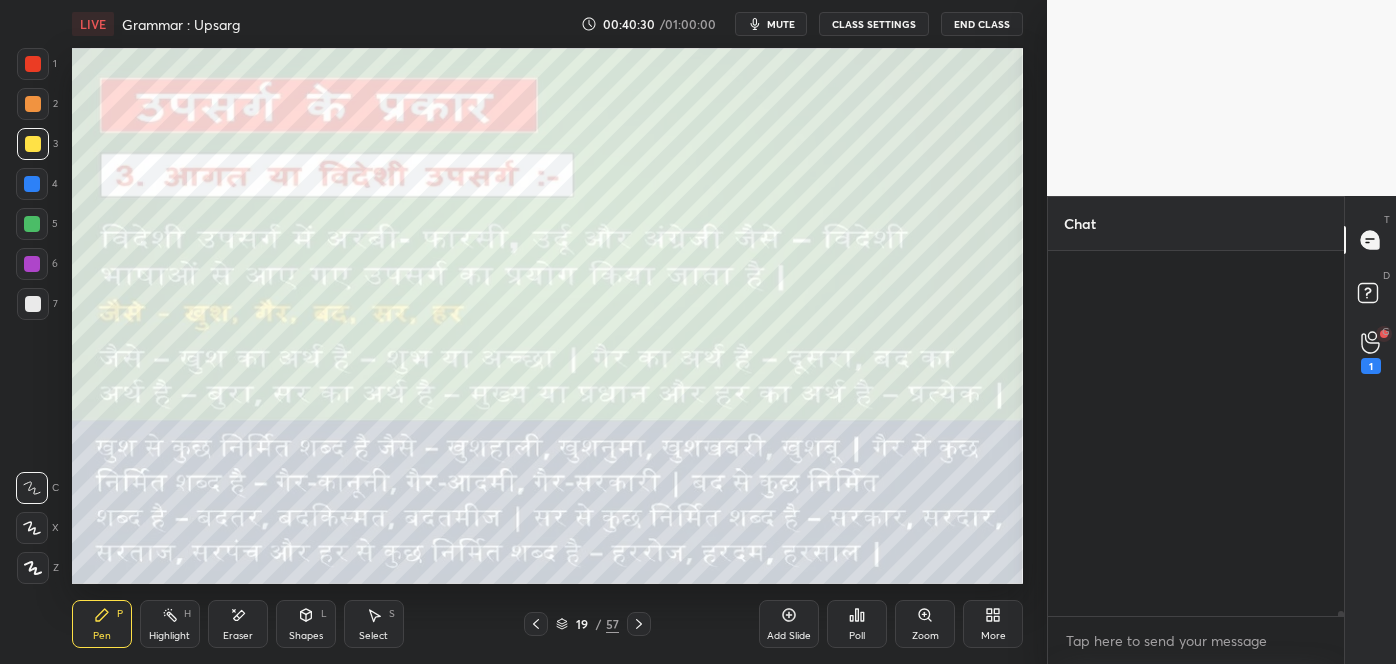 scroll, scrollTop: 24866, scrollLeft: 0, axis: vertical 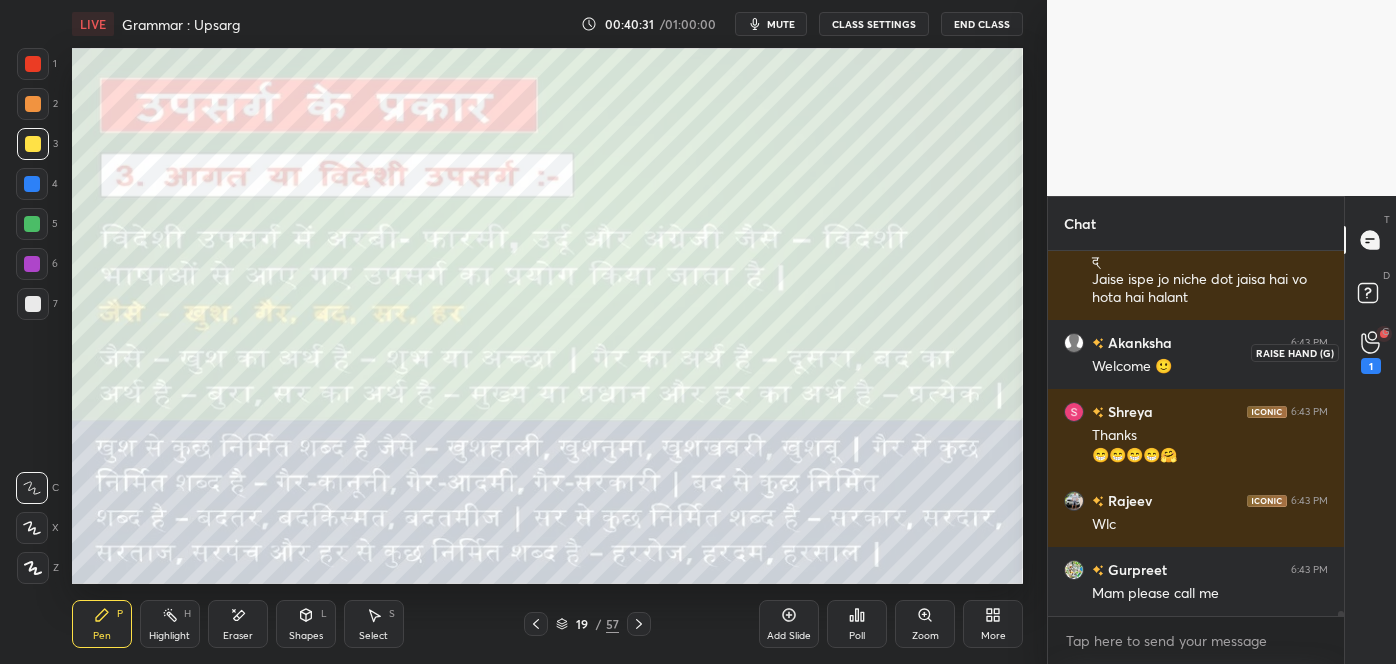 click on "1" at bounding box center [1371, 366] 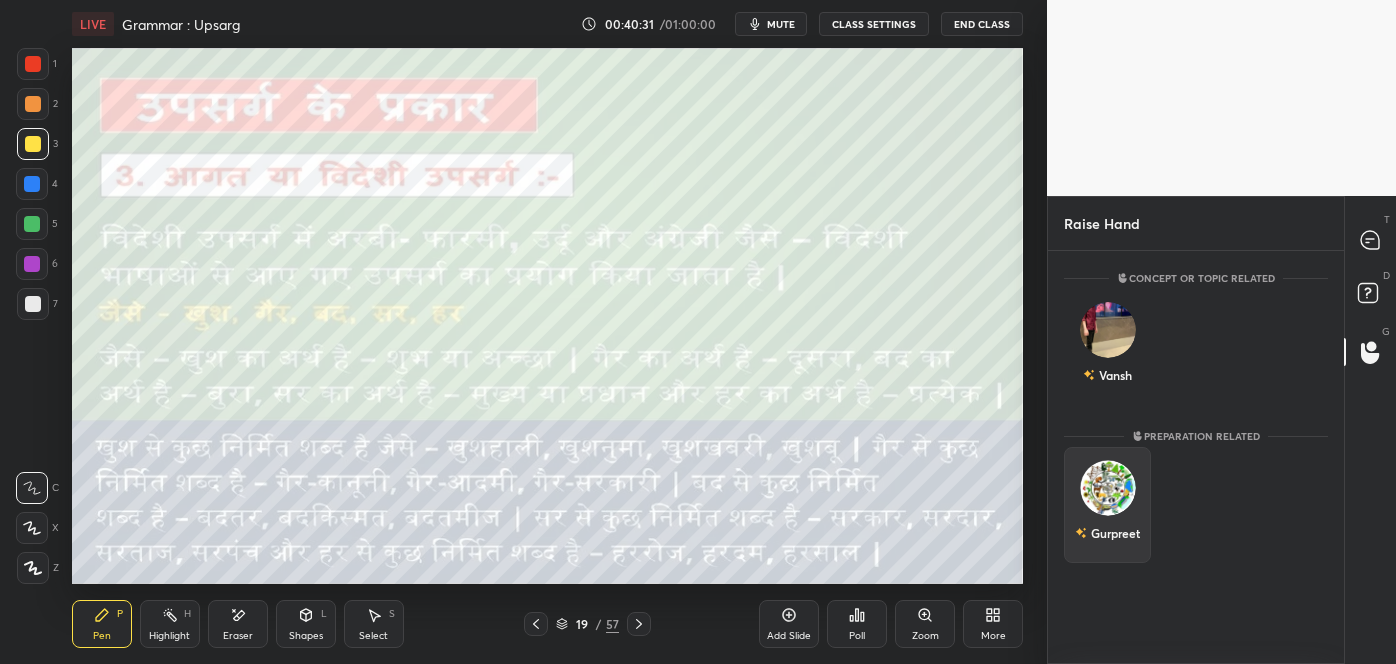 click at bounding box center (1108, 488) 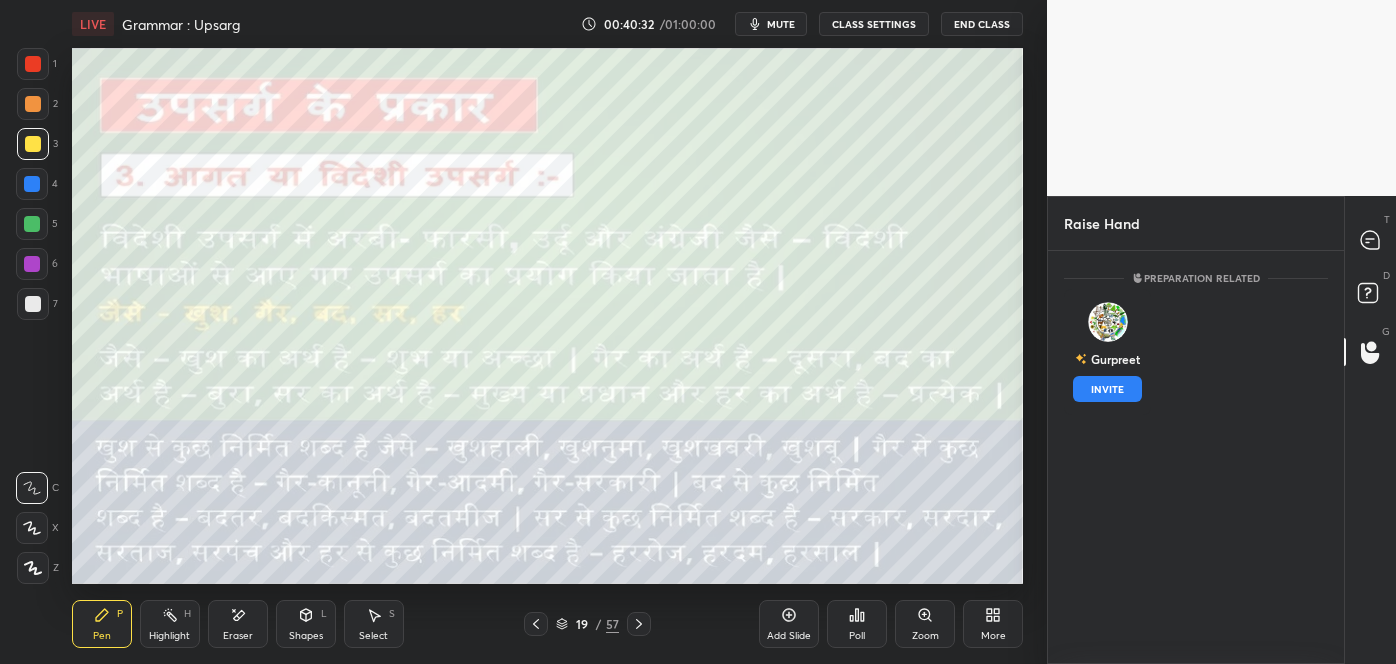 click on "Preparation related Gurpreet INVITE" at bounding box center (1196, 457) 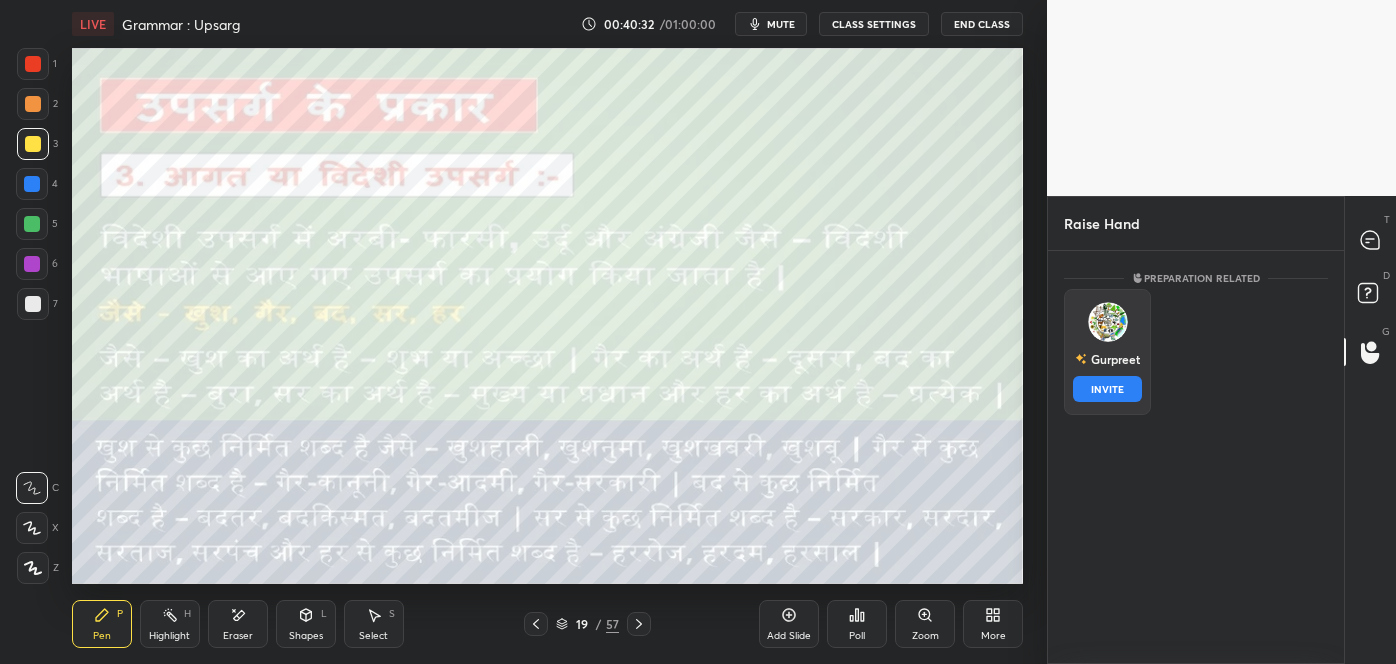 click on "Gurpreet" at bounding box center [1107, 359] 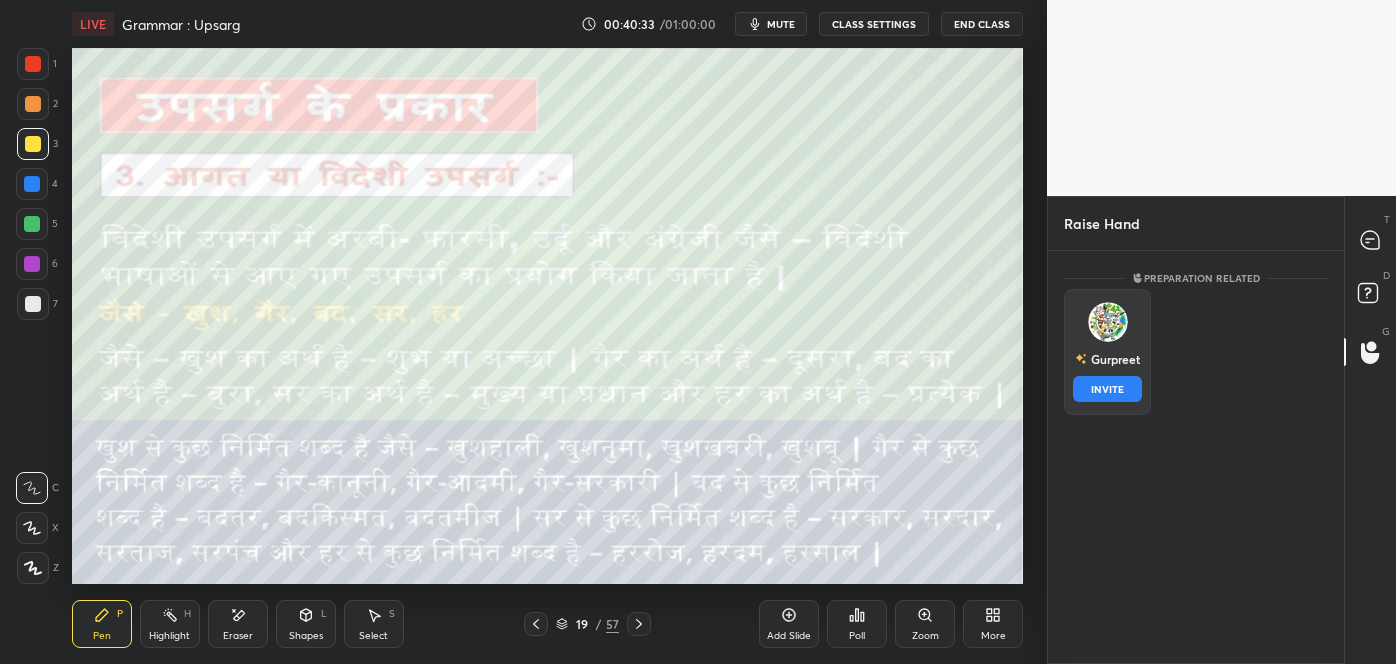click on "INVITE" at bounding box center (1107, 389) 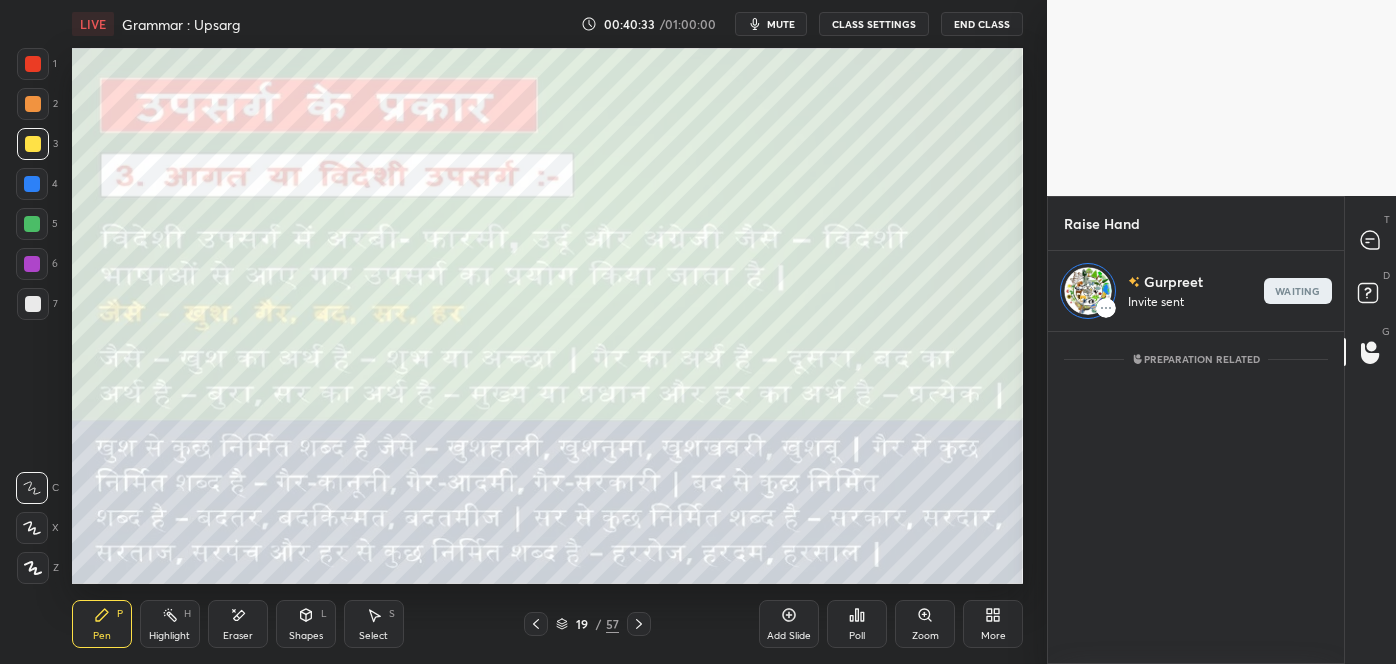scroll, scrollTop: 326, scrollLeft: 290, axis: both 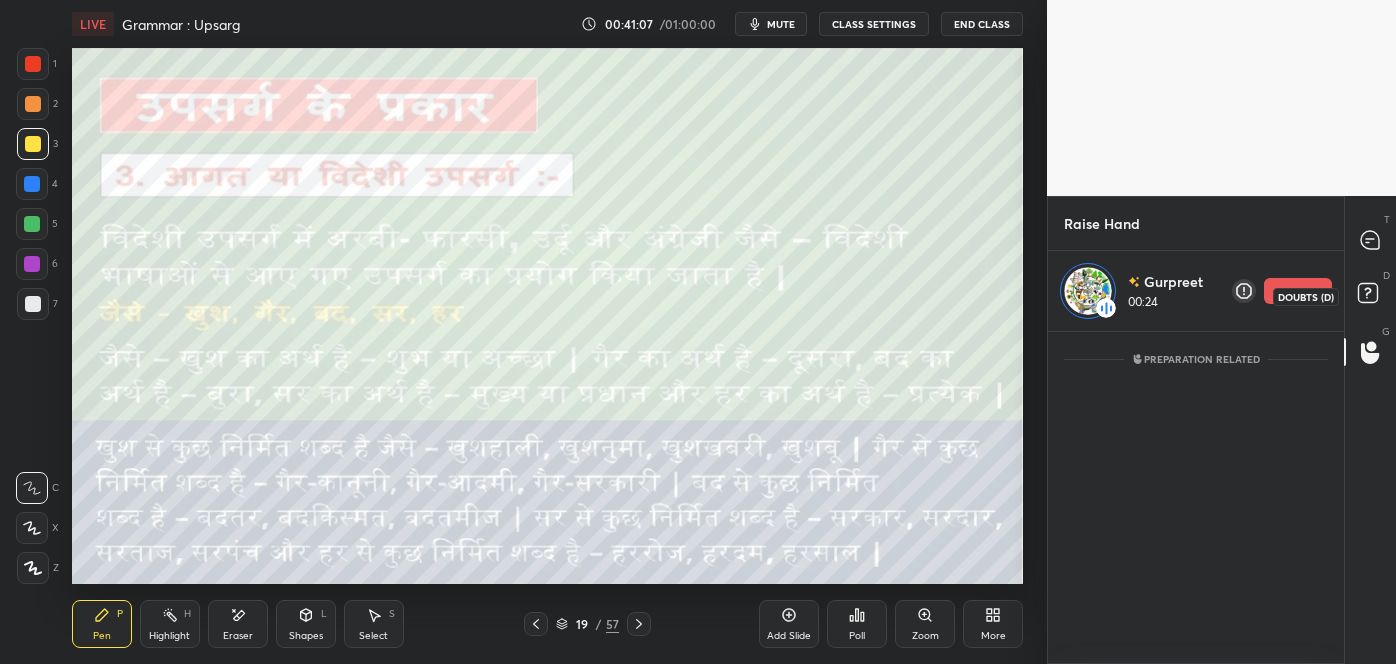 click 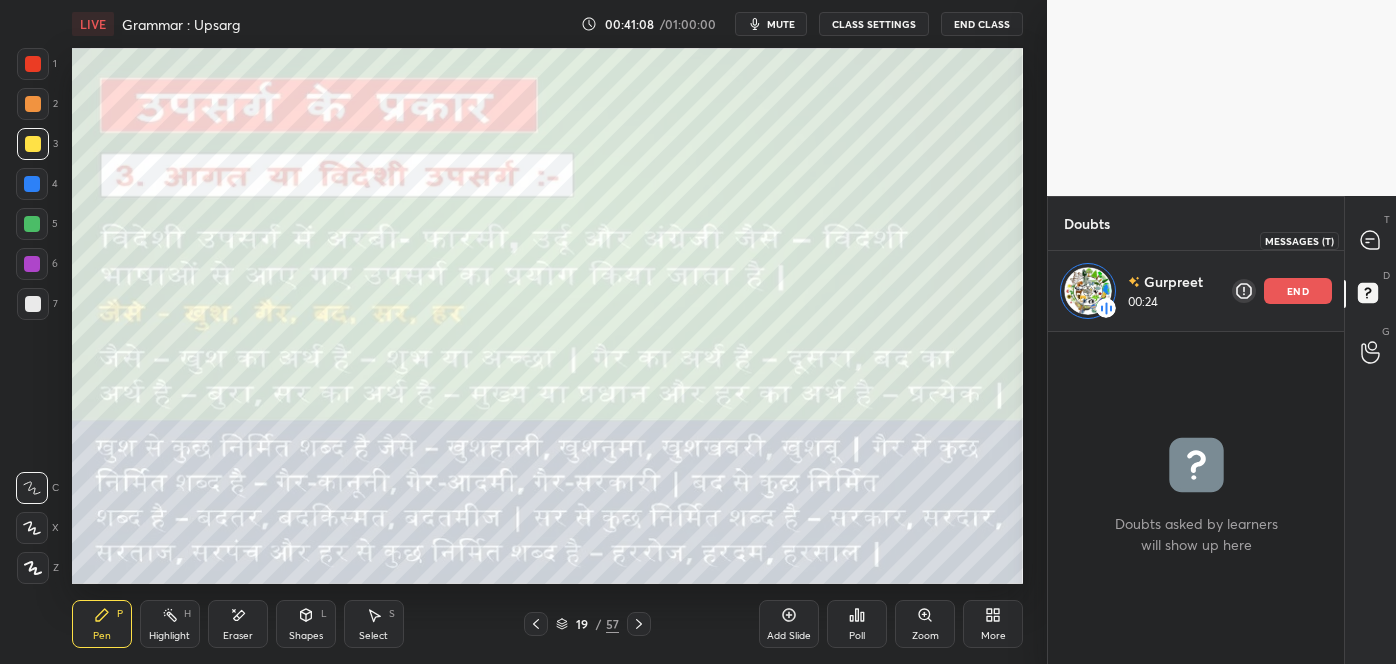 click 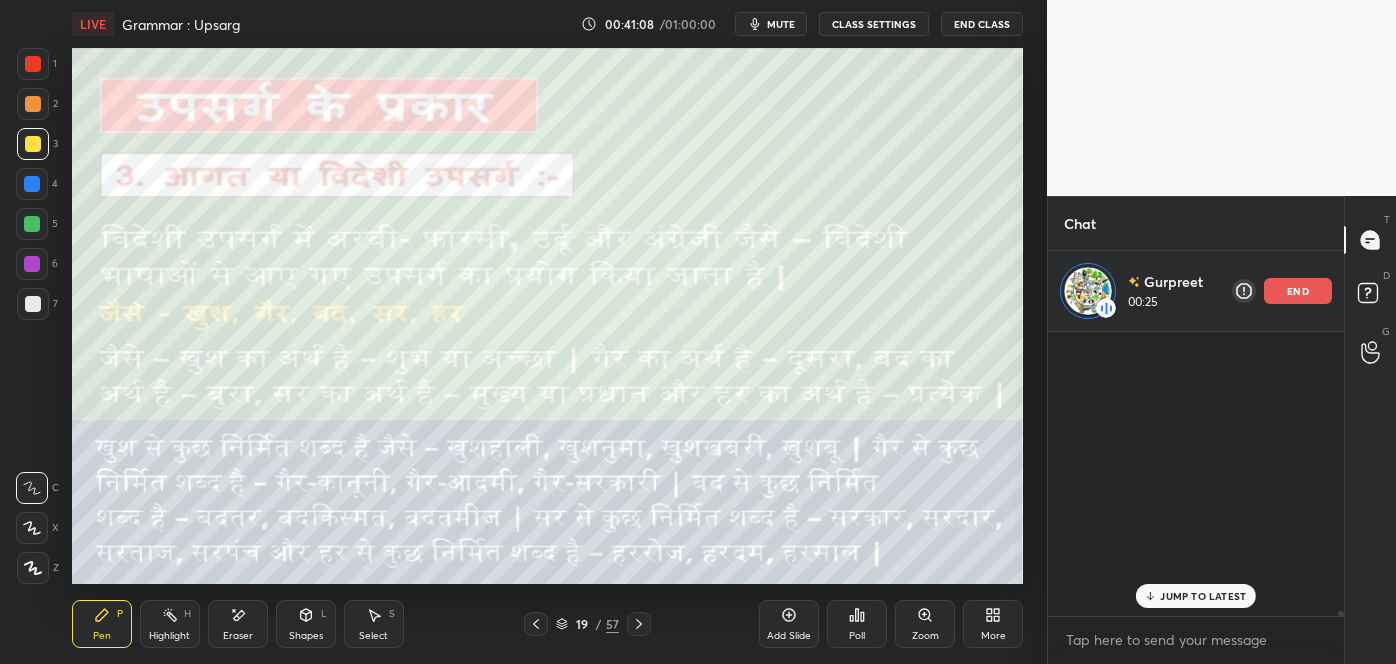 scroll, scrollTop: 25197, scrollLeft: 0, axis: vertical 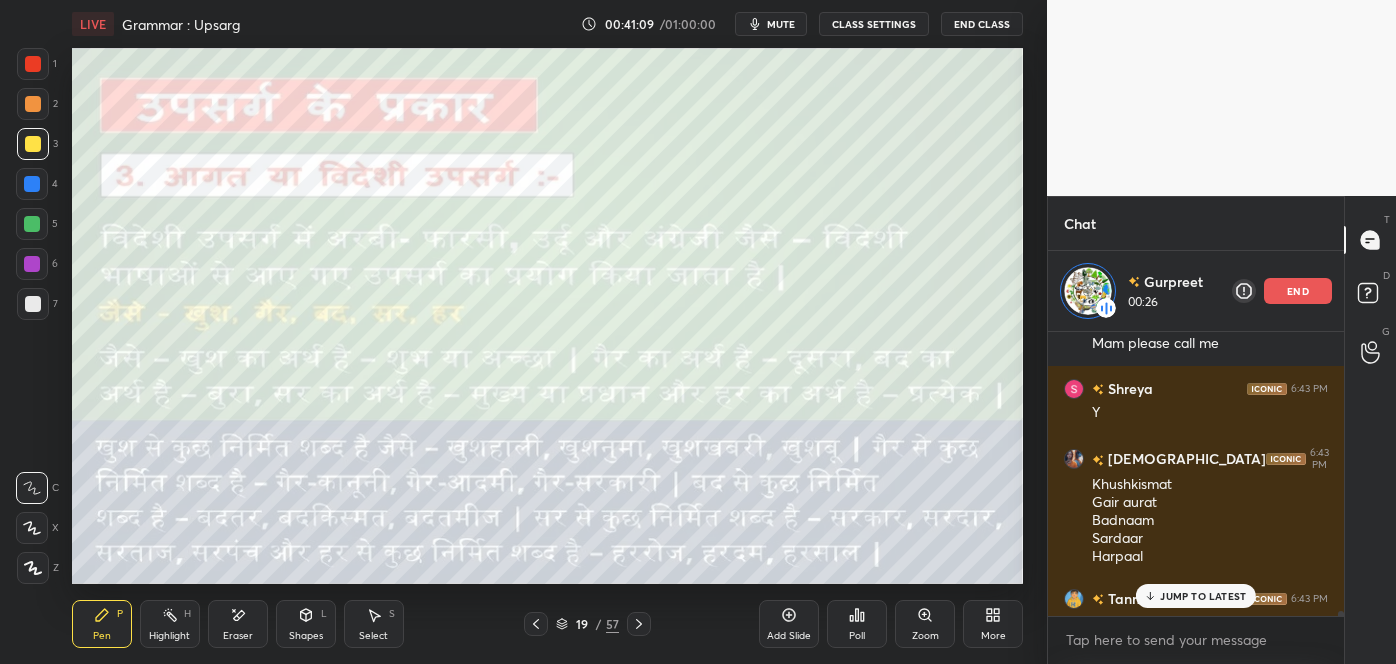 click on "JUMP TO LATEST" at bounding box center [1196, 596] 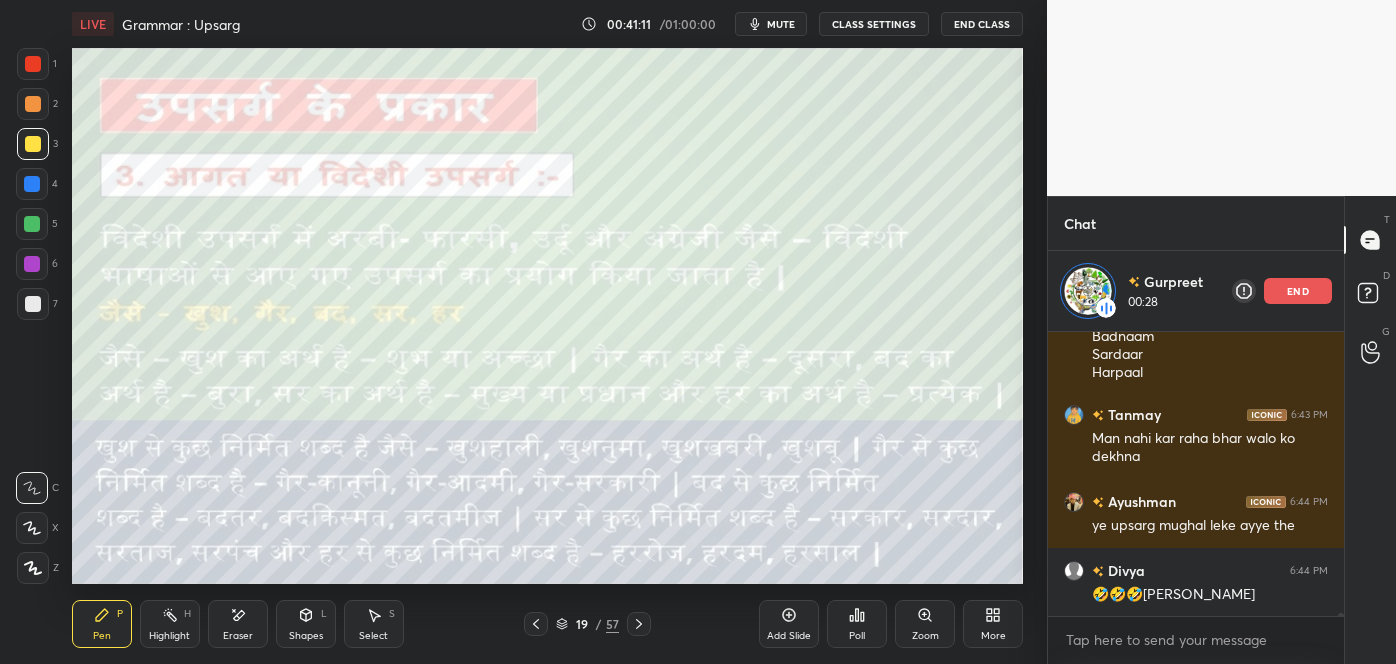 click at bounding box center [536, 624] 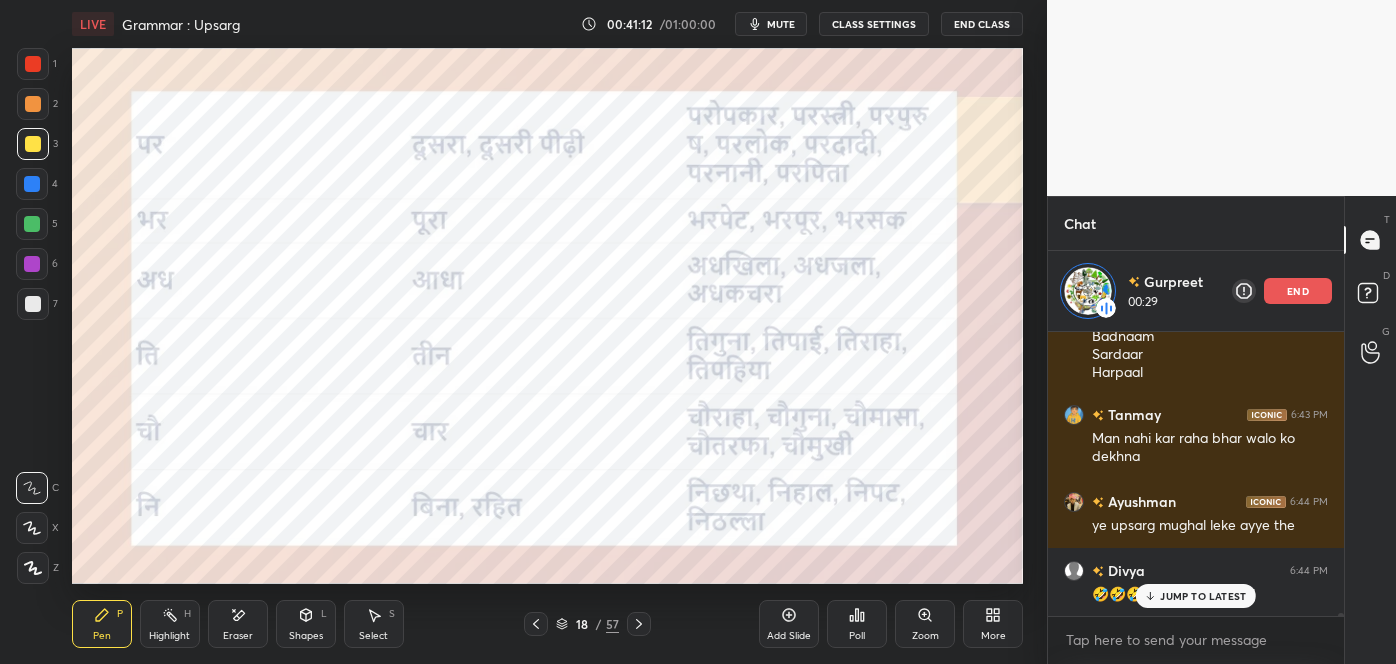 scroll, scrollTop: 25450, scrollLeft: 0, axis: vertical 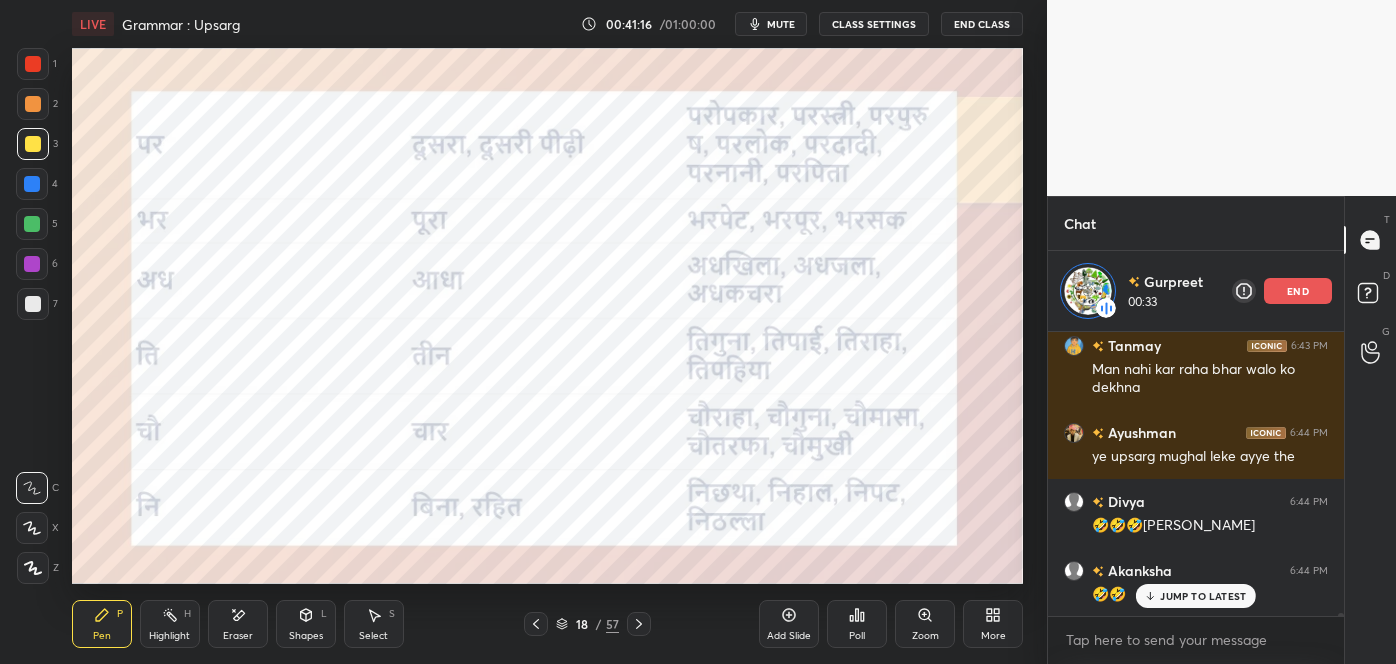 click 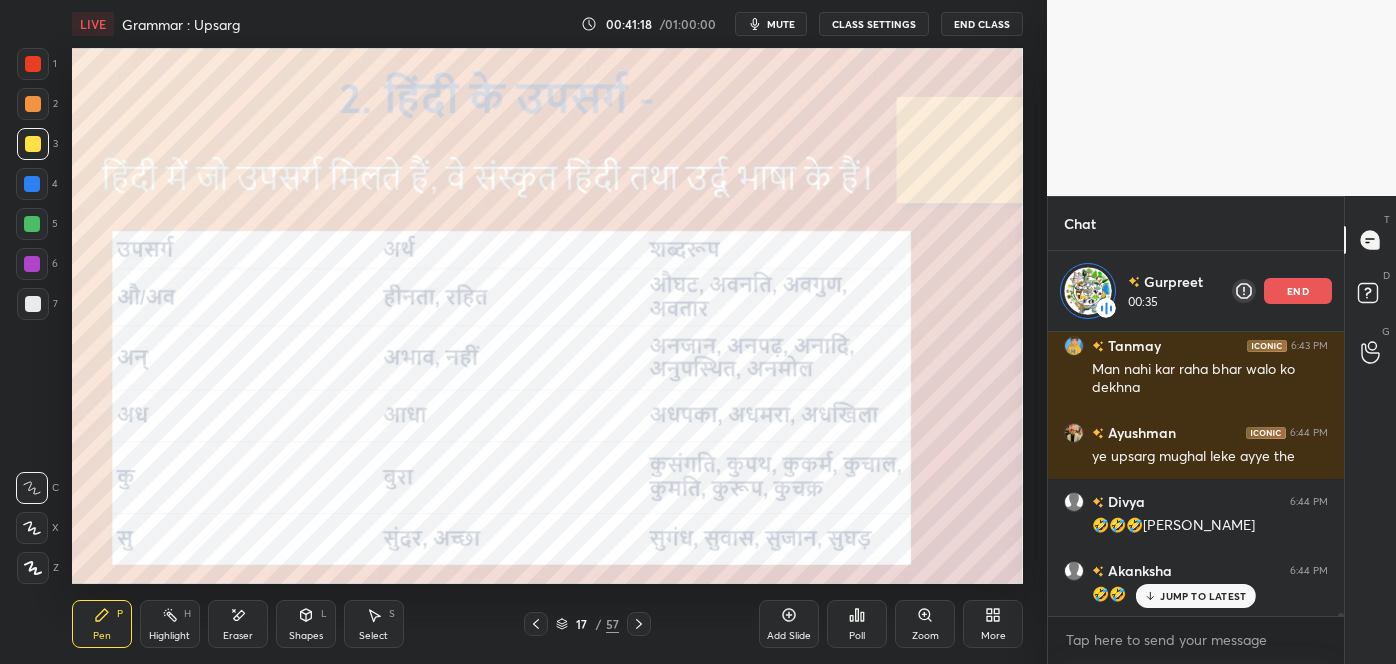 click 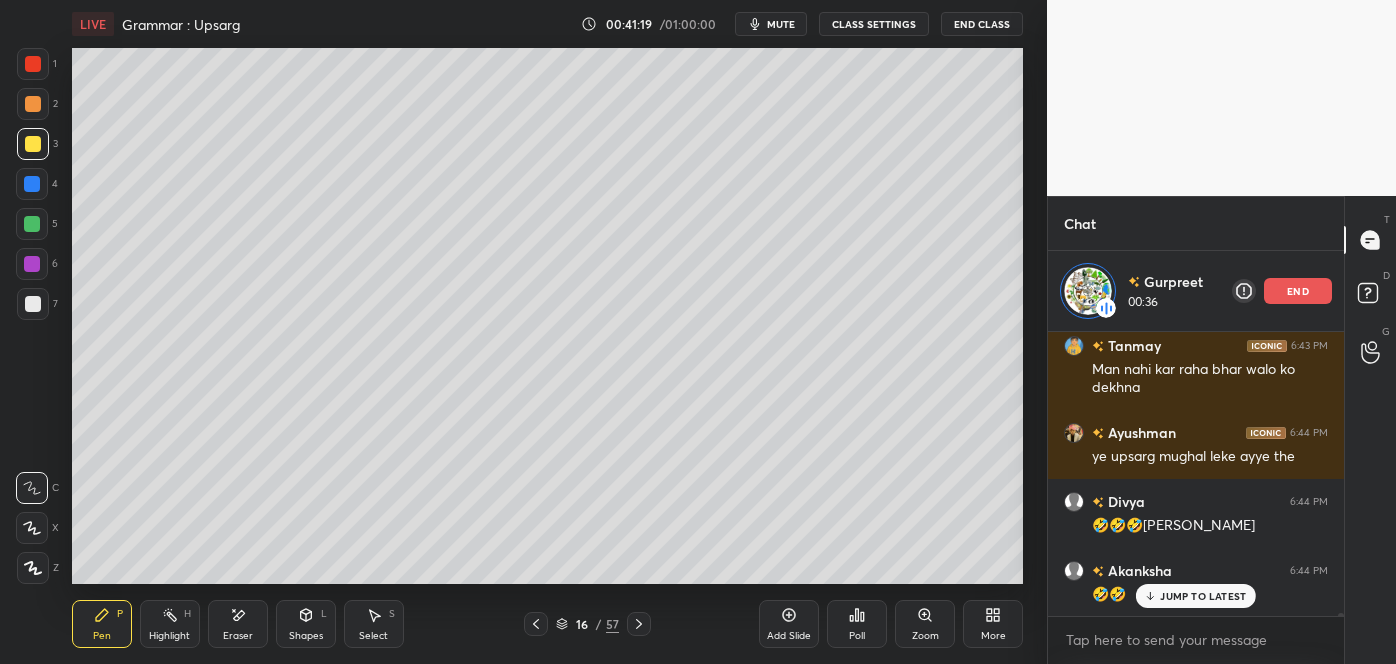 click 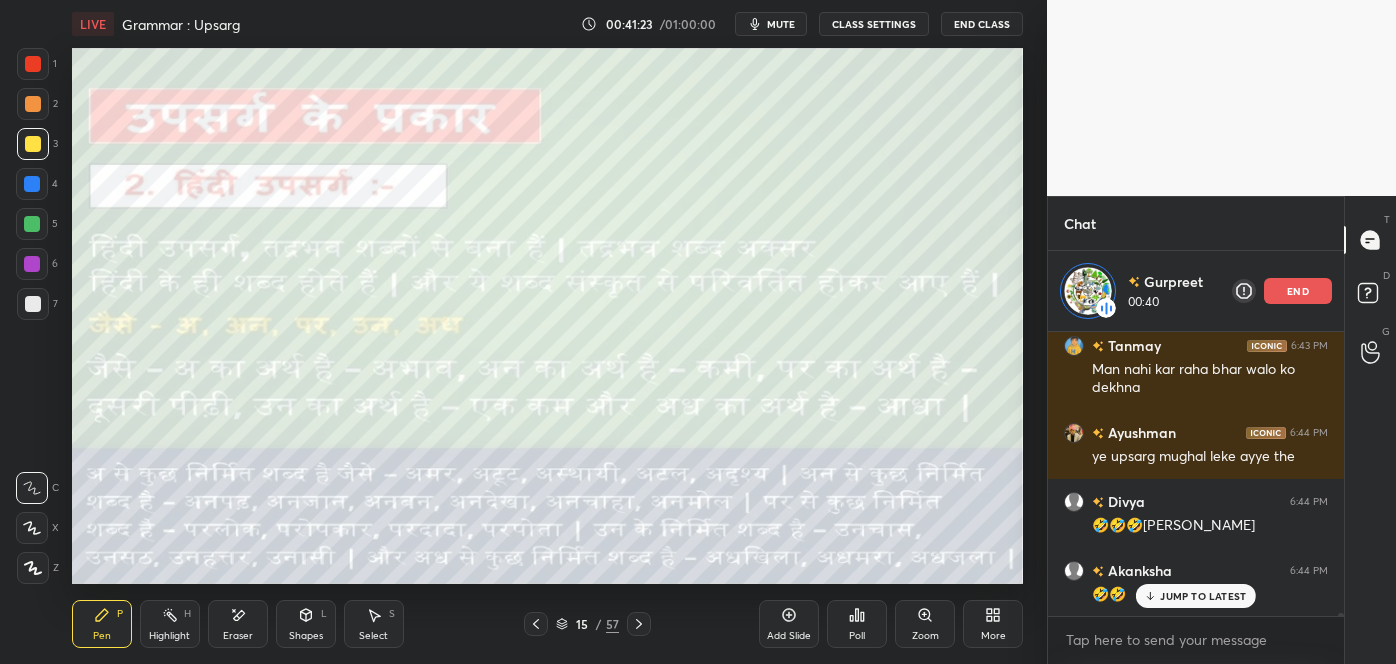 click on "JUMP TO LATEST" at bounding box center [1203, 596] 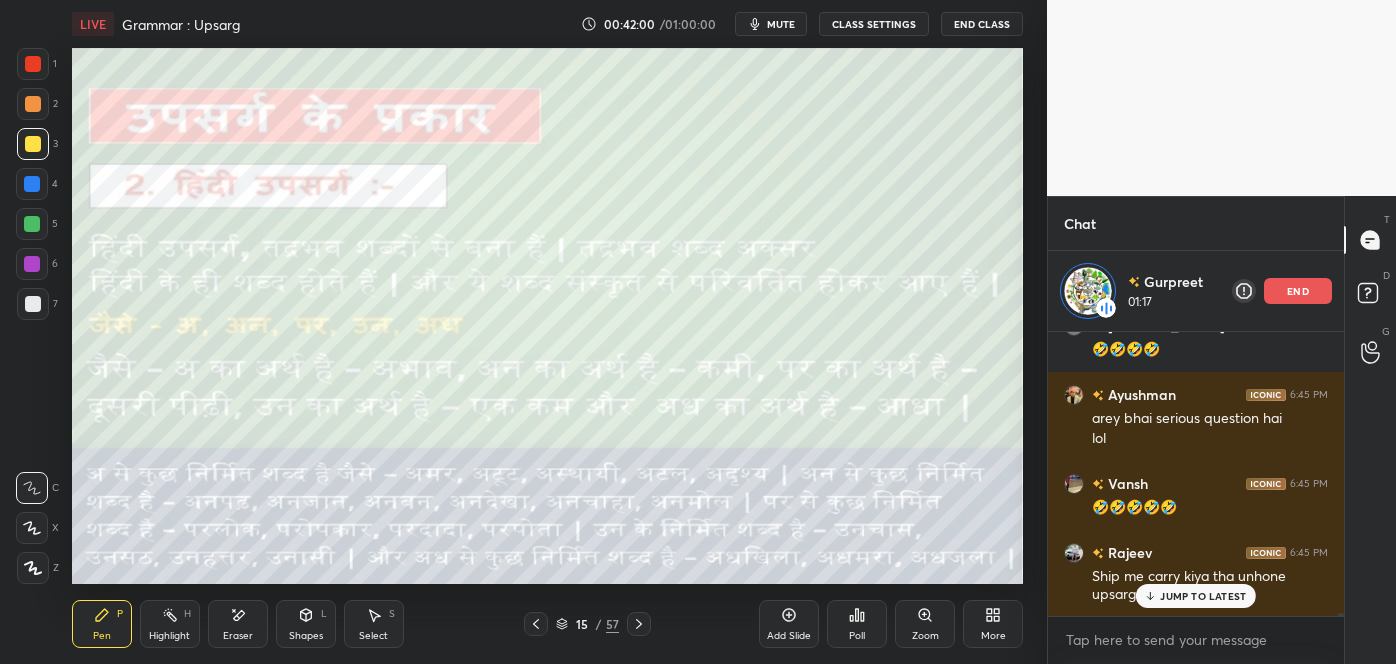 scroll, scrollTop: 25902, scrollLeft: 0, axis: vertical 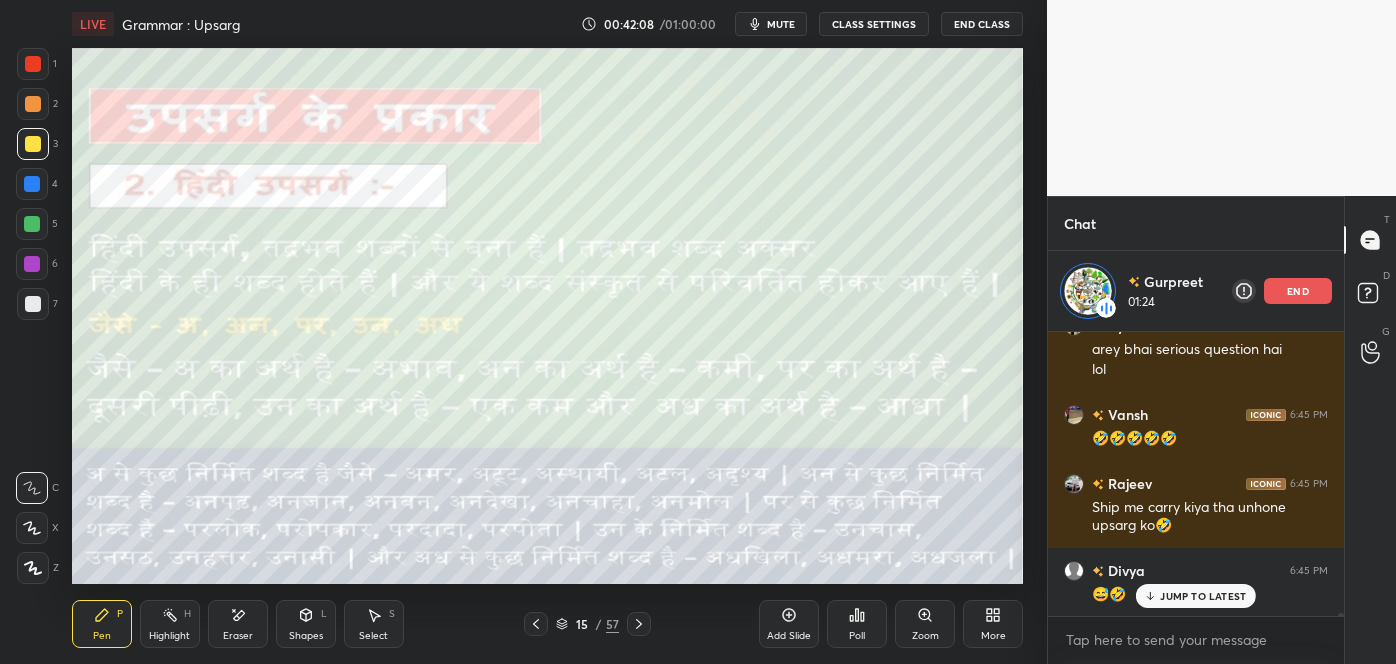 click 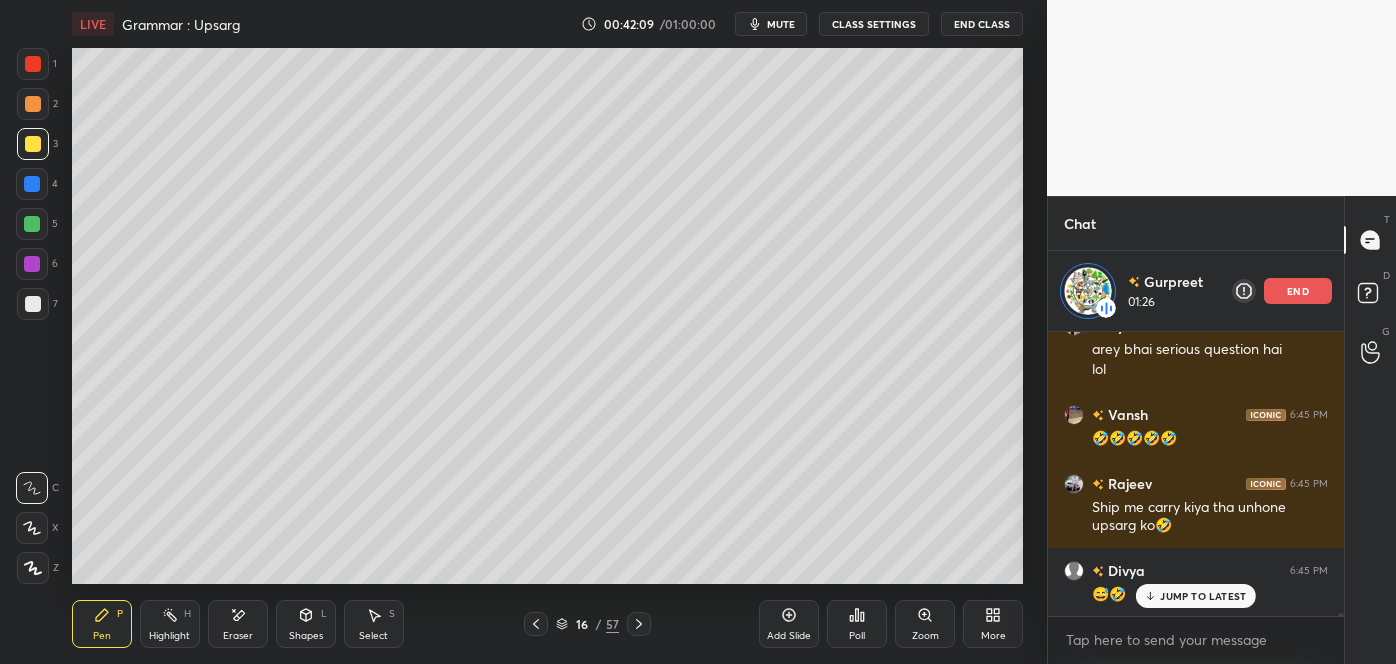 click 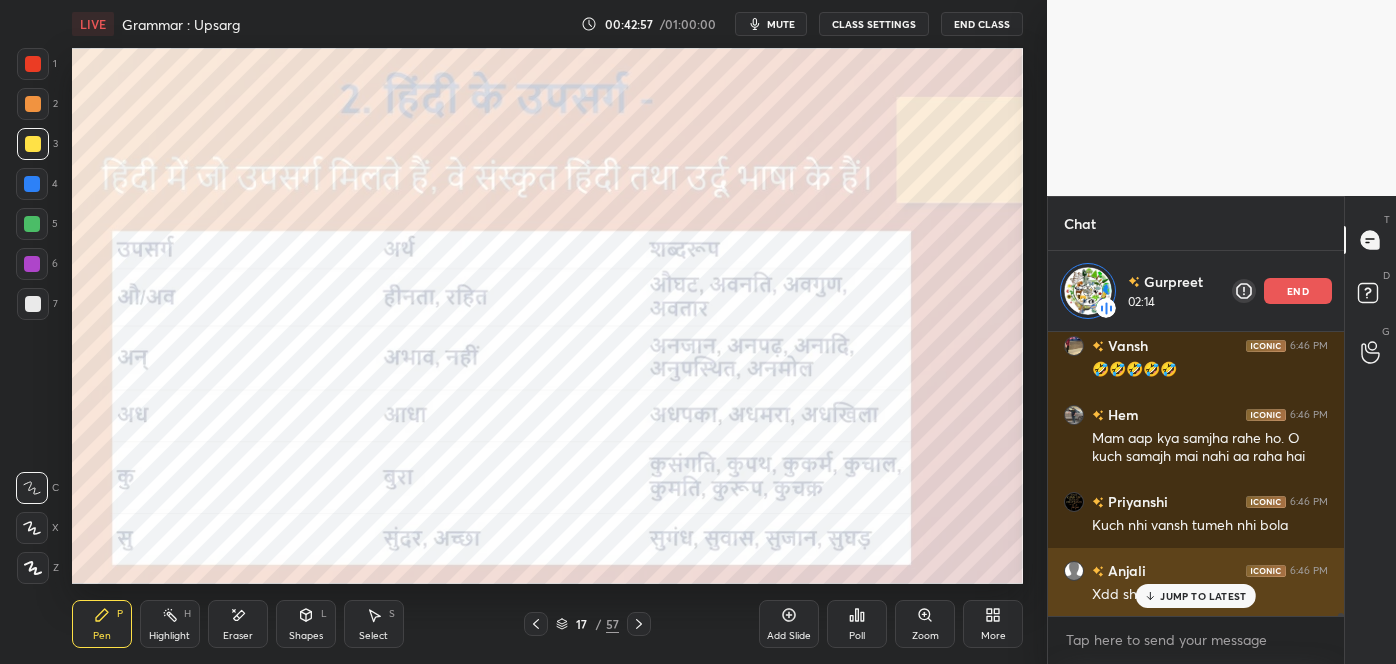 scroll, scrollTop: 26856, scrollLeft: 0, axis: vertical 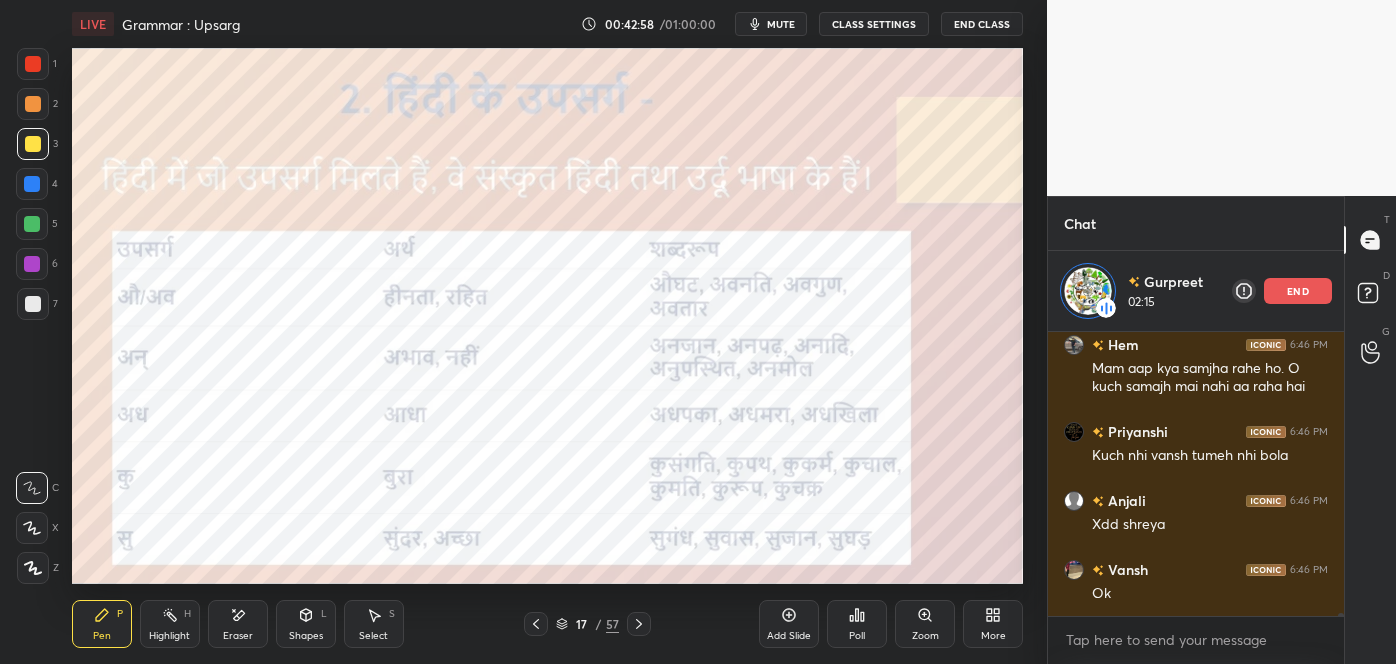 click on "end" at bounding box center [1298, 291] 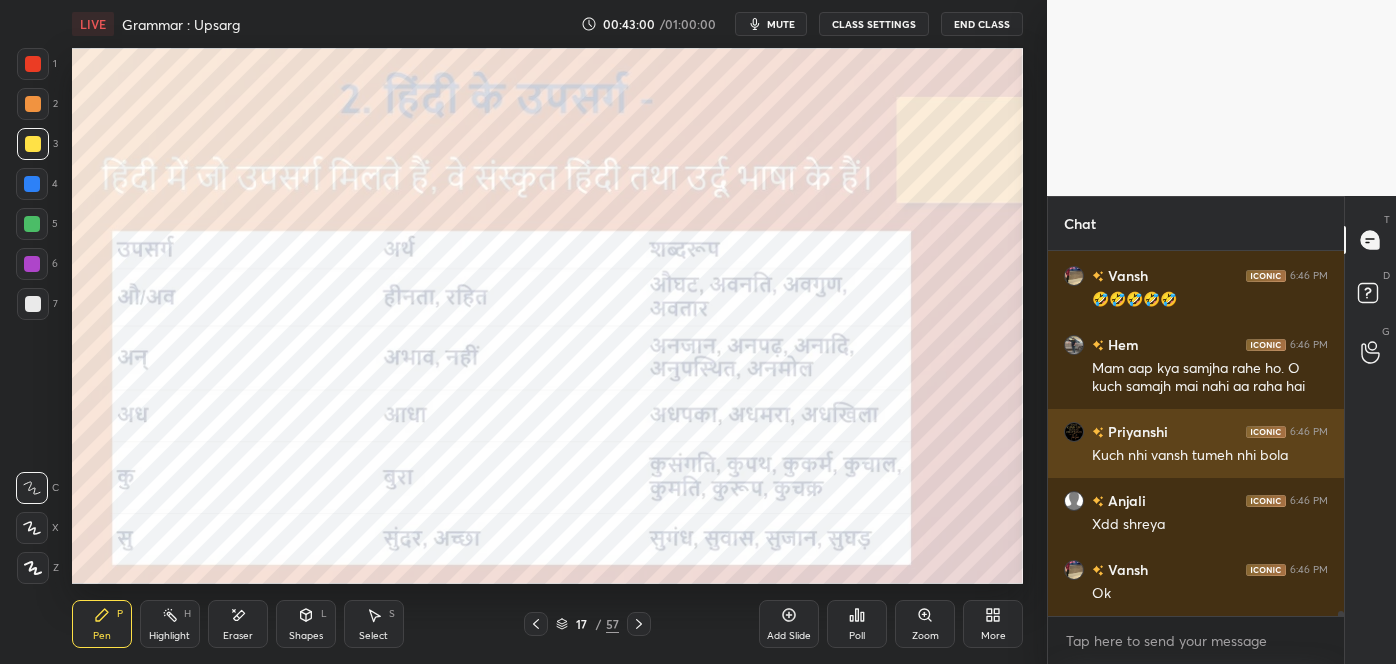 scroll, scrollTop: 26843, scrollLeft: 0, axis: vertical 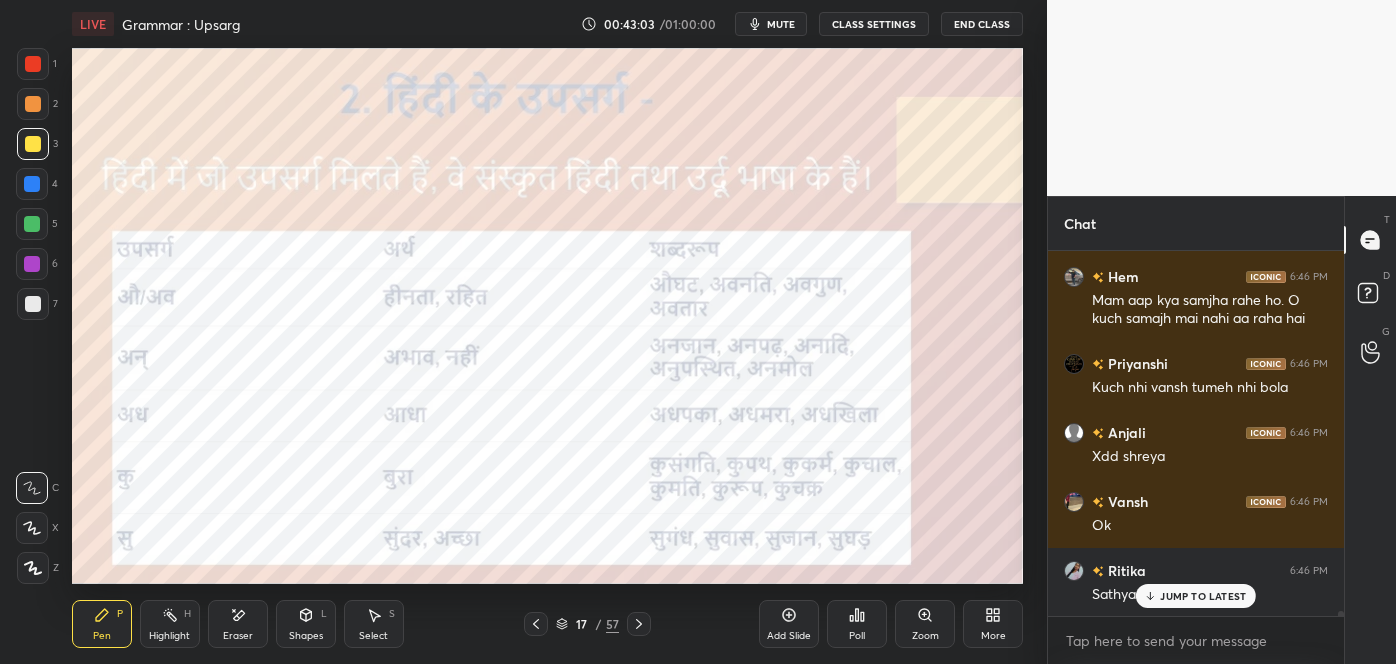 click on "JUMP TO LATEST" at bounding box center [1203, 596] 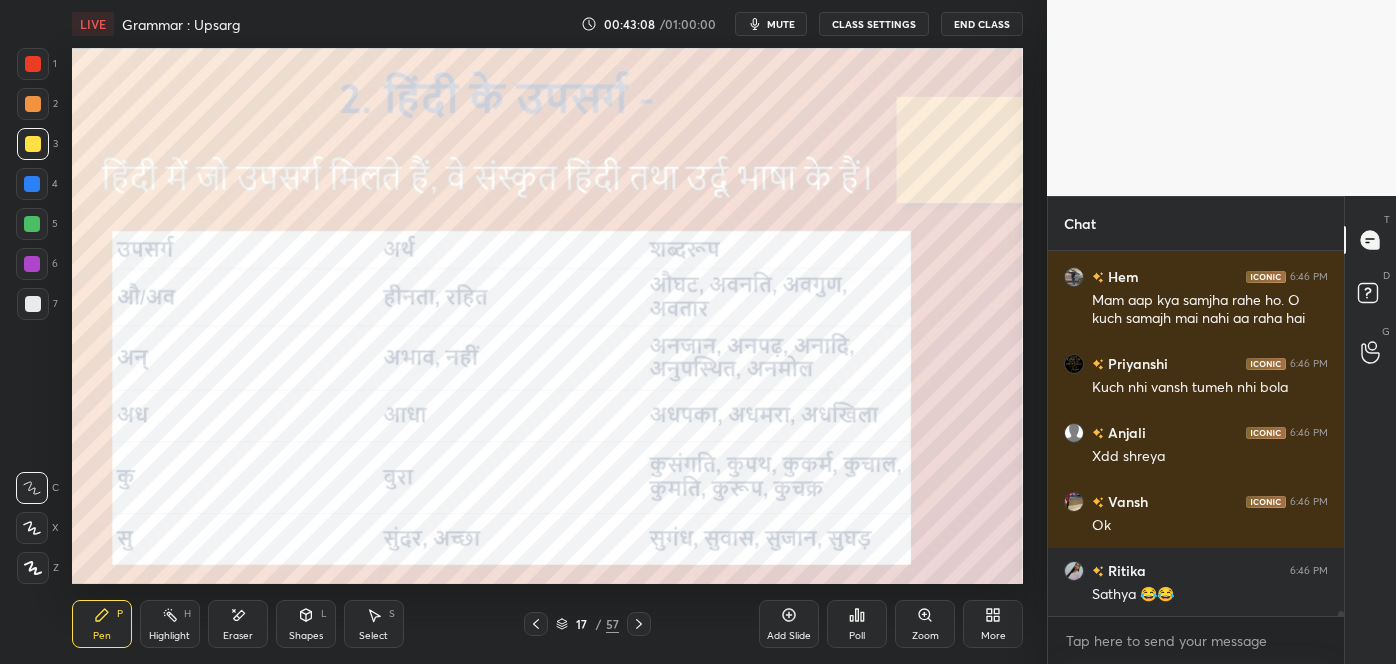 click on "Eraser" at bounding box center [238, 624] 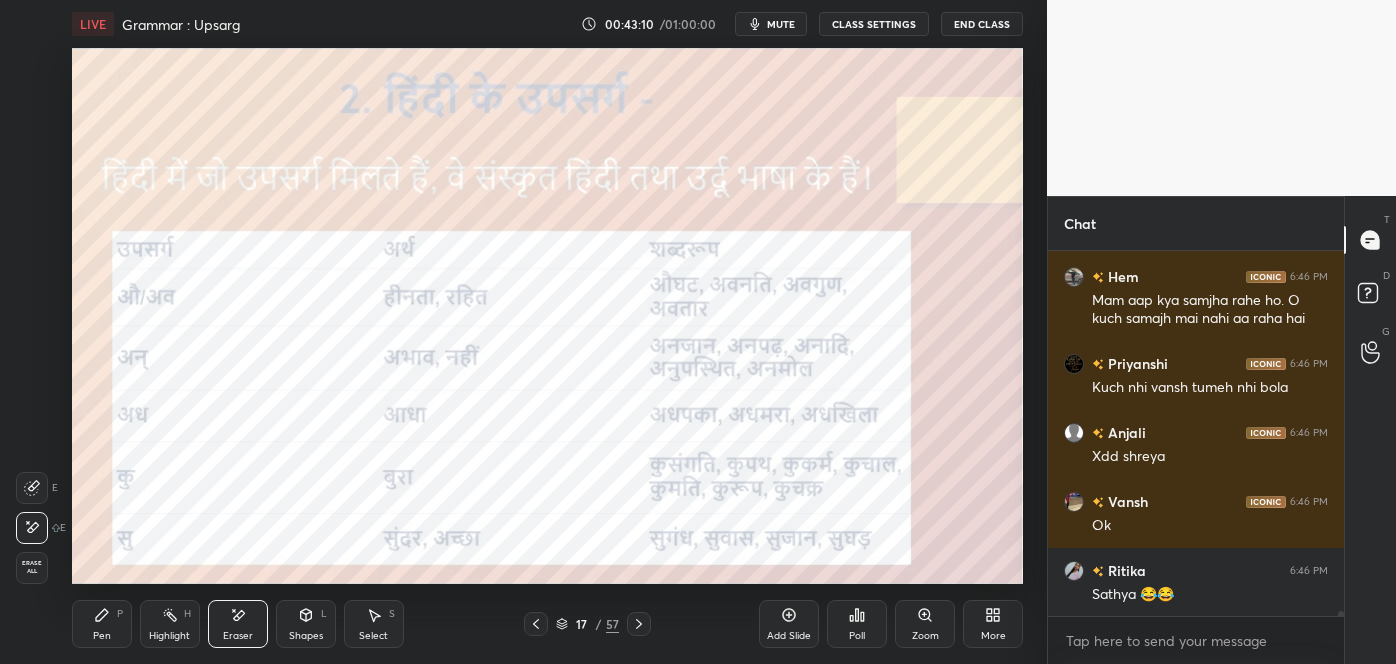 click on "Pen P Highlight H Eraser Shapes L Select S" at bounding box center (244, 624) 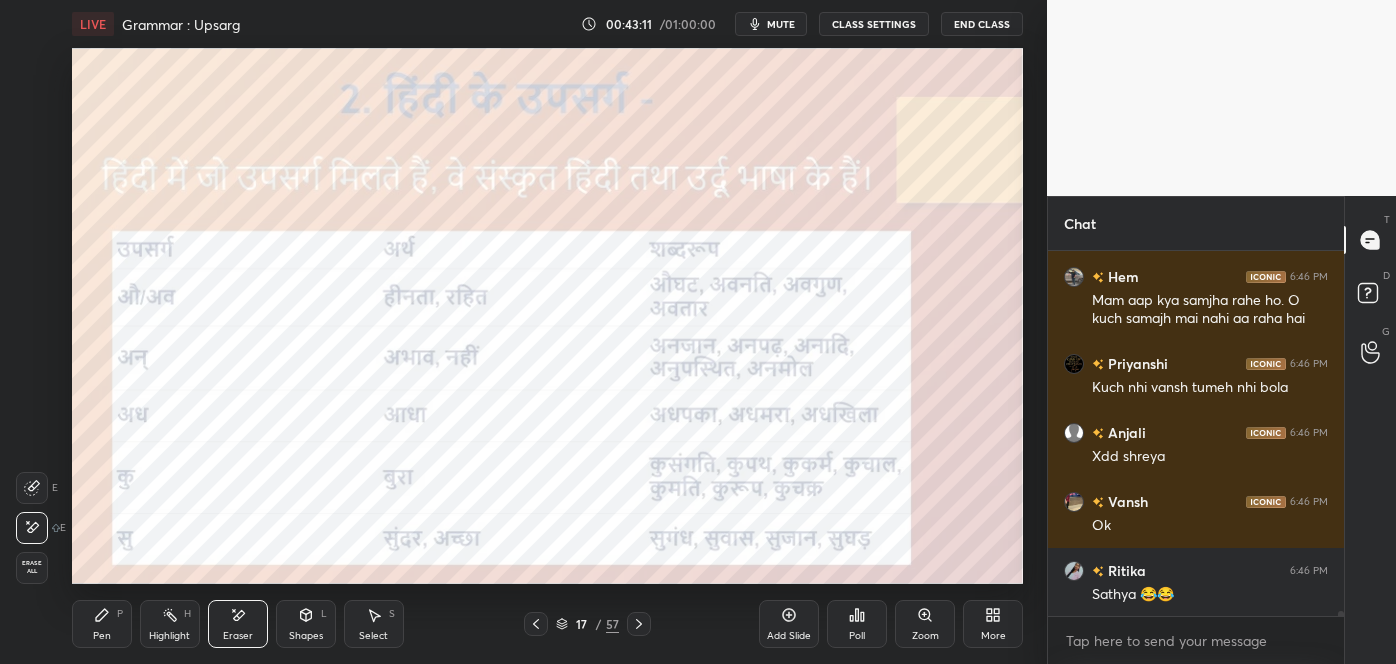 click on "Pen P" at bounding box center (102, 624) 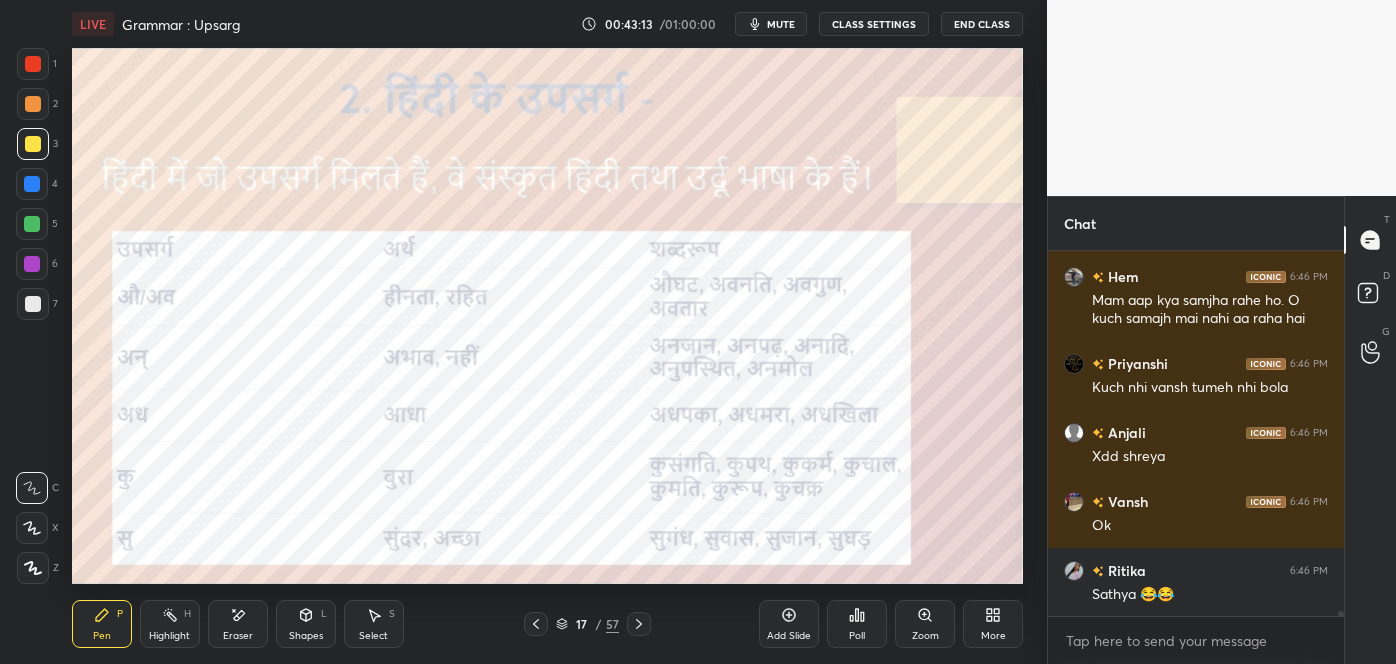 click 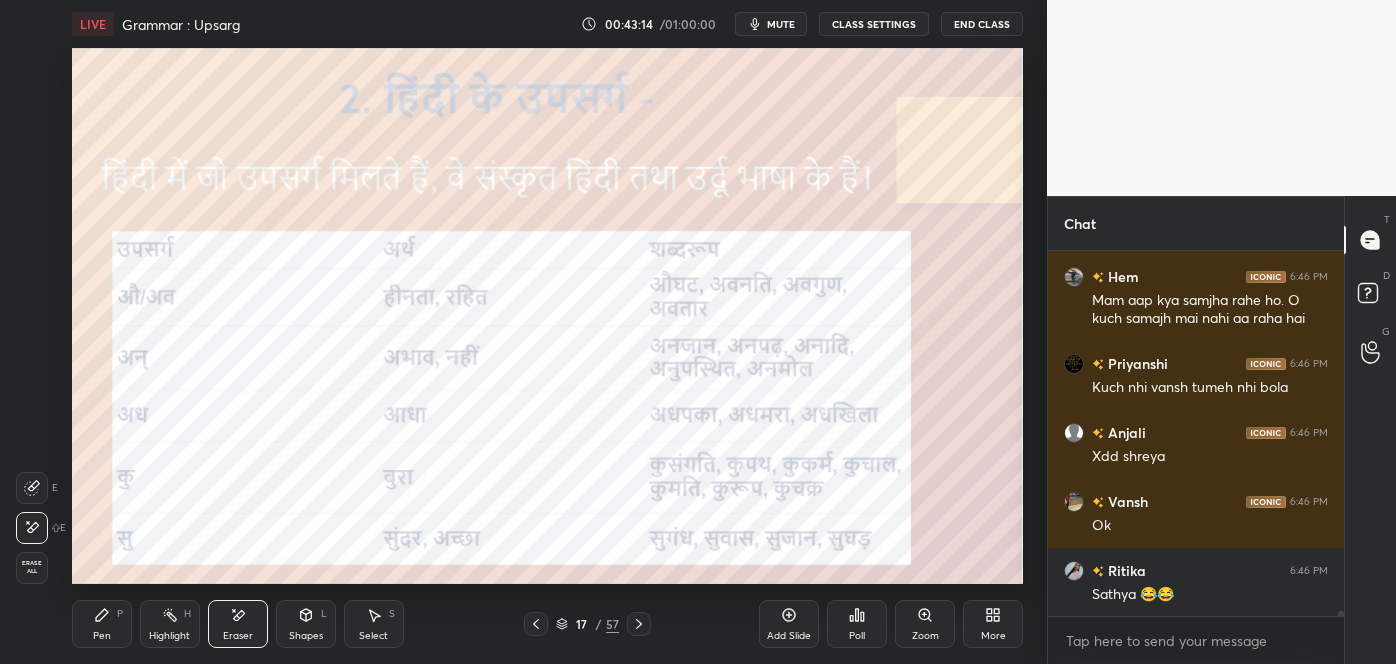 scroll, scrollTop: 26912, scrollLeft: 0, axis: vertical 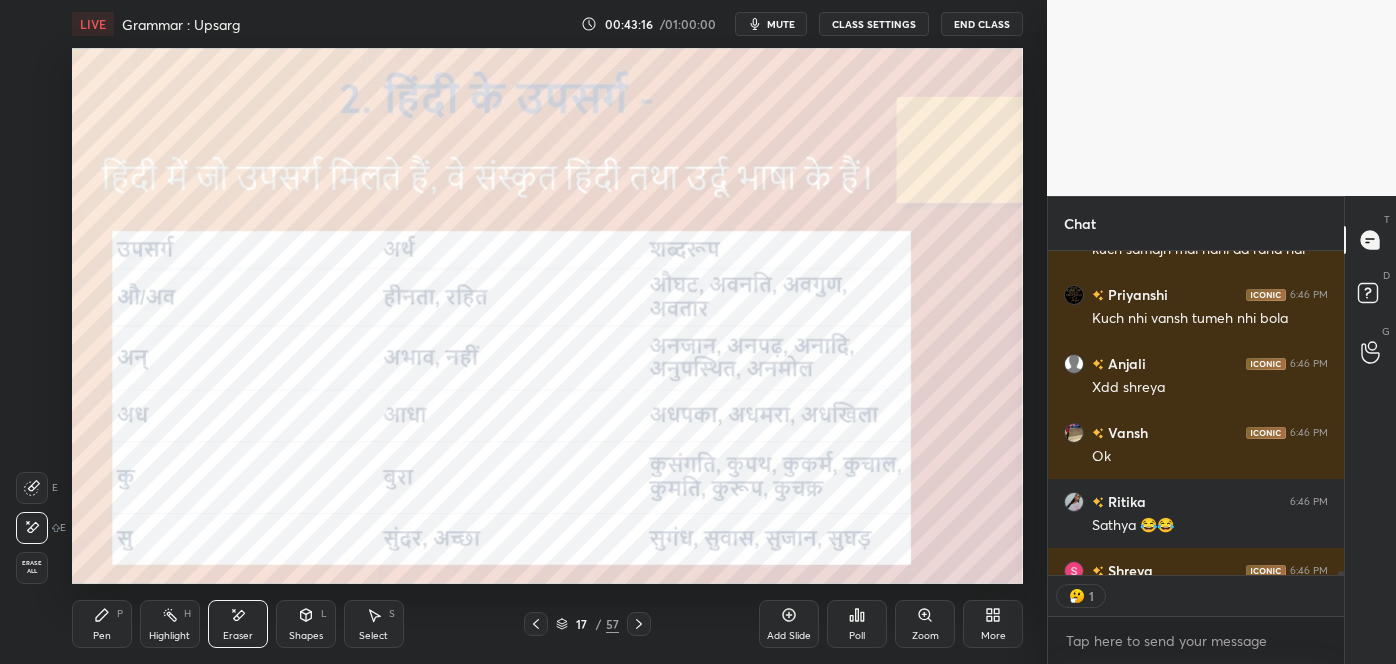 click on "Pen P" at bounding box center [102, 624] 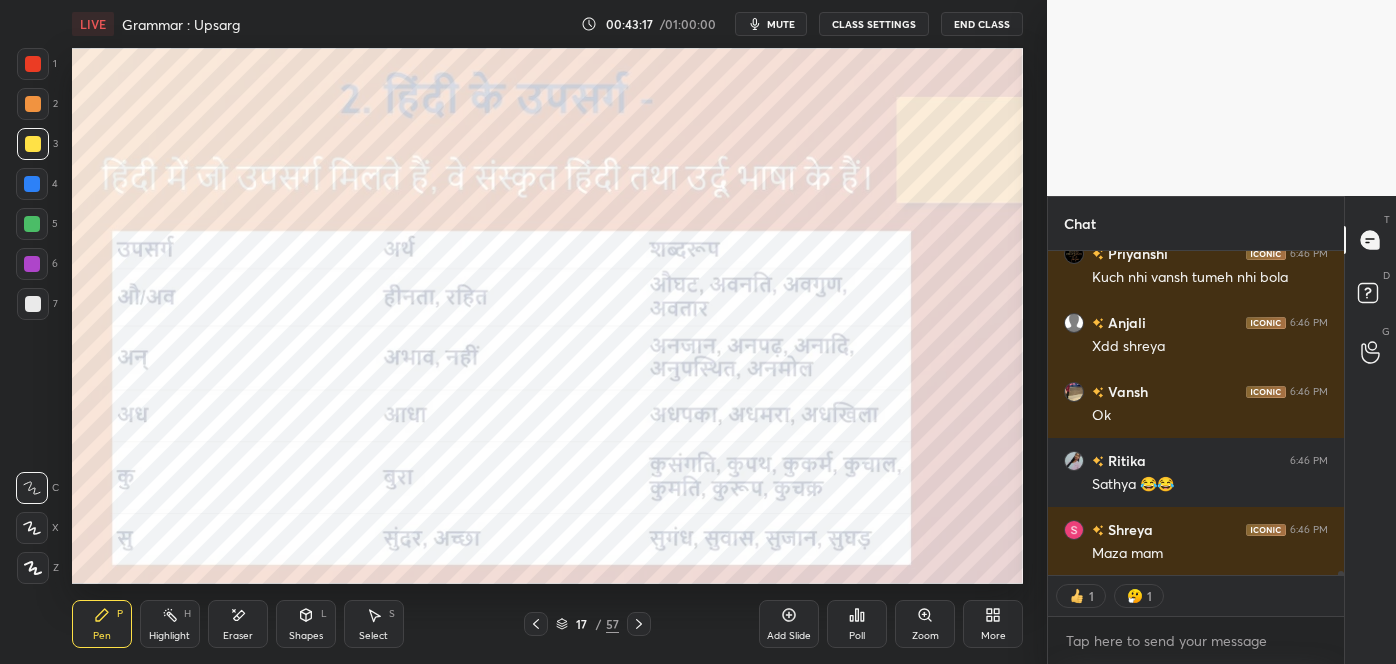 scroll, scrollTop: 27040, scrollLeft: 0, axis: vertical 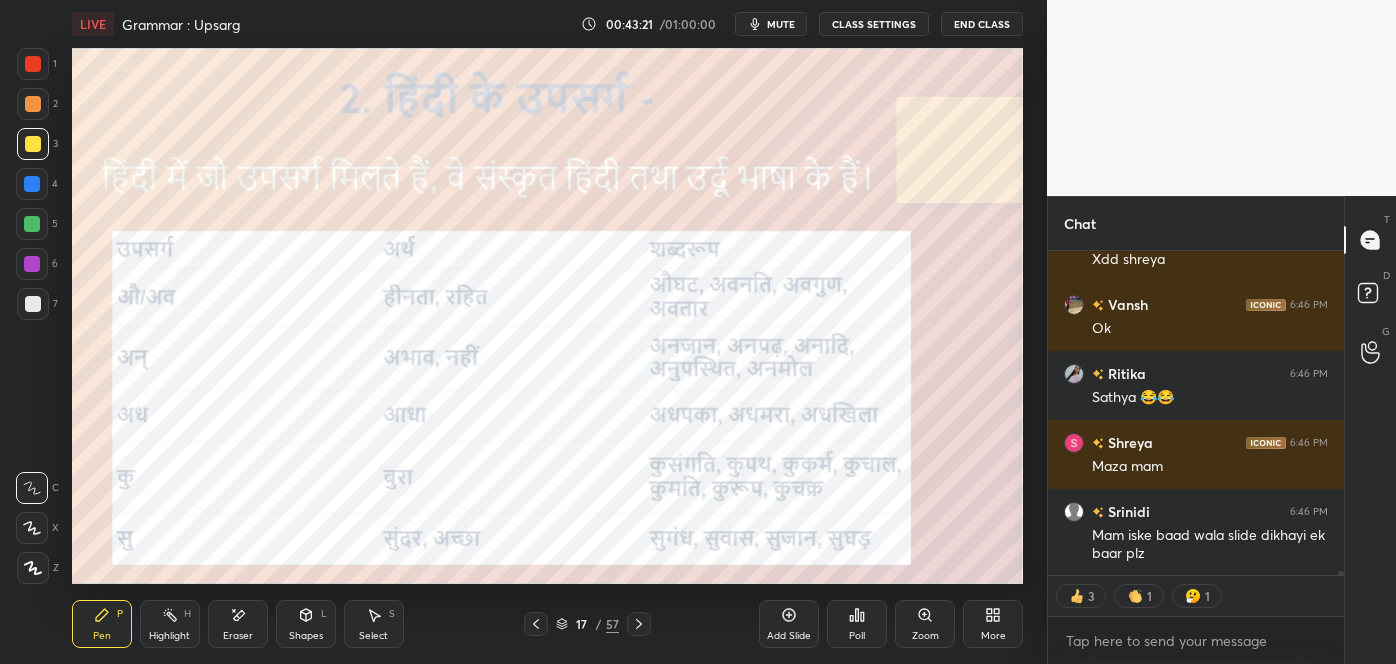 click 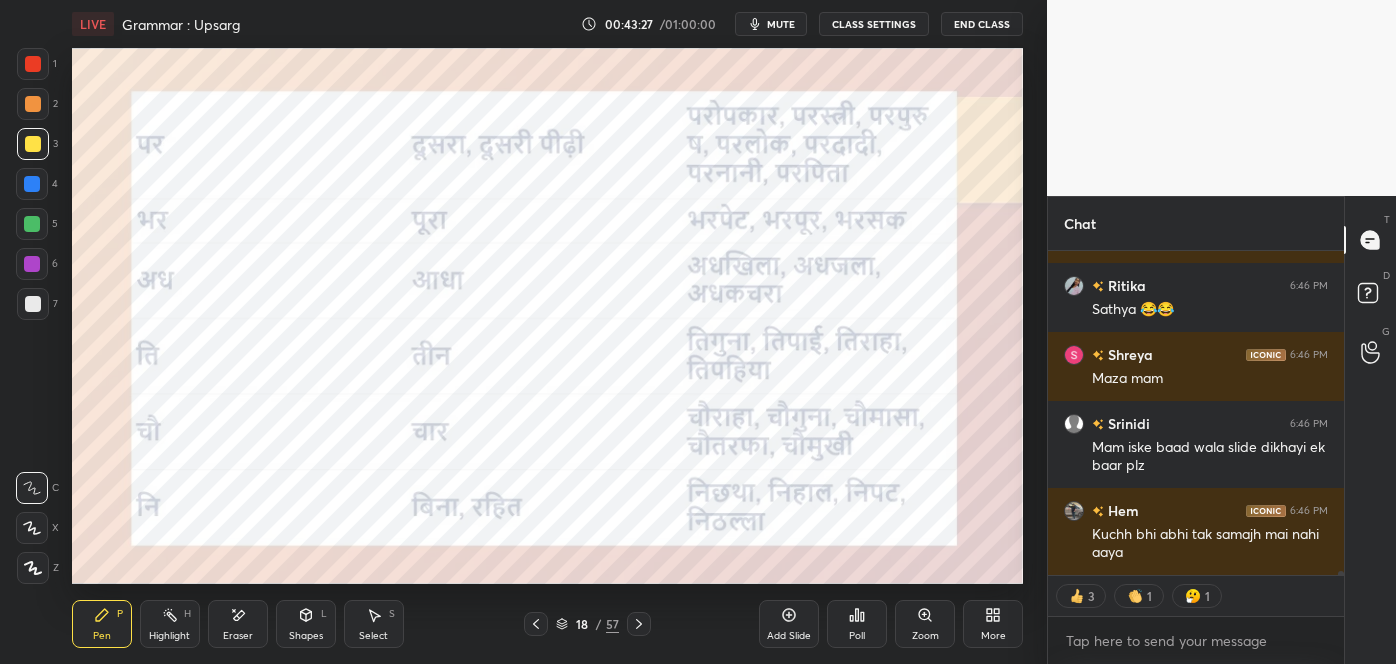 scroll, scrollTop: 27196, scrollLeft: 0, axis: vertical 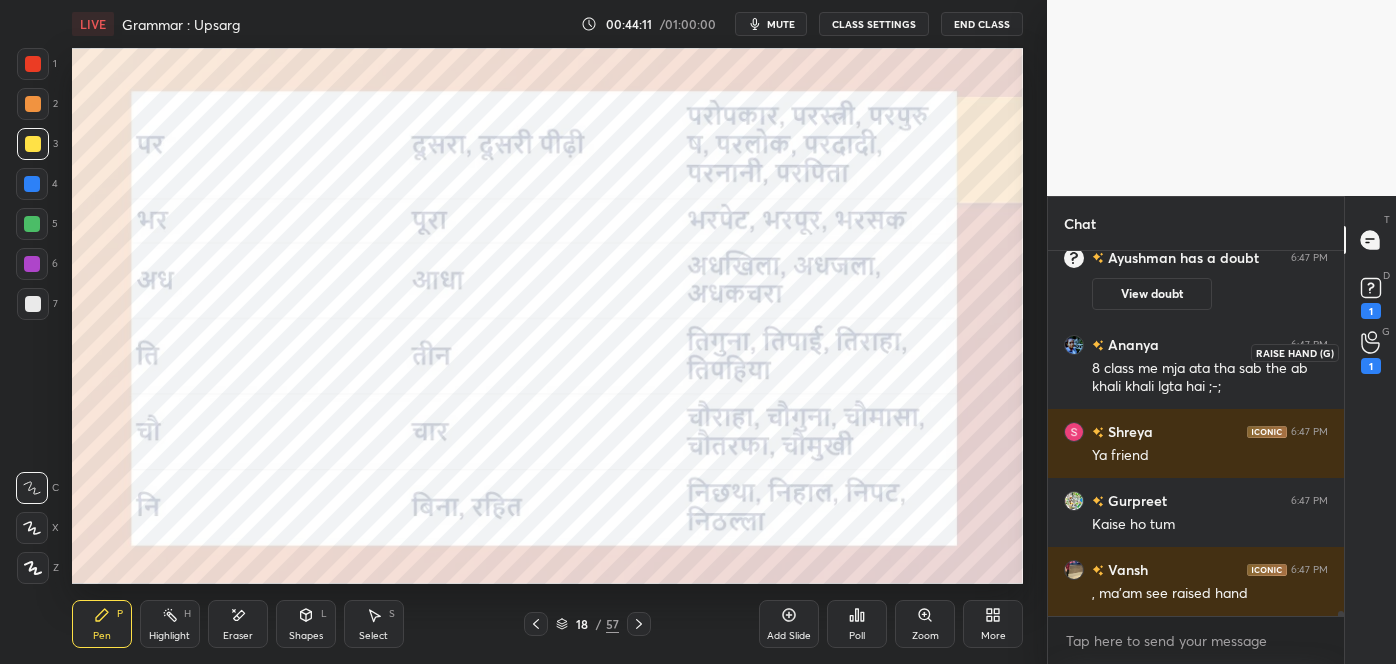click on "1" at bounding box center [1371, 366] 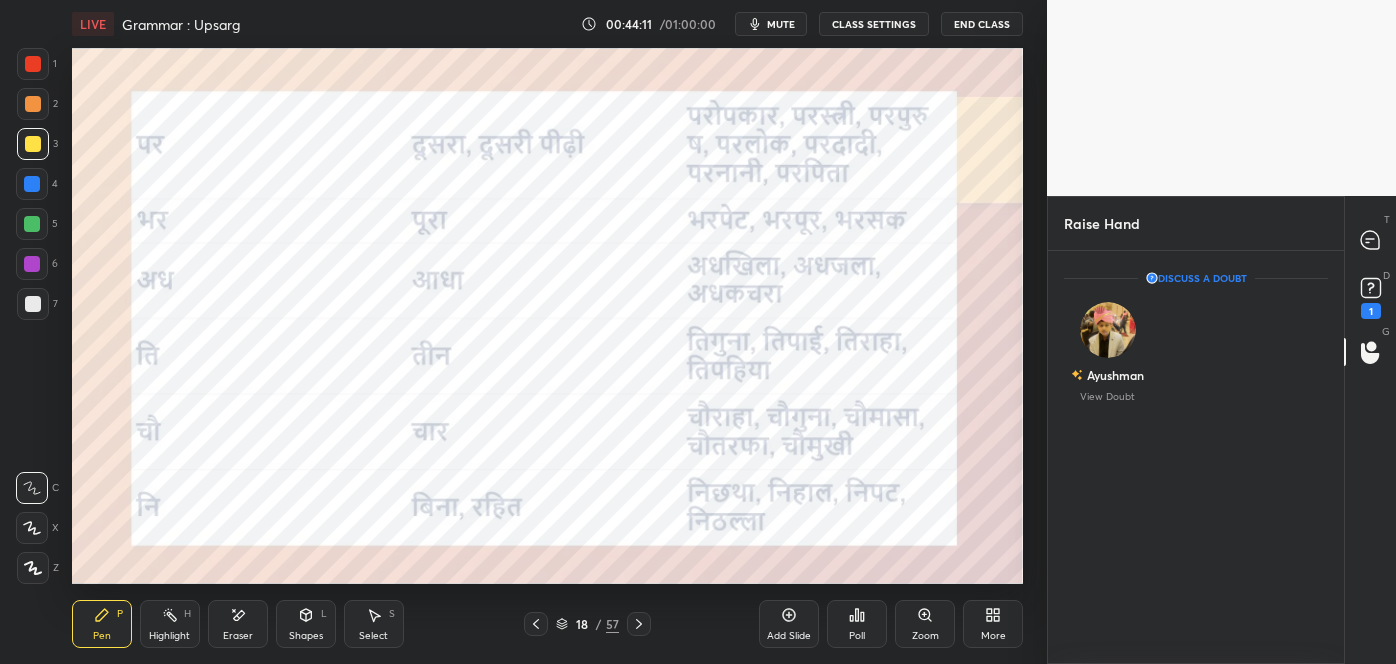 scroll, scrollTop: 407, scrollLeft: 290, axis: both 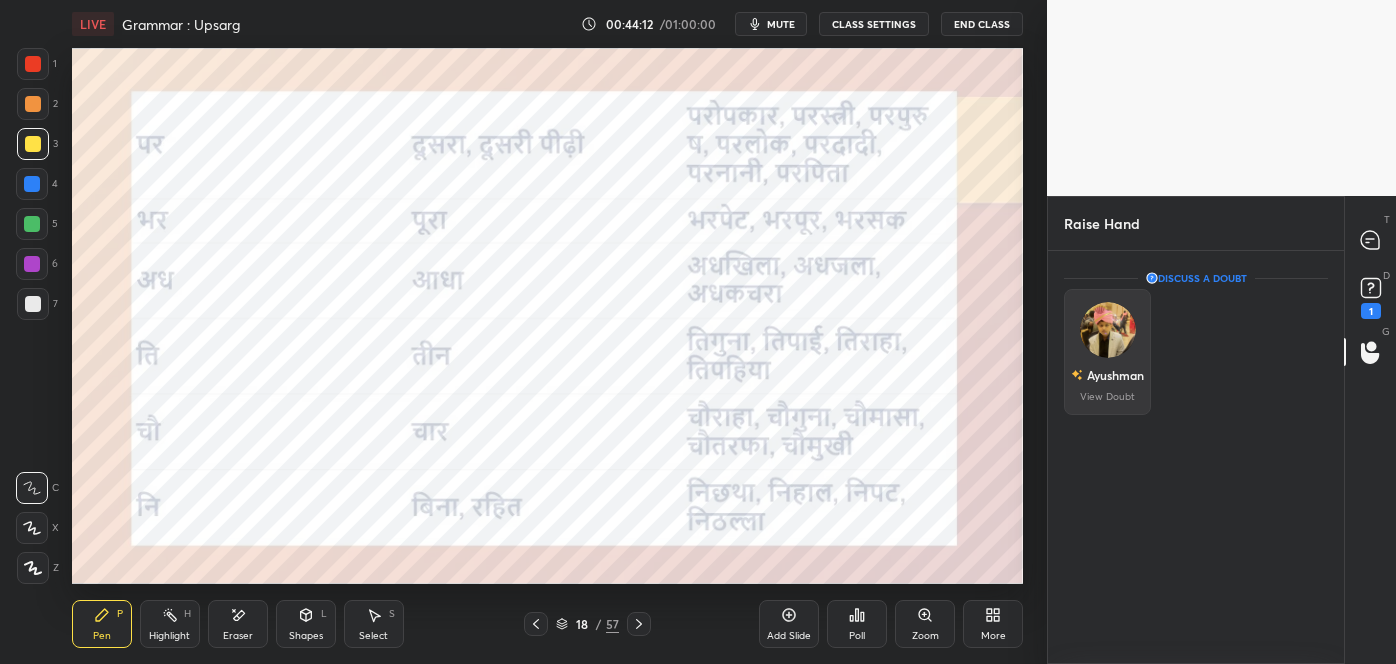 click on "Ayushman" at bounding box center [1115, 375] 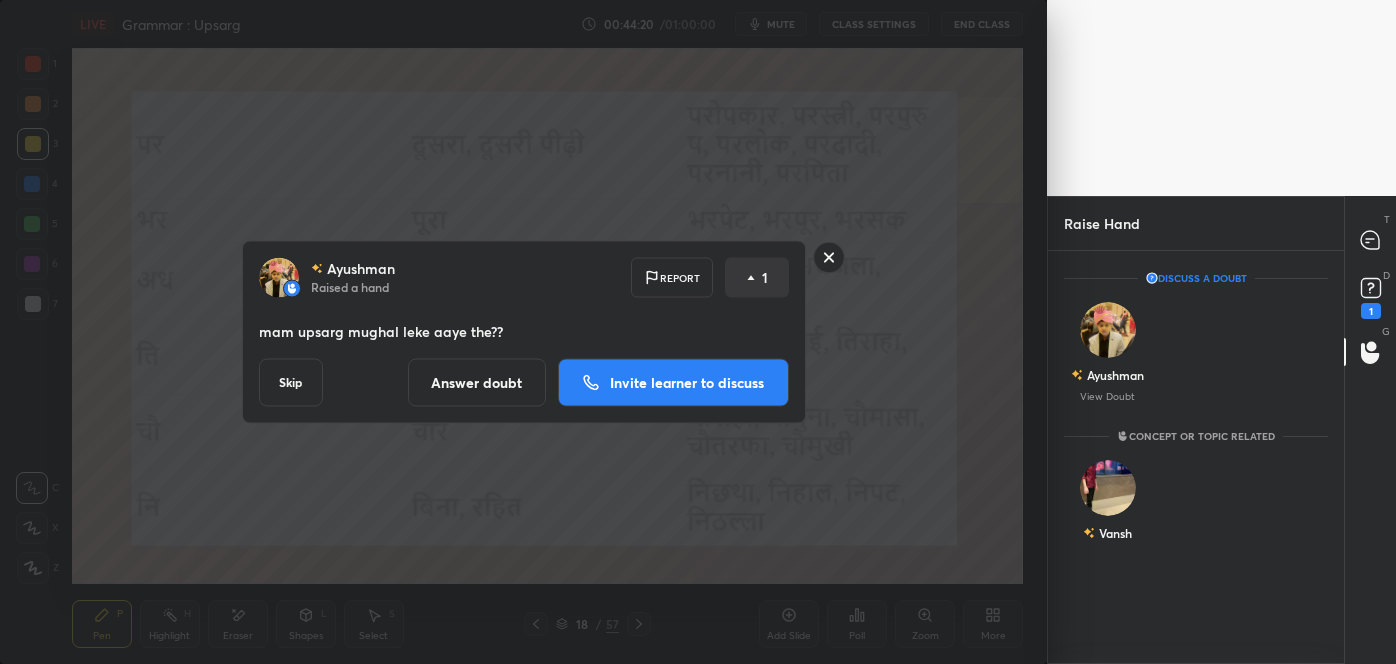 click 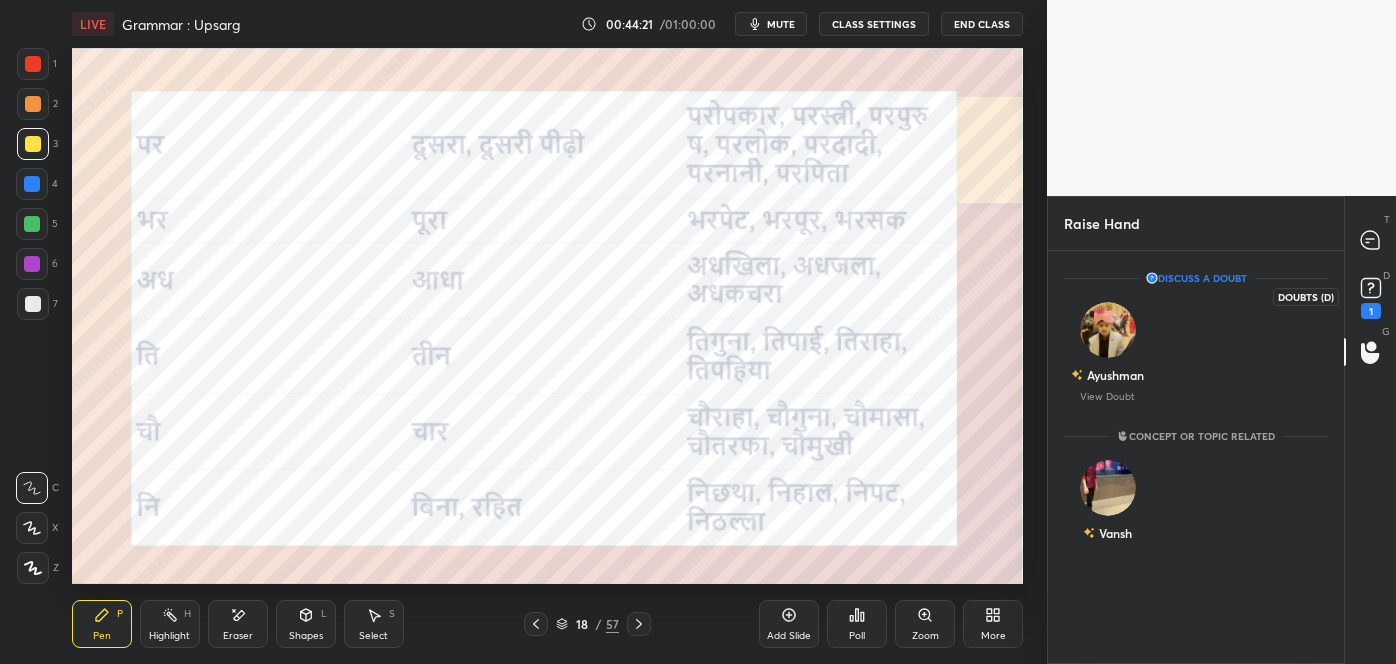 click on "1" at bounding box center (1371, 296) 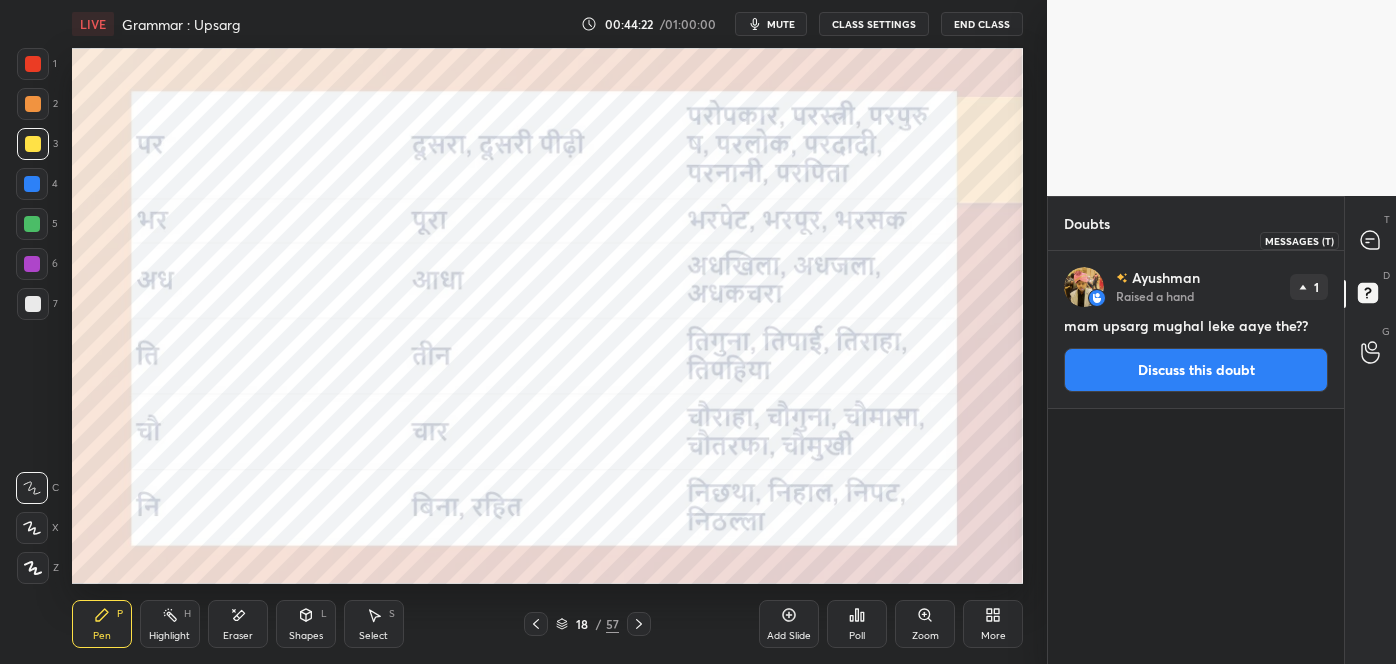 click at bounding box center [1371, 240] 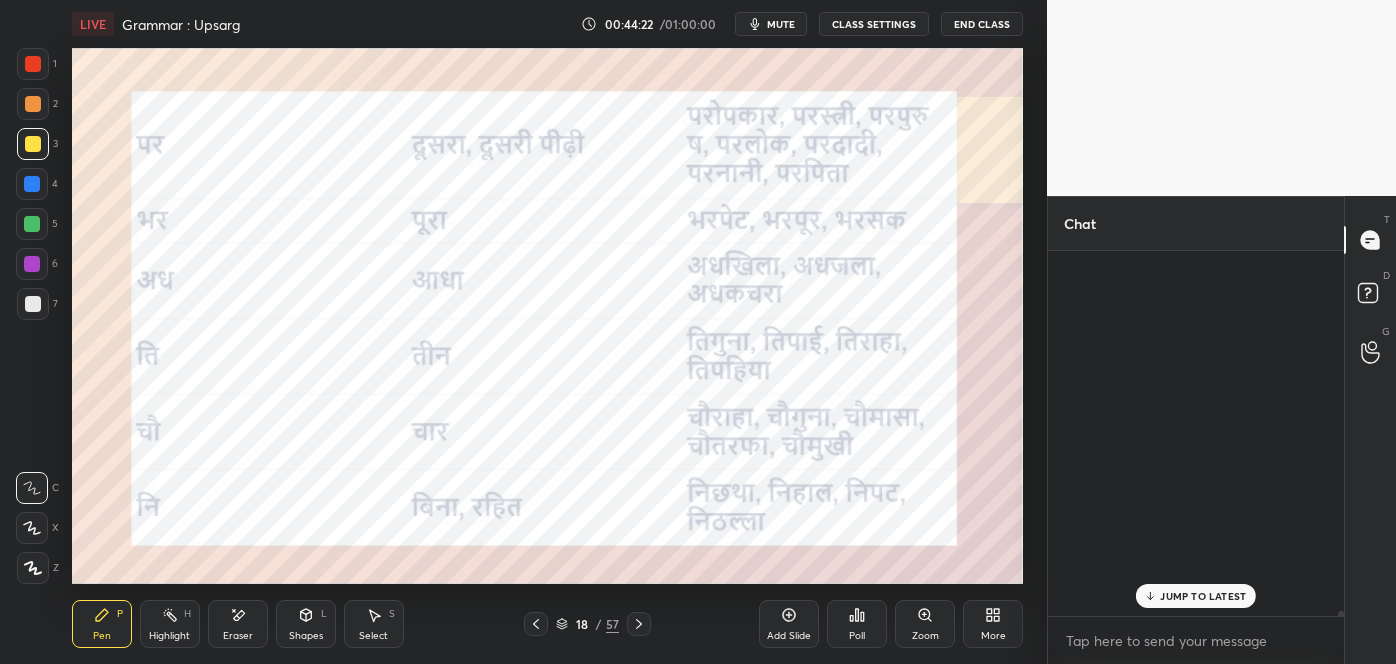 scroll, scrollTop: 26677, scrollLeft: 0, axis: vertical 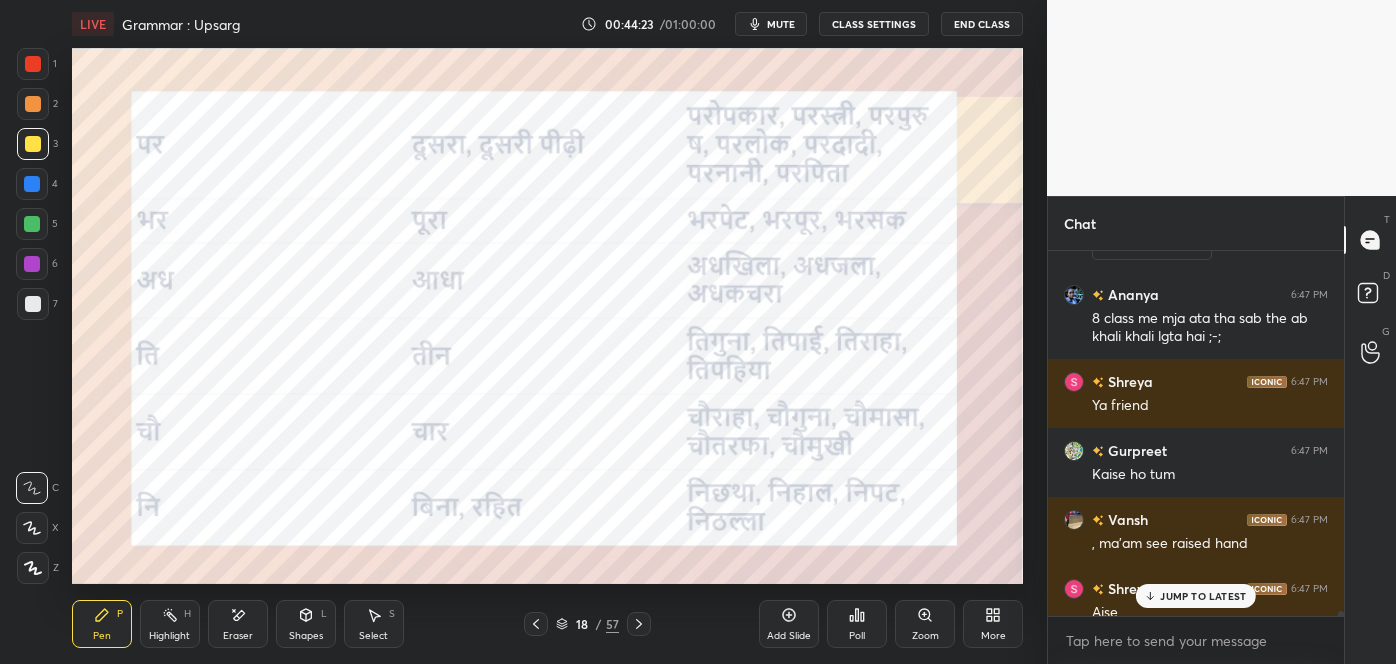 click on "JUMP TO LATEST" at bounding box center [1203, 596] 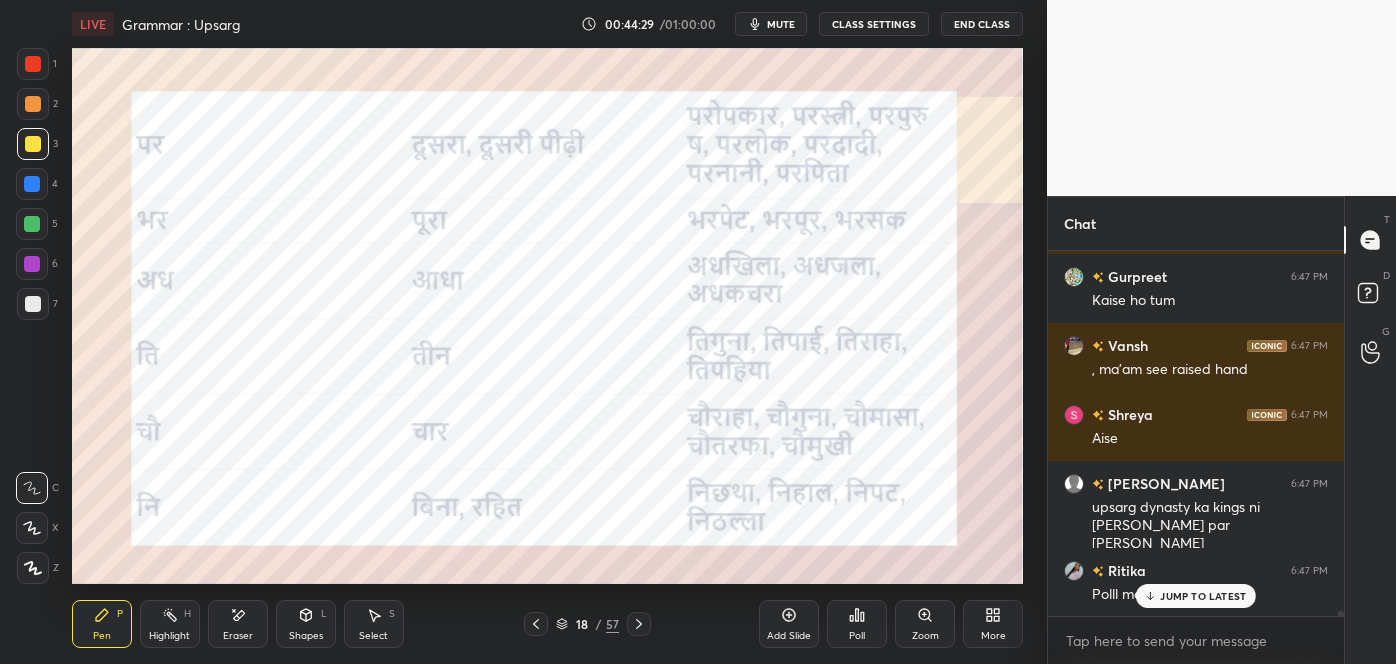 scroll, scrollTop: 26938, scrollLeft: 0, axis: vertical 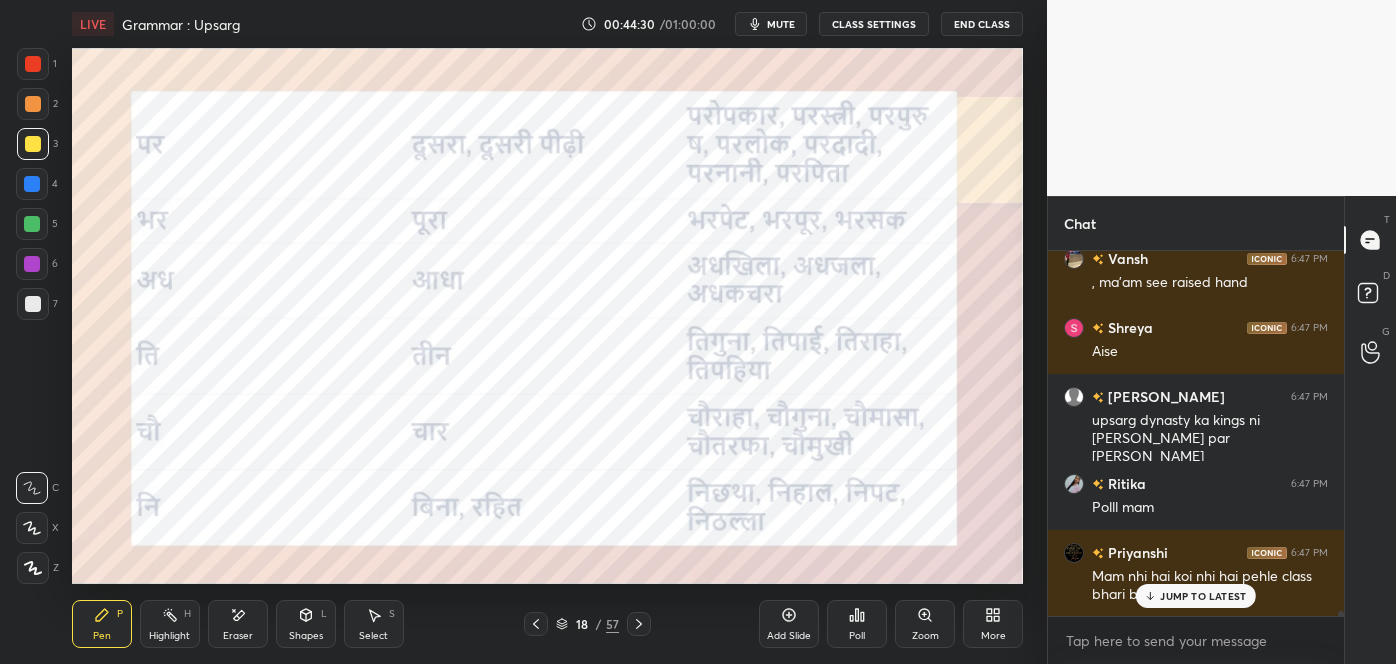 click on "JUMP TO LATEST" at bounding box center (1203, 596) 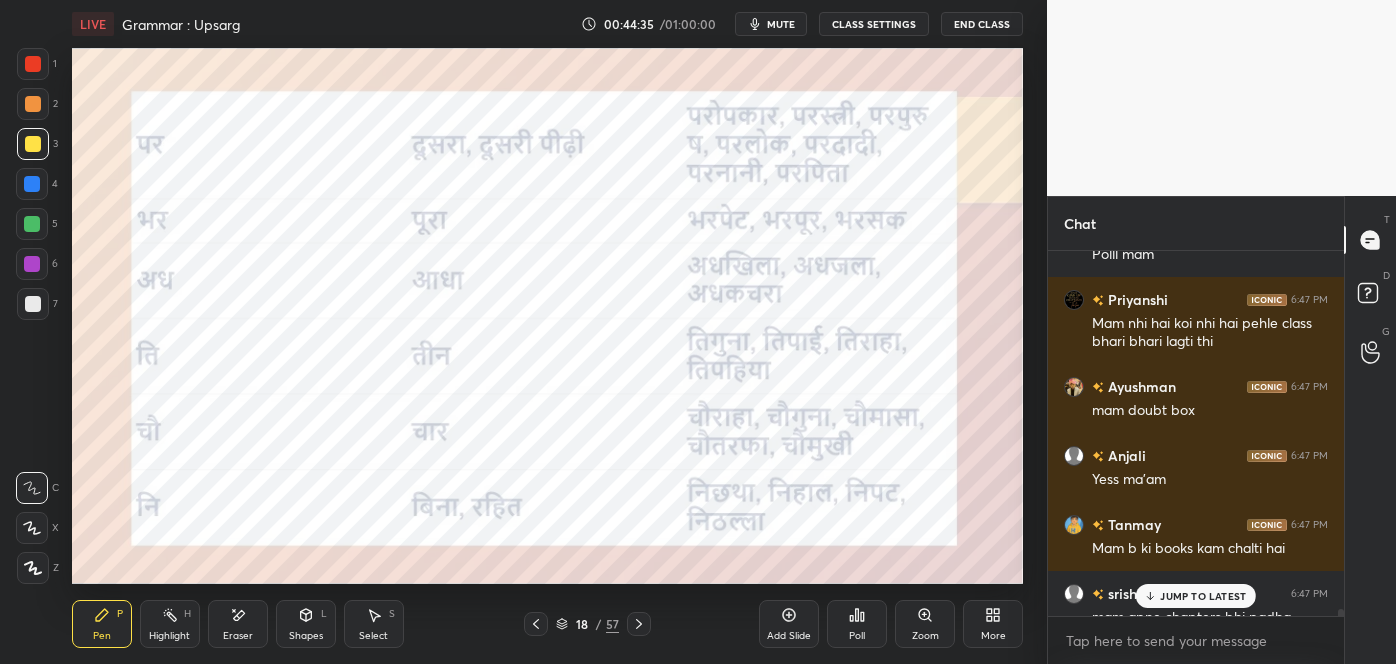 scroll, scrollTop: 27189, scrollLeft: 0, axis: vertical 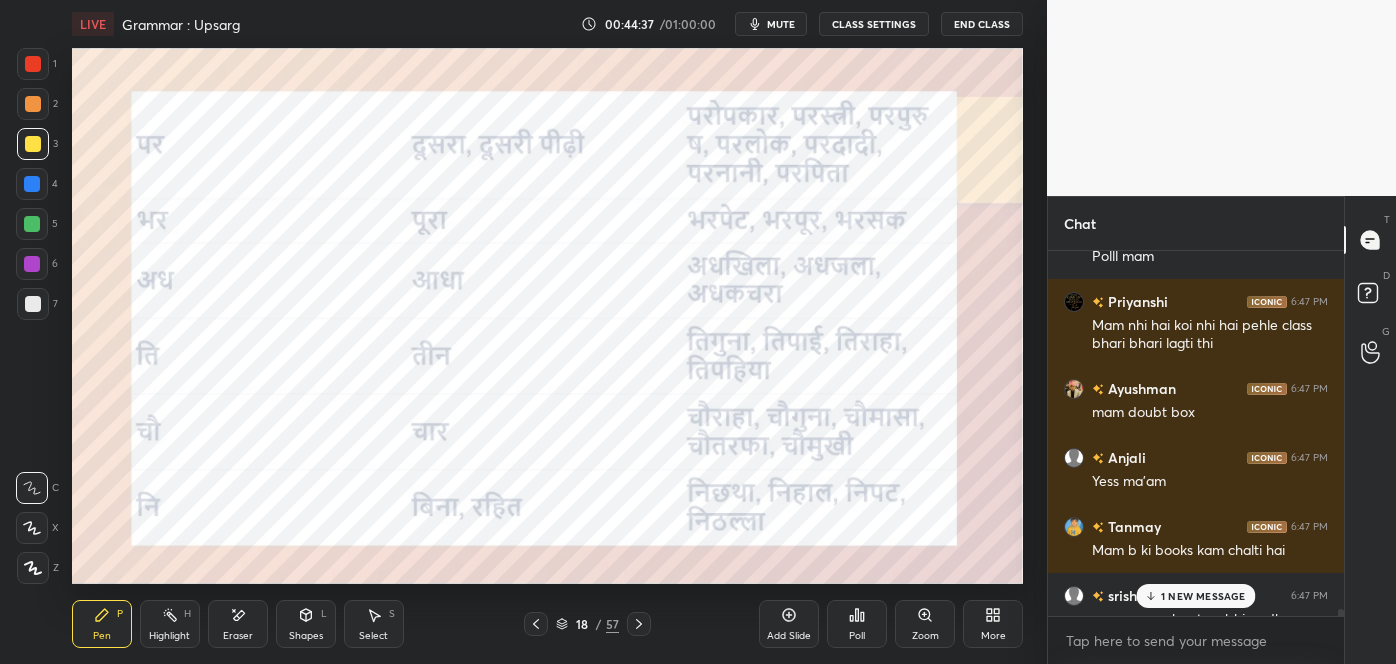 click on "1 NEW MESSAGE" at bounding box center [1203, 596] 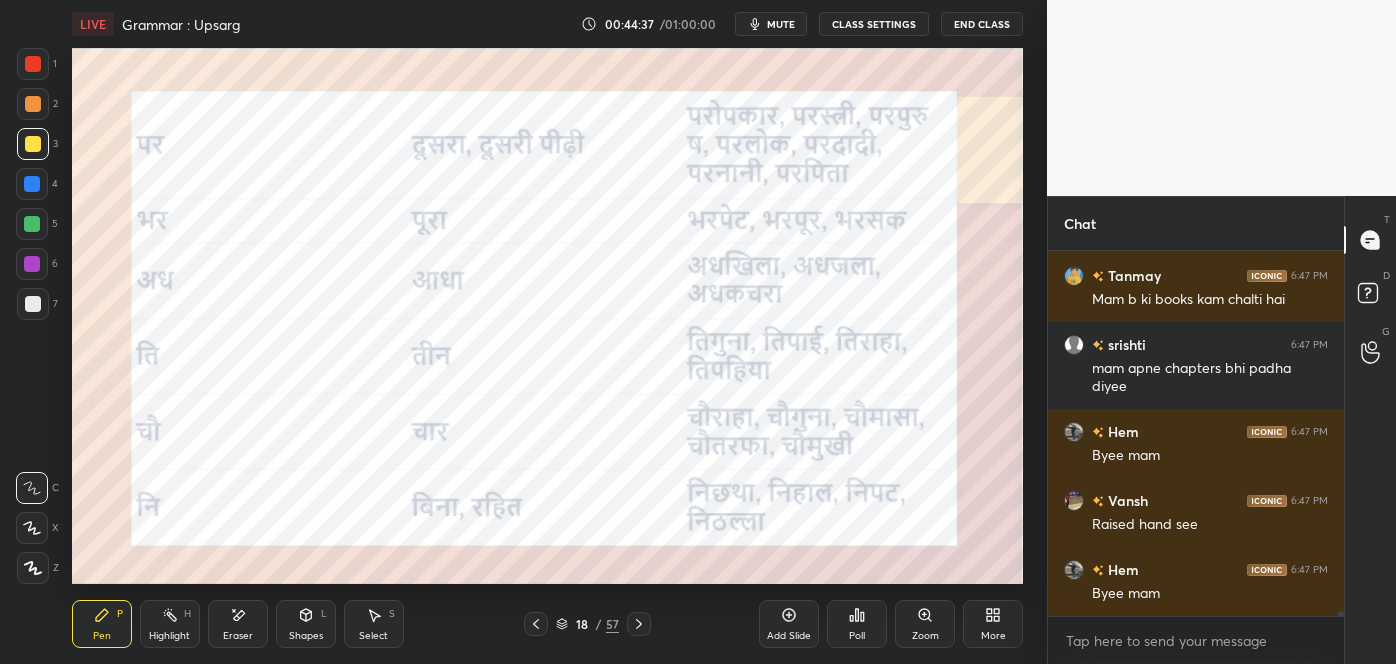 scroll, scrollTop: 27509, scrollLeft: 0, axis: vertical 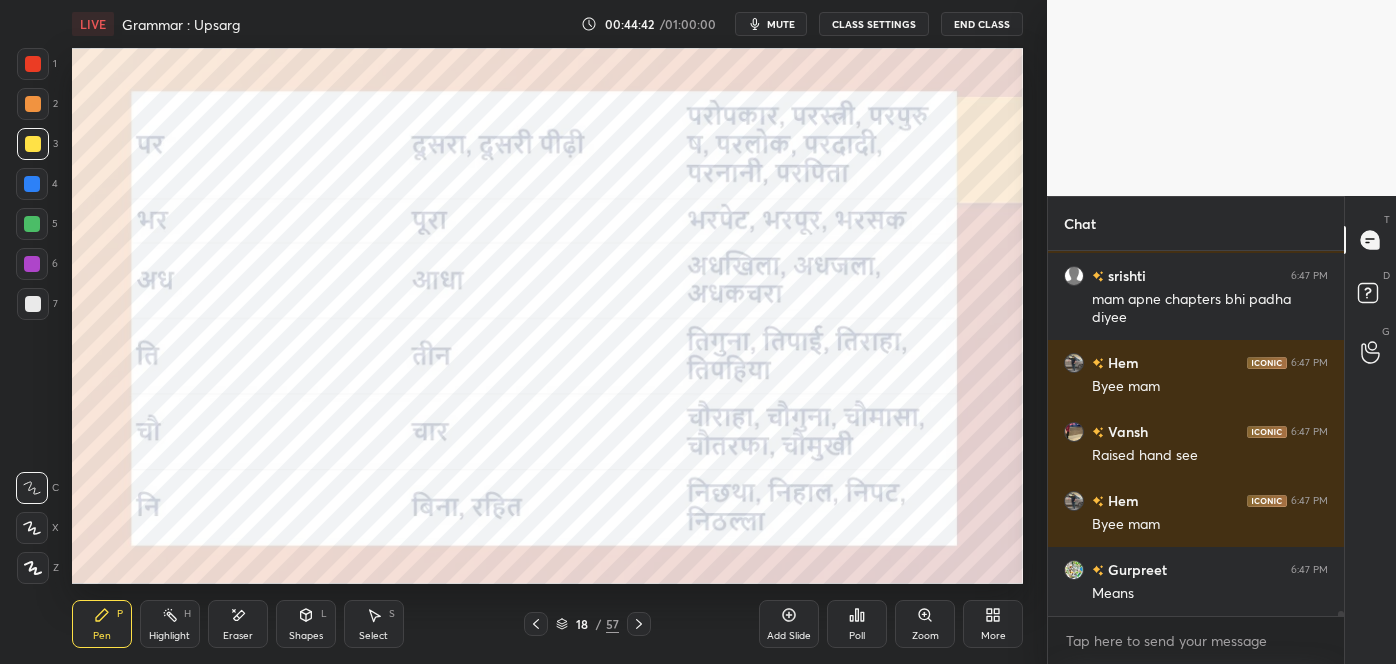 click on "18 / 57" at bounding box center [587, 624] 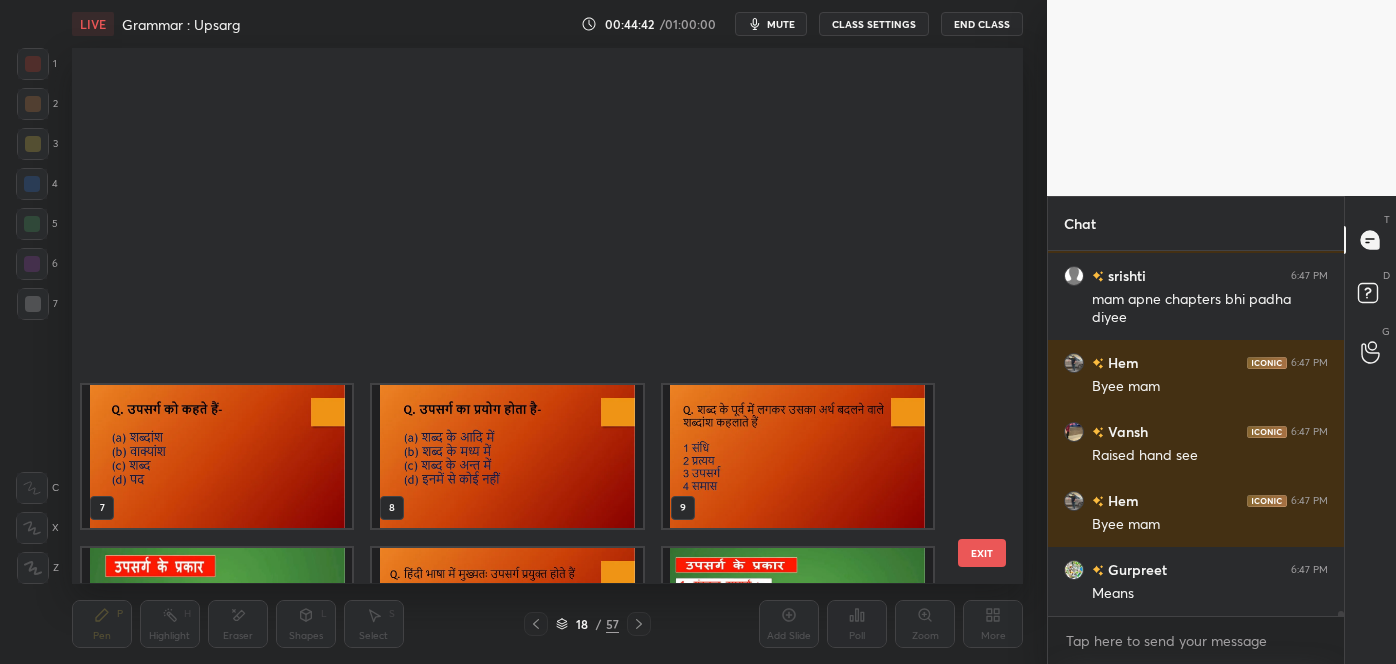 scroll, scrollTop: 445, scrollLeft: 0, axis: vertical 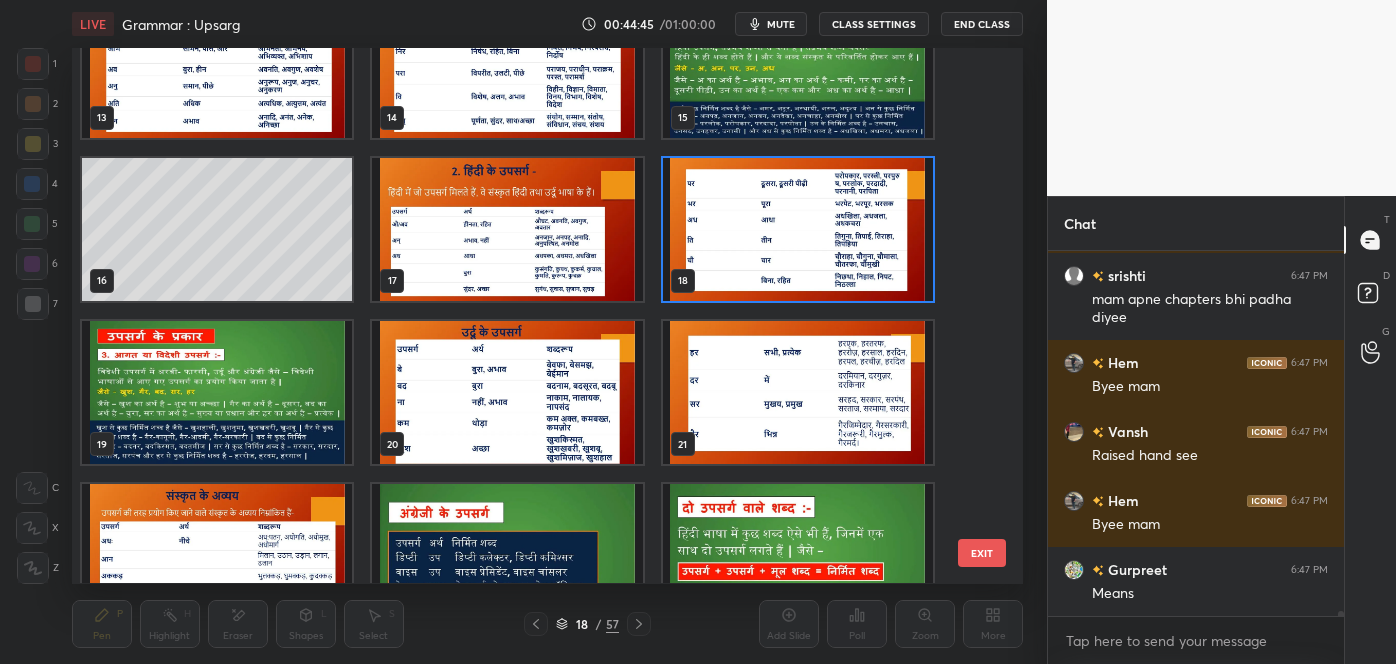 click at bounding box center (507, 392) 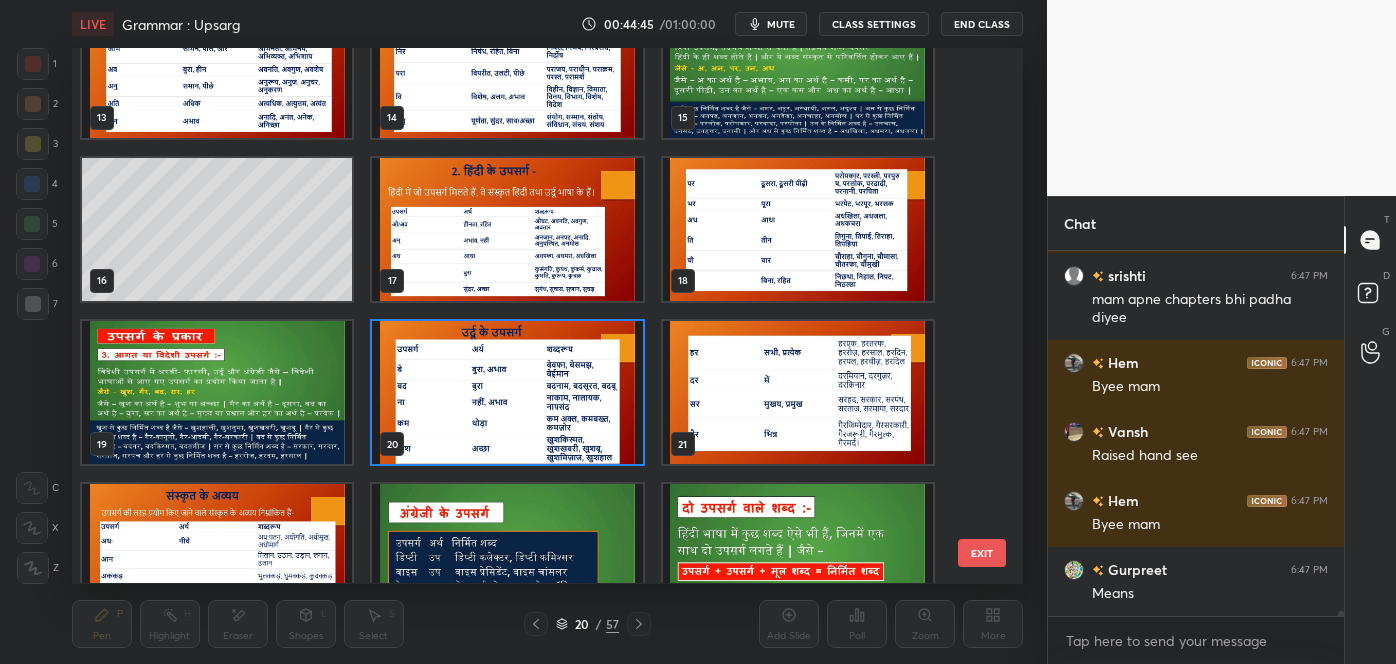 click at bounding box center [507, 392] 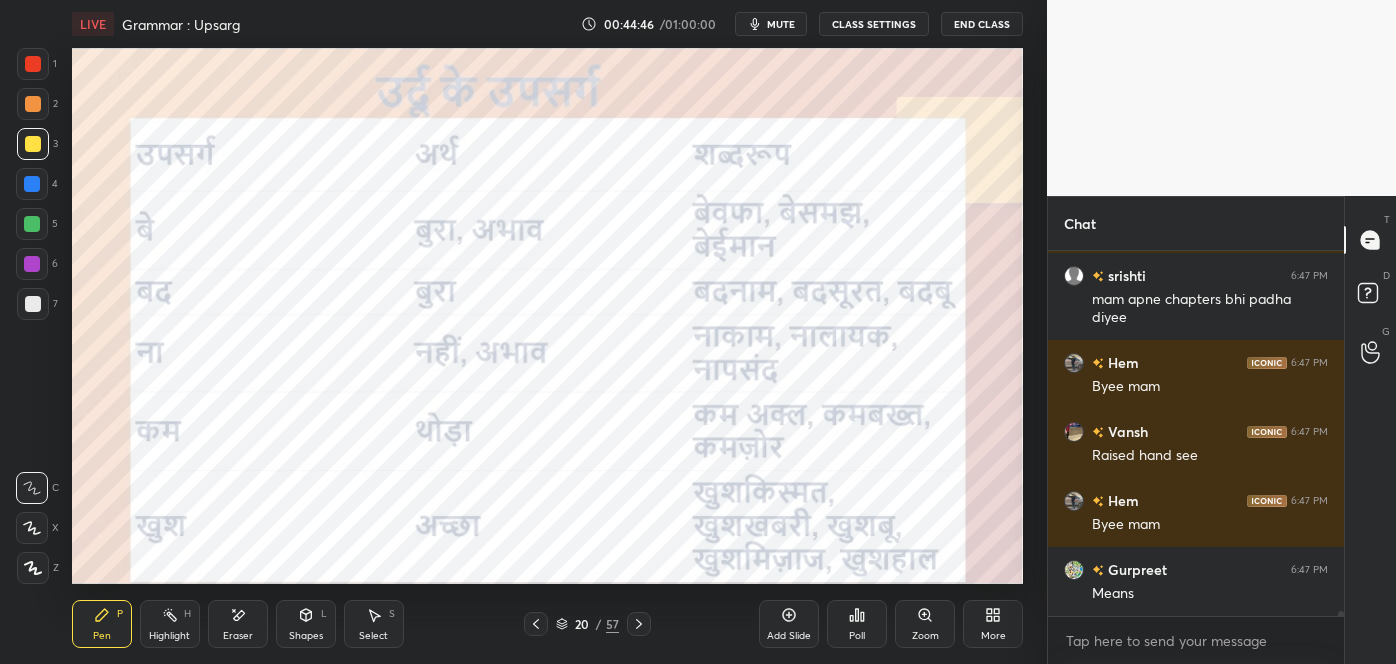 click 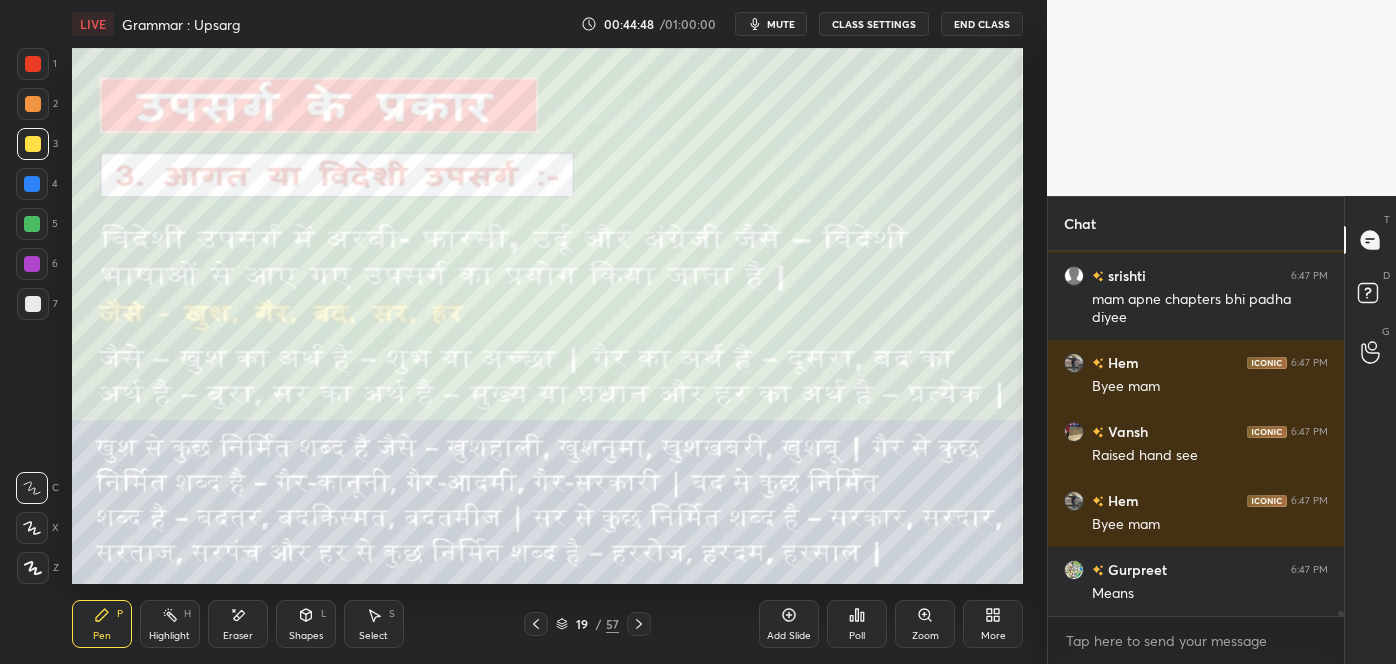 click 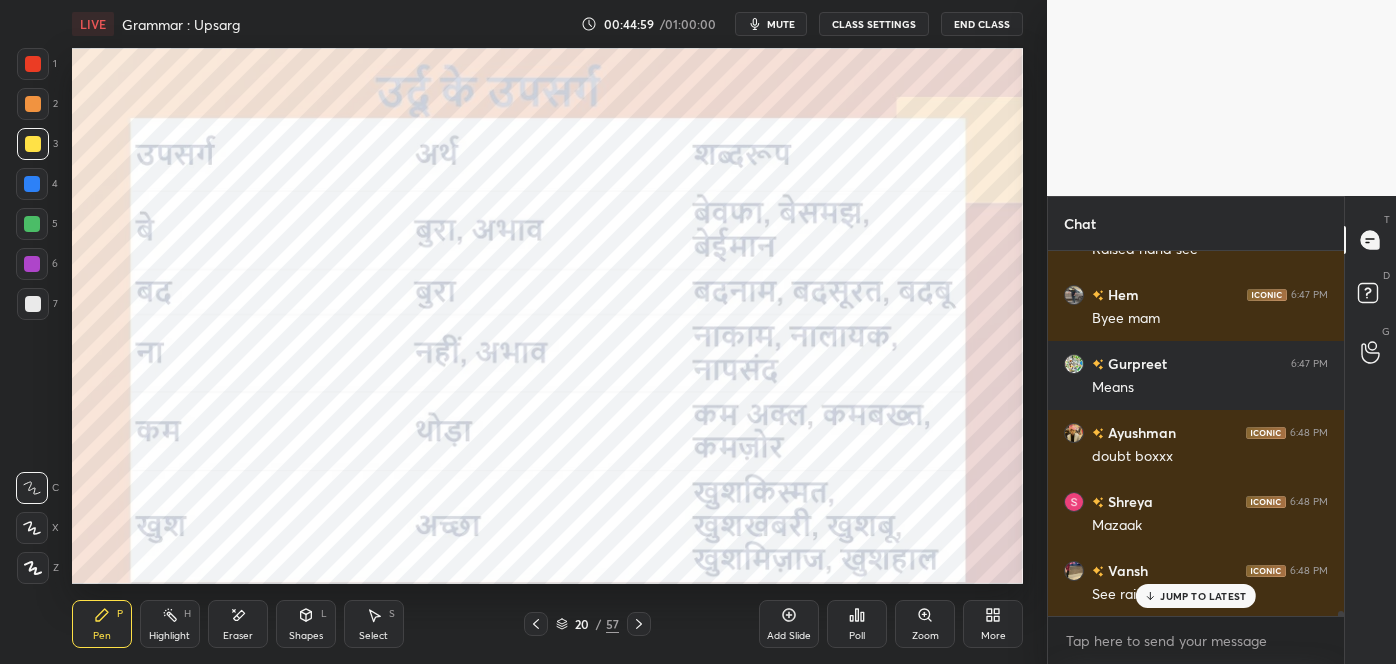 scroll, scrollTop: 27784, scrollLeft: 0, axis: vertical 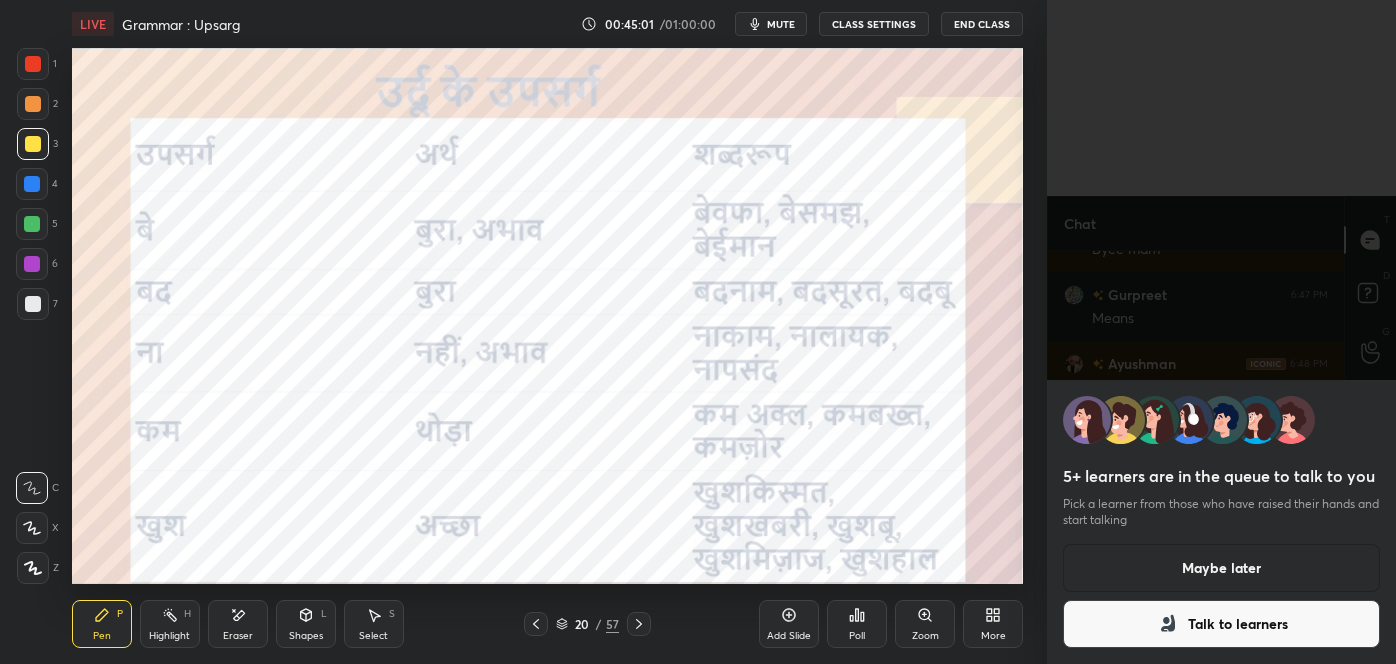 click on "Talk to learners" at bounding box center [1221, 624] 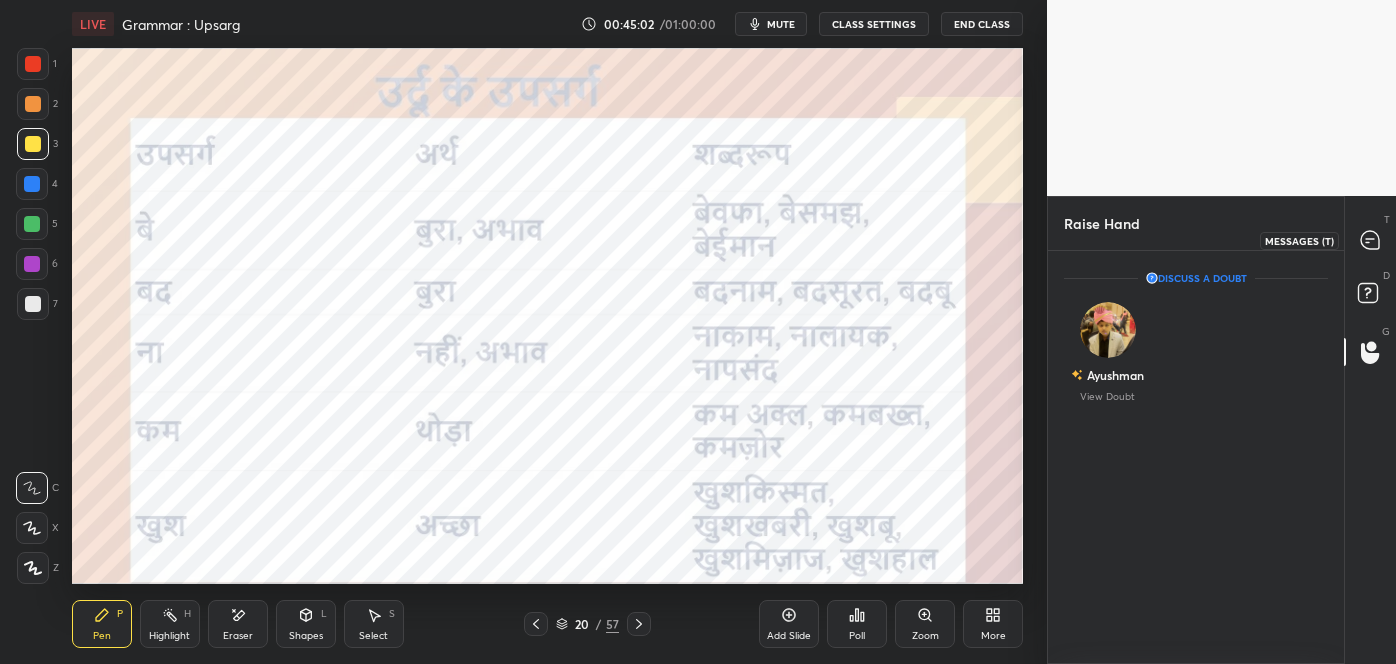 click 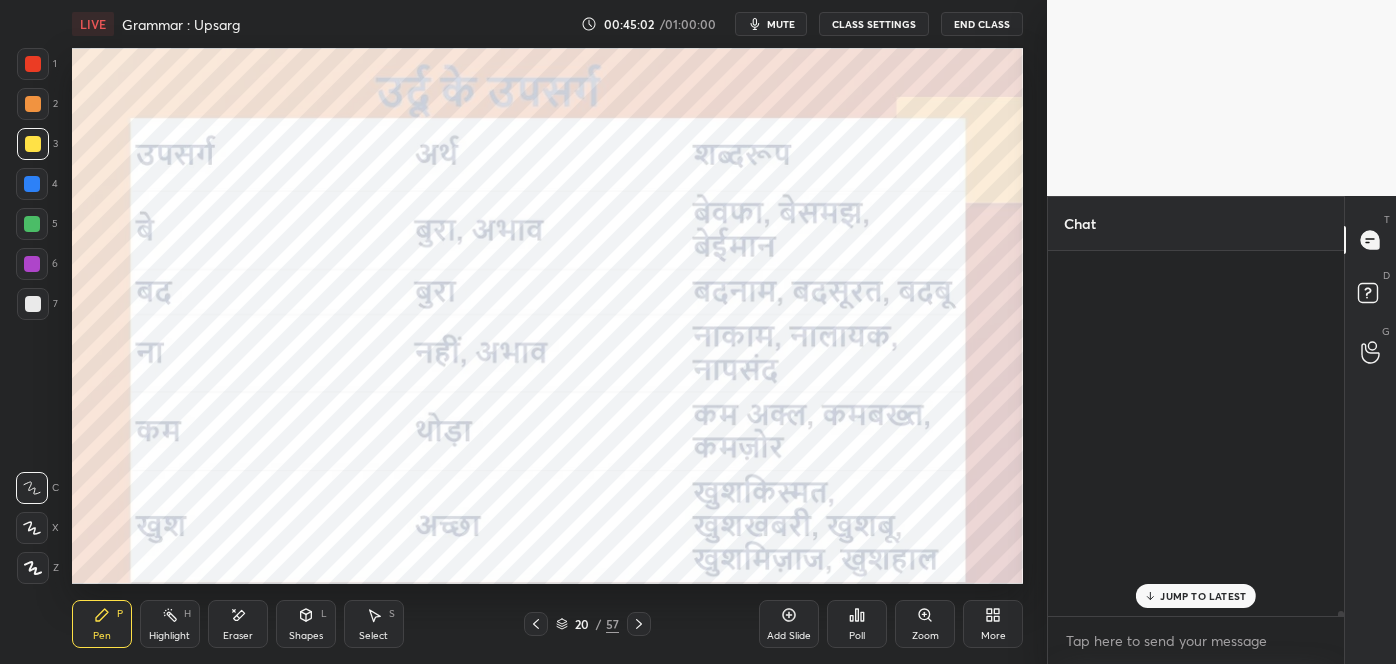 scroll, scrollTop: 27853, scrollLeft: 0, axis: vertical 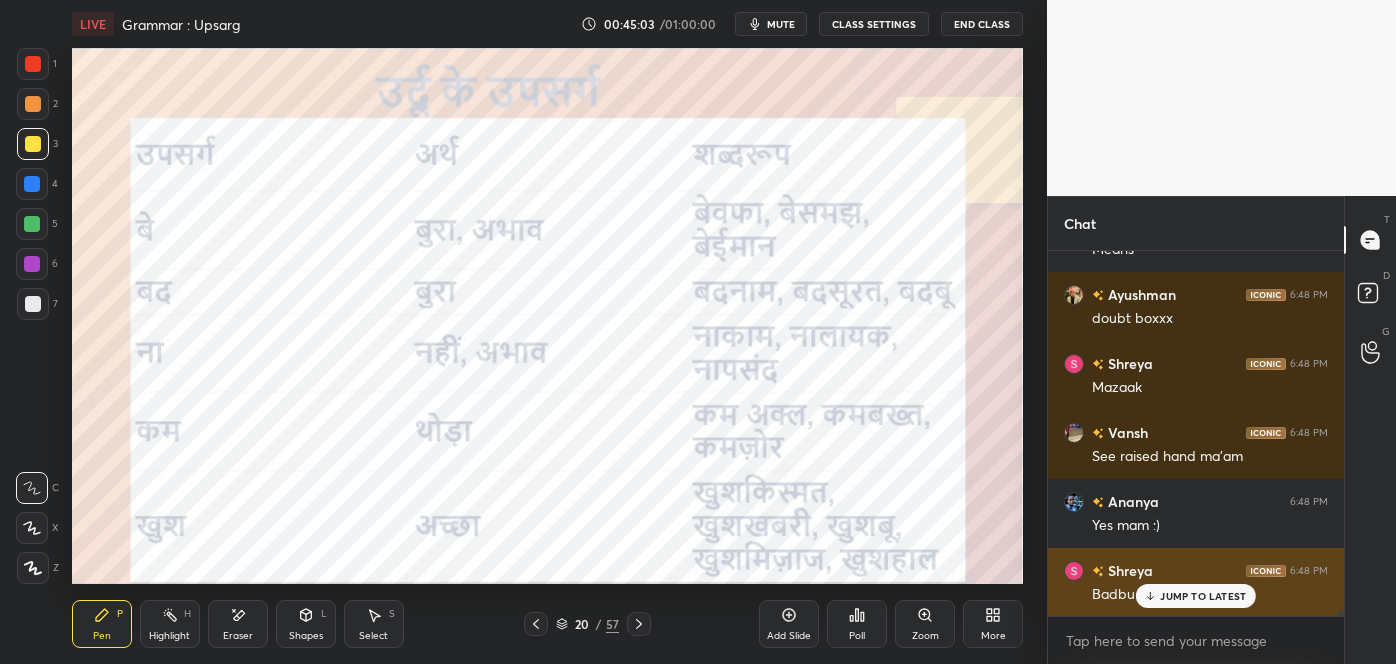 click on "JUMP TO LATEST" at bounding box center [1203, 596] 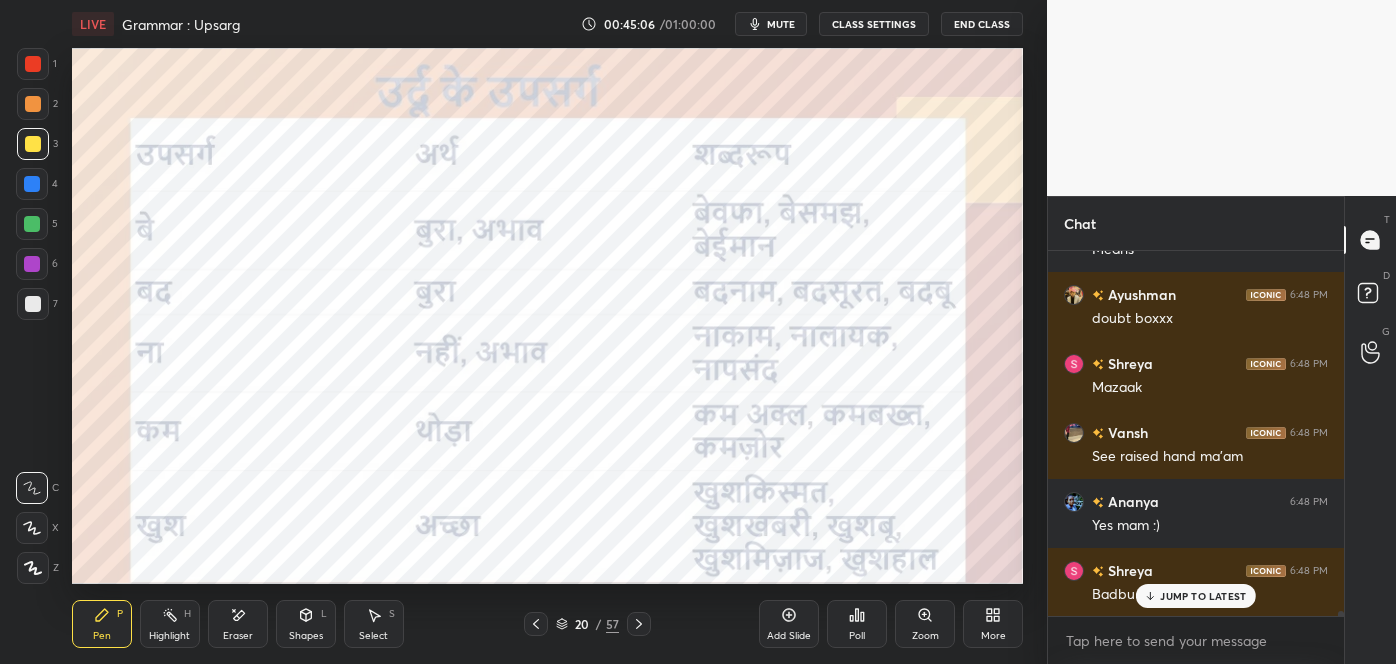scroll, scrollTop: 27922, scrollLeft: 0, axis: vertical 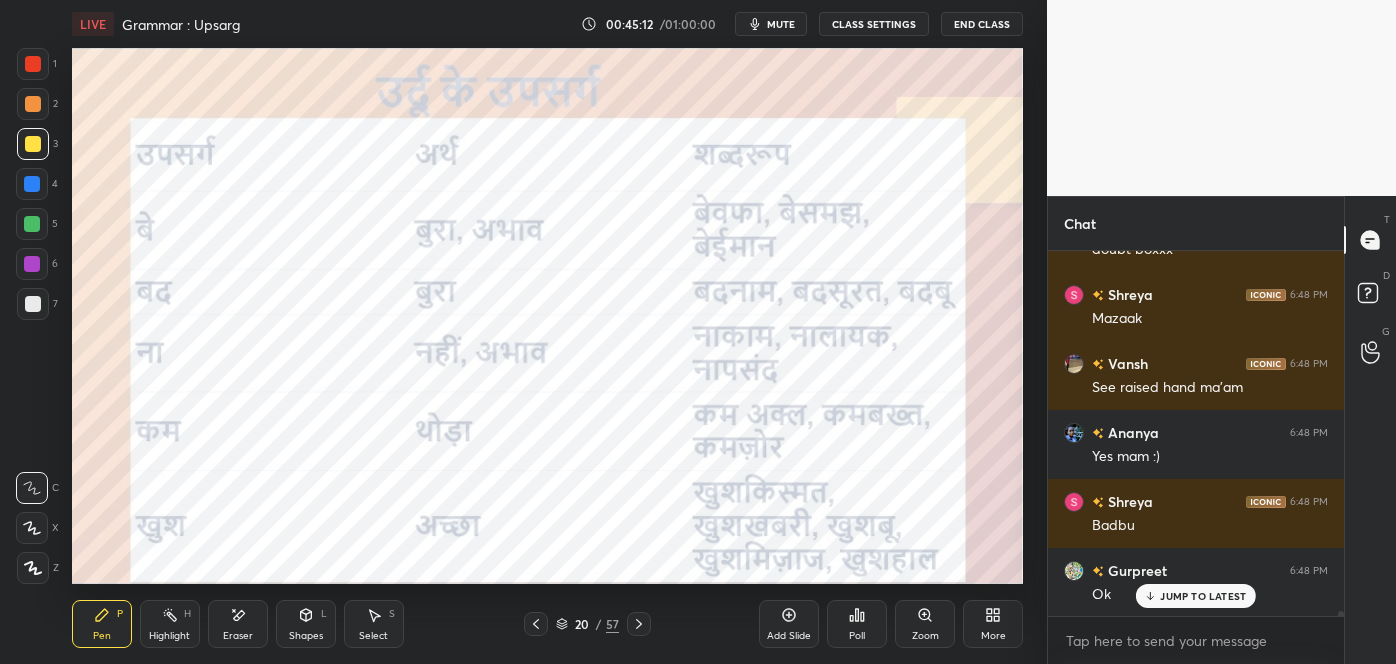 click on "Poll" at bounding box center (857, 624) 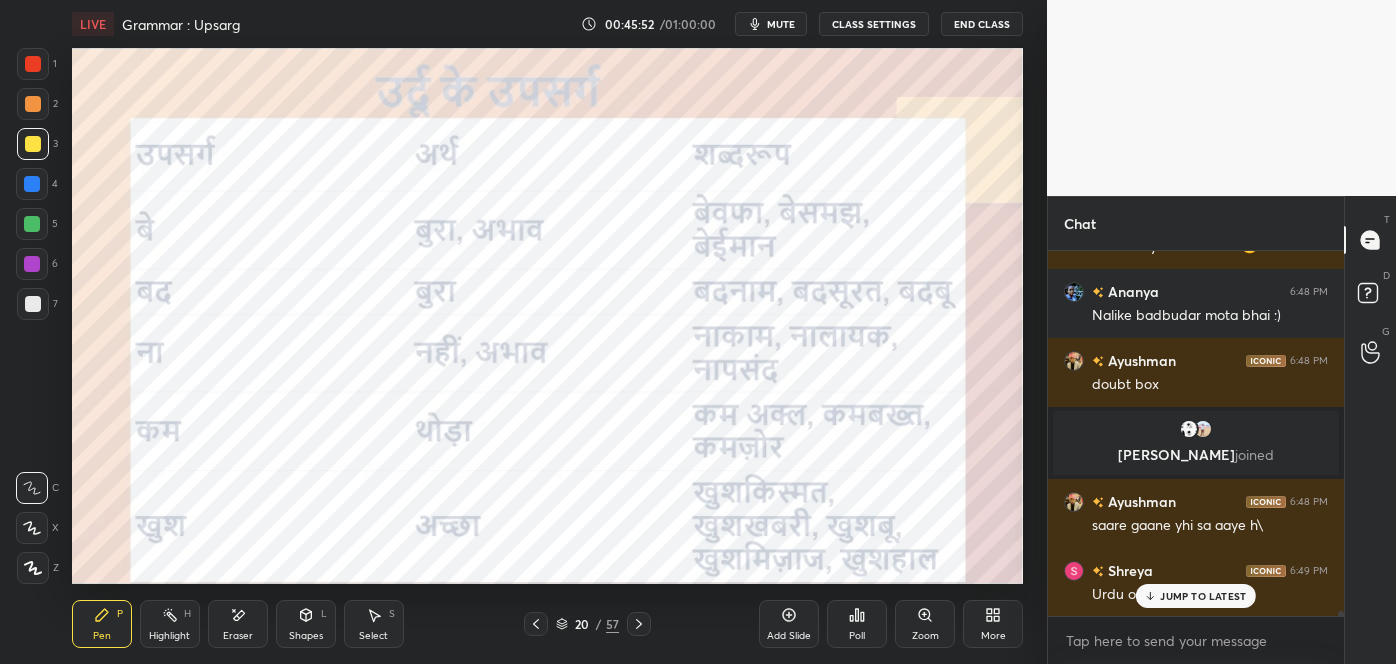 scroll, scrollTop: 27498, scrollLeft: 0, axis: vertical 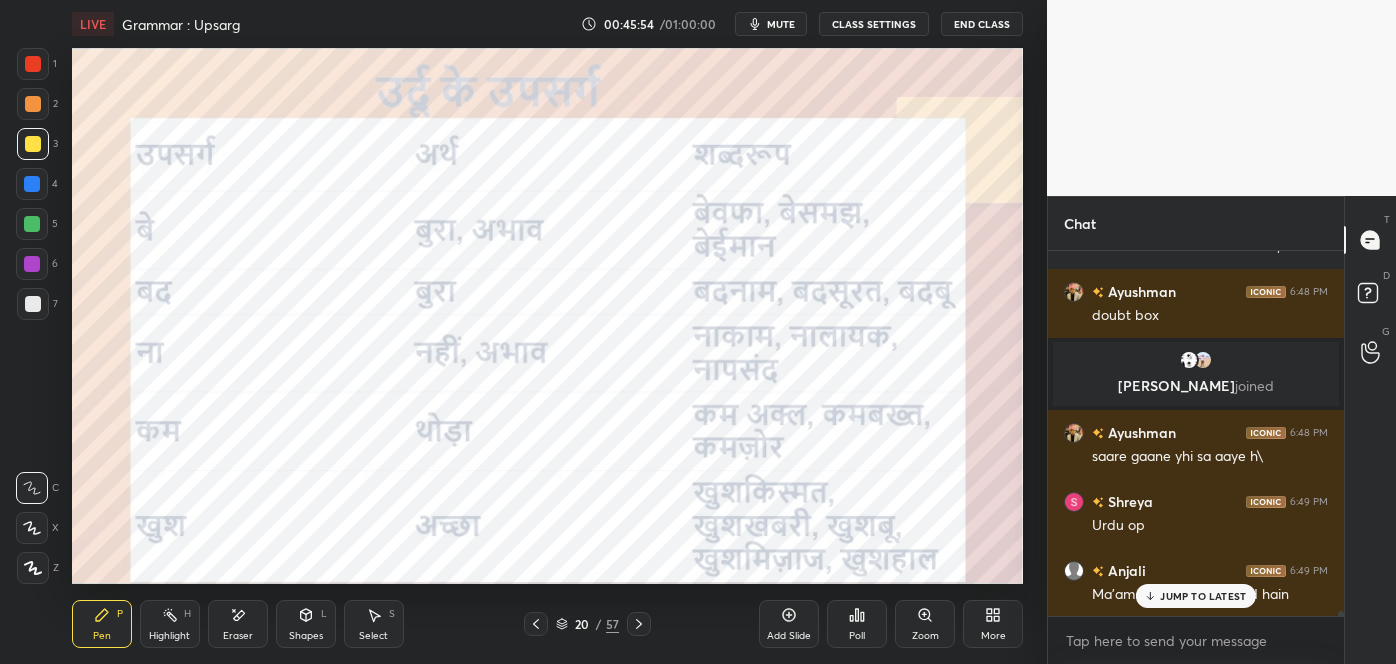 click on "JUMP TO LATEST" at bounding box center [1203, 596] 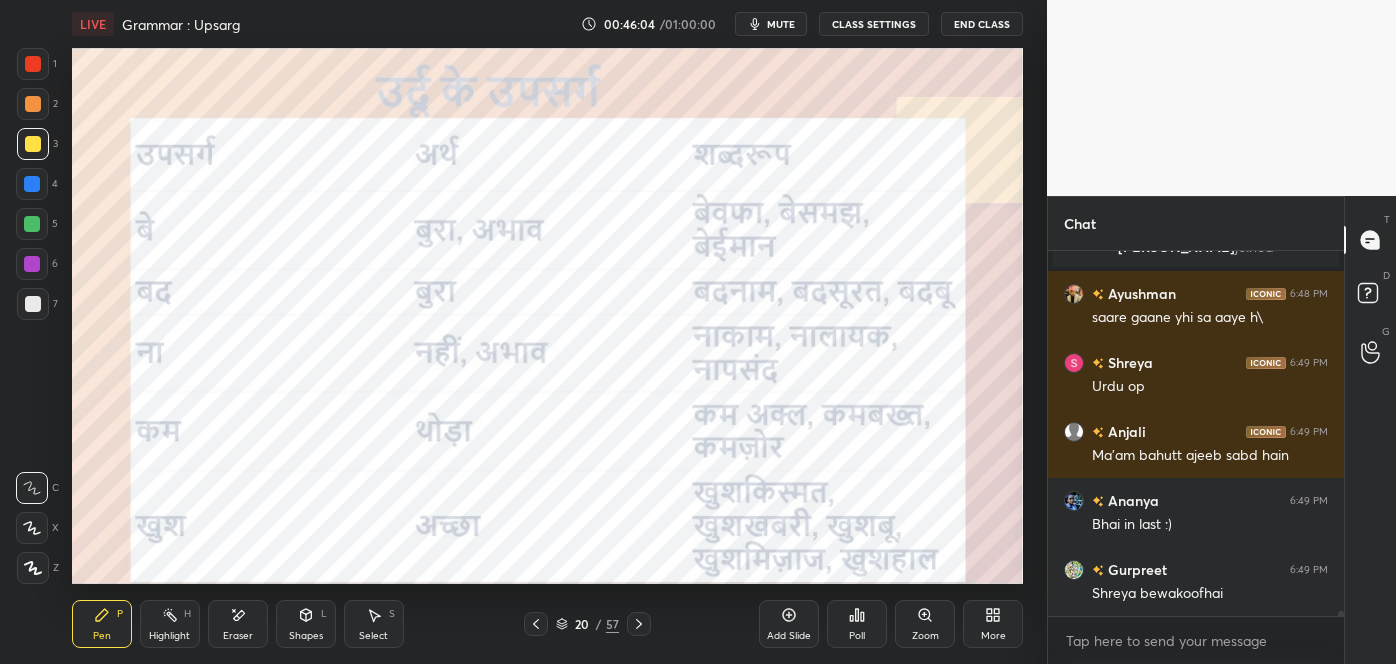scroll, scrollTop: 27687, scrollLeft: 0, axis: vertical 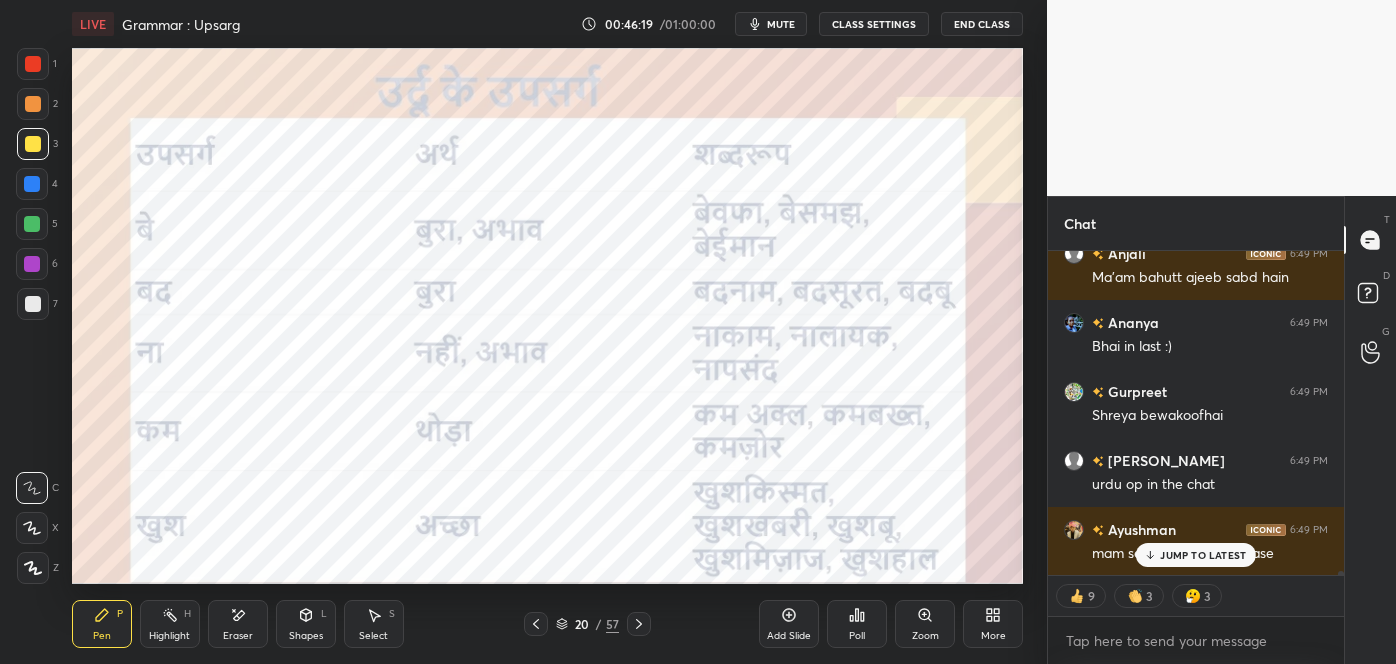 click on "JUMP TO LATEST" at bounding box center (1196, 555) 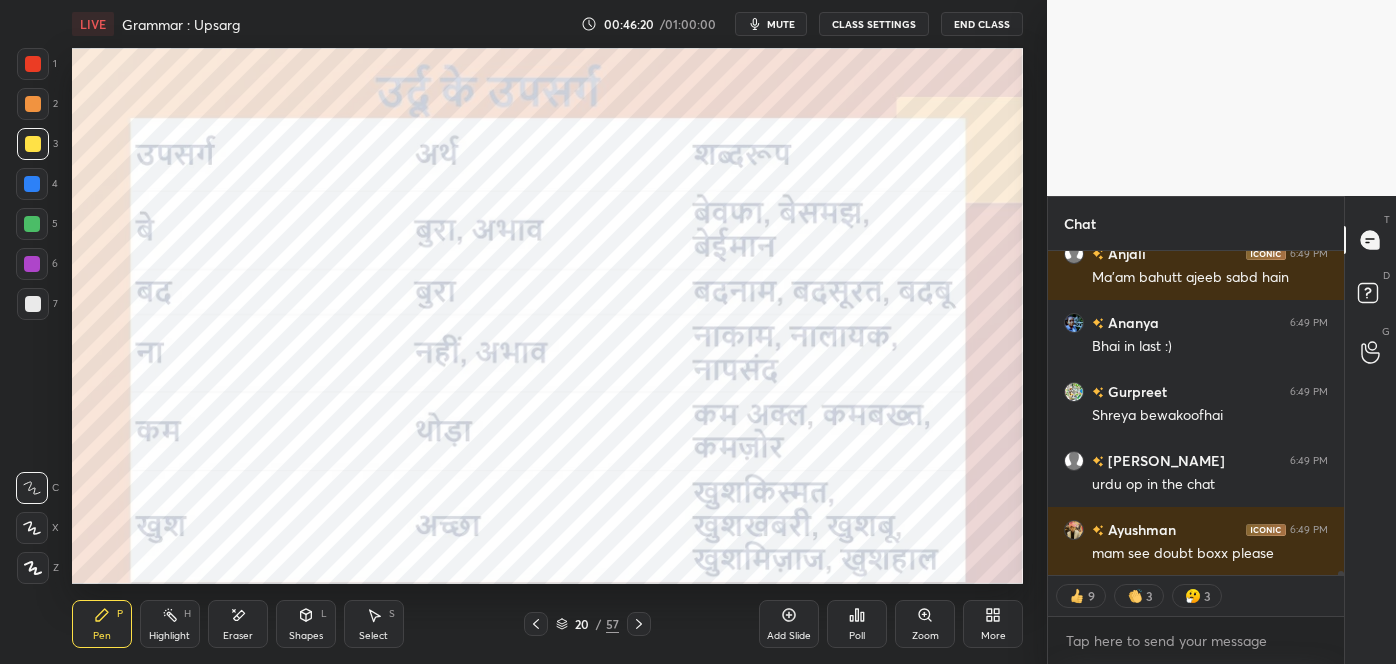 scroll, scrollTop: 27789, scrollLeft: 0, axis: vertical 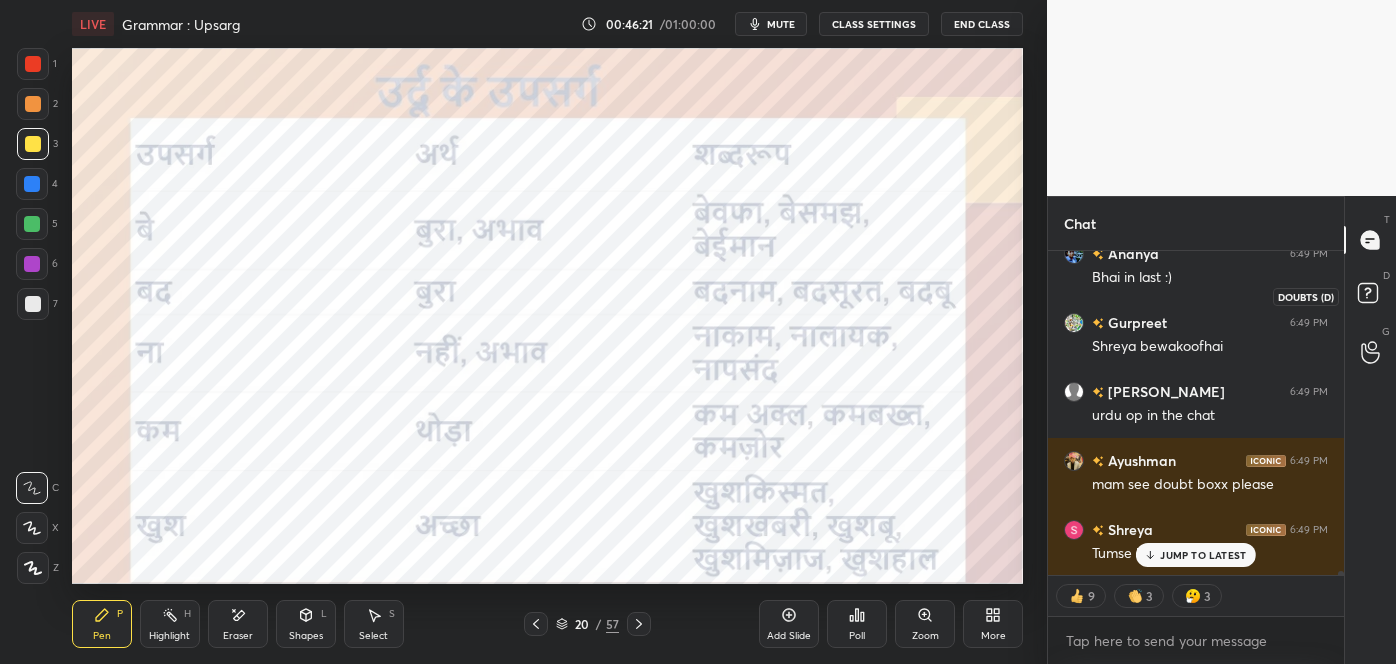 click 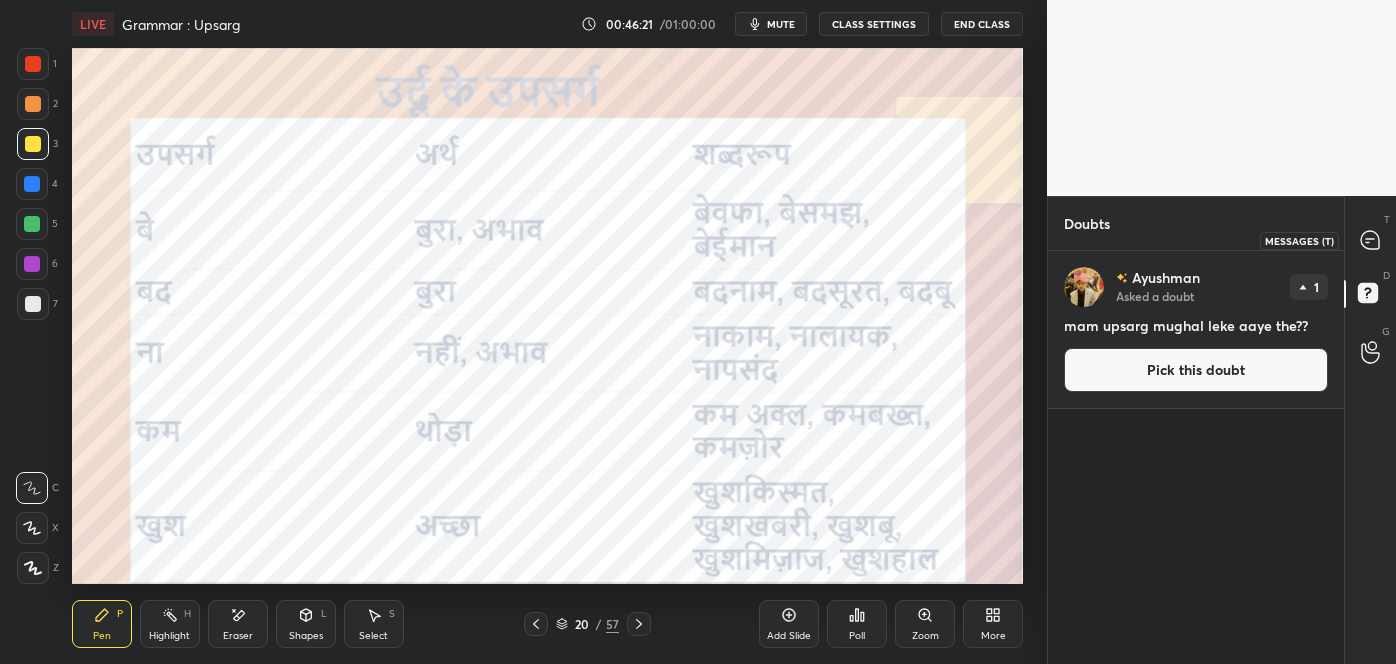 click 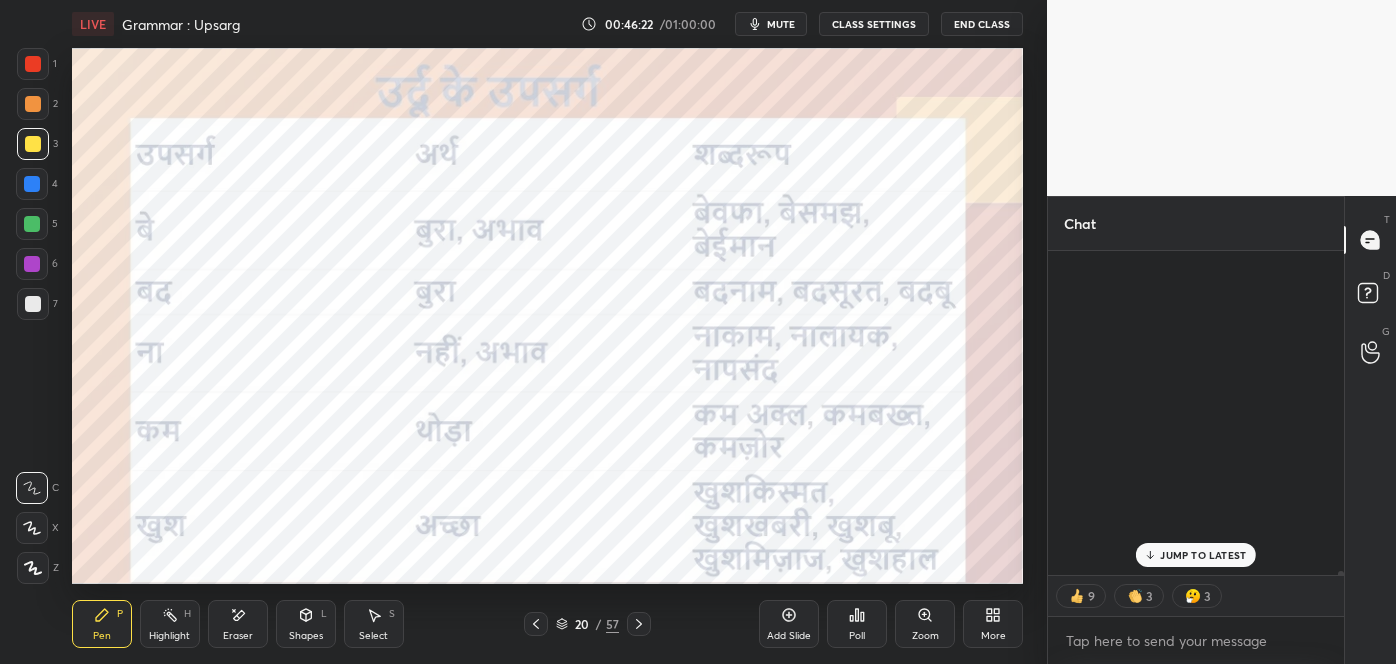 scroll, scrollTop: 28070, scrollLeft: 0, axis: vertical 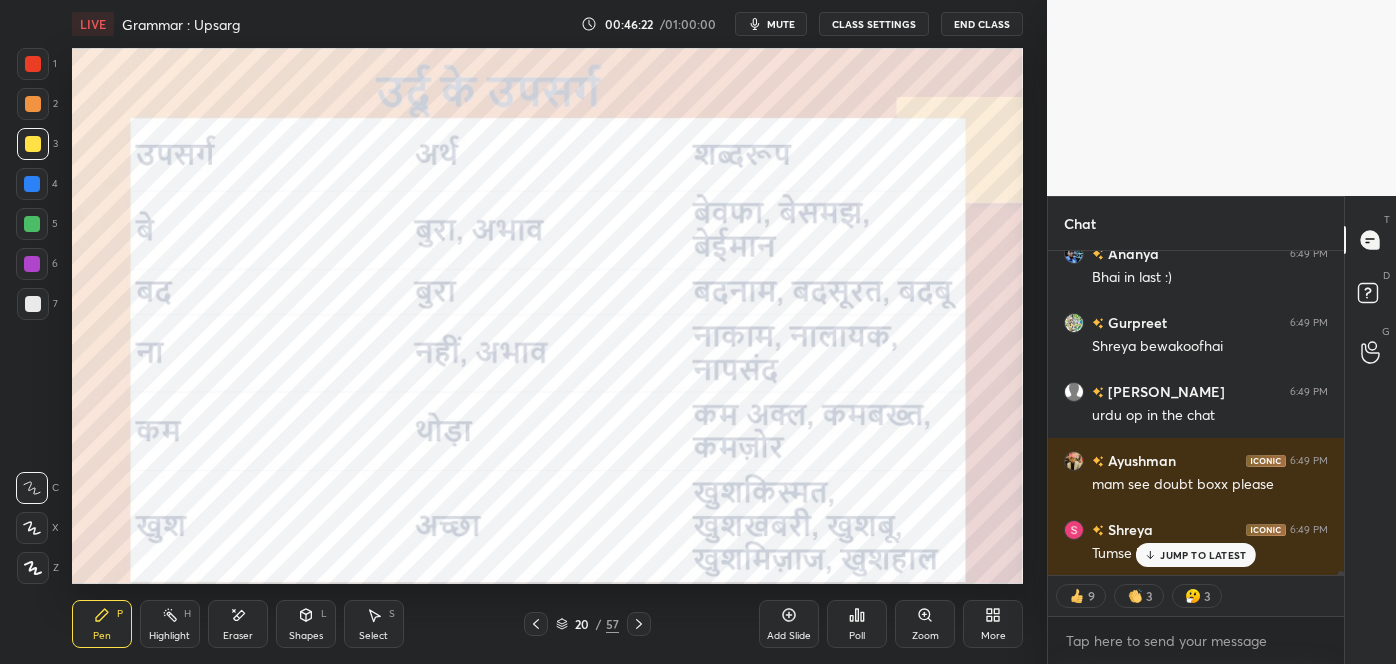 click on "JUMP TO LATEST" at bounding box center [1203, 555] 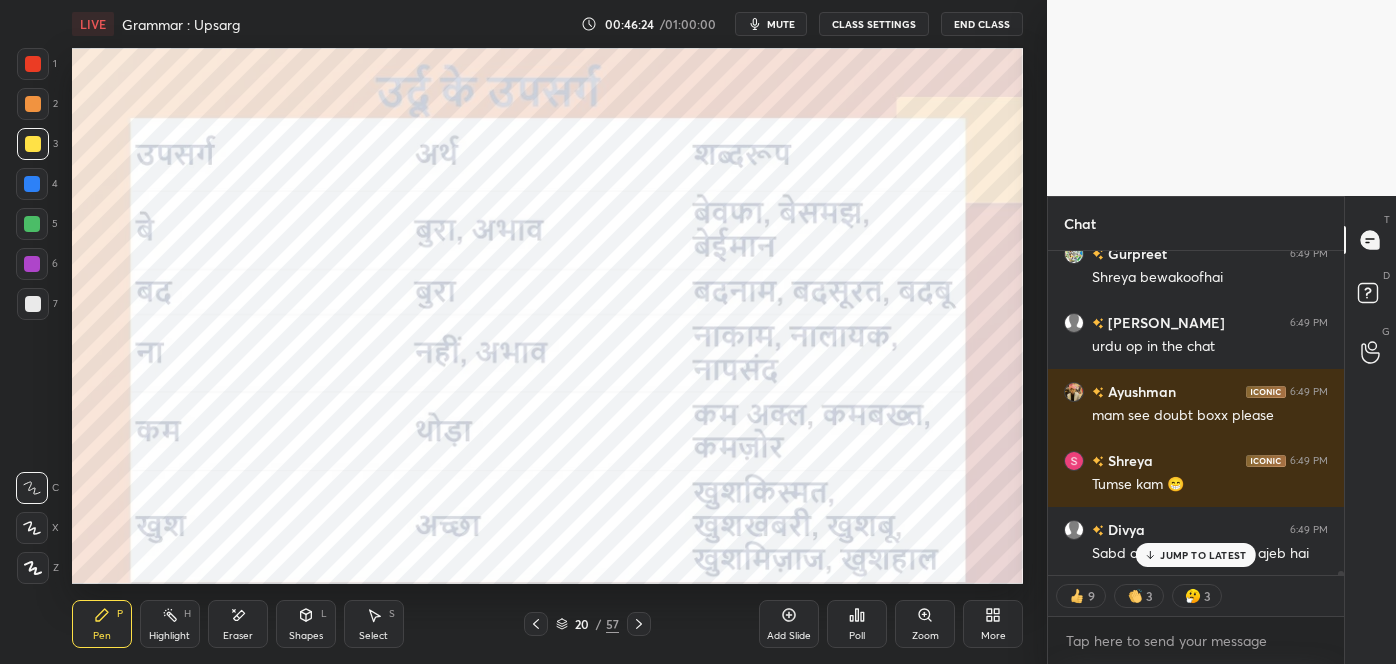 scroll, scrollTop: 28208, scrollLeft: 0, axis: vertical 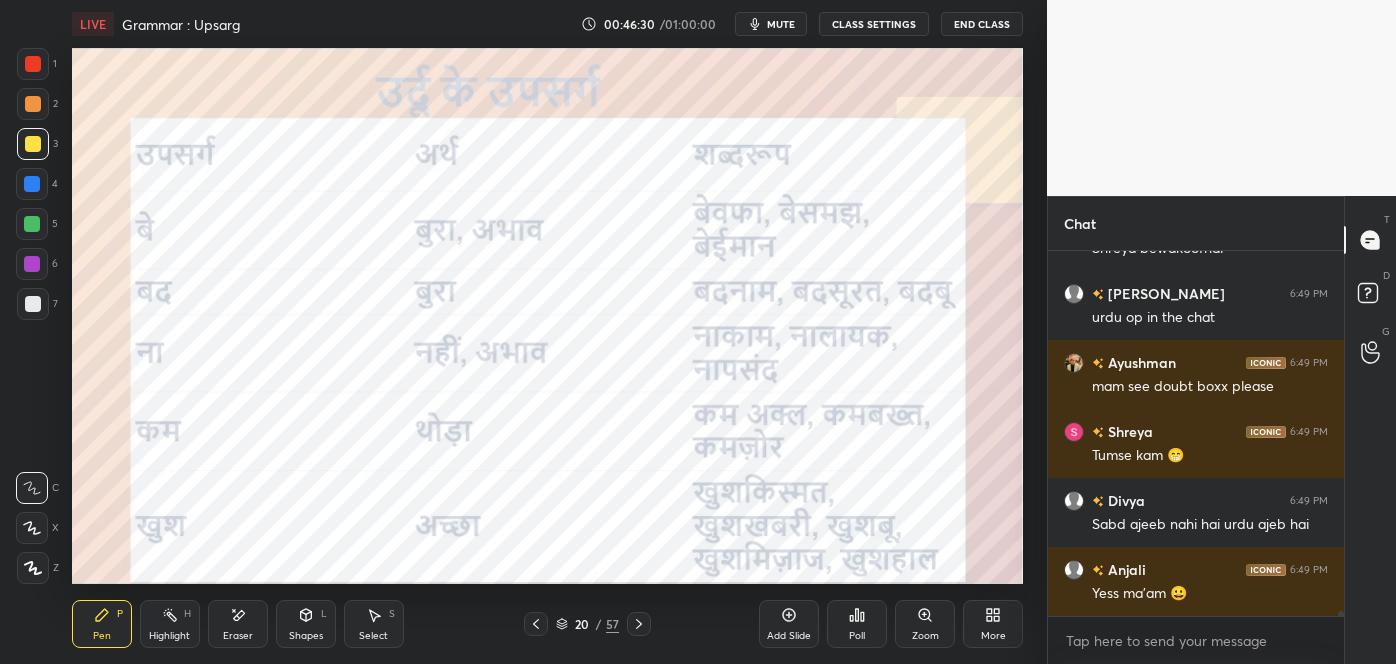 click at bounding box center (639, 624) 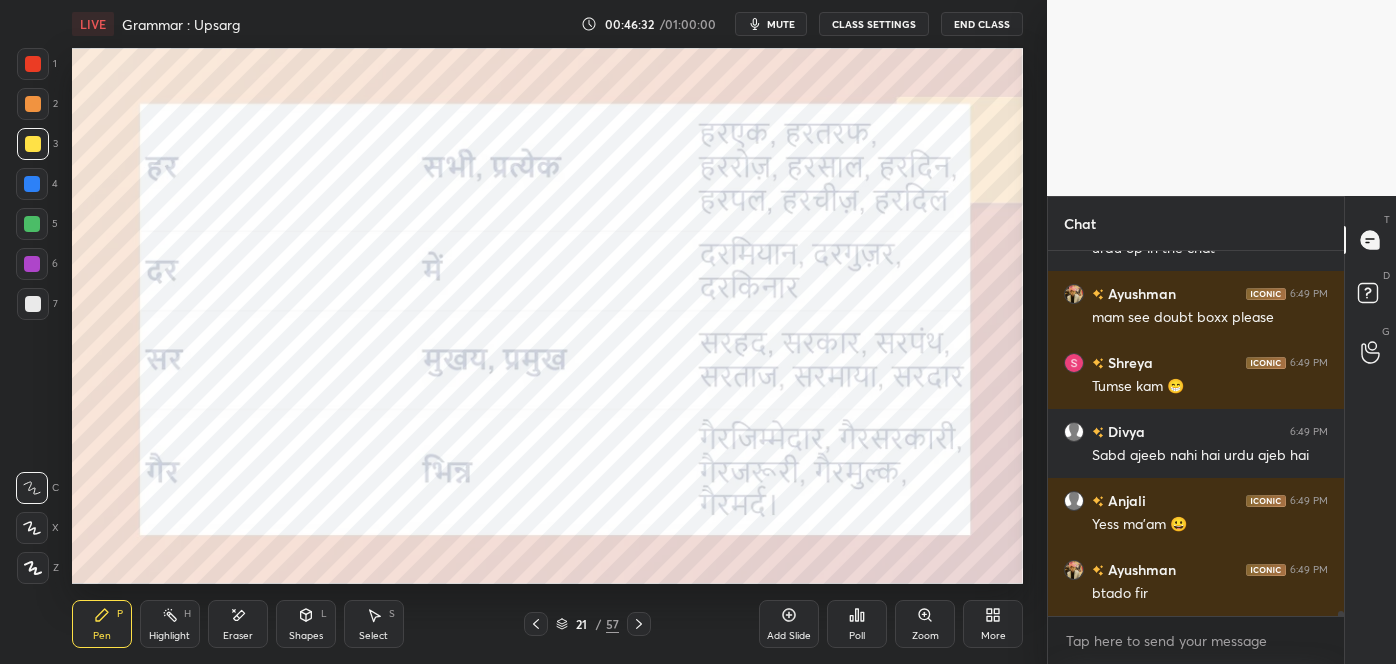 scroll, scrollTop: 27861, scrollLeft: 0, axis: vertical 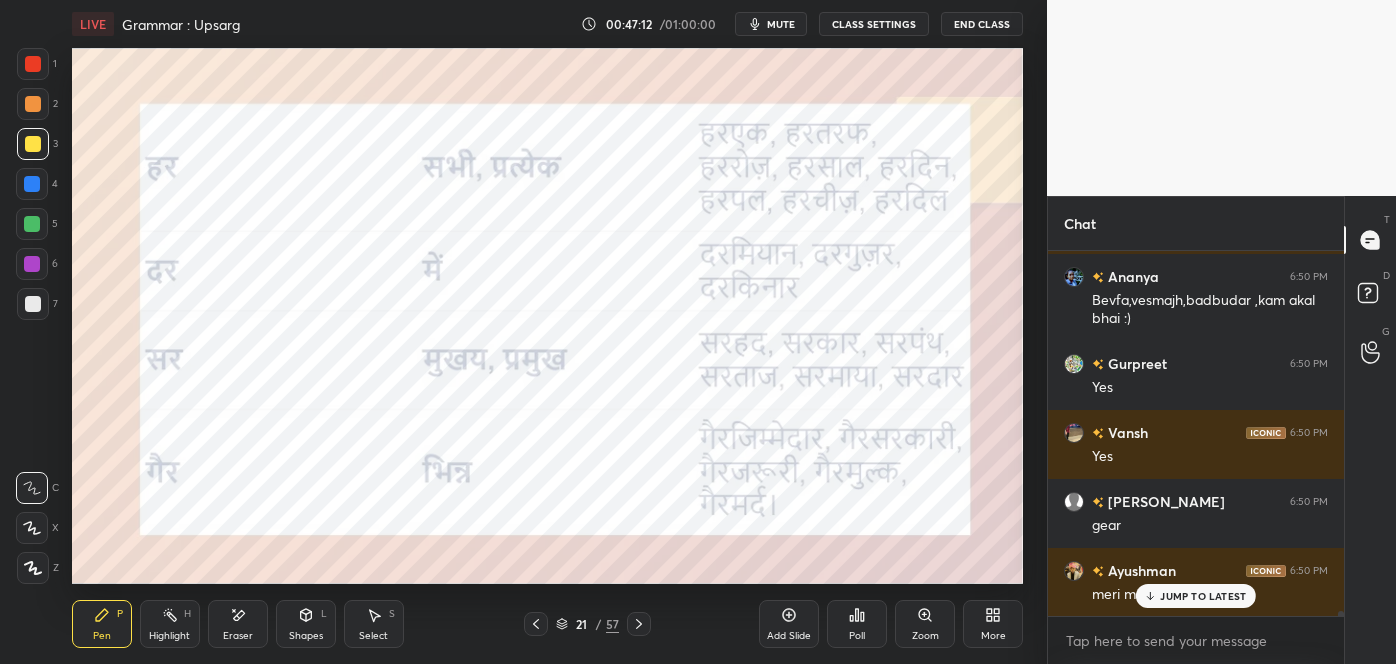click 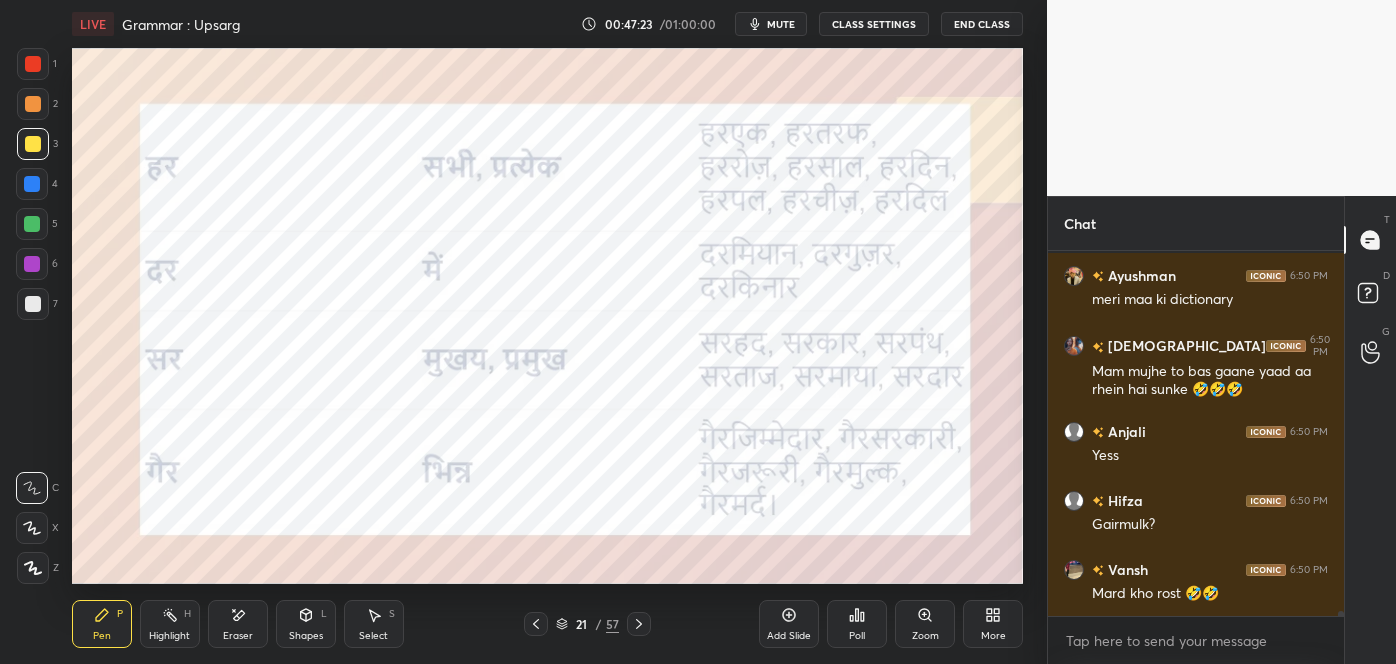 scroll, scrollTop: 28691, scrollLeft: 0, axis: vertical 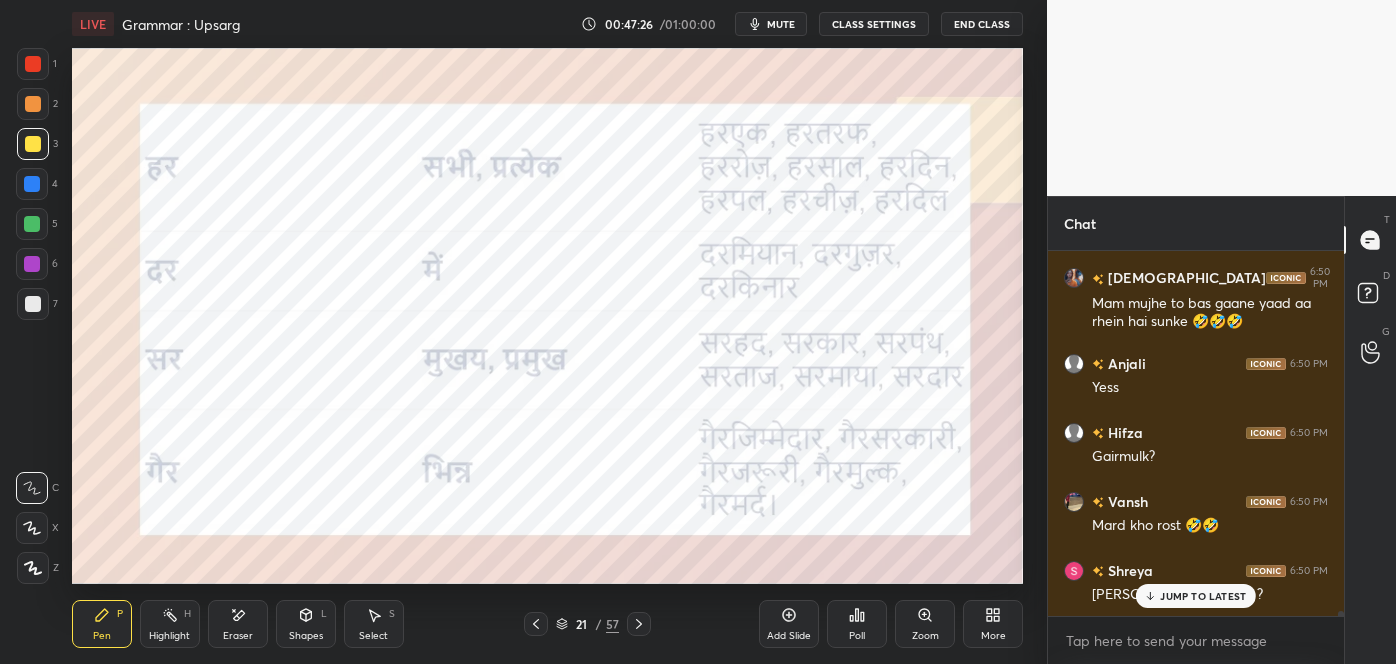 click on "JUMP TO LATEST" at bounding box center (1203, 596) 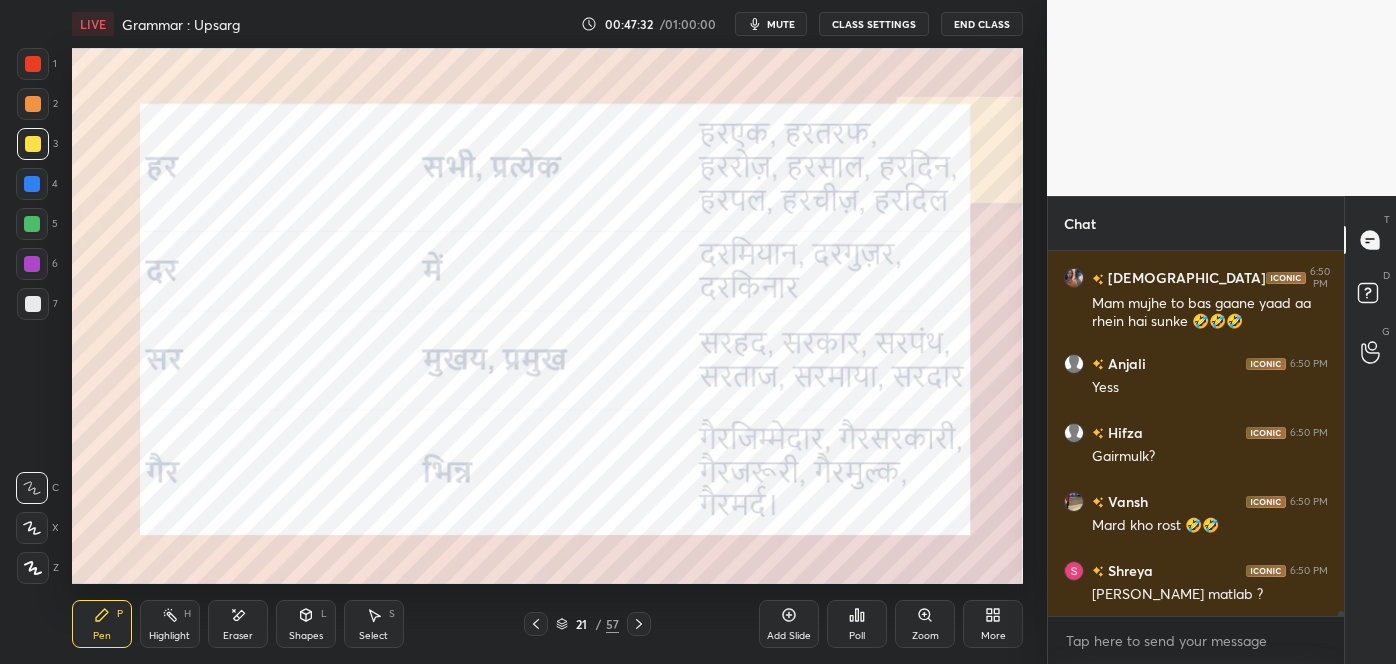 scroll, scrollTop: 28760, scrollLeft: 0, axis: vertical 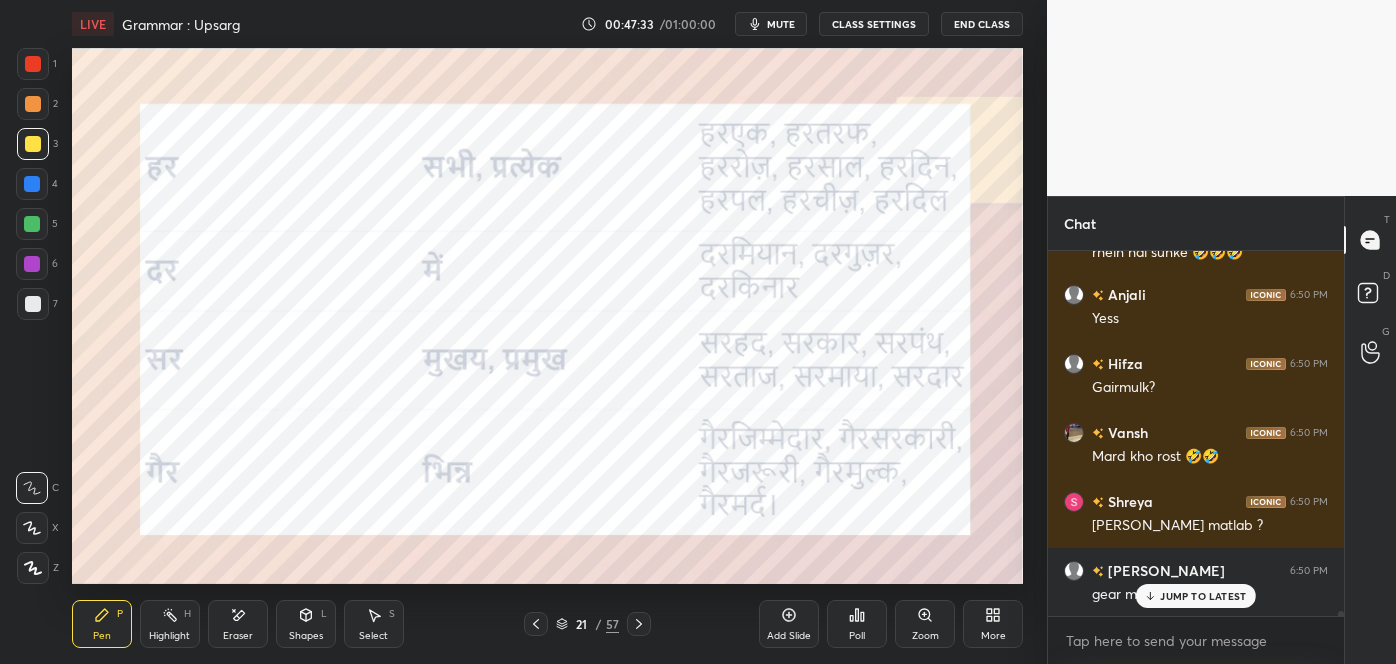 click on "Eraser" at bounding box center (238, 624) 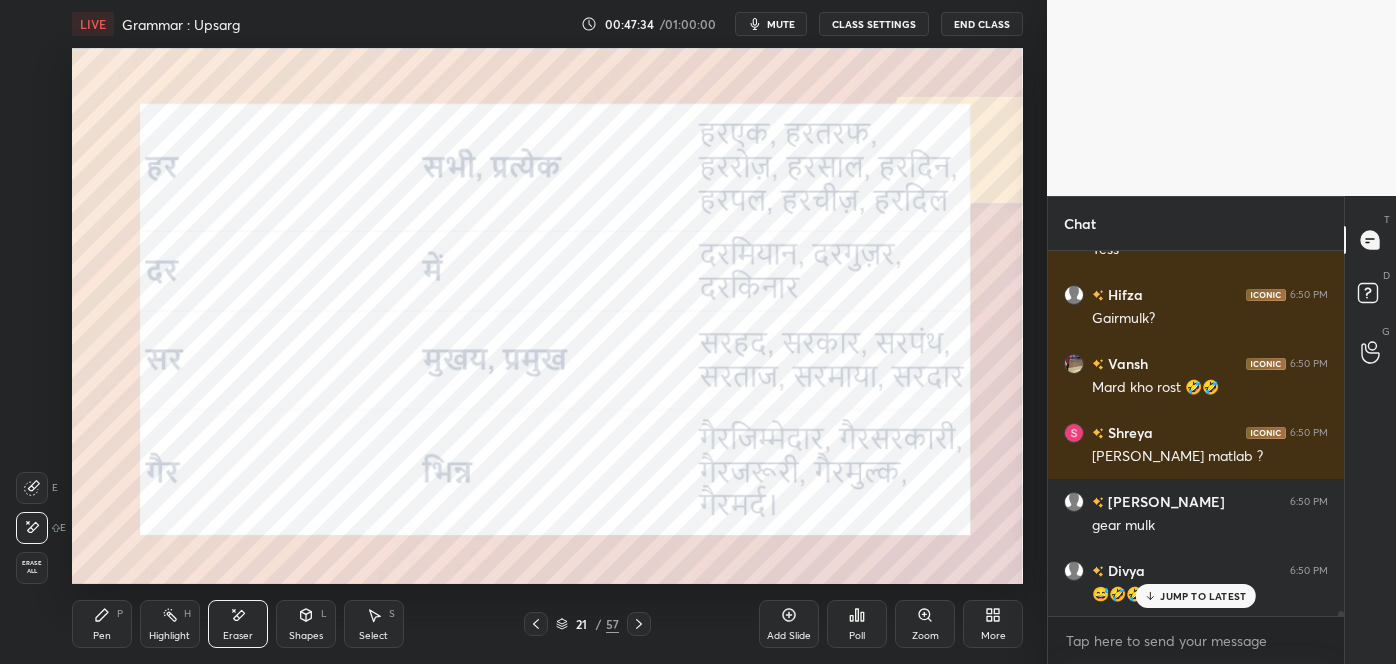 click on "Pen P" at bounding box center [102, 624] 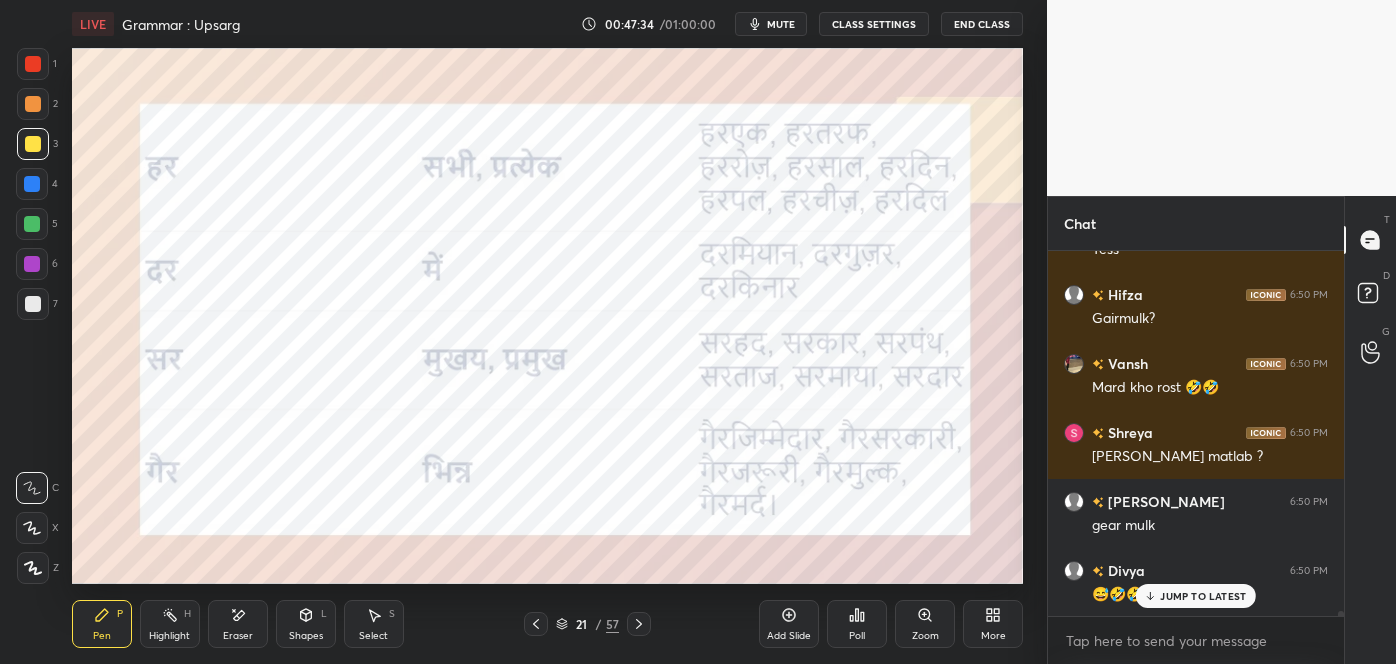 scroll, scrollTop: 28898, scrollLeft: 0, axis: vertical 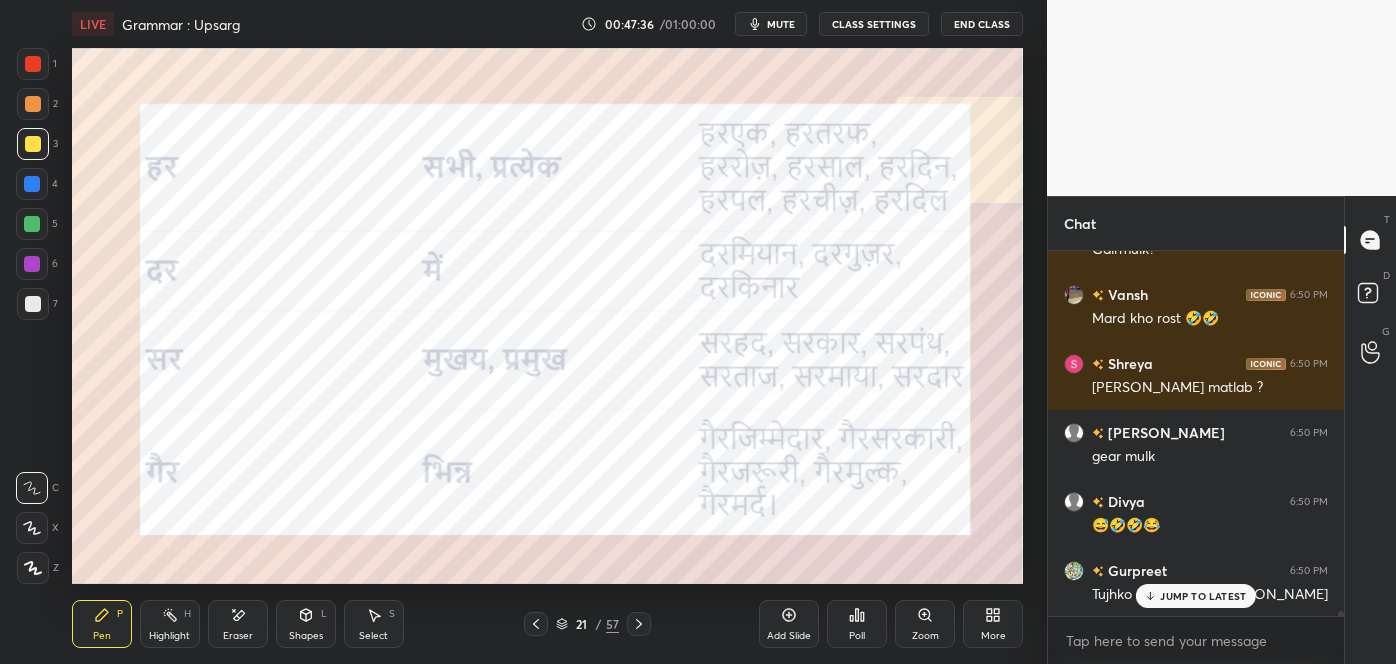 click on "JUMP TO LATEST" at bounding box center [1203, 596] 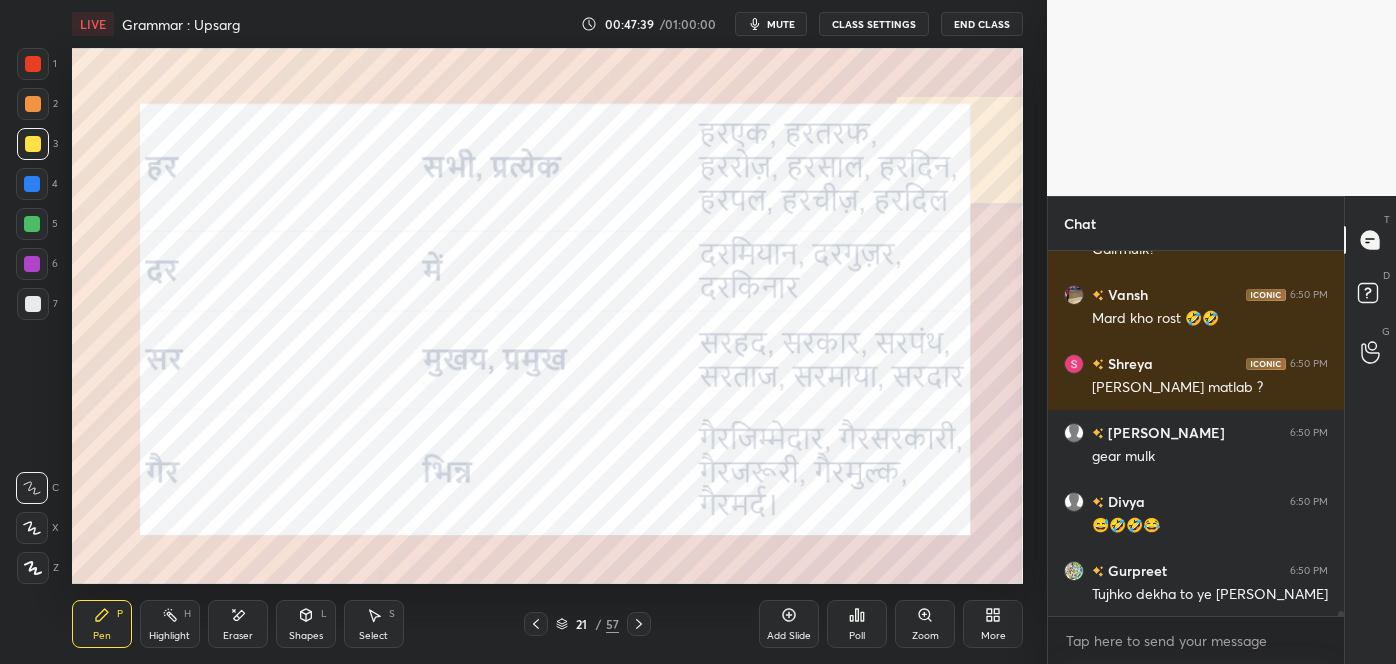 scroll, scrollTop: 28968, scrollLeft: 0, axis: vertical 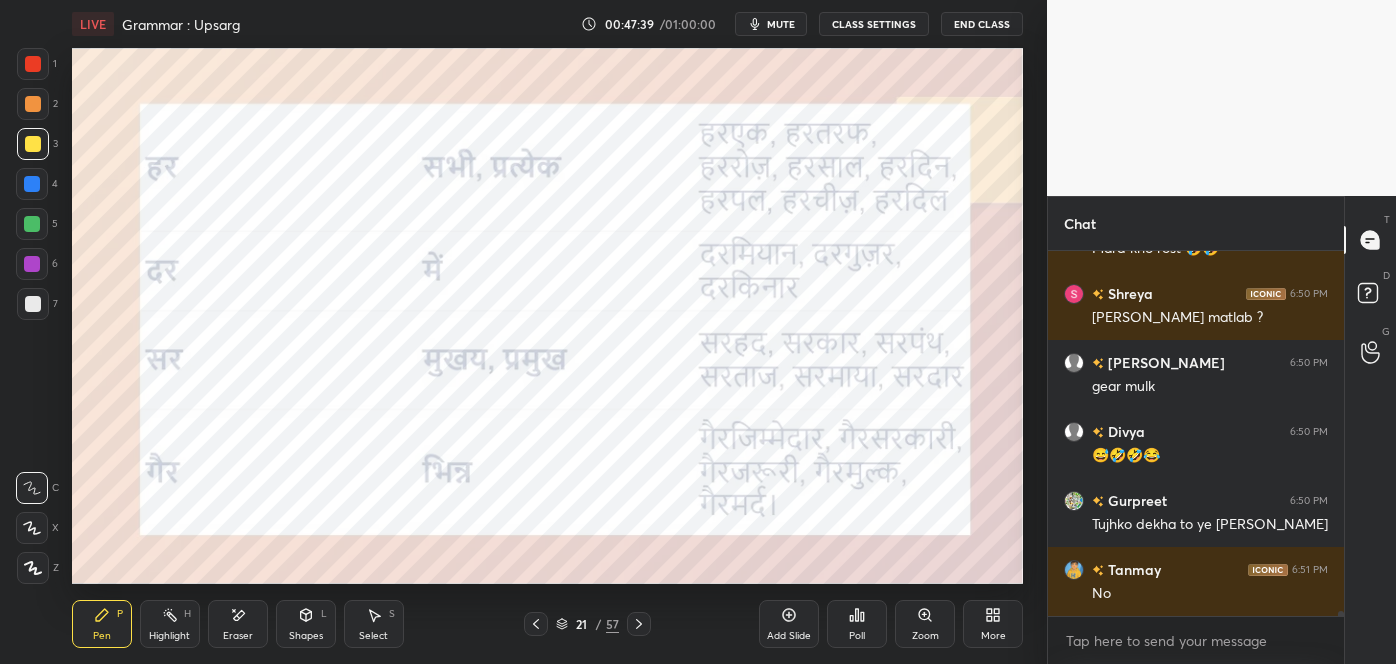click on "1" at bounding box center (37, 68) 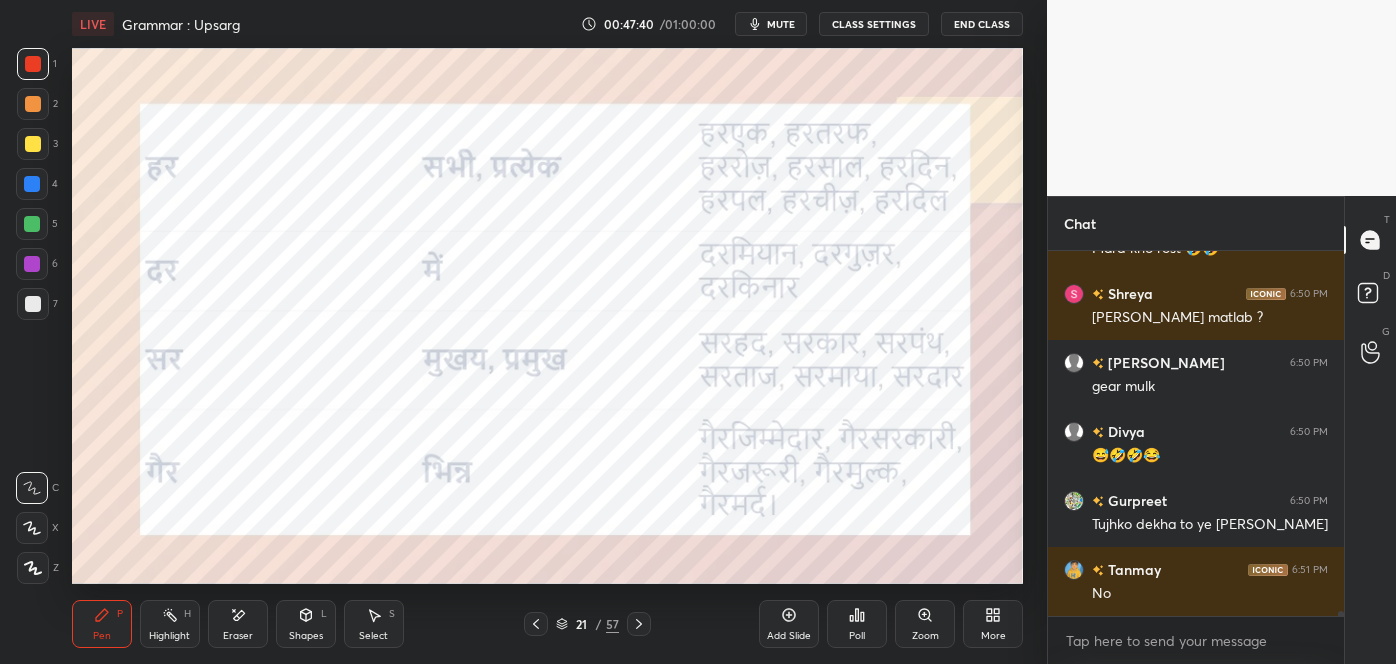 scroll, scrollTop: 29037, scrollLeft: 0, axis: vertical 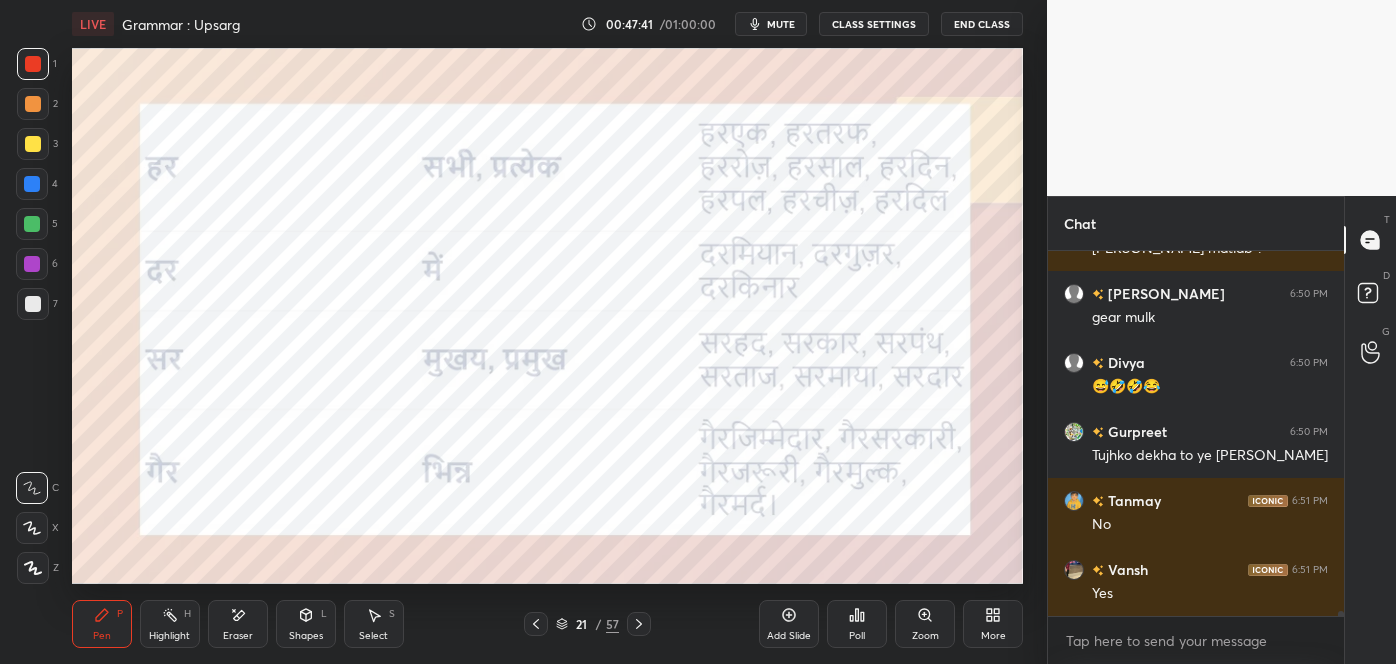 click on "Eraser" at bounding box center (238, 624) 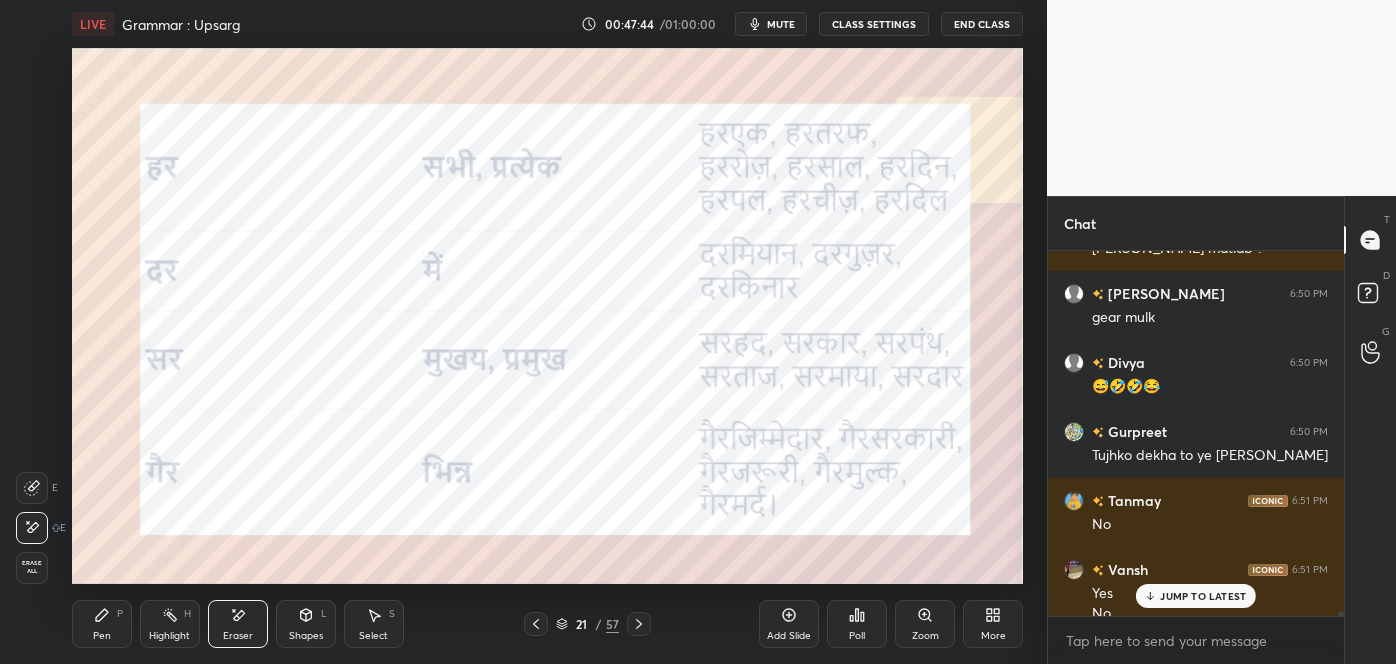 scroll, scrollTop: 29056, scrollLeft: 0, axis: vertical 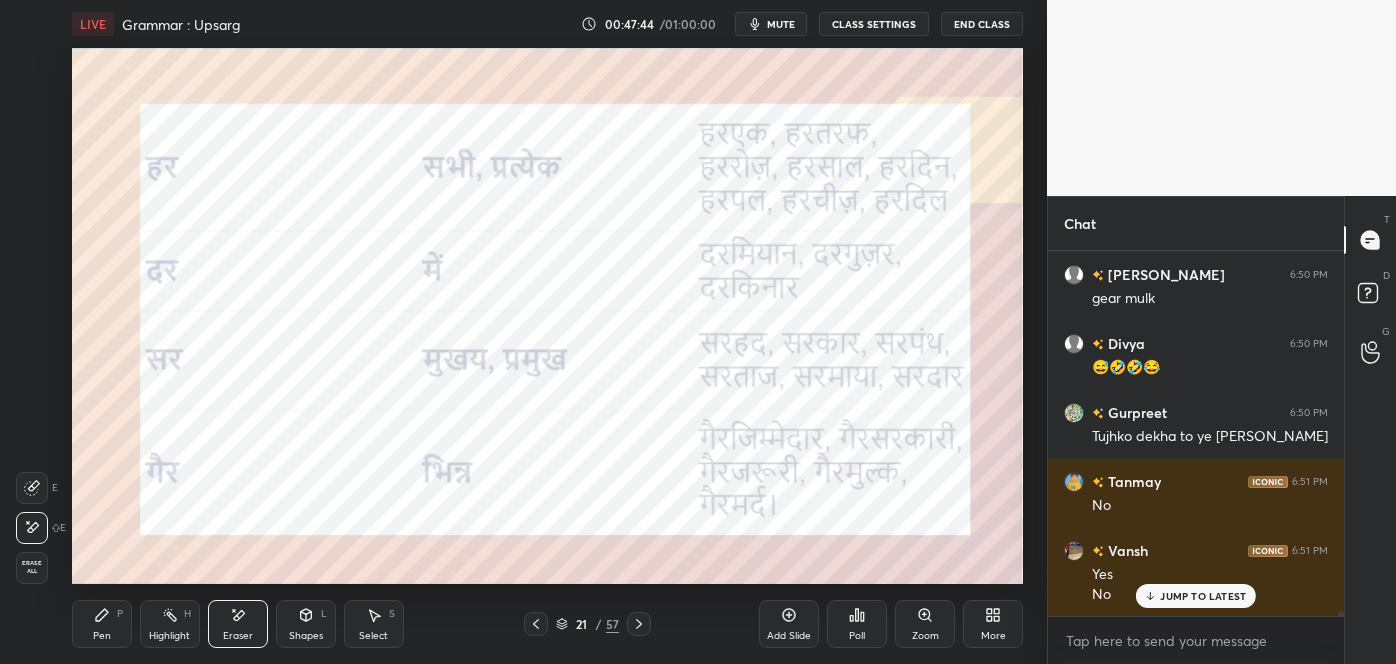 click on "Pen P" at bounding box center (102, 624) 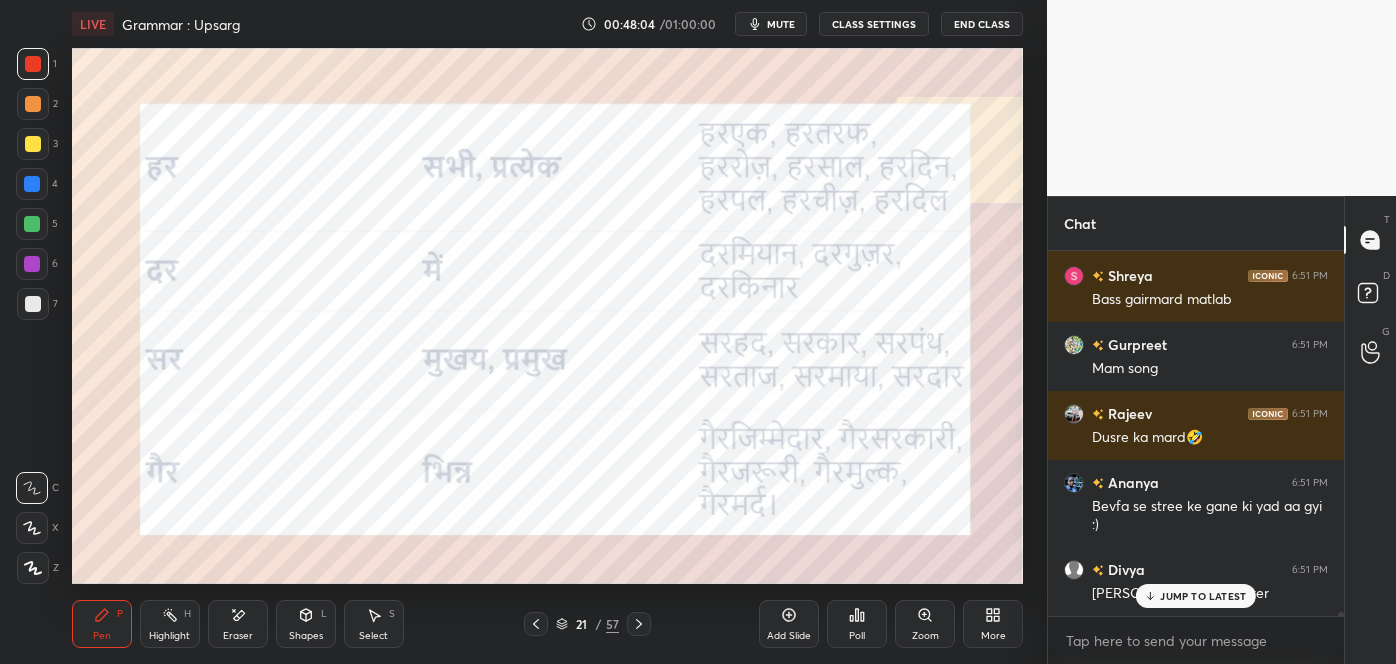 scroll, scrollTop: 29595, scrollLeft: 0, axis: vertical 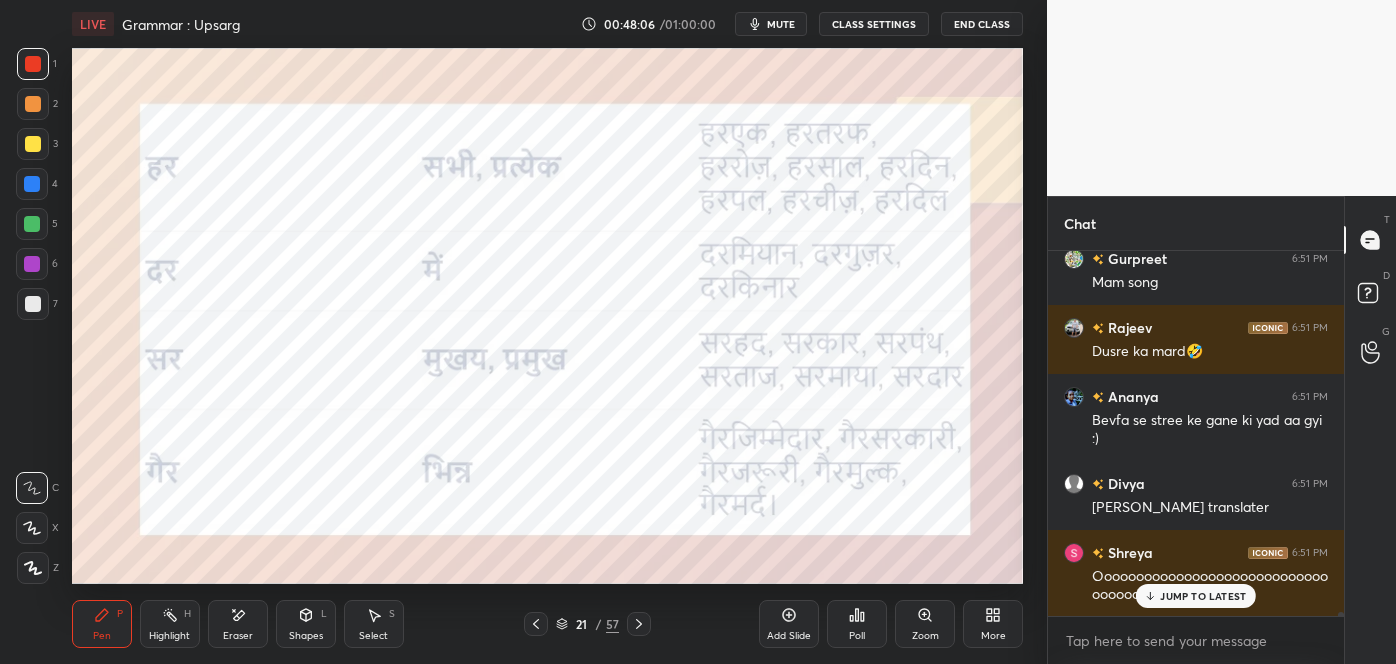 click on "JUMP TO LATEST" at bounding box center [1196, 596] 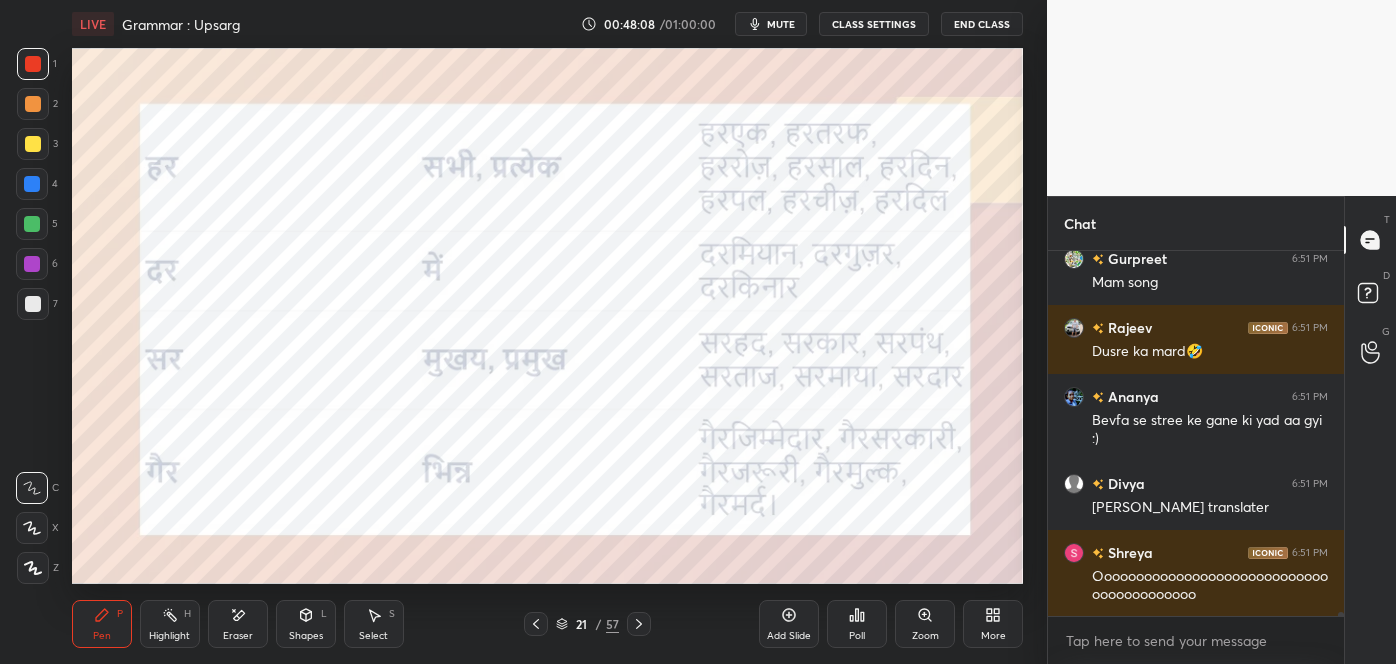click 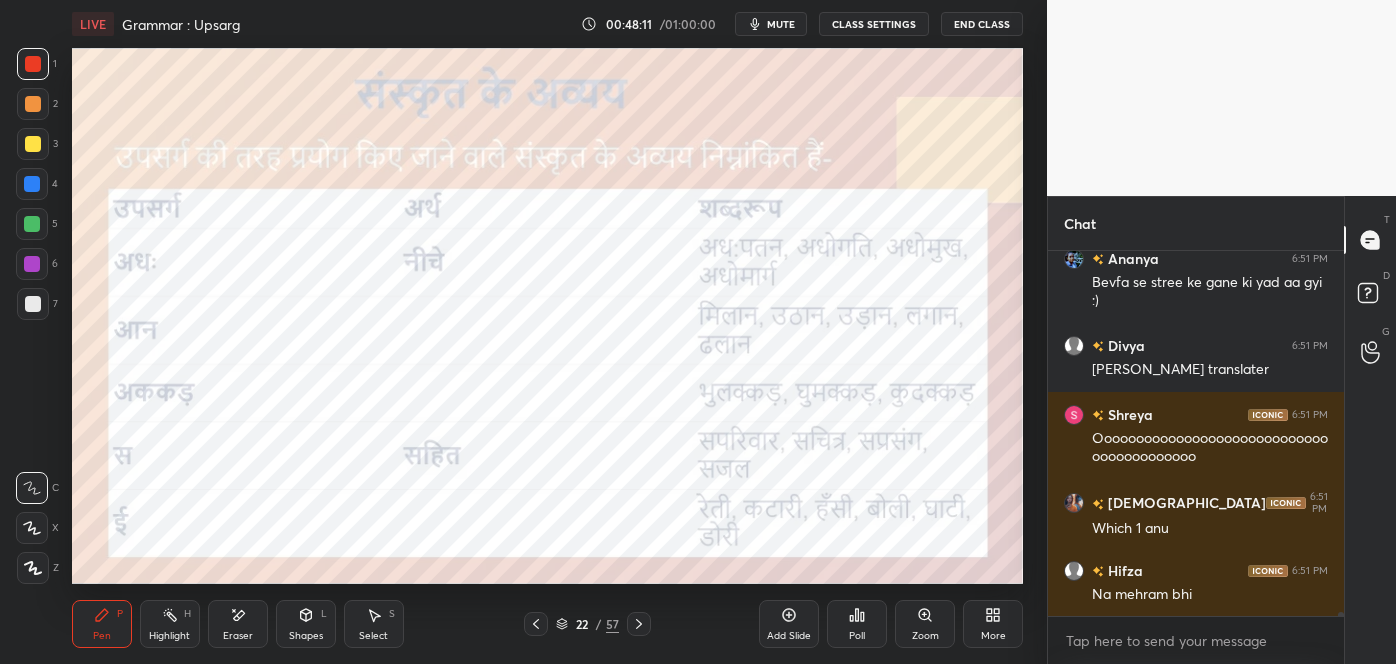 scroll, scrollTop: 29802, scrollLeft: 0, axis: vertical 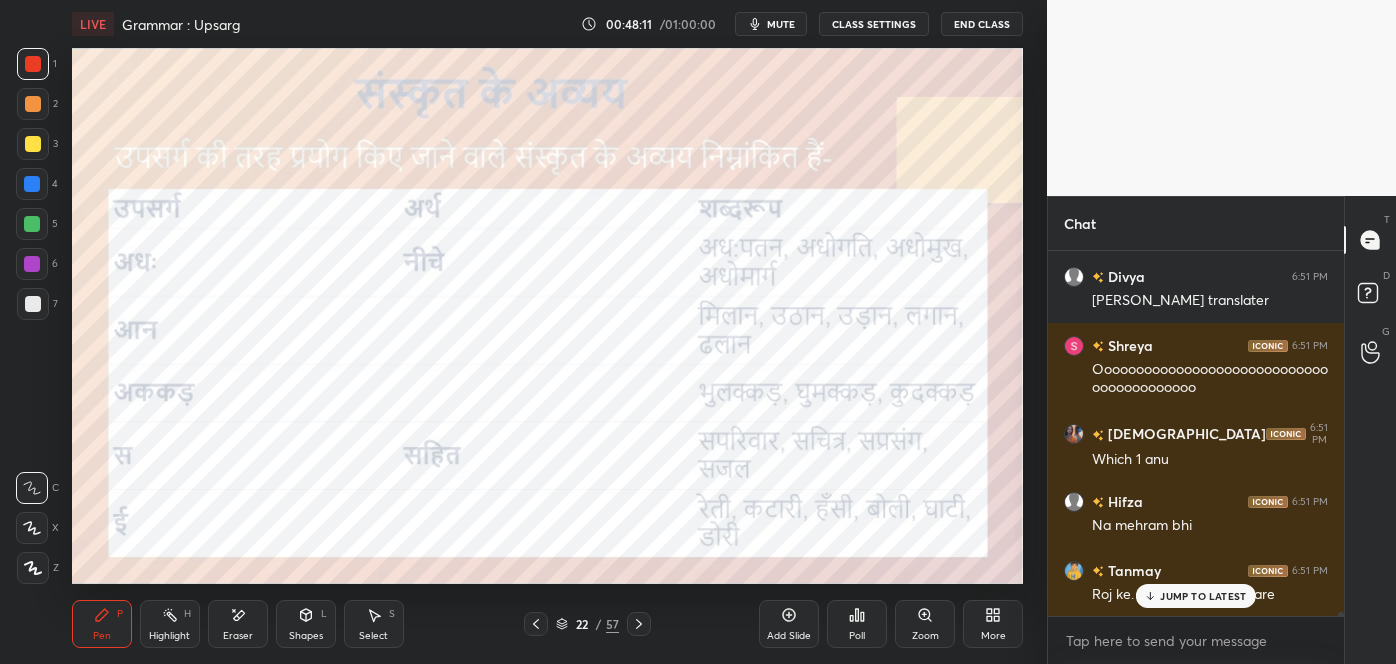 click 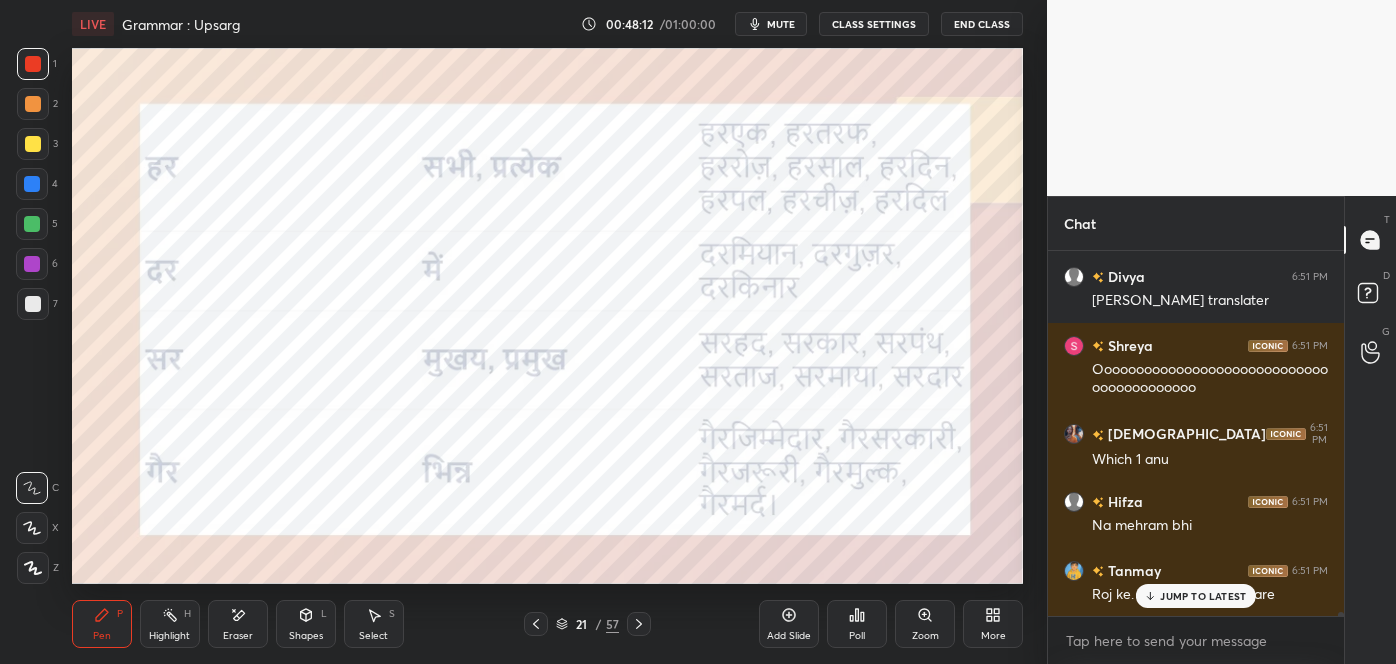 click on "21" at bounding box center (582, 624) 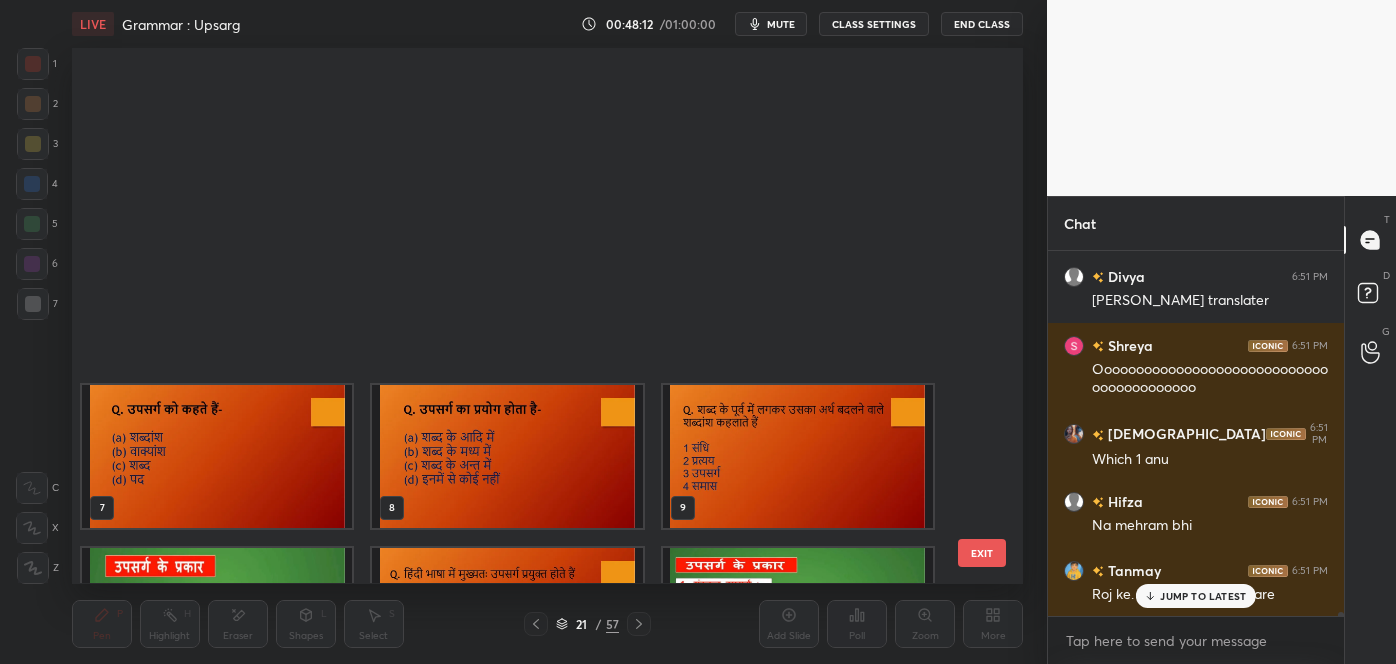 scroll, scrollTop: 608, scrollLeft: 0, axis: vertical 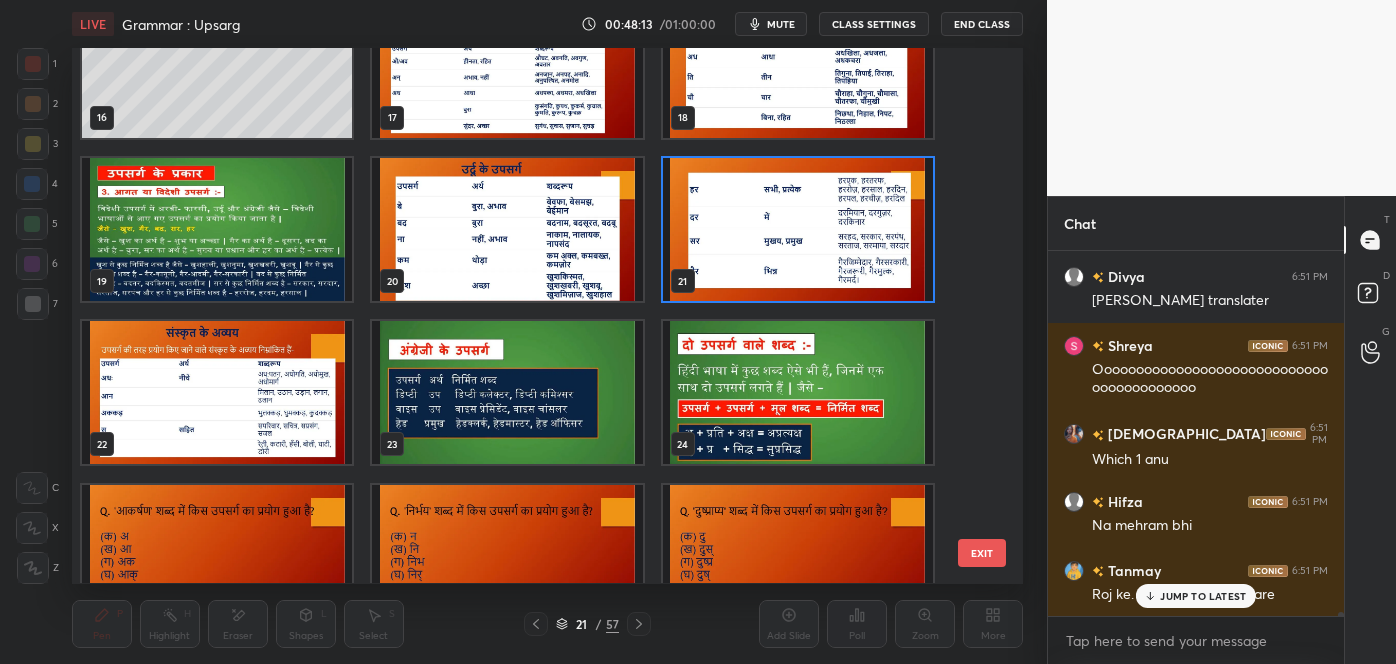 click at bounding box center (507, 393) 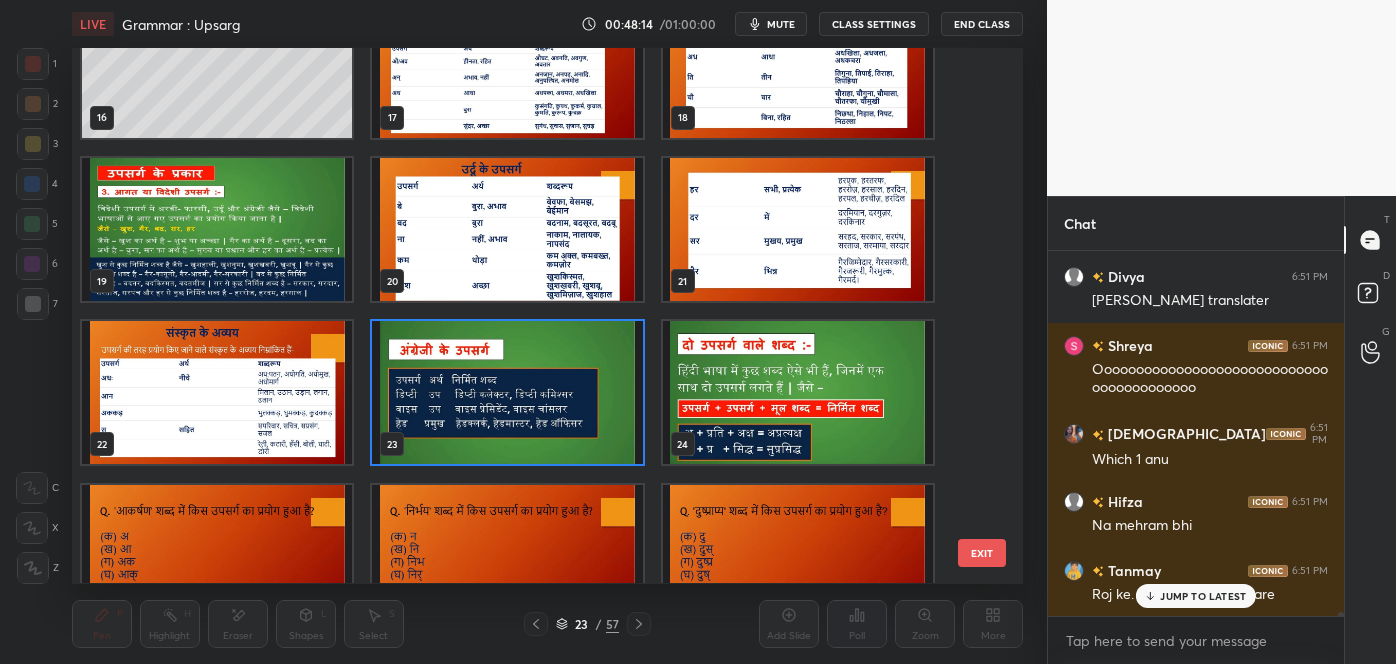 click at bounding box center [507, 393] 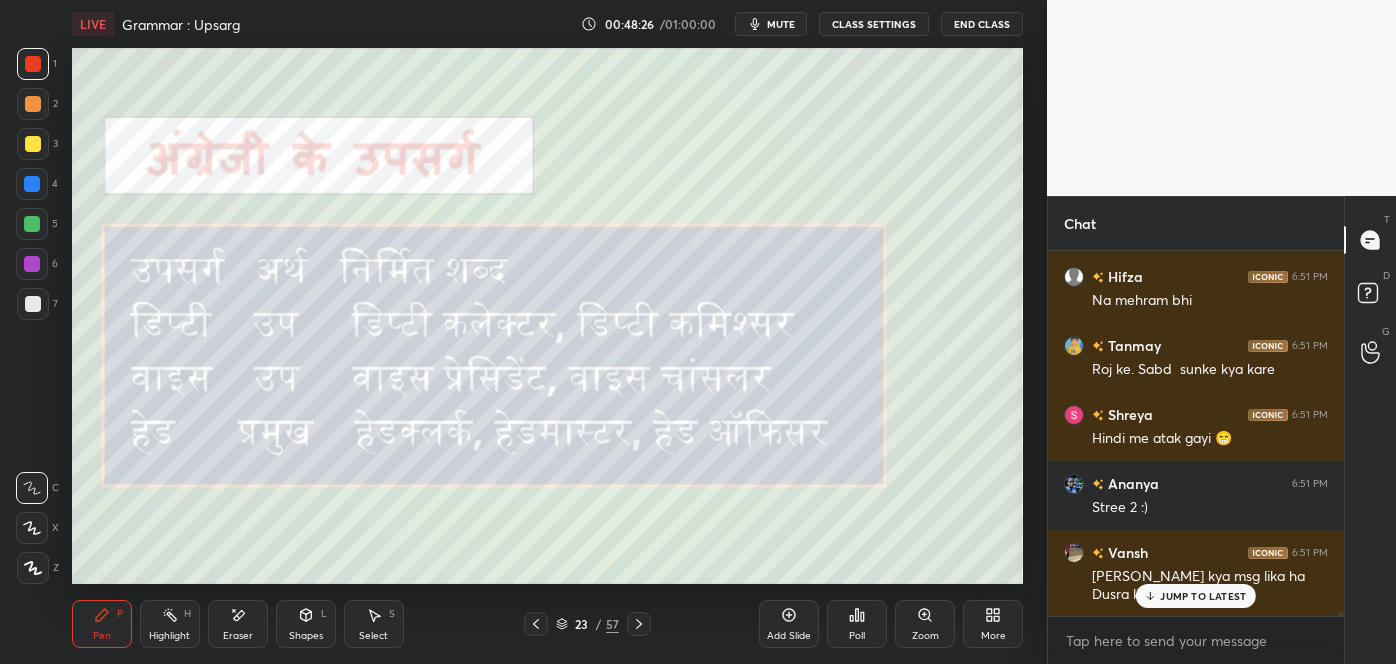 scroll, scrollTop: 30165, scrollLeft: 0, axis: vertical 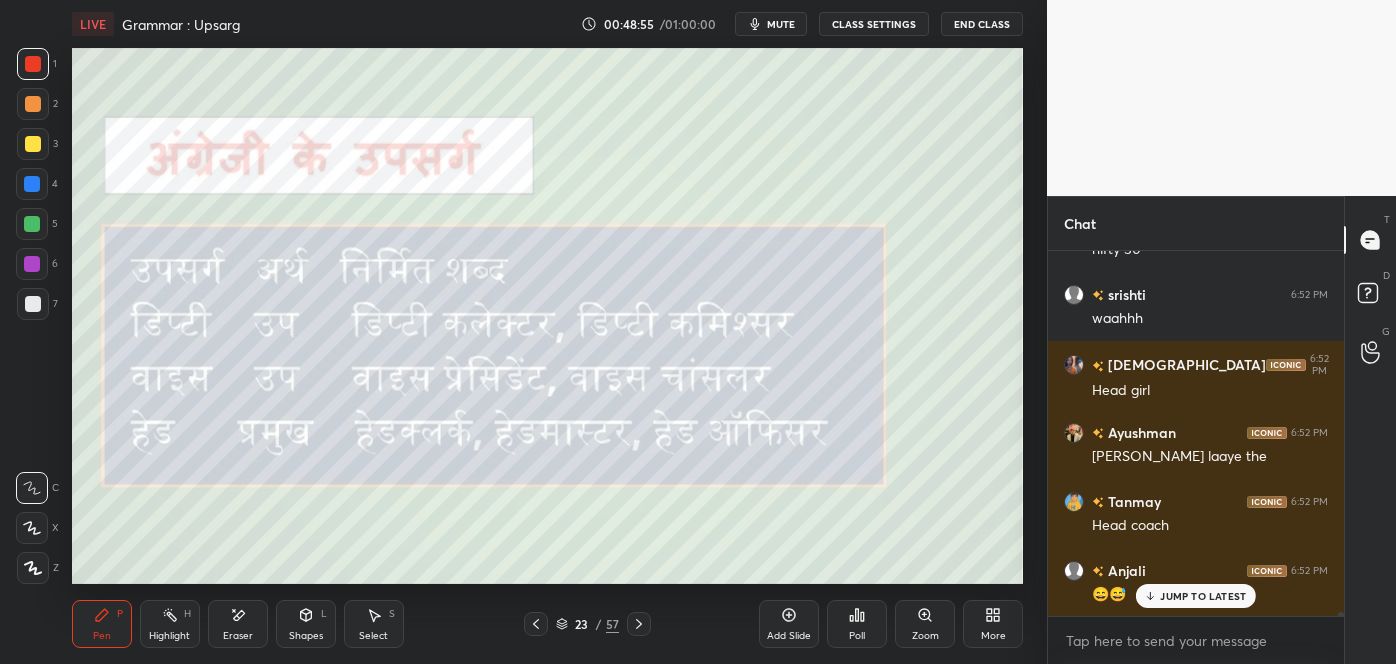 click on "JUMP TO LATEST" at bounding box center [1203, 596] 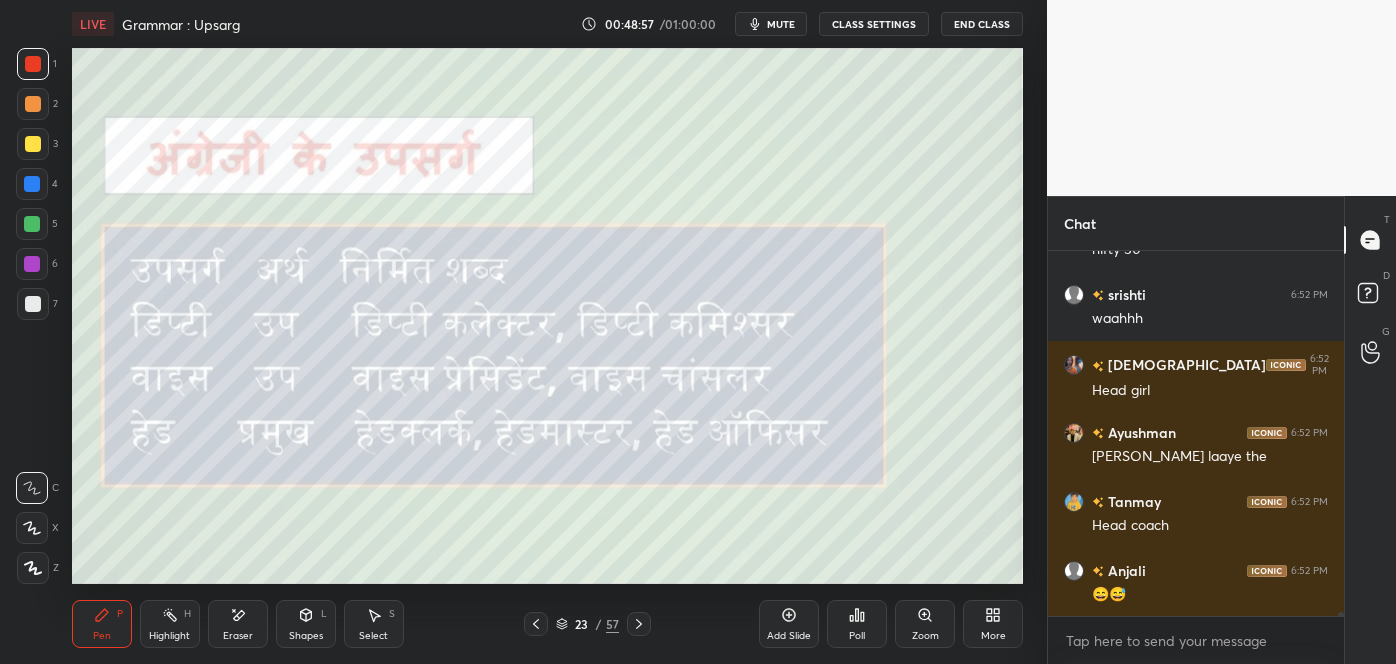 click on "23 / 57" at bounding box center (587, 624) 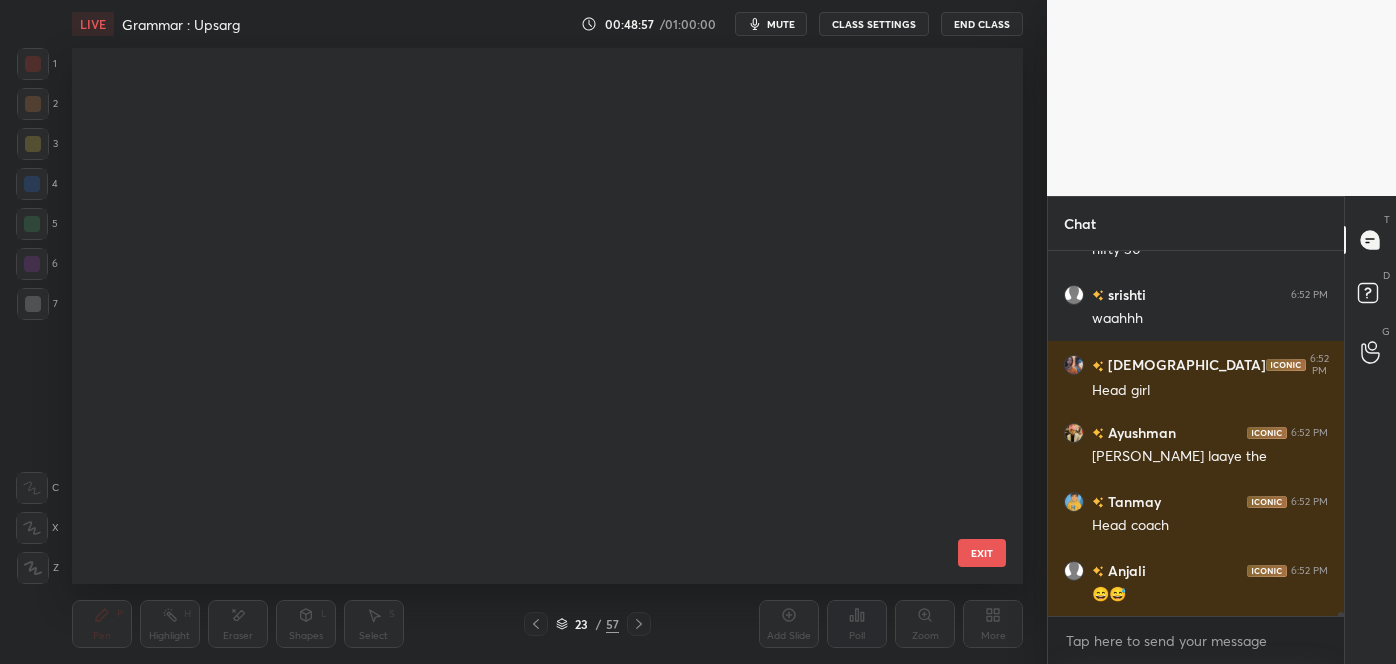 scroll, scrollTop: 771, scrollLeft: 0, axis: vertical 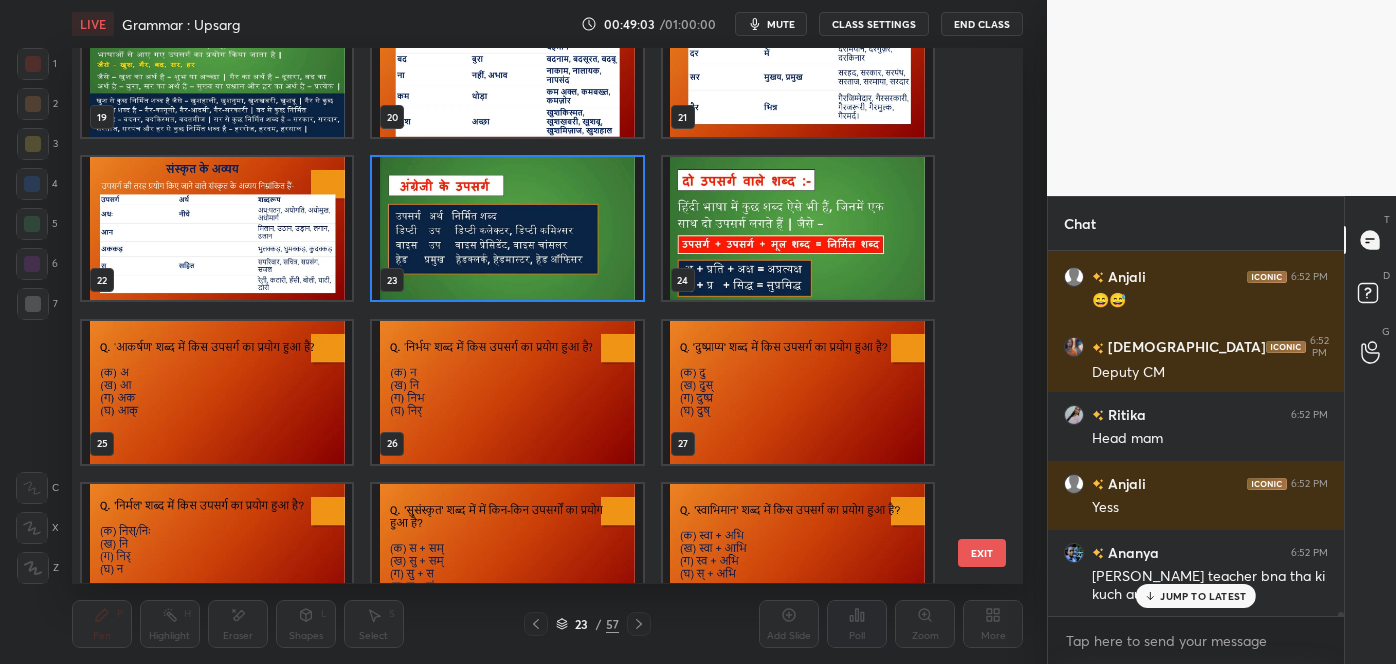 click on "EXIT" at bounding box center (982, 553) 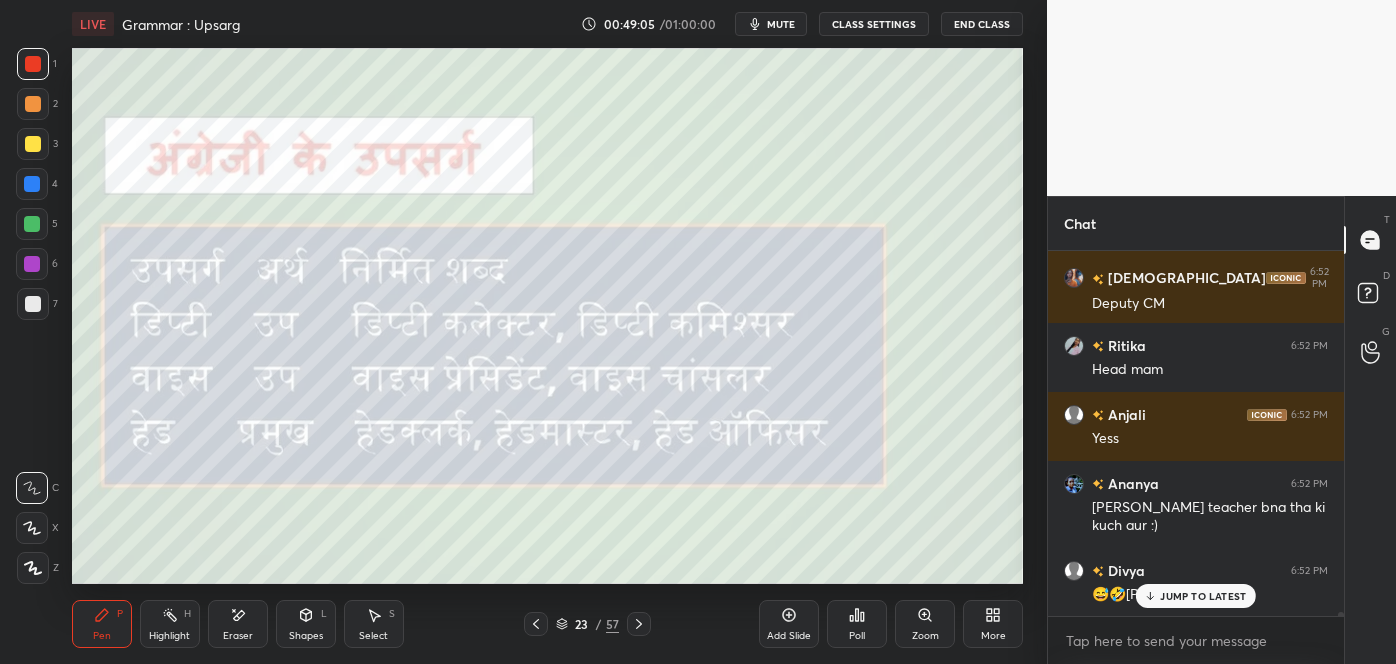scroll, scrollTop: 31149, scrollLeft: 0, axis: vertical 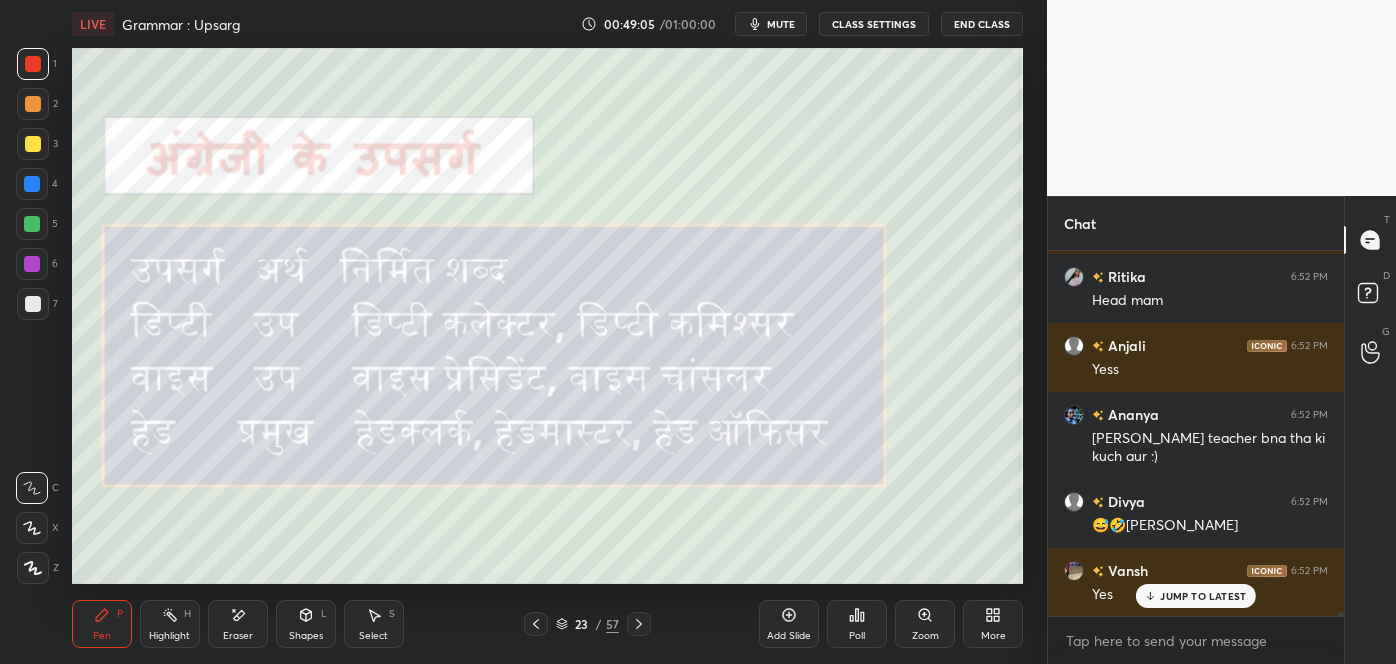 click 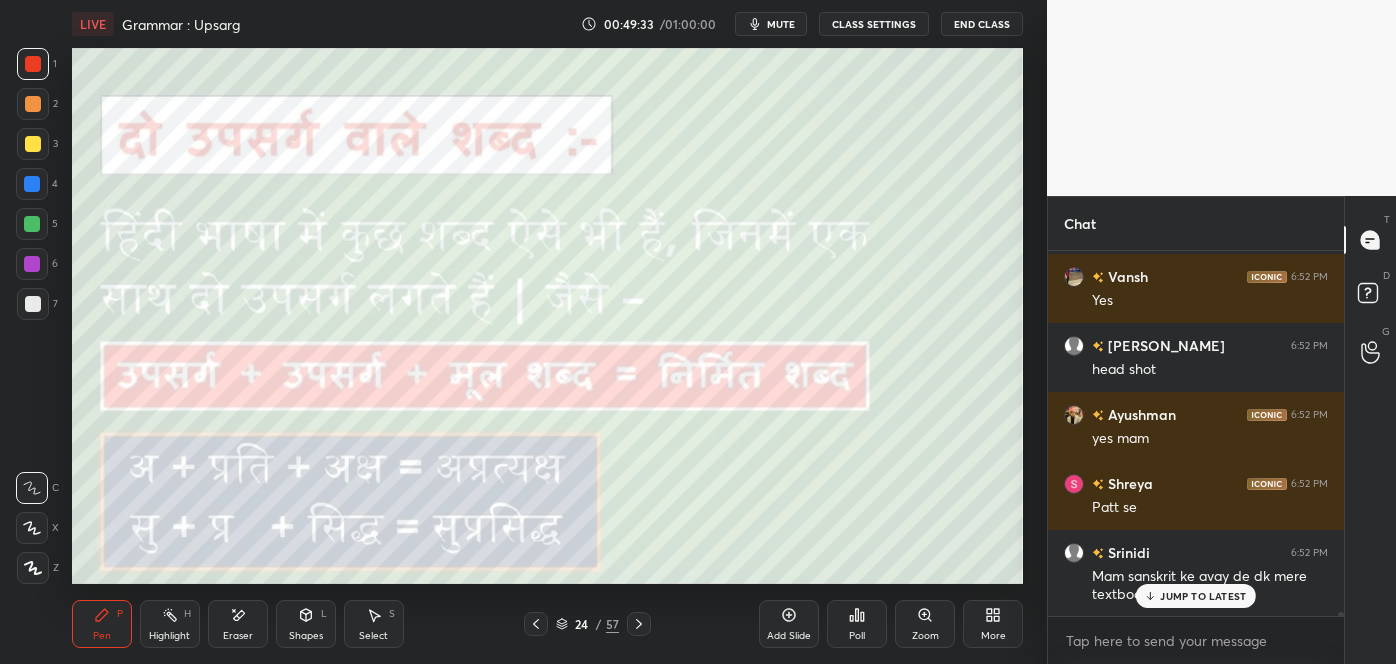 scroll, scrollTop: 31512, scrollLeft: 0, axis: vertical 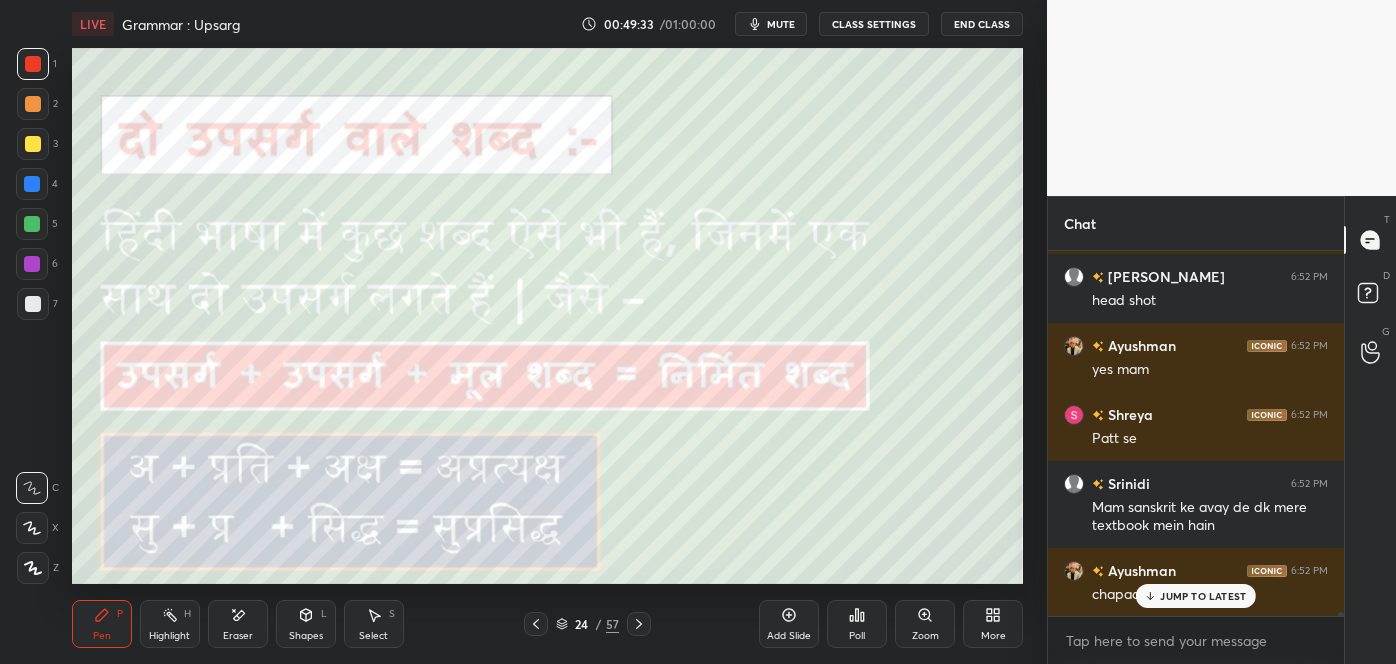 click 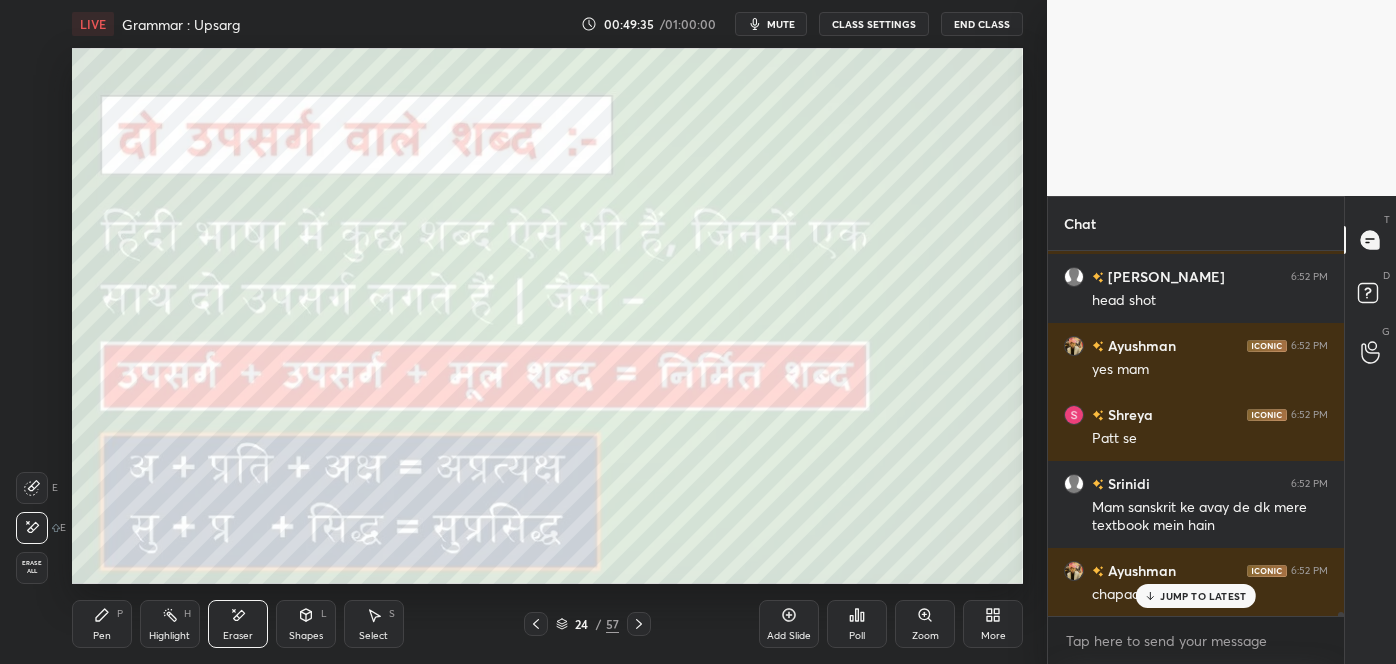 click on "Pen P" at bounding box center (102, 624) 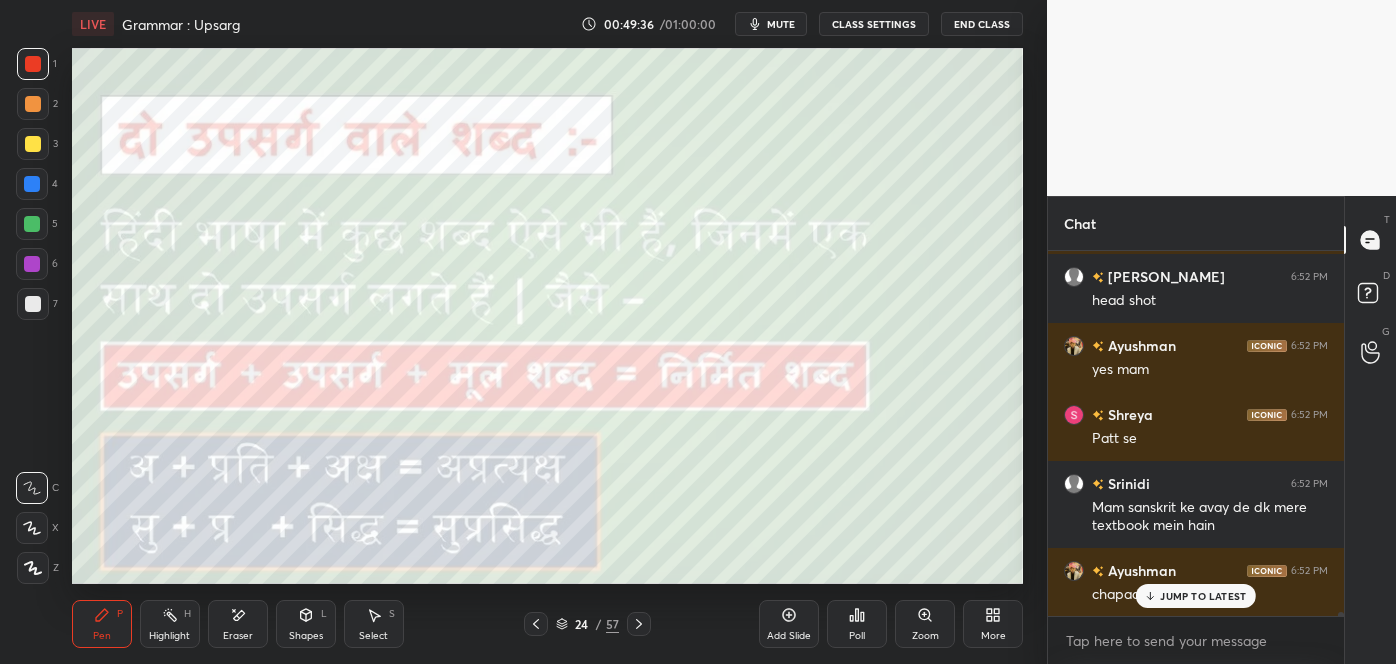 click at bounding box center (33, 144) 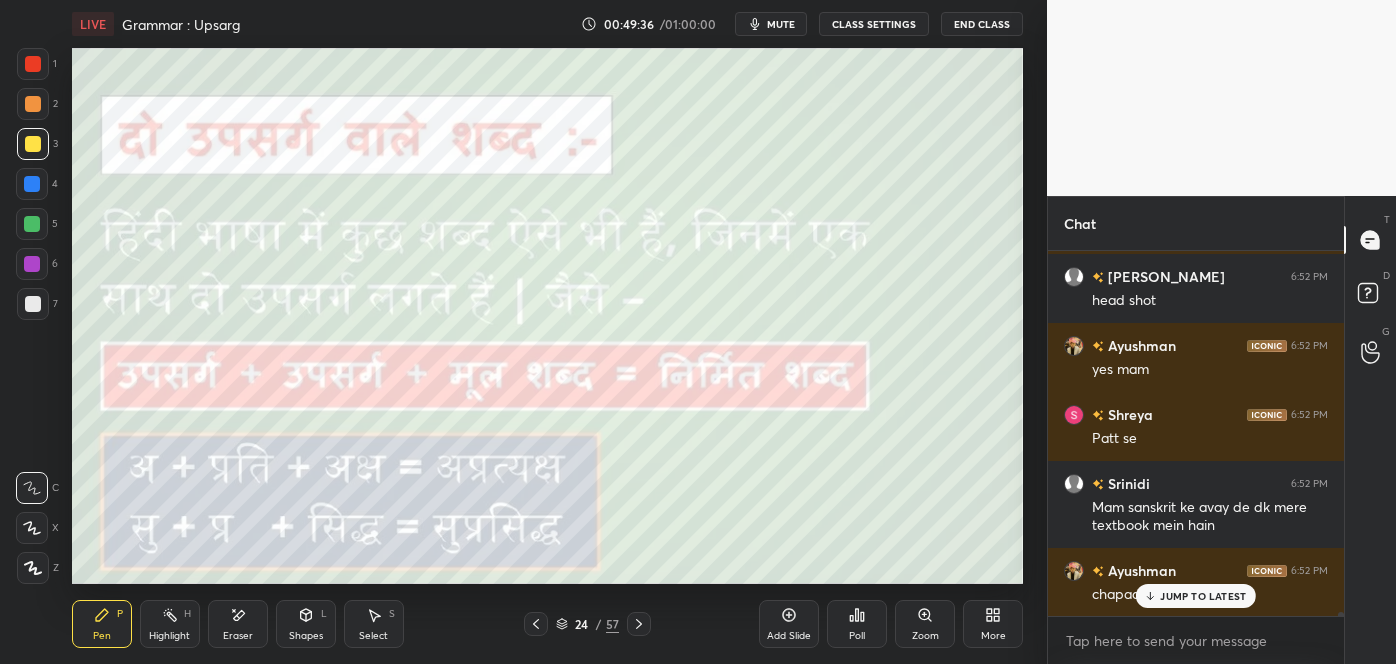 click at bounding box center [33, 144] 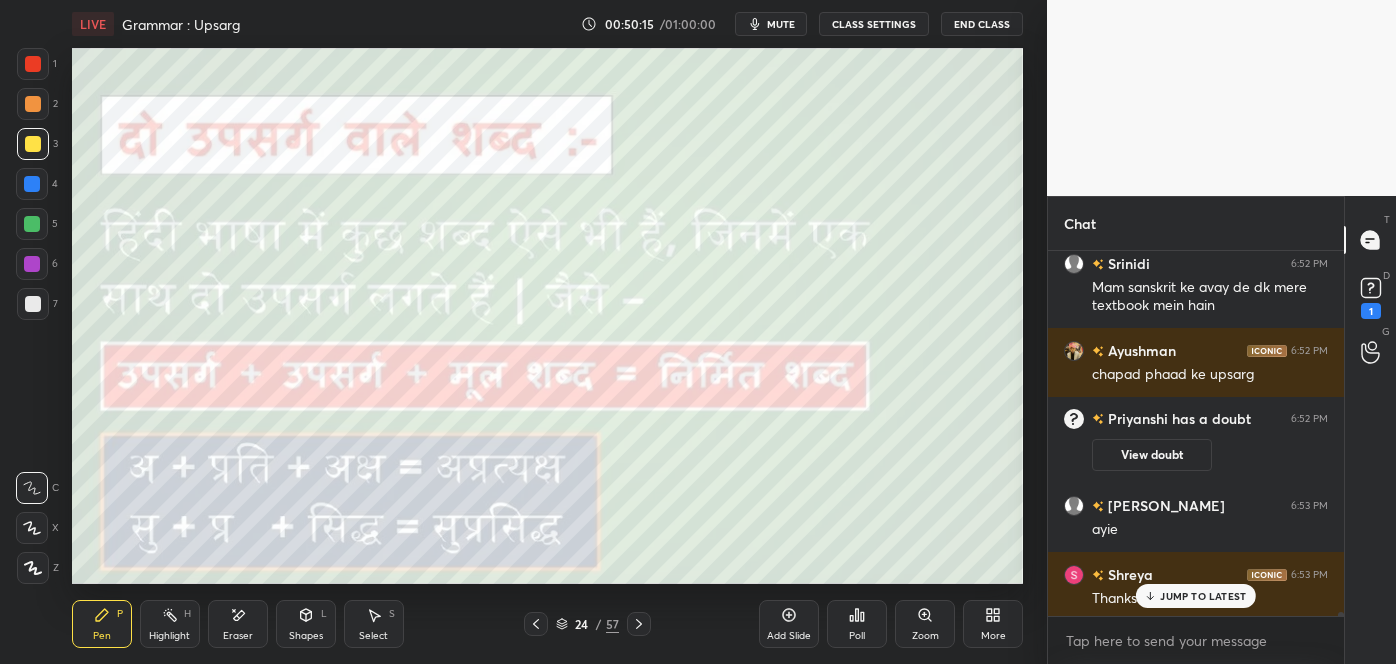 scroll, scrollTop: 31736, scrollLeft: 0, axis: vertical 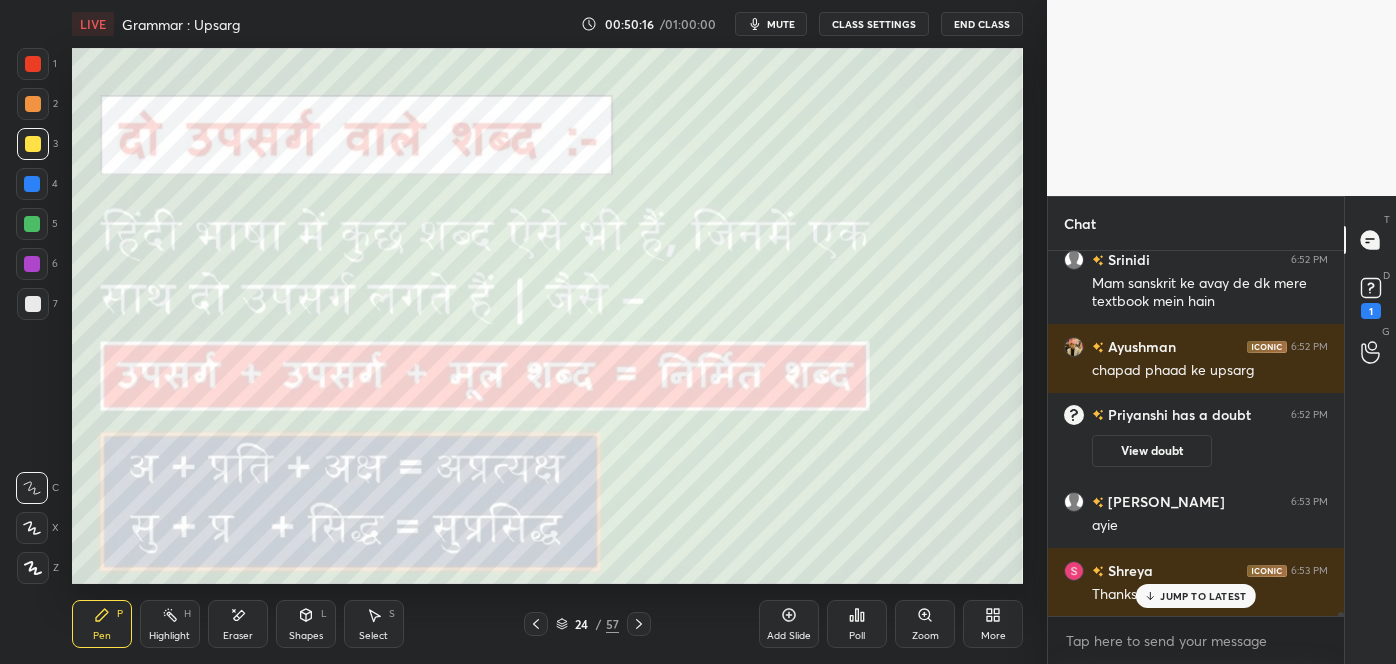 click on "JUMP TO LATEST" at bounding box center (1203, 596) 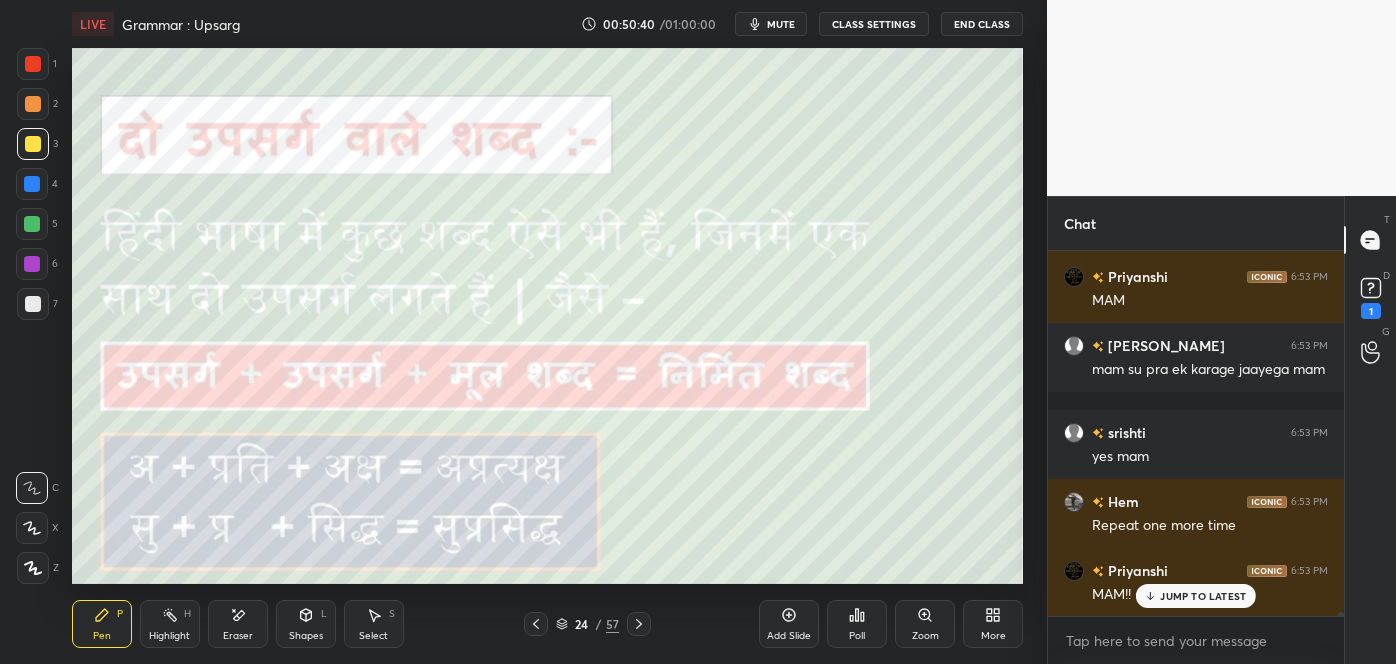 scroll, scrollTop: 31330, scrollLeft: 0, axis: vertical 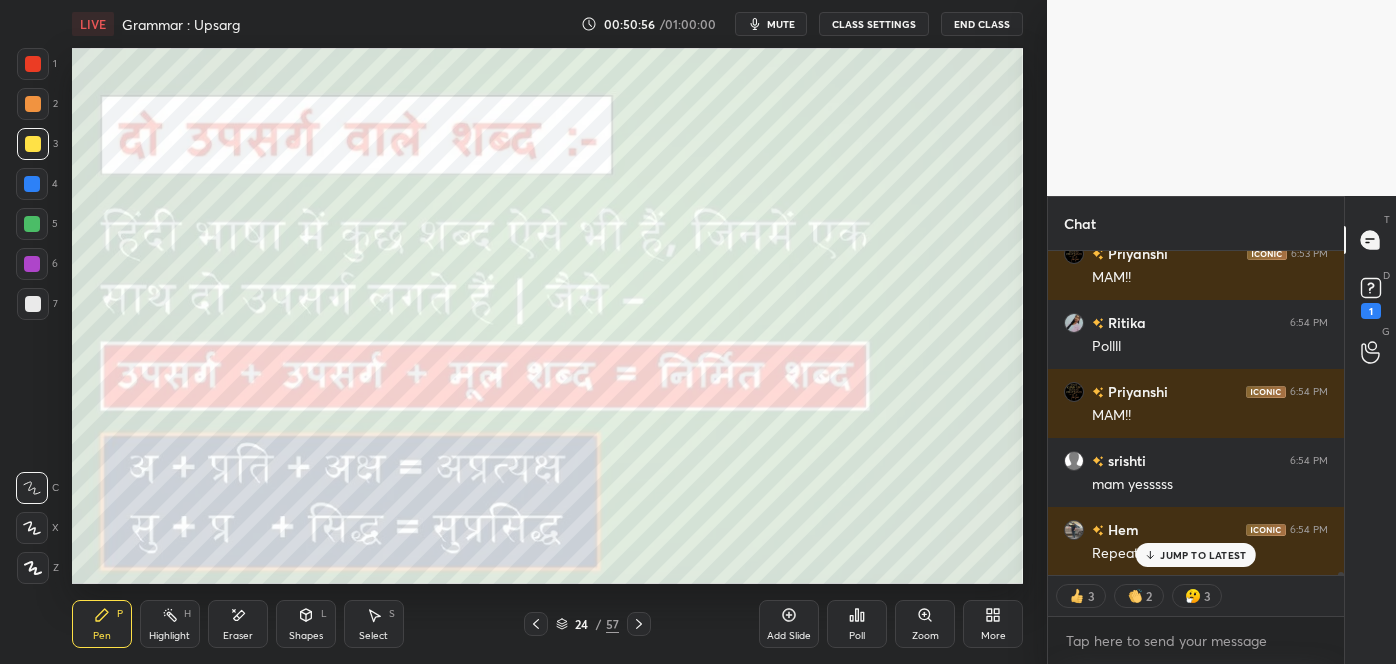 click on "JUMP TO LATEST" at bounding box center [1203, 555] 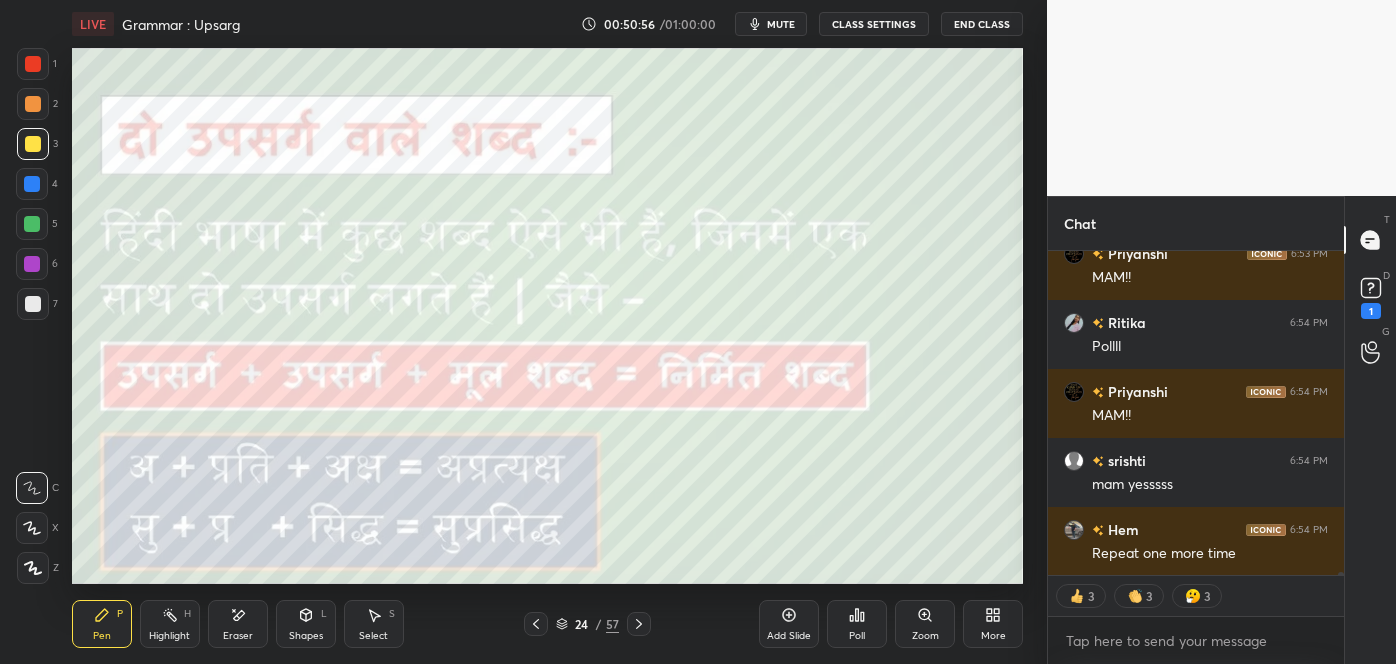 scroll, scrollTop: 31665, scrollLeft: 0, axis: vertical 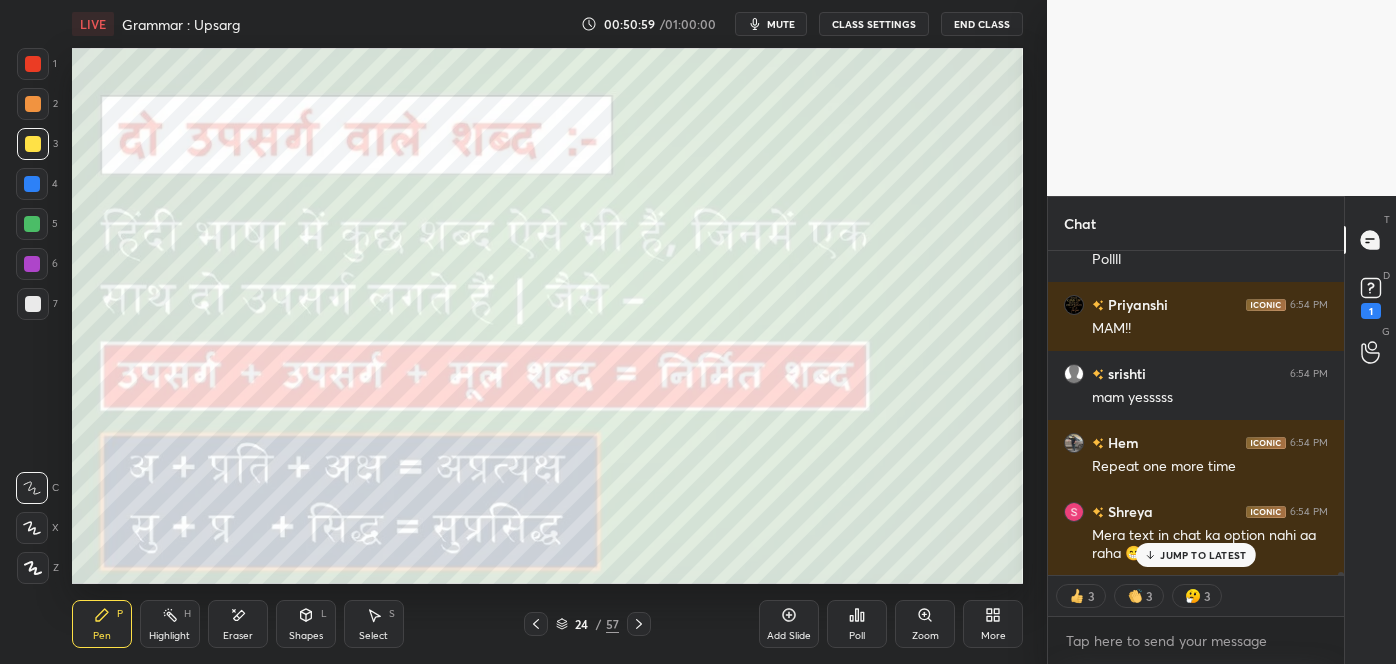 click on "JUMP TO LATEST" at bounding box center [1203, 555] 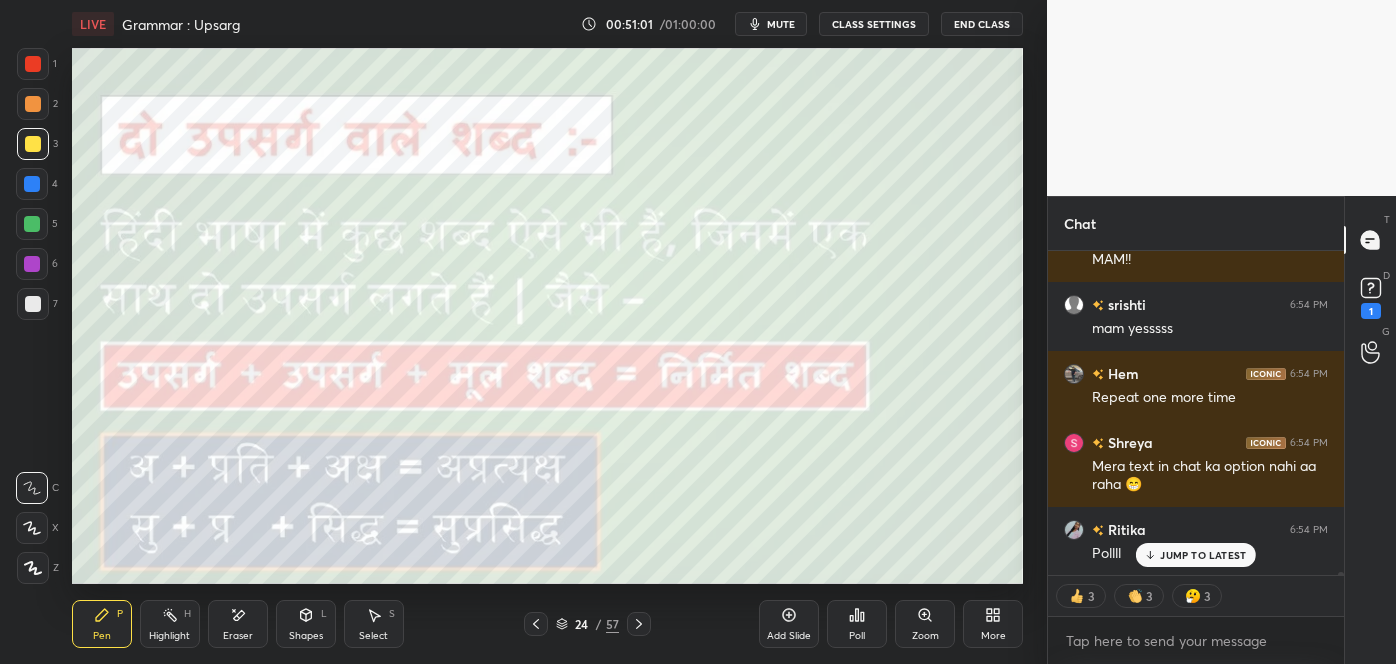 scroll, scrollTop: 31803, scrollLeft: 0, axis: vertical 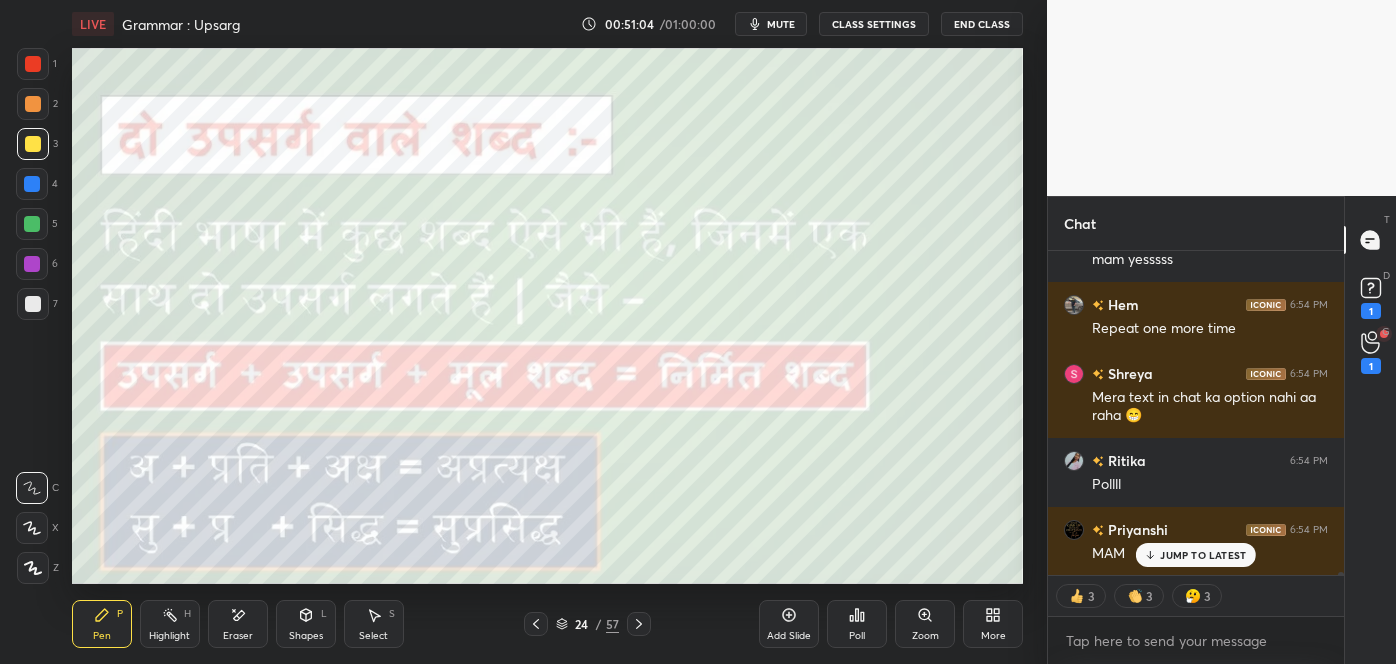 click on "JUMP TO LATEST" at bounding box center [1196, 555] 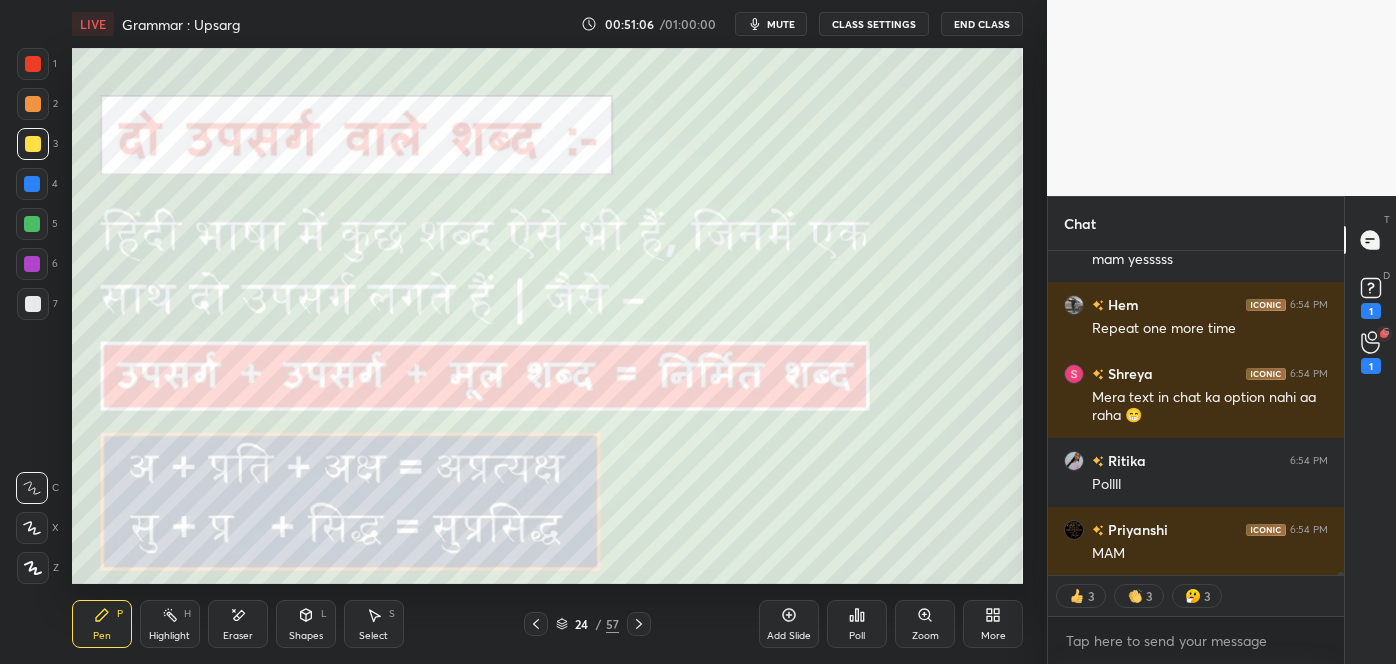 scroll, scrollTop: 6, scrollLeft: 5, axis: both 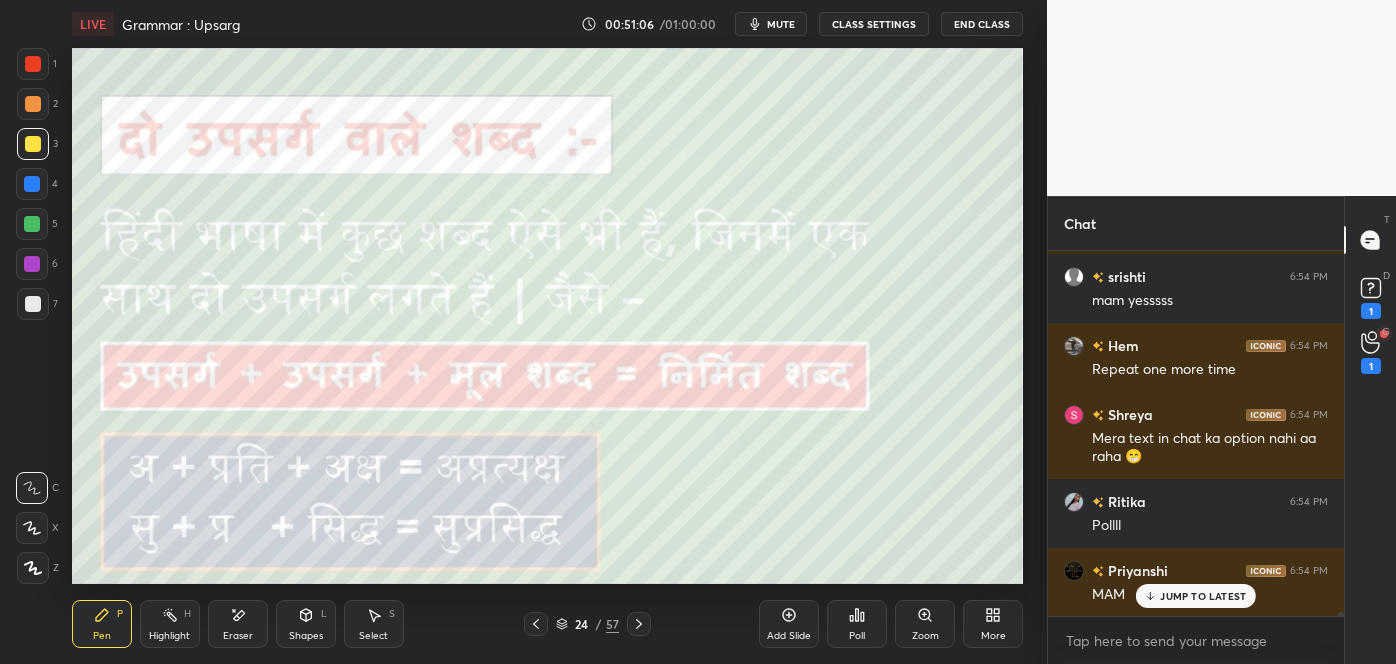 click on "57" at bounding box center [612, 624] 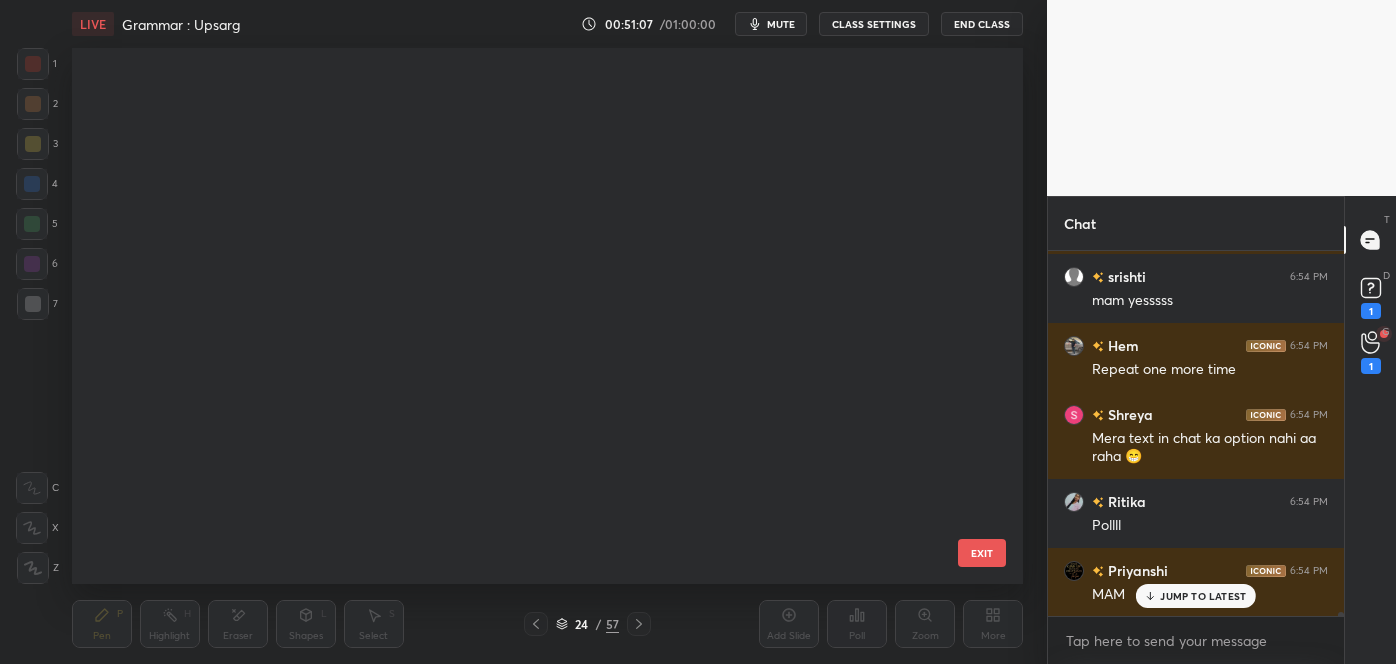 scroll, scrollTop: 771, scrollLeft: 0, axis: vertical 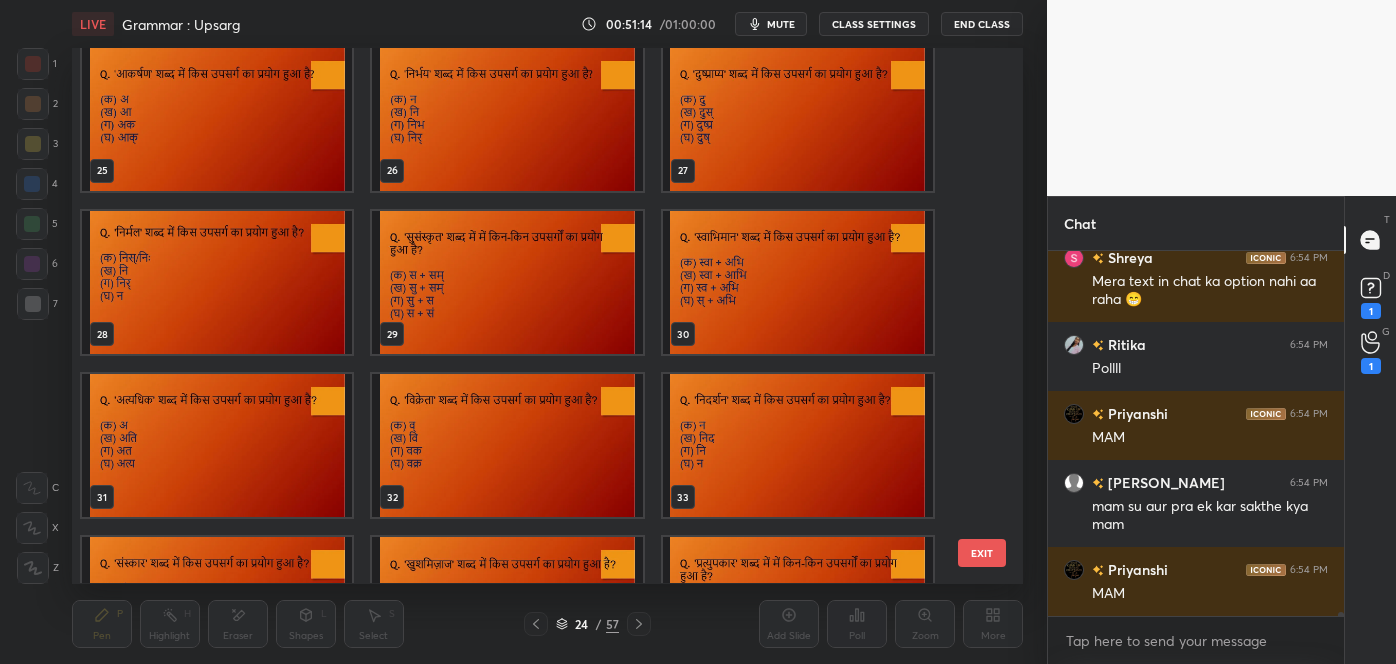 click at bounding box center [217, 282] 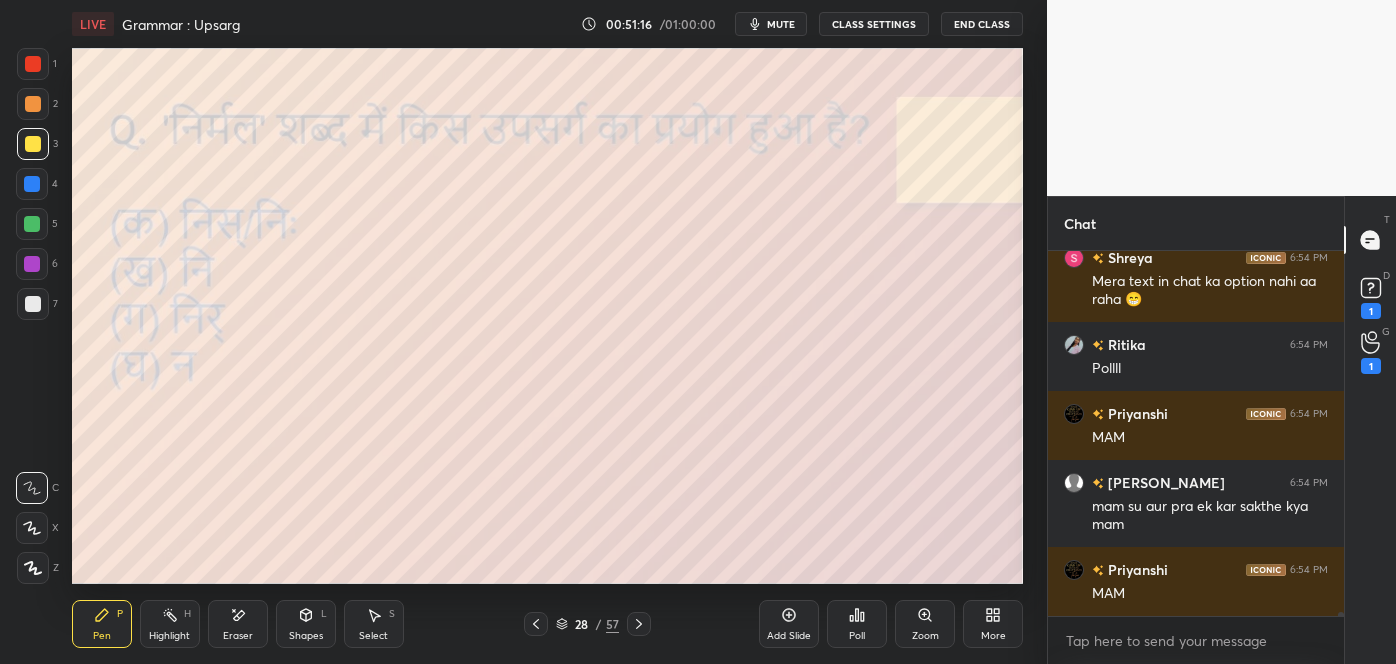 click at bounding box center [33, 104] 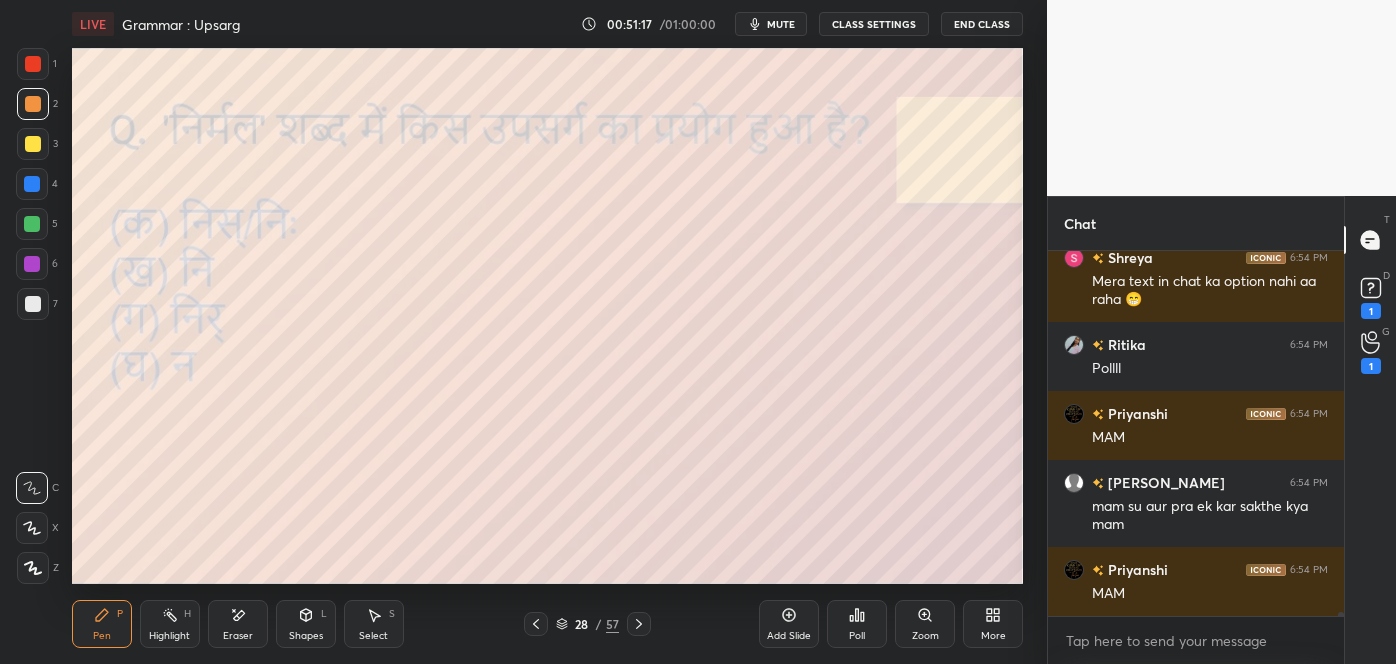 click at bounding box center [33, 144] 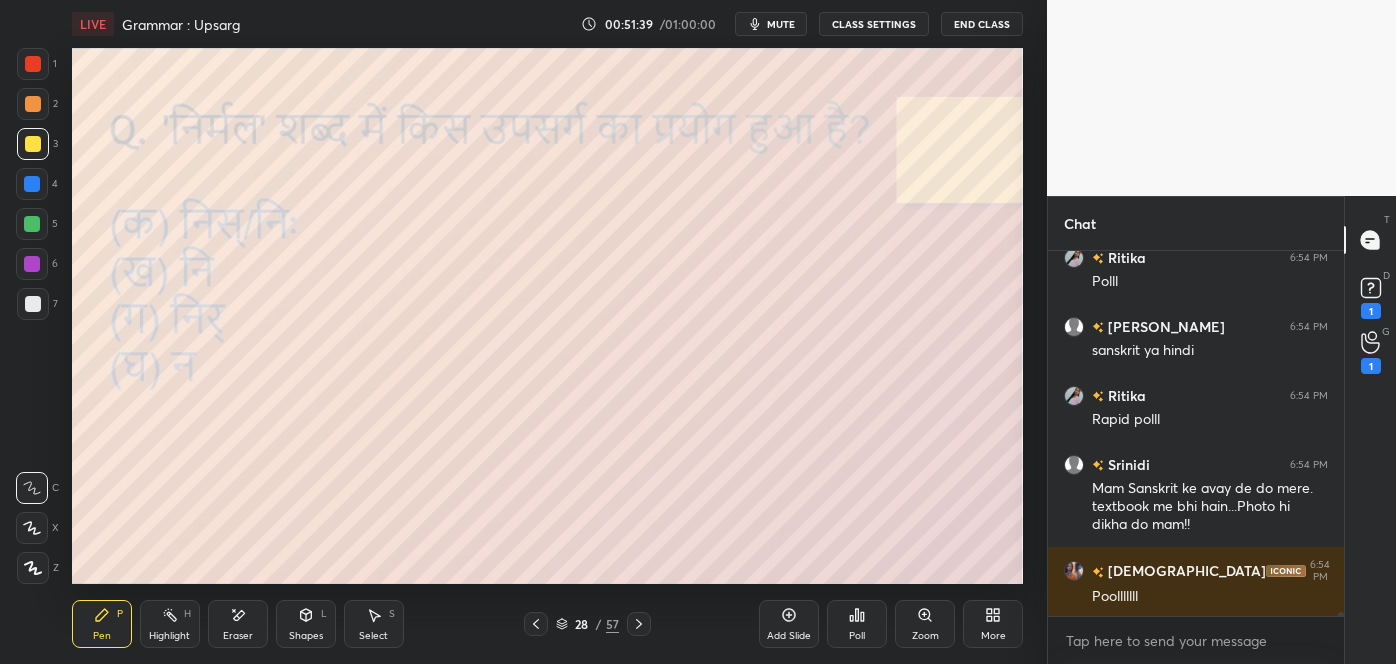 scroll, scrollTop: 31994, scrollLeft: 0, axis: vertical 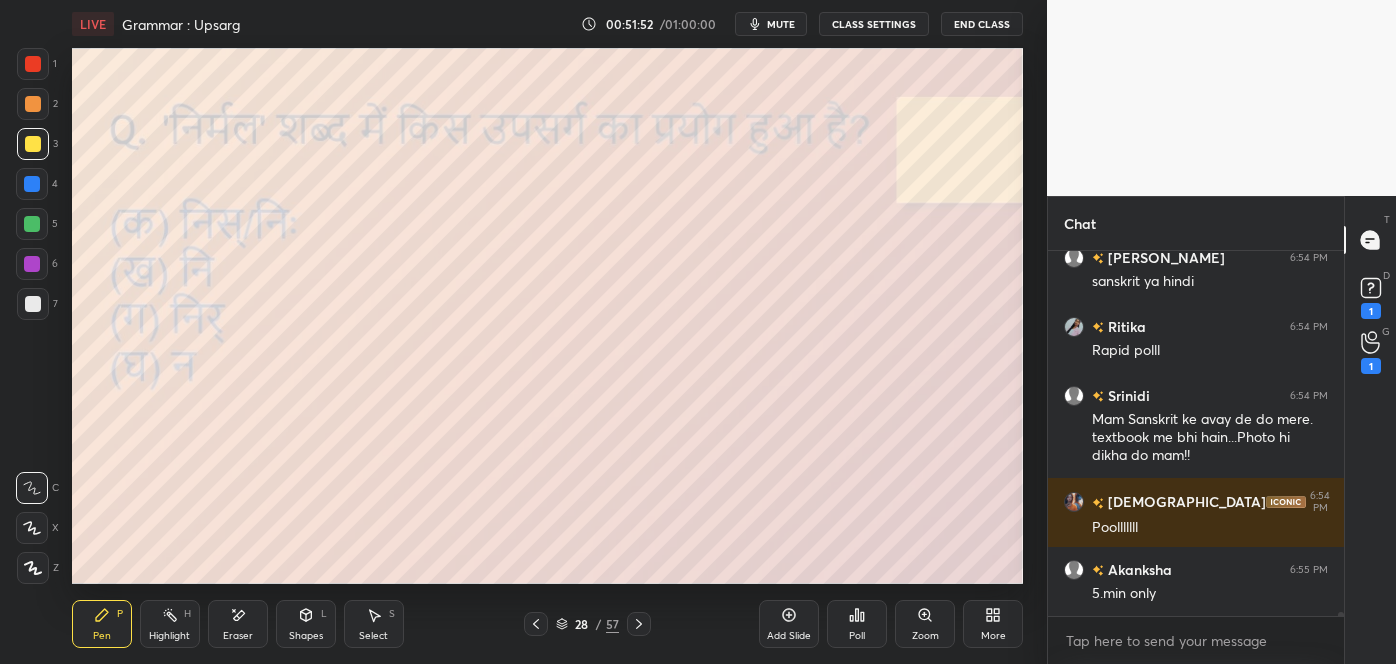 click on "Eraser" at bounding box center (238, 624) 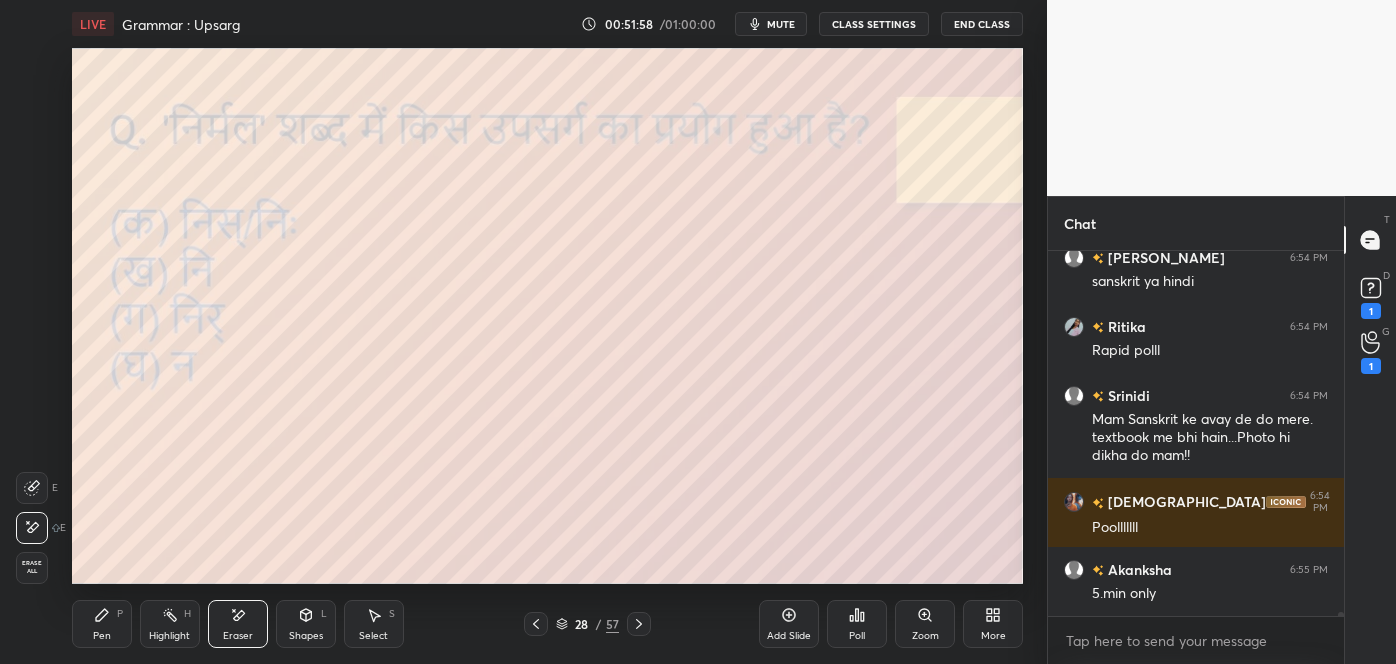 click 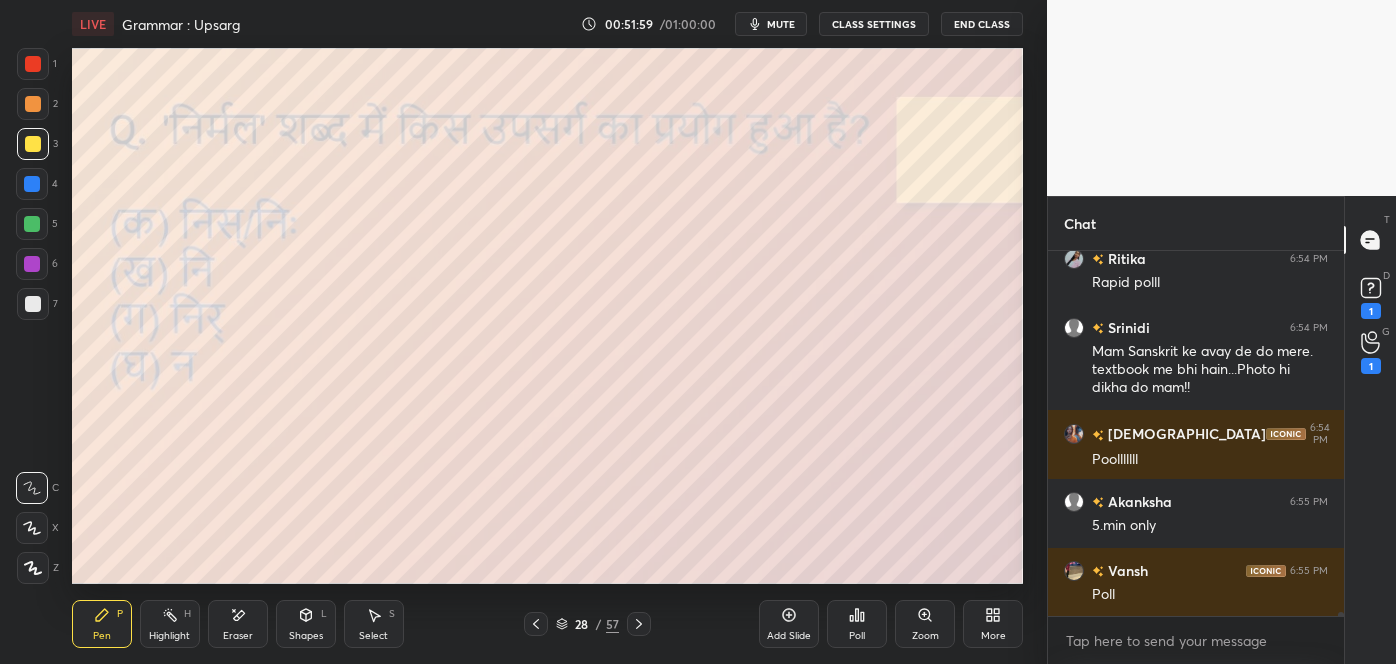 click 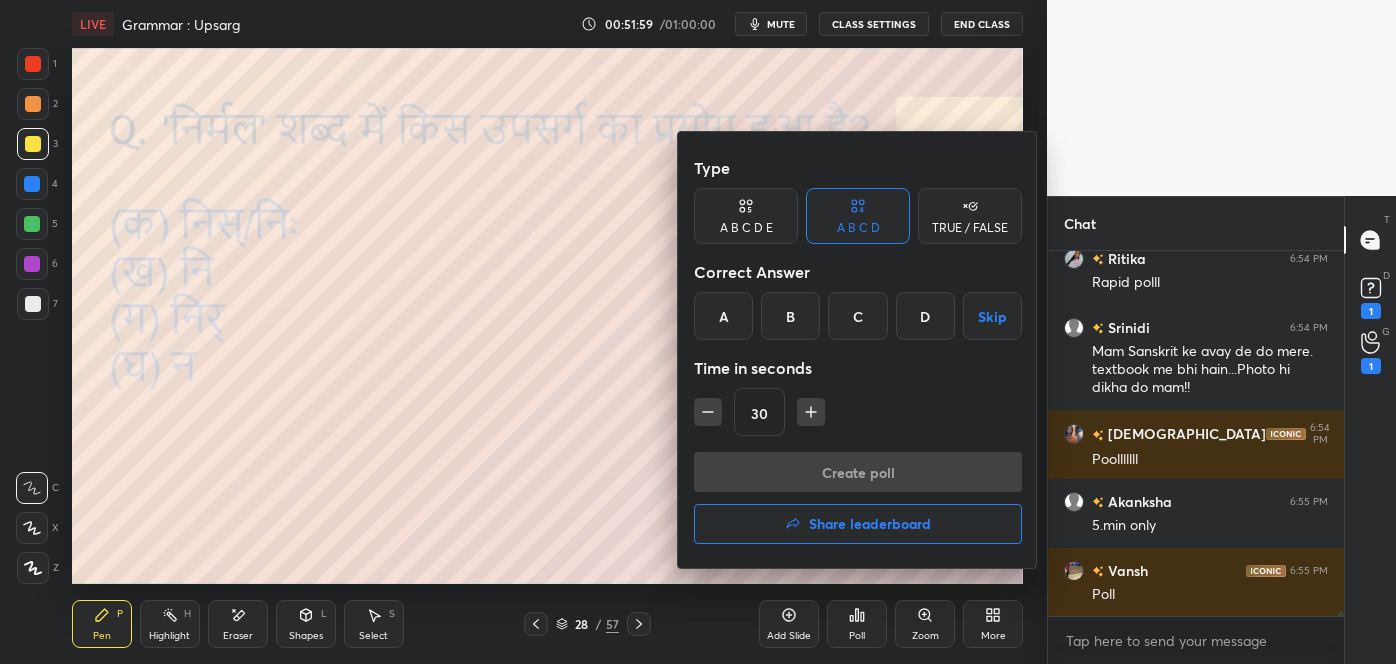 scroll, scrollTop: 32000, scrollLeft: 0, axis: vertical 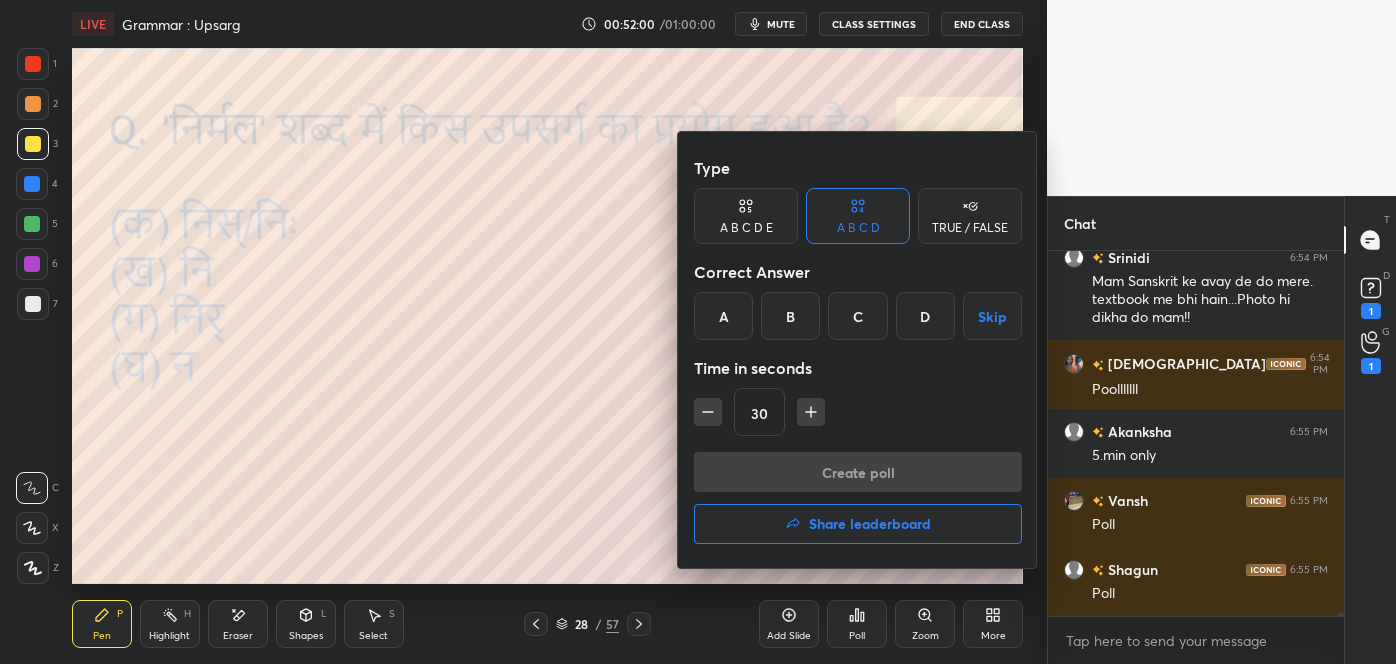 click on "A" at bounding box center [723, 316] 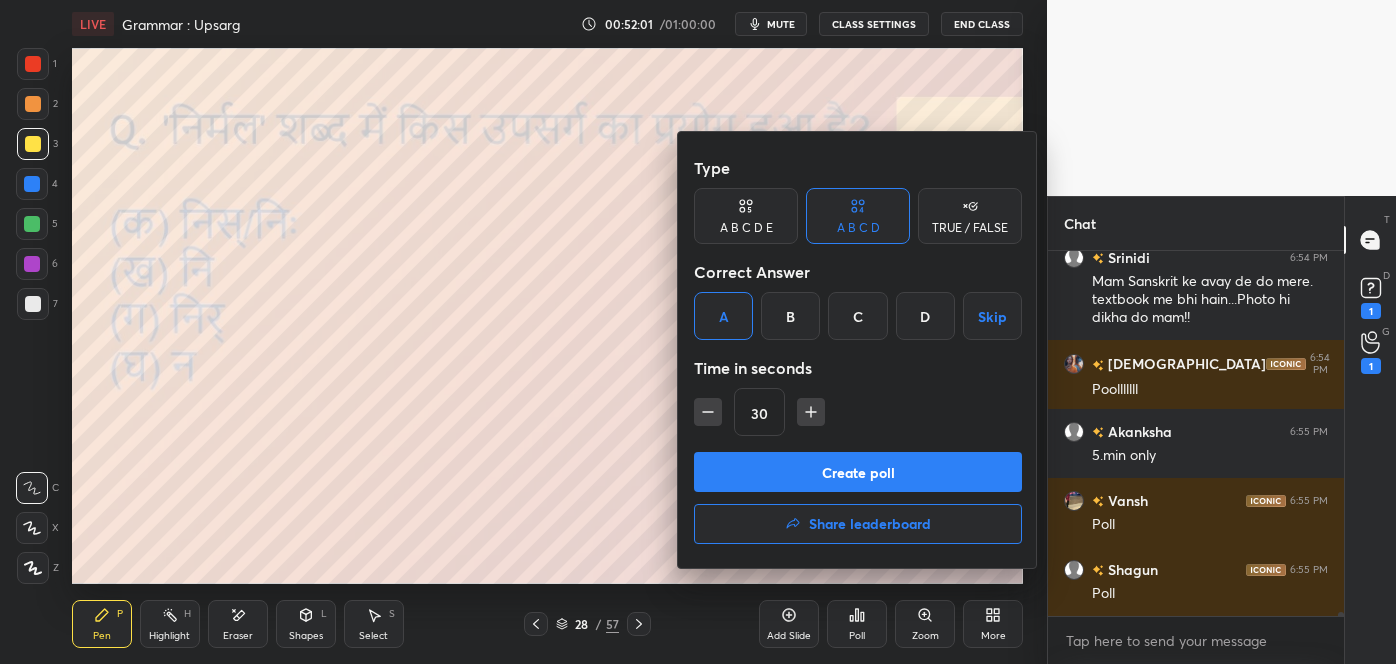 click on "Create poll" at bounding box center [858, 472] 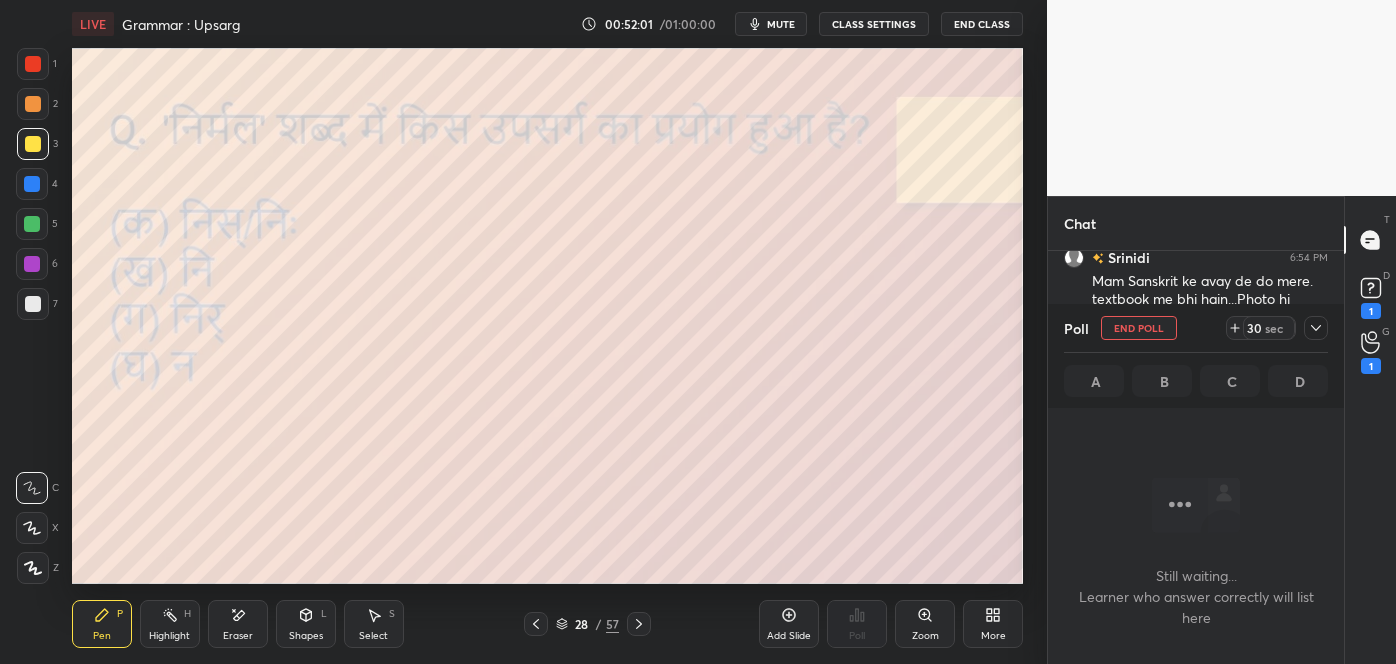 scroll, scrollTop: 6, scrollLeft: 5, axis: both 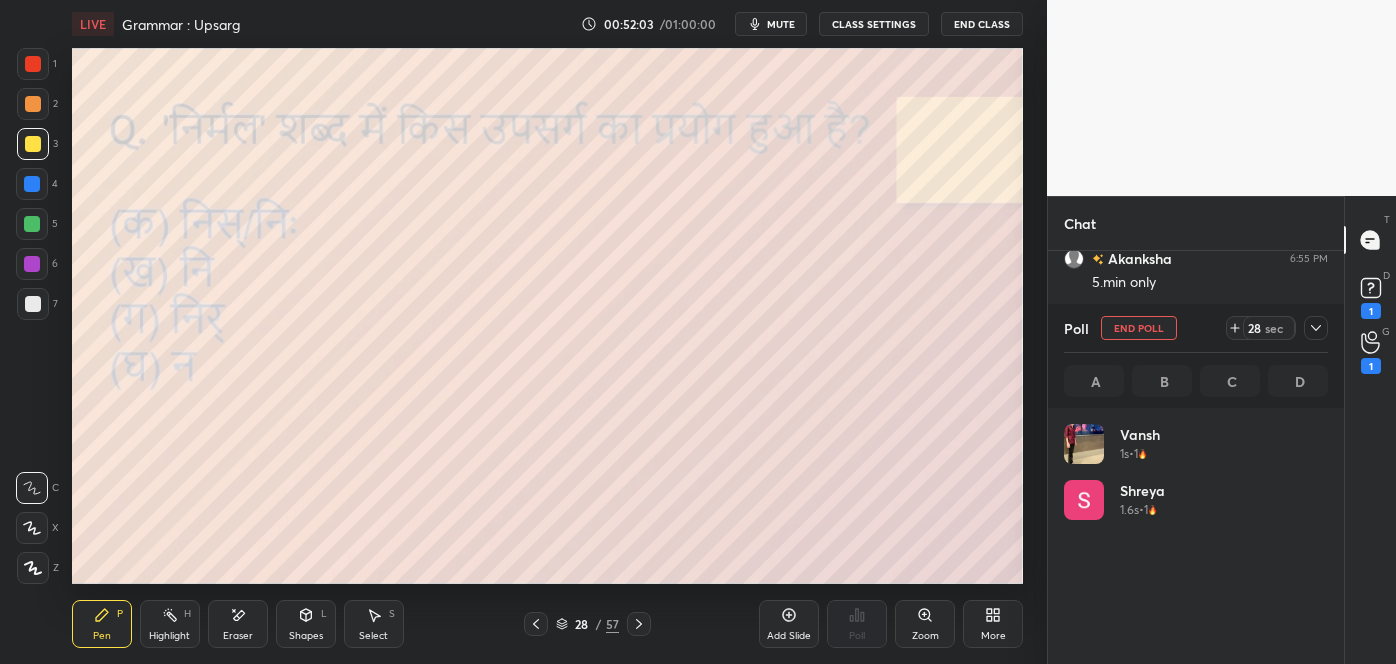 click on "End Poll" at bounding box center [1139, 328] 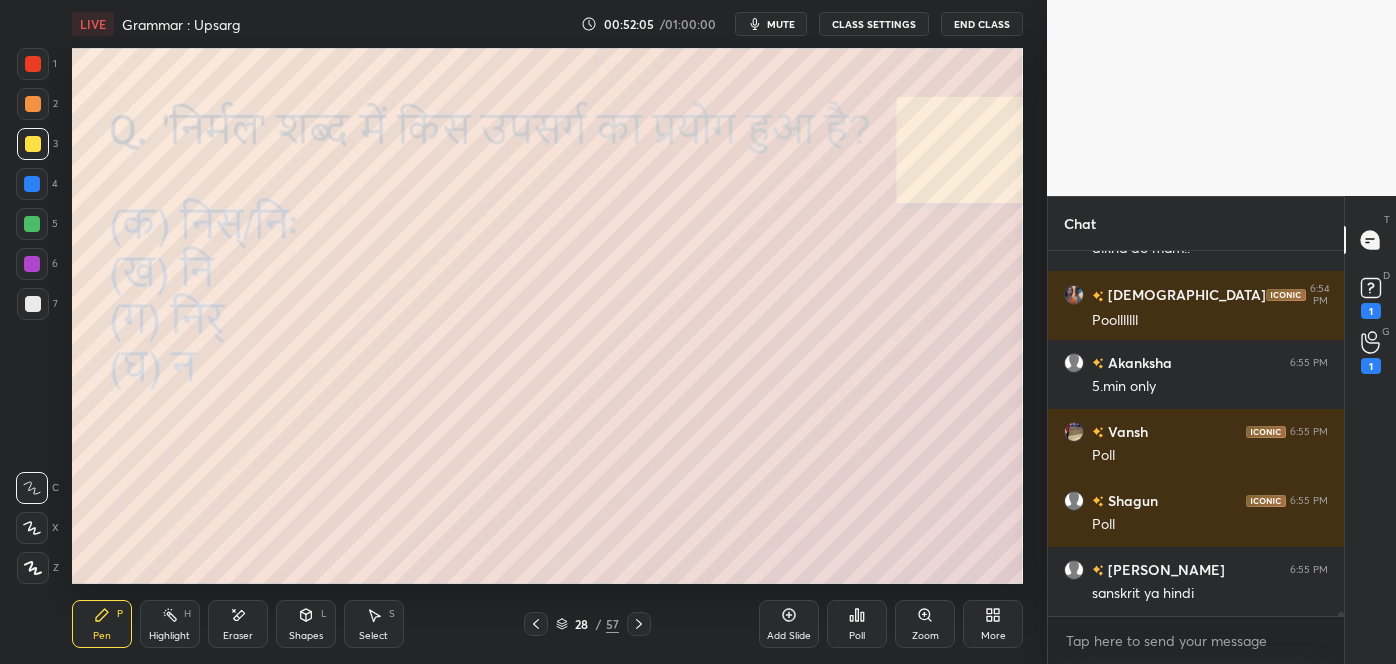 click on "Poll" at bounding box center (857, 624) 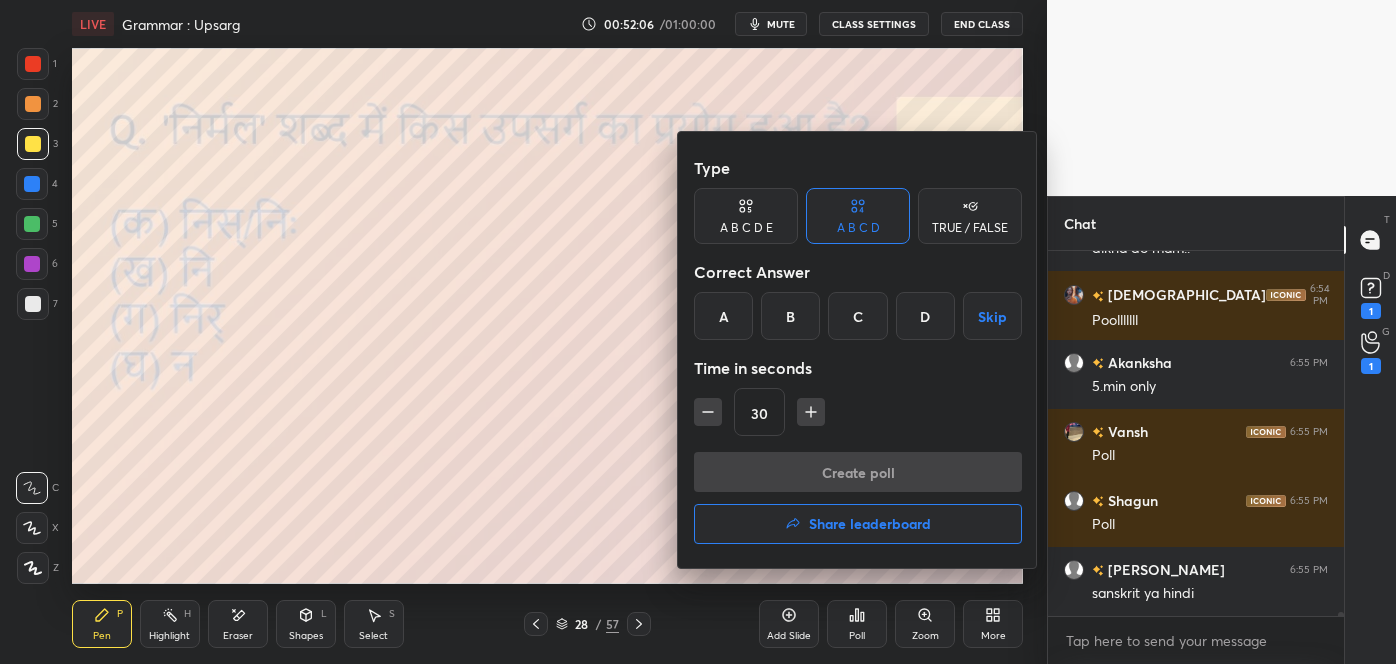 click on "C" at bounding box center [857, 316] 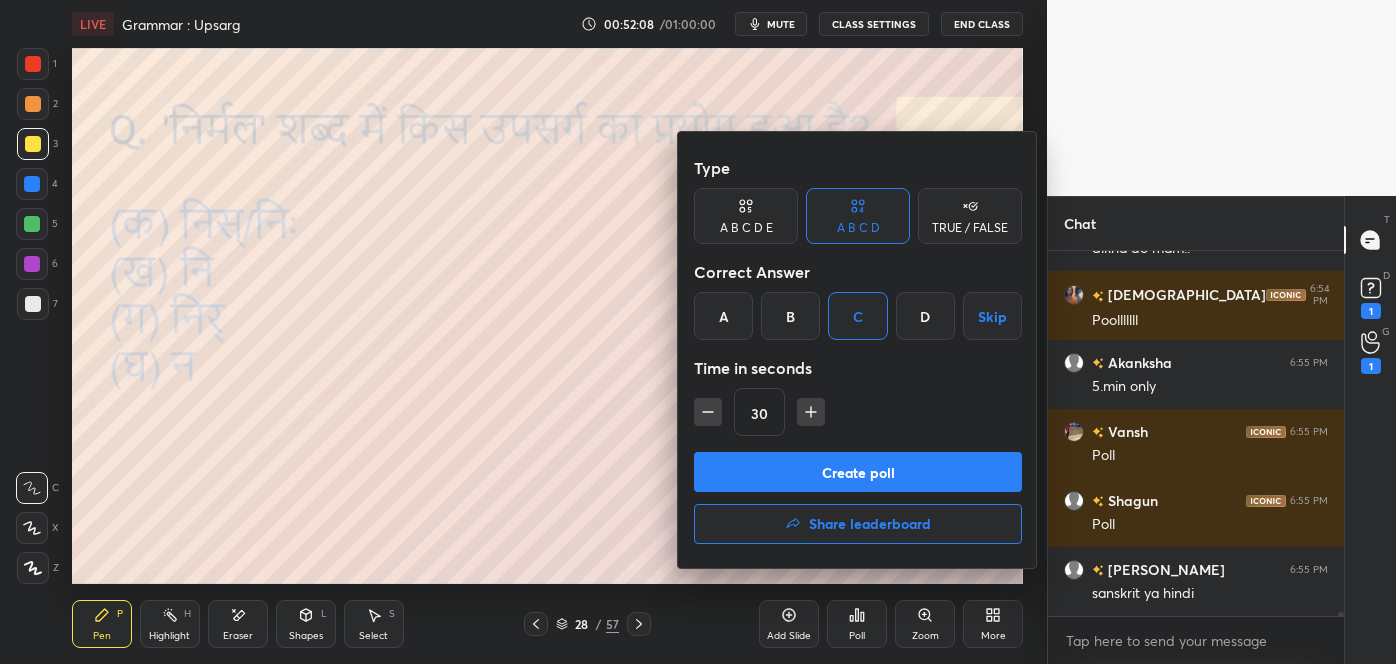 click on "Create poll" at bounding box center (858, 472) 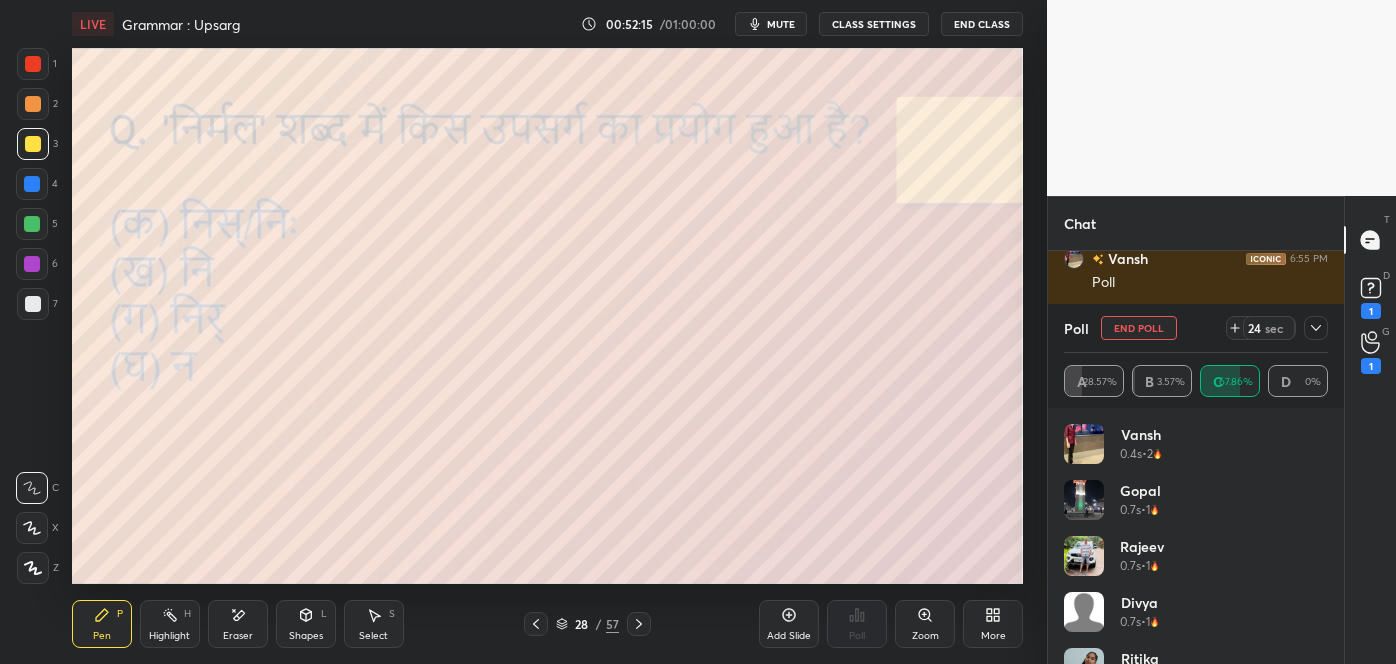 click at bounding box center (1316, 328) 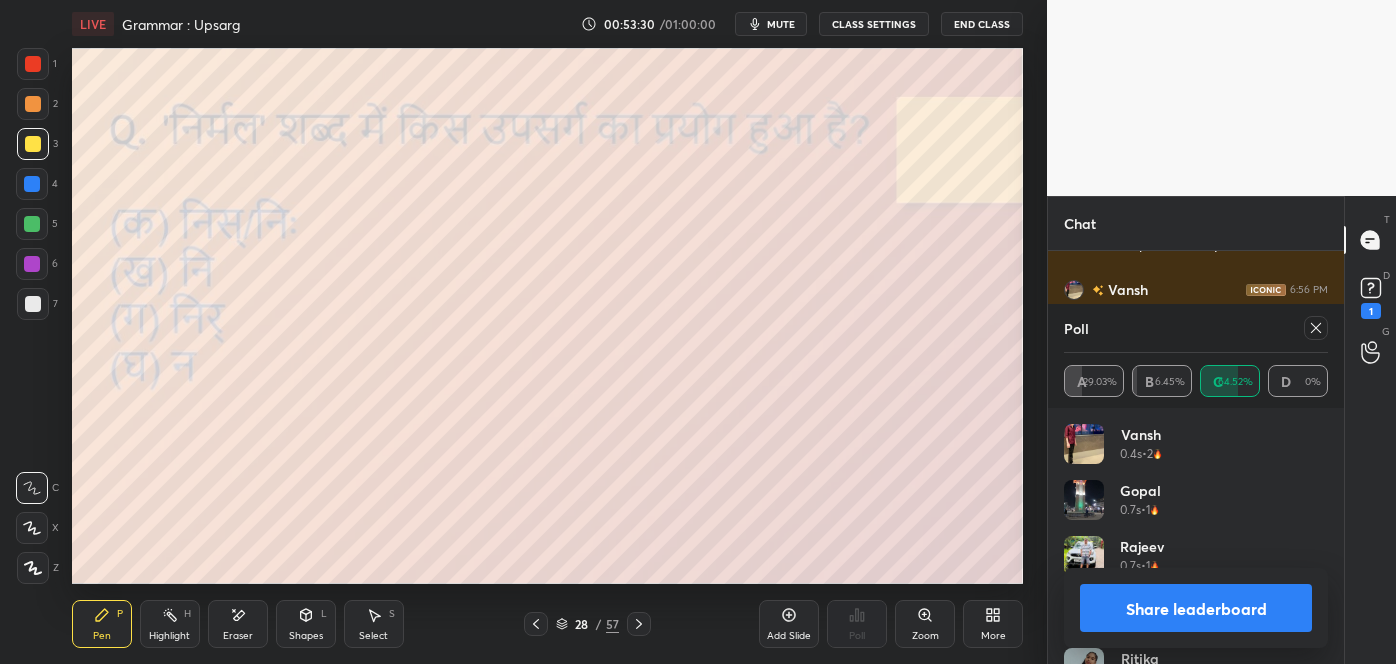 scroll, scrollTop: 34845, scrollLeft: 0, axis: vertical 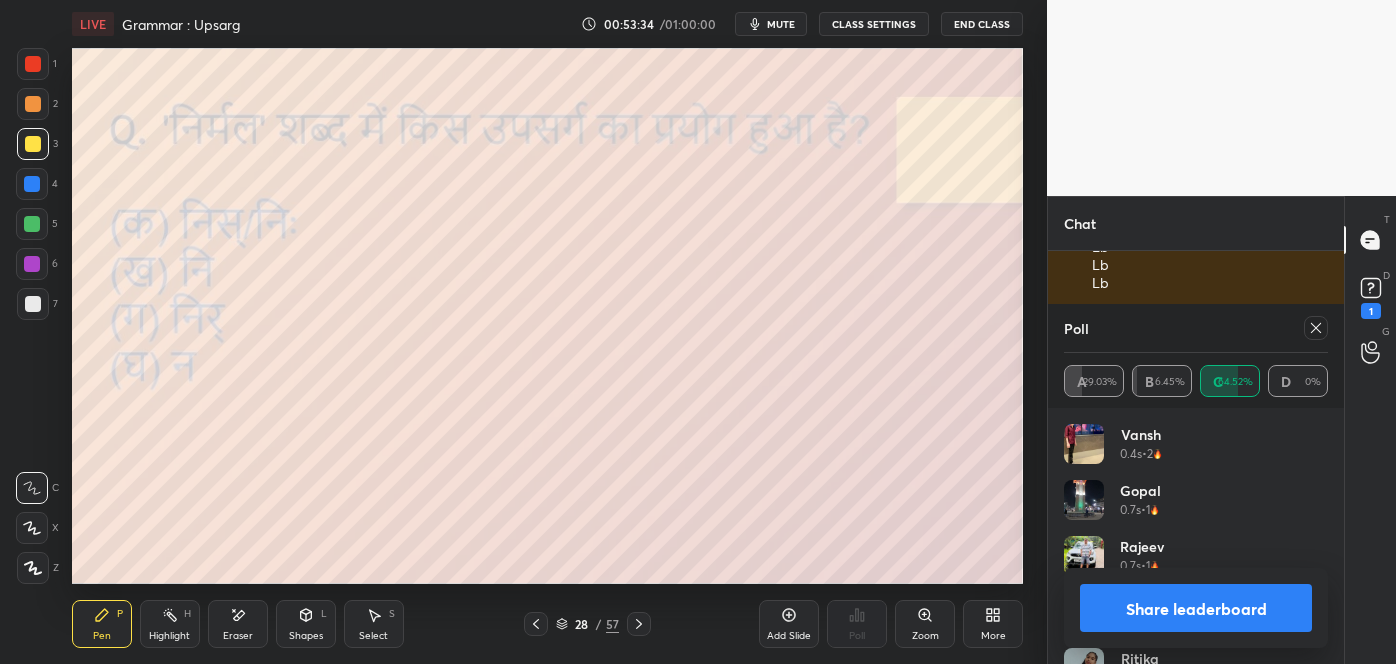 click 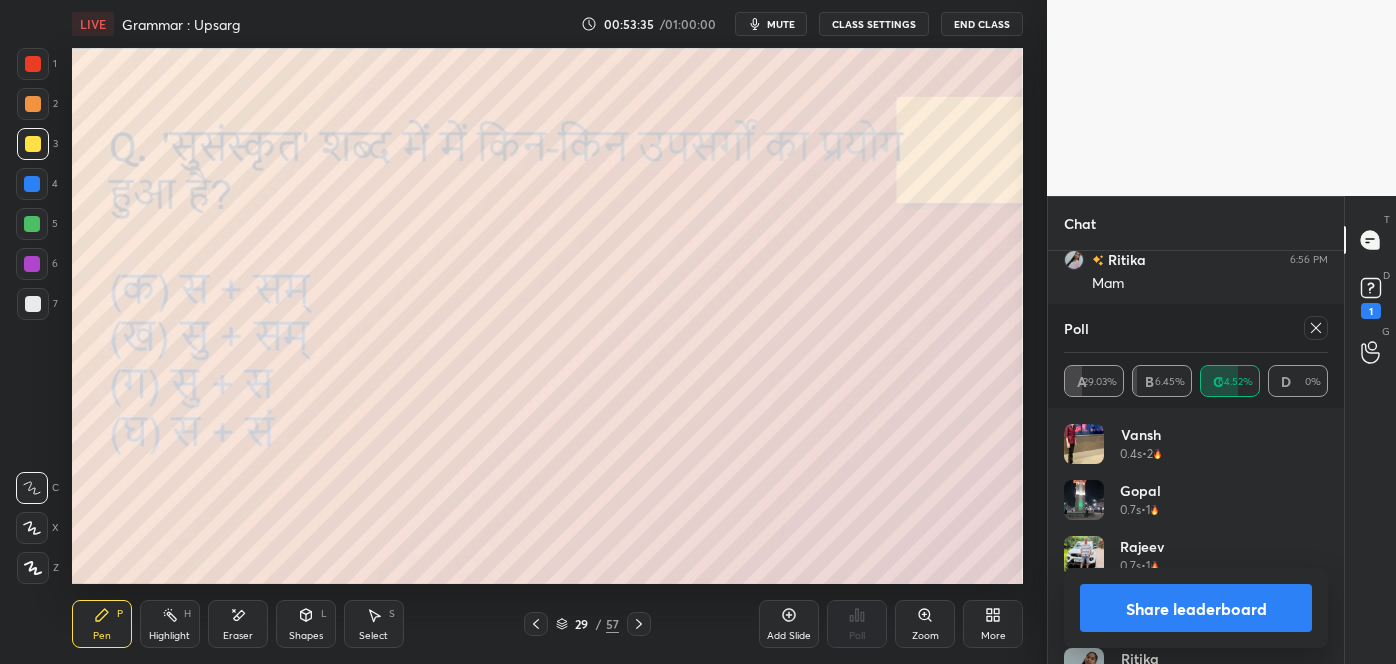 scroll, scrollTop: 35019, scrollLeft: 0, axis: vertical 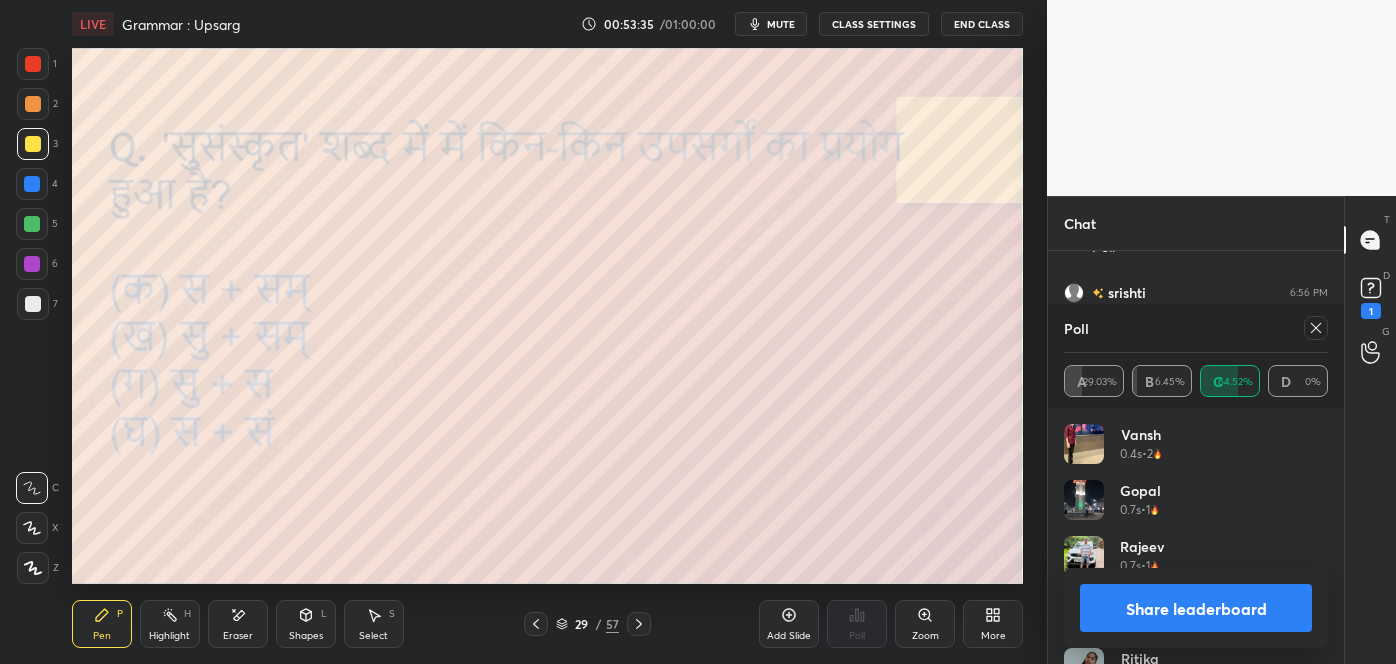 click 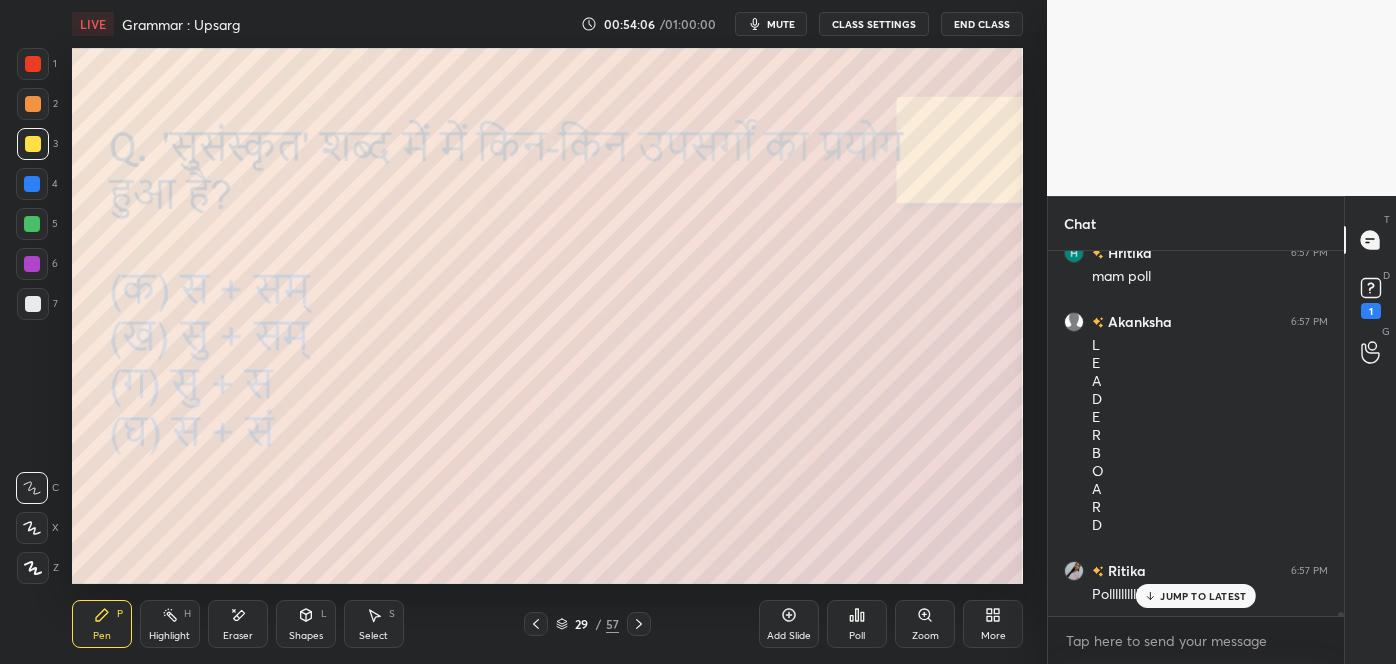 click on "JUMP TO LATEST" at bounding box center (1203, 596) 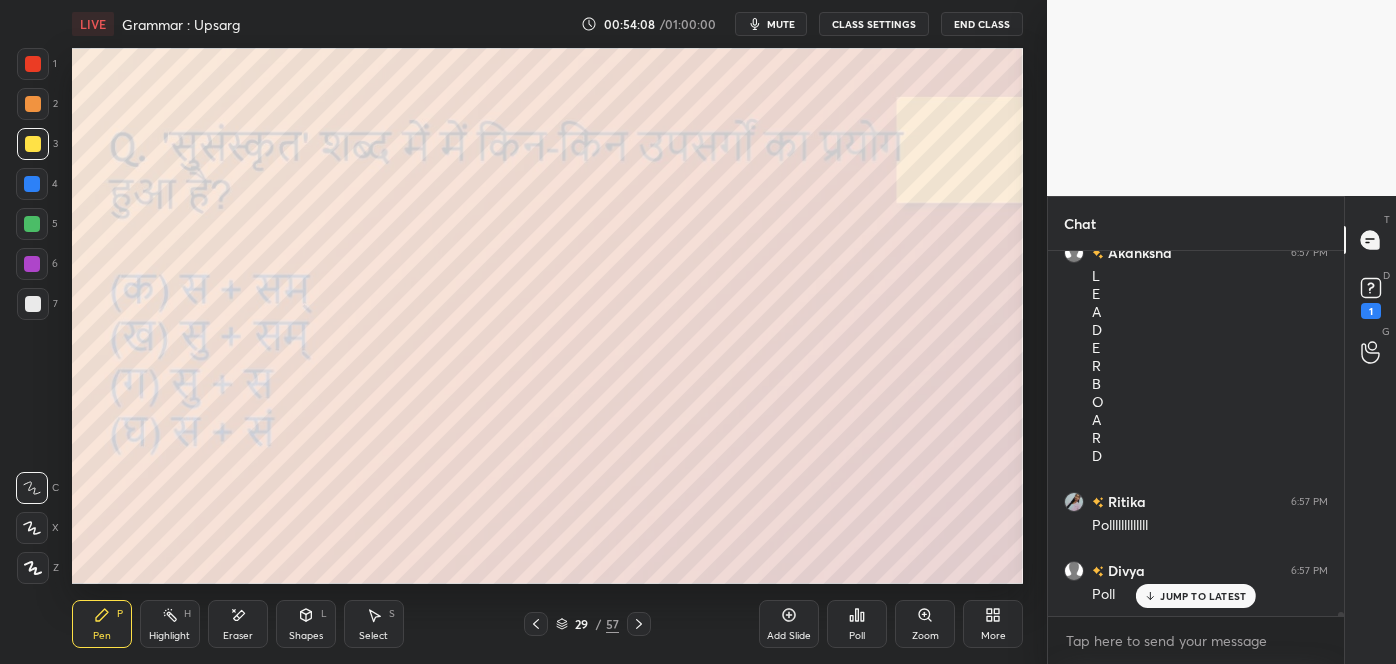 click on "JUMP TO LATEST" at bounding box center [1196, 596] 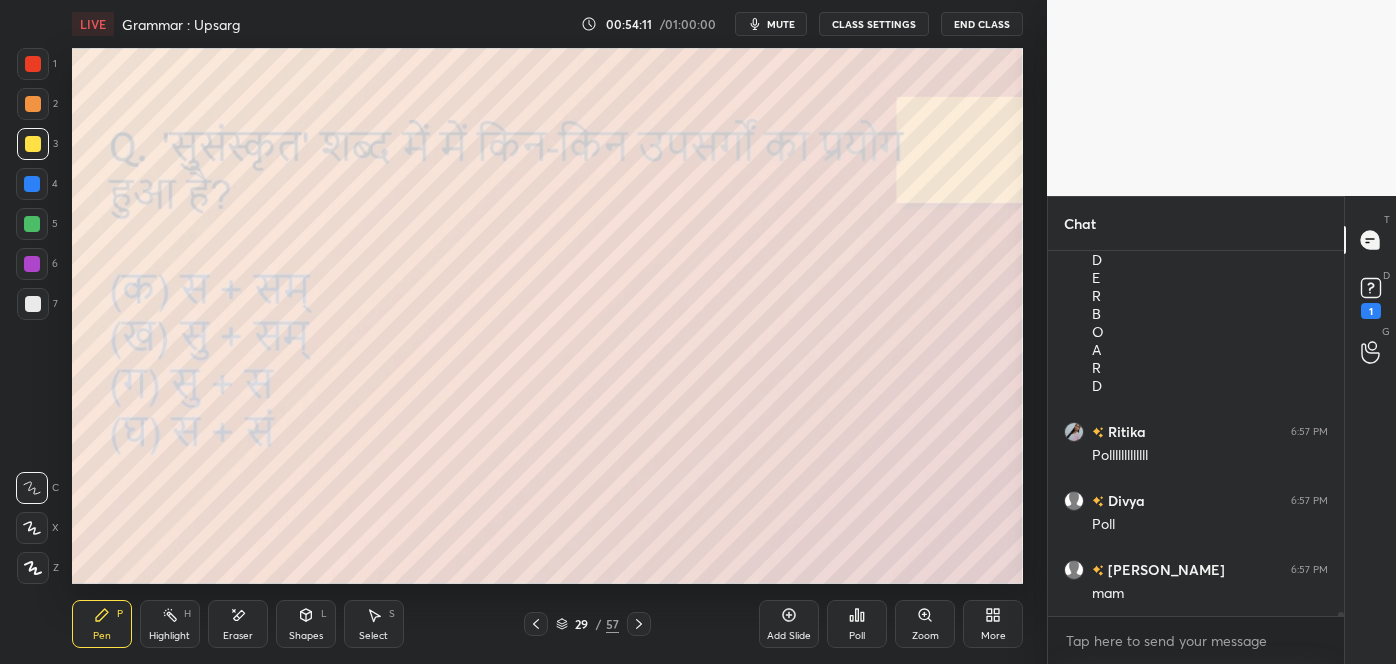 click 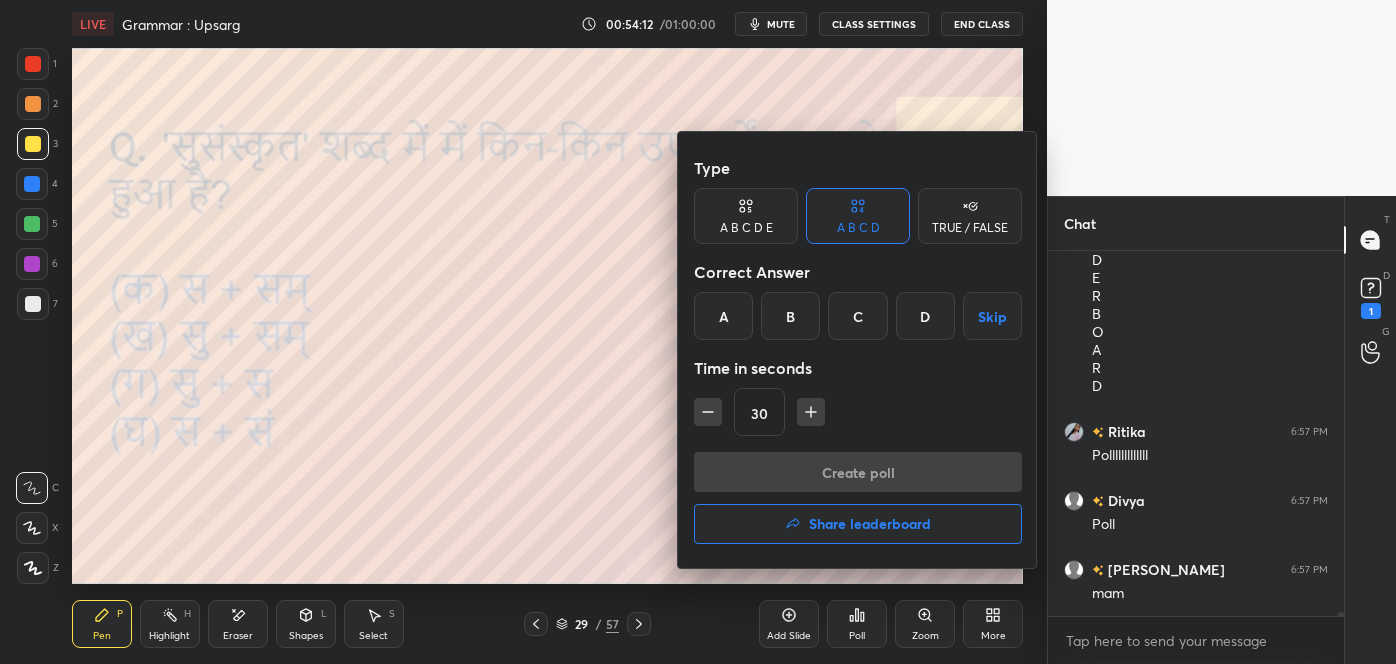 click on "C" at bounding box center [857, 316] 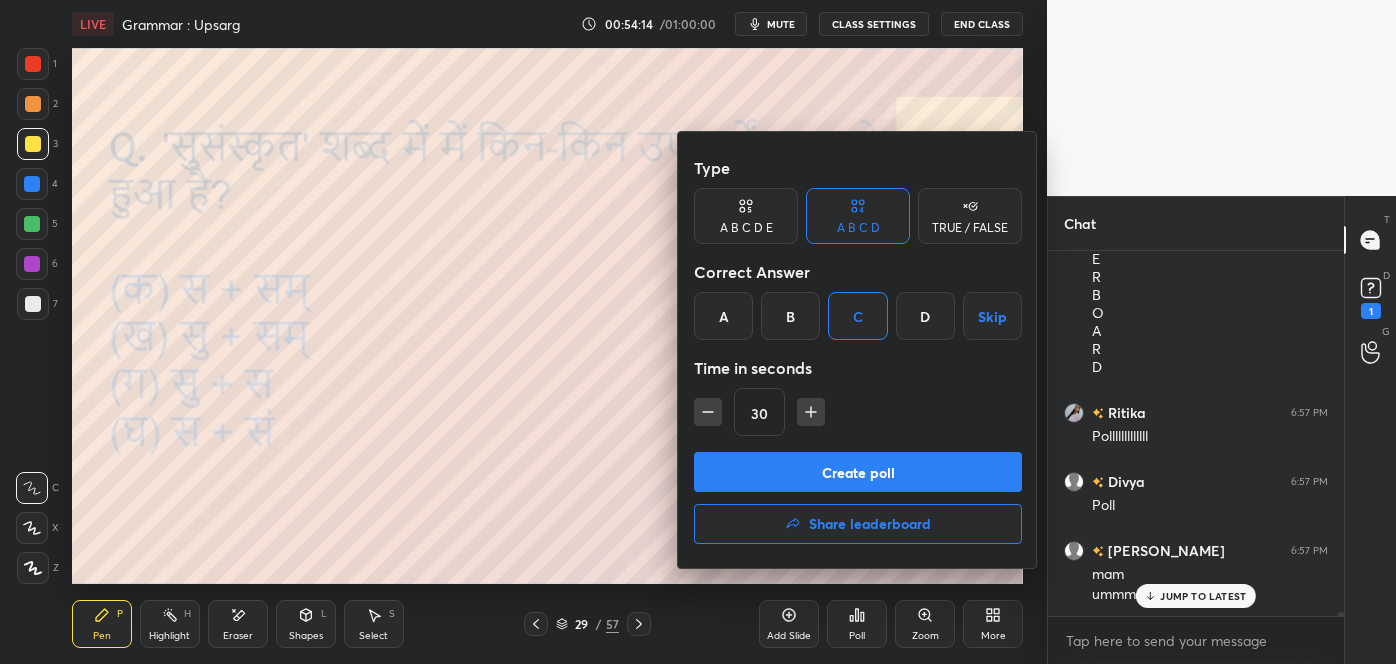 click on "B" at bounding box center [790, 316] 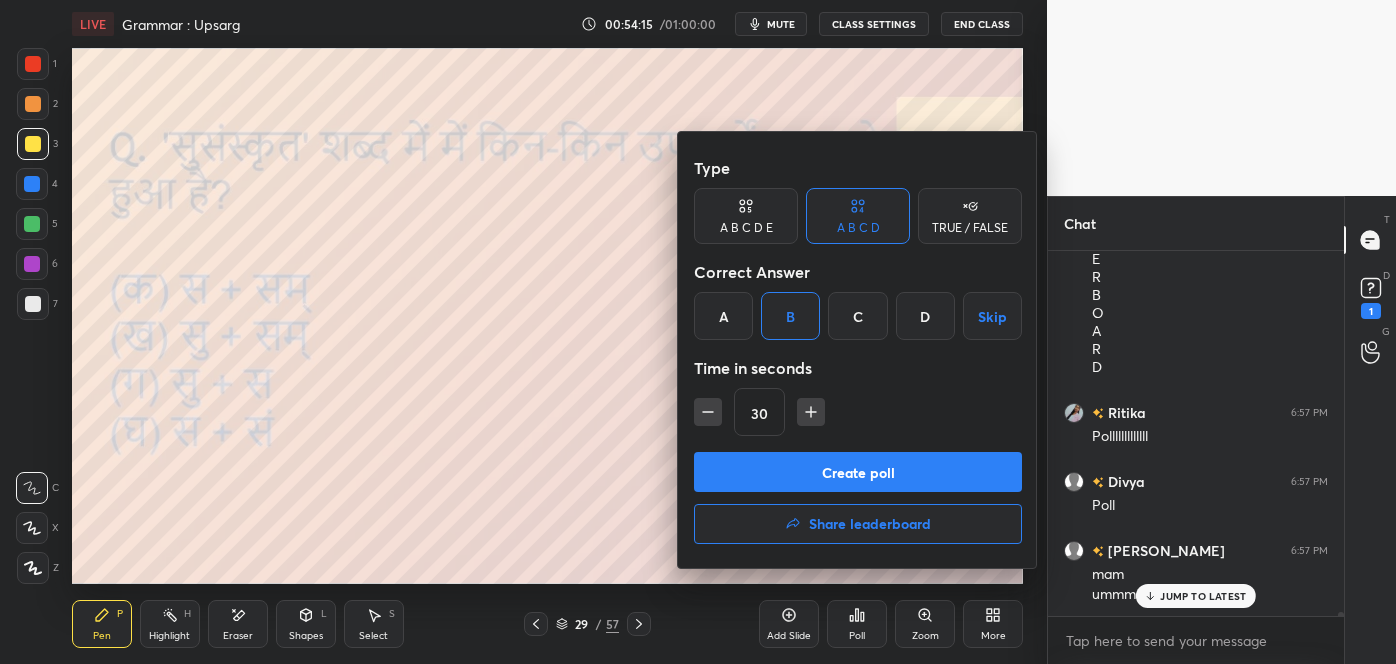 click on "Create poll" at bounding box center [858, 472] 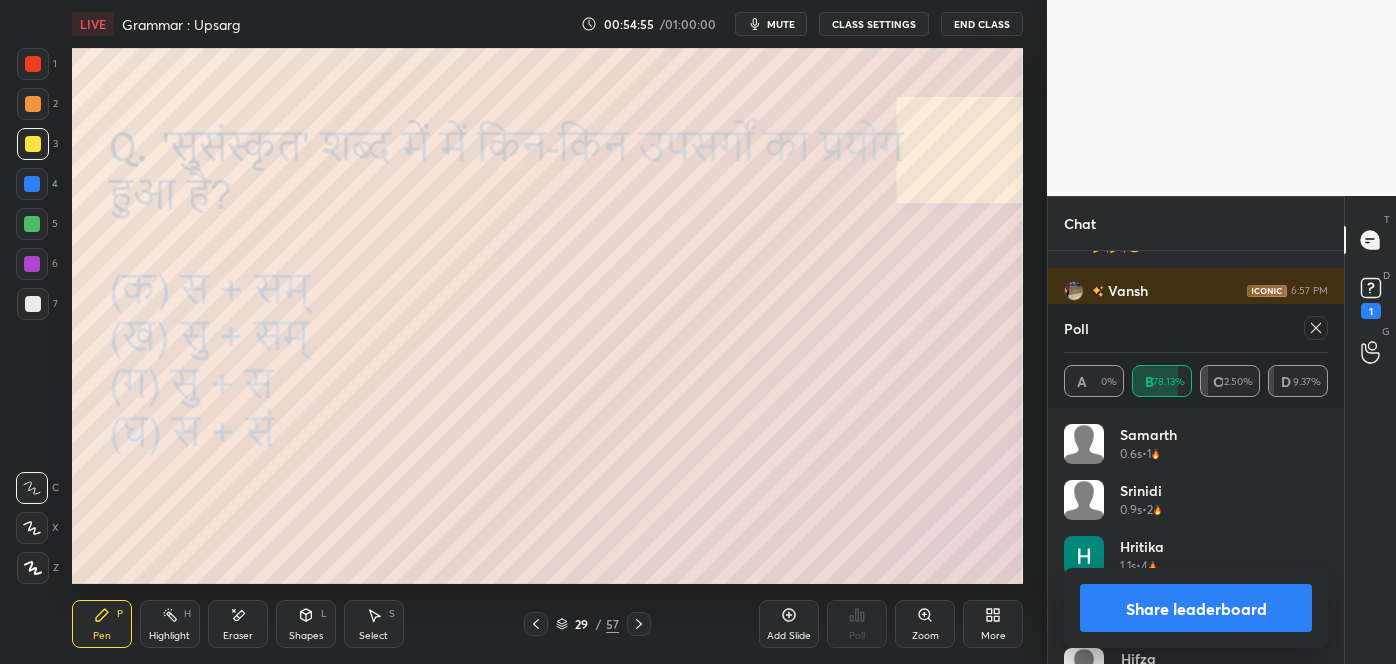 scroll, scrollTop: 36346, scrollLeft: 0, axis: vertical 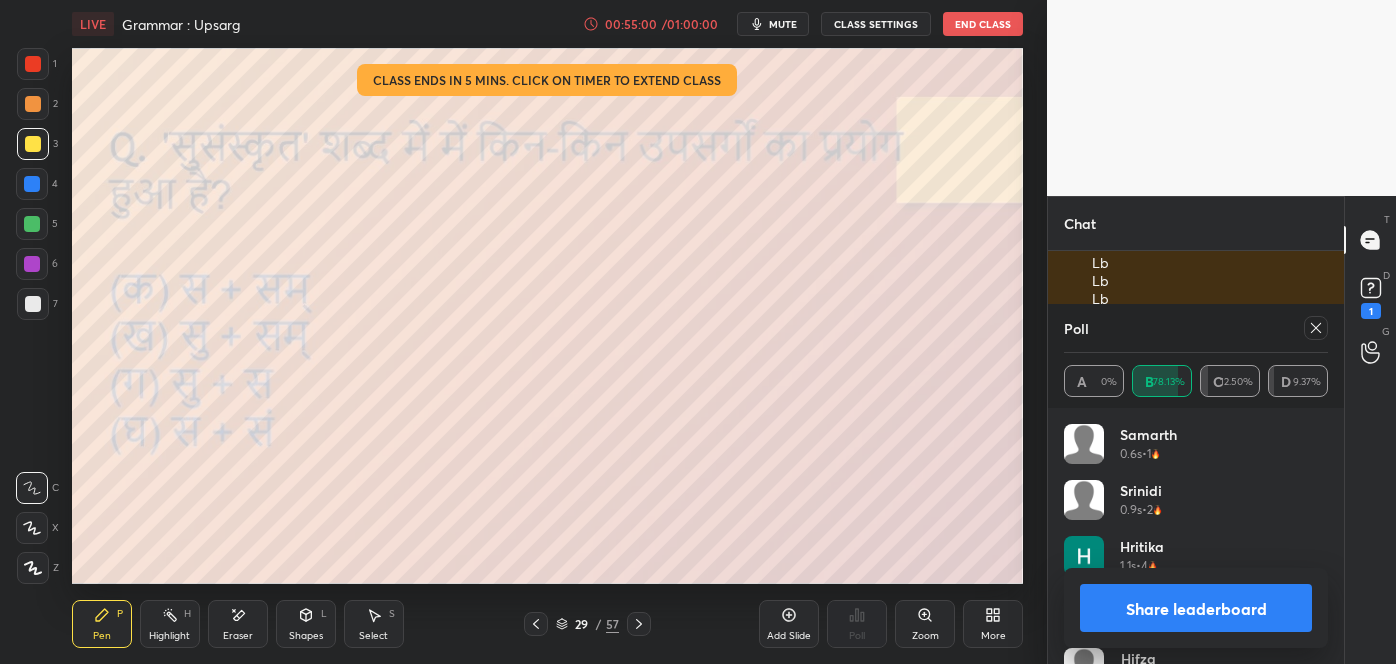 click on "Poll" at bounding box center (1196, 328) 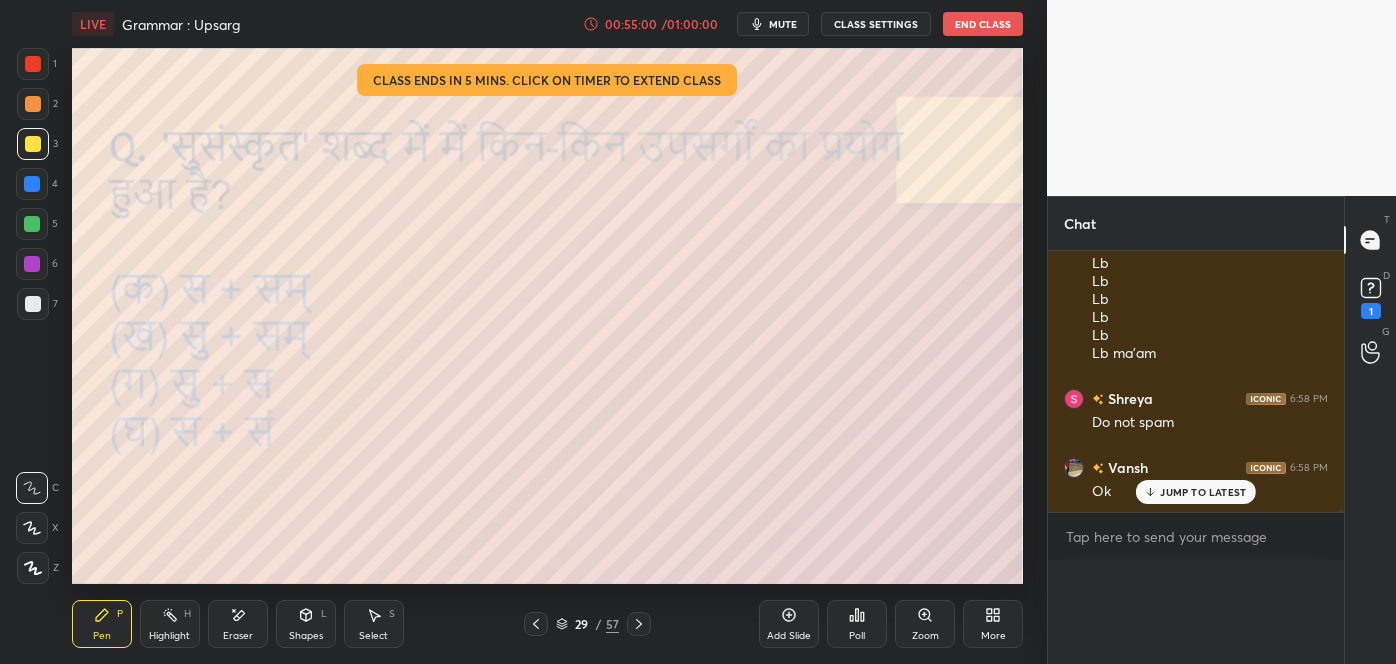 scroll, scrollTop: 151, scrollLeft: 258, axis: both 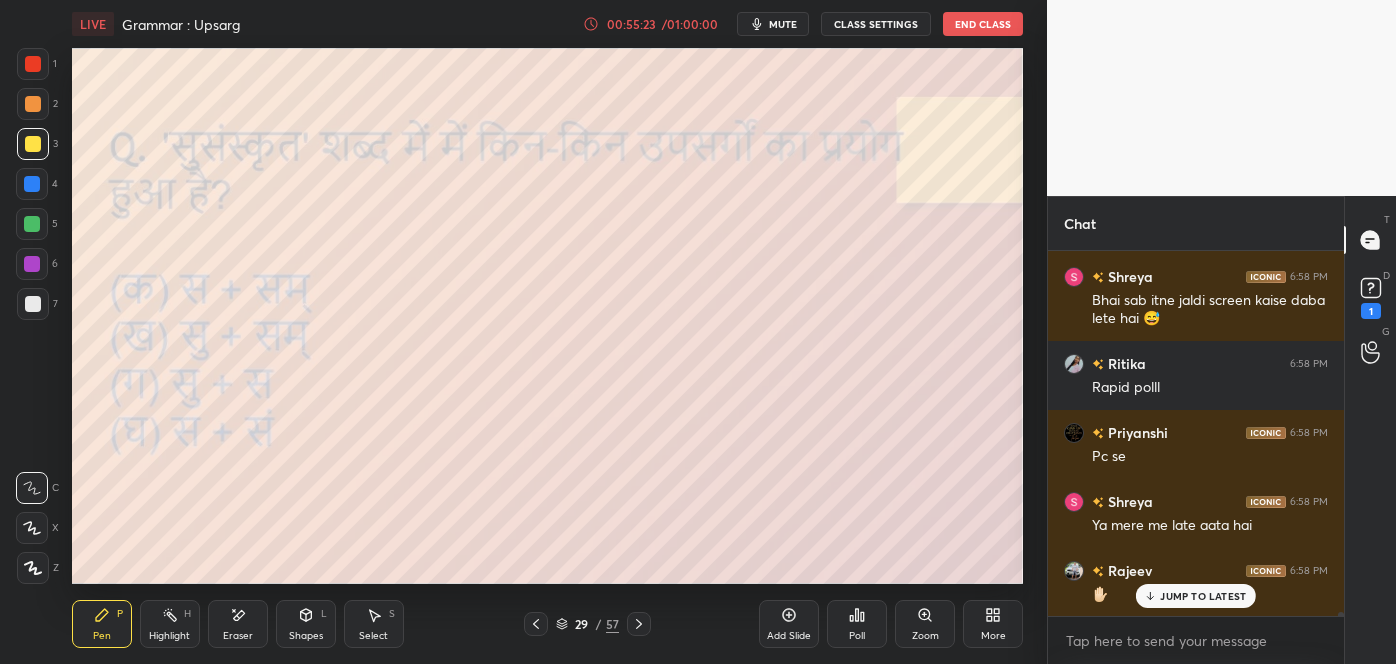 click on "JUMP TO LATEST" at bounding box center (1203, 596) 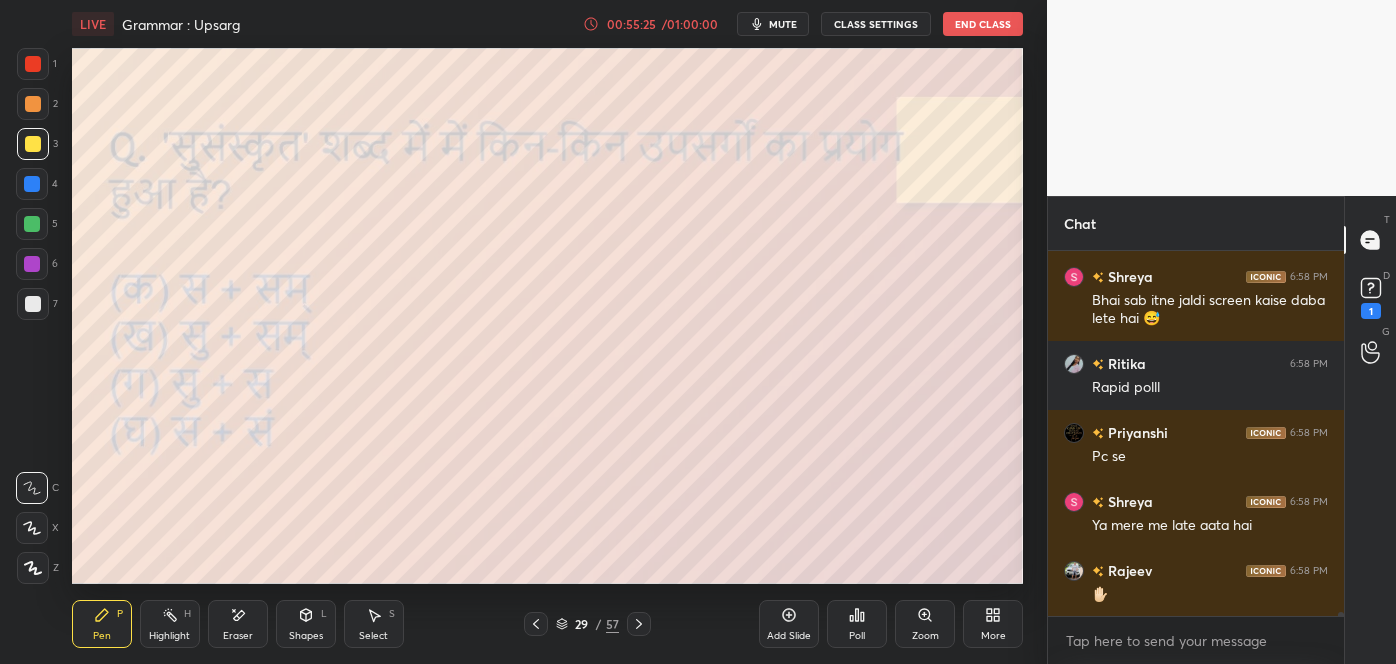 click 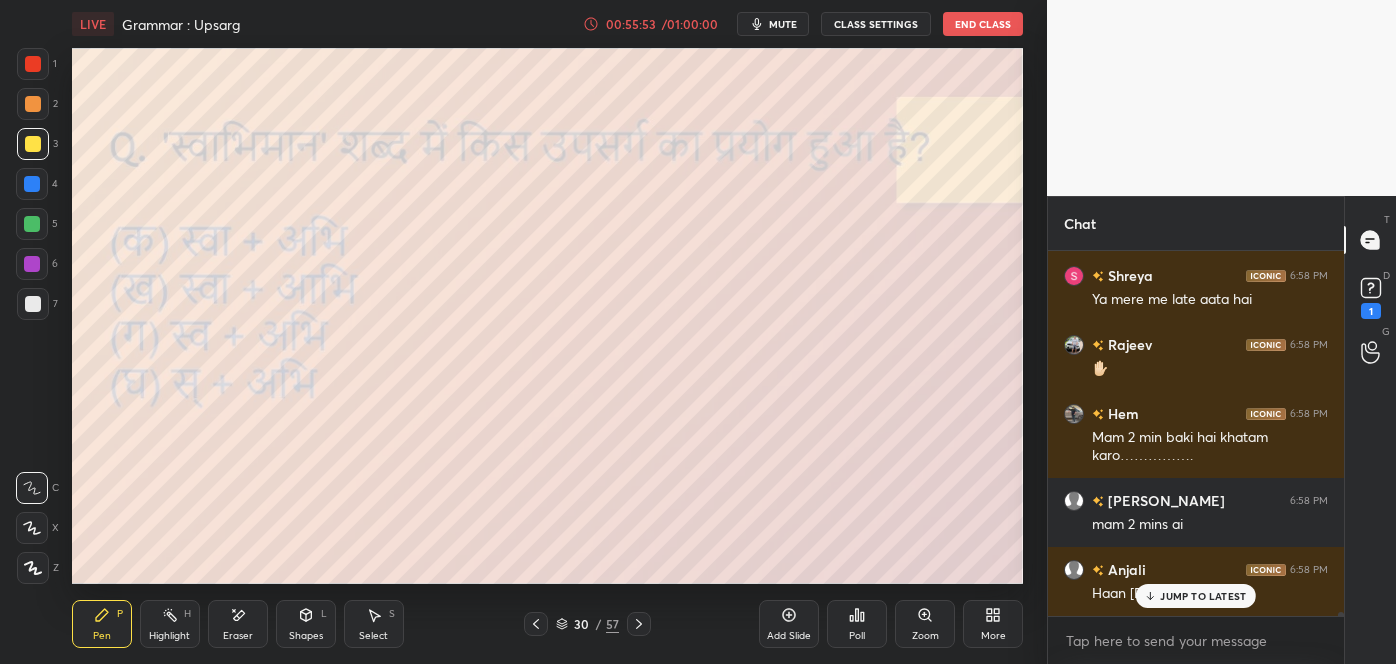 scroll, scrollTop: 37107, scrollLeft: 0, axis: vertical 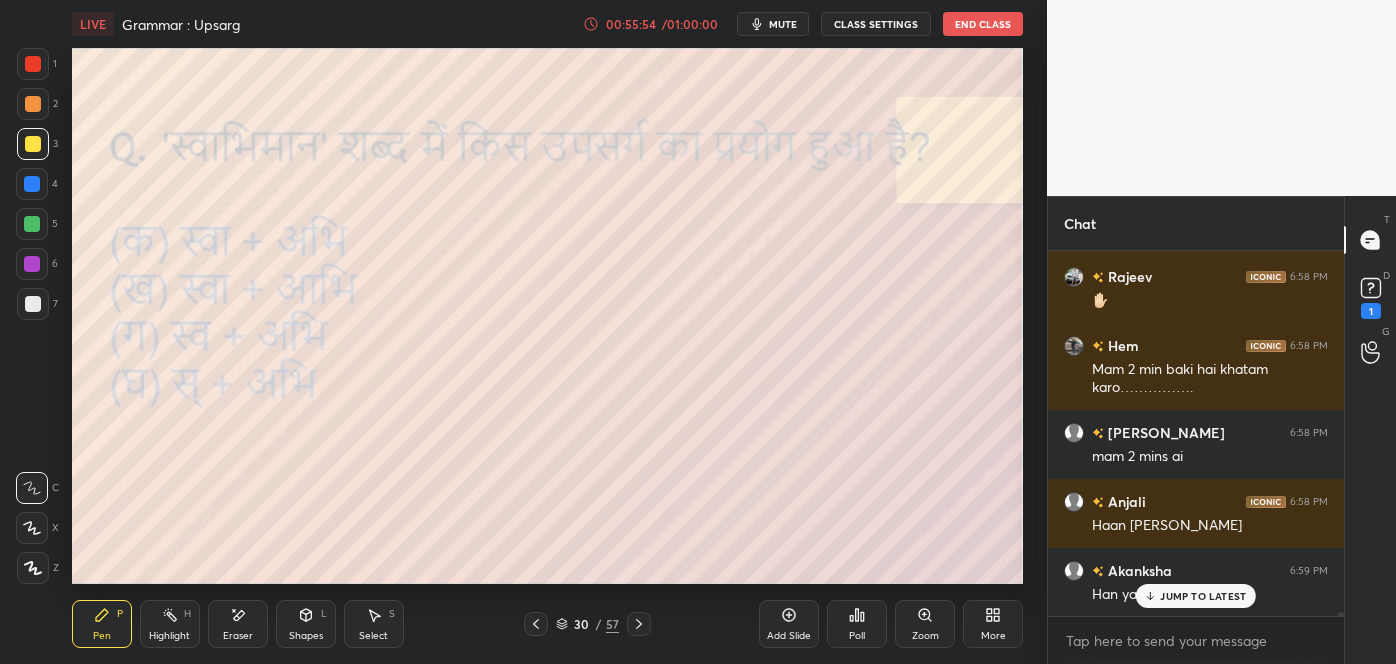 click on "JUMP TO LATEST" at bounding box center [1196, 596] 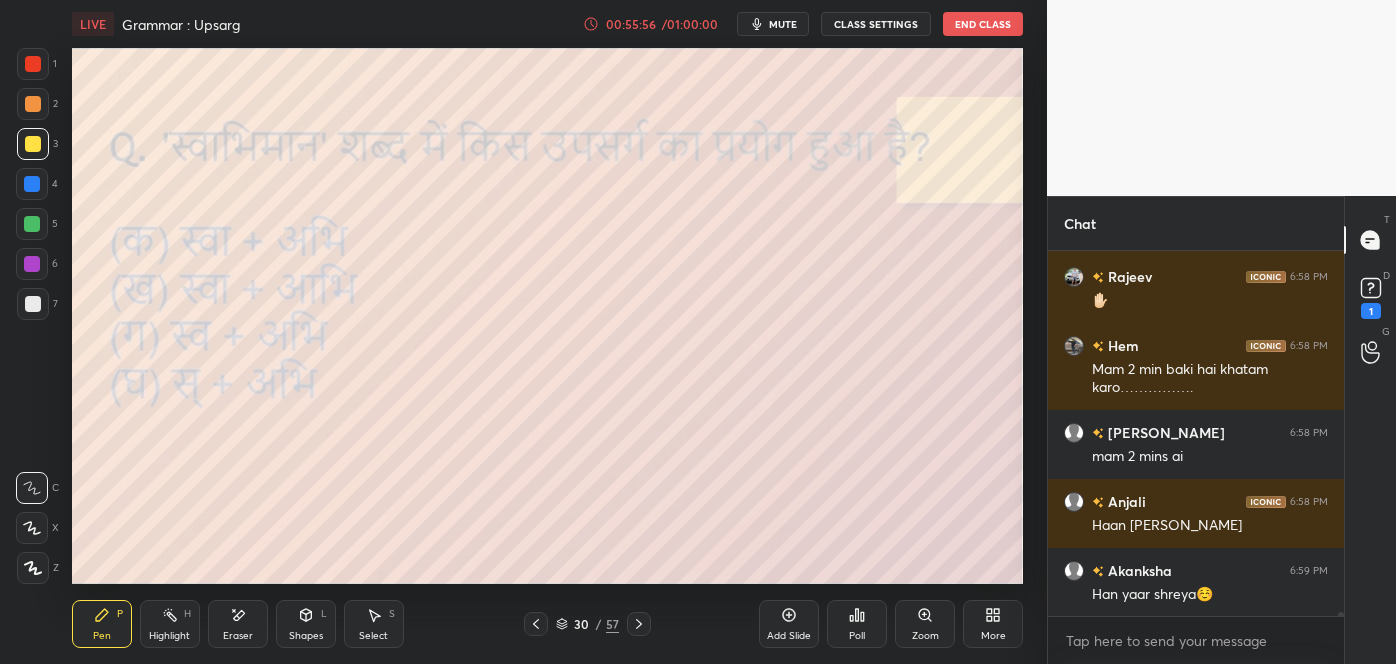 click on "Poll" at bounding box center (857, 636) 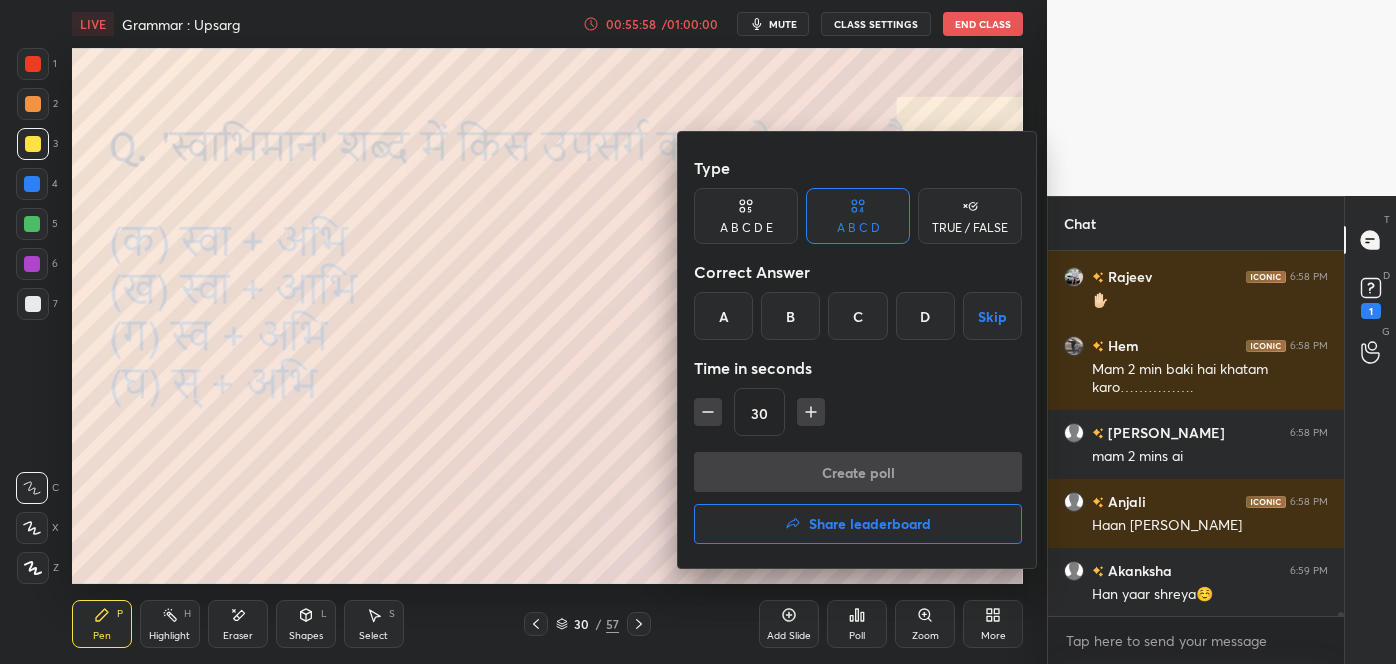 click on "C" at bounding box center (857, 316) 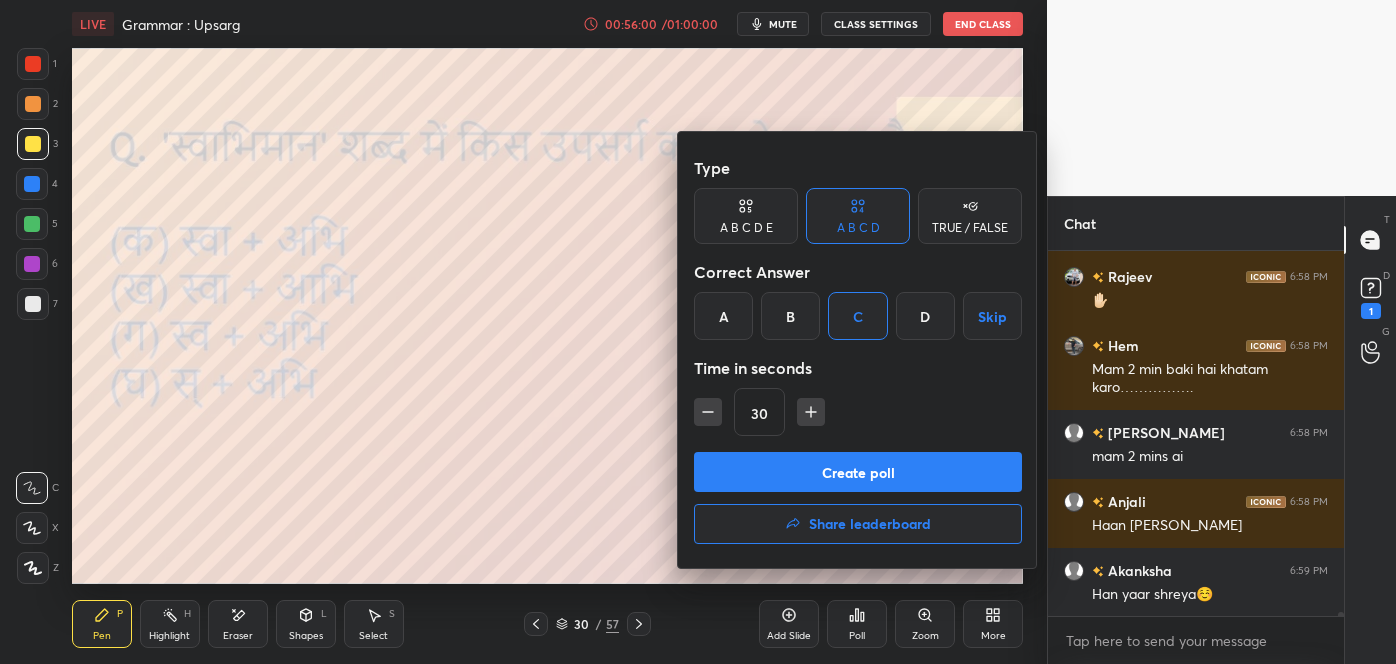 click on "Create poll" at bounding box center (858, 472) 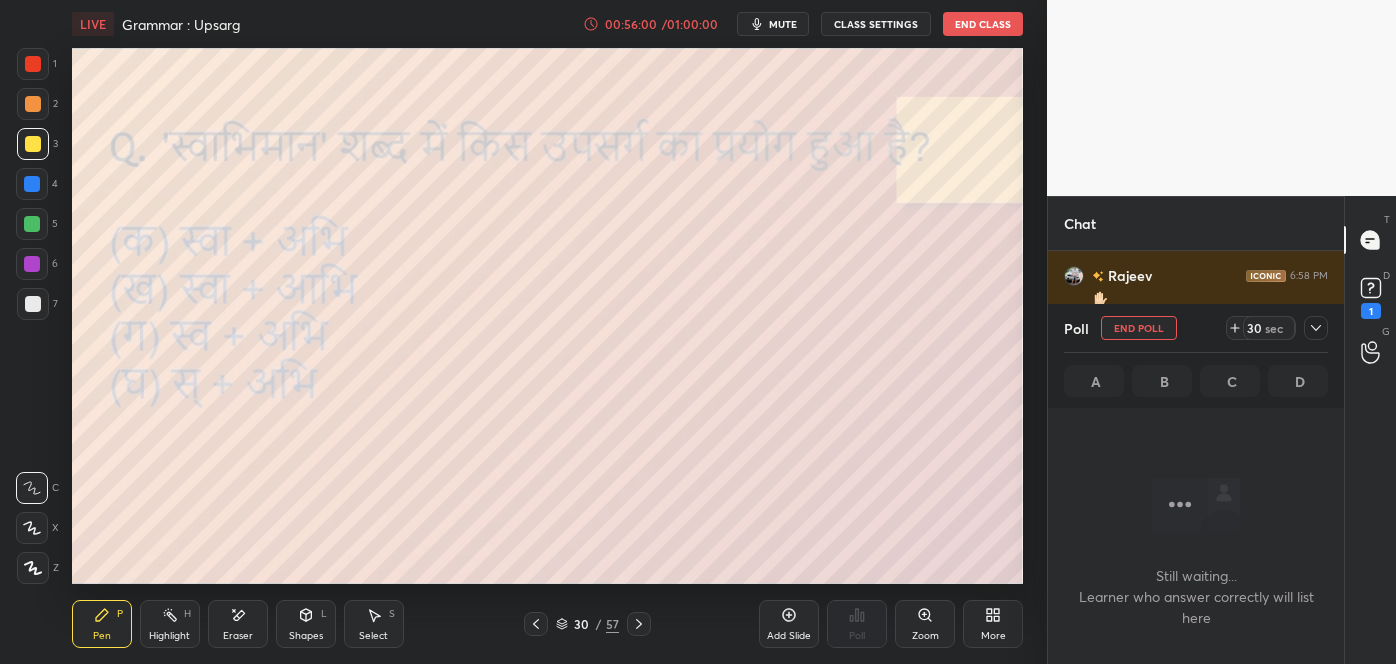 scroll, scrollTop: 7, scrollLeft: 5, axis: both 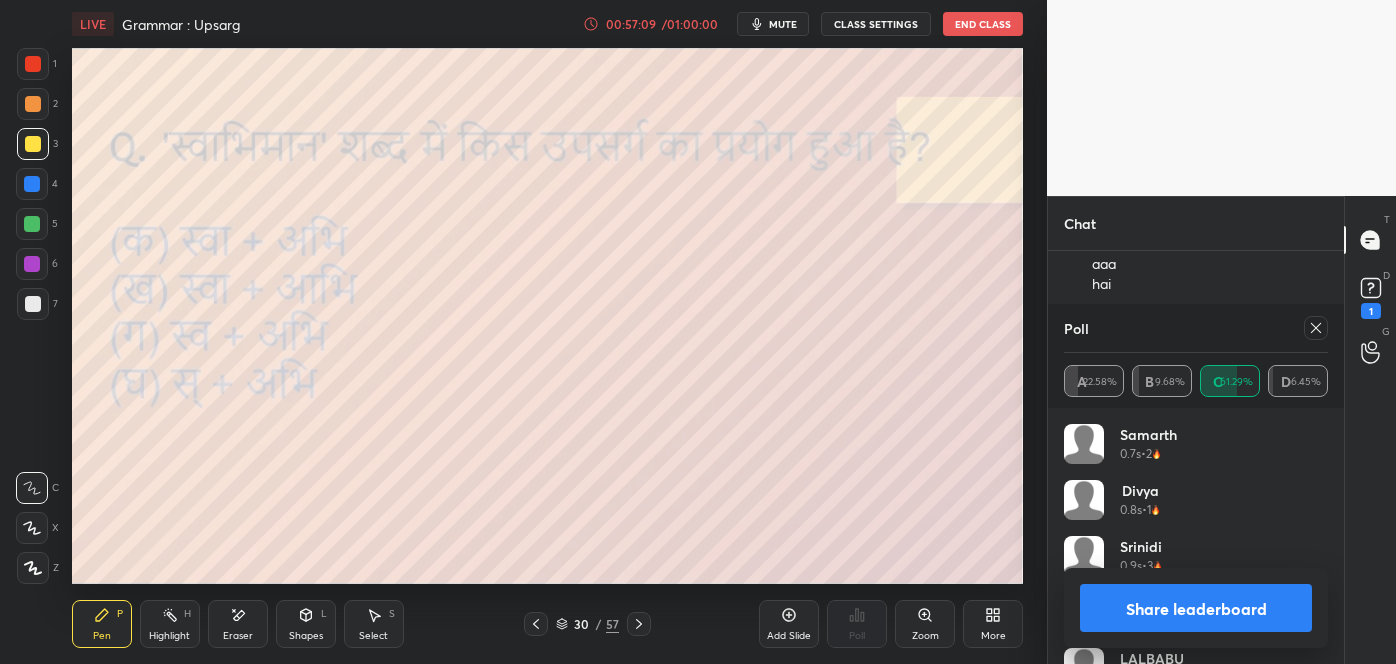 click on "Poll" at bounding box center [857, 624] 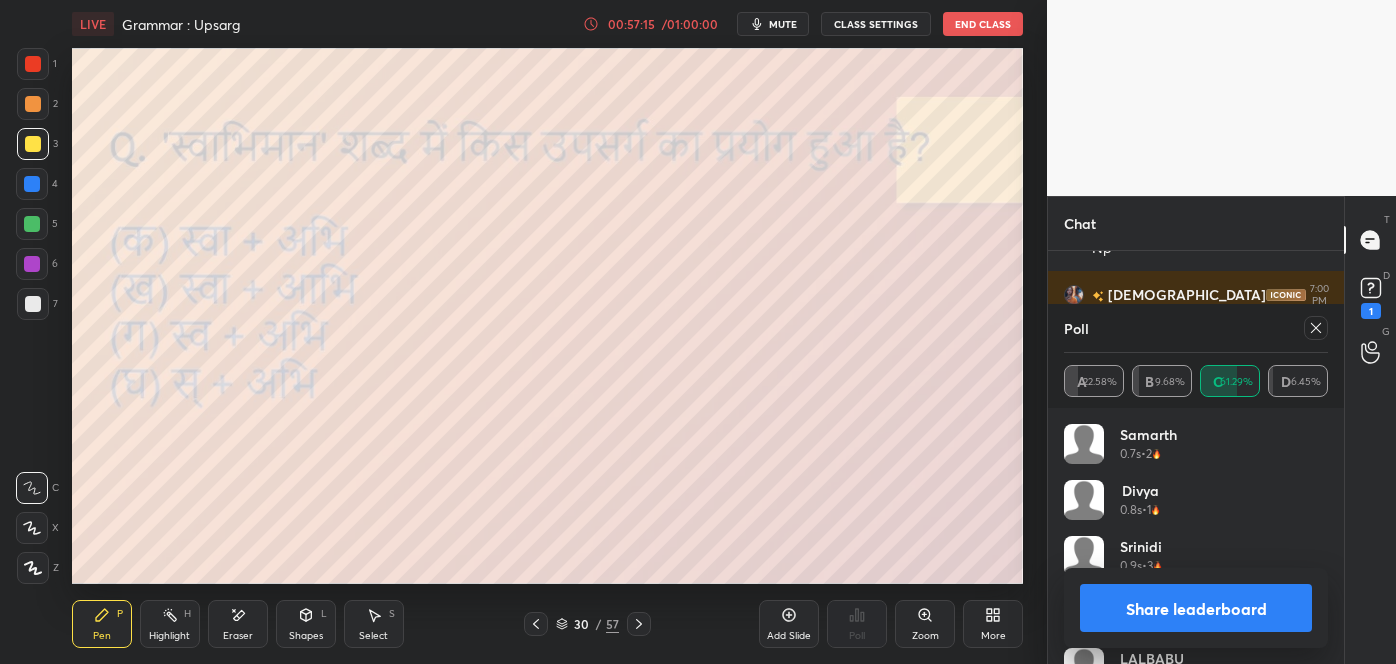 scroll, scrollTop: 38045, scrollLeft: 0, axis: vertical 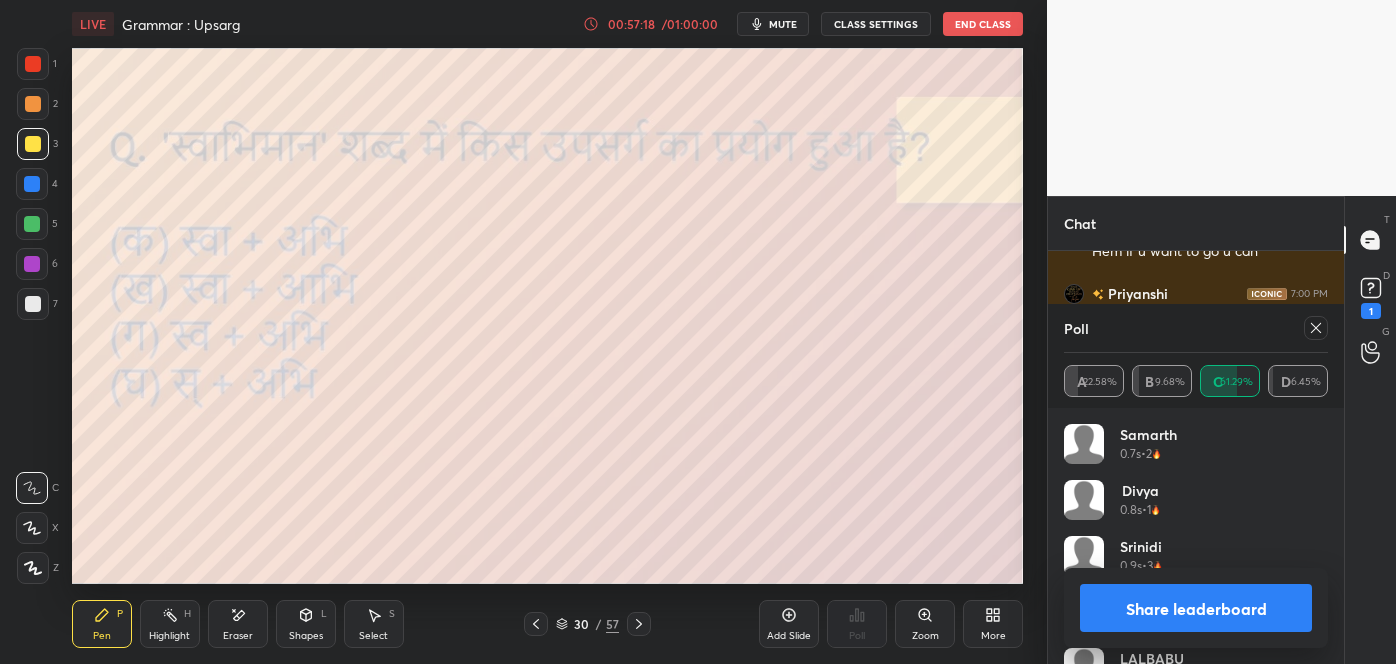 click at bounding box center (1316, 328) 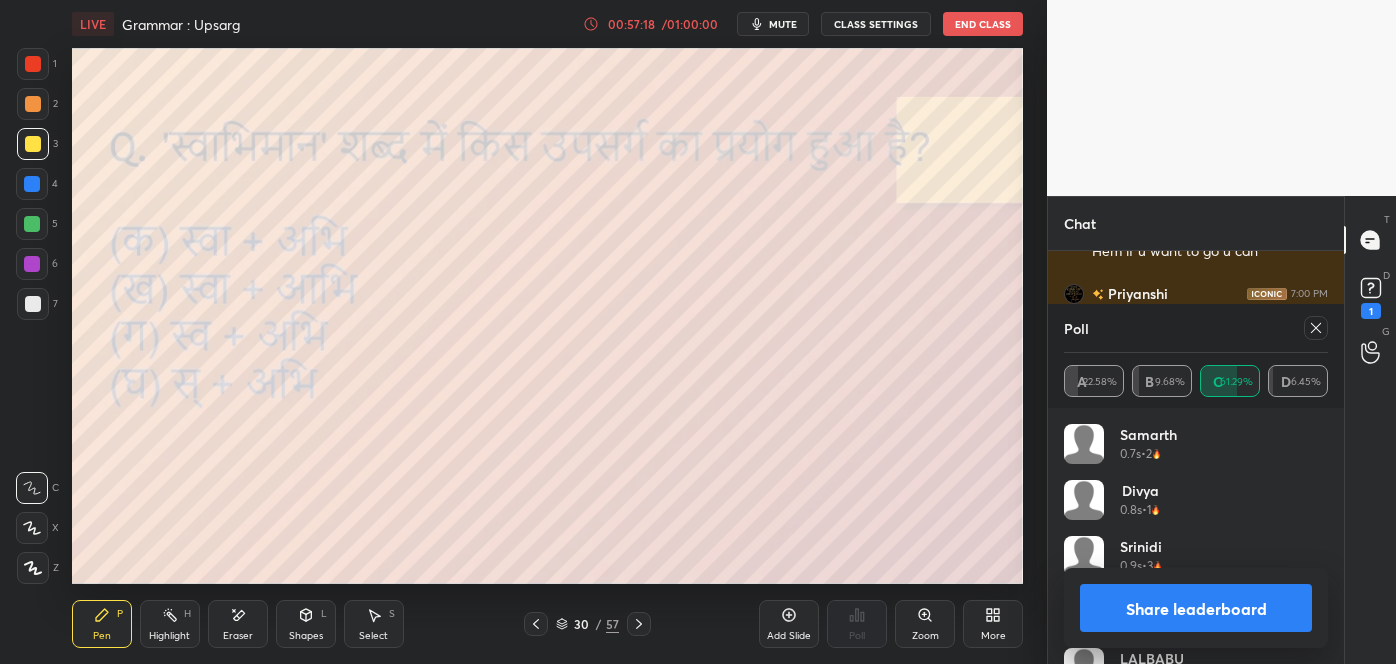 scroll, scrollTop: 151, scrollLeft: 258, axis: both 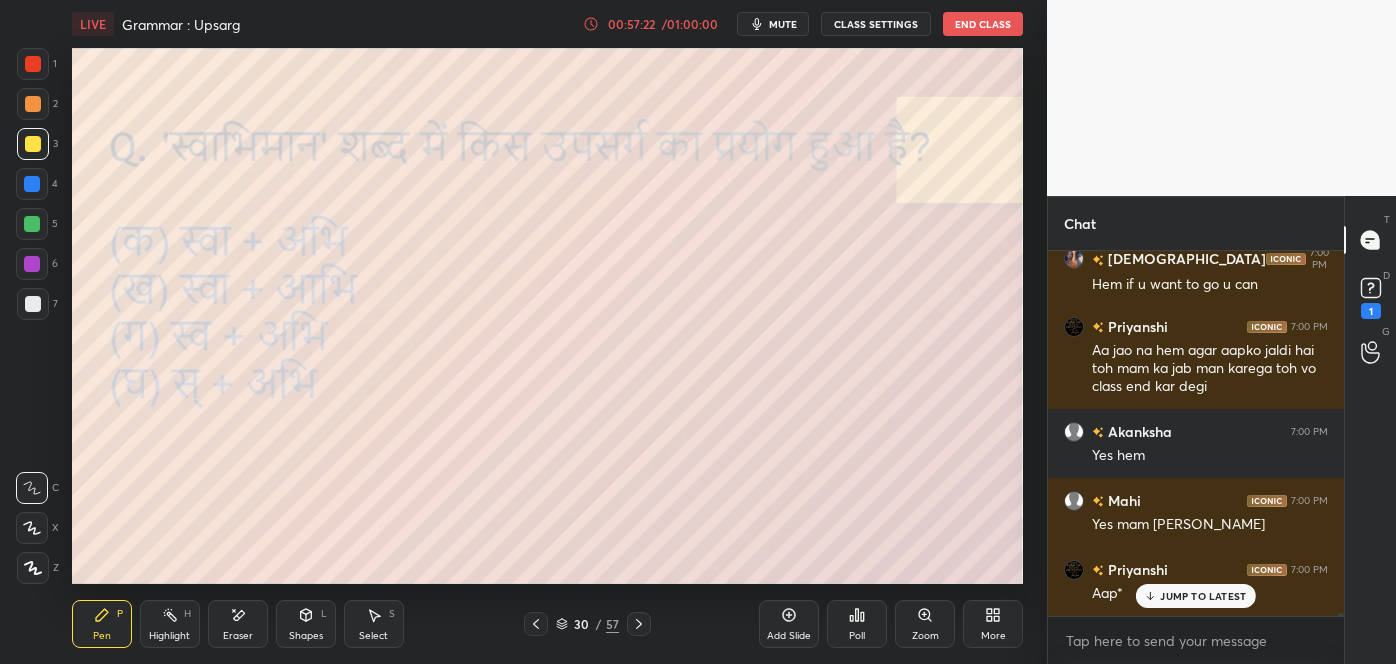 click on "JUMP TO LATEST" at bounding box center [1203, 596] 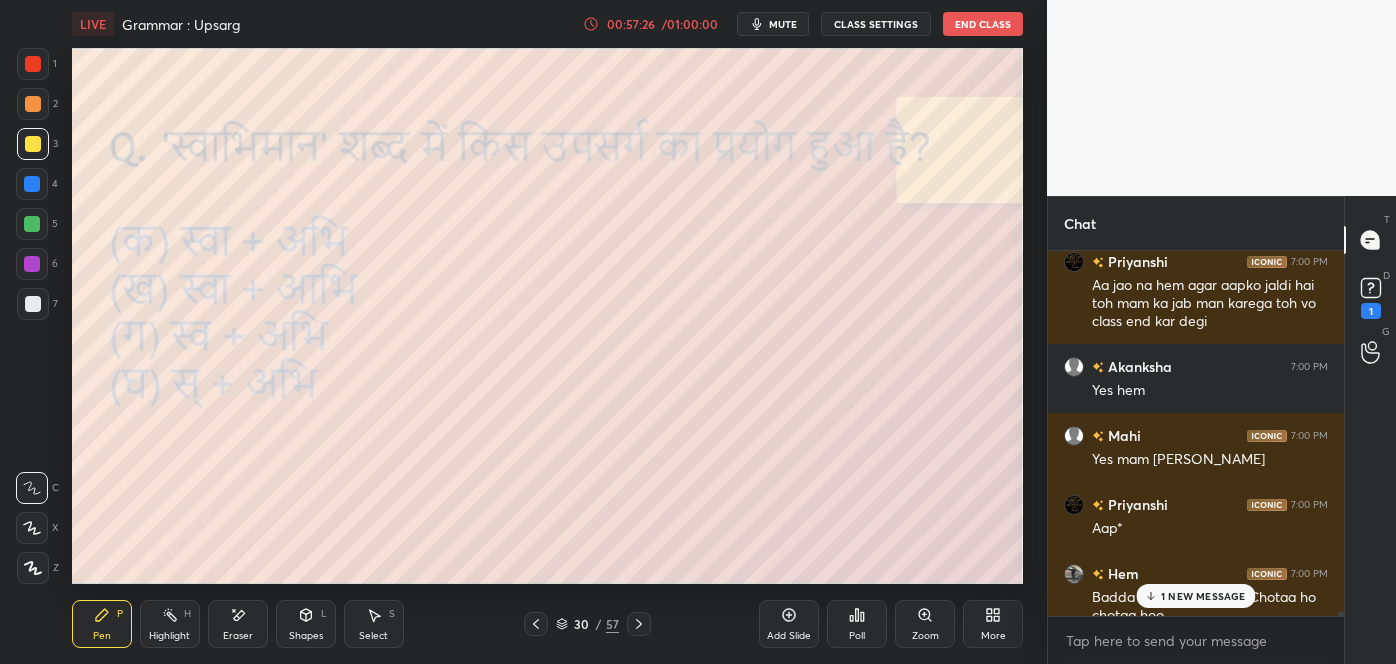 click on "1 NEW MESSAGE" at bounding box center (1195, 596) 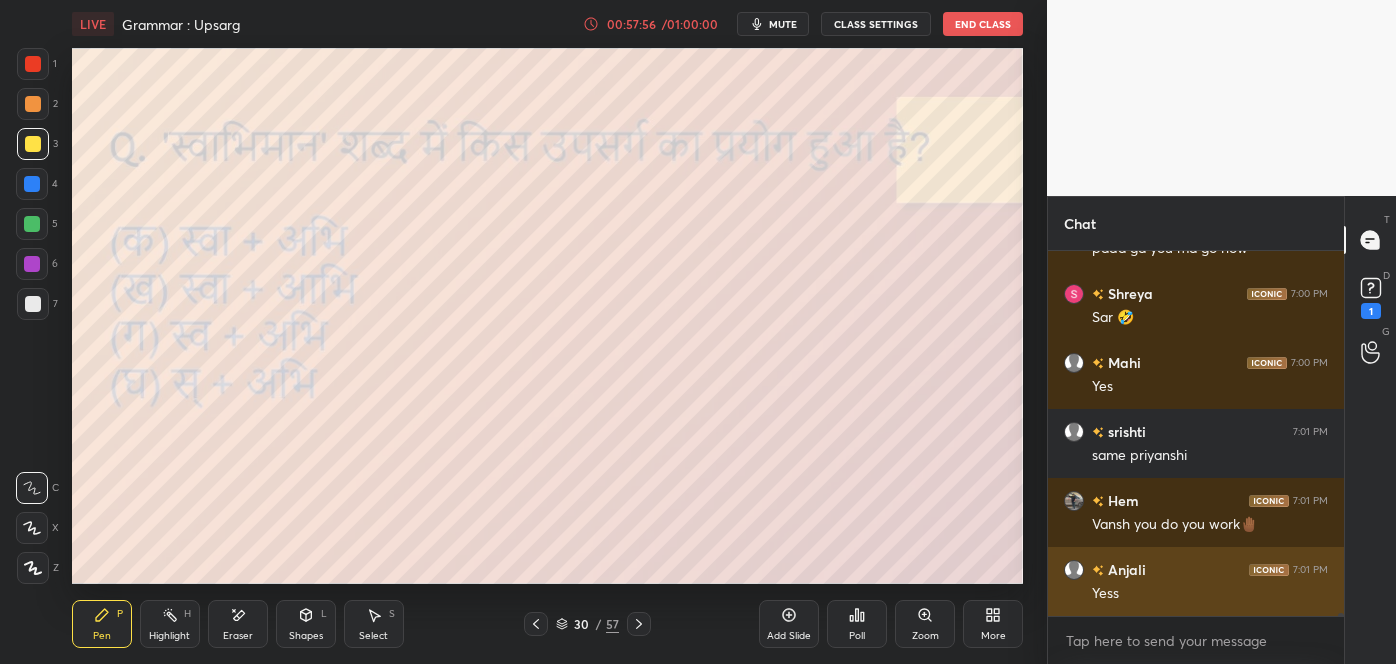 click on "Yess" at bounding box center [1210, 594] 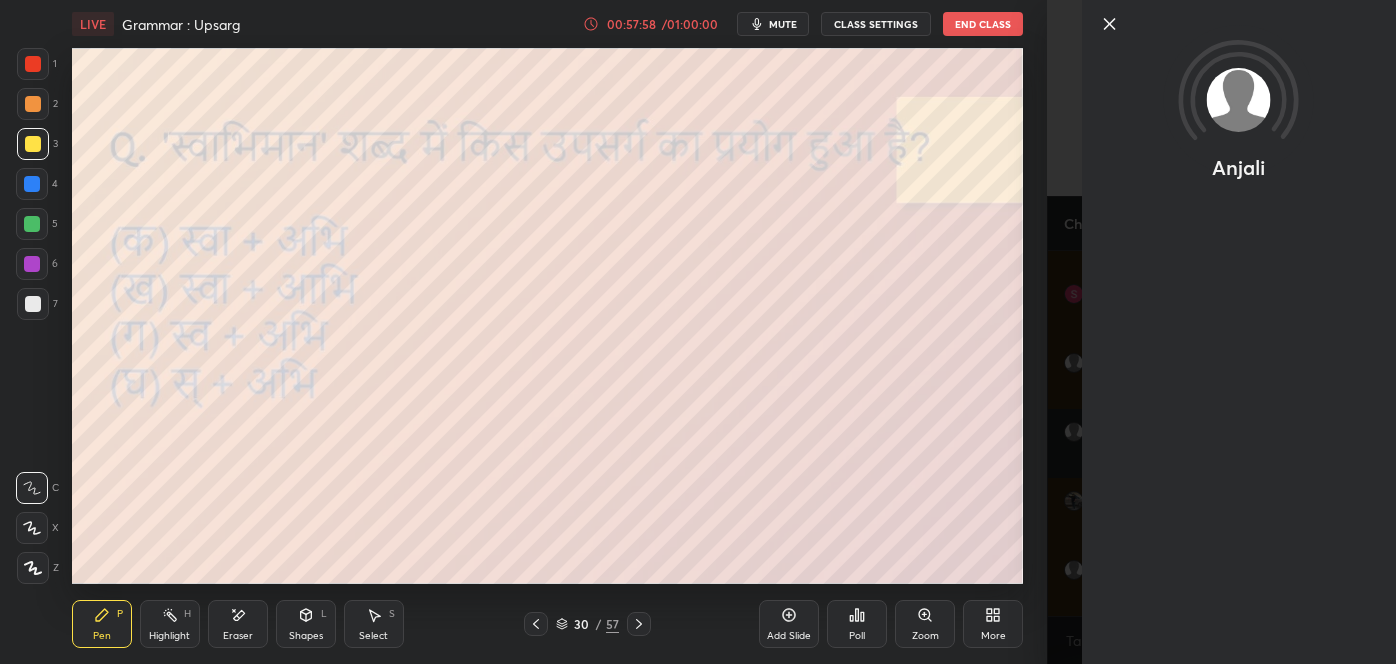 click 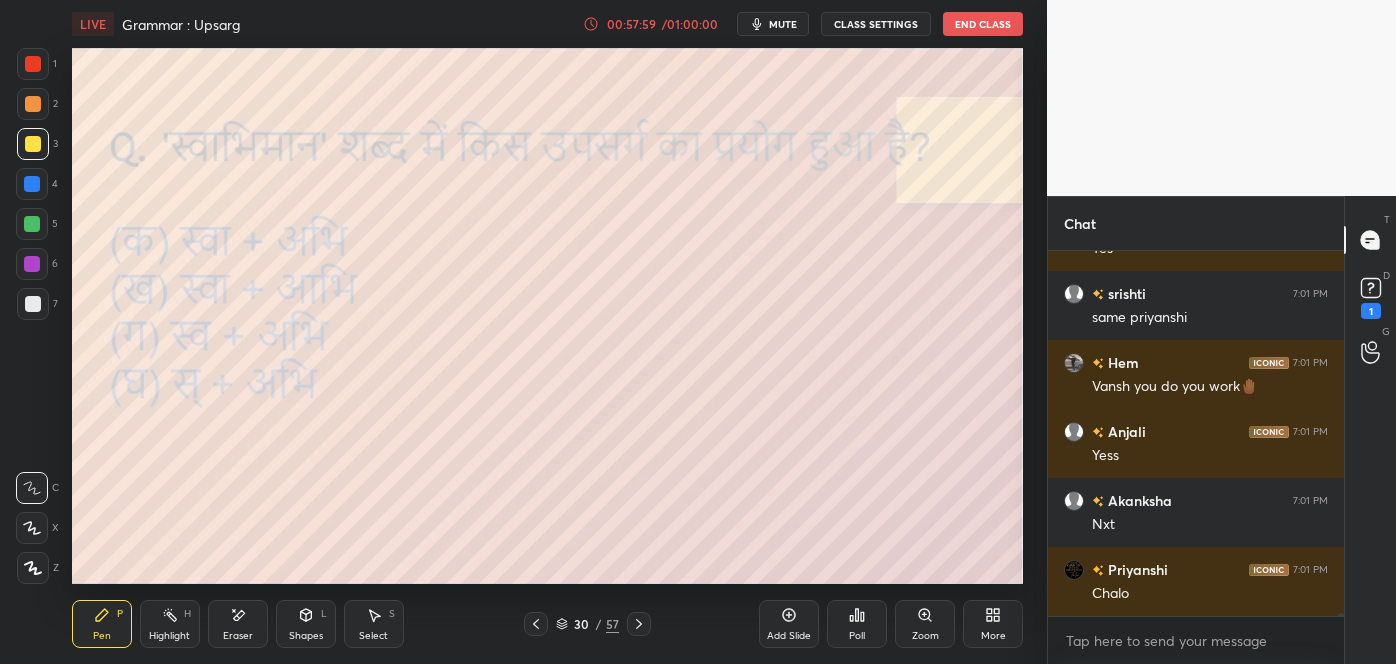 click 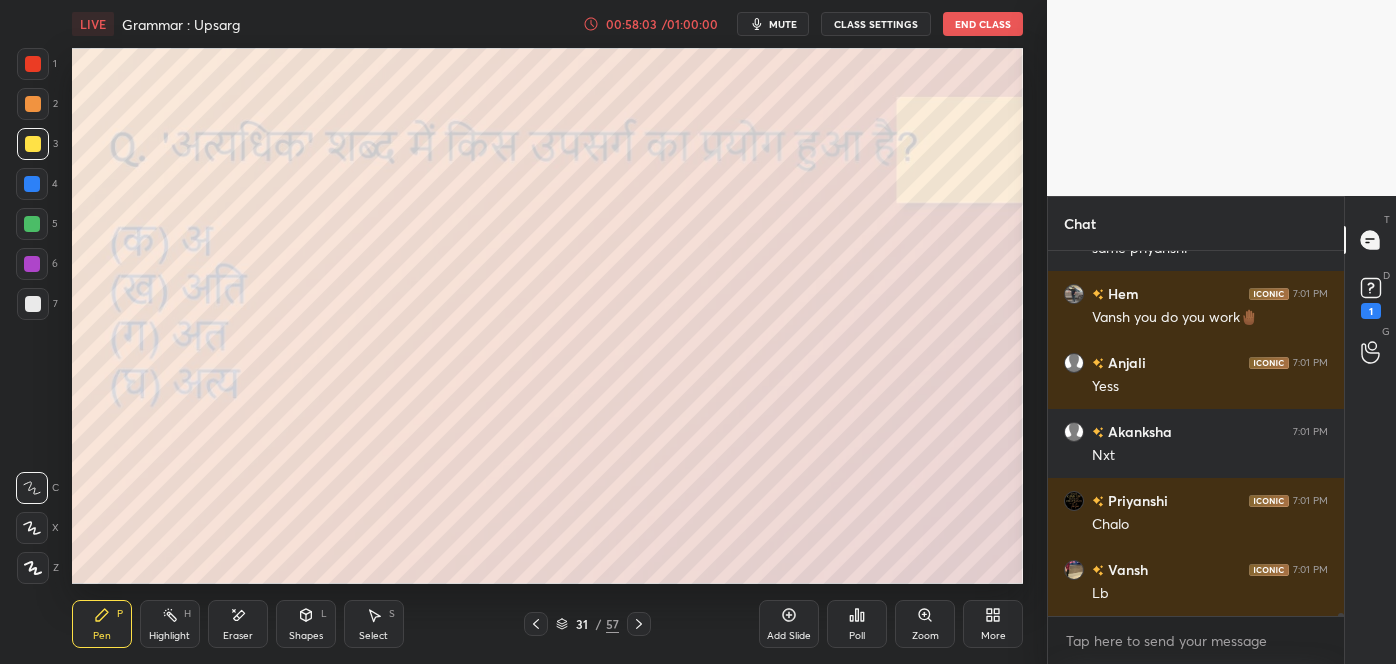 click on "Poll" at bounding box center [857, 624] 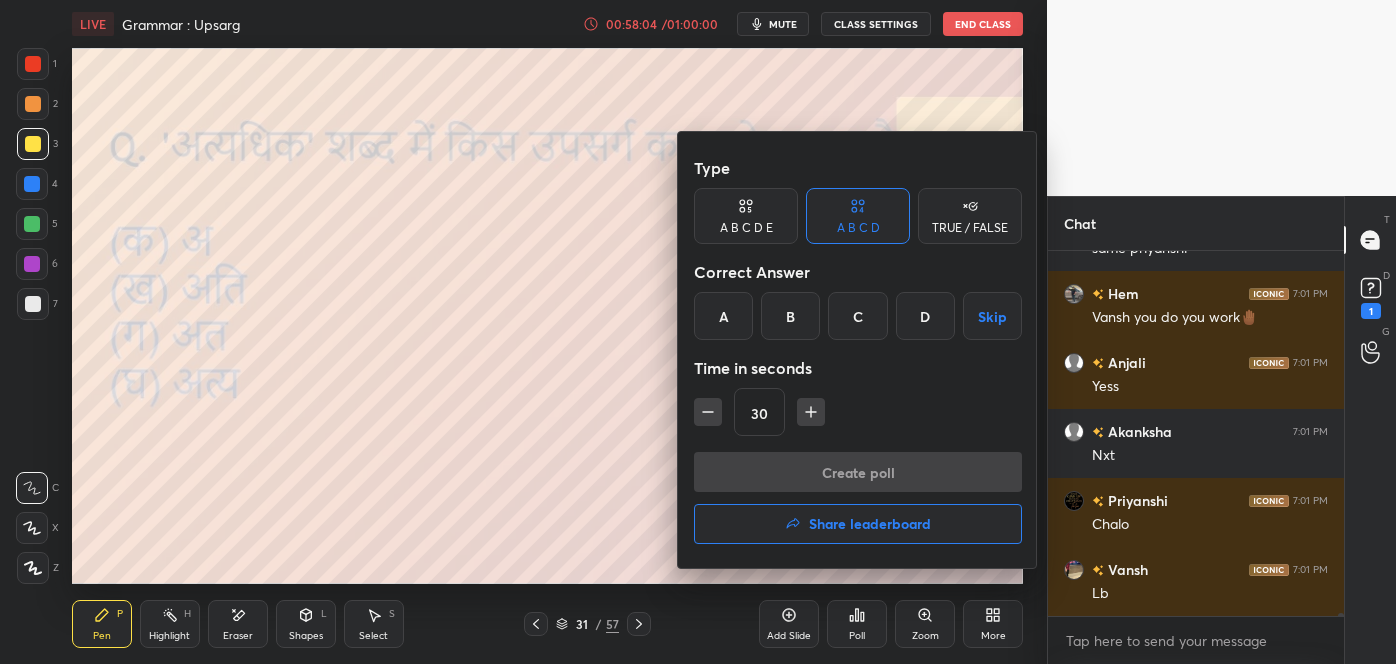 click on "B" at bounding box center (790, 316) 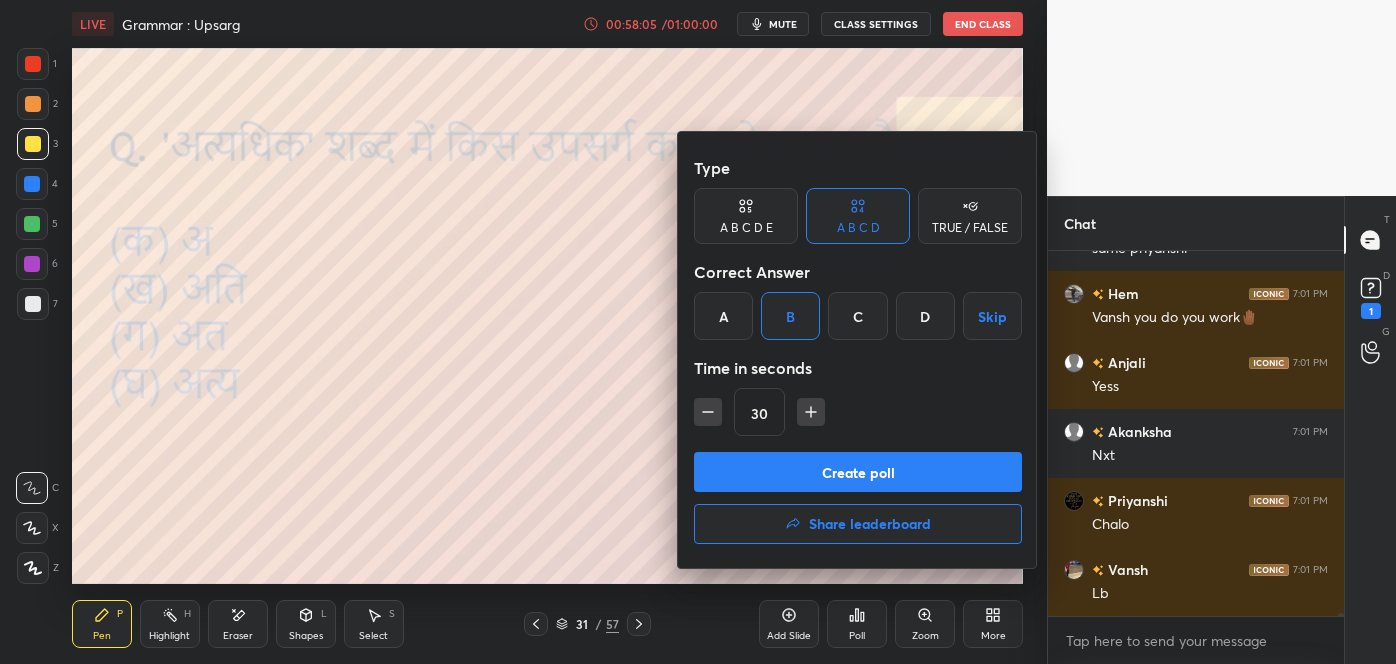click on "Create poll" at bounding box center [858, 472] 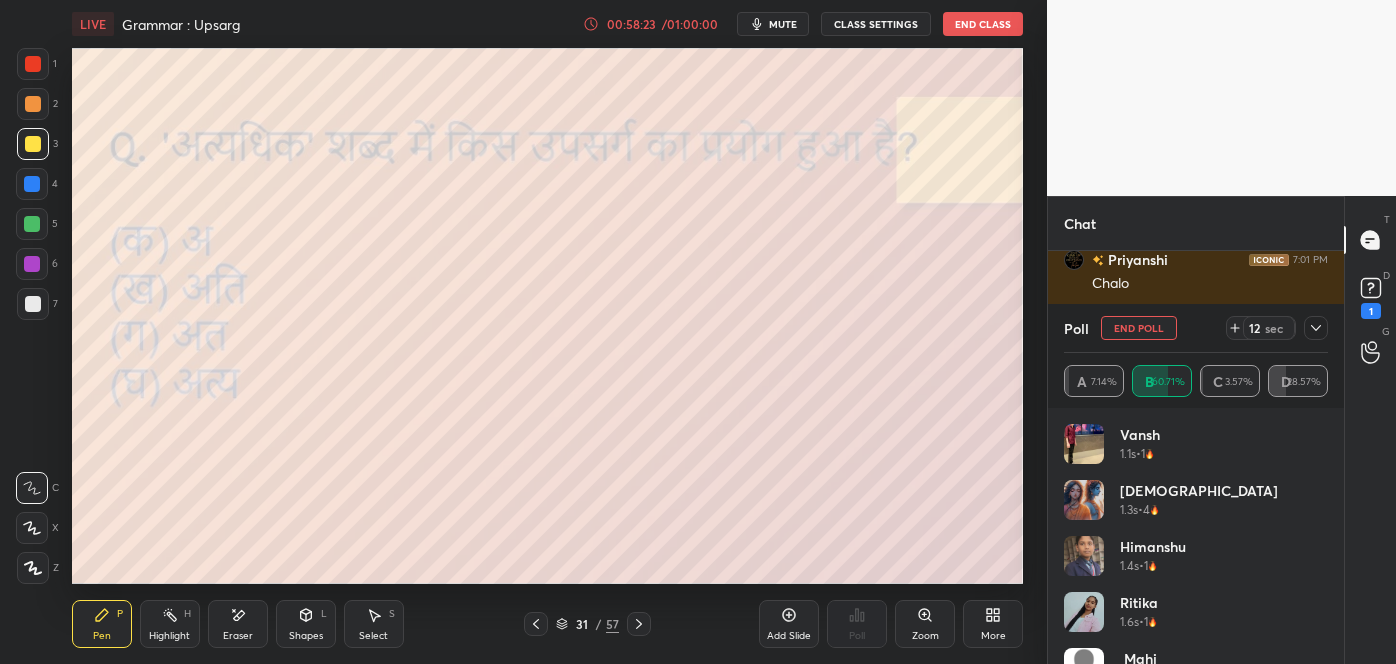 scroll, scrollTop: 39117, scrollLeft: 0, axis: vertical 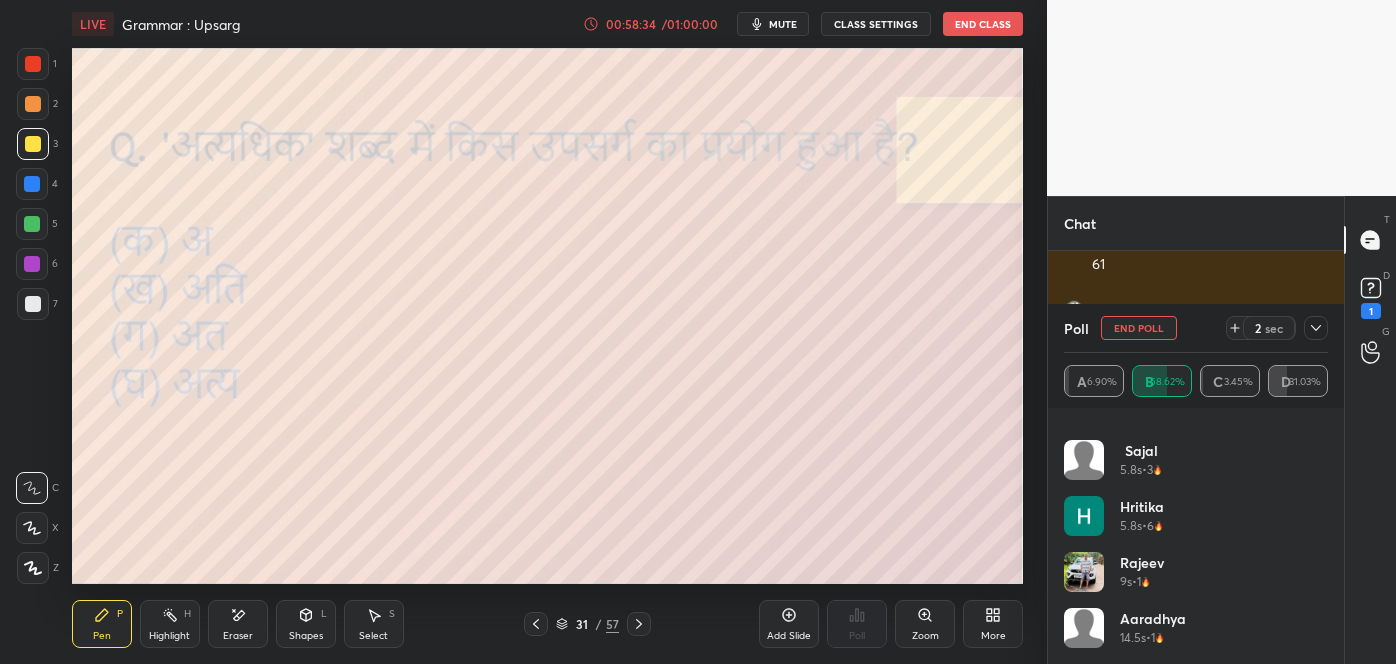 click 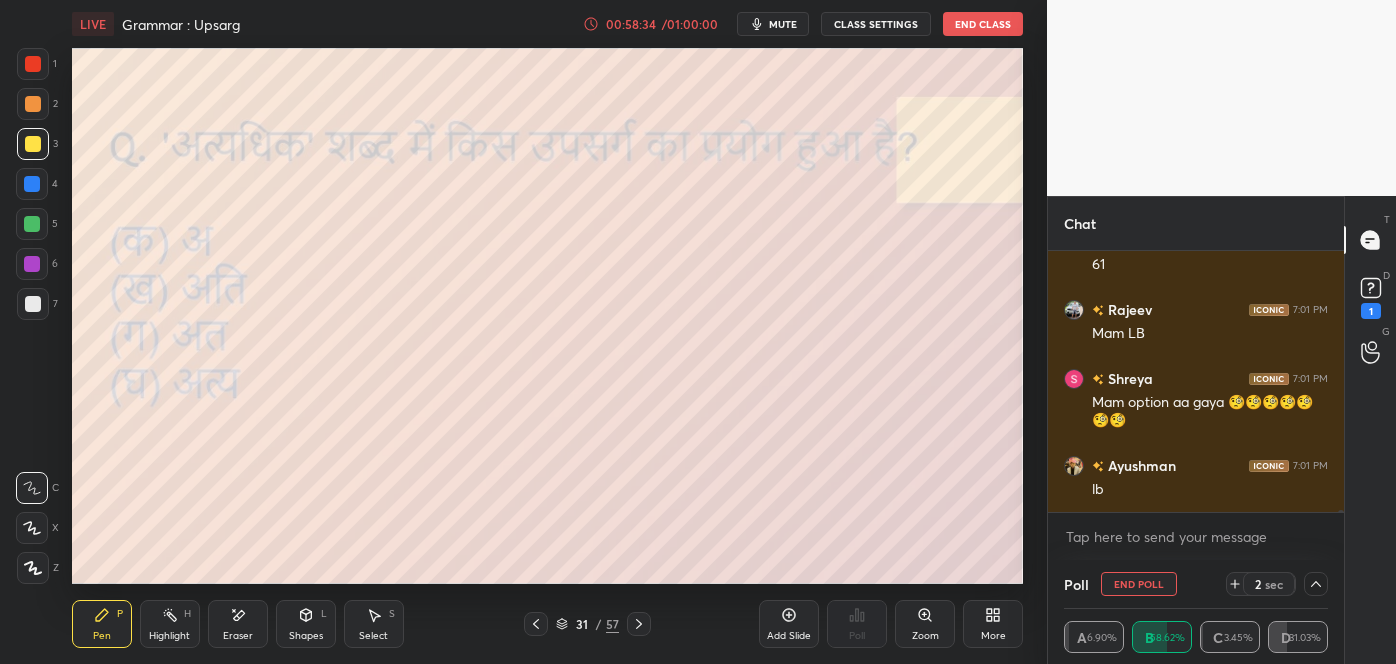 scroll, scrollTop: 58, scrollLeft: 258, axis: both 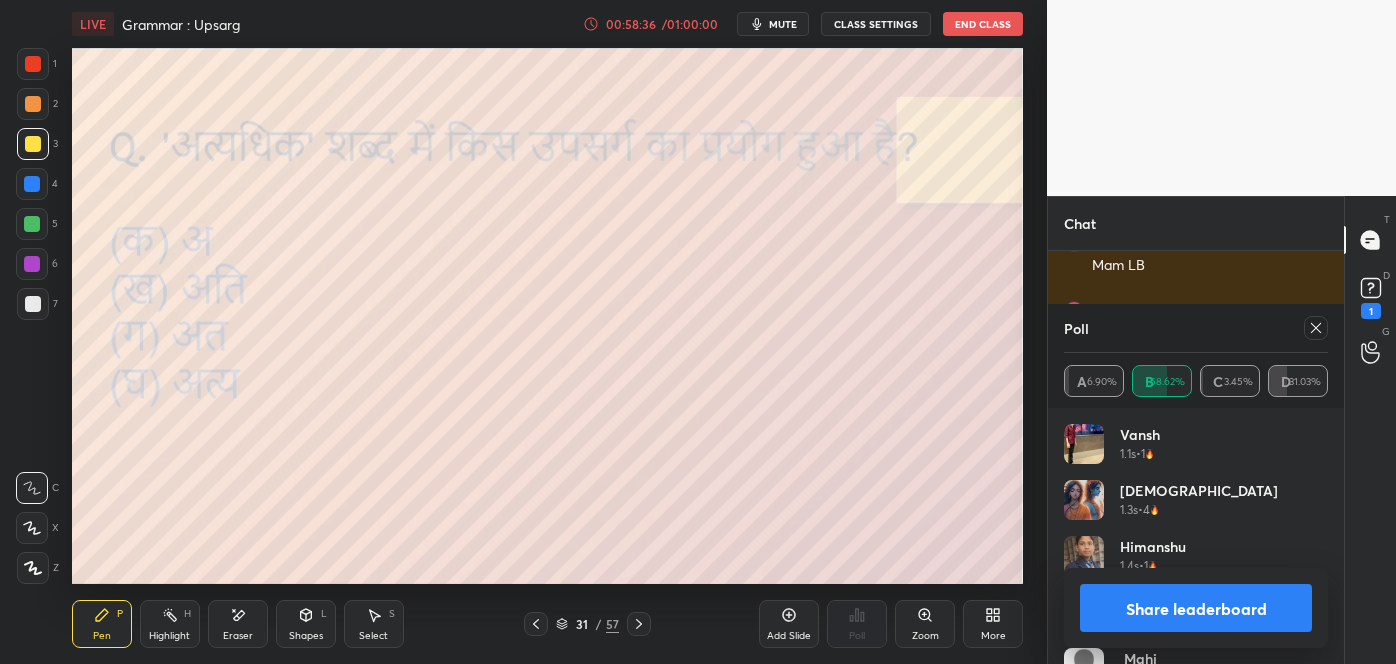 click at bounding box center [1316, 328] 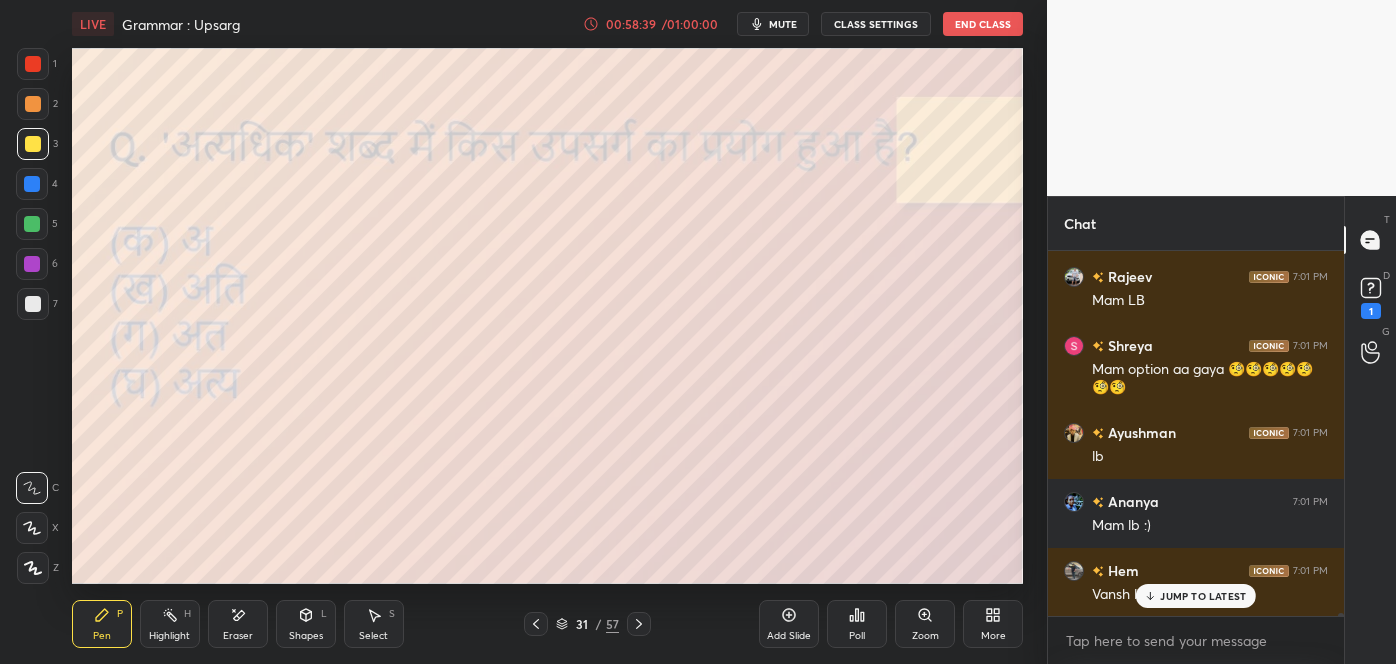click on "Eraser" at bounding box center (238, 636) 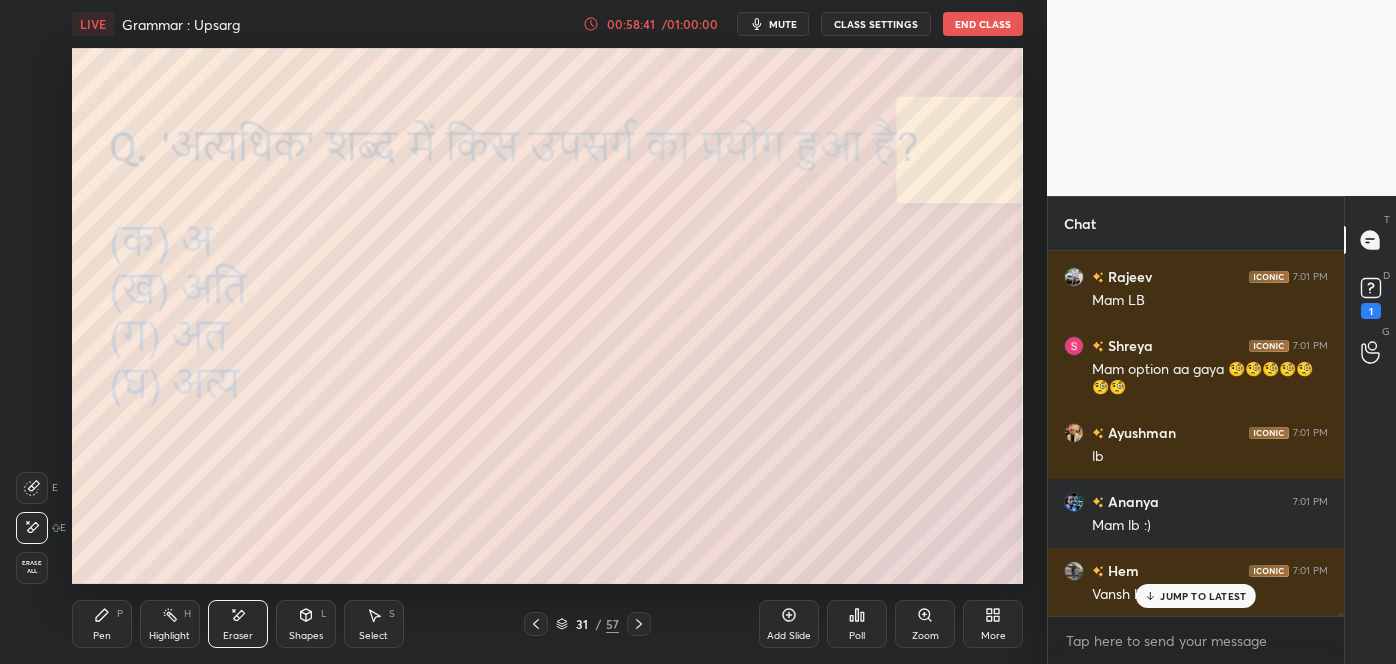 click on "Pen" at bounding box center (102, 636) 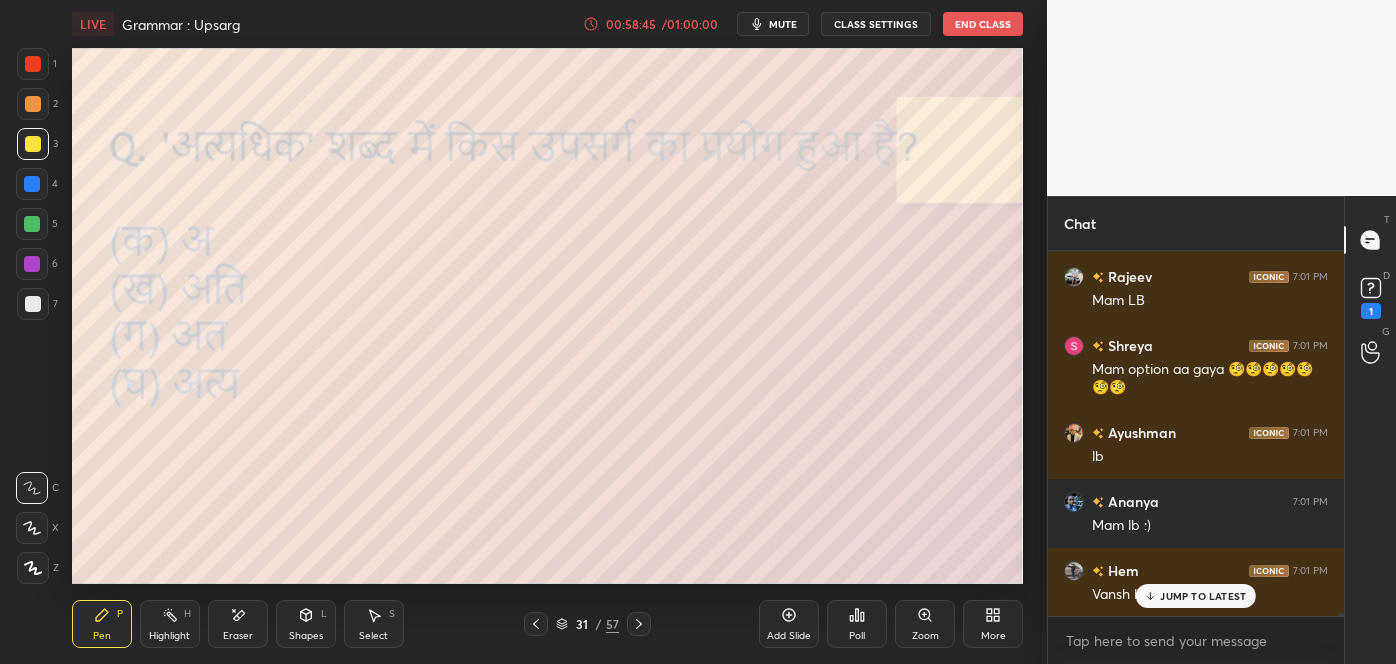 click on "Eraser" at bounding box center [238, 624] 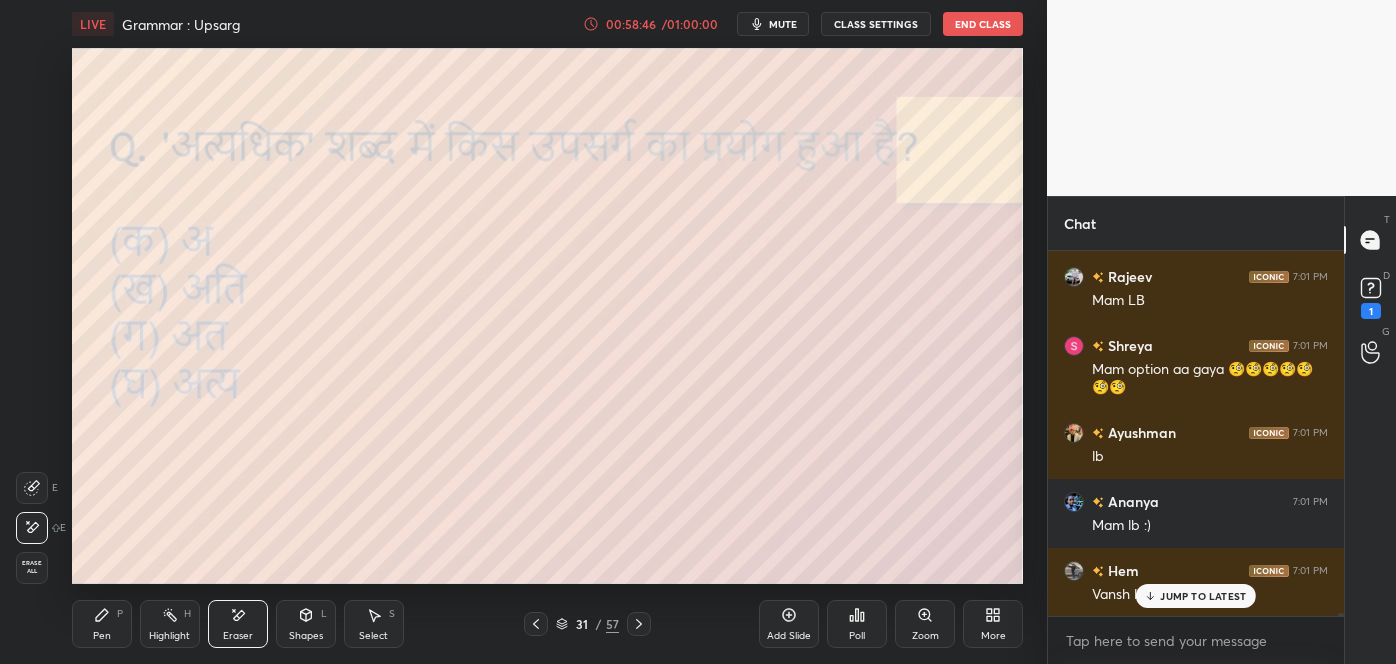 click 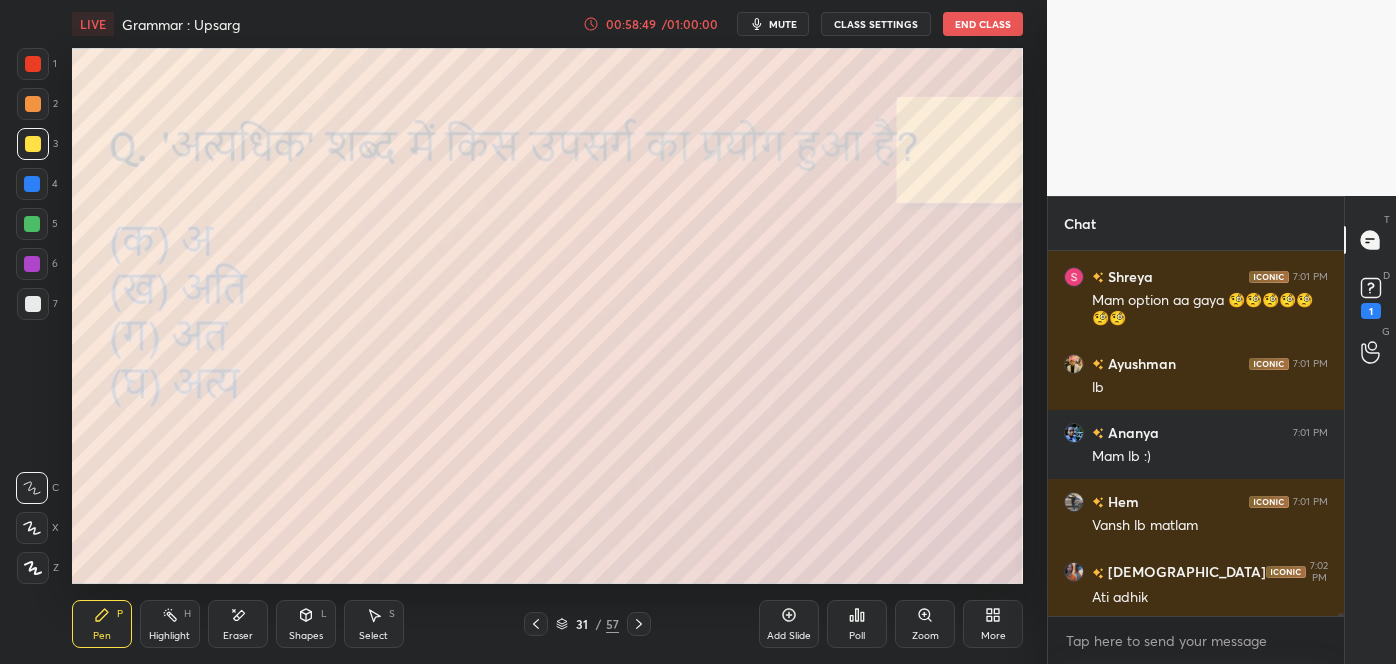 click 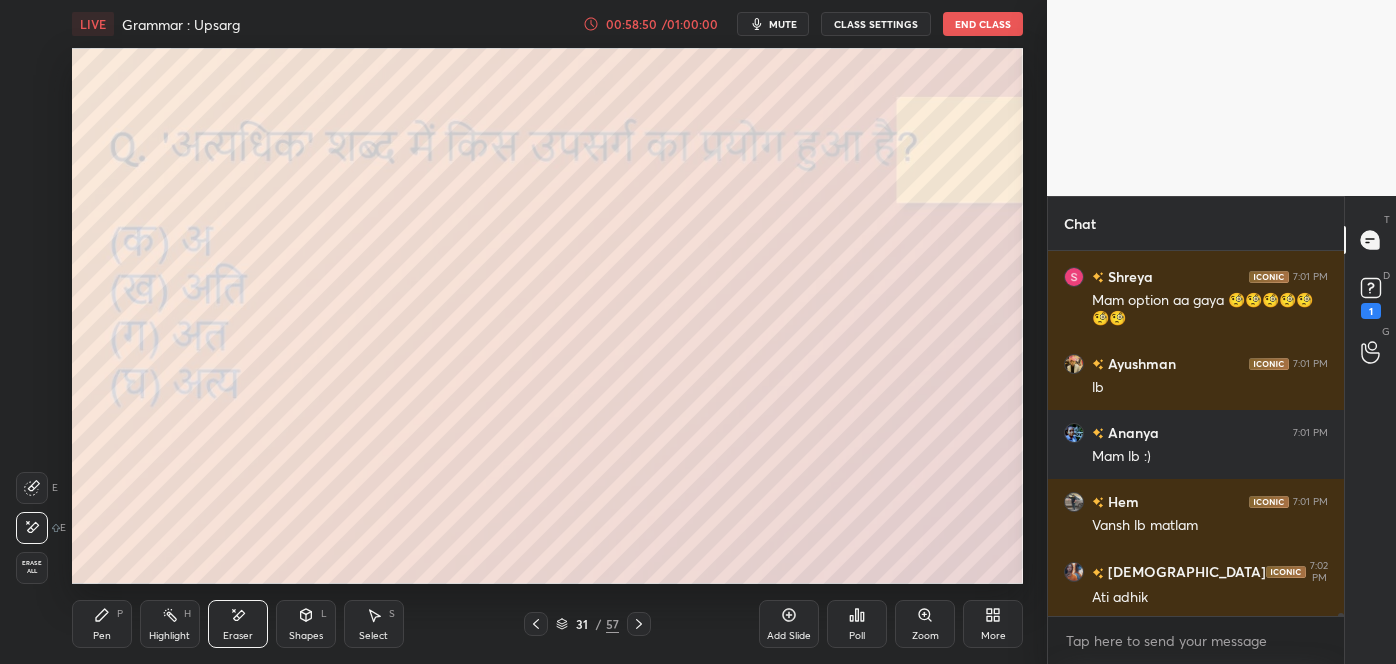click on "Pen P" at bounding box center (102, 624) 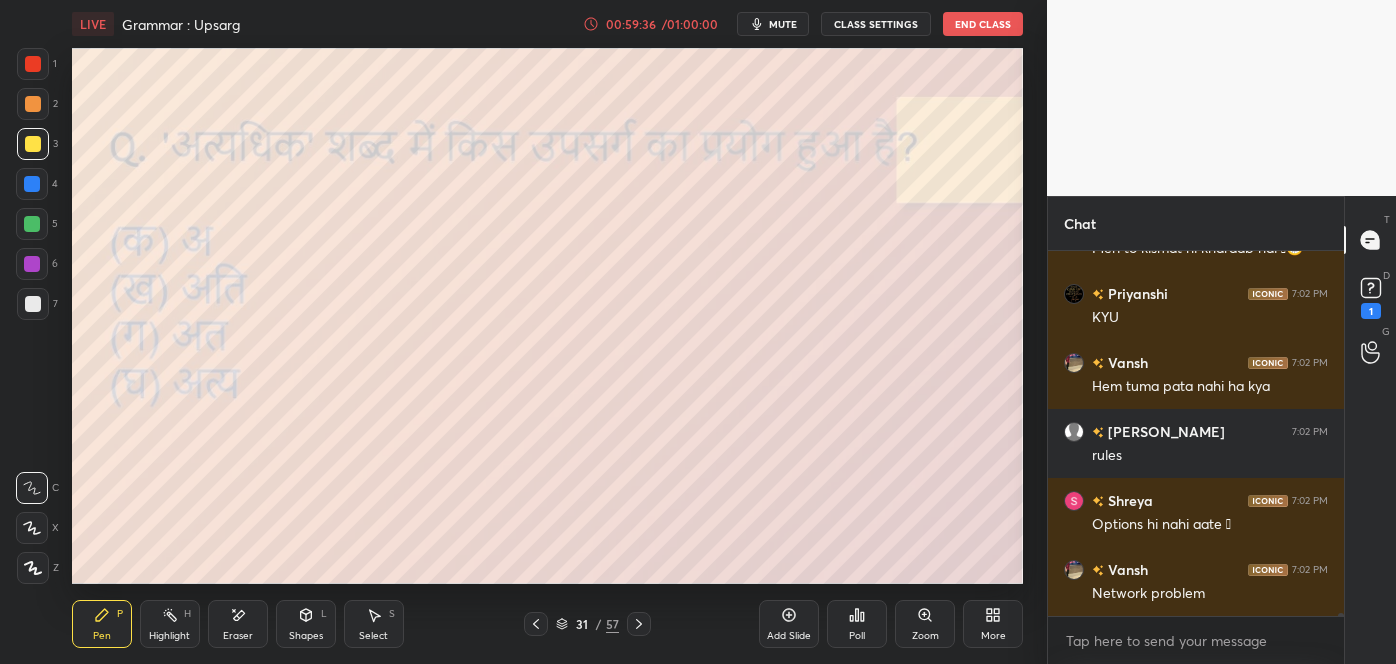 scroll, scrollTop: 40155, scrollLeft: 0, axis: vertical 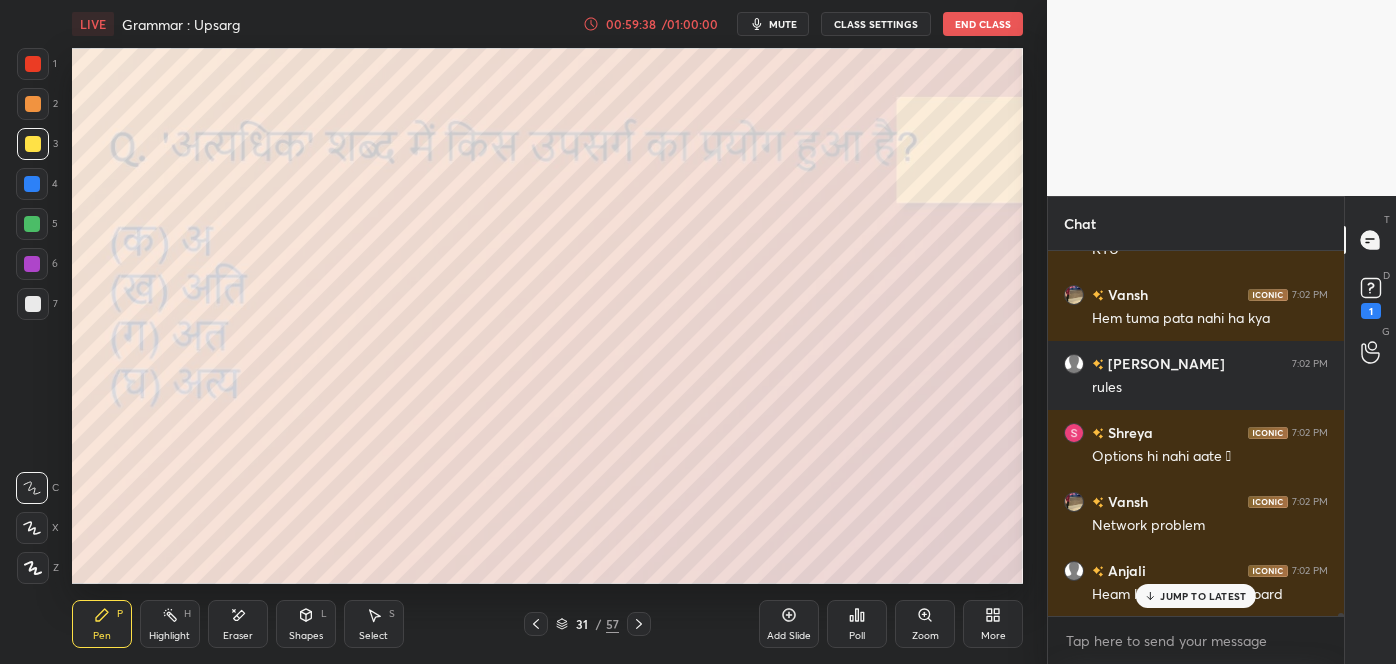 click on "JUMP TO LATEST" at bounding box center (1203, 596) 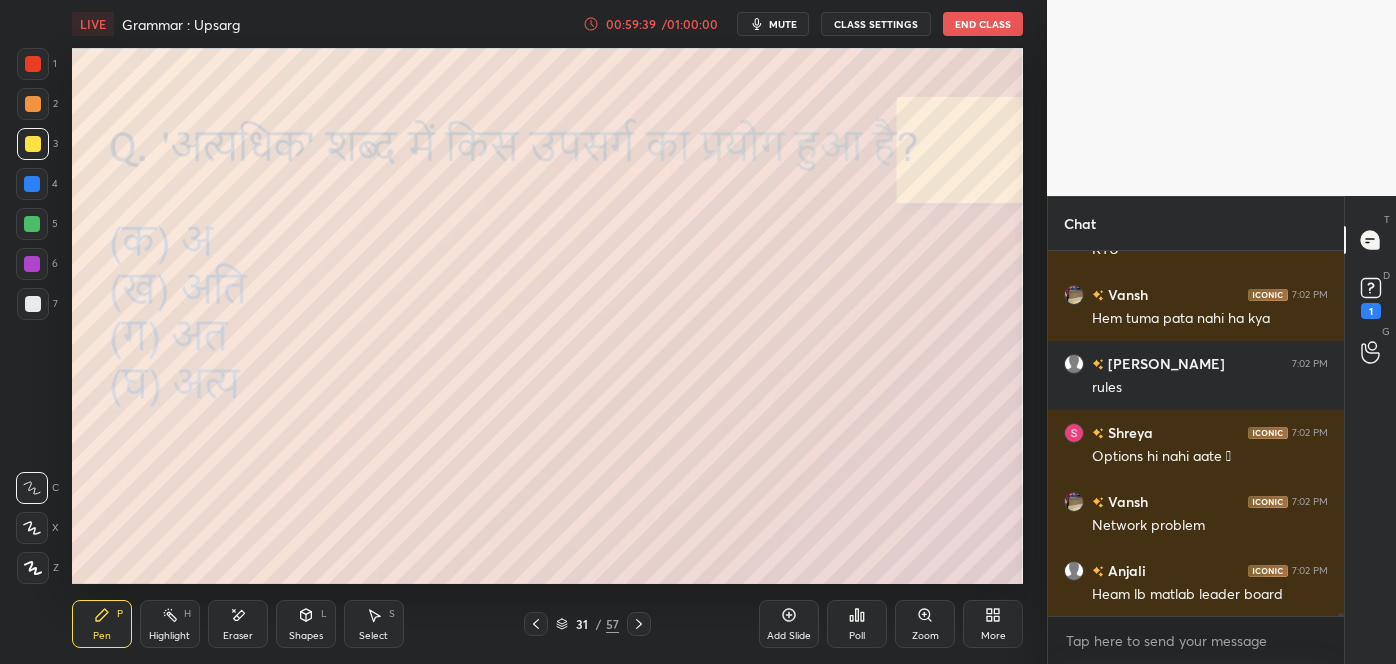 click on "31" at bounding box center (582, 624) 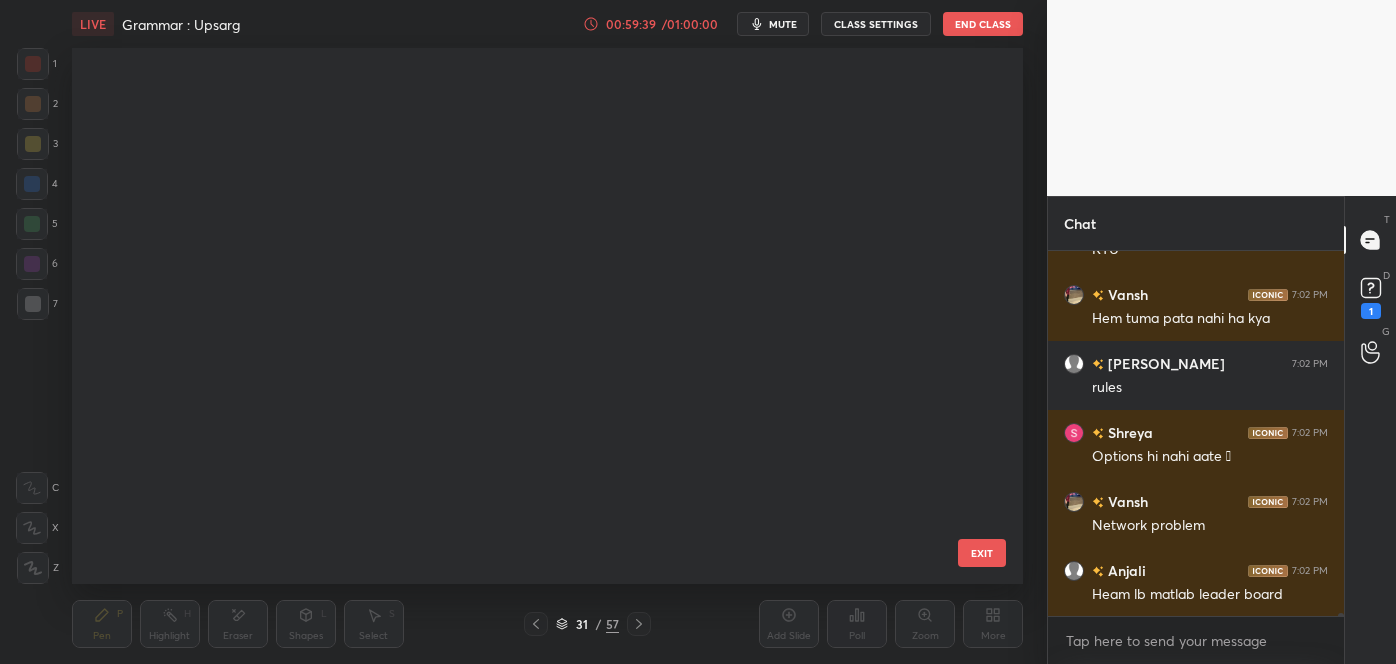 scroll, scrollTop: 1261, scrollLeft: 0, axis: vertical 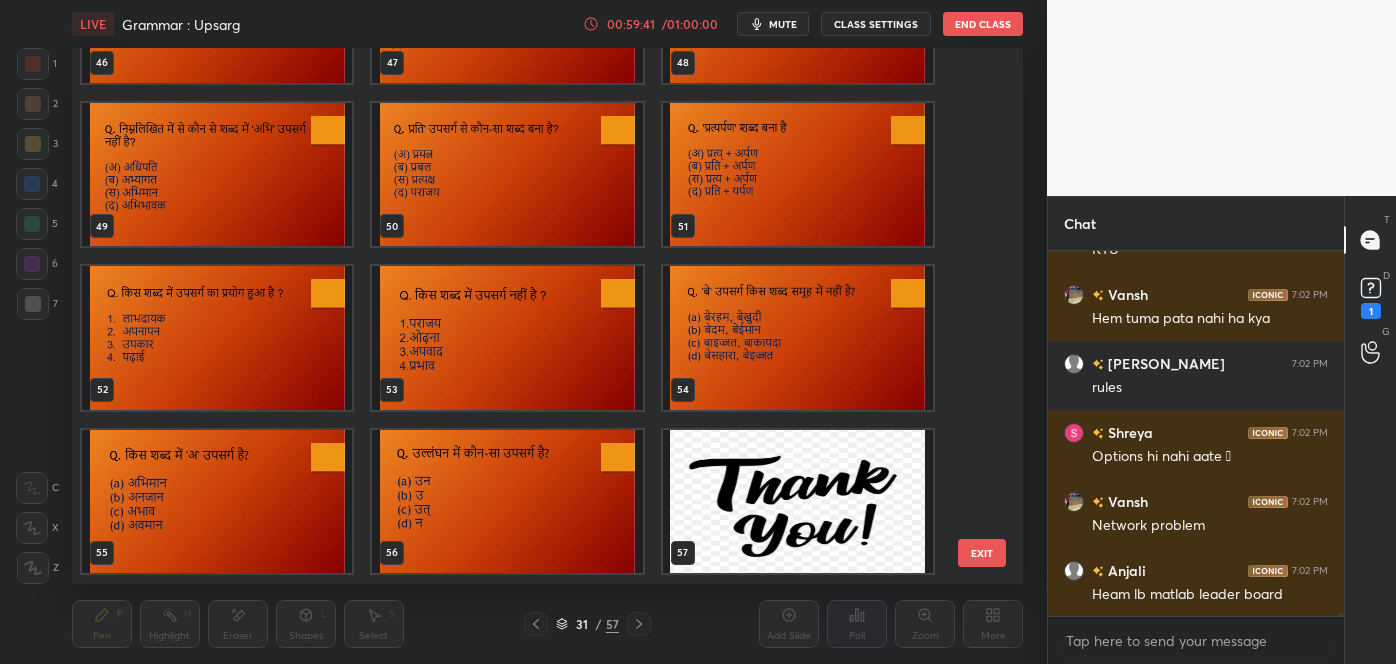 click at bounding box center (798, 501) 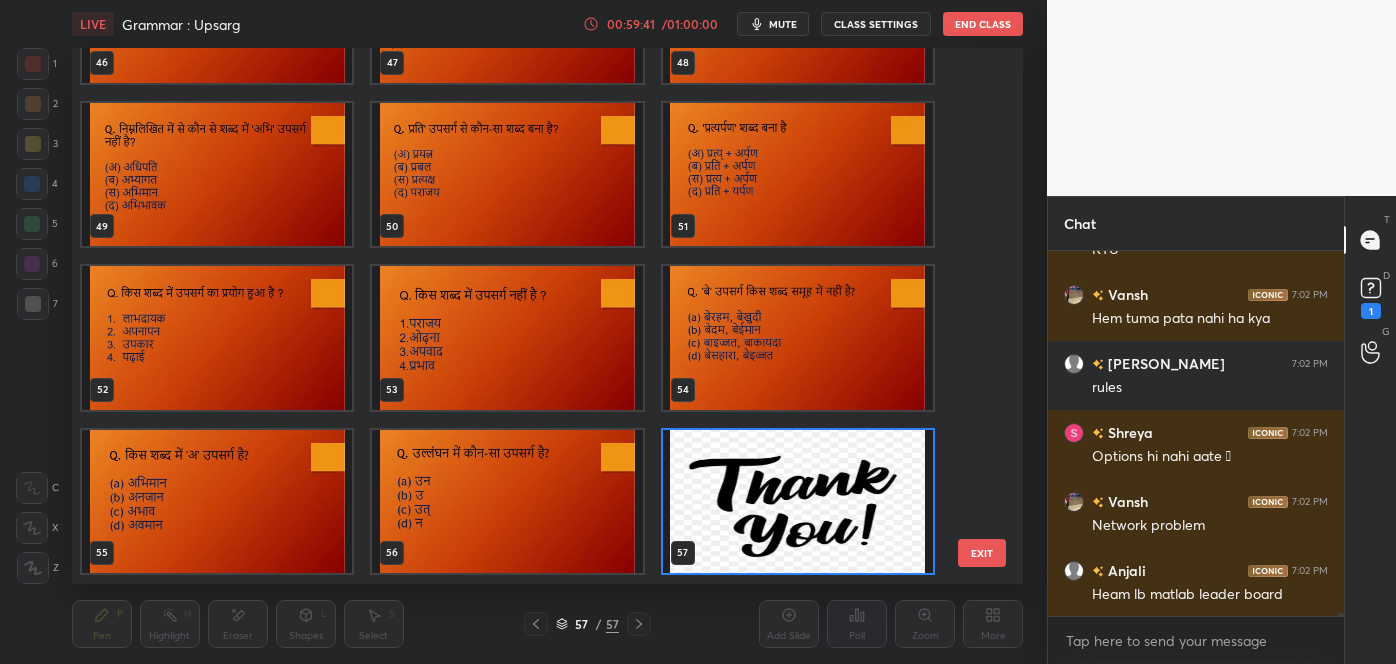 click at bounding box center (798, 501) 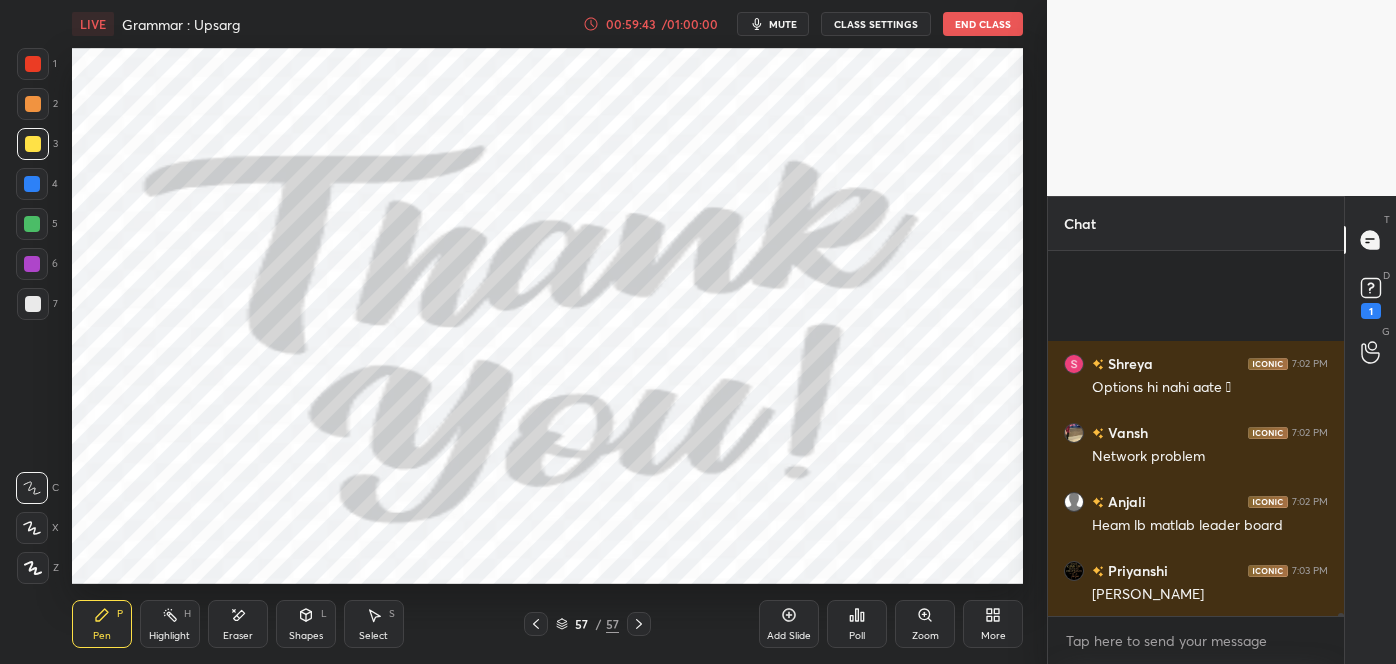scroll, scrollTop: 40410, scrollLeft: 0, axis: vertical 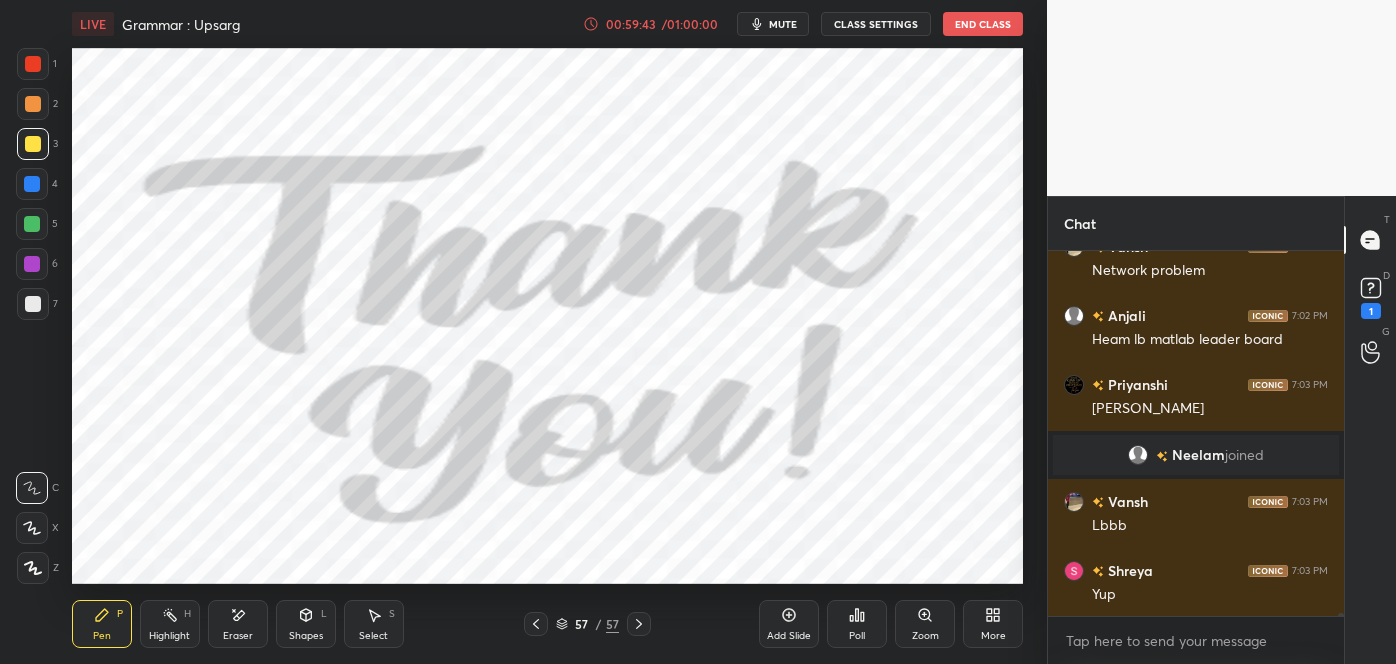 click 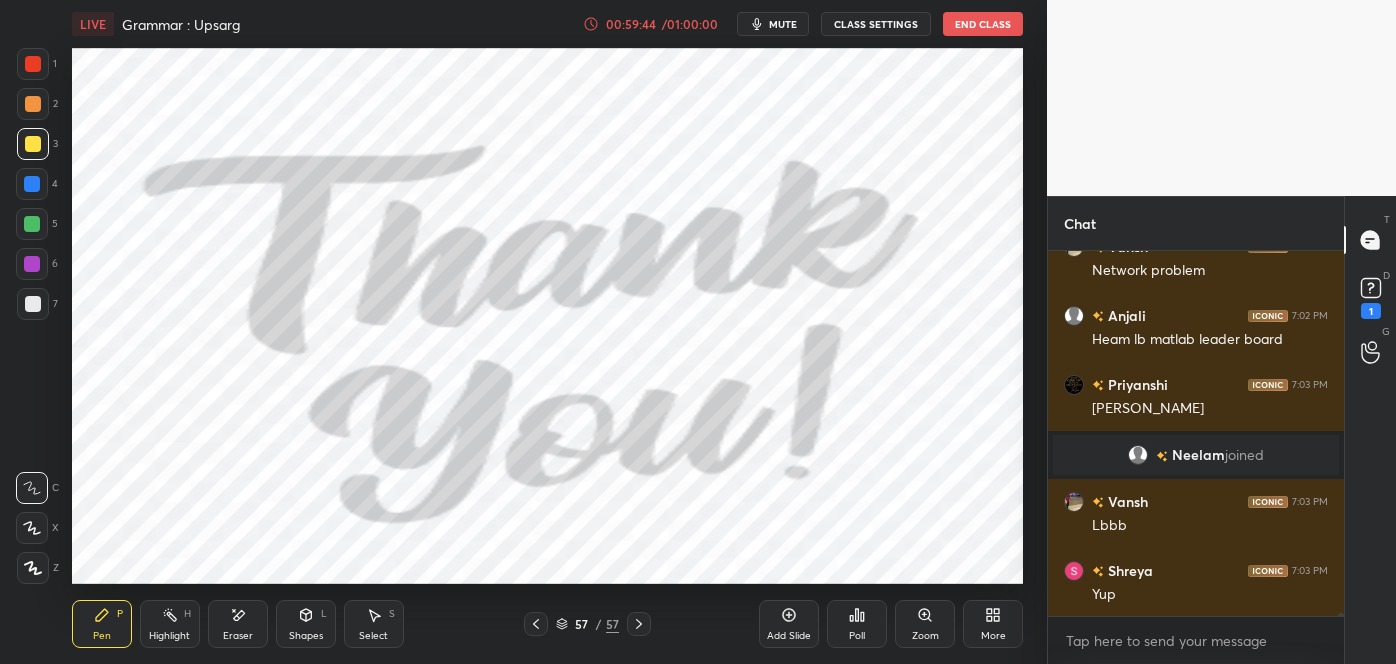 click on "Poll" at bounding box center (857, 624) 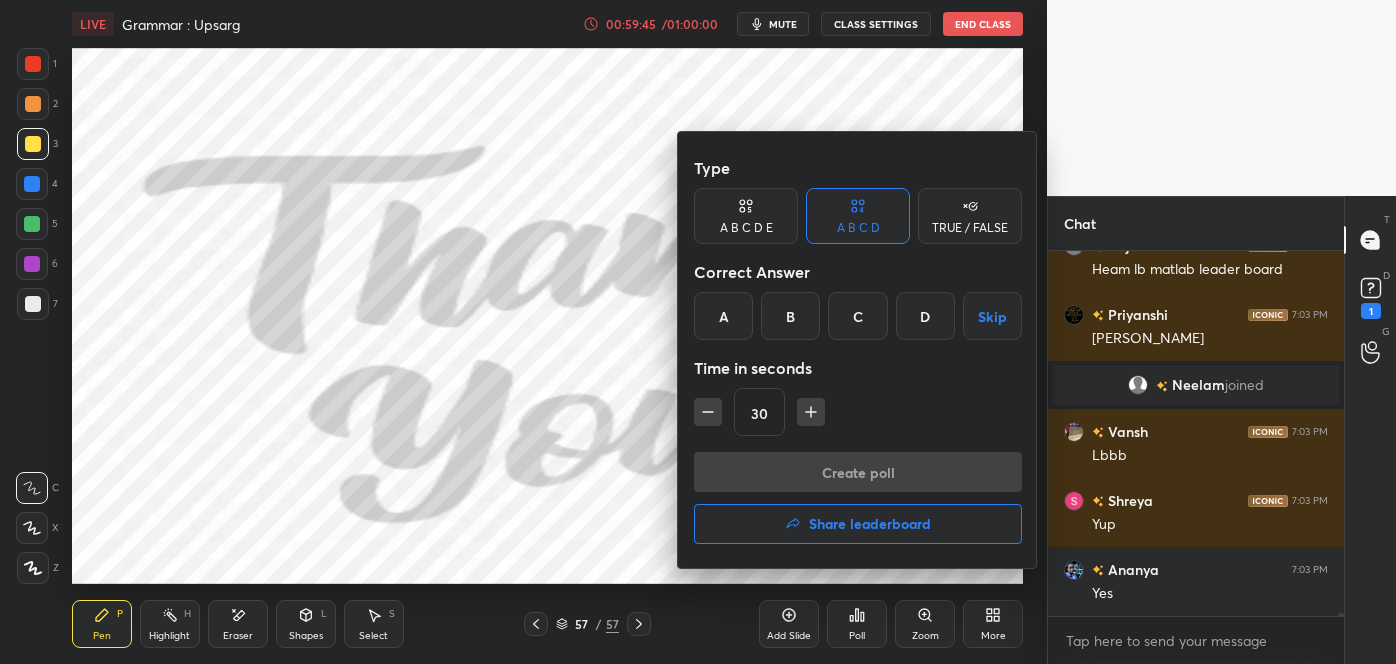 scroll, scrollTop: 40528, scrollLeft: 0, axis: vertical 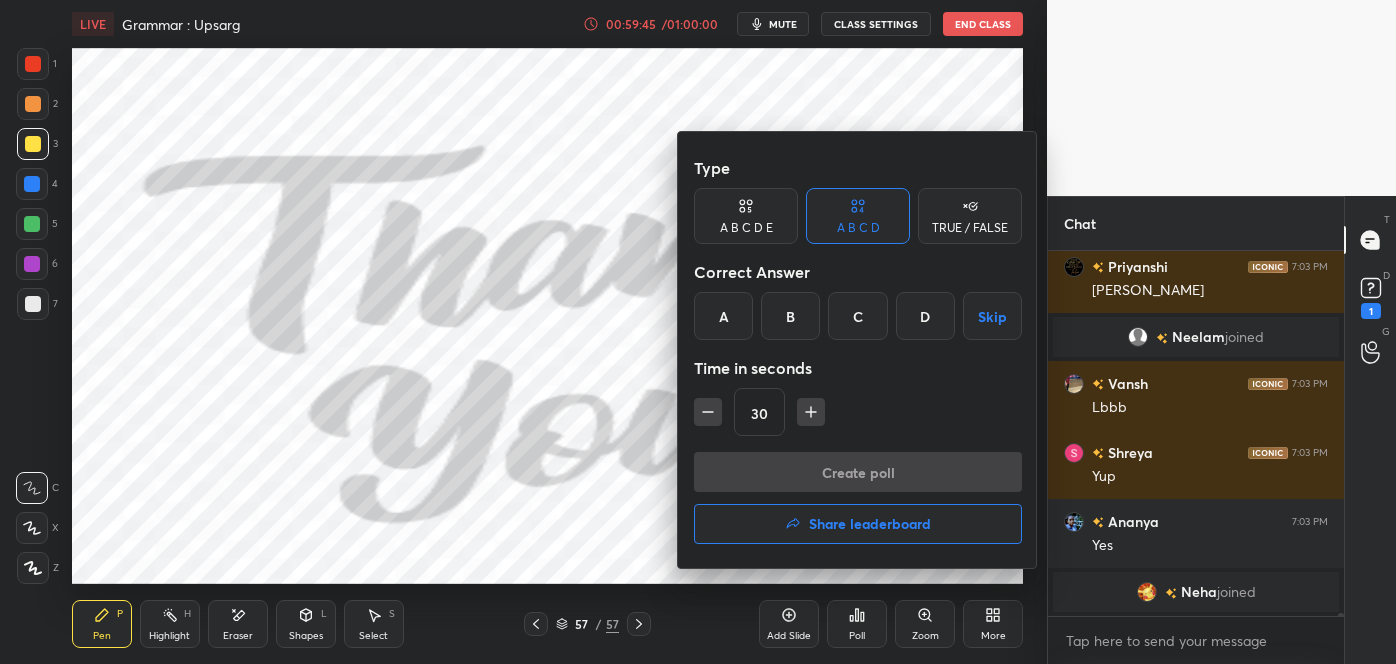 click on "Share leaderboard" at bounding box center (858, 524) 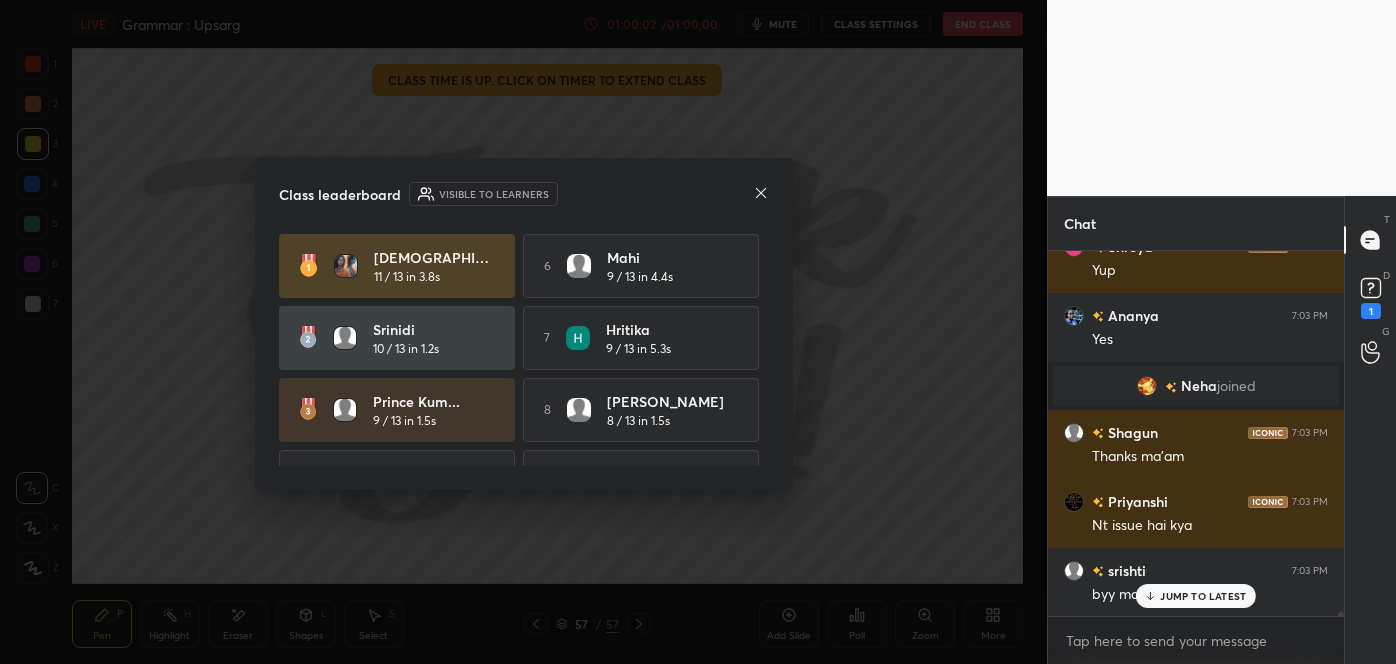 scroll, scrollTop: 37680, scrollLeft: 0, axis: vertical 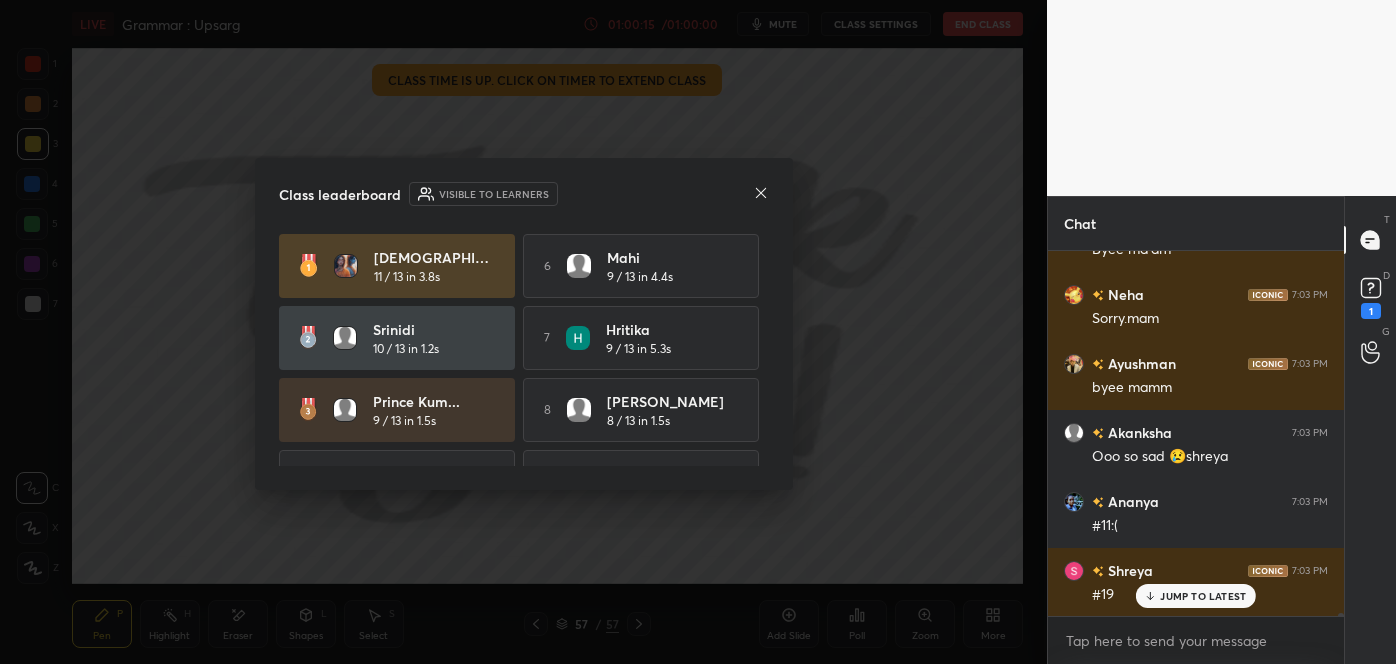 click 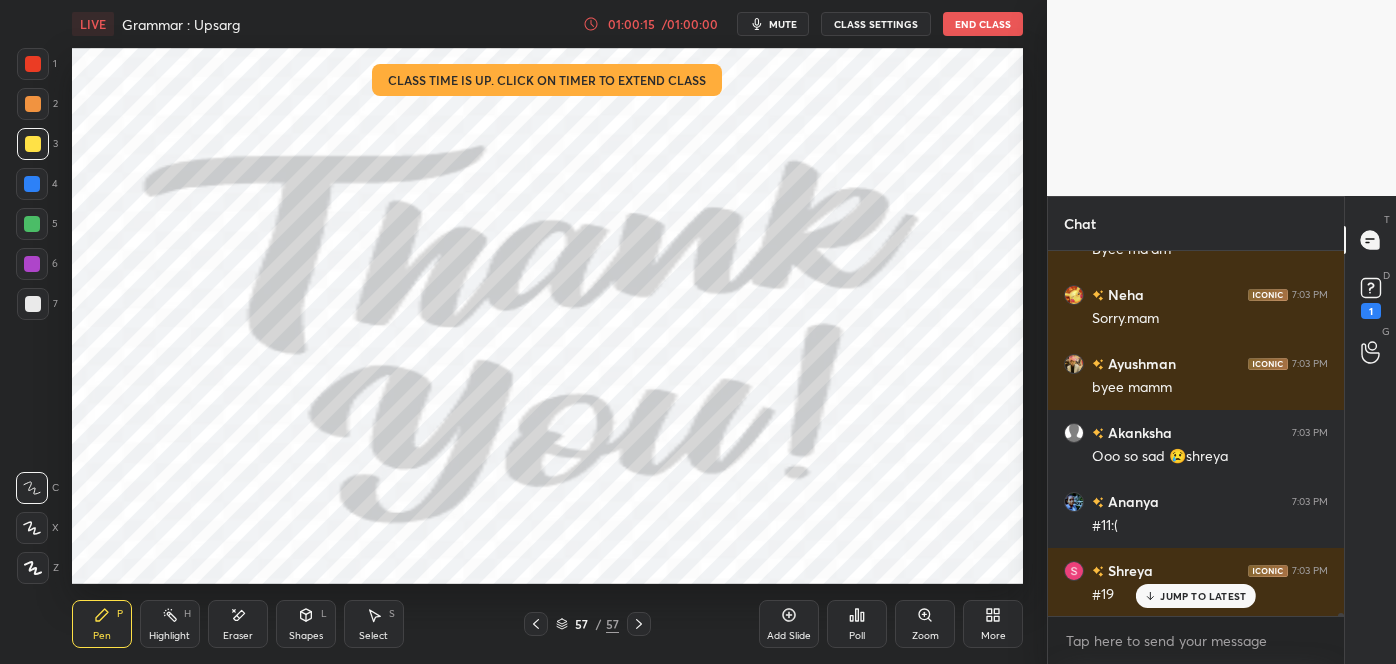 scroll, scrollTop: 38232, scrollLeft: 0, axis: vertical 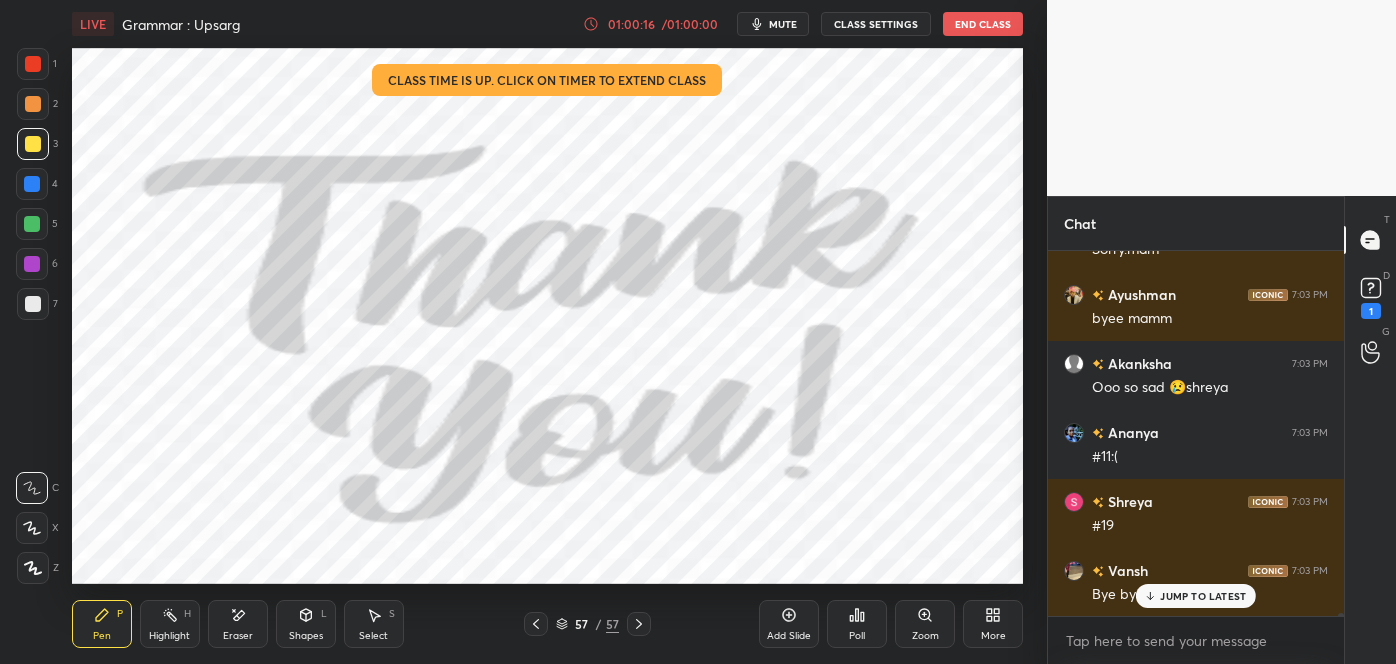 click on "JUMP TO LATEST" at bounding box center (1203, 596) 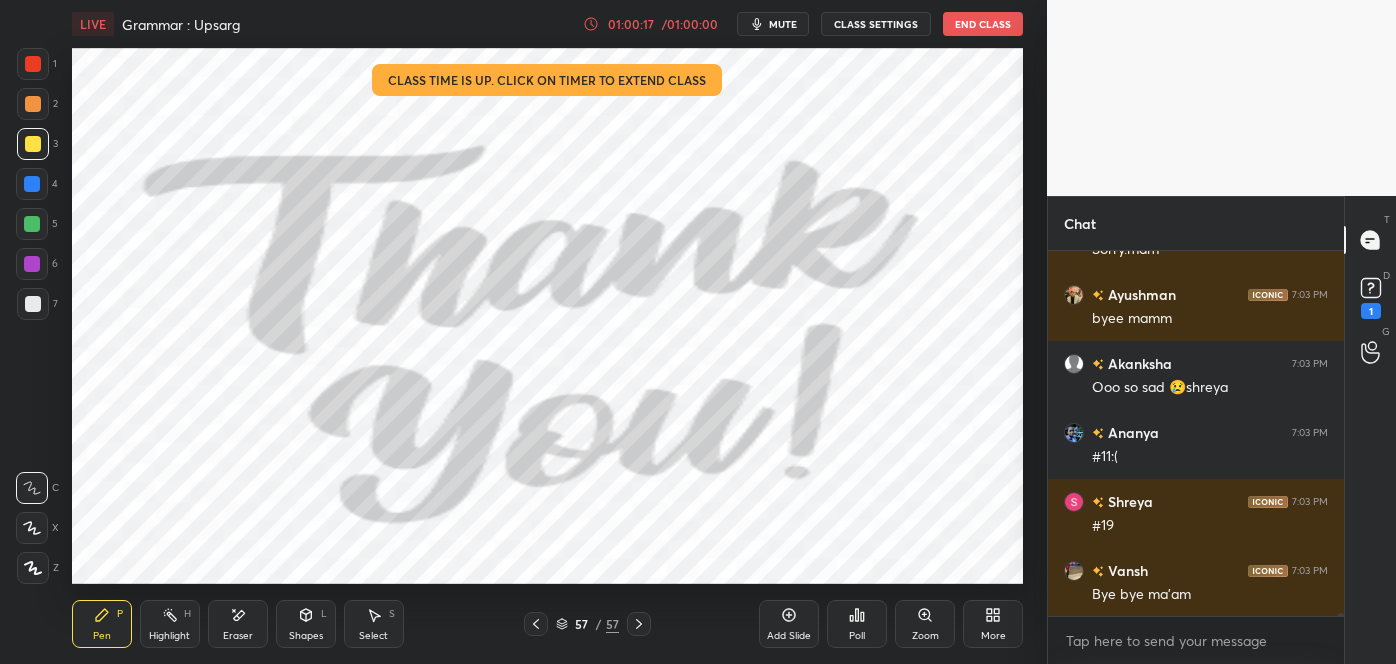 scroll, scrollTop: 38301, scrollLeft: 0, axis: vertical 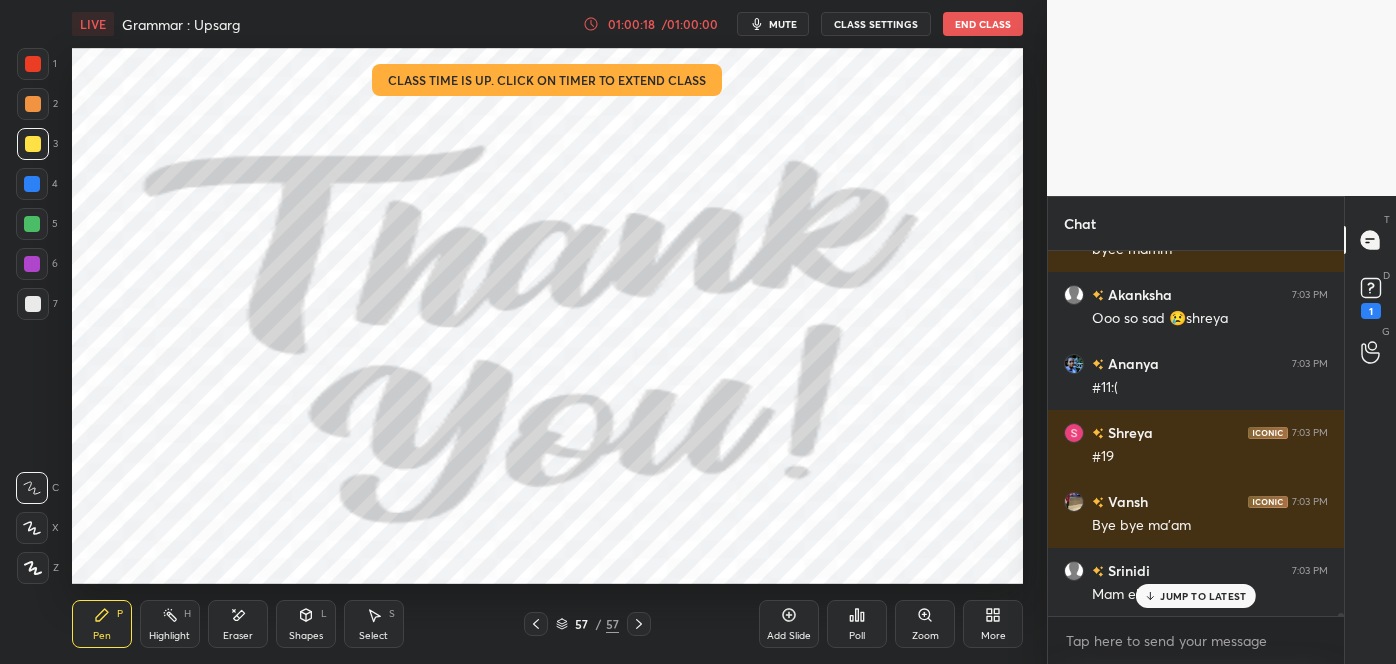 click on "JUMP TO LATEST" at bounding box center [1203, 596] 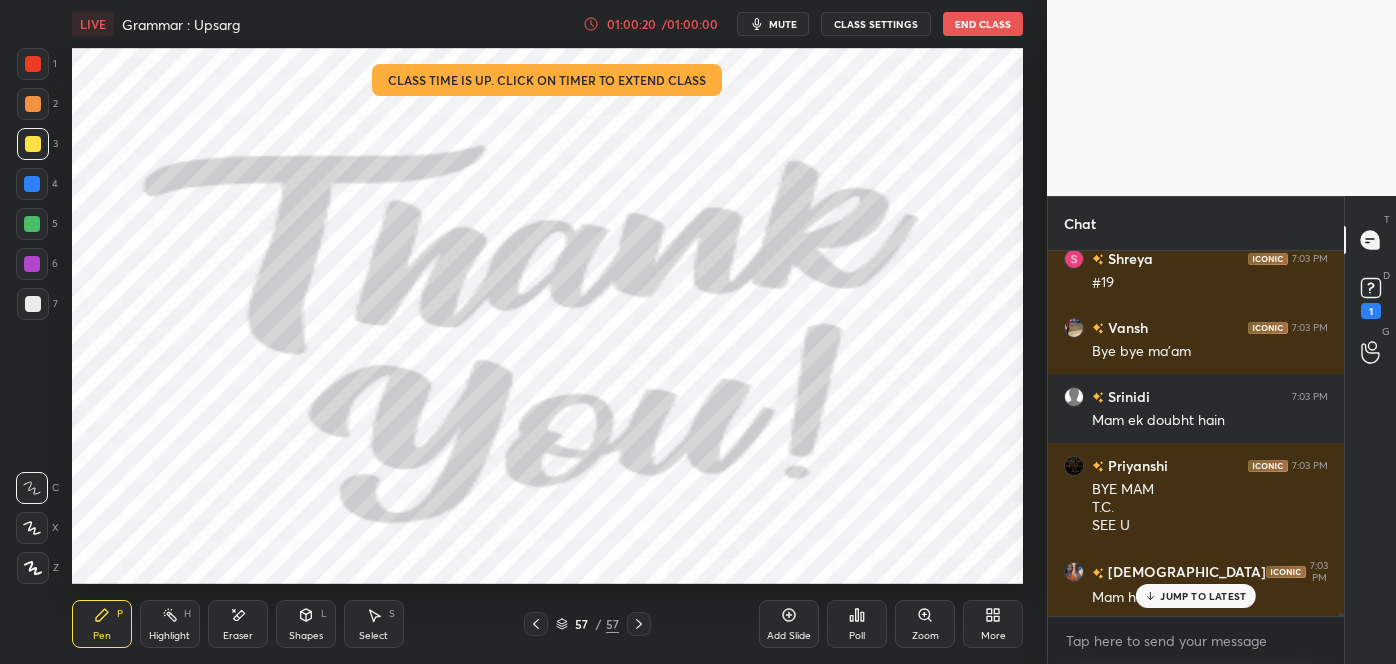 scroll, scrollTop: 38544, scrollLeft: 0, axis: vertical 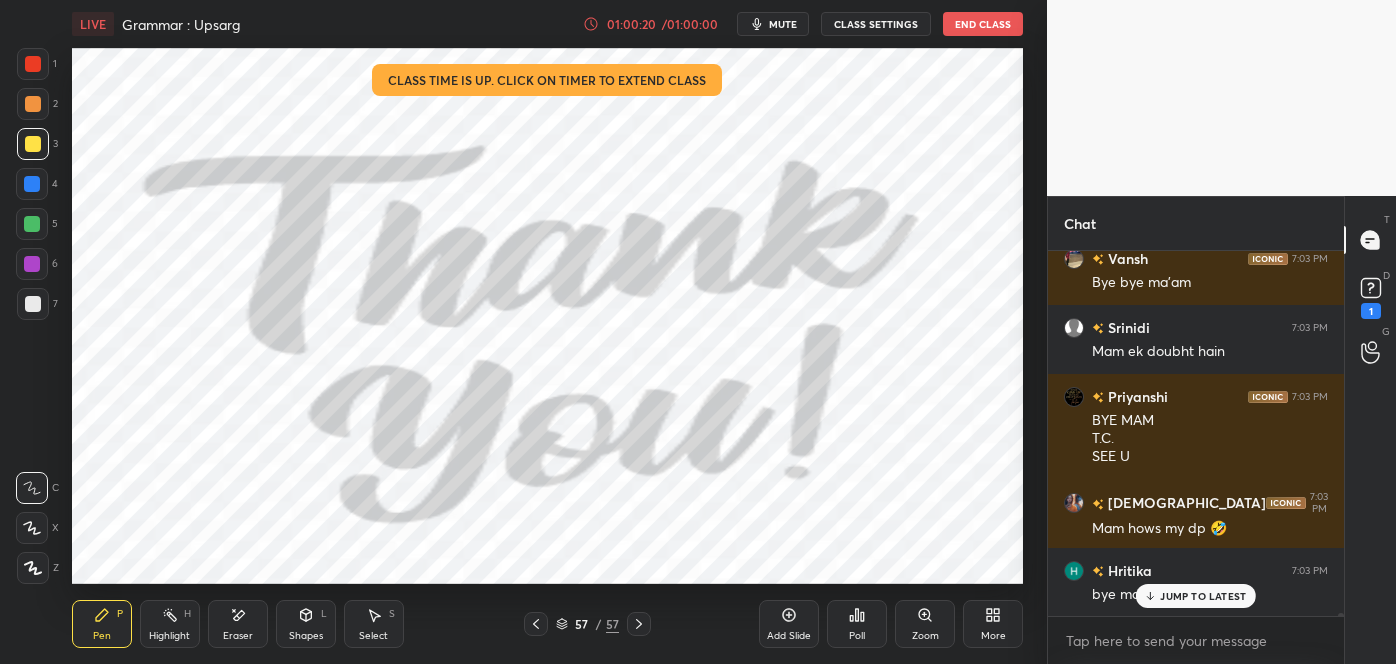 click on "JUMP TO LATEST" at bounding box center [1203, 596] 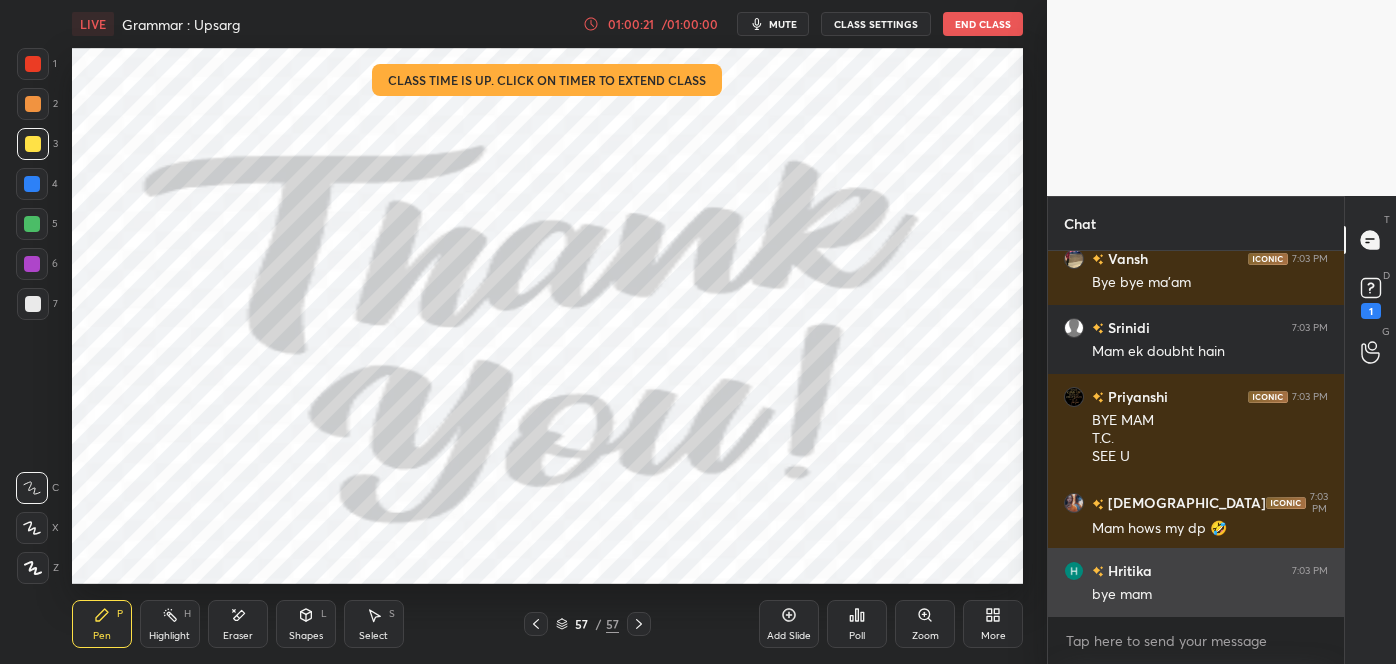 scroll, scrollTop: 38613, scrollLeft: 0, axis: vertical 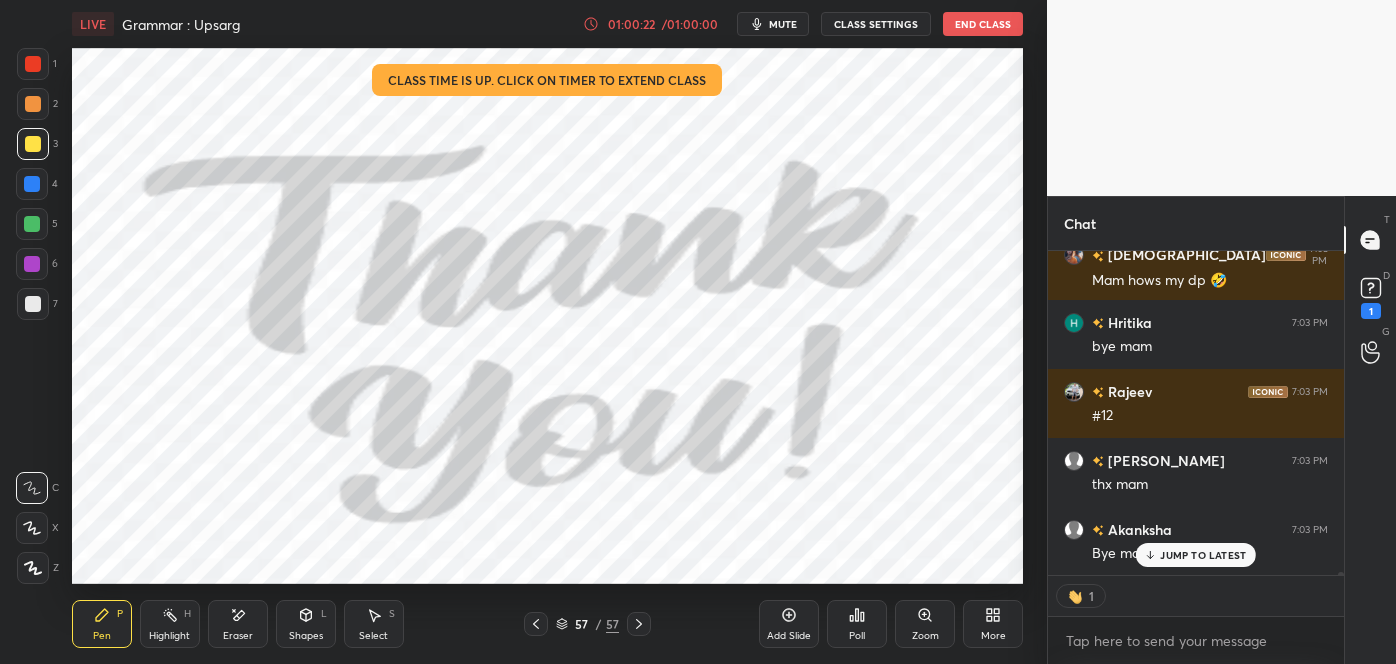 click on "JUMP TO LATEST" at bounding box center (1203, 555) 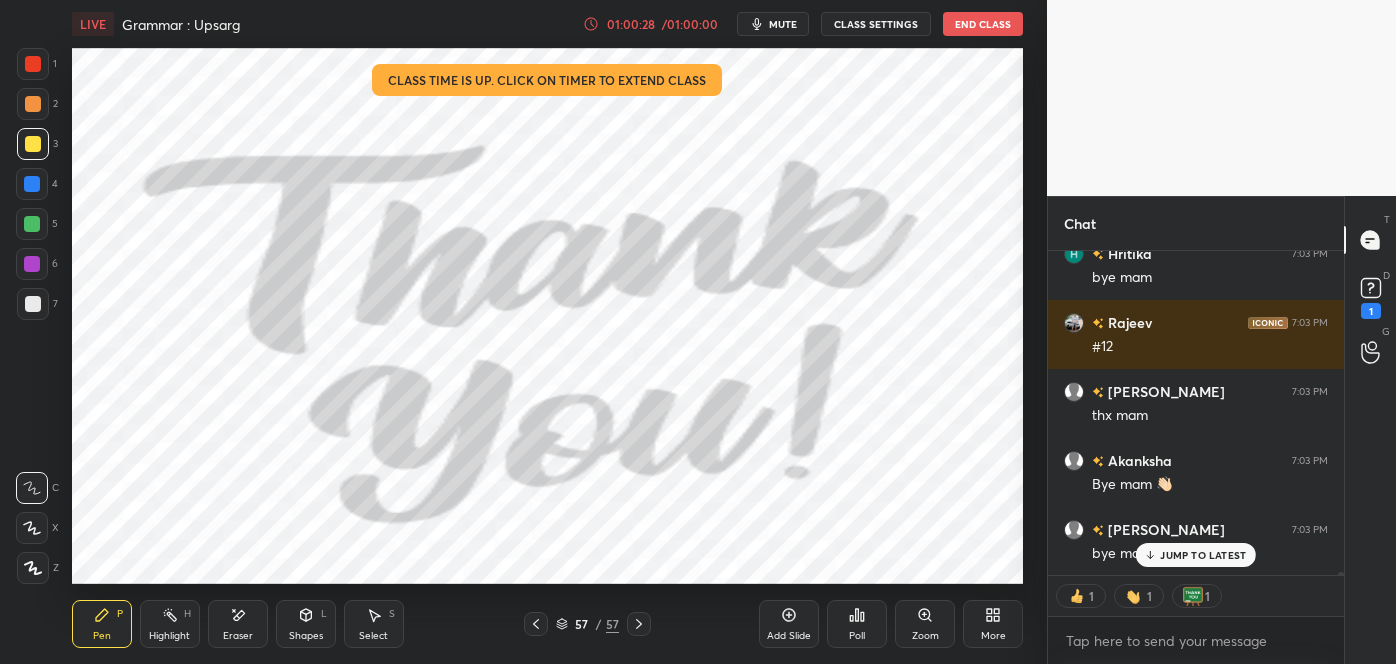 click on "End Class" at bounding box center [983, 24] 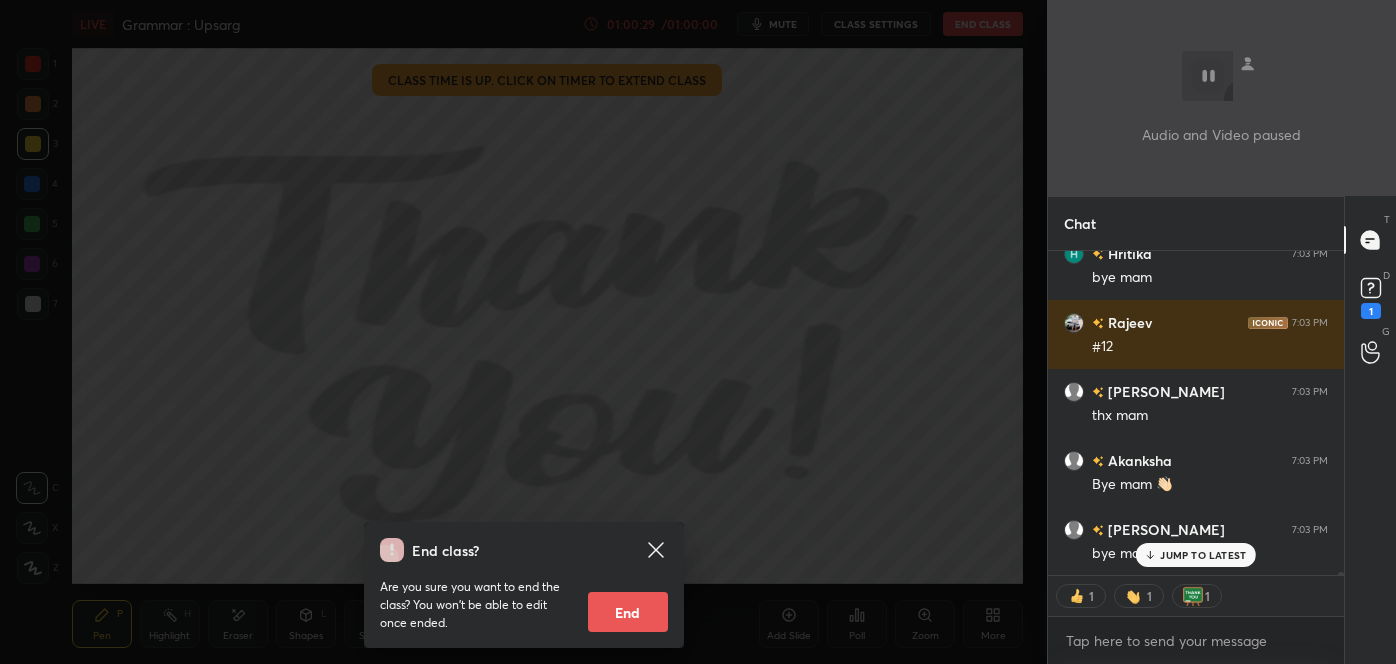 click on "End" at bounding box center [628, 612] 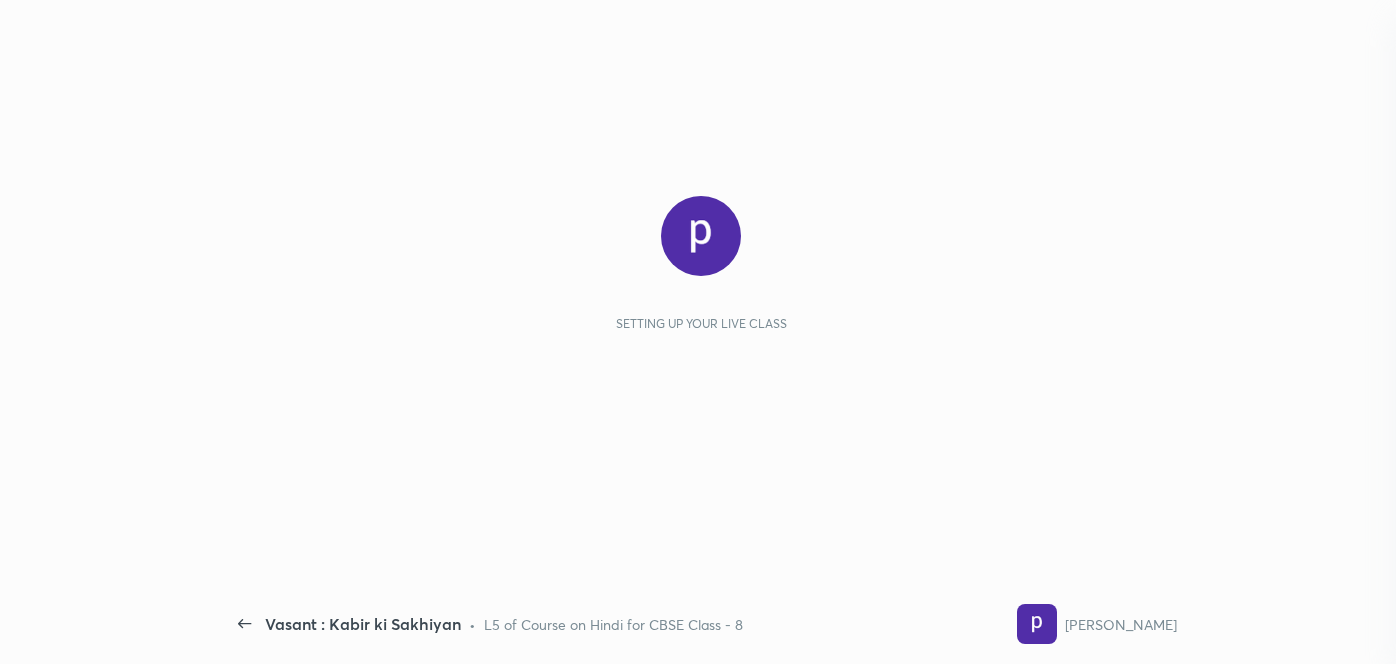 scroll, scrollTop: 0, scrollLeft: 0, axis: both 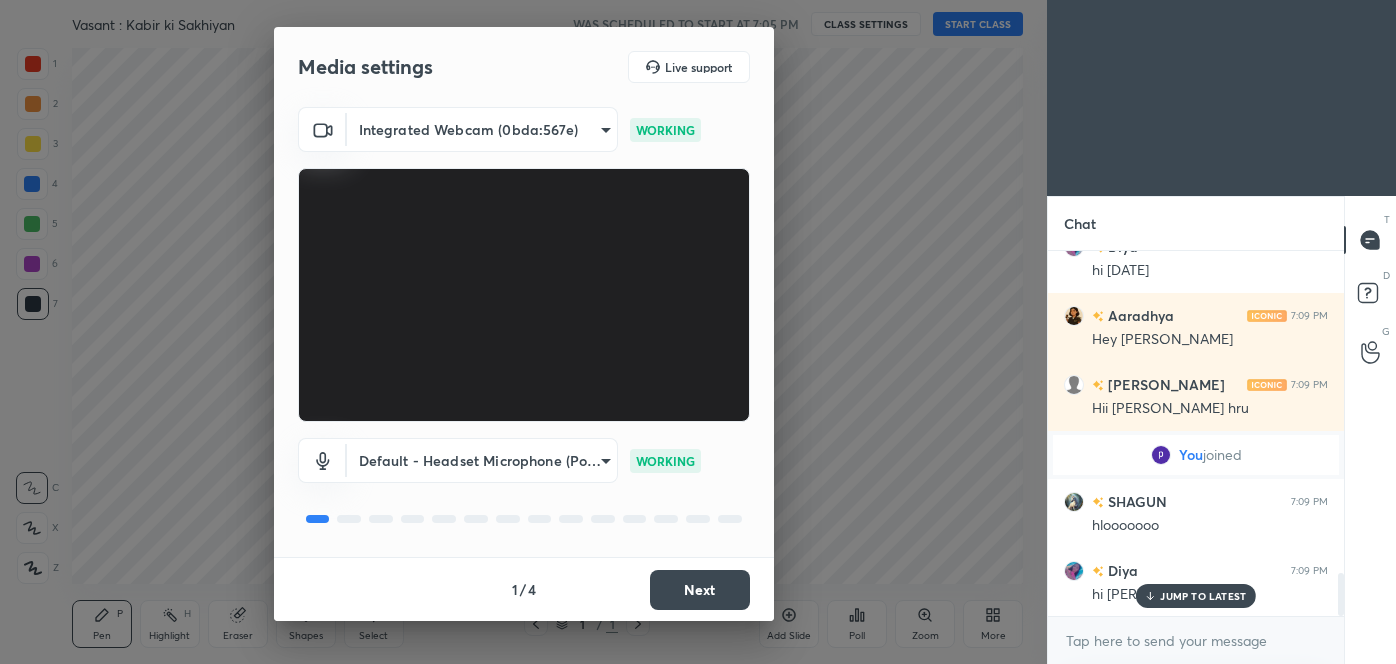 click on "Next" at bounding box center [700, 590] 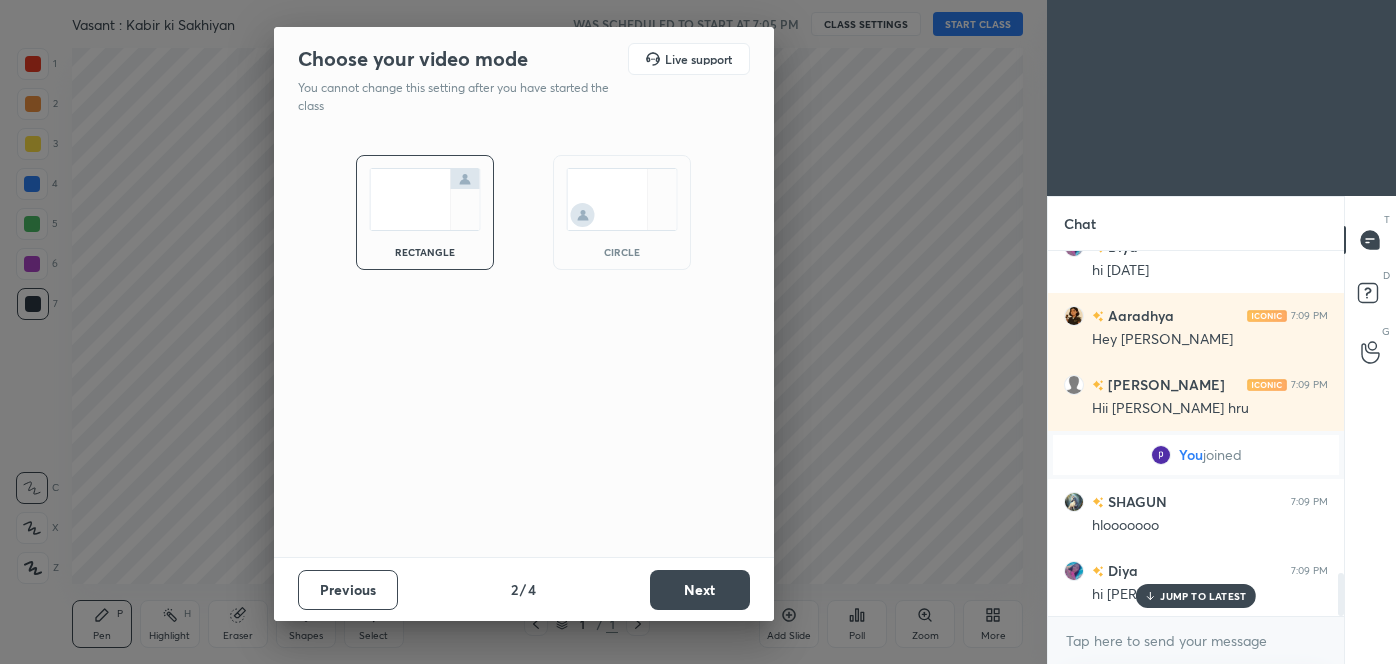 click on "Next" at bounding box center (700, 590) 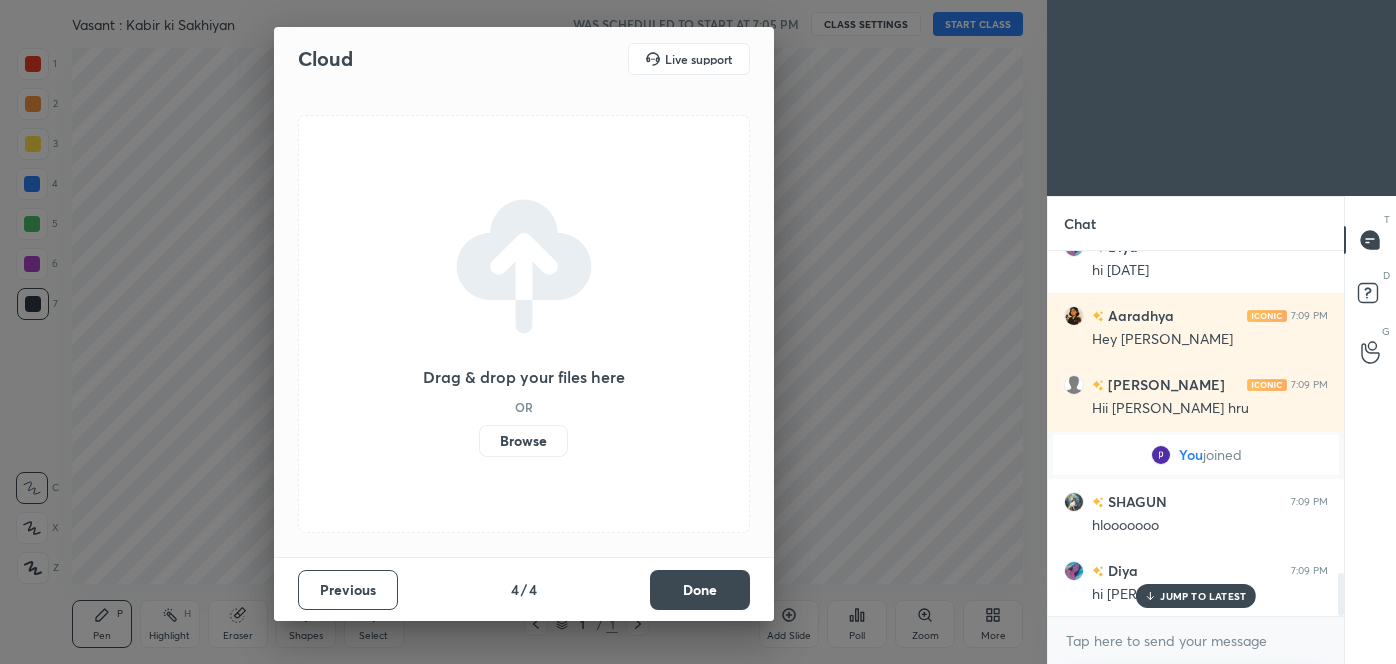 click on "Done" at bounding box center [700, 590] 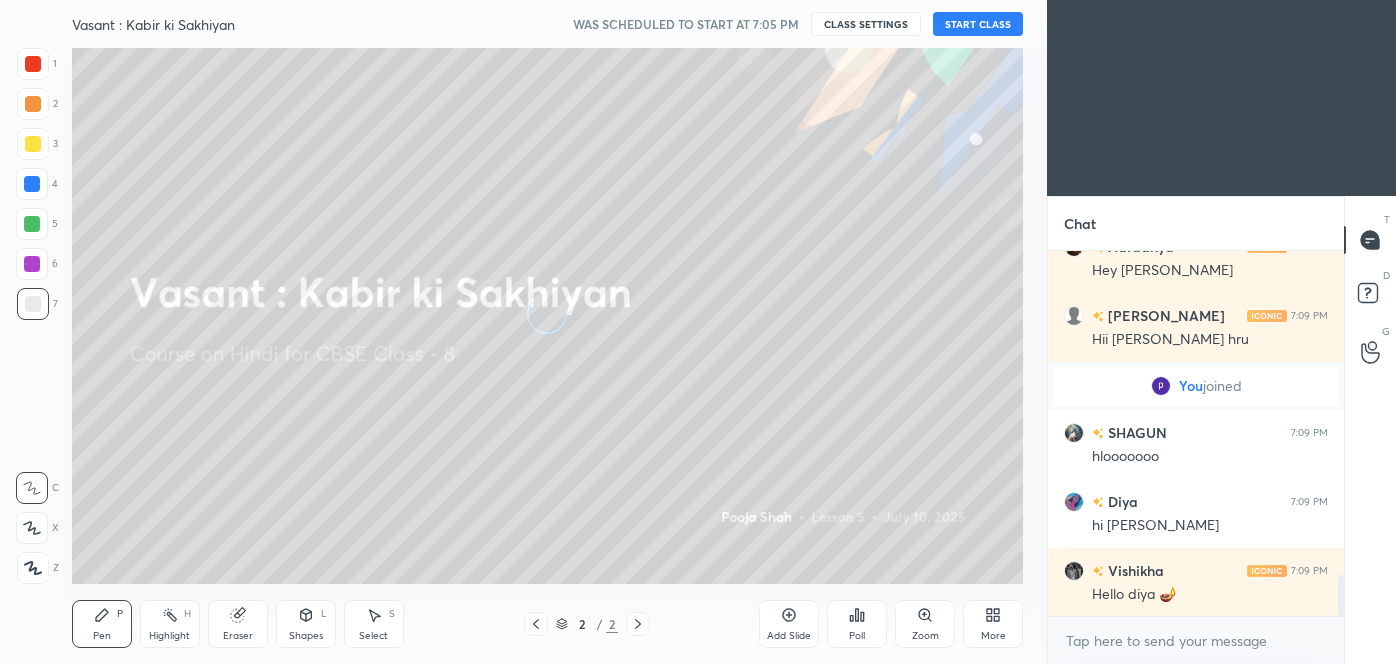 click on "START CLASS" at bounding box center (978, 24) 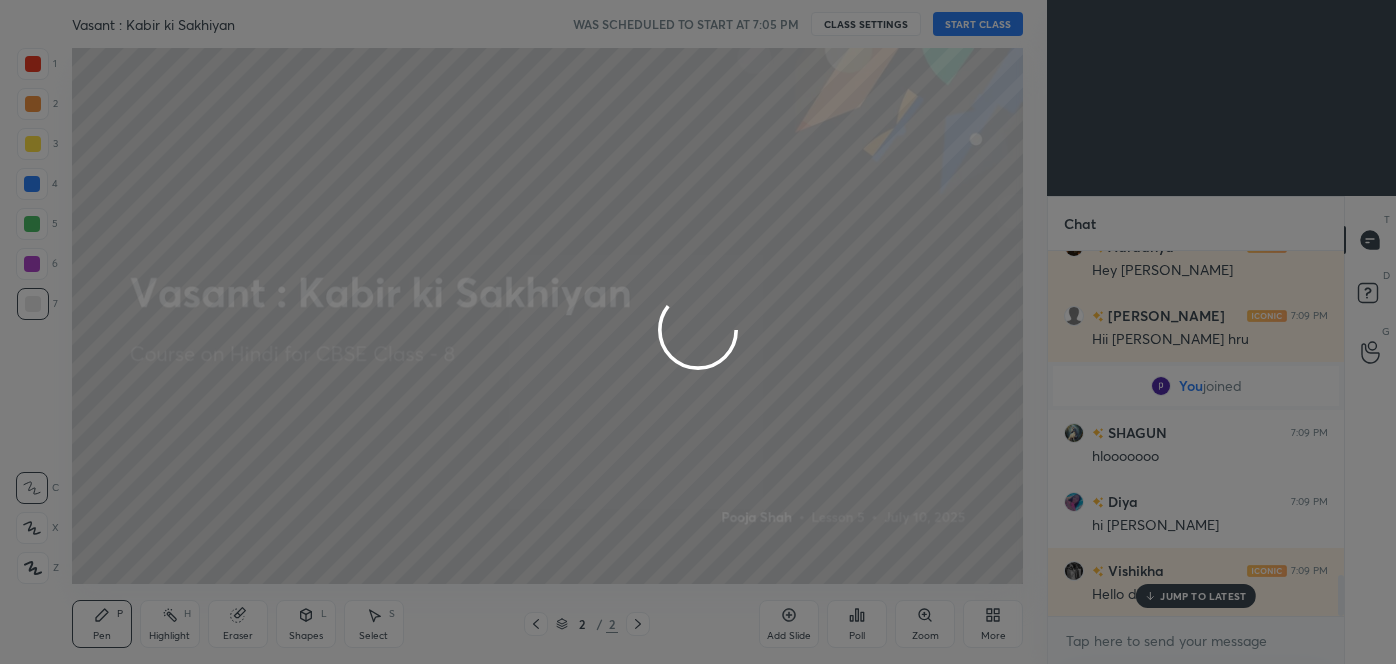 scroll, scrollTop: 2858, scrollLeft: 0, axis: vertical 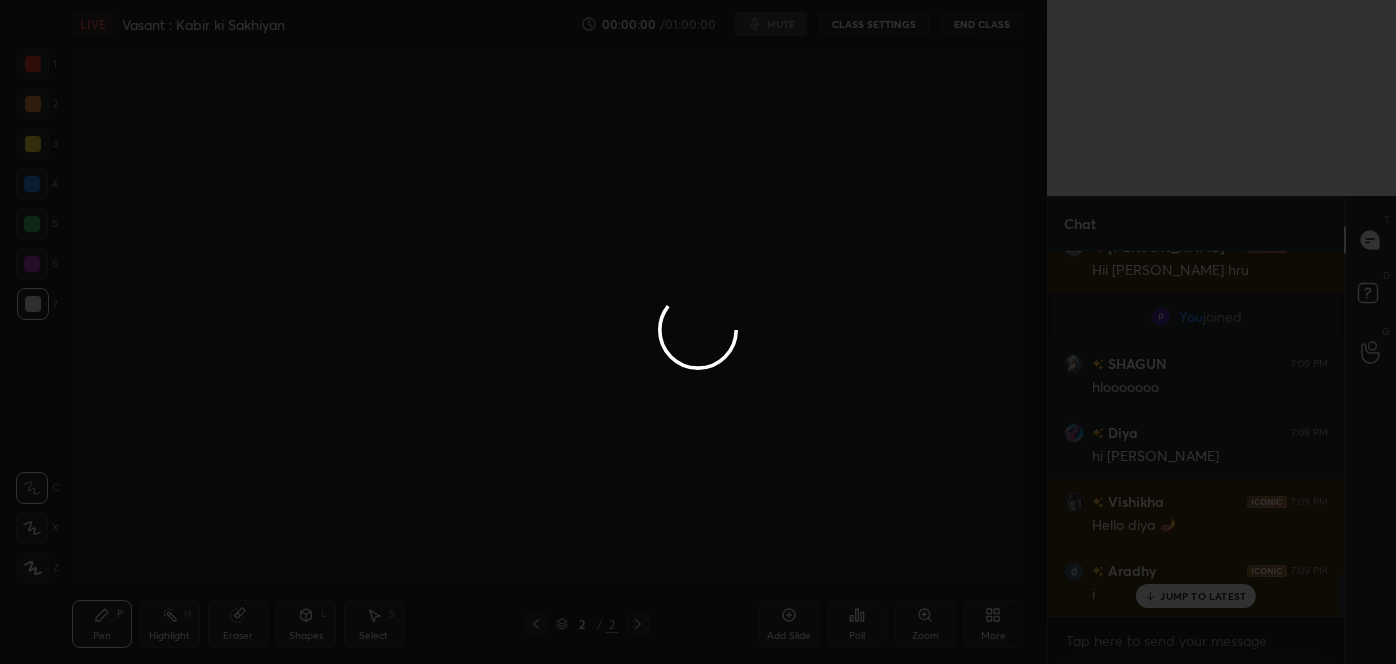 click at bounding box center (698, 332) 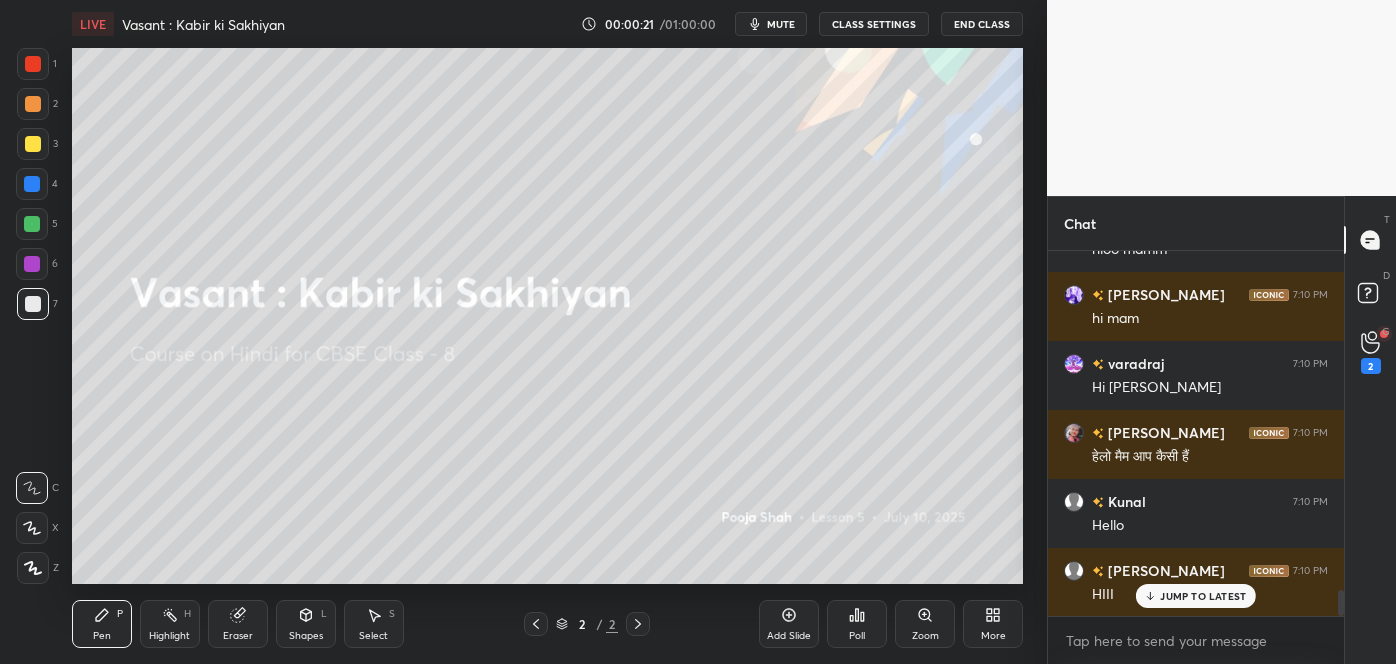 scroll, scrollTop: 4736, scrollLeft: 0, axis: vertical 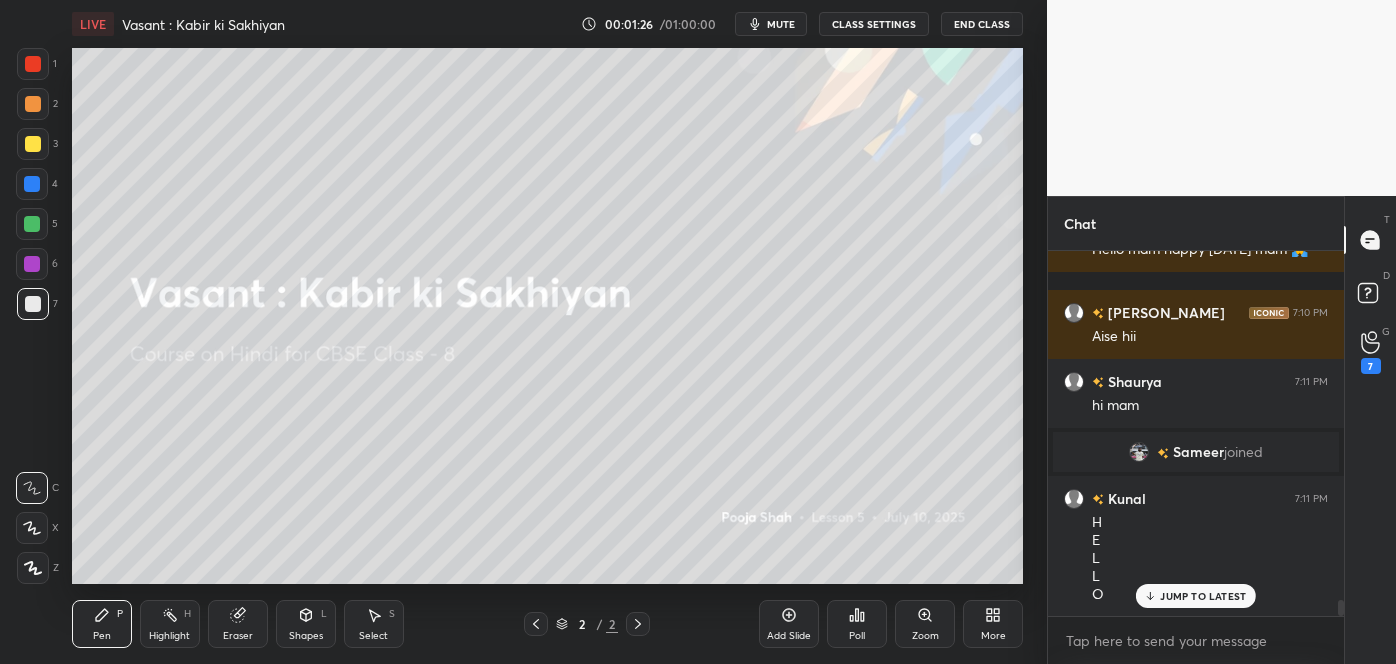 click on "JUMP TO LATEST" at bounding box center [1203, 596] 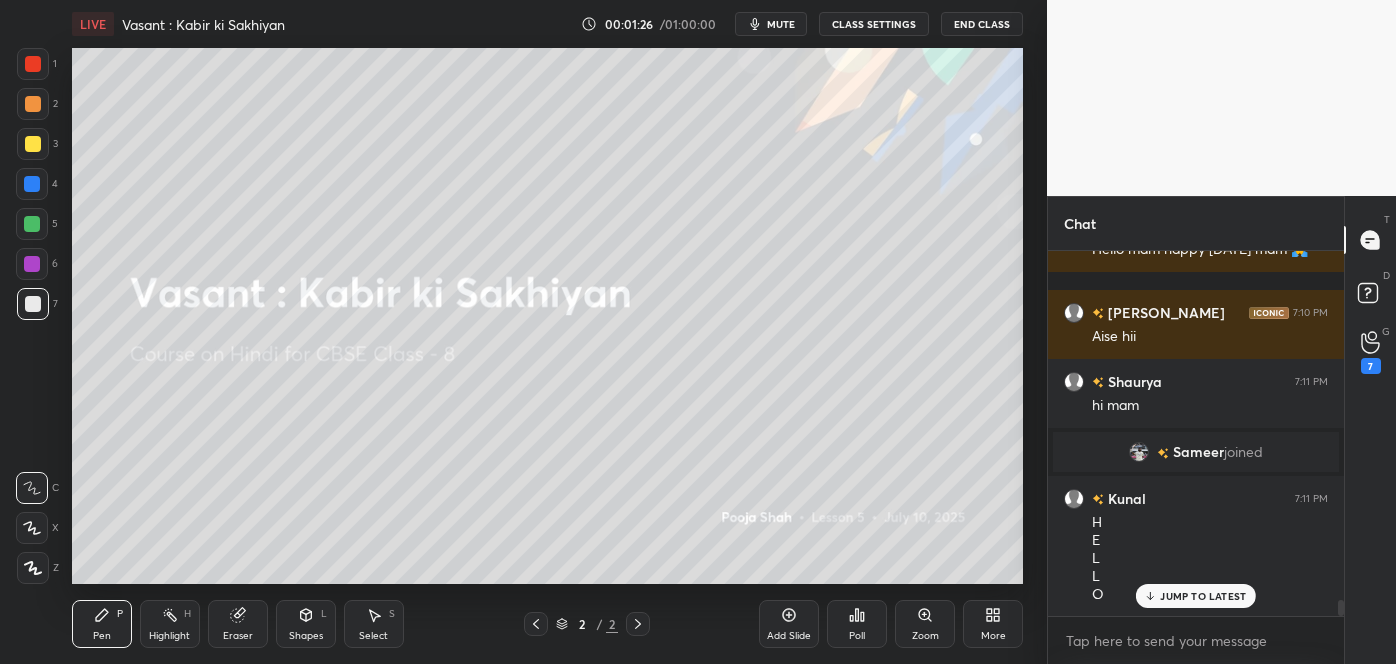 scroll, scrollTop: 7957, scrollLeft: 0, axis: vertical 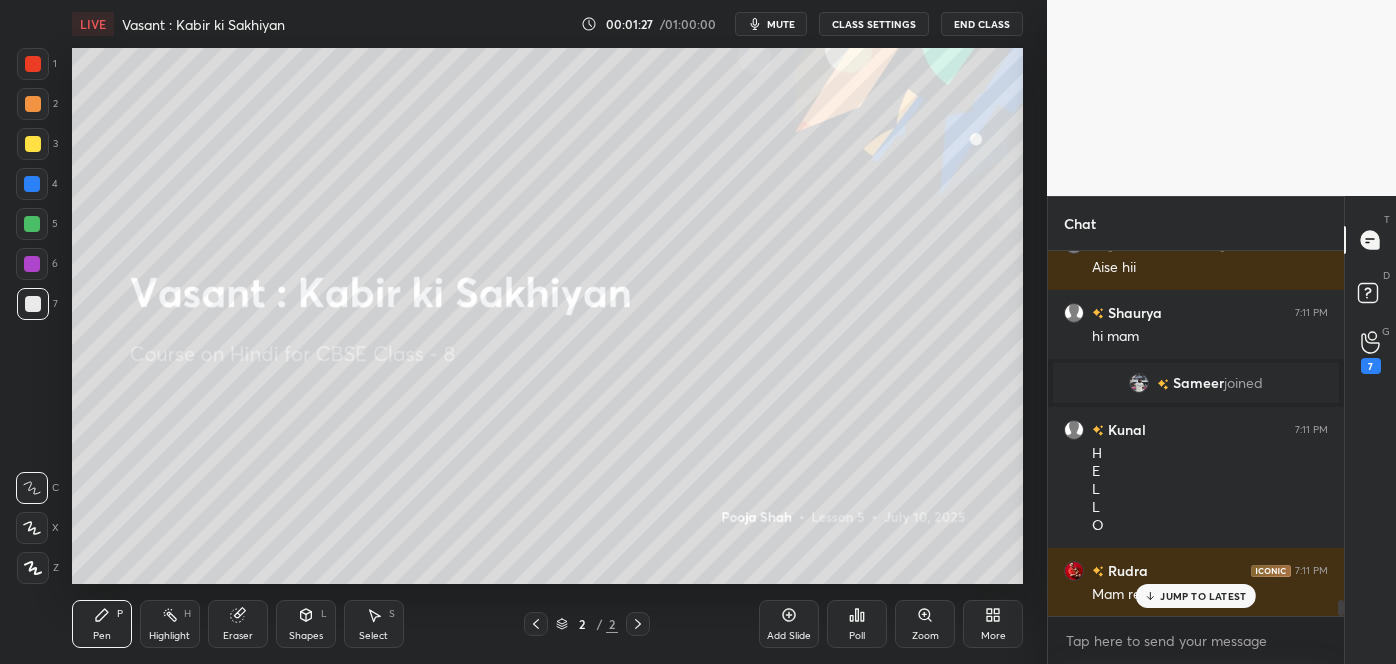 click on "JUMP TO LATEST" at bounding box center [1203, 596] 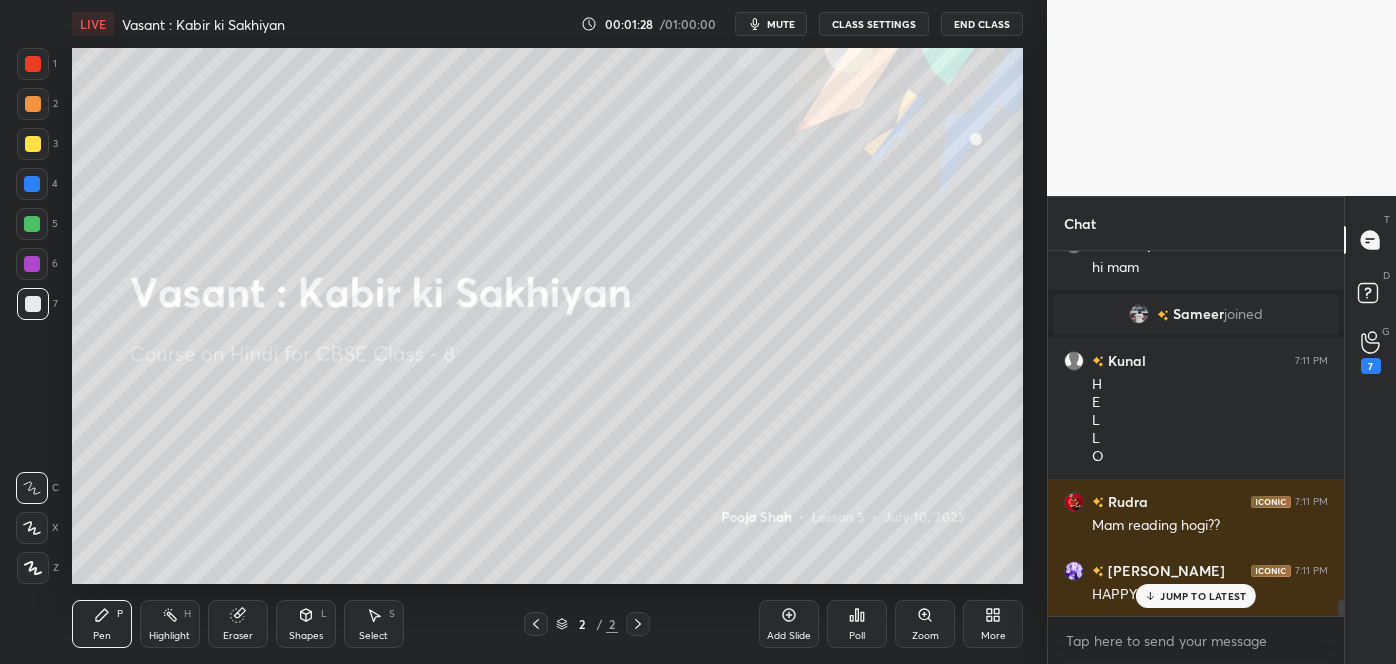 scroll, scrollTop: 8074, scrollLeft: 0, axis: vertical 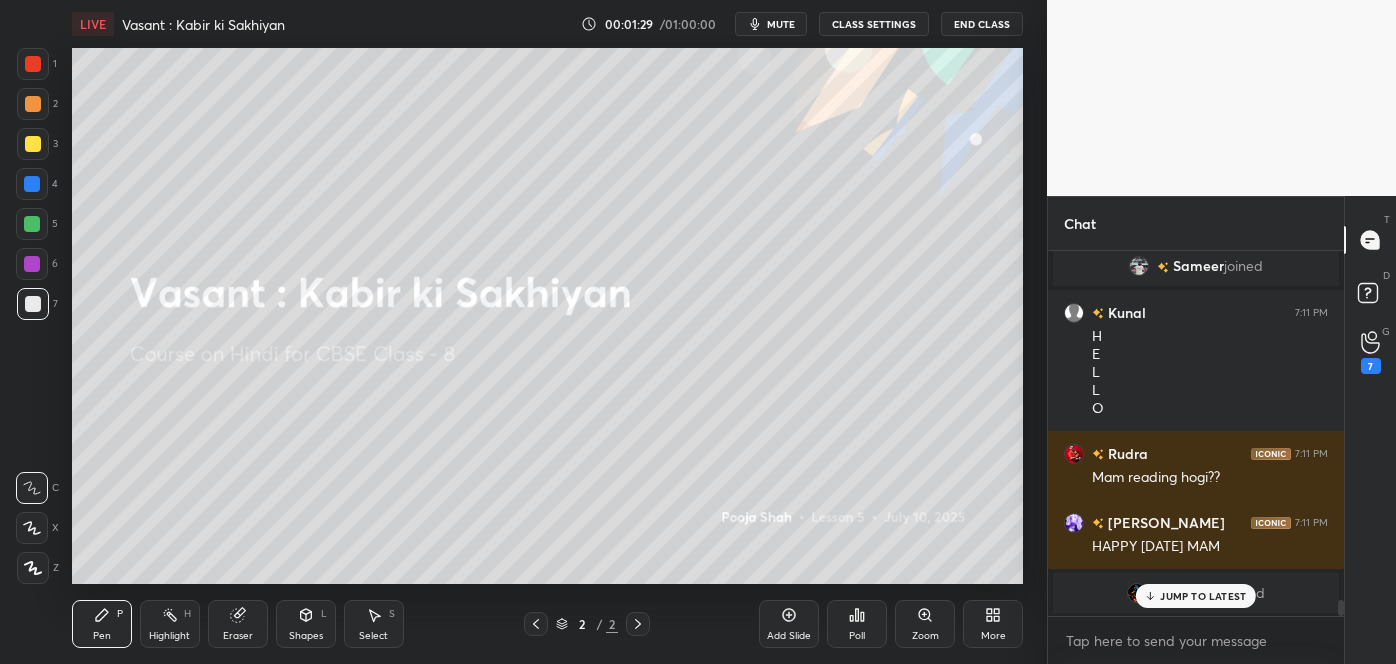 click on "JUMP TO LATEST" at bounding box center [1203, 596] 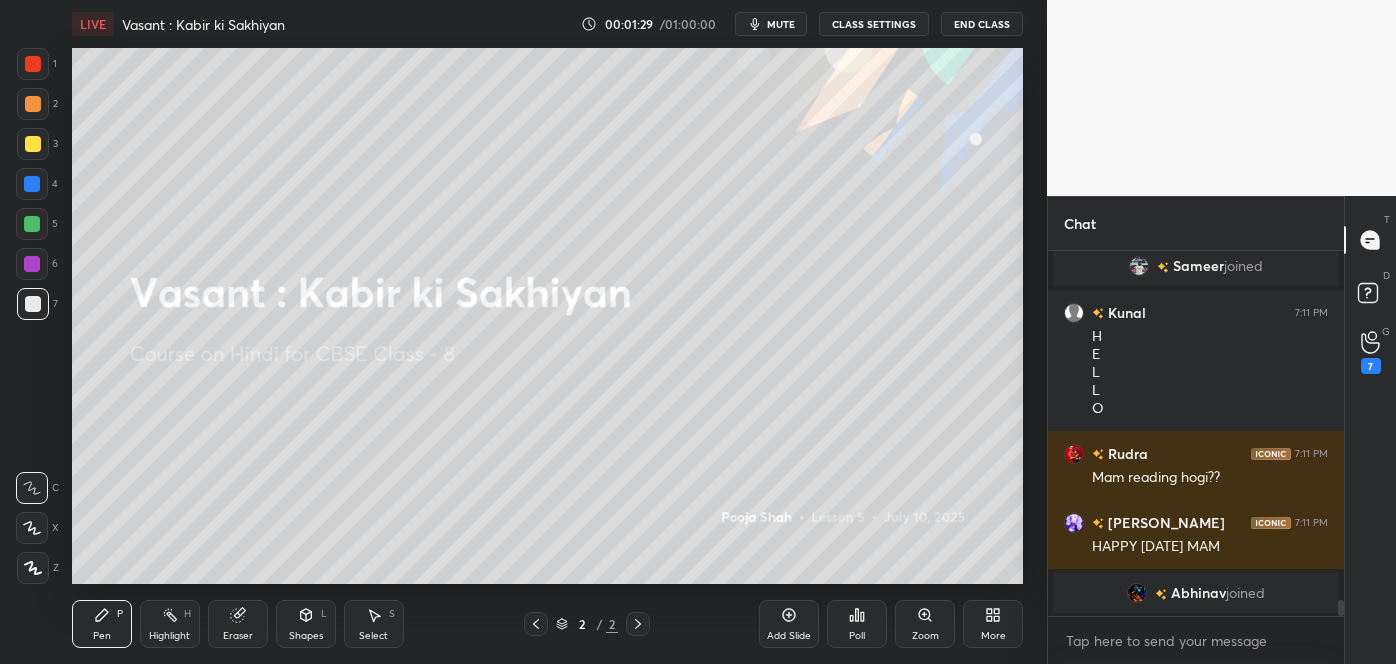 click 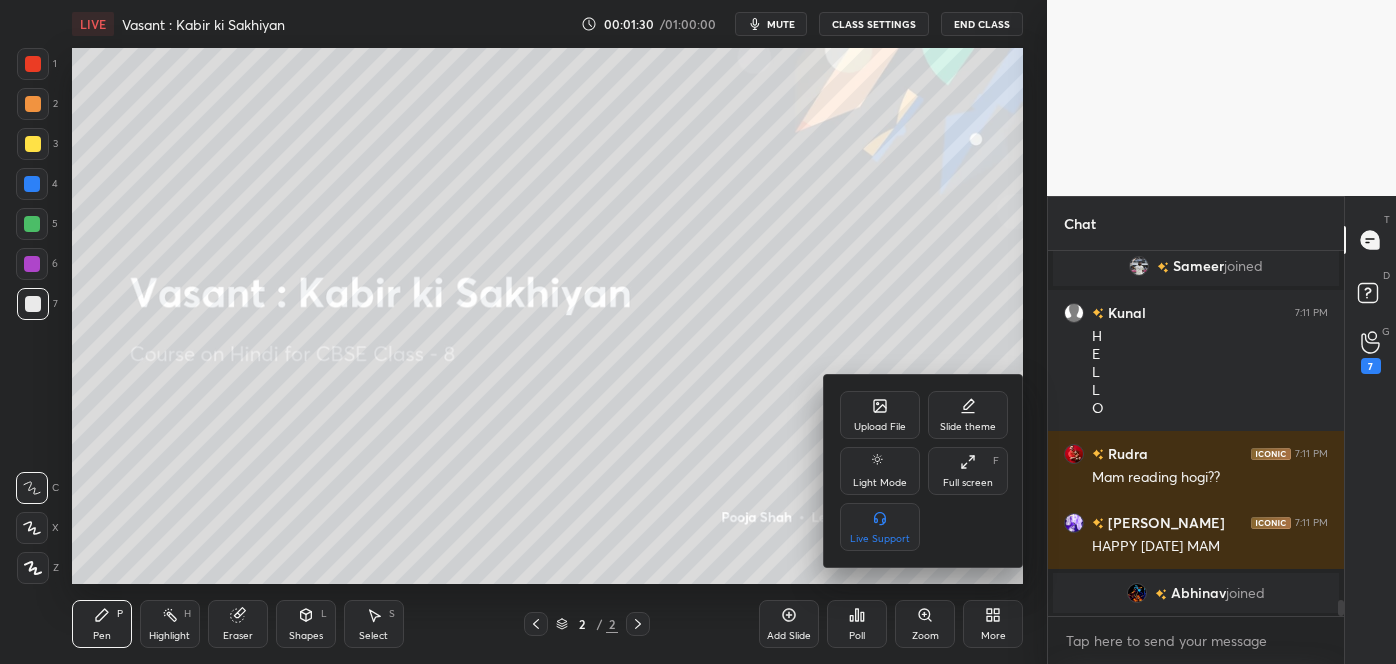 click on "Upload File" at bounding box center (880, 427) 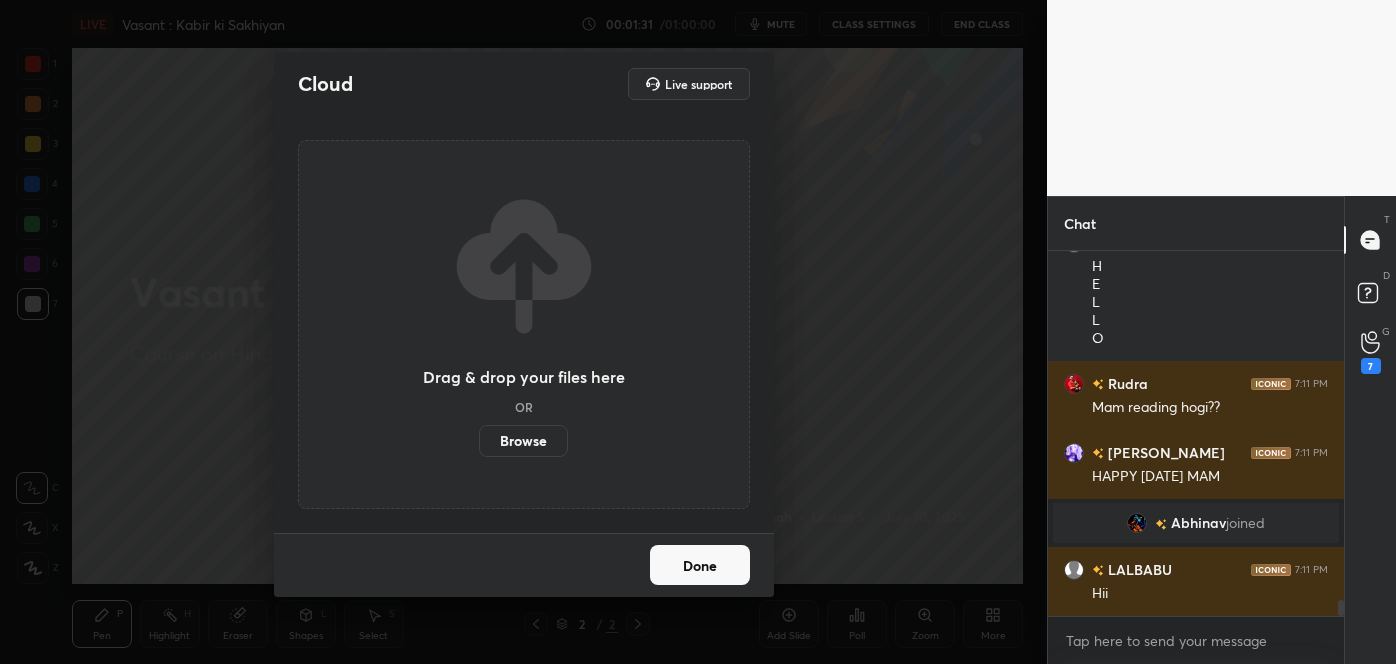 scroll, scrollTop: 8213, scrollLeft: 0, axis: vertical 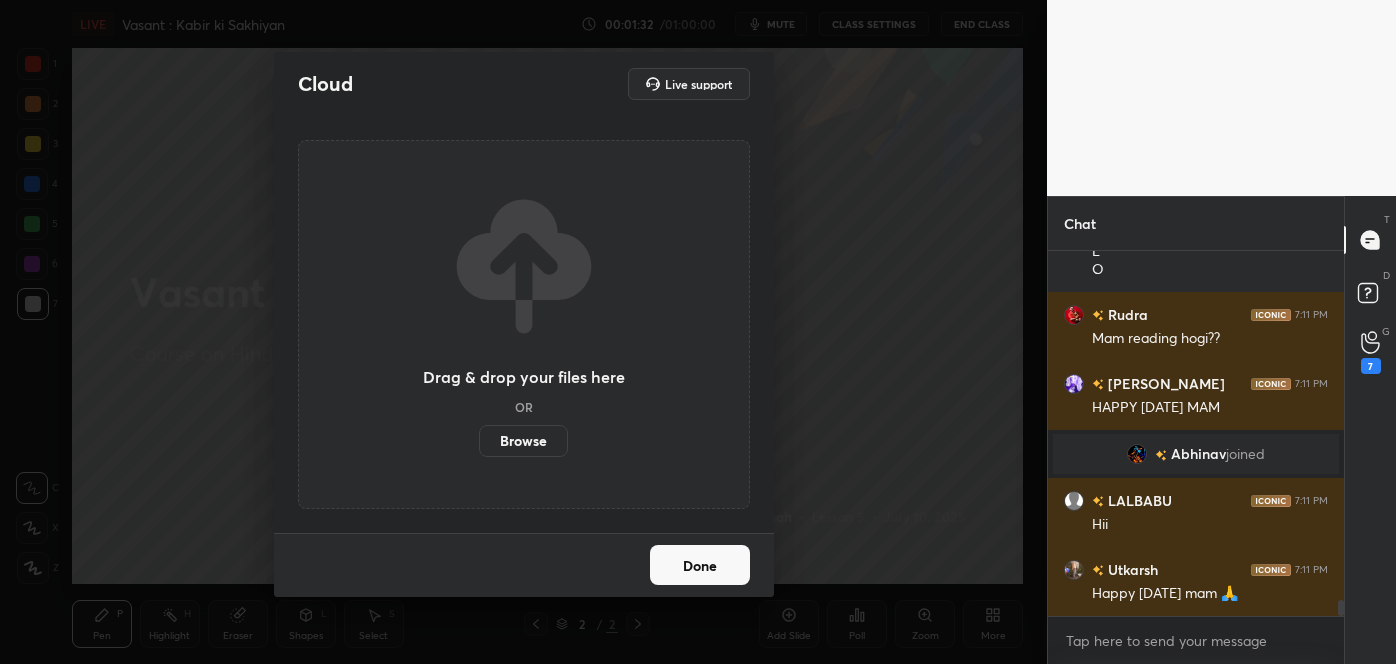 click on "Browse" at bounding box center (523, 441) 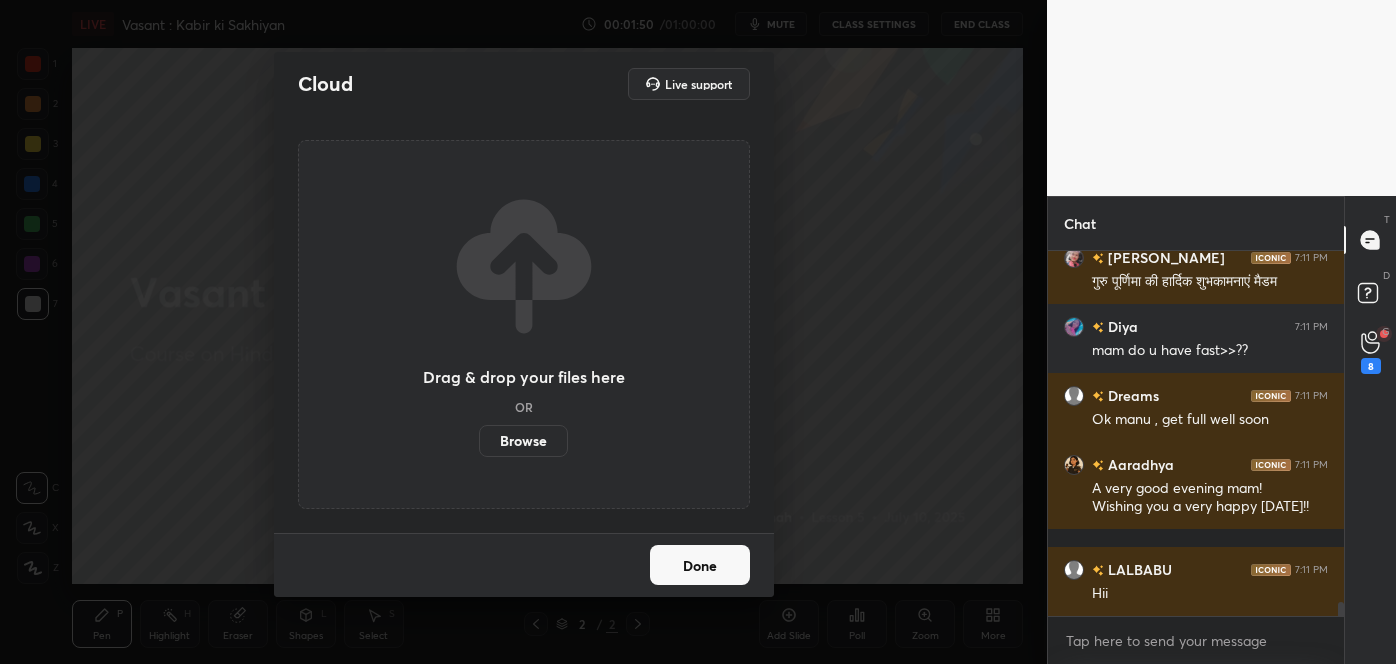 scroll, scrollTop: 8975, scrollLeft: 0, axis: vertical 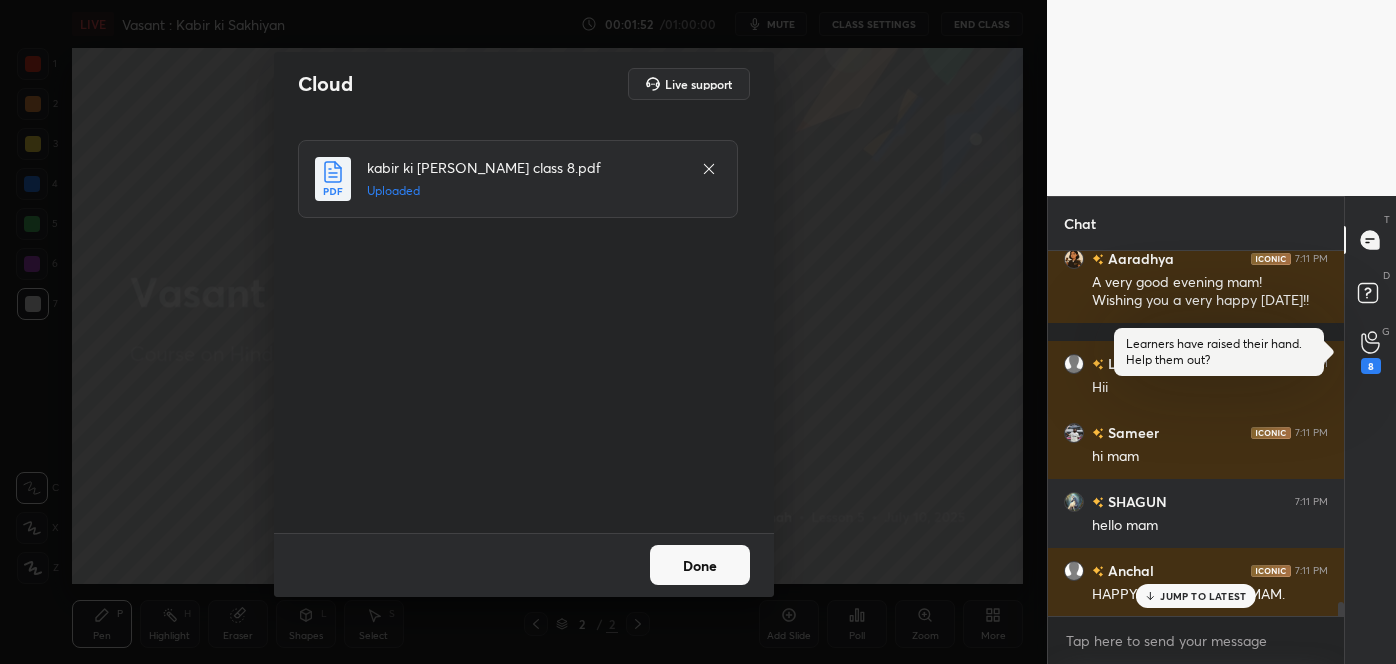 click on "JUMP TO LATEST" at bounding box center (1196, 596) 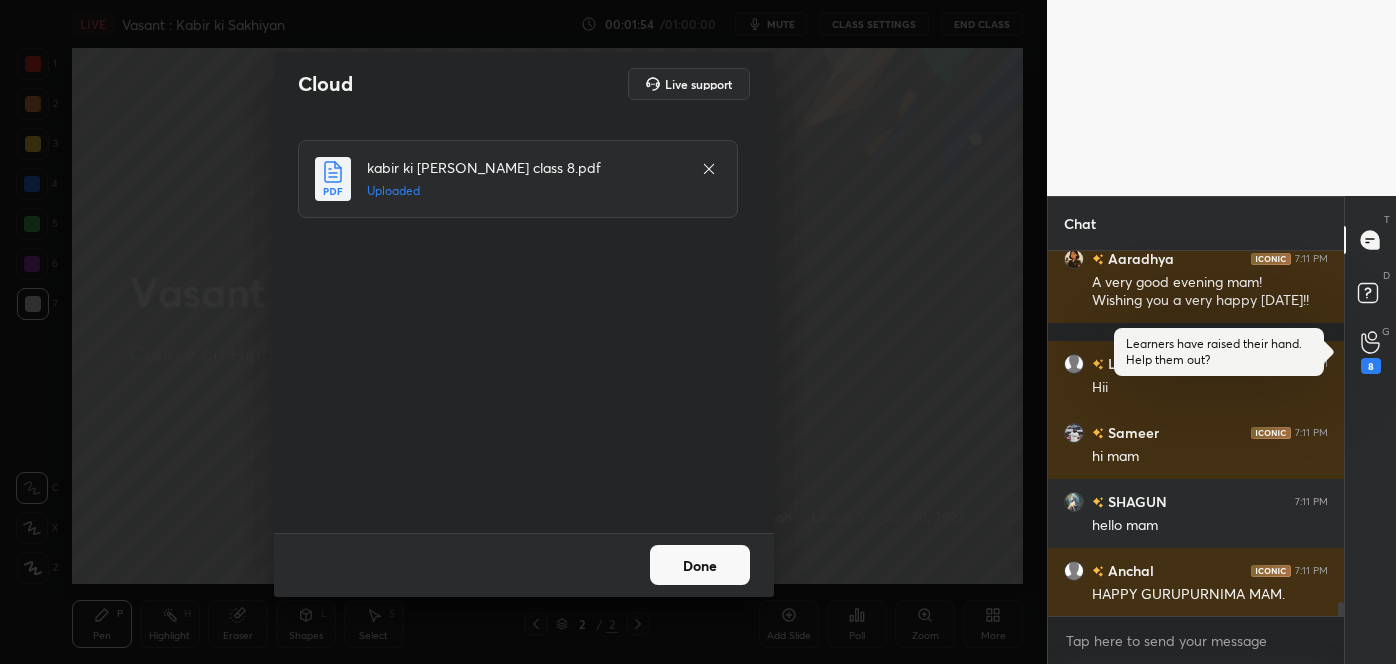 click on "Done" at bounding box center (700, 565) 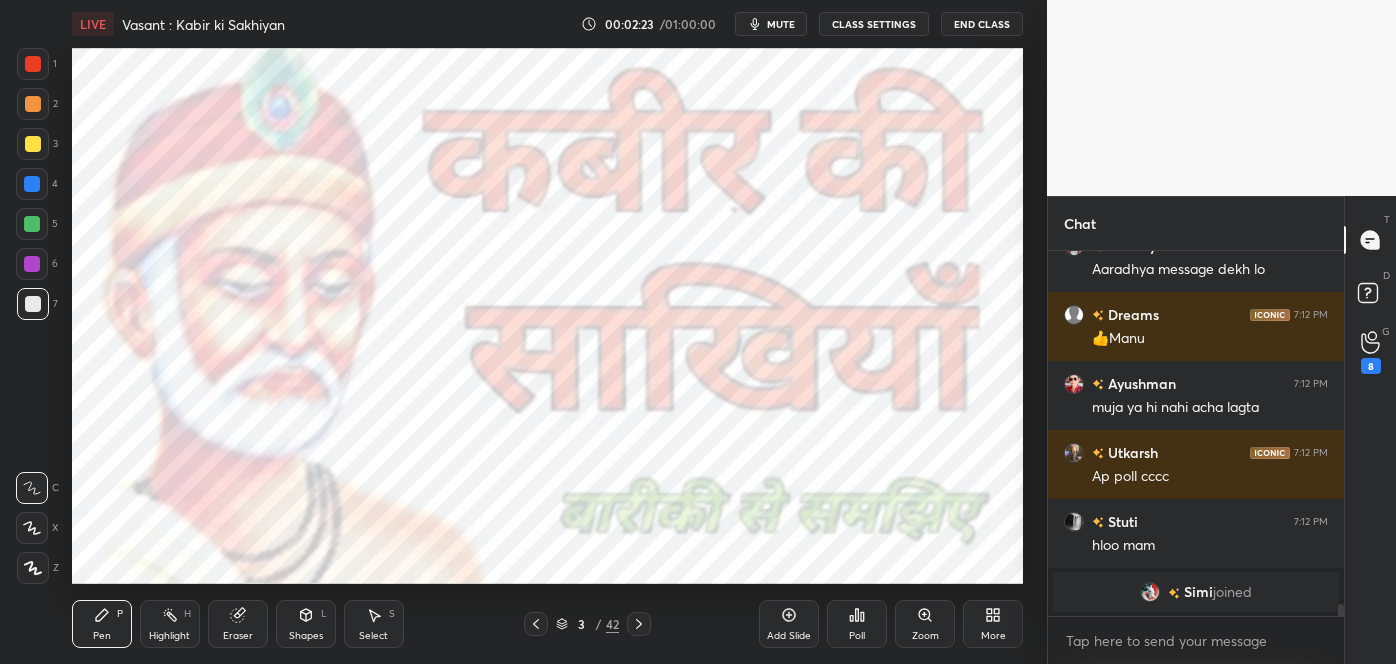 scroll, scrollTop: 7933, scrollLeft: 0, axis: vertical 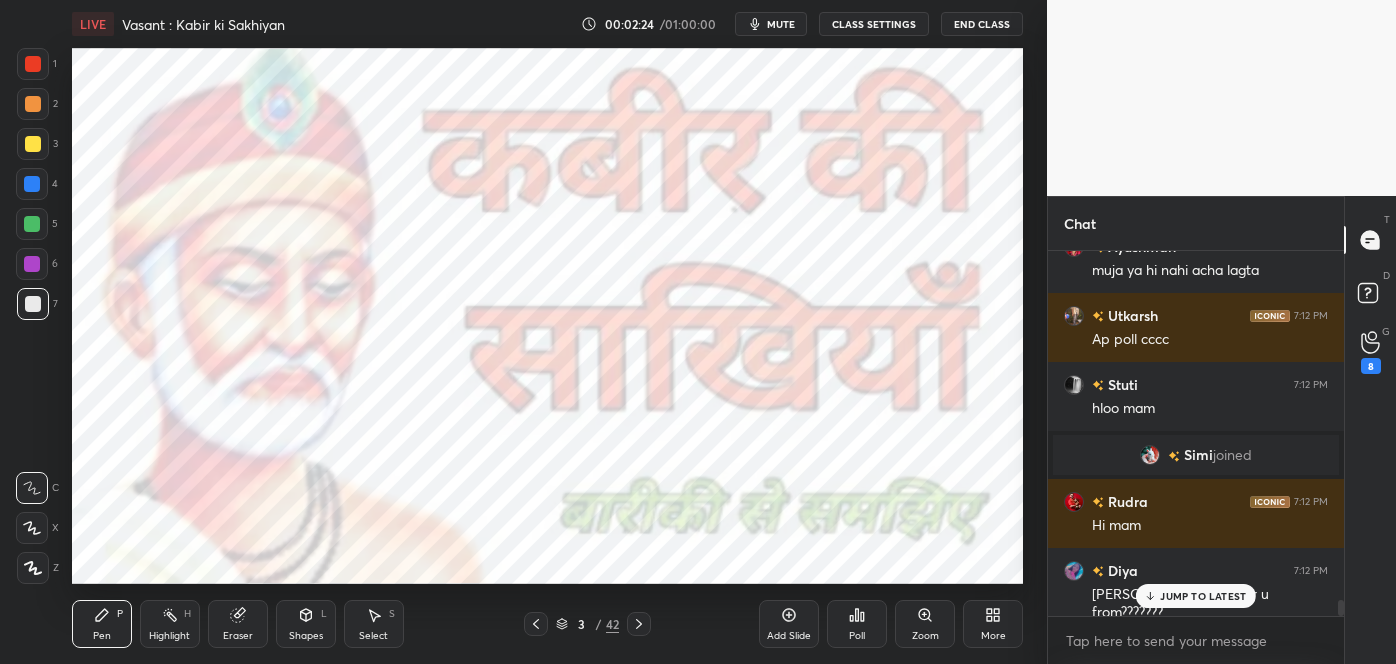 click on "Khushi 7:11 PM hiii mam [PERSON_NAME] 7:11 PM hello  mammmmmm ARAV 7:11 PM Akshu Vishikha 7:11 PM Mam ap poll Sameer 7:11 PM hi mam [PERSON_NAME] 7:11 PM Hii Aaradhya 7:12 PM Are [PERSON_NAME] toh mazak ker rahi thi Rudra 7:12 PM Hi mam [PERSON_NAME] 7:12 PM Aaradhya message dekh lo Dreams 7:12 PM 👍[PERSON_NAME] 7:12 PM muja ya hi nahi acha lagta [PERSON_NAME] 7:12 PM Ap poll cccc [PERSON_NAME] 7:12 PM hloo mam [PERSON_NAME]  joined Rudra 7:12 PM Hi mam Diya 7:12 PM [PERSON_NAME] where r u from???????" at bounding box center [1196, 433] 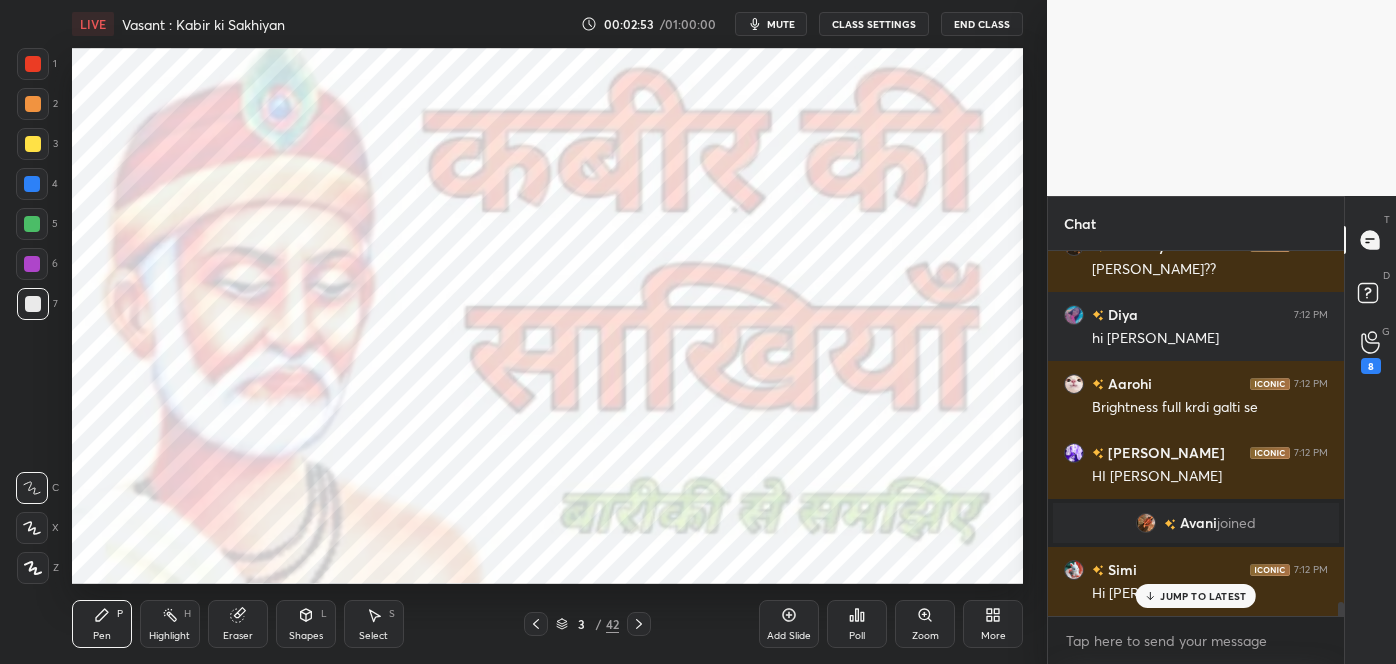 scroll, scrollTop: 9099, scrollLeft: 0, axis: vertical 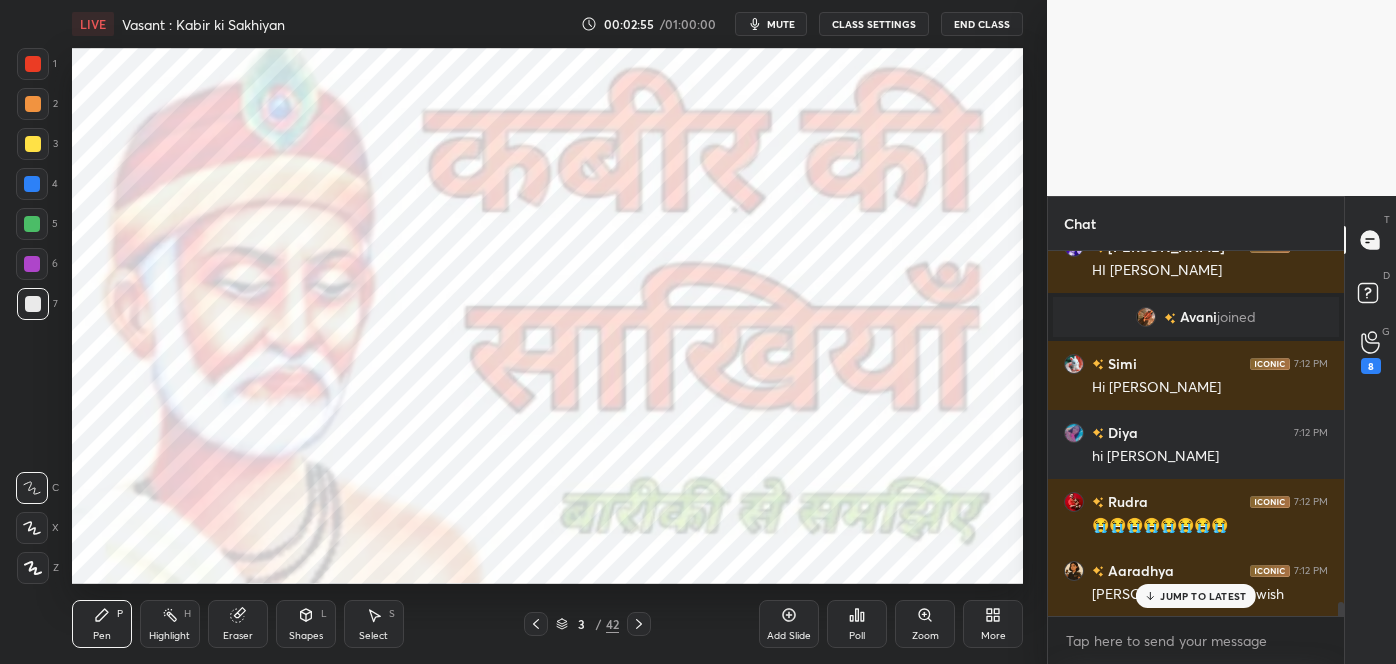 click on "JUMP TO LATEST" at bounding box center (1196, 596) 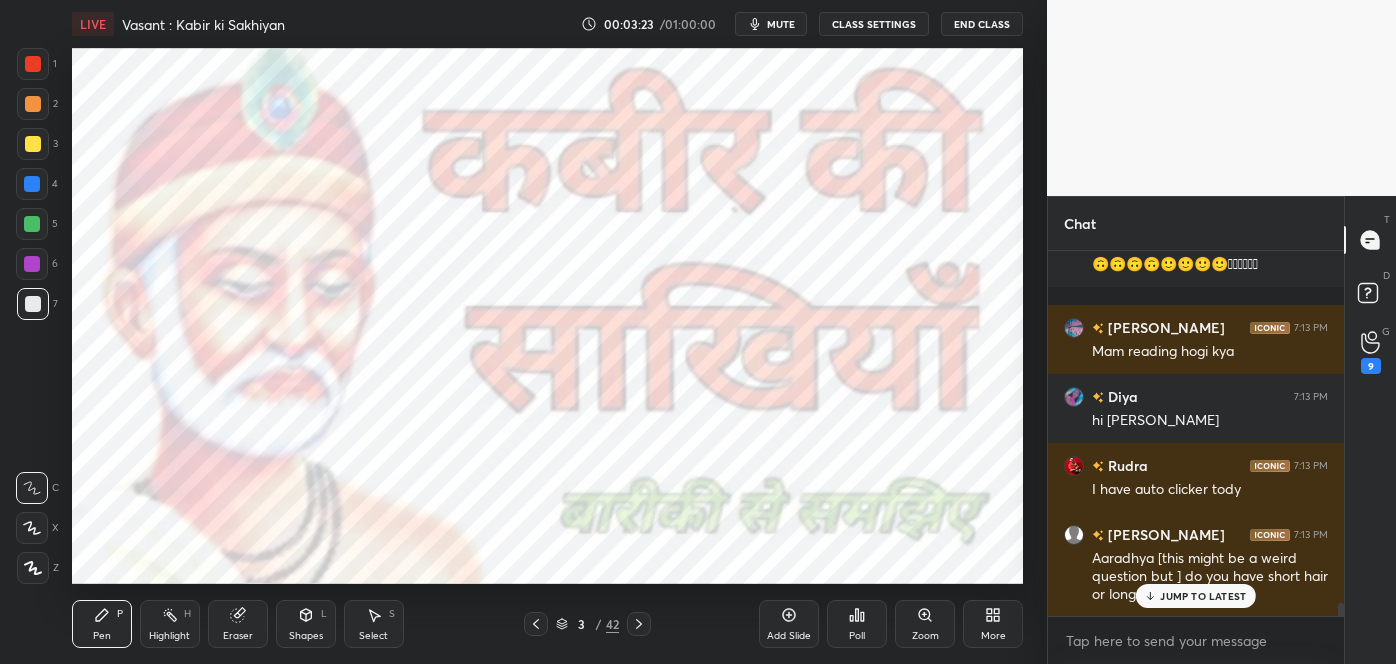 scroll, scrollTop: 10048, scrollLeft: 0, axis: vertical 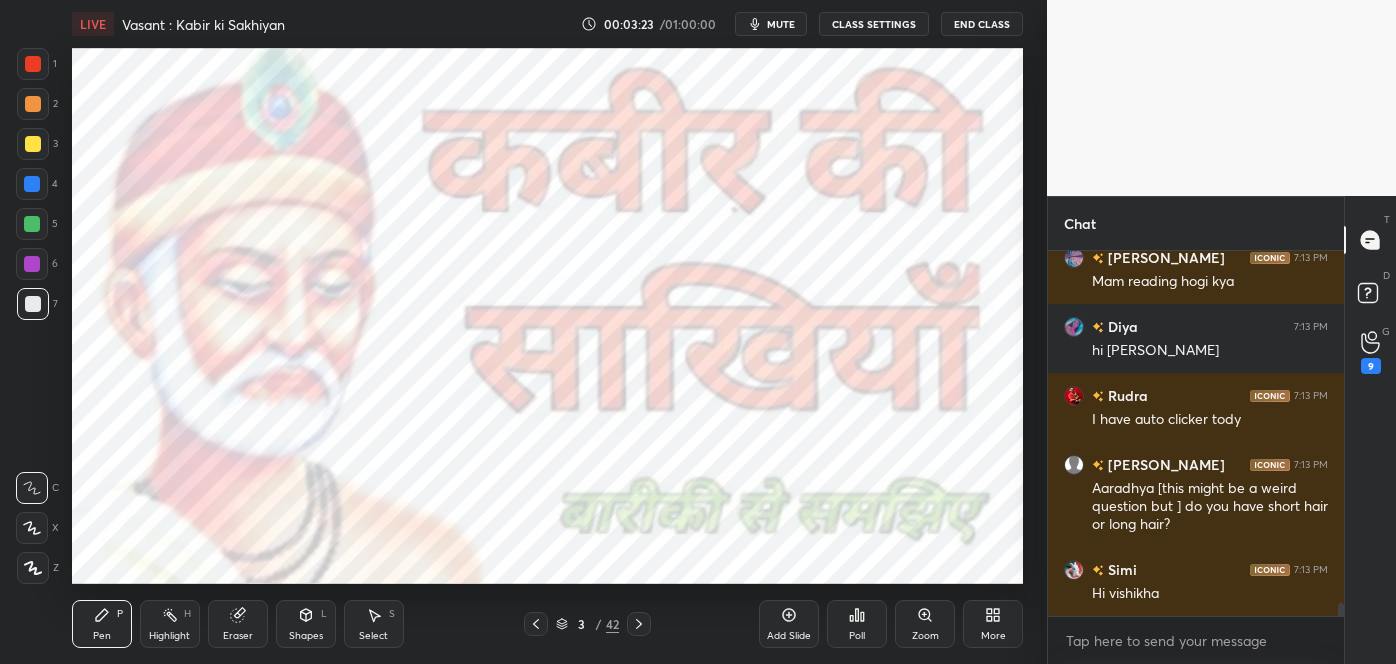 click on "Hi vishikha" at bounding box center [1210, 594] 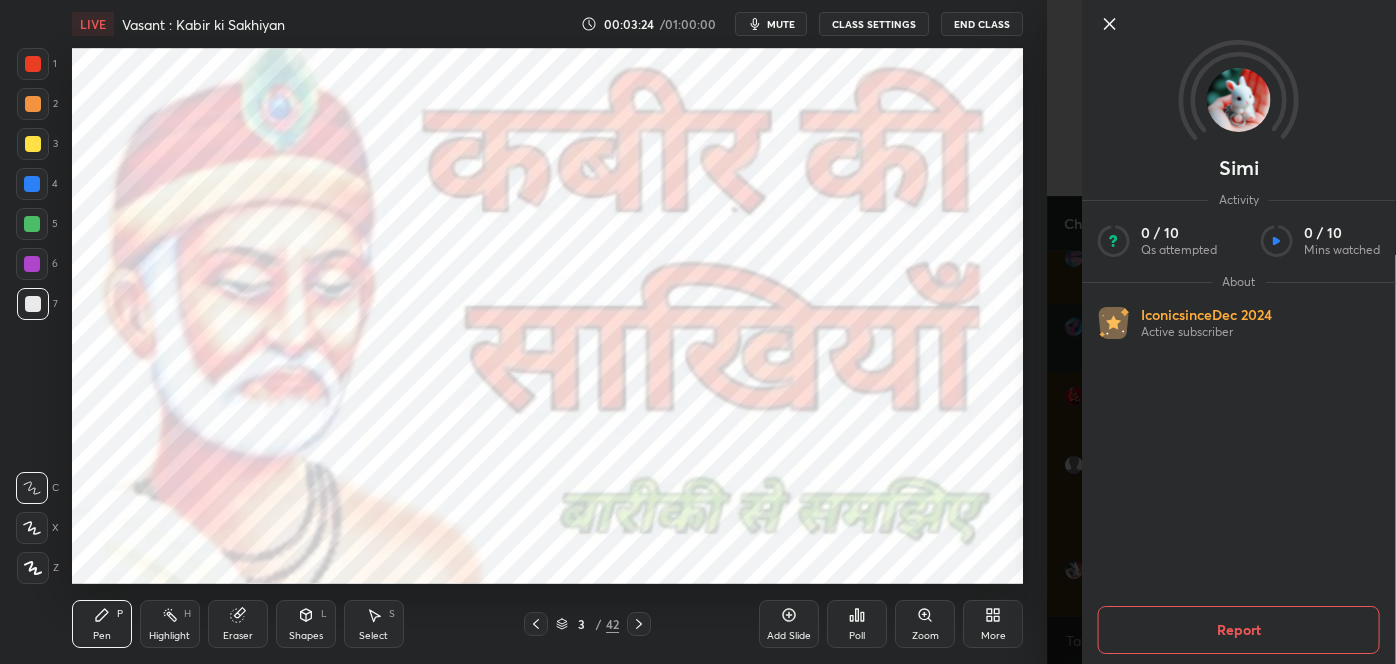 click 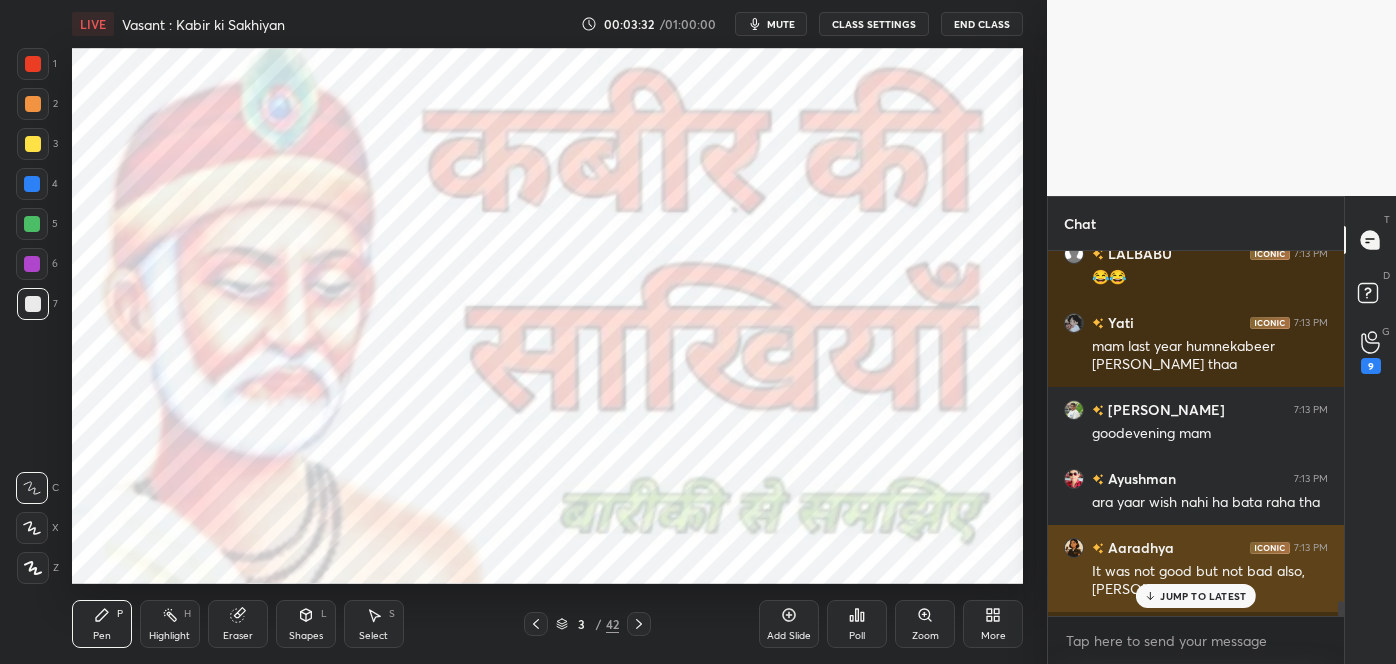 scroll, scrollTop: 10500, scrollLeft: 0, axis: vertical 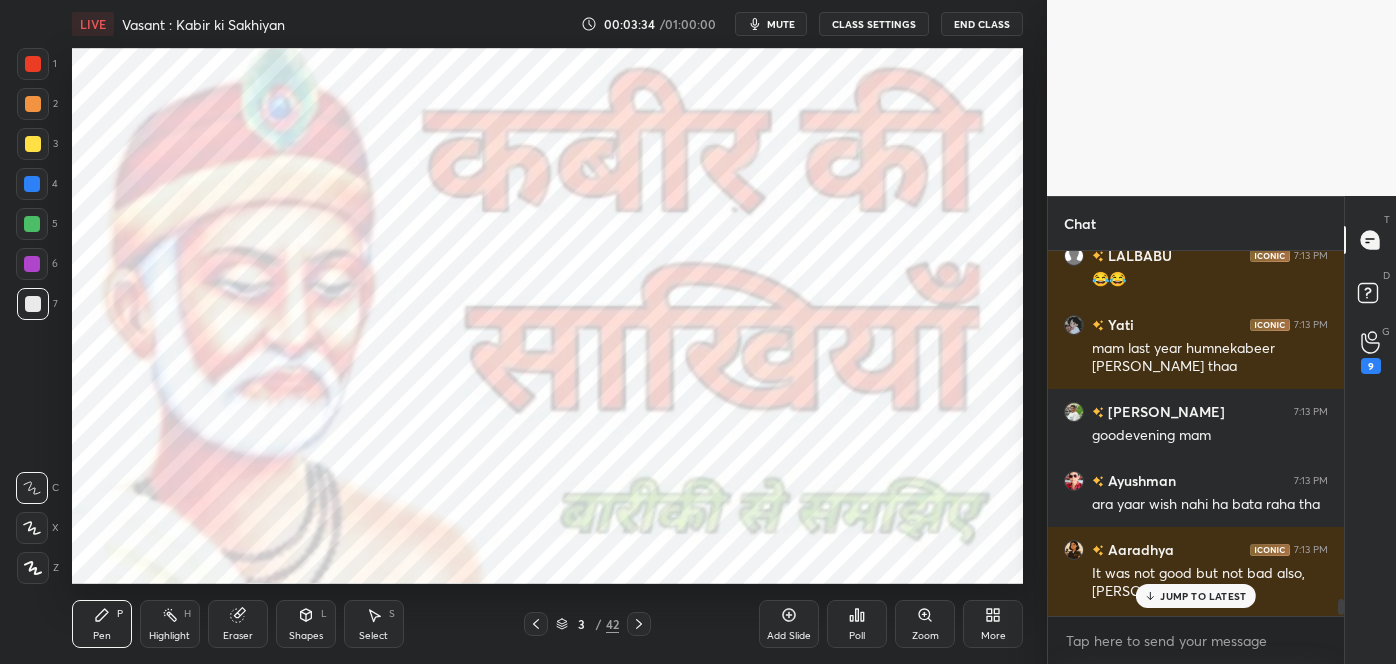 click on "JUMP TO LATEST" at bounding box center [1203, 596] 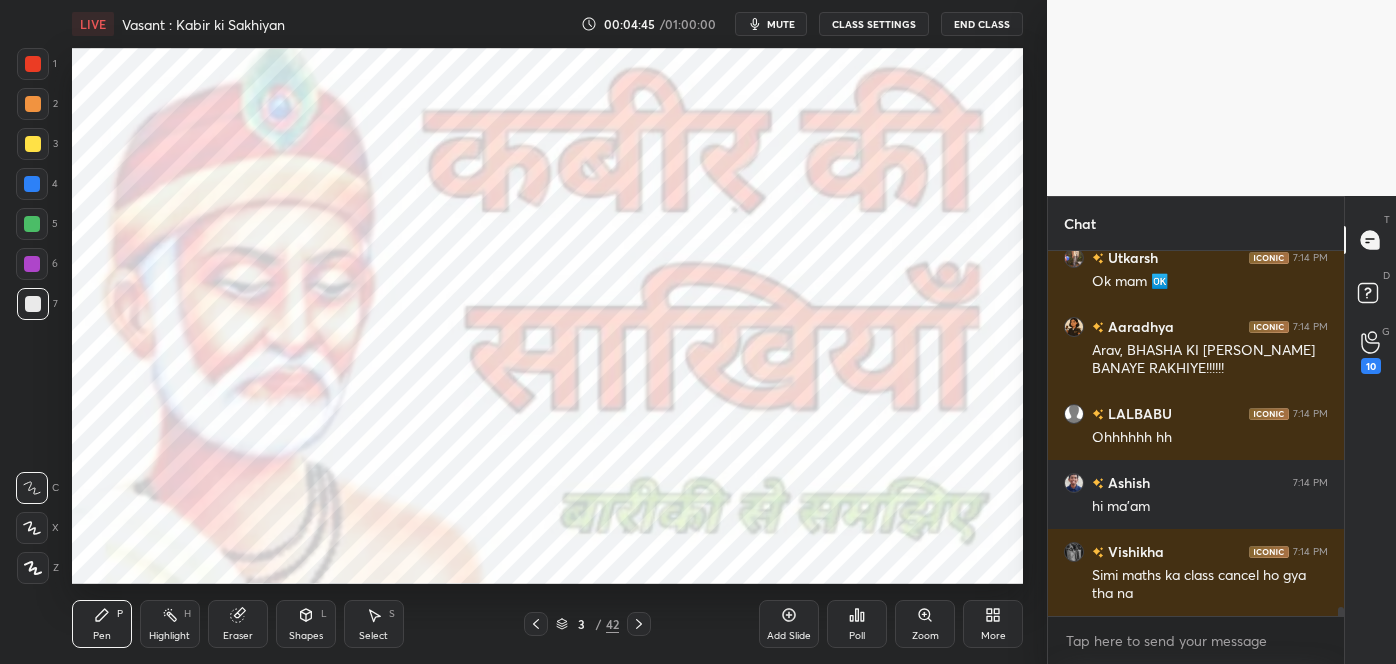 scroll, scrollTop: 14005, scrollLeft: 0, axis: vertical 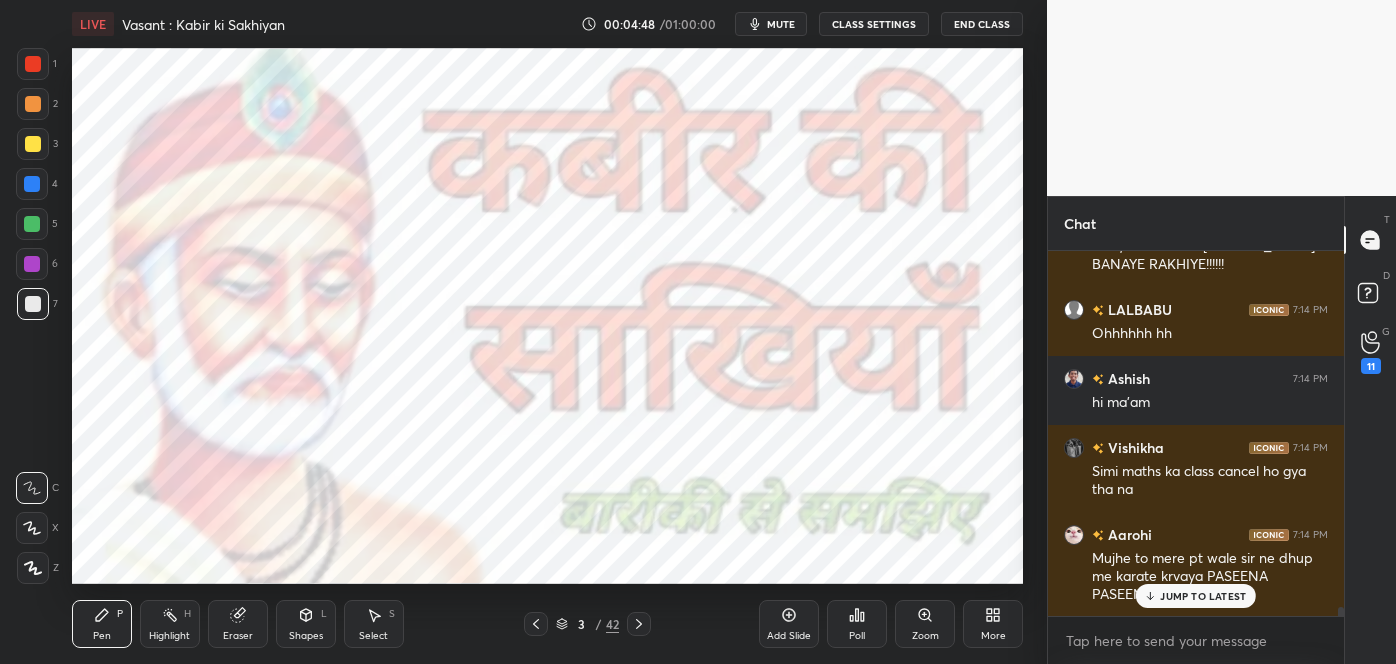 click on "JUMP TO LATEST" at bounding box center (1203, 596) 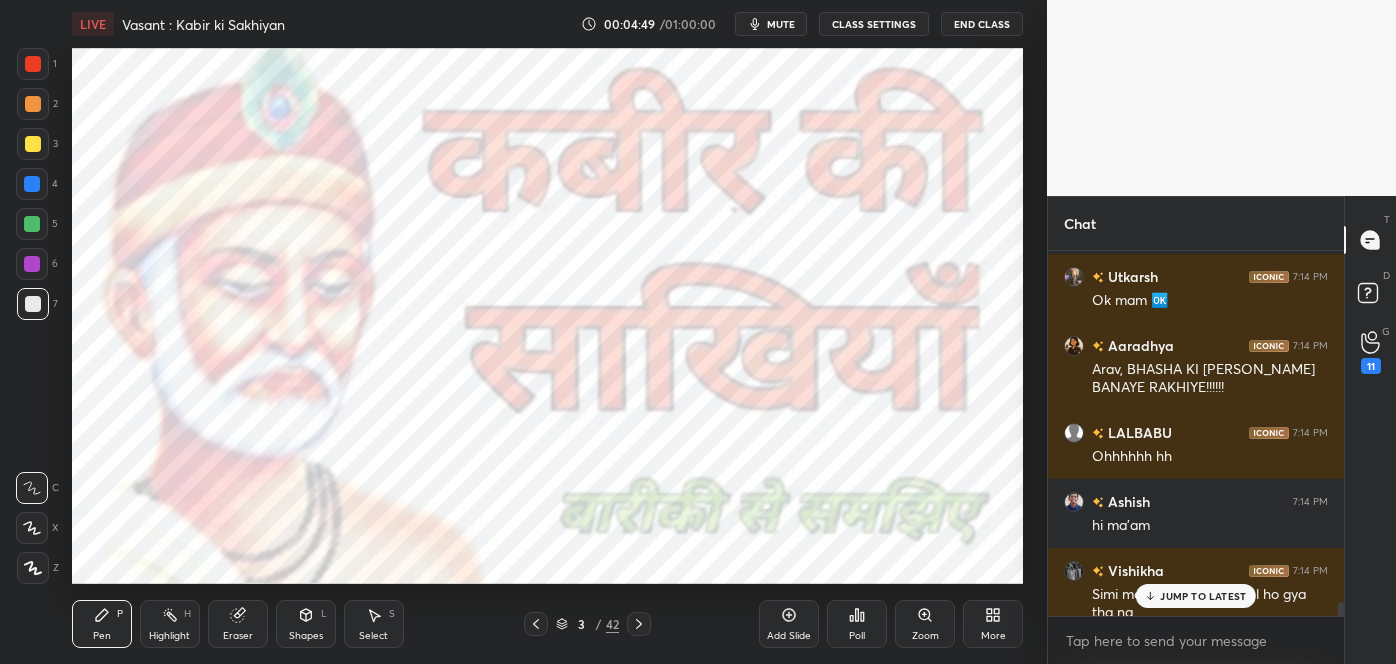 scroll, scrollTop: 13802, scrollLeft: 0, axis: vertical 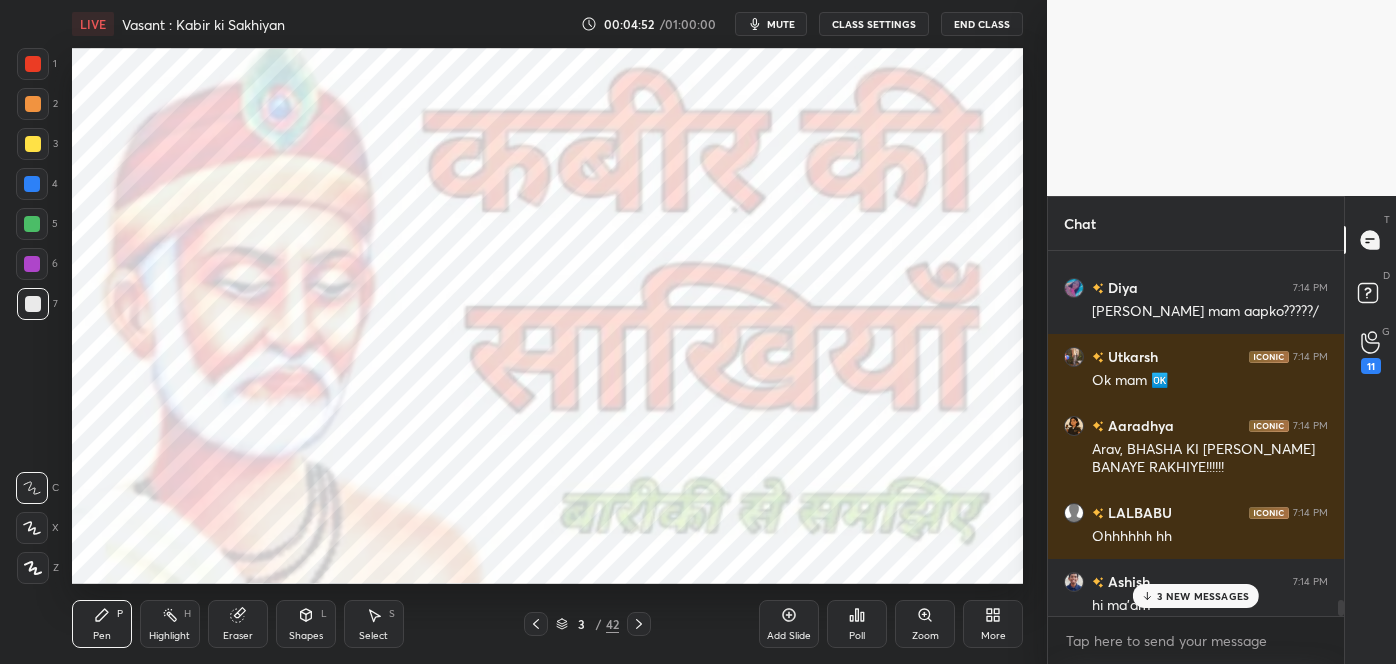 click on "3 NEW MESSAGES" at bounding box center [1203, 596] 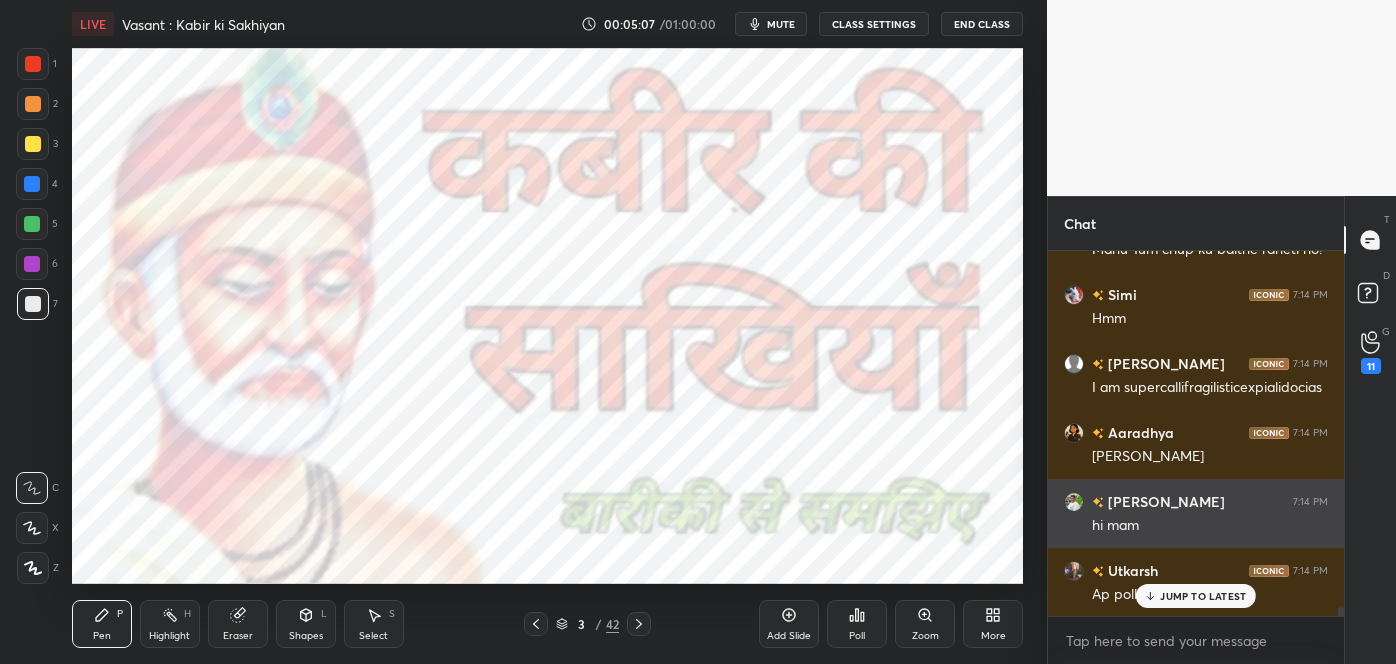 scroll, scrollTop: 14557, scrollLeft: 0, axis: vertical 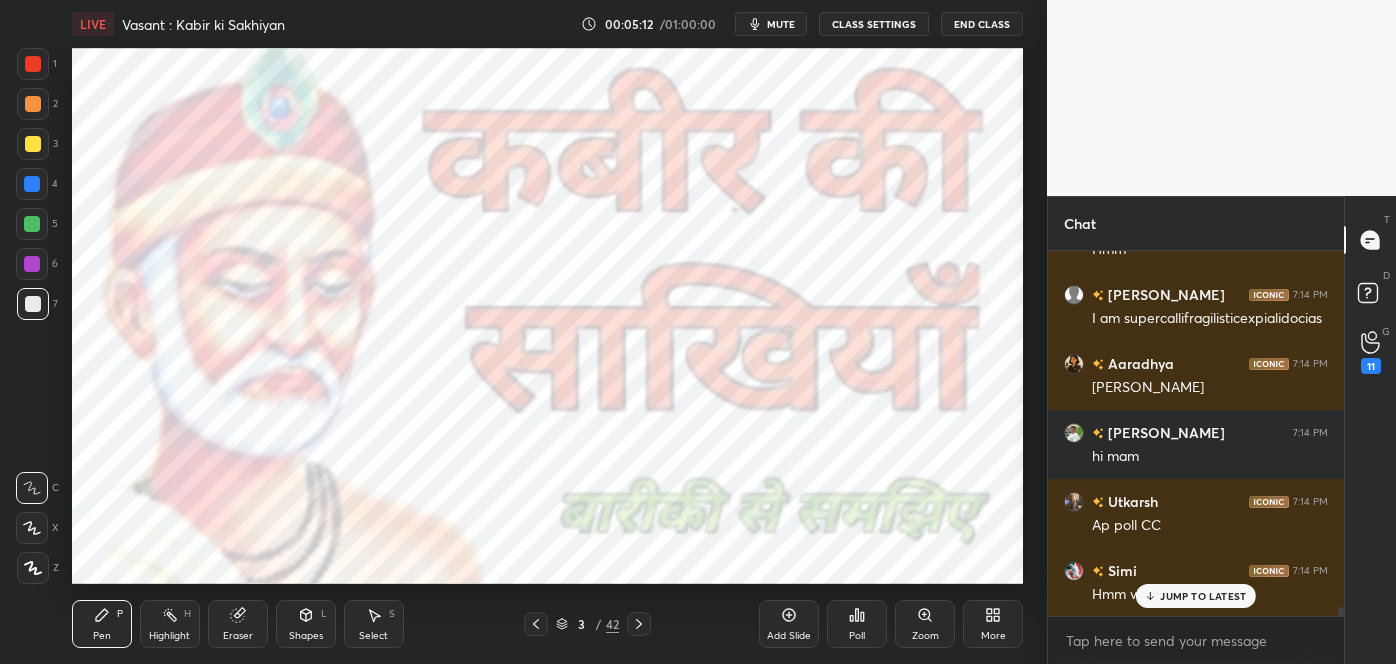 click on "JUMP TO LATEST" at bounding box center [1203, 596] 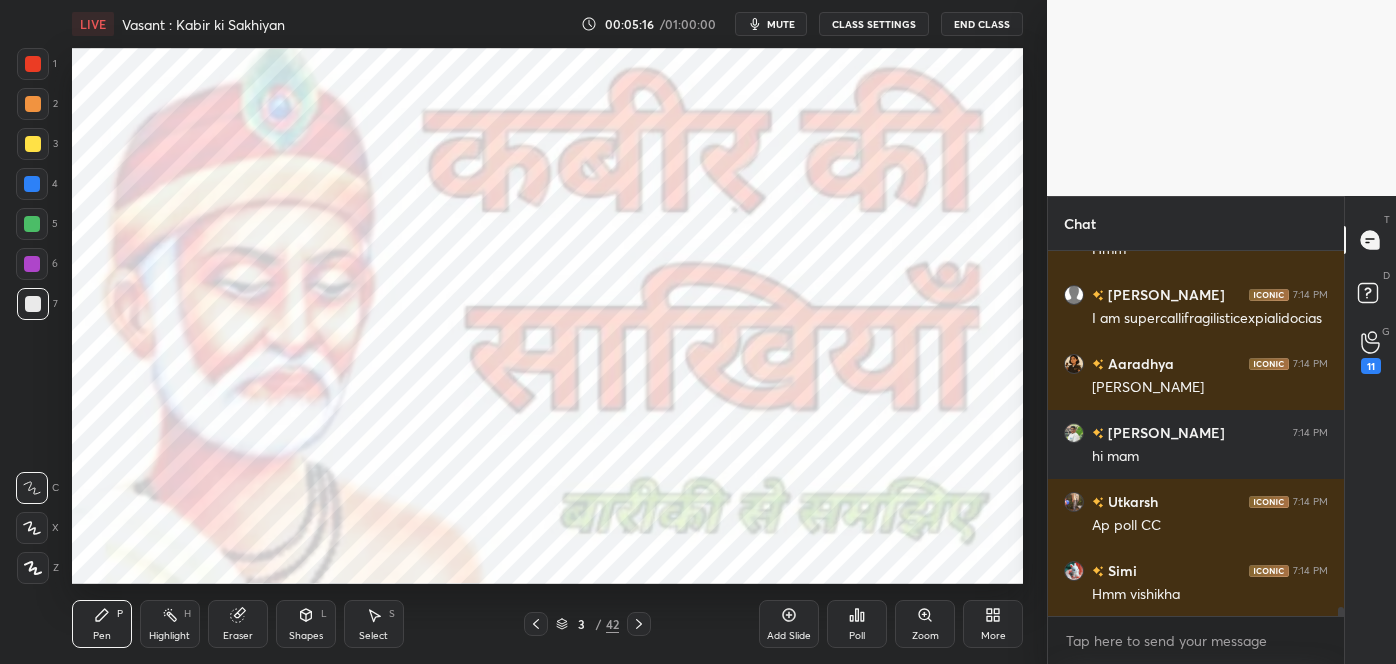 scroll, scrollTop: 14626, scrollLeft: 0, axis: vertical 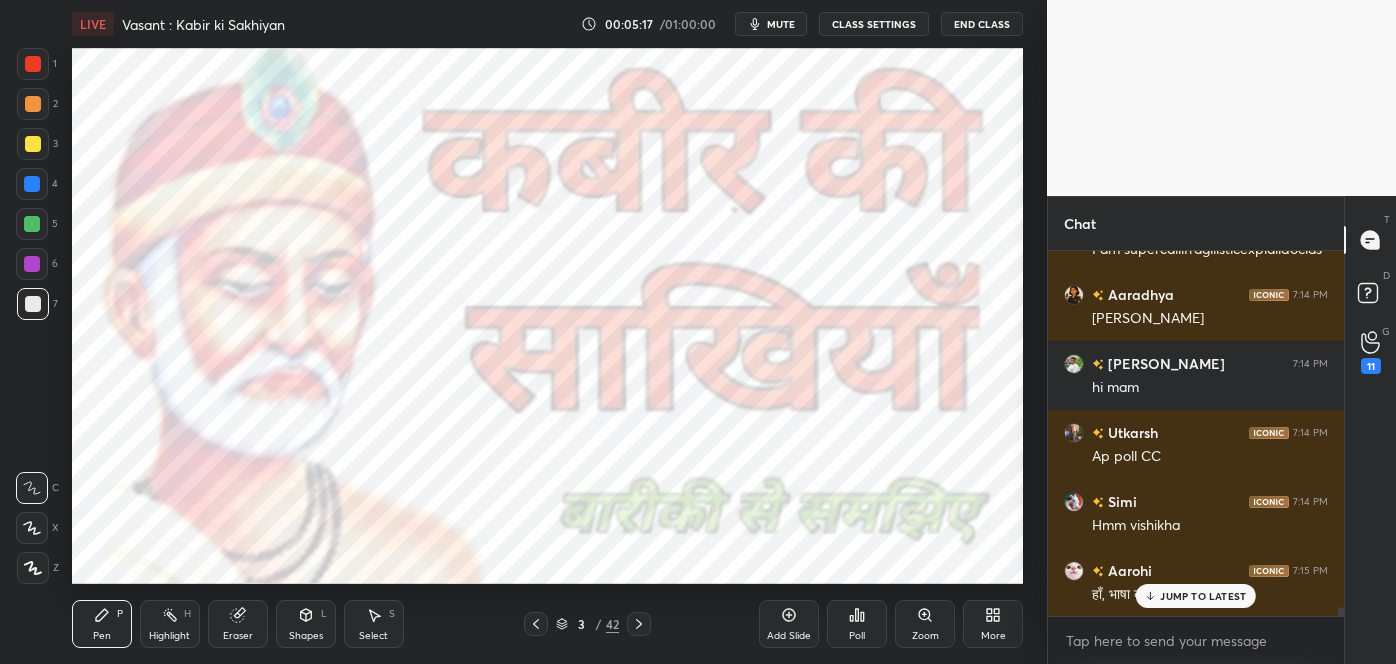 click at bounding box center (33, 64) 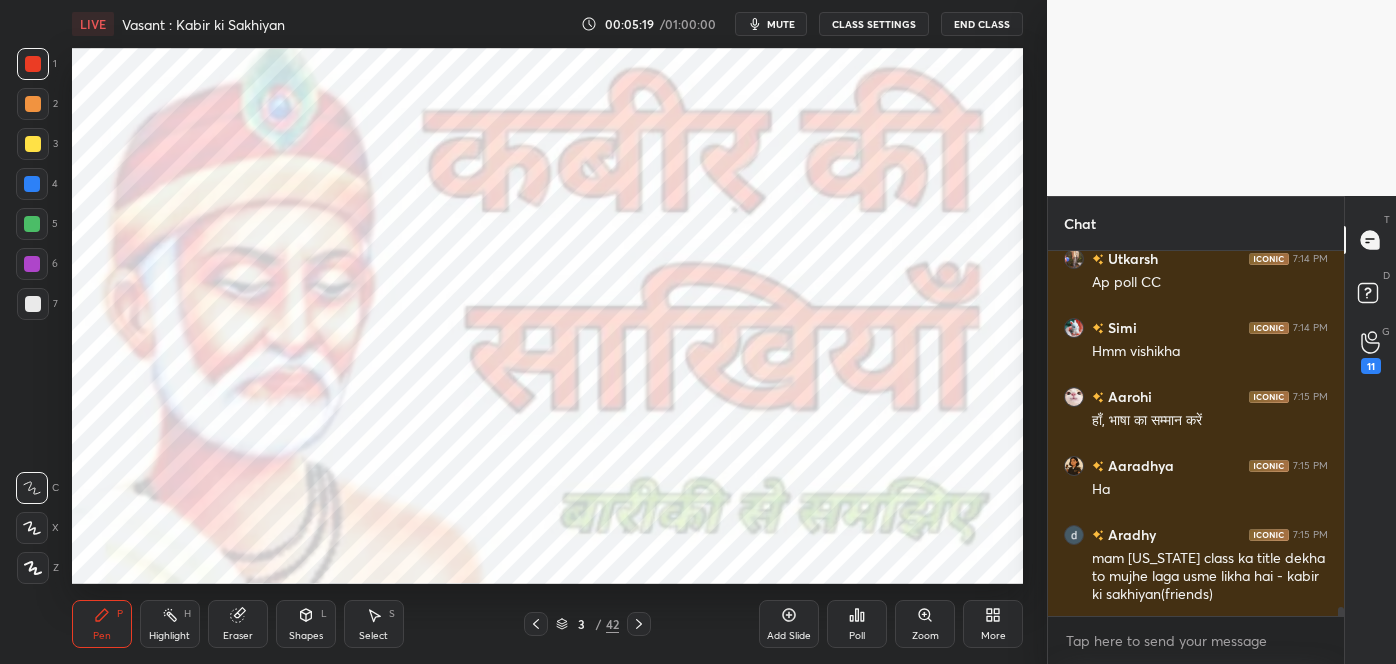 scroll, scrollTop: 14957, scrollLeft: 0, axis: vertical 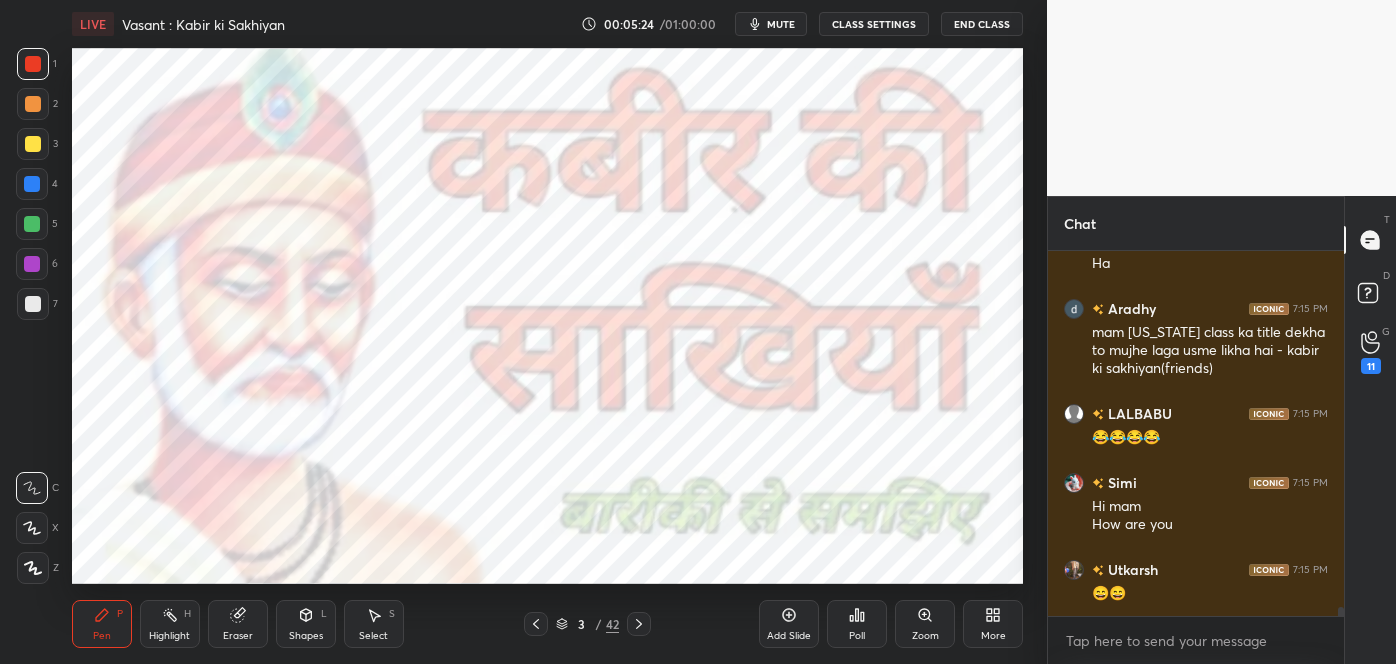 click on "Poll" at bounding box center (857, 624) 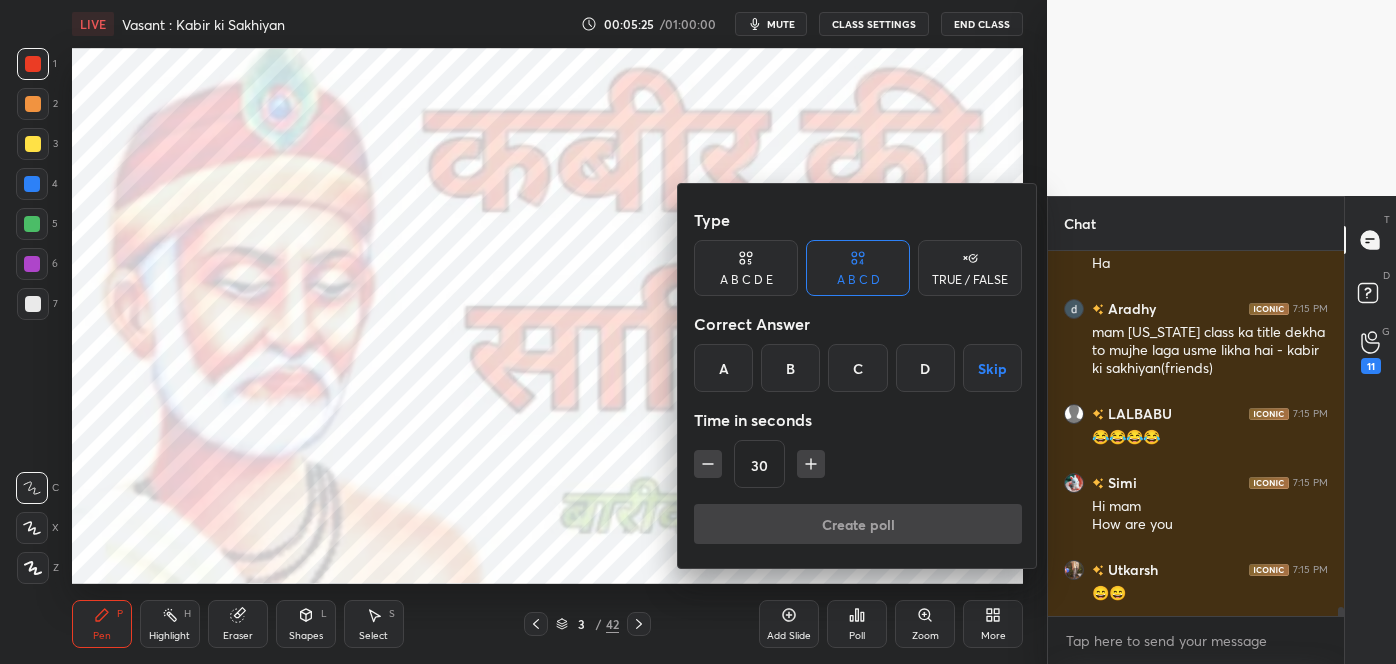 scroll, scrollTop: 15112, scrollLeft: 0, axis: vertical 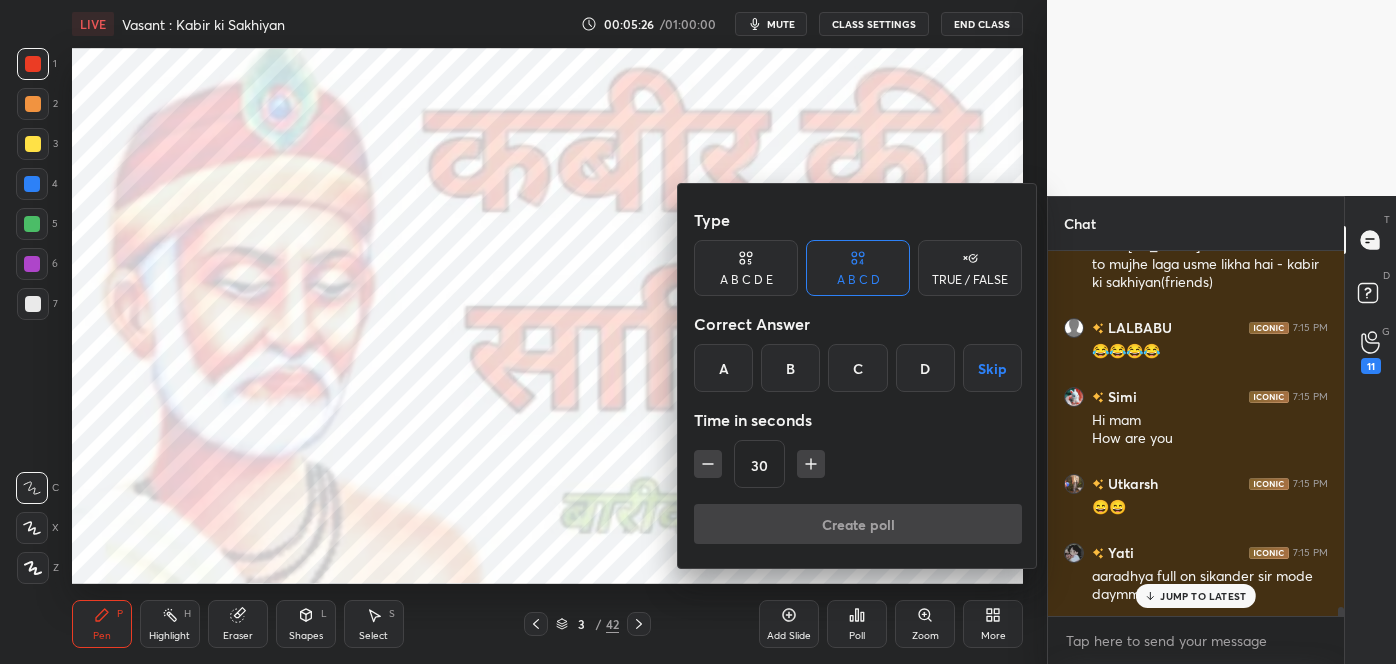 click on "B" at bounding box center (790, 368) 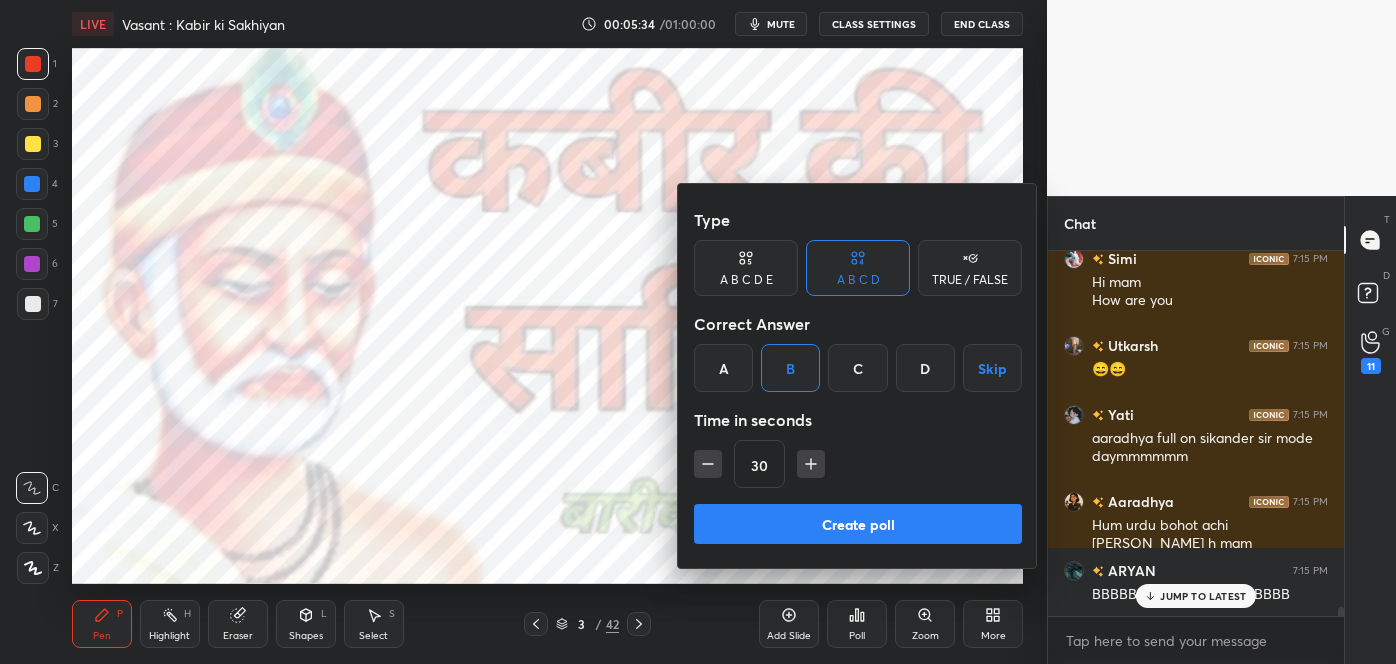 scroll, scrollTop: 15298, scrollLeft: 0, axis: vertical 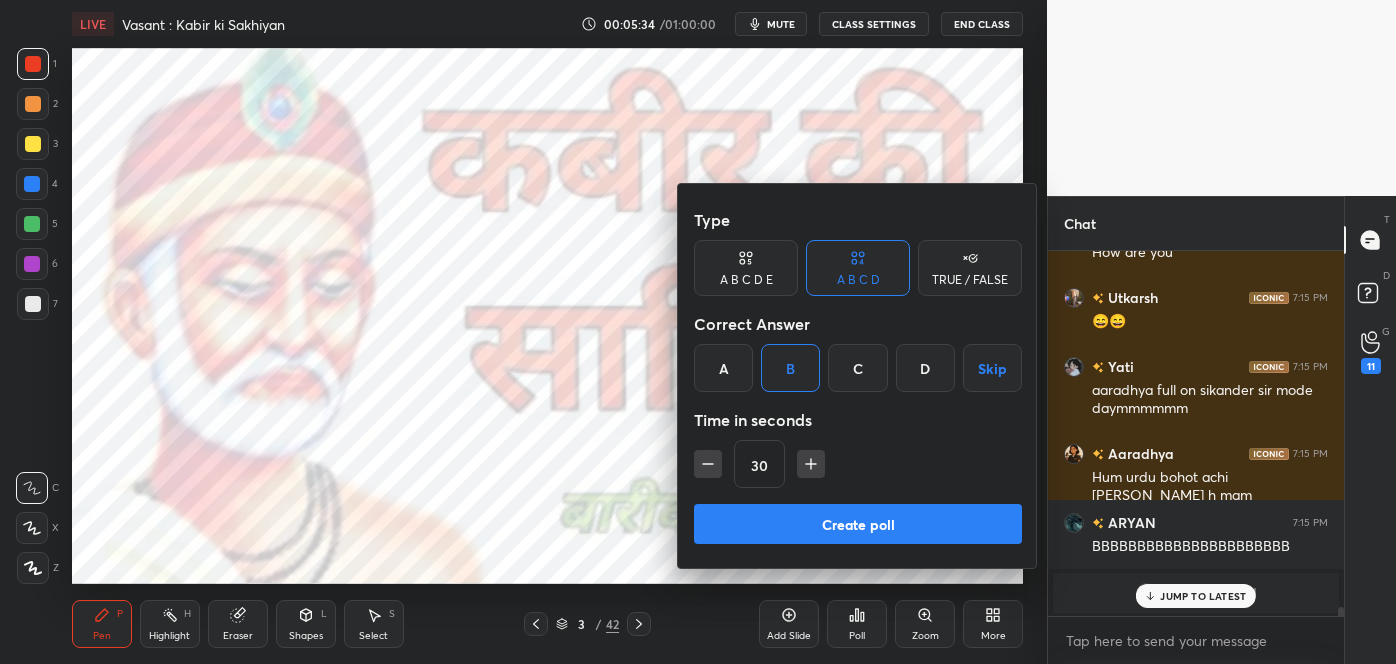 click on "Create poll" at bounding box center (858, 524) 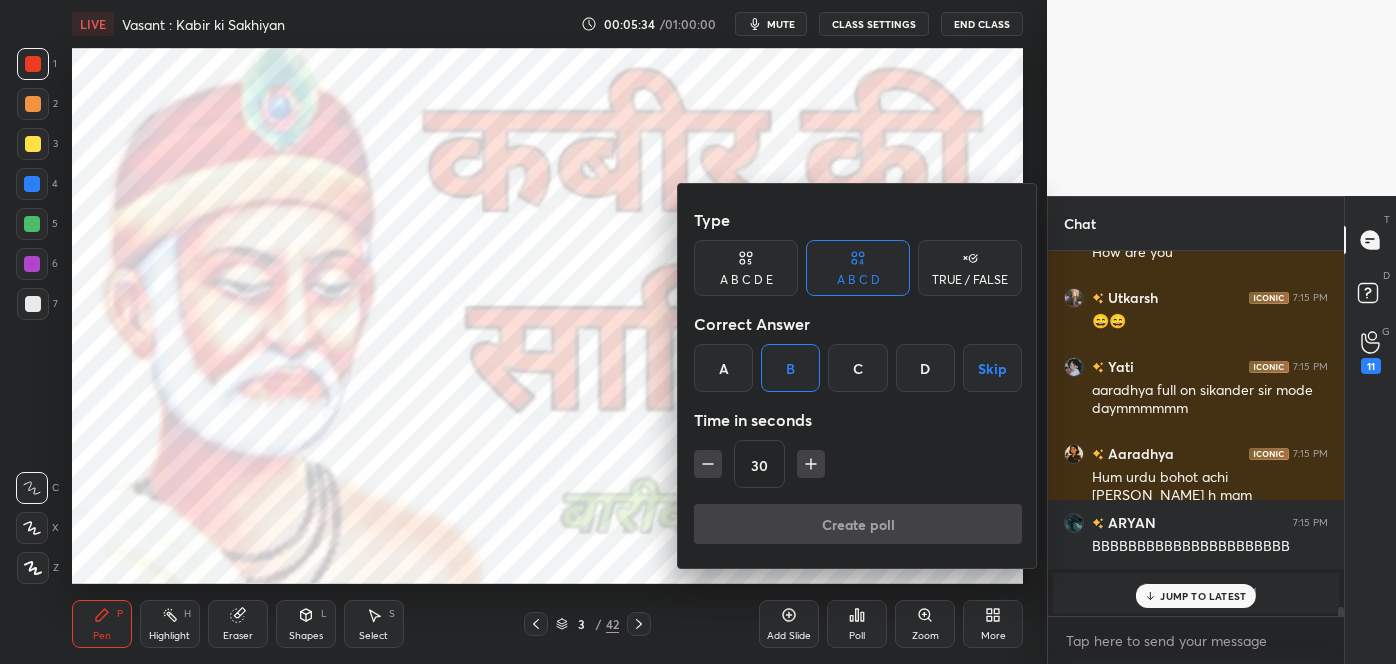 scroll, scrollTop: 278, scrollLeft: 290, axis: both 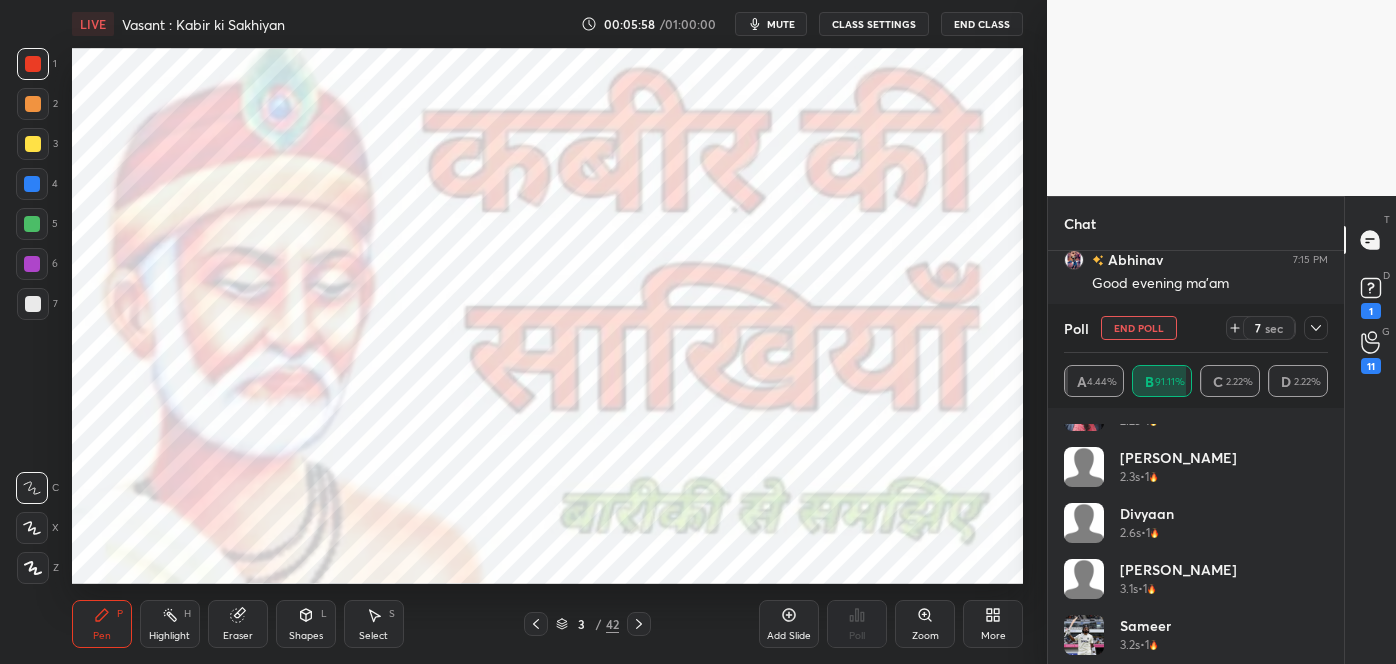 click on "Poll End Poll 7  sec" at bounding box center (1196, 328) 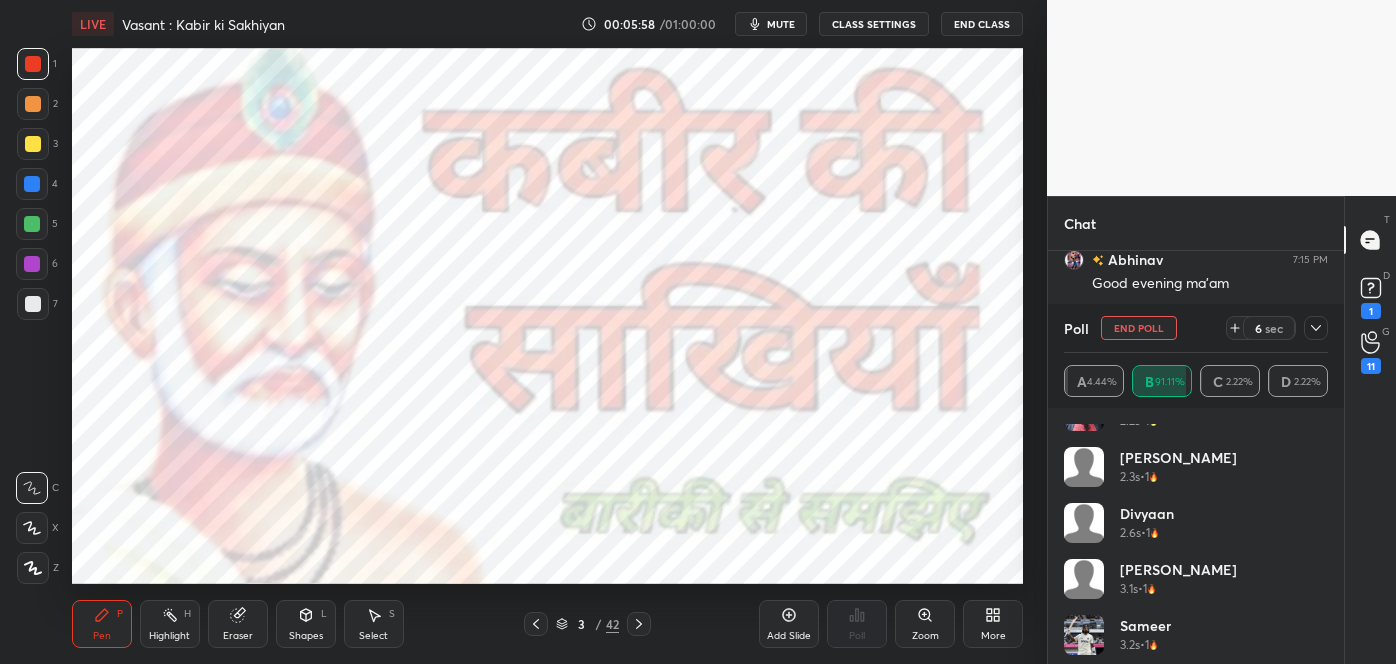 click 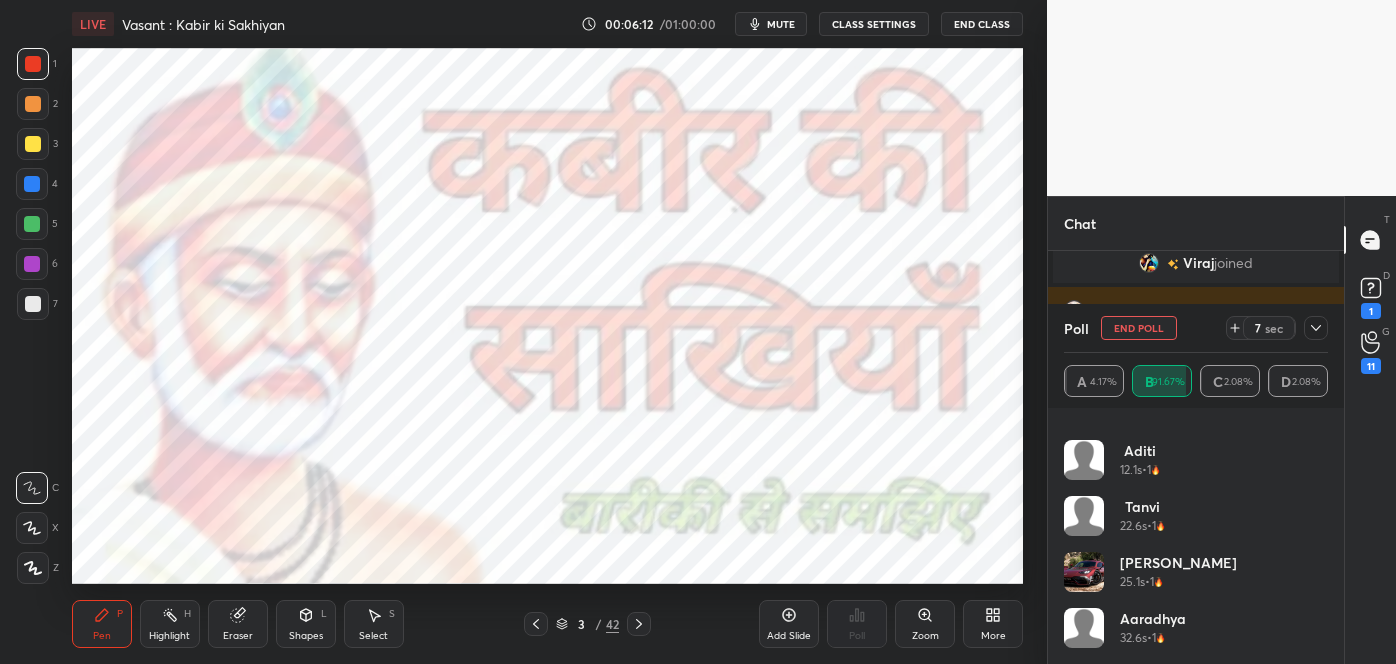 click 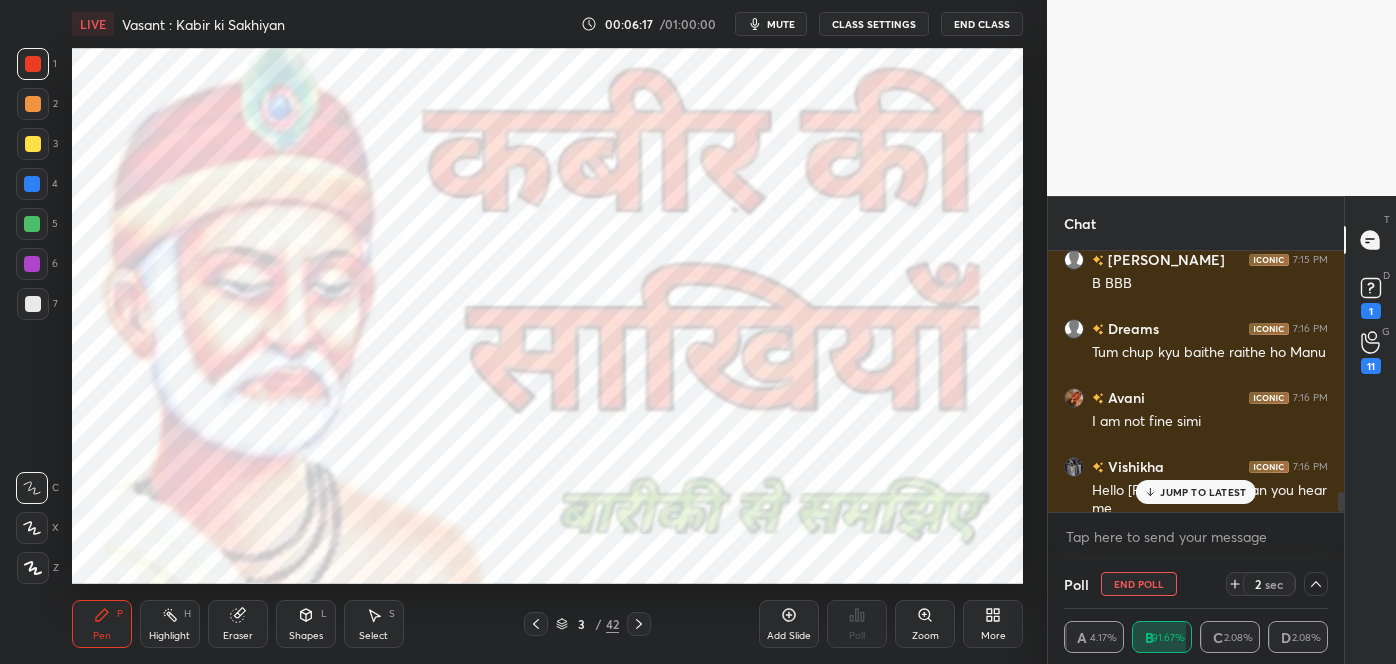click on "End Poll" at bounding box center [1139, 584] 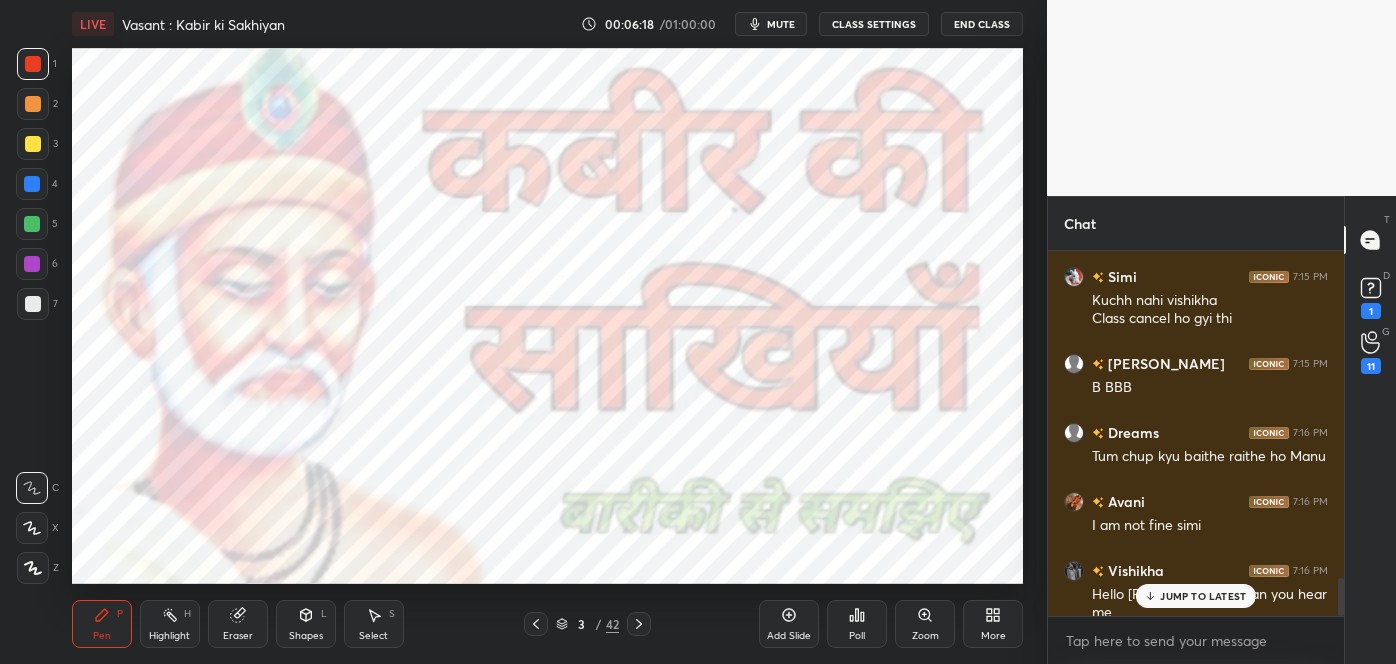 click on "JUMP TO LATEST" at bounding box center (1203, 596) 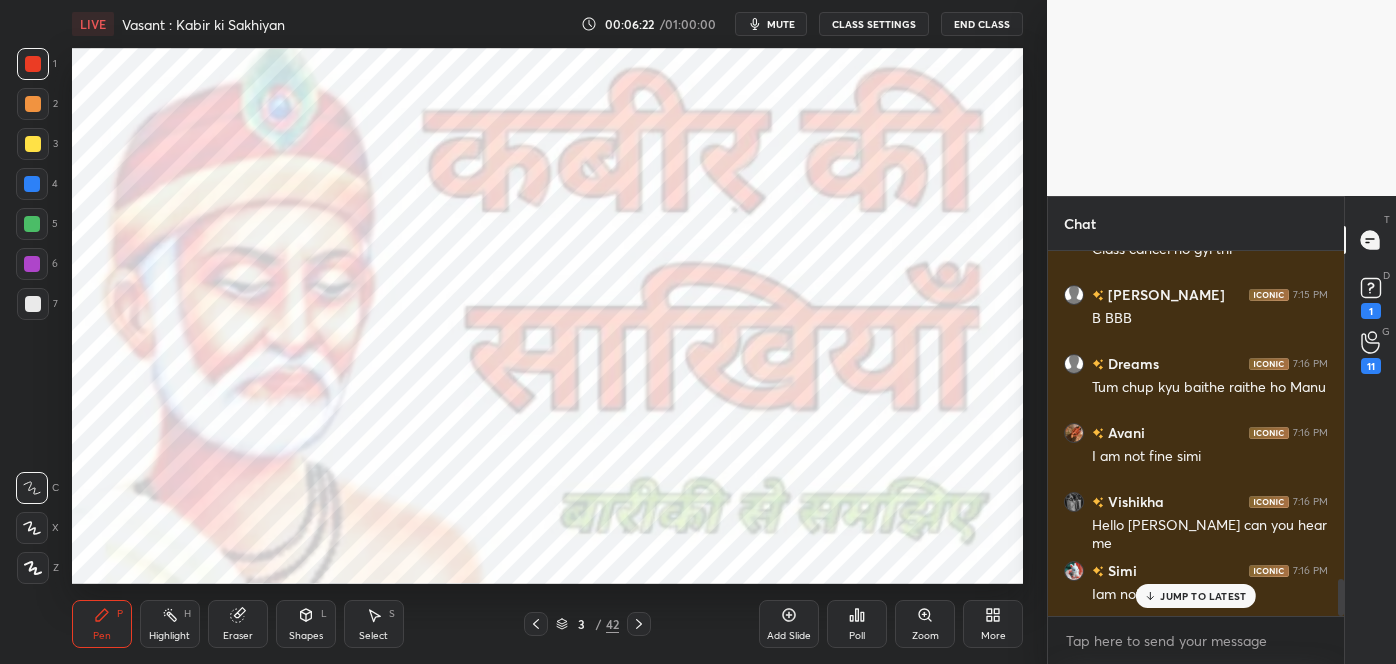 click on "JUMP TO LATEST" at bounding box center (1196, 596) 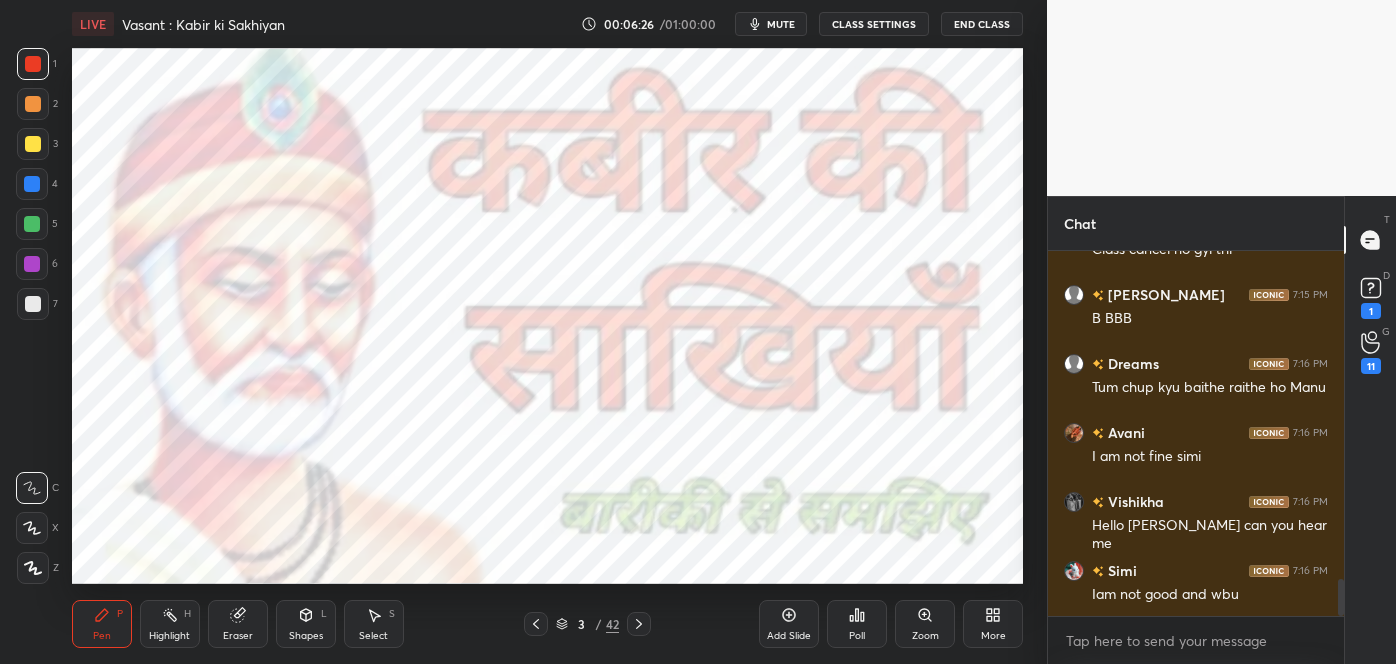 click on "Eraser" at bounding box center [238, 636] 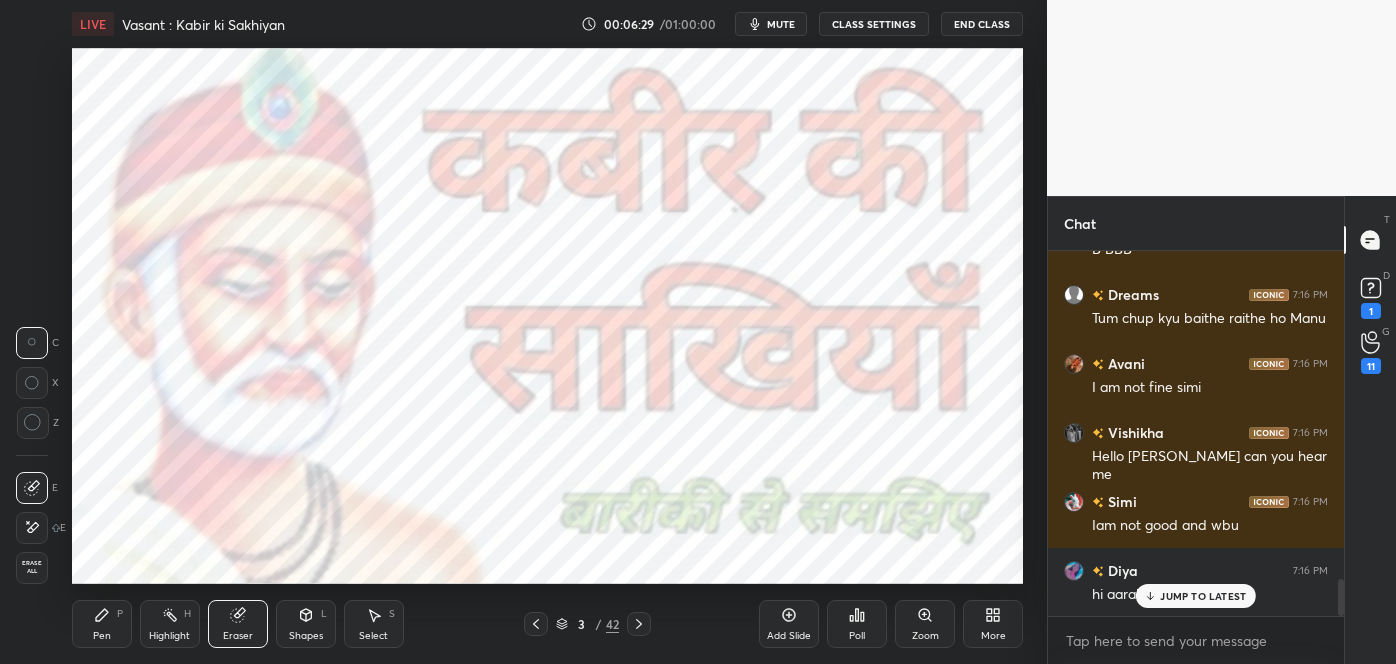 click on "Pen P" at bounding box center [102, 624] 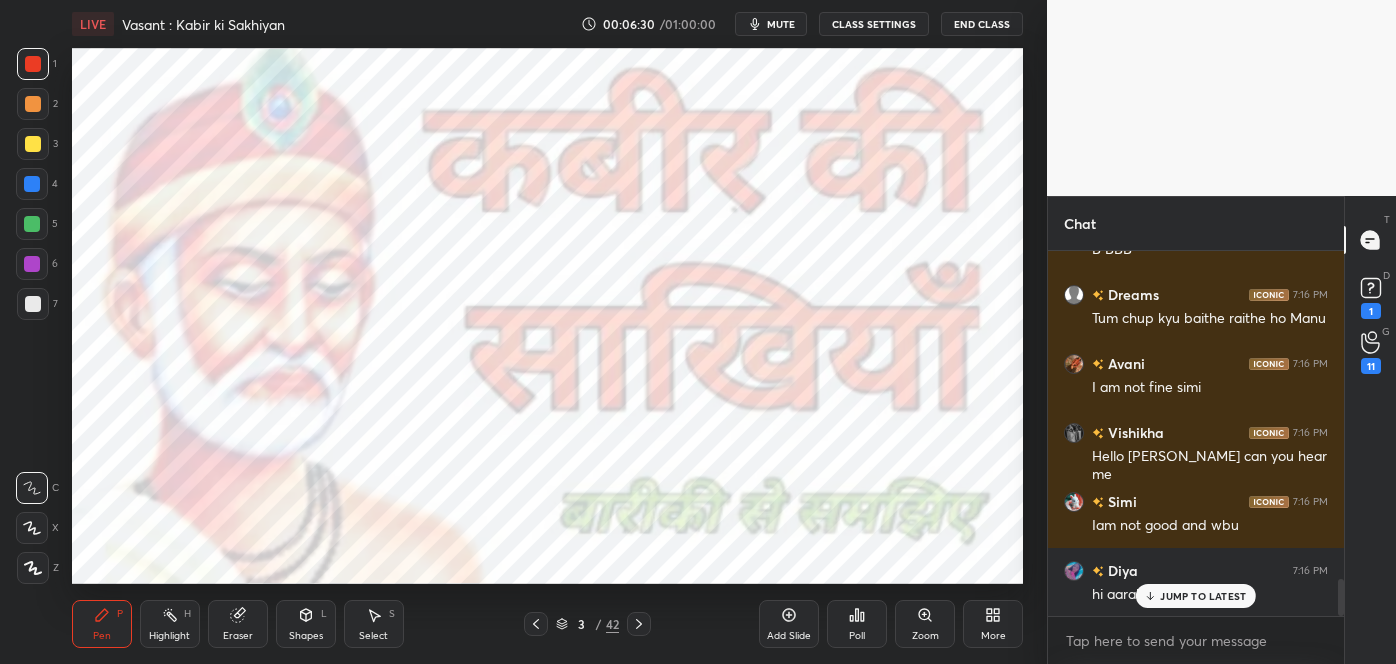 click on "JUMP TO LATEST" at bounding box center (1203, 596) 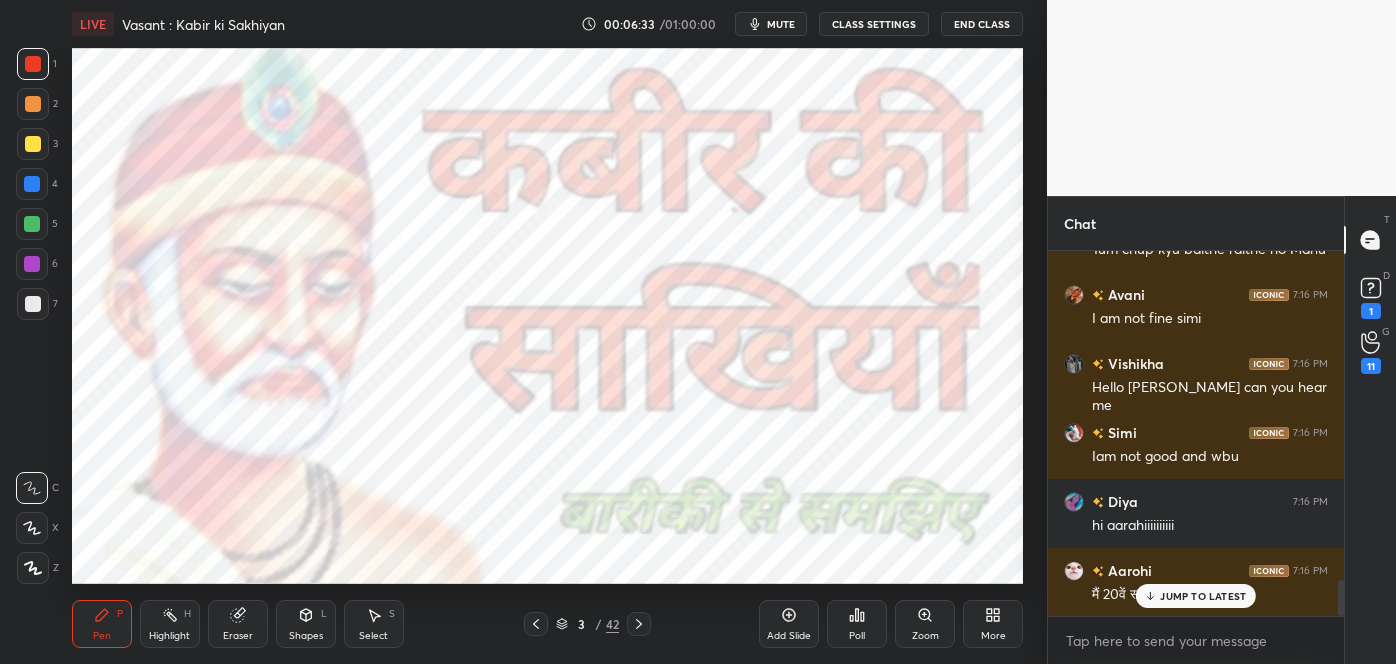 click on "JUMP TO LATEST" at bounding box center [1203, 596] 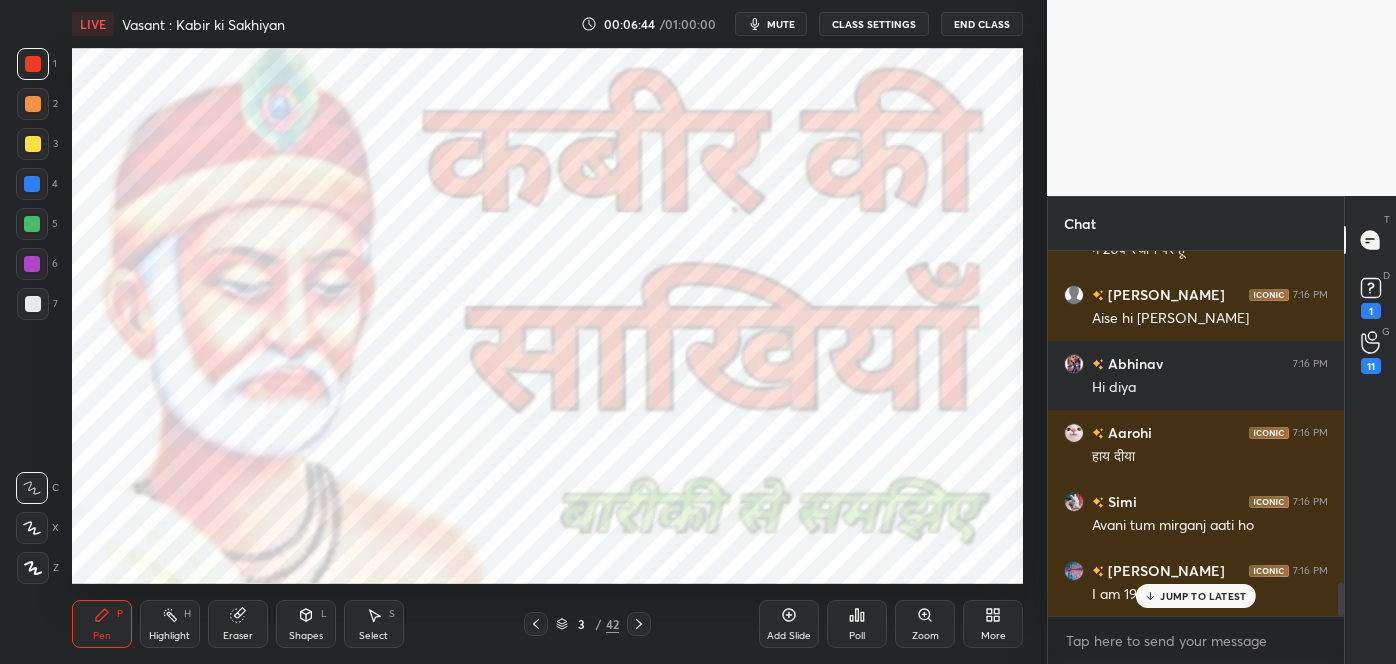 click on "JUMP TO LATEST" at bounding box center [1203, 596] 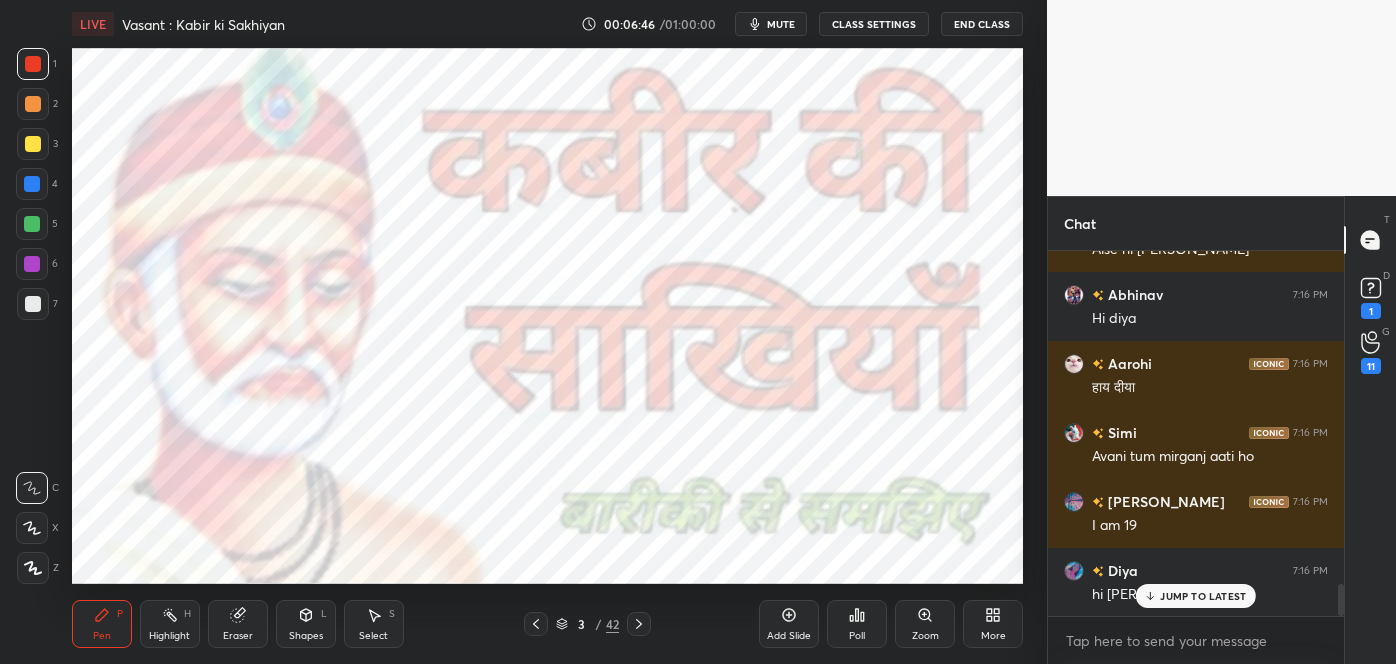 click 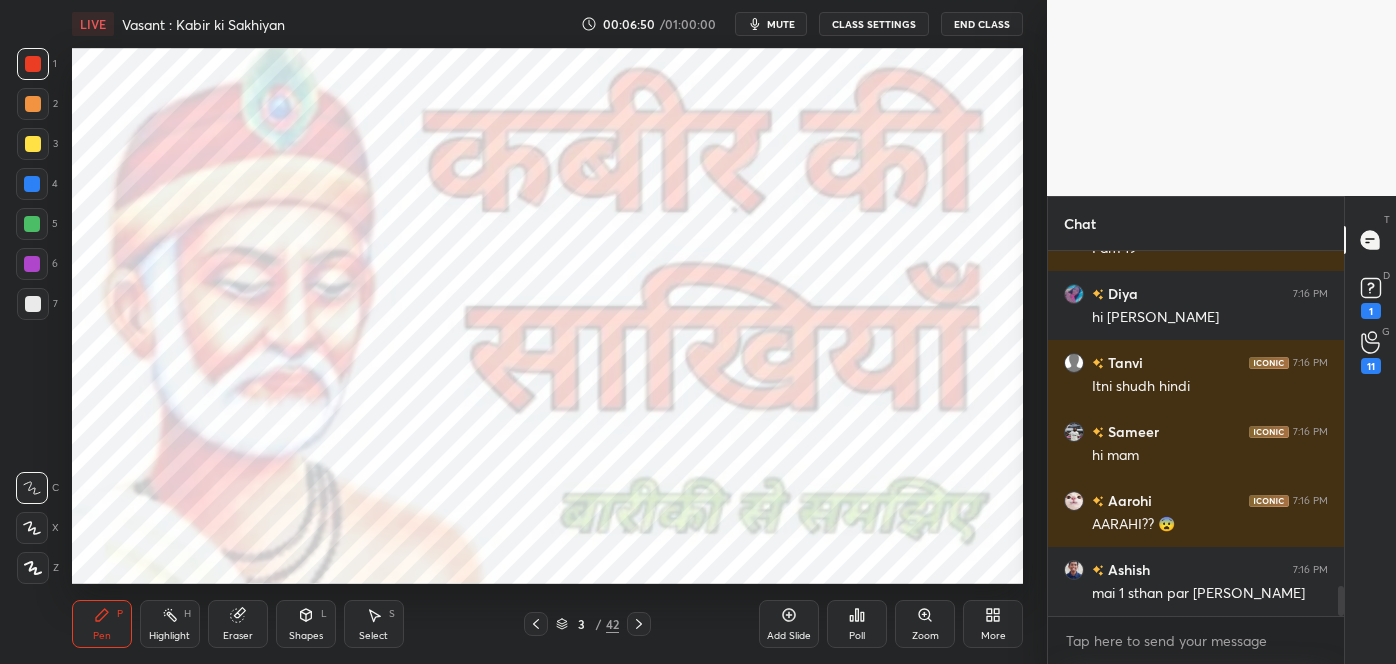 click 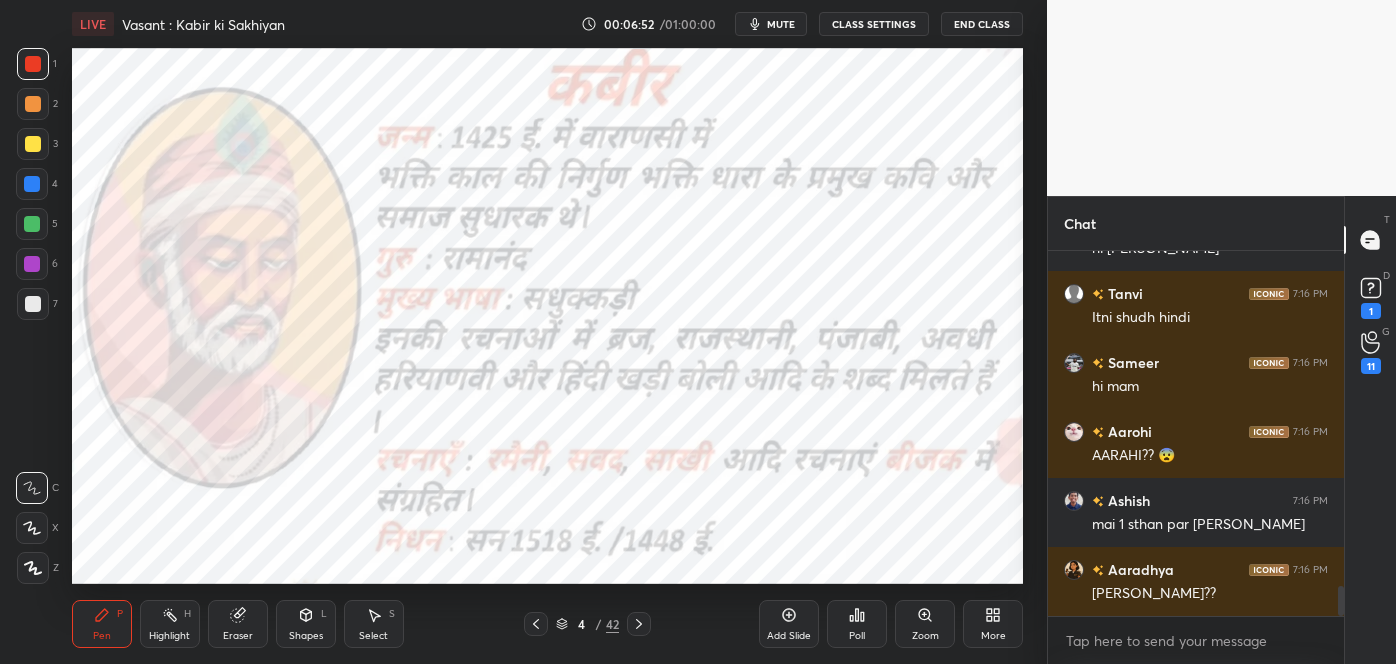 click 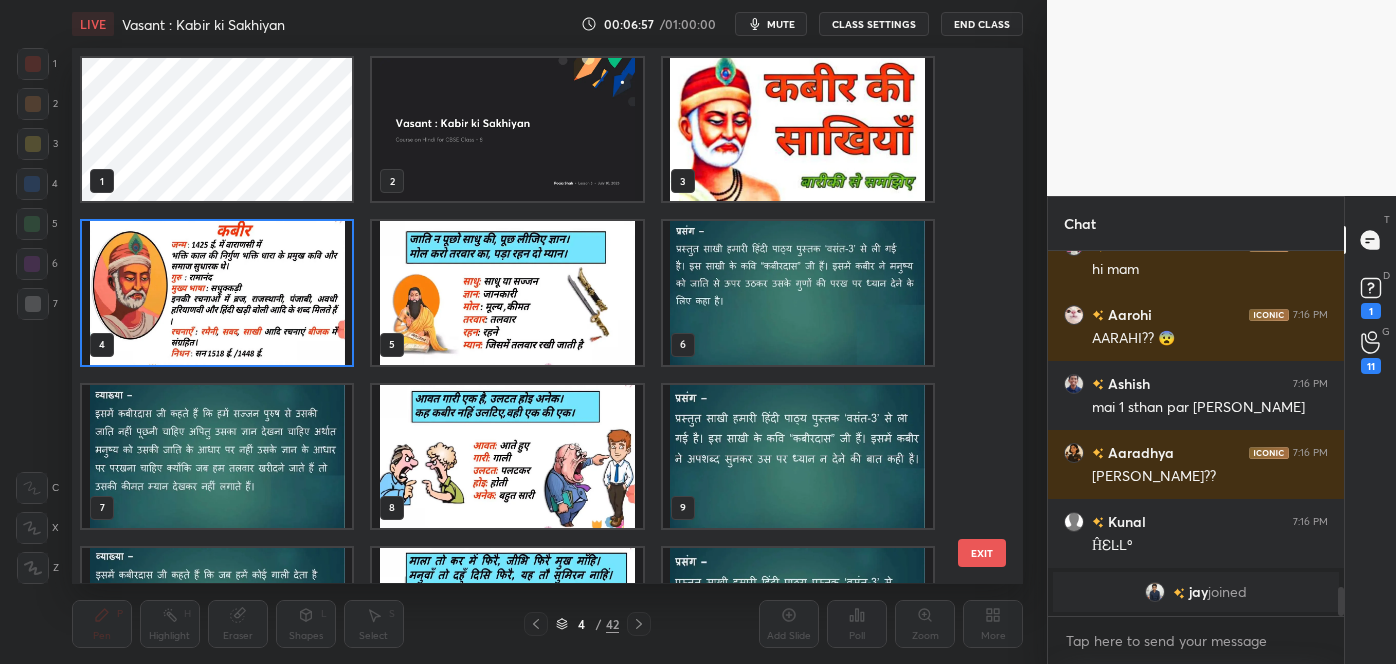 click on "EXIT" at bounding box center [982, 553] 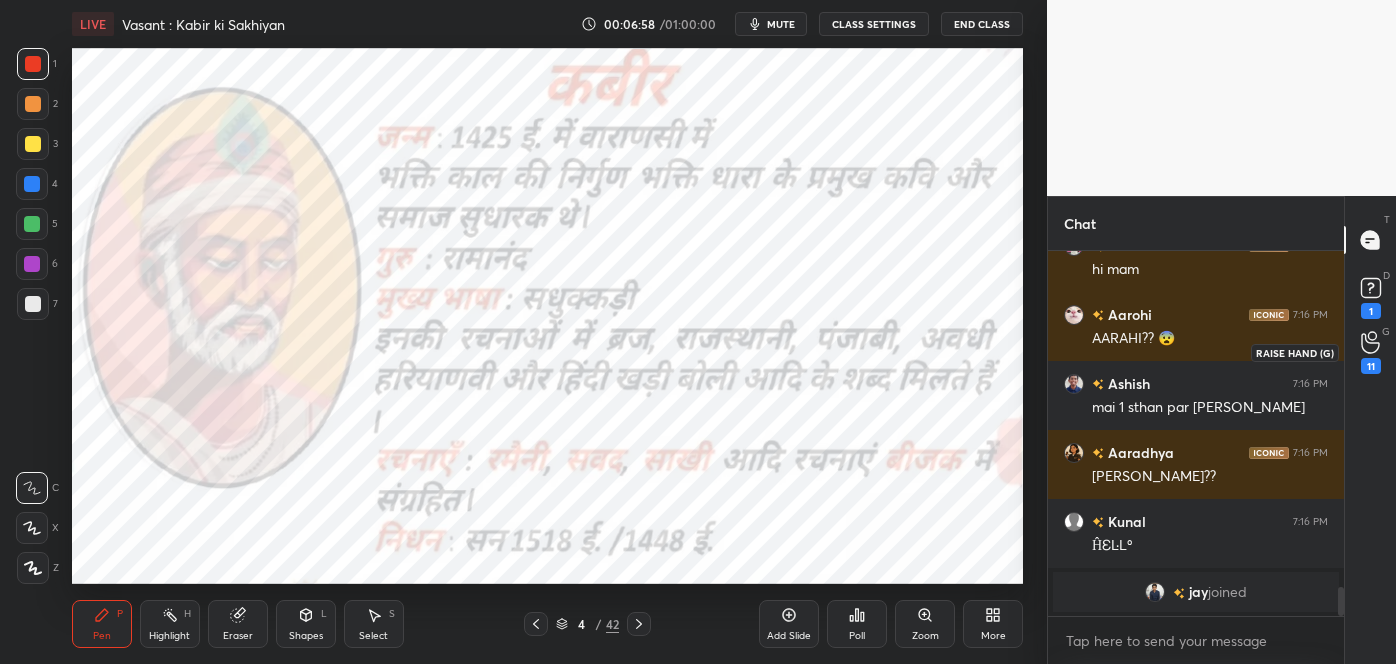 click on "11" at bounding box center (1371, 366) 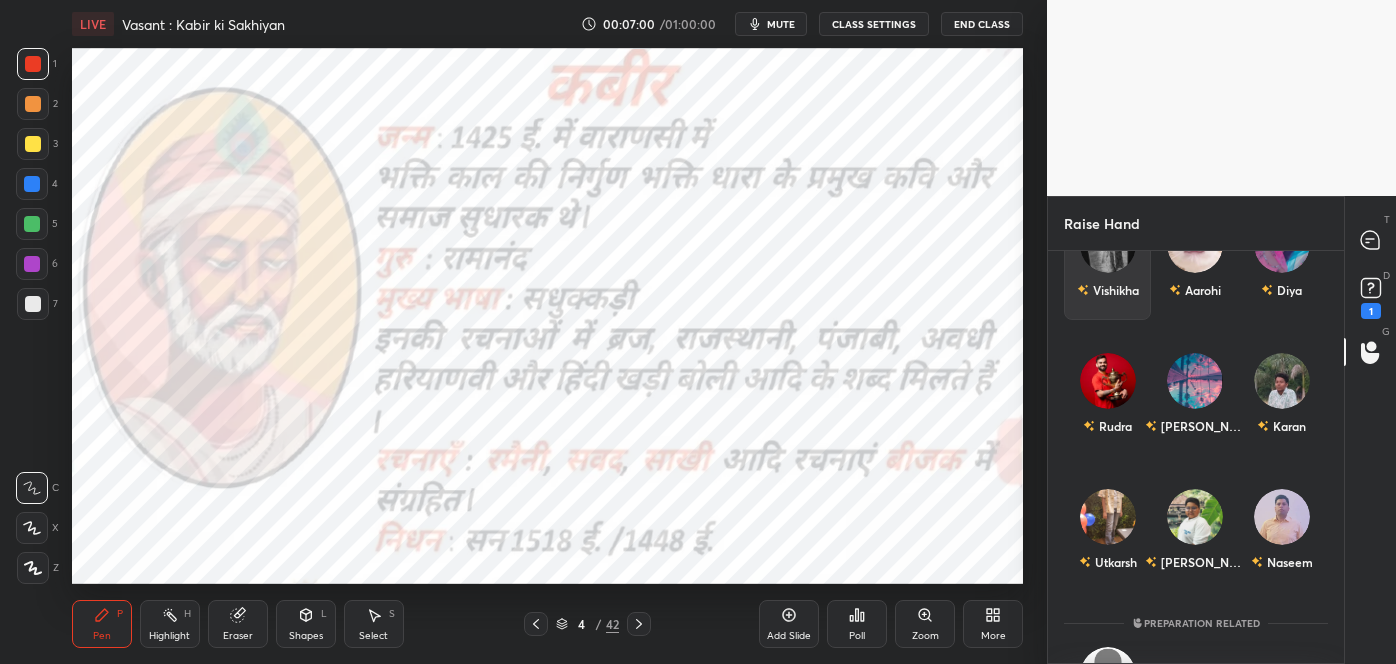 click on "Vishikha" at bounding box center (1108, 290) 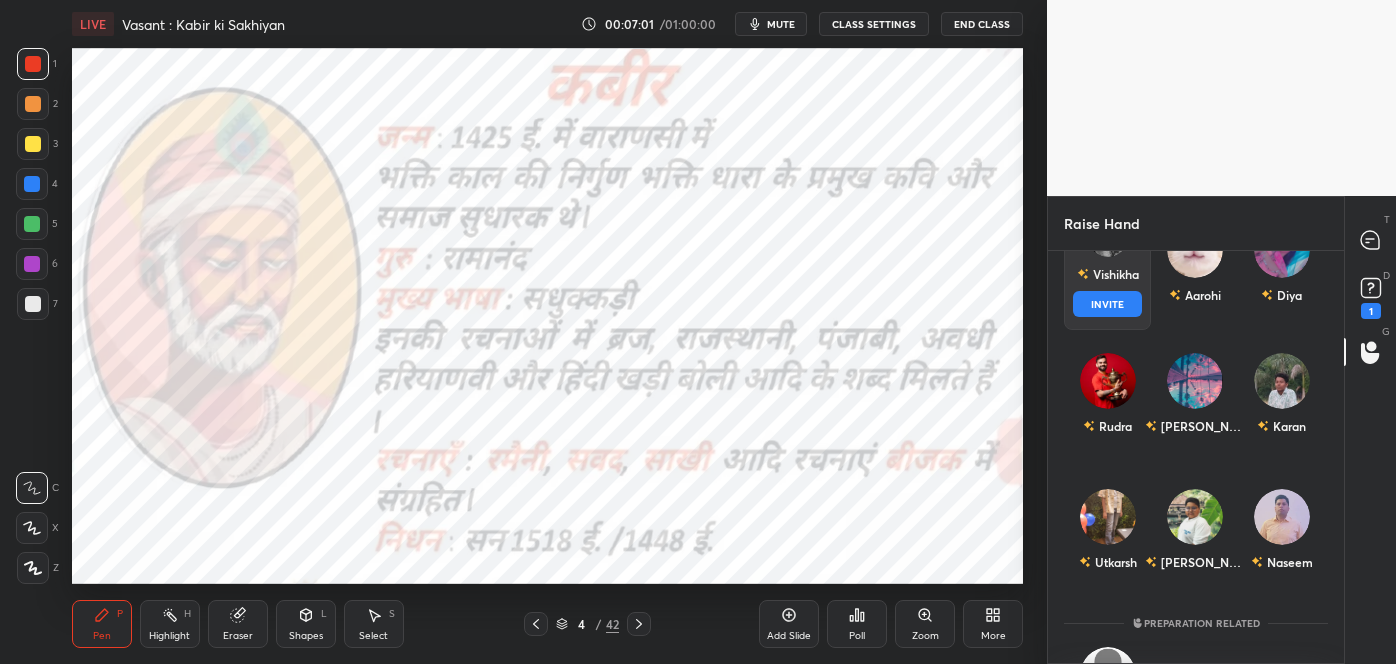 click on "INVITE" at bounding box center [1107, 304] 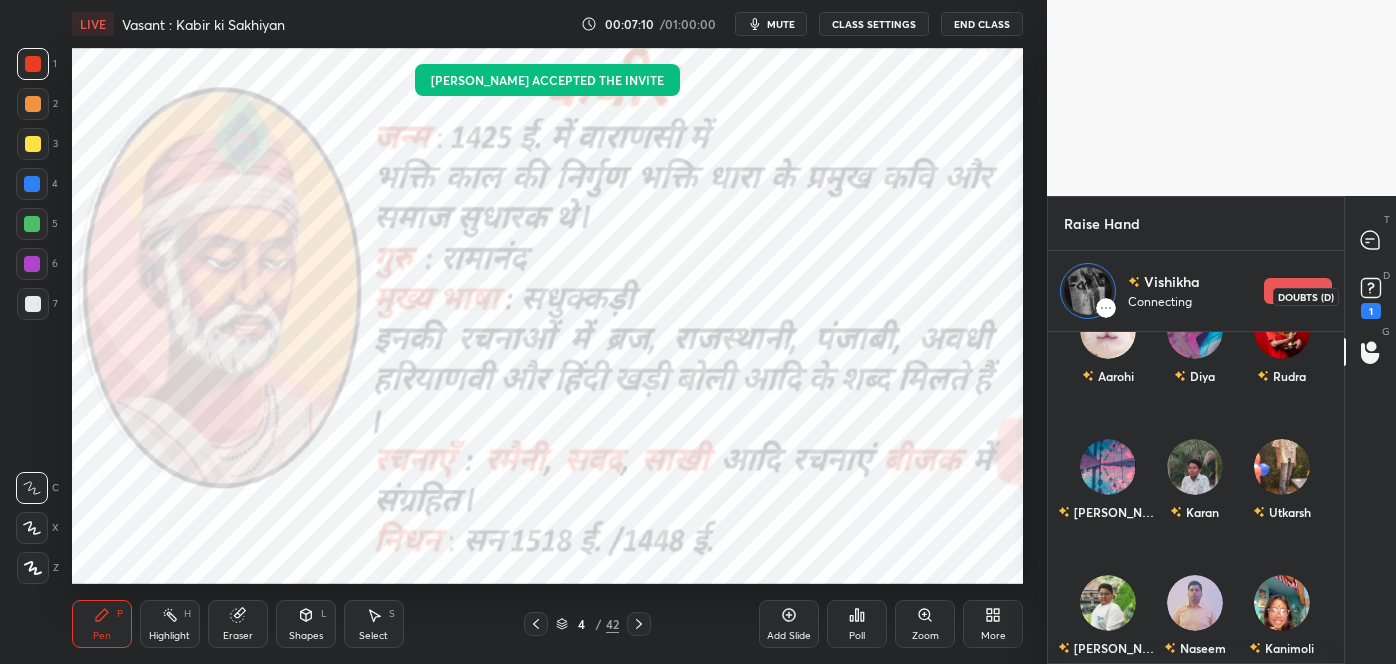 click on "1" at bounding box center (1371, 311) 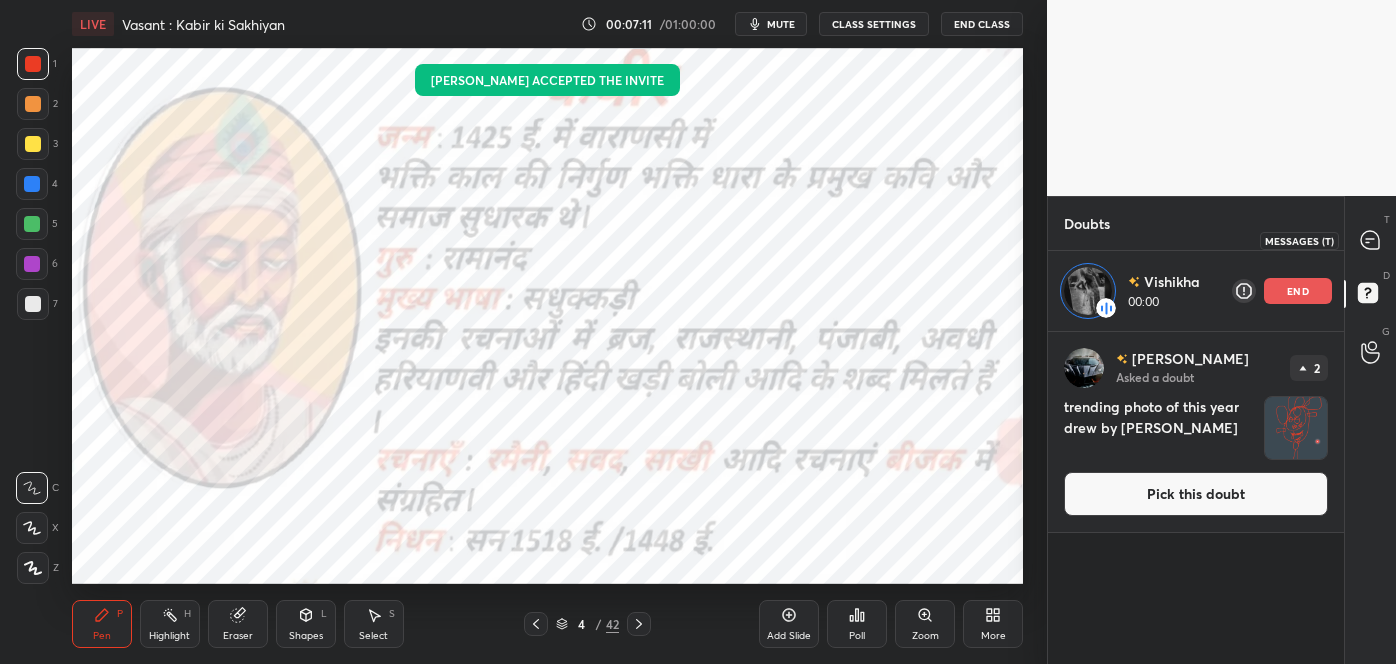 click 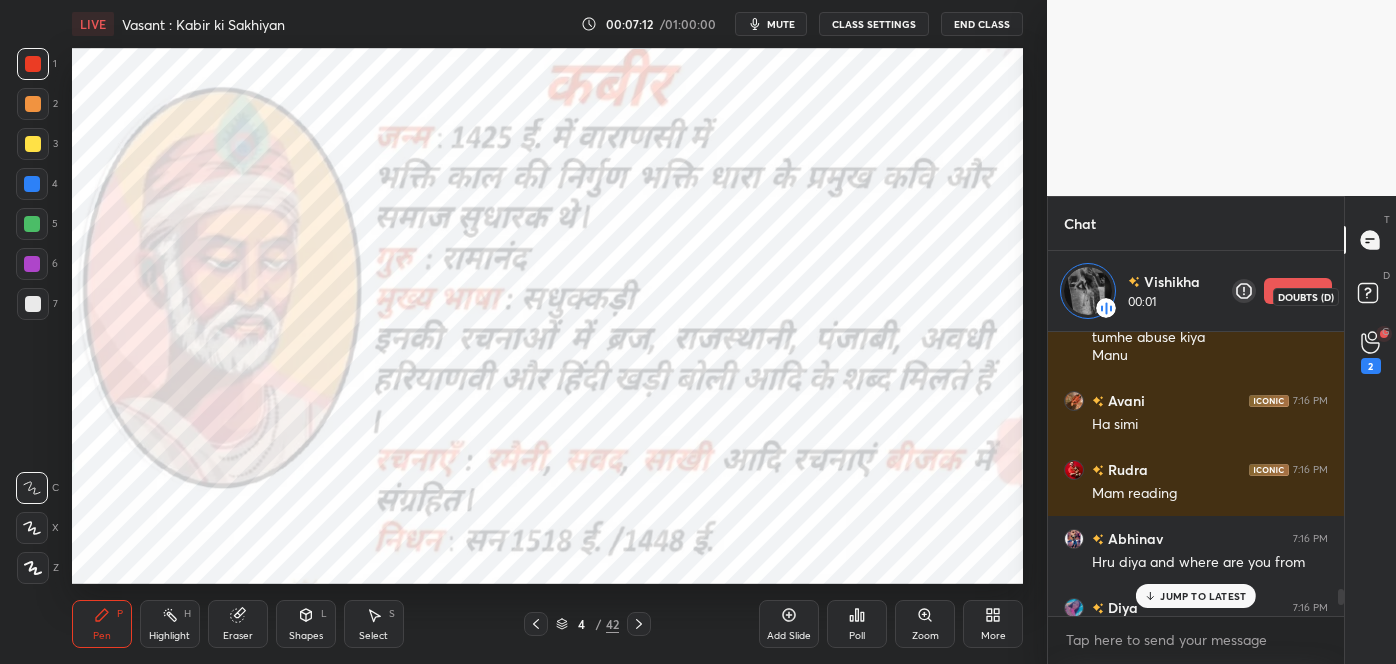 click 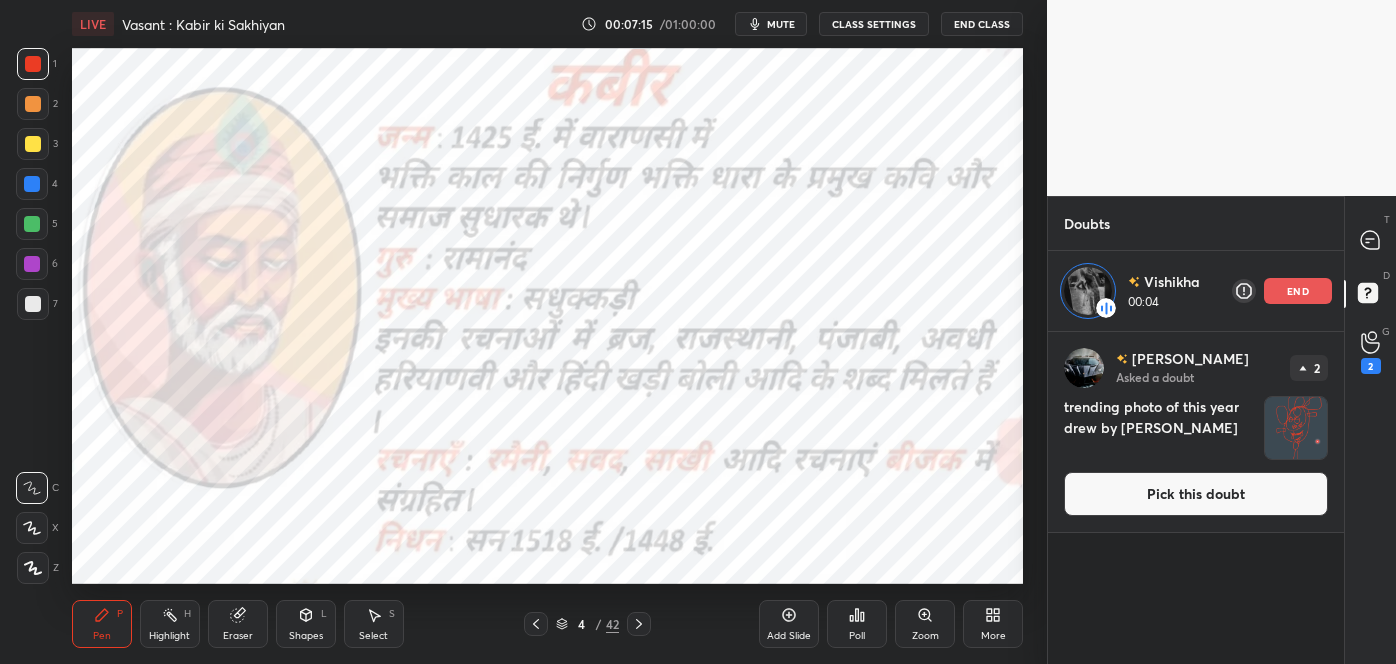 click at bounding box center (1296, 428) 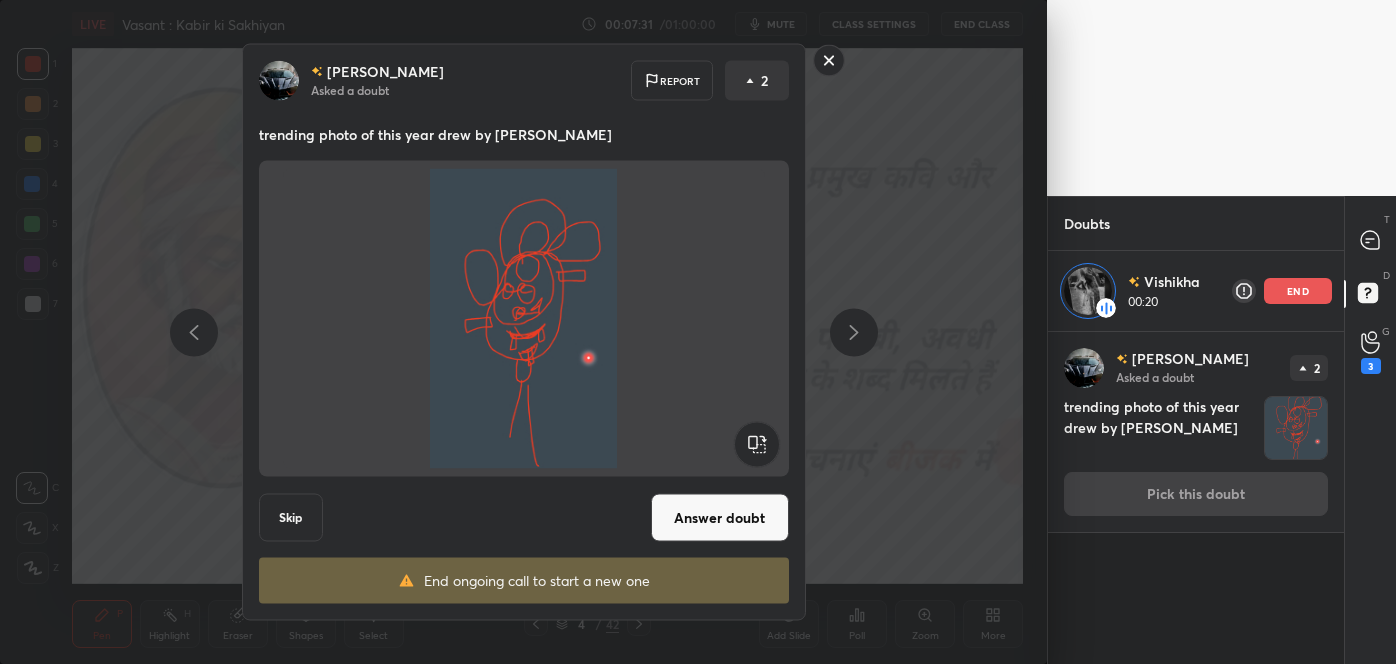 click 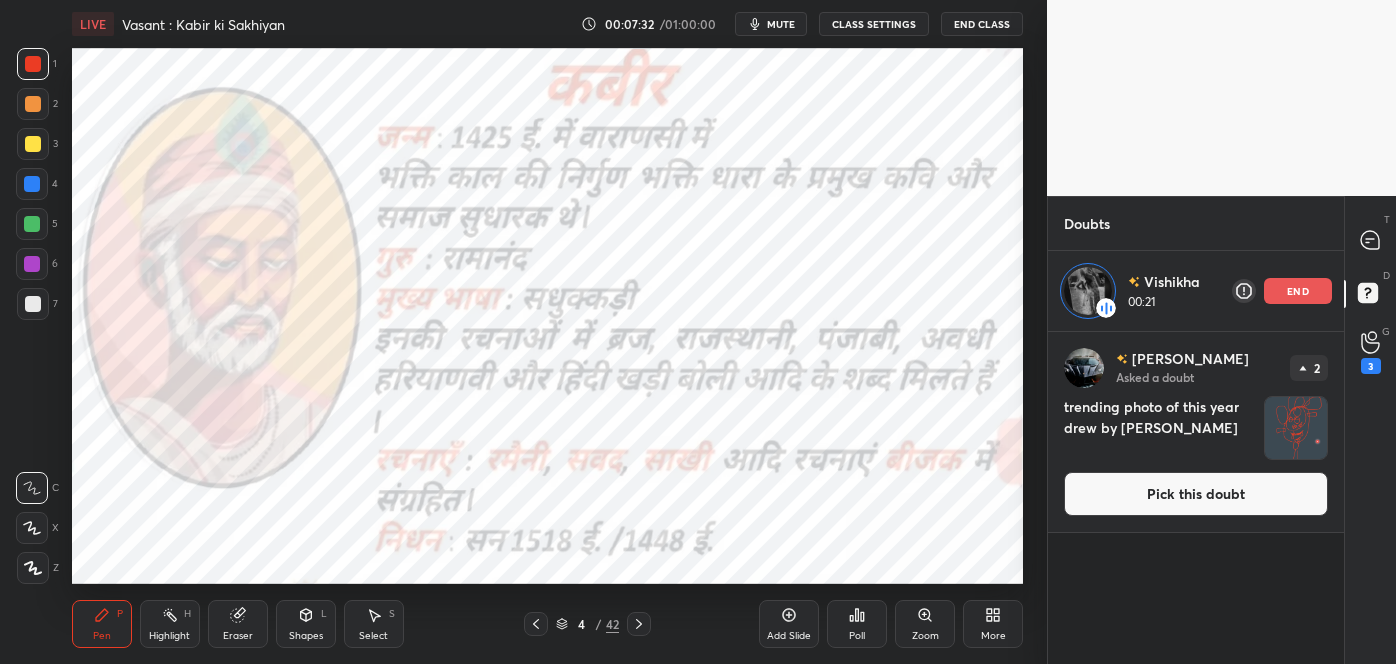 click on "T Messages (T)" at bounding box center (1370, 240) 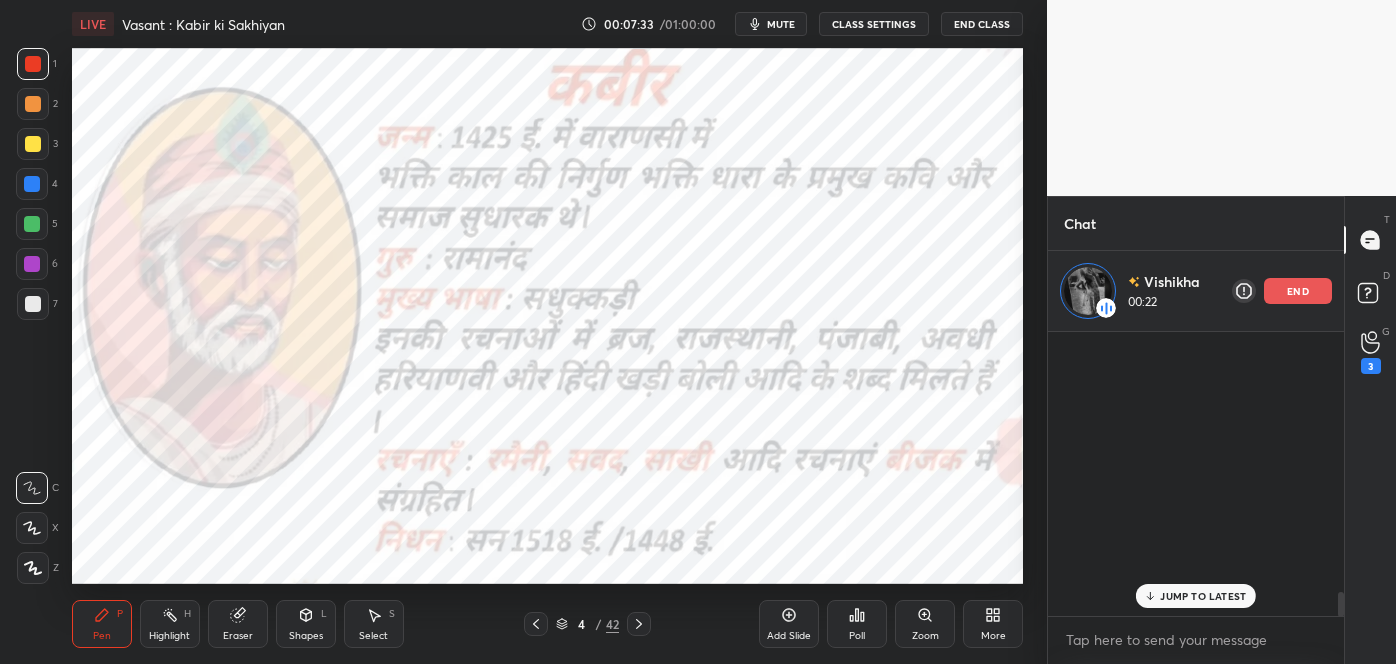 scroll, scrollTop: 5048, scrollLeft: 0, axis: vertical 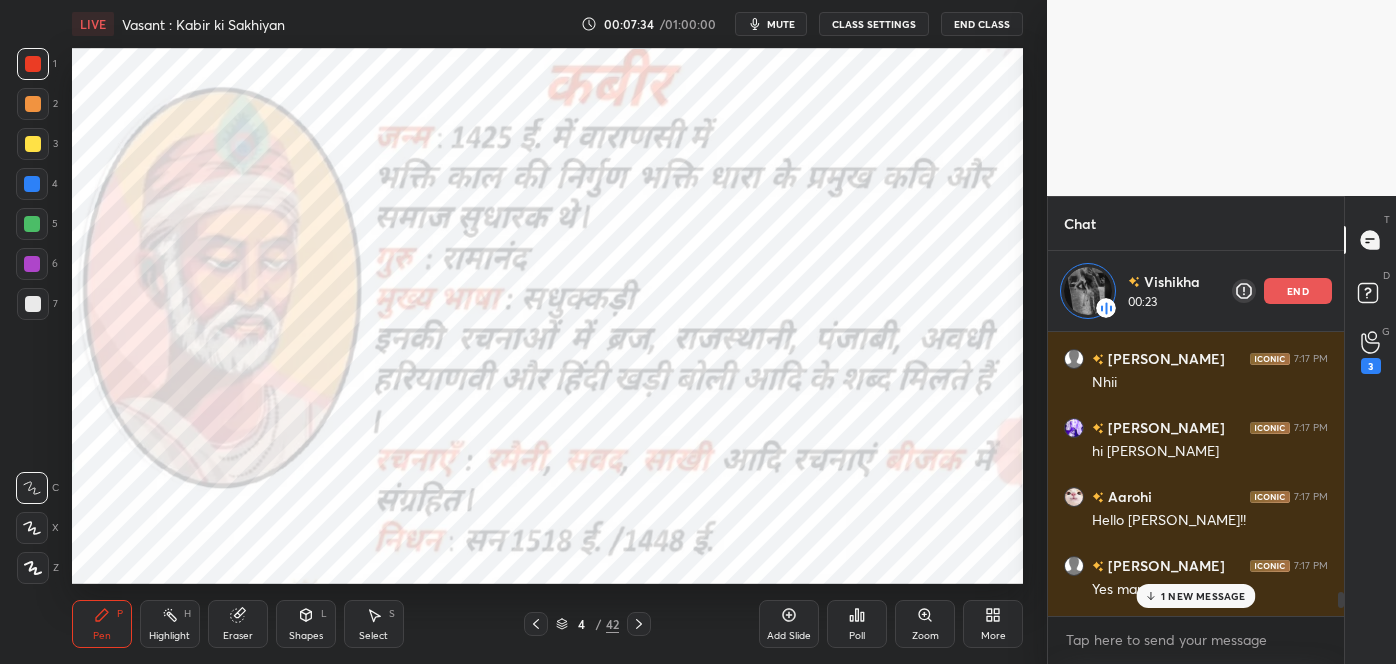 click on "1 NEW MESSAGE" at bounding box center (1195, 596) 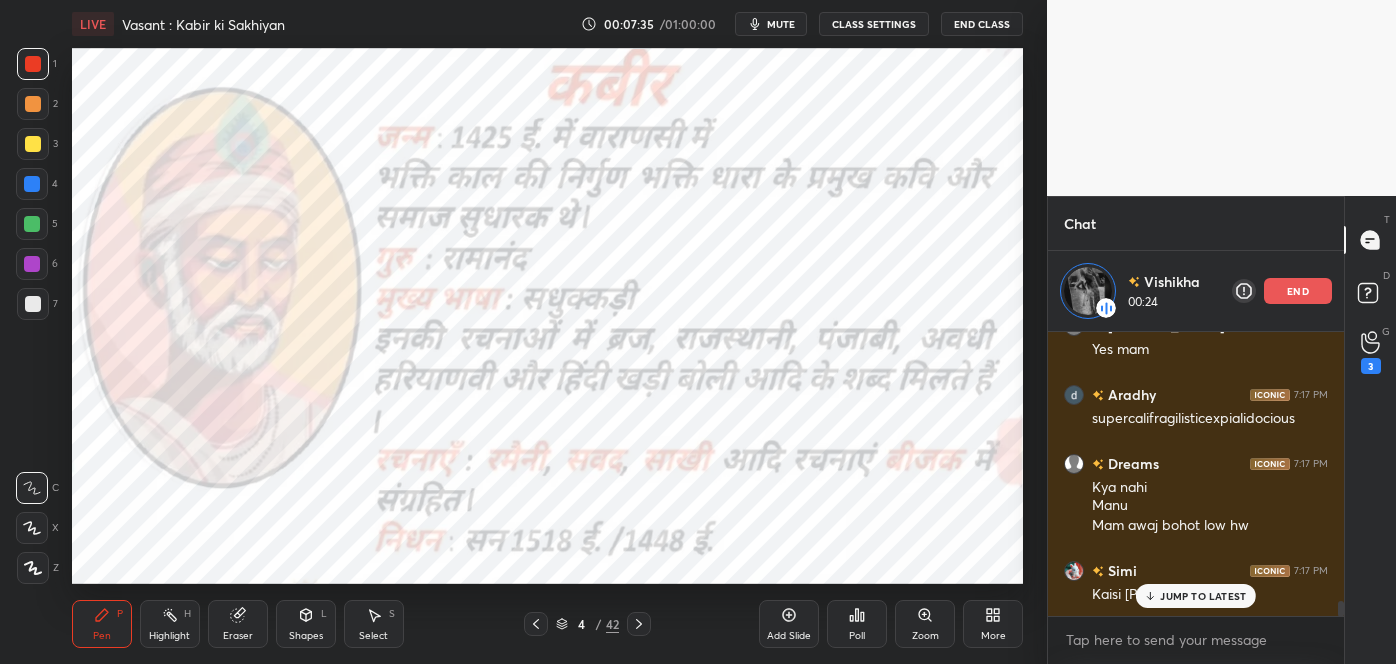 click on "JUMP TO LATEST" at bounding box center [1203, 596] 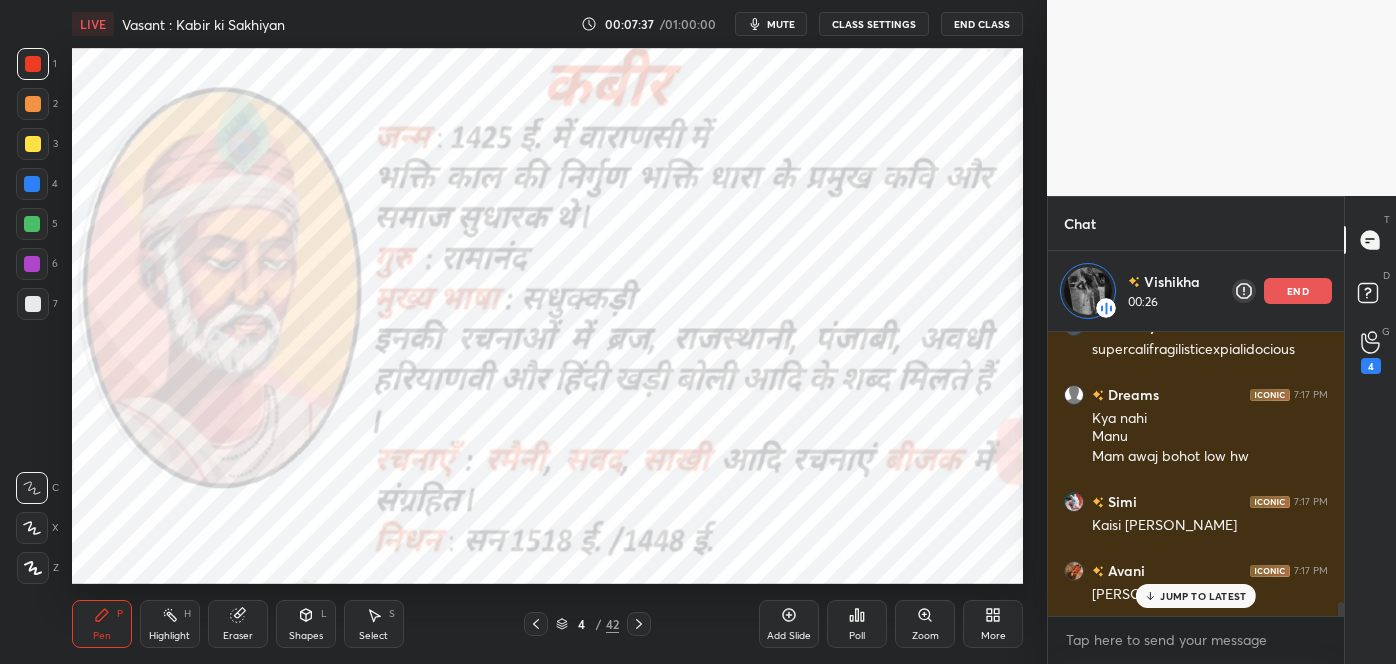 scroll, scrollTop: 5444, scrollLeft: 0, axis: vertical 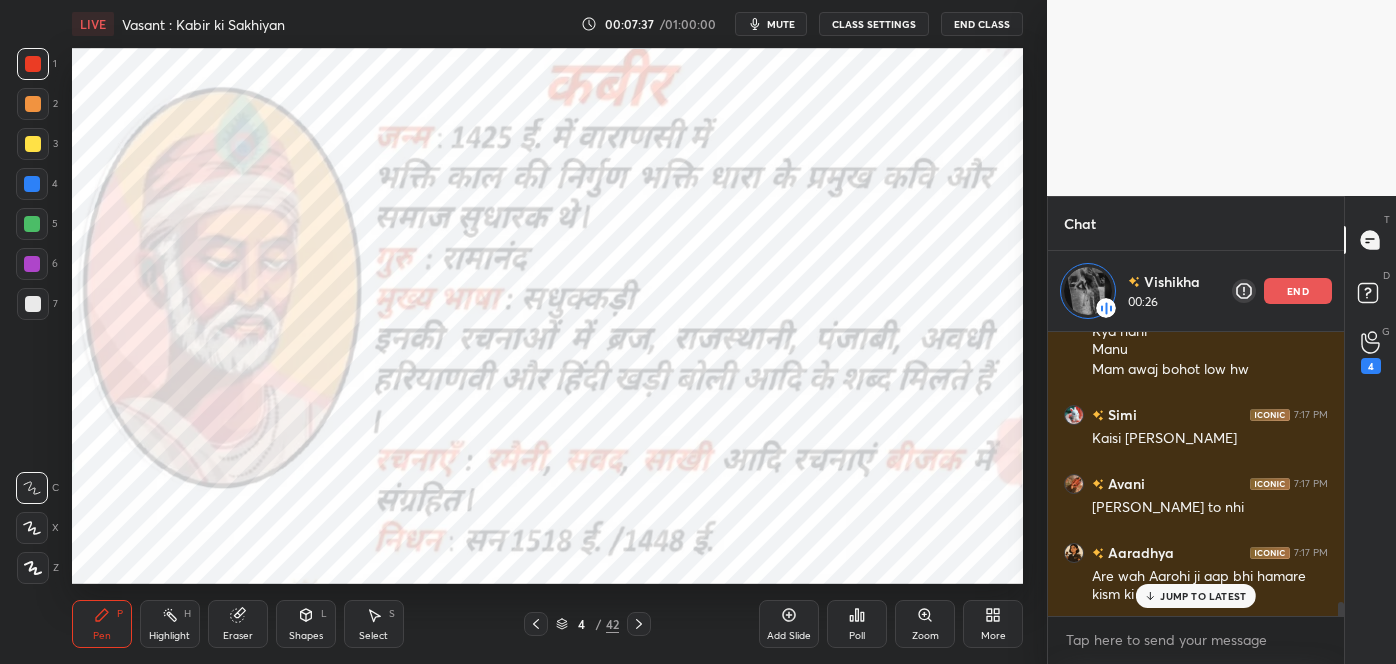 click on "JUMP TO LATEST" at bounding box center [1196, 596] 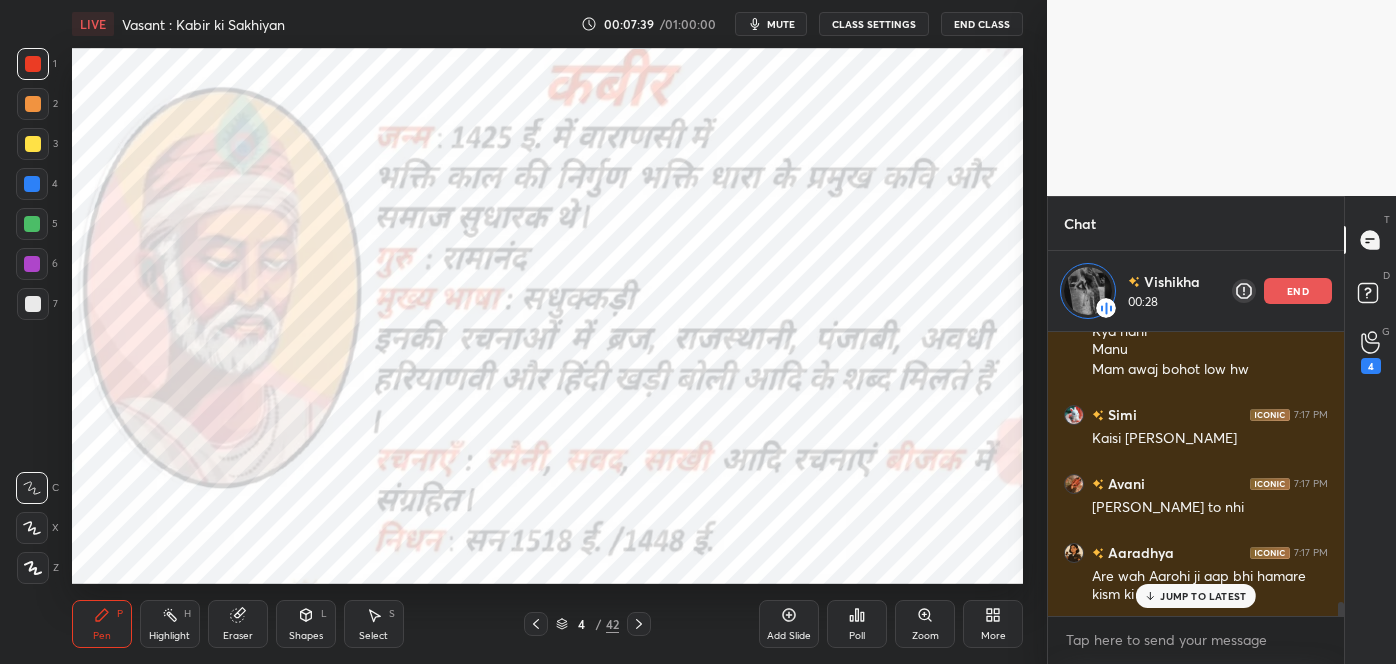 scroll, scrollTop: 5513, scrollLeft: 0, axis: vertical 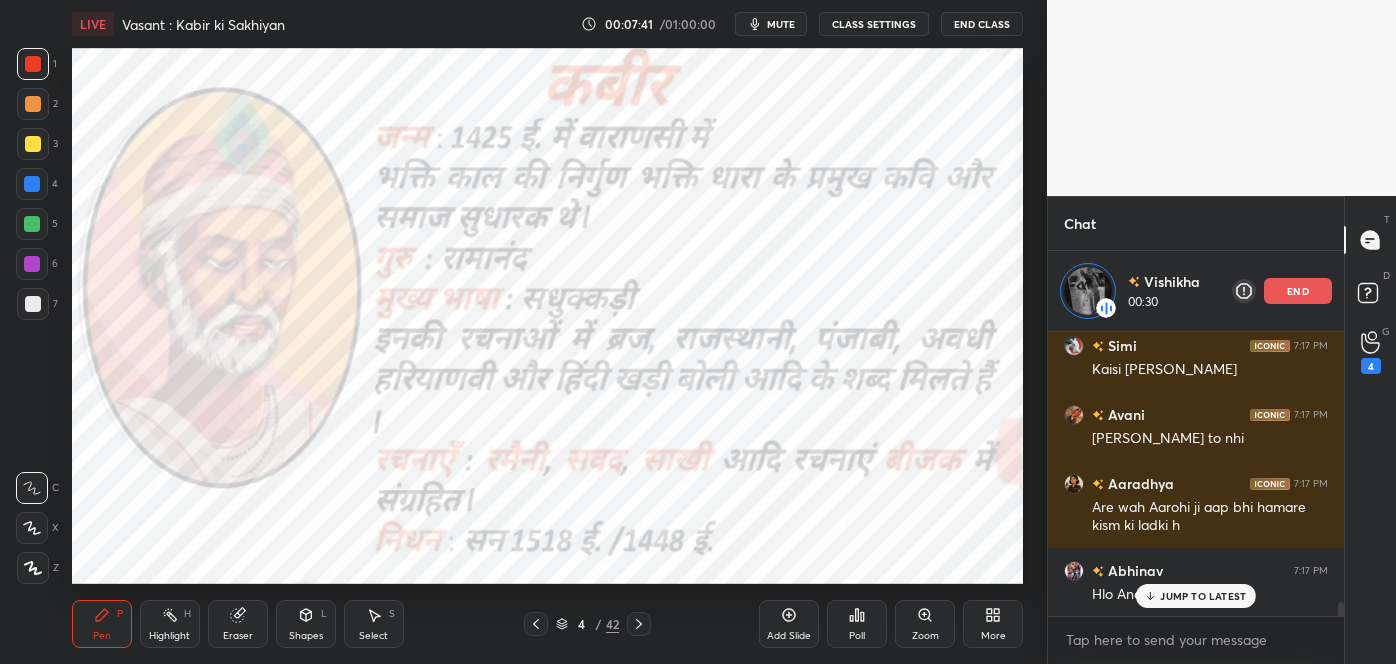 click on "JUMP TO LATEST" at bounding box center (1203, 596) 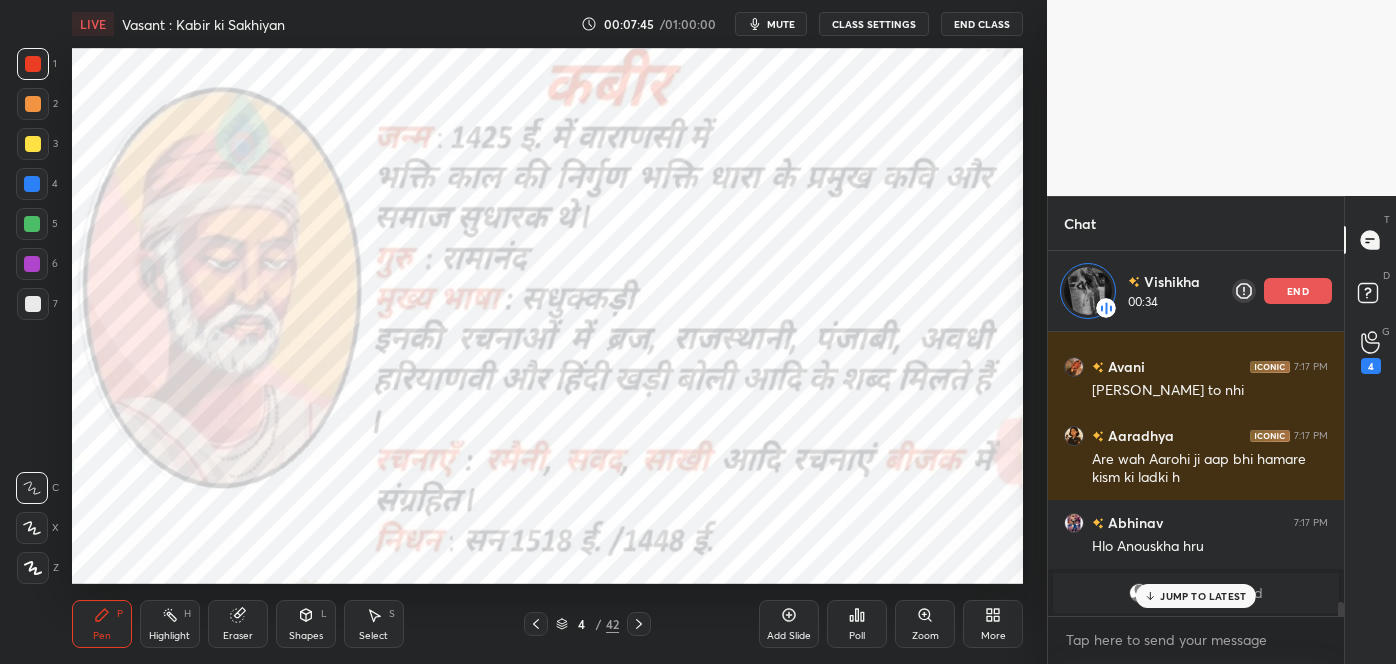 scroll, scrollTop: 4908, scrollLeft: 0, axis: vertical 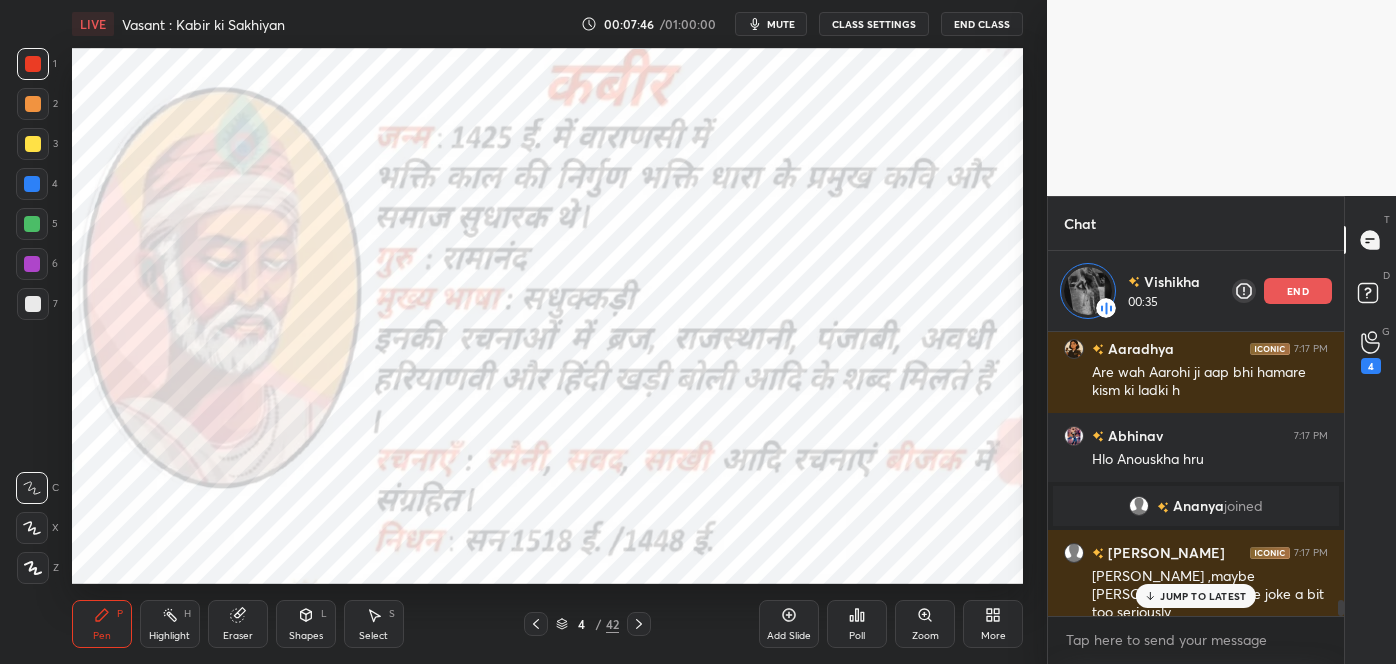 click on "JUMP TO LATEST" at bounding box center [1203, 596] 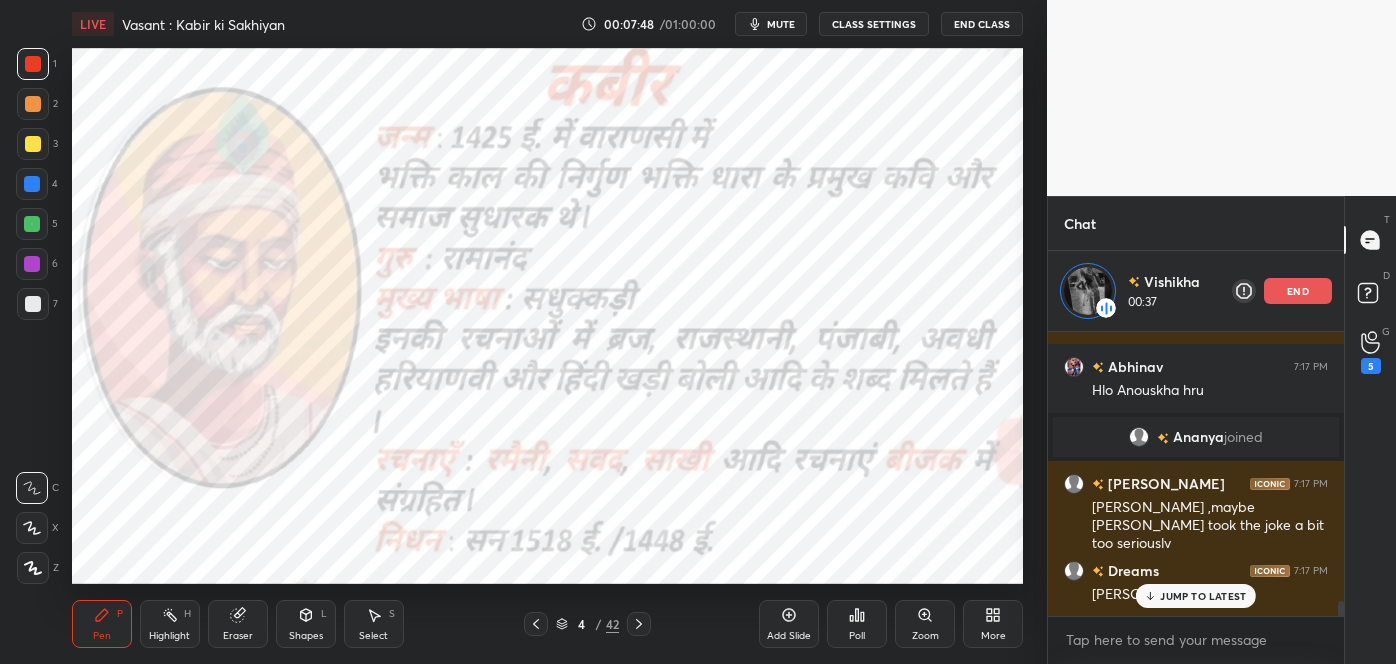 scroll, scrollTop: 5046, scrollLeft: 0, axis: vertical 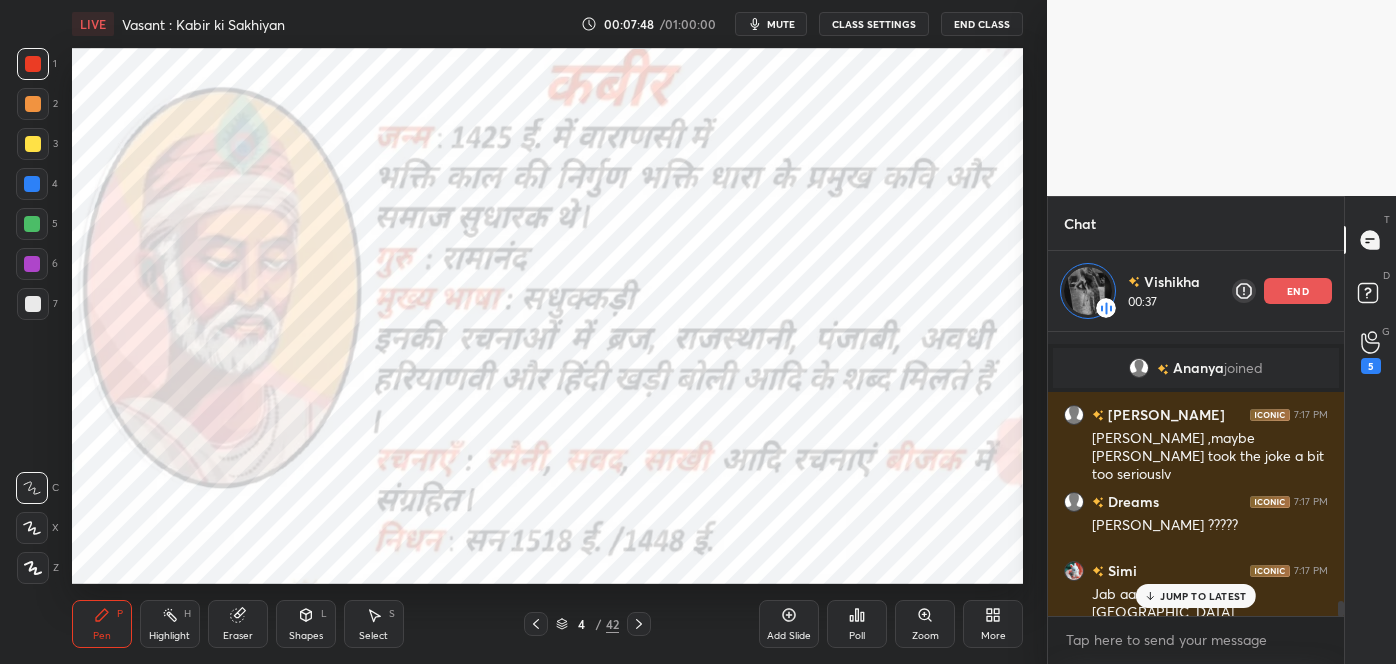 click on "JUMP TO LATEST" at bounding box center [1203, 596] 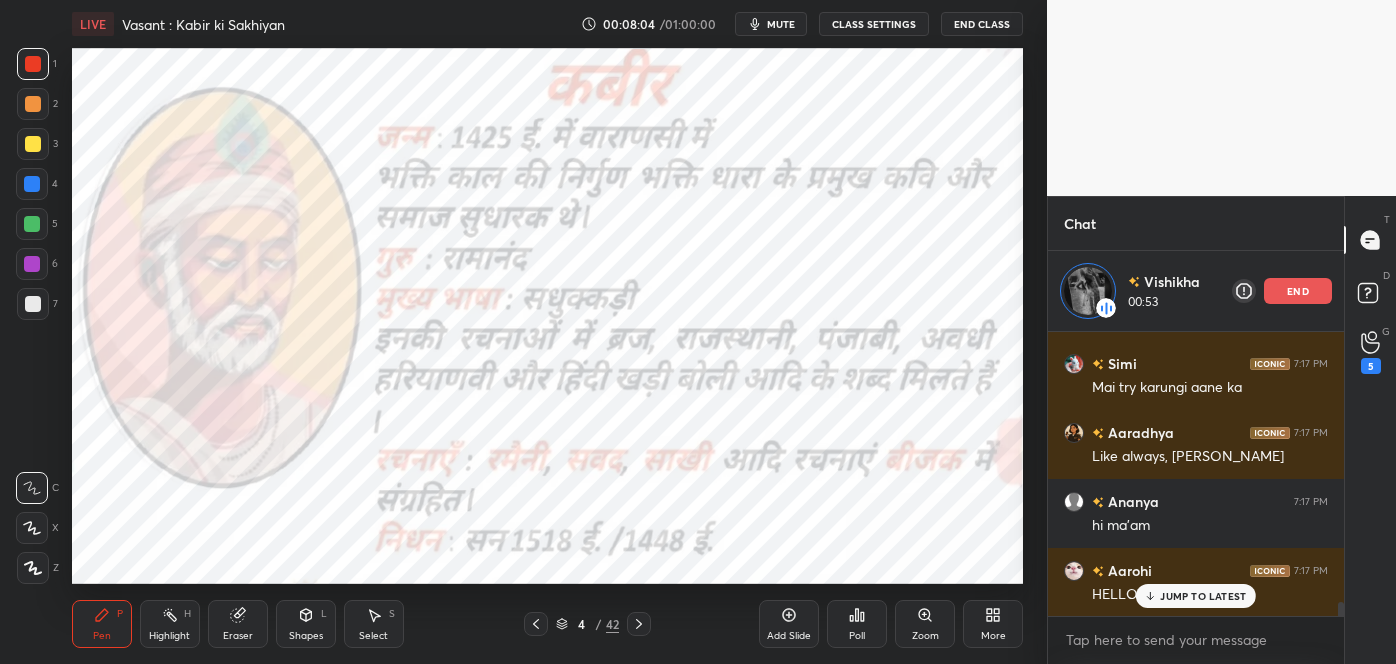 scroll, scrollTop: 5694, scrollLeft: 0, axis: vertical 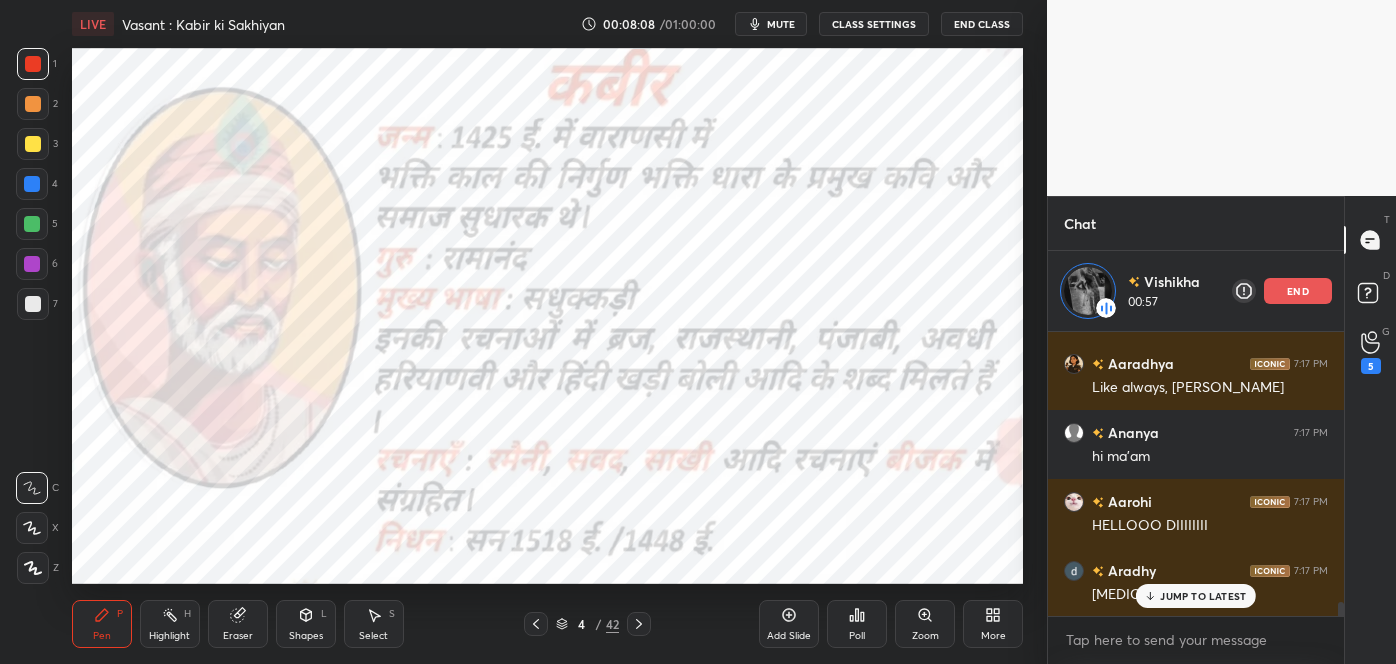 click 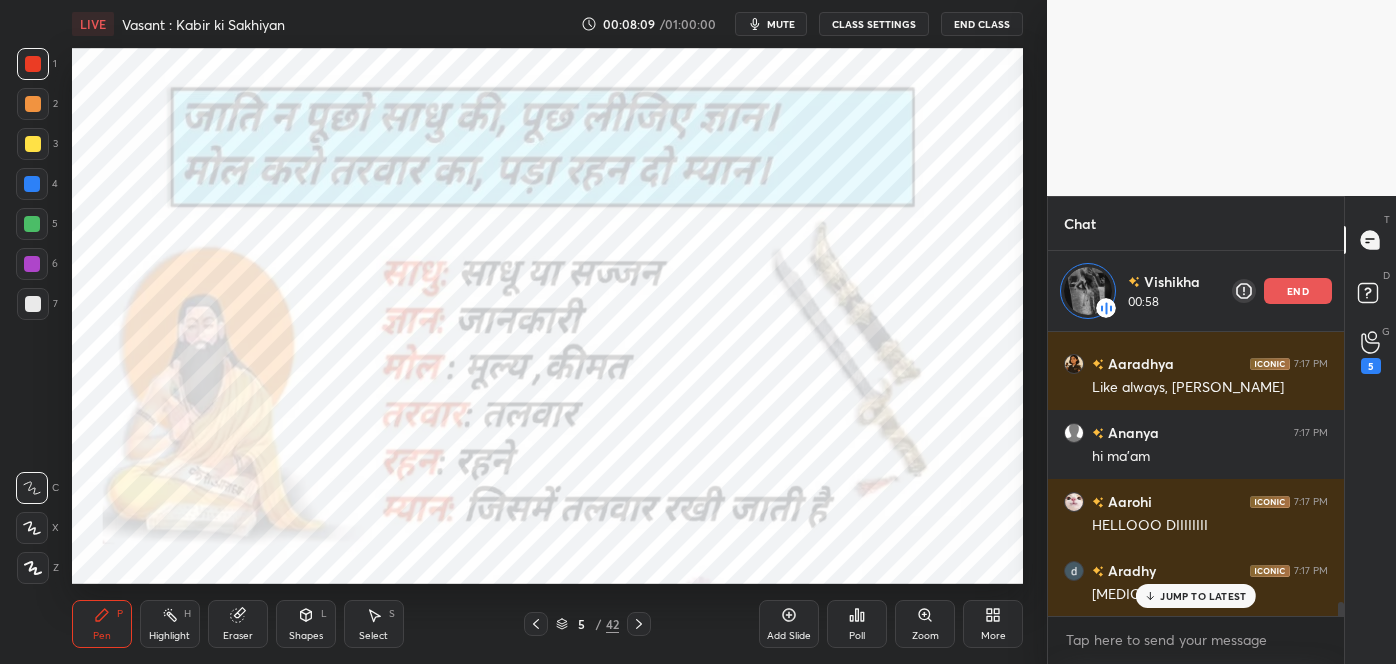 click at bounding box center [536, 624] 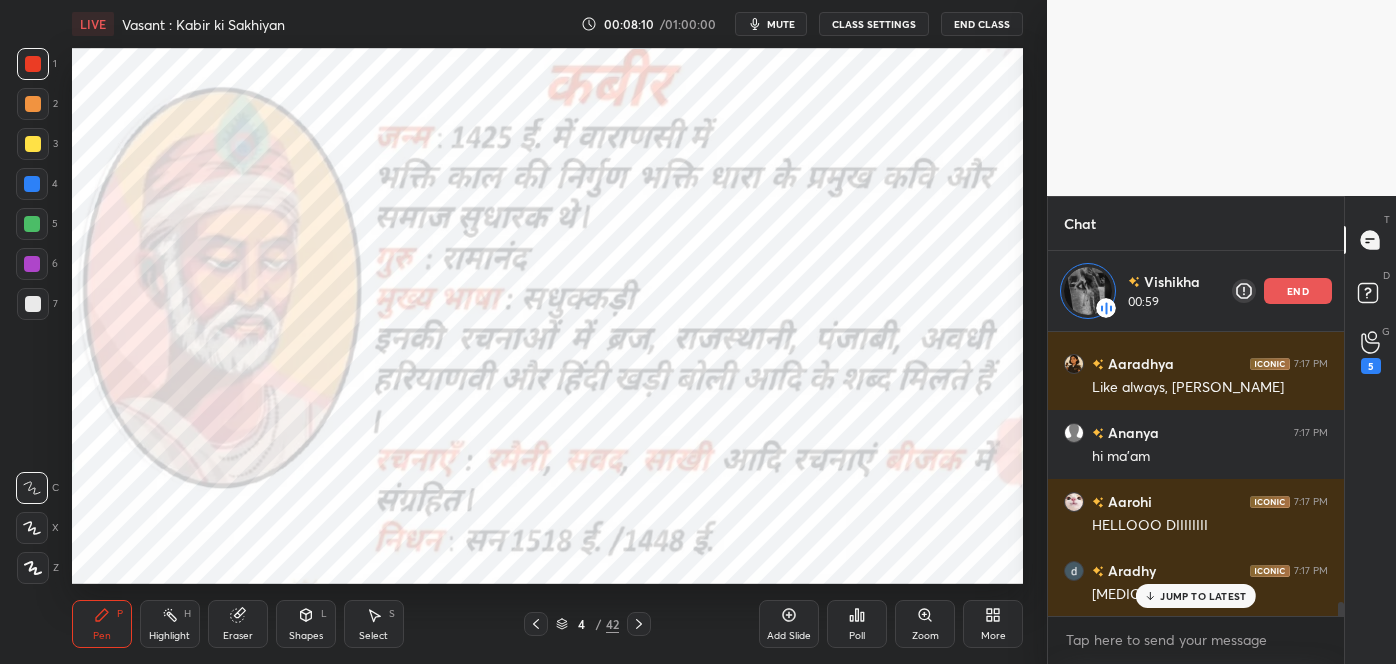 scroll, scrollTop: 5763, scrollLeft: 0, axis: vertical 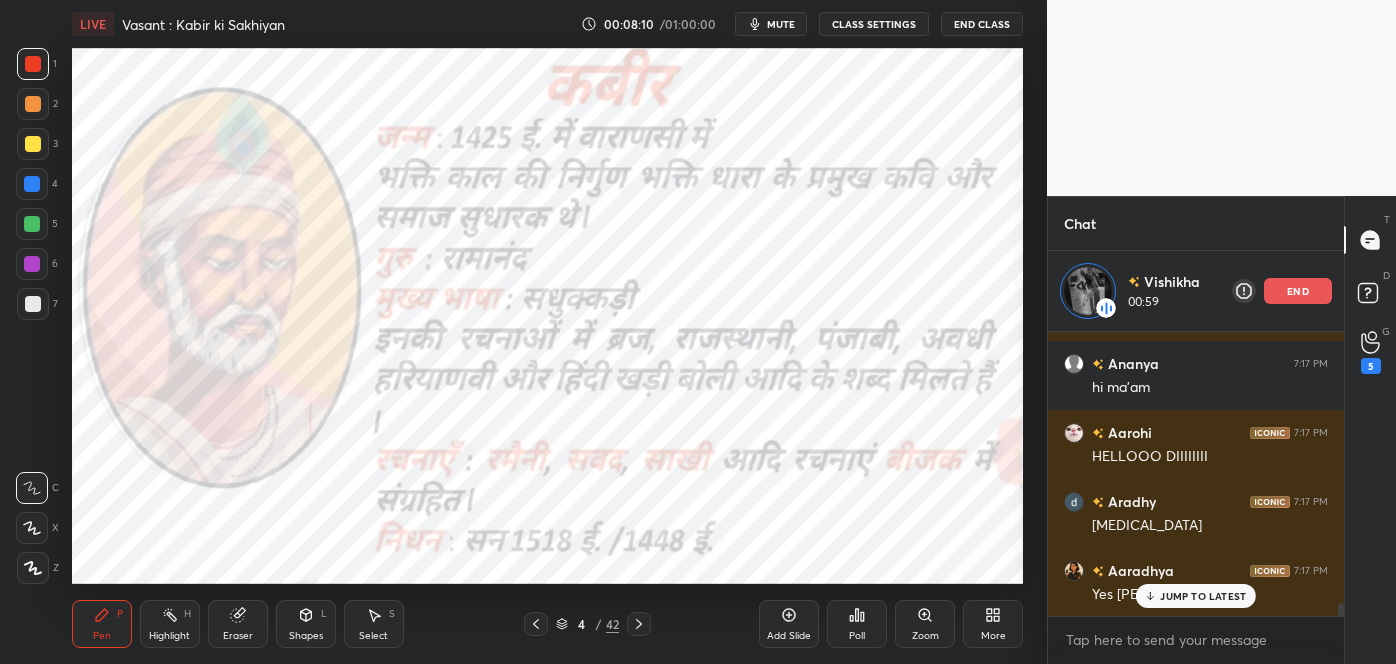 click on "JUMP TO LATEST" at bounding box center [1196, 596] 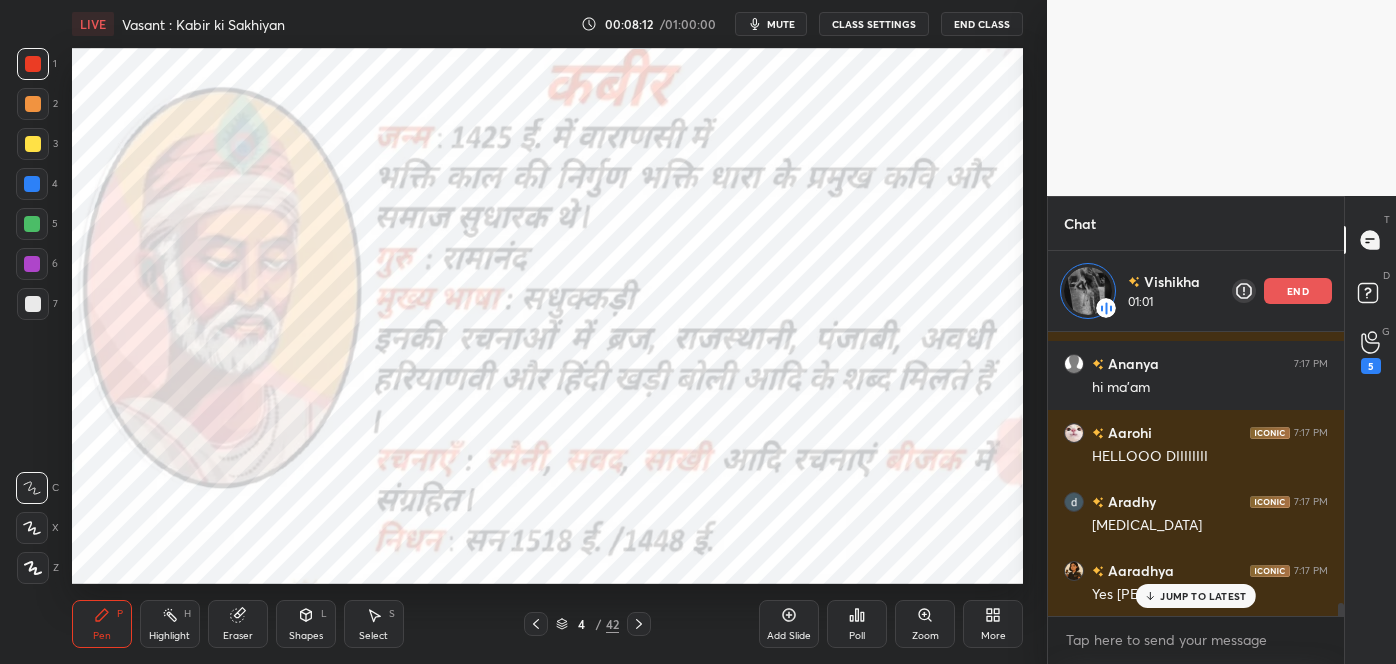 scroll, scrollTop: 5832, scrollLeft: 0, axis: vertical 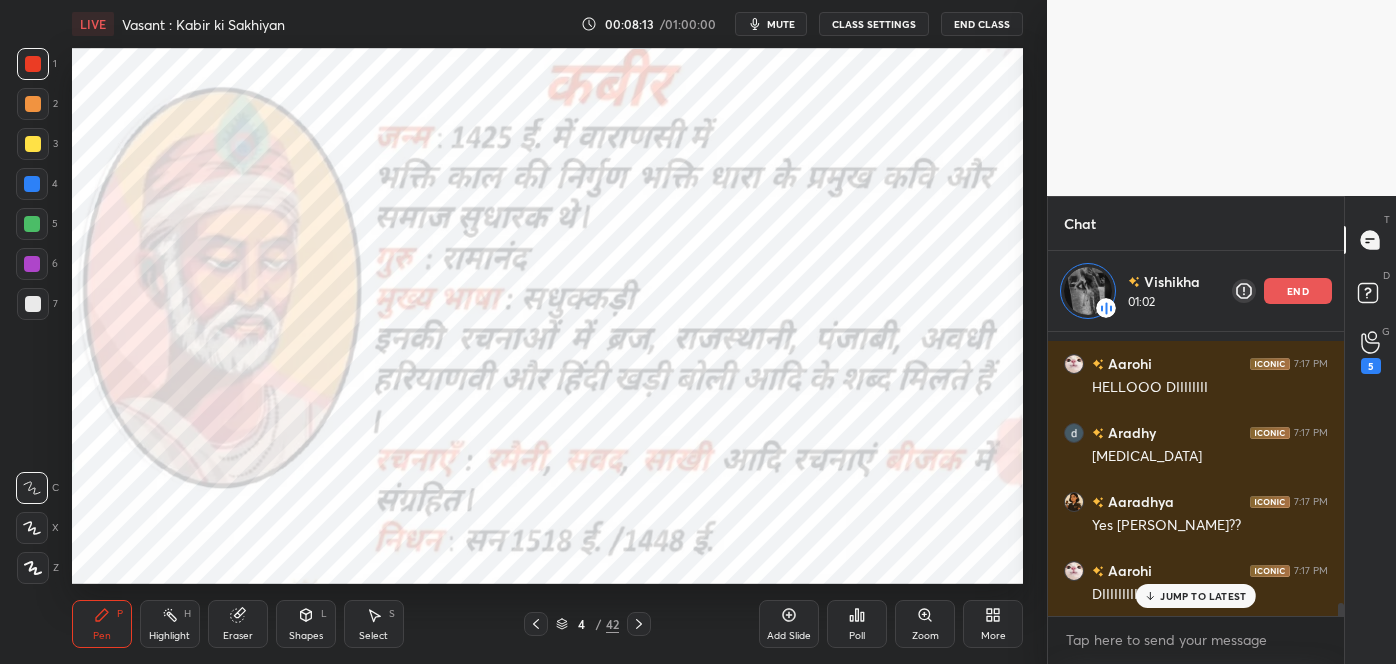 click on "JUMP TO LATEST" at bounding box center [1203, 596] 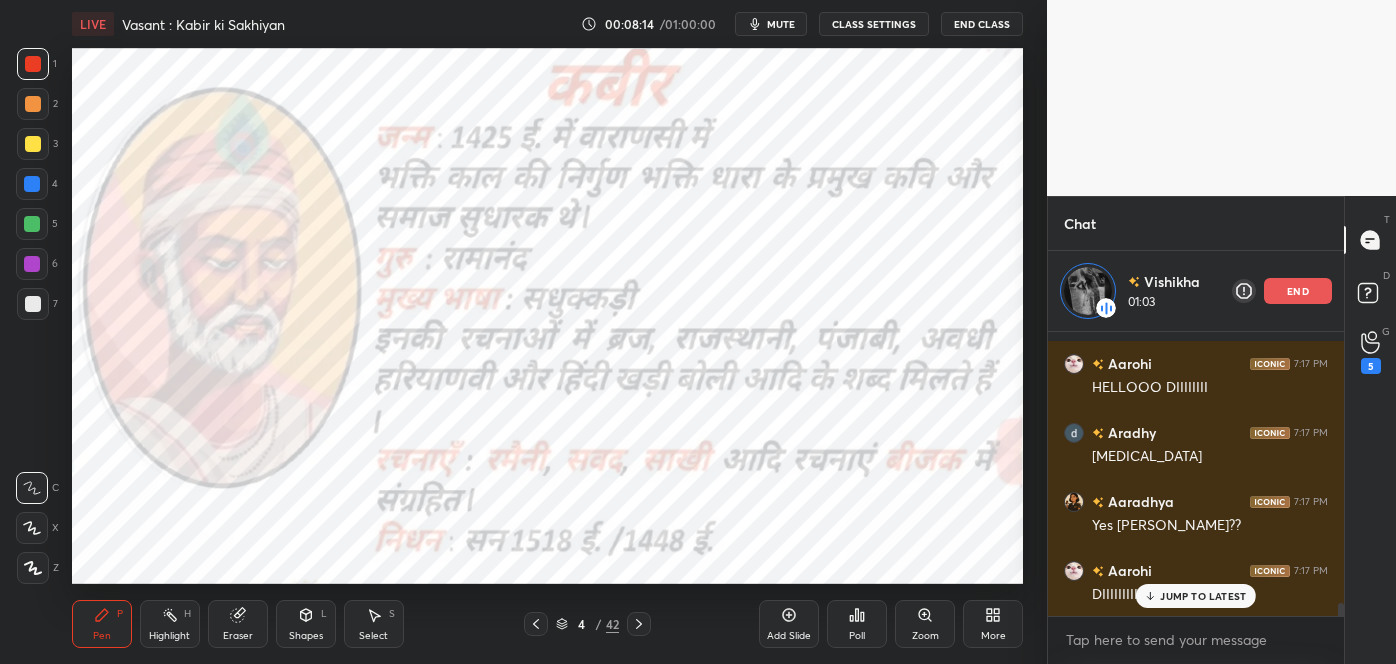 scroll, scrollTop: 5901, scrollLeft: 0, axis: vertical 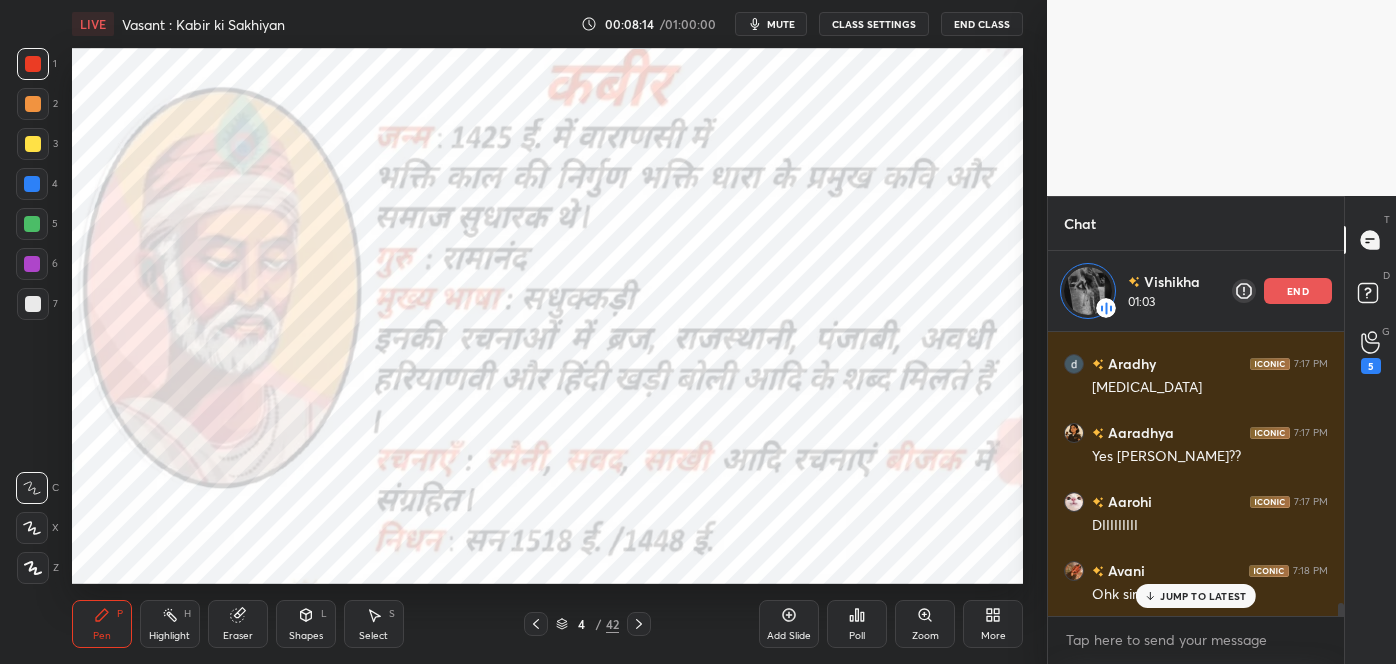 click on "end" at bounding box center [1298, 291] 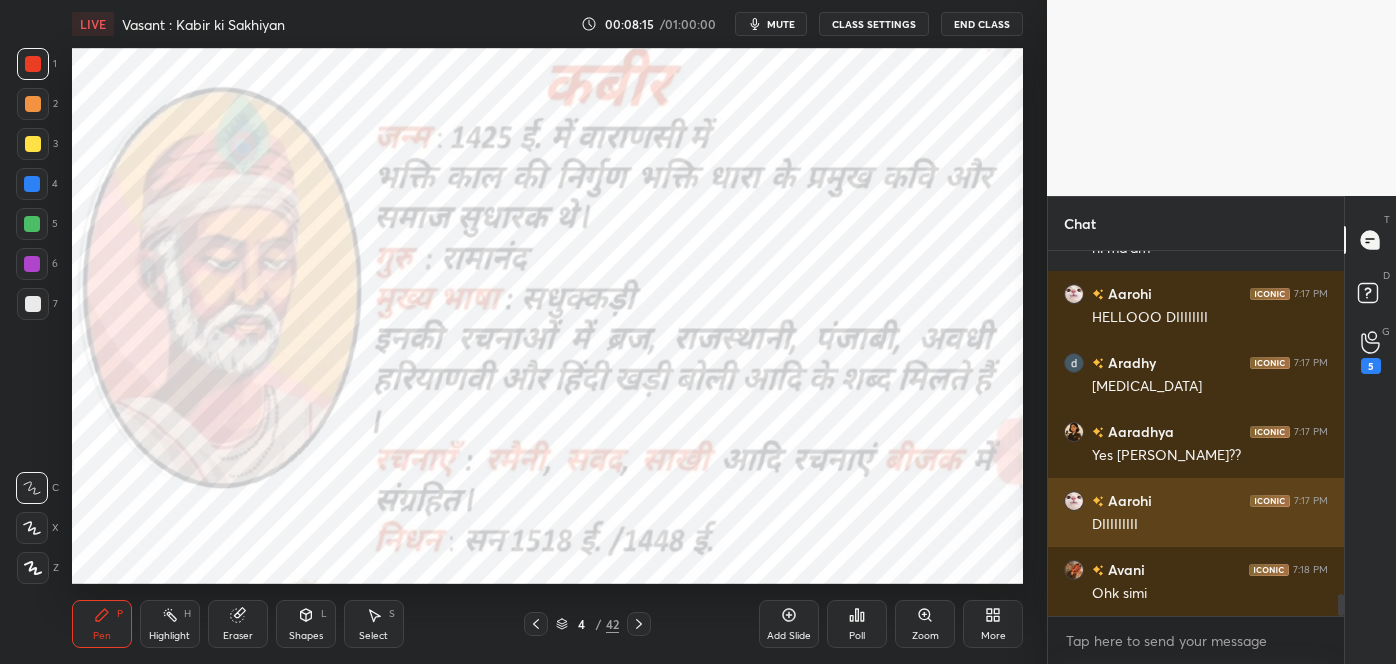 scroll, scrollTop: 6, scrollLeft: 5, axis: both 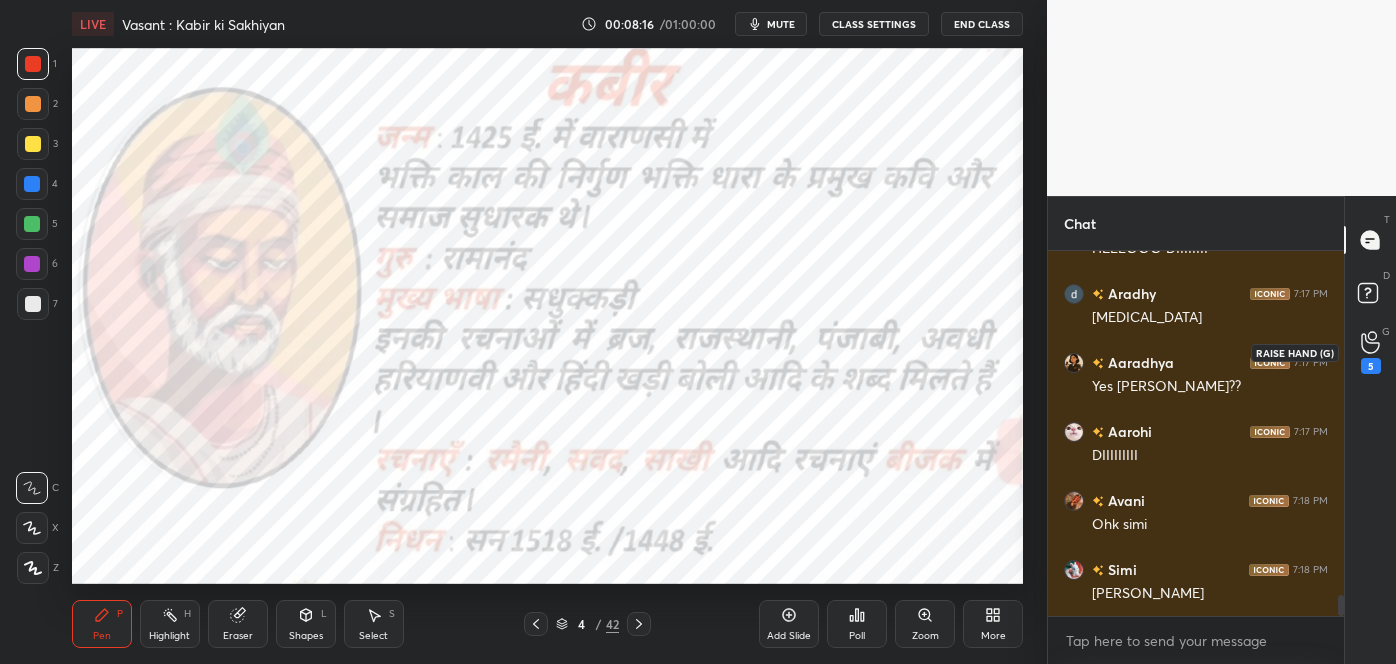 click 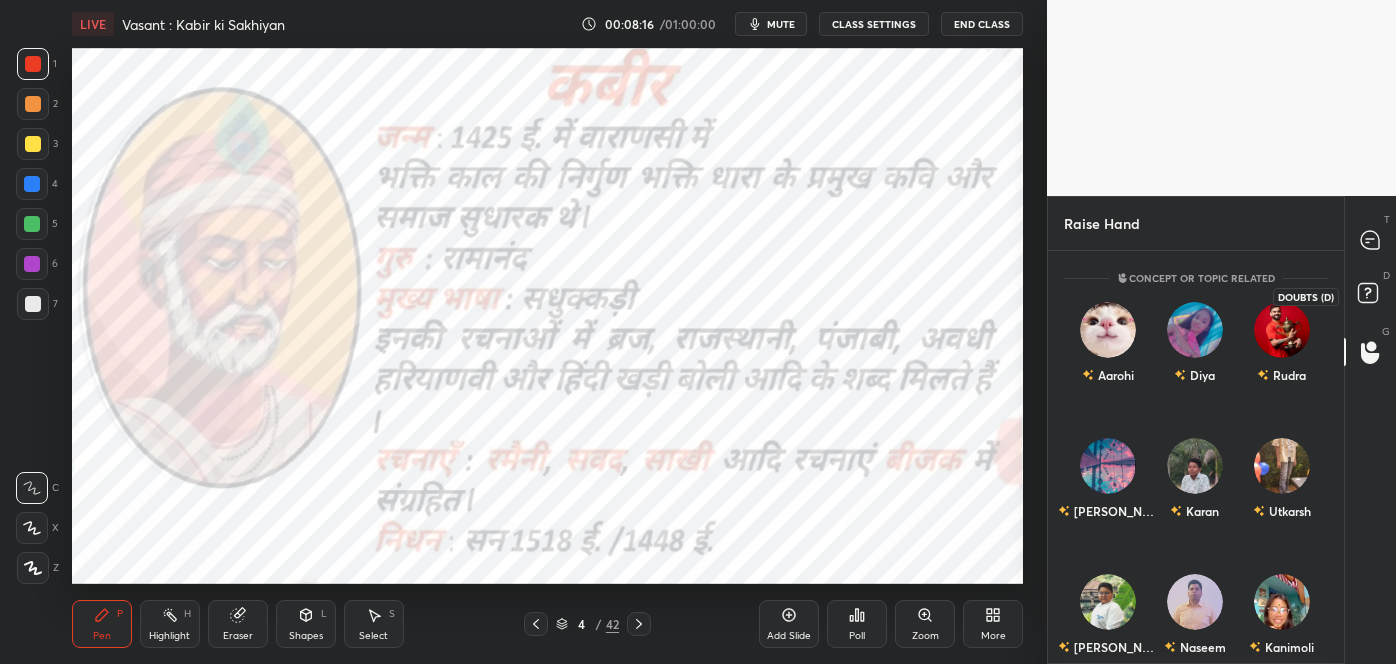 click 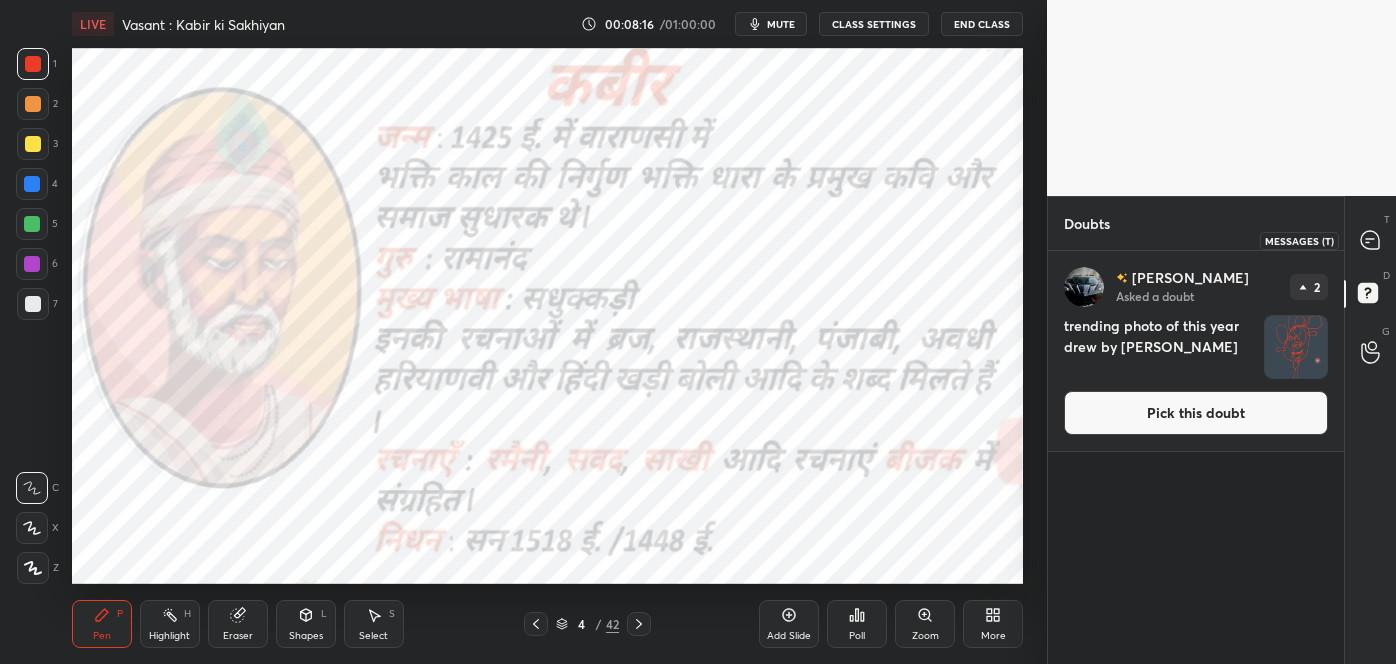 click at bounding box center [1371, 240] 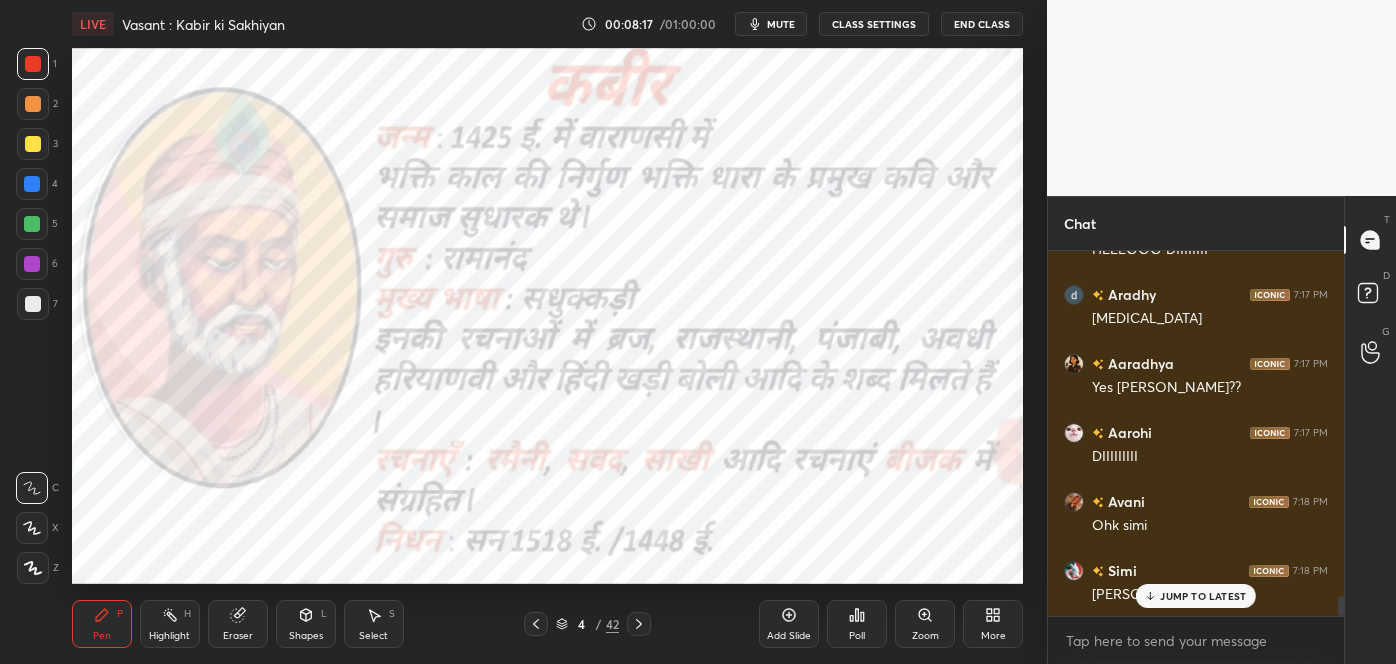 click on "JUMP TO LATEST" at bounding box center (1203, 596) 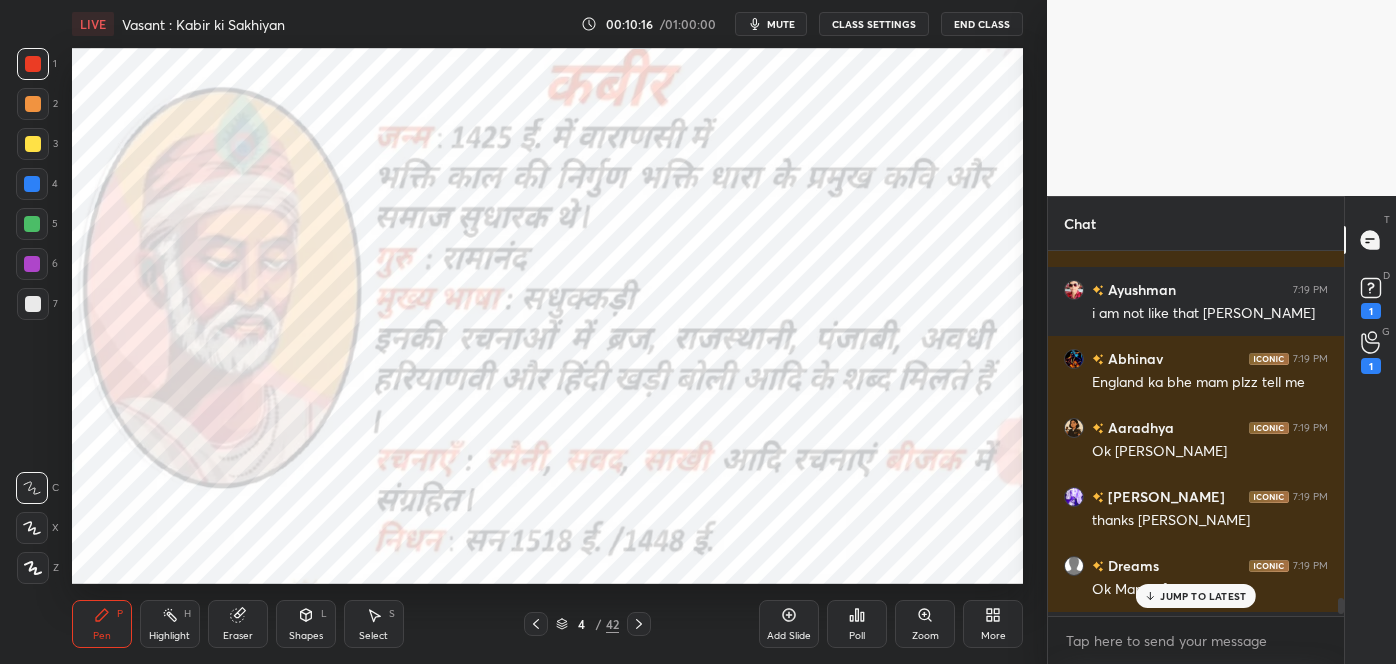 scroll, scrollTop: 8128, scrollLeft: 0, axis: vertical 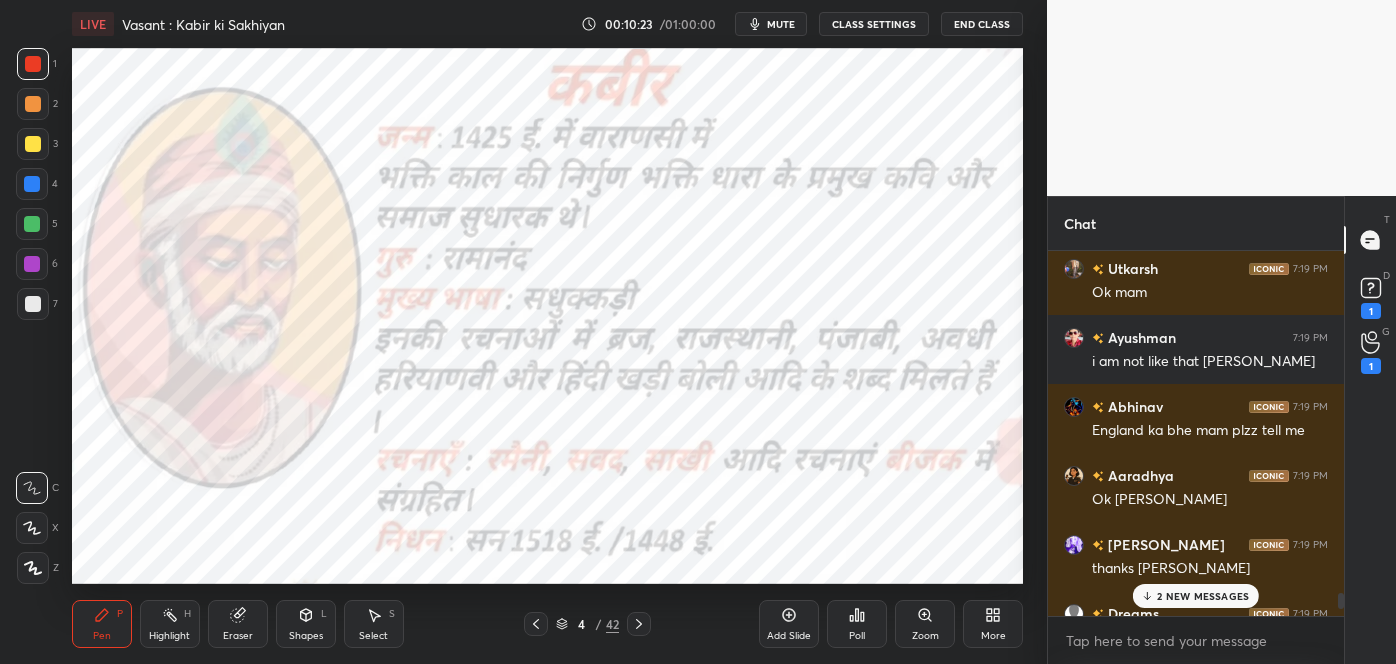 click on "2 NEW MESSAGES" at bounding box center [1203, 596] 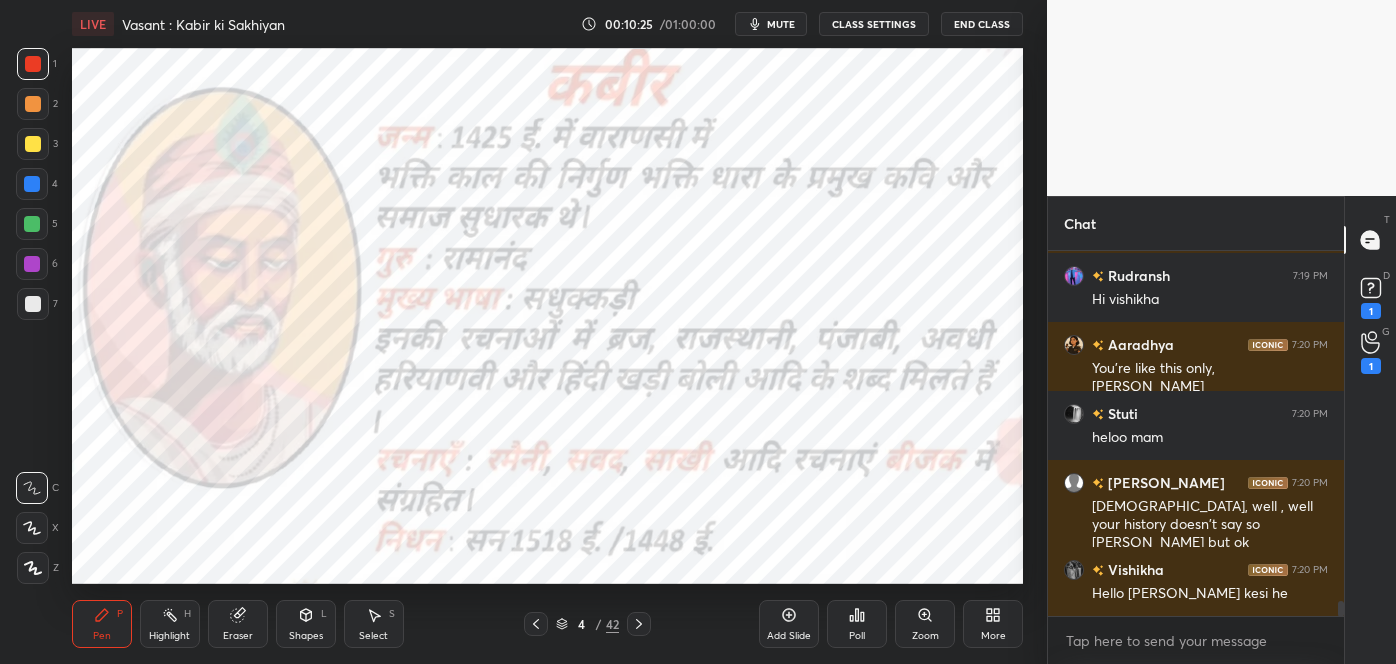 scroll, scrollTop: 8690, scrollLeft: 0, axis: vertical 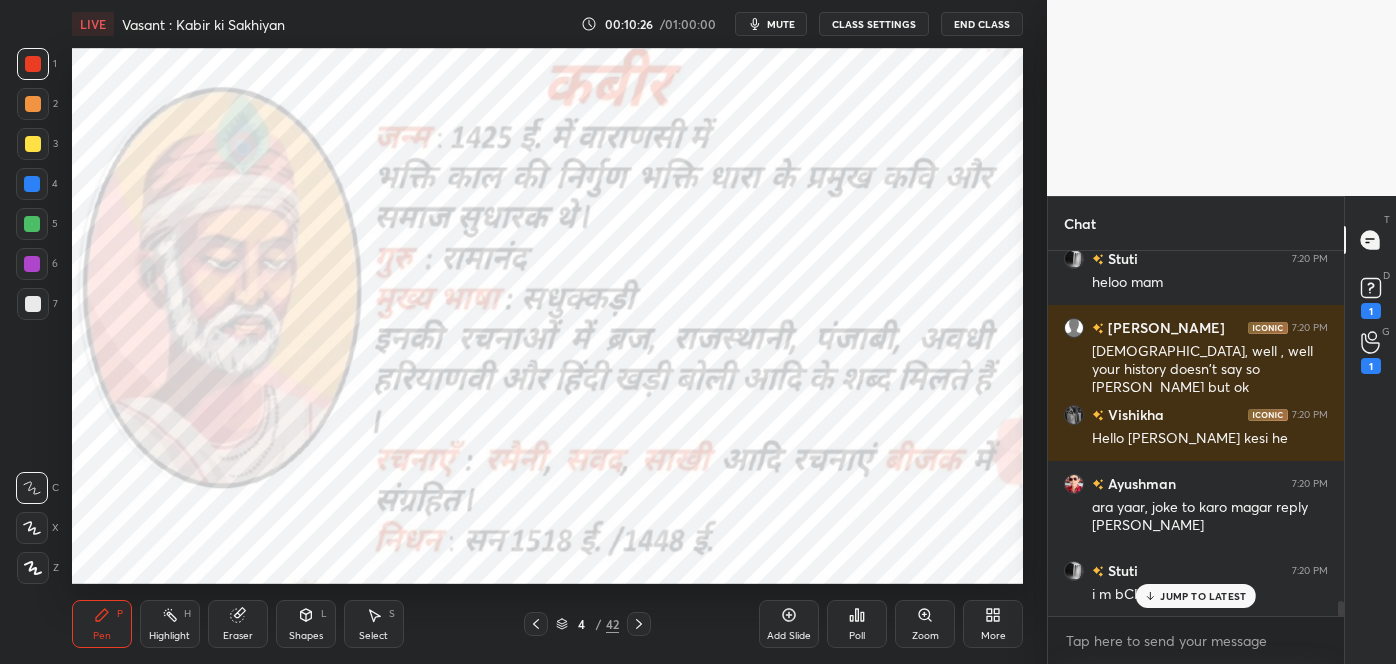 click on "JUMP TO LATEST" at bounding box center [1203, 596] 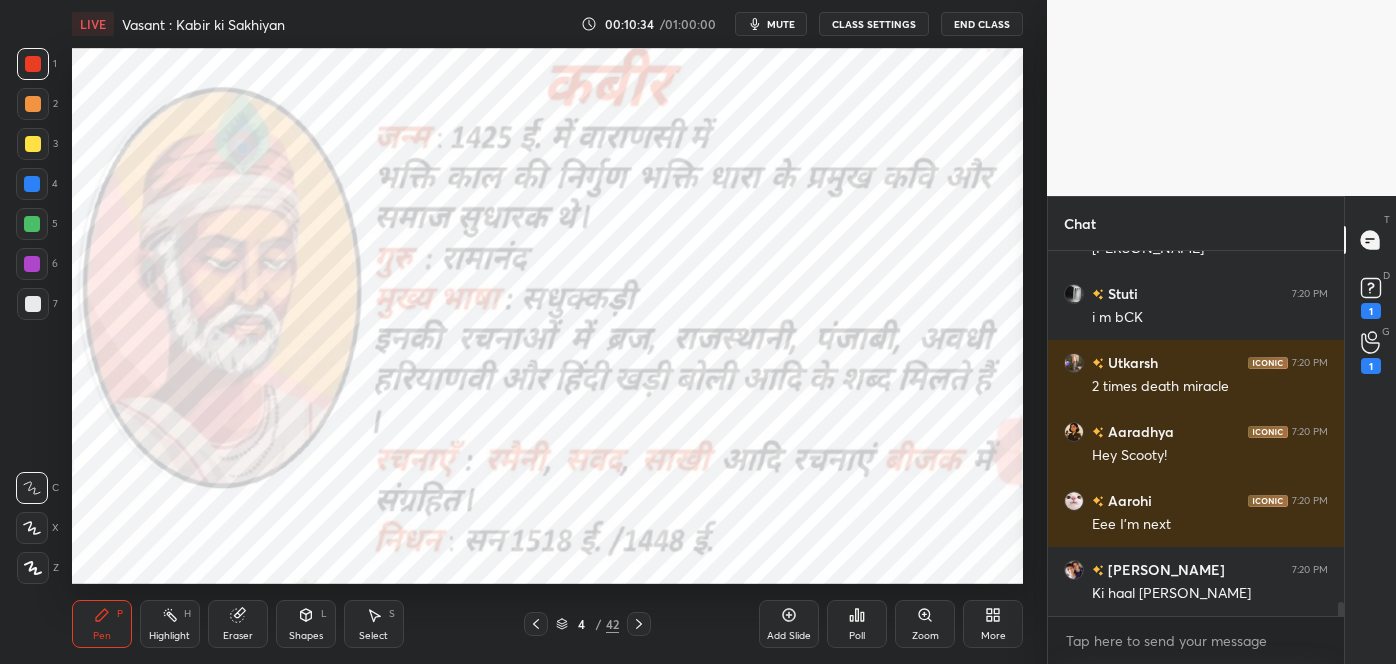 scroll, scrollTop: 9122, scrollLeft: 0, axis: vertical 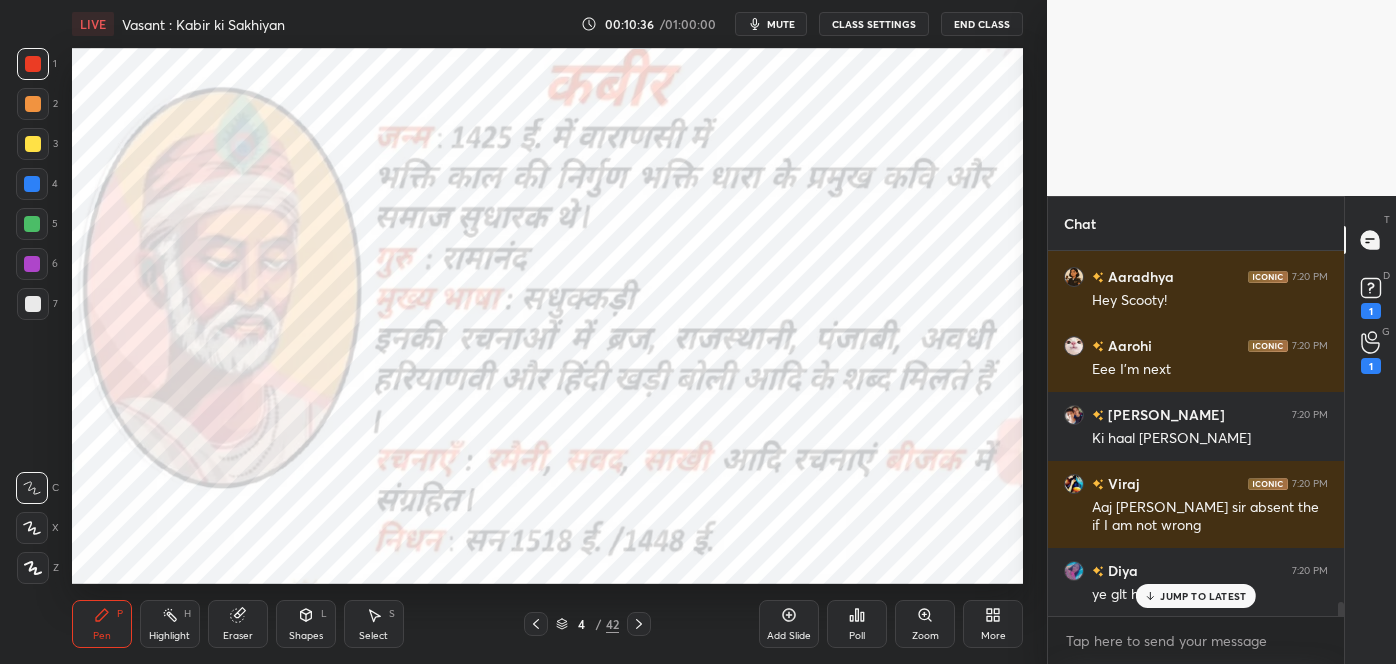 click on "Aaradhya 7:19 PM Ok [PERSON_NAME] [PERSON_NAME] 7:19 PM thanks simi Dreams 7:19 PM Ok [PERSON_NAME] , fine [PERSON_NAME] 7:19 PM Hi [PERSON_NAME] 7:20 PM You're like this only, [PERSON_NAME] 7:20 PM [PERSON_NAME] mam [PERSON_NAME] 7:20 PM Ehh, well , well your history doesn't say so ayushman but ok Vishikha 7:20 PM Hello [PERSON_NAME] kesi he Ayushman 7:20 PM ara yaar, joke to karo magar reply kara [PERSON_NAME] 7:20 PM i m bCK [PERSON_NAME] 7:20 PM 2 times death miracle Aaradhya 7:20 PM Hey Scooty! Aarohi 7:20 PM Eee I'm next [PERSON_NAME] 7:20 PM Ki haal hai [PERSON_NAME] 7:20 PM Aaj [PERSON_NAME] sir absent the if I am not wrong Diya 7:20 PM ye glt haai kya?Z JUMP TO LATEST" at bounding box center [1196, 433] 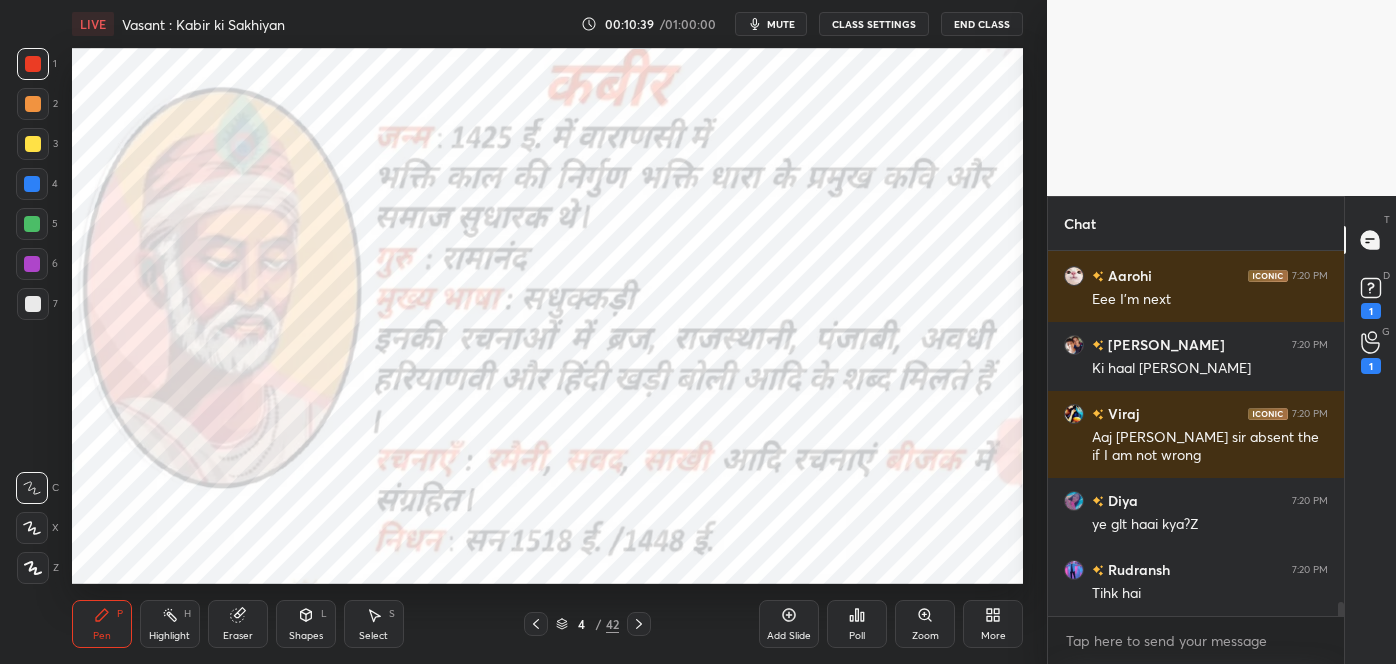 scroll, scrollTop: 9261, scrollLeft: 0, axis: vertical 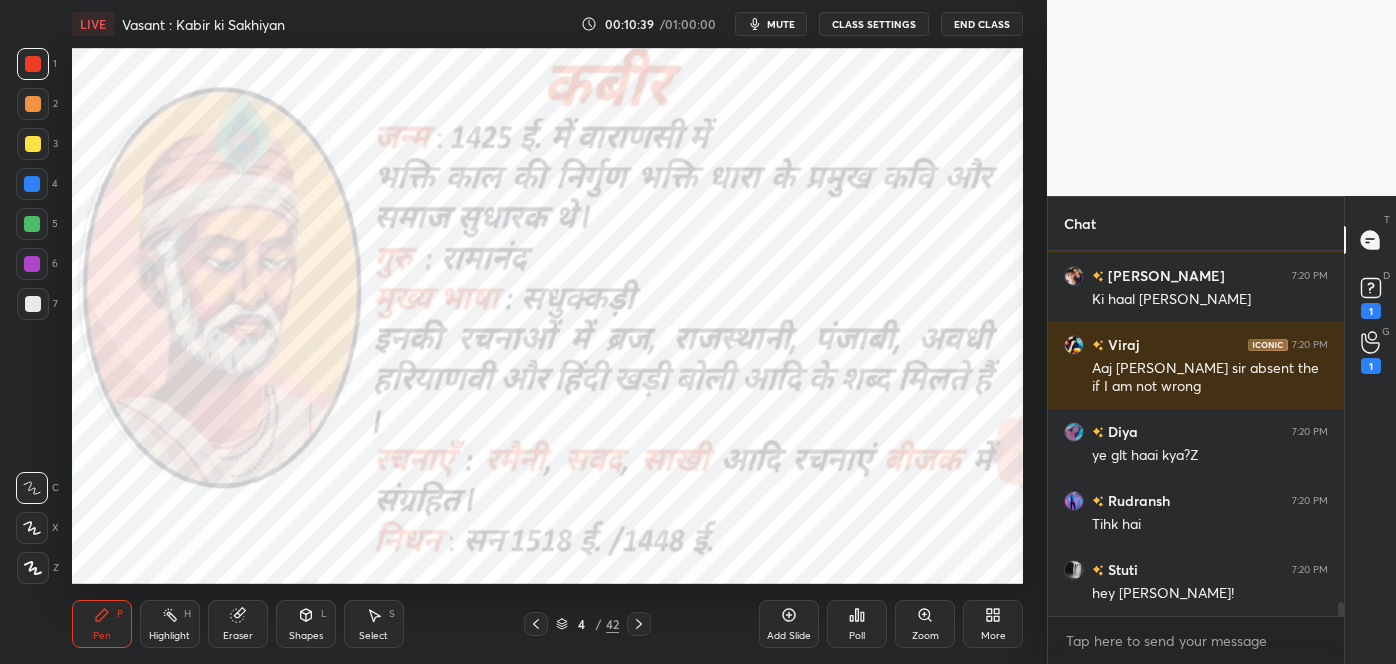 click at bounding box center (639, 624) 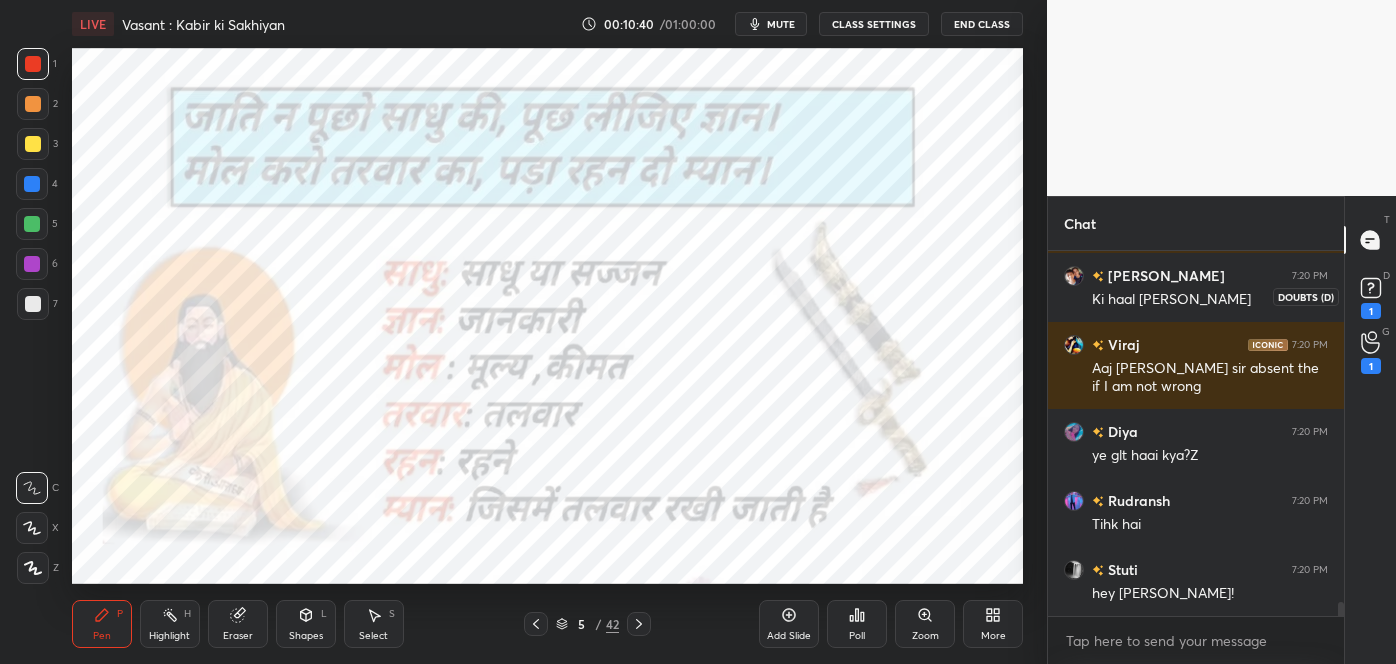 scroll, scrollTop: 9347, scrollLeft: 0, axis: vertical 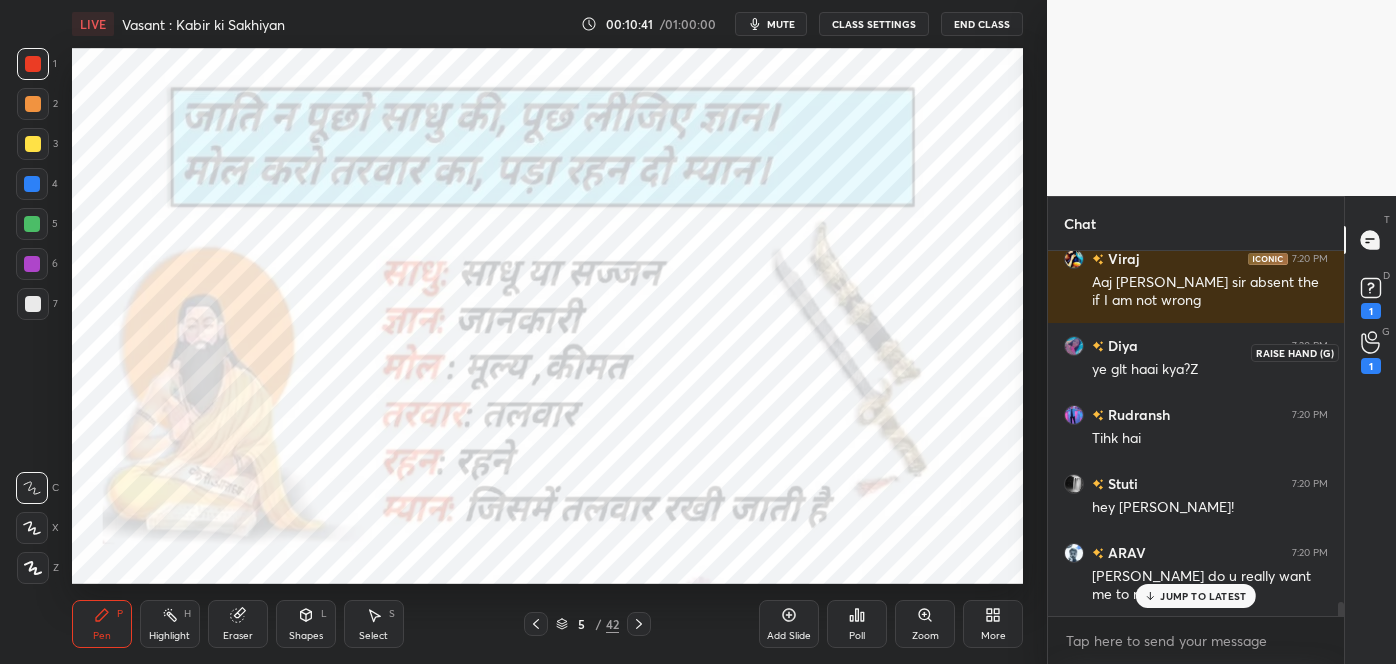 click 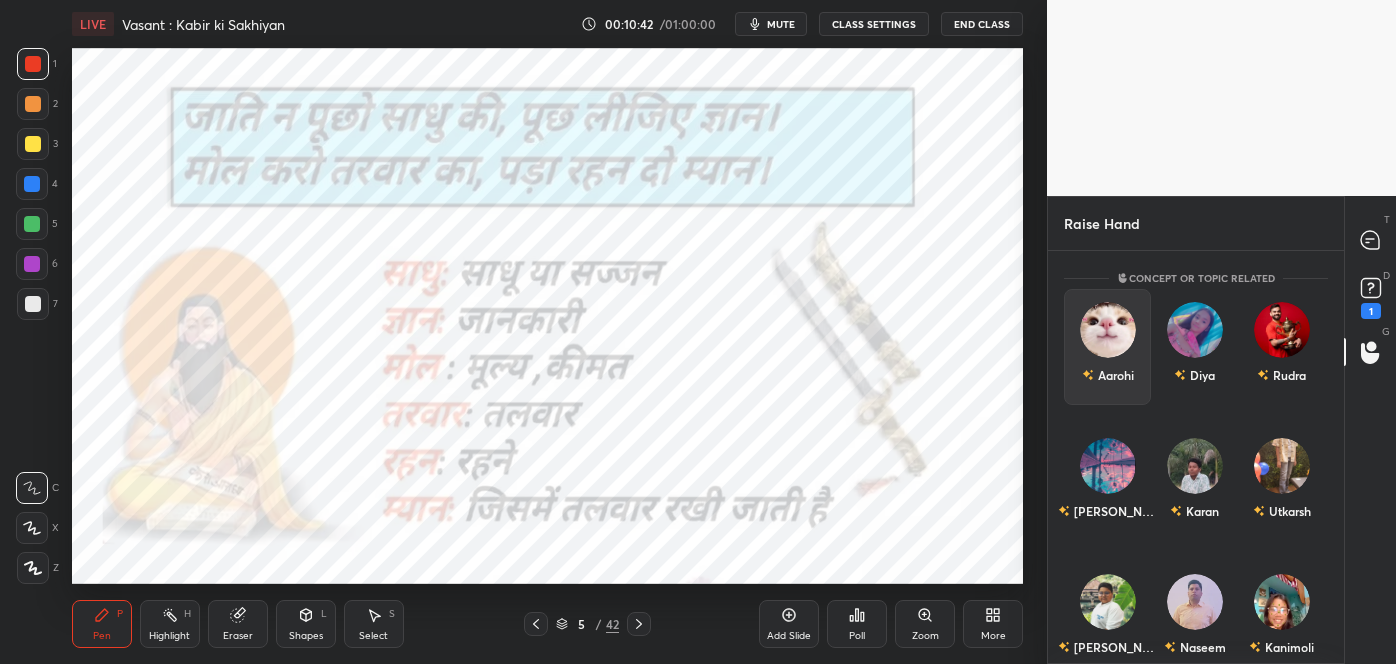 click on "Aarohi" at bounding box center [1107, 347] 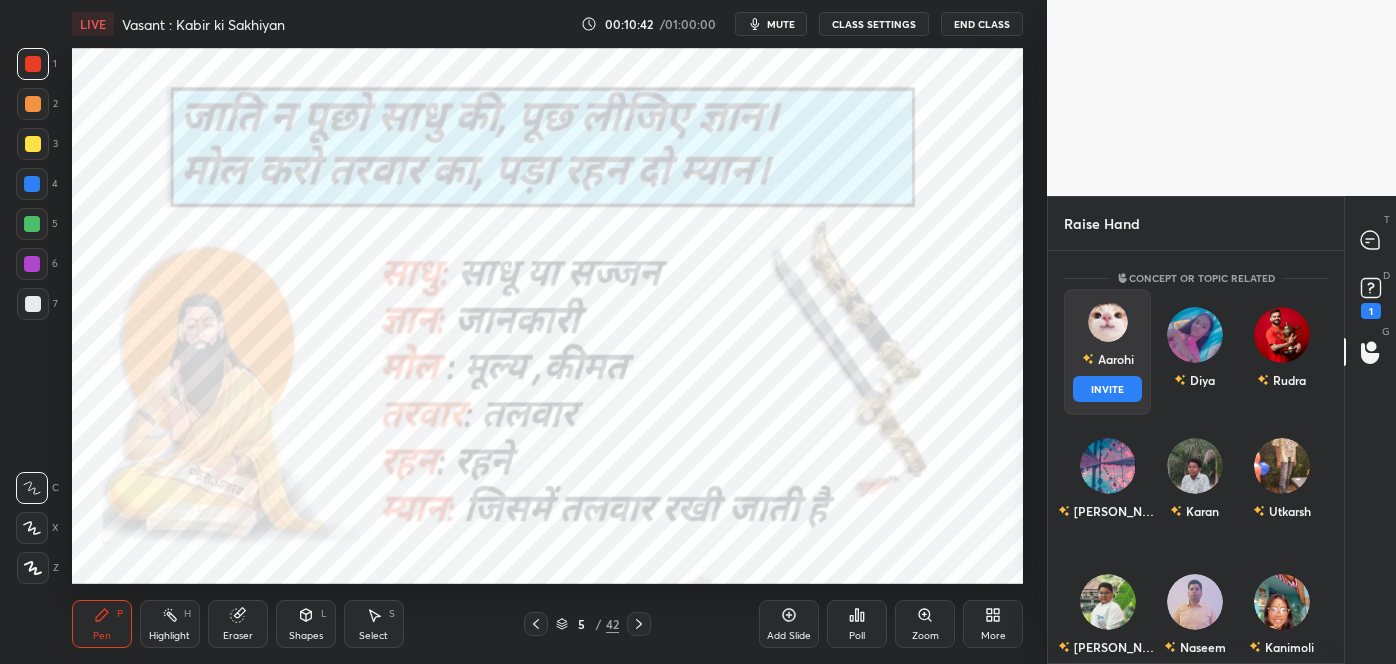 click on "INVITE" at bounding box center (1107, 389) 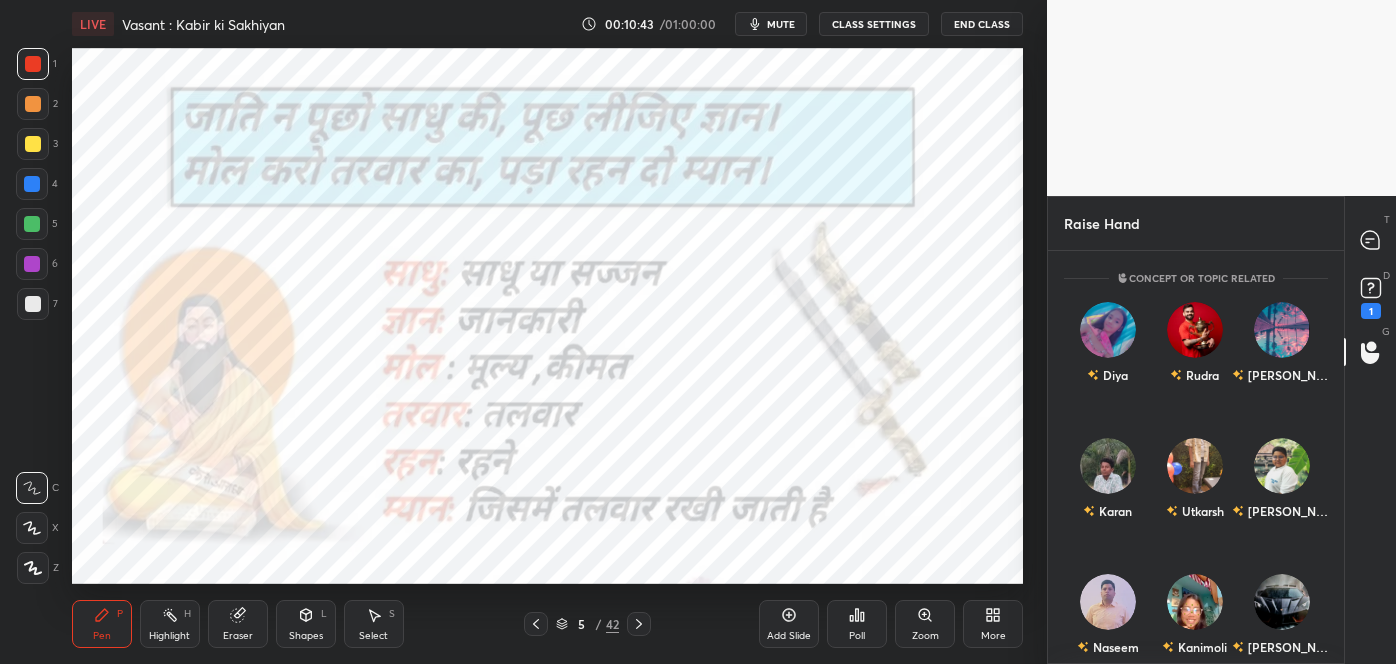 scroll, scrollTop: 326, scrollLeft: 290, axis: both 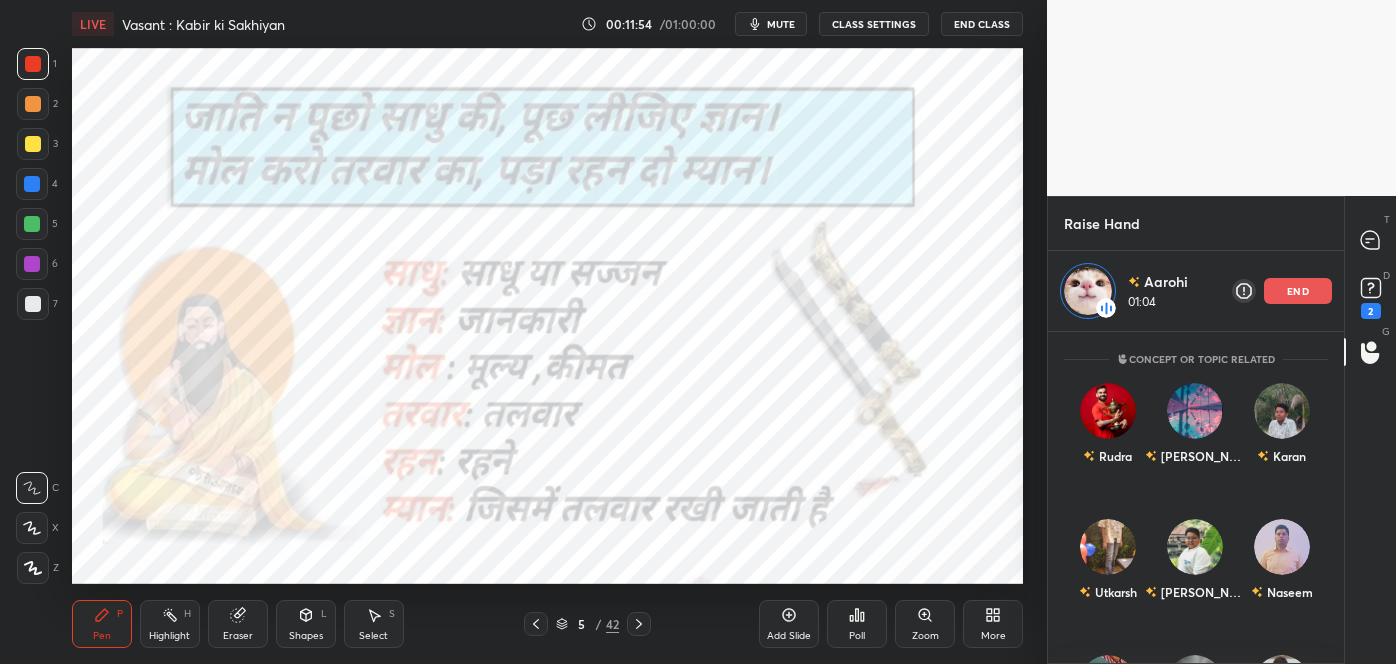 click on "end" at bounding box center (1298, 291) 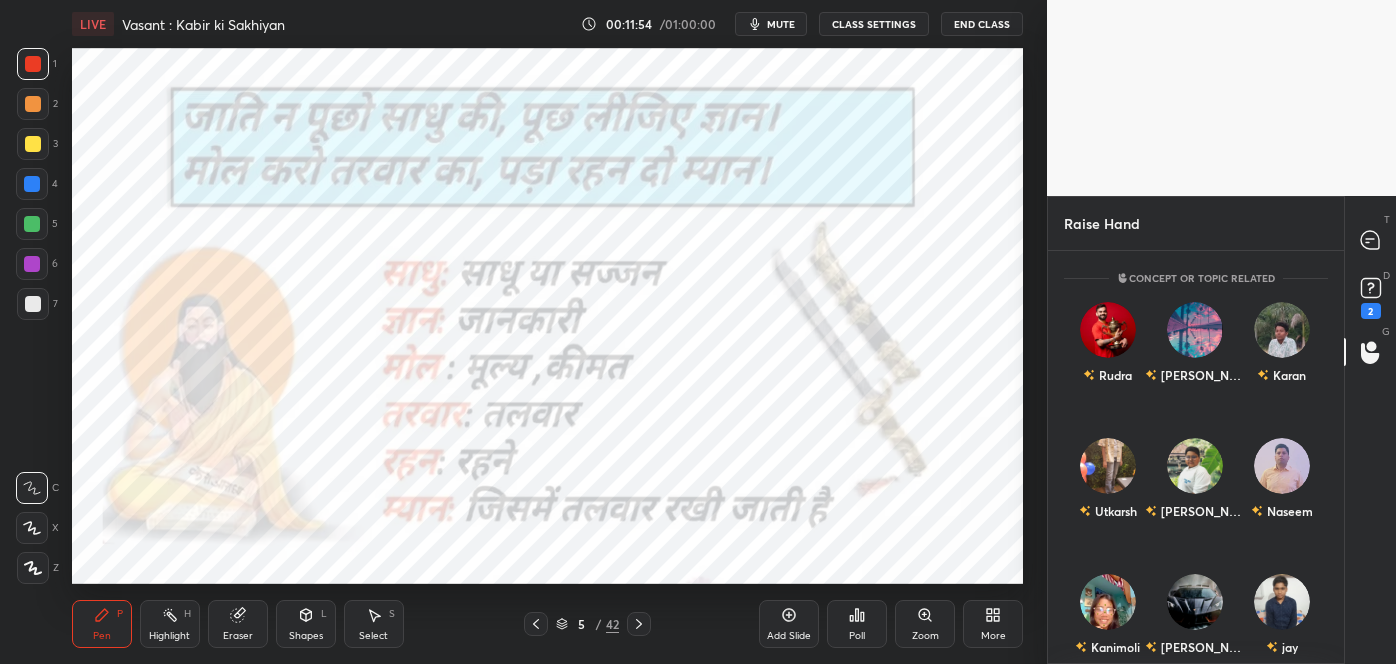 scroll, scrollTop: 6, scrollLeft: 5, axis: both 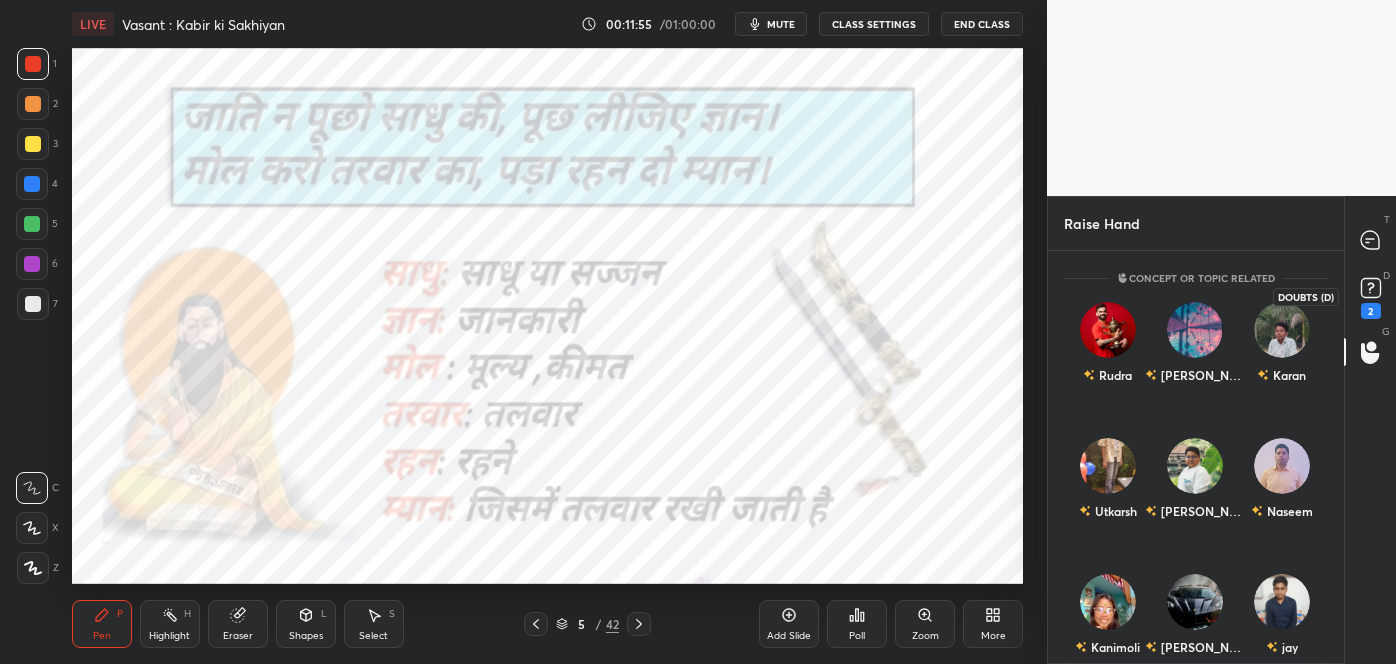 click on "2" at bounding box center [1371, 311] 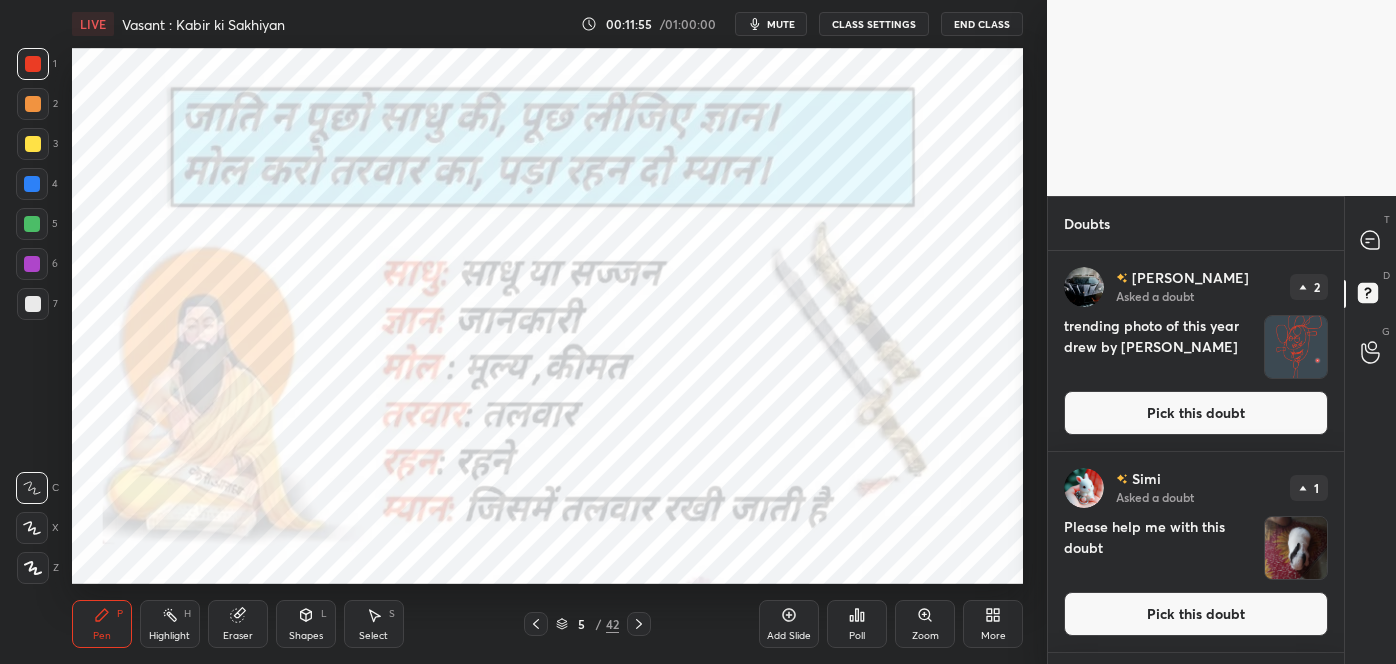click on "T Messages (T)" at bounding box center (1370, 240) 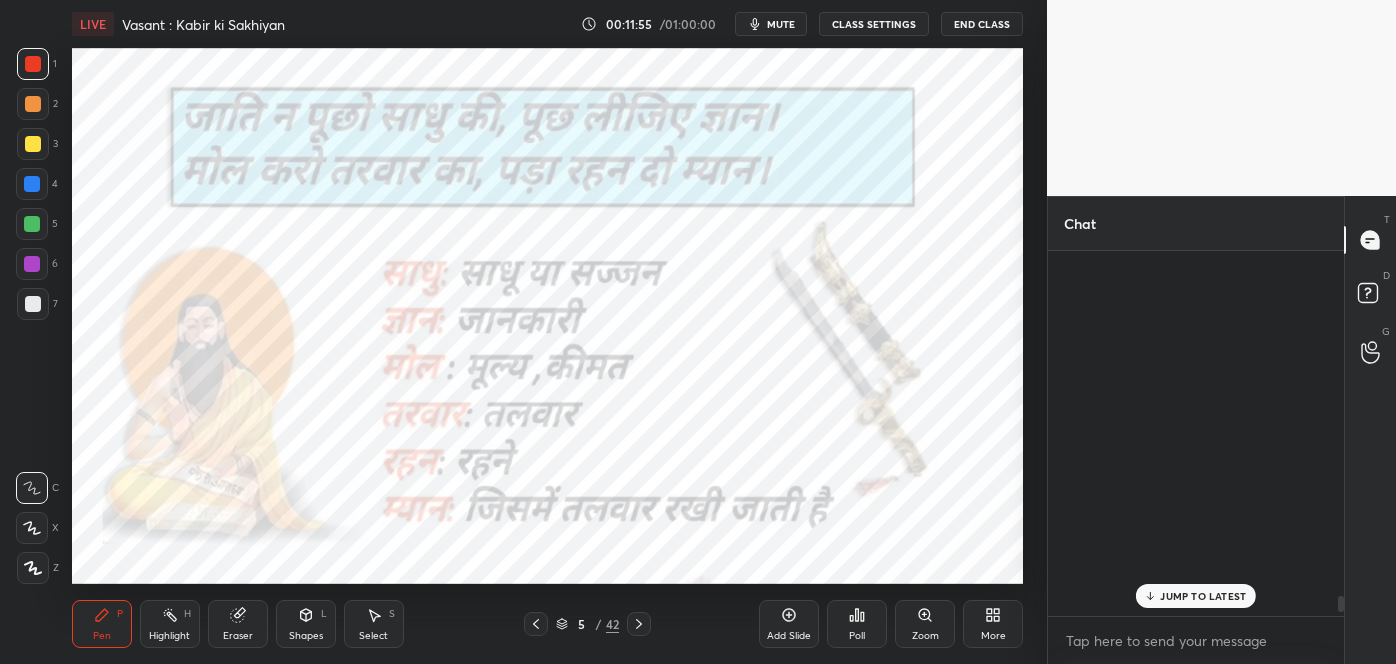 scroll, scrollTop: 10957, scrollLeft: 0, axis: vertical 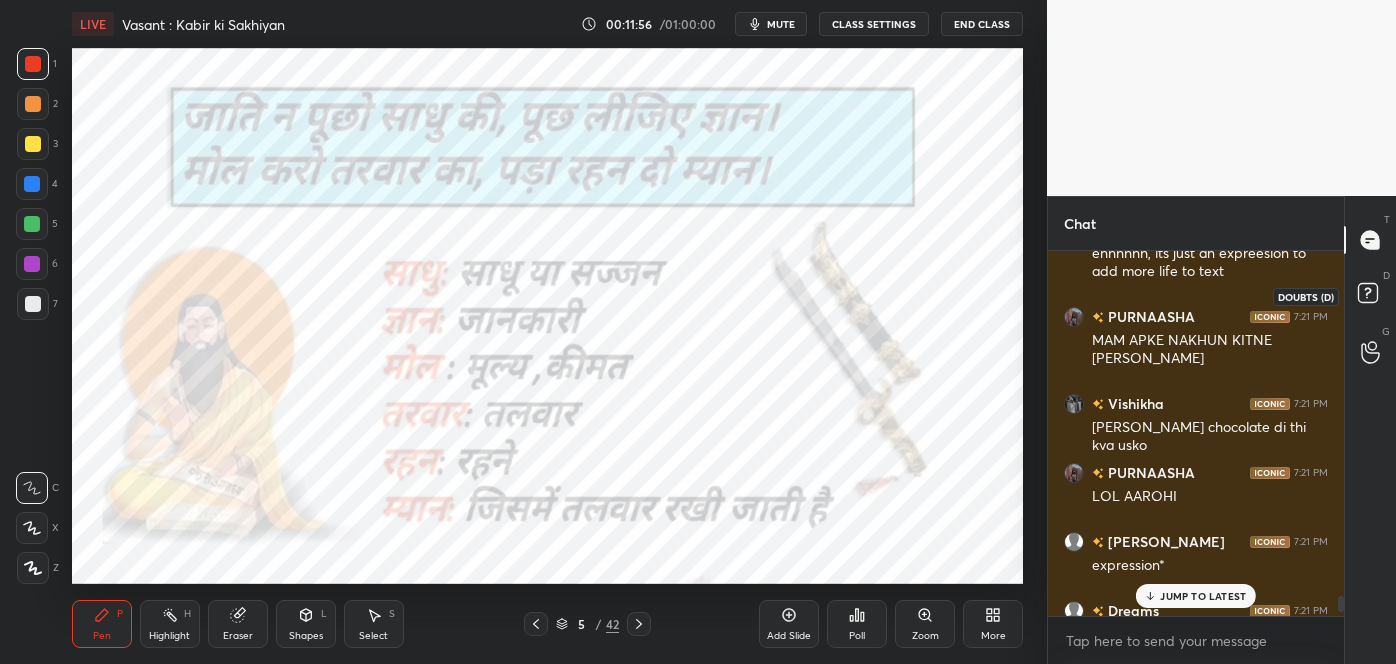 click 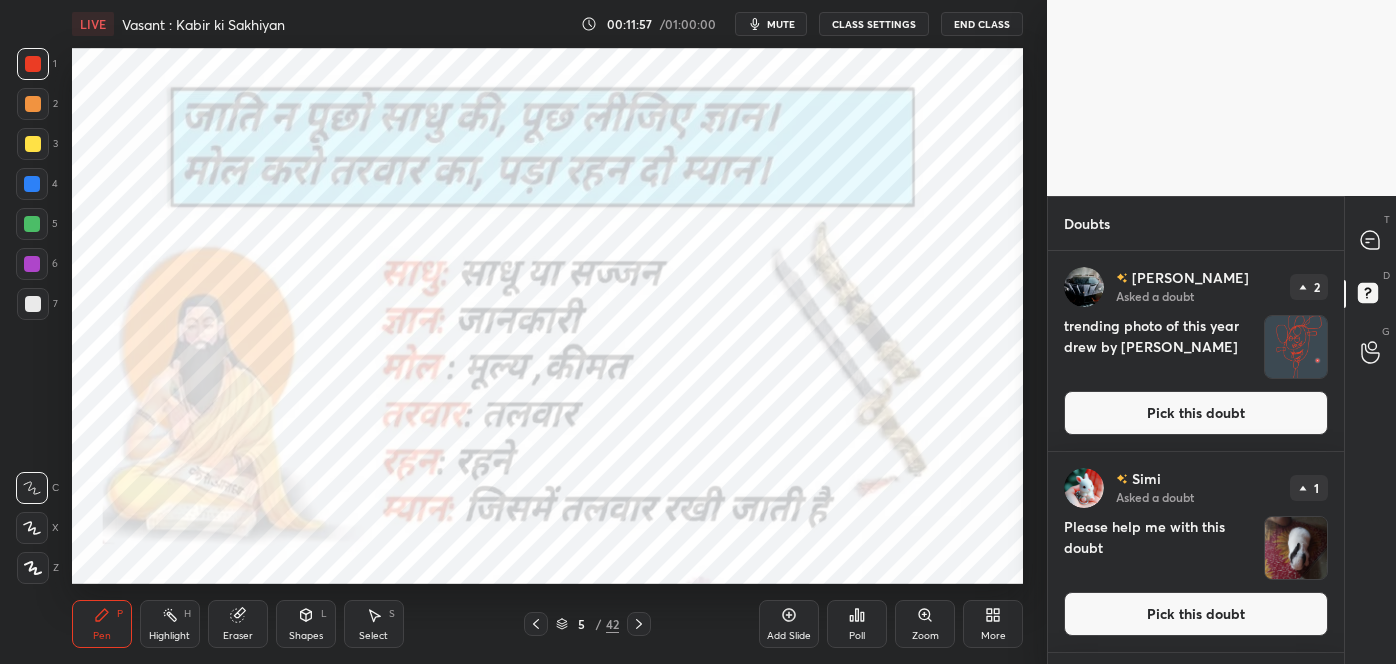 click at bounding box center [1296, 548] 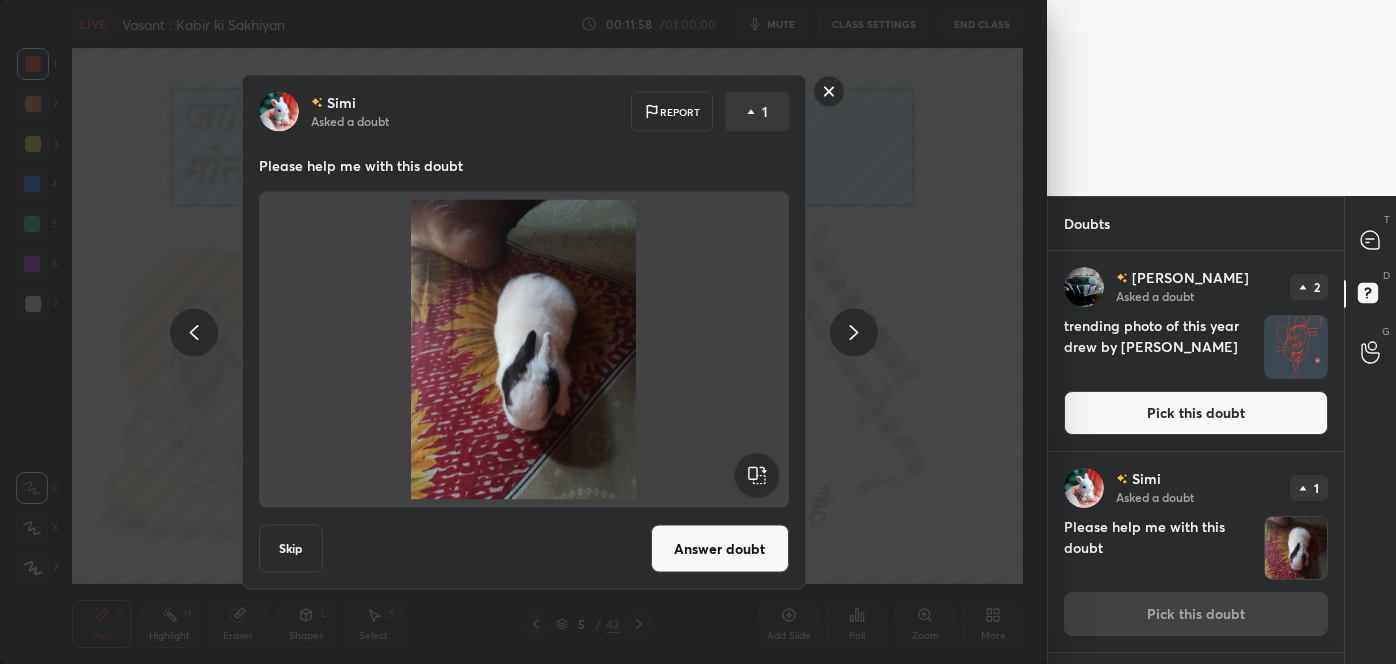 click 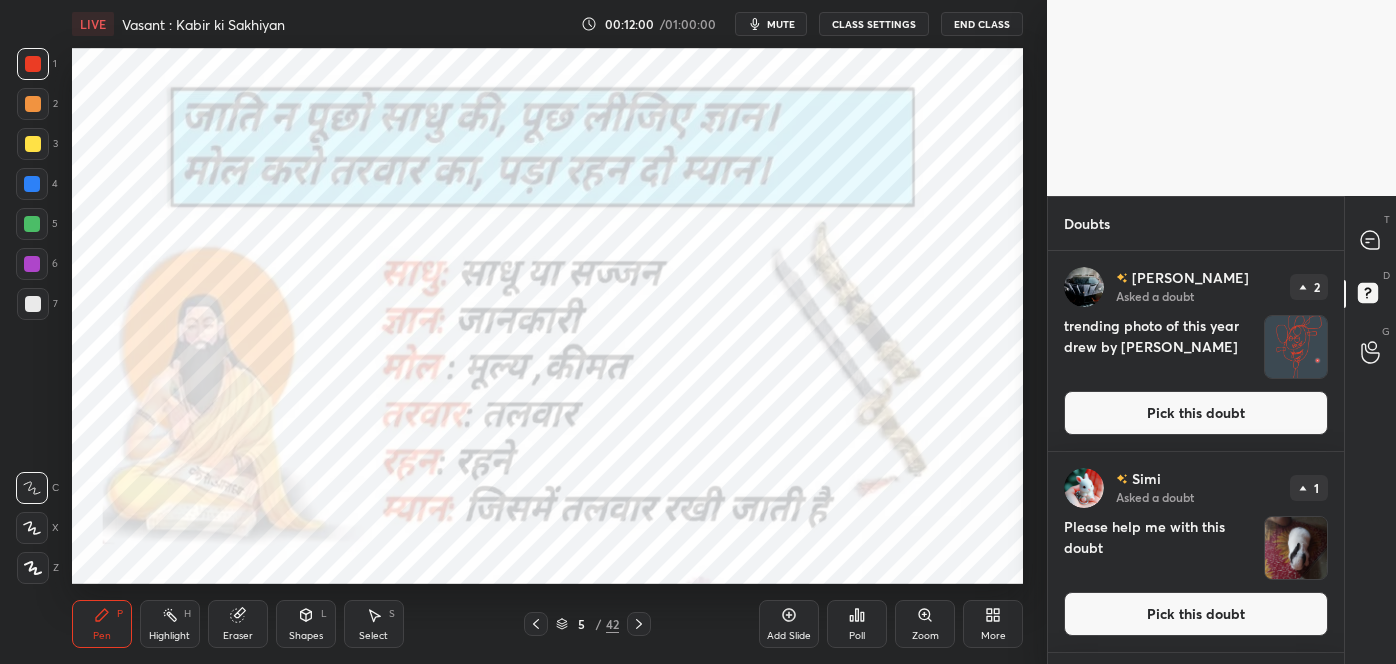 click at bounding box center (1296, 347) 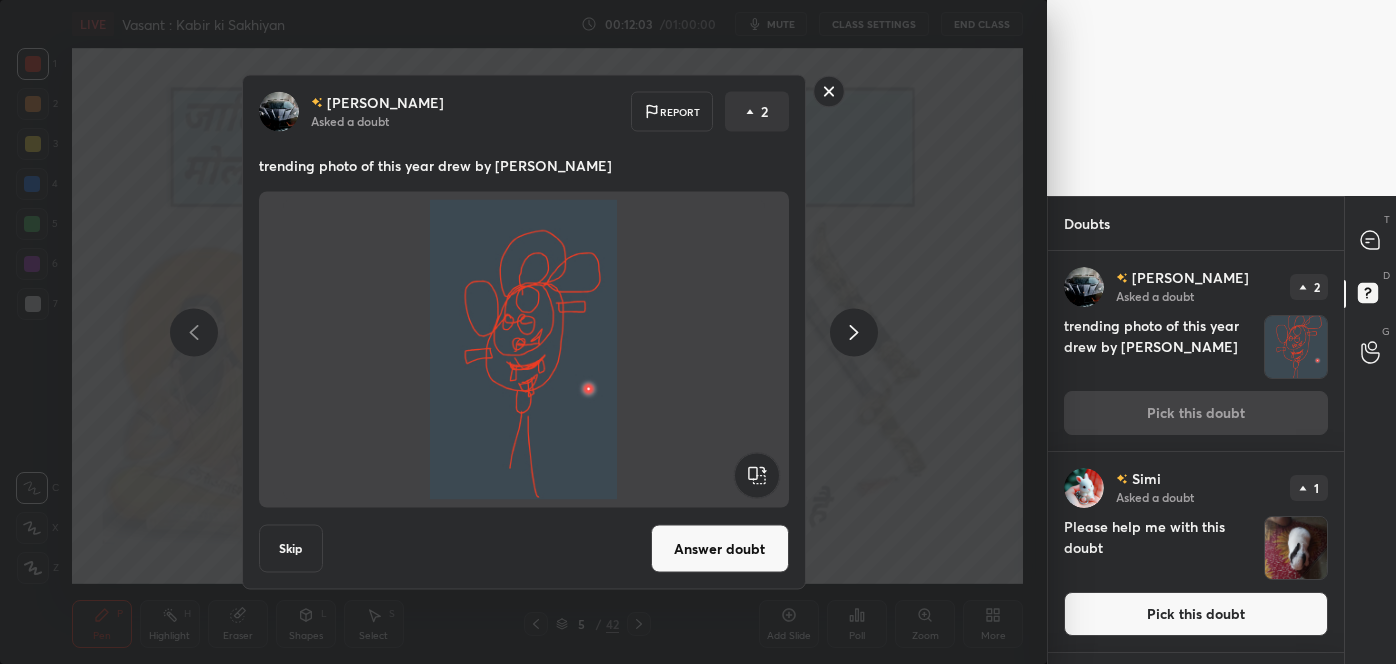 click 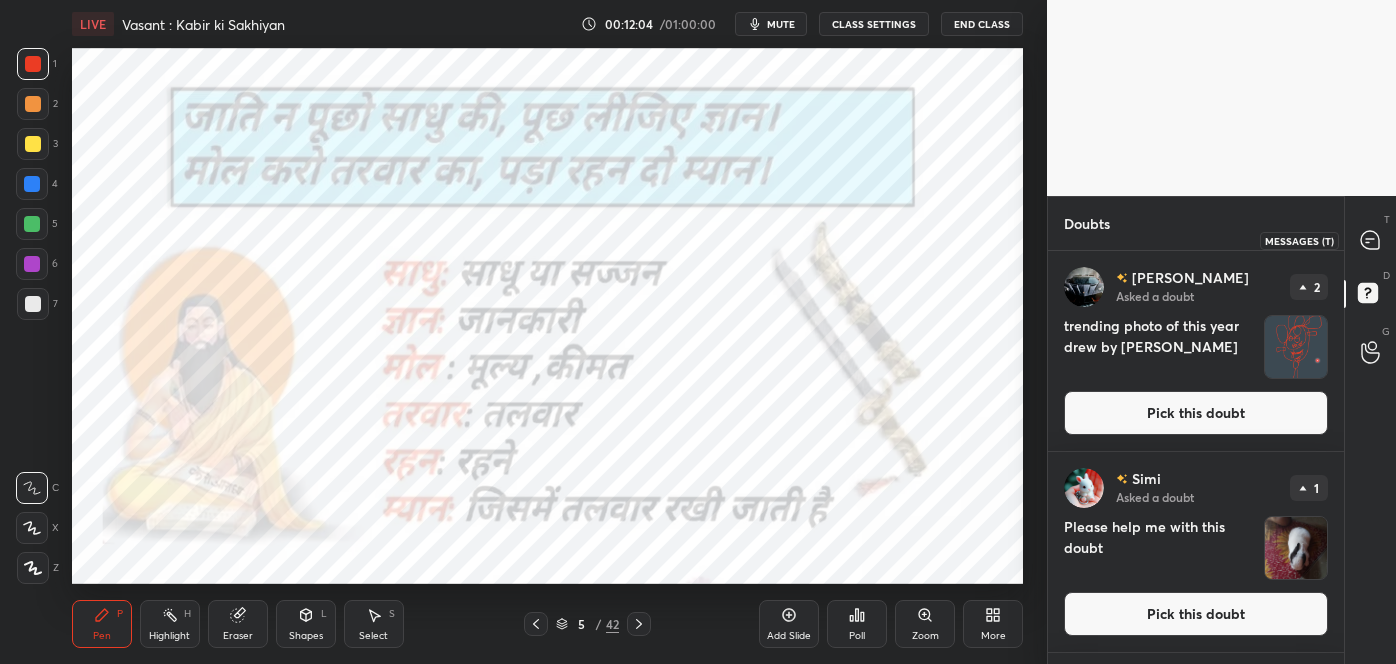 click at bounding box center (1371, 240) 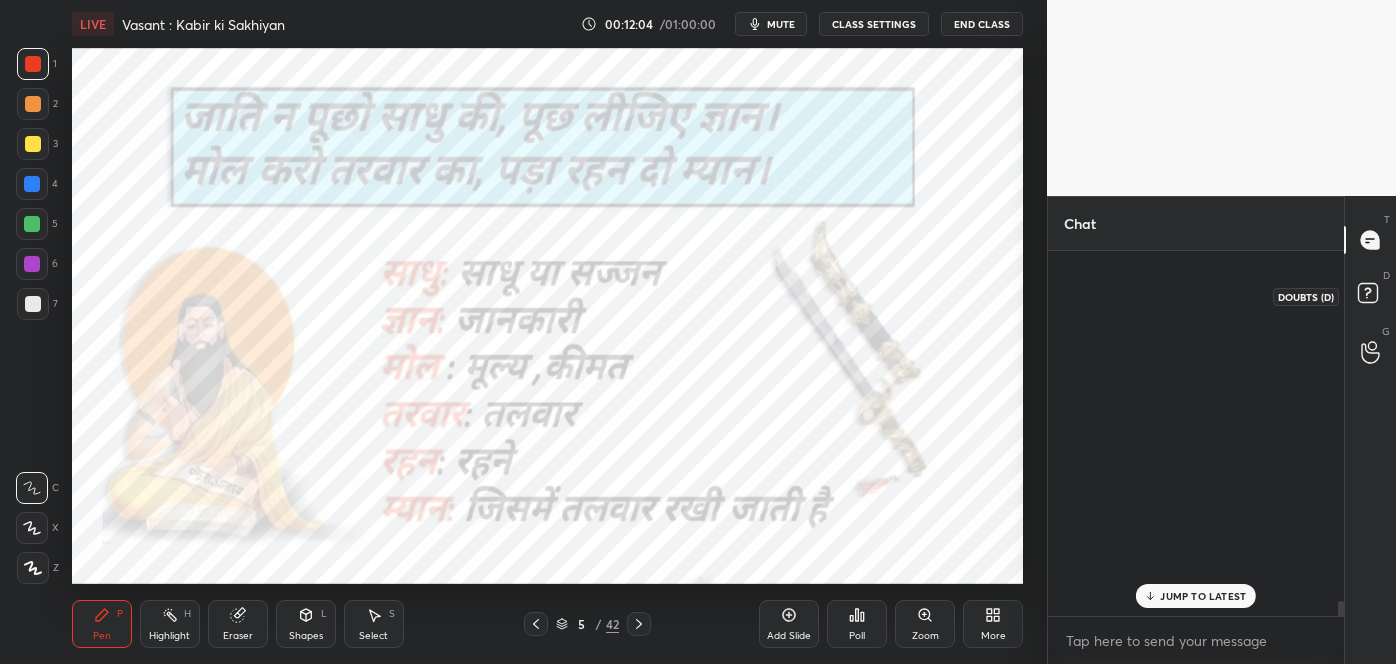 scroll, scrollTop: 11664, scrollLeft: 0, axis: vertical 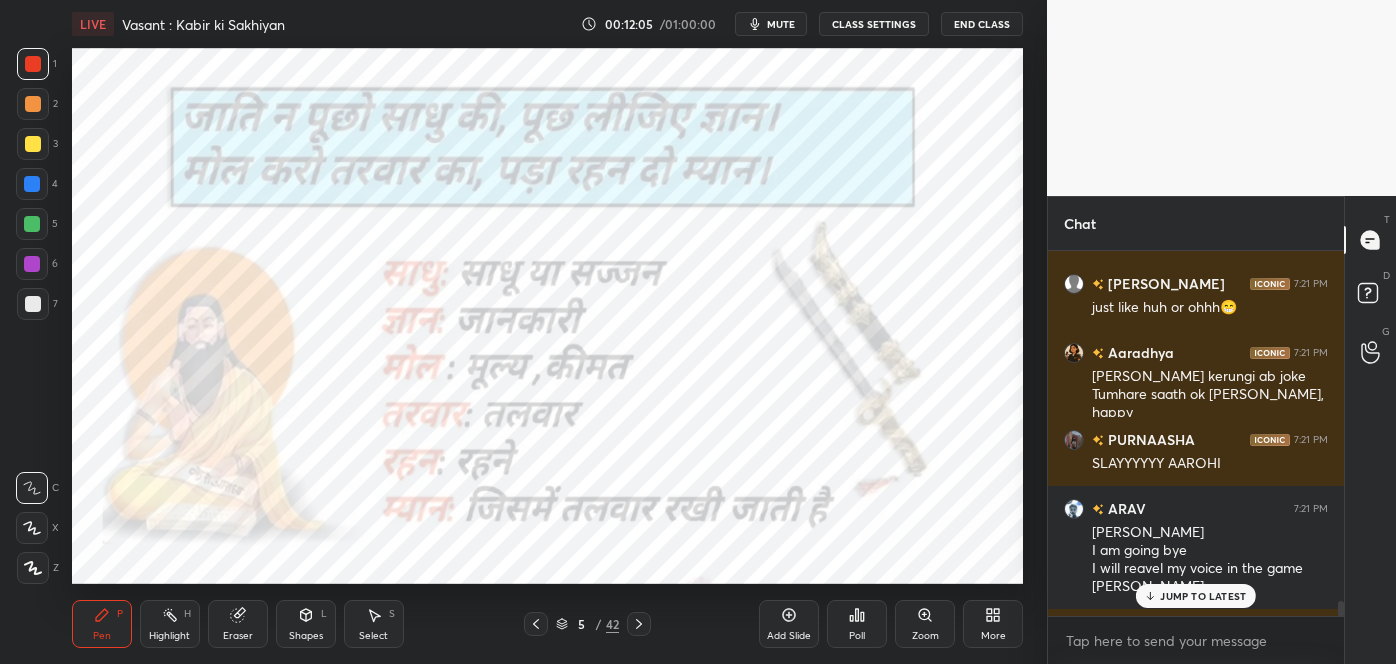click on "JUMP TO LATEST" at bounding box center (1203, 596) 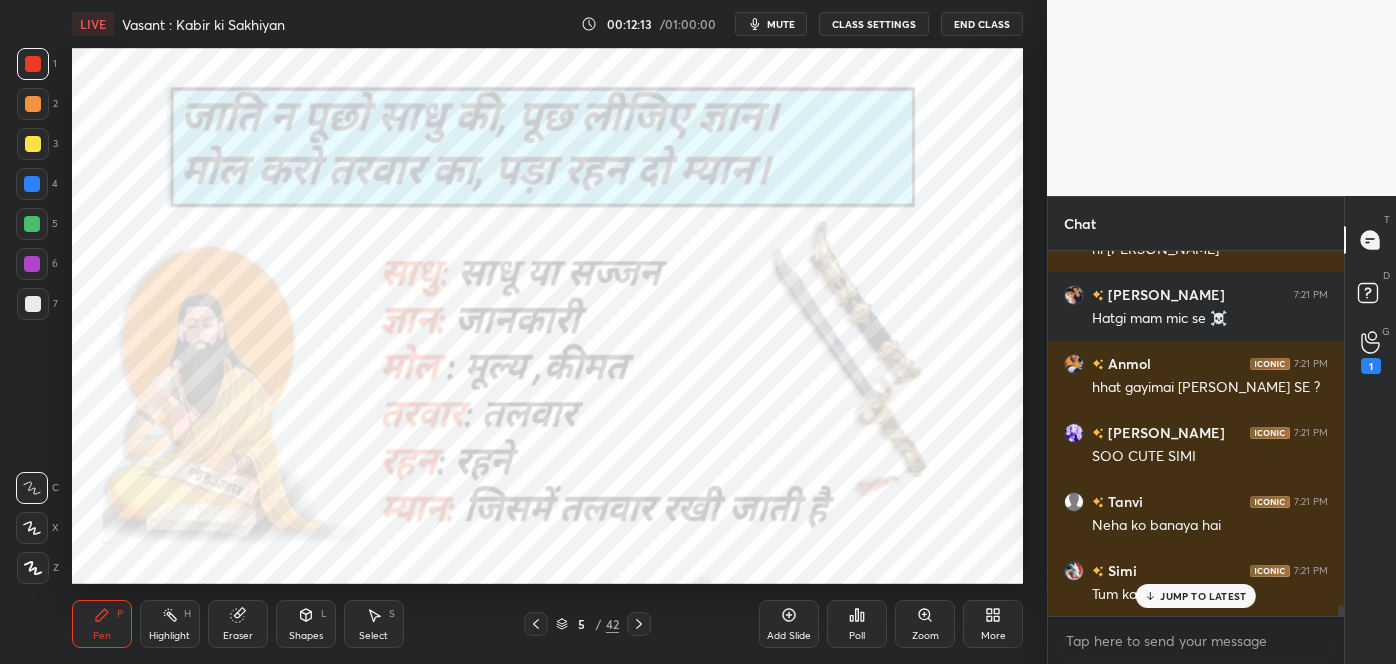 scroll, scrollTop: 12208, scrollLeft: 0, axis: vertical 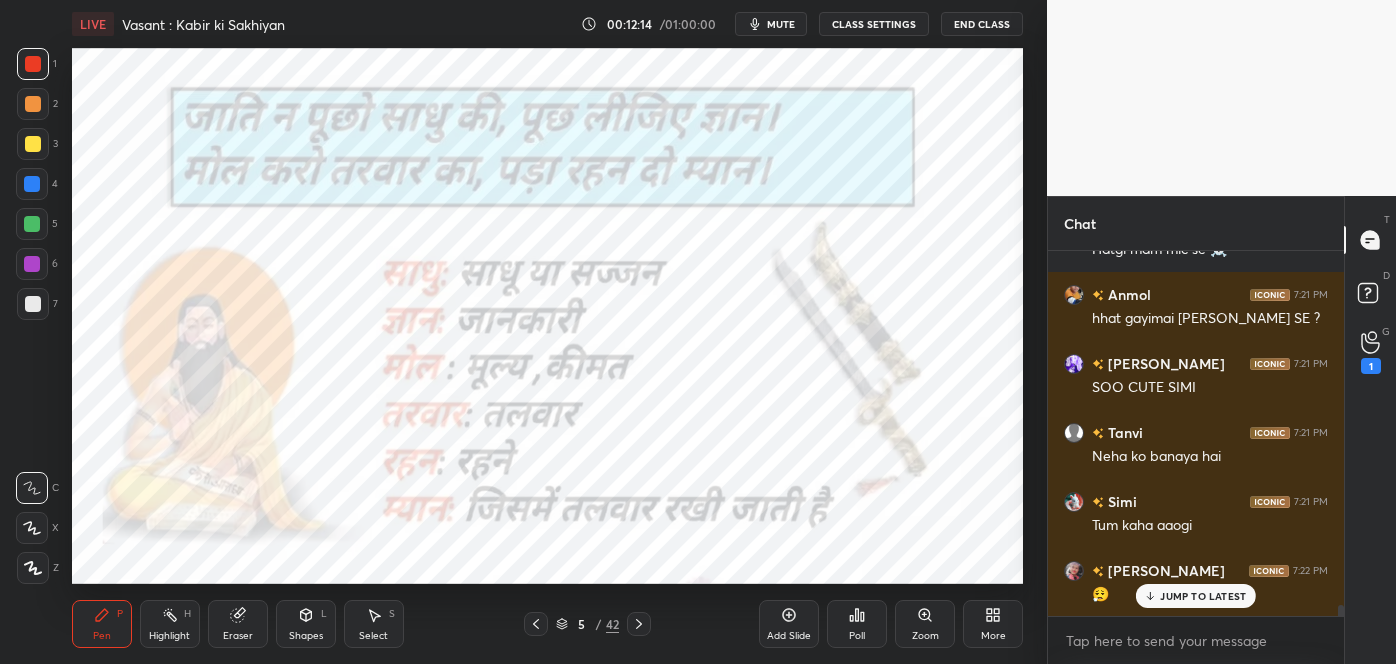 click on "JUMP TO LATEST" at bounding box center (1203, 596) 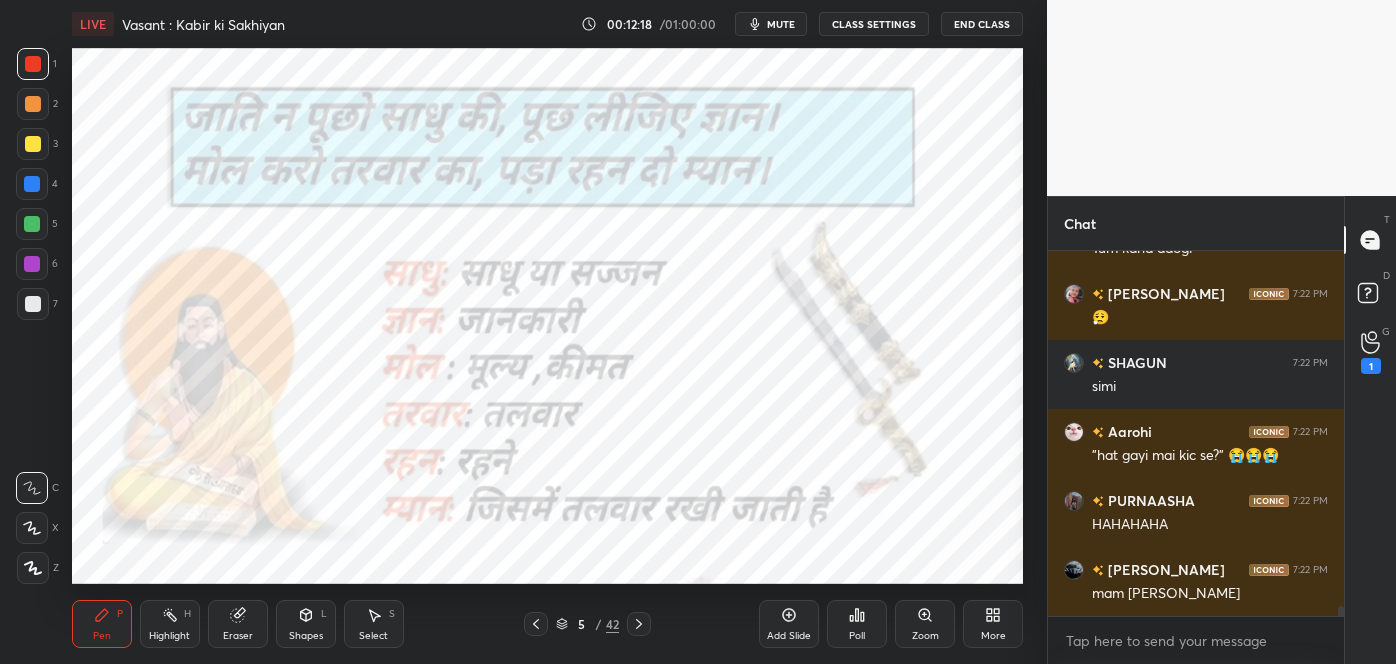scroll, scrollTop: 12554, scrollLeft: 0, axis: vertical 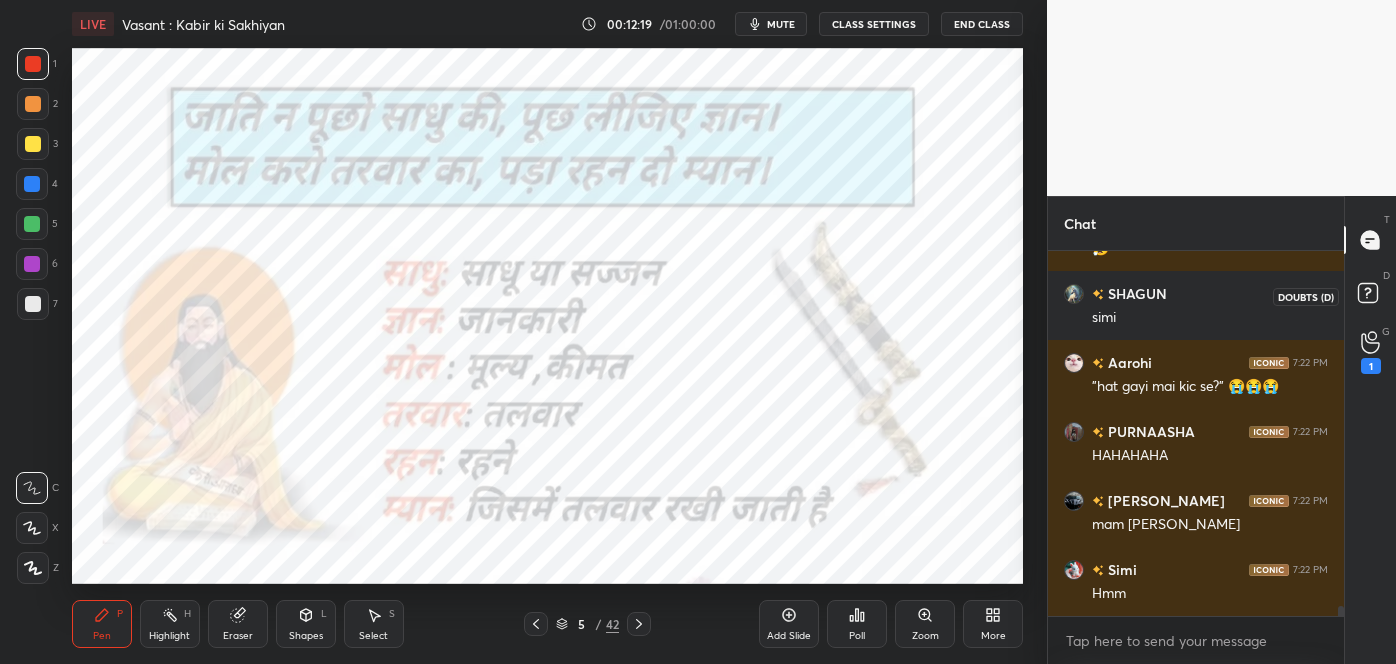 click 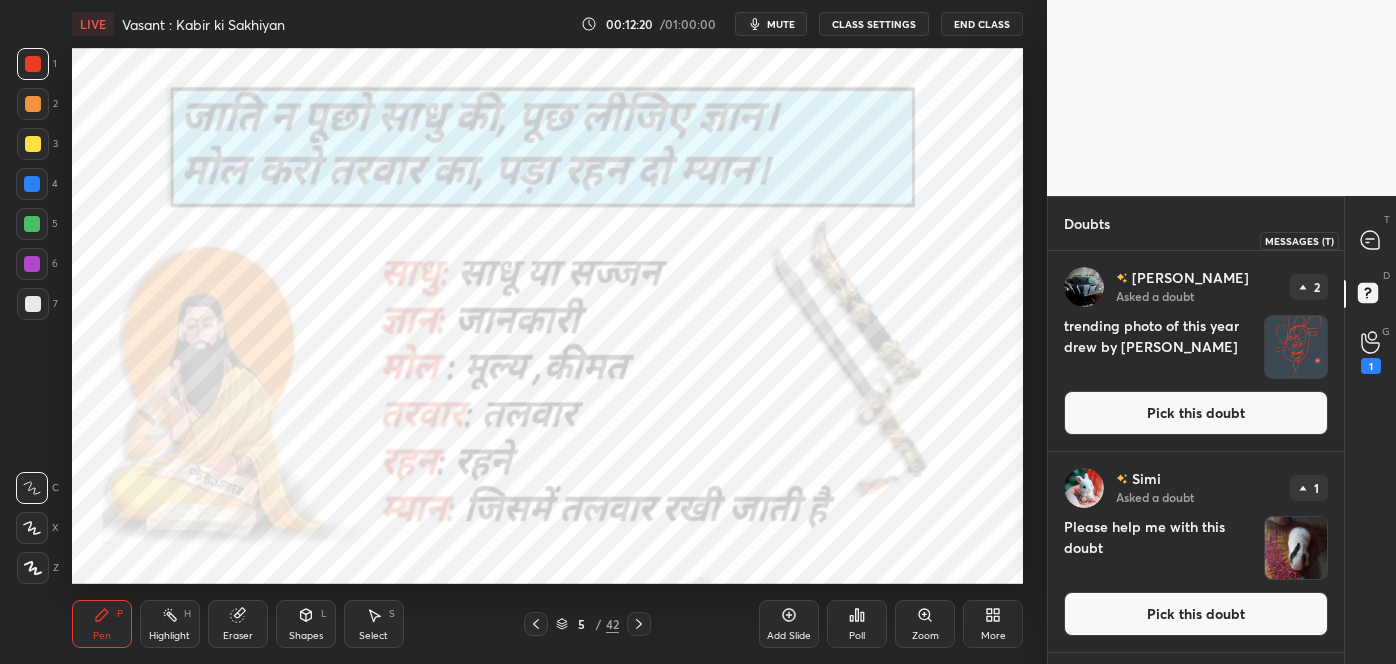 click 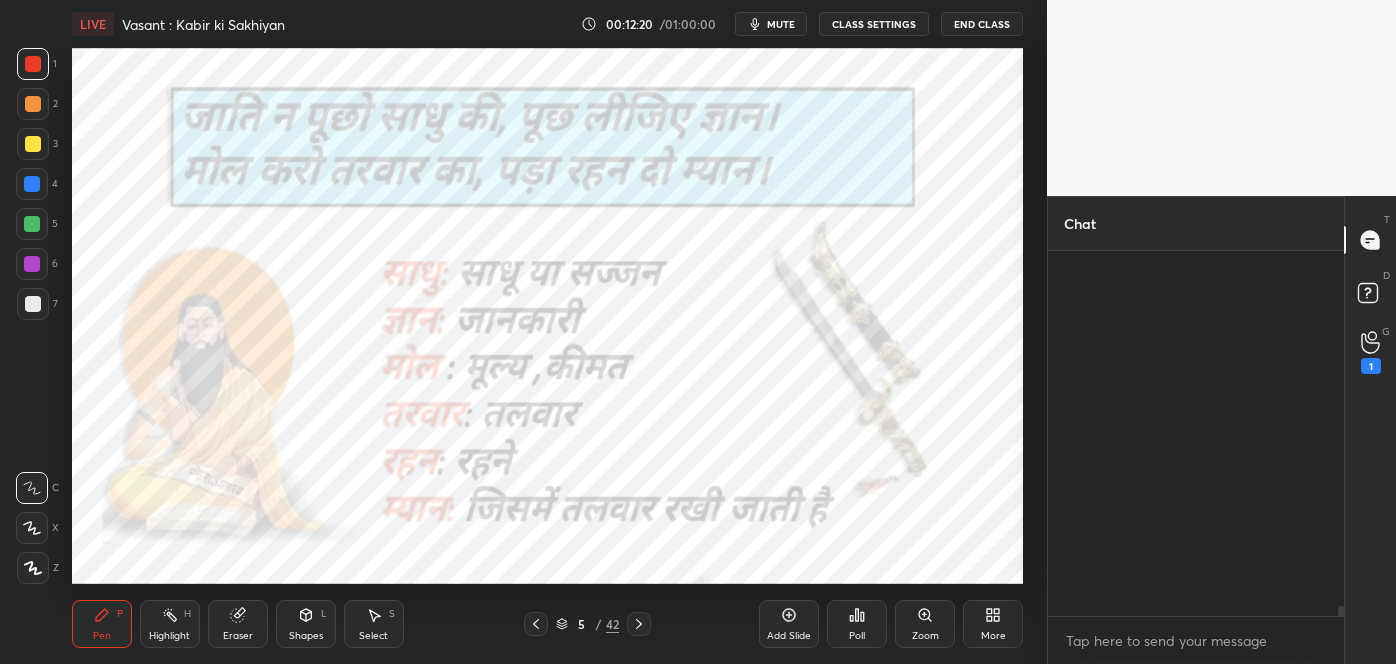 scroll, scrollTop: 12623, scrollLeft: 0, axis: vertical 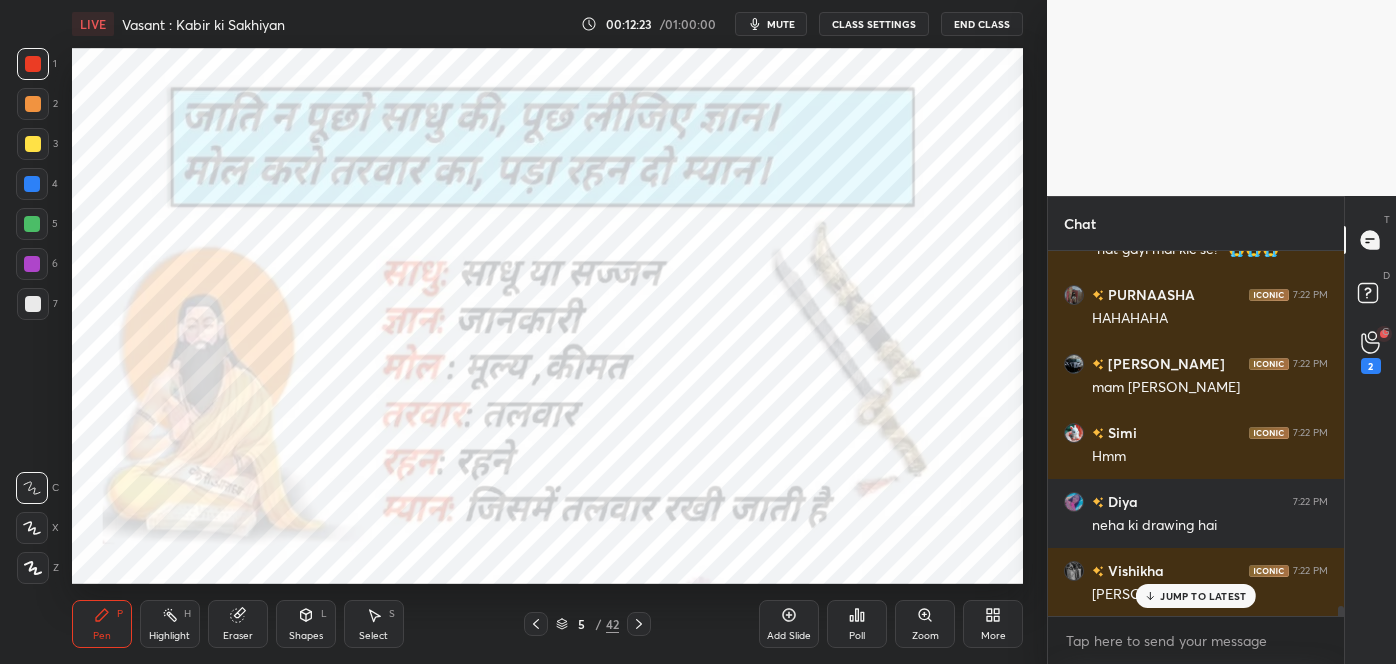 click on "JUMP TO LATEST" at bounding box center [1203, 596] 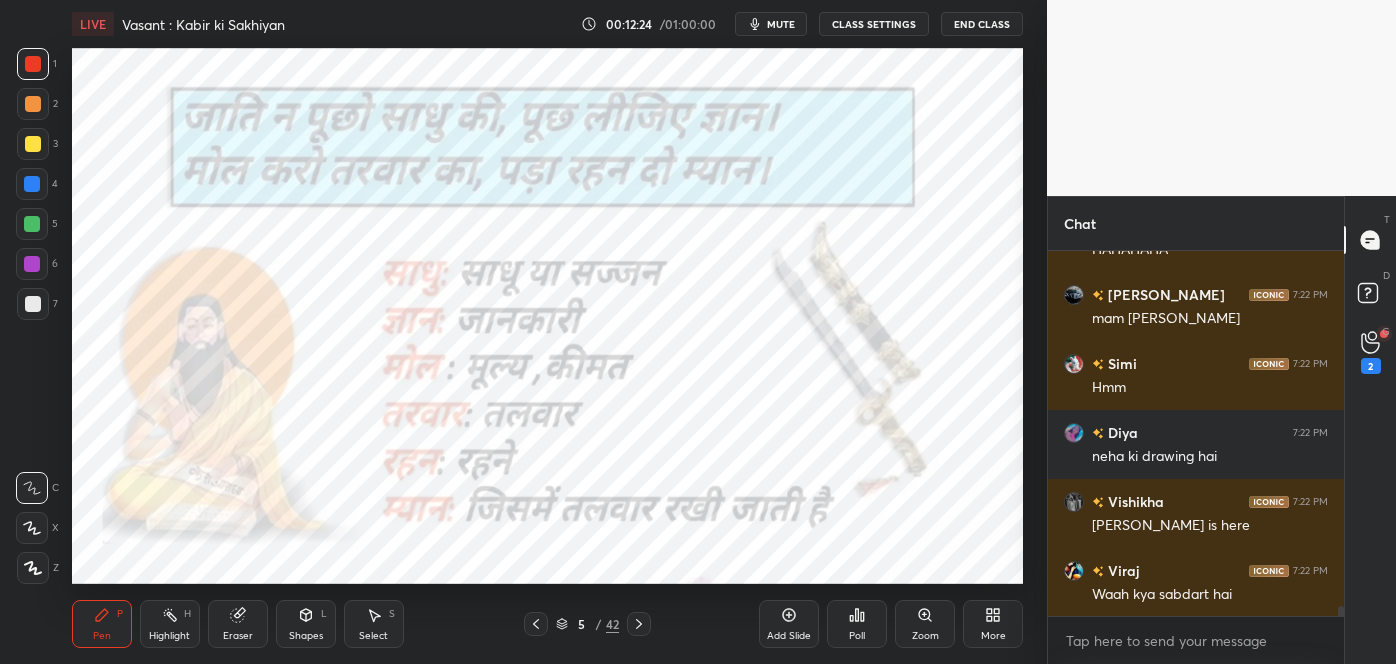 scroll, scrollTop: 12829, scrollLeft: 0, axis: vertical 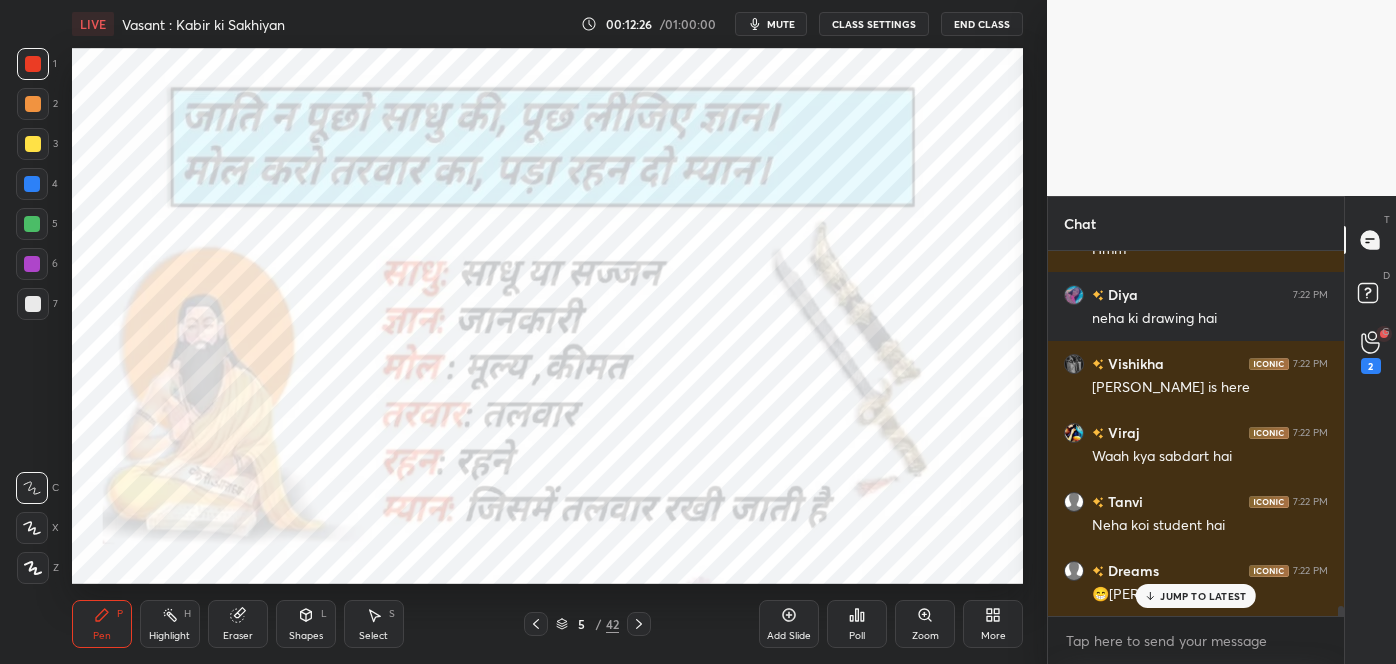 click on "JUMP TO LATEST" at bounding box center (1203, 596) 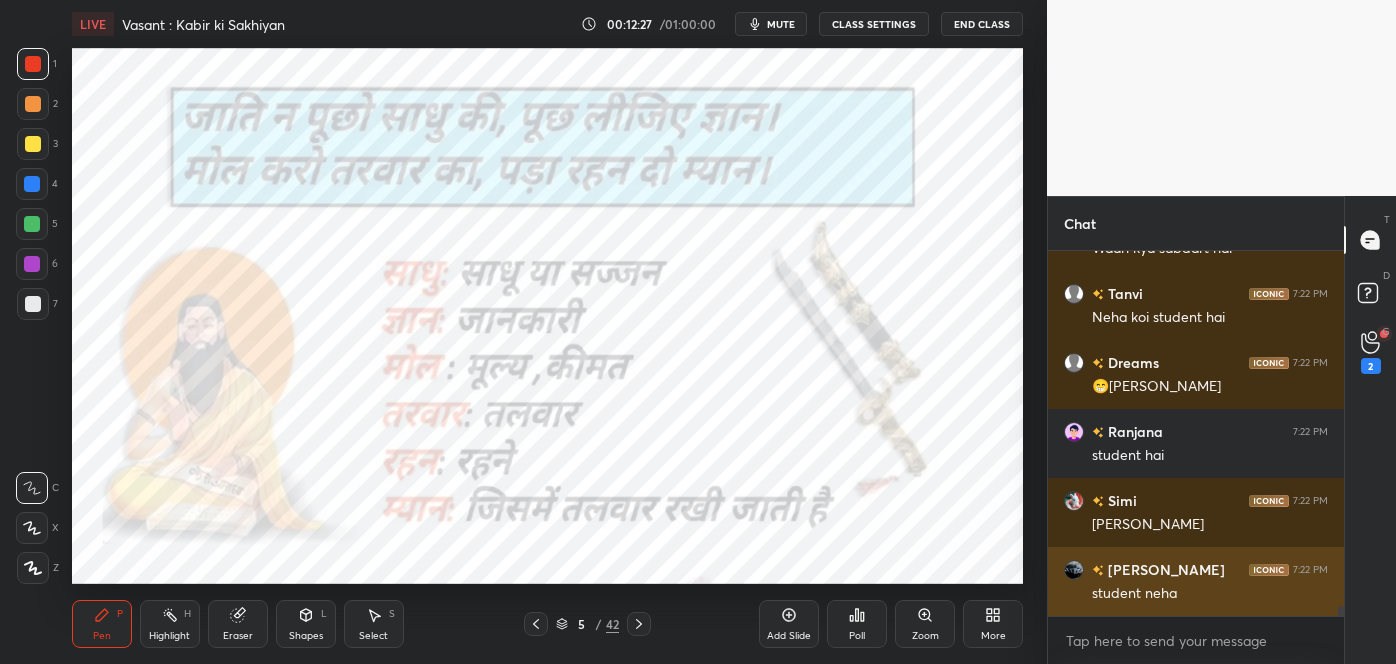 scroll, scrollTop: 13243, scrollLeft: 0, axis: vertical 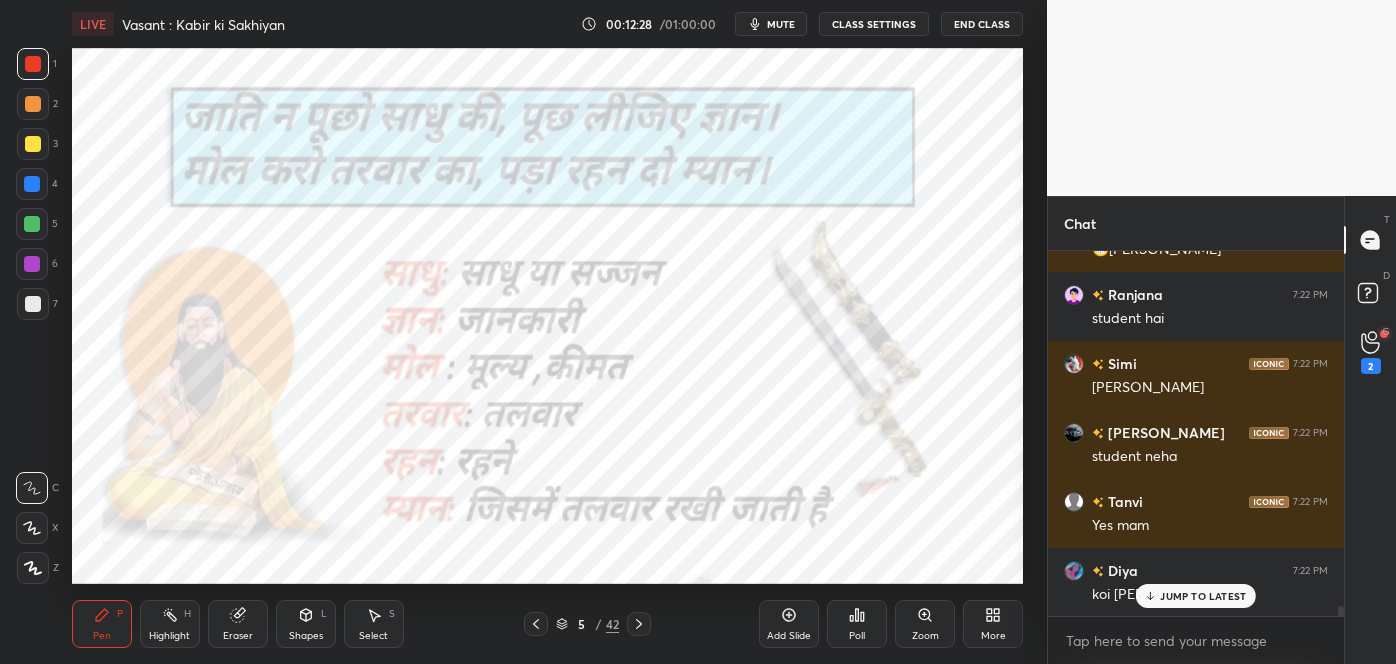 click on "JUMP TO LATEST" at bounding box center (1203, 596) 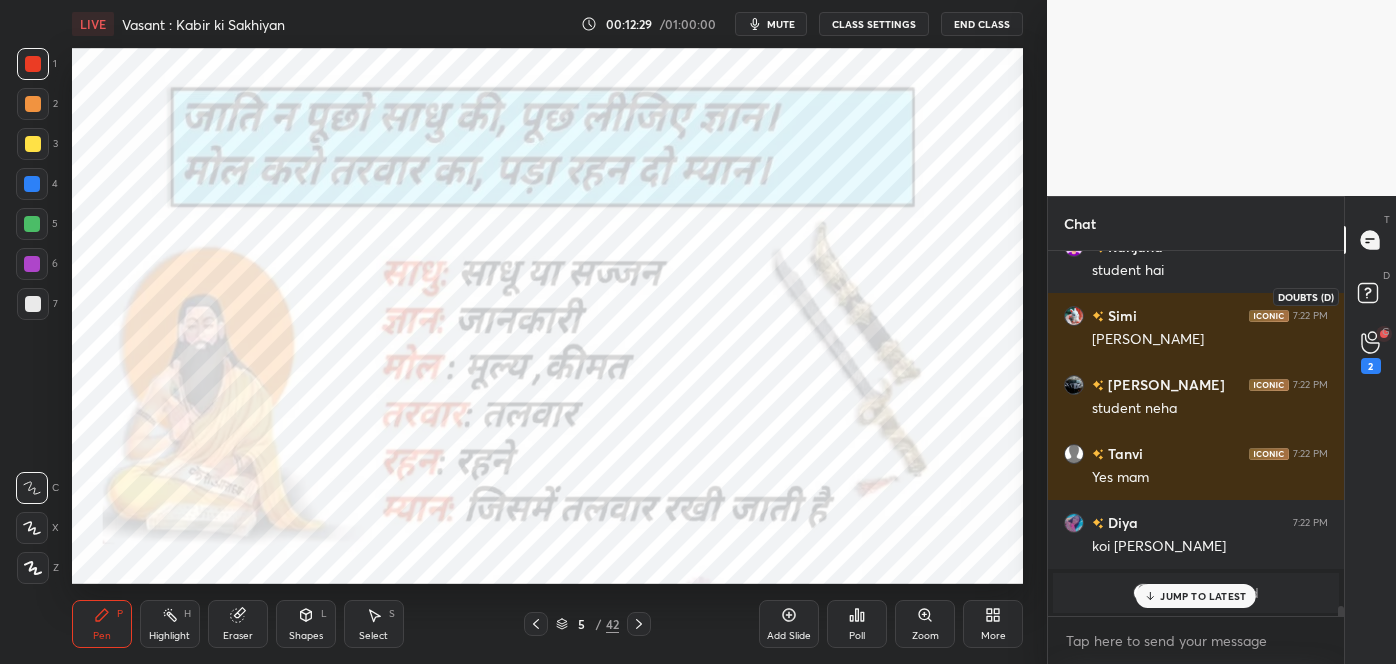 click 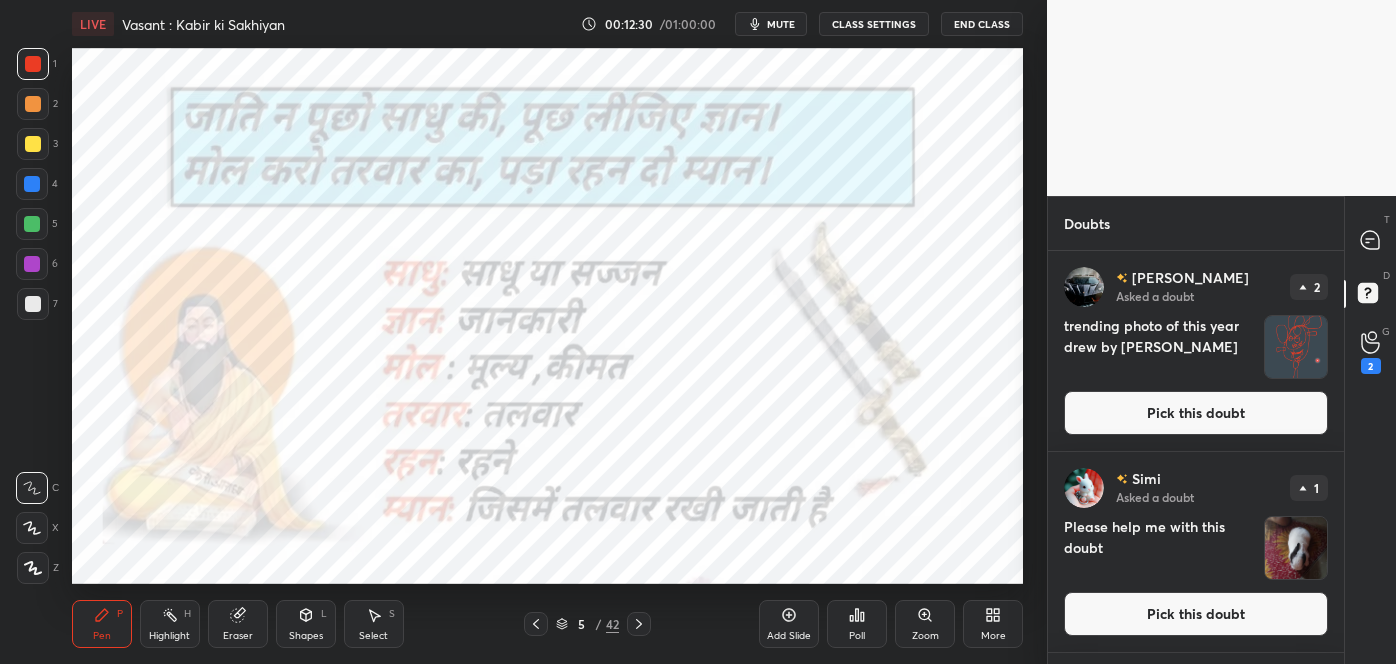 click at bounding box center [1296, 347] 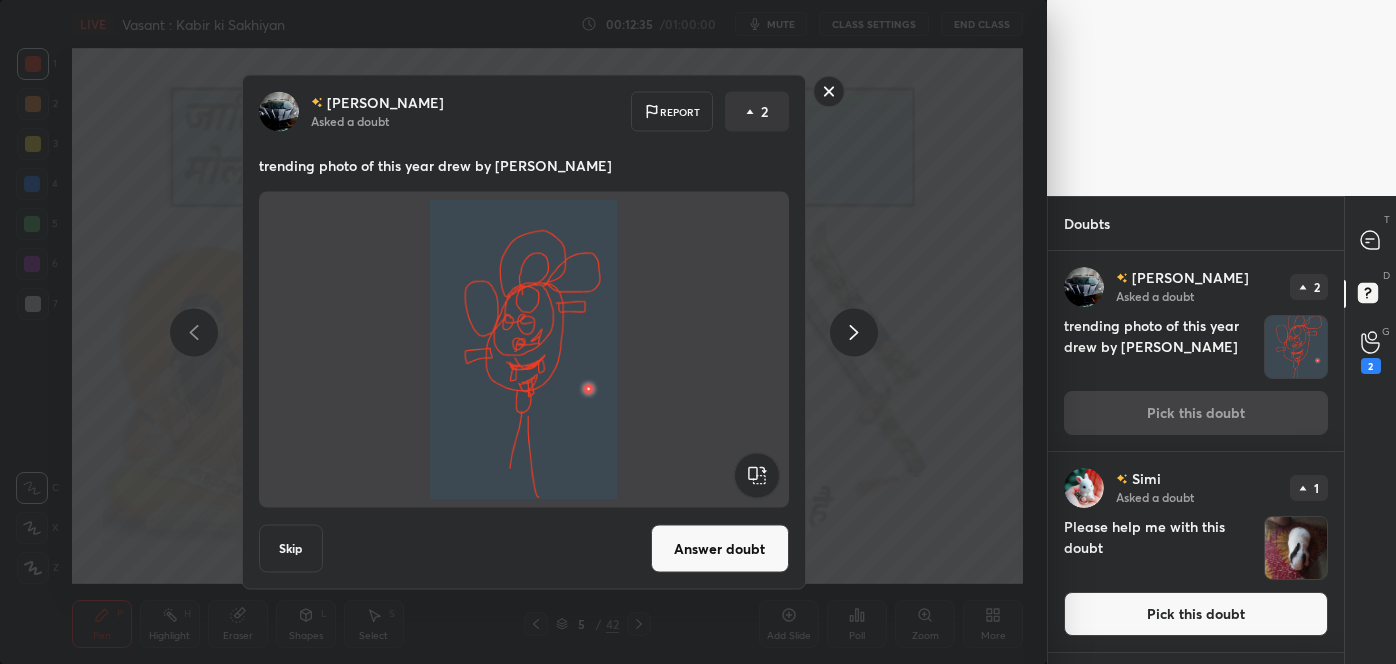 click 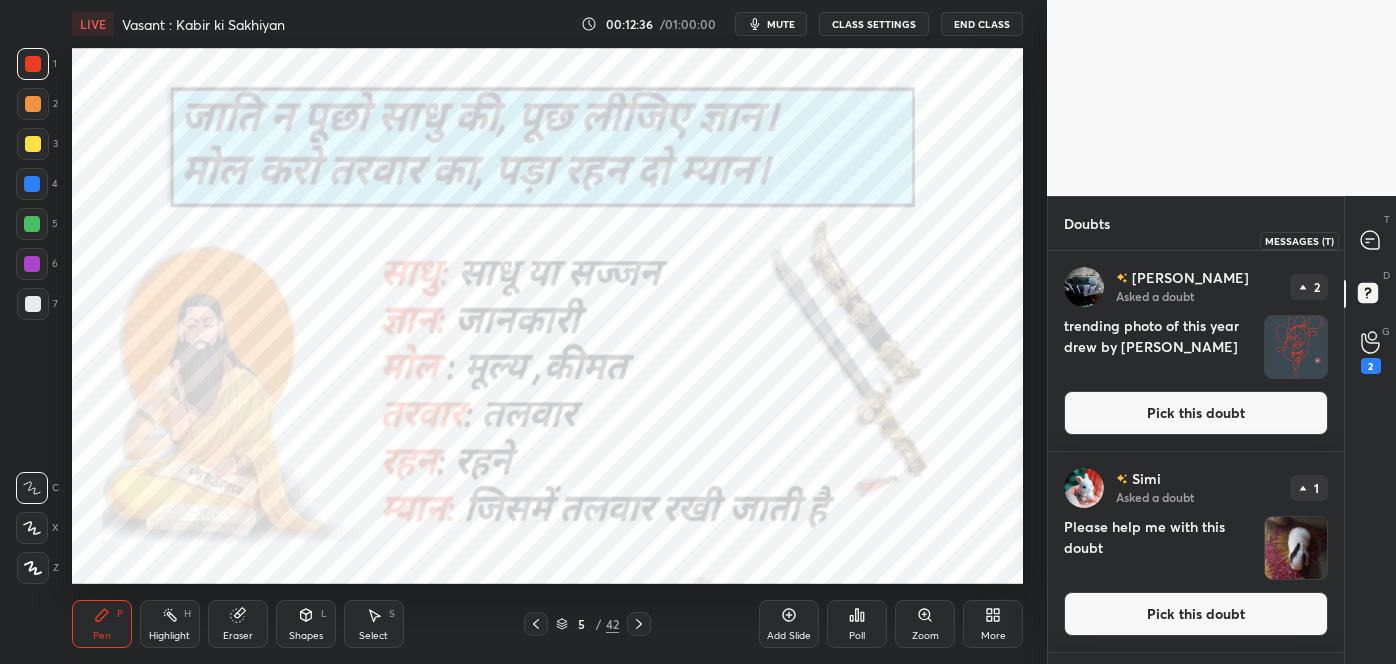 click 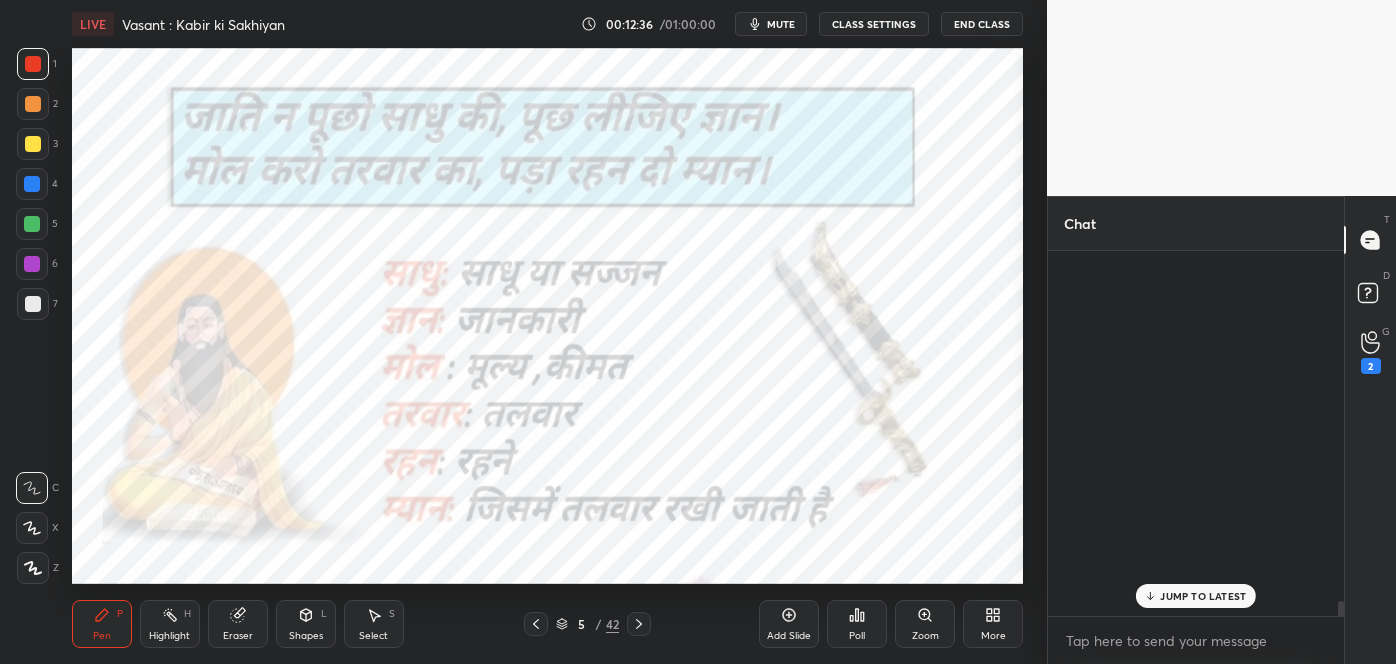 scroll, scrollTop: 11877, scrollLeft: 0, axis: vertical 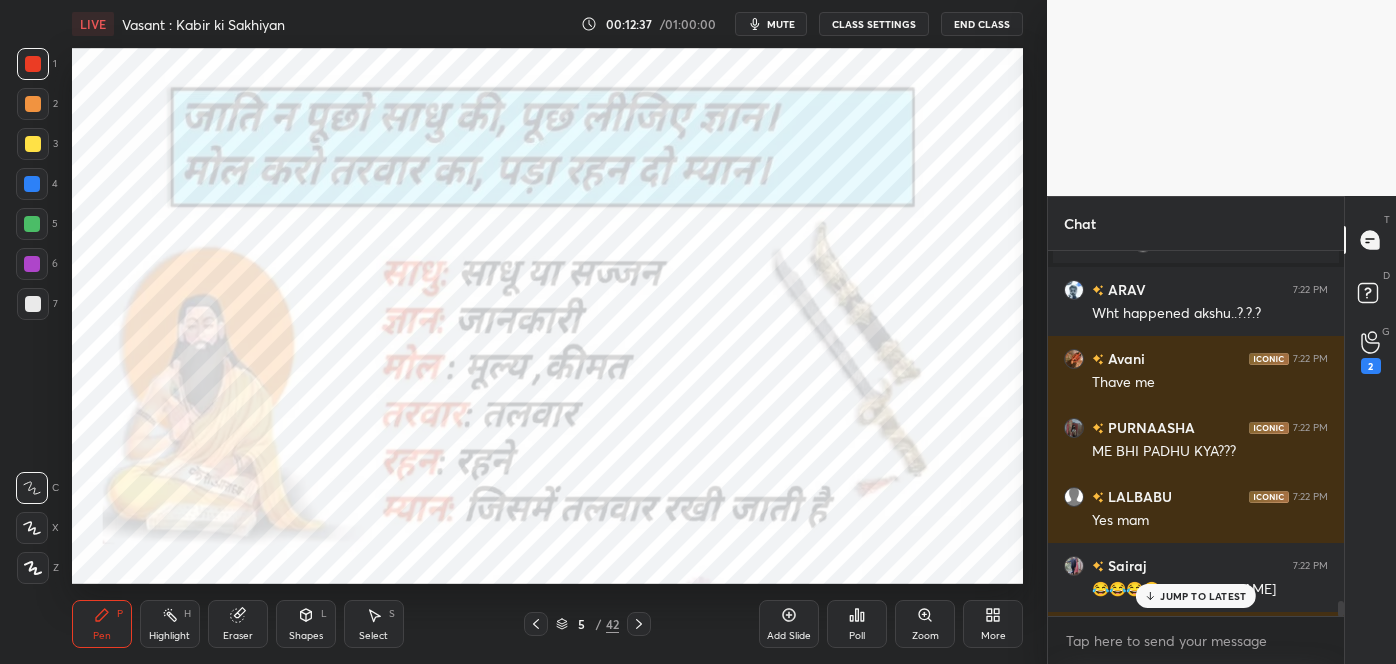 click on "JUMP TO LATEST" at bounding box center [1196, 596] 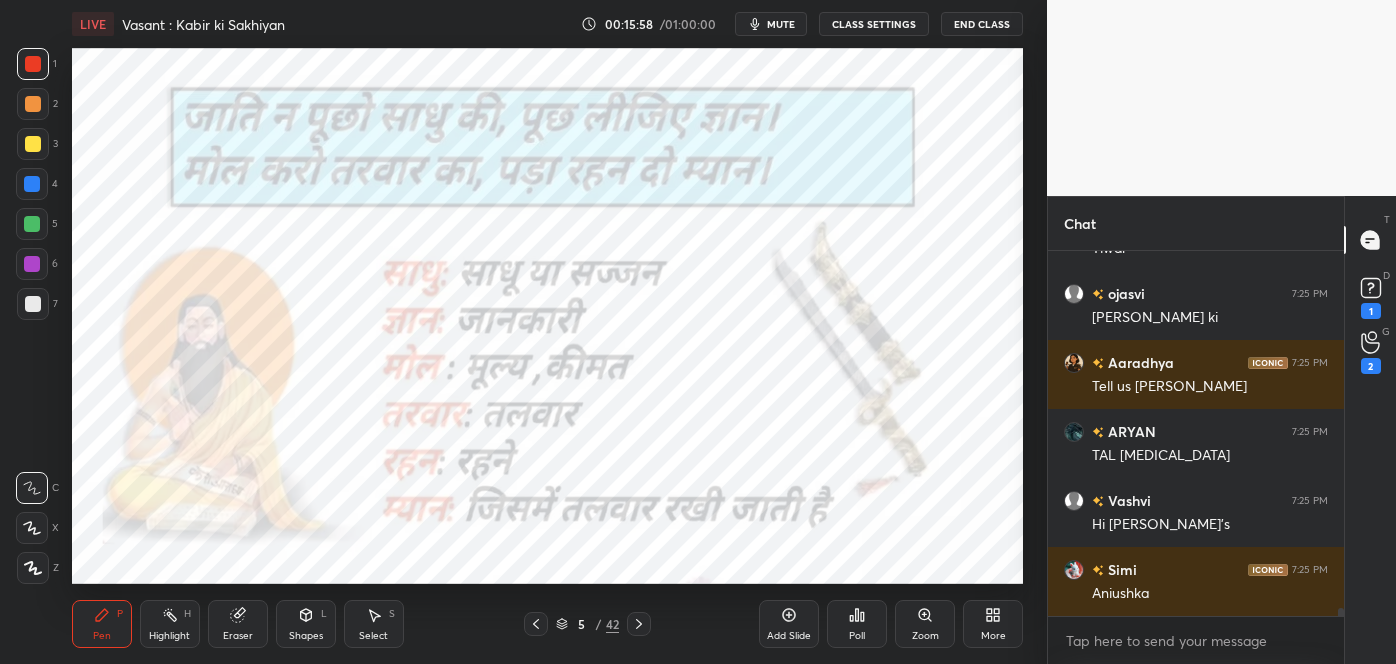 scroll, scrollTop: 16995, scrollLeft: 0, axis: vertical 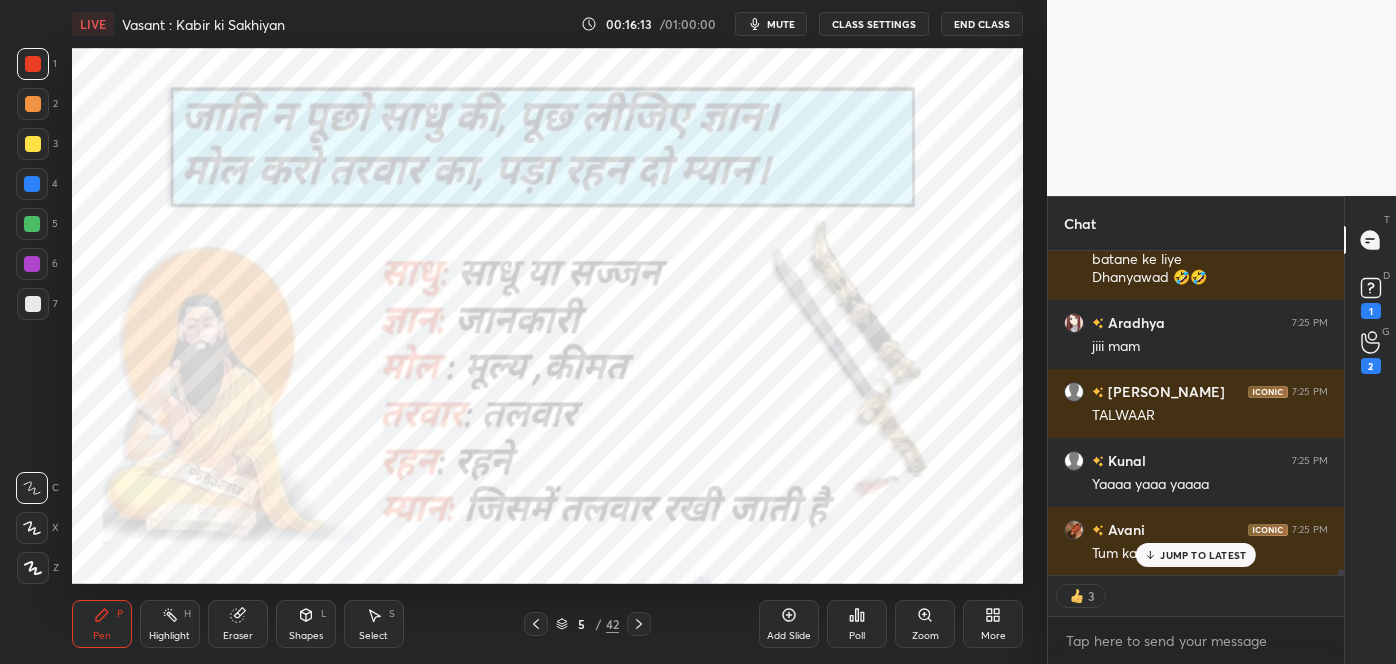 click on "mute" at bounding box center [781, 24] 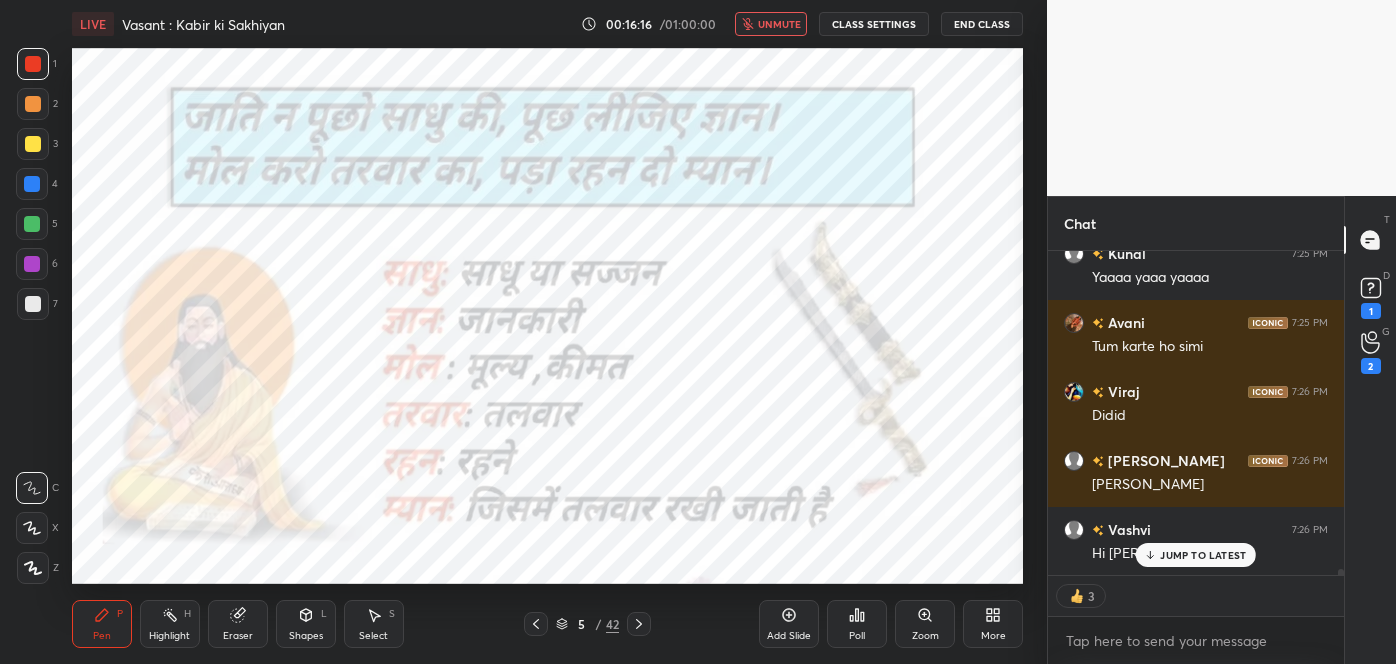 click on "unmute" at bounding box center [779, 24] 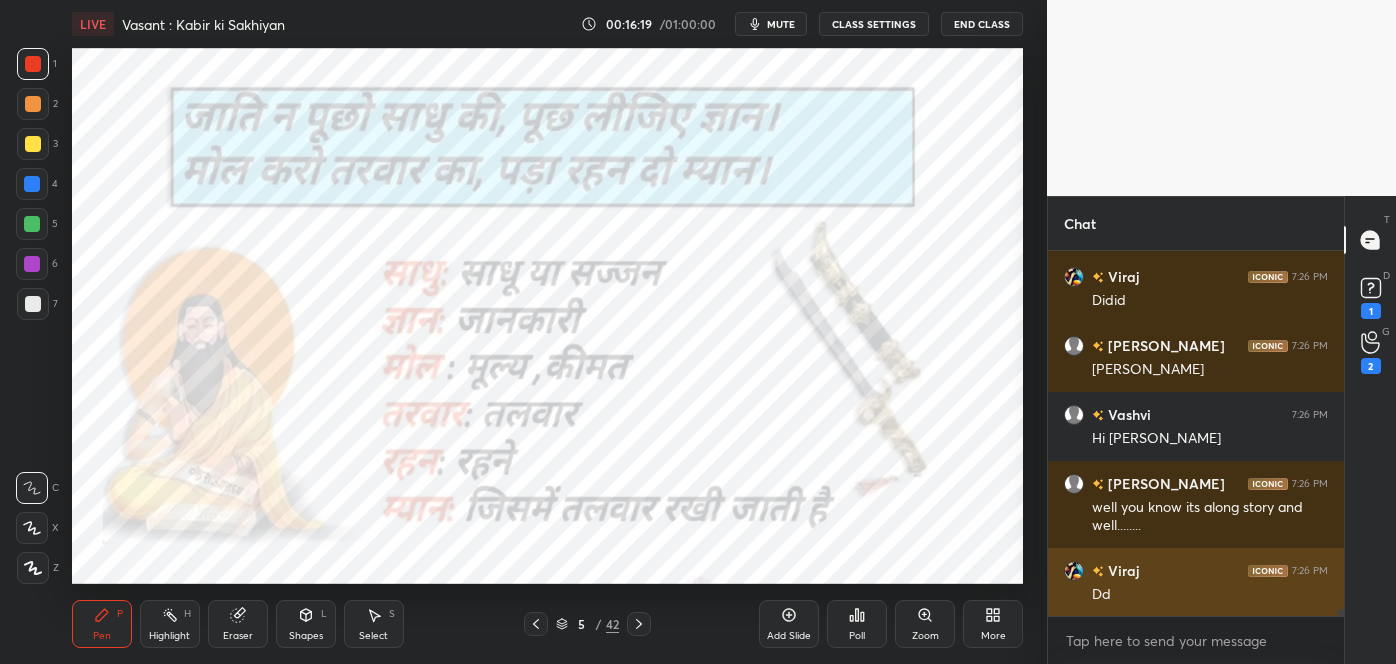 click on "Dd" at bounding box center [1210, 595] 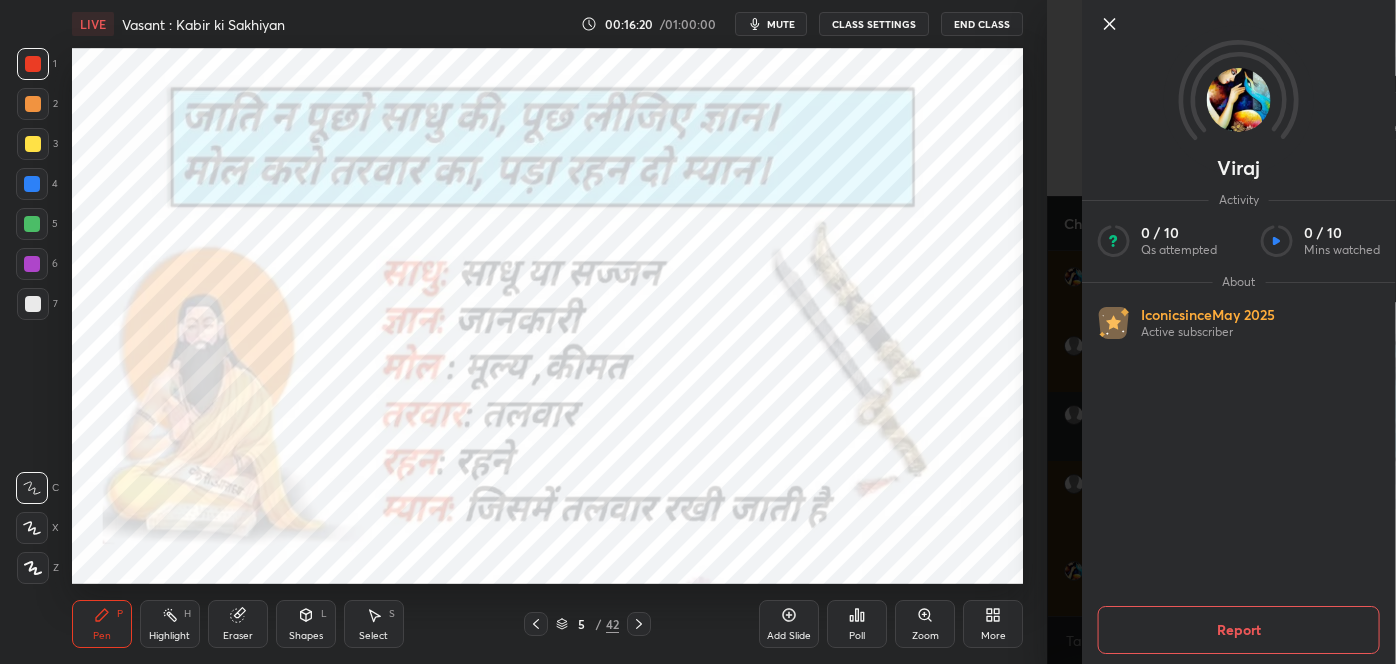 click 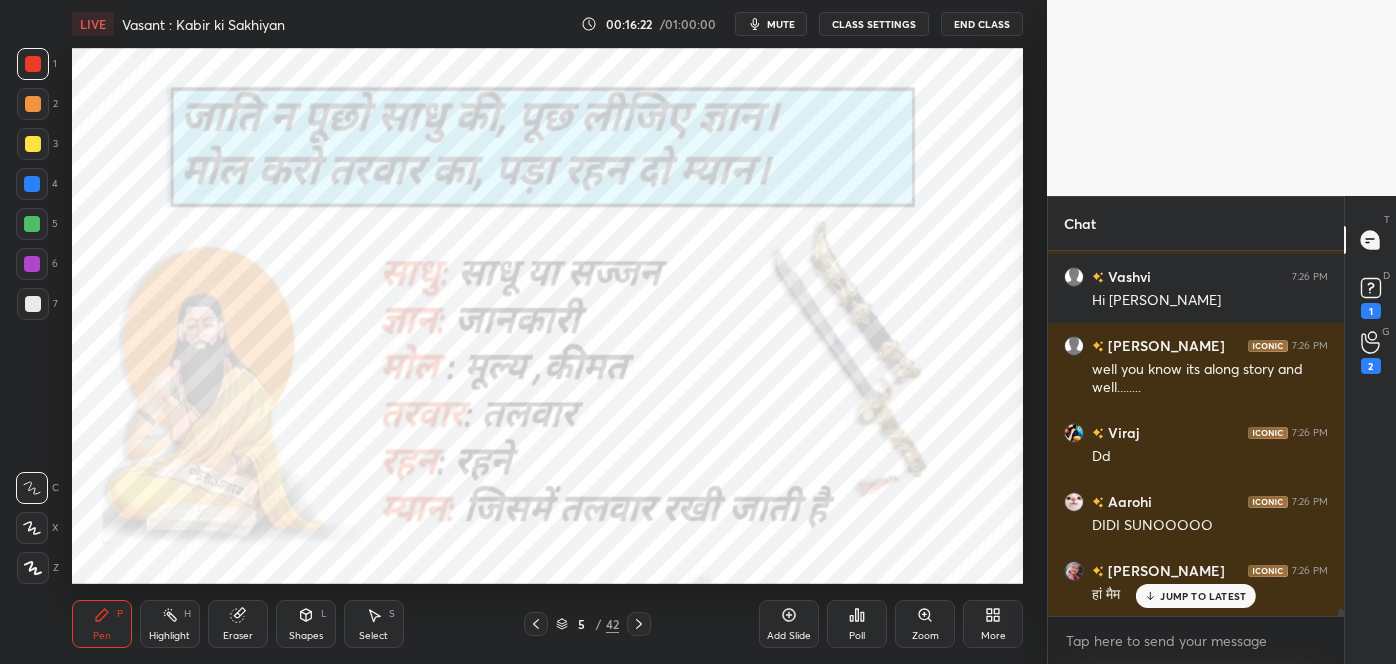 click on "JUMP TO LATEST" at bounding box center [1203, 596] 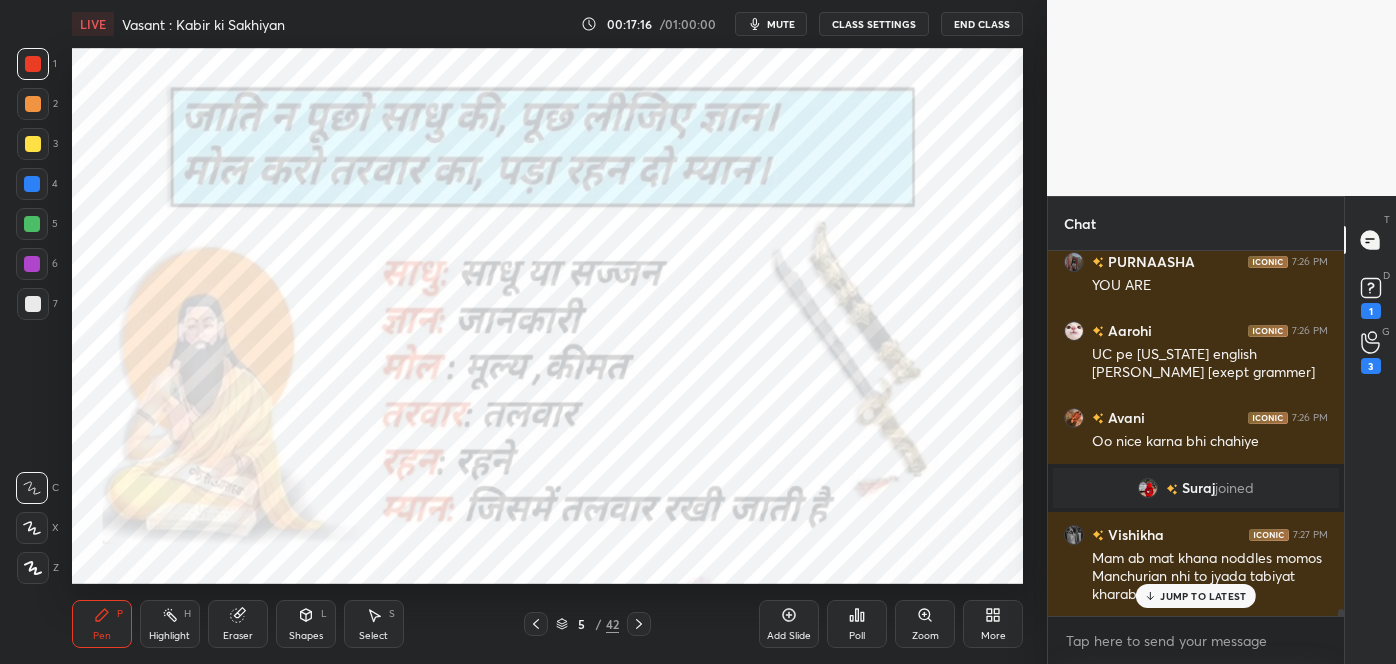 scroll, scrollTop: 19058, scrollLeft: 0, axis: vertical 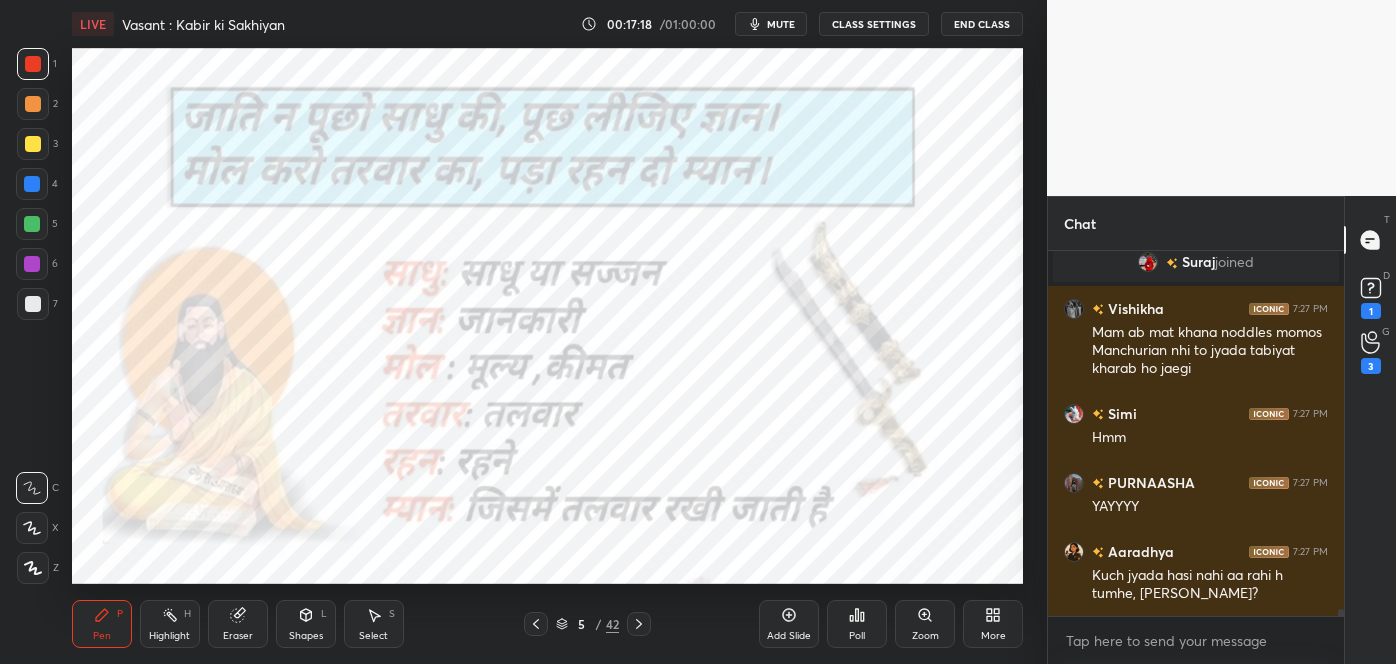 click on "mute" at bounding box center [781, 24] 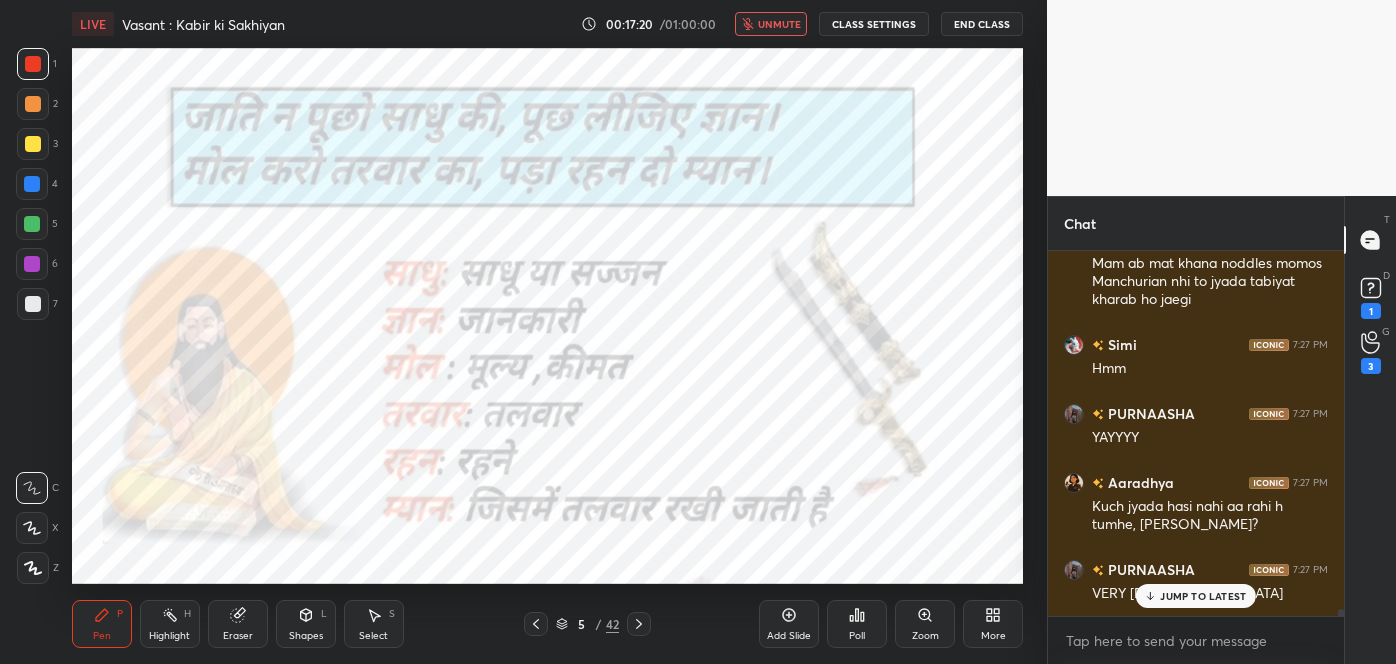 scroll, scrollTop: 19195, scrollLeft: 0, axis: vertical 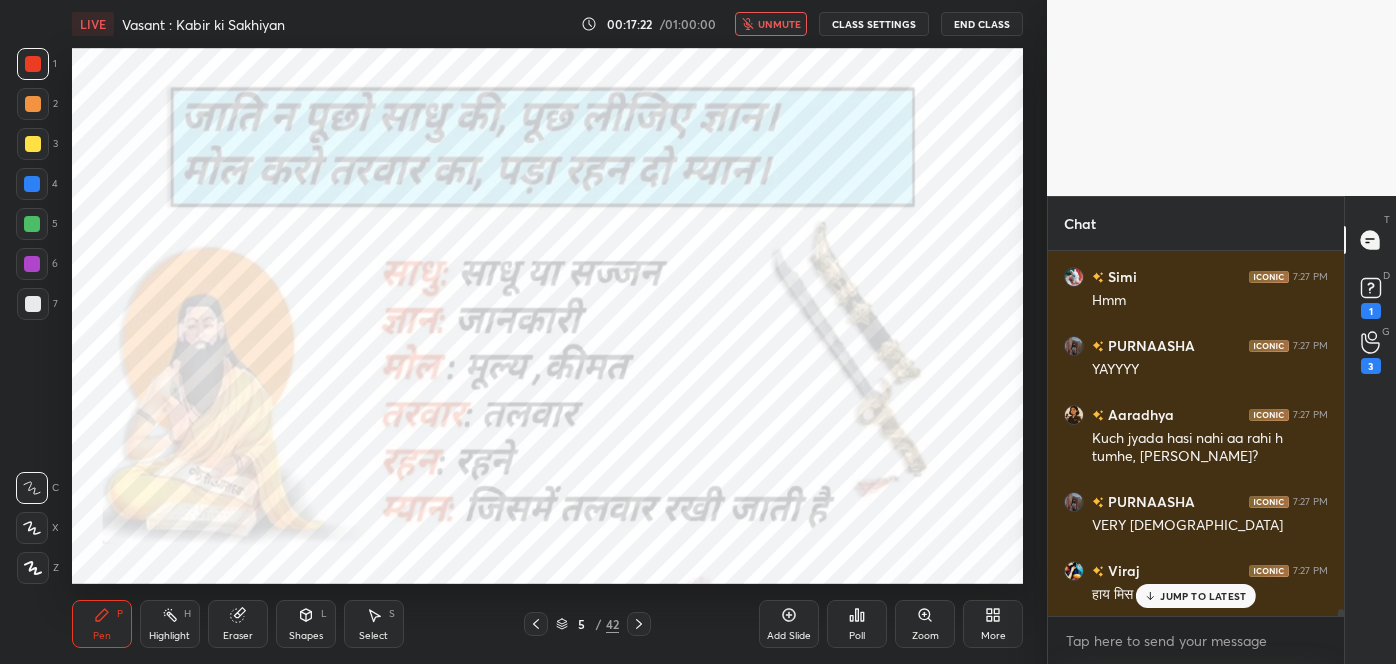 click on "JUMP TO LATEST" at bounding box center (1203, 596) 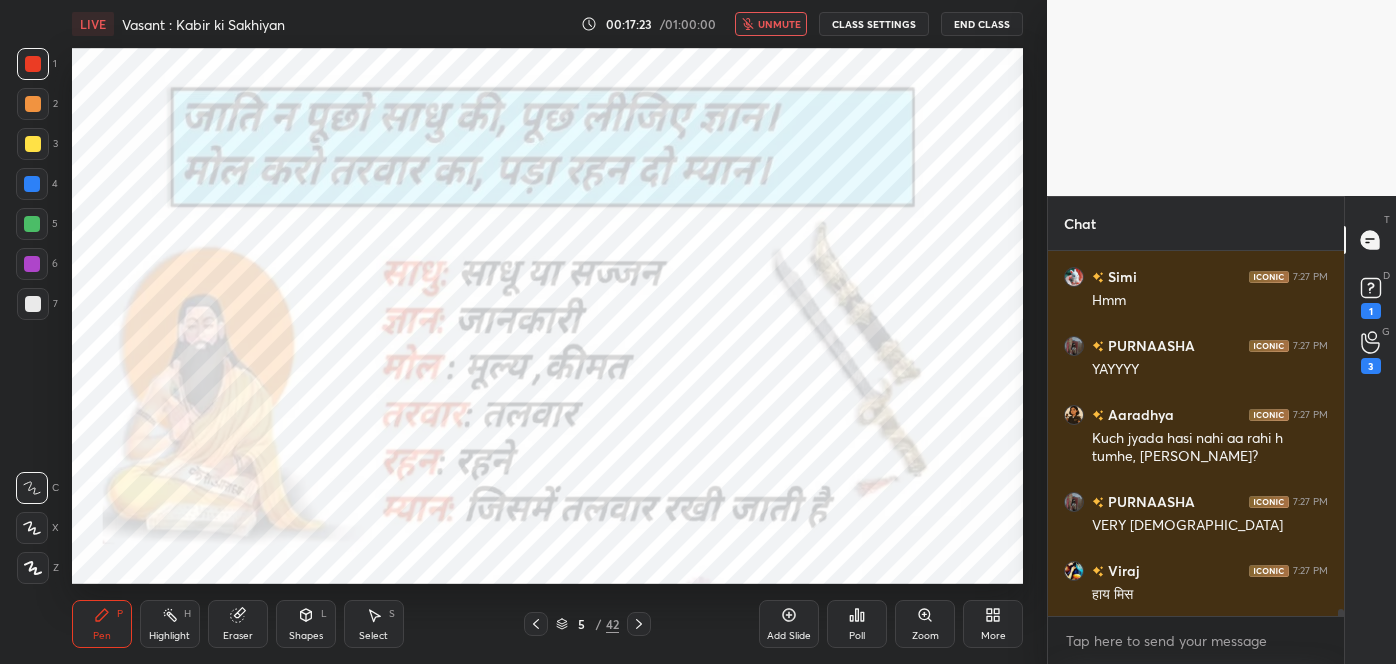 scroll, scrollTop: 19264, scrollLeft: 0, axis: vertical 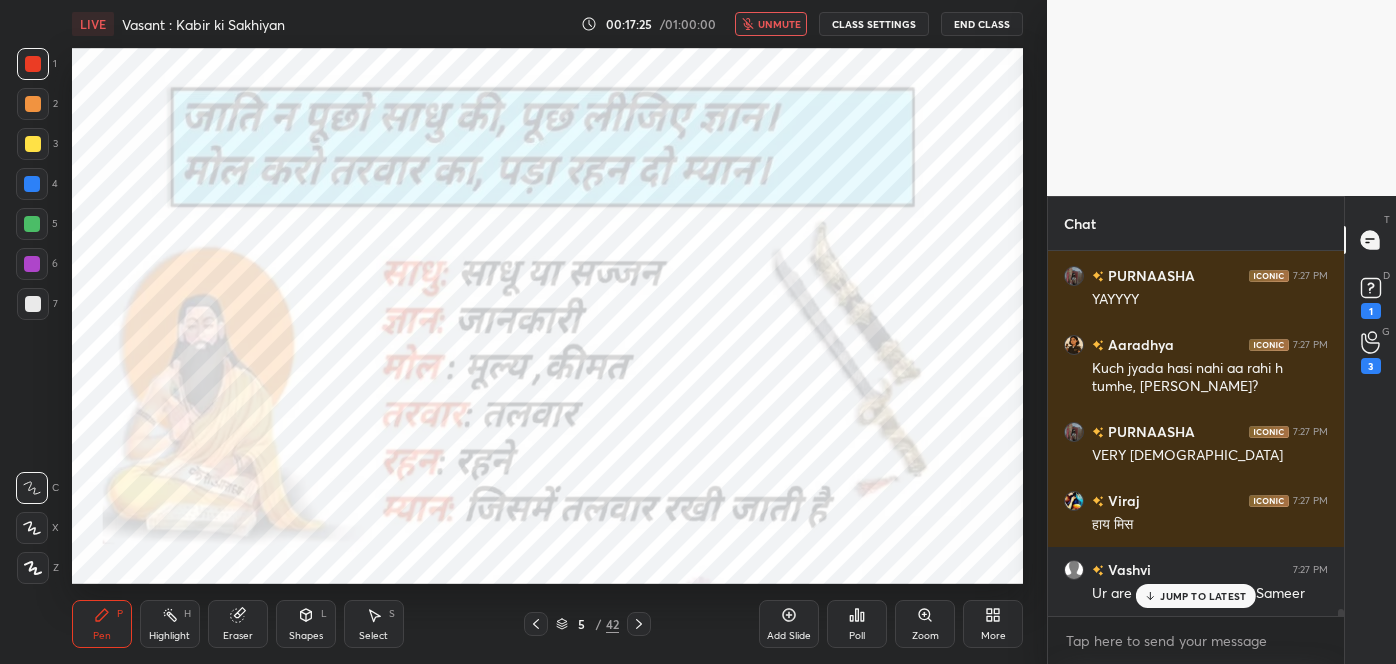 click on "JUMP TO LATEST" at bounding box center [1203, 596] 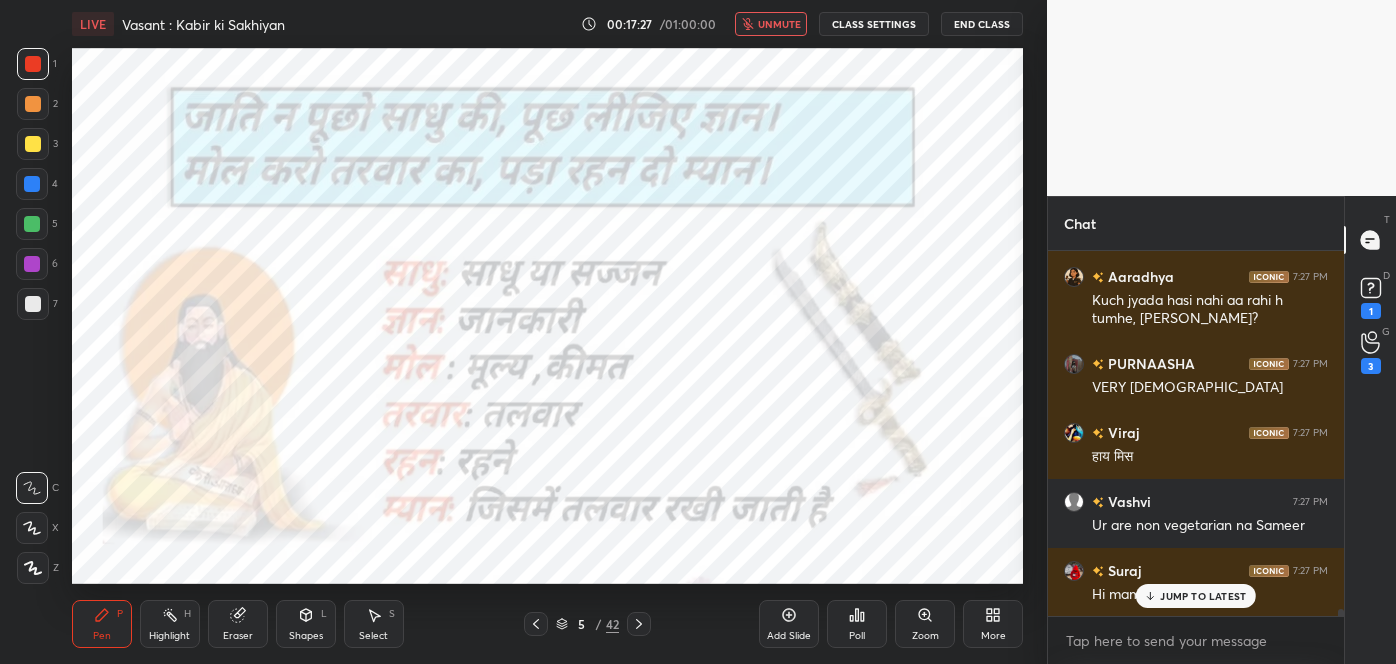 scroll, scrollTop: 19402, scrollLeft: 0, axis: vertical 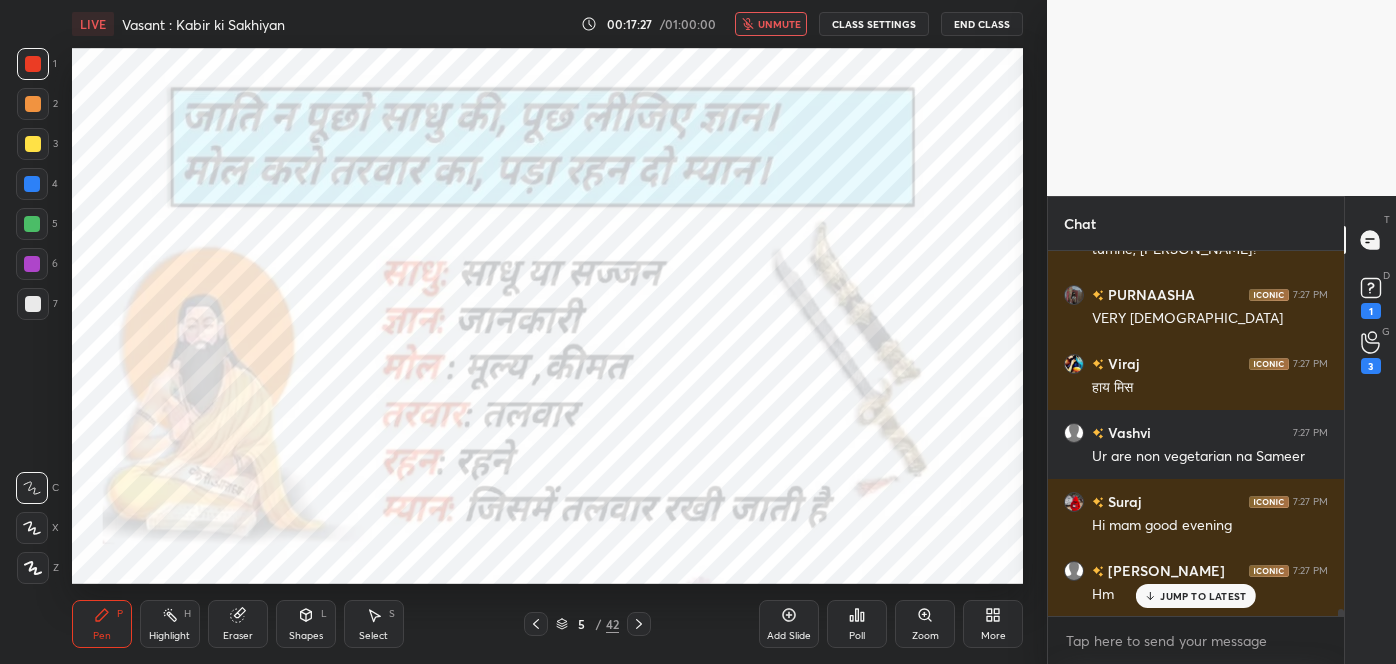 click on "unmute" at bounding box center [771, 24] 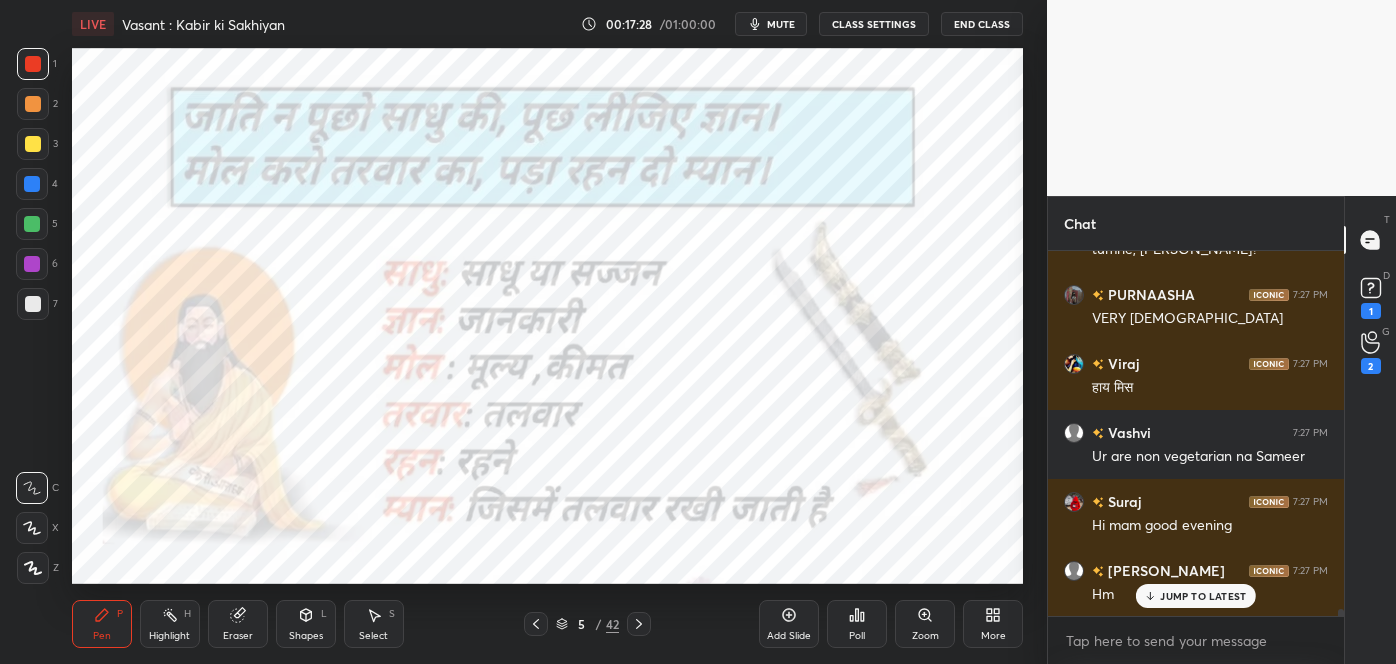 click on "mute" at bounding box center [771, 24] 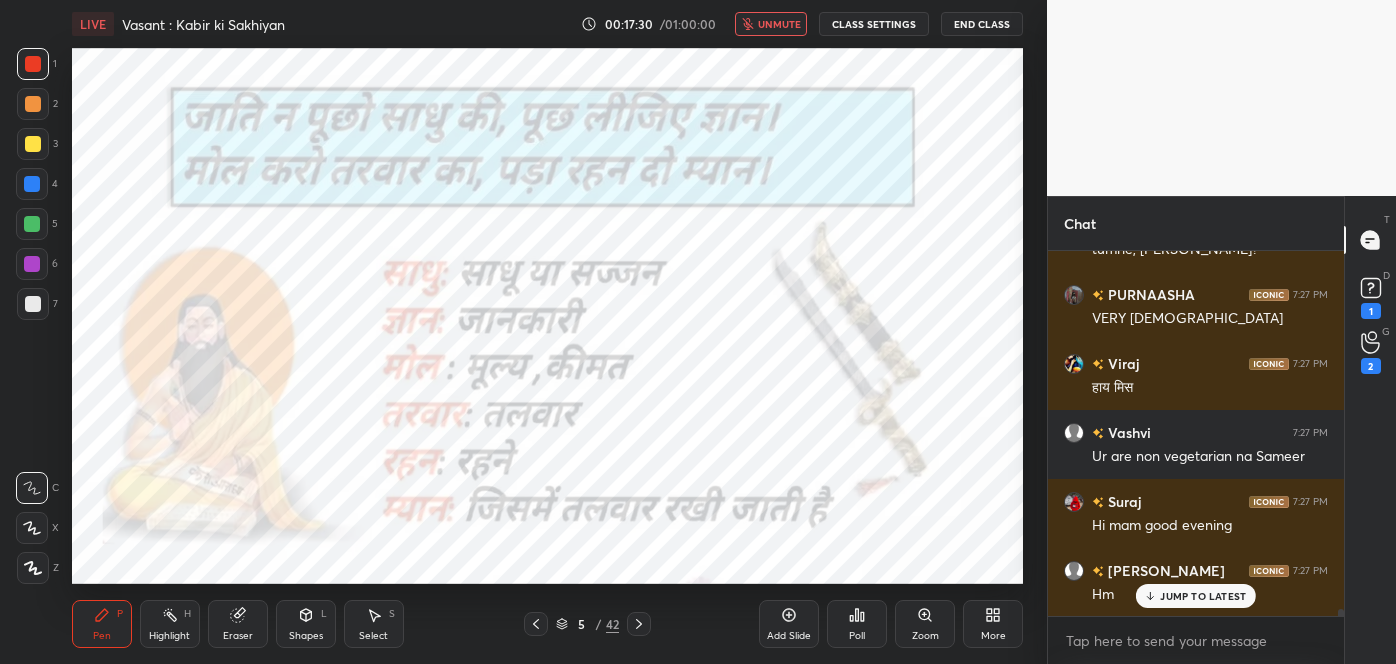 click on "JUMP TO LATEST" at bounding box center (1203, 596) 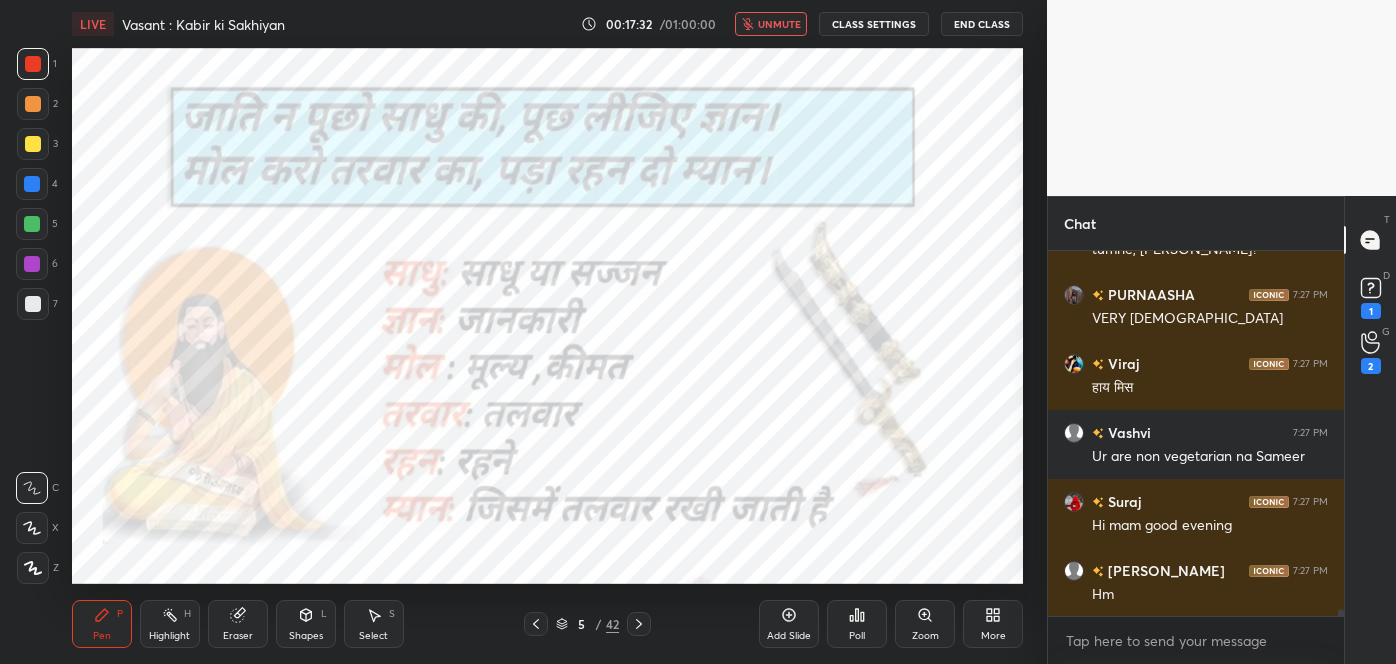 click on "unmute" at bounding box center (771, 24) 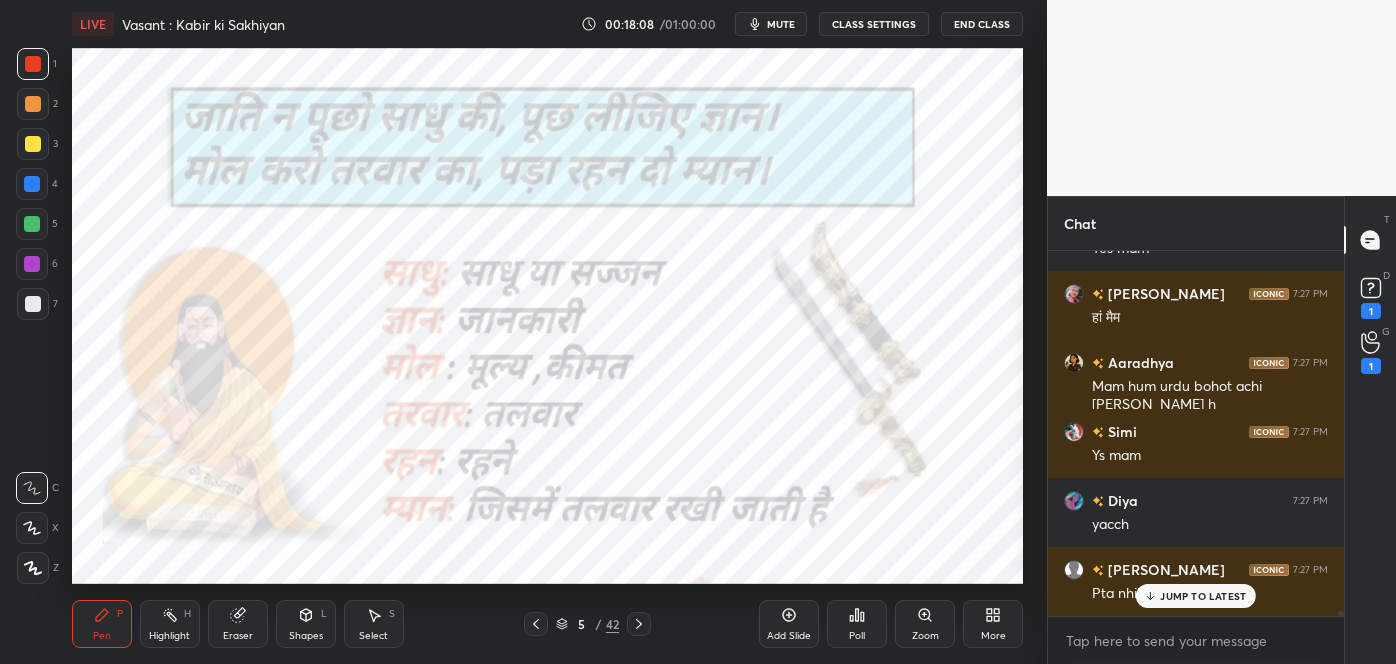 scroll, scrollTop: 23944, scrollLeft: 0, axis: vertical 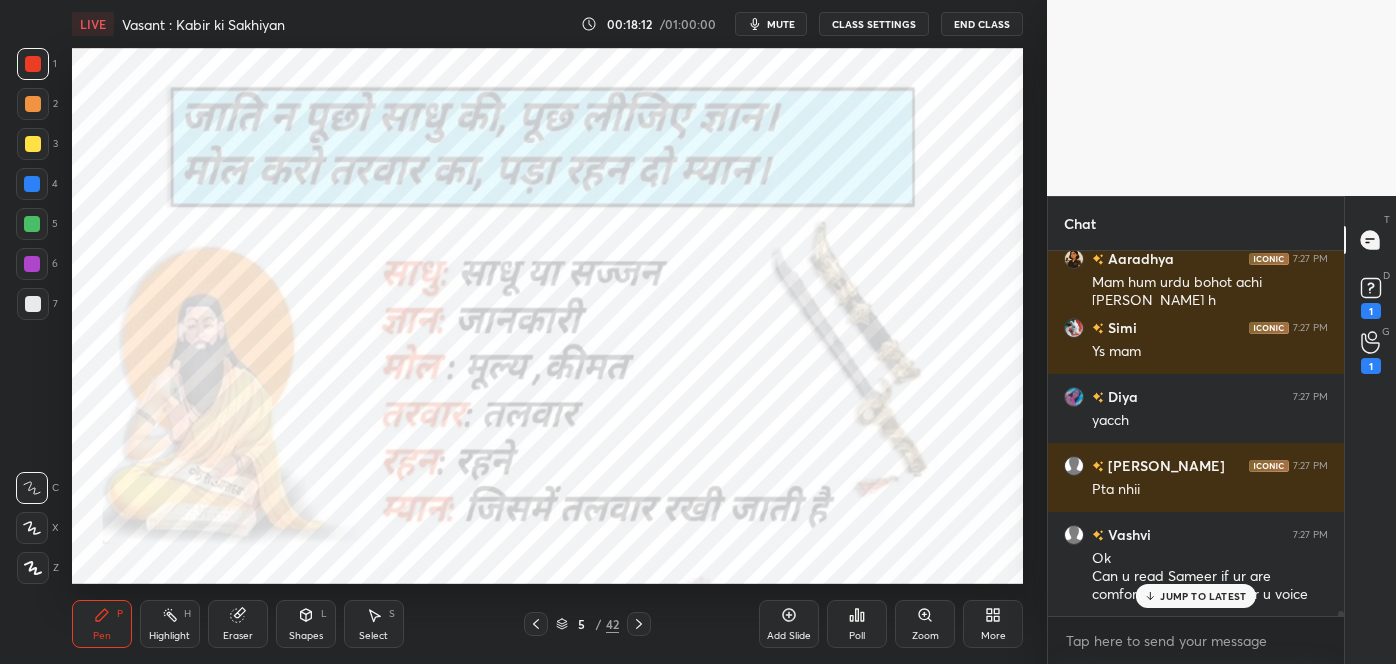 click on "JUMP TO LATEST" at bounding box center (1203, 596) 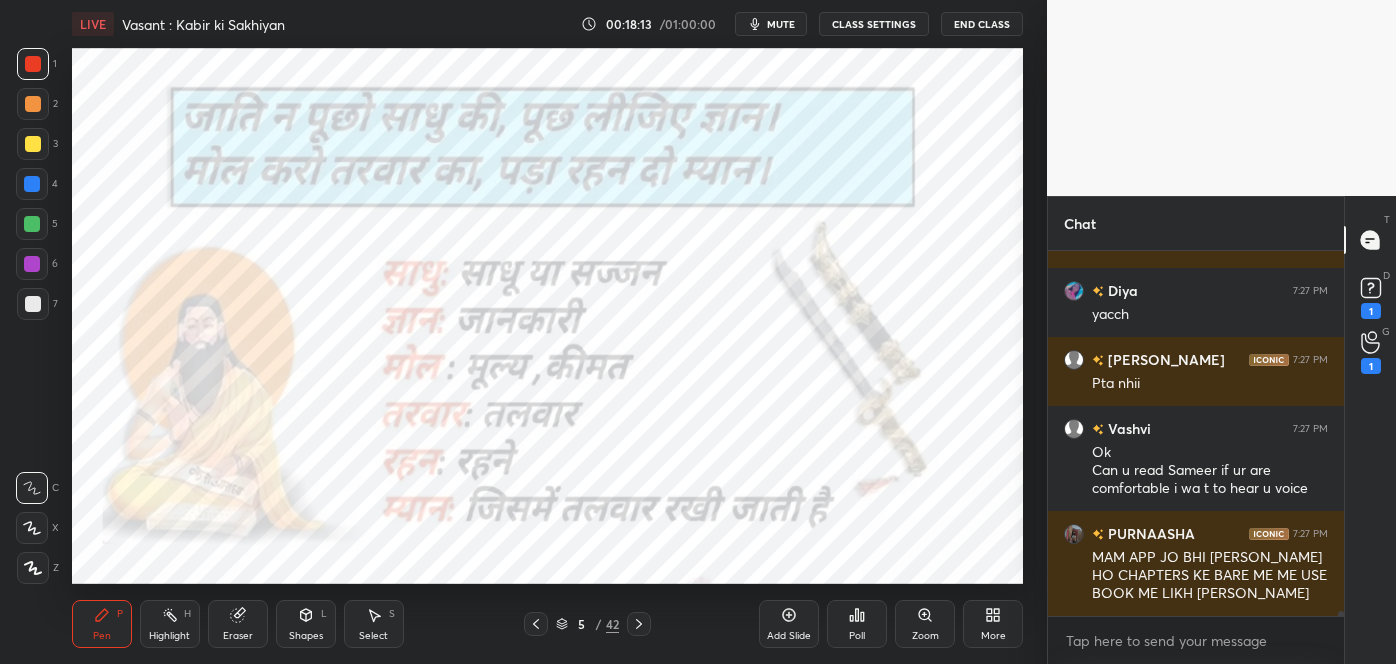 scroll, scrollTop: 24187, scrollLeft: 0, axis: vertical 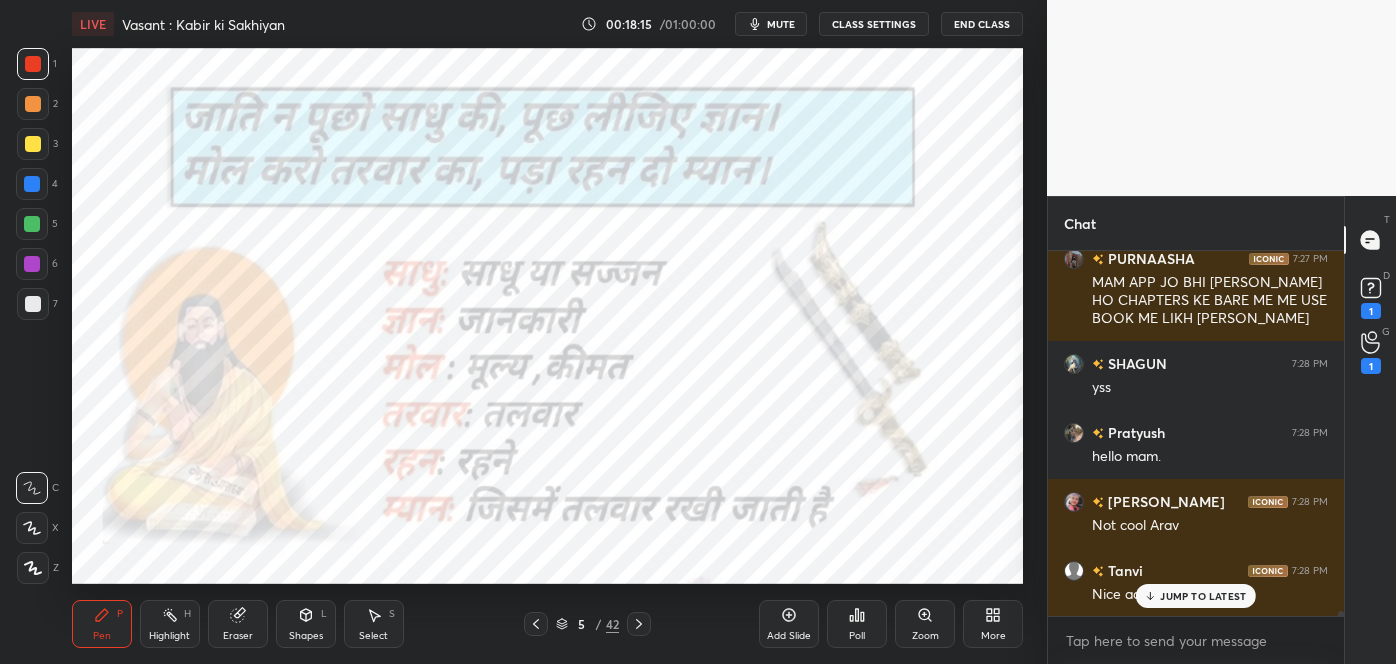 click on "JUMP TO LATEST" at bounding box center [1203, 596] 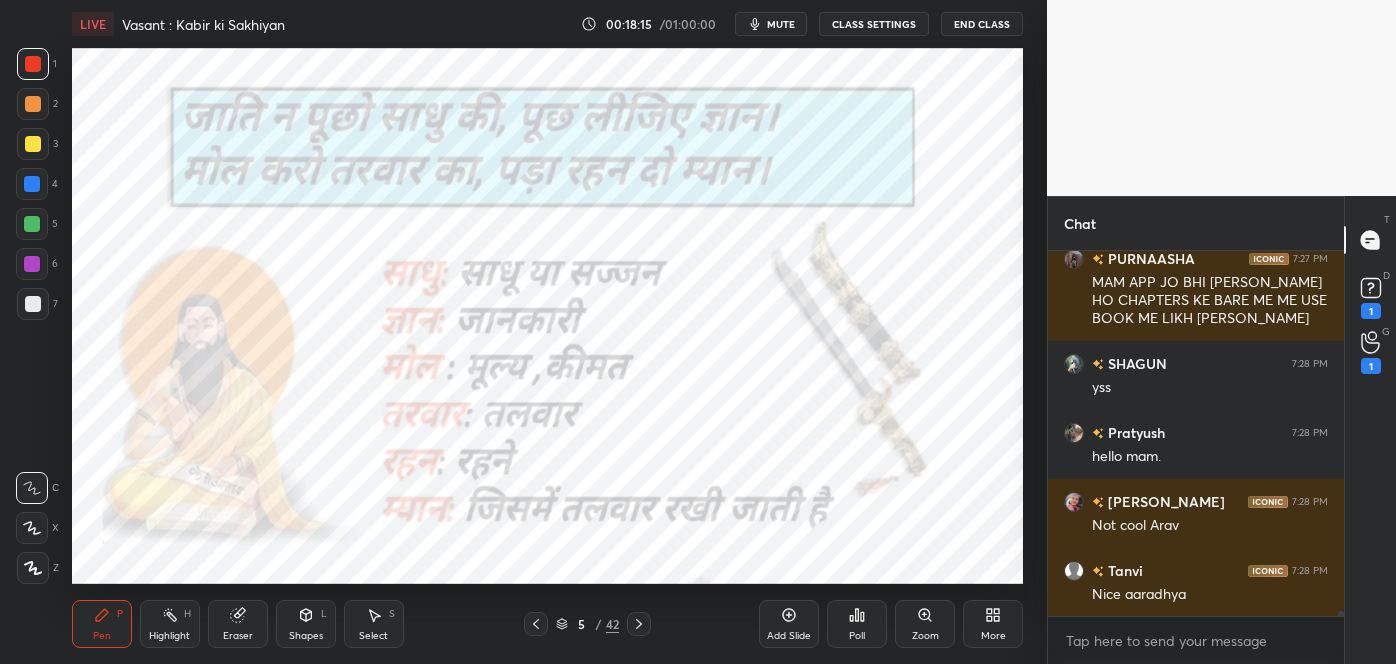 scroll, scrollTop: 24394, scrollLeft: 0, axis: vertical 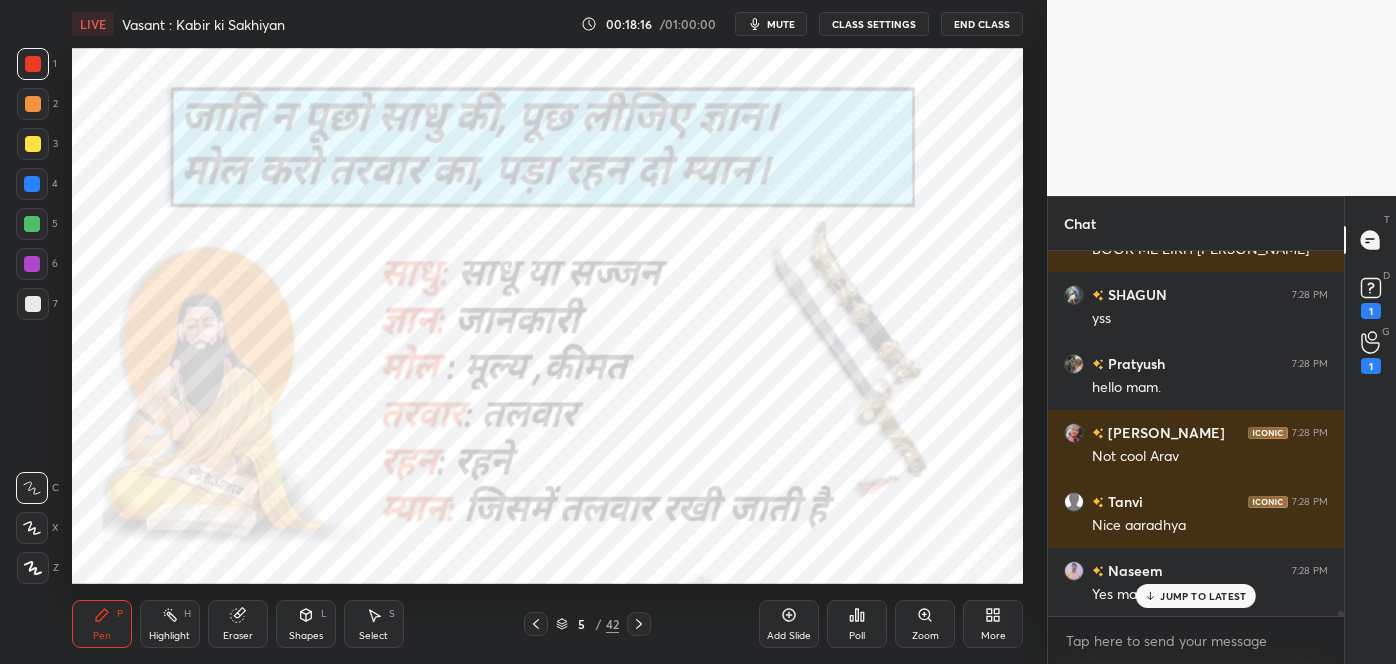 click at bounding box center (639, 624) 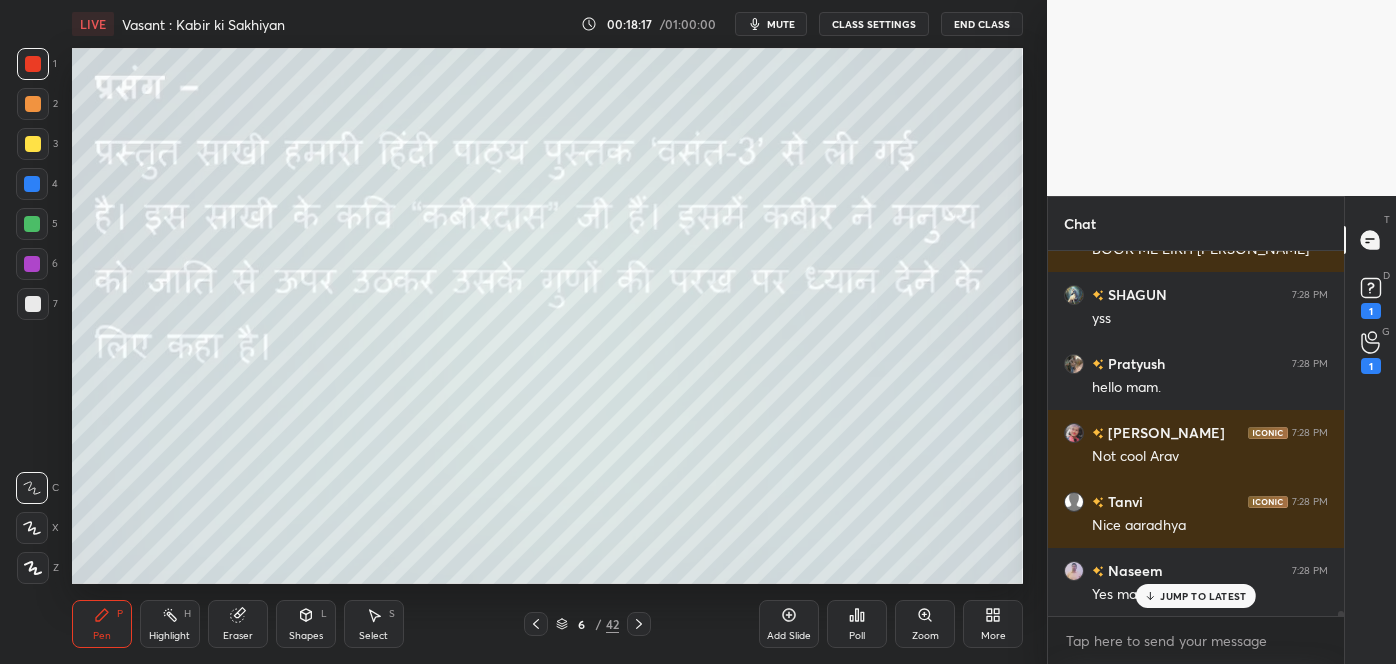 scroll, scrollTop: 24464, scrollLeft: 0, axis: vertical 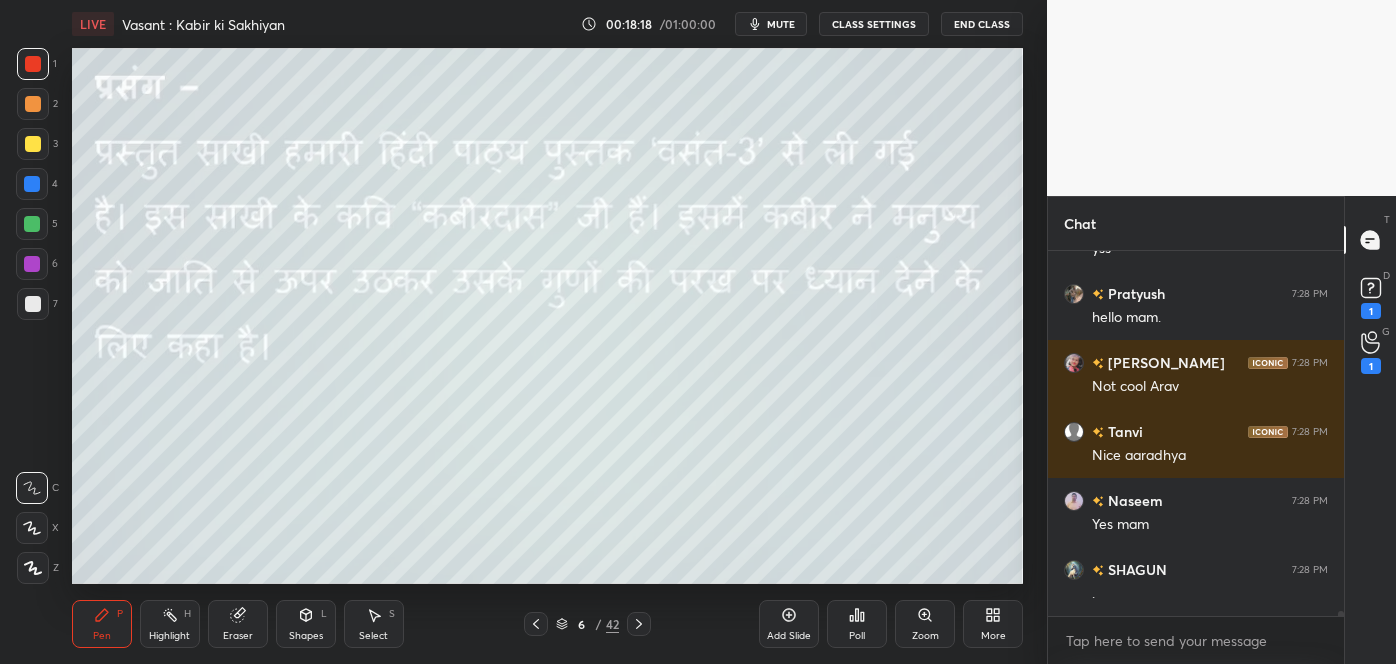 click at bounding box center [639, 624] 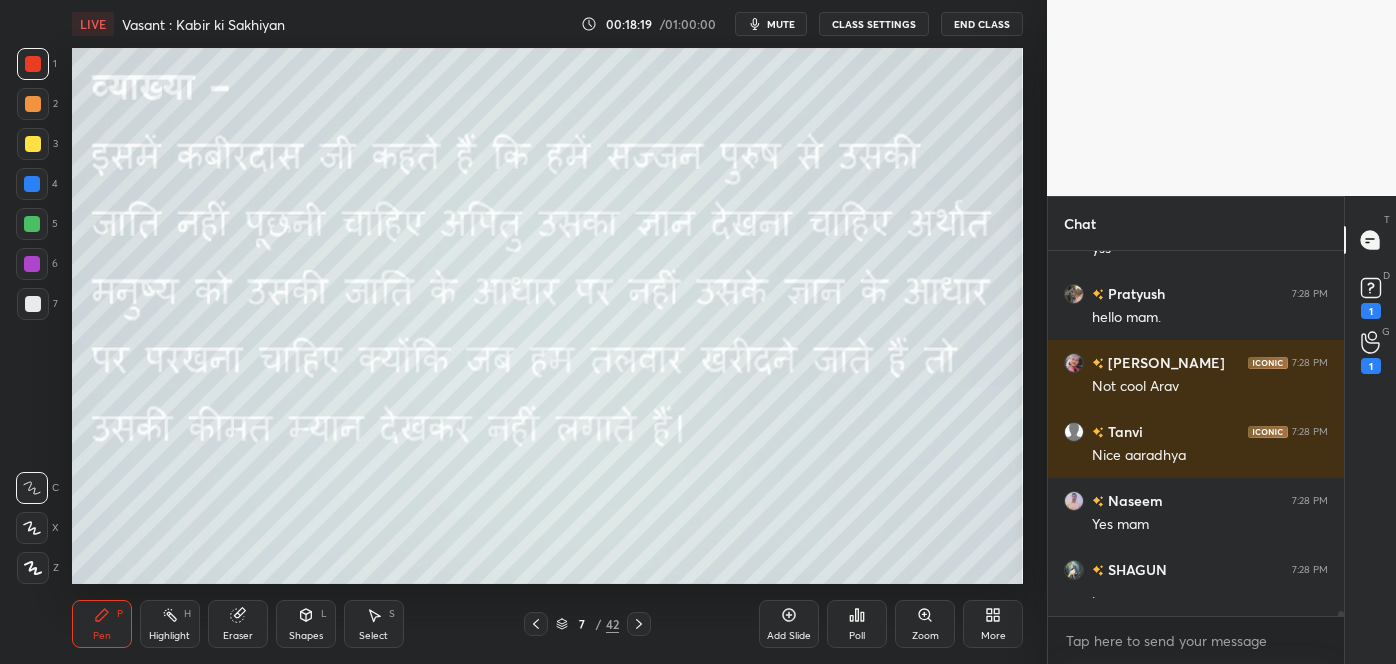 click 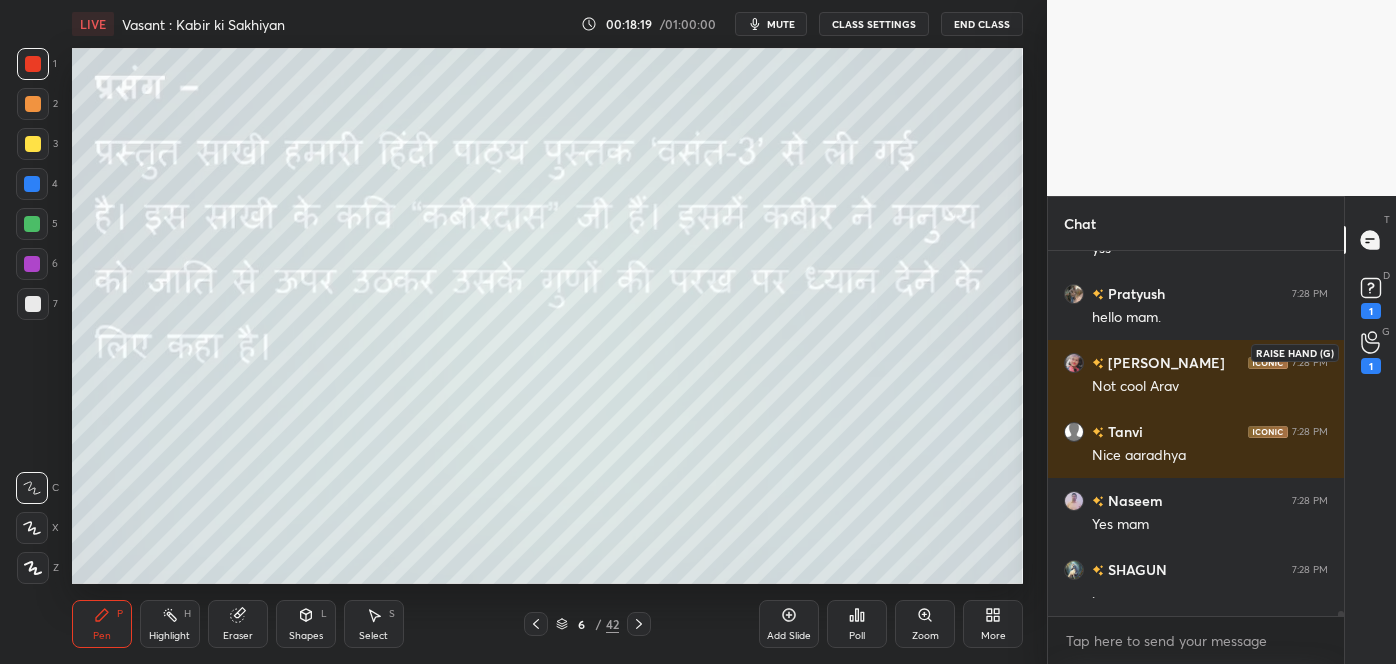 click on "1" at bounding box center (1371, 366) 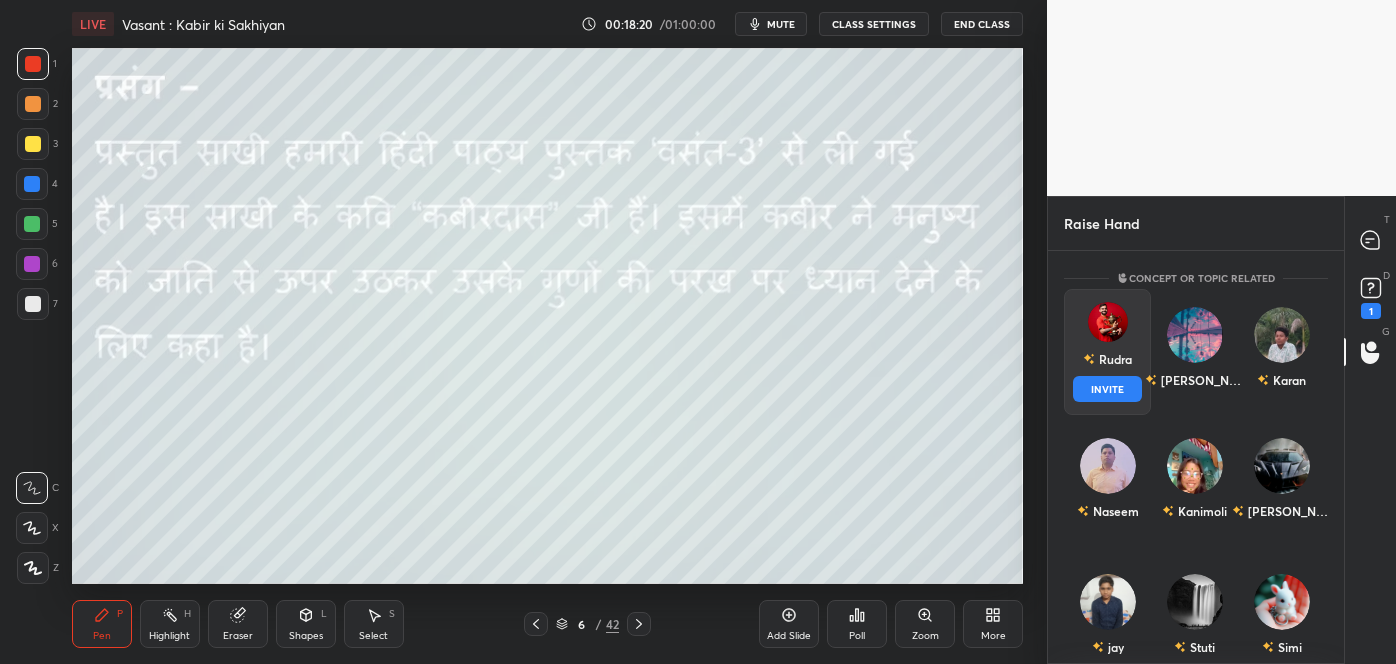 click on "Rudra INVITE" at bounding box center [1107, 352] 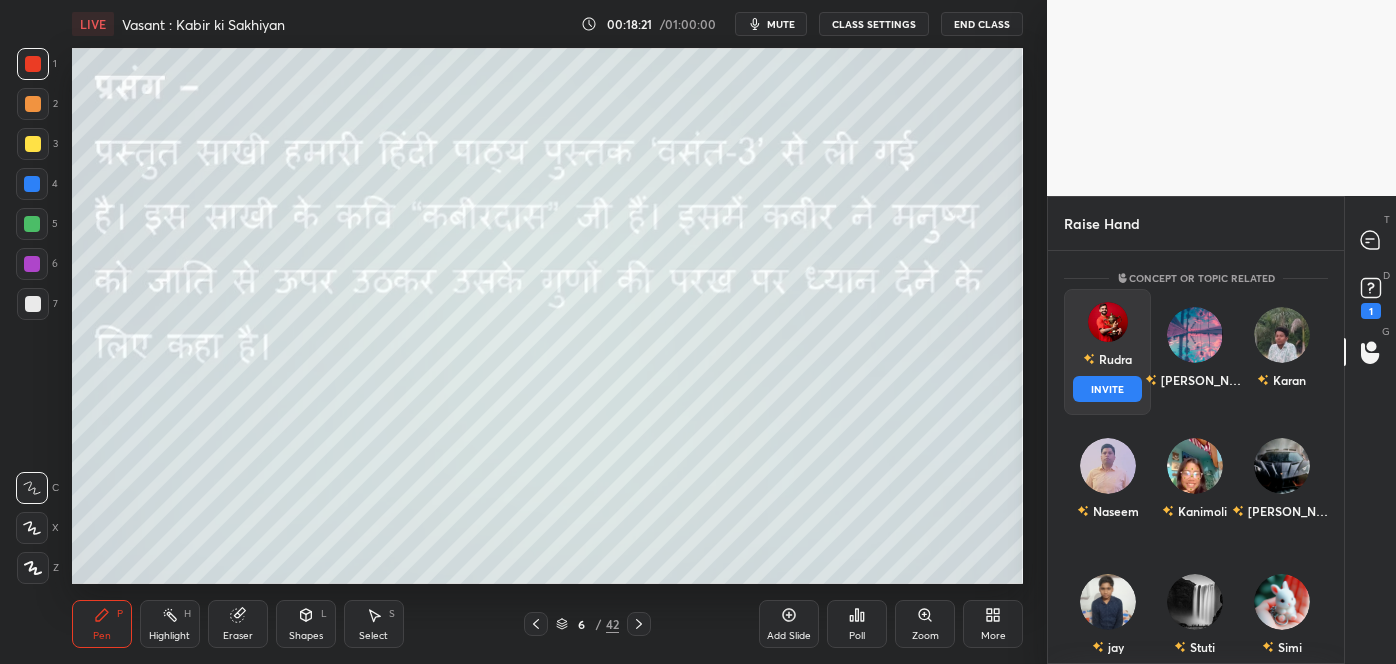 click on "INVITE" at bounding box center [1107, 389] 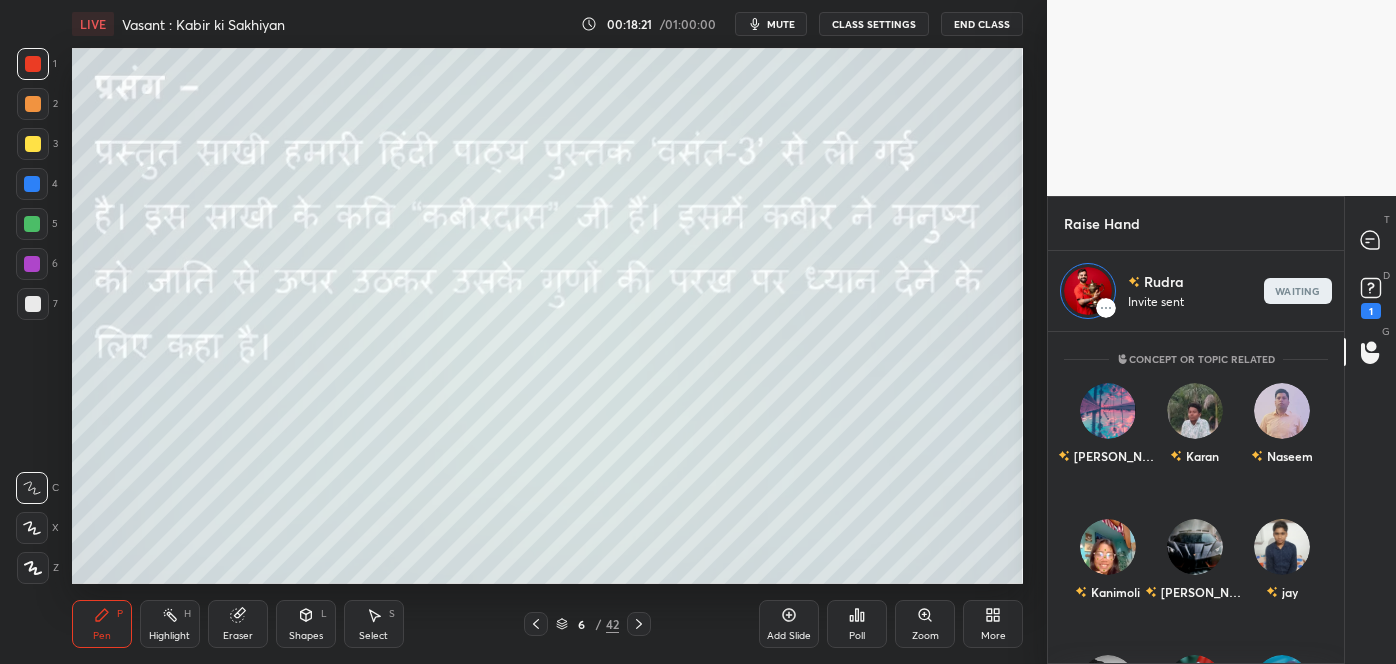 scroll, scrollTop: 326, scrollLeft: 290, axis: both 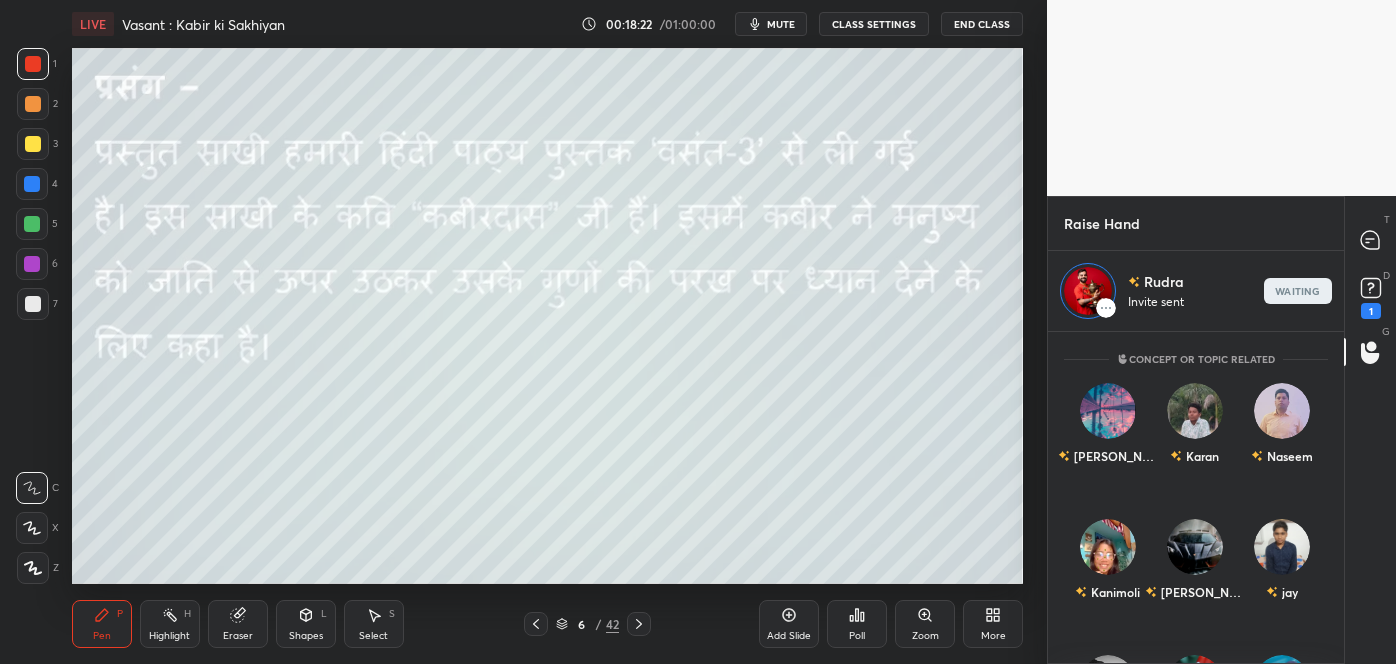 click on "Pen P Highlight H Eraser Shapes L Select S 6 / 42 Add Slide Poll Zoom More" at bounding box center (547, 624) 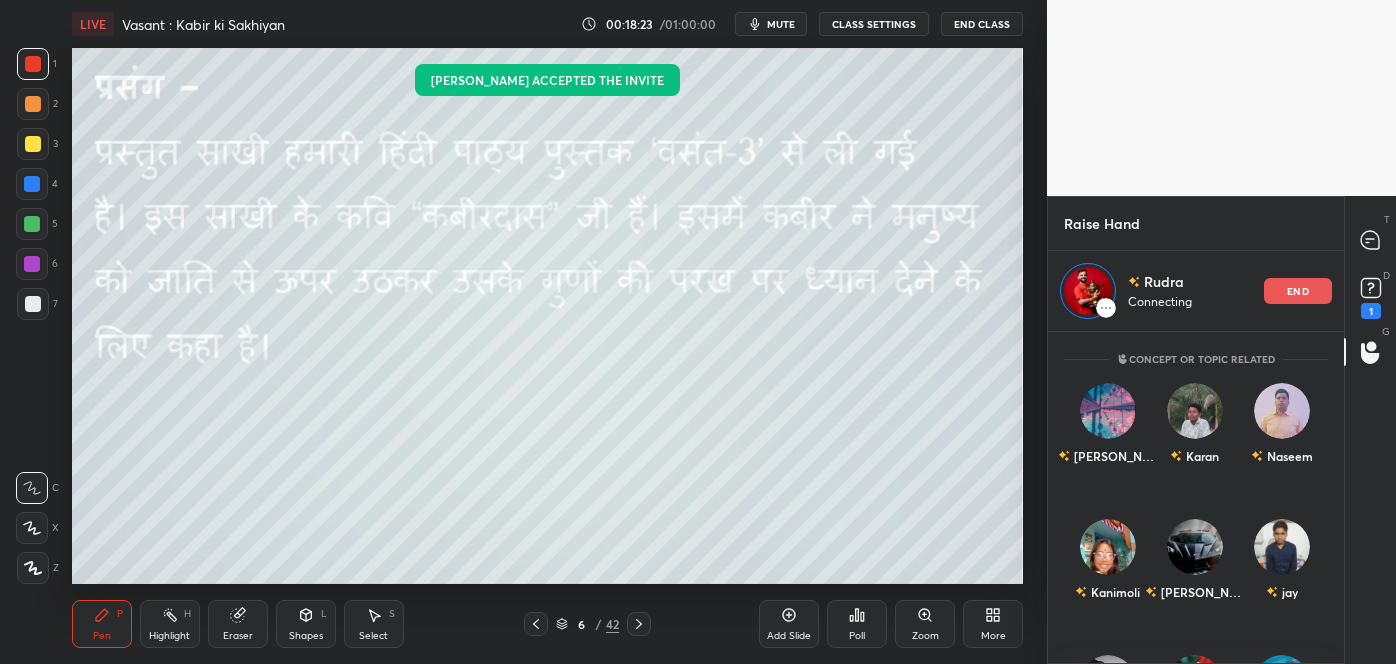 click 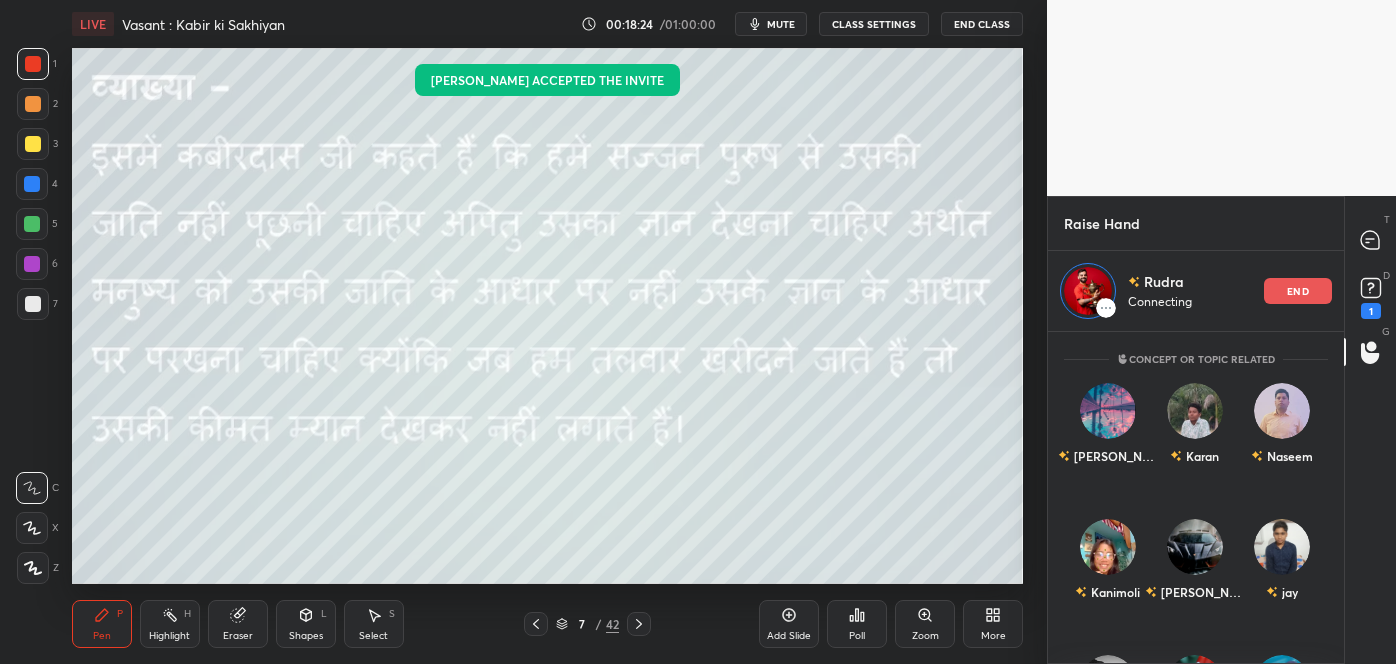 click 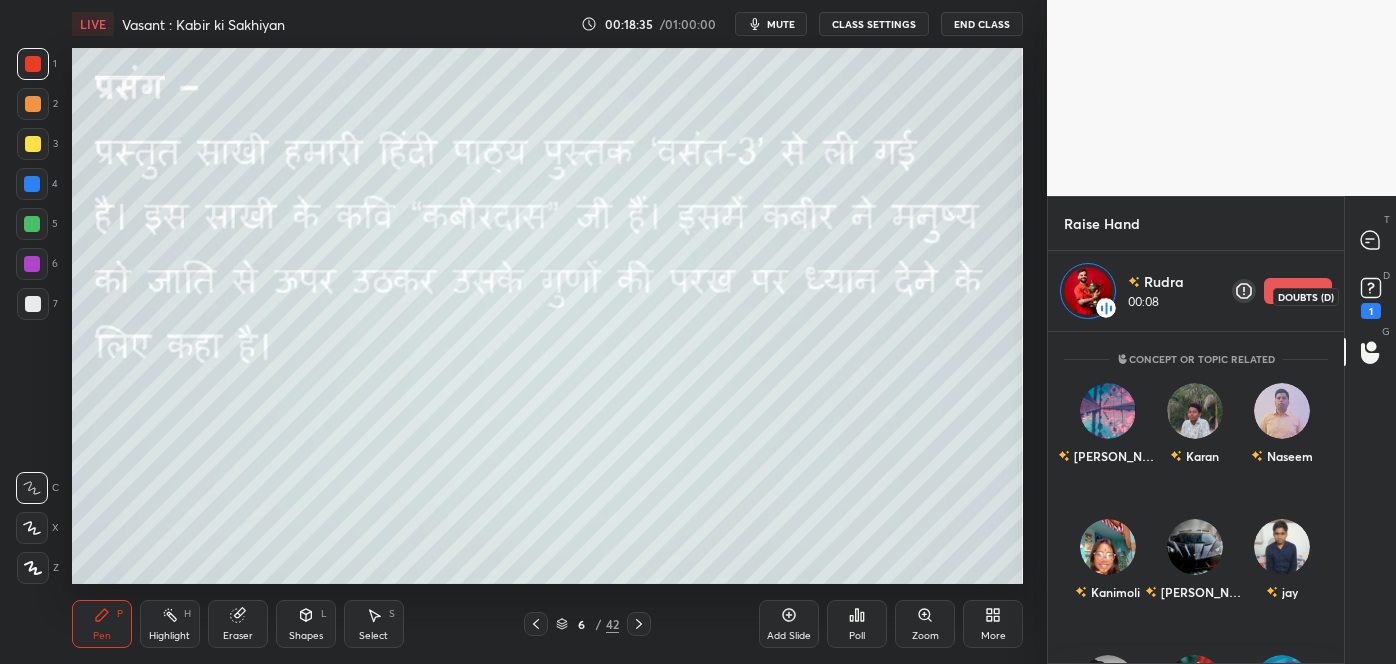 click 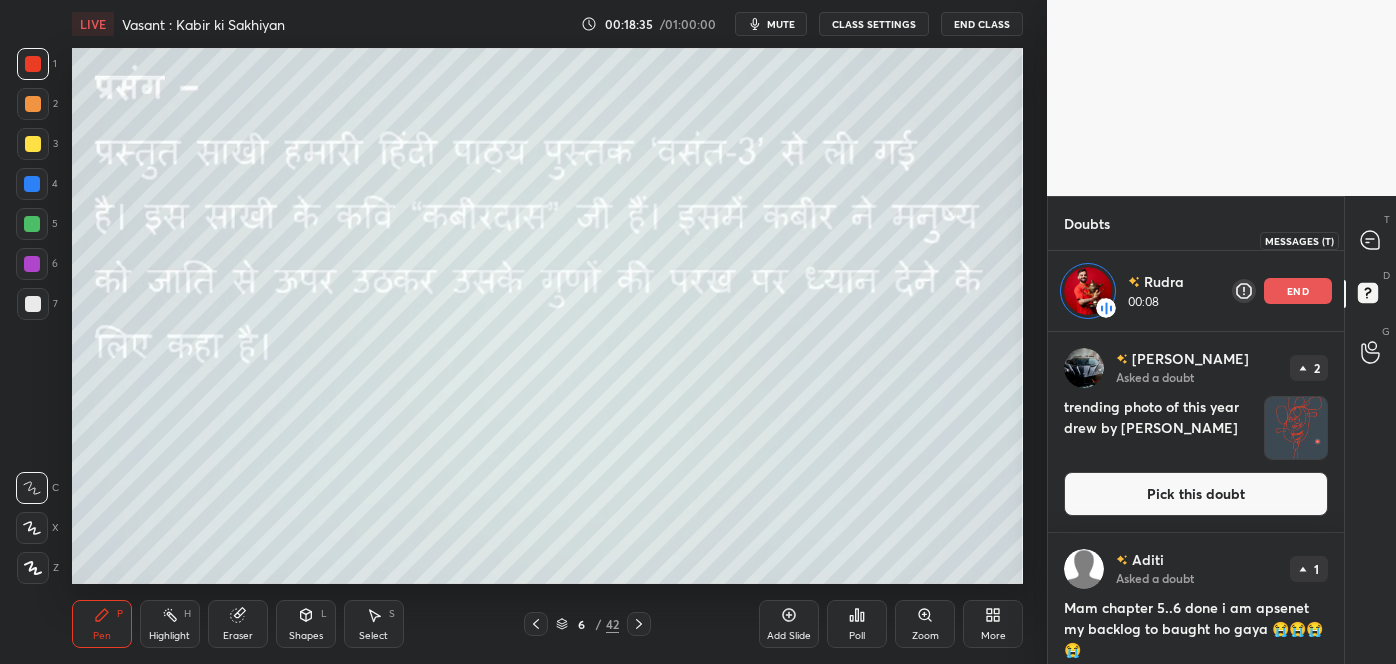 click 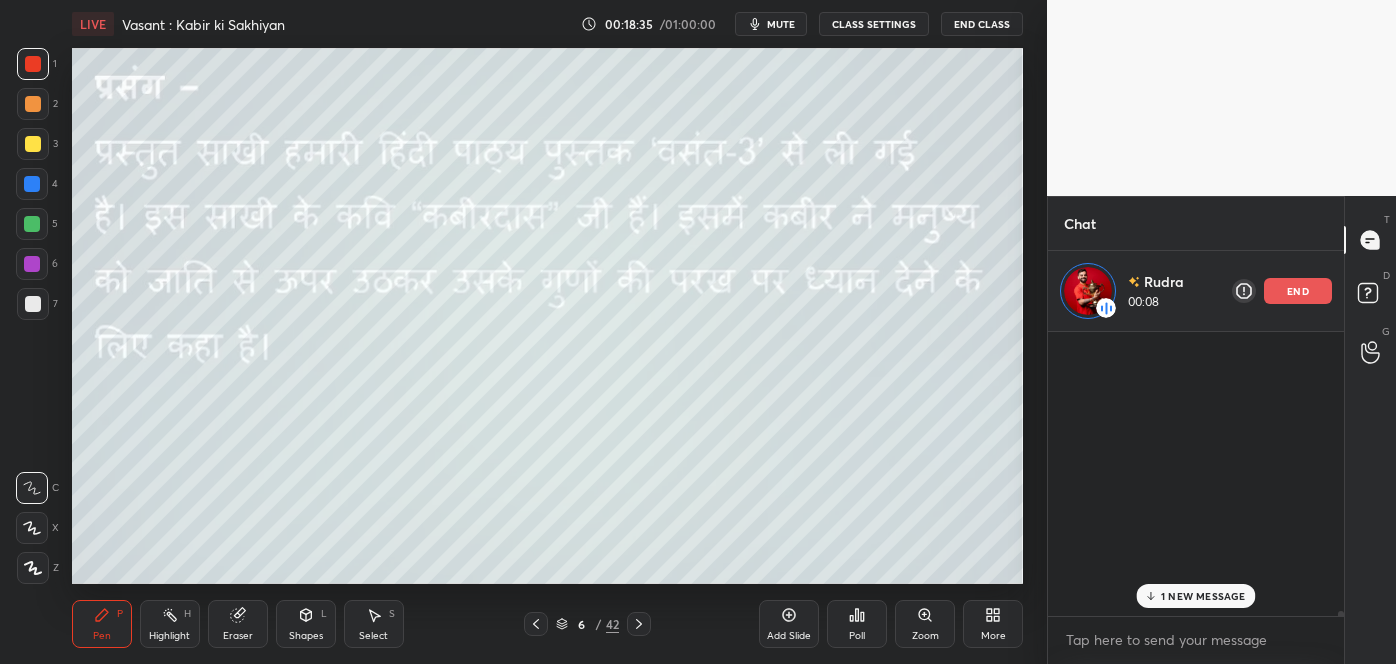 scroll, scrollTop: 25216, scrollLeft: 0, axis: vertical 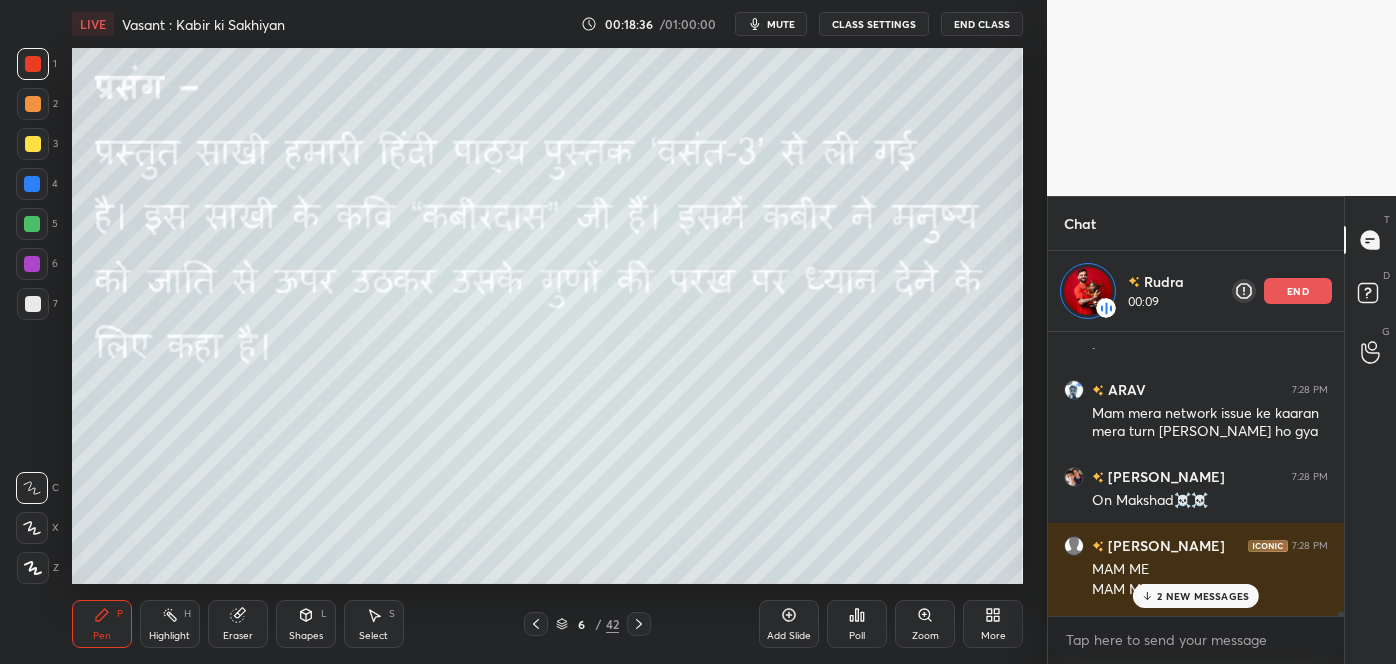 click on "2 NEW MESSAGES" at bounding box center [1203, 596] 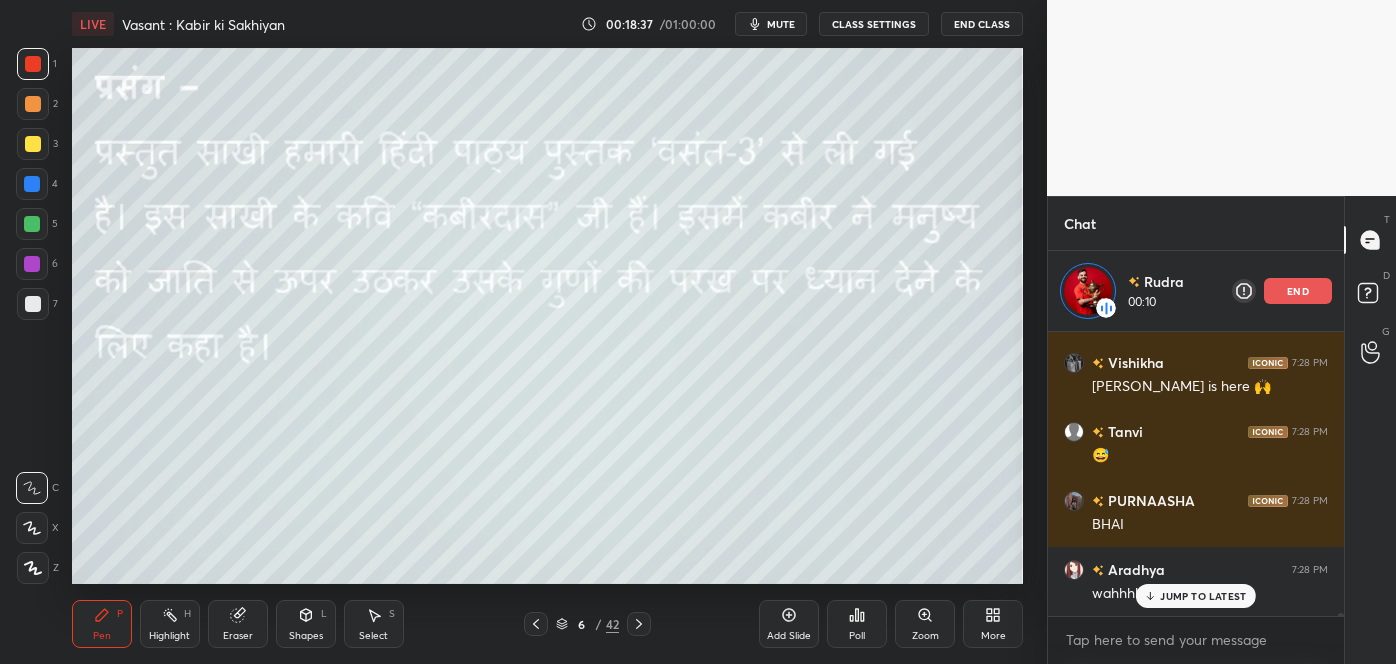 scroll, scrollTop: 25574, scrollLeft: 0, axis: vertical 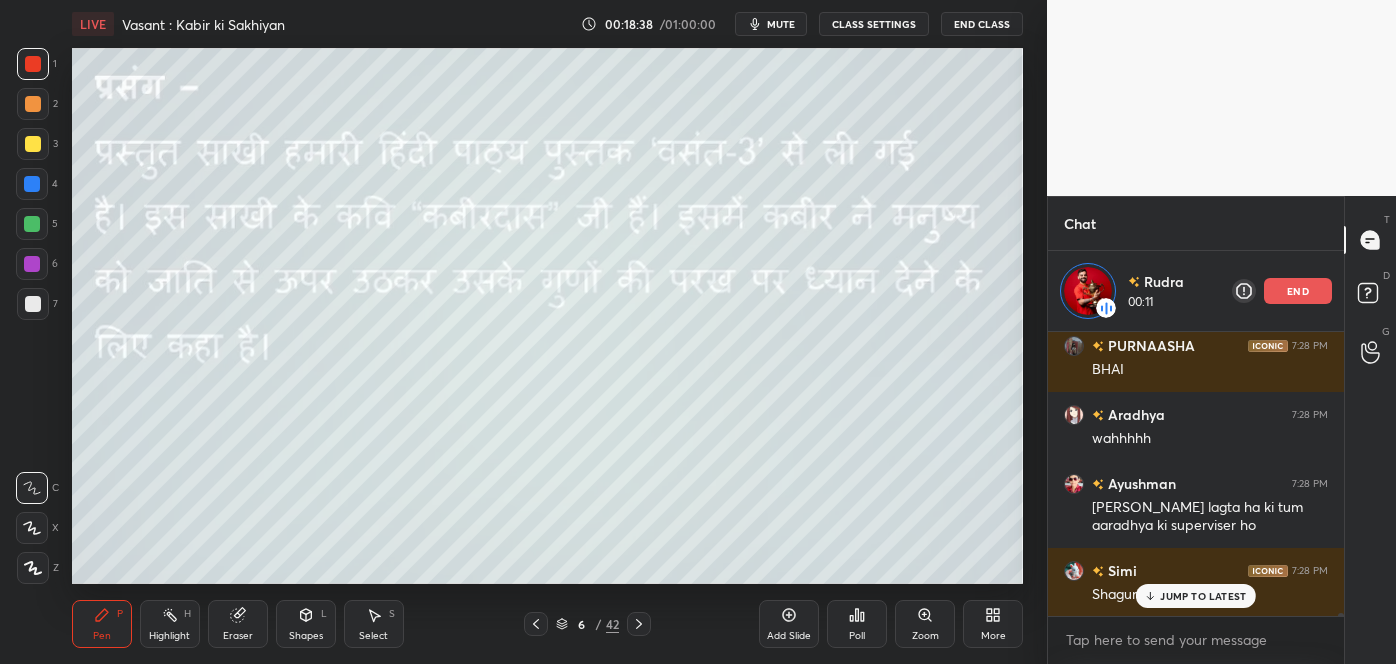 click 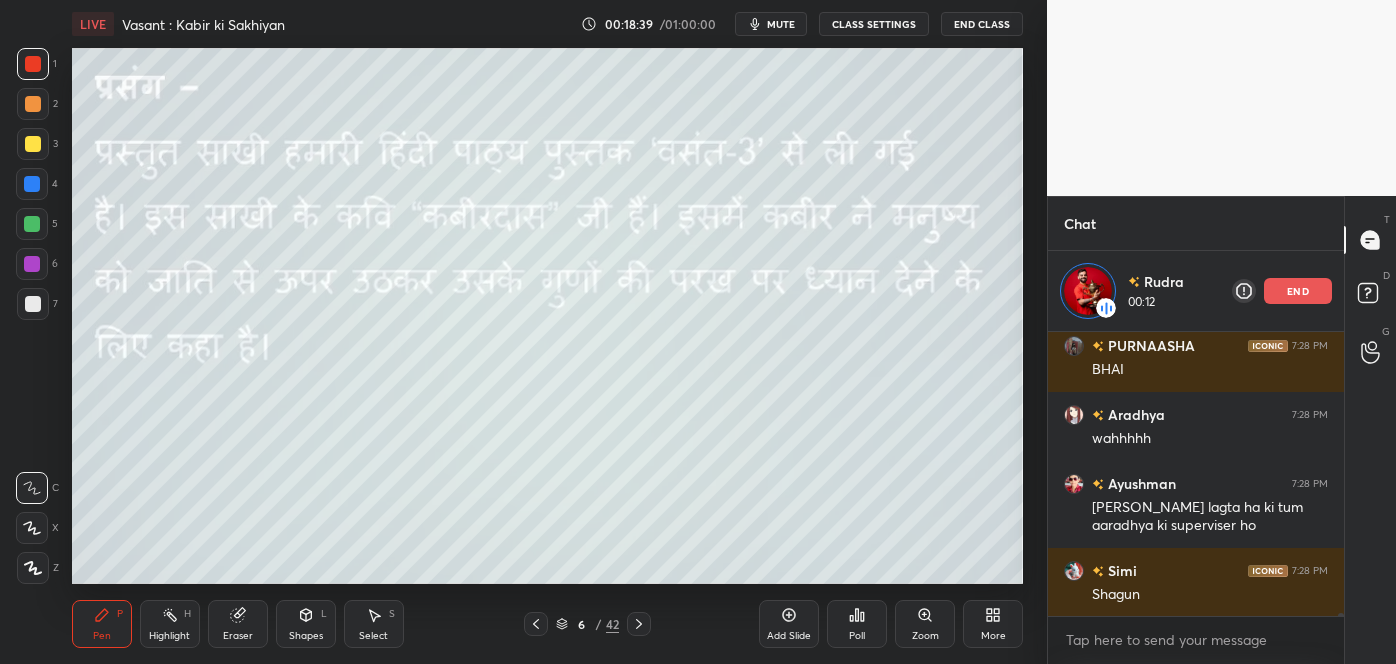scroll, scrollTop: 25781, scrollLeft: 0, axis: vertical 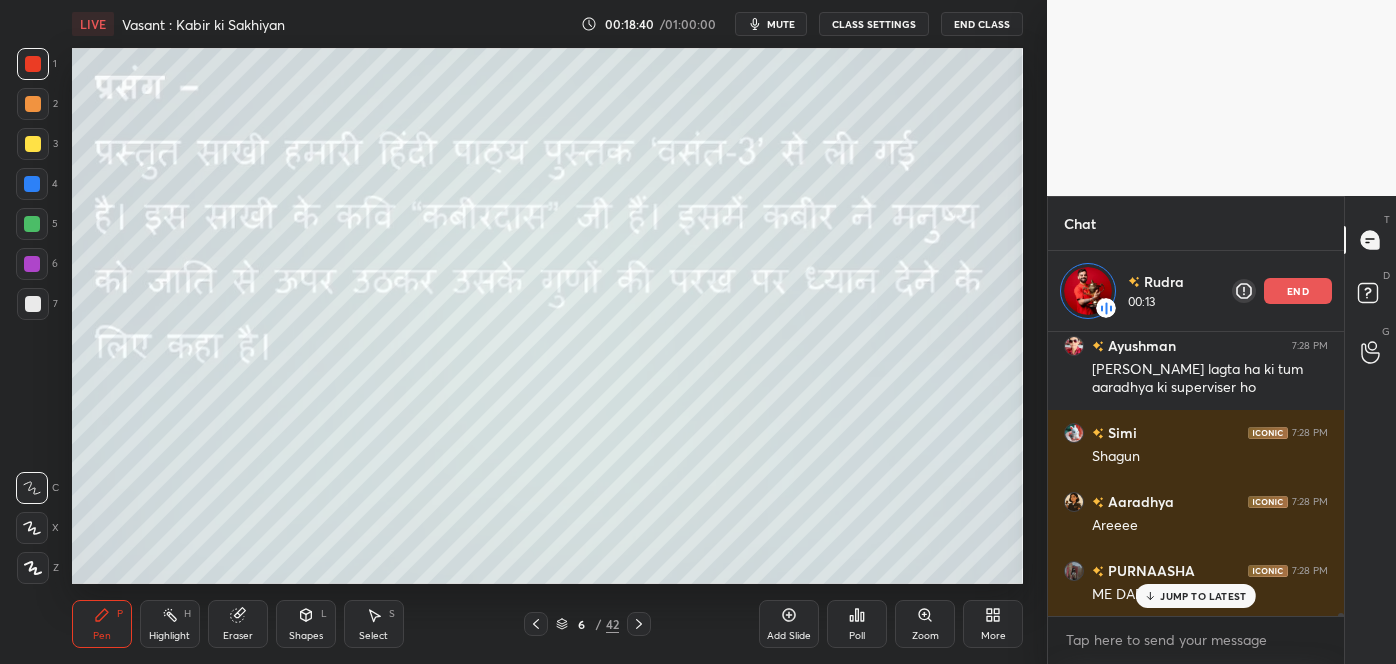 click on "JUMP TO LATEST" at bounding box center (1196, 596) 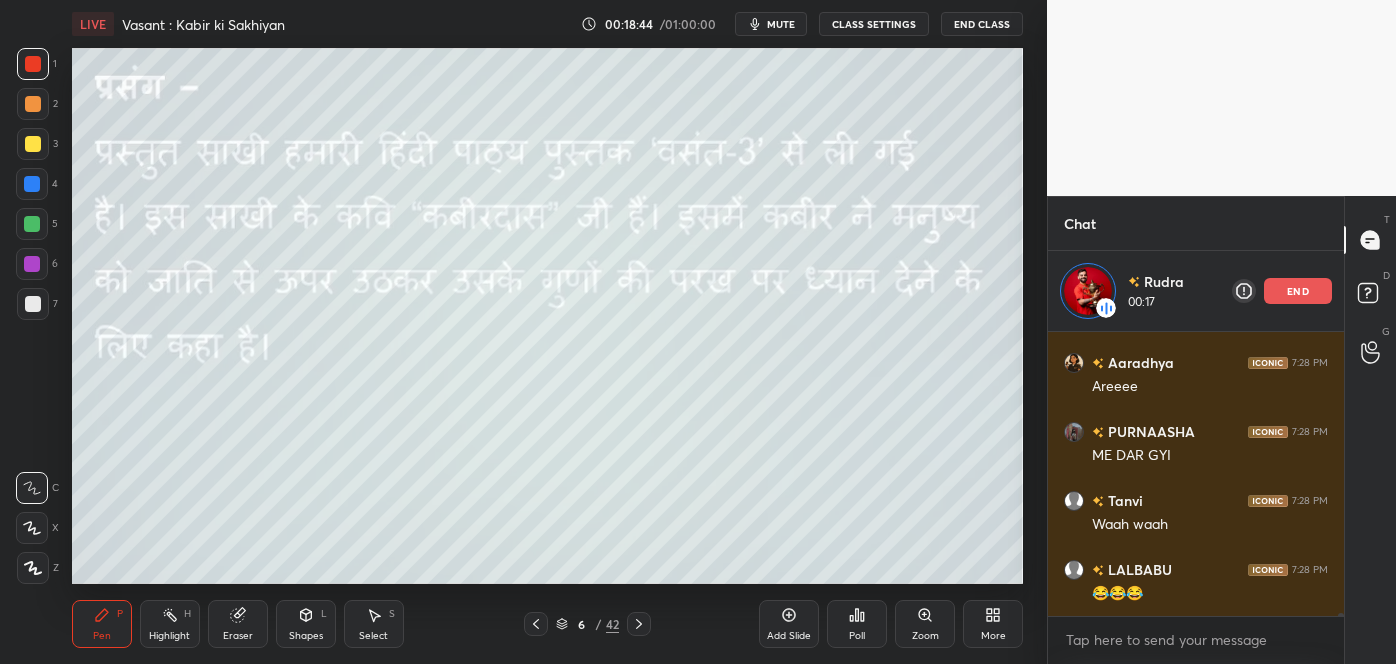 scroll, scrollTop: 25988, scrollLeft: 0, axis: vertical 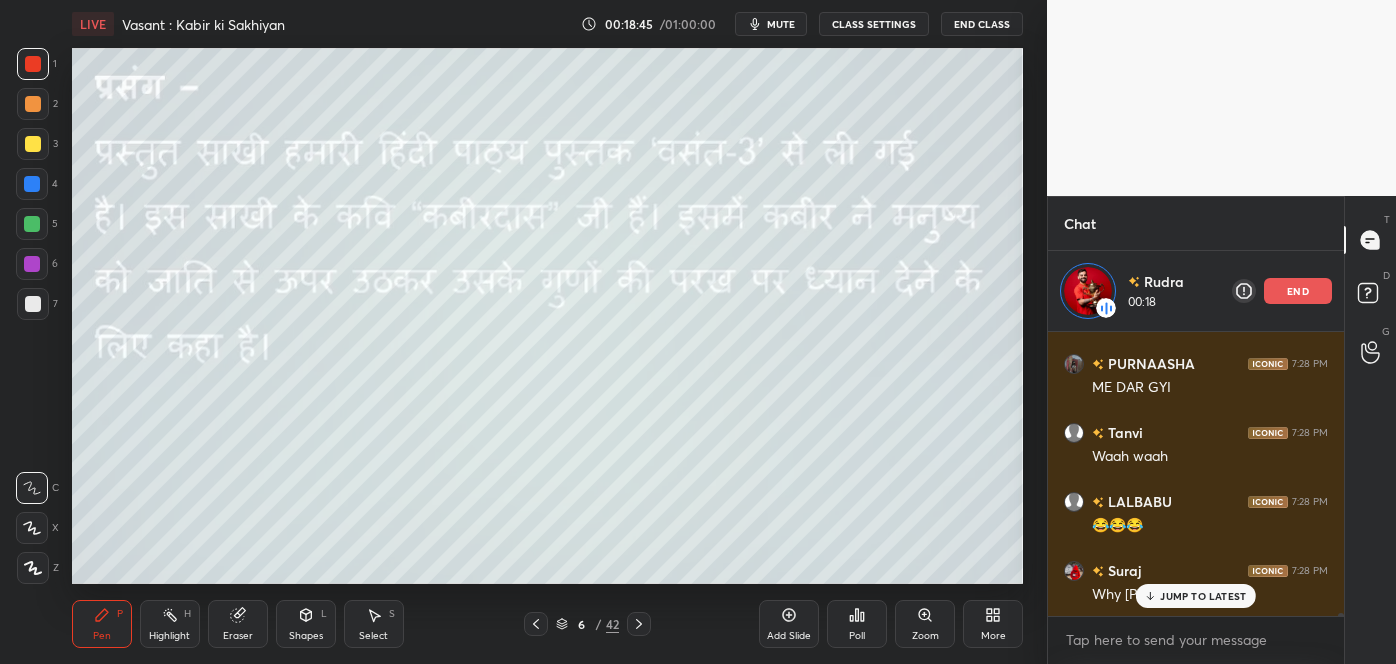 click 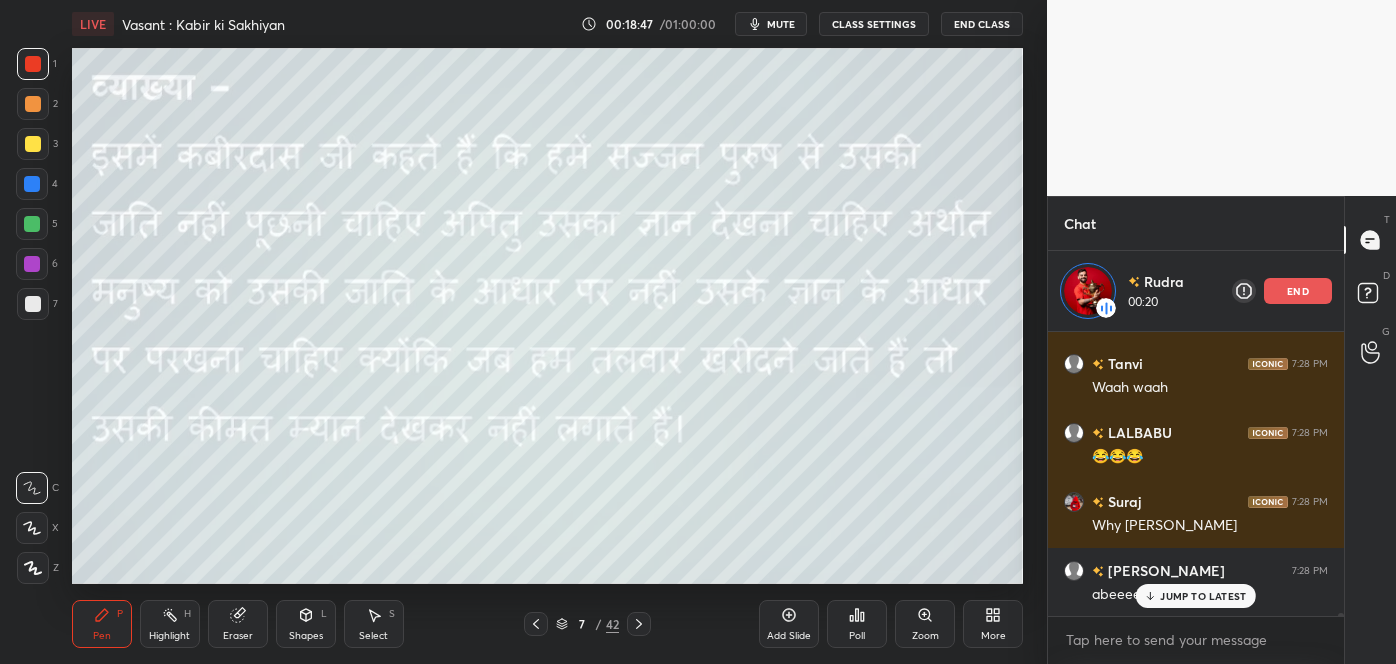 click on "JUMP TO LATEST" at bounding box center [1203, 596] 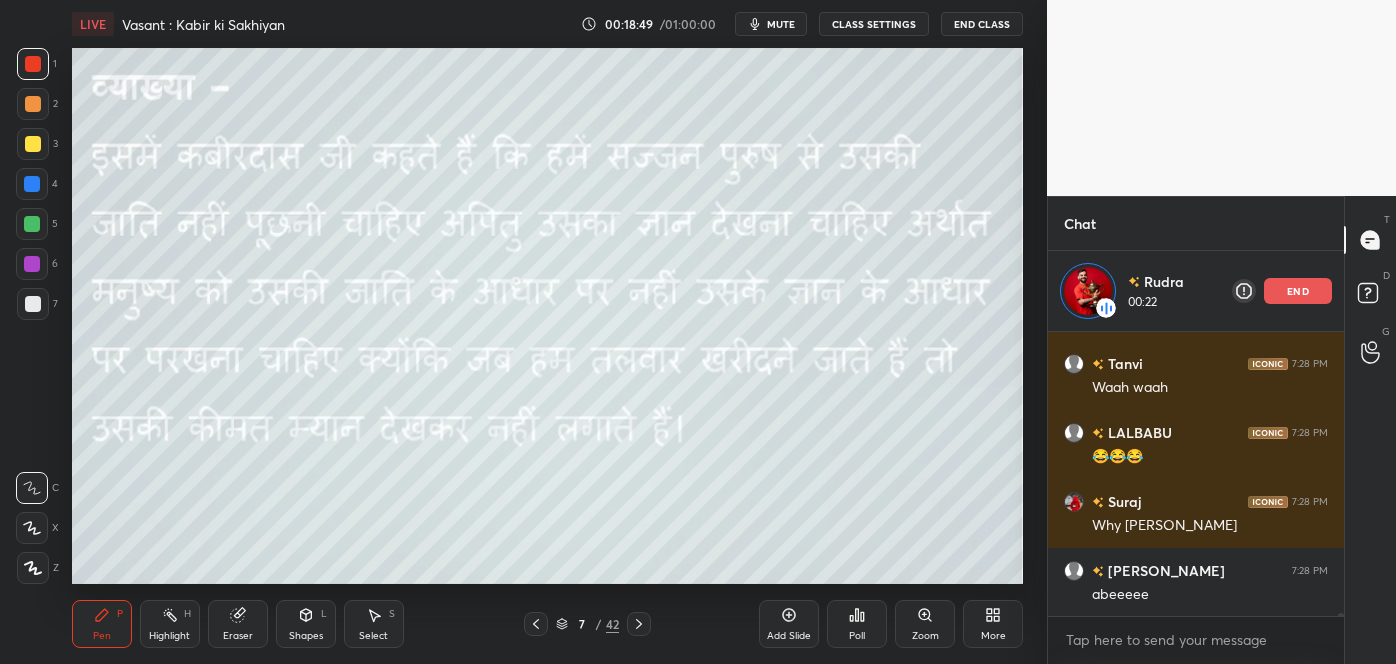 click at bounding box center [536, 624] 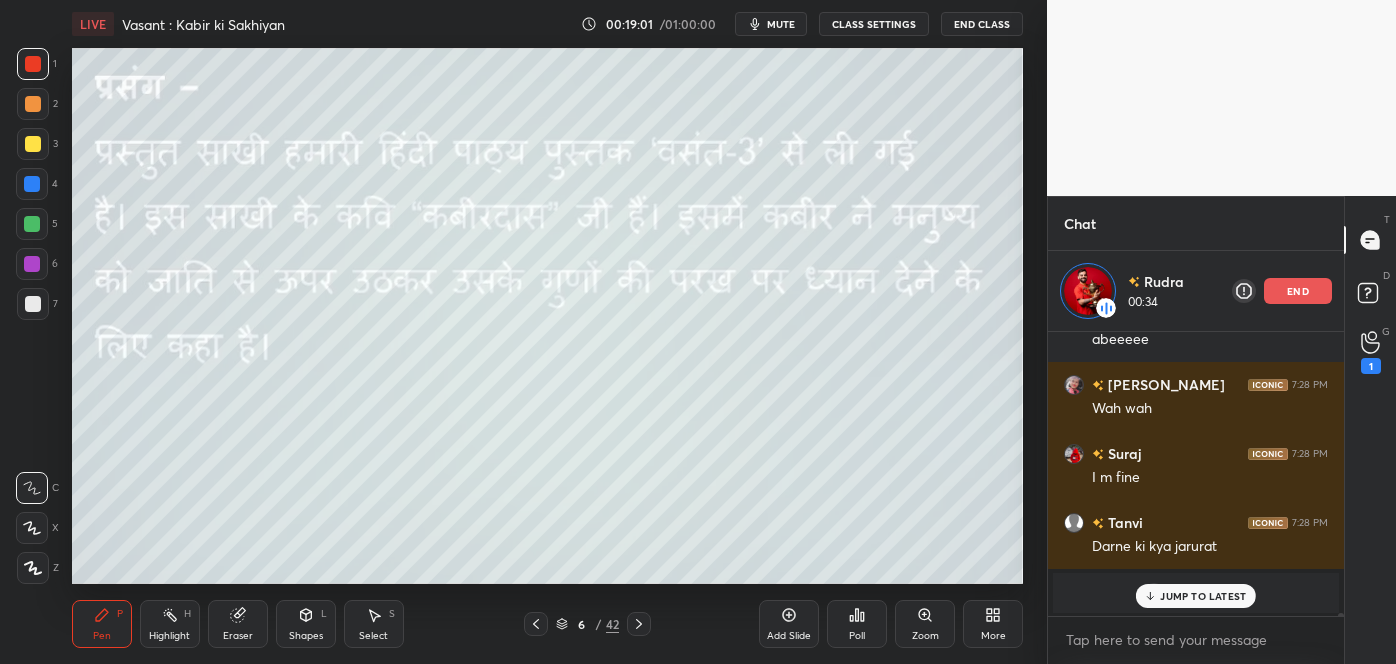 scroll, scrollTop: 26381, scrollLeft: 0, axis: vertical 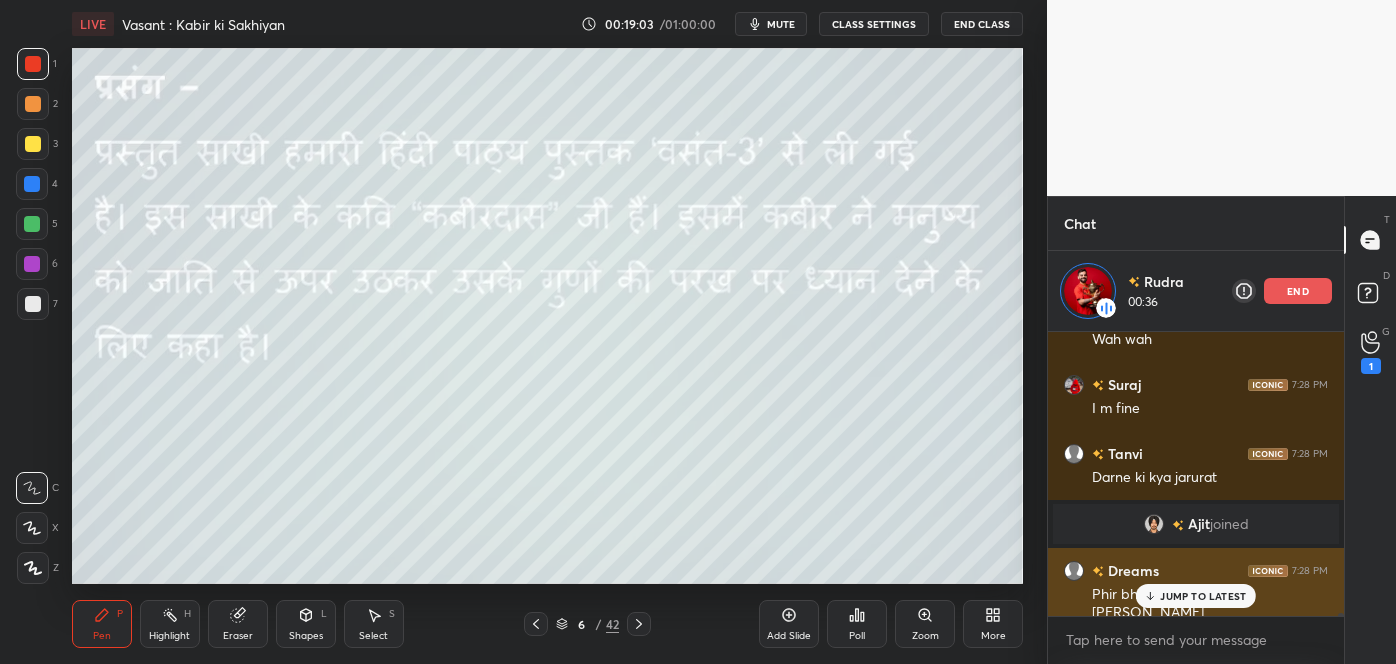 click on "JUMP TO LATEST" at bounding box center [1203, 596] 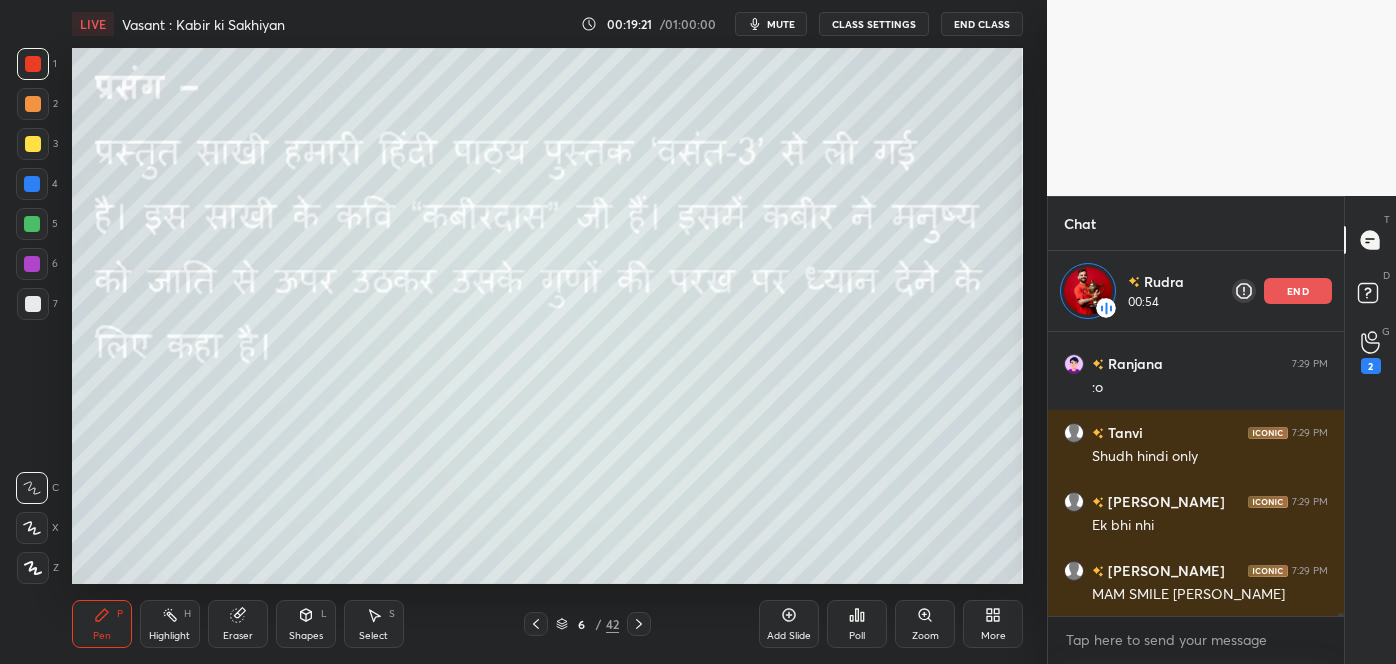 scroll, scrollTop: 27089, scrollLeft: 0, axis: vertical 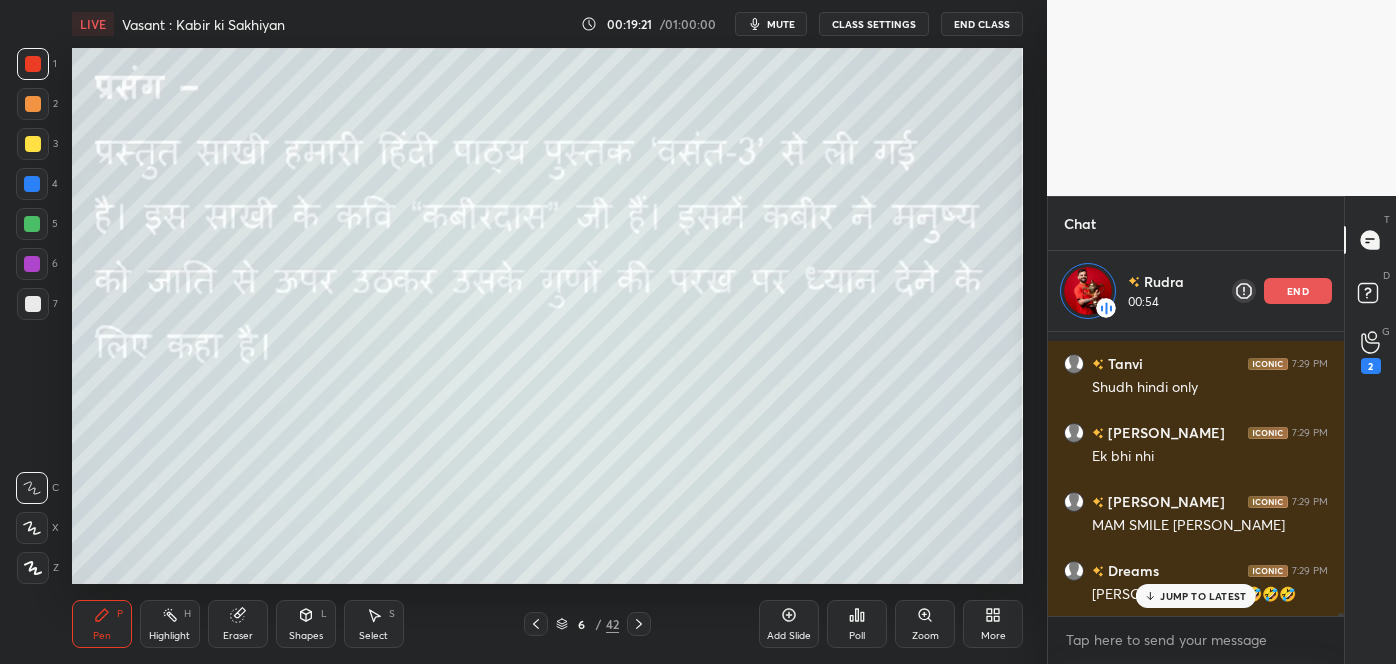 click on "mute" at bounding box center [781, 24] 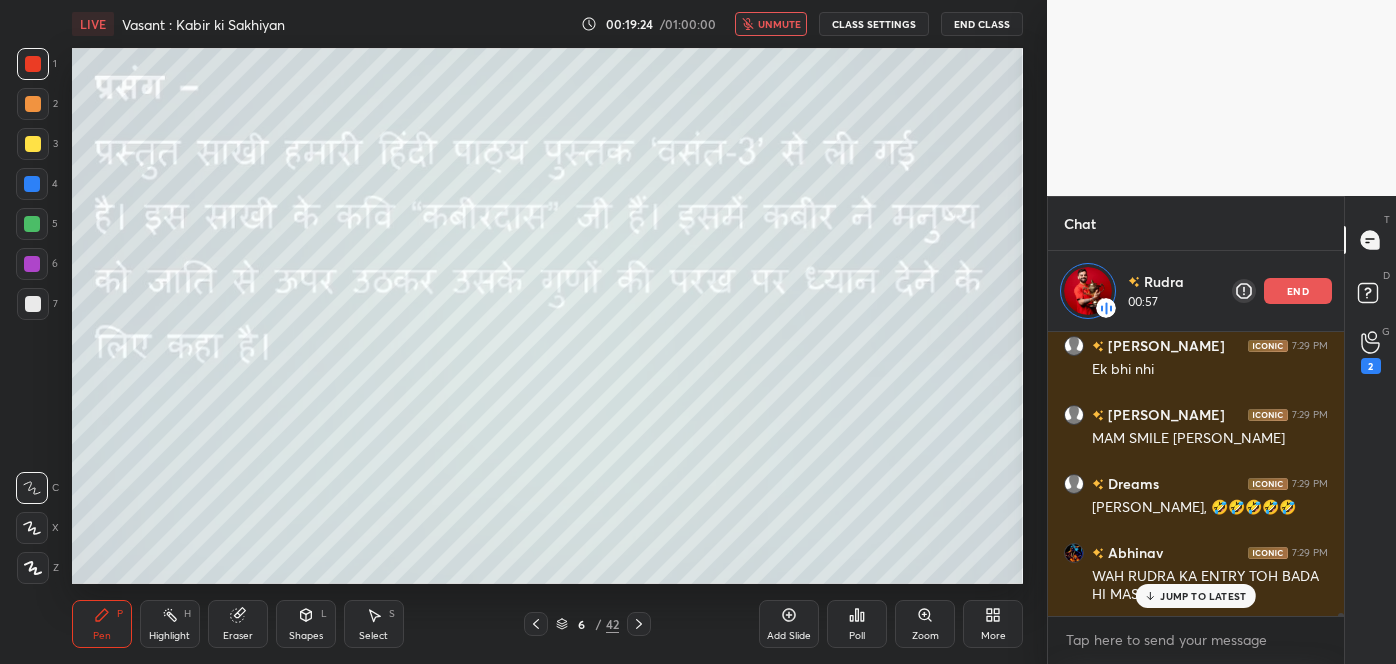 scroll, scrollTop: 28488, scrollLeft: 0, axis: vertical 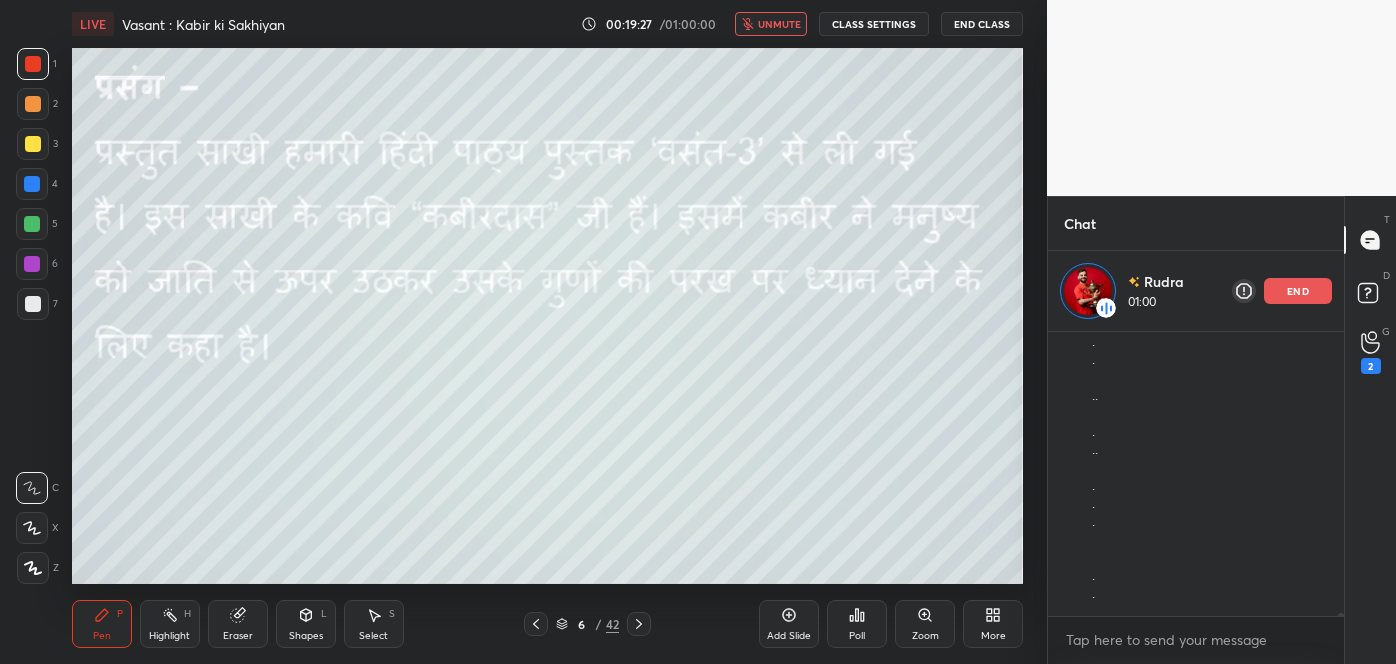 click 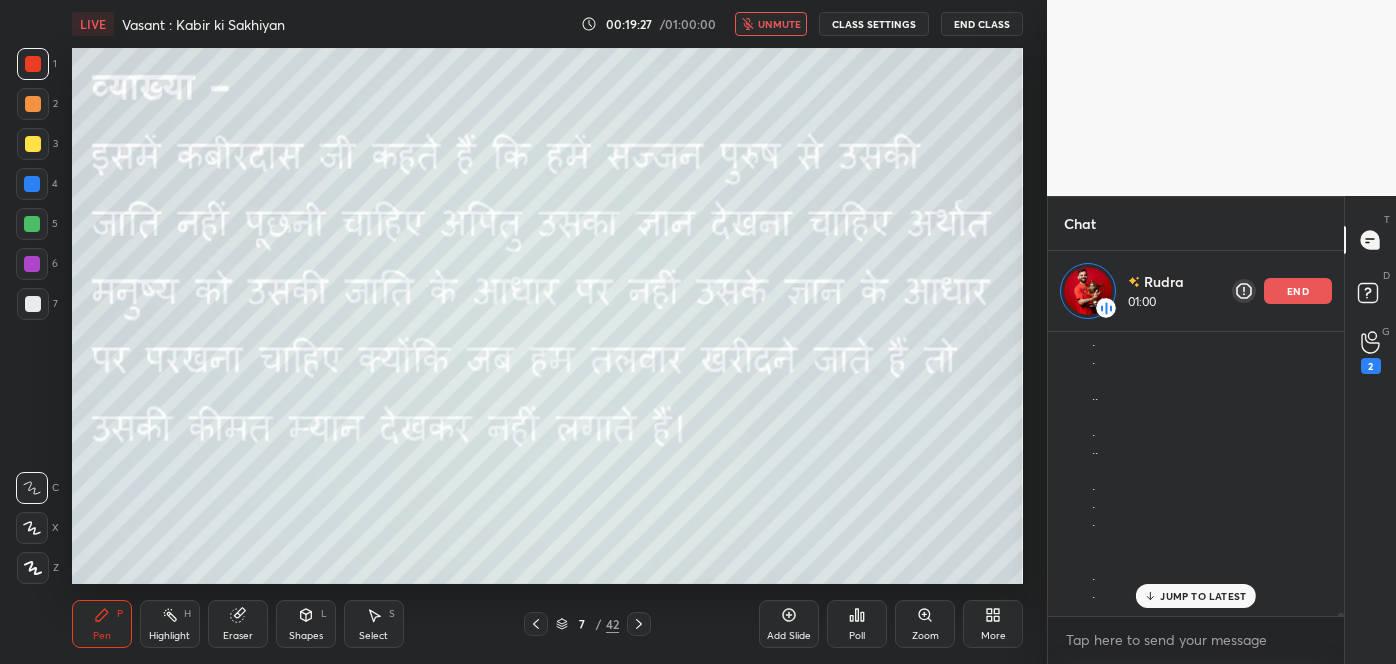 scroll, scrollTop: 28556, scrollLeft: 0, axis: vertical 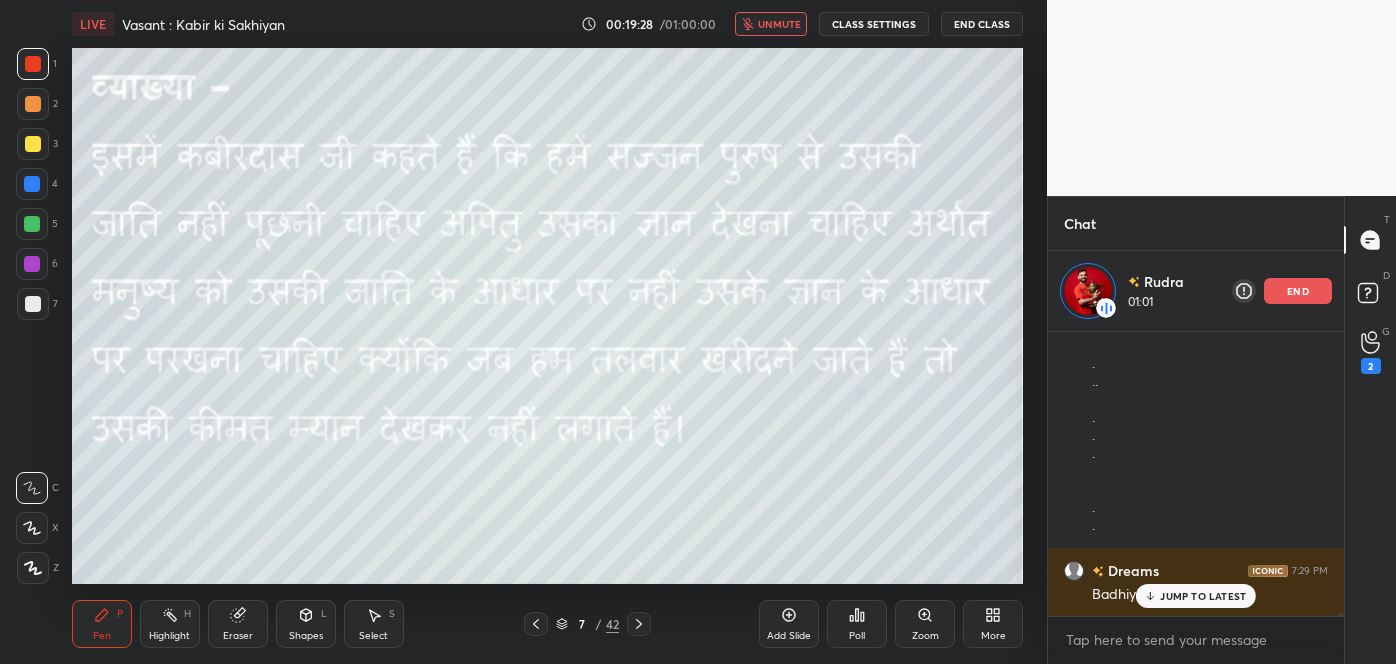 click on "unmute" at bounding box center [771, 24] 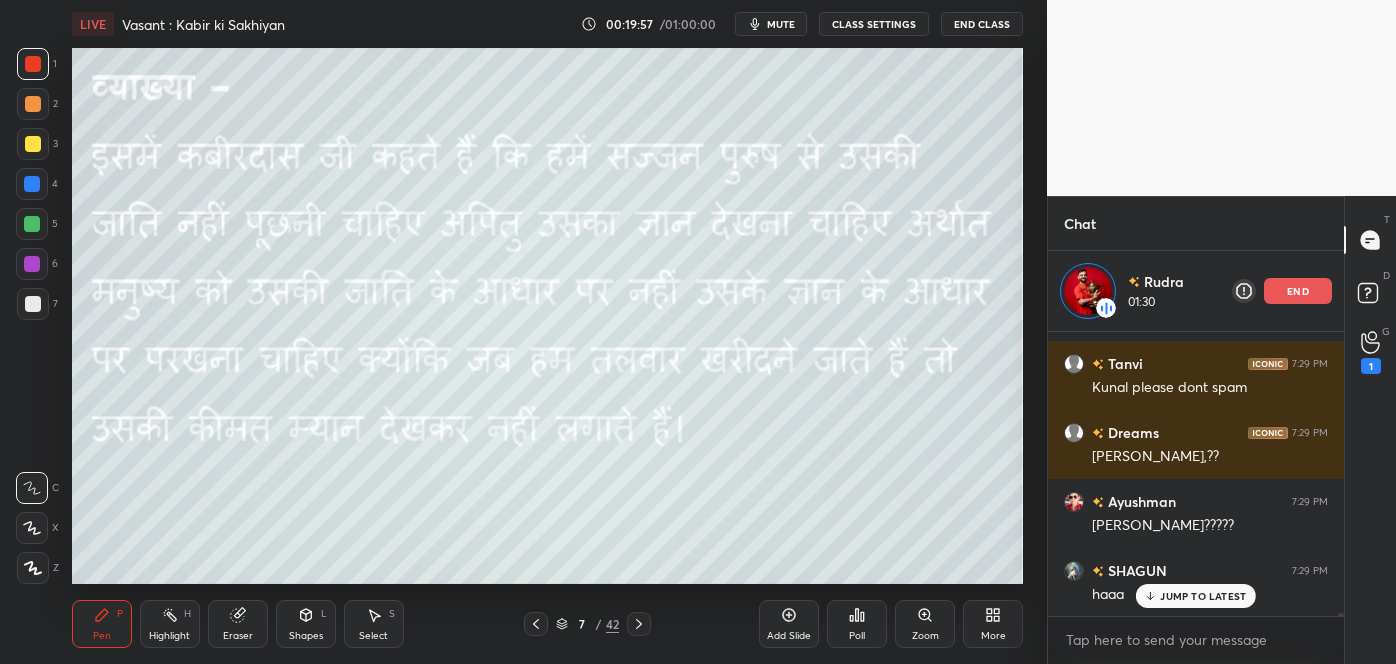 scroll, scrollTop: 29867, scrollLeft: 0, axis: vertical 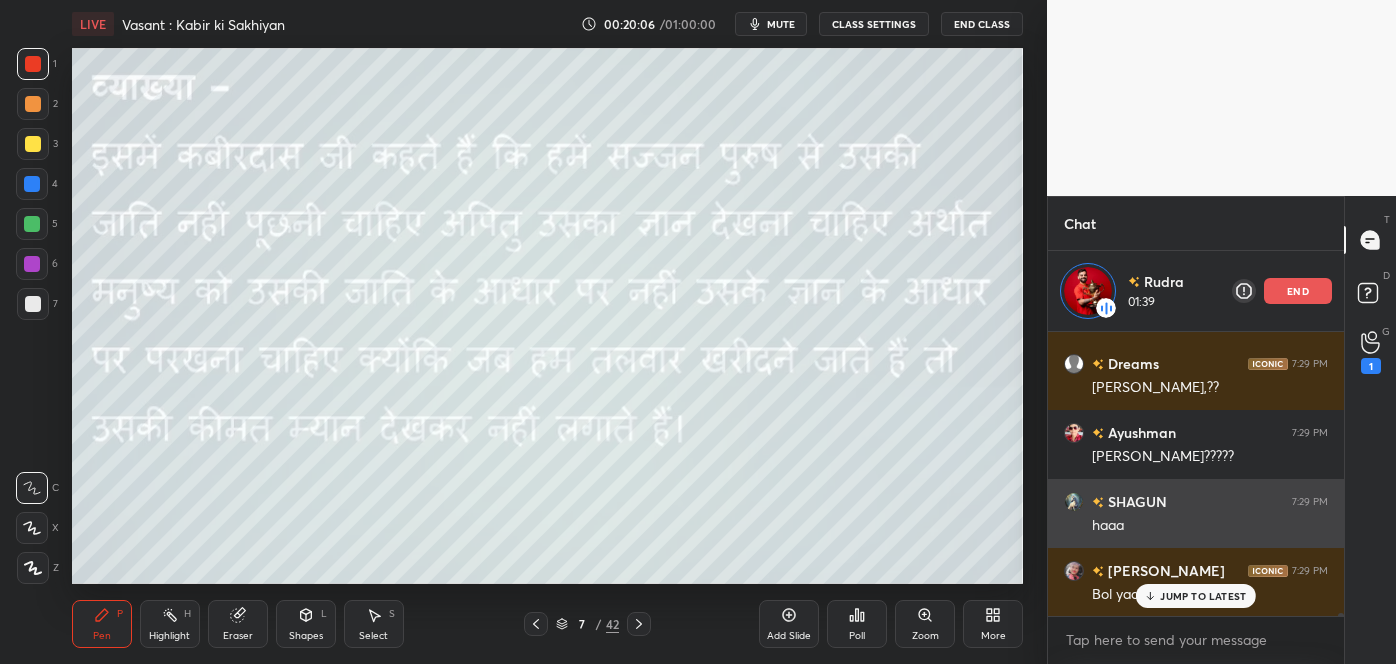 drag, startPoint x: 1201, startPoint y: 598, endPoint x: 1242, endPoint y: 533, distance: 76.8505 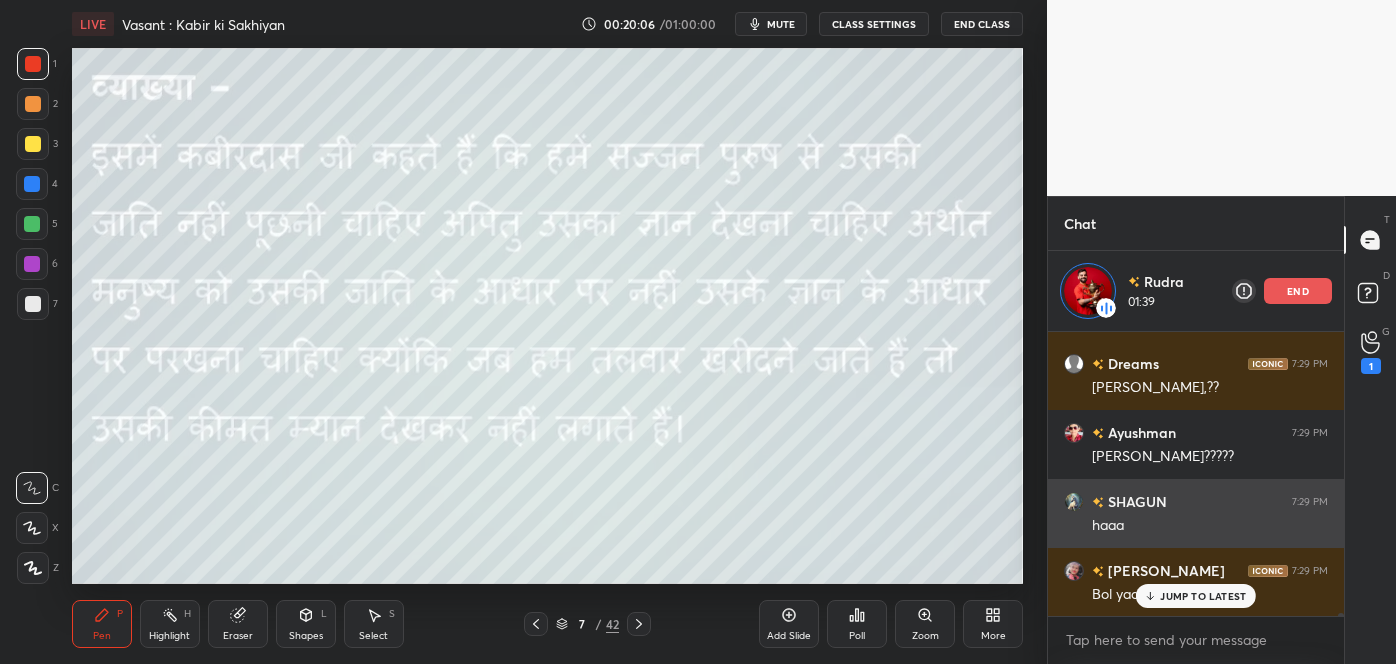 click on "JUMP TO LATEST" at bounding box center (1203, 596) 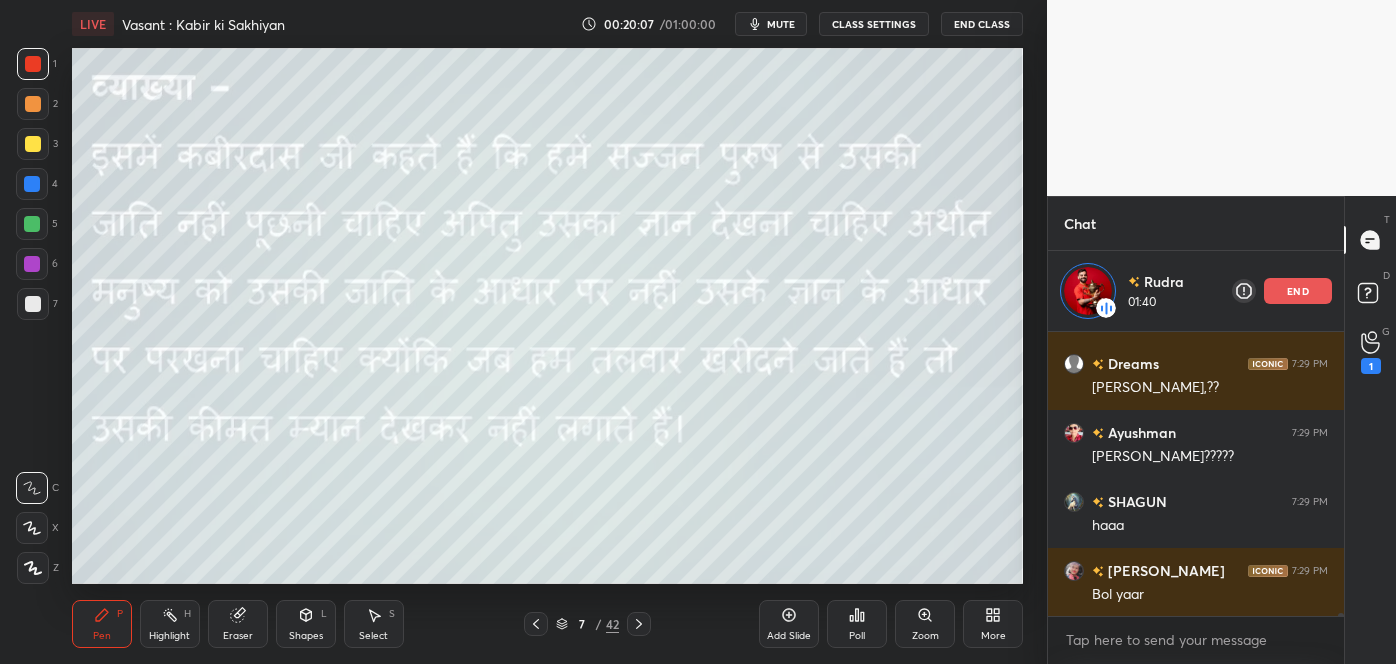 click on "end" at bounding box center [1298, 291] 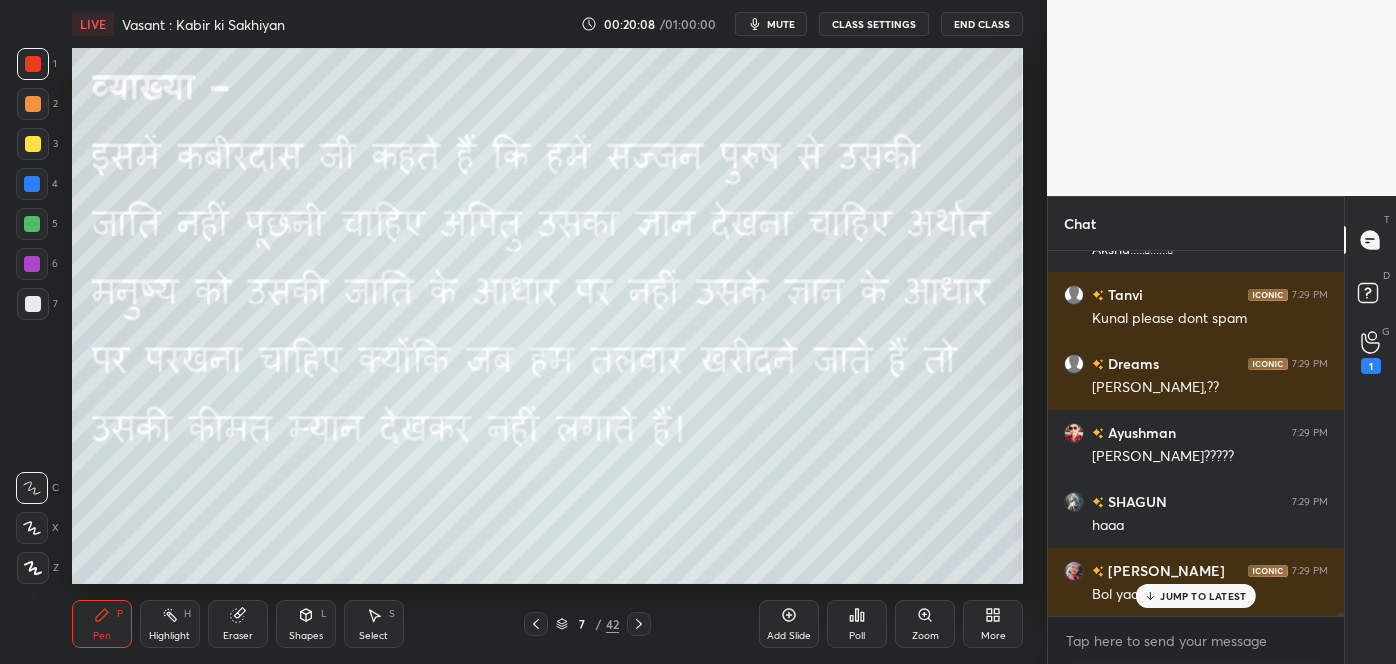 scroll, scrollTop: 29856, scrollLeft: 0, axis: vertical 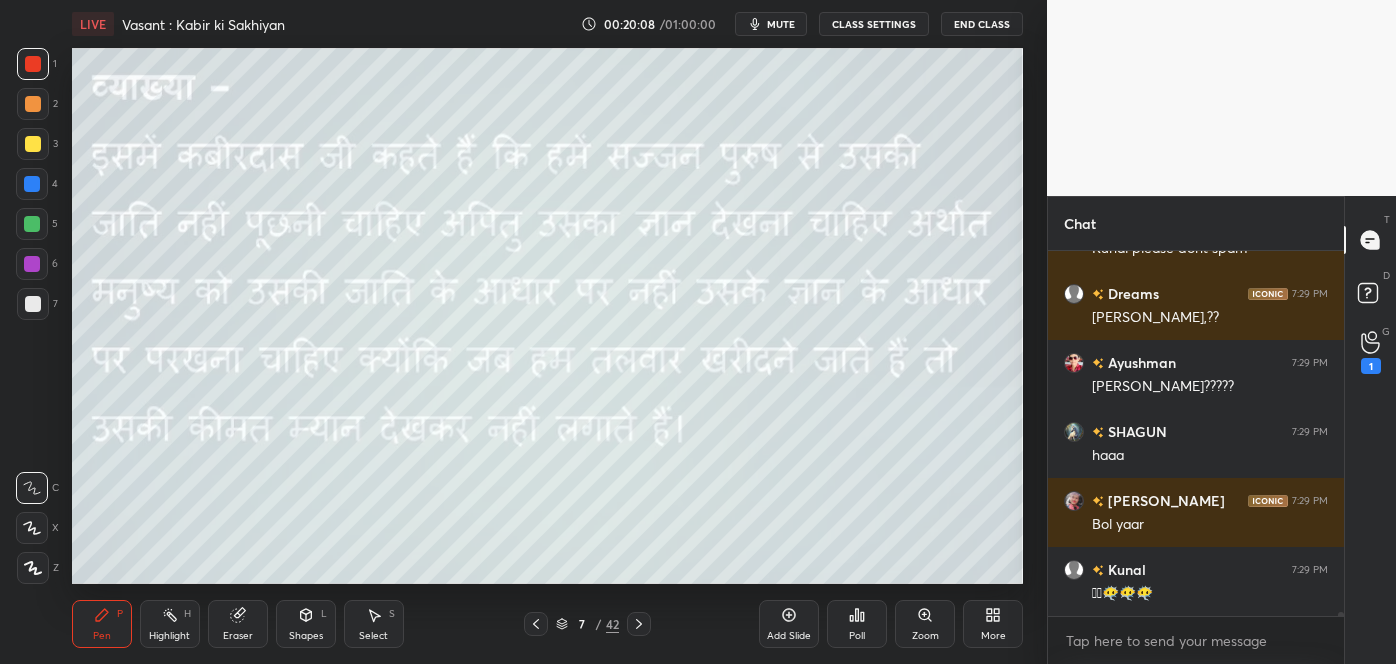 click 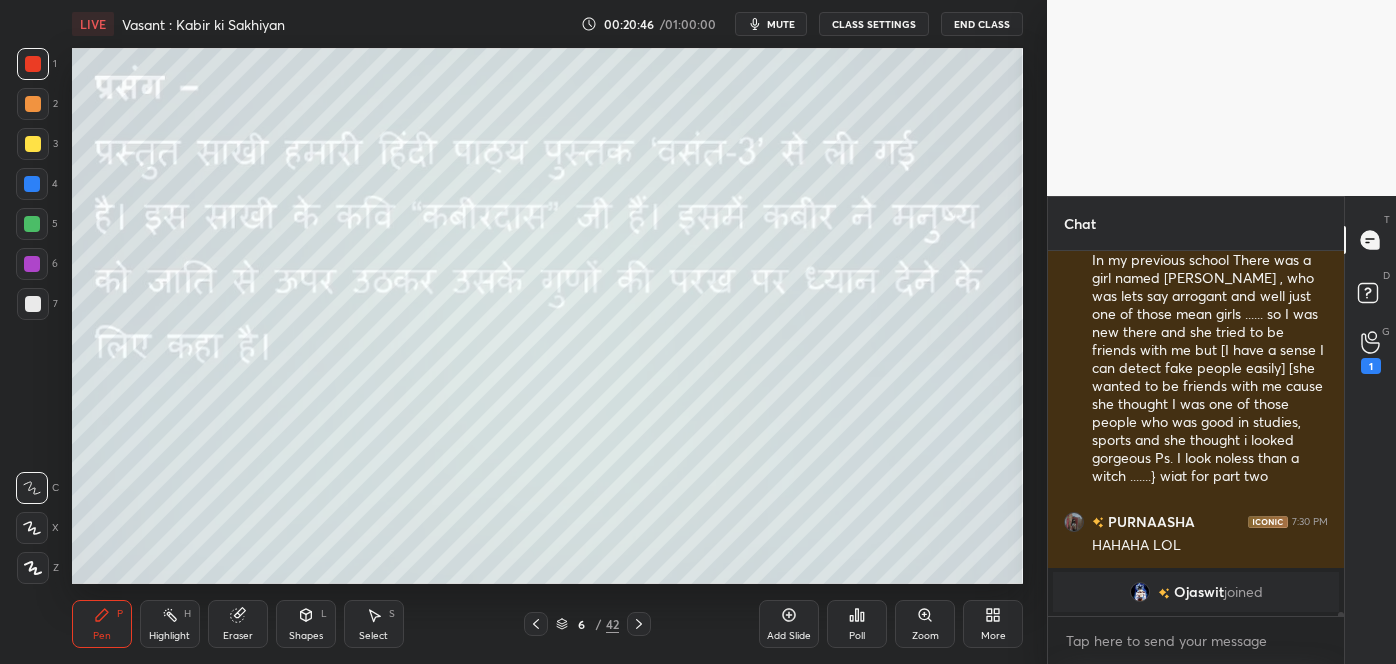 scroll, scrollTop: 27744, scrollLeft: 0, axis: vertical 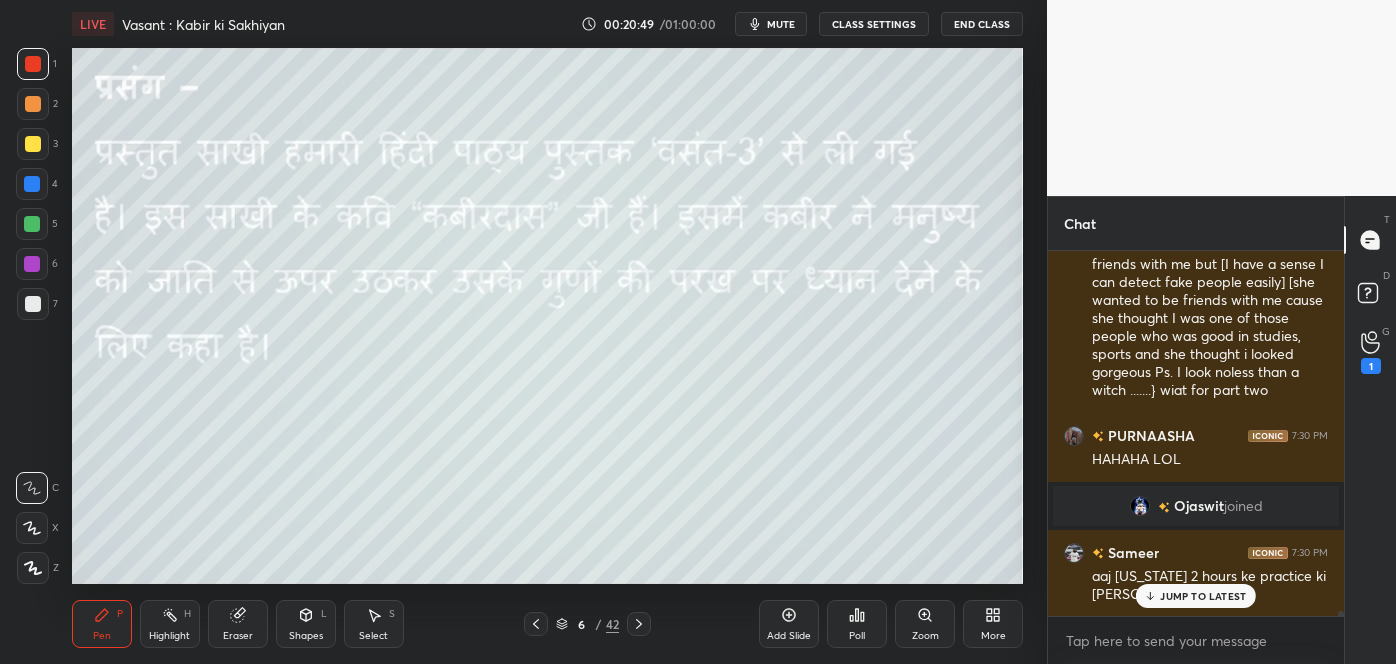 click on "JUMP TO LATEST" at bounding box center (1203, 596) 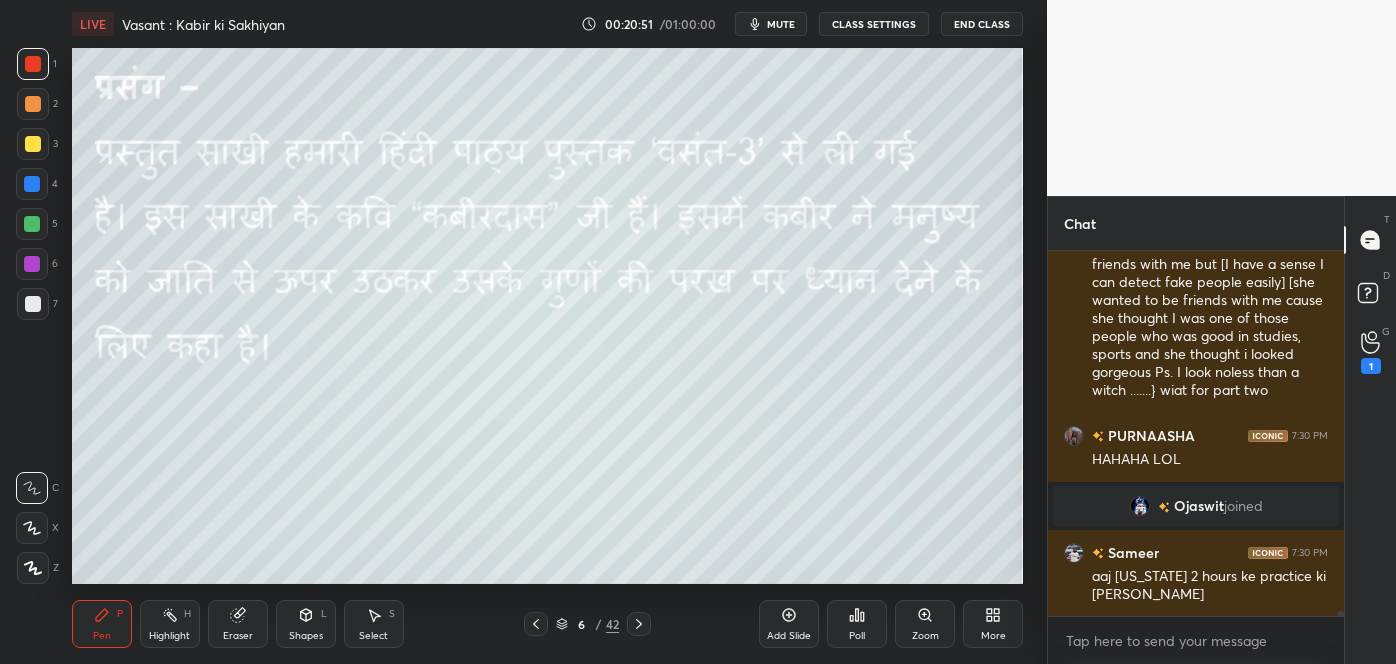 click 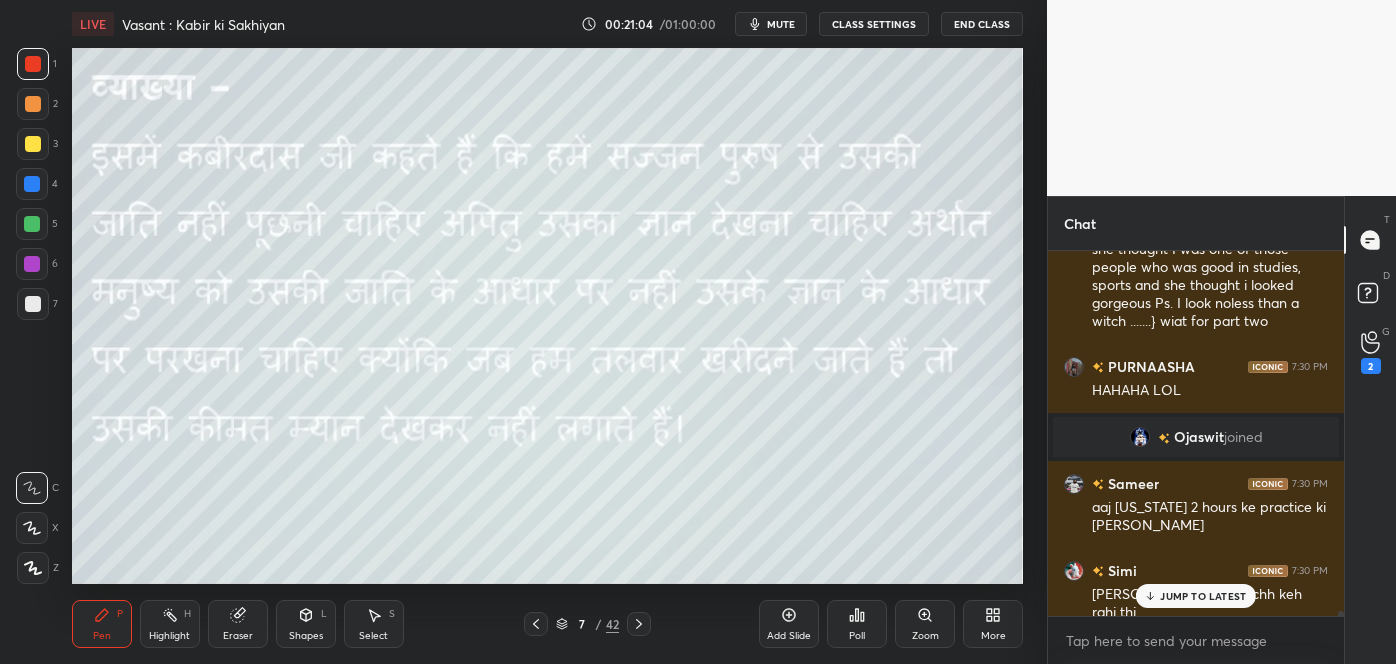 scroll, scrollTop: 27882, scrollLeft: 0, axis: vertical 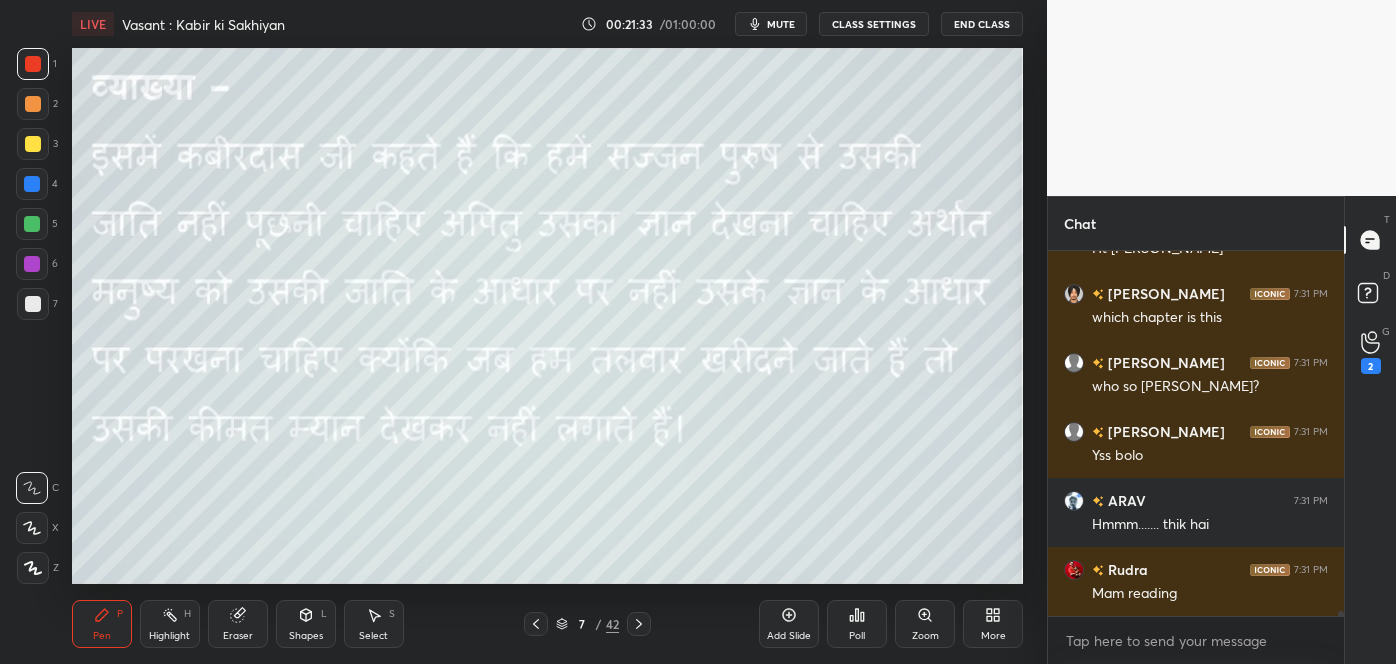 click on "Mam reading" at bounding box center [1210, 594] 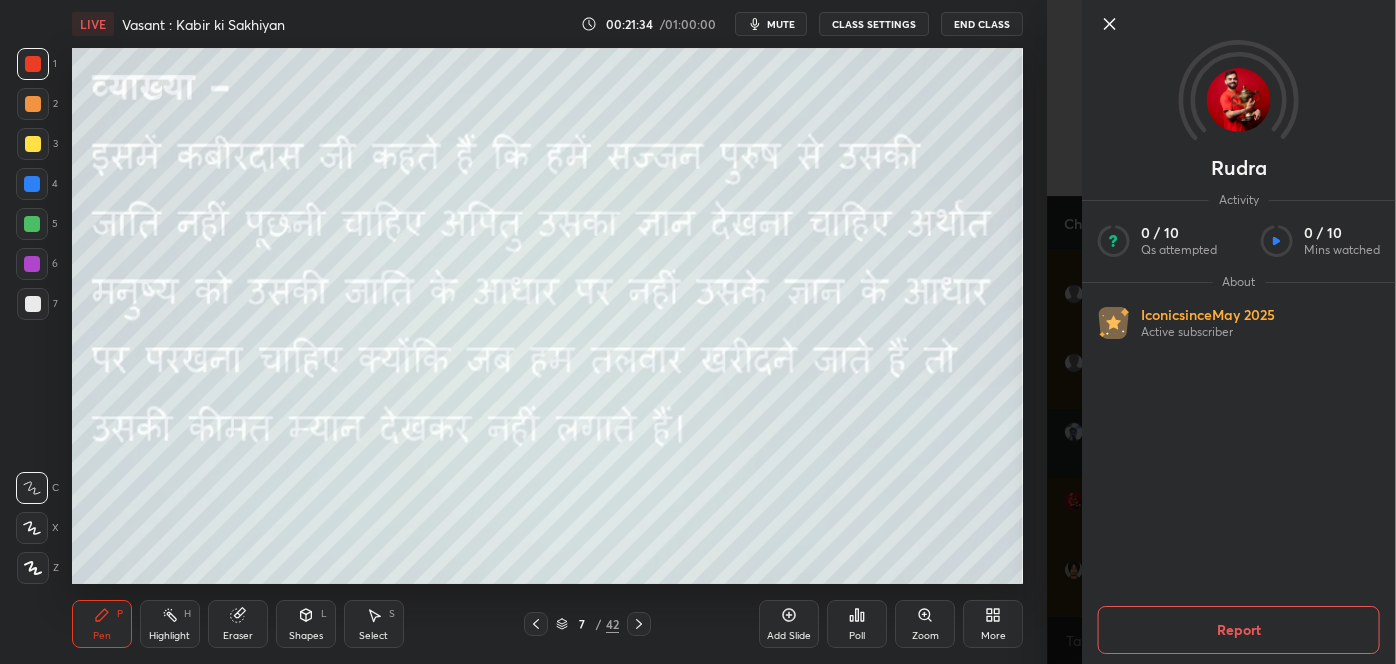 click 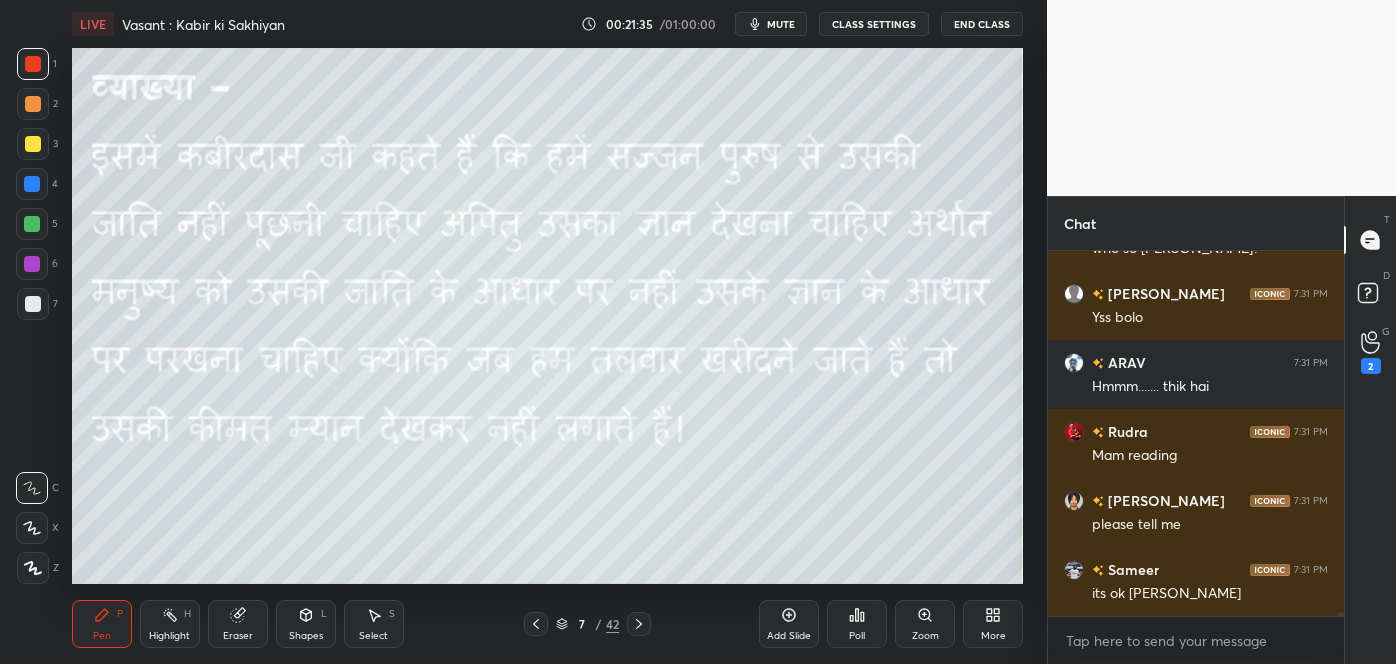 scroll, scrollTop: 29335, scrollLeft: 0, axis: vertical 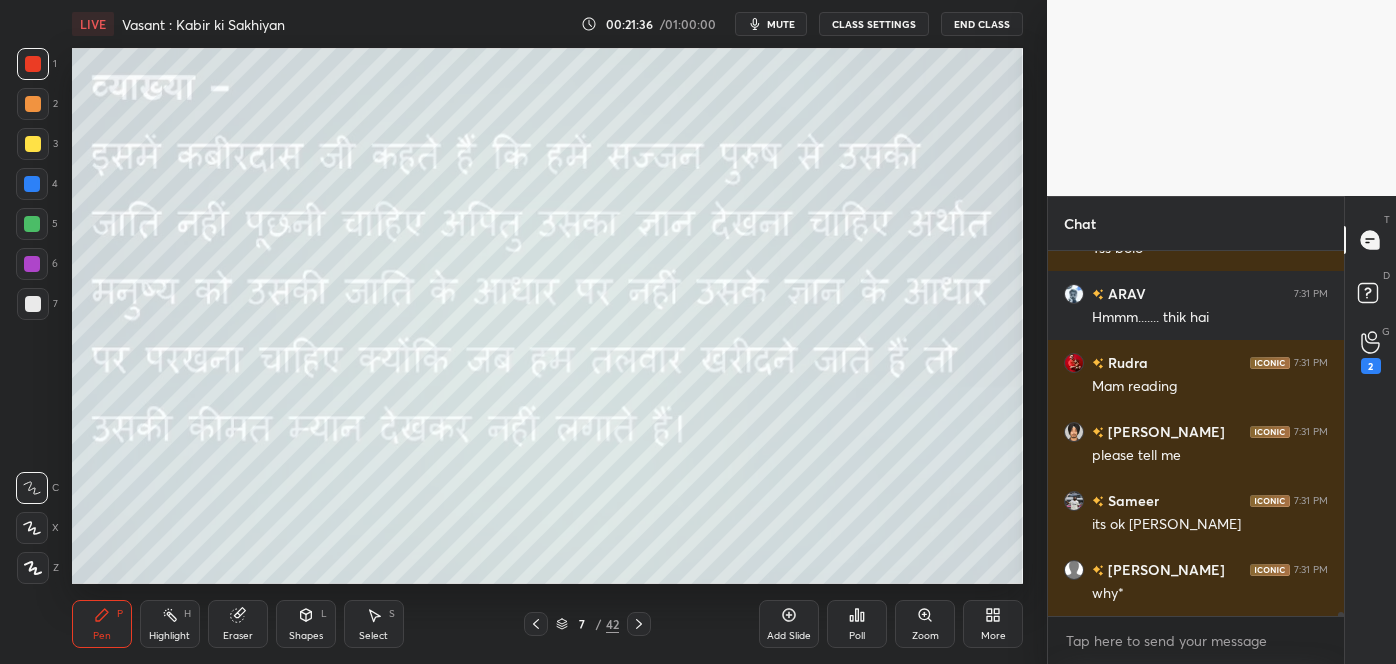 click 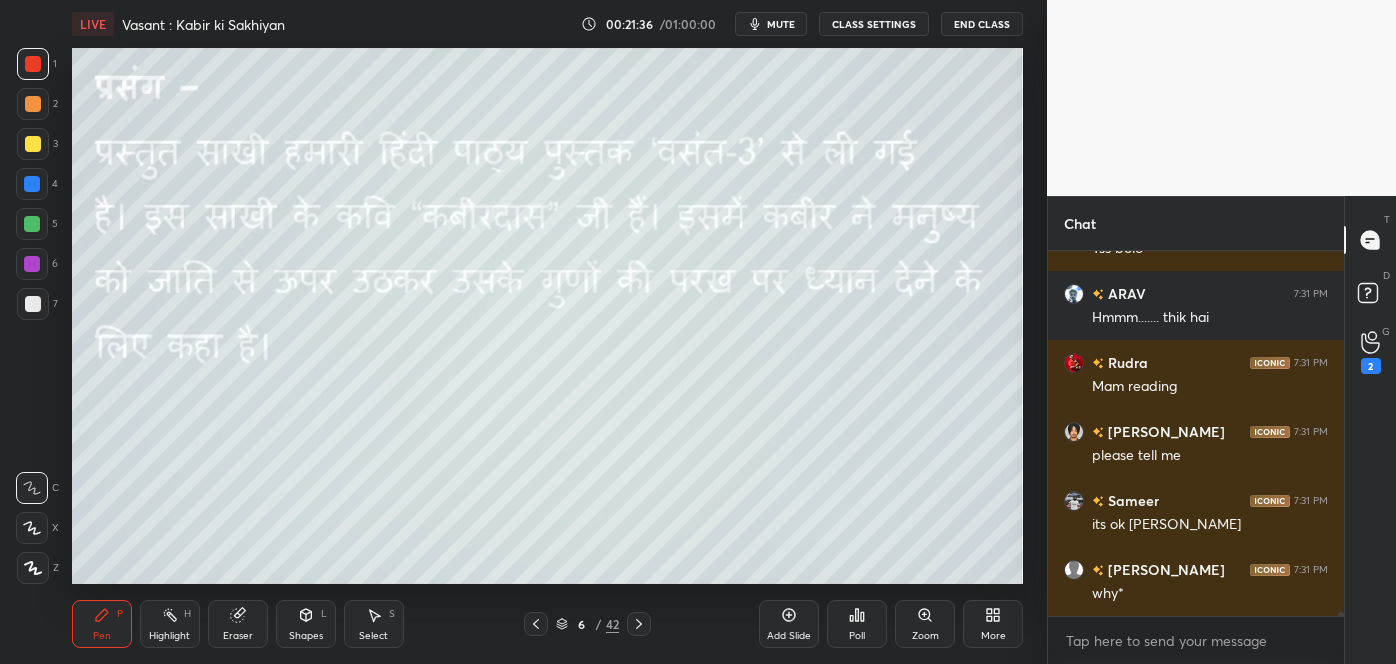 click 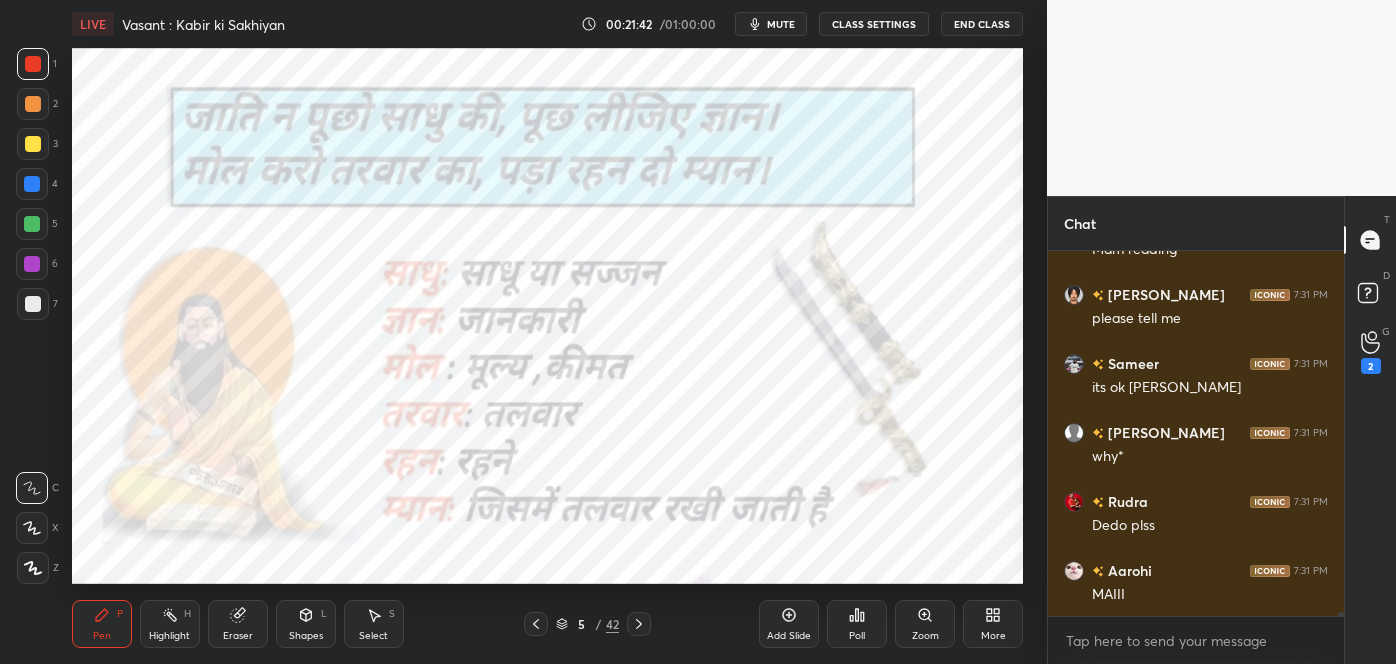 scroll, scrollTop: 29541, scrollLeft: 0, axis: vertical 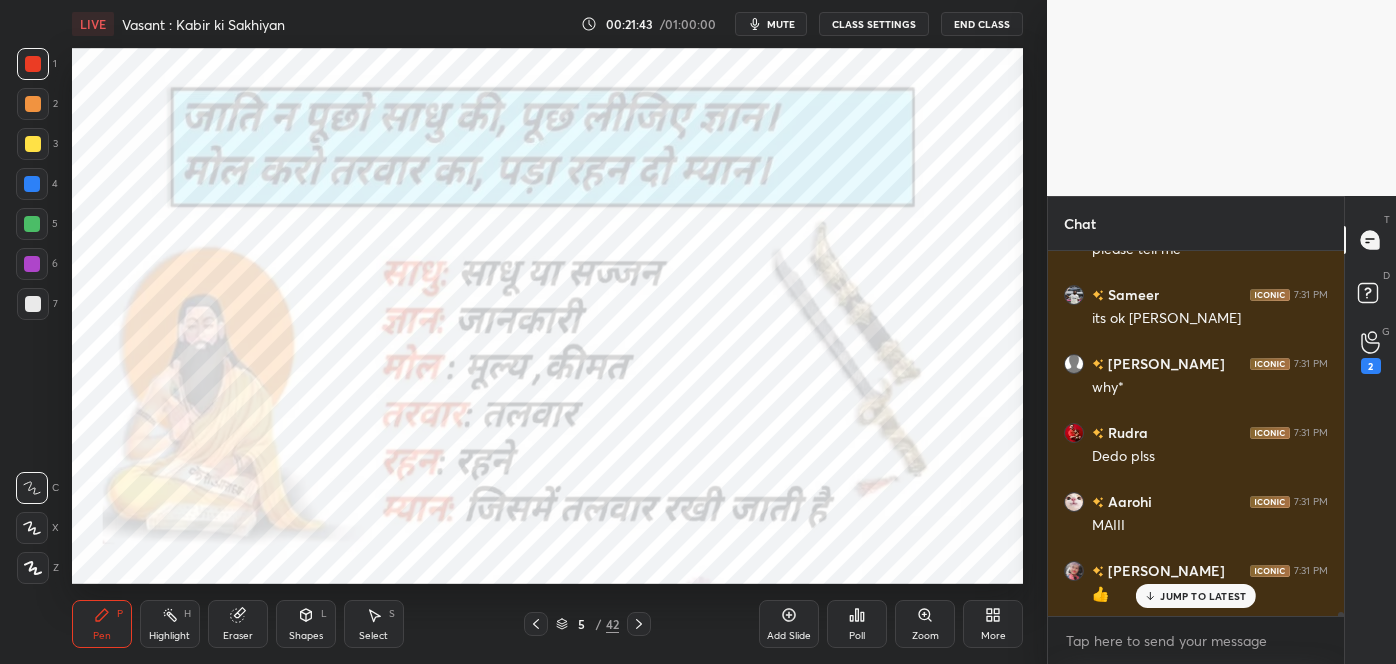 click 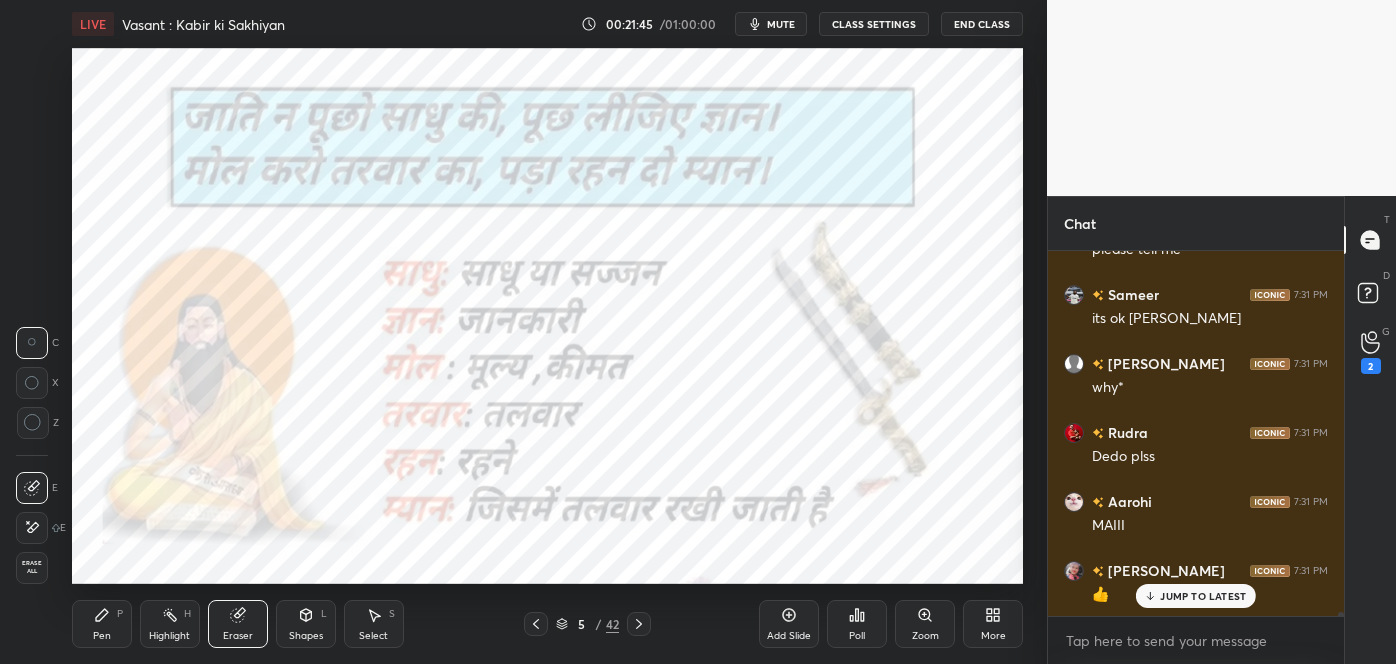 scroll, scrollTop: 29610, scrollLeft: 0, axis: vertical 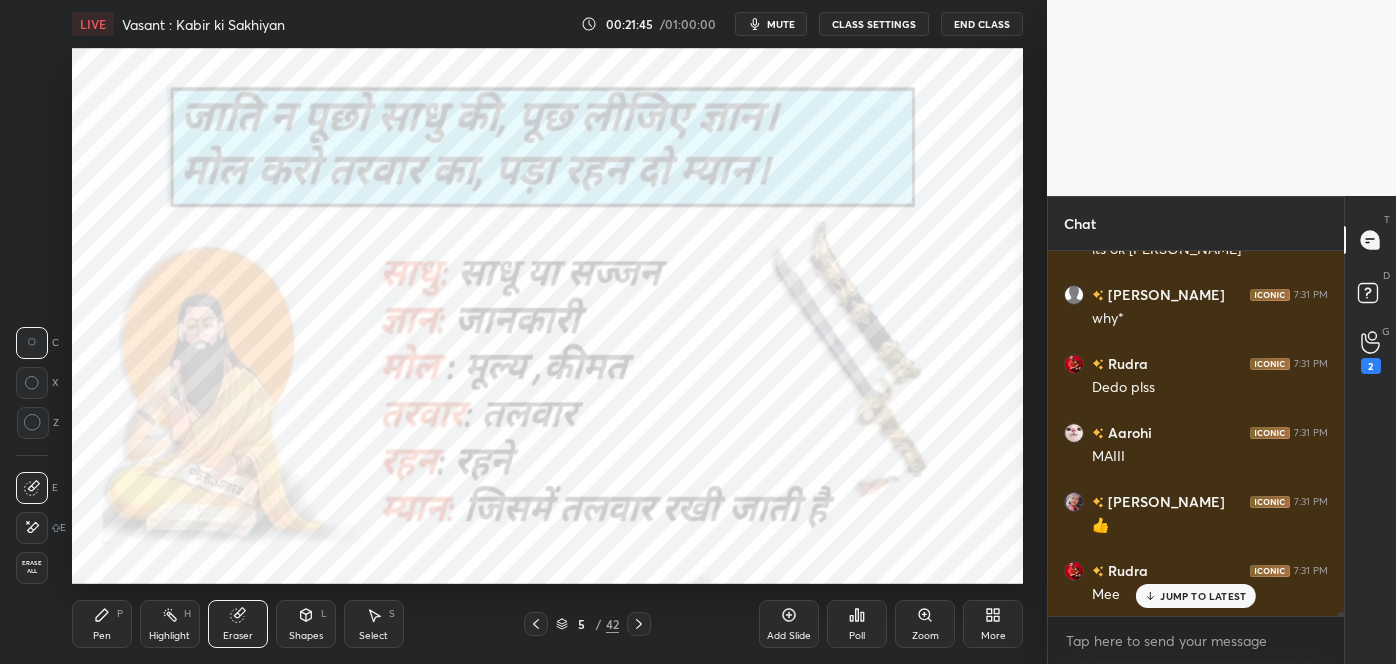 click at bounding box center (32, 528) 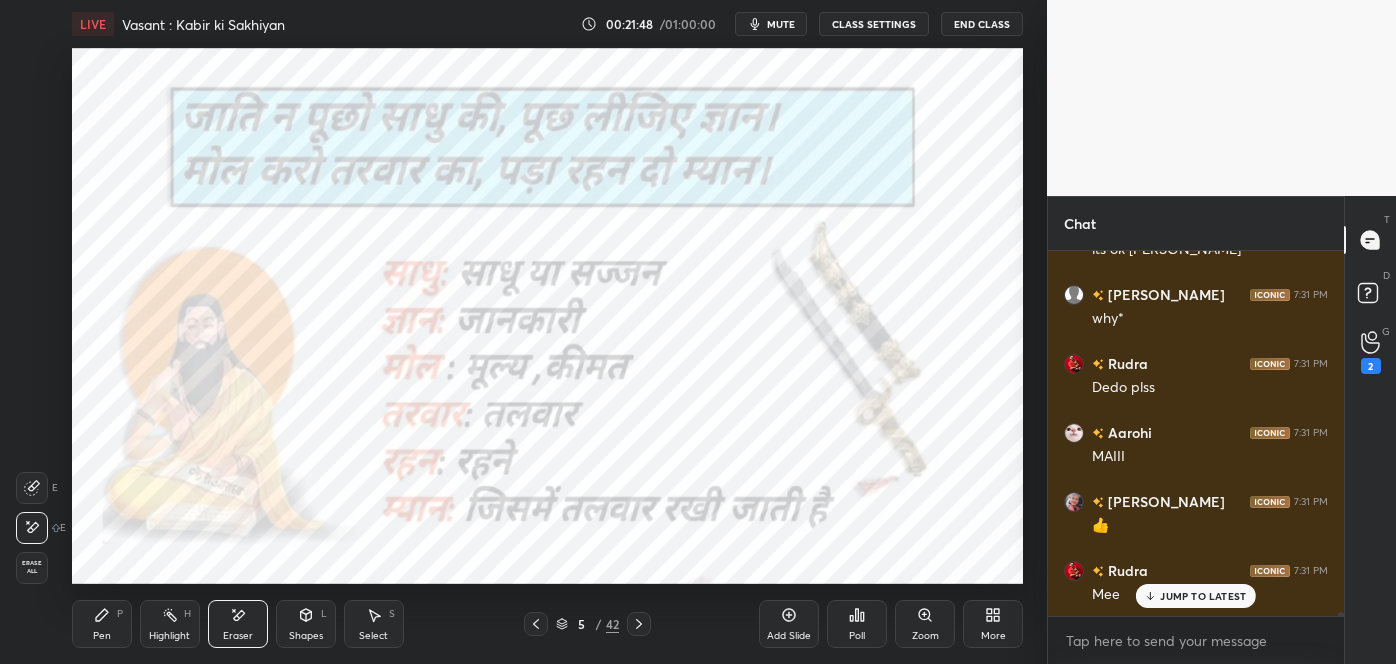click on "Pen P" at bounding box center [102, 624] 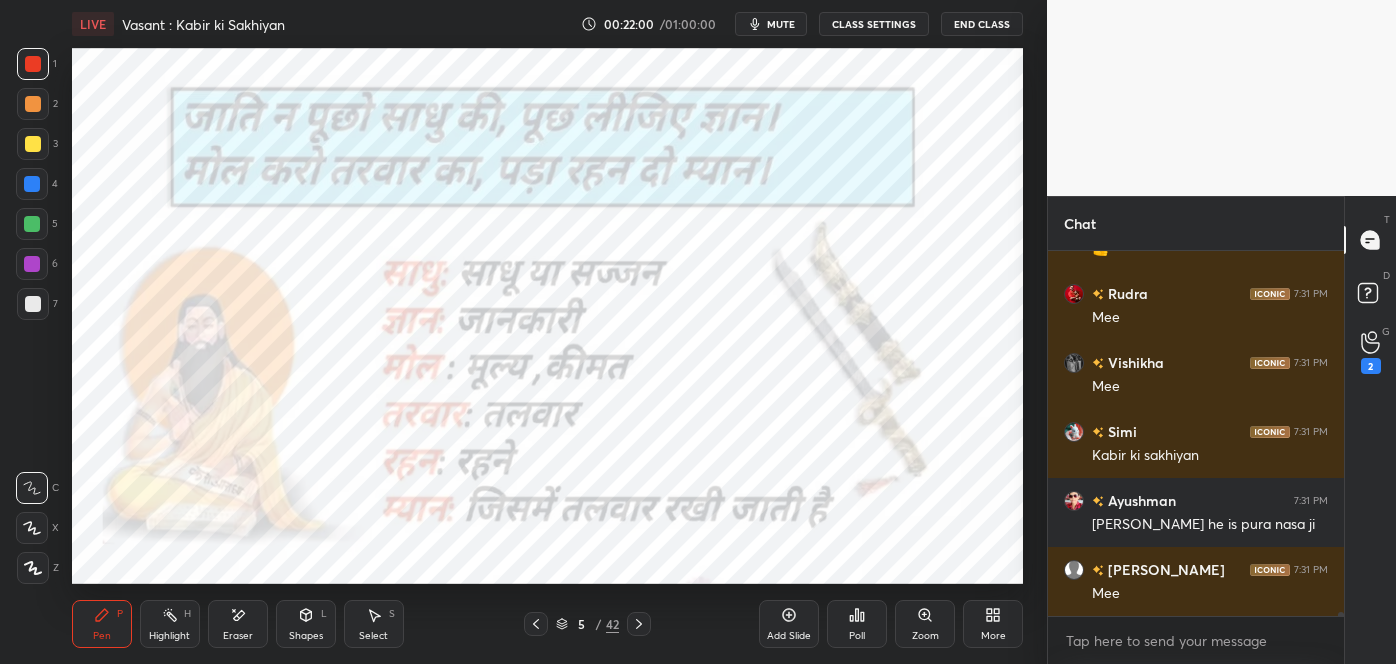 scroll, scrollTop: 29955, scrollLeft: 0, axis: vertical 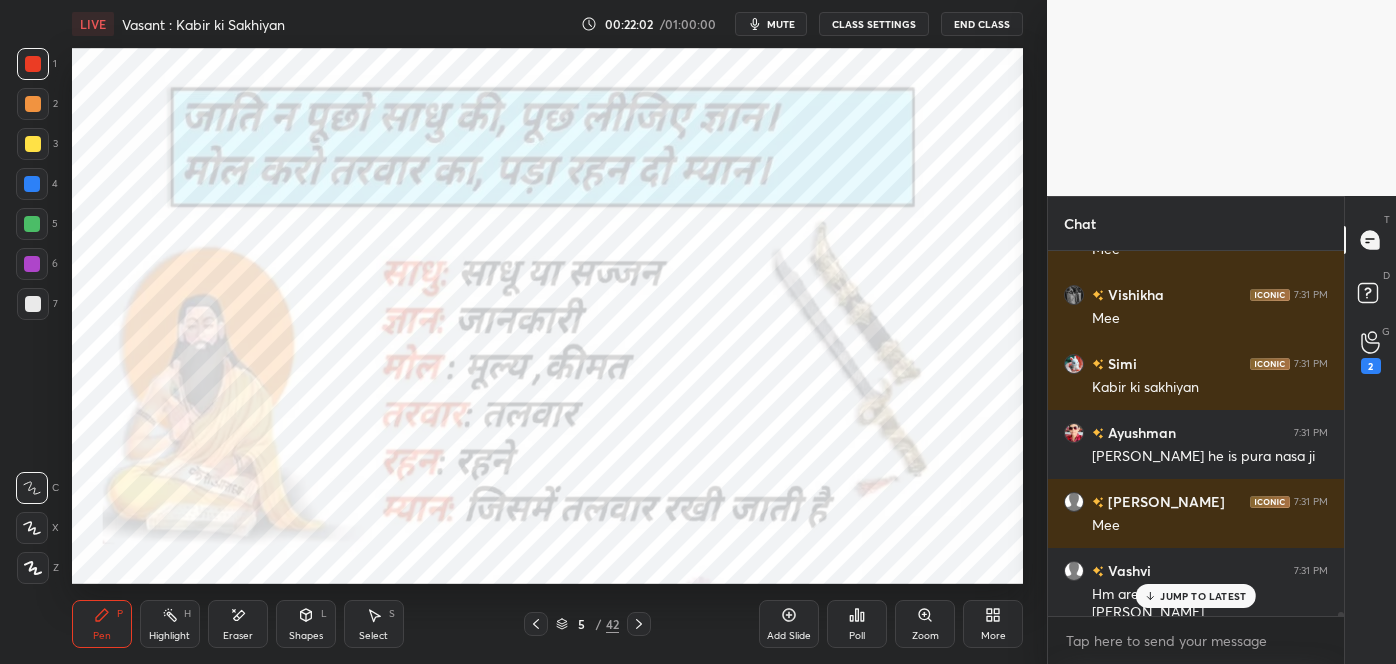 click on "JUMP TO LATEST" at bounding box center [1203, 596] 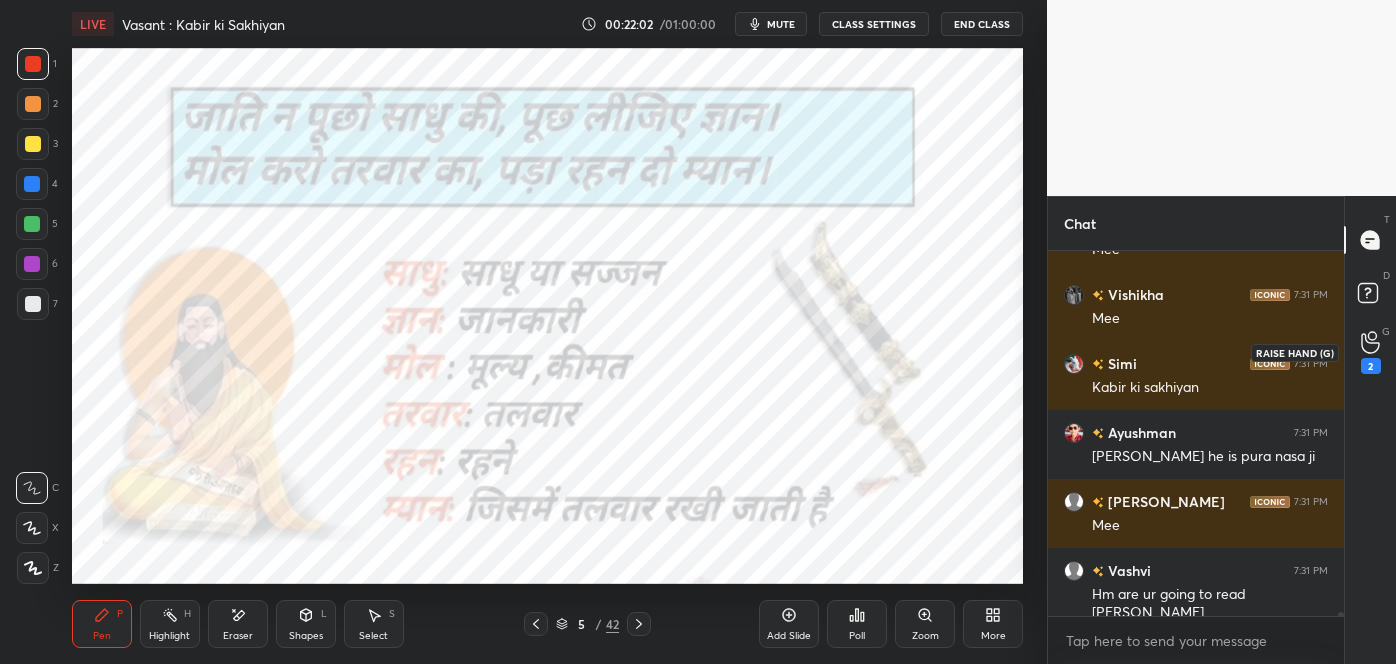 click on "2" at bounding box center (1371, 352) 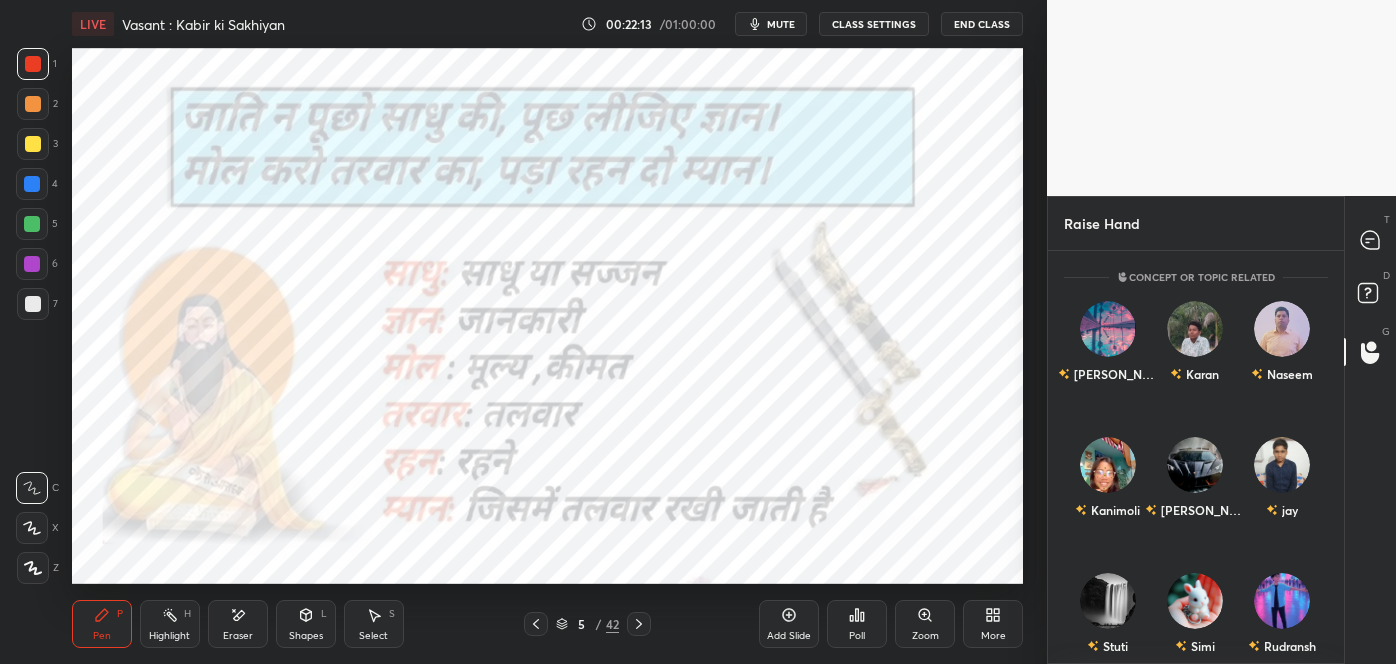 scroll, scrollTop: 0, scrollLeft: 0, axis: both 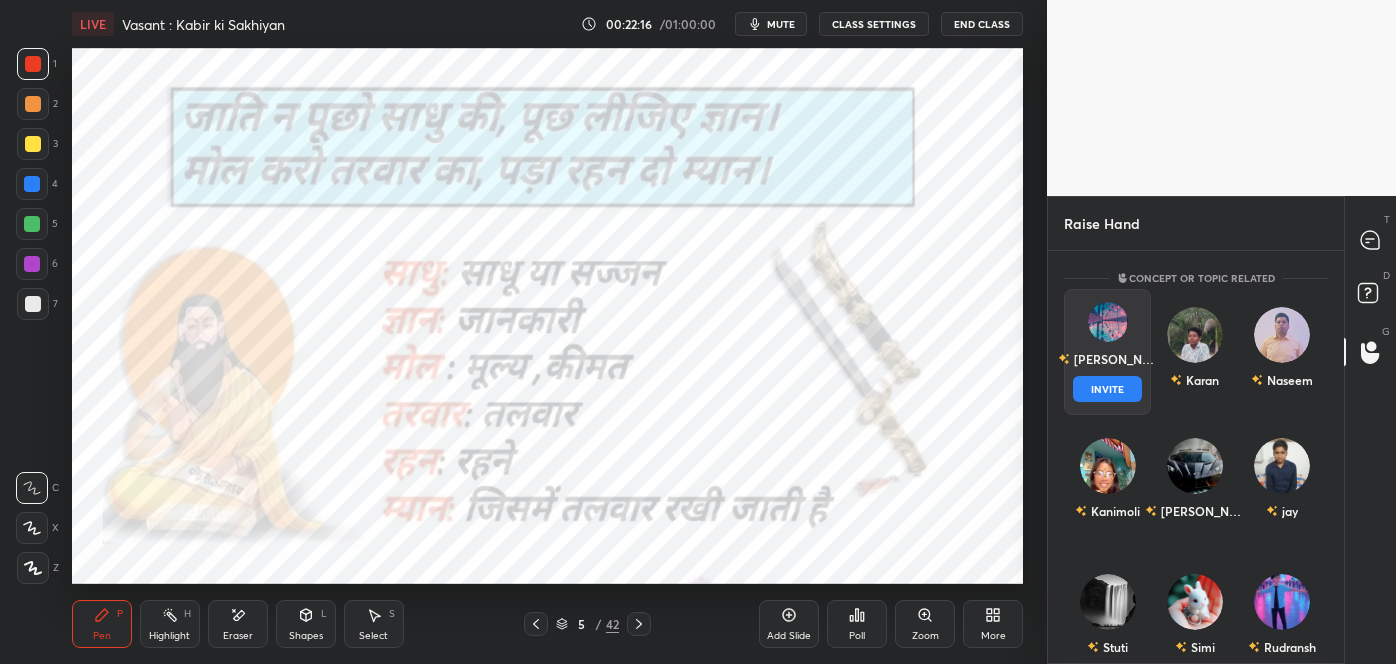 click on "[PERSON_NAME] INVITE" at bounding box center [1107, 352] 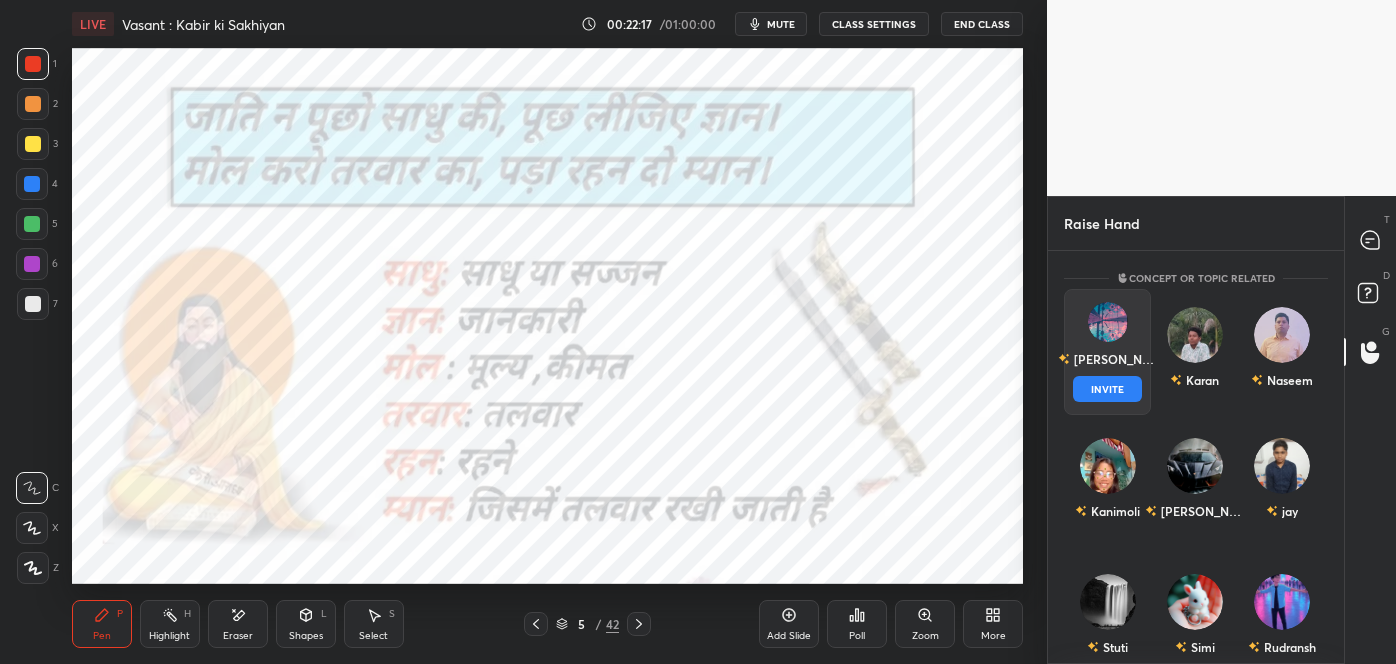 click on "INVITE" at bounding box center (1107, 389) 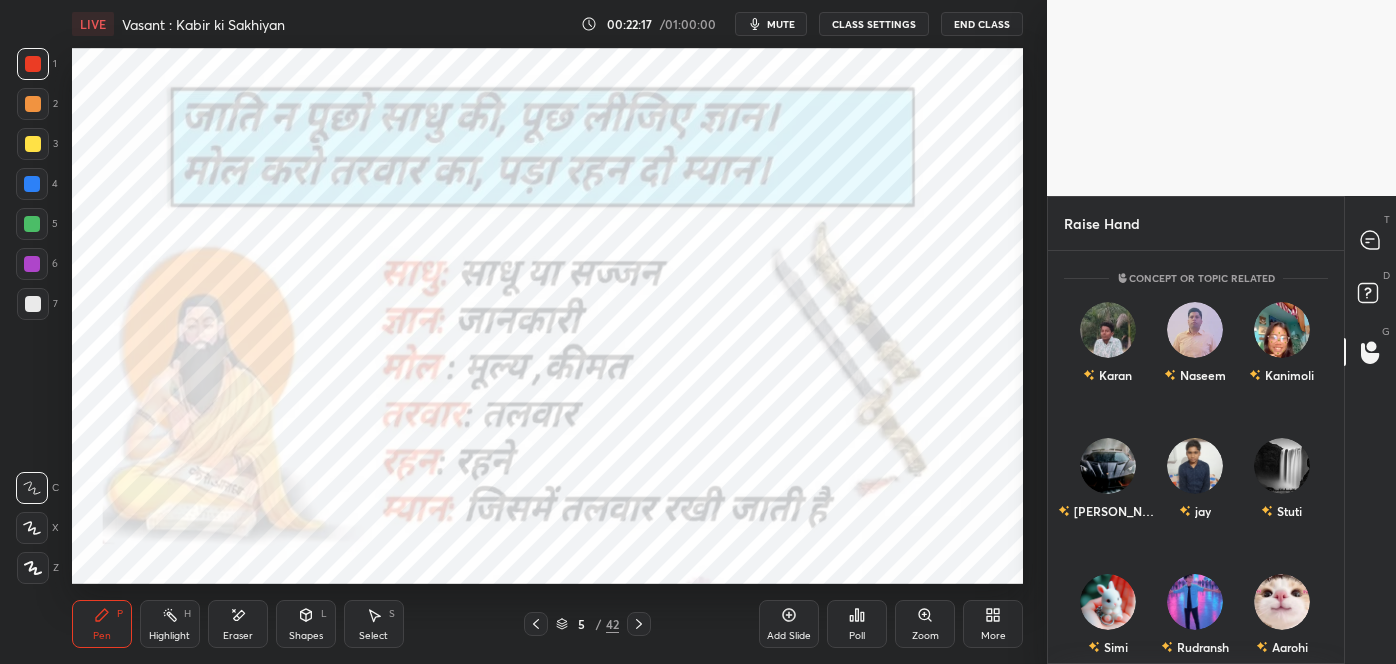 scroll, scrollTop: 326, scrollLeft: 290, axis: both 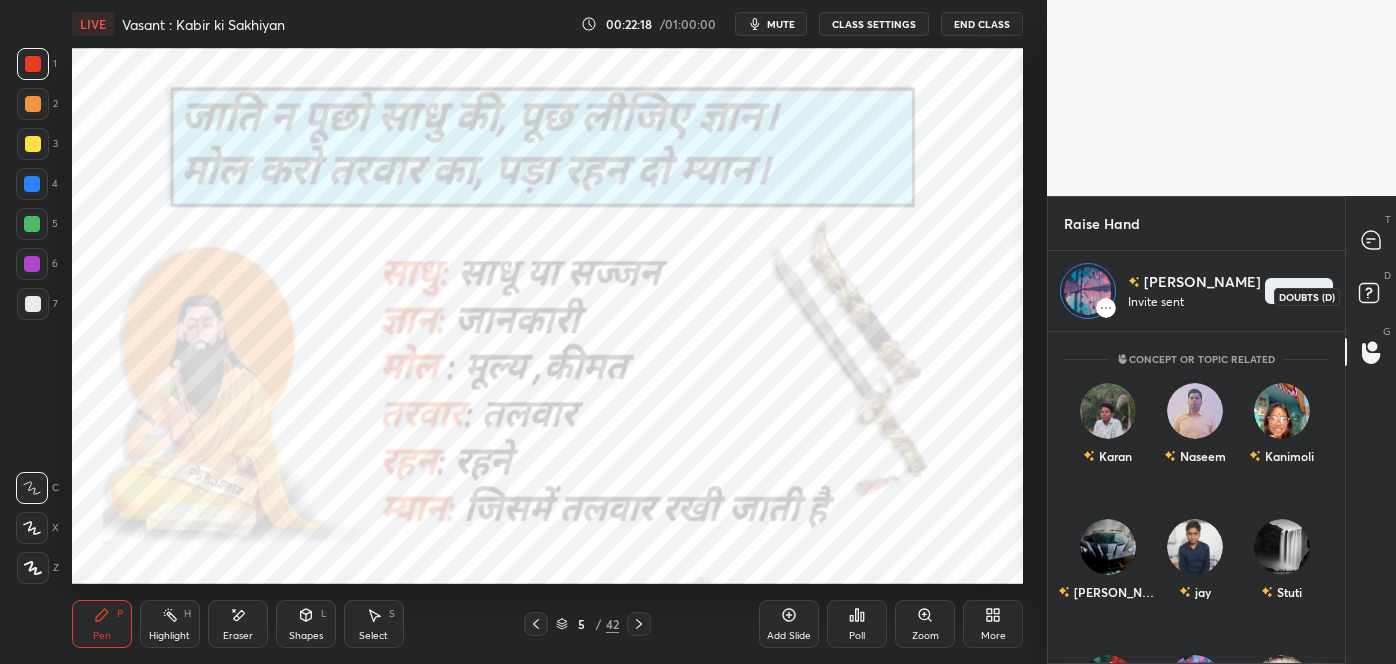 click 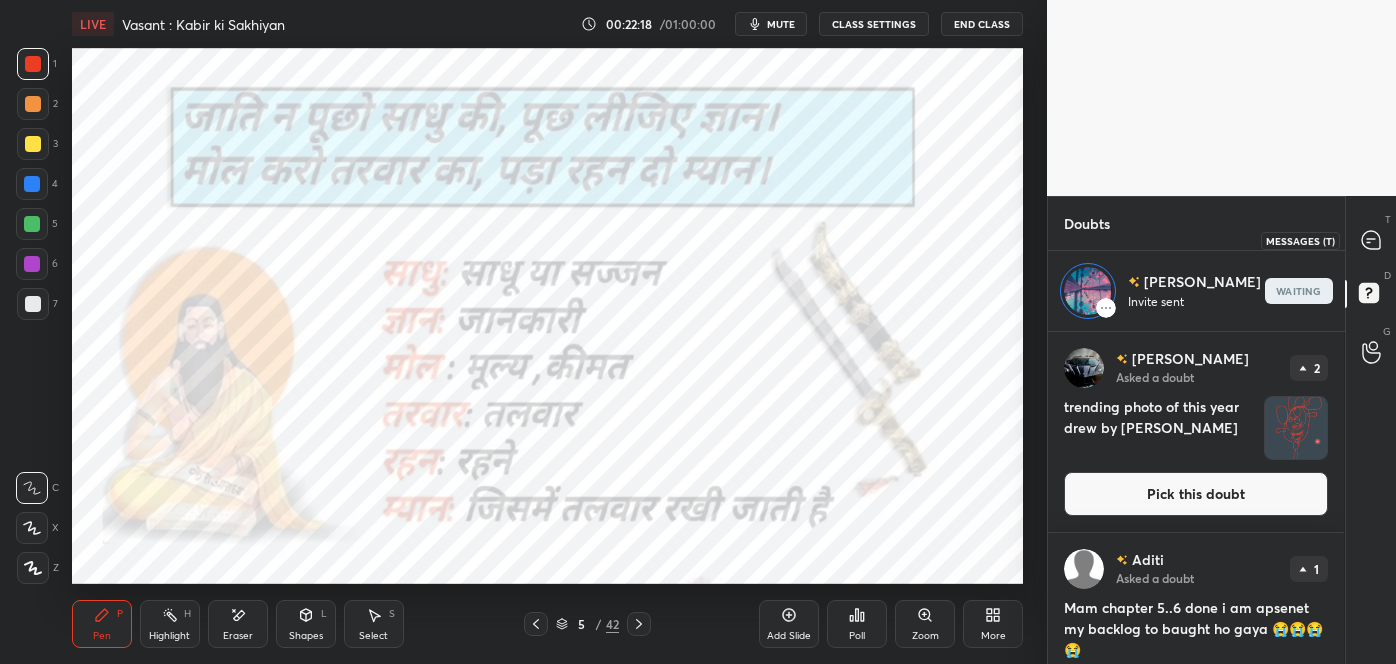 click at bounding box center [1372, 240] 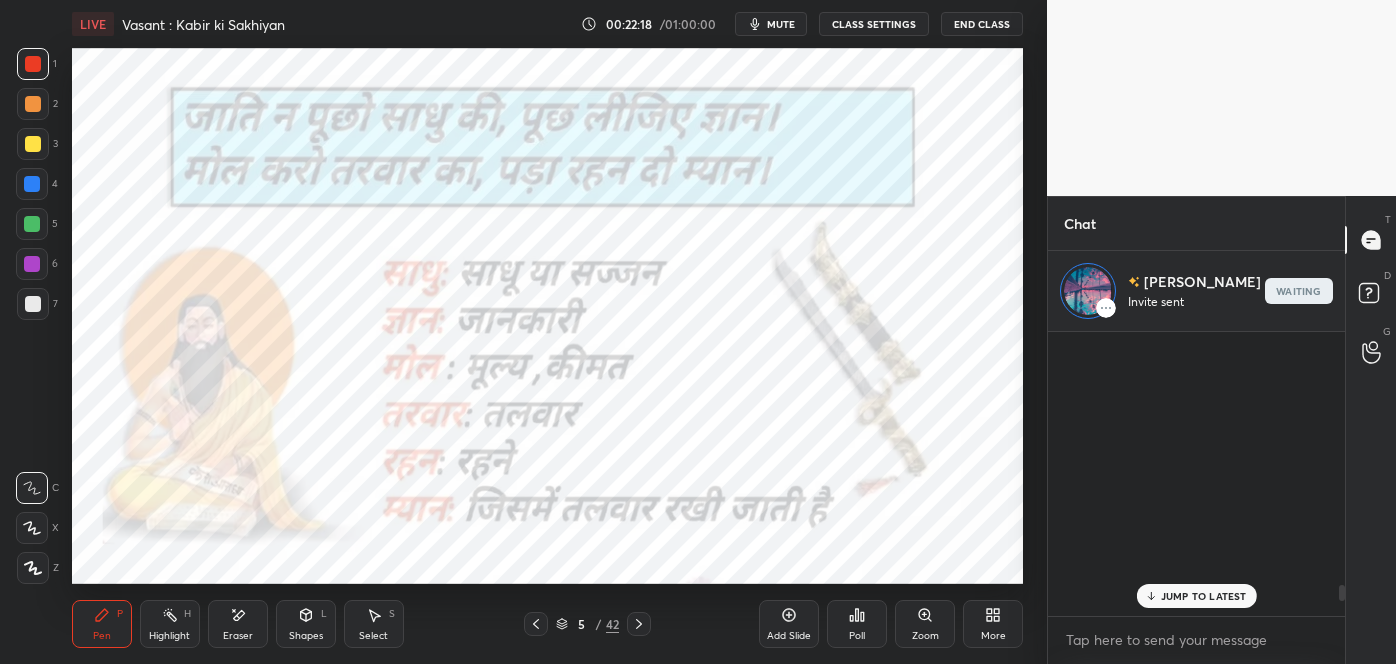 scroll, scrollTop: 31028, scrollLeft: 0, axis: vertical 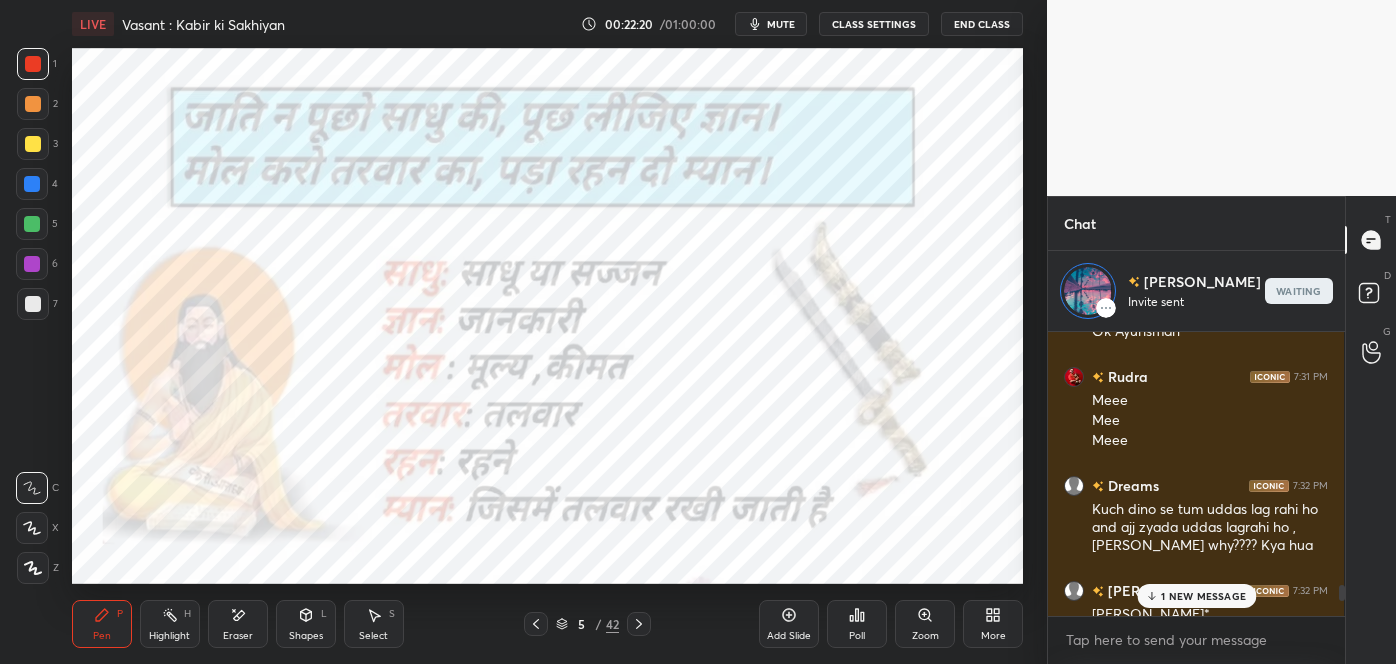 click on "1 NEW MESSAGE" at bounding box center [1196, 596] 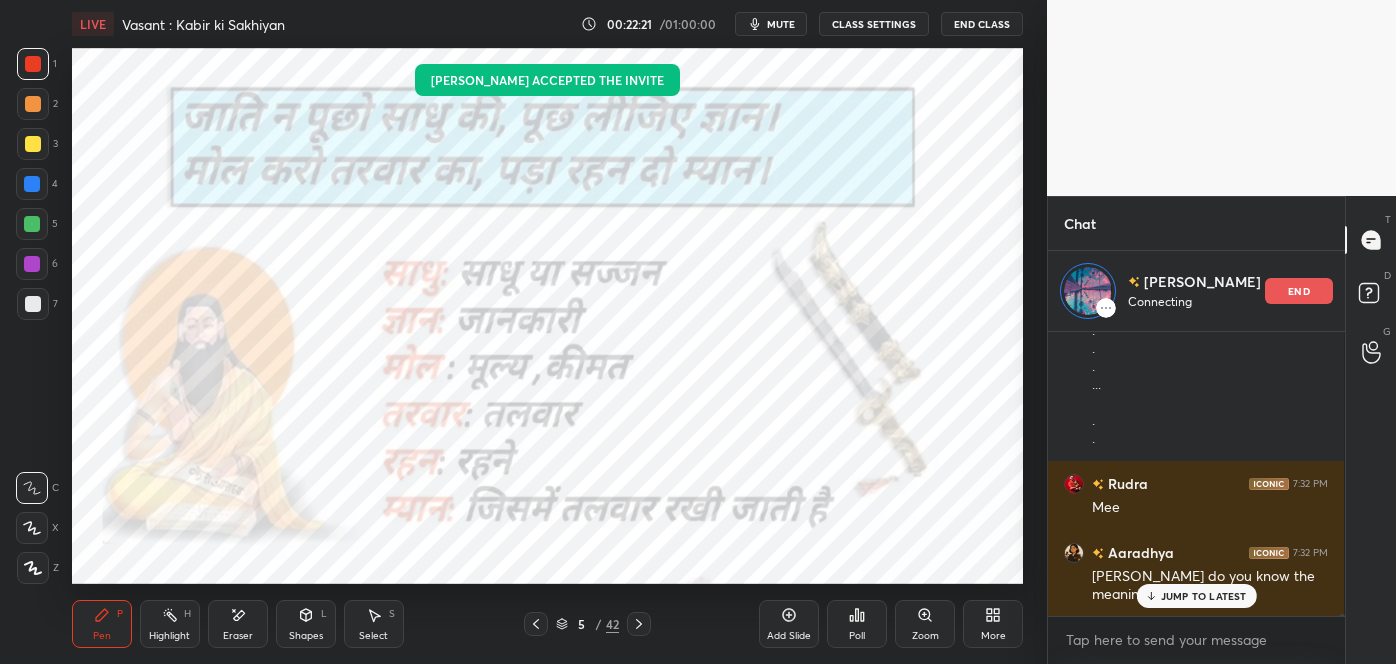 click on "JUMP TO LATEST" at bounding box center (1204, 596) 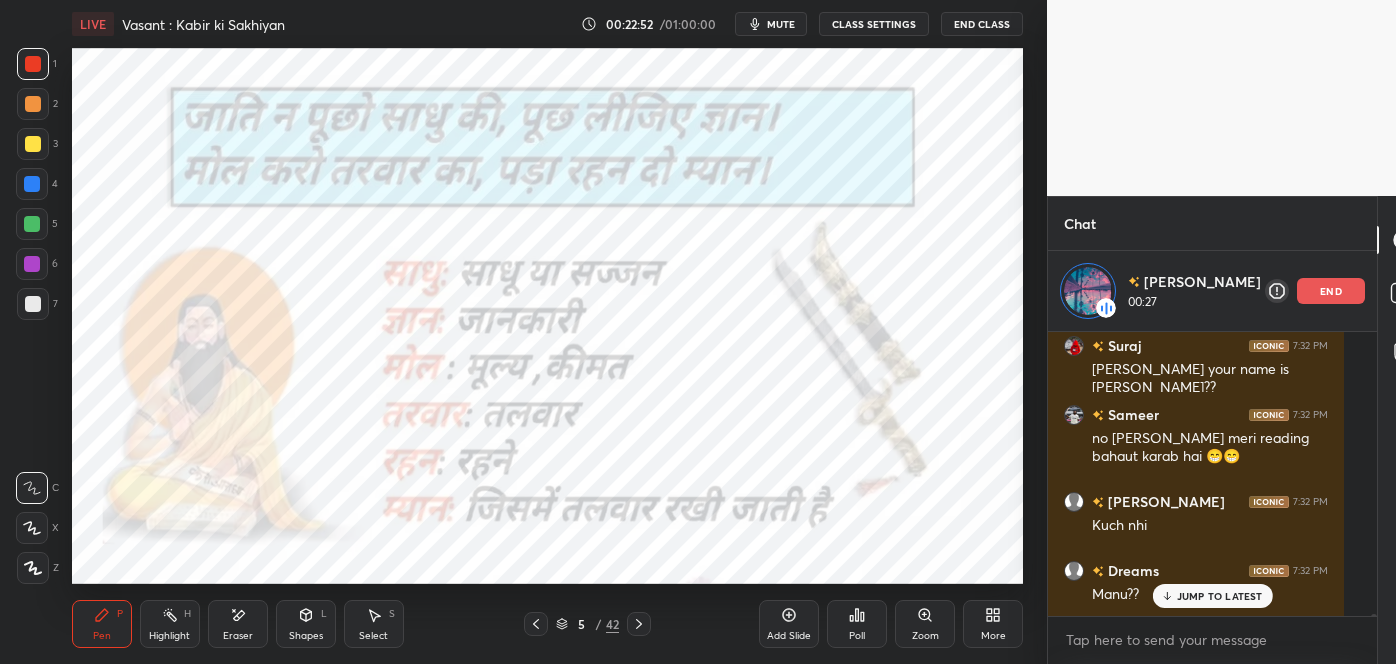 scroll, scrollTop: 35280, scrollLeft: 0, axis: vertical 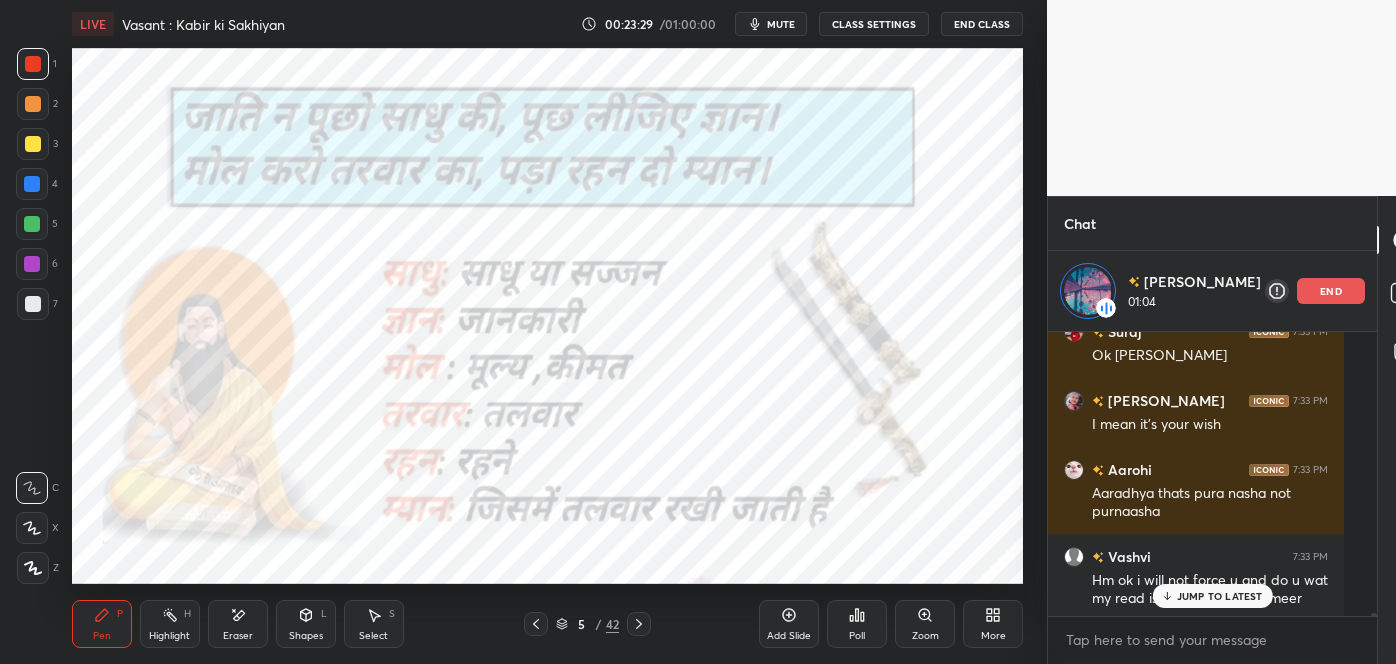 click on "JUMP TO LATEST" at bounding box center [1220, 596] 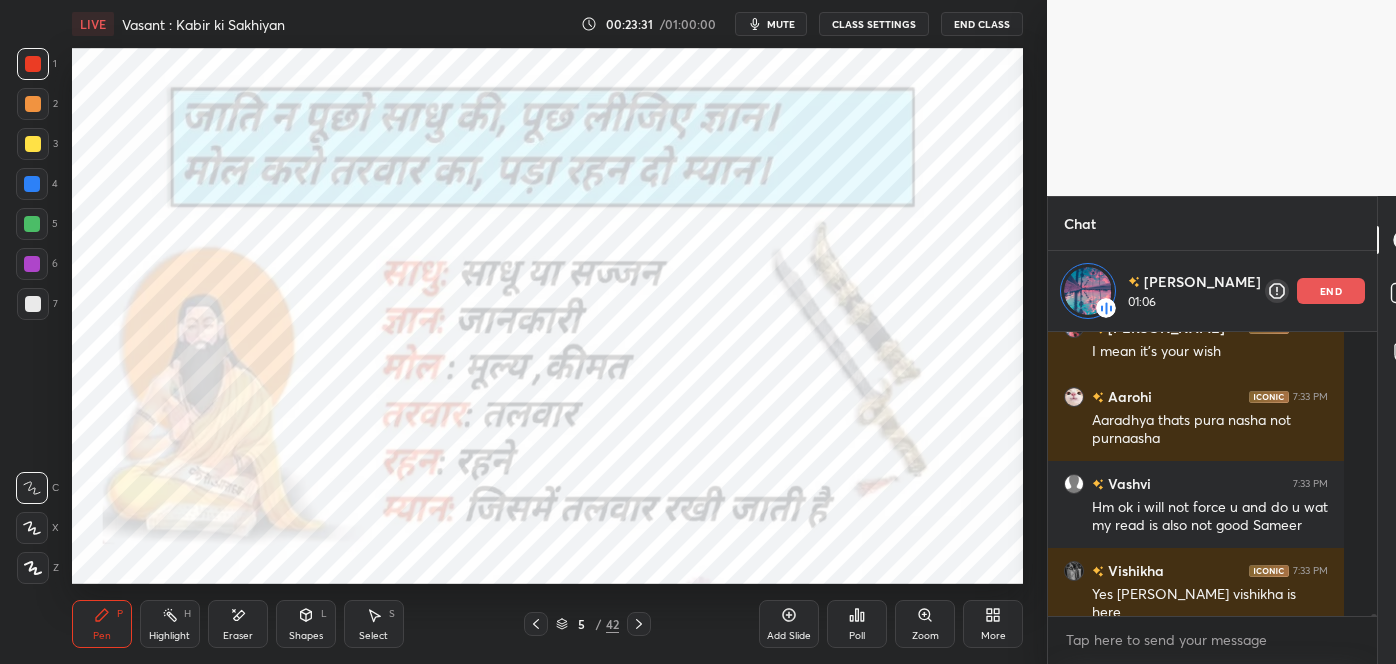 click on "end" at bounding box center [1331, 291] 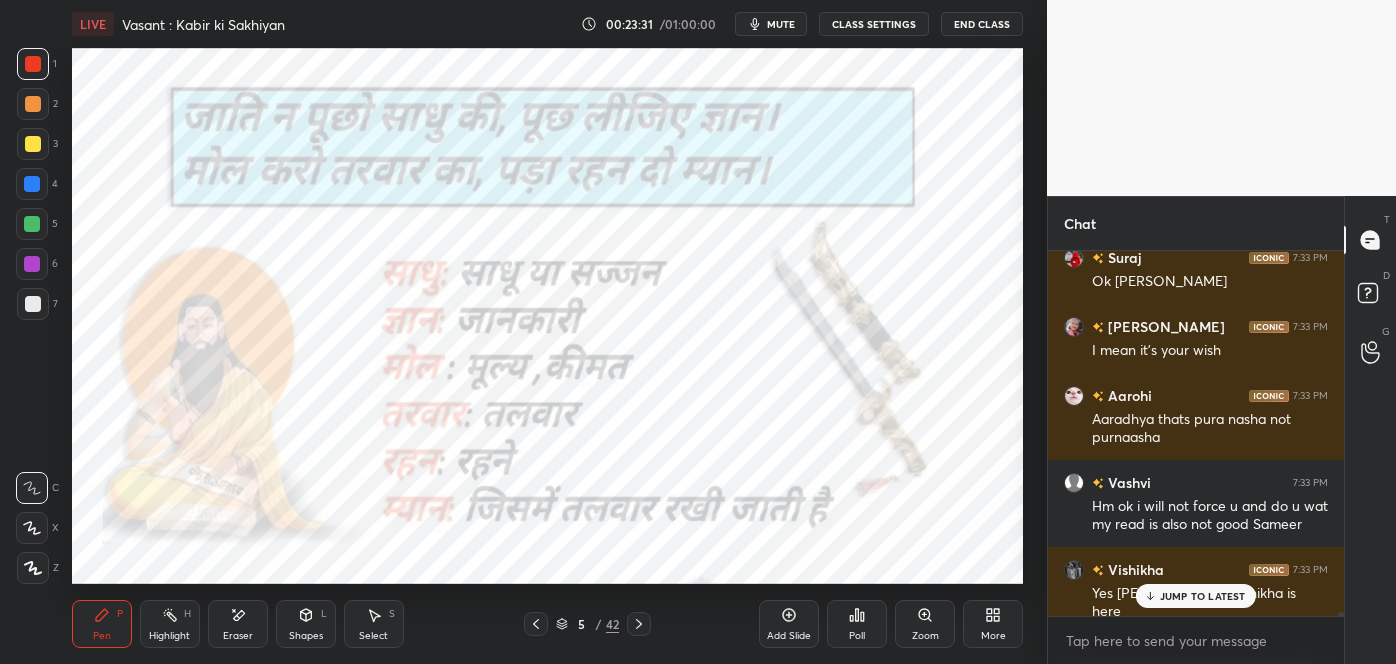 scroll, scrollTop: 6, scrollLeft: 5, axis: both 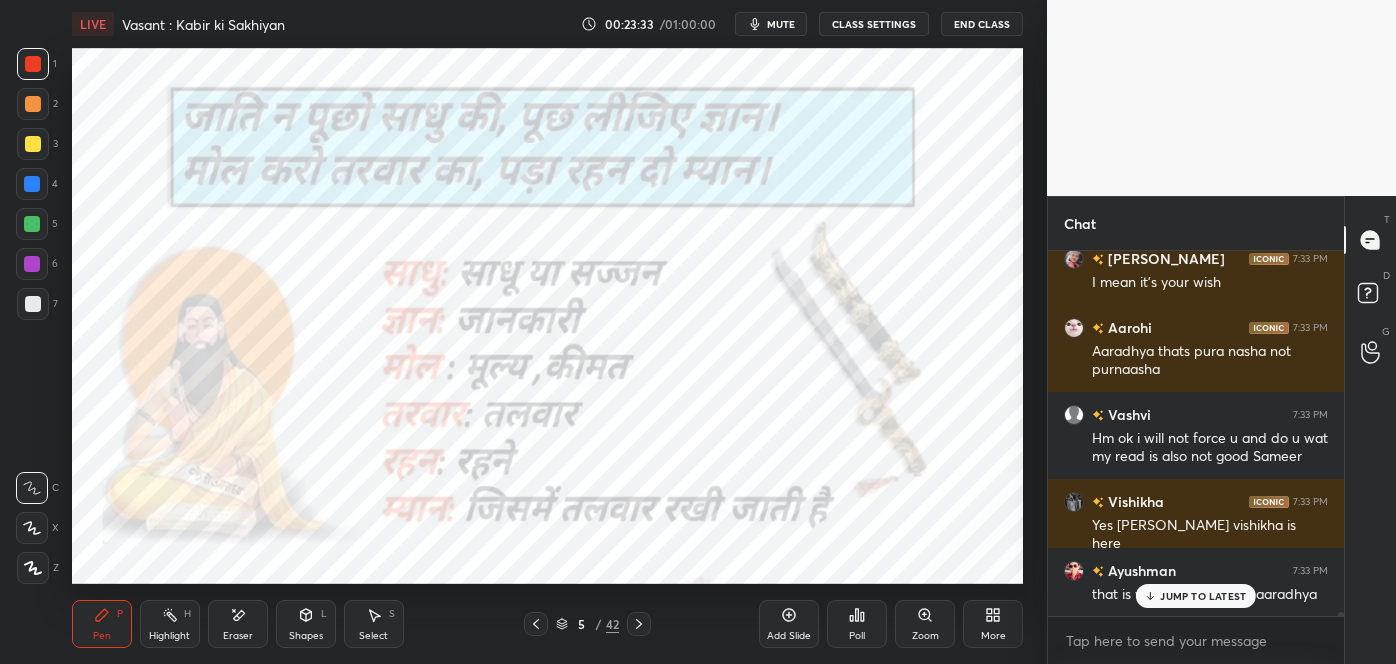 click on "JUMP TO LATEST" at bounding box center (1203, 596) 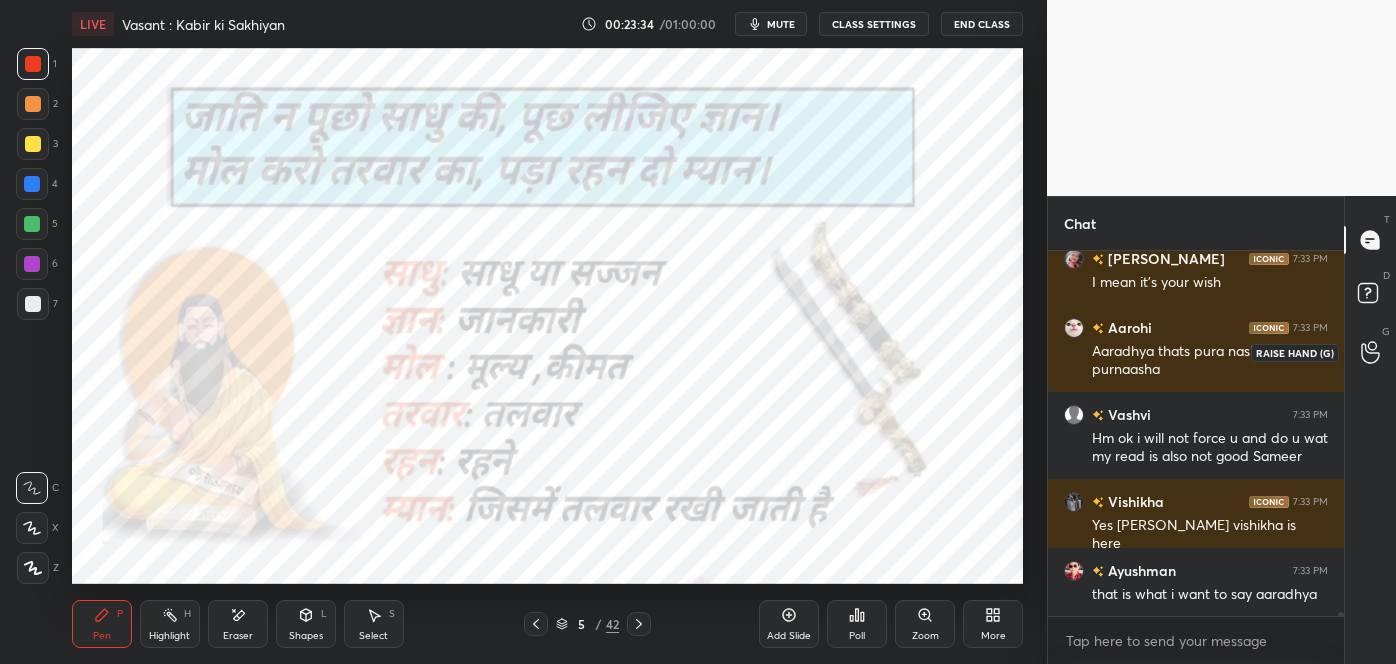 click at bounding box center (1371, 352) 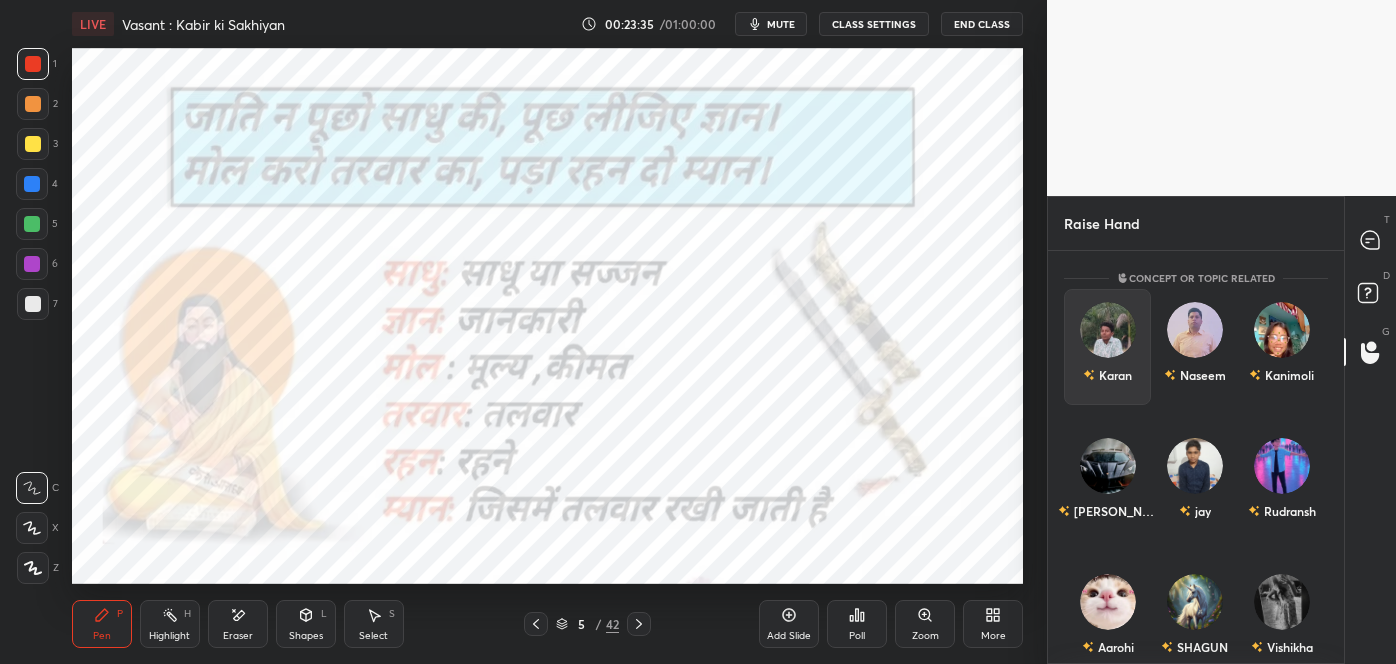 click on "Karan" at bounding box center (1107, 375) 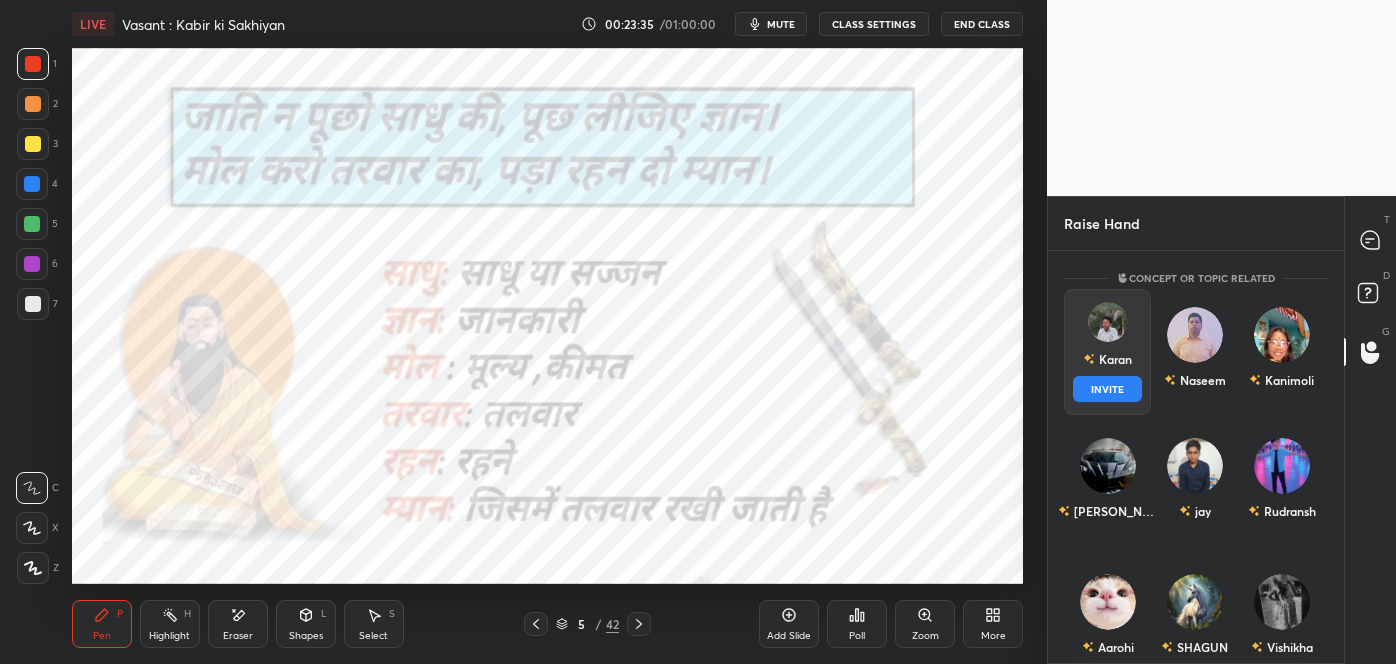 click on "INVITE" at bounding box center (1107, 389) 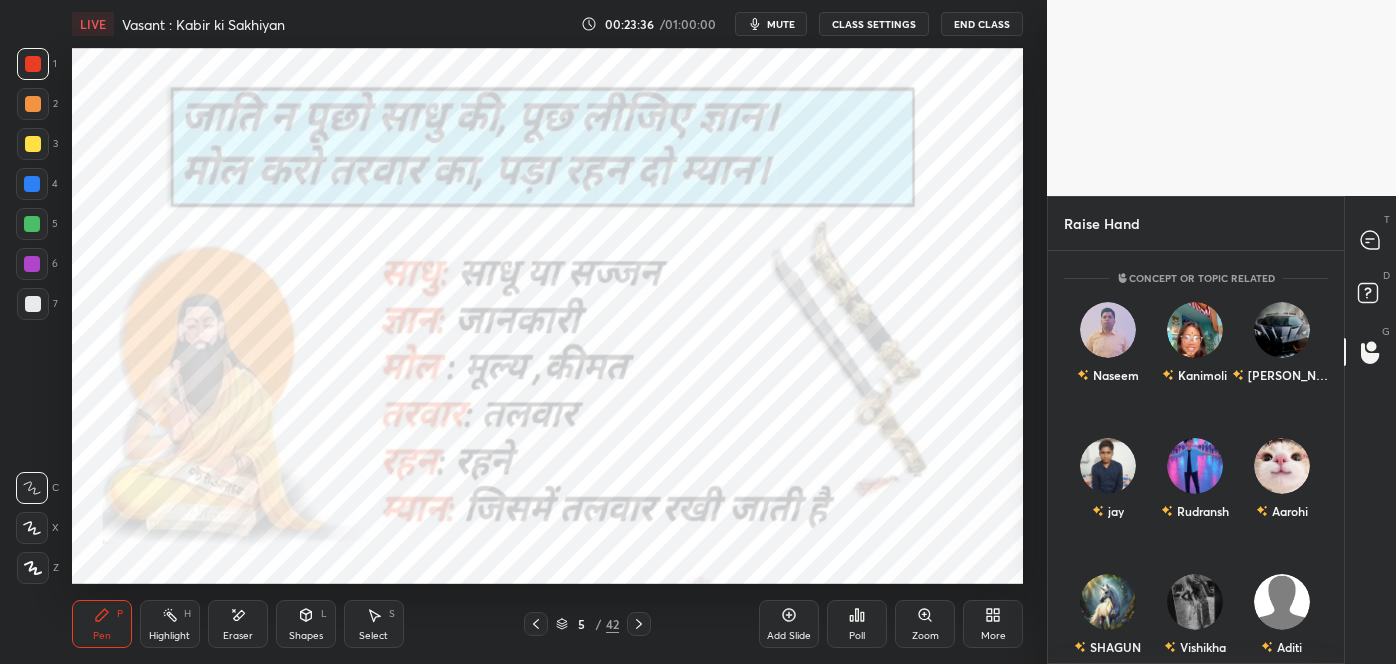 scroll, scrollTop: 326, scrollLeft: 290, axis: both 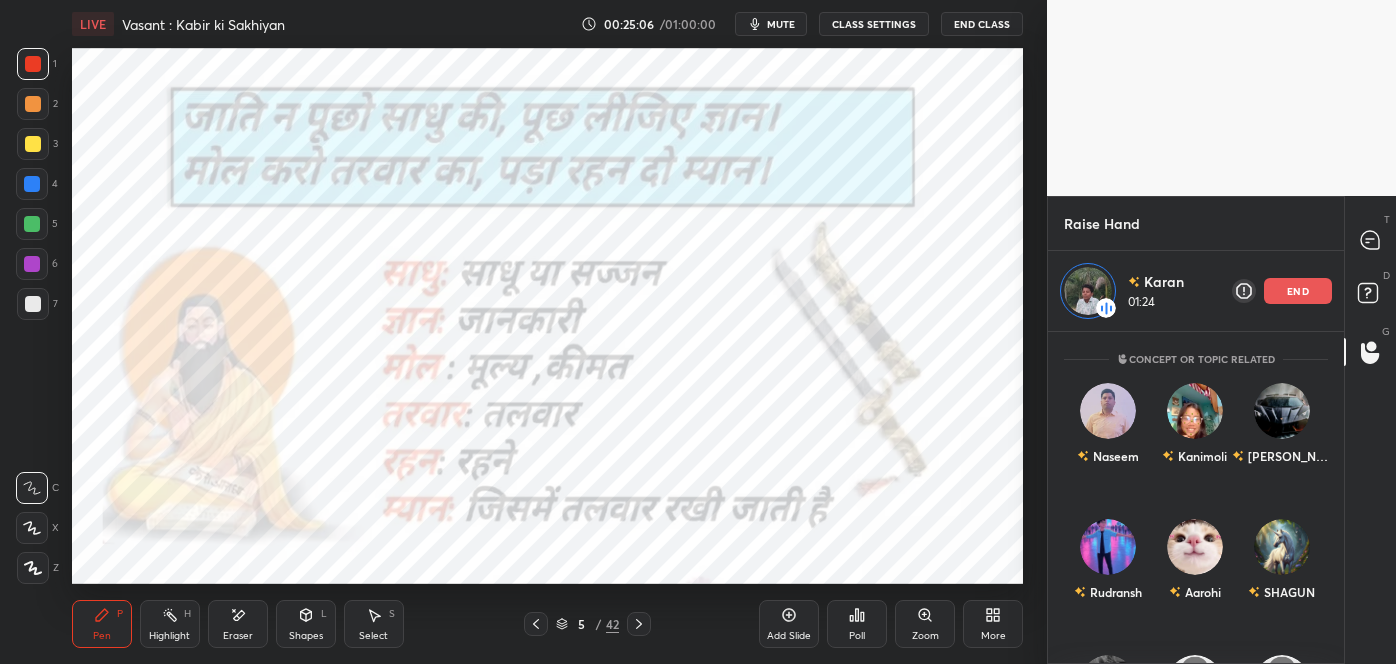 click on "end" at bounding box center (1298, 291) 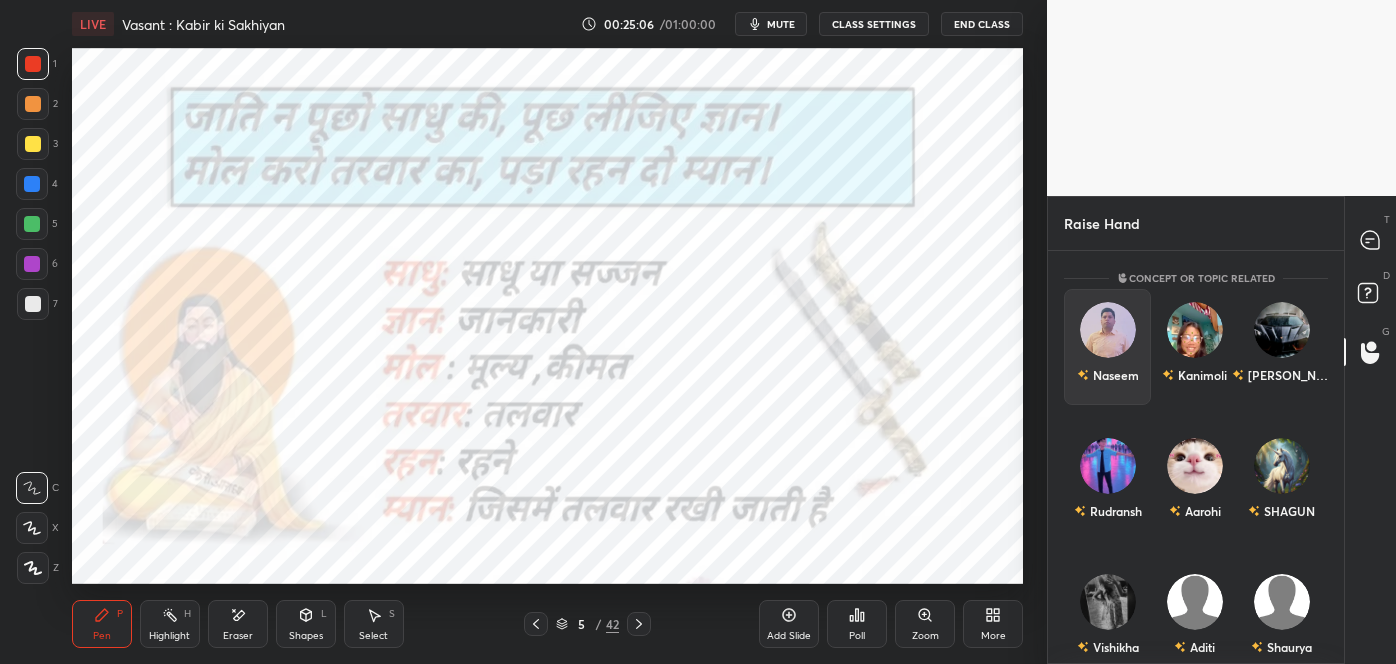 scroll, scrollTop: 6, scrollLeft: 5, axis: both 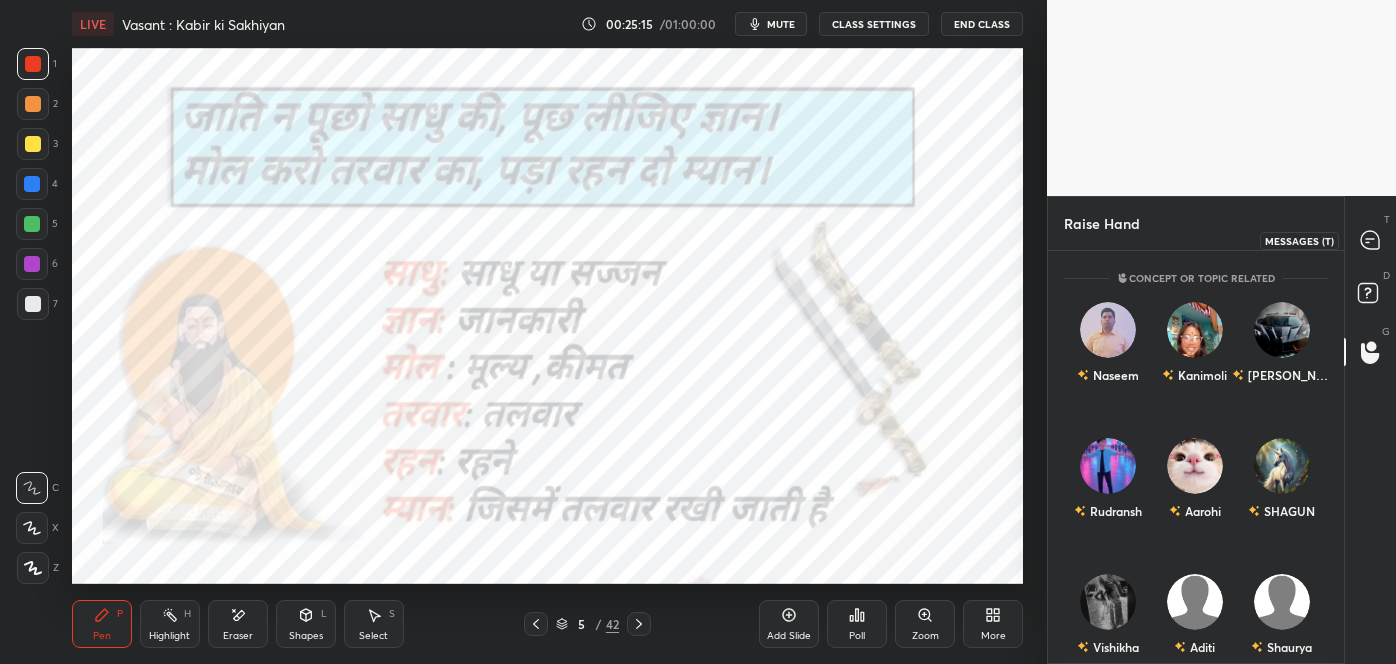 click 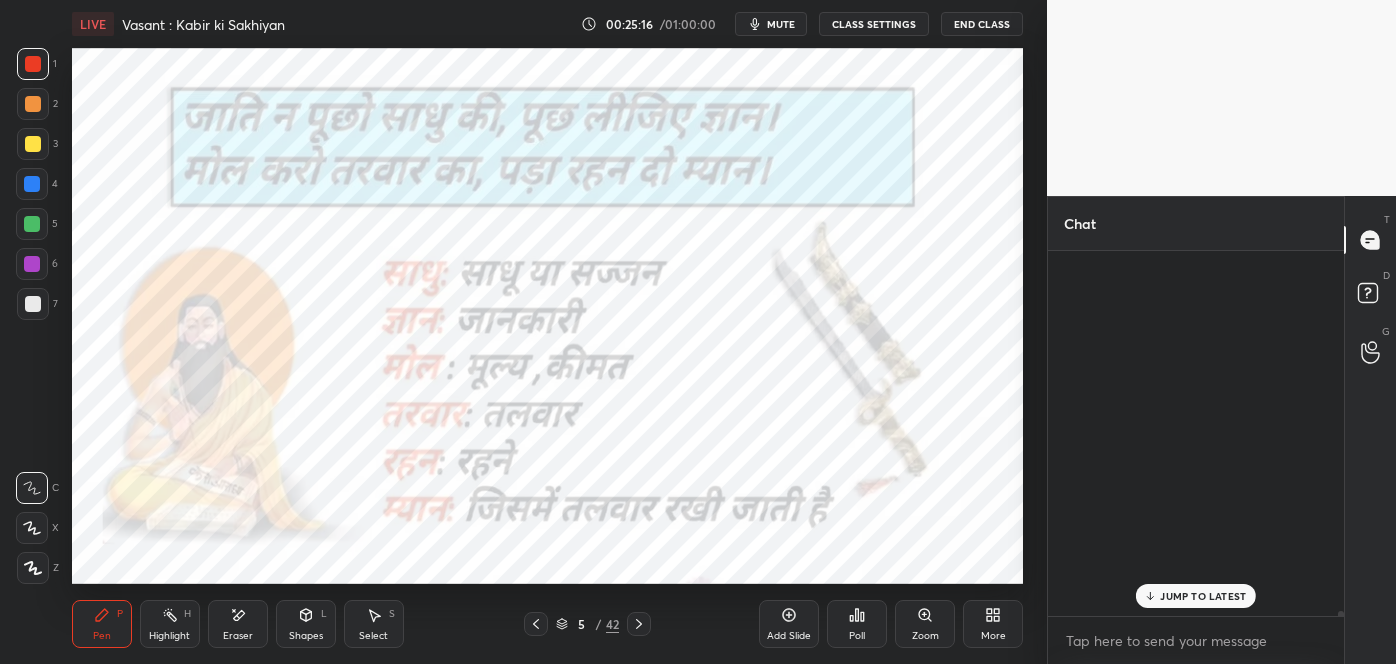 scroll, scrollTop: 39135, scrollLeft: 0, axis: vertical 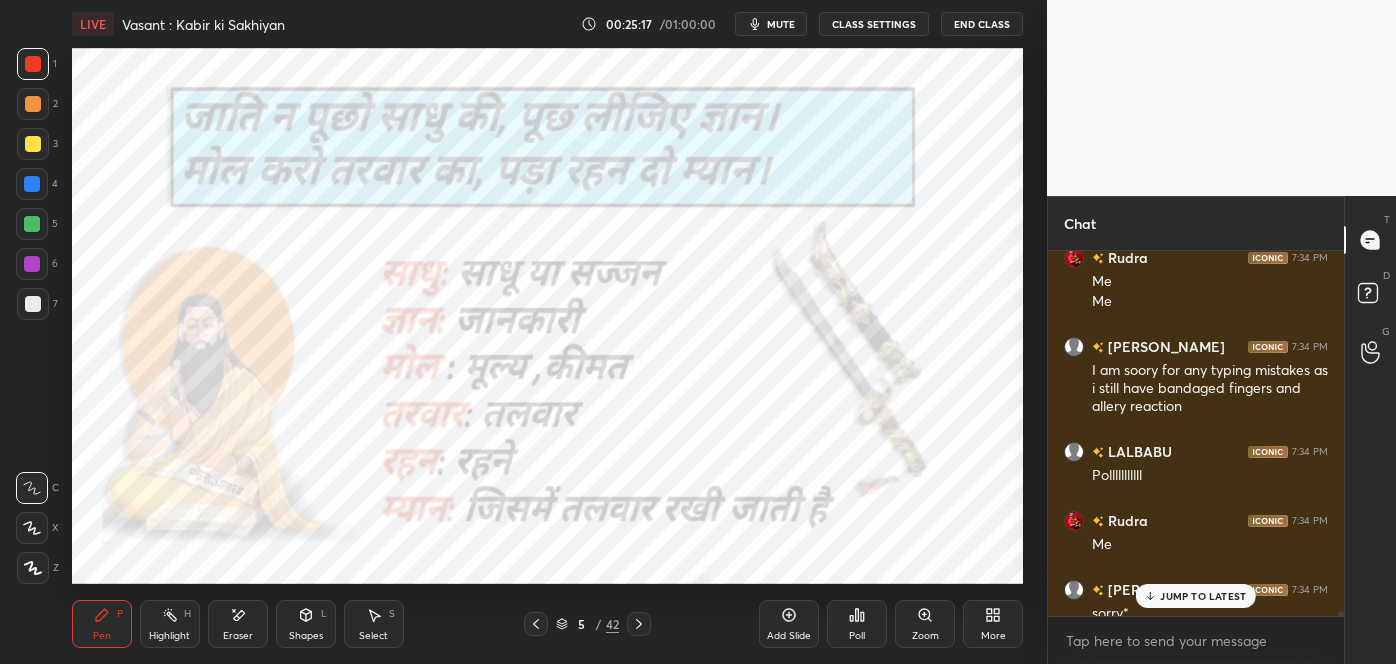 click on "JUMP TO LATEST" at bounding box center [1203, 596] 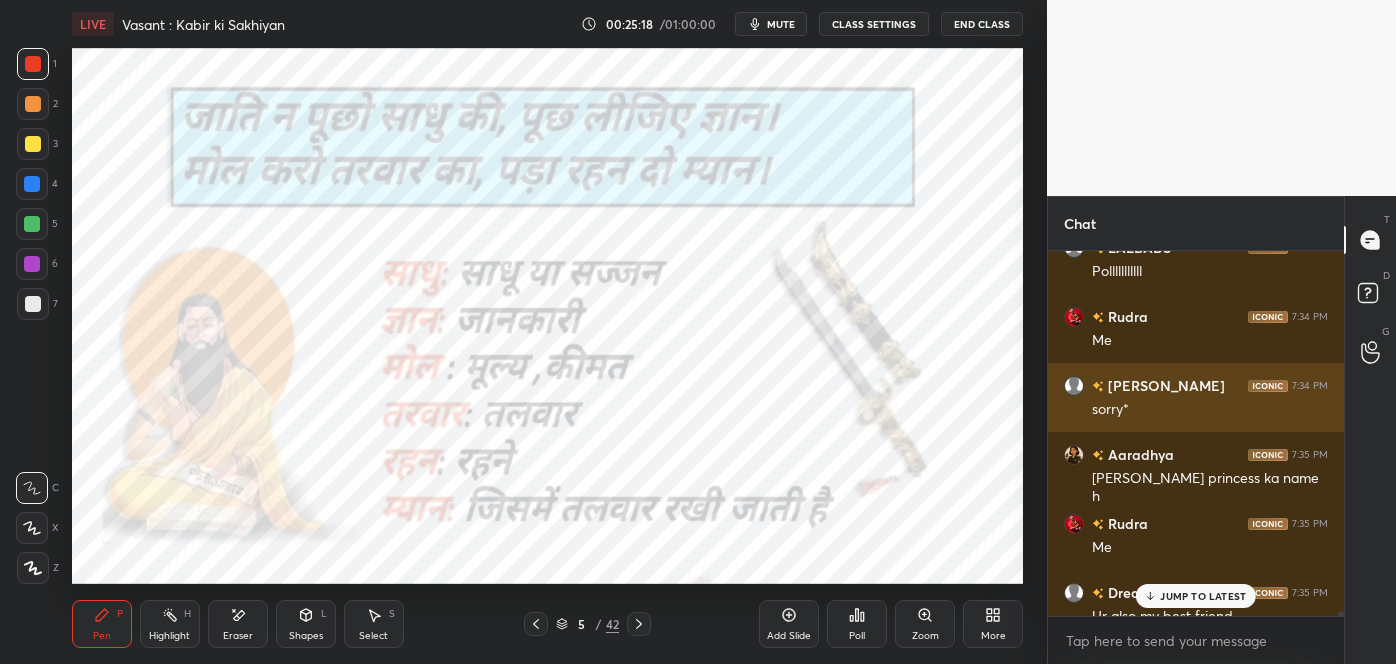 scroll, scrollTop: 39592, scrollLeft: 0, axis: vertical 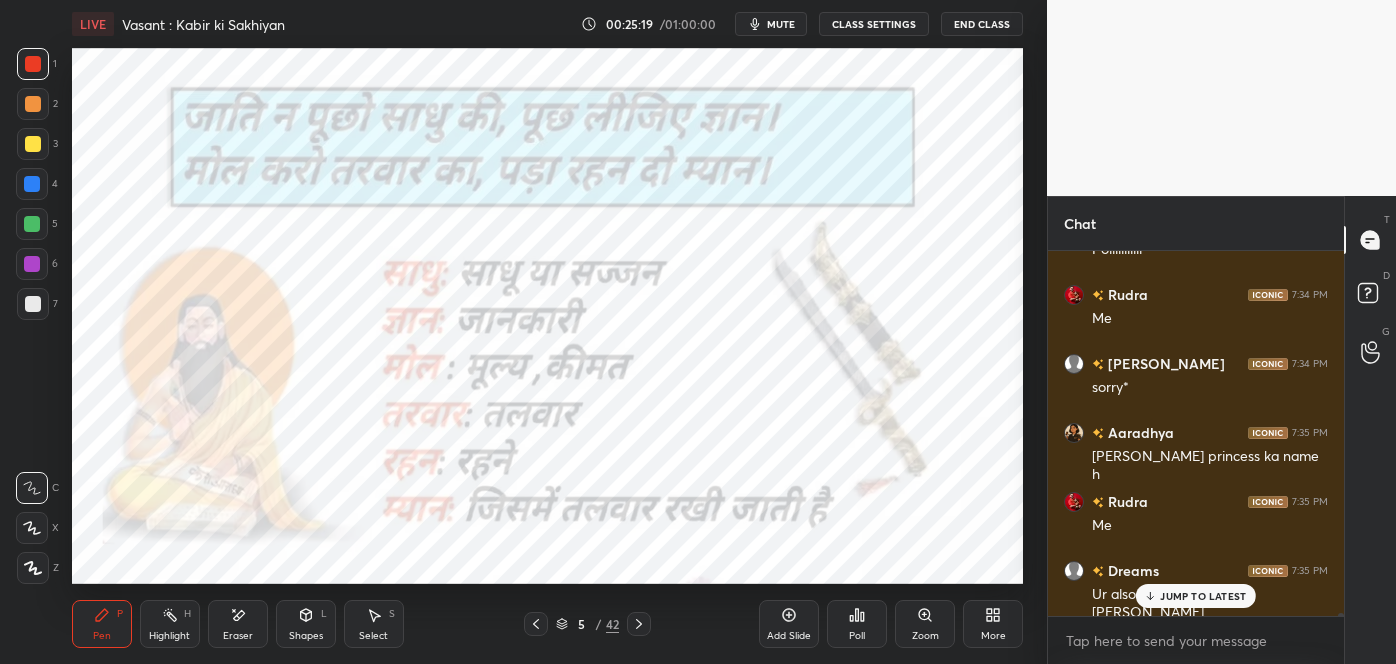 click on "JUMP TO LATEST" at bounding box center (1203, 596) 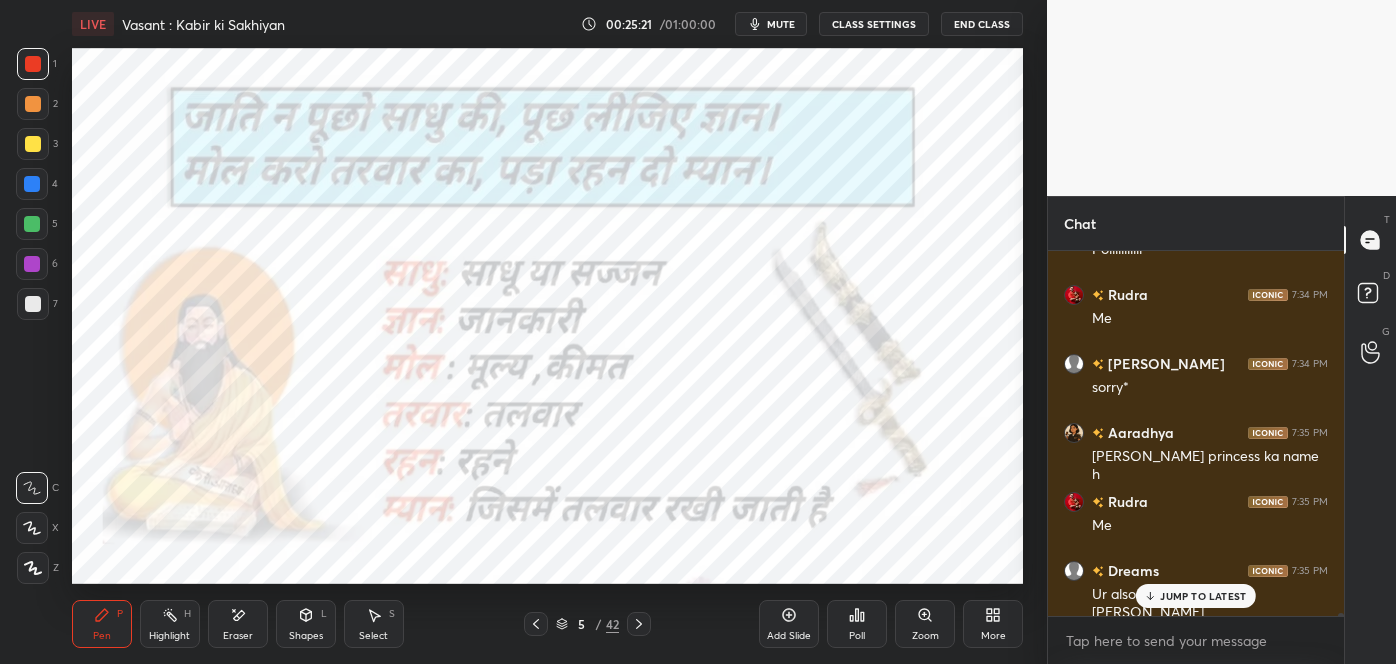scroll, scrollTop: 39661, scrollLeft: 0, axis: vertical 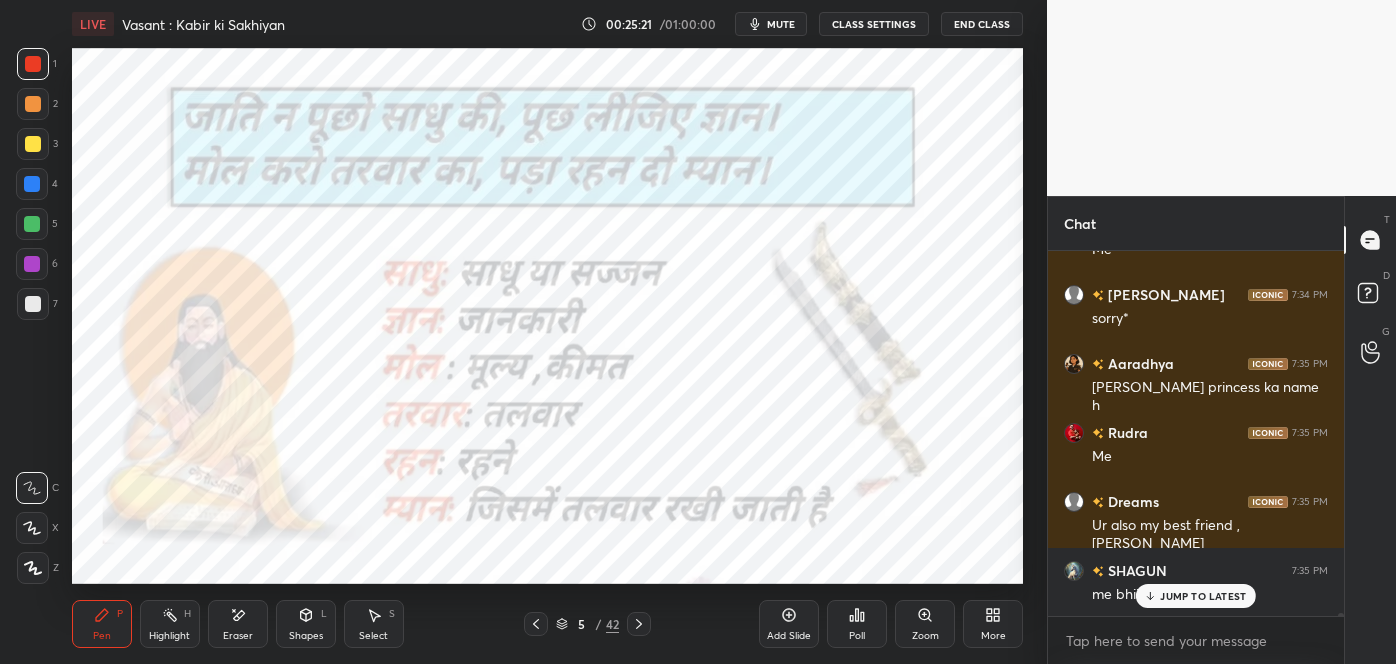 click 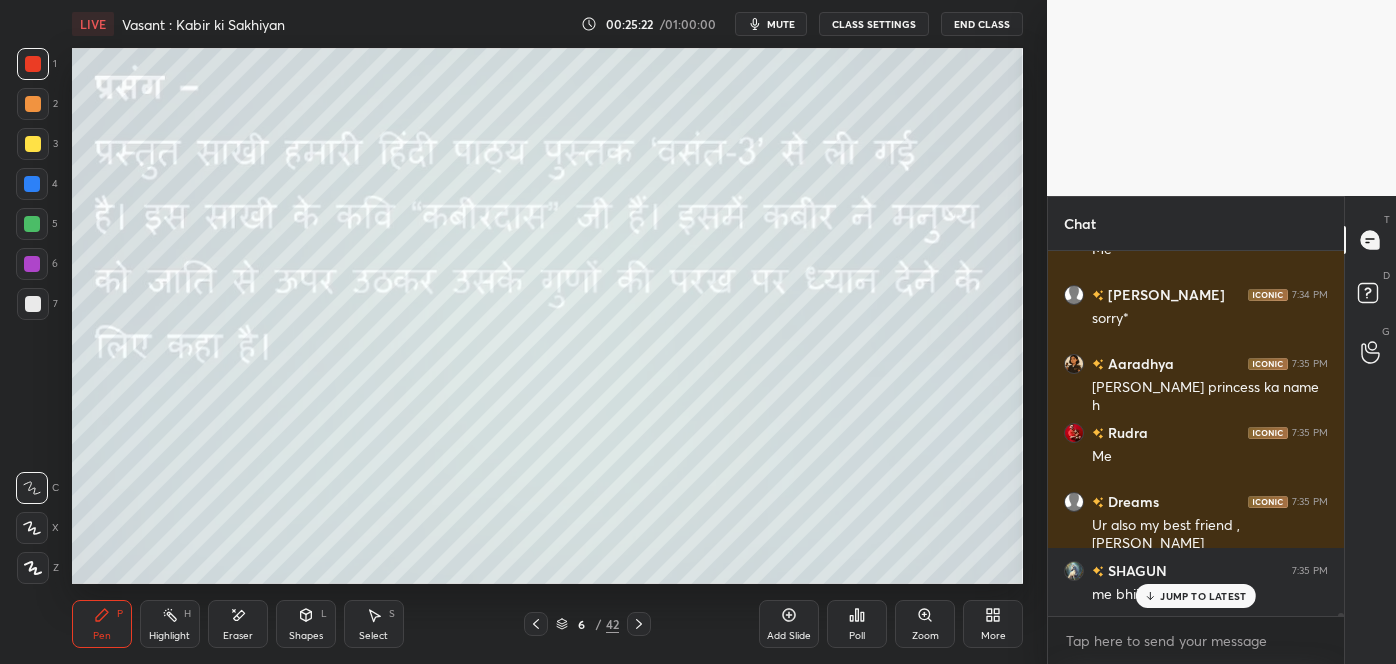 click 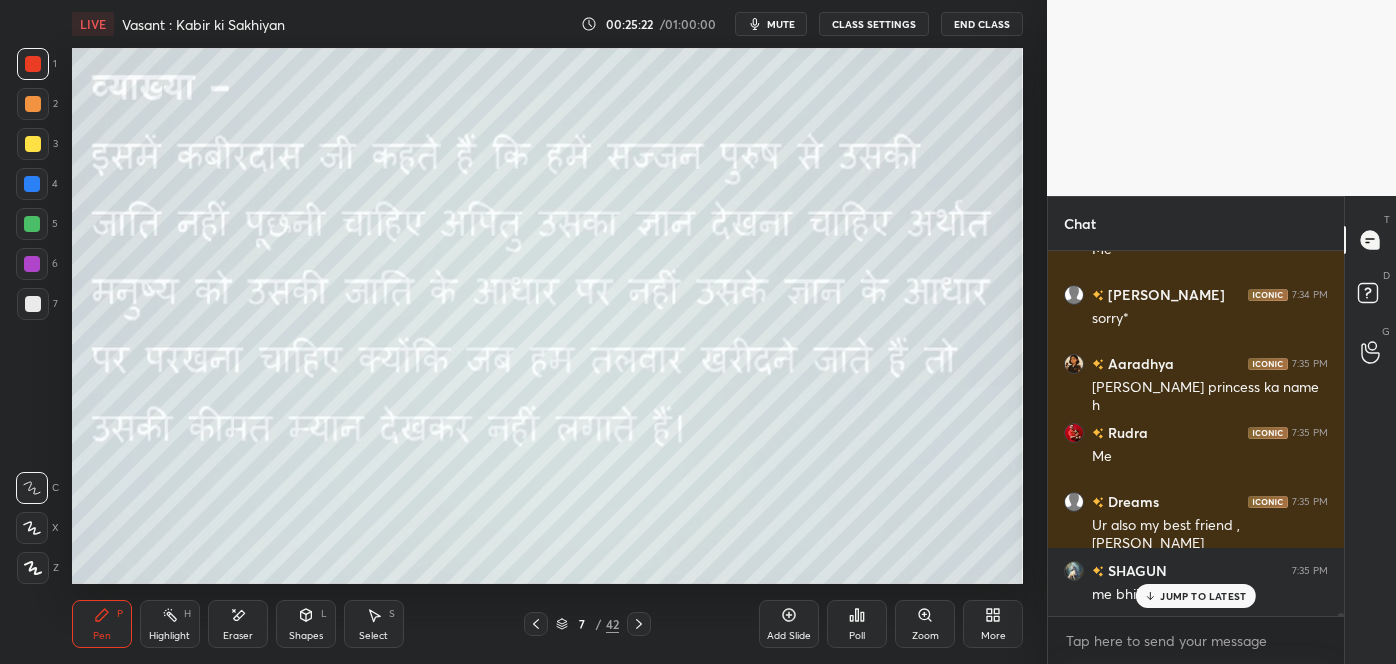 click 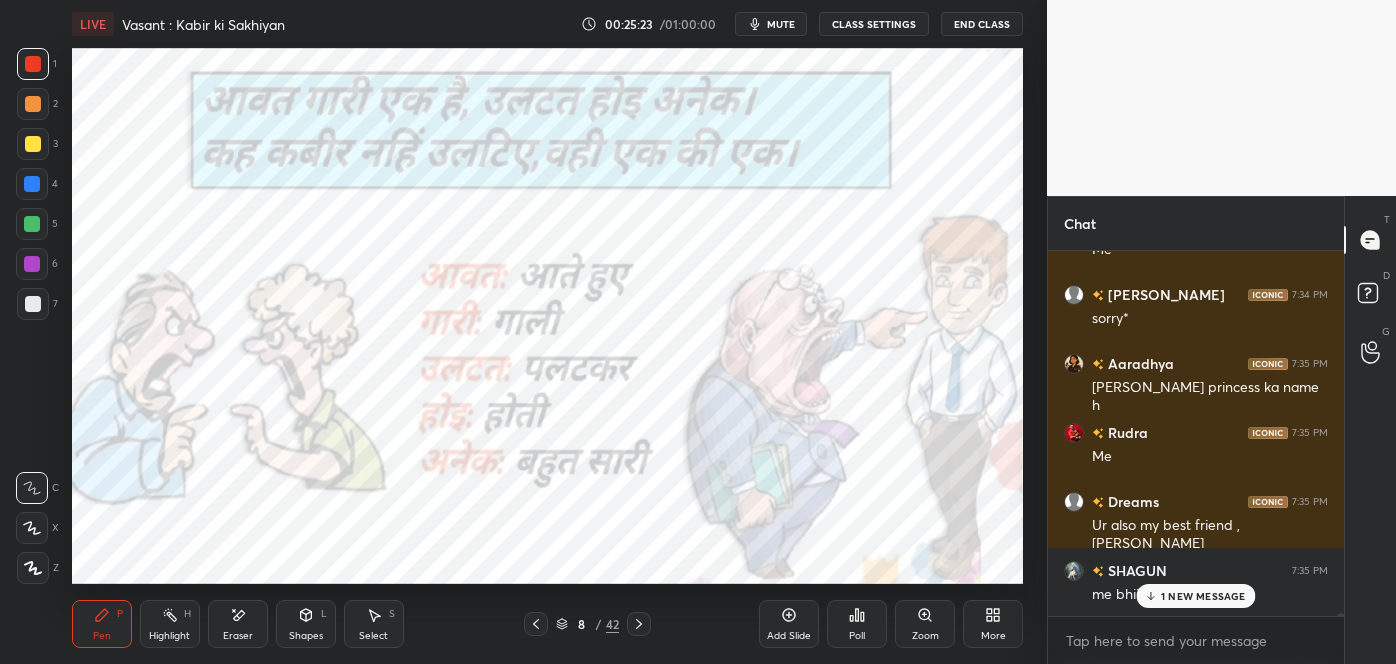 scroll, scrollTop: 39839, scrollLeft: 0, axis: vertical 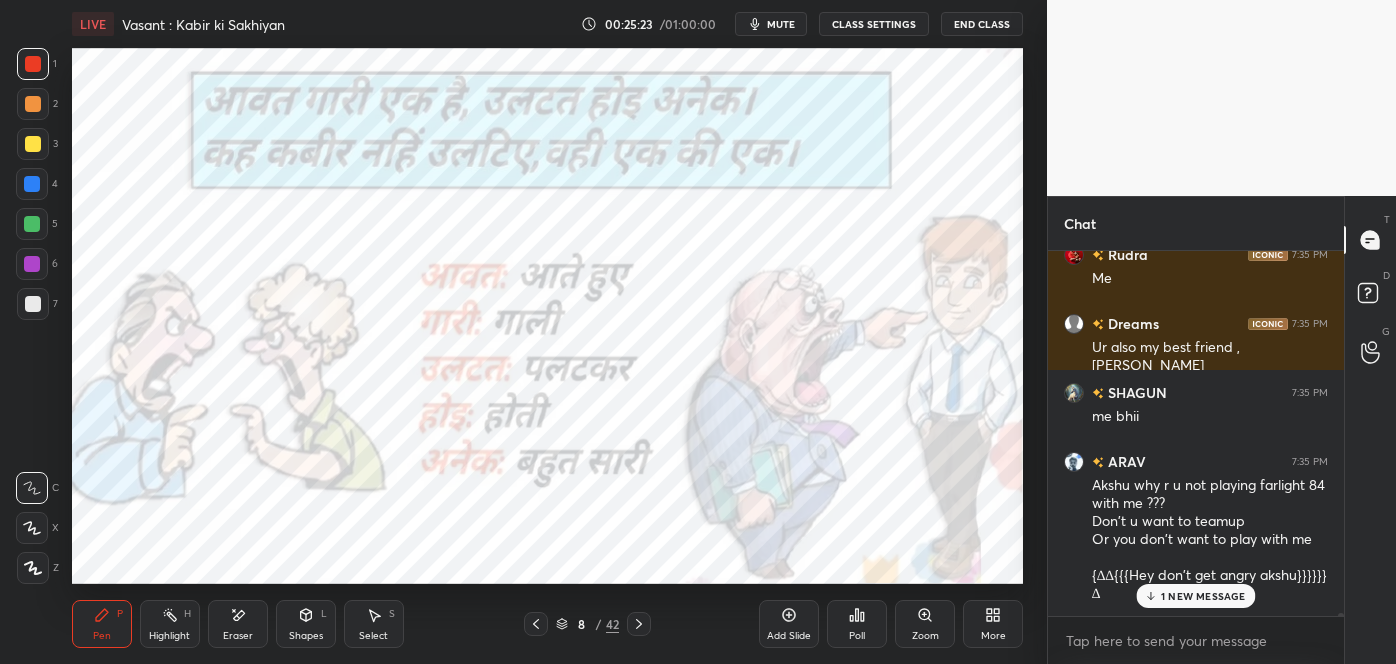 click on "Aaradhya 7:34 PM Dreams, don't Rudra 7:34 PM Mee Mee Dreams 7:34 PM Aralyn??? Rudra 7:34 PM Me Me Simi 7:34 PM Aap kaisi hi shagun Sairaj 7:34 PM Satyam r u boy or girl ? manshi 7:34 PM Actually ur best friend is aaradhya Rudra 7:34 PM Me Me Sara 7:34 PM I am soory for any typing mistakes as i still have bandaged fingers and allery reaction LALBABU 7:34 PM Polllllllllll Rudra 7:34 PM Me Sara 7:34 PM sorry* Aaradhya 7:35 PM Aishwary Aralyn princess ka name h Rudra 7:35 PM Me Dreams 7:35 PM Ur also my best friend , Manu SHAGUN 7:35 PM me bhii ARAV 7:35 PM Akshu why r u not playing farlight 84 with me ???
Don't u want to teamup
Or you don't want to play with me
{∆∆{{{Hey don't get angry akshu}}}}}}∆ 1 NEW MESSAGE" at bounding box center [1196, 433] 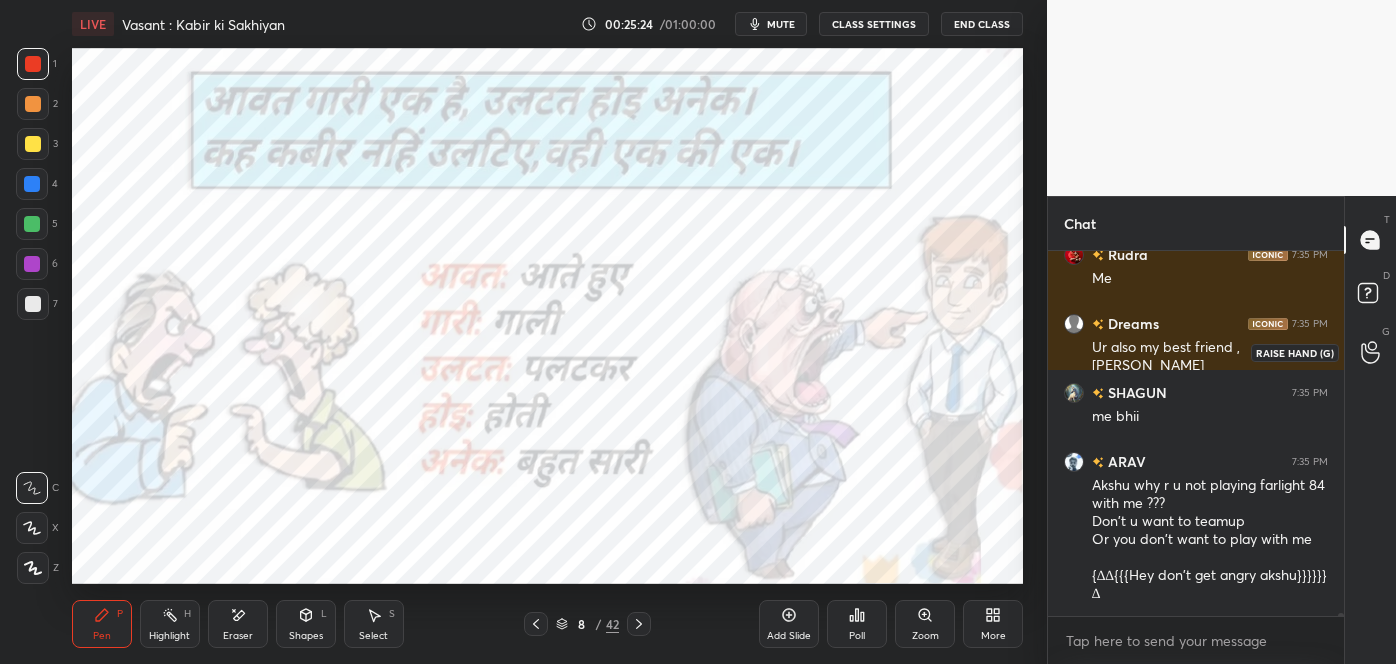 scroll, scrollTop: 39907, scrollLeft: 0, axis: vertical 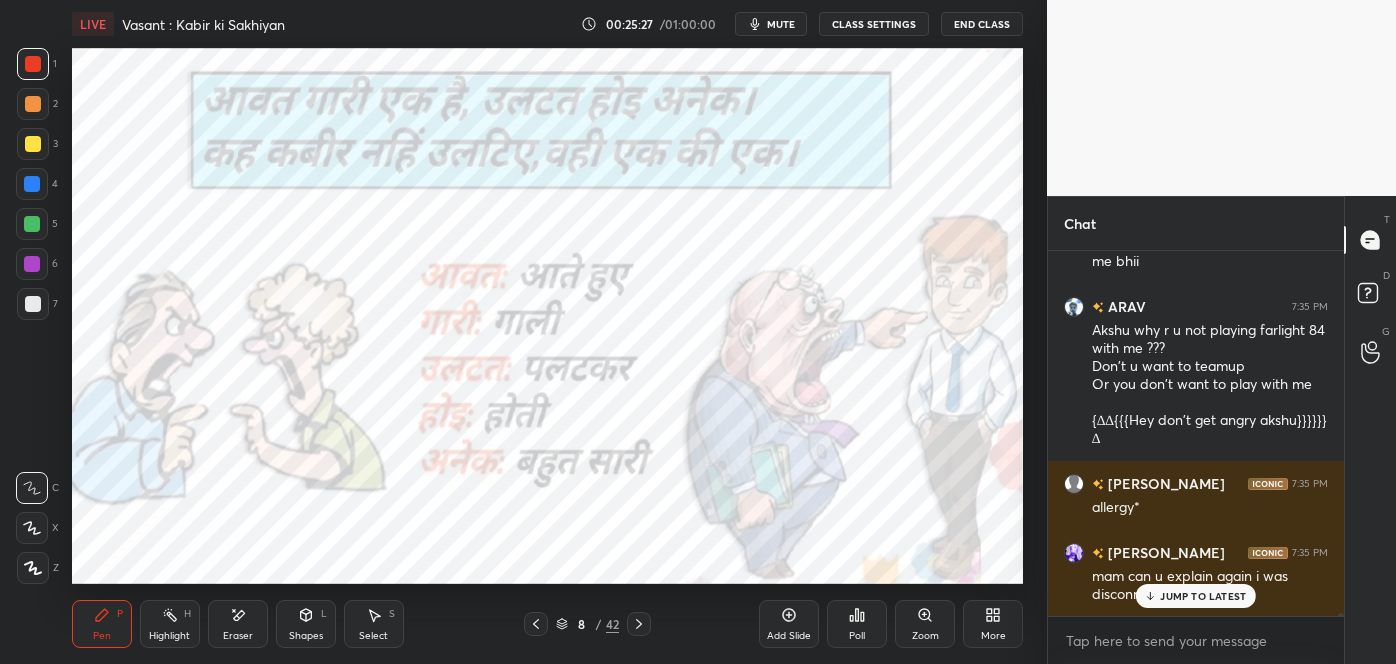 click on "JUMP TO LATEST" at bounding box center (1203, 596) 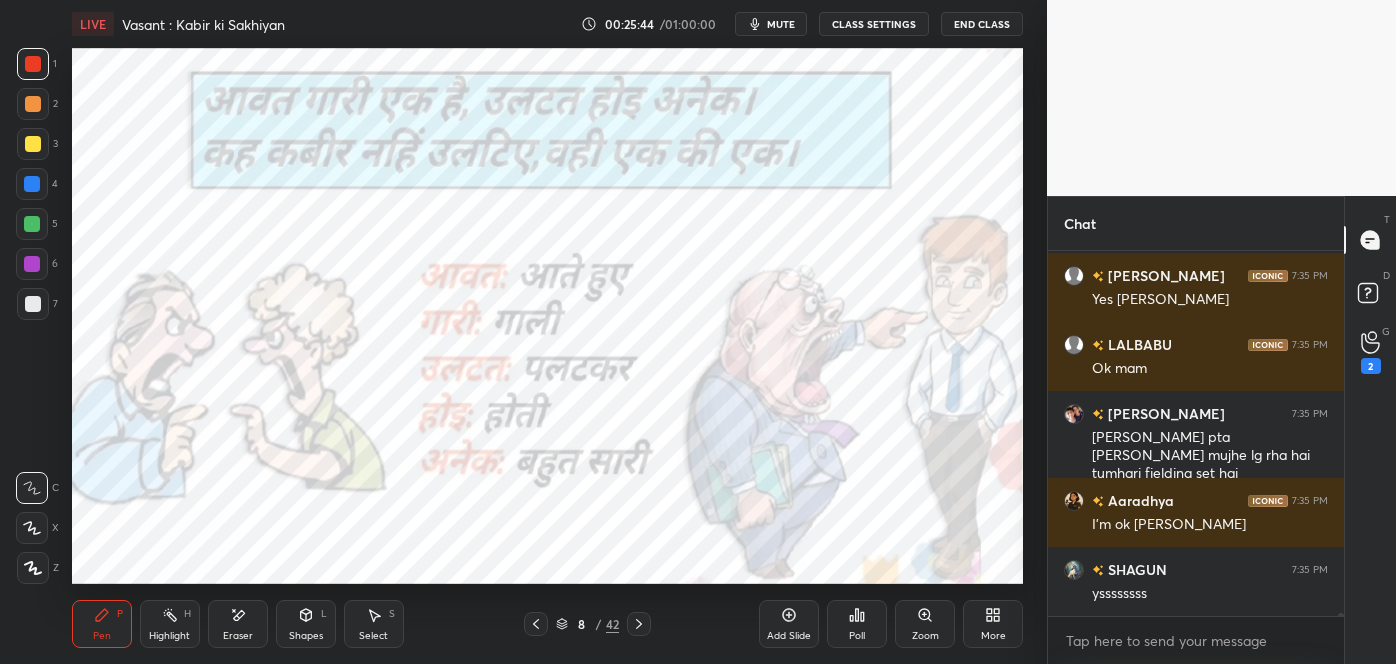 scroll, scrollTop: 40565, scrollLeft: 0, axis: vertical 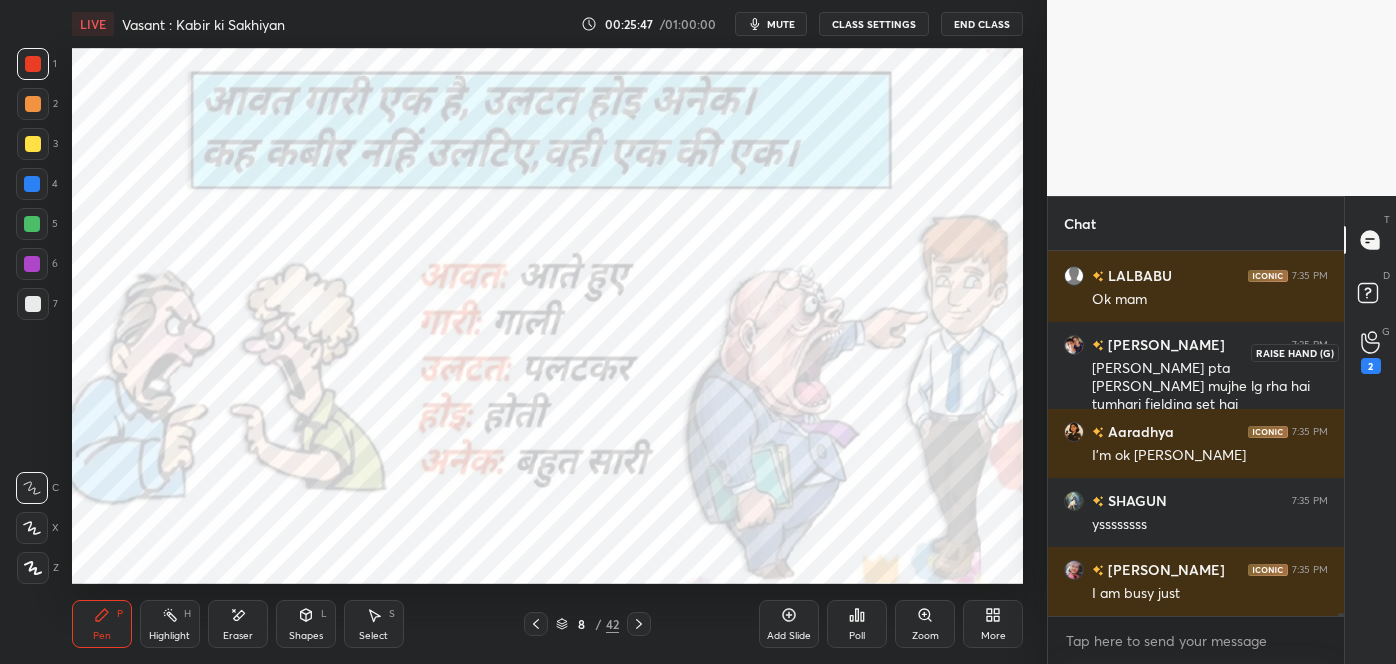 click on "2" at bounding box center [1371, 352] 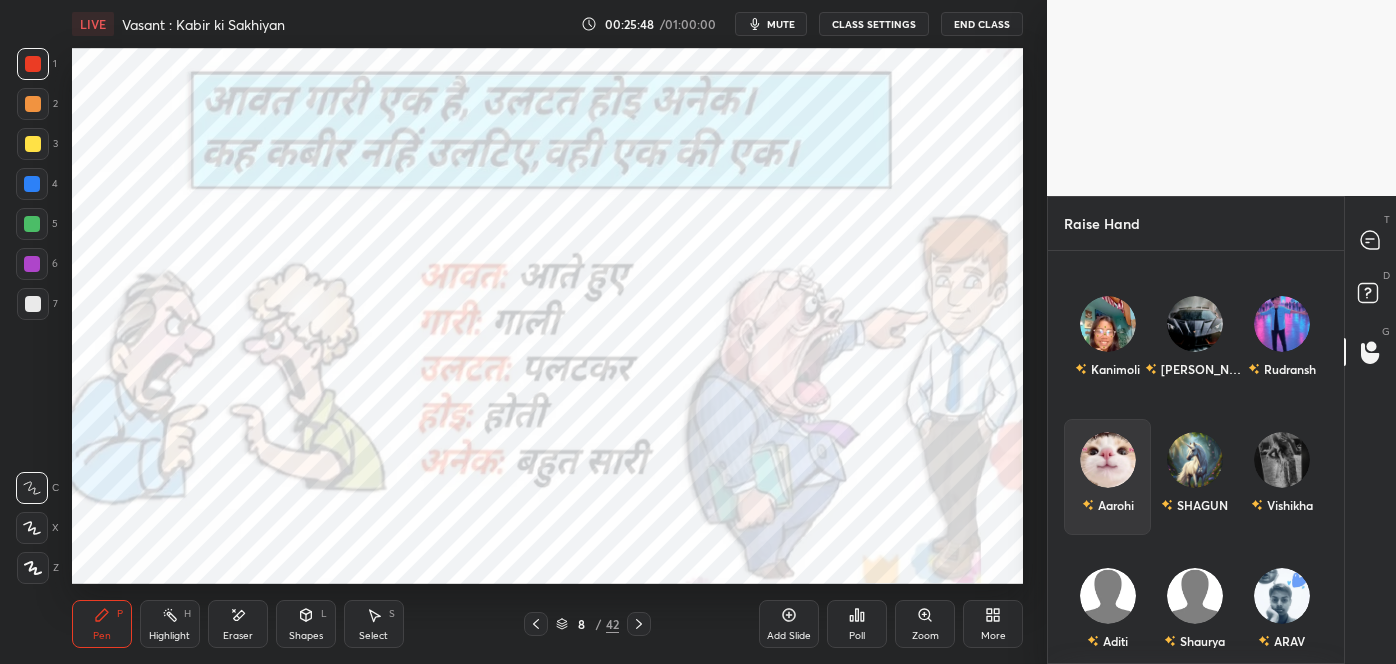scroll, scrollTop: 0, scrollLeft: 0, axis: both 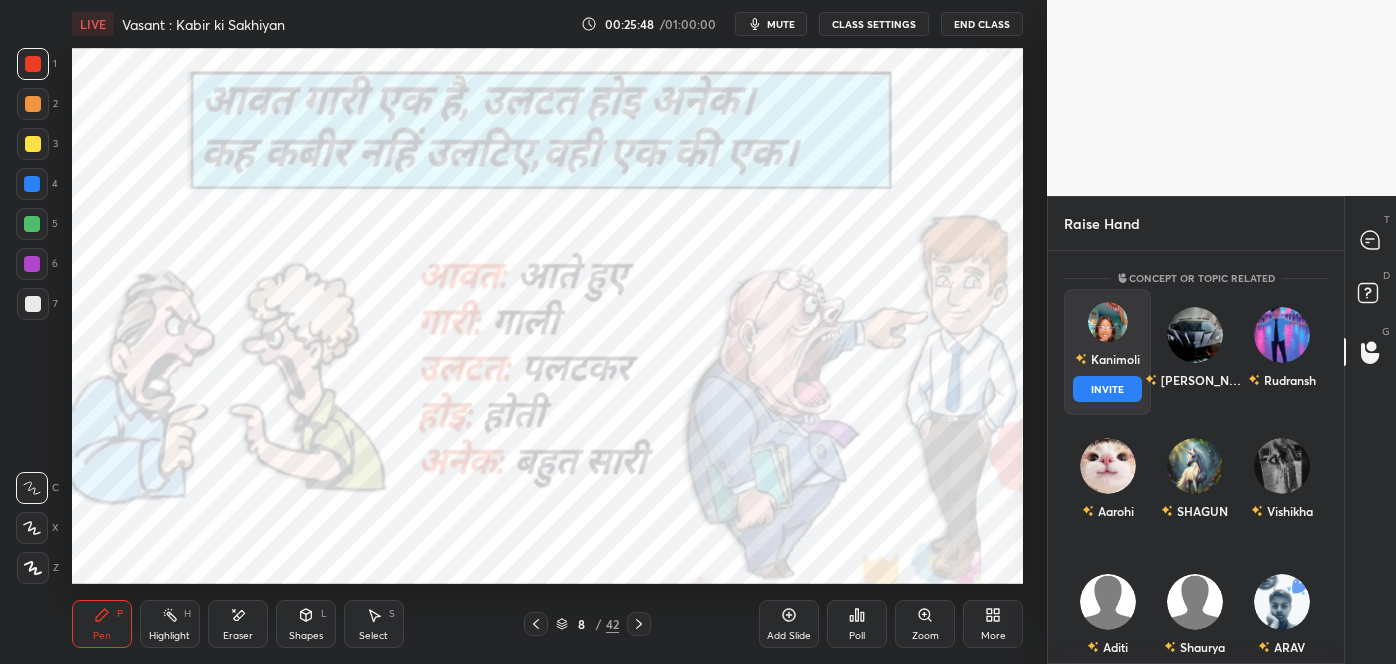 click at bounding box center (1108, 322) 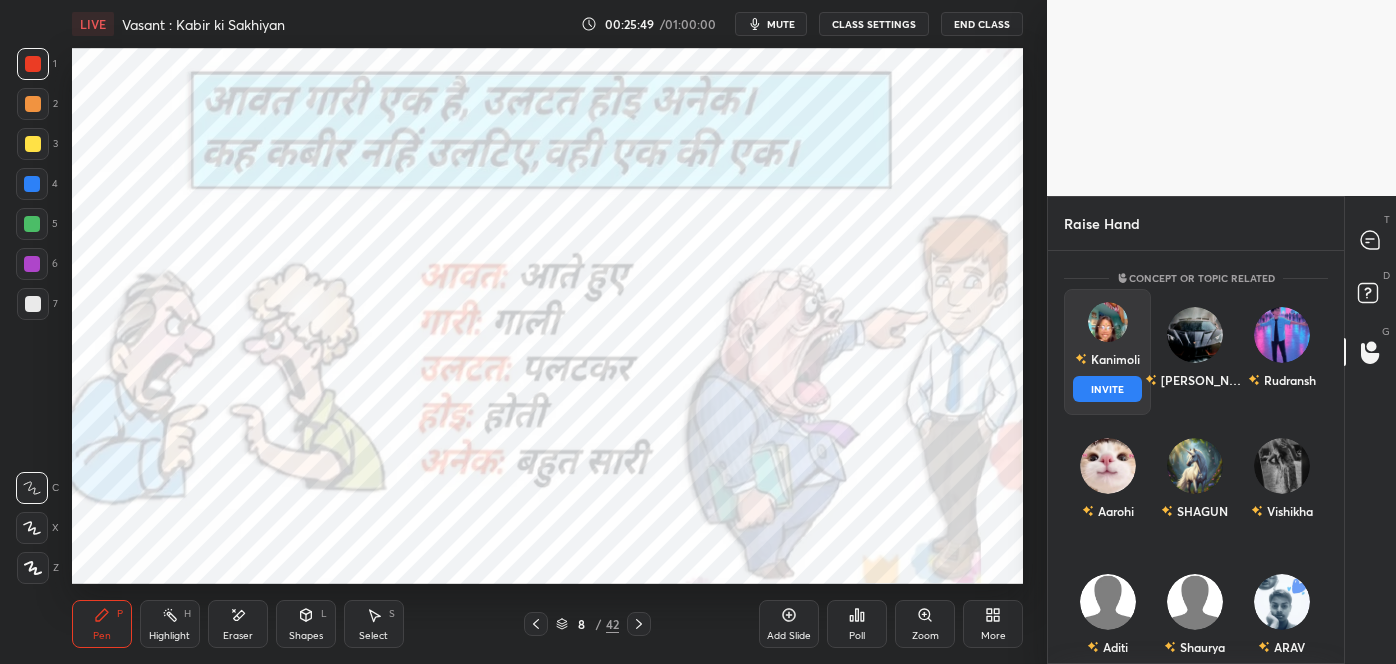 click on "INVITE" at bounding box center (1107, 389) 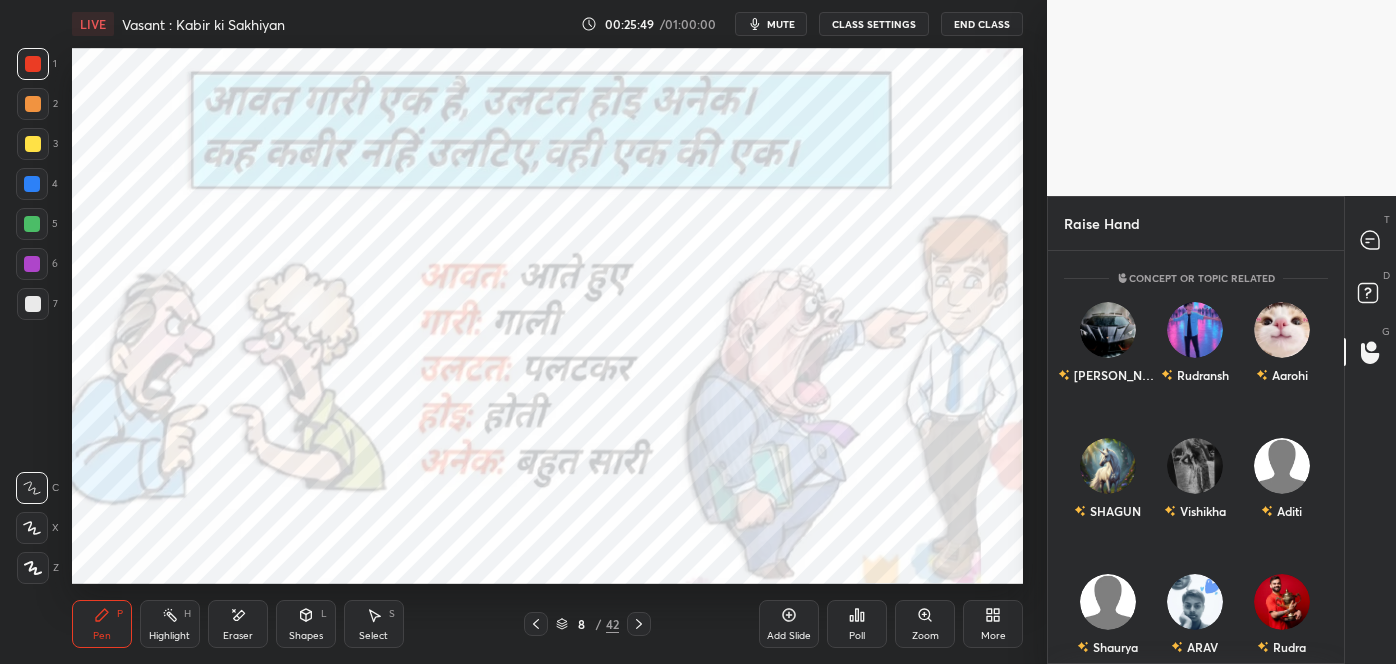 scroll, scrollTop: 326, scrollLeft: 290, axis: both 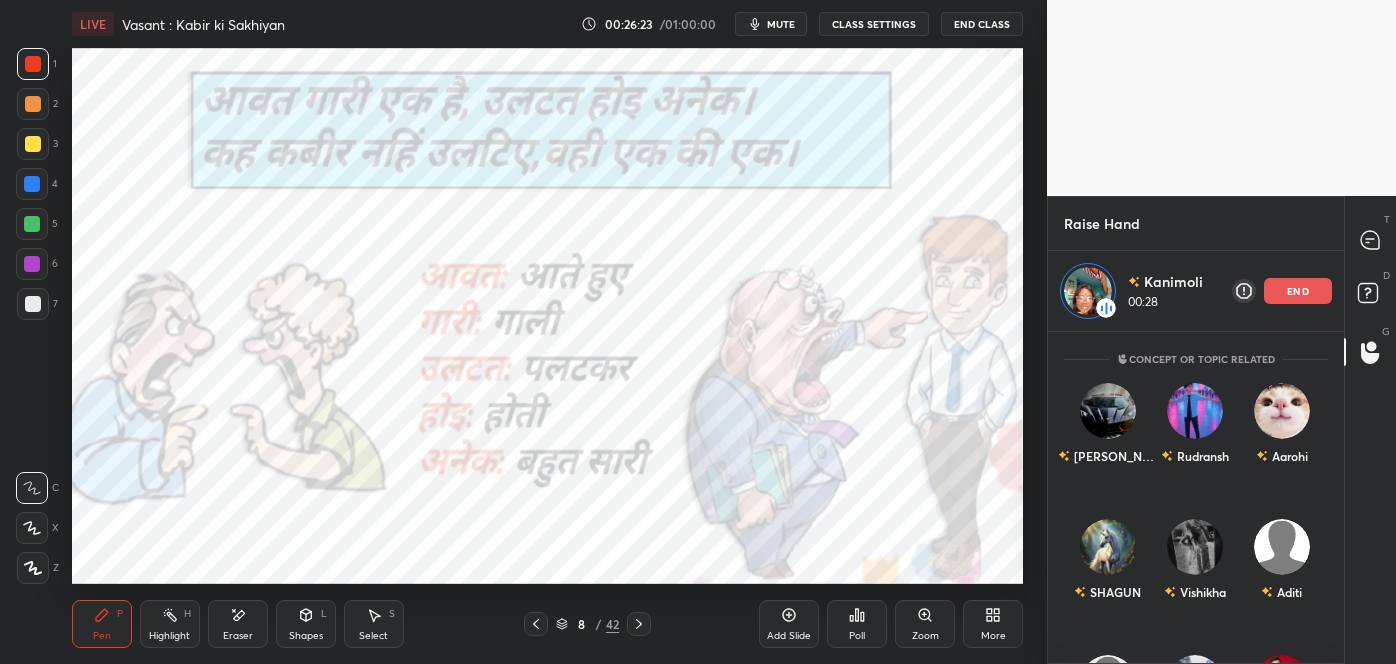 click on "end" at bounding box center (1298, 291) 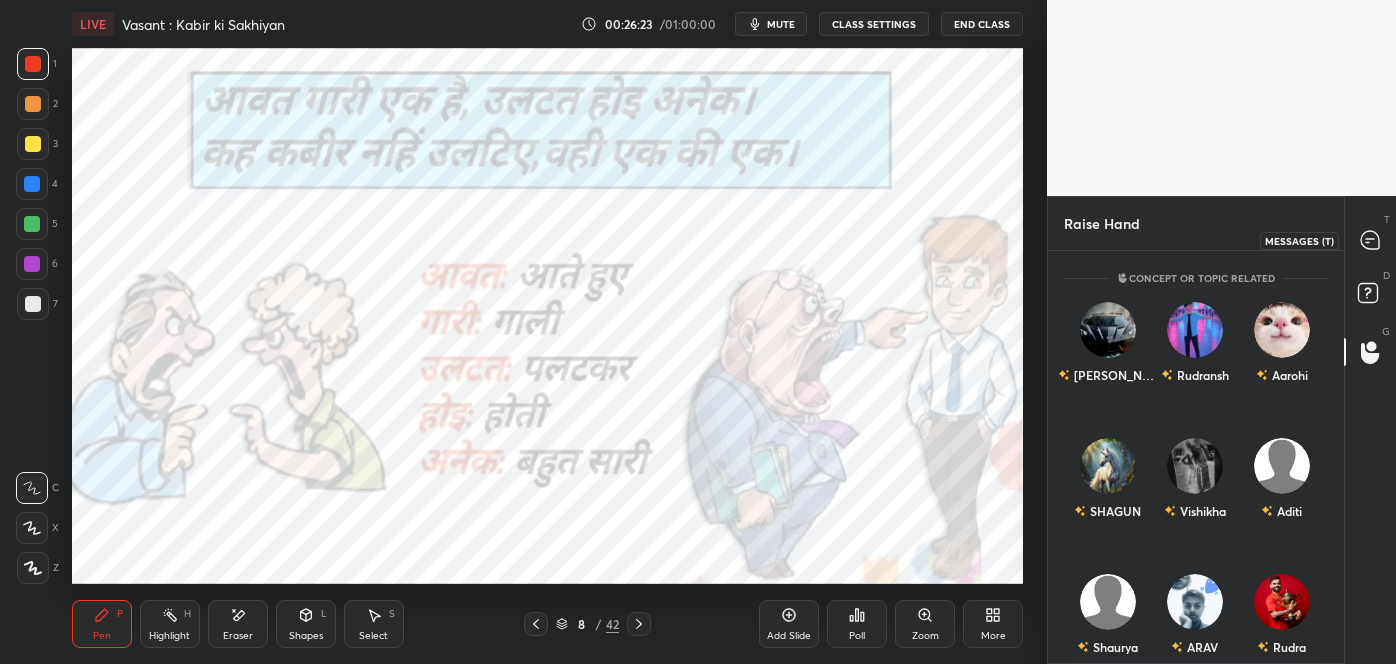 click 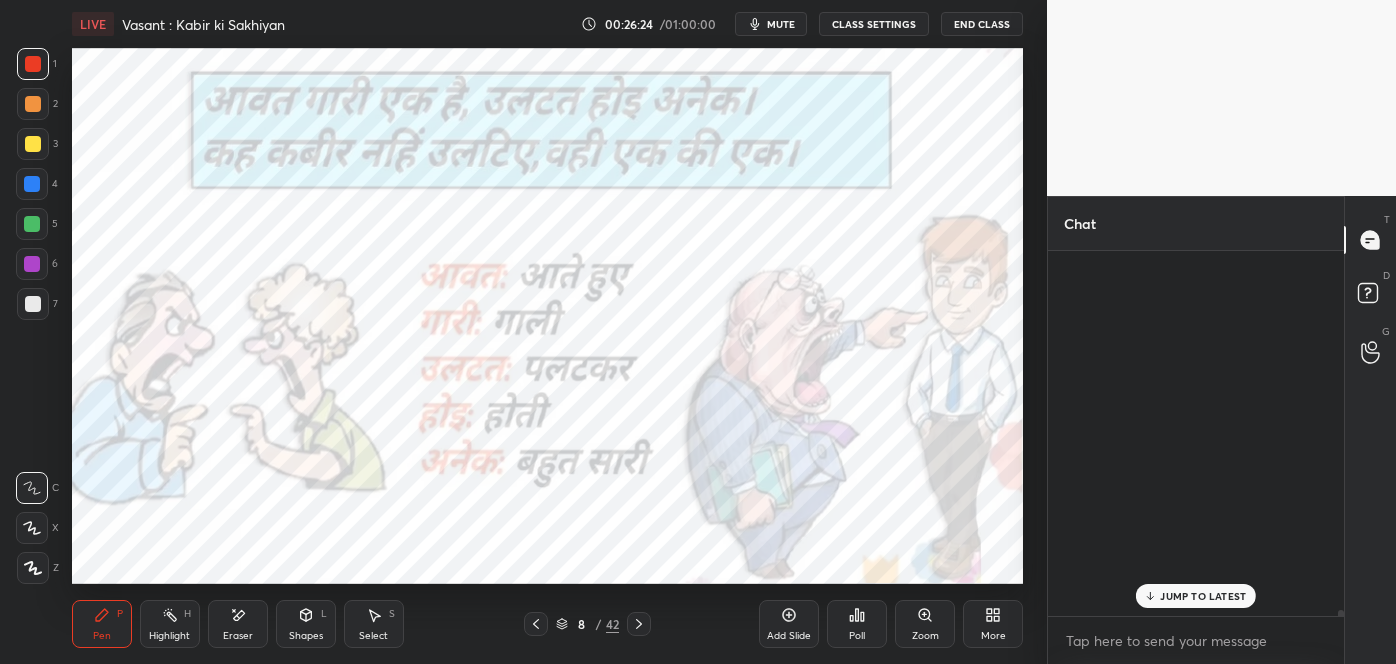 scroll, scrollTop: 41365, scrollLeft: 0, axis: vertical 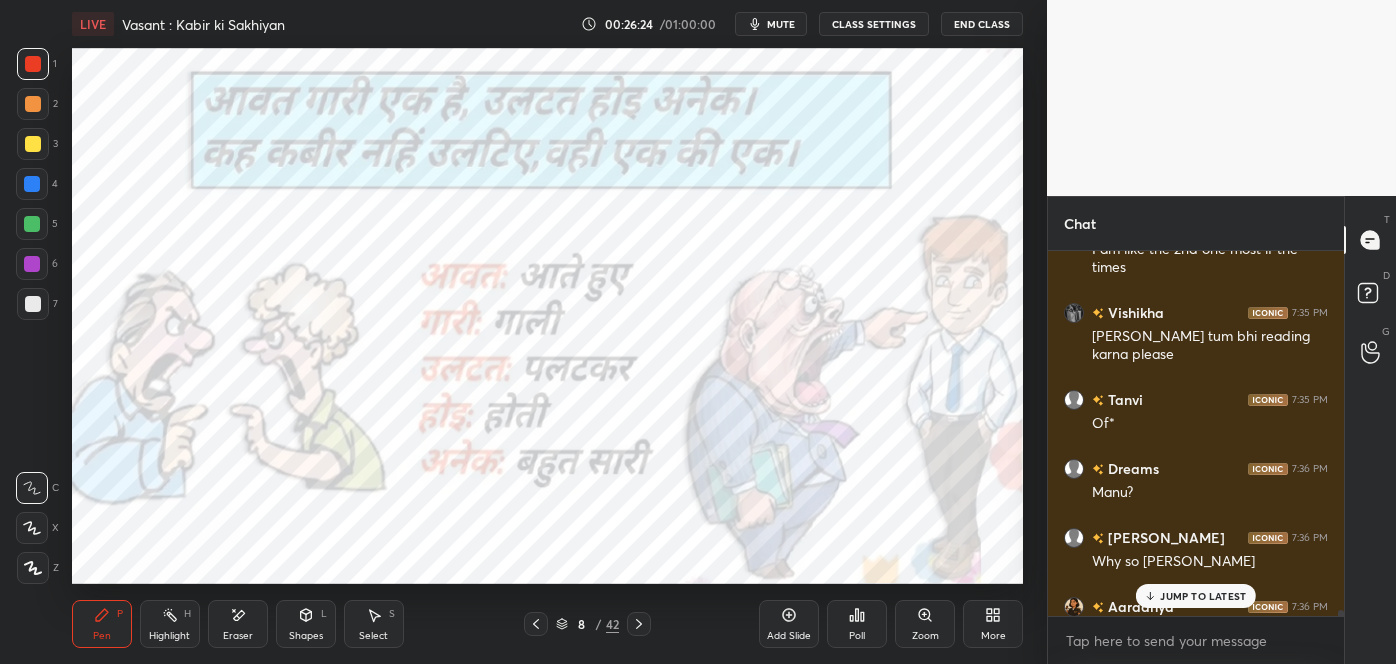 click on "JUMP TO LATEST" at bounding box center (1203, 596) 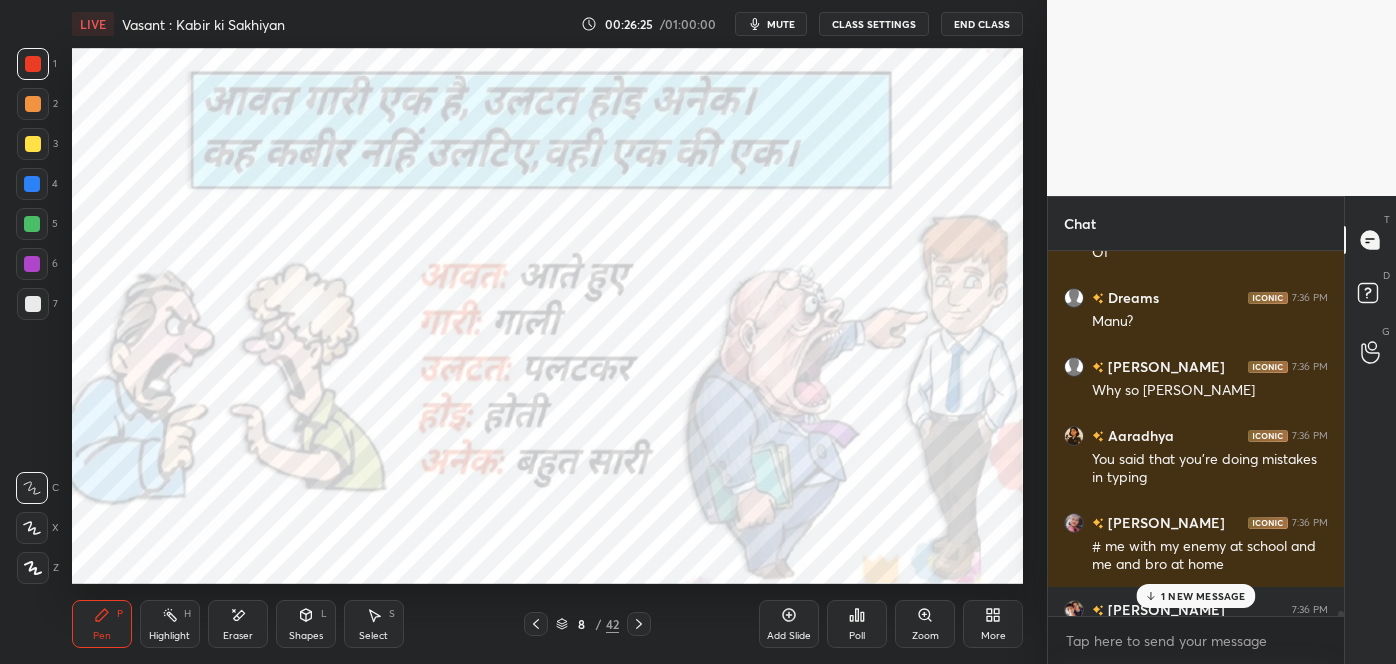 scroll, scrollTop: 41917, scrollLeft: 0, axis: vertical 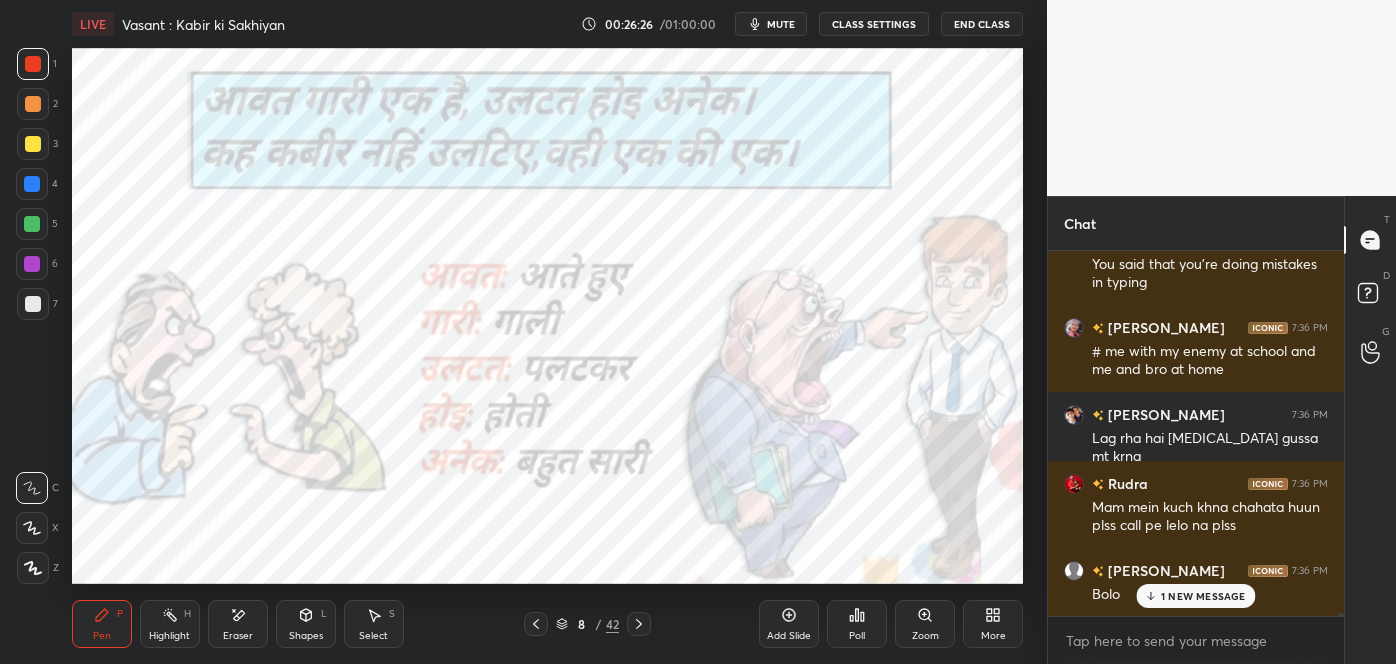 click on "1 NEW MESSAGE" at bounding box center [1203, 596] 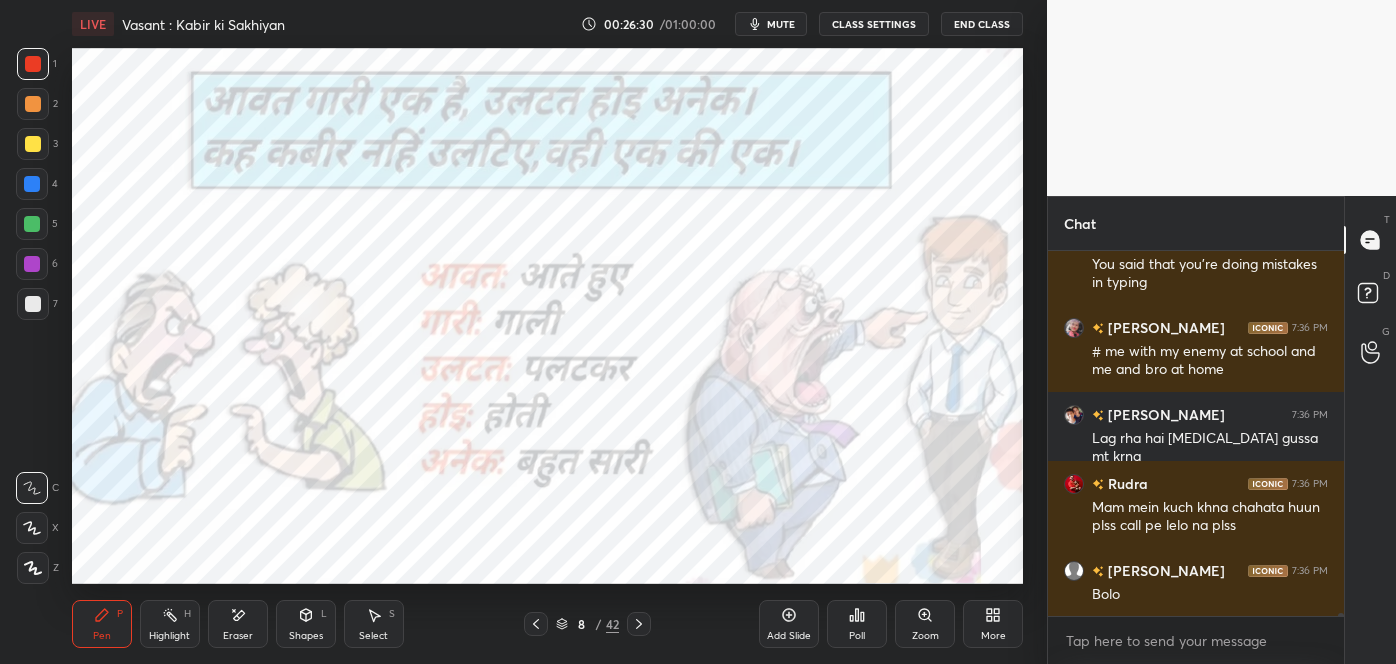 scroll, scrollTop: 41986, scrollLeft: 0, axis: vertical 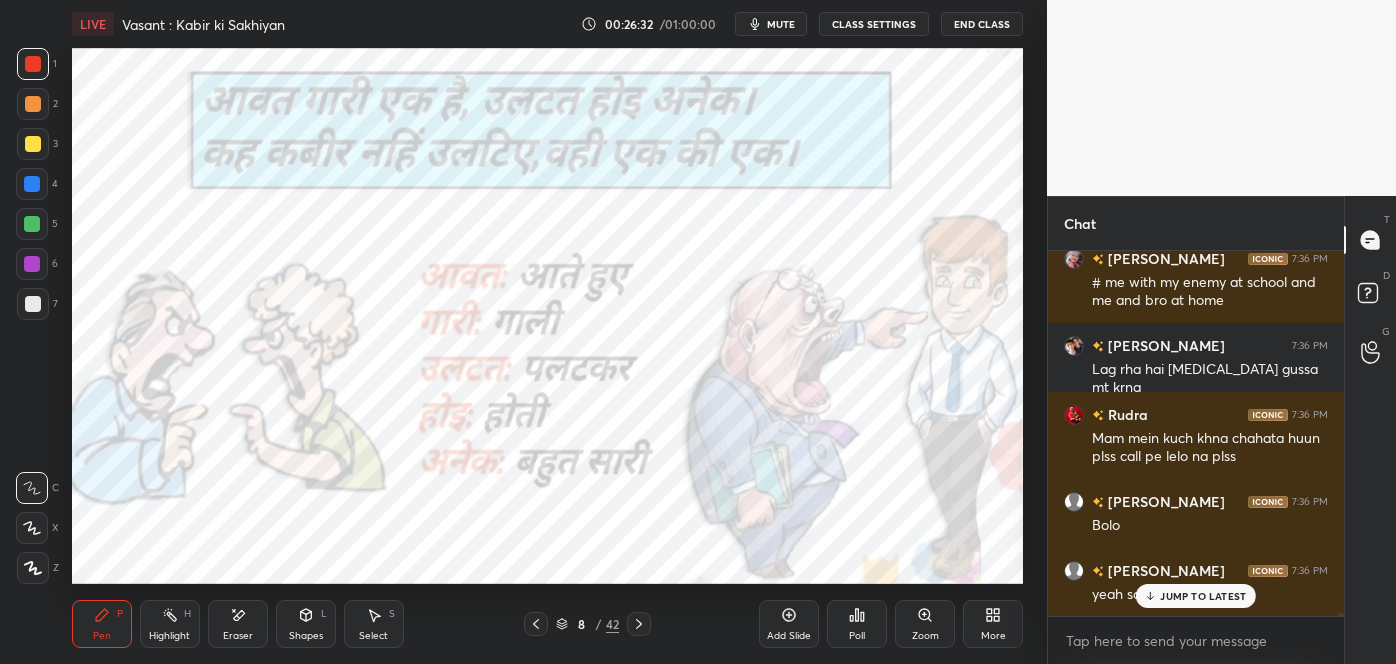 click on "JUMP TO LATEST" at bounding box center (1196, 596) 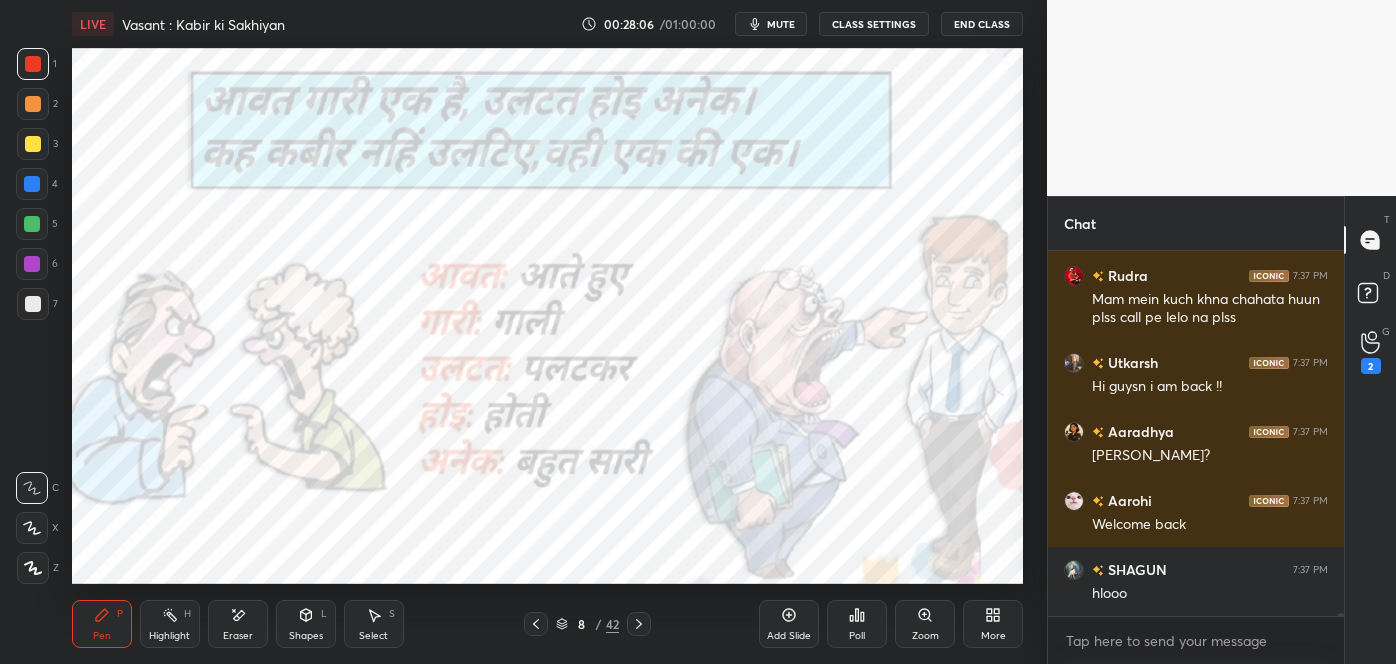 scroll, scrollTop: 44135, scrollLeft: 0, axis: vertical 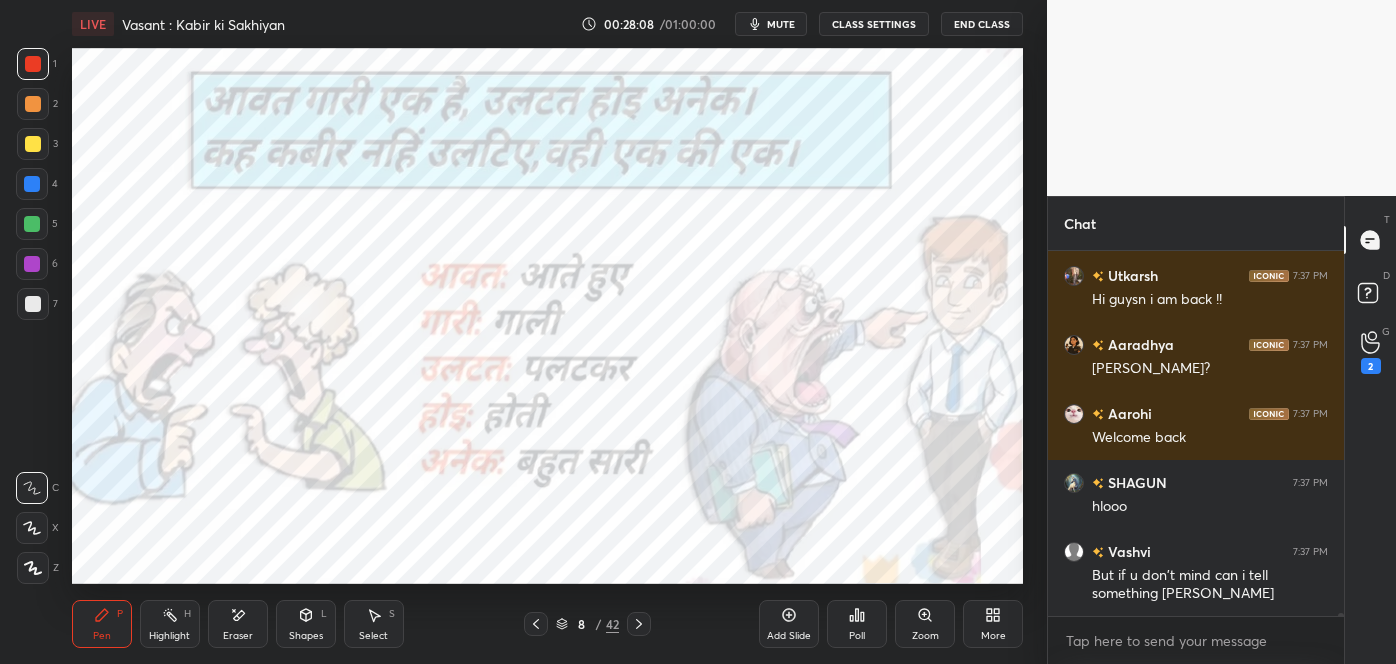 click on "2" at bounding box center (1371, 366) 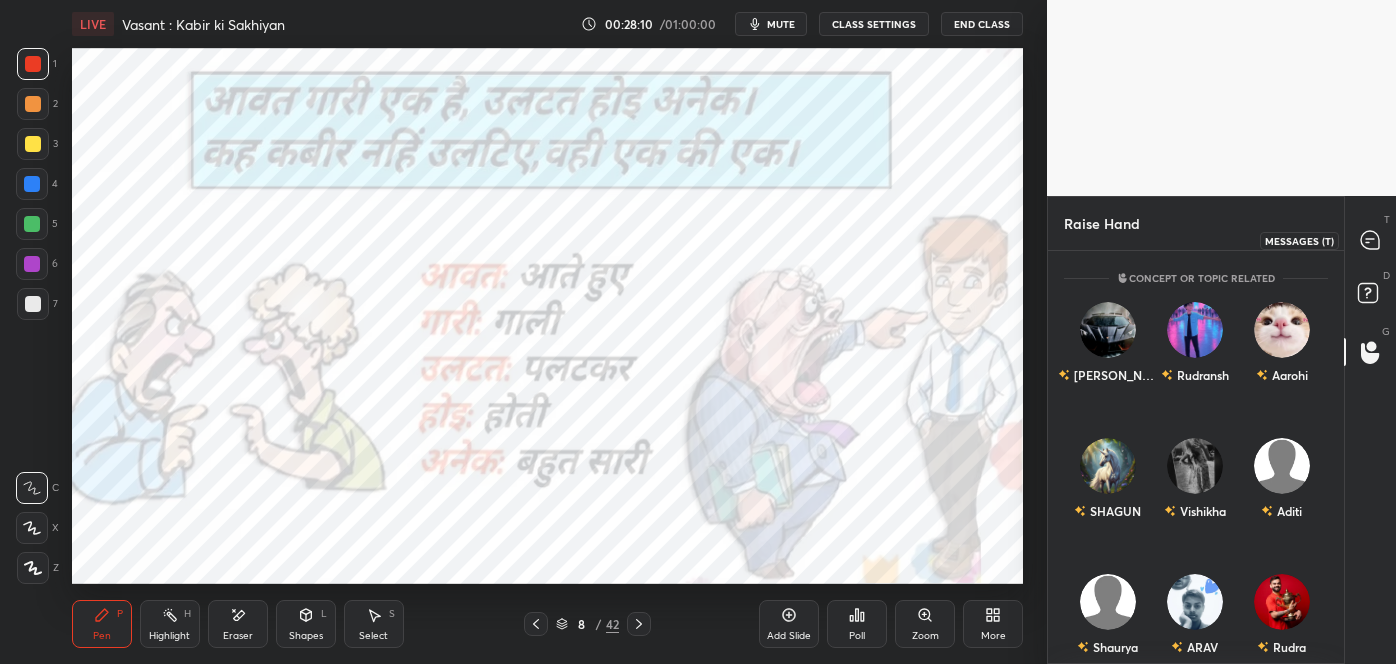 click 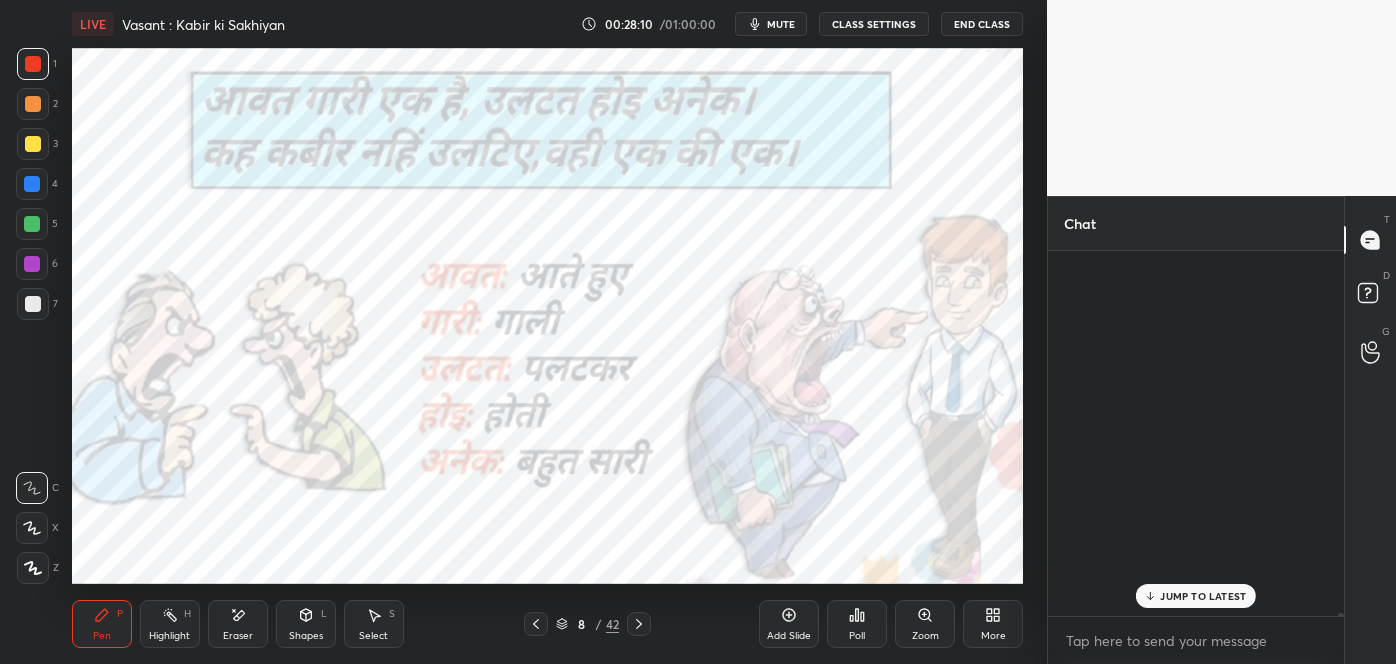 scroll, scrollTop: 44184, scrollLeft: 0, axis: vertical 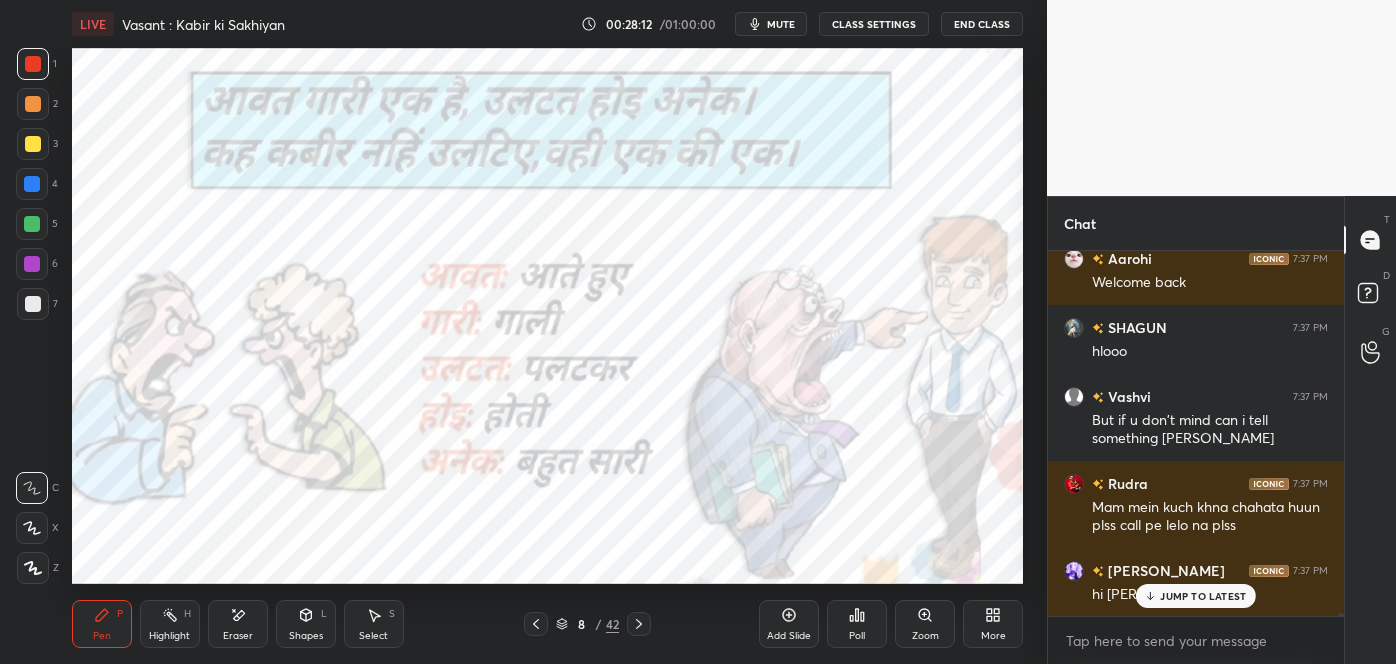 click on "JUMP TO LATEST" at bounding box center [1203, 596] 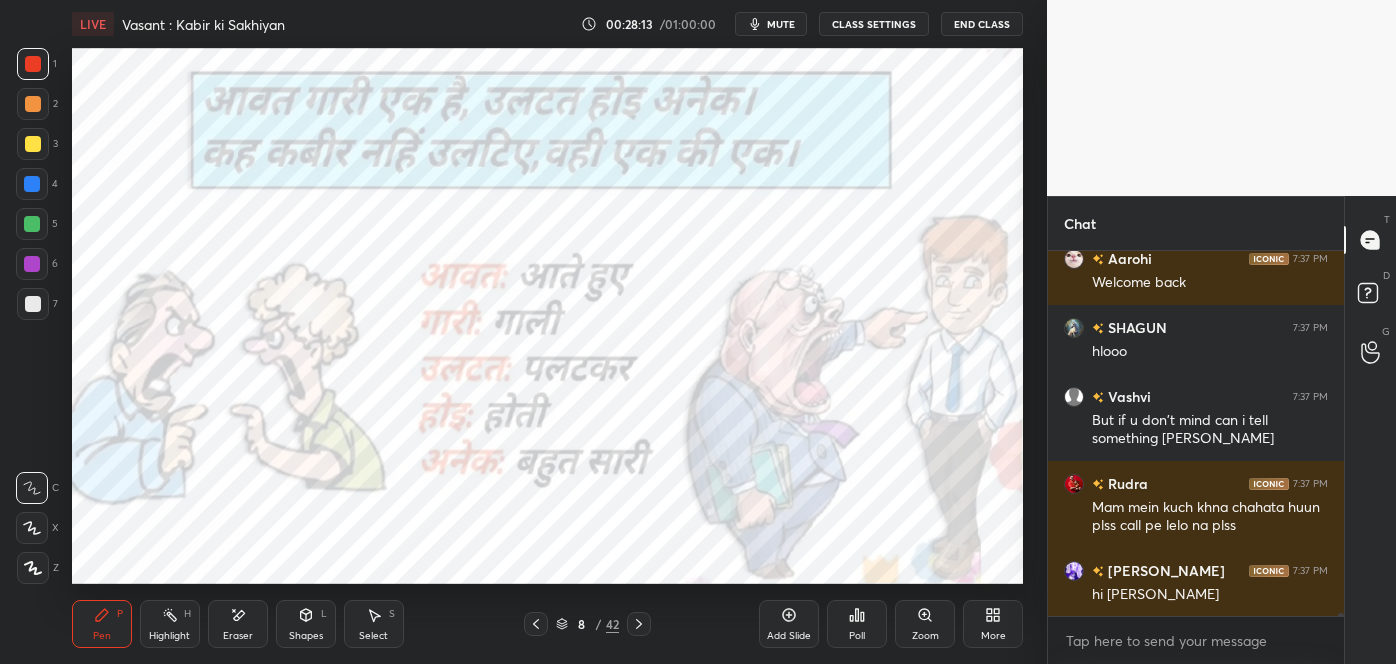 scroll, scrollTop: 44360, scrollLeft: 0, axis: vertical 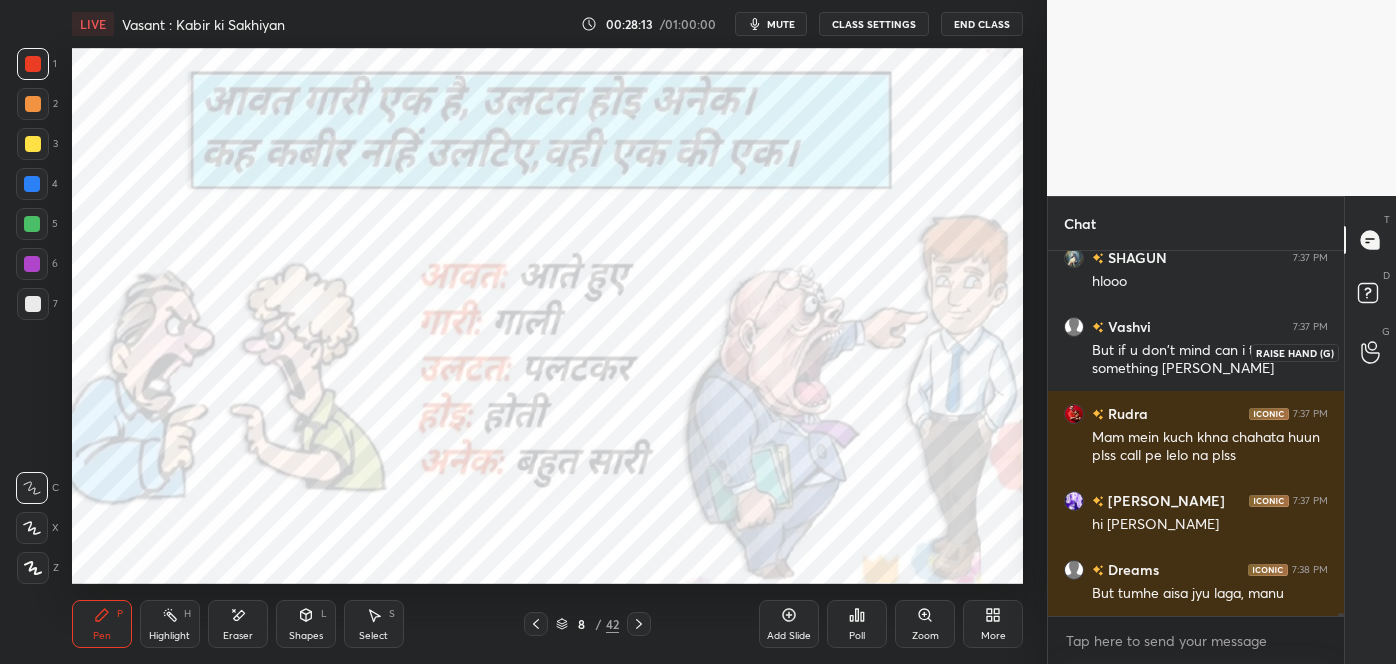 click 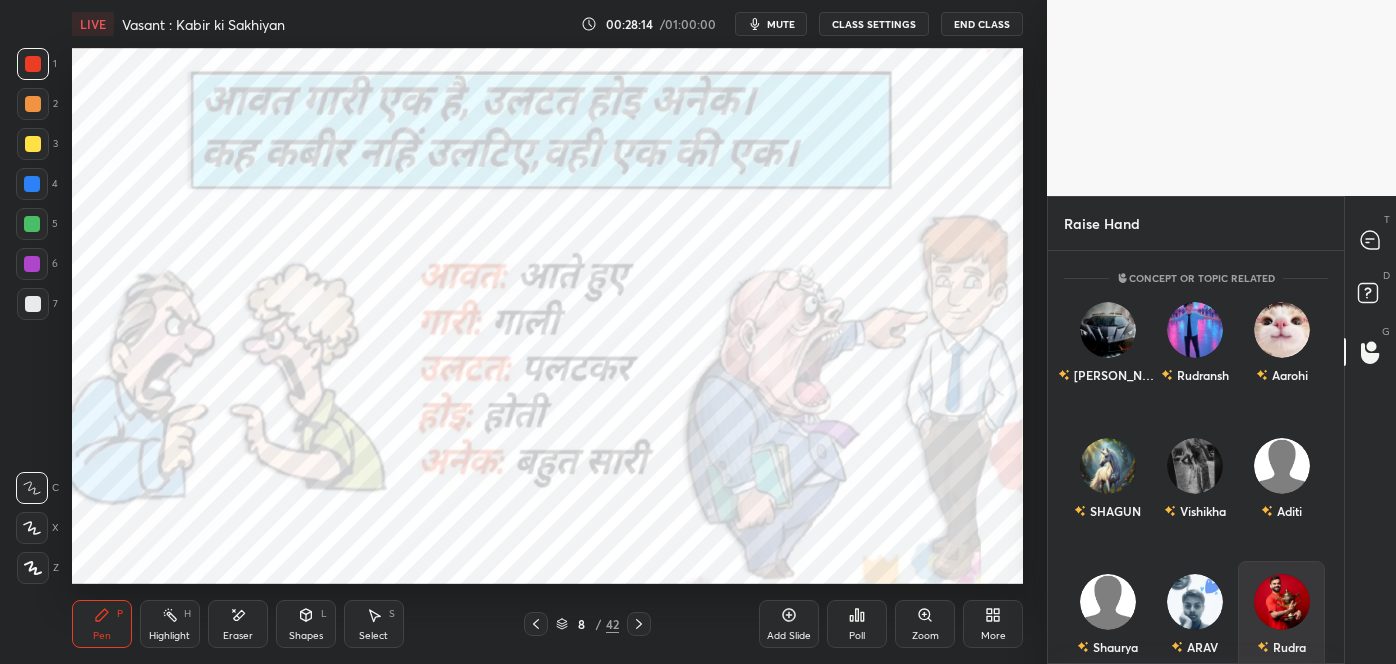 click at bounding box center (1282, 602) 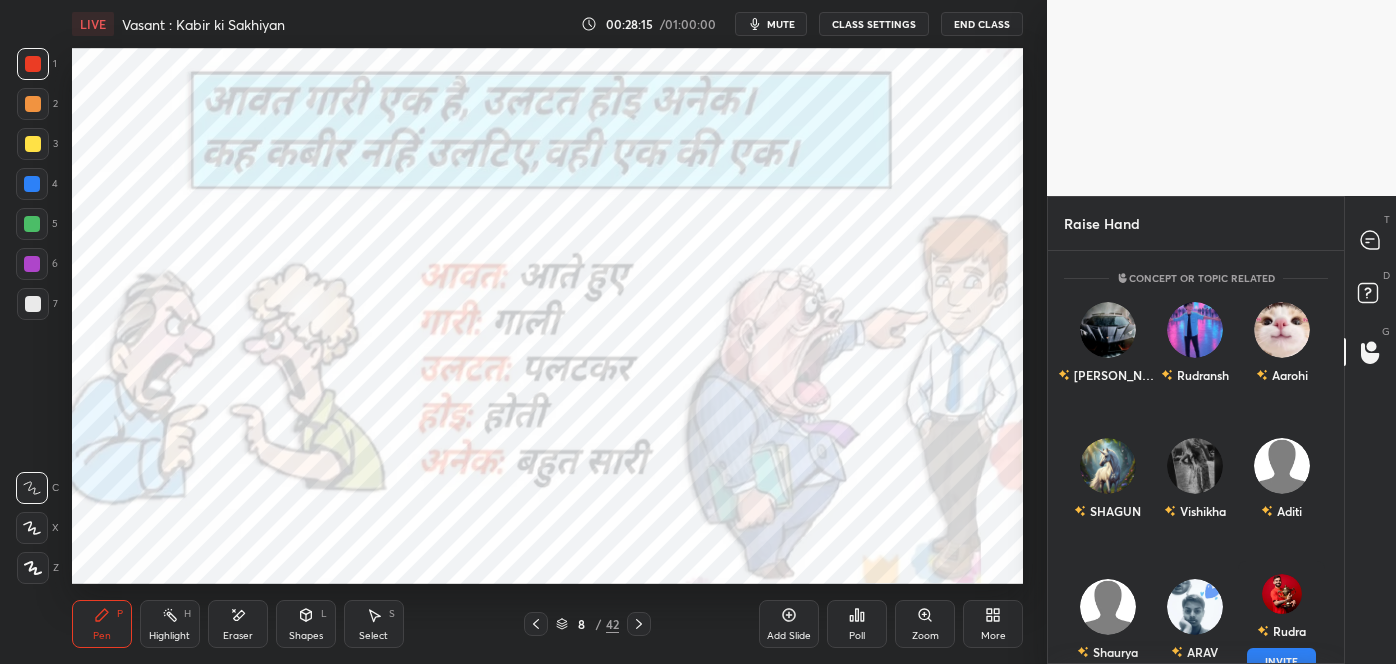 click on "Add Slide Poll Zoom More" at bounding box center (891, 624) 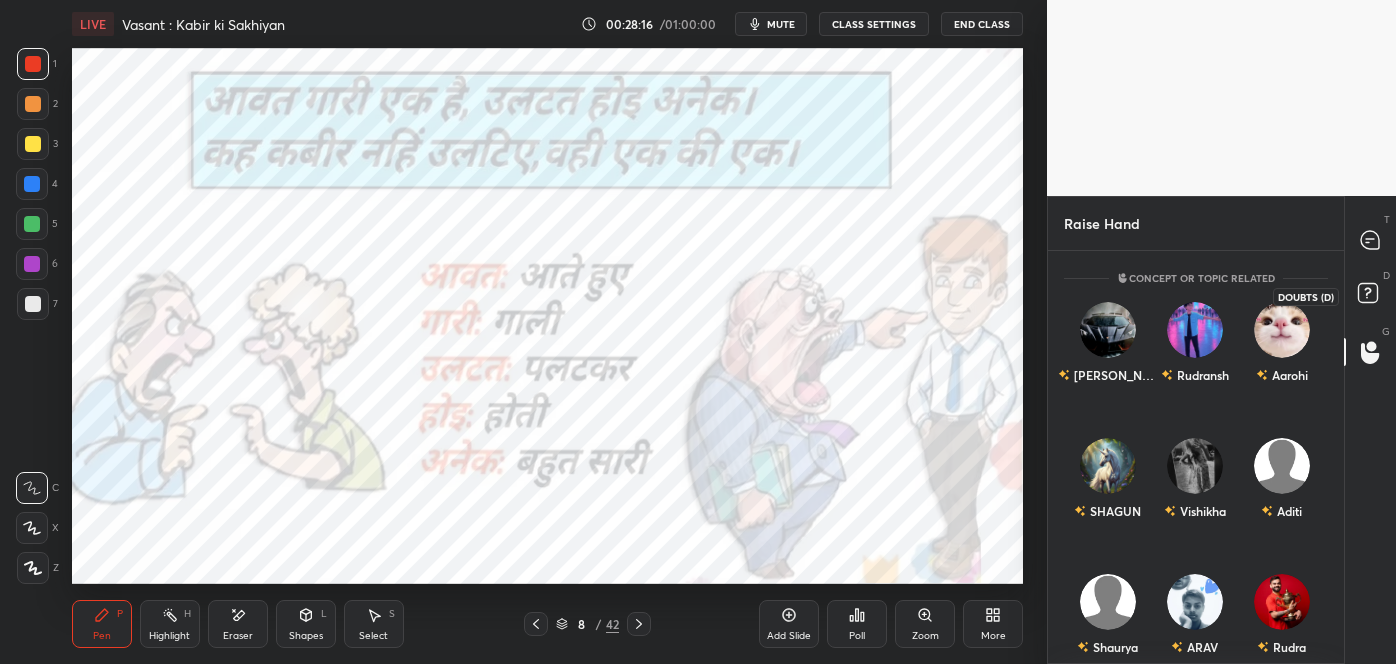 click 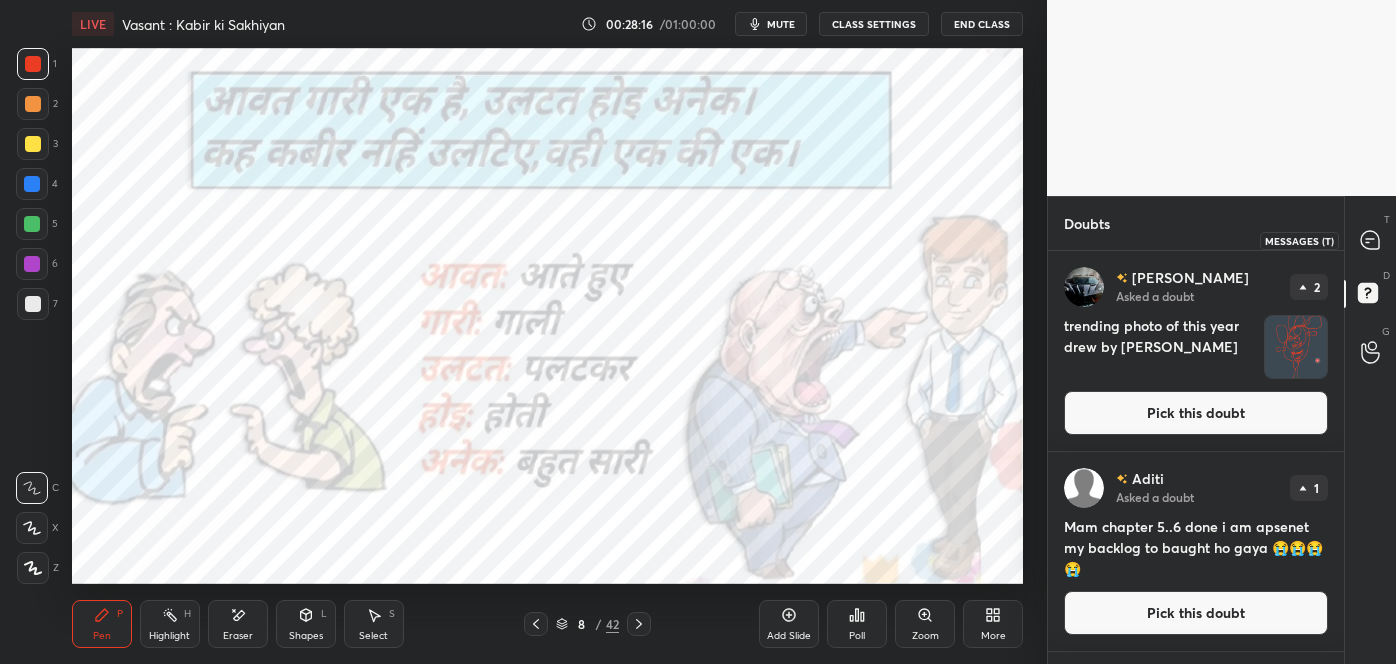 click 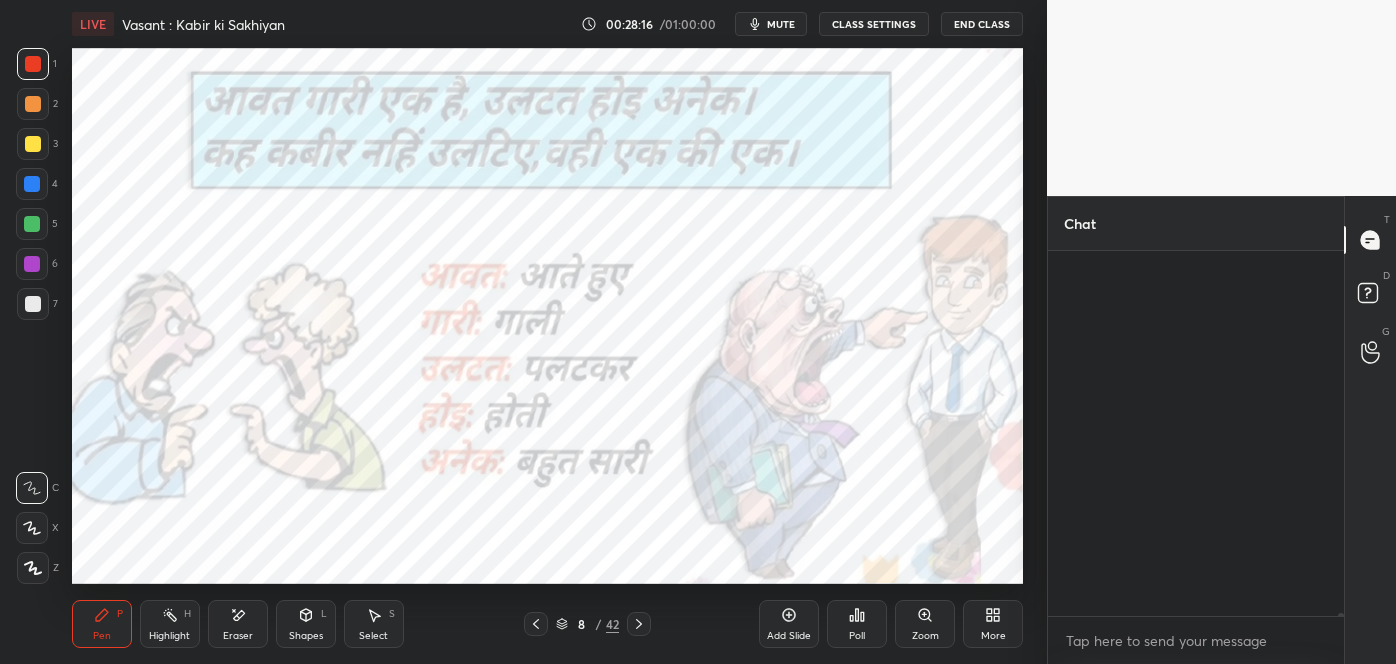 scroll, scrollTop: 44360, scrollLeft: 0, axis: vertical 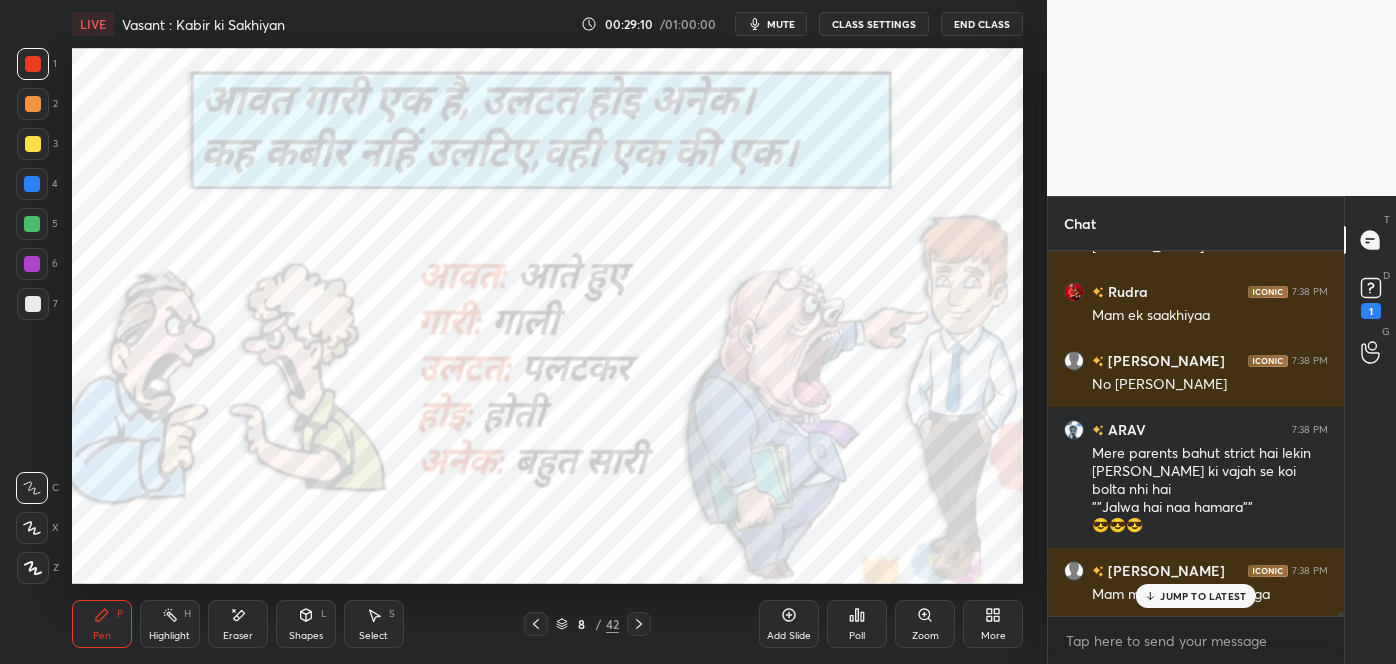 click 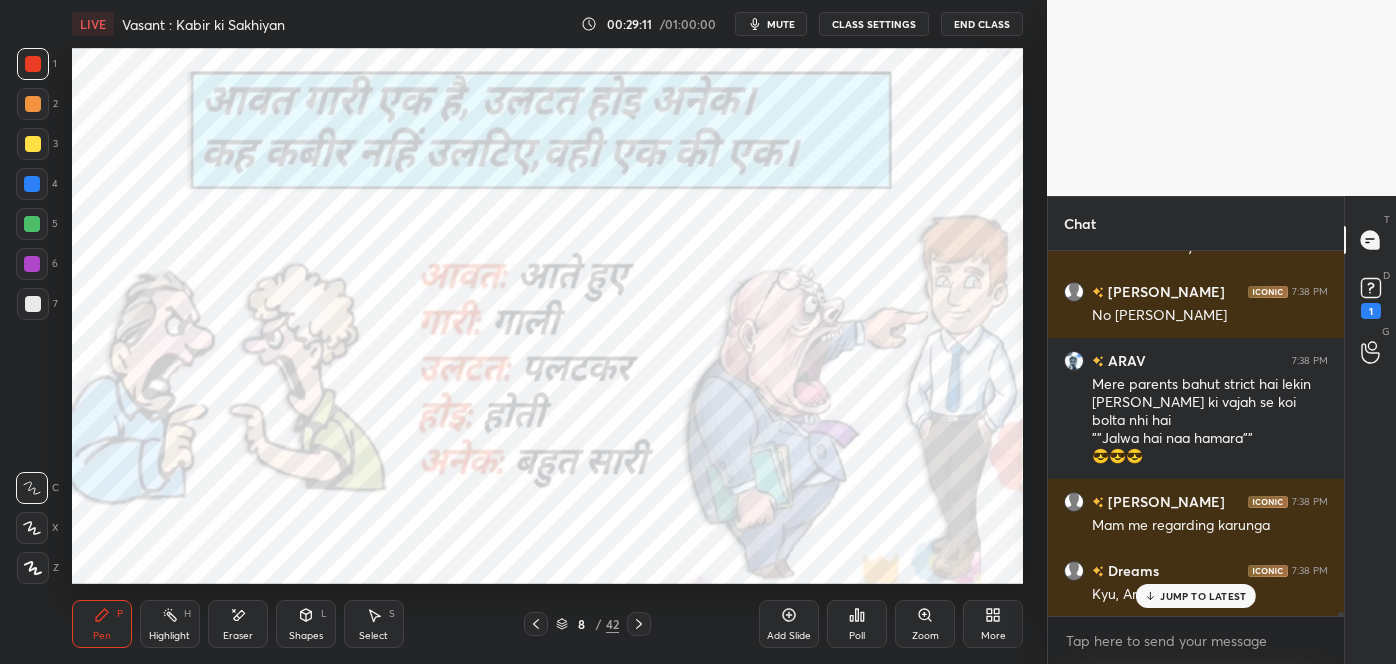 scroll, scrollTop: 35120, scrollLeft: 0, axis: vertical 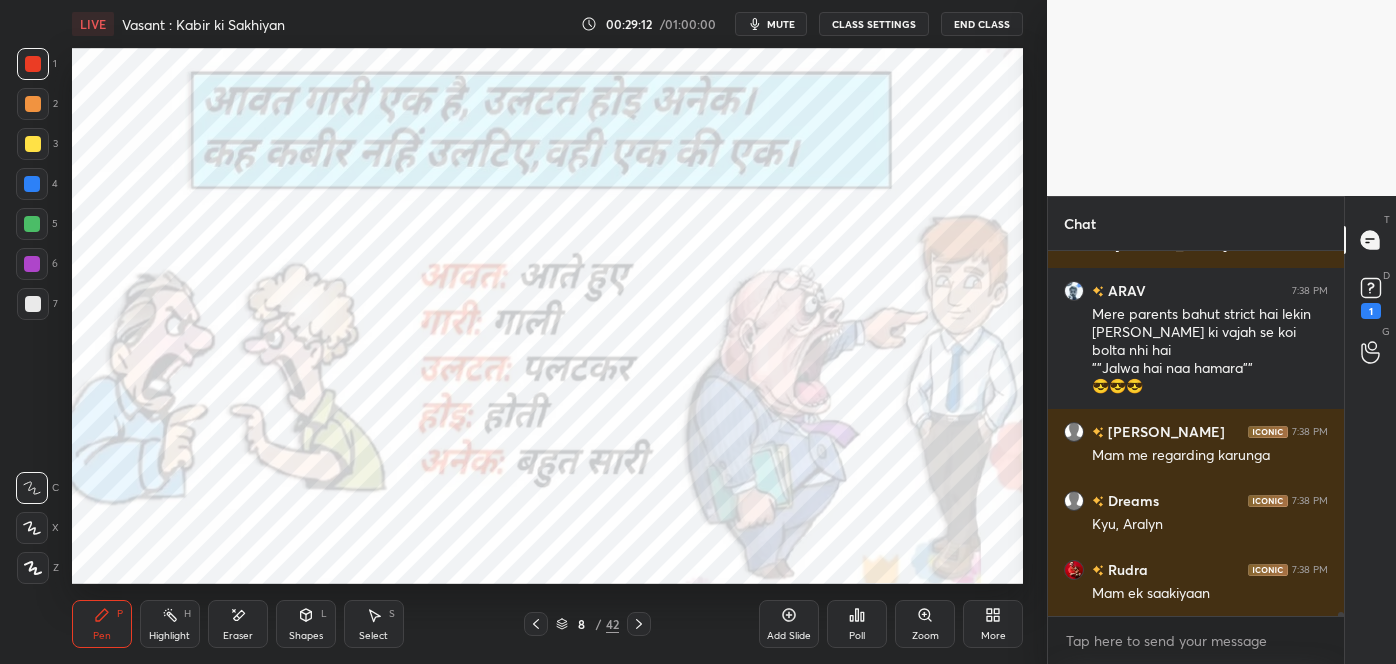 click on "Mam ek saakiyaan" at bounding box center (1210, 594) 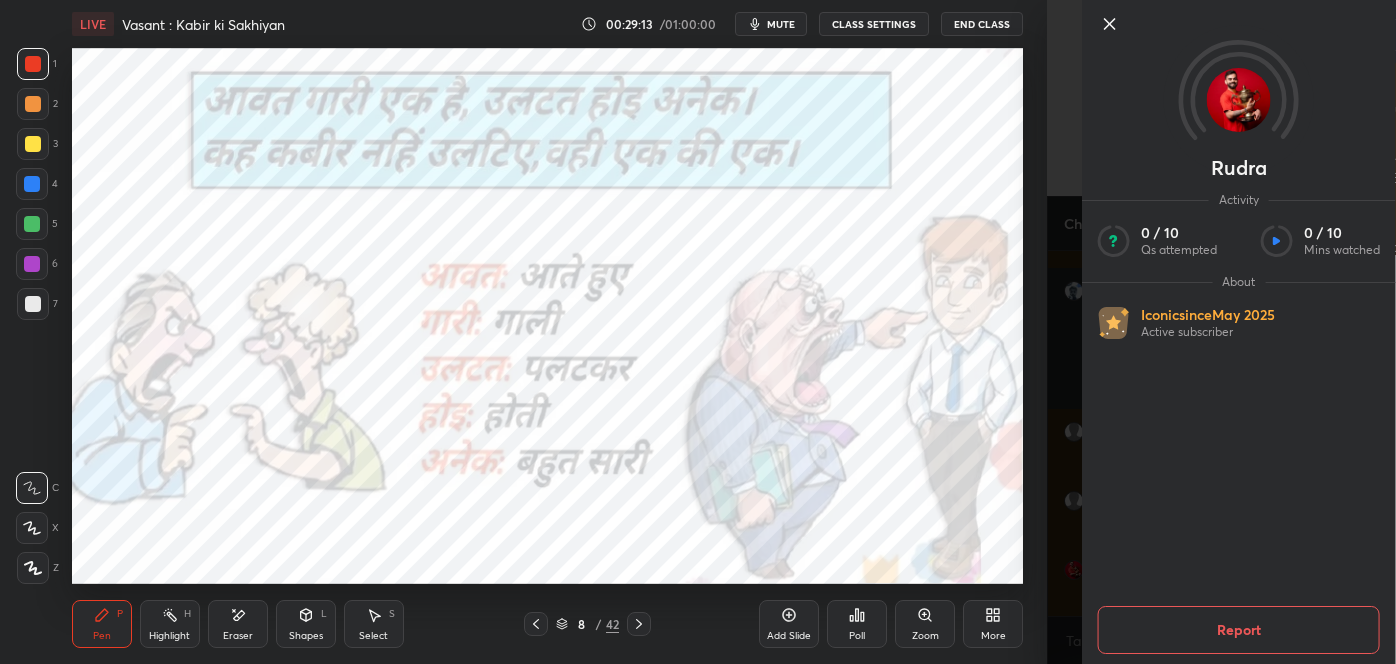 click 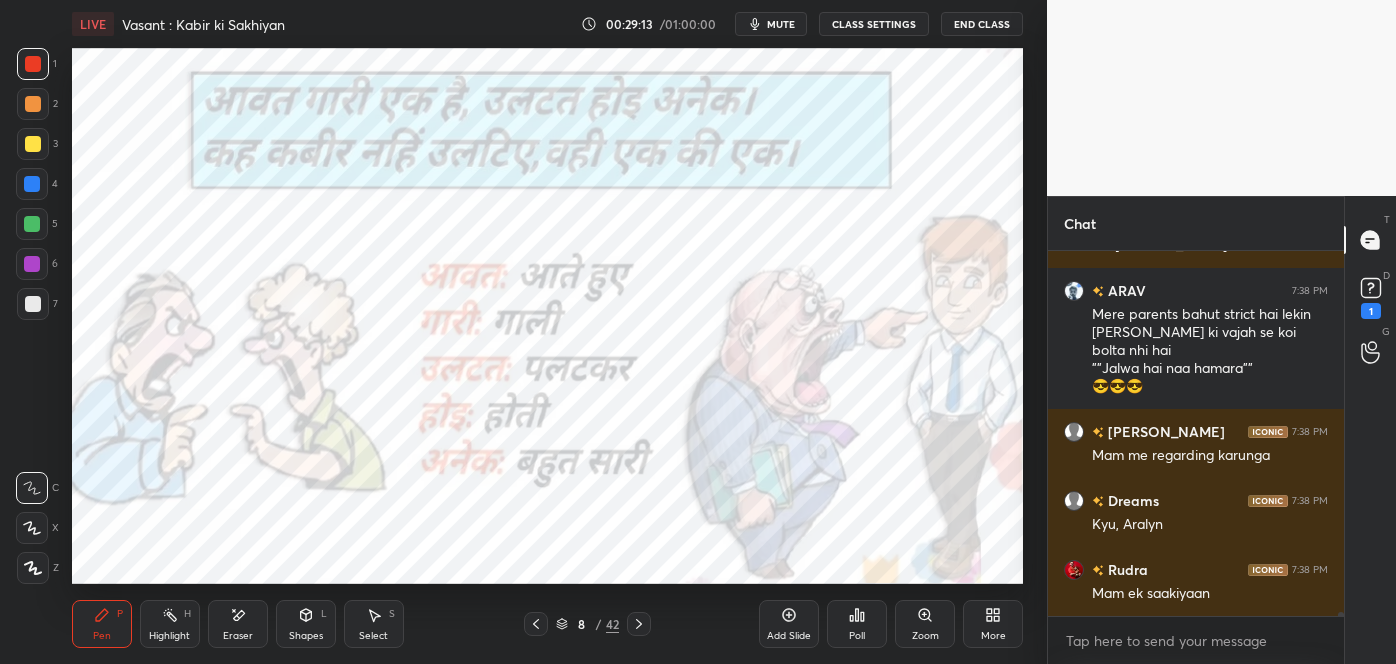 scroll, scrollTop: 35207, scrollLeft: 0, axis: vertical 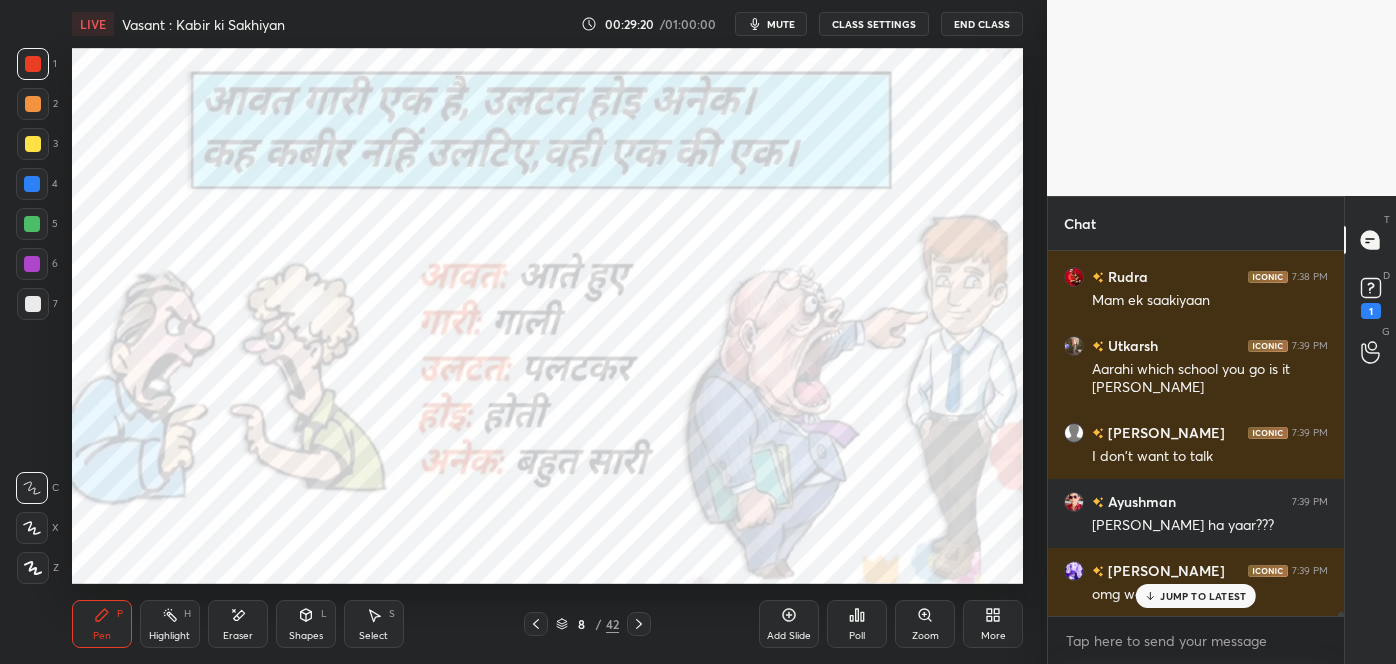 click on "JUMP TO LATEST" at bounding box center [1196, 596] 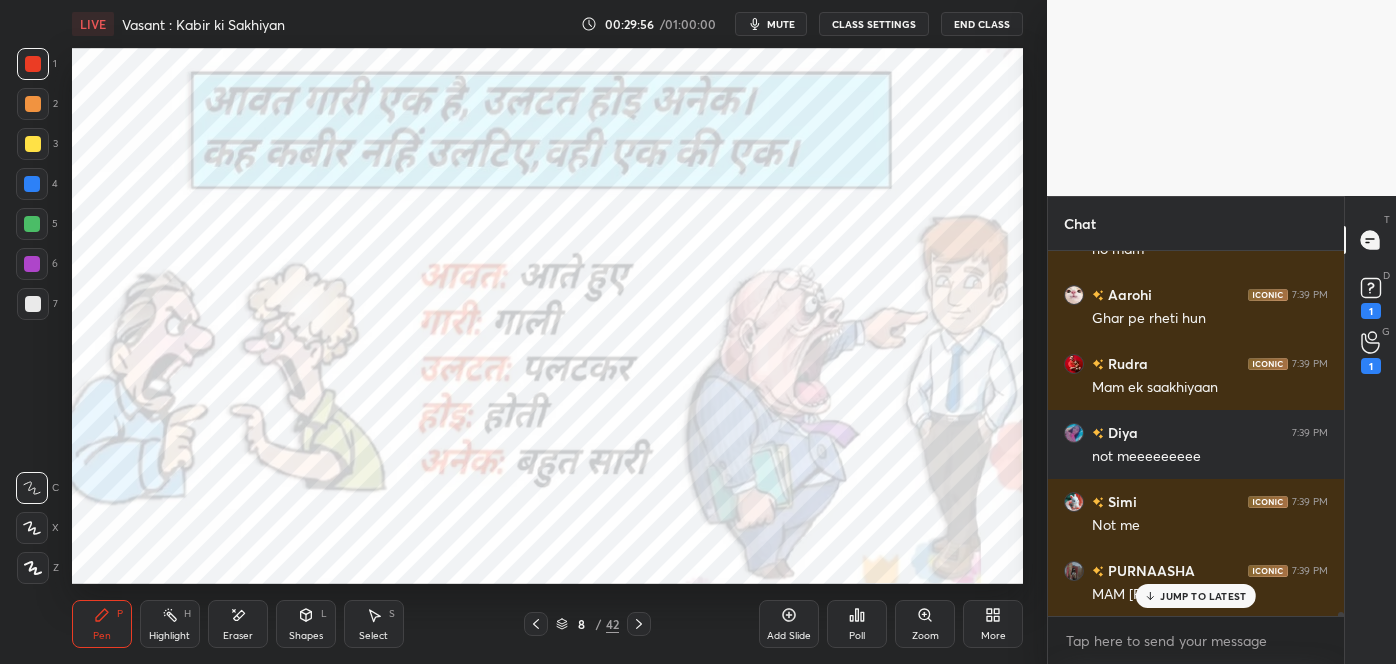 scroll, scrollTop: 37501, scrollLeft: 0, axis: vertical 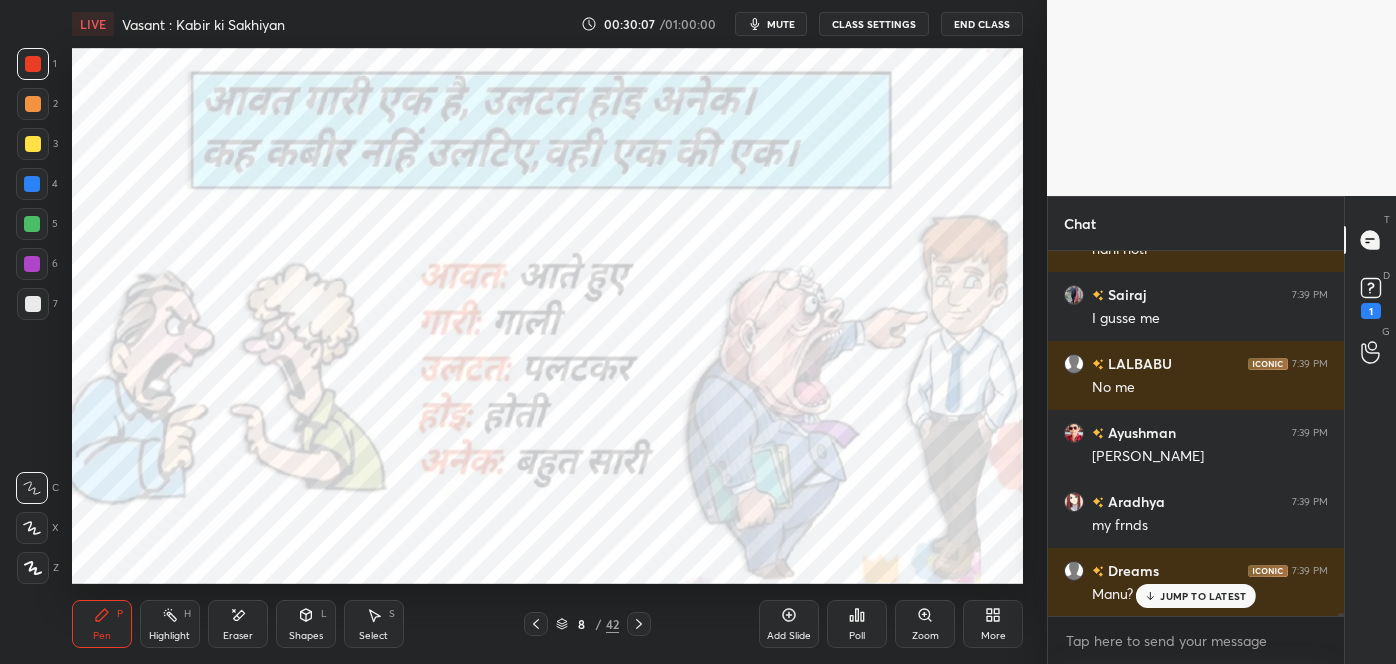 click on "JUMP TO LATEST" at bounding box center [1203, 596] 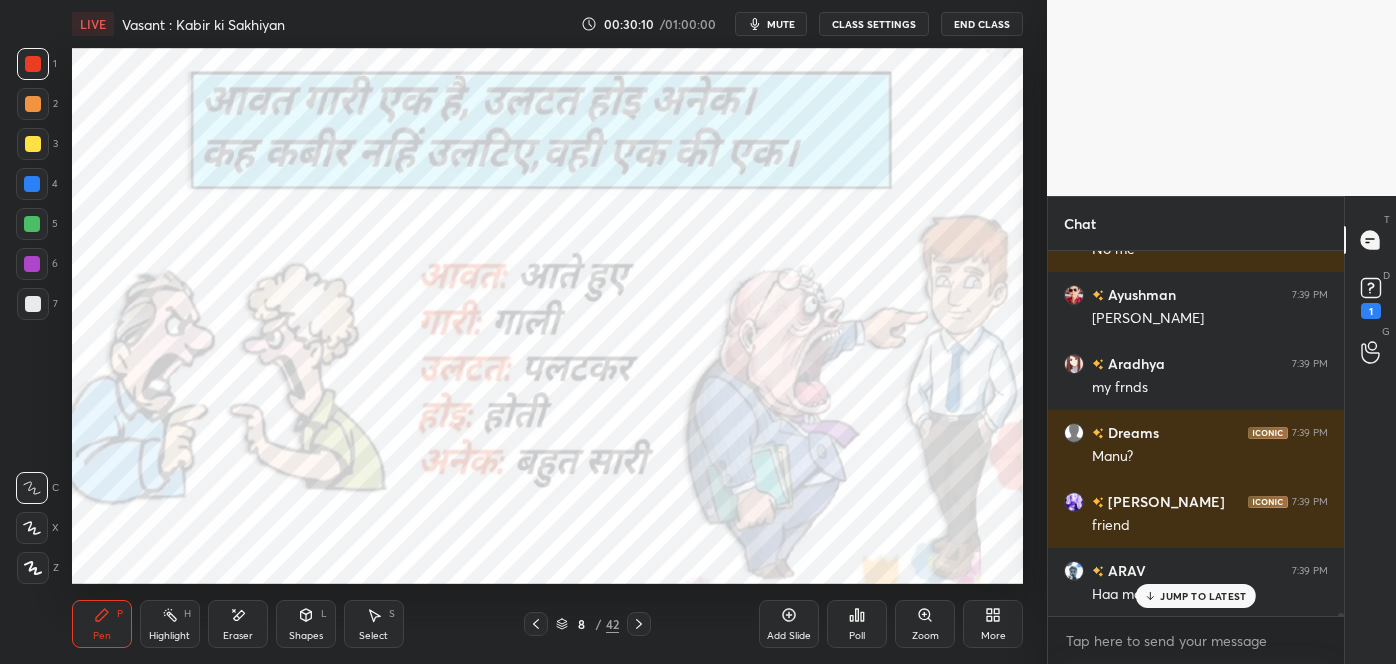 click on "JUMP TO LATEST" at bounding box center (1203, 596) 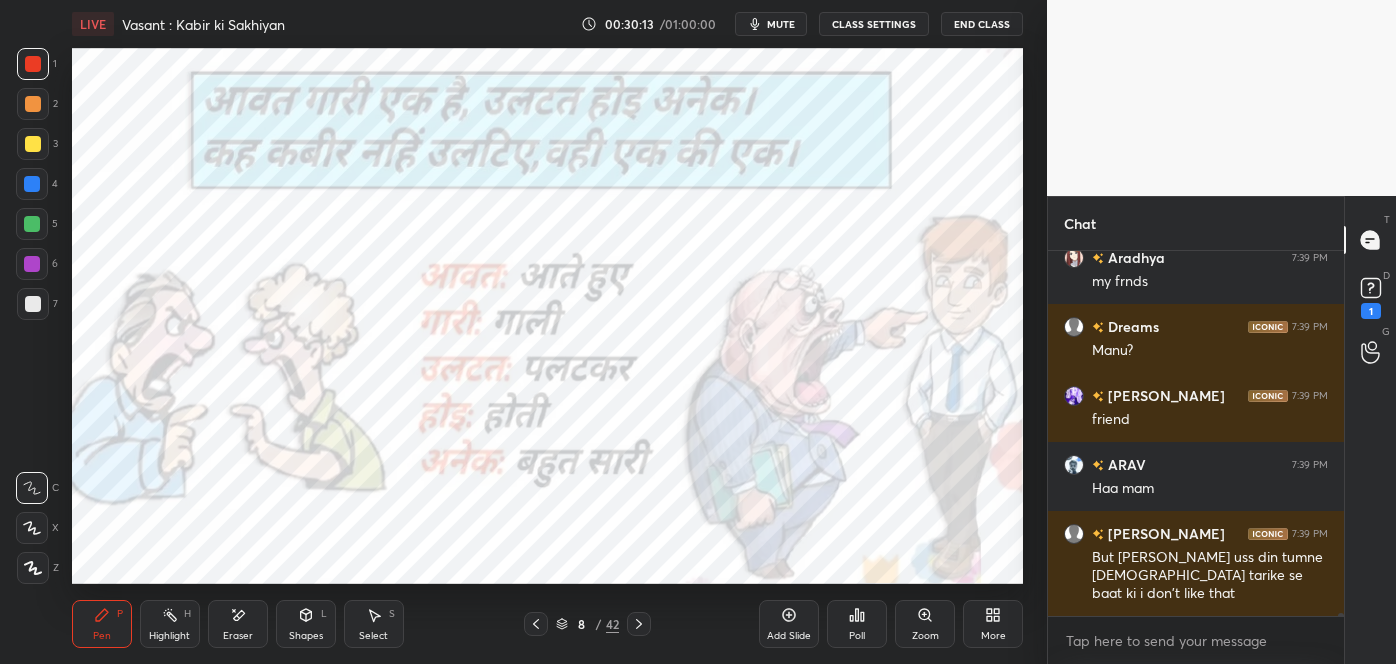 click 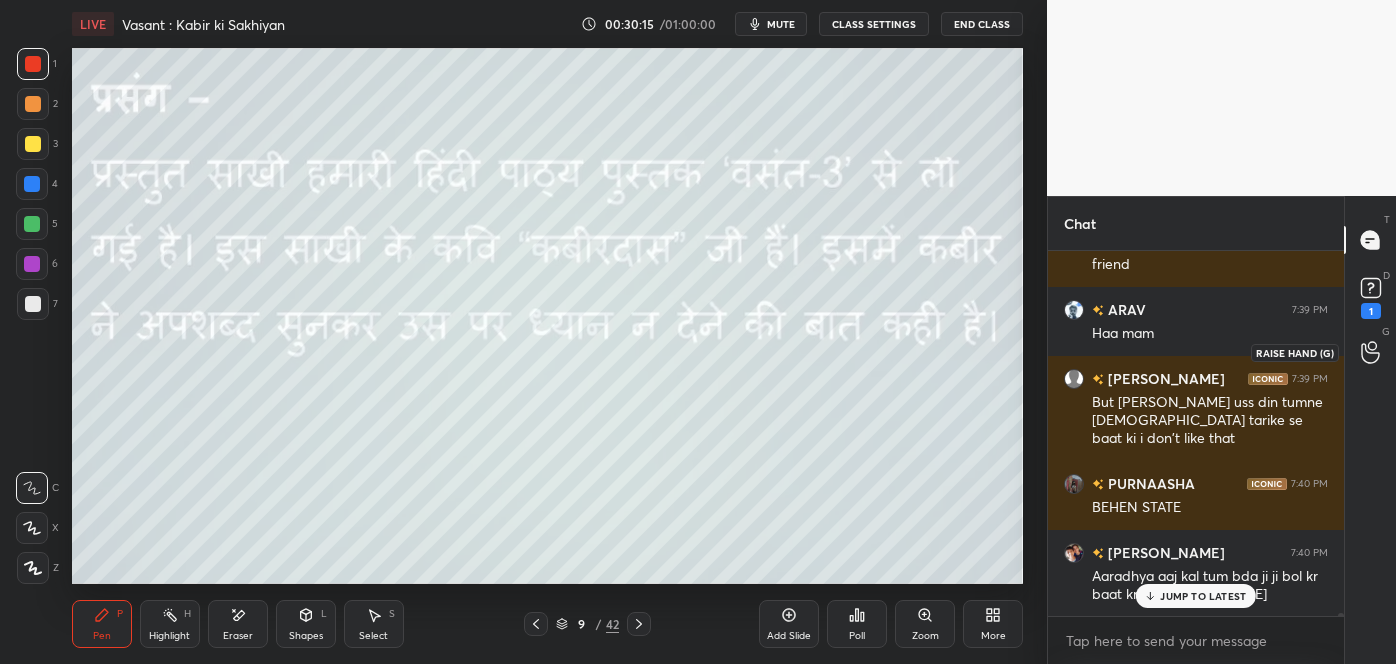 click at bounding box center [1371, 352] 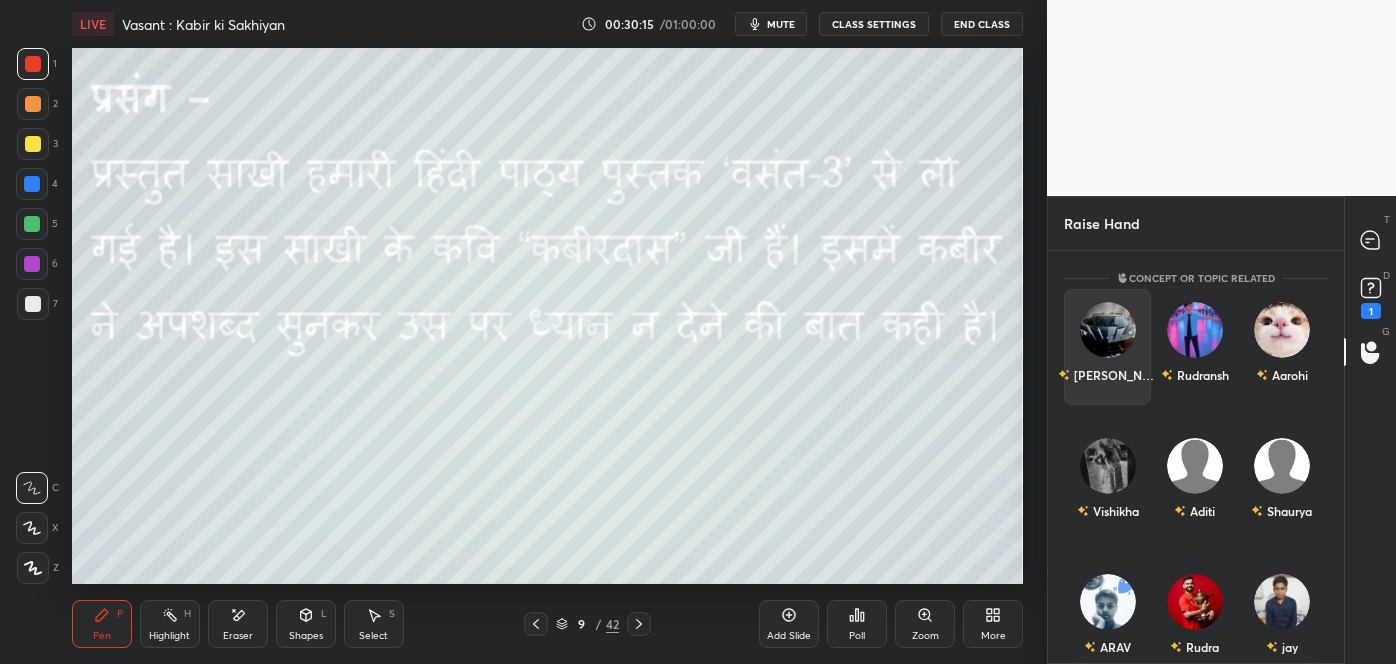 click on "Revanth" at bounding box center [1107, 347] 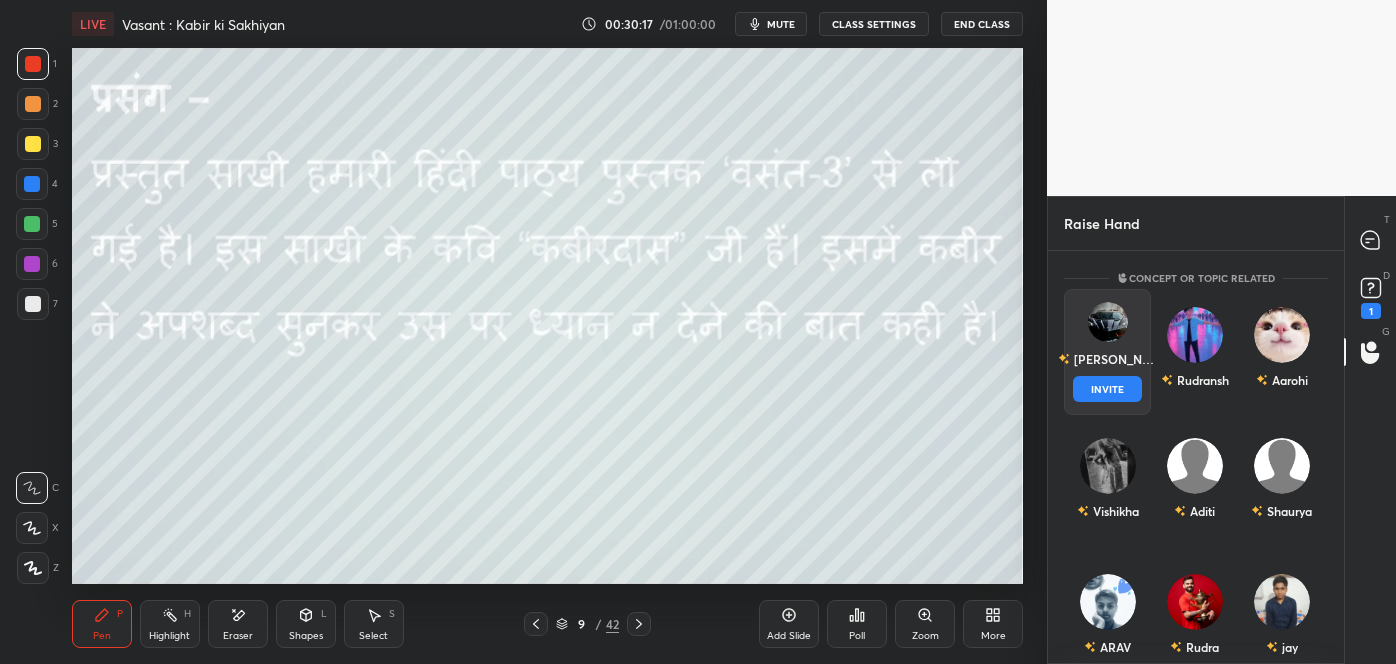 click on "INVITE" at bounding box center (1107, 389) 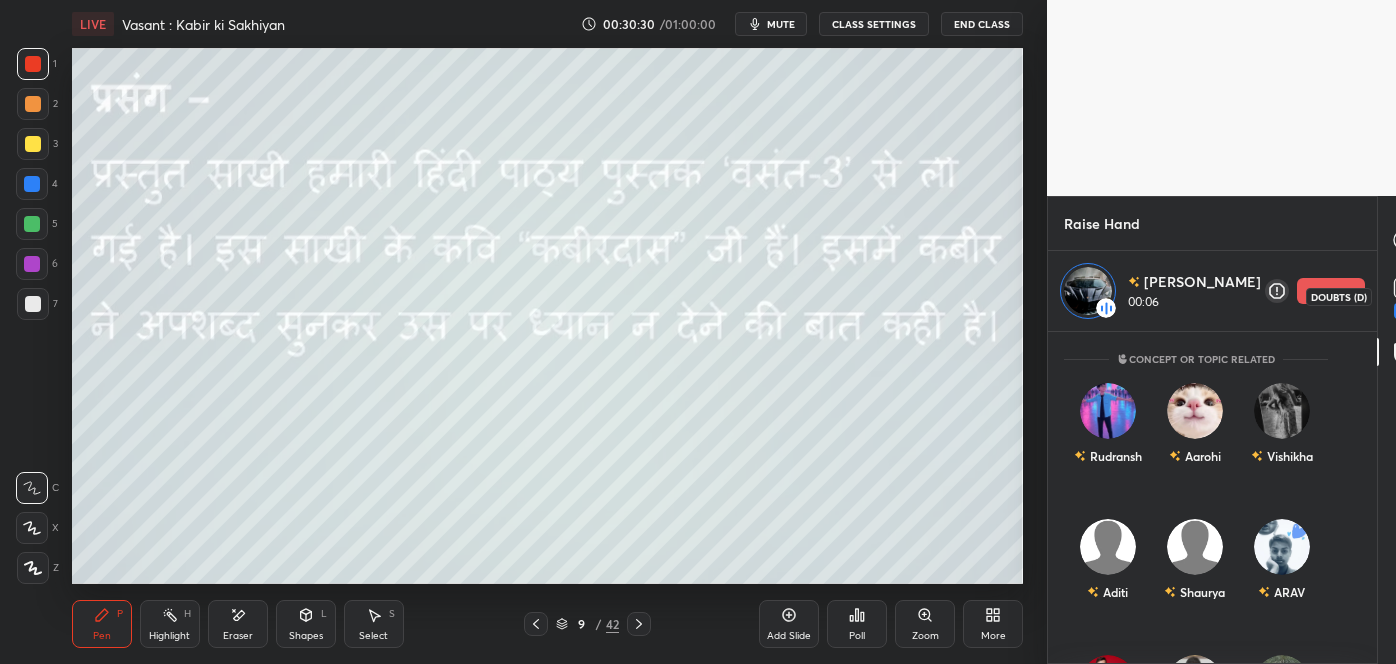 click 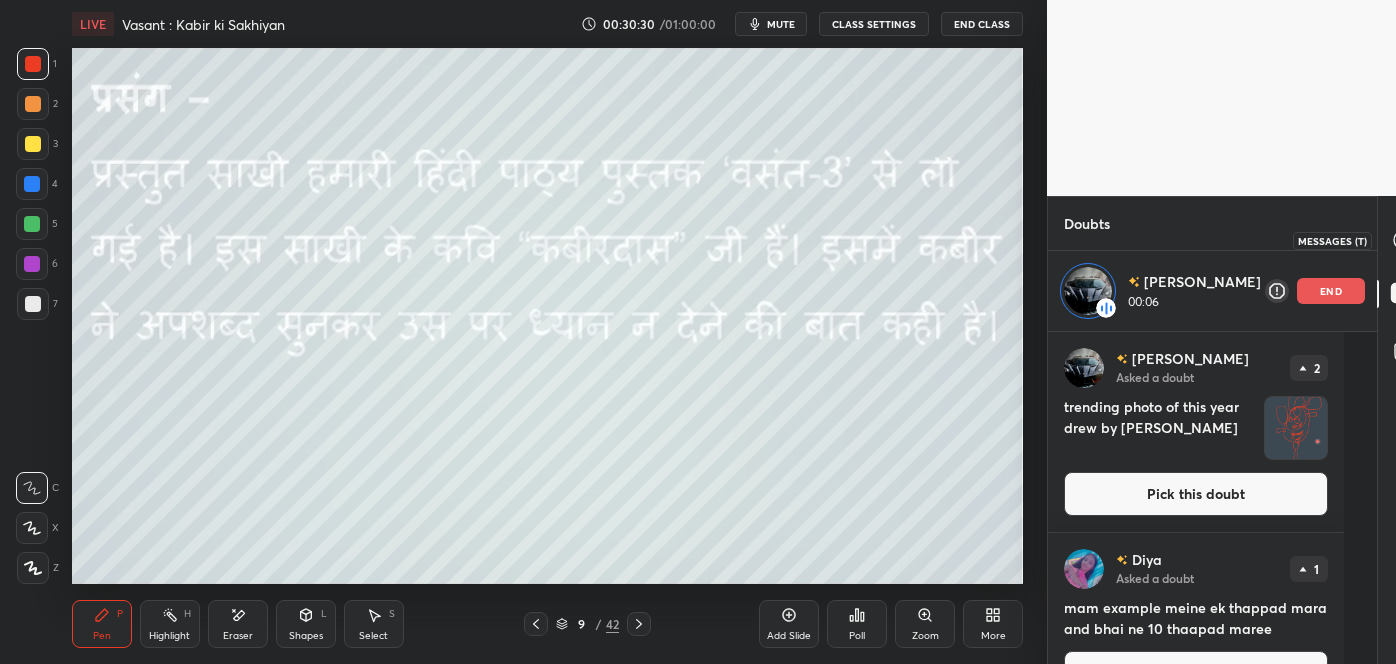 click at bounding box center [1404, 240] 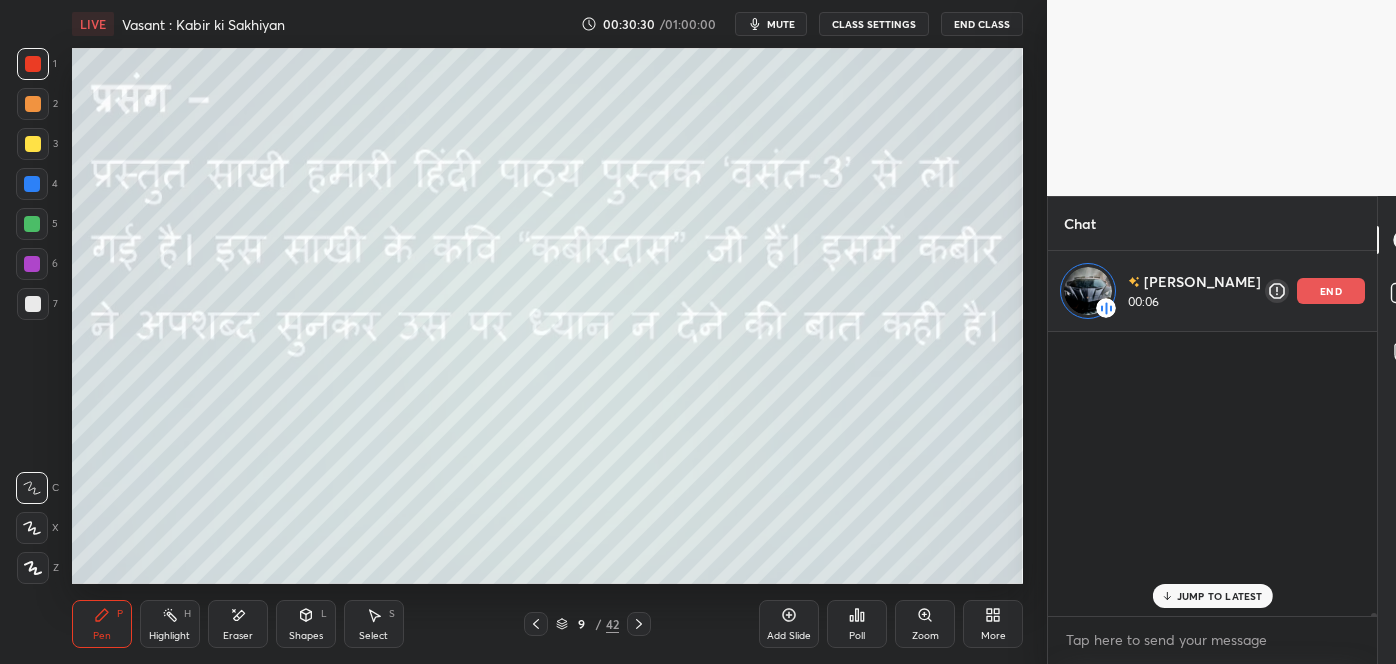 scroll, scrollTop: 39900, scrollLeft: 0, axis: vertical 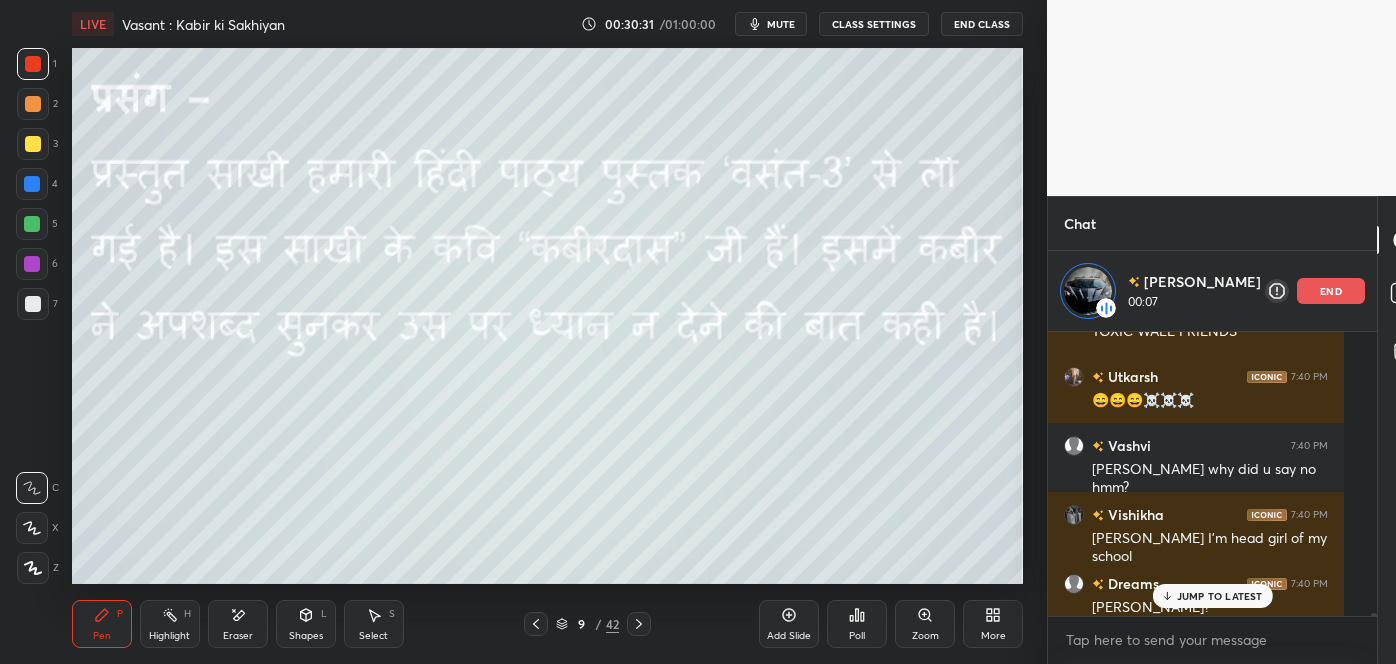 click on "JUMP TO LATEST" at bounding box center (1220, 596) 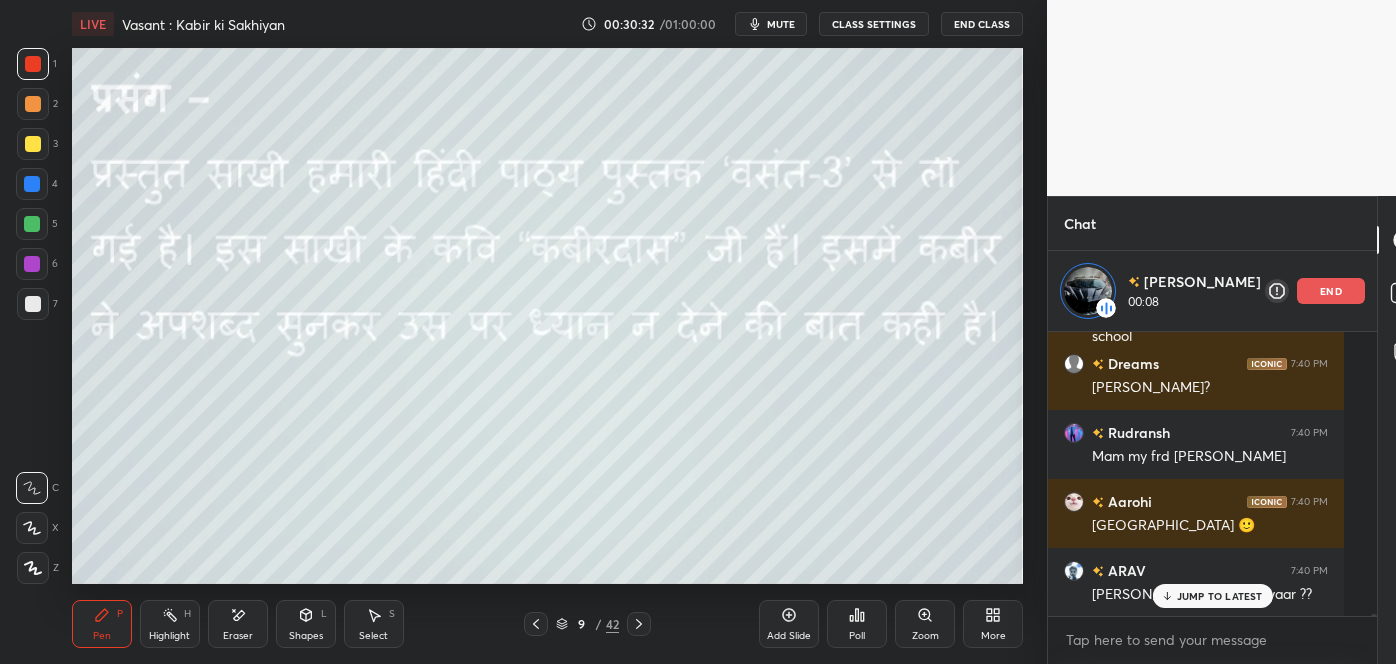 click on "JUMP TO LATEST" at bounding box center (1220, 596) 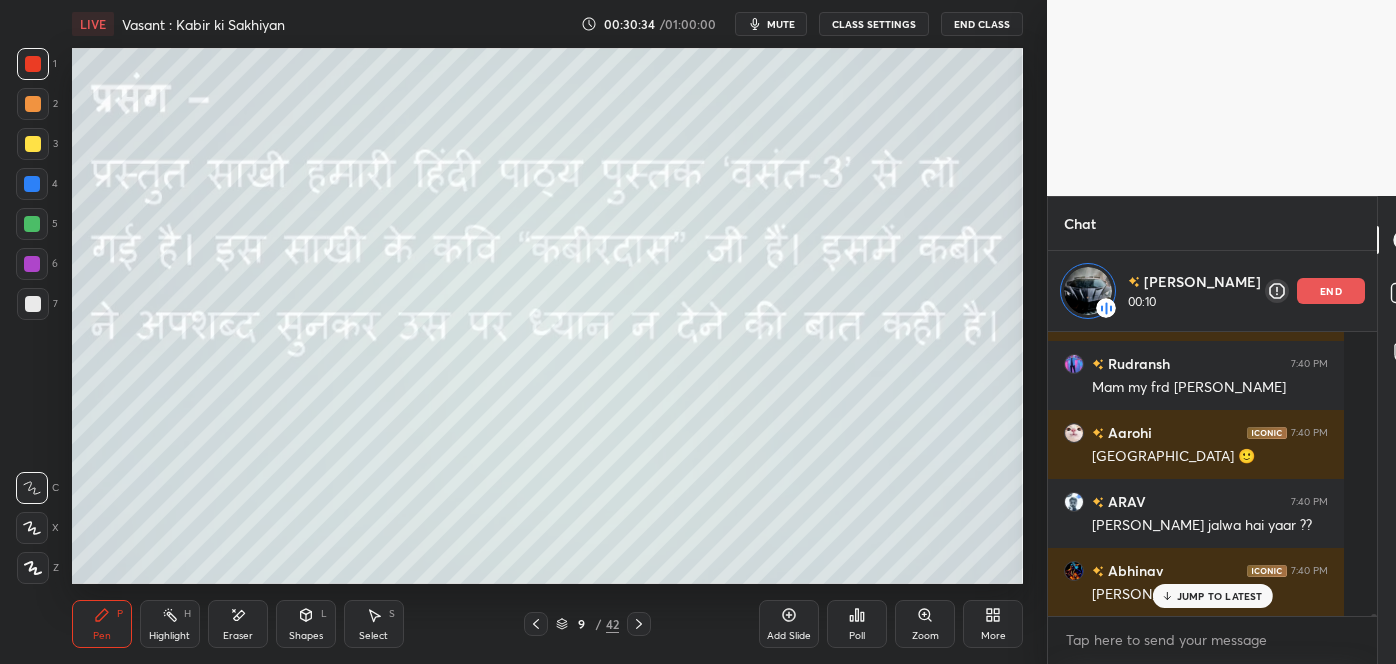 click on "JUMP TO LATEST" at bounding box center (1220, 596) 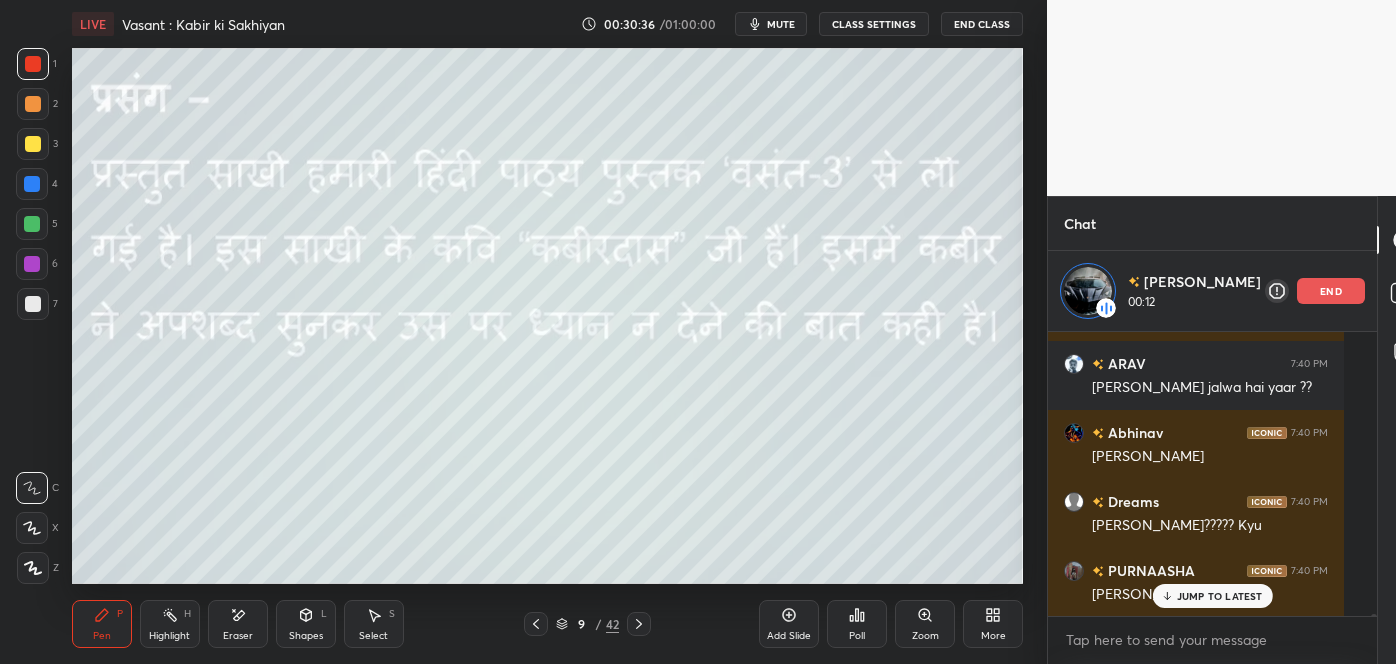 click on "JUMP TO LATEST" at bounding box center [1212, 596] 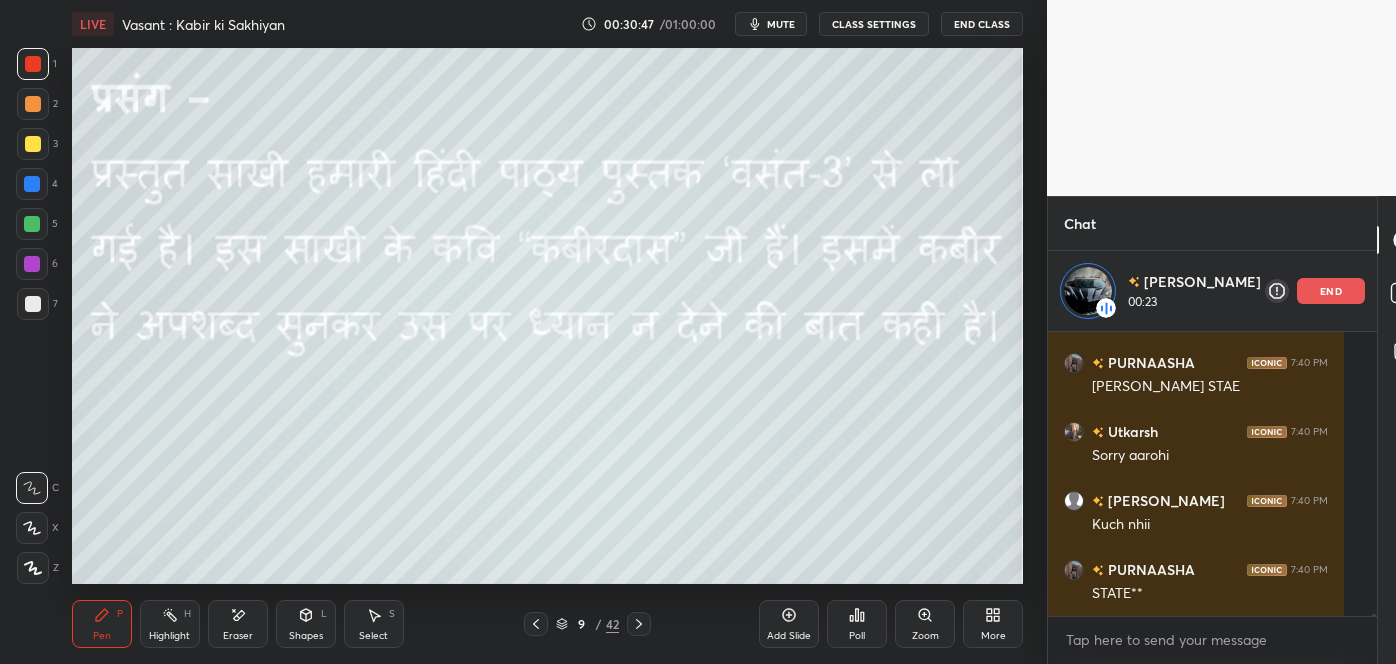 scroll, scrollTop: 40716, scrollLeft: 0, axis: vertical 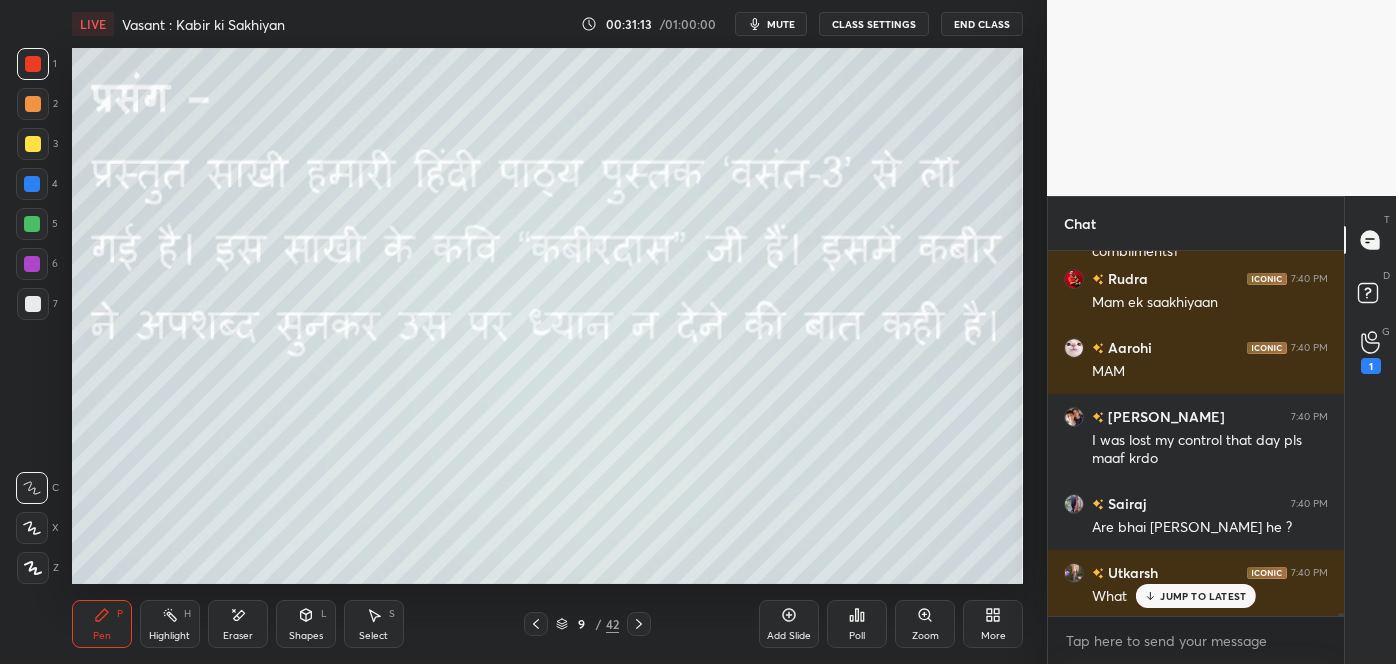 click on "JUMP TO LATEST" at bounding box center [1203, 596] 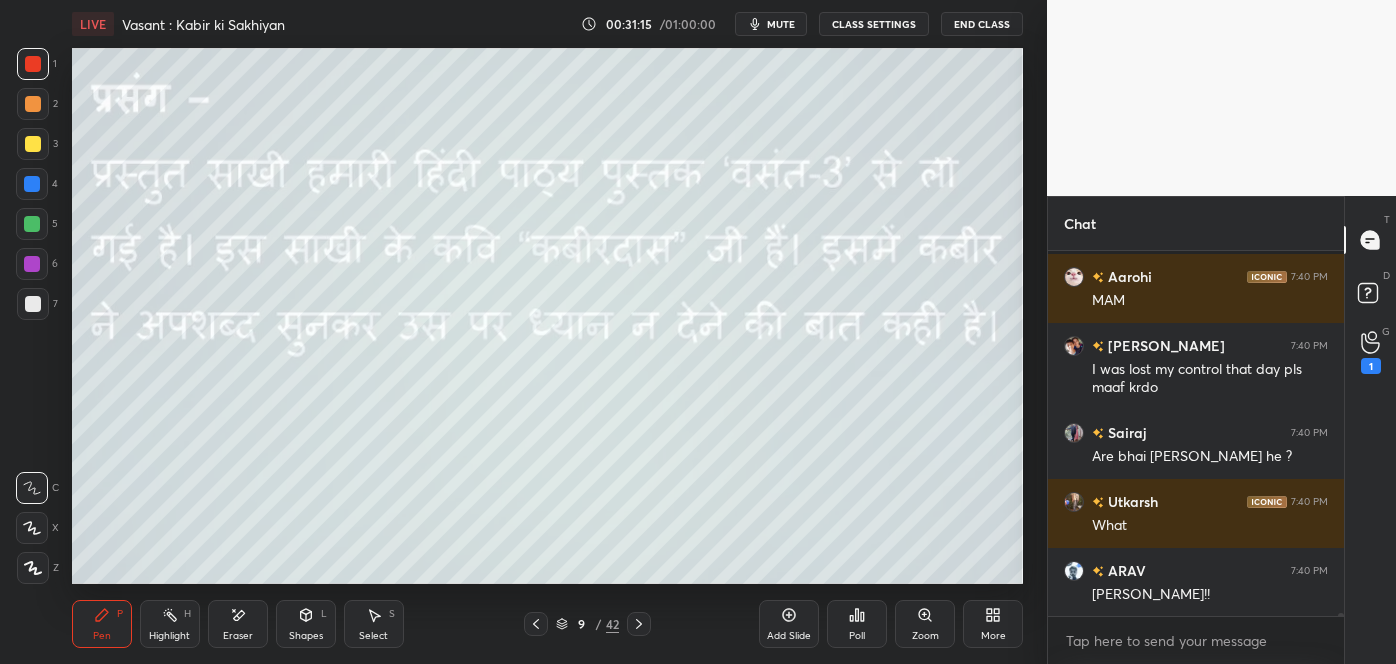 scroll, scrollTop: 41968, scrollLeft: 0, axis: vertical 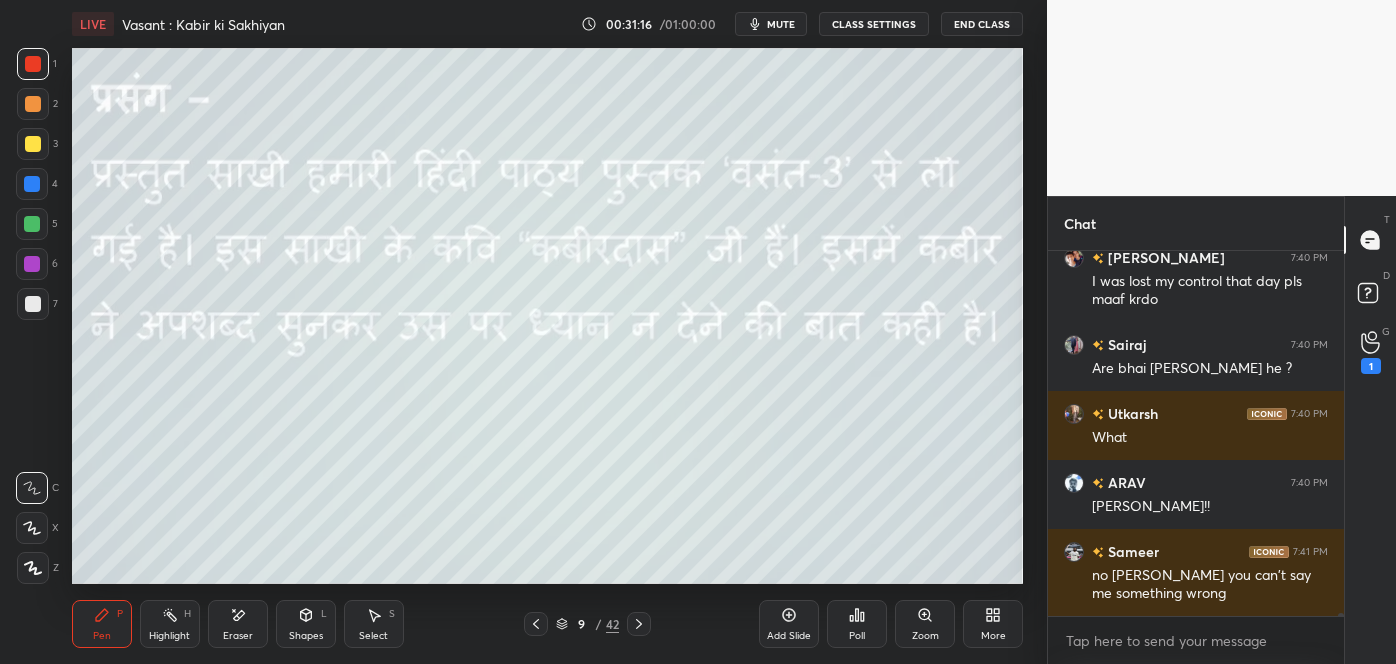 click 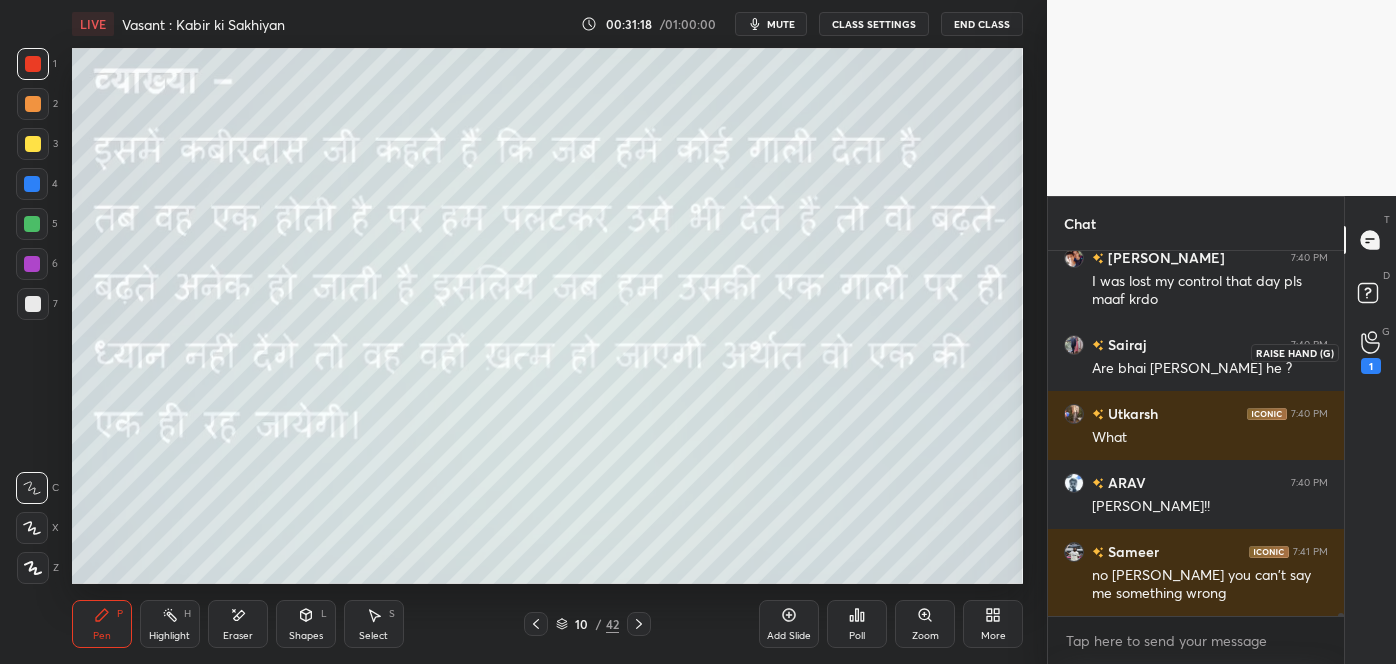 click on "1" at bounding box center [1371, 352] 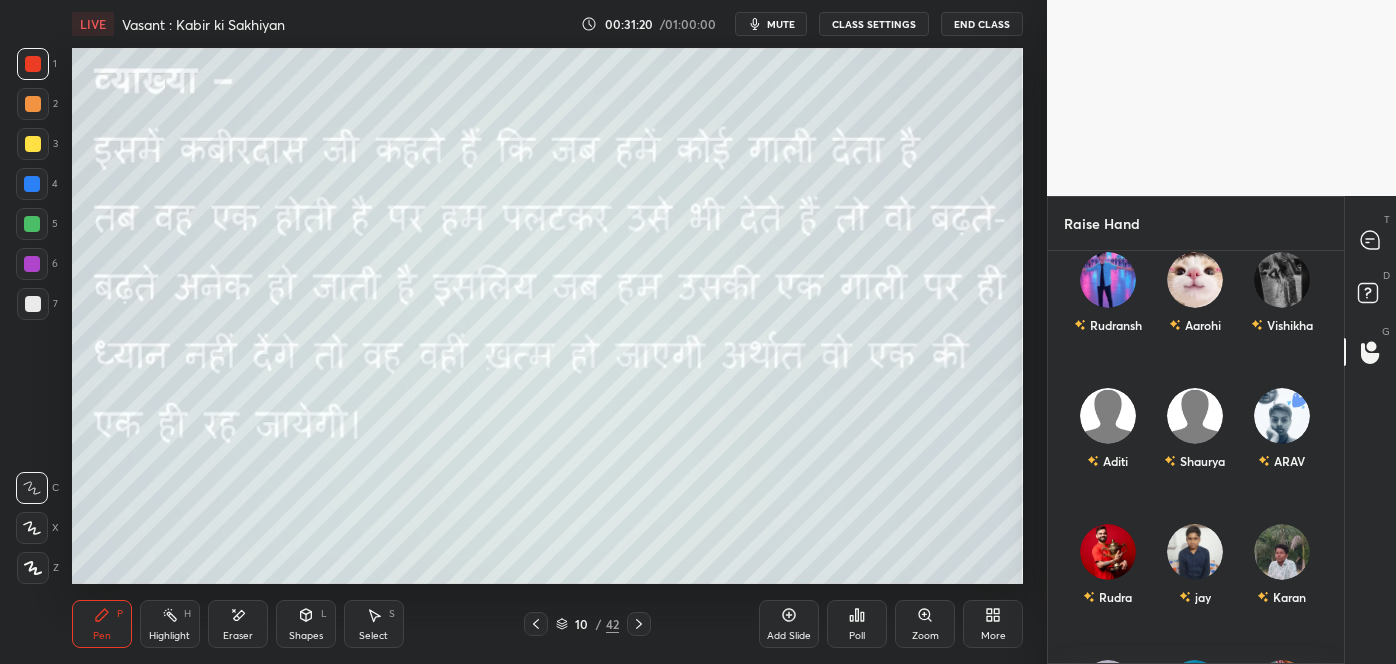scroll, scrollTop: 0, scrollLeft: 0, axis: both 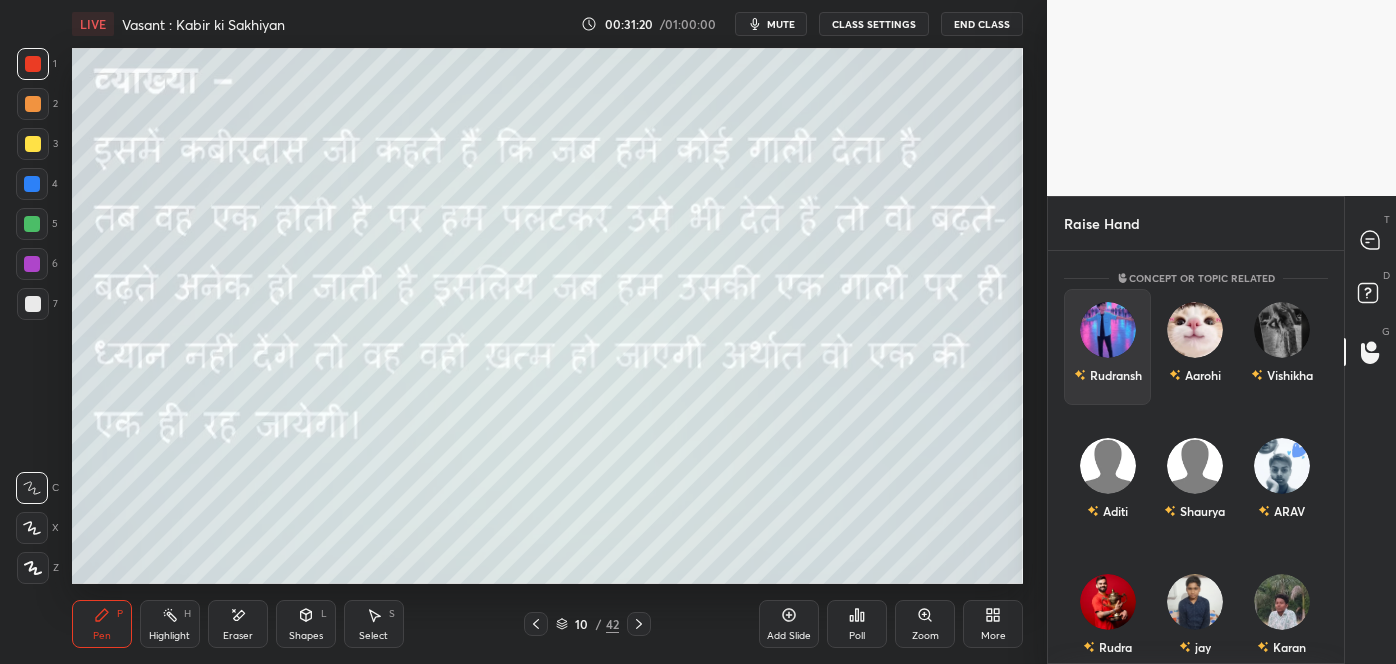 click at bounding box center [1108, 330] 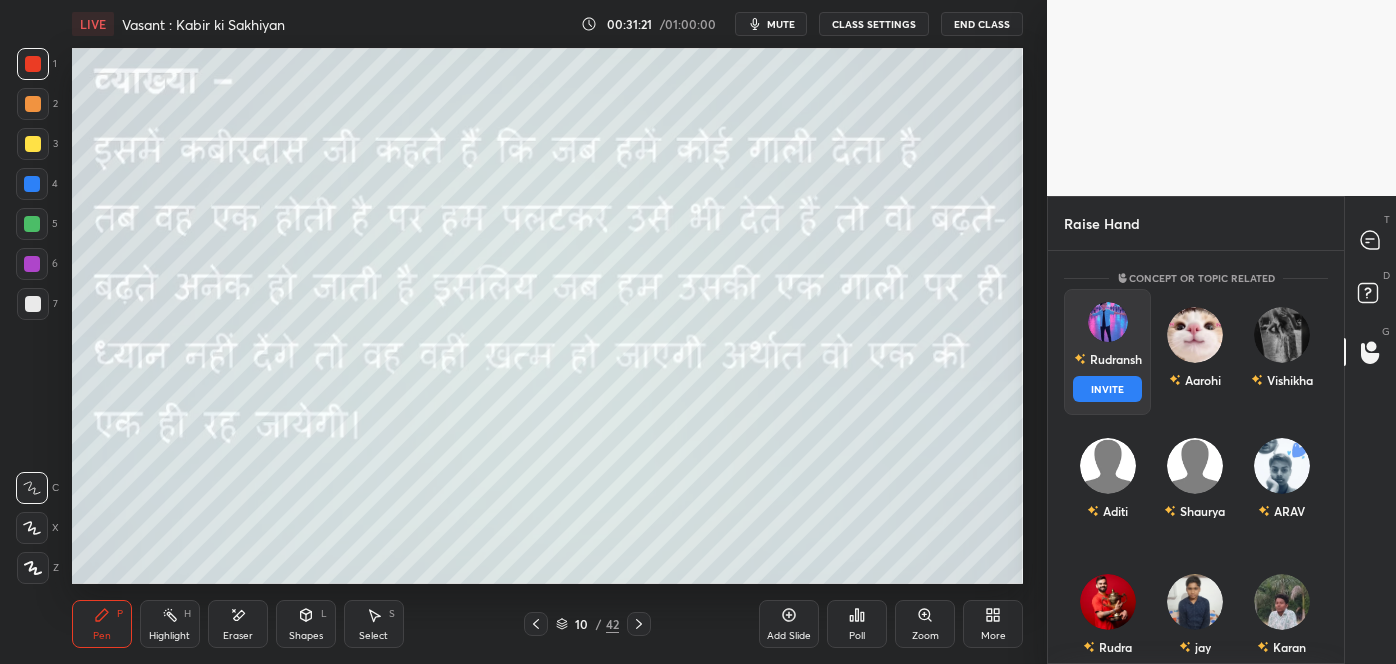 click on "INVITE" at bounding box center [1107, 389] 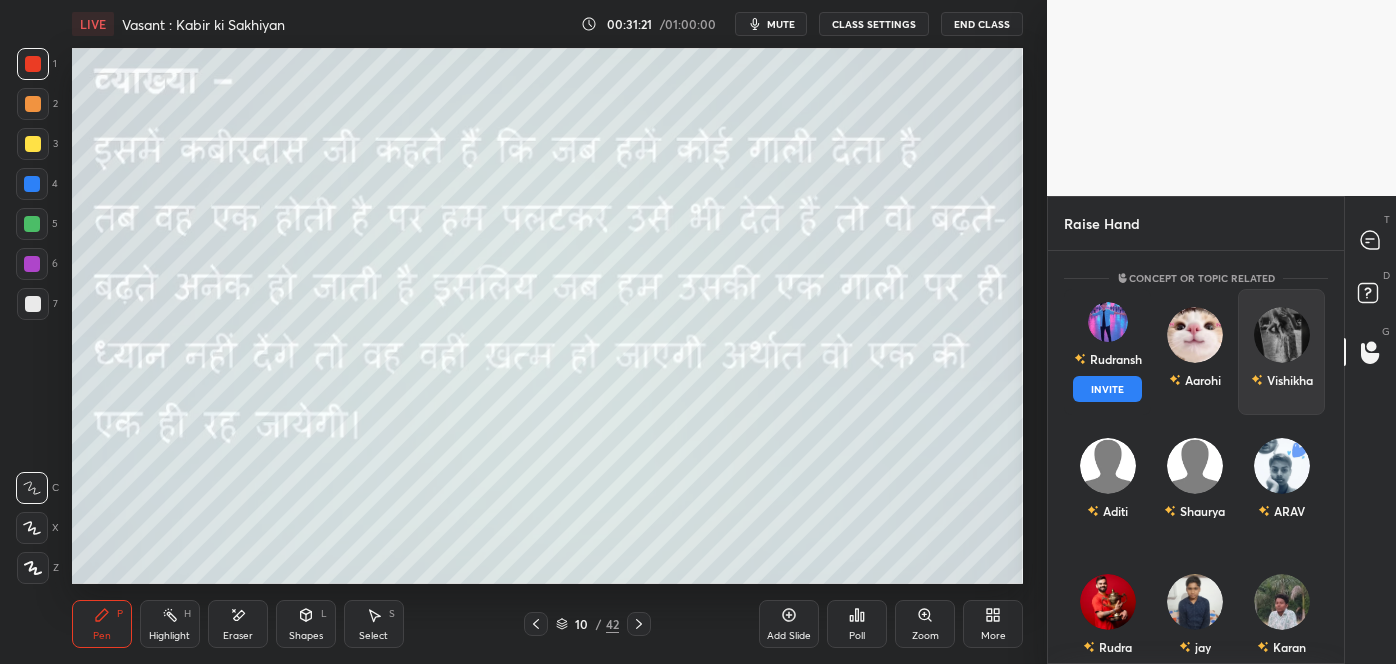 scroll, scrollTop: 326, scrollLeft: 290, axis: both 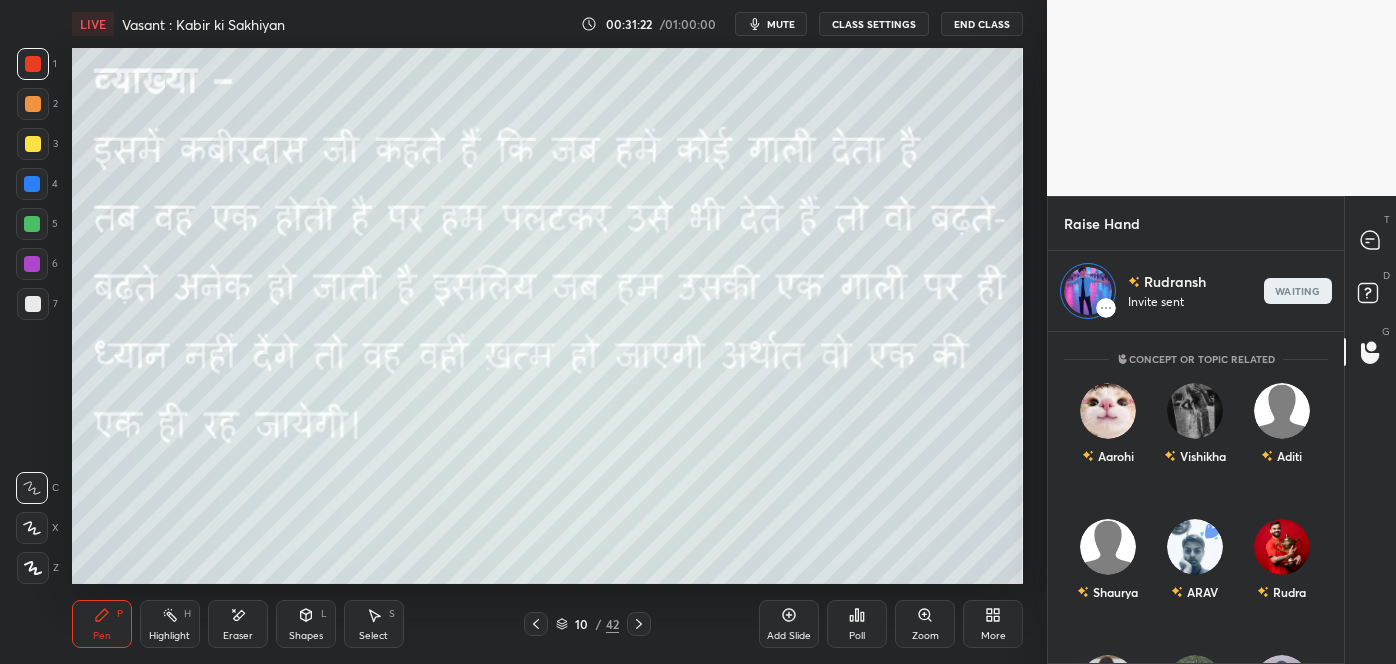 click on "D Doubts (D)" at bounding box center [1370, 296] 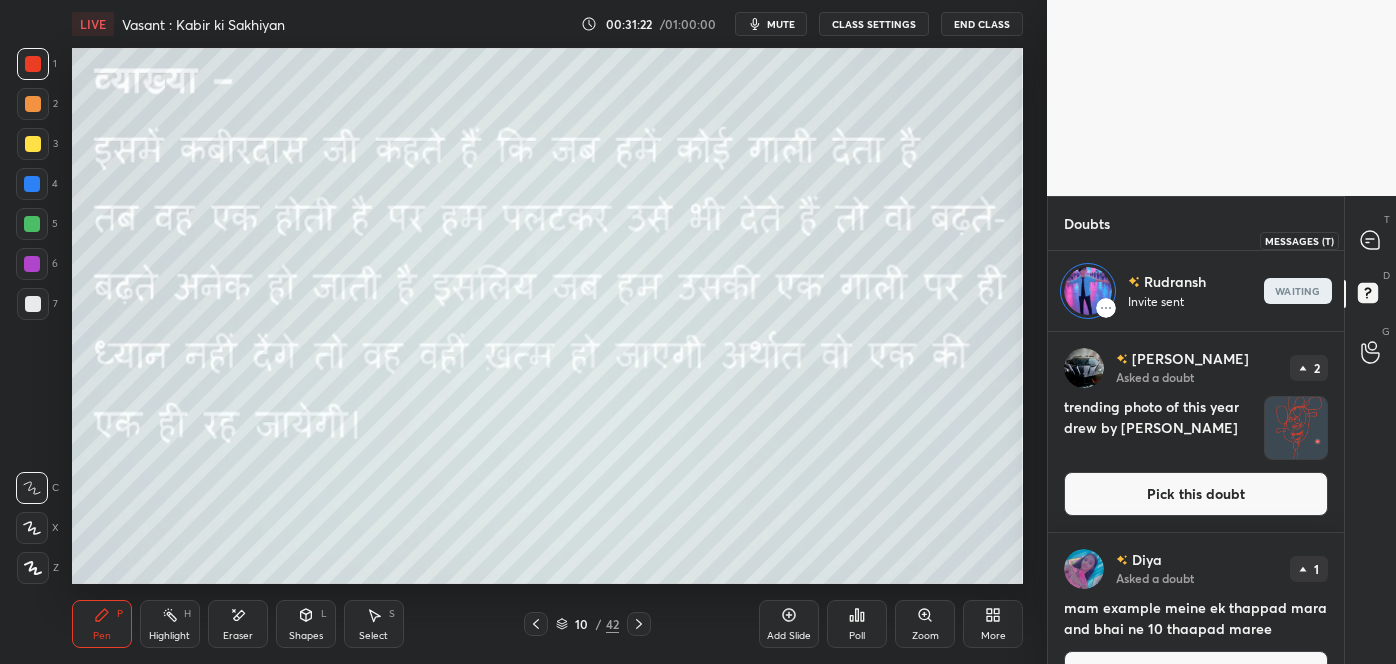 click 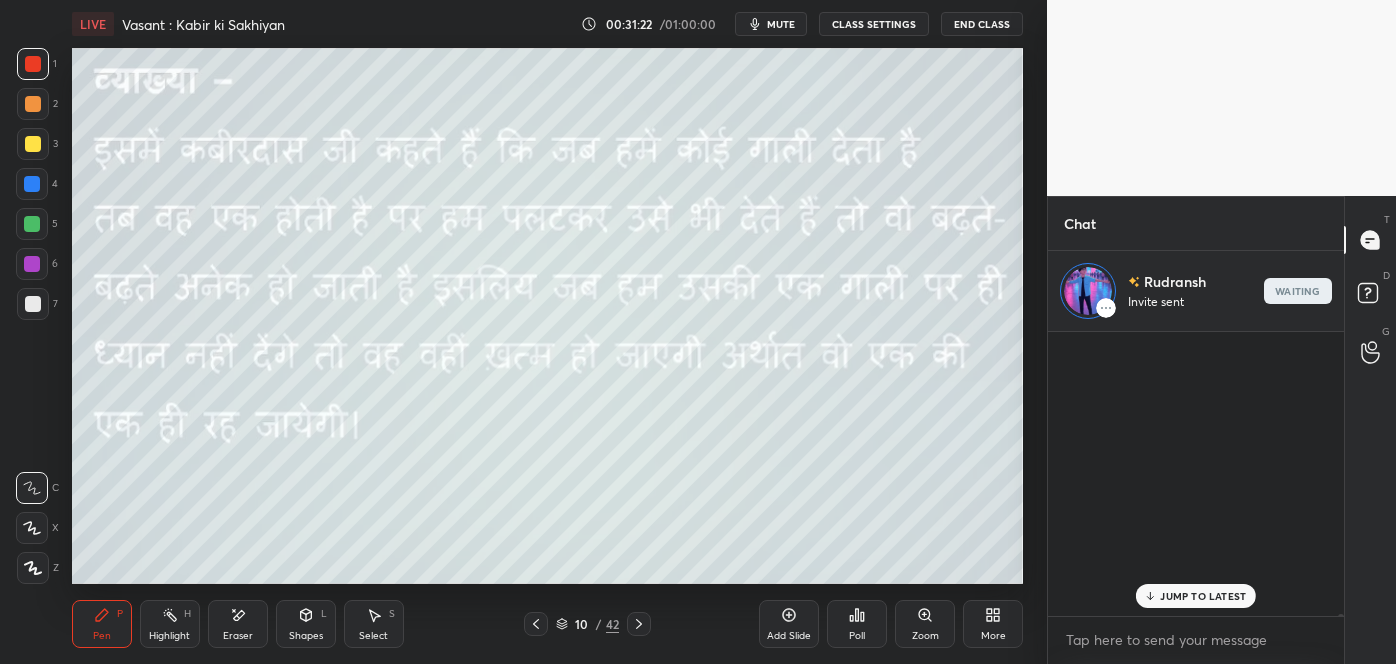 scroll, scrollTop: 42149, scrollLeft: 0, axis: vertical 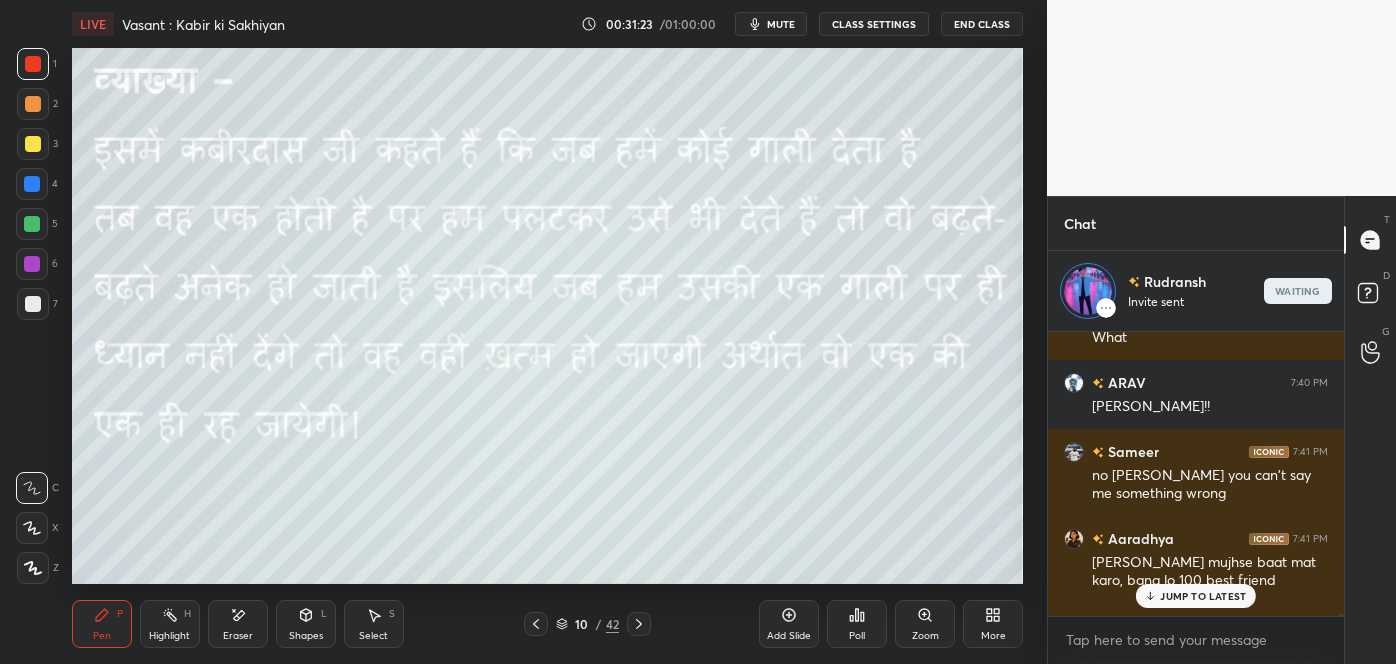 click on "JUMP TO LATEST" at bounding box center [1203, 596] 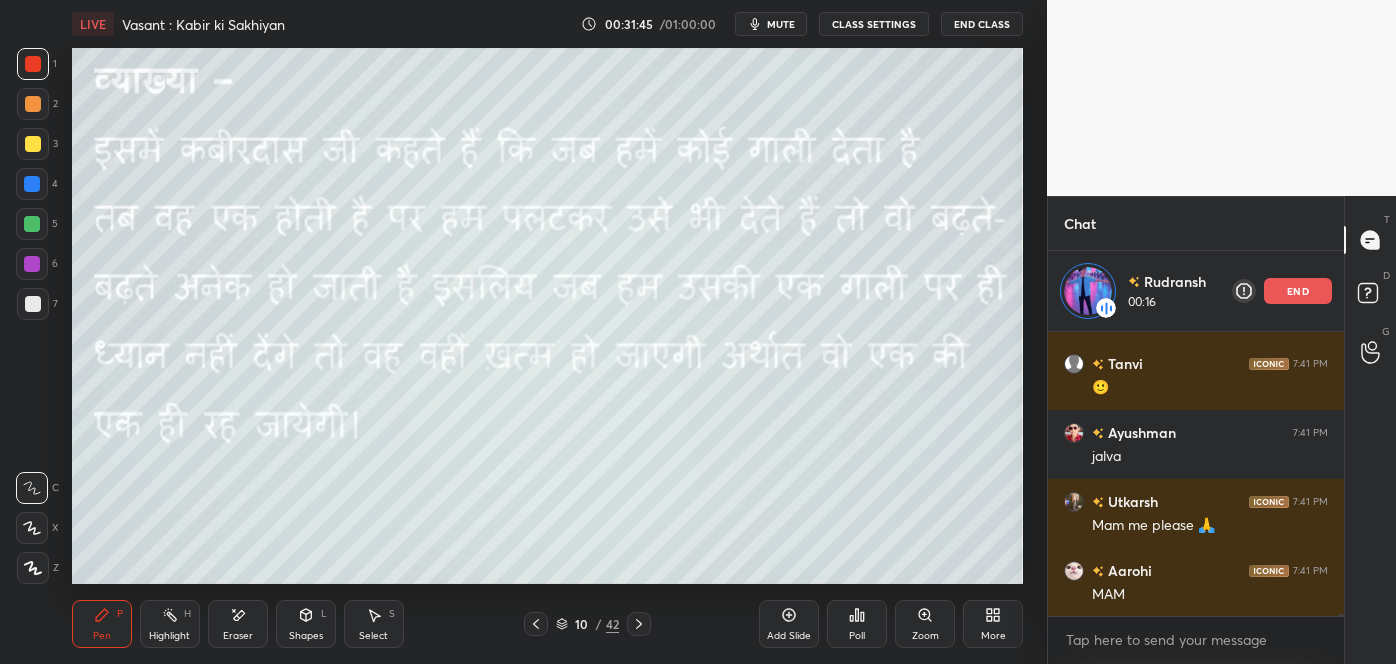scroll, scrollTop: 42776, scrollLeft: 0, axis: vertical 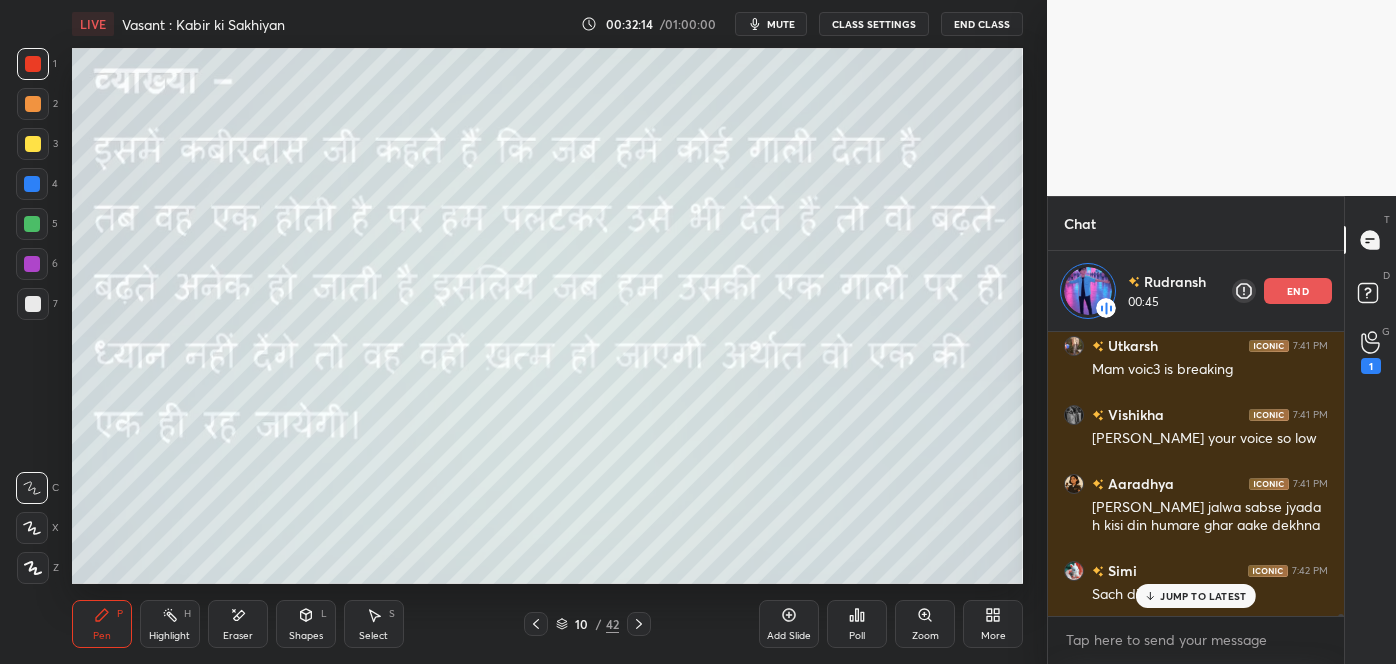 click 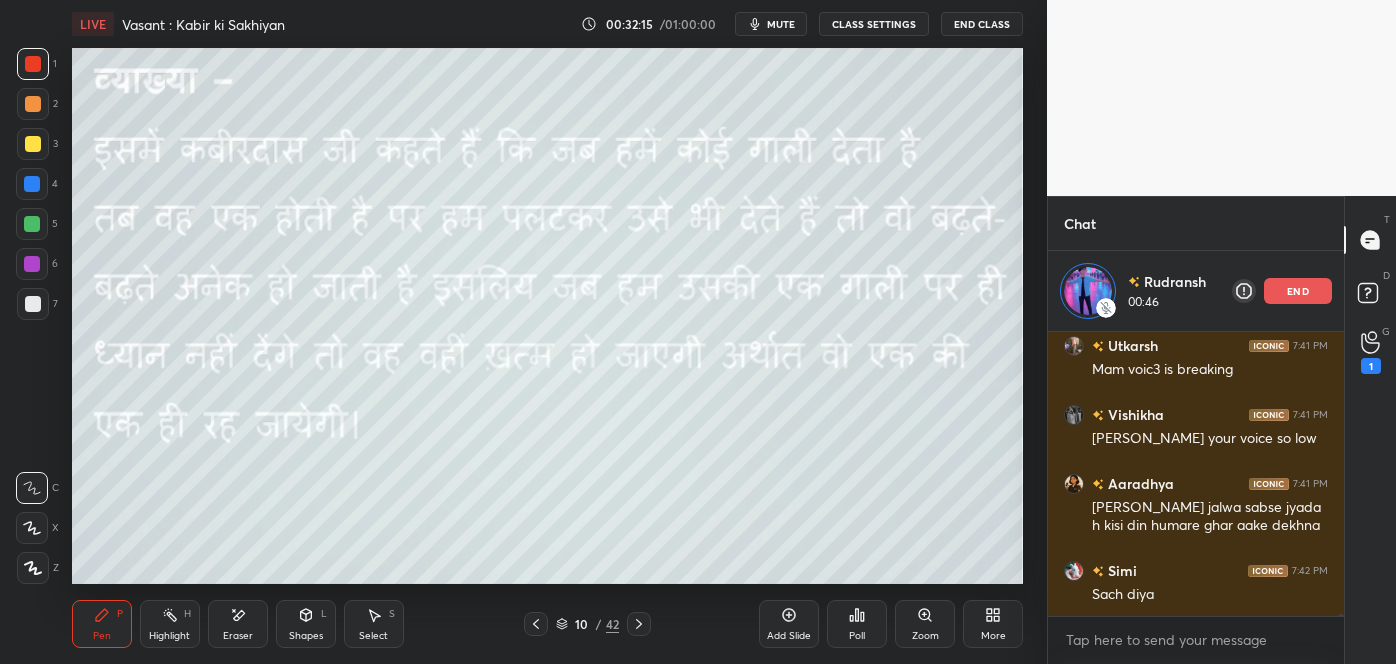 click on "end" at bounding box center [1298, 291] 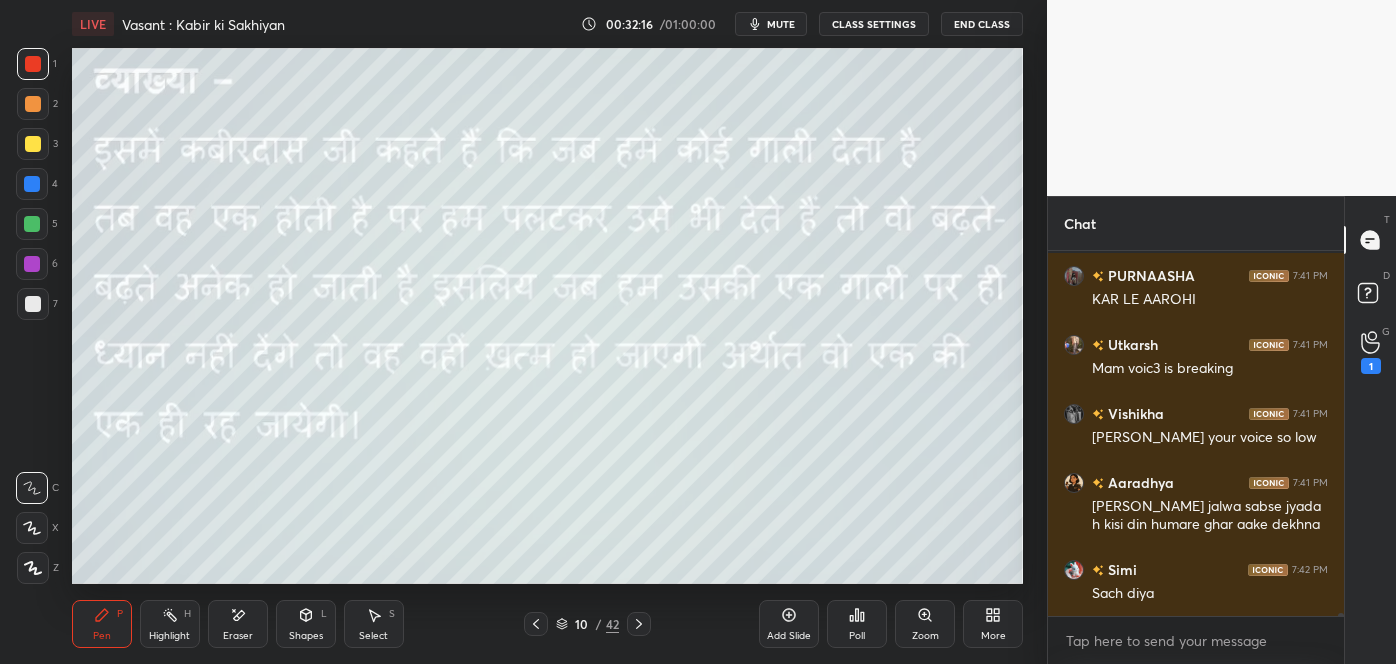 click 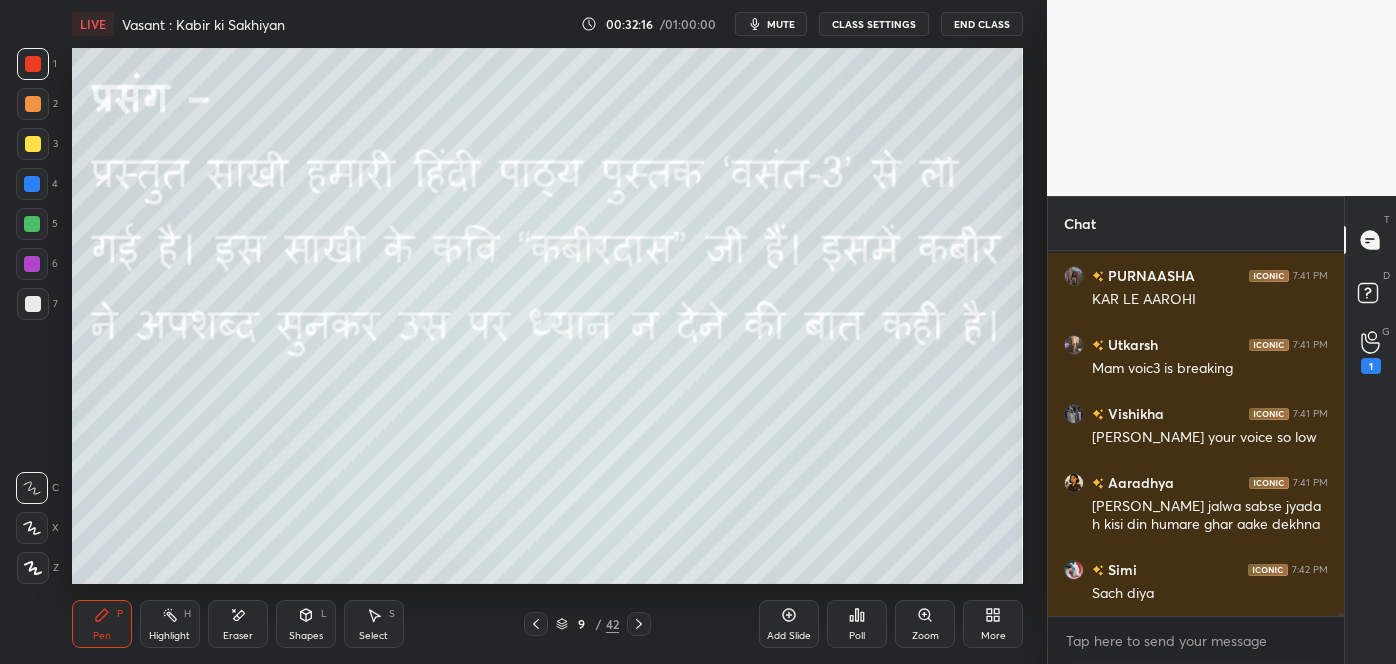 click 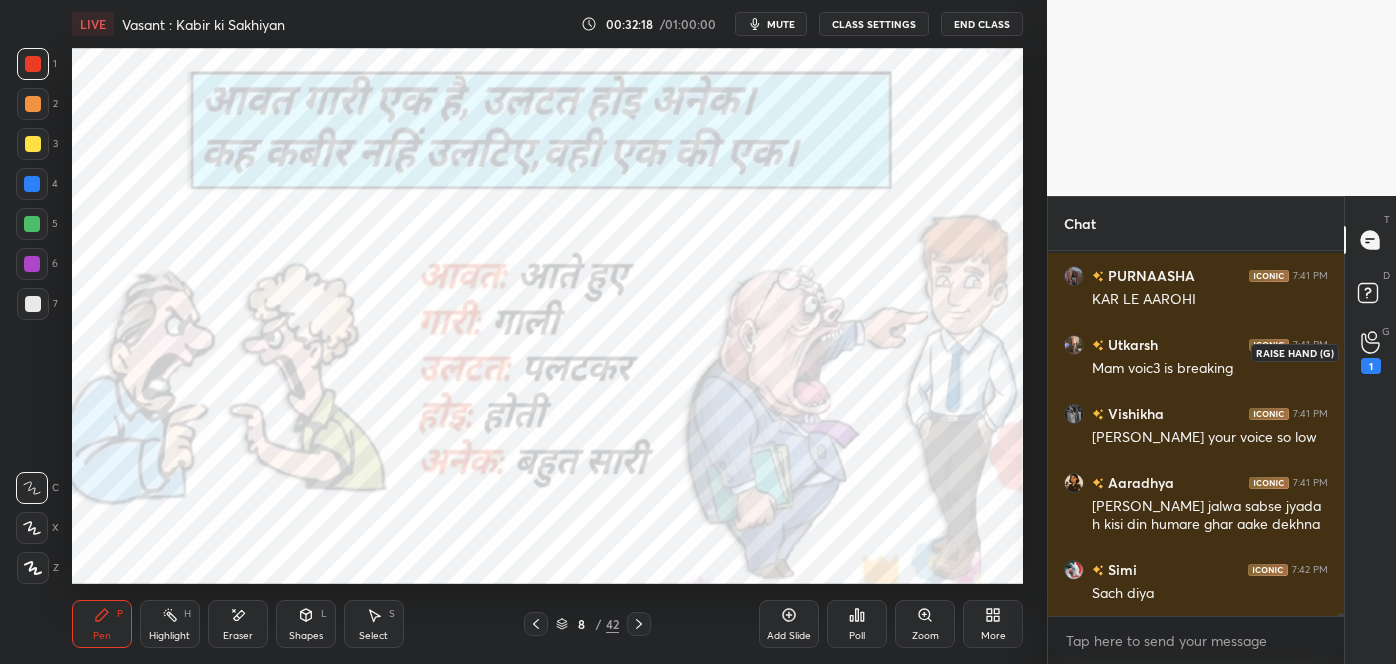 click on "1" at bounding box center (1371, 366) 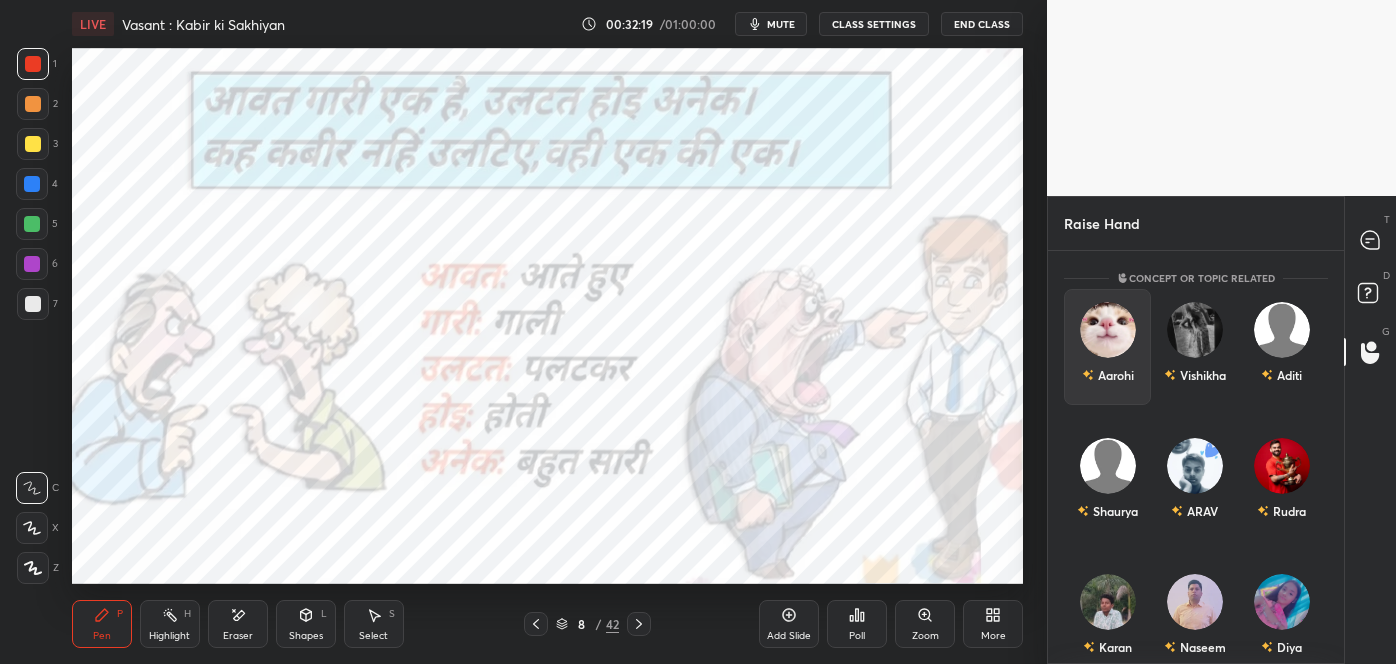click on "Aarohi" at bounding box center (1107, 347) 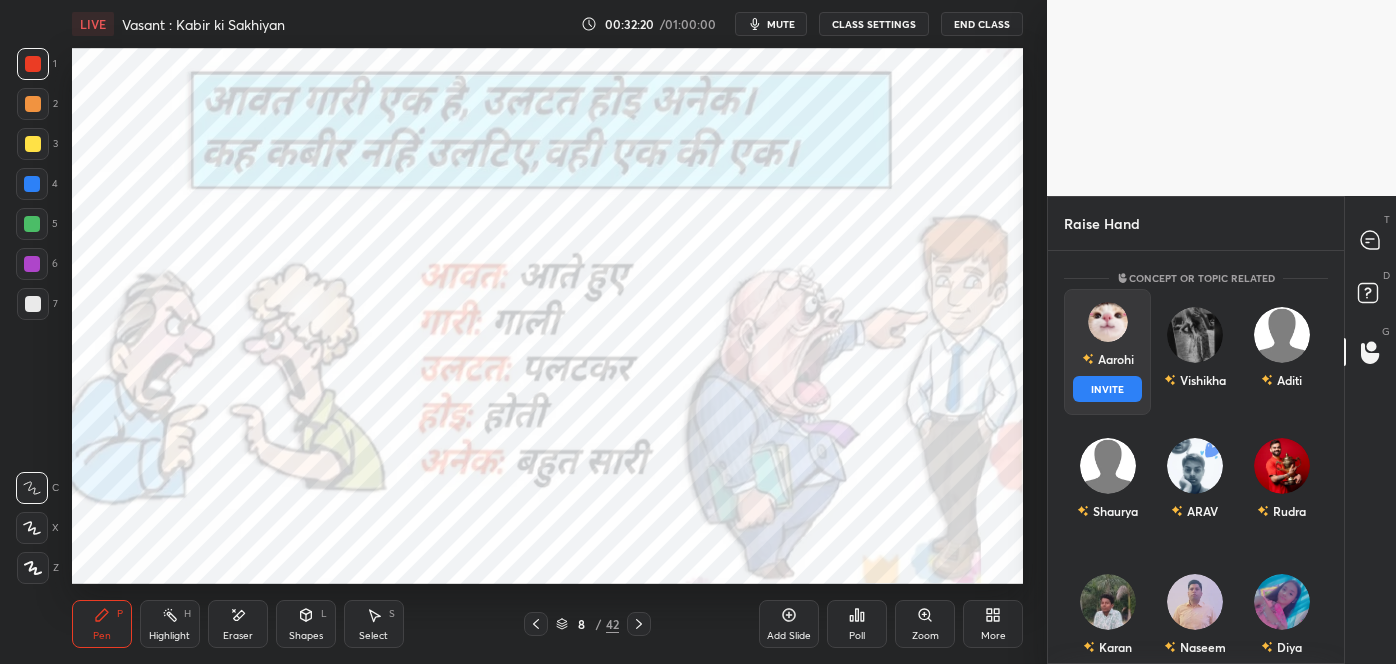 click on "INVITE" at bounding box center [1107, 389] 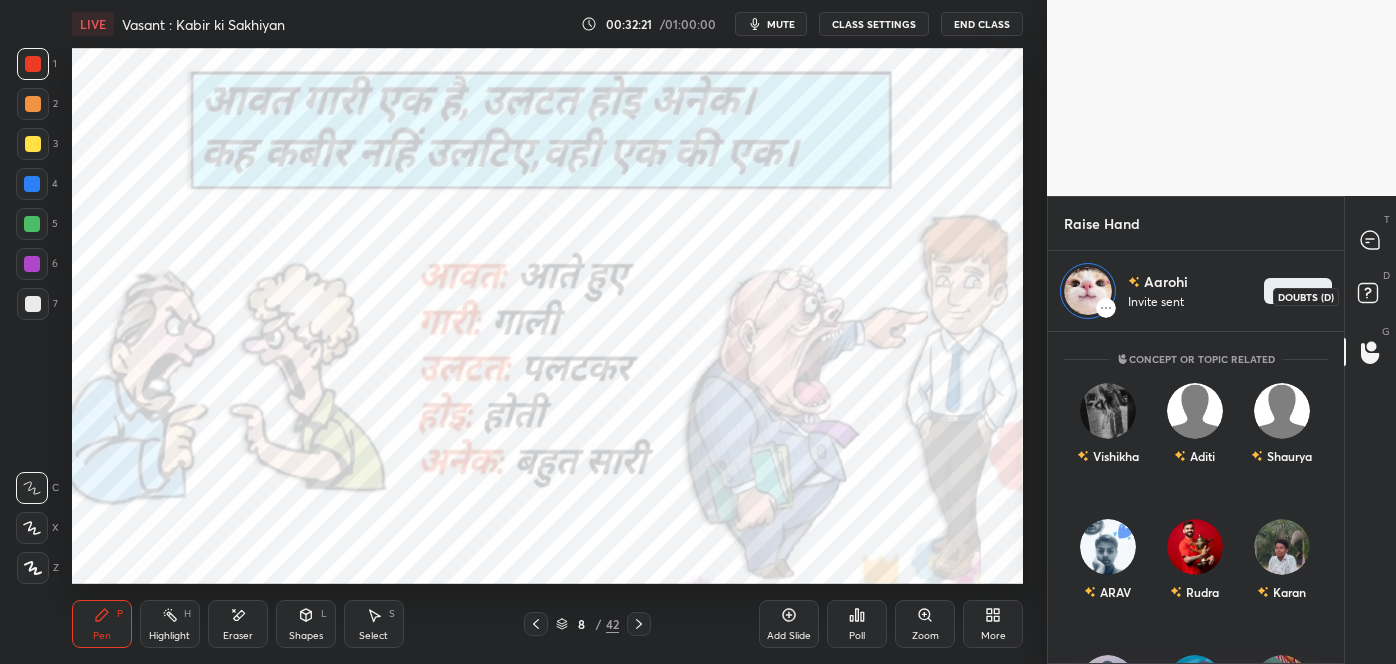 click 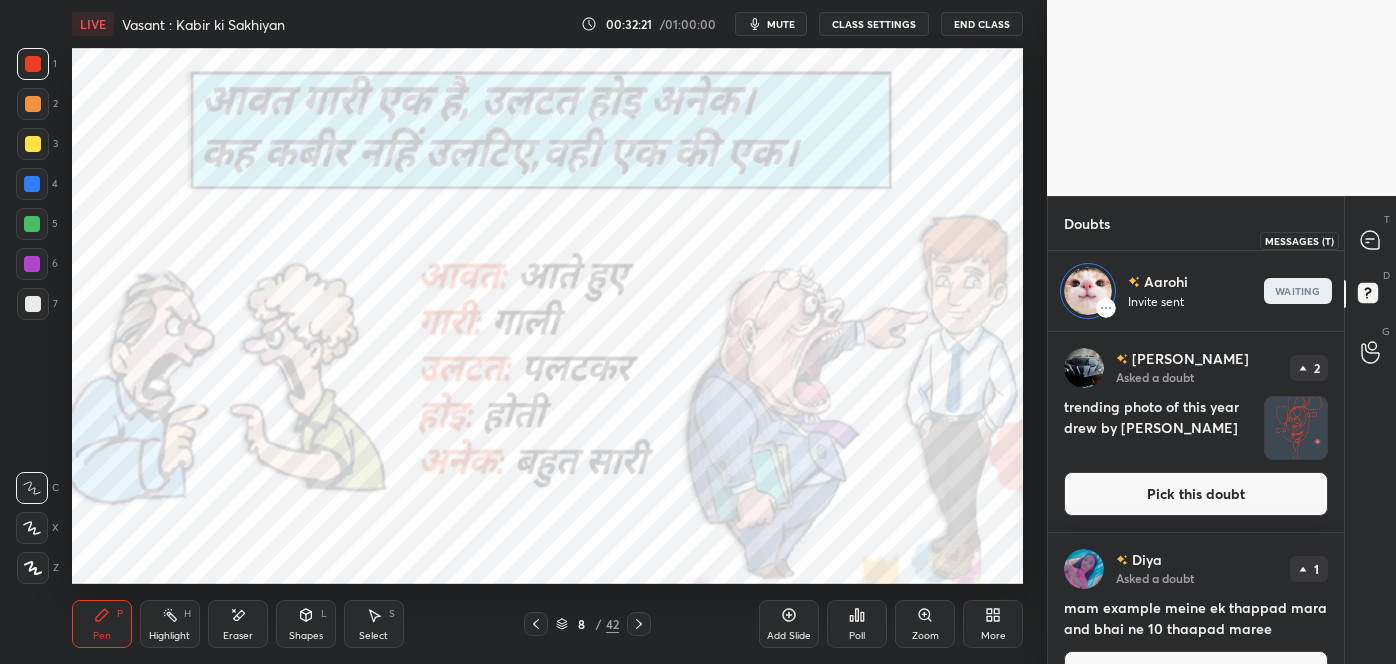 click at bounding box center [1371, 240] 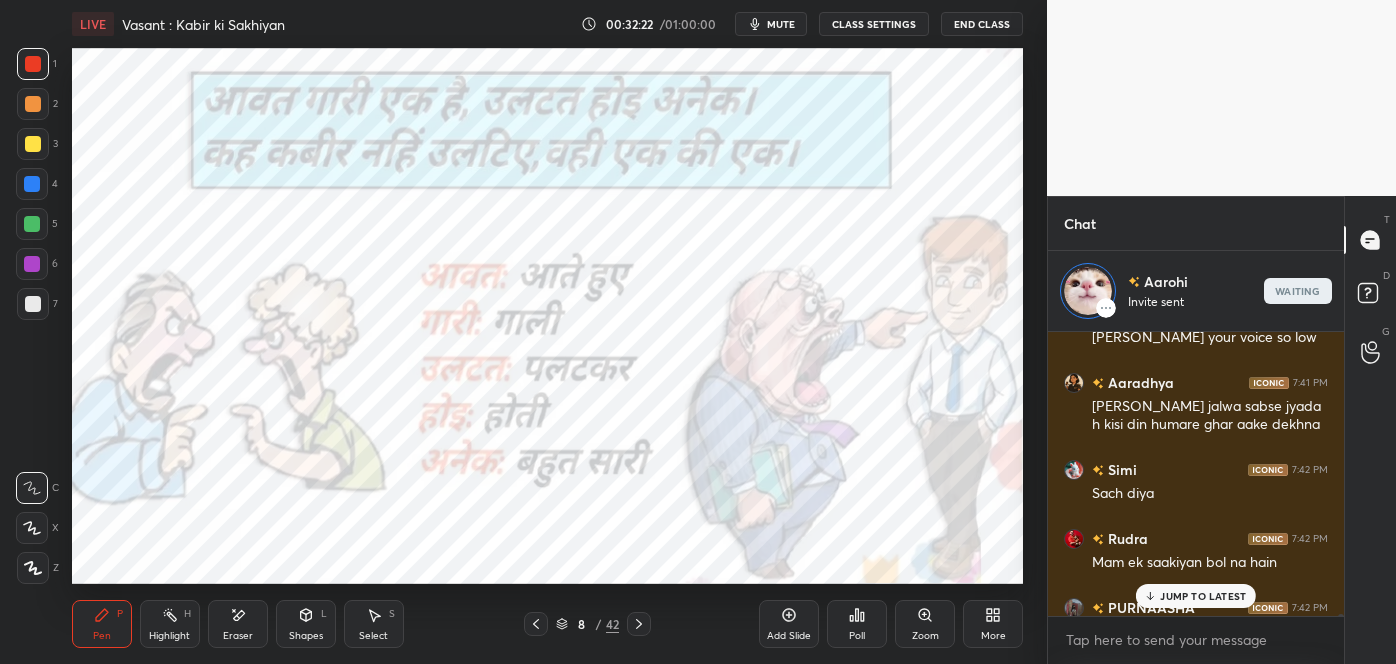 click on "JUMP TO LATEST" at bounding box center [1196, 596] 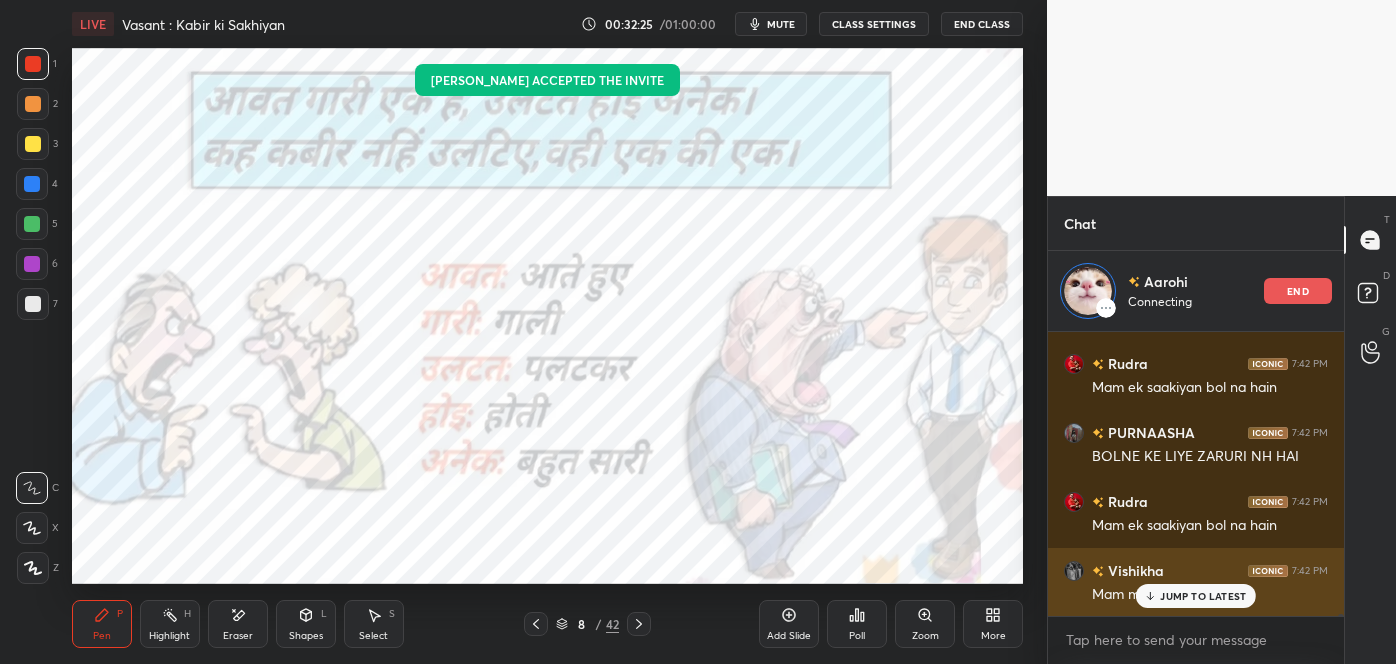 click on "JUMP TO LATEST" at bounding box center (1203, 596) 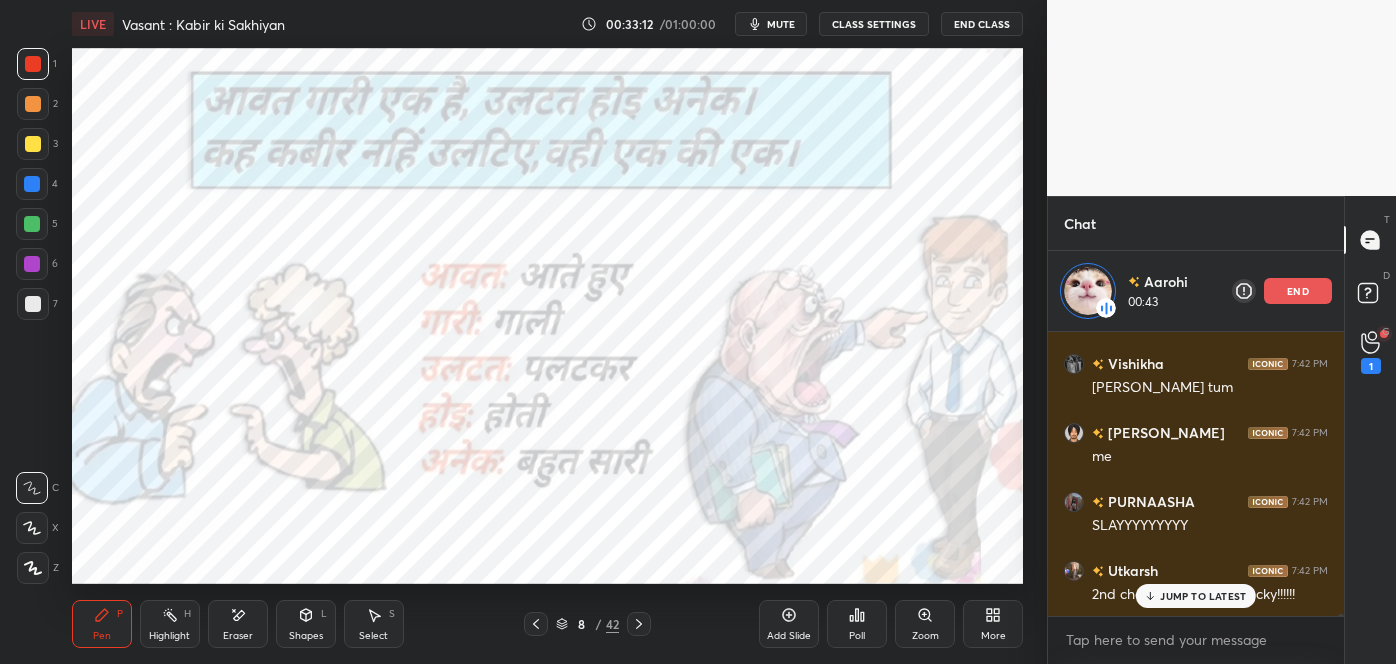 scroll, scrollTop: 45110, scrollLeft: 0, axis: vertical 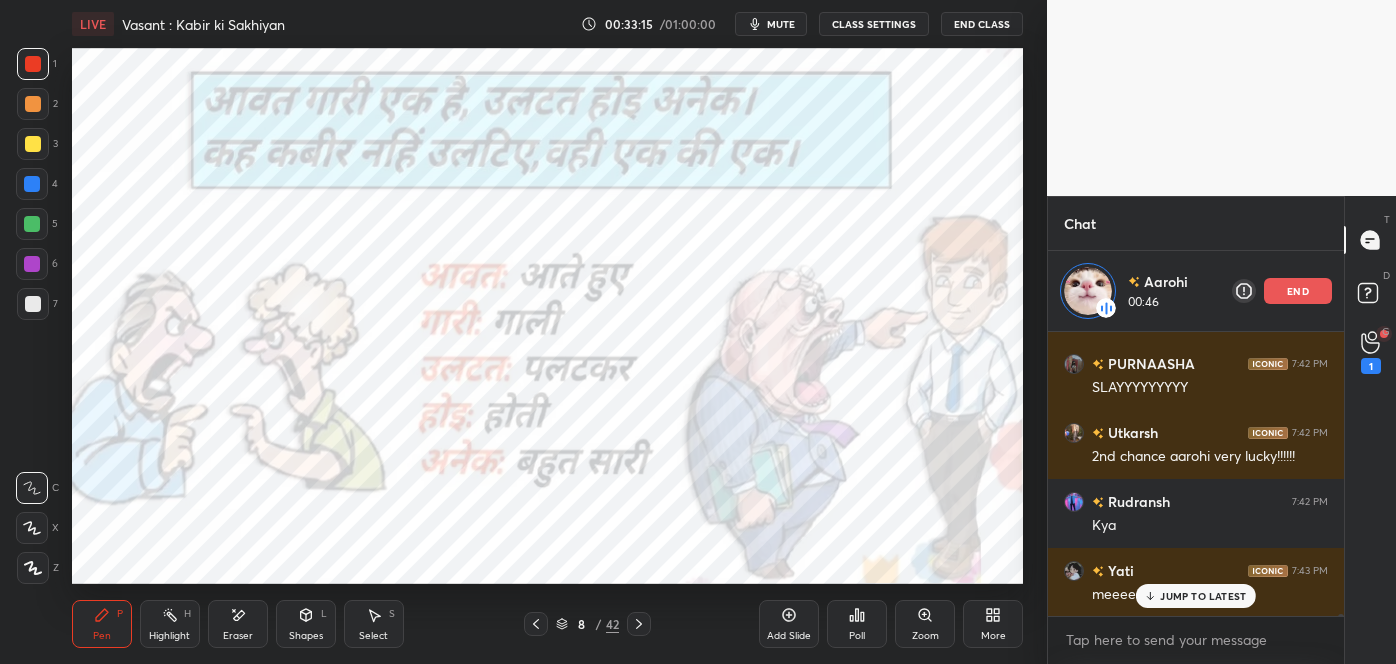click on "JUMP TO LATEST" at bounding box center [1203, 596] 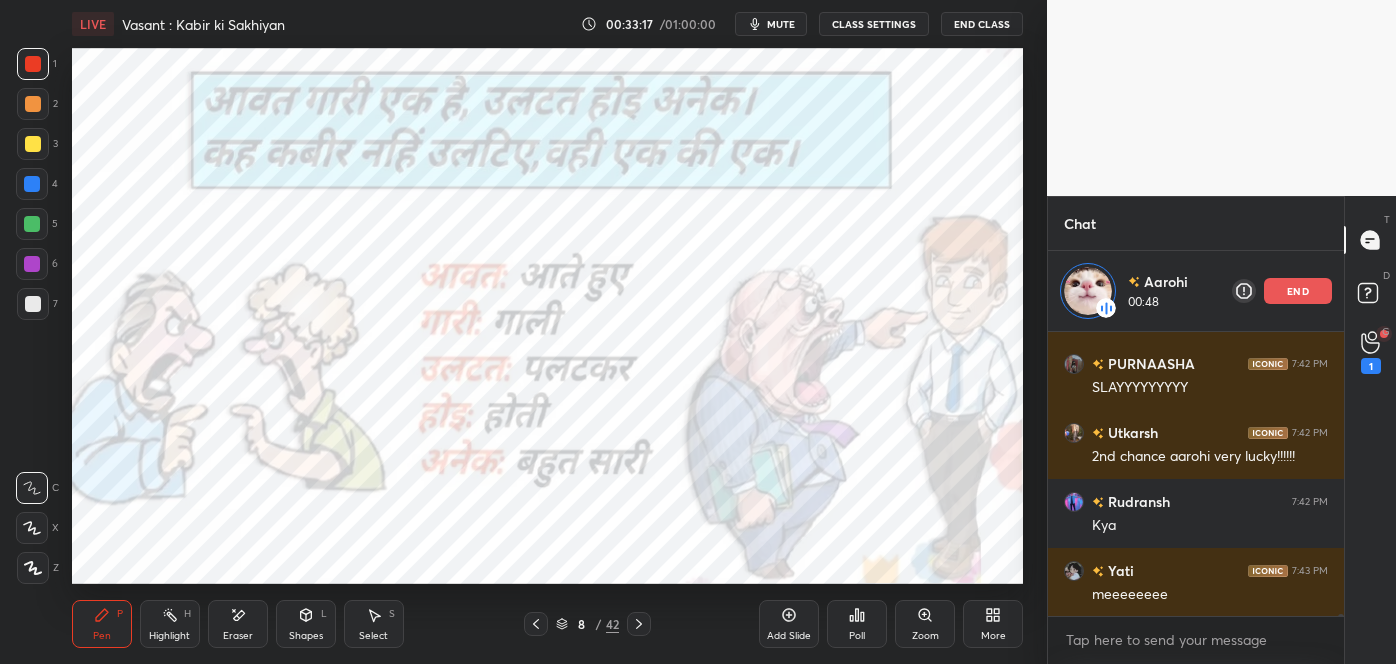 scroll, scrollTop: 45248, scrollLeft: 0, axis: vertical 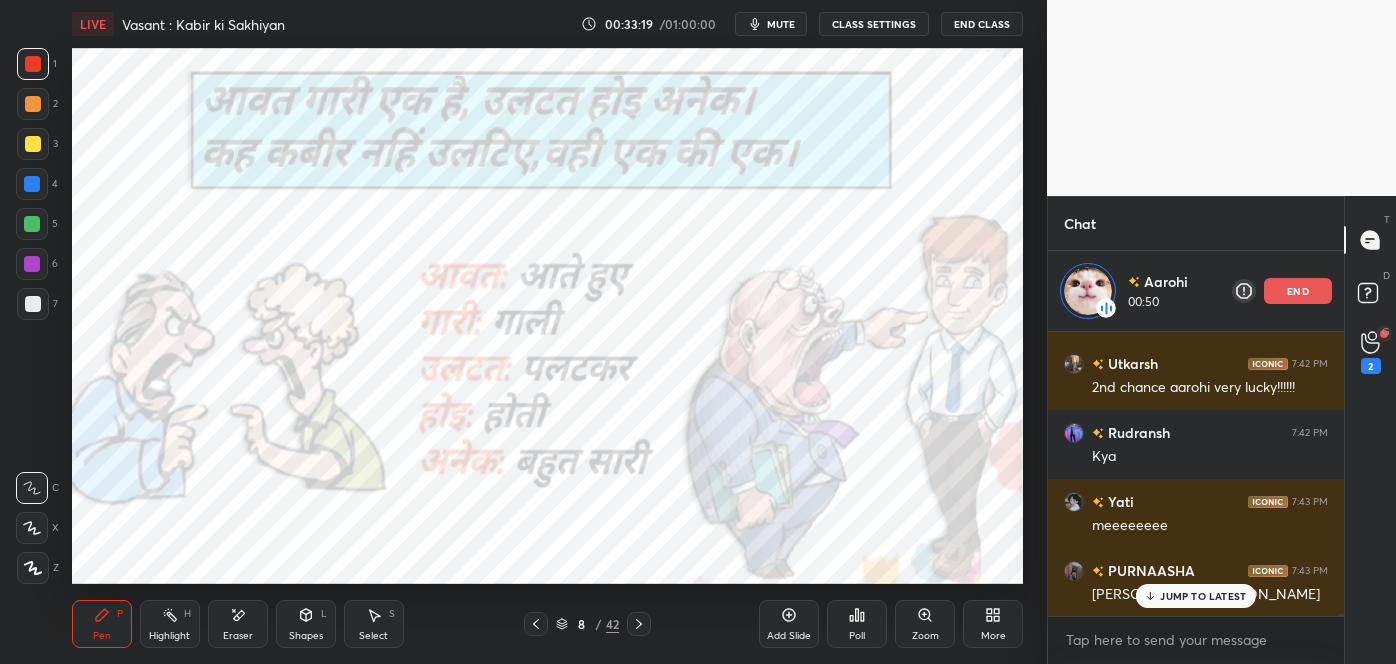 click on "JUMP TO LATEST" at bounding box center (1203, 596) 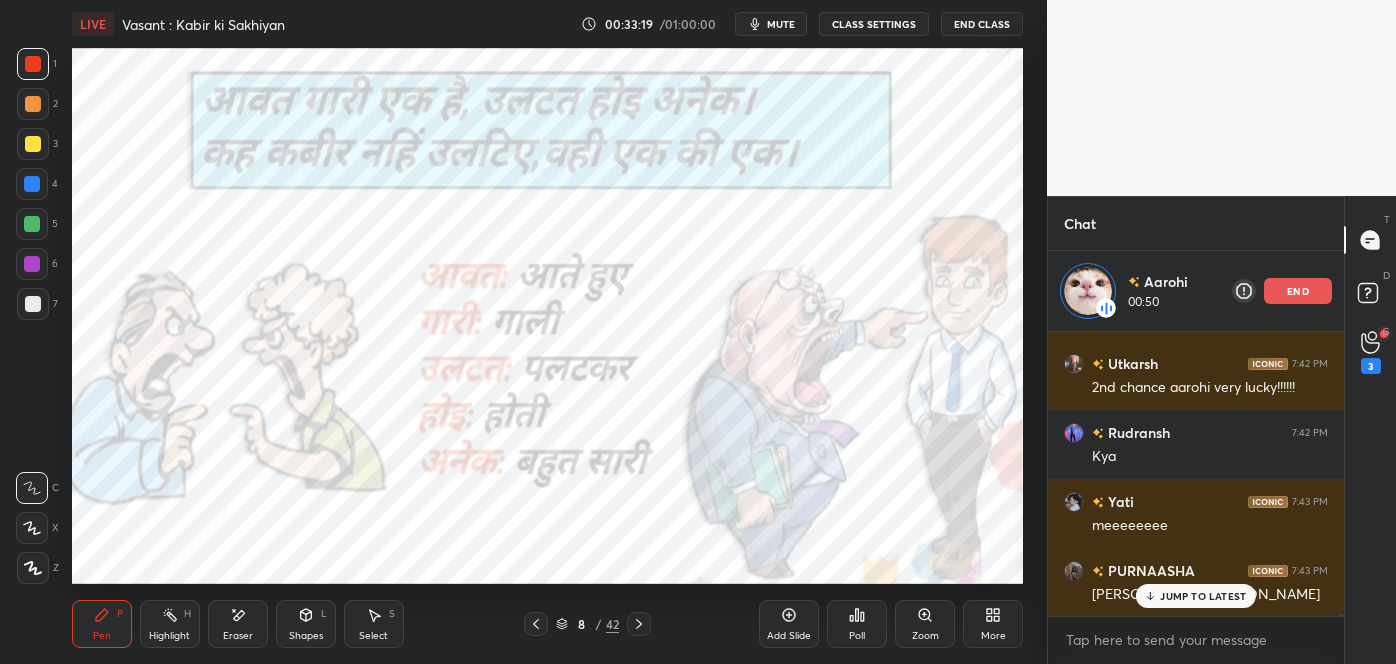 scroll, scrollTop: 45317, scrollLeft: 0, axis: vertical 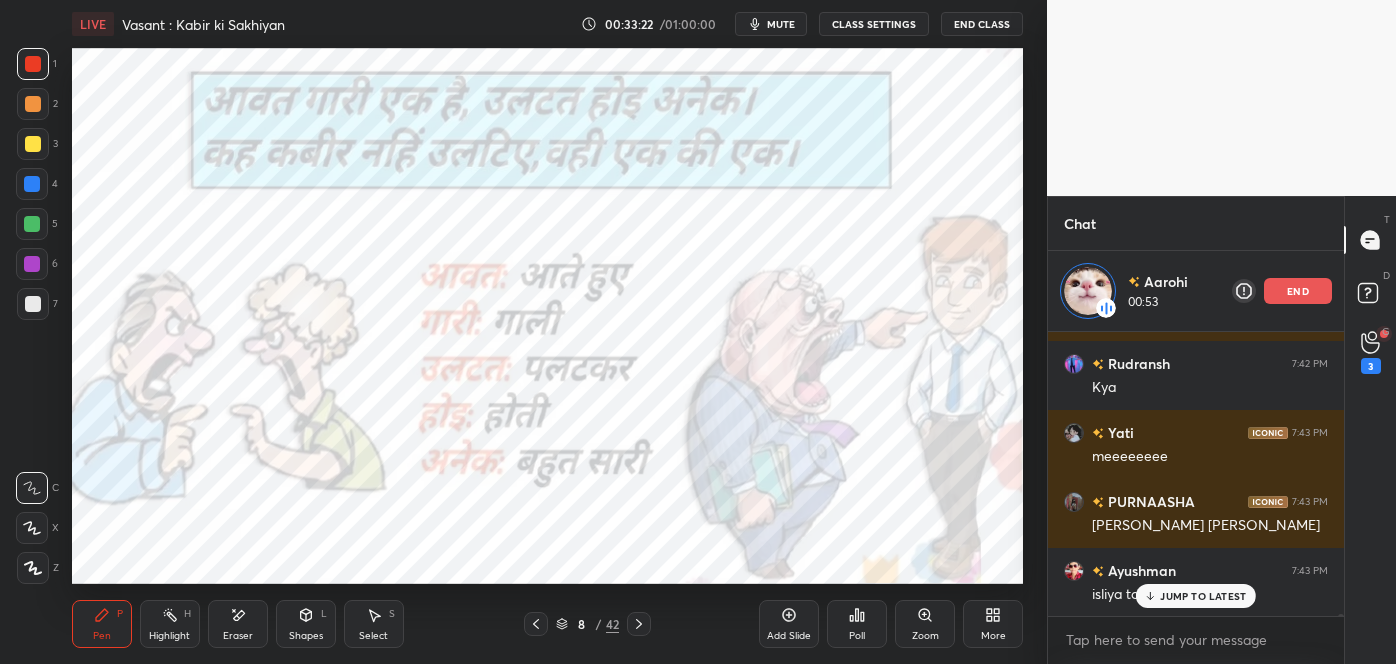 click on "LIVE Vasant : Kabir ki Sakhiyan 00:33:22 /  01:00:00 mute CLASS SETTINGS End Class Setting up your live class Poll for   secs No correct answer Start poll Back Vasant : Kabir ki Sakhiyan • L5 of Course on Hindi for CBSE Class - 8 Pooja Shah Pen P Highlight H Eraser Shapes L Select S 8 / 42 Add Slide Poll Zoom More" at bounding box center [547, 332] 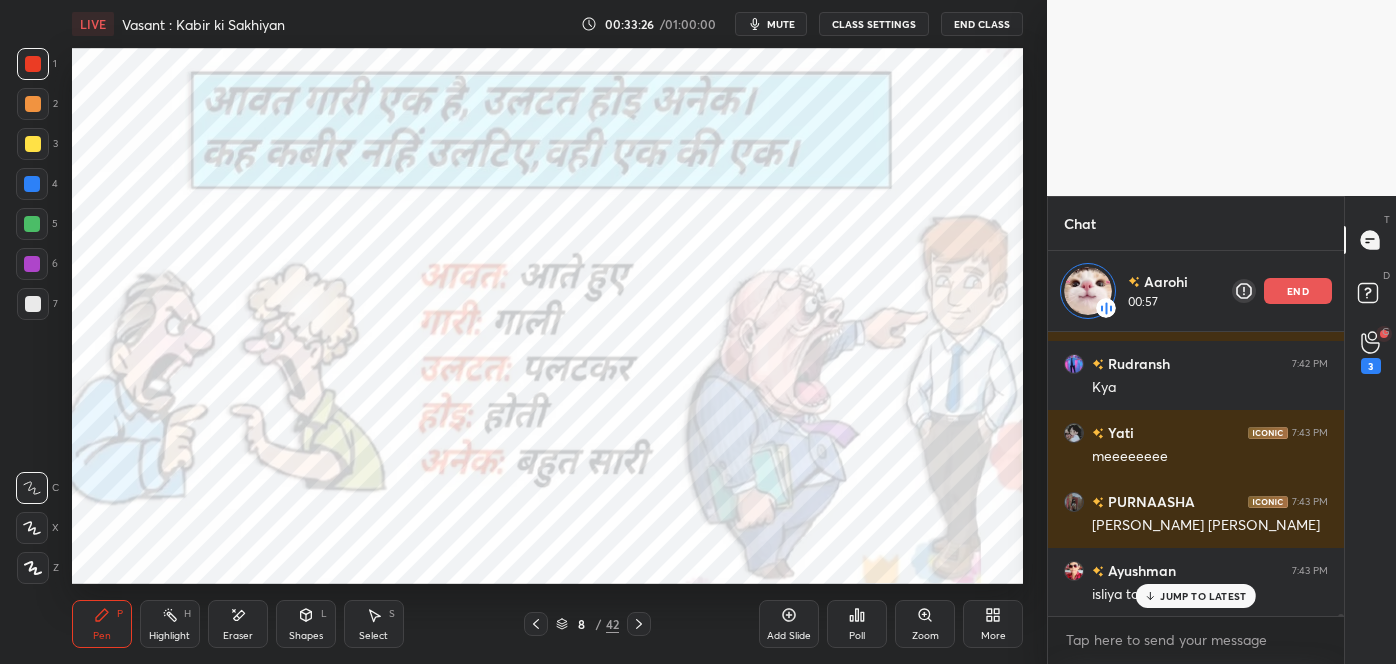 click on "JUMP TO LATEST" at bounding box center (1203, 596) 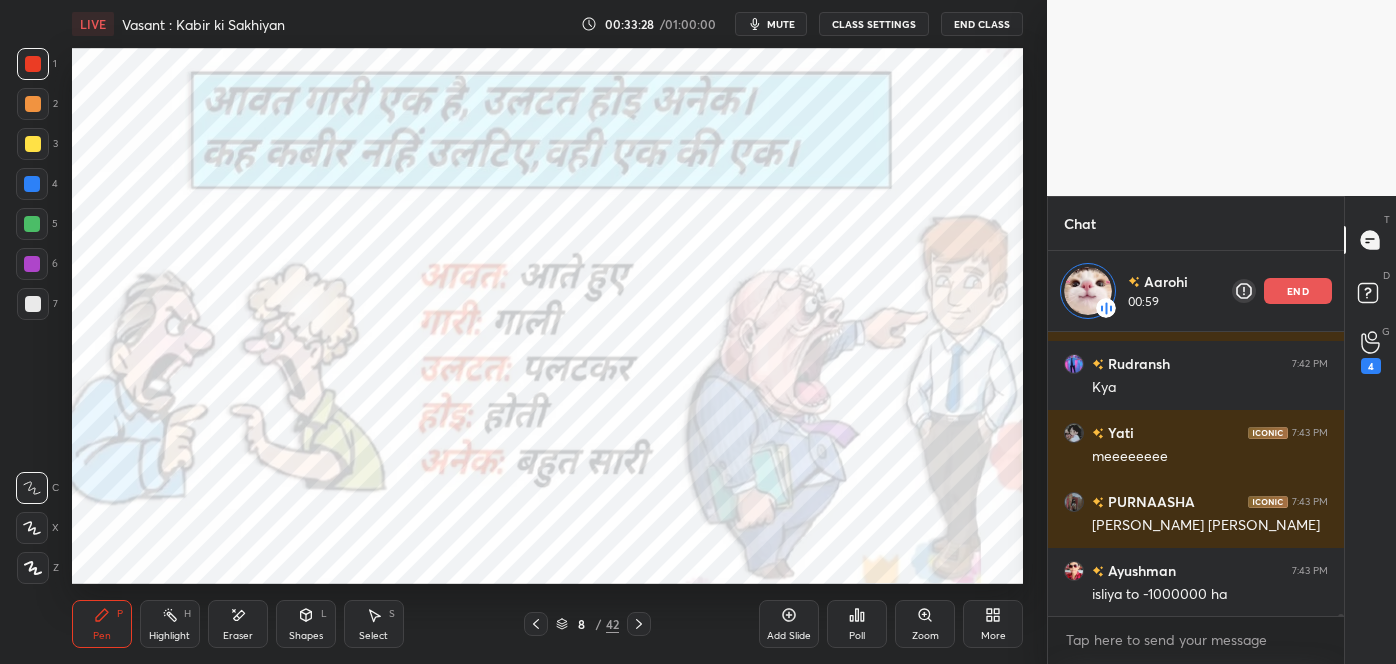 click on "LIVE Vasant : Kabir ki Sakhiyan 00:33:28 /  01:00:00 mute CLASS SETTINGS End Class Setting up your live class Poll for   secs No correct answer Start poll Back Vasant : Kabir ki Sakhiyan • L5 of Course on Hindi for CBSE Class - 8 Pooja Shah Pen P Highlight H Eraser Shapes L Select S 8 / 42 Add Slide Poll Zoom More" at bounding box center (547, 332) 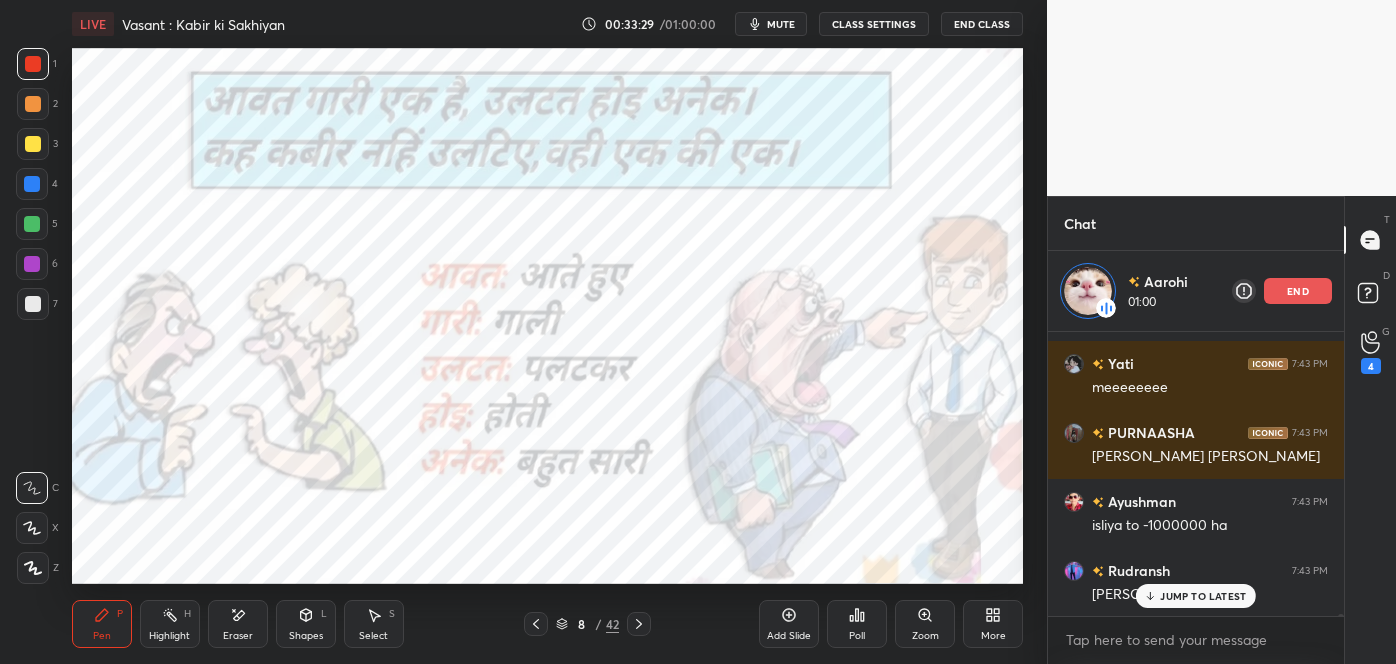 click 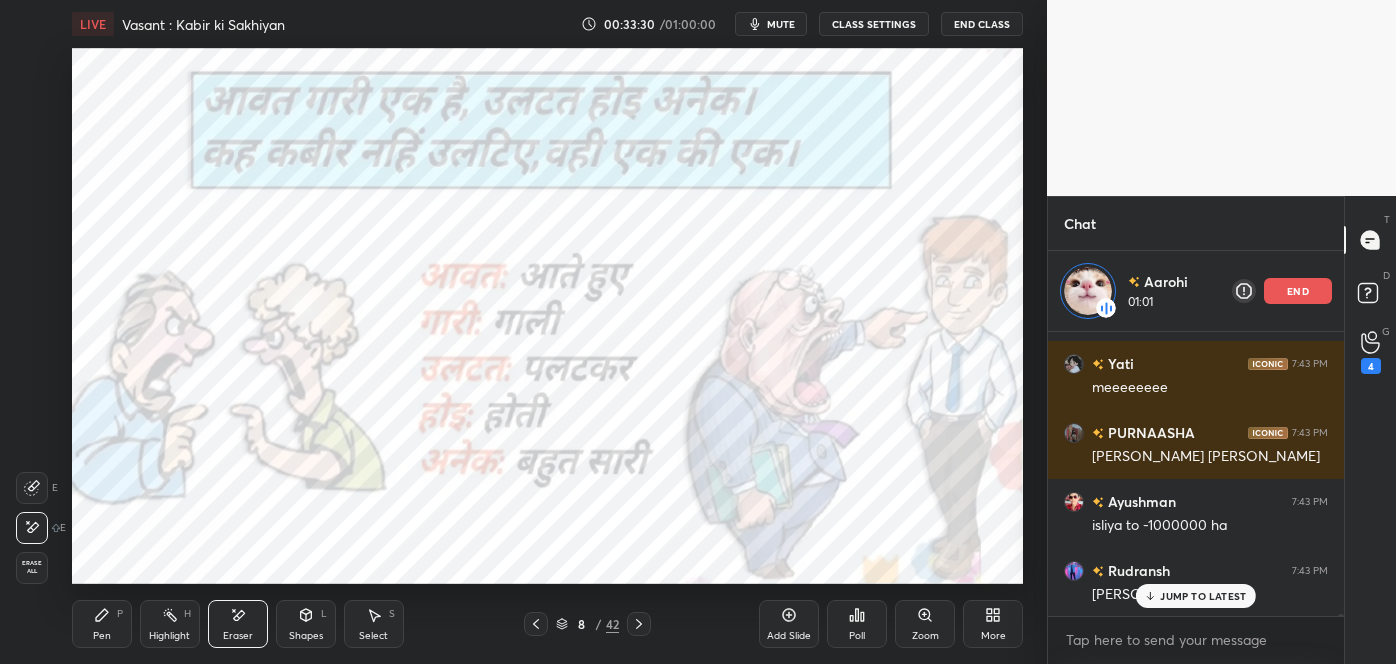click on "LIVE Vasant : Kabir ki Sakhiyan 00:33:30 /  01:00:00 mute CLASS SETTINGS End Class Setting up your live class Poll for   secs No correct answer Start poll Back Vasant : Kabir ki Sakhiyan • L5 of Course on Hindi for CBSE Class - 8 Pooja Shah Pen P Highlight H Eraser Shapes L Select S 8 / 42 Add Slide Poll Zoom More" at bounding box center (547, 332) 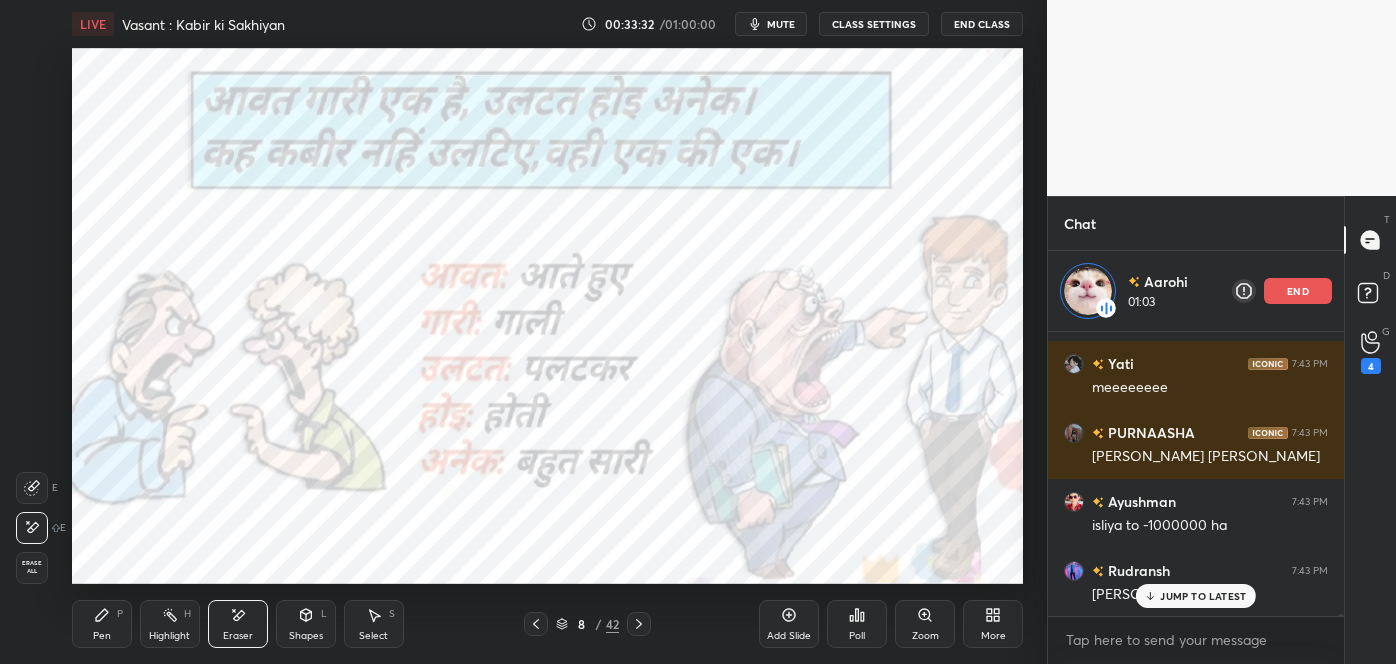 click on "Pen P Highlight H Eraser Shapes L Select S" at bounding box center [244, 624] 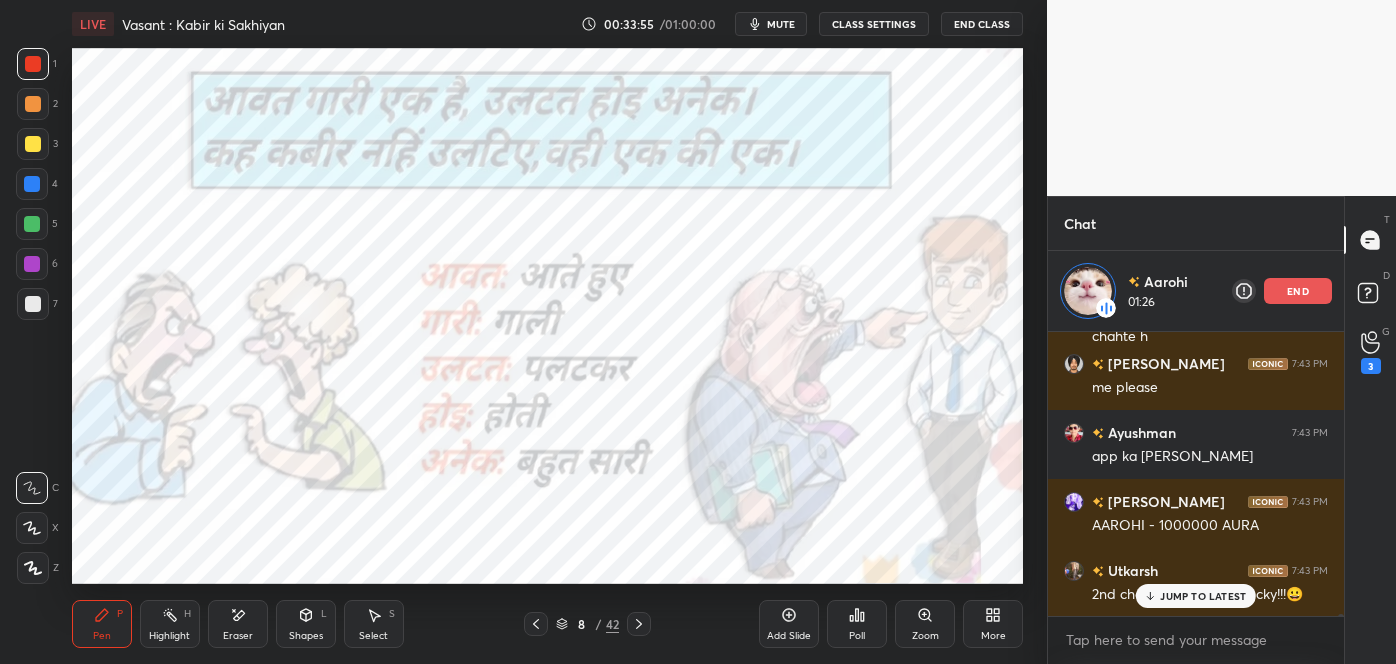 scroll, scrollTop: 46304, scrollLeft: 0, axis: vertical 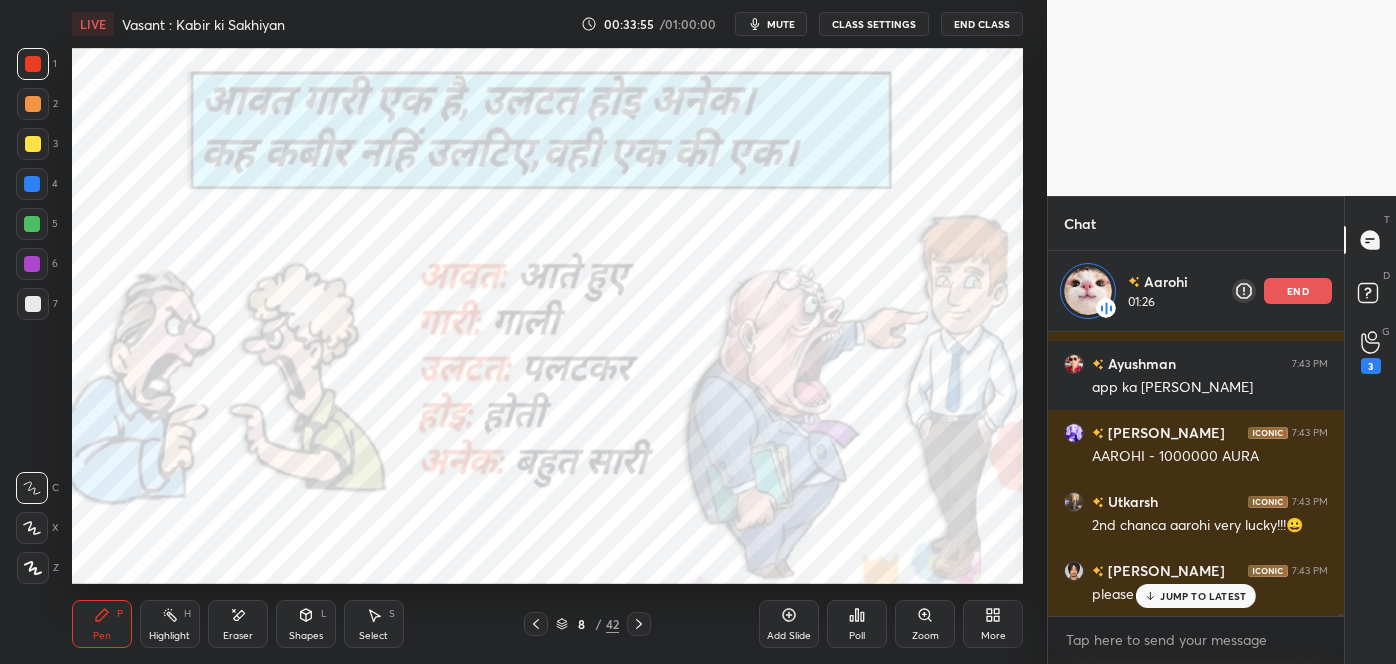 click on "JUMP TO LATEST" at bounding box center (1203, 596) 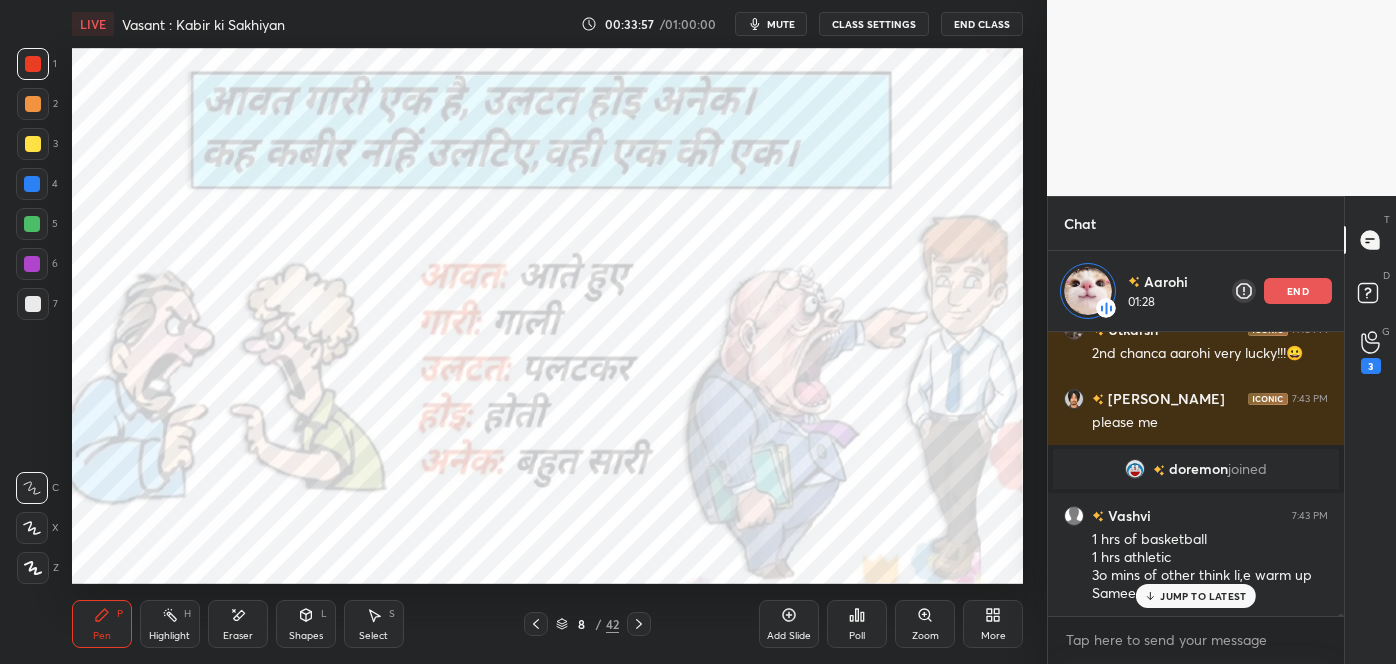 scroll, scrollTop: 42492, scrollLeft: 0, axis: vertical 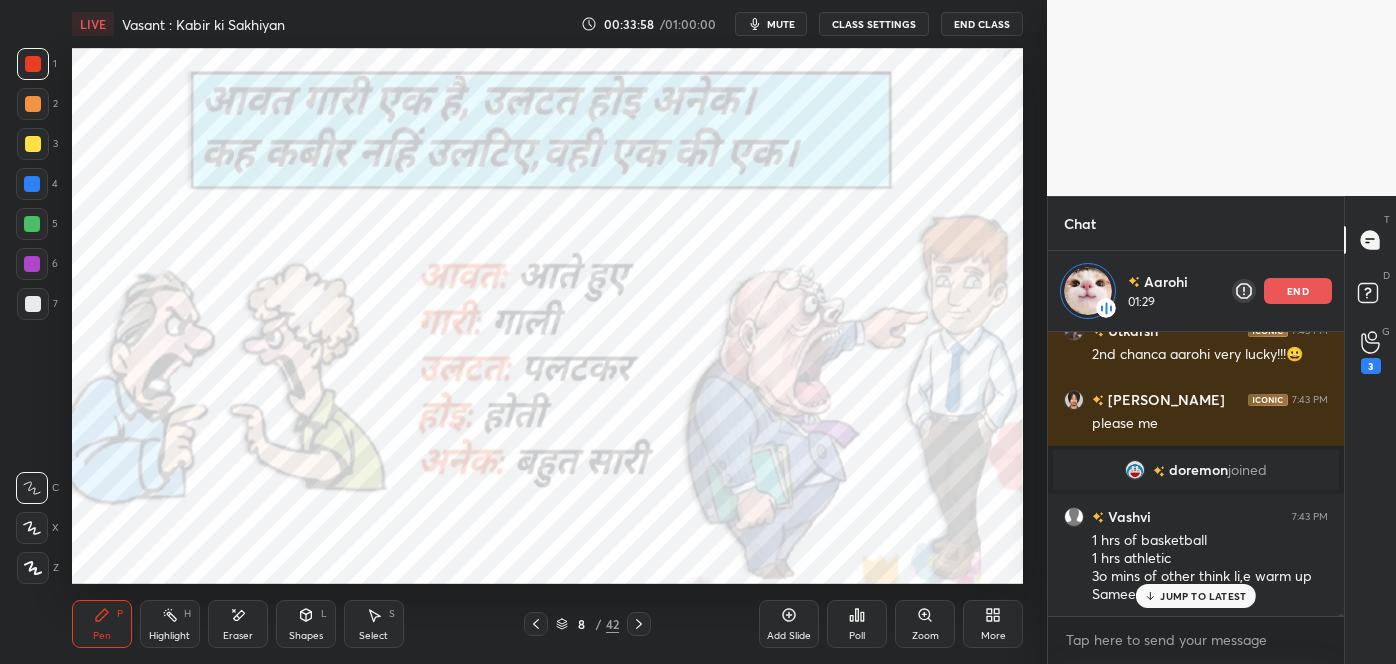click on "JUMP TO LATEST" at bounding box center (1203, 596) 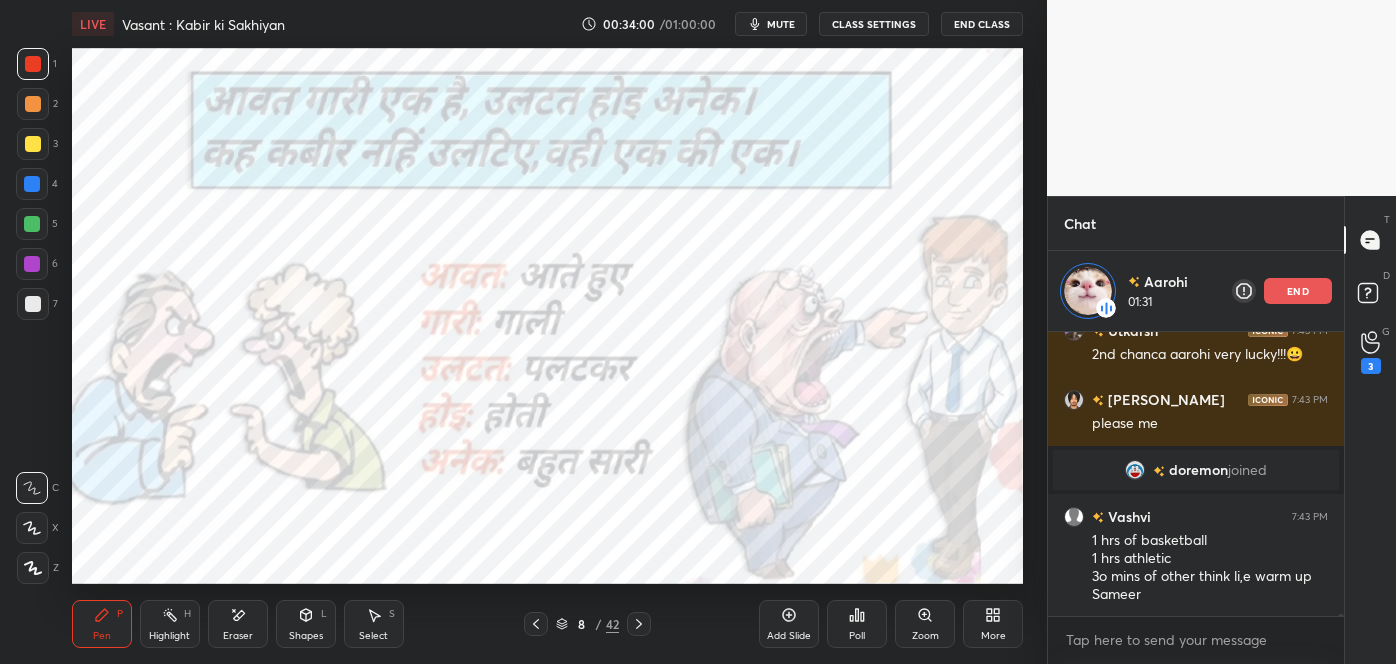 scroll, scrollTop: 42561, scrollLeft: 0, axis: vertical 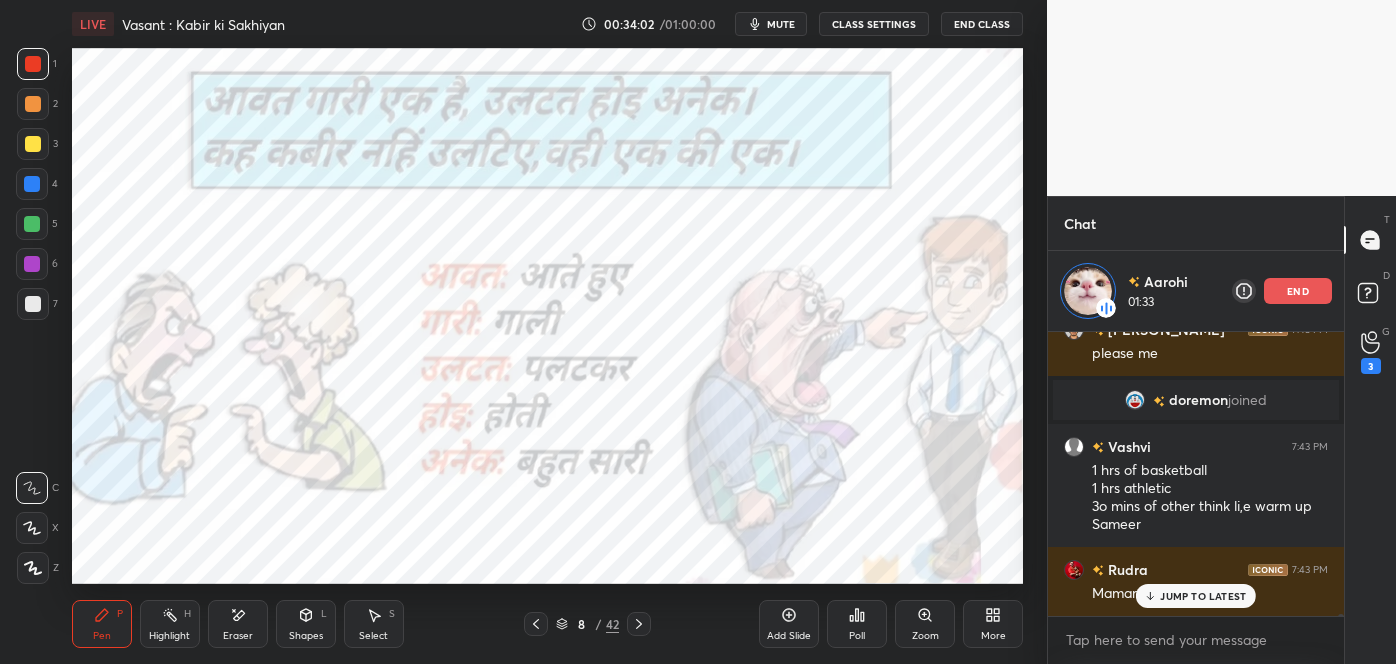 click on "JUMP TO LATEST" at bounding box center (1203, 596) 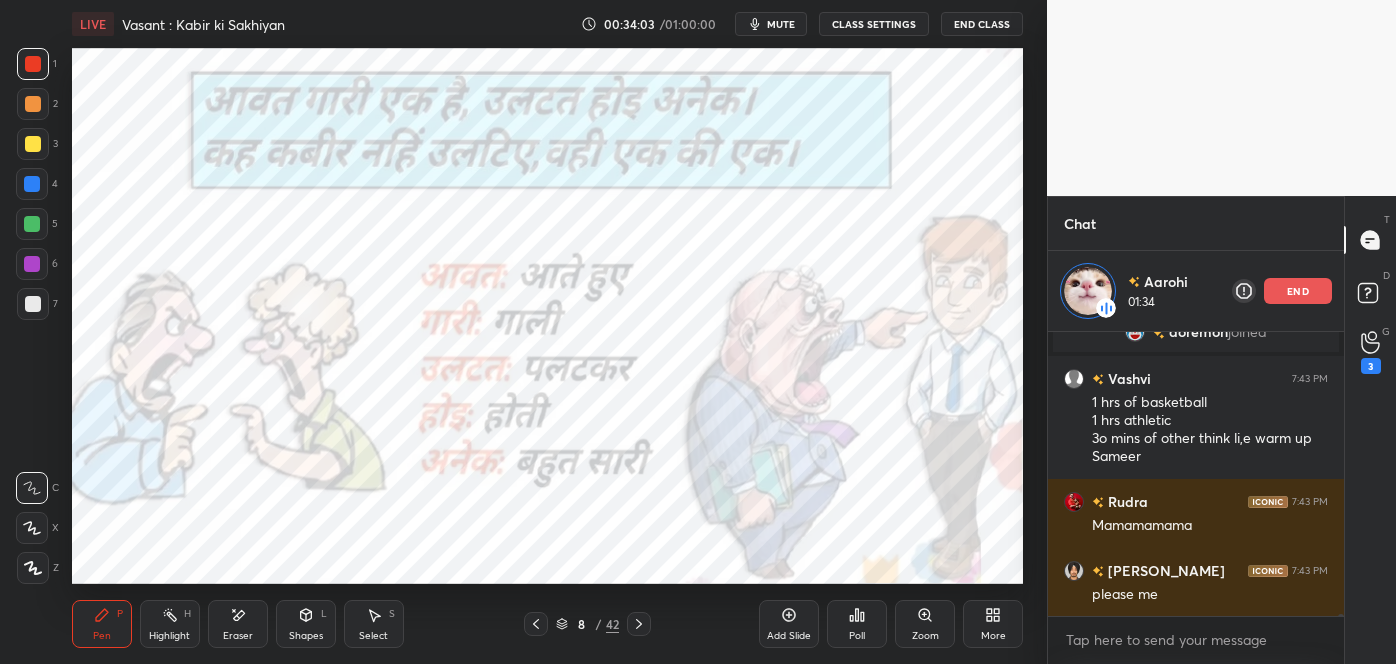 scroll, scrollTop: 42699, scrollLeft: 0, axis: vertical 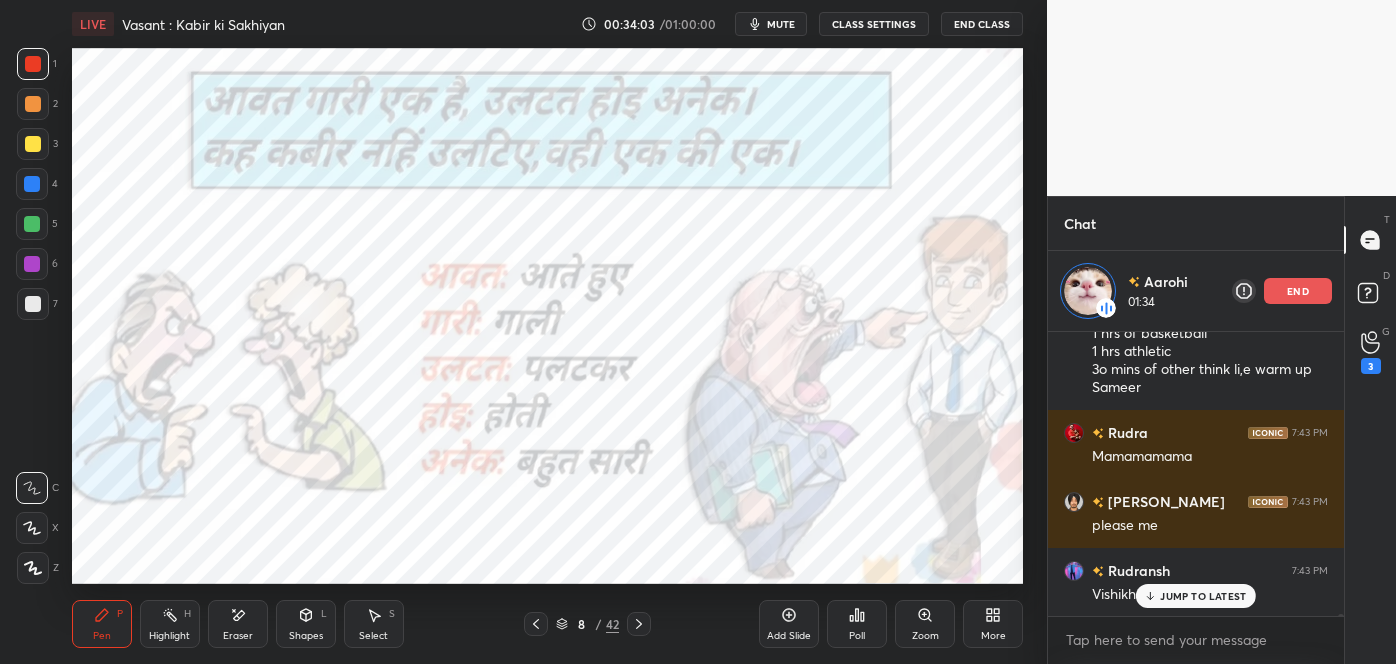 click on "end" at bounding box center [1298, 291] 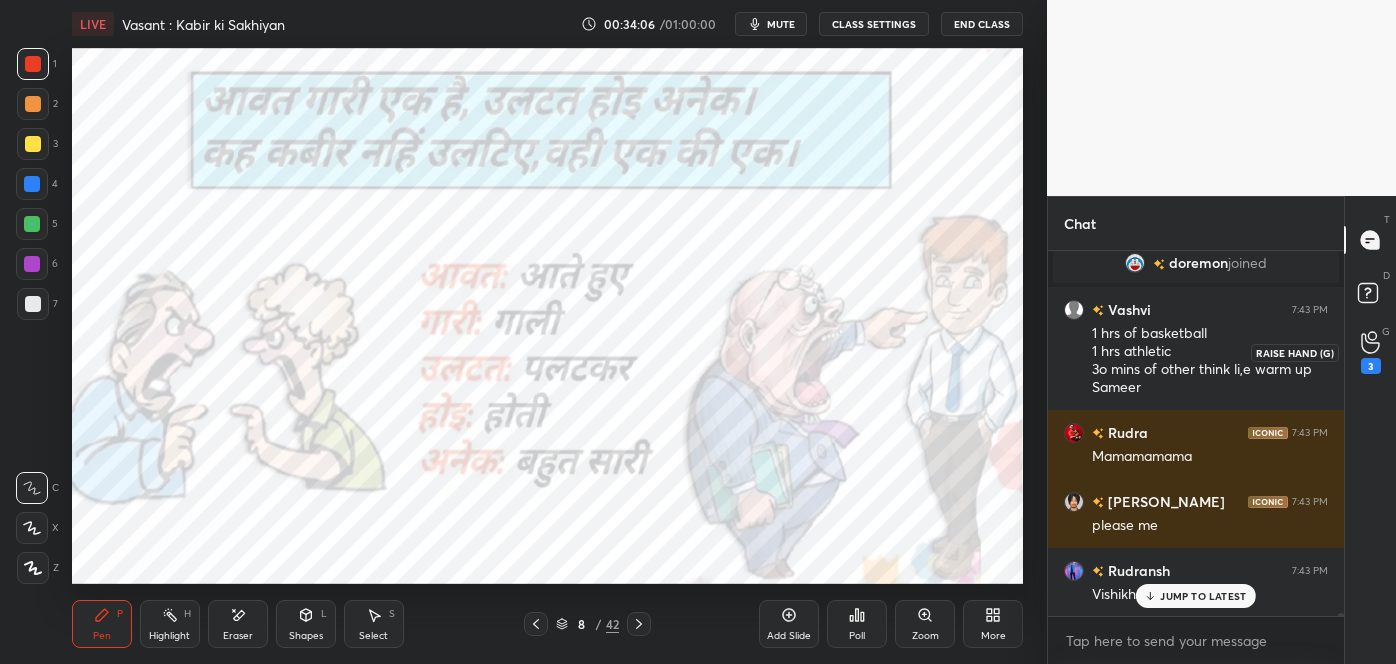 click on "3" at bounding box center [1371, 366] 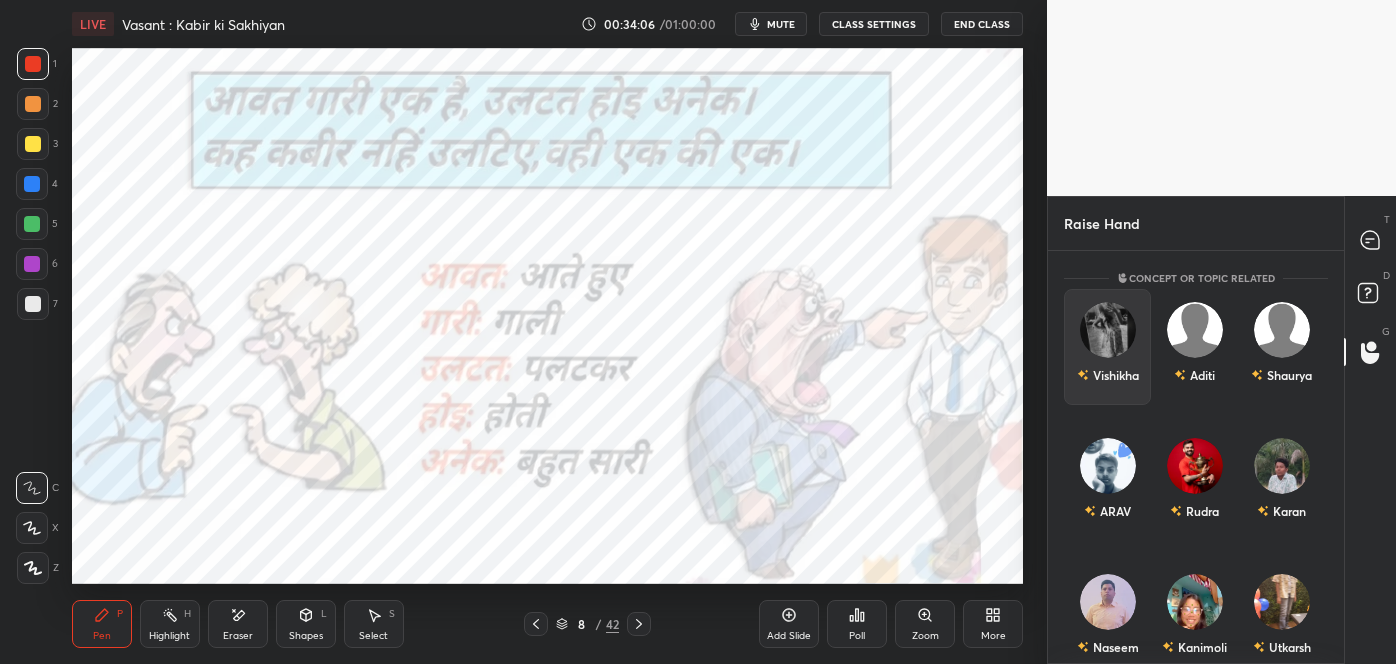 click at bounding box center [1108, 330] 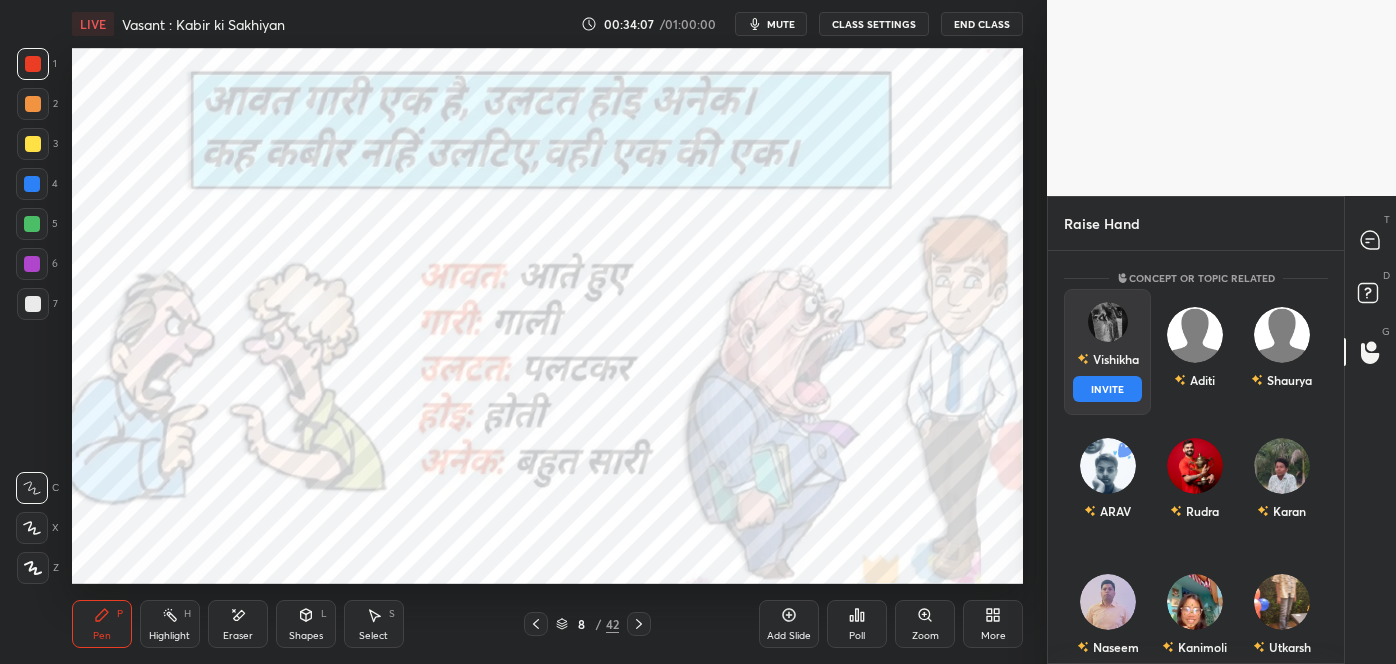 click on "INVITE" at bounding box center [1107, 389] 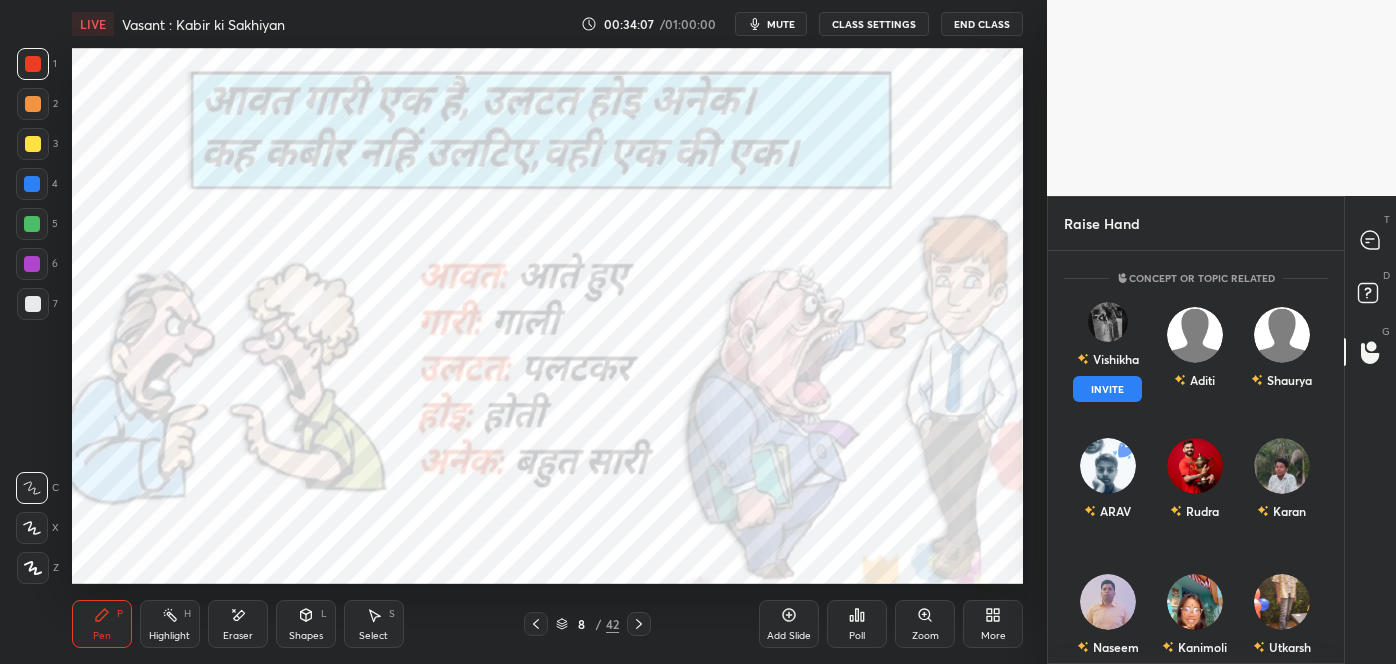 scroll, scrollTop: 326, scrollLeft: 290, axis: both 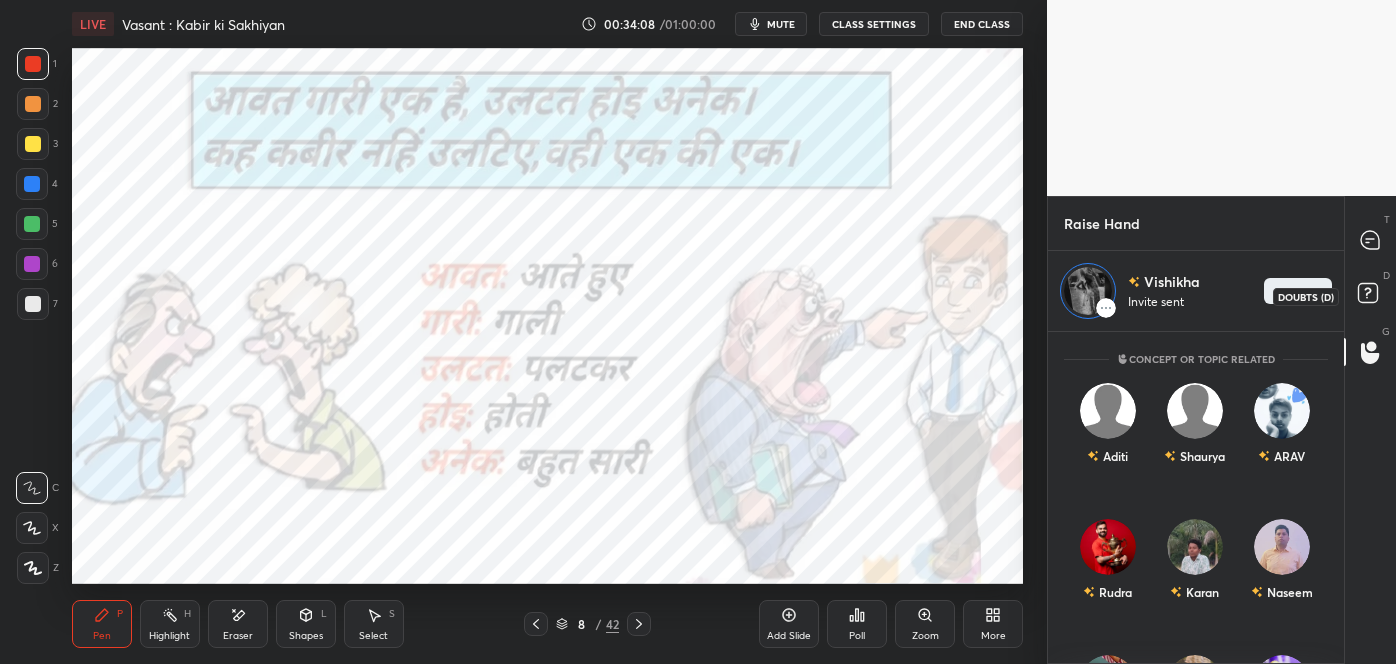 click 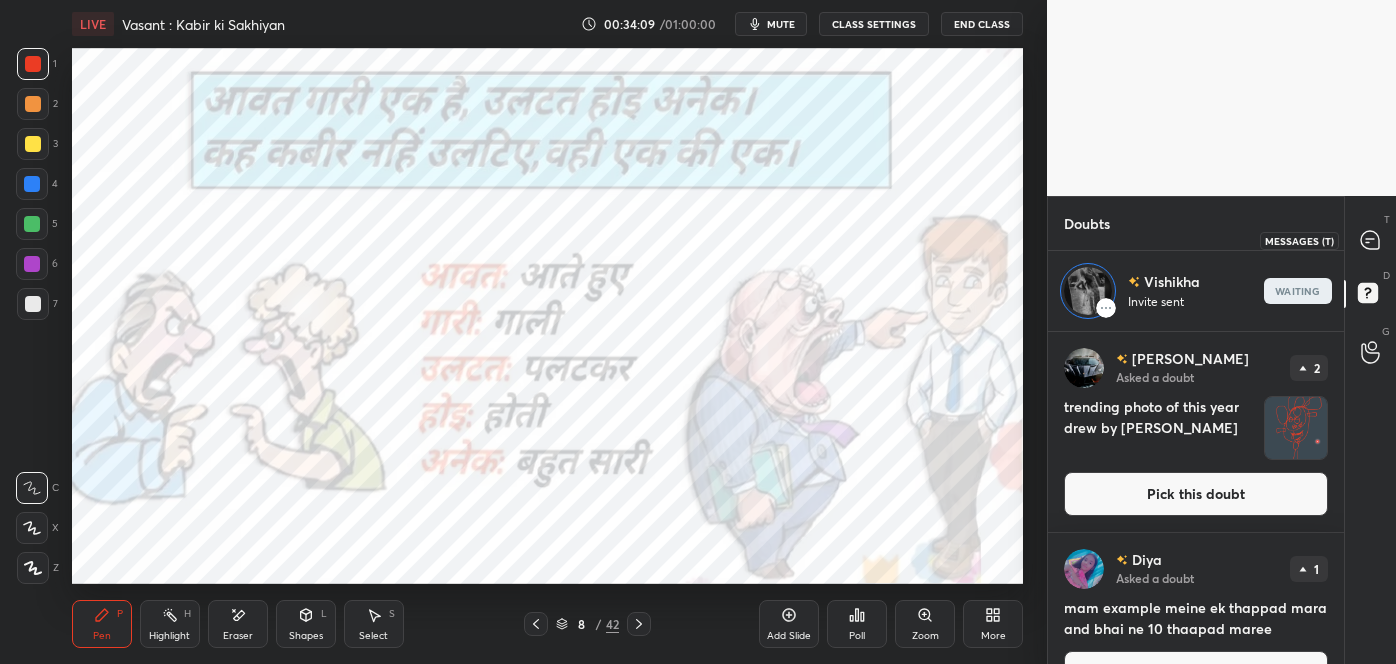 click 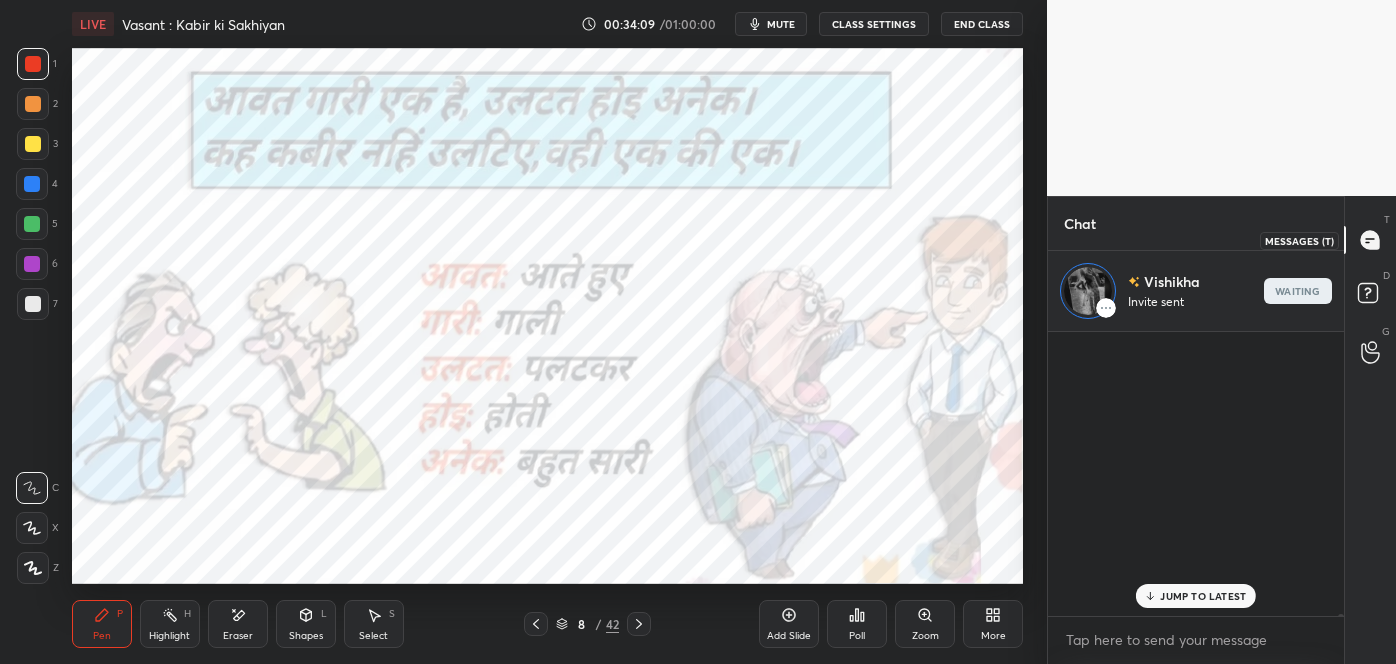 scroll, scrollTop: 43172, scrollLeft: 0, axis: vertical 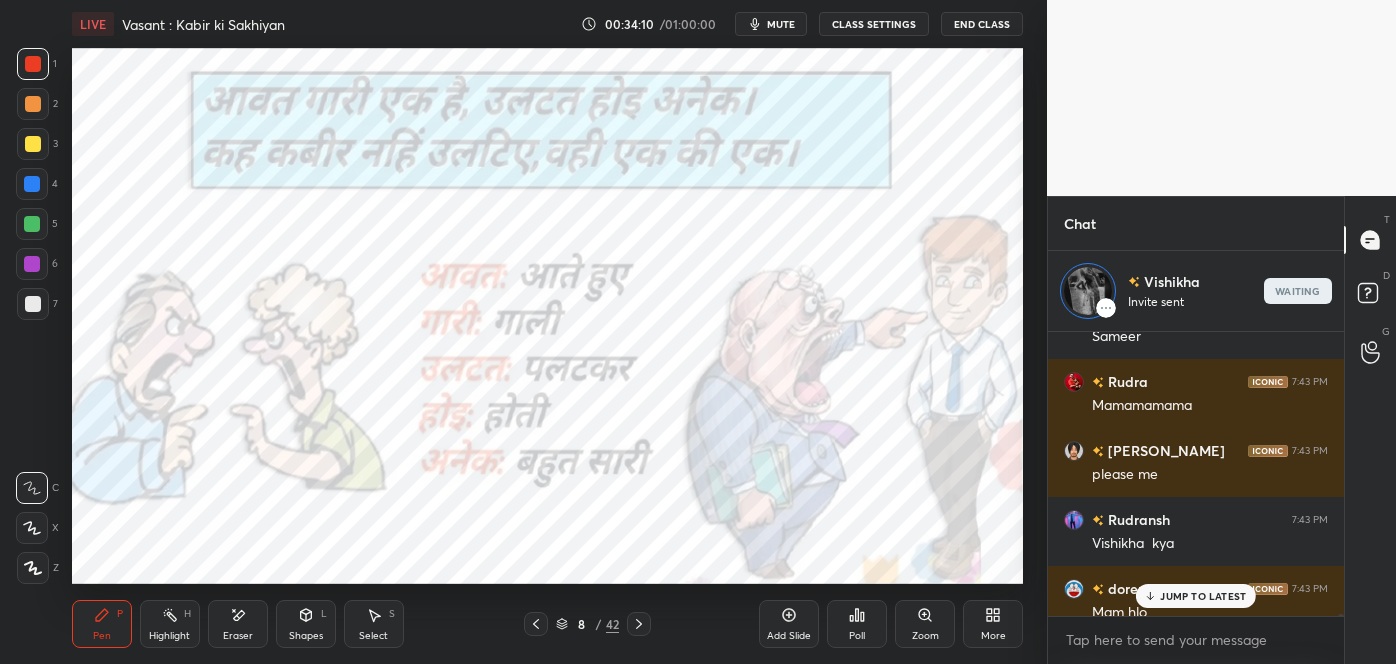 click on "JUMP TO LATEST" at bounding box center [1203, 596] 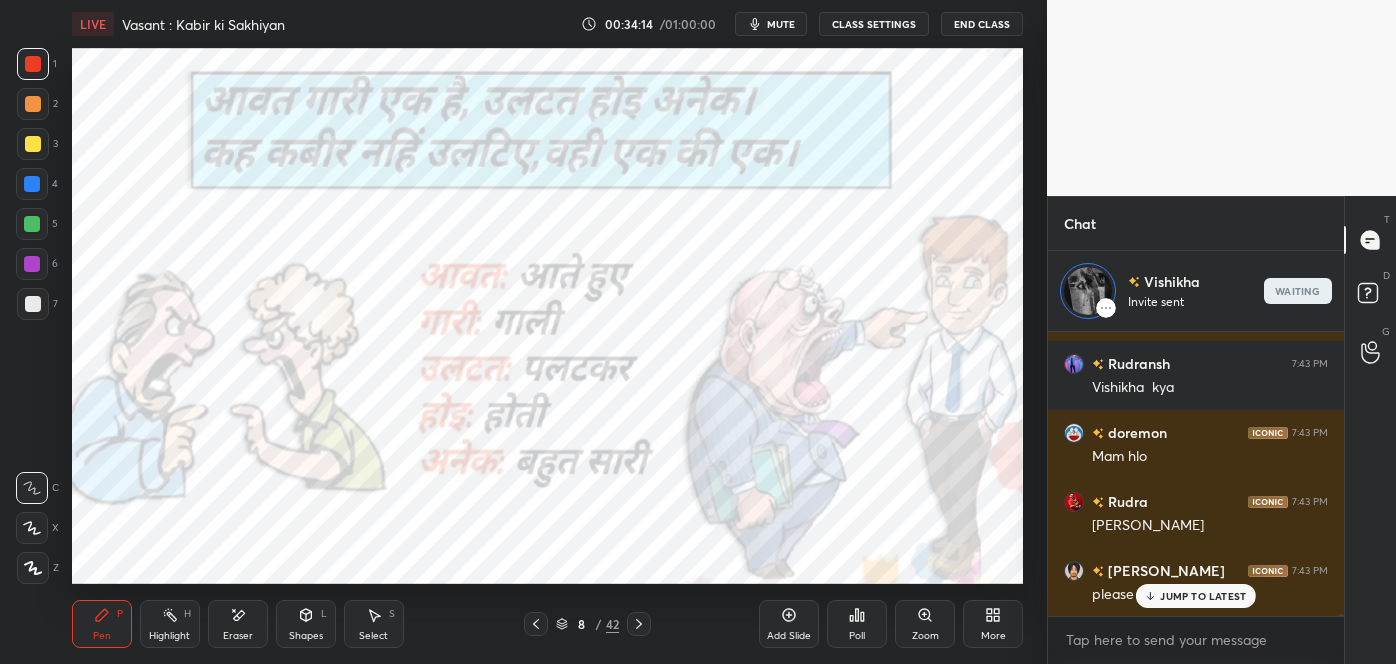 scroll, scrollTop: 43397, scrollLeft: 0, axis: vertical 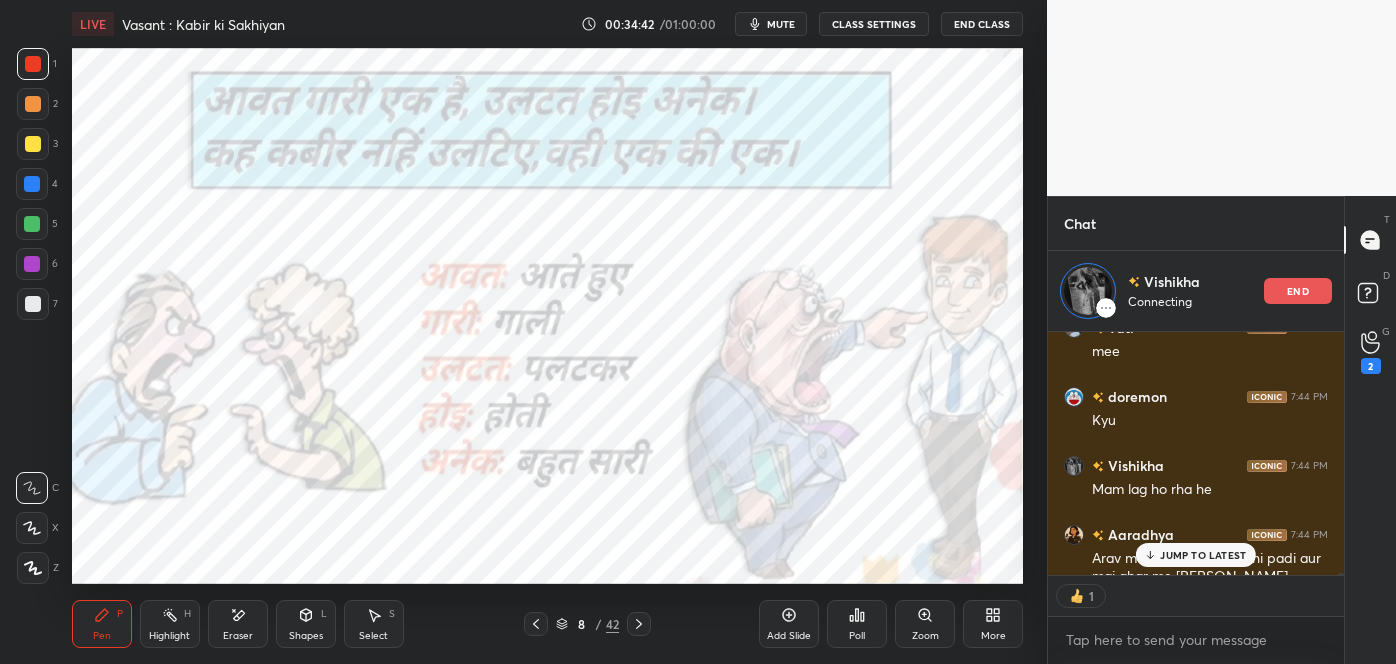 click on "JUMP TO LATEST" at bounding box center (1203, 555) 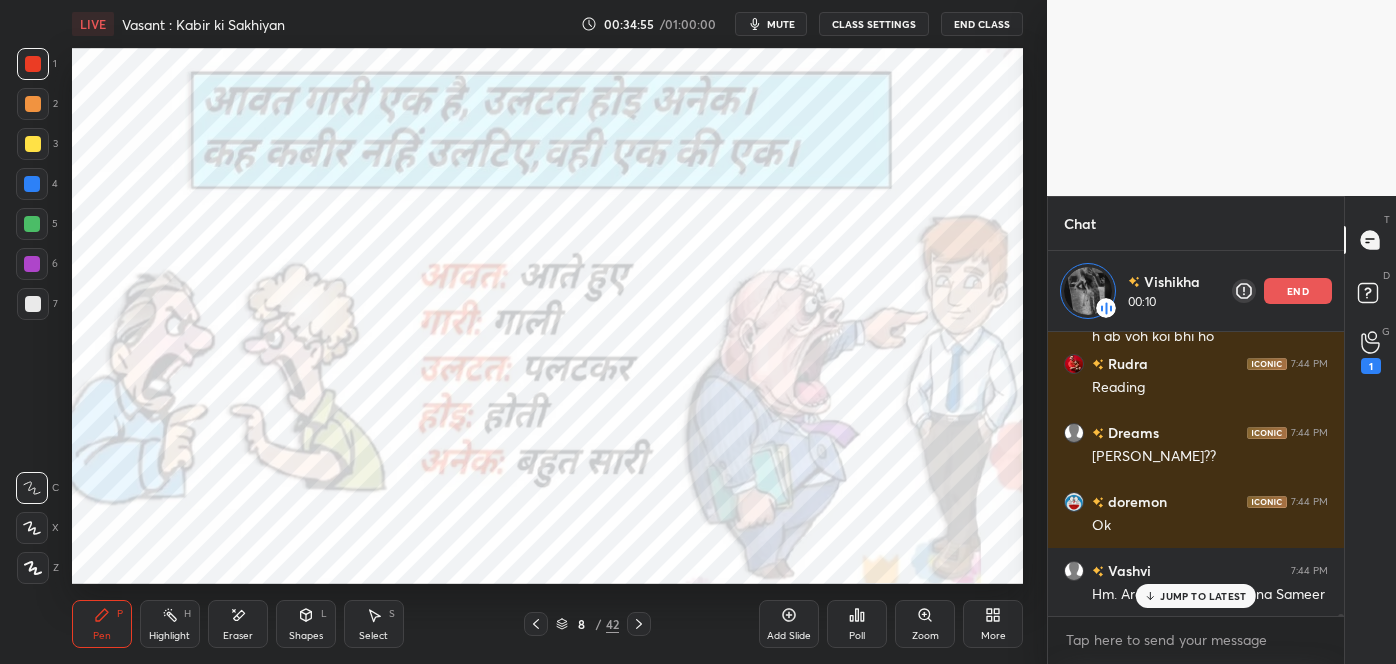 click on "JUMP TO LATEST" at bounding box center [1203, 596] 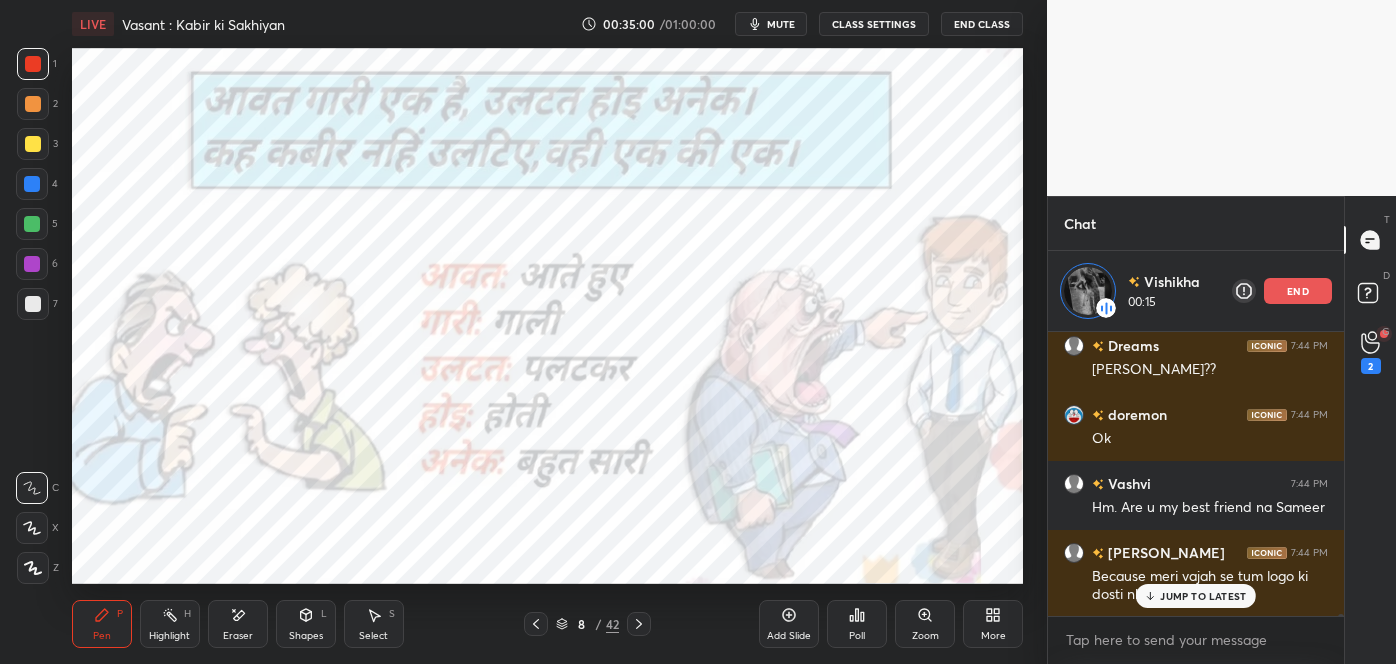 click on "JUMP TO LATEST" at bounding box center (1196, 596) 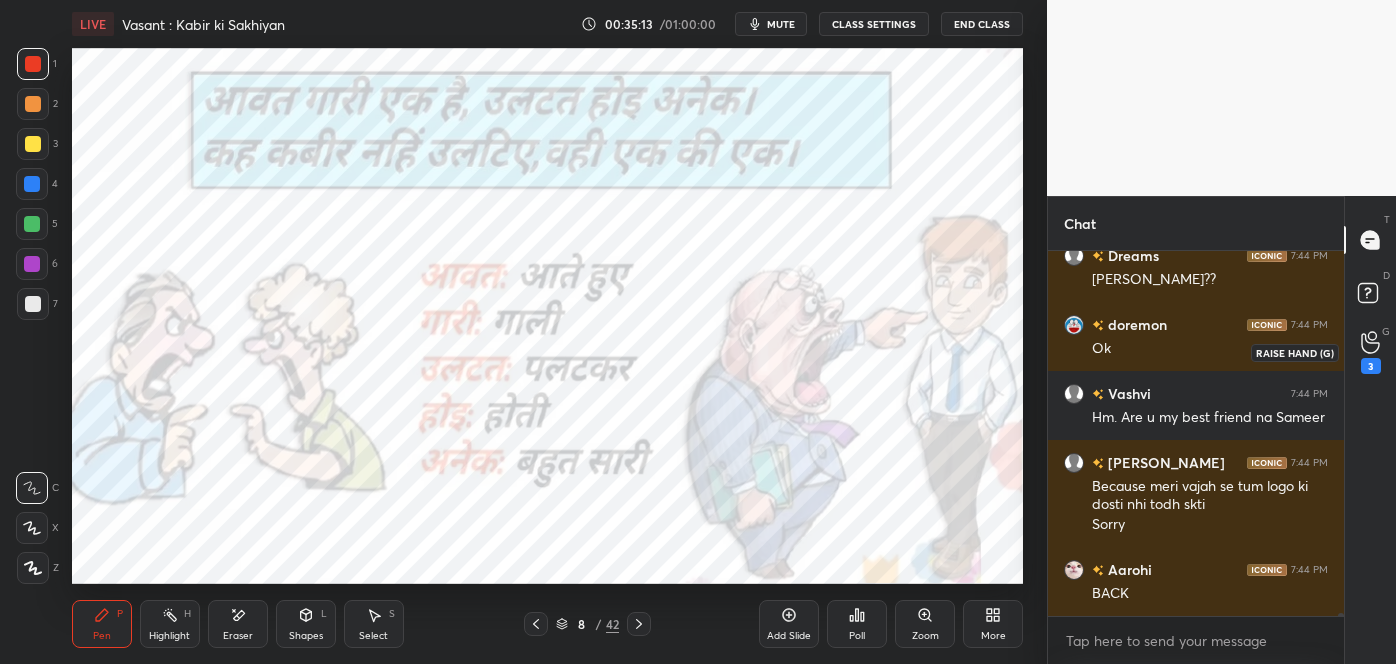 click on "3" at bounding box center [1371, 366] 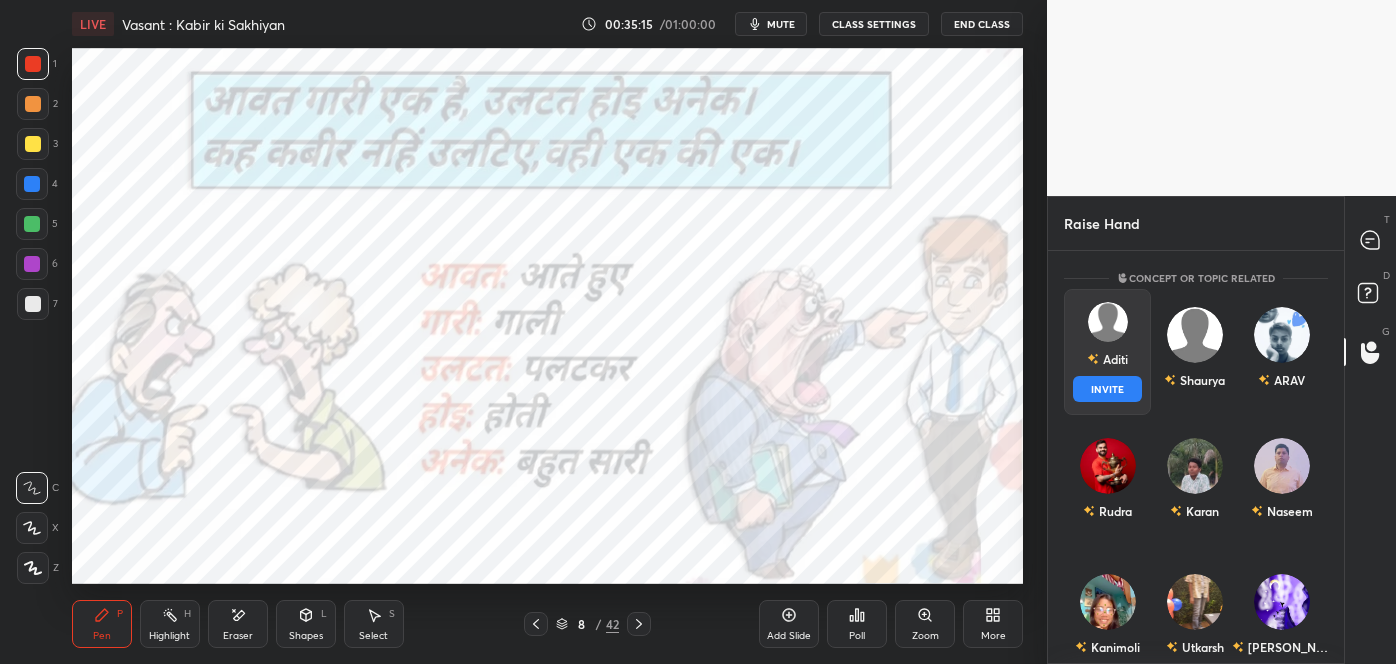 click on "Aditi" at bounding box center (1107, 359) 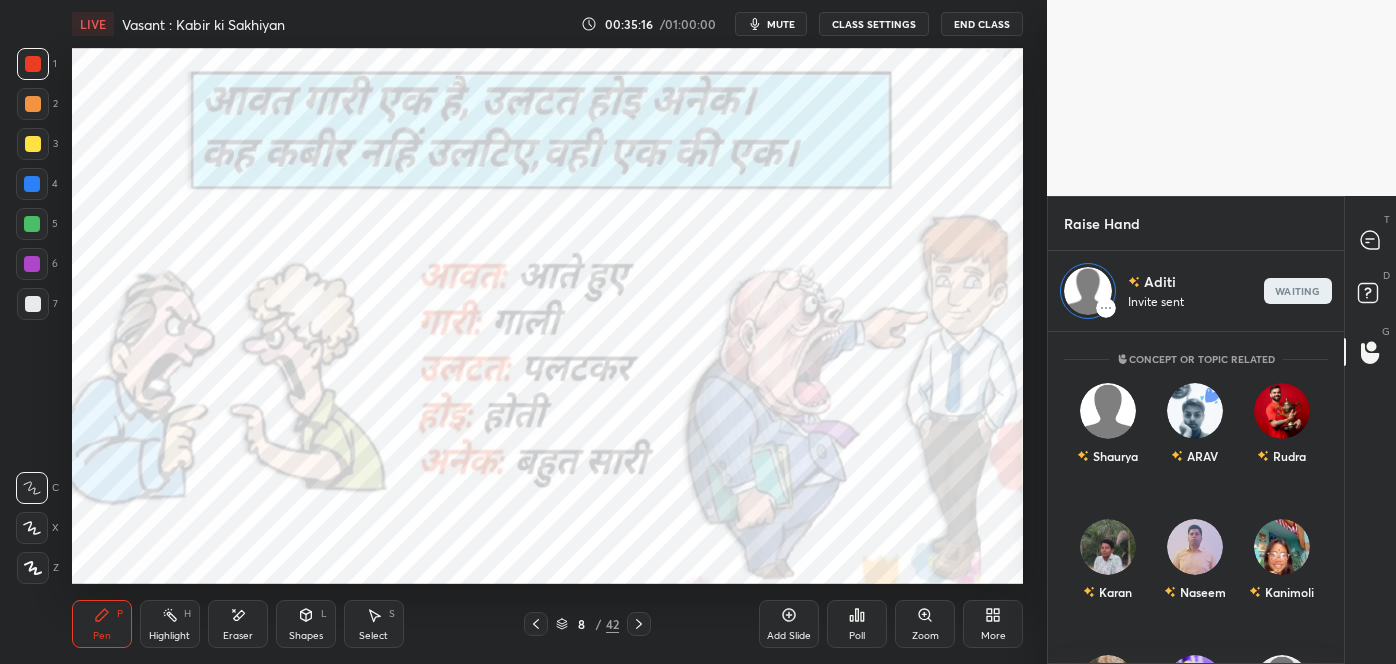 click 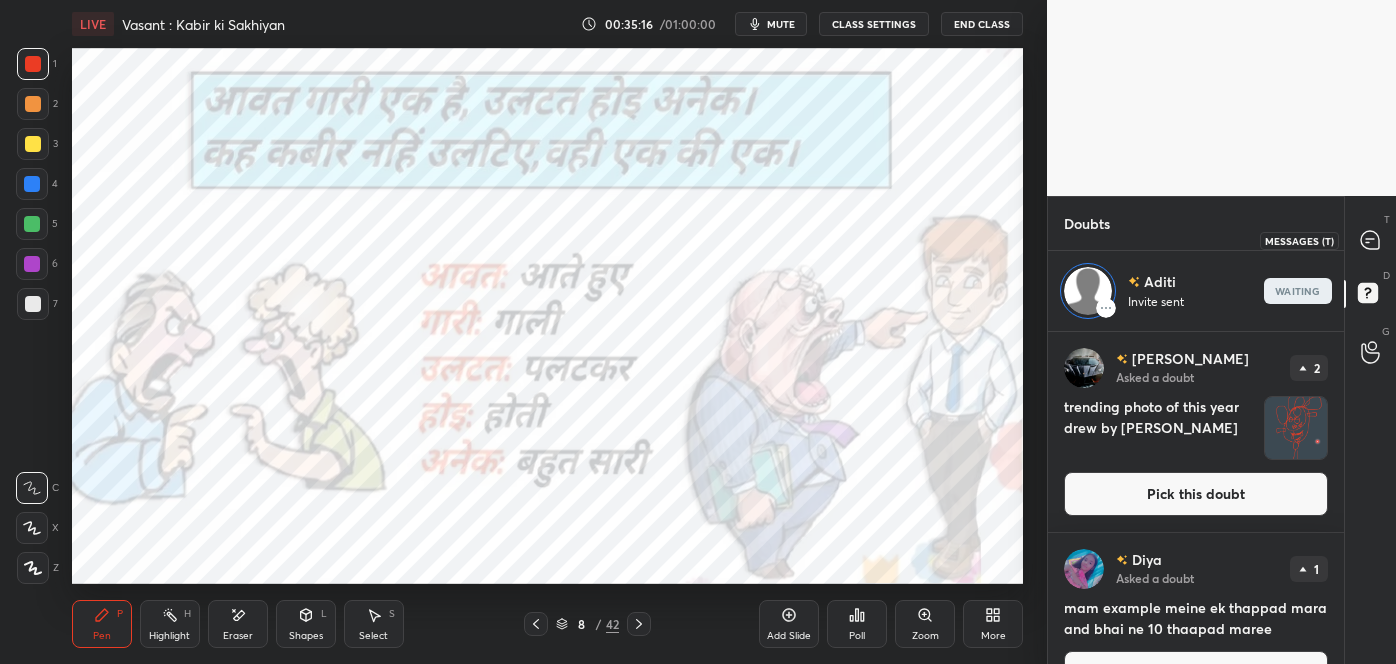 click at bounding box center (1371, 240) 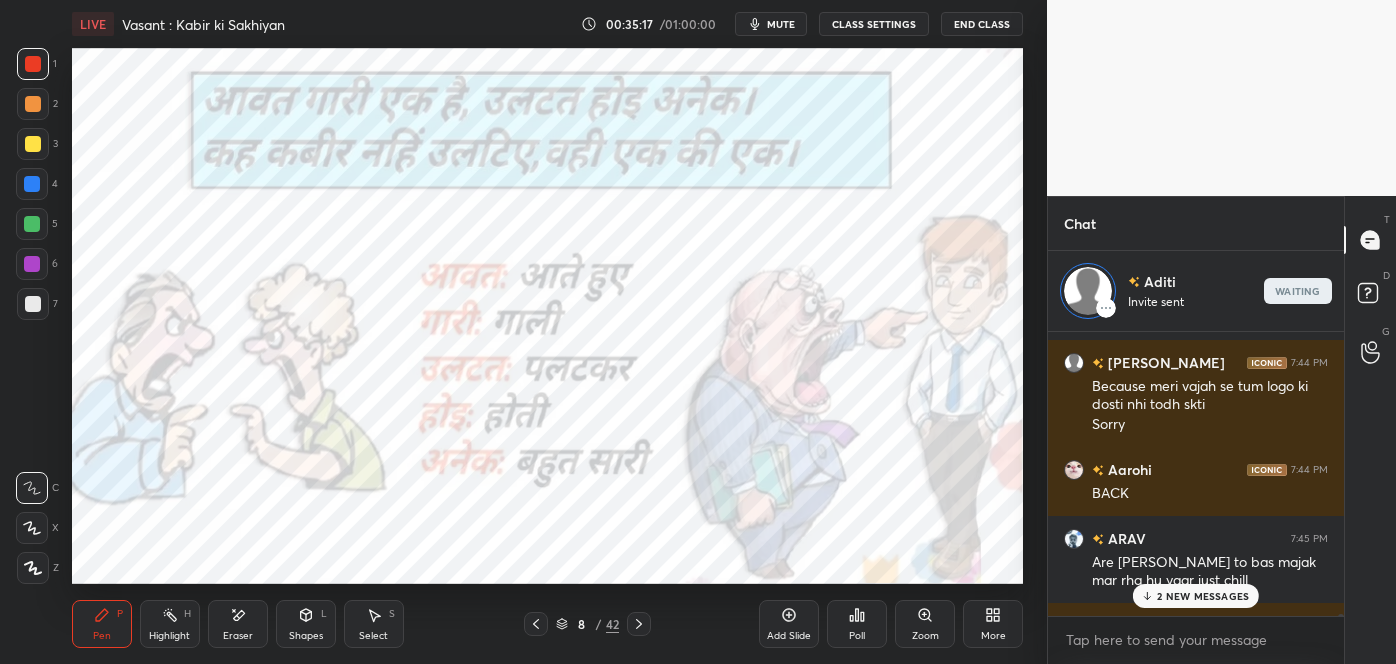click on "2 NEW MESSAGES" at bounding box center [1203, 596] 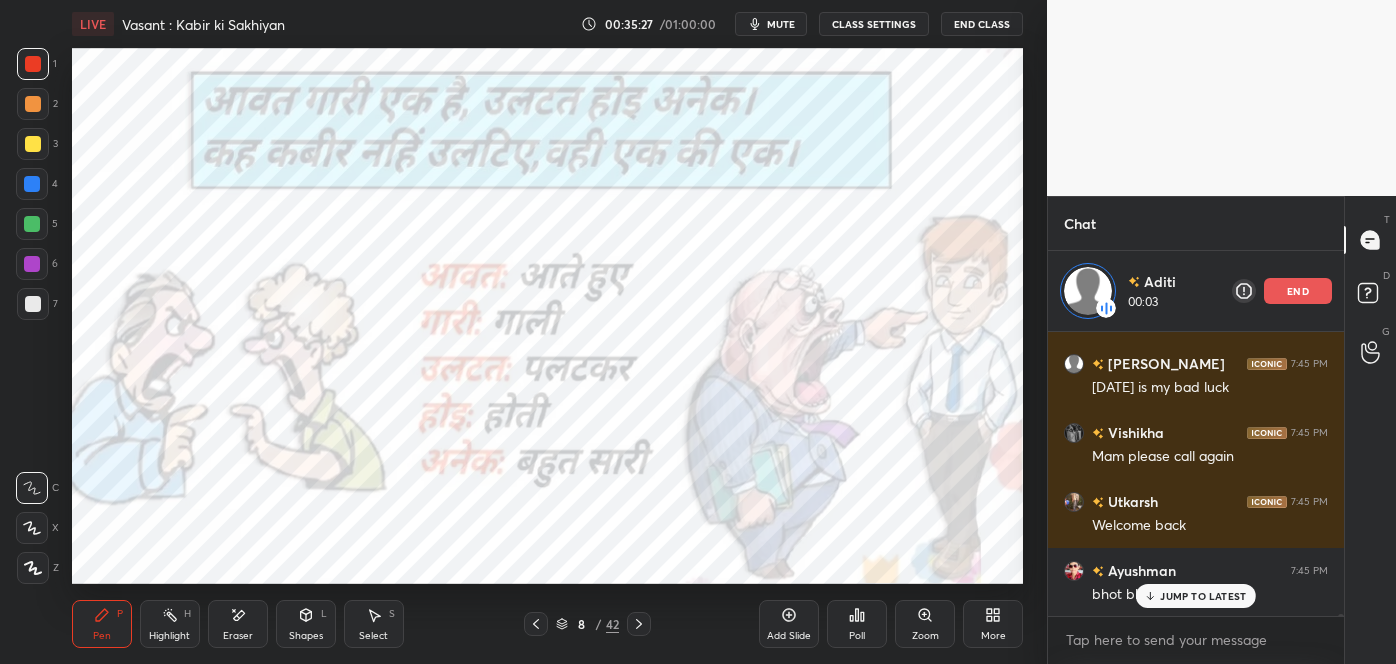 click on "JUMP TO LATEST" at bounding box center [1203, 596] 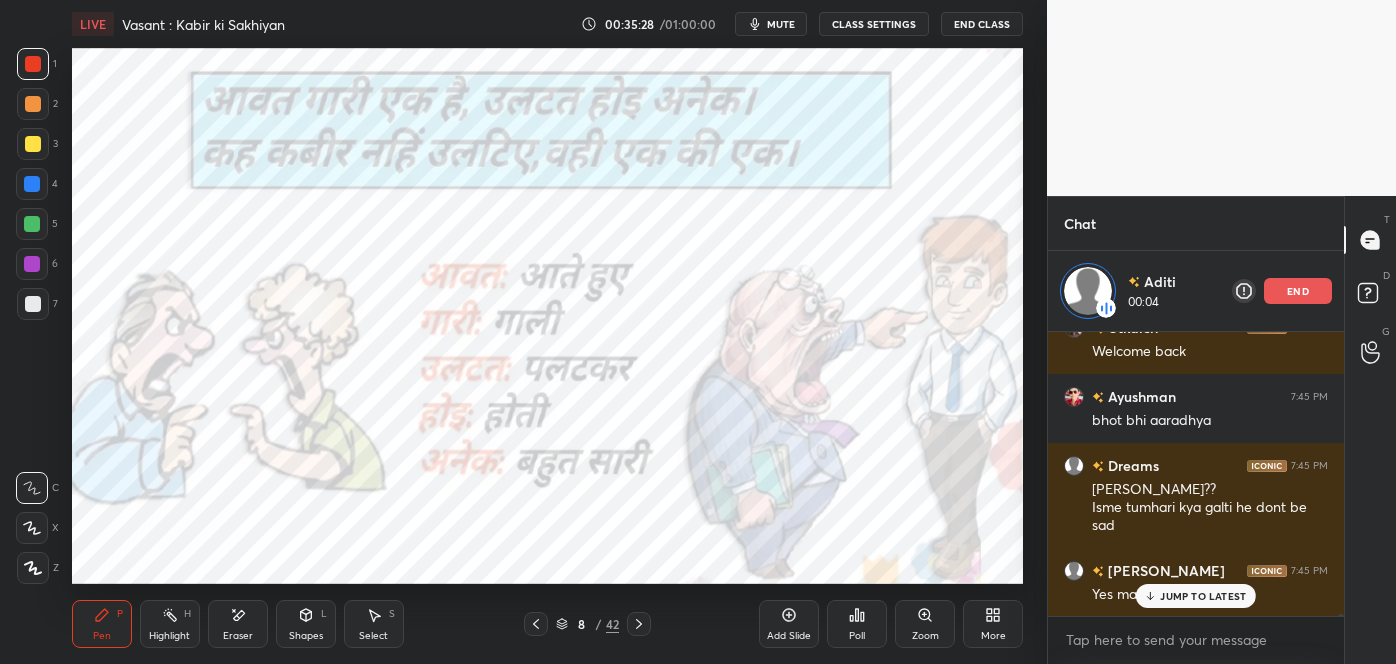 click on "JUMP TO LATEST" at bounding box center [1196, 596] 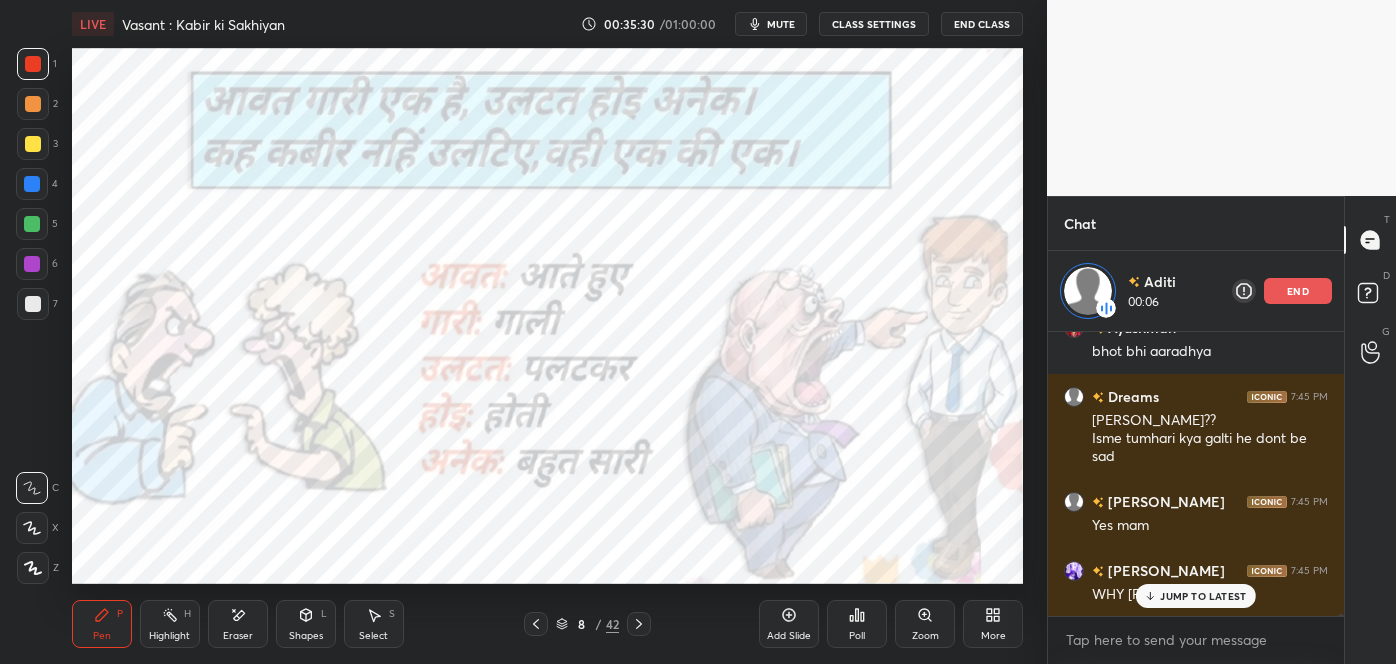 click on "JUMP TO LATEST" at bounding box center (1203, 596) 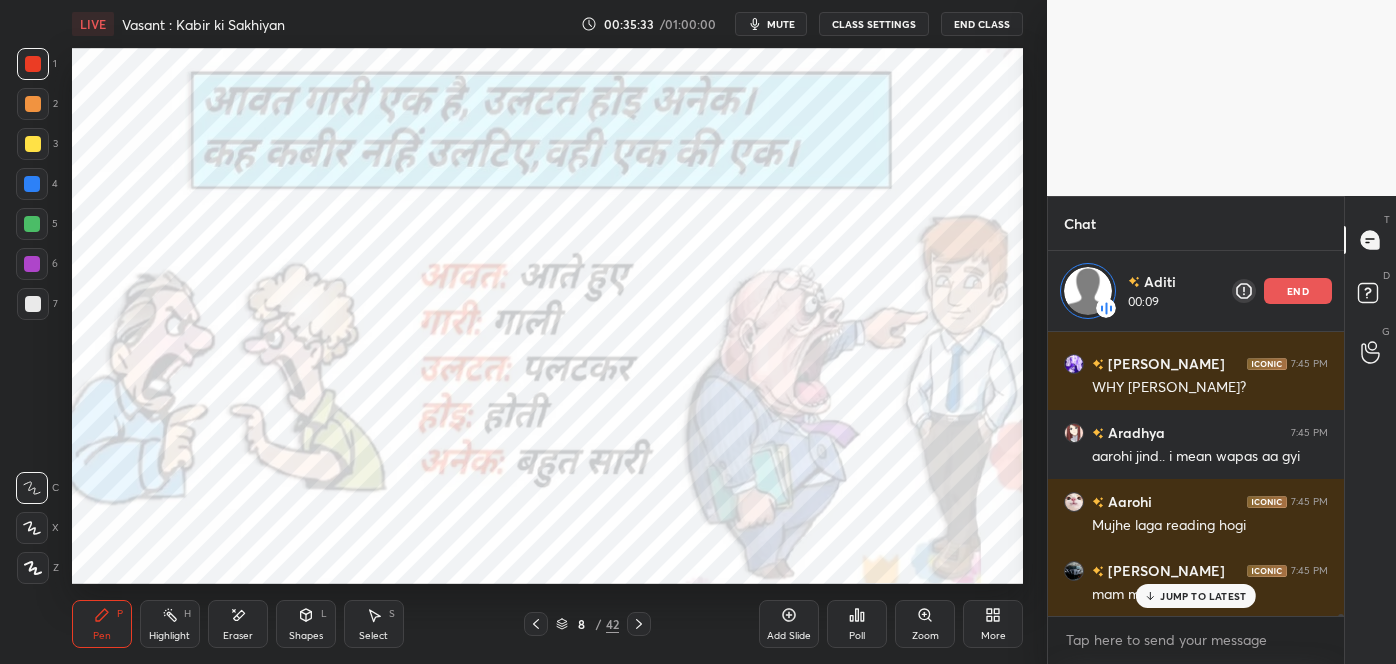 click on "JUMP TO LATEST" at bounding box center [1203, 596] 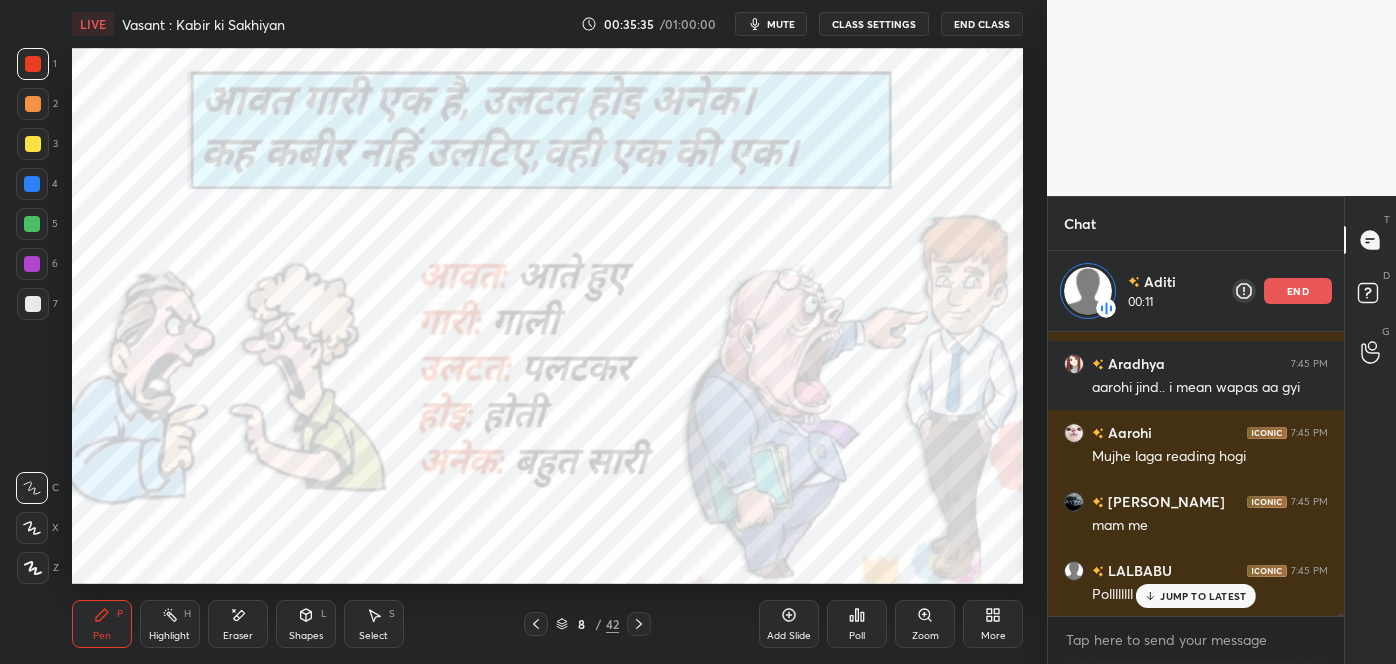 click on "PURNAASHA 7:45 PM YAYYYYYYY Simi 7:45 PM Manshi tum tg par message kyu nahi karti Aarohi 7:45 PM Phone switchednoff Yati 7:45 PM meee manshi 7:45 PM Today is my bad luck Vishikha 7:45 PM Mam please call again Utkarsh 7:45 PM Welcome back Ayushman 7:45 PM bhot bhi aaradhya Dreams 7:45 PM Kyu Manu??
Isme tumhari kya galti he dont be sad dipak 7:45 PM Yes mam Anoushka 7:45 PM WHY MANSHI? Aradhya 7:45 PM aarohi jind.. i mean wapas aa gyi Aarohi 7:45 PM Mujhe laga reading hogi Revanth 7:45 PM mam me LALBABU 7:45 PM Pollllllll mam JUMP TO LATEST" at bounding box center [1196, 474] 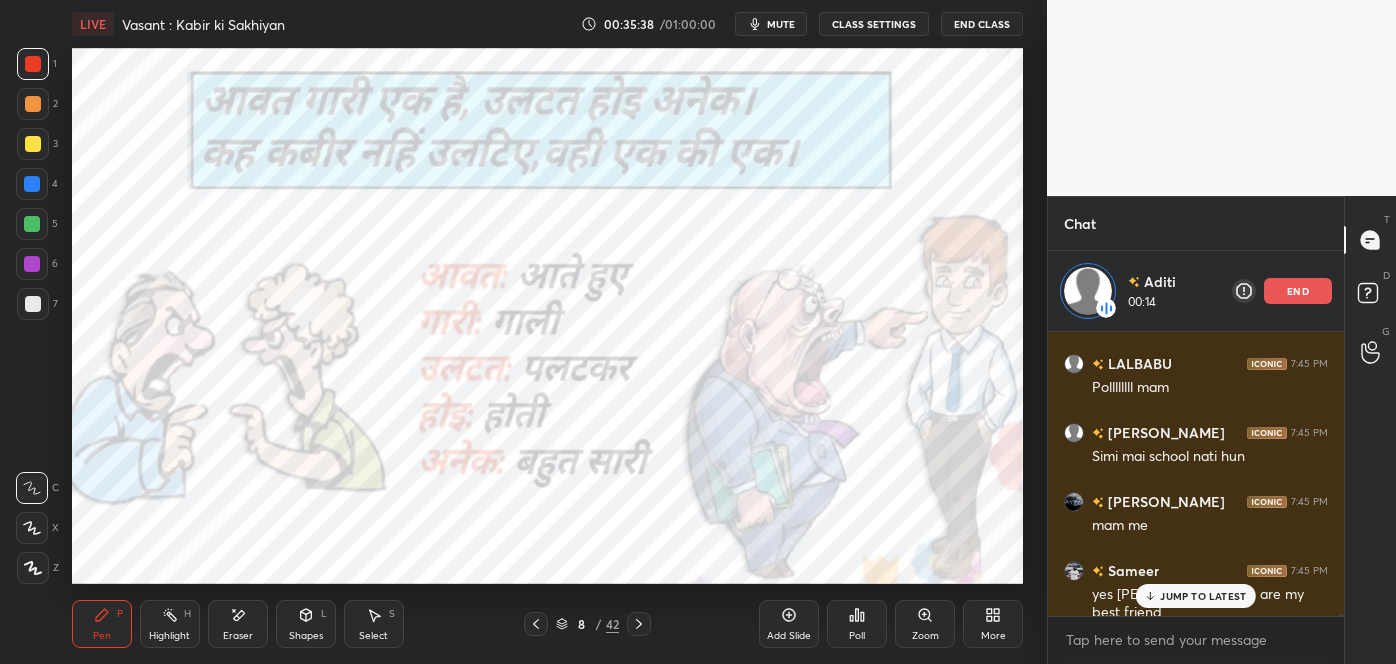 click on "JUMP TO LATEST" at bounding box center [1196, 596] 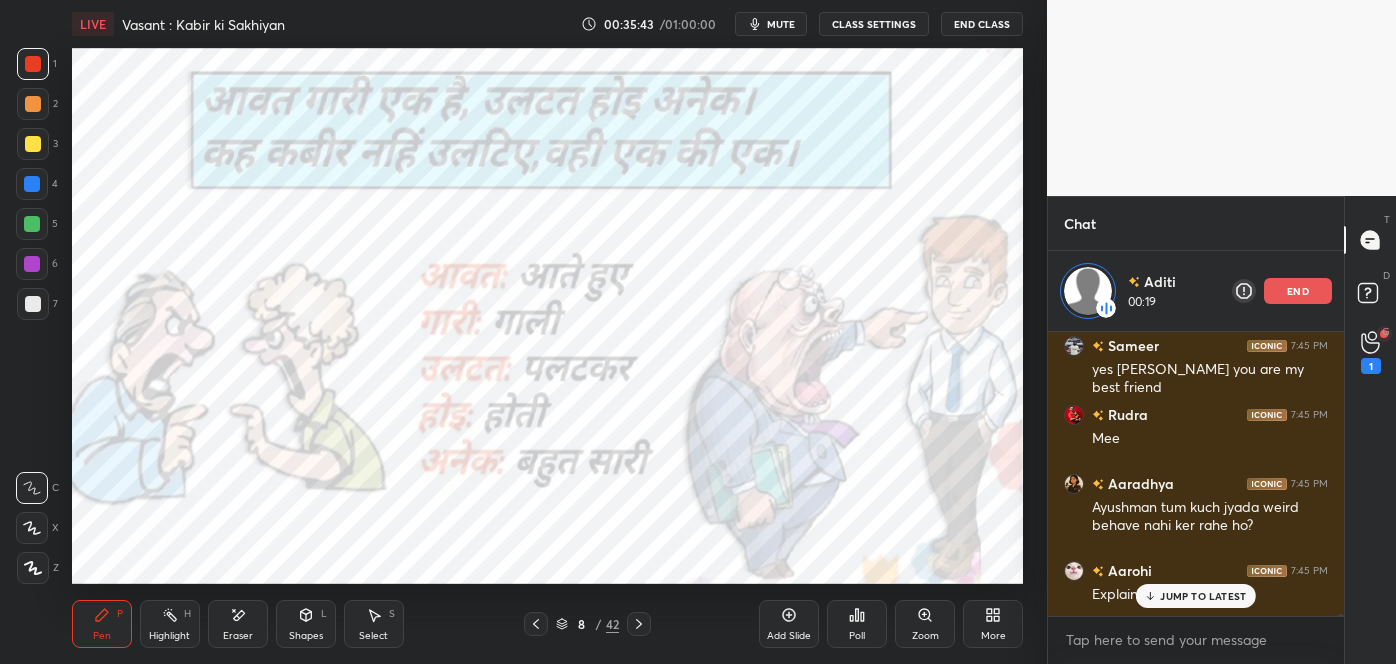 click on "JUMP TO LATEST" at bounding box center [1203, 596] 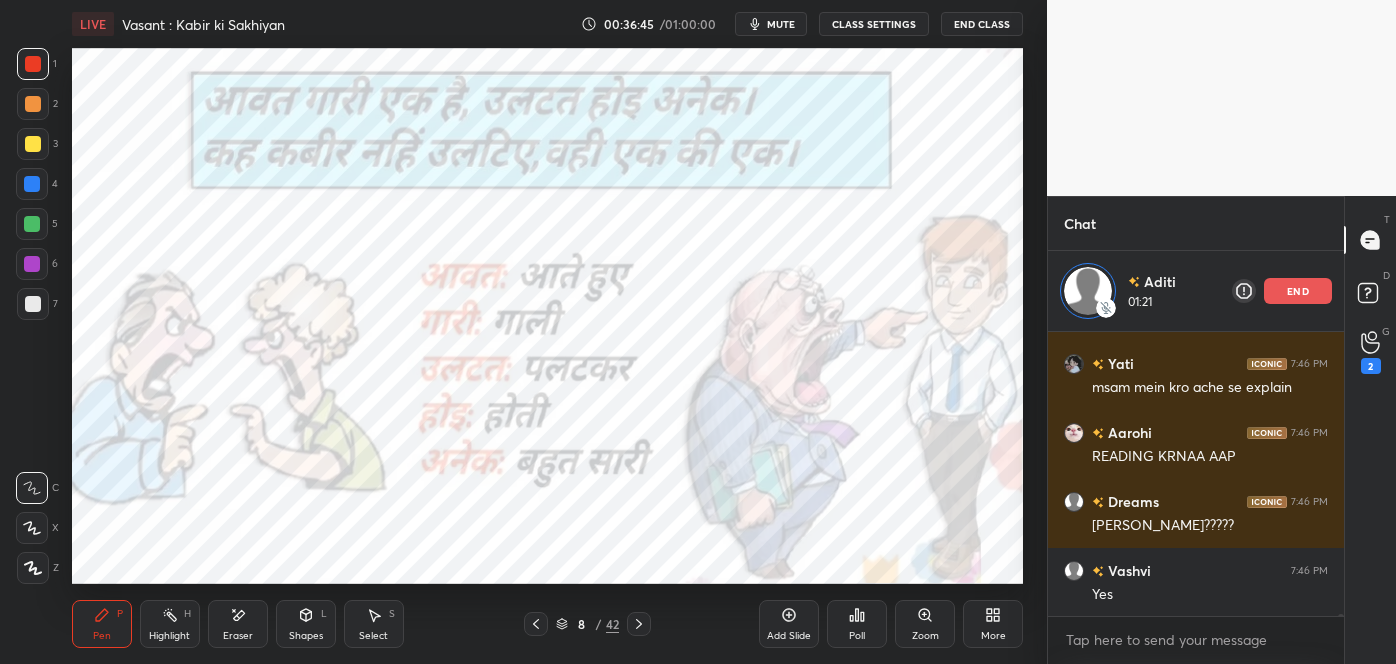 scroll, scrollTop: 48339, scrollLeft: 0, axis: vertical 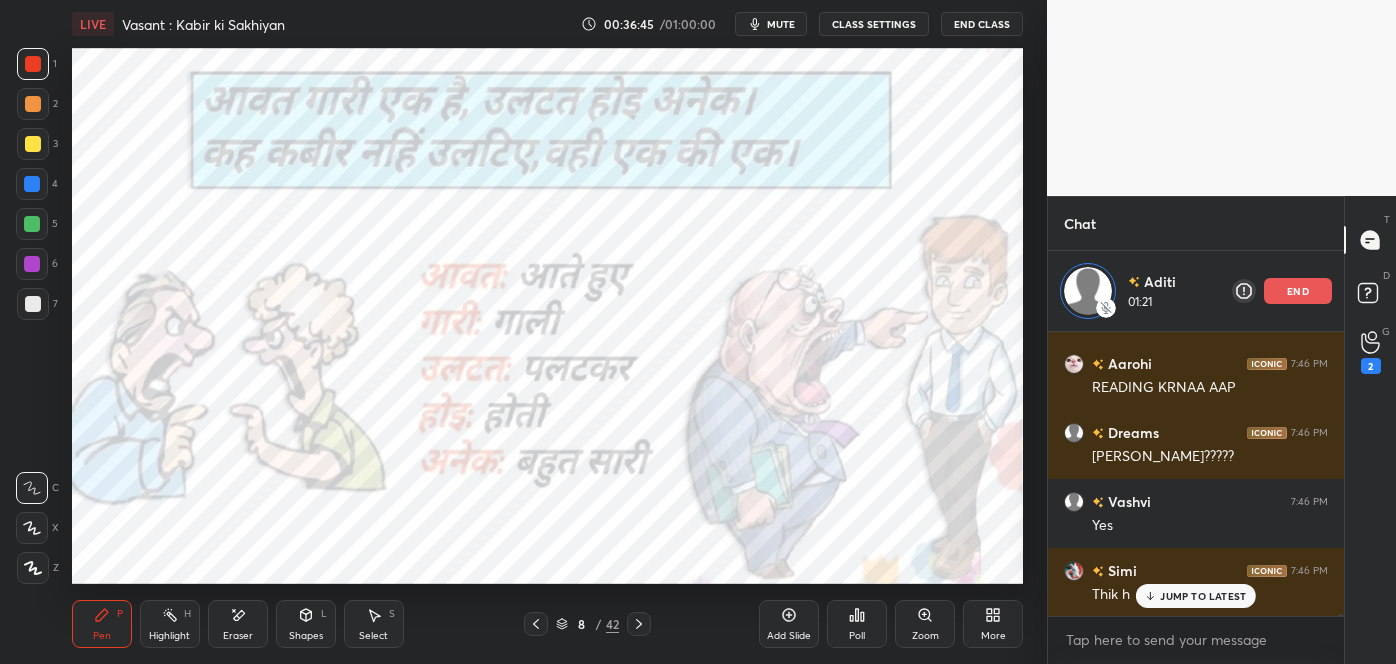 click on "JUMP TO LATEST" at bounding box center (1203, 596) 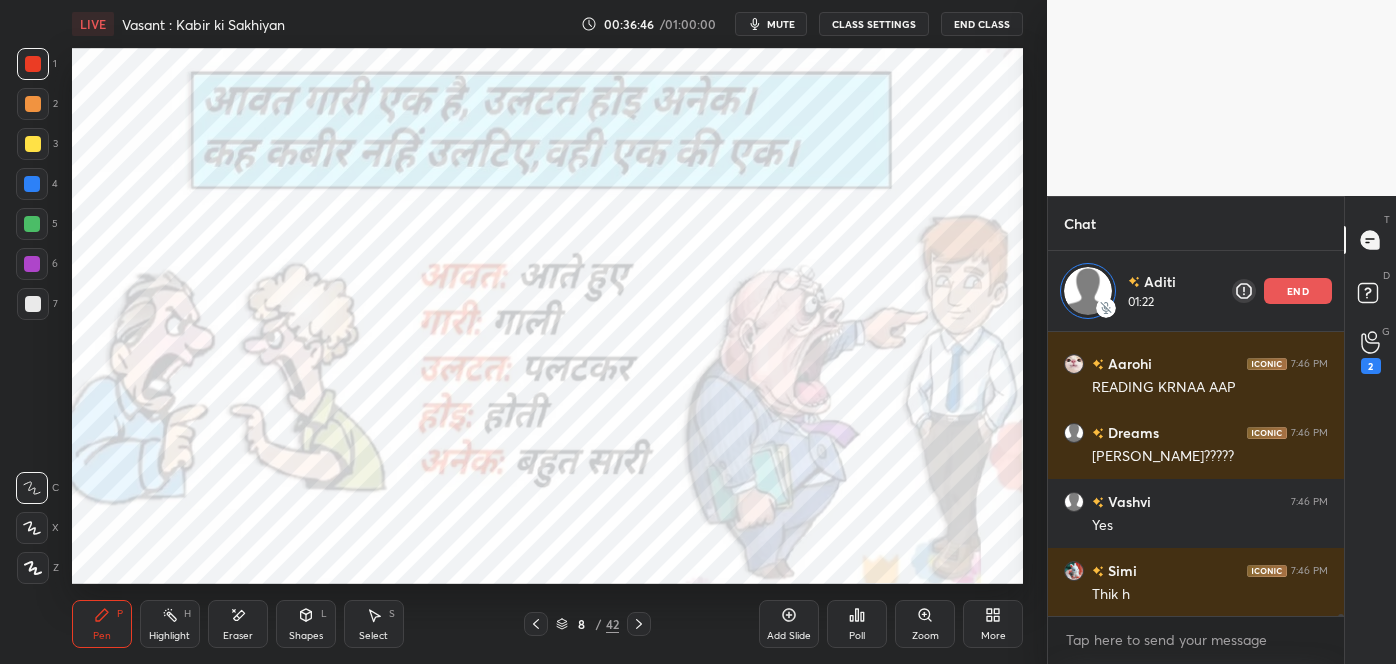 scroll, scrollTop: 48408, scrollLeft: 0, axis: vertical 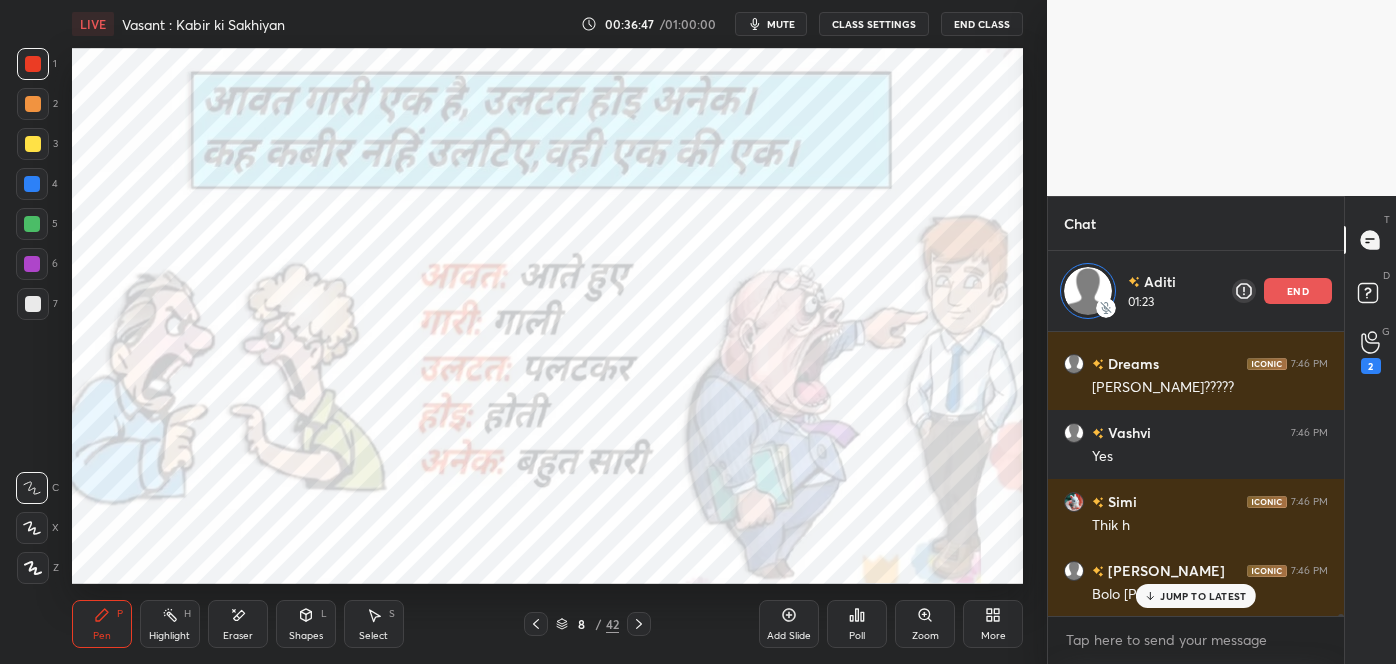 click on "end" at bounding box center [1298, 291] 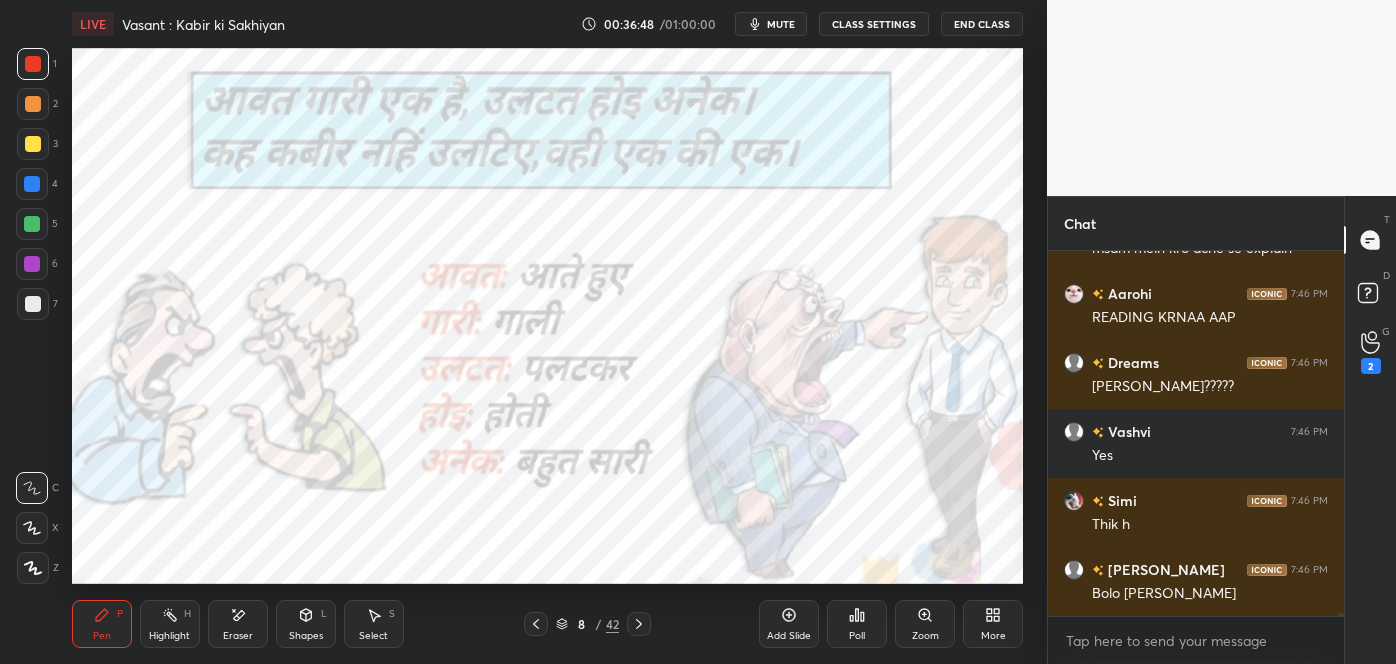 click at bounding box center [639, 624] 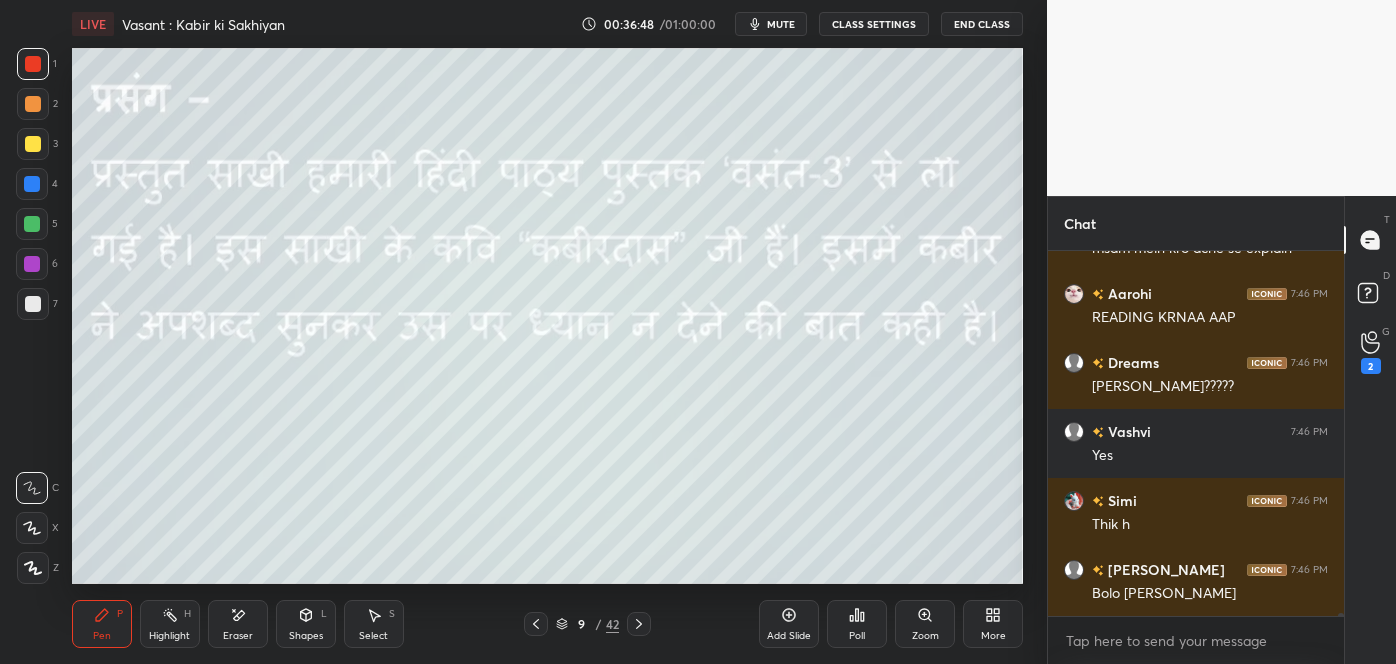 click at bounding box center [639, 624] 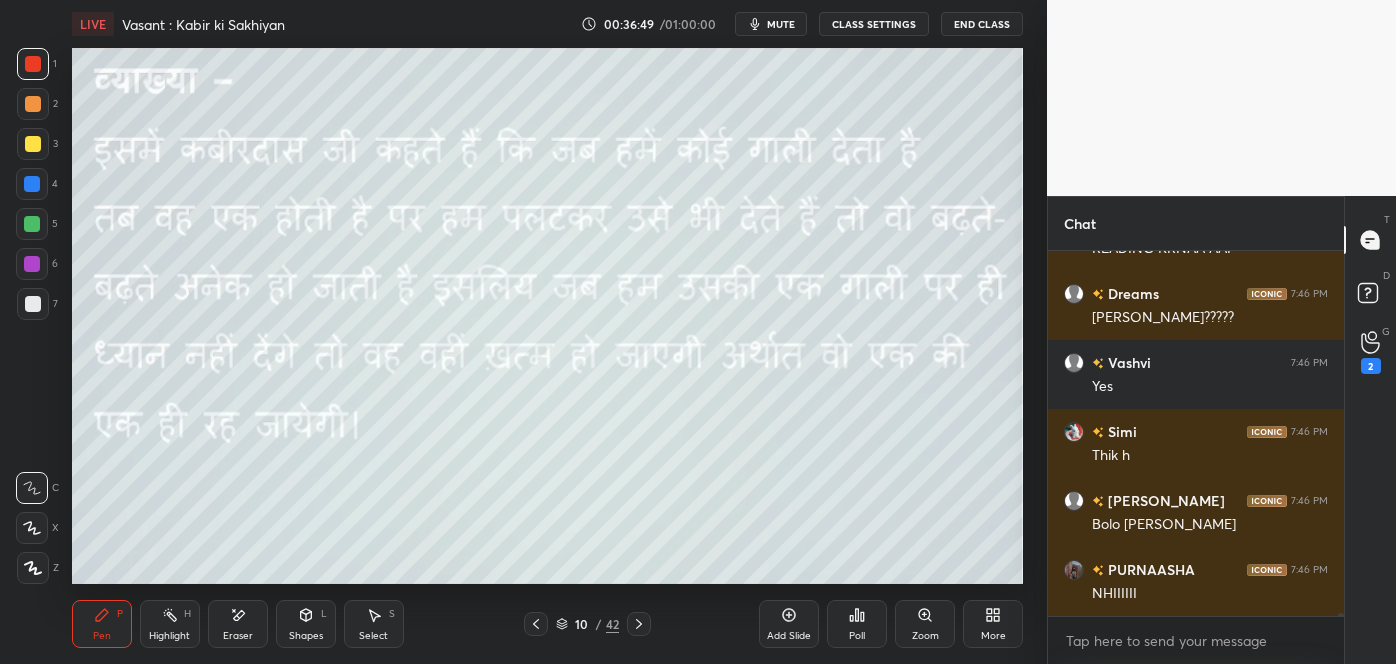 click at bounding box center [639, 624] 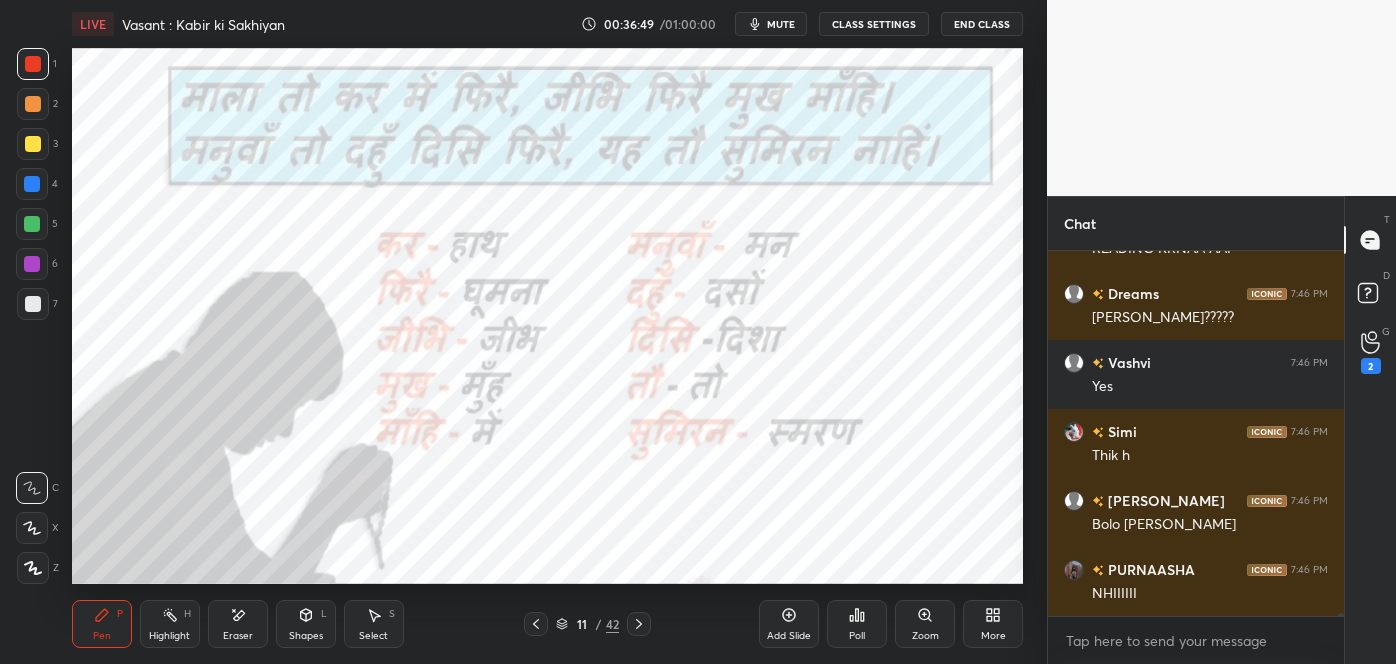 scroll, scrollTop: 48445, scrollLeft: 0, axis: vertical 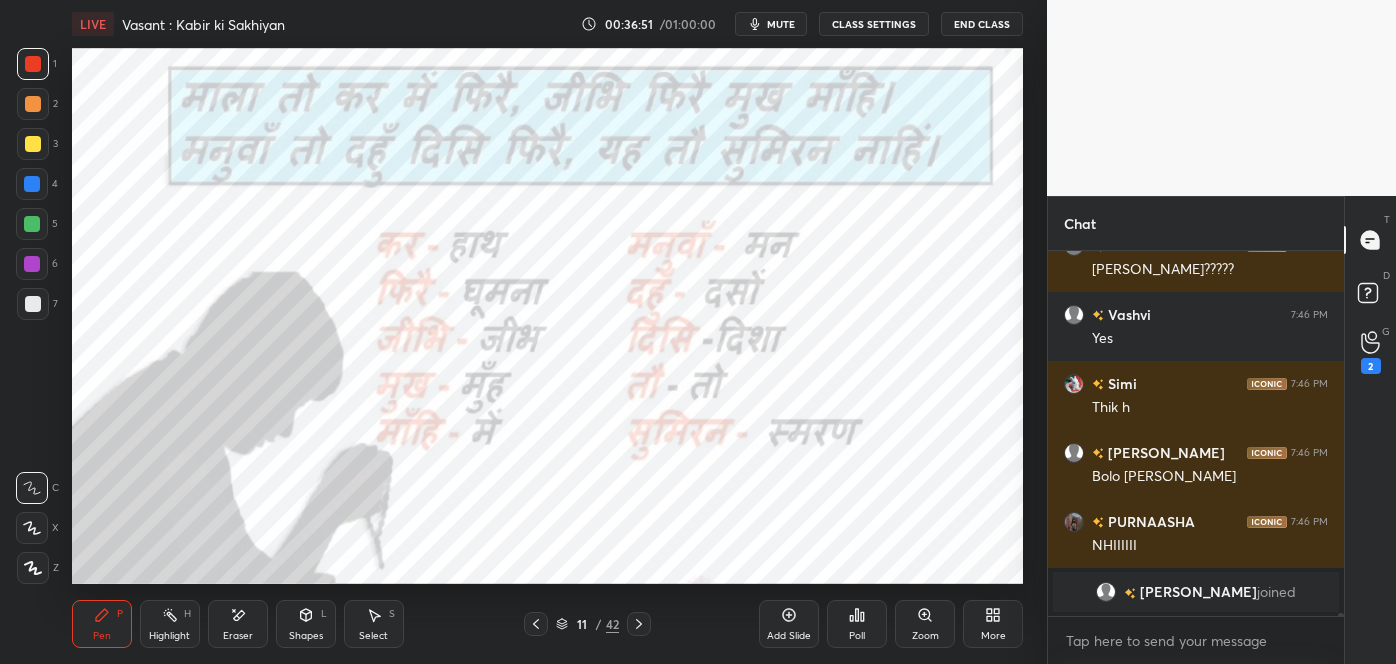 click on "11" at bounding box center [582, 624] 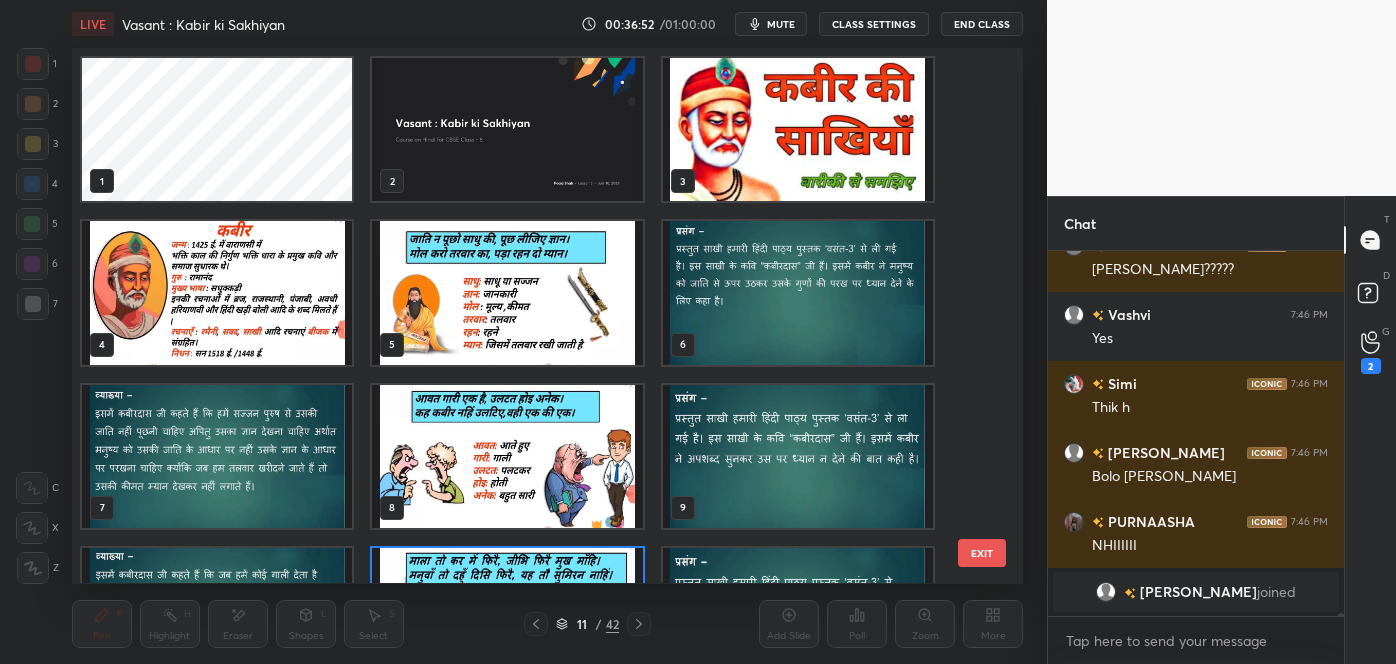 scroll, scrollTop: 118, scrollLeft: 0, axis: vertical 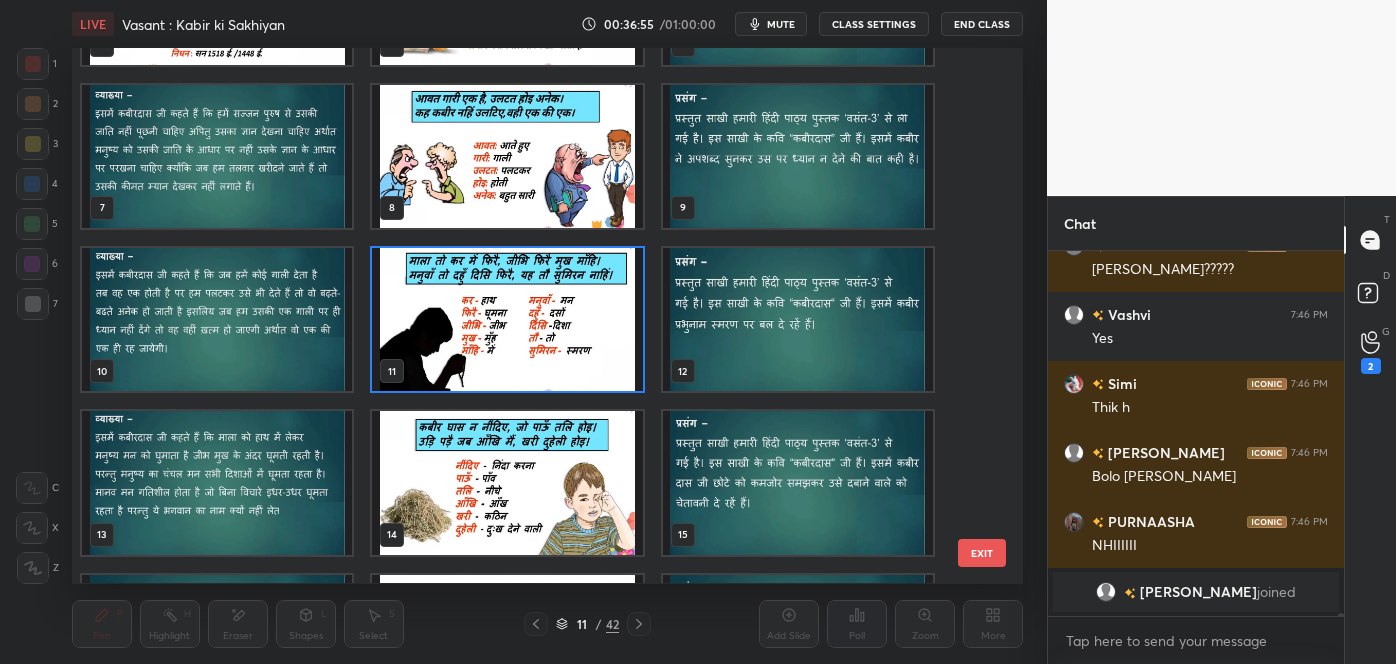 click on "EXIT" at bounding box center (982, 553) 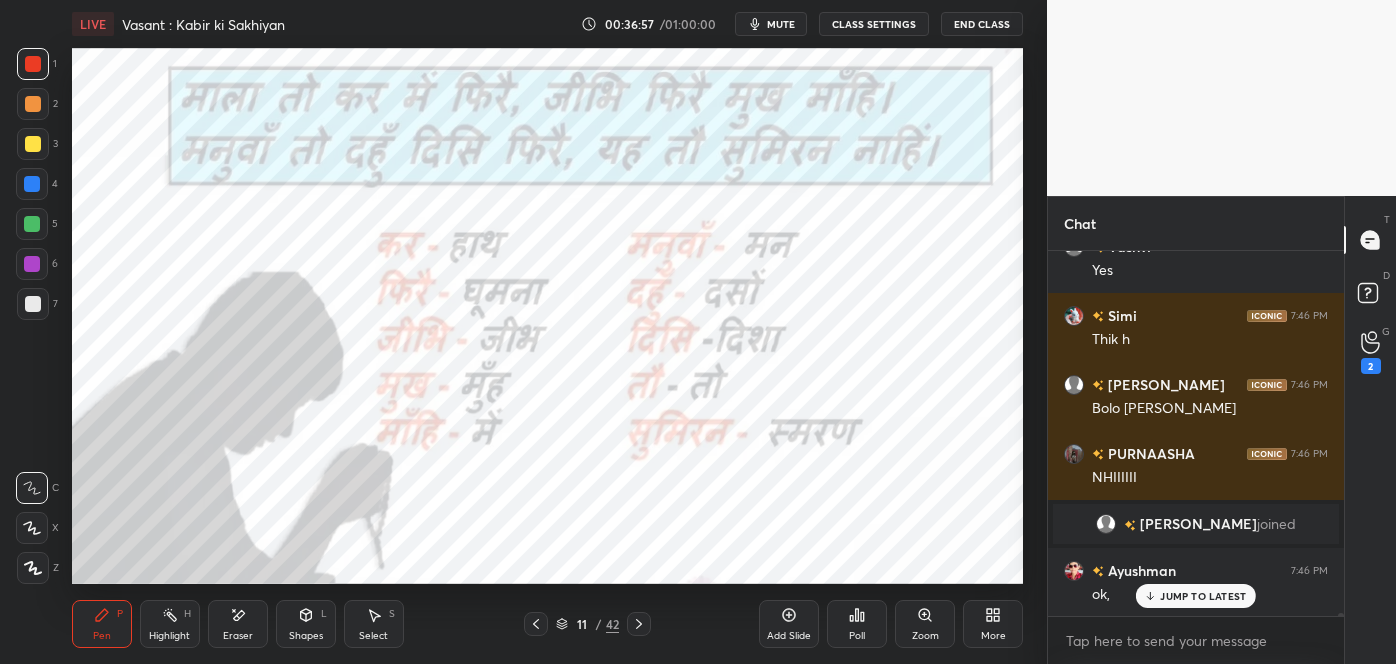 click on "JUMP TO LATEST" at bounding box center (1203, 596) 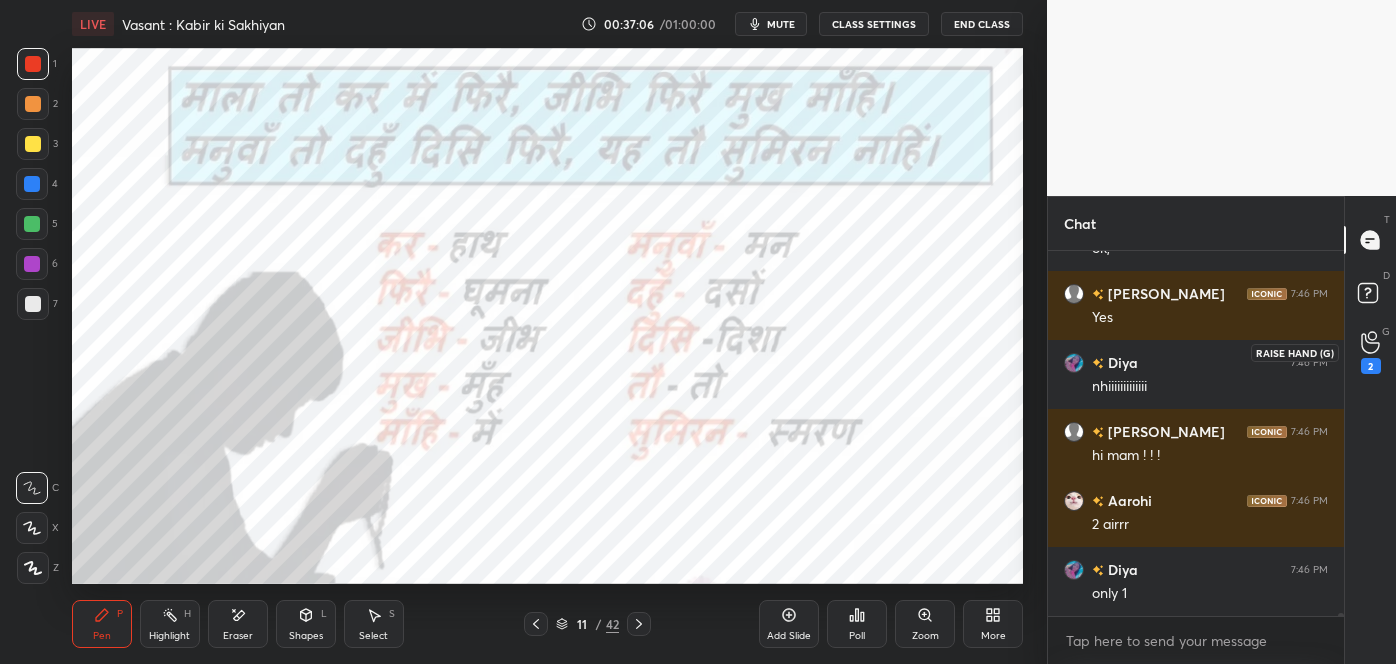 click on "2" at bounding box center [1371, 366] 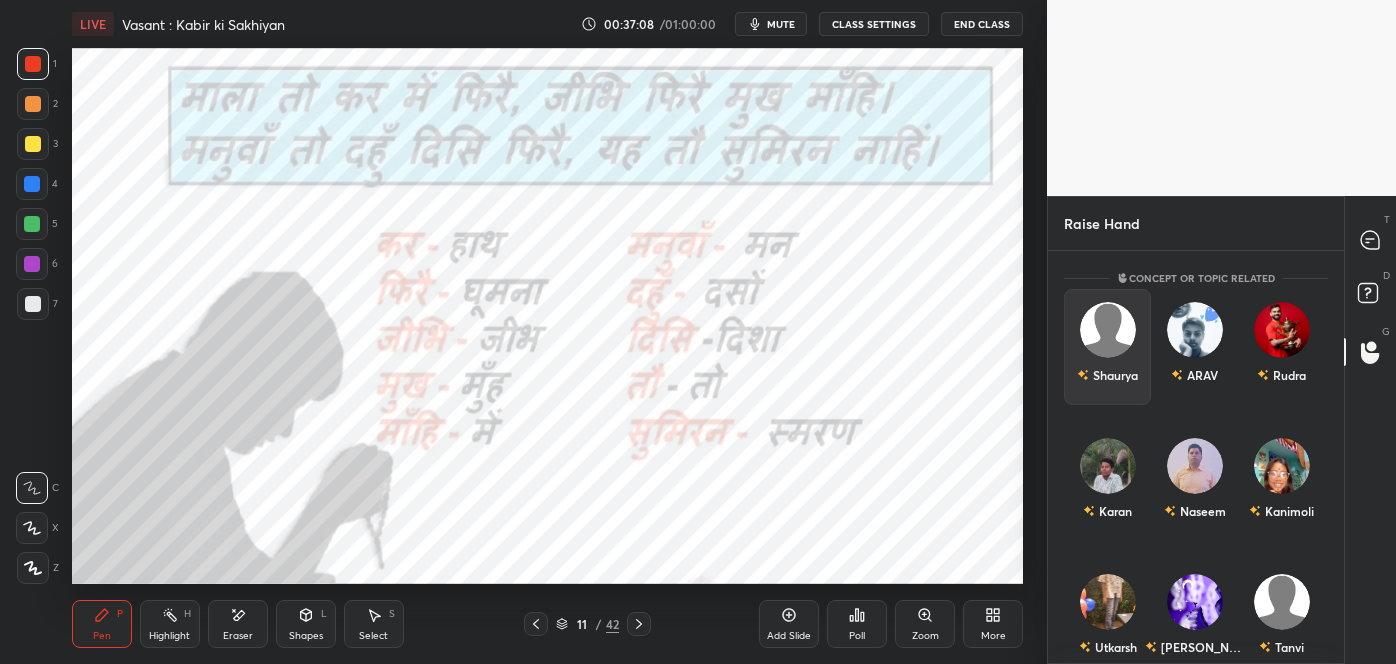 click on "Shaurya" at bounding box center [1107, 347] 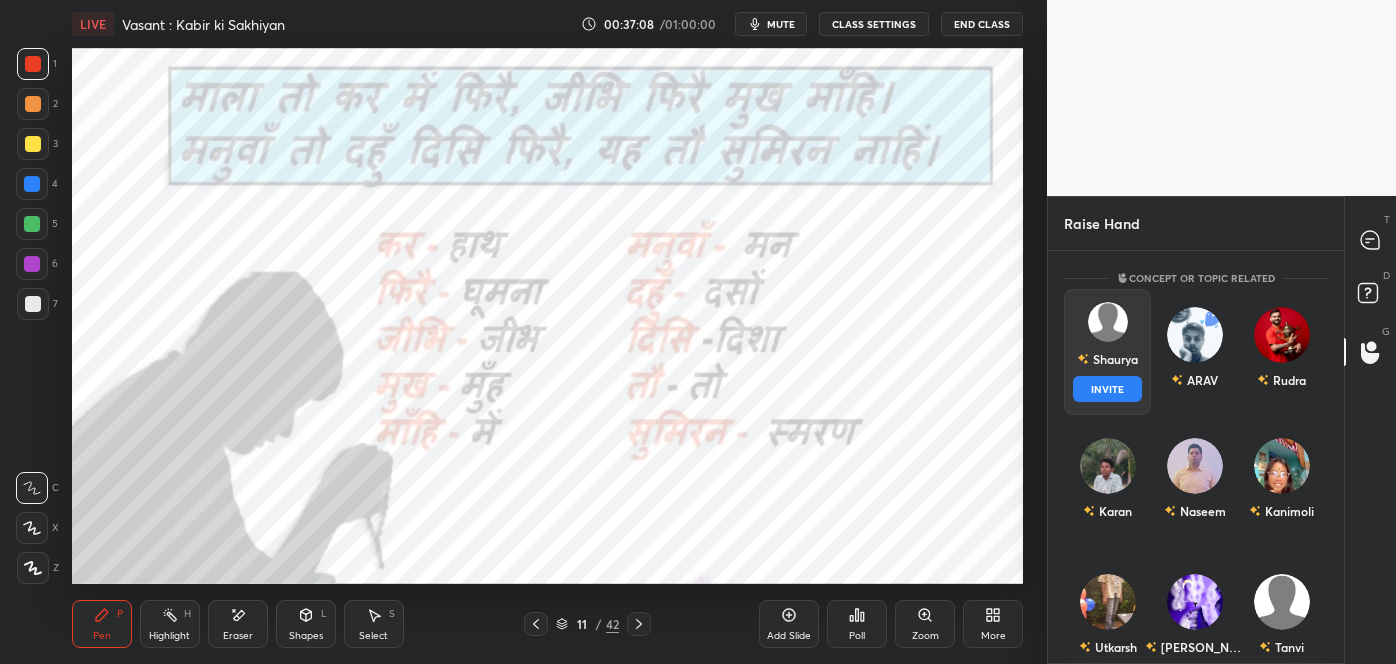 click on "INVITE" at bounding box center [1107, 389] 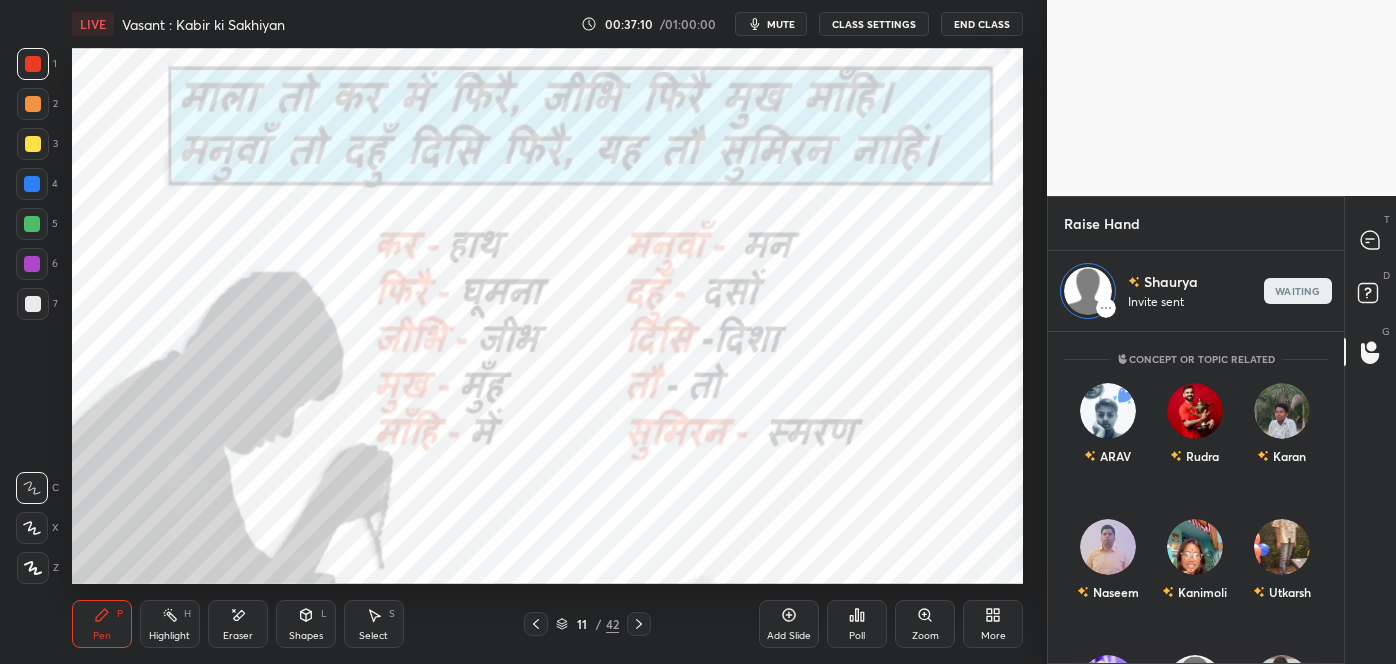 click on "11" at bounding box center (582, 624) 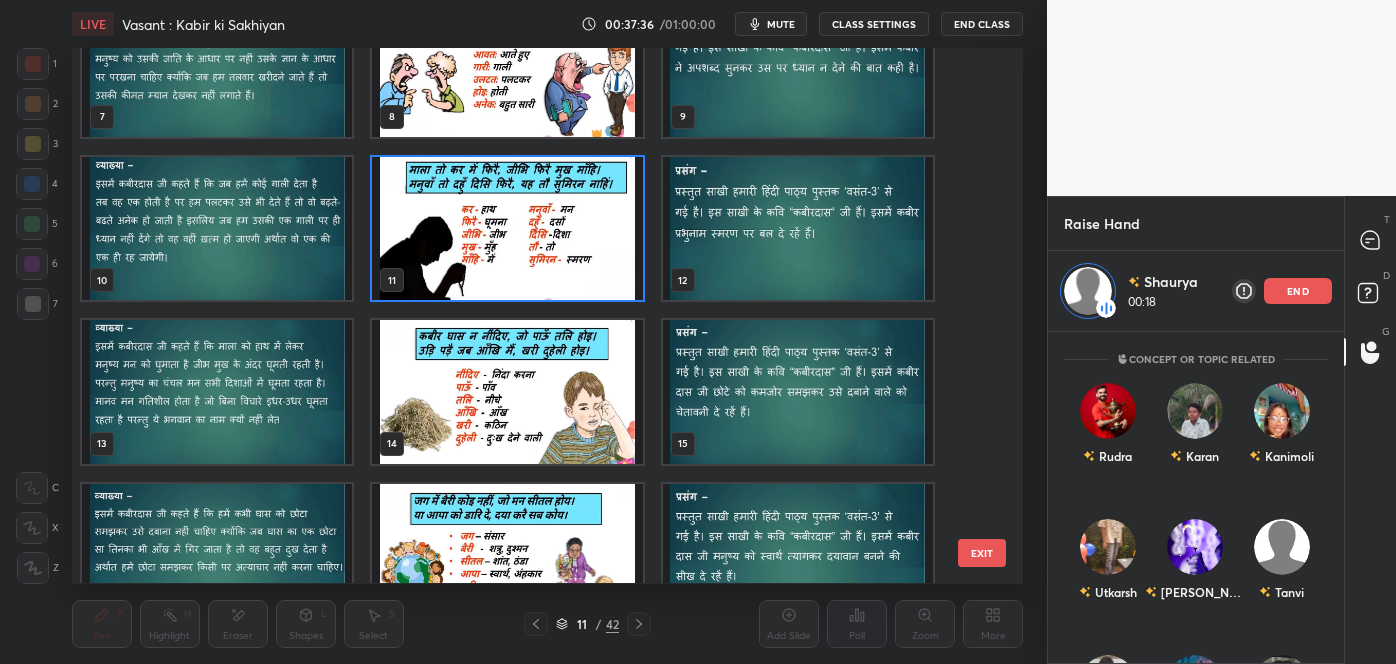 click on "mute" at bounding box center [781, 24] 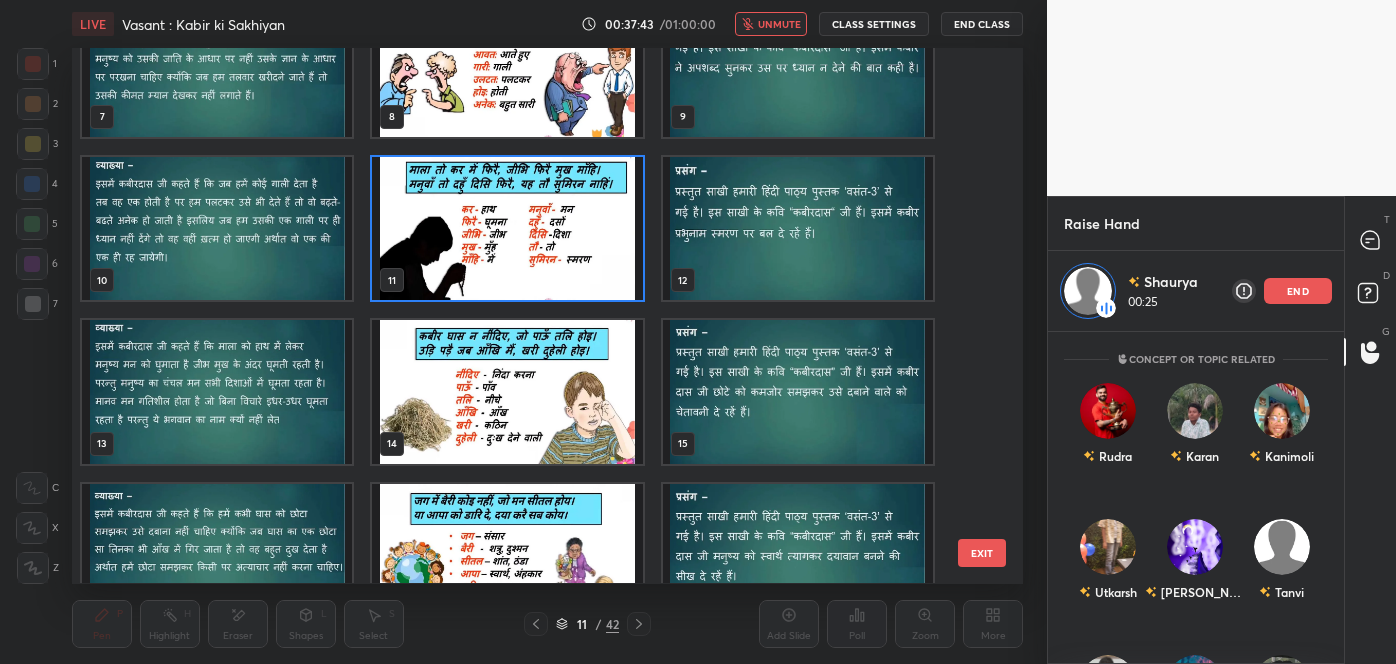 click on "unmute" at bounding box center (779, 24) 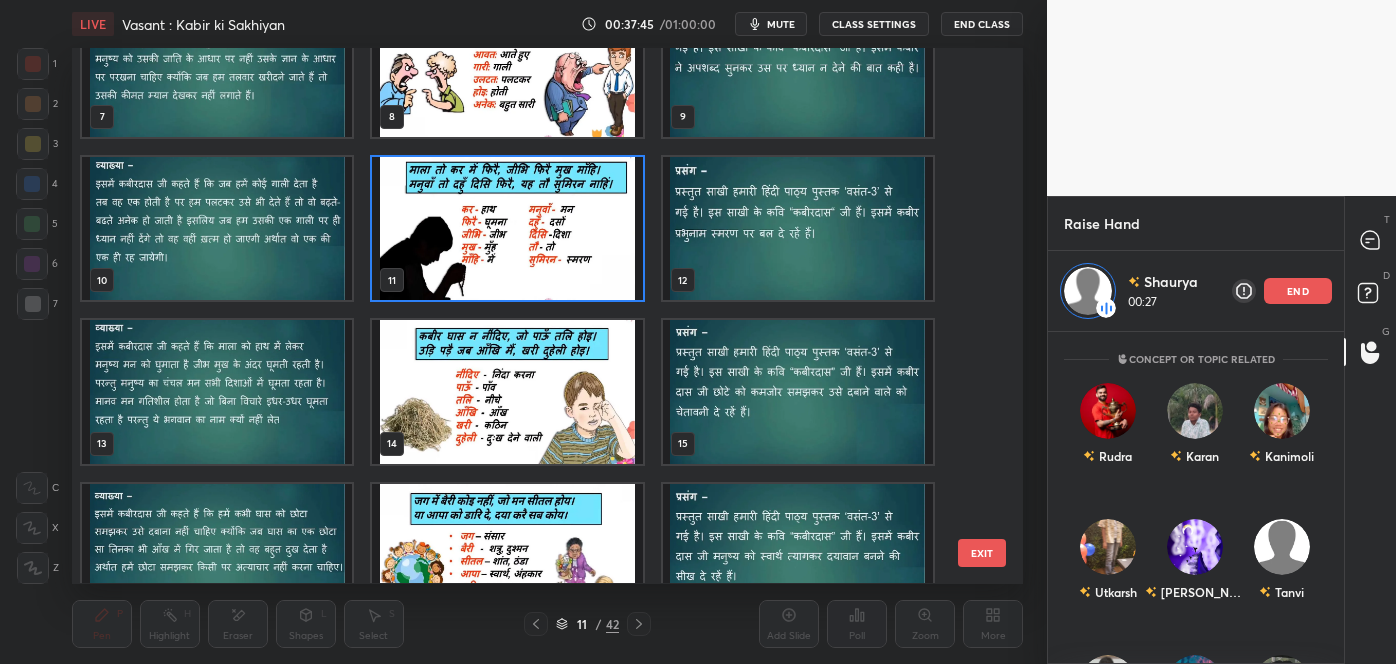 click on "EXIT" at bounding box center (982, 553) 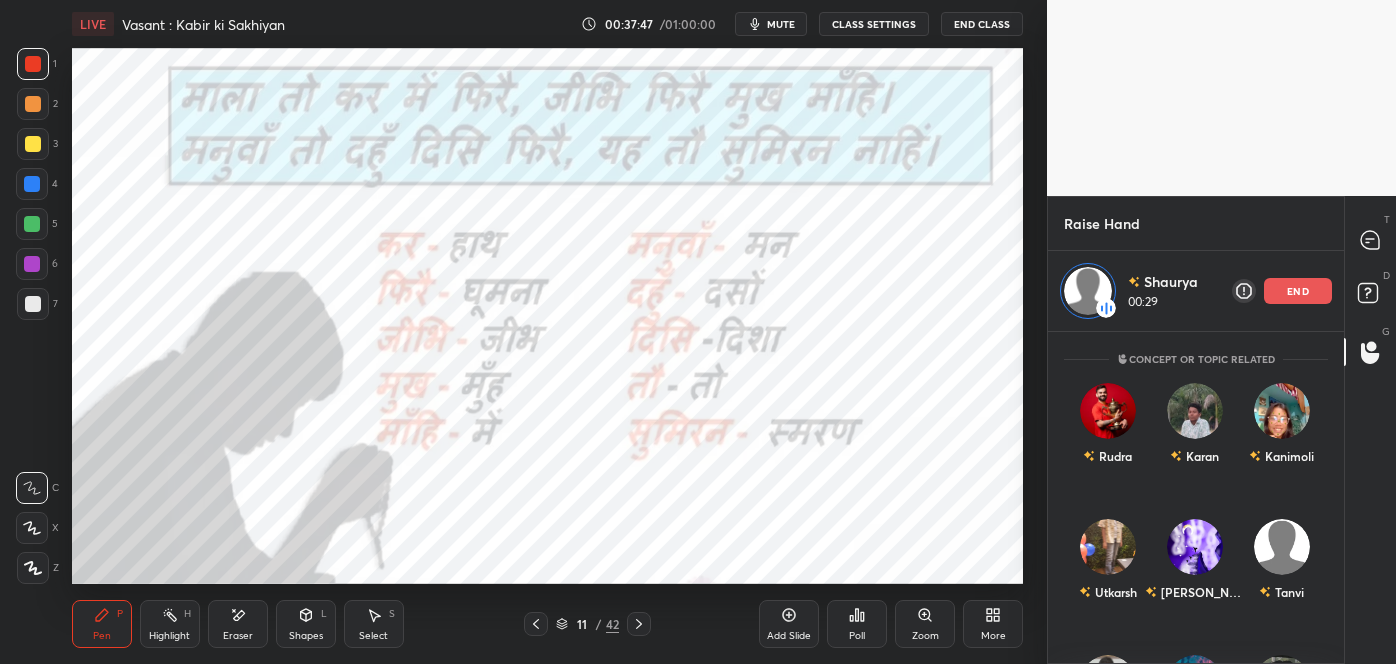 click on "/" at bounding box center [599, 624] 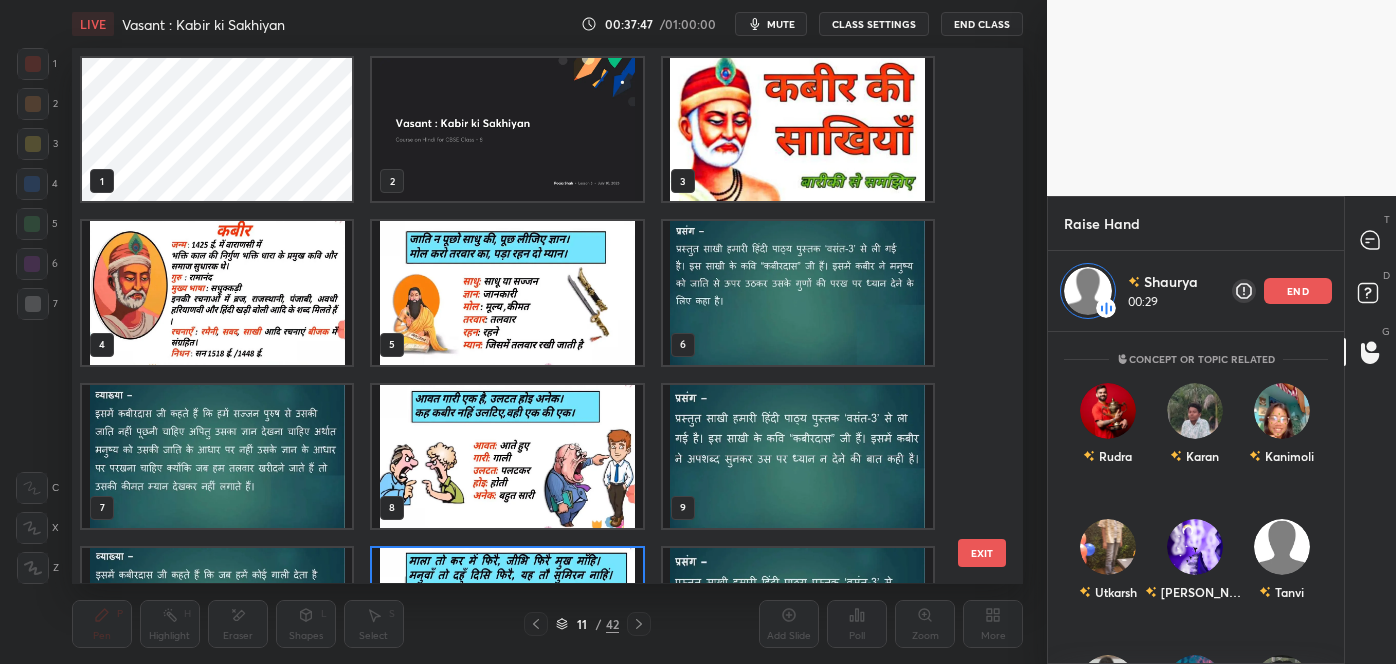 scroll, scrollTop: 118, scrollLeft: 0, axis: vertical 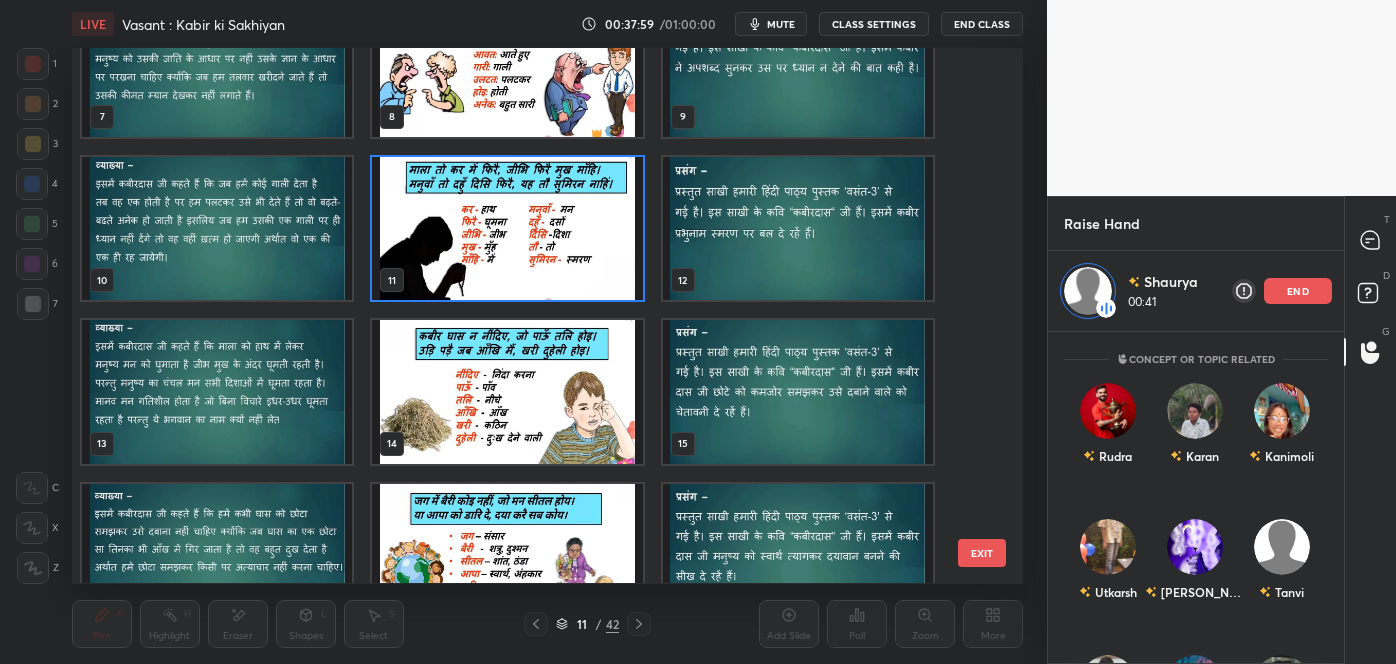 click on "EXIT" at bounding box center (982, 553) 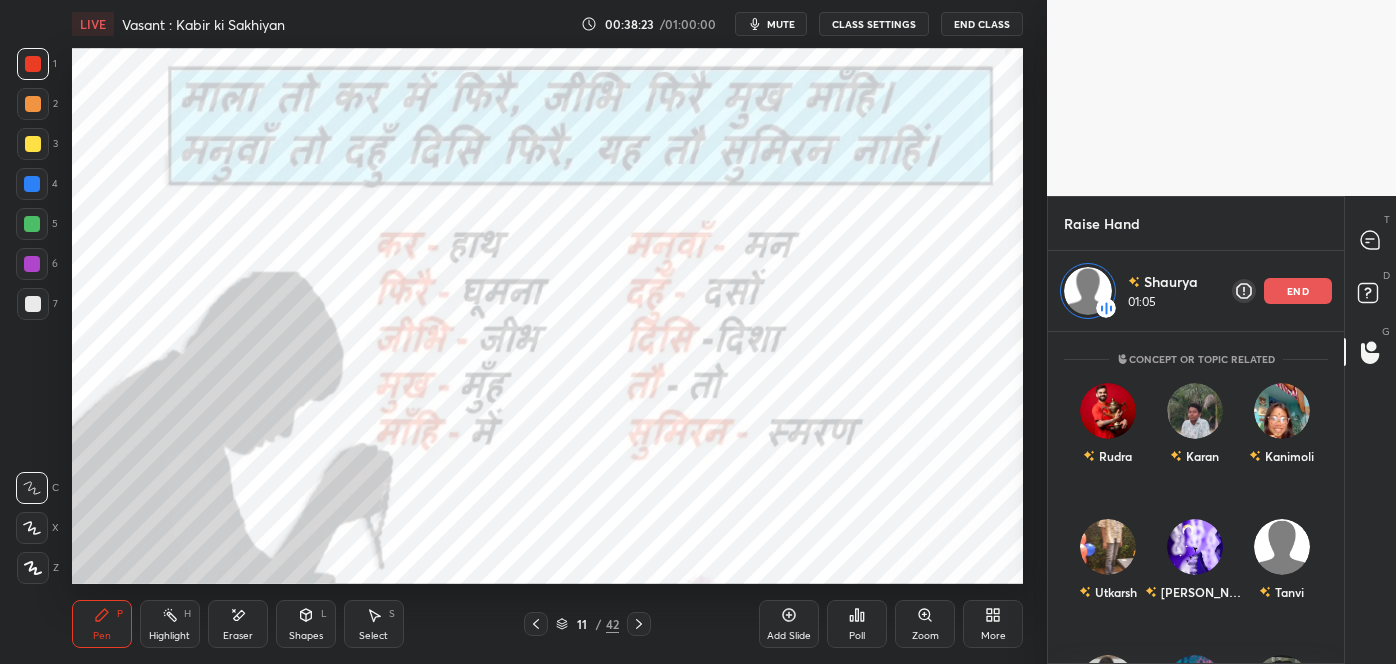 click on "end" at bounding box center (1298, 291) 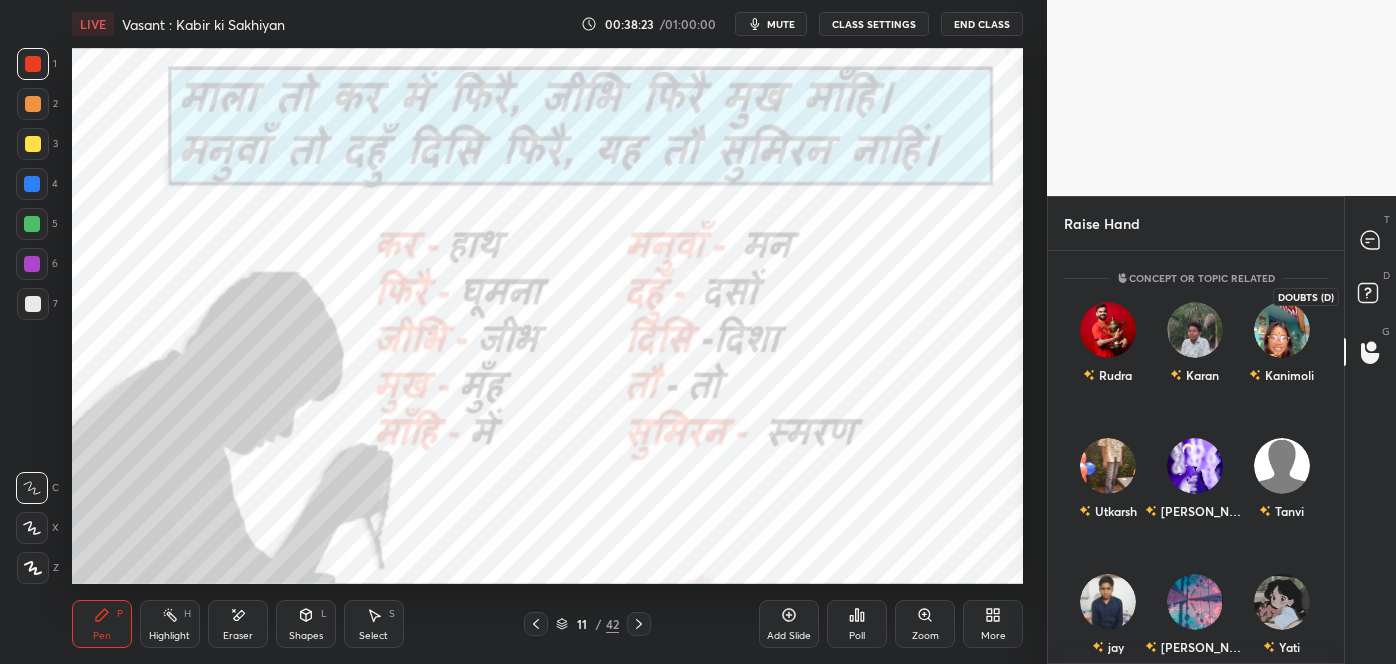 click 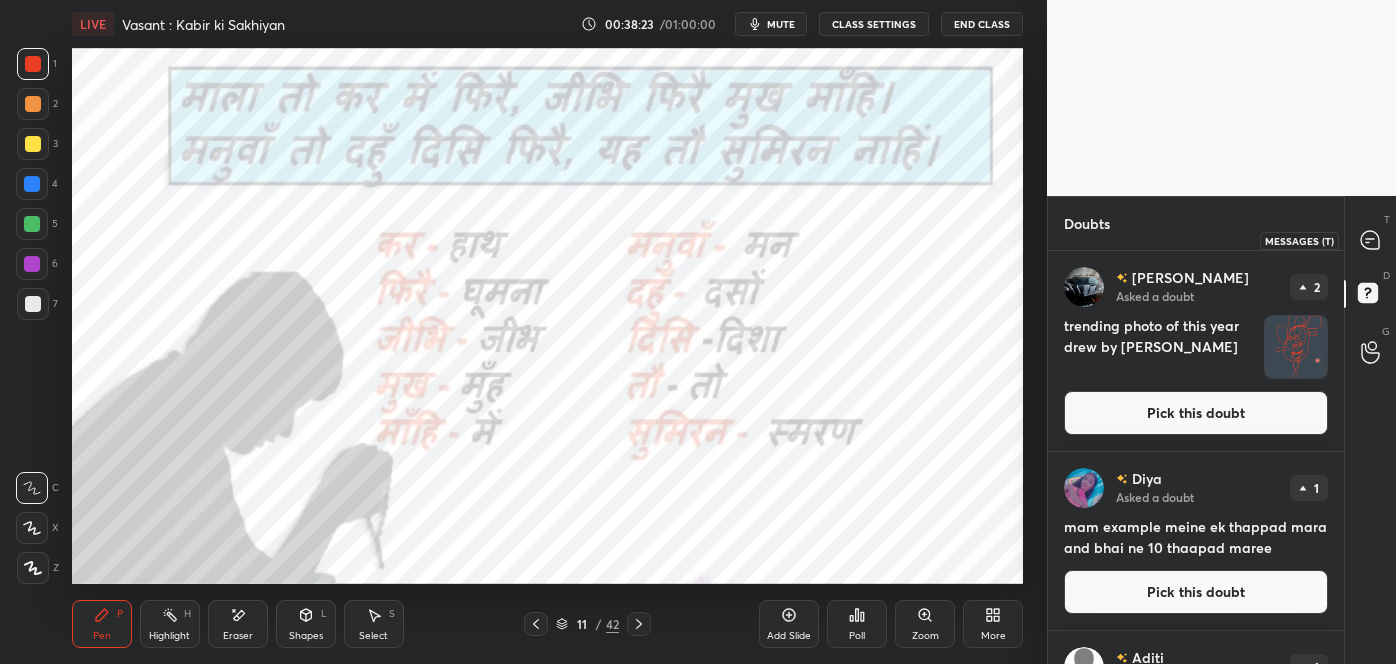 click 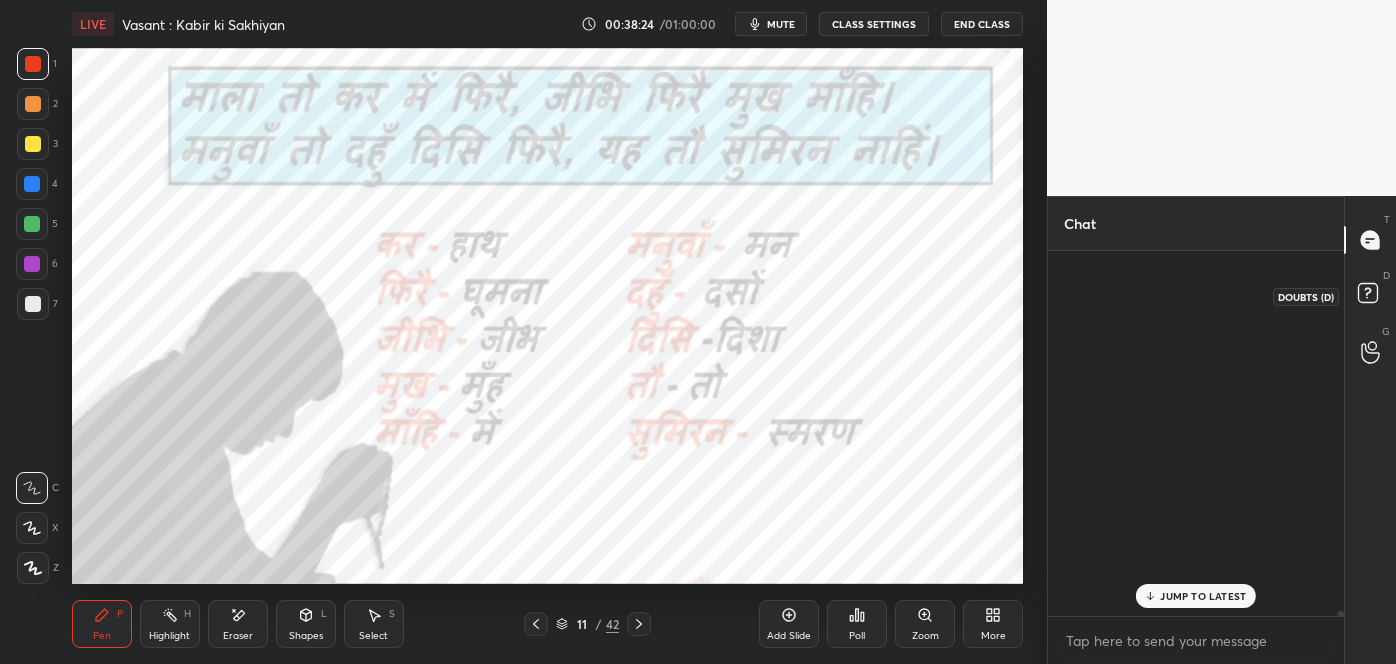 scroll, scrollTop: 48240, scrollLeft: 0, axis: vertical 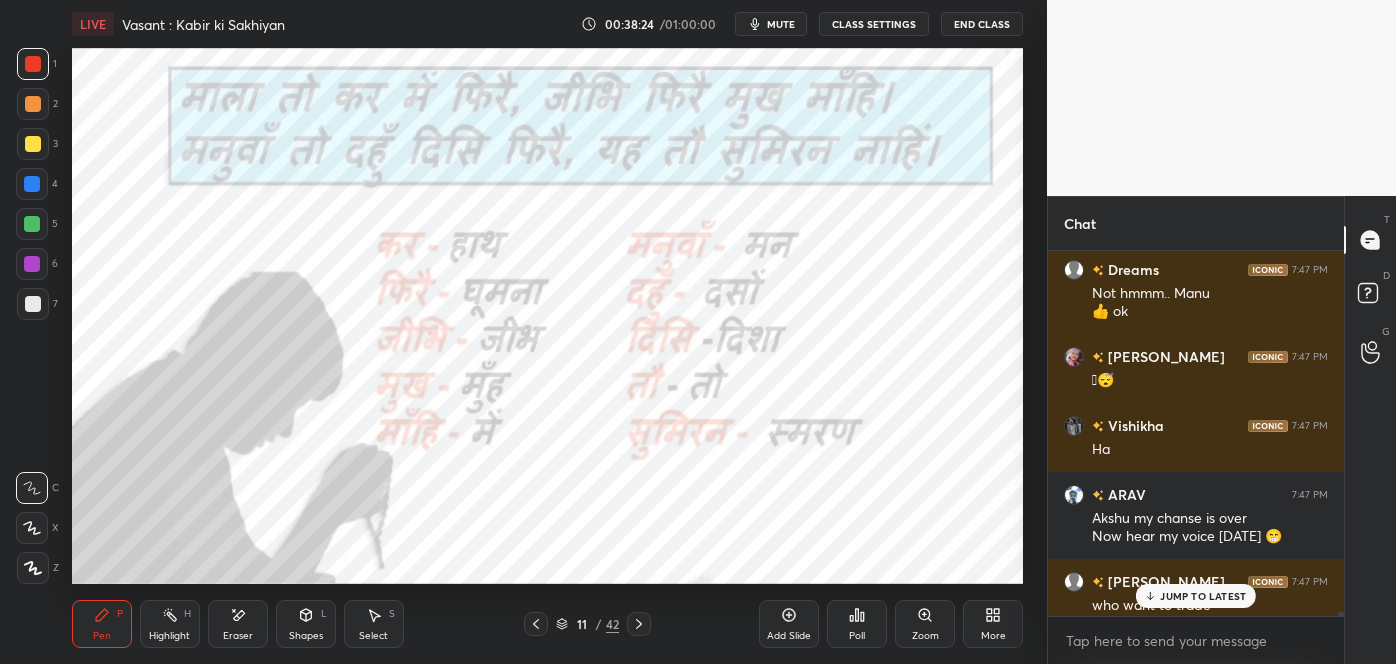 click on "JUMP TO LATEST" at bounding box center (1196, 596) 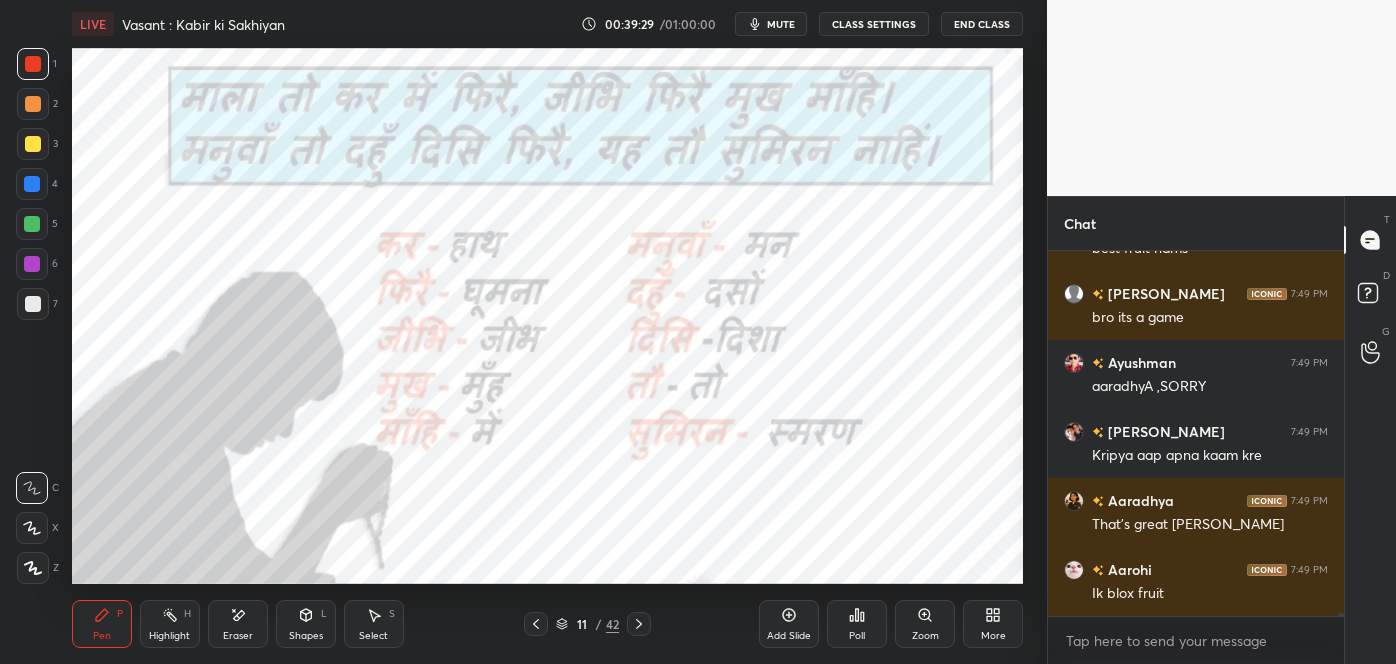 scroll, scrollTop: 50781, scrollLeft: 0, axis: vertical 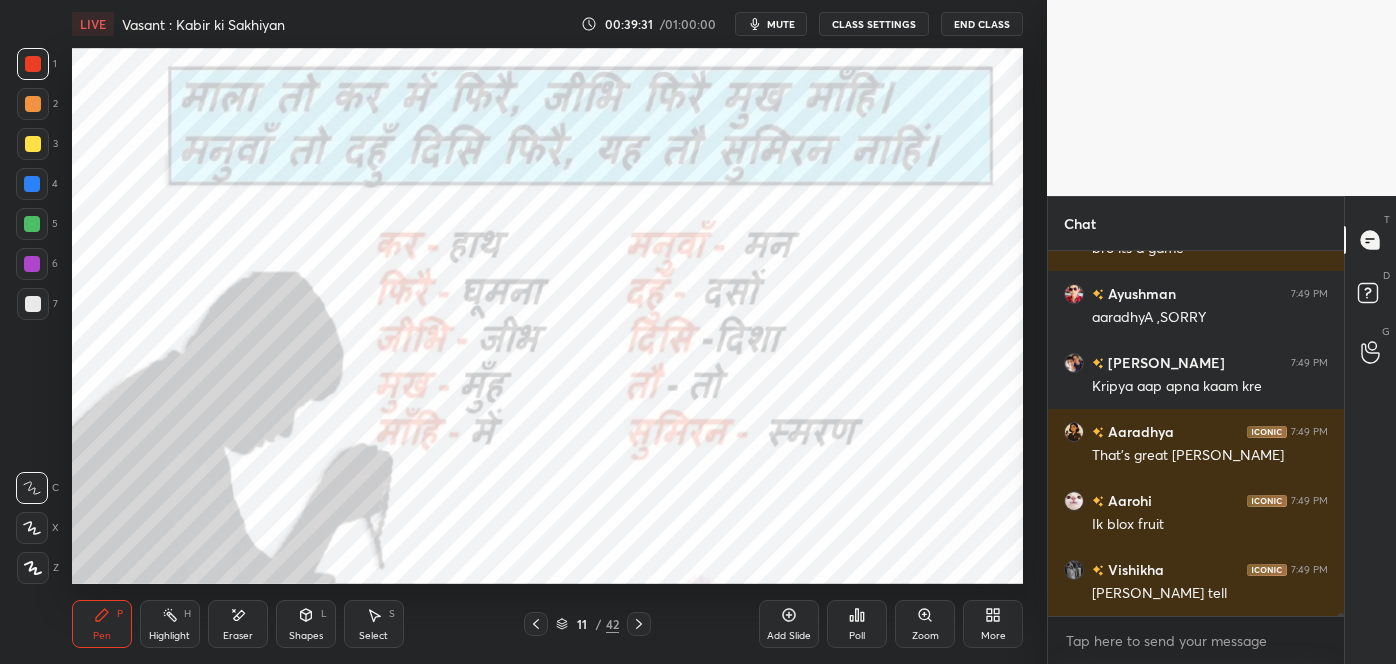 click on "11" at bounding box center [582, 624] 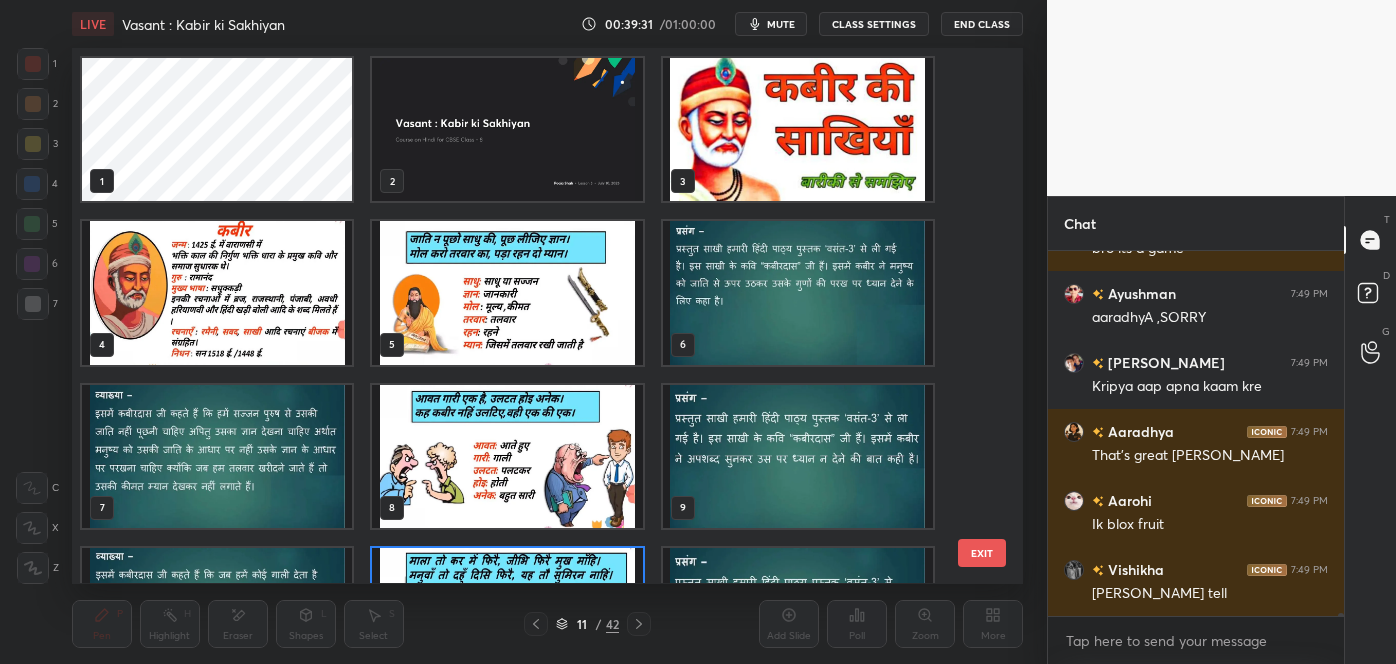 scroll, scrollTop: 118, scrollLeft: 0, axis: vertical 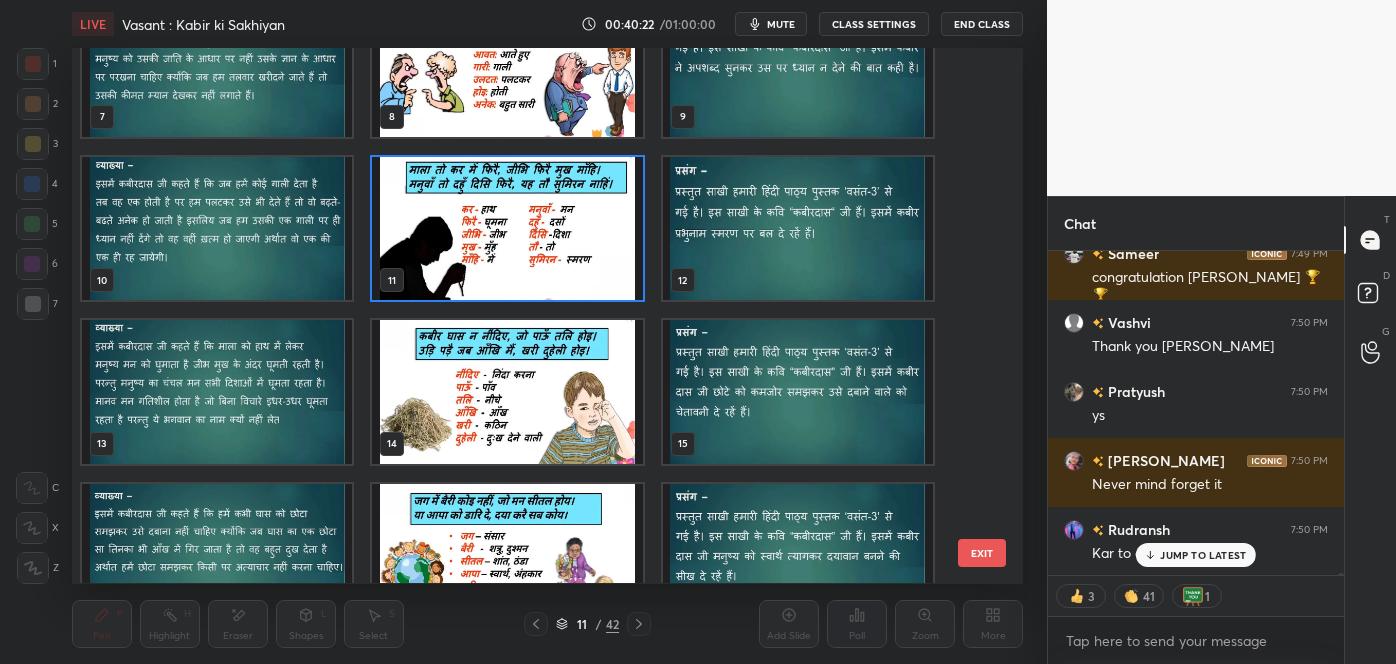 click on "EXIT" at bounding box center (982, 553) 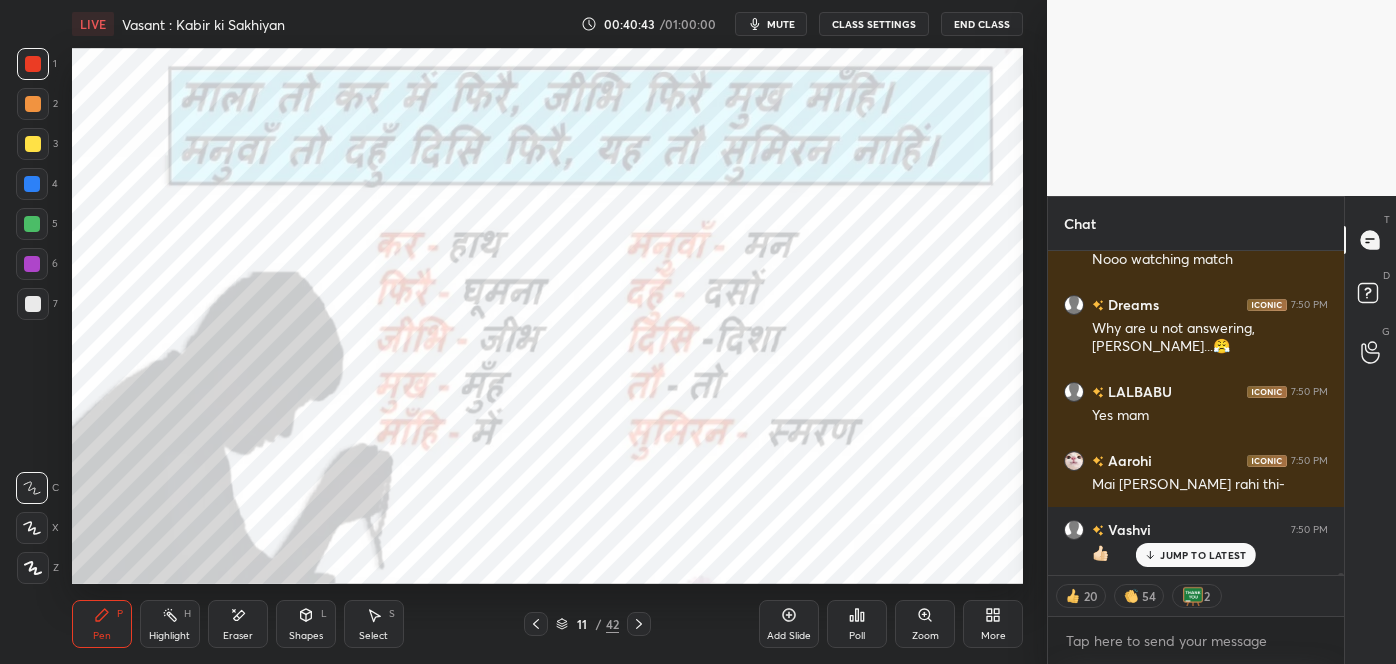 scroll, scrollTop: 52810, scrollLeft: 0, axis: vertical 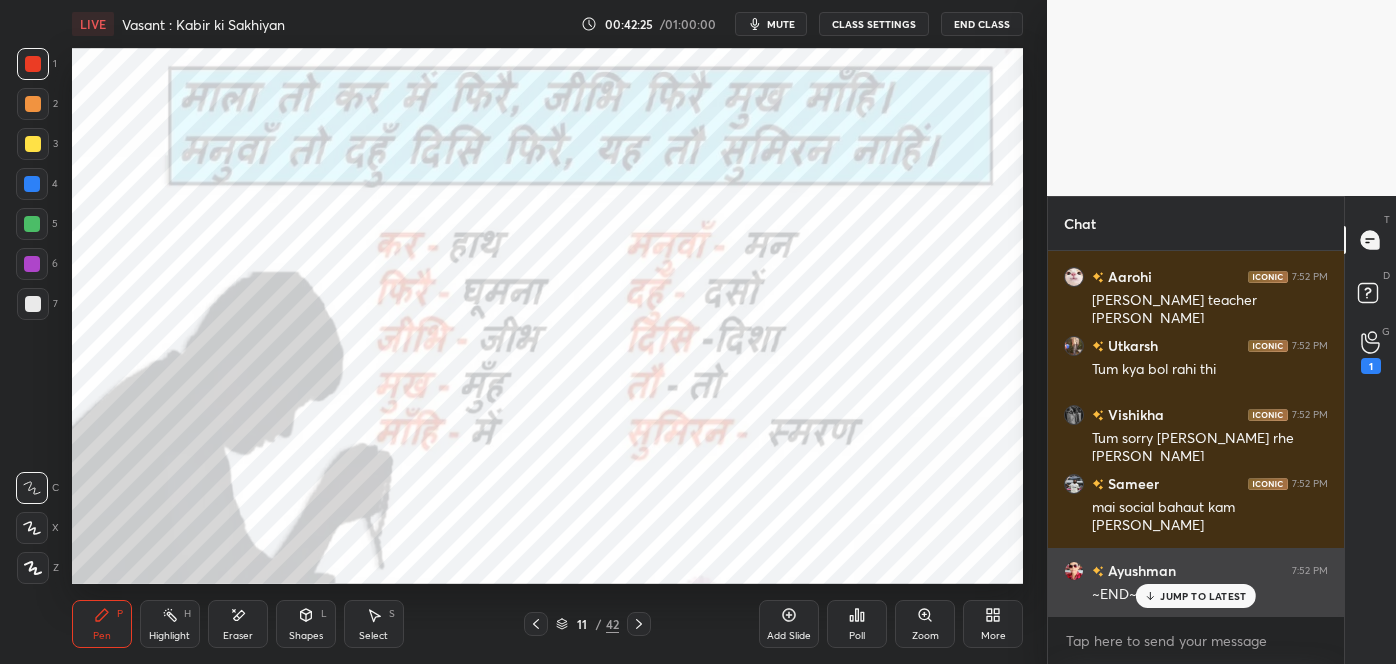 click on "Ayushman 7:52 PM ~END~ct5AJ" at bounding box center [1196, 582] 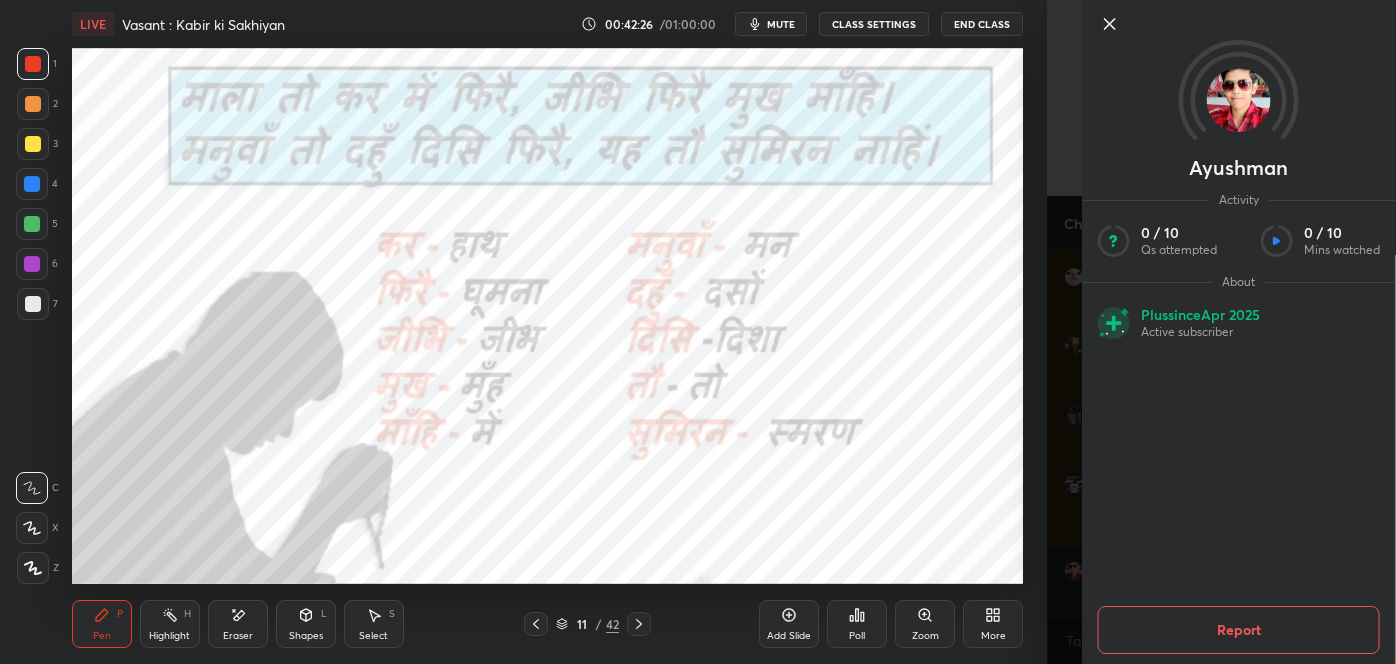 click 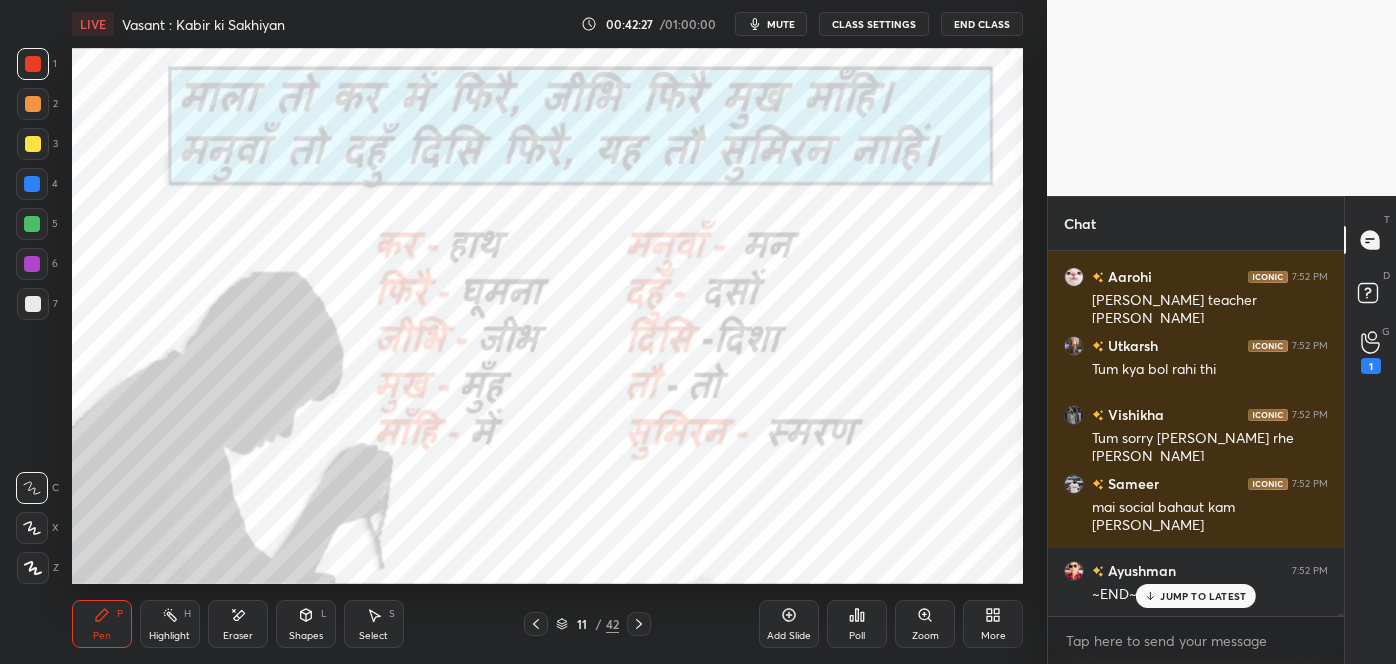 scroll, scrollTop: 56138, scrollLeft: 0, axis: vertical 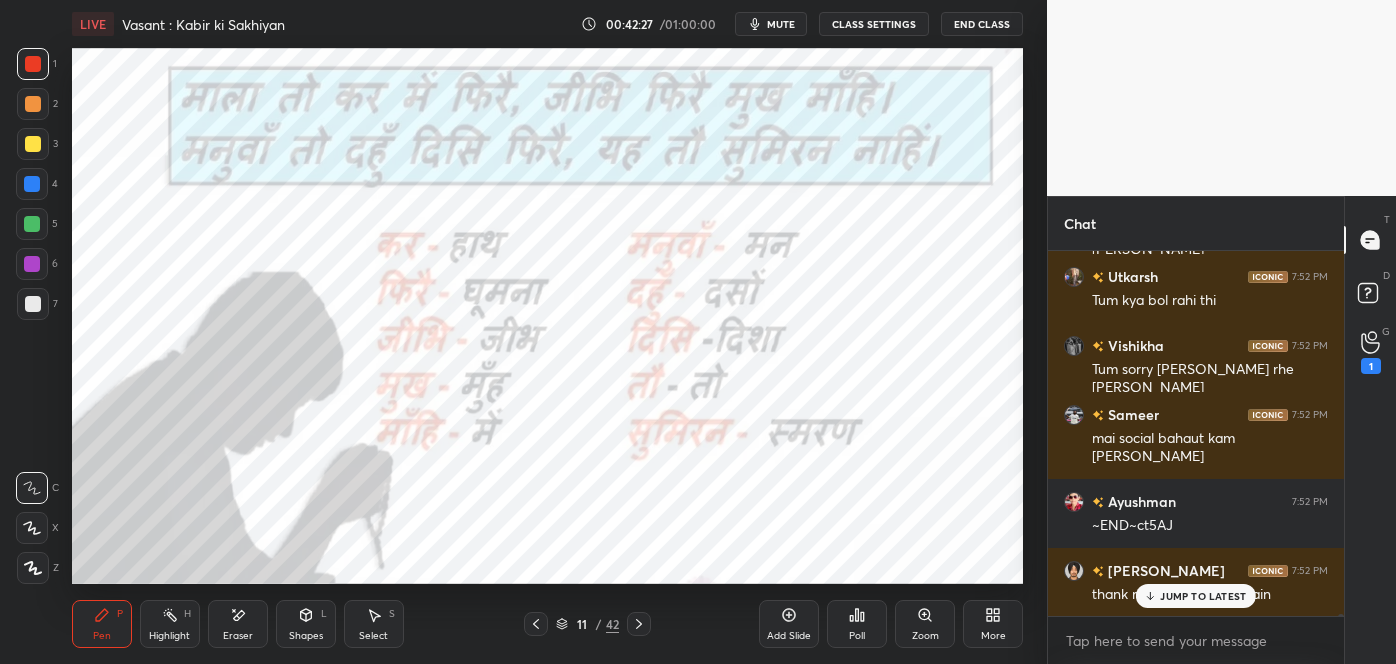 click on "JUMP TO LATEST" at bounding box center (1203, 596) 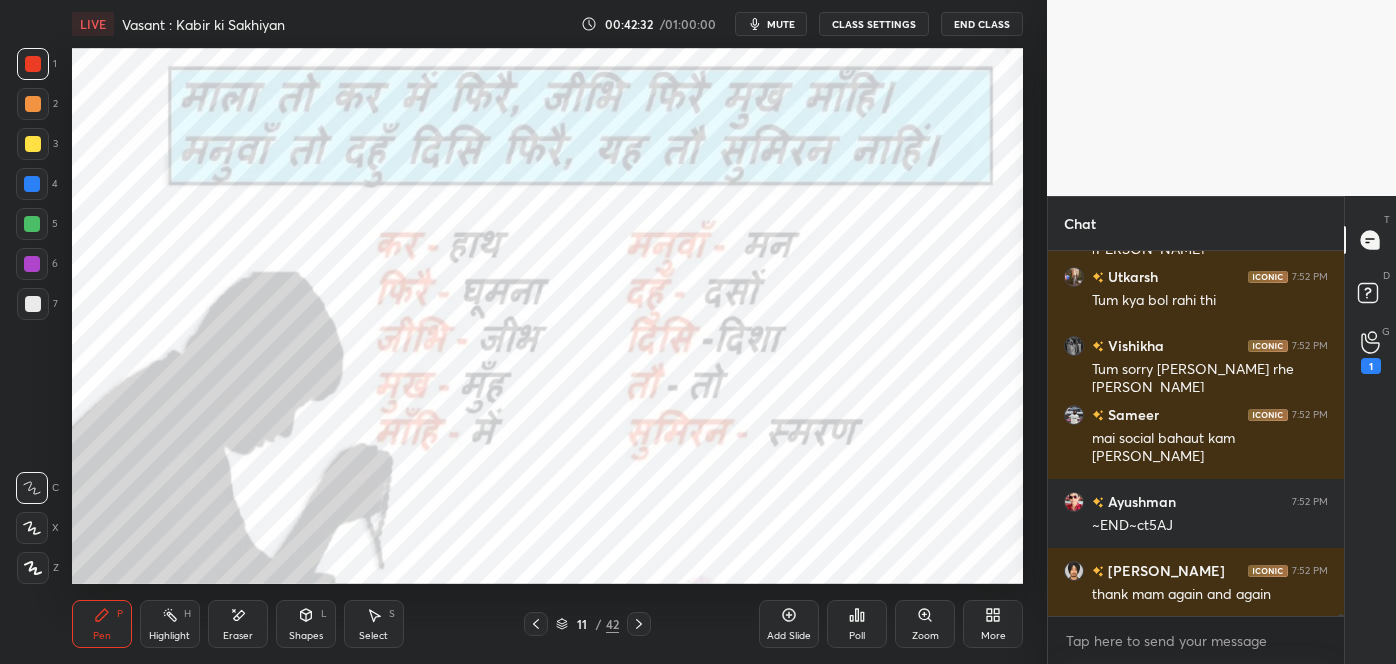 click 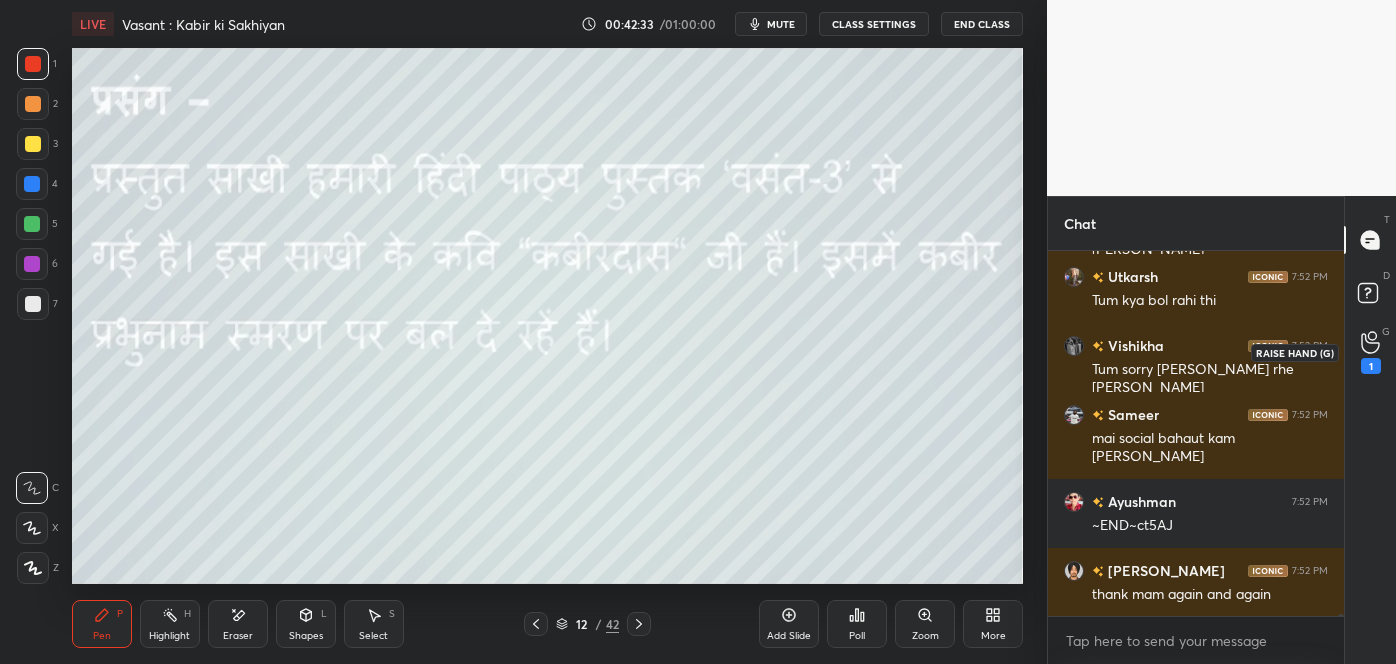 click on "1" at bounding box center [1371, 352] 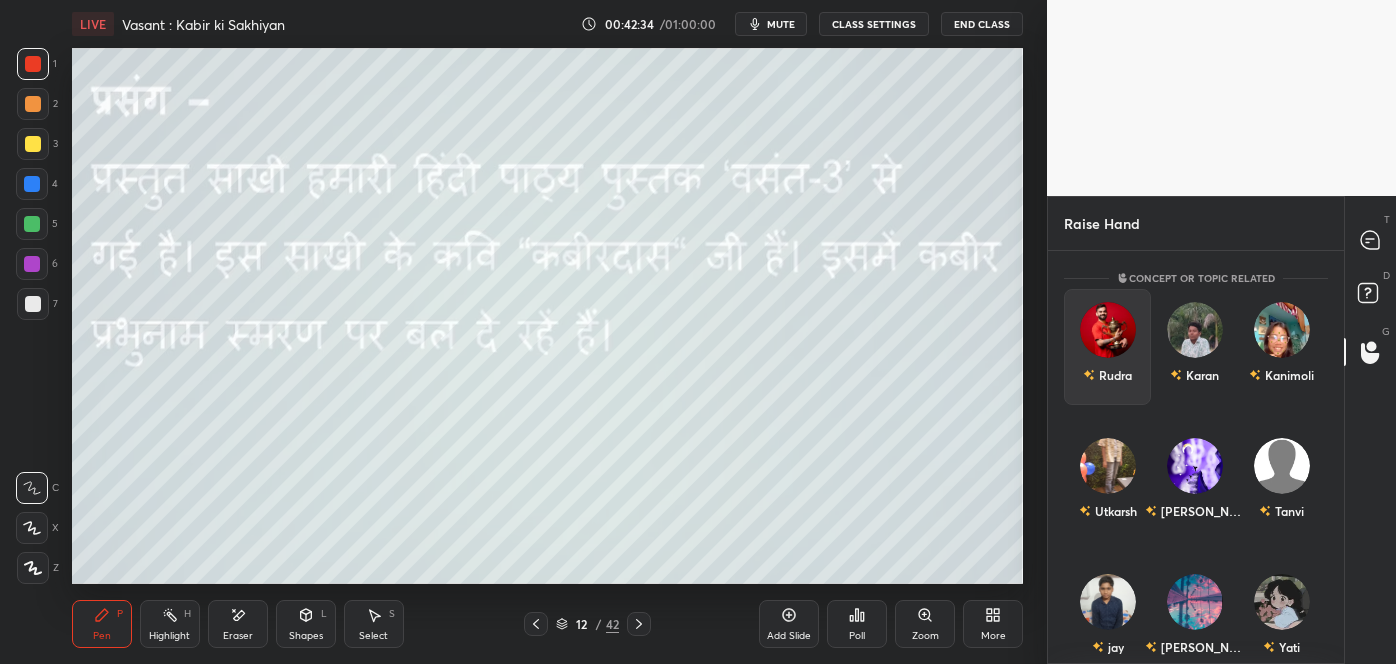 click on "Rudra" at bounding box center (1107, 347) 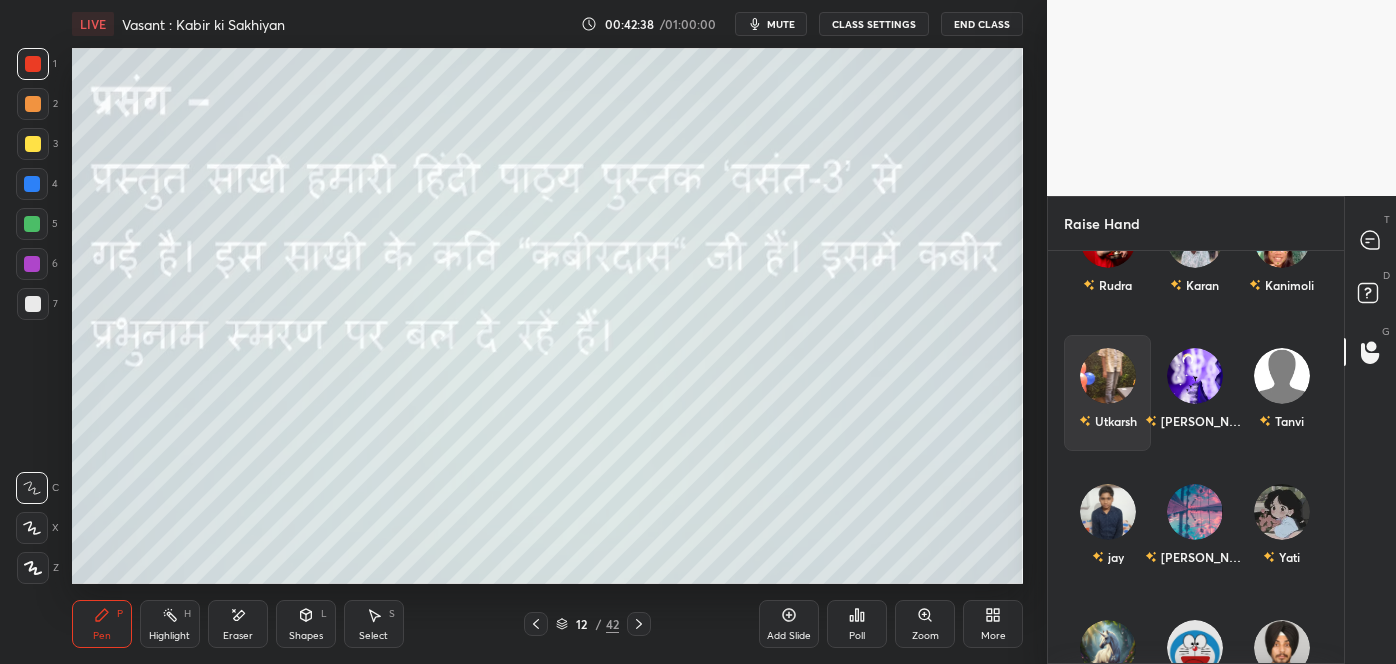 scroll, scrollTop: 90, scrollLeft: 0, axis: vertical 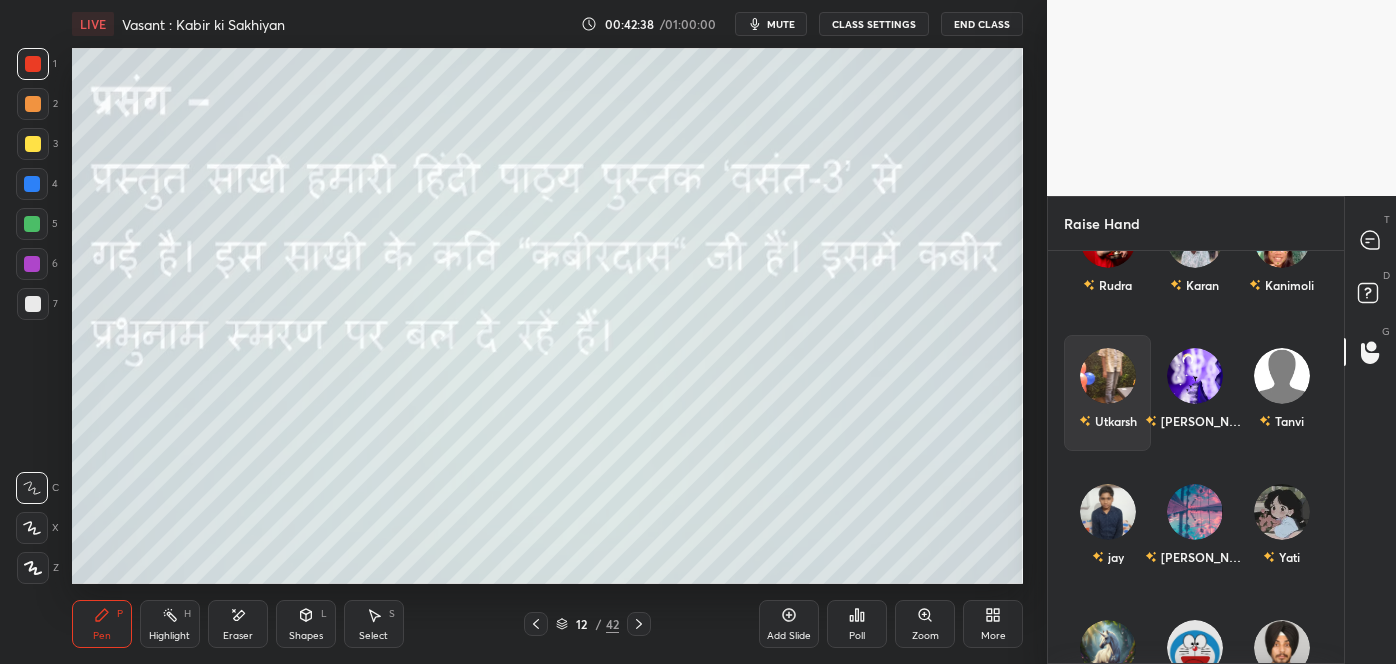click on "Utkarsh" at bounding box center [1108, 421] 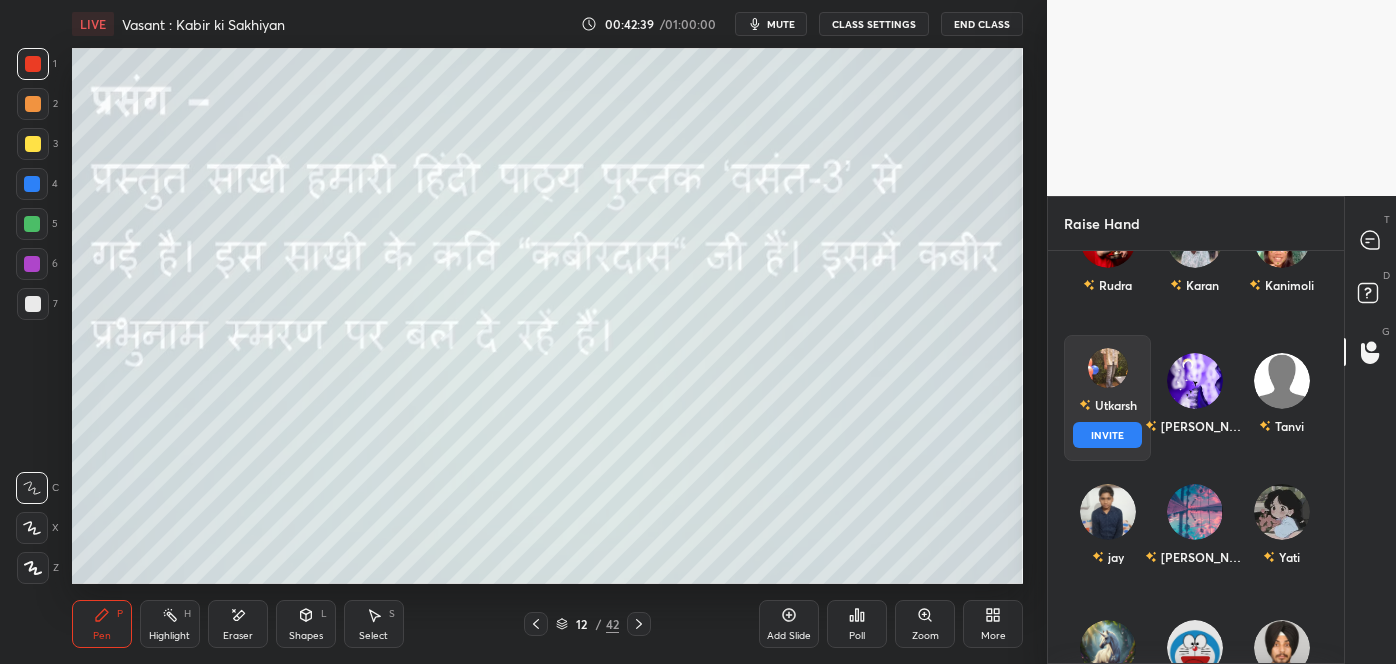 click on "INVITE" at bounding box center (1107, 435) 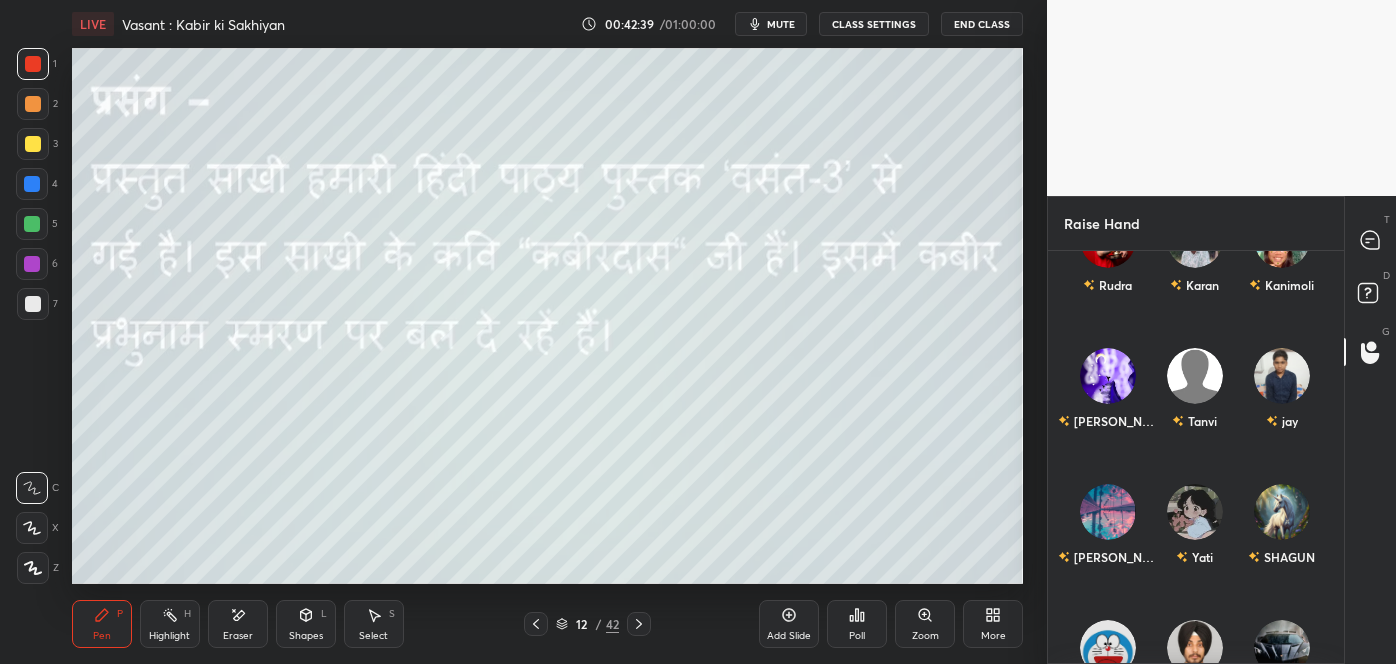scroll, scrollTop: 326, scrollLeft: 290, axis: both 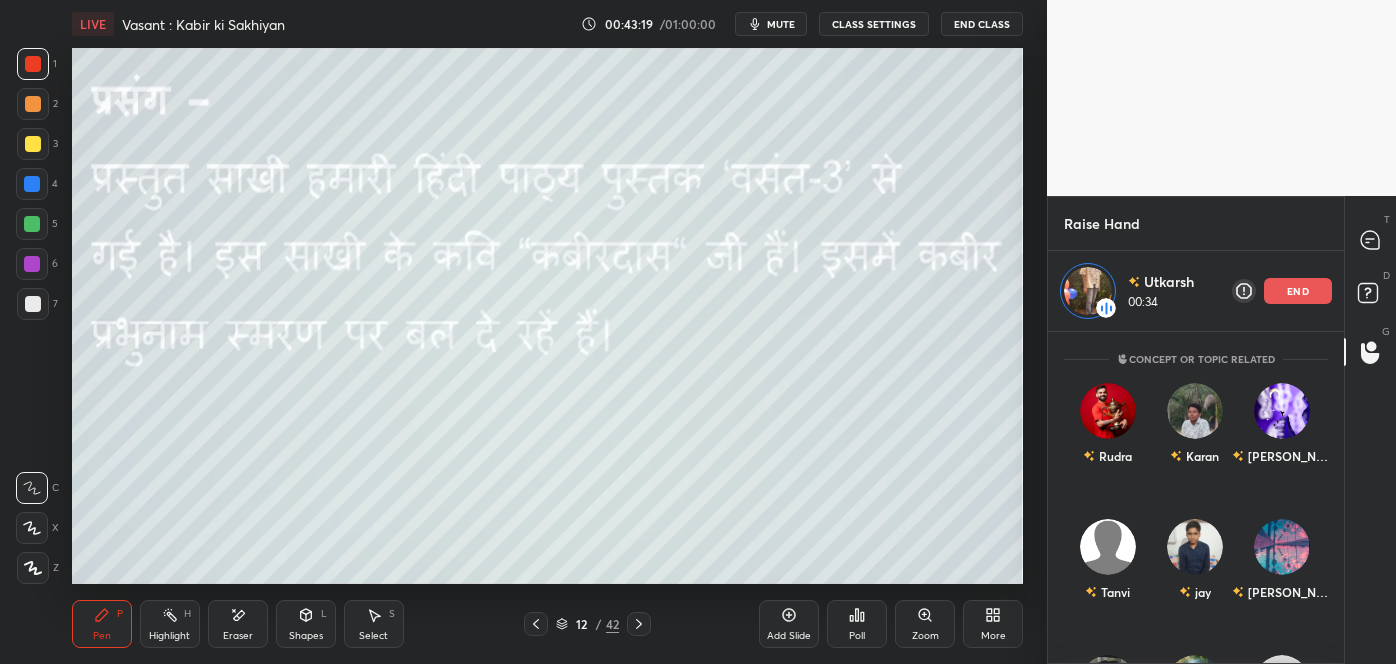 click at bounding box center (639, 624) 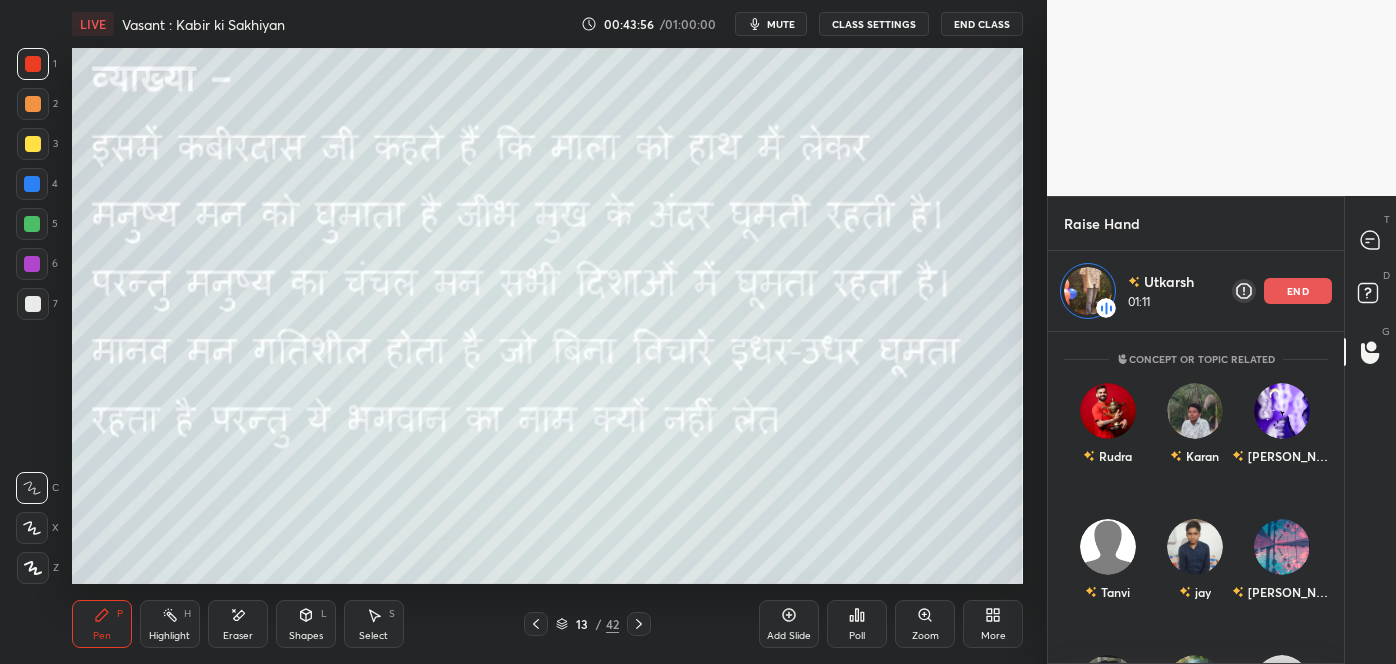 click on "end" at bounding box center [1298, 291] 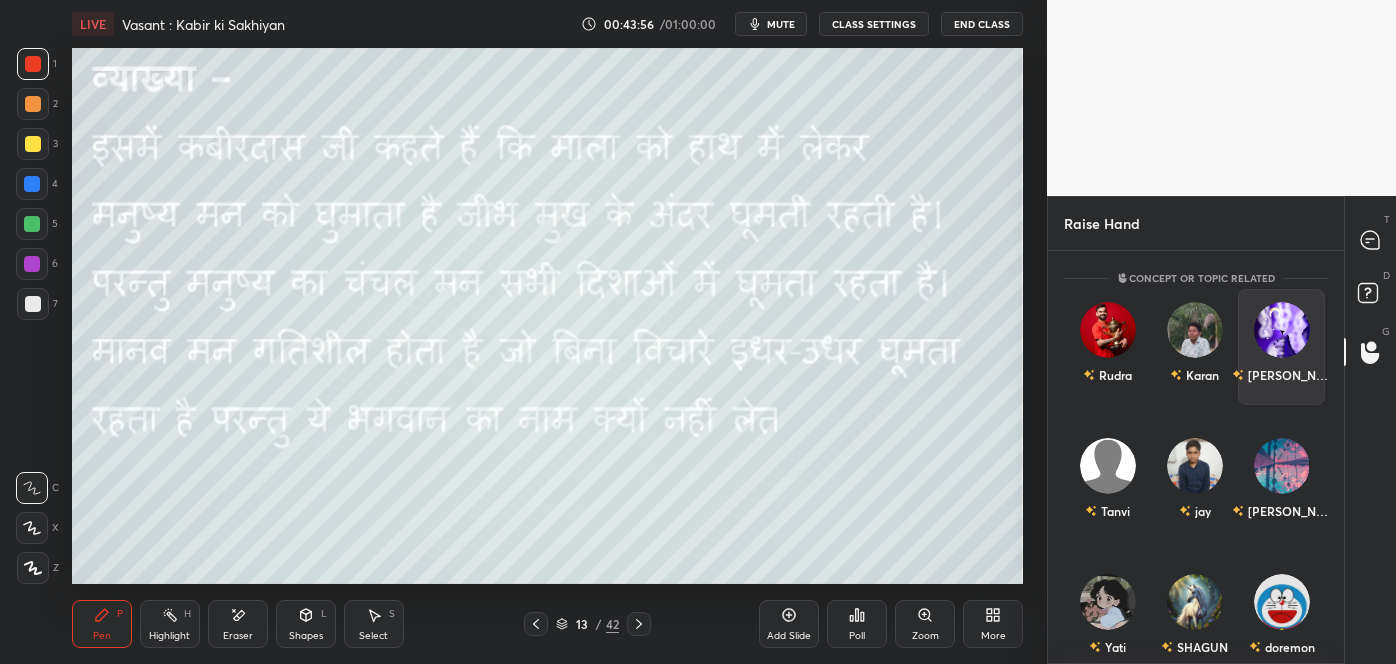 scroll, scrollTop: 6, scrollLeft: 5, axis: both 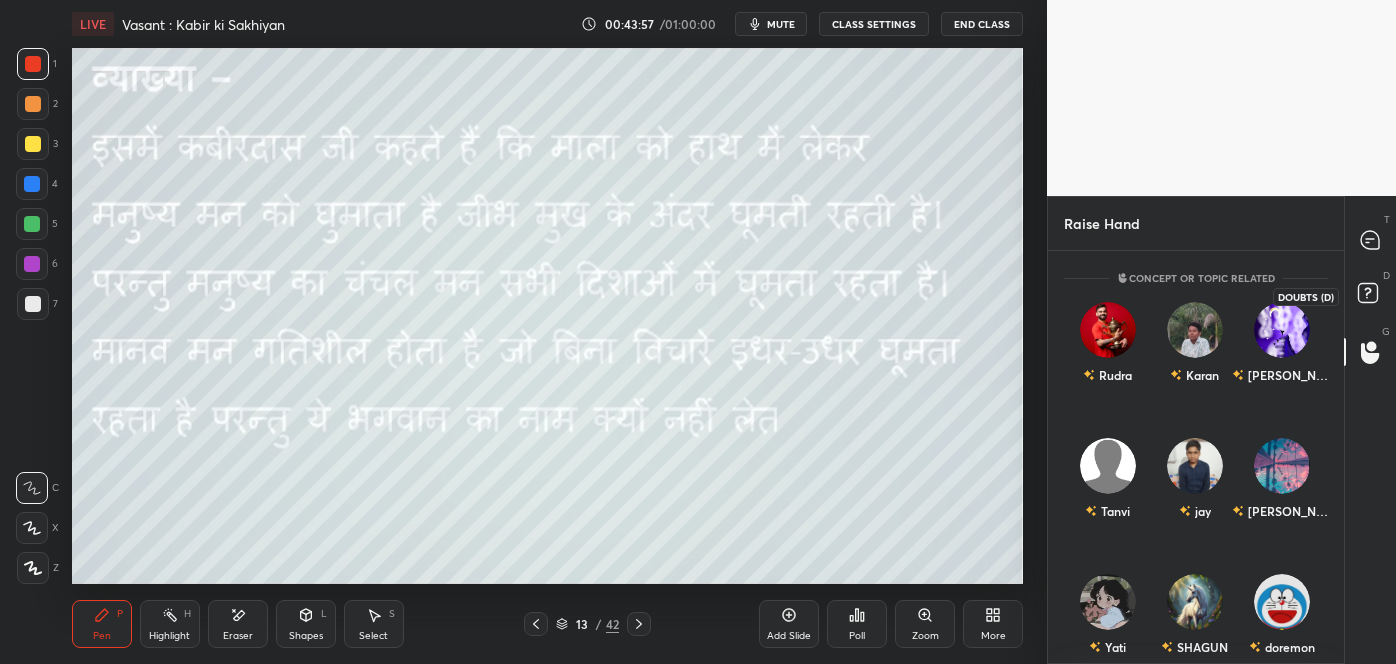click 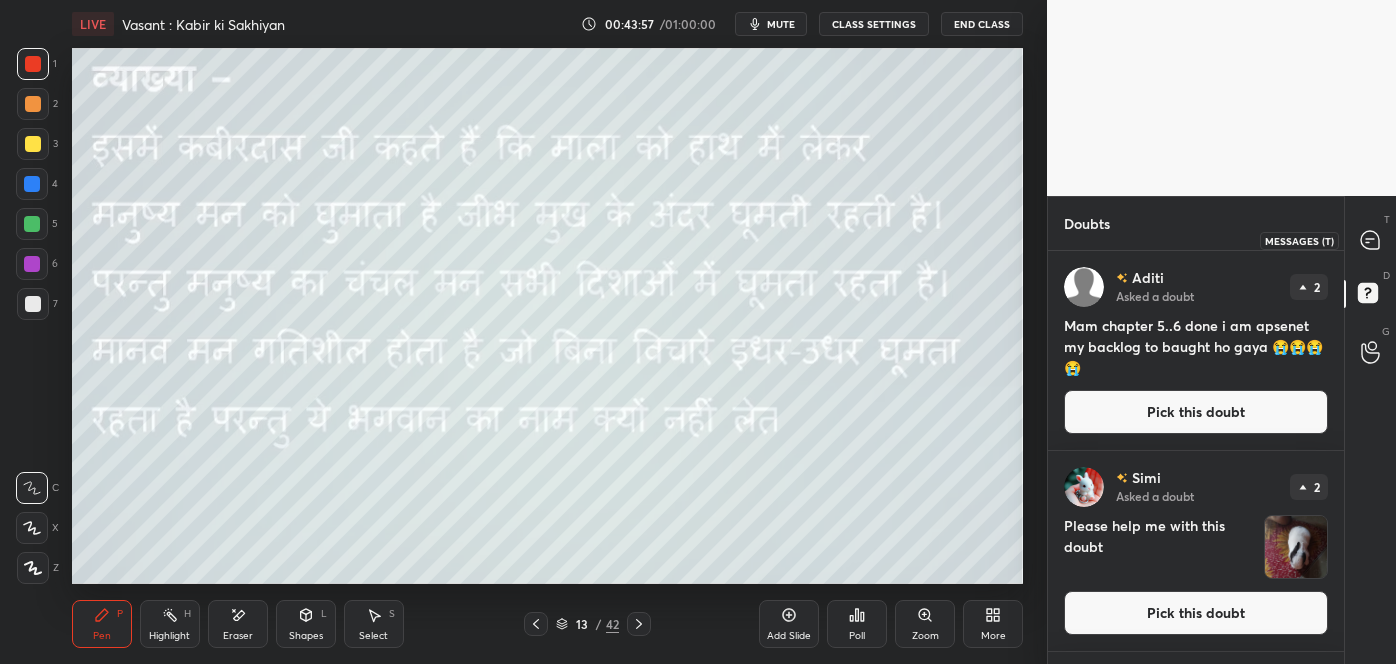 click at bounding box center (1371, 240) 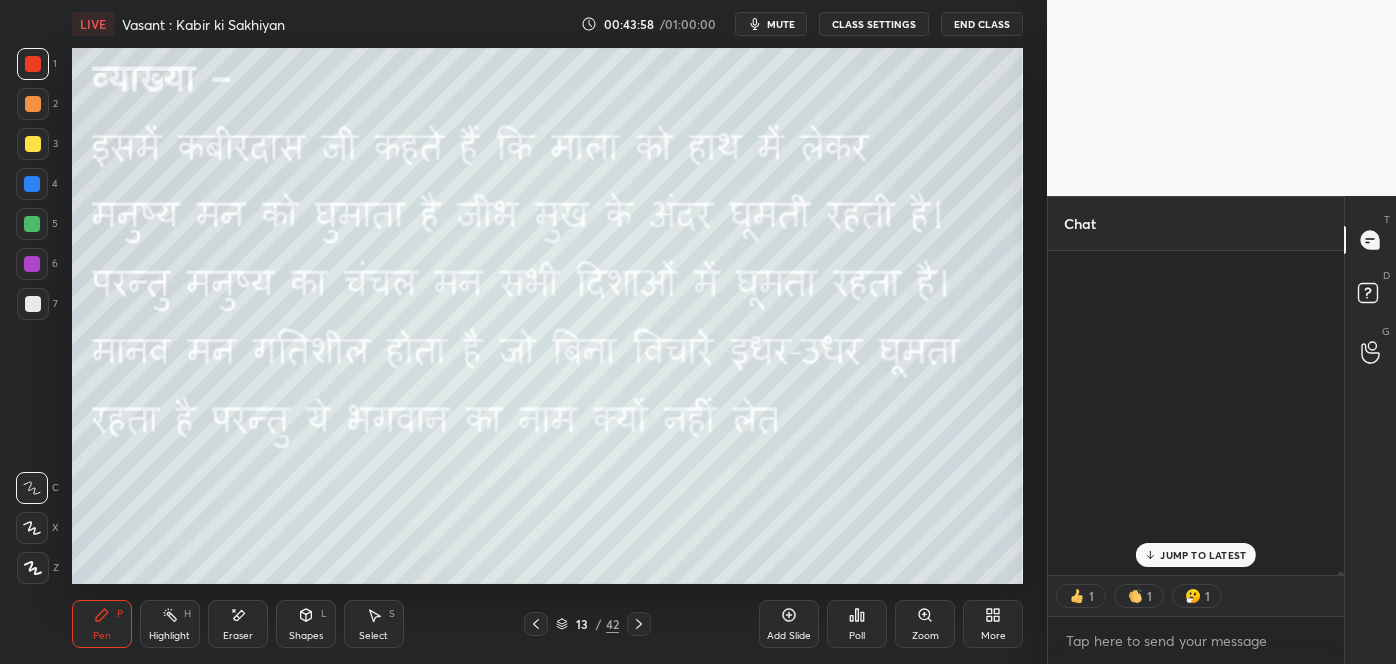 scroll, scrollTop: 57730, scrollLeft: 0, axis: vertical 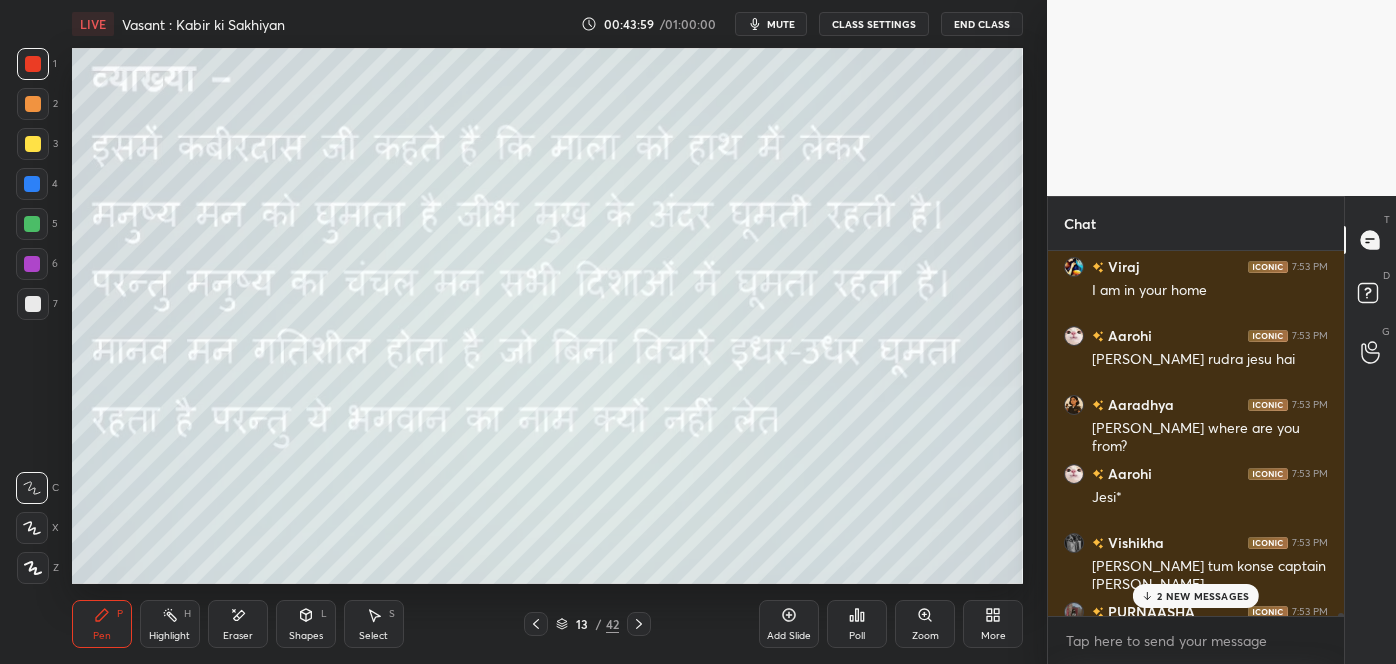 click on "2 NEW MESSAGES" at bounding box center [1203, 596] 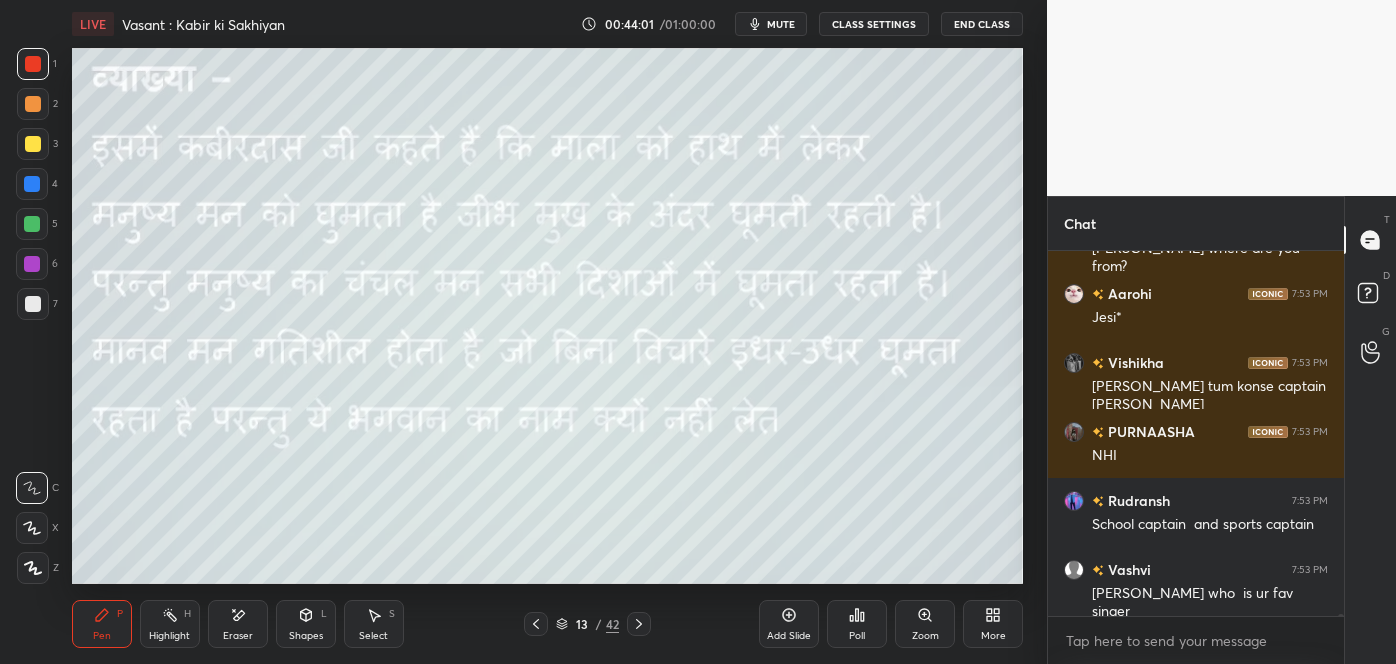scroll, scrollTop: 58207, scrollLeft: 0, axis: vertical 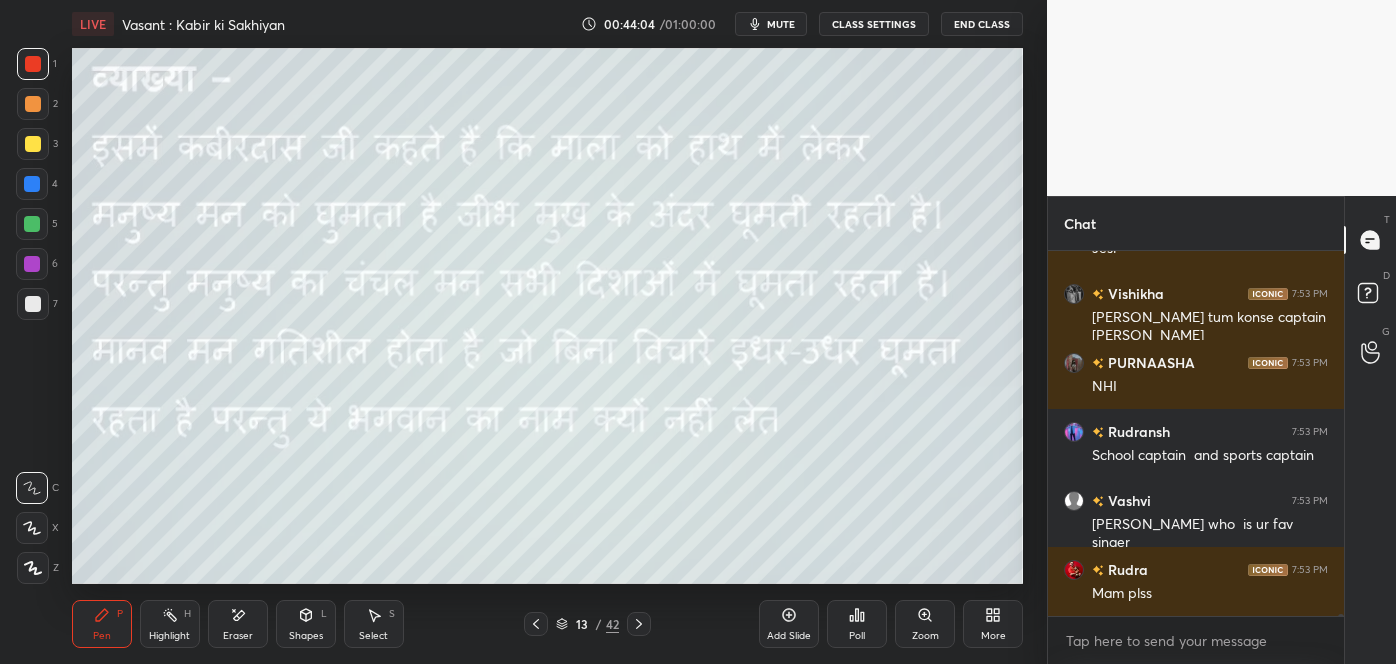 click 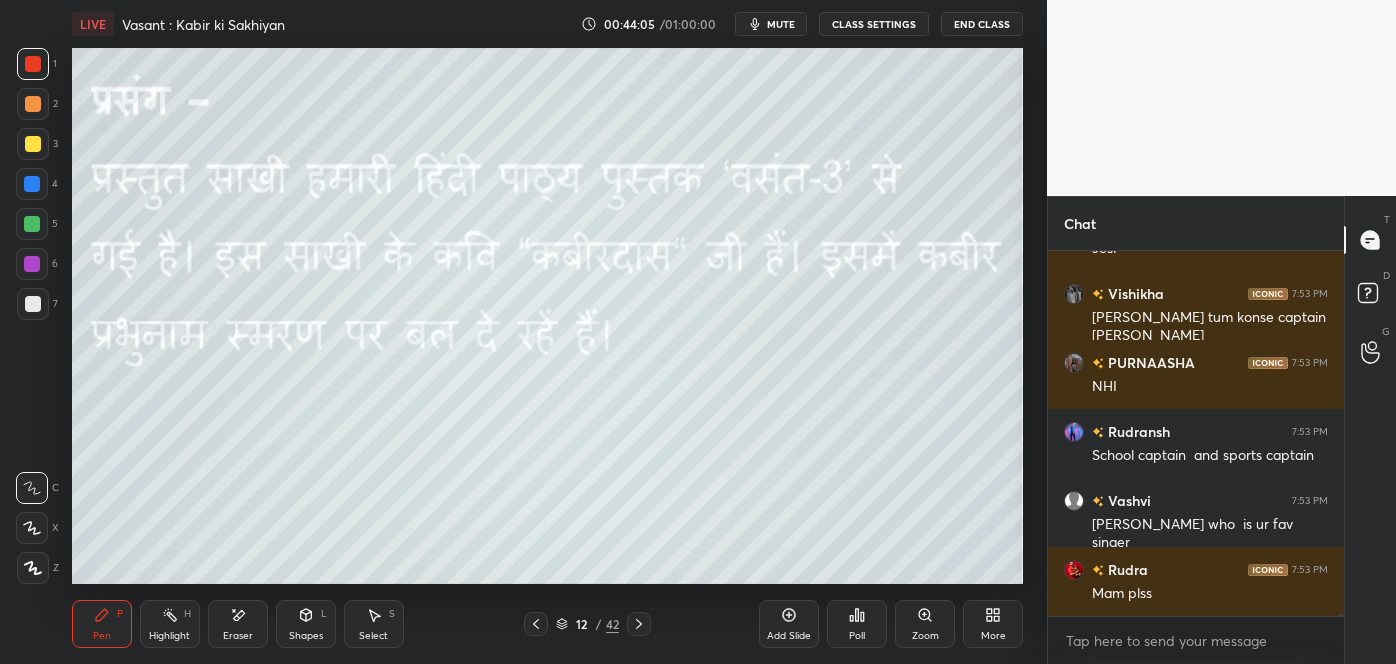 scroll, scrollTop: 58226, scrollLeft: 0, axis: vertical 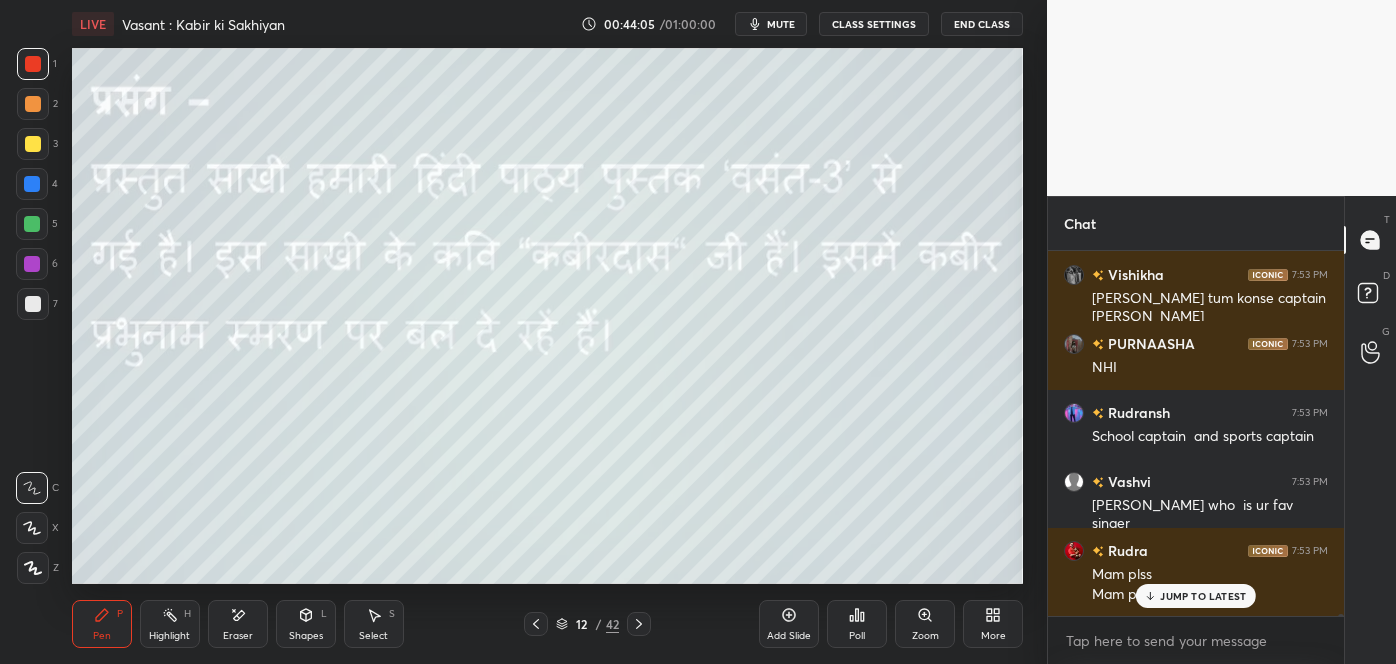 click 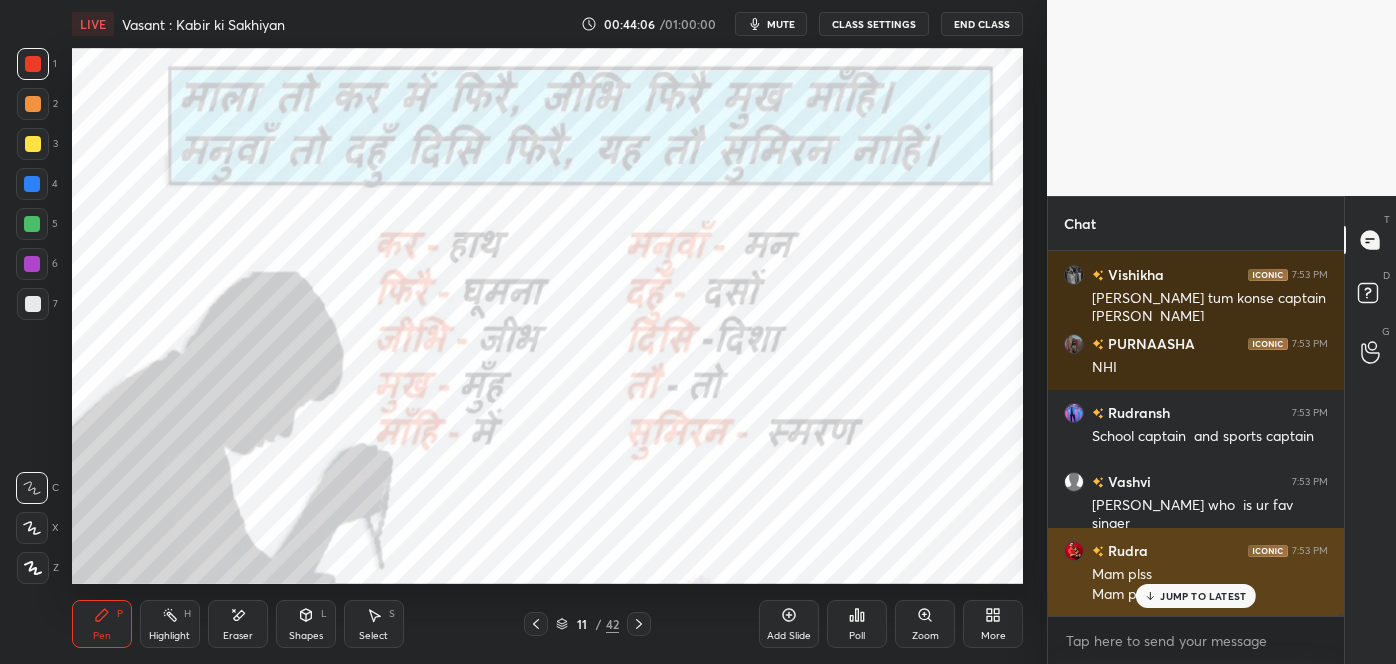 scroll, scrollTop: 58296, scrollLeft: 0, axis: vertical 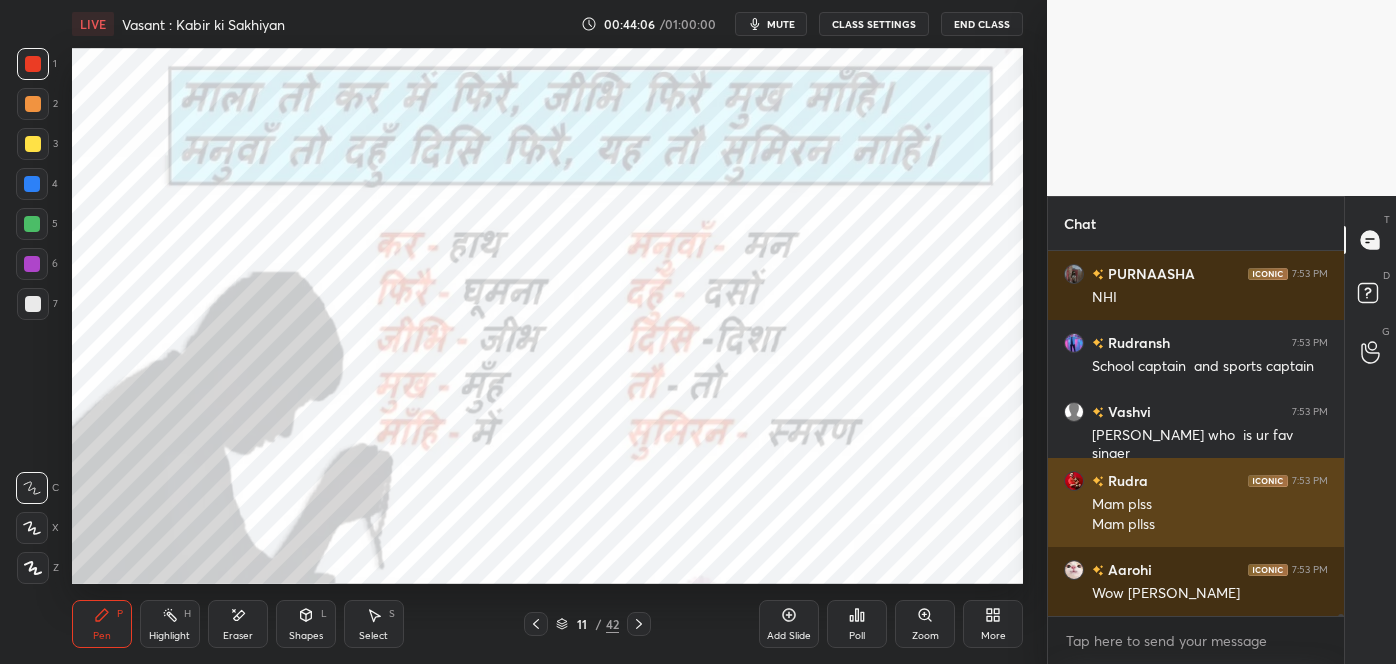 click on "Wow Utkarsh" at bounding box center [1210, 594] 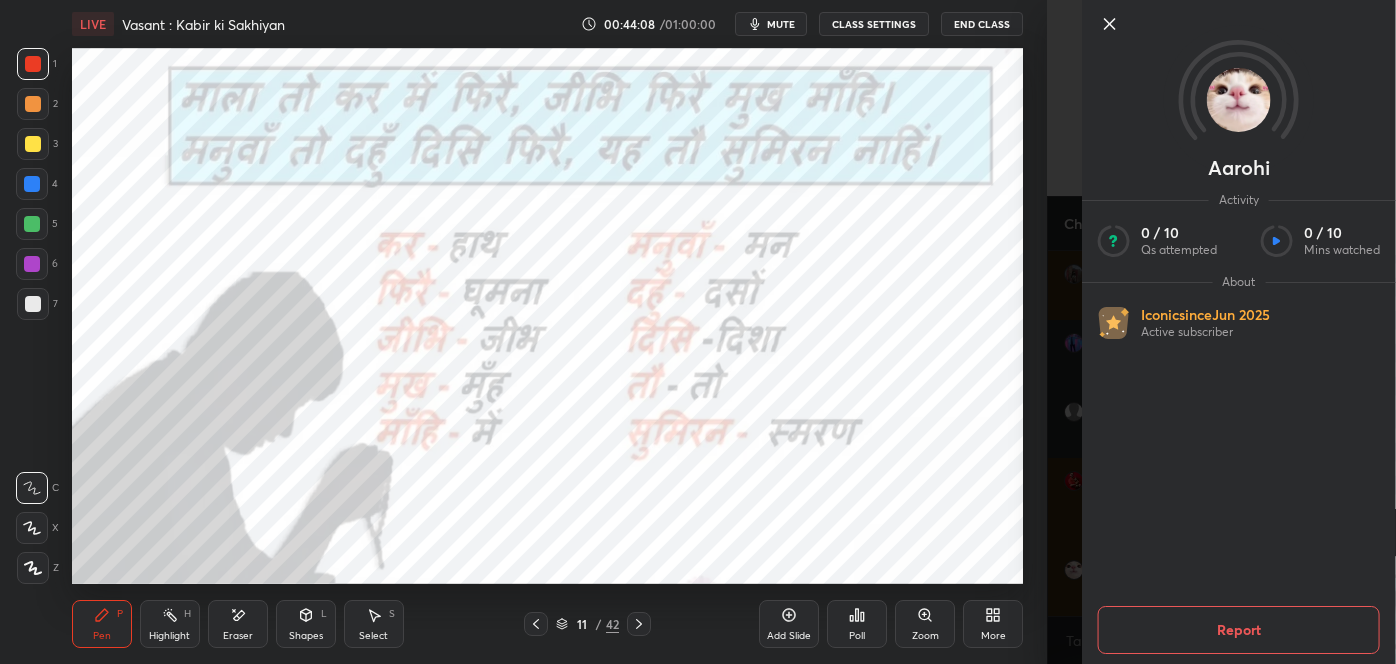 scroll, scrollTop: 58365, scrollLeft: 0, axis: vertical 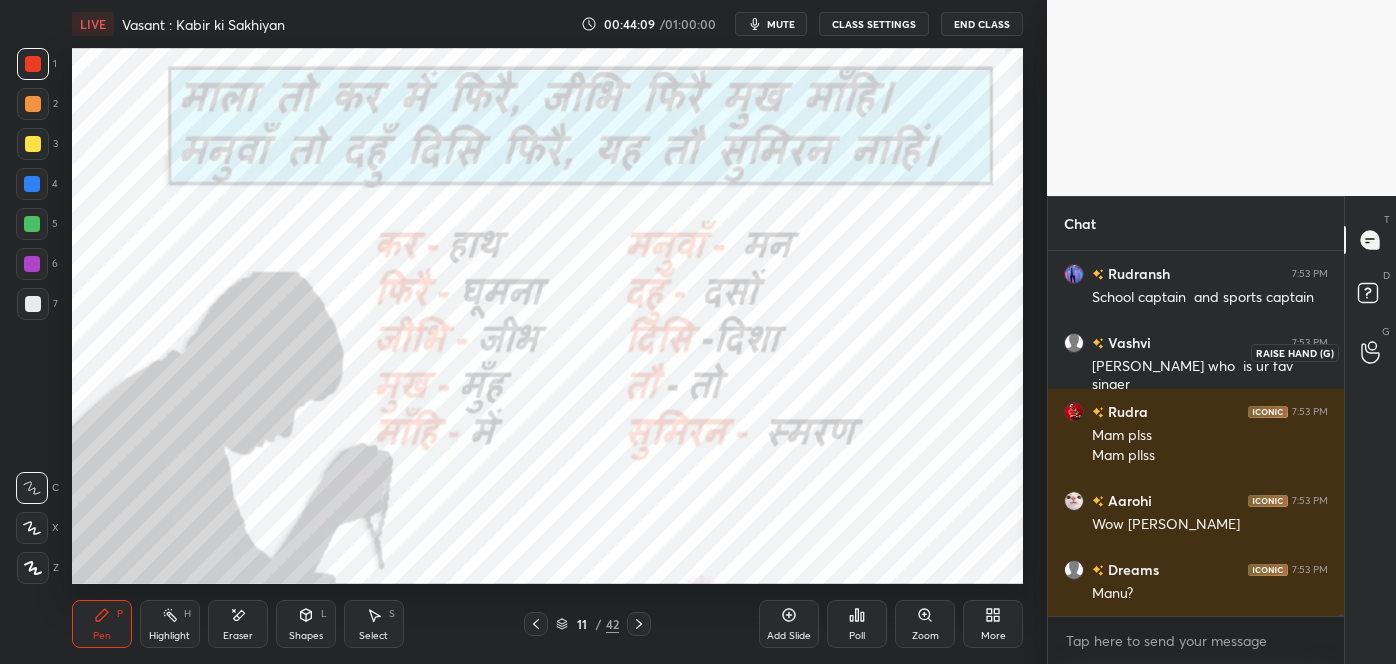 click 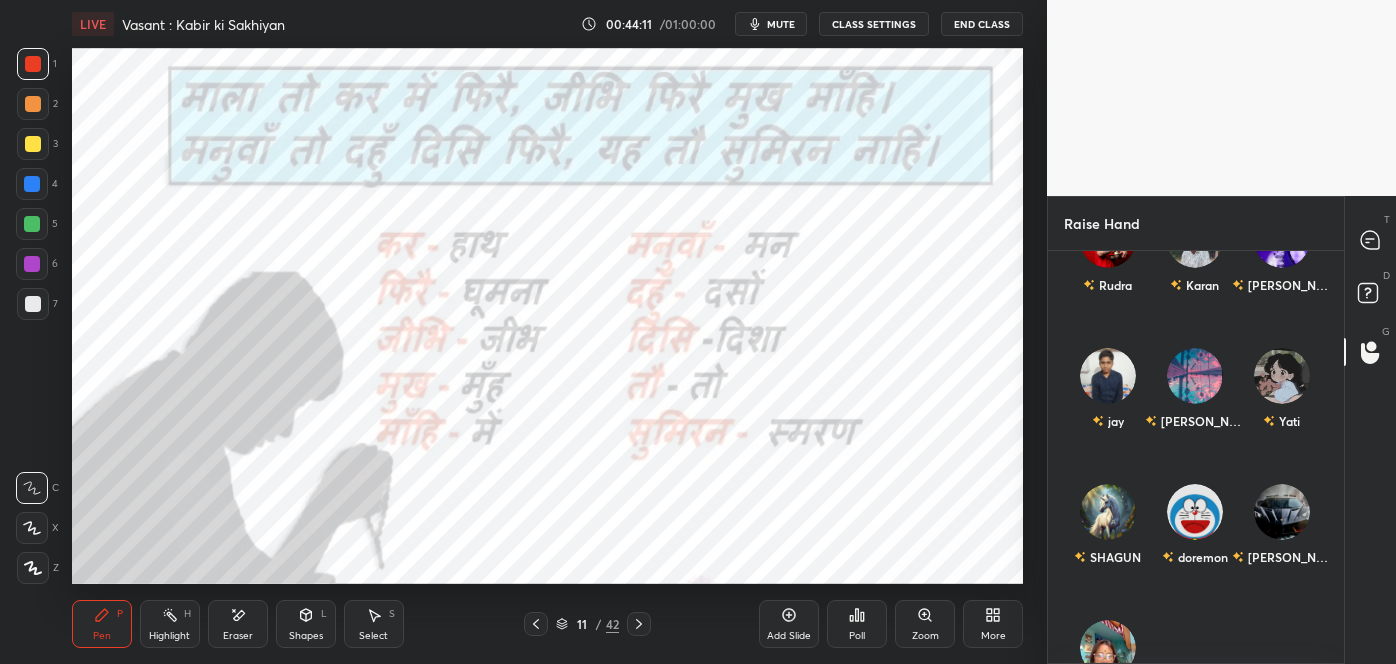 scroll, scrollTop: 90, scrollLeft: 0, axis: vertical 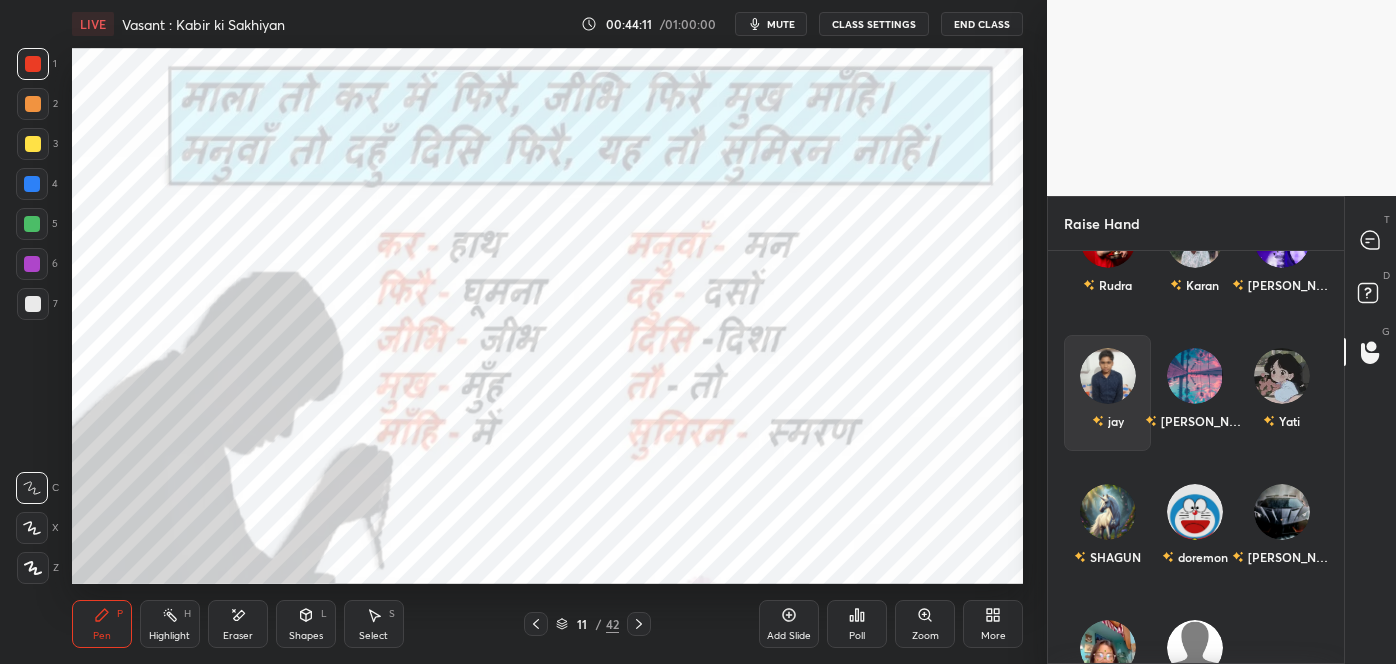 click on "jay" at bounding box center (1107, 393) 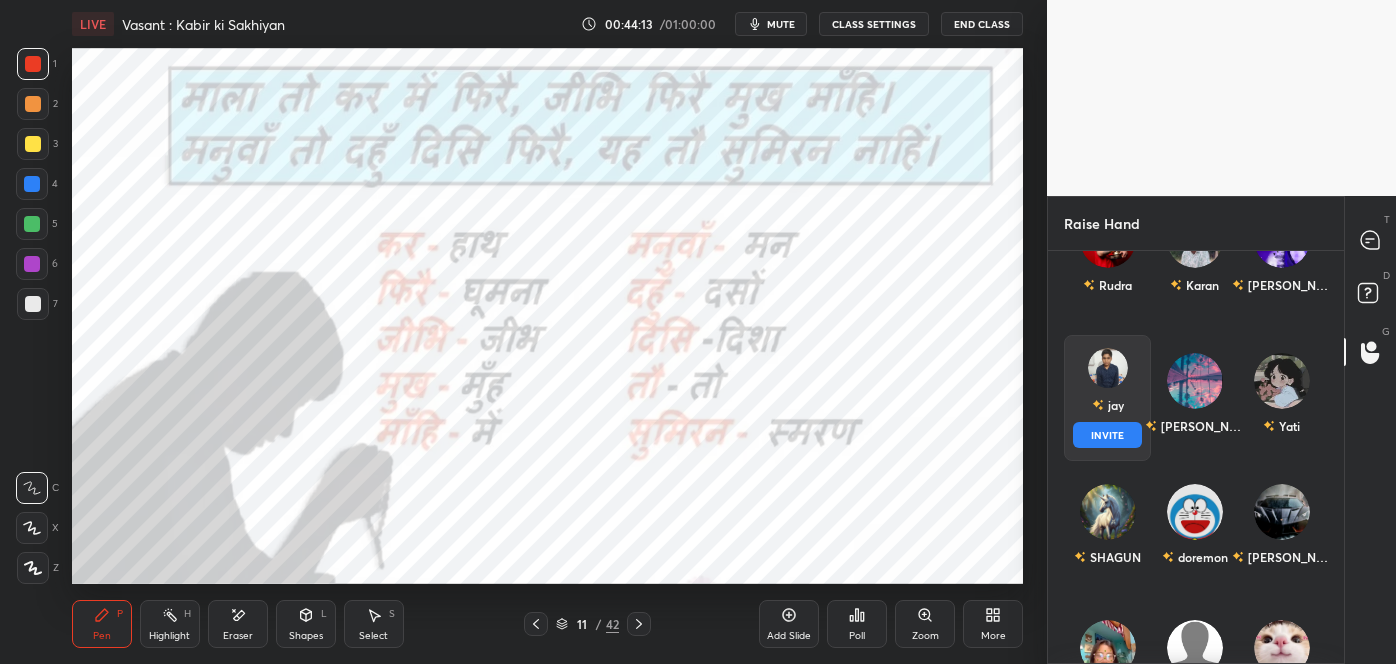 click on "INVITE" at bounding box center [1107, 435] 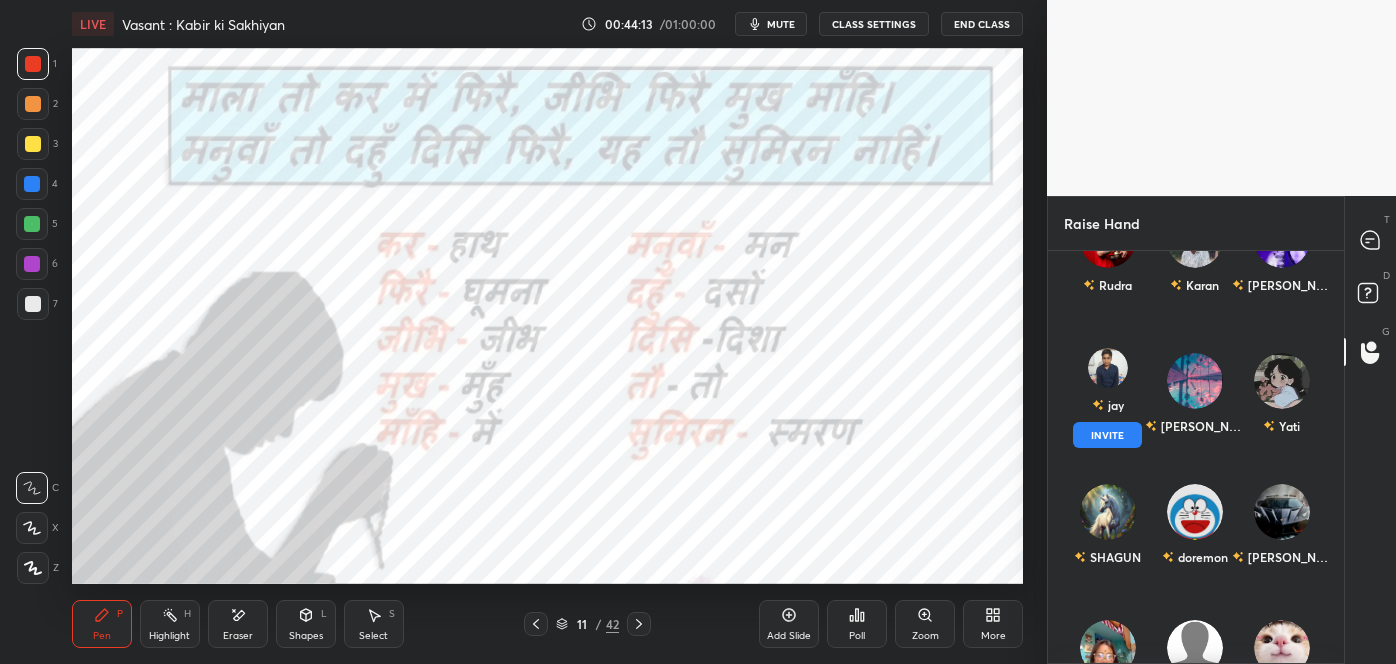 scroll, scrollTop: 326, scrollLeft: 290, axis: both 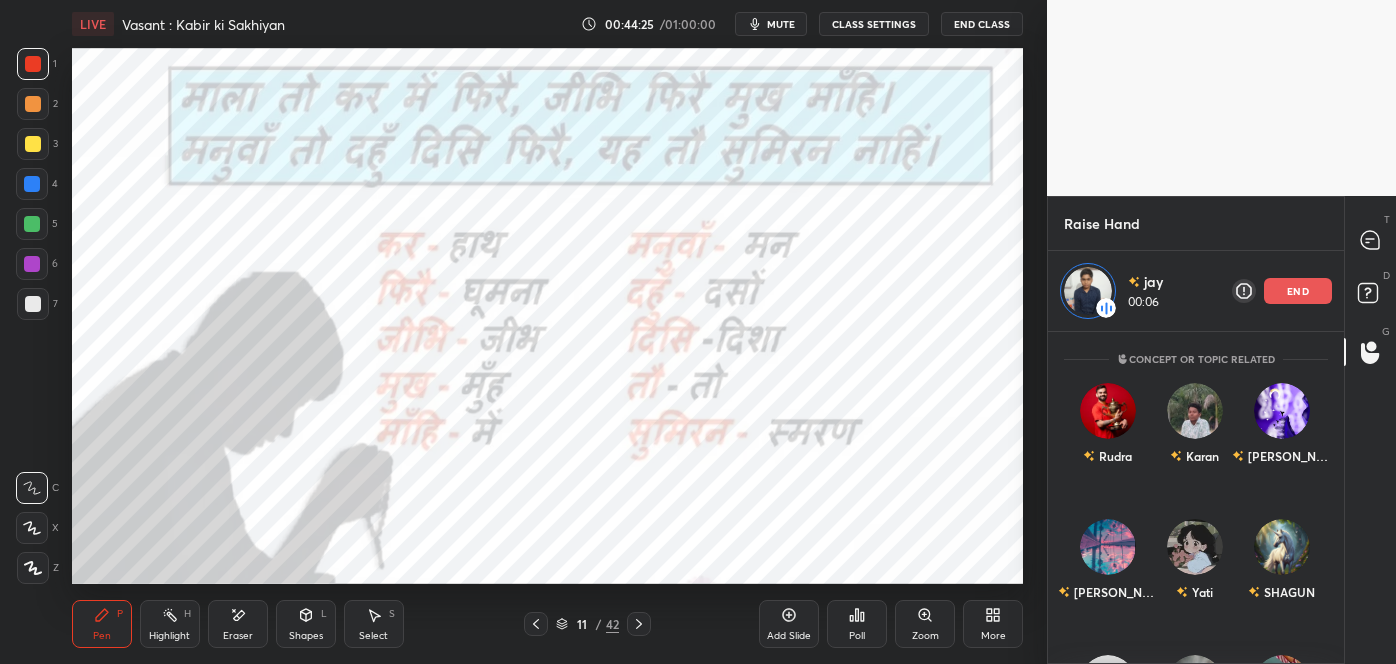 click on "Eraser" at bounding box center [238, 624] 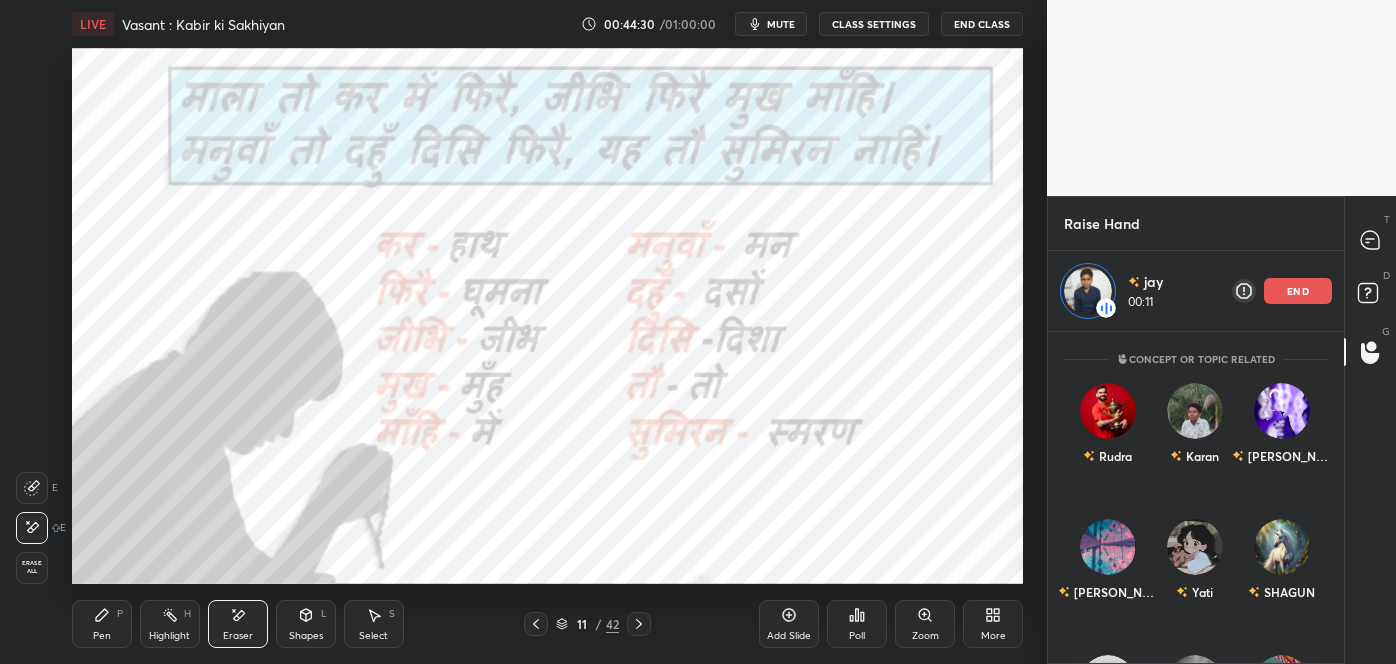 click on "Pen P" at bounding box center (102, 624) 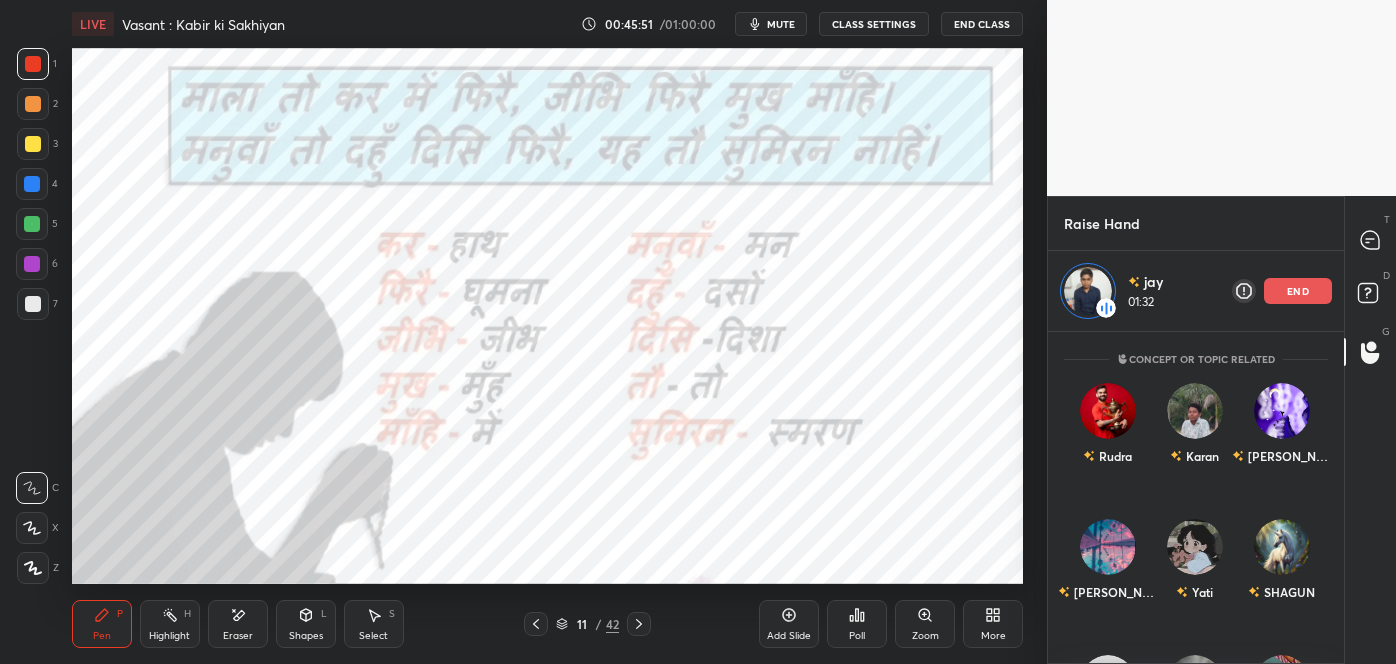 click on "end" at bounding box center (1298, 291) 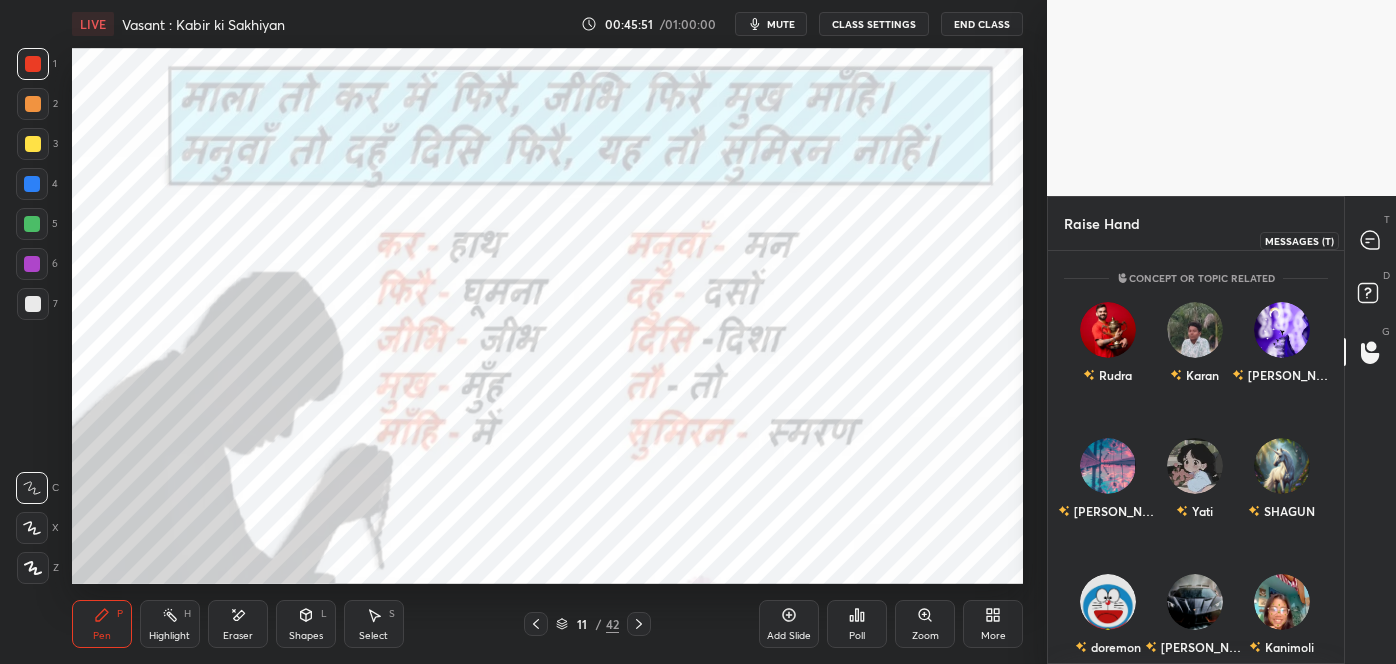 click 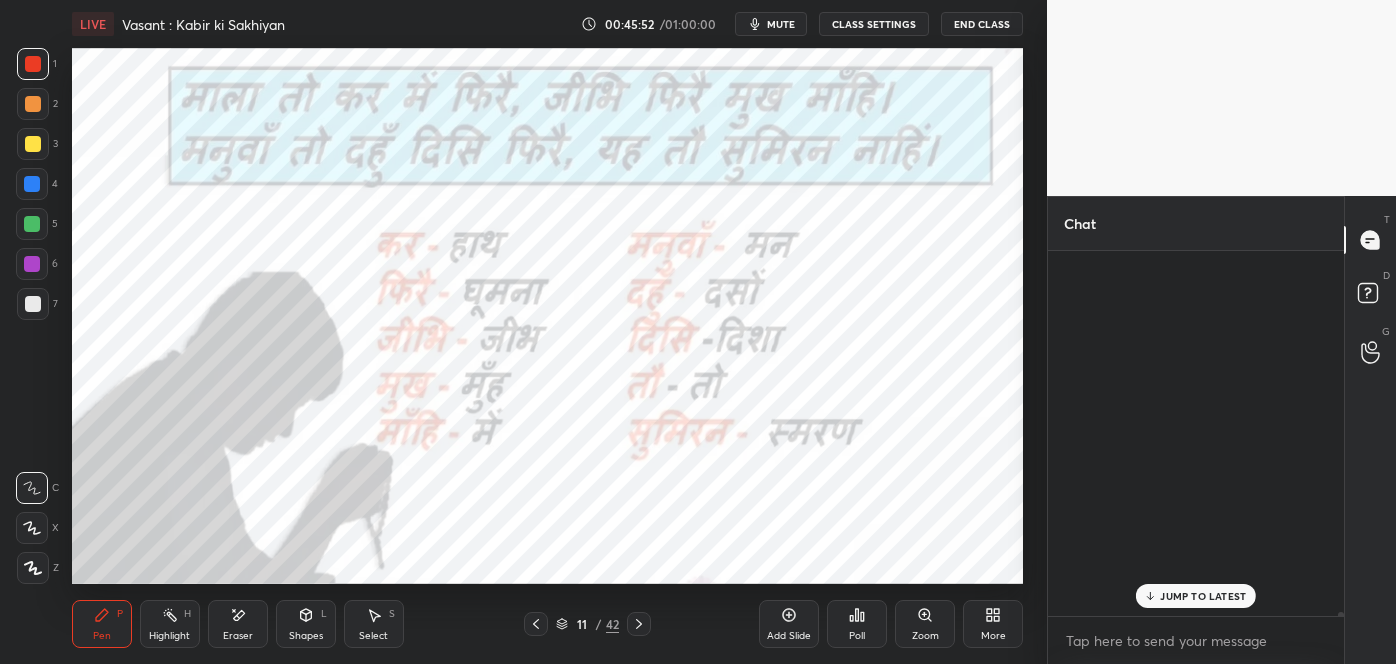 scroll, scrollTop: 60634, scrollLeft: 0, axis: vertical 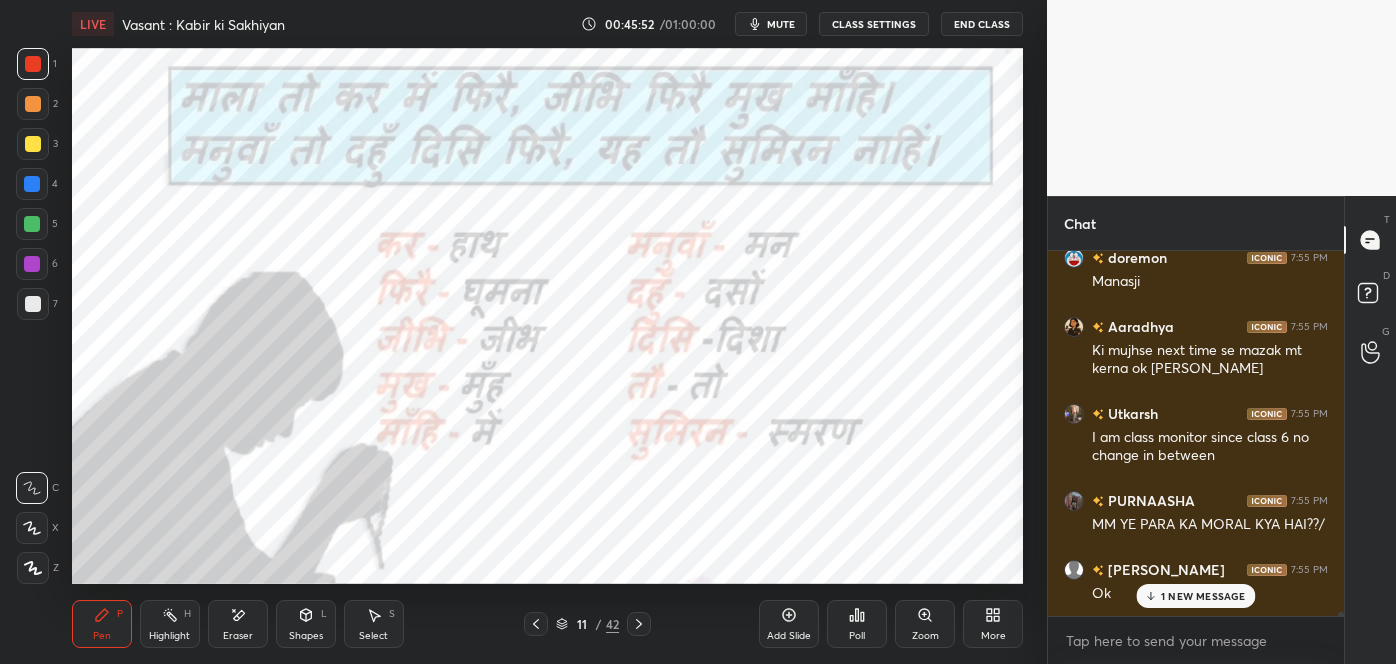 click on "1 NEW MESSAGE" at bounding box center (1203, 596) 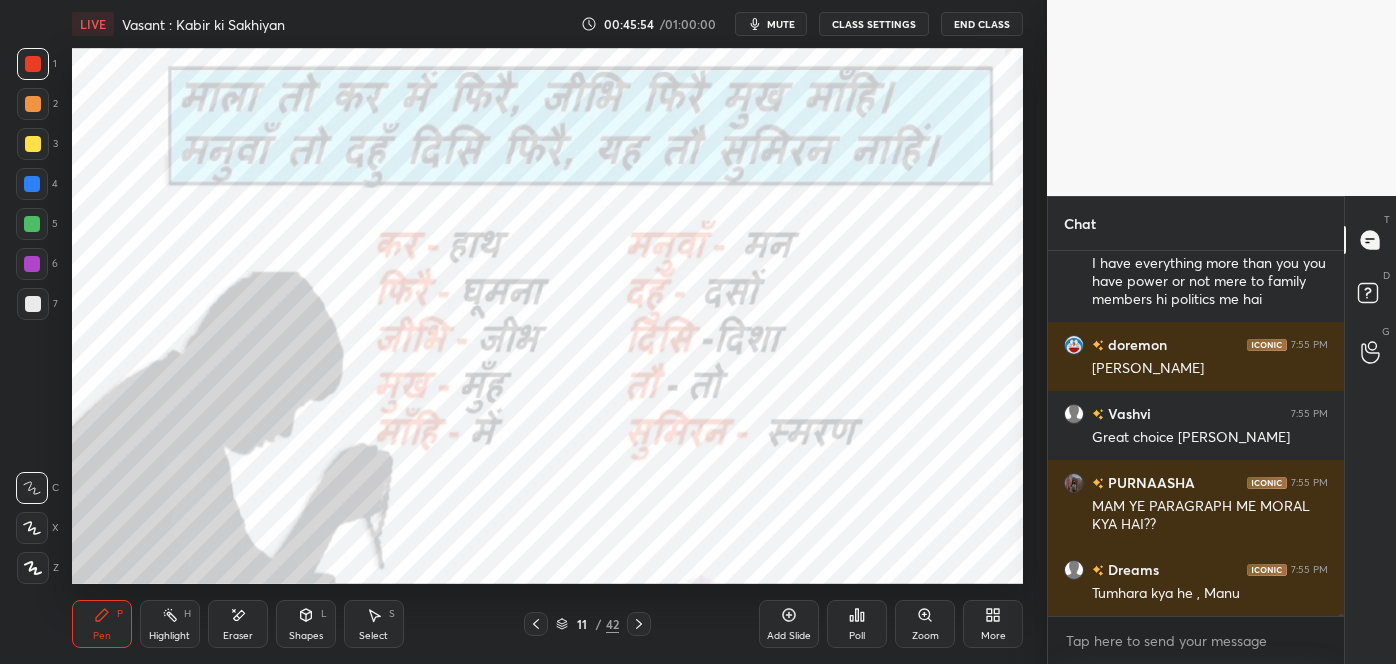 scroll, scrollTop: 61253, scrollLeft: 0, axis: vertical 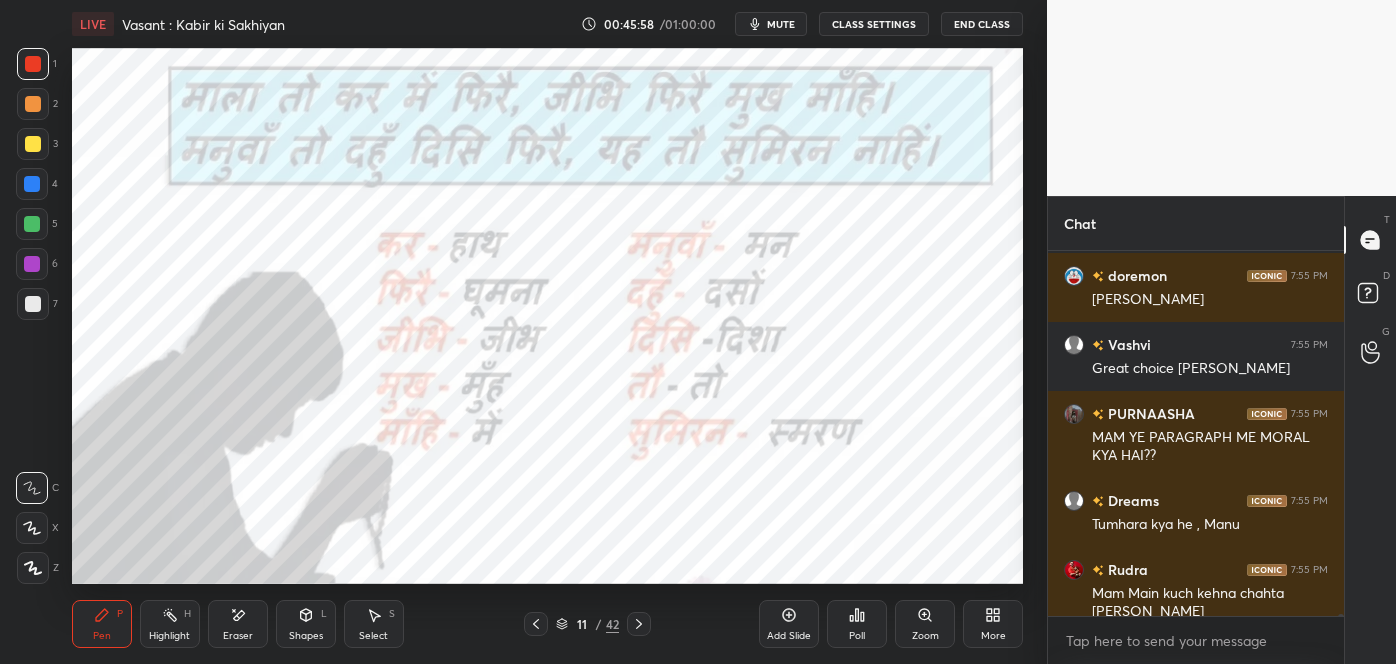 click at bounding box center [1371, 352] 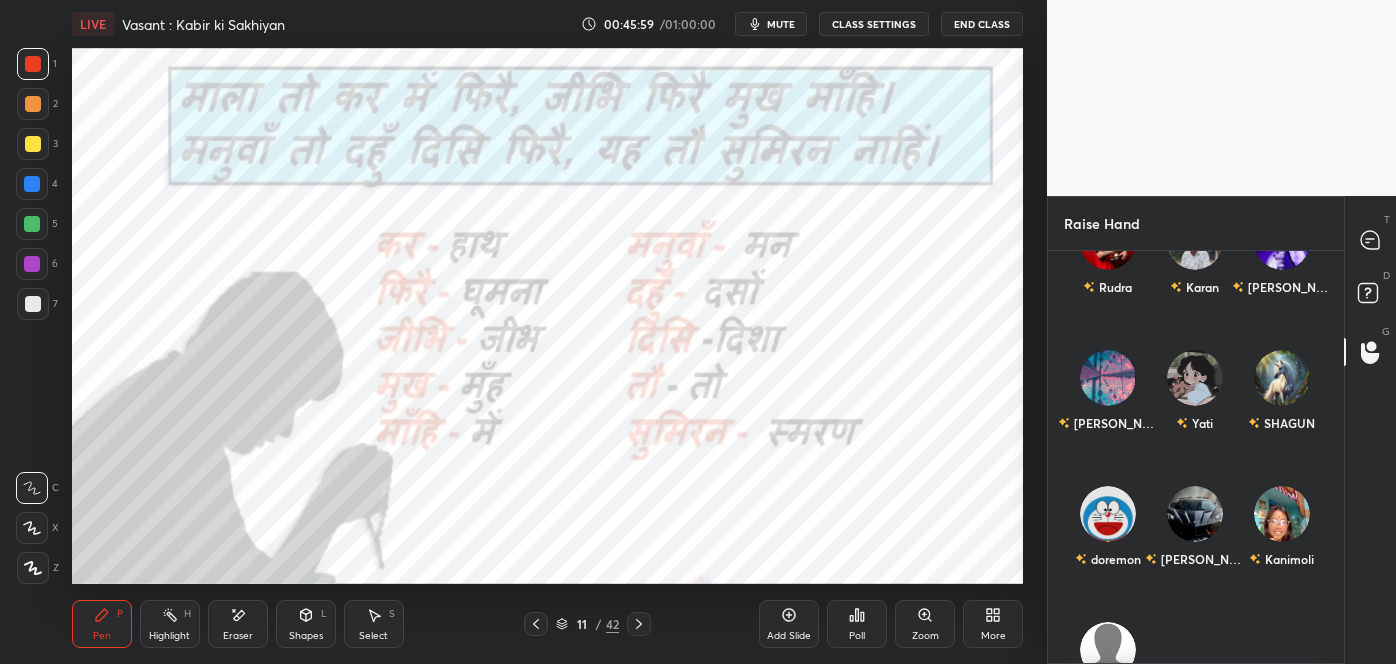 scroll, scrollTop: 90, scrollLeft: 0, axis: vertical 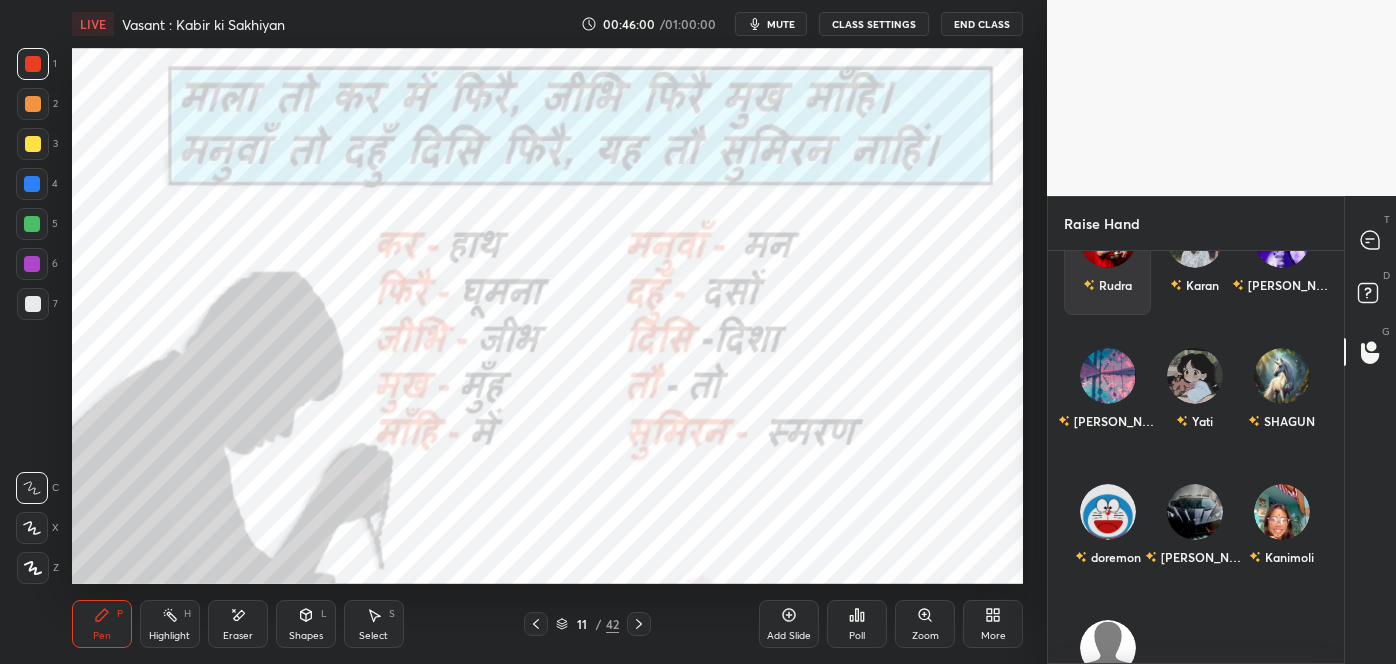 click on "Rudra" at bounding box center (1107, 257) 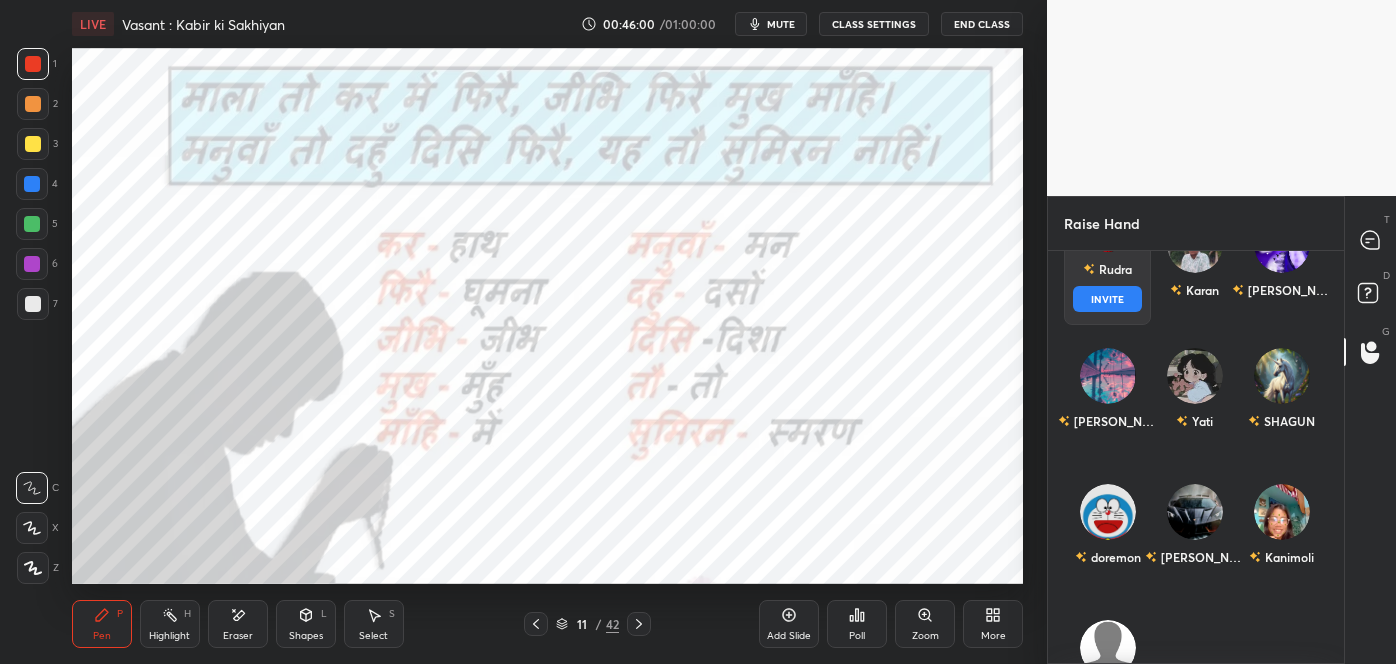 click on "INVITE" at bounding box center [1107, 299] 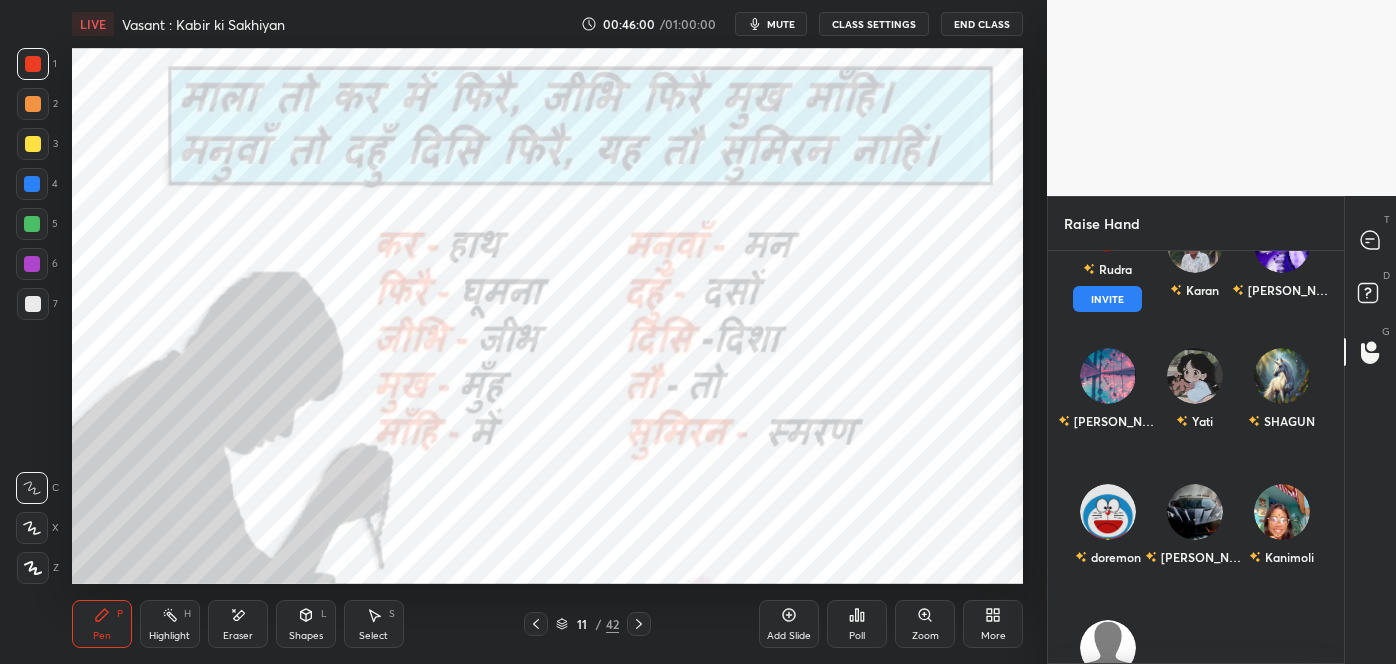 scroll, scrollTop: 85, scrollLeft: 0, axis: vertical 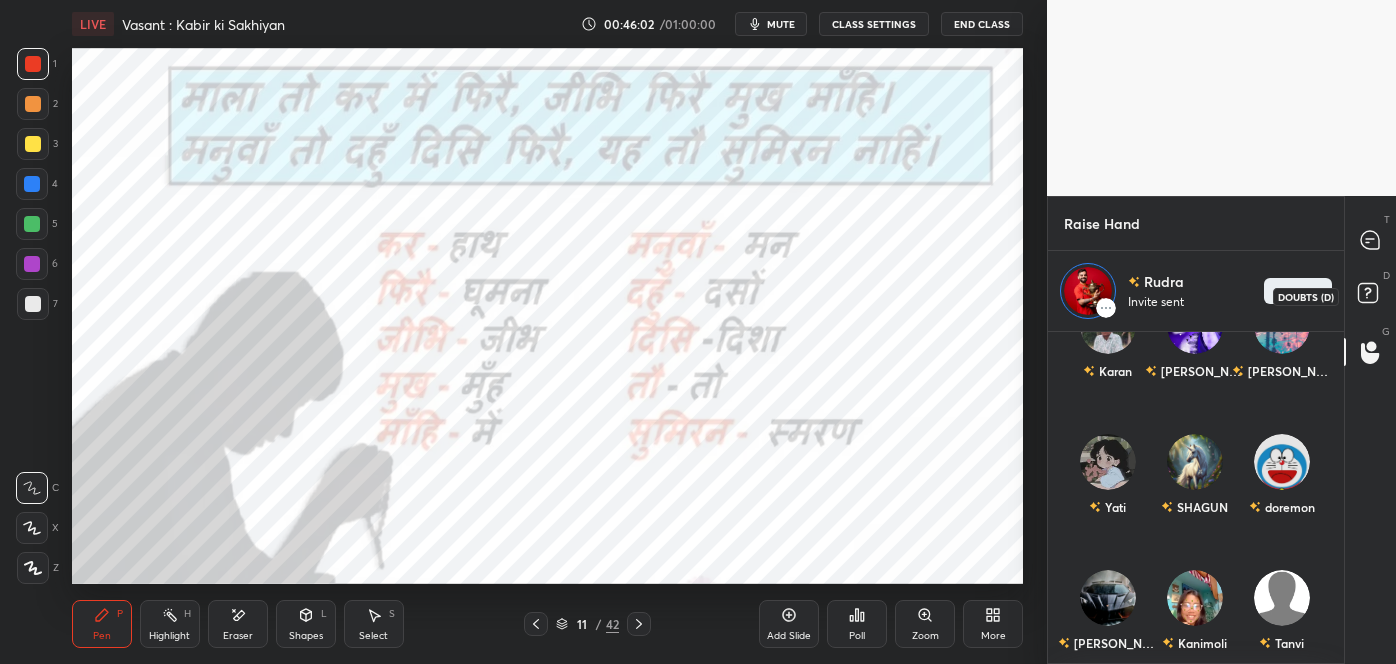 click 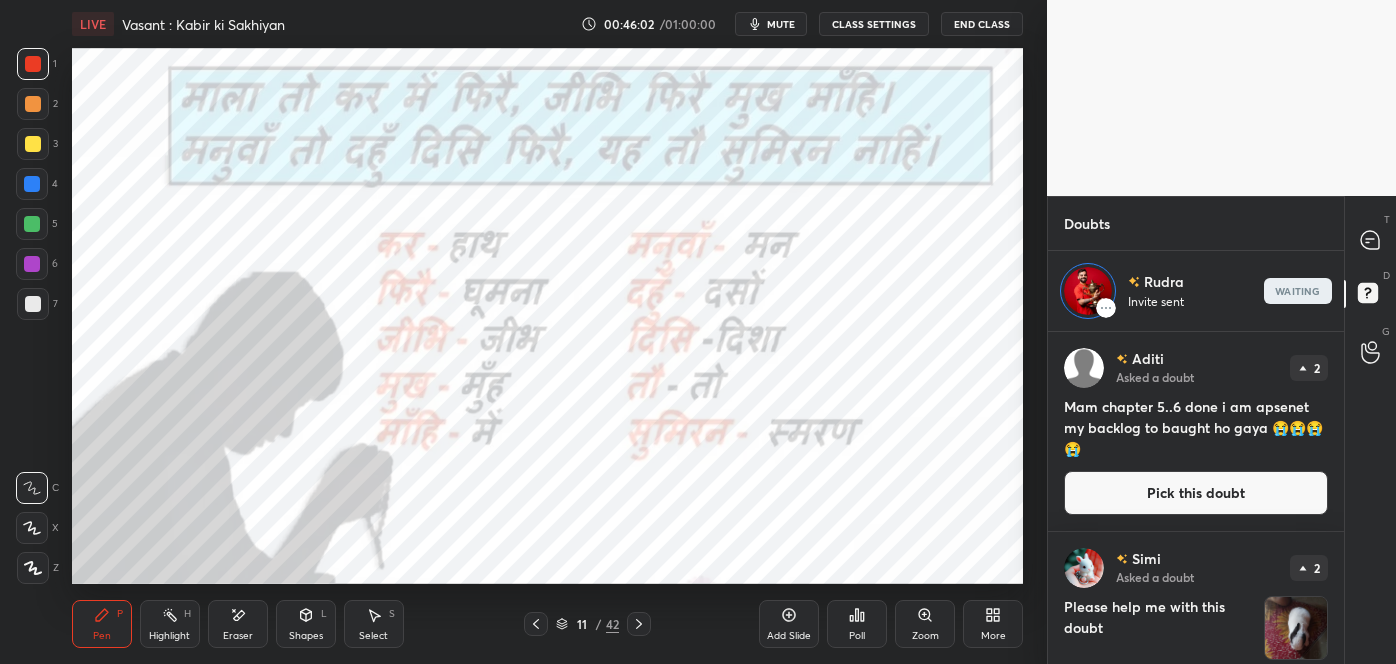 scroll, scrollTop: 326, scrollLeft: 290, axis: both 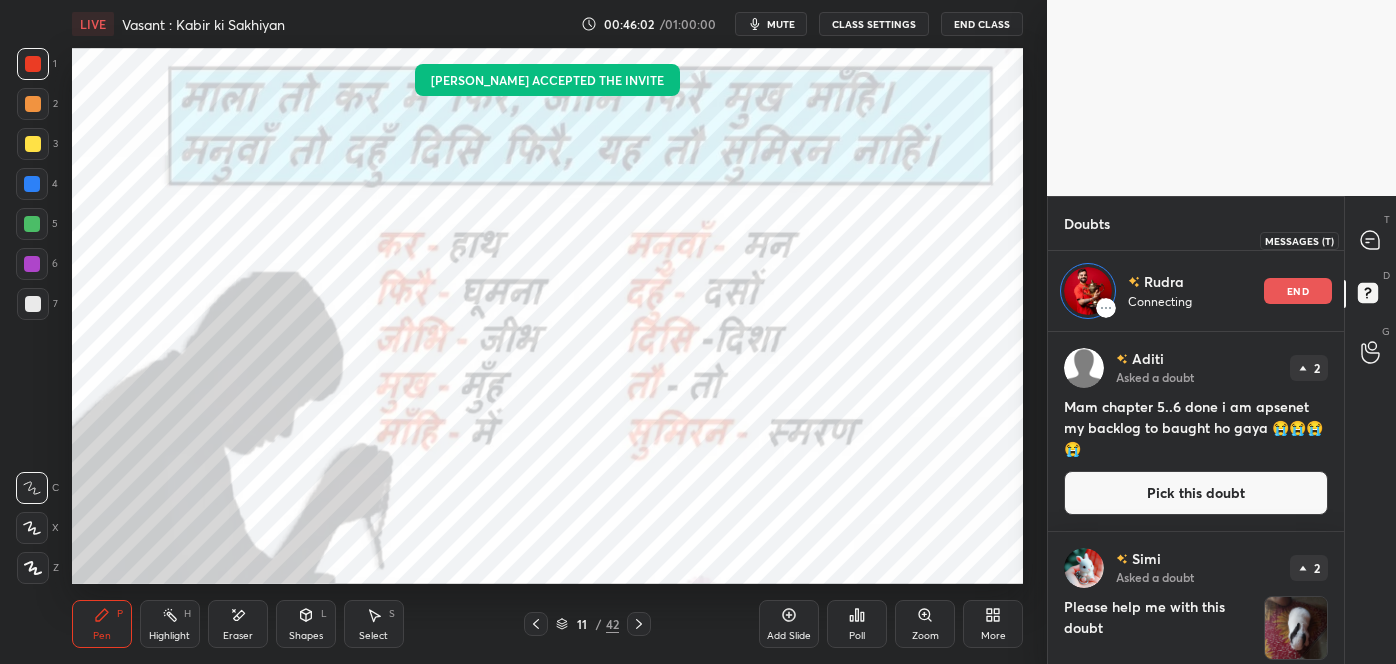 click at bounding box center [1371, 240] 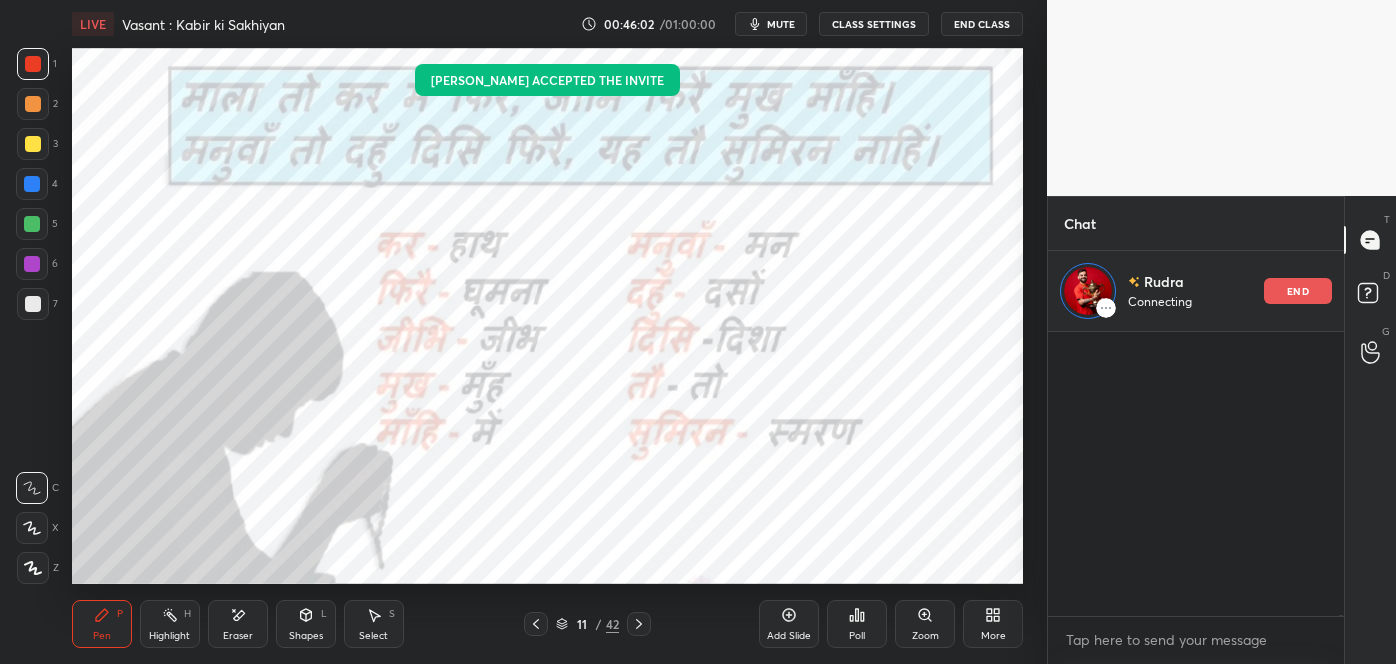 scroll, scrollTop: 61384, scrollLeft: 0, axis: vertical 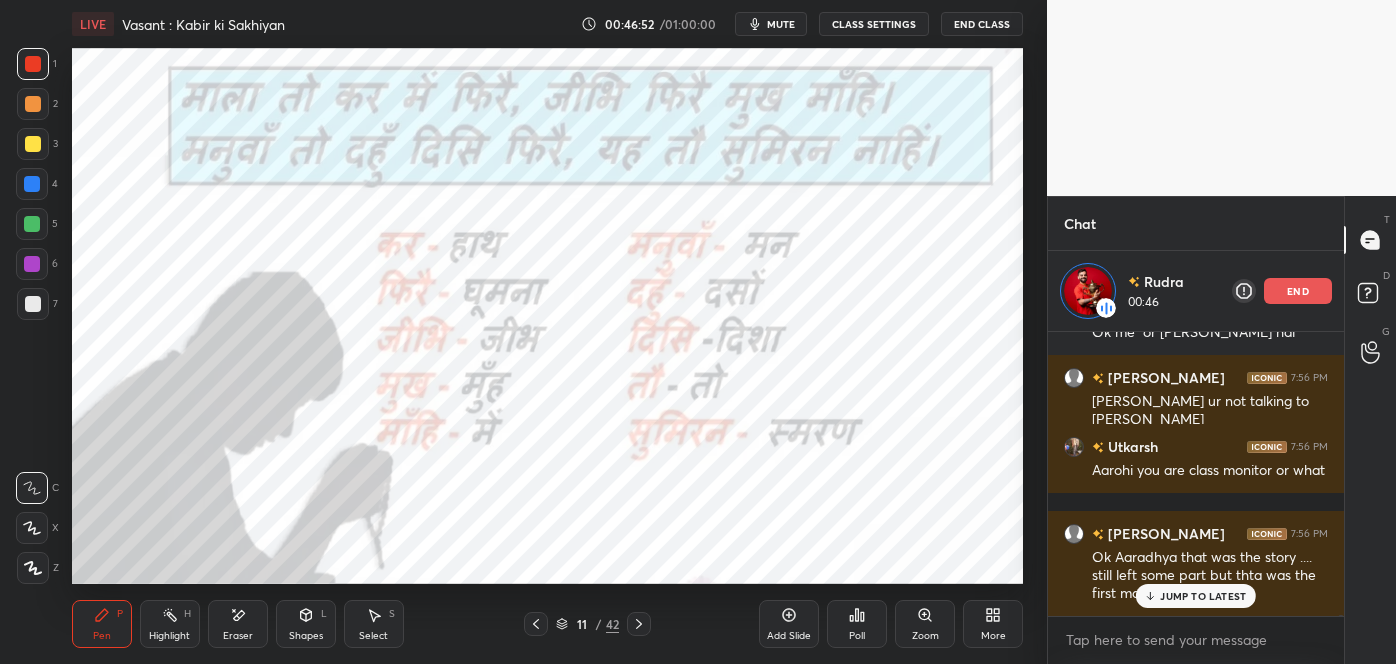 click on "Tanvi 7:55 PM Poll Vishikha 7:55 PM Rudransh me or Rishabh he Vashvi 7:56 PM Great choice Sameer Sameer 7:56 PM and what is you favorite singer vashvi Dreams 7:56 PM Nice ARAV 7:56 PM Akshu do love cookie ? 🍪?
Heheheh Ayushman 7:56 PM ara yaar sorryfor it PURNAASHA 7:56 PM MAM YE PARAGRAPH KA KYA MORAL HAI??/ Aaradhya 7:56 PM Are-are jao tum, Aishwary mere maternal family me sb Politicians hi h aur paternal family bohot hi jyada high educated h Akshita 7:56 PM Yea y Rudransh 7:56 PM Ok me  or Himakshi hai manshi 7:56 PM Sahil ur not talking to aaradhya Utkarsh 7:56 PM Aarohi you are class monitor or what Sara 7:56 PM Ok Aaradhya that was the story .... still left some part but thta was the first main part.... JUMP TO LATEST" at bounding box center (1196, 474) 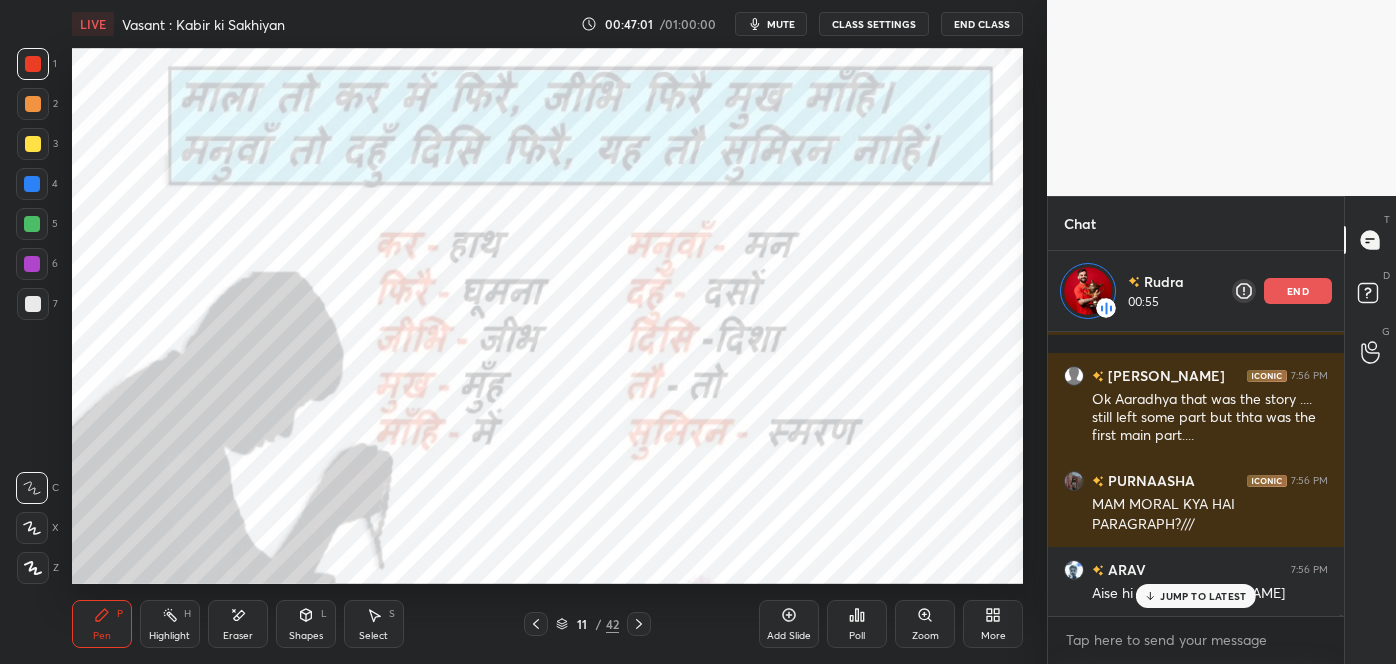 scroll, scrollTop: 62964, scrollLeft: 0, axis: vertical 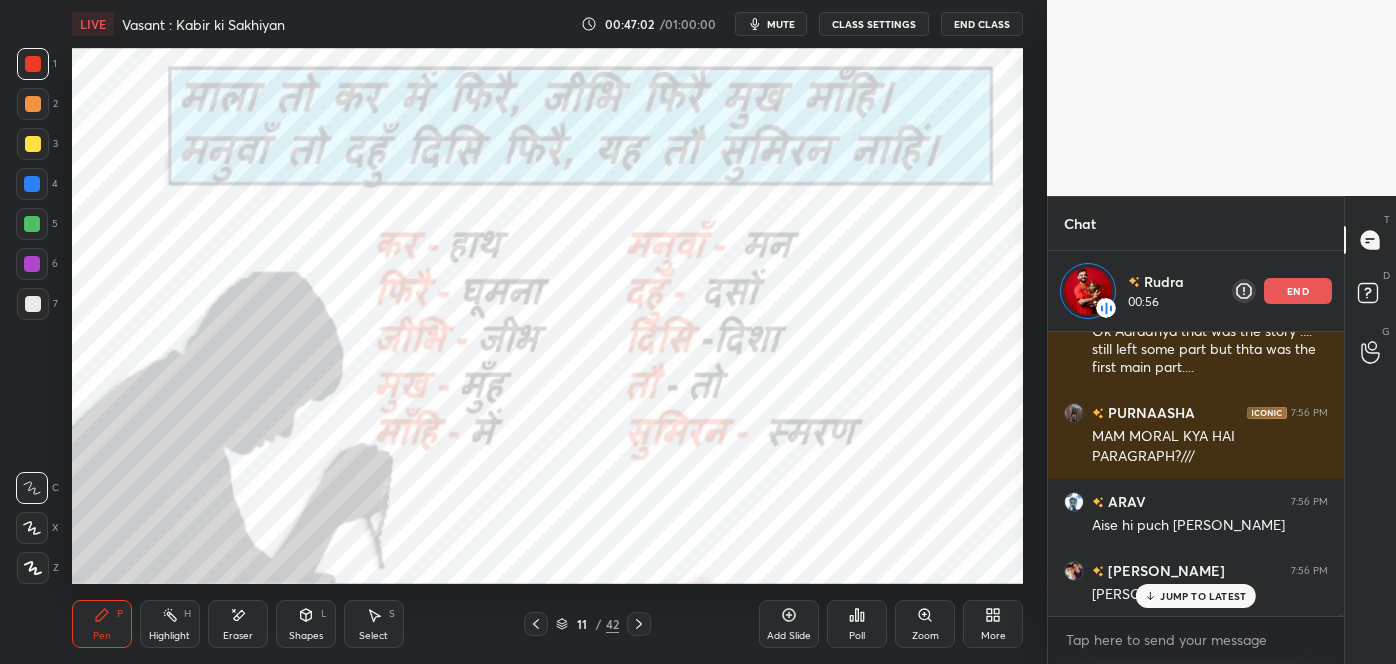 click on "JUMP TO LATEST" at bounding box center [1203, 596] 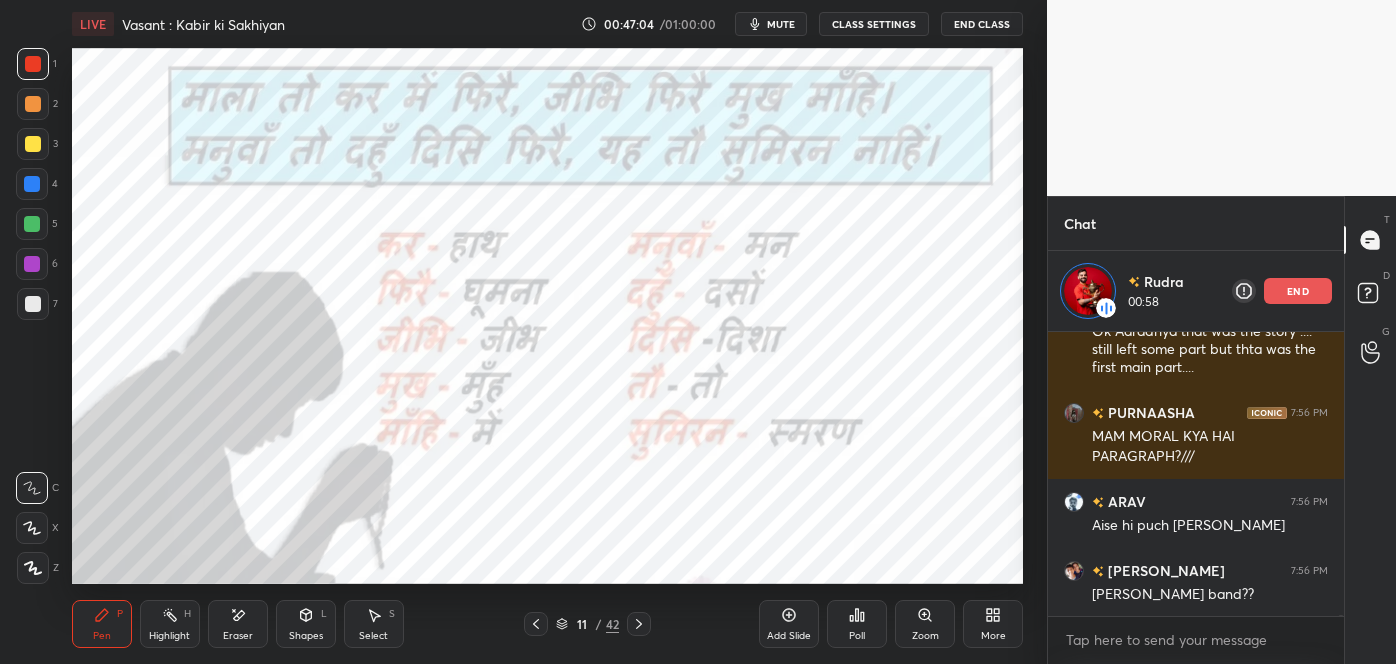 click on "end" at bounding box center [1298, 291] 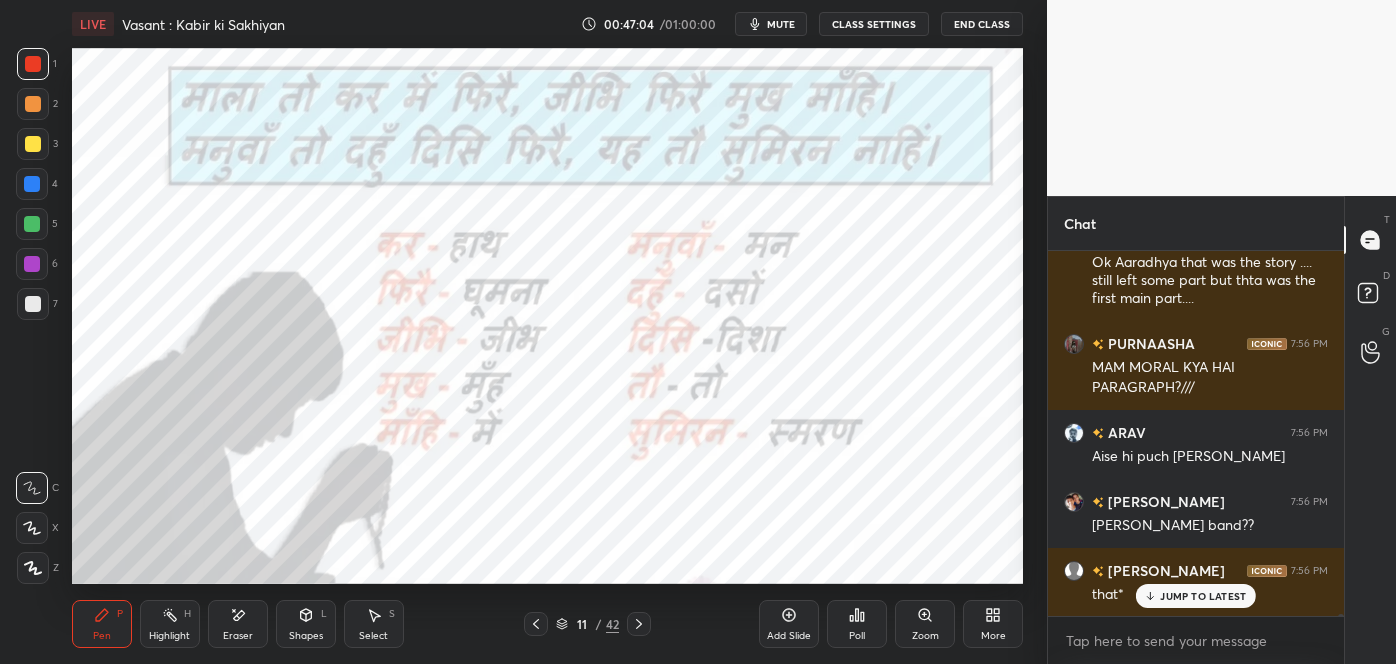 scroll, scrollTop: 6, scrollLeft: 5, axis: both 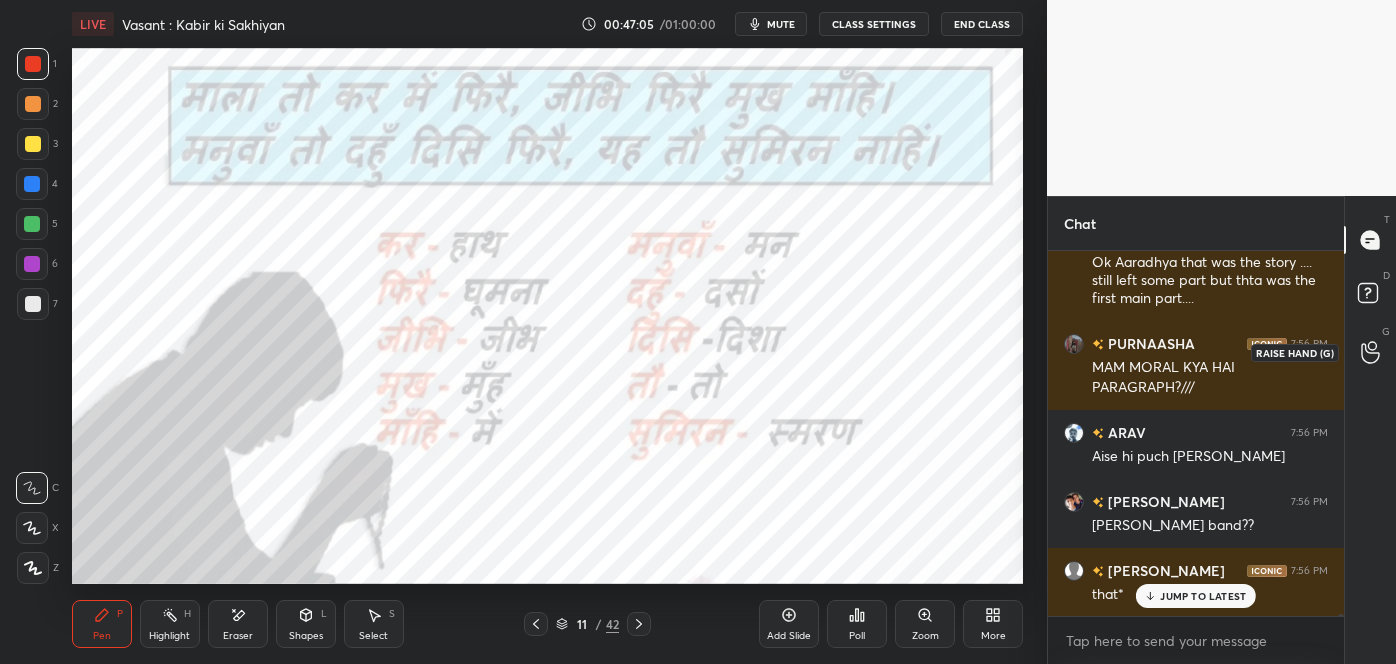 click at bounding box center (1371, 352) 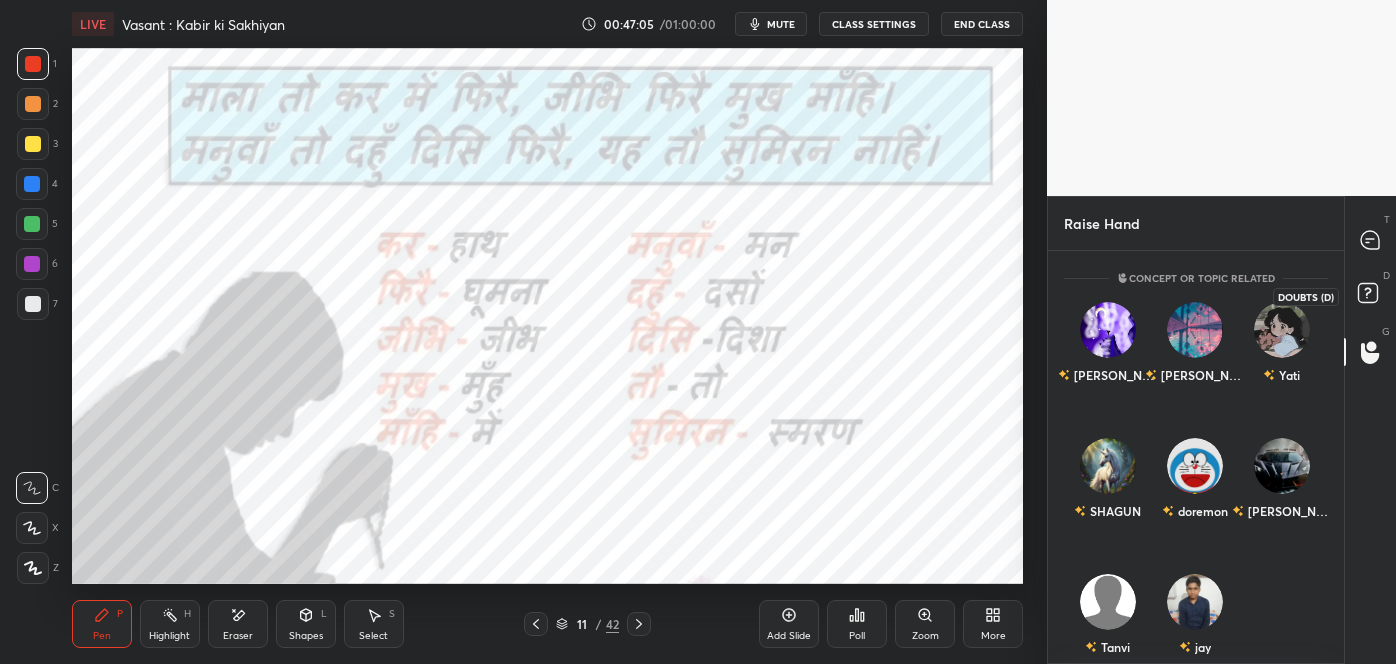 click 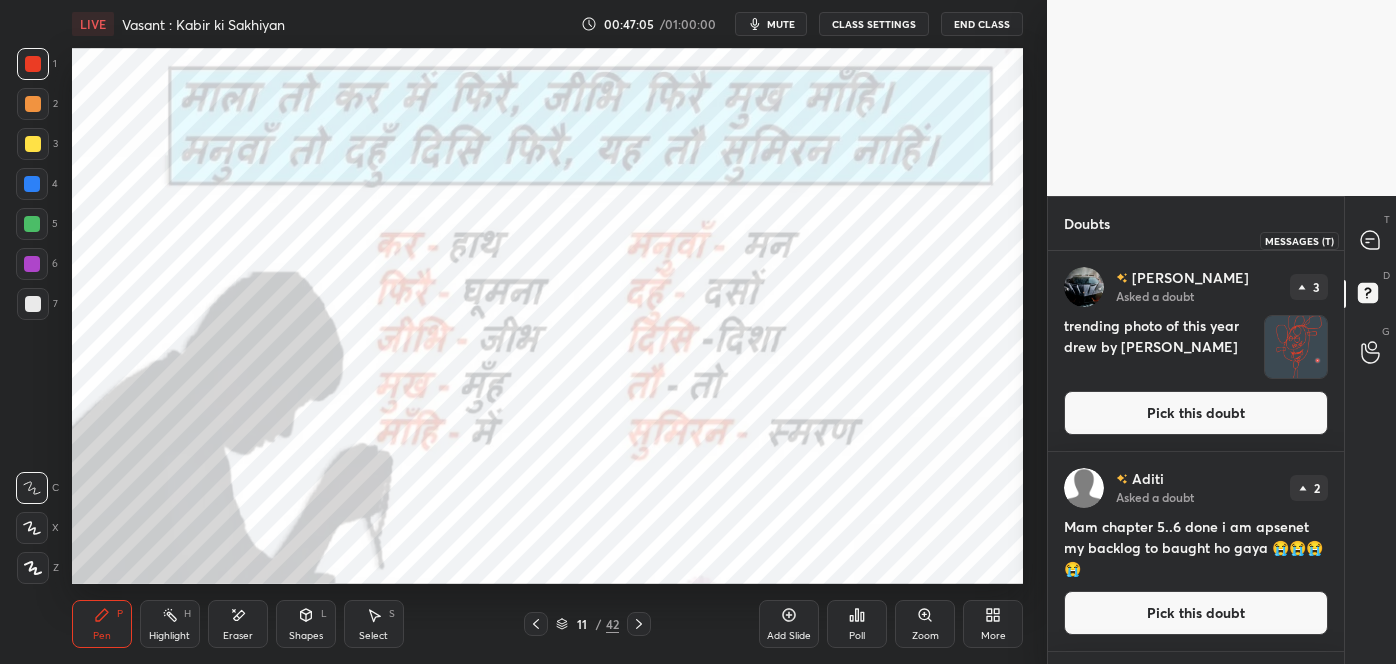 click 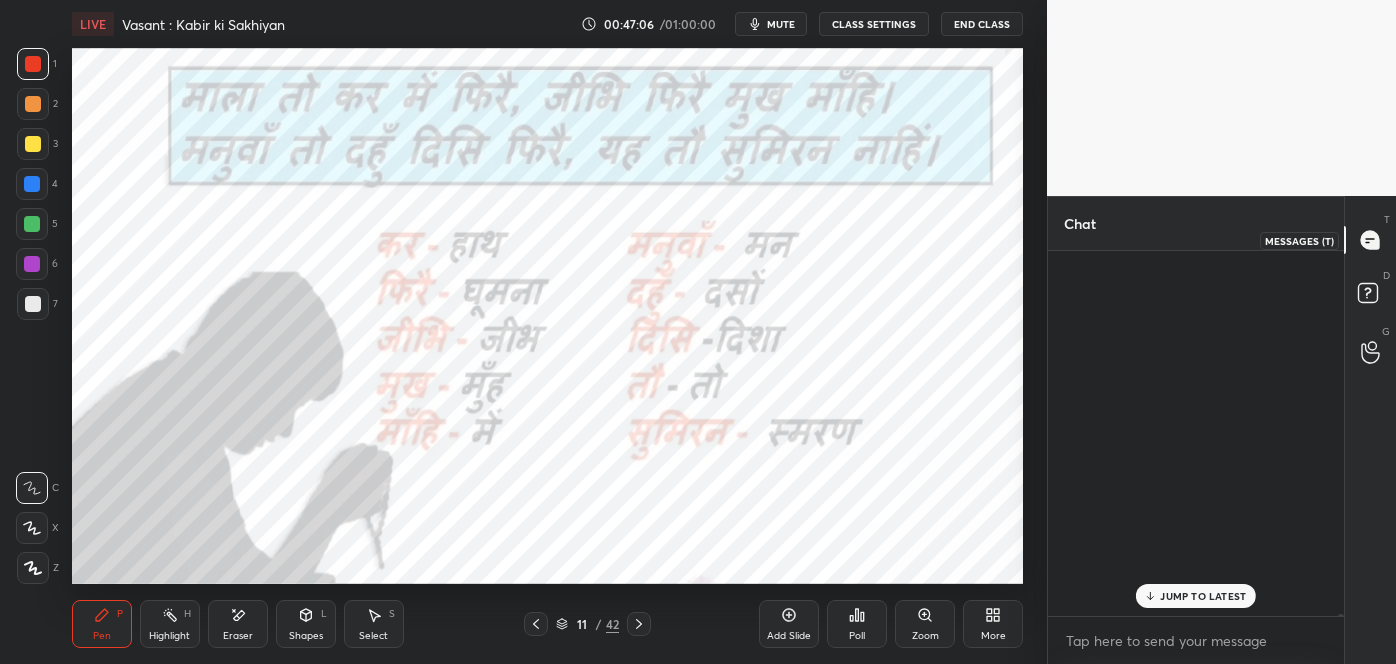 scroll, scrollTop: 63002, scrollLeft: 0, axis: vertical 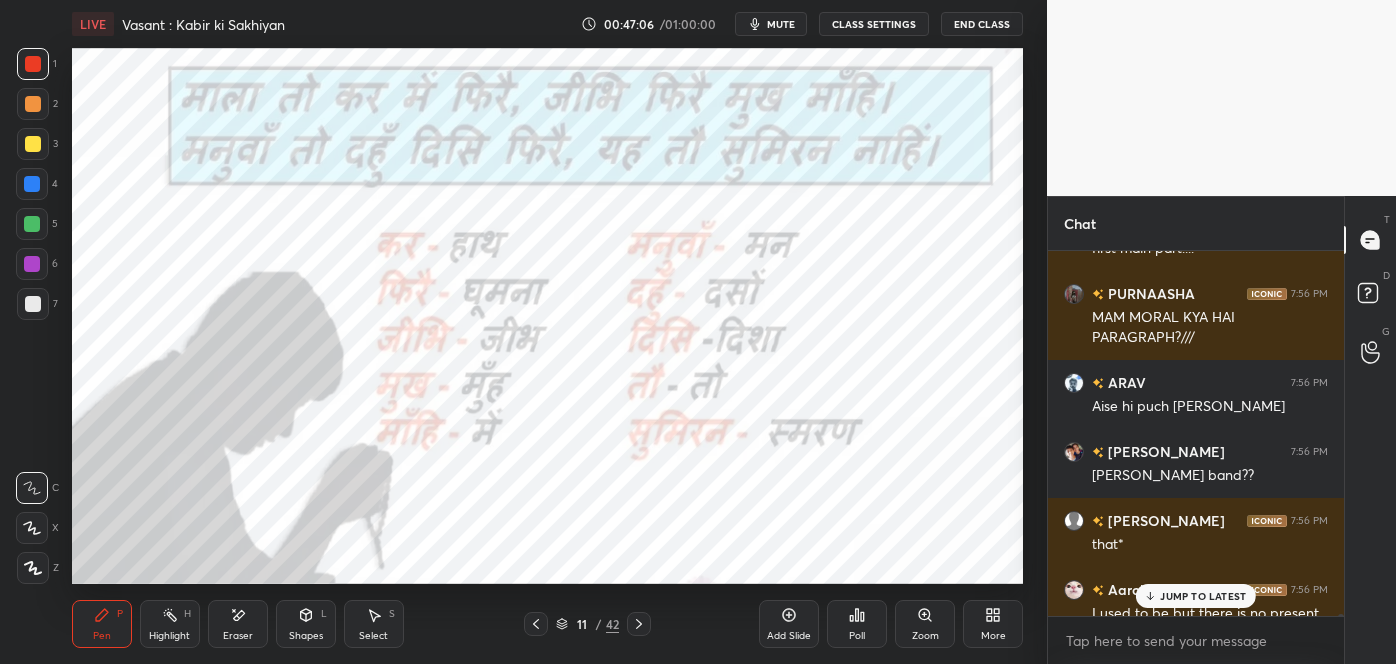 click on "JUMP TO LATEST" at bounding box center (1203, 596) 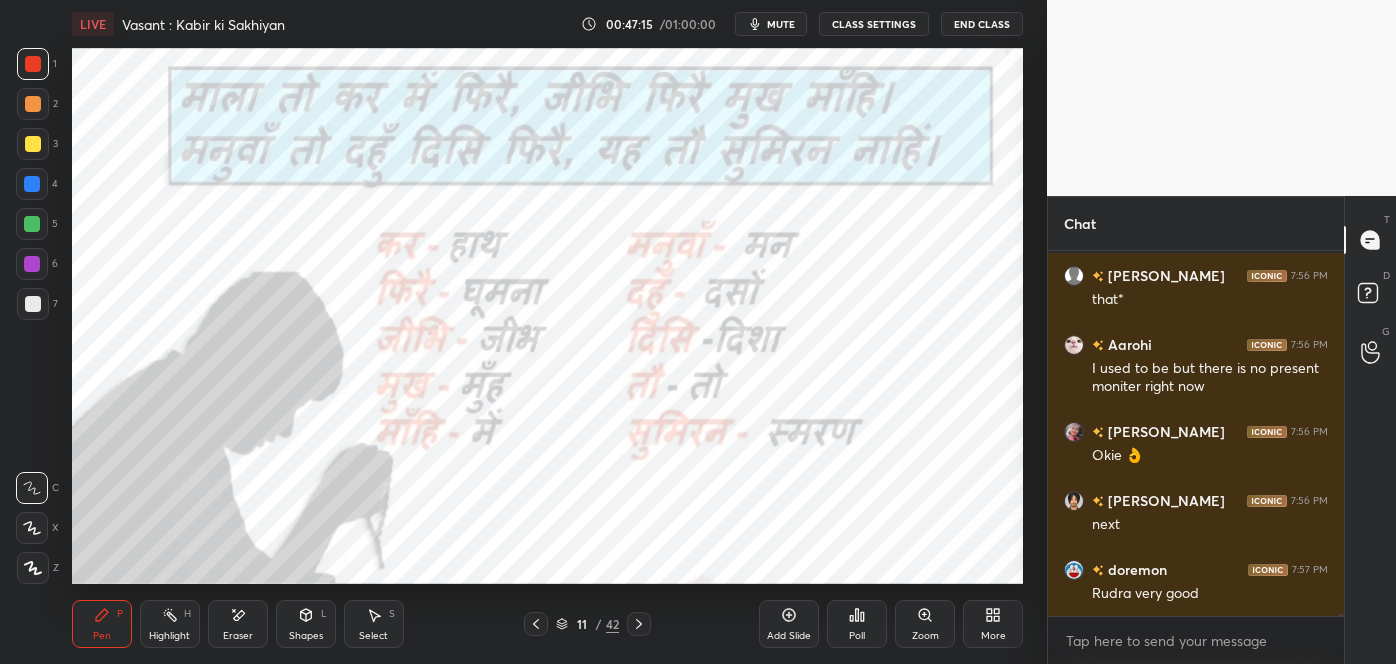 scroll, scrollTop: 63315, scrollLeft: 0, axis: vertical 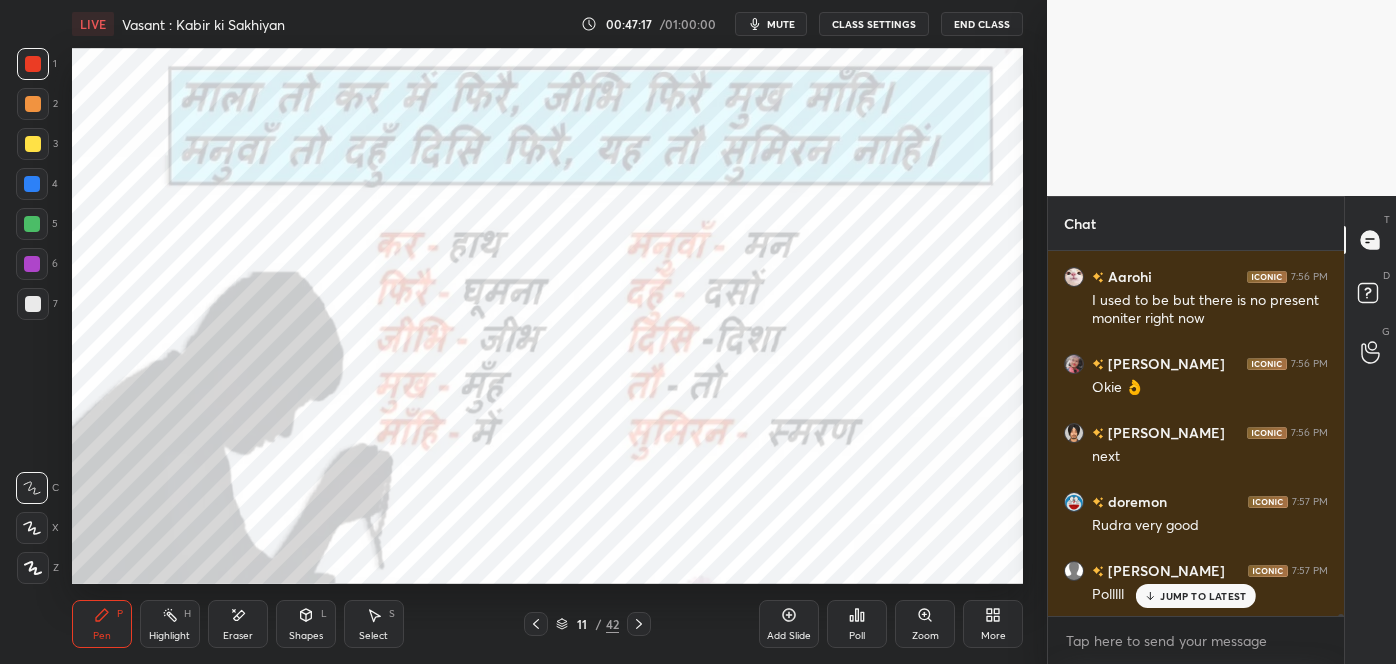 click on "JUMP TO LATEST" at bounding box center (1203, 596) 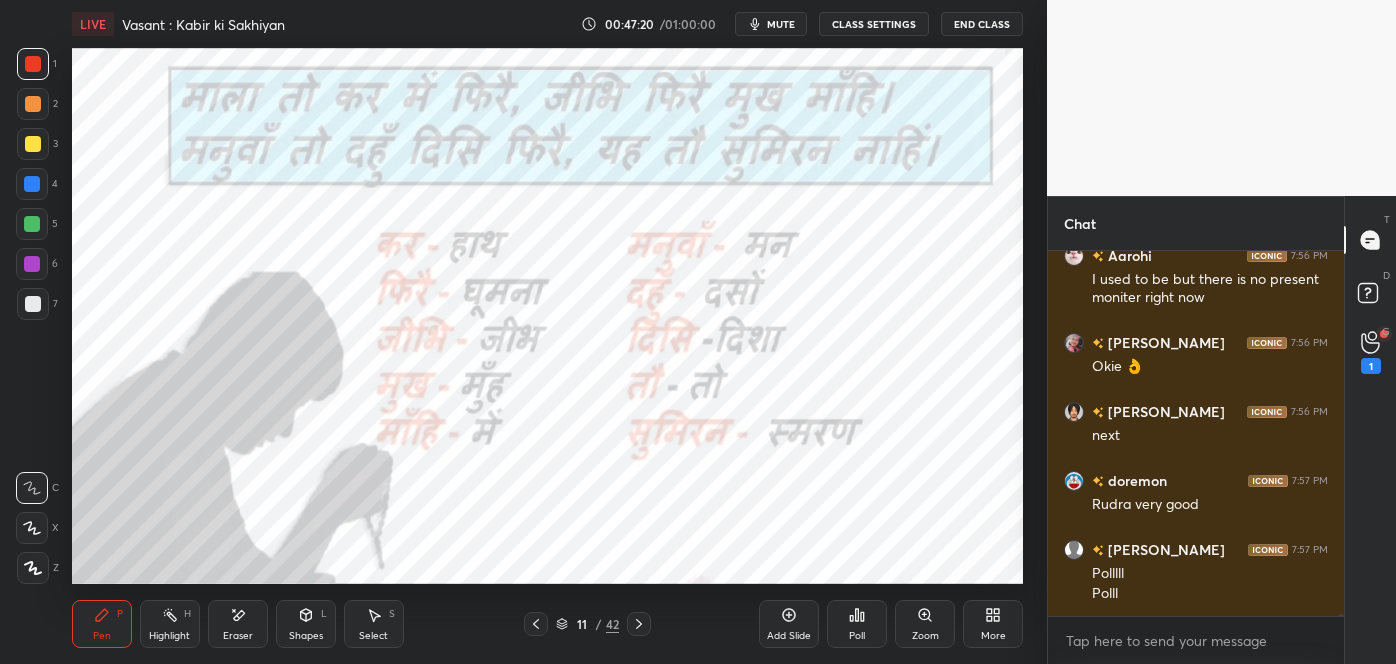 scroll, scrollTop: 63560, scrollLeft: 0, axis: vertical 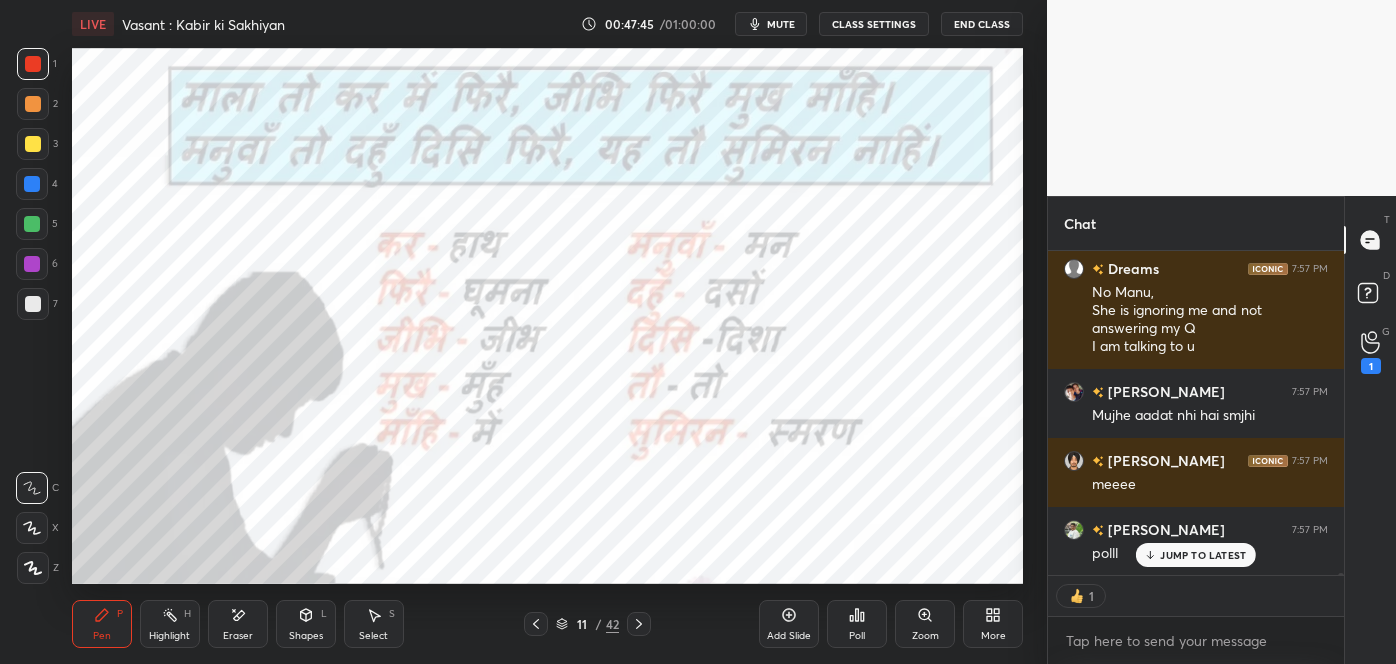 click on "JUMP TO LATEST" at bounding box center (1196, 555) 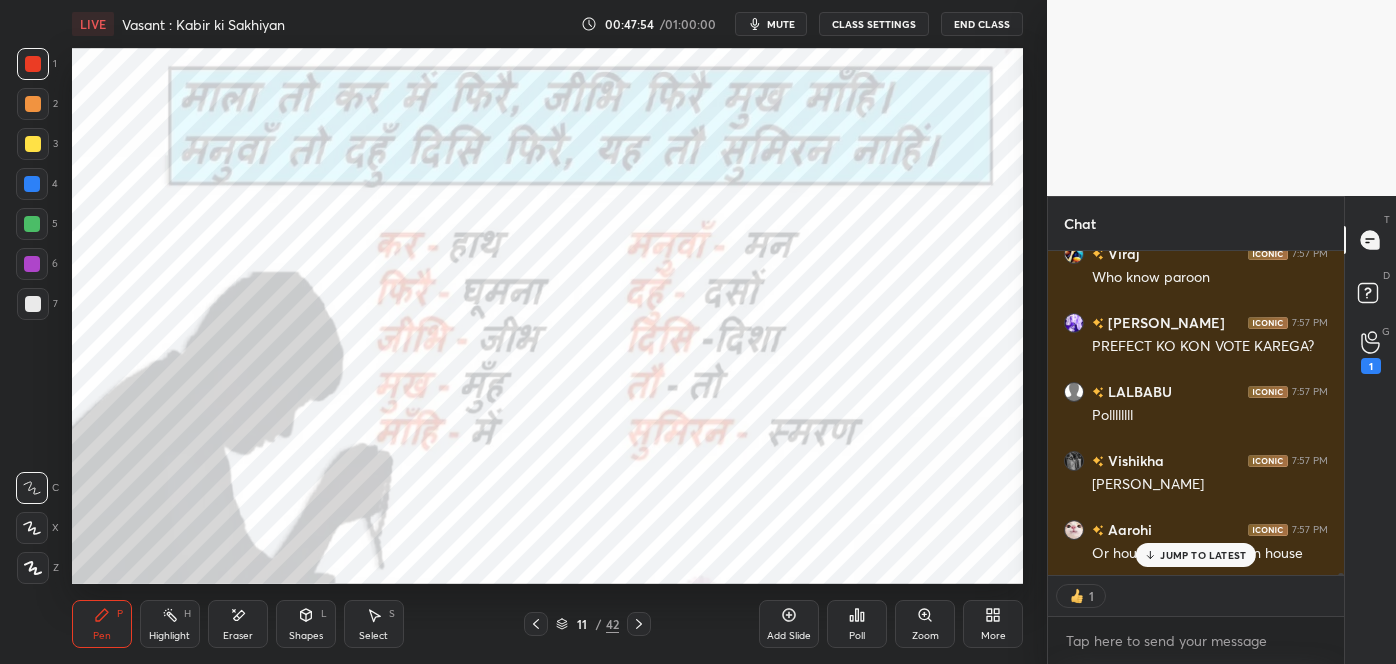 click on "JUMP TO LATEST" at bounding box center (1196, 555) 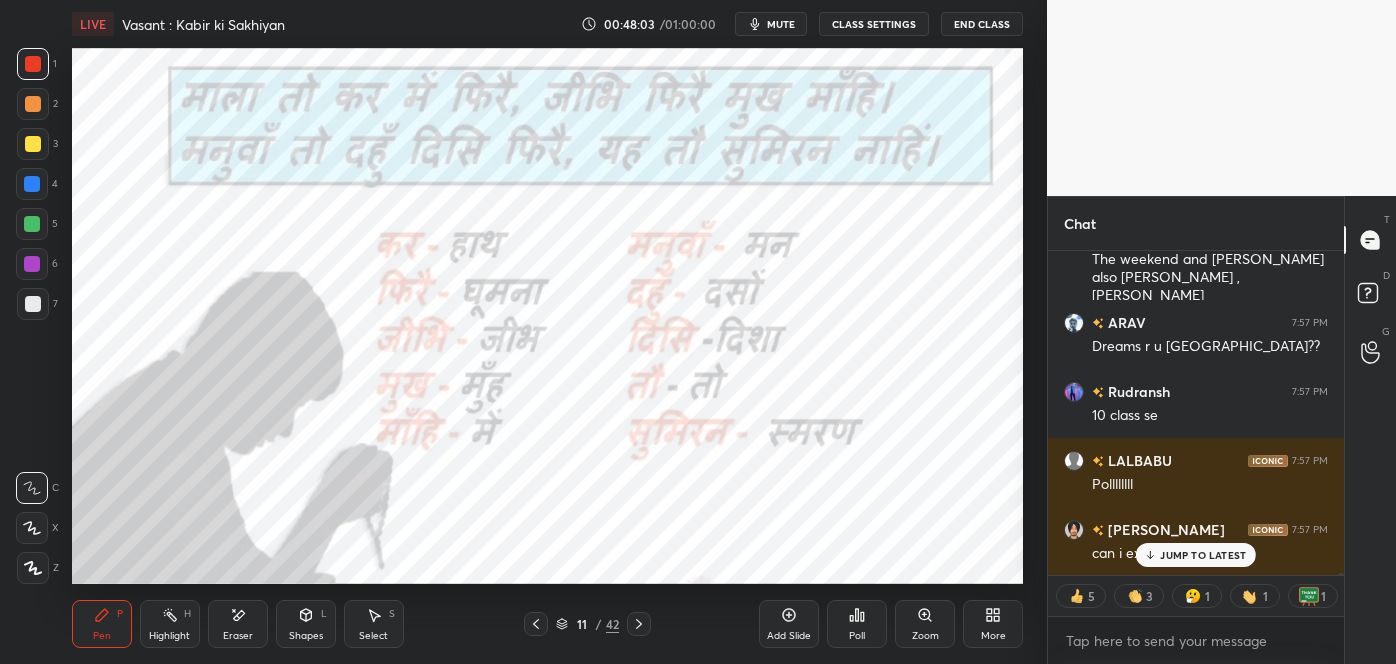 click 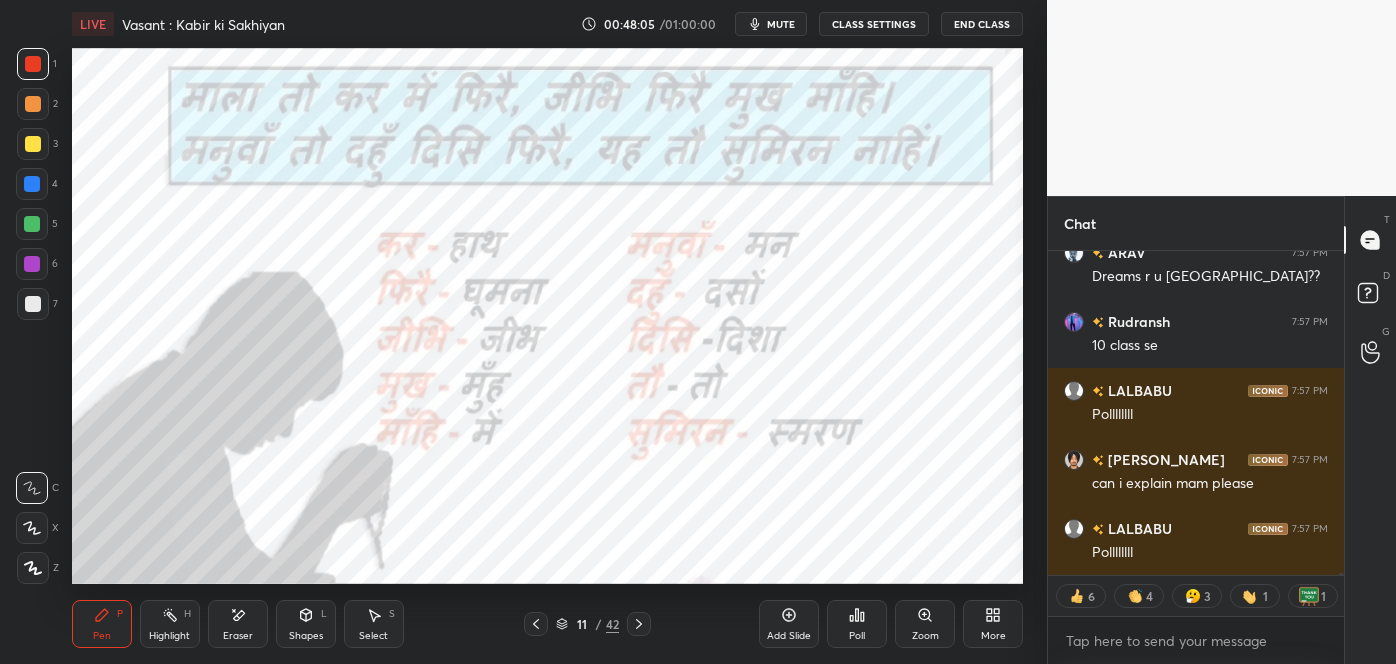 click on "42" at bounding box center [612, 624] 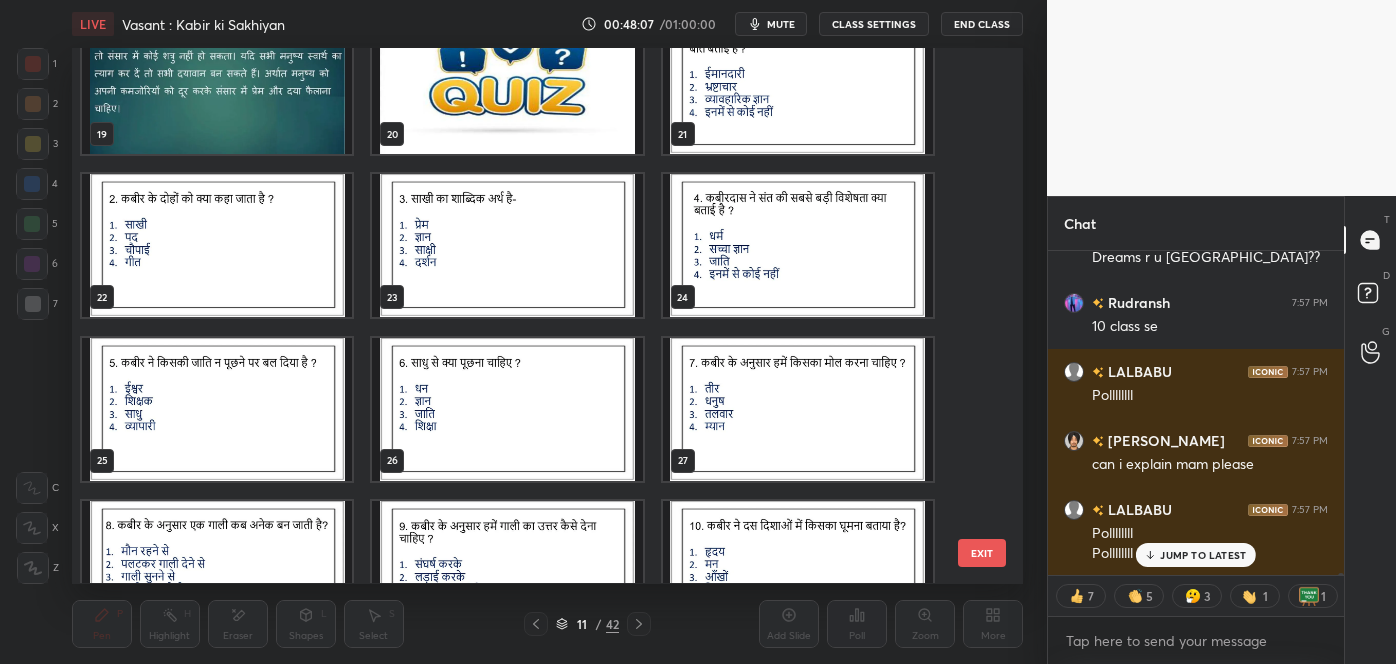 click at bounding box center [507, 82] 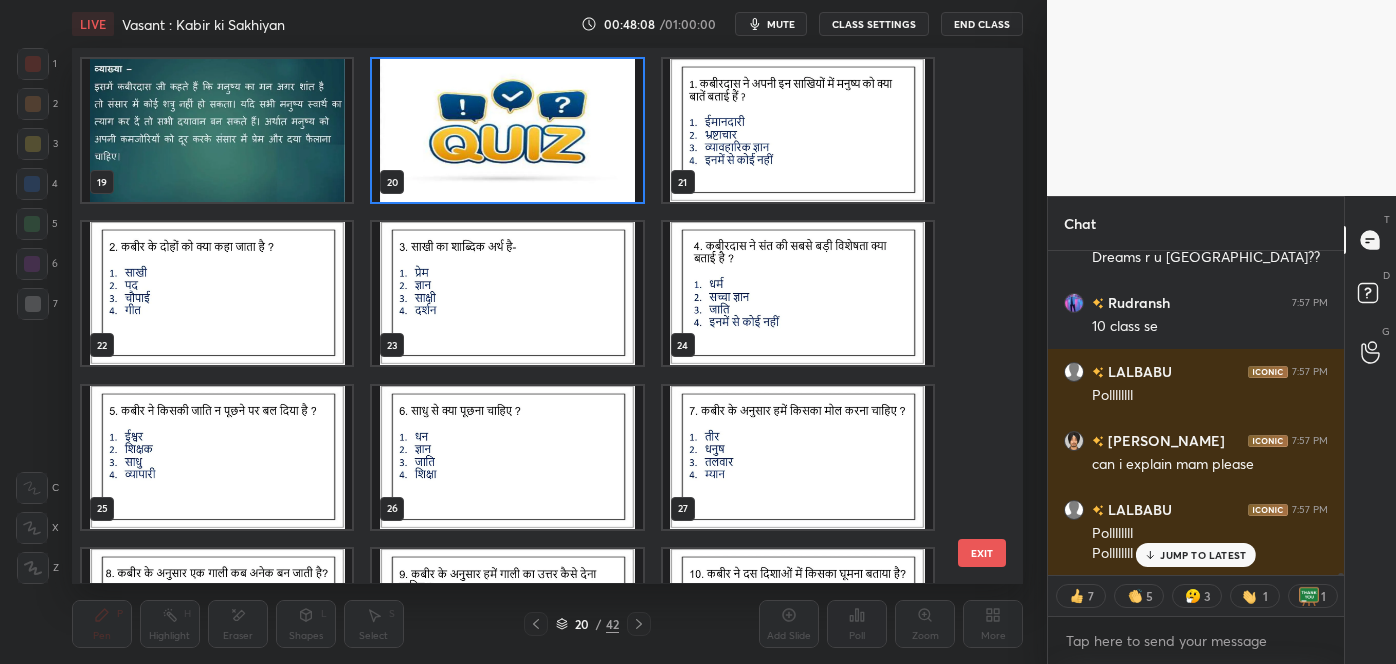 click on "13 14 15 16 17 18 19 20 21 22 23 24 25 26 27 28 29 30" at bounding box center (530, 315) 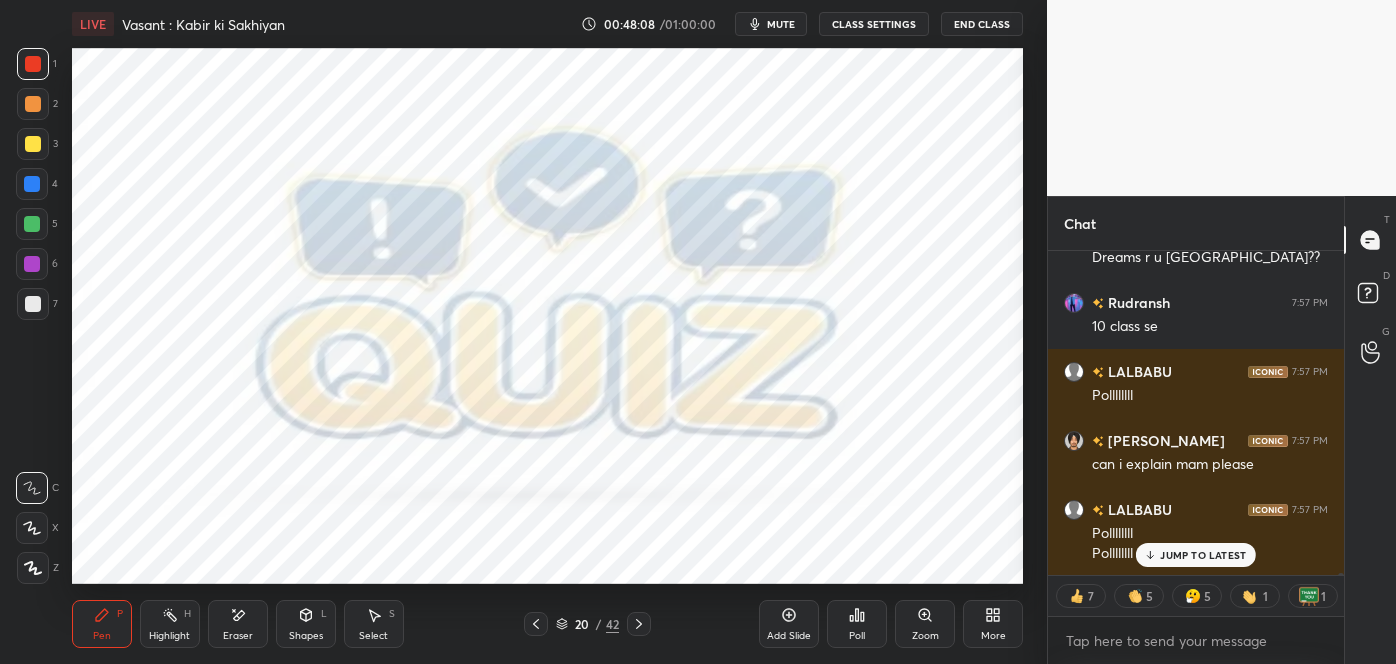 click at bounding box center [507, 130] 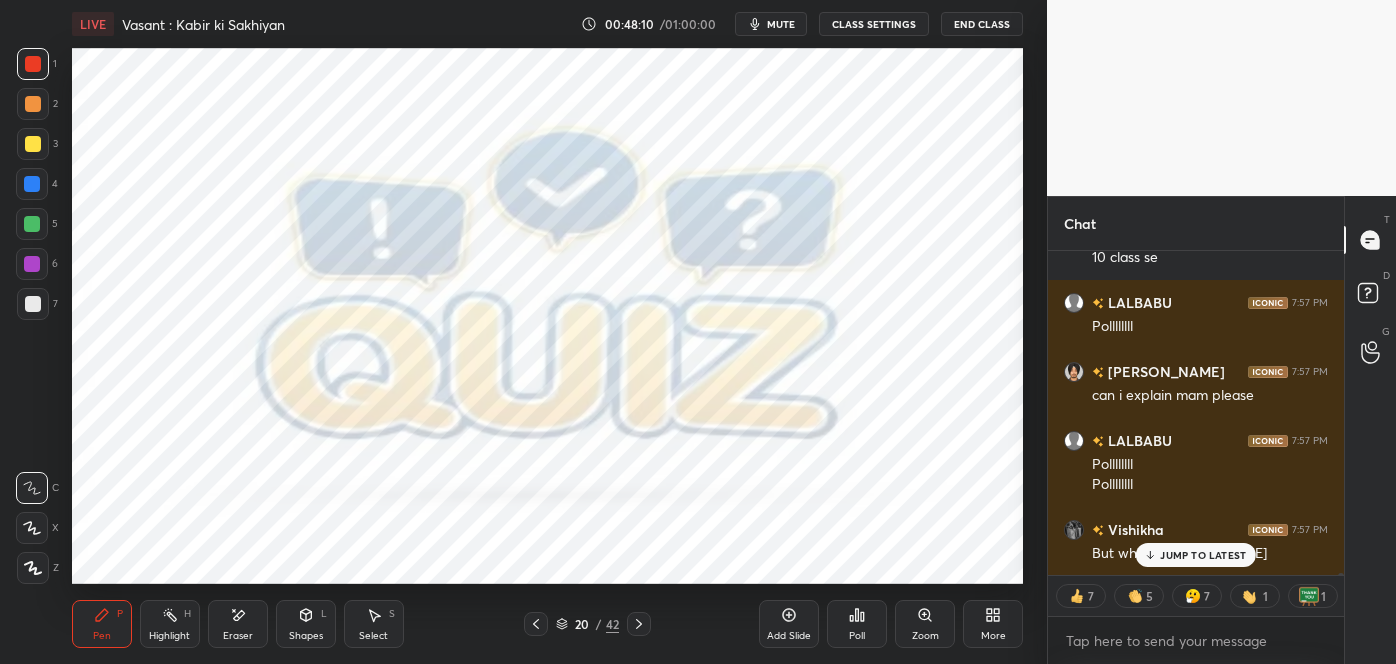 click on "JUMP TO LATEST" at bounding box center (1203, 555) 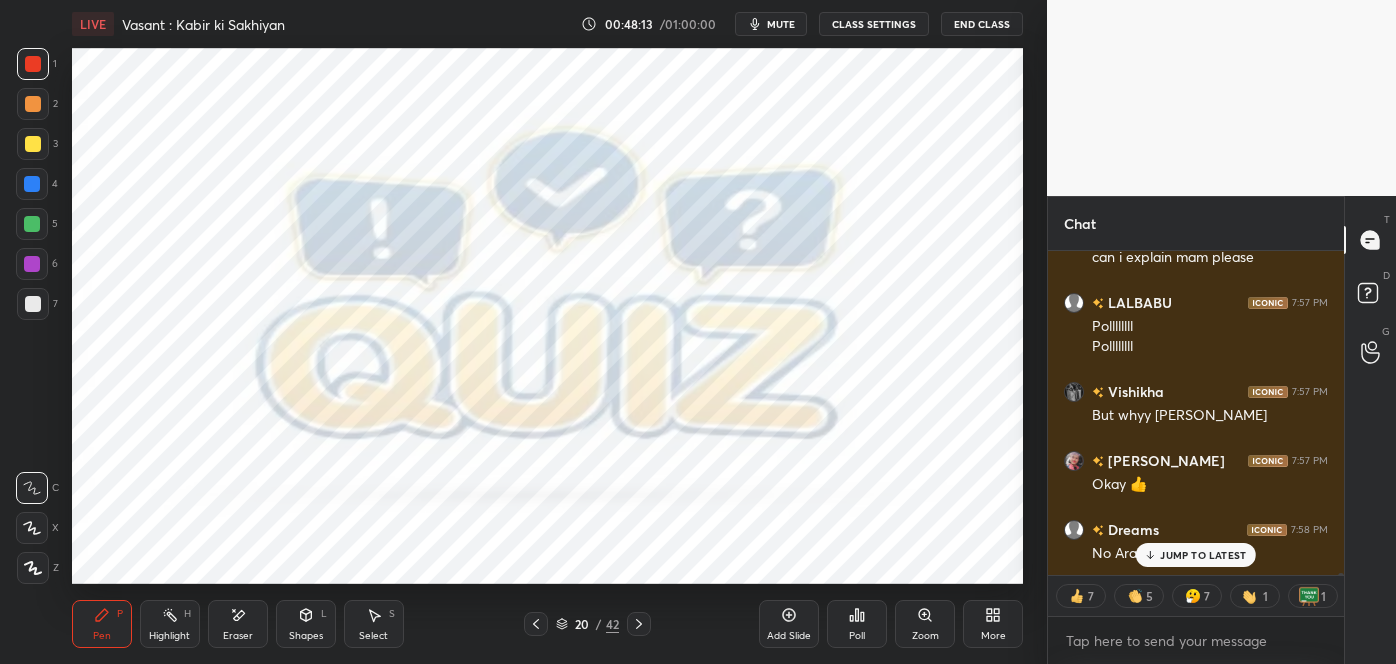 click on "JUMP TO LATEST" at bounding box center (1203, 555) 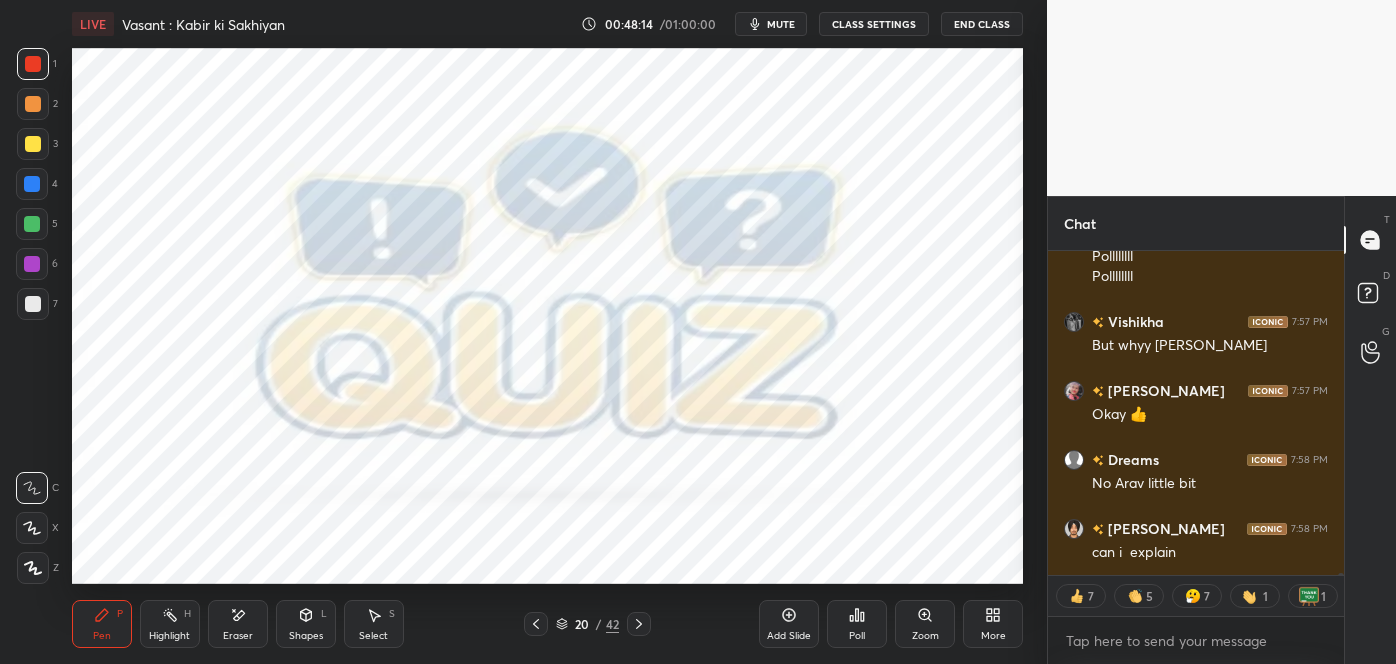 click 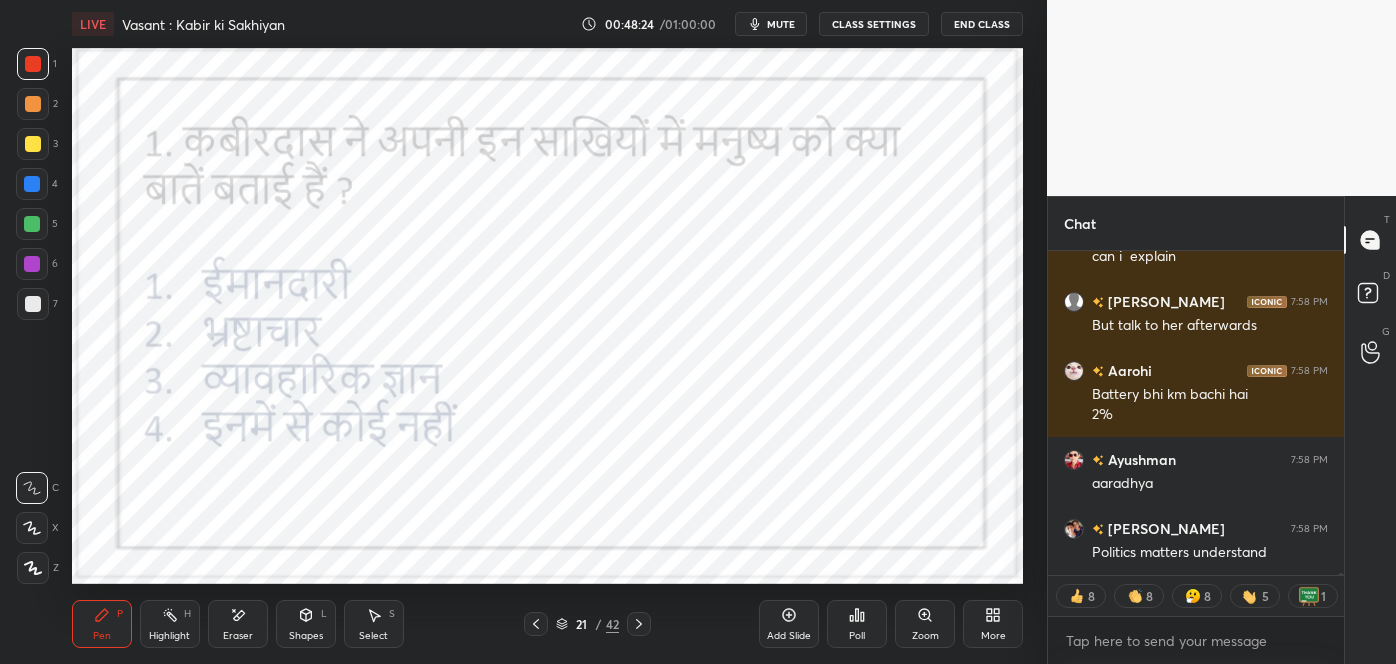 click 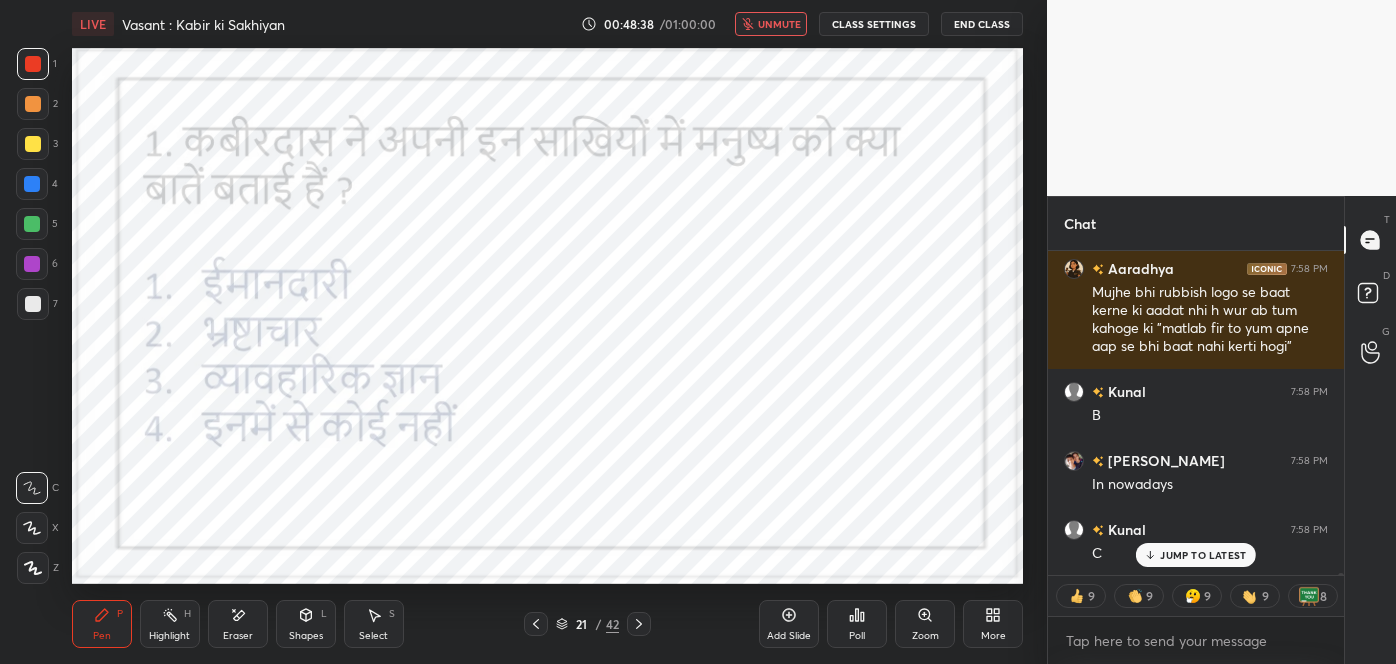 click on "JUMP TO LATEST" at bounding box center [1196, 555] 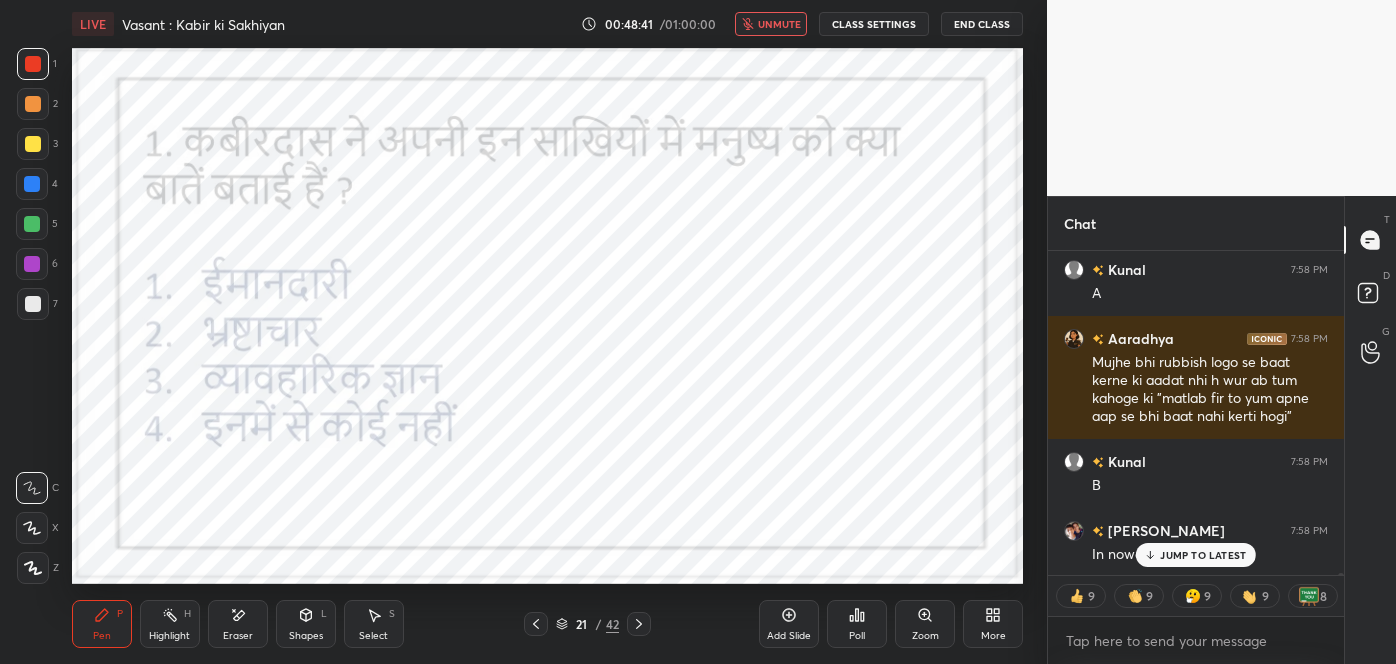 click on "JUMP TO LATEST" at bounding box center (1203, 555) 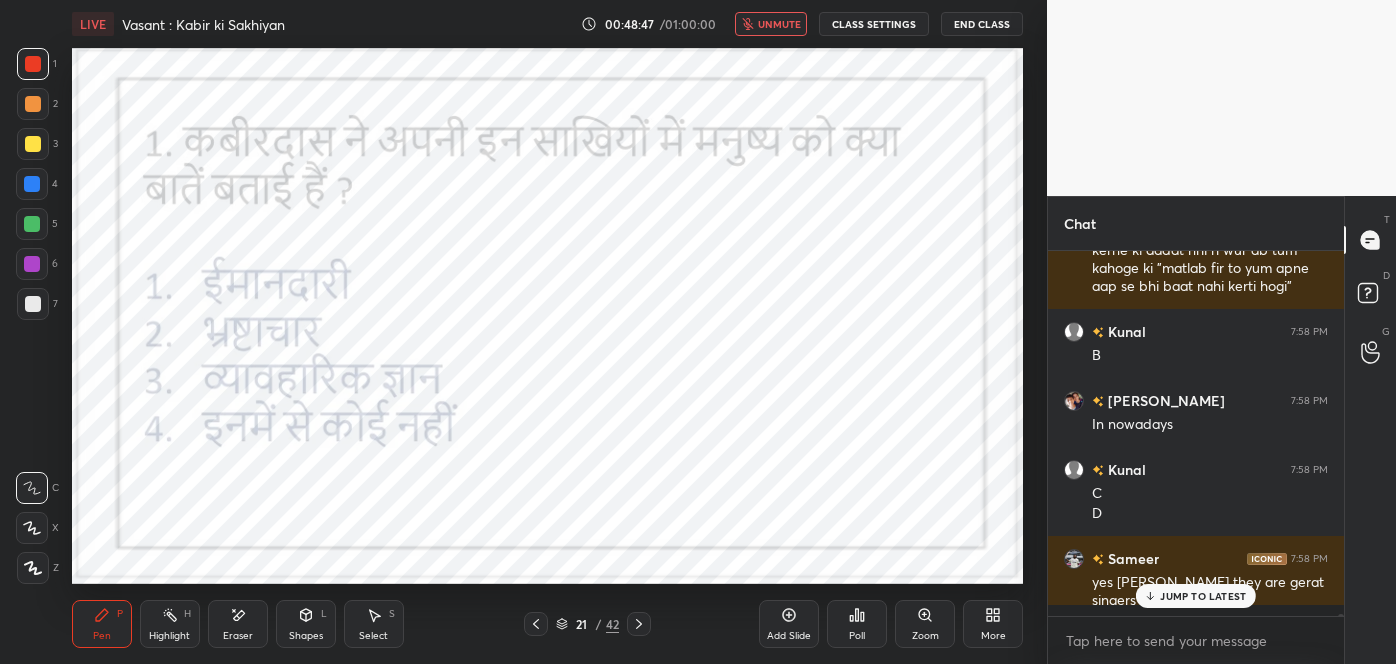 scroll, scrollTop: 6, scrollLeft: 5, axis: both 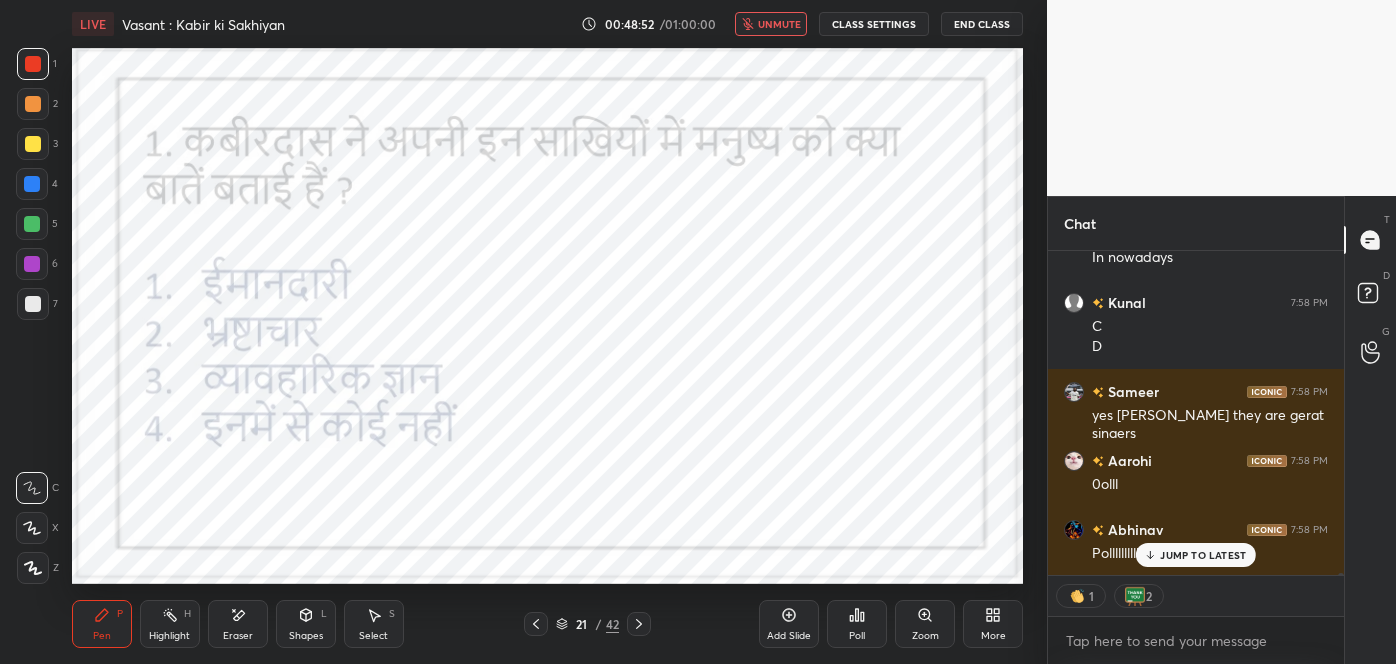 click on "unmute" at bounding box center [779, 24] 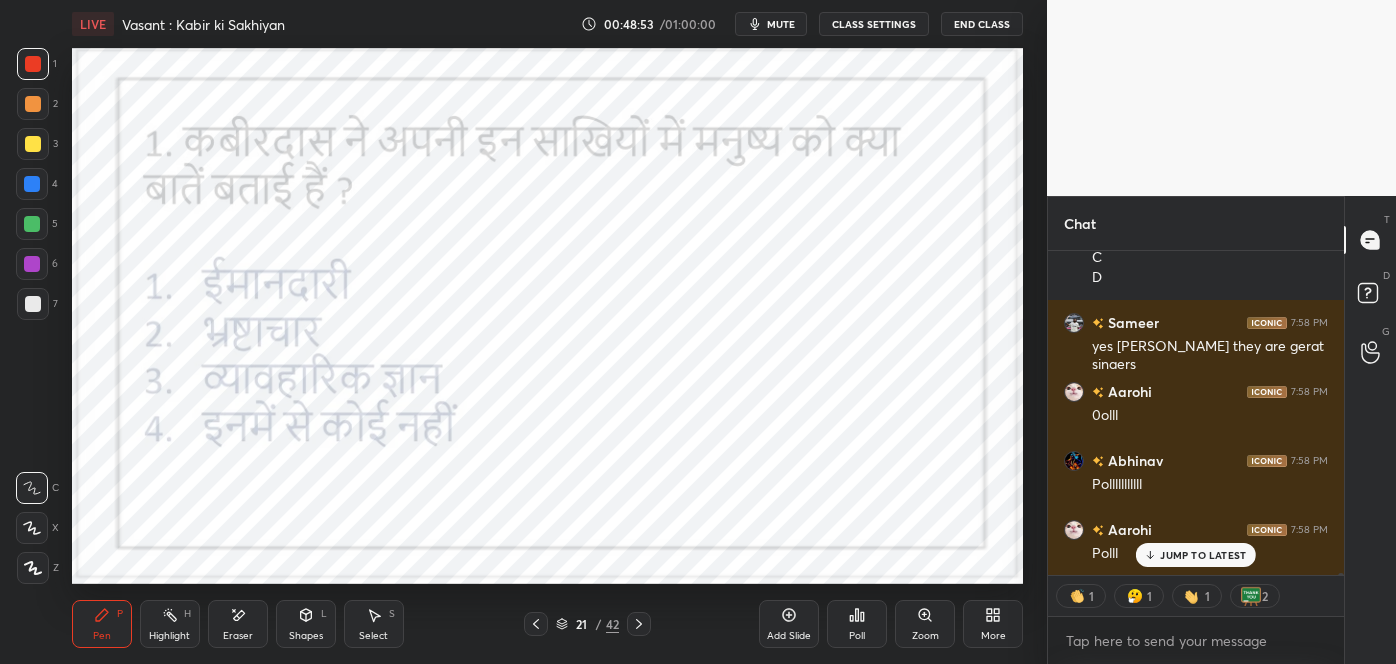 click on "Poll" at bounding box center (857, 636) 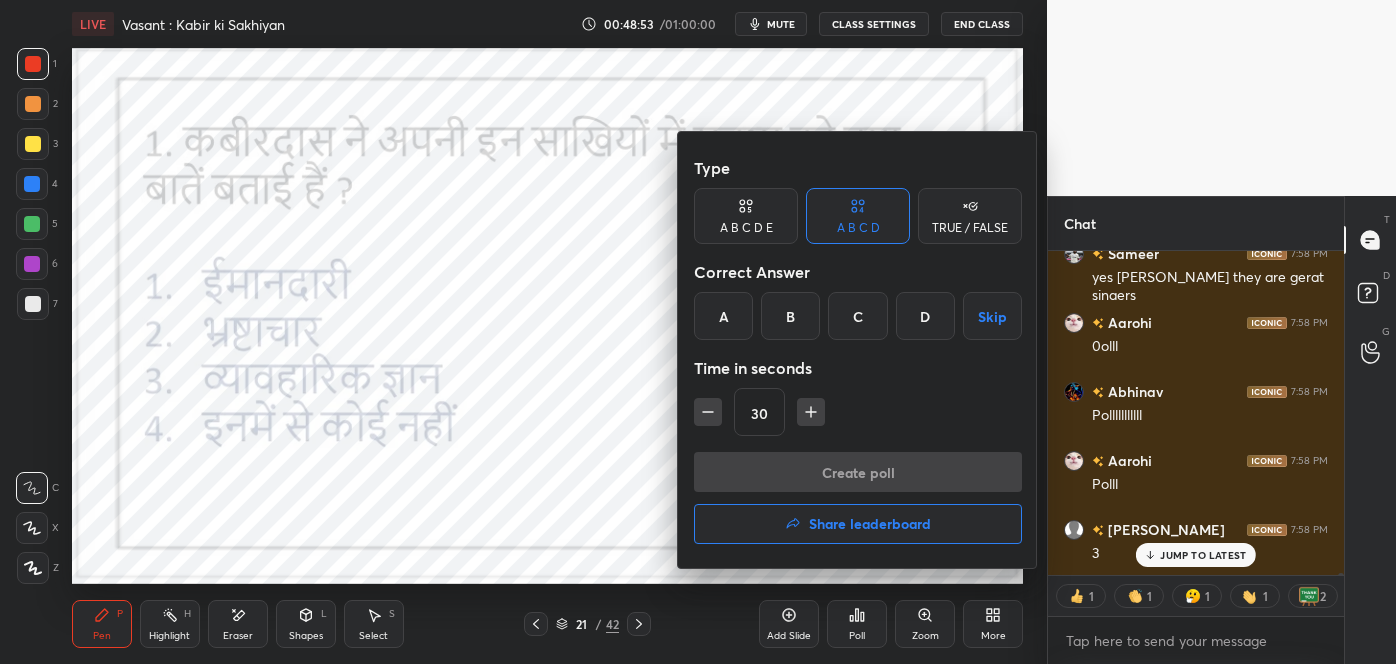 click on "Type A B C D E A B C D TRUE / FALSE Correct Answer A B C D Skip Time in seconds 30" at bounding box center (858, 300) 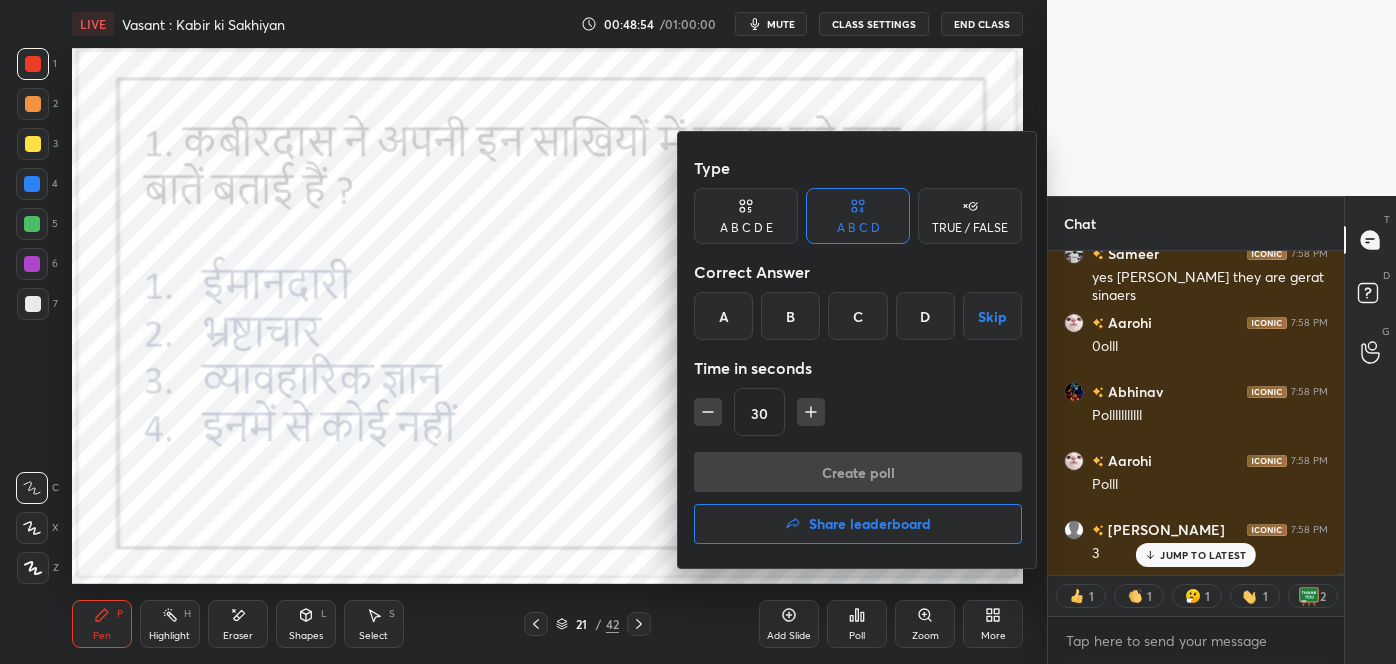 click on "C" at bounding box center [857, 316] 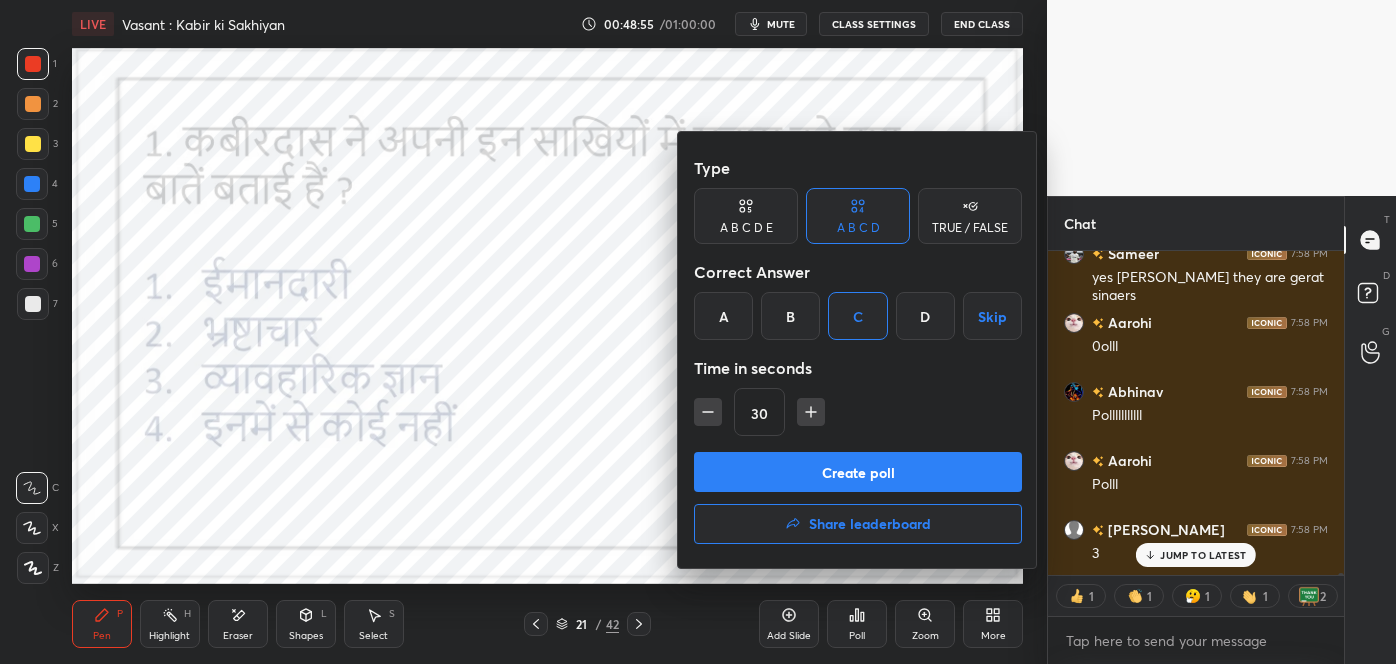 click on "Create poll" at bounding box center (858, 472) 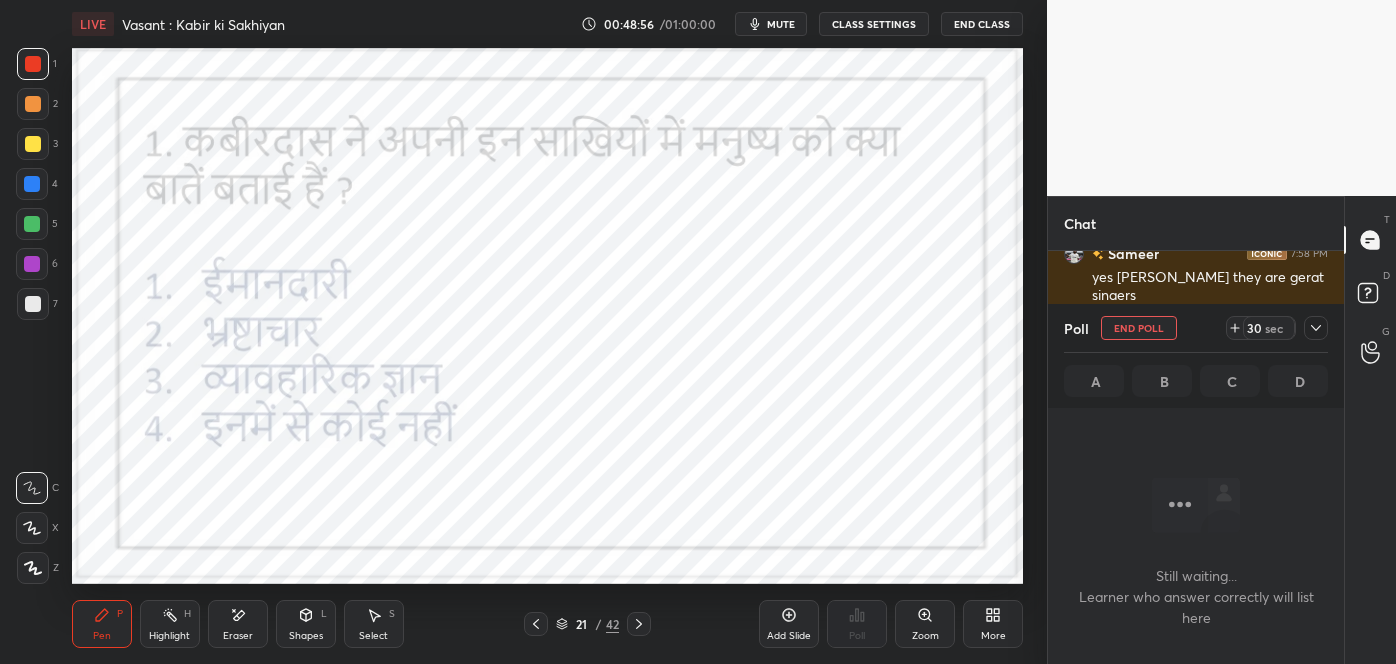 click on "mute" at bounding box center (781, 24) 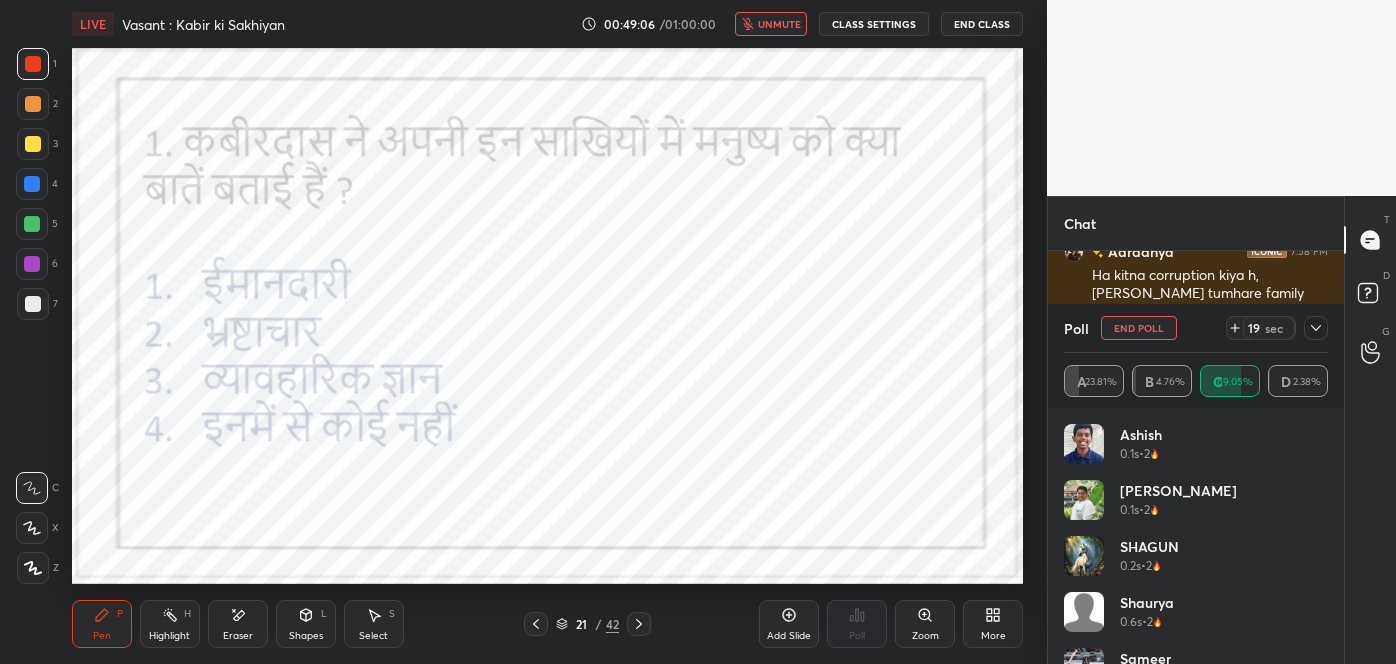 click 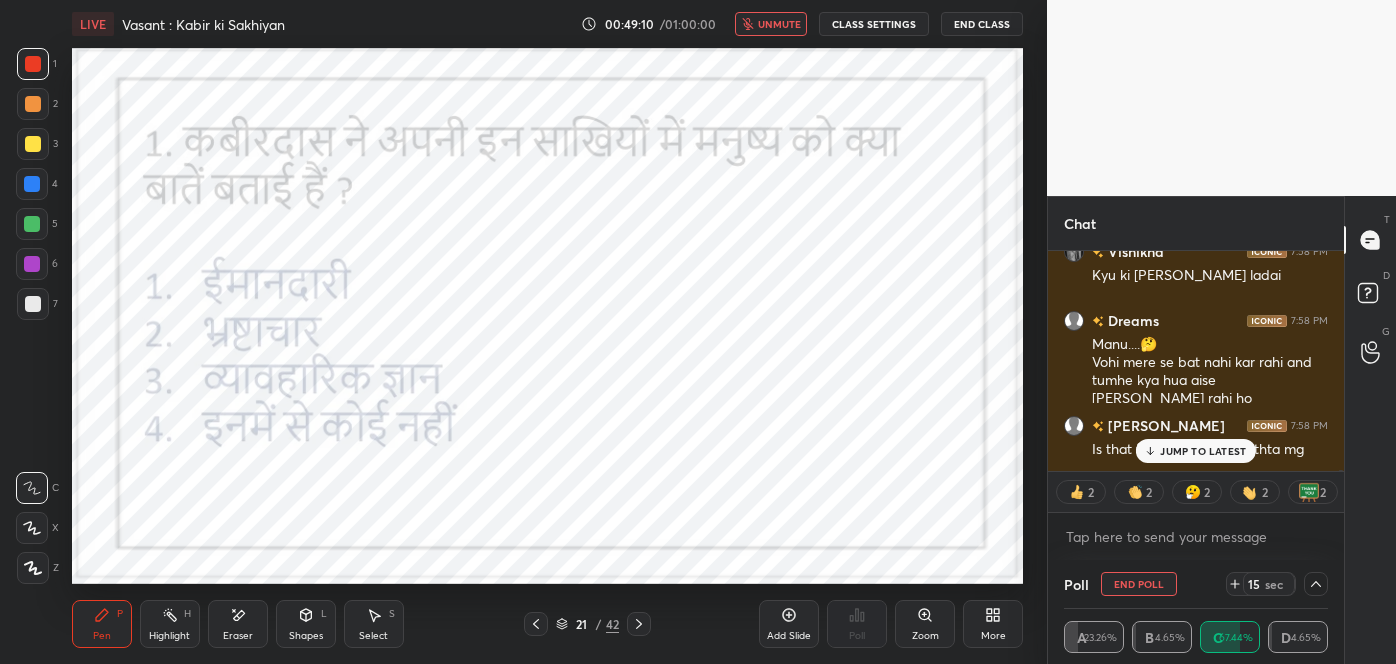 click on "JUMP TO LATEST" at bounding box center (1203, 451) 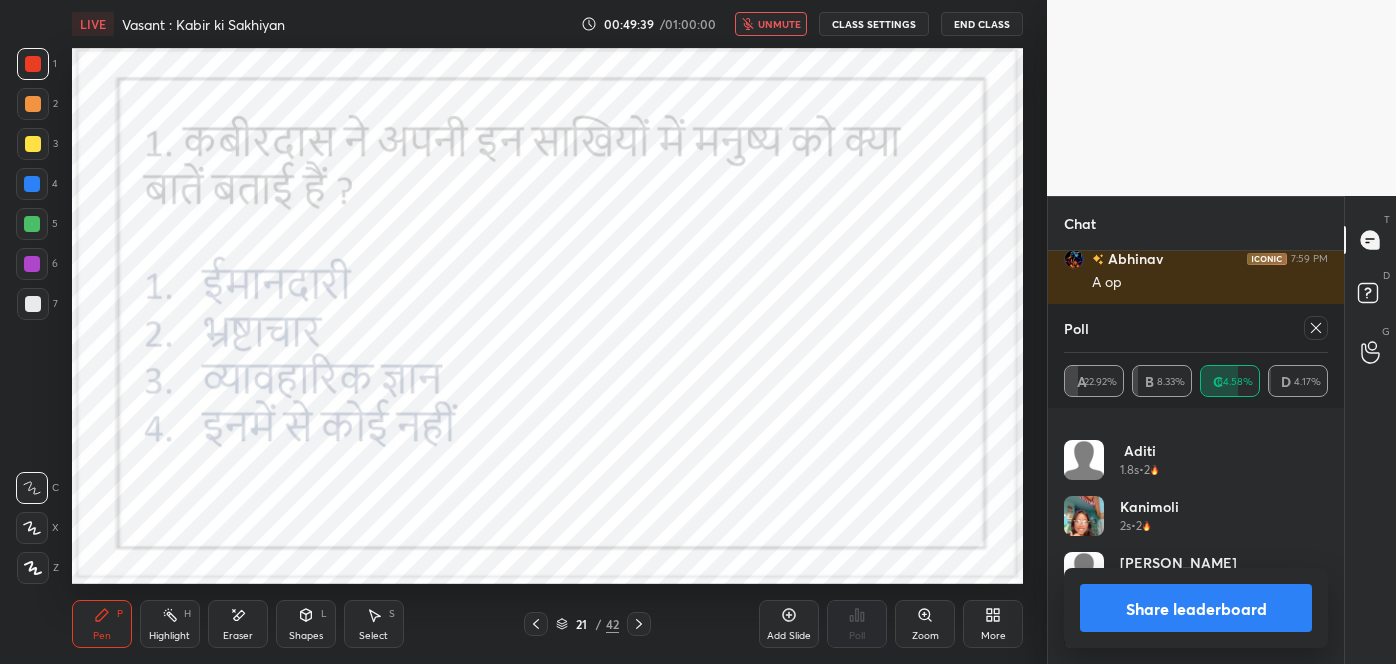 click at bounding box center (1316, 328) 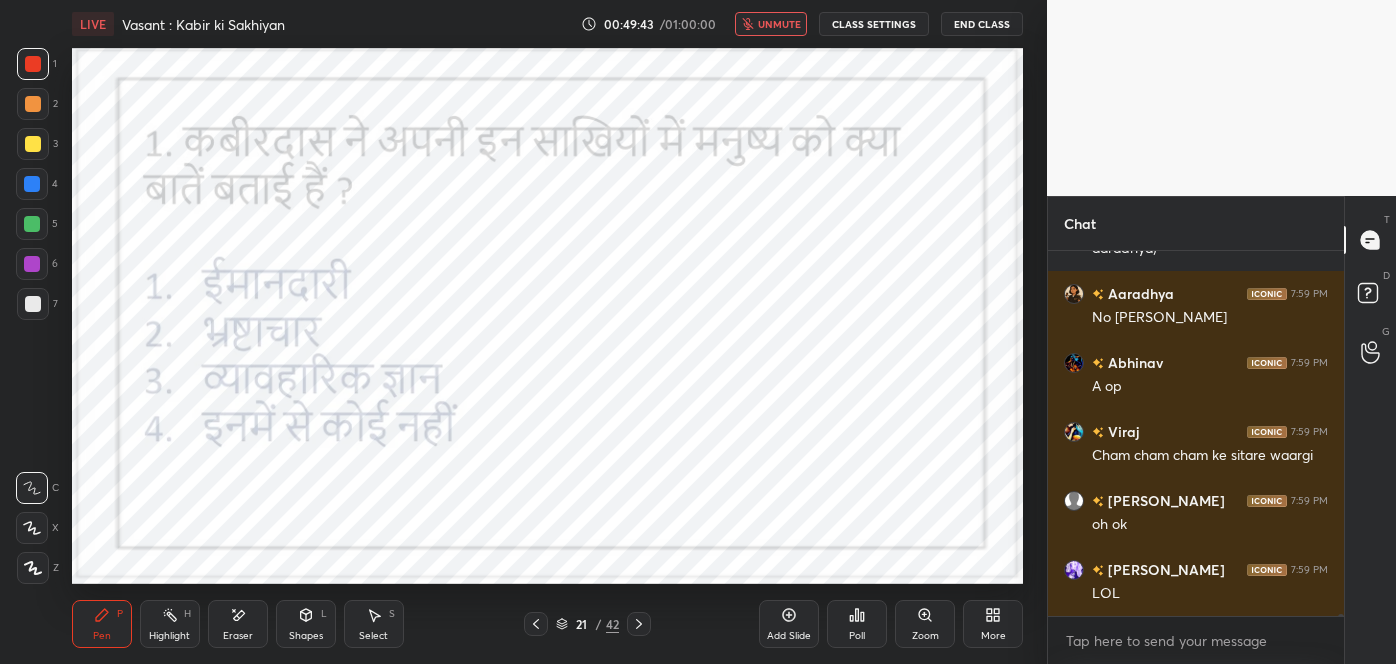 click on "unmute" at bounding box center (771, 24) 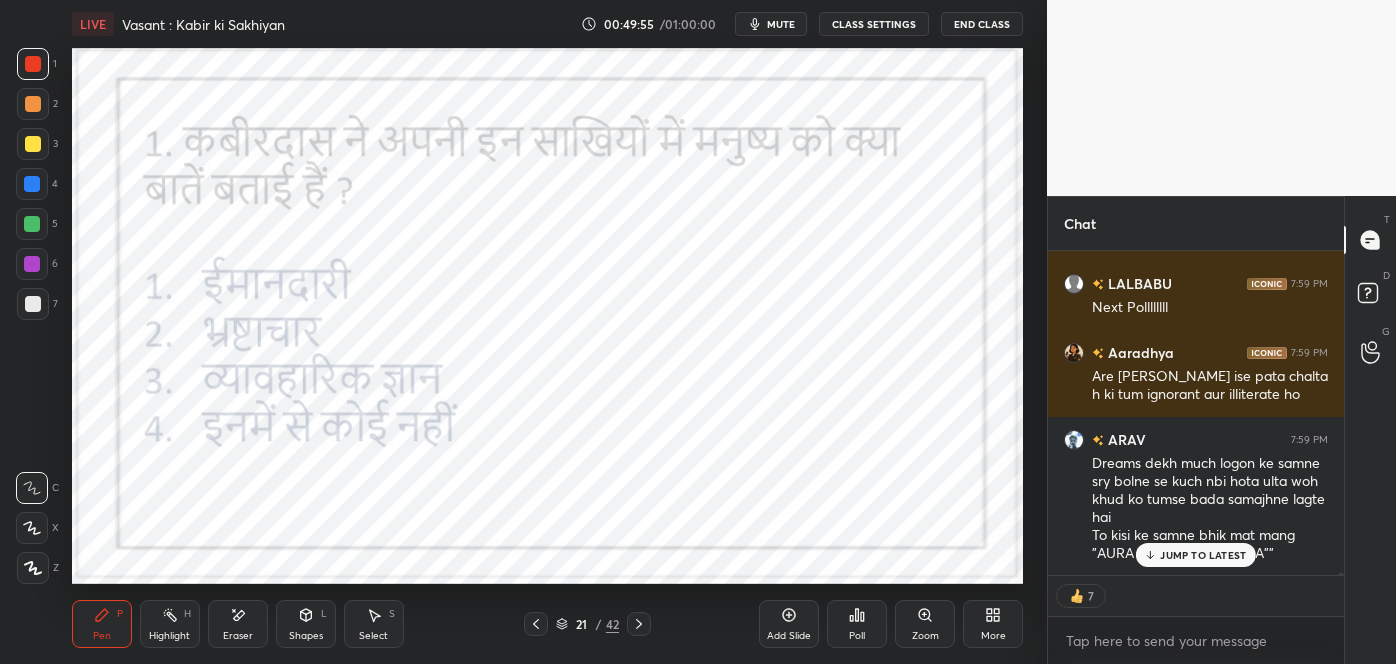 click on "JUMP TO LATEST" at bounding box center (1203, 555) 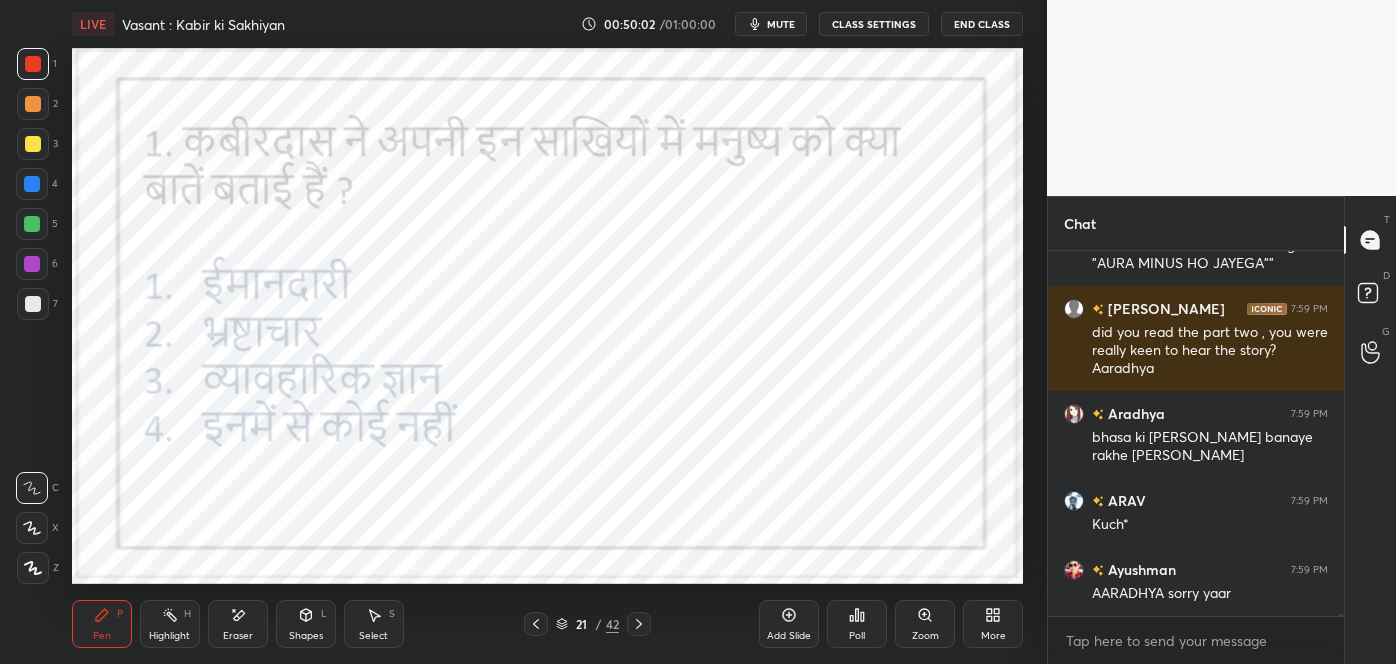click at bounding box center (639, 624) 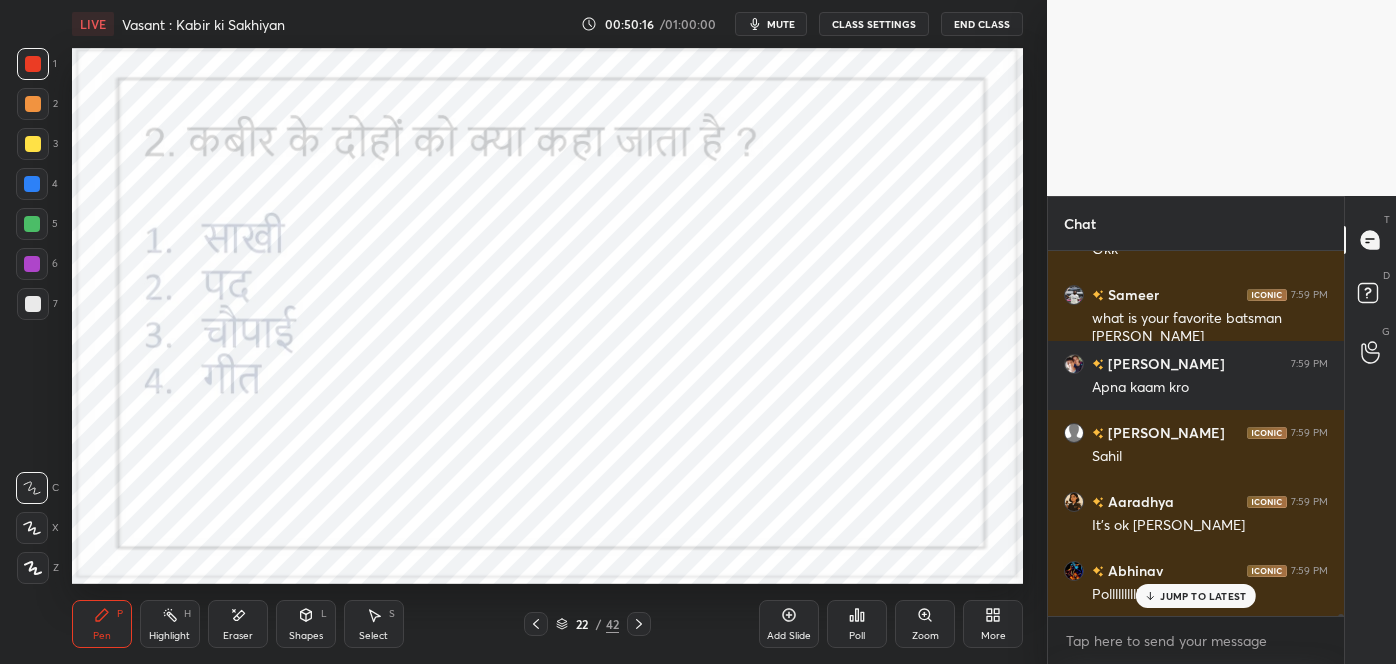 click on "mute" at bounding box center (781, 24) 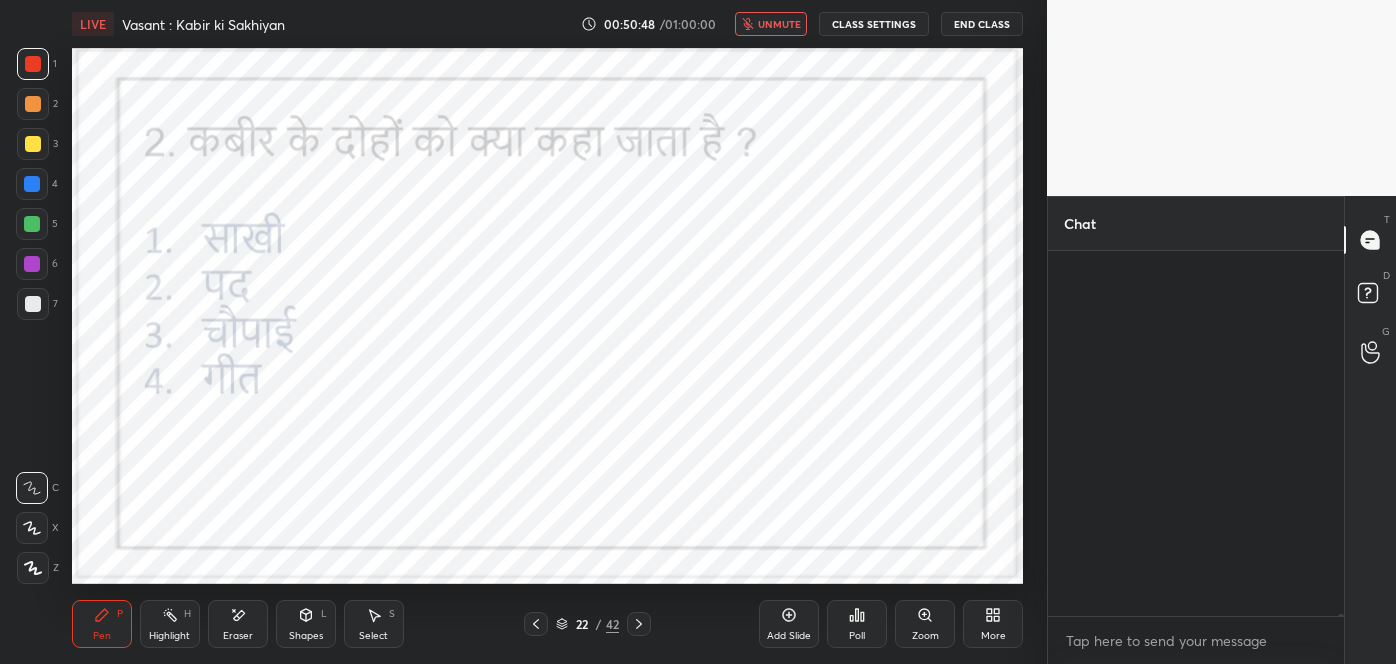 scroll, scrollTop: 70536, scrollLeft: 0, axis: vertical 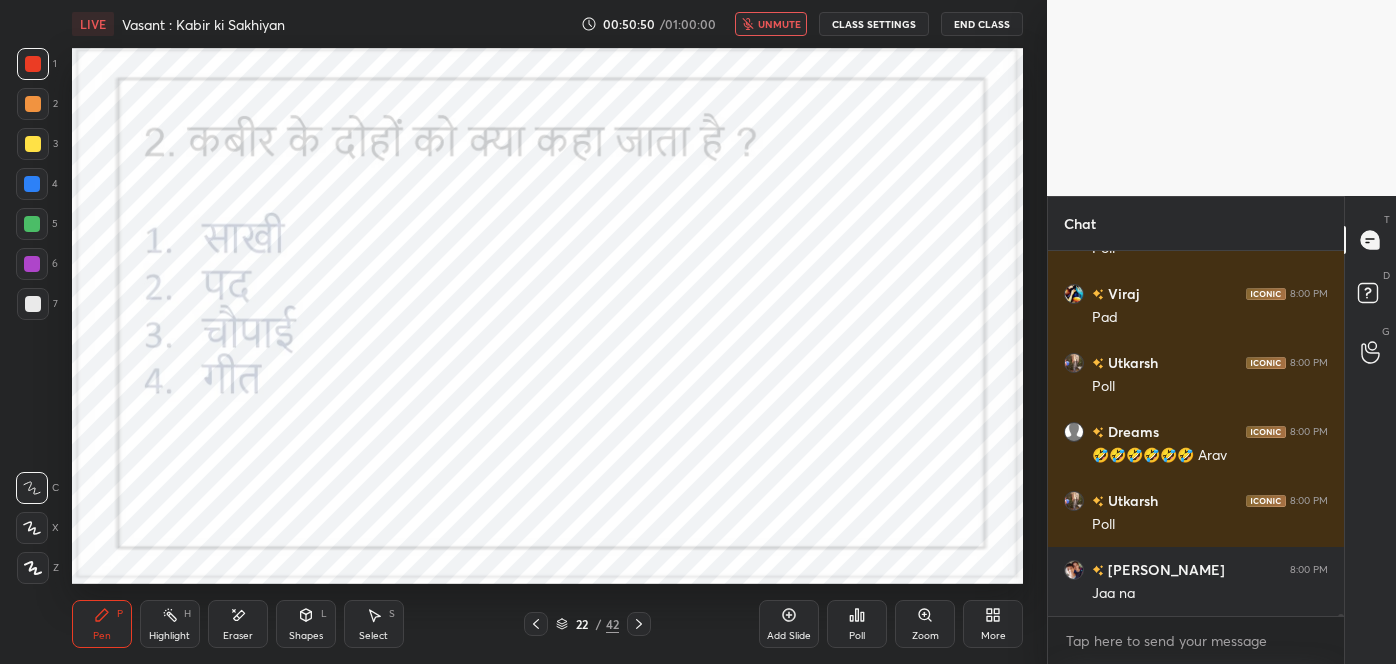 click on "unmute" at bounding box center [771, 24] 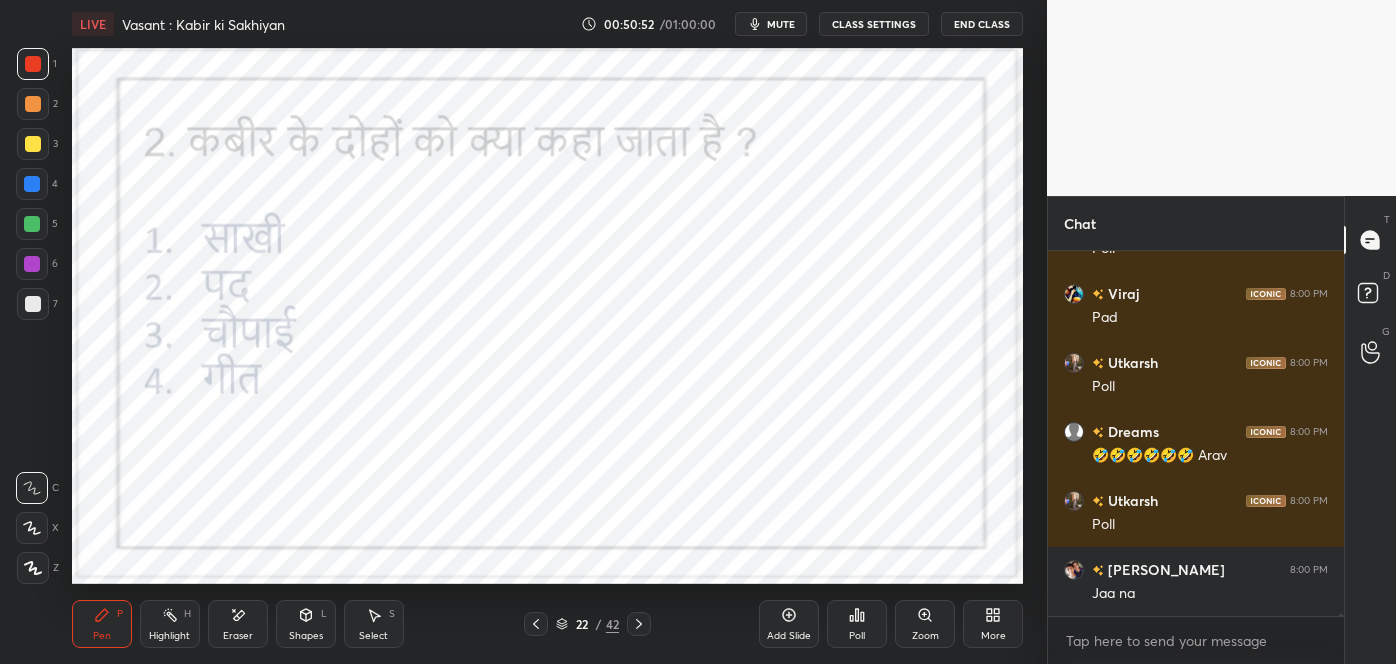 scroll, scrollTop: 70605, scrollLeft: 0, axis: vertical 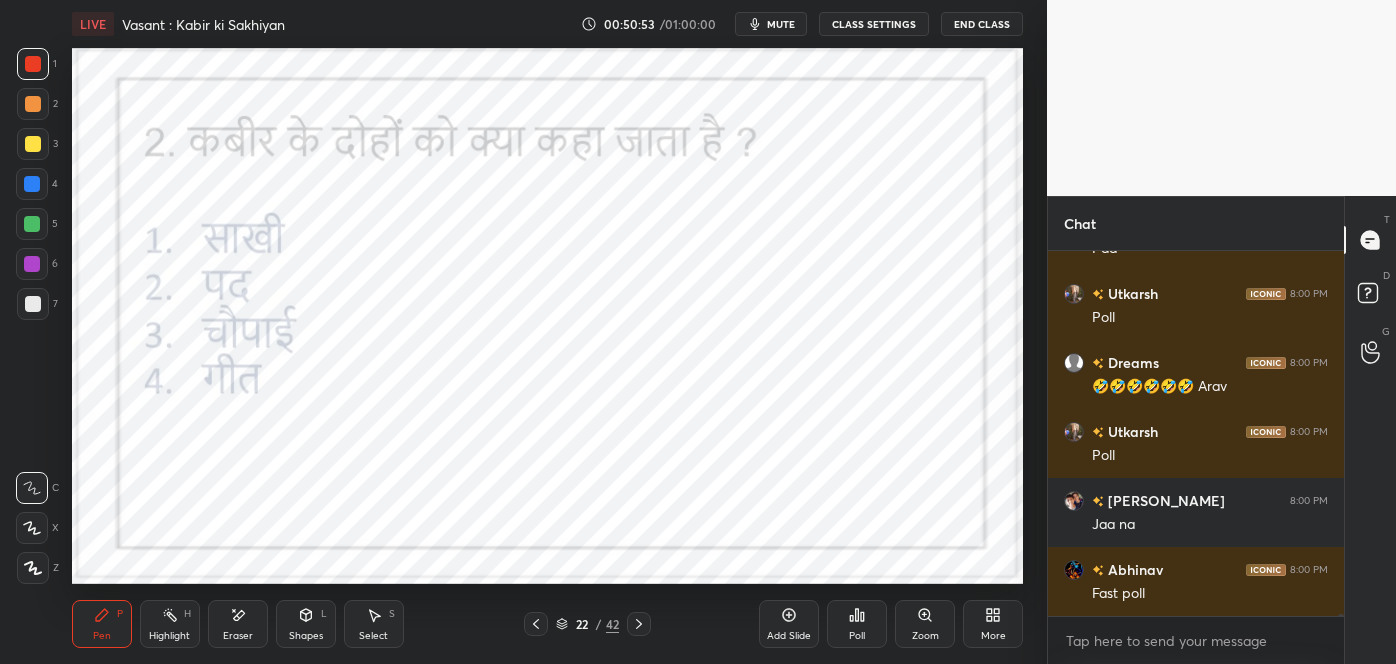 click on "Poll" at bounding box center (857, 624) 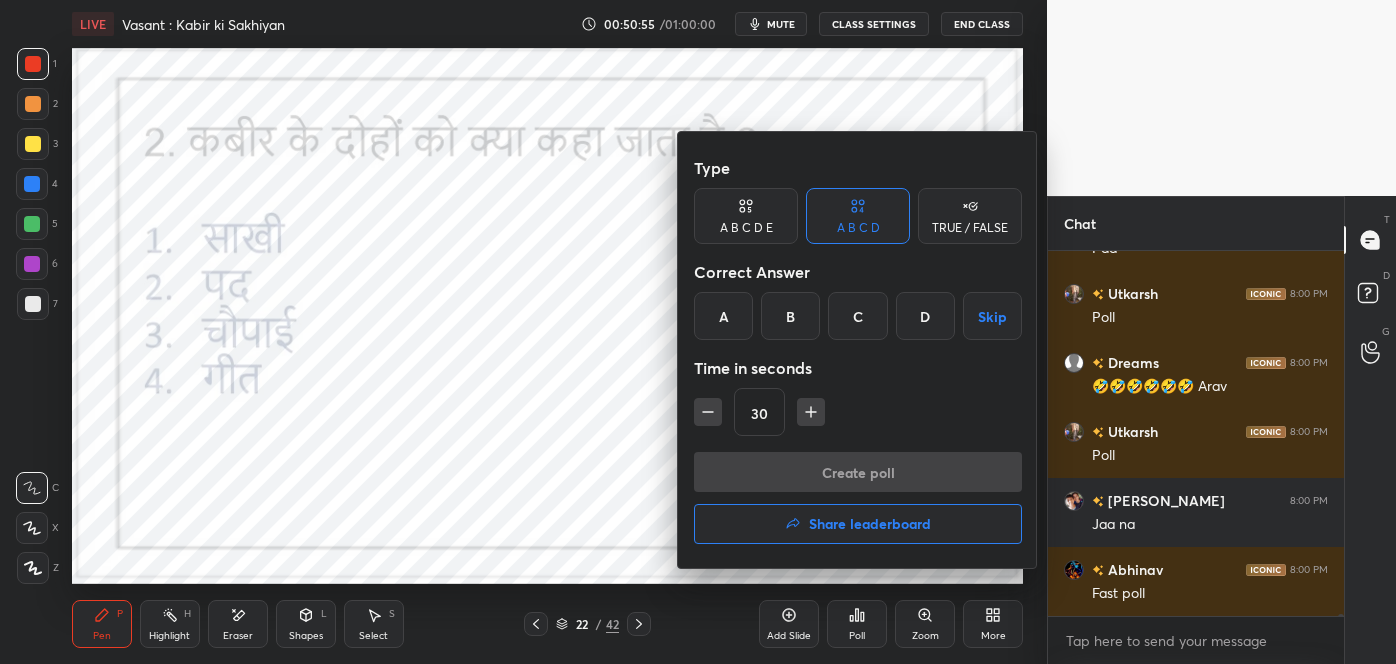 scroll, scrollTop: 70674, scrollLeft: 0, axis: vertical 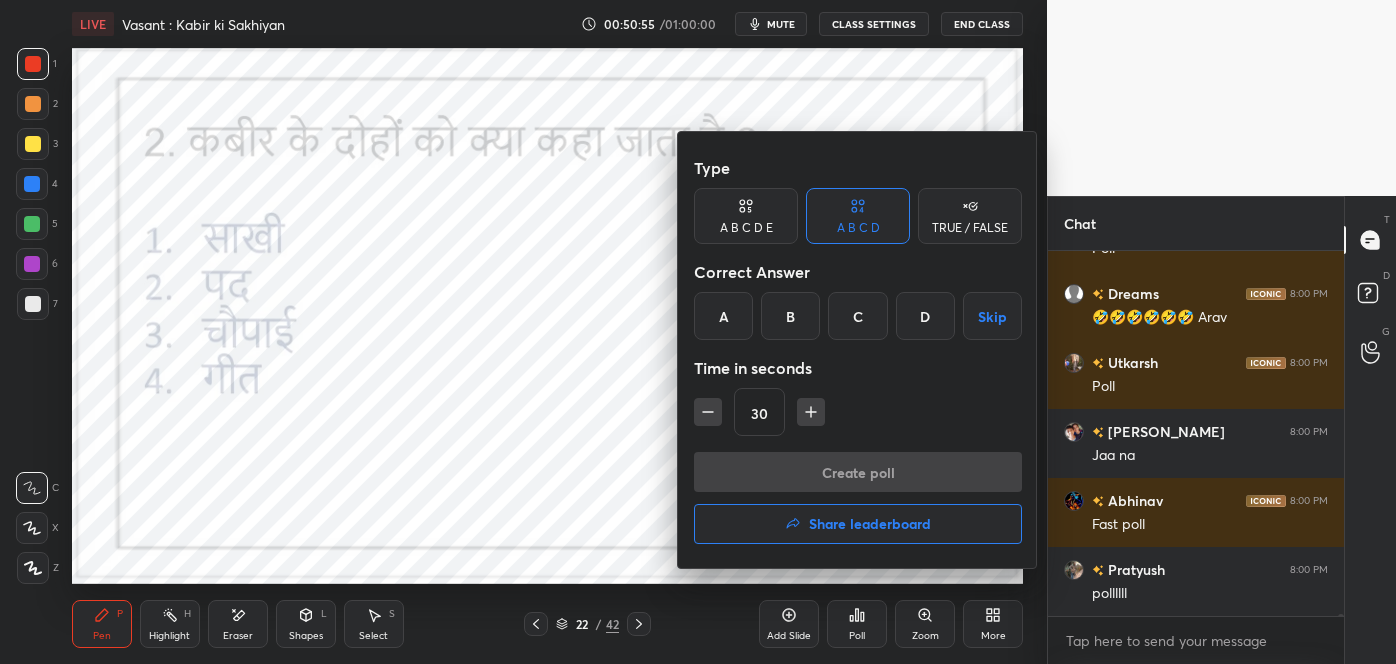 click on "A" at bounding box center [723, 316] 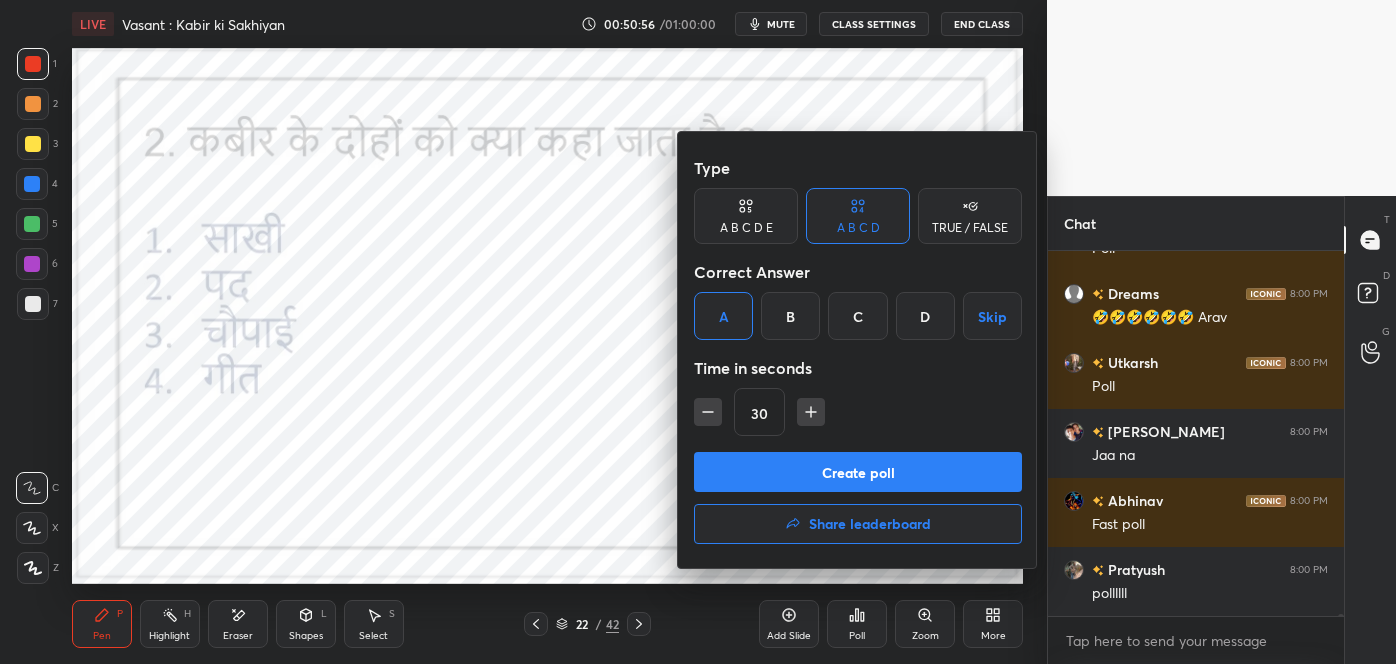 click on "Create poll" at bounding box center [858, 472] 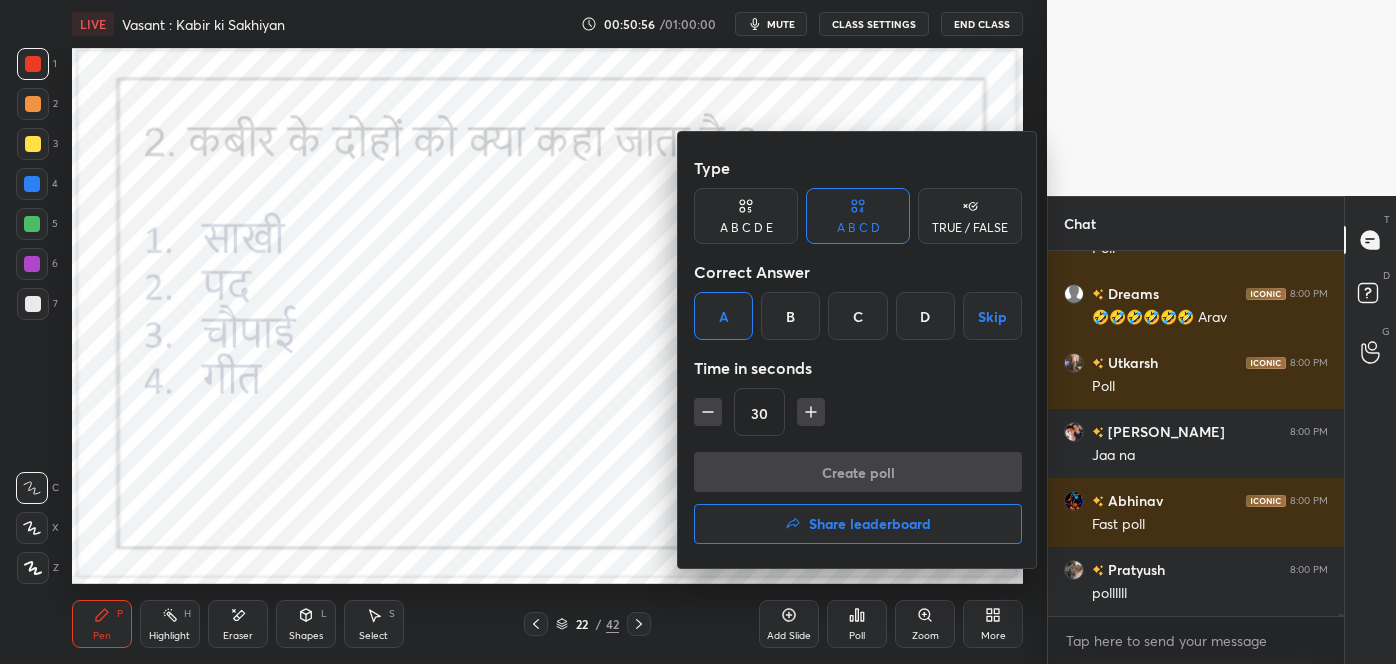 scroll, scrollTop: 325, scrollLeft: 290, axis: both 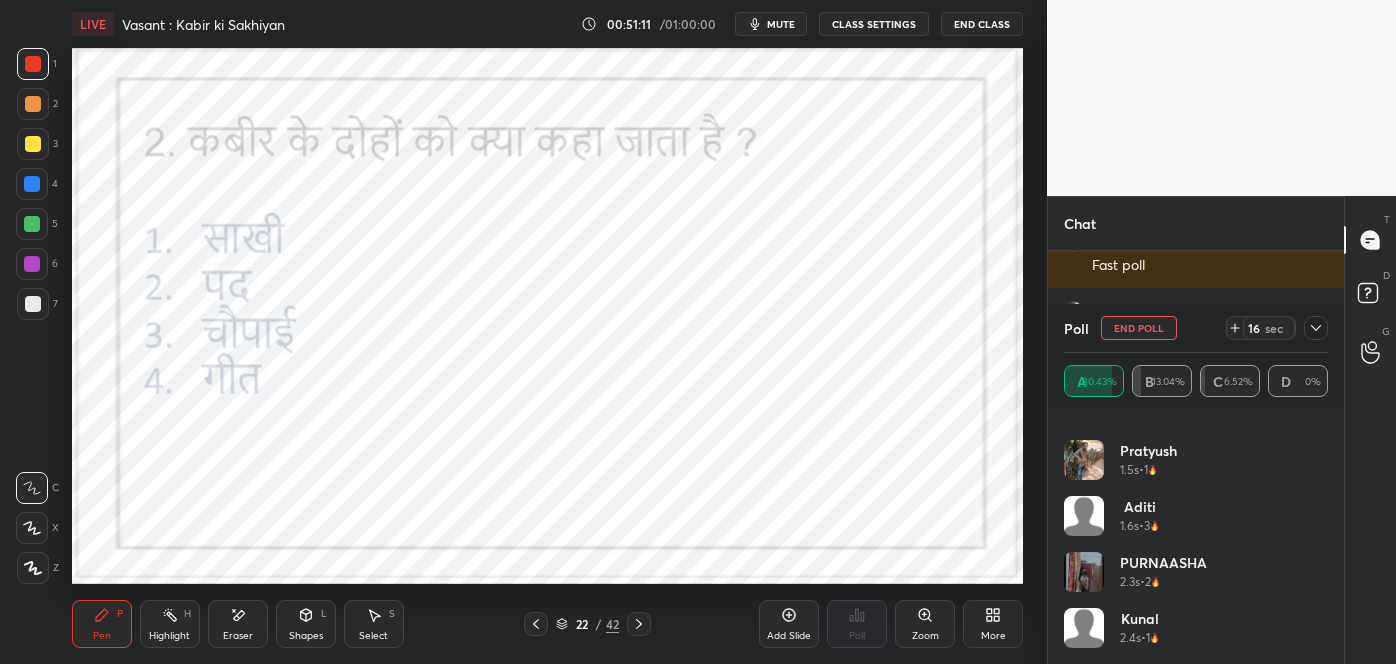 click on "mute" at bounding box center (771, 24) 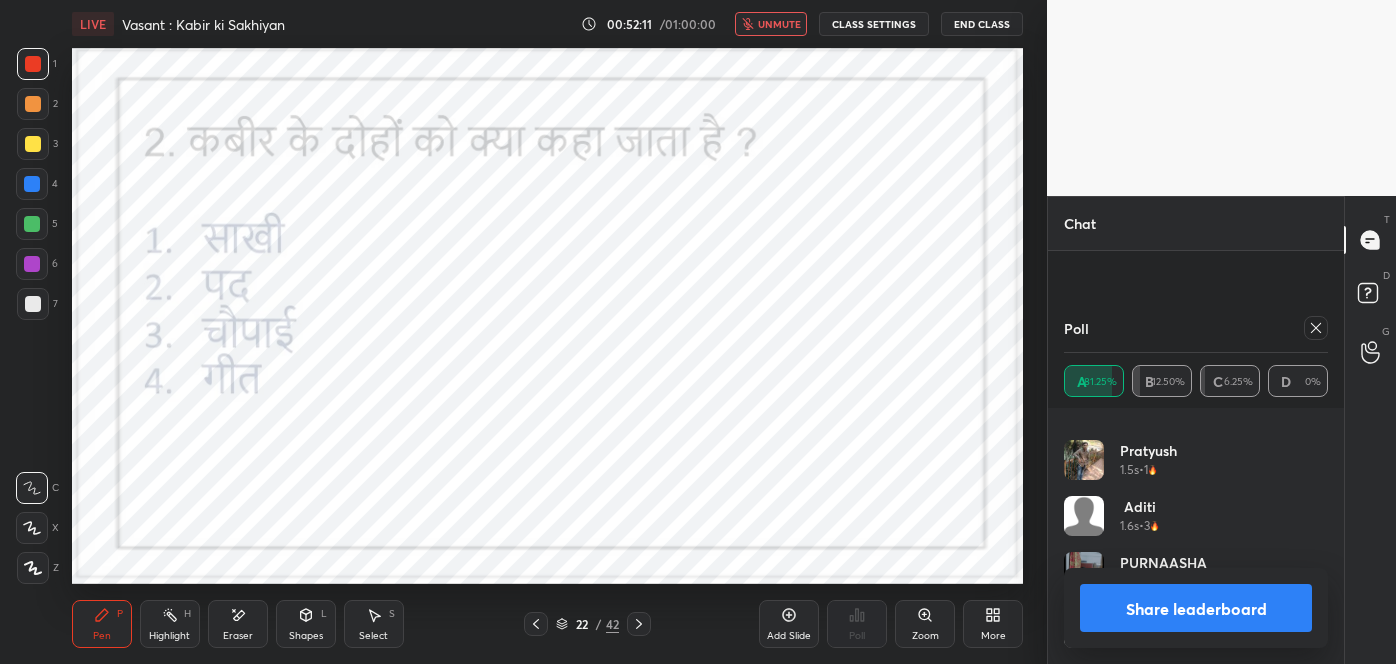scroll, scrollTop: 72011, scrollLeft: 0, axis: vertical 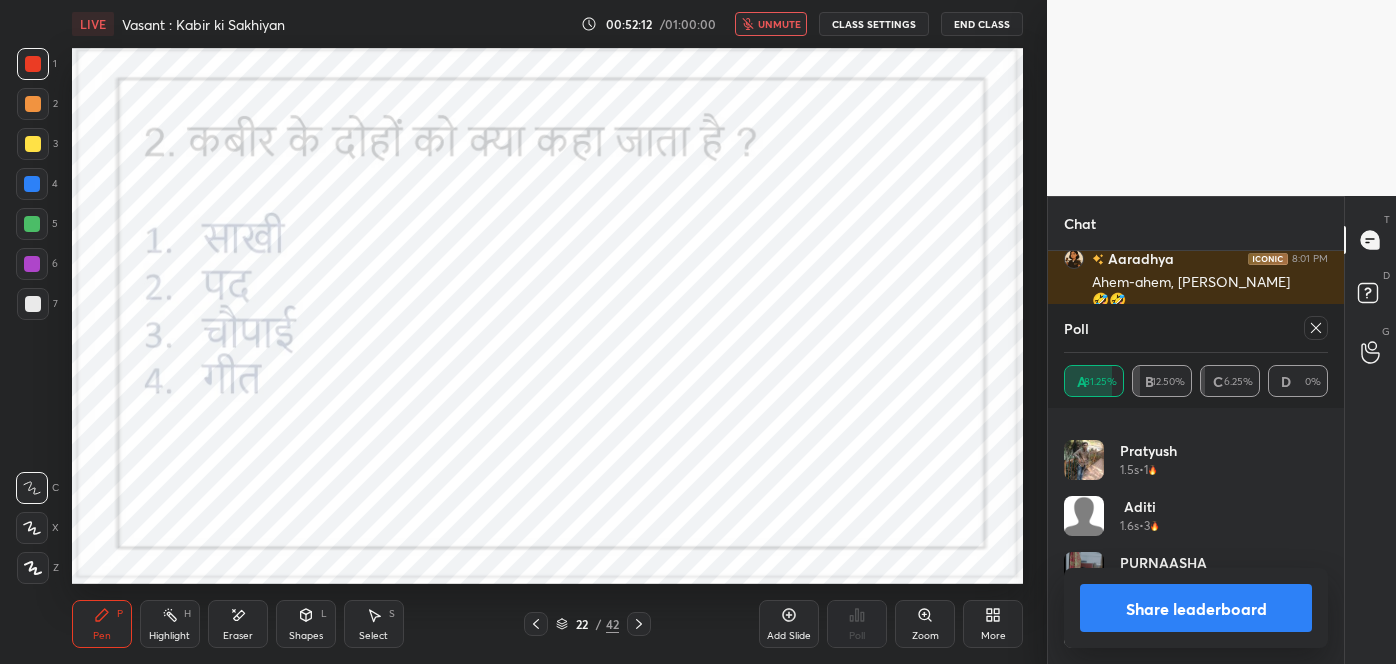 click on "unmute" at bounding box center (779, 24) 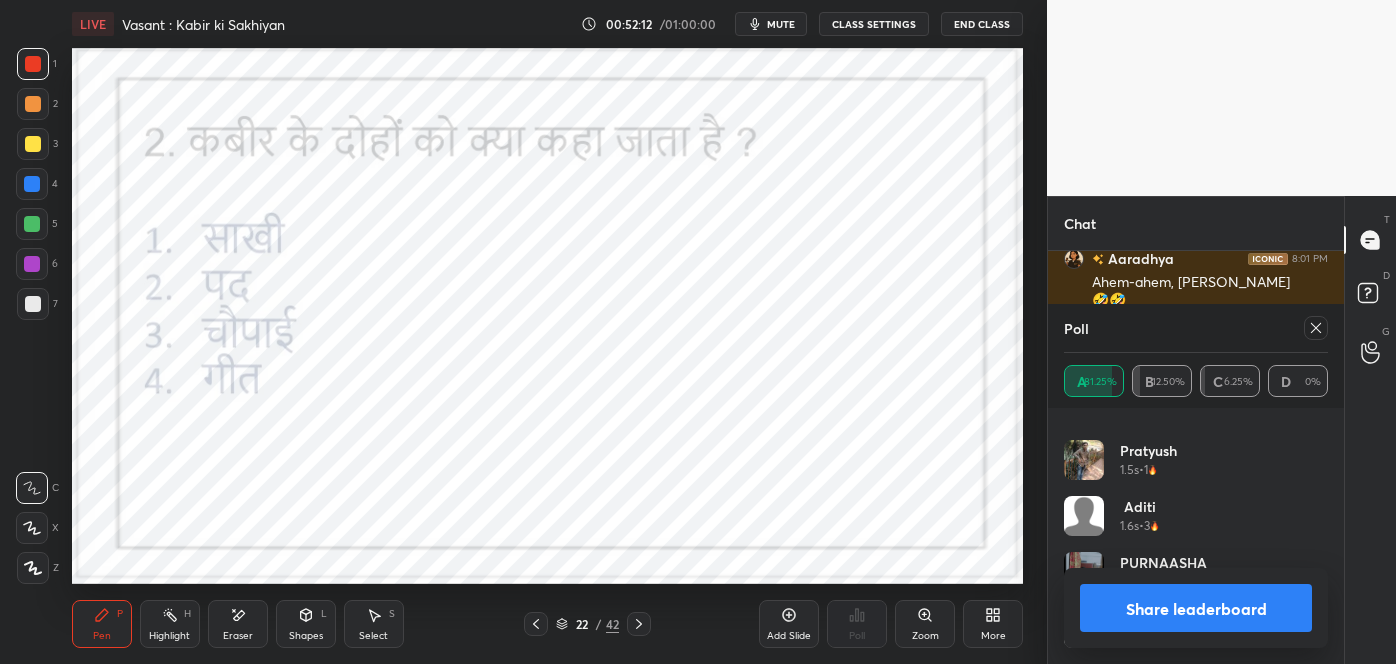 scroll, scrollTop: 72450, scrollLeft: 0, axis: vertical 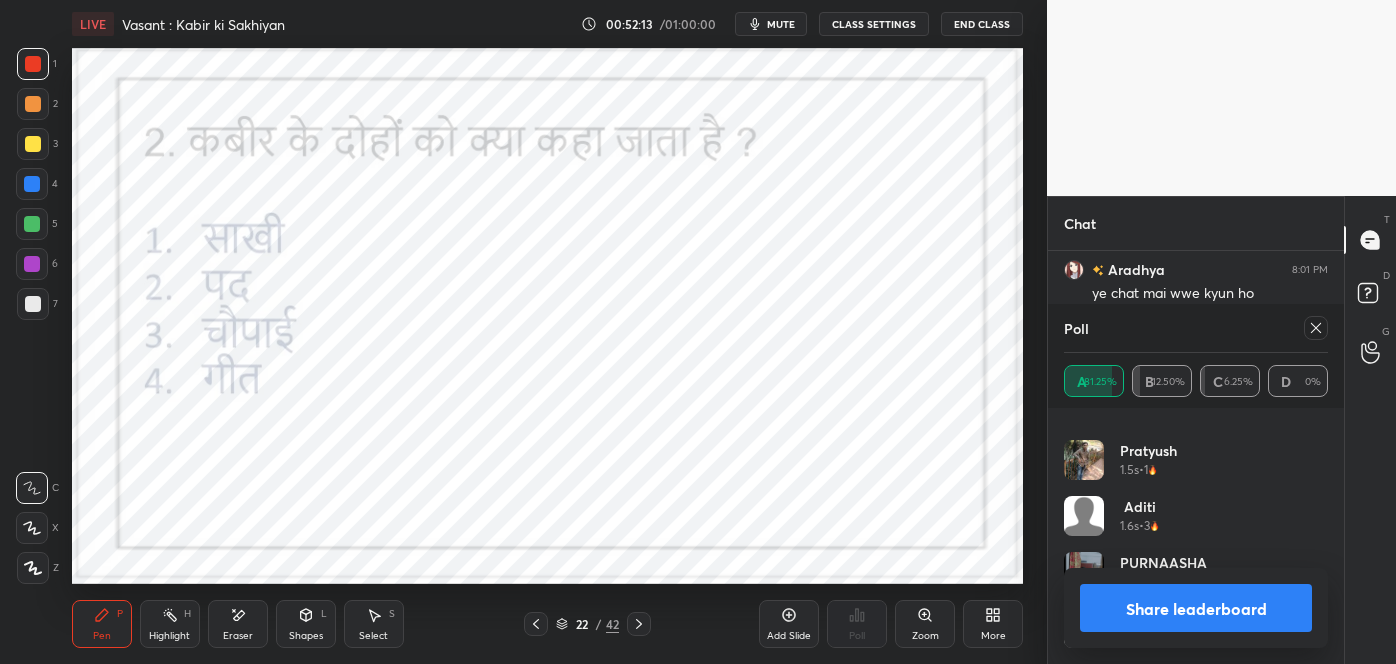 click 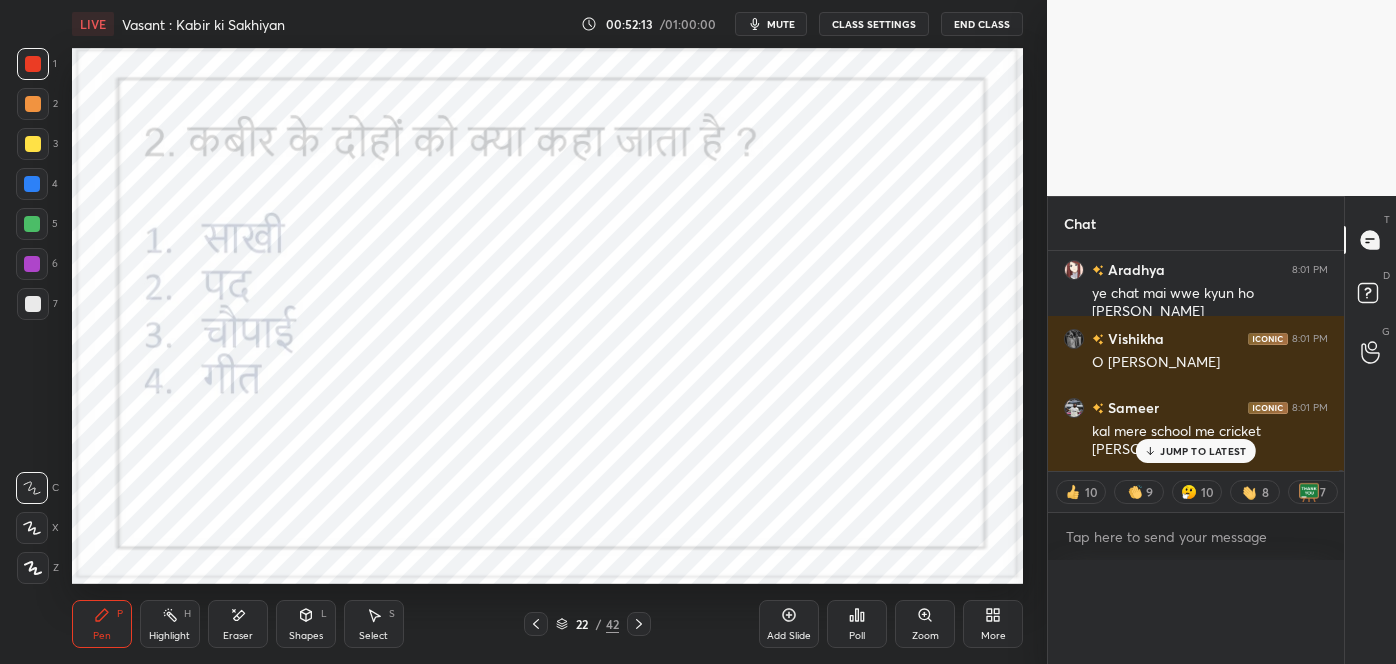 scroll, scrollTop: 0, scrollLeft: 0, axis: both 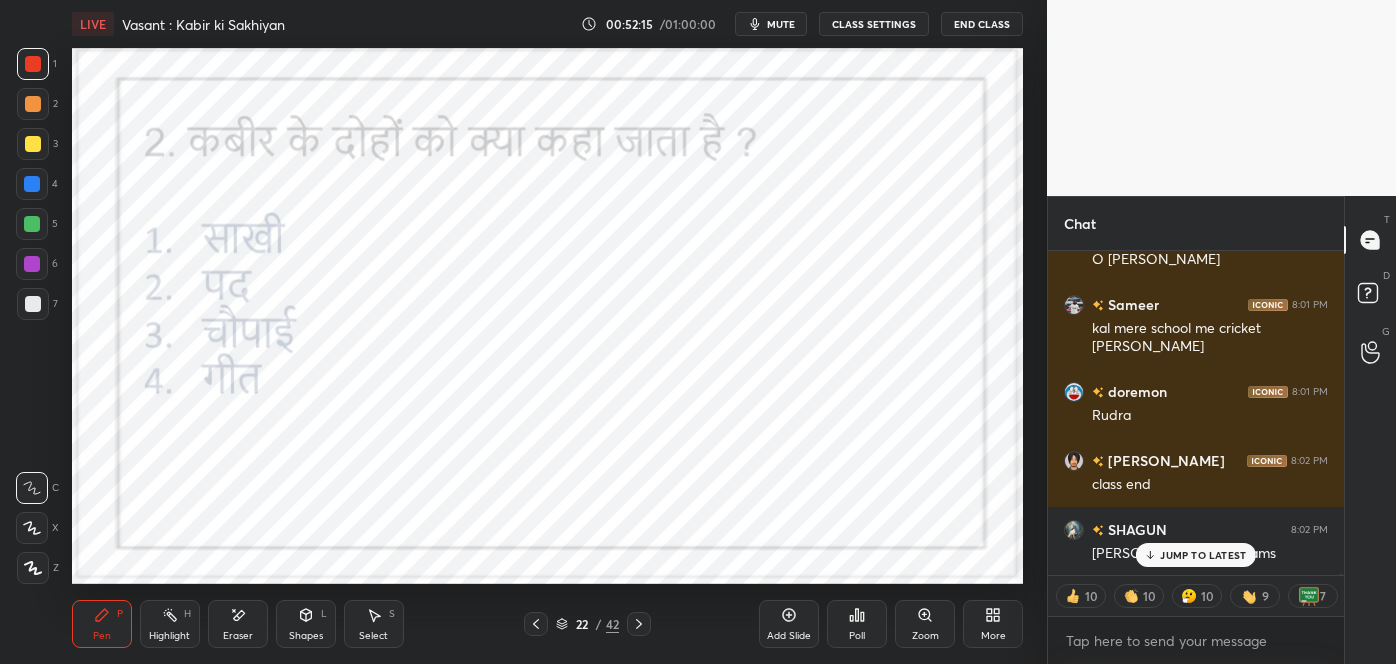 click on "JUMP TO LATEST" at bounding box center [1196, 555] 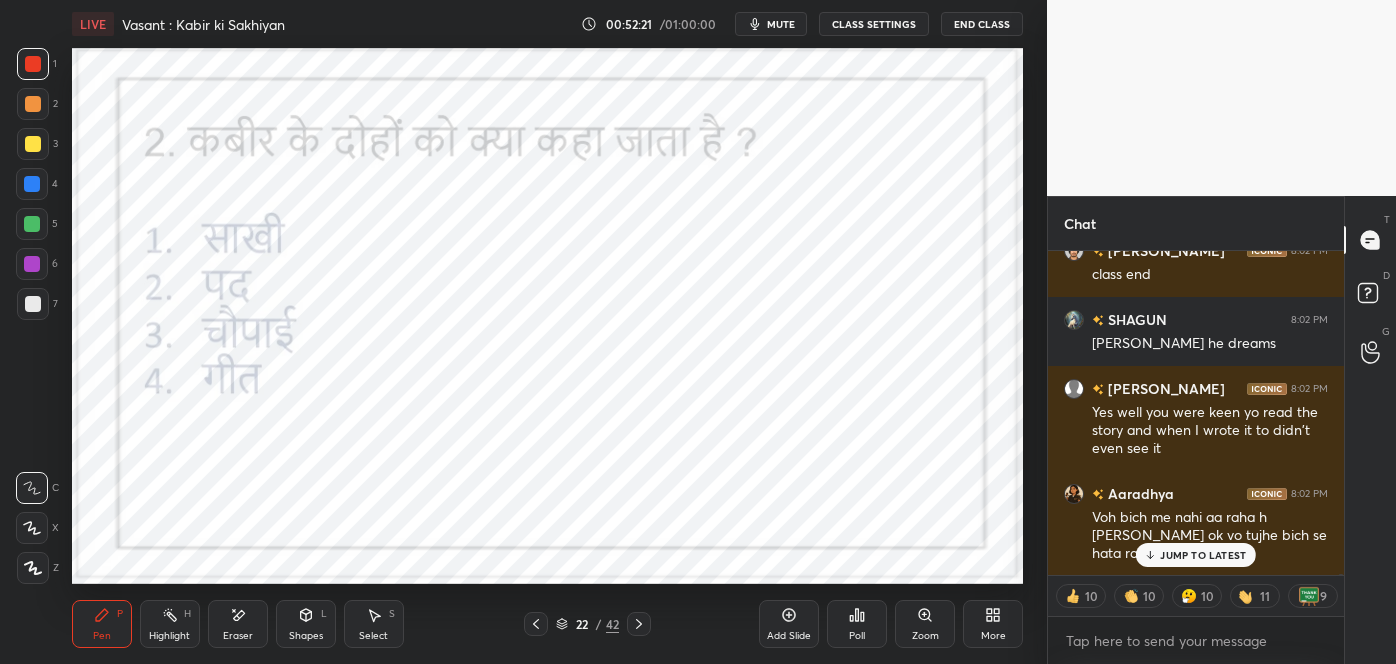 scroll, scrollTop: 72937, scrollLeft: 0, axis: vertical 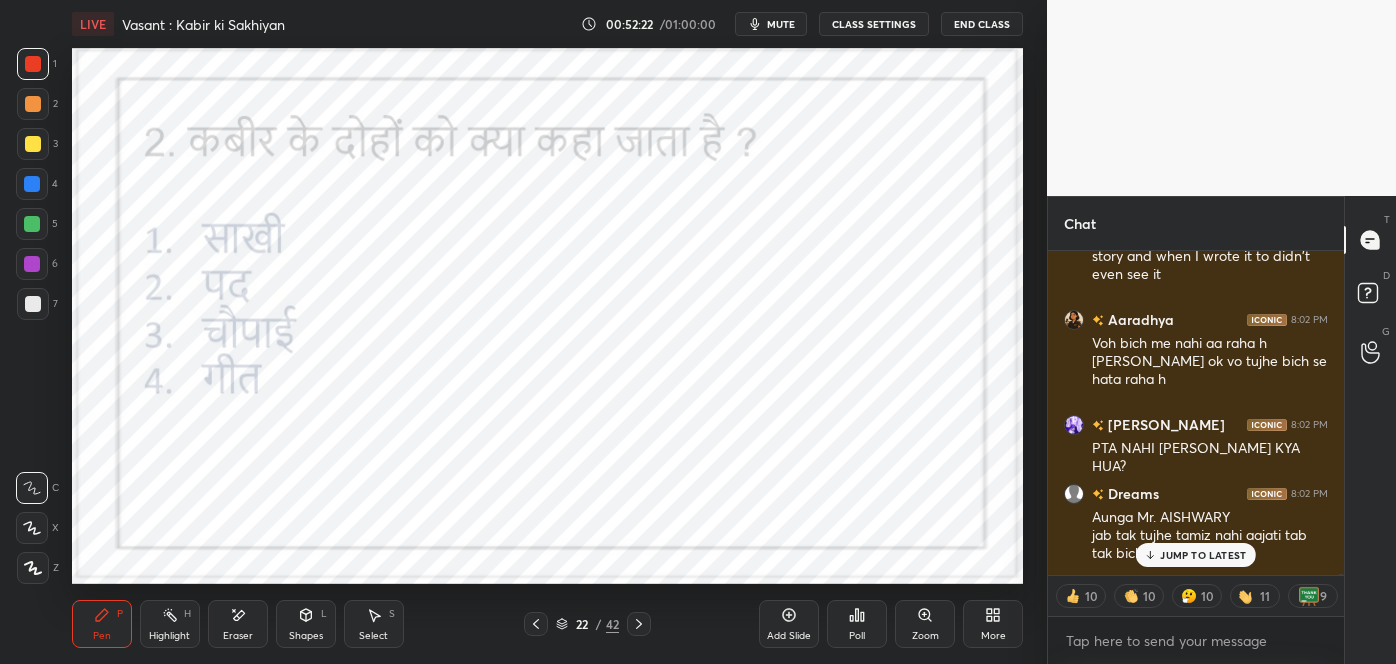 click 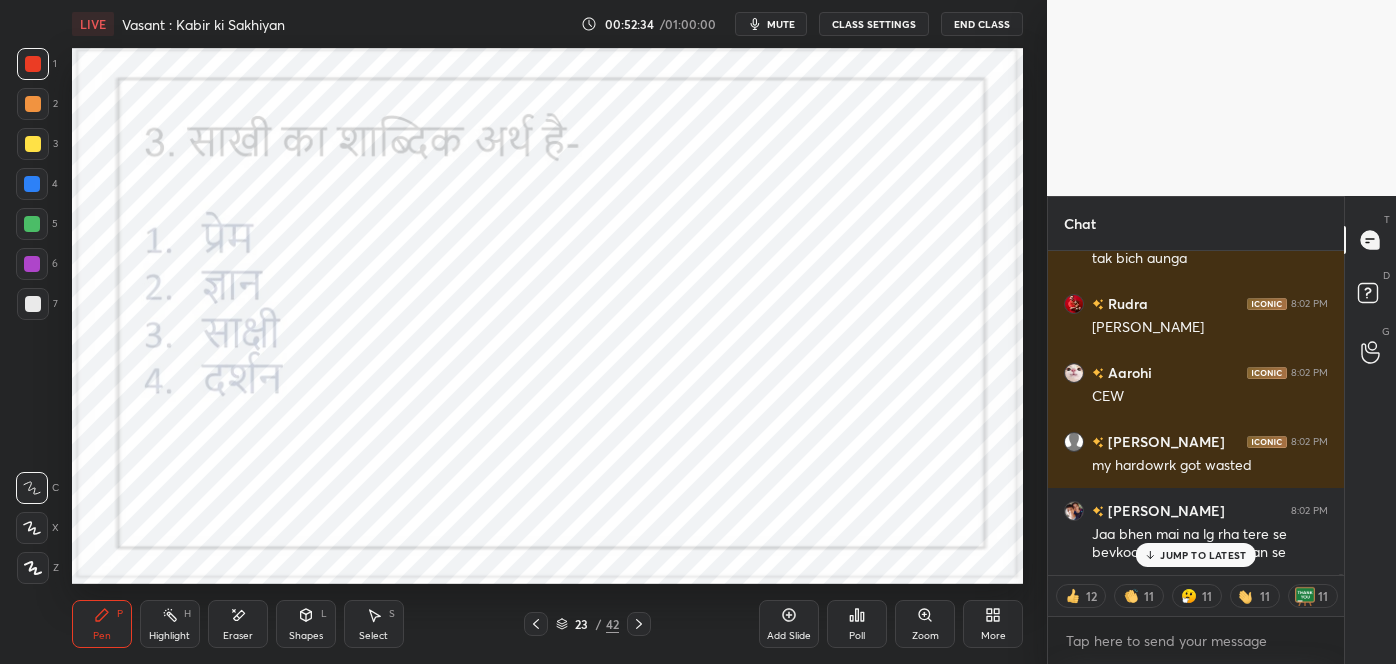 scroll, scrollTop: 73300, scrollLeft: 0, axis: vertical 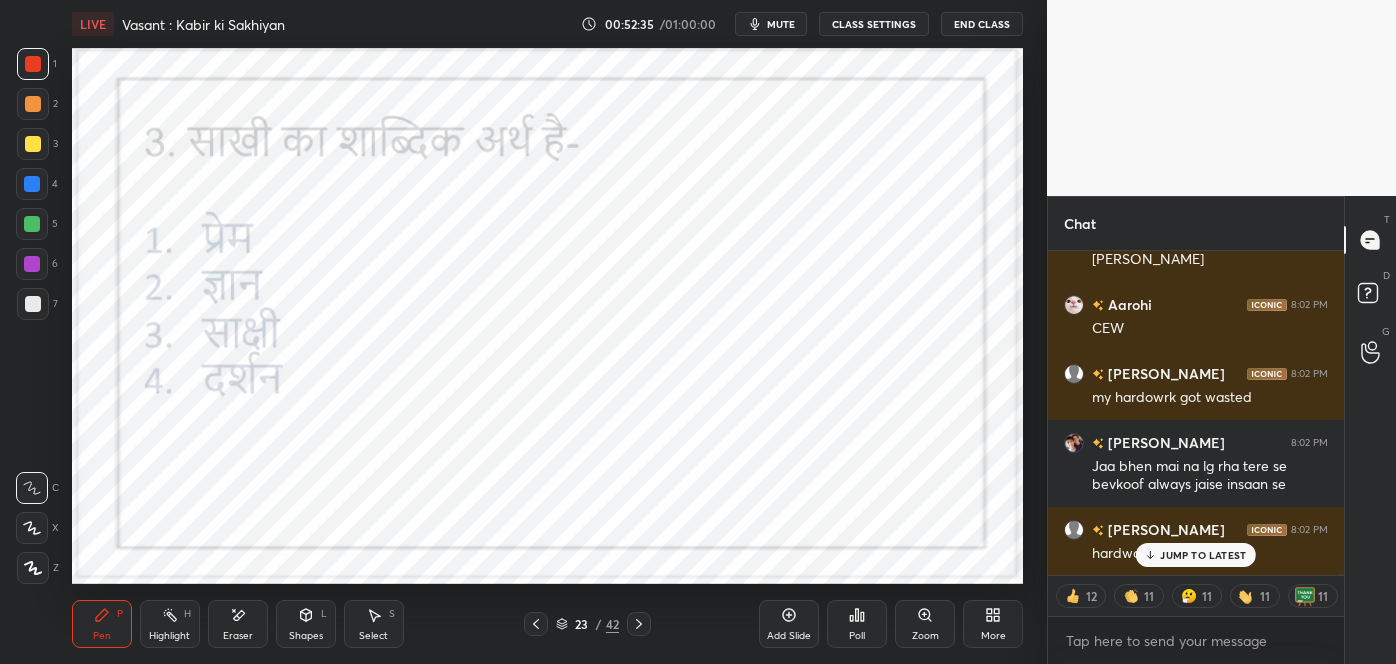 click on "LIVE Vasant : Kabir ki Sakhiyan 00:52:35 /  01:00:00 mute CLASS SETTINGS End Class Setting up your live class Poll for   secs No correct answer Start poll Back Vasant : Kabir ki Sakhiyan • L5 of Course on Hindi for CBSE Class - 8 Pooja Shah Pen P Highlight H Eraser Shapes L Select S 23 / 42 Add Slide Poll Zoom More" at bounding box center [547, 332] 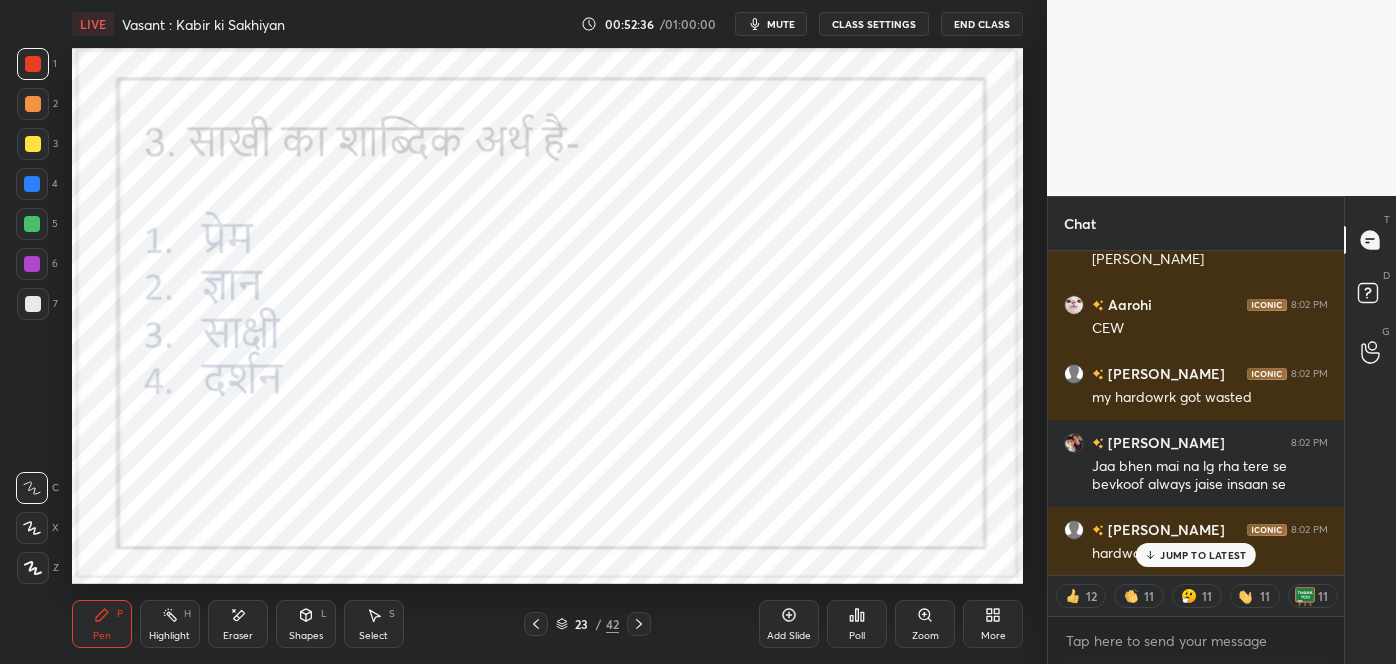 click on "Pen P Highlight H Eraser Shapes L Select S 23 / 42 Add Slide Poll Zoom More" at bounding box center [547, 624] 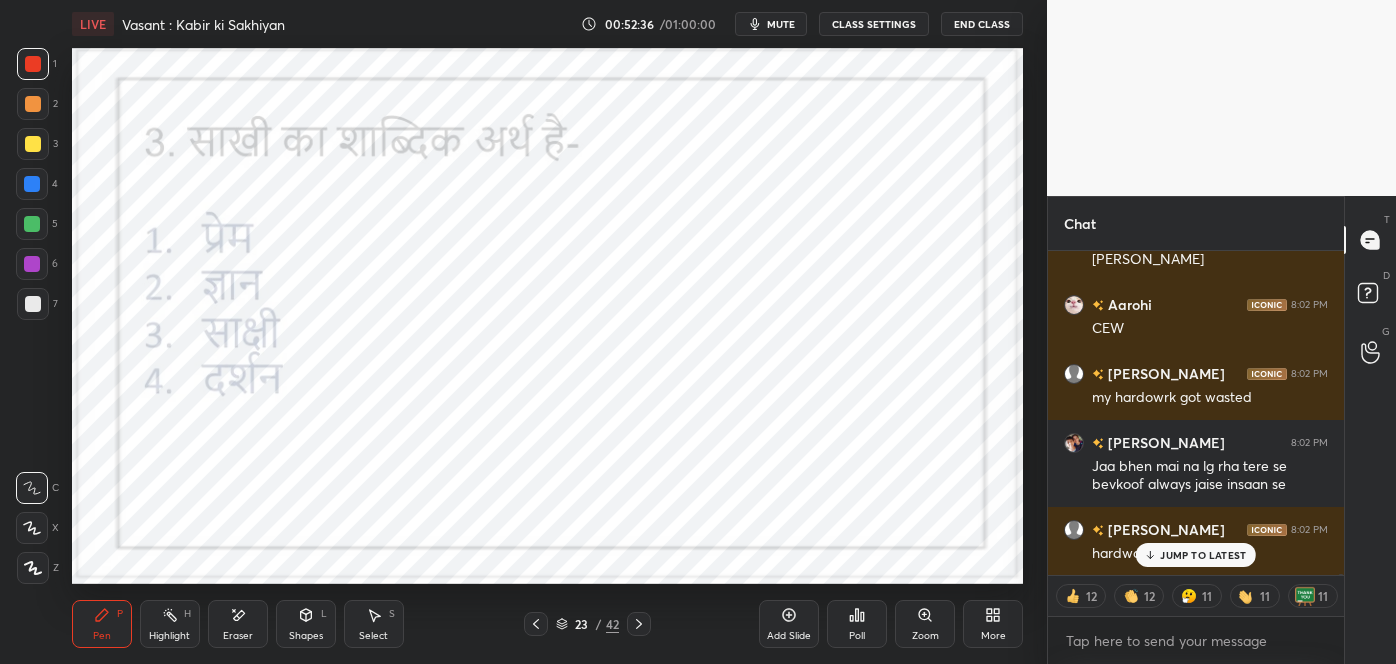 click 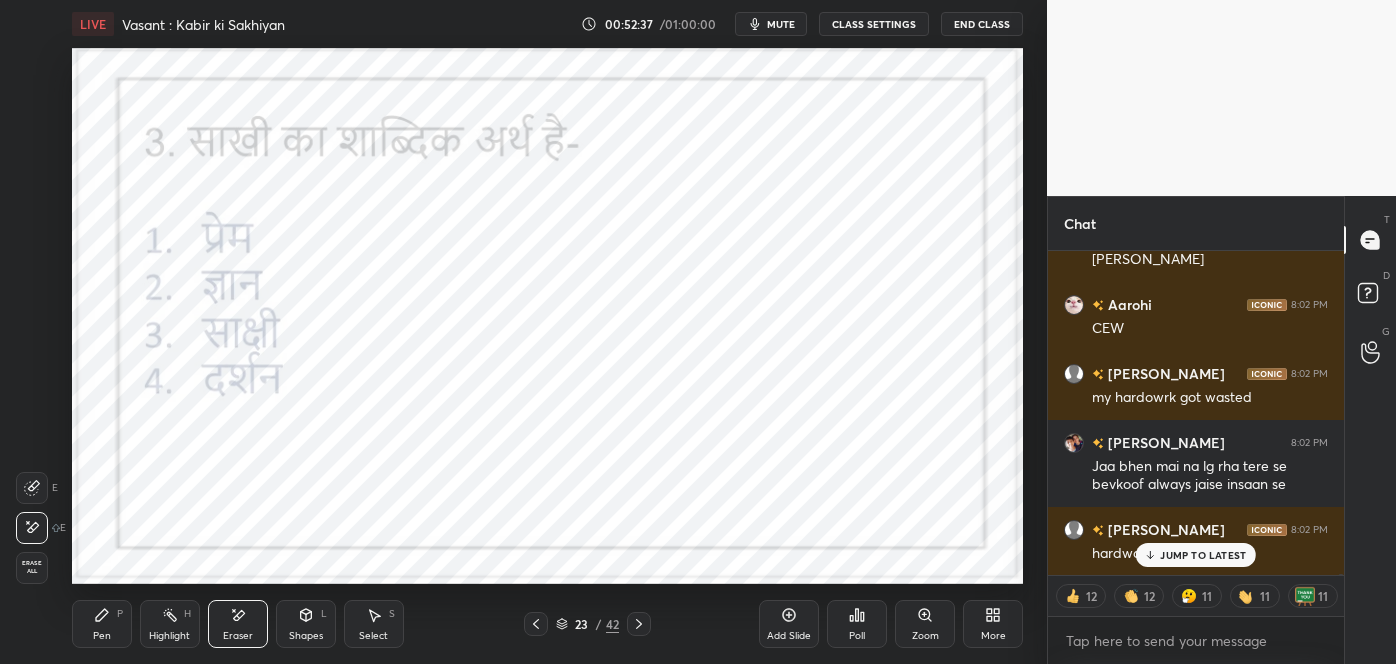 scroll, scrollTop: 73369, scrollLeft: 0, axis: vertical 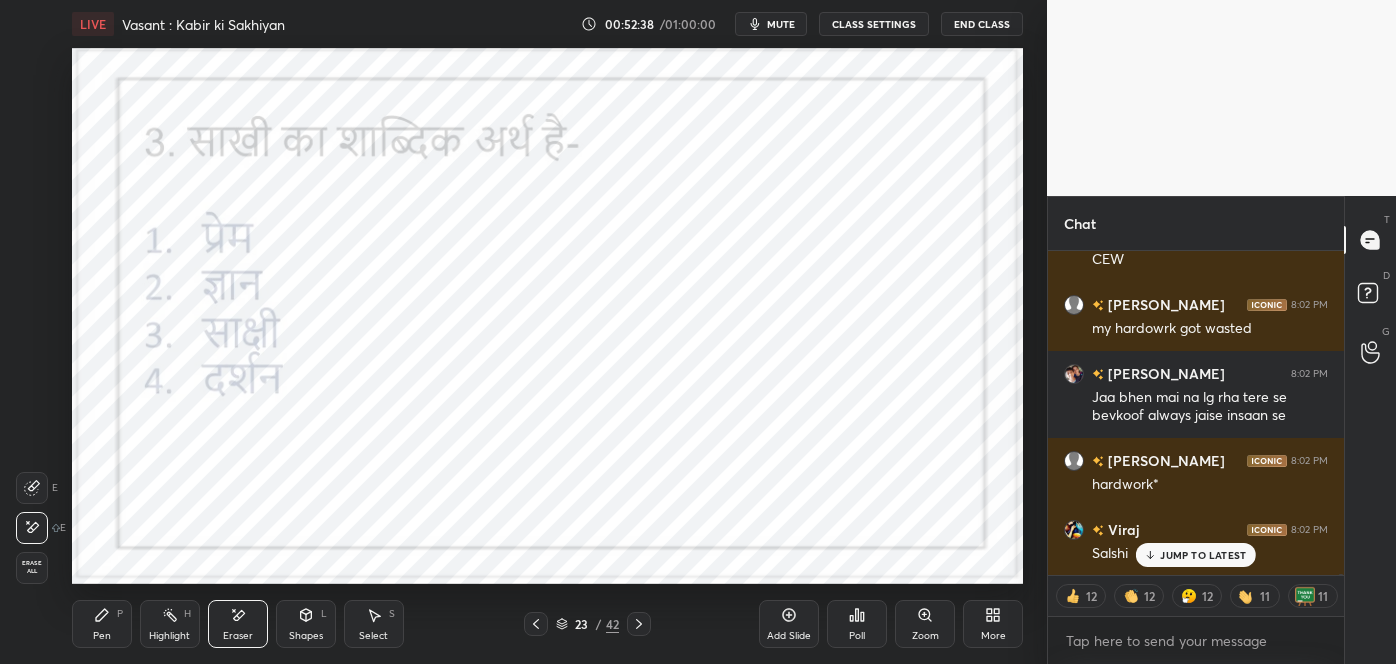 click 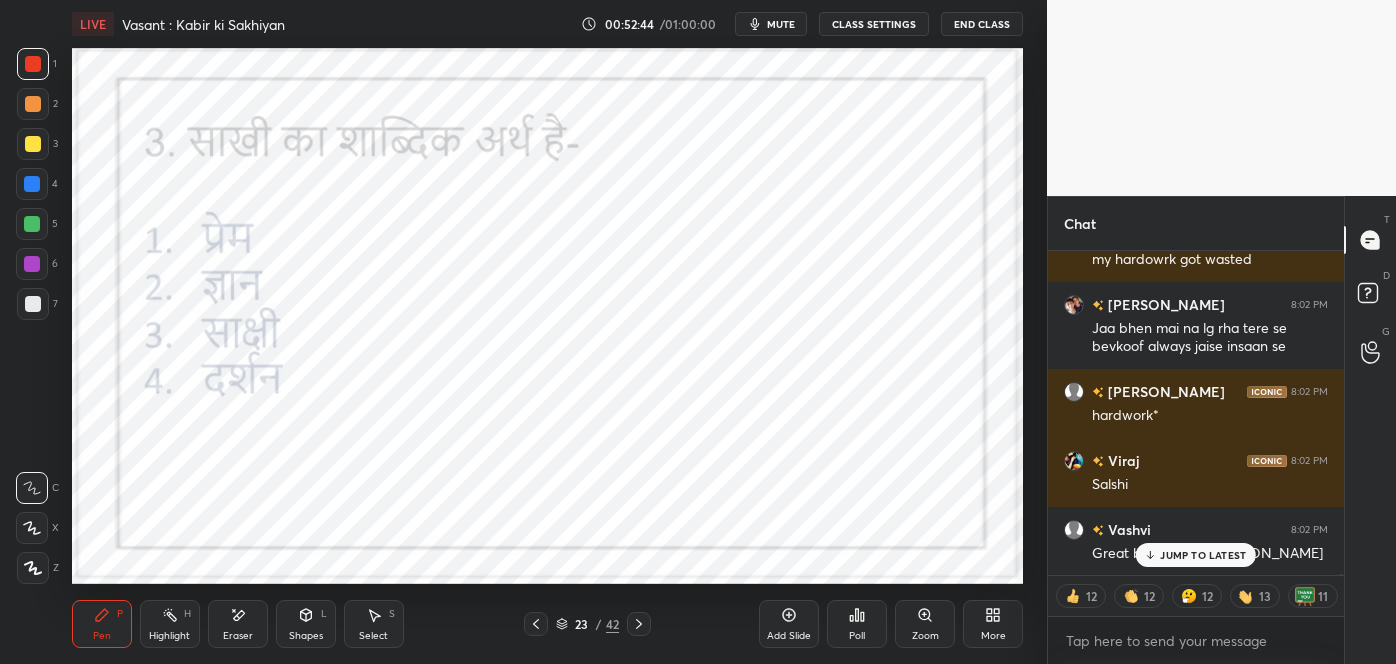 click on "JUMP TO LATEST" at bounding box center [1196, 555] 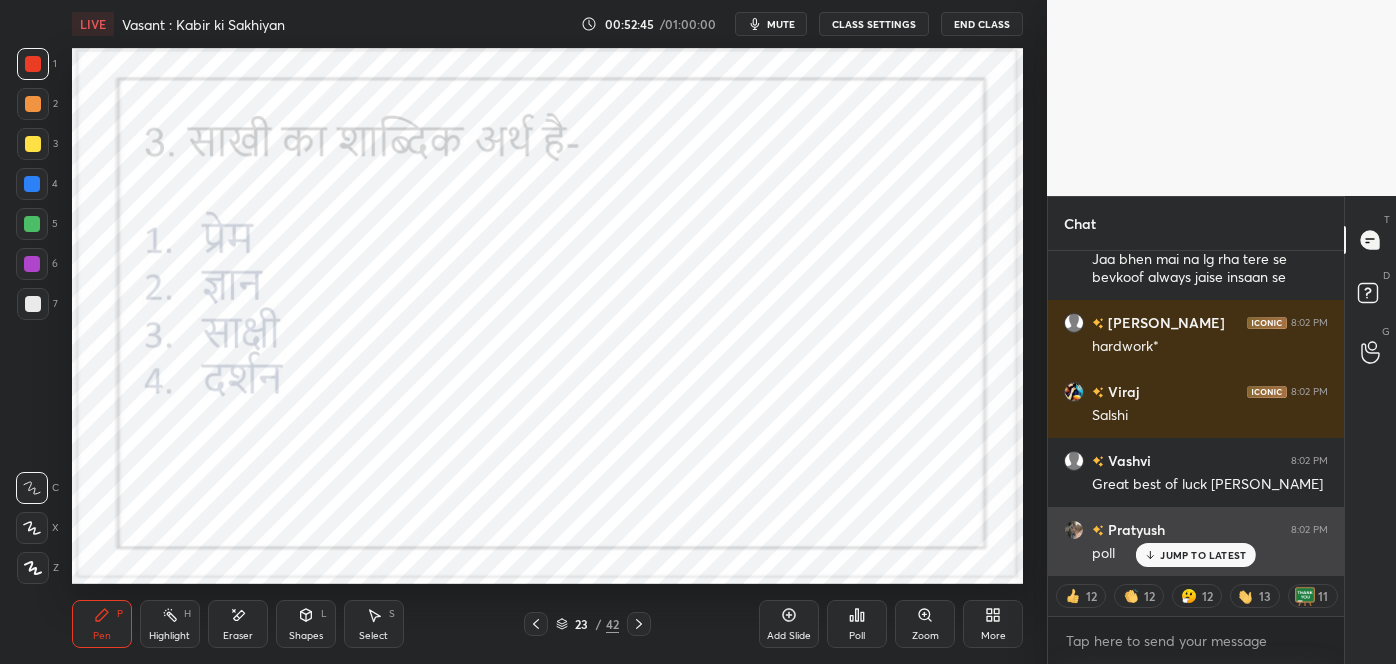 scroll, scrollTop: 73576, scrollLeft: 0, axis: vertical 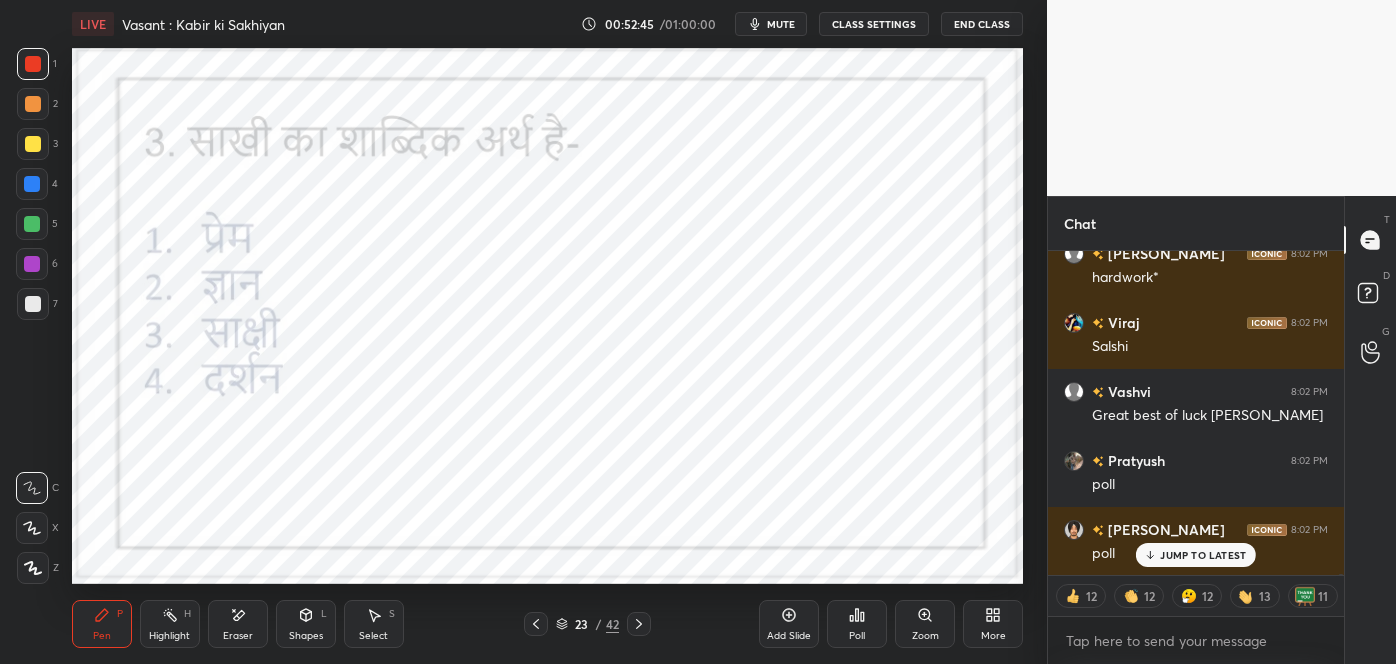 click on "JUMP TO LATEST" at bounding box center [1203, 555] 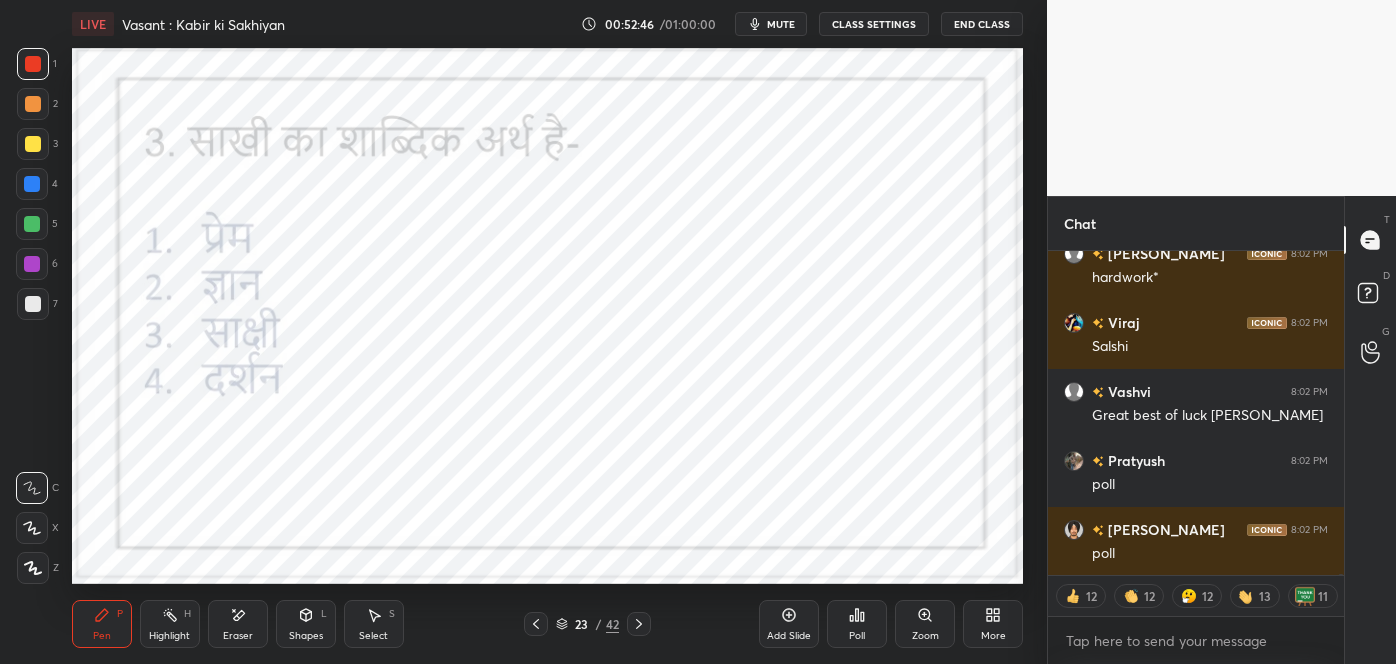 scroll, scrollTop: 73664, scrollLeft: 0, axis: vertical 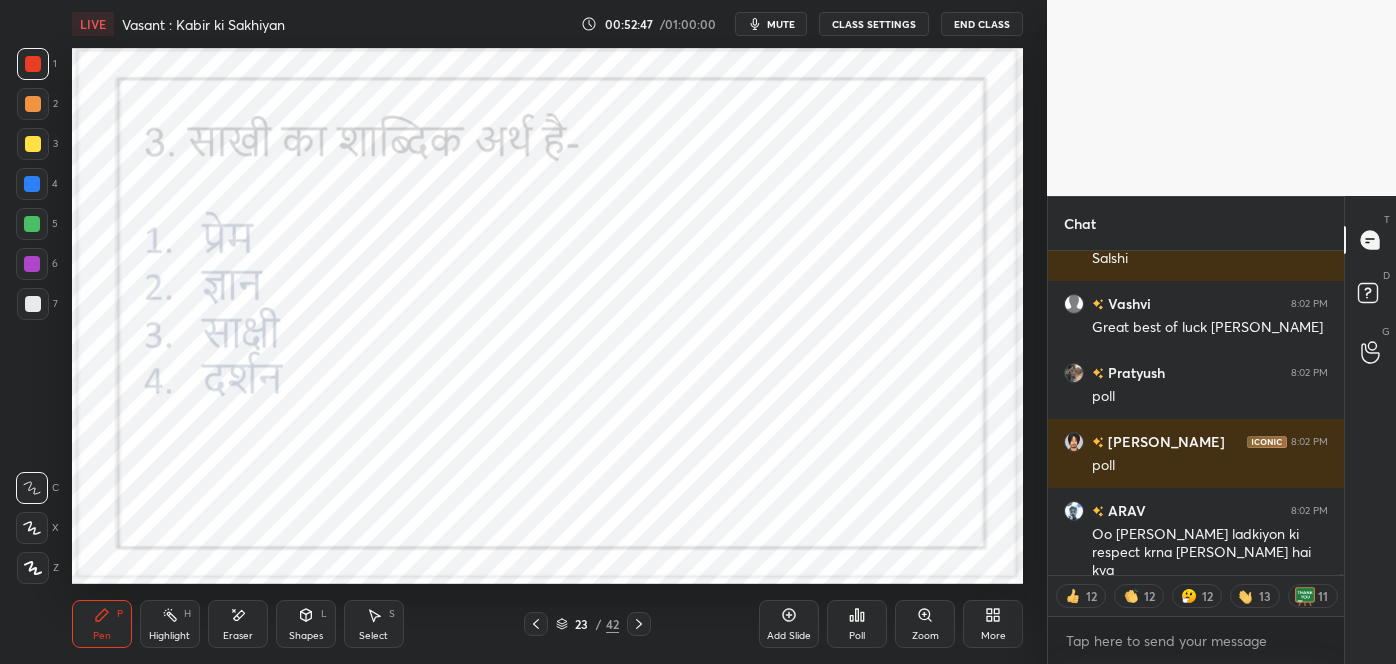 click on "Poll" at bounding box center (857, 624) 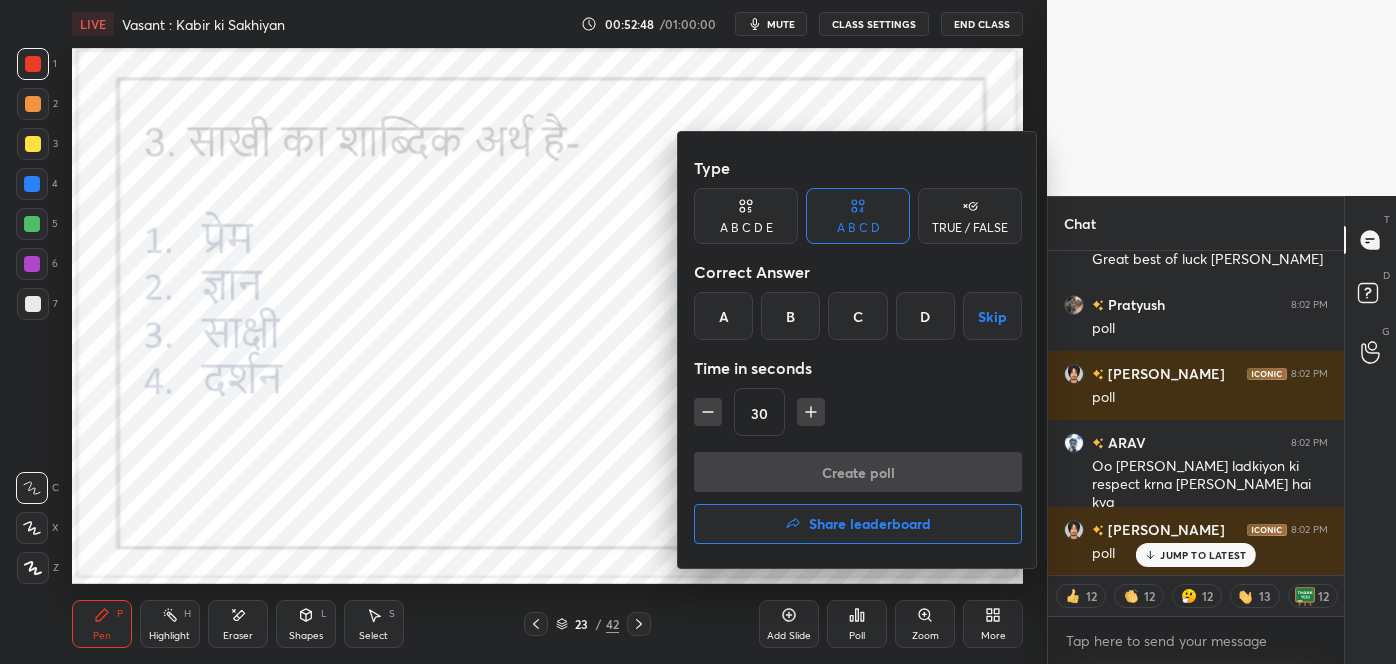 click on "C" at bounding box center [857, 316] 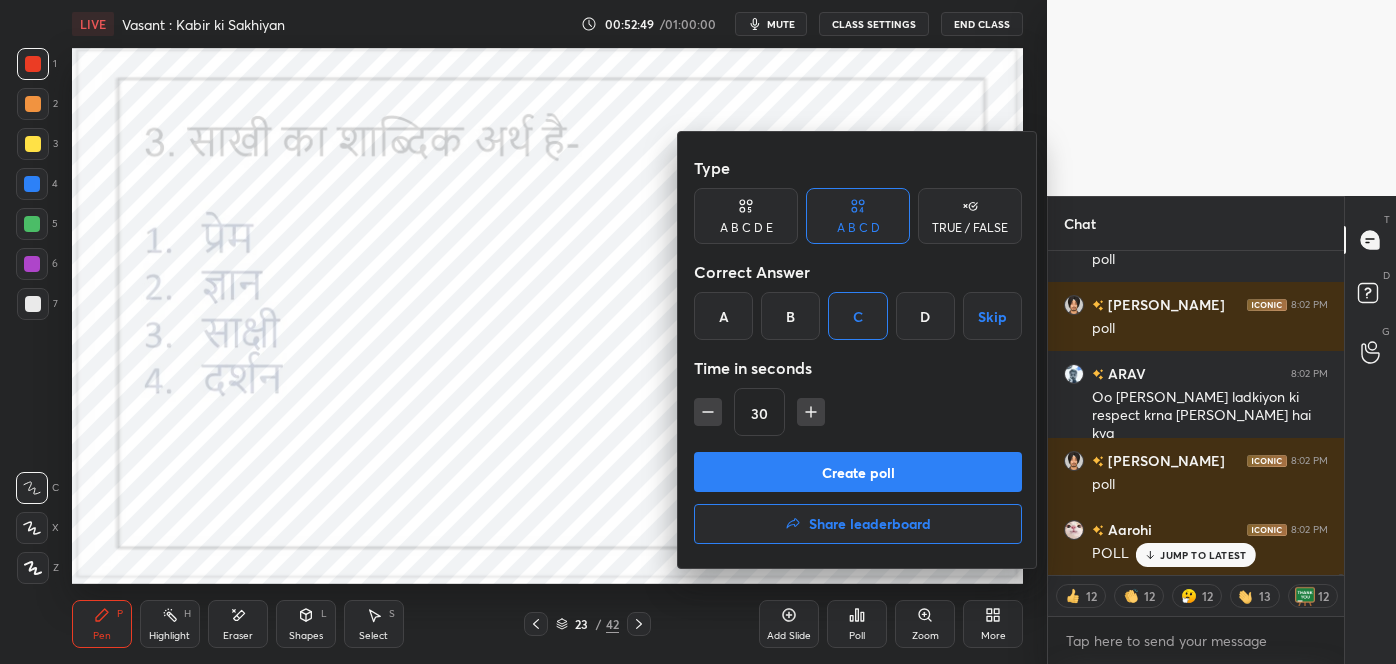 click on "Create poll" at bounding box center (858, 472) 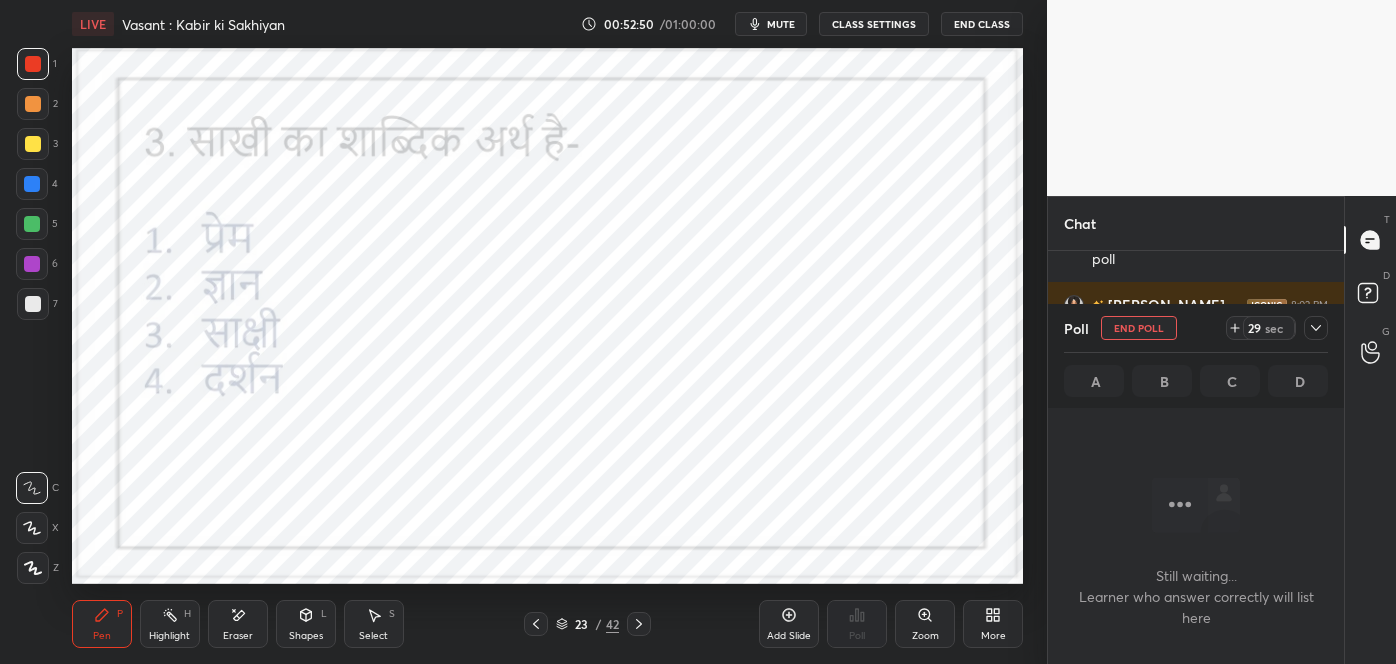 click on "mute" at bounding box center (781, 24) 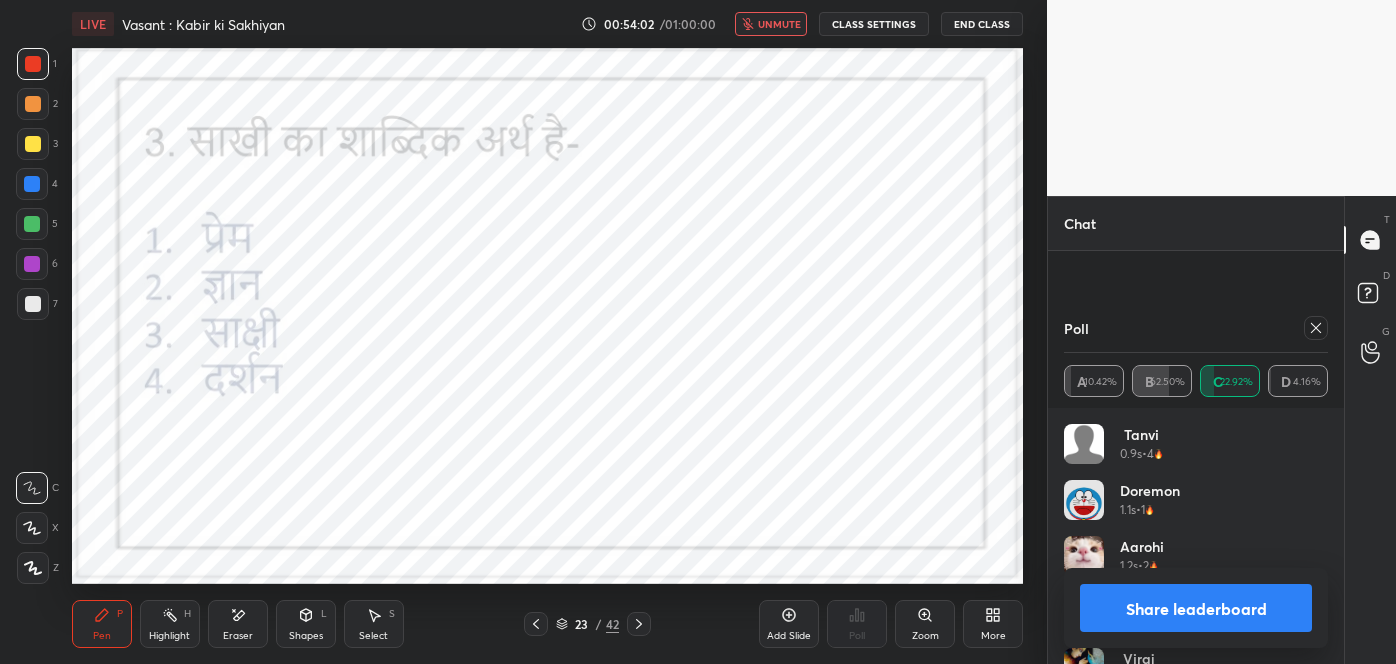 scroll, scrollTop: 75157, scrollLeft: 0, axis: vertical 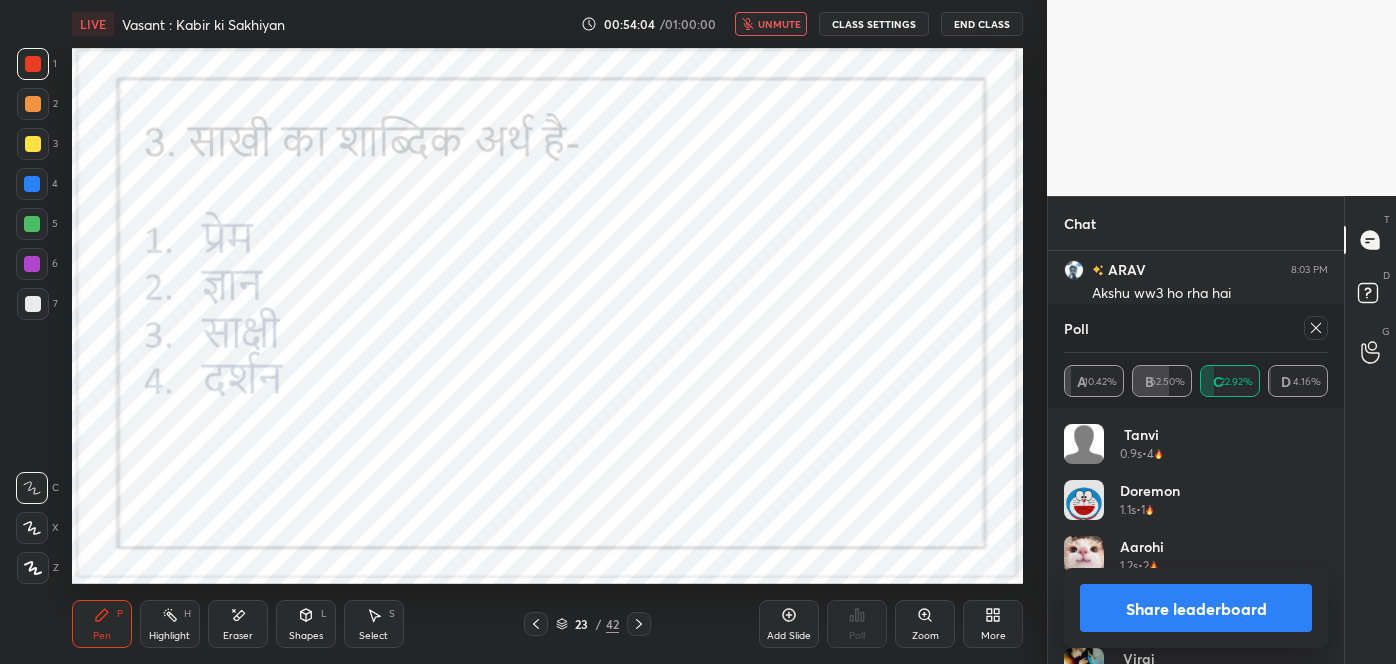 click 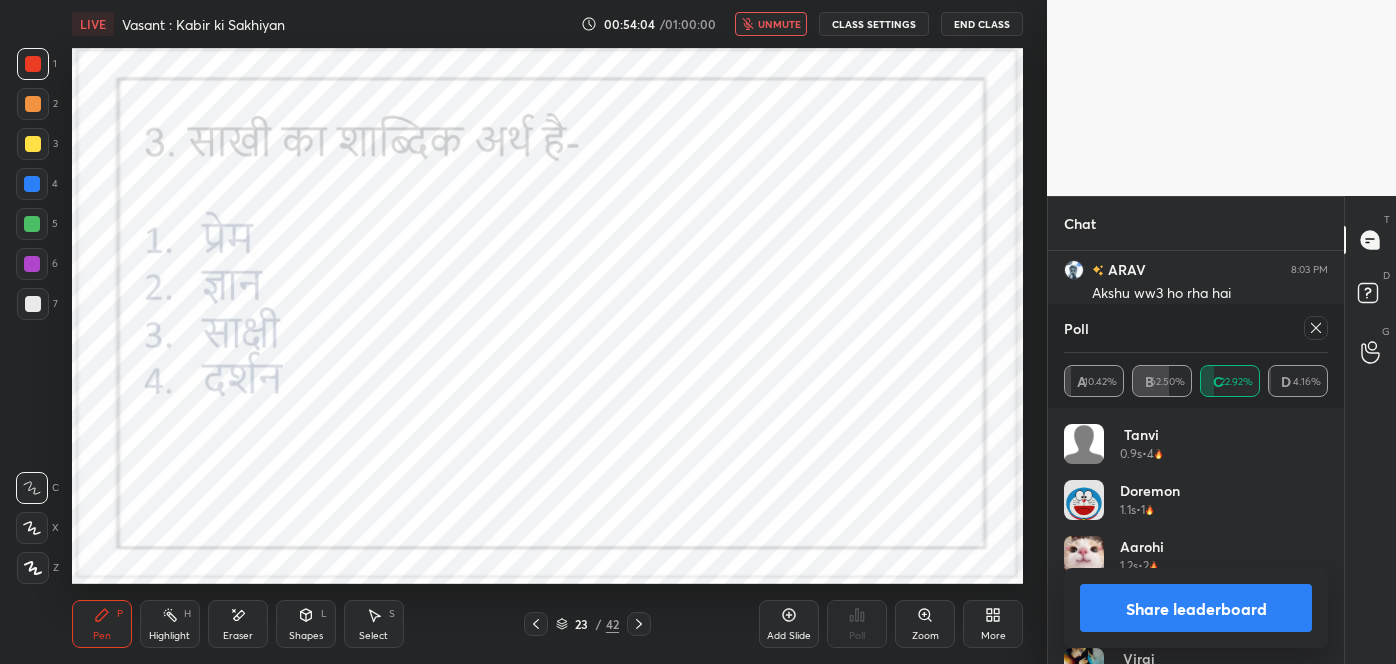 scroll, scrollTop: 150, scrollLeft: 258, axis: both 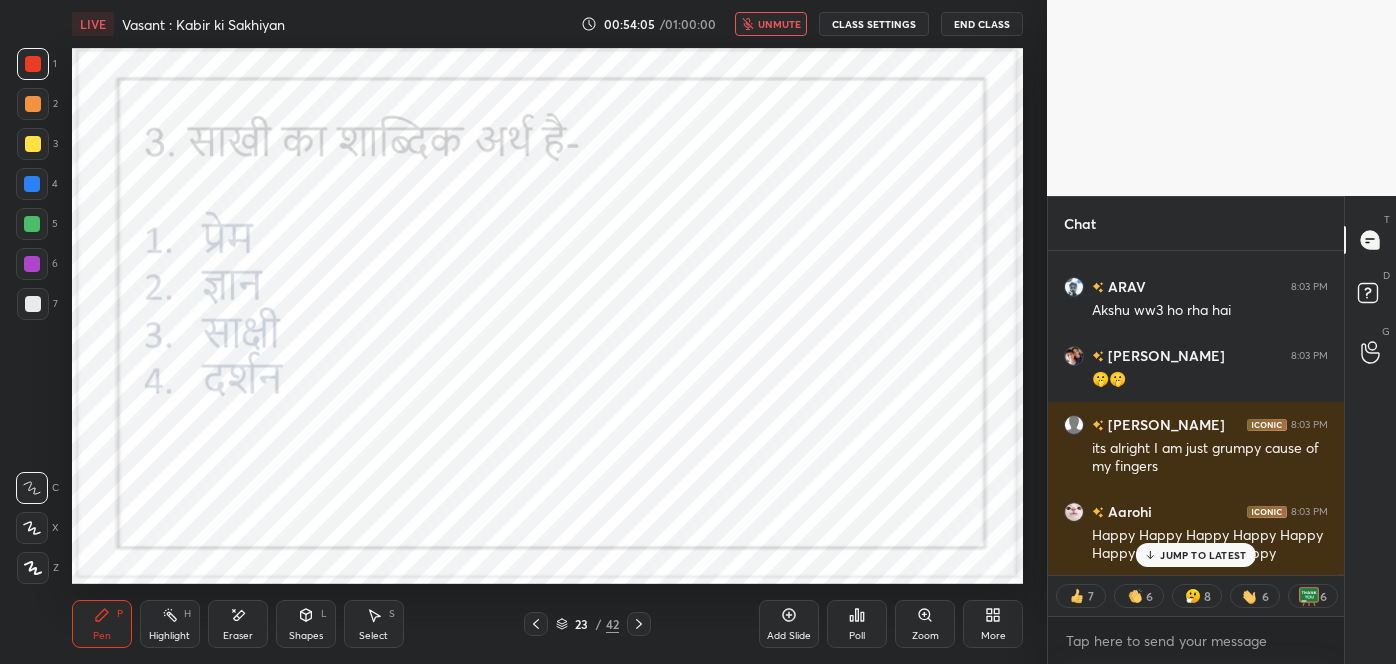click on "JUMP TO LATEST" at bounding box center (1203, 555) 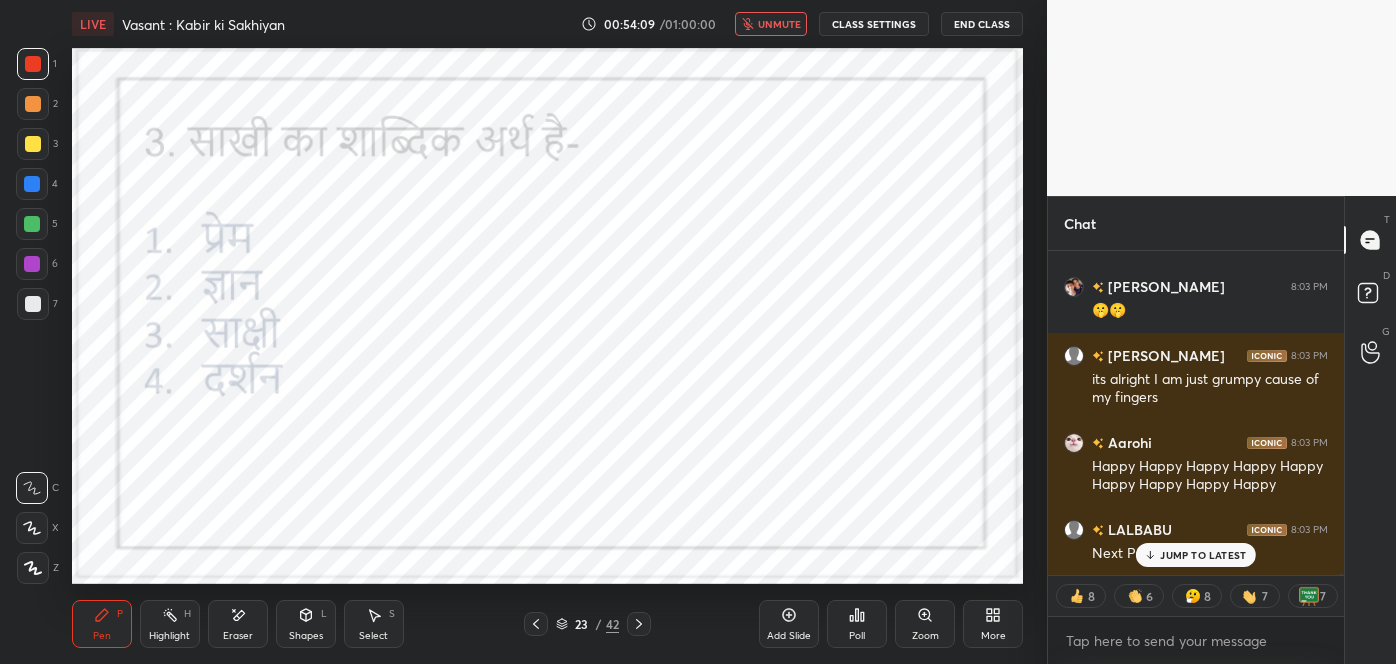 scroll, scrollTop: 75789, scrollLeft: 0, axis: vertical 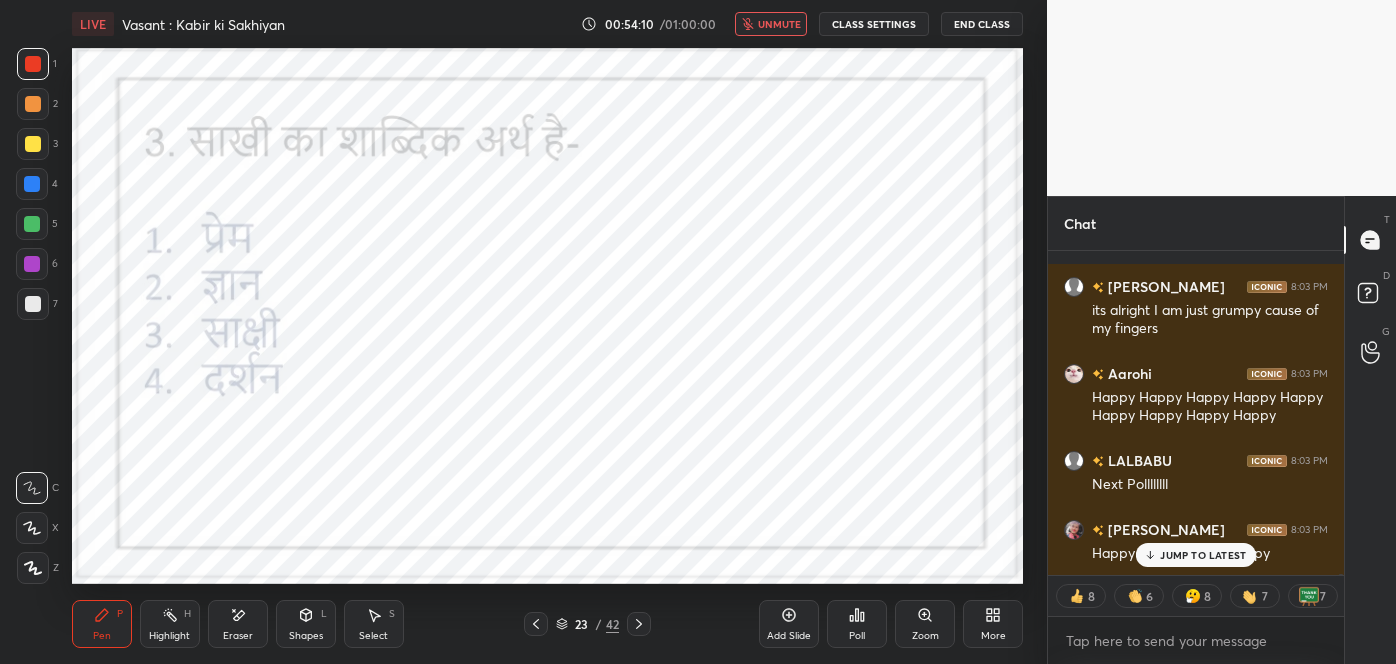 click 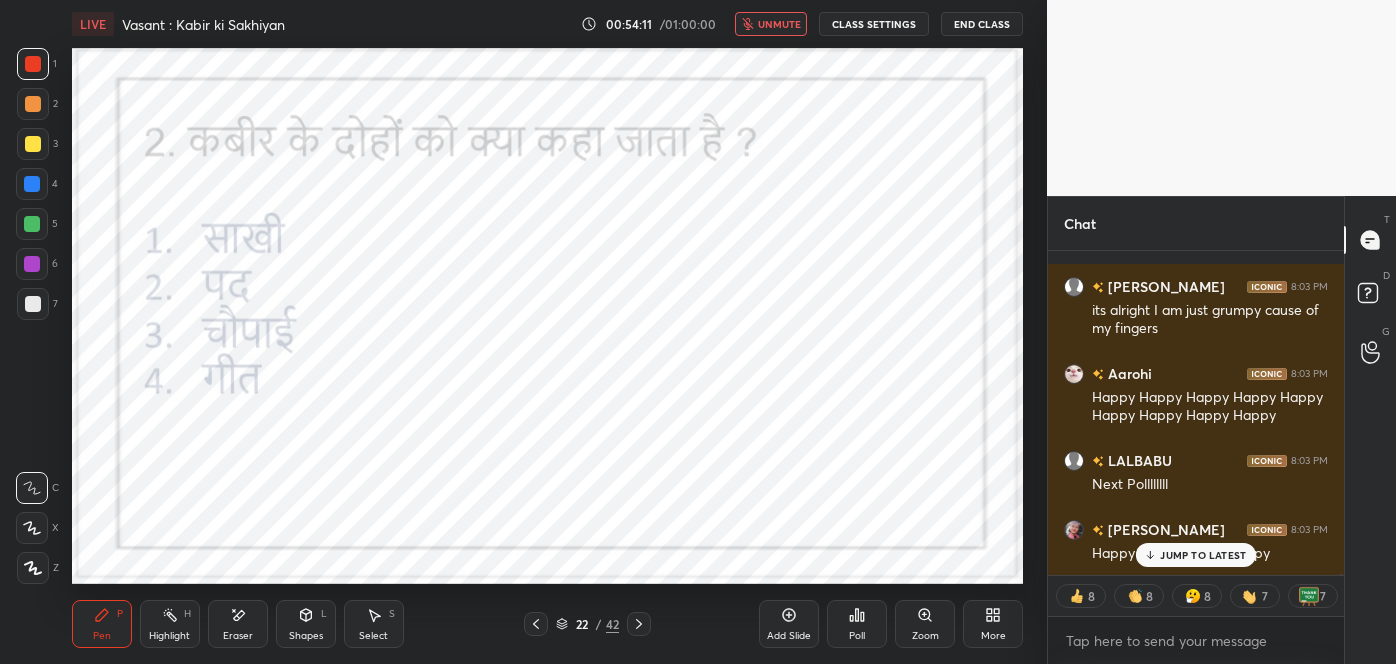 click 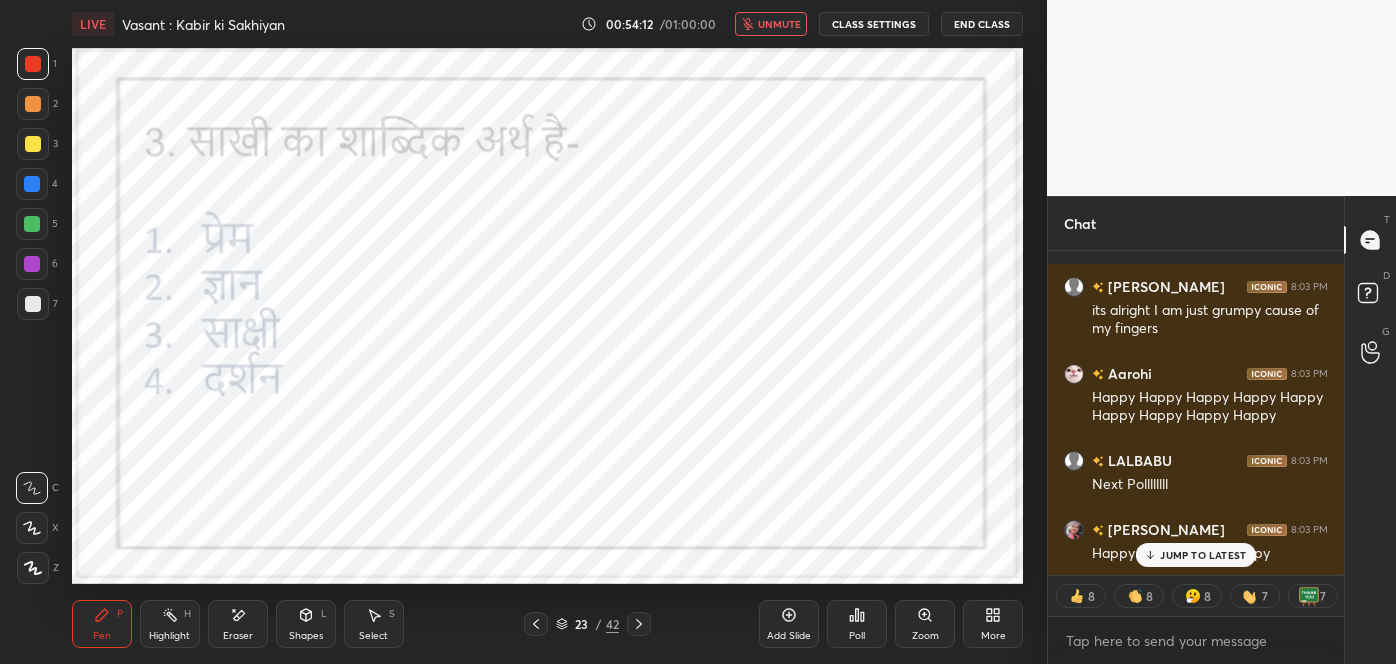 scroll, scrollTop: 75858, scrollLeft: 0, axis: vertical 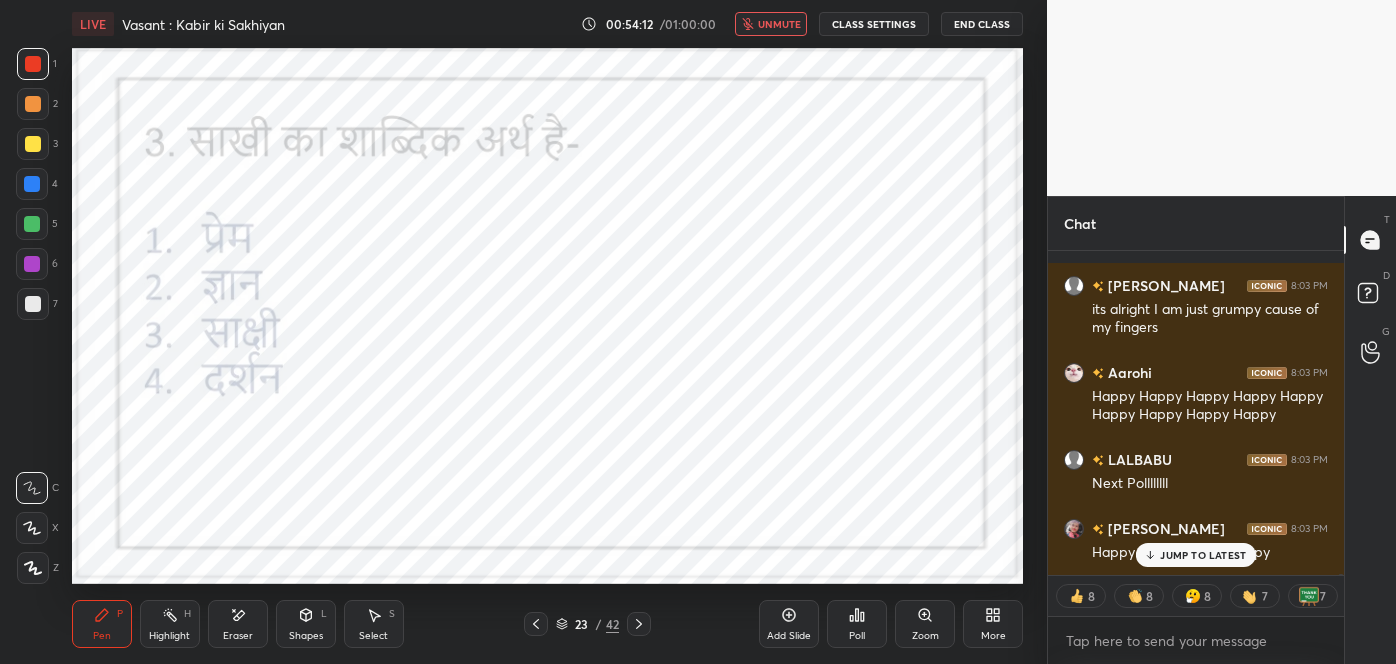 click 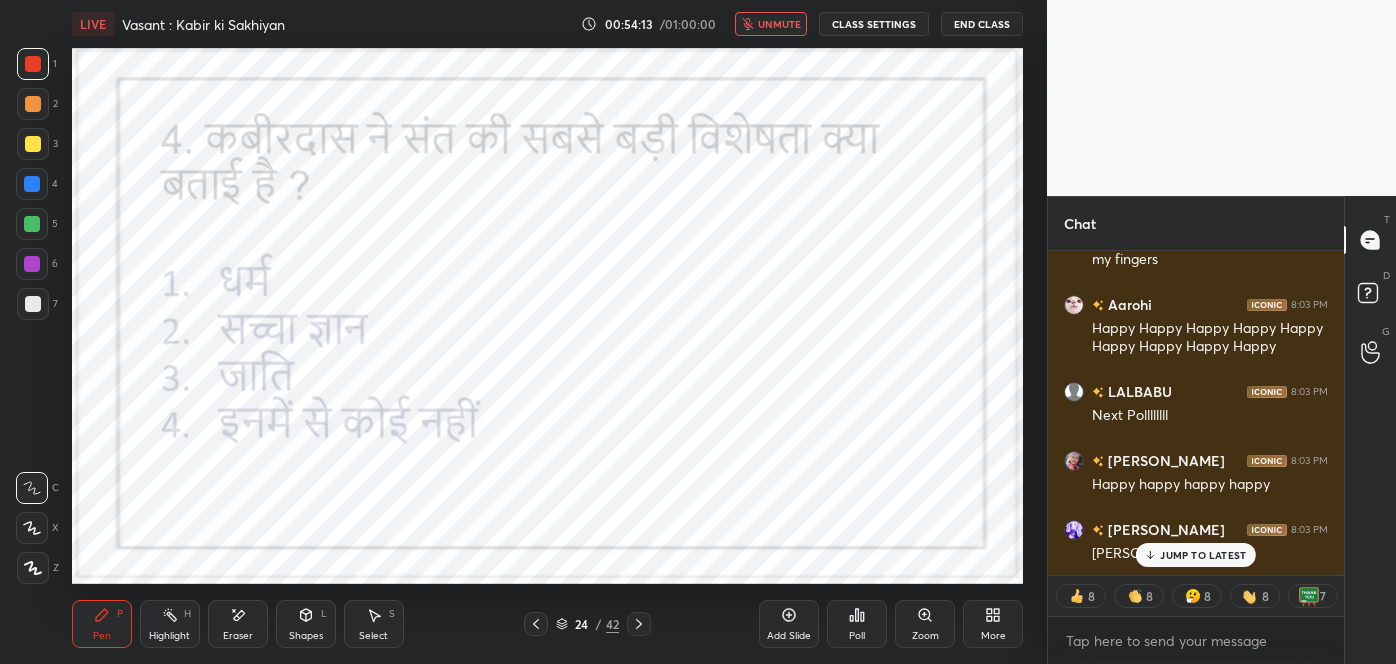 scroll, scrollTop: 75963, scrollLeft: 0, axis: vertical 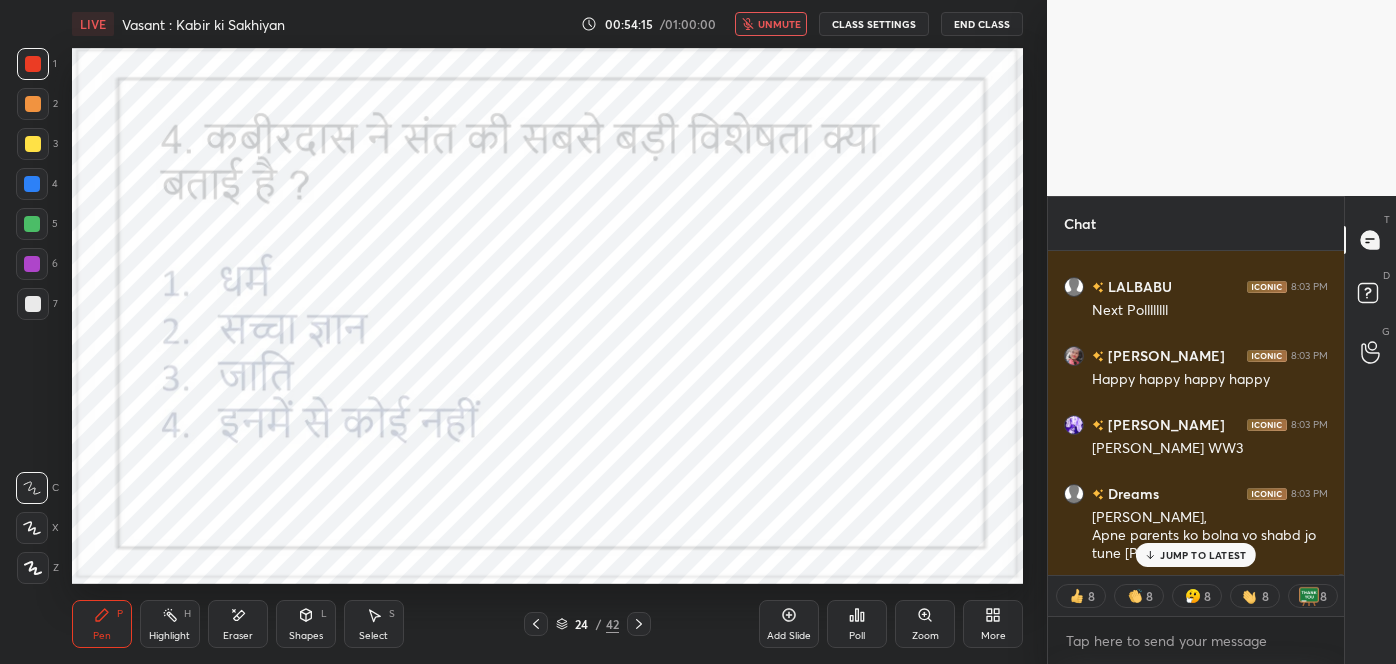 click on "JUMP TO LATEST" at bounding box center (1203, 555) 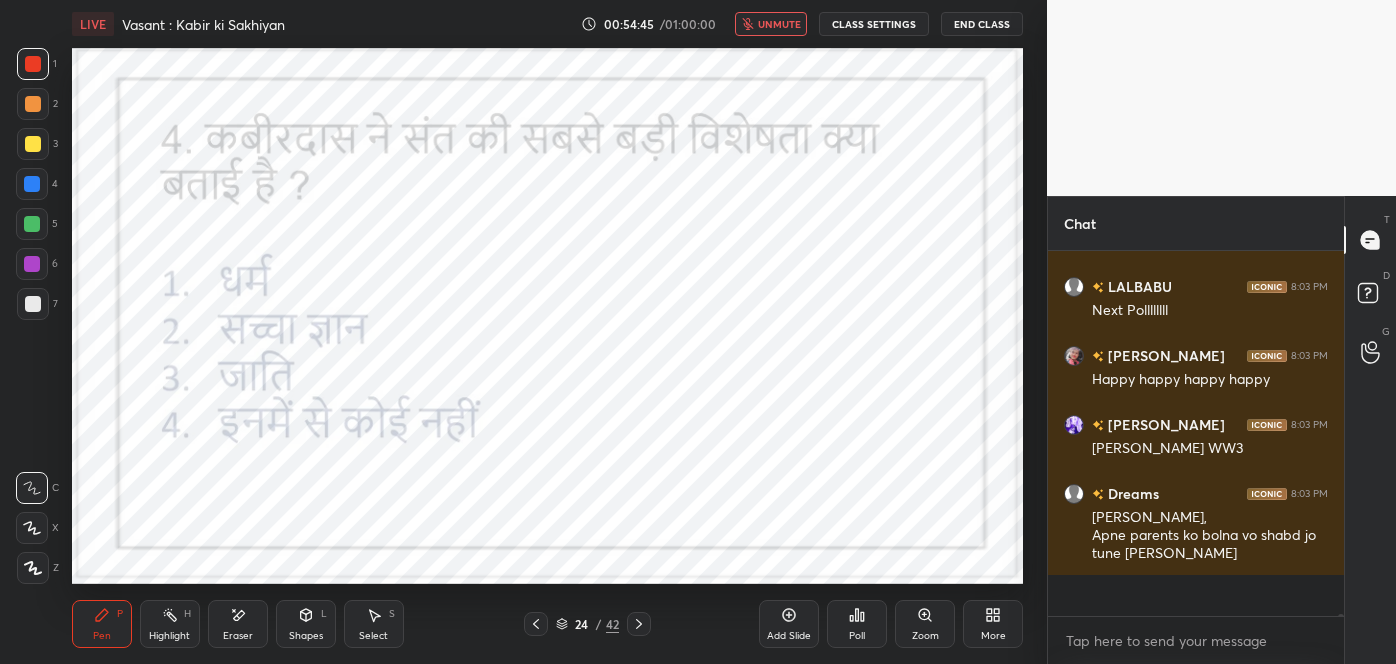 scroll, scrollTop: 76842, scrollLeft: 0, axis: vertical 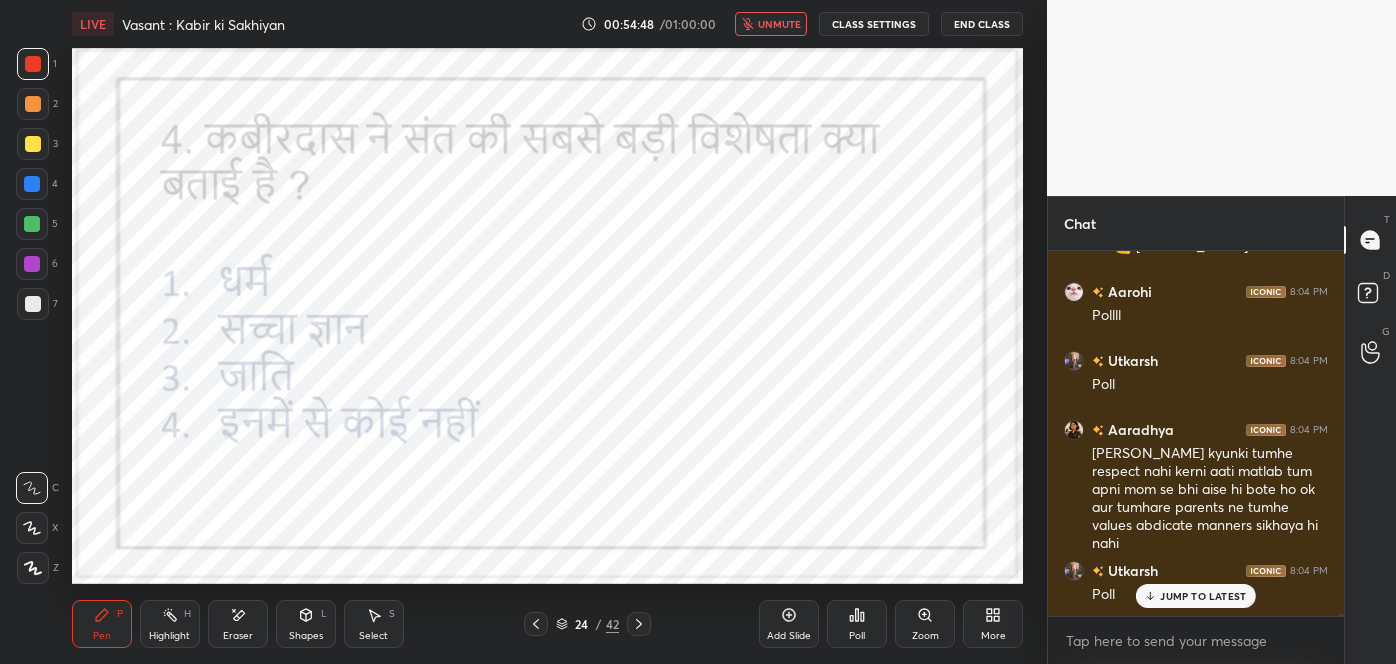 click on "JUMP TO LATEST" at bounding box center (1203, 596) 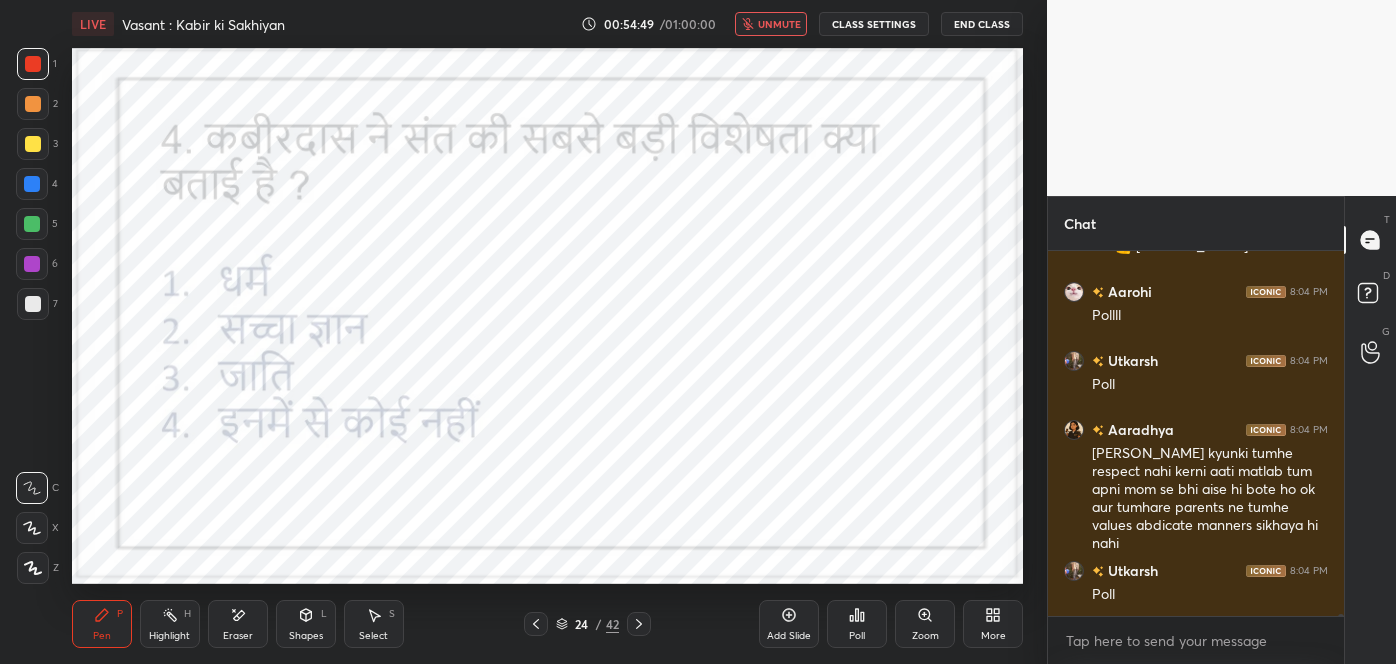 click on "unmute" at bounding box center [779, 24] 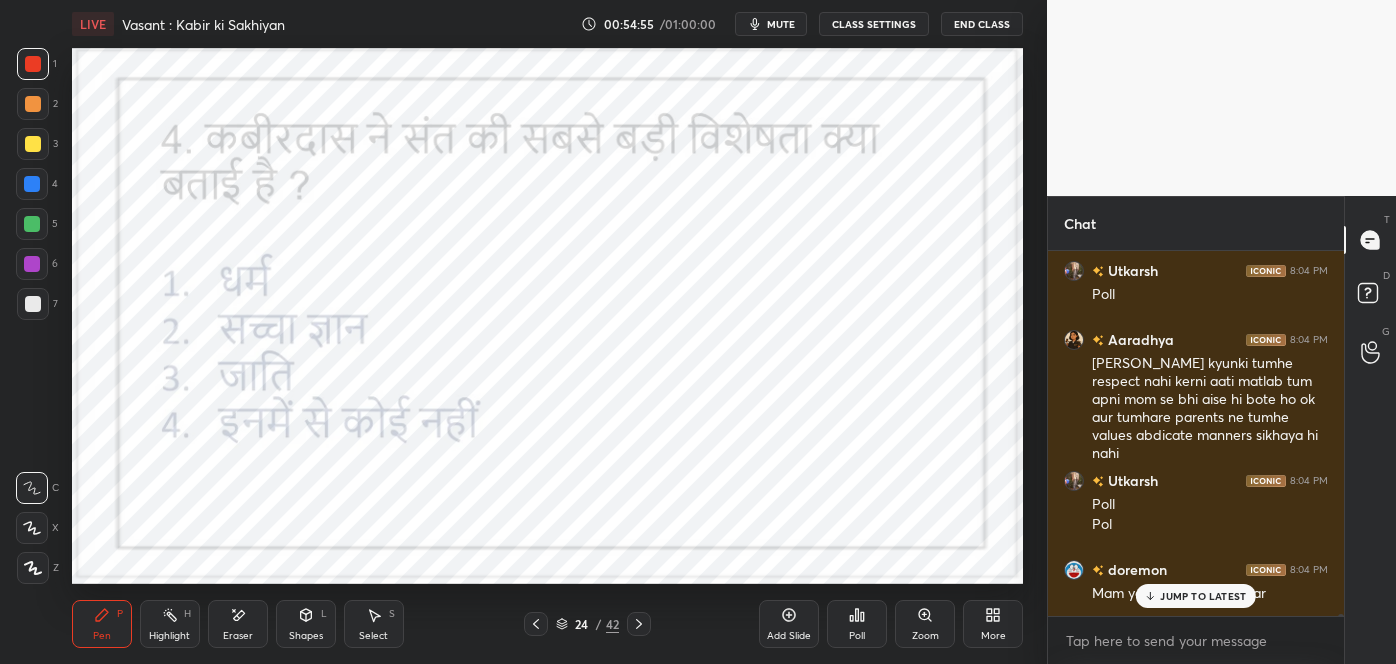 click on "Poll" at bounding box center [857, 636] 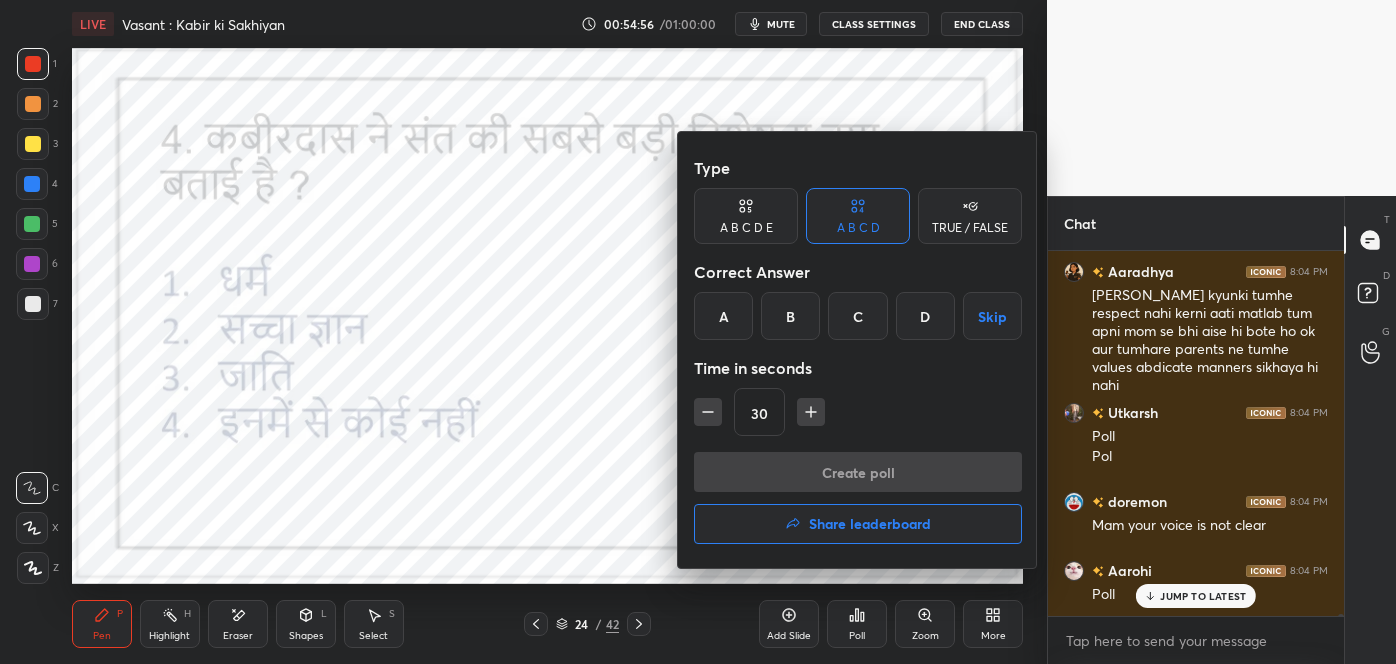 click on "B" at bounding box center (790, 316) 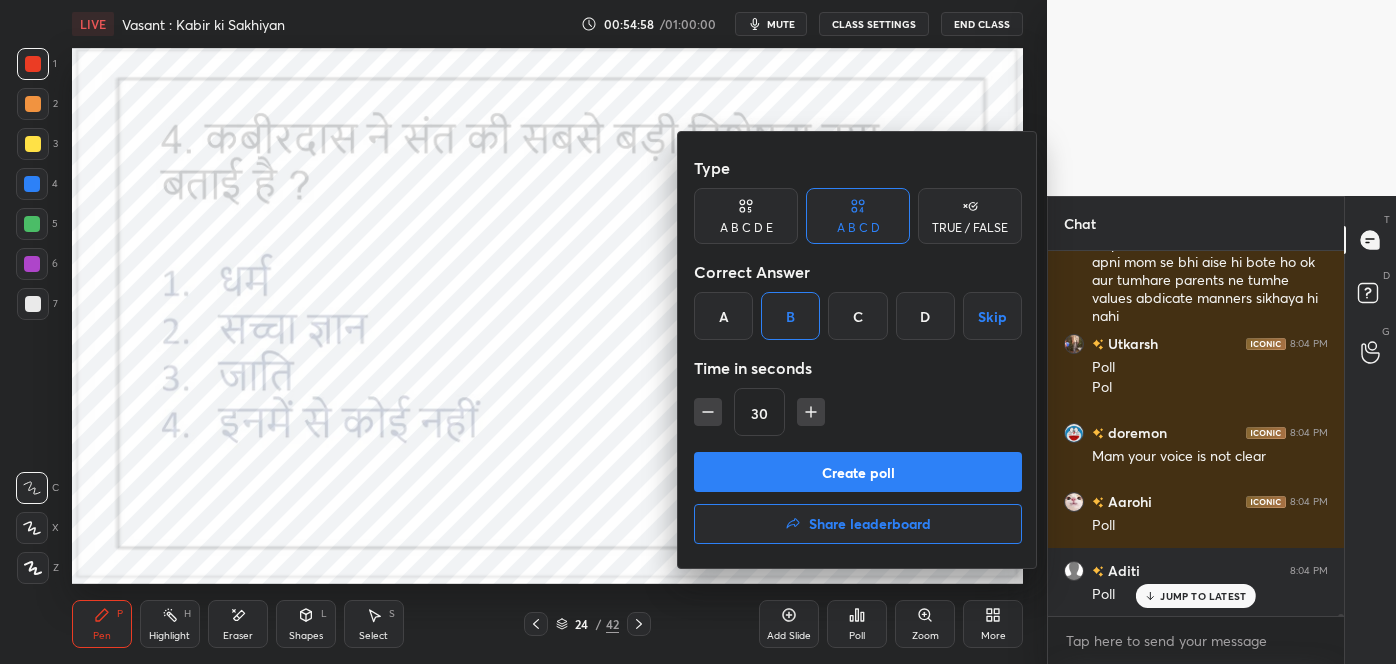 click on "Create poll" at bounding box center (858, 472) 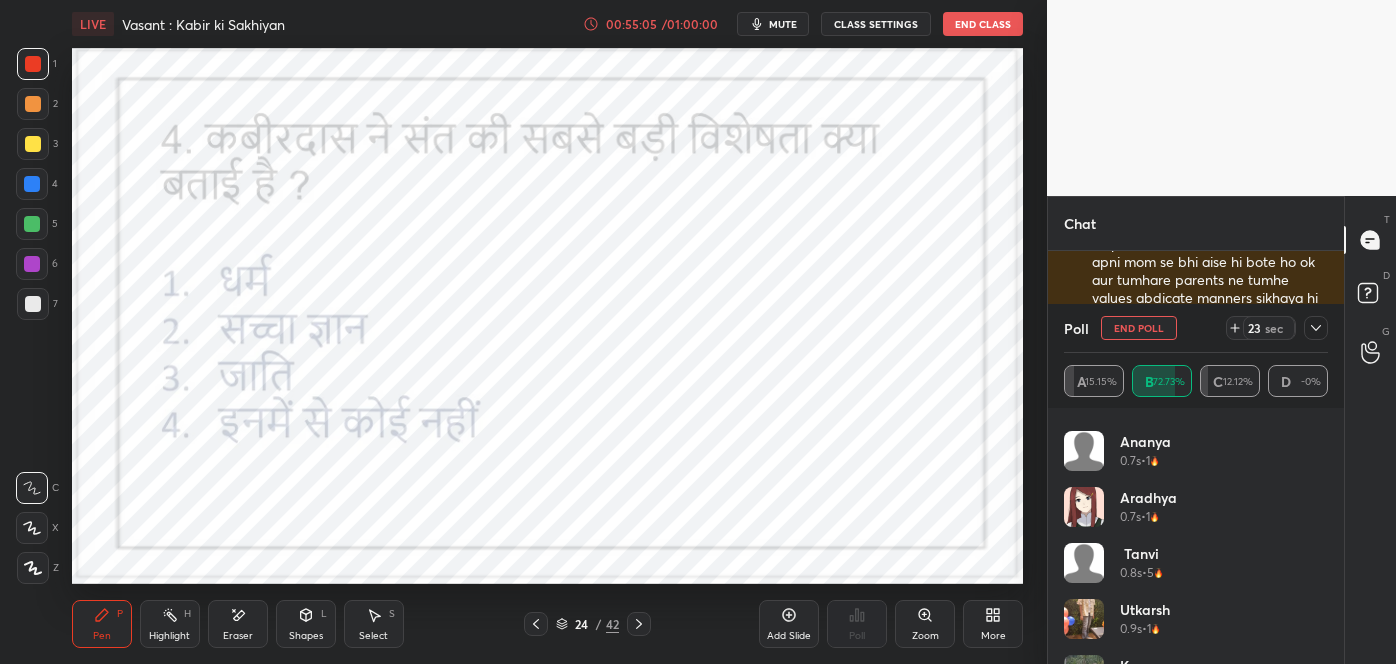 scroll, scrollTop: 363, scrollLeft: 0, axis: vertical 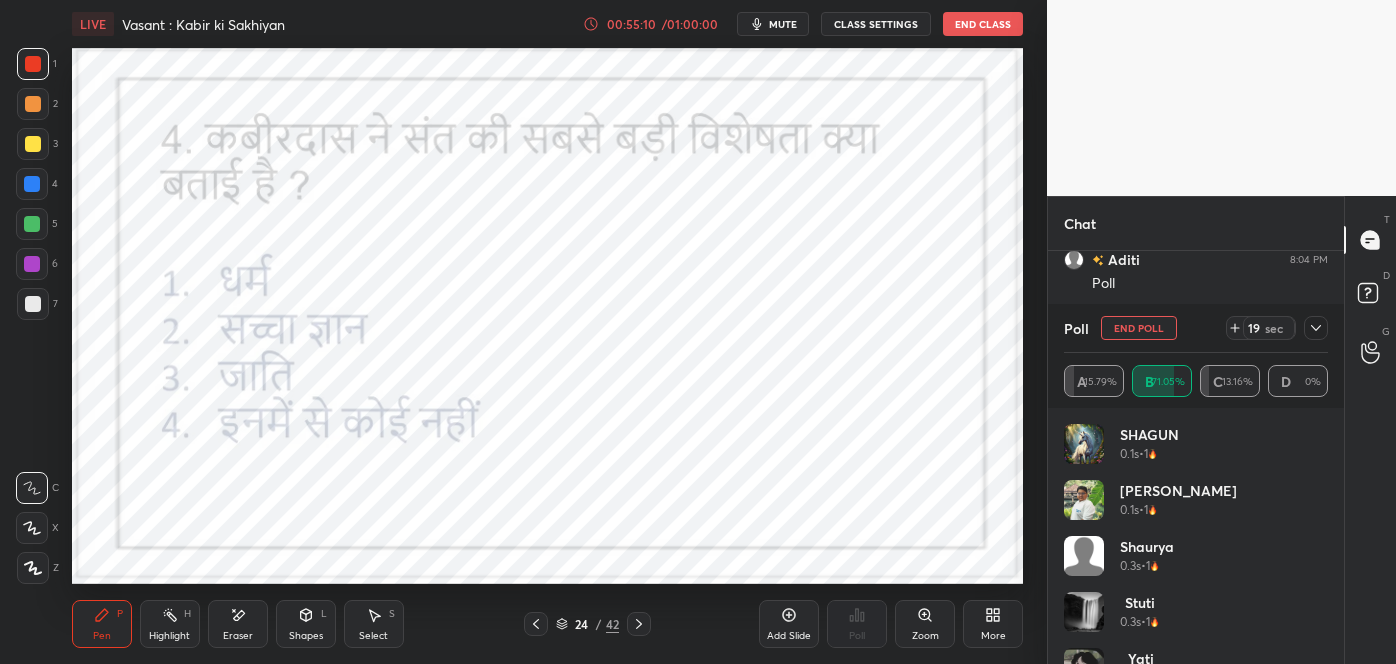 click 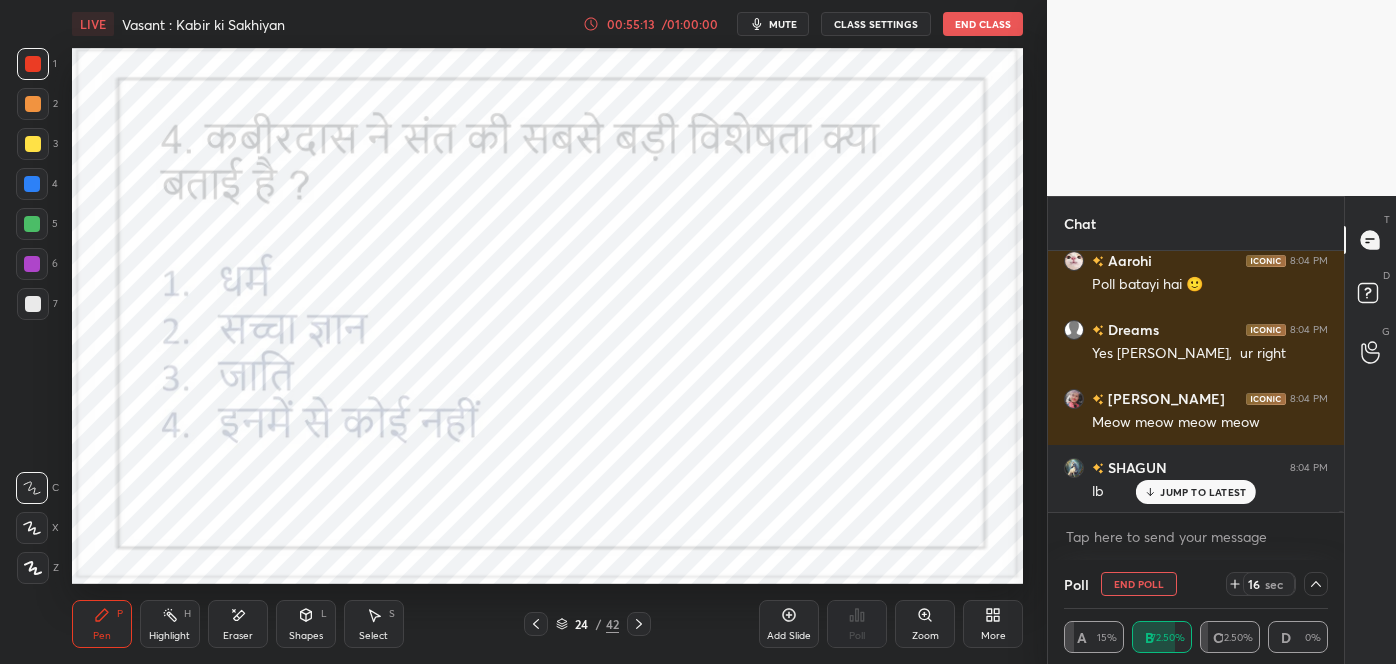 click on "JUMP TO LATEST" at bounding box center (1203, 492) 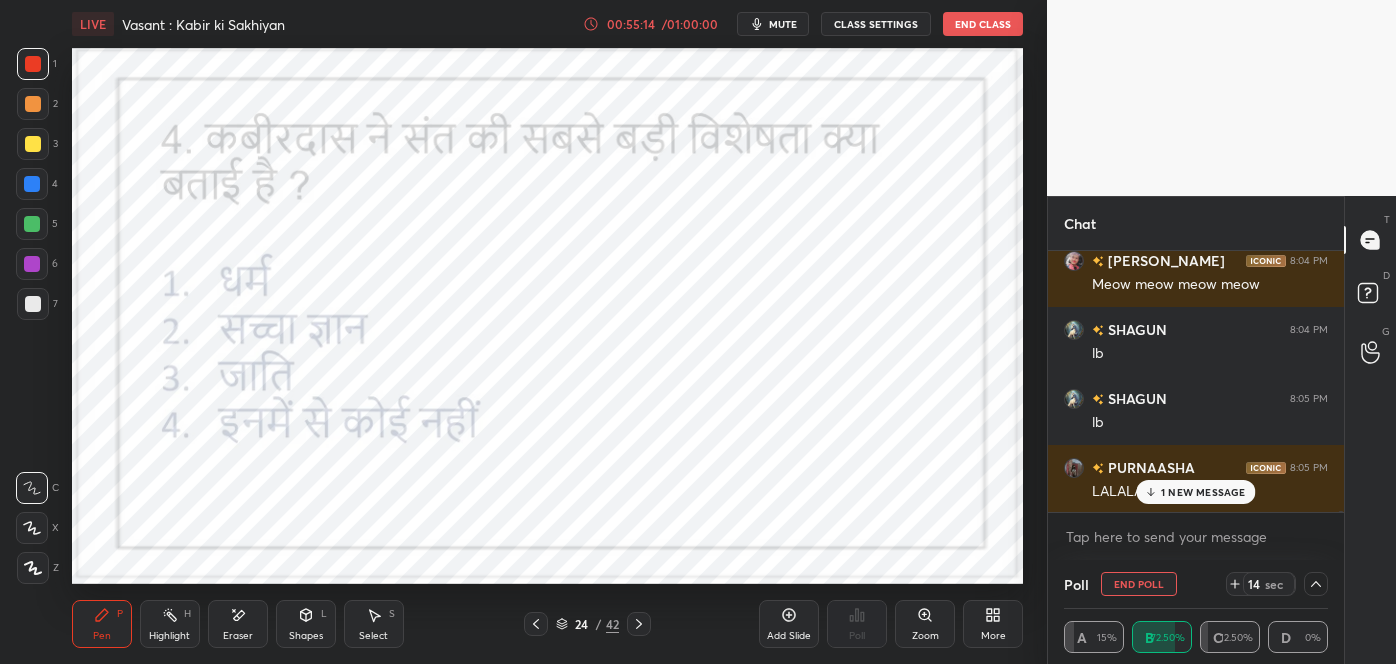 click on "1 NEW MESSAGE" at bounding box center [1203, 492] 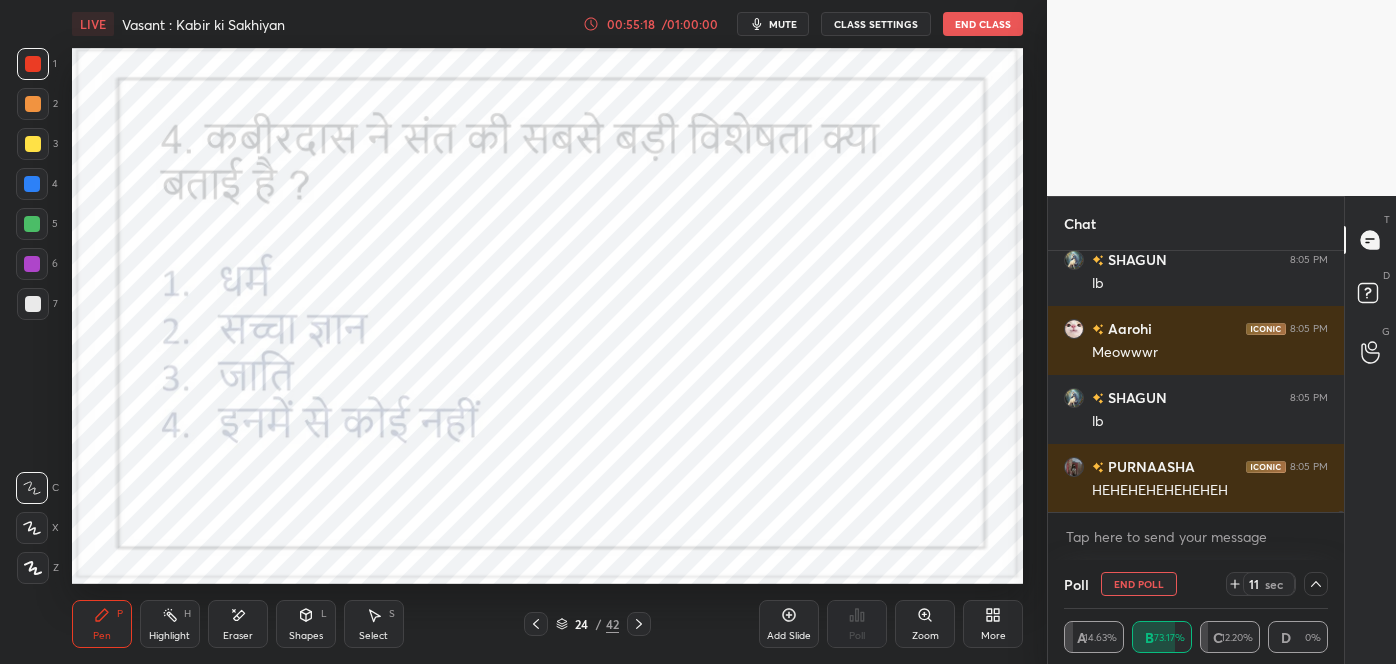 click 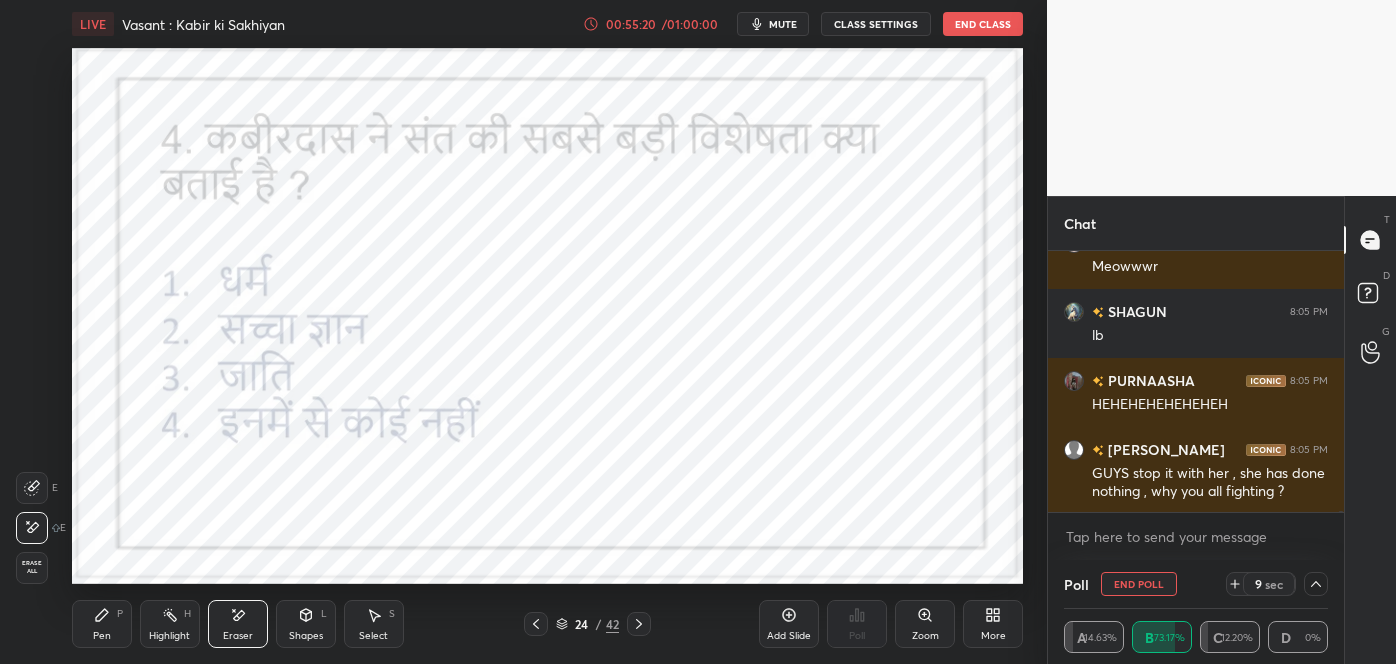 click on "Pen P" at bounding box center (102, 624) 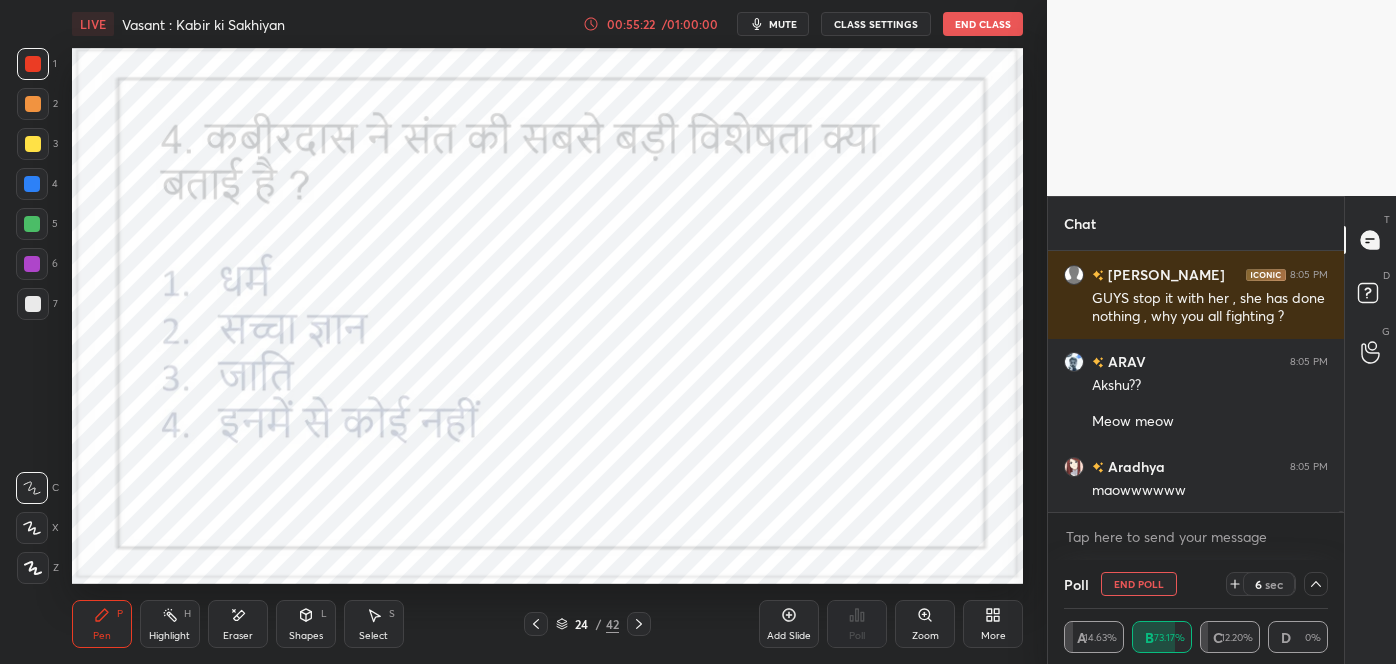 click 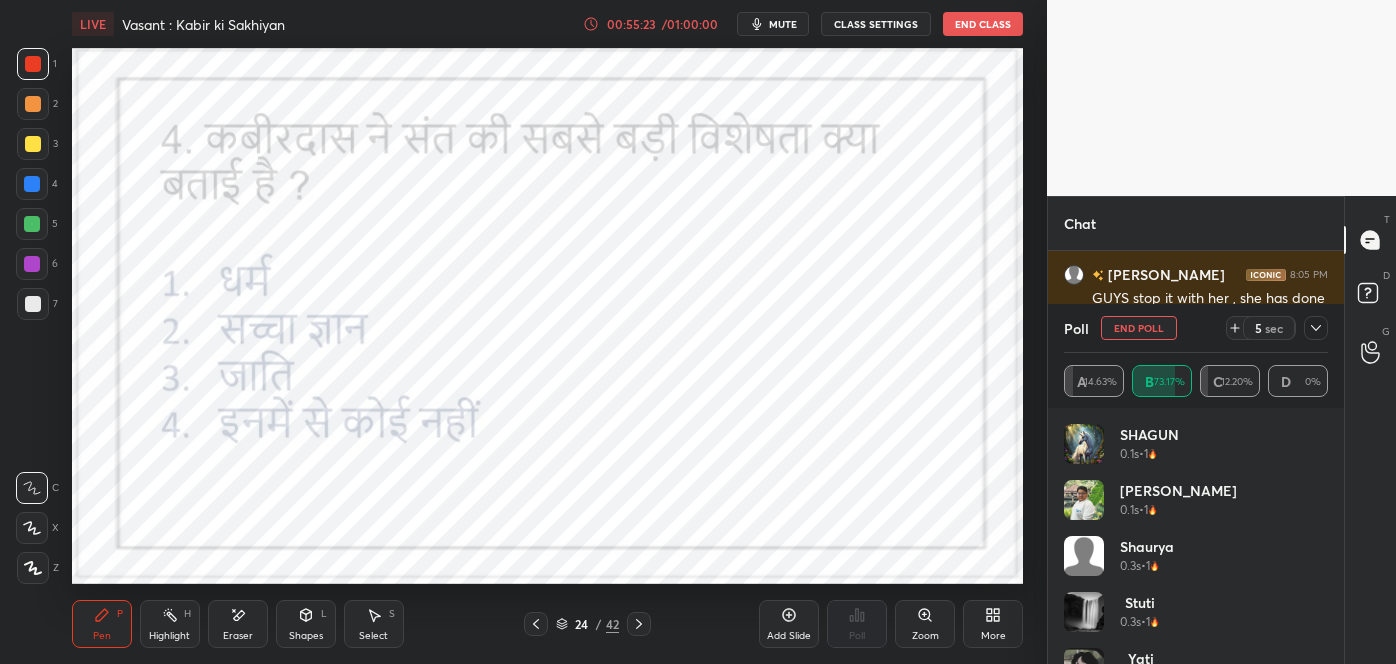 click 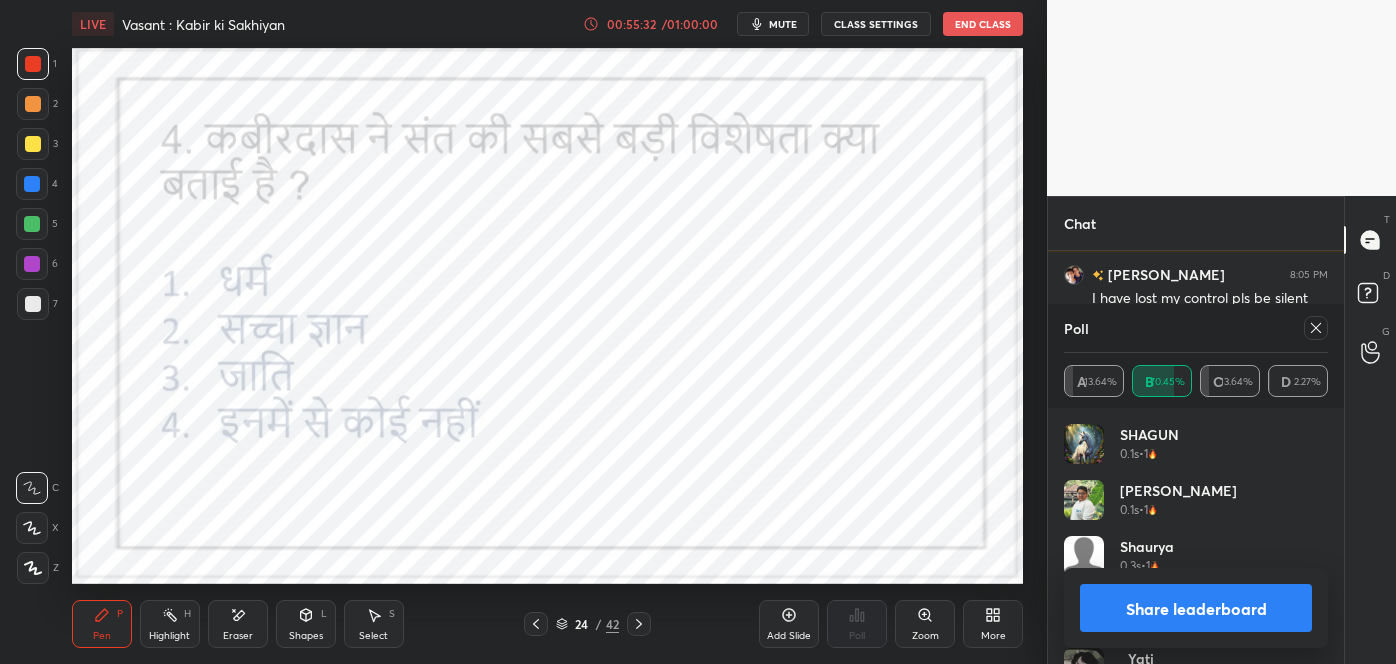 click 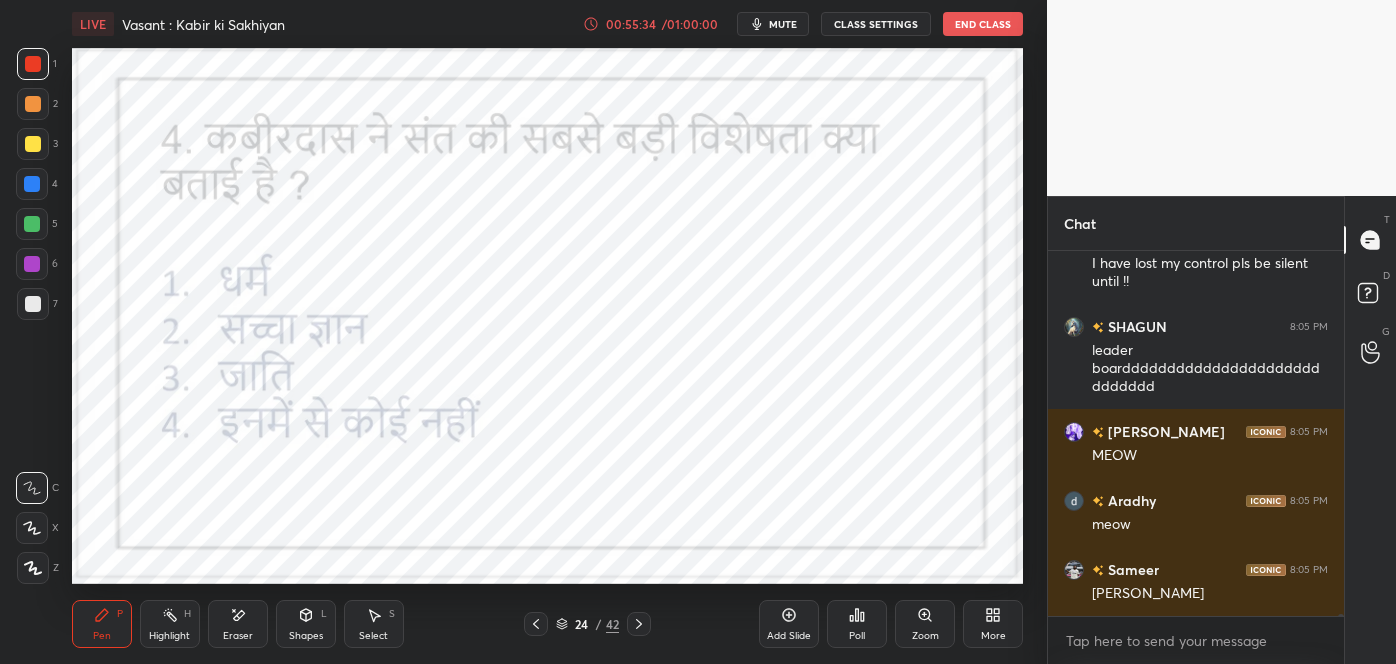 click 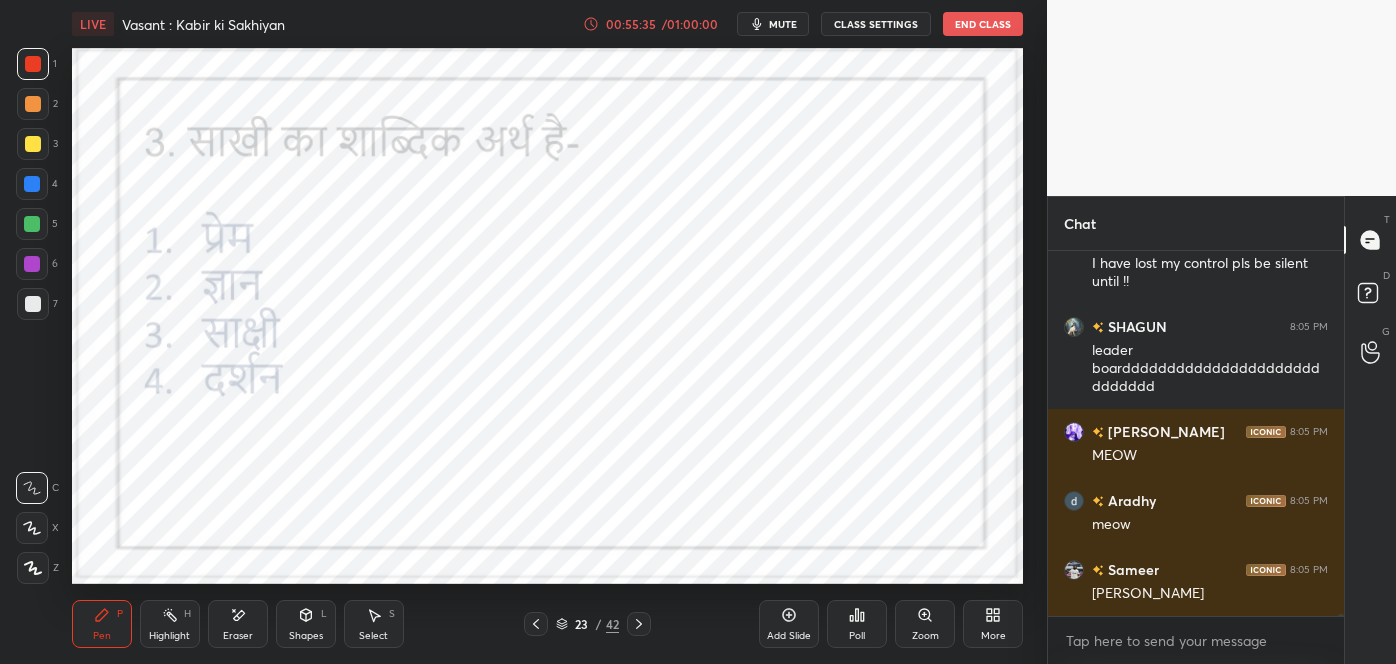 click 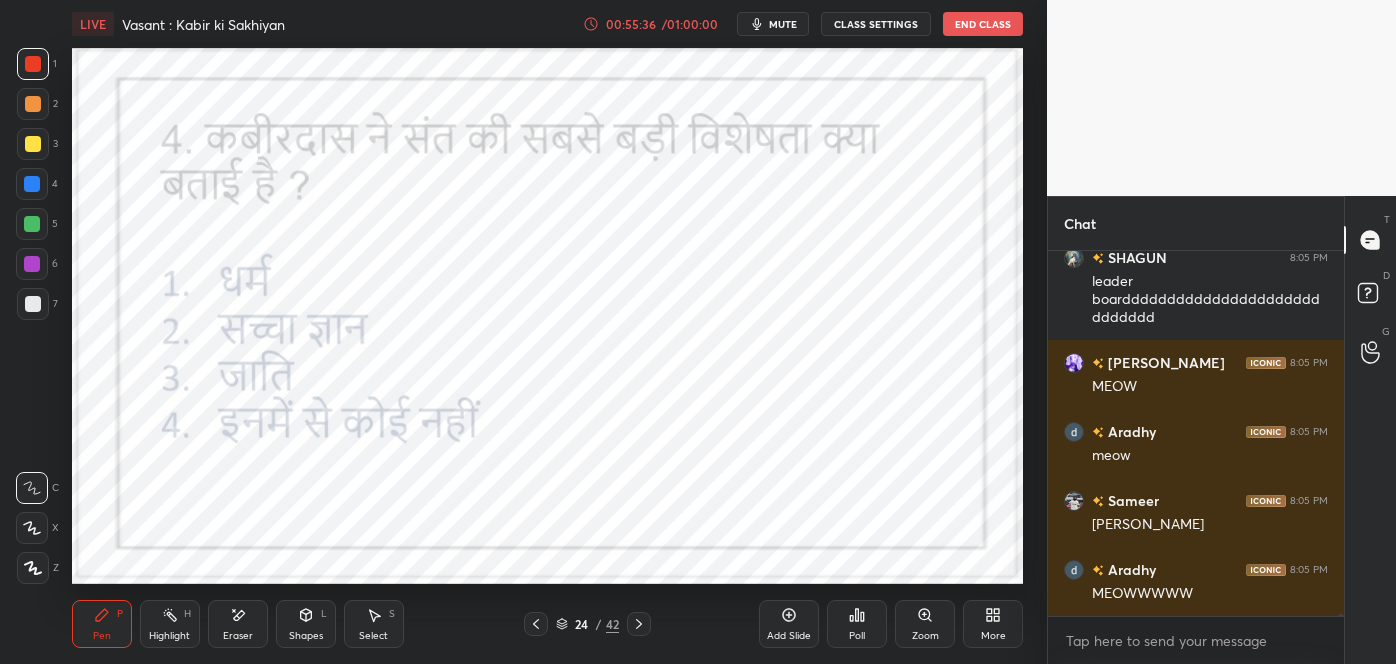 click 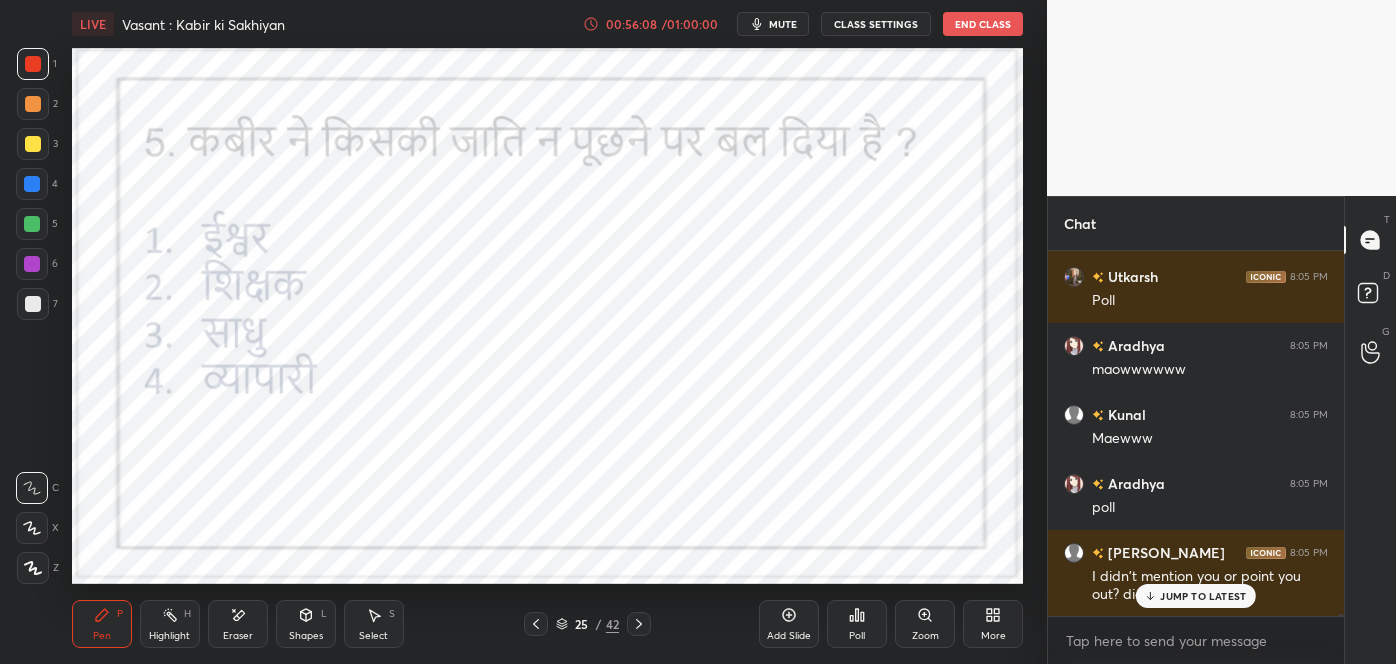 click on "Poll" at bounding box center (857, 636) 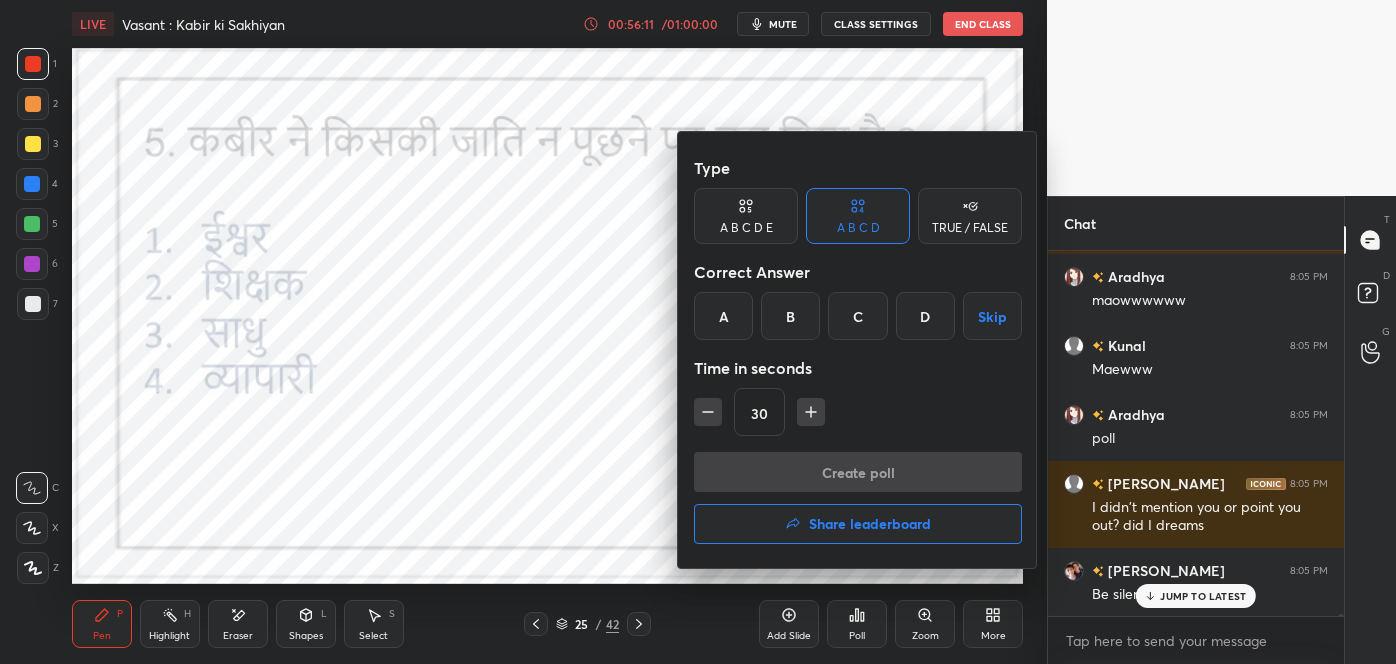 click on "C" at bounding box center [857, 316] 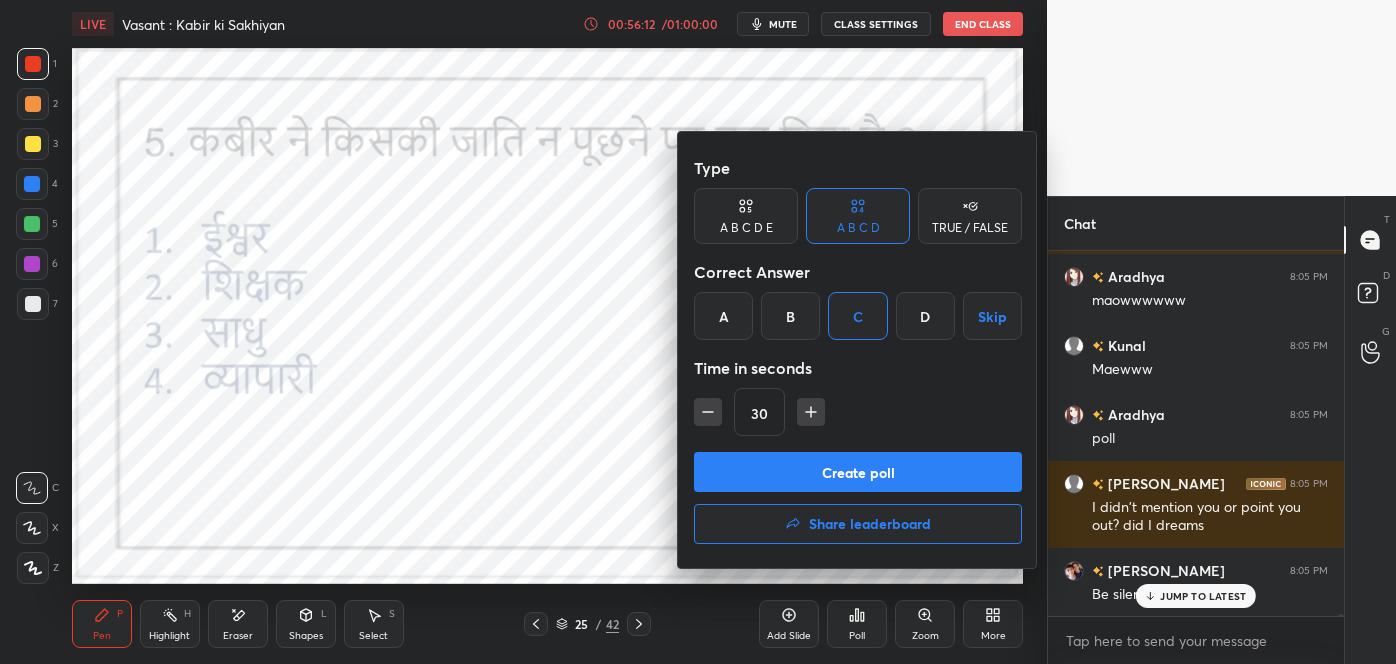 click on "Create poll" at bounding box center [858, 472] 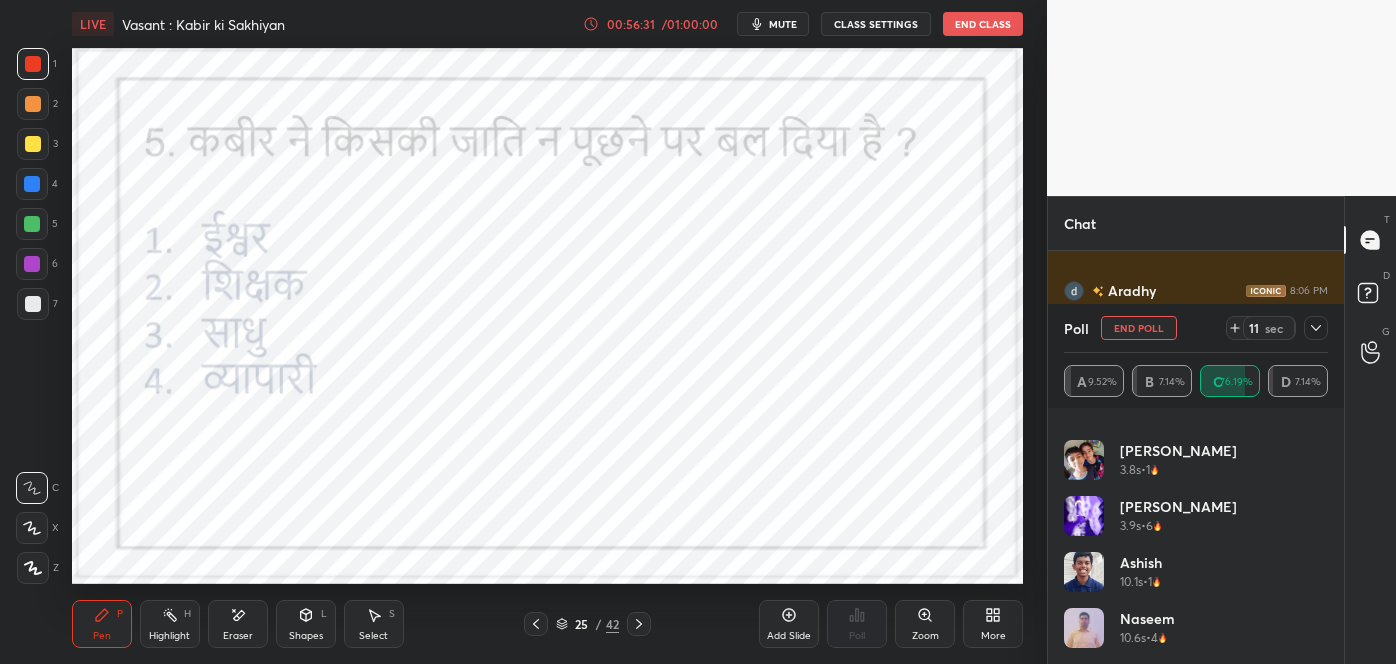 click at bounding box center (1316, 328) 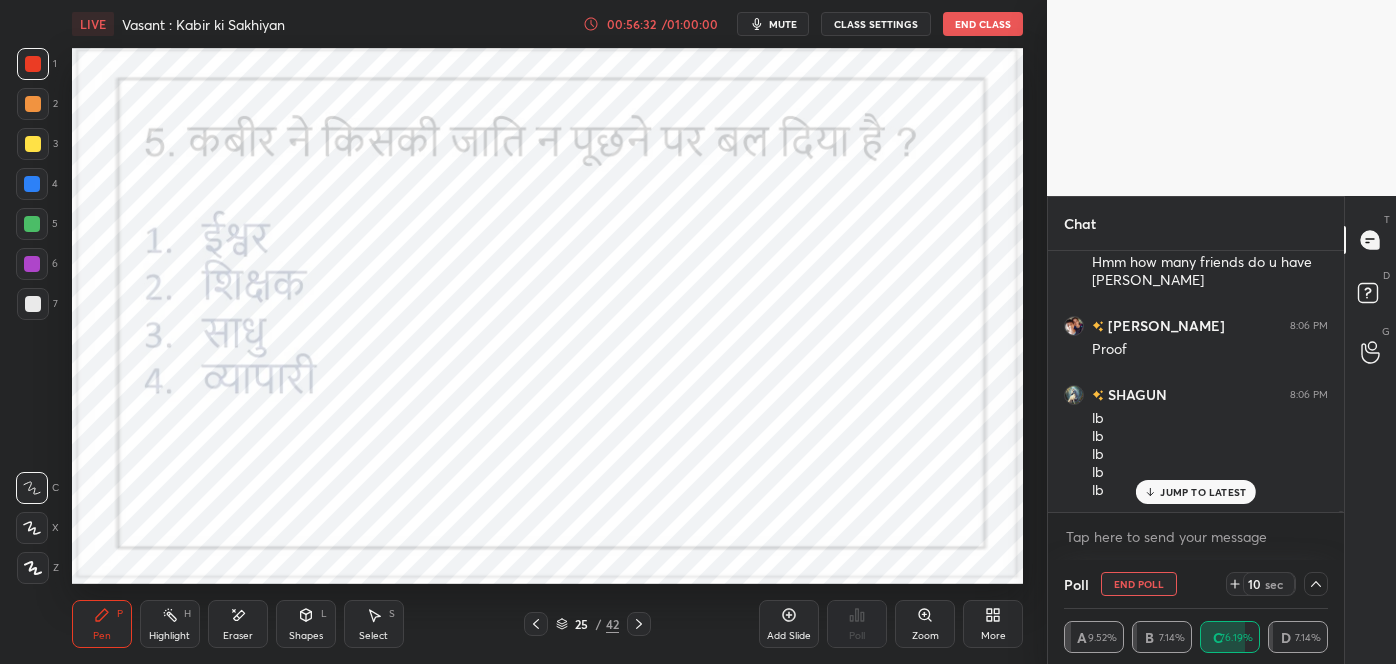 click on "JUMP TO LATEST" at bounding box center (1203, 492) 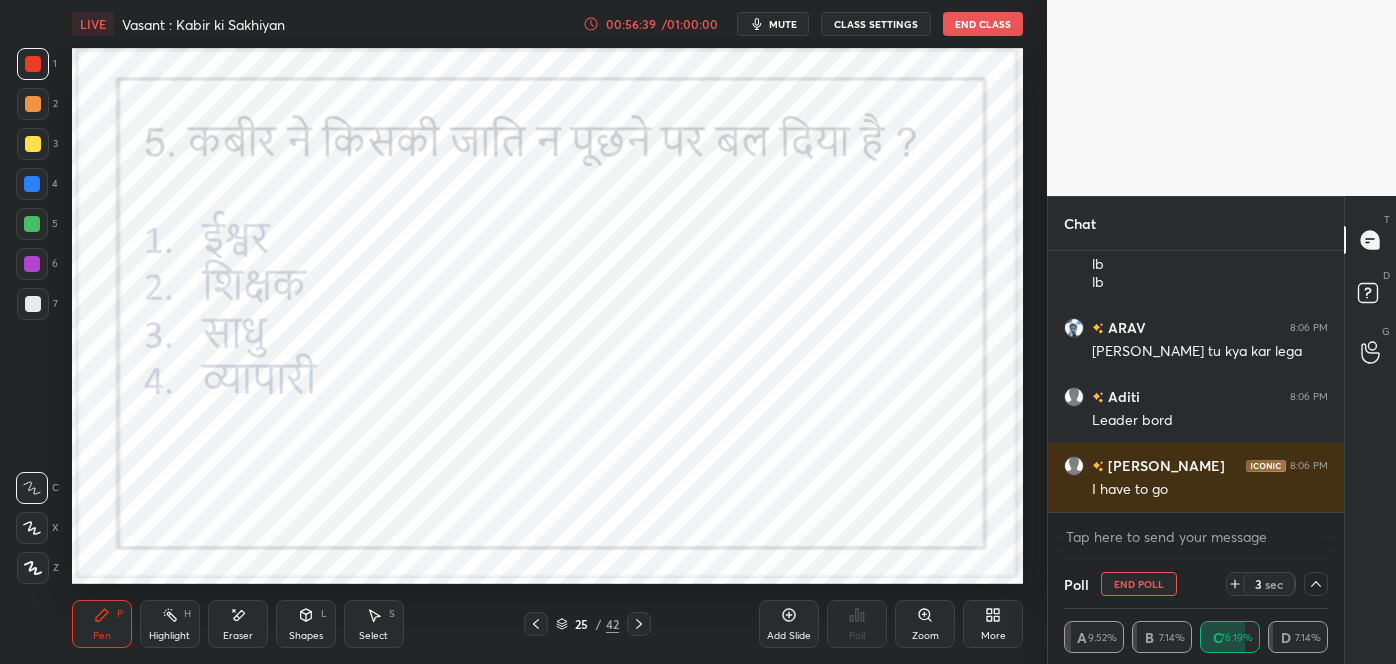 click on "Poll End Poll 3  sec A 9.52% B 7.14% C 76.19% D 7.14%" at bounding box center (1196, 612) 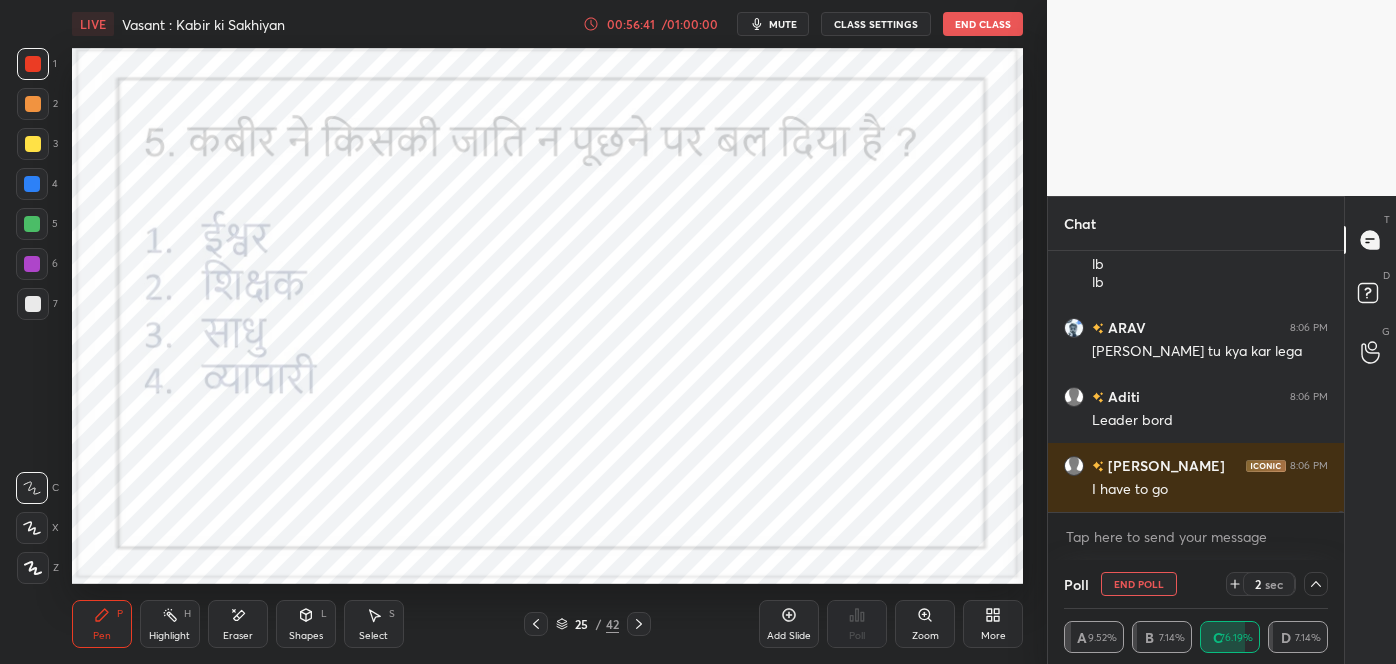 click 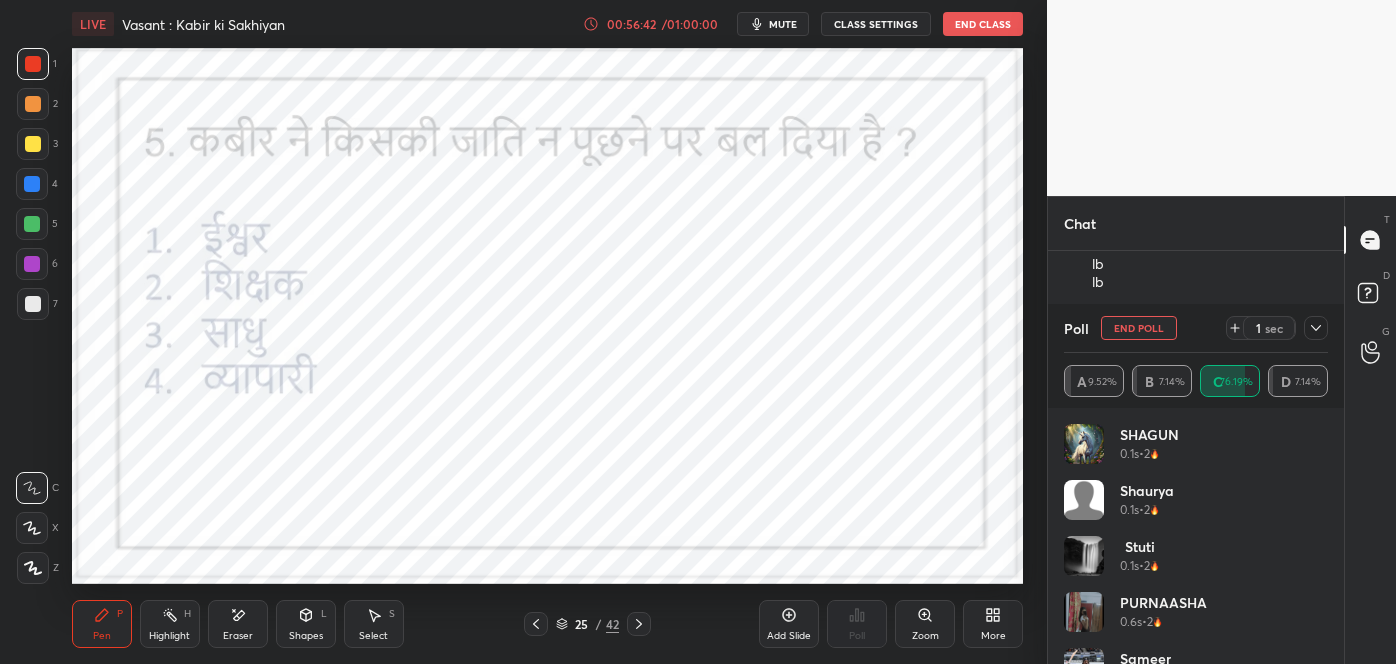 click 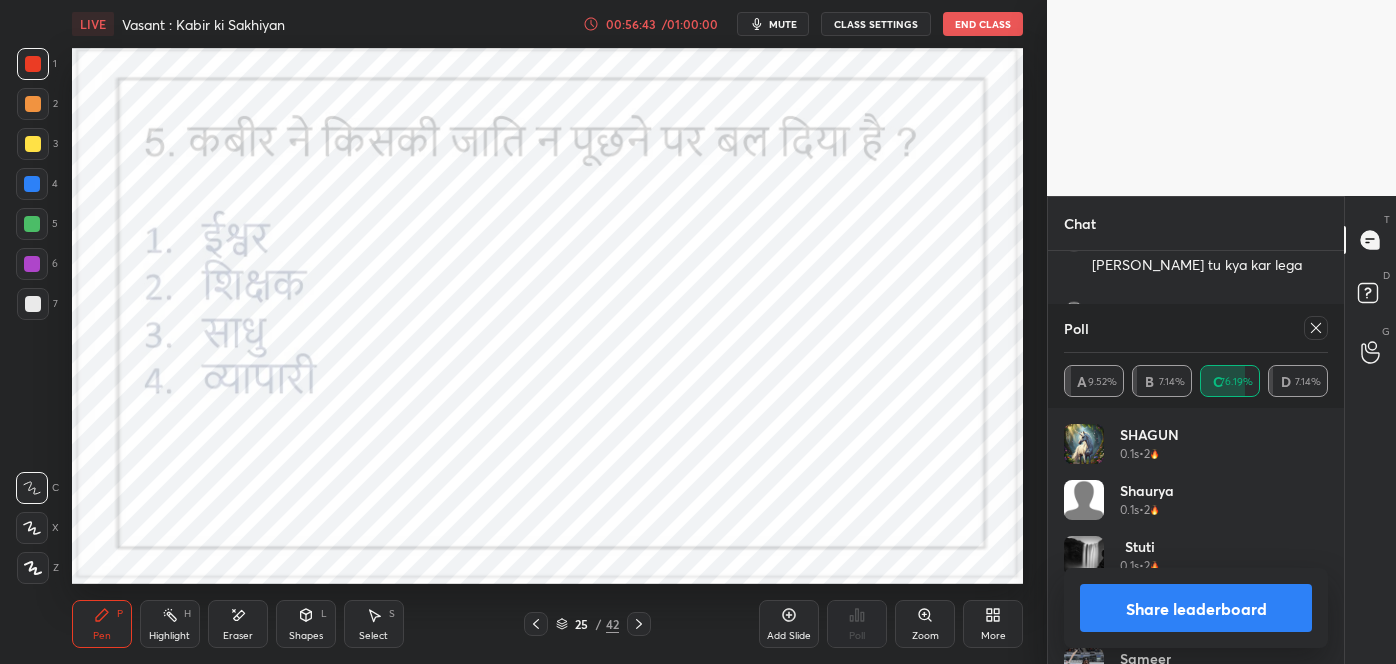 click 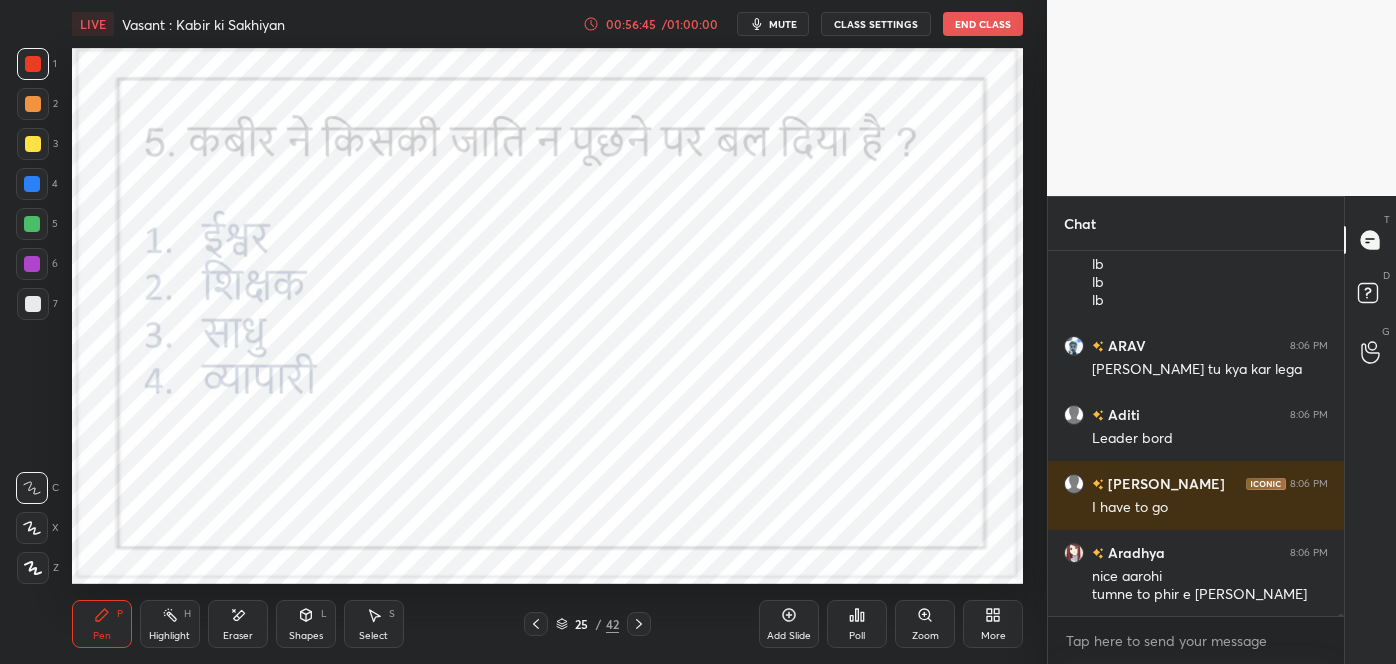 click on "SHAGUN 8:06 PM lb
lb
lb
lb
lb ARAV 8:06 PM Aishwary tu kya kar lega Aditi 8:06 PM Leader bord manshi 8:06 PM I have to go Aradhya 8:06 PM nice aarohi
tumne to phir e kiya hoga Aaradhya 8:06 PM Aise hi aapne pehle bhi kayi baar batamizi ki h" at bounding box center [1196, 433] 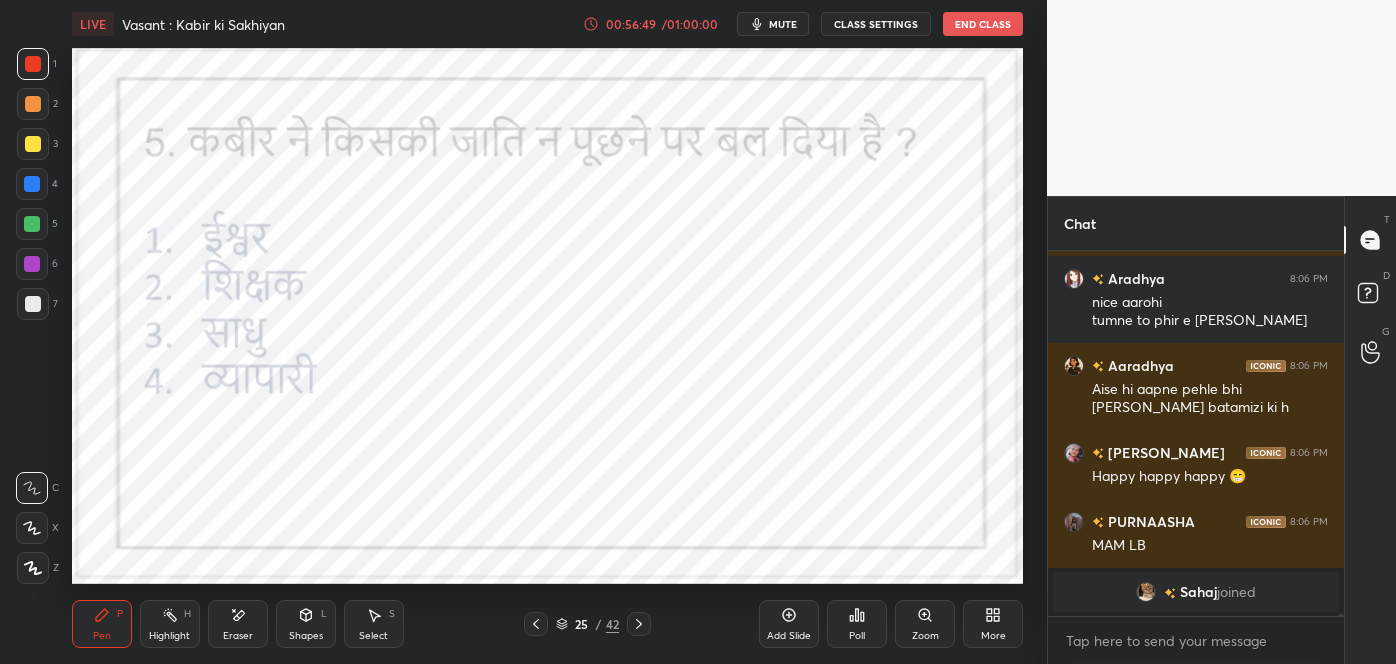 click 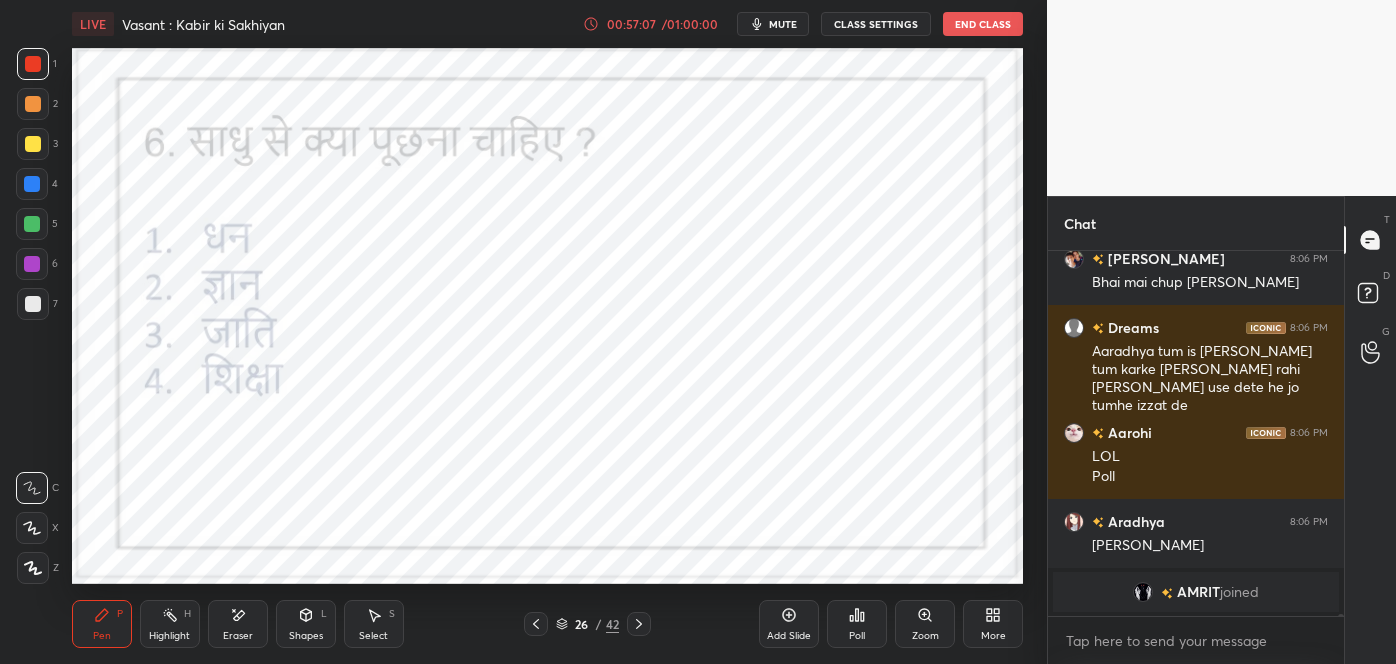 click 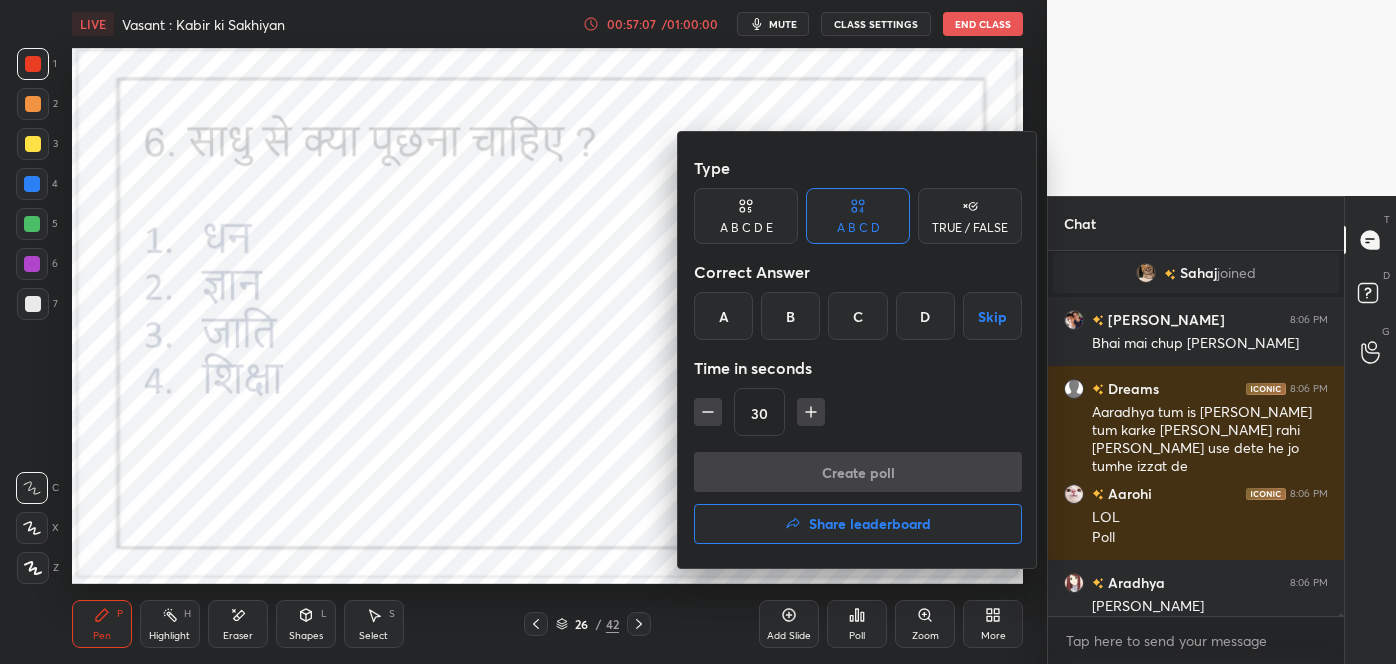 click on "B" at bounding box center [790, 316] 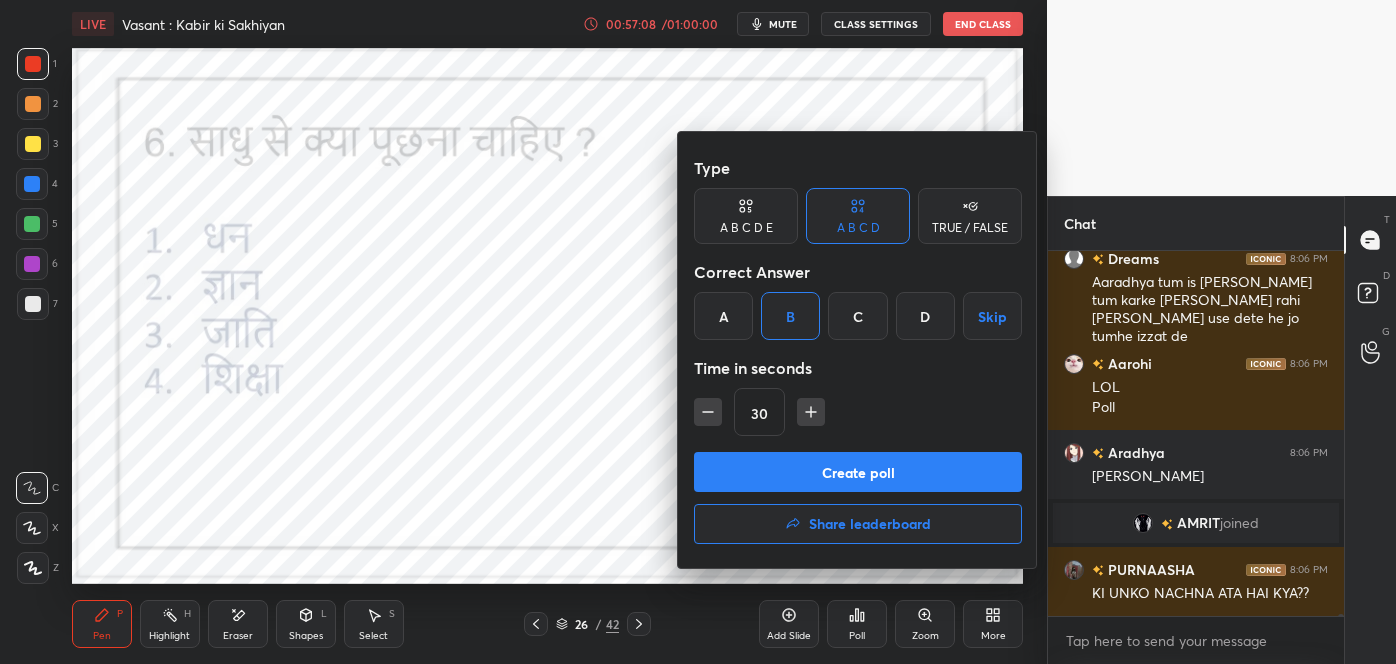 click on "Create poll" at bounding box center [858, 472] 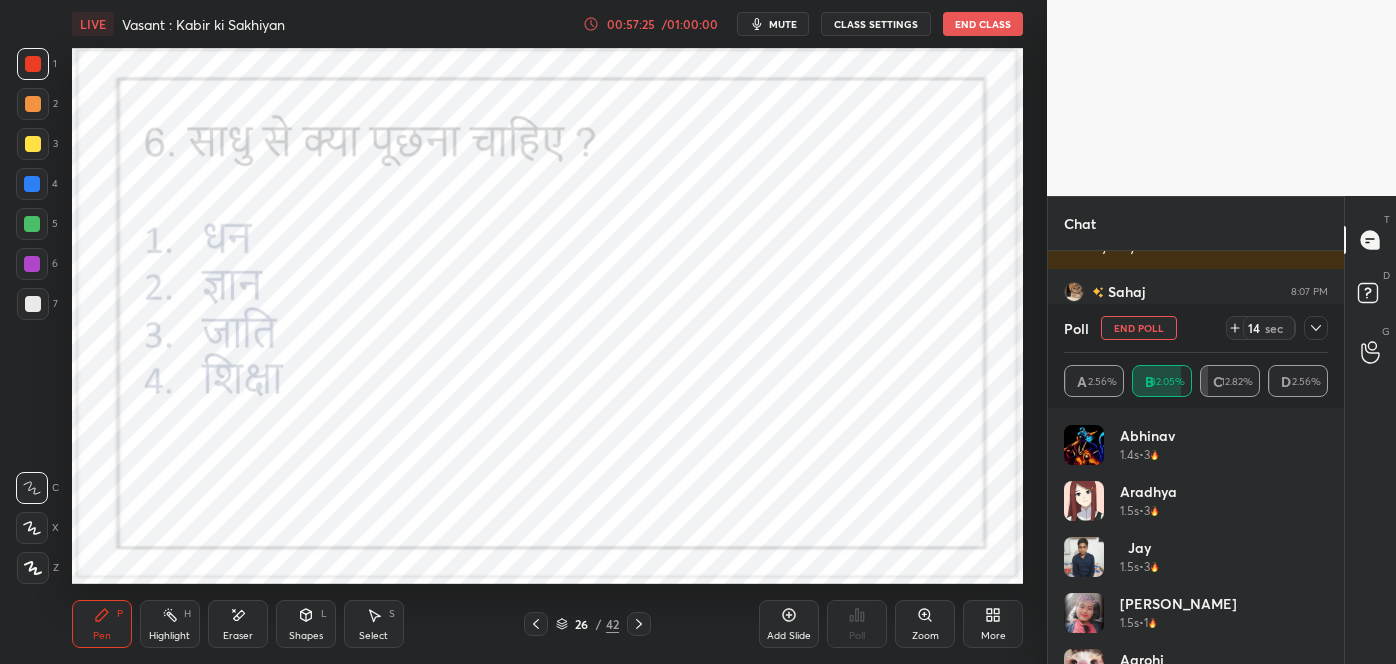 click 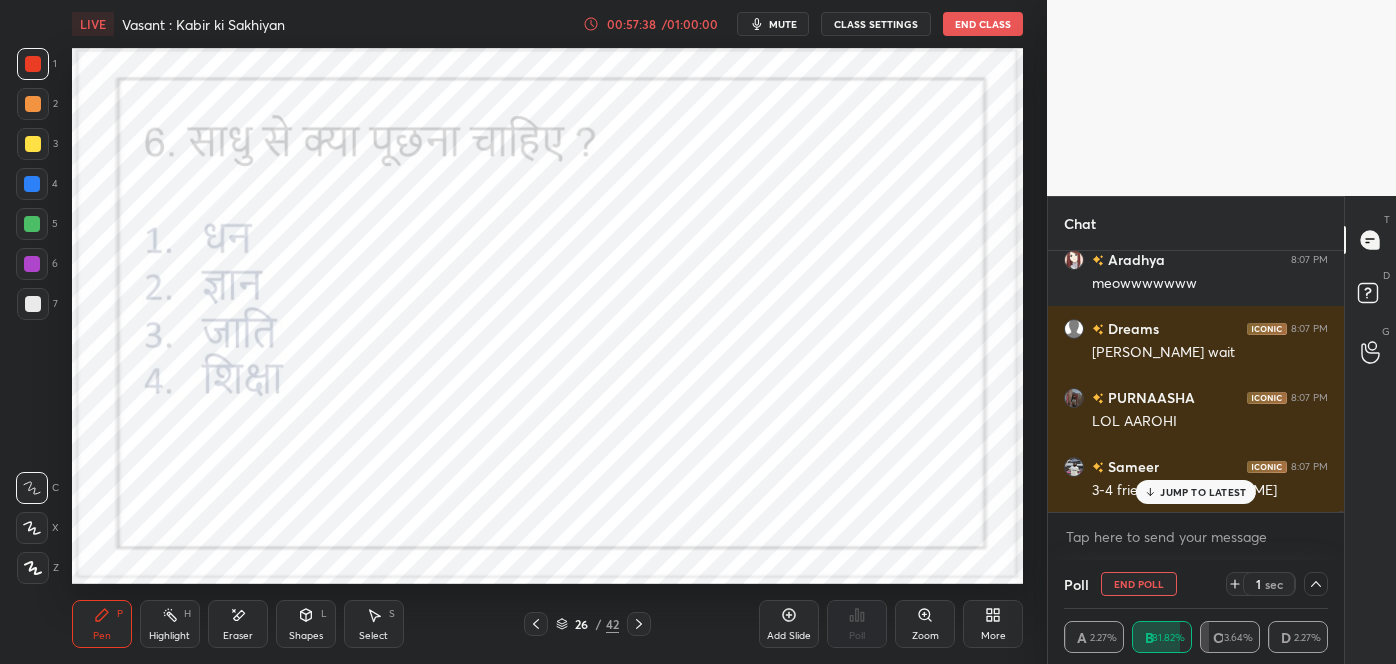 click on "JUMP TO LATEST" at bounding box center [1203, 492] 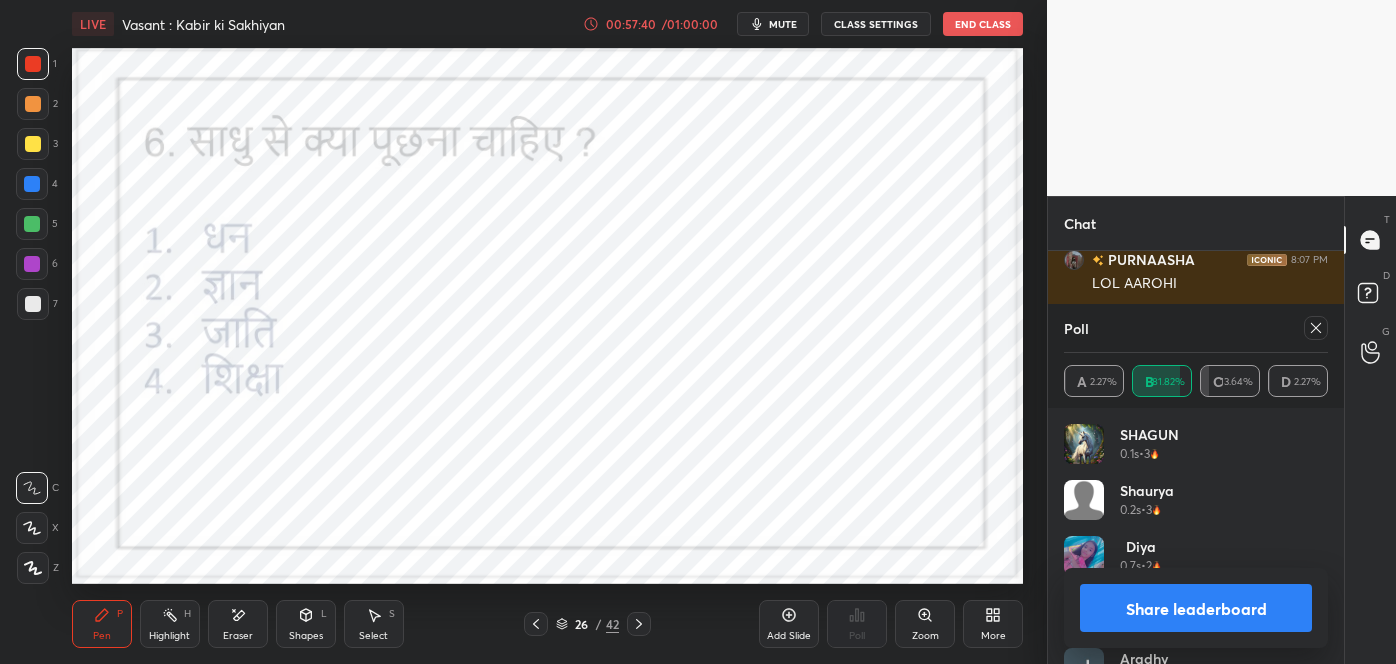 click 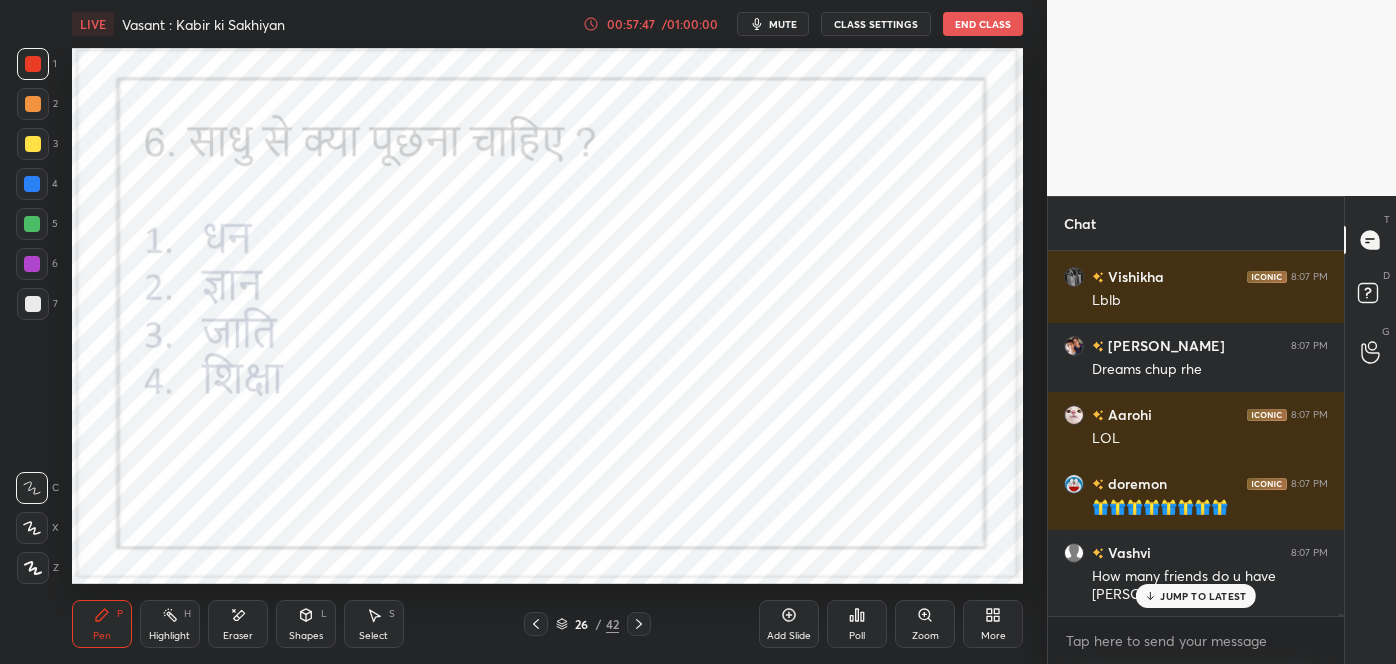 click on "JUMP TO LATEST" at bounding box center (1203, 596) 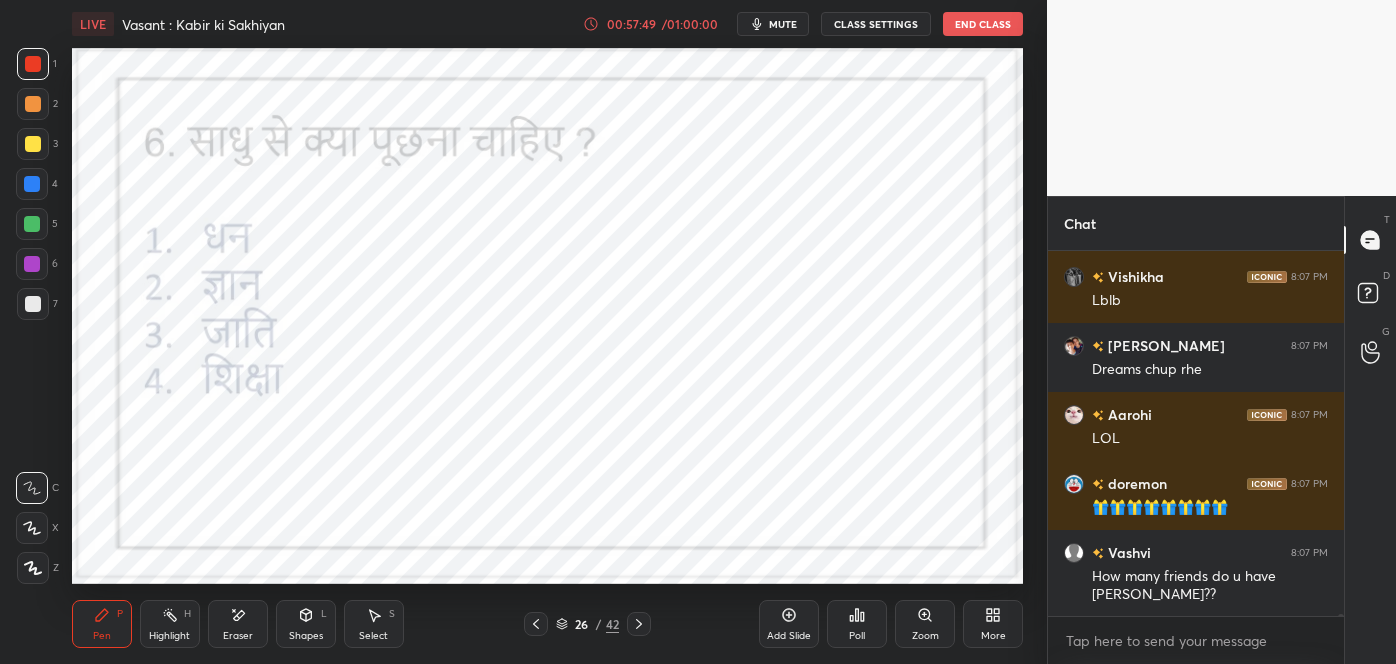 click 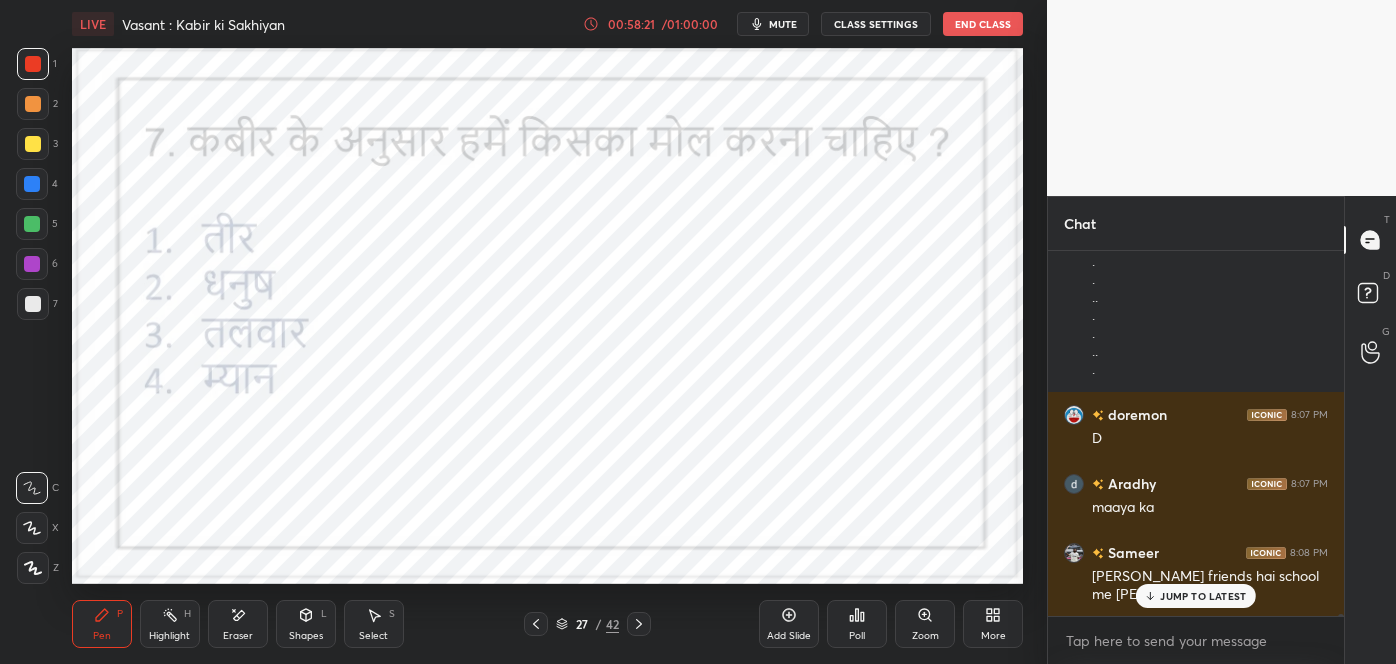 click on "JUMP TO LATEST" at bounding box center (1196, 596) 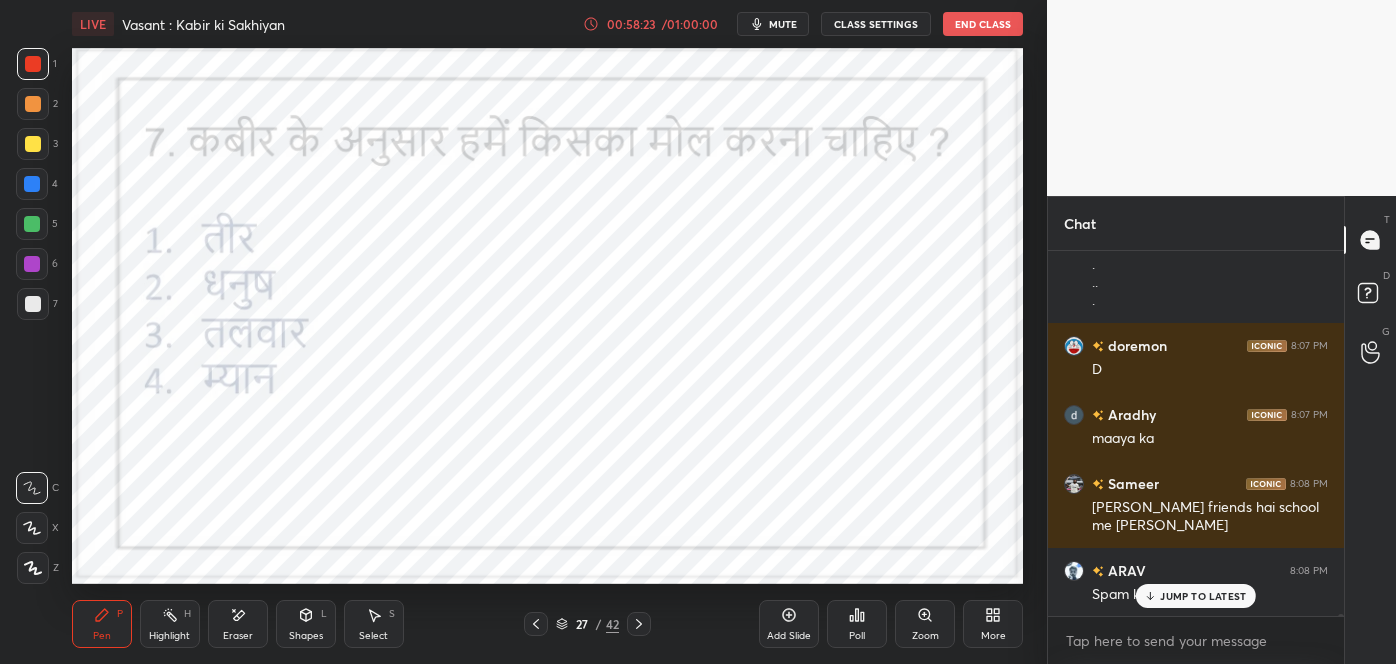 click on "JUMP TO LATEST" at bounding box center (1203, 596) 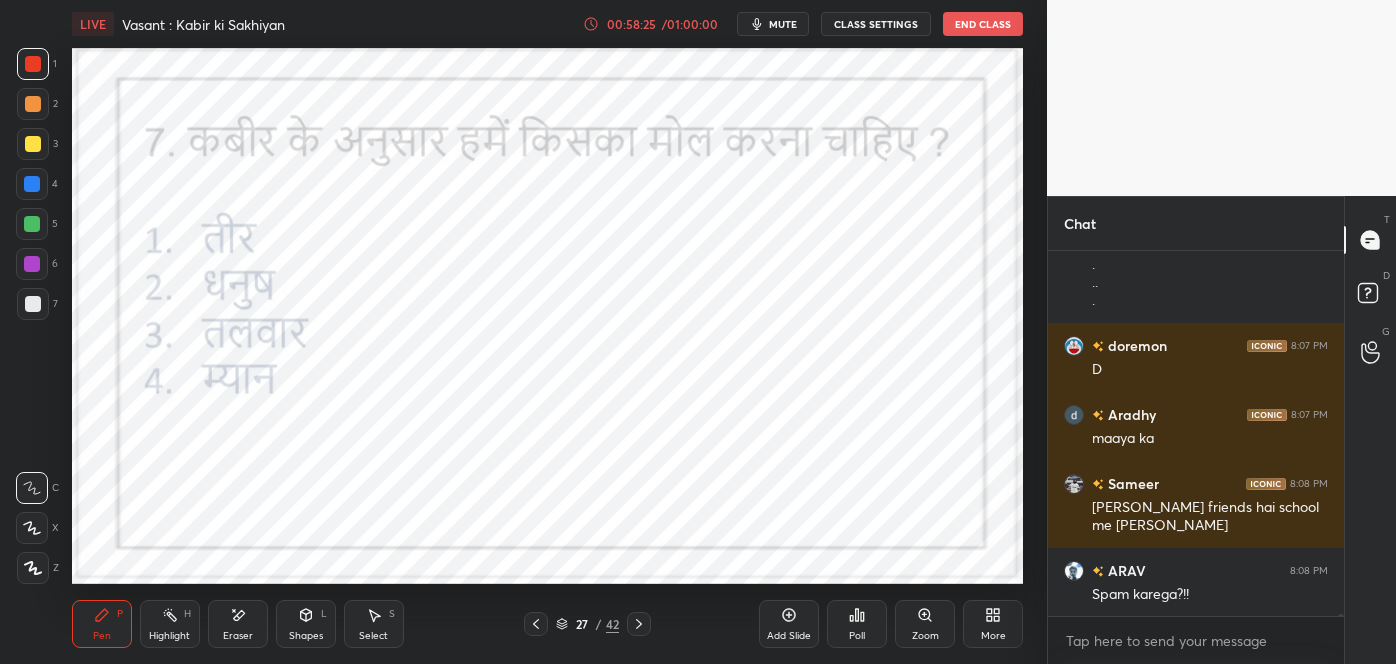 click on "Poll" at bounding box center (857, 624) 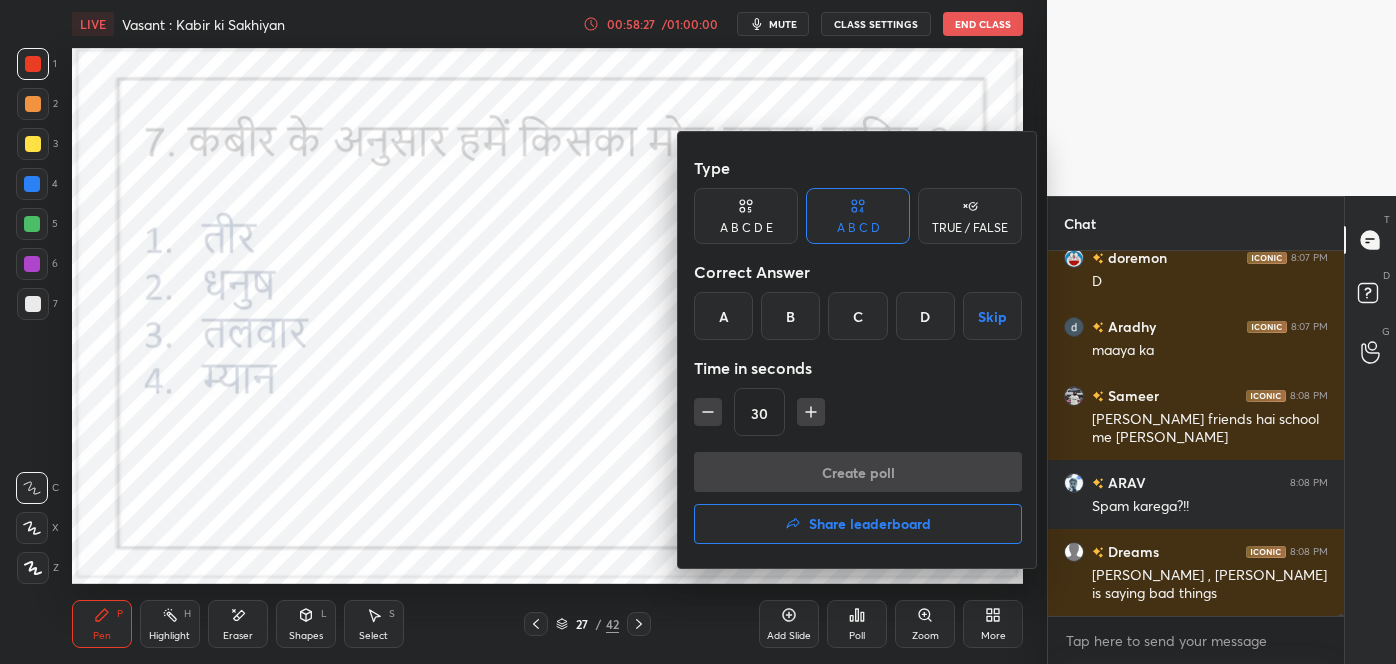 click at bounding box center [698, 332] 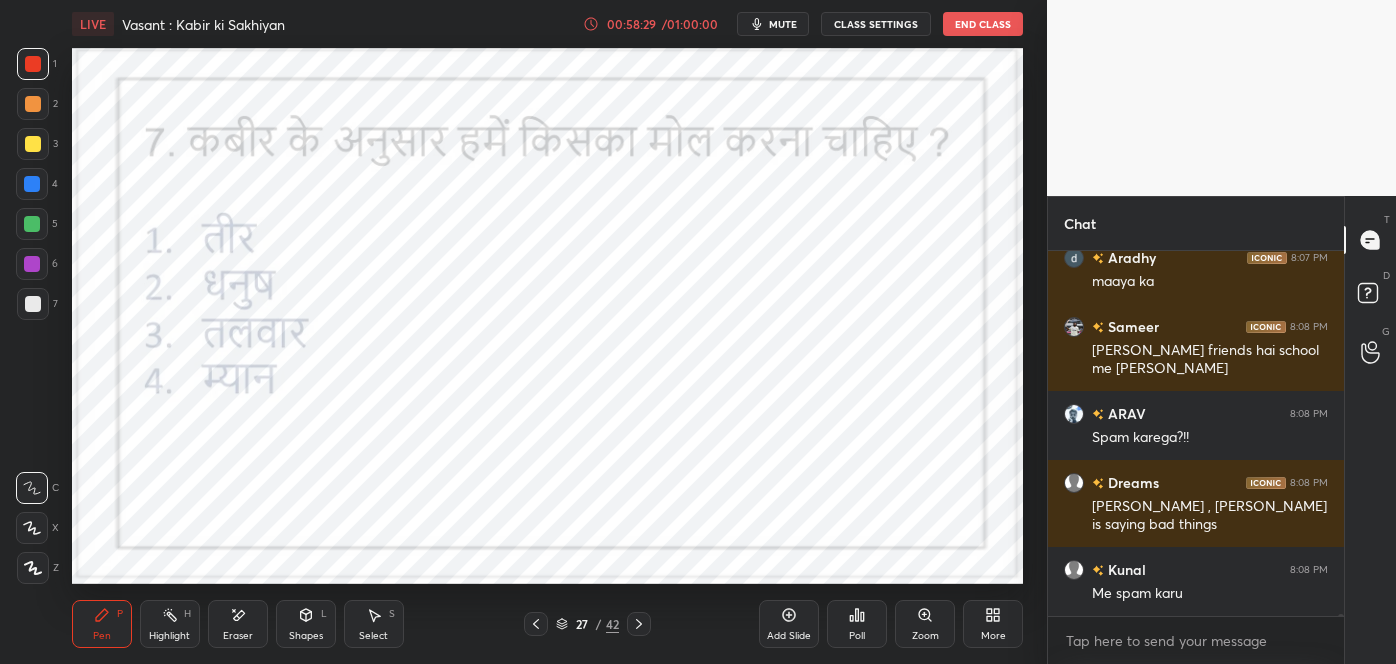 click on "Poll" at bounding box center [857, 624] 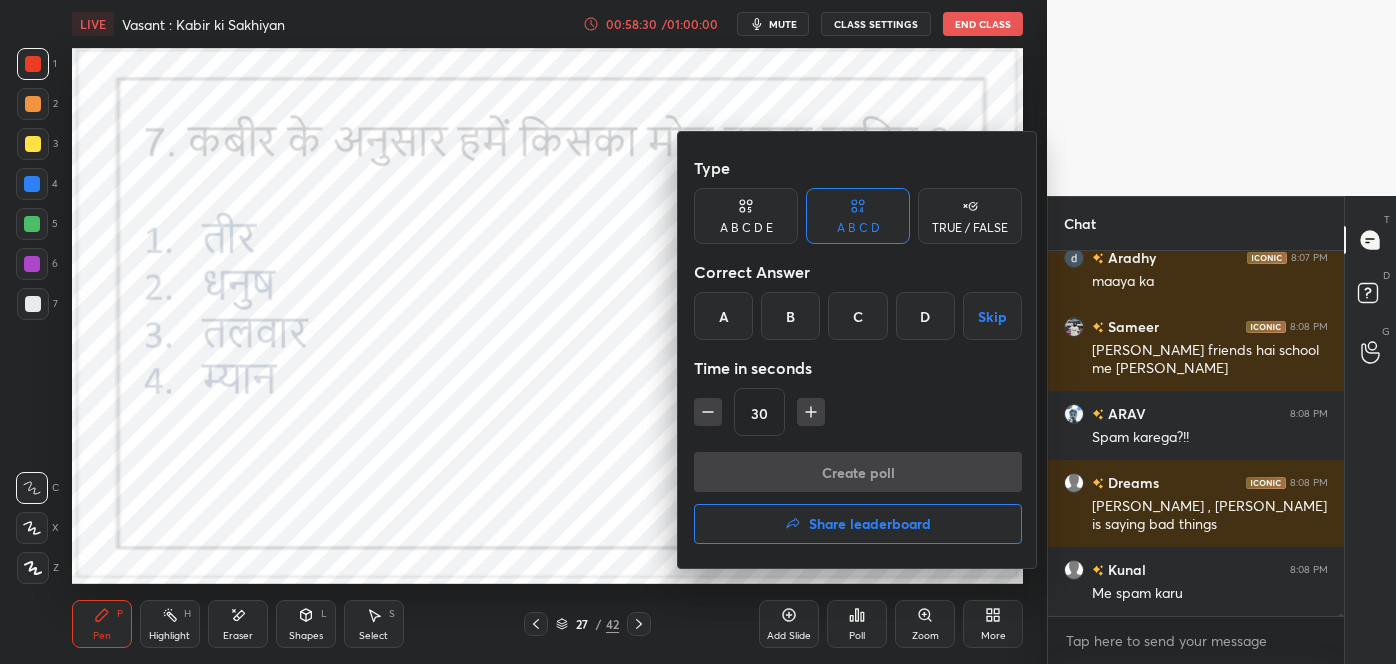 click on "C" at bounding box center [857, 316] 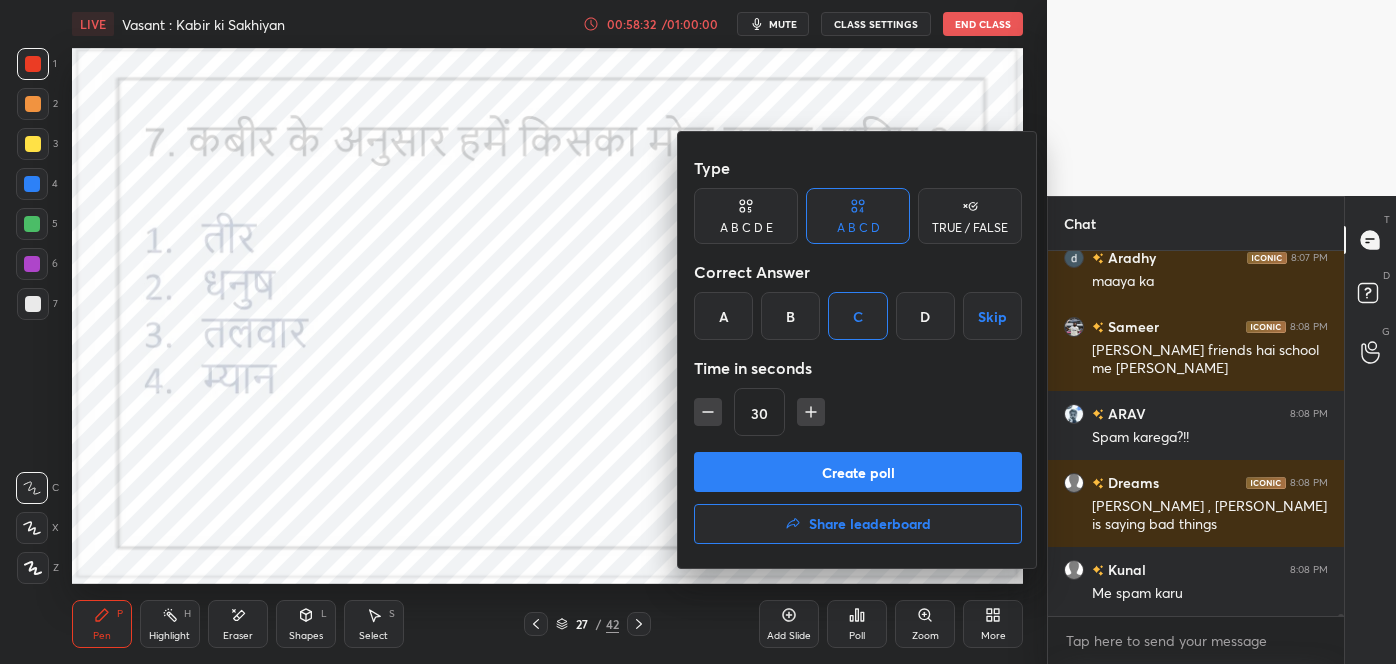 click on "Create poll" at bounding box center (858, 472) 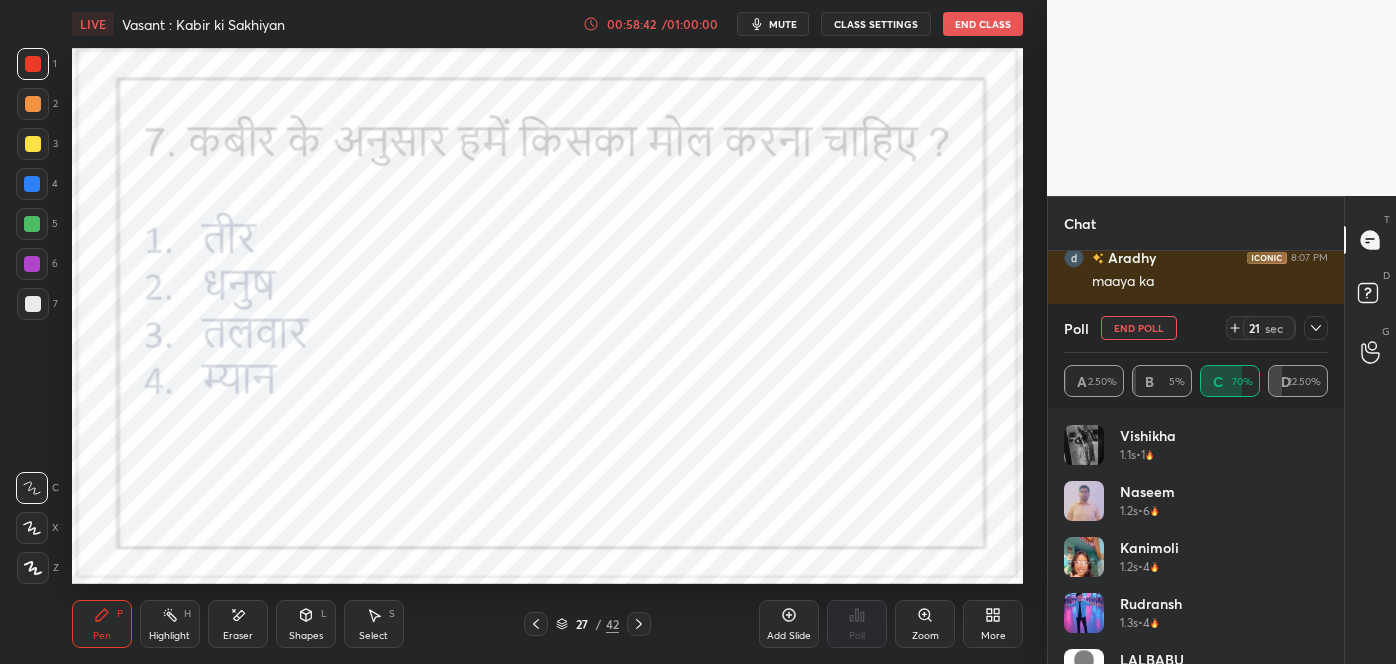 scroll, scrollTop: 785, scrollLeft: 0, axis: vertical 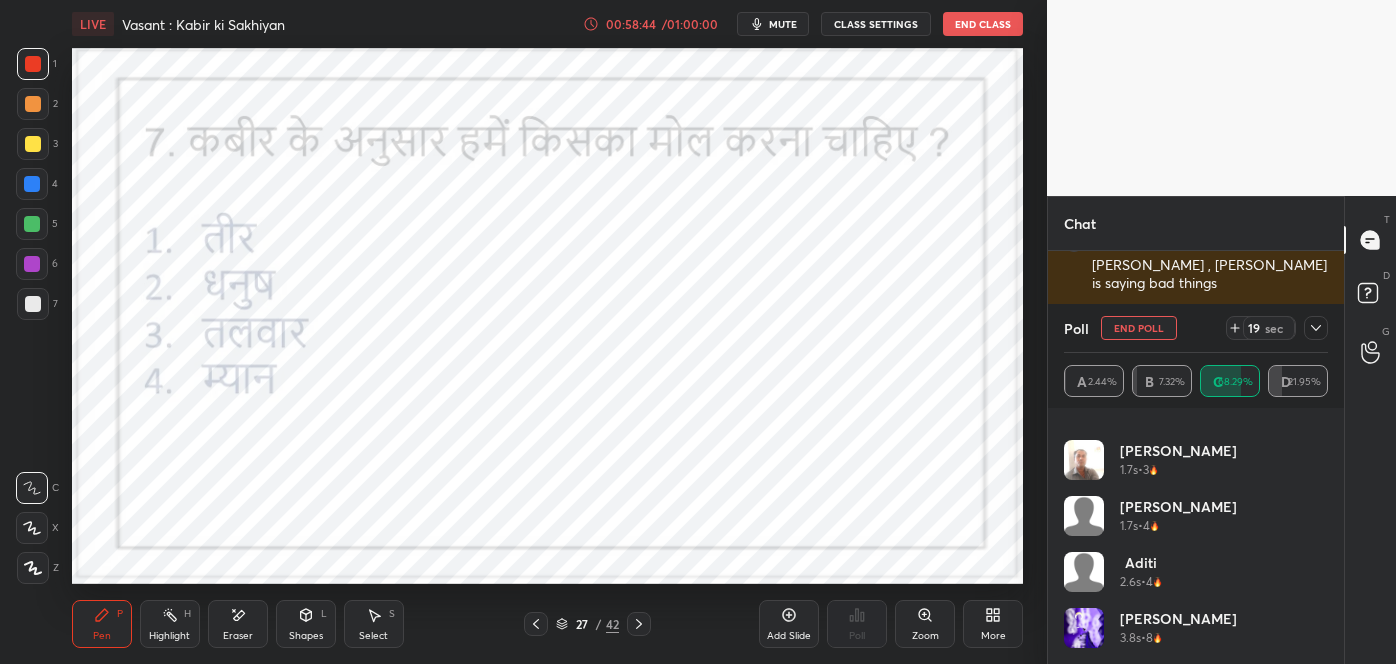 click 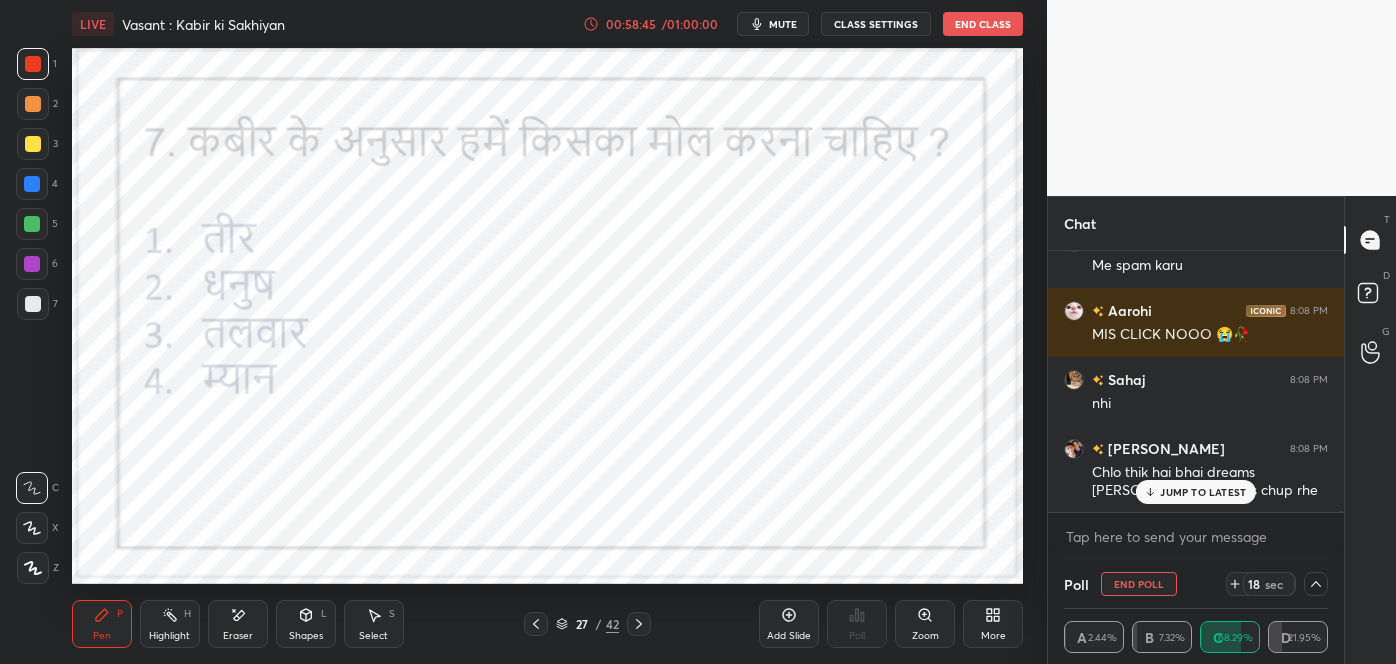 click on "JUMP TO LATEST" at bounding box center (1203, 492) 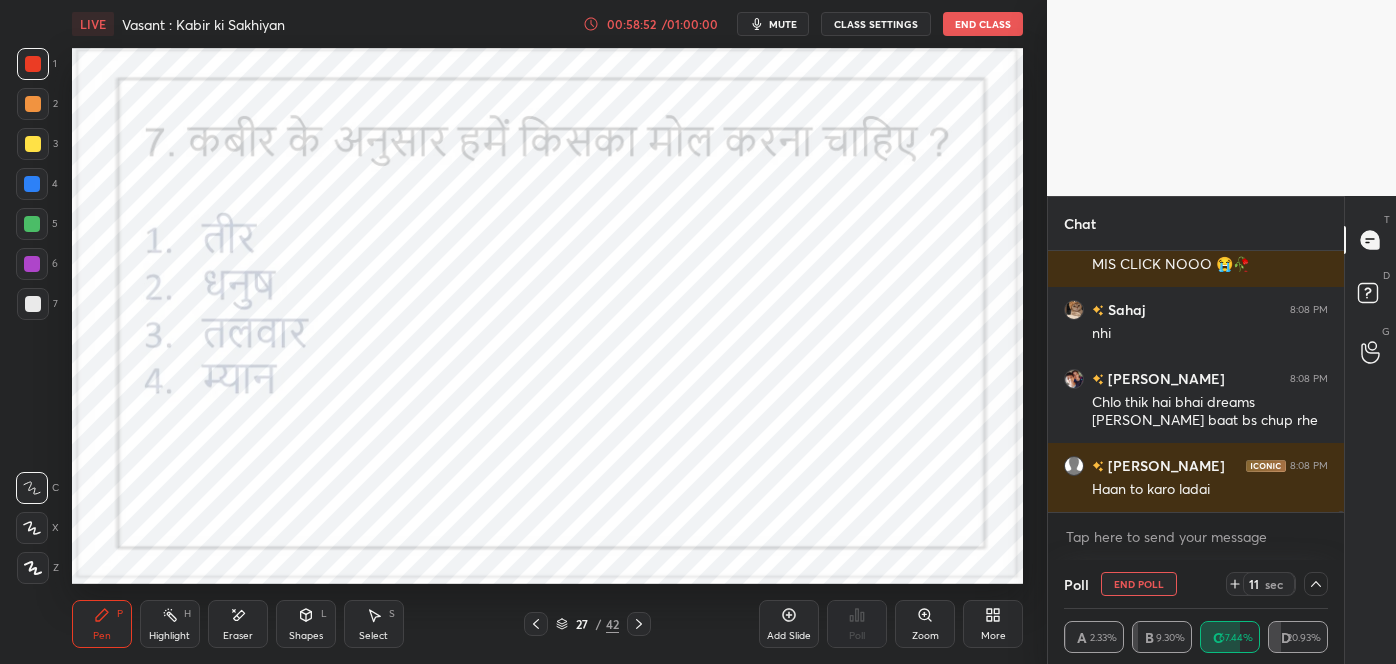 click at bounding box center [1316, 584] 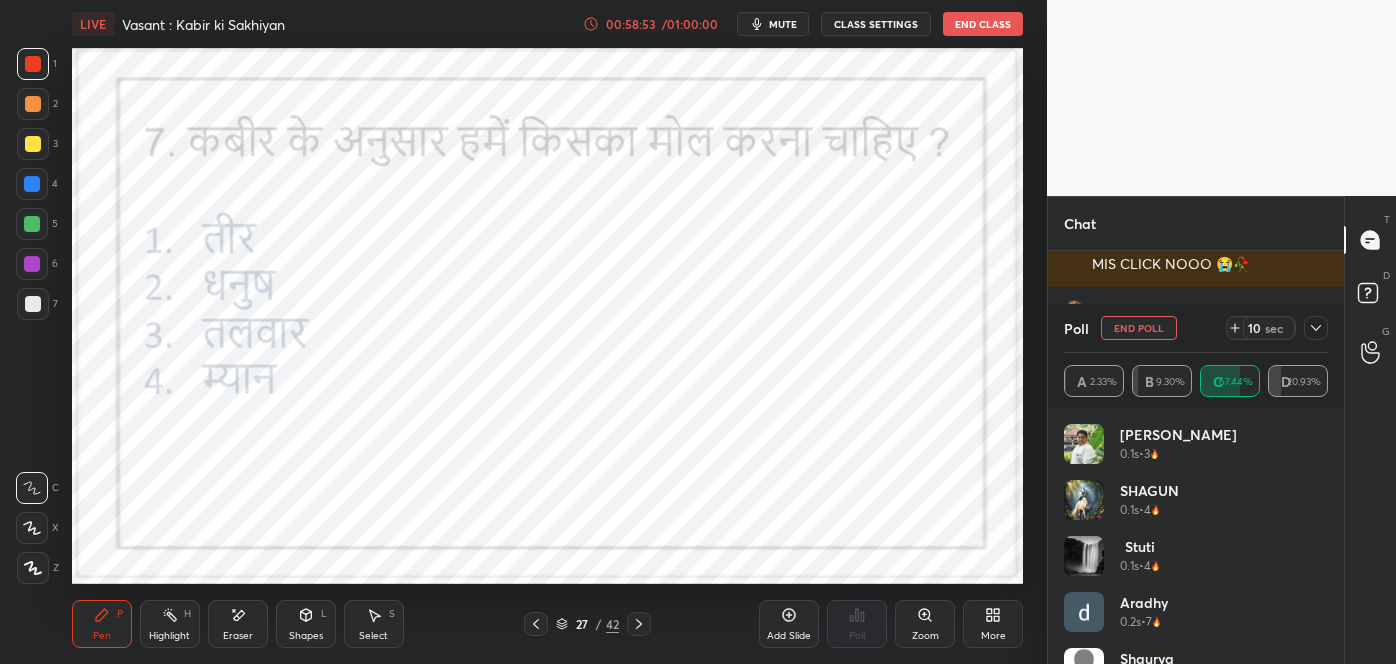 click on "End Poll" at bounding box center (1139, 328) 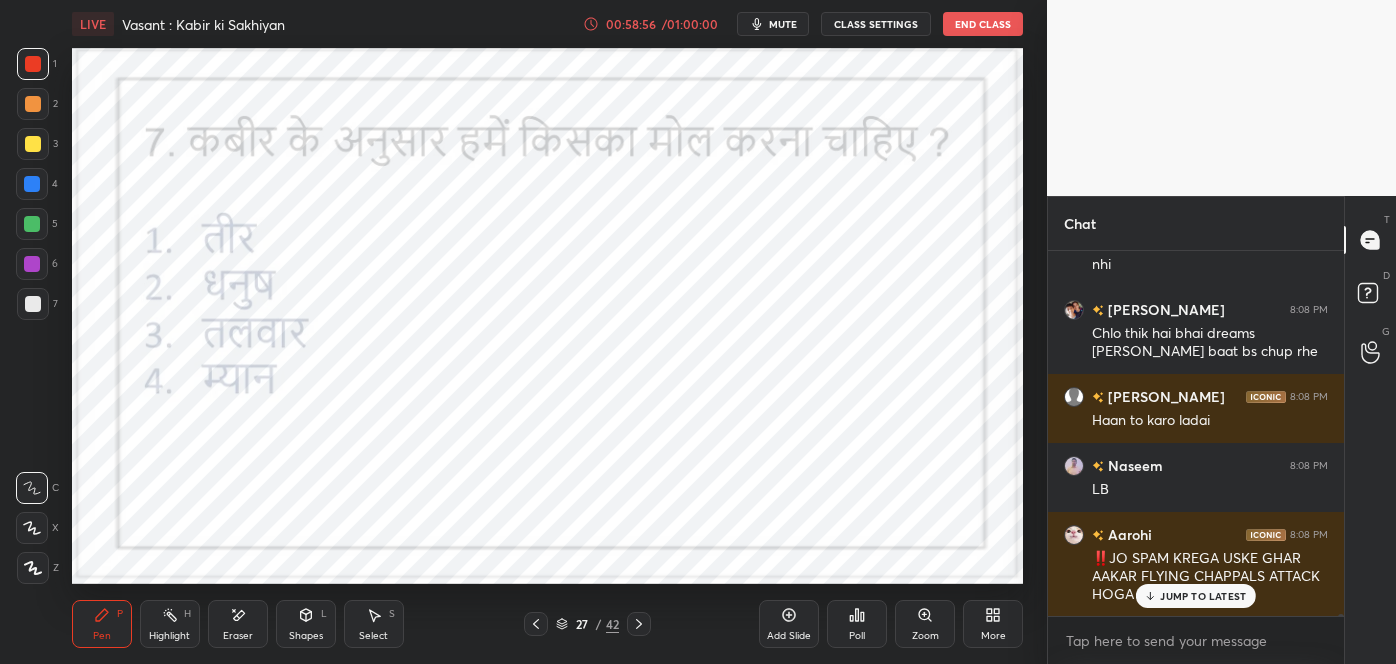 click on "JUMP TO LATEST" at bounding box center [1203, 596] 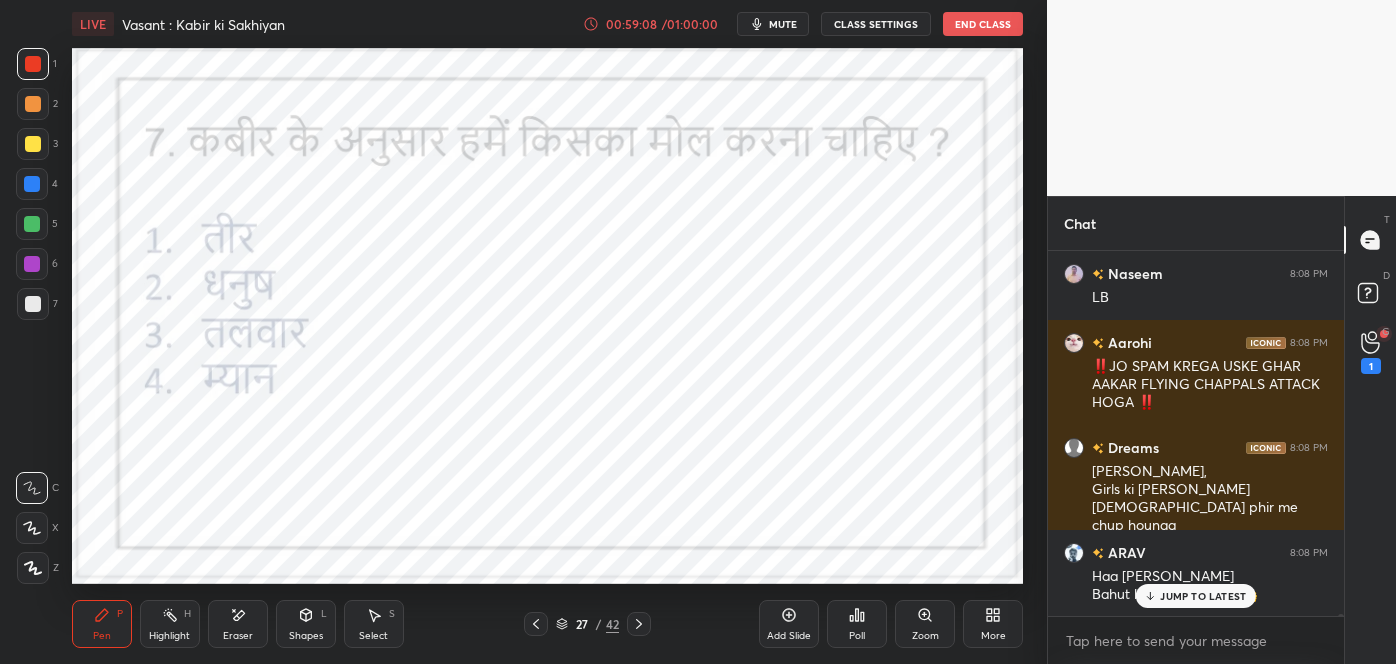 click 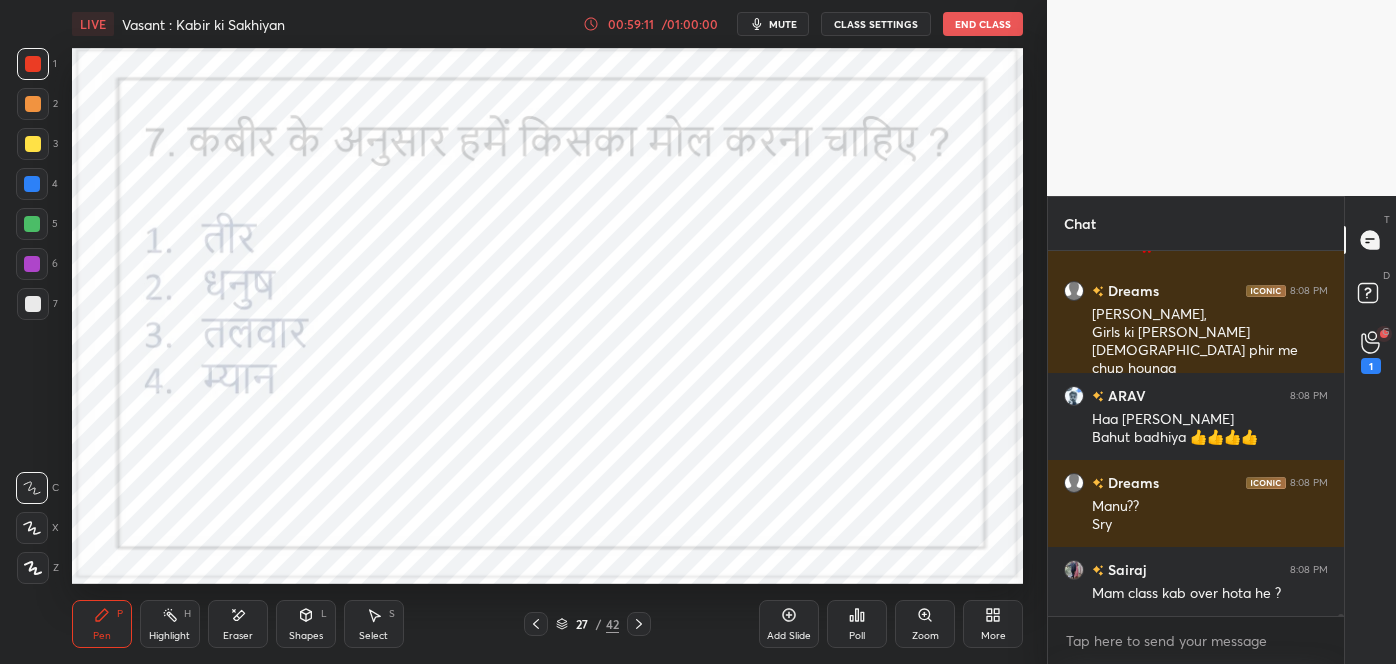 click on "27 / 42" at bounding box center [587, 624] 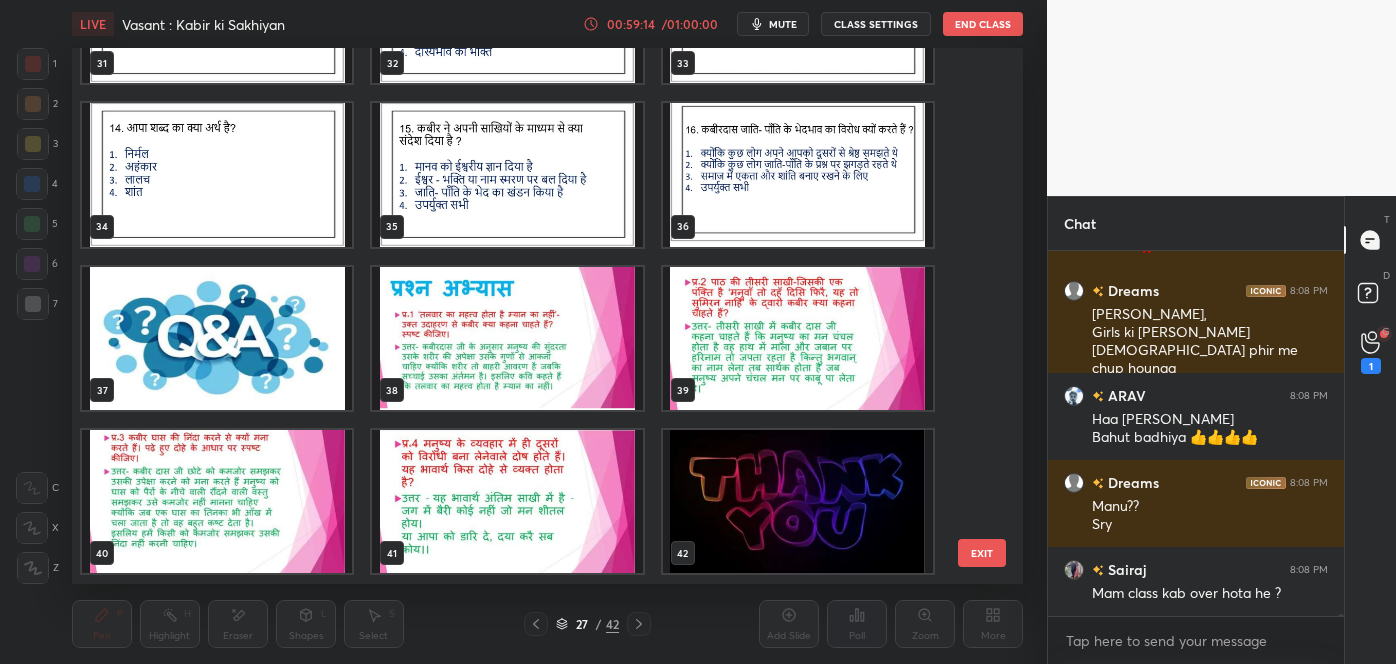 click at bounding box center (798, 502) 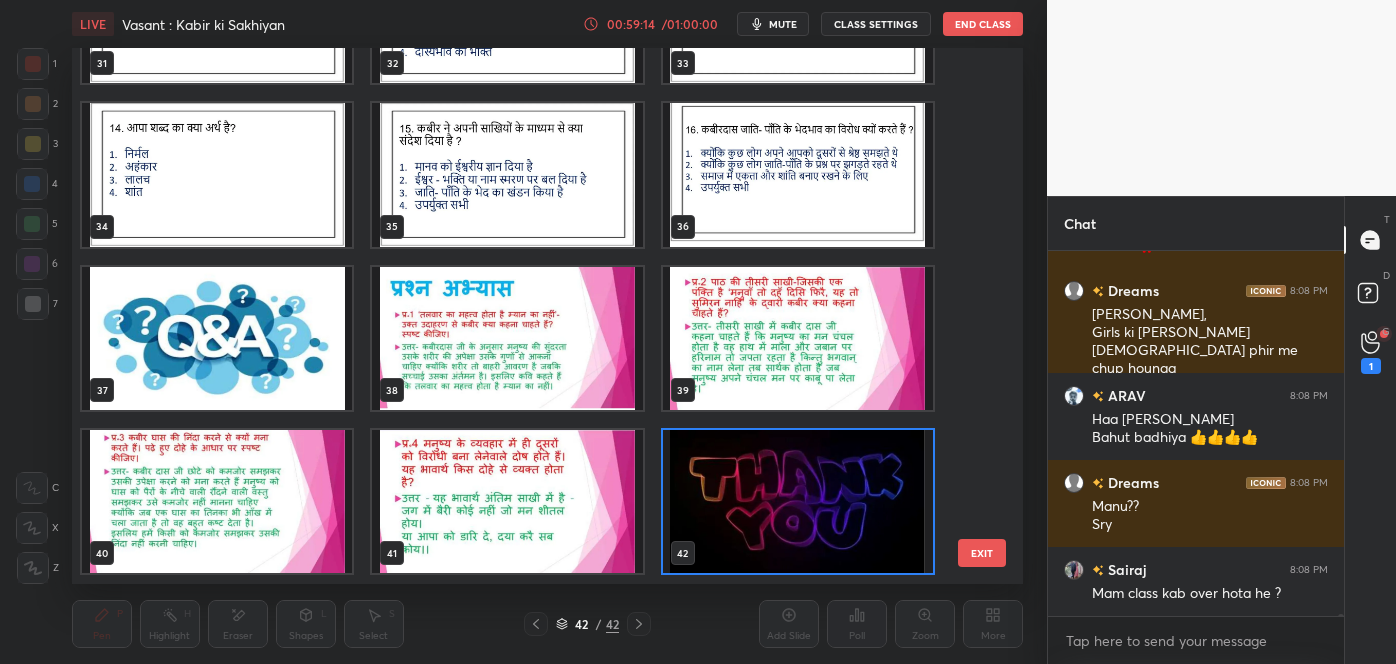 click at bounding box center (798, 502) 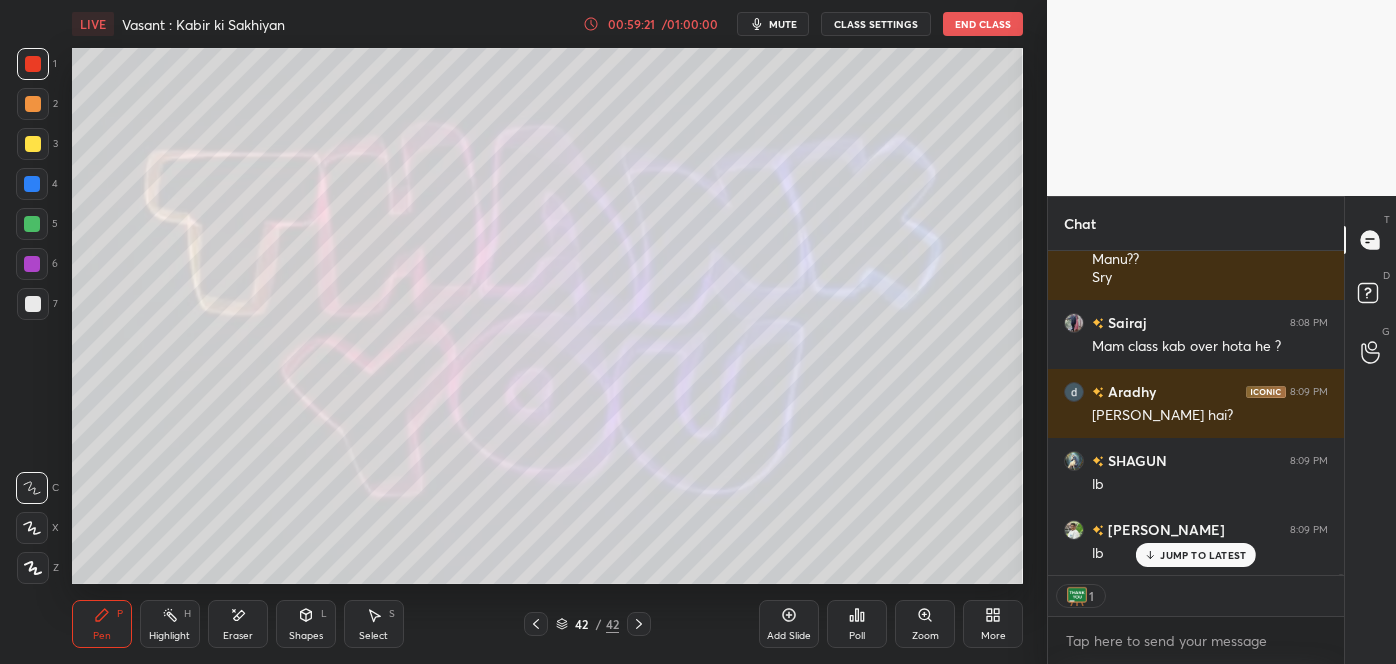 click on "JUMP TO LATEST" at bounding box center [1203, 555] 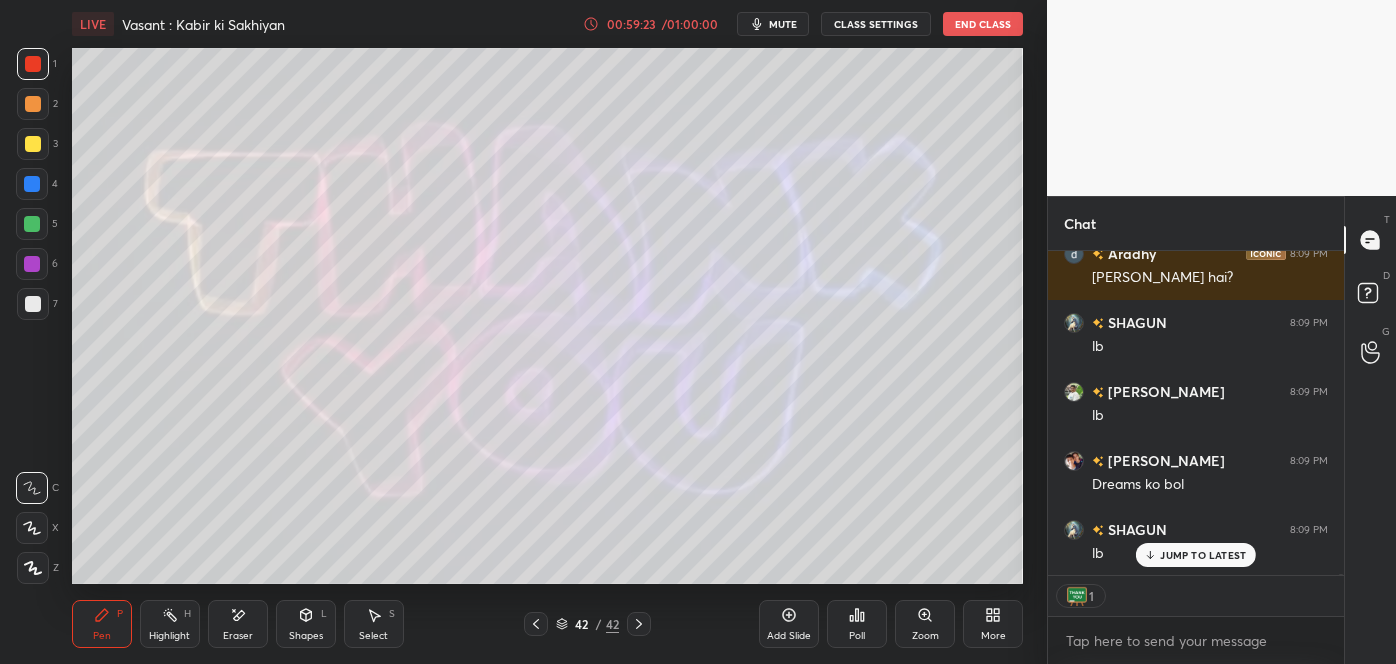 click on "JUMP TO LATEST" at bounding box center (1203, 555) 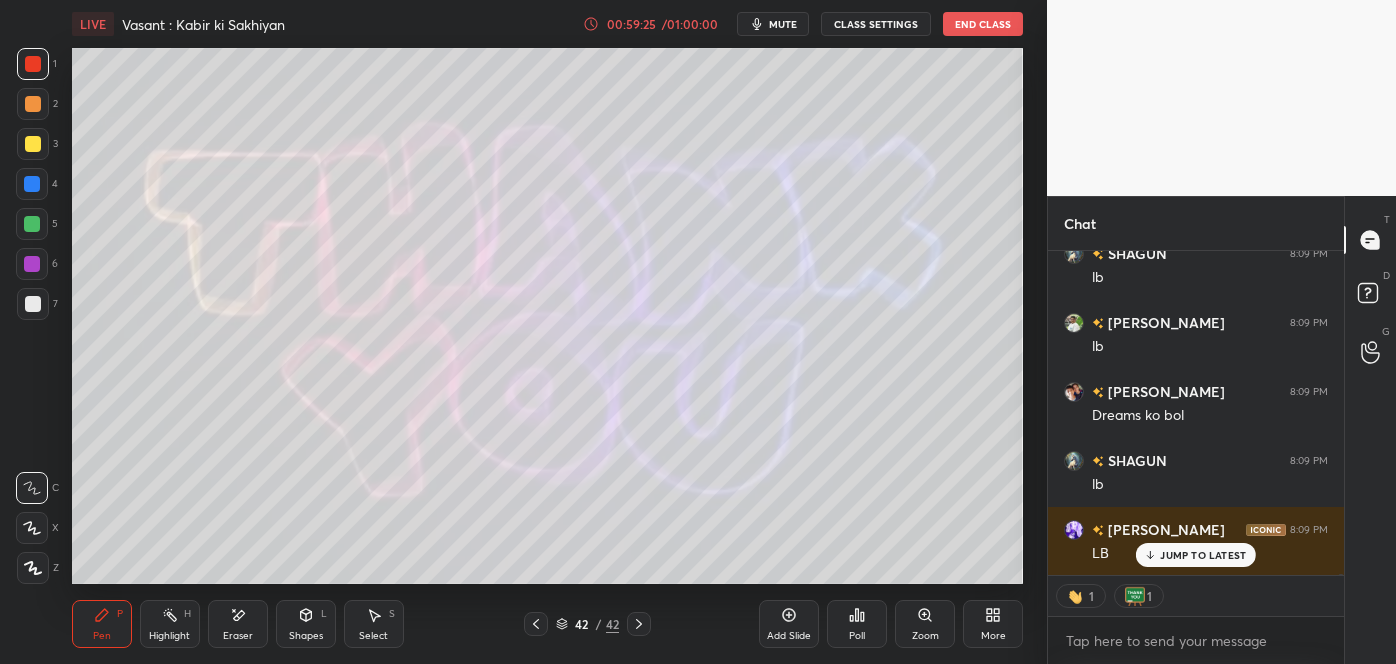 click on "Poll" at bounding box center [857, 624] 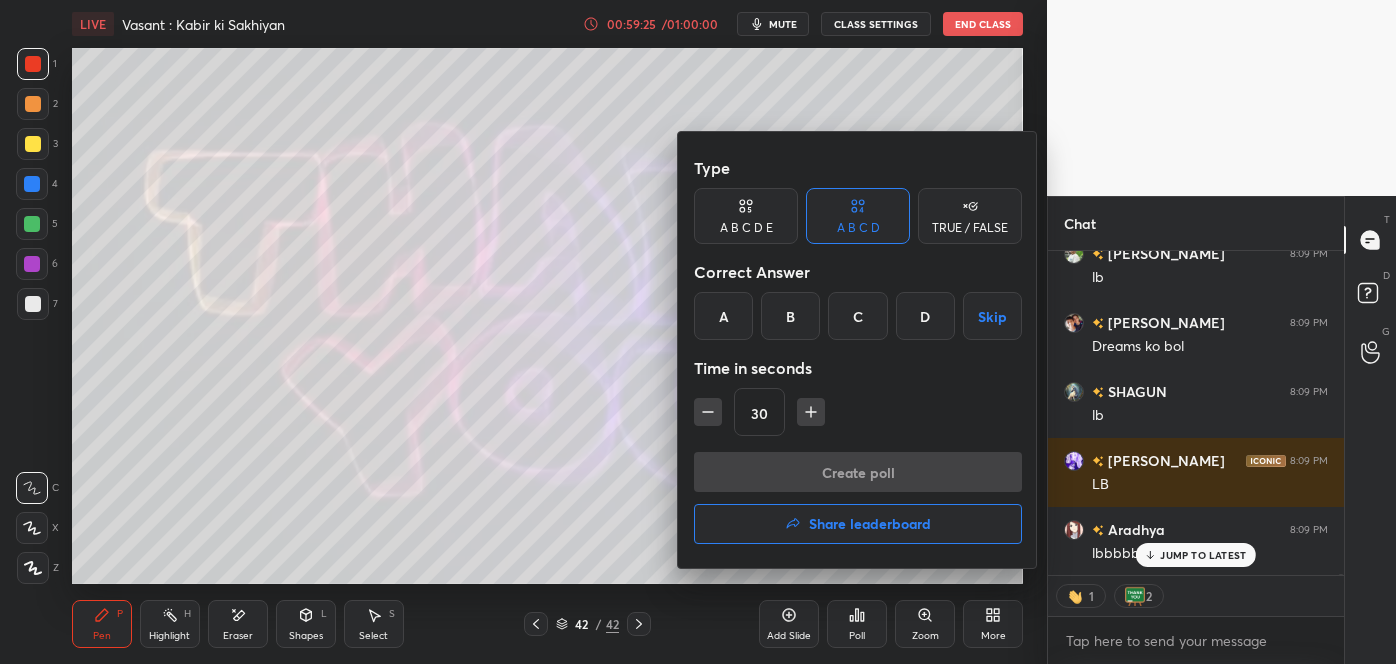 click on "Share leaderboard" at bounding box center [858, 524] 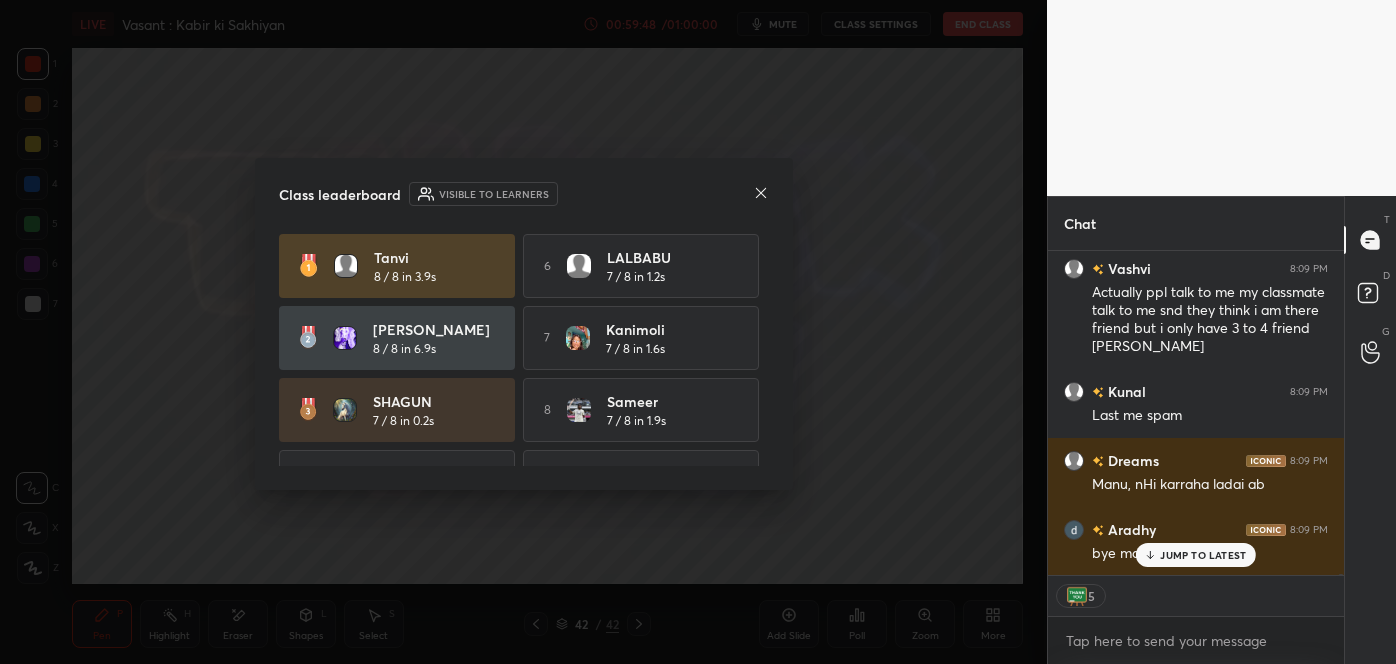 click on "JUMP TO LATEST" at bounding box center [1203, 555] 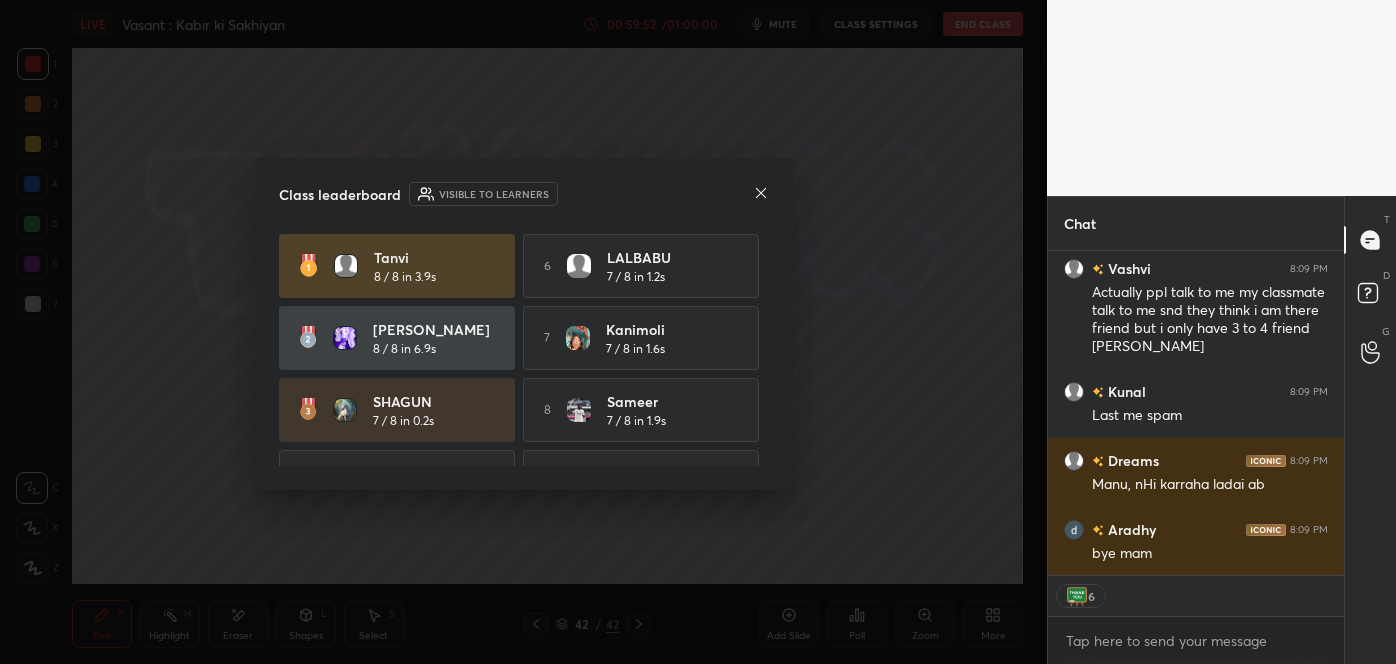 click 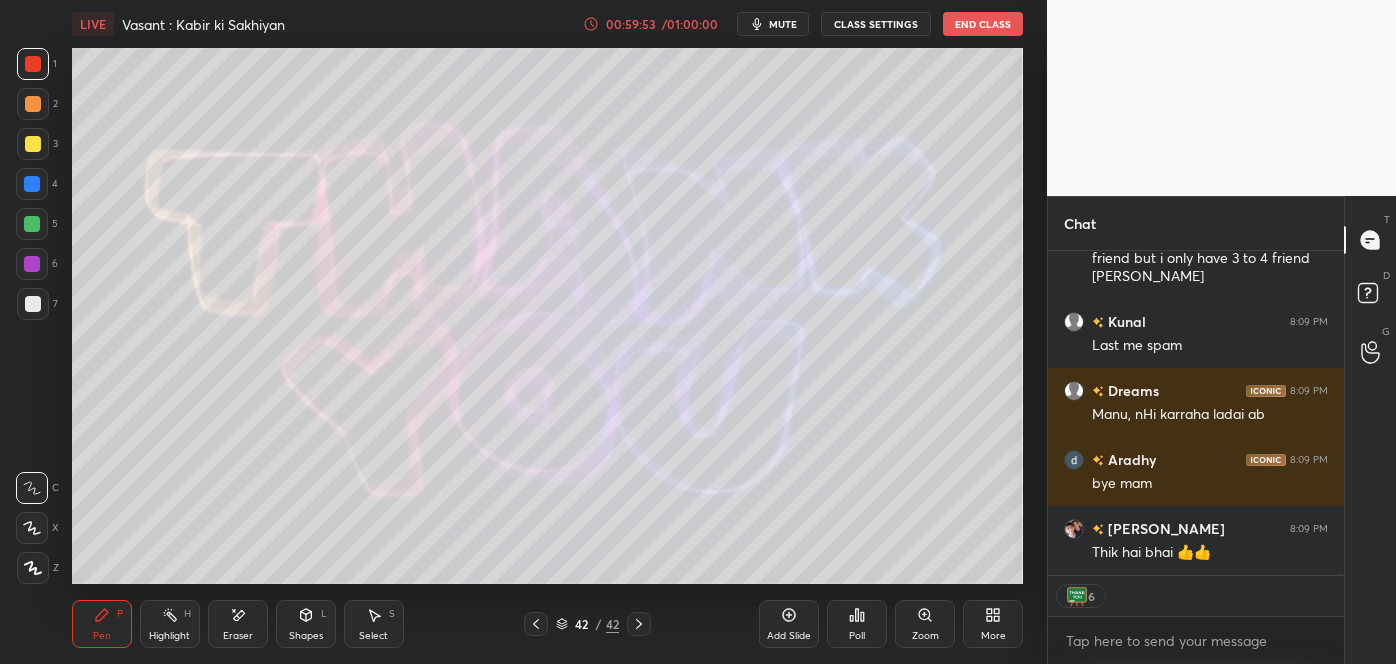 click on "Poll" at bounding box center (857, 624) 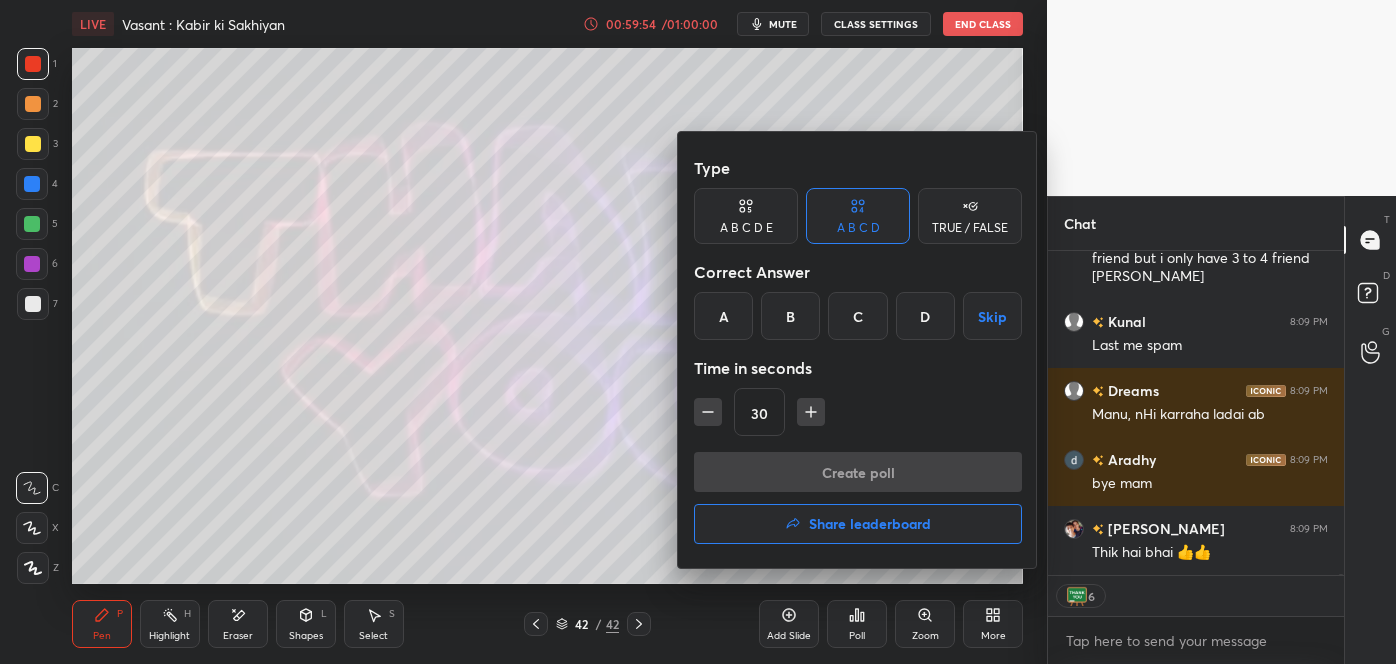 click on "Share leaderboard" at bounding box center [858, 524] 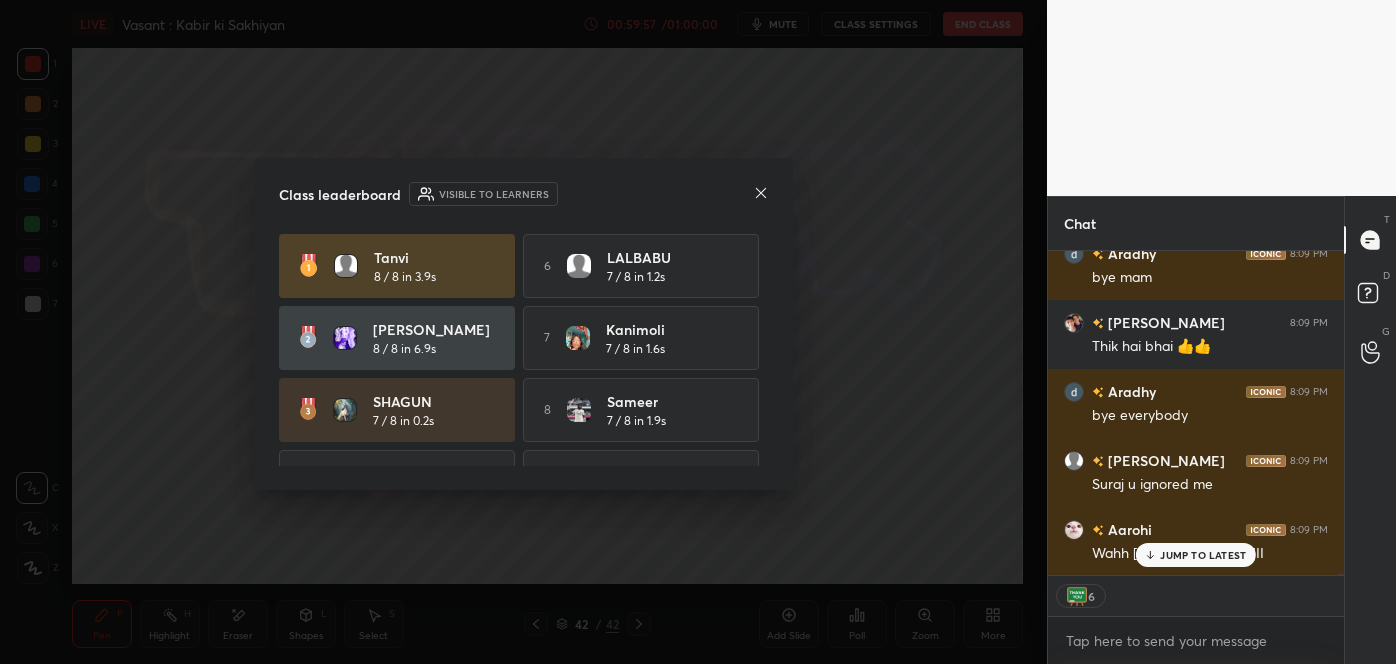 click on "JUMP TO LATEST" at bounding box center (1203, 555) 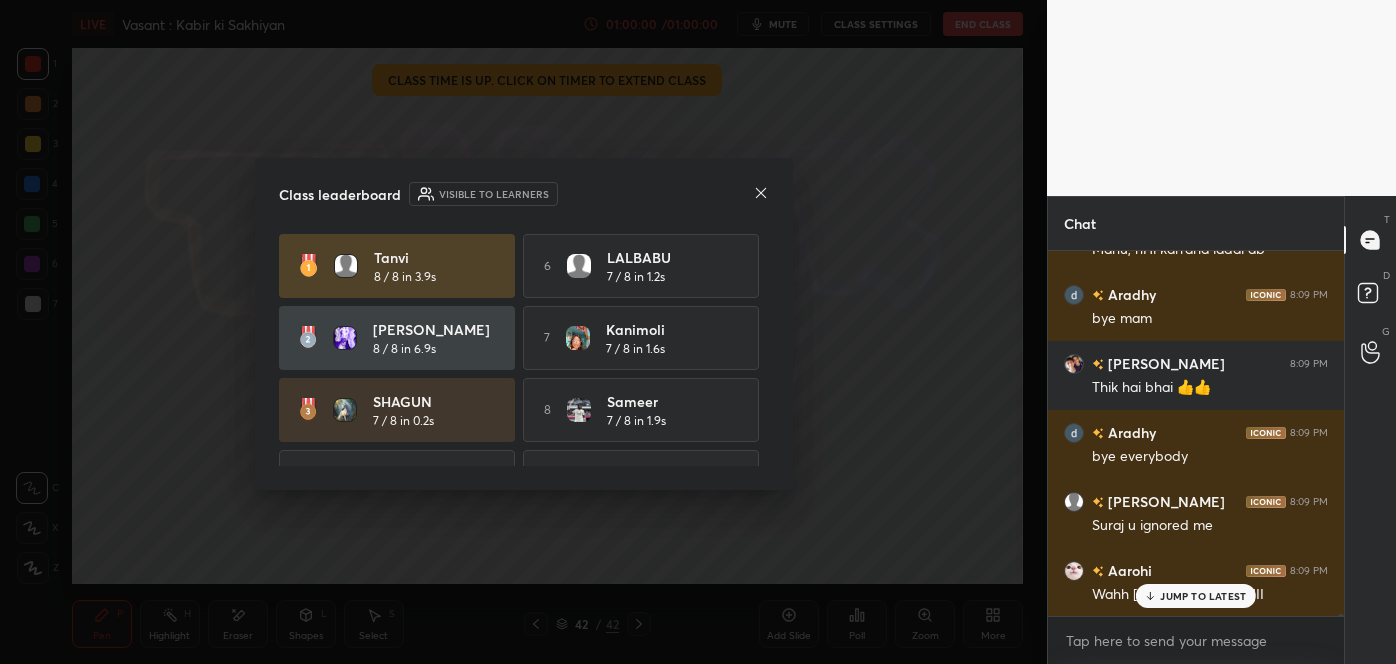 click on "JUMP TO LATEST" at bounding box center (1203, 596) 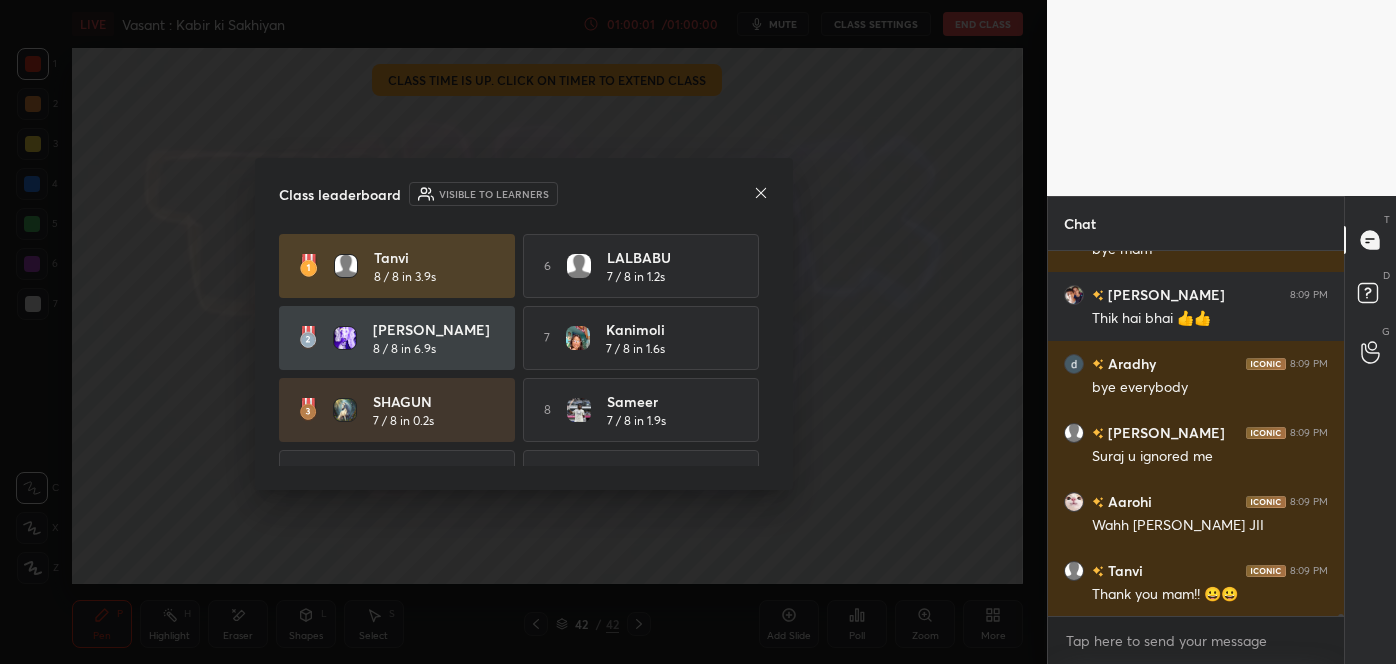click 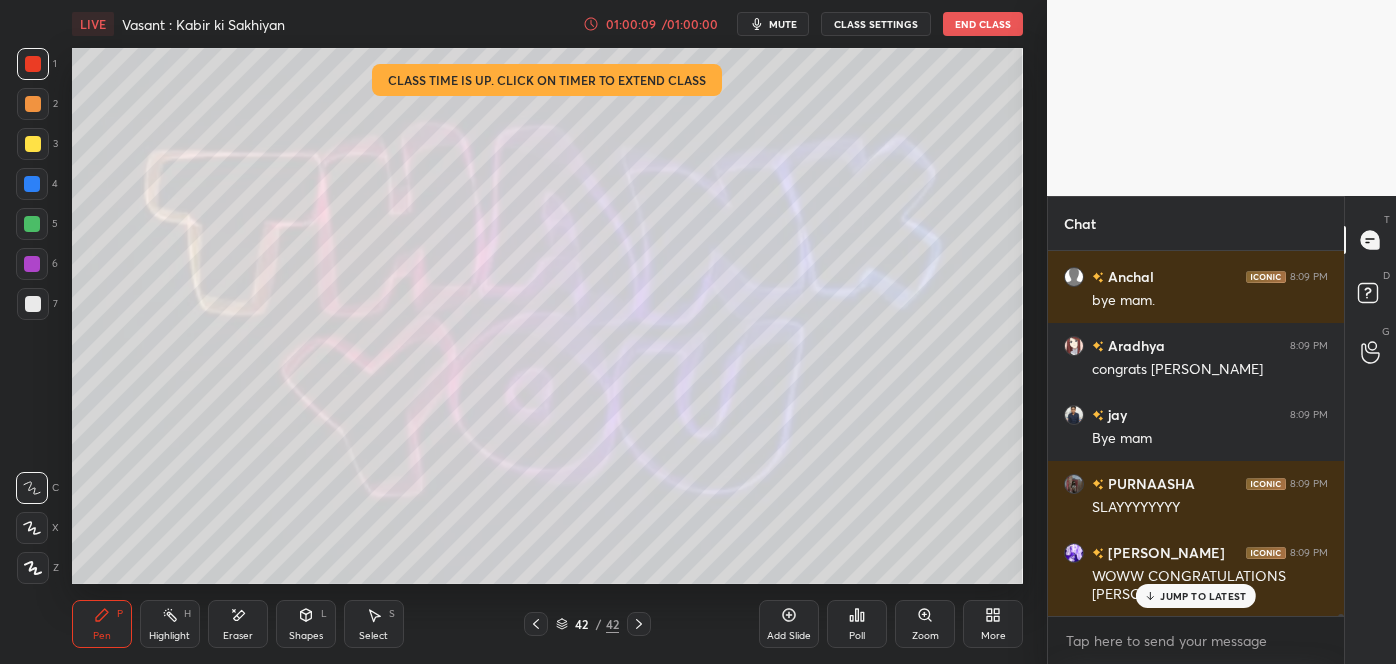 click on "End Class" at bounding box center [983, 24] 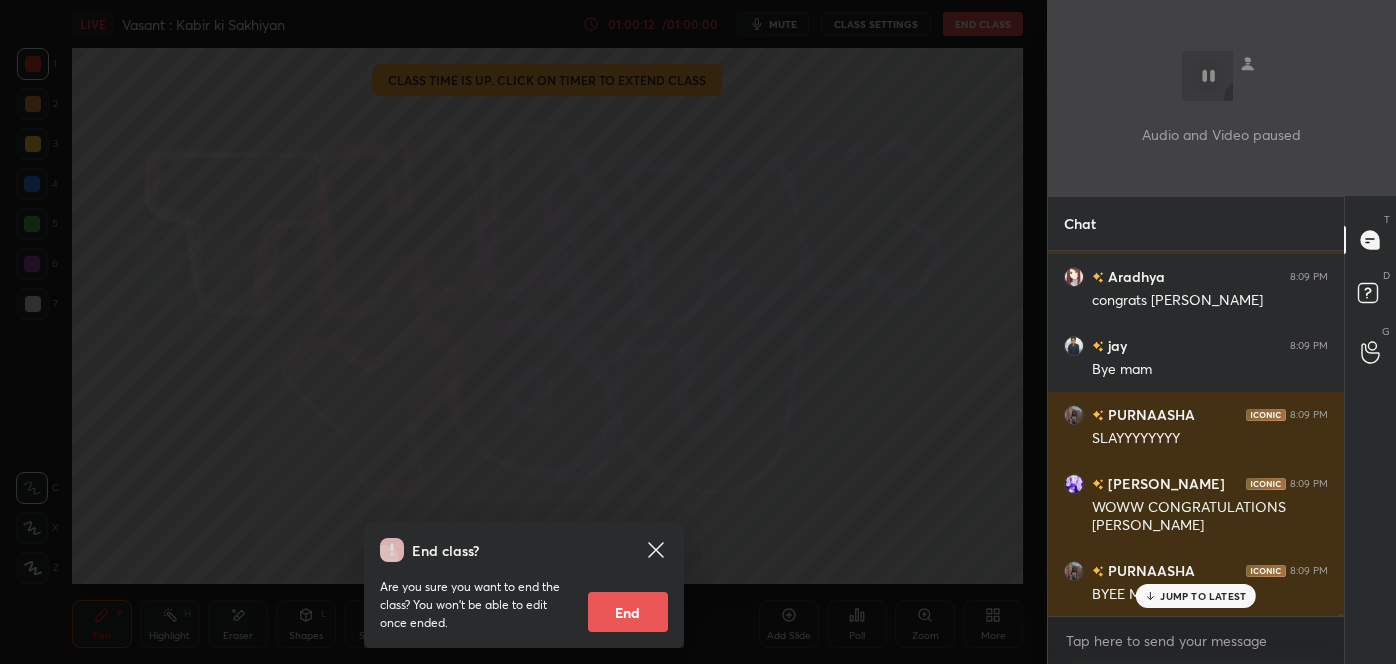 click on "End" at bounding box center (628, 612) 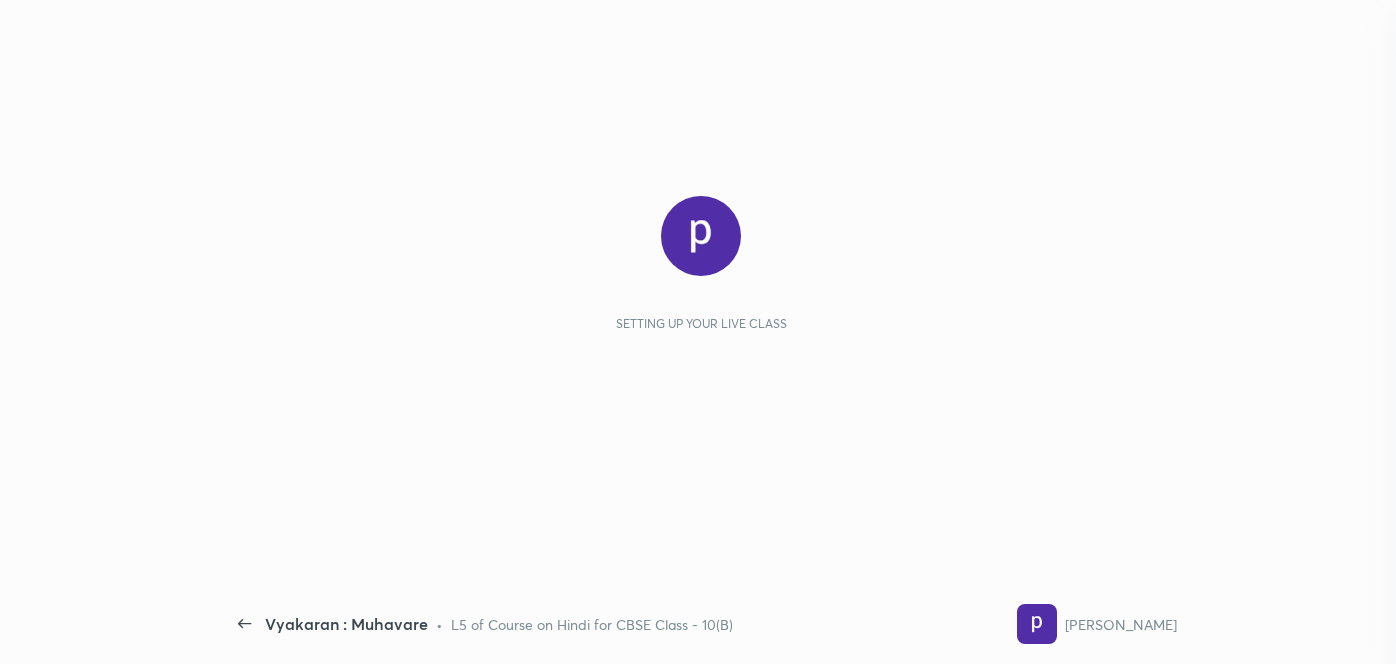scroll, scrollTop: 0, scrollLeft: 0, axis: both 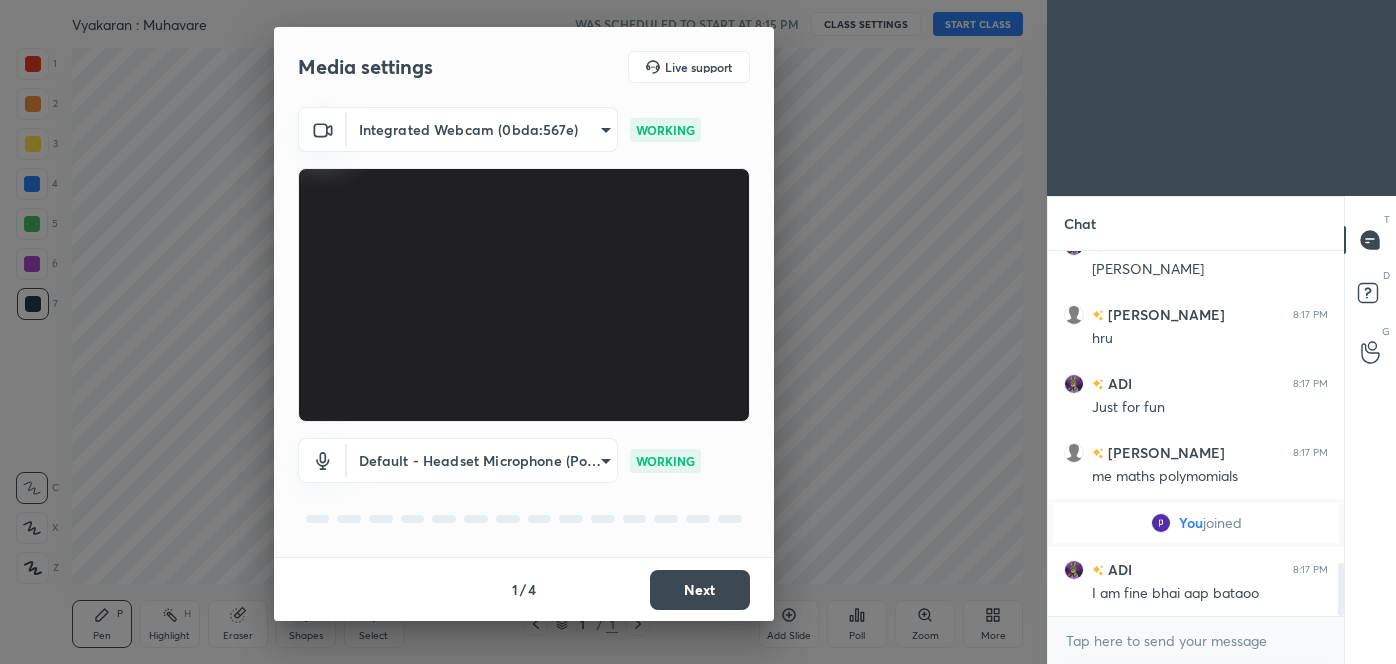 click on "Next" at bounding box center [700, 590] 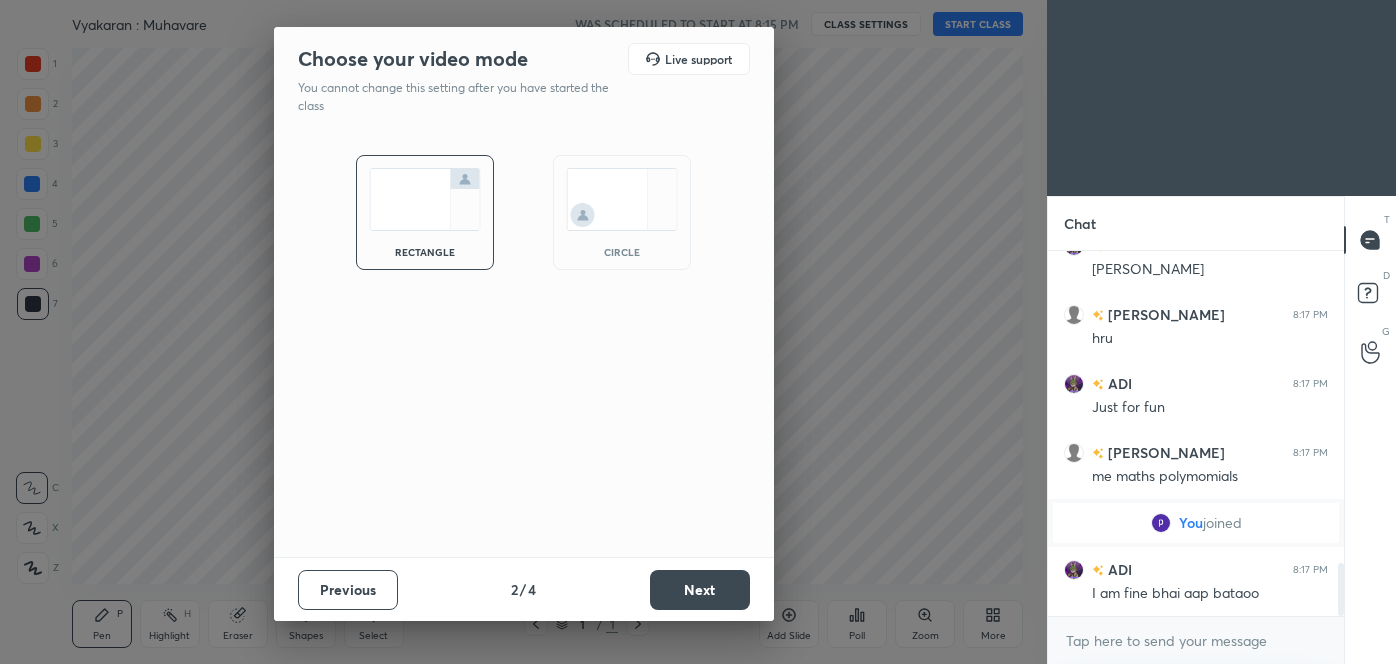 click on "Next" at bounding box center (700, 590) 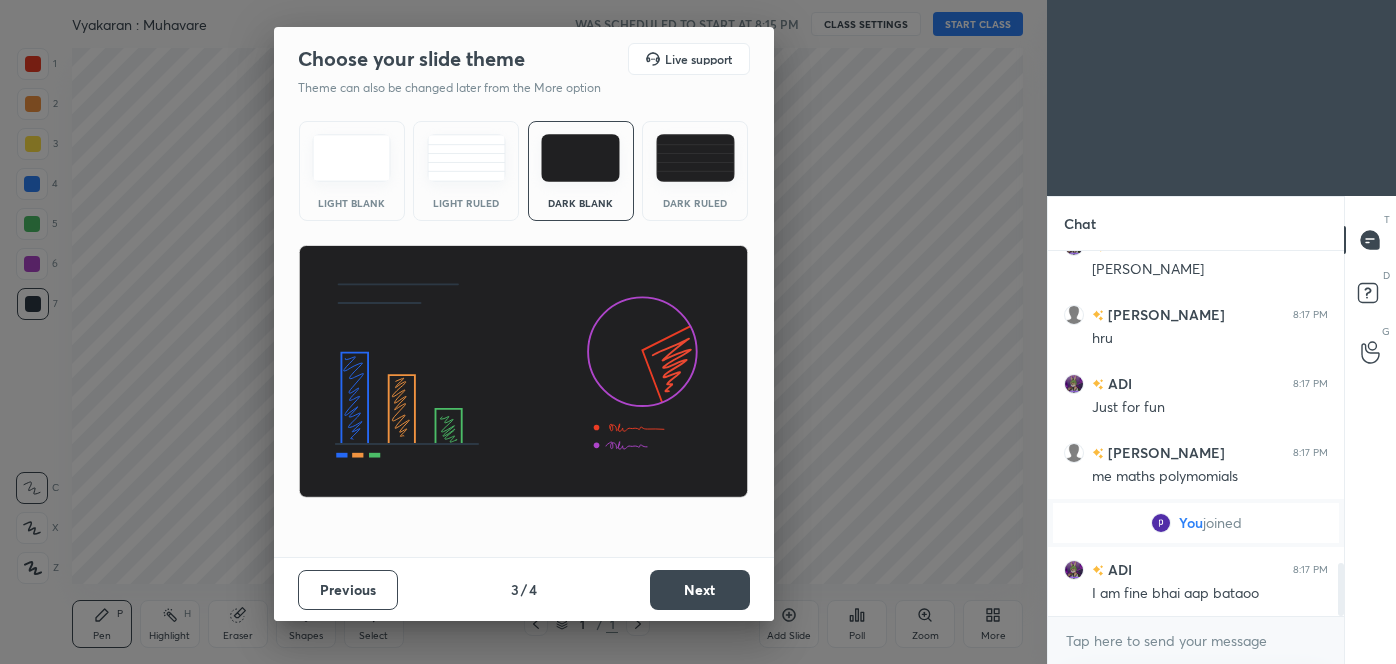 click on "Next" at bounding box center (700, 590) 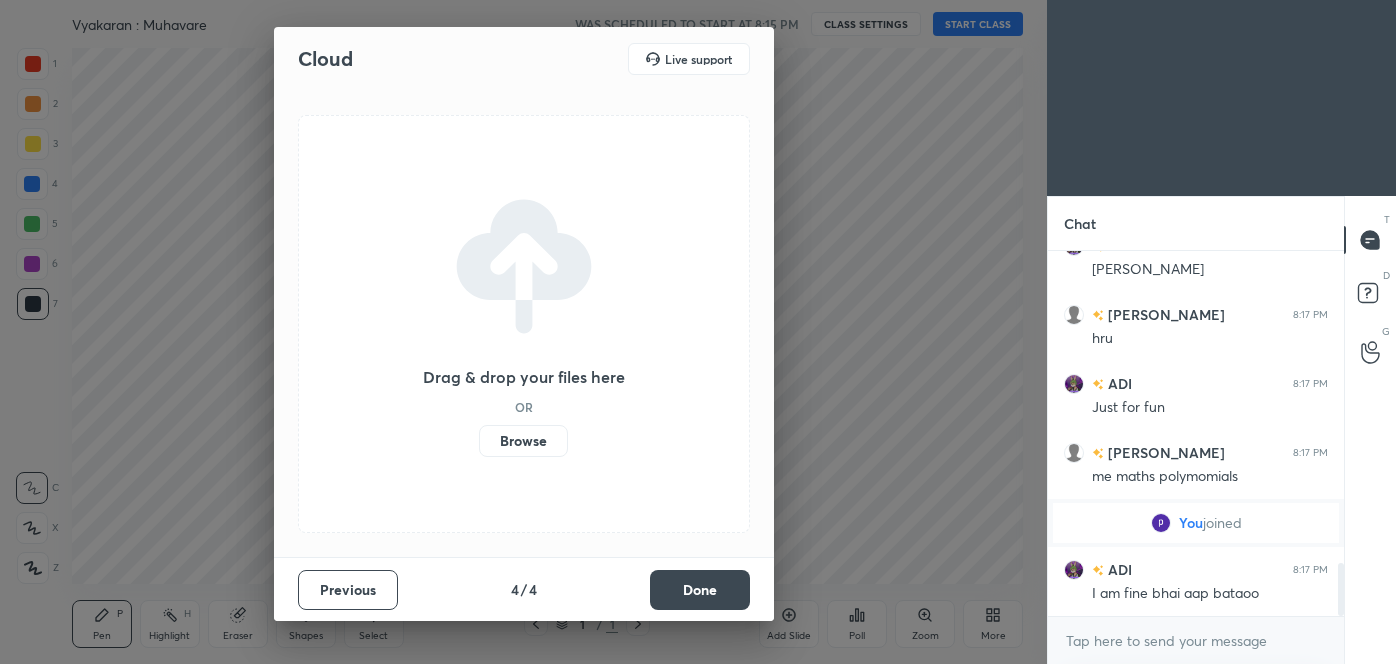 click on "Done" at bounding box center [700, 590] 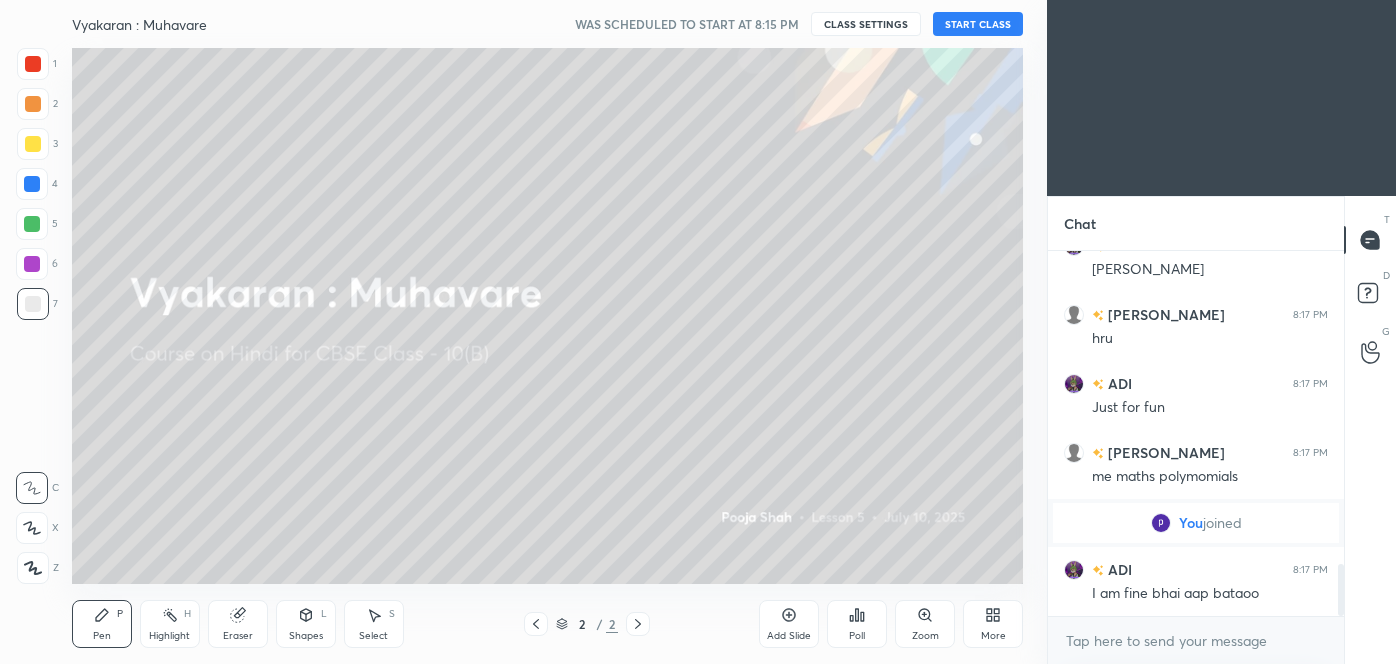 scroll, scrollTop: 2175, scrollLeft: 0, axis: vertical 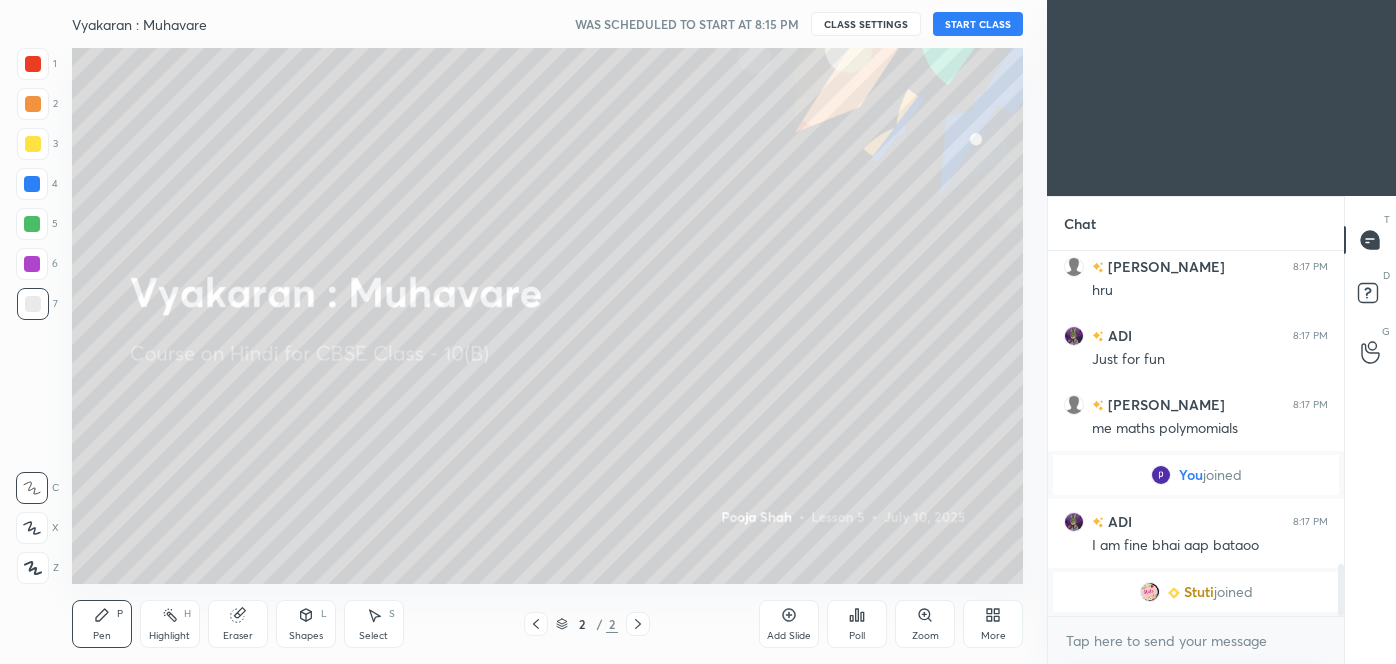 click on "START CLASS" at bounding box center [978, 24] 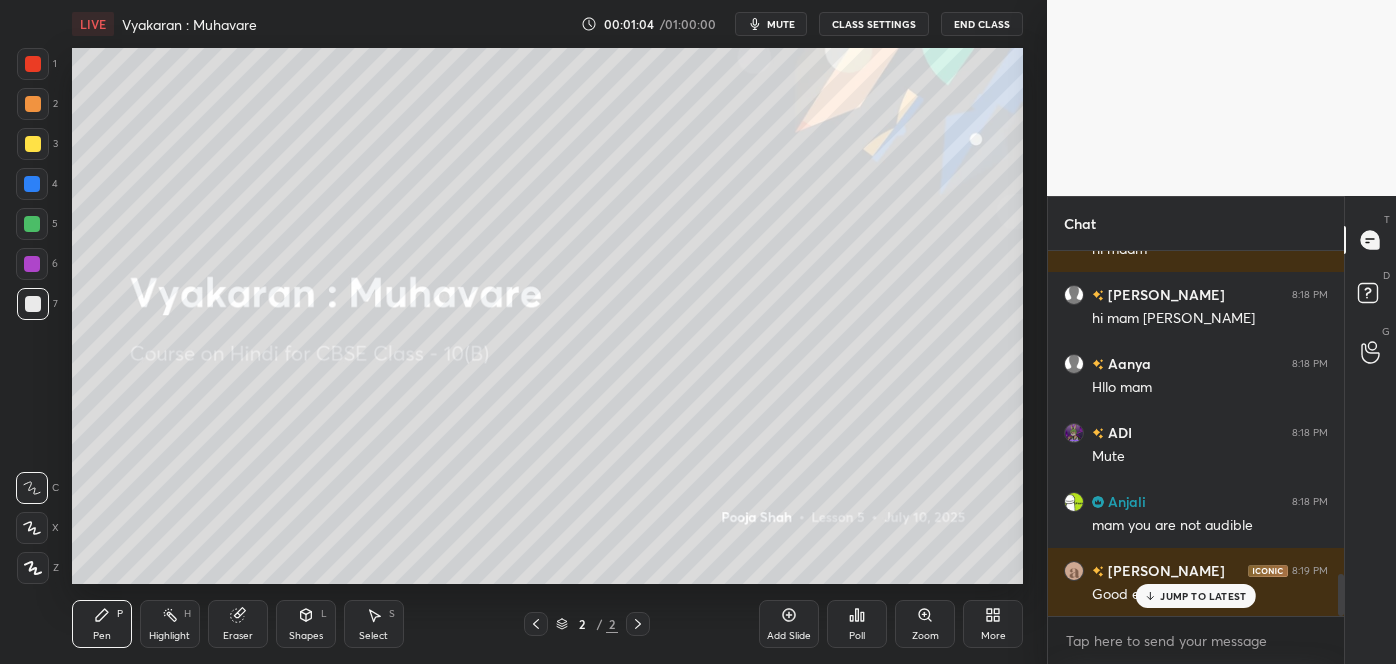 scroll, scrollTop: 2864, scrollLeft: 0, axis: vertical 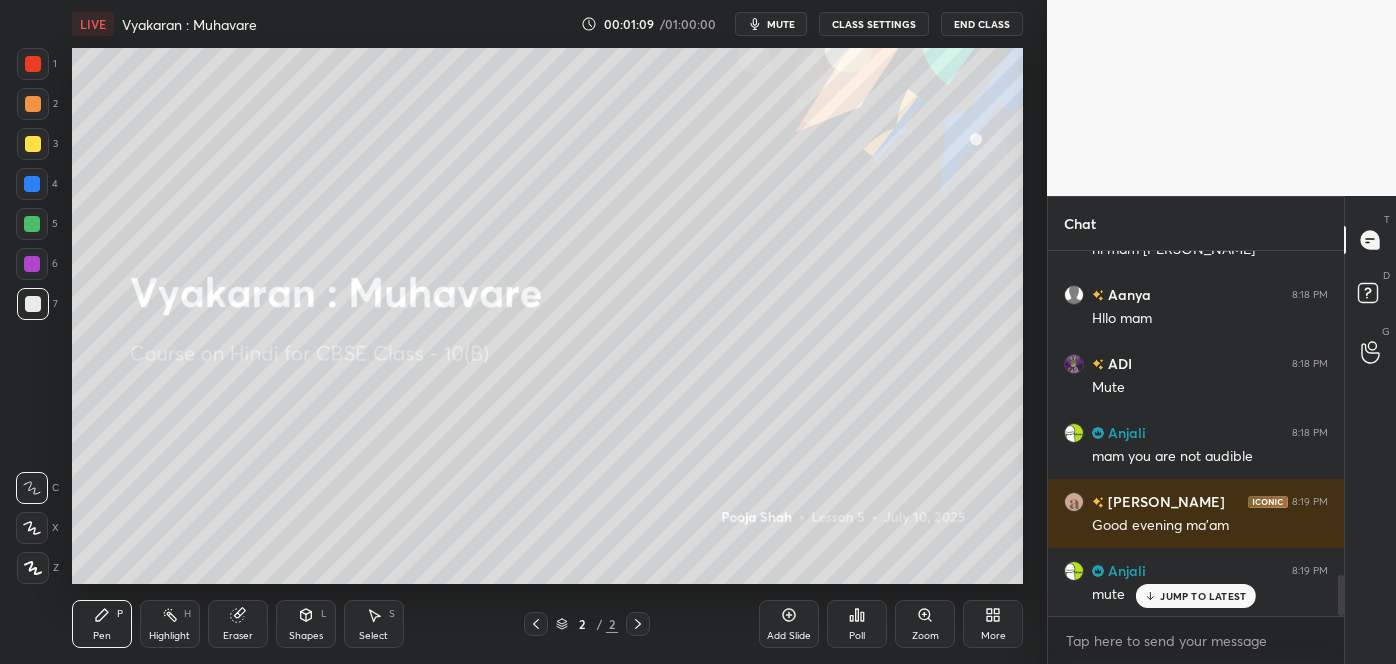click on "mute" at bounding box center [781, 24] 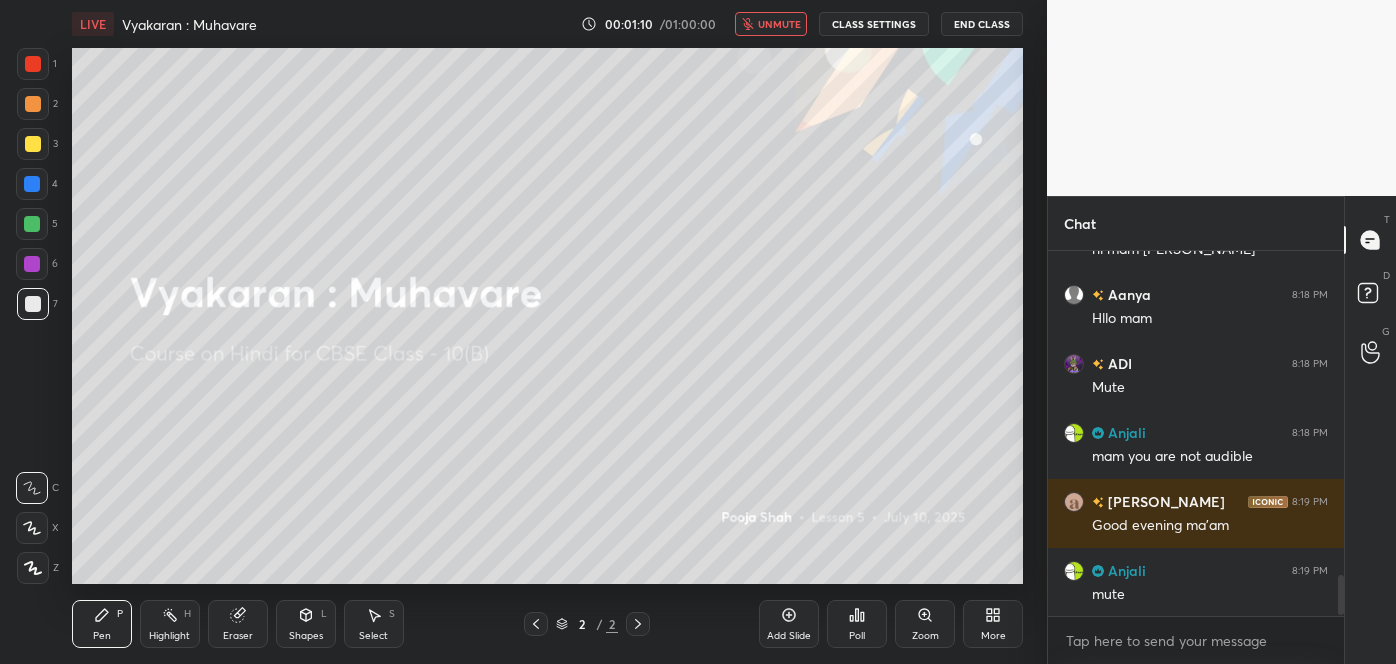 scroll, scrollTop: 2933, scrollLeft: 0, axis: vertical 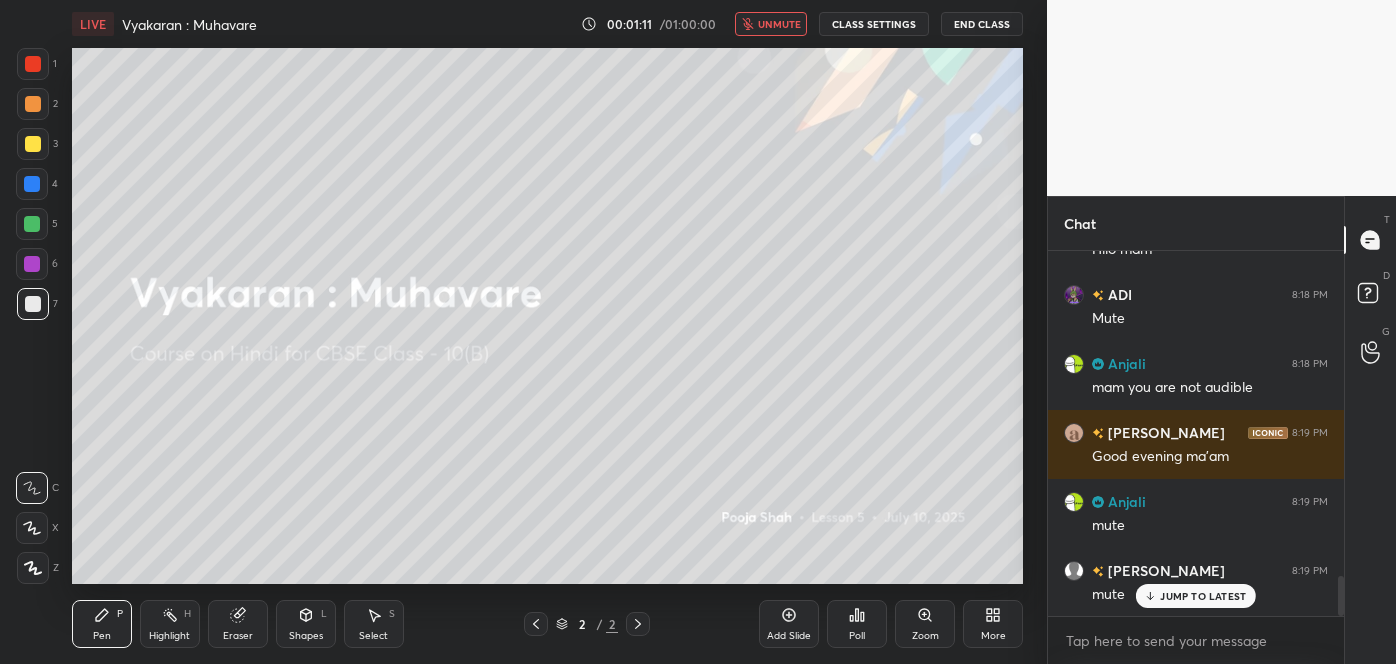 click on "JUMP TO LATEST" at bounding box center [1203, 596] 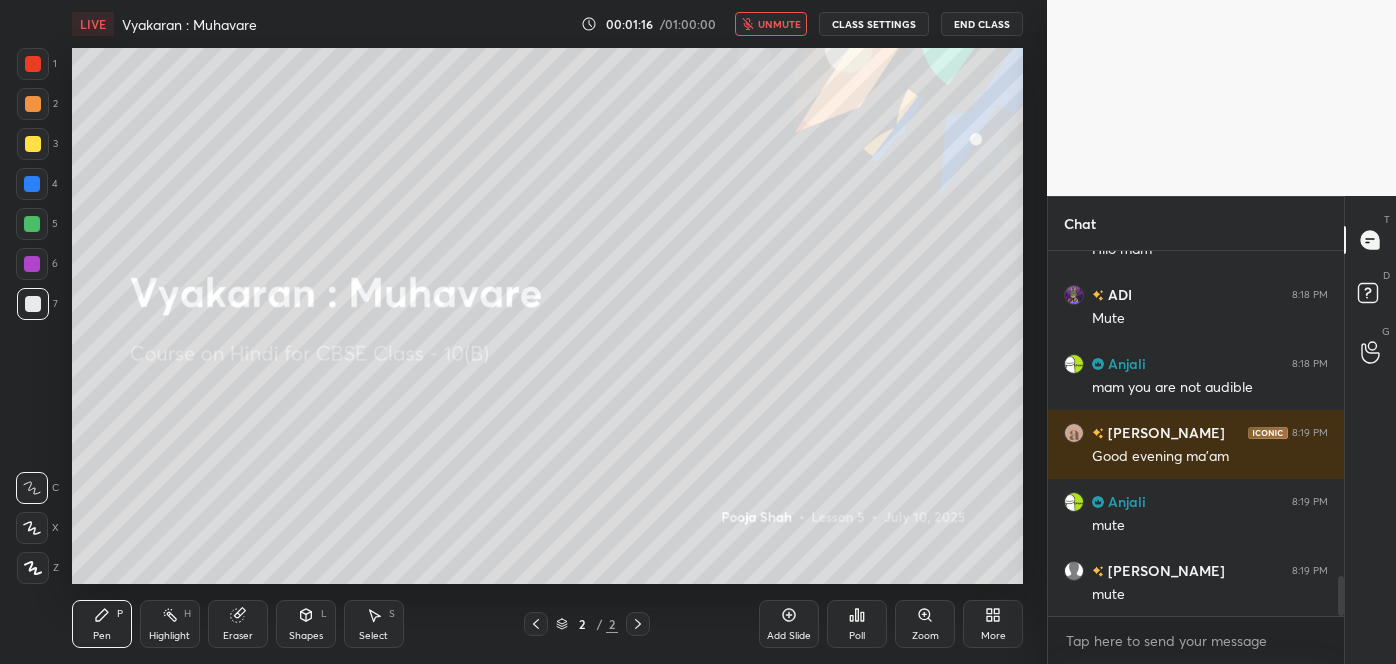 click on "Eraser" at bounding box center [238, 624] 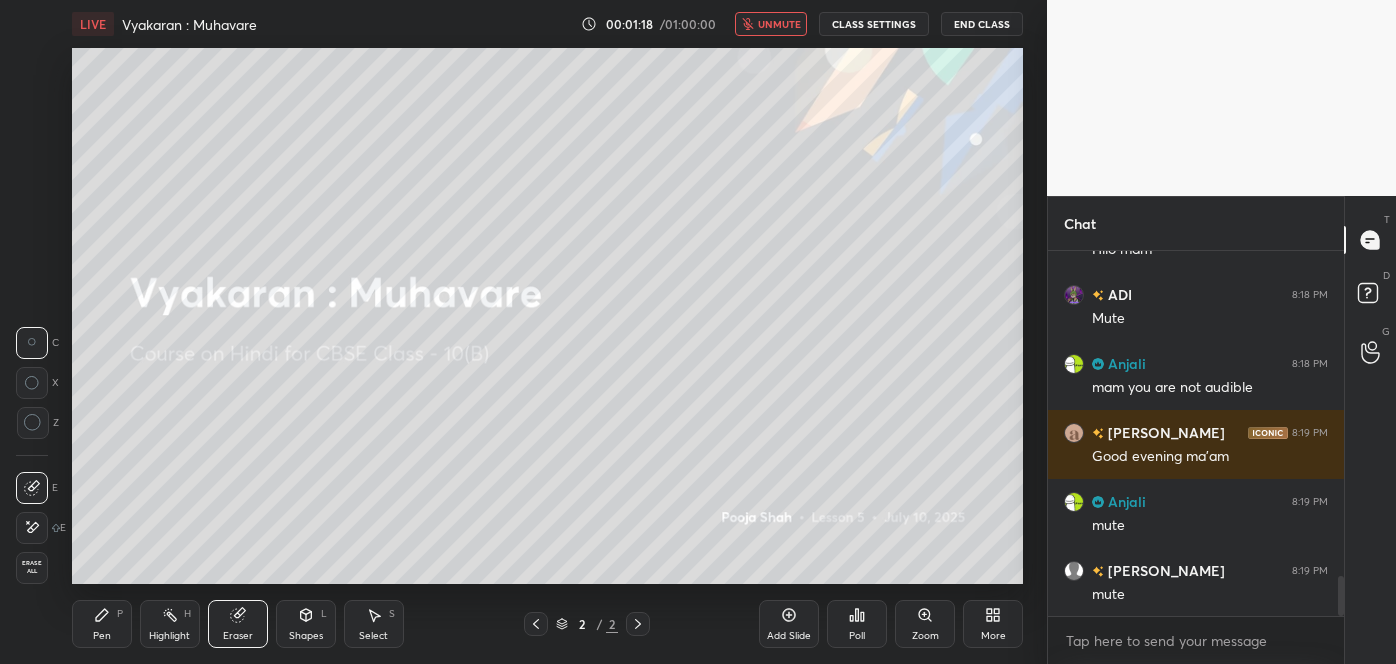 click on "Pen P" at bounding box center (102, 624) 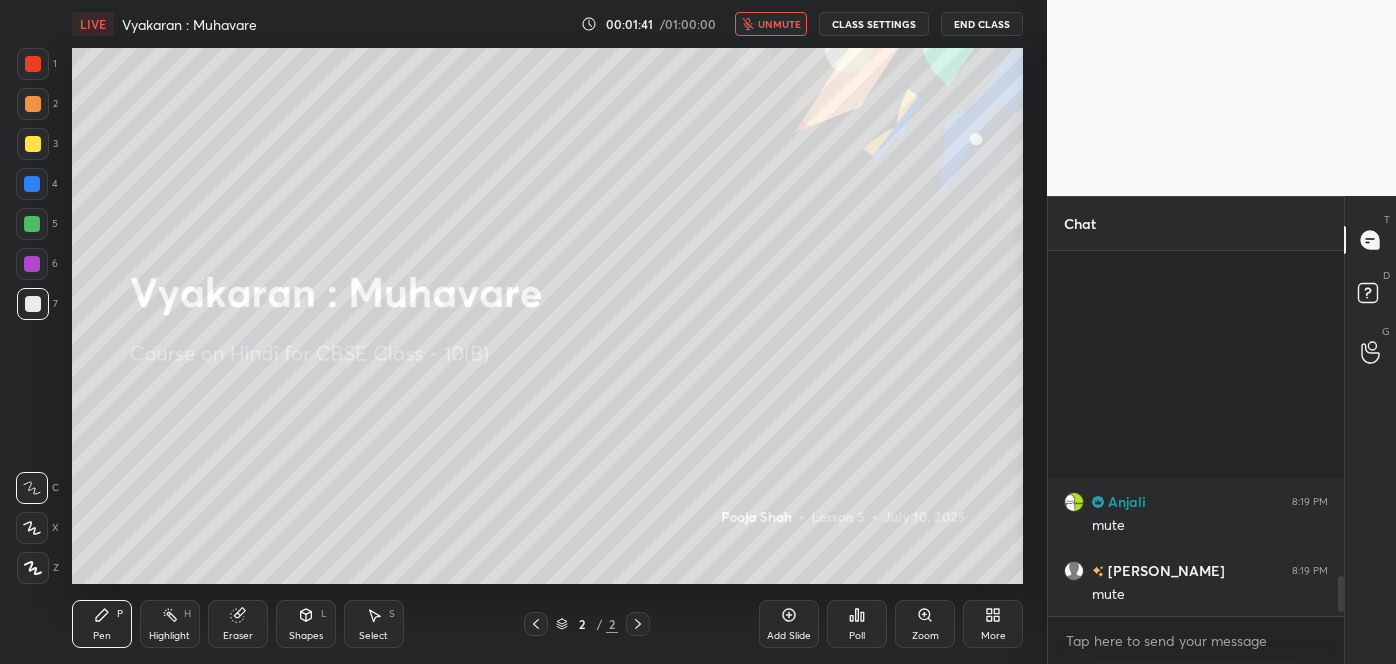 scroll, scrollTop: 3296, scrollLeft: 0, axis: vertical 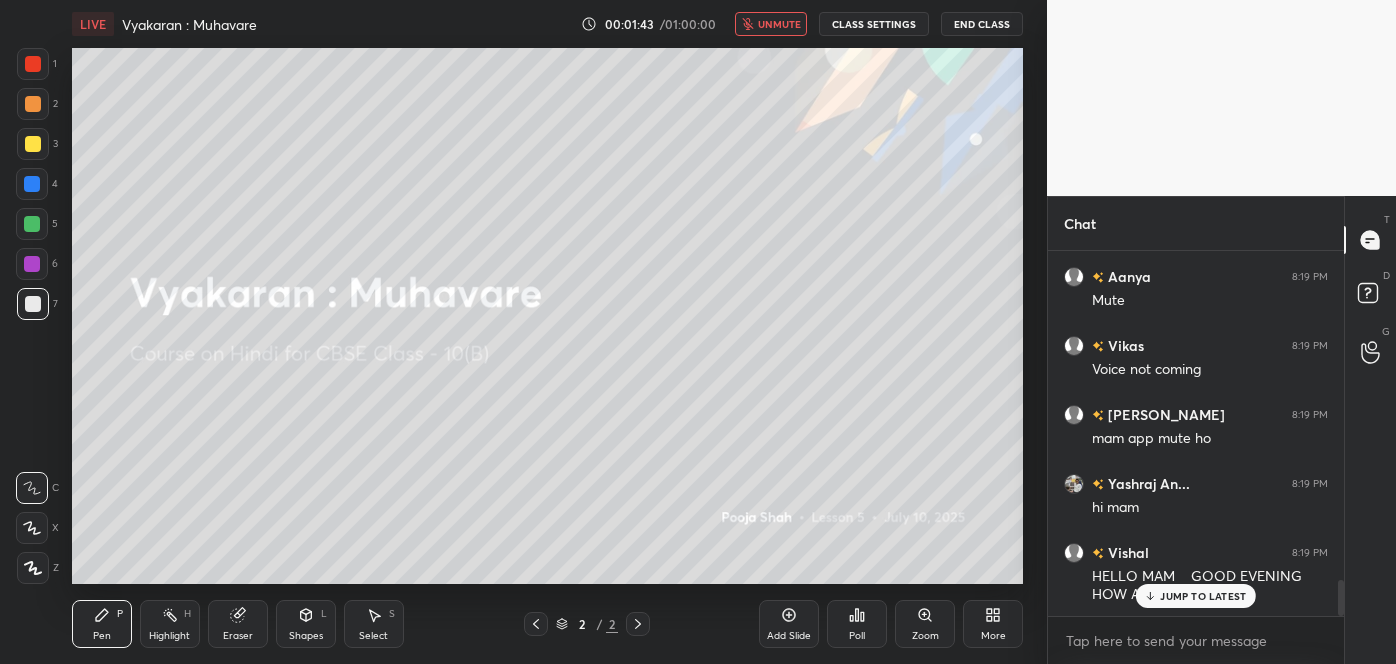 click on "JUMP TO LATEST" at bounding box center (1196, 596) 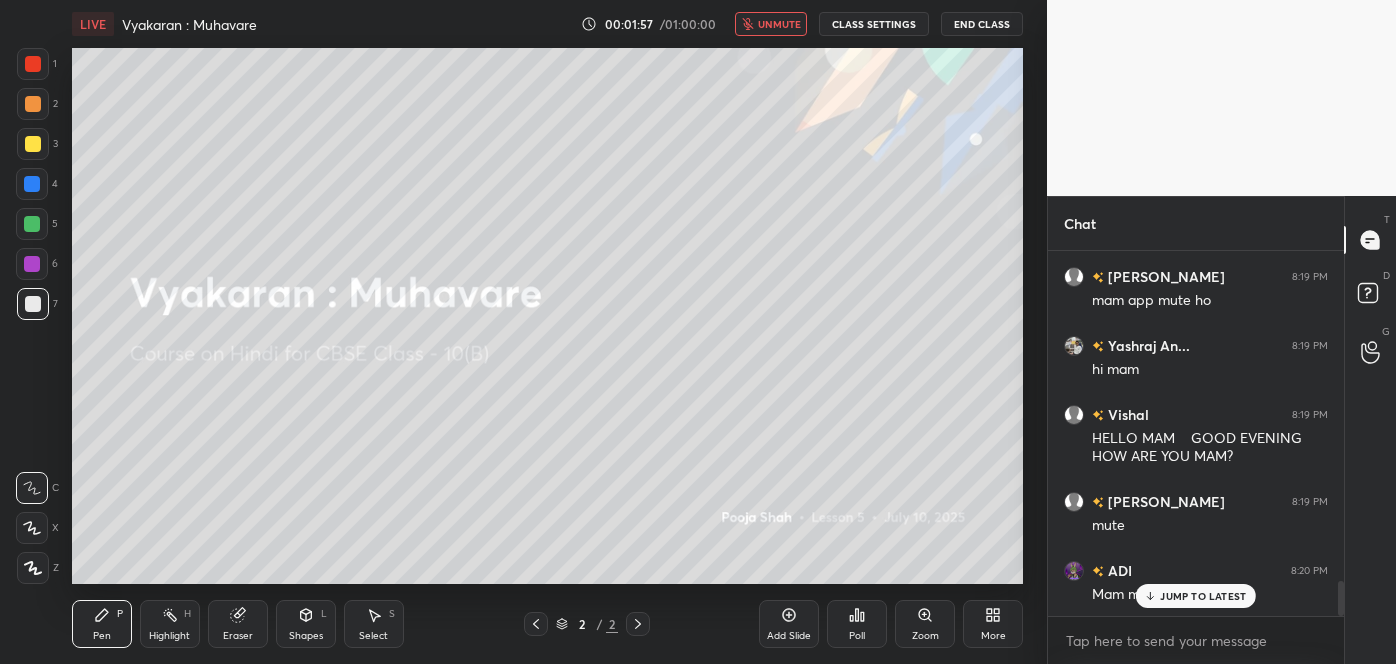 scroll, scrollTop: 3504, scrollLeft: 0, axis: vertical 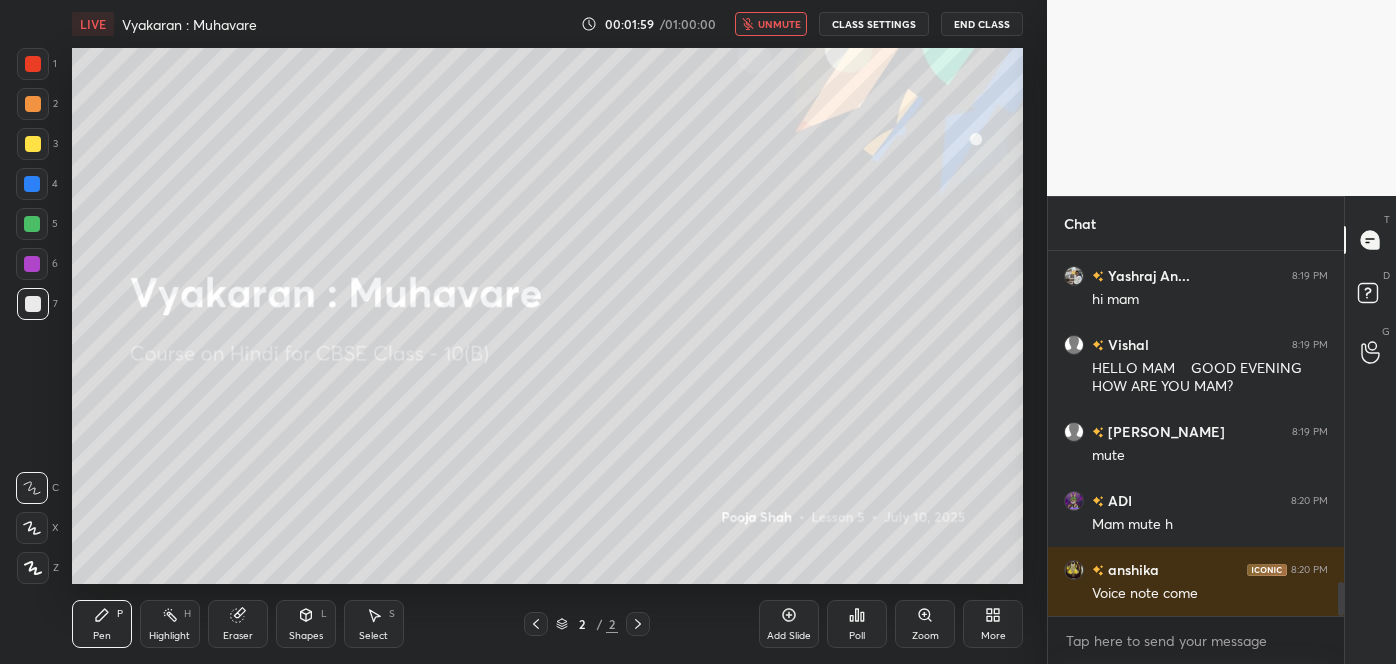 click on "End Class" at bounding box center (982, 24) 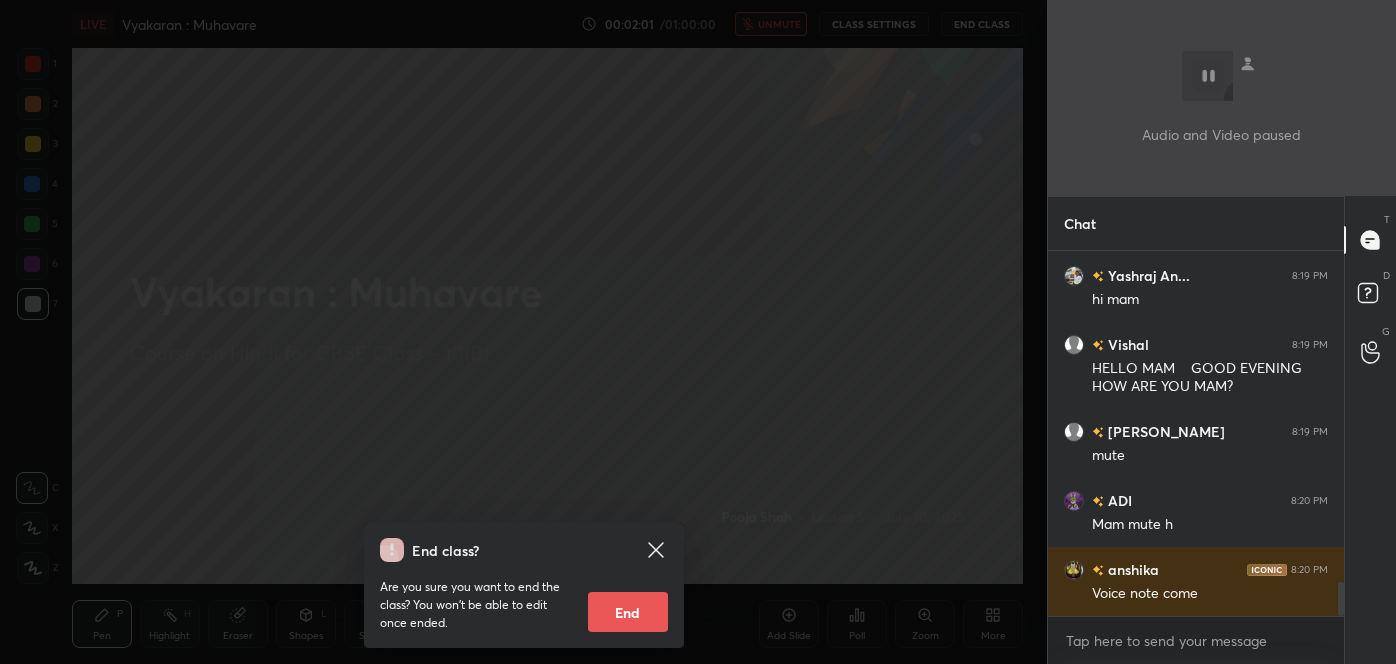 click on "End" at bounding box center [628, 612] 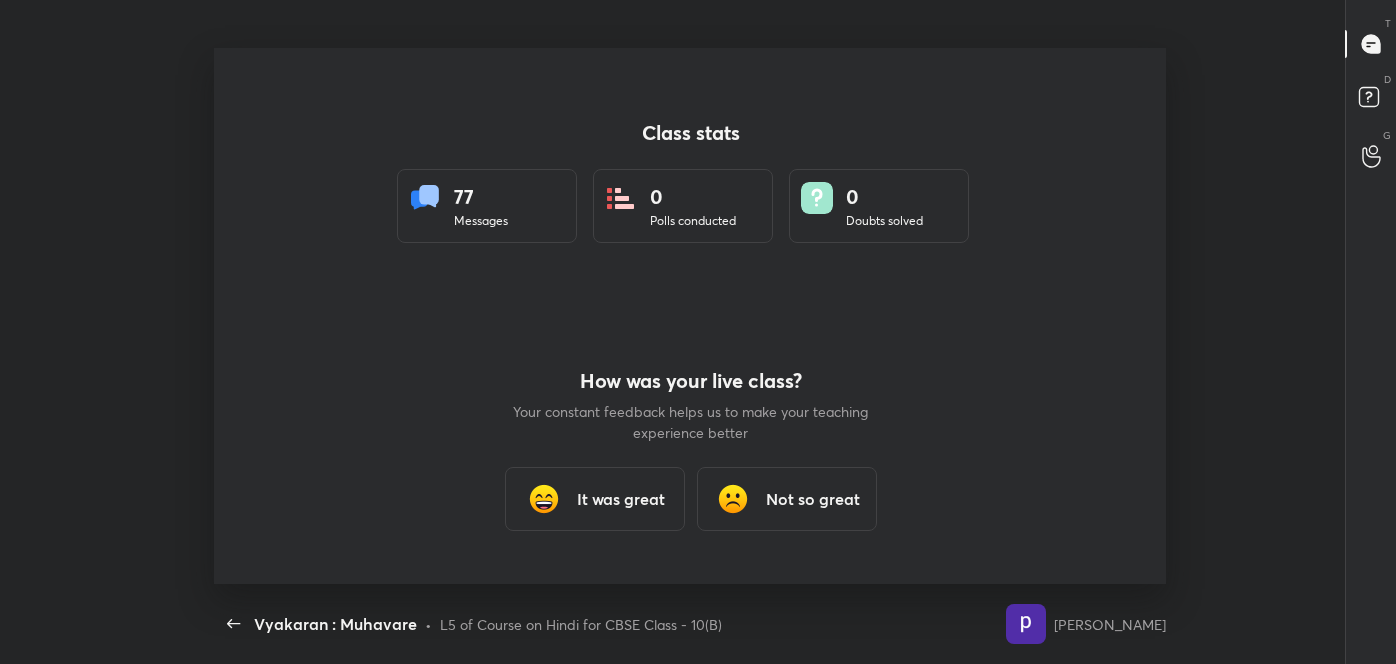 scroll, scrollTop: 99464, scrollLeft: 98965, axis: both 